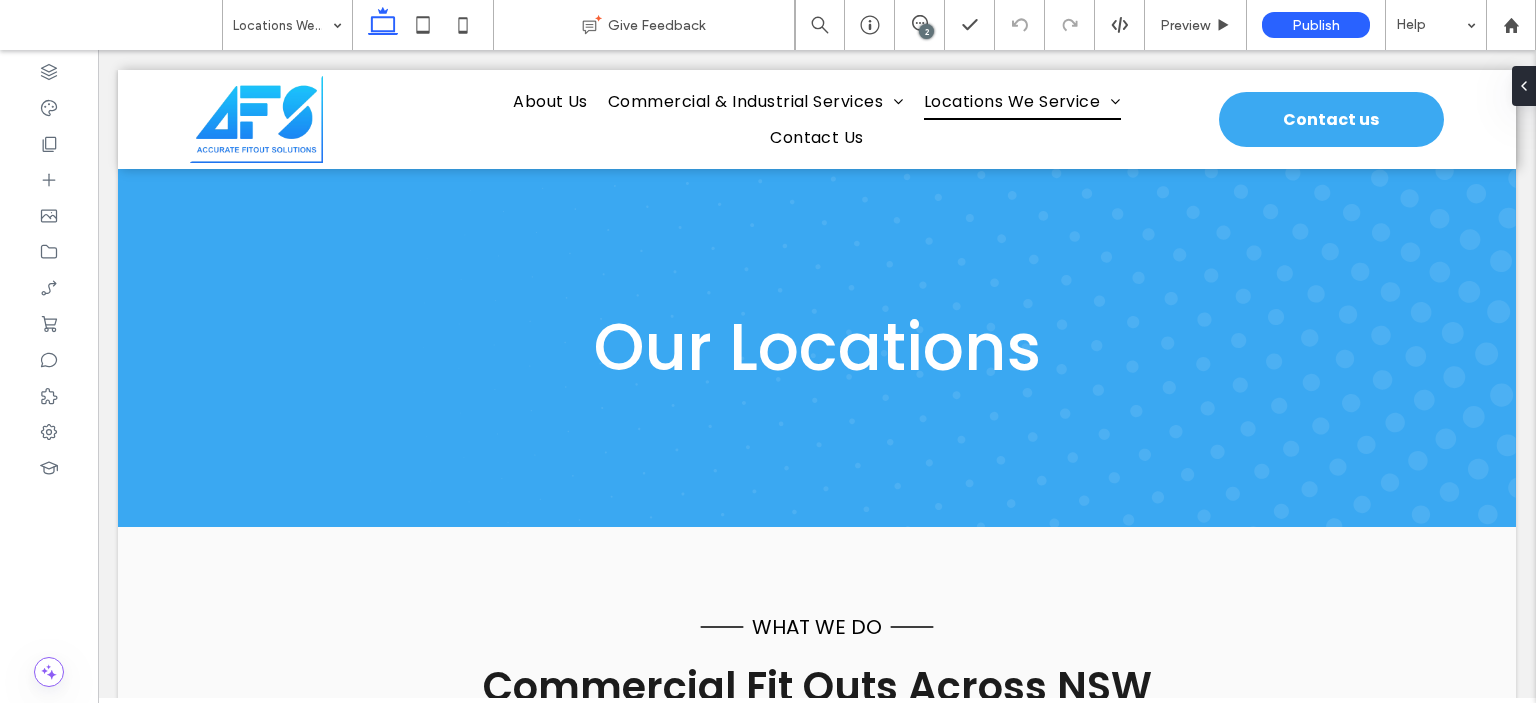scroll, scrollTop: 0, scrollLeft: 0, axis: both 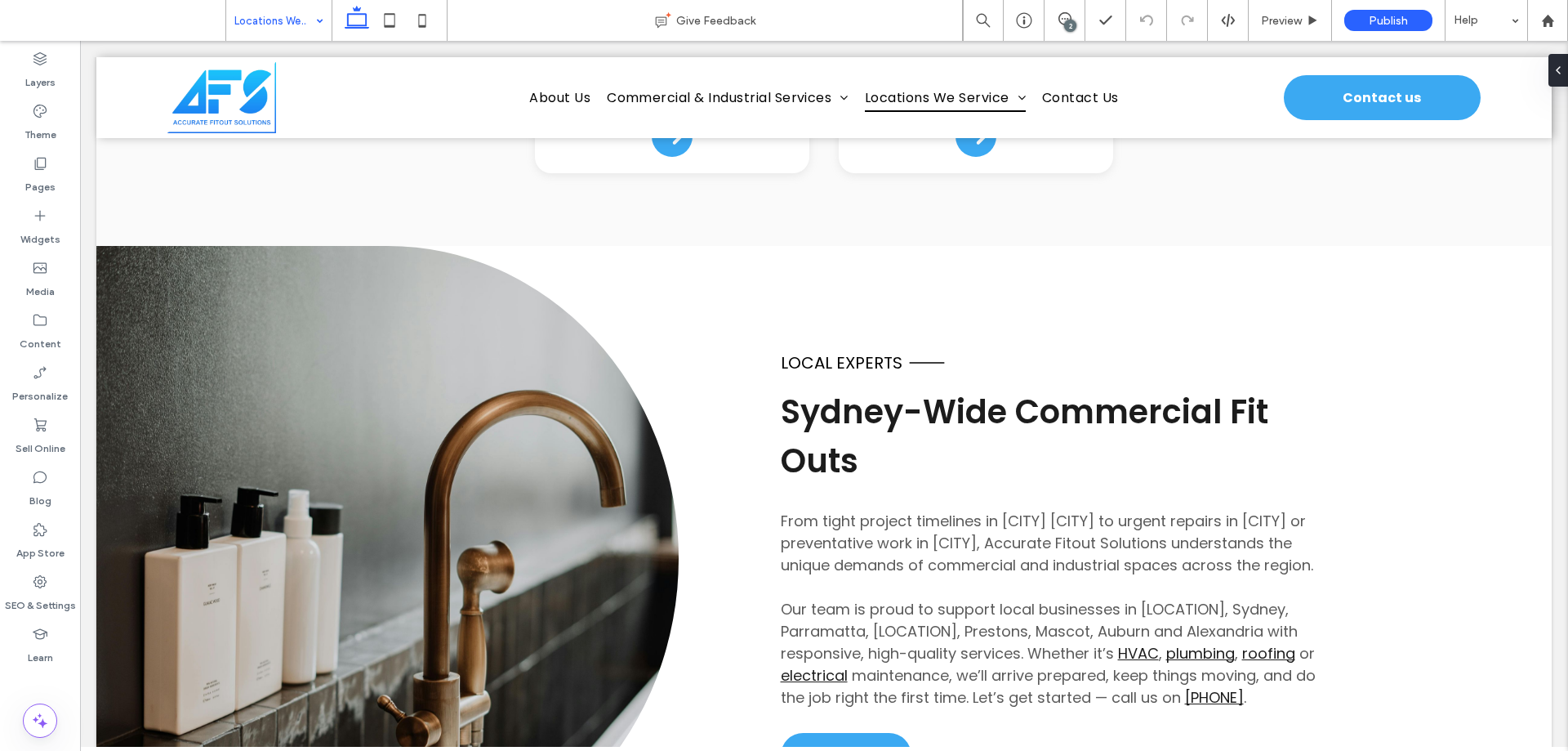 drag, startPoint x: 300, startPoint y: 27, endPoint x: 293, endPoint y: 38, distance: 13.038405 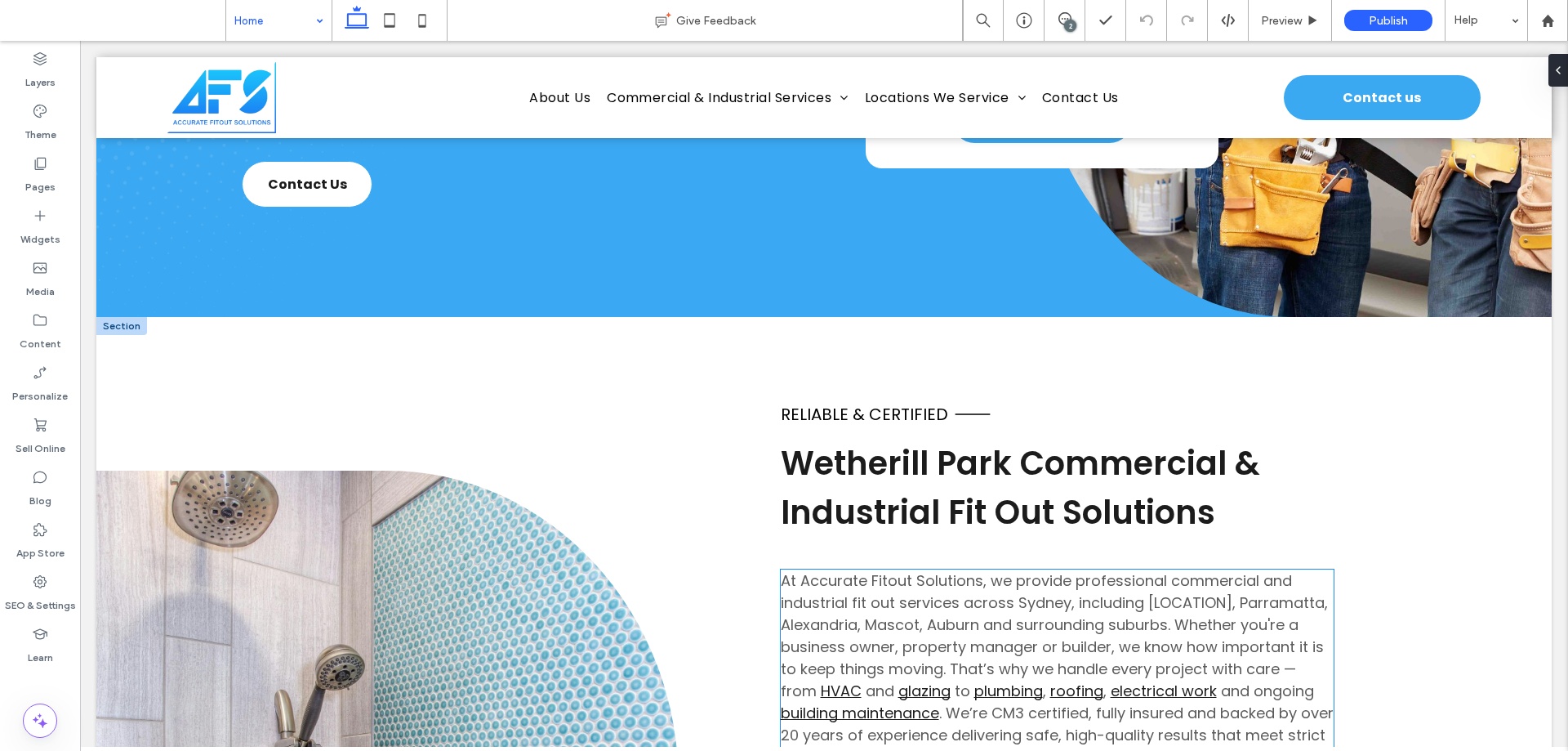 scroll, scrollTop: 899, scrollLeft: 0, axis: vertical 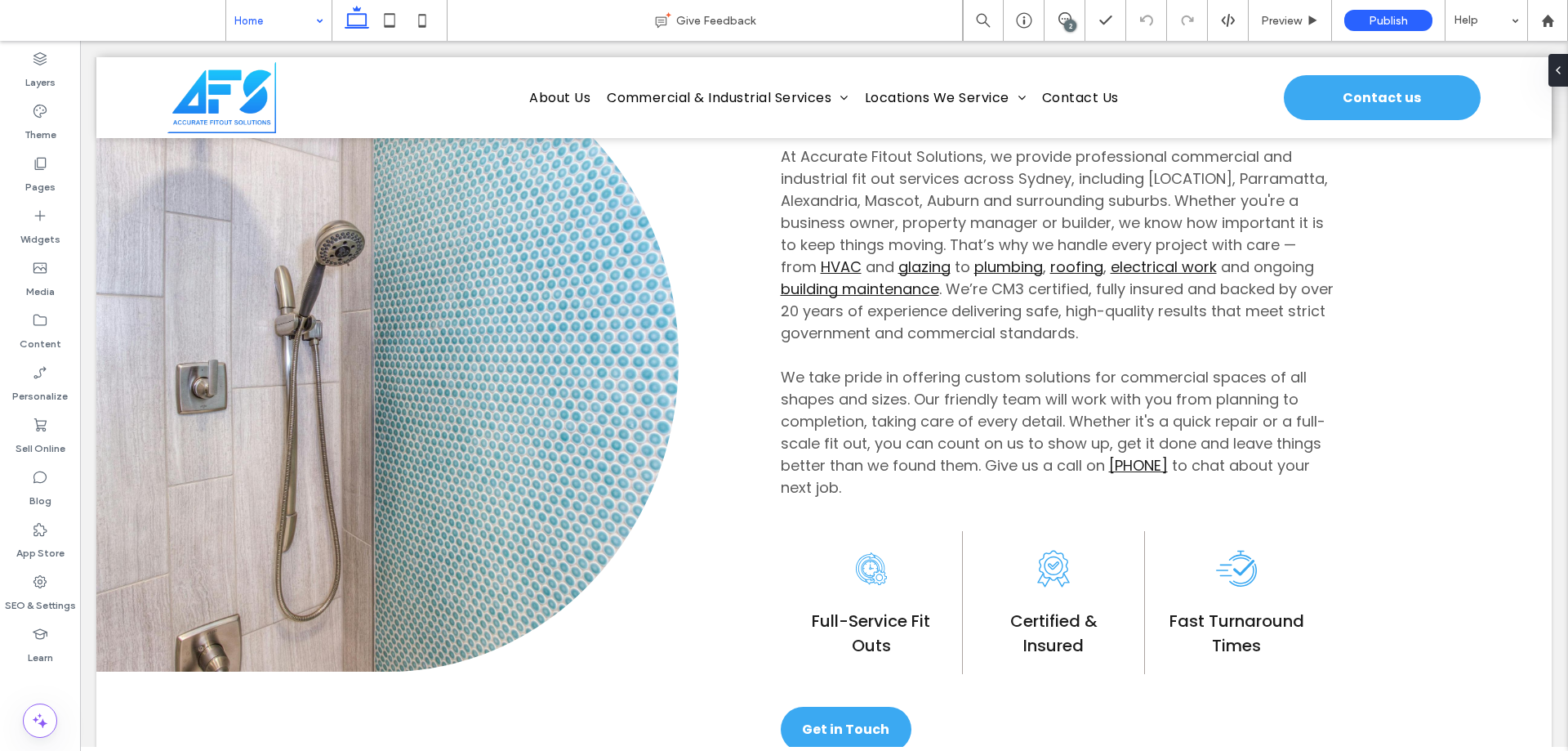 click at bounding box center [274, 20] 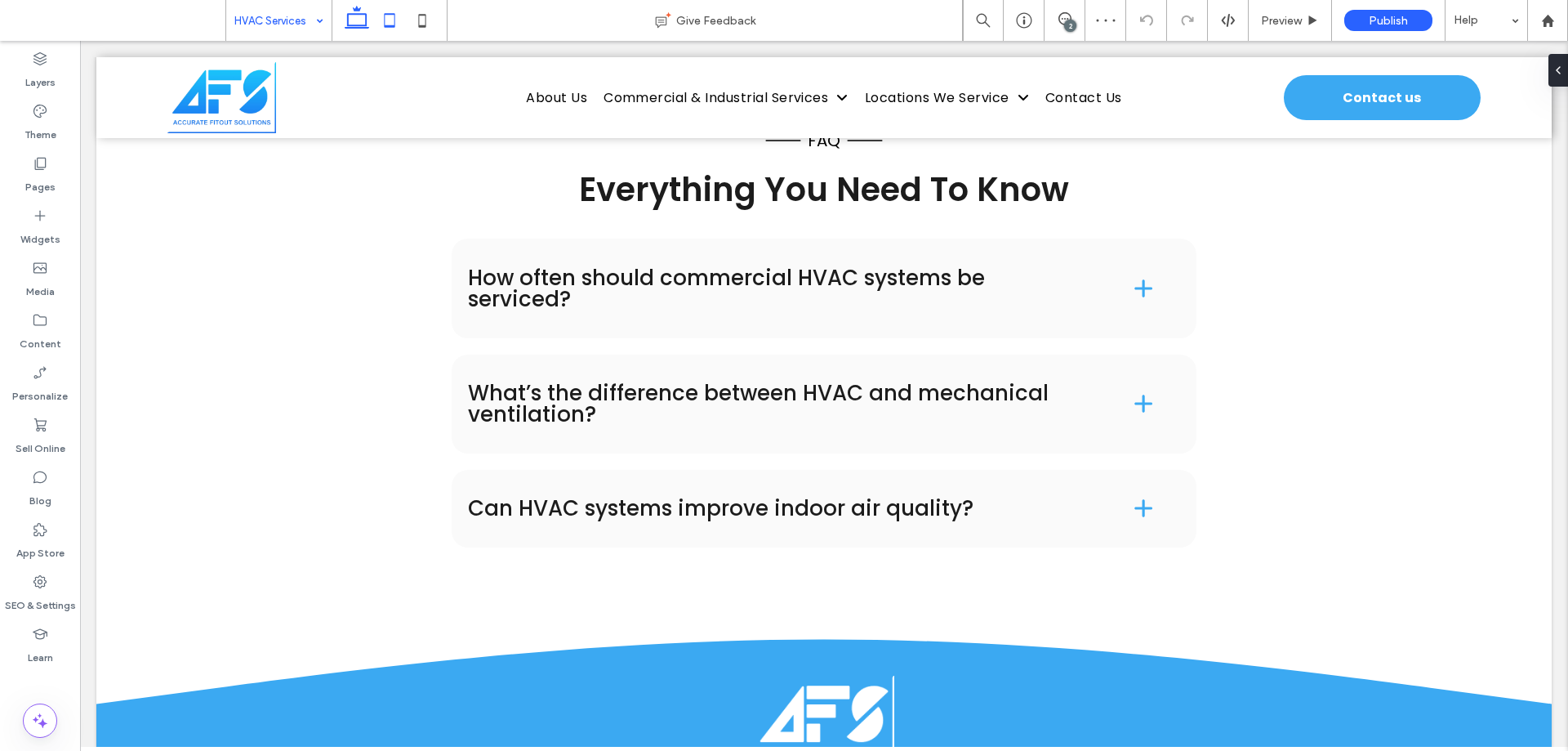 click 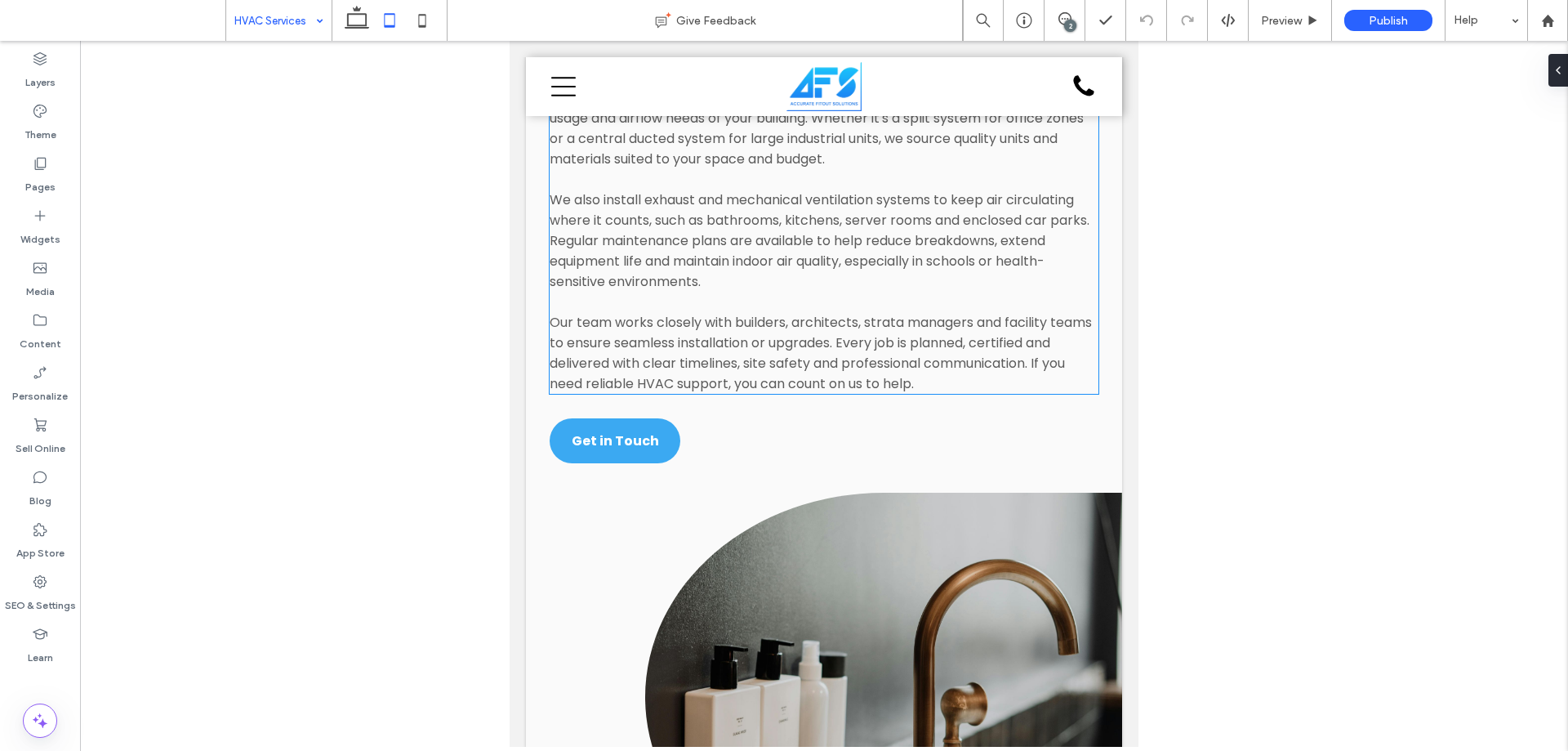 scroll, scrollTop: 2418, scrollLeft: 0, axis: vertical 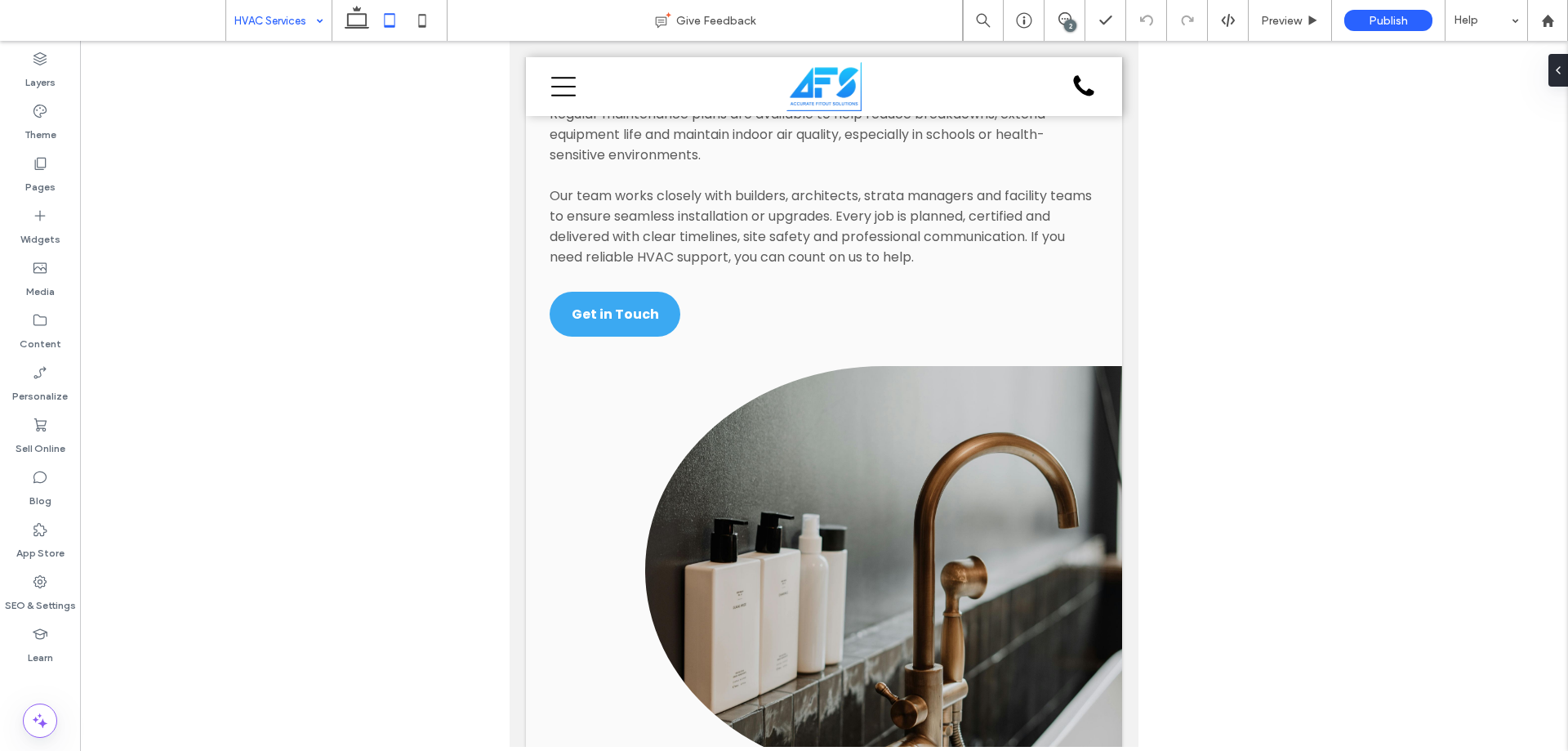 click at bounding box center (390, 20) 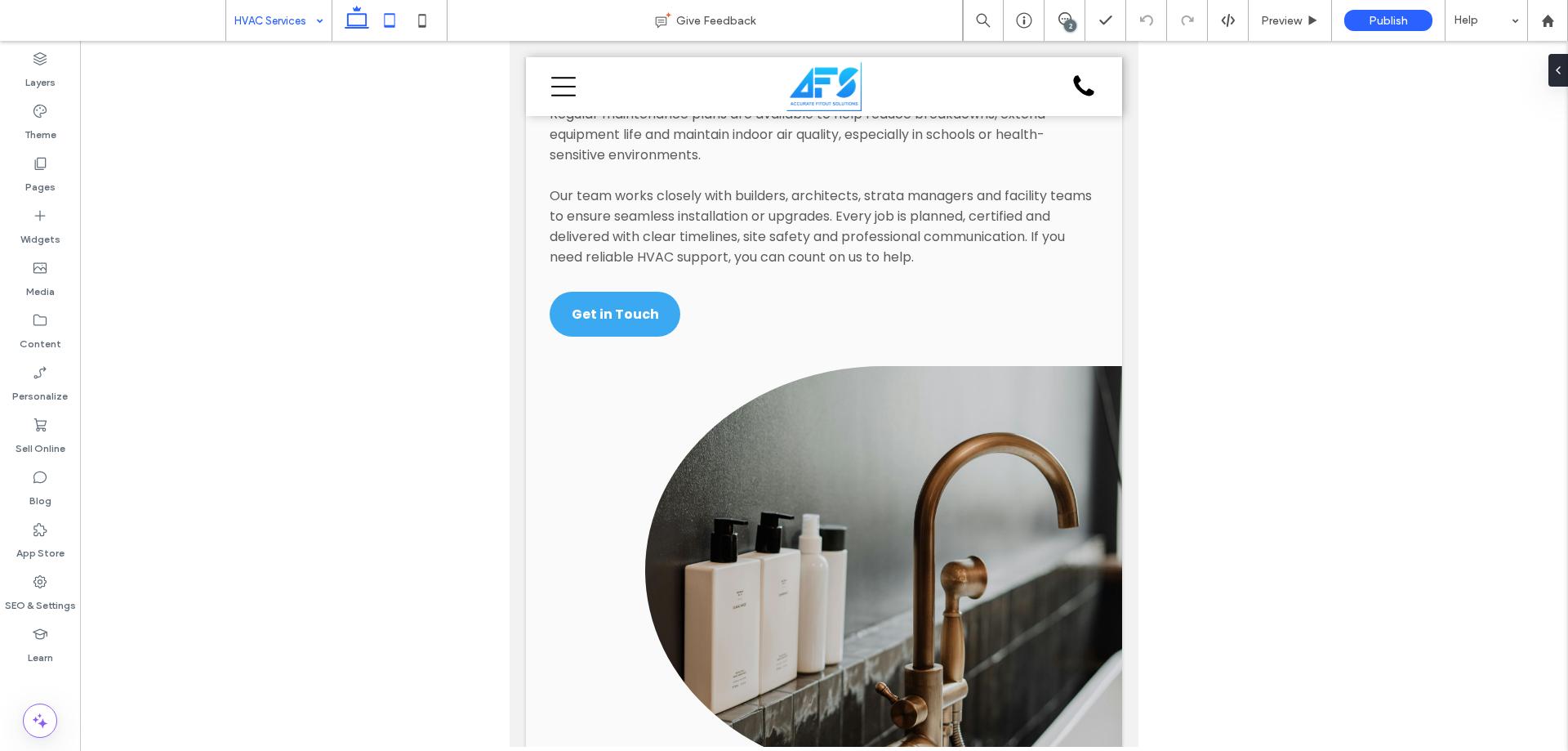 click 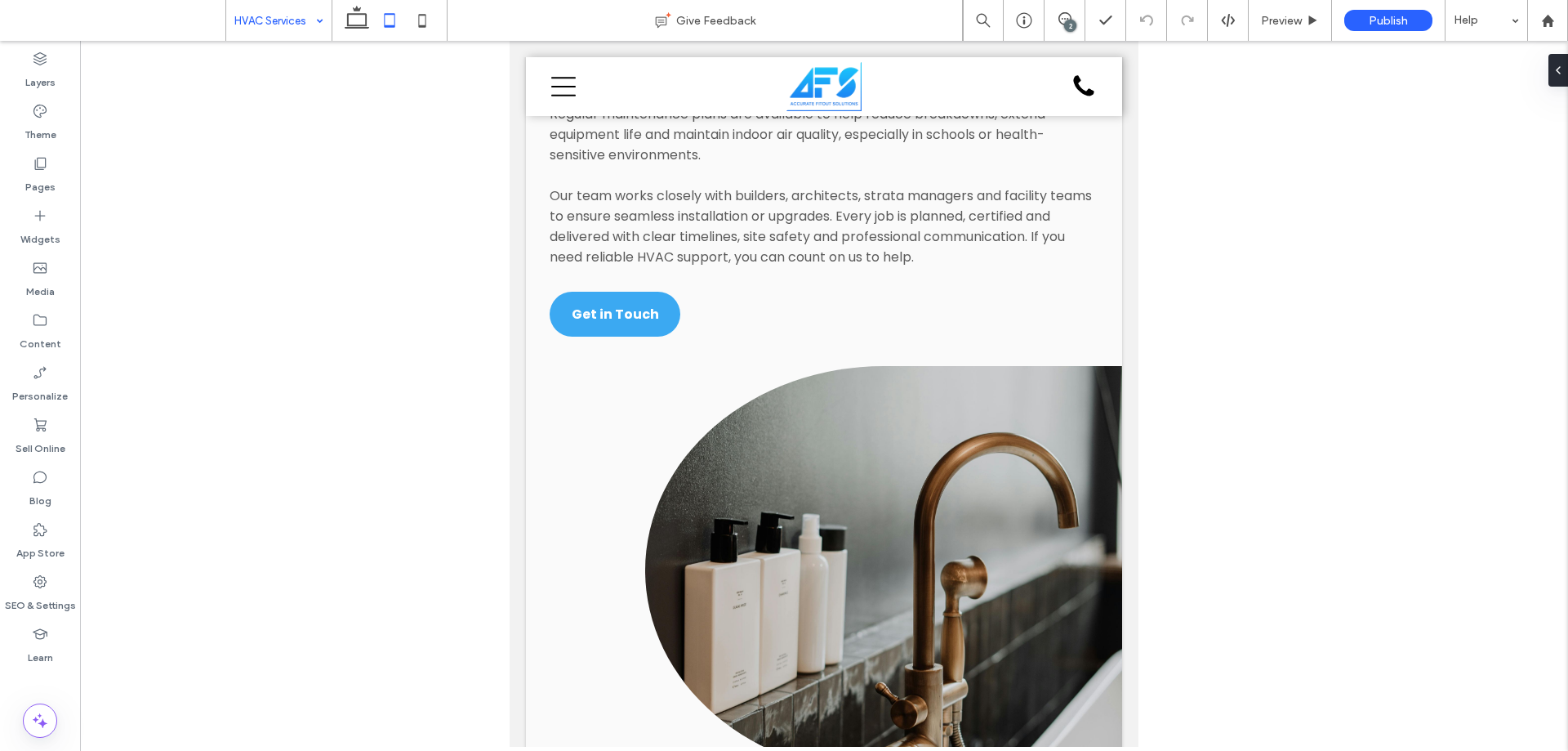 scroll, scrollTop: 1702, scrollLeft: 0, axis: vertical 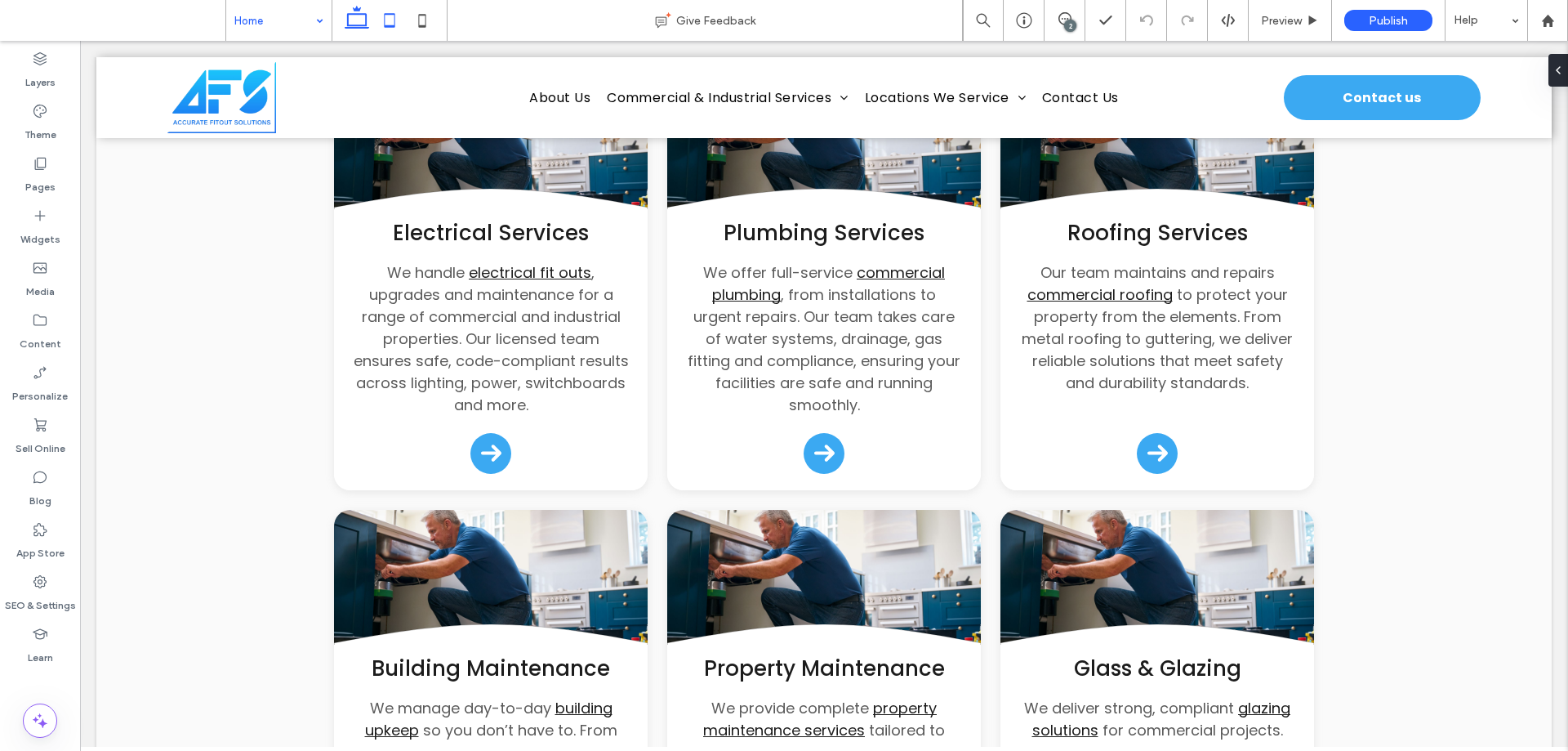 drag, startPoint x: 382, startPoint y: 7, endPoint x: 395, endPoint y: 30, distance: 26.41969 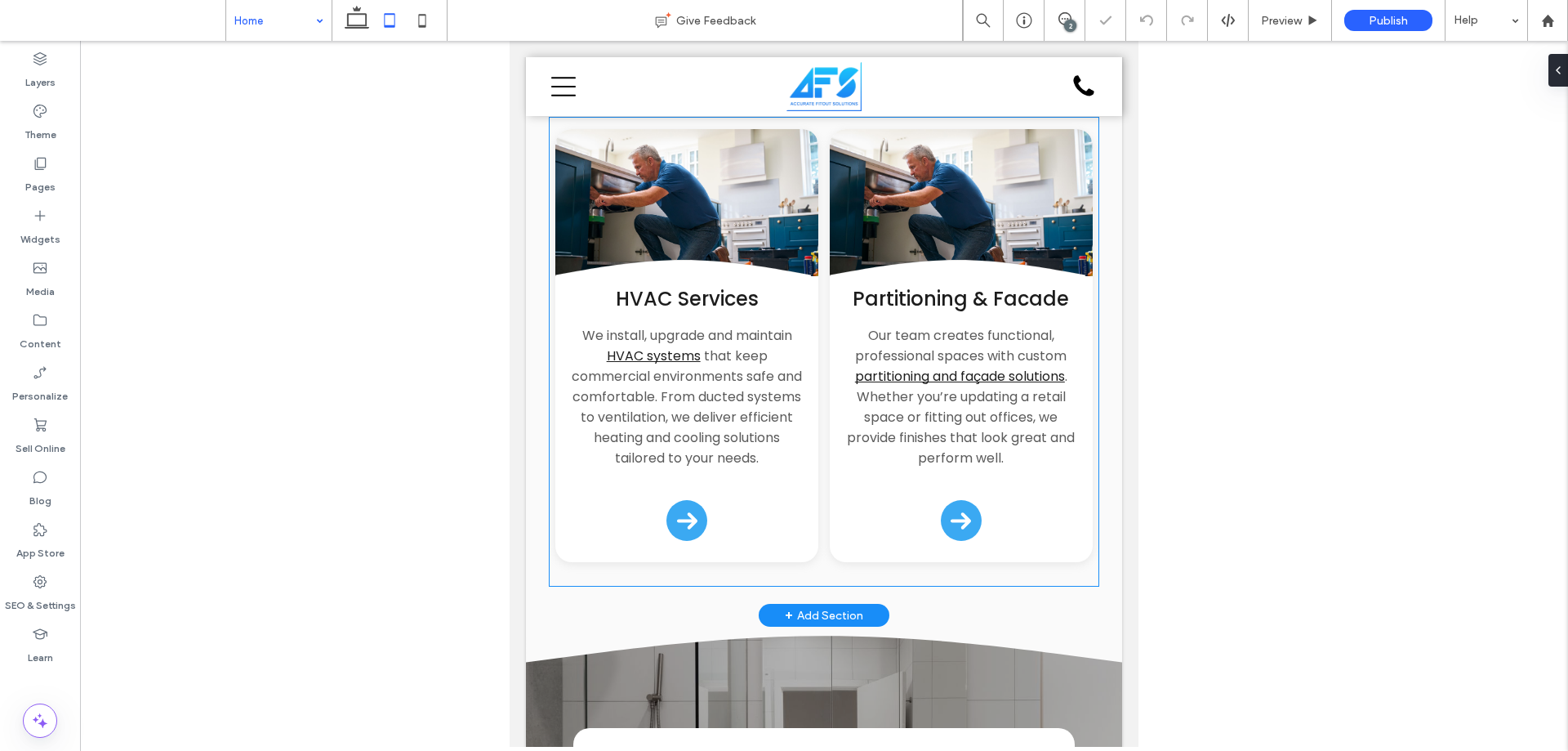 scroll, scrollTop: 2157, scrollLeft: 0, axis: vertical 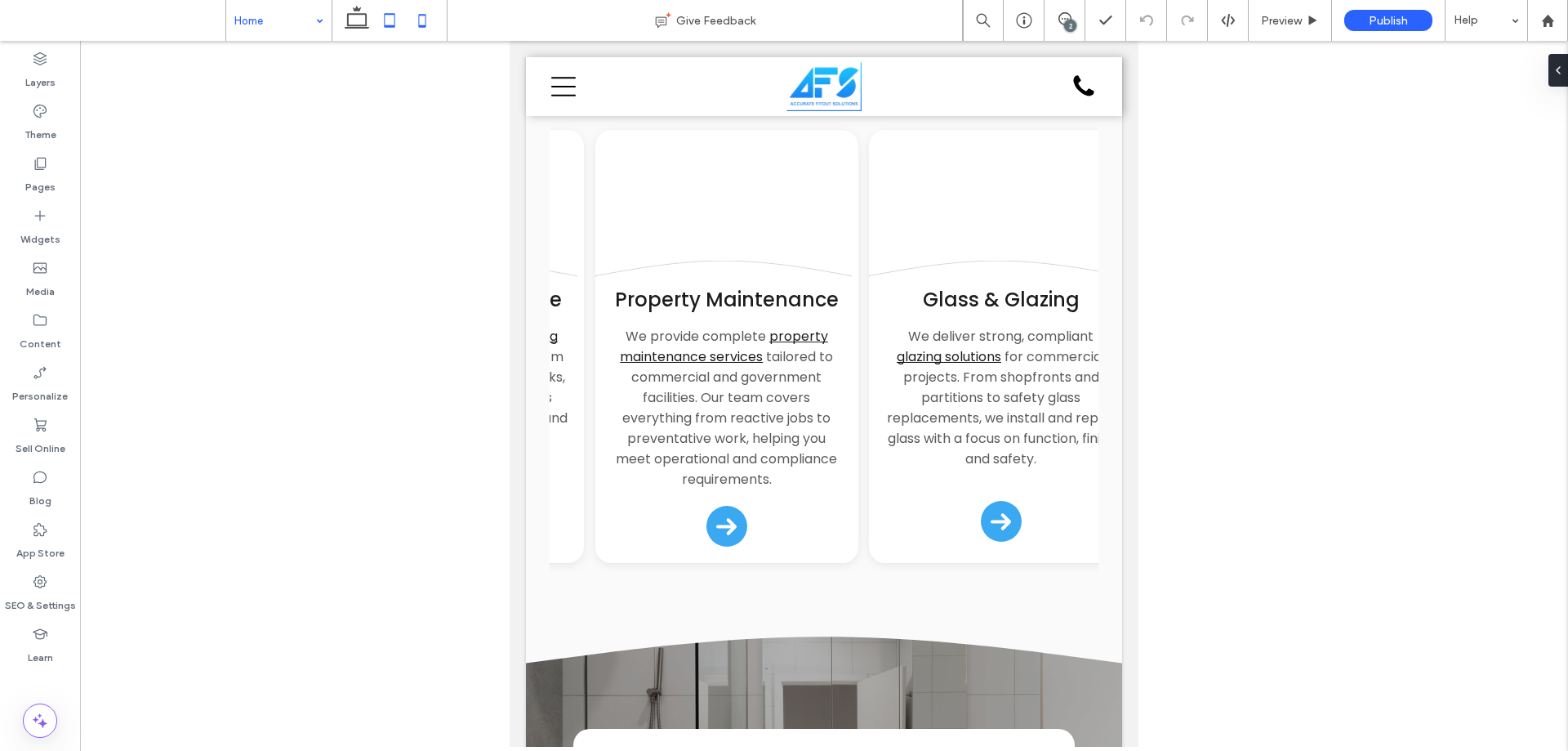 click 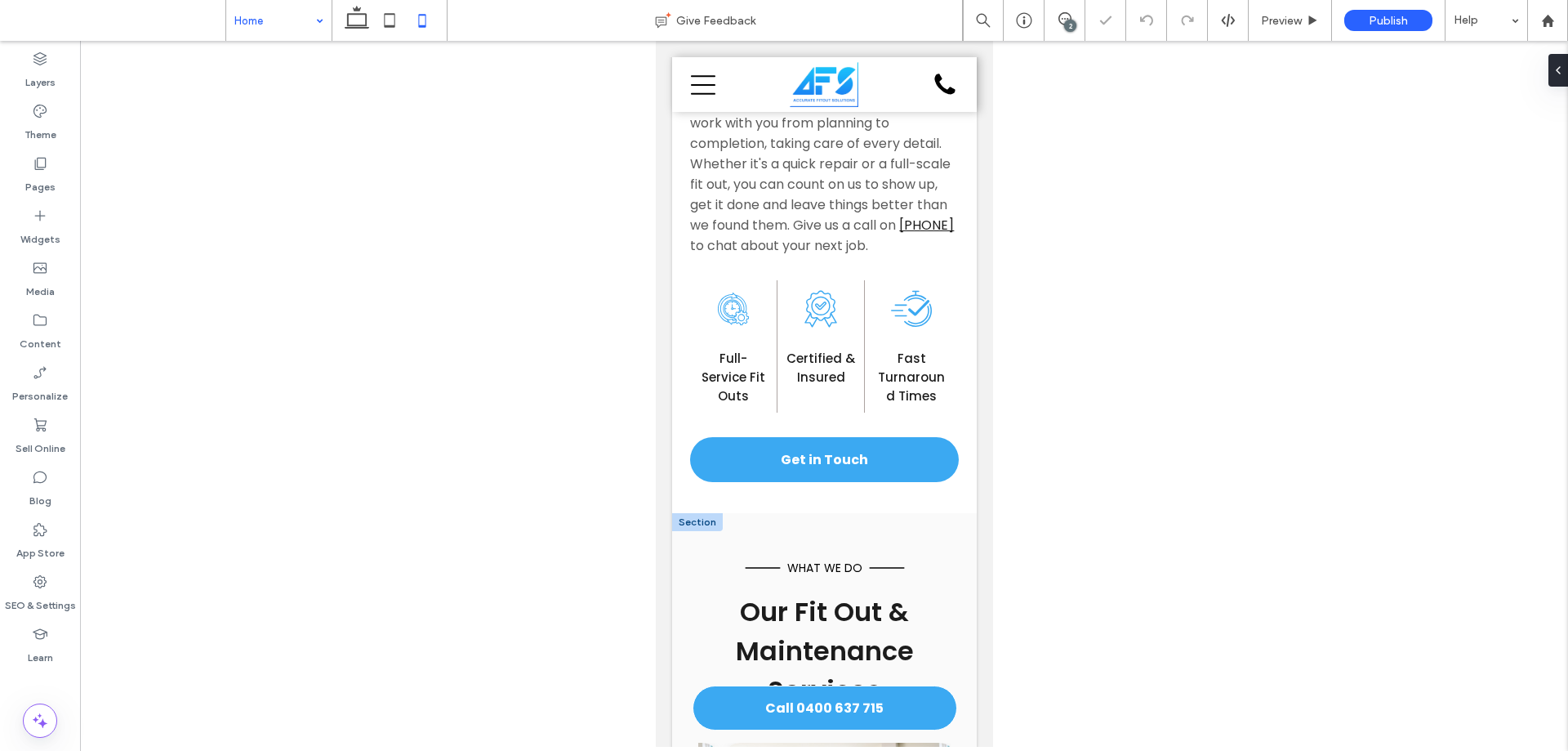 scroll, scrollTop: 2580, scrollLeft: 0, axis: vertical 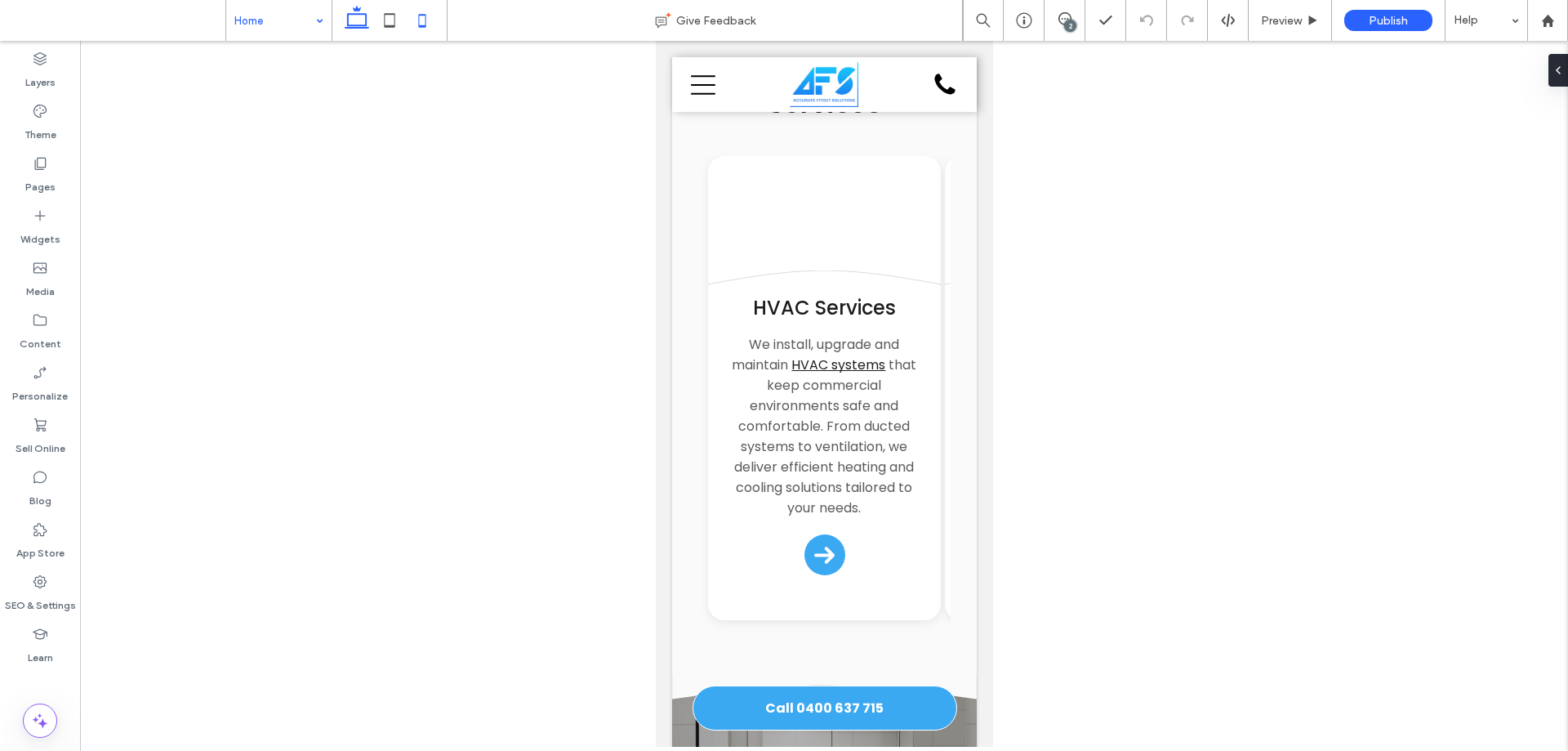 click 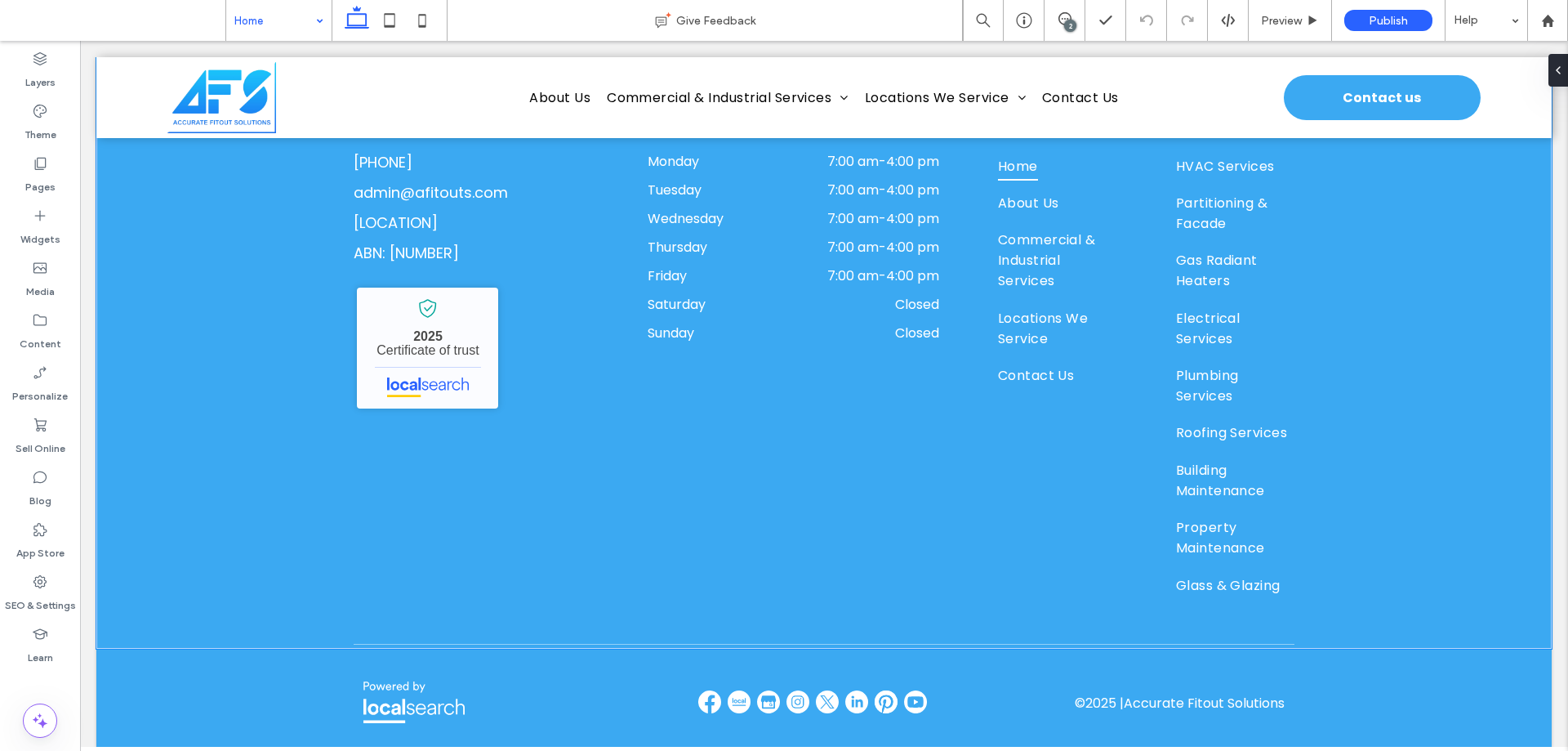 scroll, scrollTop: 4867, scrollLeft: 0, axis: vertical 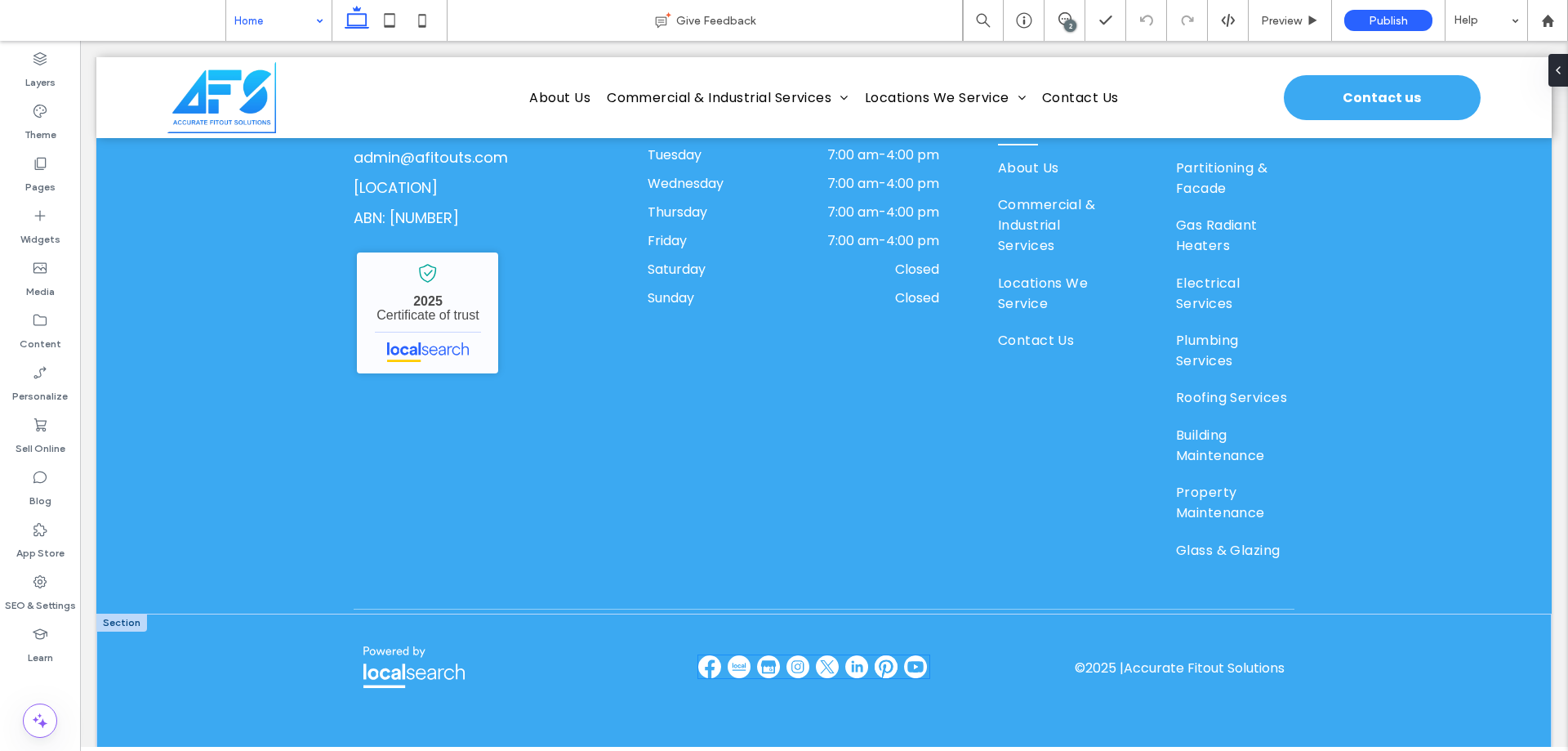 click at bounding box center [799, 667] 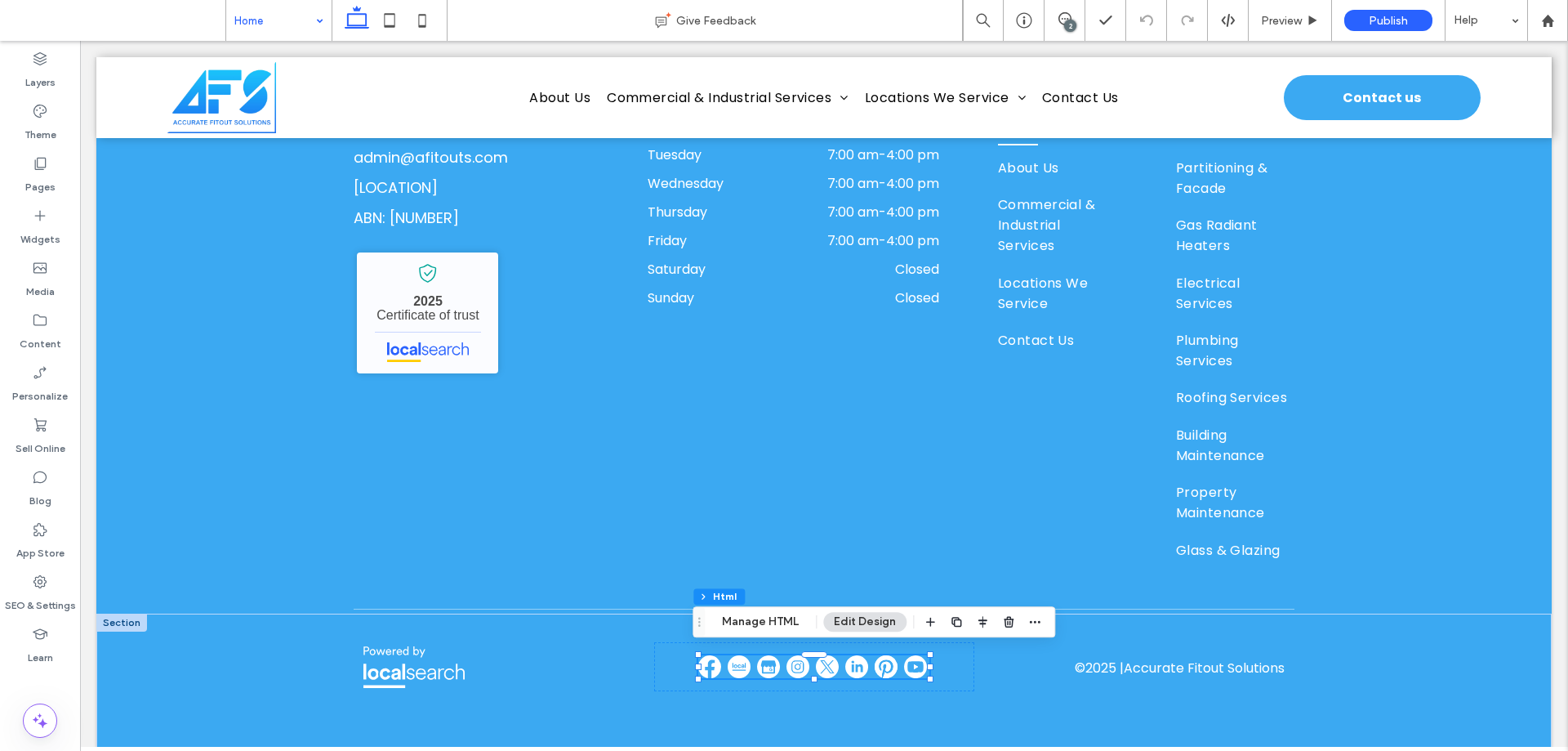 click at bounding box center [799, 667] 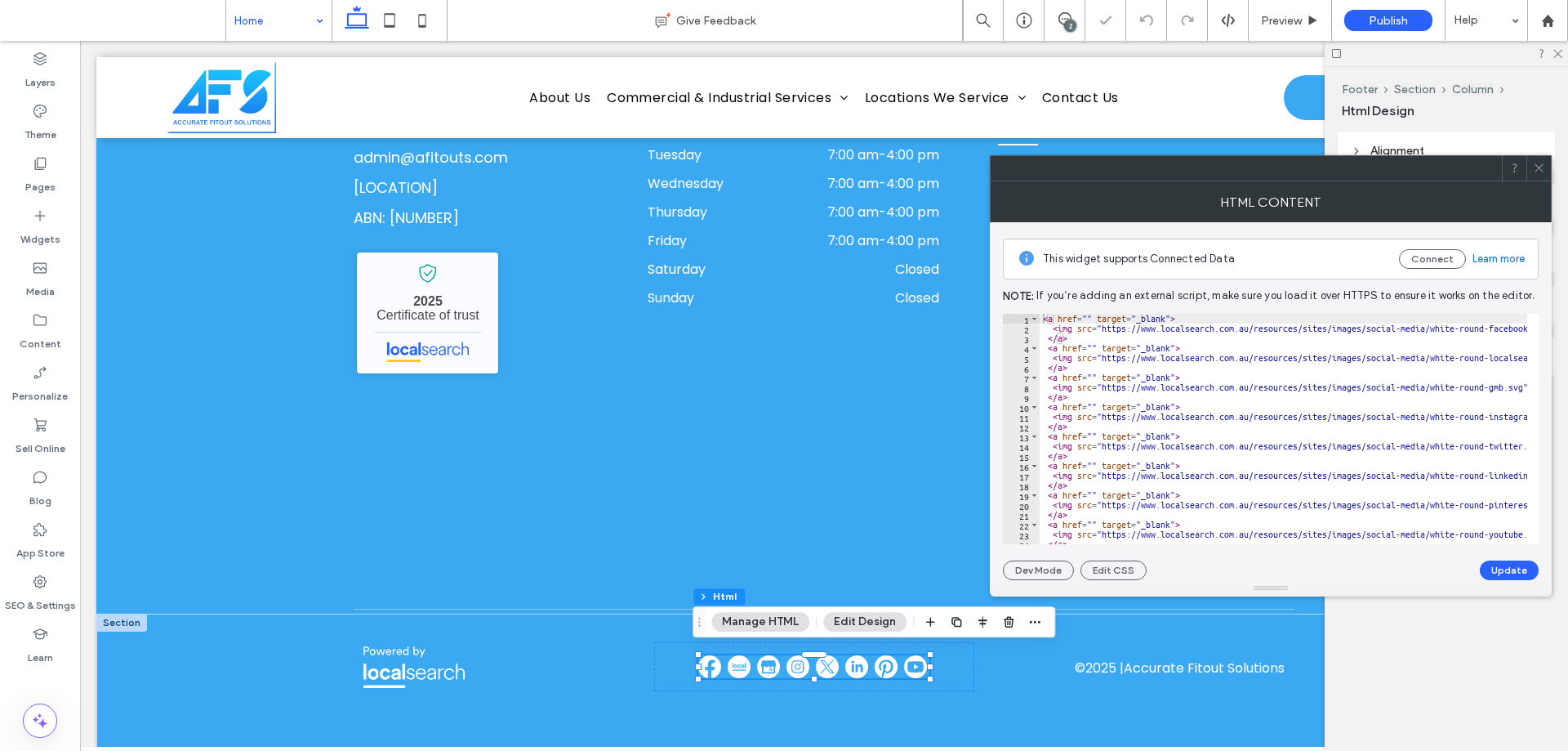 click on "< a   href = ""   target = "_blank" >    < img   src = "https://www.localsearch.com.au/resources/sites/images/social-media/white-round-facebook.svg"   alt = "Find Us On Facebook"   title = "Find Us On Facebook"   style = "margin:0px 3px 0px 0px;float:none;width:28px;height:28px;" >   </ a >   < a   href = ""   target = "_blank" >    < img   src = "https://www.localsearch.com.au/resources/sites/images/social-media/white-round-localsearch.svg"   alt = "www.localsearch.com.au"   title = "www.localsearch.com.au"   style = "margin:0px 3px 0px 0px;float:none;width:28px;height:28px;" >   </ a >   < a   href = ""   target = "_blank" >    < img   src = "https://www.localsearch.com.au/resources/sites/images/social-media/white-round-gmb.svg"   alt = "Find Us On GBP"   title = "Find Us On GBP"   style = "margin:0px 3px 0px 0px;float:none;width:28px;height:28px;" >   </ a >   < a   href = ""   target = "_blank" >    < img   src =   alt = "Find Us On Instagram"   title = "Find Us On Instagram"   style = >   </ a >   < a" at bounding box center (1616, 432) 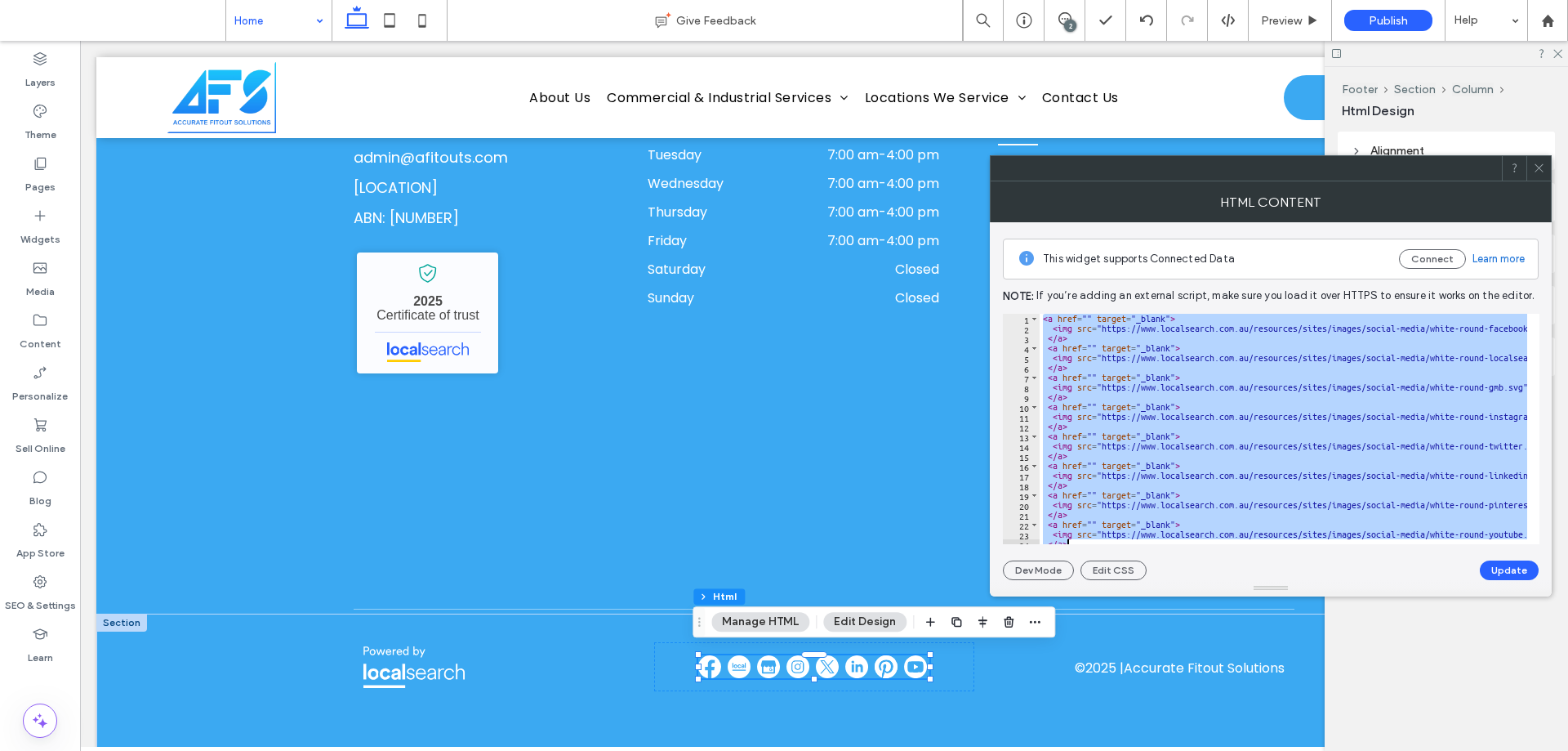 click on "< a   href = ""   target = "_blank" >    < img   src = "https://www.localsearch.com.au/resources/sites/images/social-media/white-round-facebook.svg"   alt = "Find Us On Facebook"   title = "Find Us On Facebook"   style = "margin:0px 3px 0px 0px;float:none;width:28px;height:28px;" >   </ a >   < a   href = ""   target = "_blank" >    < img   src = "https://www.localsearch.com.au/resources/sites/images/social-media/white-round-localsearch.svg"   alt = "www.localsearch.com.au"   title = "www.localsearch.com.au"   style = "margin:0px 3px 0px 0px;float:none;width:28px;height:28px;" >   </ a >   < a   href = ""   target = "_blank" >    < img   src = "https://www.localsearch.com.au/resources/sites/images/social-media/white-round-gmb.svg"   alt = "Find Us On GBP"   title = "Find Us On GBP"   style = "margin:0px 3px 0px 0px;float:none;width:28px;height:28px;" >   </ a >   < a   href = ""   target = "_blank" >    < img   src =   alt = "Find Us On Instagram"   title = "Find Us On Instagram"   style = >   </ a >   < a" at bounding box center (1283, 429) 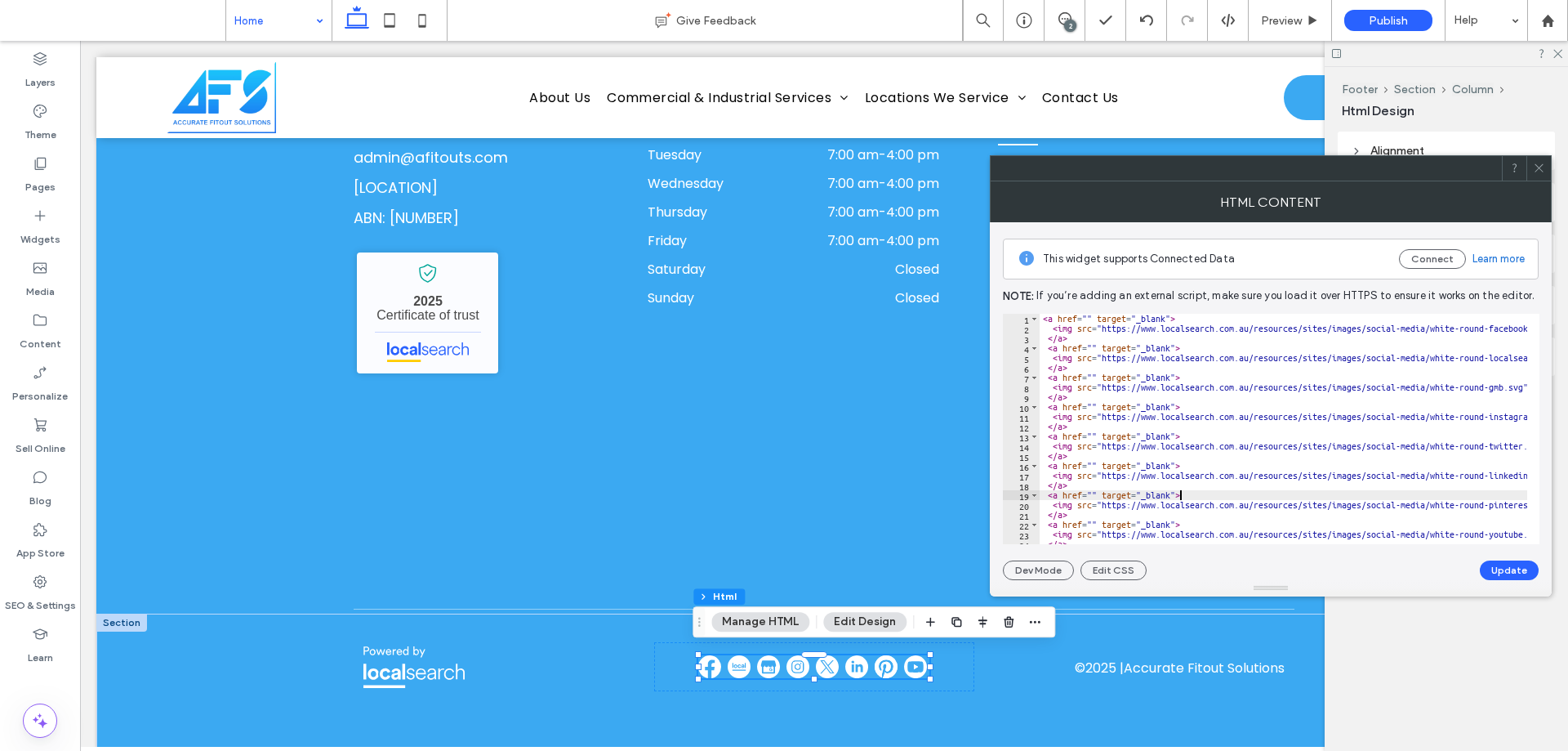 type on "**********" 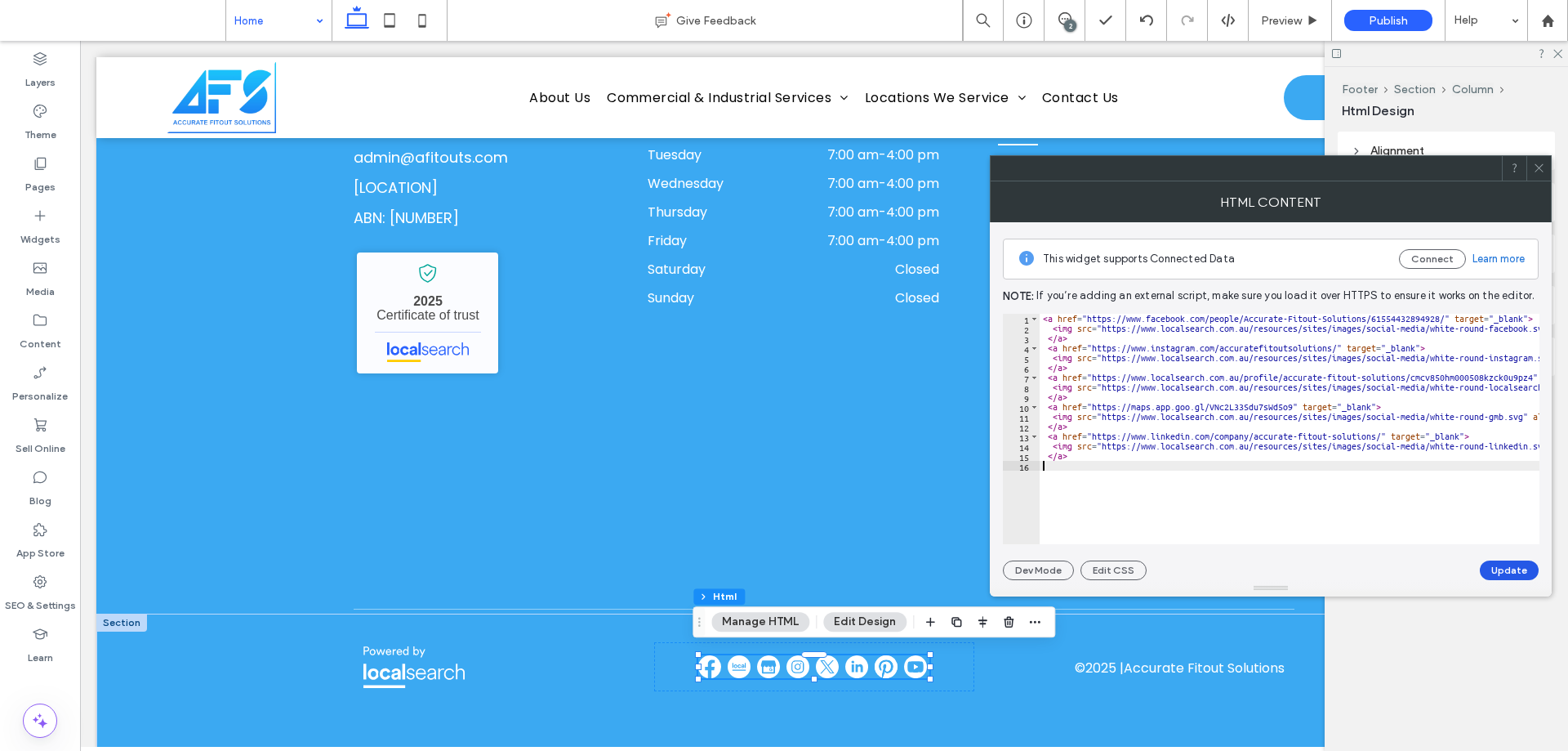 click on "Update" at bounding box center [1509, 570] 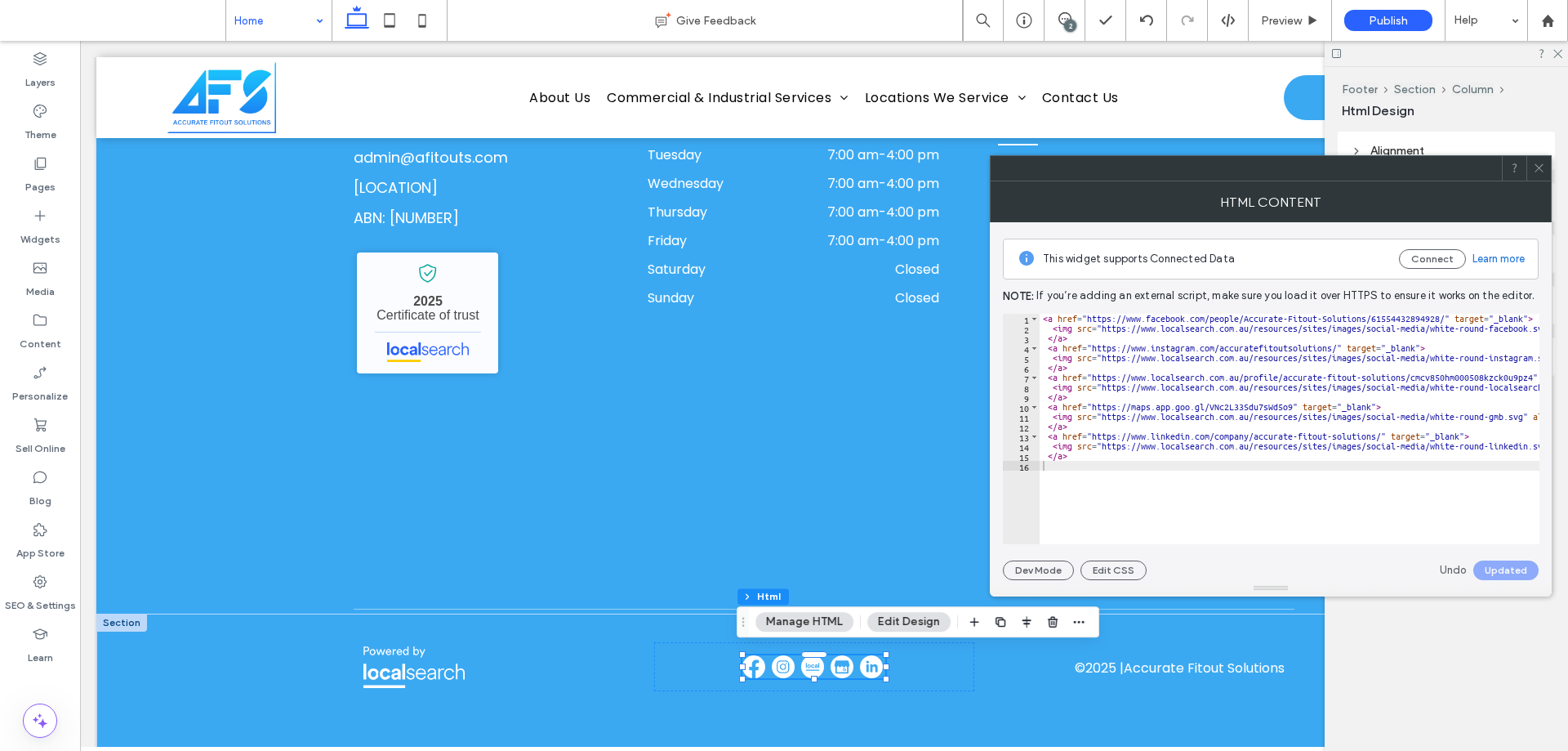 click 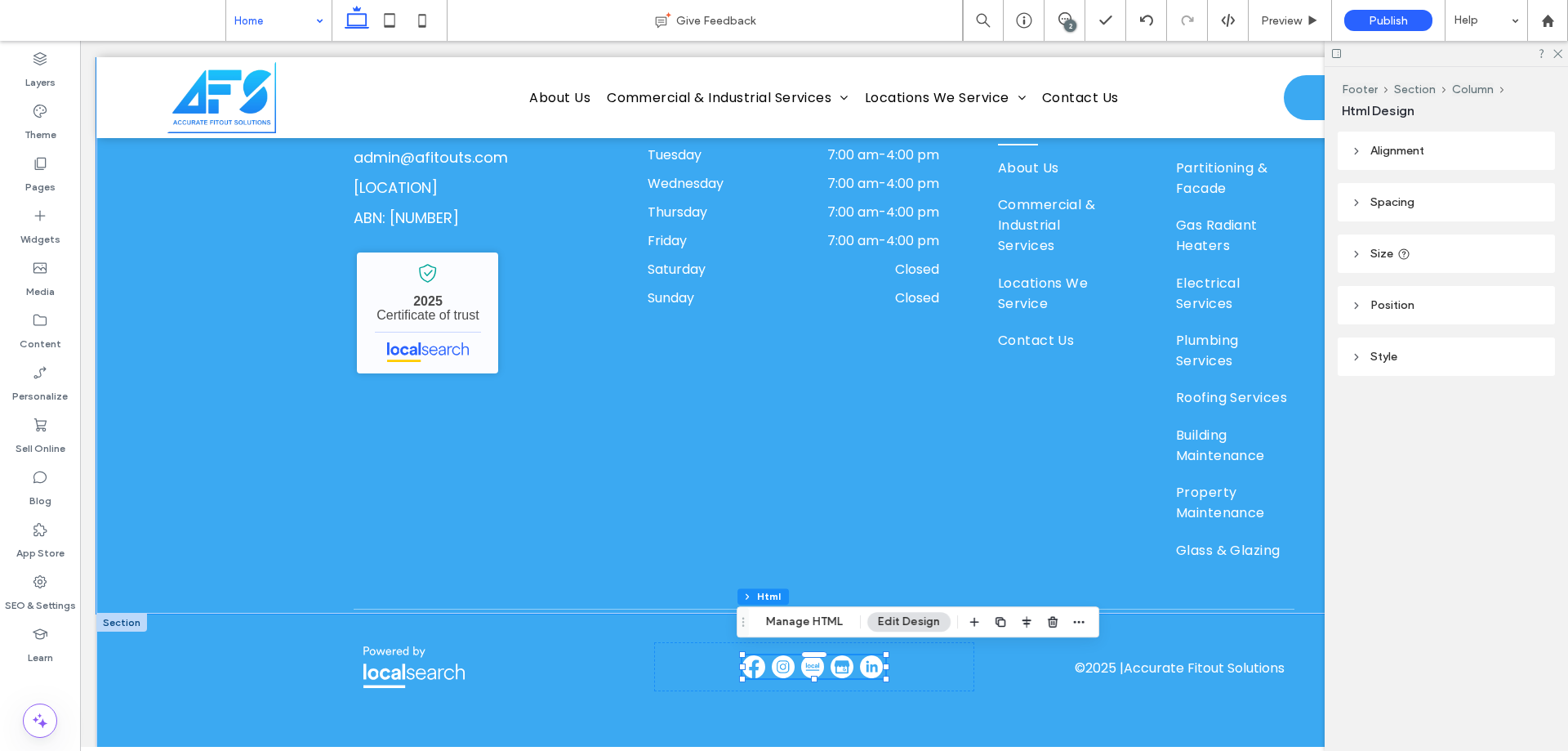 click on "Book Your Fit Out Today
CONTACT
0400 637 715
admin@afitouts.com
Wetherill Park, NSW 2164
ABN: 56 658 715 167
Accurate Fitout Solutions - Localsearch verified business 2025  Certificate of trust
TRADING HOURS
Monday
7:00 am
-  4:00 pm
Tuesday
7:00 am
-  4:00 pm
Wednesday
7:00 am
-  4:00 pm
Thursday
7:00 am
-  4:00 pm
Friday
7:00 am
-  4:00 pm
Saturday
Closed
Sunday
Closed
SITE LINKS
Home
About Us
Commercial & Industrial Services
Locations We Service
Contact Us
SERVICES
HVAC Services
Partitioning & Facade
Gas Radiant Heaters
Electrical Services" at bounding box center (824, 193) 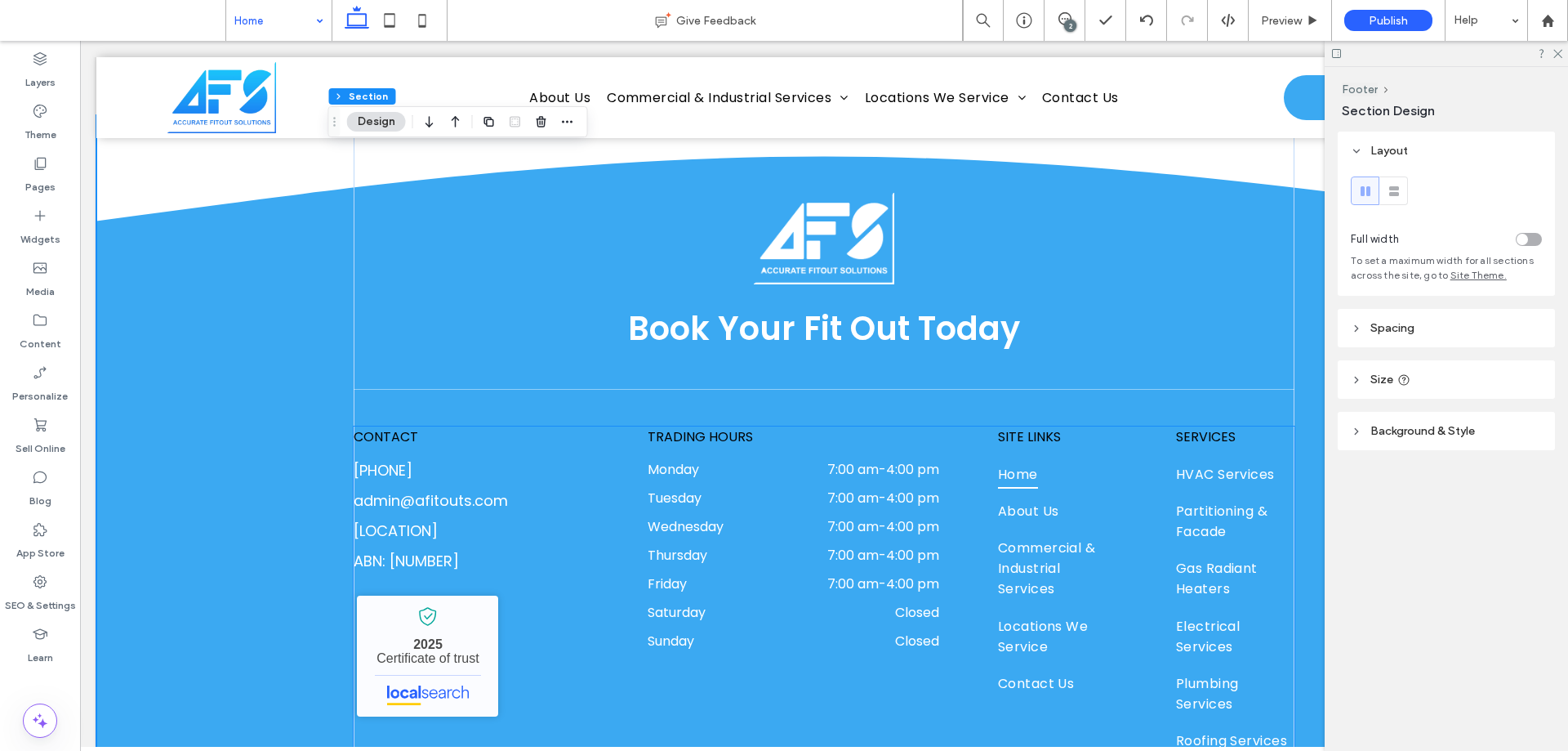 scroll, scrollTop: 4295, scrollLeft: 0, axis: vertical 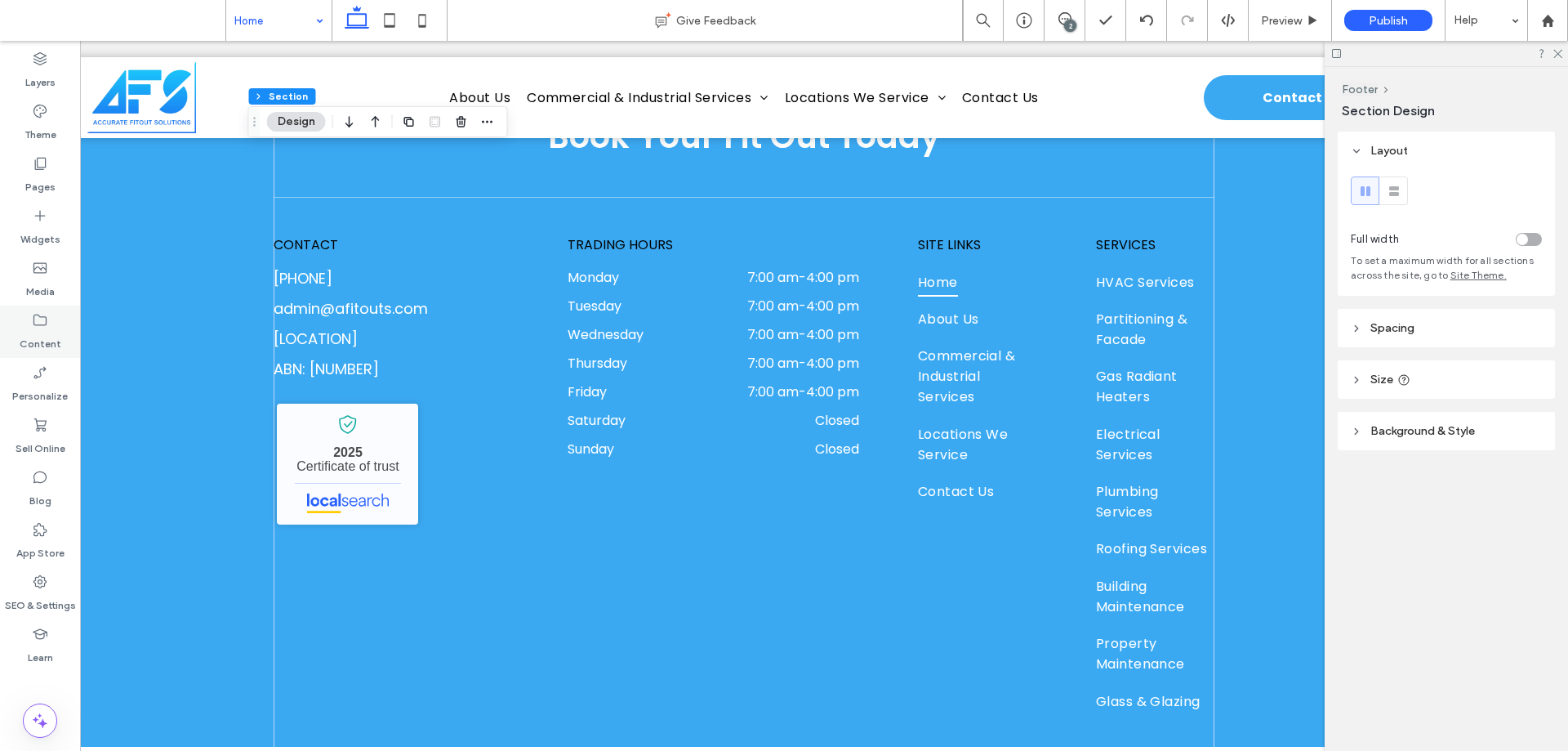 click 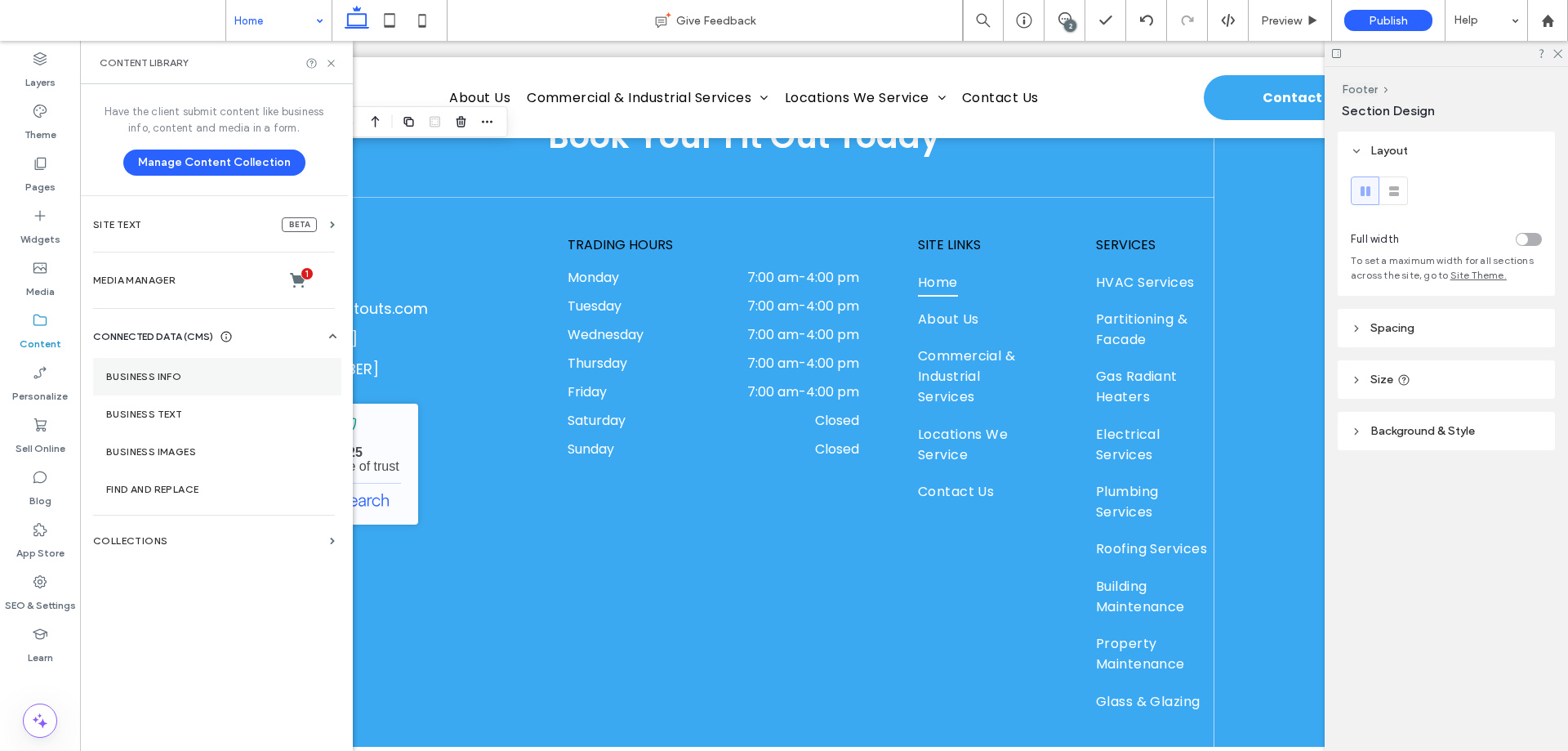 click on "Business Info" at bounding box center (217, 377) 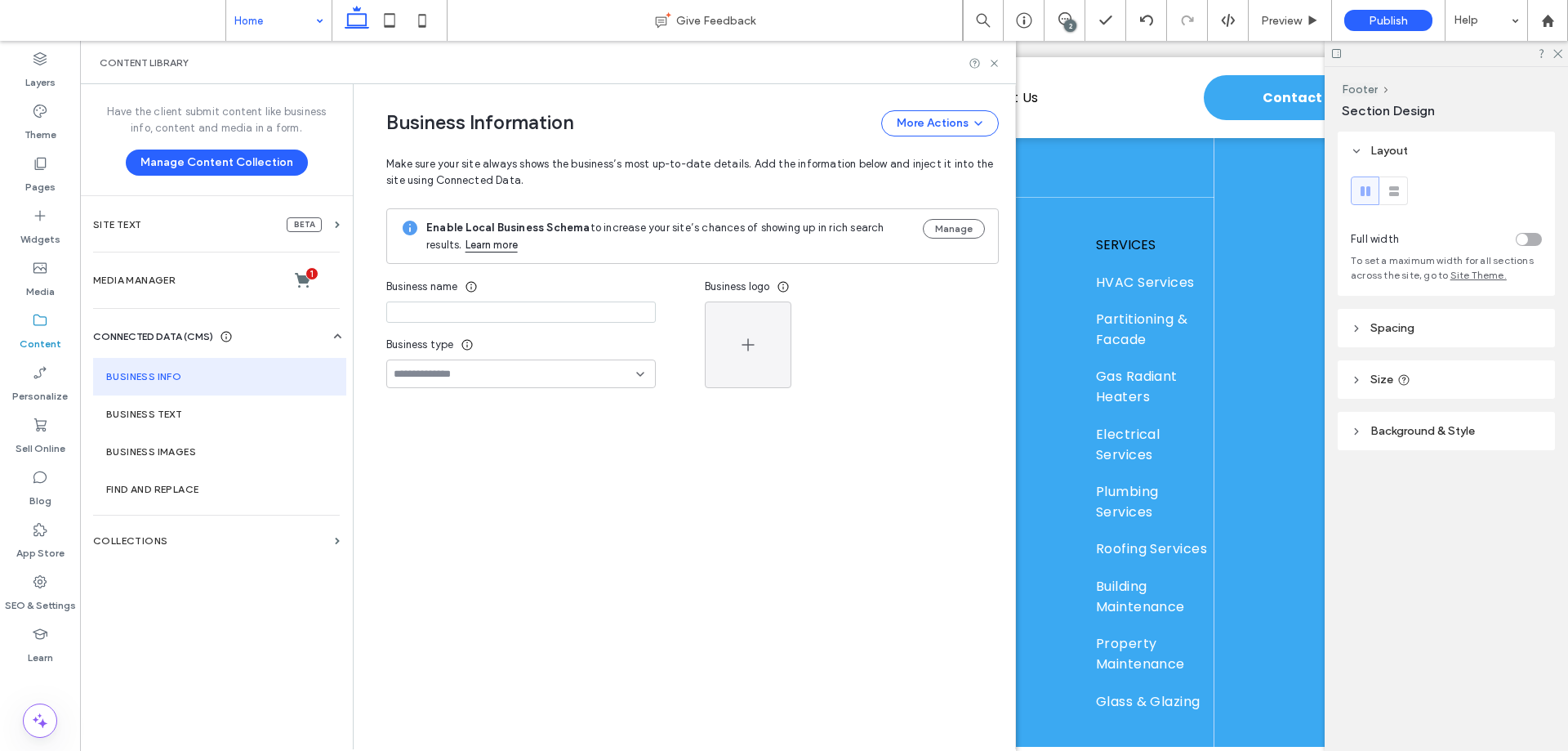 type on "**********" 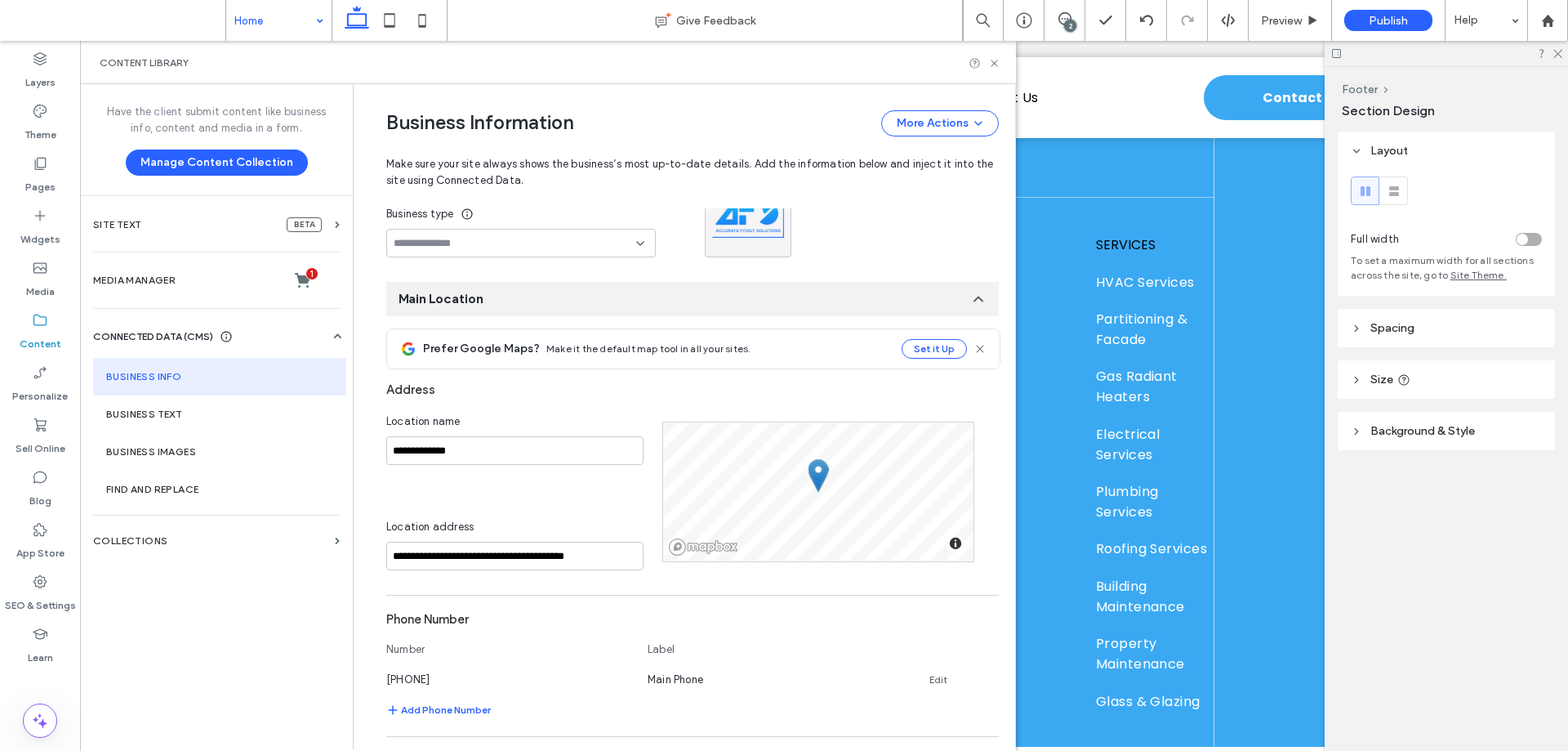 scroll, scrollTop: 0, scrollLeft: 0, axis: both 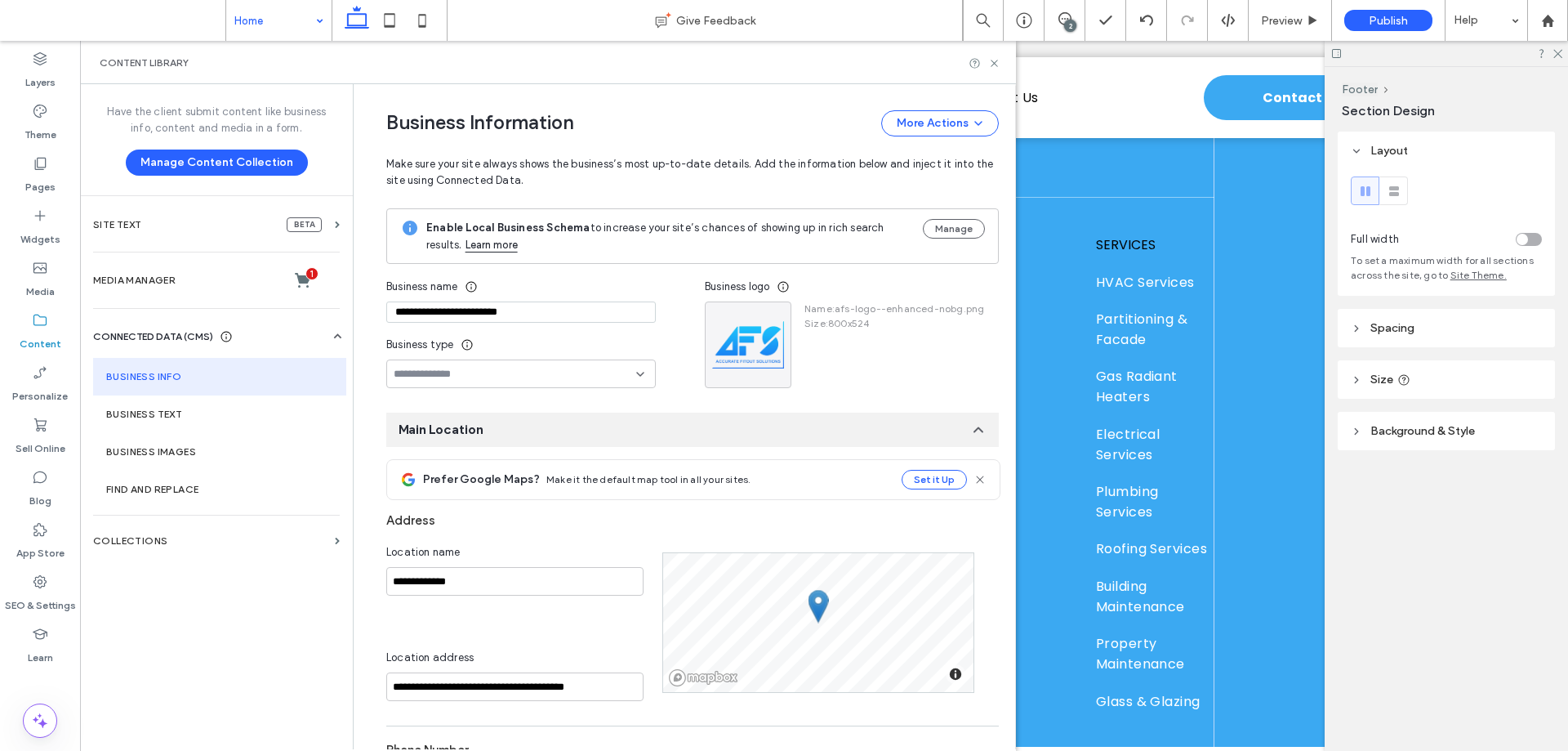 click on "**********" at bounding box center [521, 312] 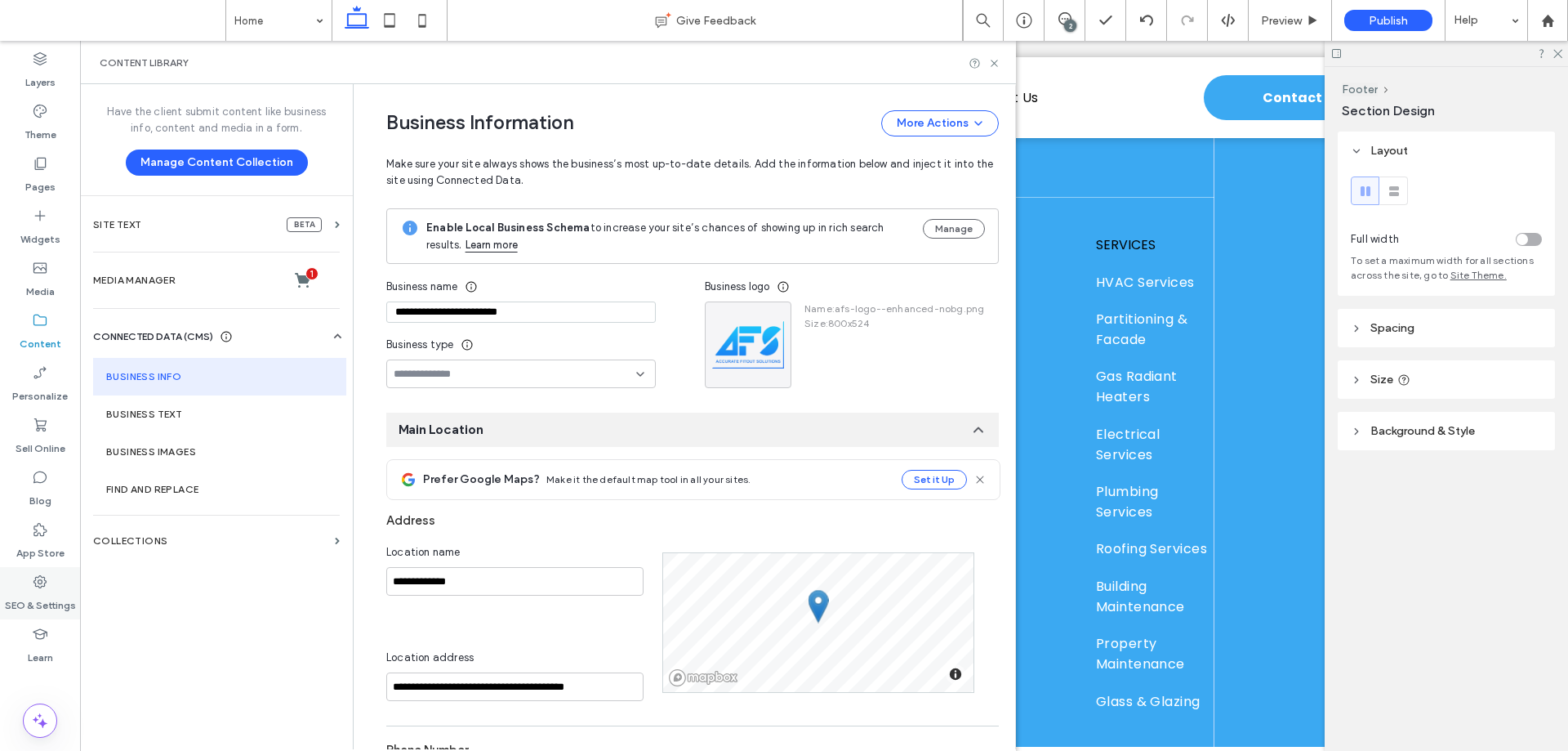 click on "SEO & Settings" at bounding box center [40, 601] 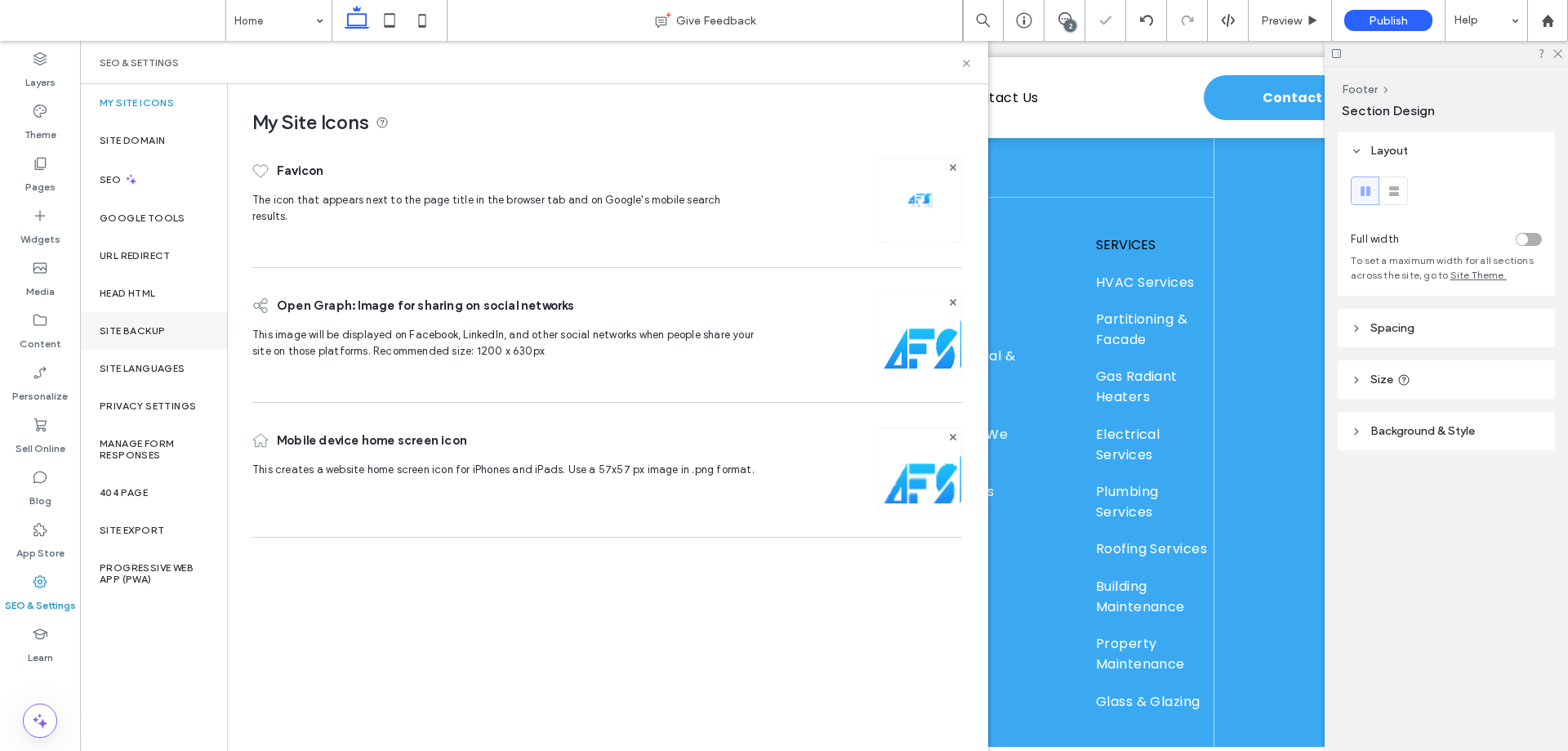 click on "Site Backup" at bounding box center [154, 331] 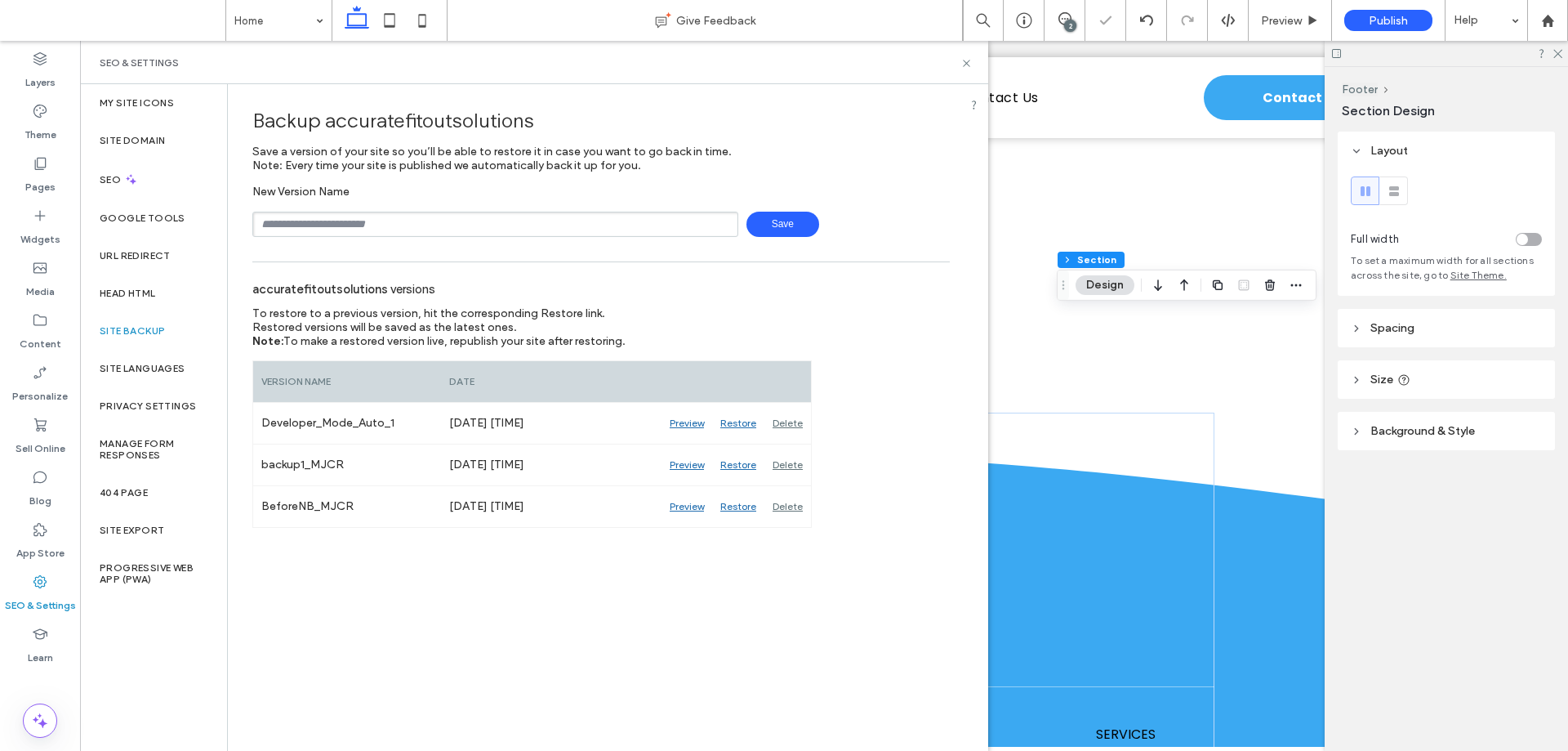 scroll, scrollTop: 4665, scrollLeft: 0, axis: vertical 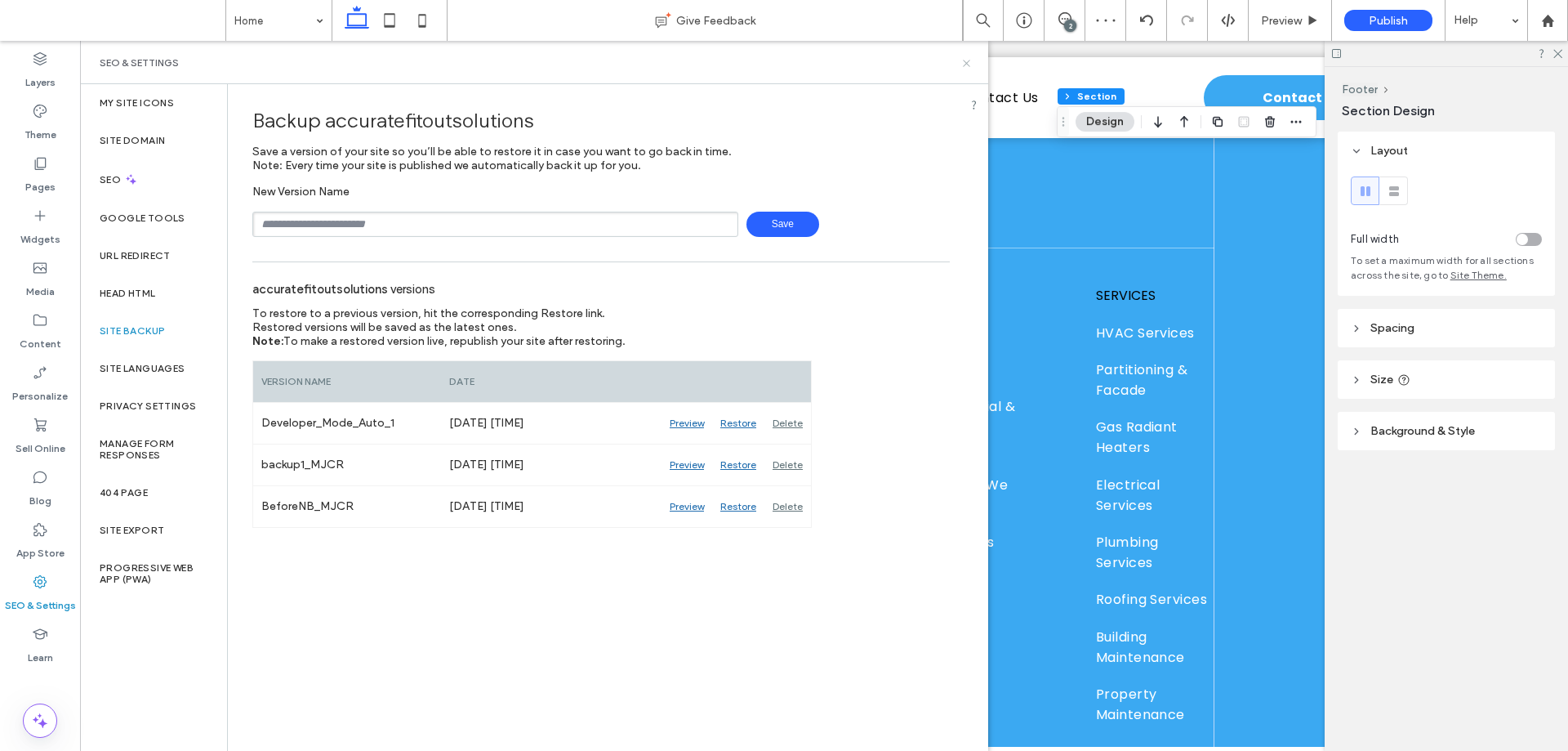 click 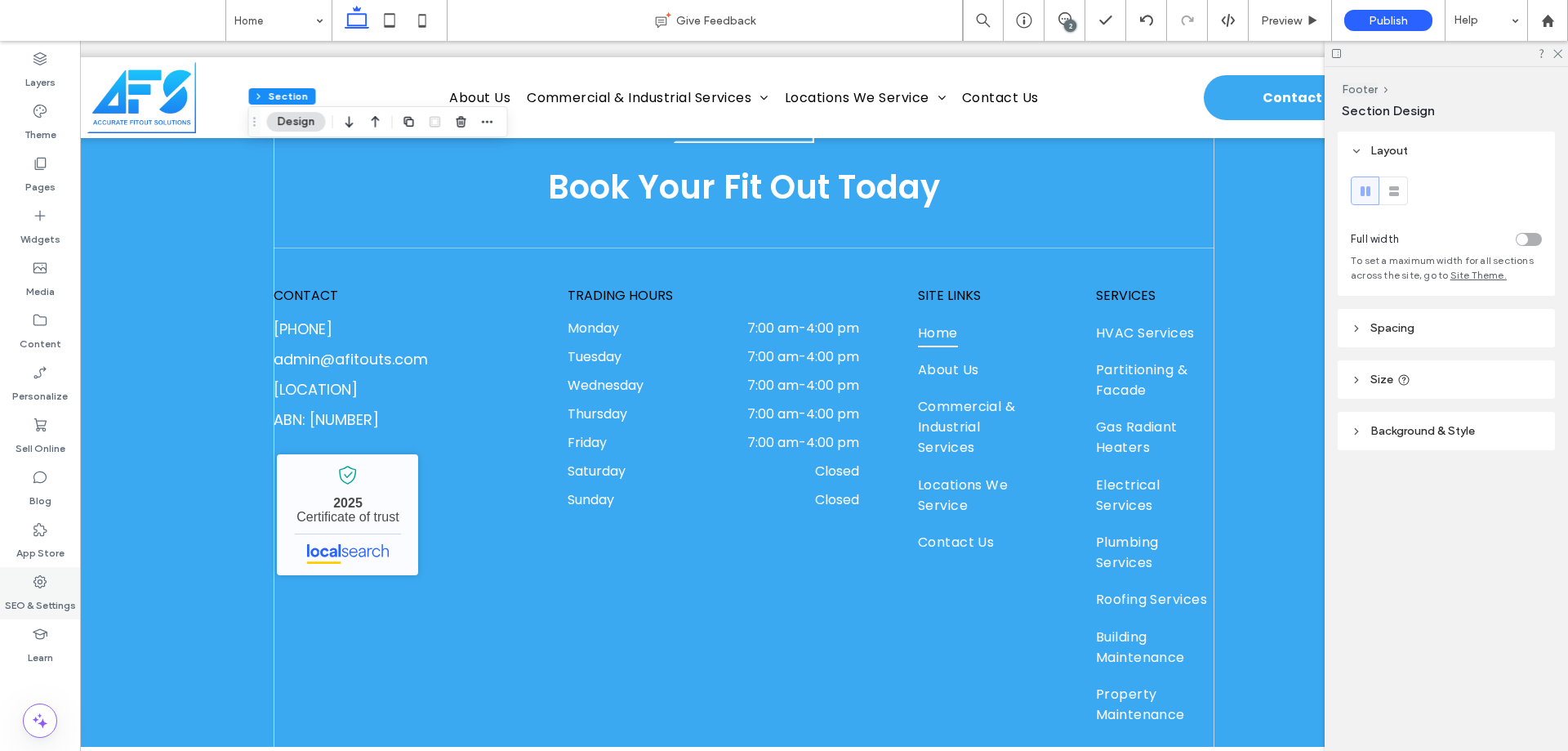 click on "SEO & Settings" at bounding box center (40, 601) 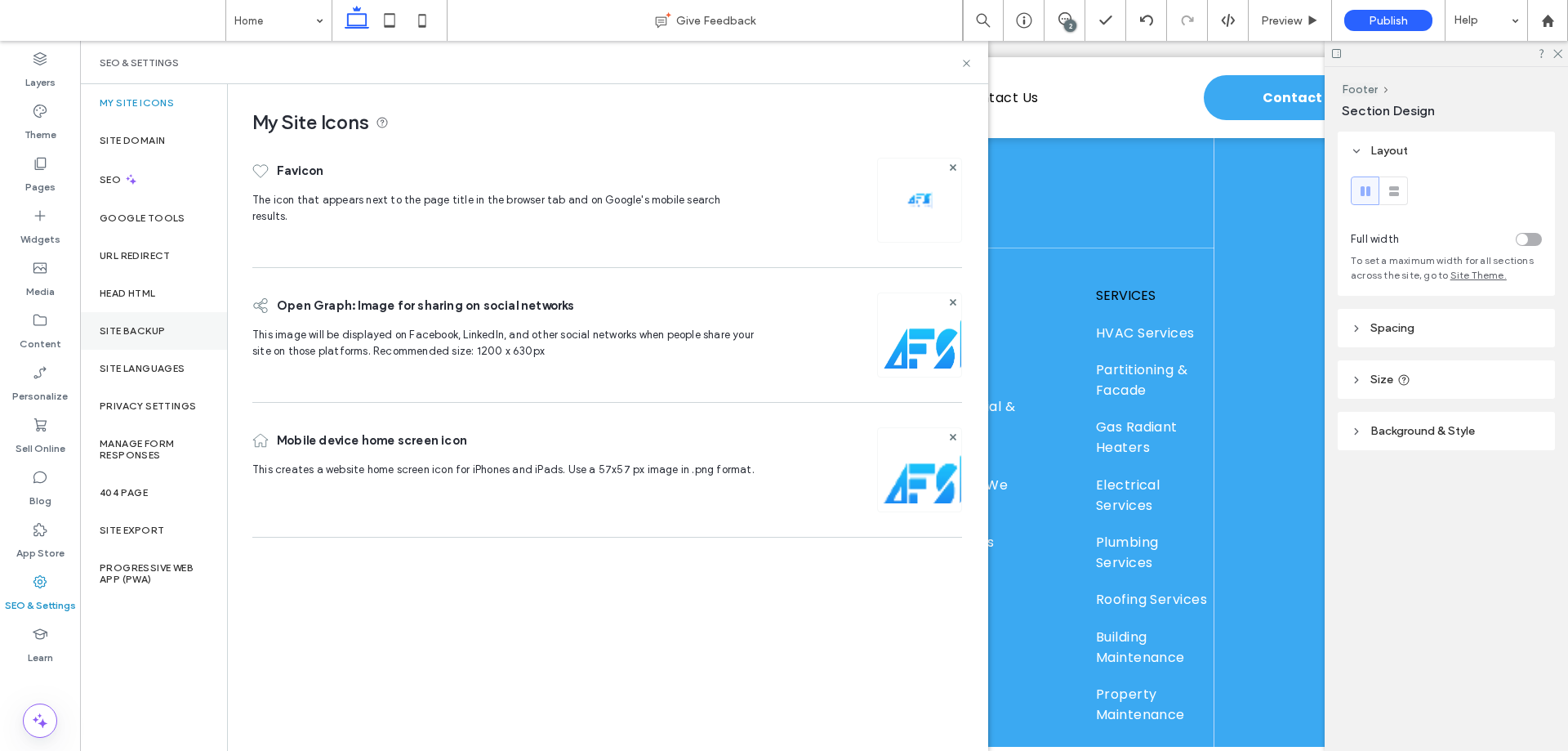 click on "Site Backup" at bounding box center (132, 331) 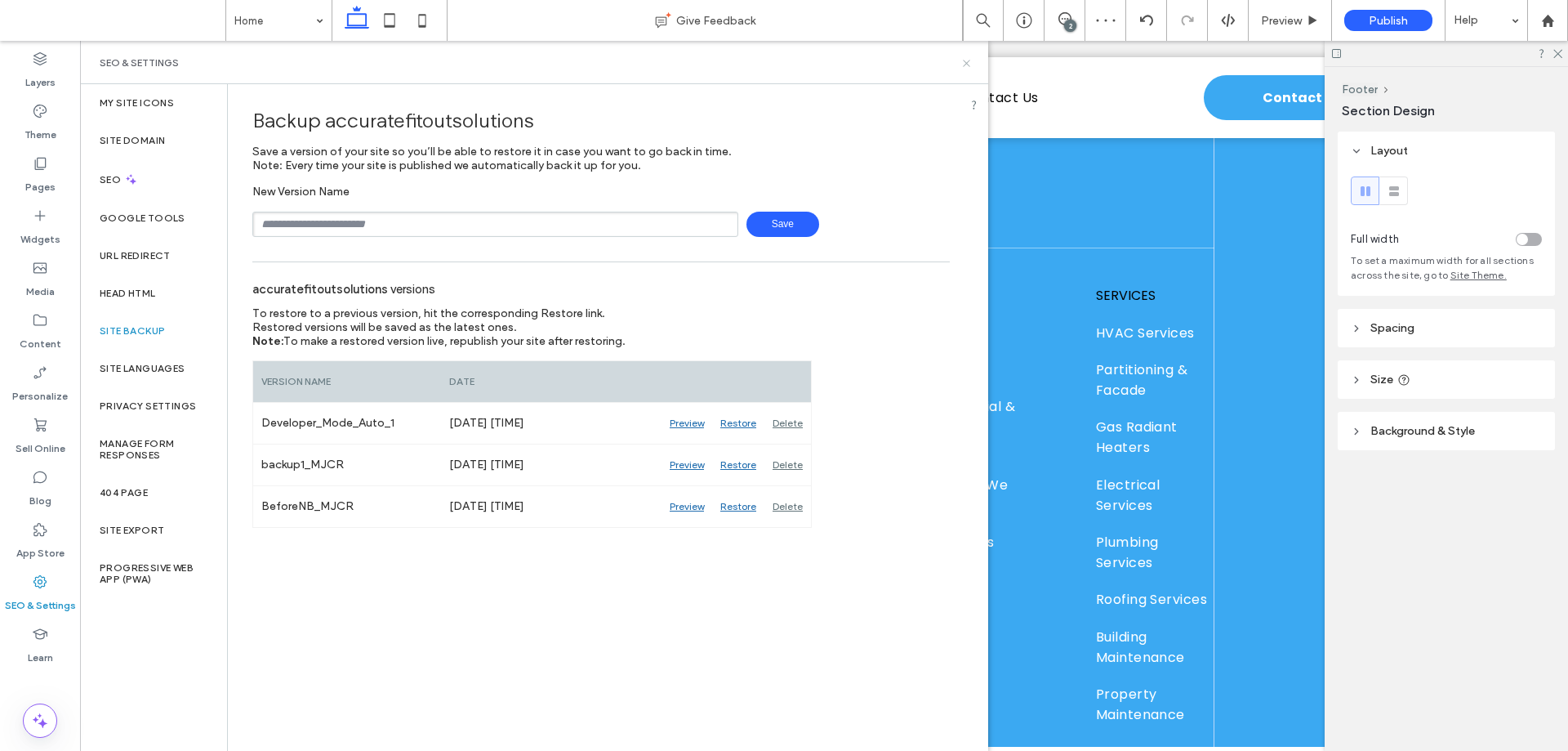 click 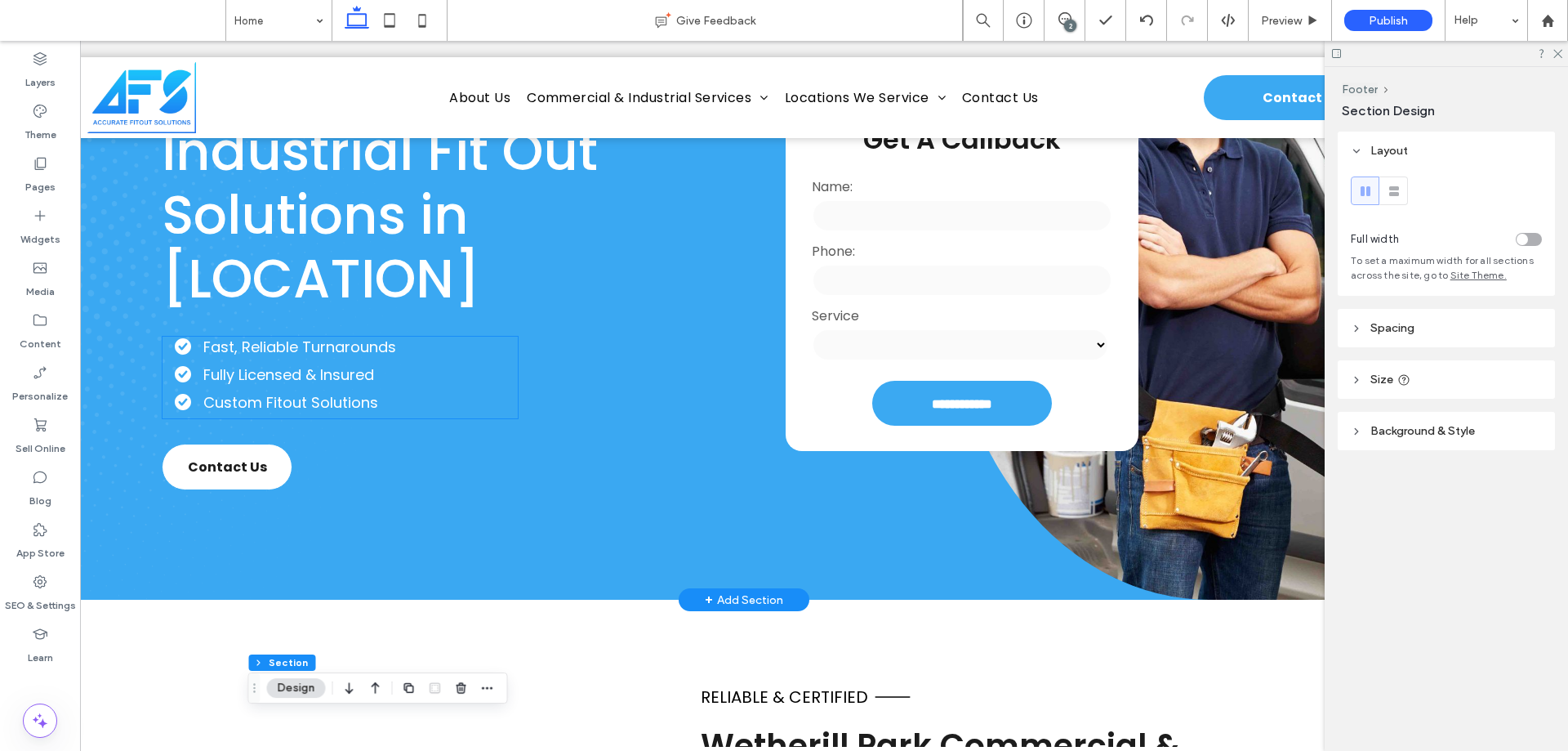scroll, scrollTop: 163, scrollLeft: 0, axis: vertical 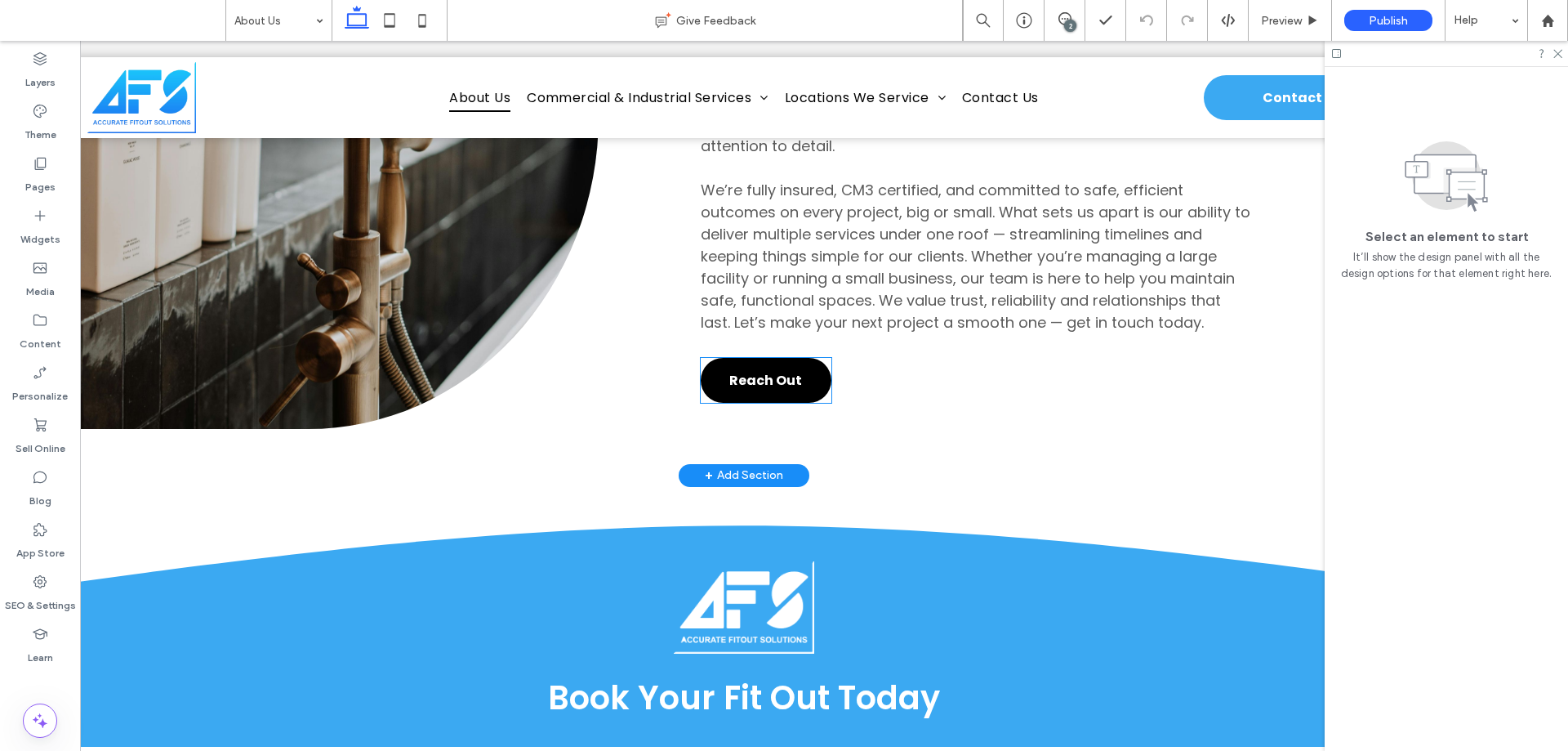 click on "Reach Out" at bounding box center (766, 380) 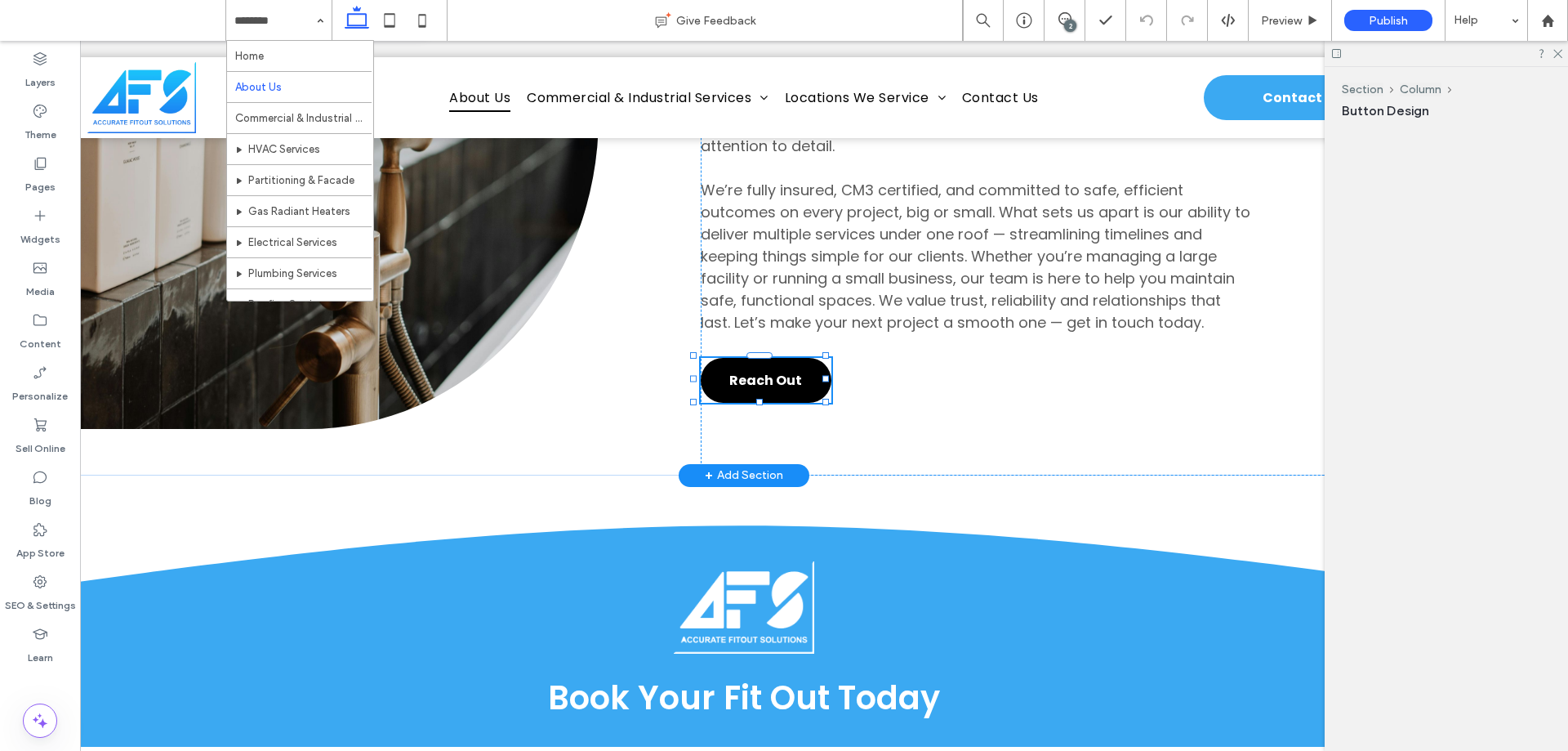 click on "Reach Out" at bounding box center [766, 380] 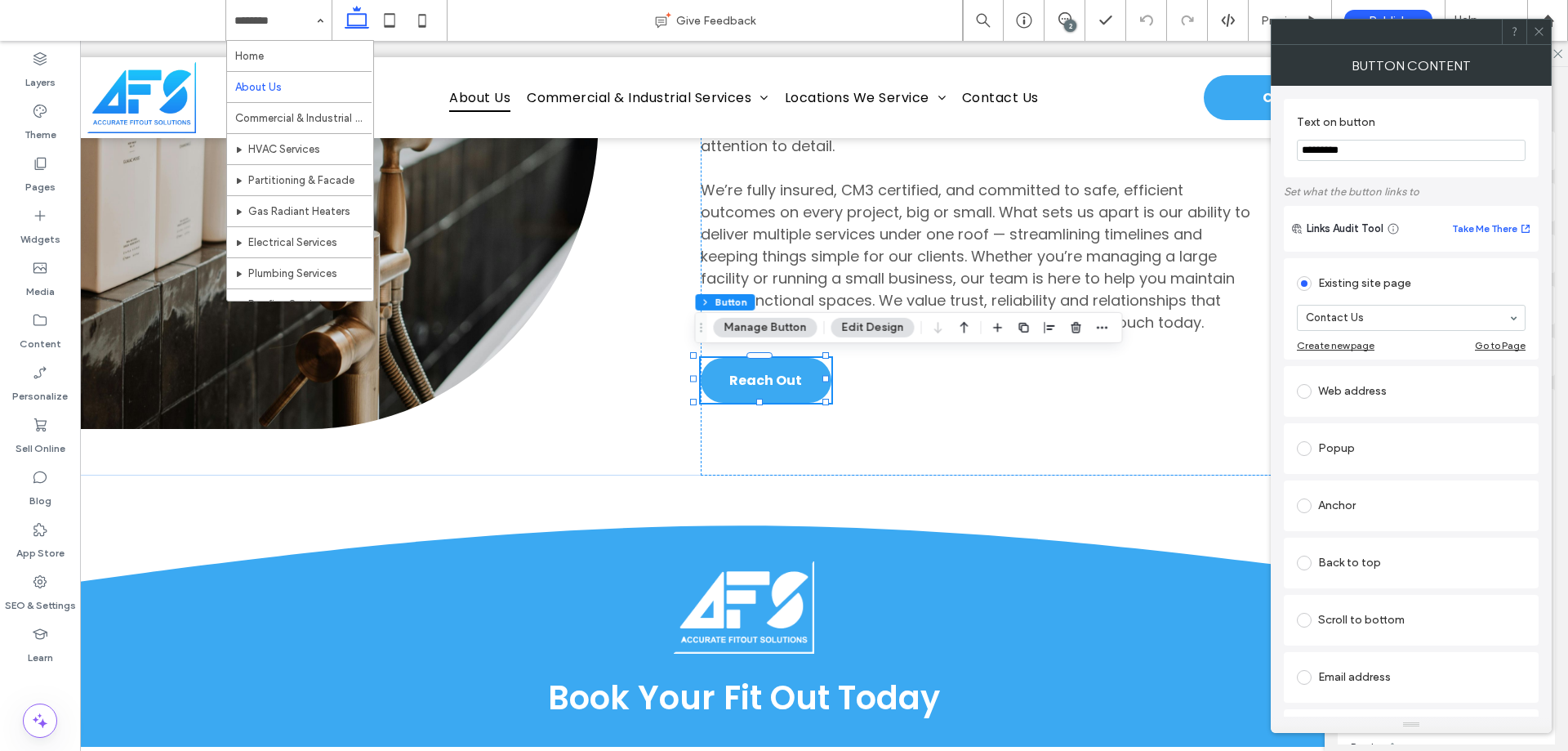 click at bounding box center (1539, 32) 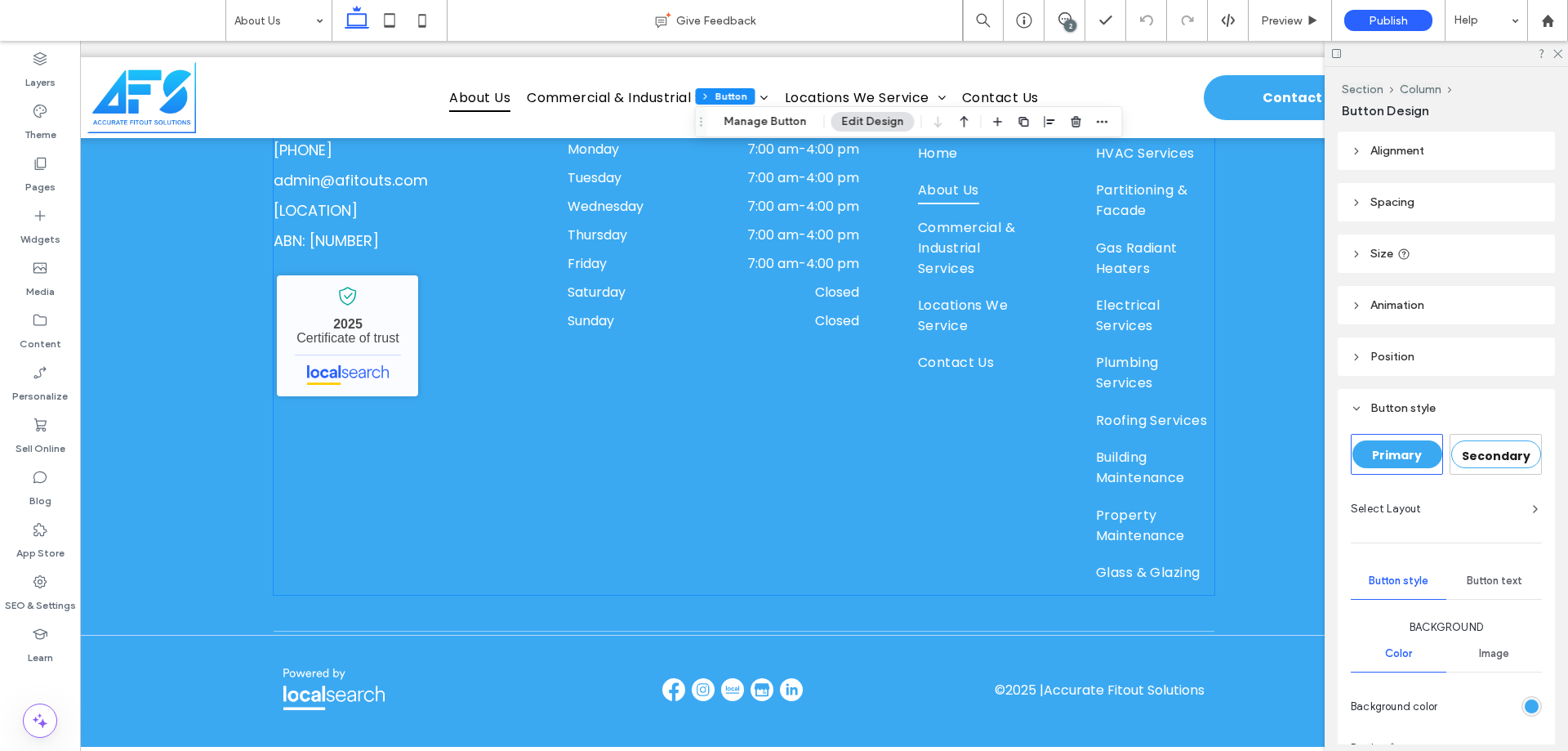 scroll, scrollTop: 1461, scrollLeft: 0, axis: vertical 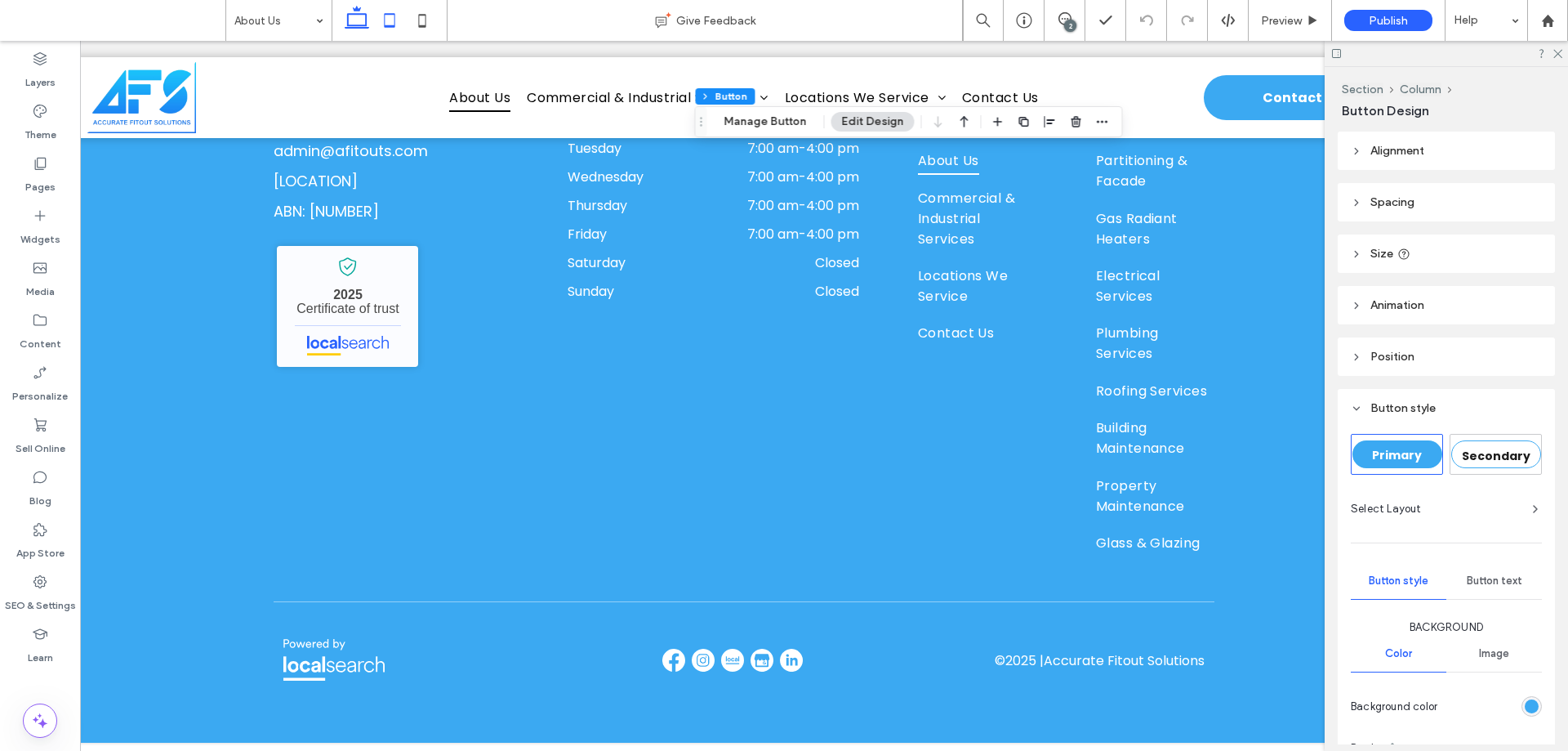 click 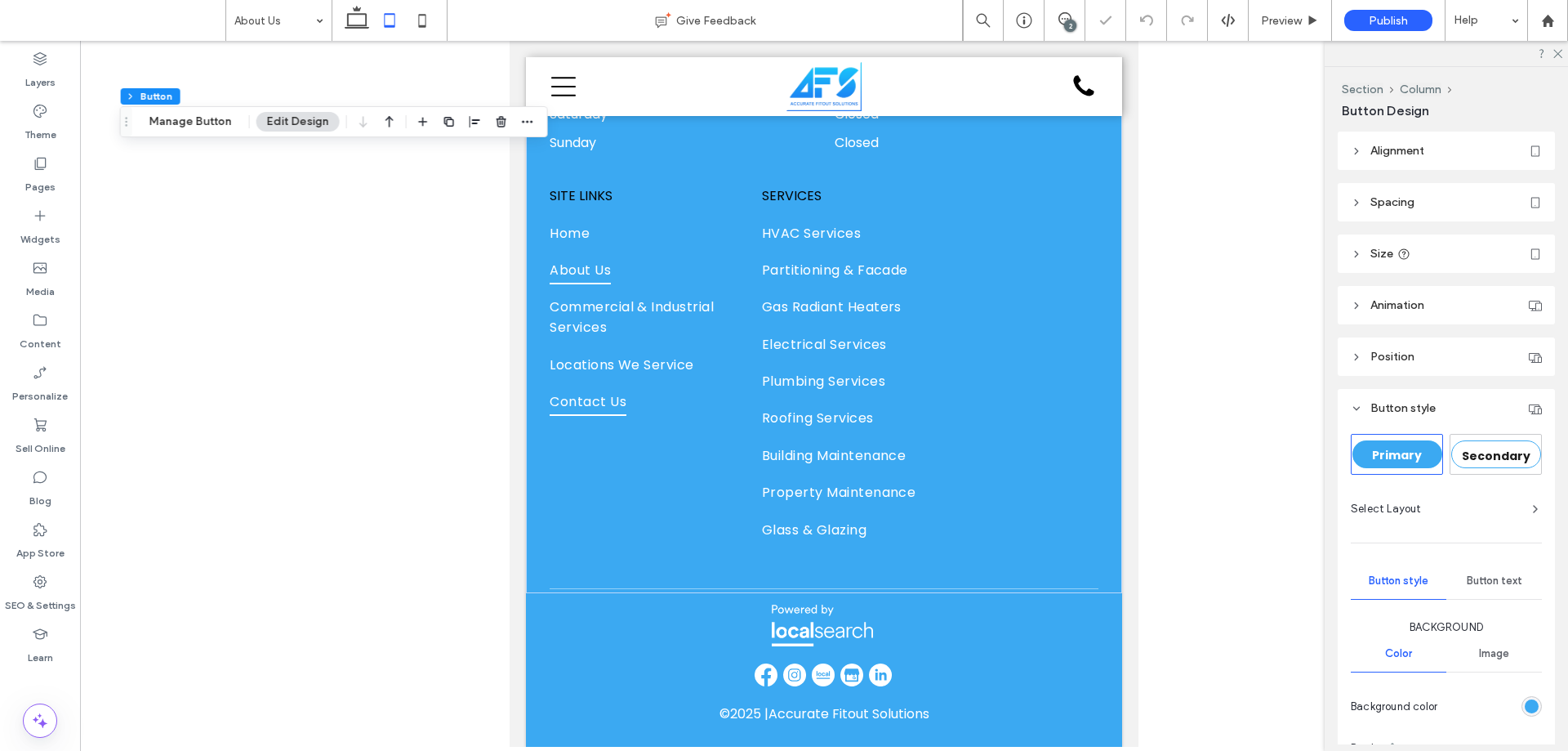 scroll, scrollTop: 0, scrollLeft: 0, axis: both 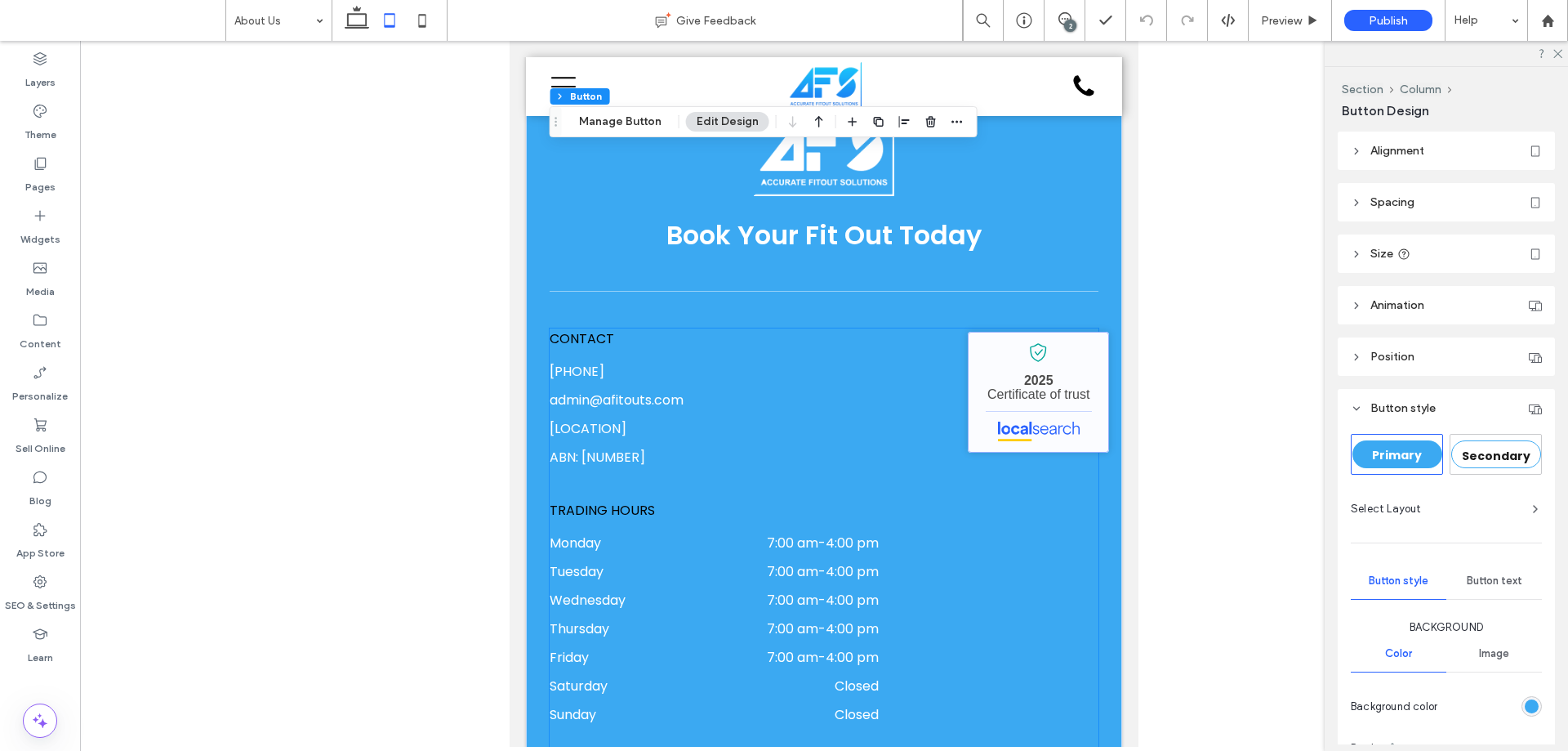 click on "Accurate Fitout Solutions - Localsearch verified business" at bounding box center [1038, 392] 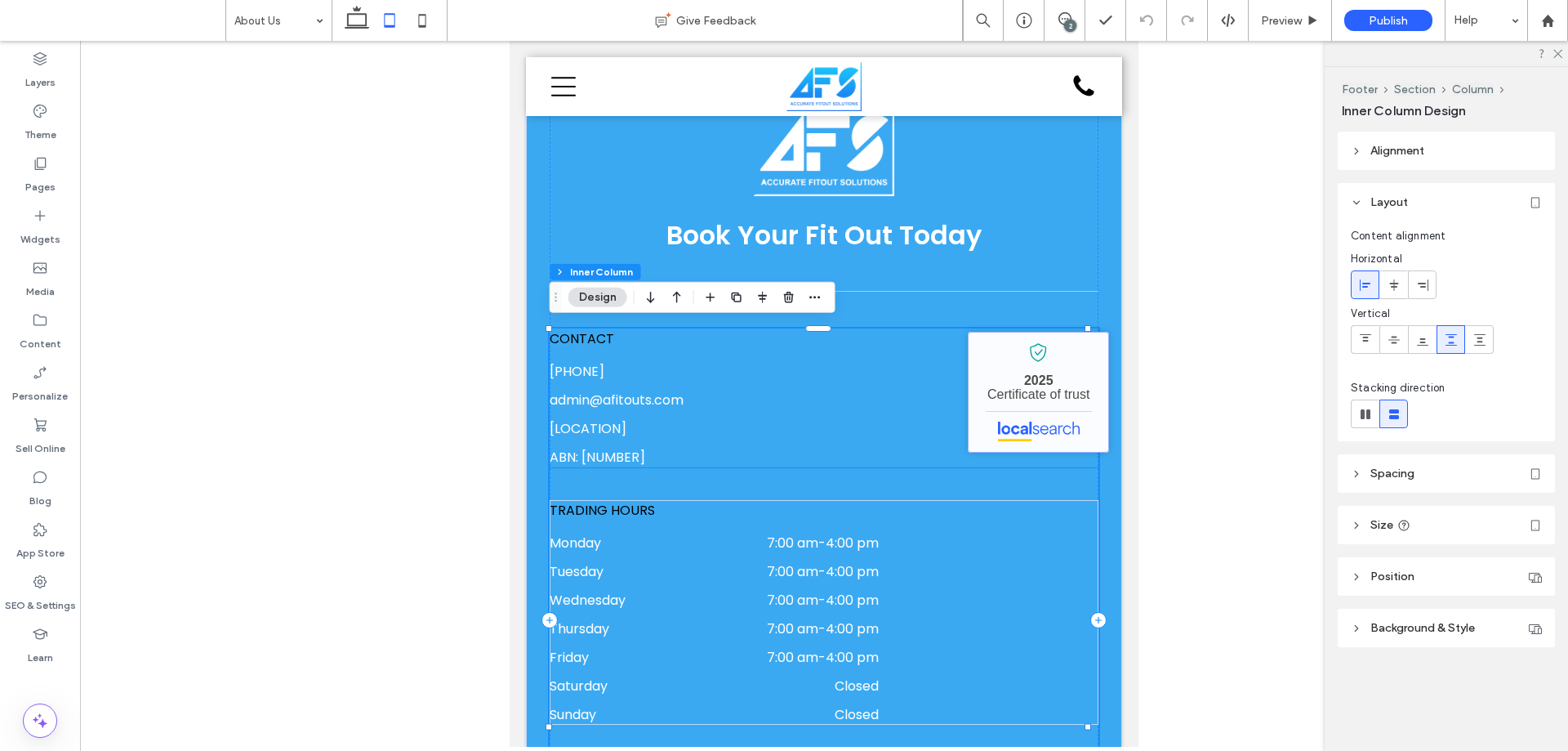 click on "Accurate Fitout Solutions - Localsearch verified business" at bounding box center (1038, 392) 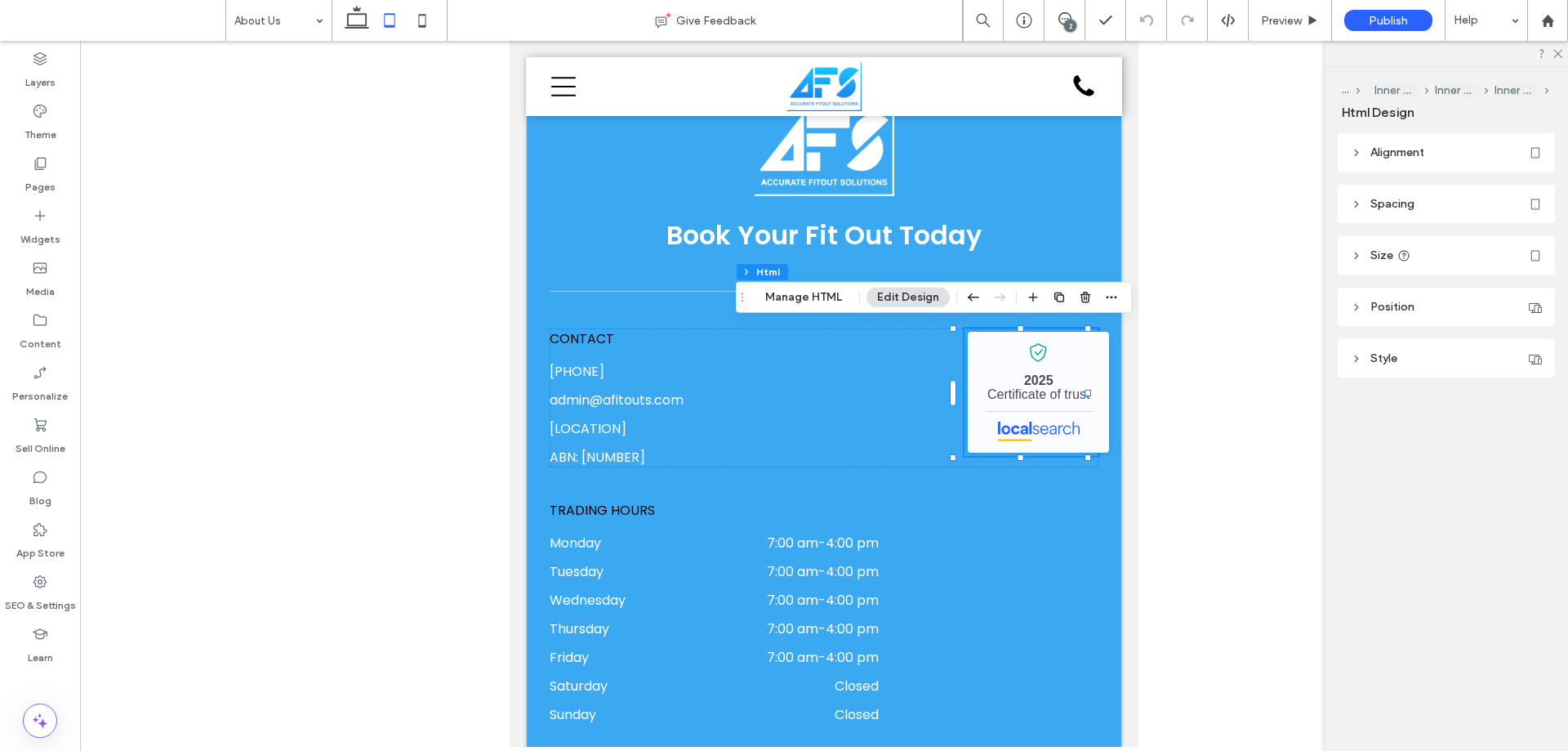 click on "Spacing" at bounding box center (1392, 203) 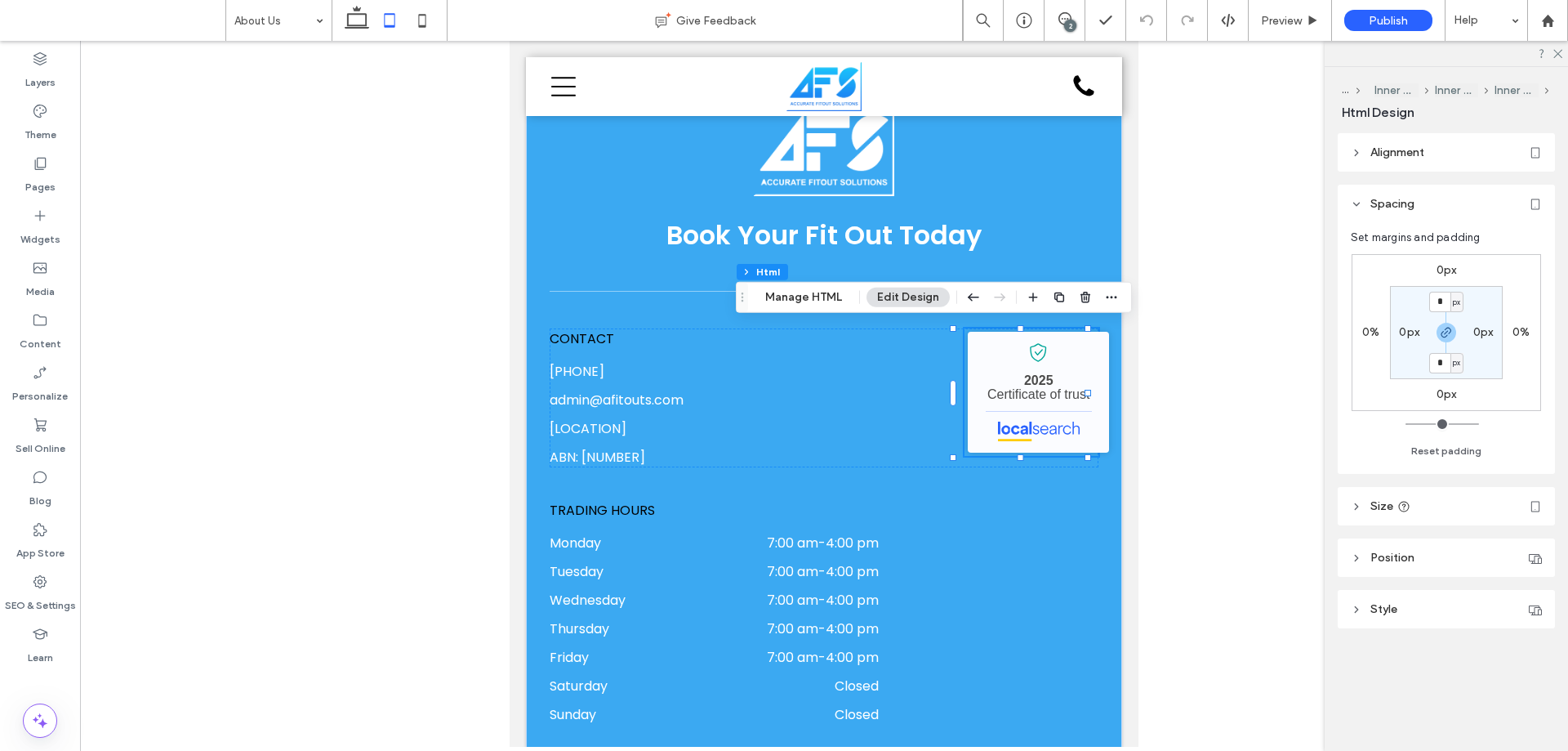 click on "Size" at bounding box center (1446, 506) 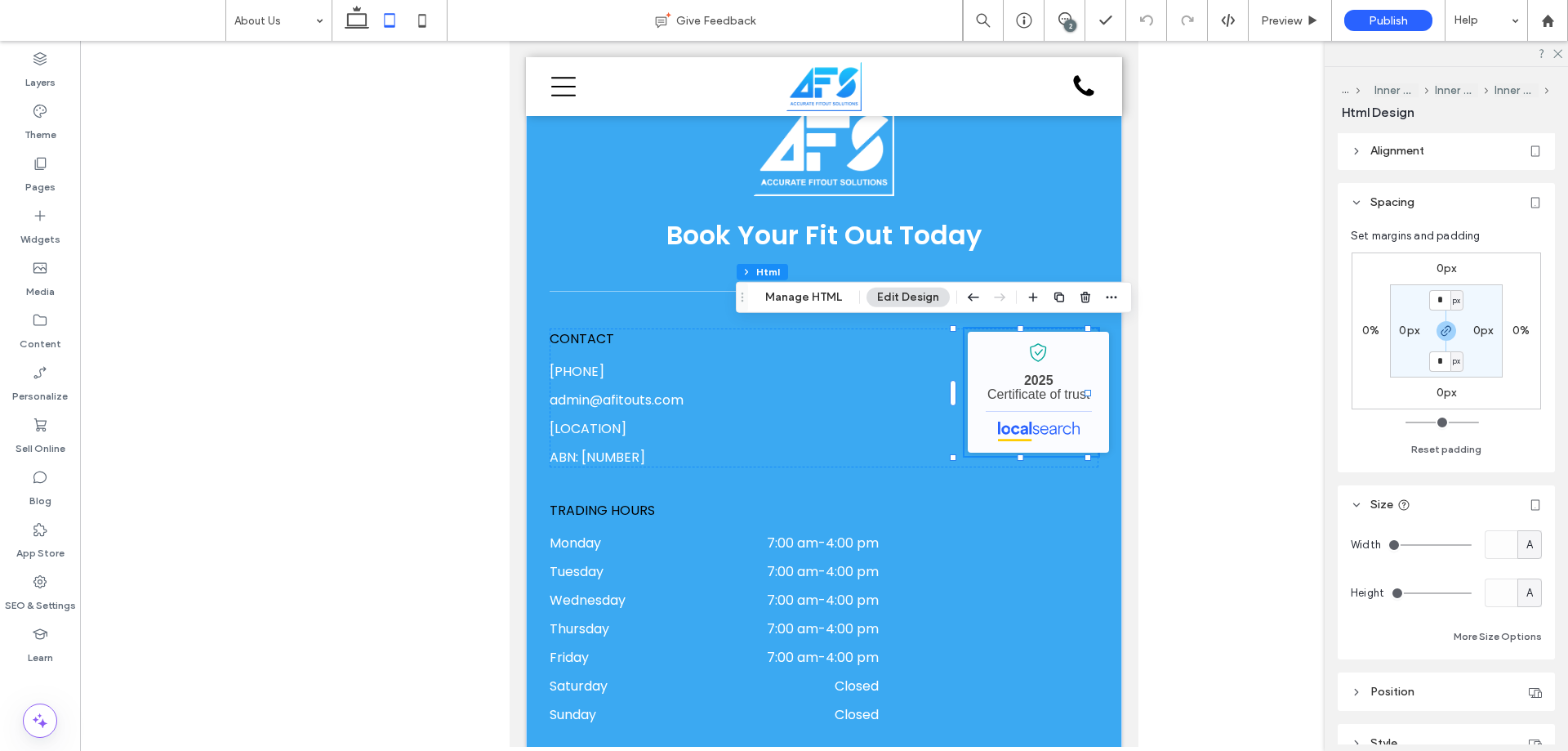 scroll, scrollTop: 0, scrollLeft: 0, axis: both 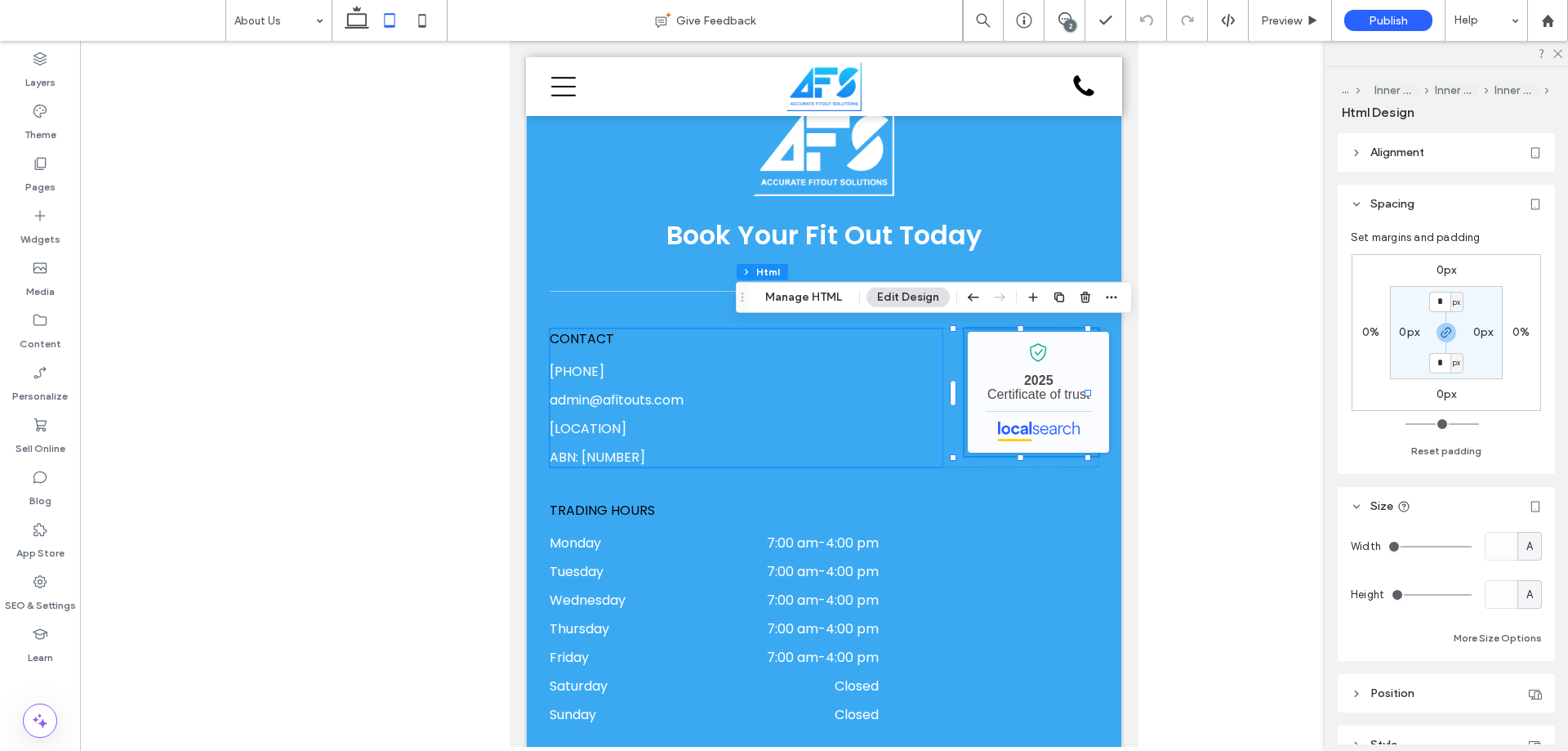 click on "CONTACT
[PHONE]
[EMAIL]
[CITY], [STATE] [POSTAL_CODE]
ABN: [NUMBER]" at bounding box center (746, 398) 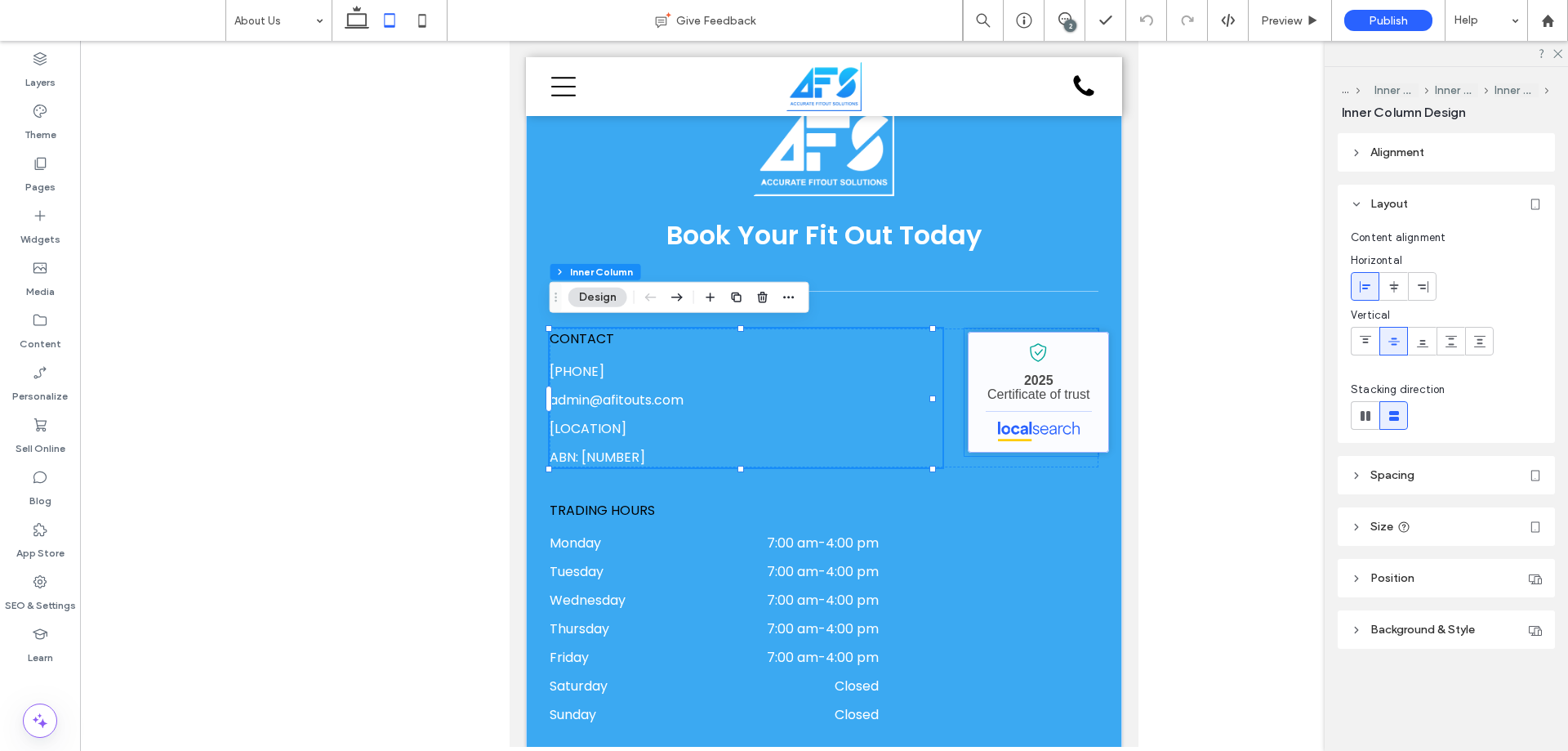 click on "Accurate Fitout Solutions - Localsearch verified business" at bounding box center (1038, 392) 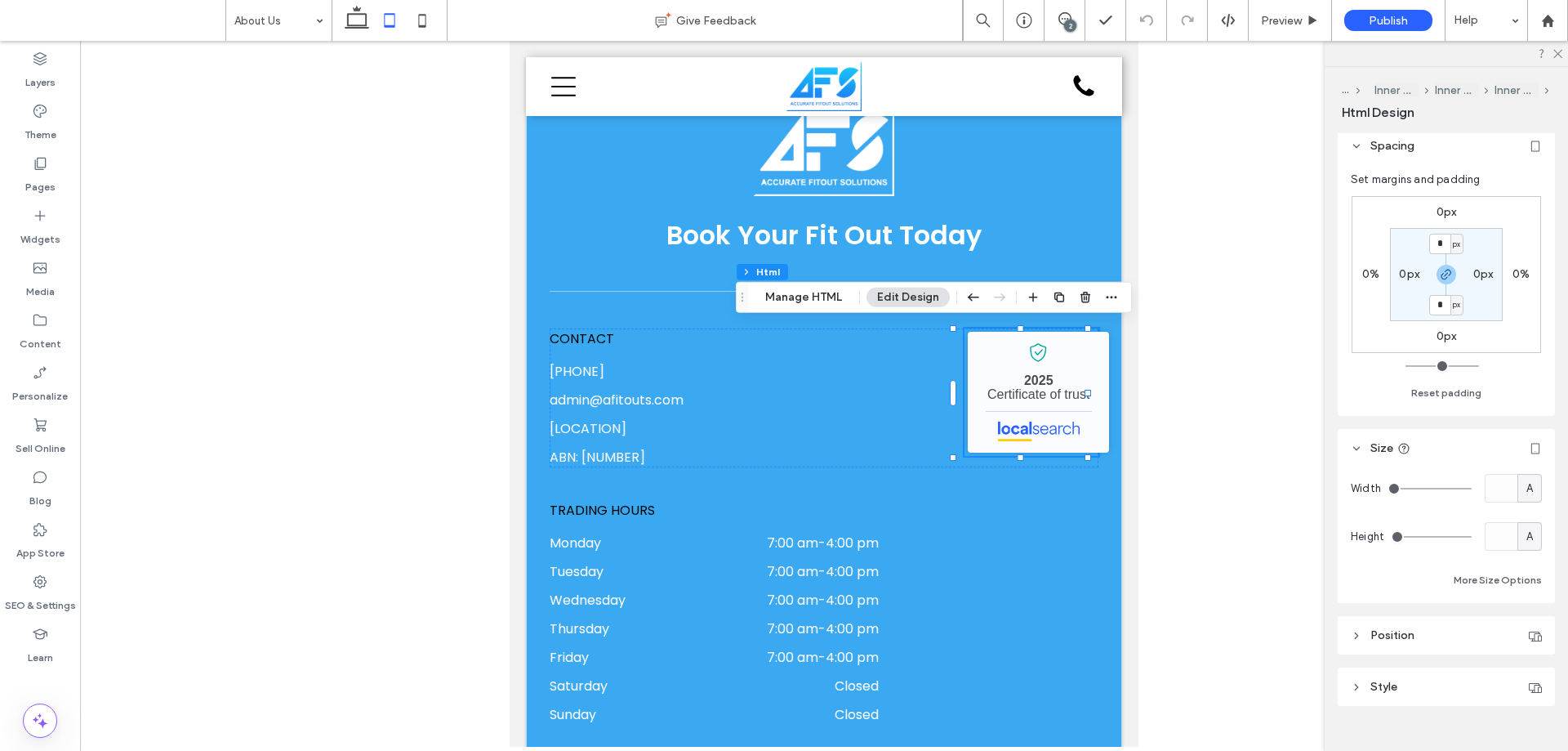 scroll, scrollTop: 85, scrollLeft: 0, axis: vertical 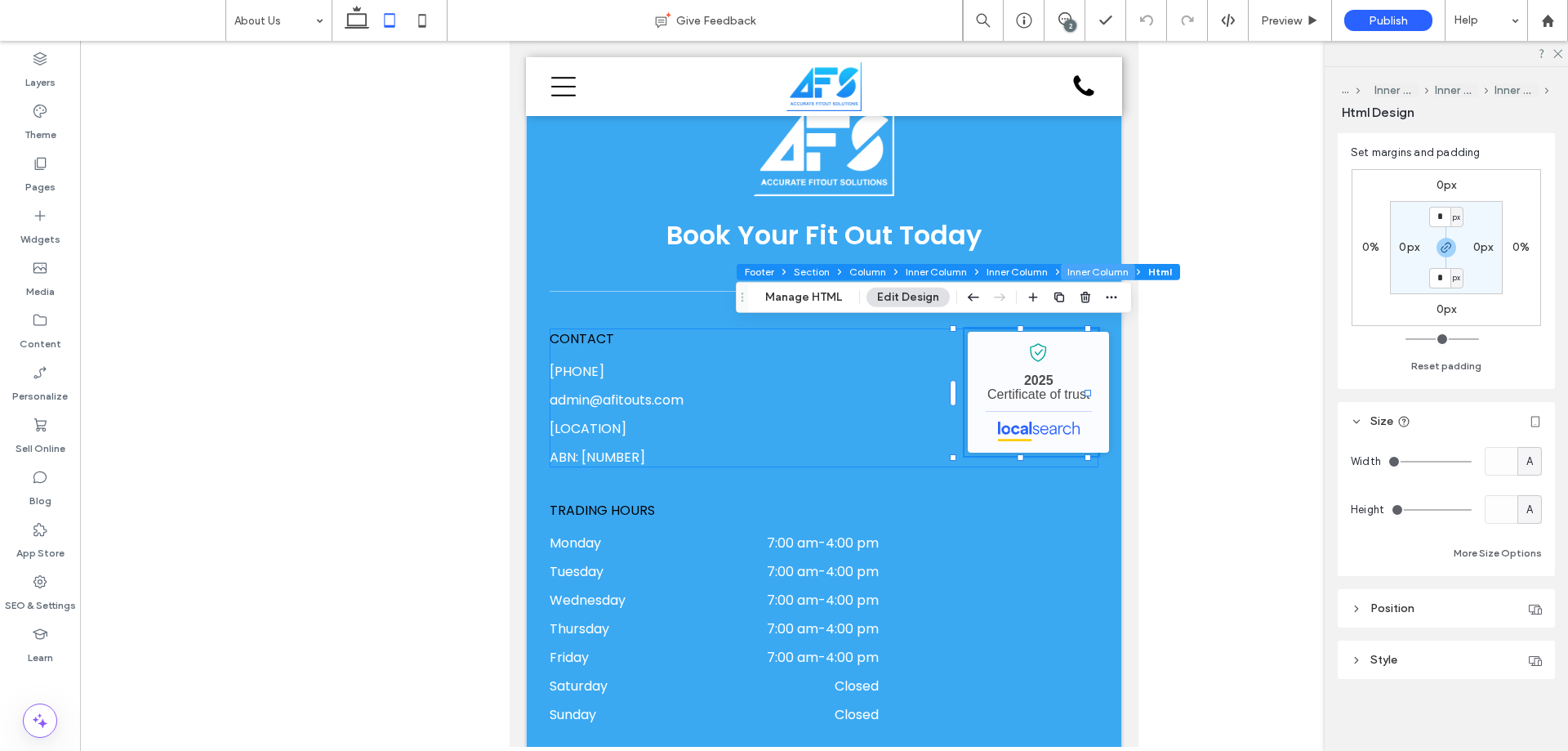 click on "Inner Column" at bounding box center [1098, 272] 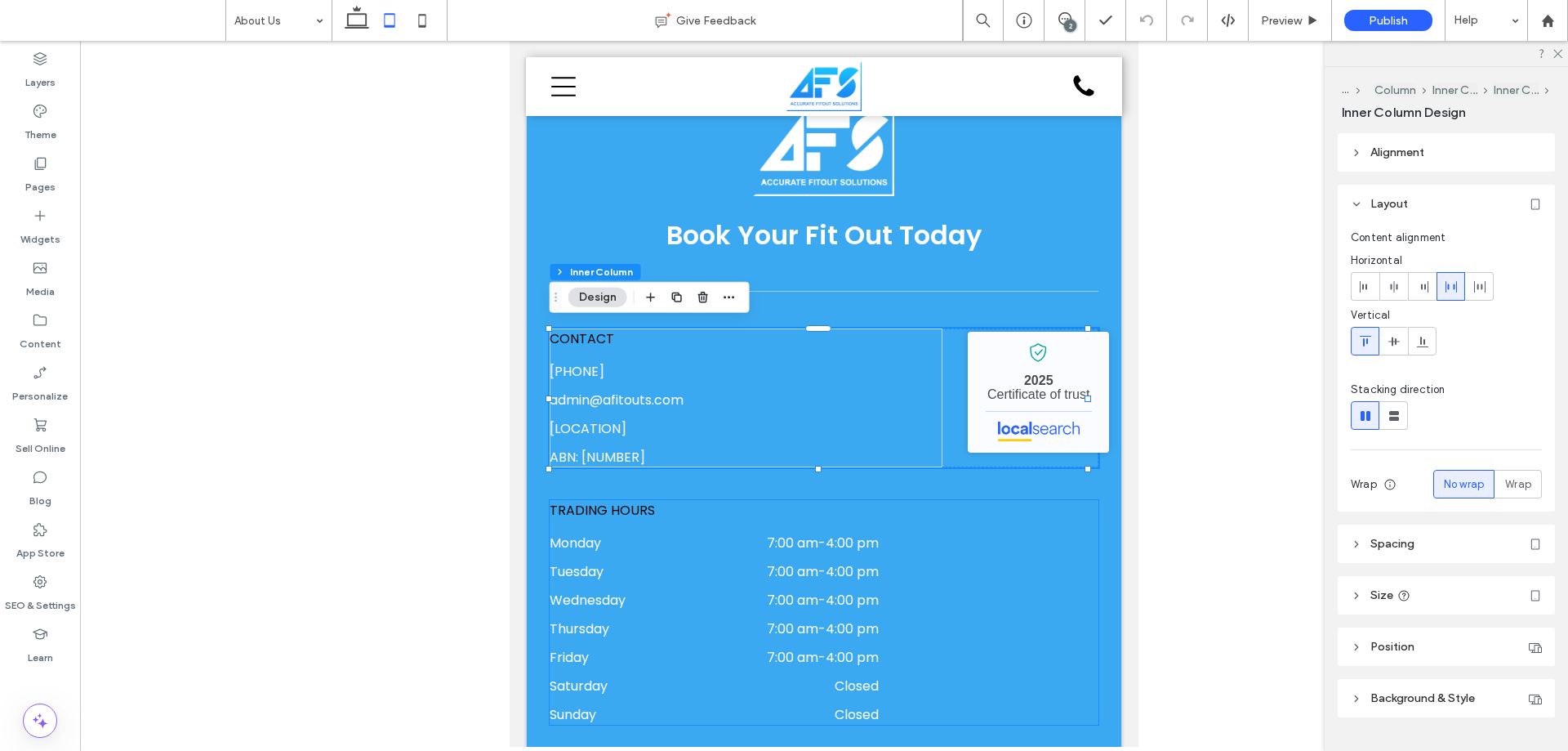 click on "TRADING HOURS" at bounding box center [824, 510] 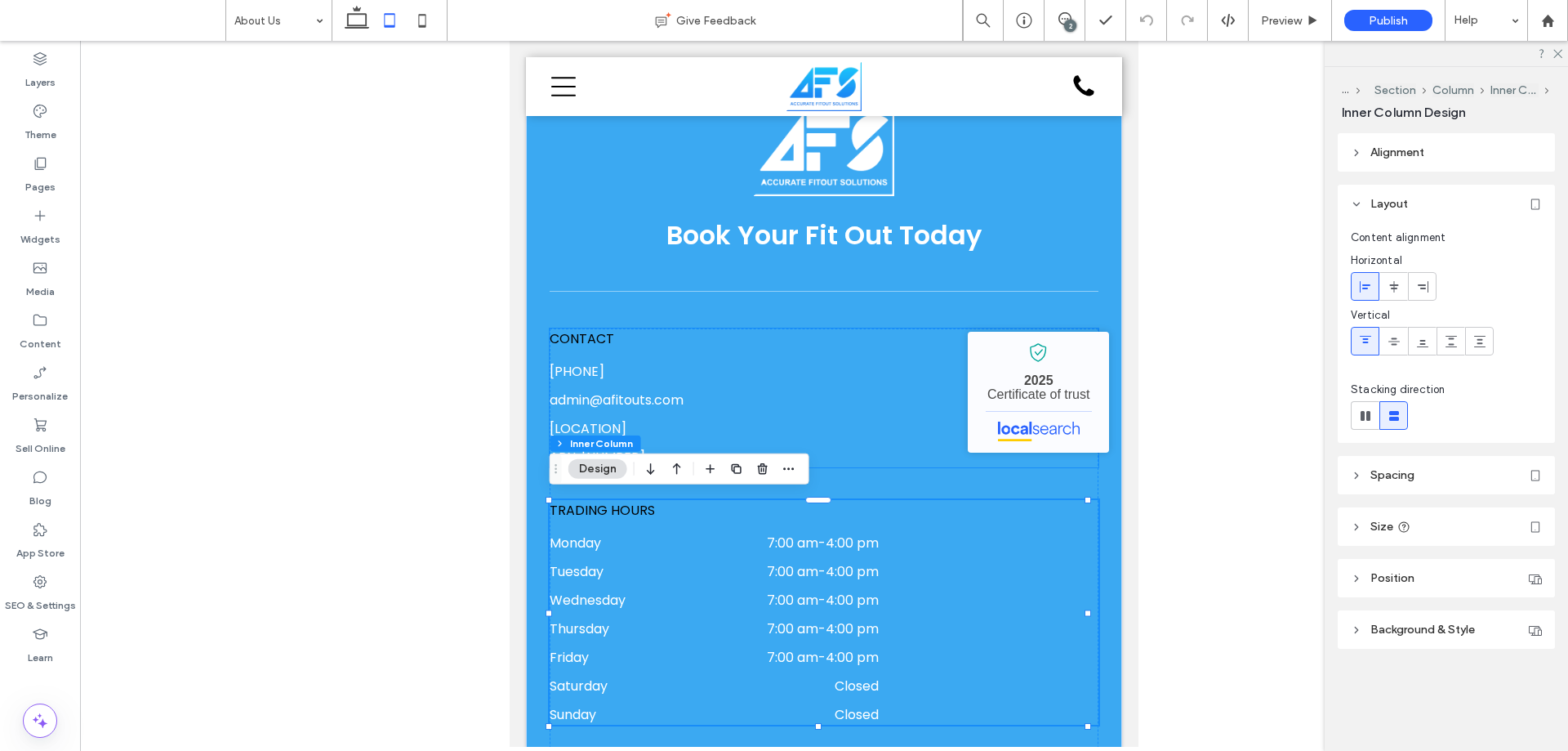 click on "CONTACT
0400 637 715
admin@afitouts.com
Wetherill Park, NSW 2164
ABN: 56 658 715 167
Accurate Fitout Solutions - Localsearch verified business 2025  Certificate of trust" at bounding box center [824, 398] 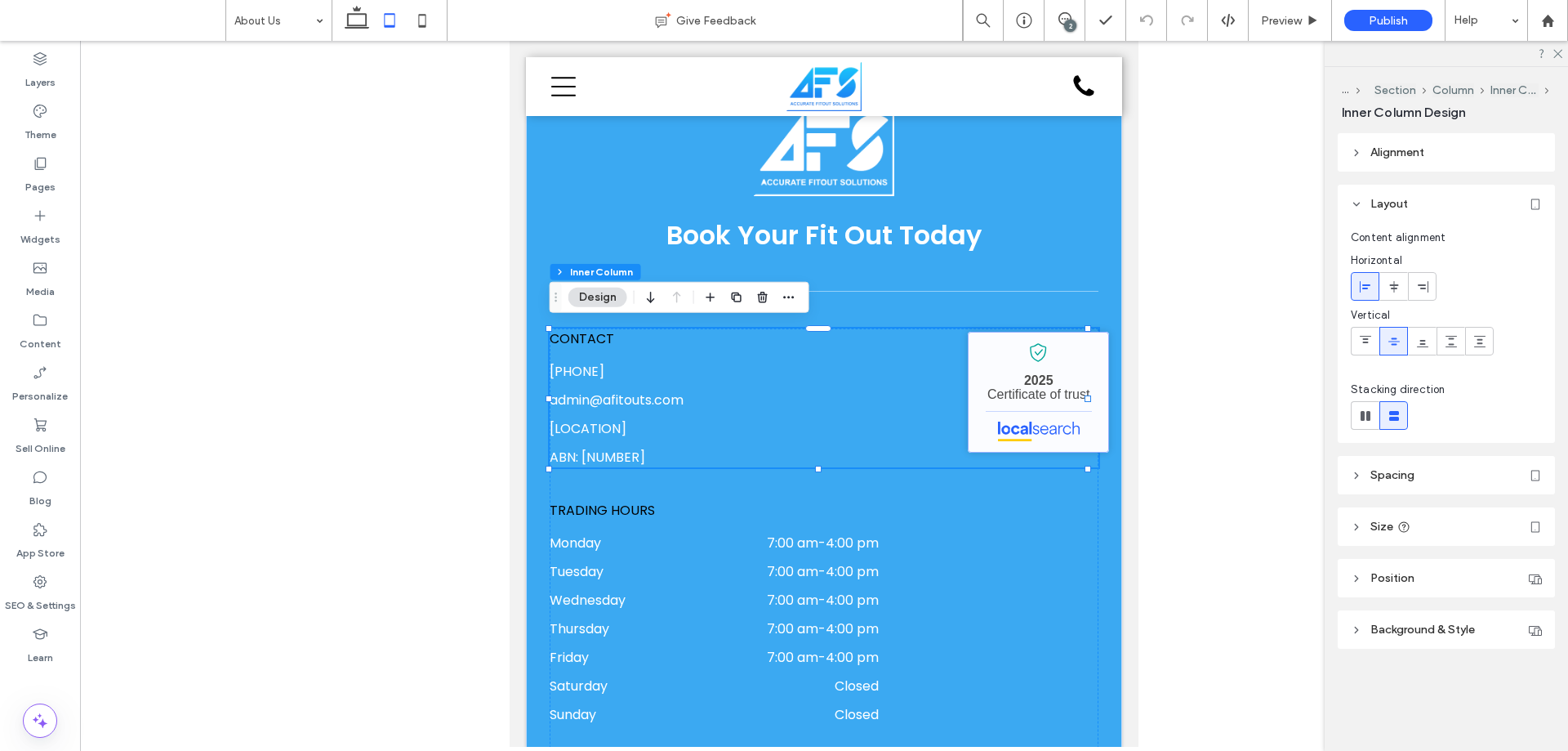 click on "Accurate Fitout Solutions - Localsearch verified business" at bounding box center [1038, 392] 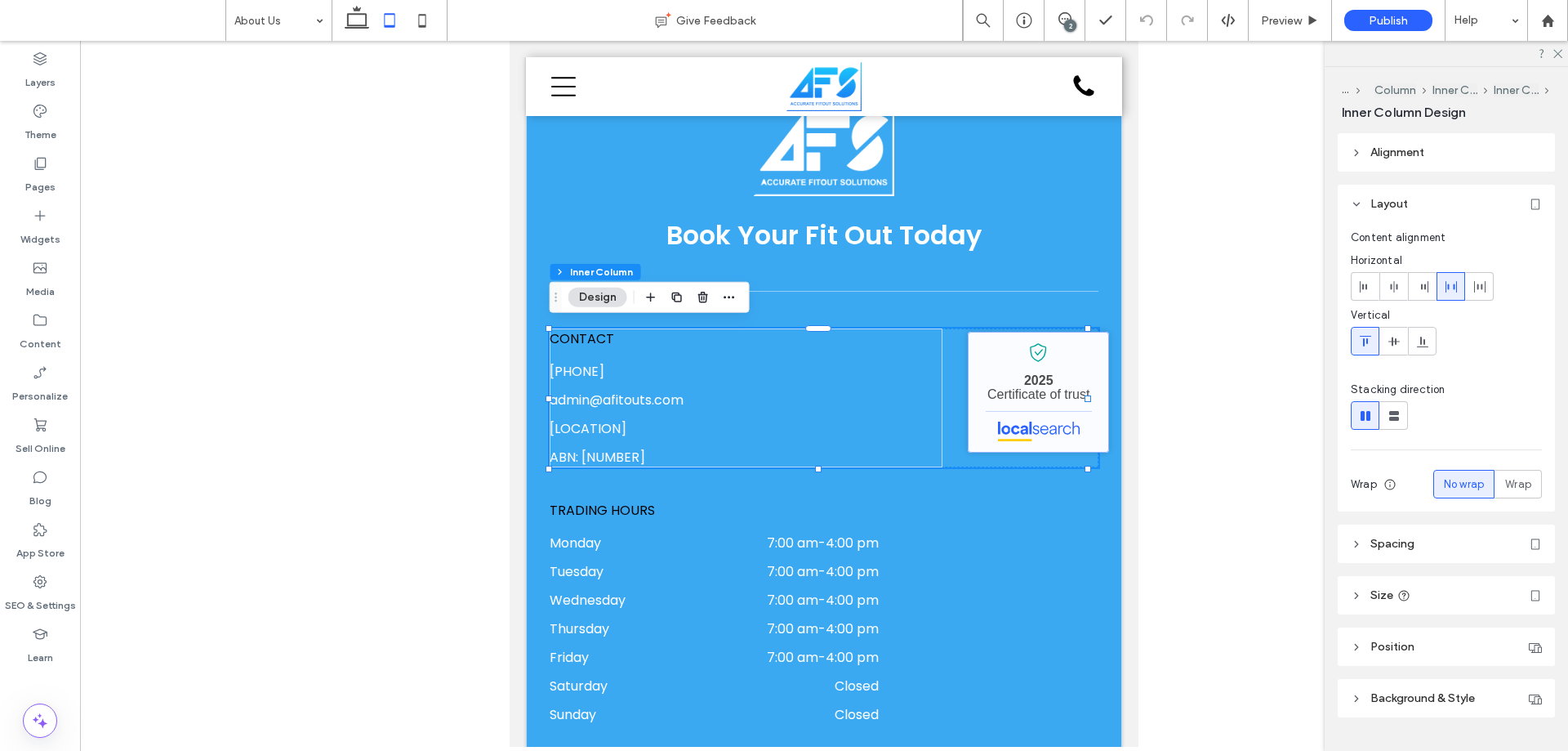 click on "Accurate Fitout Solutions - Localsearch verified business" at bounding box center (1038, 392) 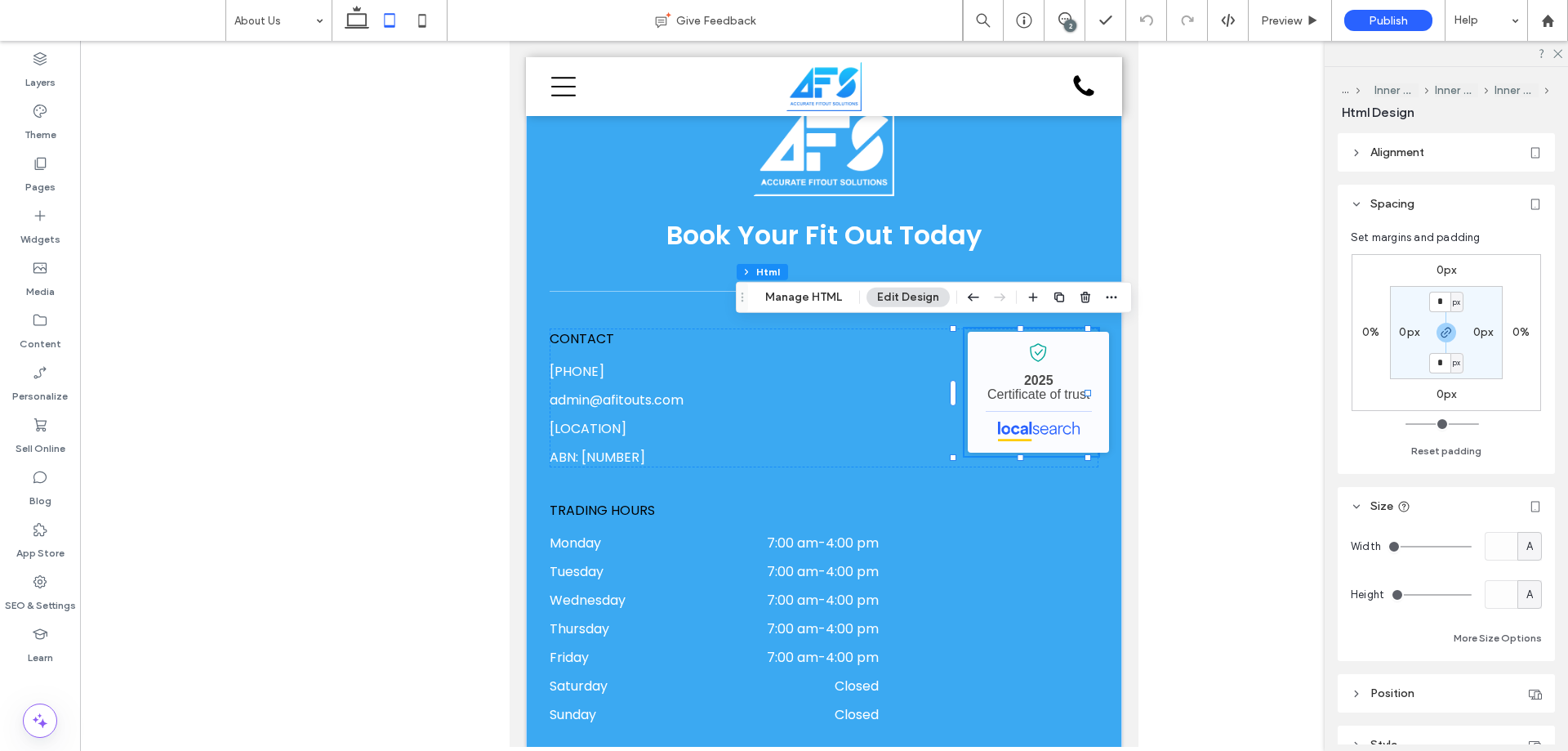 scroll, scrollTop: 82, scrollLeft: 0, axis: vertical 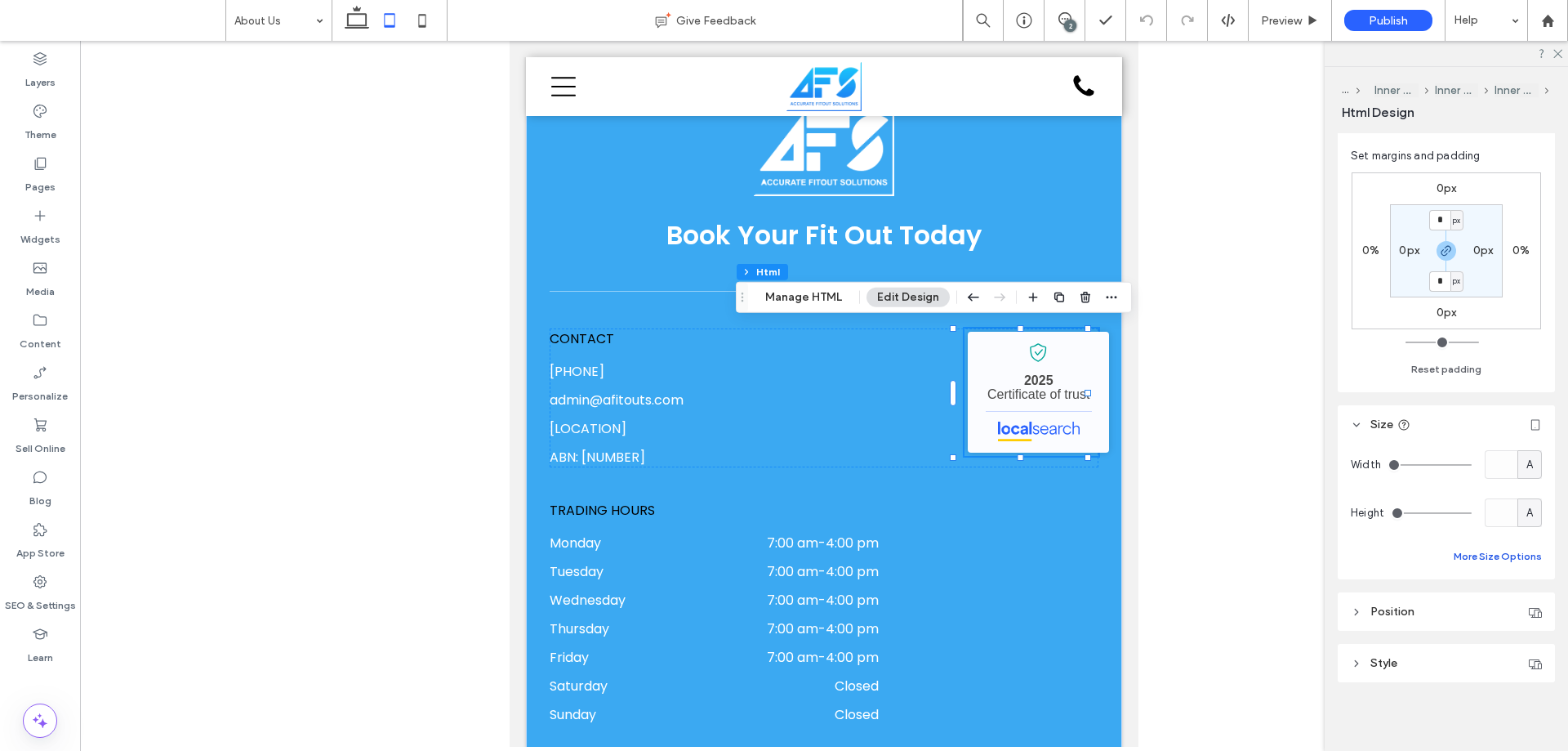 click on "More Size Options" at bounding box center (1498, 557) 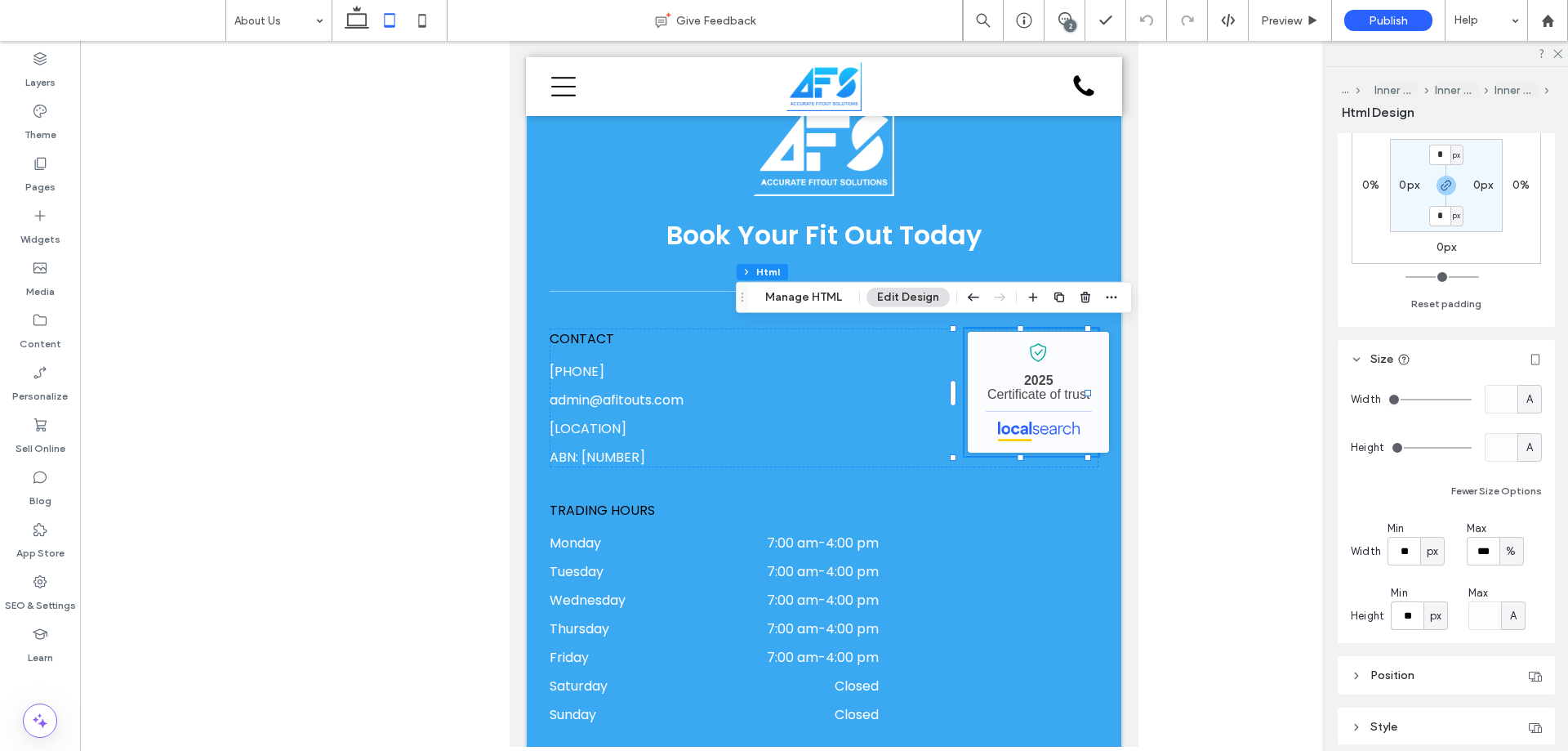 scroll, scrollTop: 214, scrollLeft: 0, axis: vertical 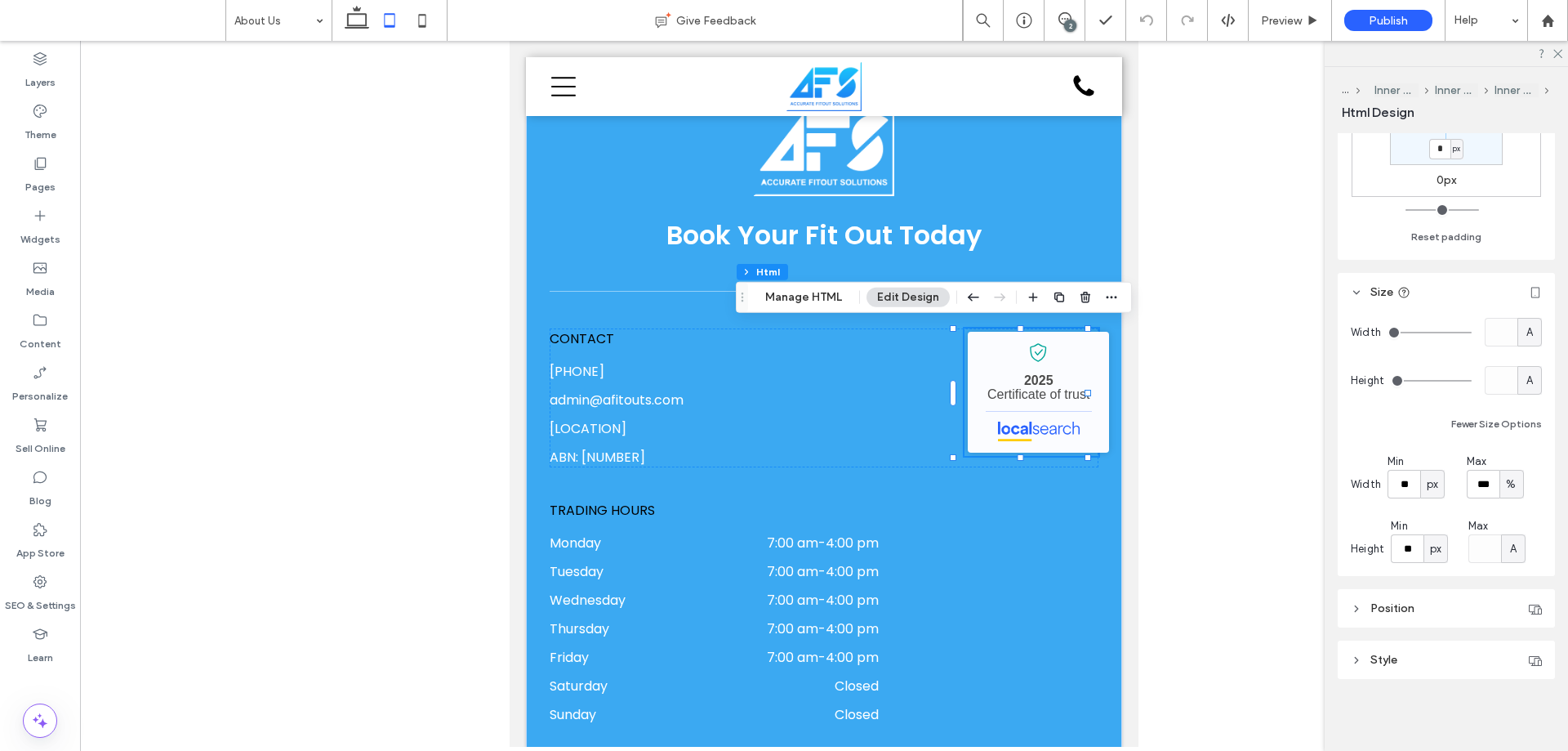 click on "px" at bounding box center [1432, 485] 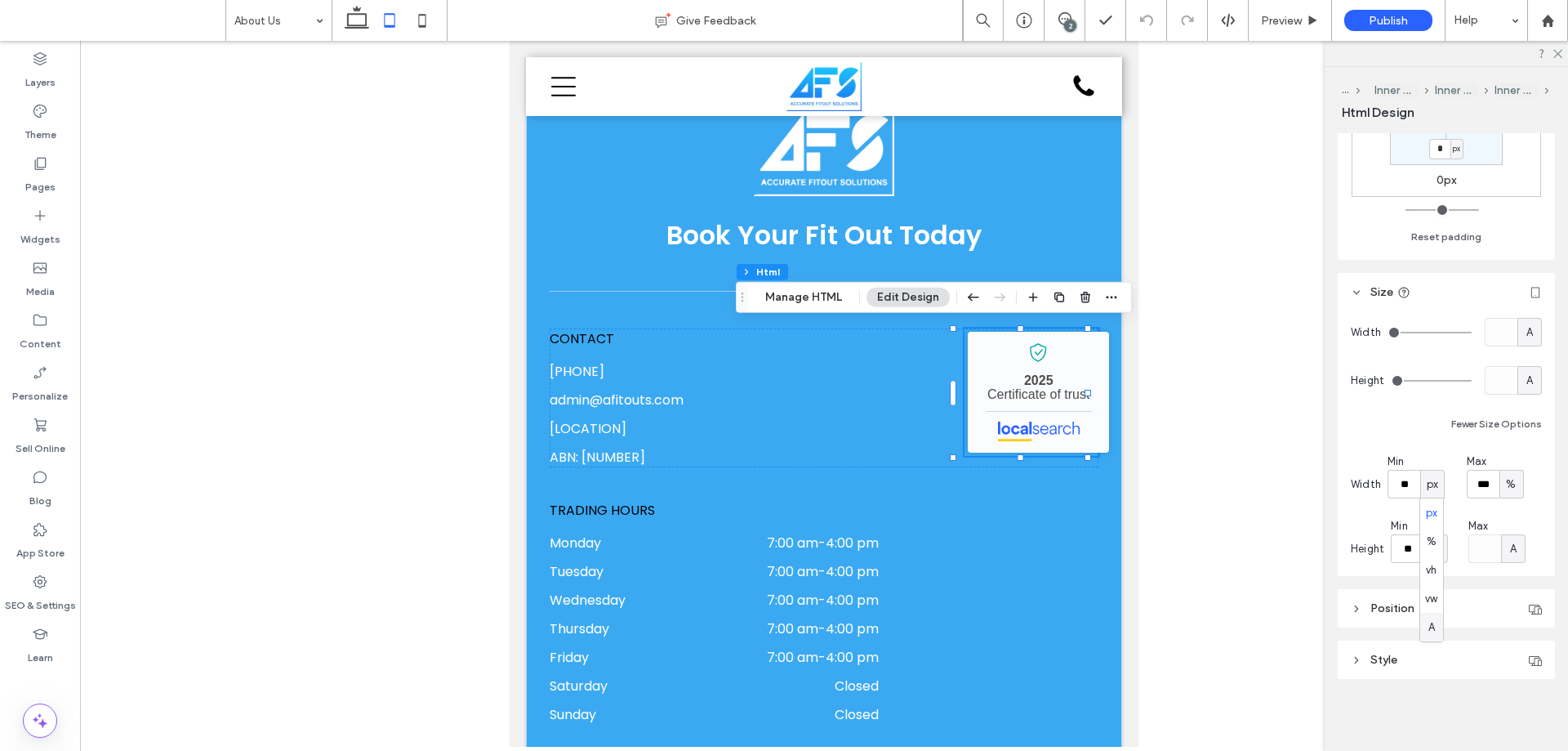 click on "A" at bounding box center [1432, 628] 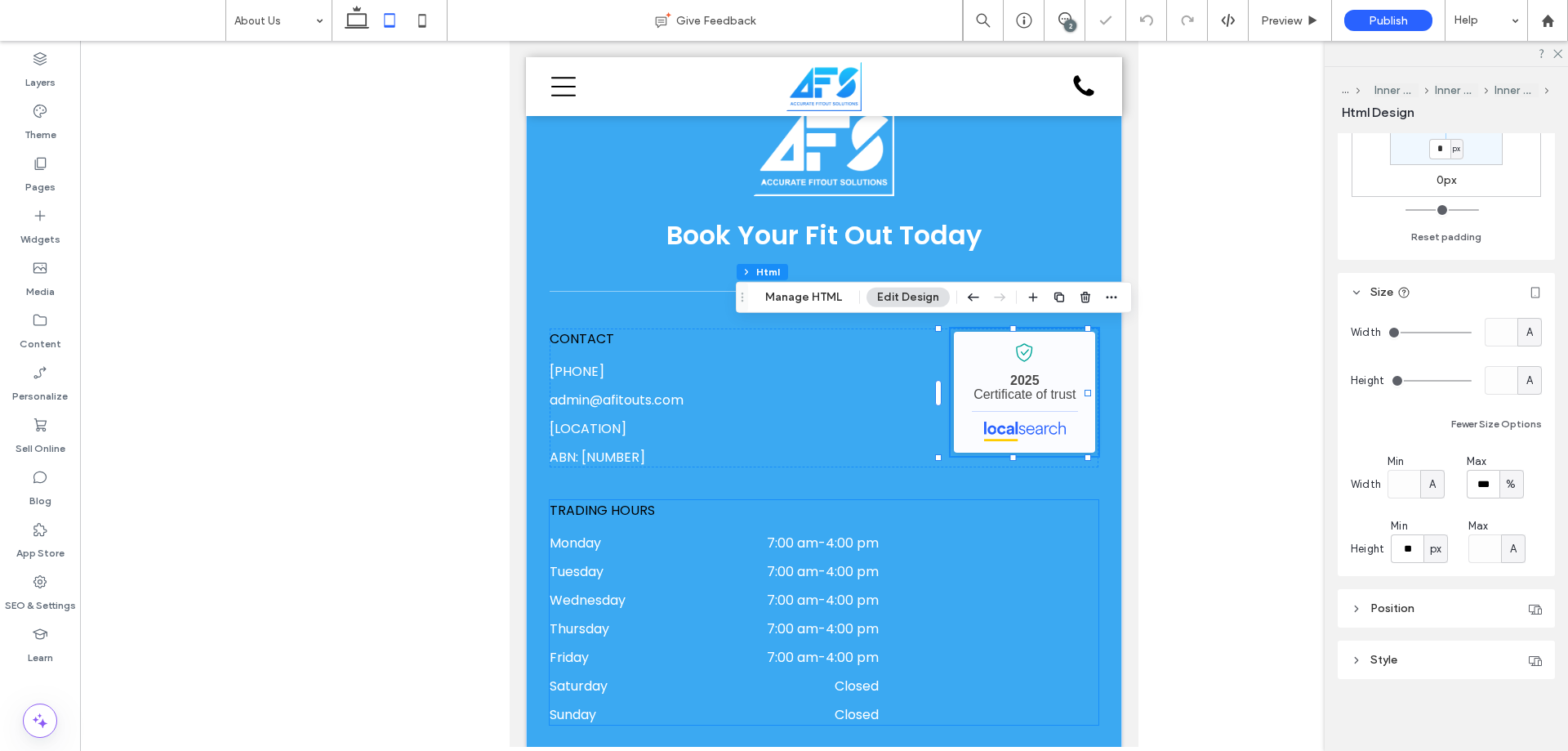 click on "TRADING HOURS
Monday
7:00 am
-  4:00 pm
Tuesday
7:00 am
-  4:00 pm
Wednesday
7:00 am
-  4:00 pm
Thursday
7:00 am
-  4:00 pm
Friday
7:00 am
-  4:00 pm
Saturday
Closed
Sunday
Closed" at bounding box center (824, 612) 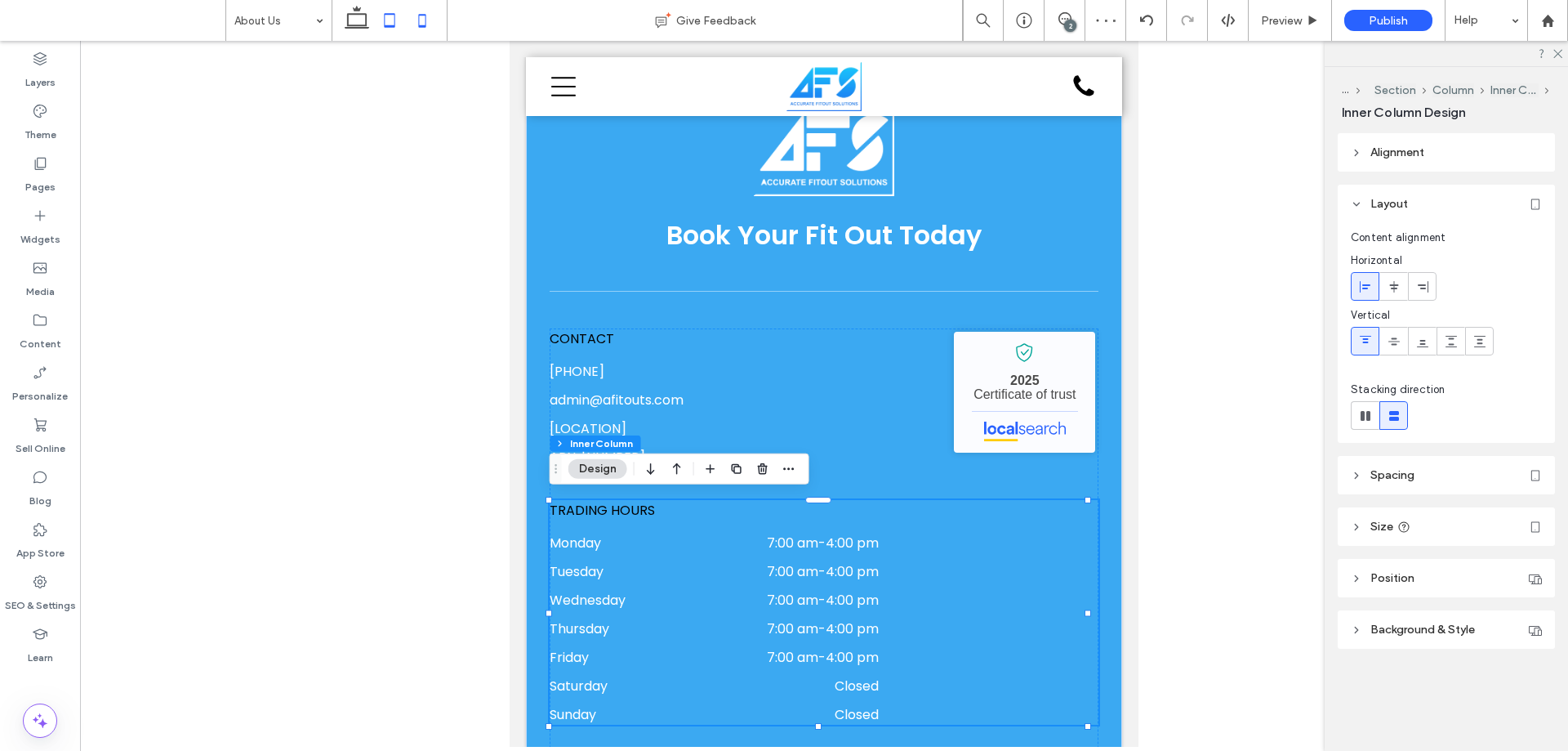click 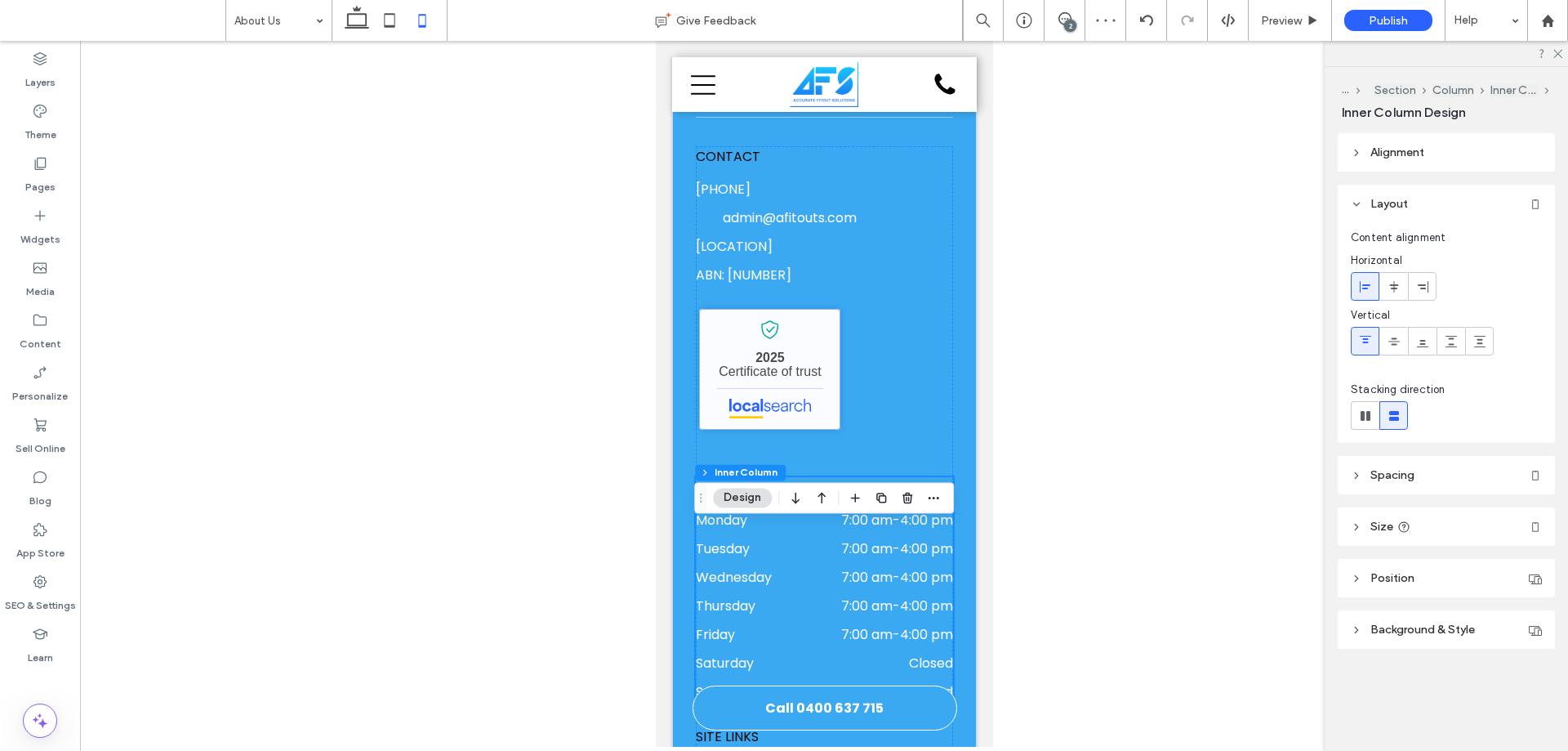 scroll, scrollTop: 1543, scrollLeft: 0, axis: vertical 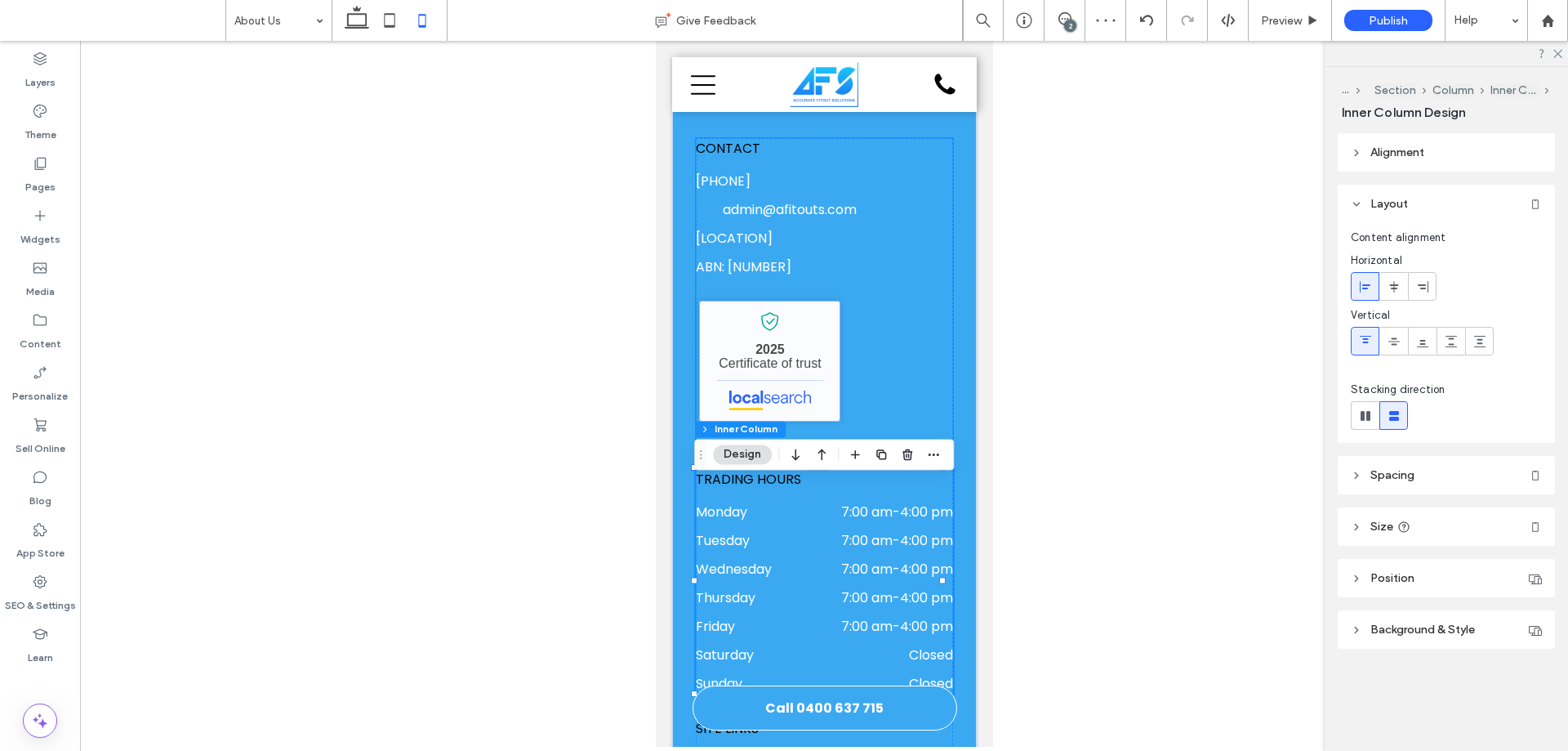 click on "Accurate Fitout Solutions - Localsearch verified business" at bounding box center (768, 361) 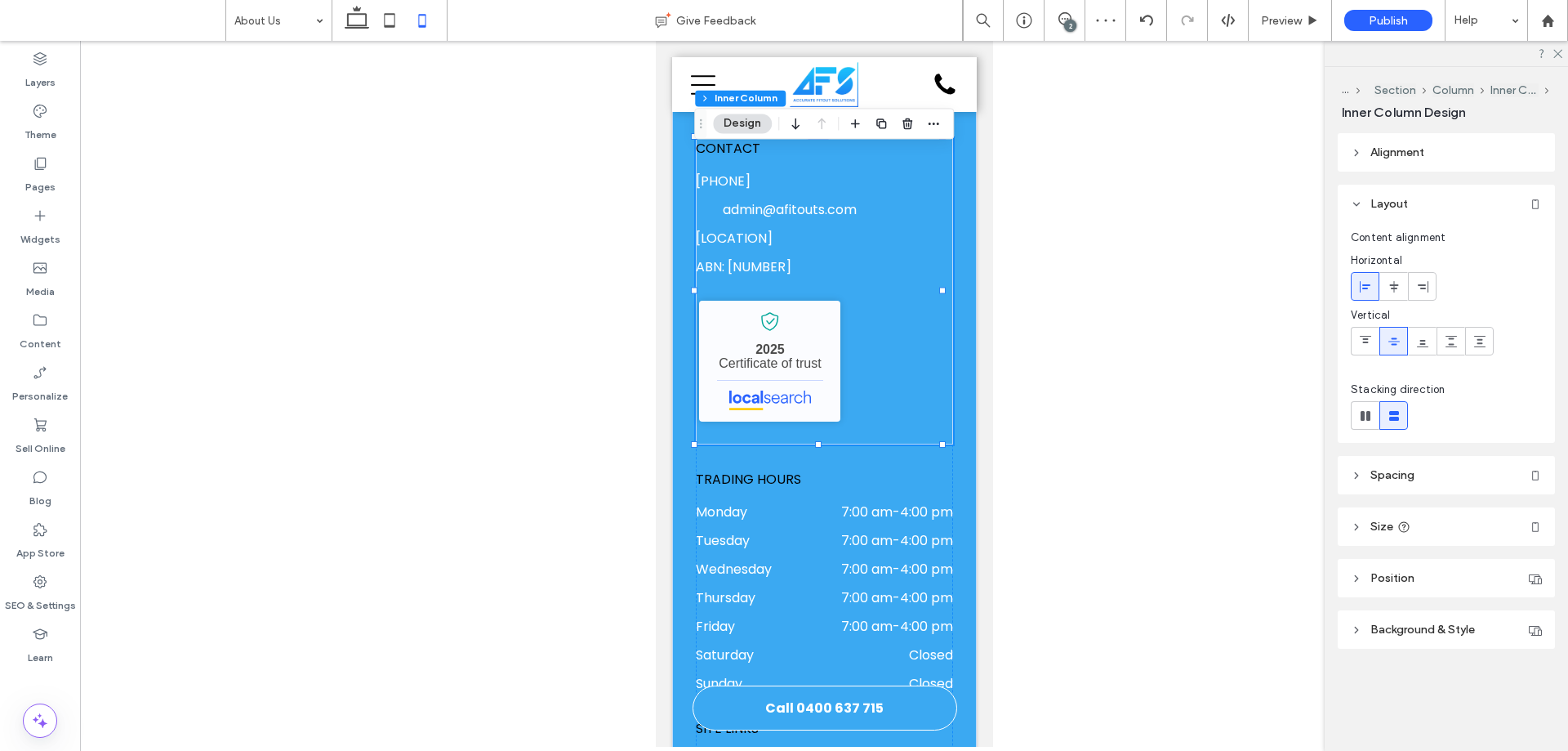 click on "CONTACT
0400 637 715
admin@afitouts.com
Wetherill Park, NSW 2164
ABN: 56 658 715 167
Accurate Fitout Solutions - Localsearch verified business 2025  Certificate of trust" at bounding box center [823, 291] 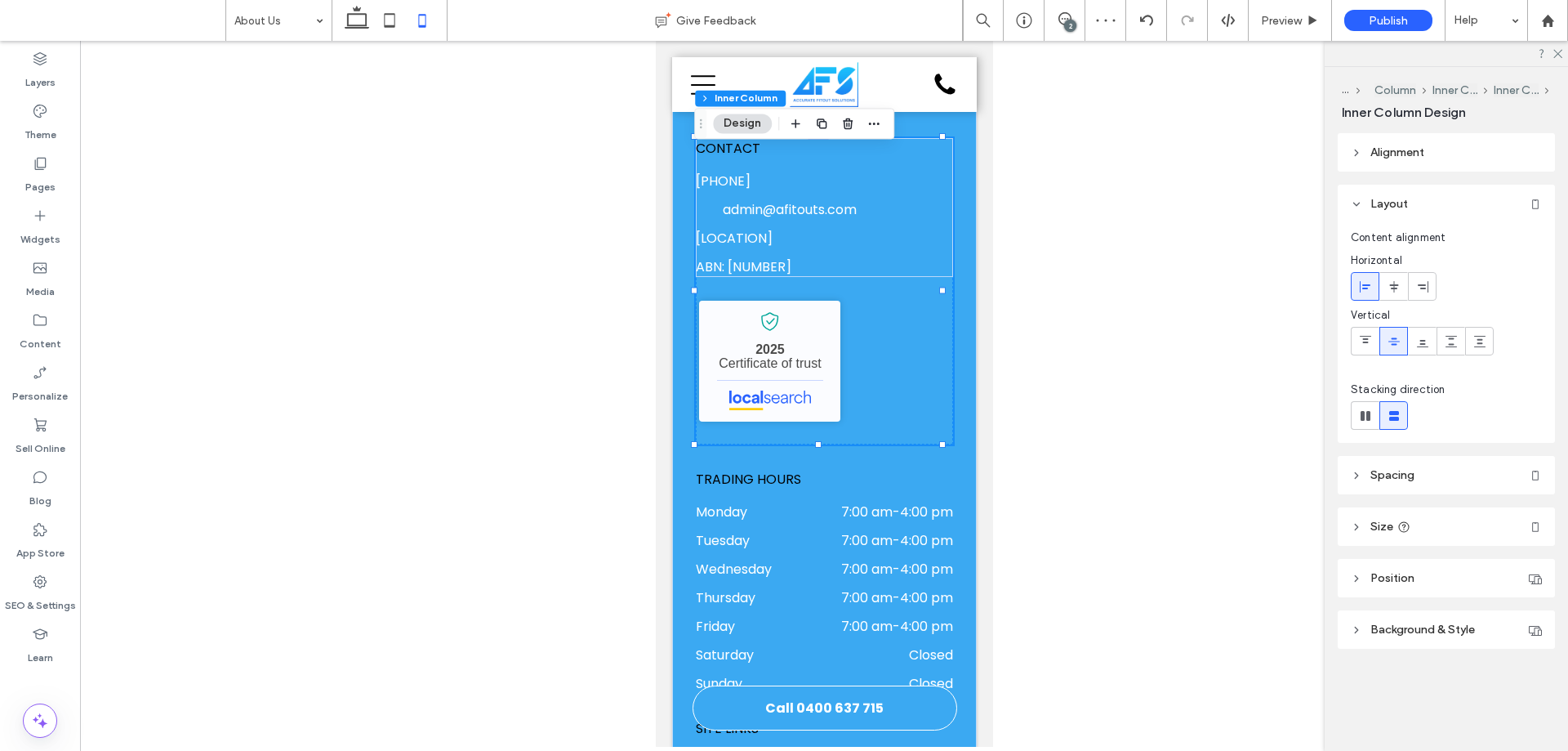 click on "CONTACT
0400 637 715
admin@afitouts.com
Wetherill Park, NSW 2164
ABN: 56 658 715 167
Accurate Fitout Solutions - Localsearch verified business 2025  Certificate of trust" at bounding box center (823, 291) 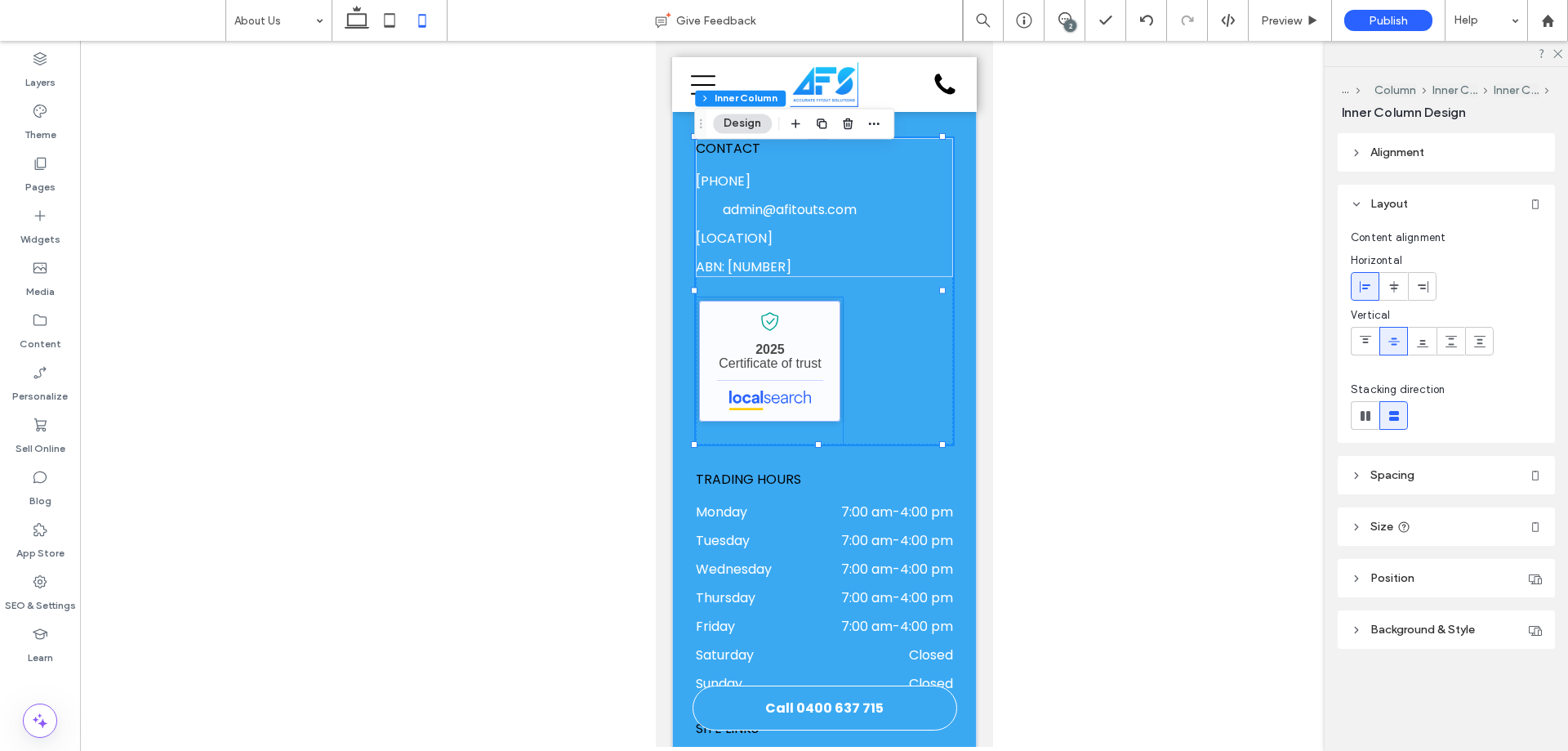 click on "Accurate Fitout Solutions - Localsearch verified business" at bounding box center (768, 361) 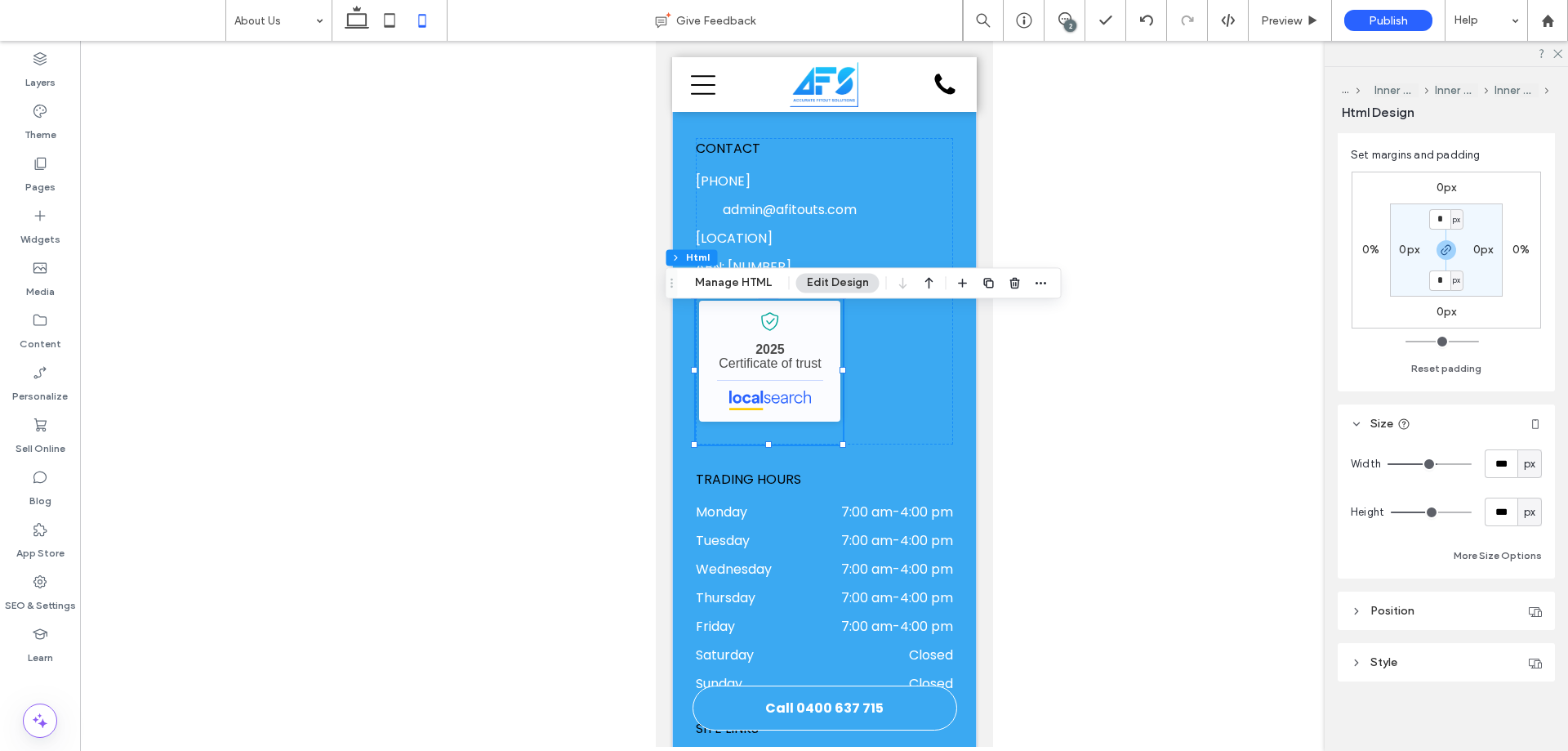 scroll, scrollTop: 85, scrollLeft: 0, axis: vertical 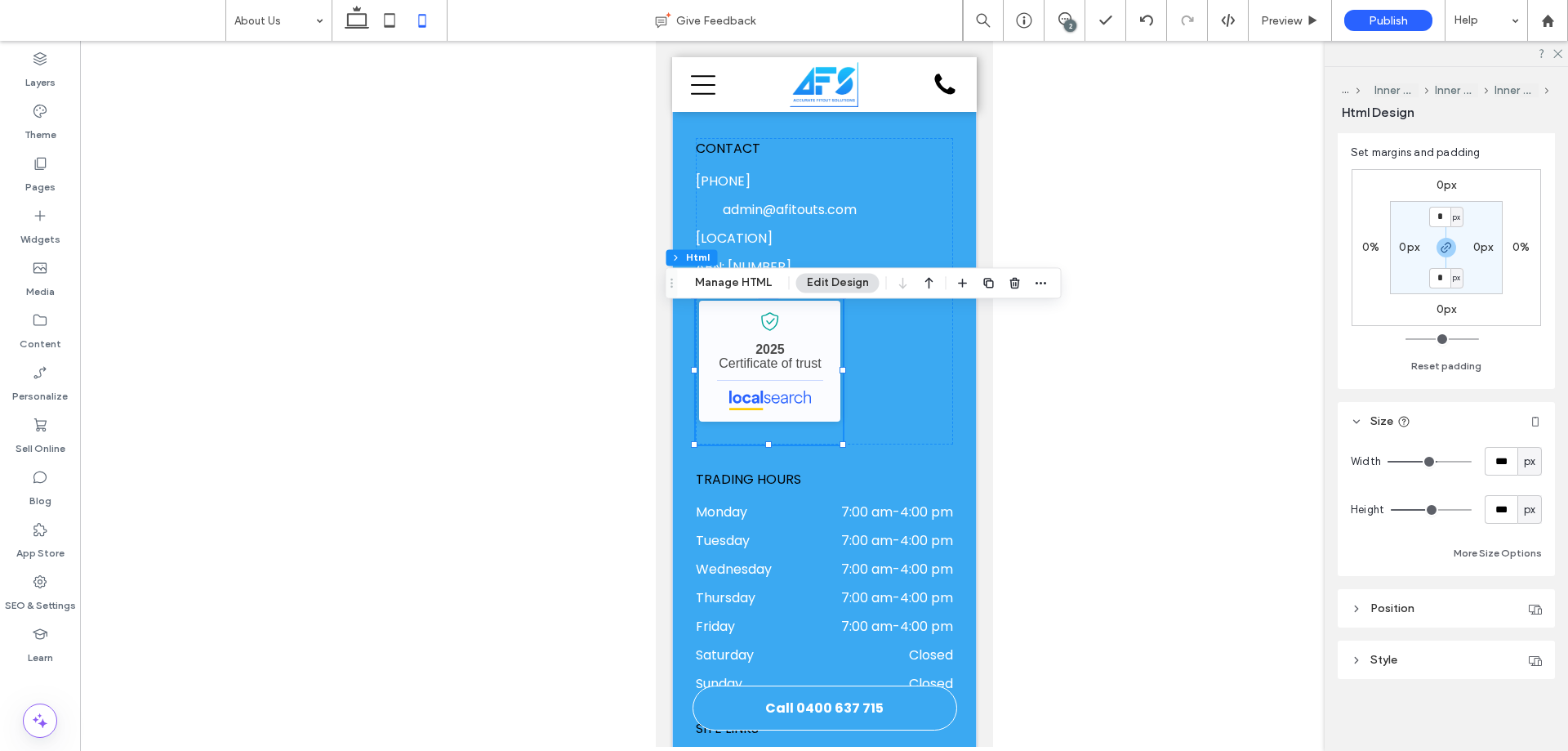 click on "px" at bounding box center [1530, 510] 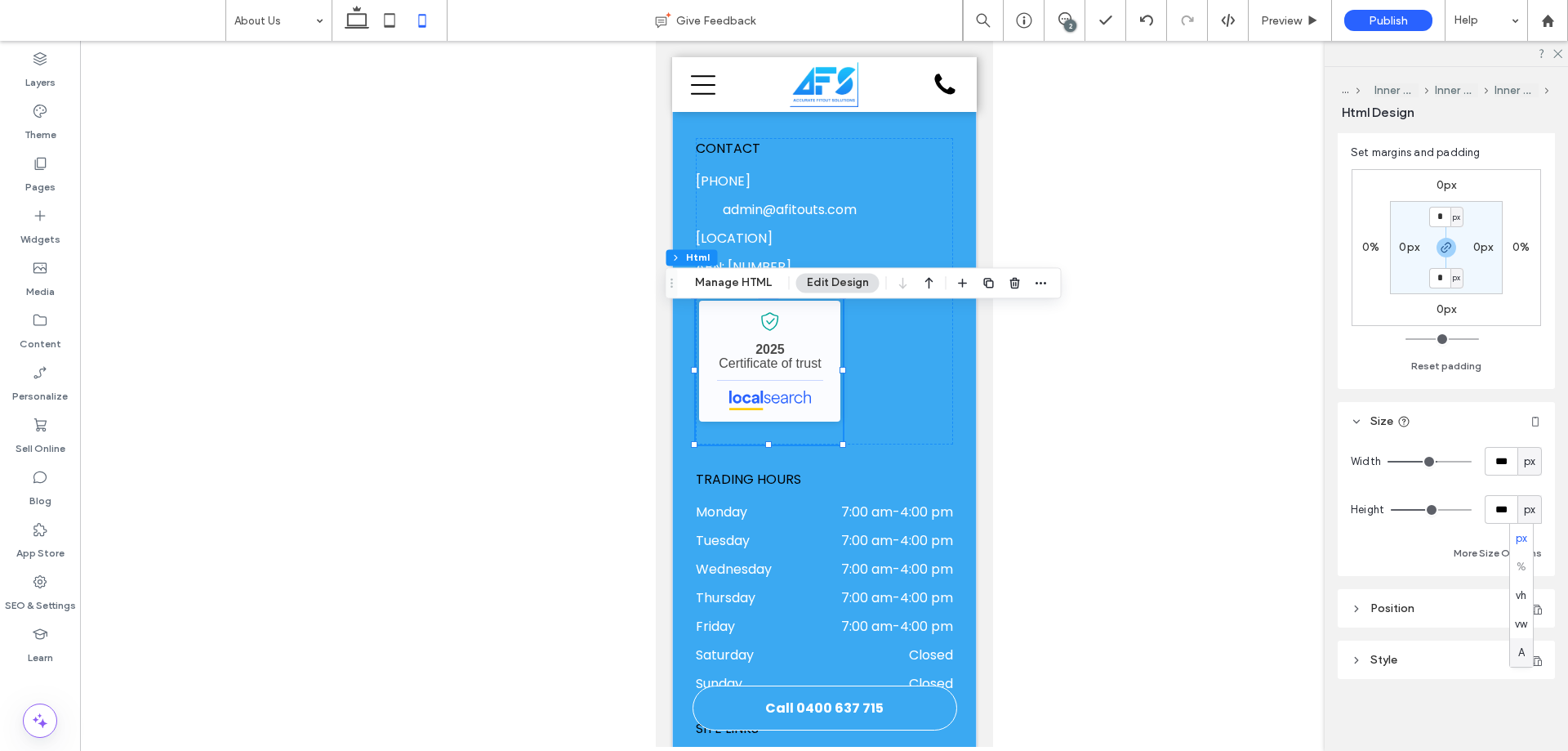 click on "A" at bounding box center (1521, 653) 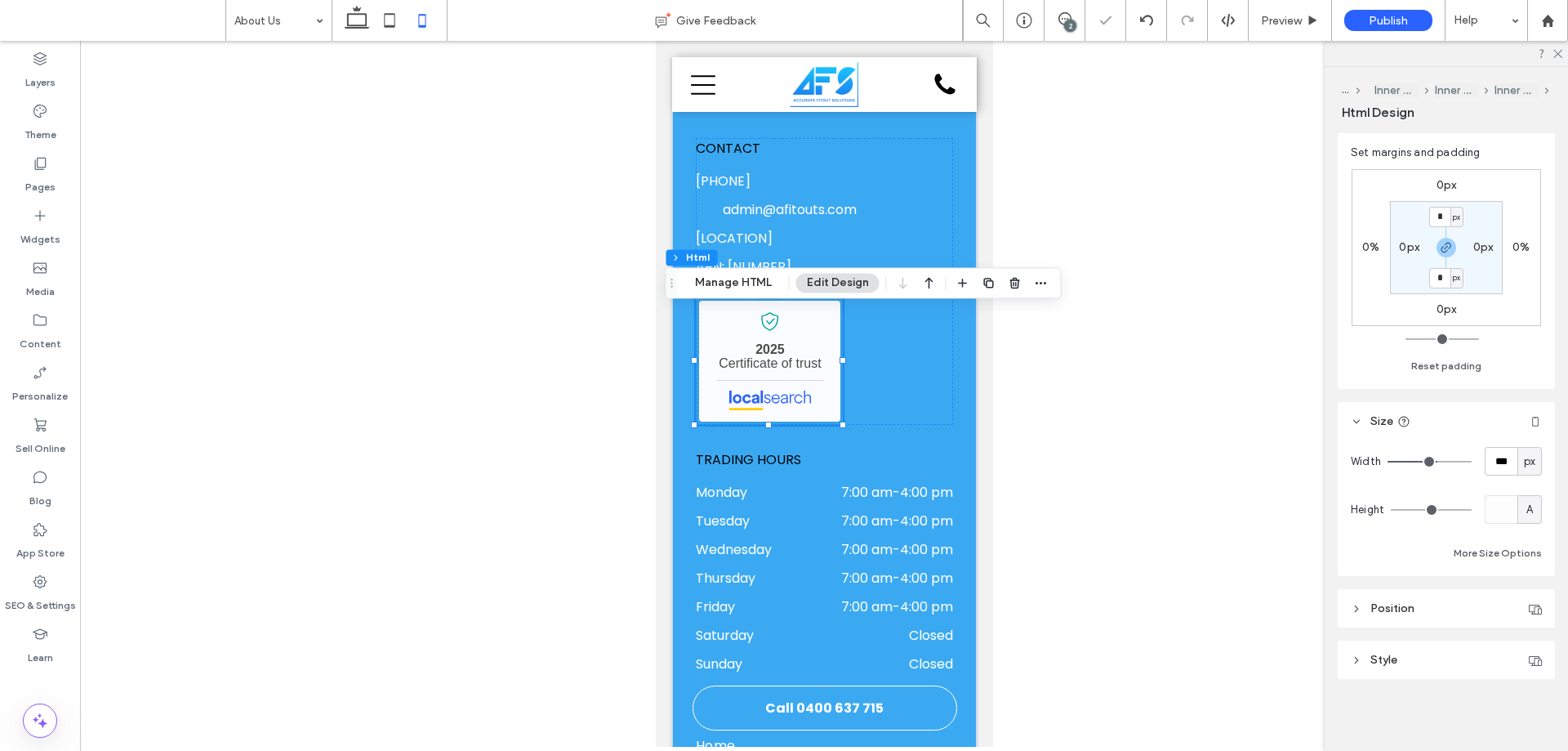 click on "px" at bounding box center (1530, 462) 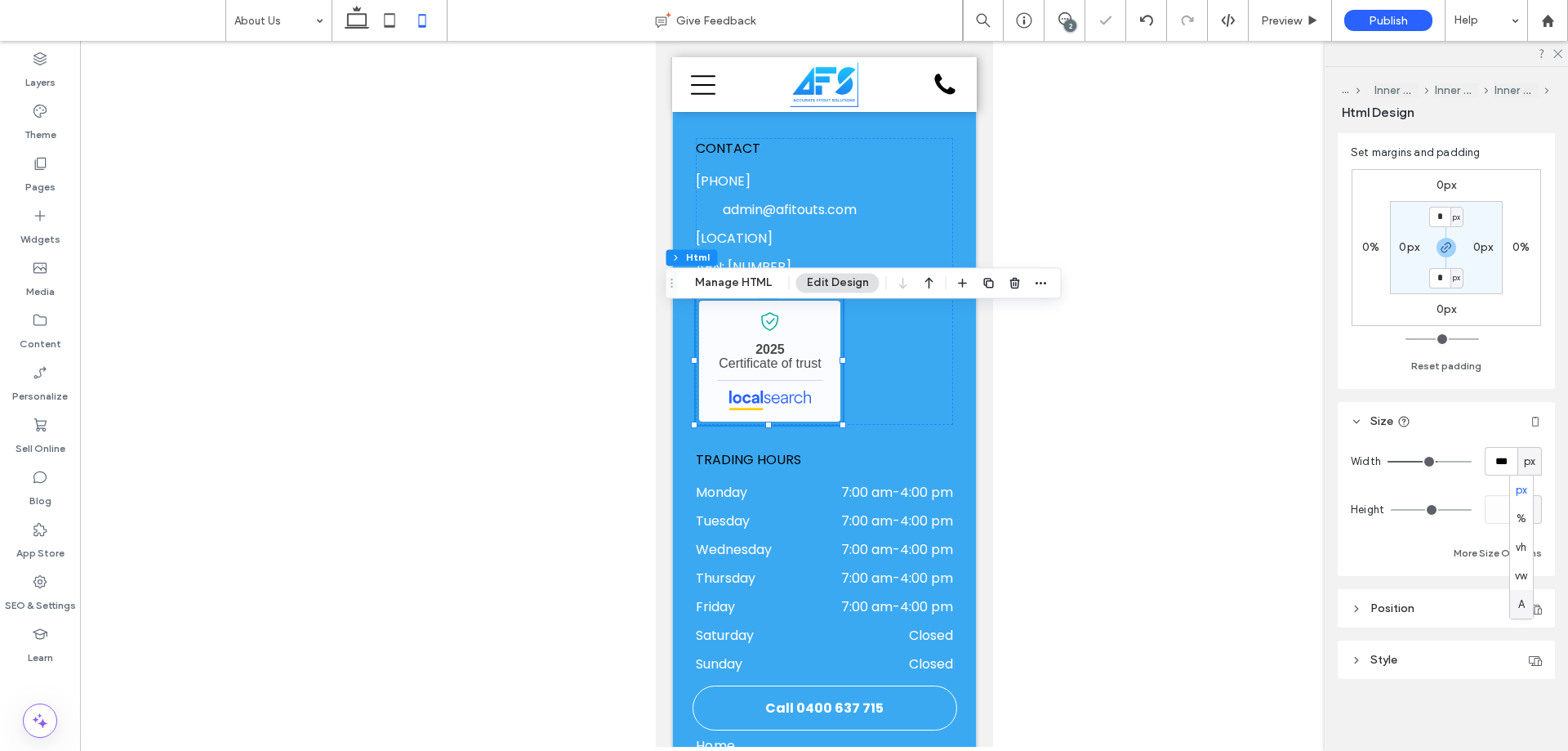 click on "A" at bounding box center (1521, 604) 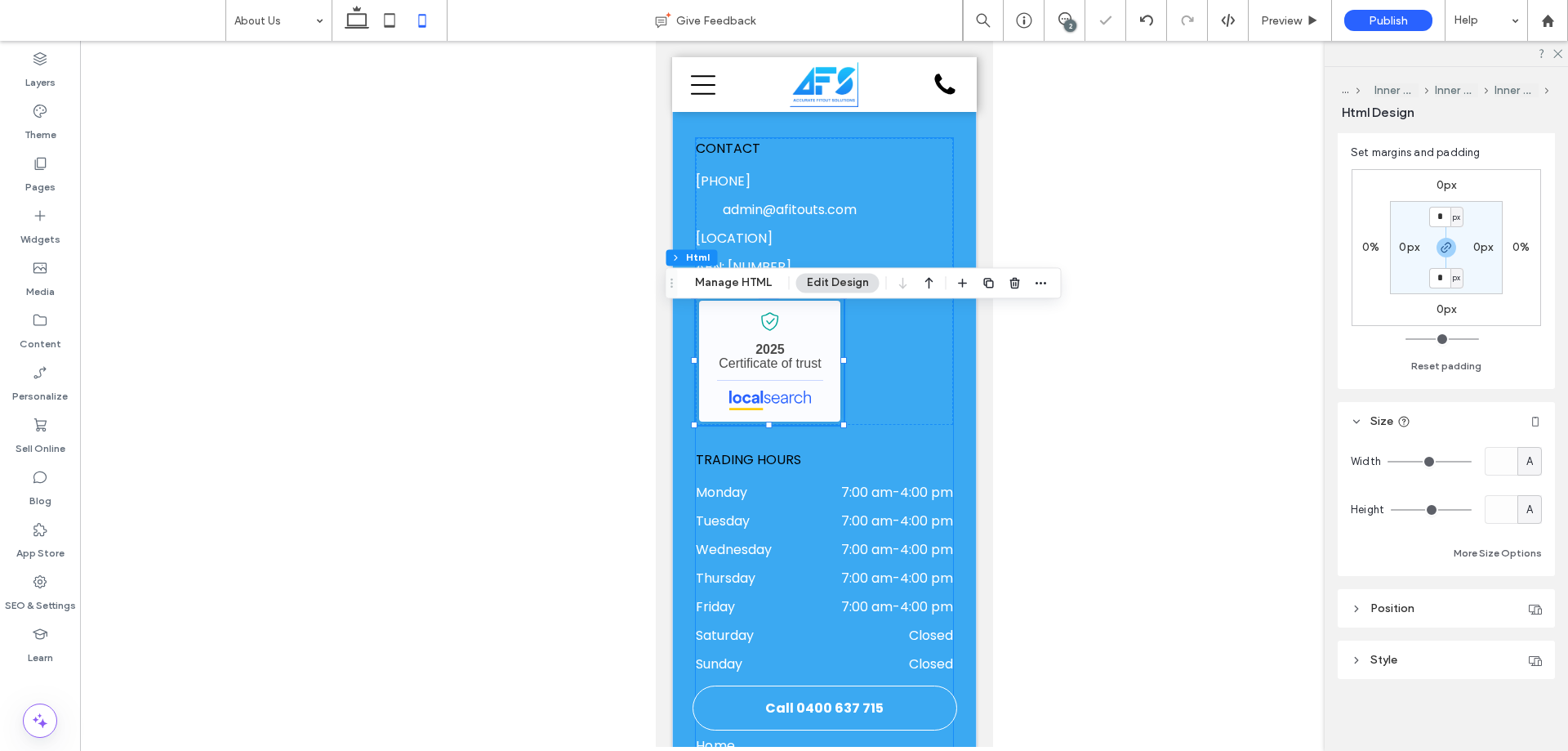 click on "CONTACT
0400 637 715
admin@afitouts.com
Wetherill Park, NSW 2164
ABN: 56 658 715 167
Accurate Fitout Solutions - Localsearch verified business 2025  Certificate of trust
TRADING HOURS
Monday
7:00 am
-  4:00 pm
Tuesday
7:00 am
-  4:00 pm
Wednesday
7:00 am
-  4:00 pm
Thursday
7:00 am
-  4:00 pm
Friday
7:00 am
-  4:00 pm
Saturday
Closed
Sunday
Closed
SITE LINKS
Home
About Us
Commercial & Industrial Services
Locations We Service
Contact Us
SERVICES
HVAC Services
Partitioning & Facade
Gas Radiant Heaters
Electrical Services
Plumbing Services" at bounding box center [823, 833] 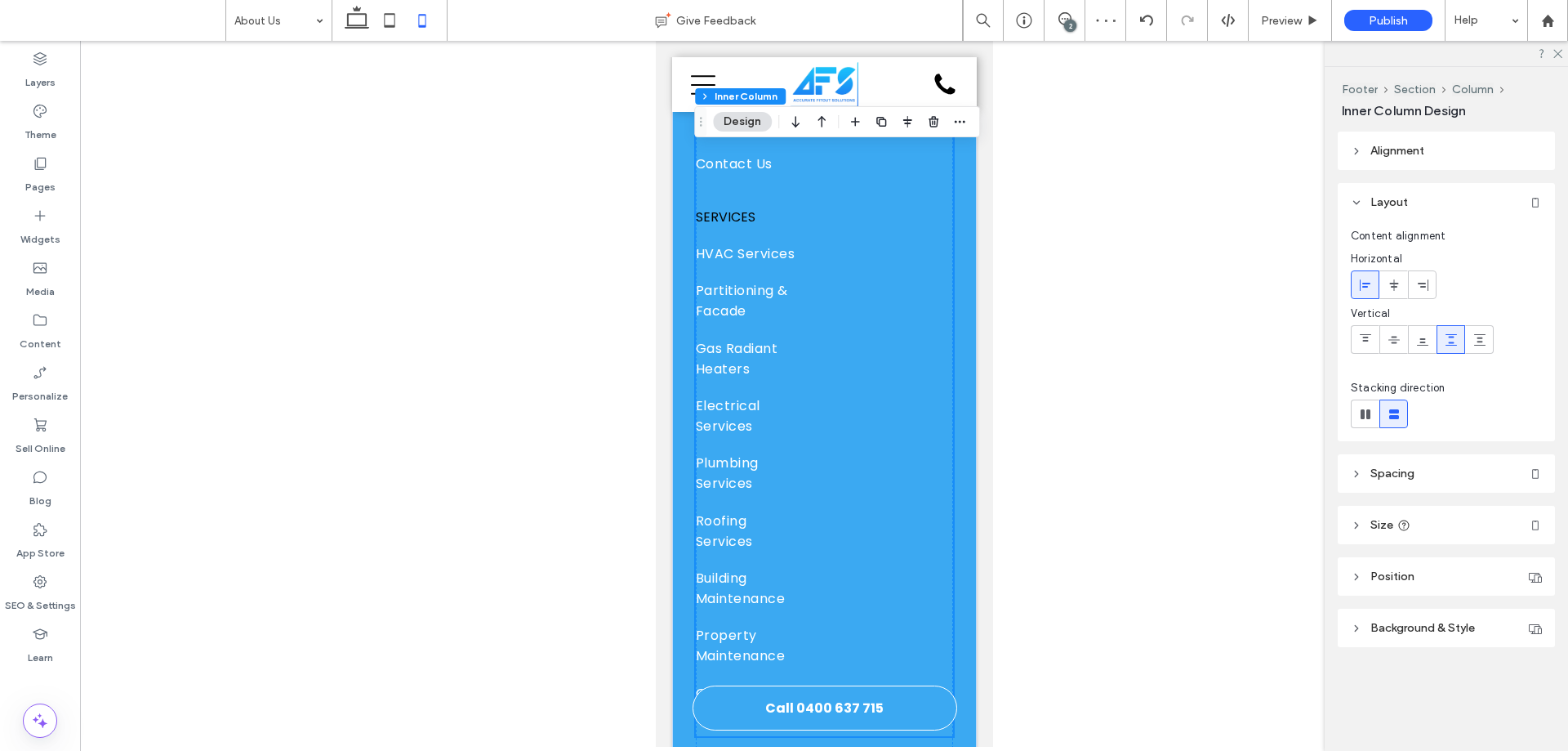 scroll, scrollTop: 2360, scrollLeft: 0, axis: vertical 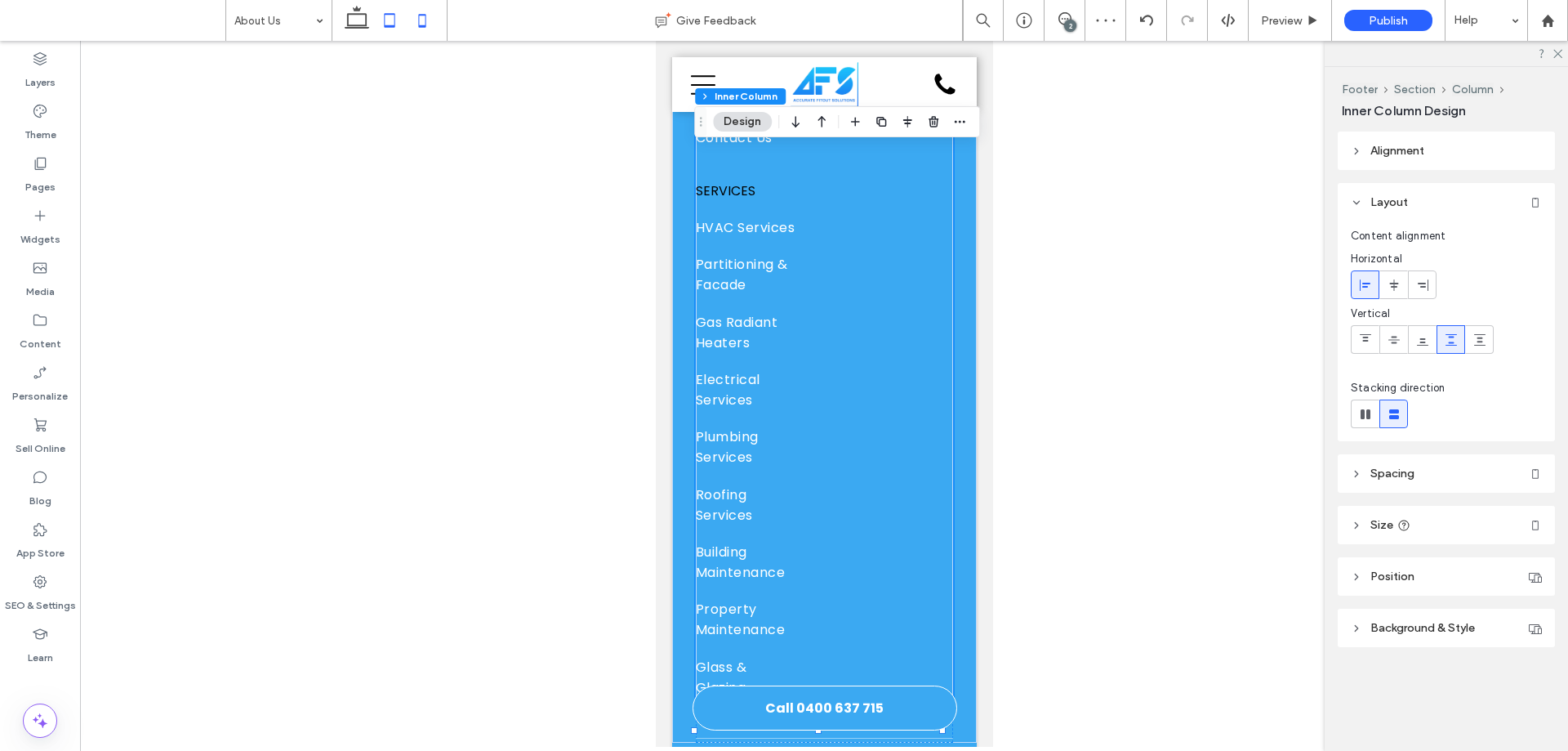 click 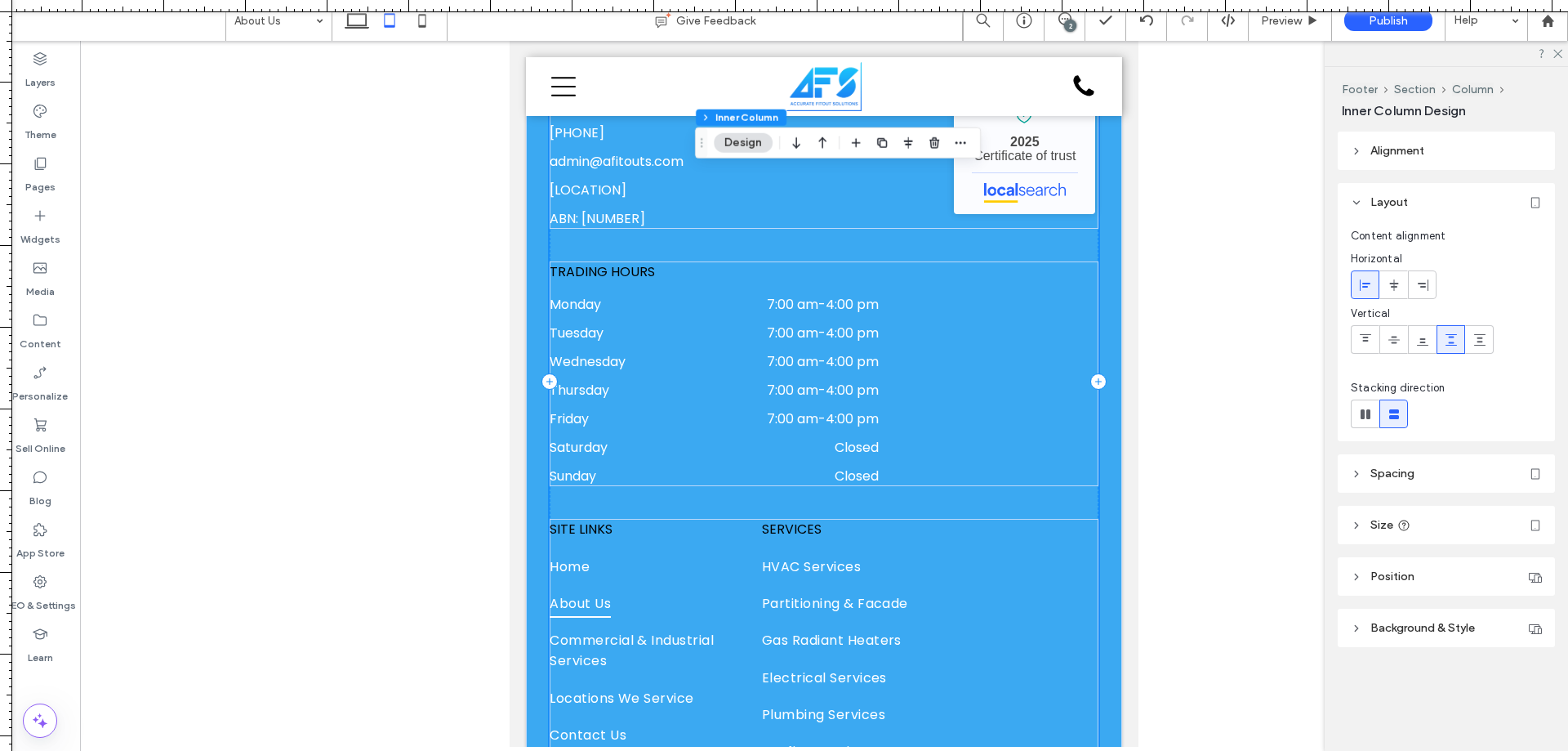 scroll, scrollTop: 1484, scrollLeft: 0, axis: vertical 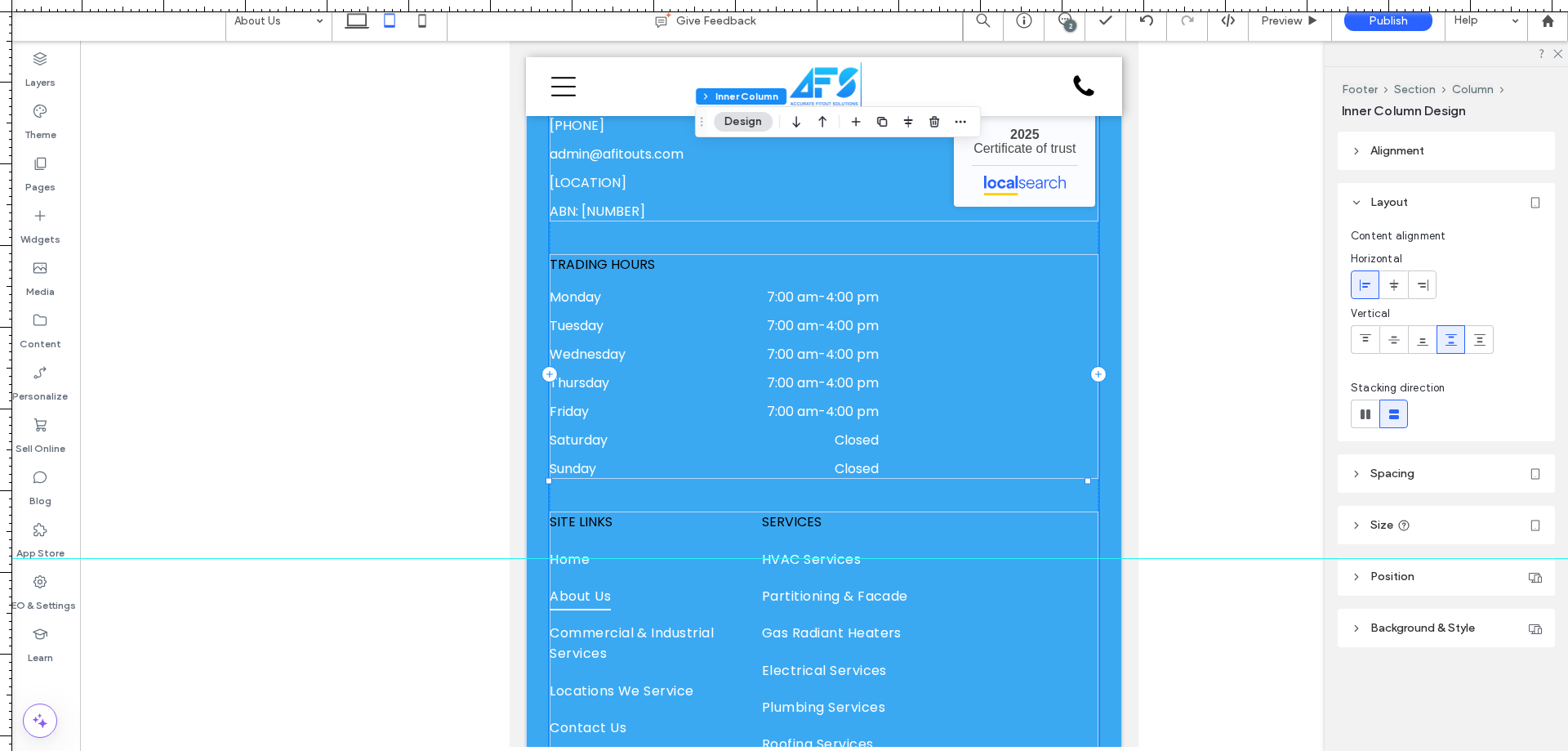 drag, startPoint x: 957, startPoint y: 5, endPoint x: 1147, endPoint y: 558, distance: 584.72985 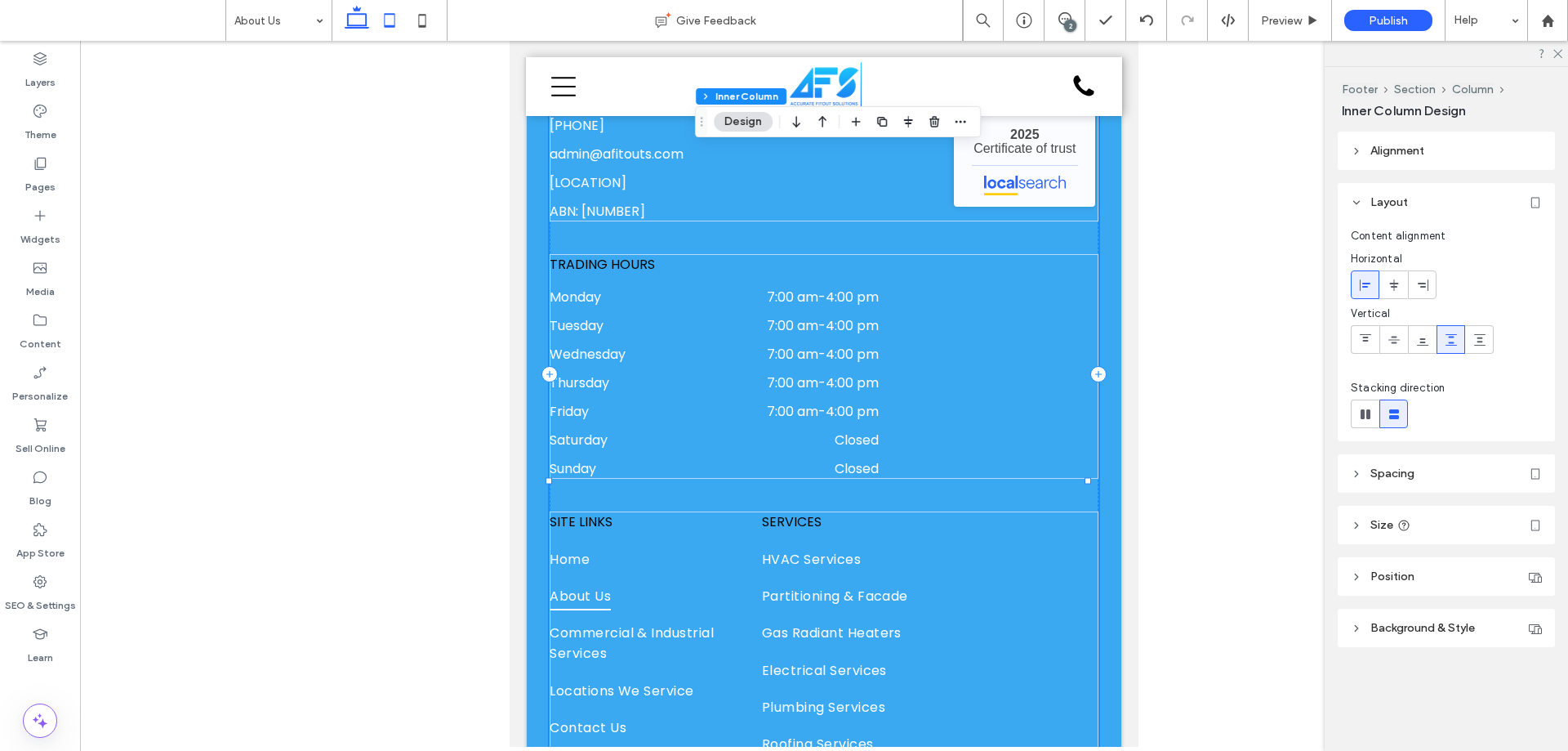 click 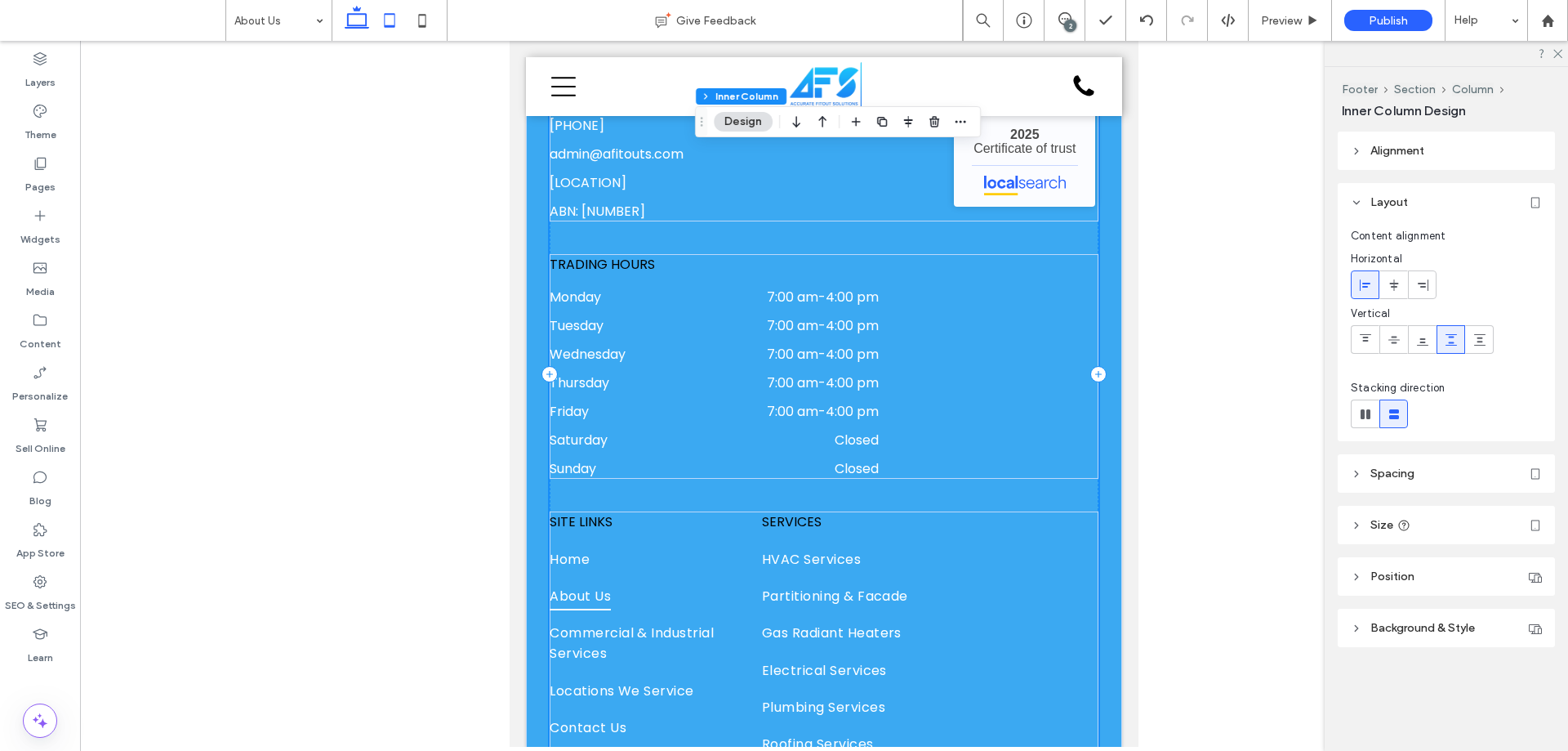type on "*" 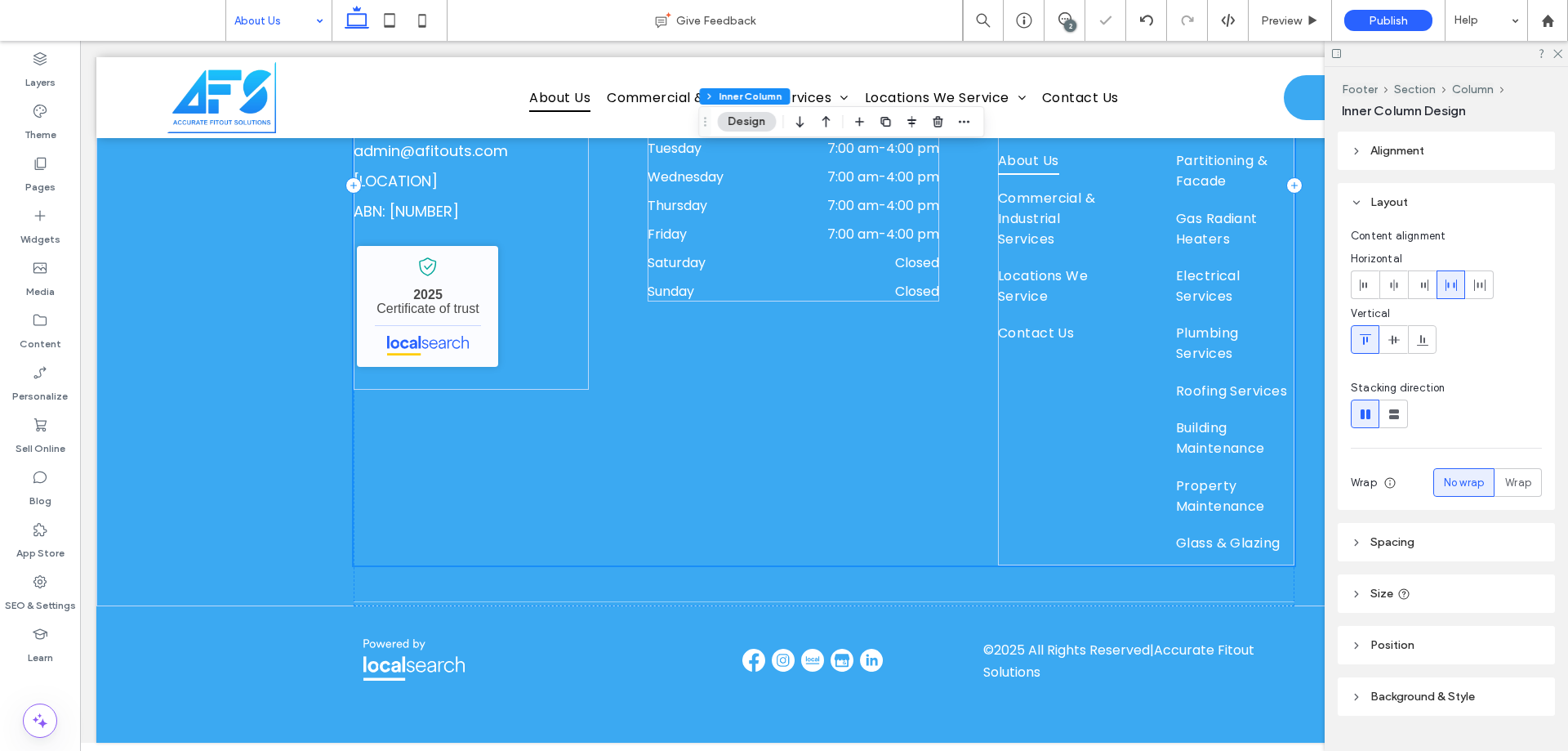 scroll, scrollTop: 1384, scrollLeft: 0, axis: vertical 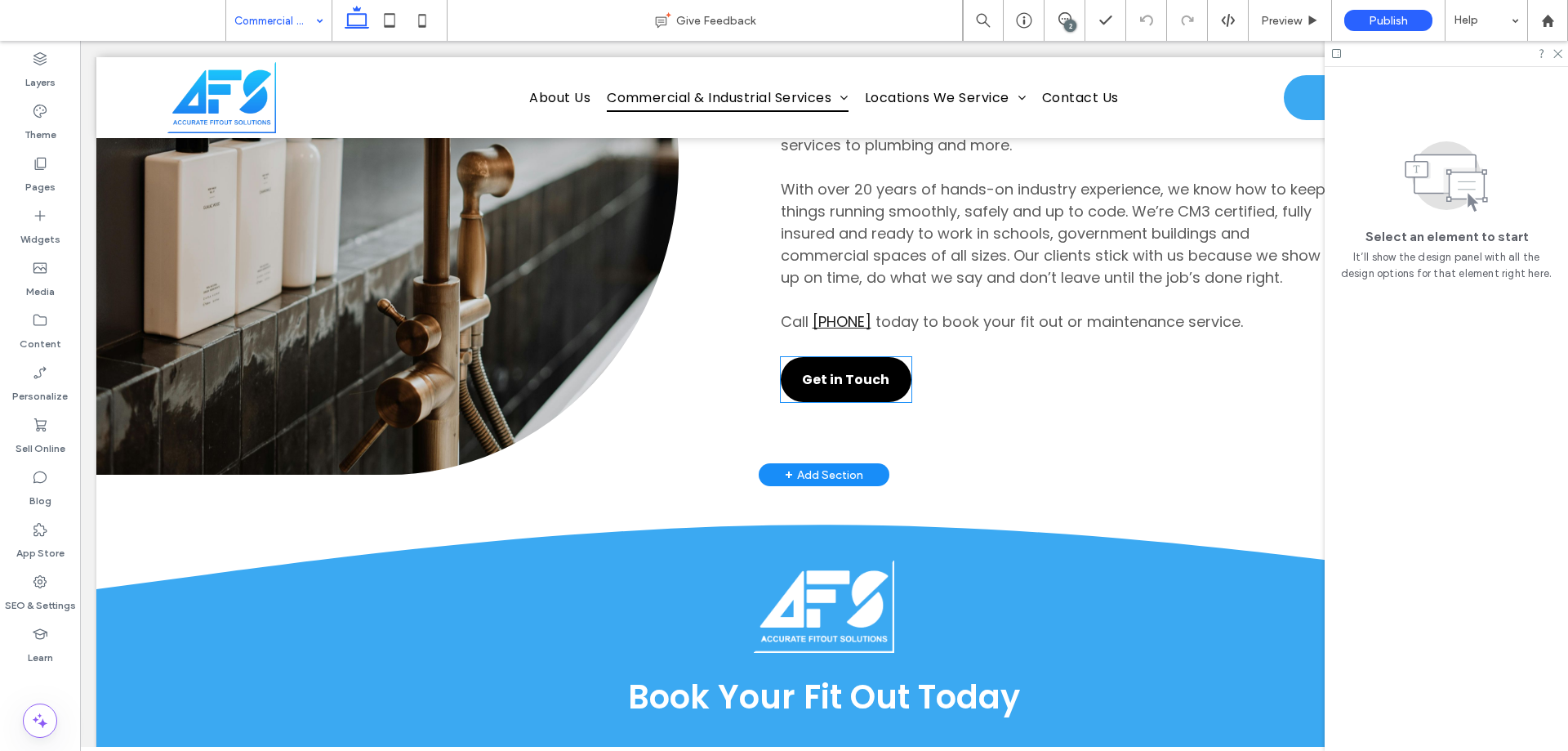 click on "Get in Touch" at bounding box center [845, 379] 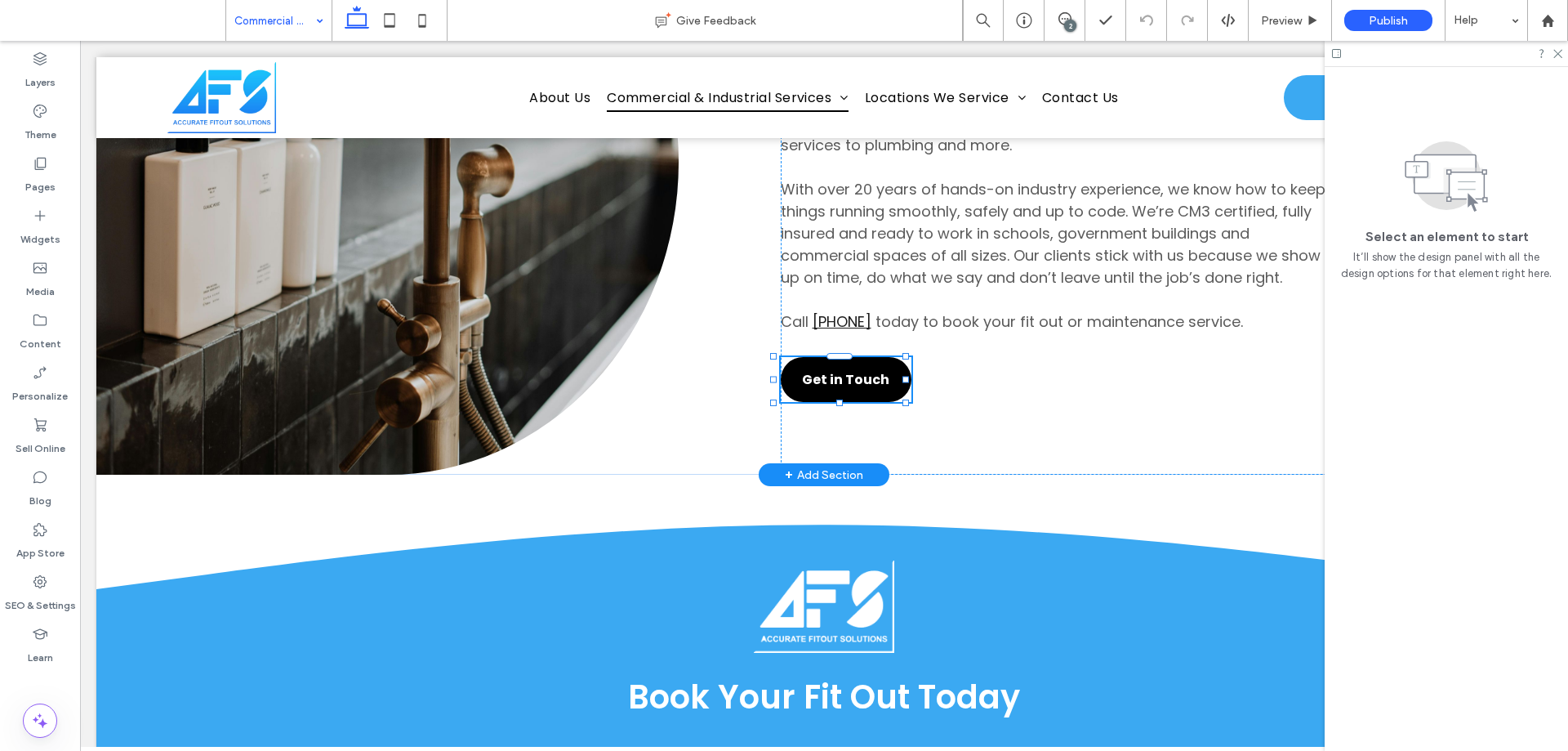 click on "Get in Touch" at bounding box center [845, 379] 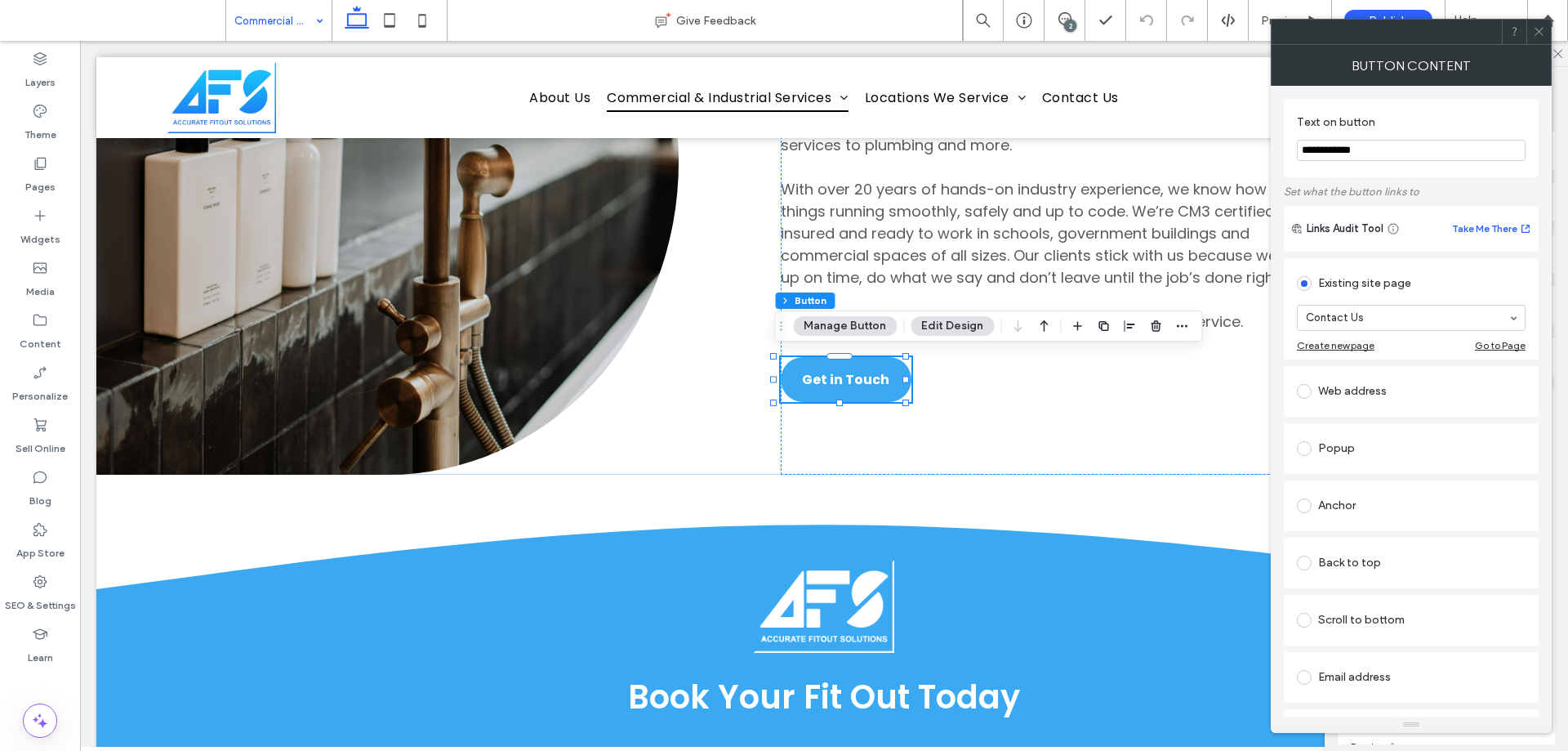 click at bounding box center [1539, 32] 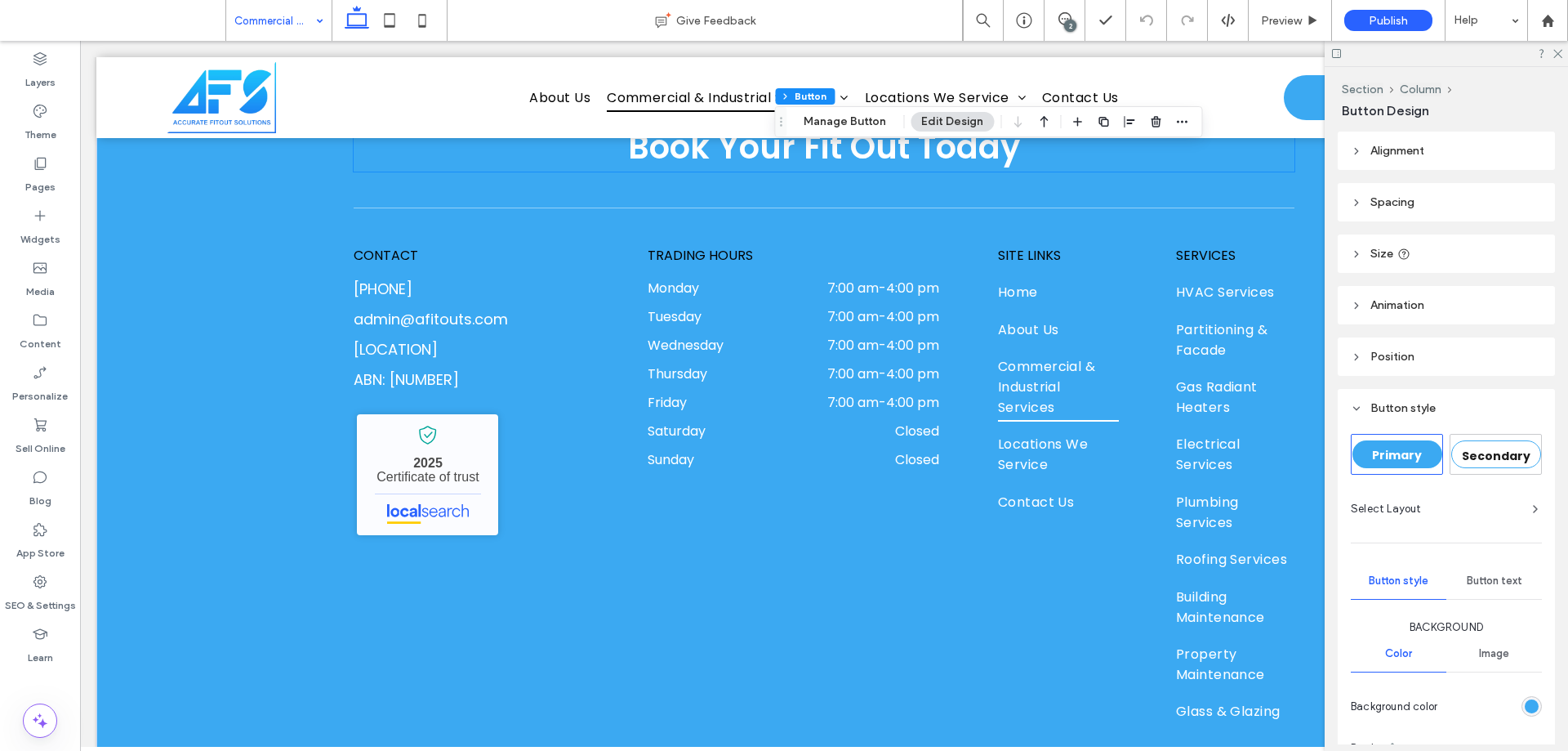 scroll, scrollTop: 2932, scrollLeft: 0, axis: vertical 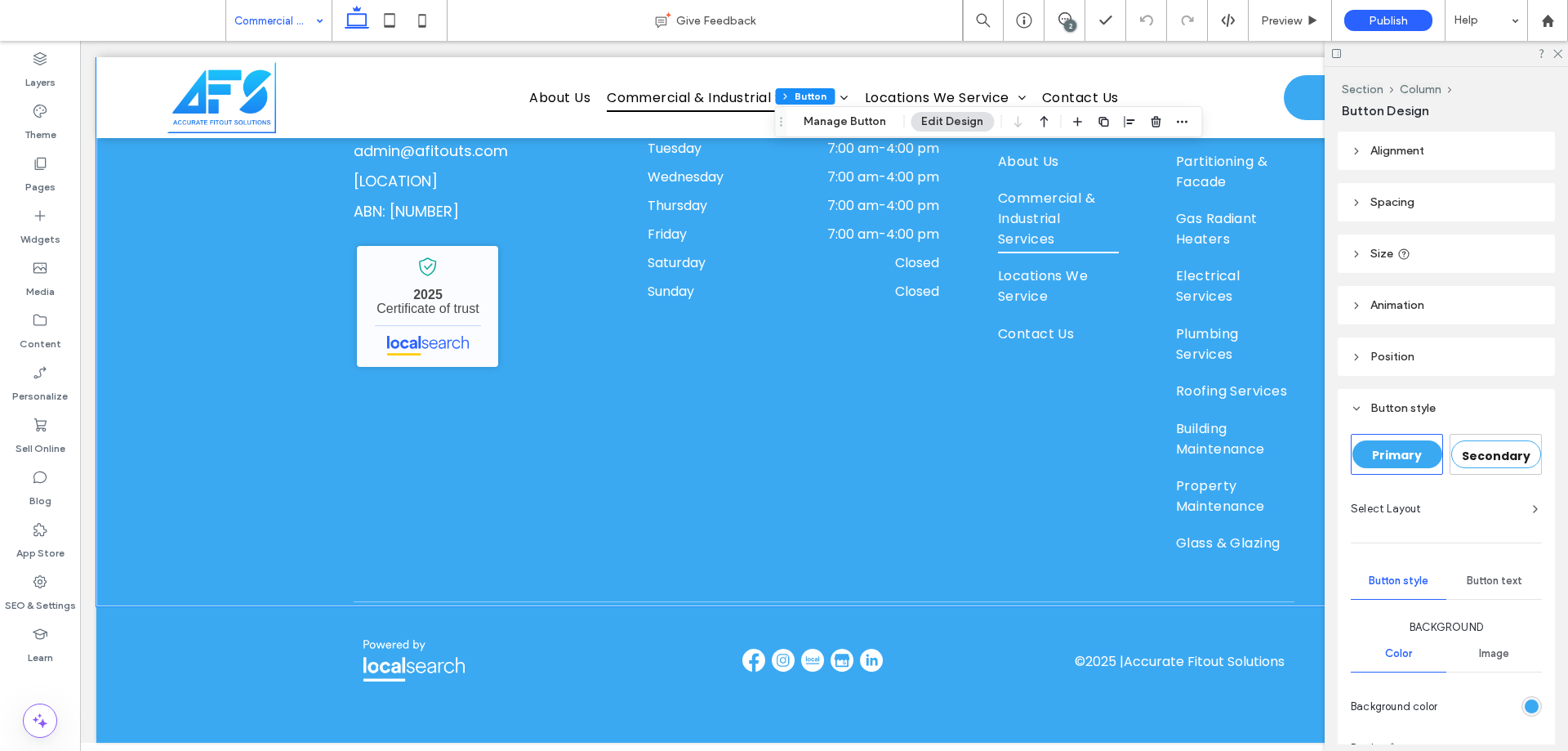 click on "Book Your Fit Out Today
CONTACT
0400 637 715
admin@afitouts.com
Wetherill Park, NSW 2164
ABN: 56 658 715 167
Accurate Fitout Solutions - Localsearch verified business 2025  Certificate of trust
TRADING HOURS
Monday
7:00 am
-  4:00 pm
Tuesday
7:00 am
-  4:00 pm
Wednesday
7:00 am
-  4:00 pm
Thursday
7:00 am
-  4:00 pm
Friday
7:00 am
-  4:00 pm
Saturday
Closed
Sunday
Closed
SITE LINKS
Home
About Us
Commercial & Industrial Services
Locations We Service
Contact Us
SERVICES
HVAC Services
Partitioning & Facade
Gas Radiant Heaters
Electrical Services" at bounding box center (824, 186) 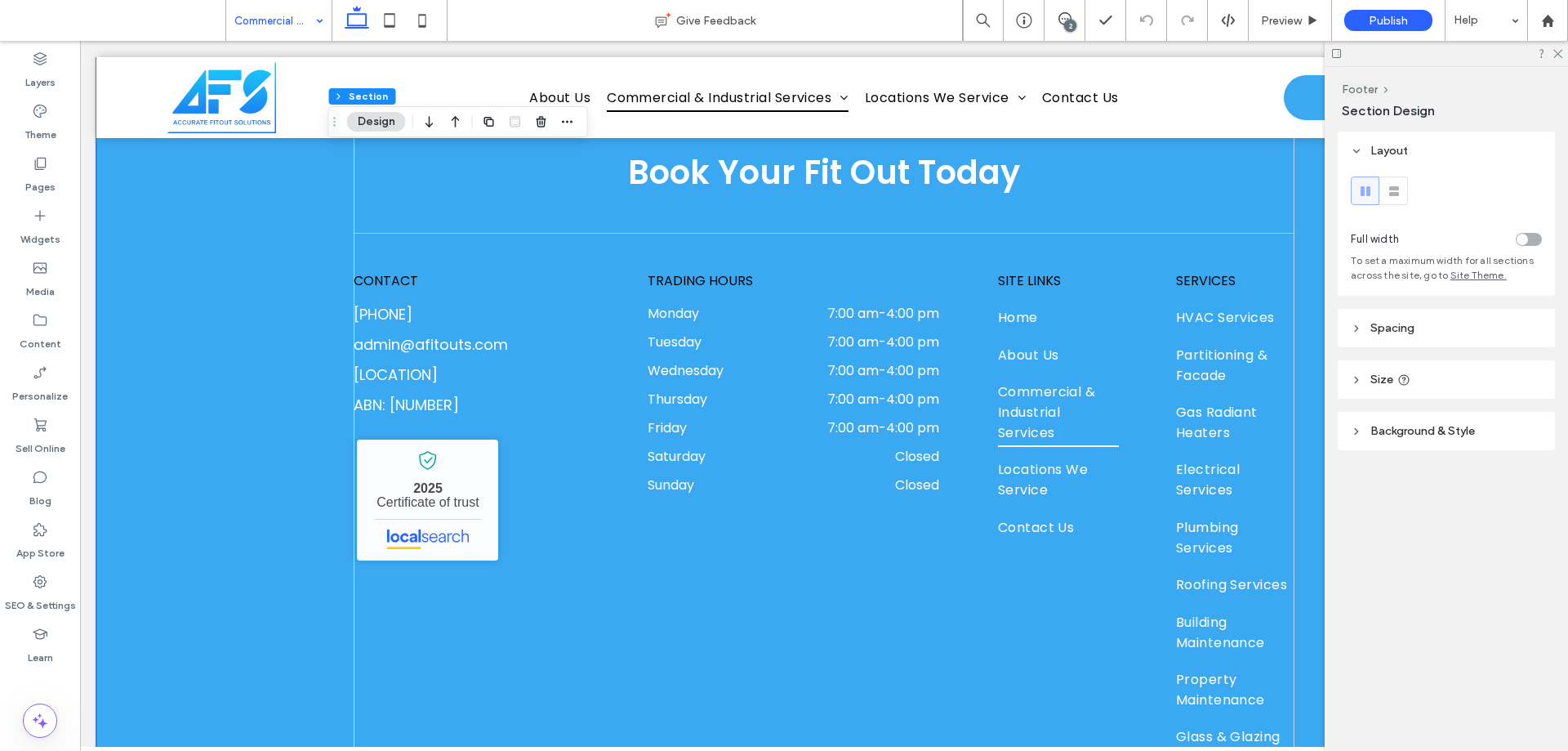 scroll, scrollTop: 2687, scrollLeft: 0, axis: vertical 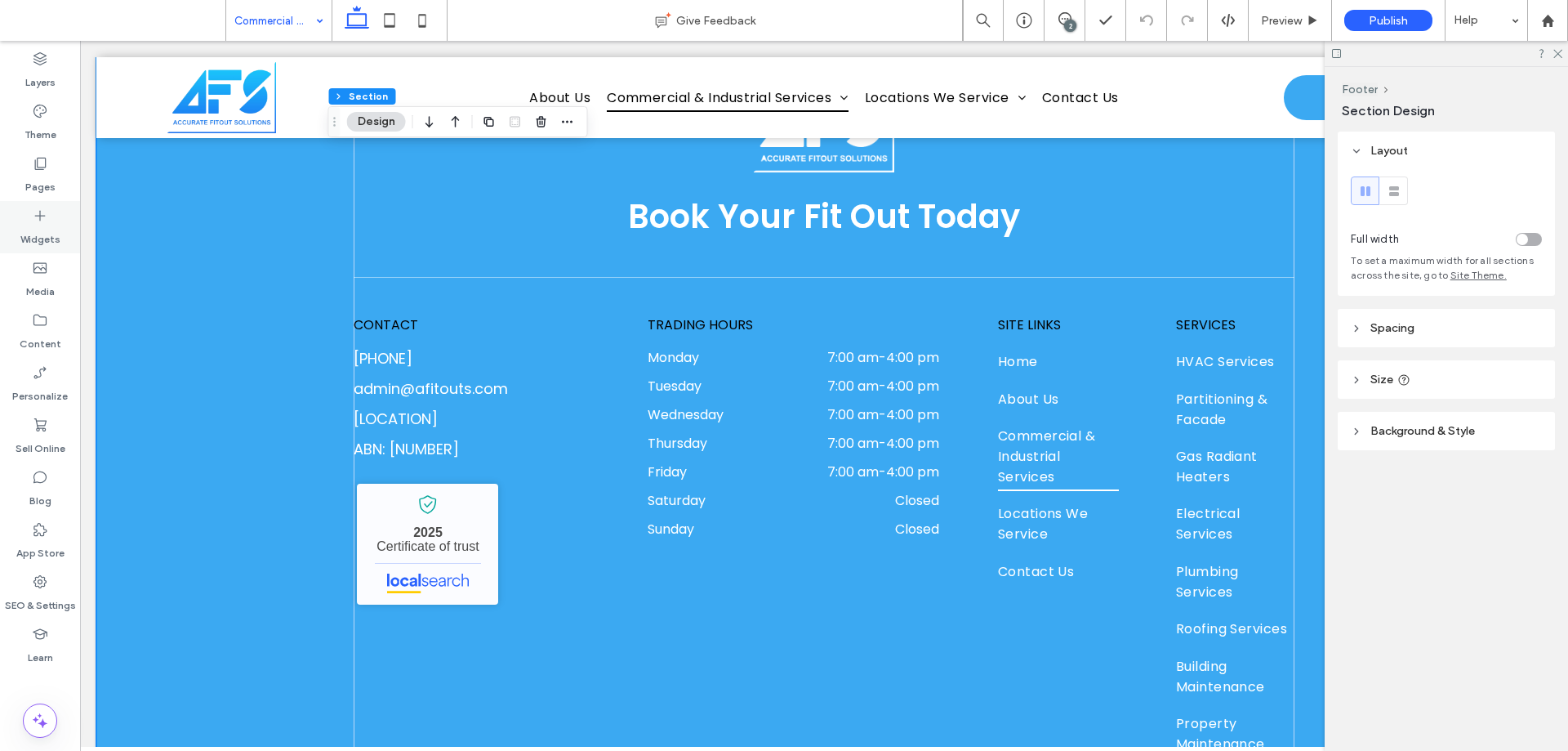 click on "Widgets" at bounding box center (40, 235) 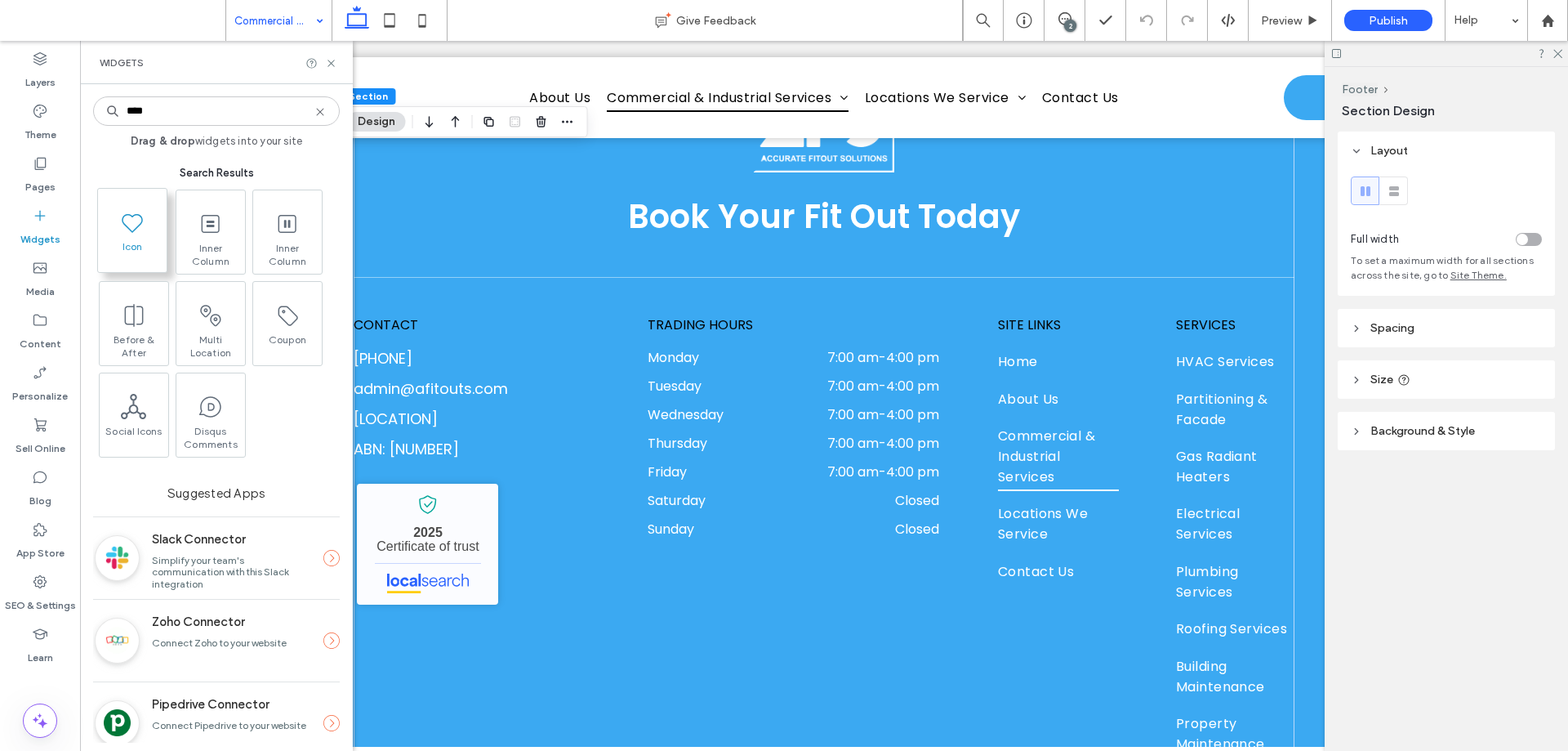 type on "****" 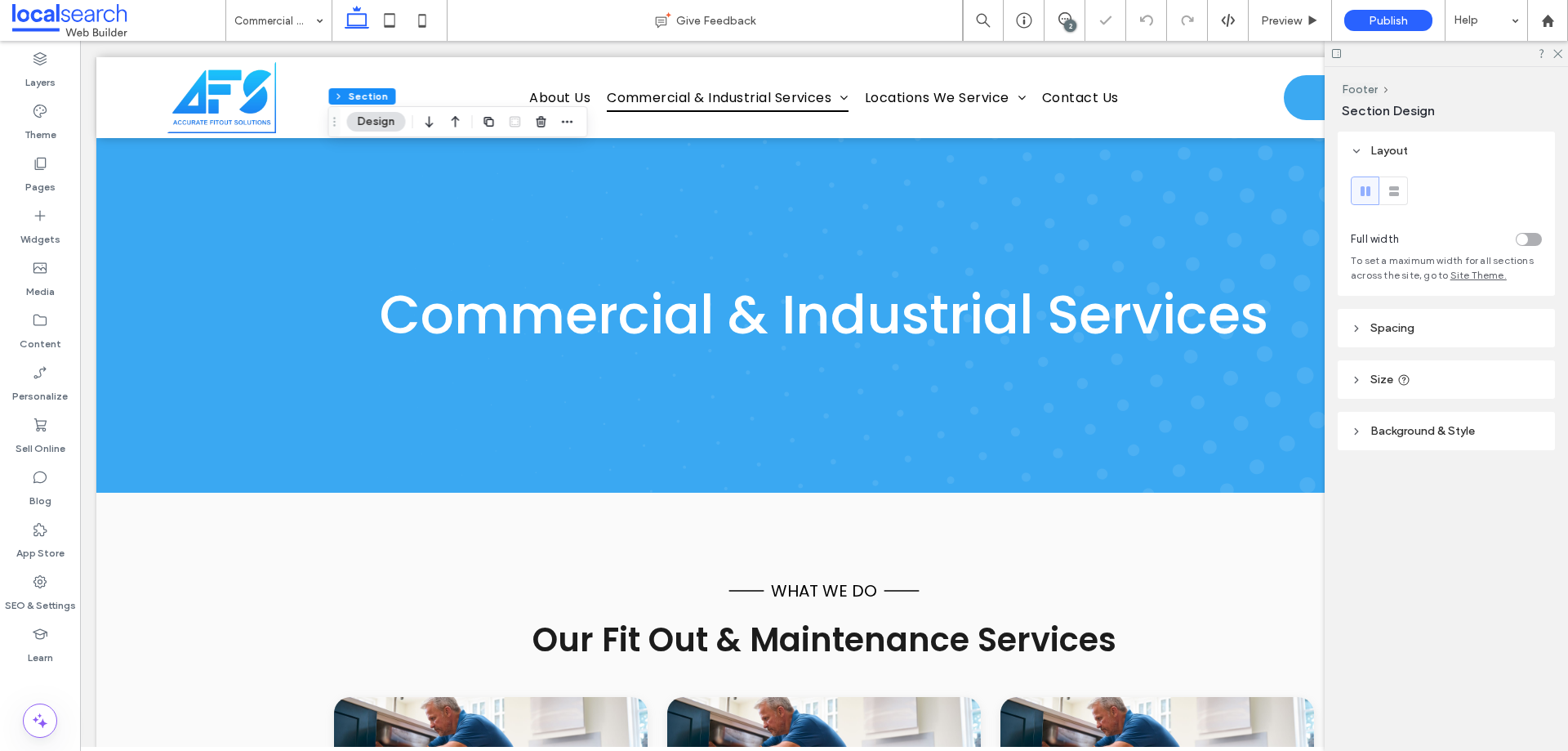 scroll, scrollTop: 2687, scrollLeft: 0, axis: vertical 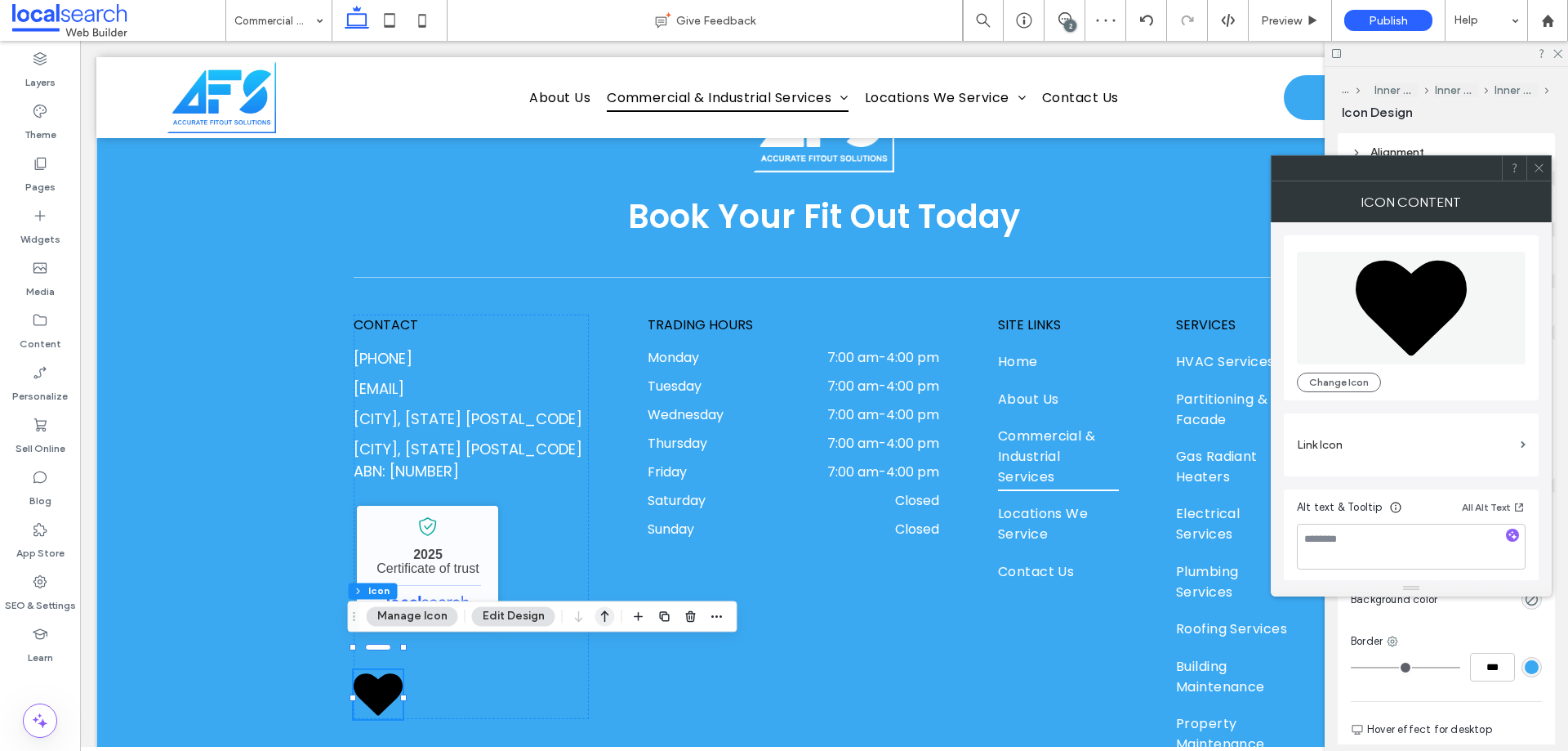 click 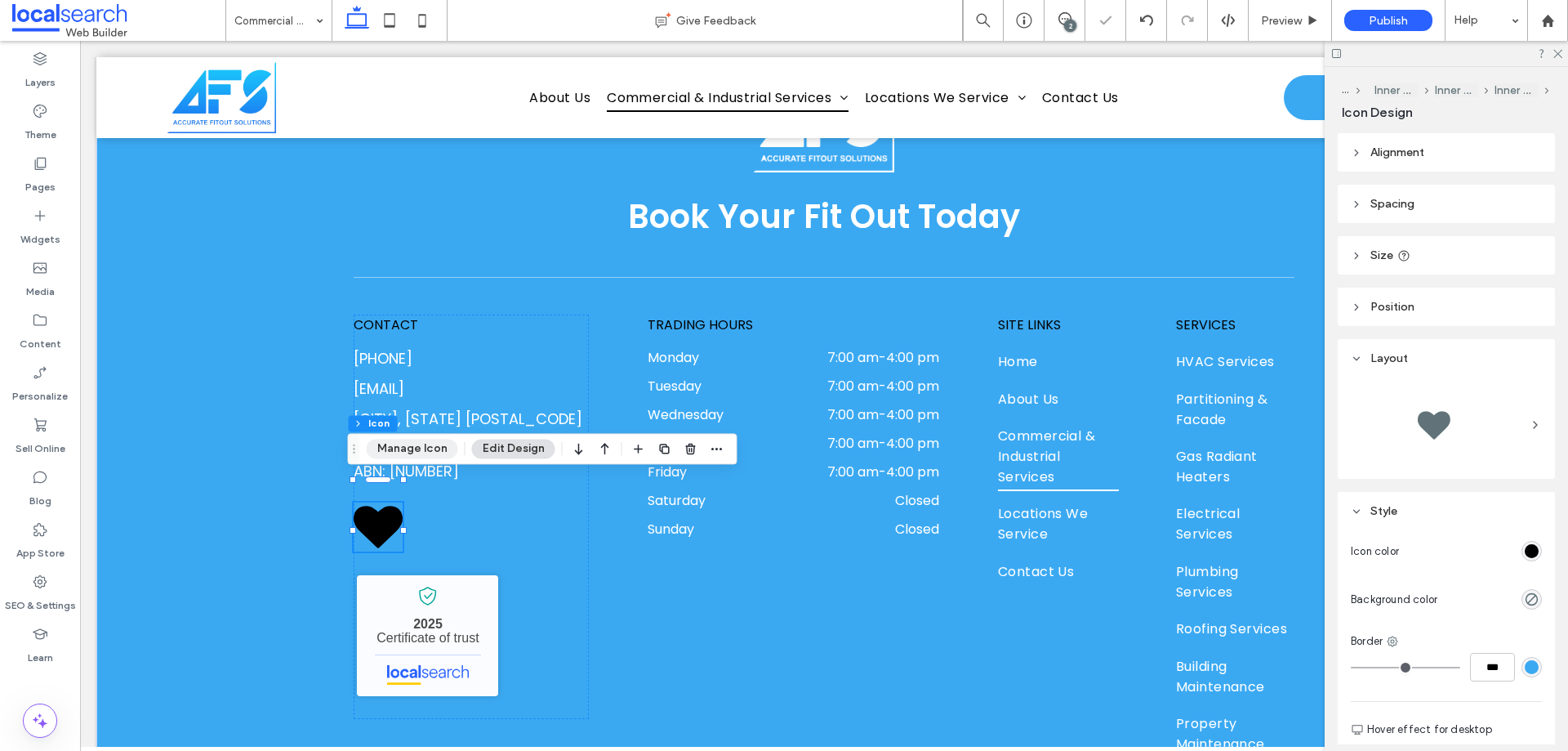 click on "Manage Icon" at bounding box center [412, 449] 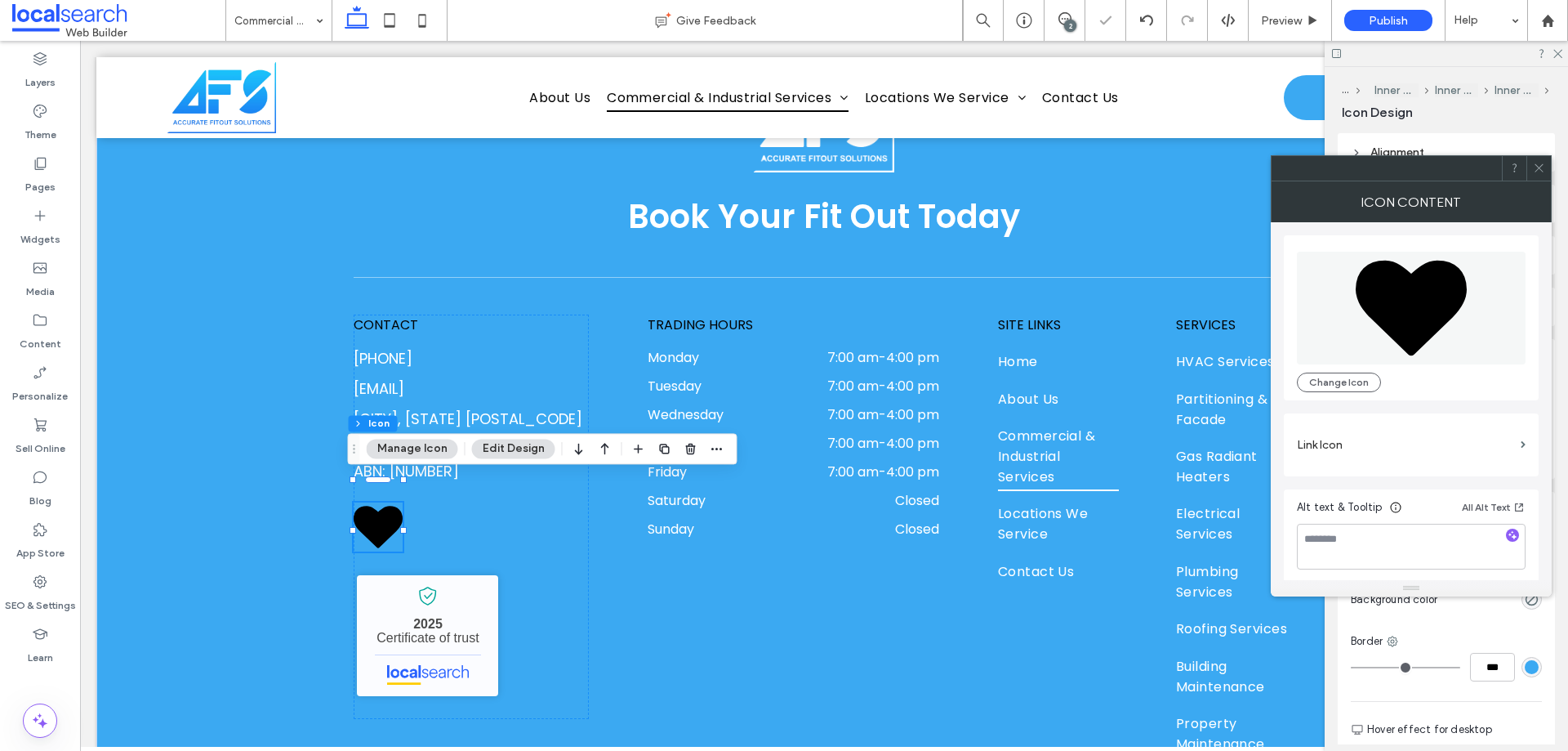 click 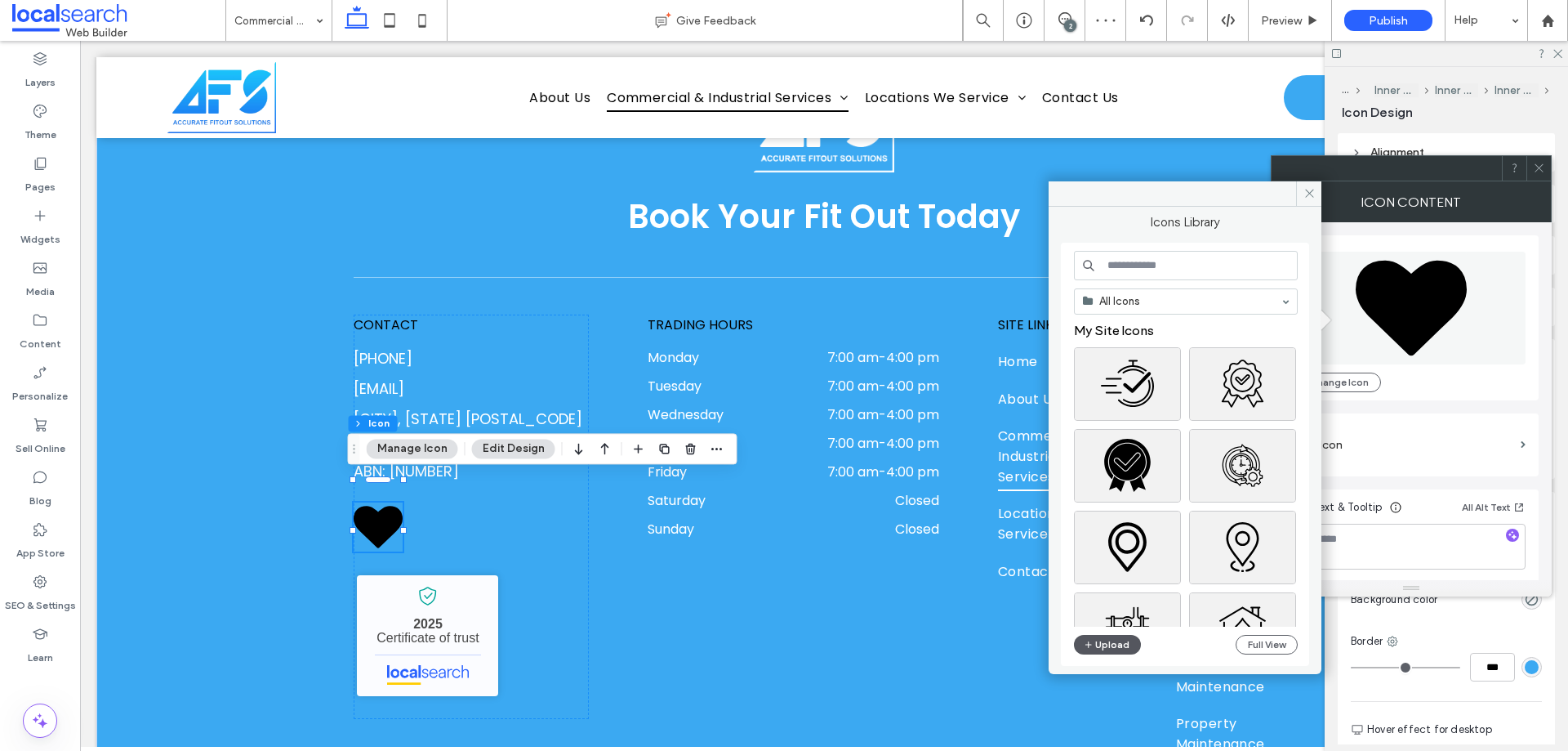 click on "Upload" at bounding box center [1107, 645] 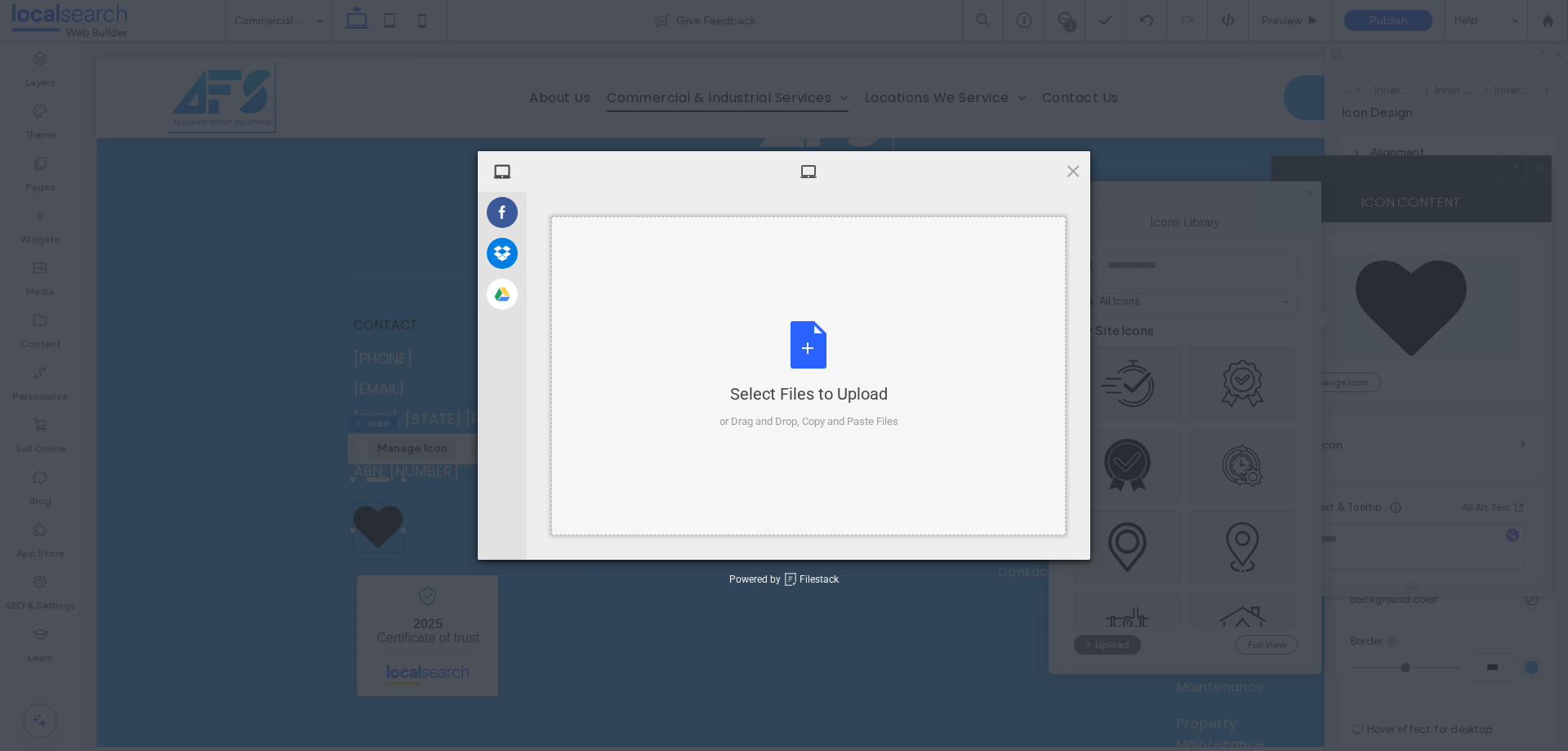 click on "or Drag and Drop, Copy and Paste Files" at bounding box center [808, 422] 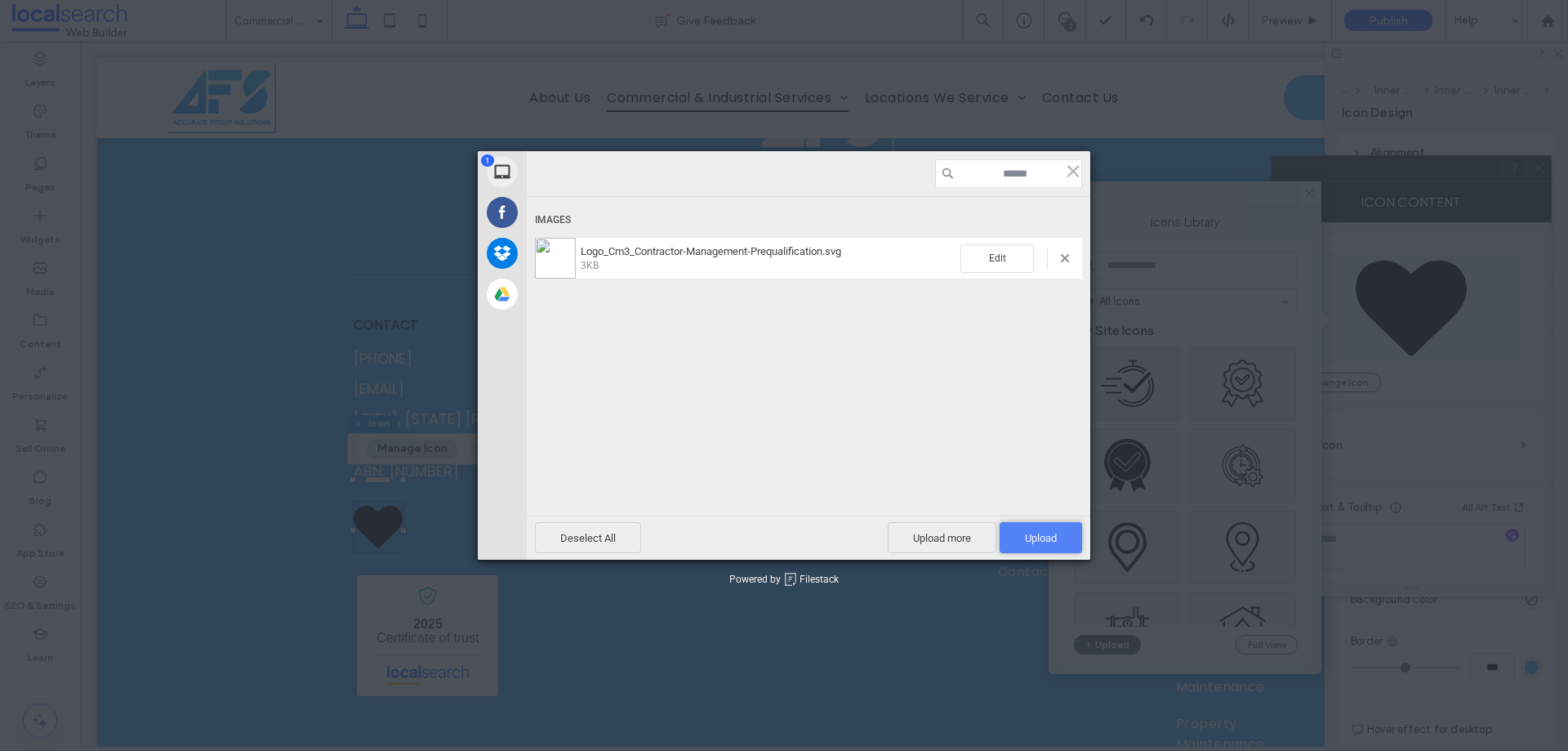 click on "Upload
1" at bounding box center [1040, 538] 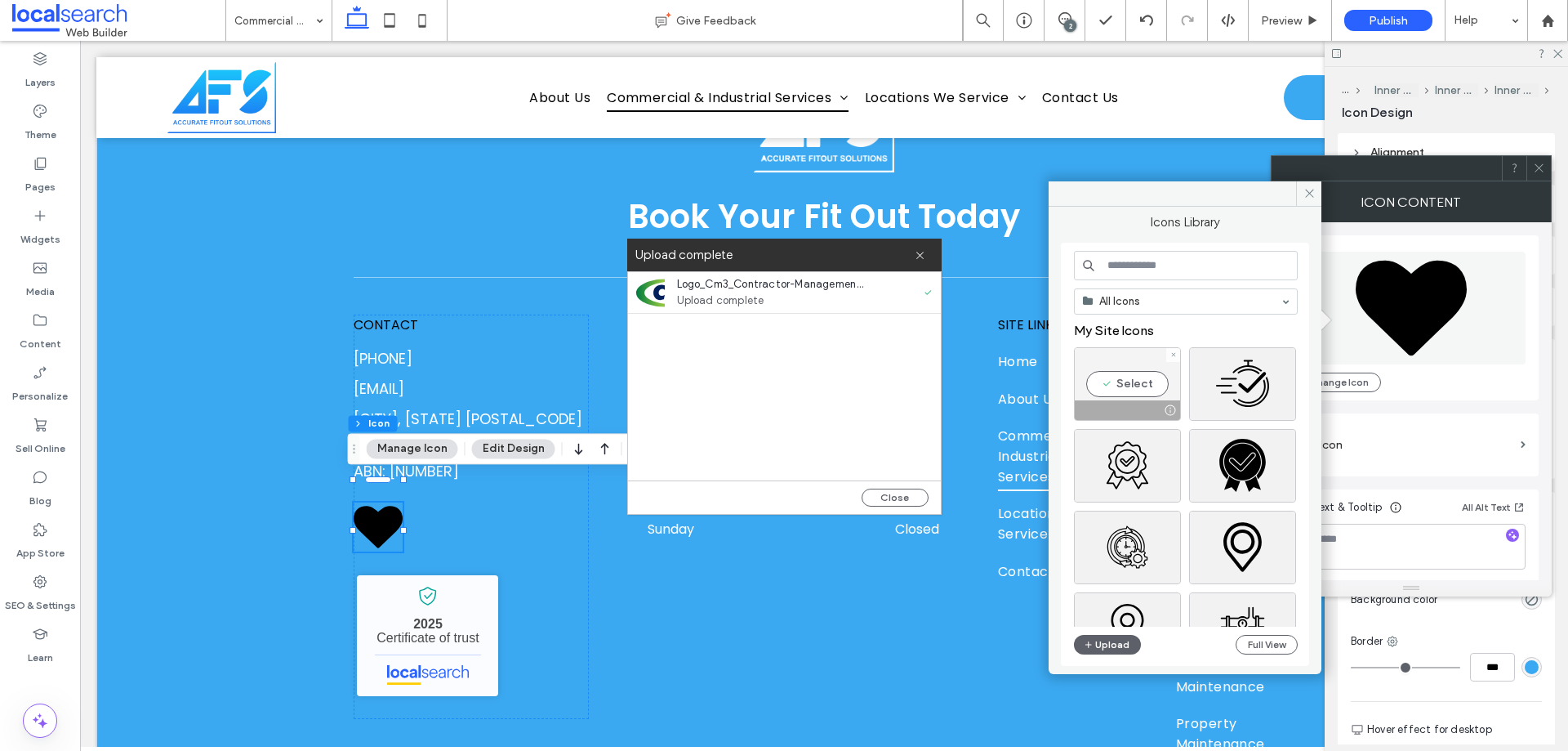 click on "Select" at bounding box center (1127, 384) 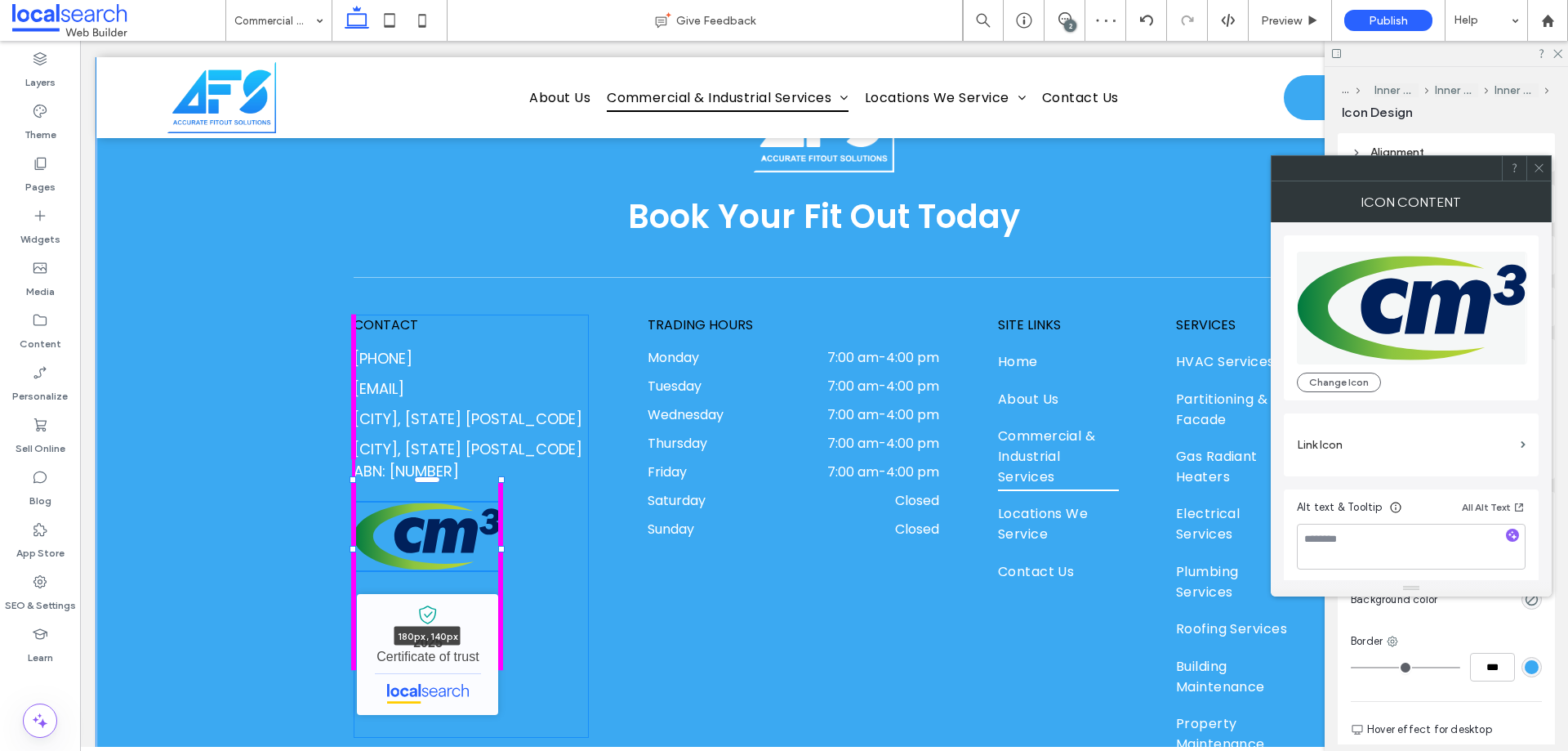 drag, startPoint x: 411, startPoint y: 498, endPoint x: 536, endPoint y: 514, distance: 126.01984 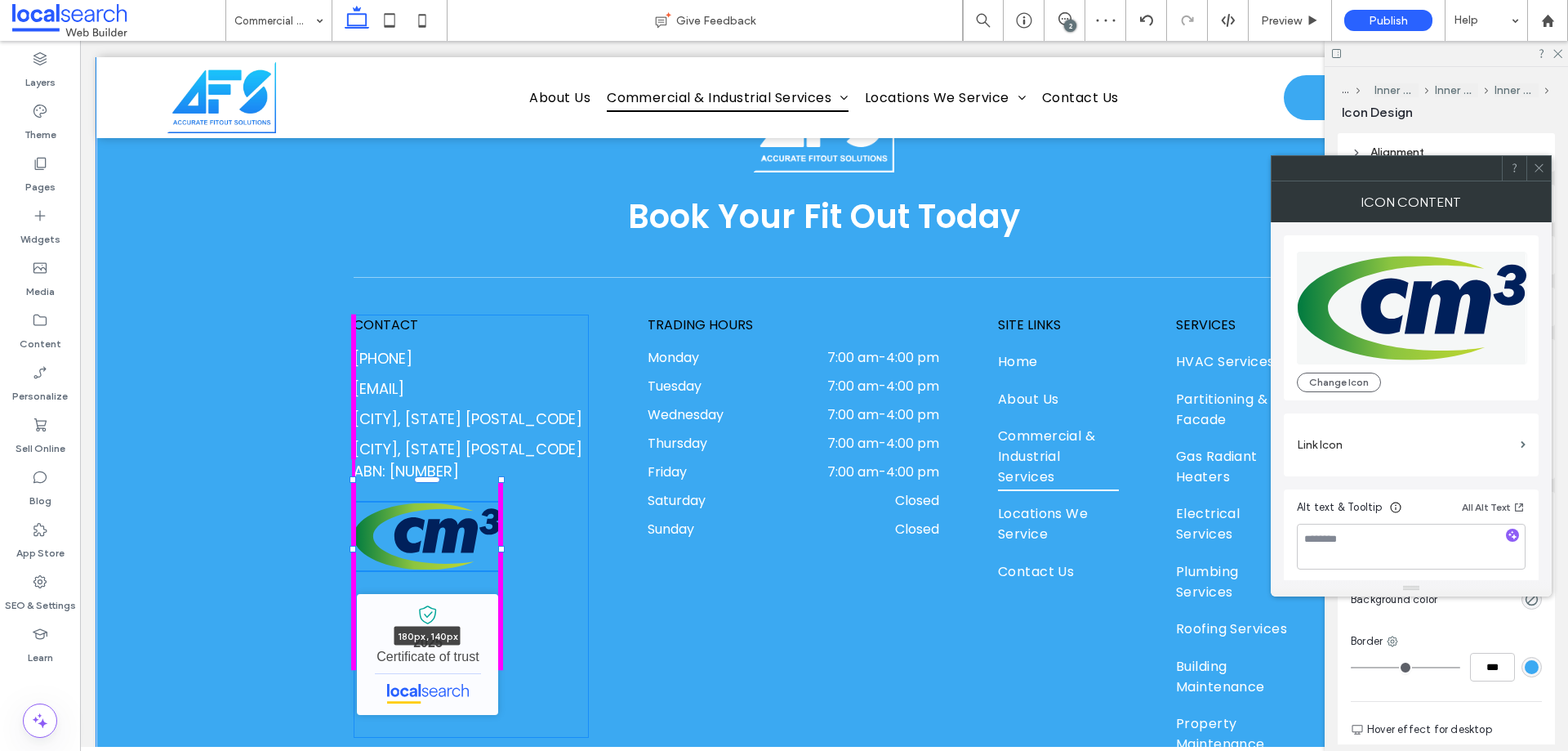 click on "Book Your Fit Out Today
CONTACT
[PHONE]
[EMAIL]
[CITY], [STATE] [POSTAL_CODE]
ABN: [NUMBER]
180px , 140px     Accurate Fitout Solutions - Localsearch verified business 2025  Certificate of trust
TRADING HOURS
Monday
7:00 am
-  4:00 pm
Tuesday
7:00 am
-  4:00 pm
Wednesday
7:00 am
-  4:00 pm
Thursday
7:00 am
-  4:00 pm
Friday
7:00 am
-  4:00 pm
Saturday
Closed
Sunday
Closed
SITE LINKS
Home
About Us
Commercial & Industrial Services
Locations We Service
Contact Us
SERVICES
HVAC Services
Partitioning & Facade" at bounding box center [824, 423] 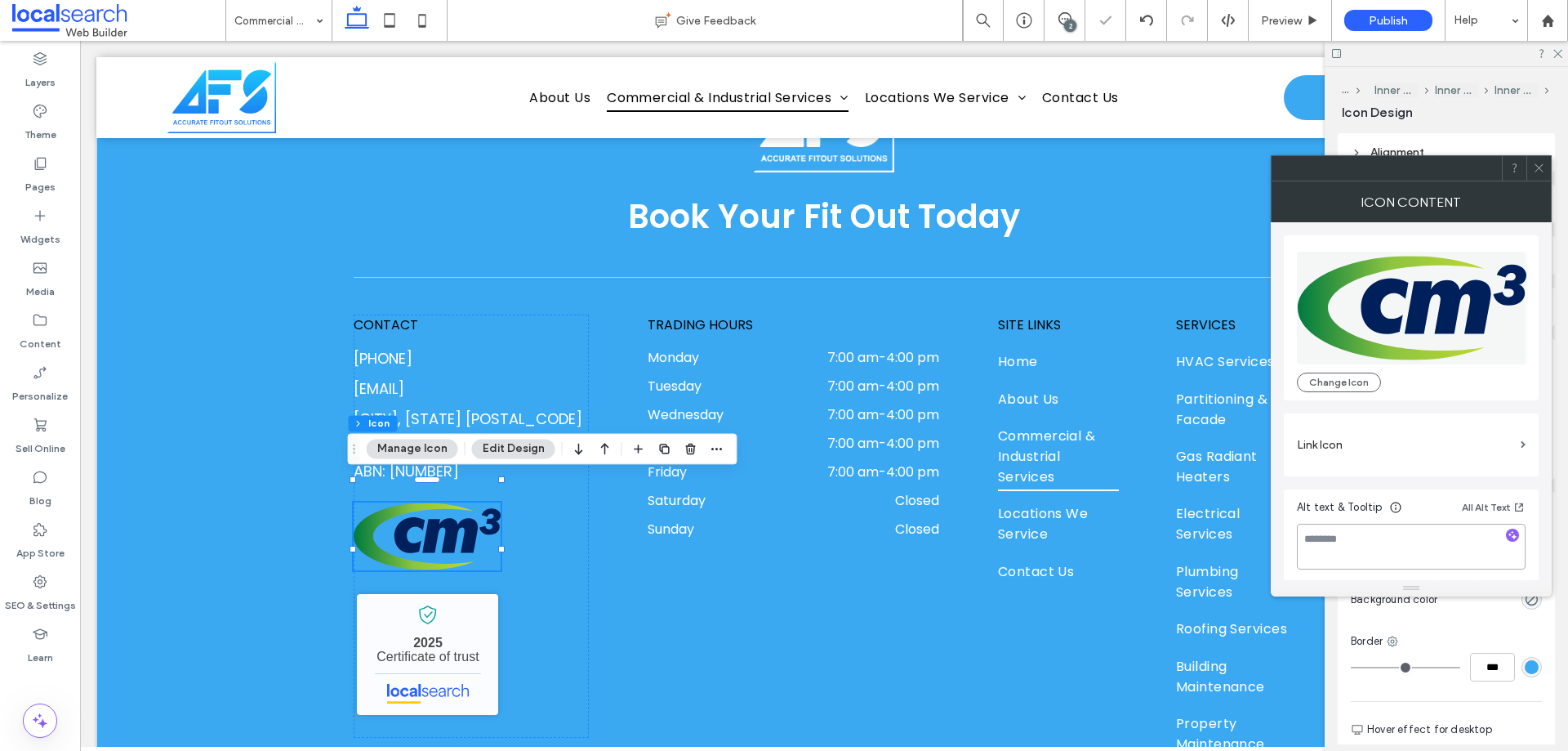 click at bounding box center (1411, 547) 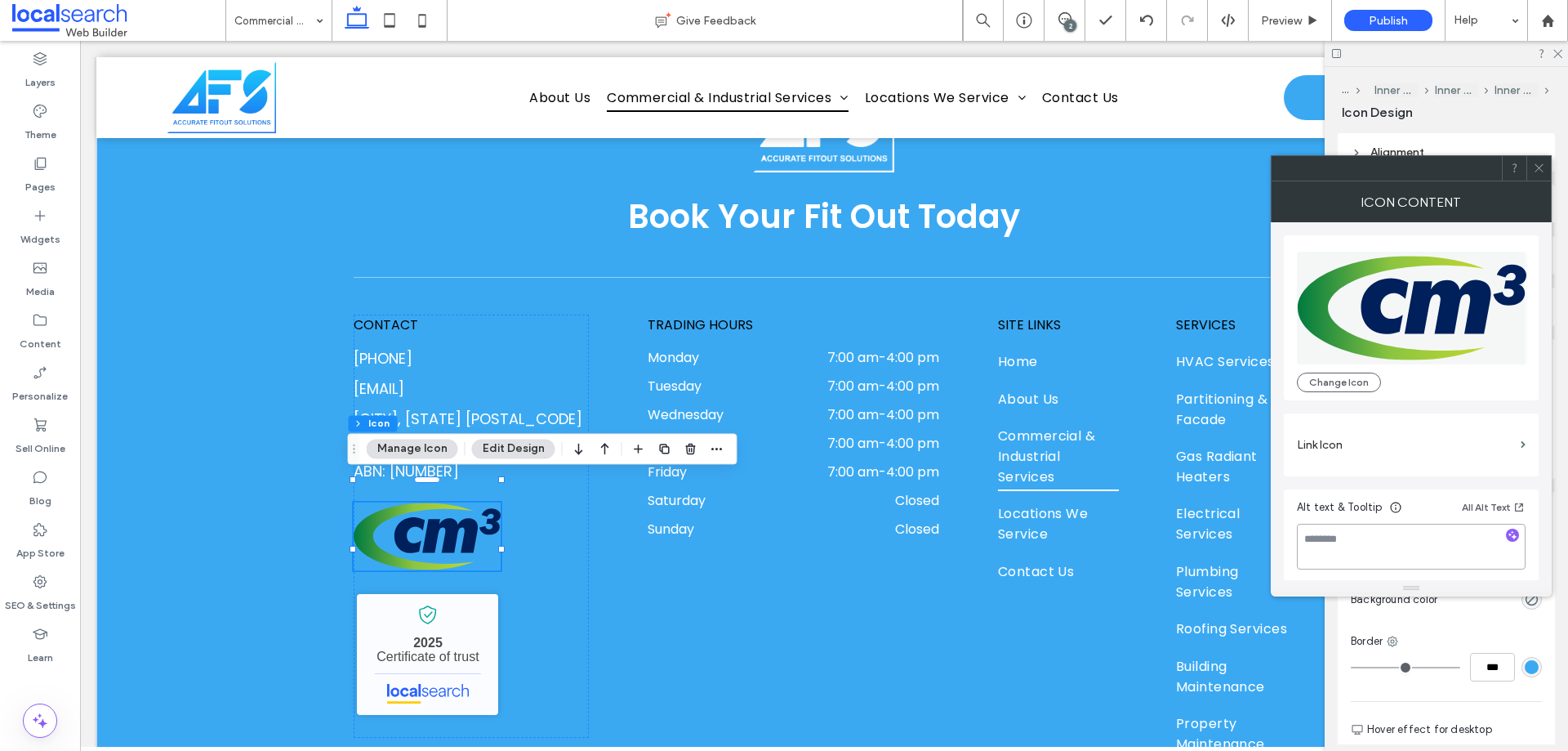 click at bounding box center [1411, 547] 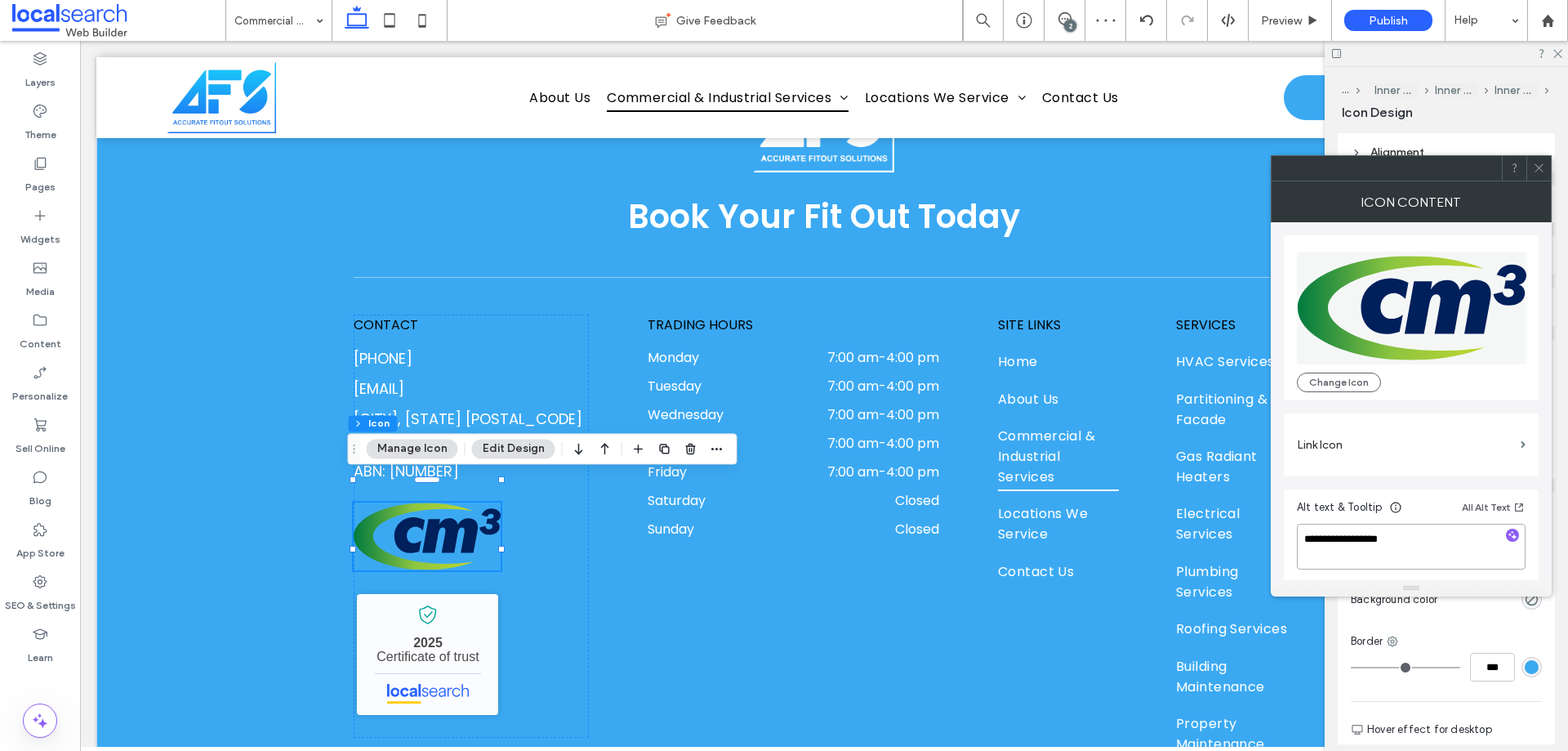 type on "**********" 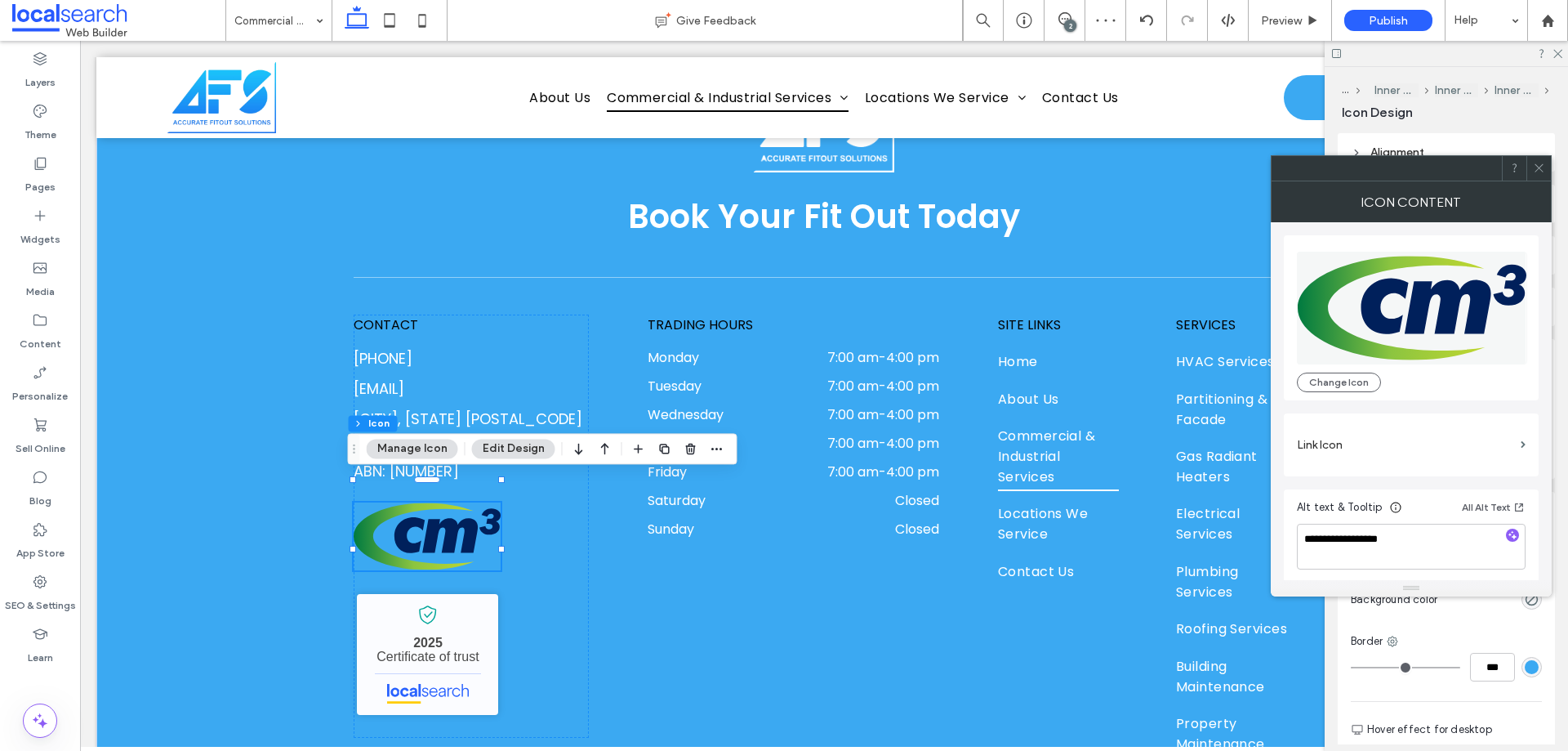 click on "Alt text & Tooltip All Alt Text" at bounding box center (1411, 511) 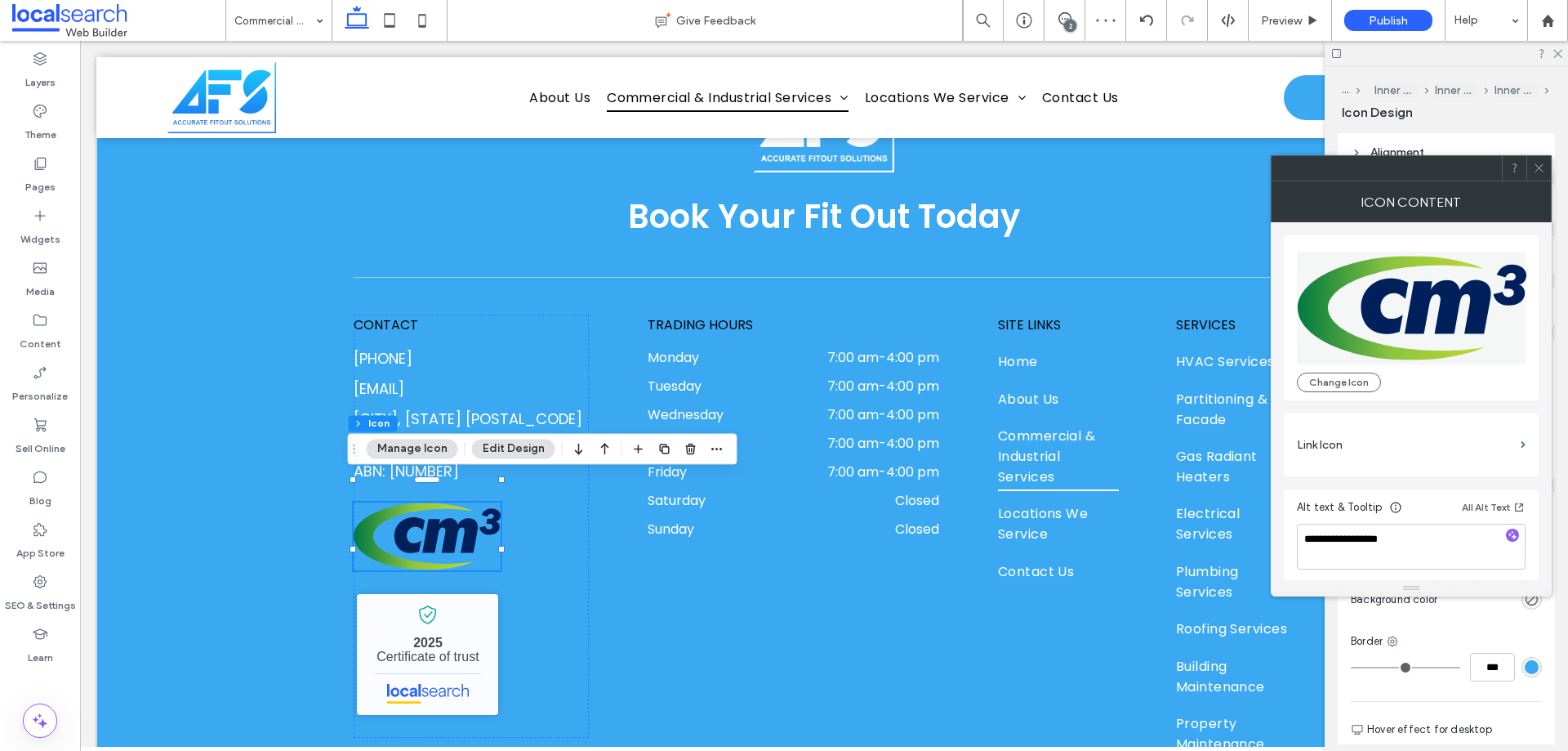 click on "Link Icon" at bounding box center [1405, 445] 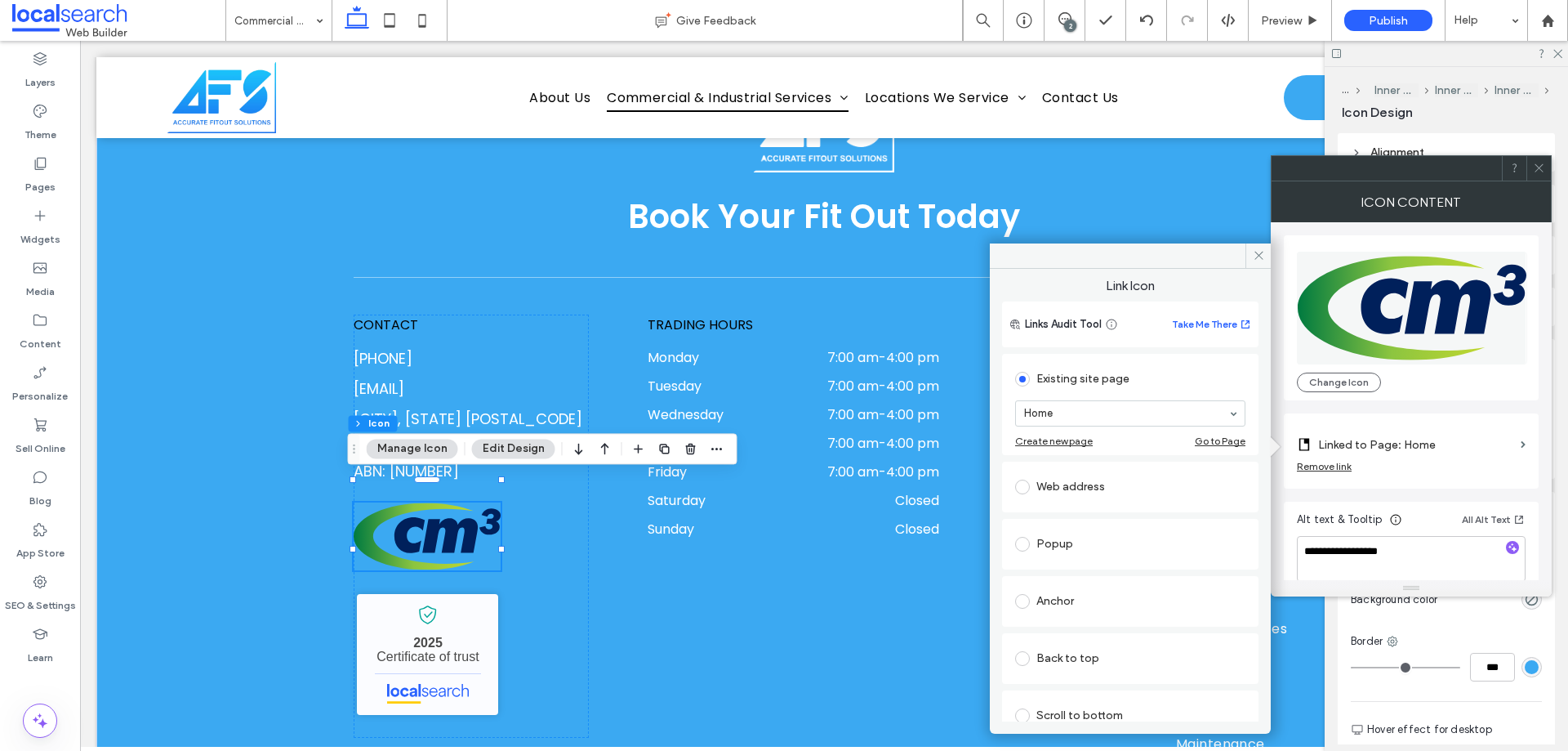 click on "Web address" at bounding box center [1130, 487] 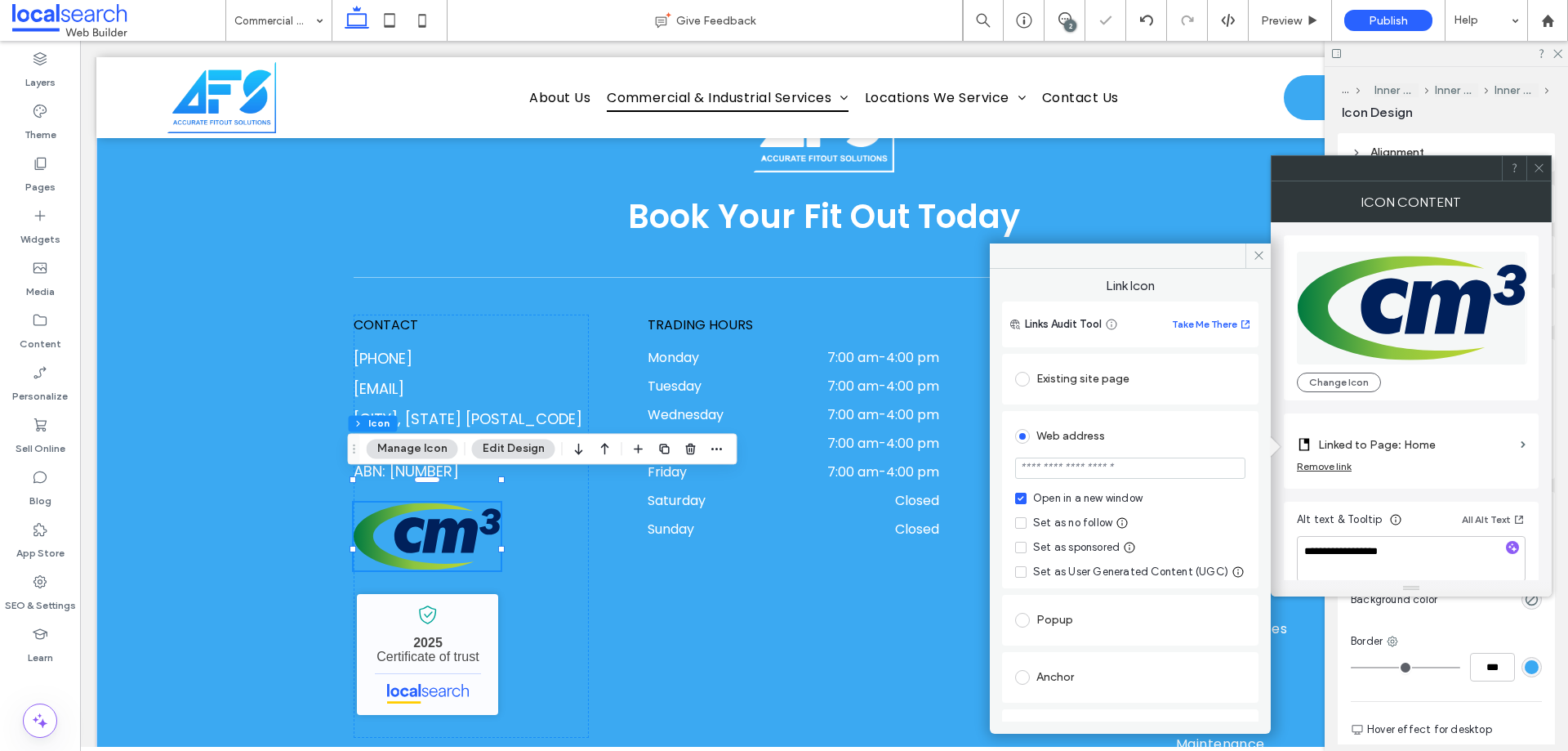click at bounding box center (1130, 468) 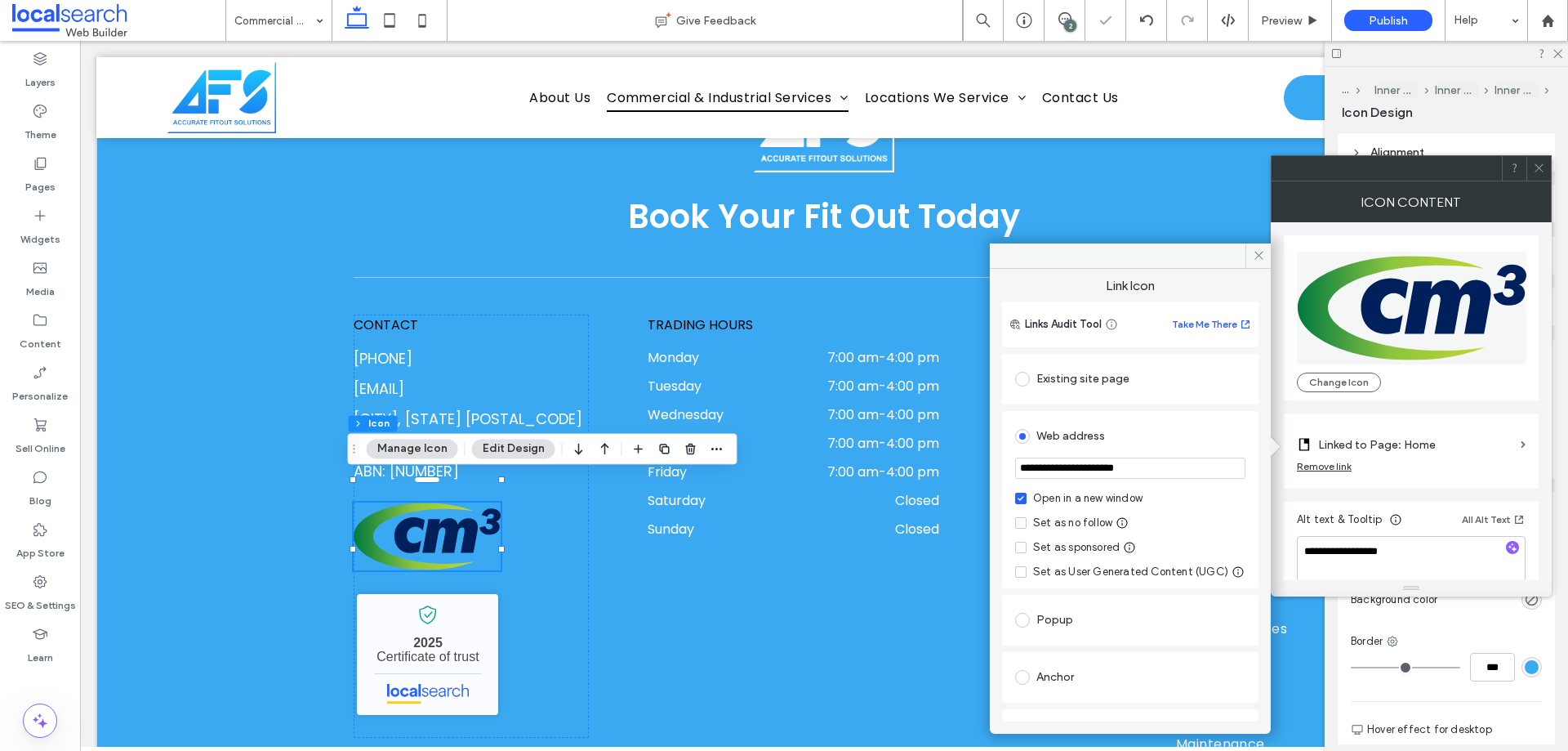 type on "**********" 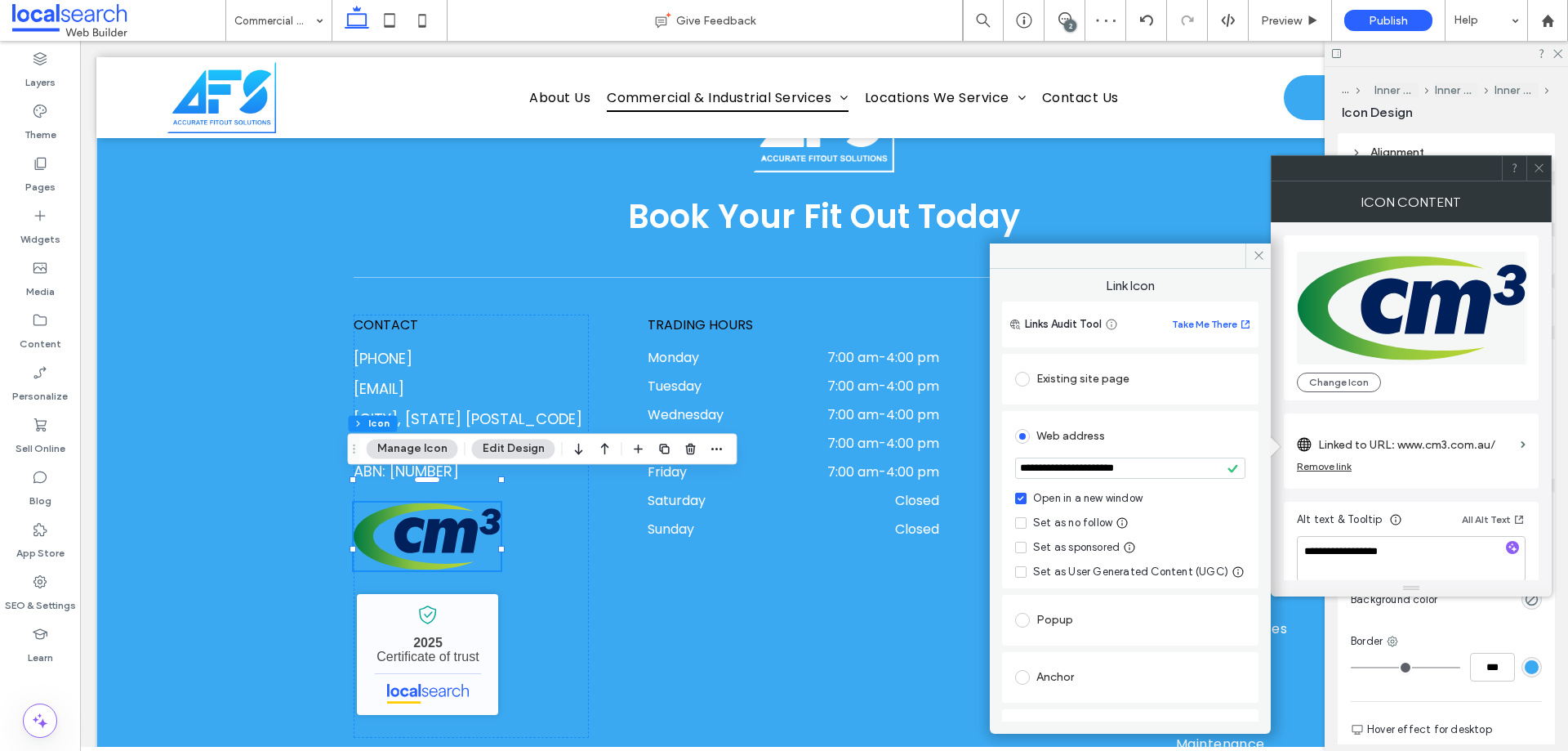 click on "Set as no follow" at bounding box center (1072, 523) 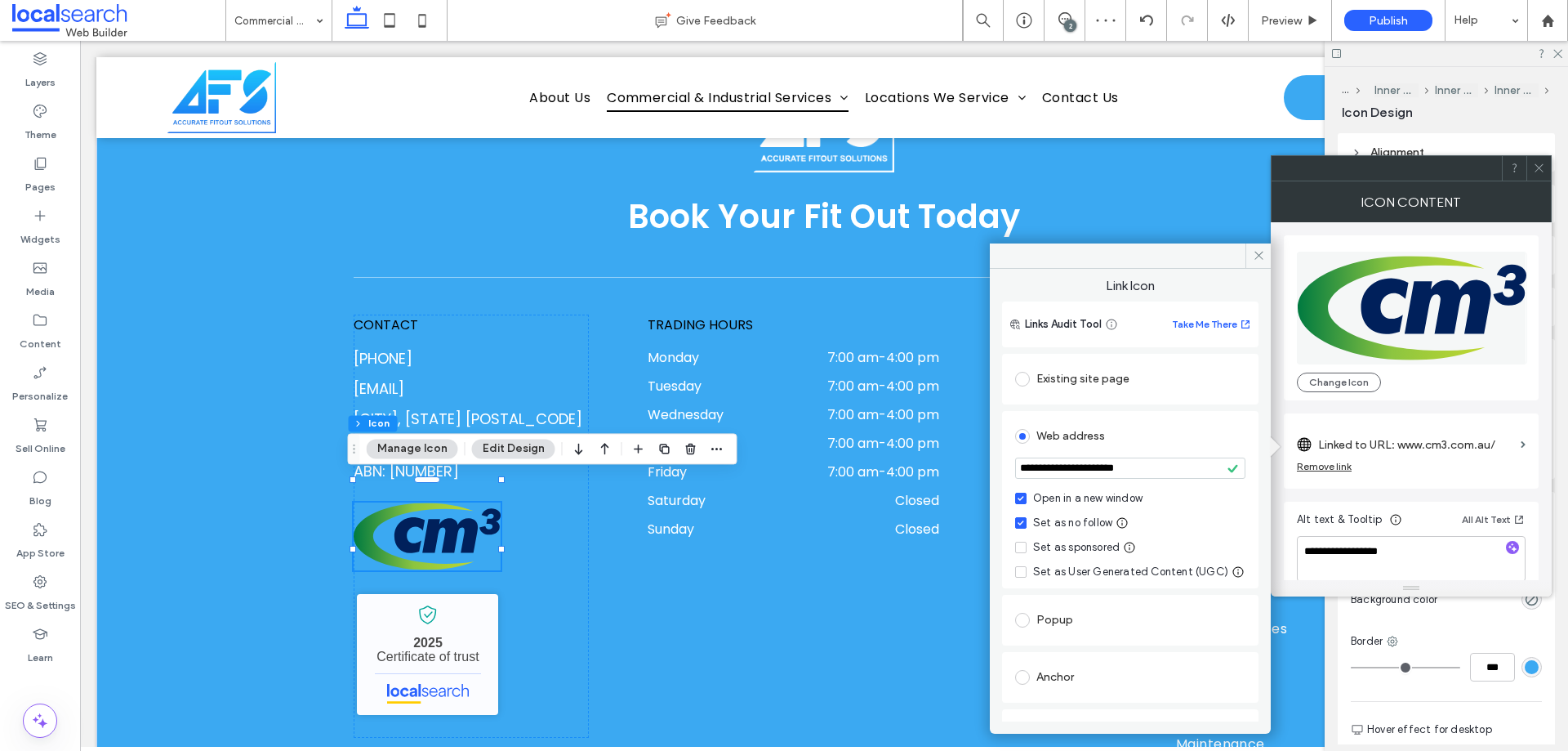 click on "**********" at bounding box center [1130, 499] 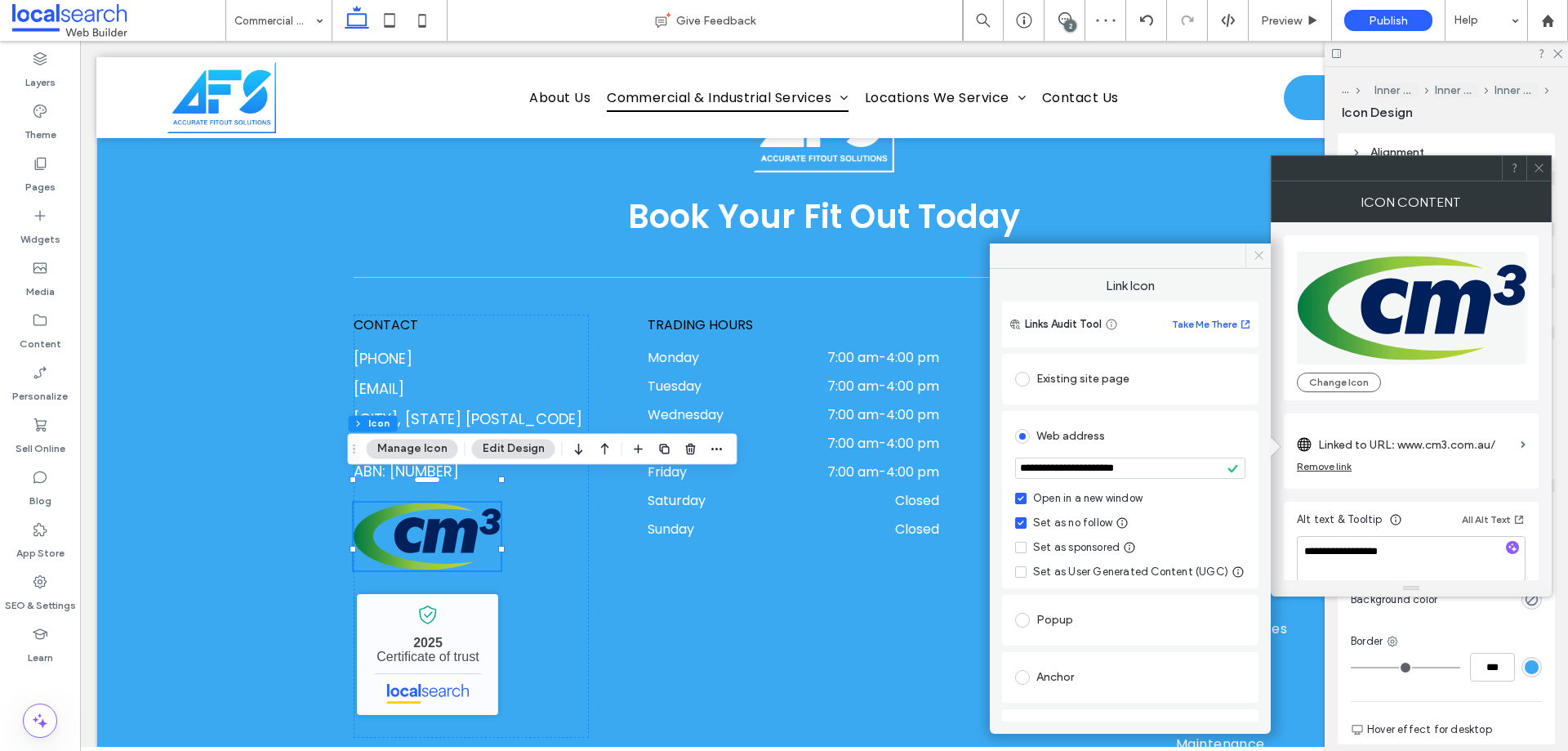 drag, startPoint x: 1261, startPoint y: 257, endPoint x: 1189, endPoint y: 211, distance: 85.44004 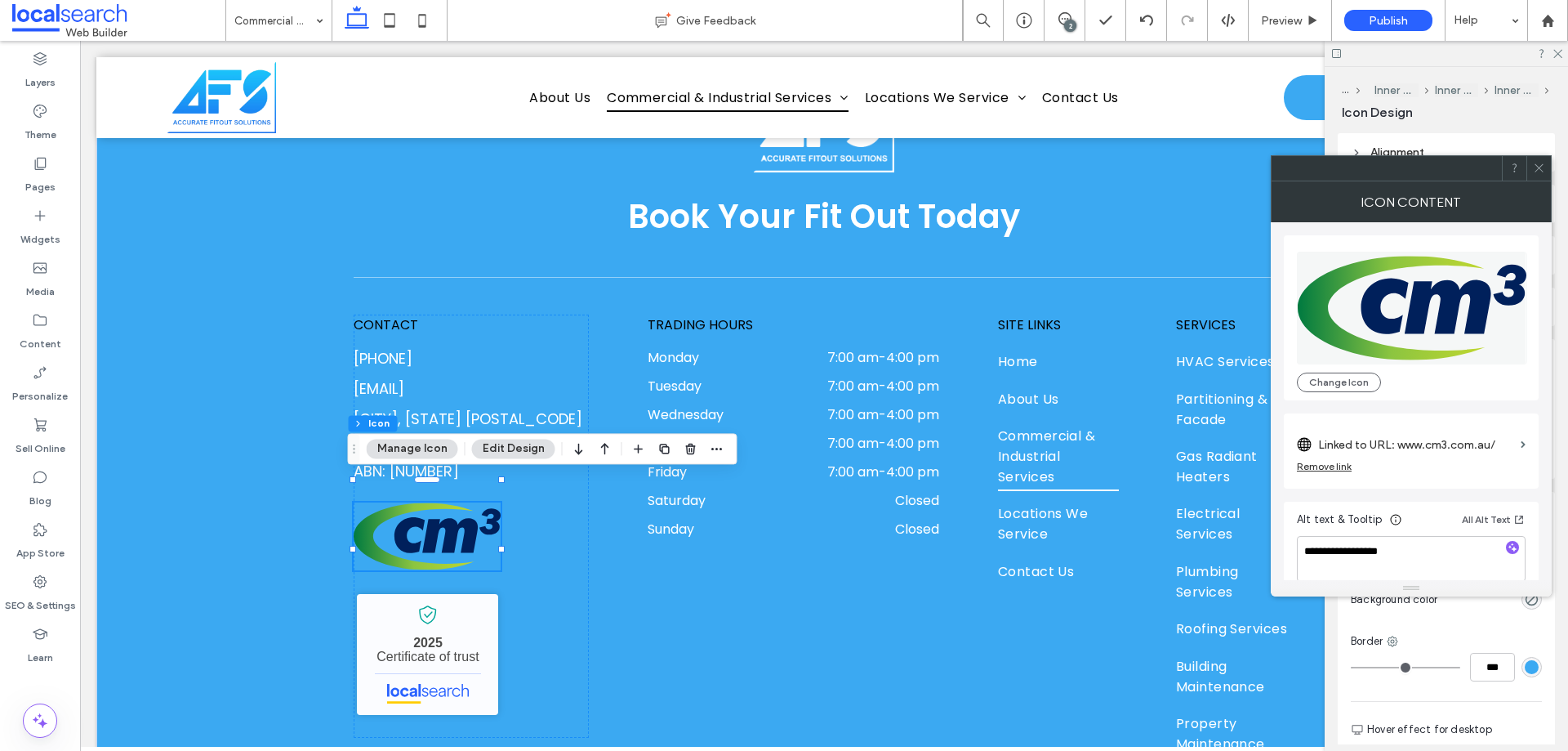 click 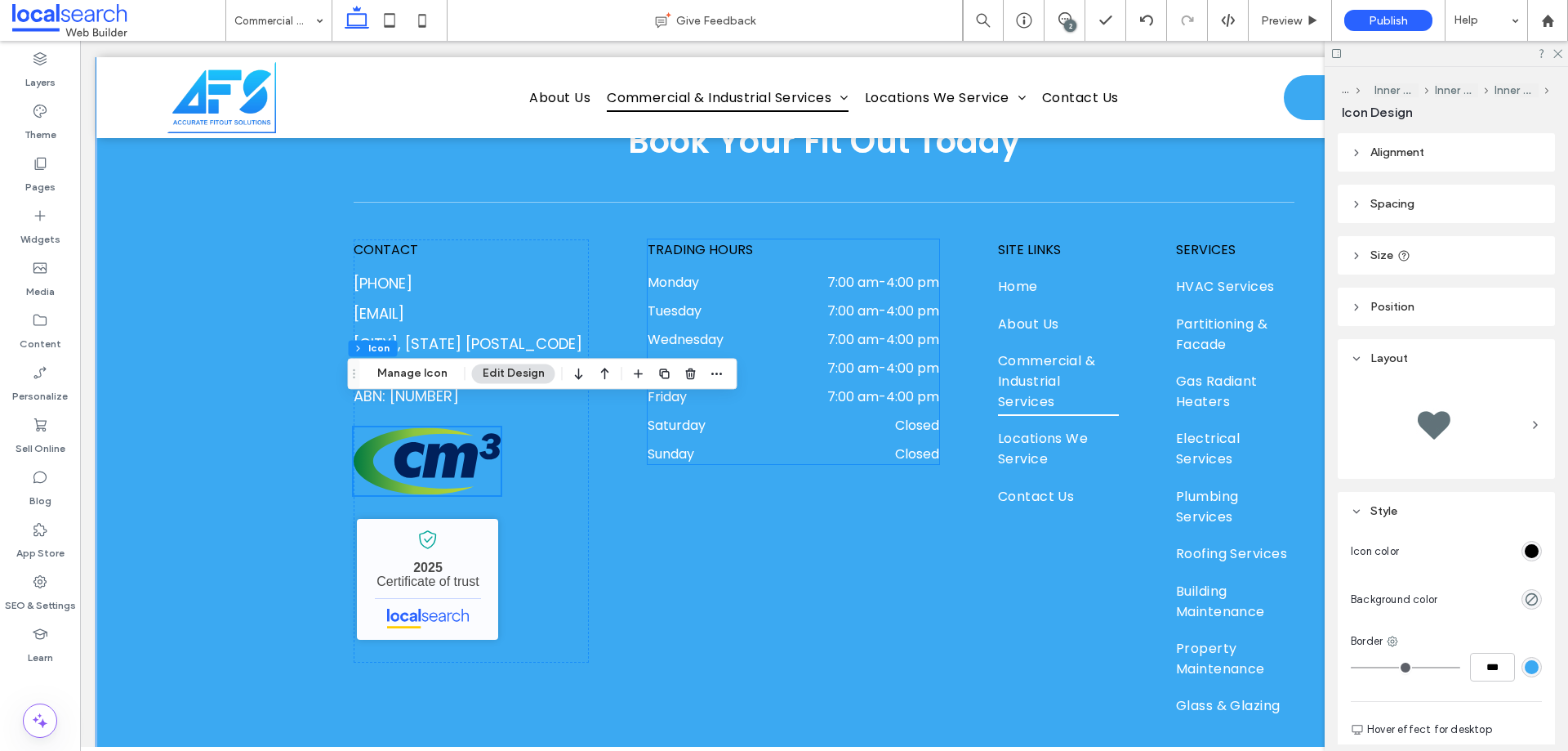 scroll, scrollTop: 2850, scrollLeft: 0, axis: vertical 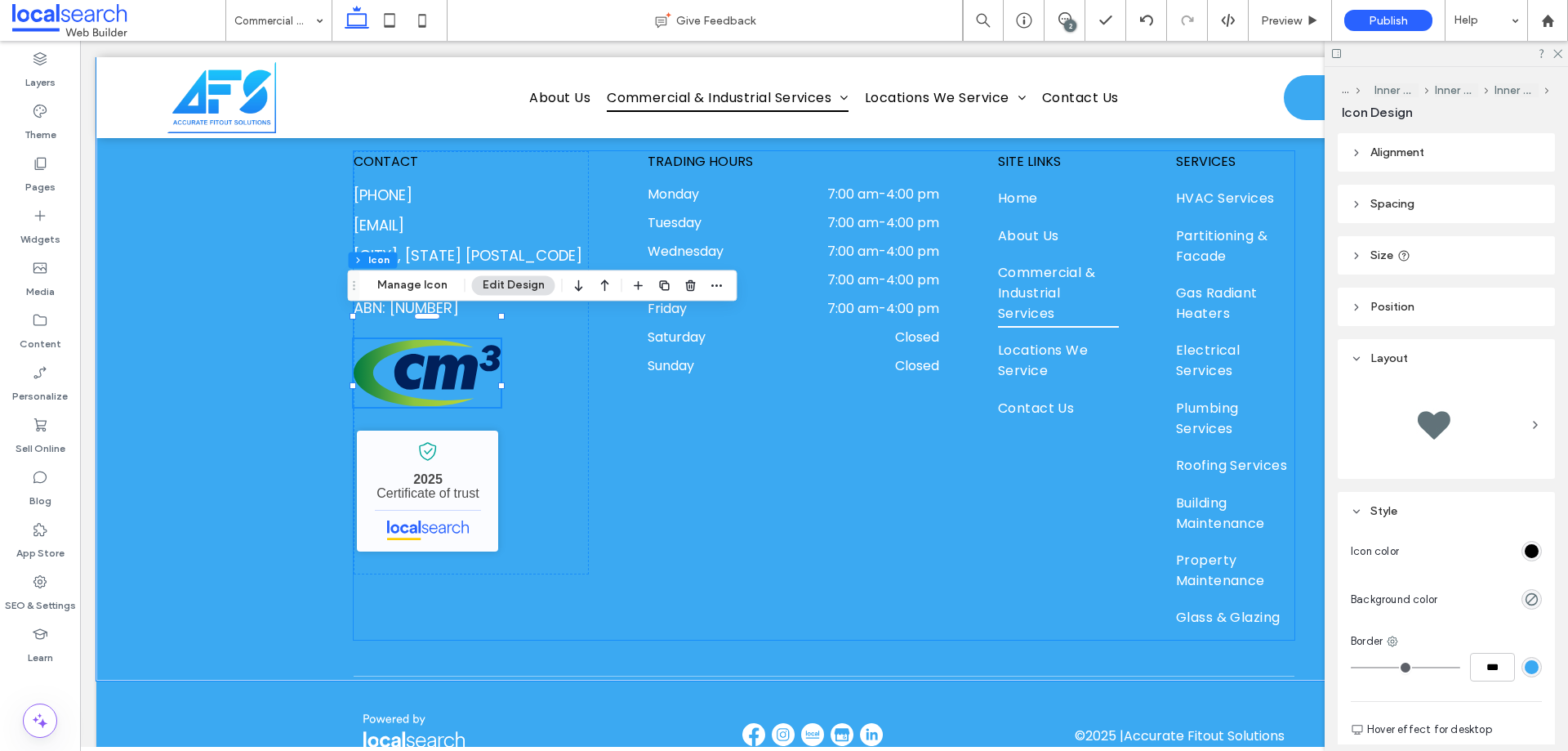 click on "CONTACT
[PHONE]
[EMAIL]
[CITY], [STATE] [POSTAL_CODE]
ABN: [NUMBER]
CM3 Certified Icon
180px , 140px     Accurate Fitout Solutions - Localsearch verified business 2025  Certificate of trust
TRADING HOURS
Monday
7:00 am
-  4:00 pm
Tuesday
7:00 am
-  4:00 pm
Wednesday
7:00 am
-  4:00 pm
Thursday
7:00 am
-  4:00 pm
Friday
7:00 am
-  4:00 pm
Saturday
Closed
Sunday
Closed
SITE LINKS
Home
About Us
Commercial & Industrial Services
Locations We Service
Contact Us
SERVICES
HVAC Services
Partitioning & Facade
Gas Radiant Heaters" at bounding box center (824, 396) 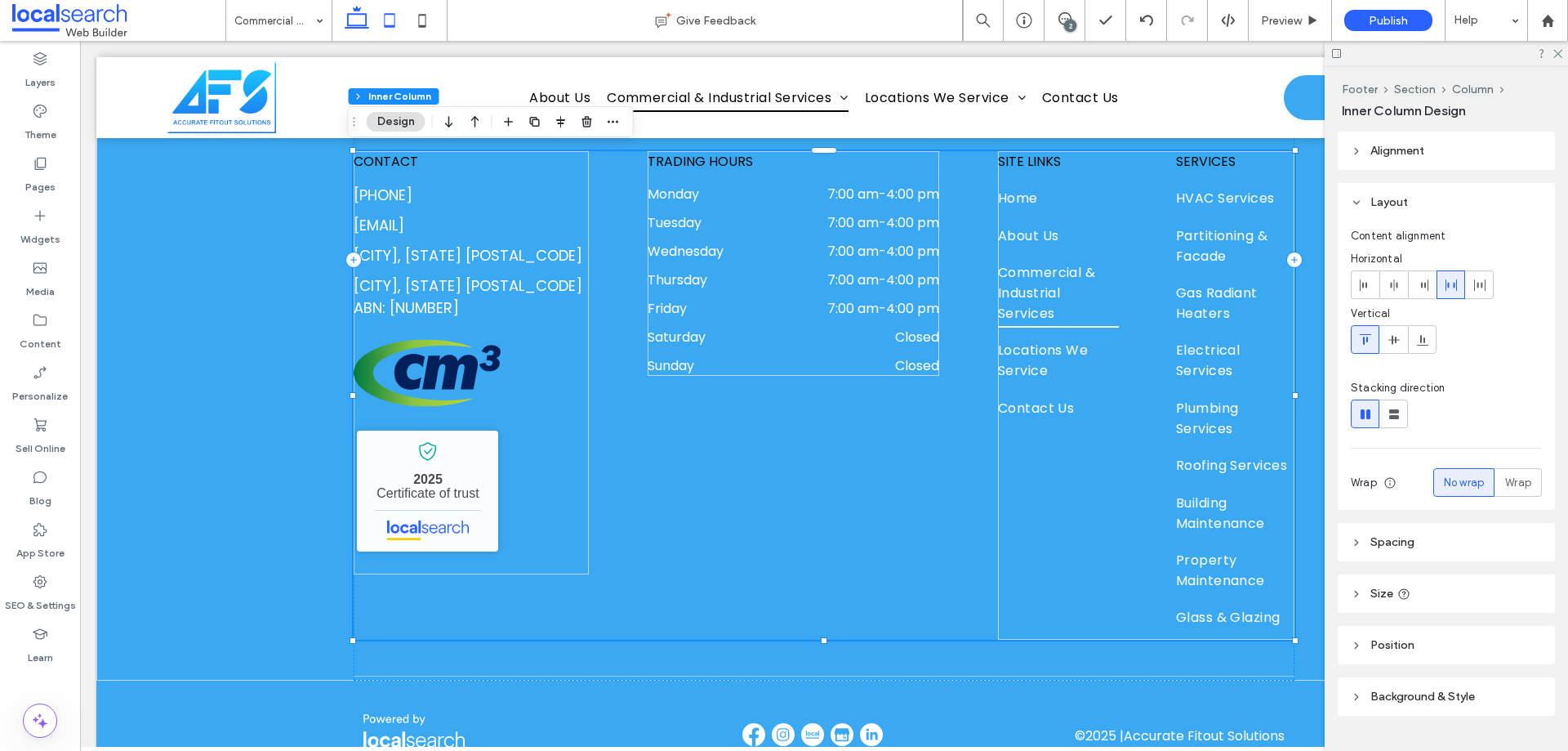 click 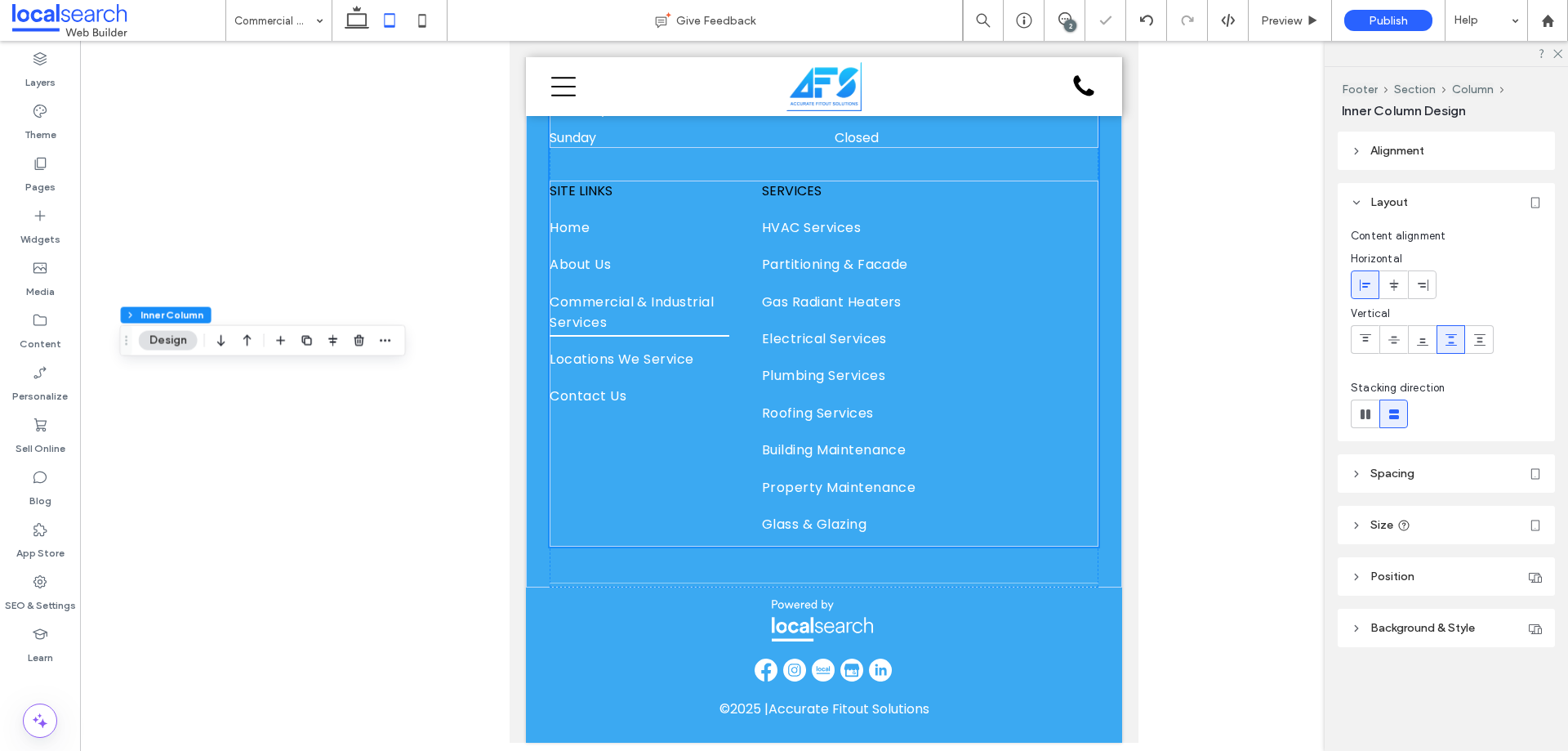 type on "**" 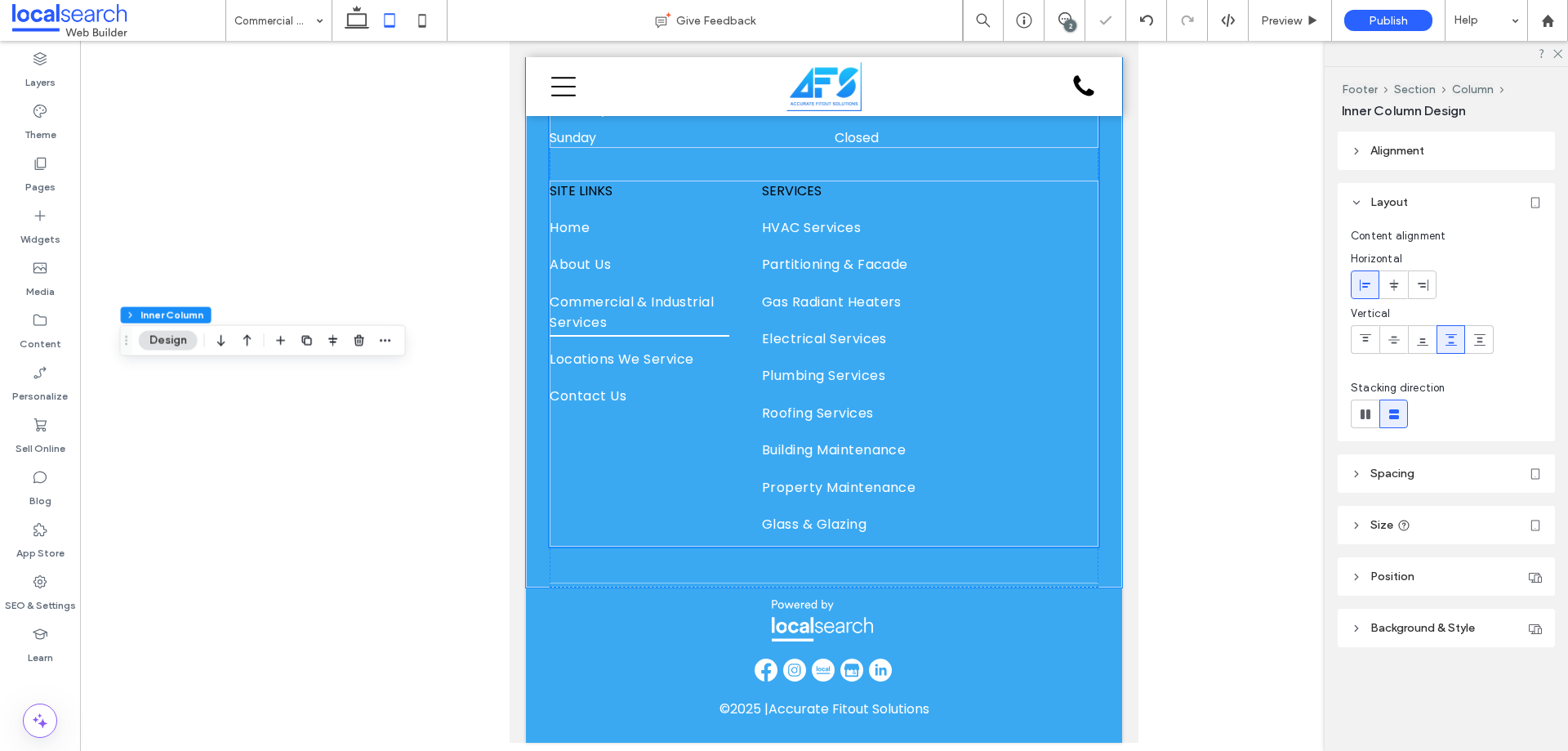 scroll, scrollTop: 1804, scrollLeft: 0, axis: vertical 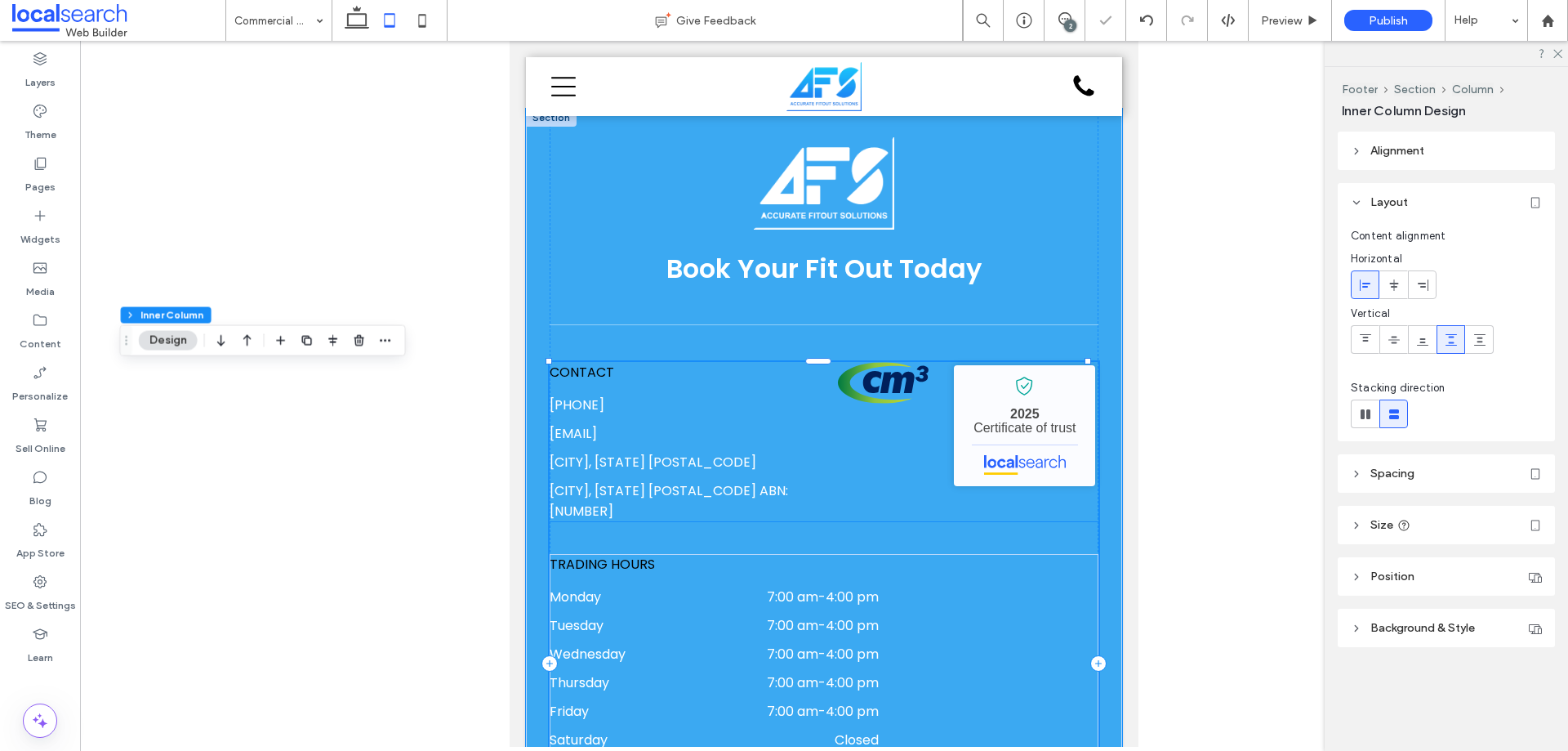 click 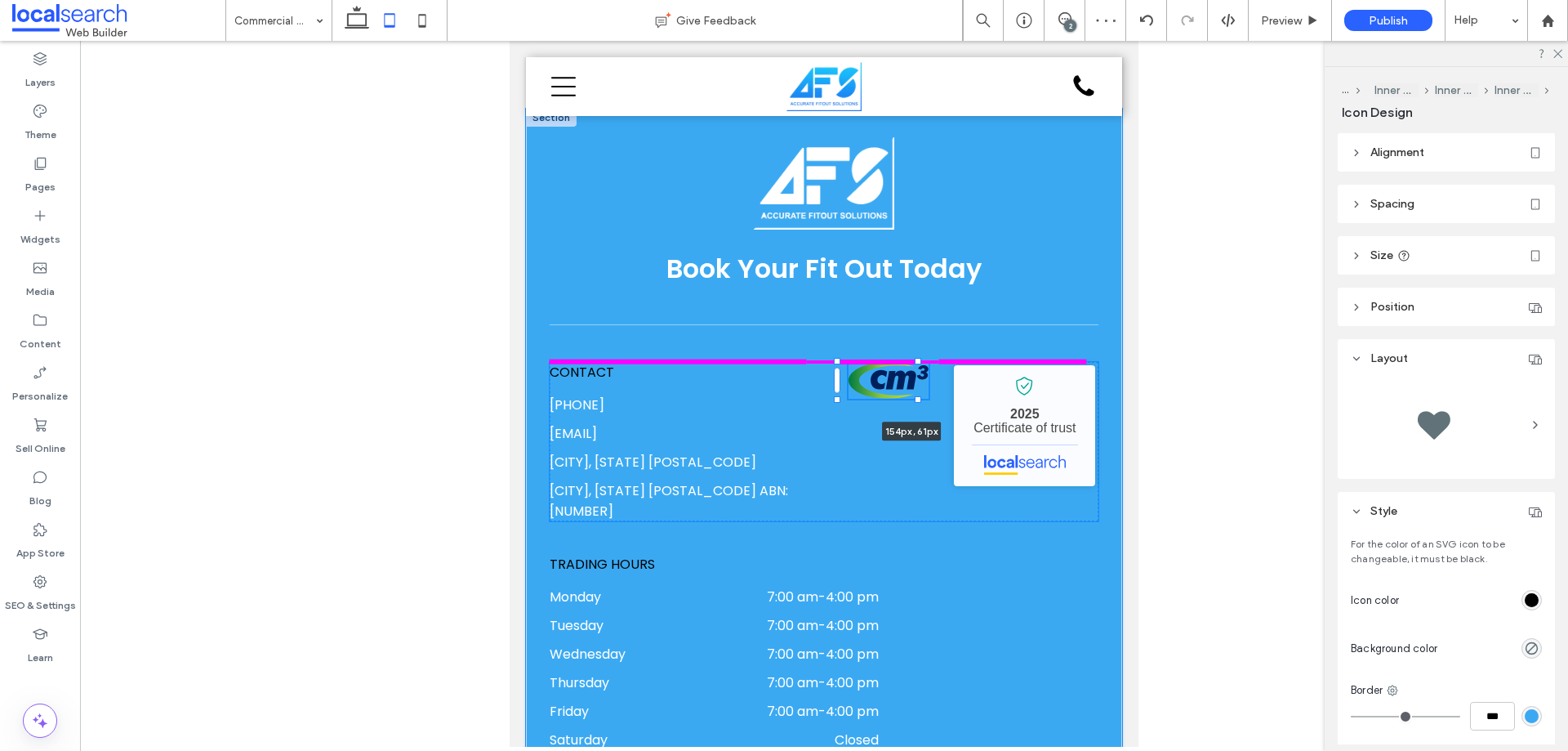 drag, startPoint x: 918, startPoint y: 410, endPoint x: 899, endPoint y: 482, distance: 74.46476 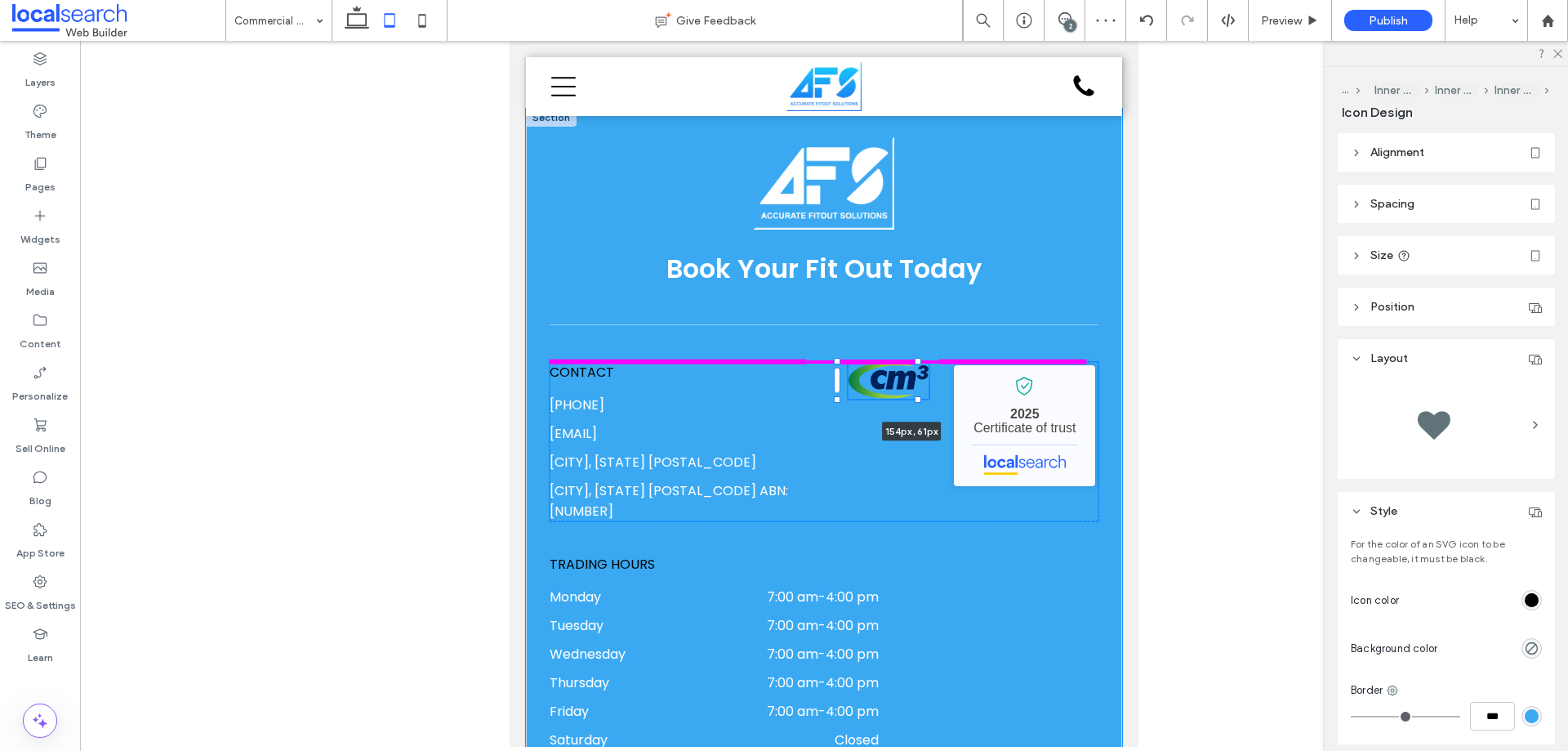 click on "Book Your Fit Out Today
CONTACT
[PHONE]
[EMAIL]
[CITY], [STATE] [POSTAL_CODE]
ABN: [NUMBER]
CM3 Certified Icon
154px , 61px     Accurate Fitout Solutions - Localsearch verified business 2025  Certificate of trust
TRADING HOURS
Monday
7:00 am
-  4:00 pm
Tuesday
7:00 am
-  4:00 pm
Wednesday
7:00 am
-  4:00 pm
Thursday
7:00 am
-  4:00 pm
Friday
7:00 am
-  4:00 pm
Saturday
Closed
Sunday
Closed
SITE LINKS
Home
About Us
Commercial & Industrial Services
Locations We Service
Contact Us
SERVICES
HVAC Services" at bounding box center (824, 664) 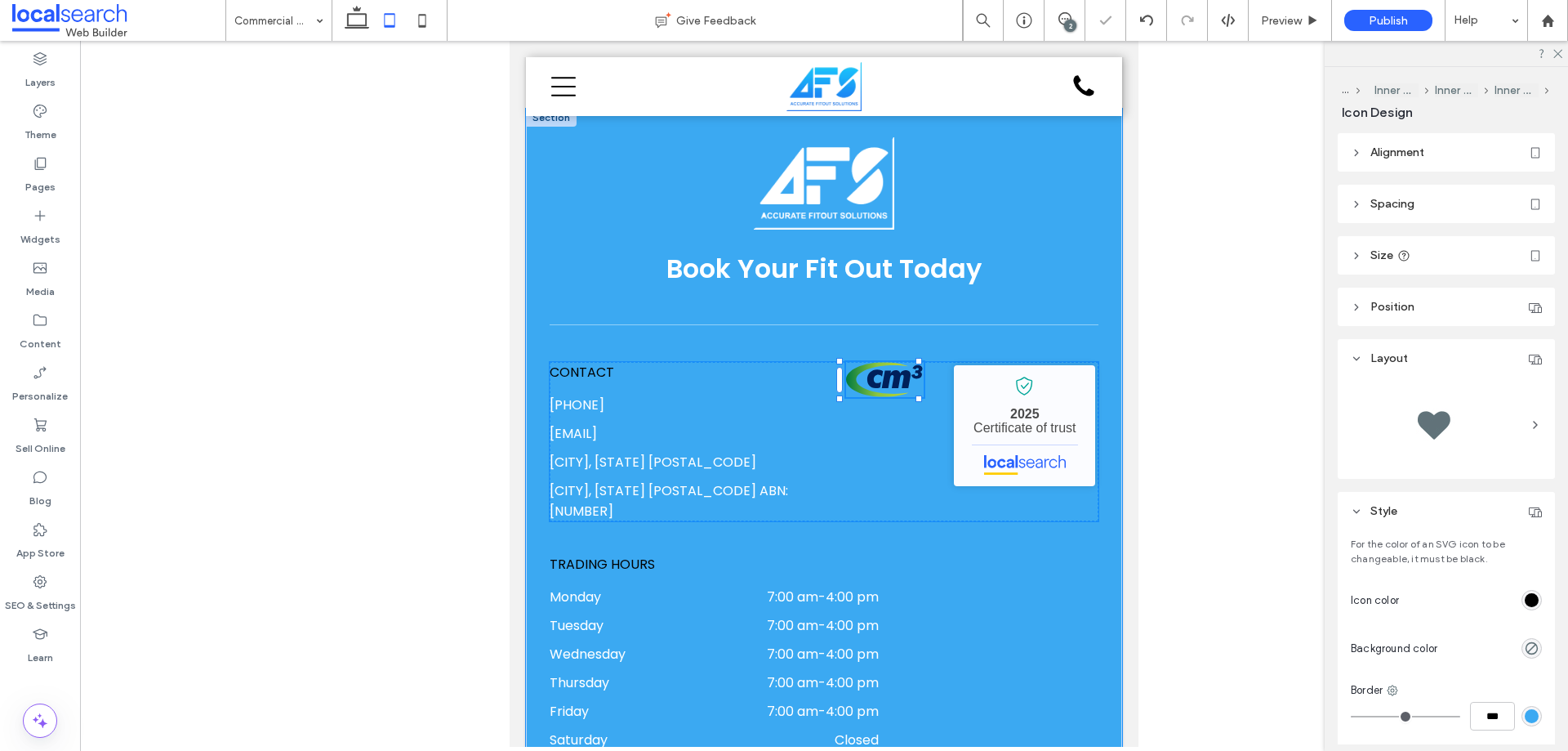 type on "**" 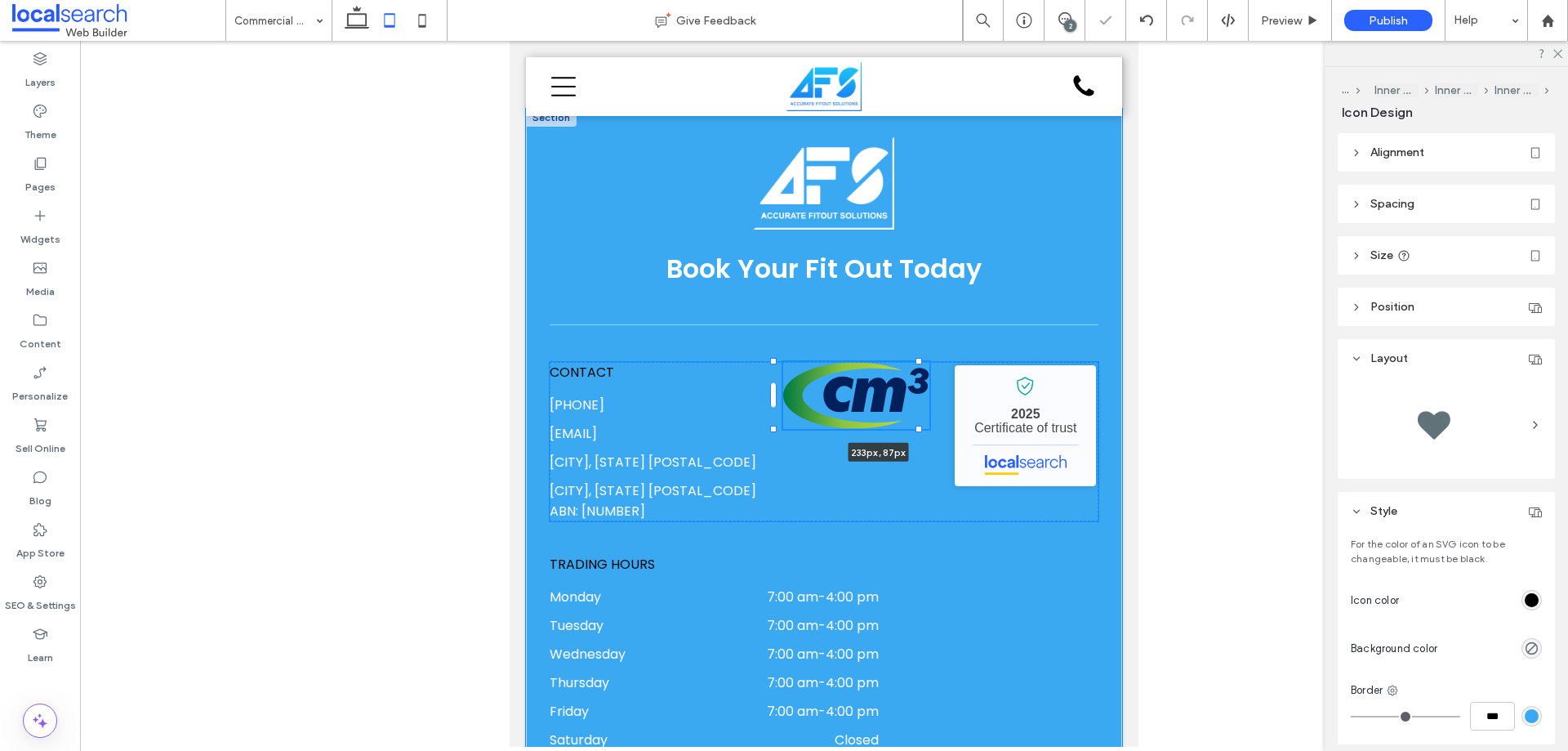drag, startPoint x: 837, startPoint y: 404, endPoint x: 712, endPoint y: 499, distance: 157.00318 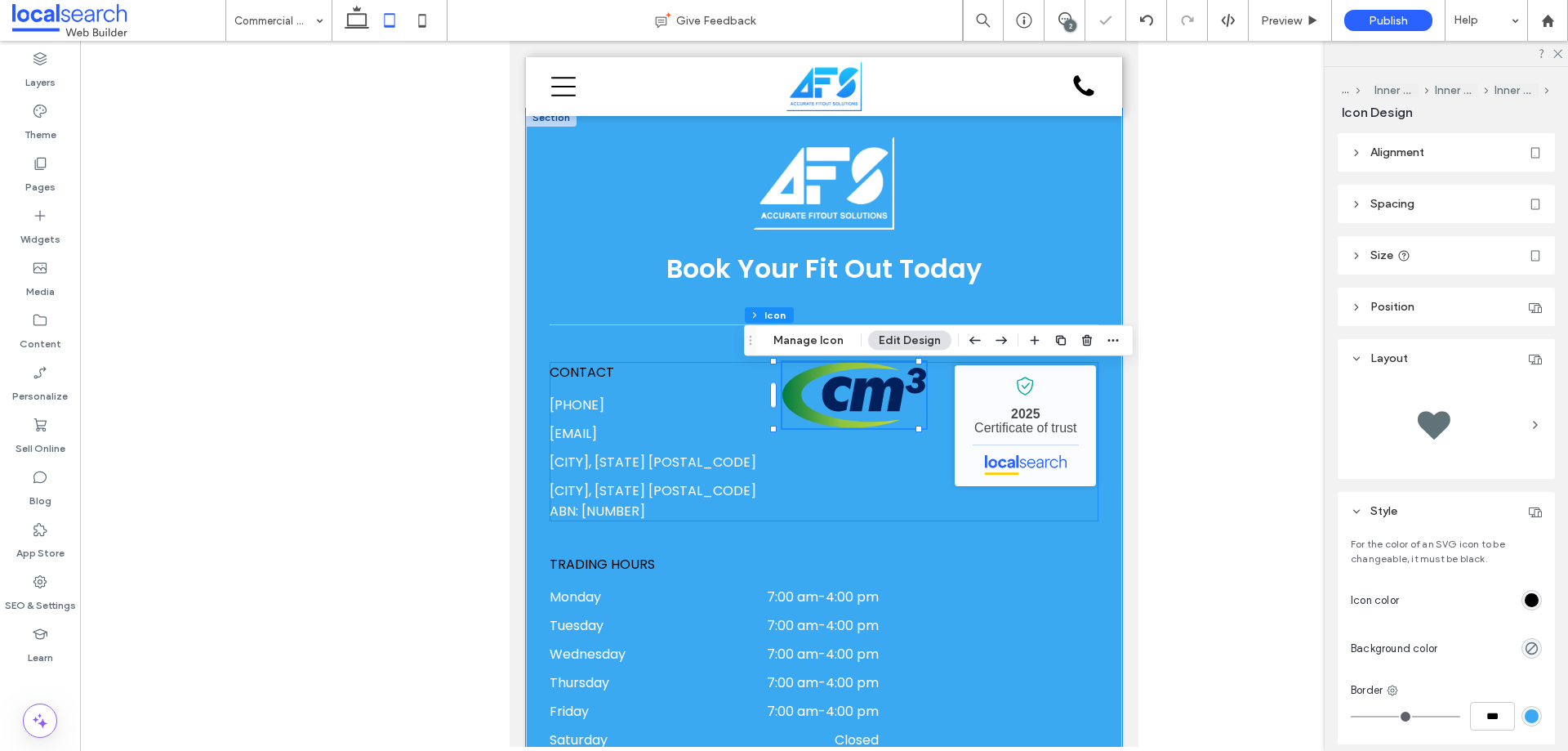 click on "CONTACT
[PHONE]
[EMAIL]
[CITY], [STATE] [POSTAL_CODE]
ABN: [NUMBER]
CM3 Certified Icon
233px , 87px     Accurate Fitout Solutions - Localsearch verified business 2025  Certificate of trust" at bounding box center [824, 441] 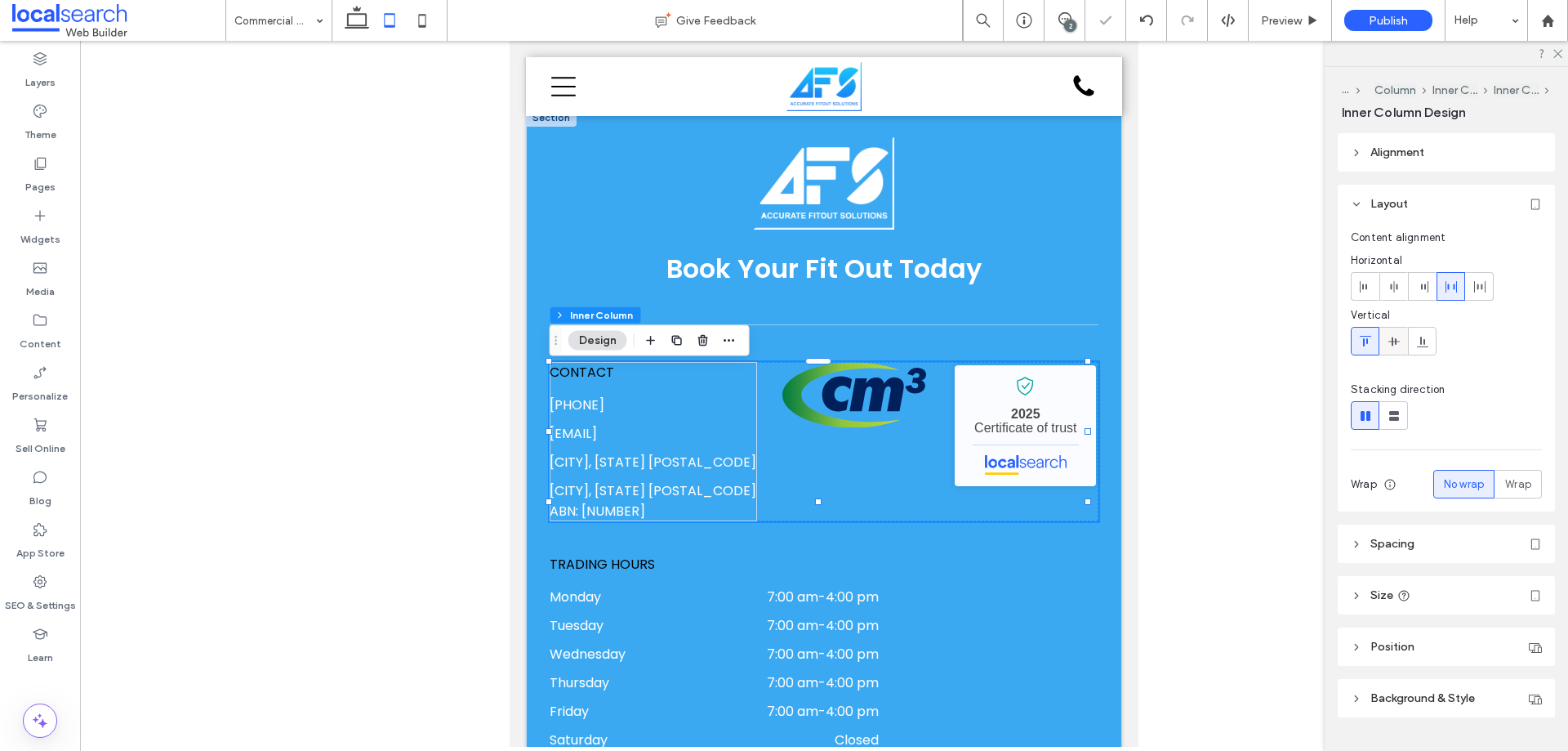 click 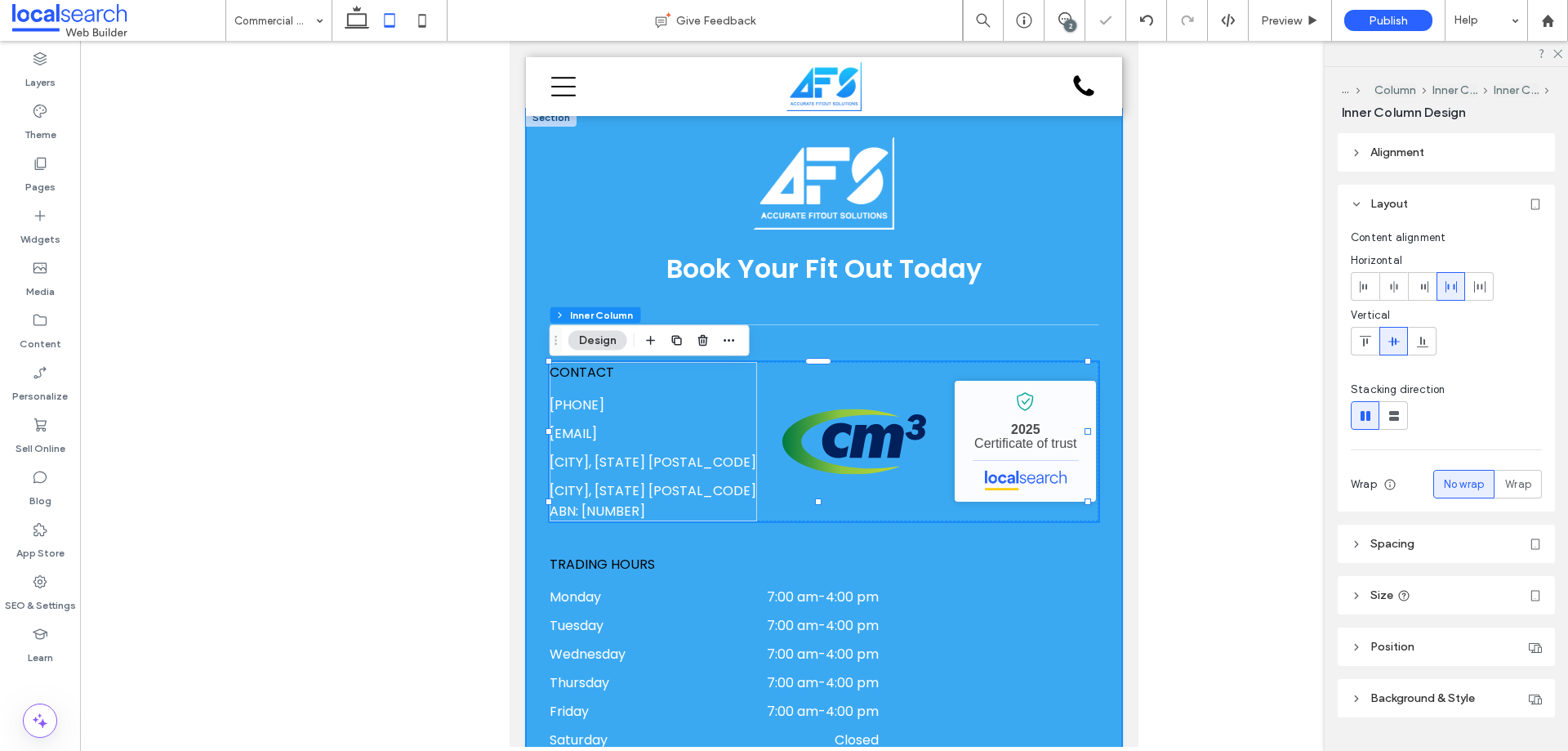 click on "Book Your Fit Out Today
CONTACT
[PHONE]
[EMAIL]
[CITY], [STATE] [POSTAL_CODE]
ABN: [NUMBER]
CM3 Certified Icon
Accurate Fitout Solutions - Localsearch verified business 2025  Certificate of trust
TRADING HOURS
Monday
7:00 am
-  4:00 pm
Tuesday
7:00 am
-  4:00 pm
Wednesday
7:00 am
-  4:00 pm
Thursday
7:00 am
-  4:00 pm
Friday
7:00 am
-  4:00 pm
Saturday
Closed
Sunday
Closed
SITE LINKS
Home
About Us
Commercial & Industrial Services
Locations We Service
Contact Us
SERVICES
HVAC Services" at bounding box center (824, 664) 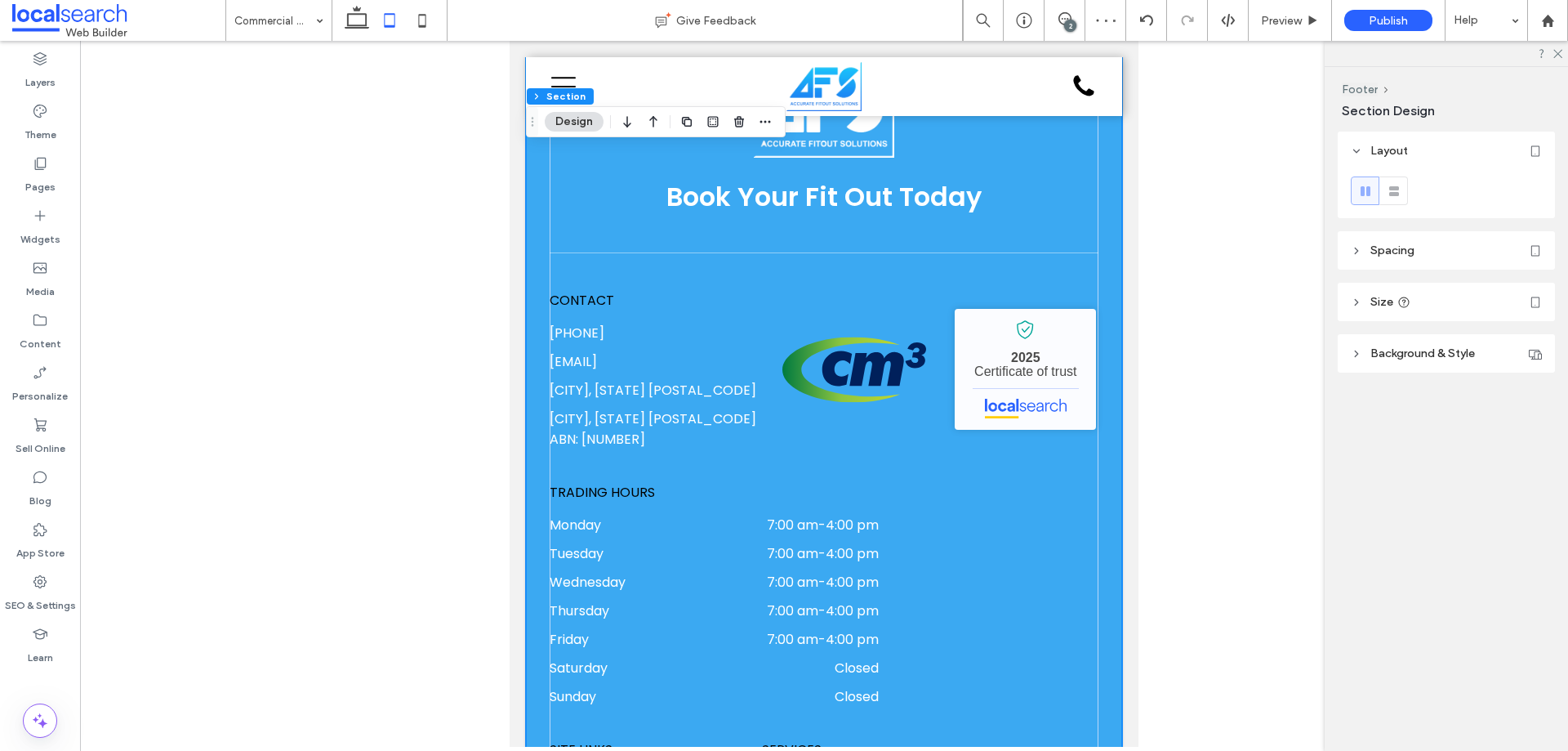 scroll, scrollTop: 1967, scrollLeft: 0, axis: vertical 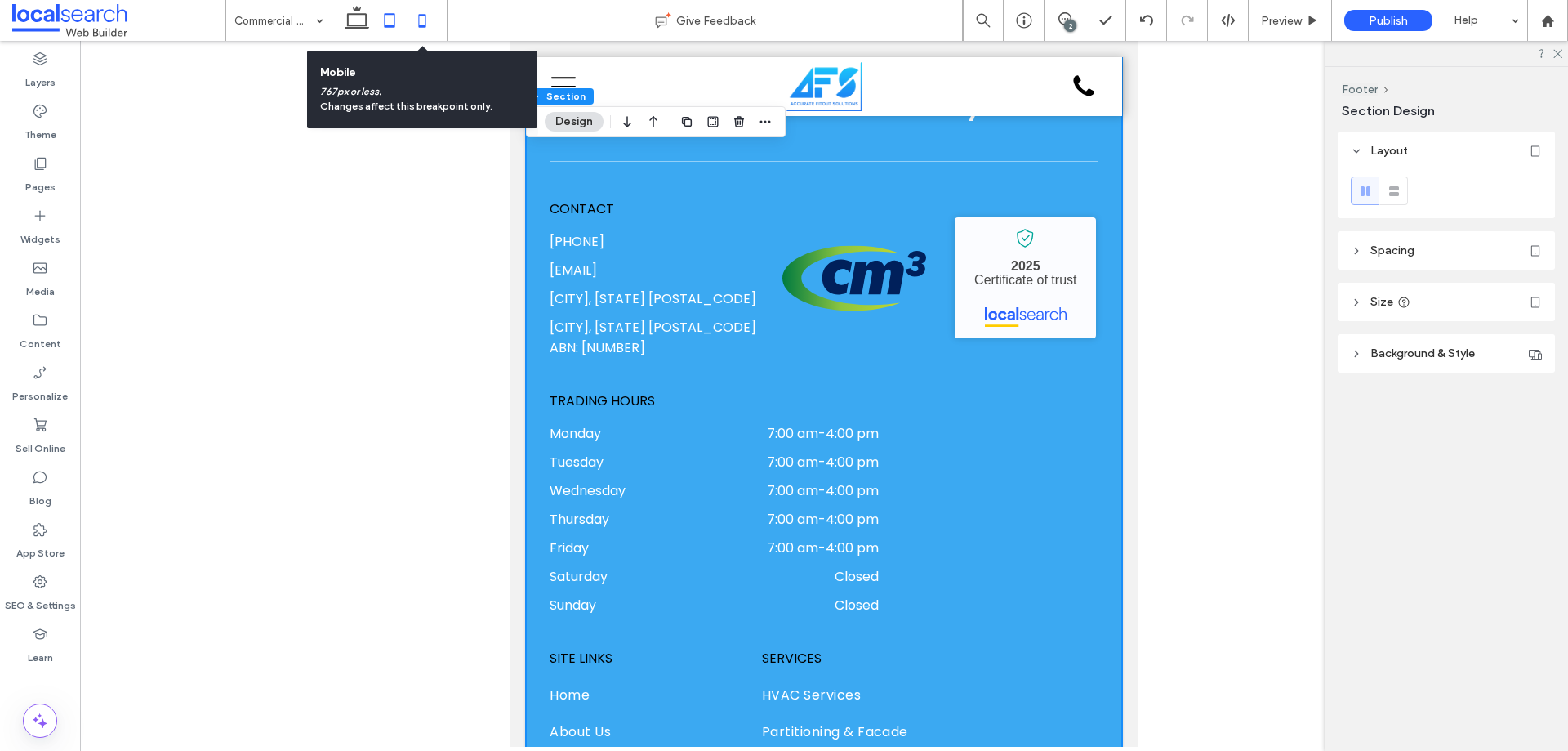 click 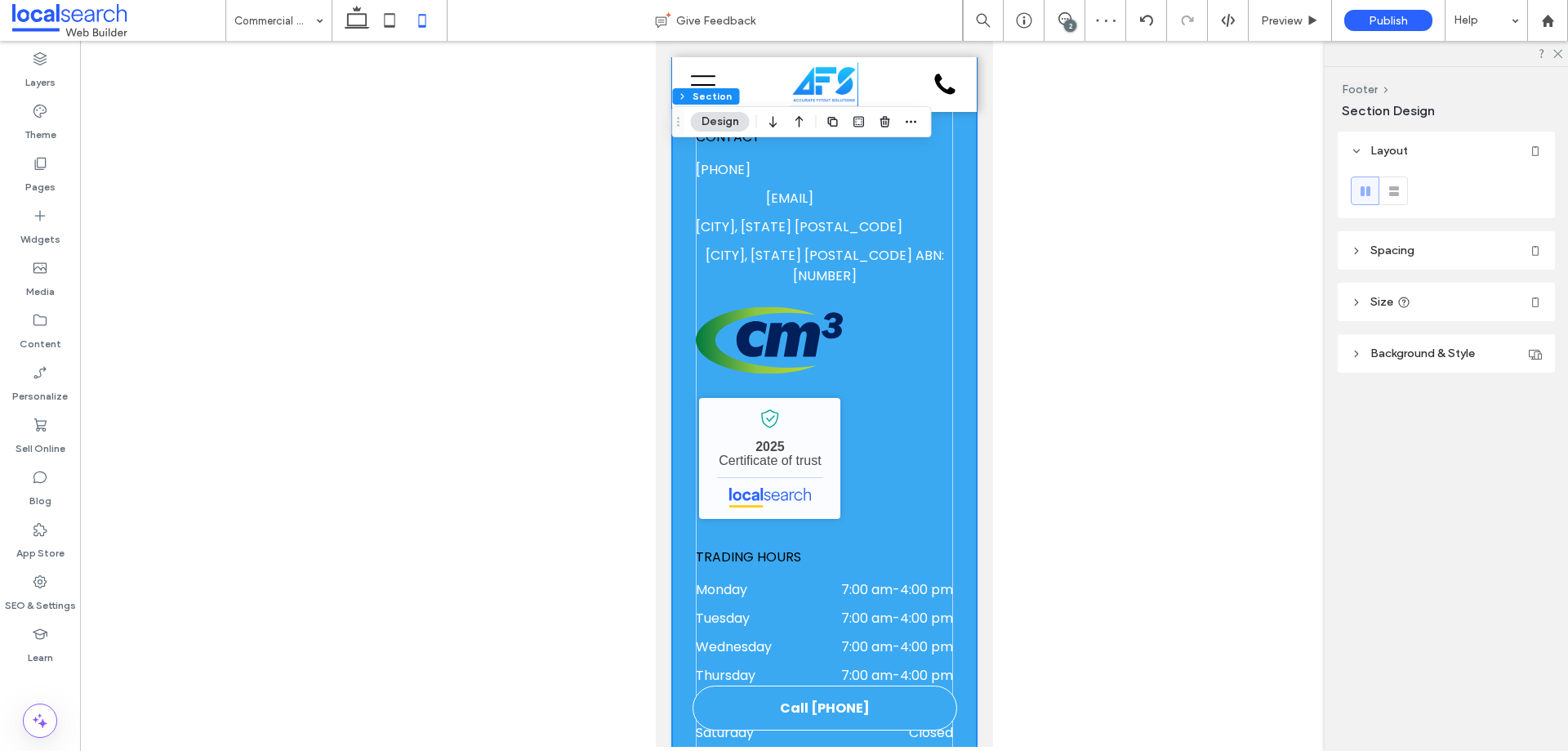 scroll, scrollTop: 2226, scrollLeft: 0, axis: vertical 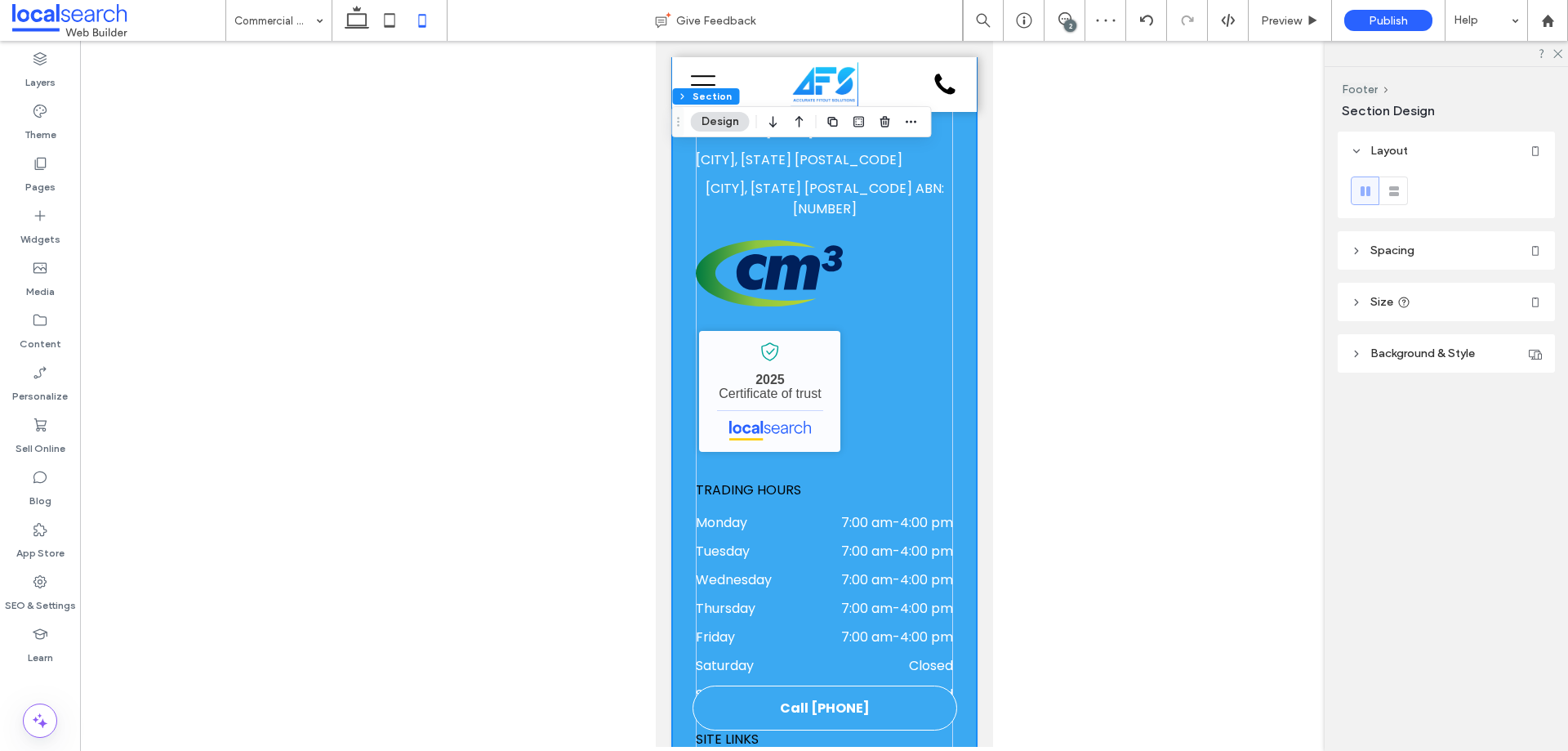 click on "Book Your Fit Out Today
CONTACT
[PHONE]
[EMAIL]
[CITY], [STATE] [POSTAL_CODE]
ABN: [NUMBER]
CM3 Certified Icon
Accurate Fitout Solutions - Localsearch verified business 2025  Certificate of trust
TRADING HOURS
Monday
7:00 am
-  4:00 pm
Tuesday
7:00 am
-  4:00 pm
Wednesday
7:00 am
-  4:00 pm
Thursday
7:00 am
-  4:00 pm
Friday
7:00 am
-  4:00 pm
Saturday
Closed
Sunday
Closed
SITE LINKS
Home
About Us
Commercial & Industrial Services
Locations We Service
Contact Us
SERVICES
HVAC Services" at bounding box center [823, 694] 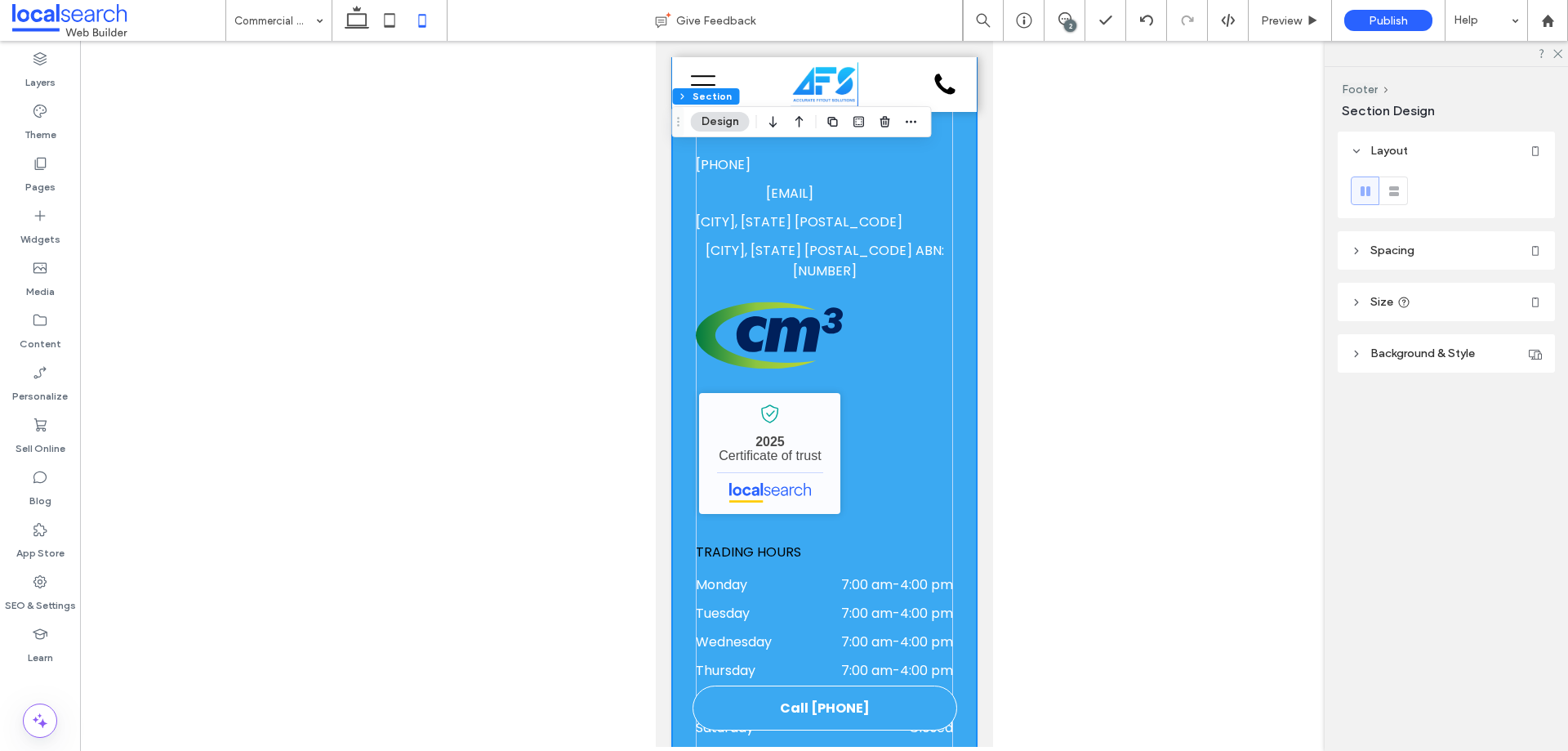 scroll, scrollTop: 2063, scrollLeft: 0, axis: vertical 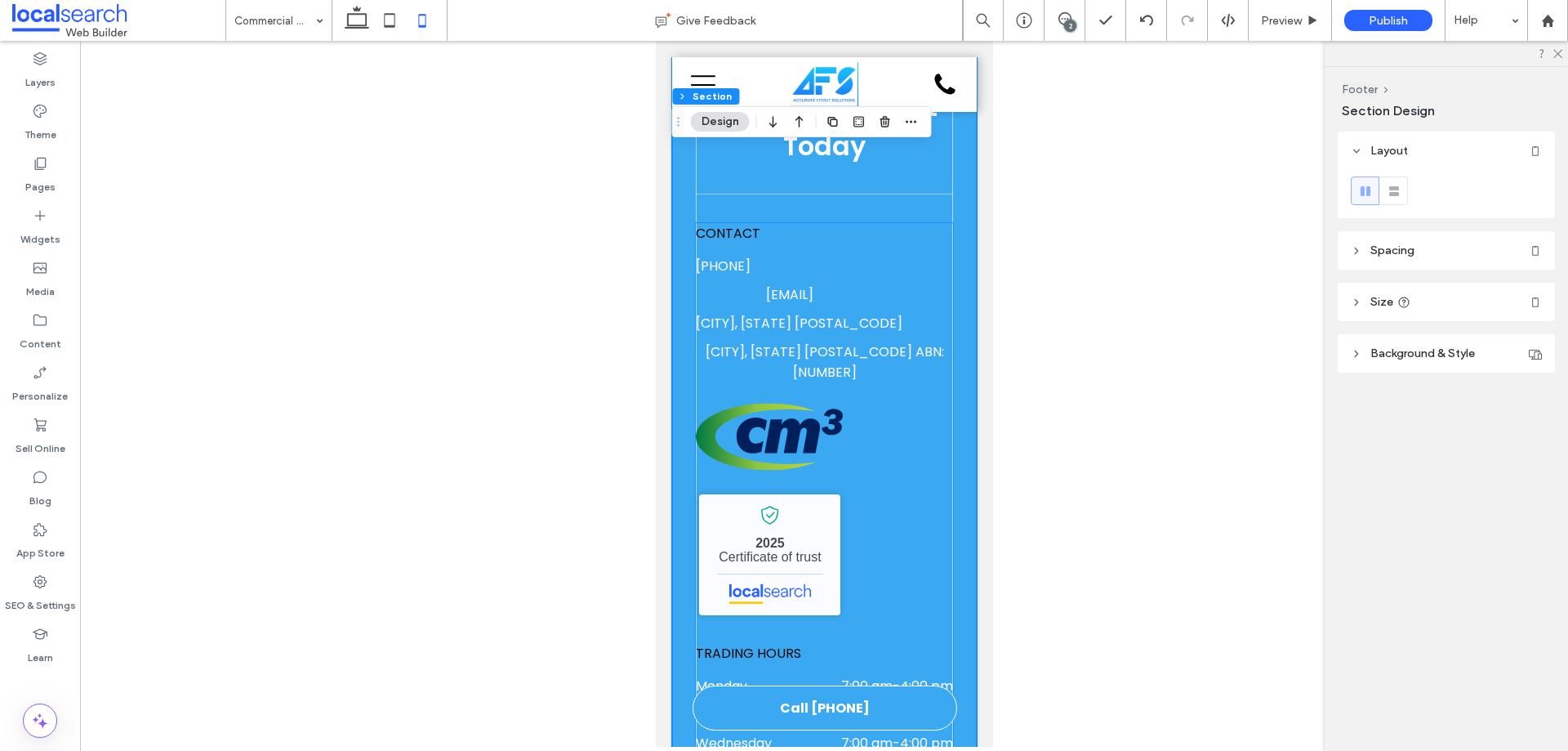 click on "CONTACT
[PHONE]
[EMAIL]
[CITY], [STATE] [POSTAL_CODE]
ABN: [NUMBER]" at bounding box center (823, 302) 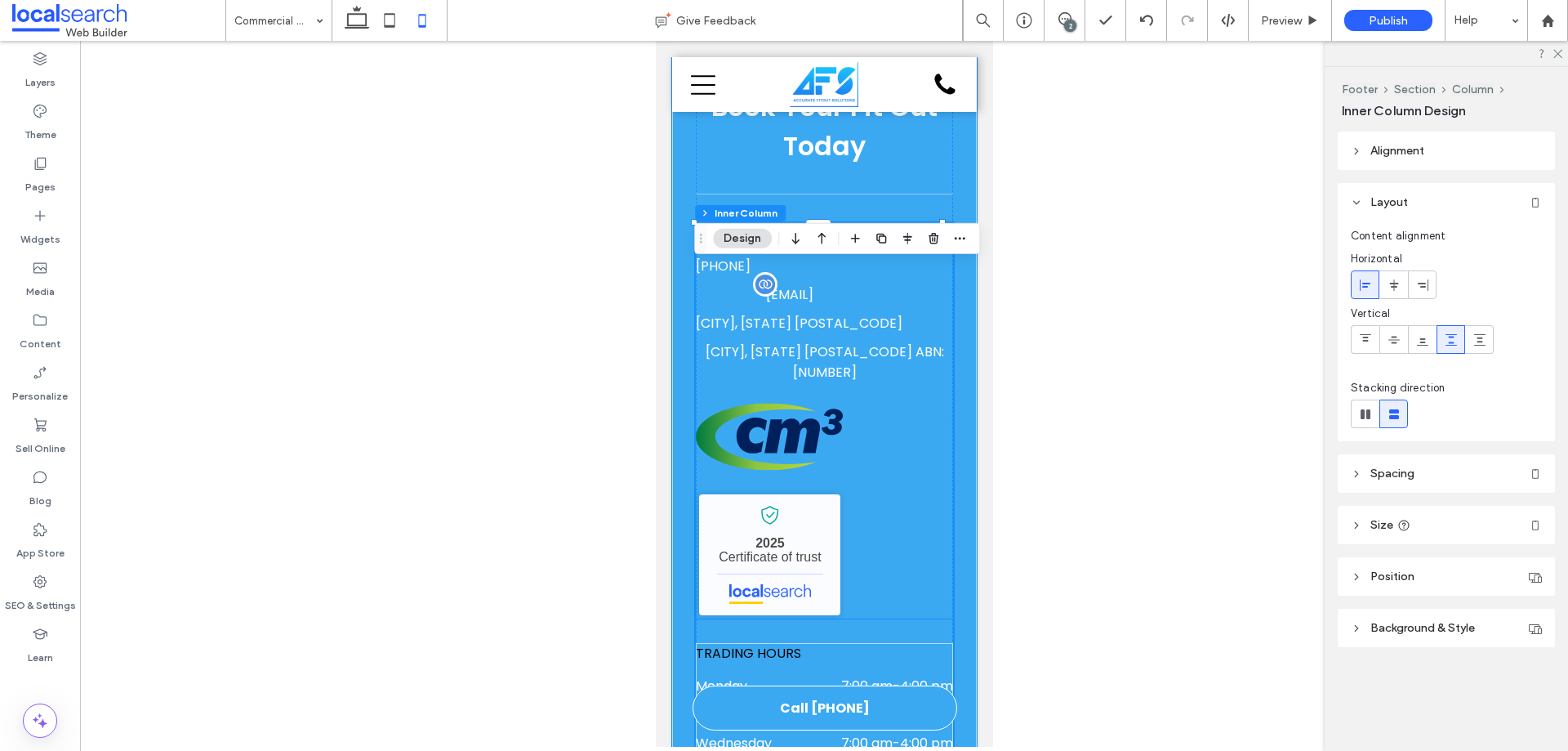 click on "[EMAIL]" at bounding box center (789, 294) 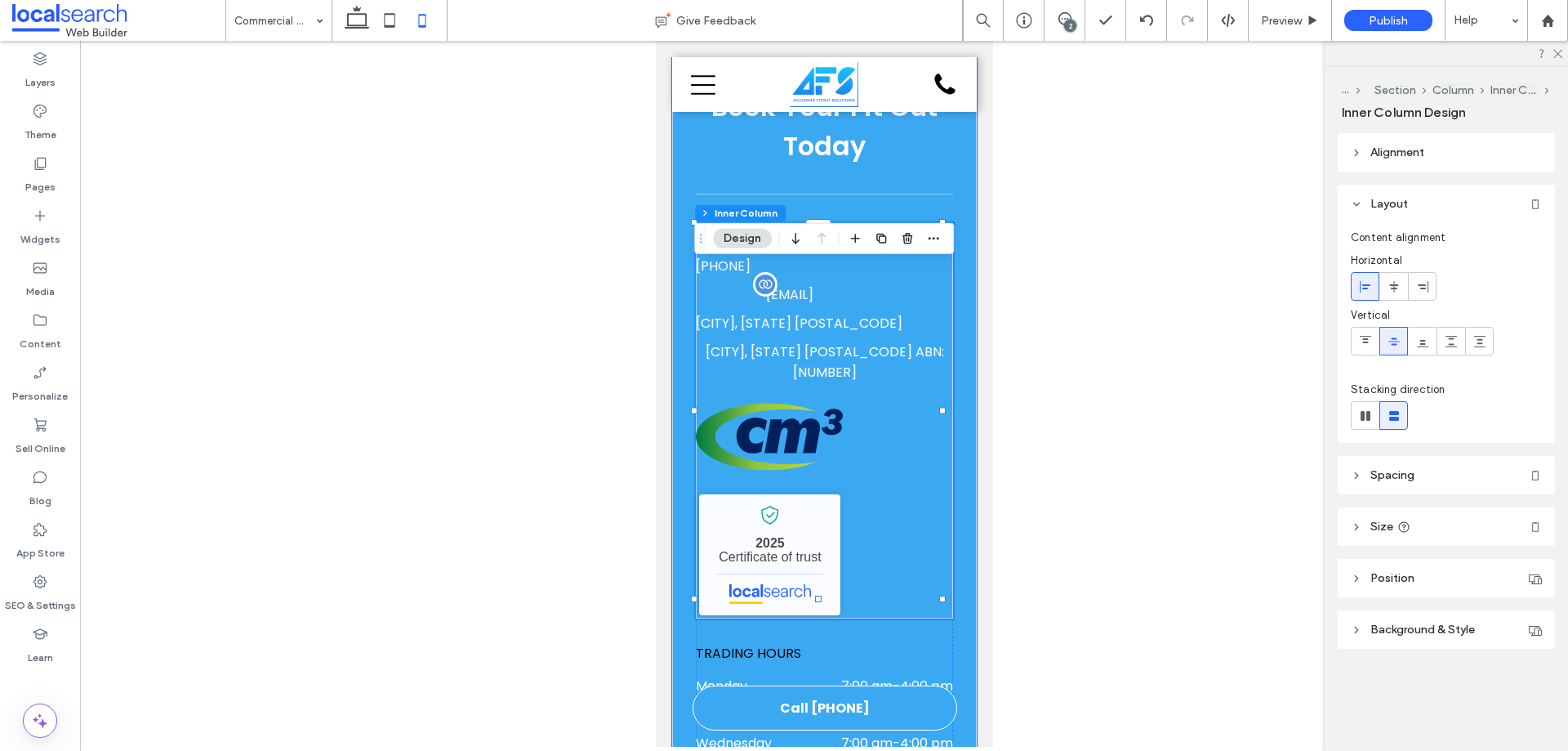 click on "[EMAIL]" at bounding box center (789, 294) 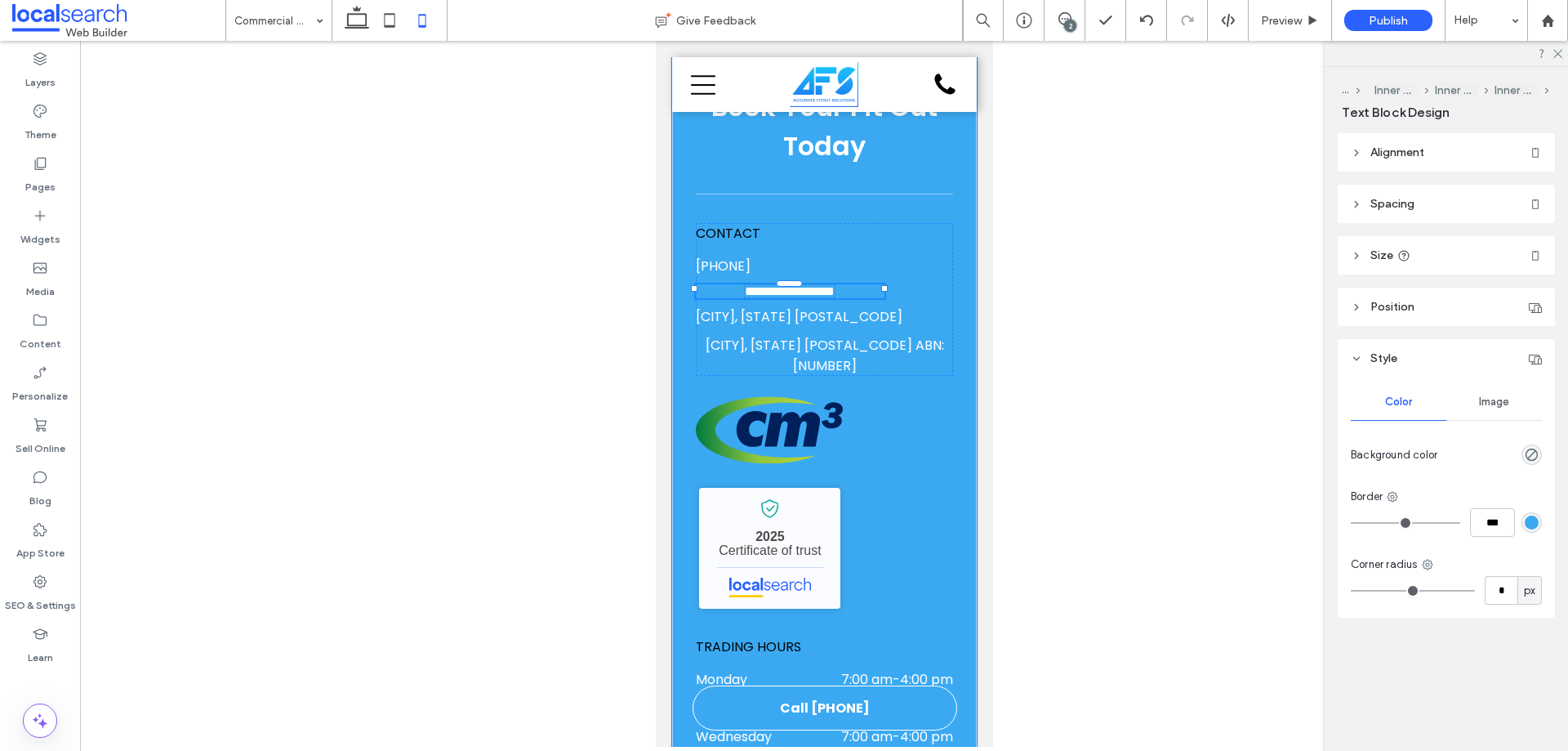 type on "*******" 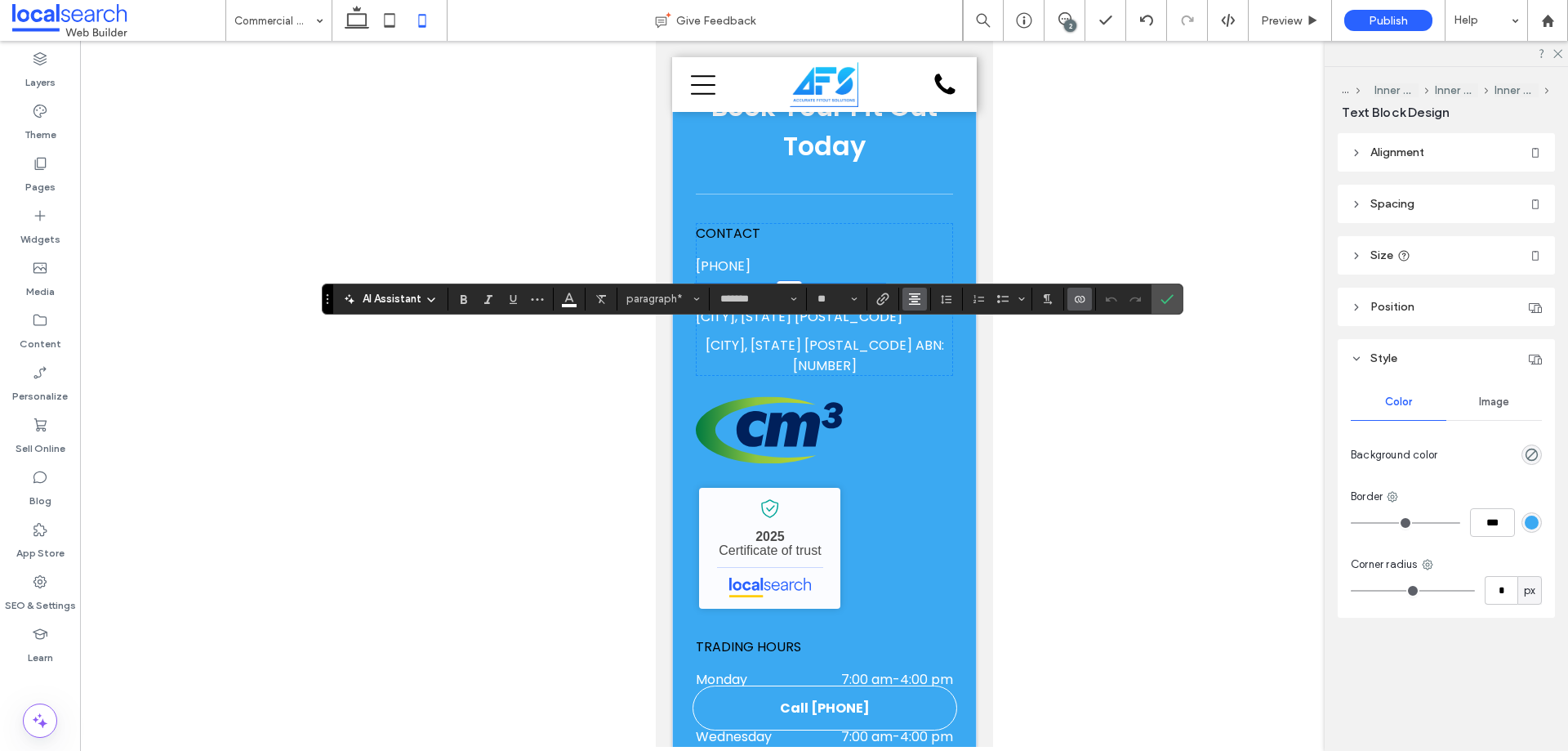 click 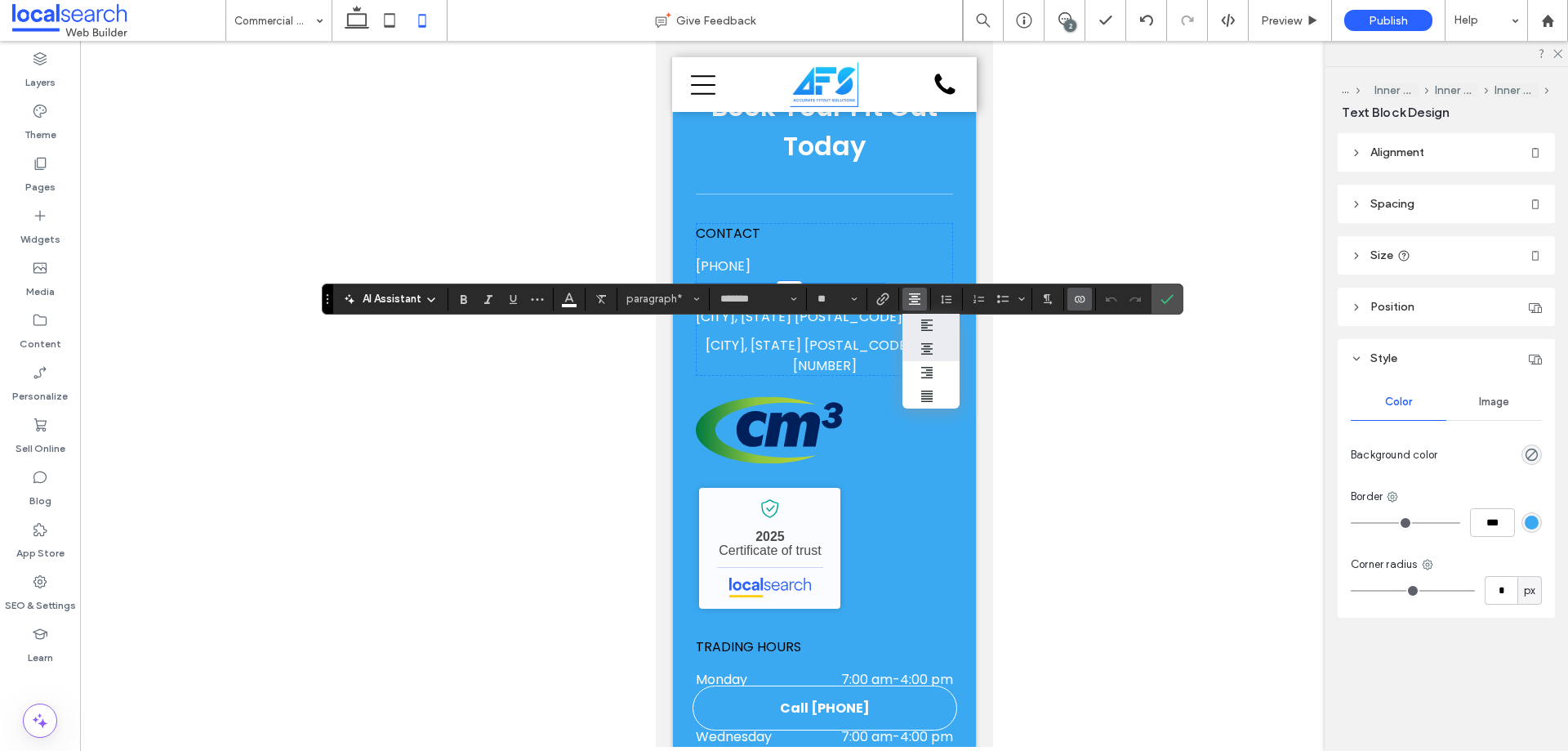 drag, startPoint x: 924, startPoint y: 326, endPoint x: 321, endPoint y: 288, distance: 604.1962 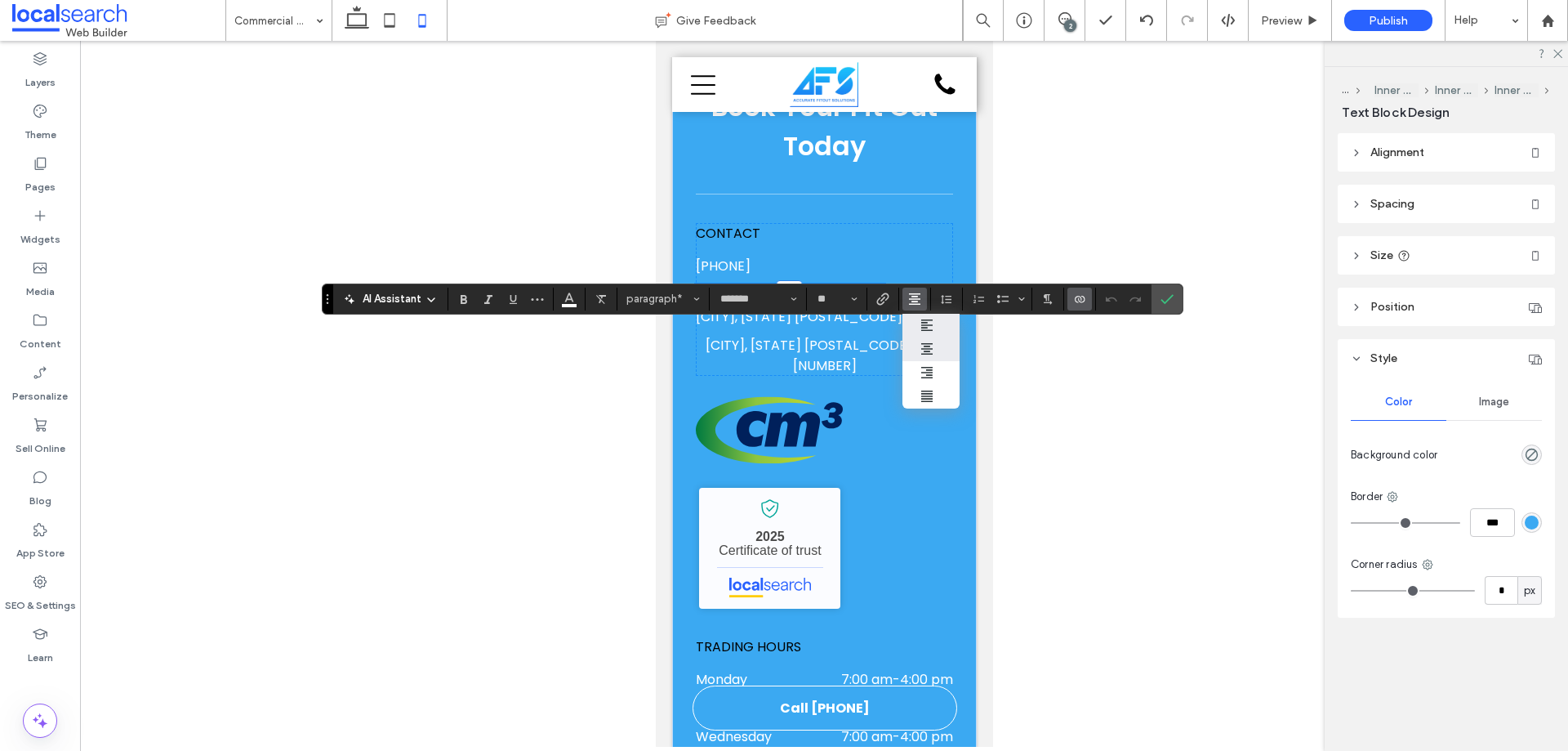 click 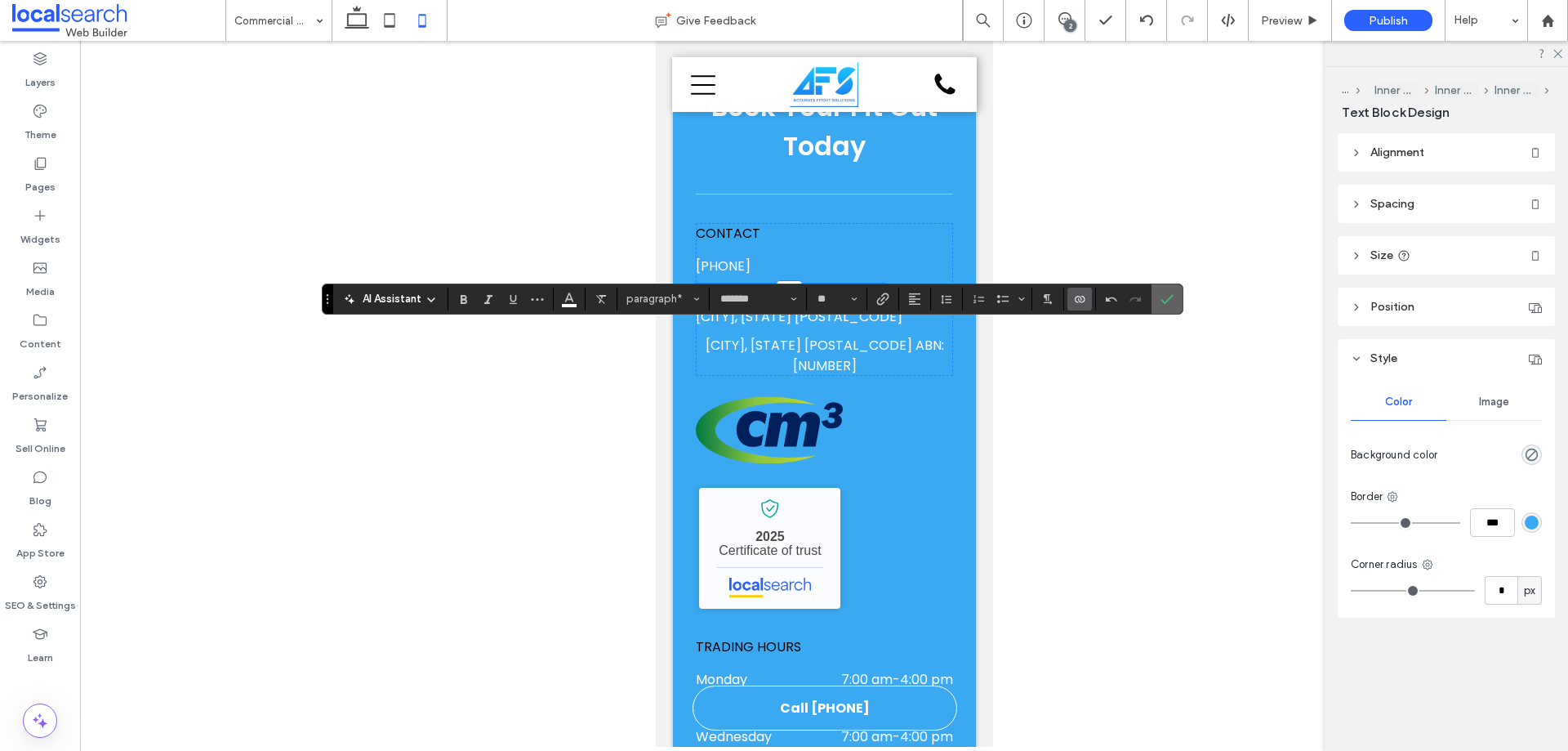 click at bounding box center (1167, 299) 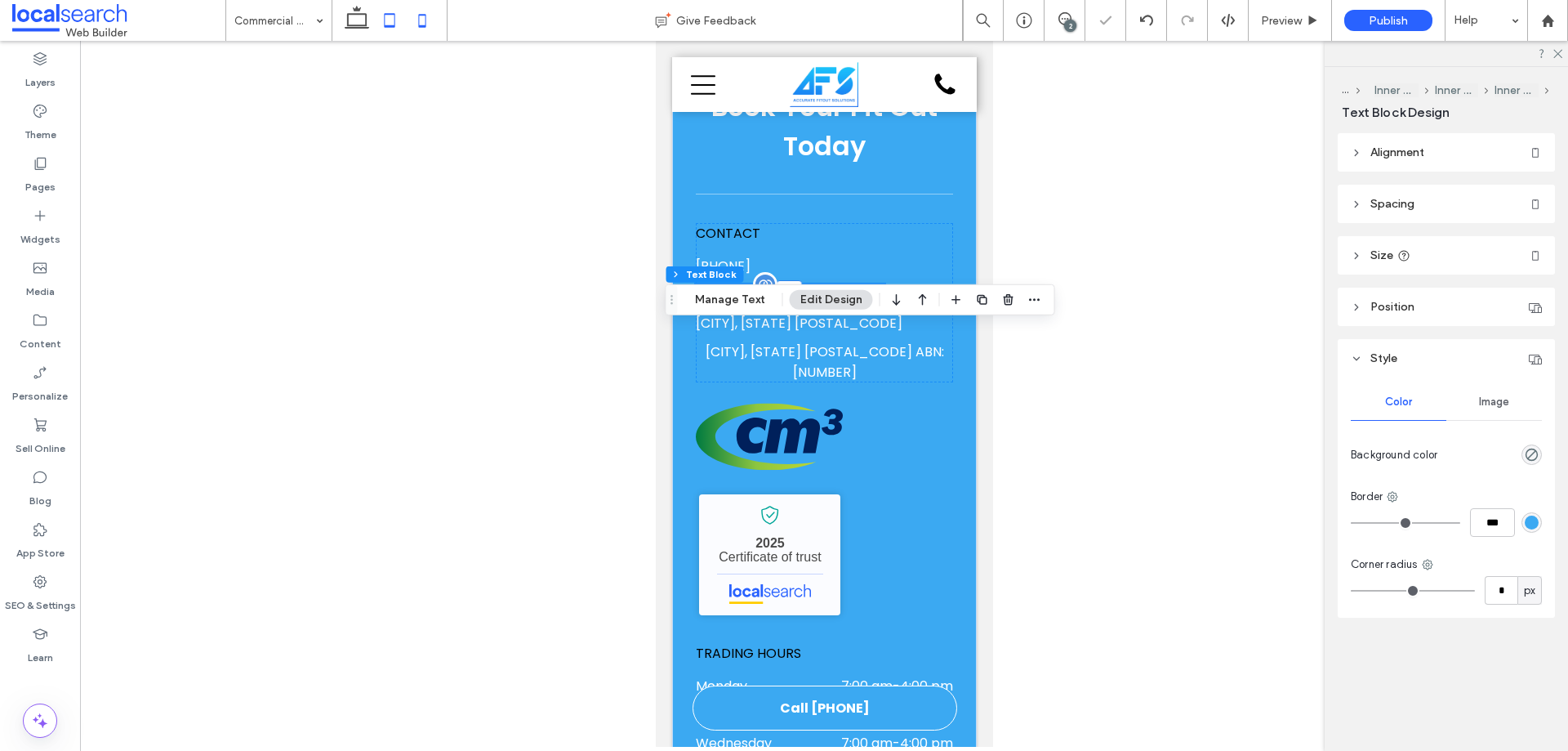 click 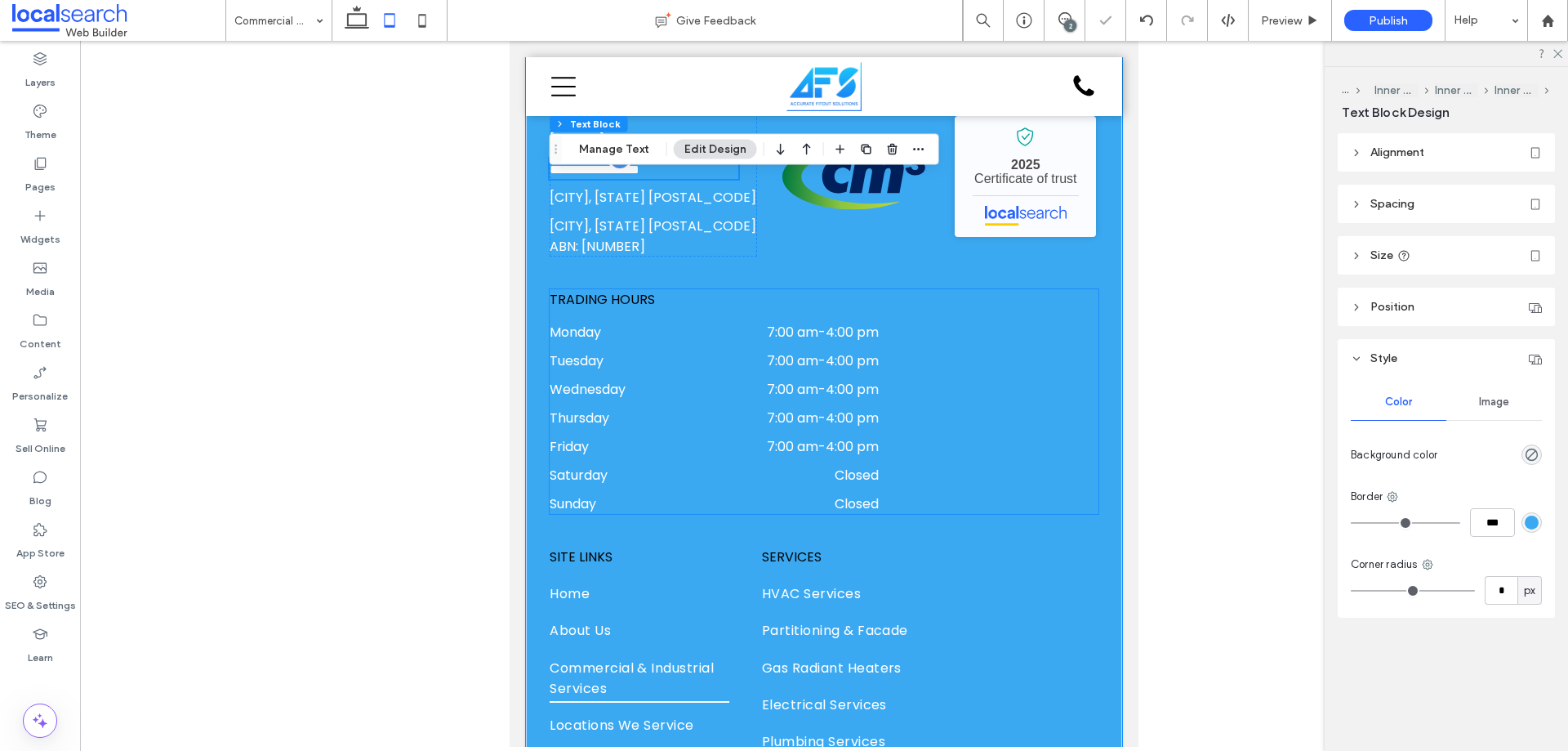 scroll, scrollTop: 1905, scrollLeft: 0, axis: vertical 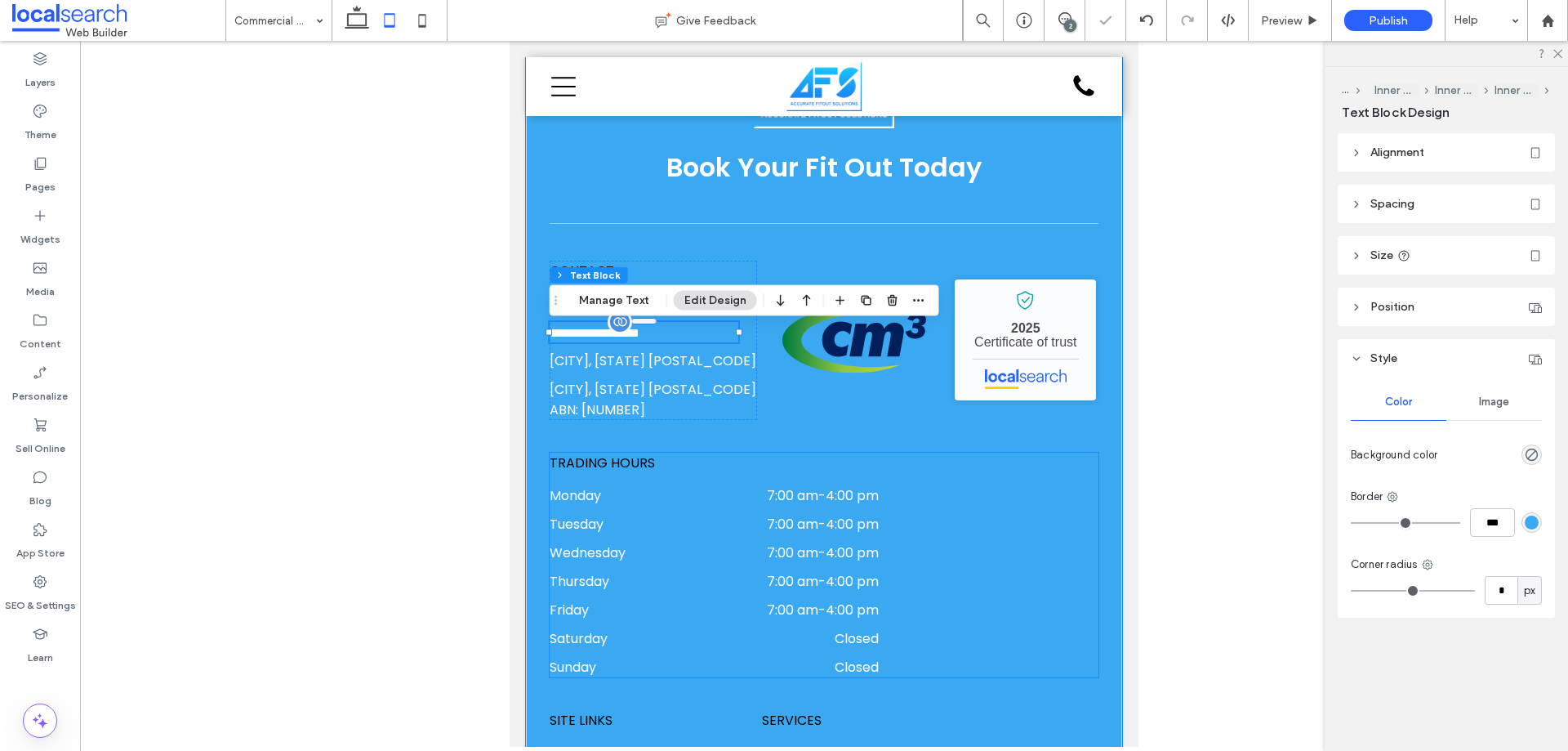 click on "TRADING HOURS
Monday
7:00 am
-  4:00 pm
Tuesday
7:00 am
-  4:00 pm
Wednesday
7:00 am
-  4:00 pm
Thursday
7:00 am
-  4:00 pm
Friday
7:00 am
-  4:00 pm
Saturday
Closed
Sunday
Closed" at bounding box center (824, 565) 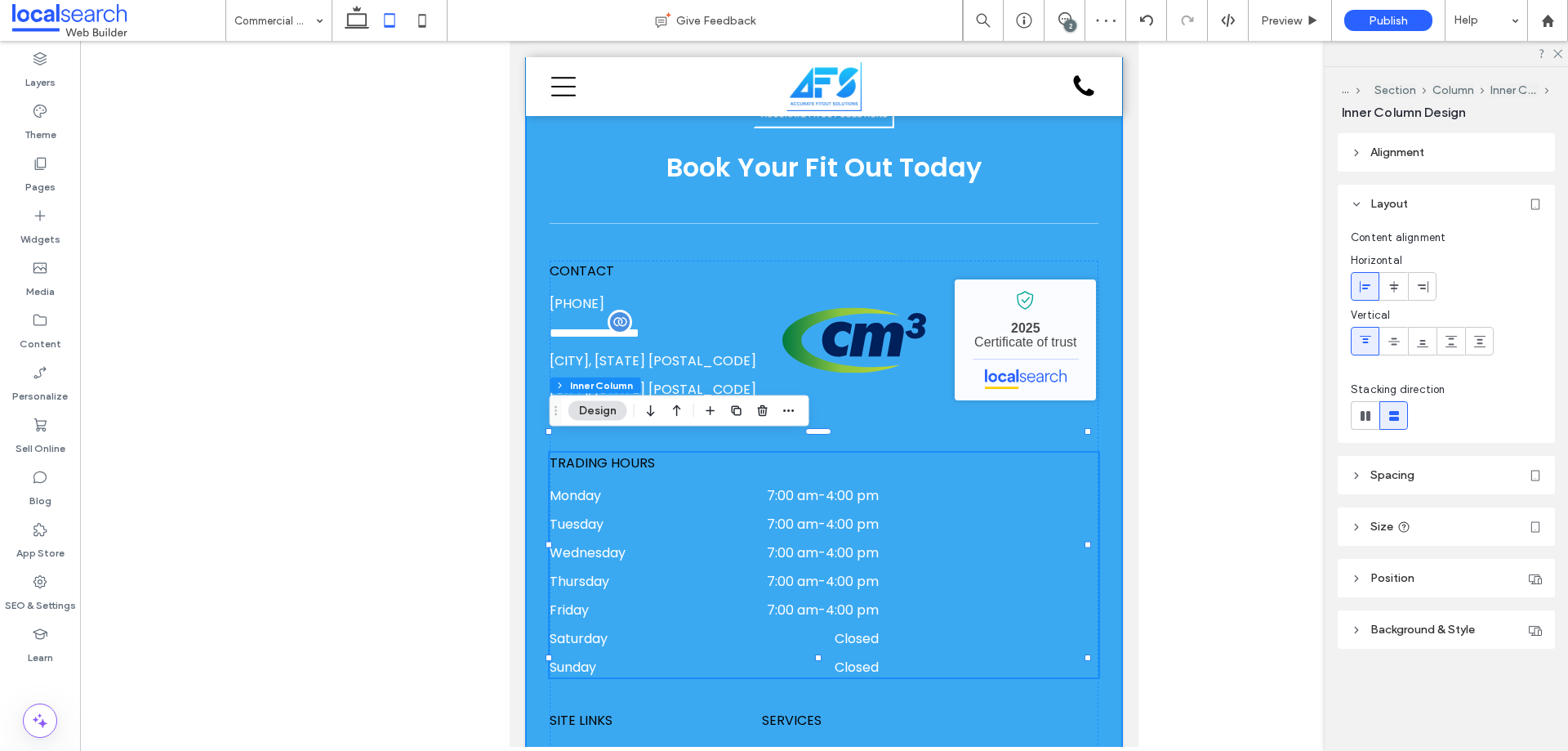 click on "**********" at bounding box center (824, 562) 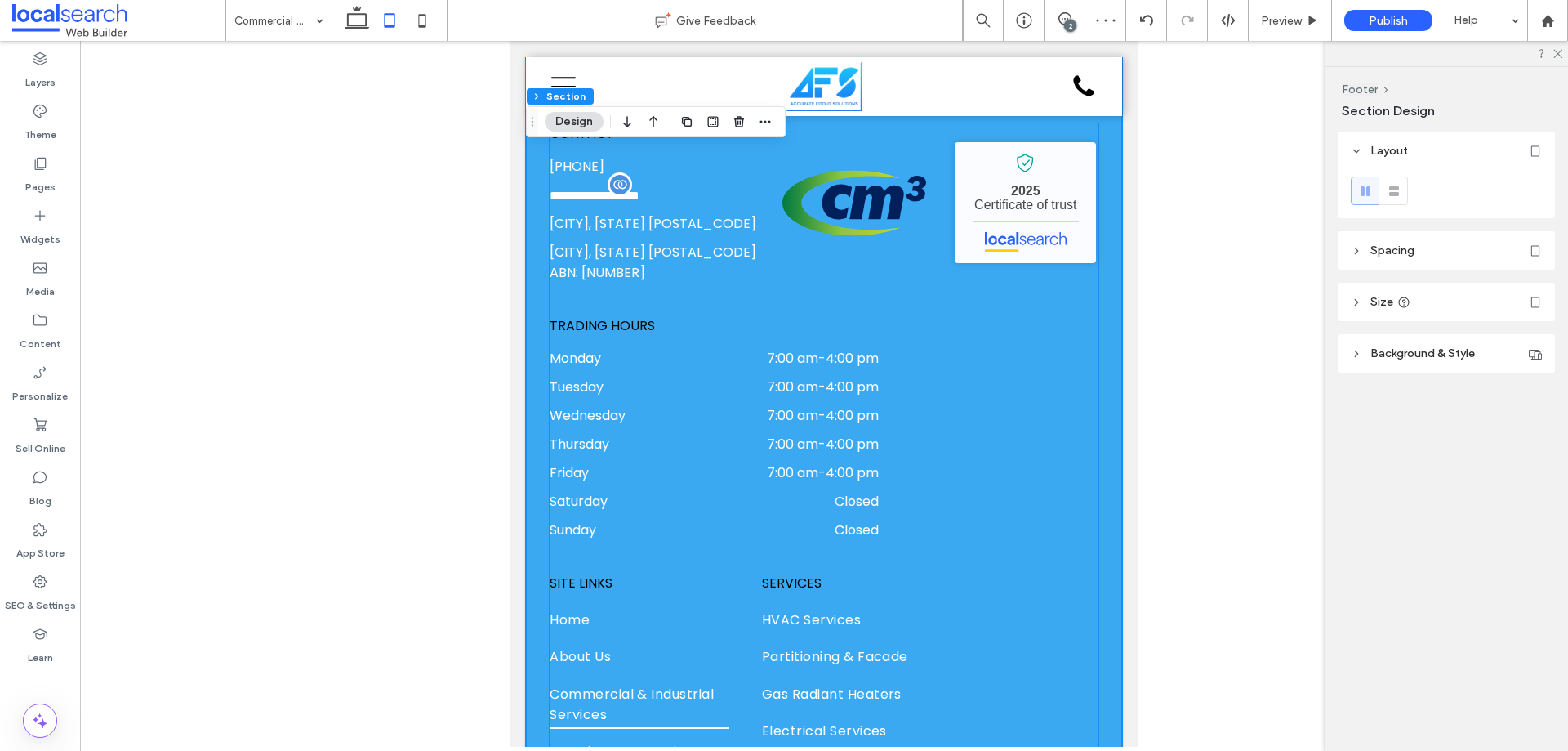 scroll, scrollTop: 2232, scrollLeft: 0, axis: vertical 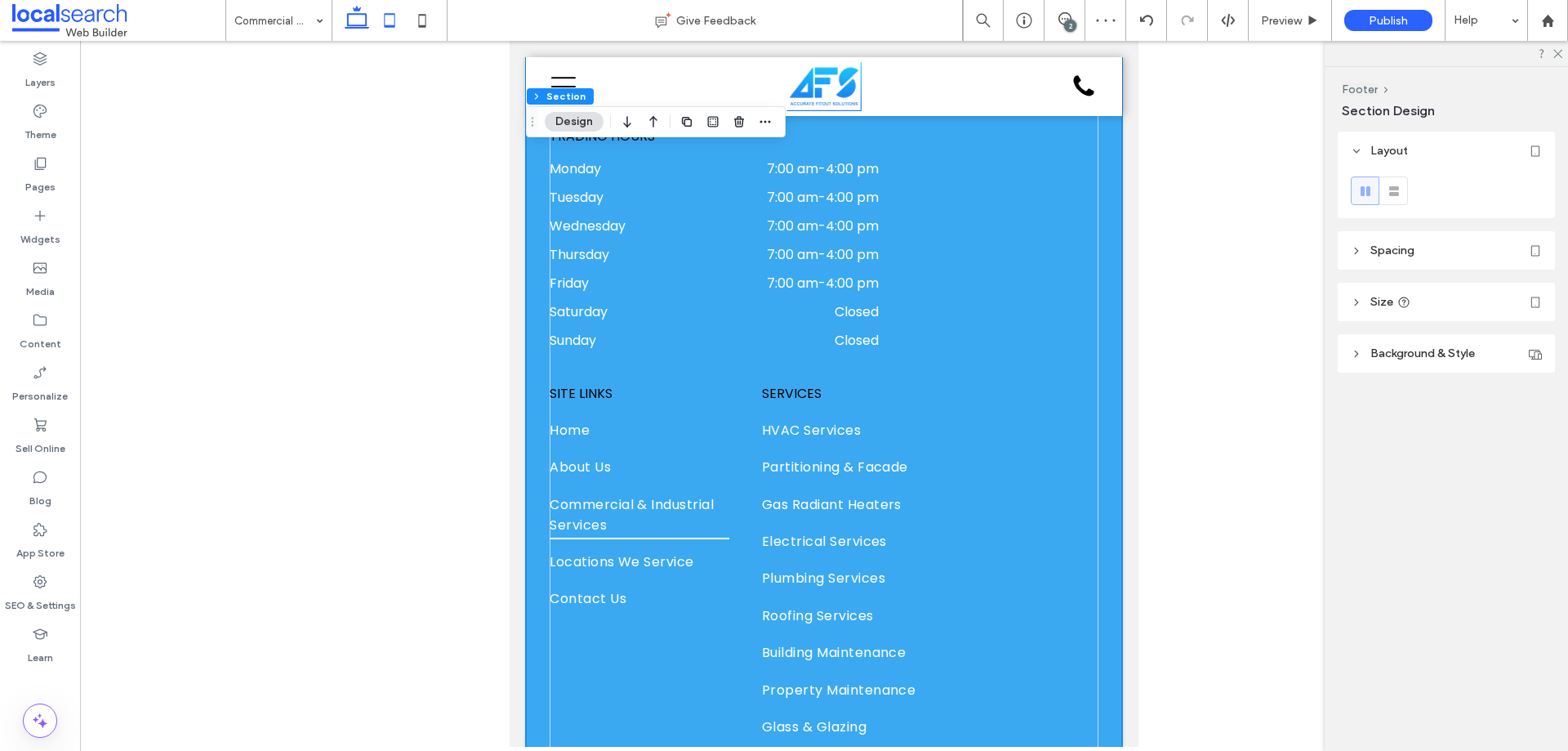 click 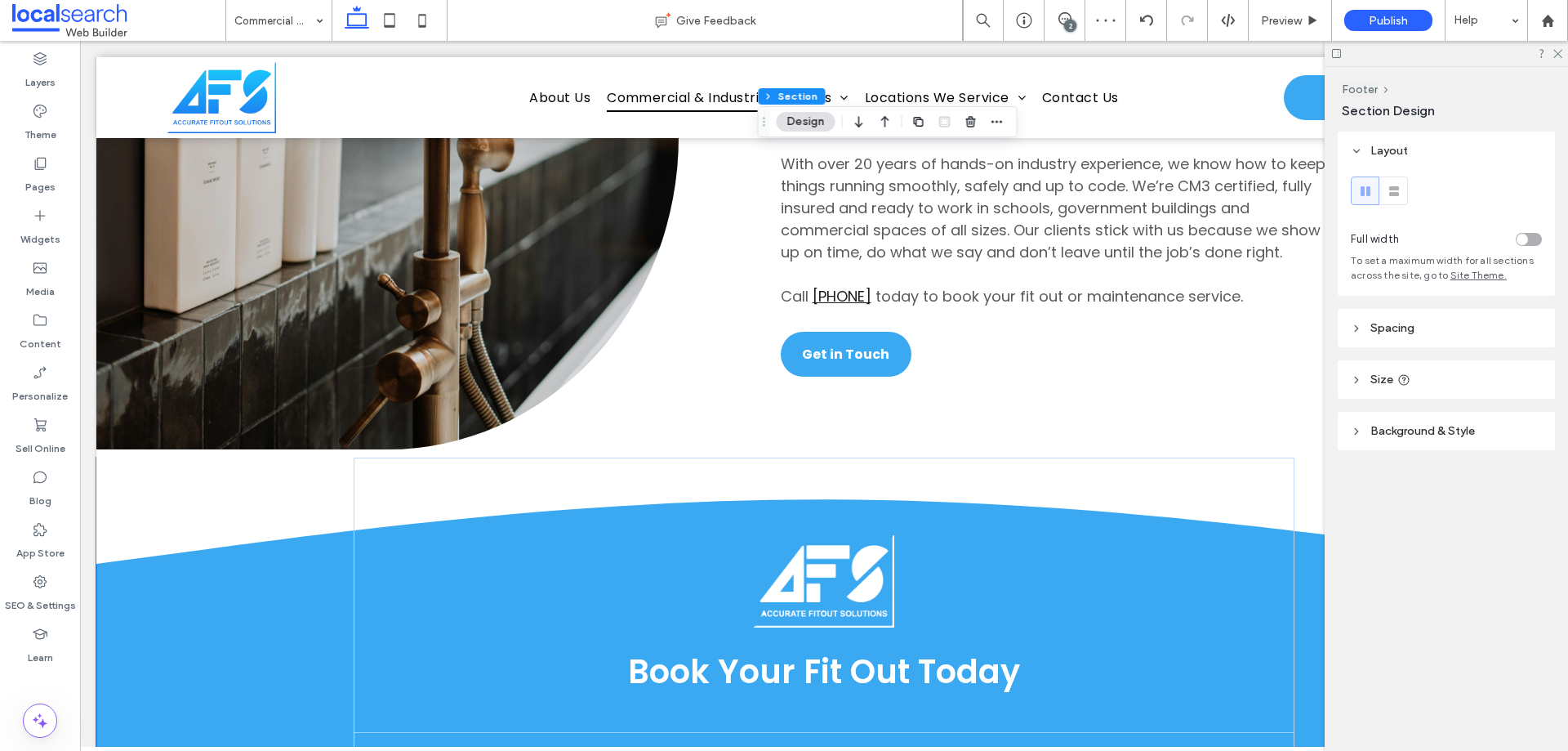 type on "*" 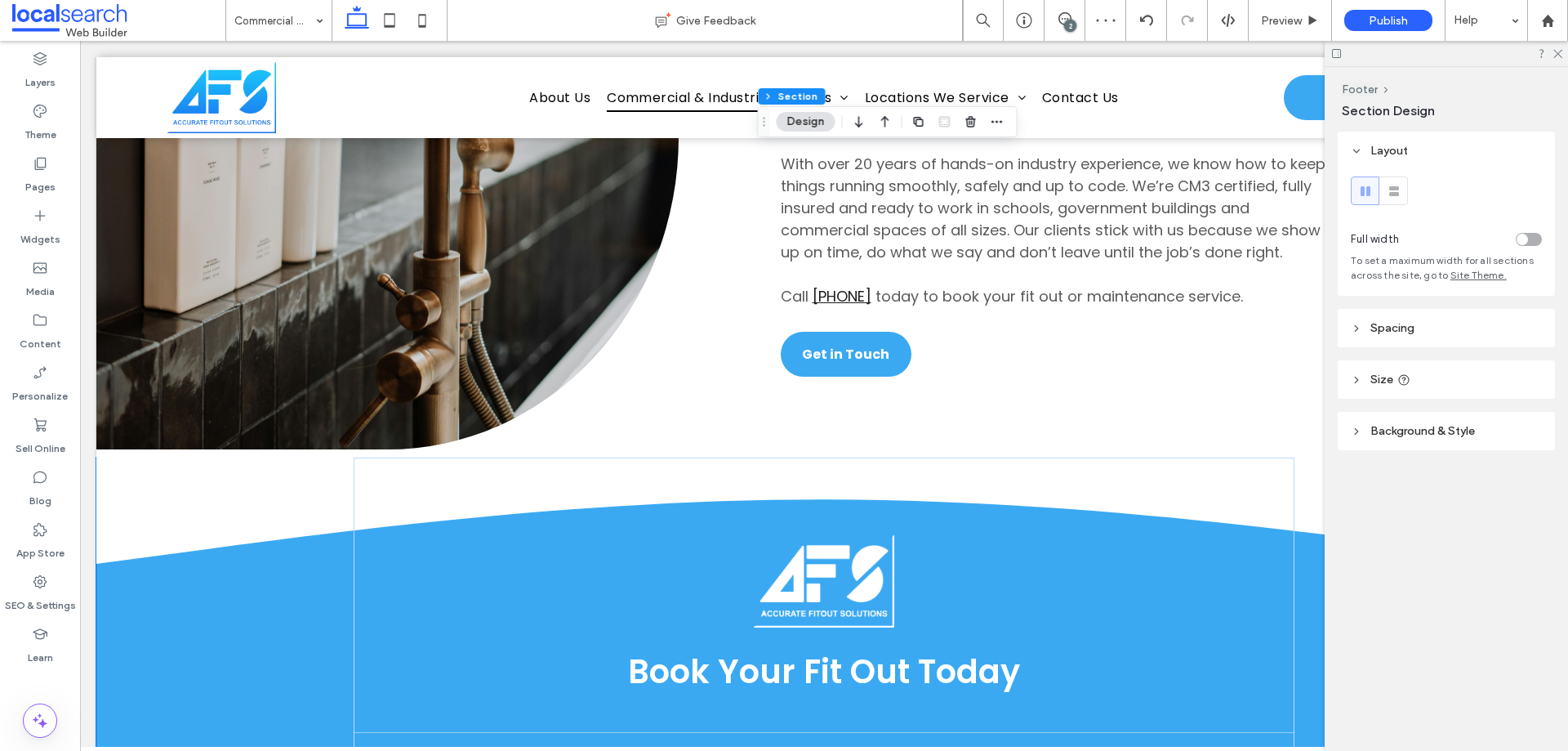 type 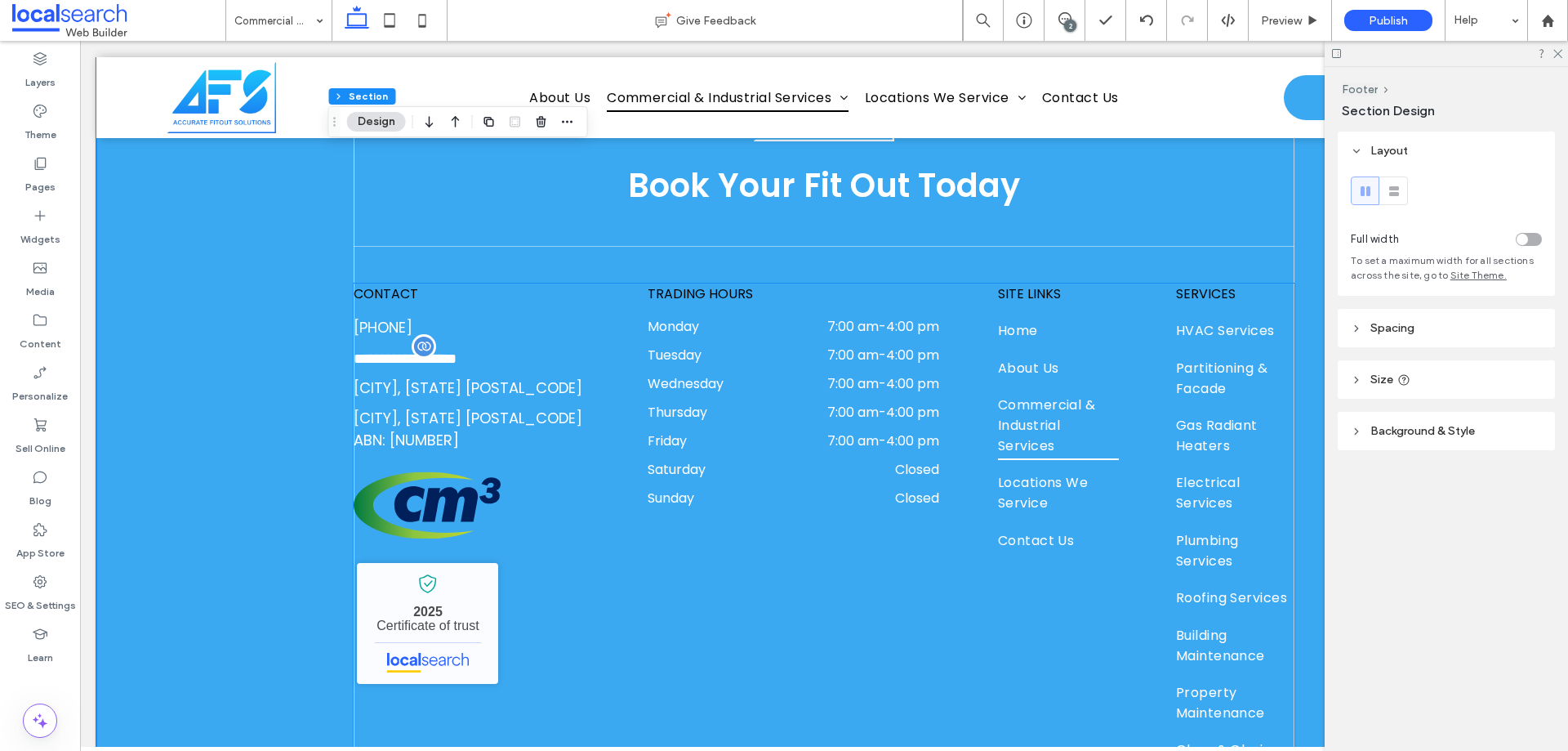 click on "**********" at bounding box center (824, 528) 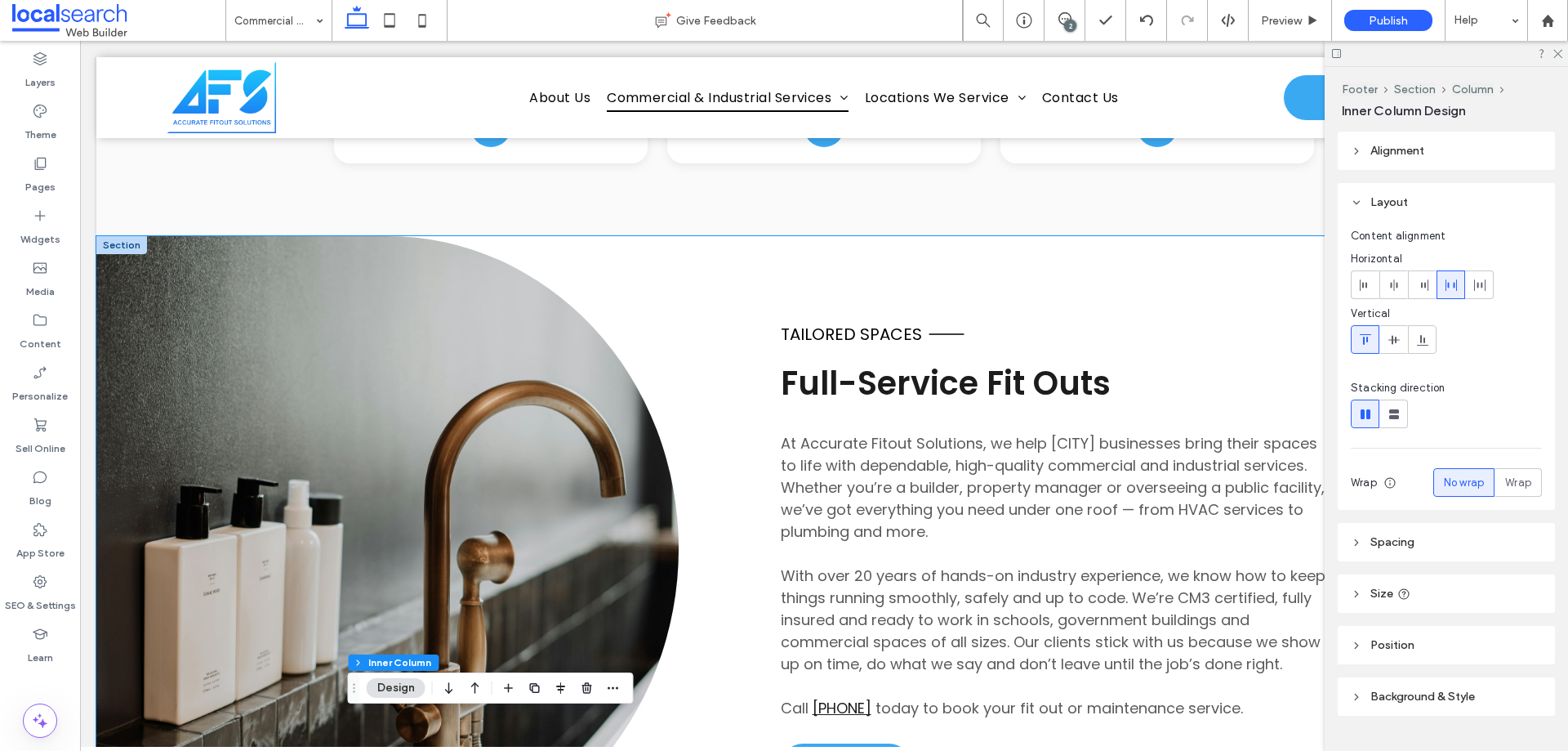 scroll, scrollTop: 1819, scrollLeft: 0, axis: vertical 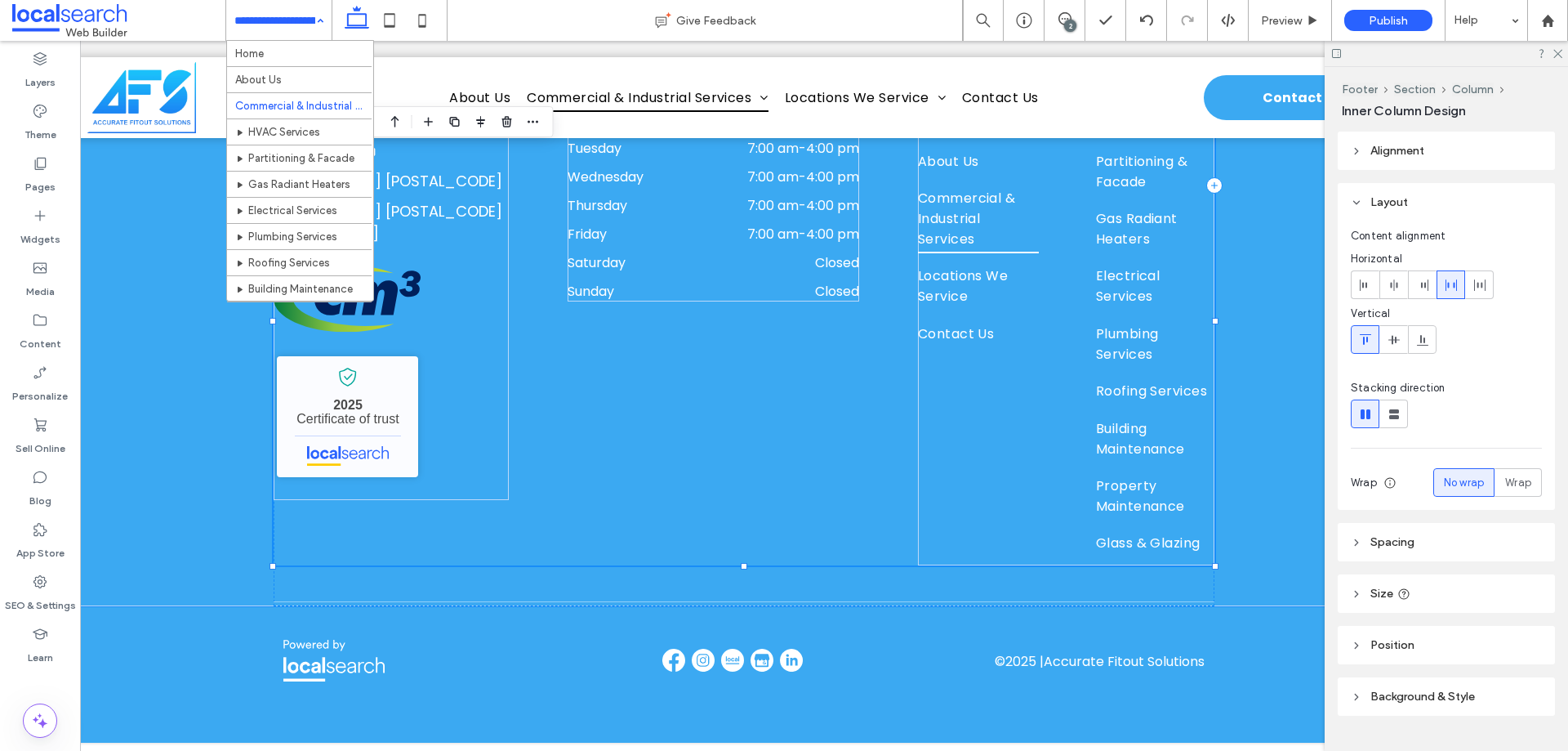 click on "**********" at bounding box center (744, 321) 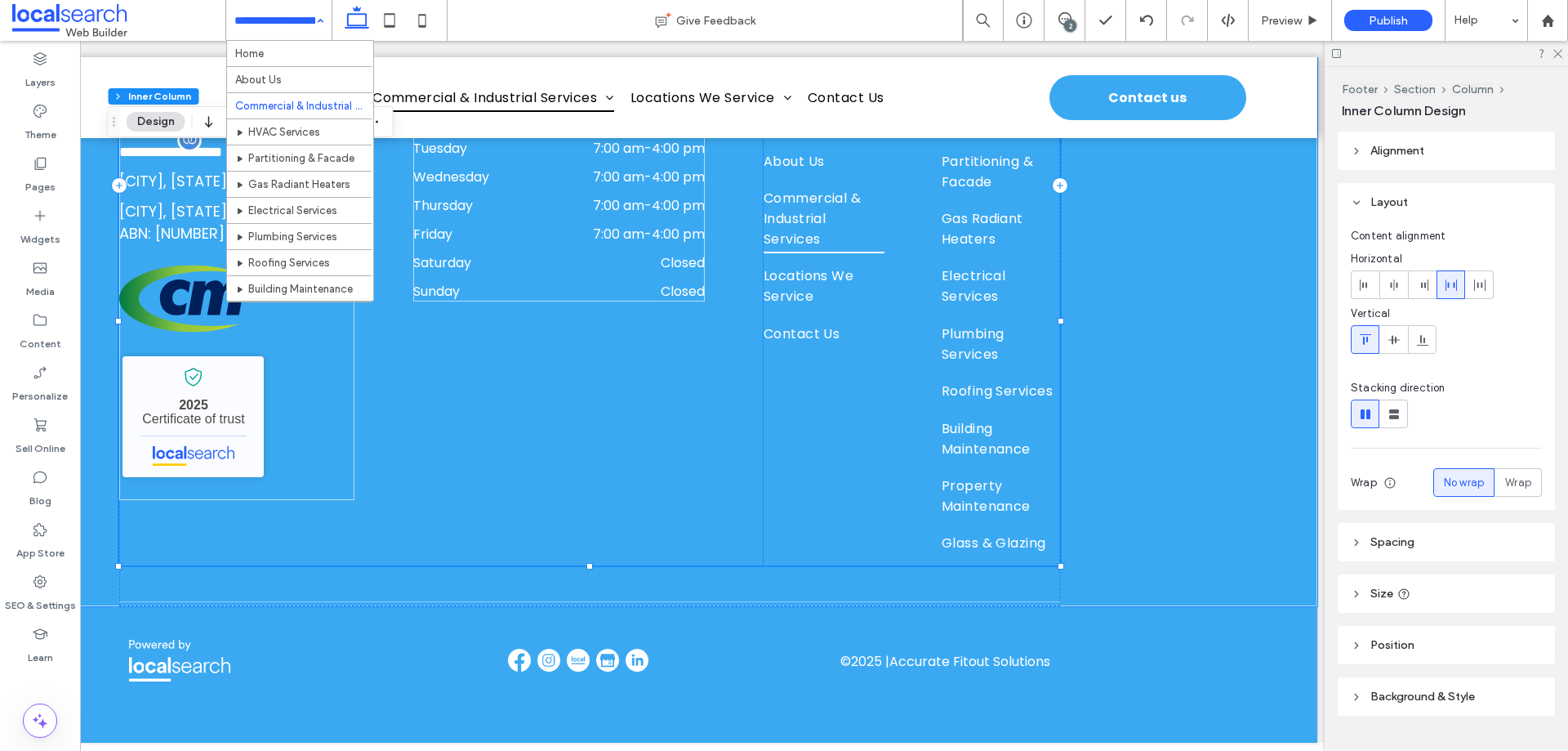 scroll, scrollTop: 0, scrollLeft: 243, axis: horizontal 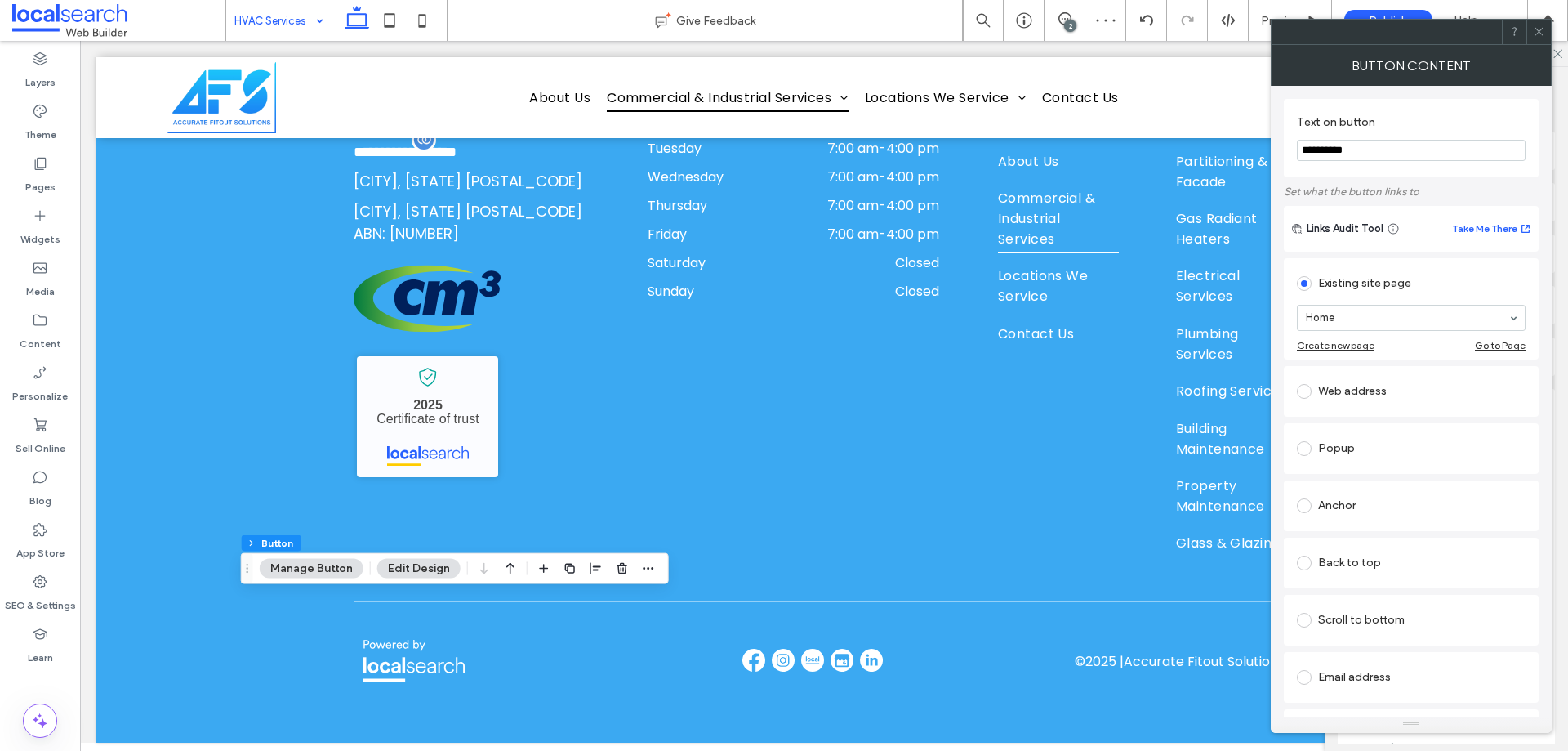 click 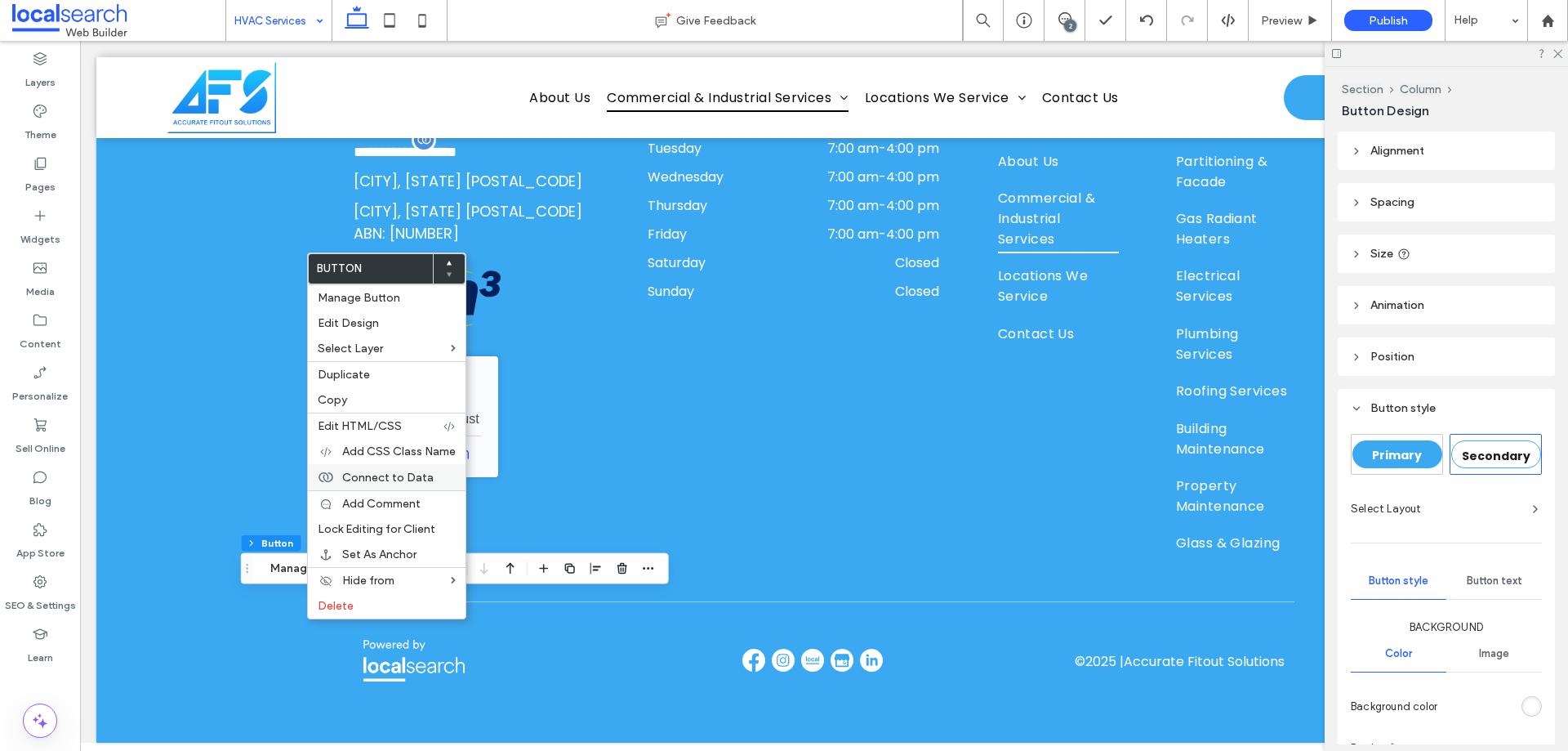 click on "Connect to Data" at bounding box center [388, 477] 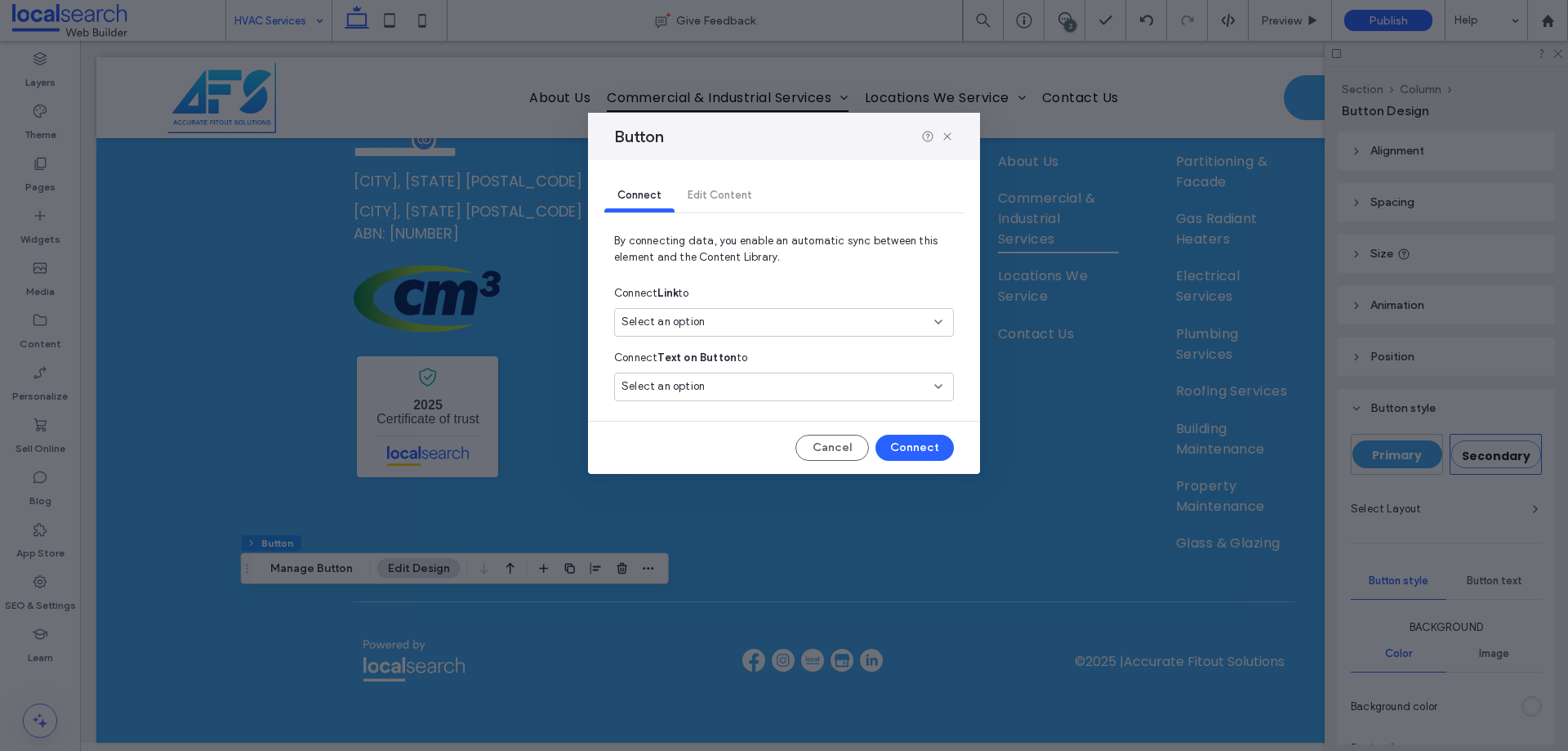 click on "Select an option" at bounding box center (774, 322) 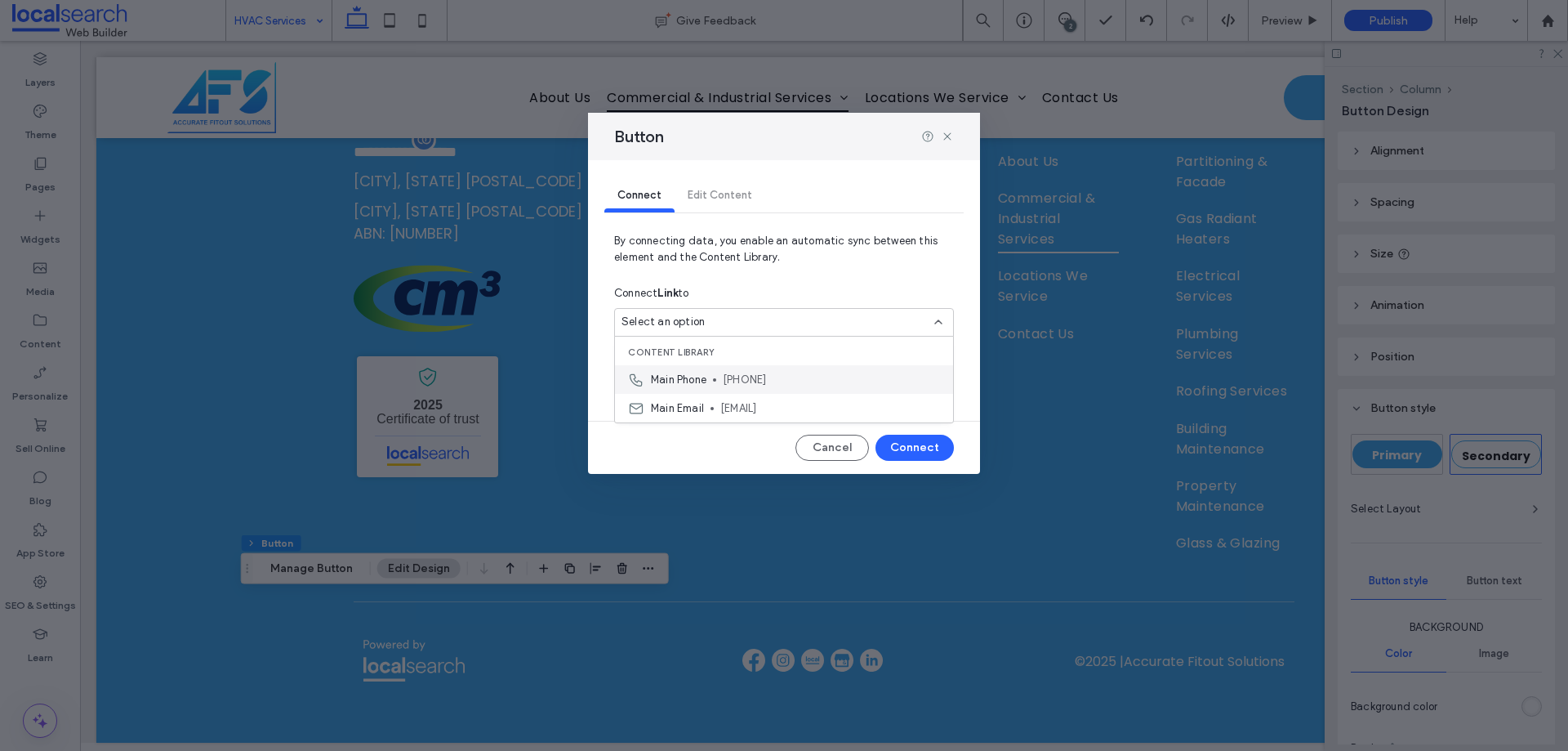 click on "[PHONE]" at bounding box center (831, 380) 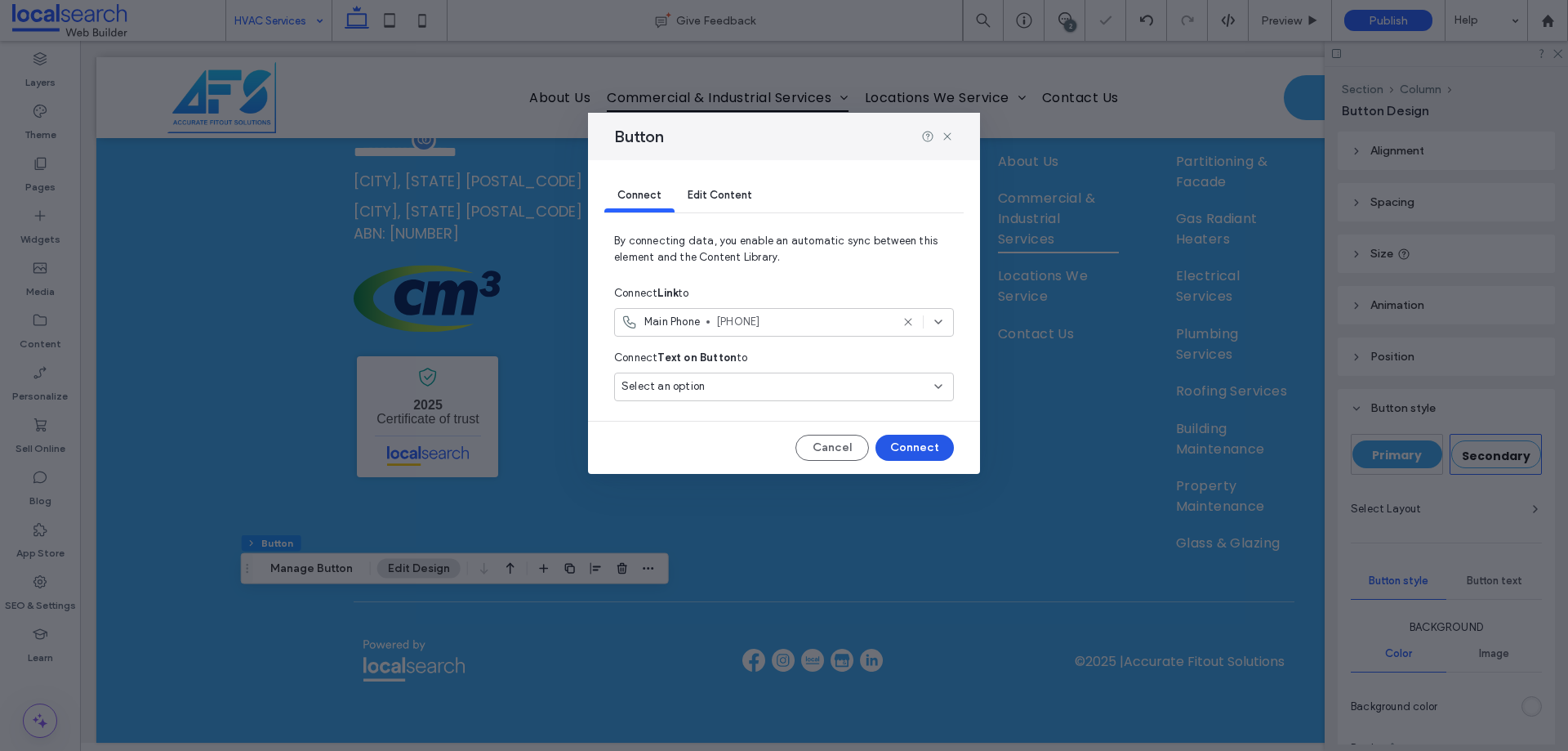 click on "Connect" at bounding box center (915, 448) 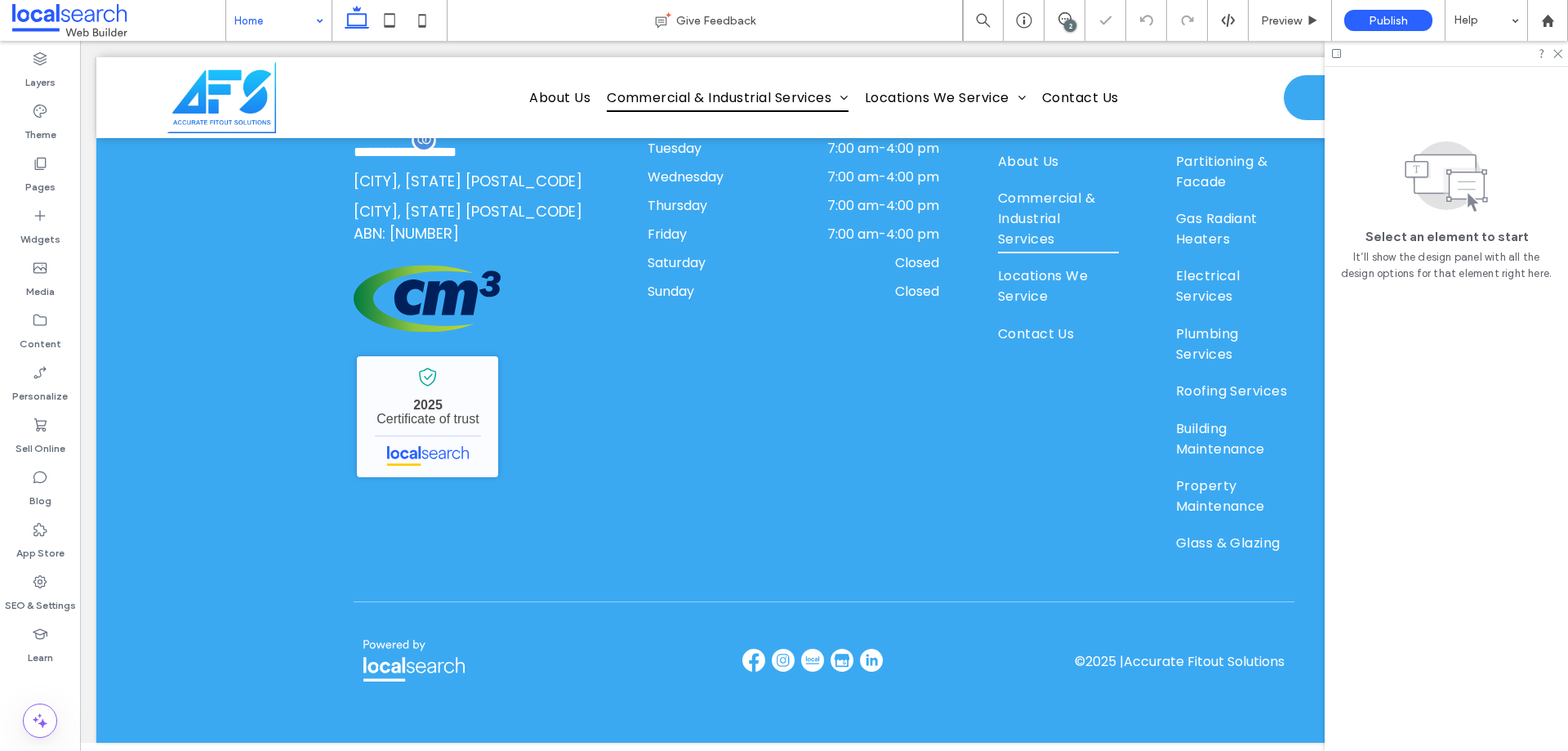 click at bounding box center [274, 20] 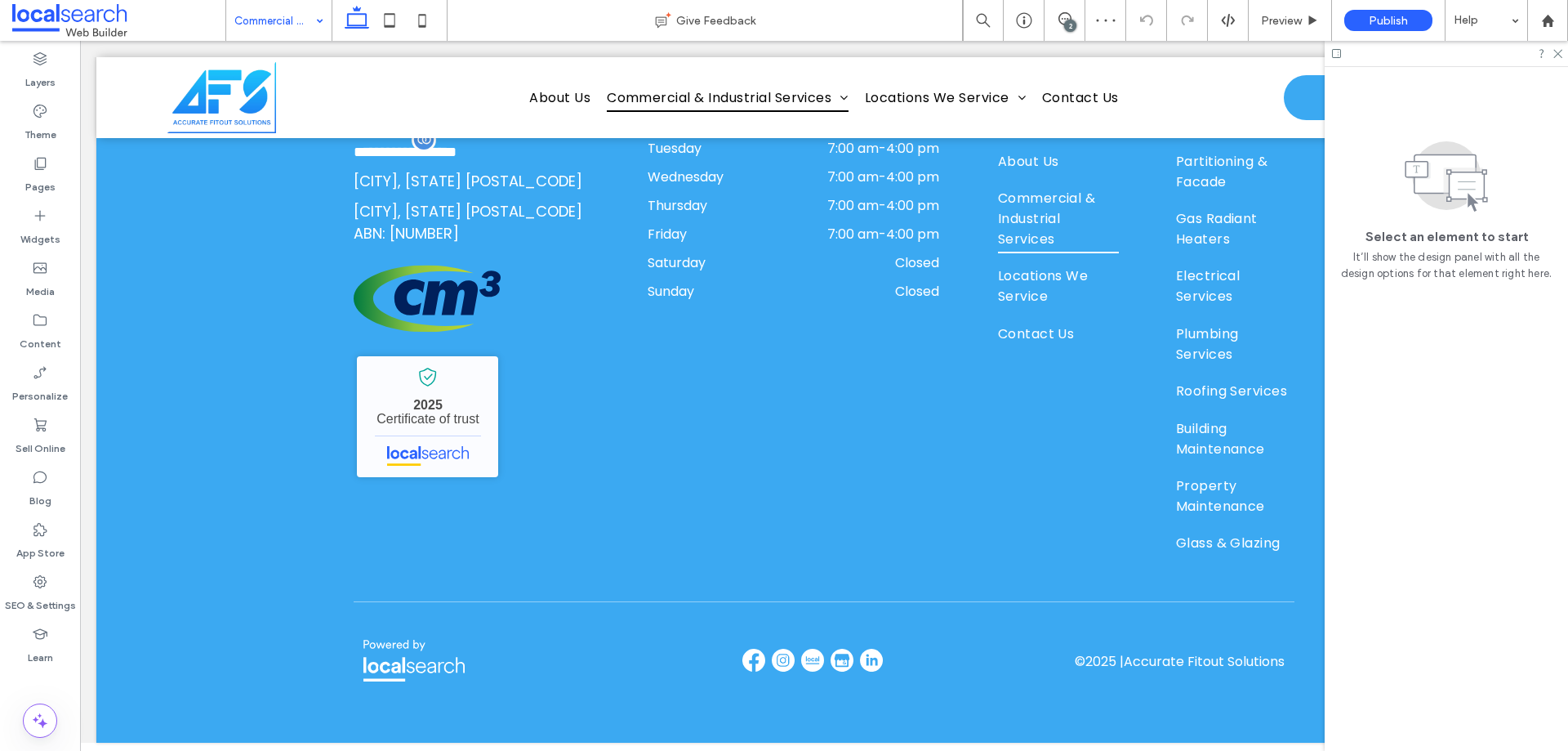 click at bounding box center [274, 20] 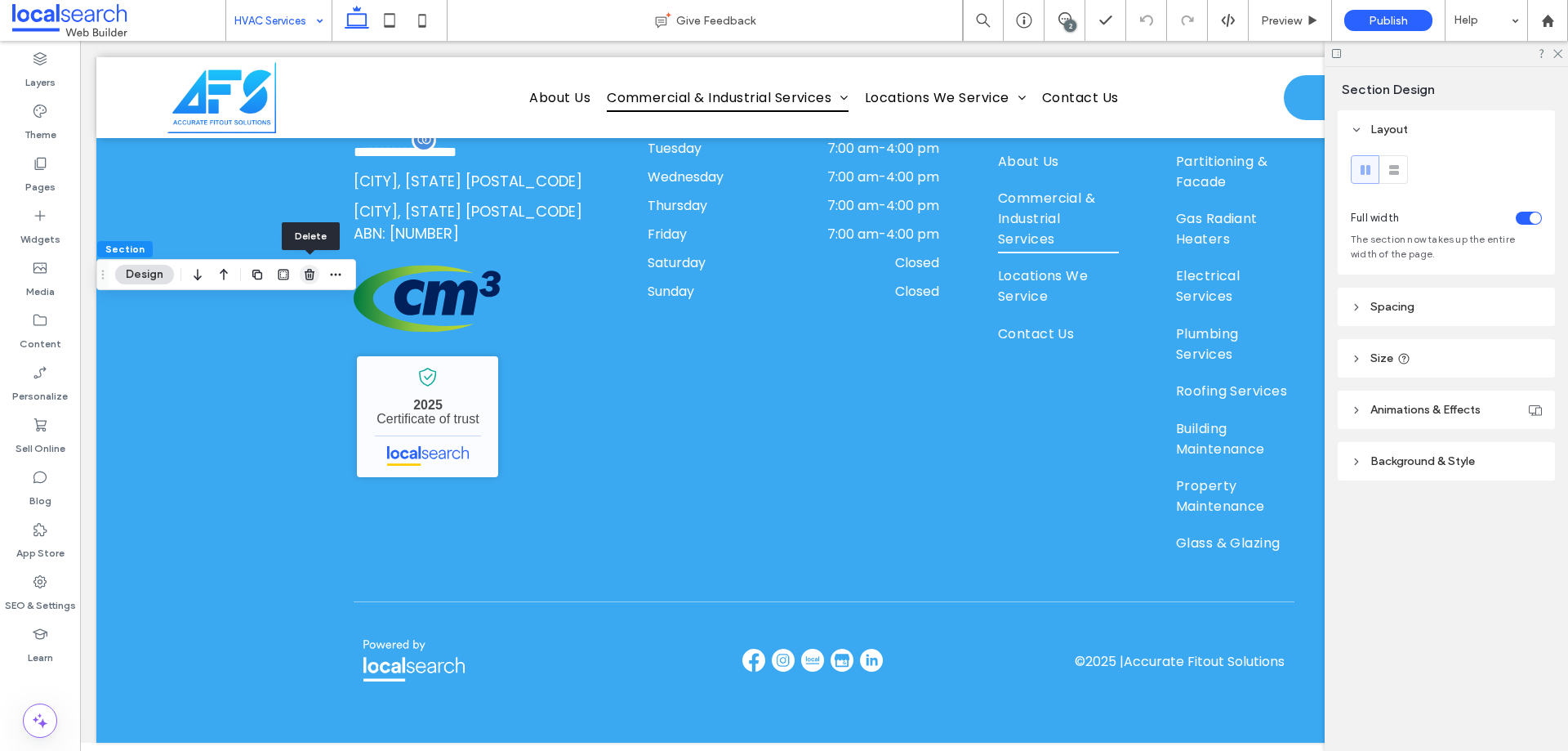 click 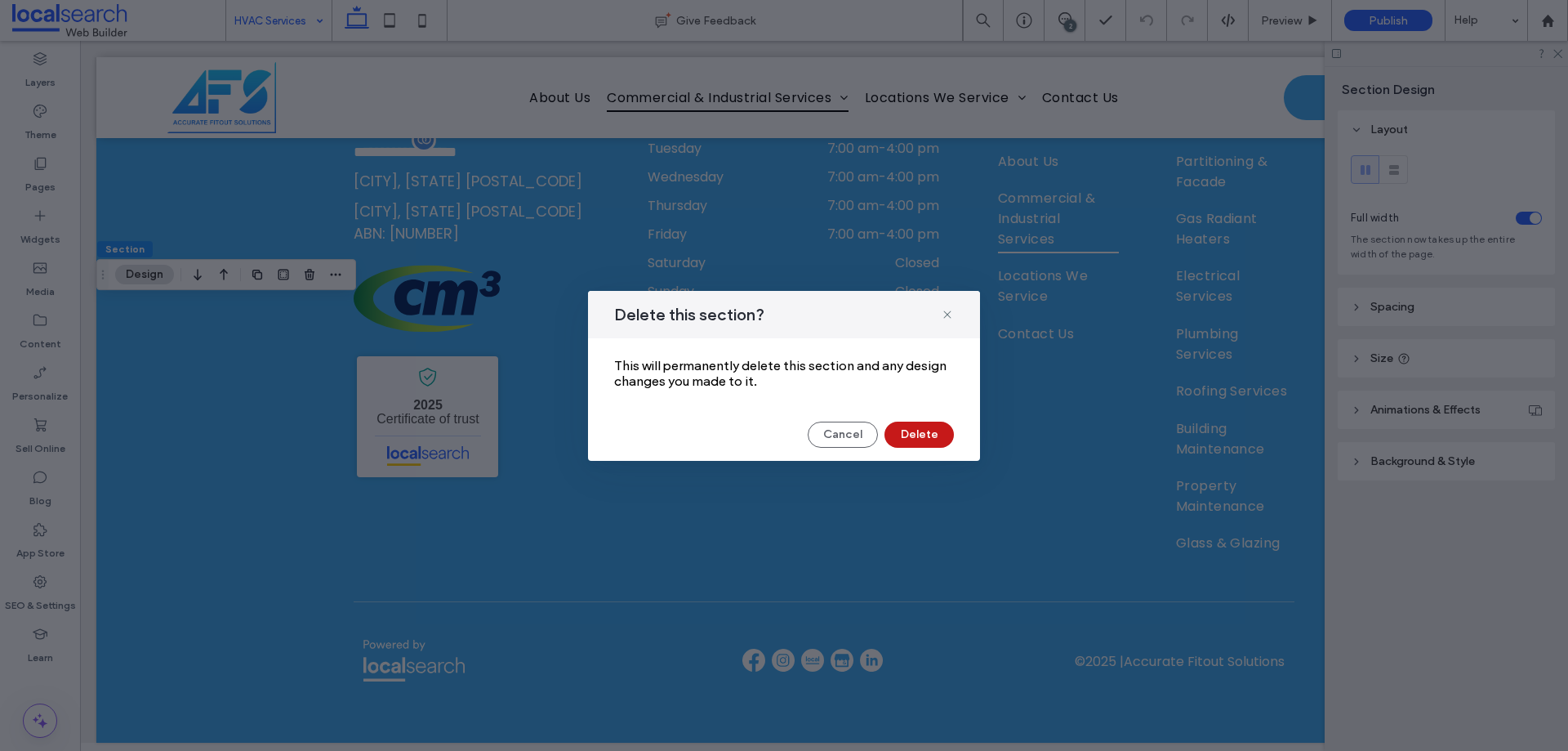 click on "Delete" at bounding box center (919, 435) 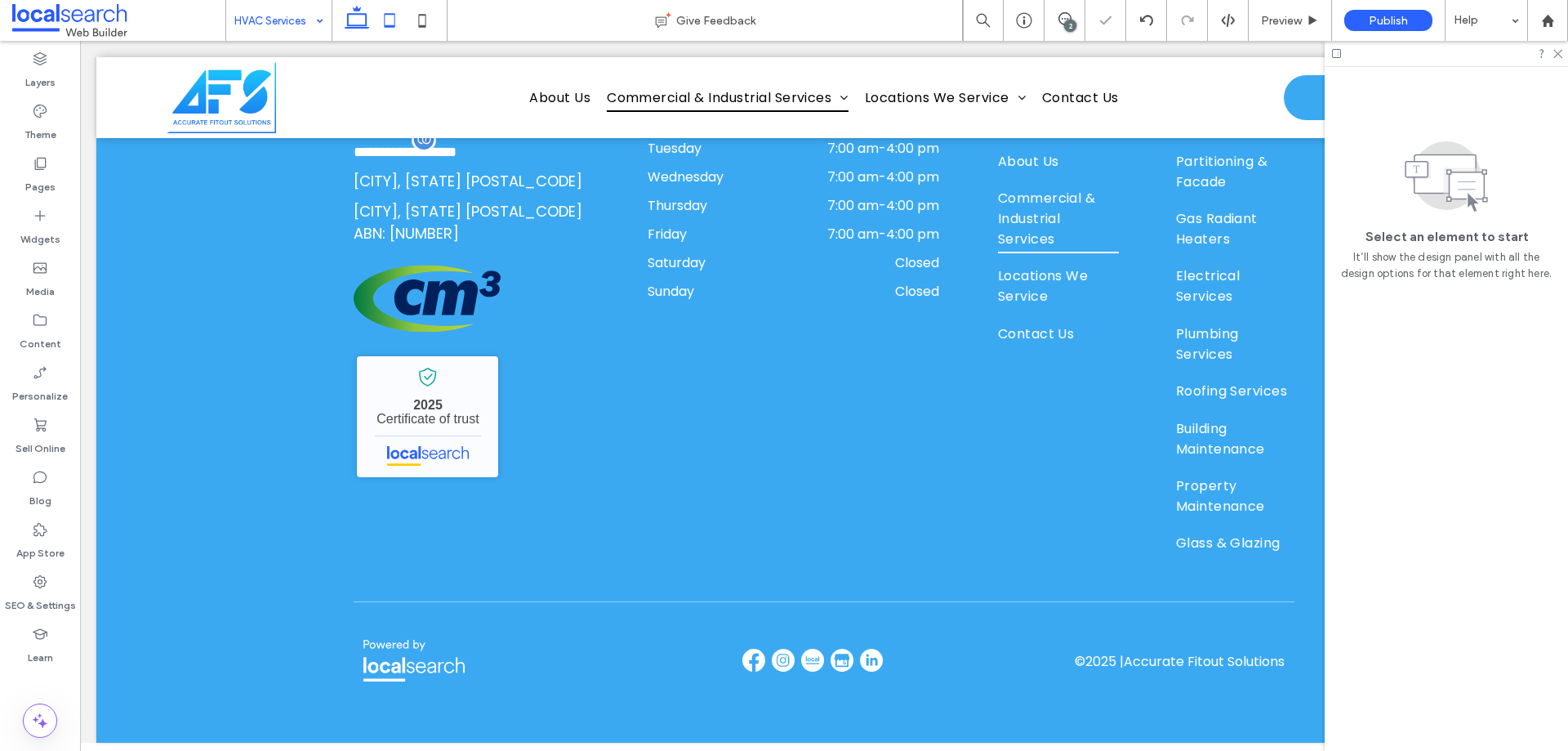 click 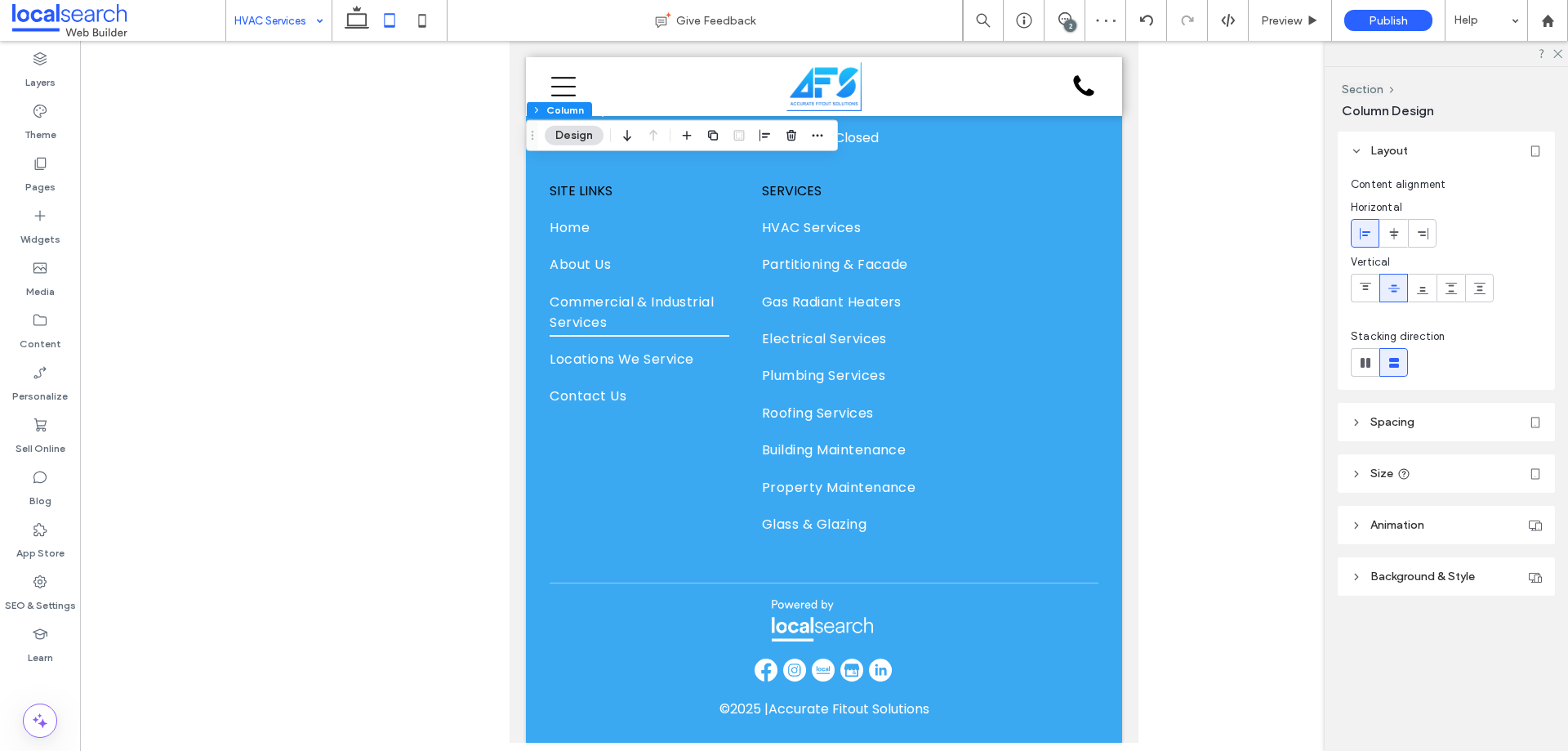 click on "Spacing" at bounding box center [1446, 422] 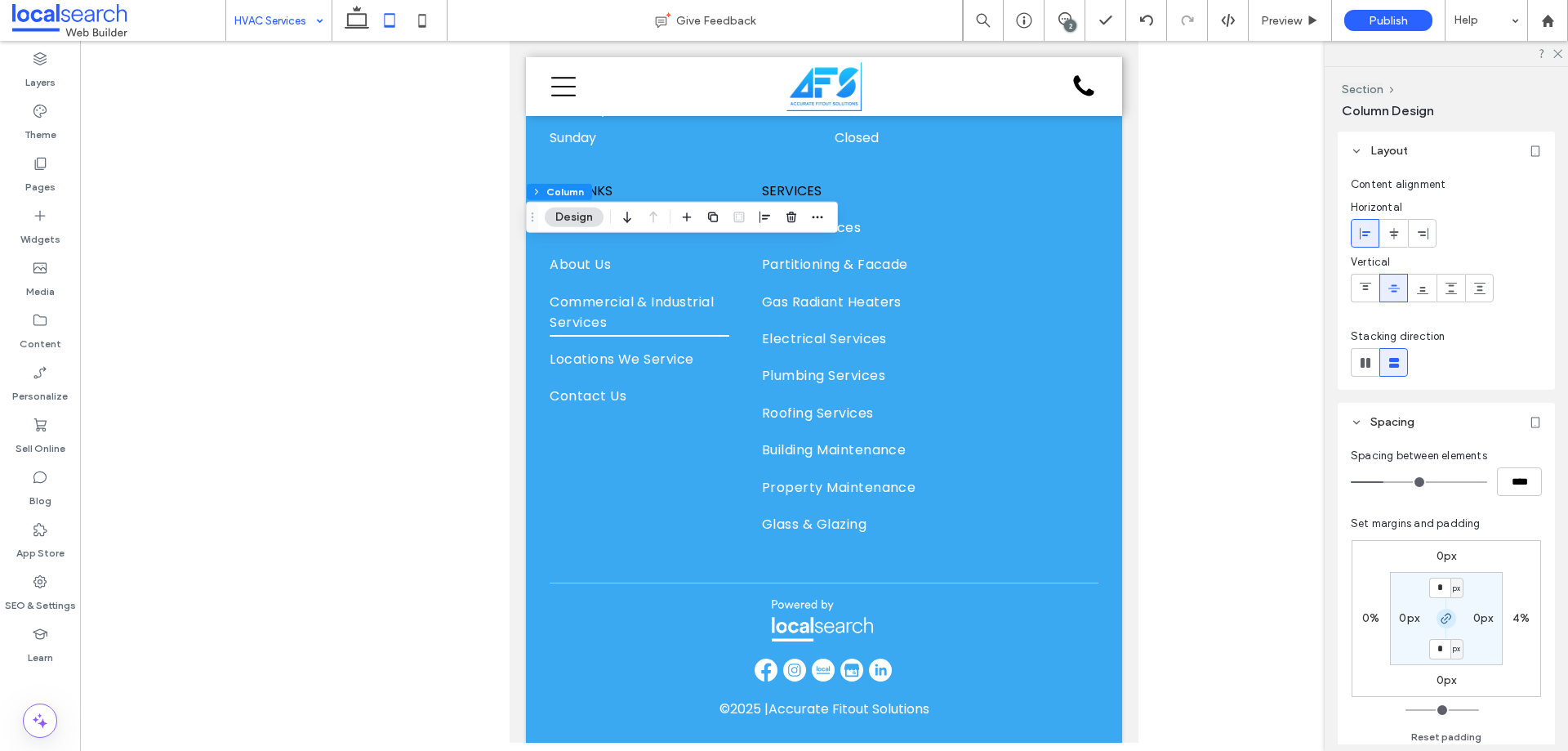 click 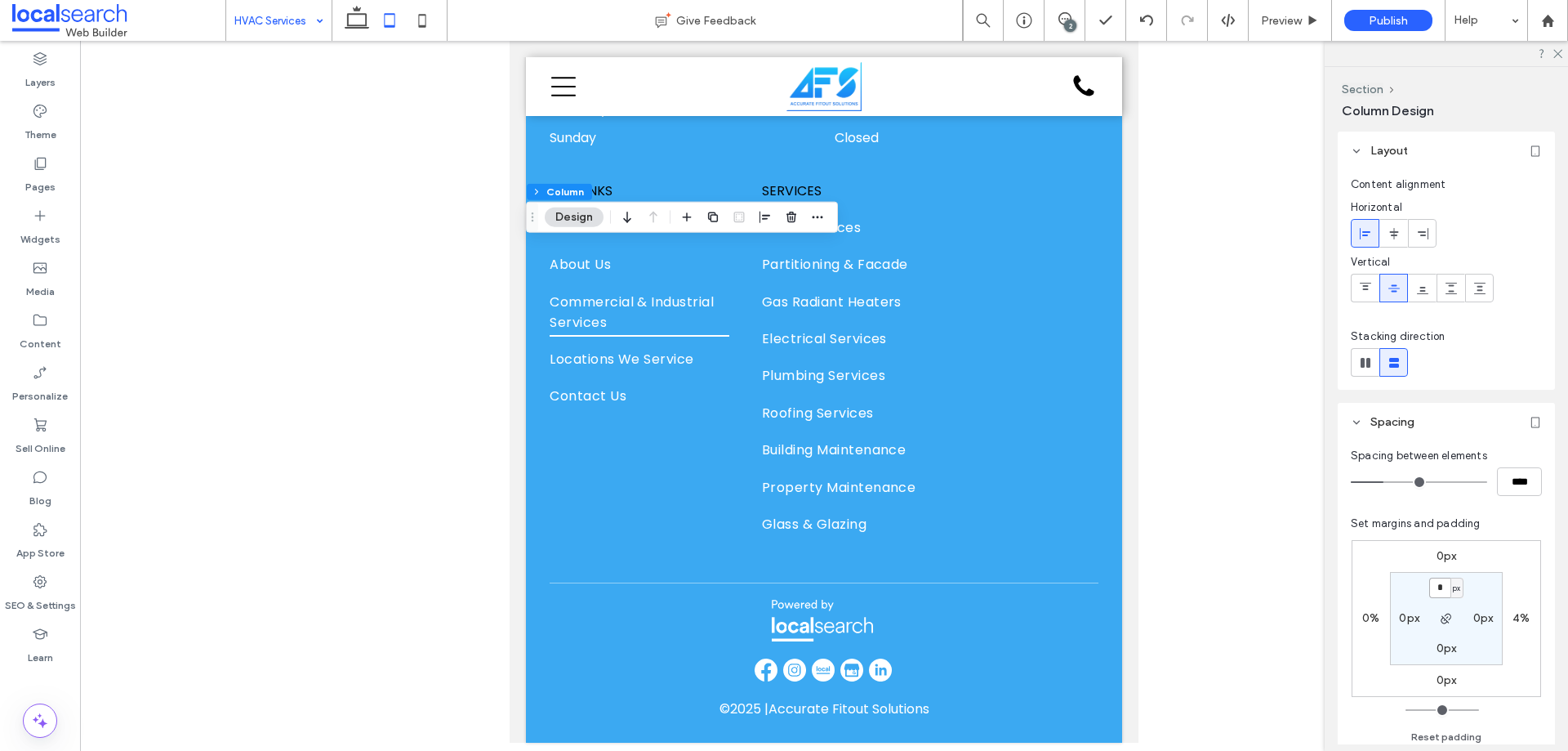 click on "*" at bounding box center (1440, 588) 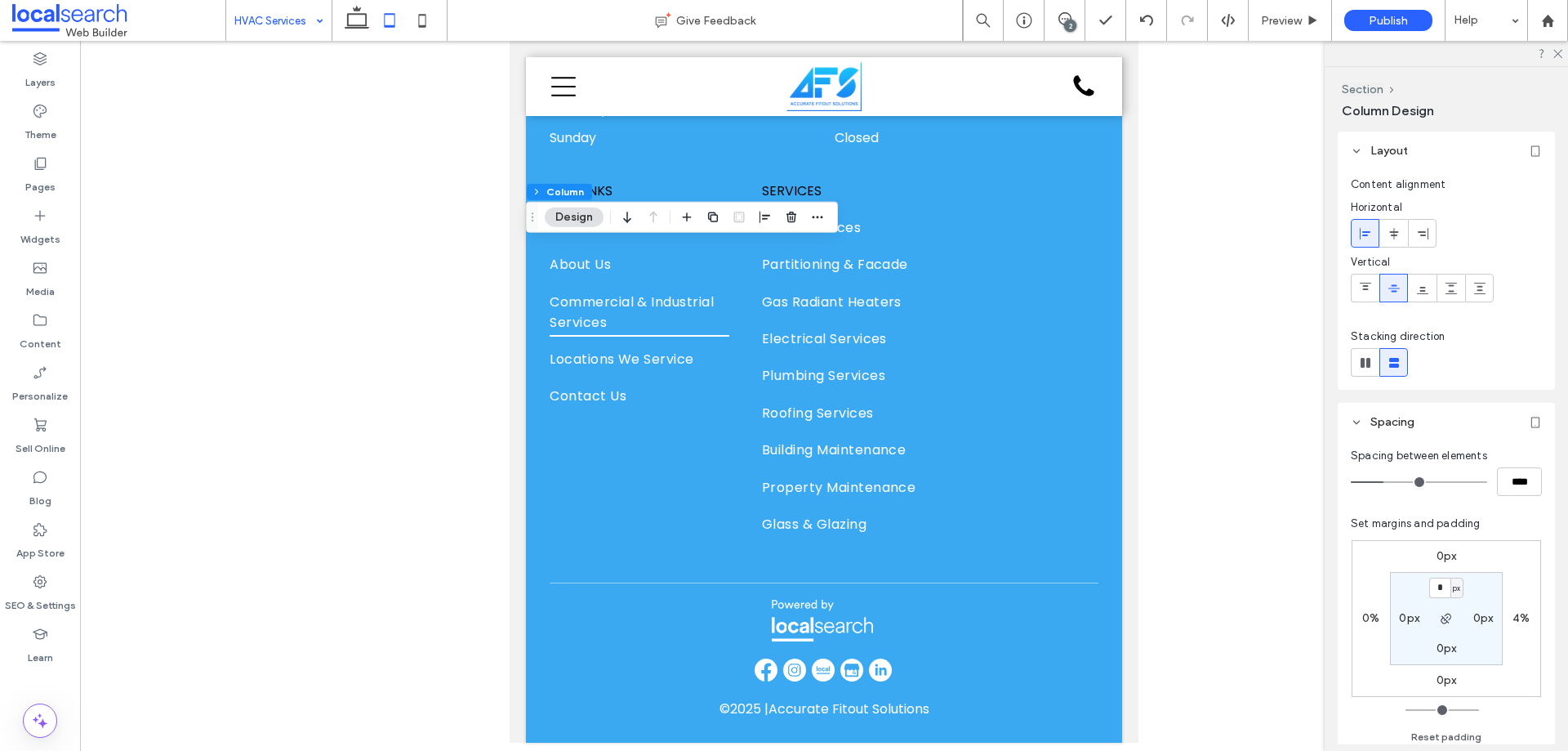click on "px" at bounding box center (1456, 588) 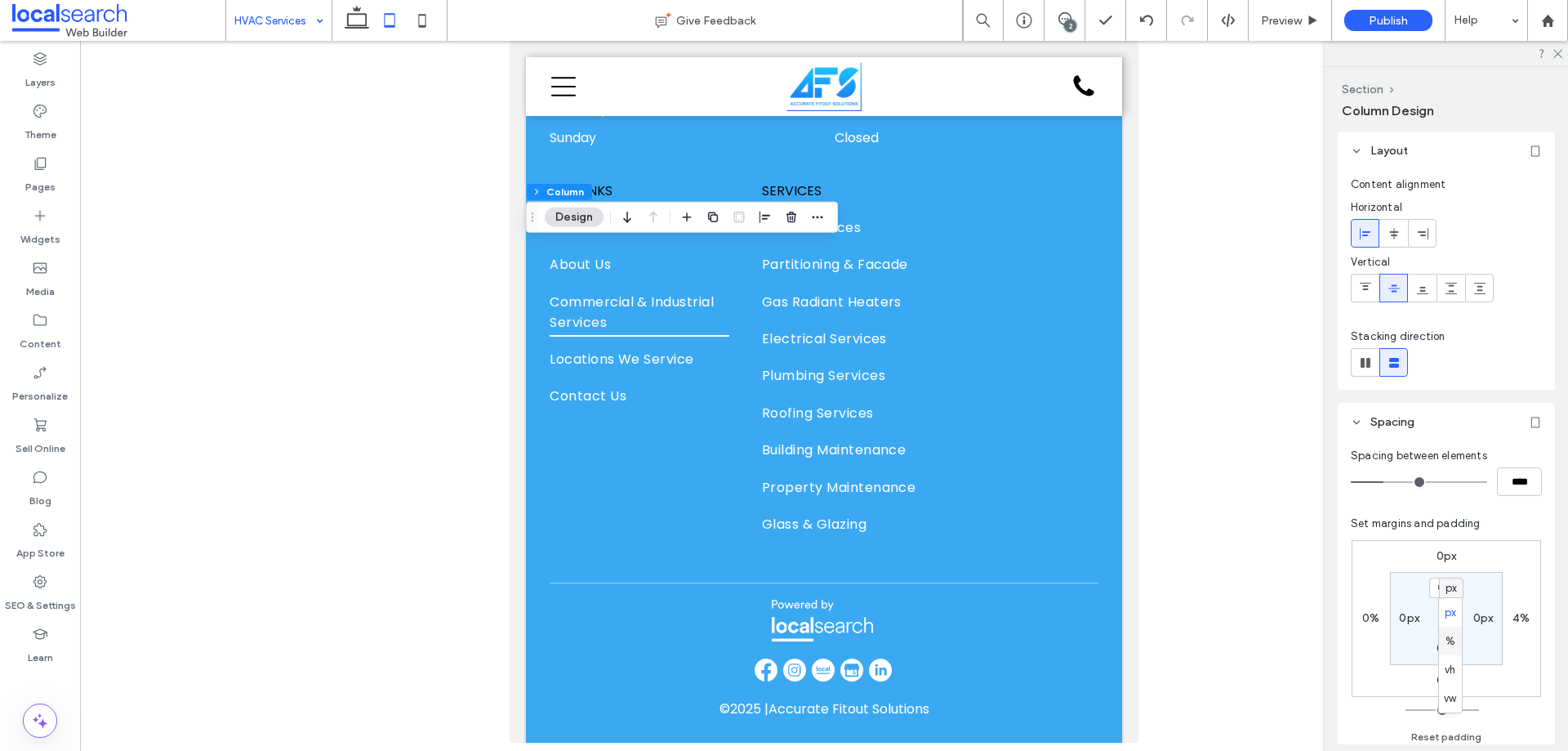 click on "%" at bounding box center [1450, 641] 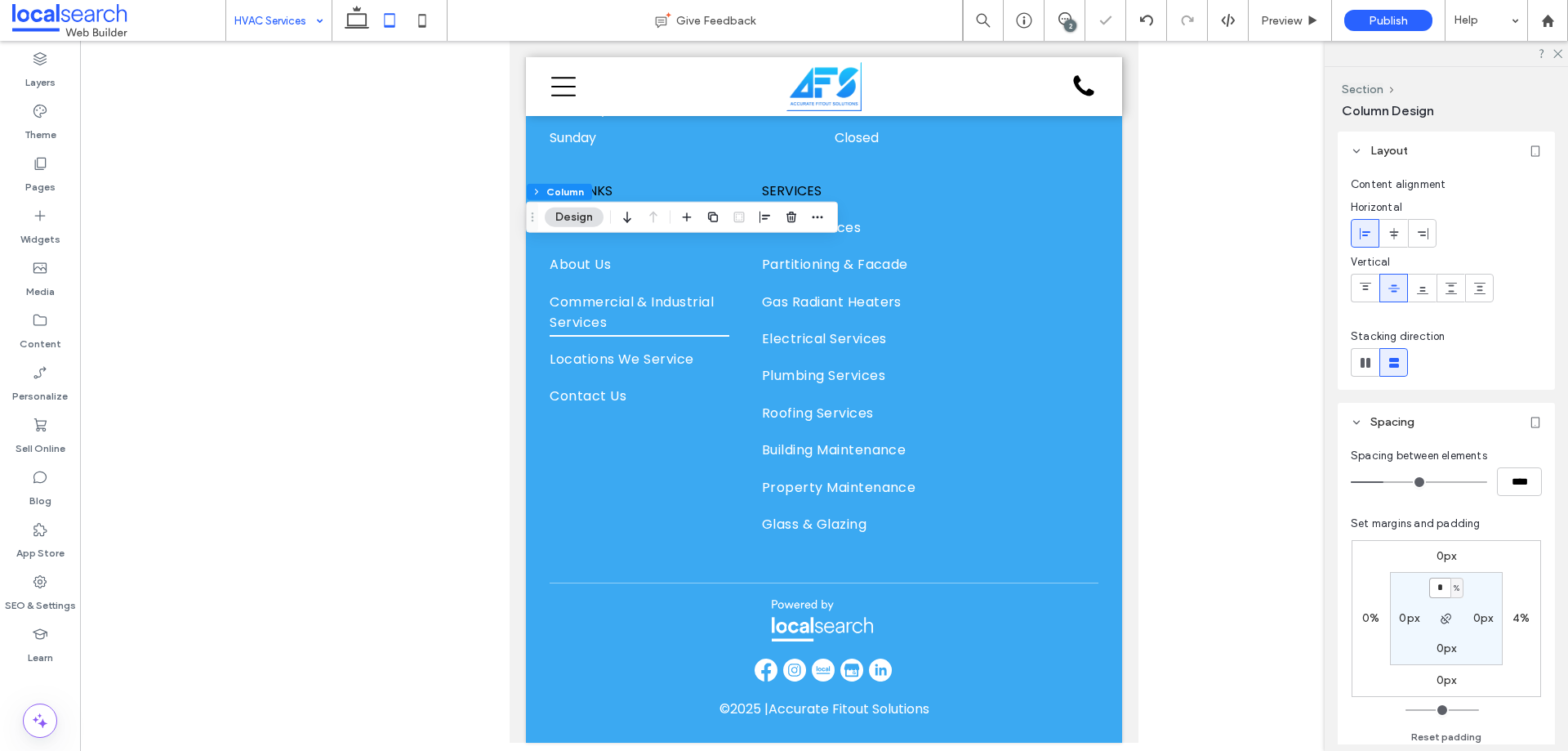 click on "*" at bounding box center [1440, 588] 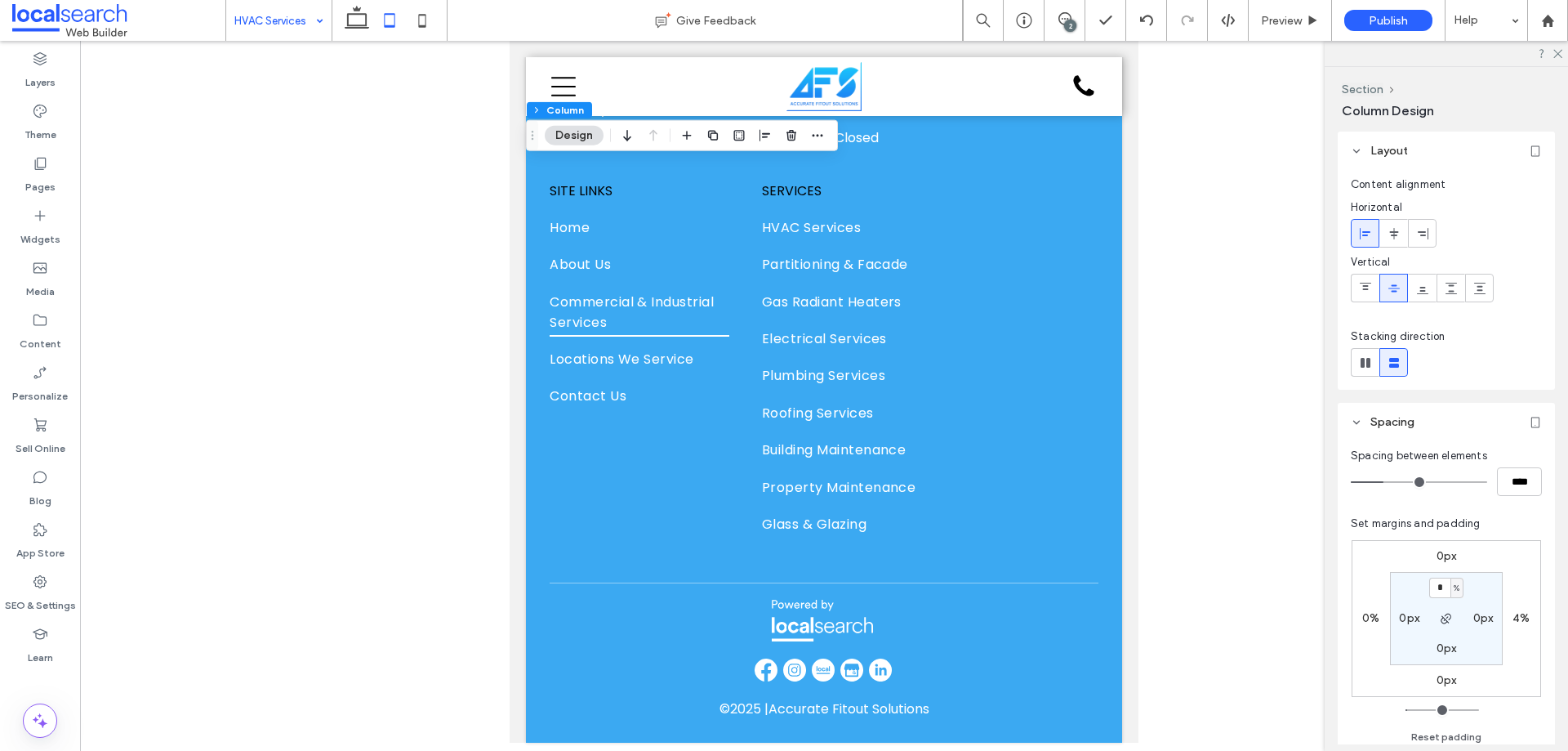 click at bounding box center (824, 394) 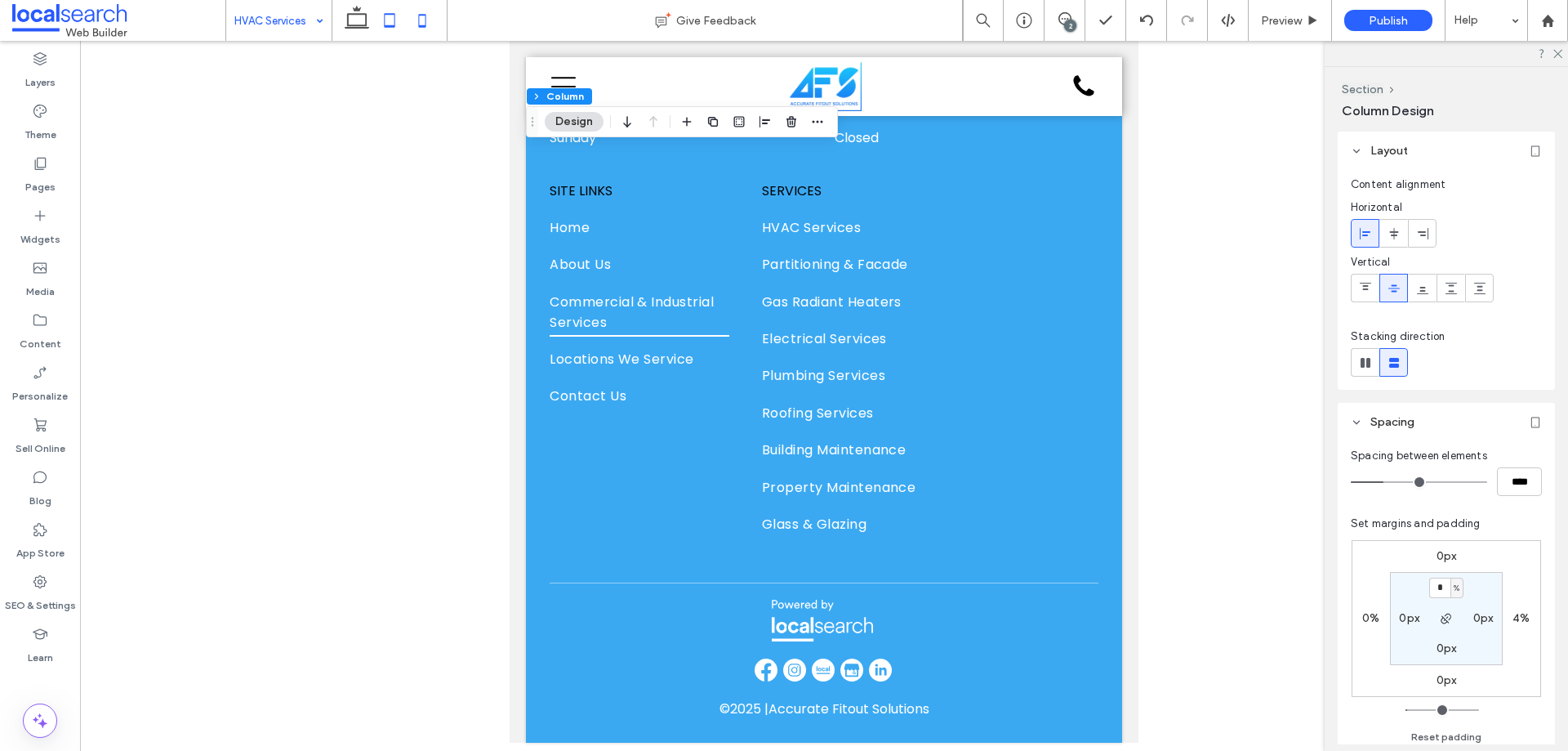 click 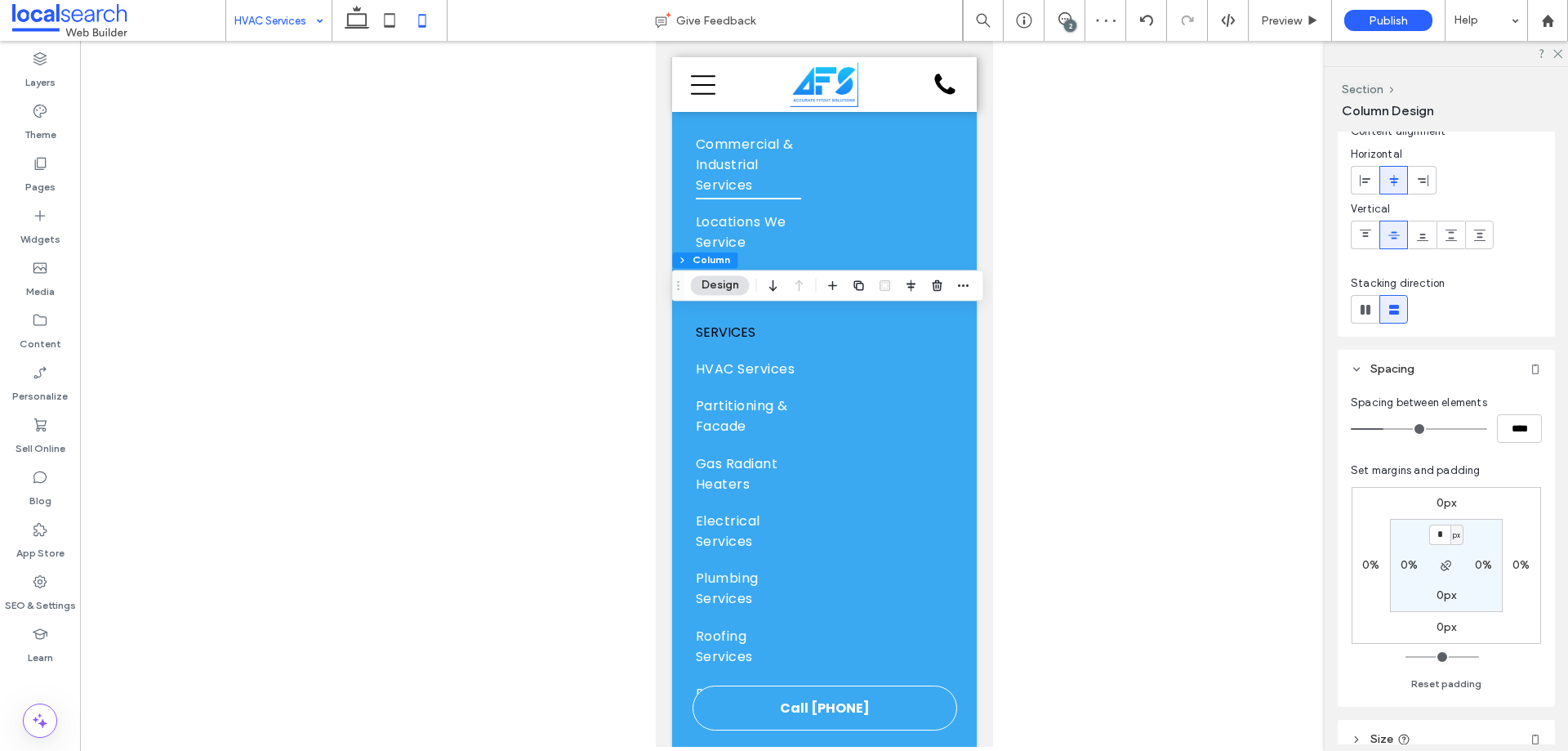 scroll, scrollTop: 82, scrollLeft: 0, axis: vertical 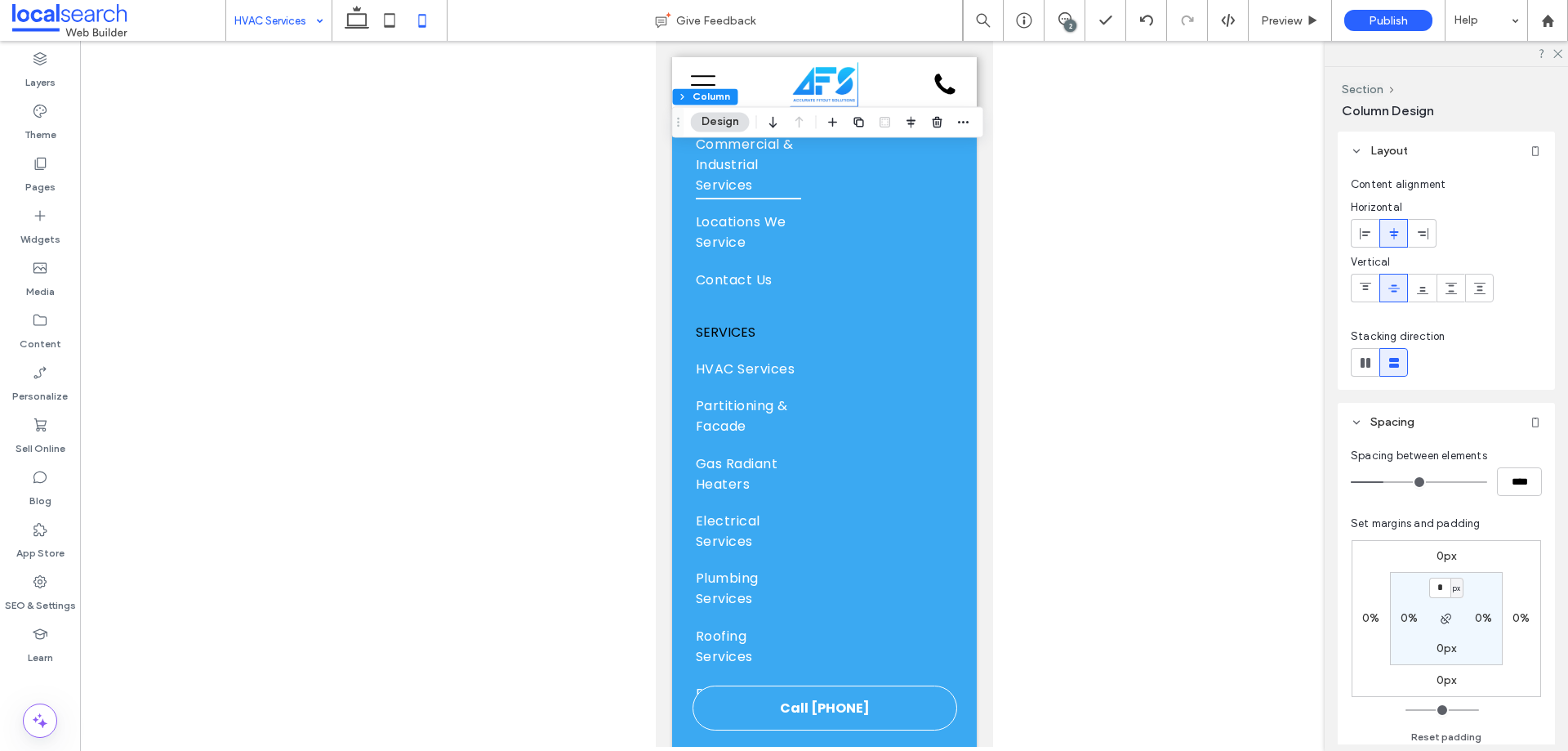 click on "px" at bounding box center [1456, 588] 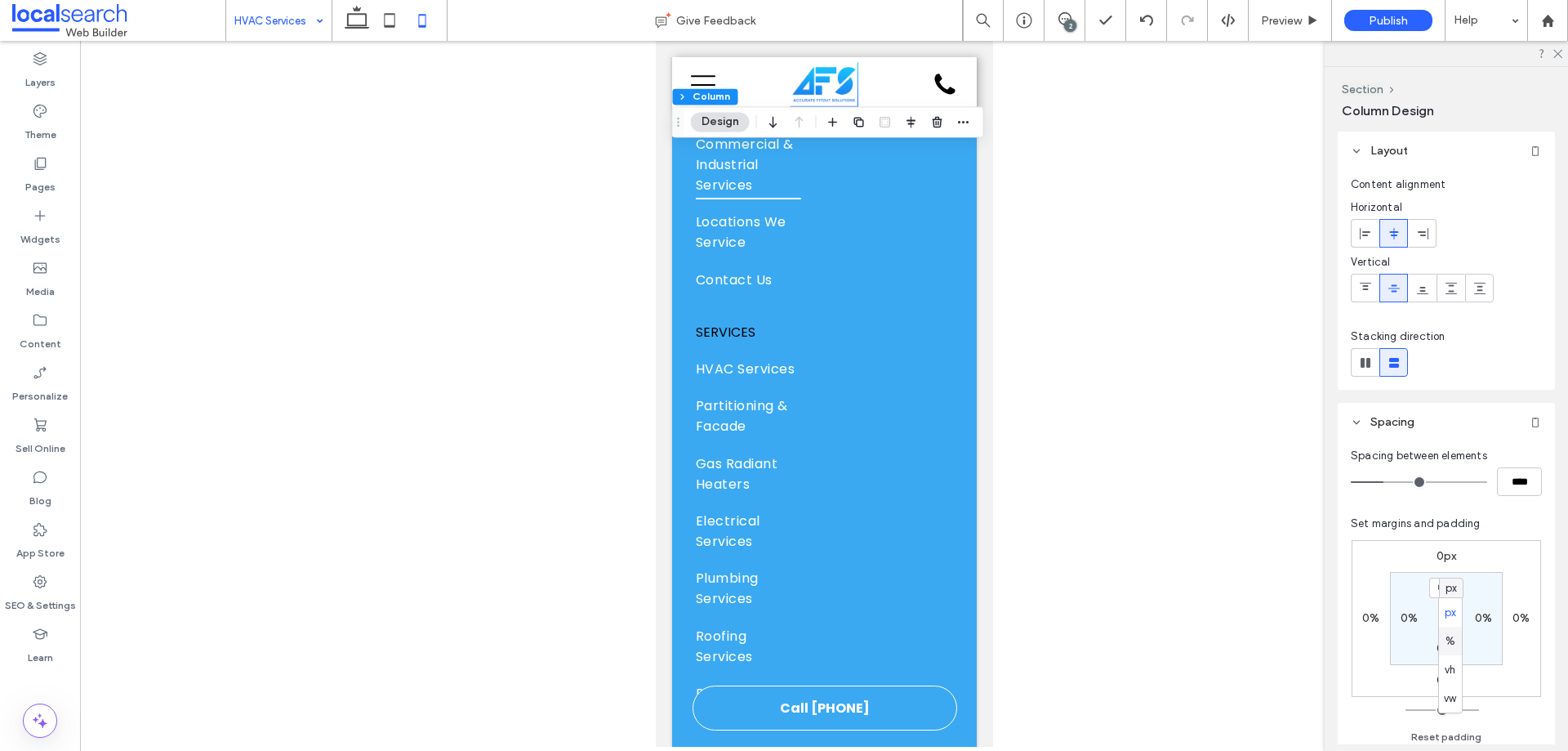 click on "%" at bounding box center [1450, 641] 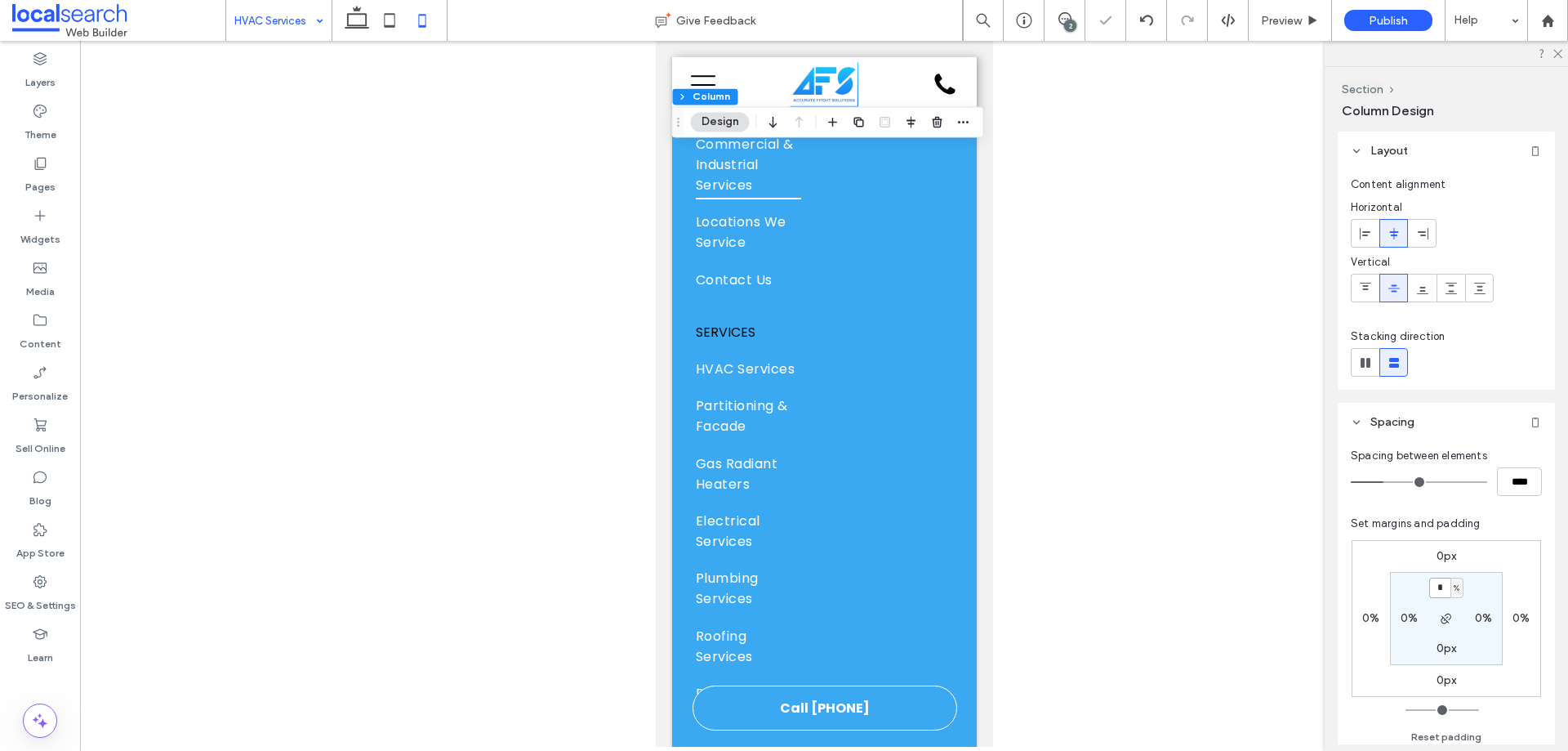 click on "*" at bounding box center (1440, 588) 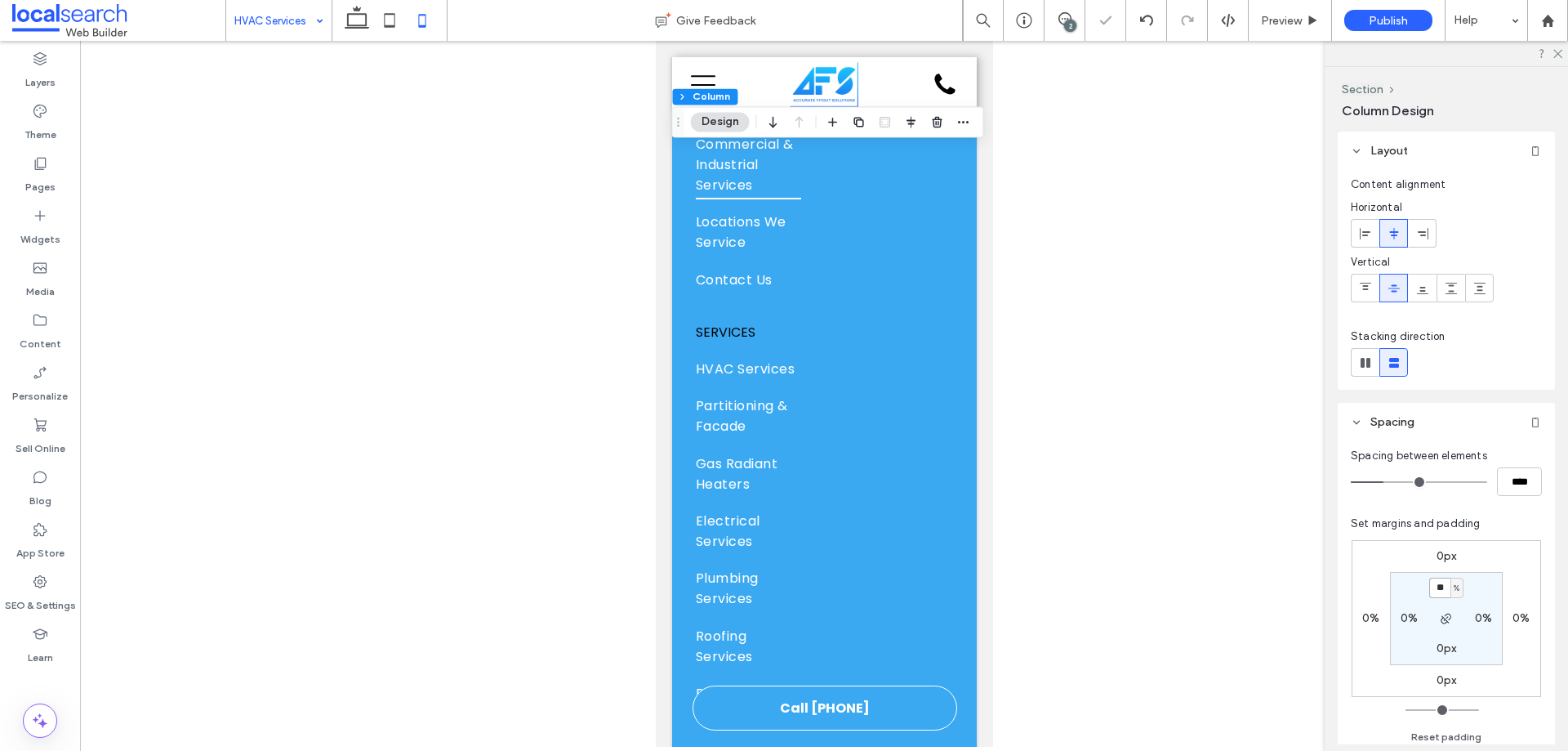 type on "**" 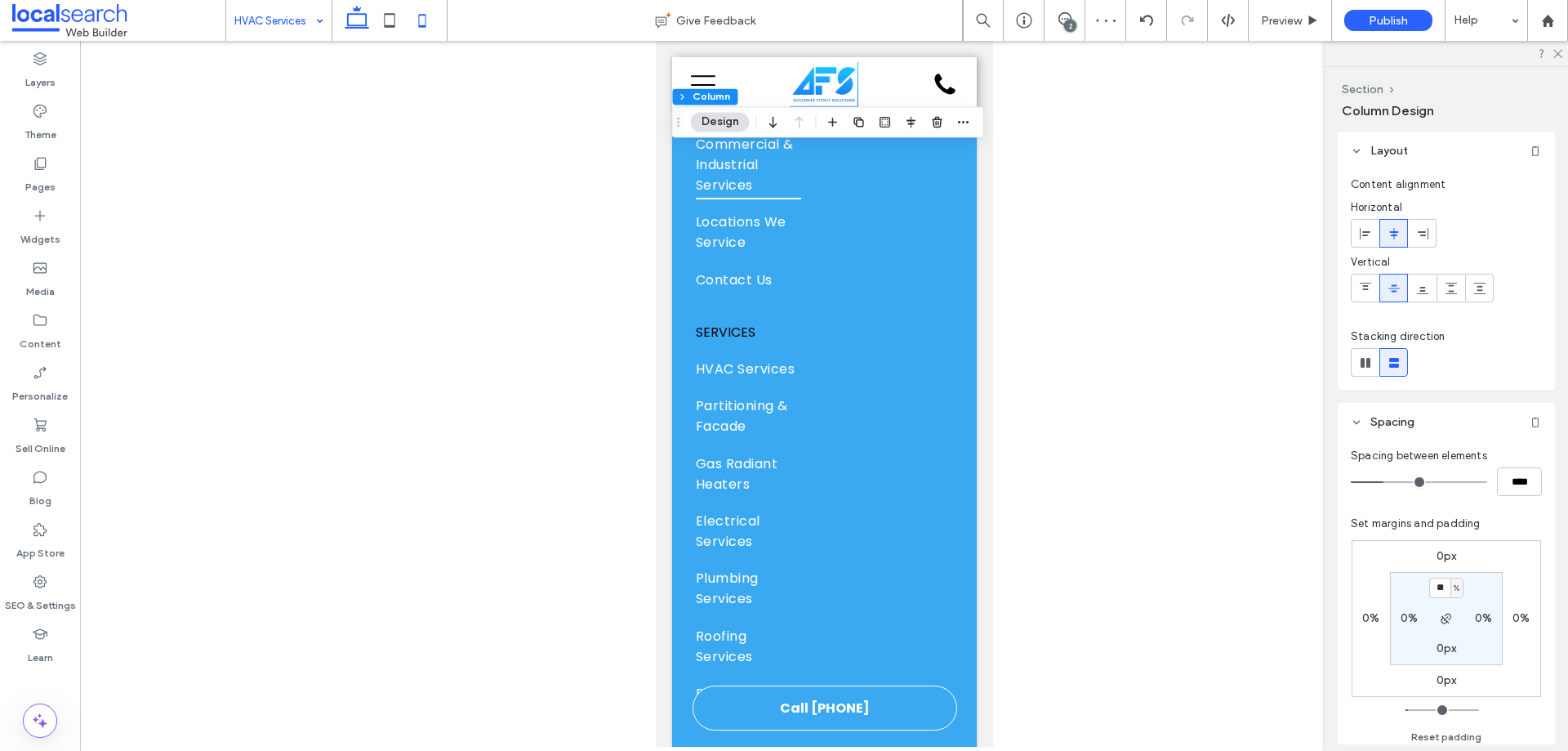 click 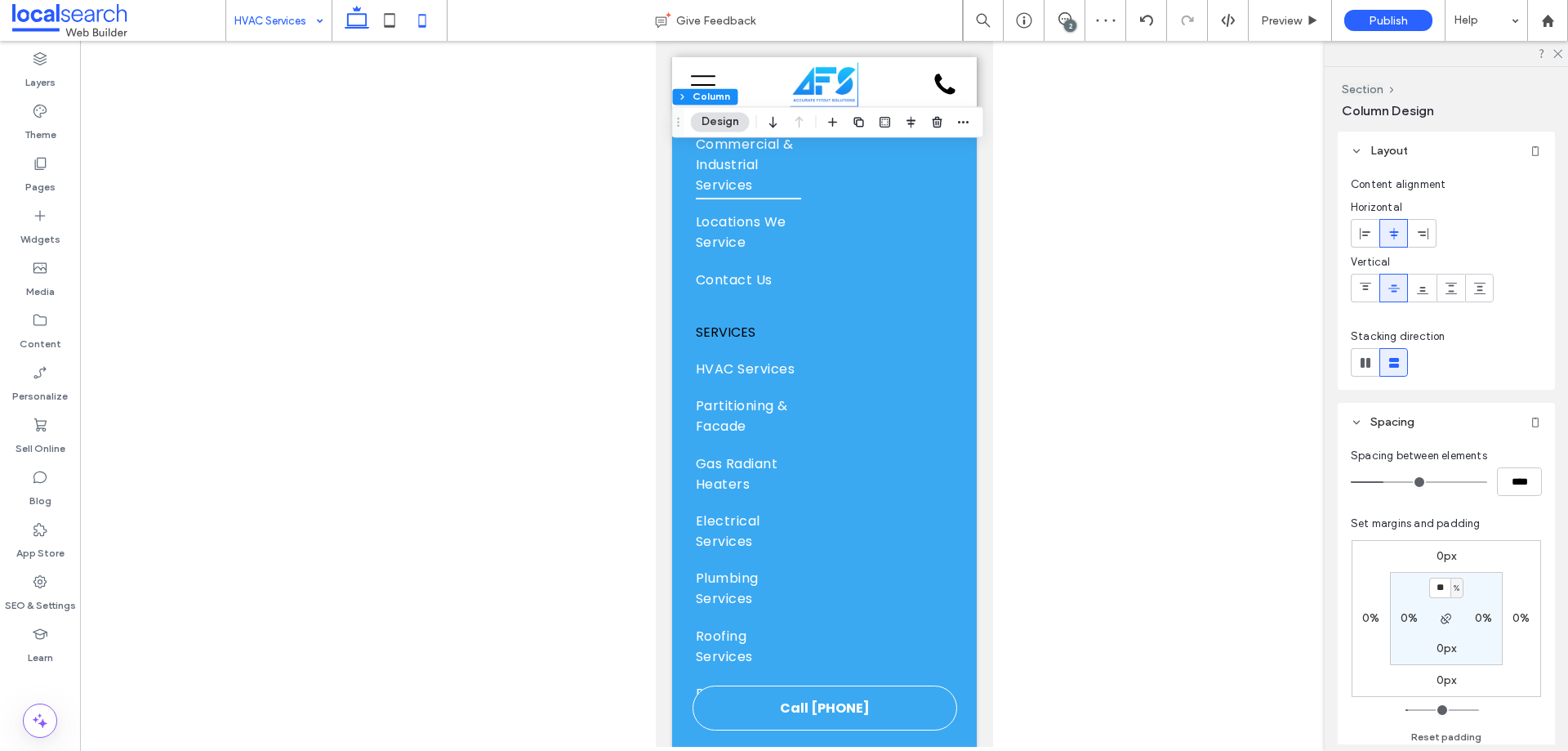 type on "*" 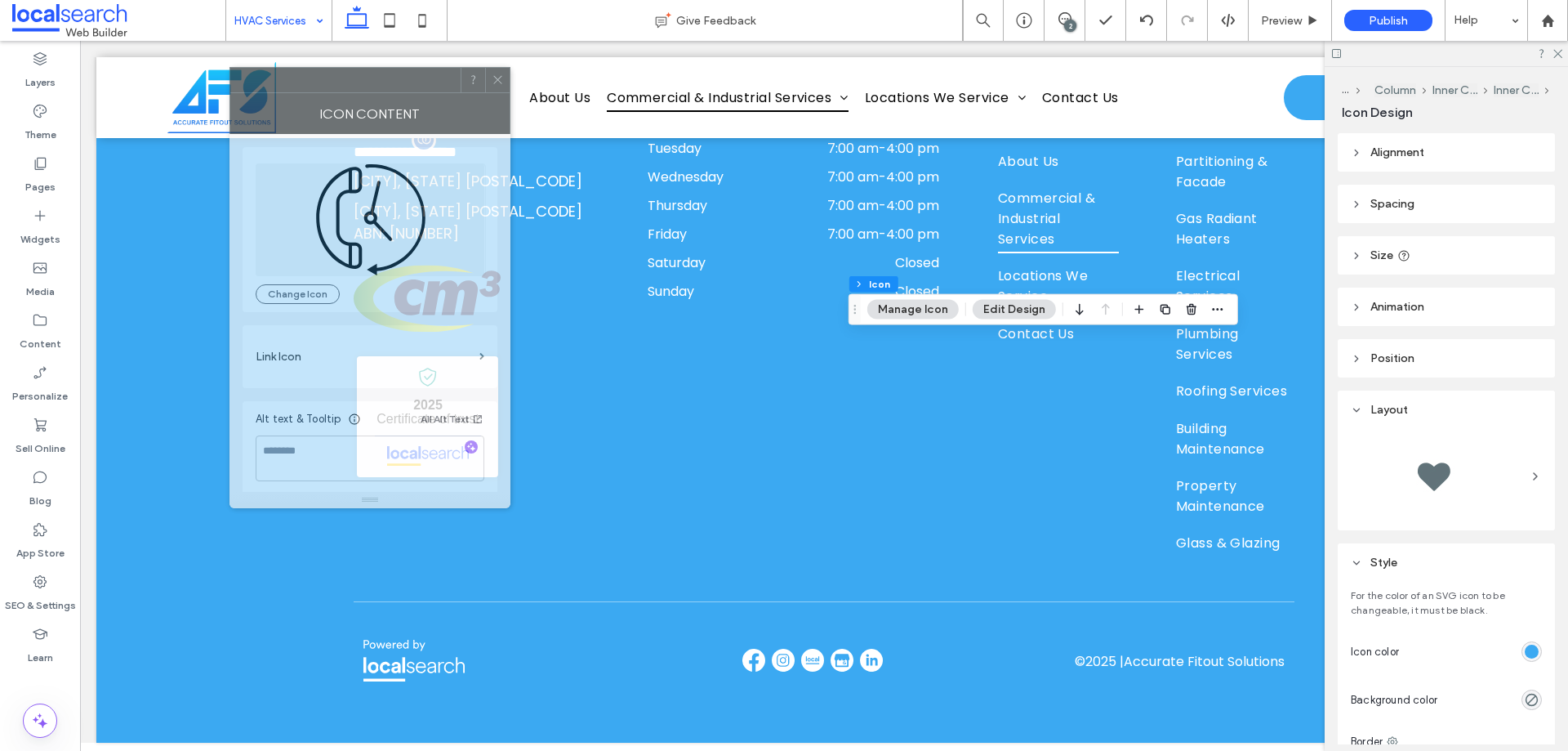 drag, startPoint x: 1325, startPoint y: 168, endPoint x: 322, endPoint y: 91, distance: 1005.9513 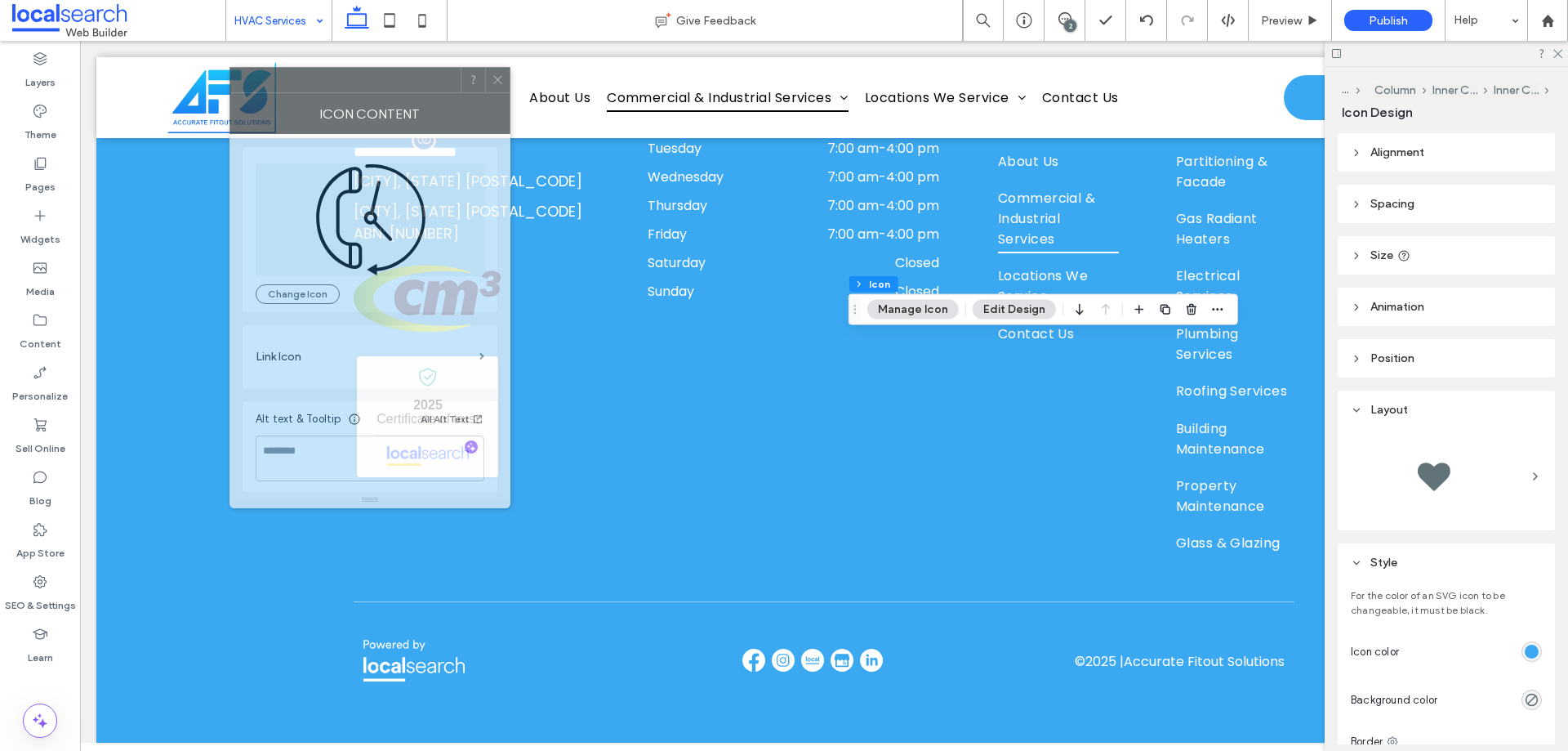 click at bounding box center (345, 80) 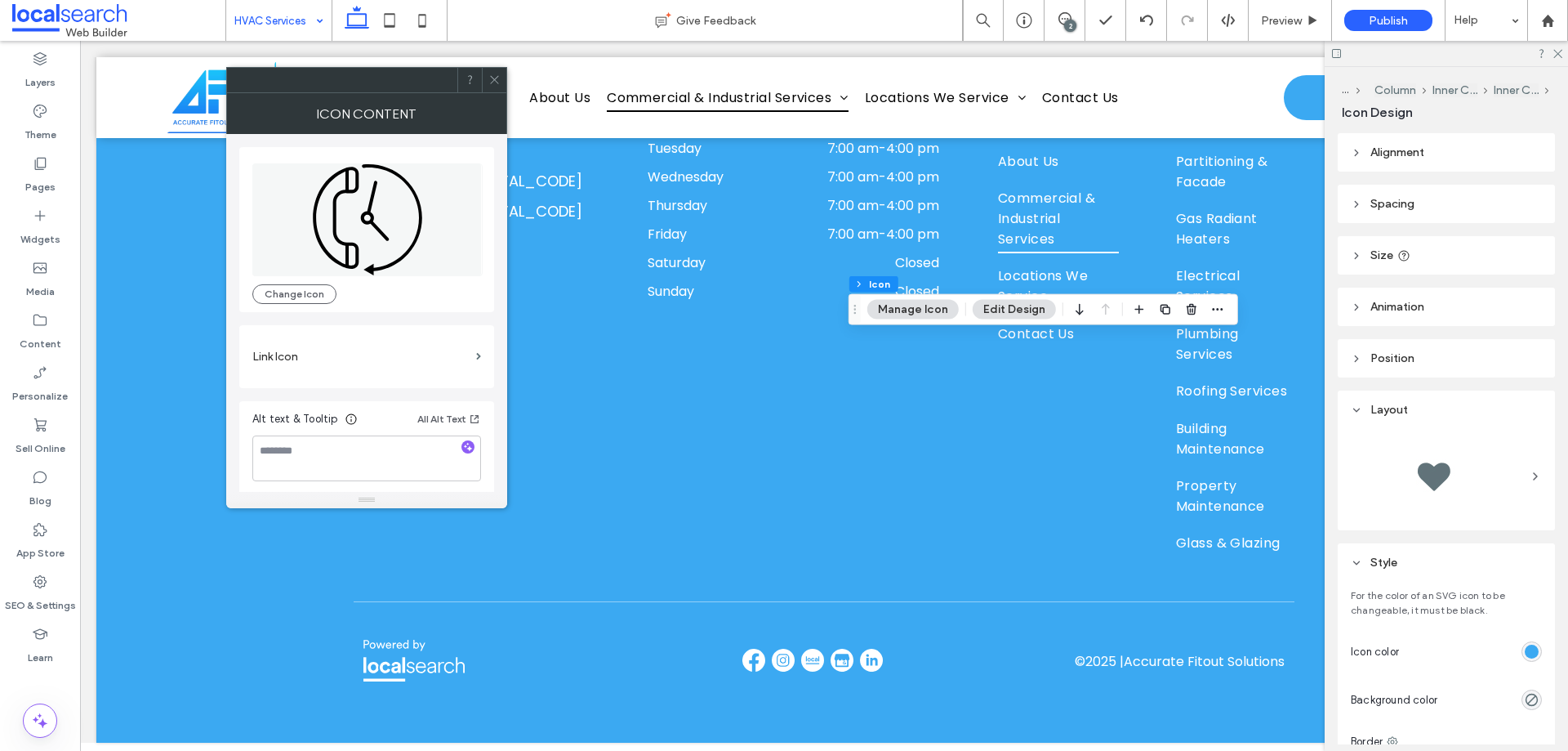click 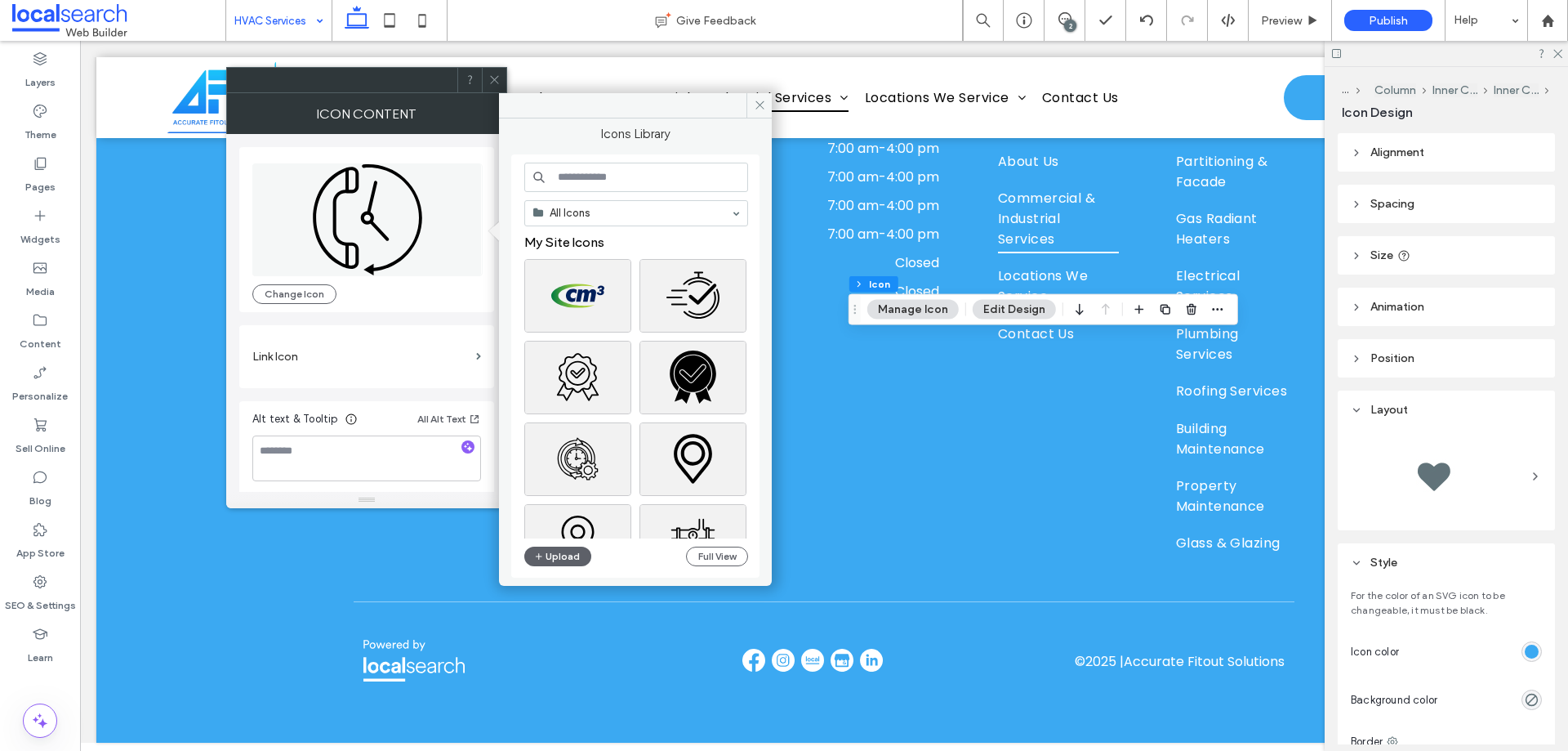 click at bounding box center (636, 177) 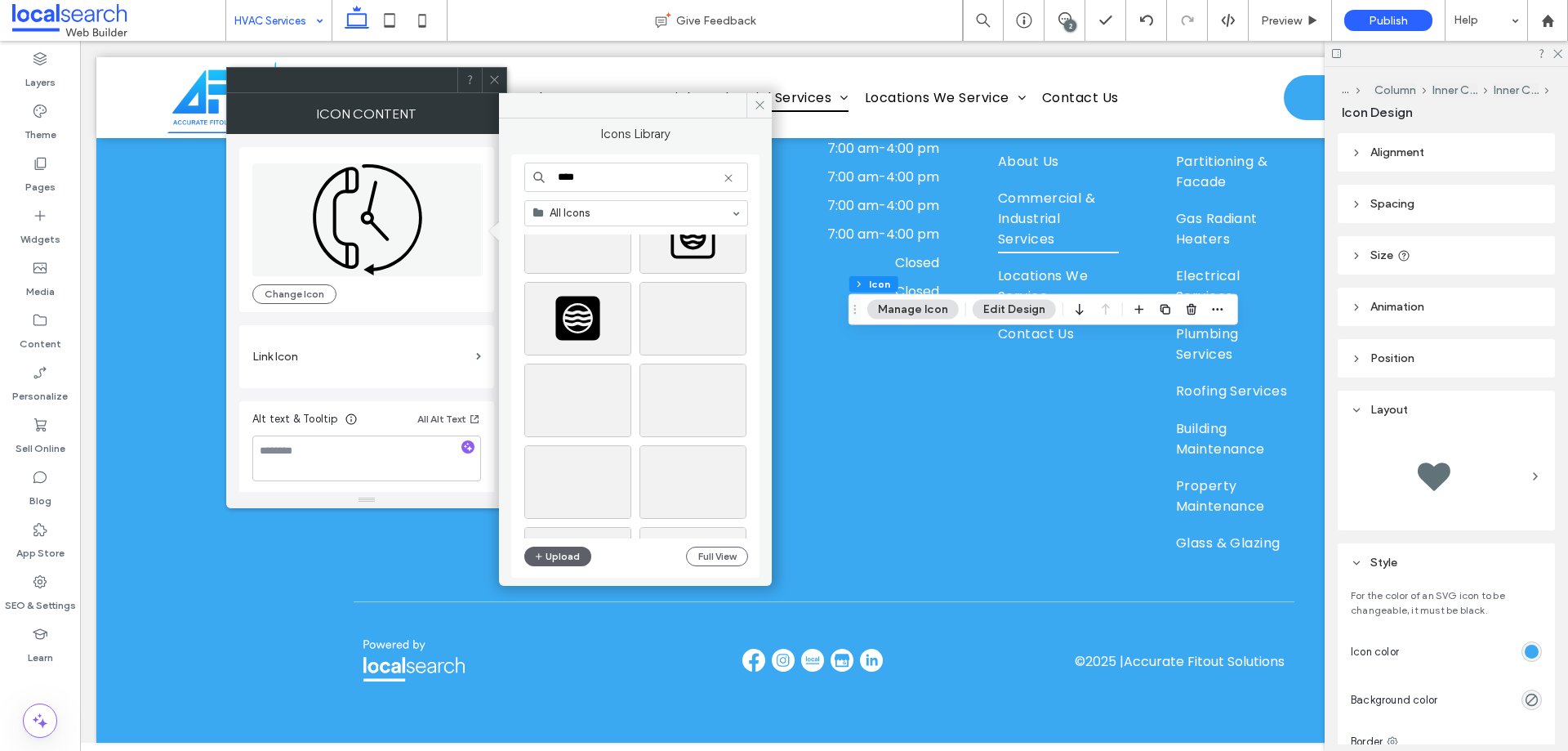 scroll, scrollTop: 0, scrollLeft: 0, axis: both 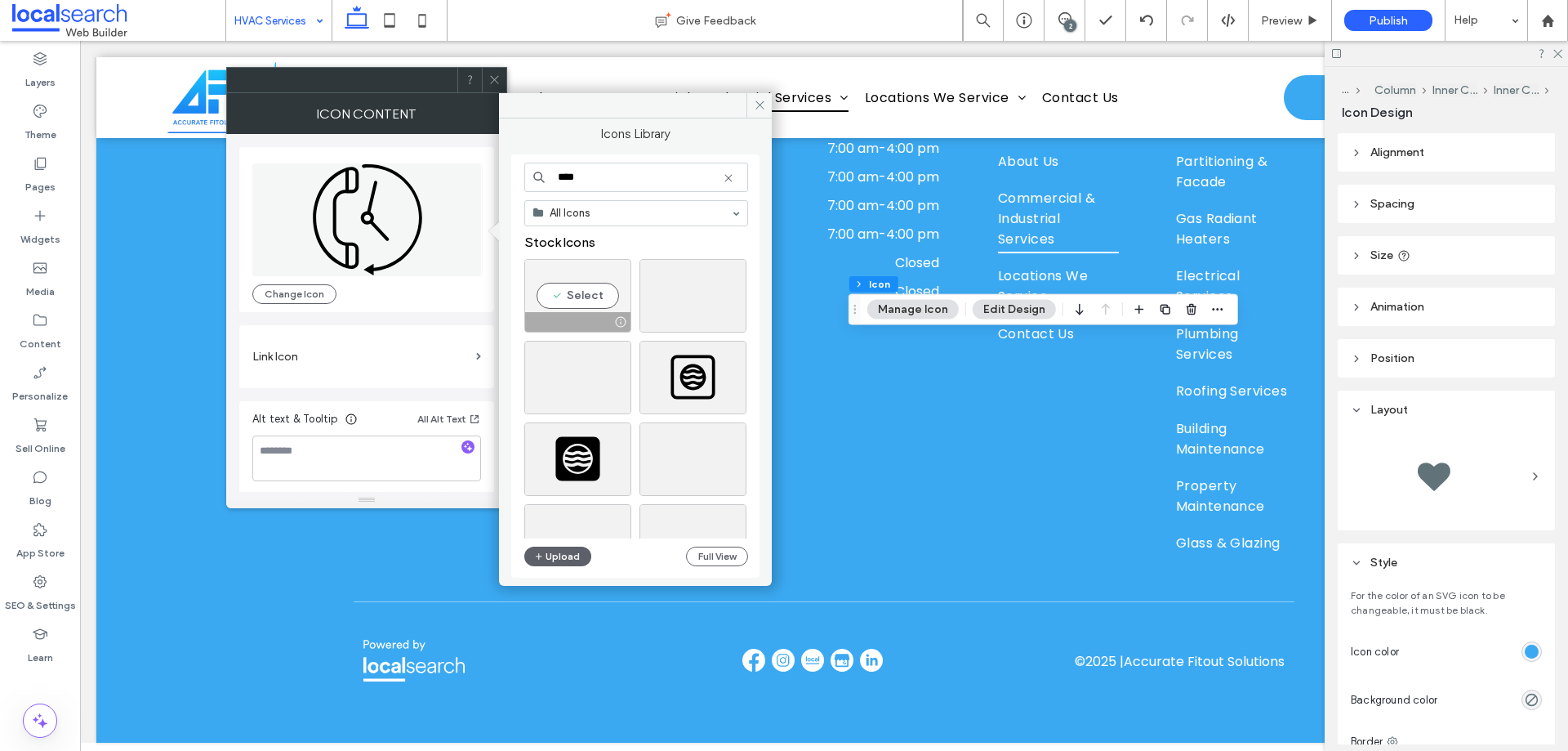 type on "****" 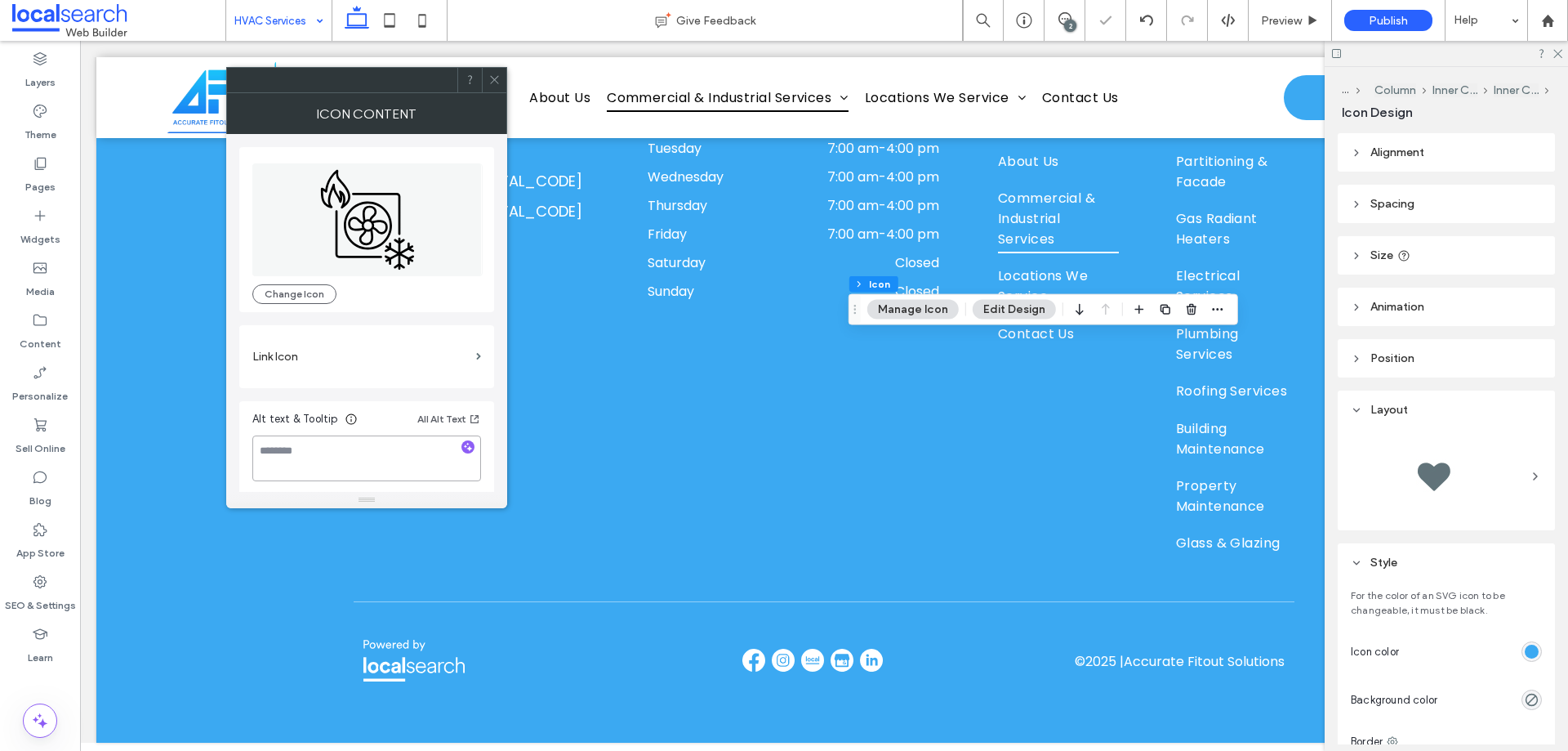 click at bounding box center [367, 458] 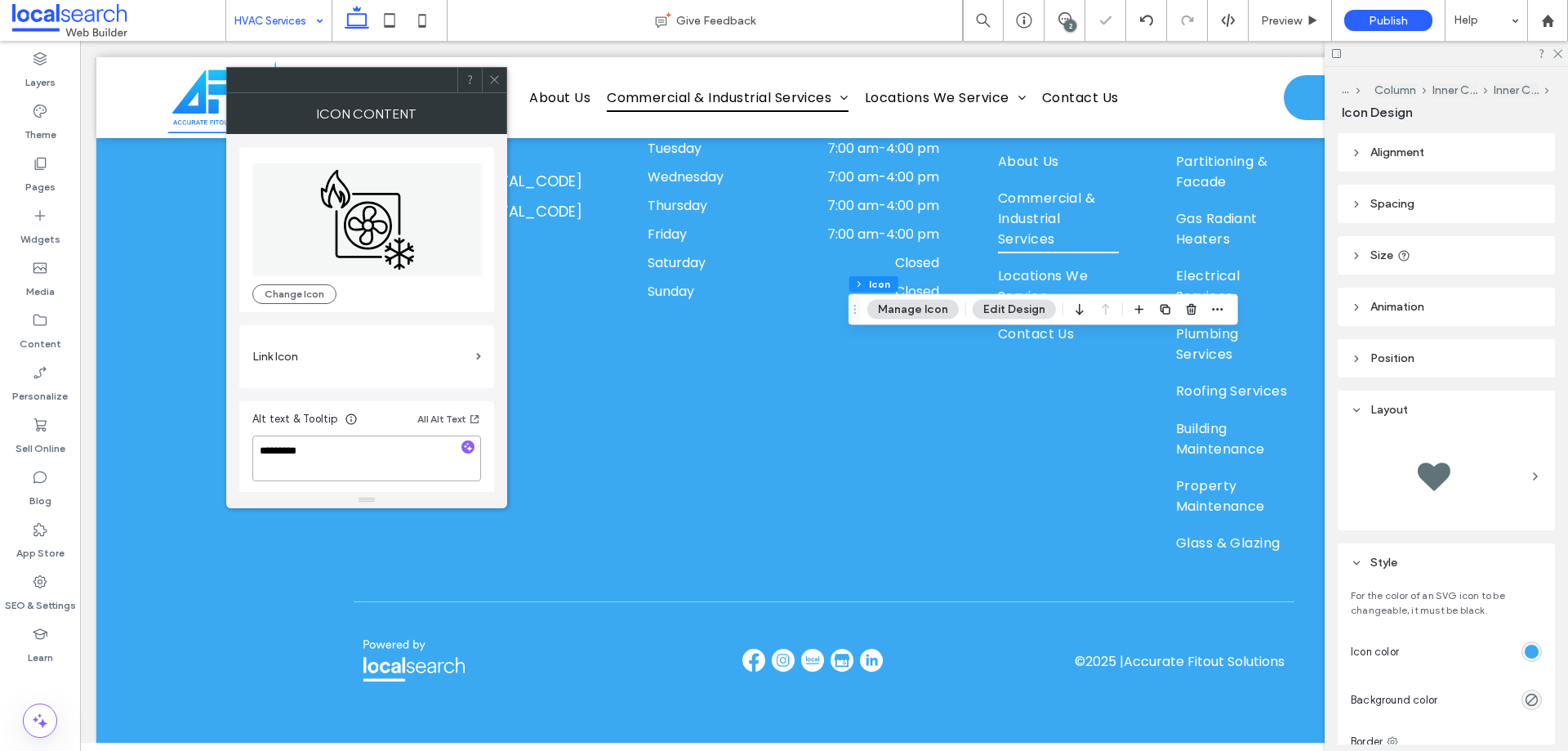type on "*********" 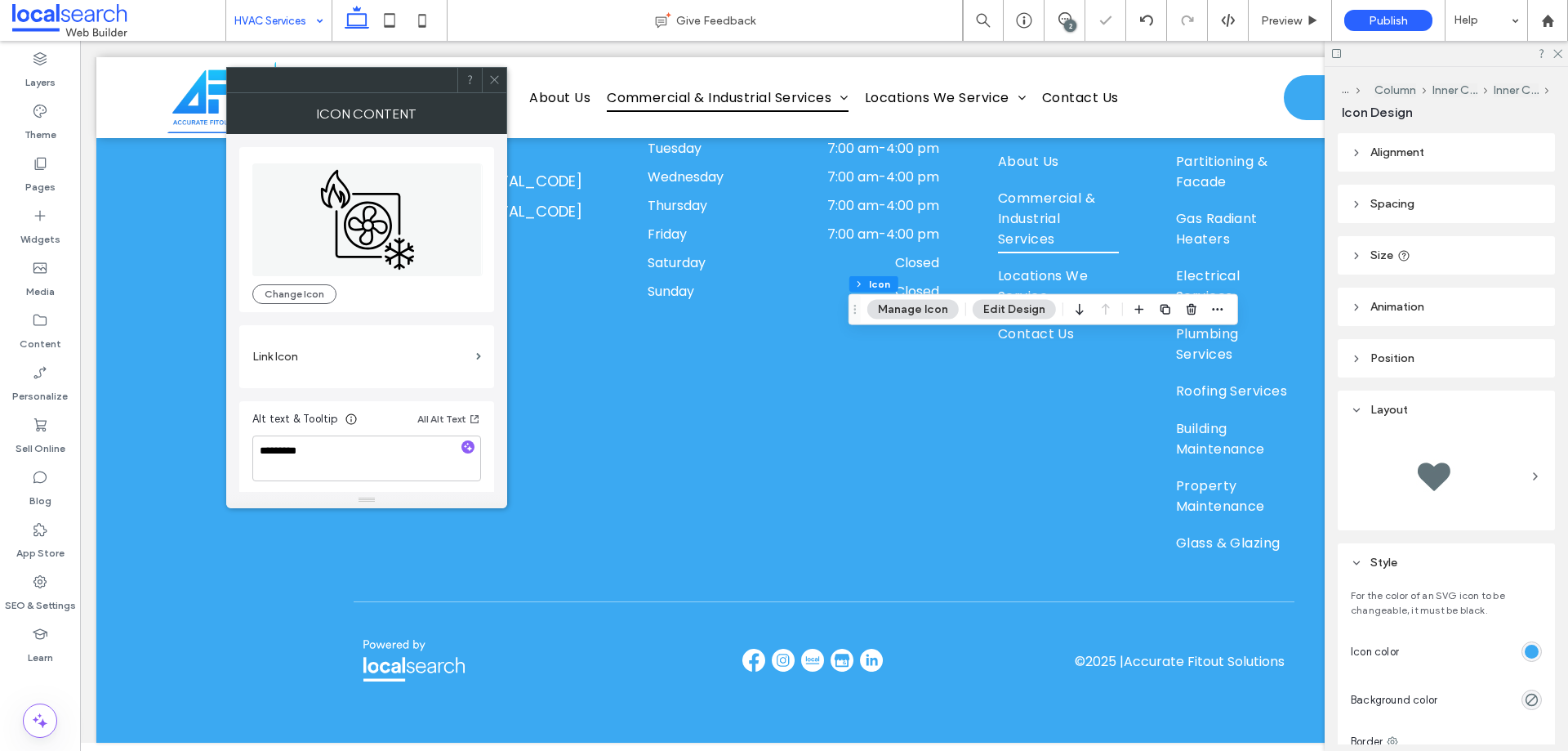 click on "Alt text & Tooltip All Alt Text" at bounding box center [367, 422] 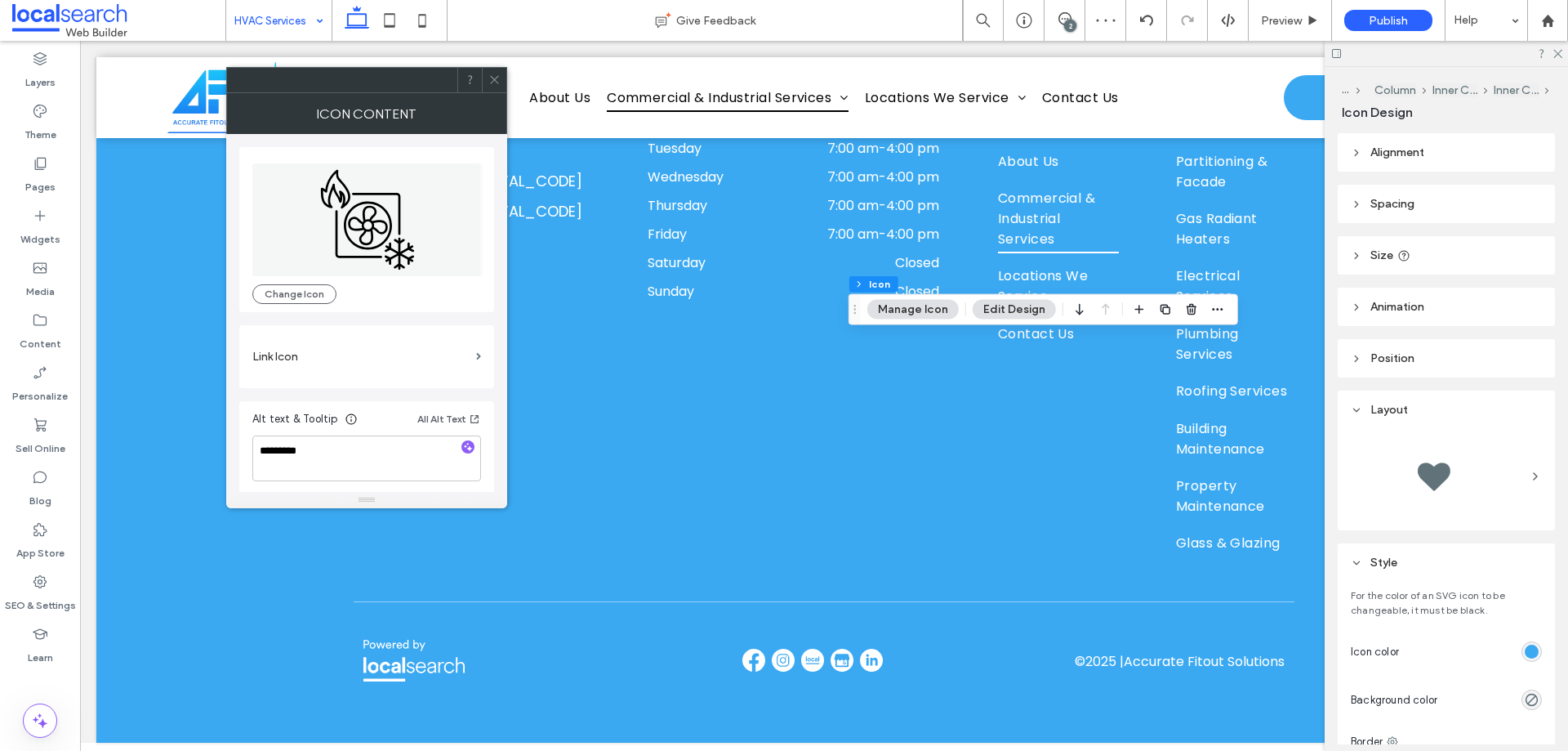 click at bounding box center [494, 80] 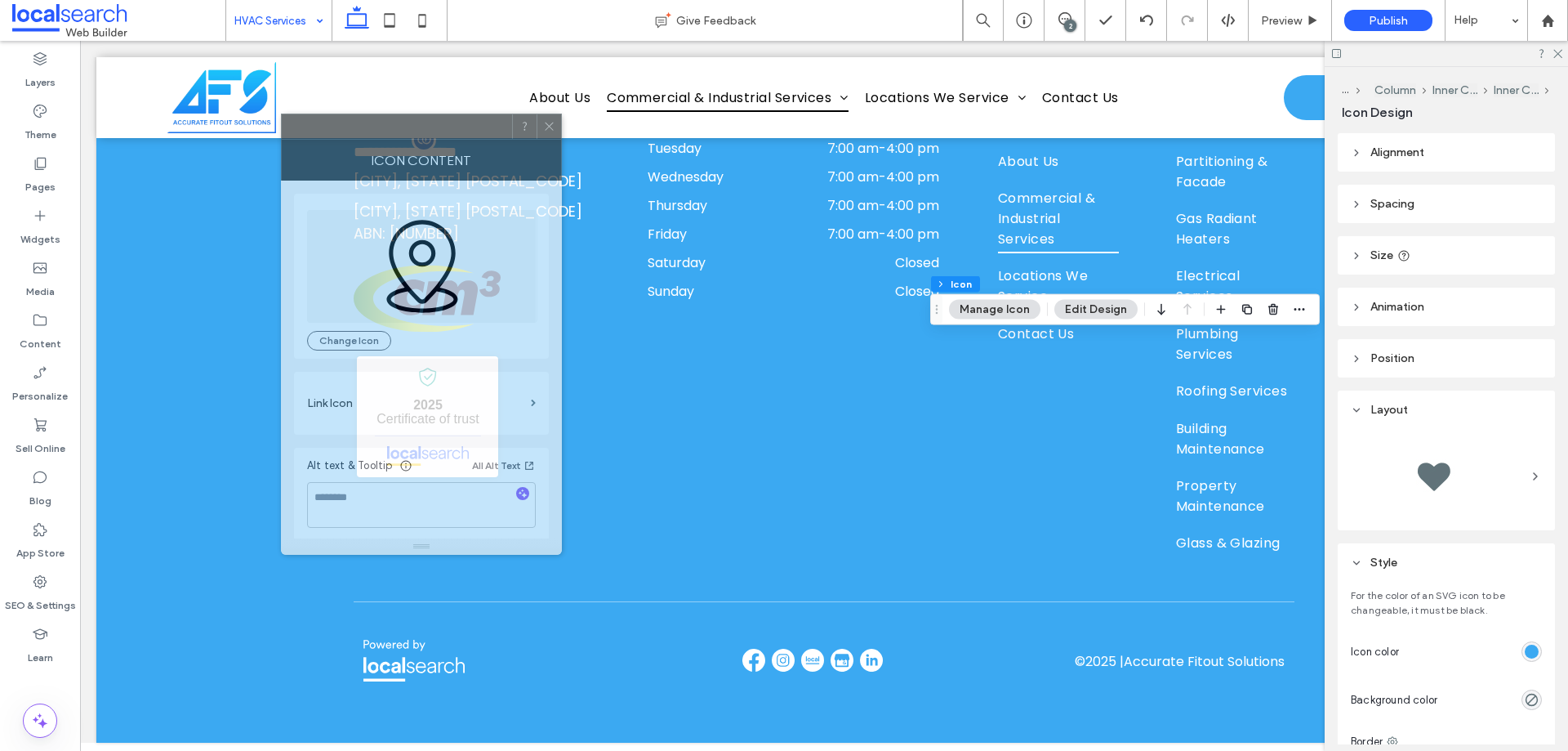 drag, startPoint x: 1158, startPoint y: 172, endPoint x: 361, endPoint y: 143, distance: 797.5274 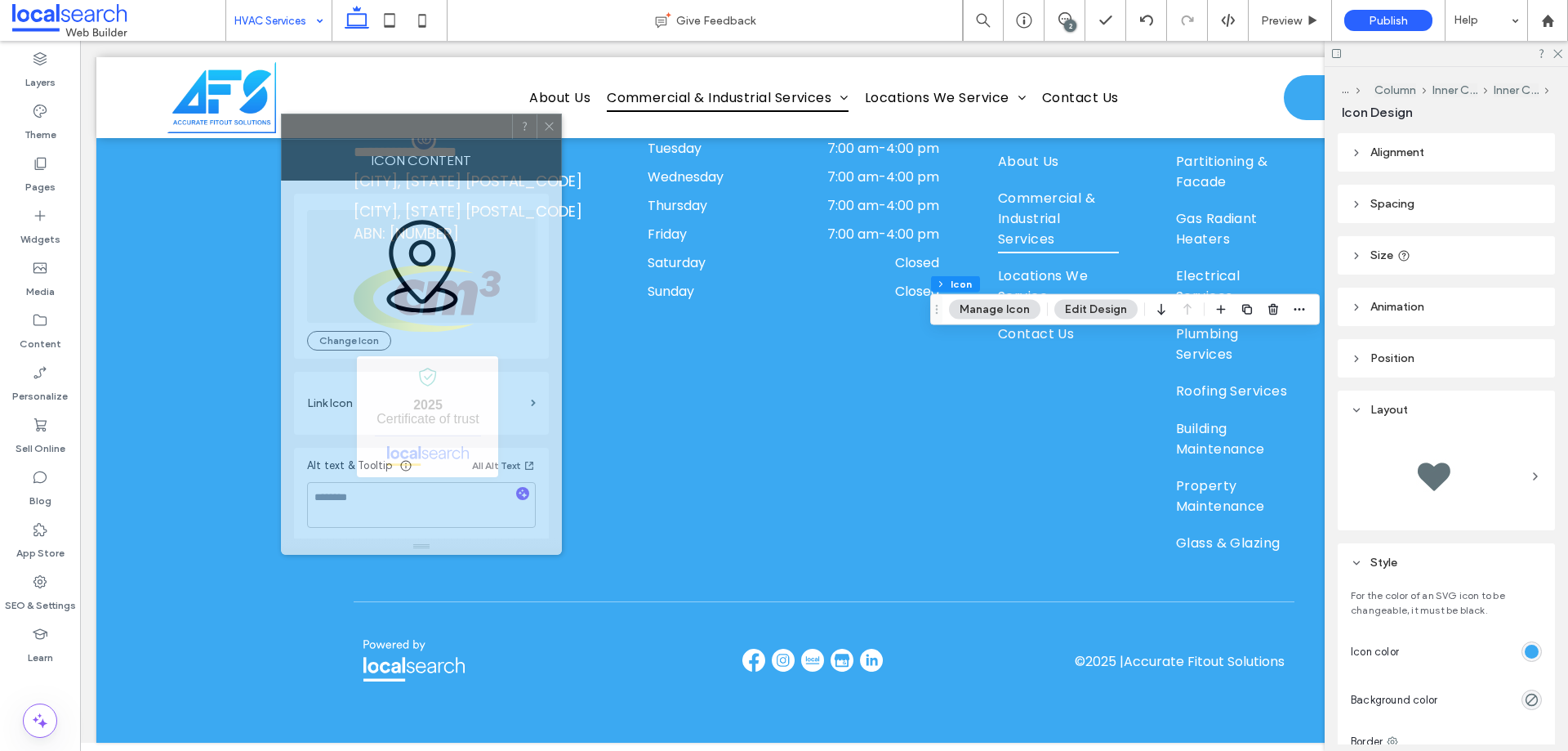 click on "Icon Content" at bounding box center [421, 160] 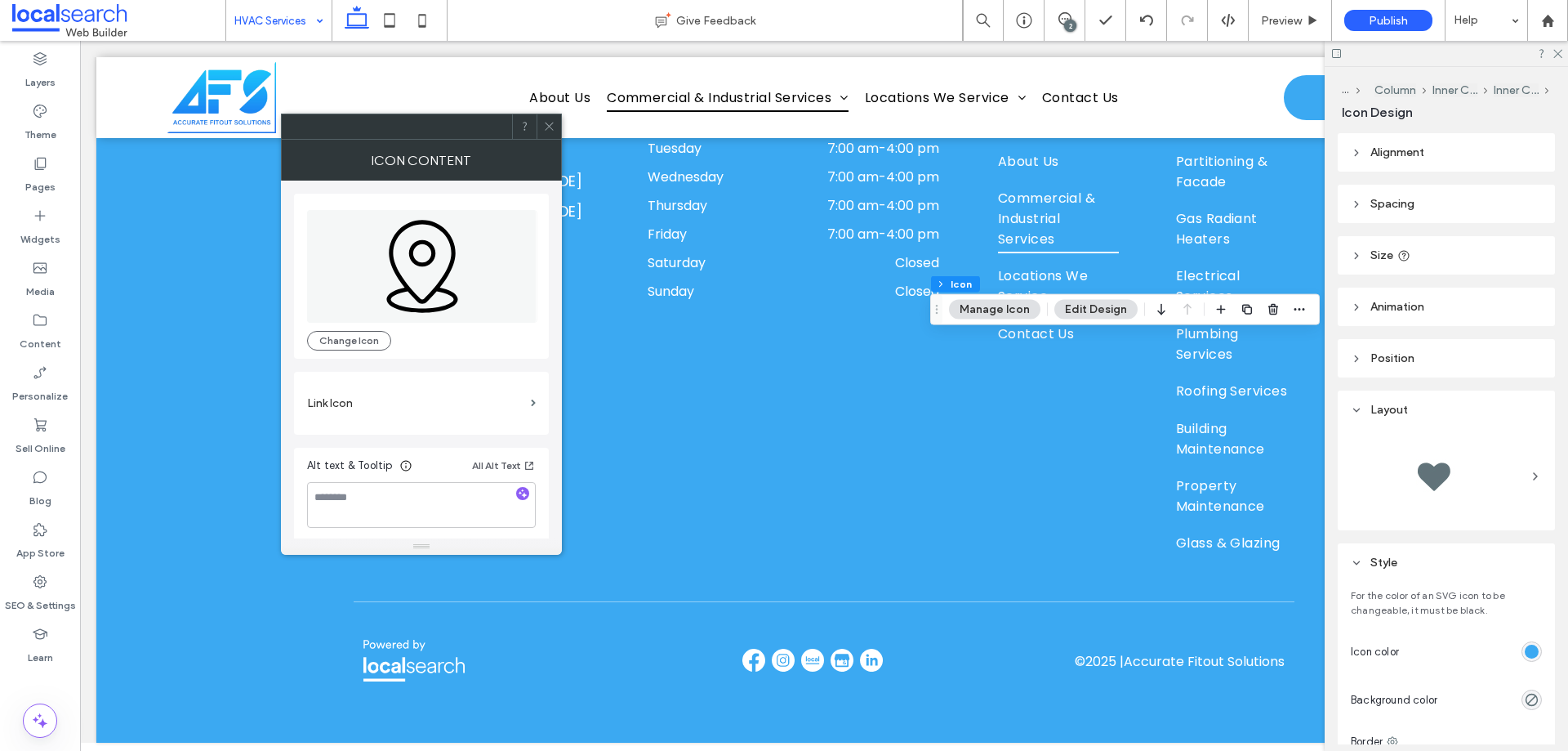click 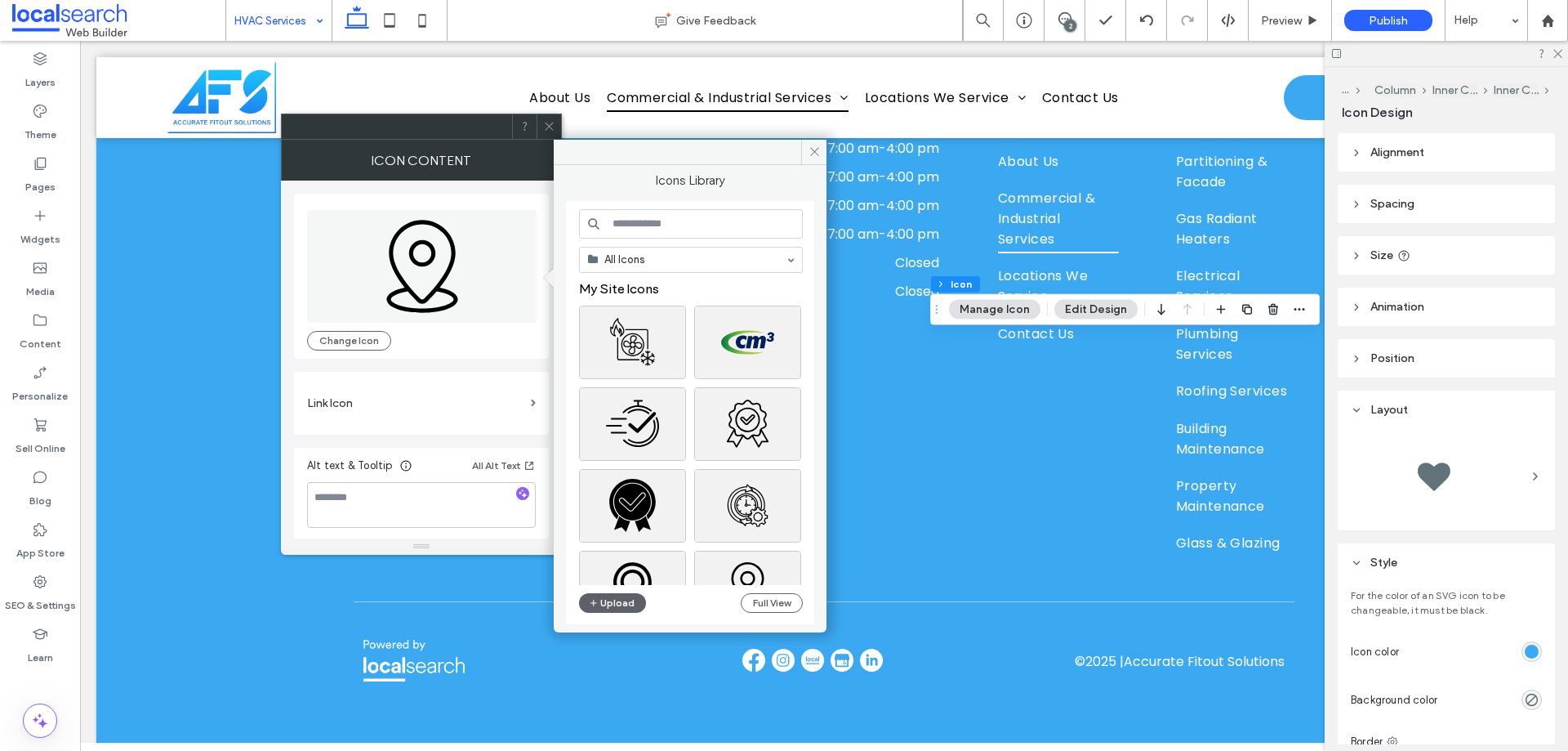 click at bounding box center (691, 224) 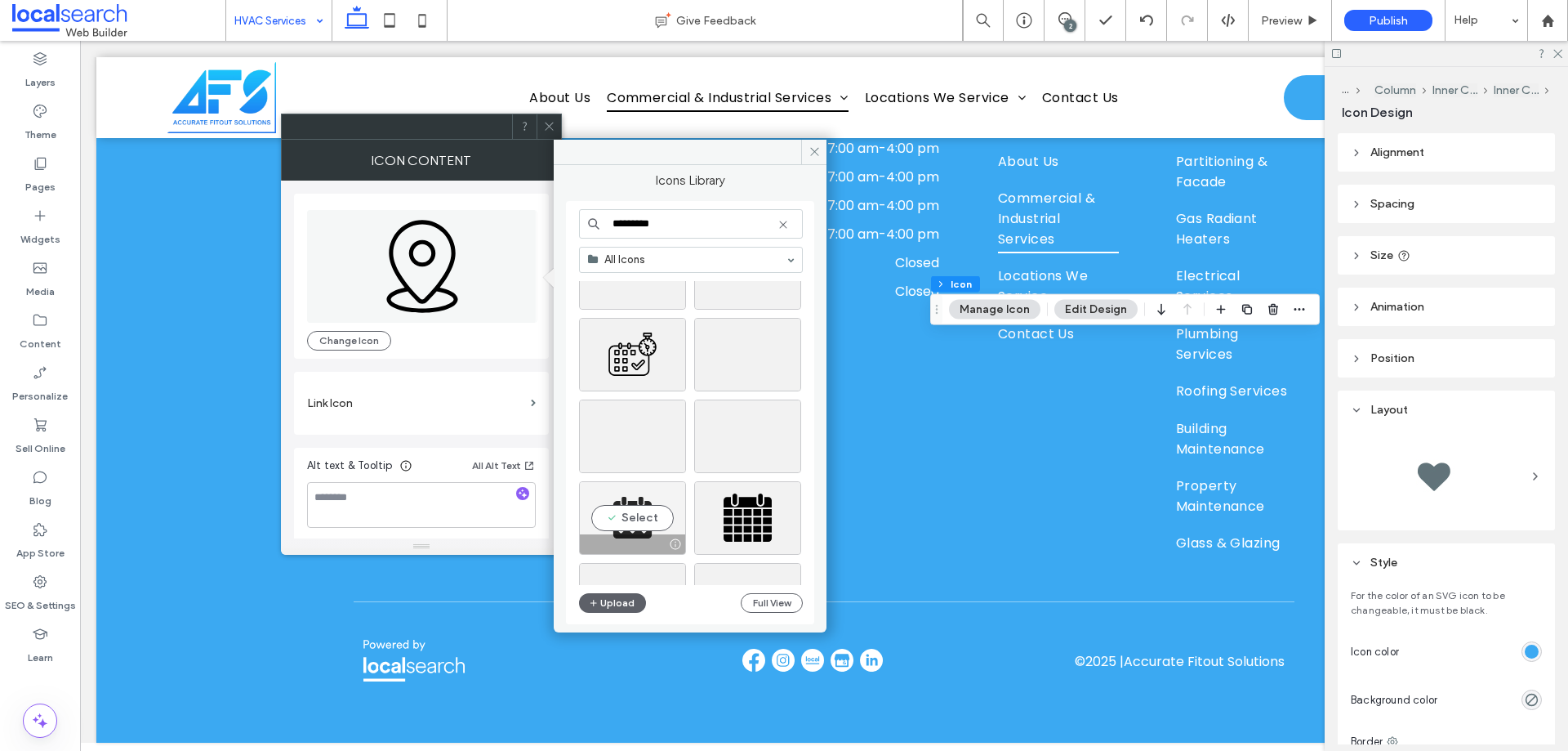 scroll, scrollTop: 0, scrollLeft: 0, axis: both 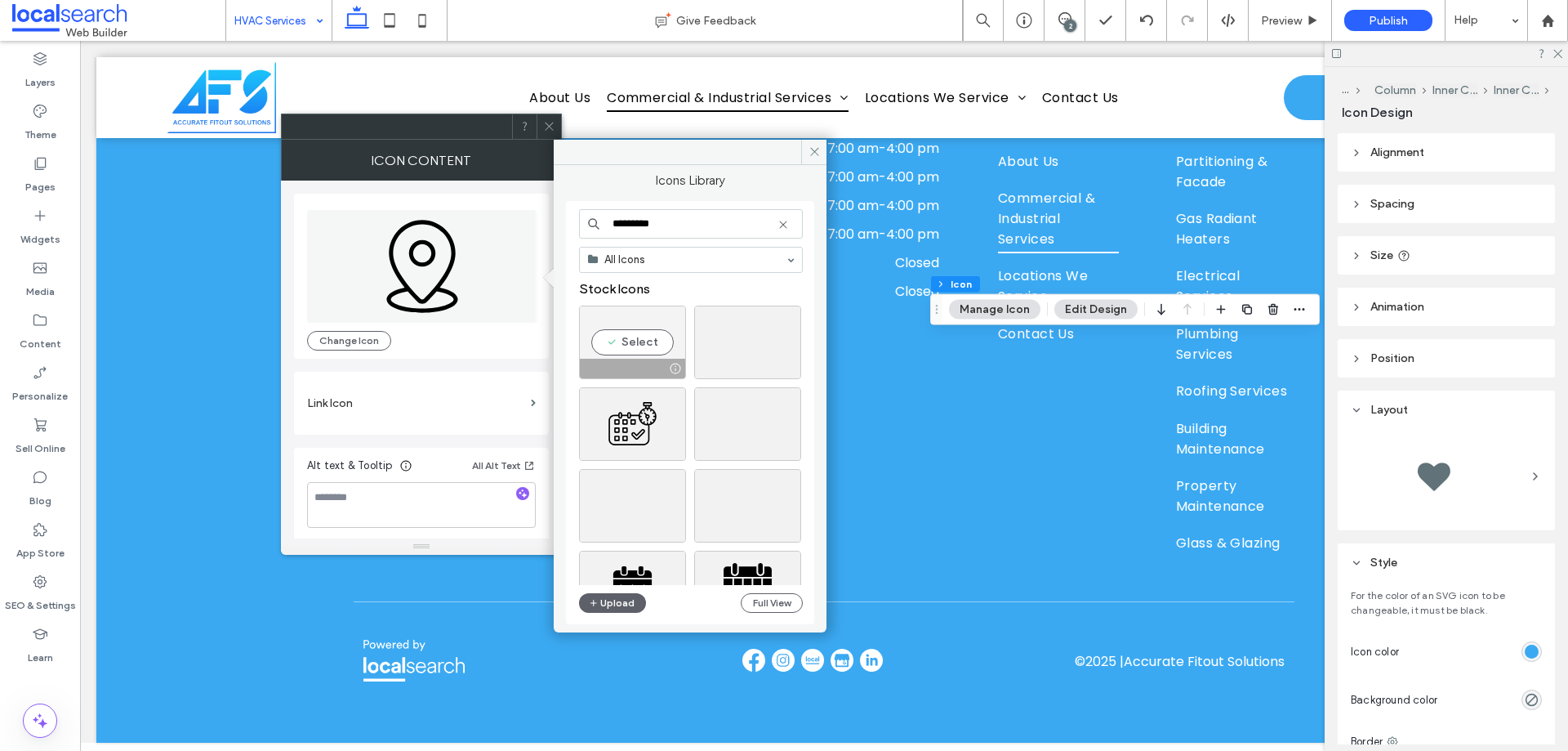 type on "*********" 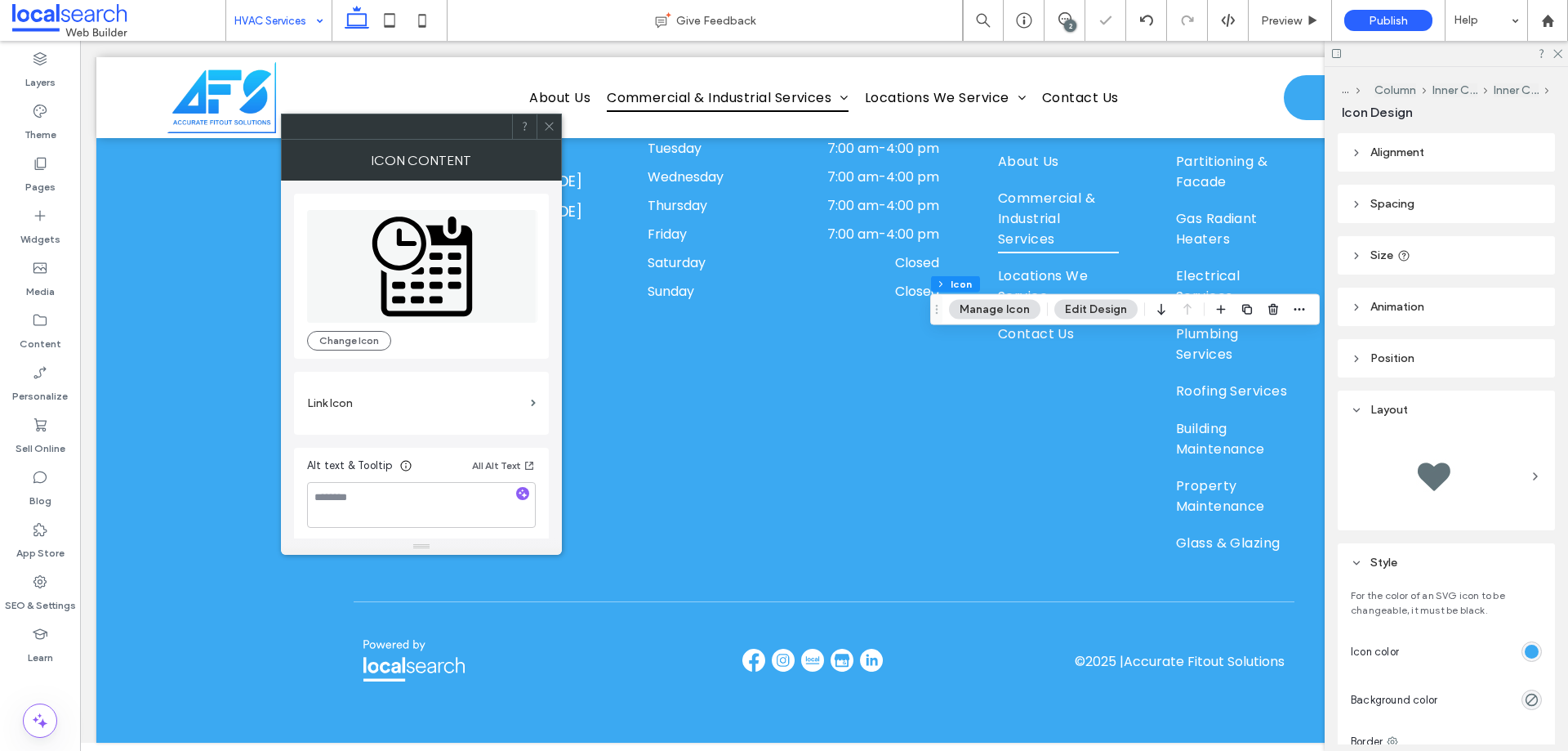 click 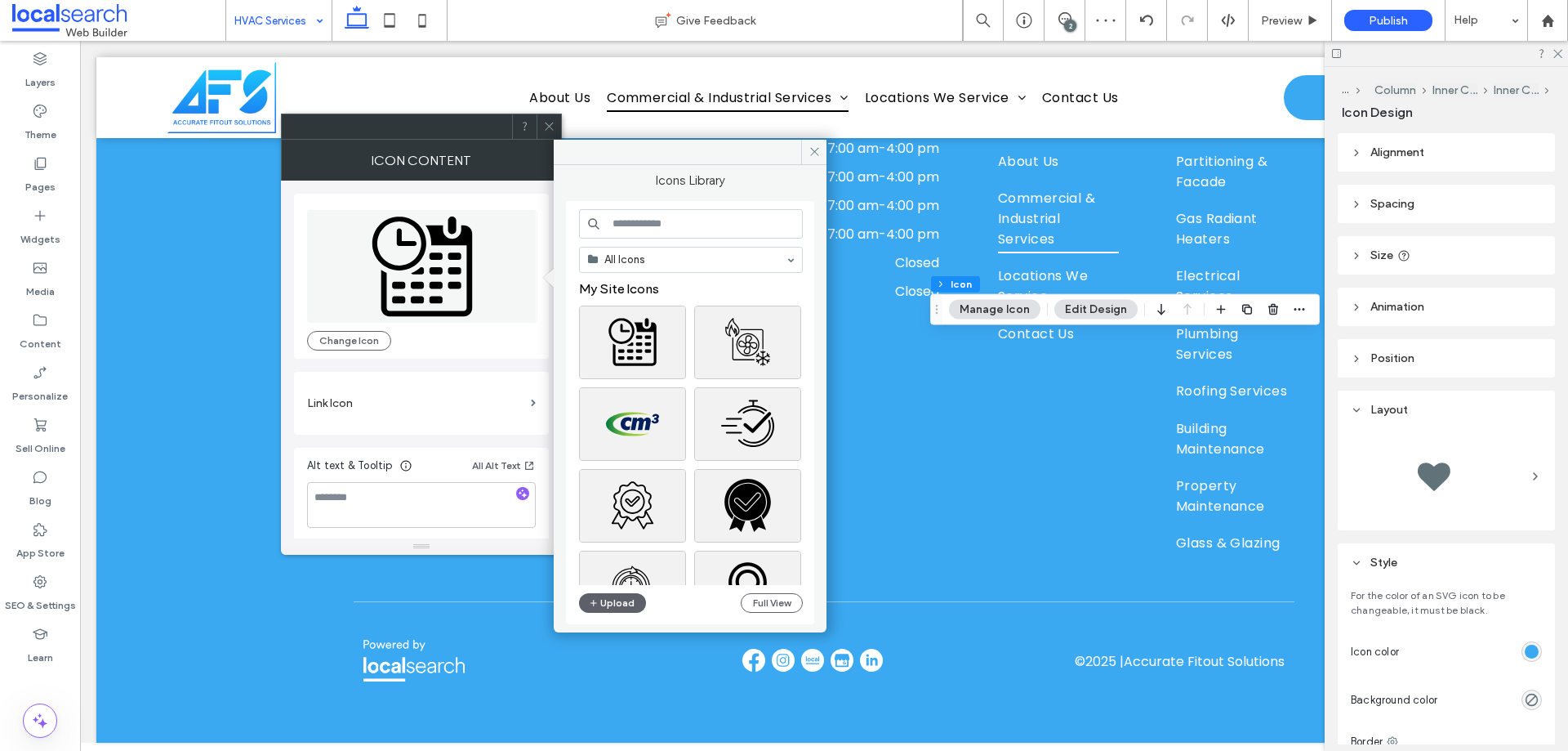 click at bounding box center (691, 224) 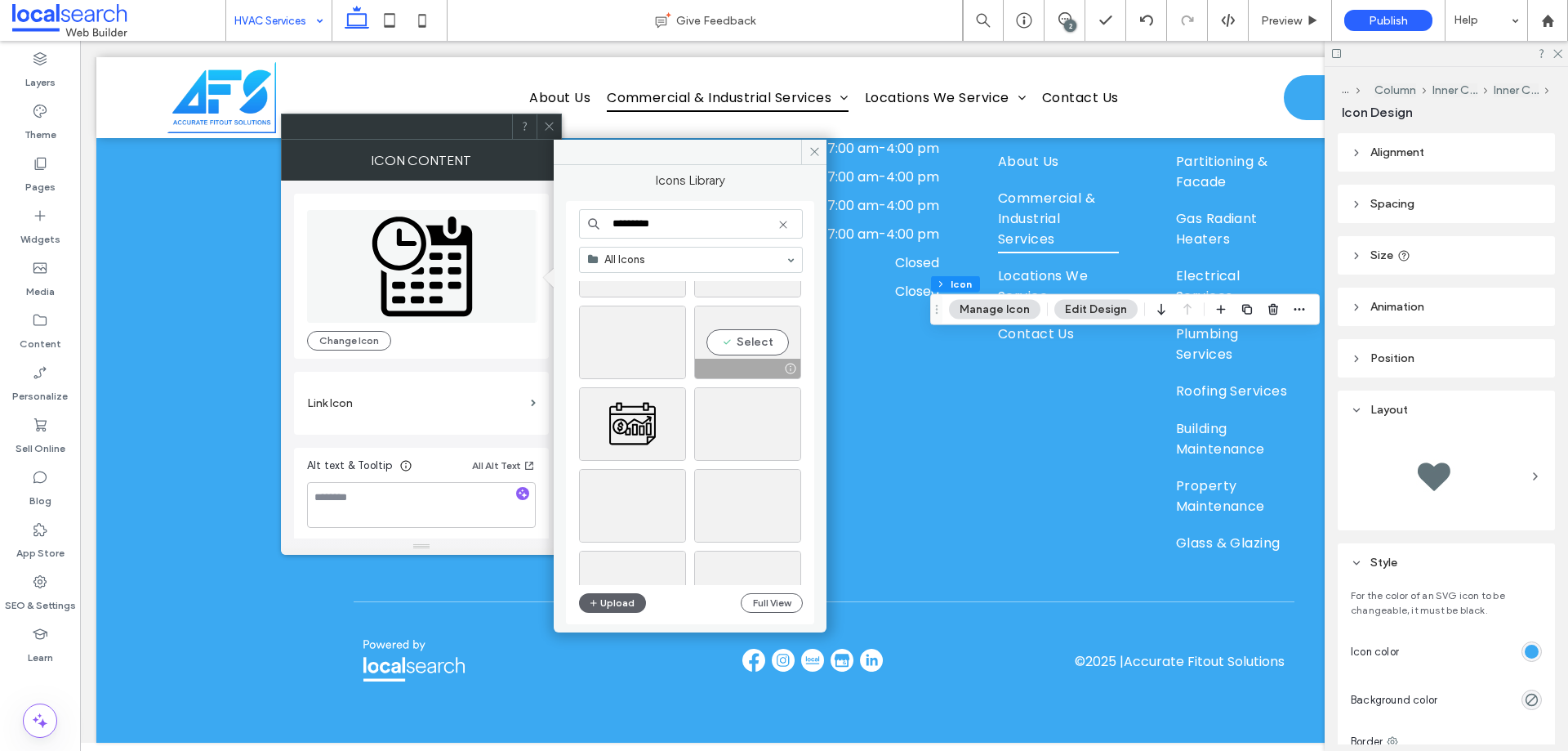 scroll, scrollTop: 490, scrollLeft: 0, axis: vertical 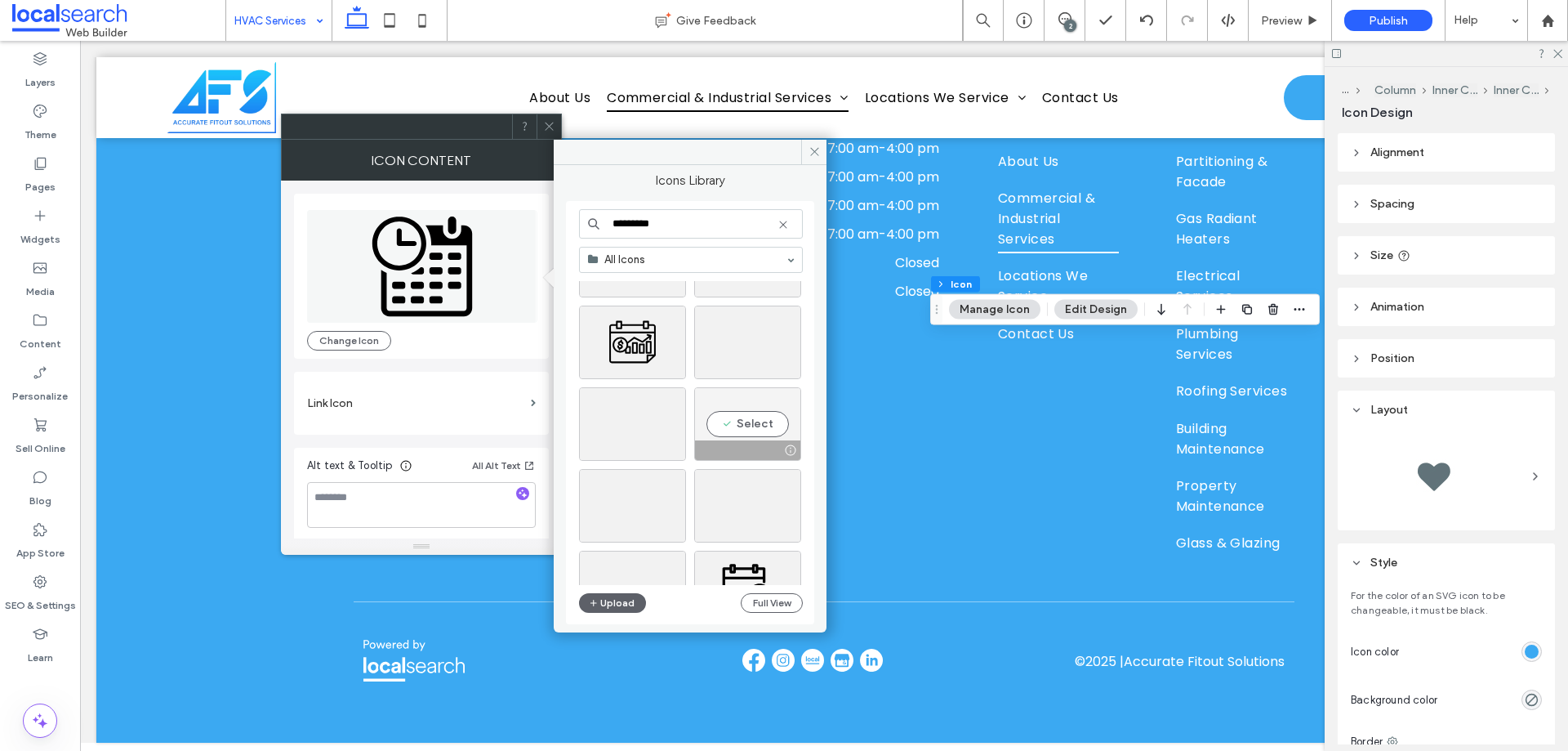 type on "*********" 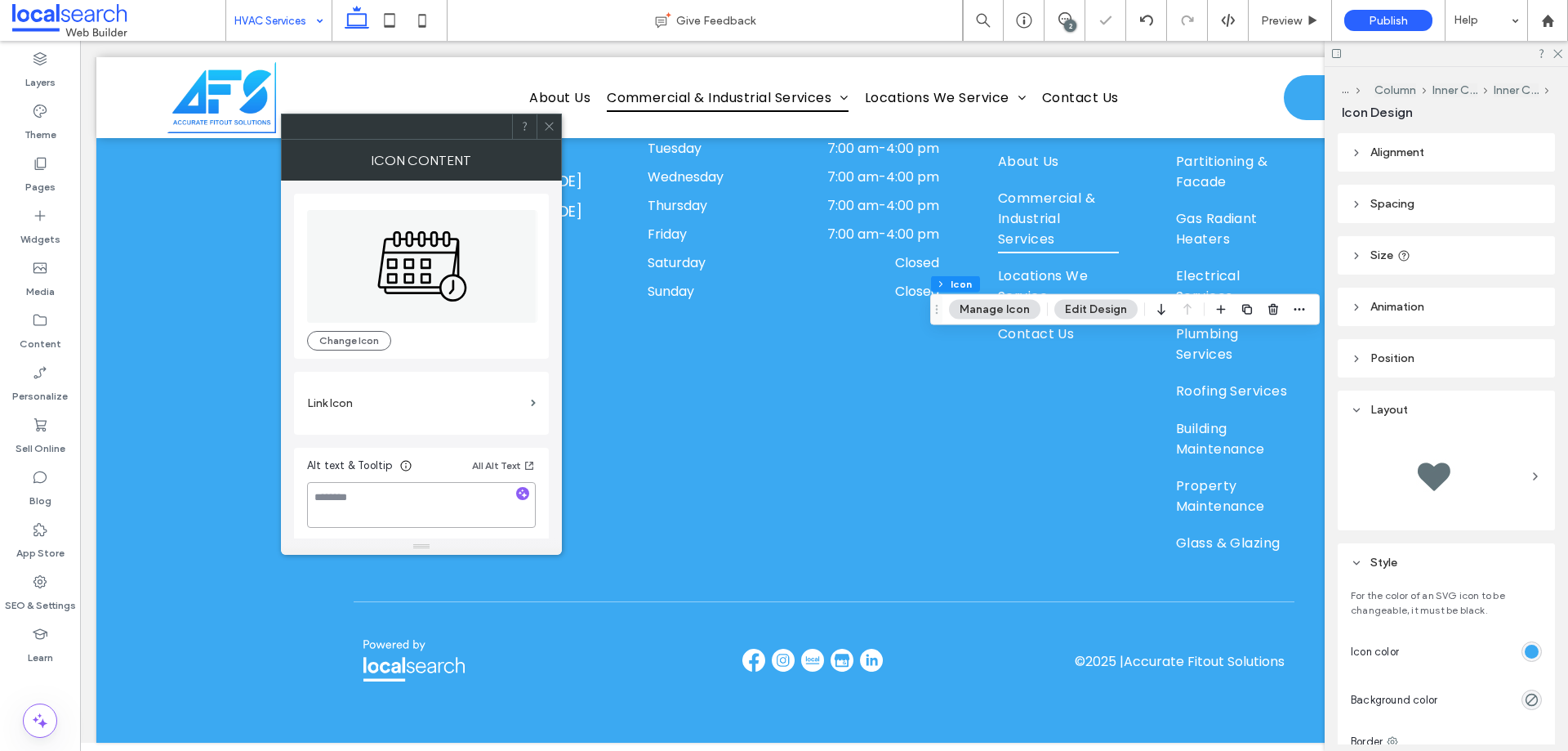 click at bounding box center [421, 505] 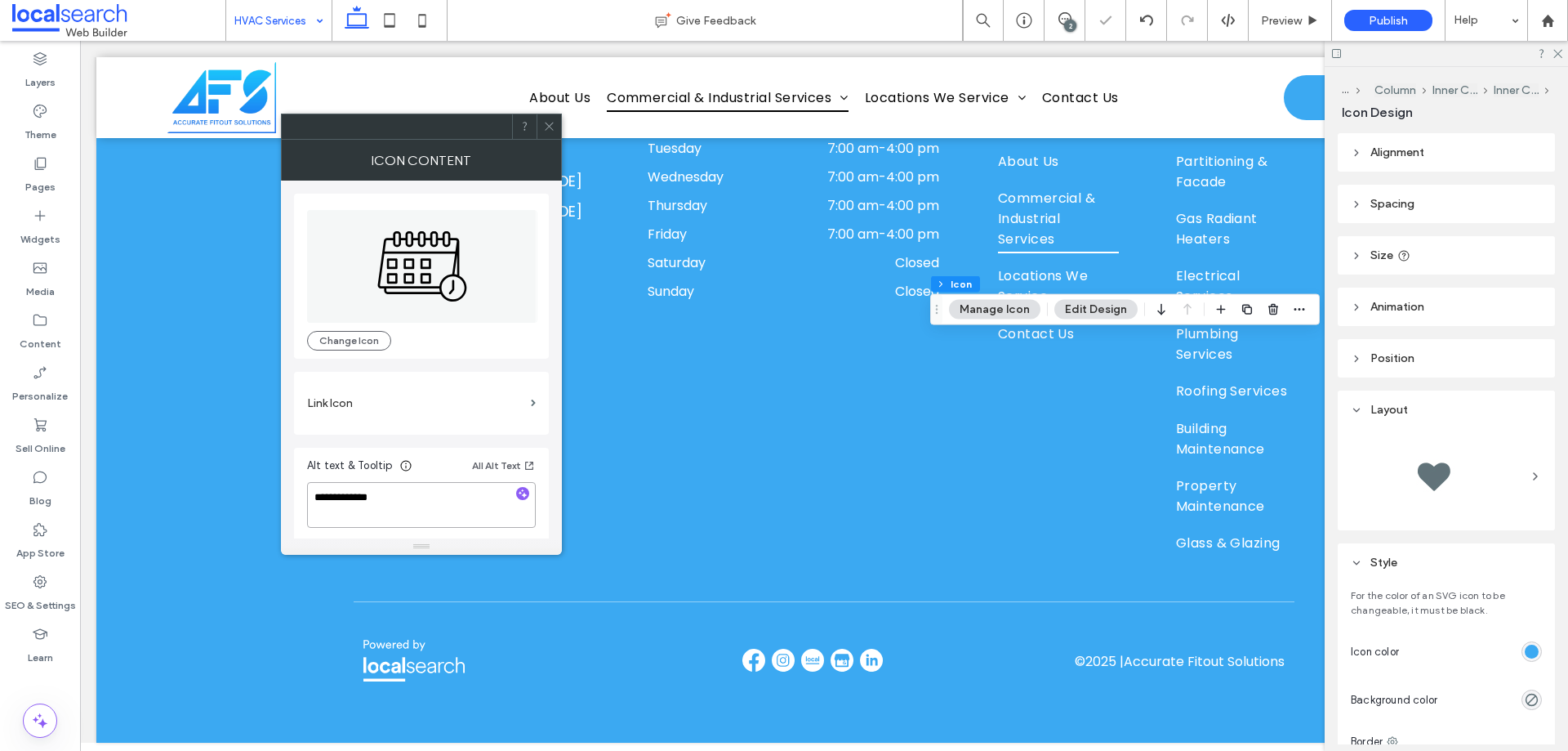 type on "**********" 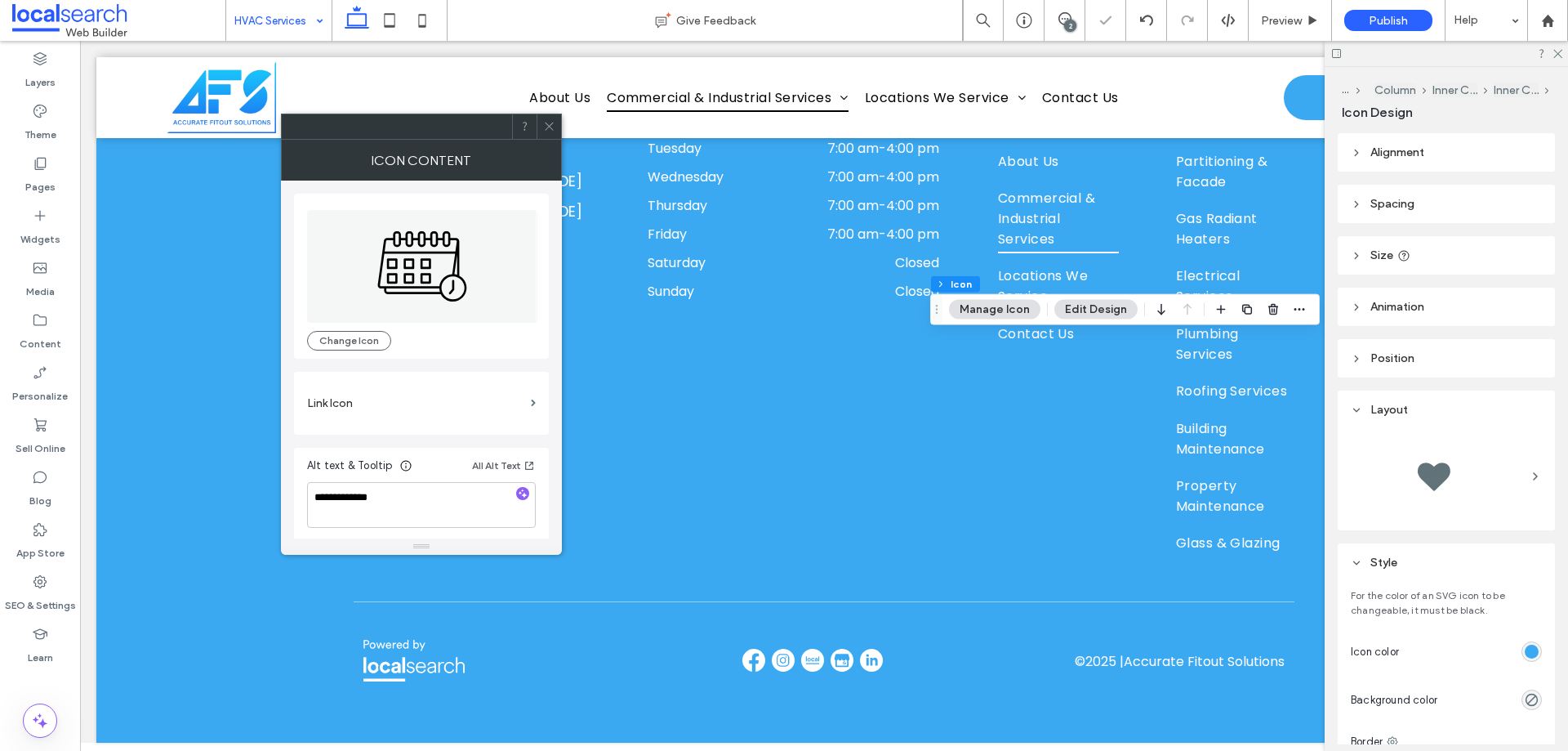click on "Alt text & Tooltip All Alt Text" at bounding box center (421, 469) 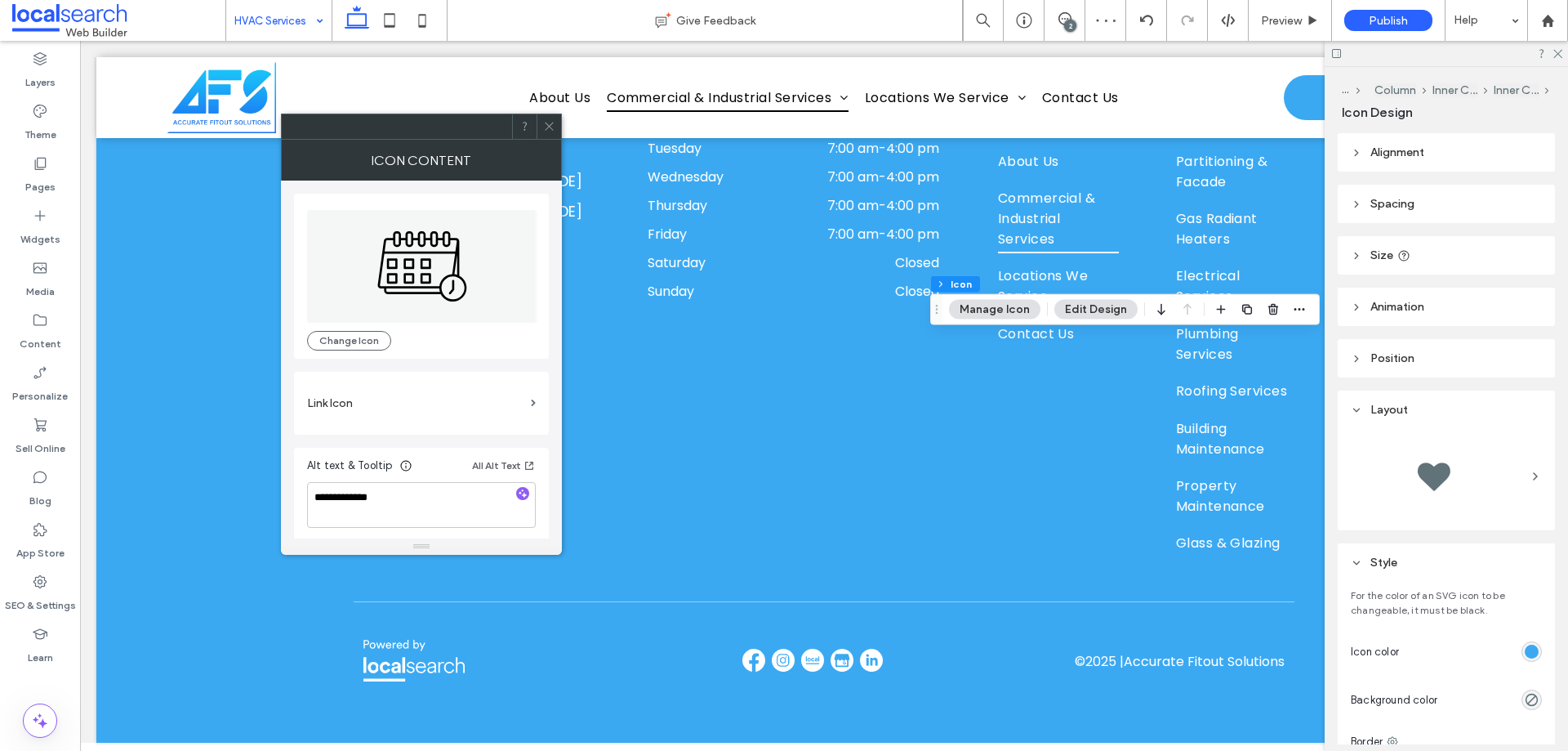 click 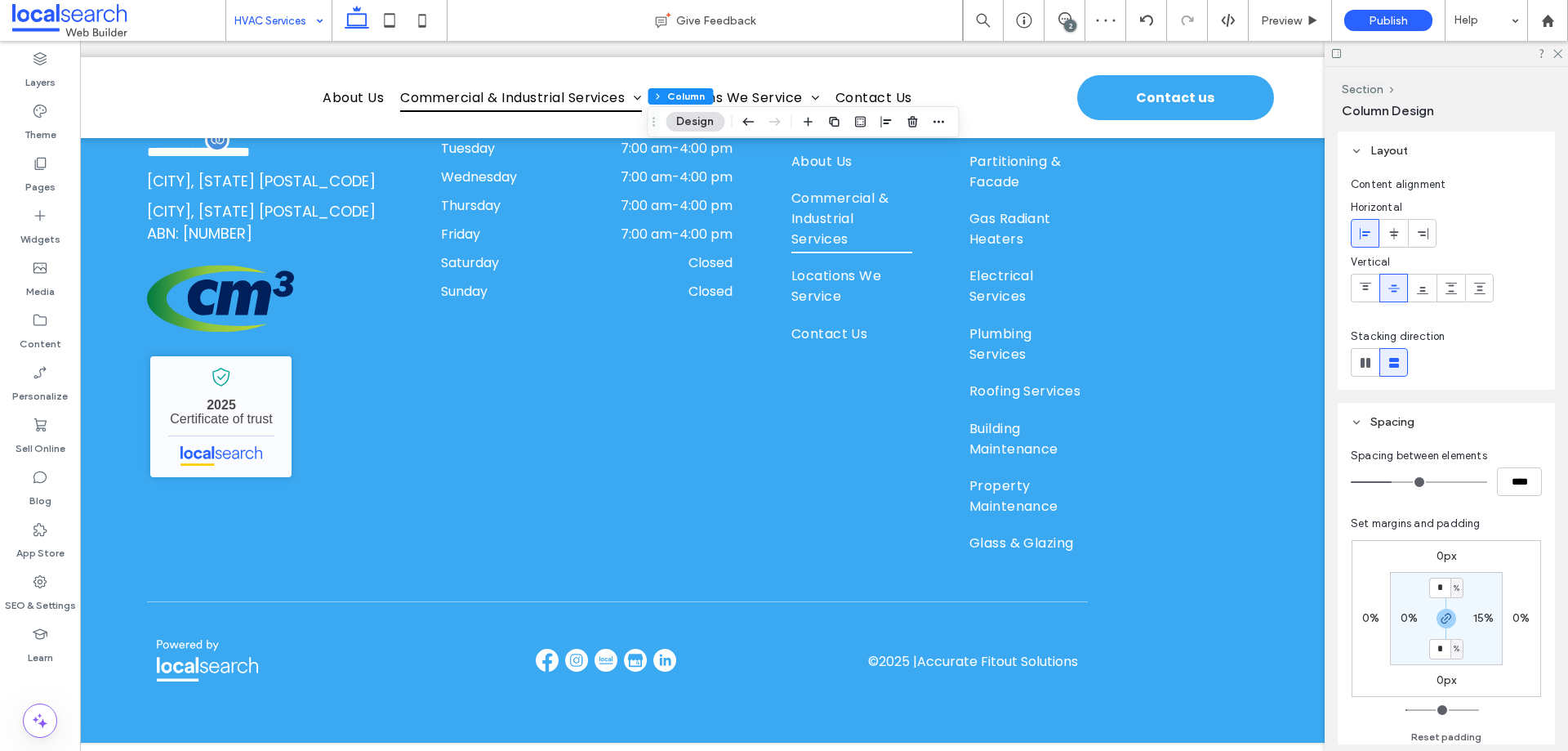 scroll, scrollTop: 0, scrollLeft: 243, axis: horizontal 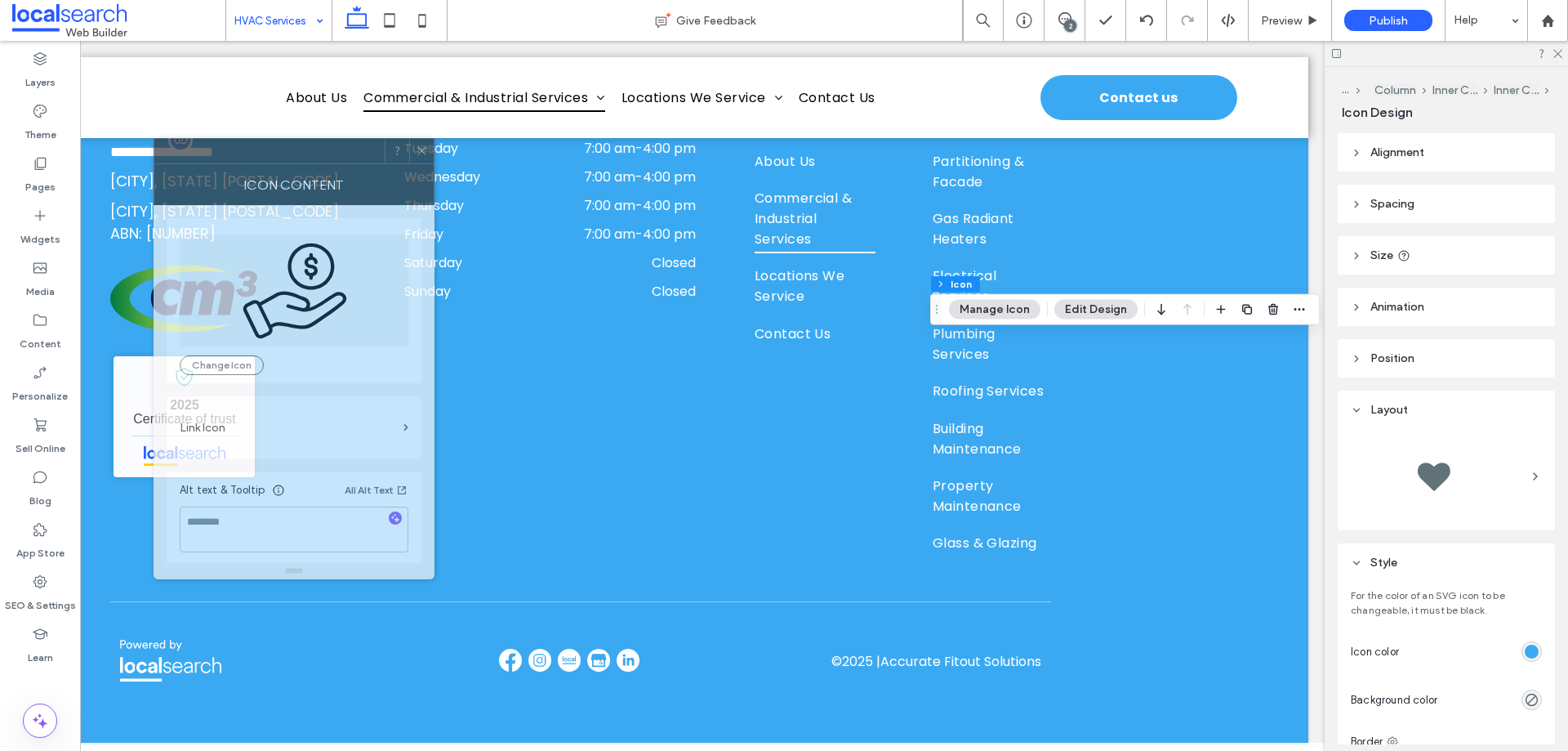 drag, startPoint x: 1407, startPoint y: 175, endPoint x: 290, endPoint y: 158, distance: 1117.1294 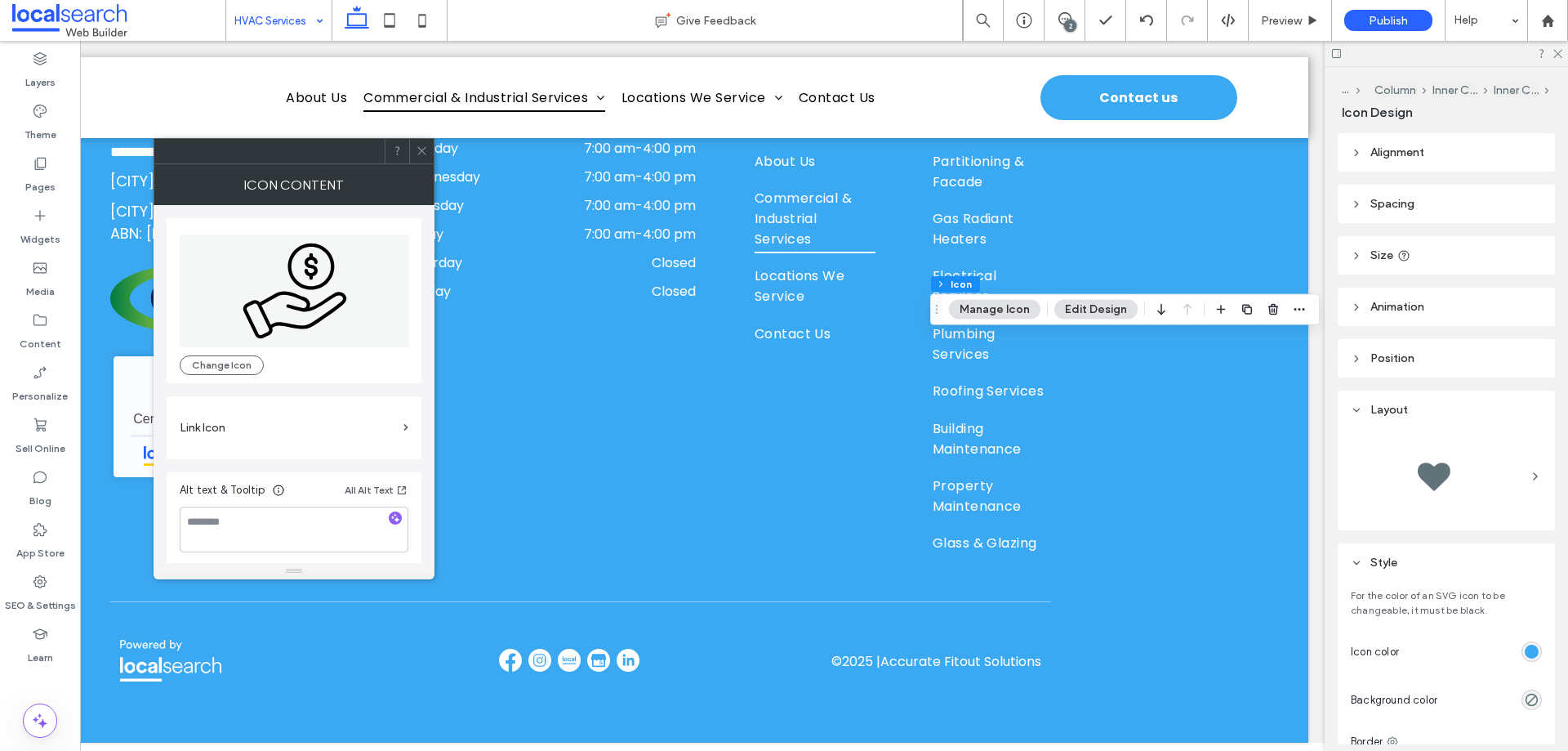 click 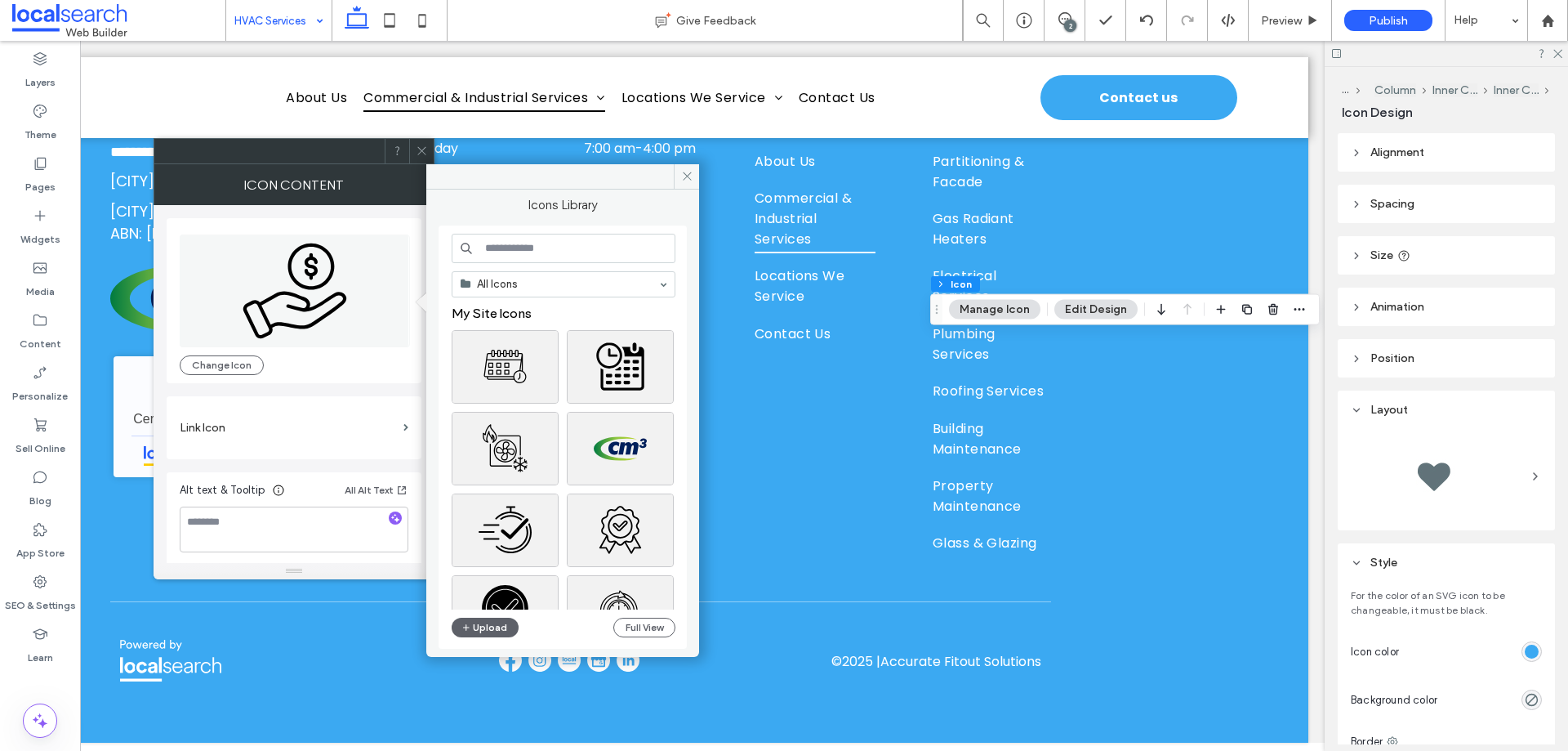 click at bounding box center [564, 248] 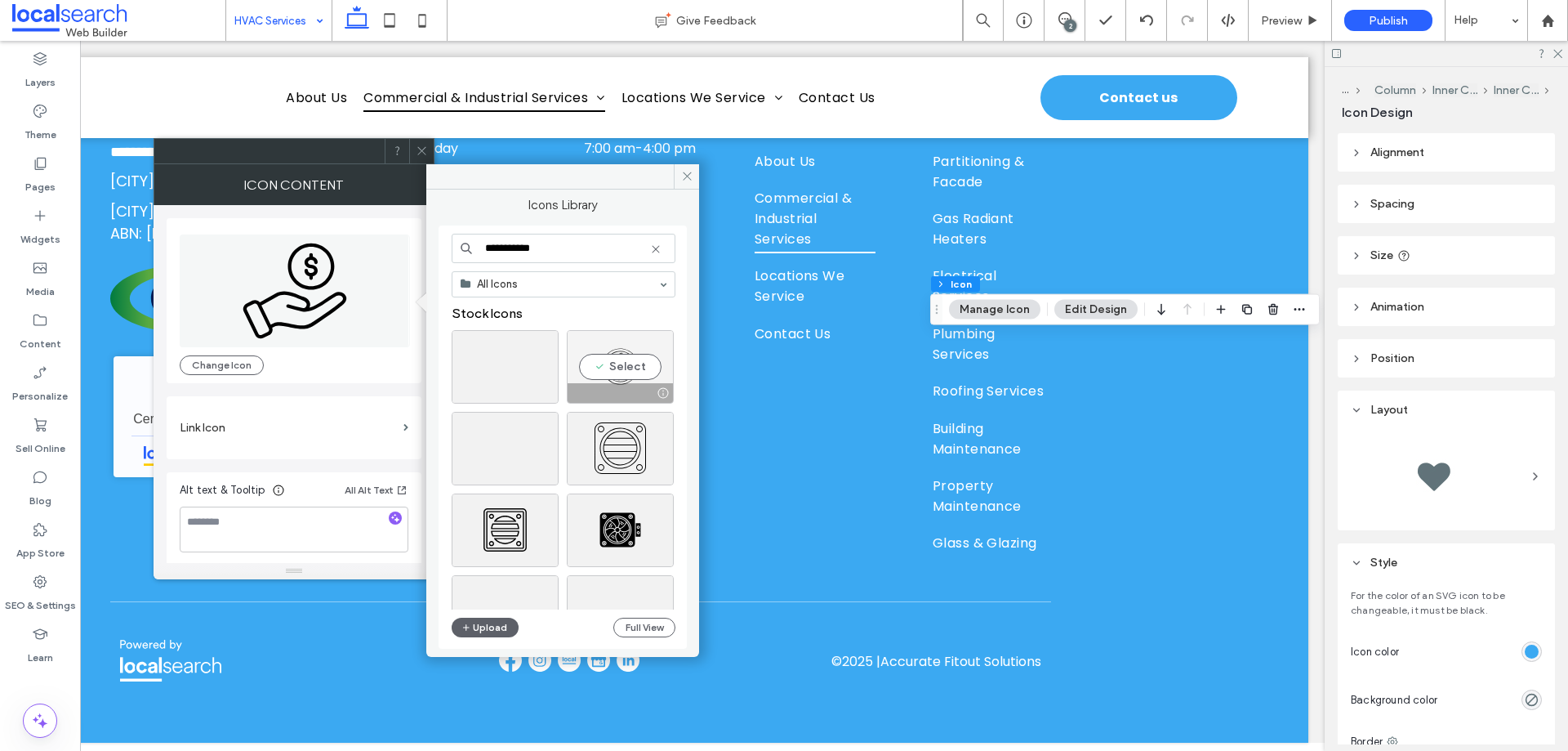 type on "**********" 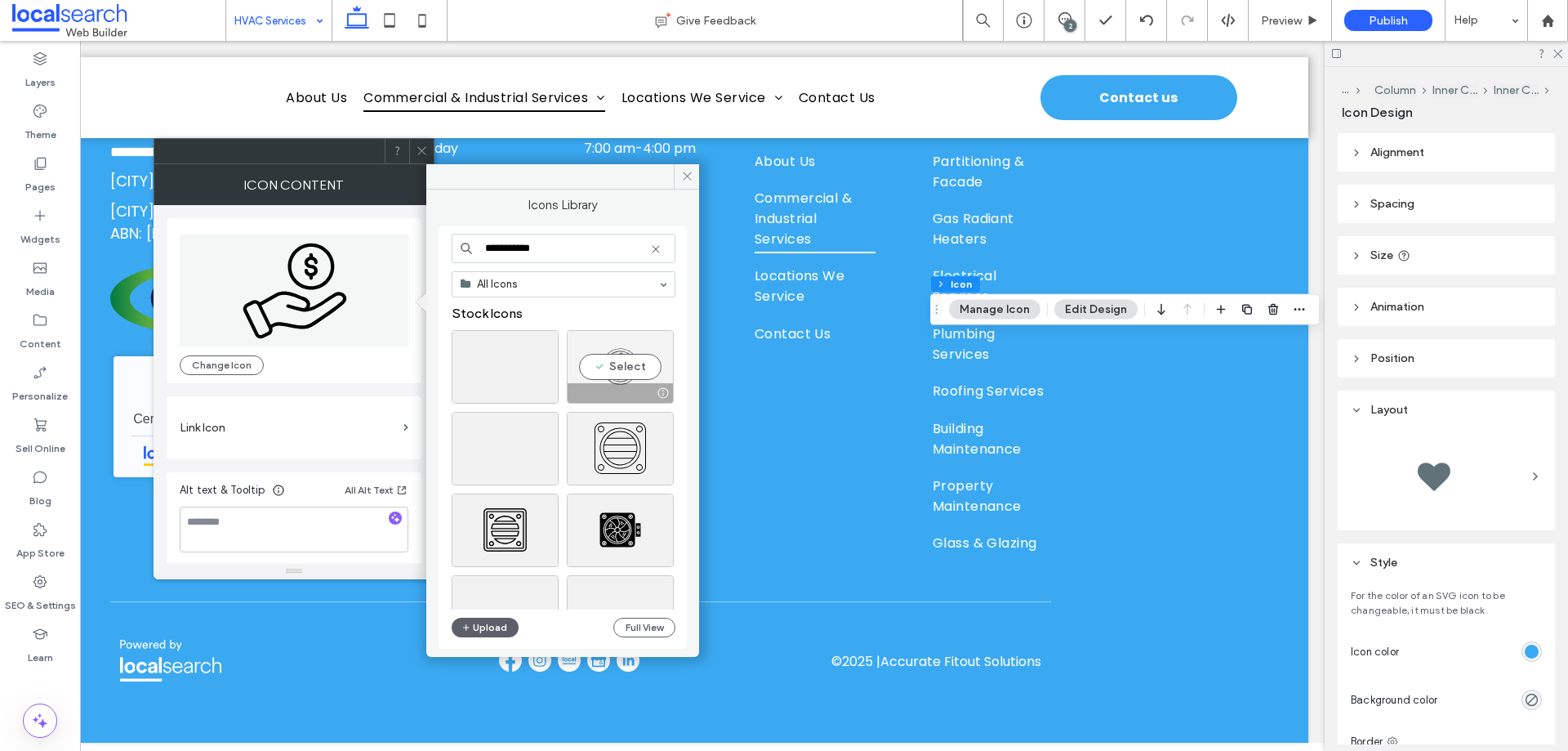 click on "Select" at bounding box center [620, 367] 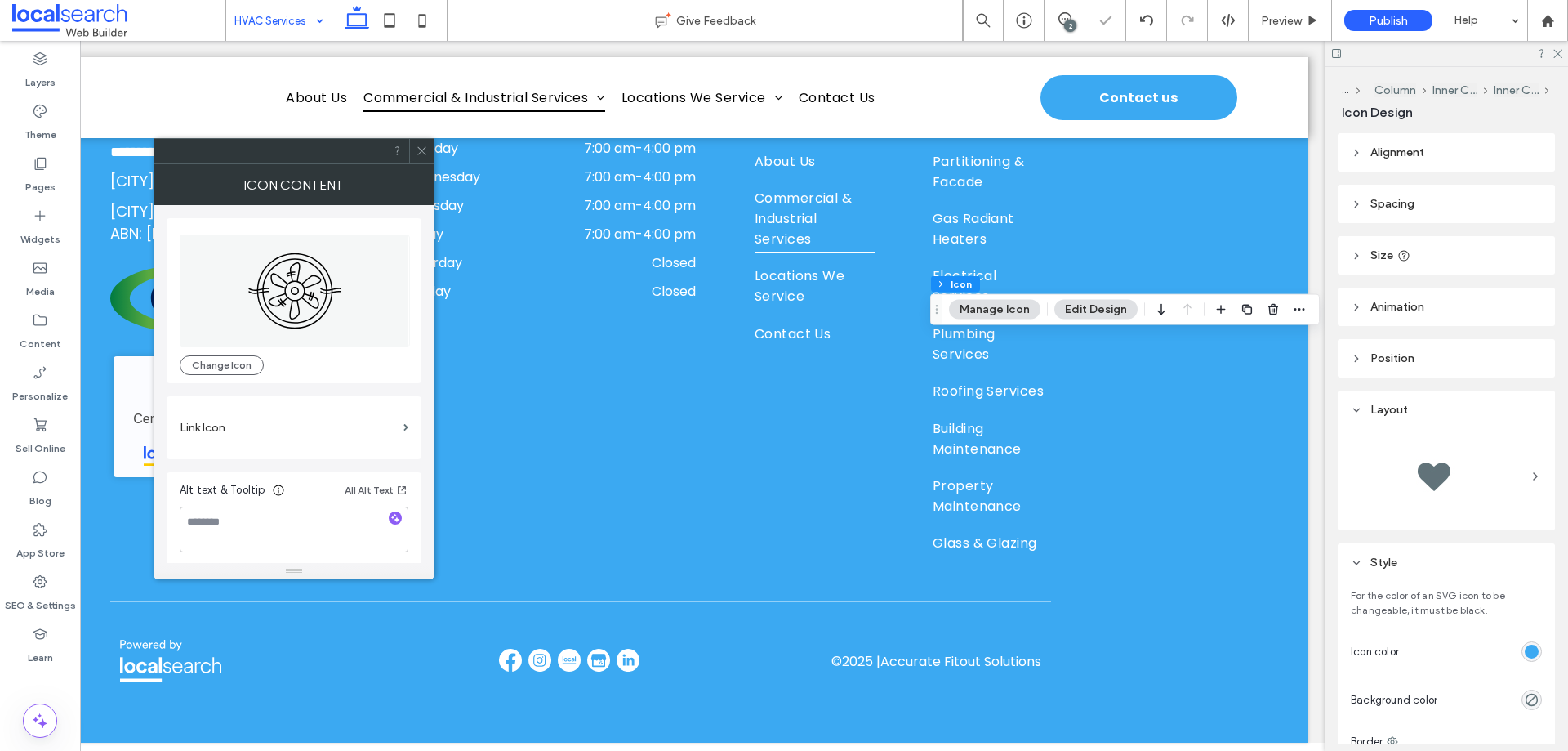 click 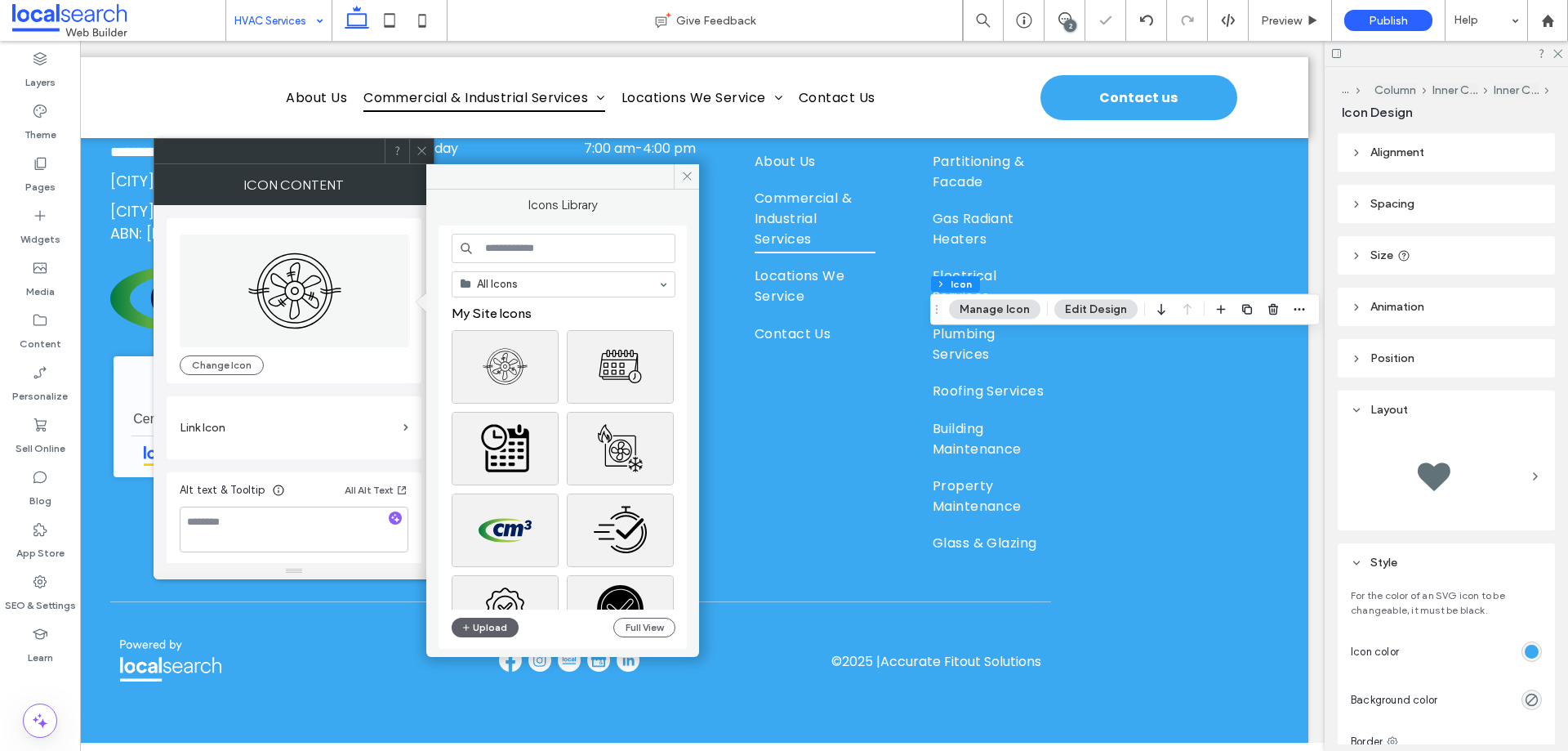 click at bounding box center [564, 248] 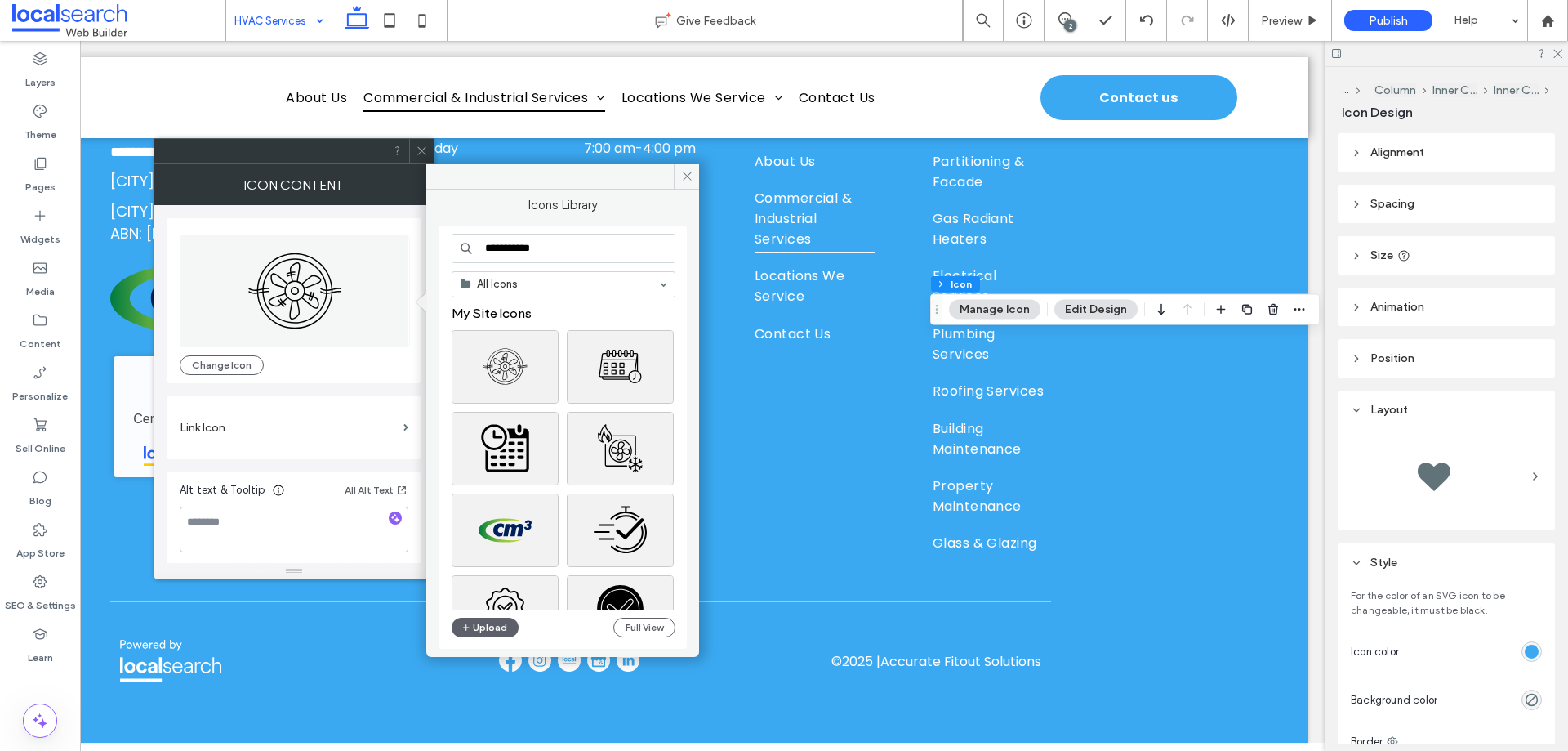 type on "**********" 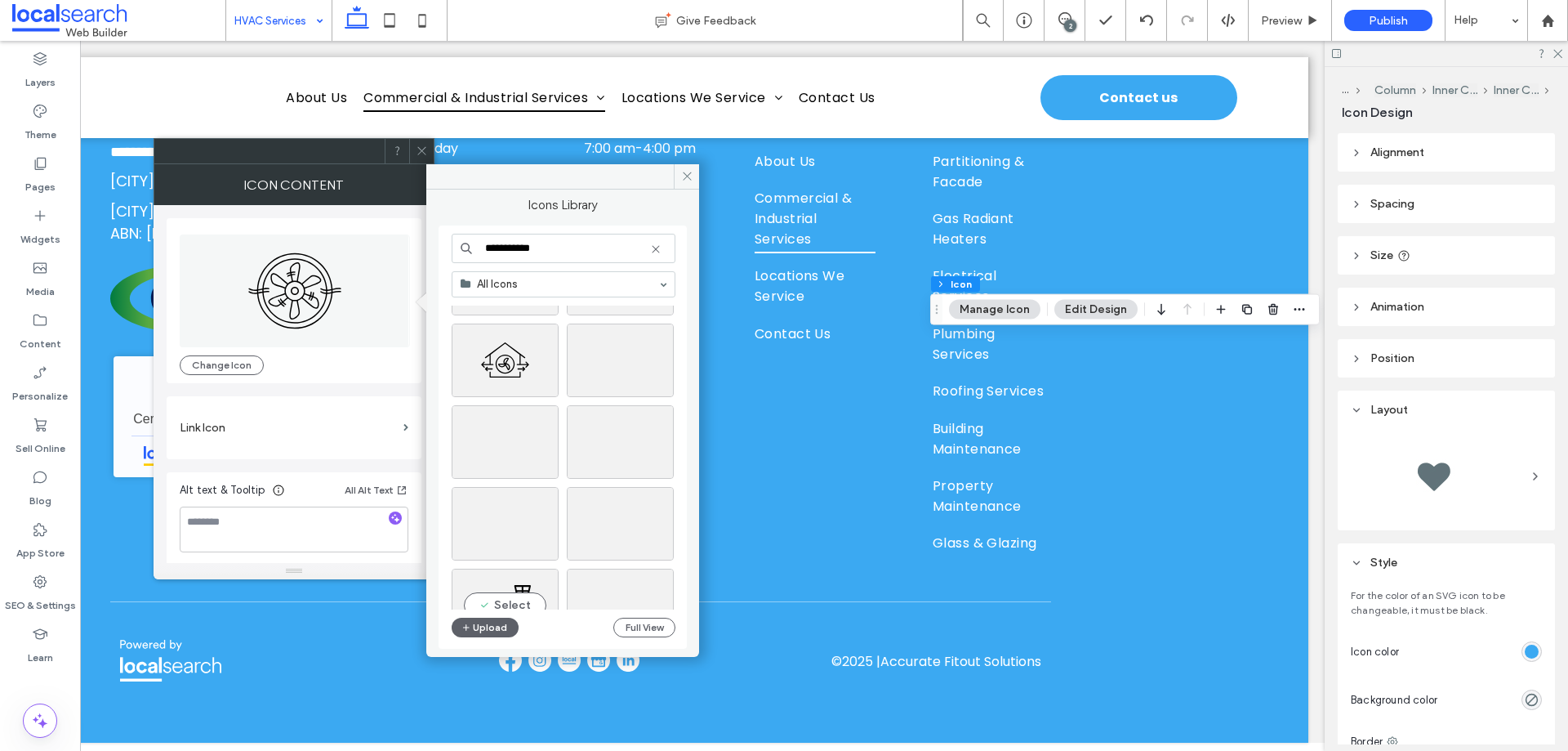 scroll, scrollTop: 490, scrollLeft: 0, axis: vertical 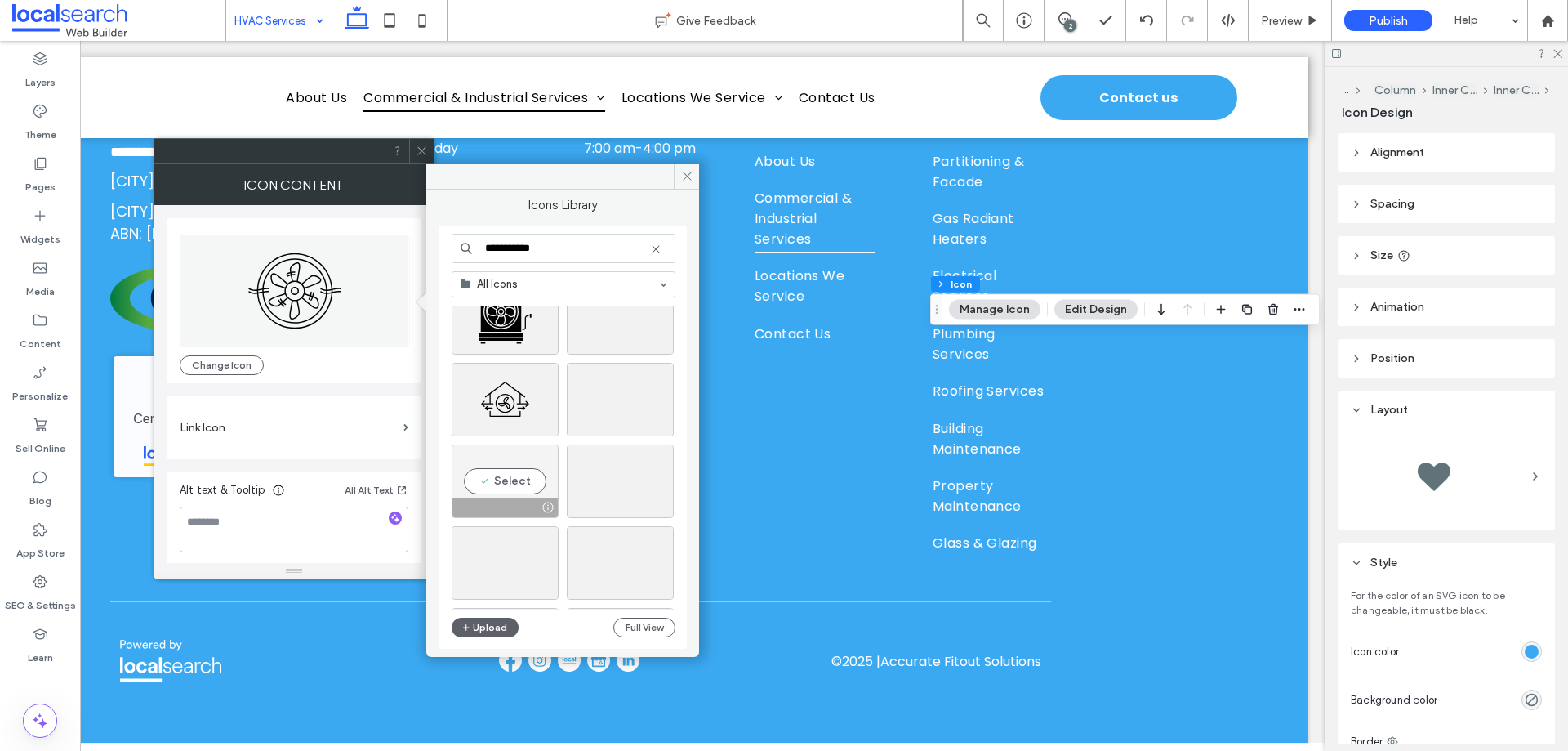click on "Select" at bounding box center (505, 481) 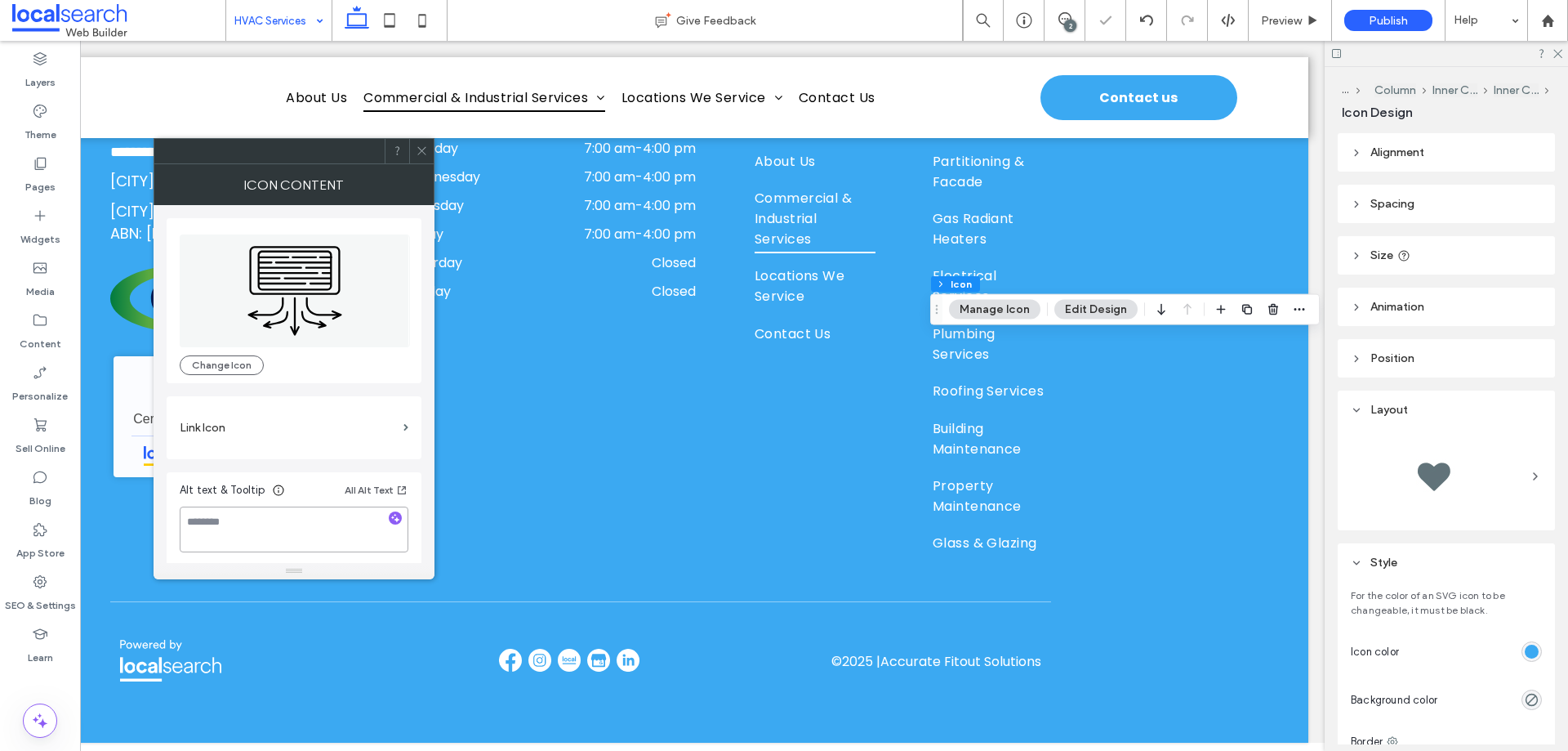 click at bounding box center [294, 530] 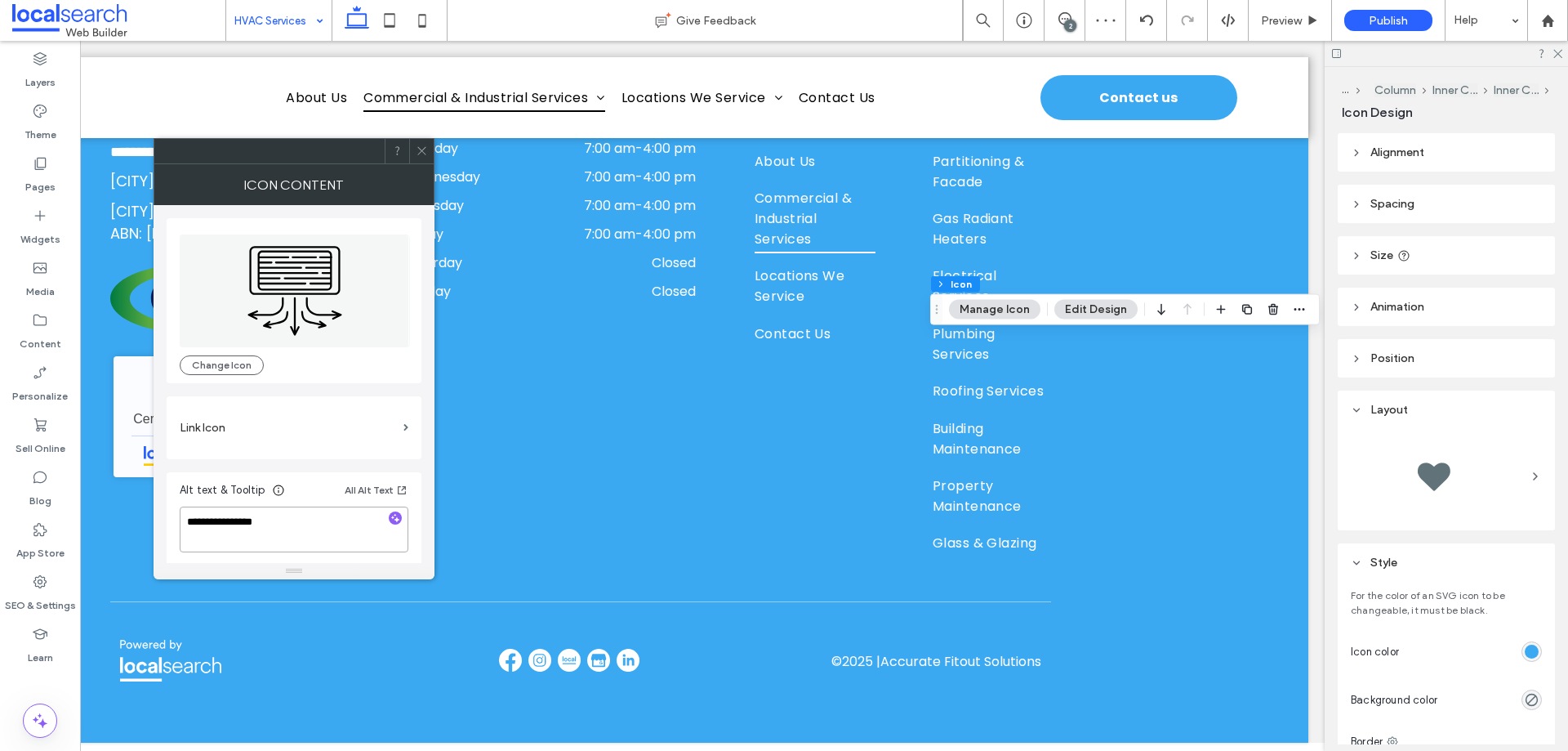 type on "**********" 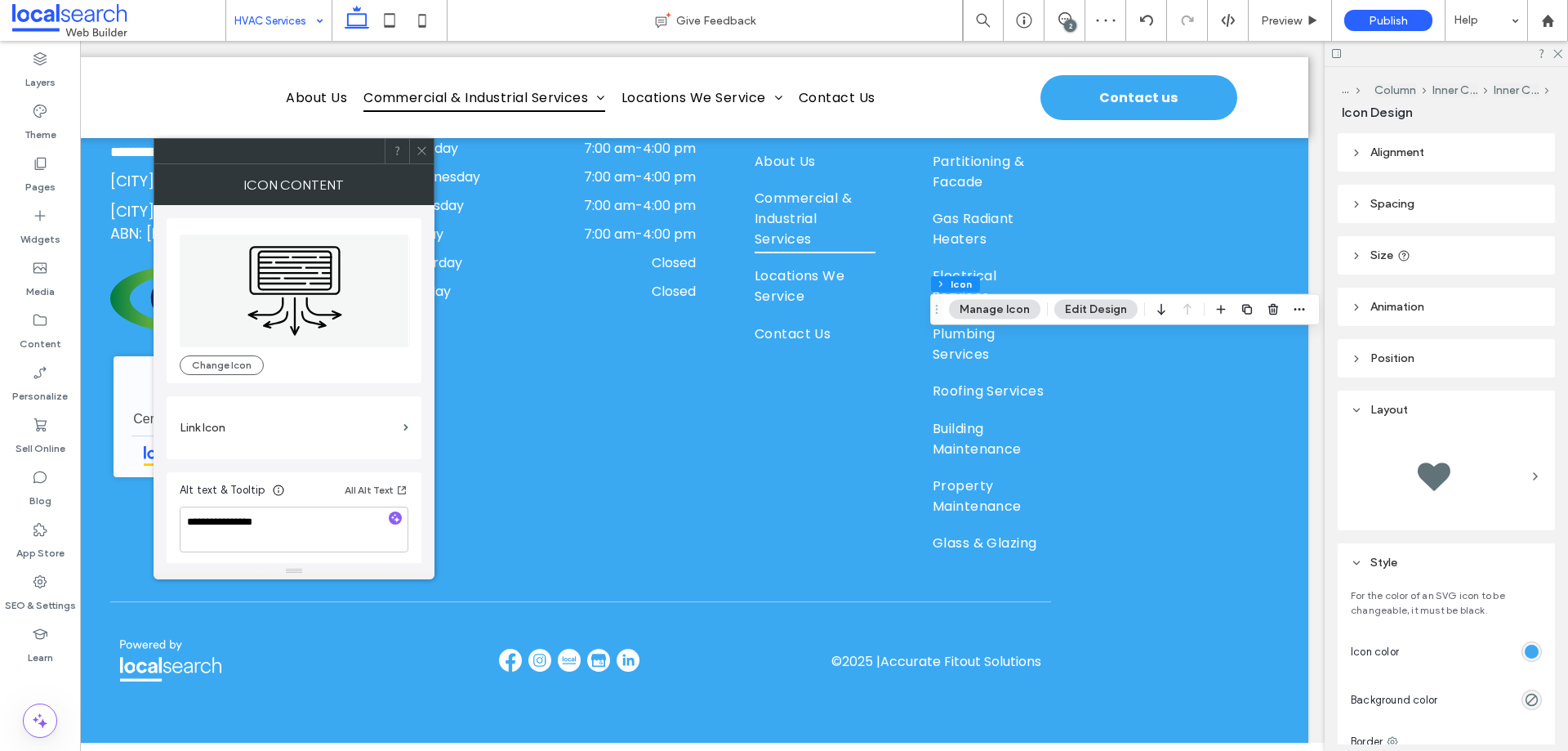 click on "Alt text & Tooltip All Alt Text" at bounding box center [294, 494] 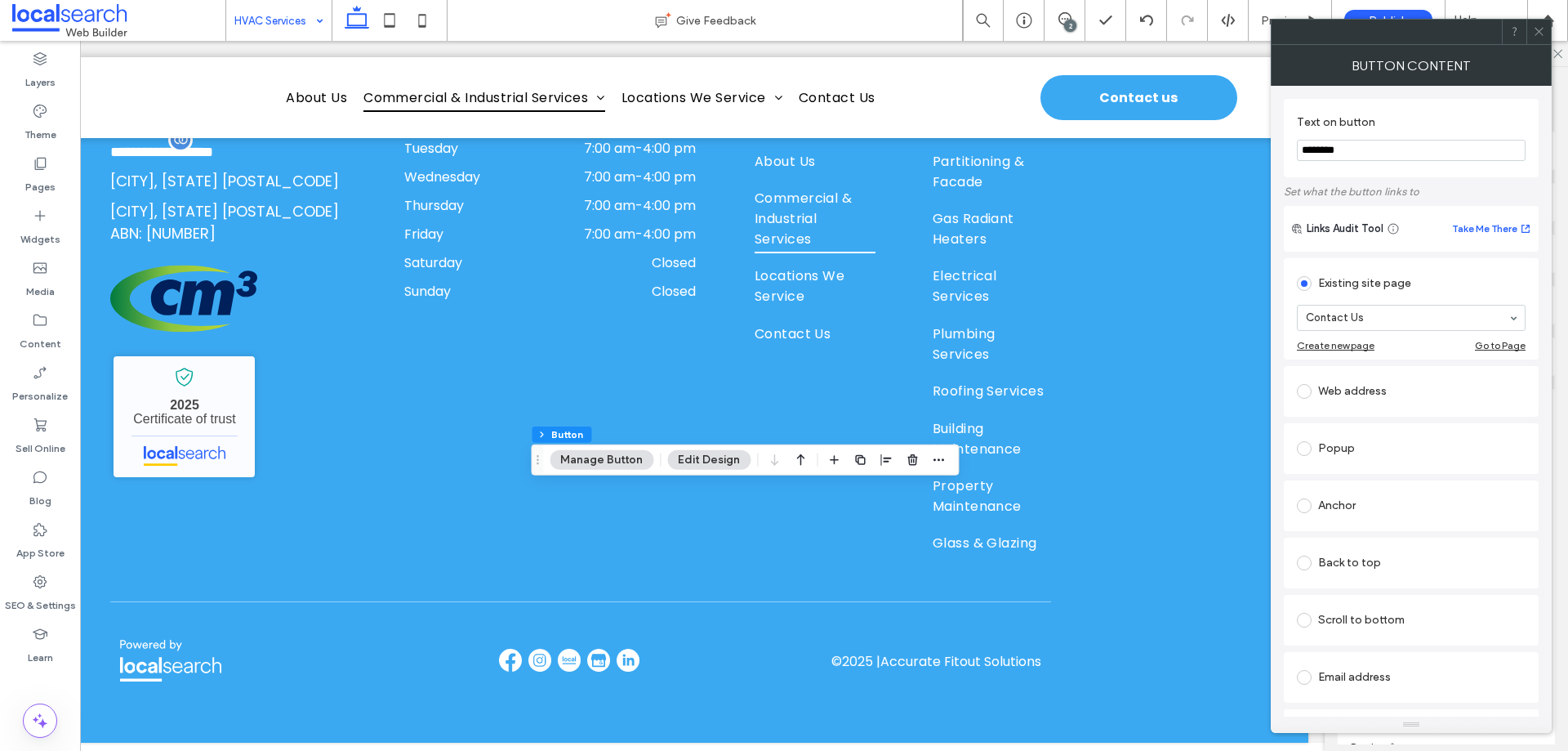 click 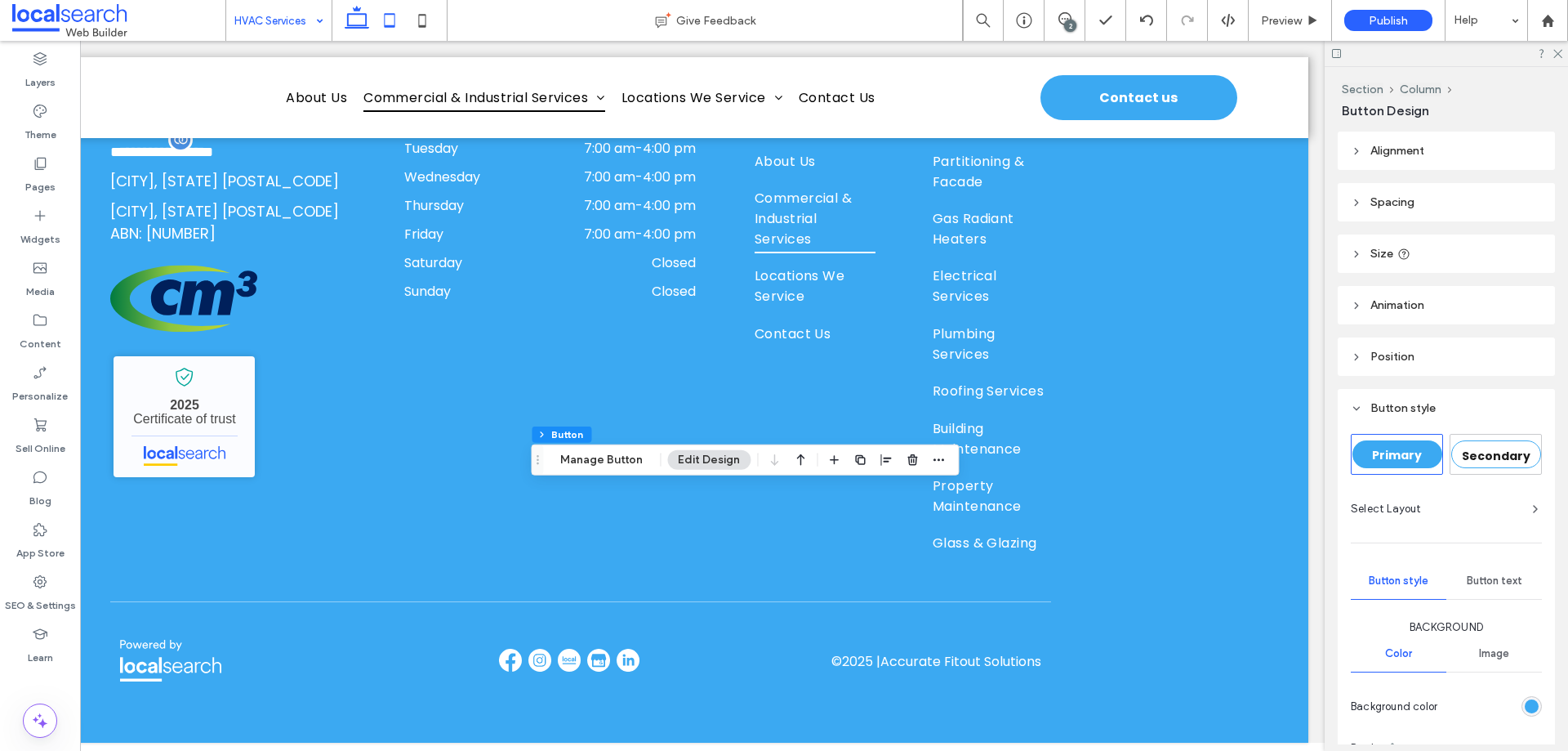 click 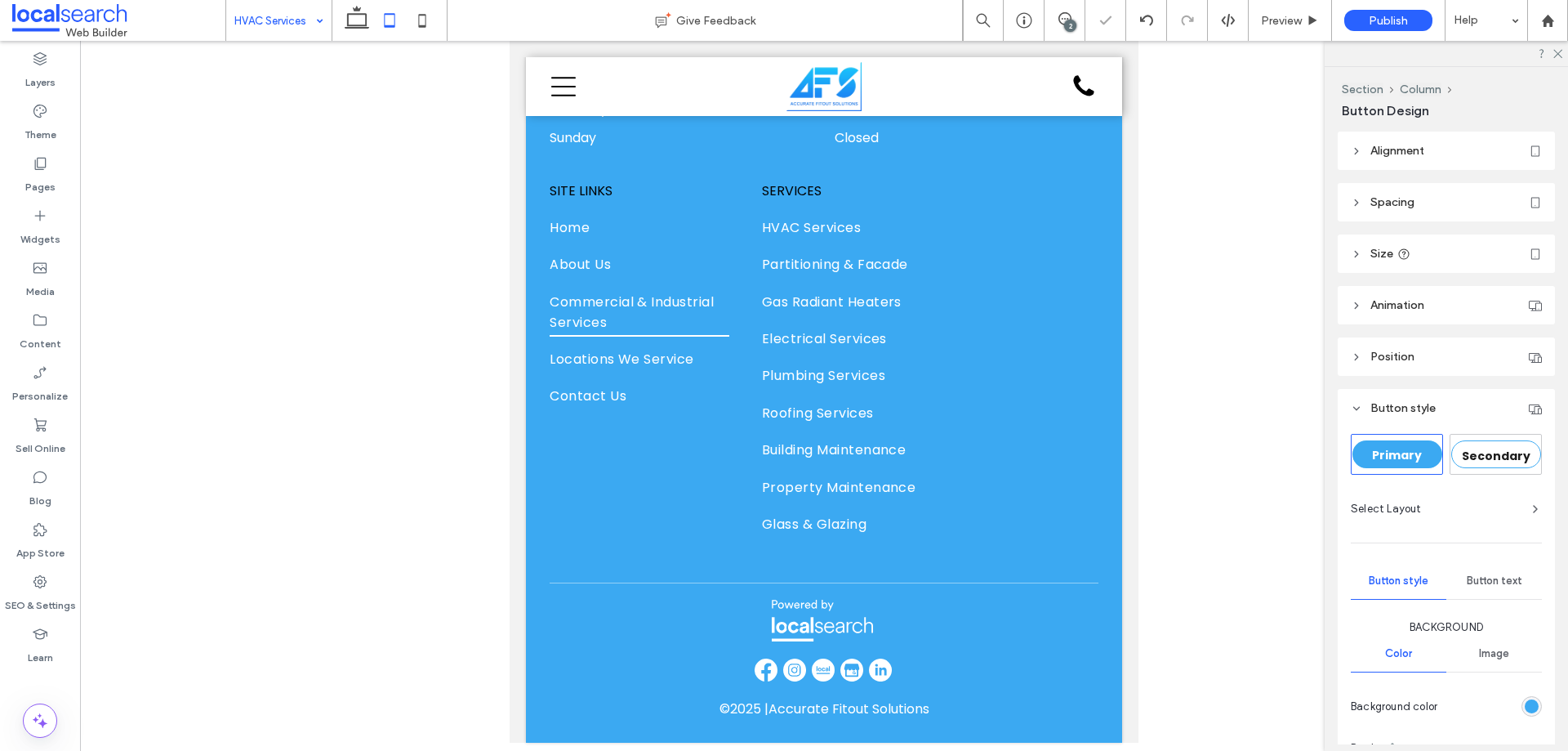 scroll, scrollTop: 0, scrollLeft: 0, axis: both 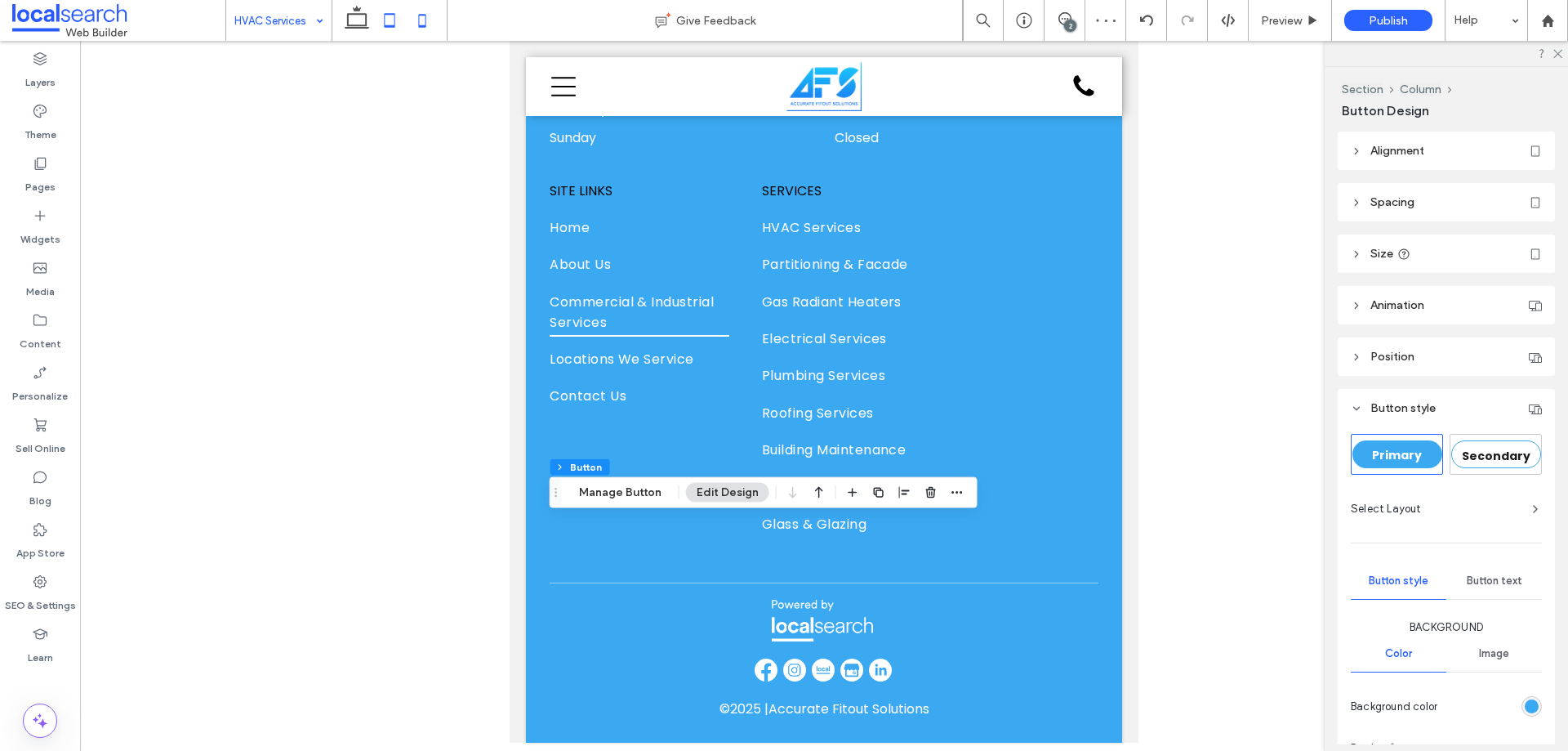 click 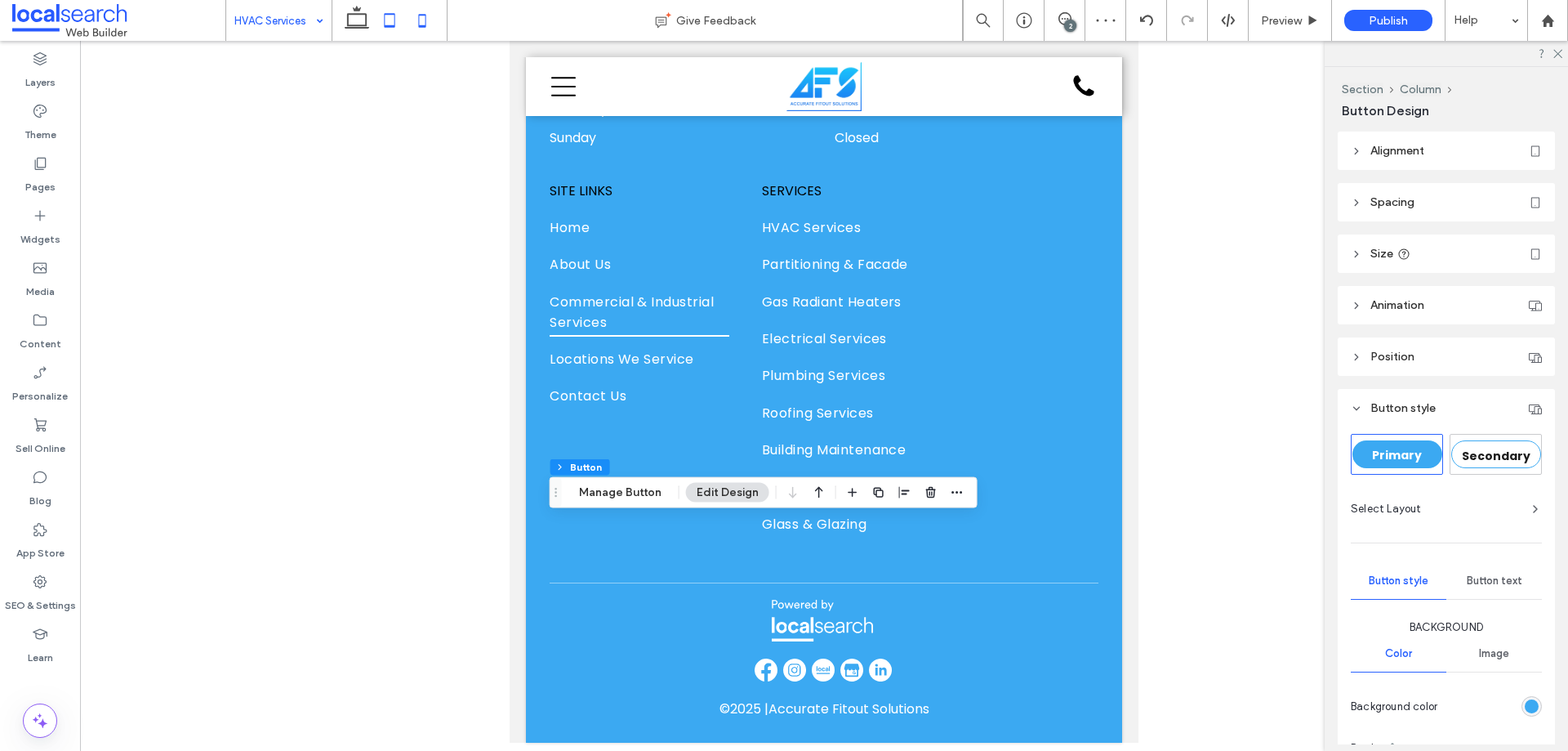 type on "***" 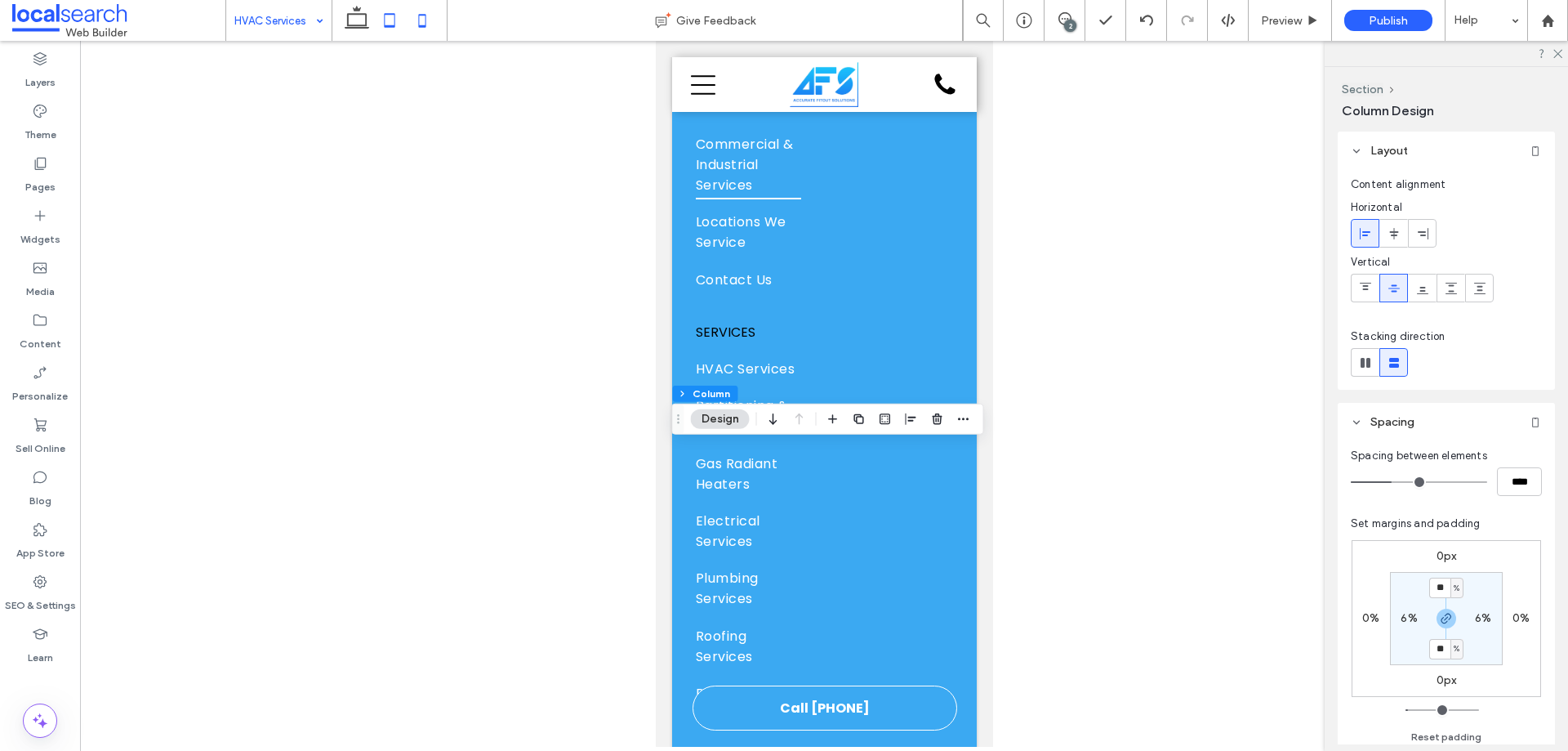 click 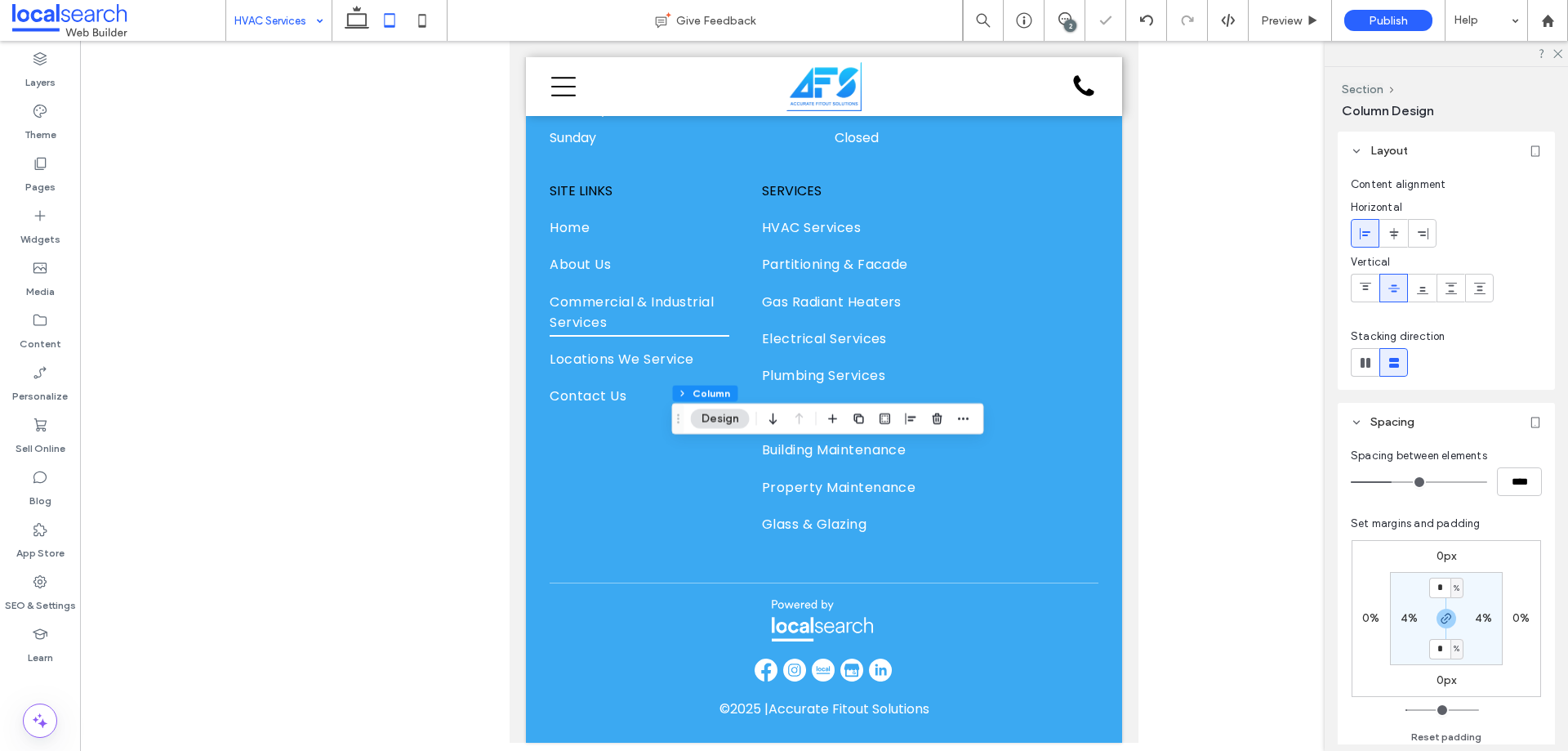 type on "*" 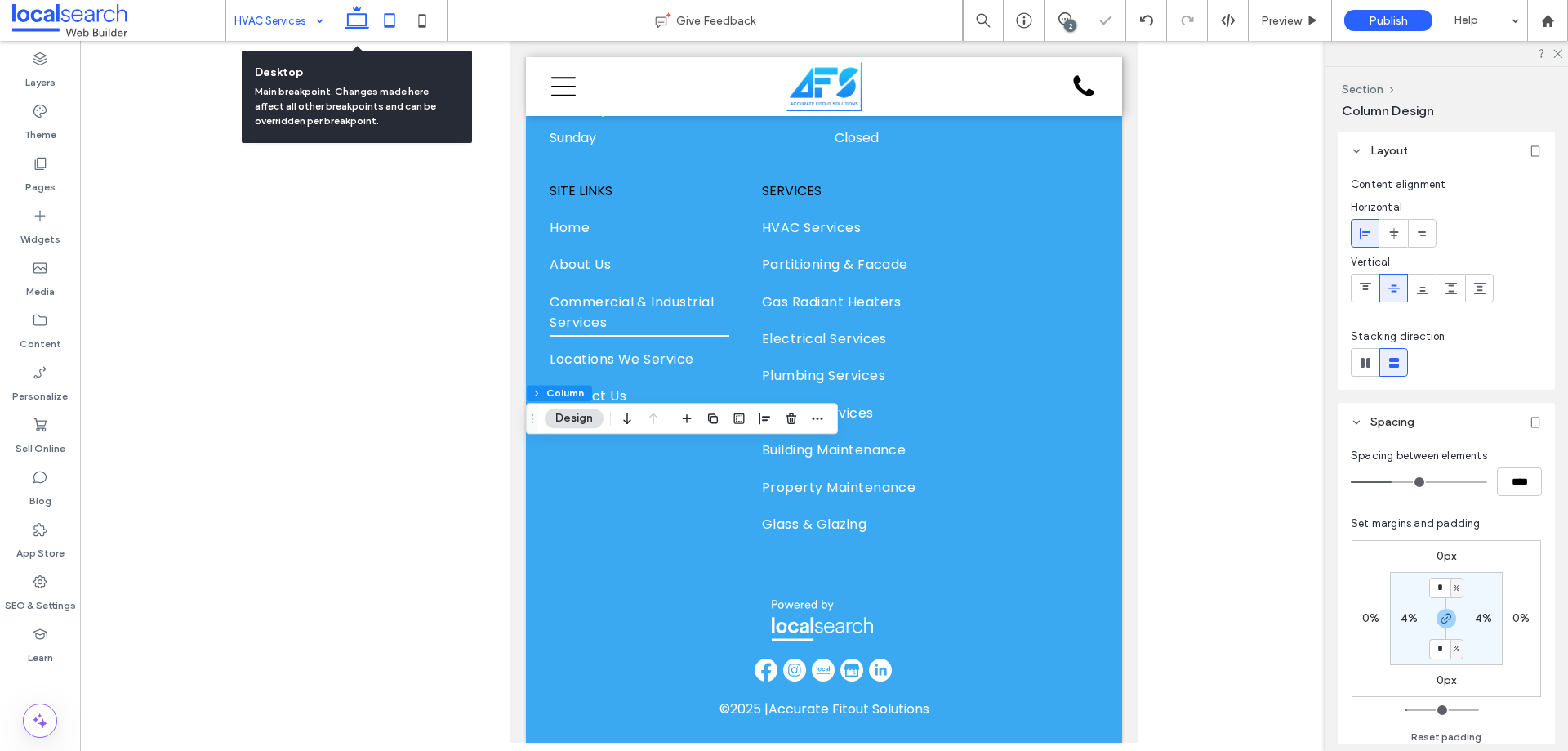 click 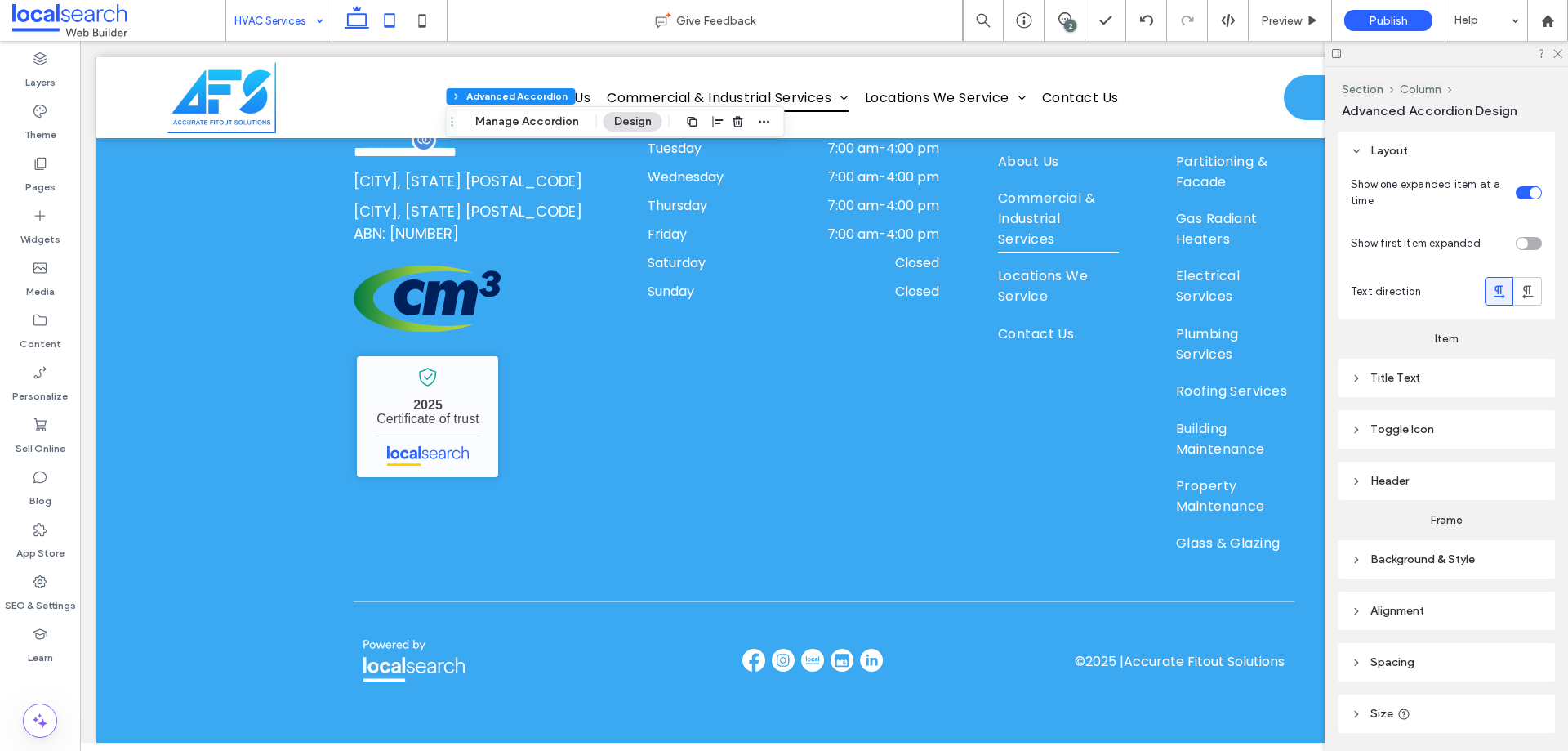 click 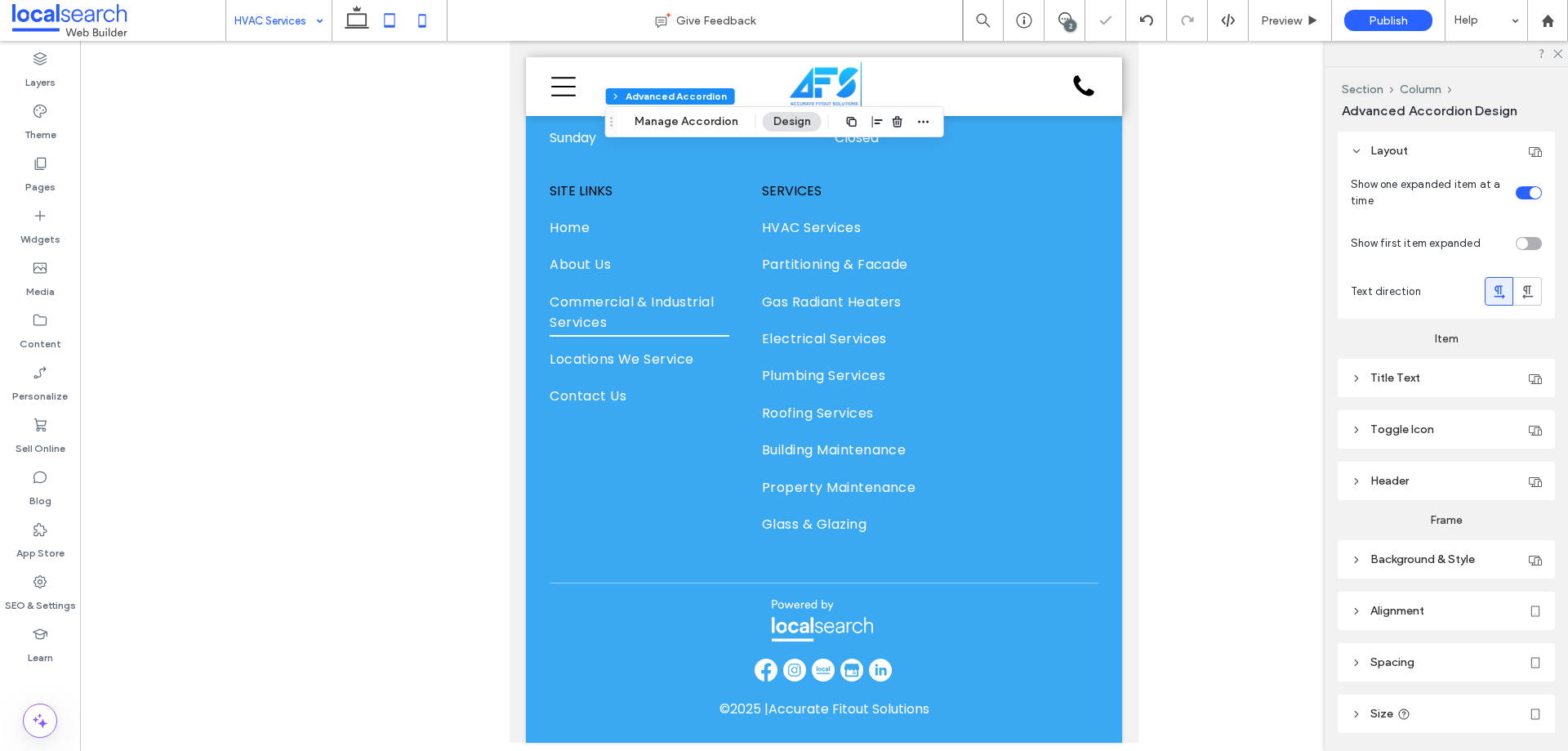 click 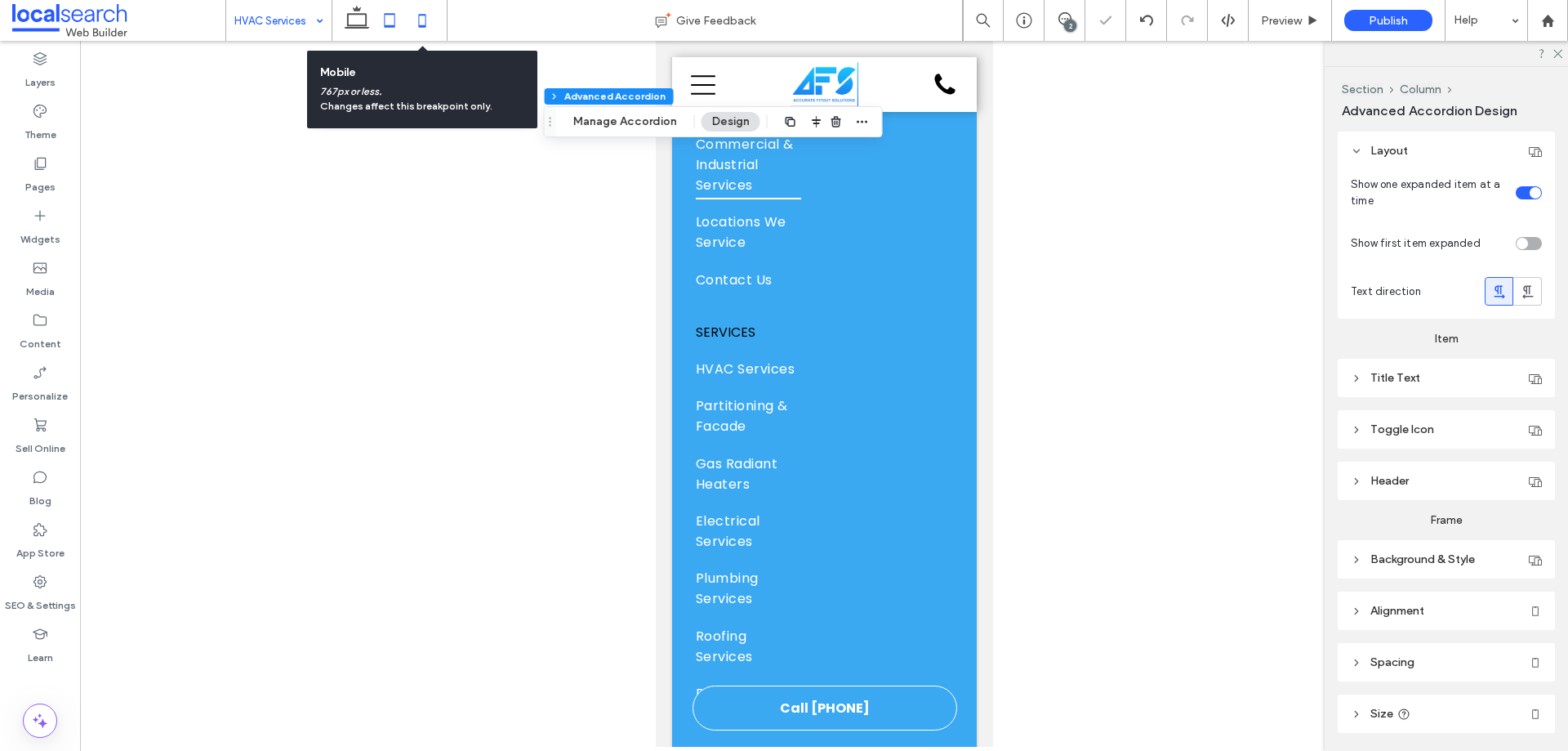 click at bounding box center [390, 20] 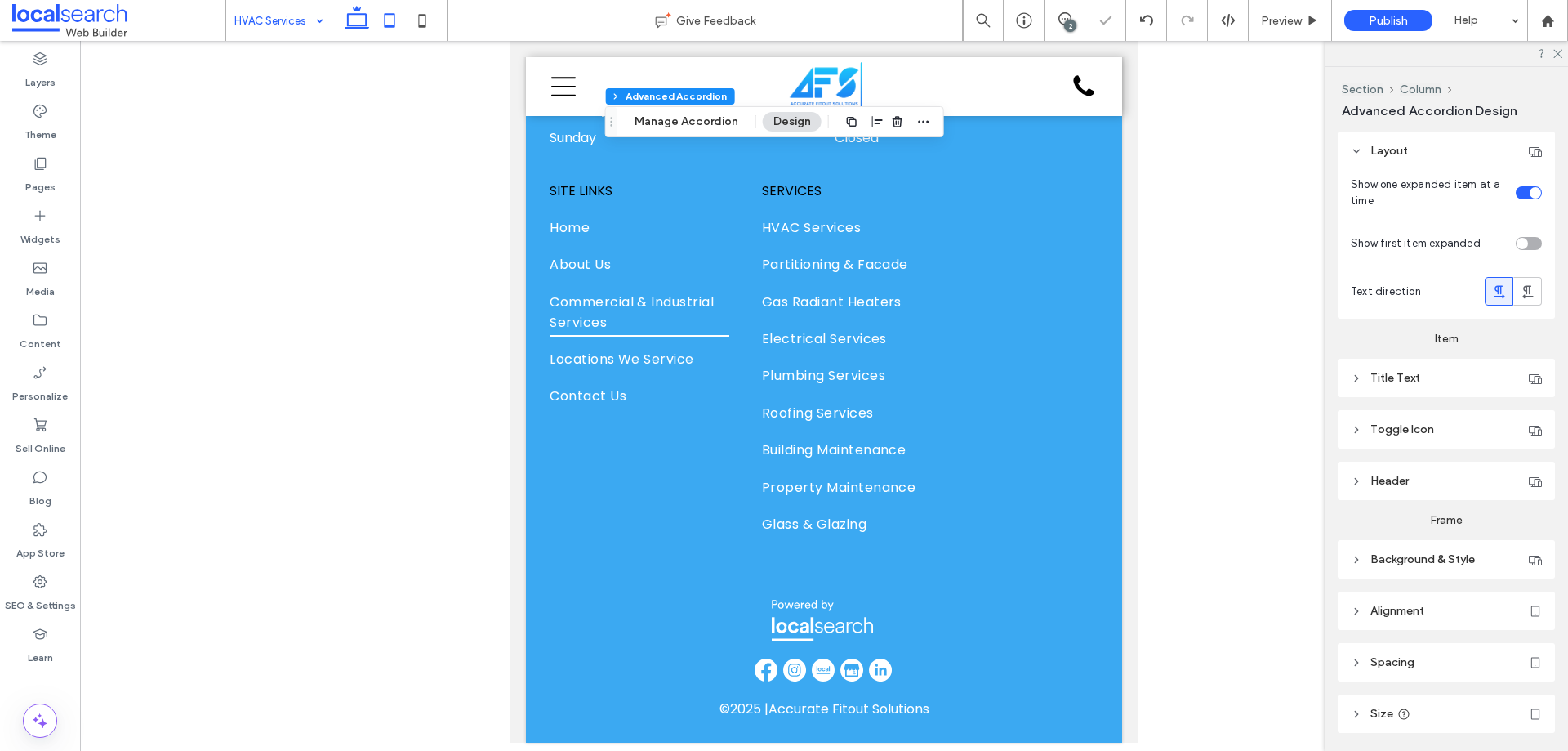 click 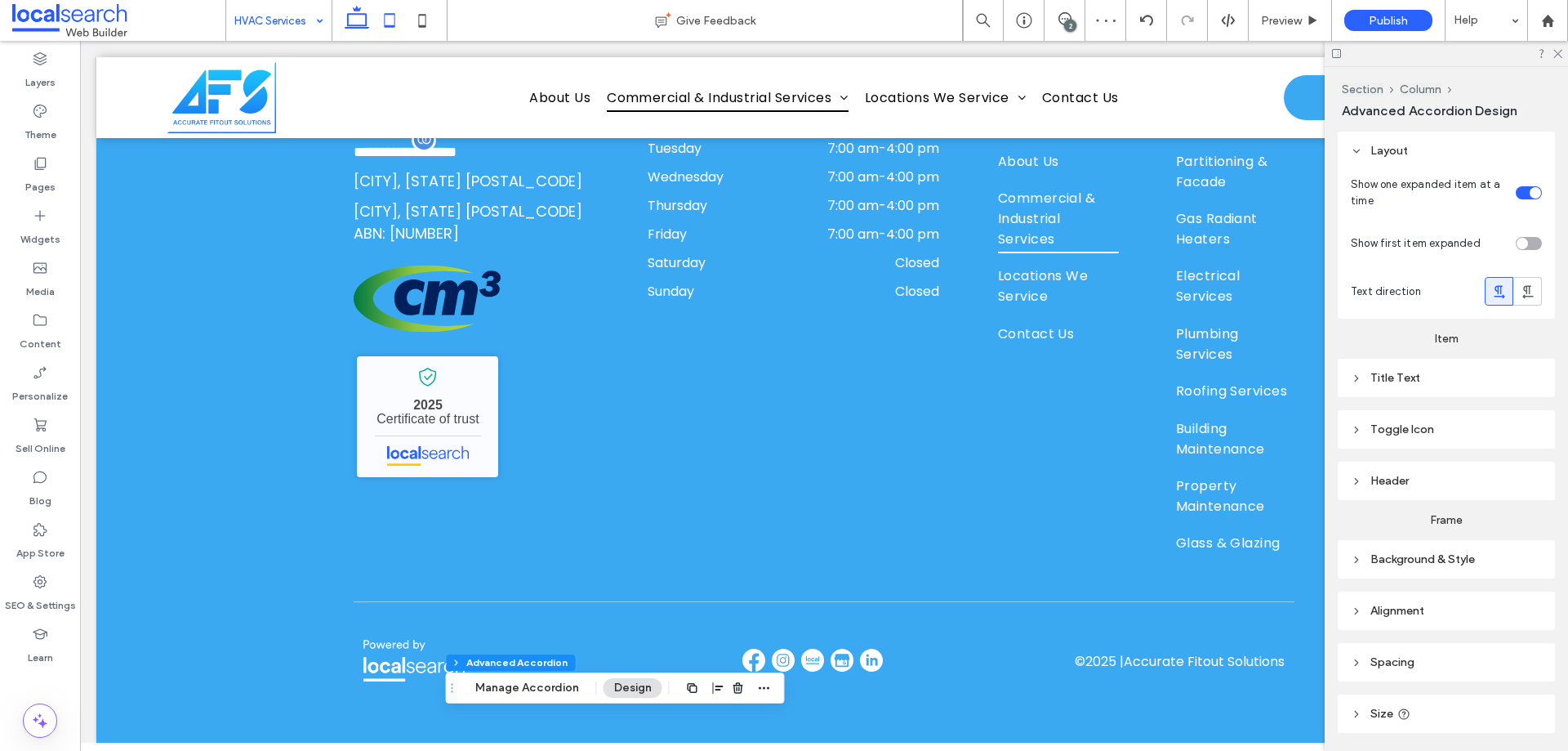 click 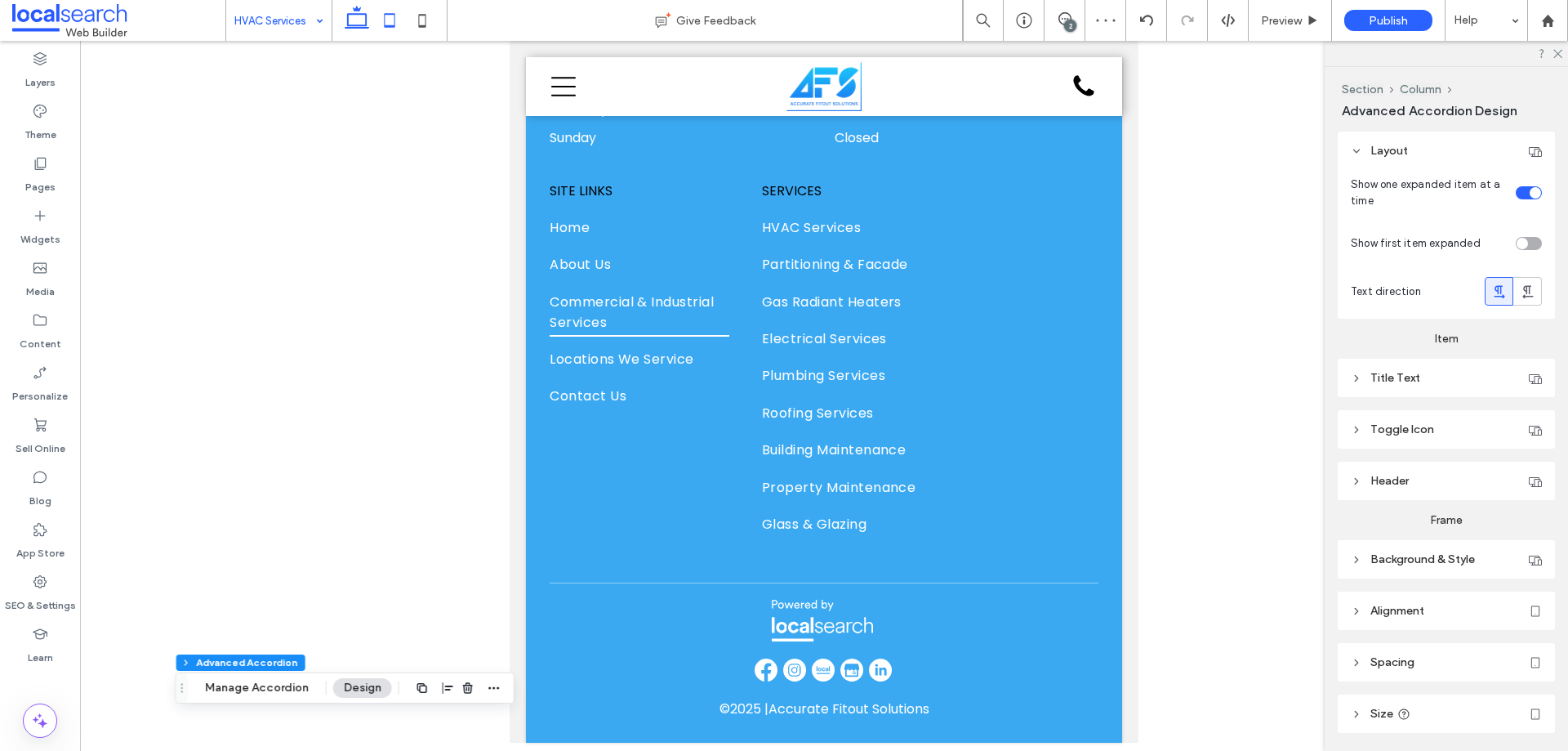 click 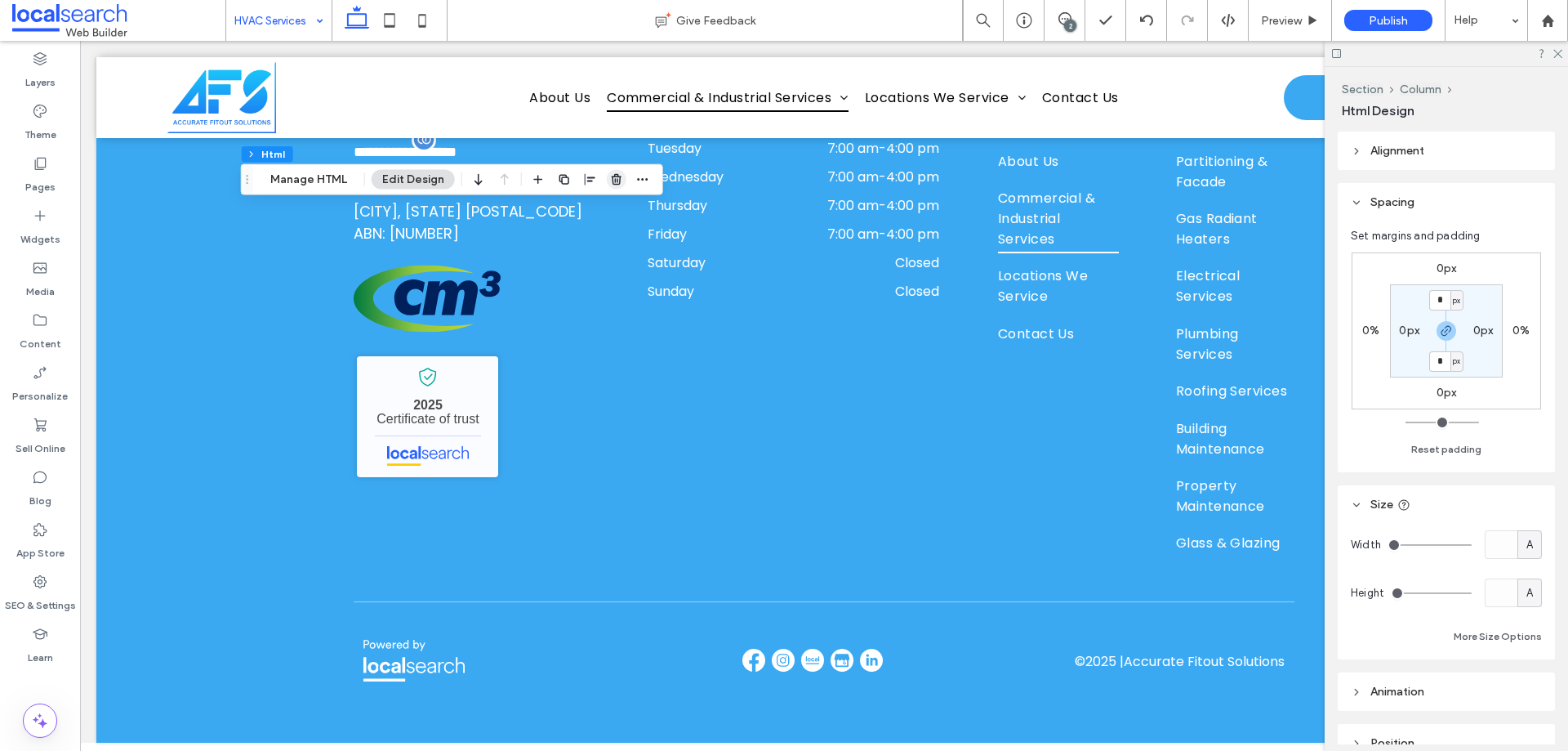 click 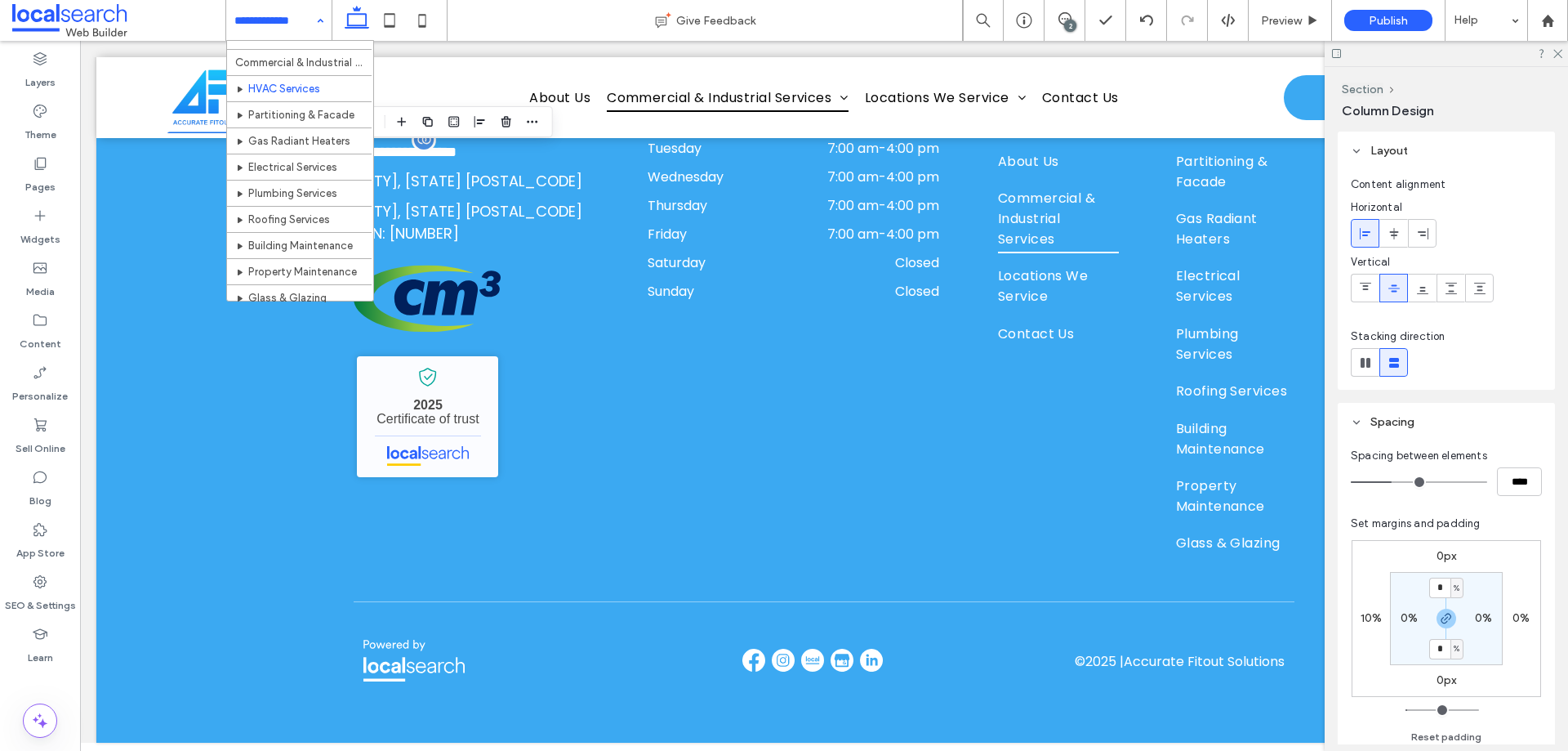 scroll, scrollTop: 82, scrollLeft: 0, axis: vertical 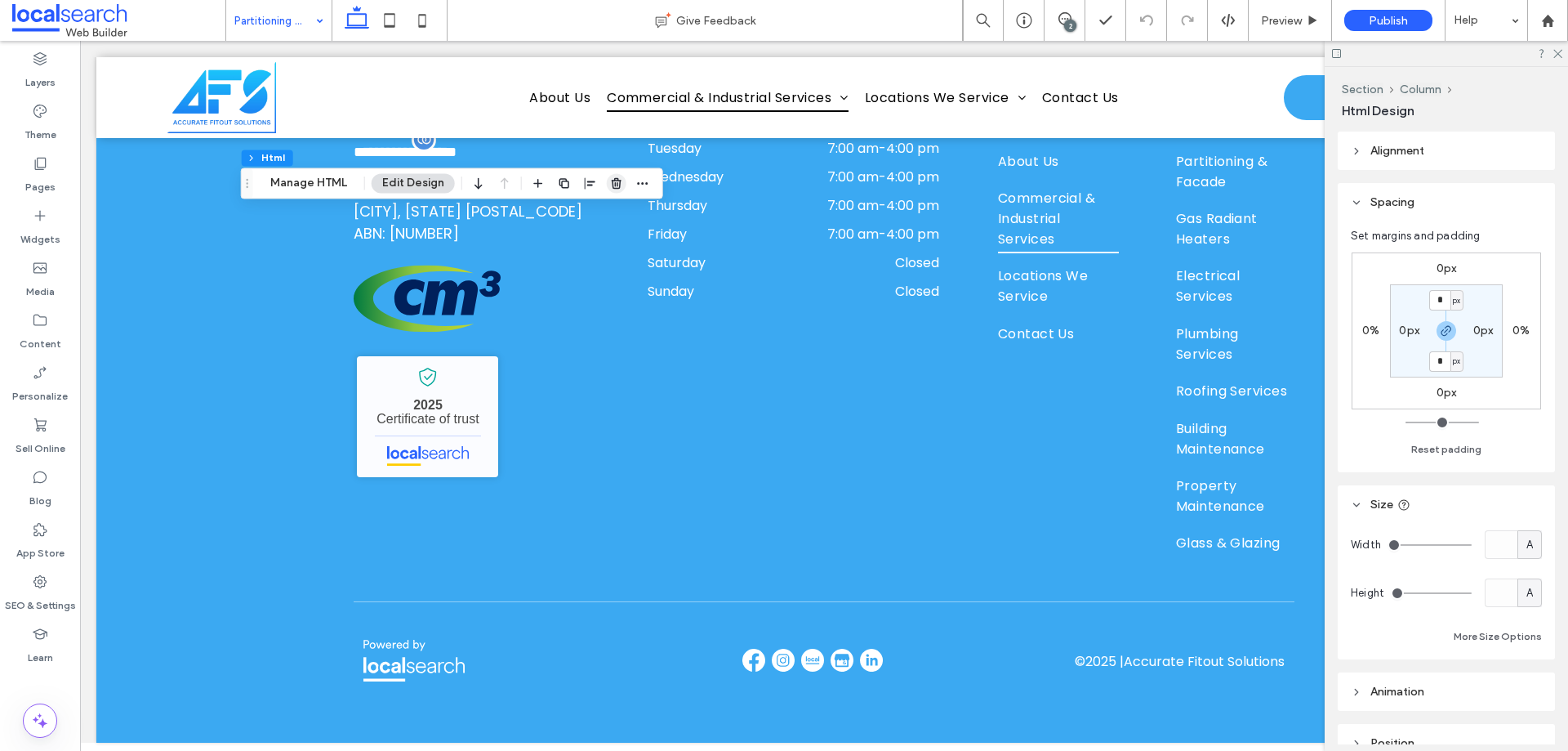 click 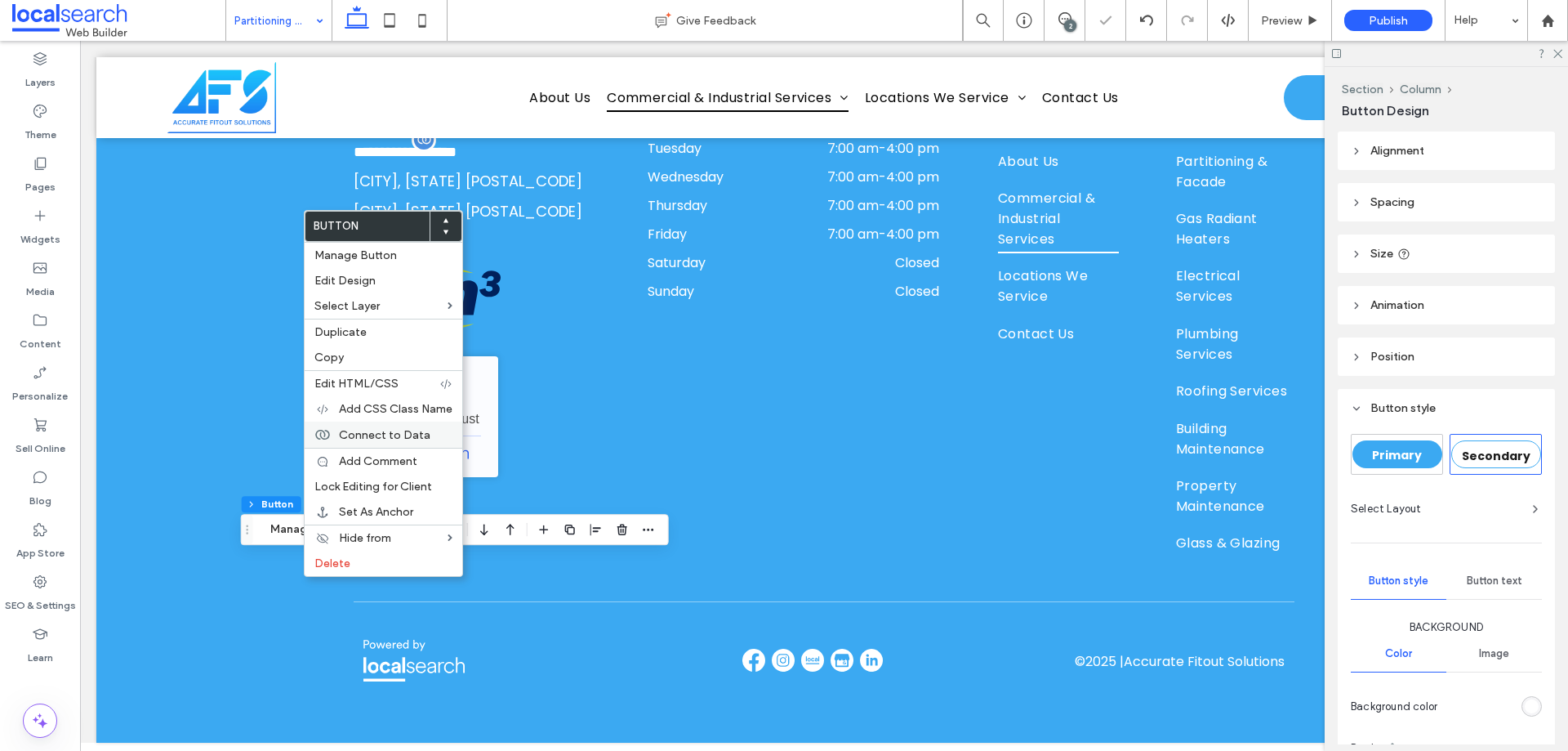 click on "Connect to Data" at bounding box center [385, 435] 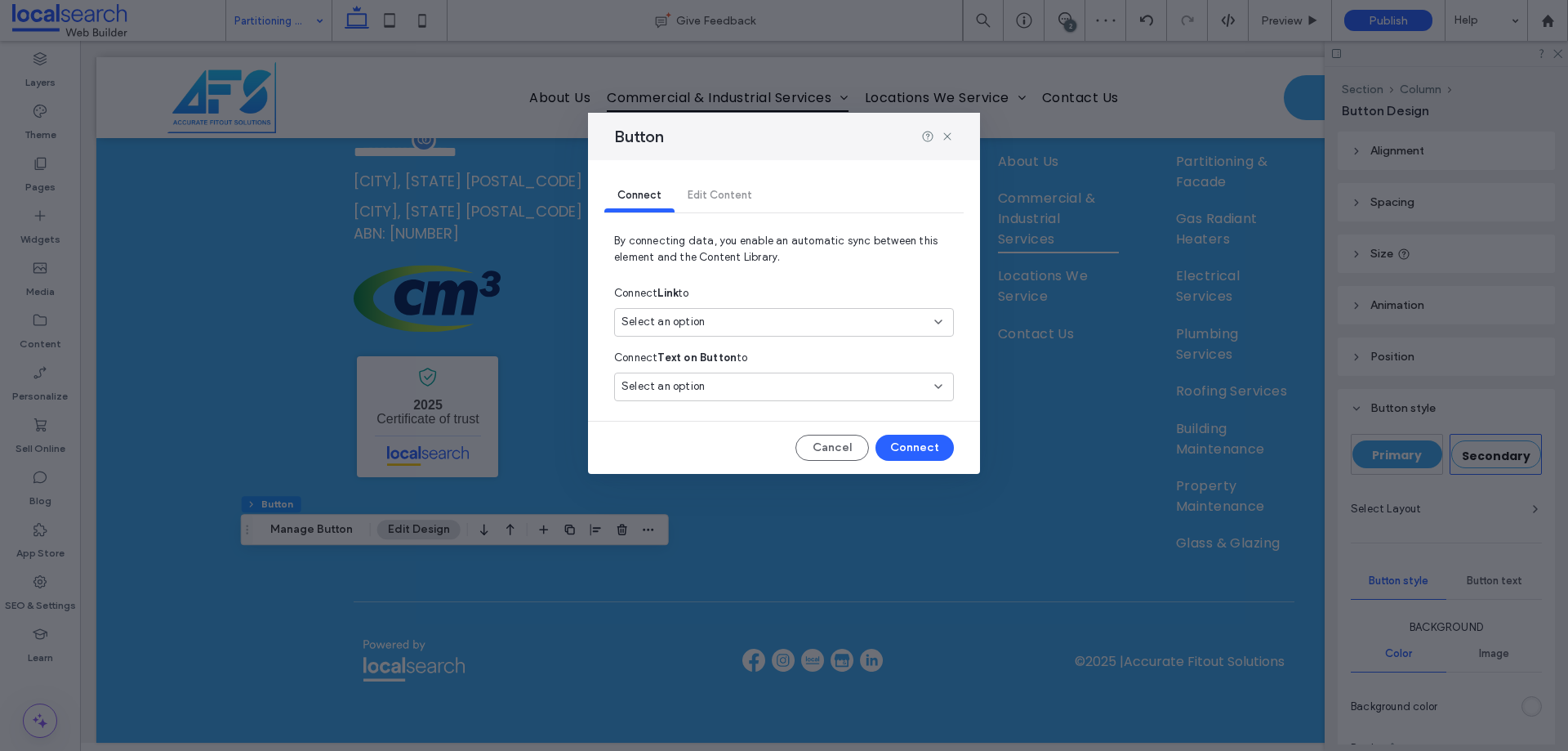 click on "Select an option" at bounding box center (774, 322) 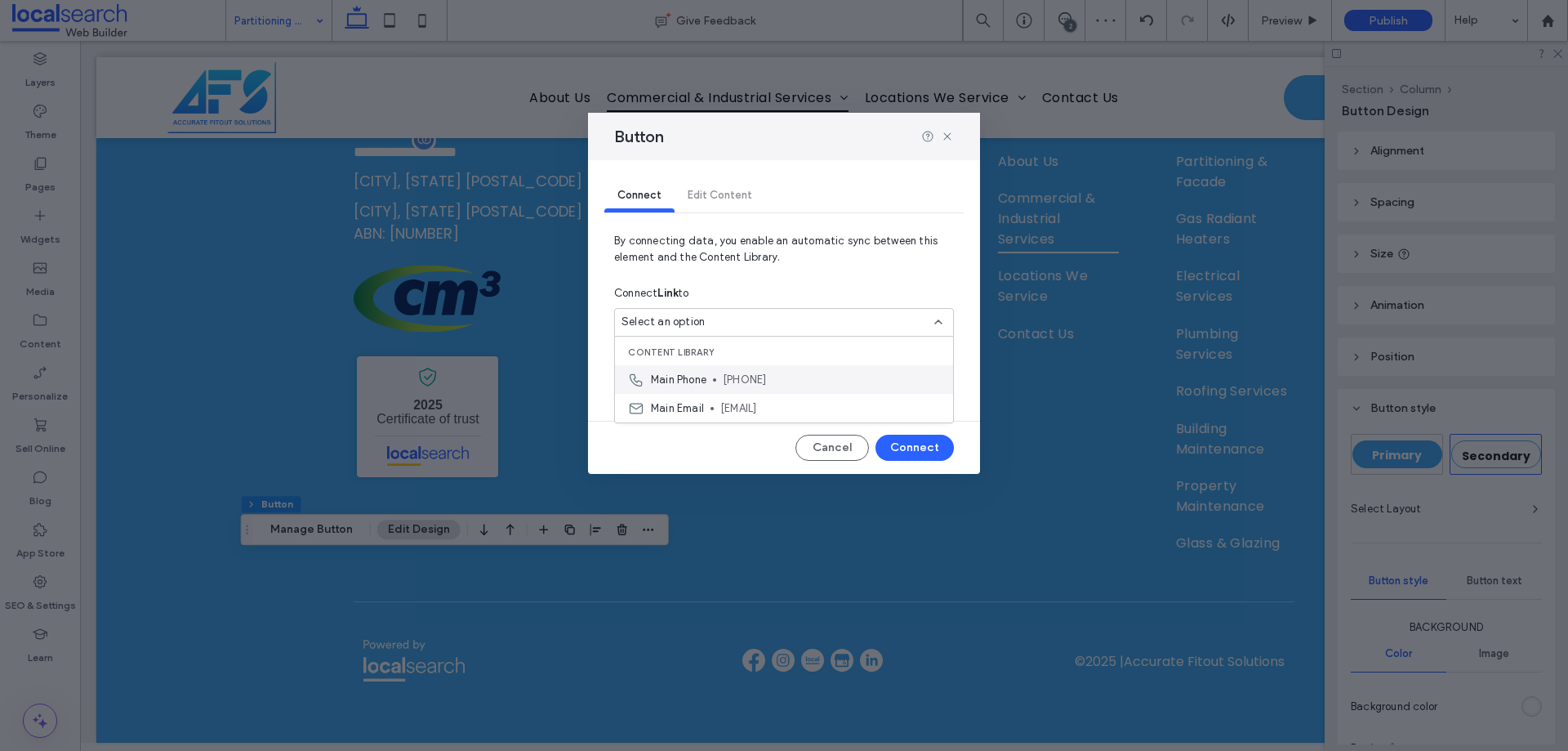 click on "Main Phone [PHONE]" at bounding box center [784, 379] 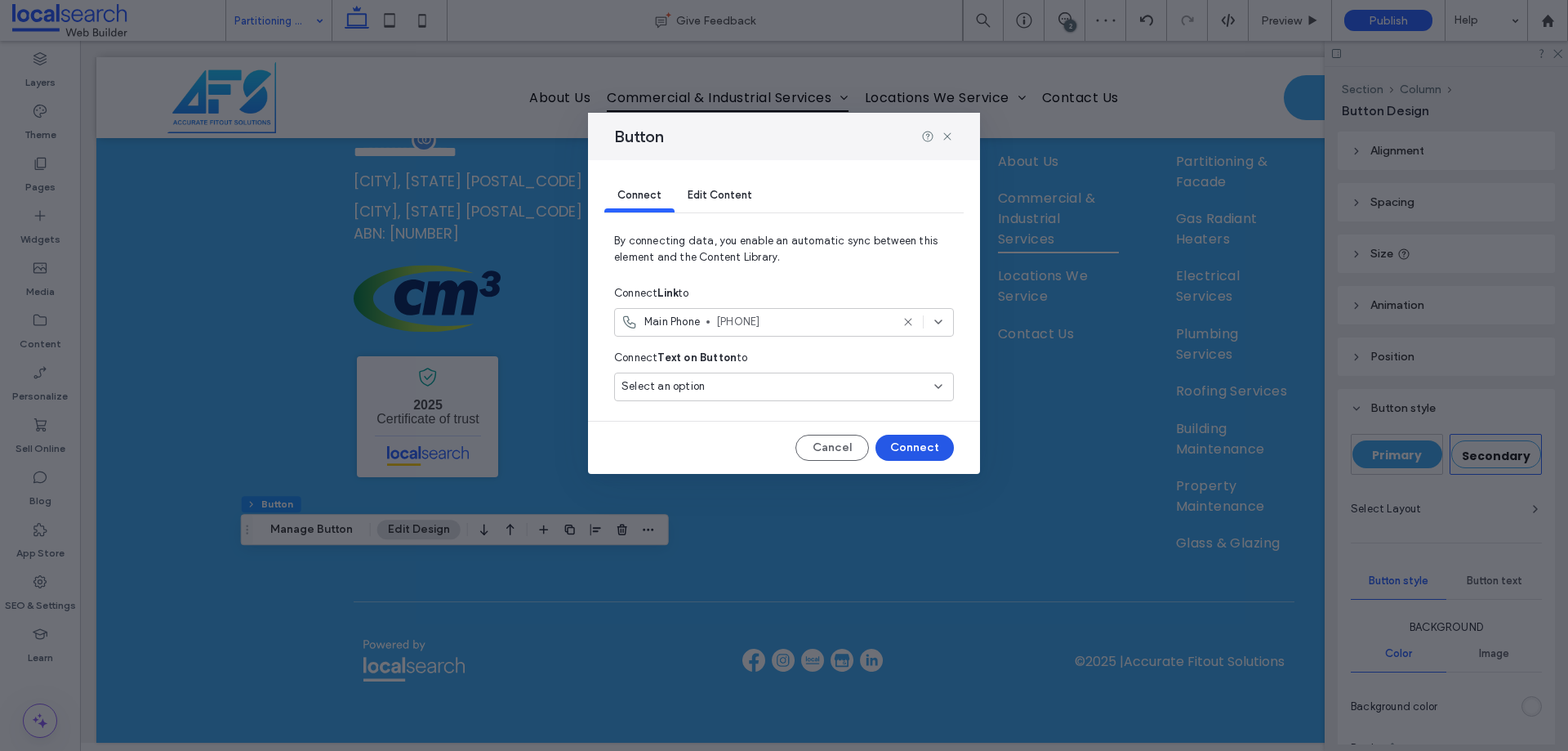 click on "Connect" at bounding box center [915, 448] 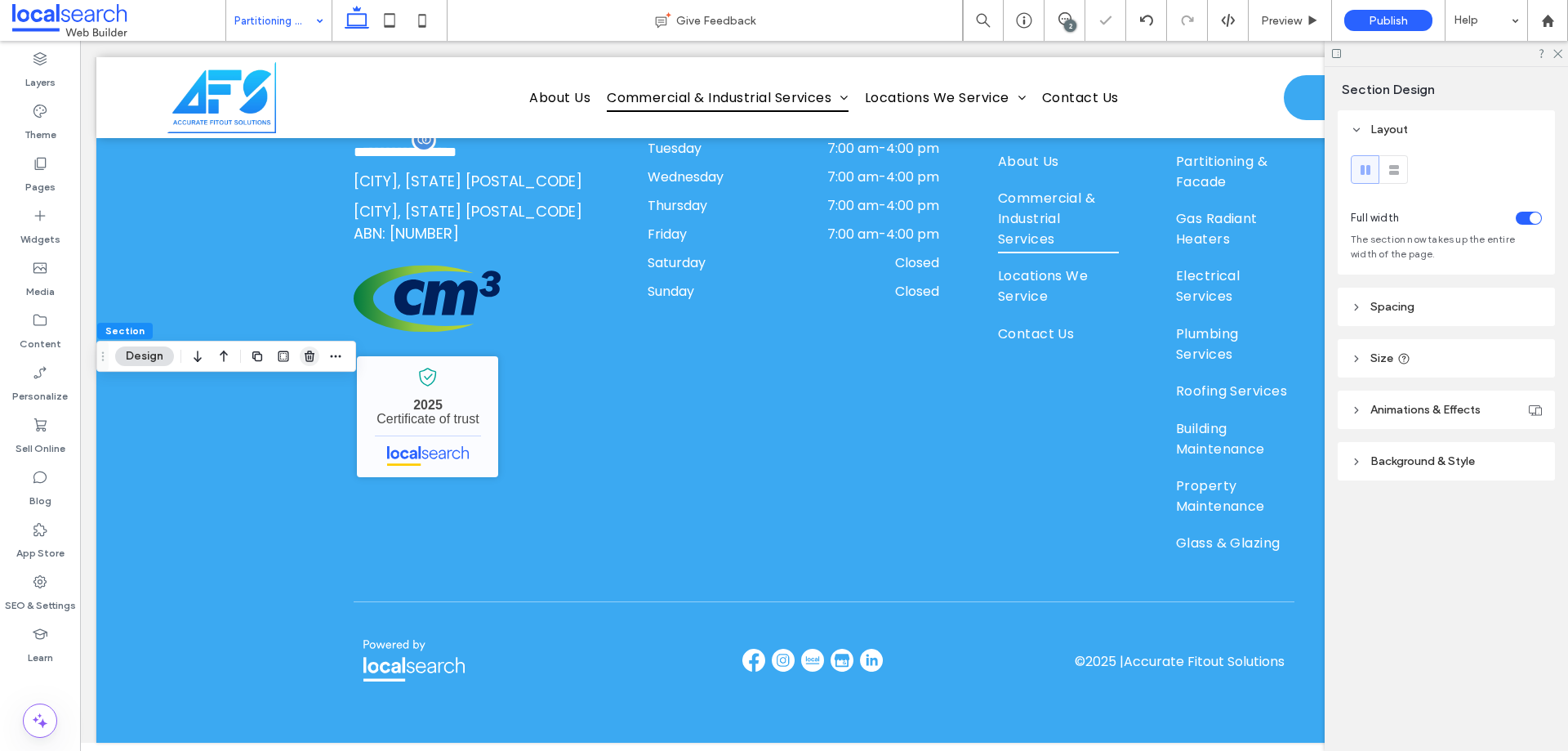 click at bounding box center (310, 356) 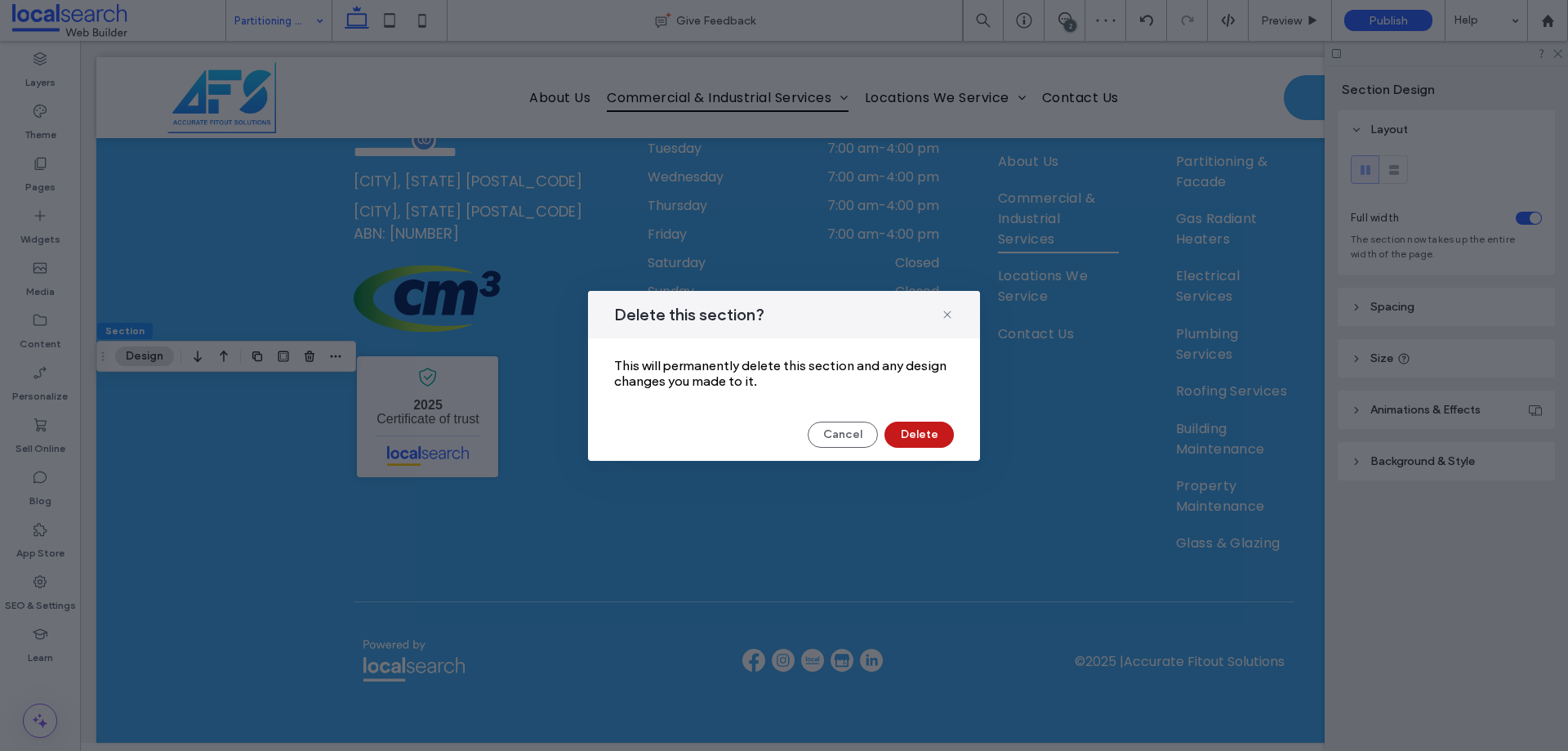 click on "Delete" at bounding box center [919, 435] 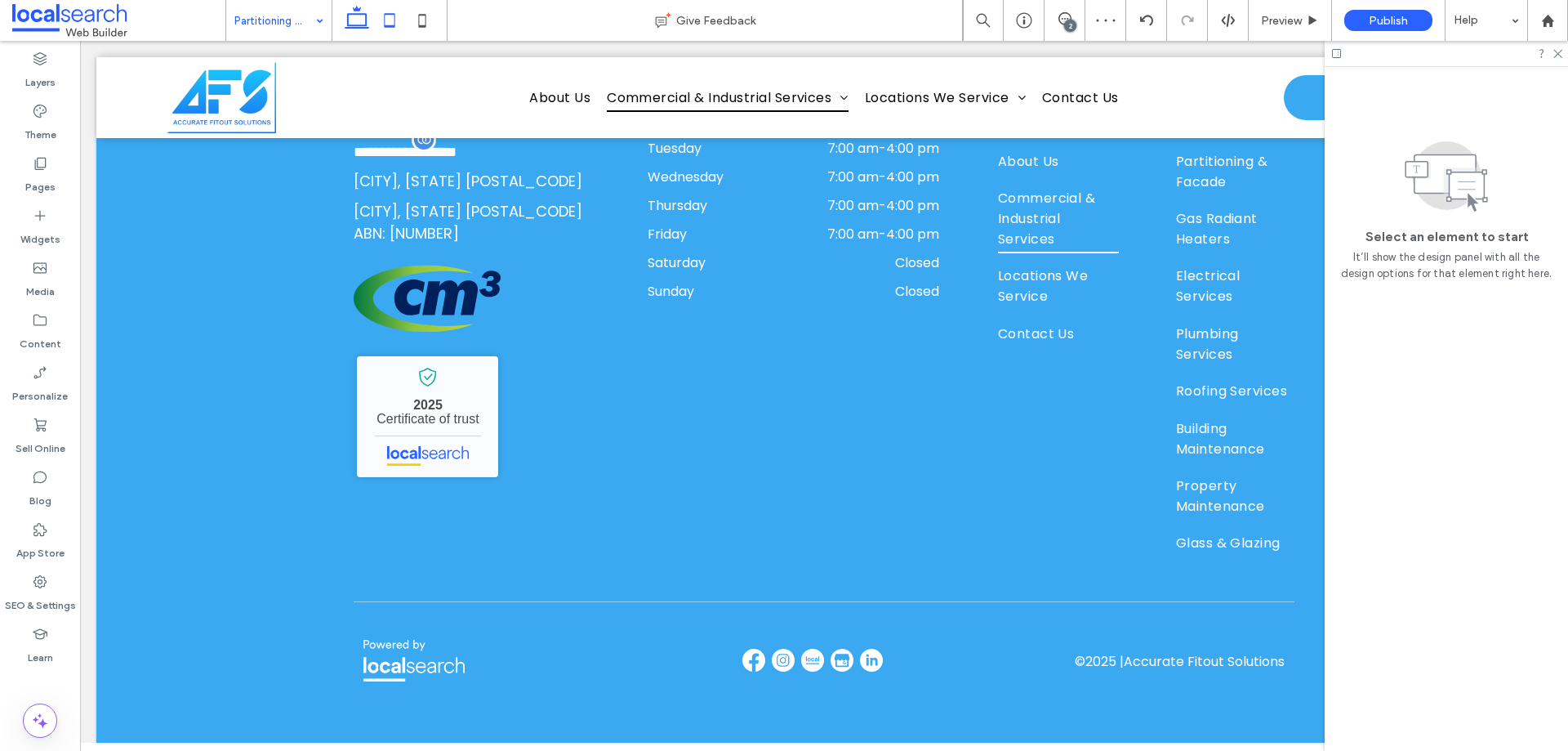 click 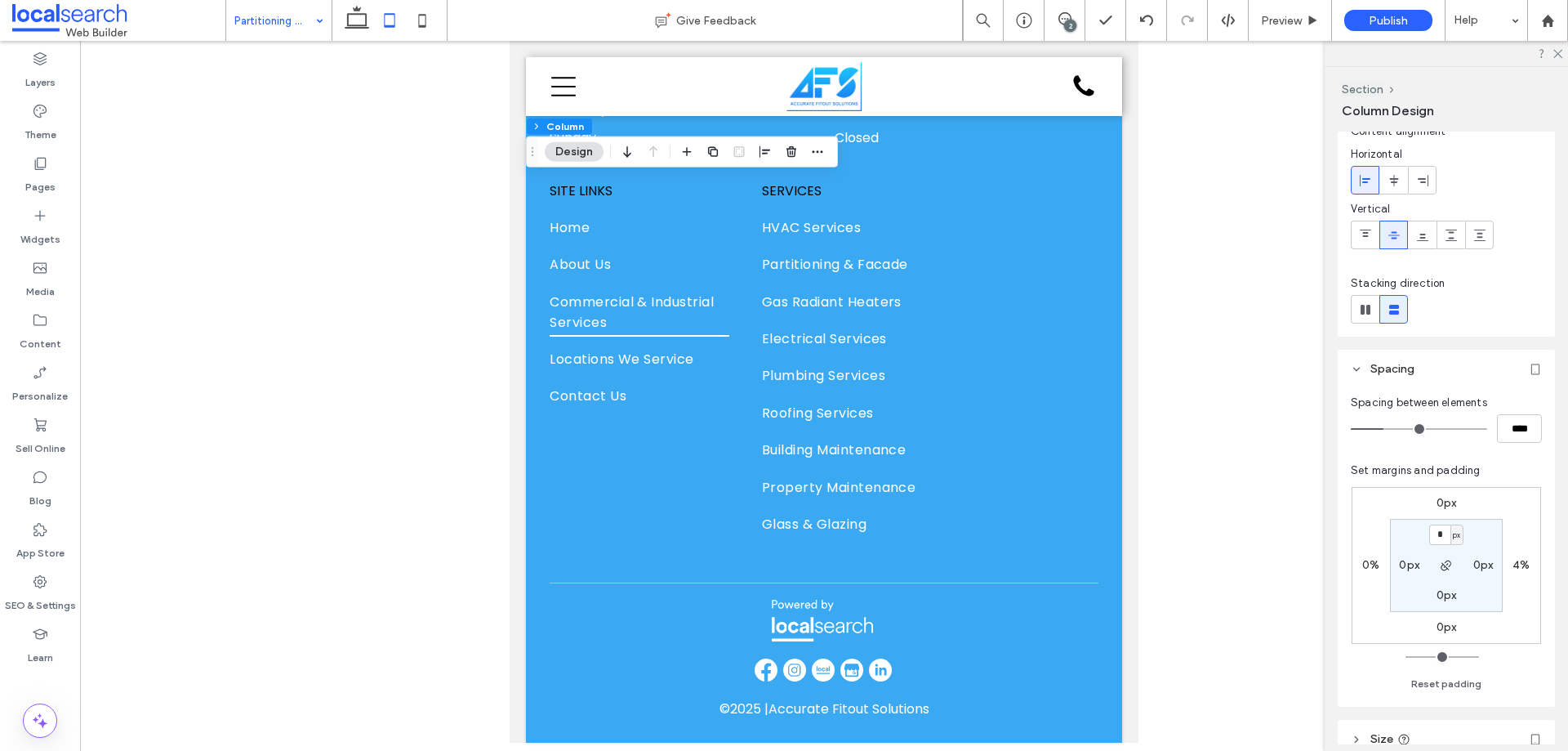 scroll, scrollTop: 82, scrollLeft: 0, axis: vertical 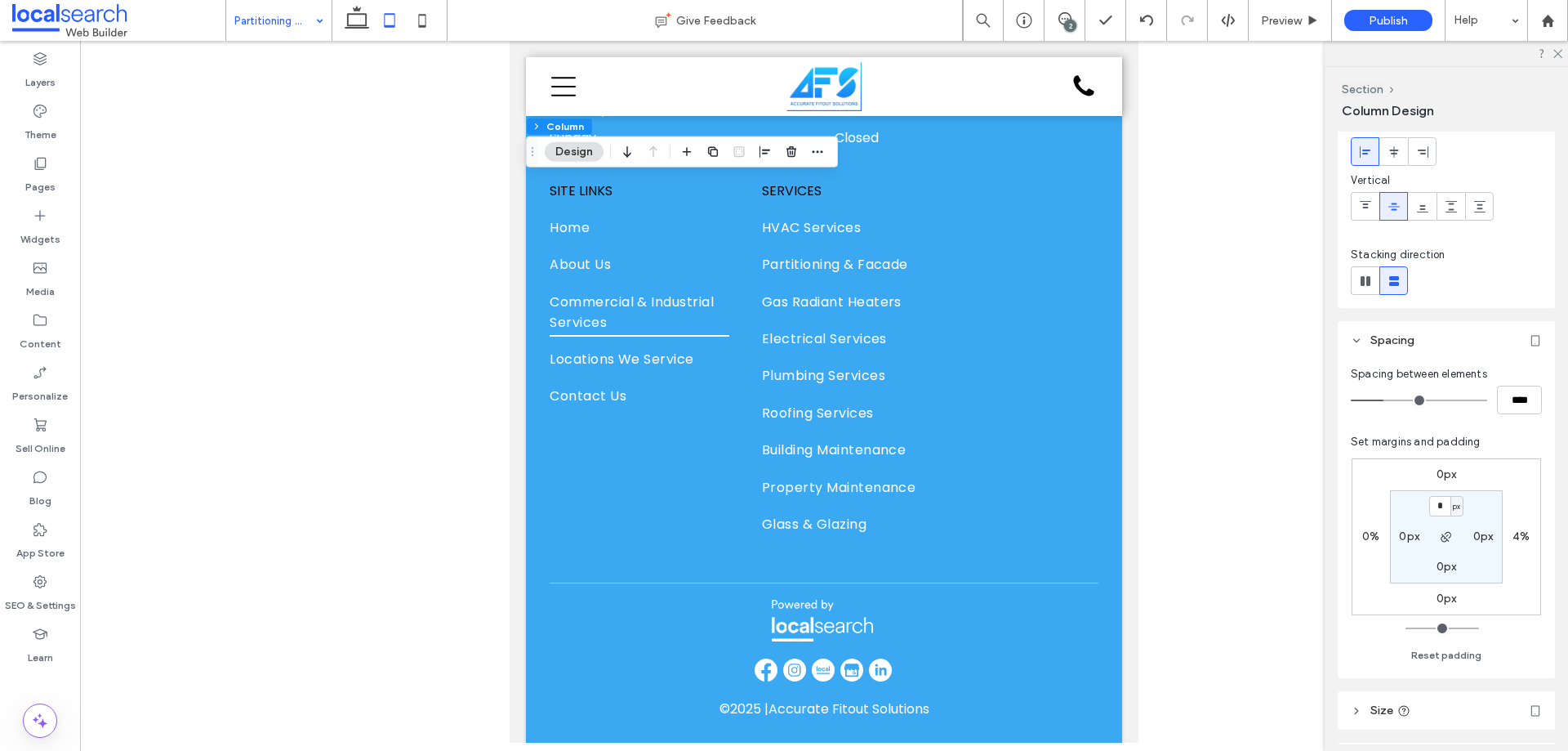click on "px" at bounding box center [1456, 507] 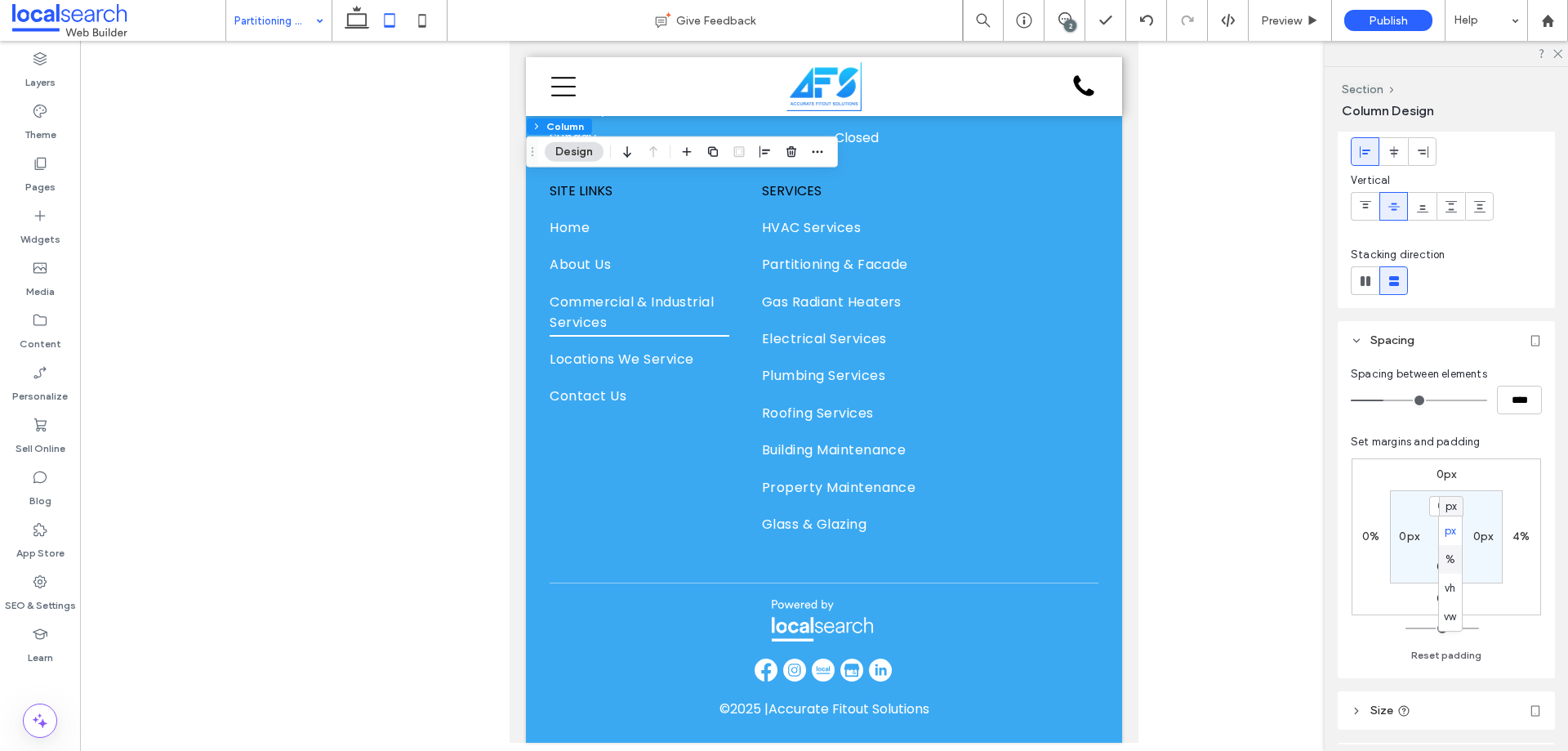click on "%" at bounding box center (1450, 560) 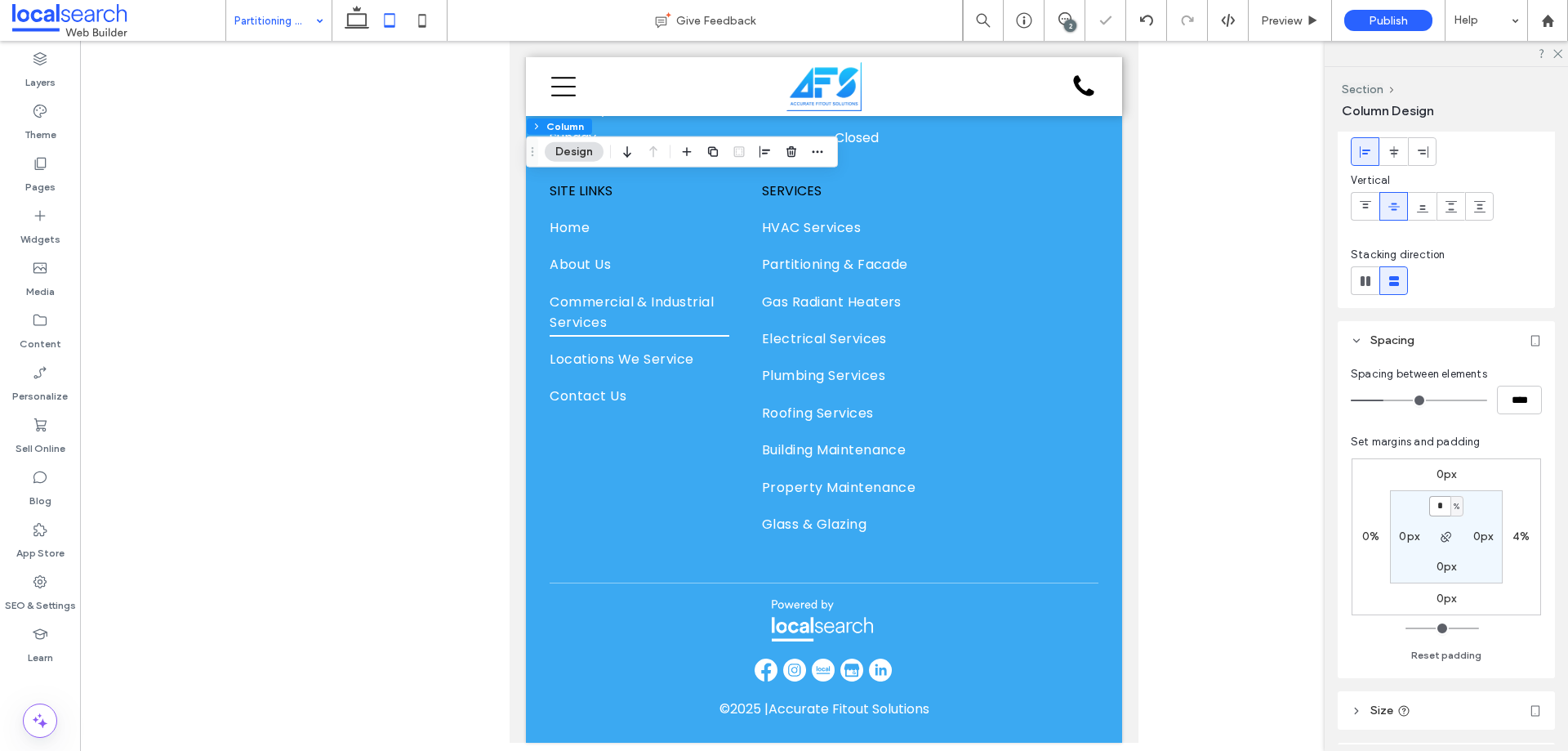 click on "*" at bounding box center [1440, 506] 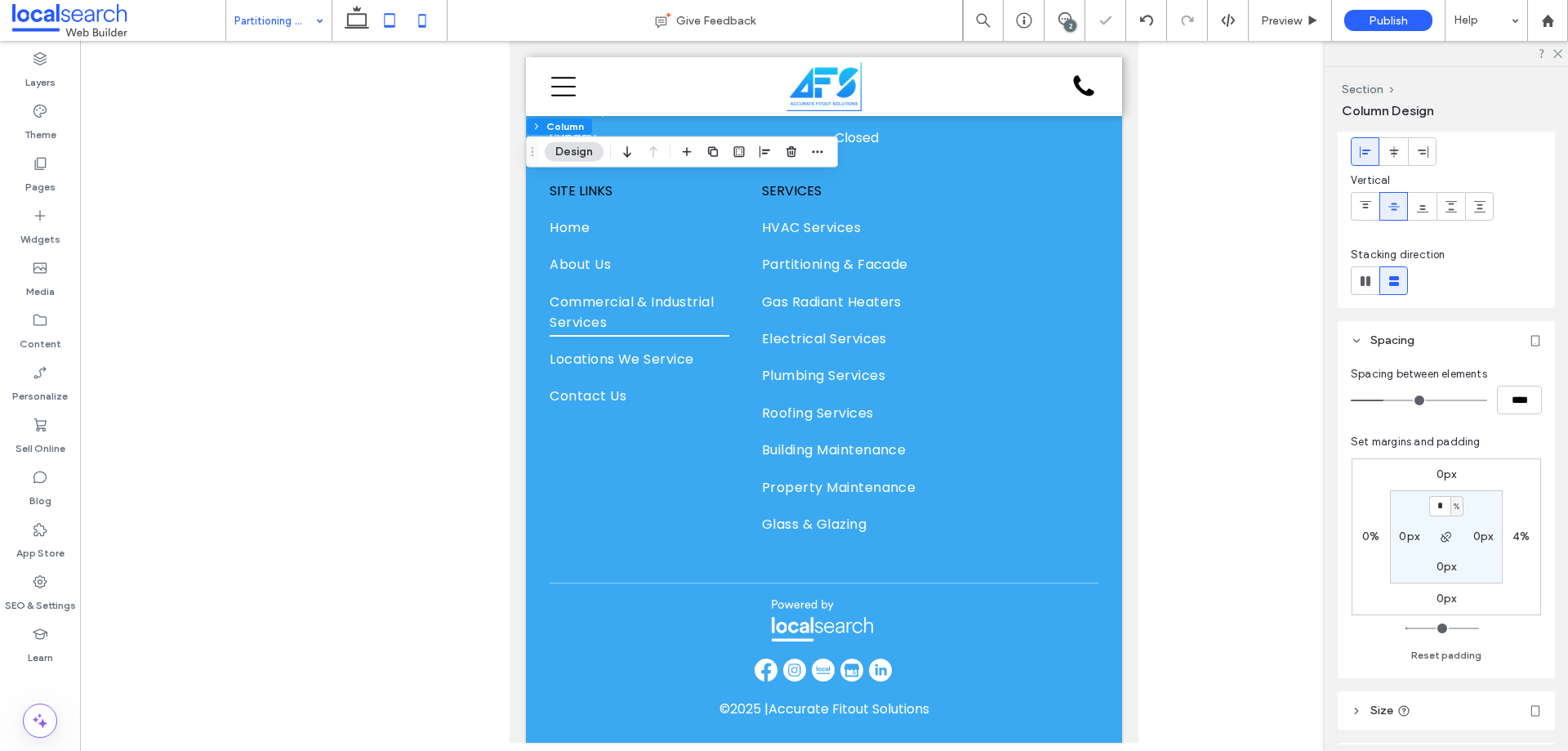 click 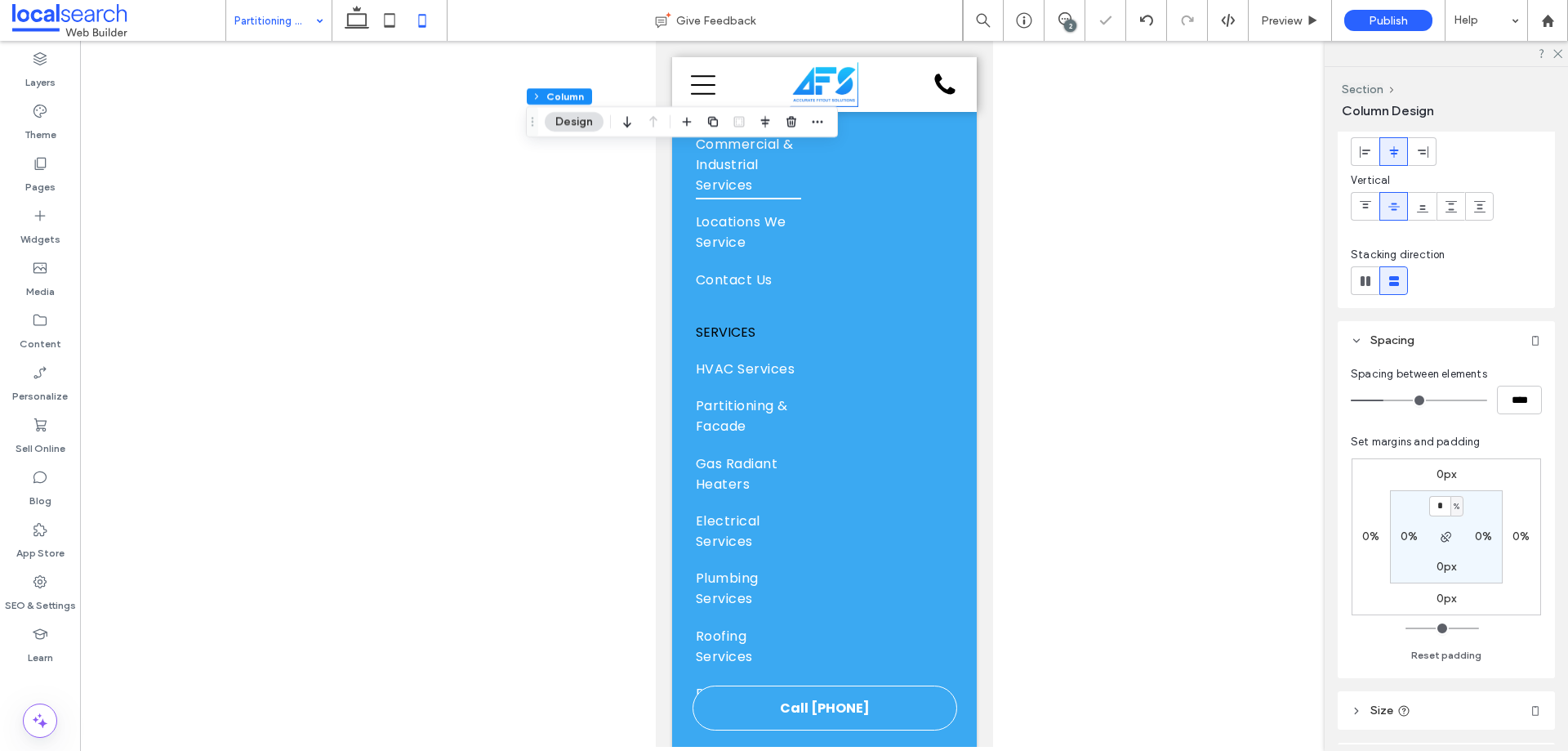 type on "*" 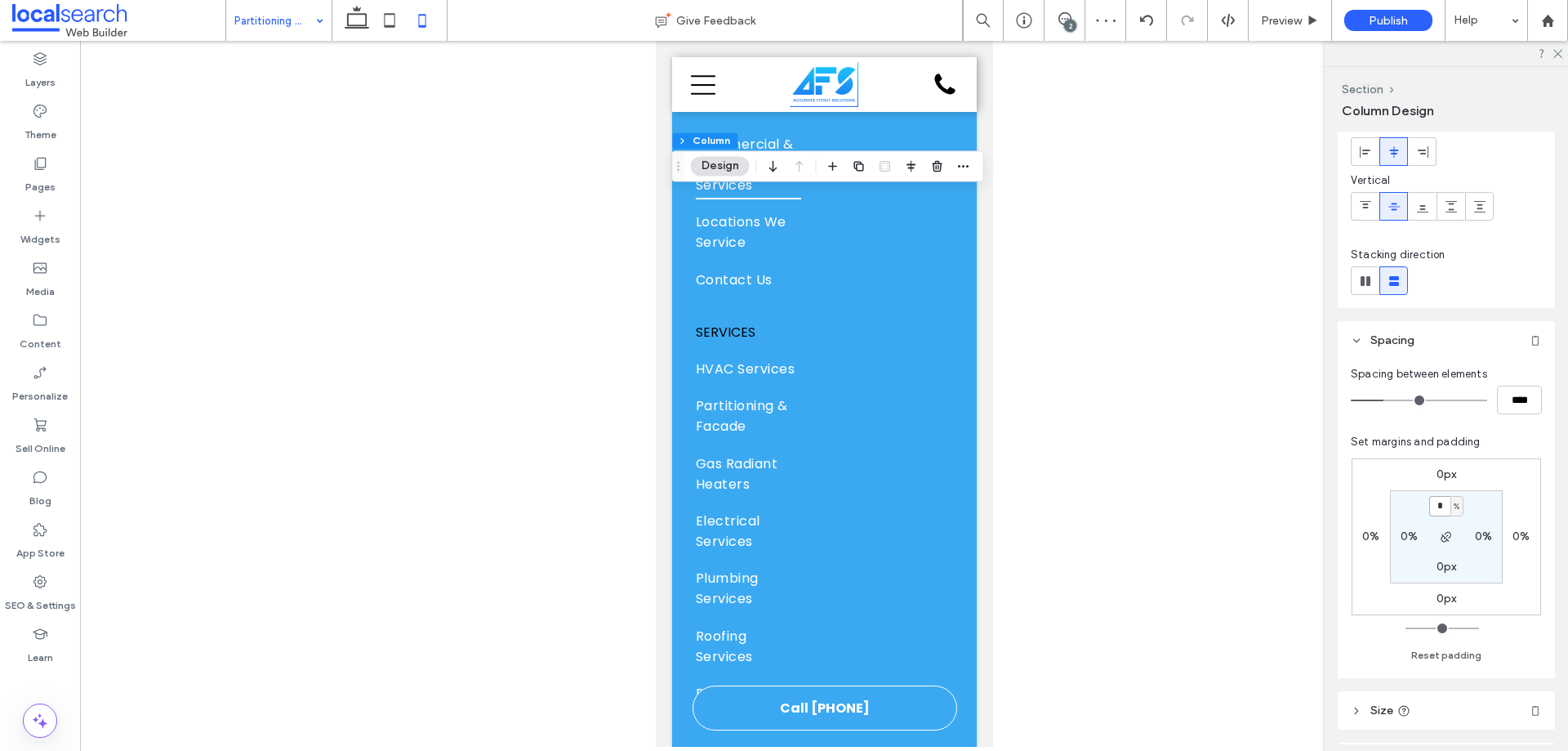drag, startPoint x: 1437, startPoint y: 506, endPoint x: 1427, endPoint y: 506, distance: 10 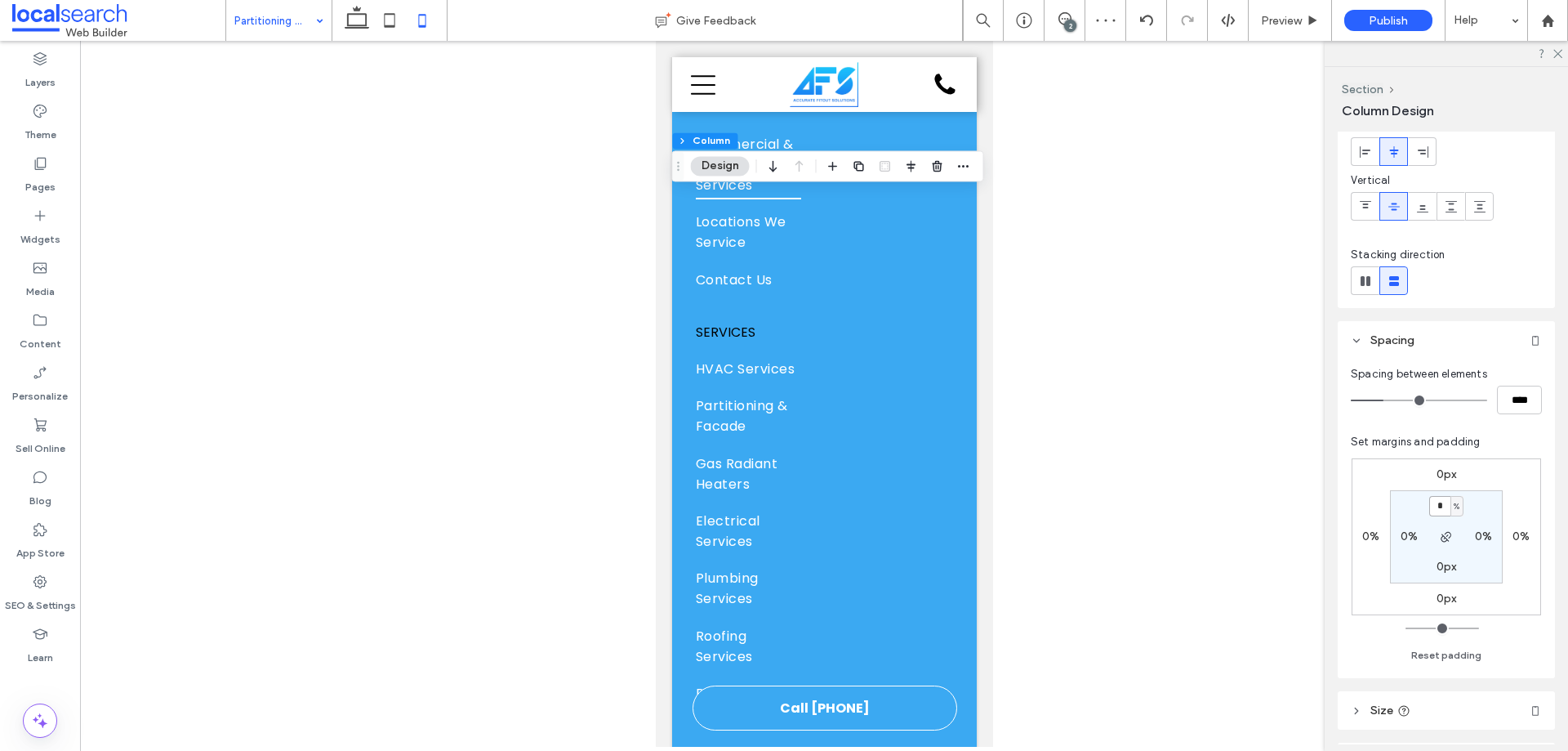 click on "*" at bounding box center (1440, 506) 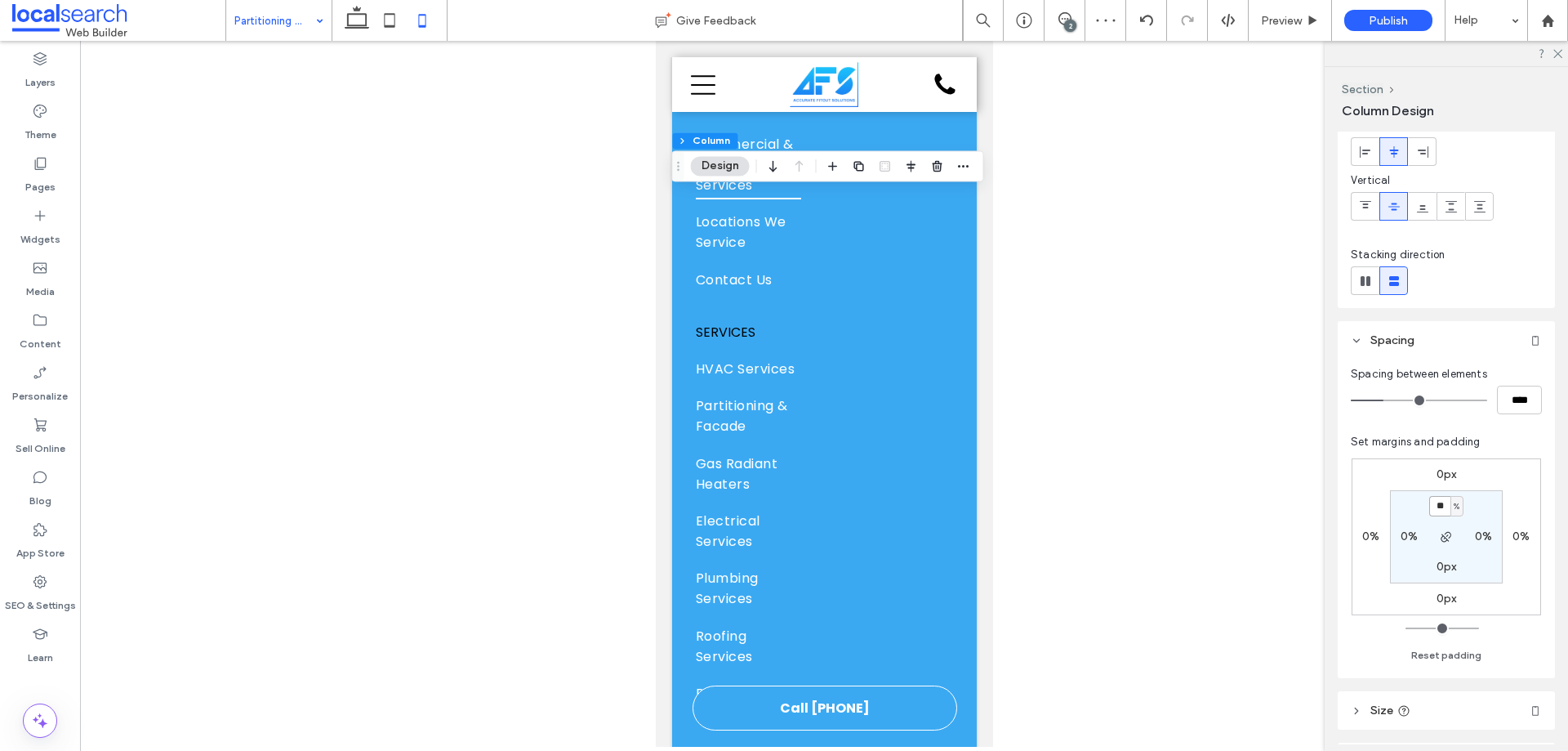 type on "**" 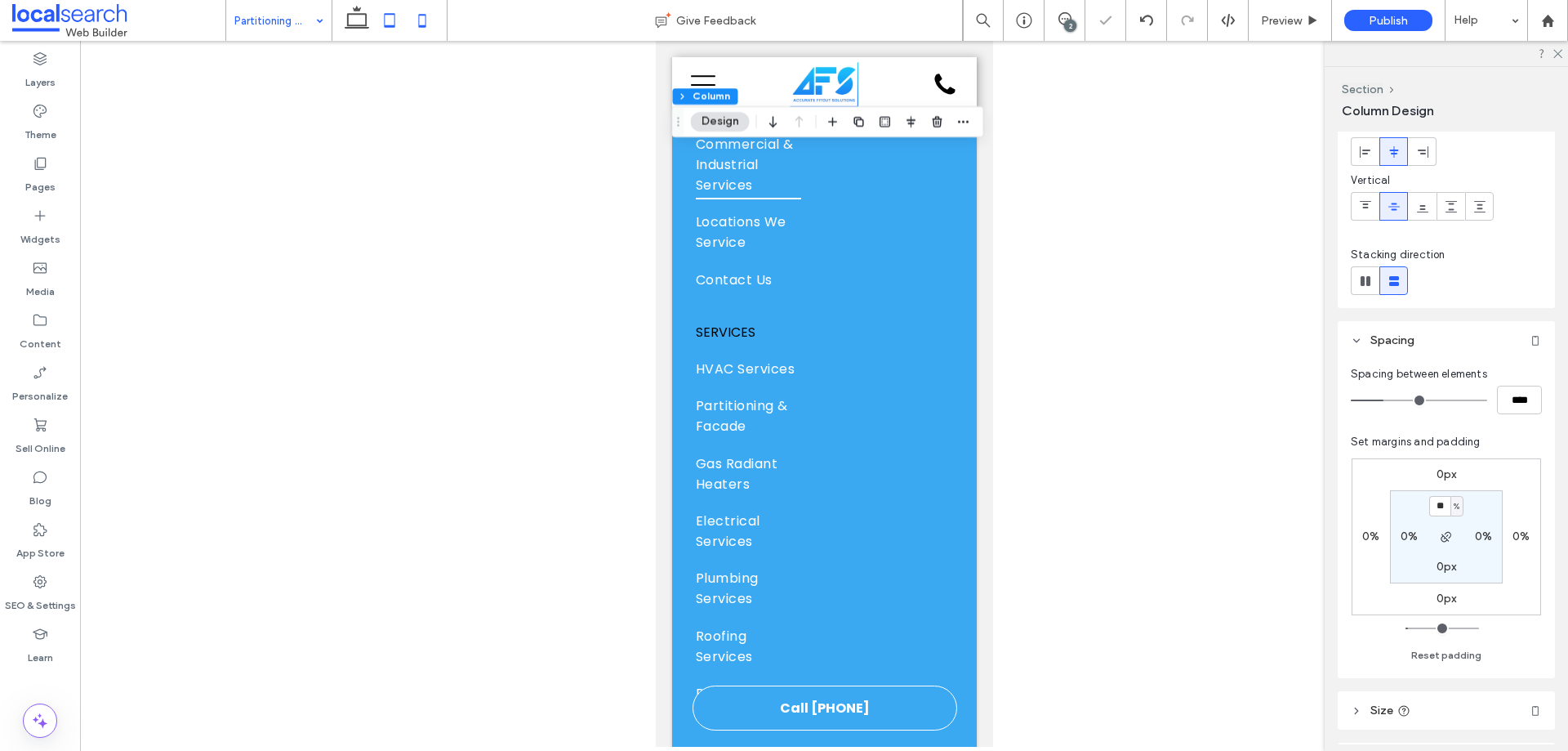 click 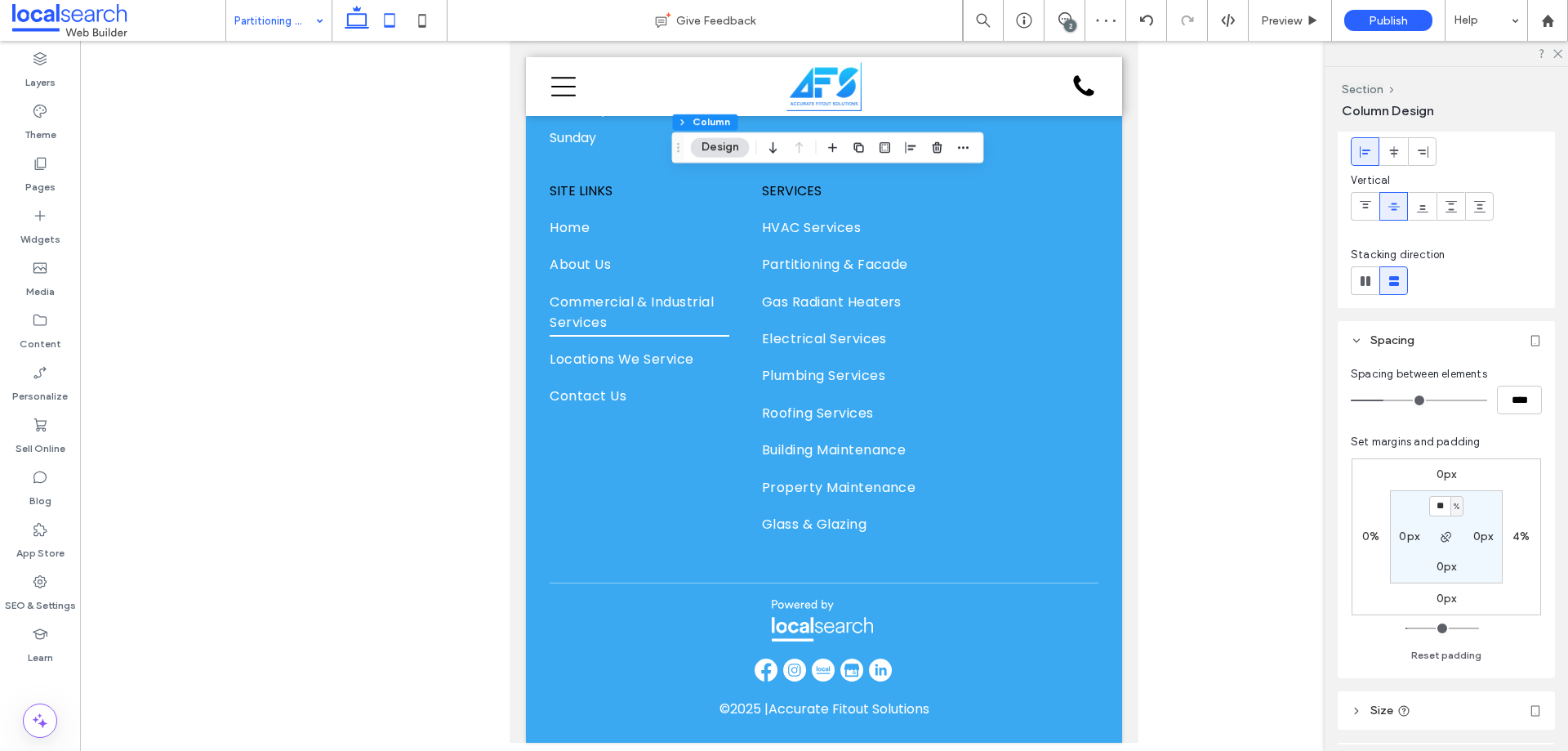 type on "*" 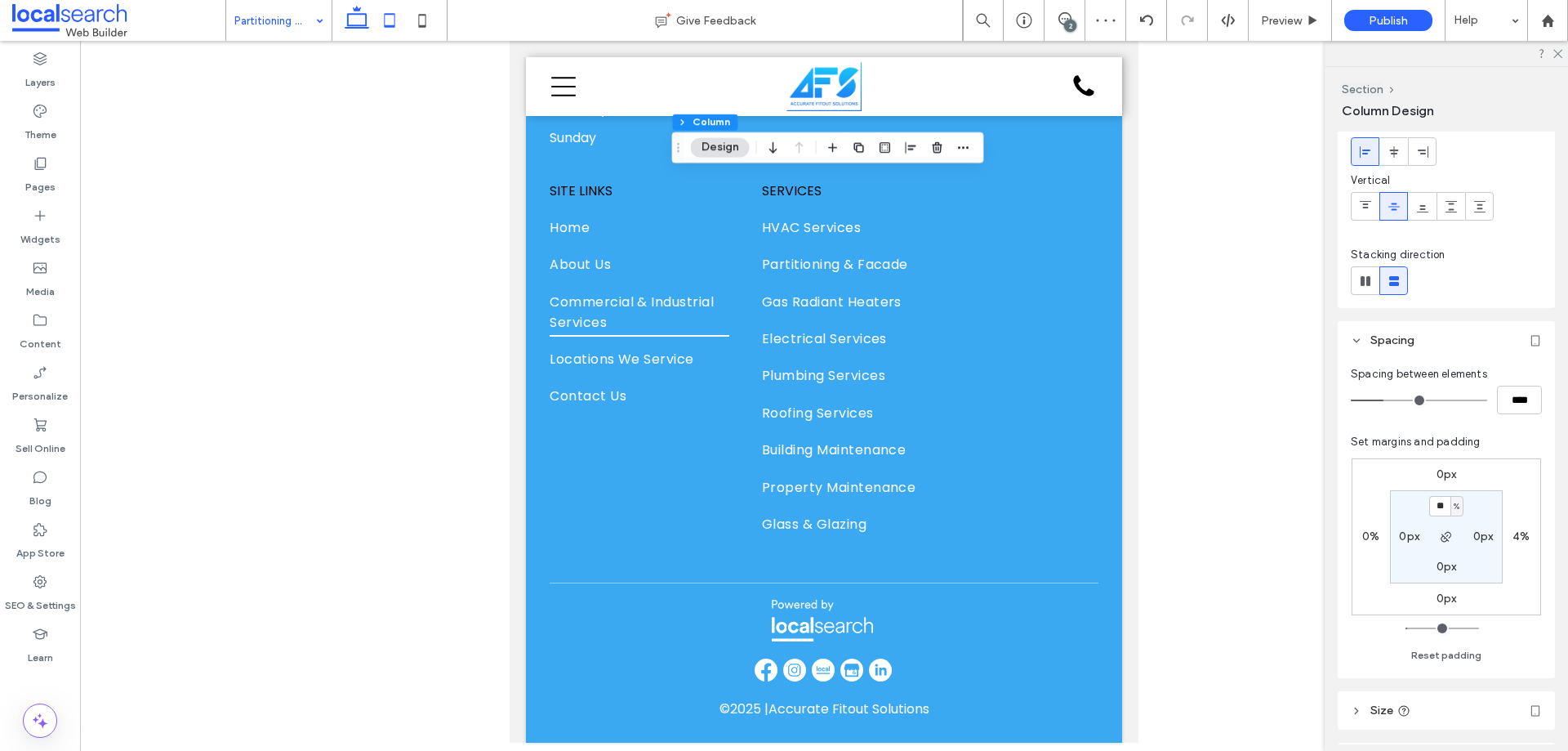 type on "*" 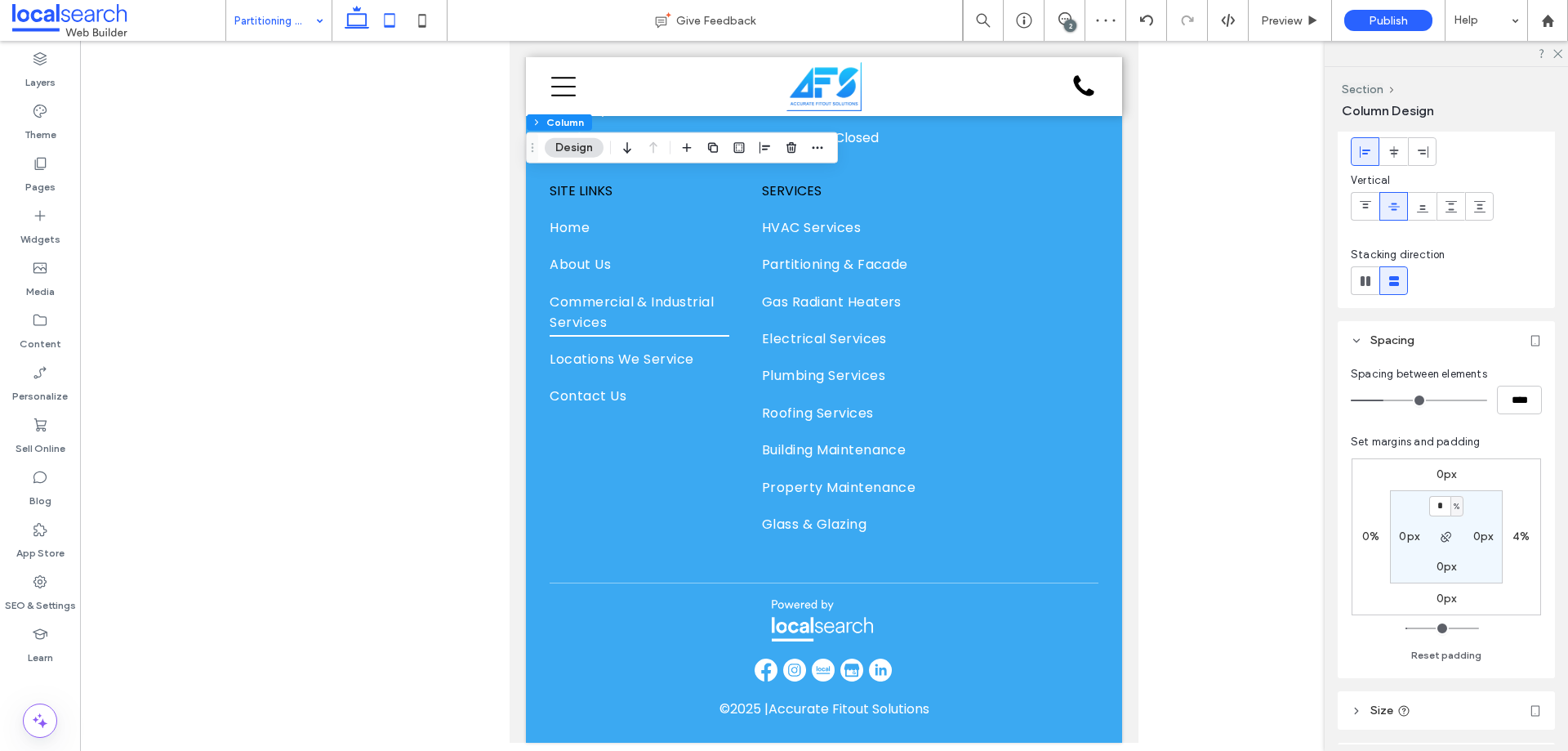 click 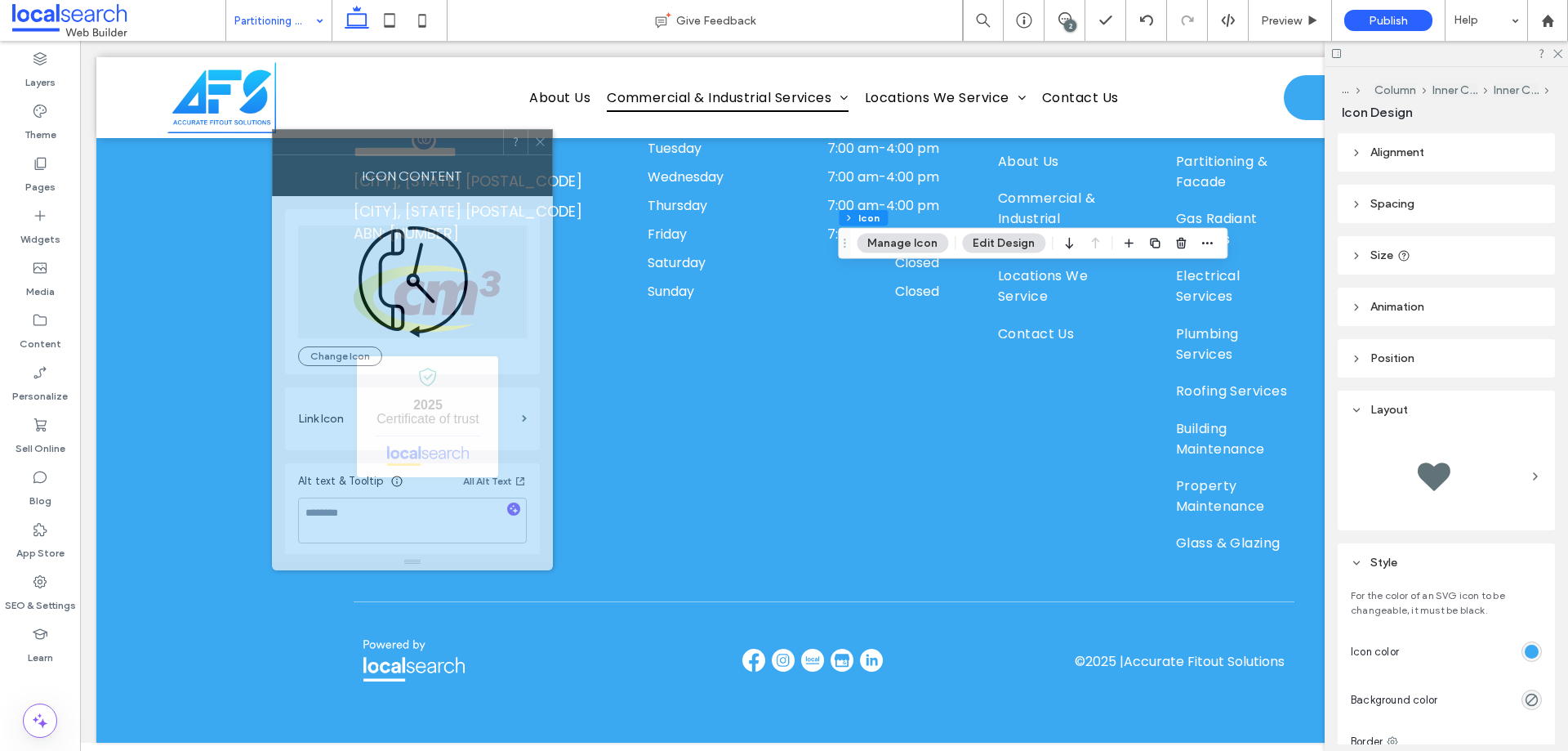 drag, startPoint x: 1399, startPoint y: 173, endPoint x: 400, endPoint y: 147, distance: 999.3383 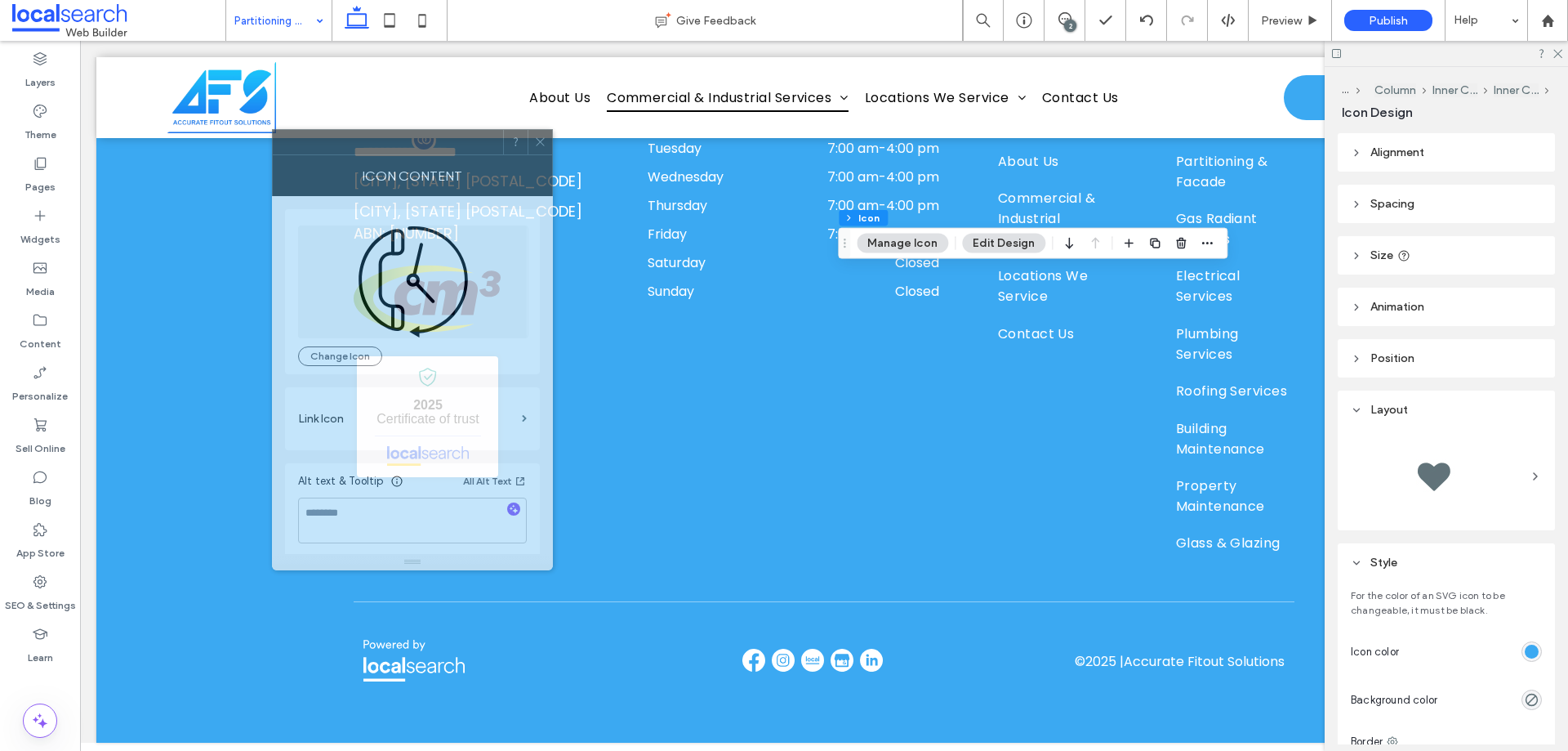 click at bounding box center [388, 142] 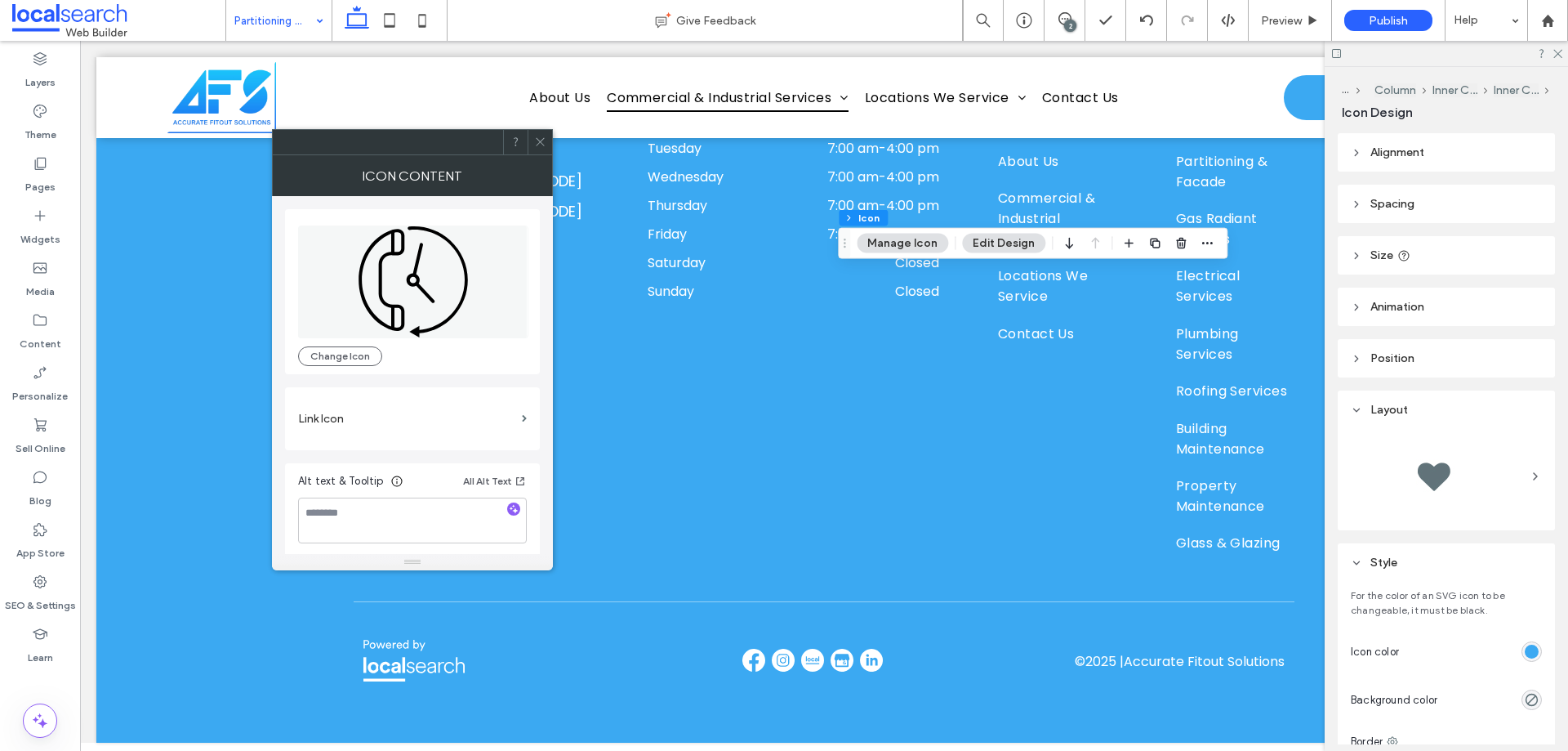 click 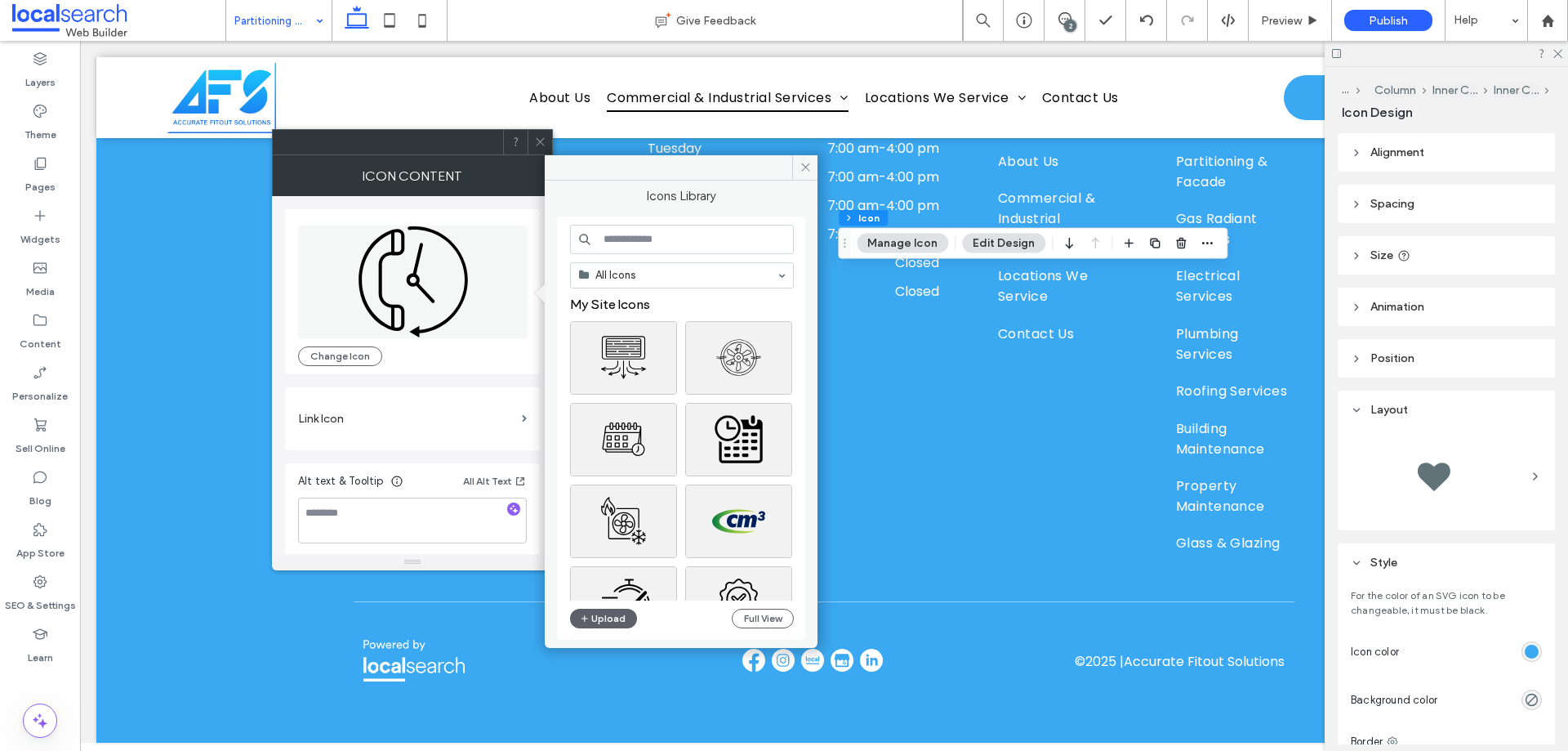 click at bounding box center [682, 239] 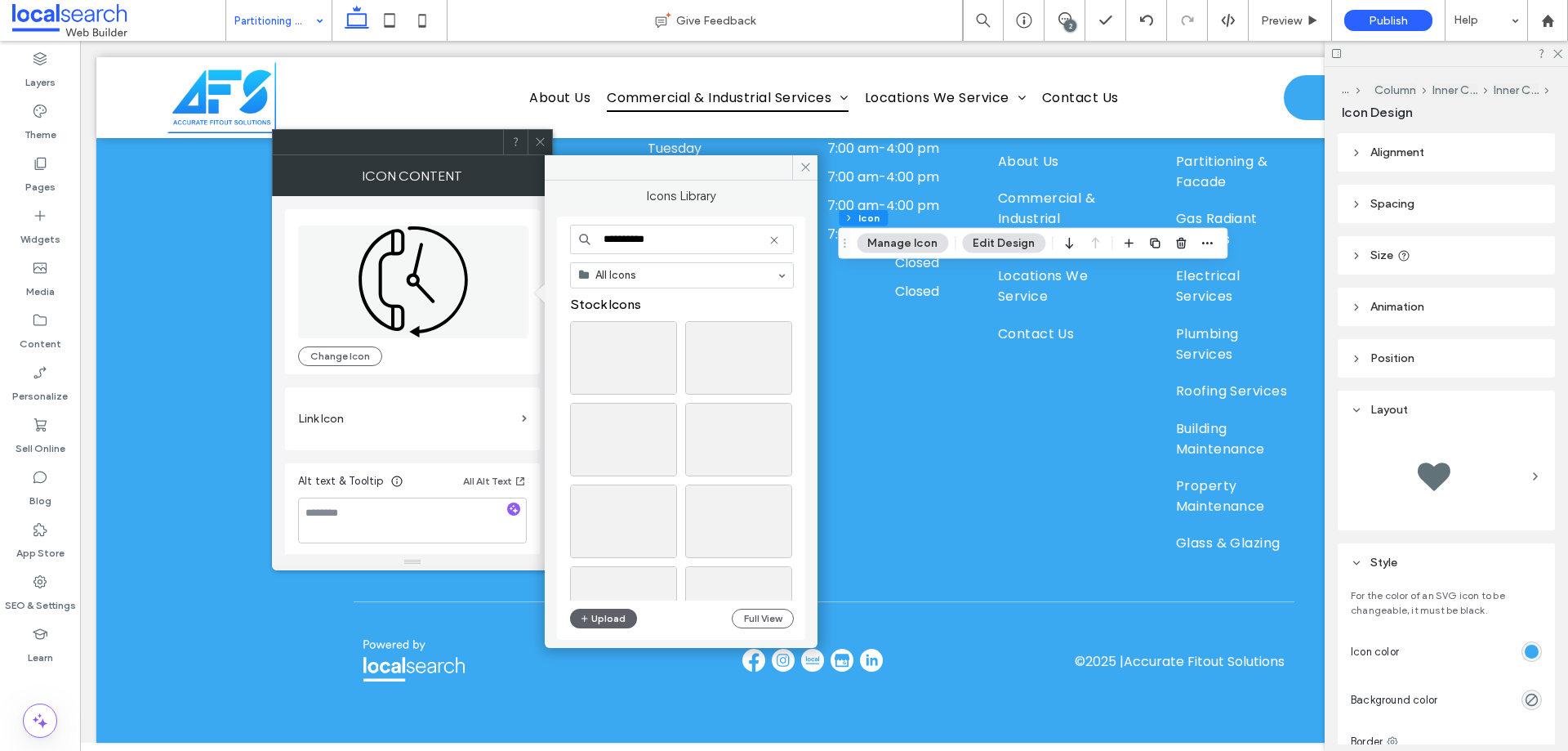 drag, startPoint x: 675, startPoint y: 230, endPoint x: 599, endPoint y: 239, distance: 76.53104 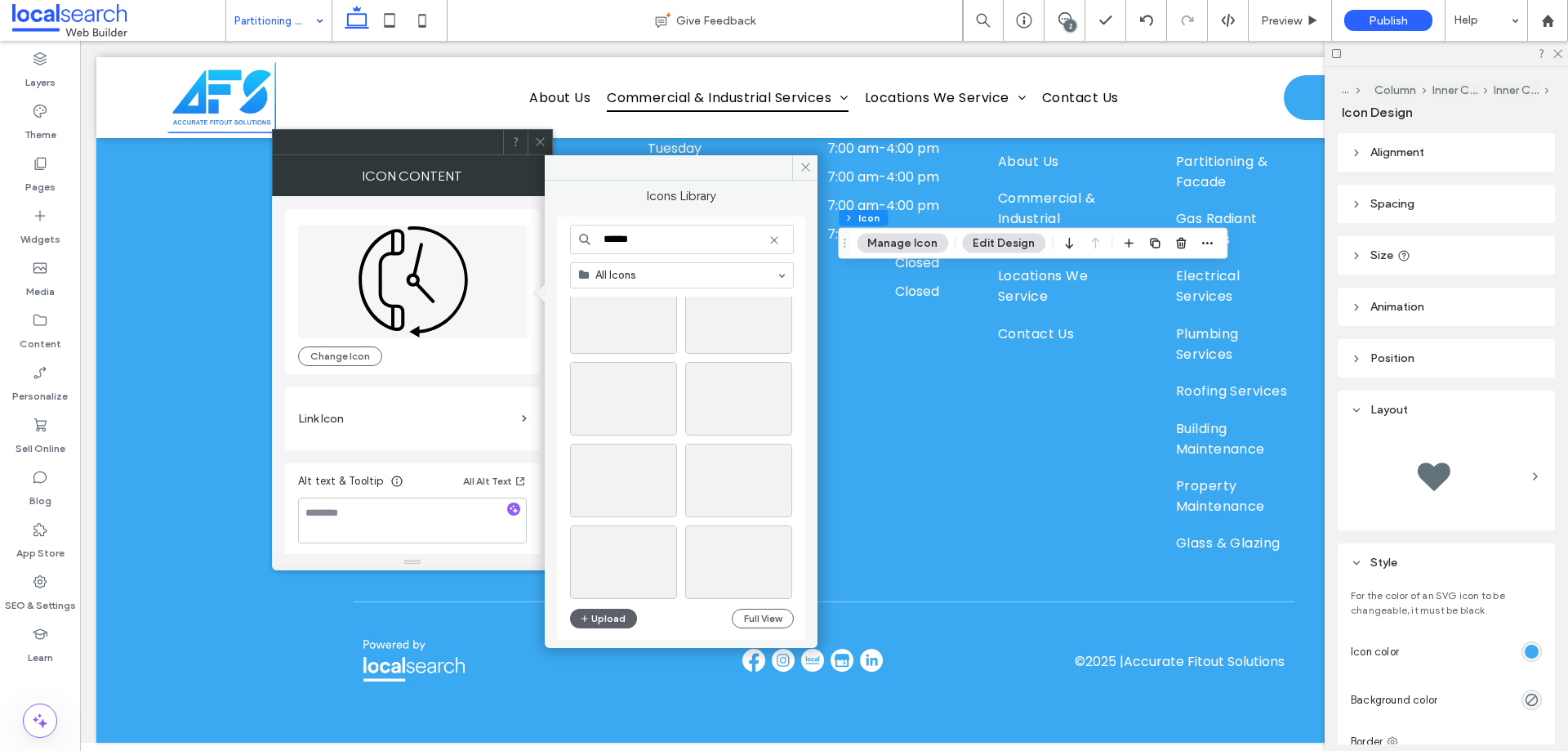 scroll, scrollTop: 245, scrollLeft: 0, axis: vertical 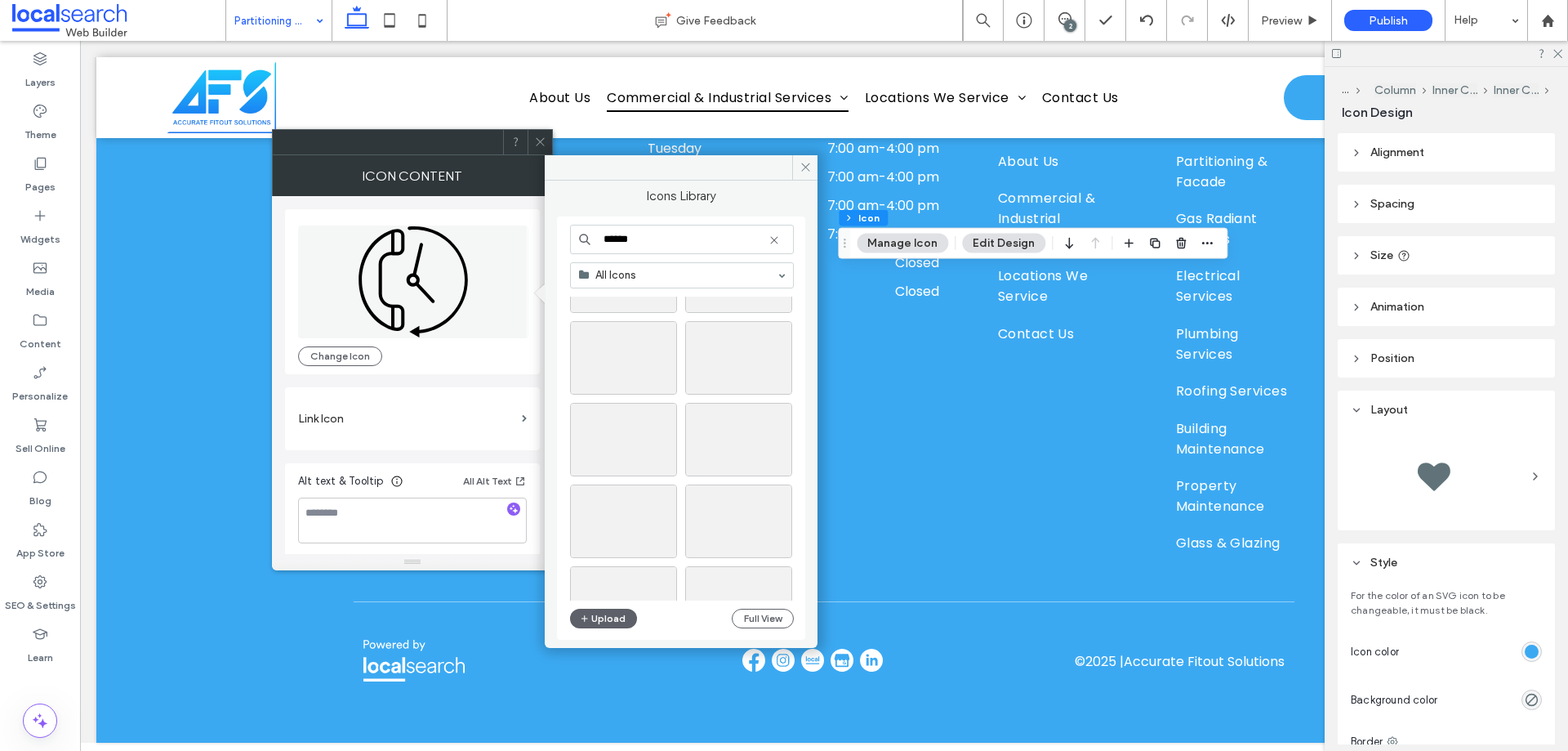 click on "******" at bounding box center [682, 239] 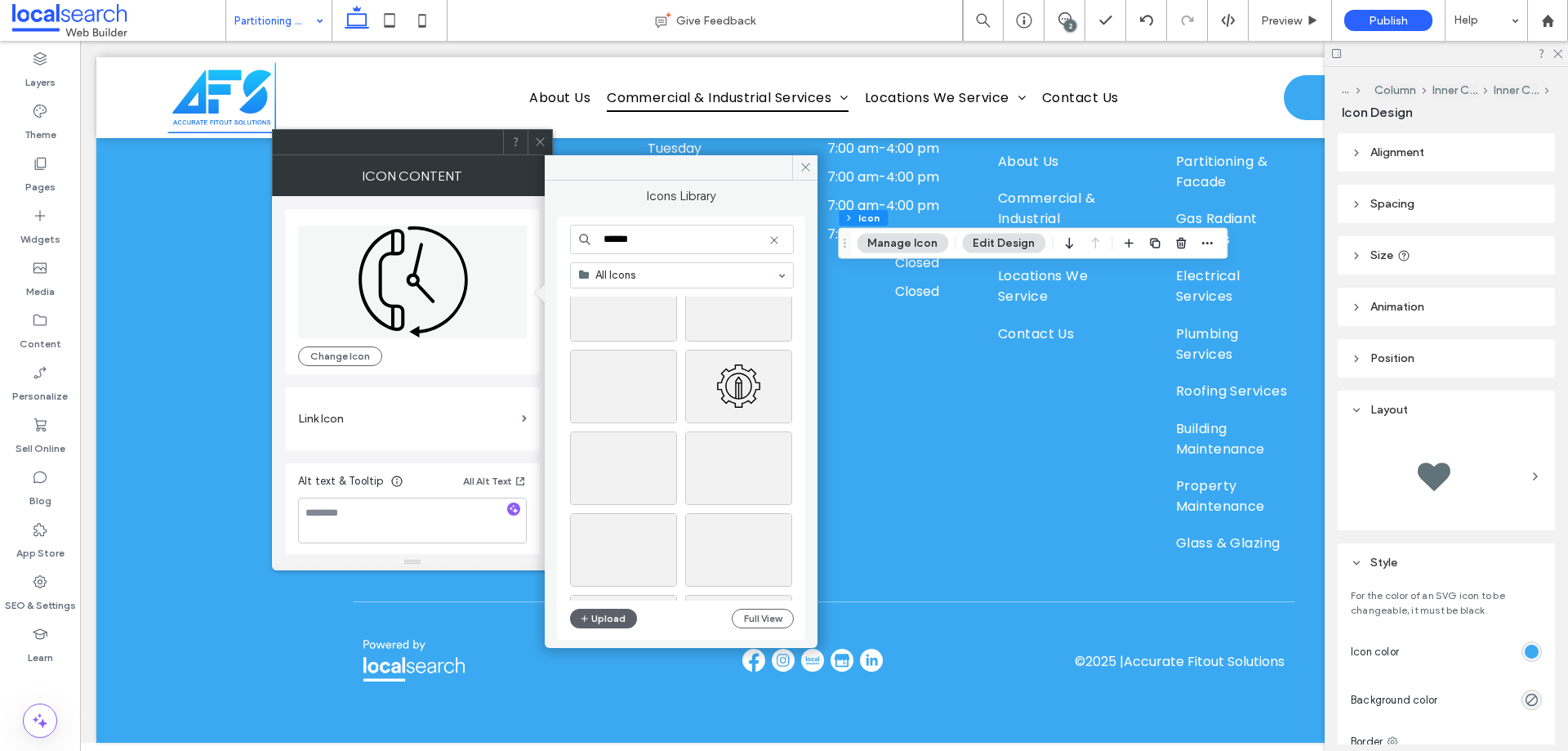 scroll, scrollTop: 82, scrollLeft: 0, axis: vertical 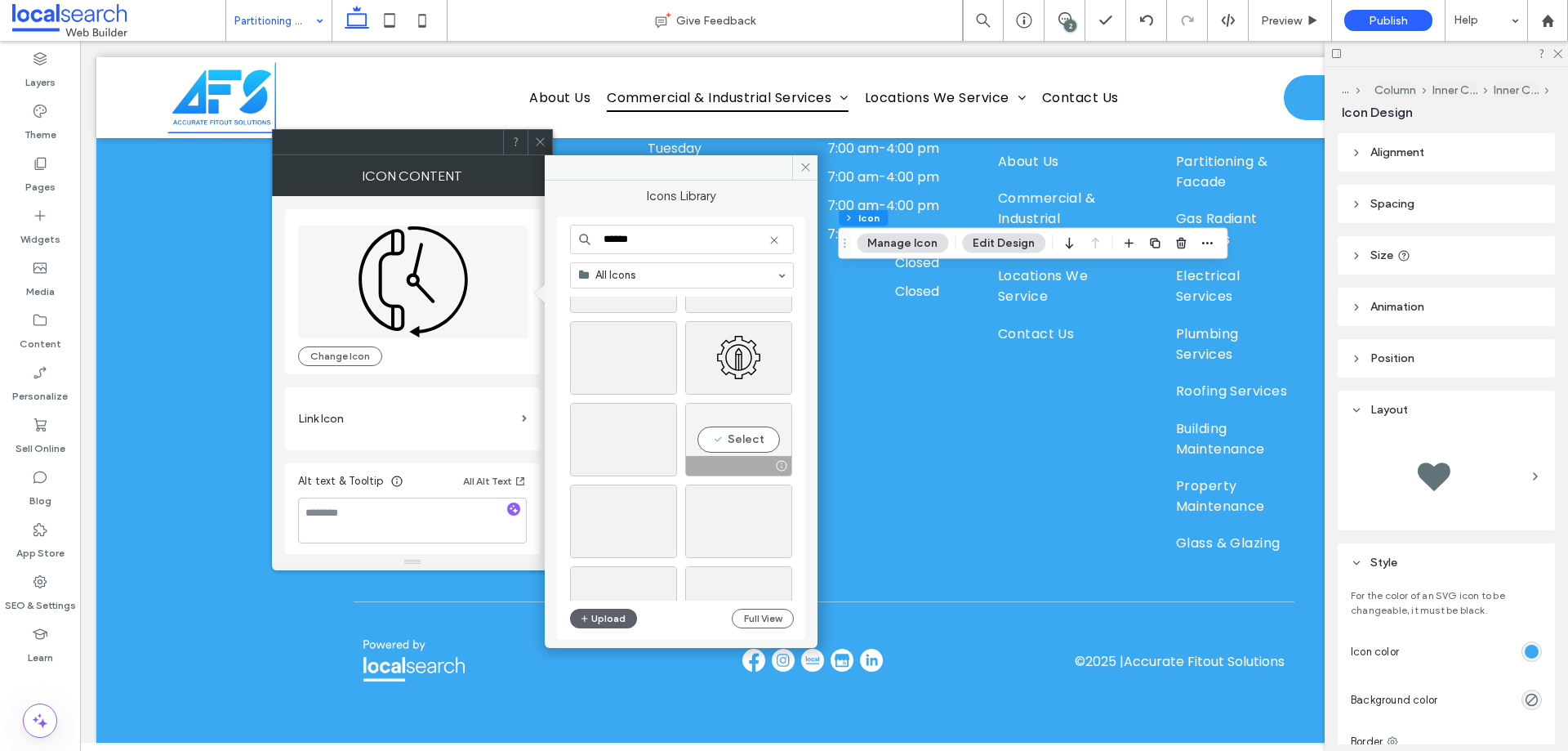 type on "******" 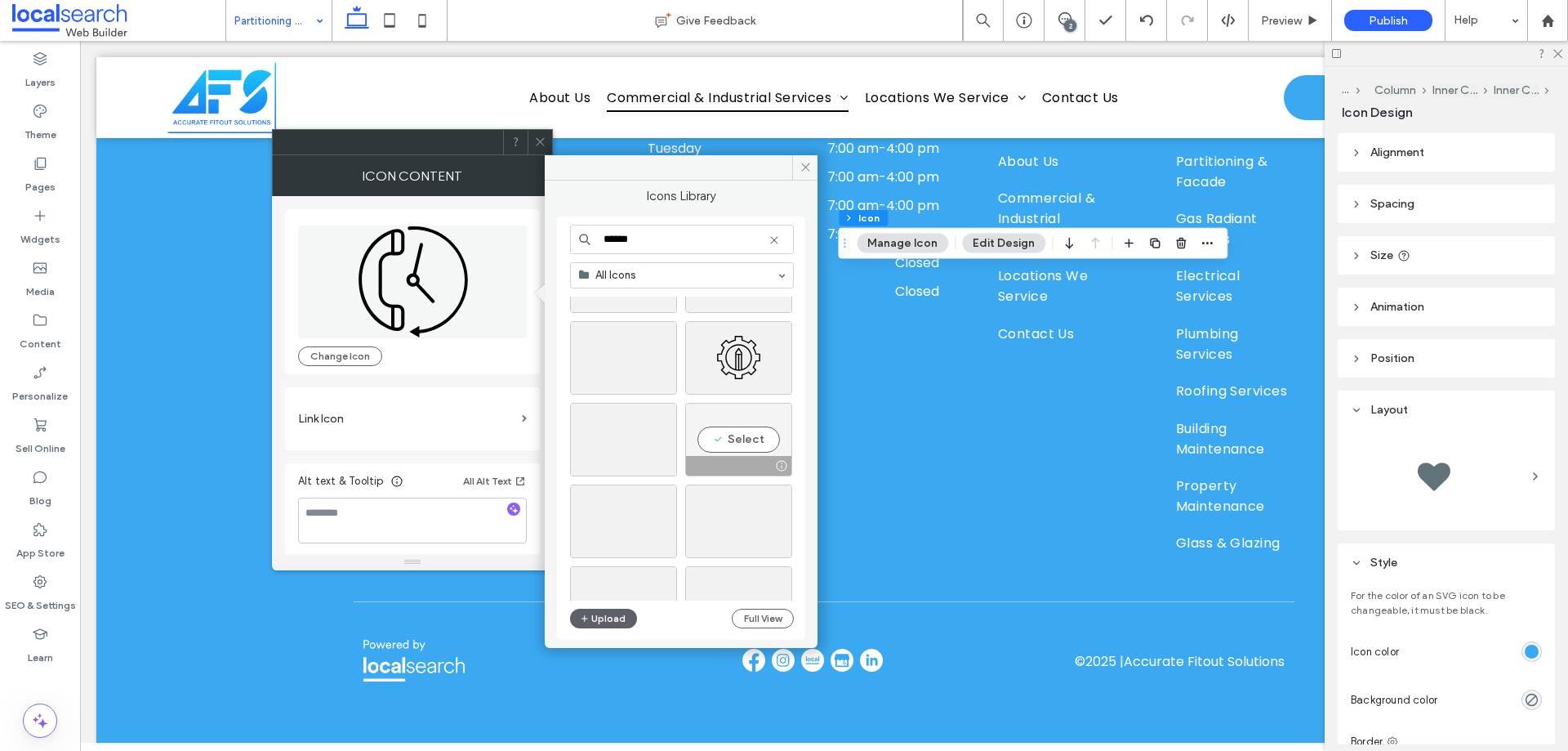 click on "Select" at bounding box center [738, 440] 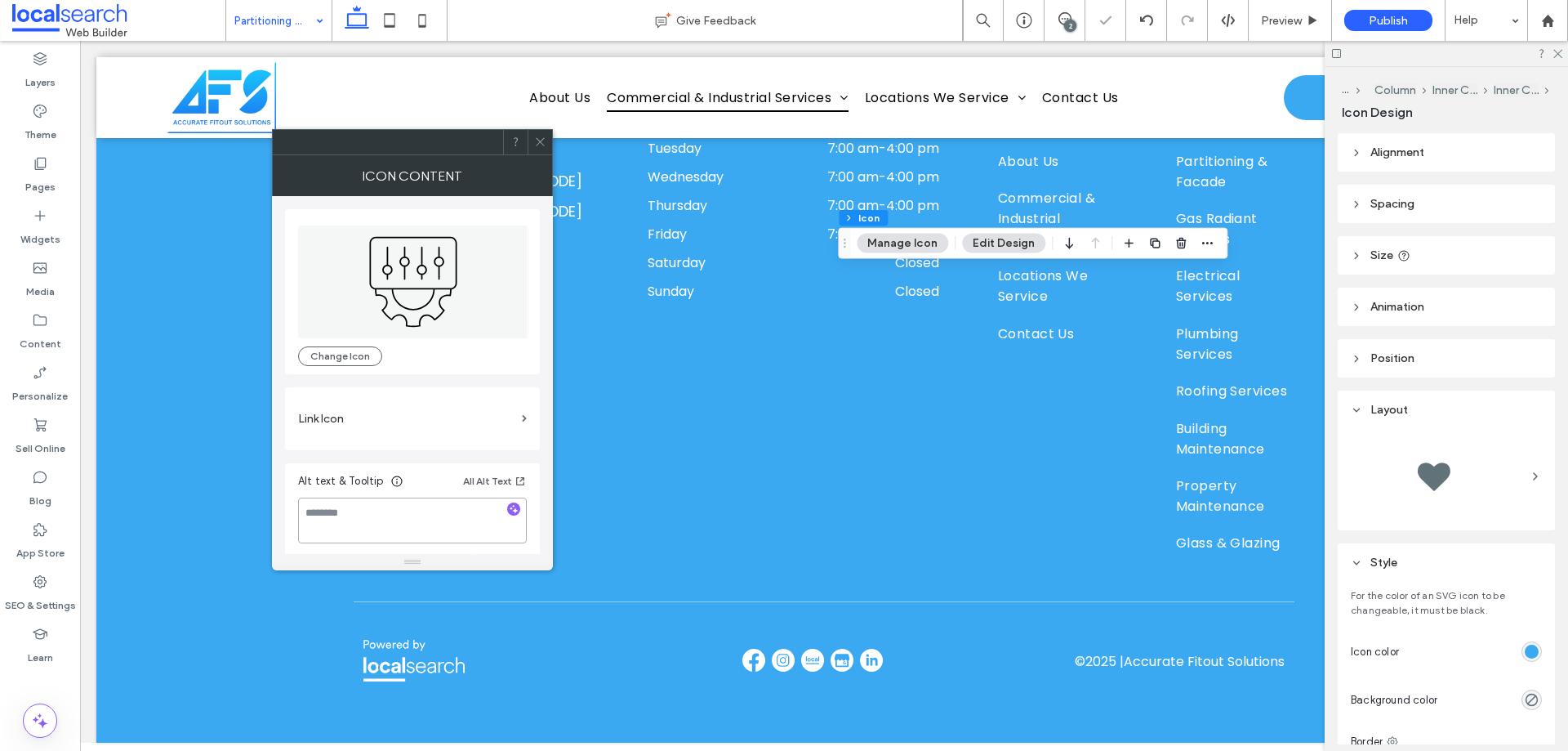 click at bounding box center [412, 521] 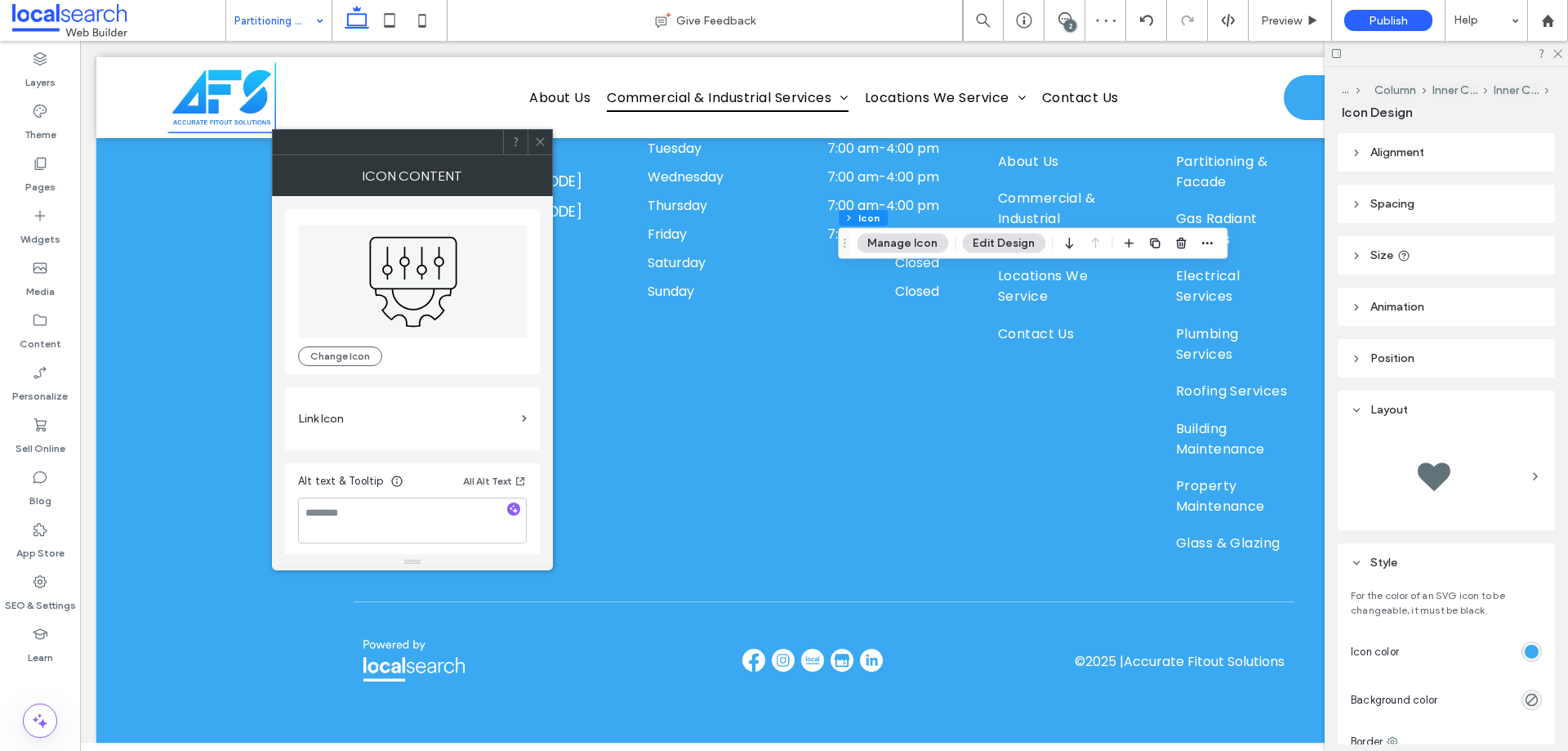 click 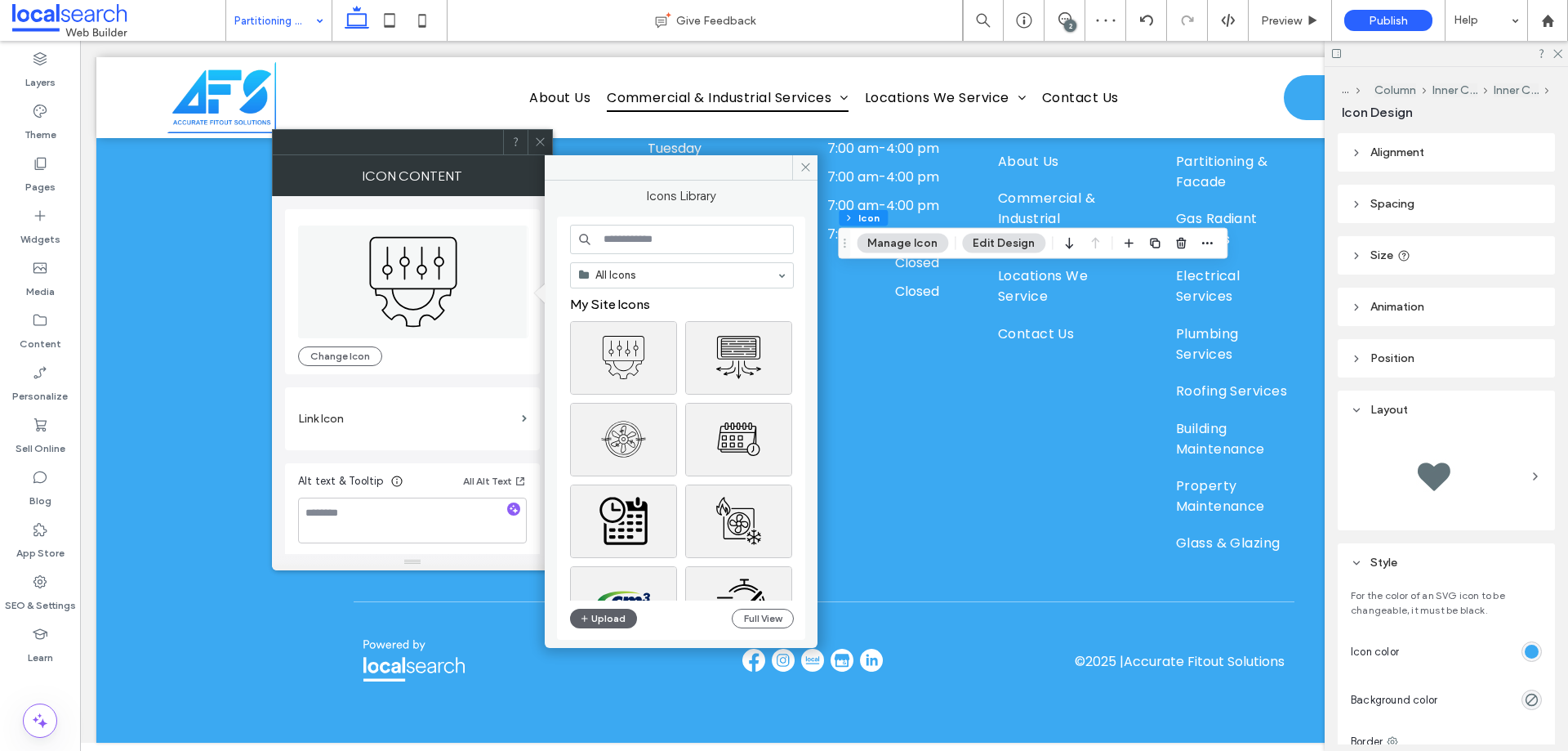 click at bounding box center (682, 239) 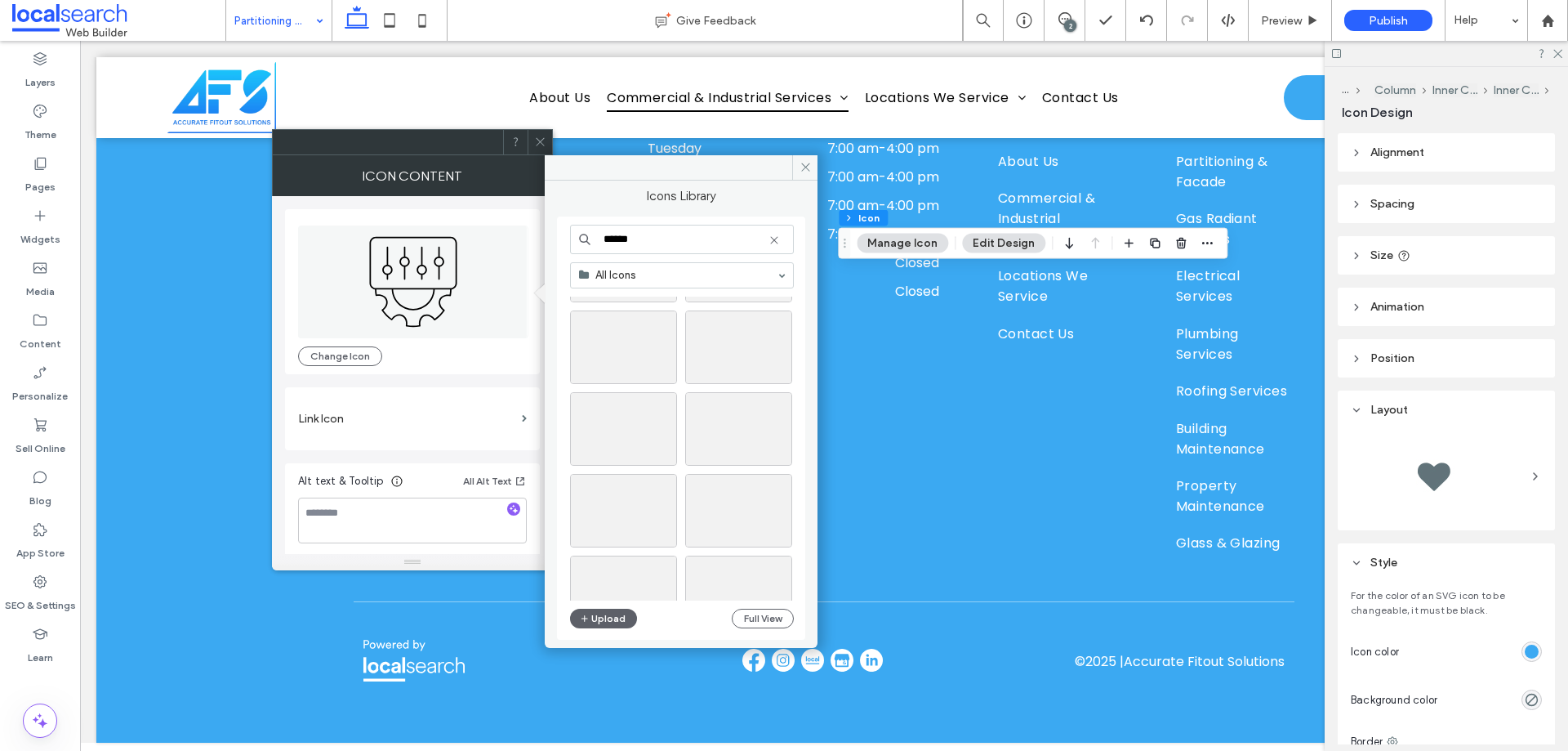 scroll, scrollTop: 735, scrollLeft: 0, axis: vertical 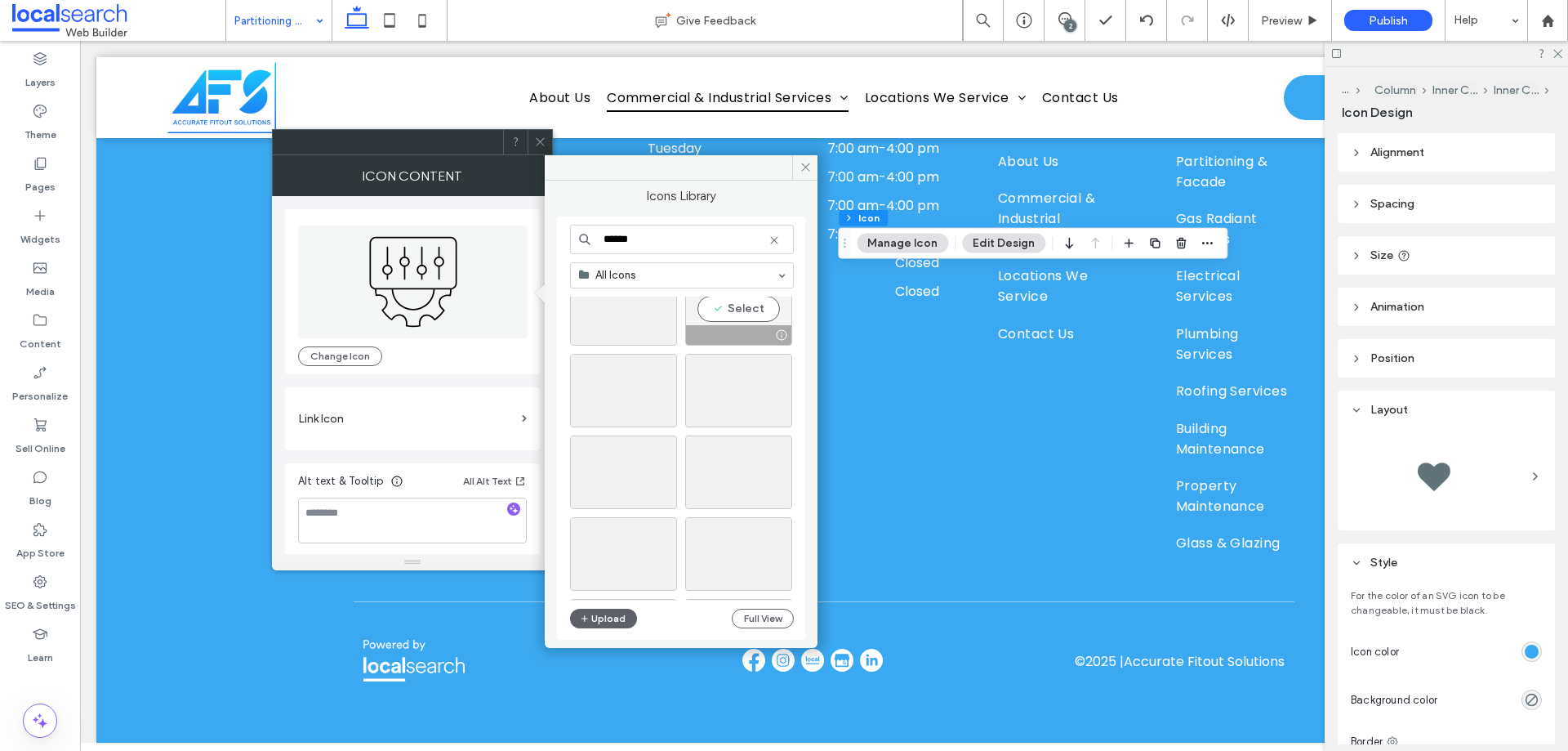 type on "******" 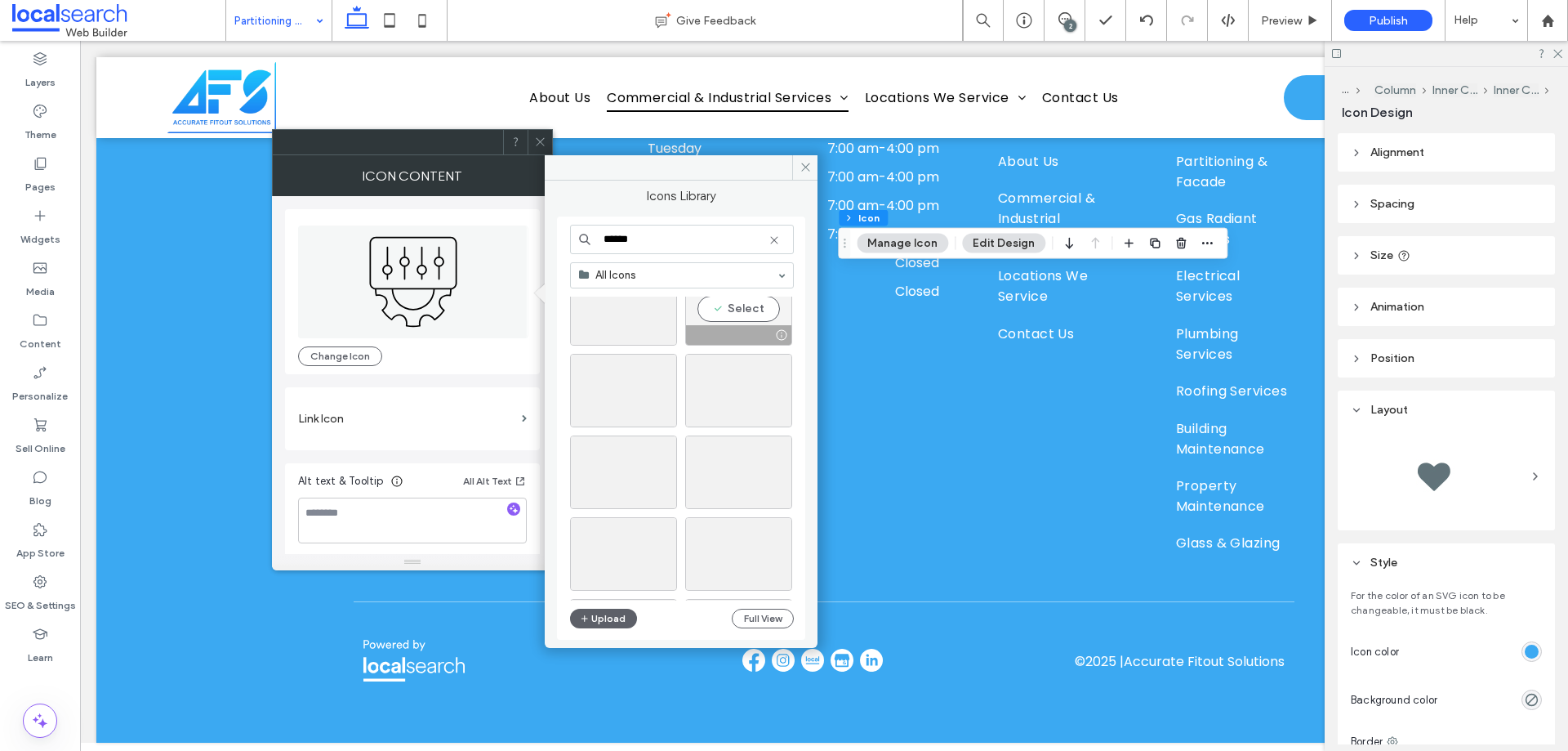 click on "Select" at bounding box center [738, 309] 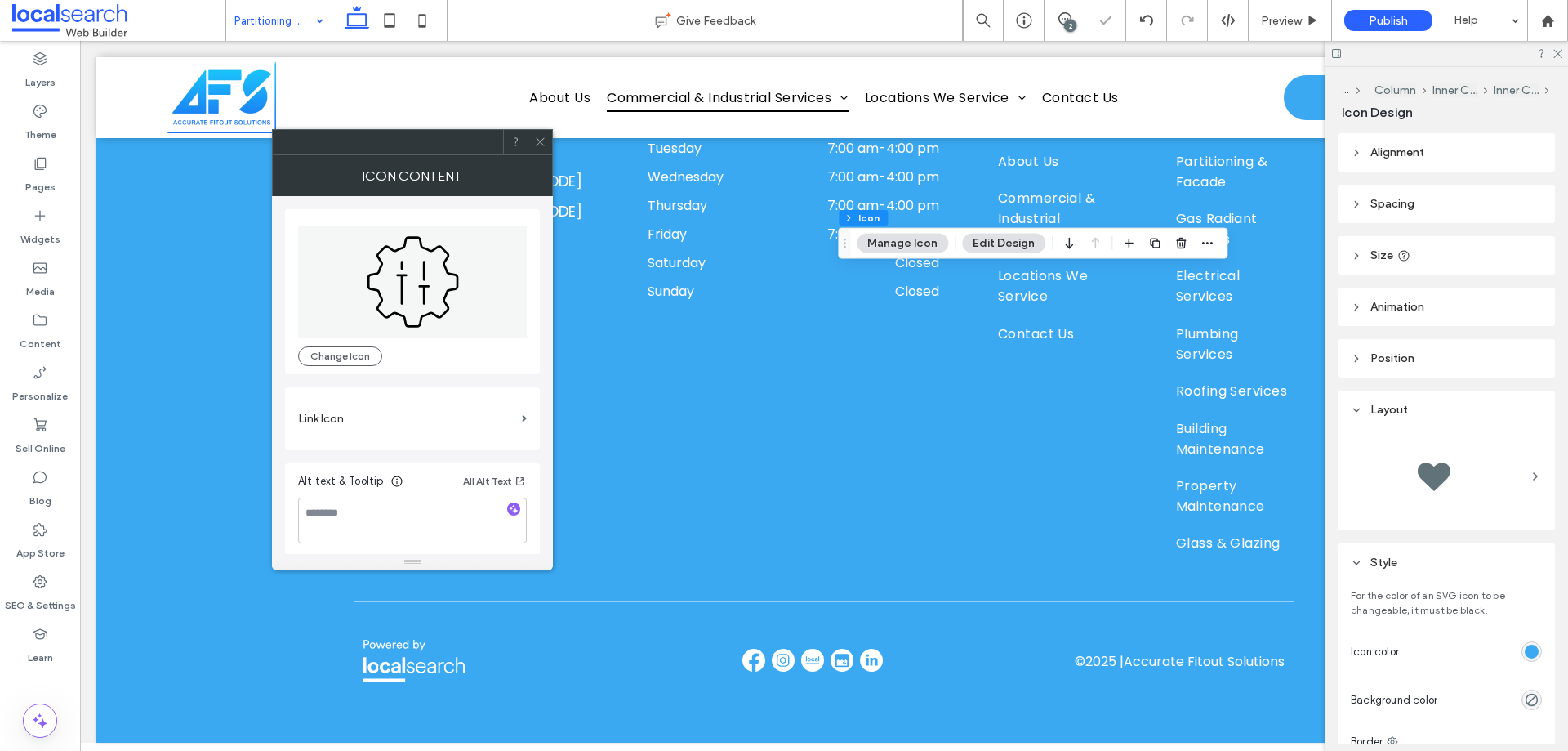 click 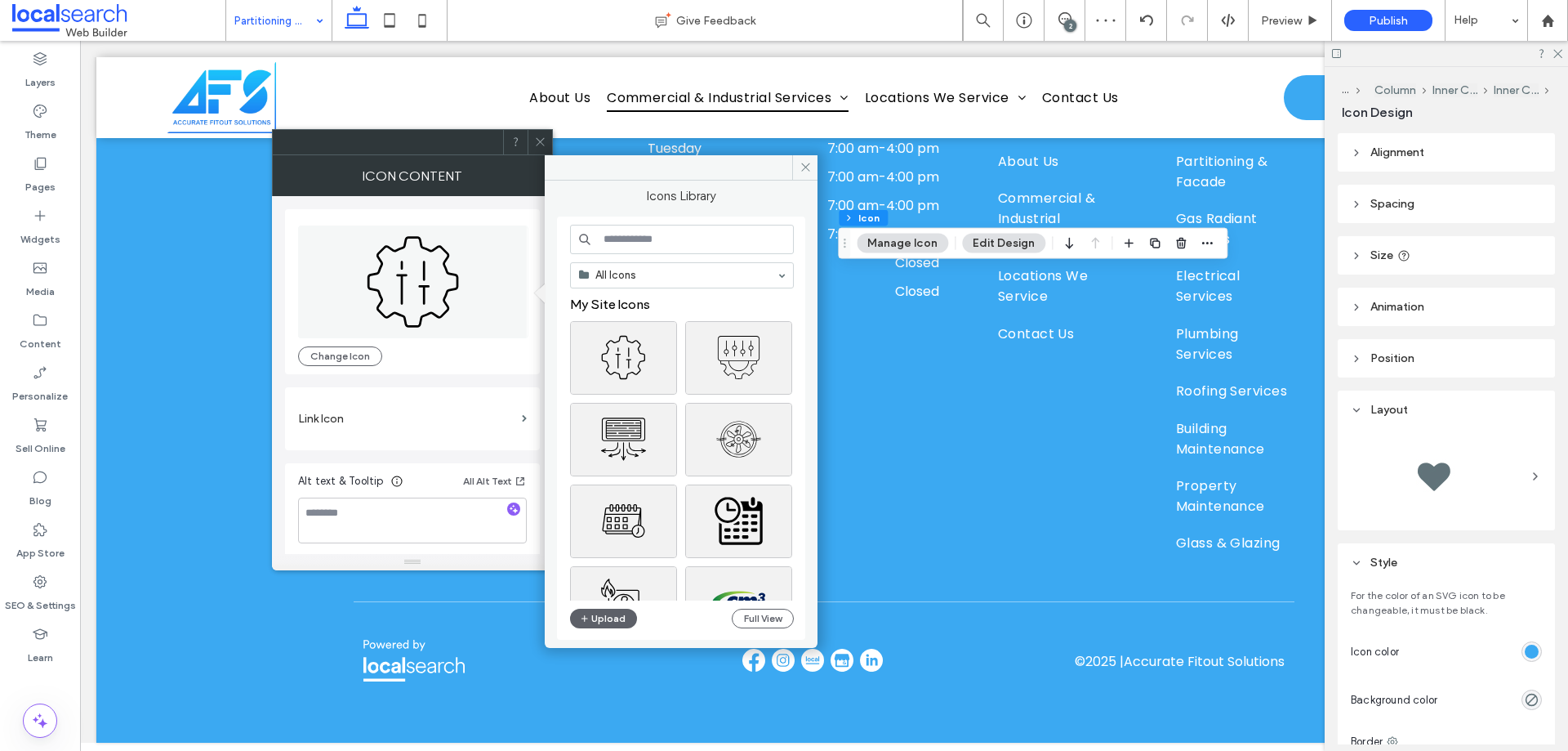 click at bounding box center [682, 239] 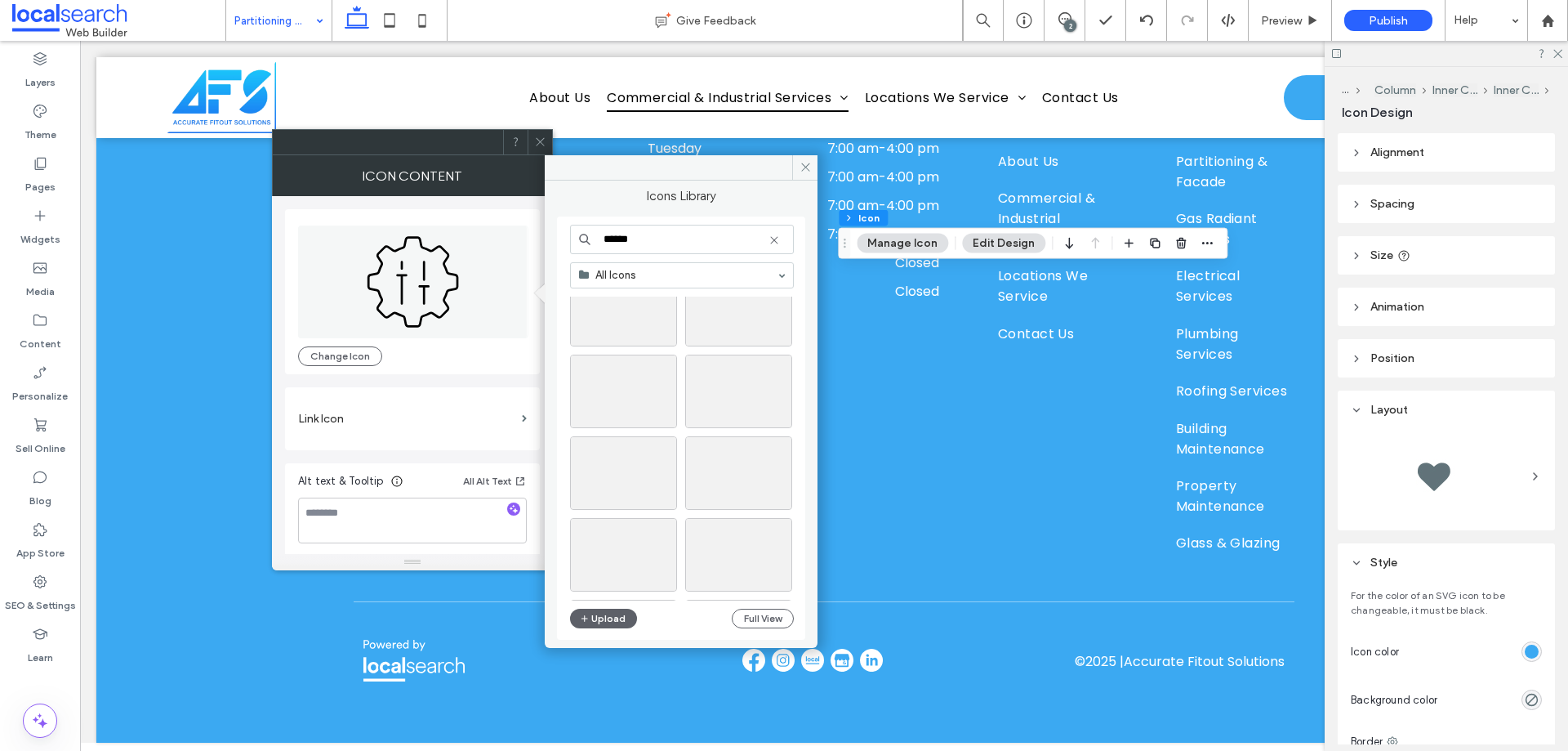 scroll, scrollTop: 735, scrollLeft: 0, axis: vertical 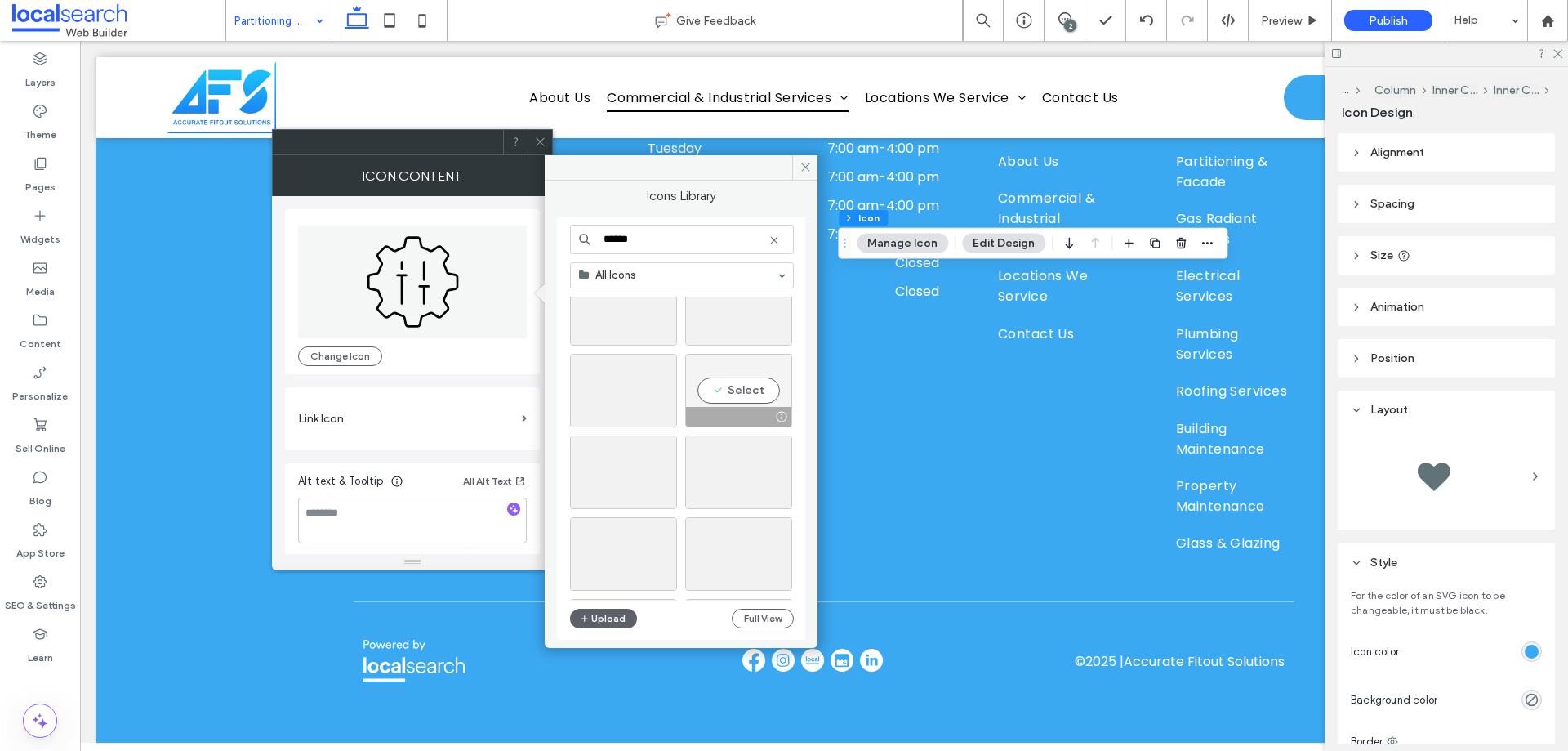 type on "******" 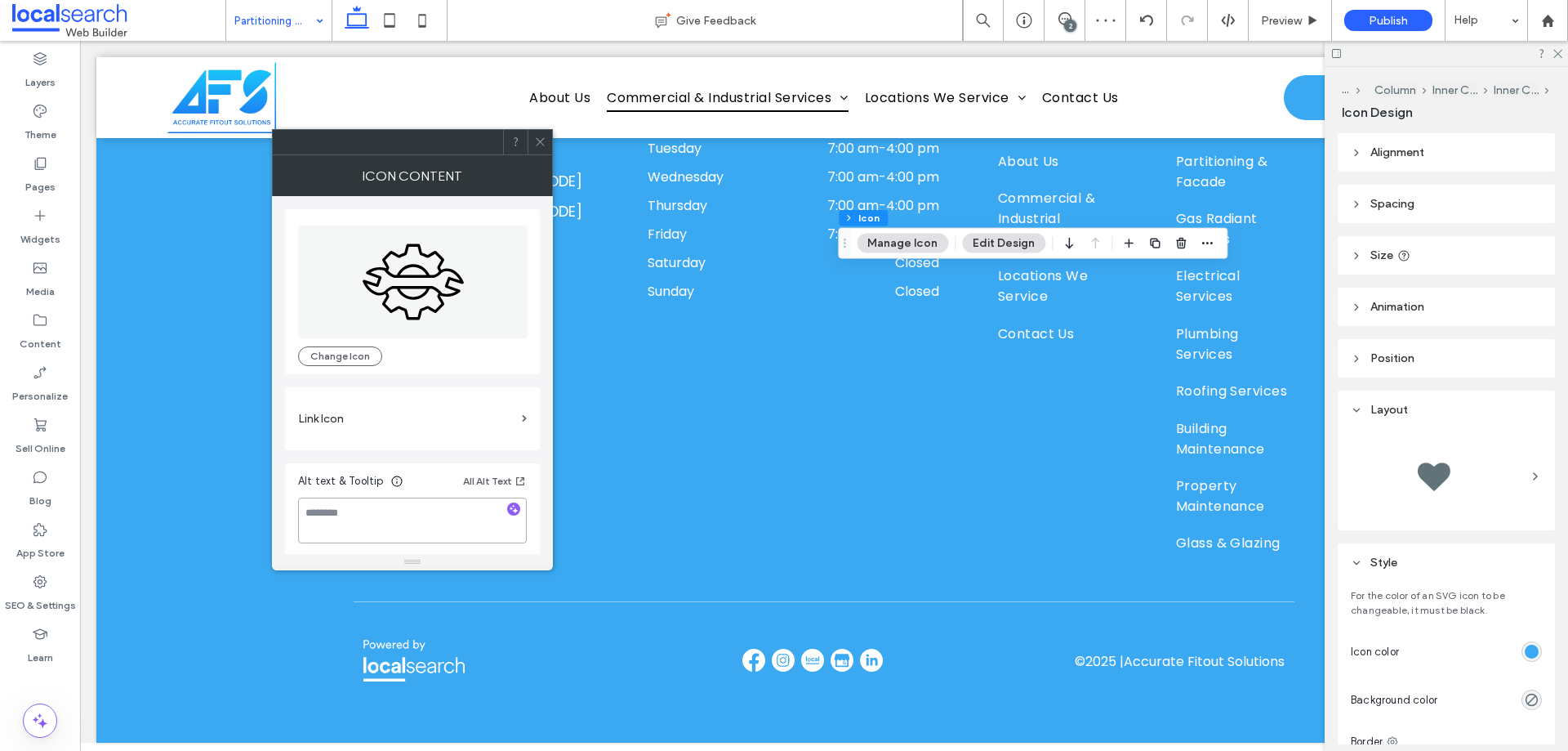 click at bounding box center [412, 521] 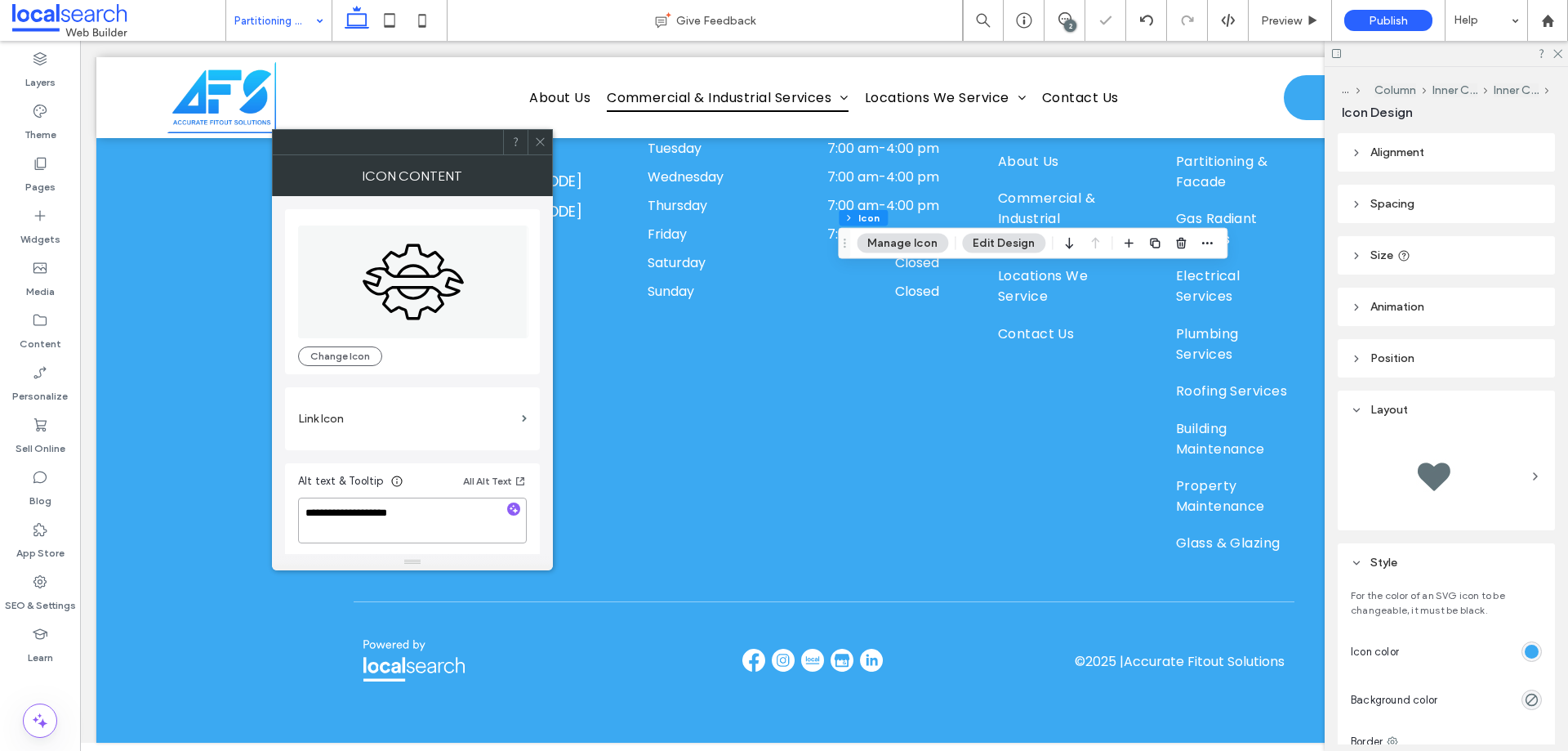 type on "**********" 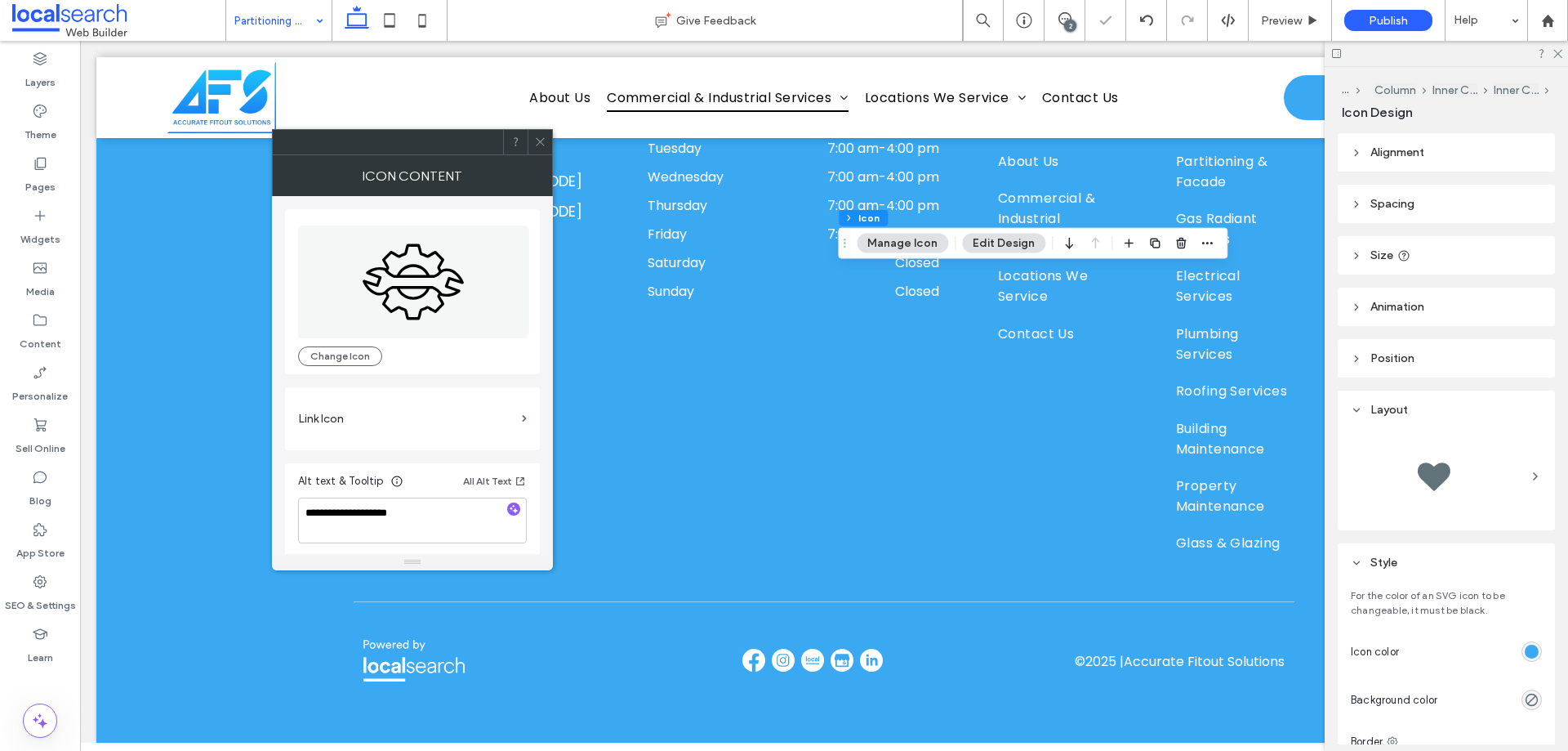click on "**********" at bounding box center [412, 511] 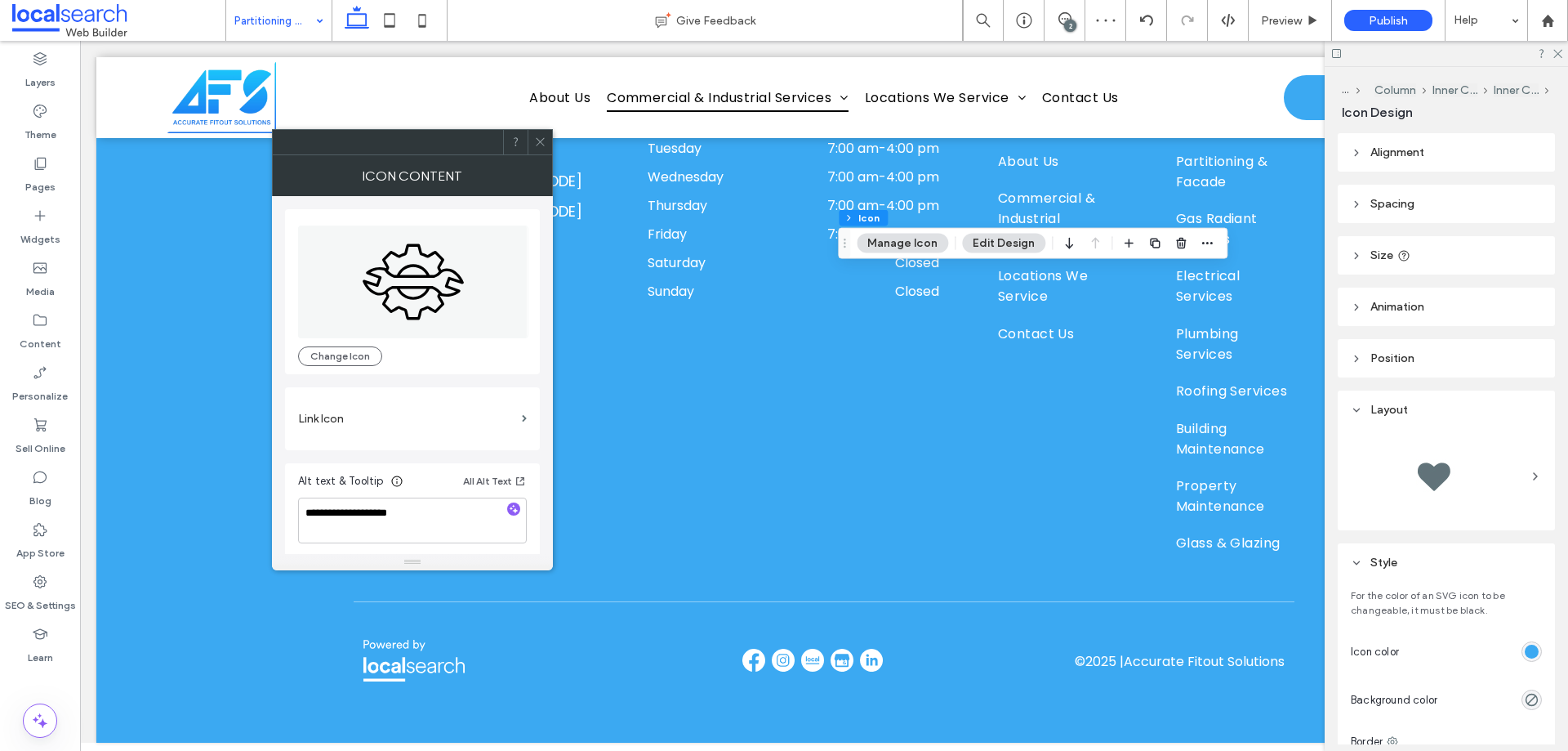 click 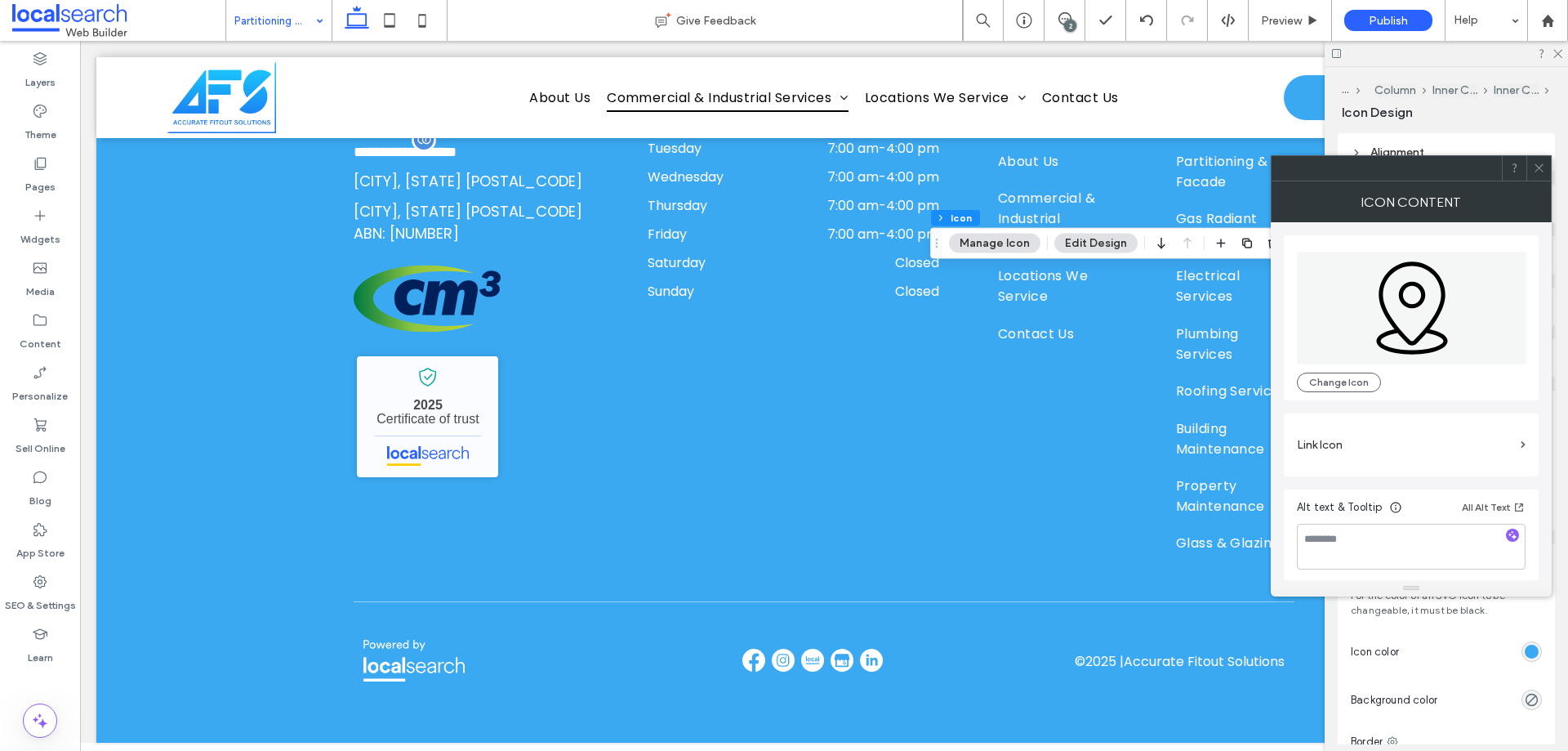 click on "Icon Content" at bounding box center (1411, 202) 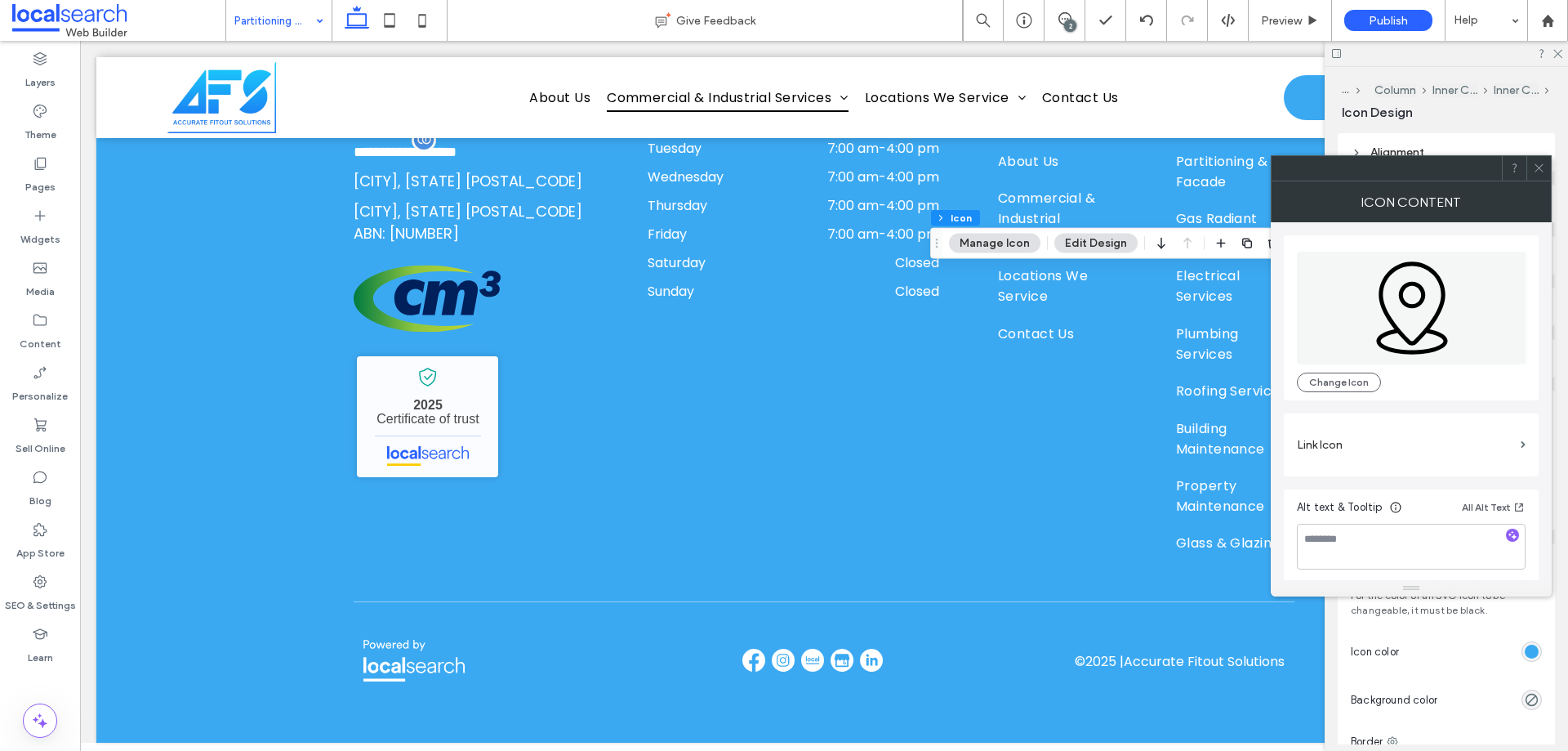 click 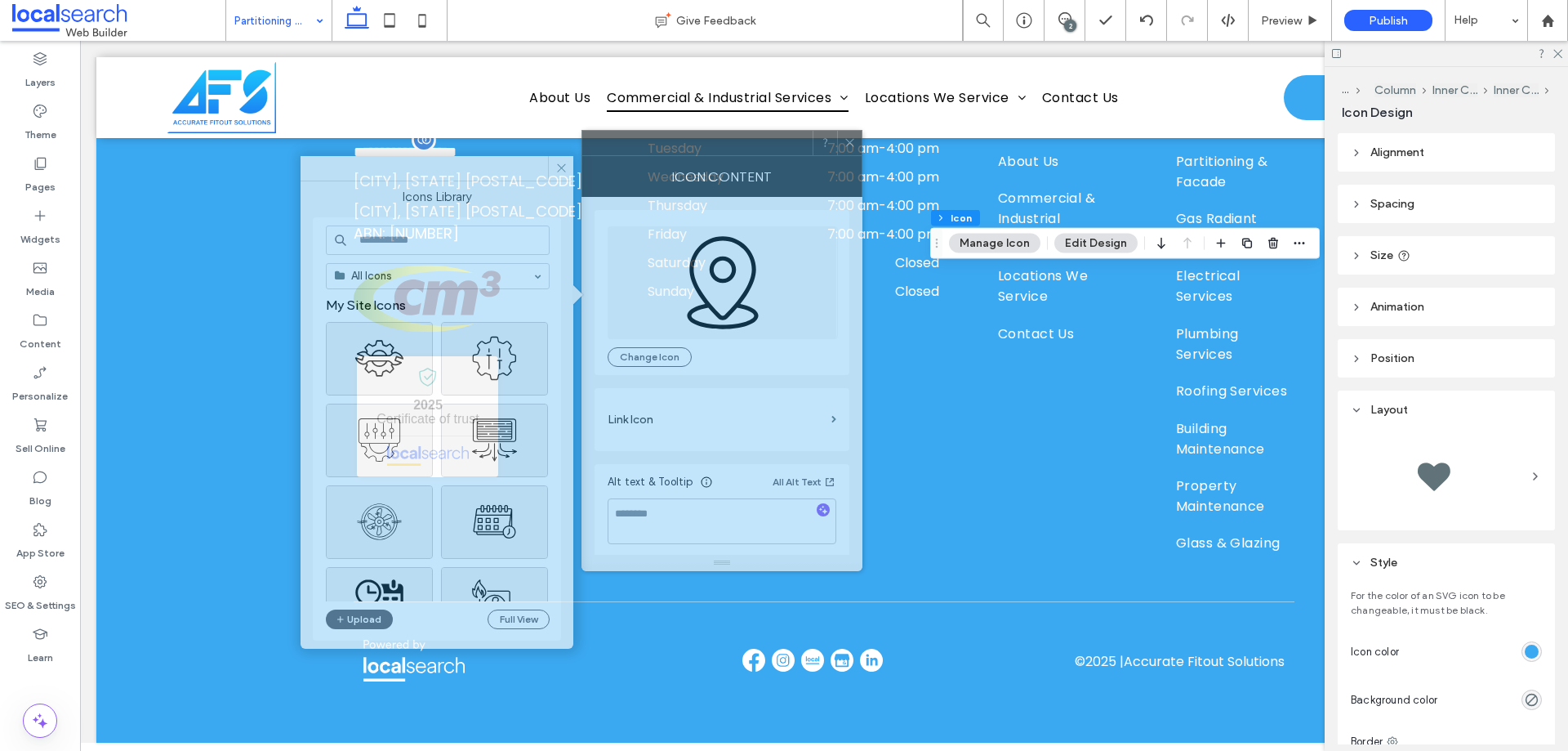 drag, startPoint x: 1459, startPoint y: 177, endPoint x: 764, endPoint y: 150, distance: 695.52426 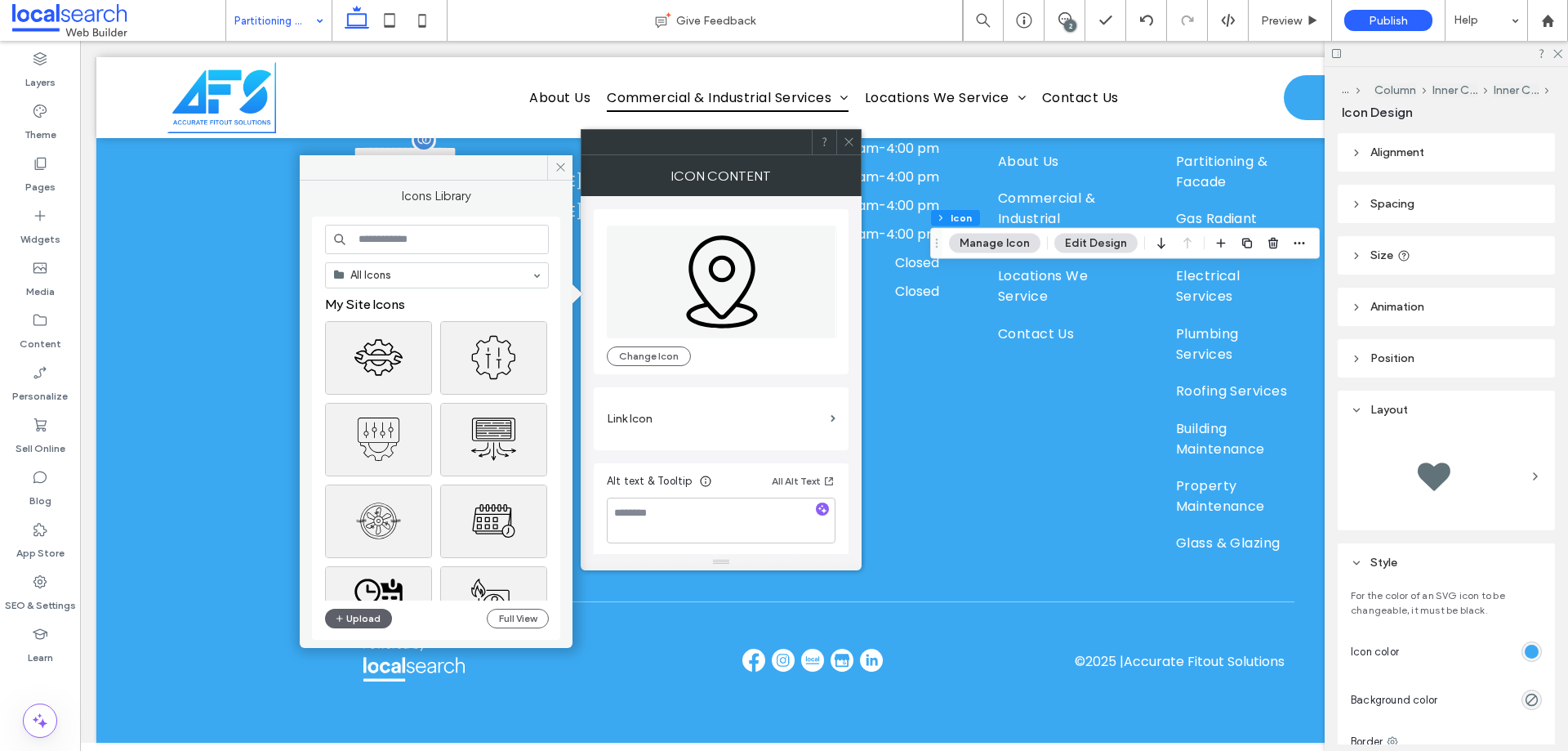 click at bounding box center [437, 239] 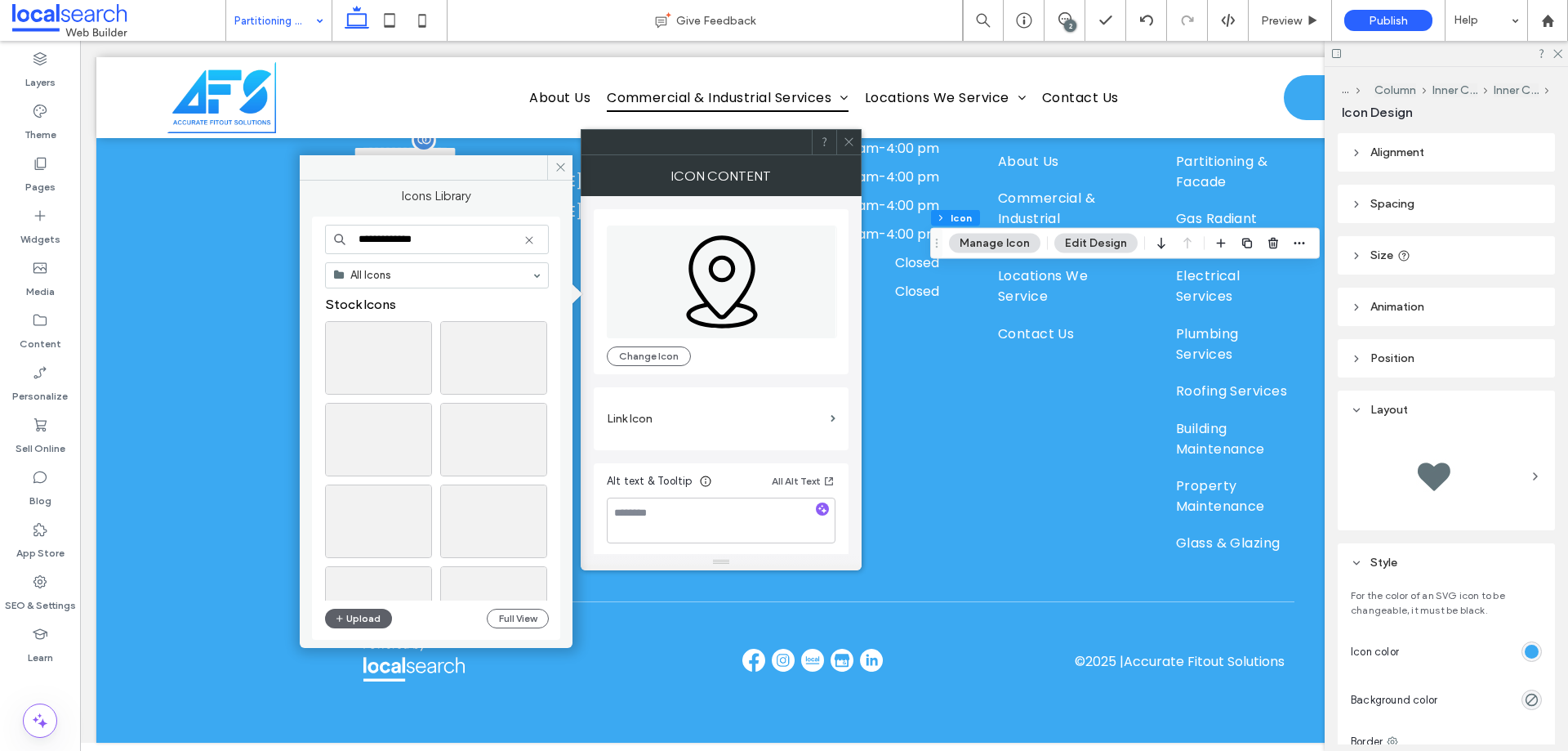 drag, startPoint x: 408, startPoint y: 233, endPoint x: 399, endPoint y: 235, distance: 9.219544 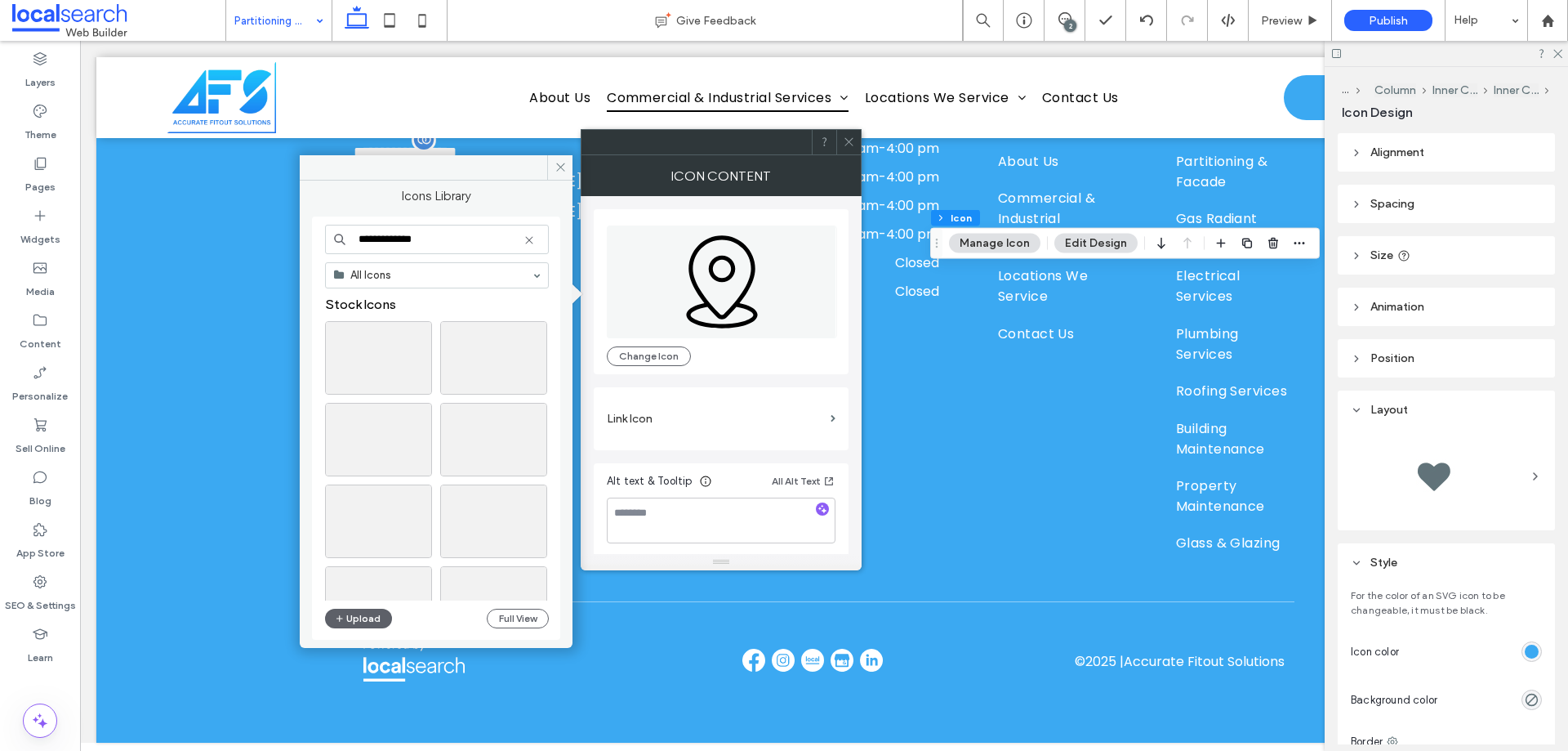 click on "**********" at bounding box center [437, 239] 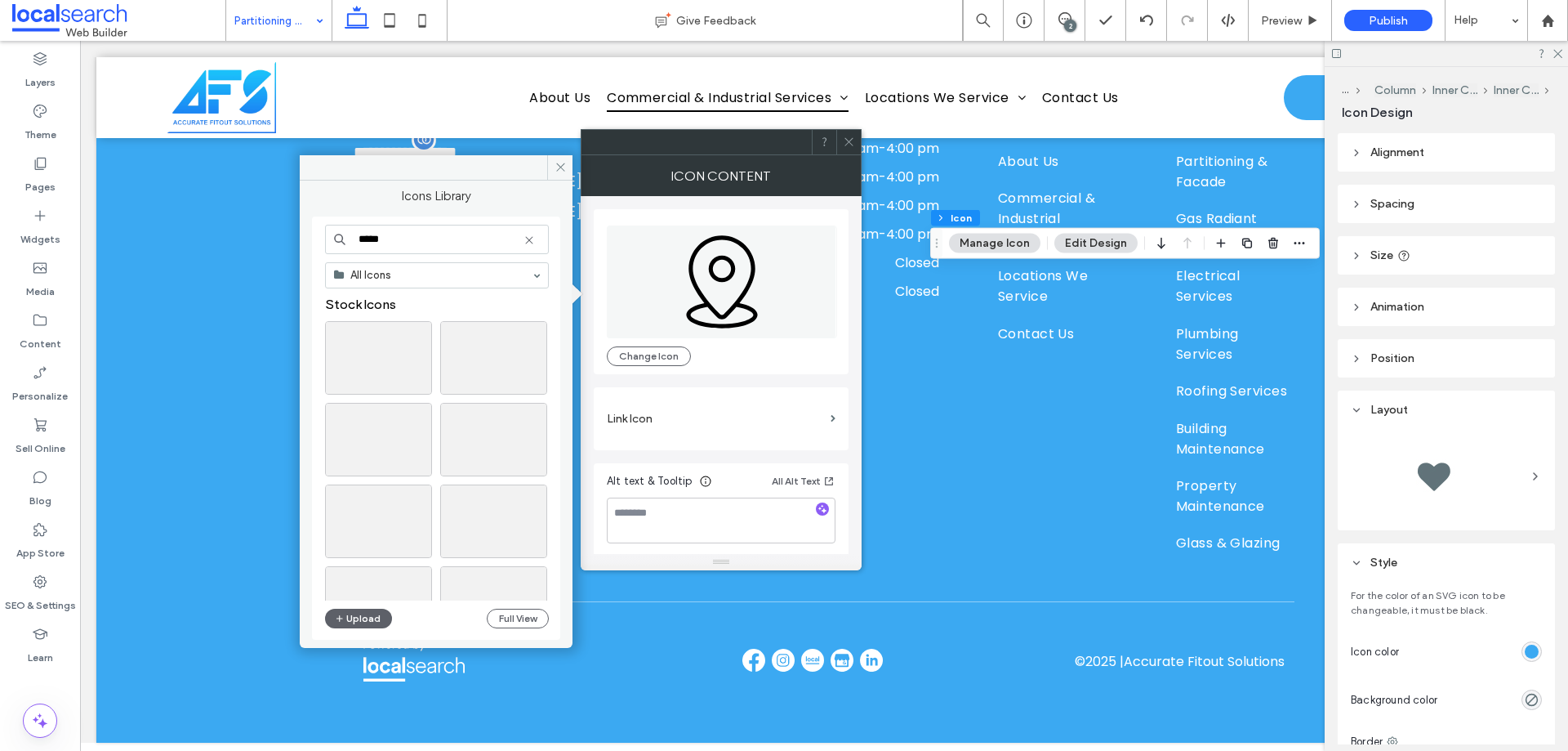 type on "******" 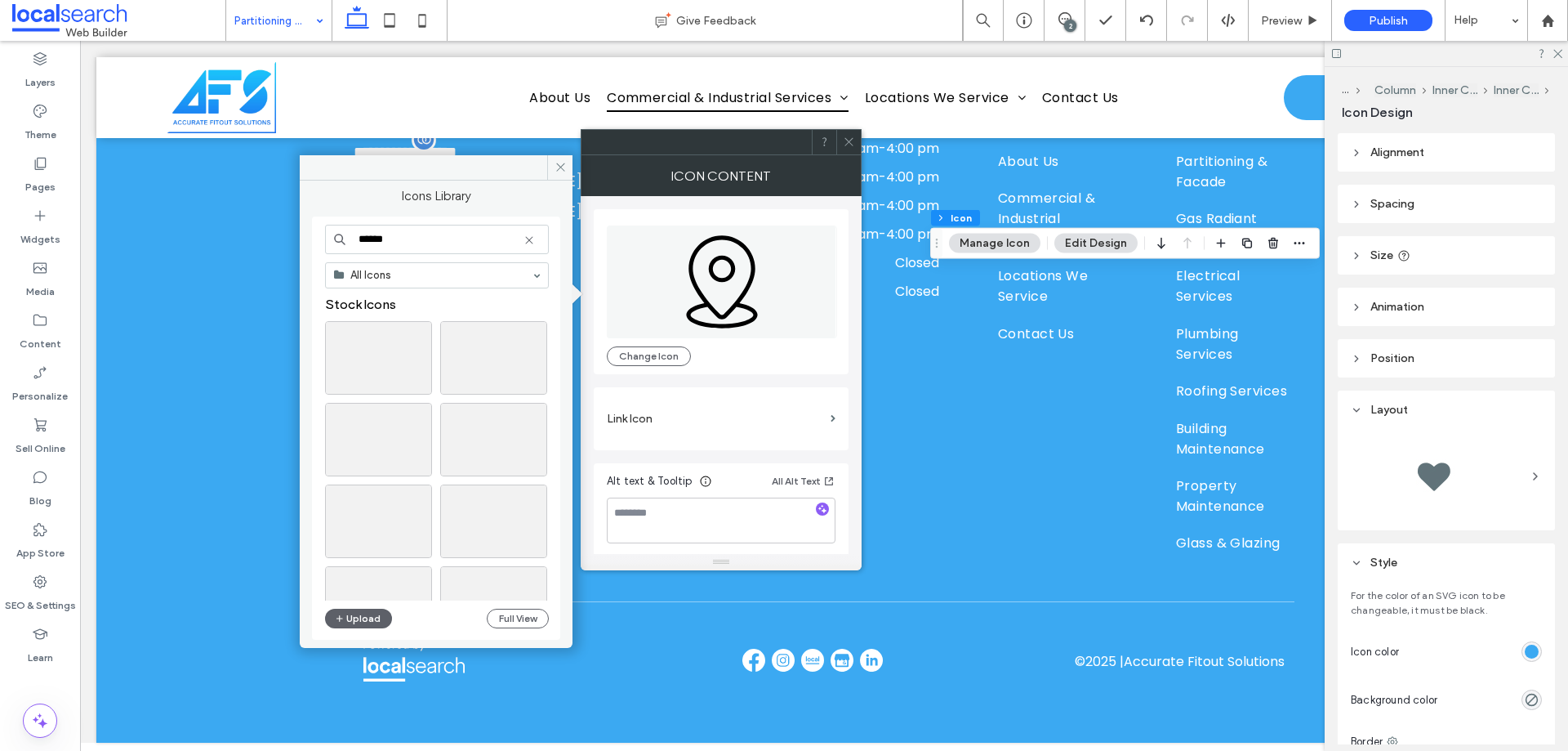 click on "******" at bounding box center (437, 239) 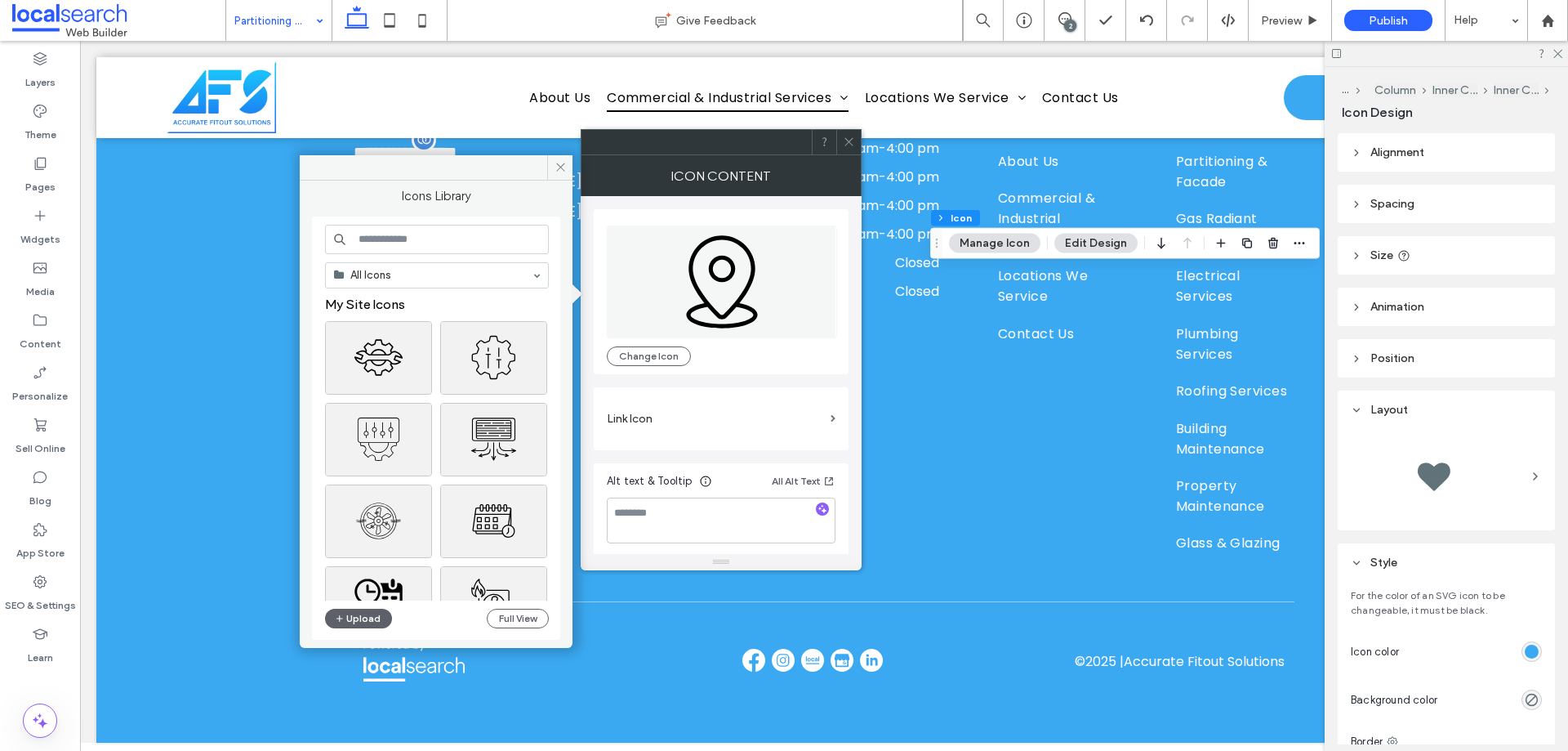 click at bounding box center [437, 239] 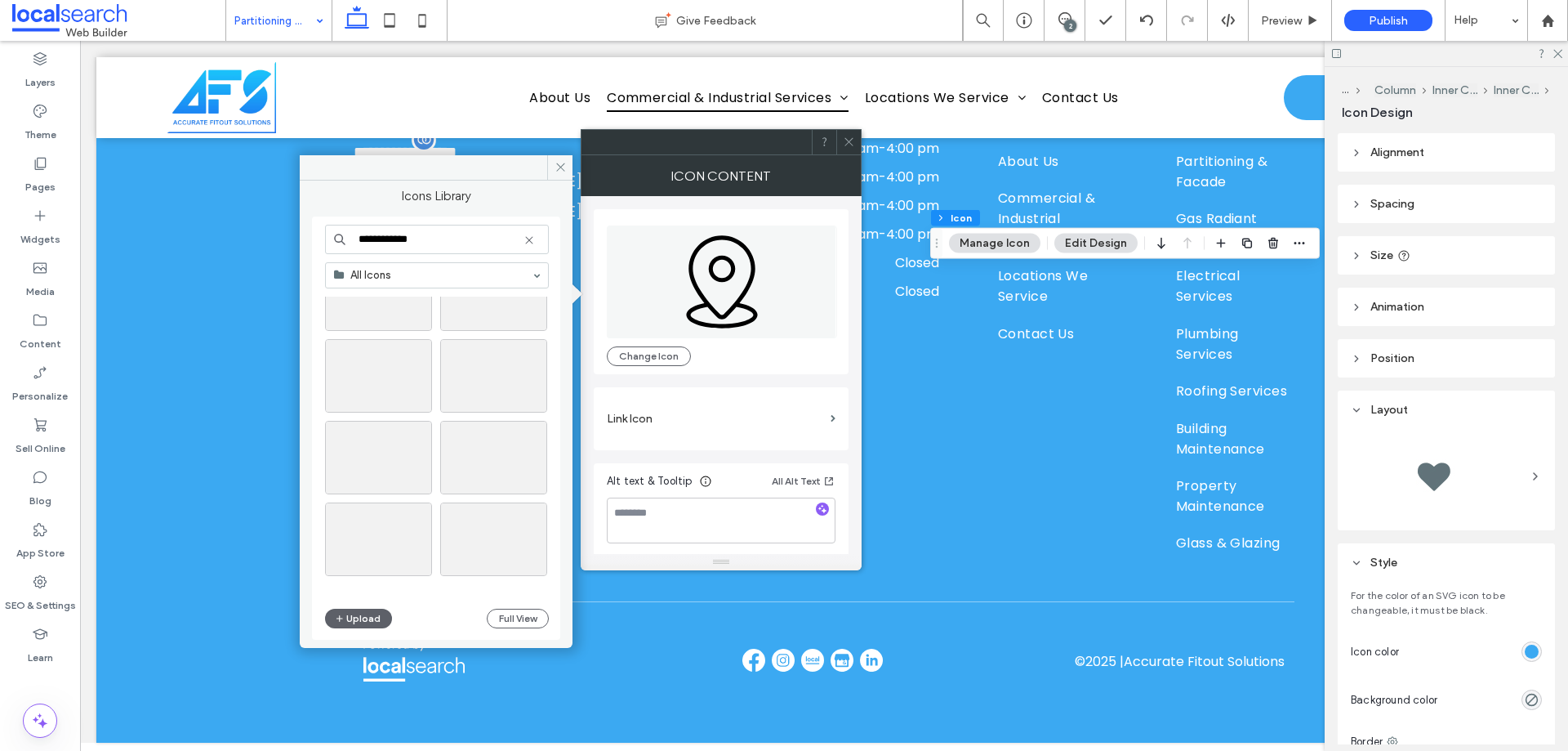 scroll, scrollTop: 654, scrollLeft: 0, axis: vertical 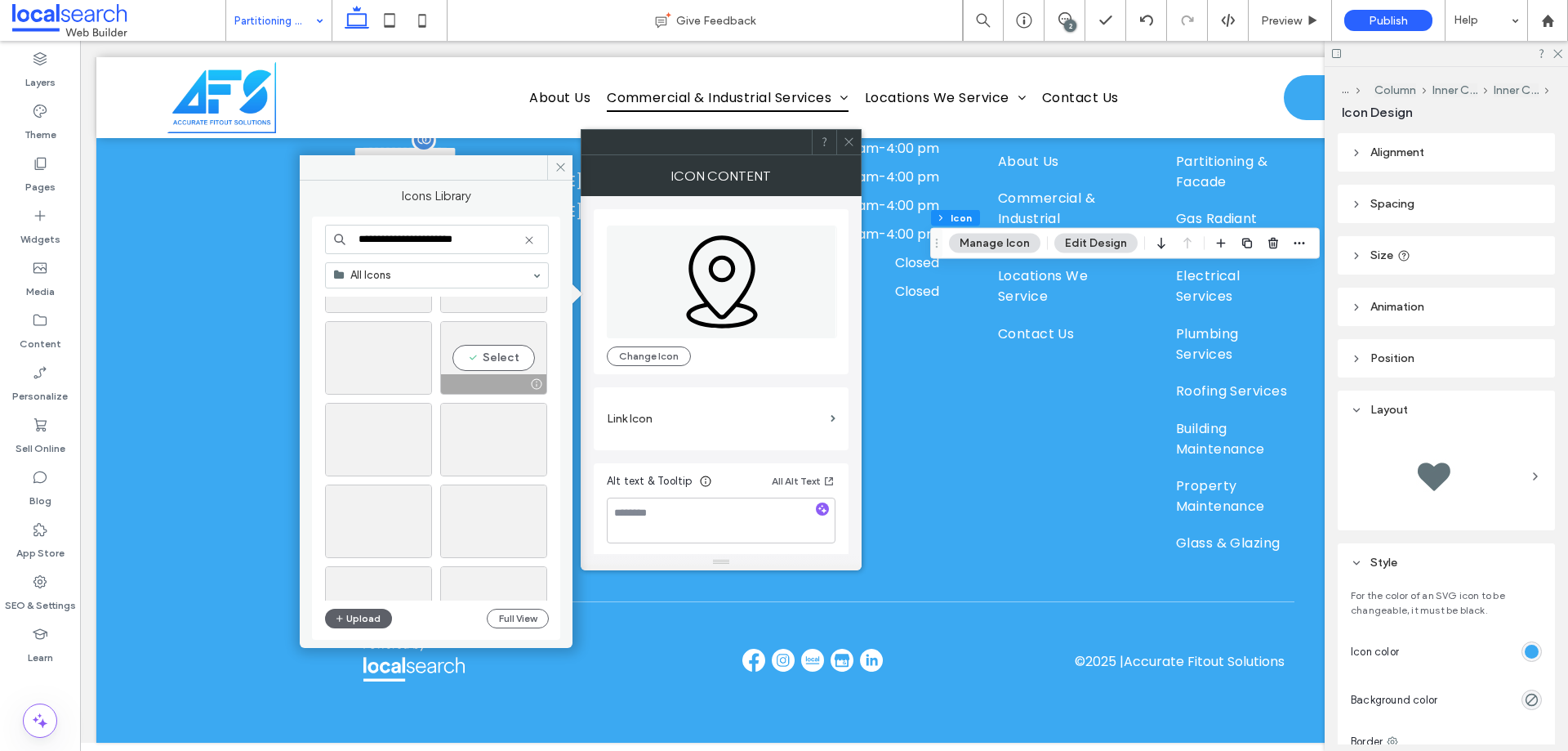 type on "**********" 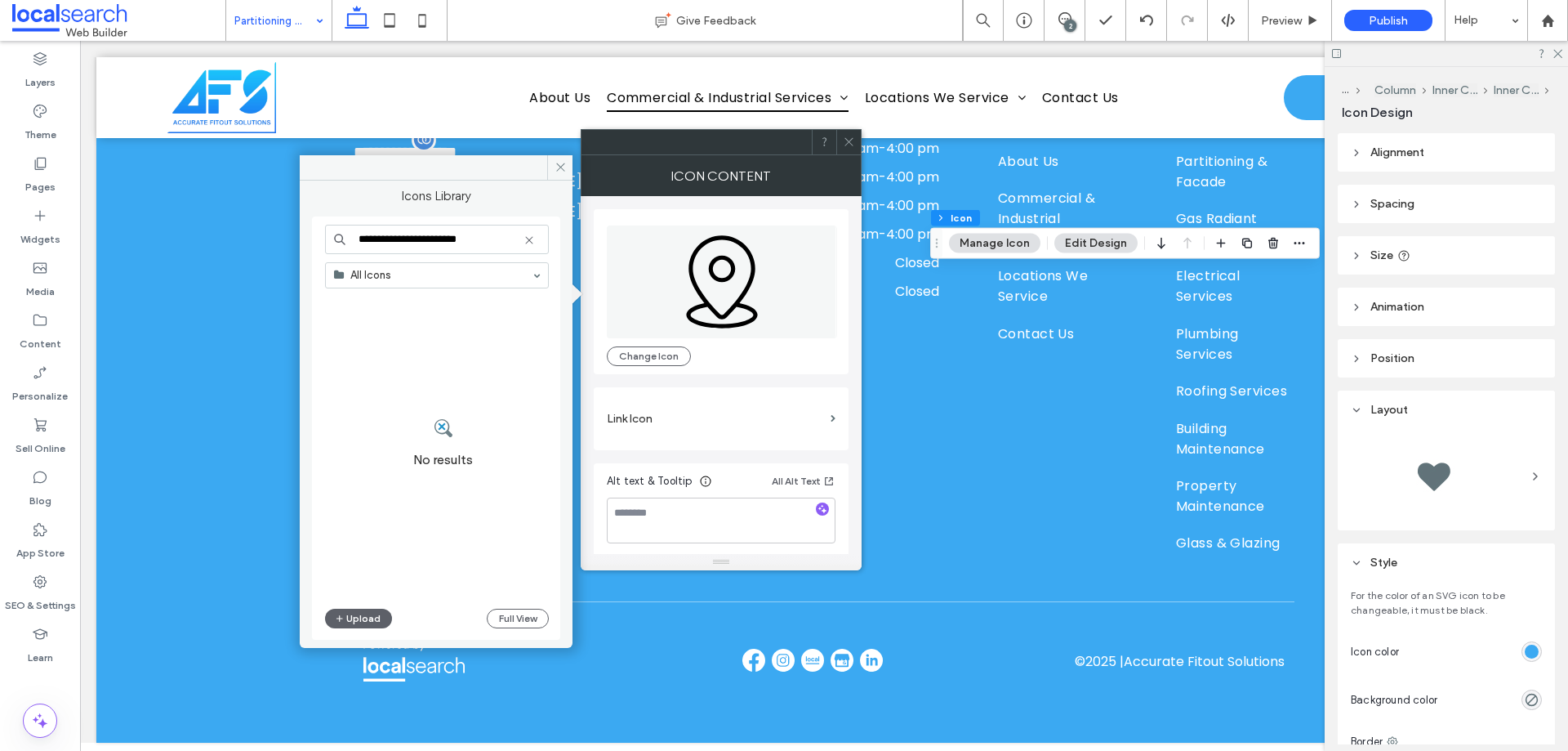 drag, startPoint x: 471, startPoint y: 238, endPoint x: 322, endPoint y: 221, distance: 149.96666 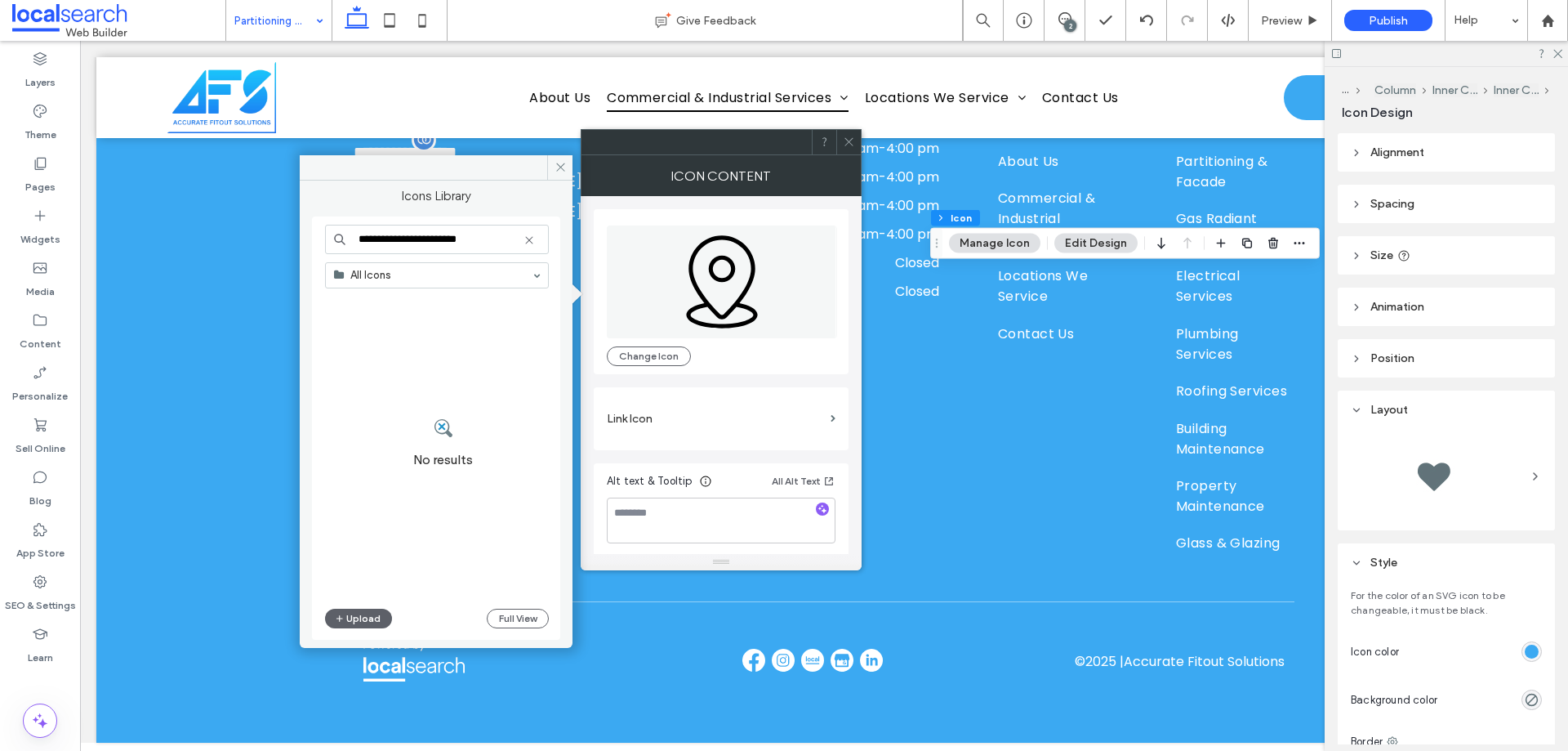 click on "**********" at bounding box center [436, 428] 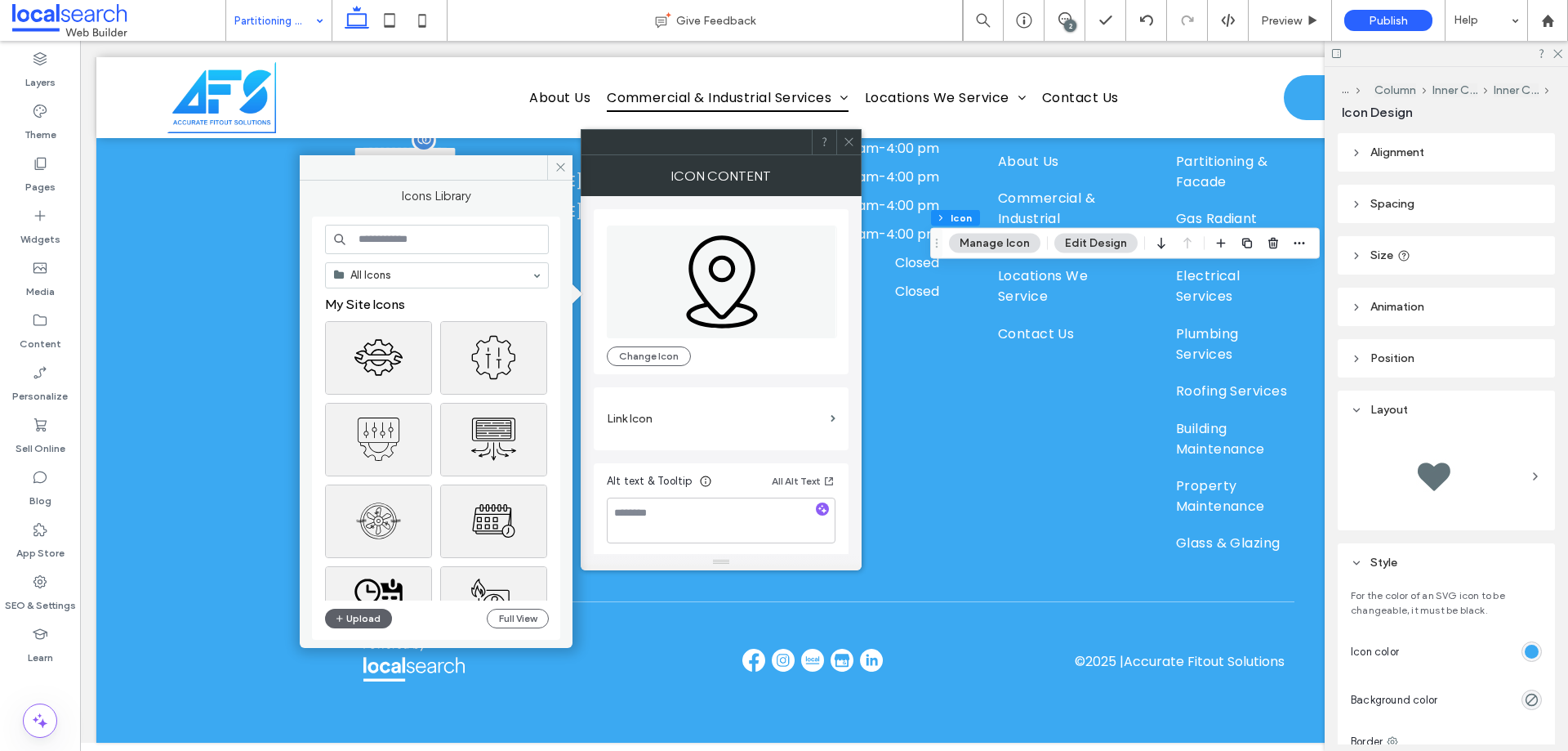 click at bounding box center [437, 239] 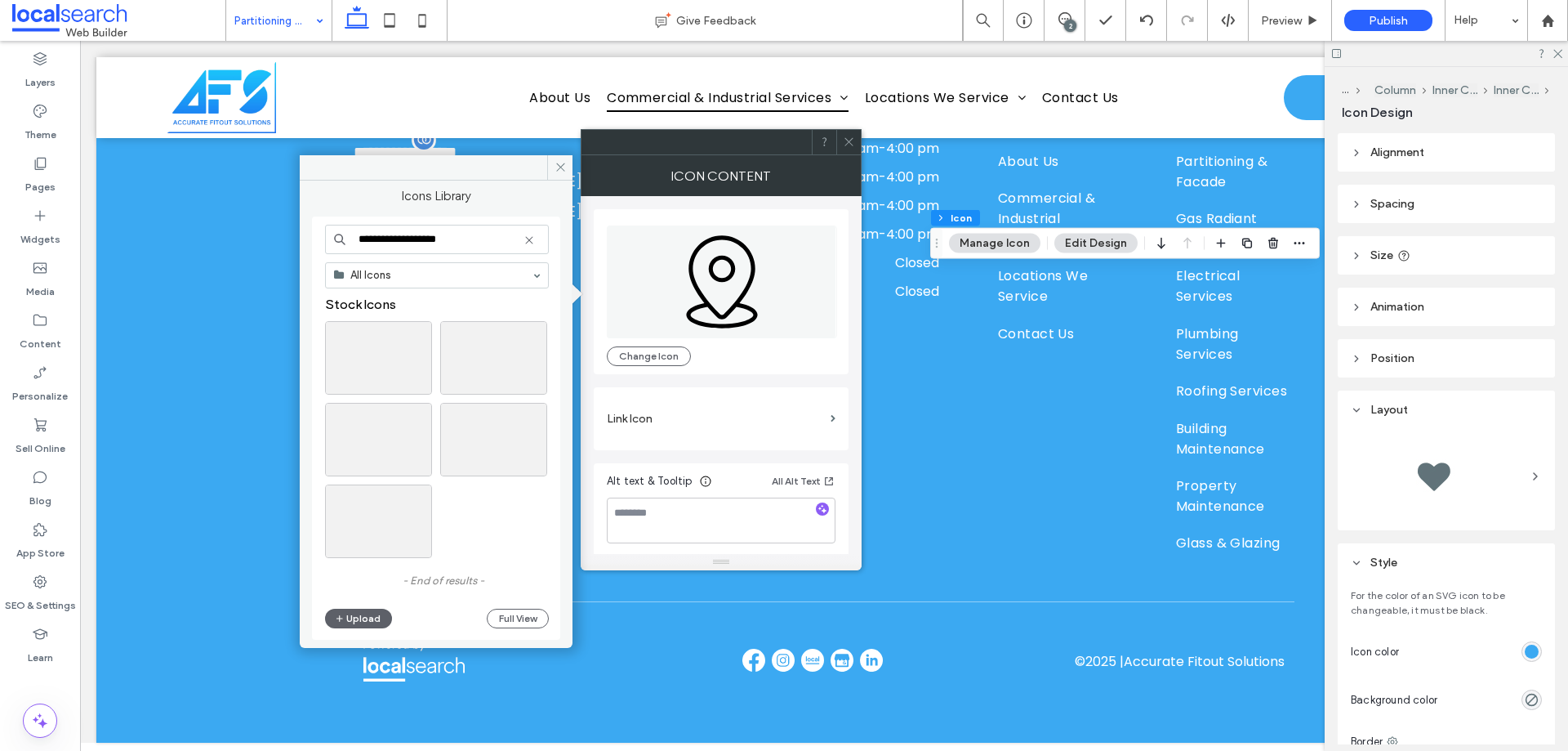 drag, startPoint x: 390, startPoint y: 236, endPoint x: 332, endPoint y: 231, distance: 58.21512 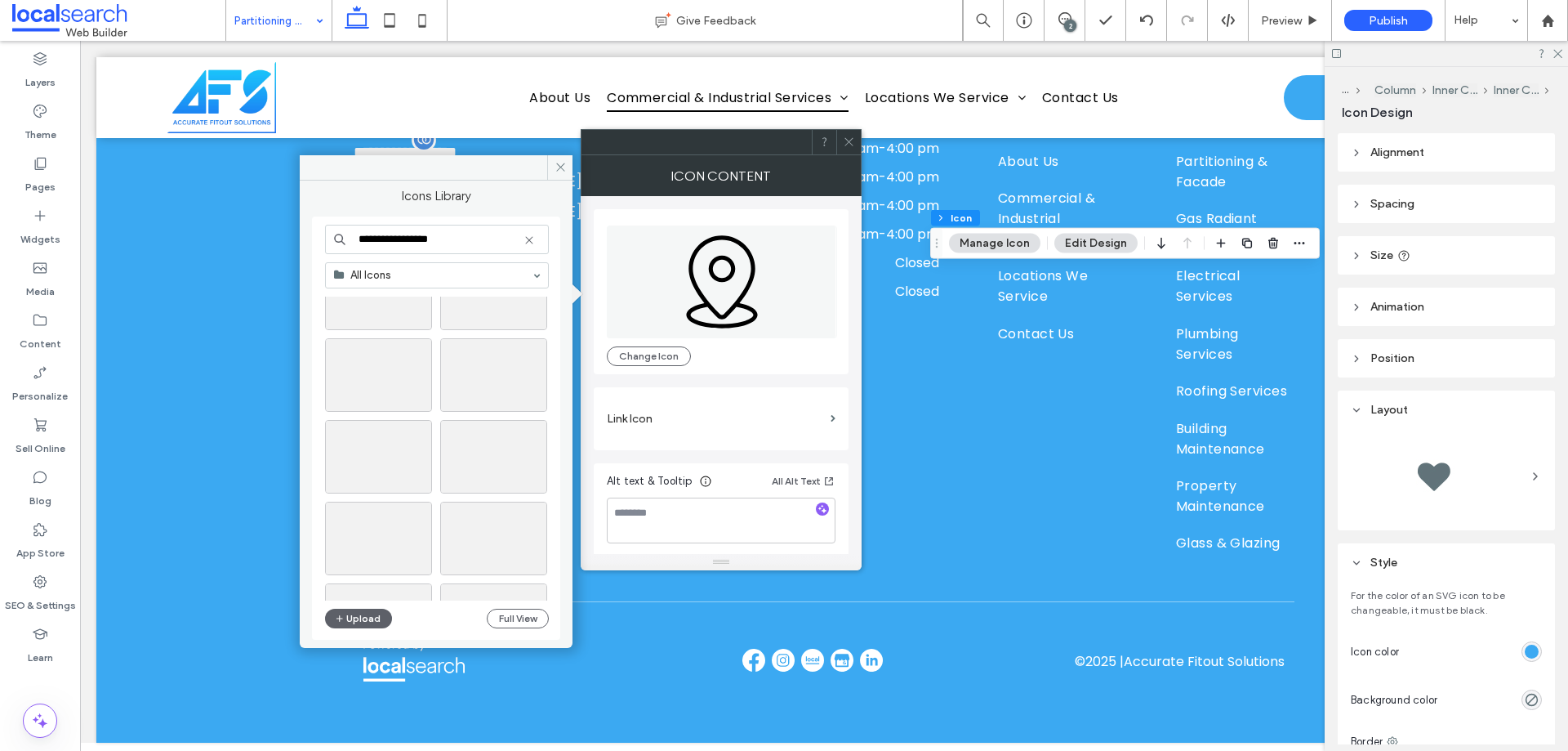 scroll, scrollTop: 0, scrollLeft: 0, axis: both 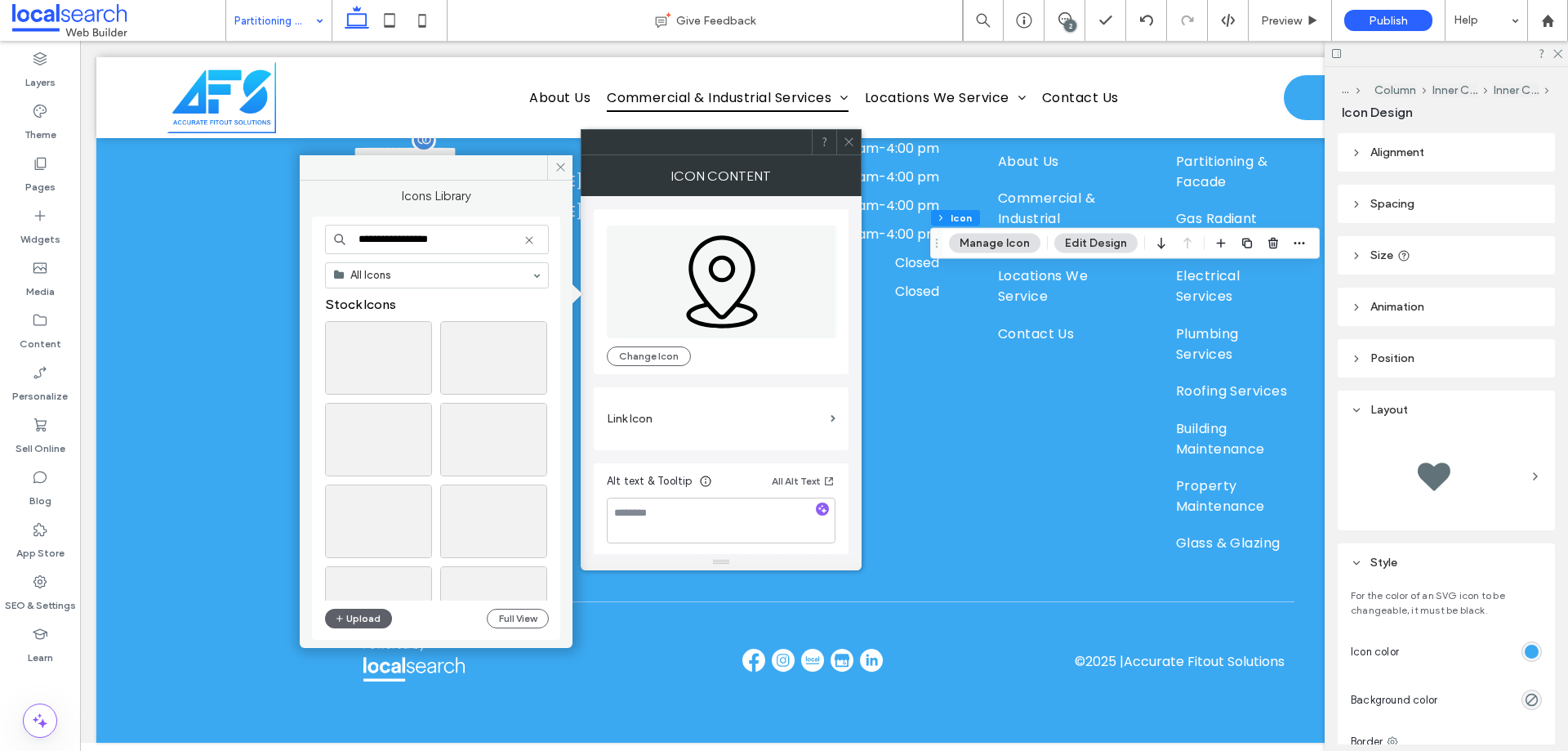click on "**********" at bounding box center [437, 239] 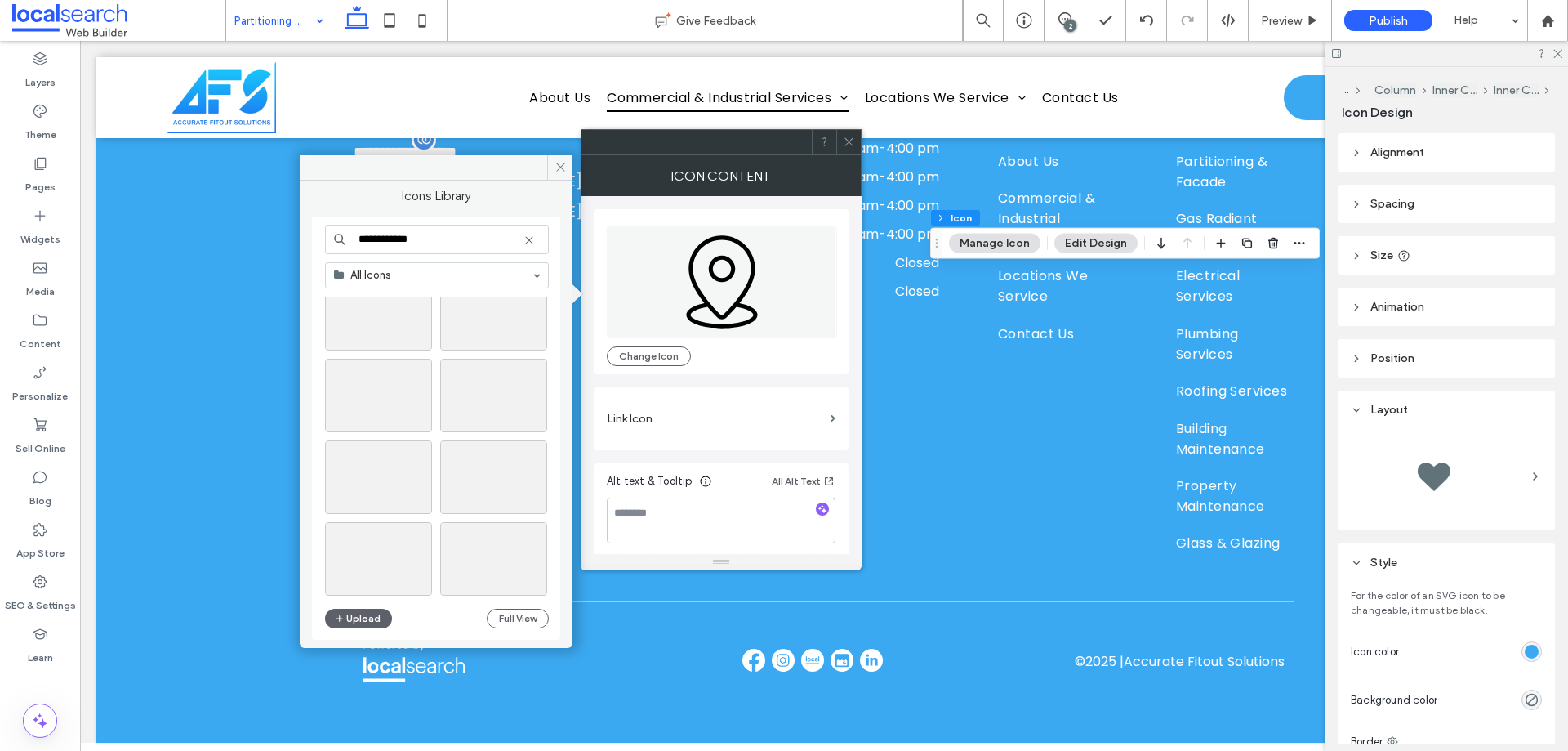 scroll, scrollTop: 1764, scrollLeft: 0, axis: vertical 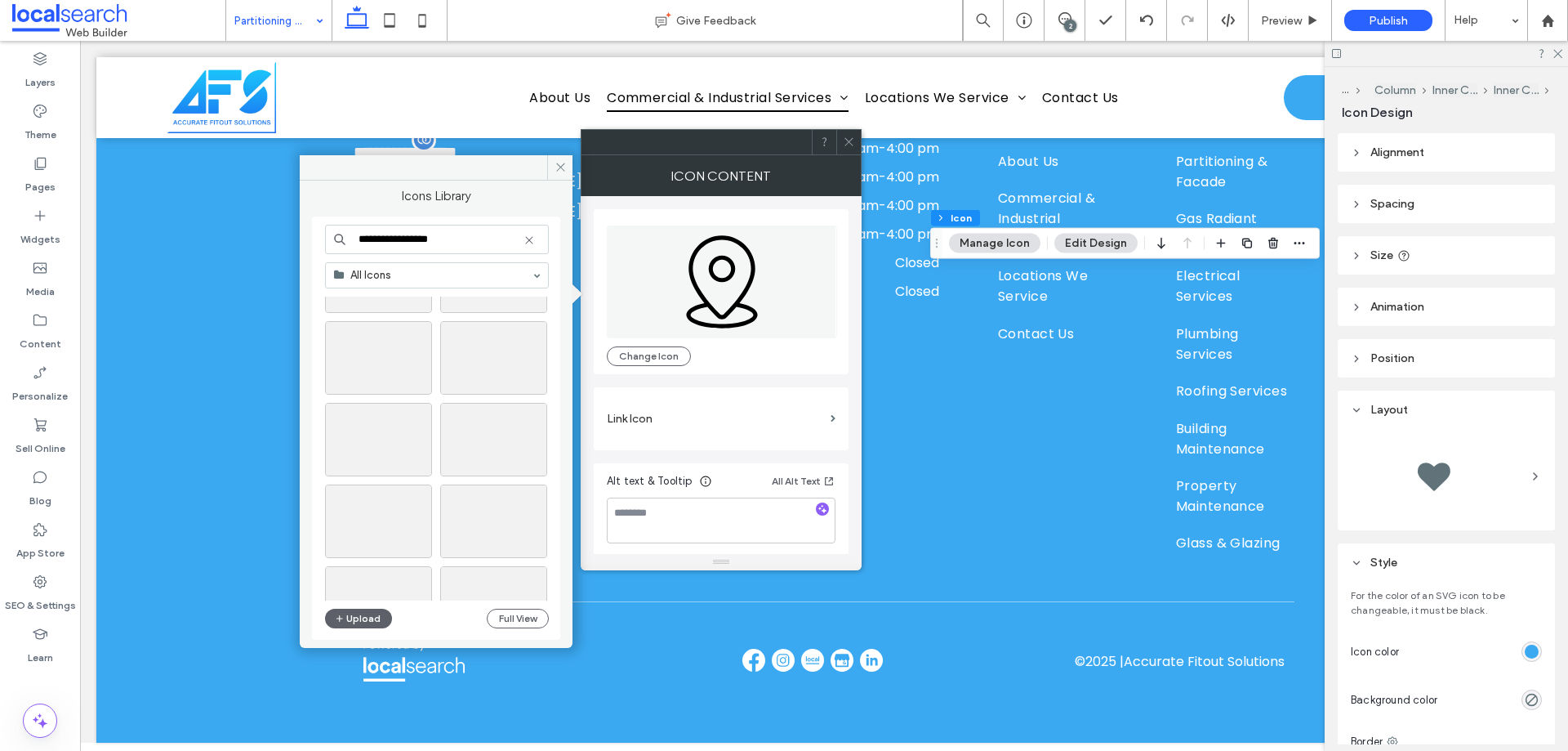 click on "**********" at bounding box center (437, 239) 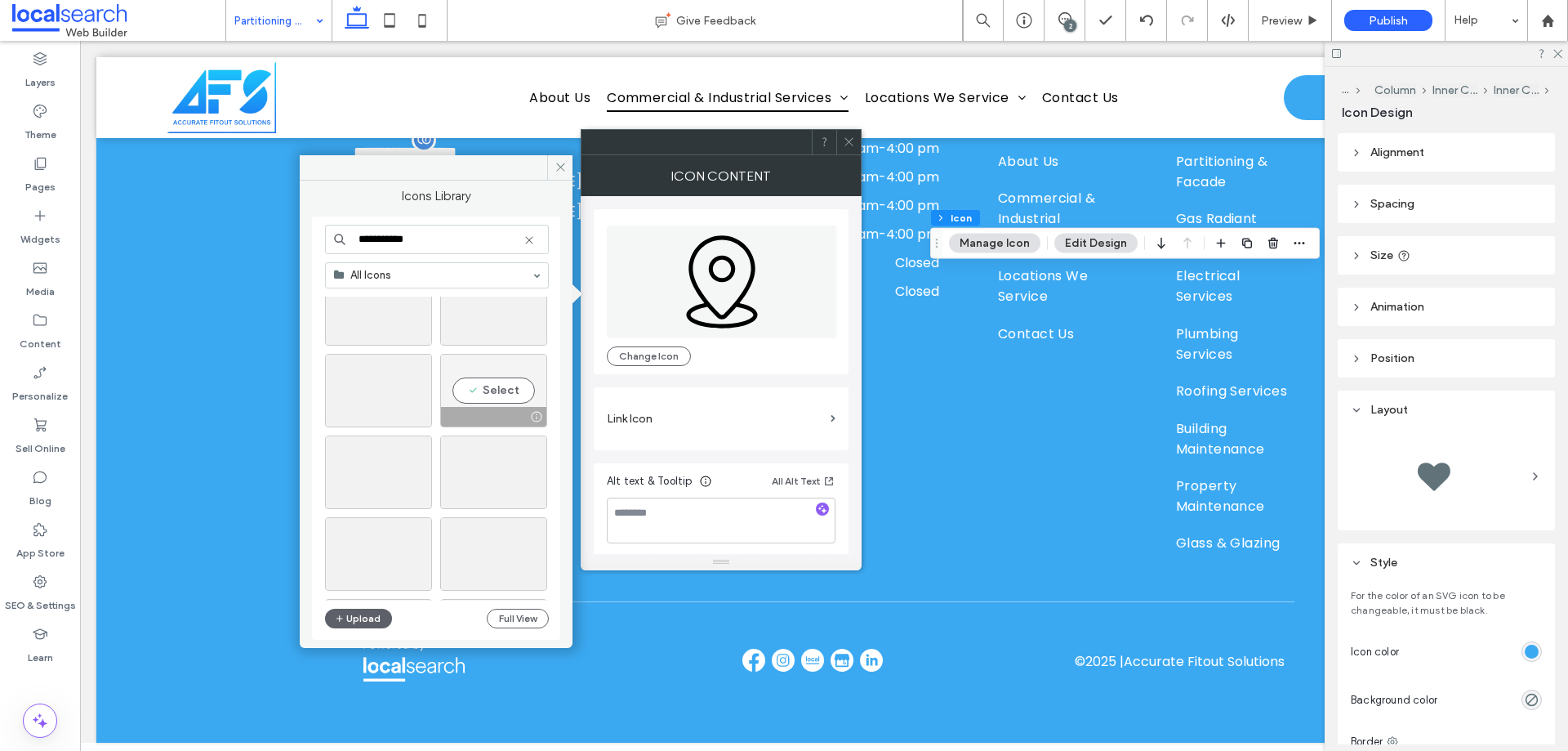 scroll, scrollTop: 1796, scrollLeft: 0, axis: vertical 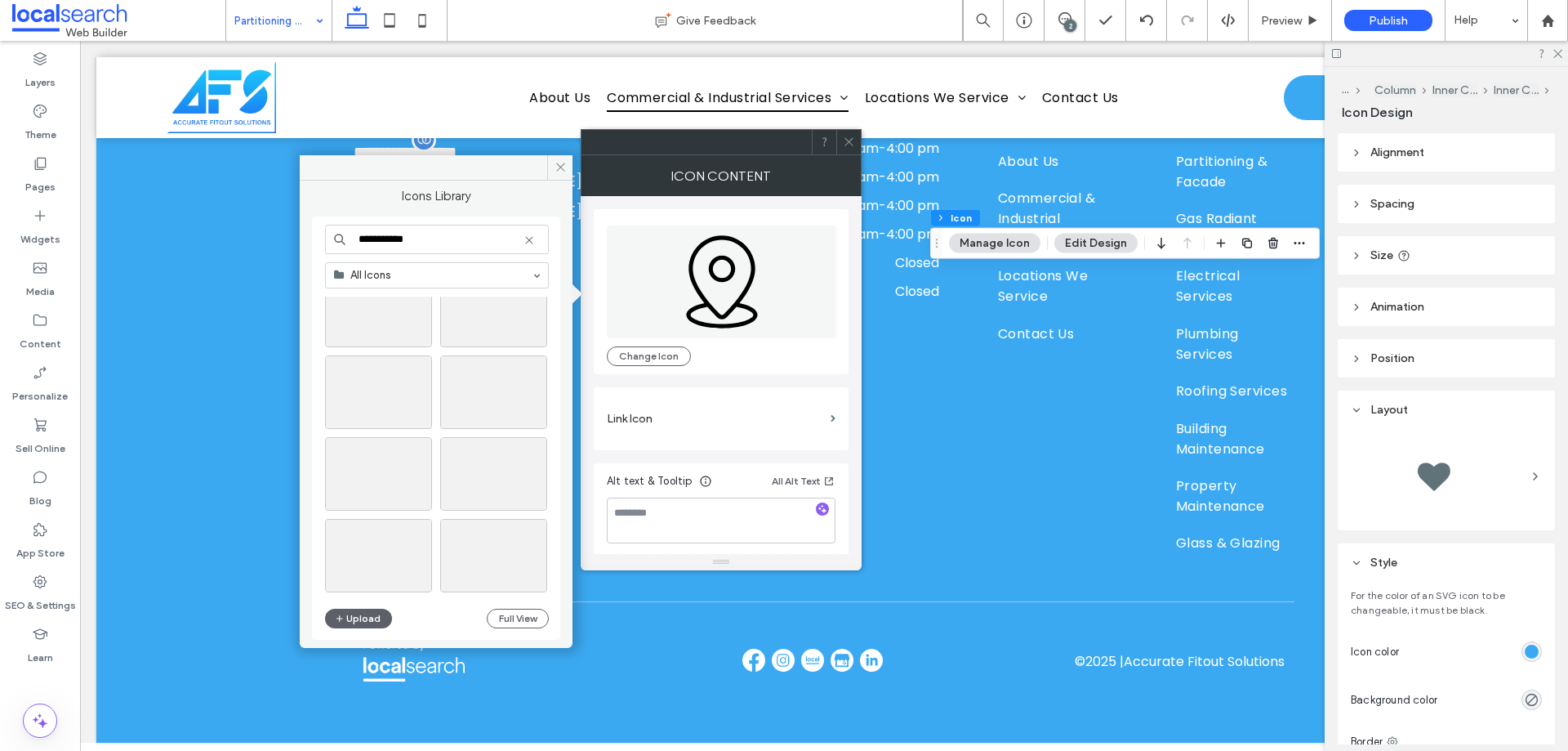 drag, startPoint x: 410, startPoint y: 232, endPoint x: 365, endPoint y: 226, distance: 45.398238 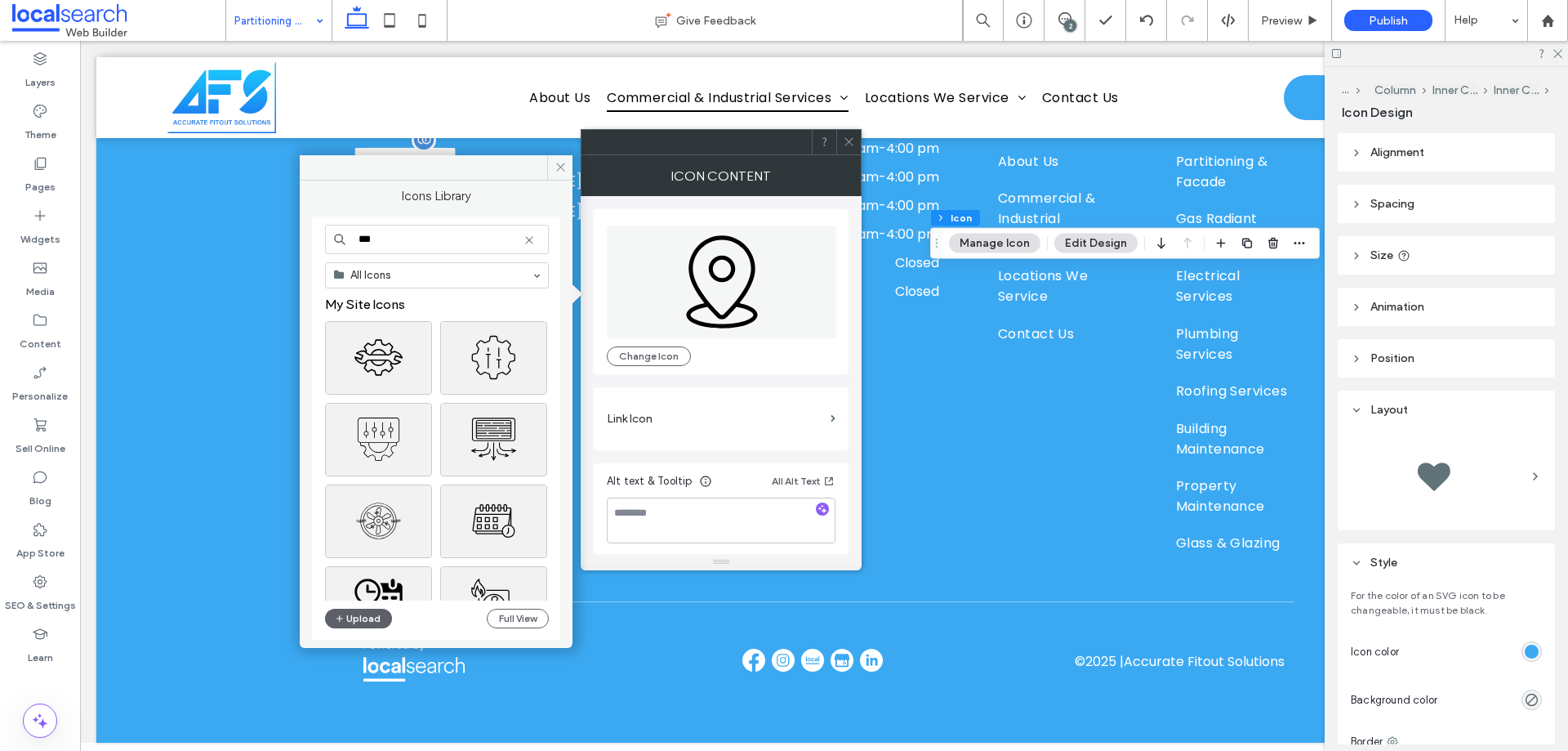 type on "****" 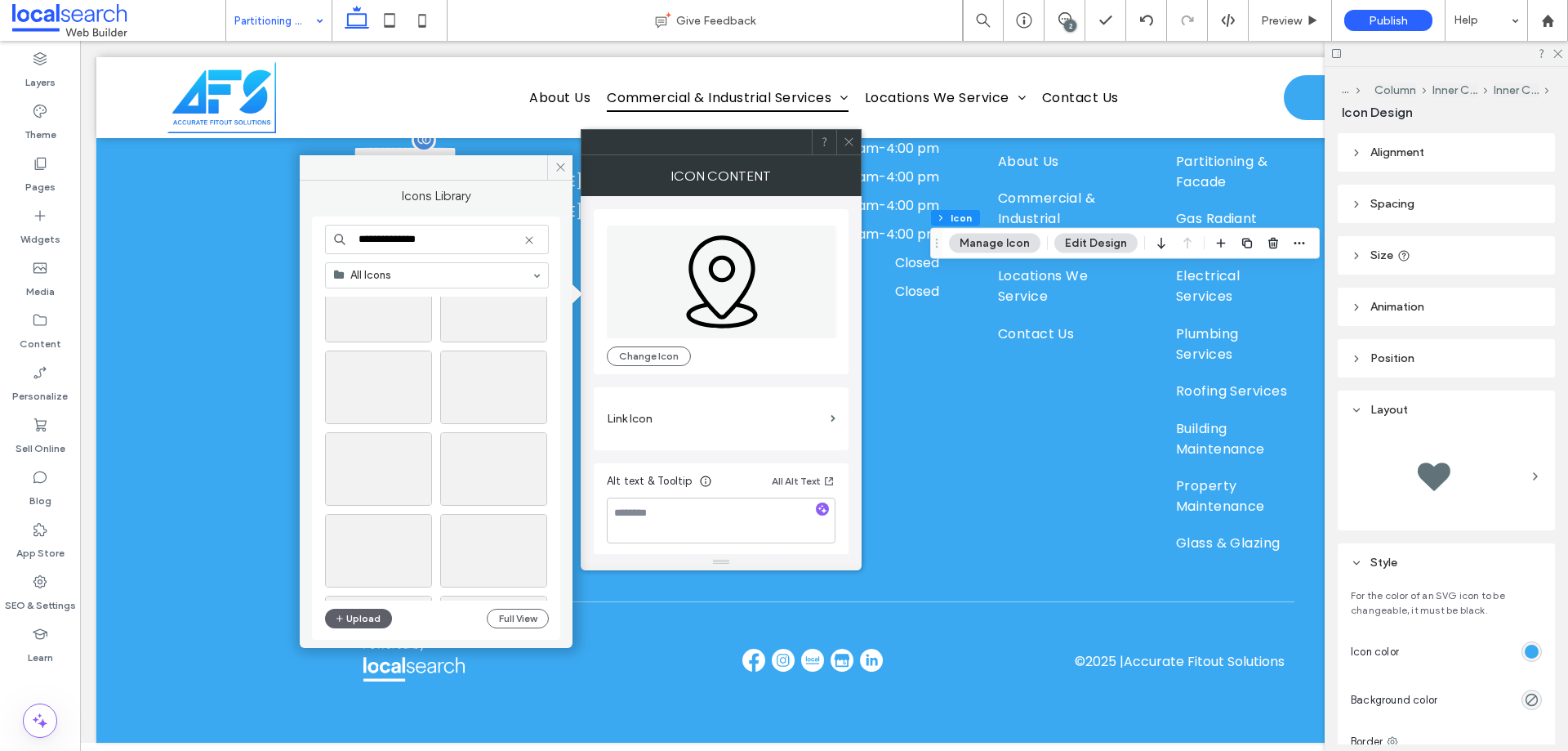 scroll, scrollTop: 0, scrollLeft: 0, axis: both 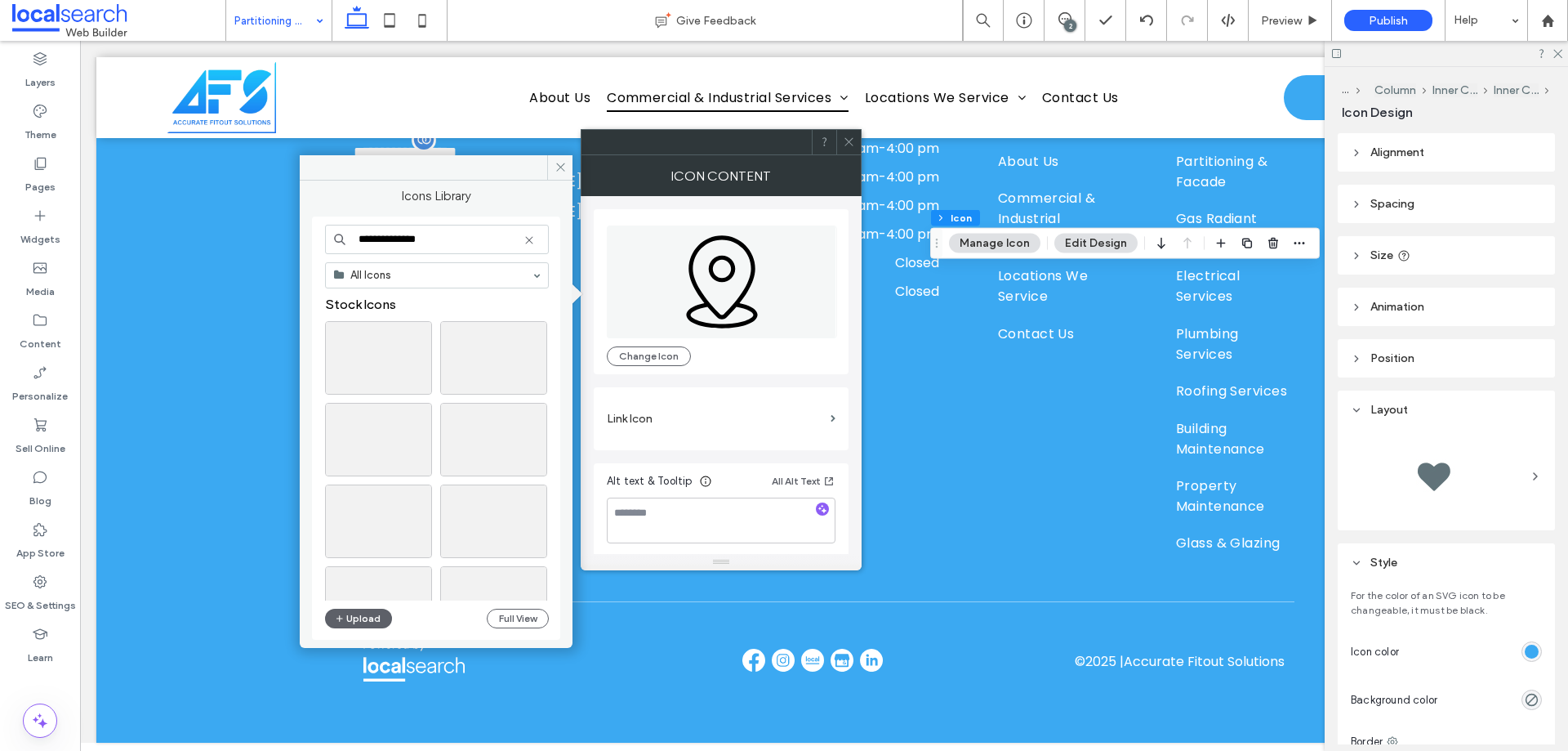 click on "**********" at bounding box center [437, 239] 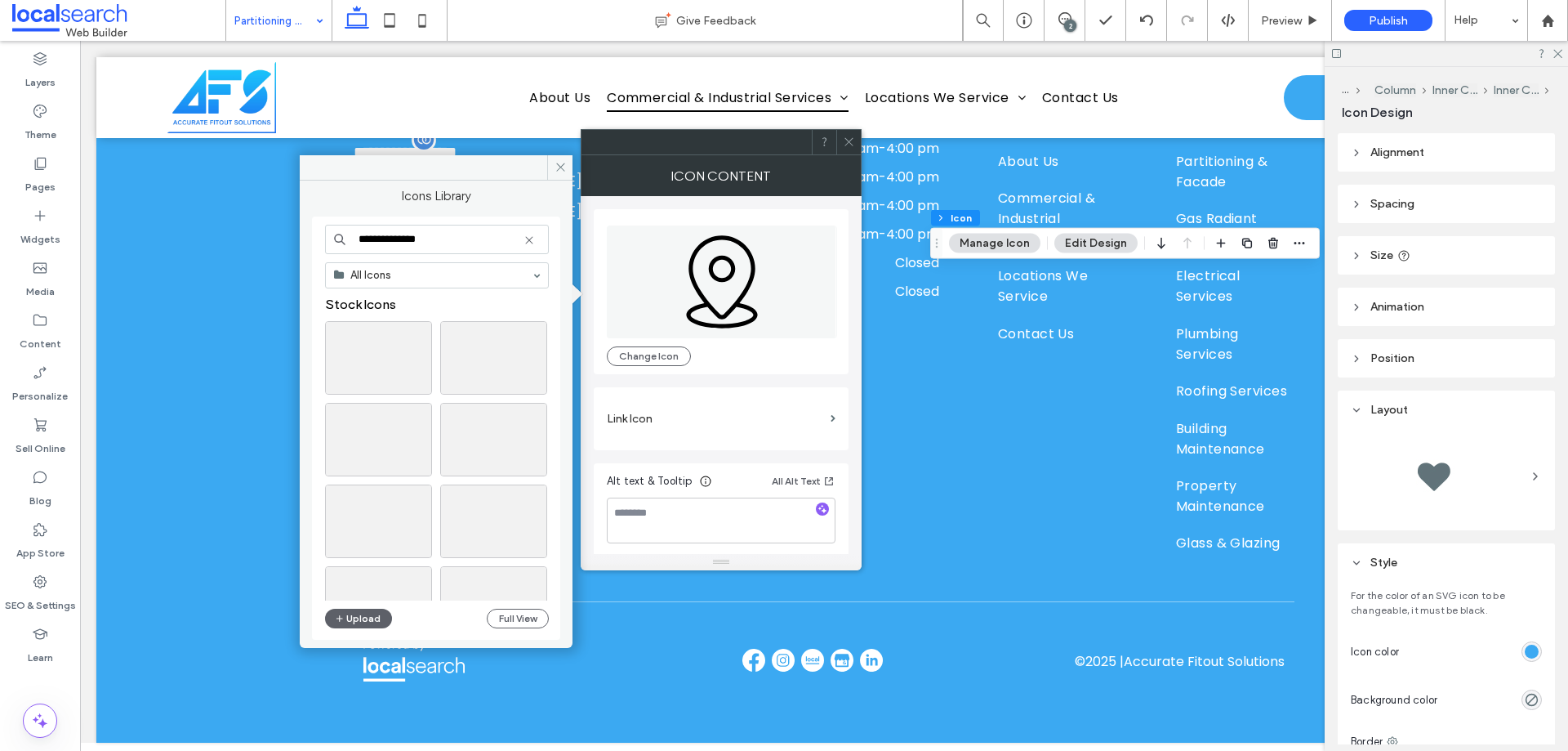 click on "**********" at bounding box center [437, 239] 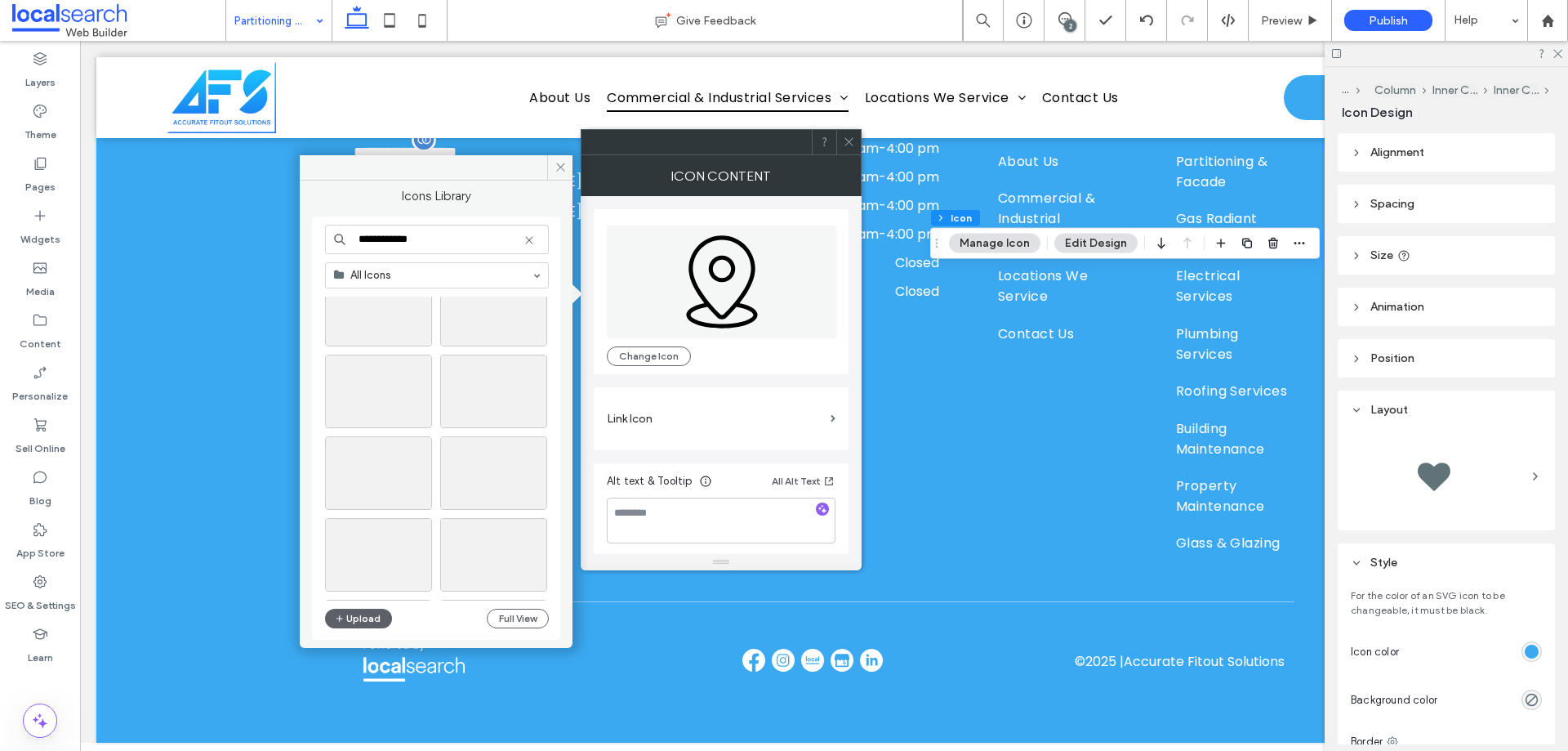 scroll, scrollTop: 1144, scrollLeft: 0, axis: vertical 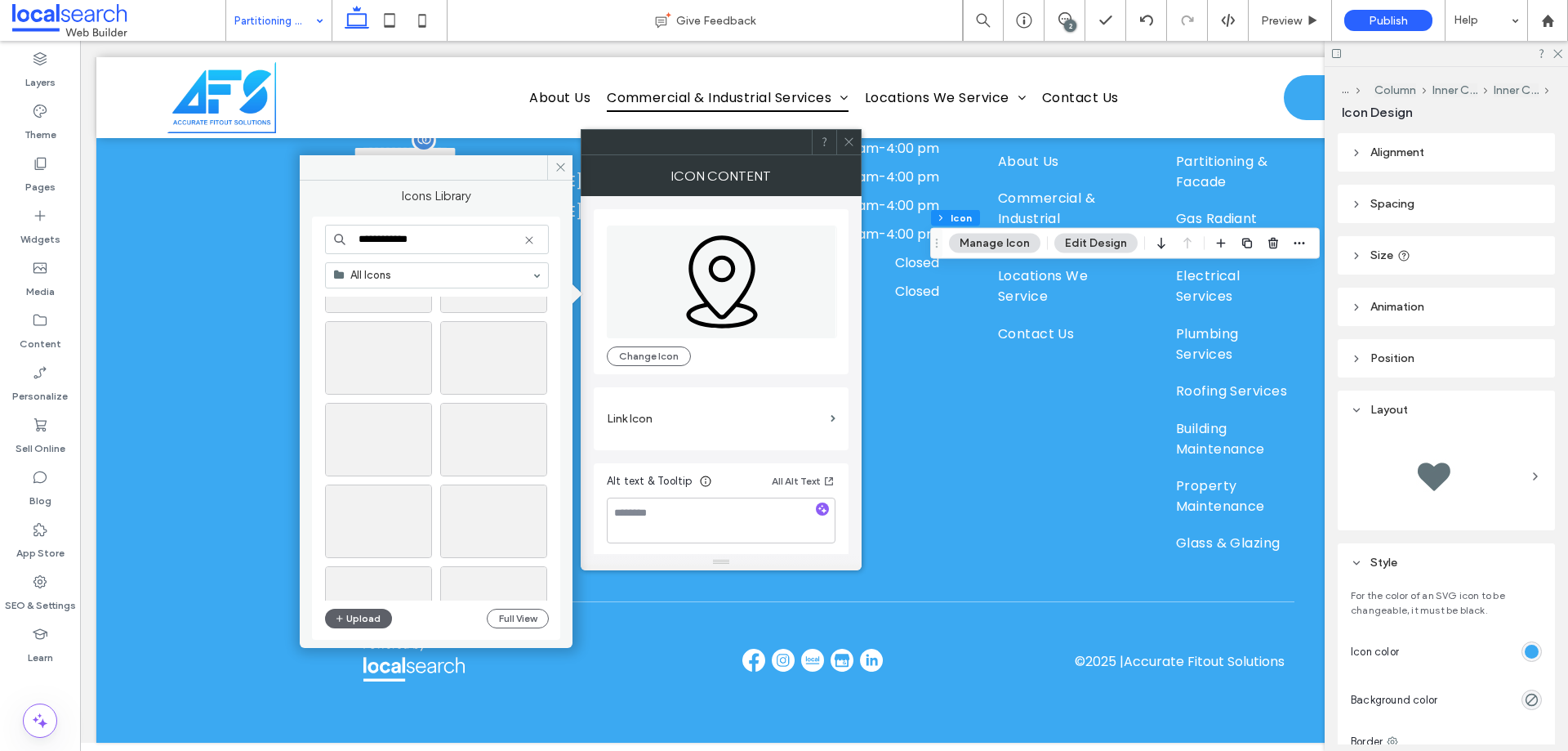 drag, startPoint x: 436, startPoint y: 246, endPoint x: 388, endPoint y: 229, distance: 50.921508 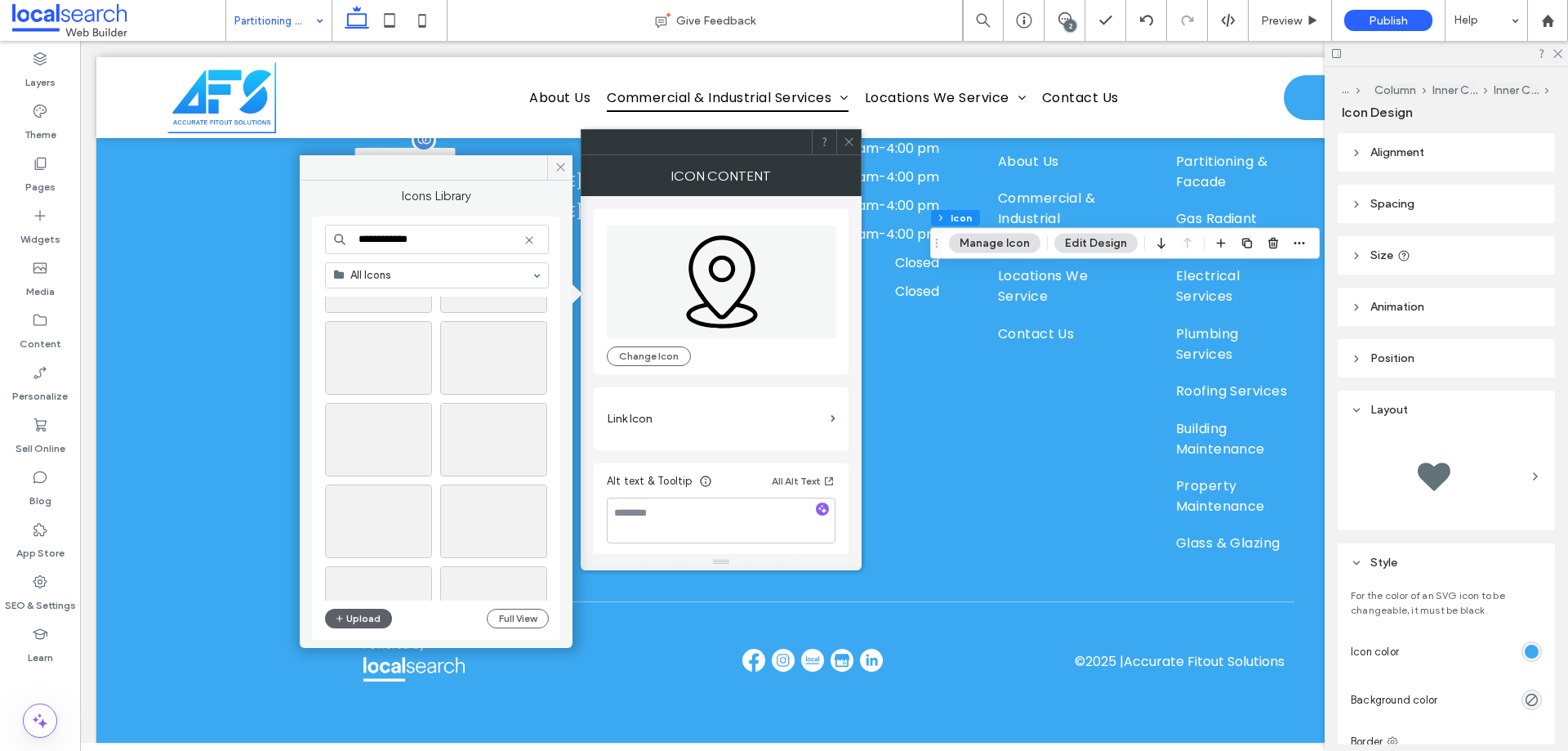 click on "**********" at bounding box center [437, 239] 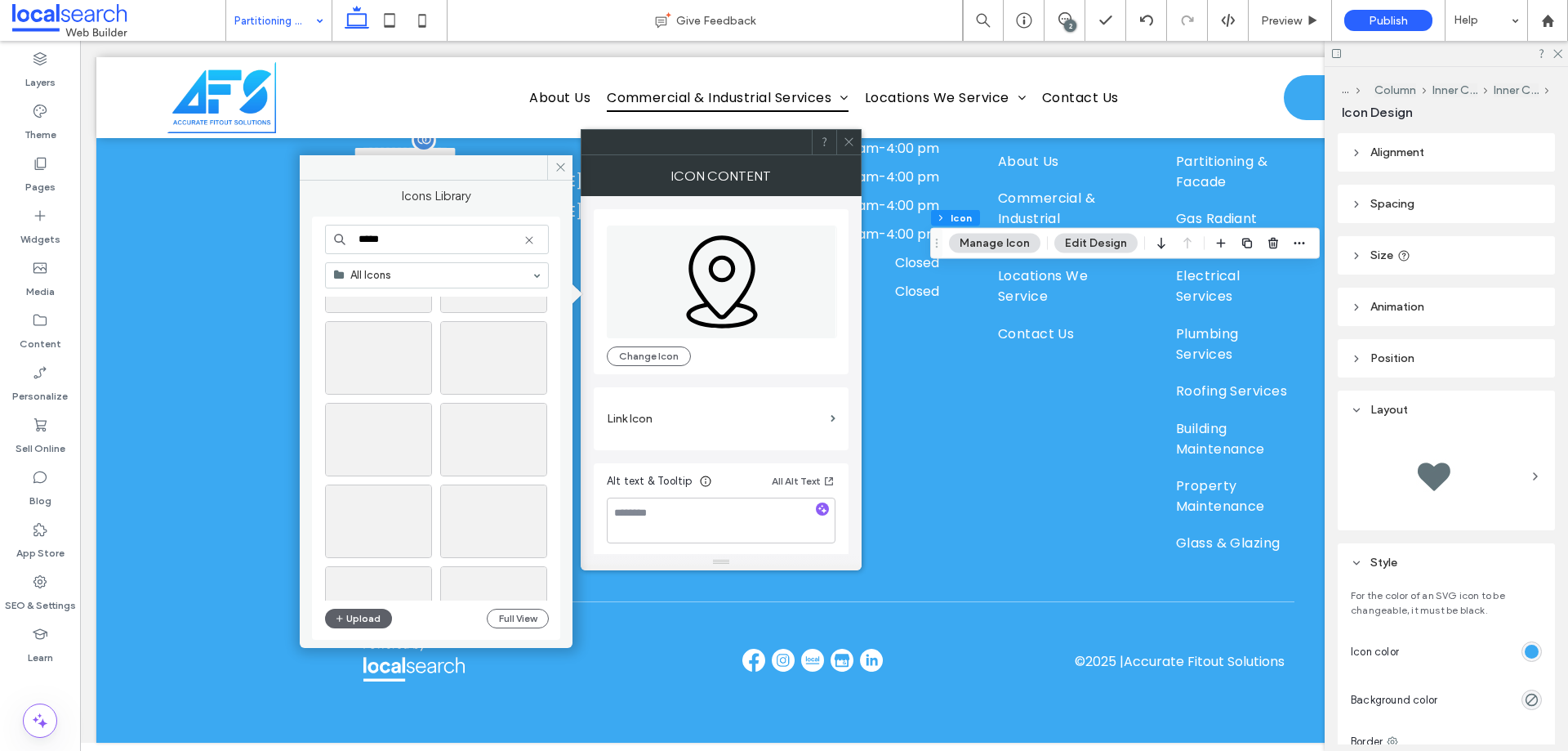 type on "*****" 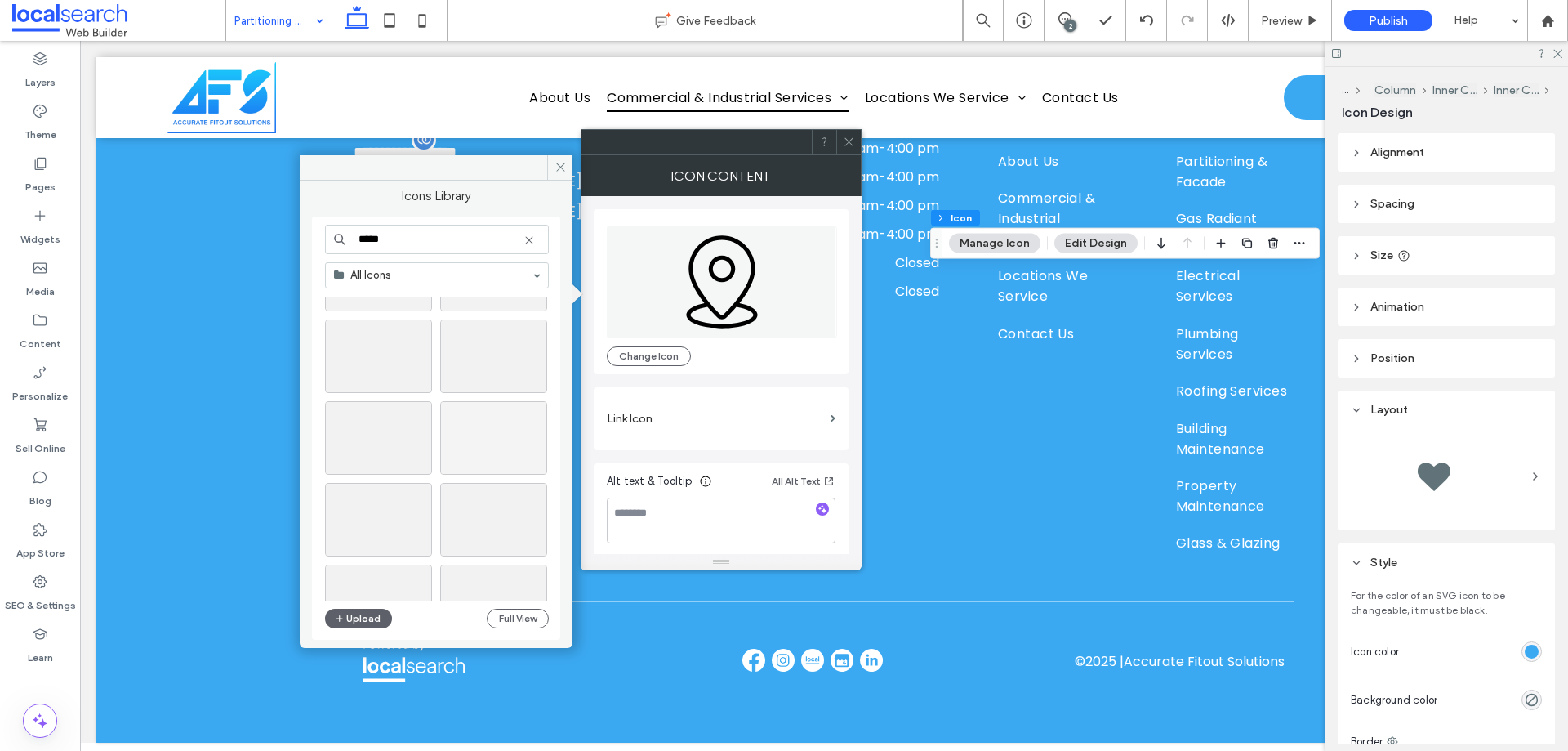 scroll, scrollTop: 409, scrollLeft: 0, axis: vertical 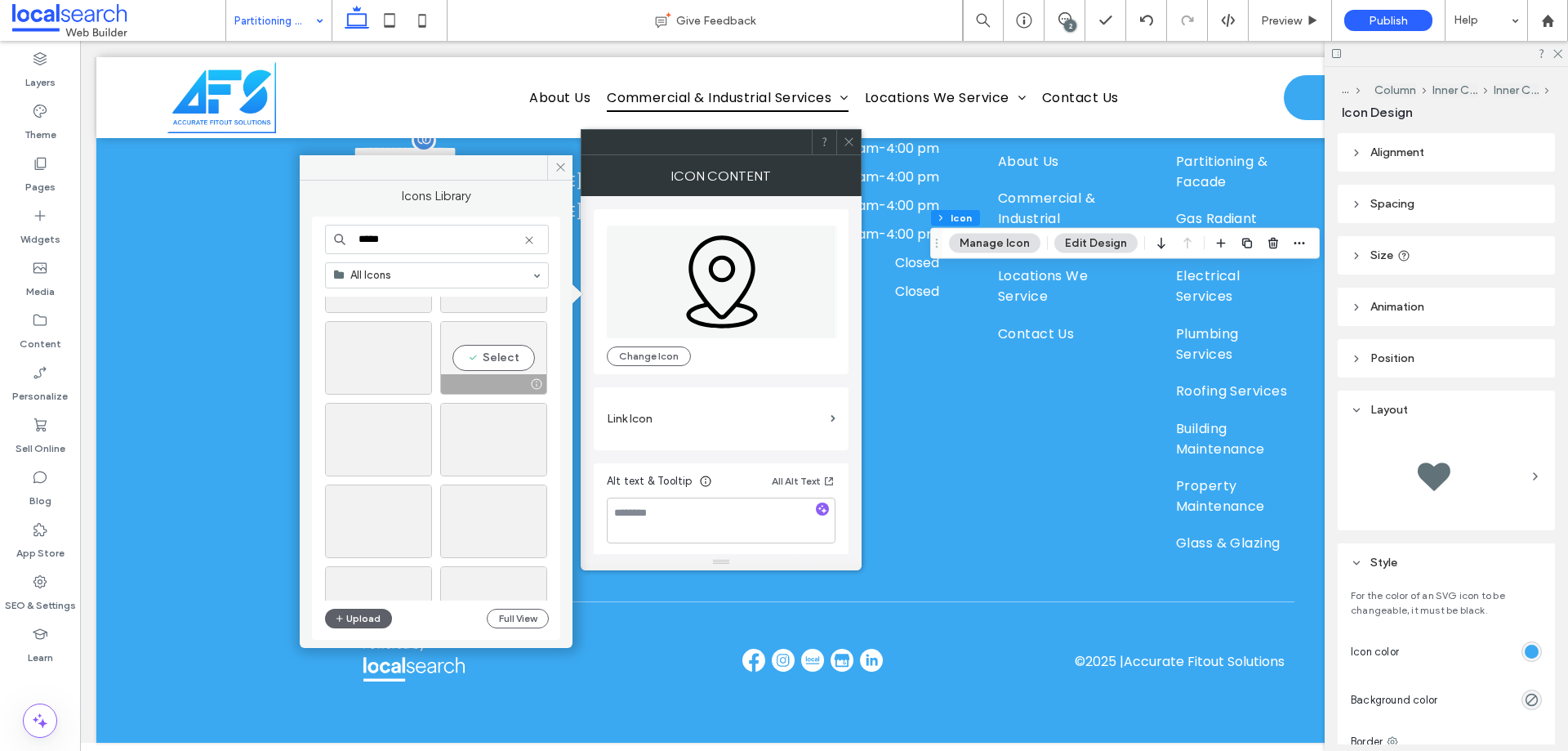 click on "Select" at bounding box center (493, 358) 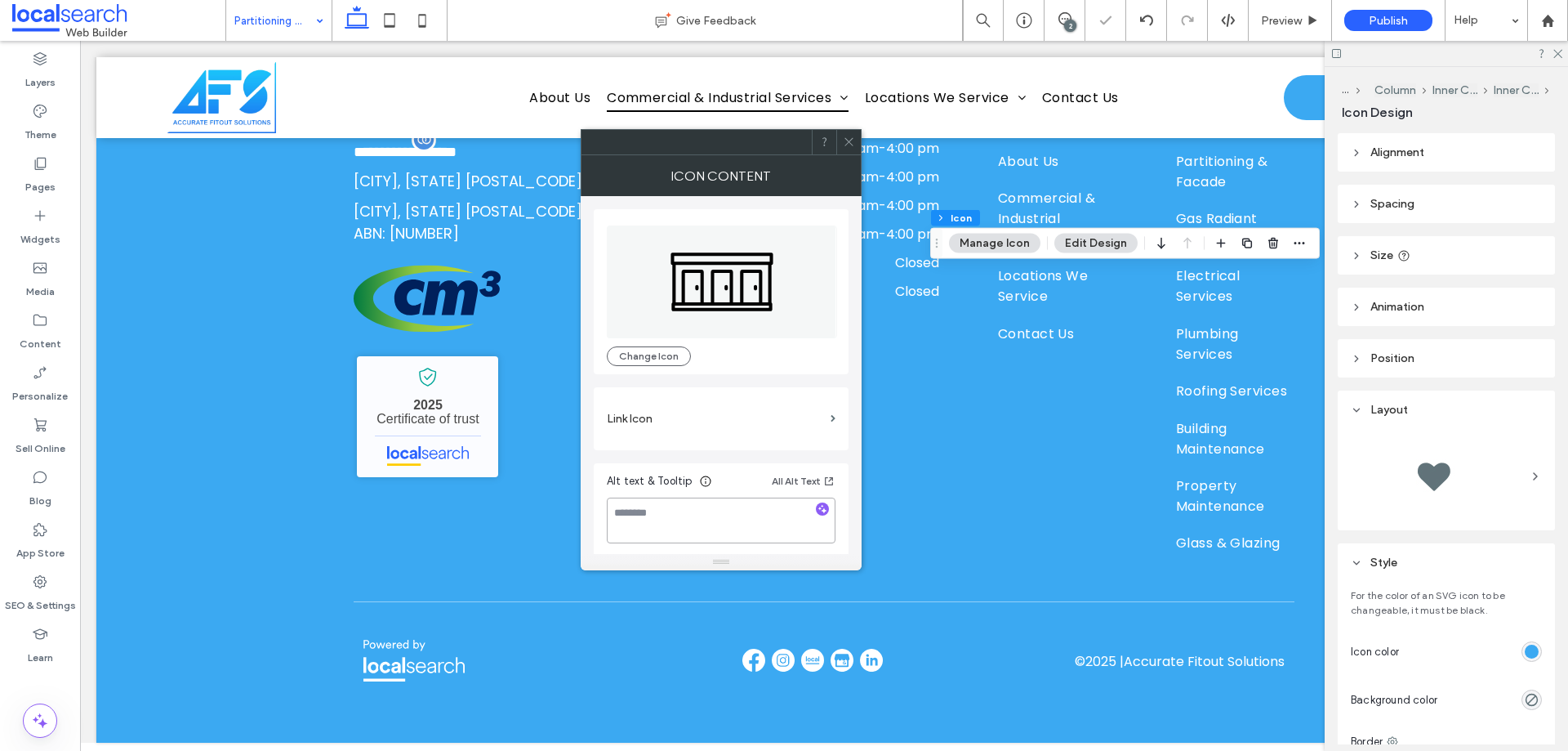 click at bounding box center (721, 521) 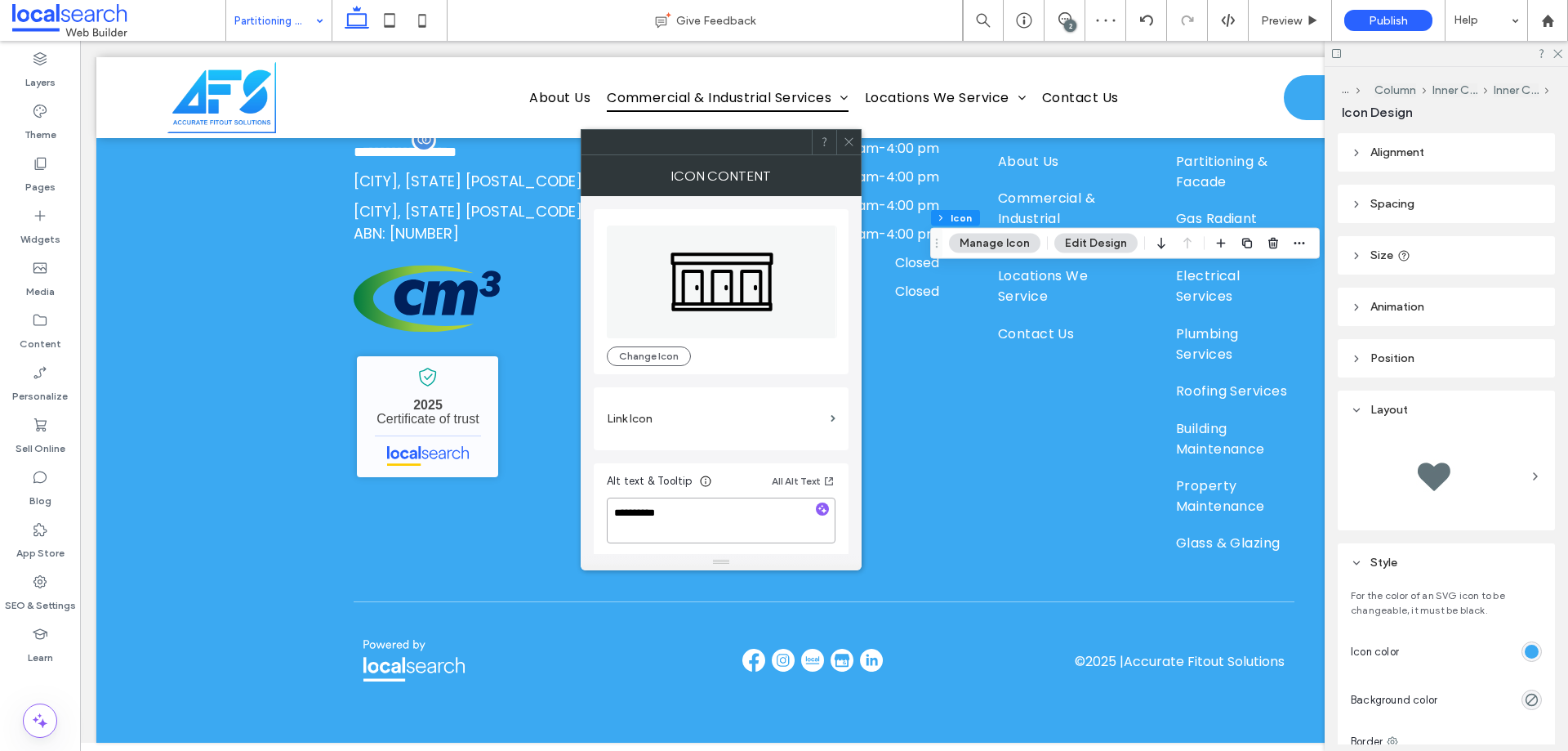 type on "**********" 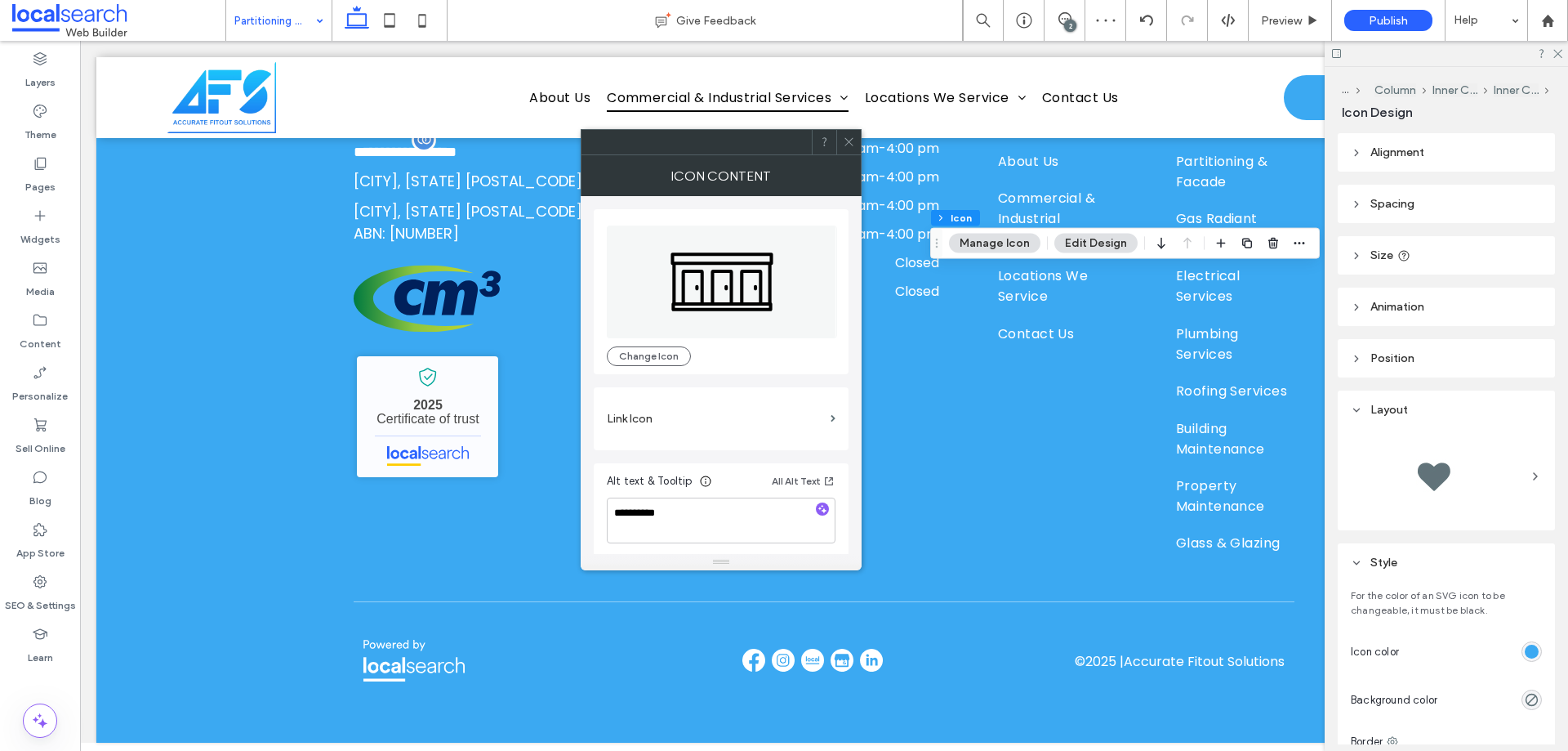 click on "Alt text & Tooltip All Alt Text" at bounding box center [721, 485] 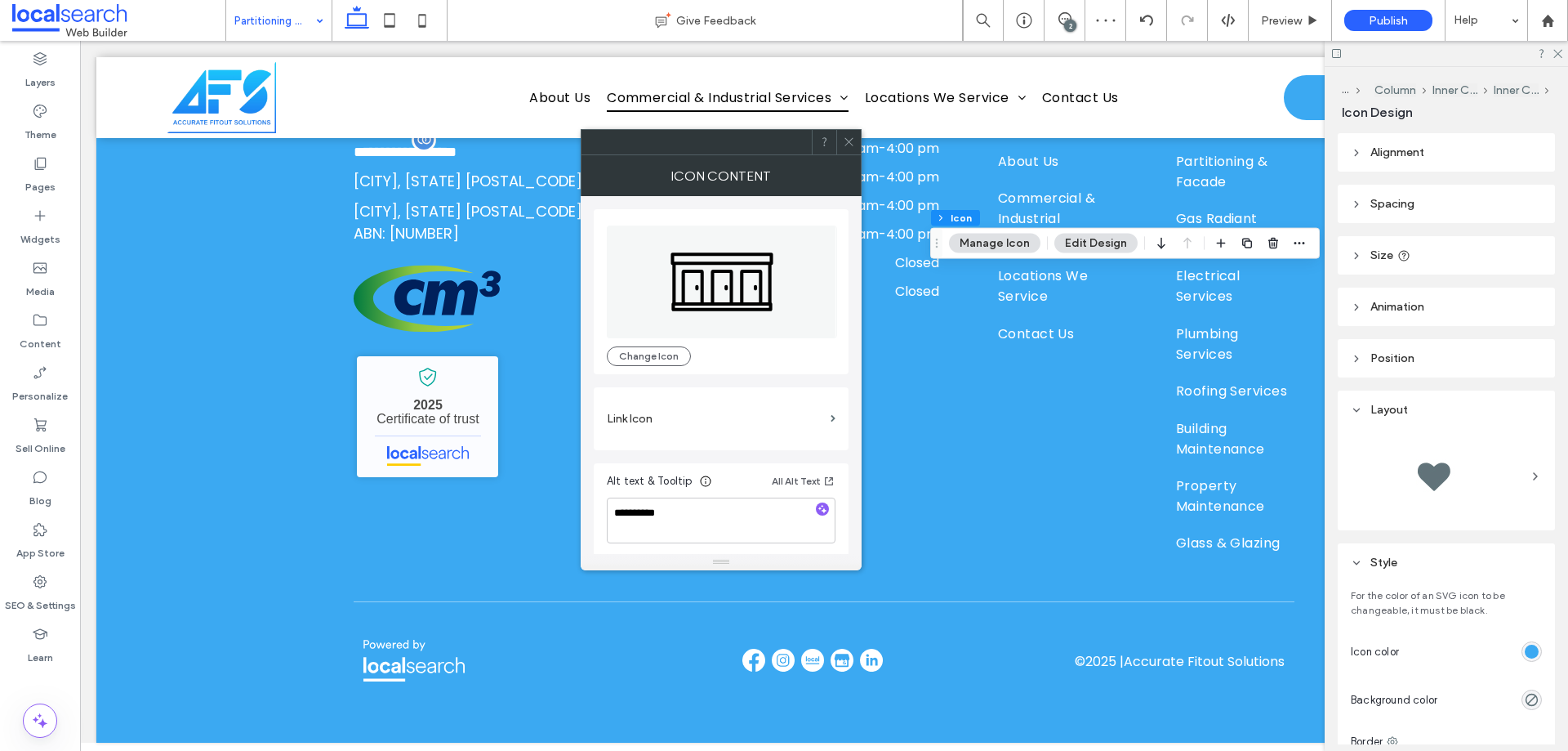 click 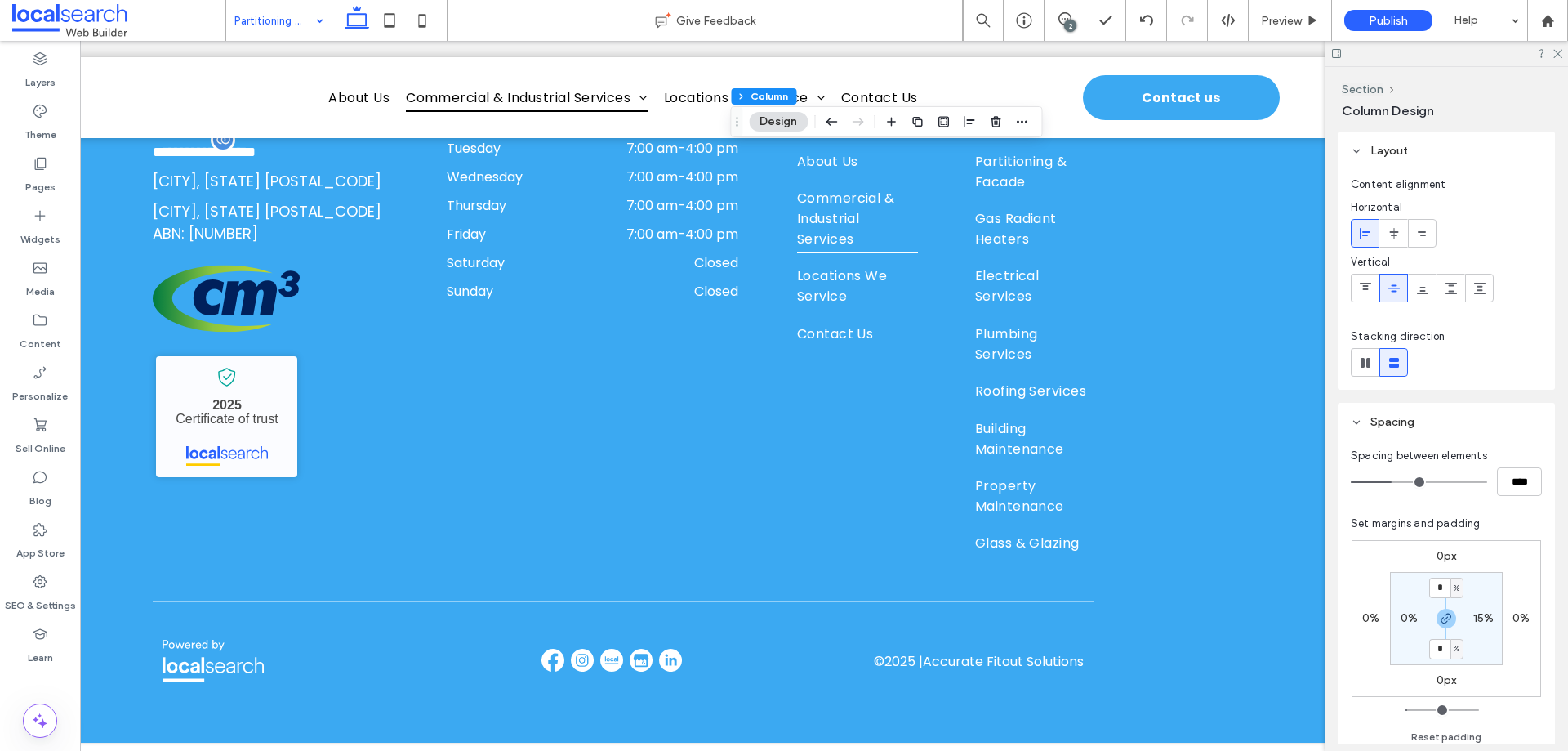 scroll, scrollTop: 0, scrollLeft: 243, axis: horizontal 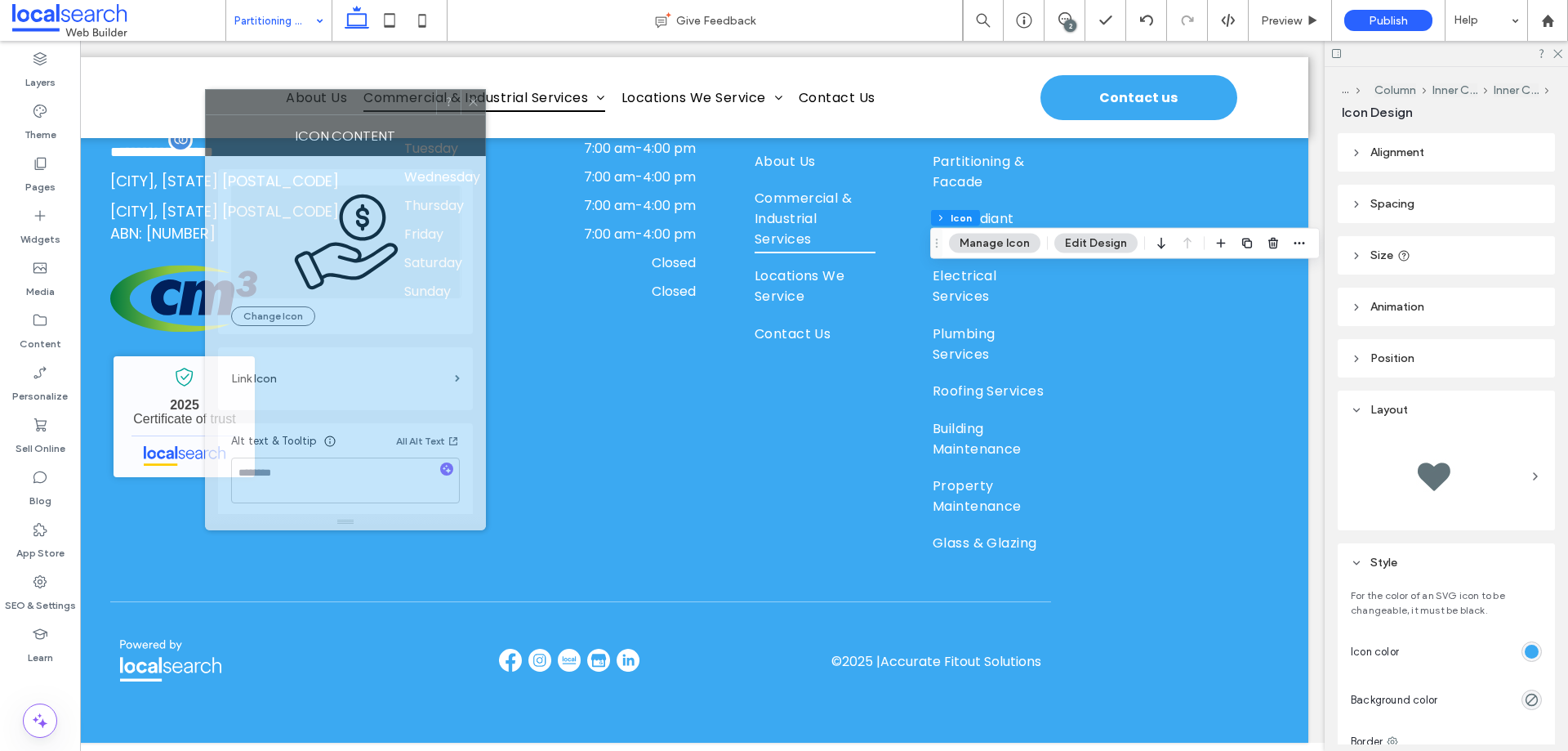 drag, startPoint x: 1356, startPoint y: 180, endPoint x: 290, endPoint y: 114, distance: 1068.0412 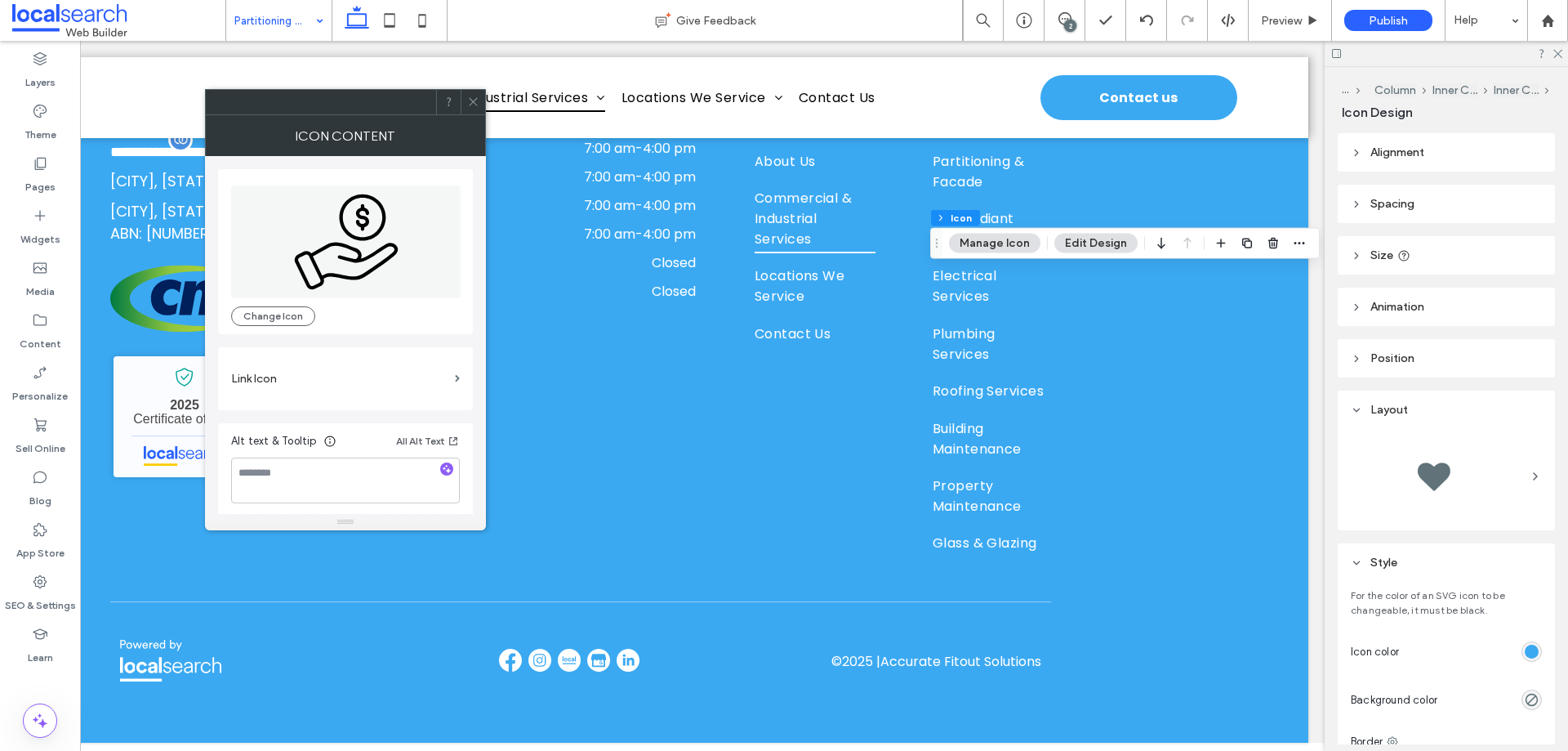 click 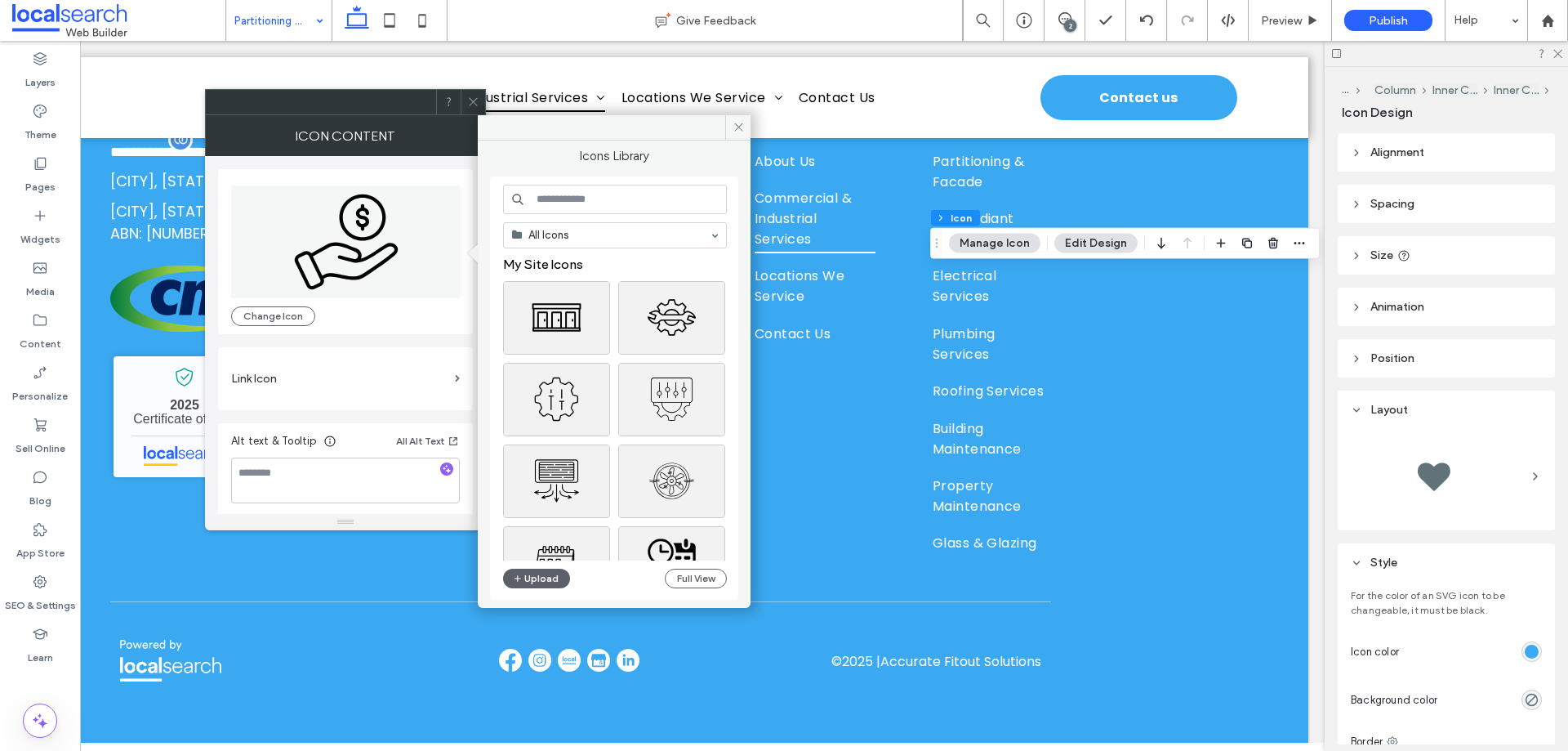 click at bounding box center [615, 199] 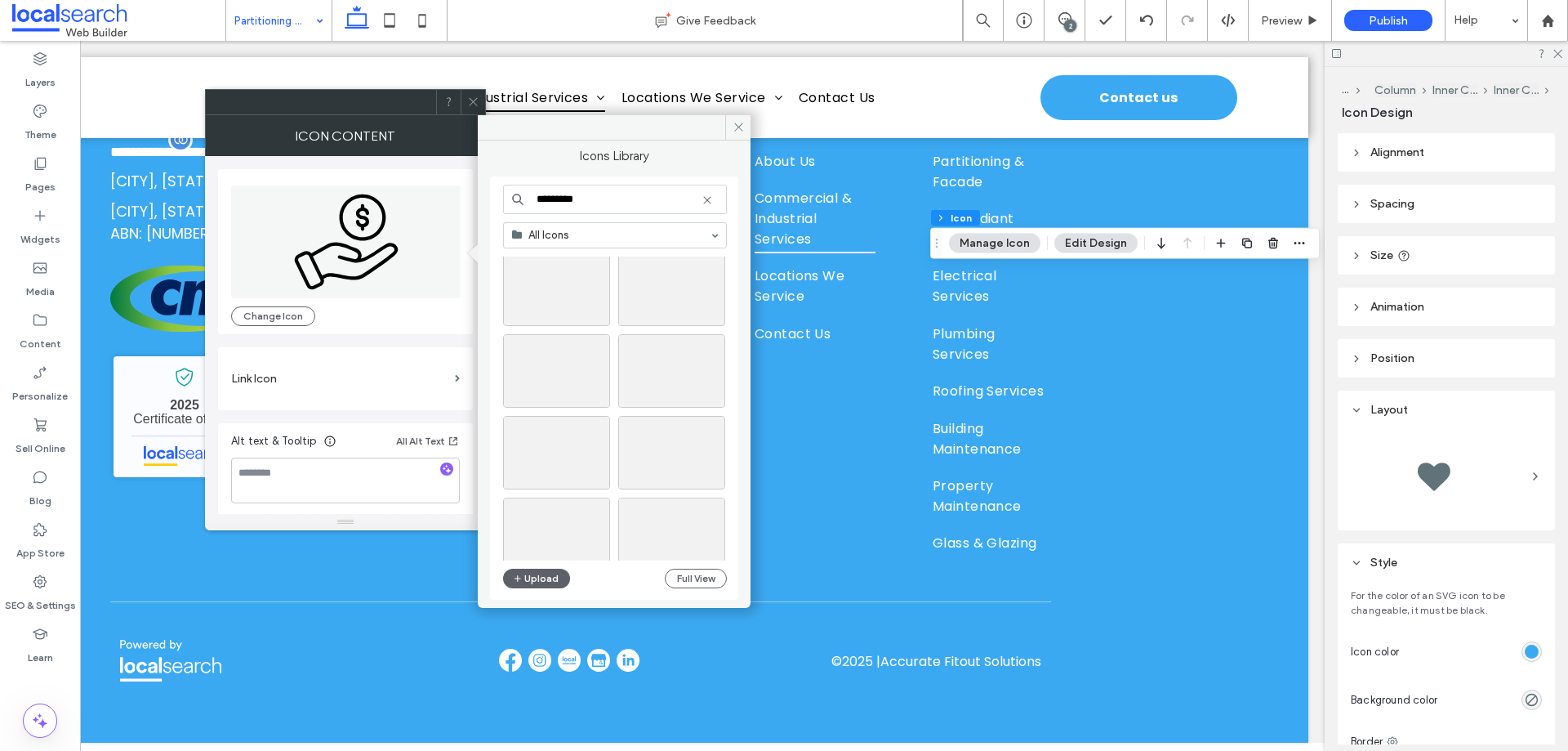 scroll, scrollTop: 0, scrollLeft: 0, axis: both 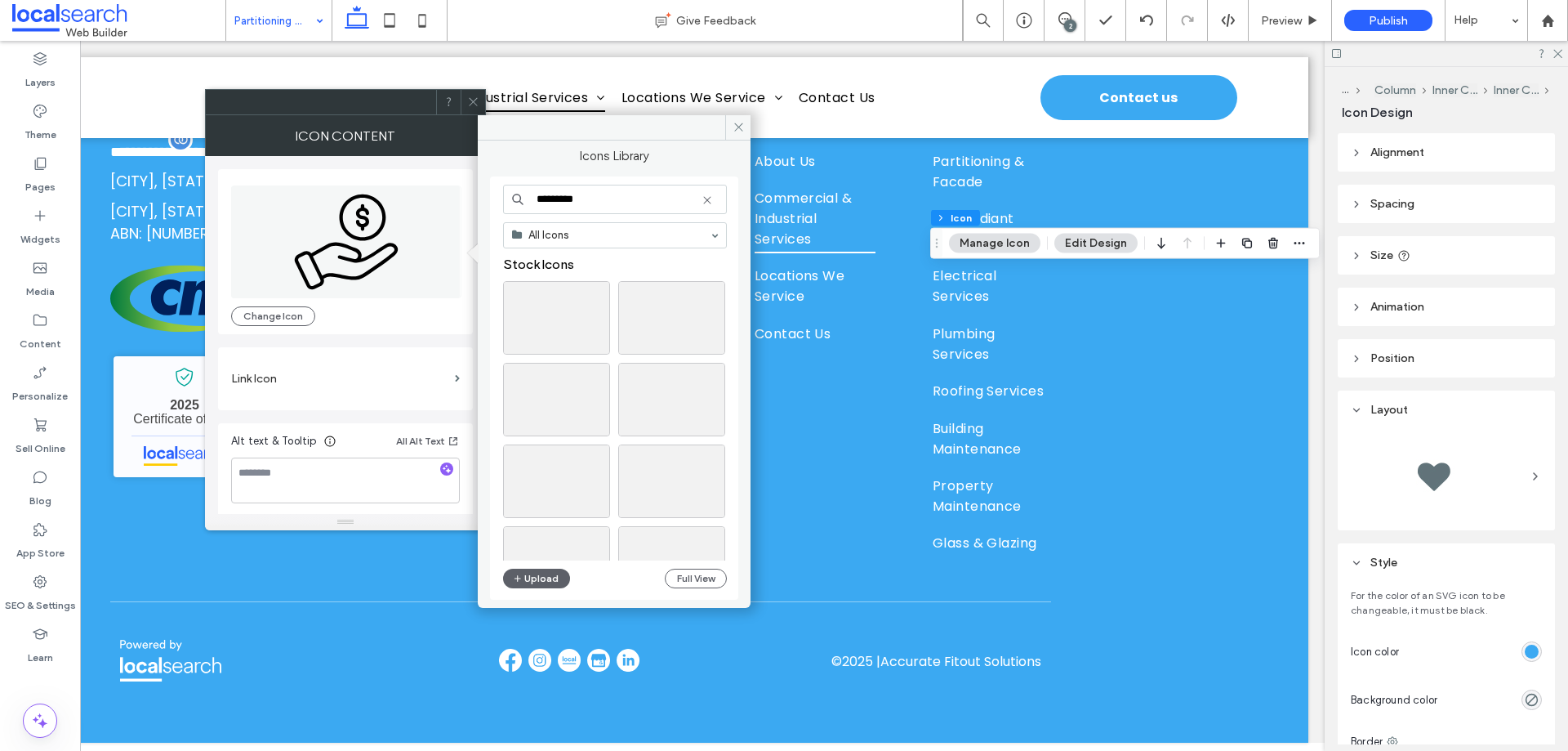 drag, startPoint x: 586, startPoint y: 195, endPoint x: 479, endPoint y: 194, distance: 107.00467 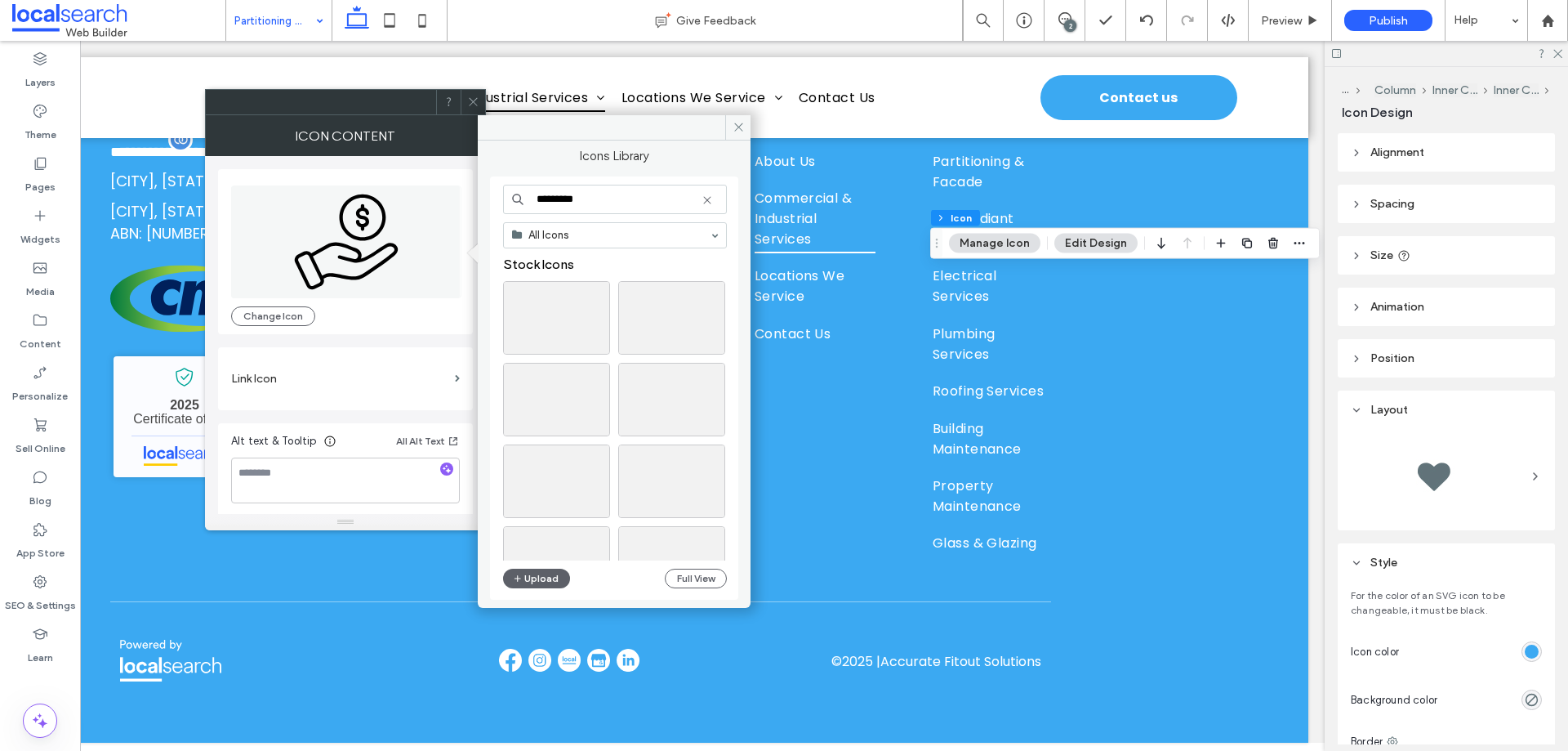 click on "Icons Library ********* All Icons Stock Icons Upload Full View" at bounding box center (614, 368) 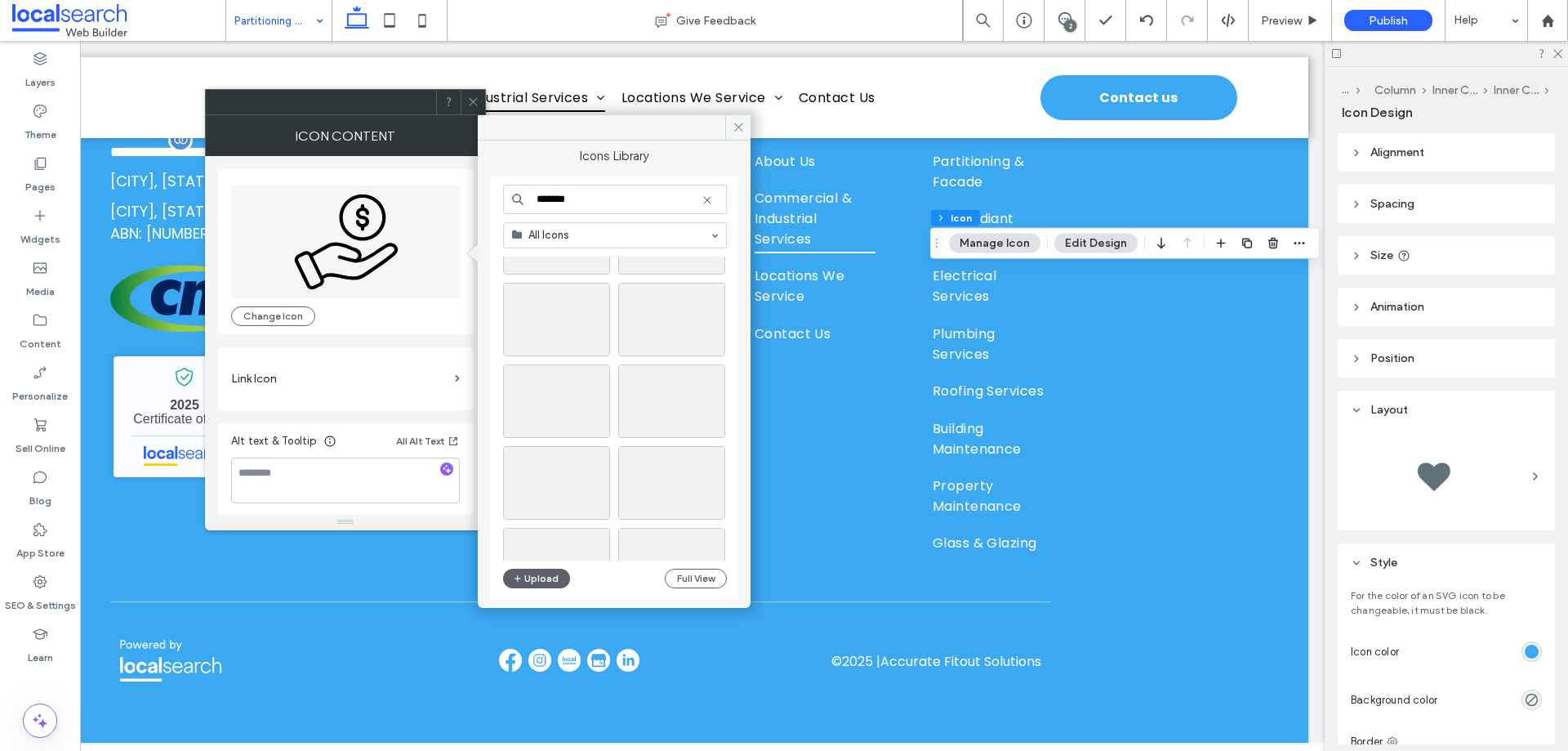 scroll, scrollTop: 572, scrollLeft: 0, axis: vertical 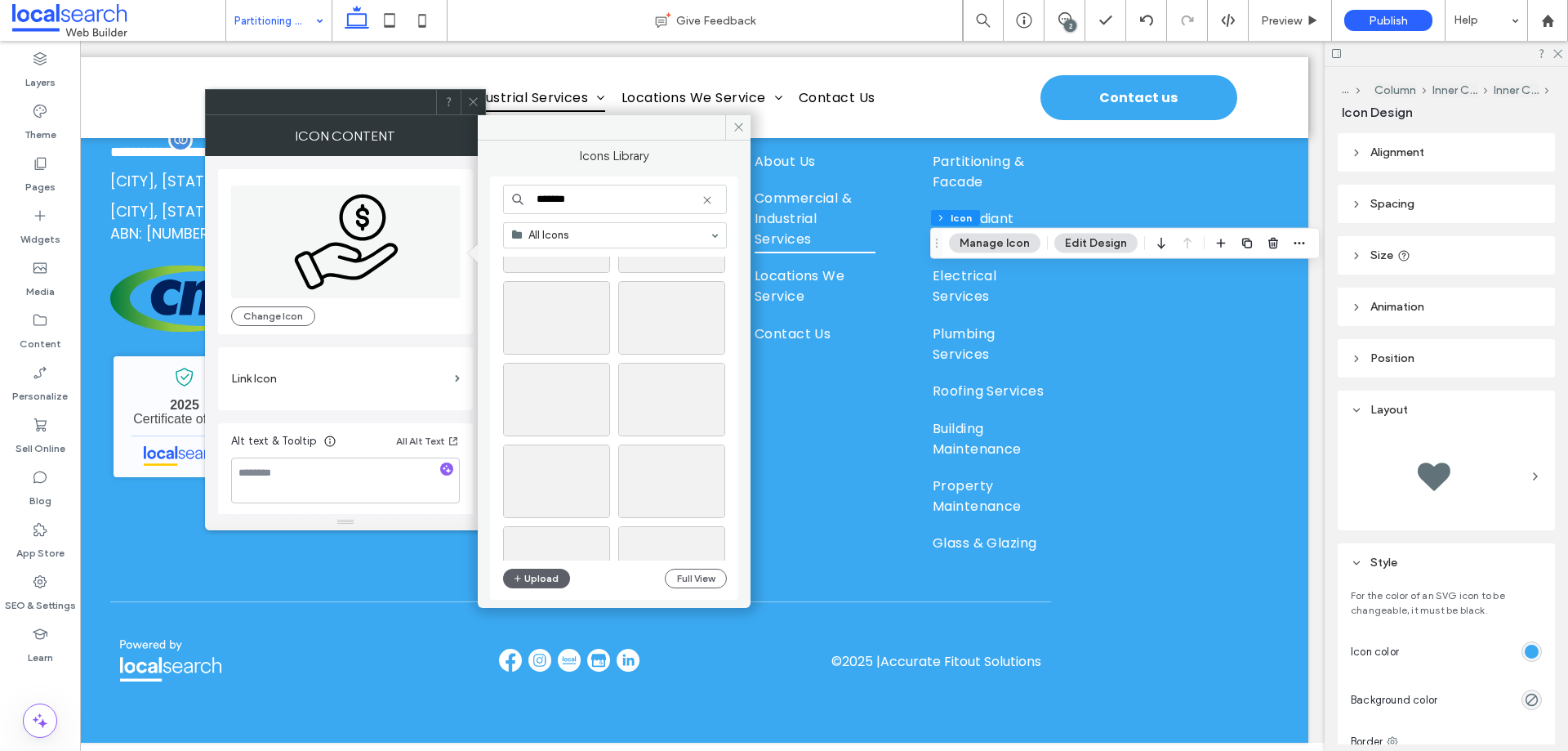 drag, startPoint x: 506, startPoint y: 189, endPoint x: 471, endPoint y: 189, distance: 35 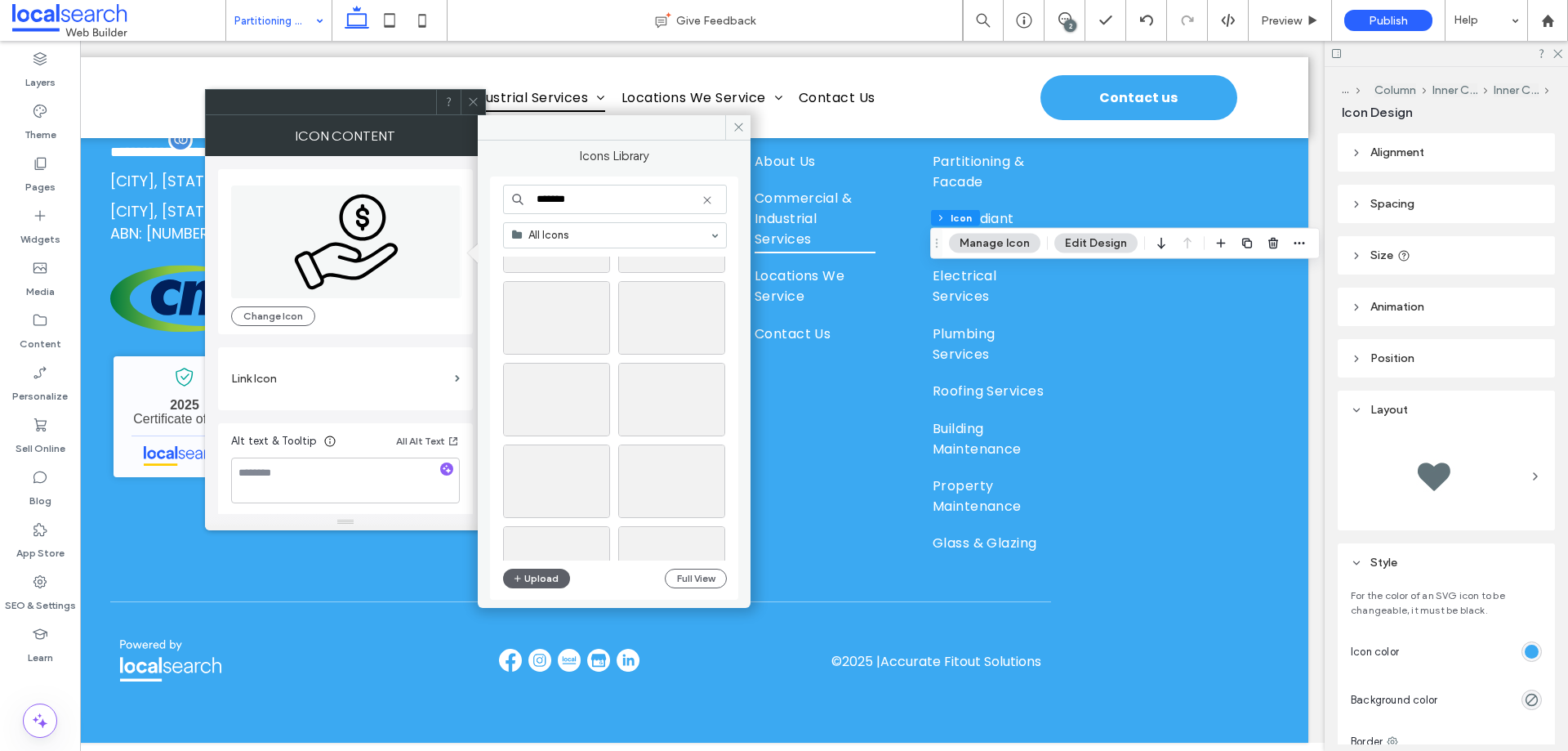 click on "Icons Library ******* All Icons Stock Icons Upload Full View Icon Content
Change Icon Link Icon Alt text & Tooltip All Alt Text" at bounding box center (345, 323) 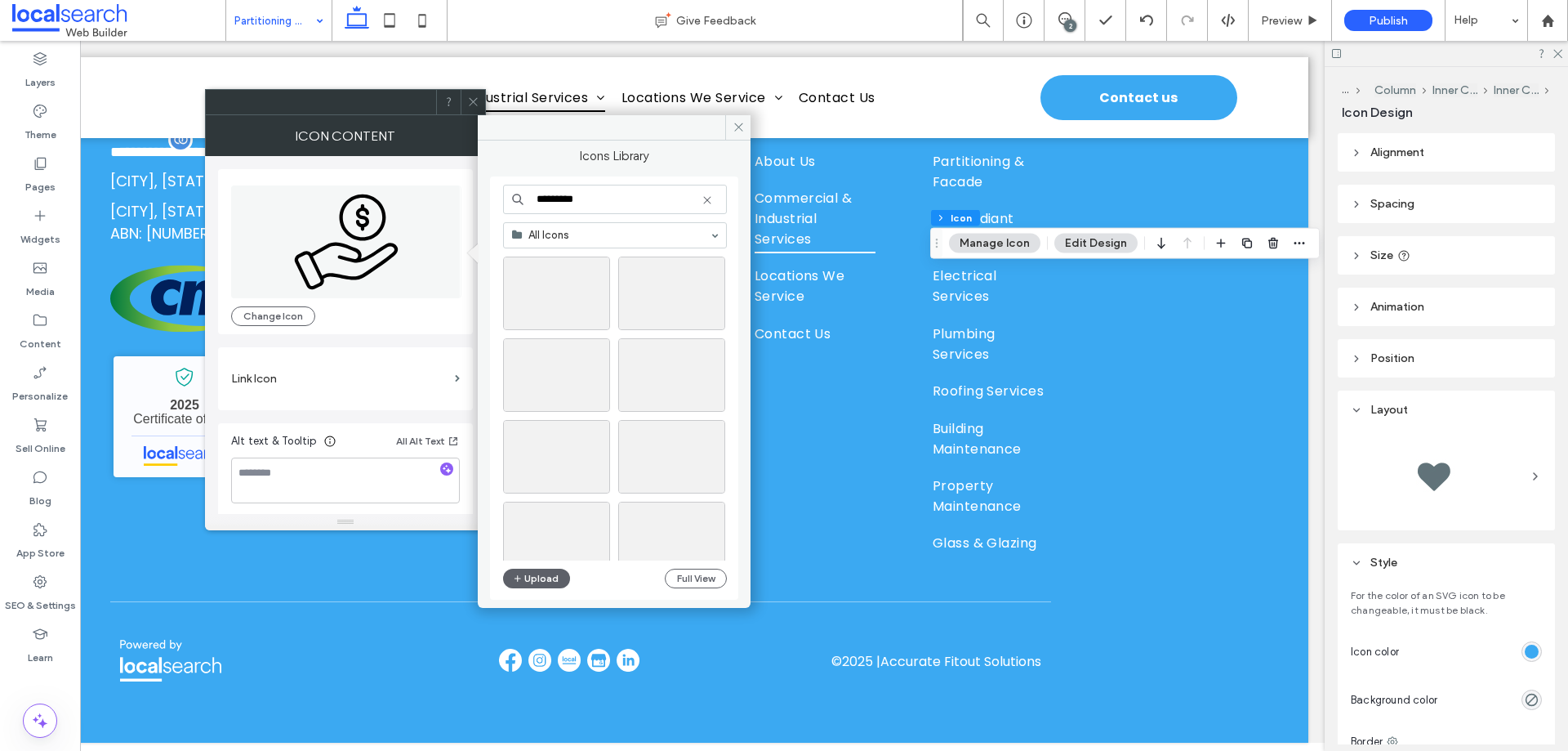 scroll, scrollTop: 0, scrollLeft: 0, axis: both 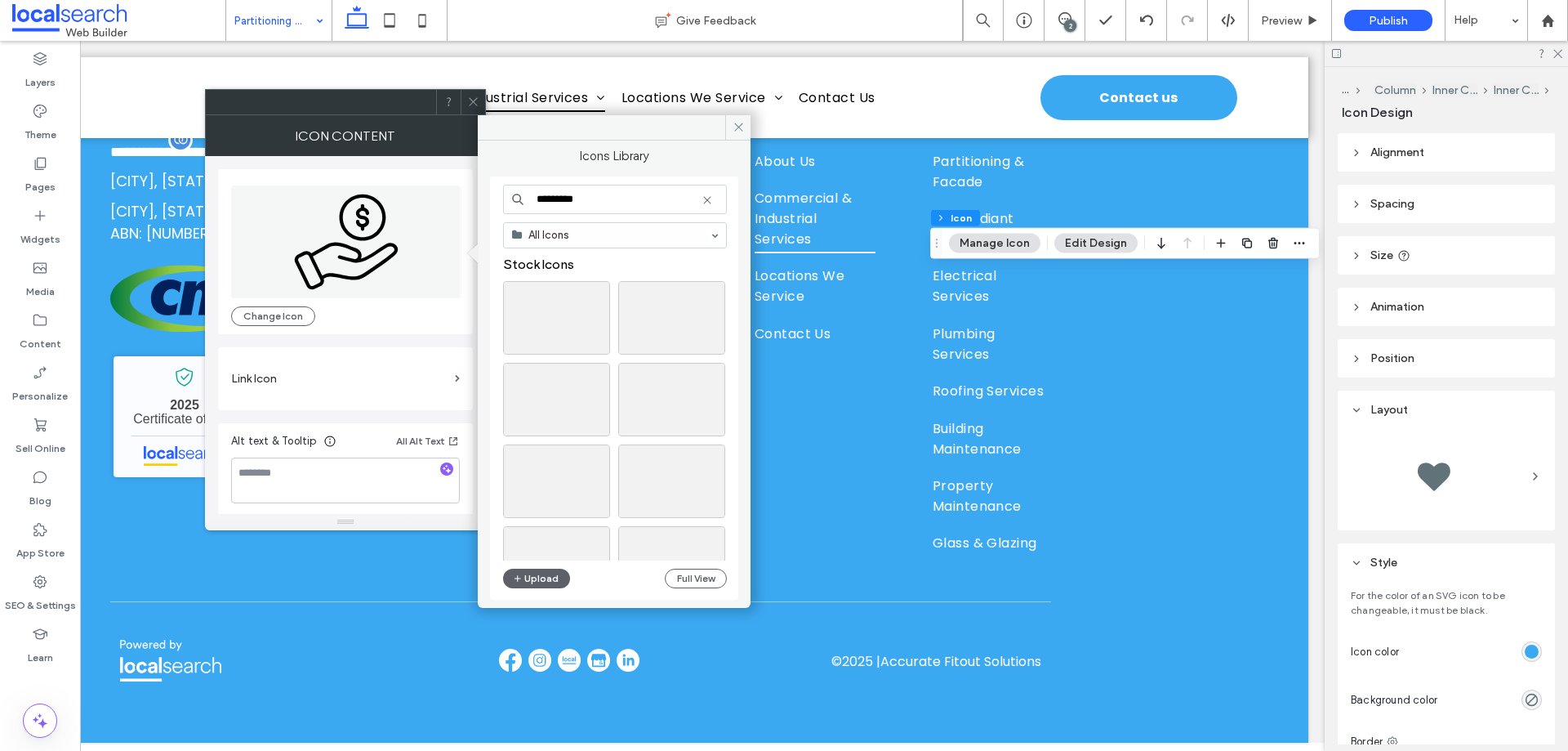 click on "*********" at bounding box center (615, 199) 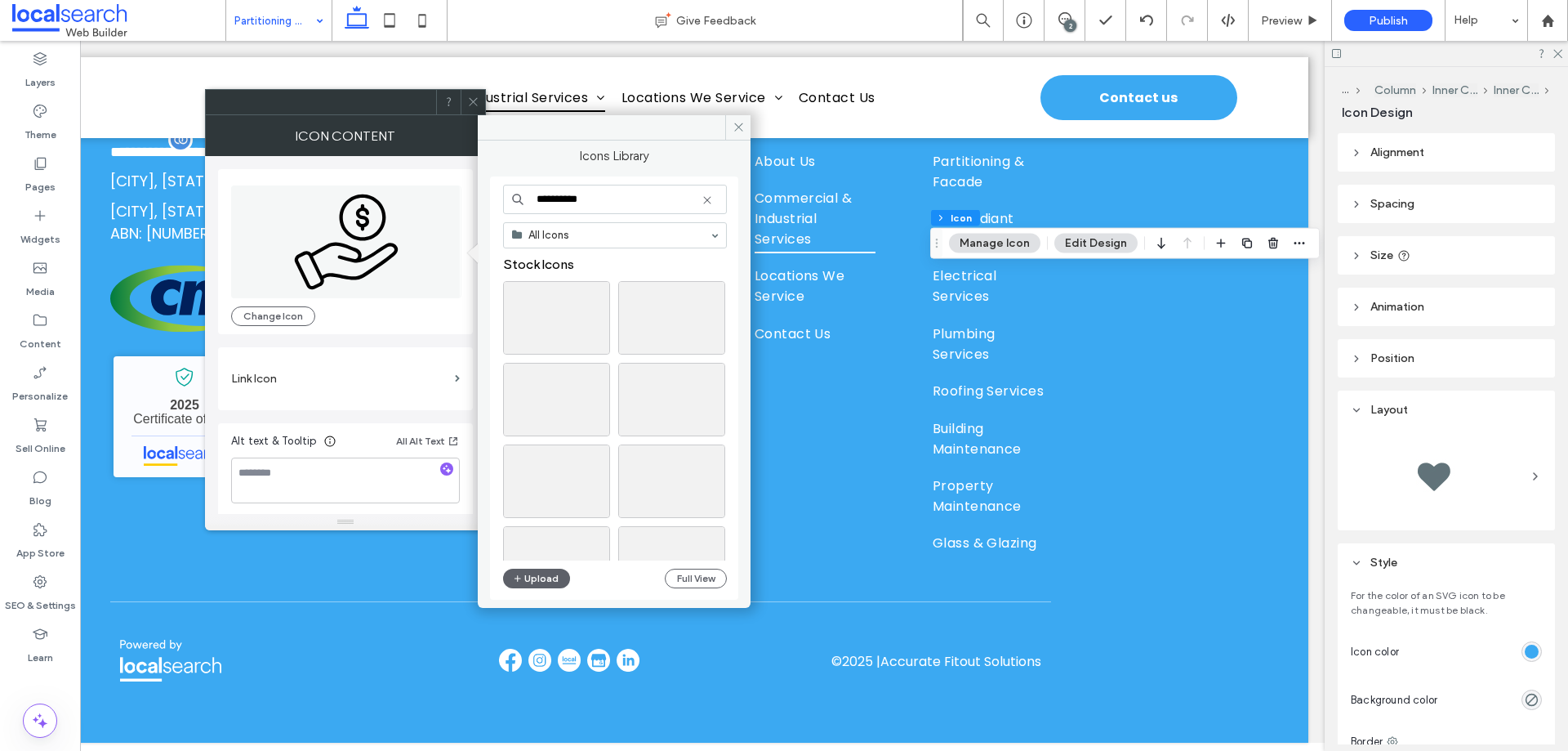 click on "*********" at bounding box center [615, 199] 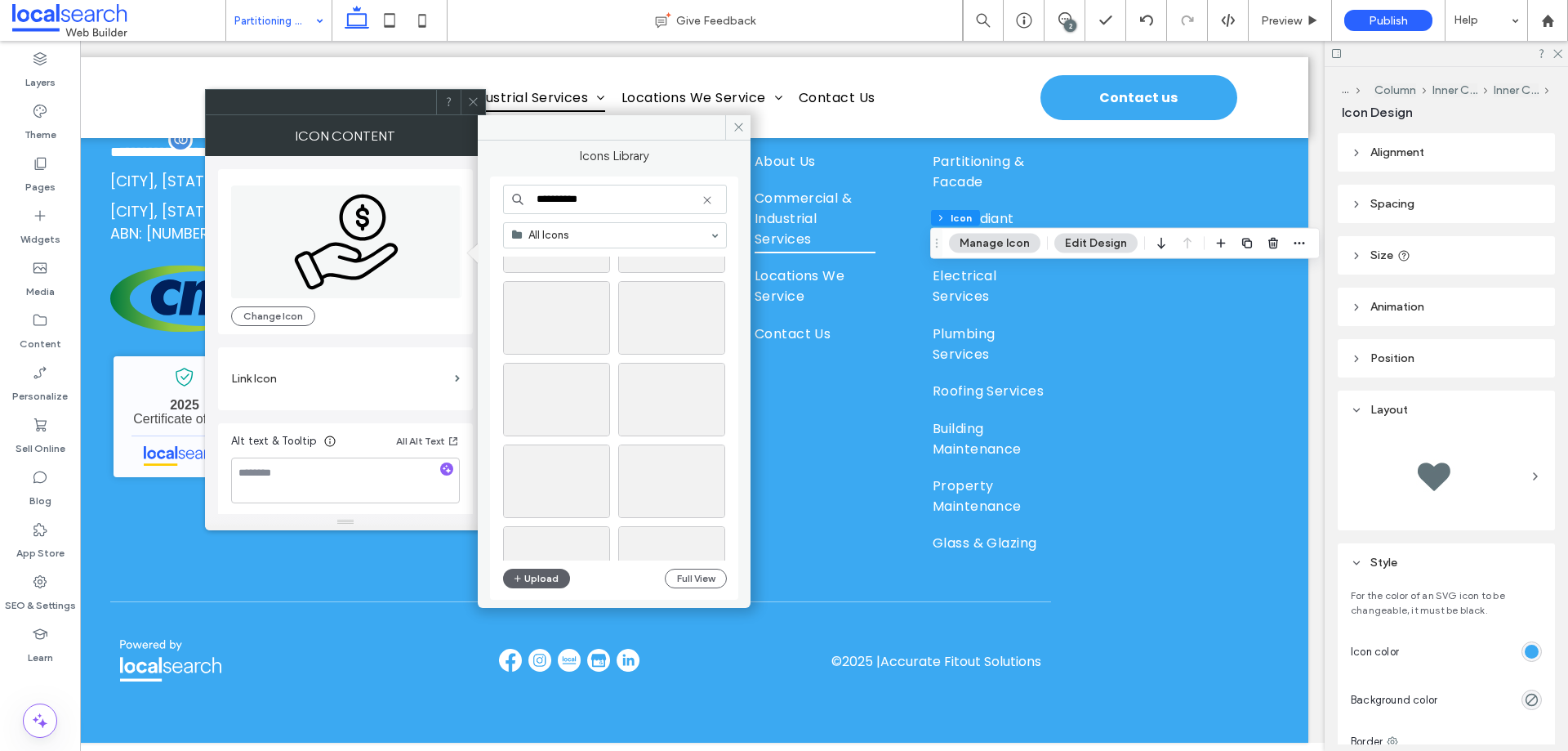 scroll, scrollTop: 783, scrollLeft: 0, axis: vertical 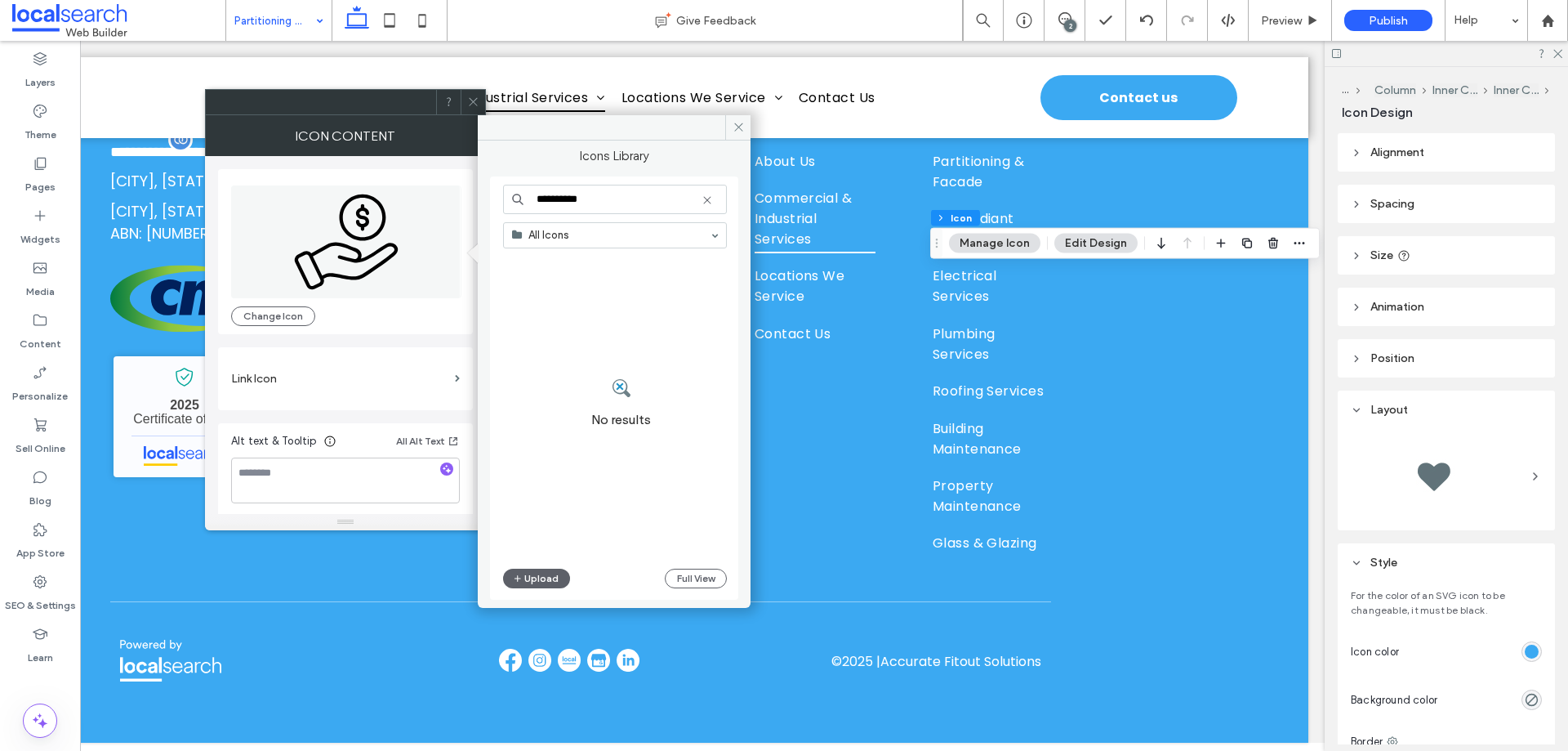 type on "*********" 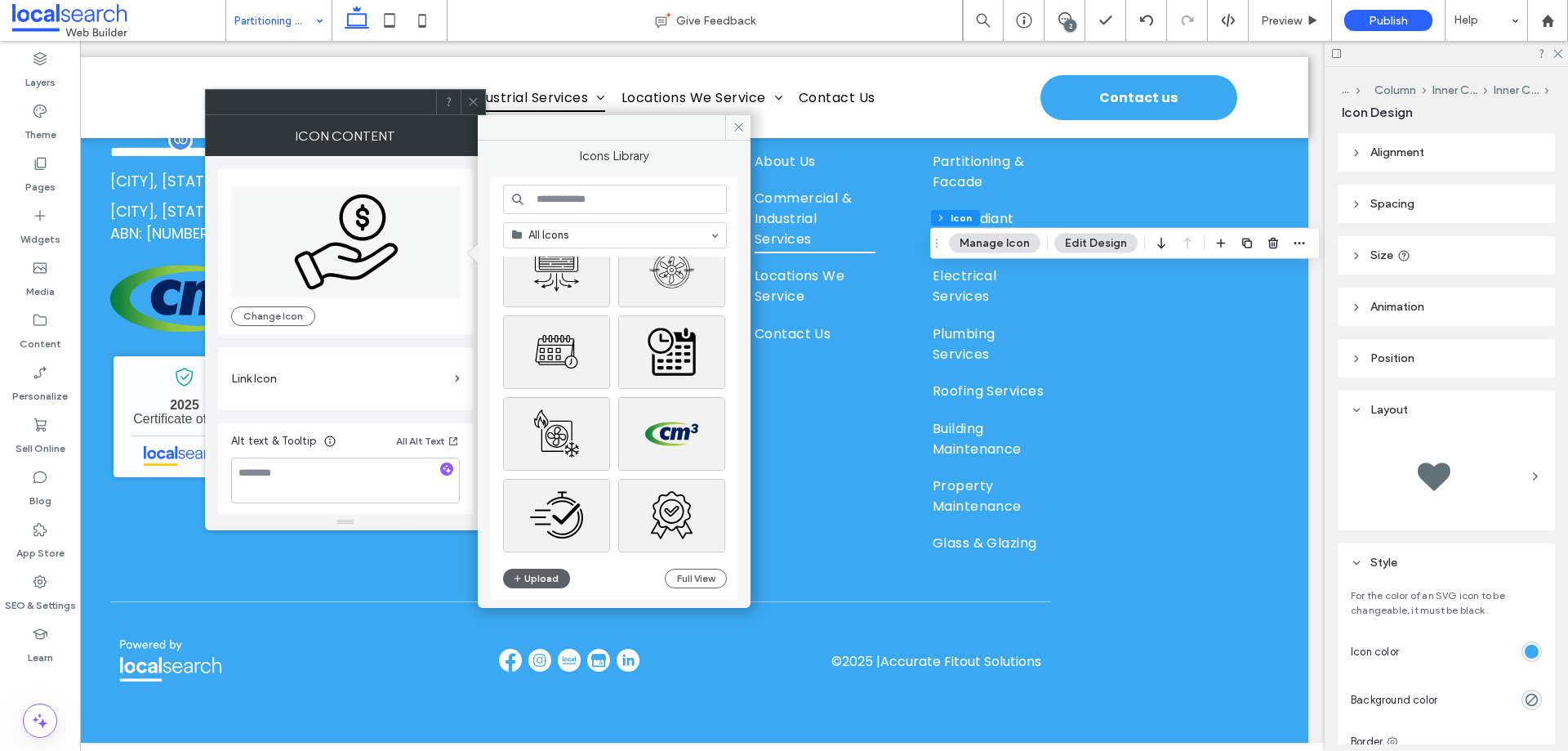 scroll, scrollTop: 0, scrollLeft: 0, axis: both 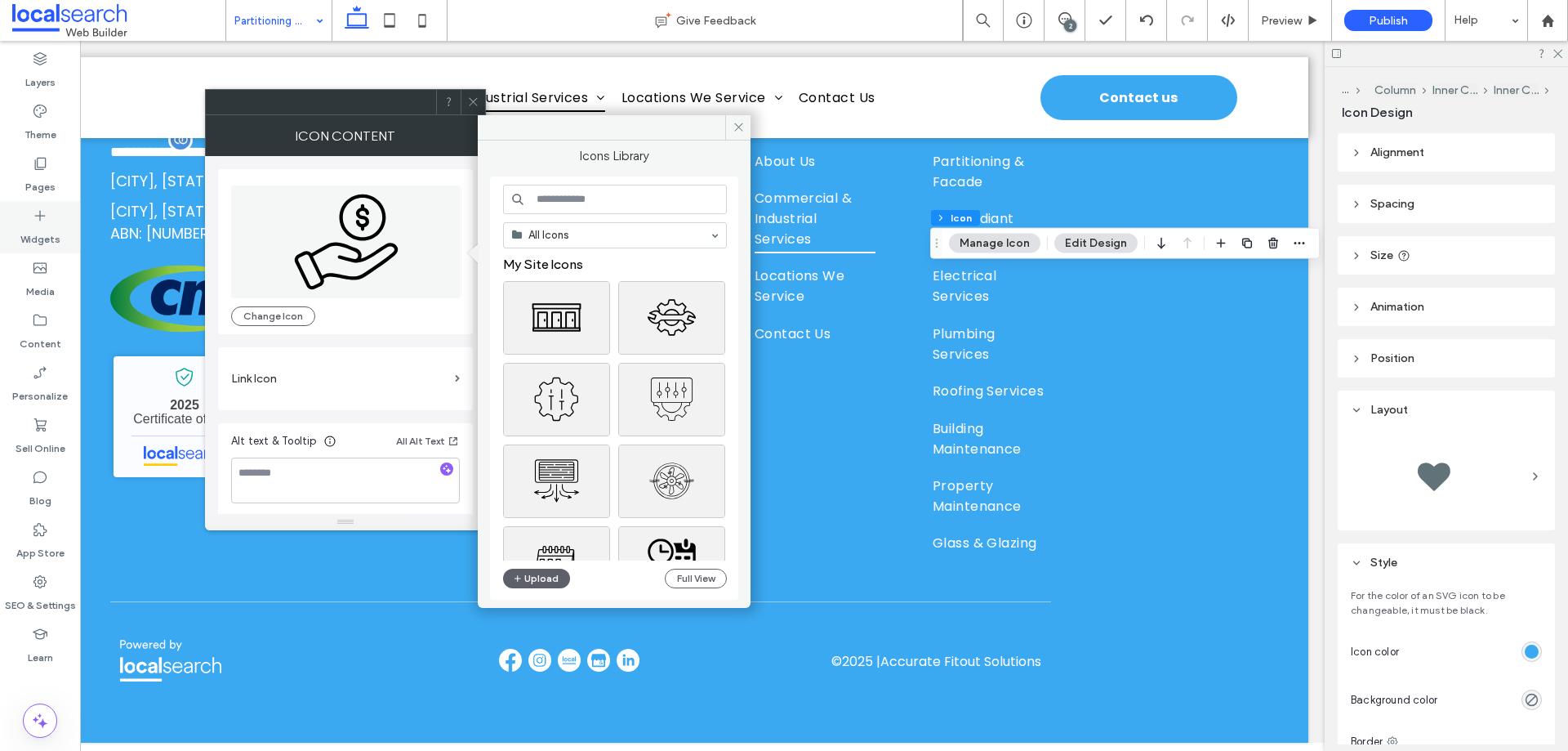 type 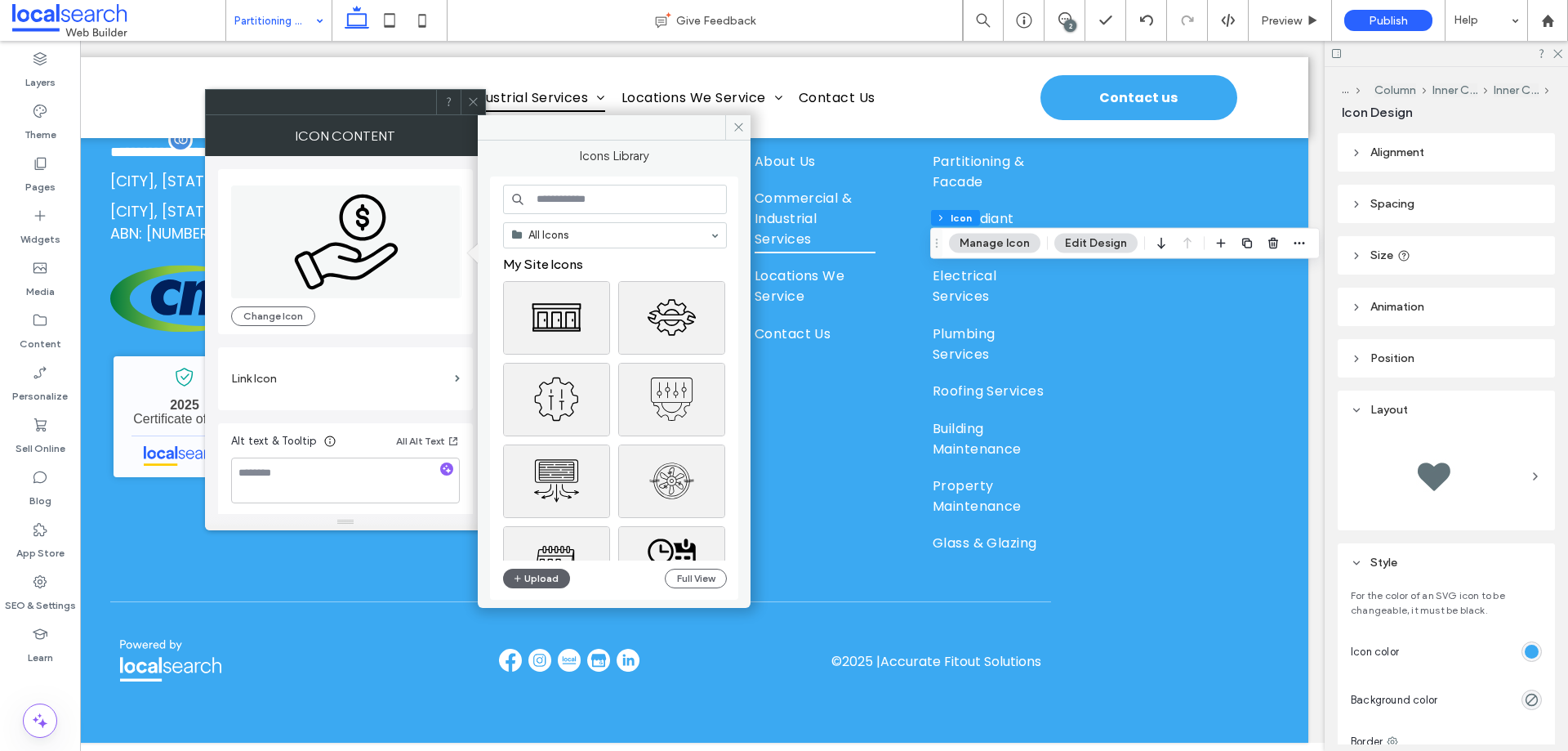 click at bounding box center (615, 199) 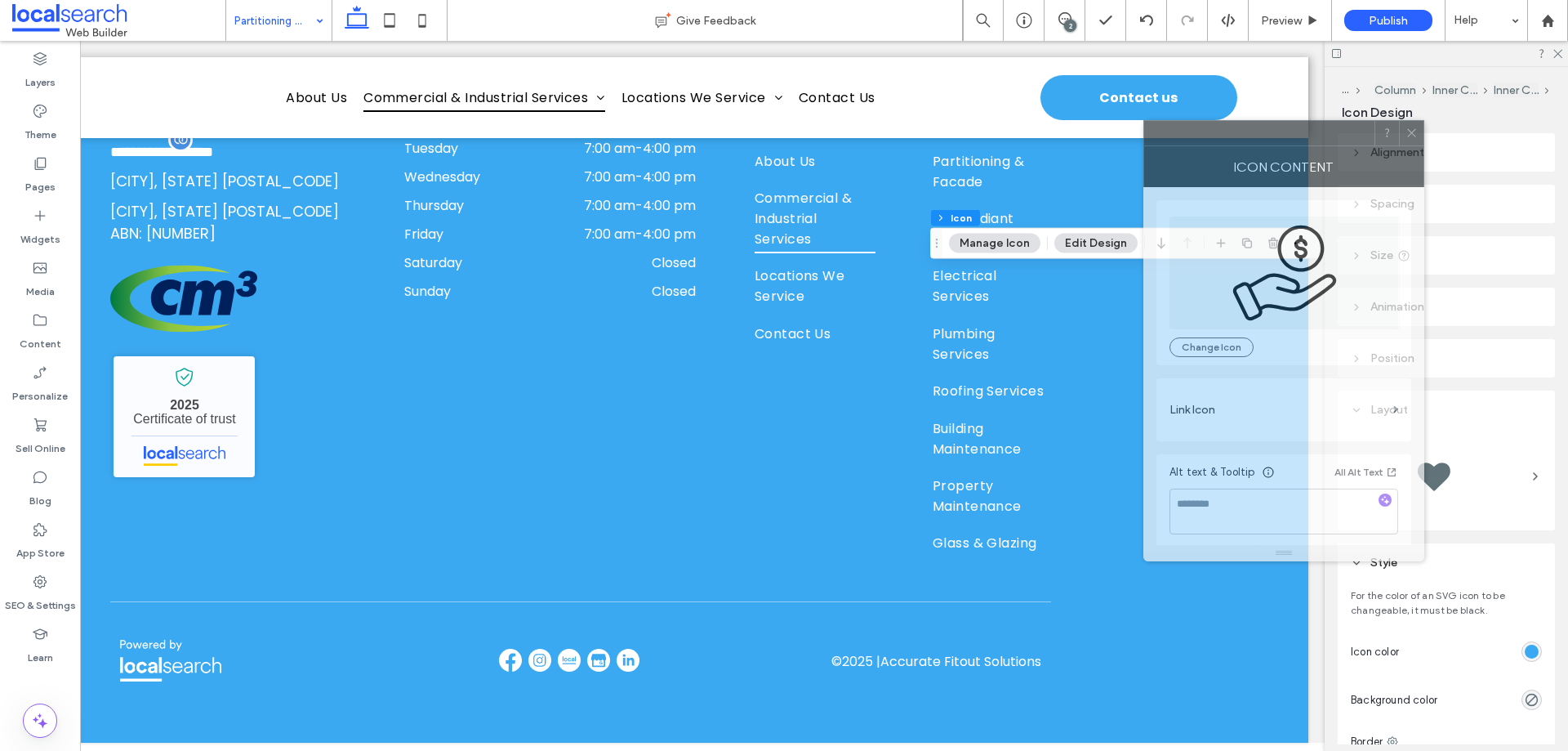 drag, startPoint x: 1405, startPoint y: 180, endPoint x: 1277, endPoint y: 145, distance: 132.6989 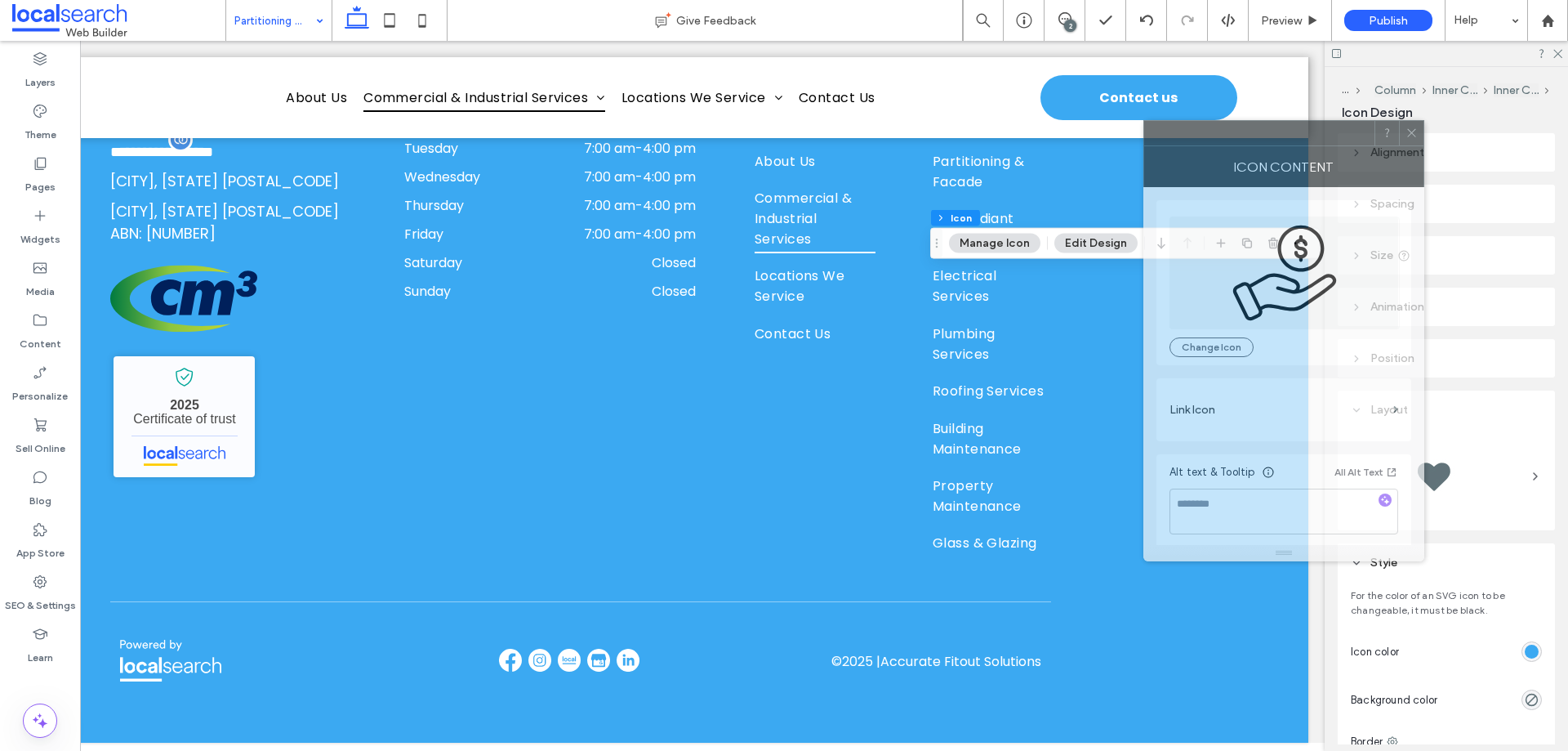 click at bounding box center (1259, 133) 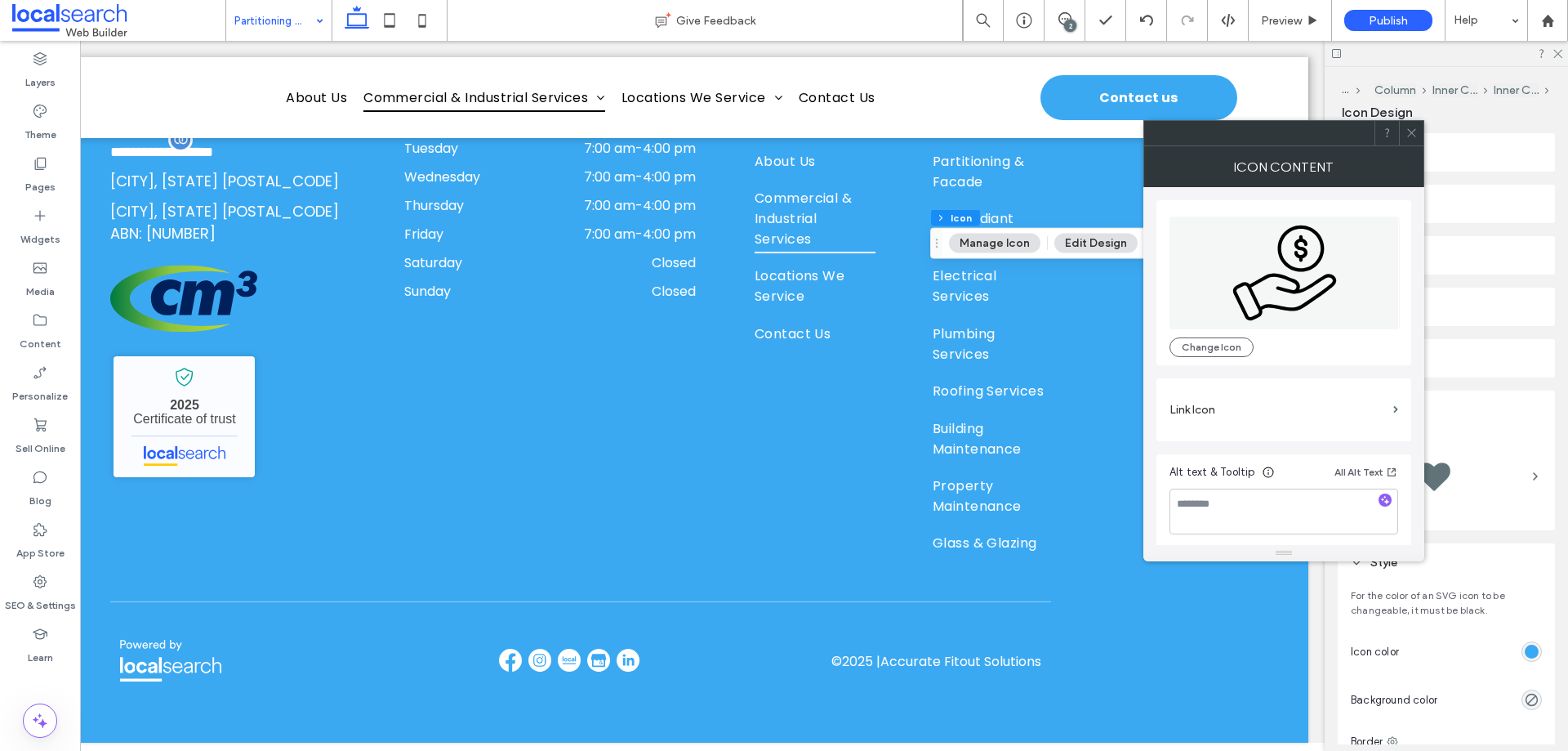 click 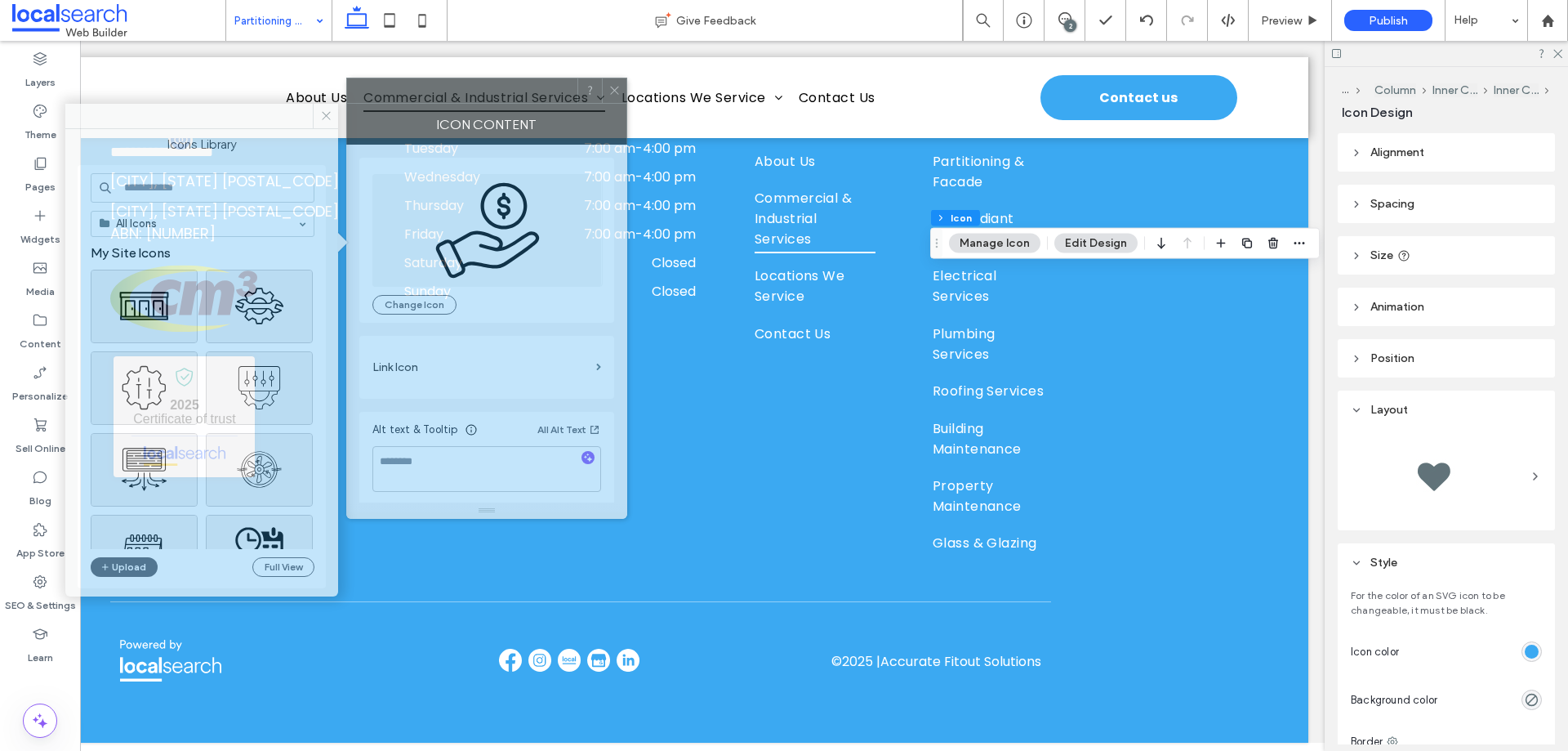 drag, startPoint x: 1233, startPoint y: 142, endPoint x: 439, endPoint y: 100, distance: 795.11006 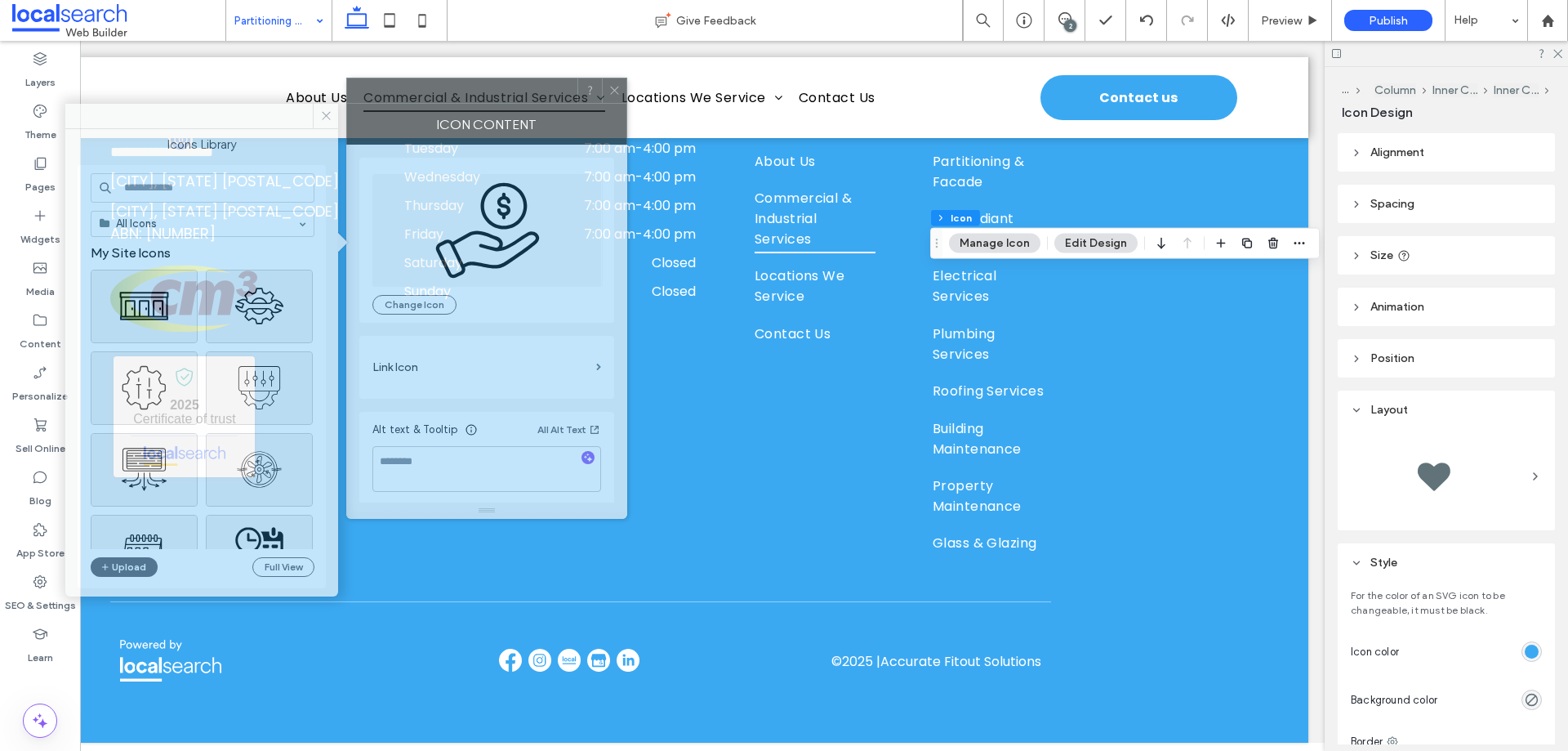 click at bounding box center [462, 91] 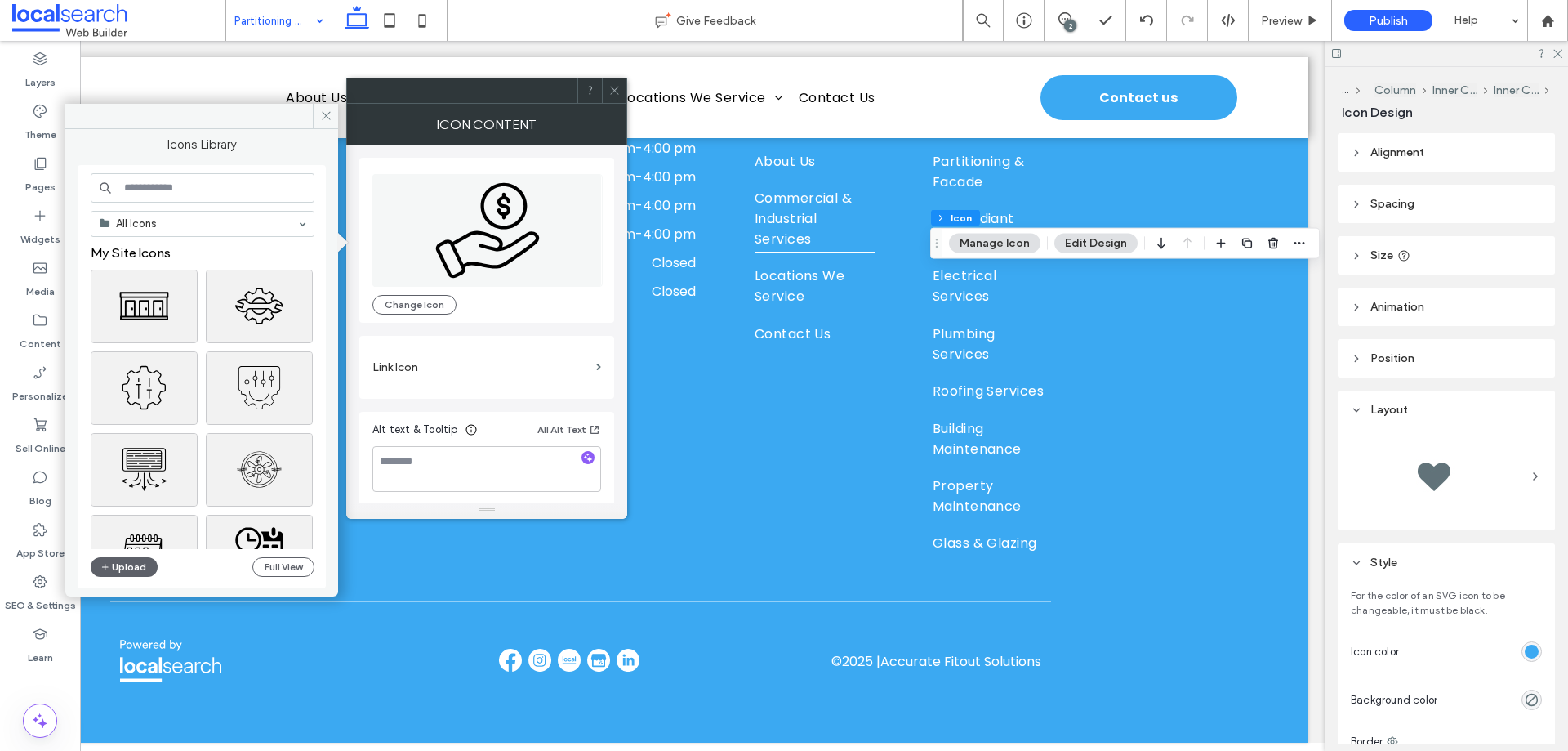 click at bounding box center [203, 188] 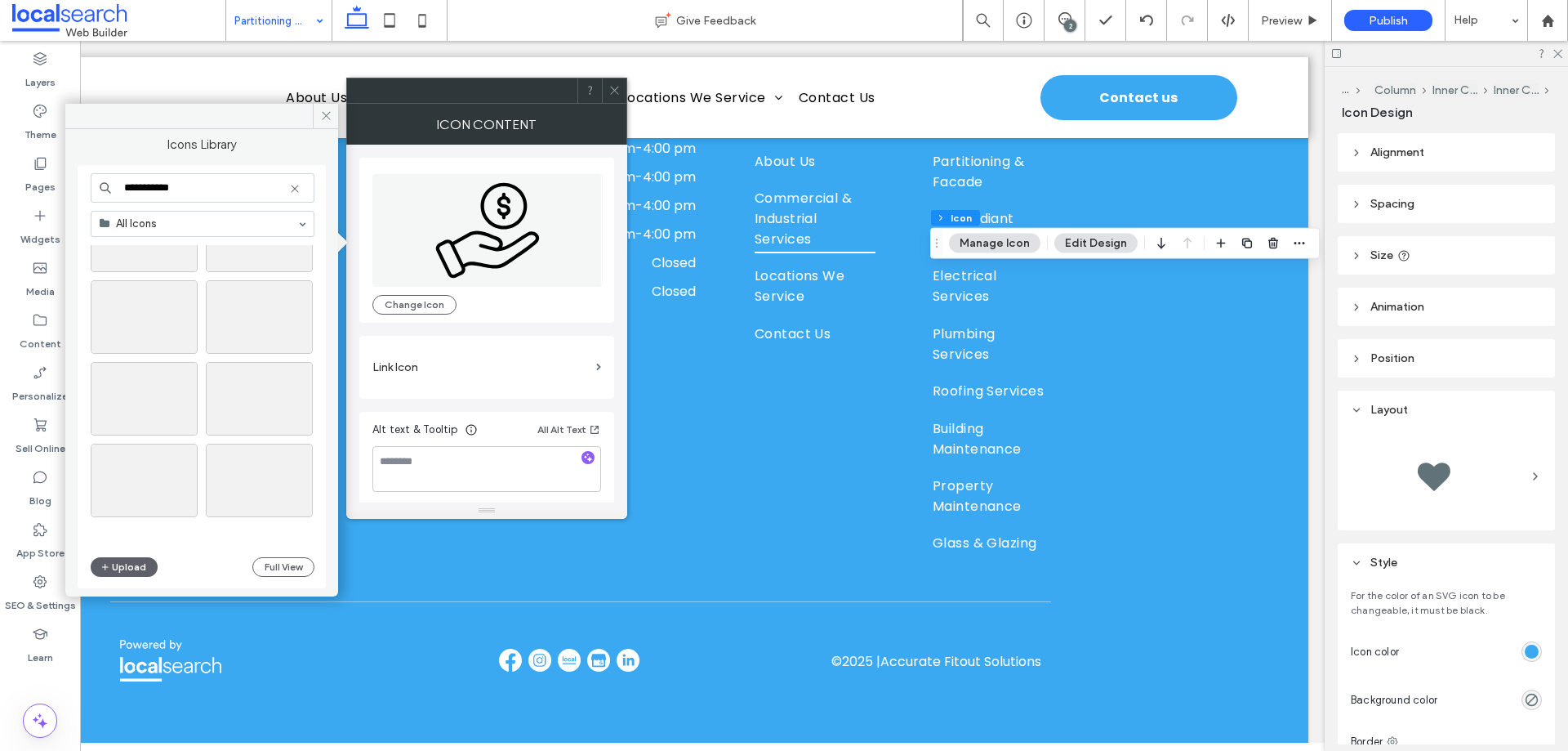 scroll, scrollTop: 0, scrollLeft: 0, axis: both 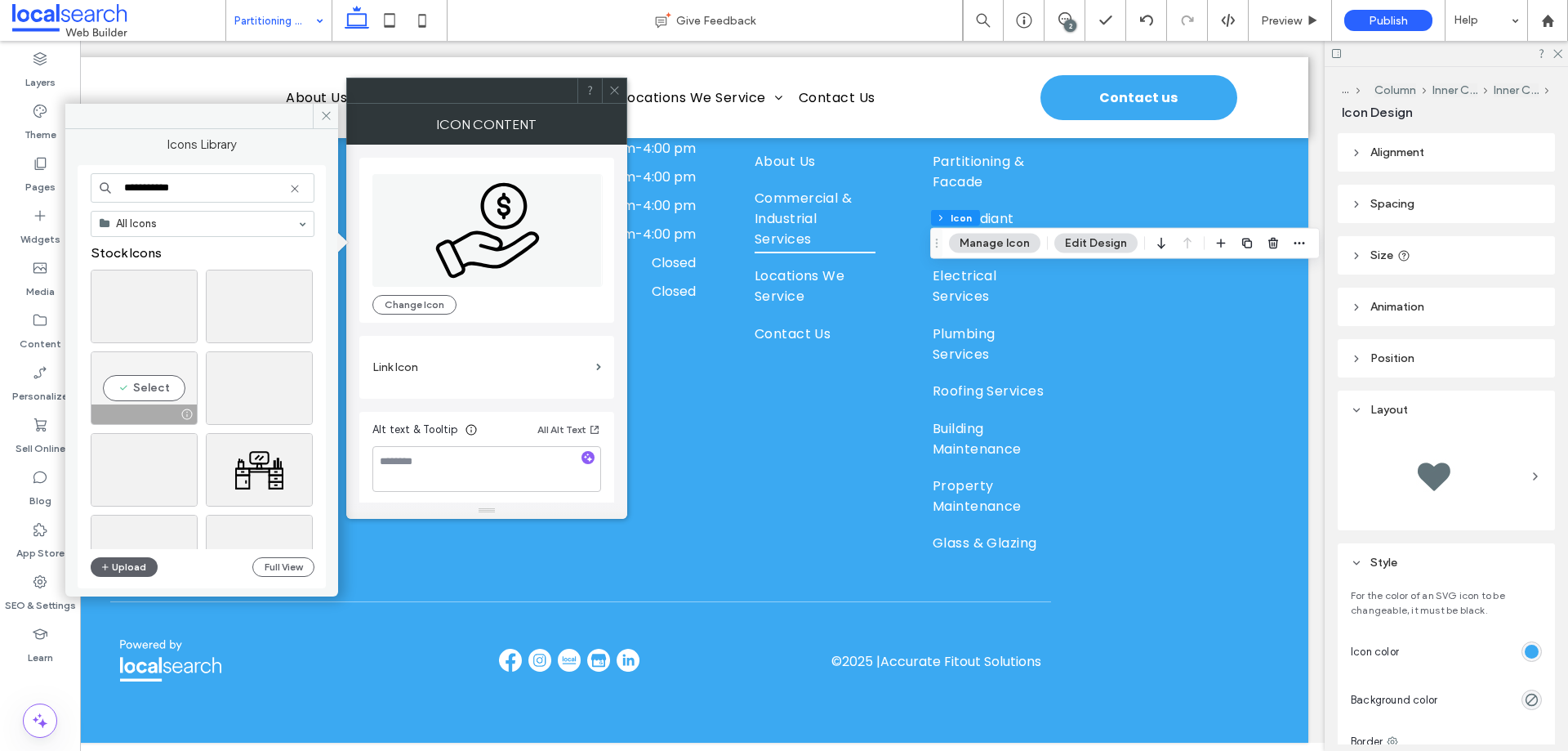 type on "**********" 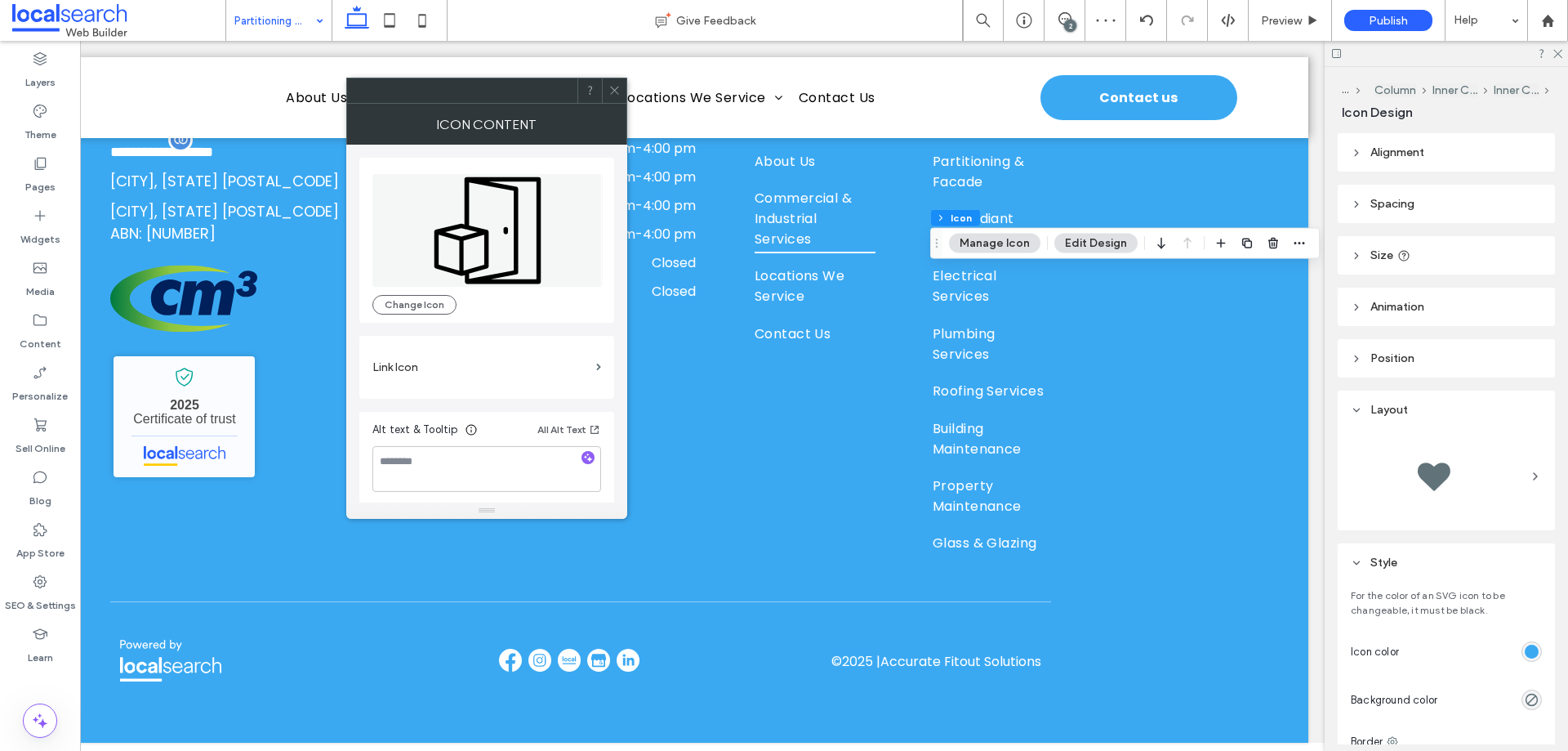 click 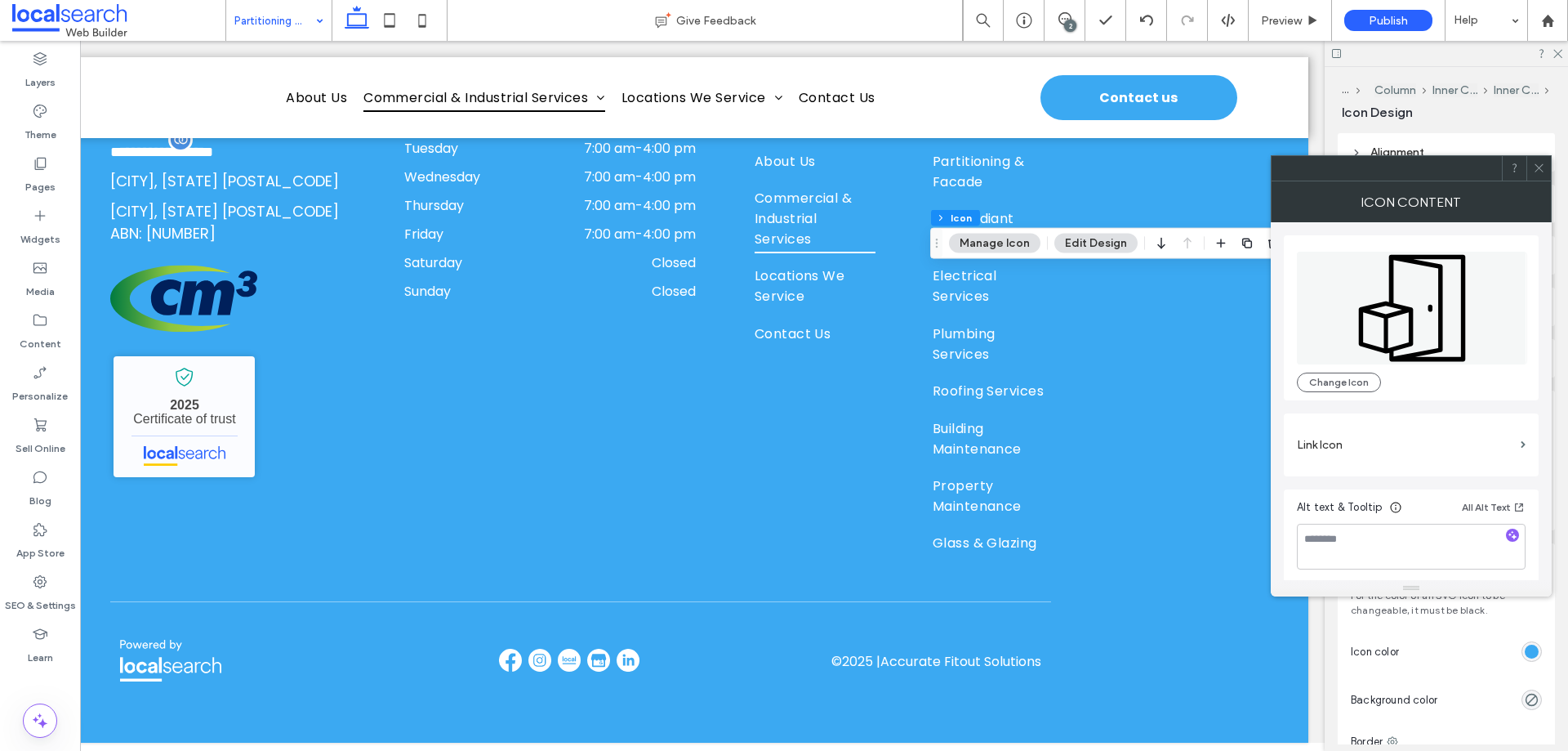 click 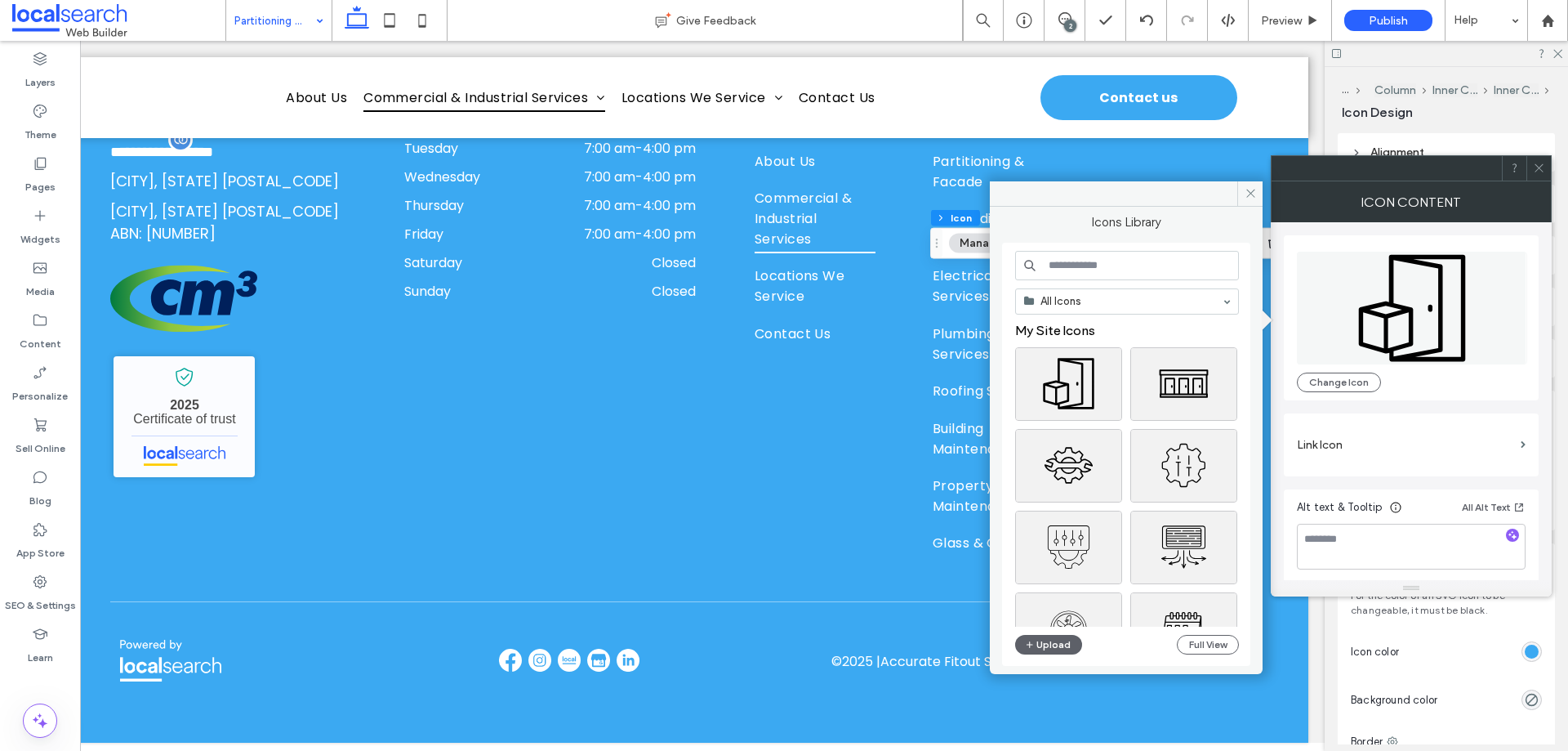 click at bounding box center [1127, 266] 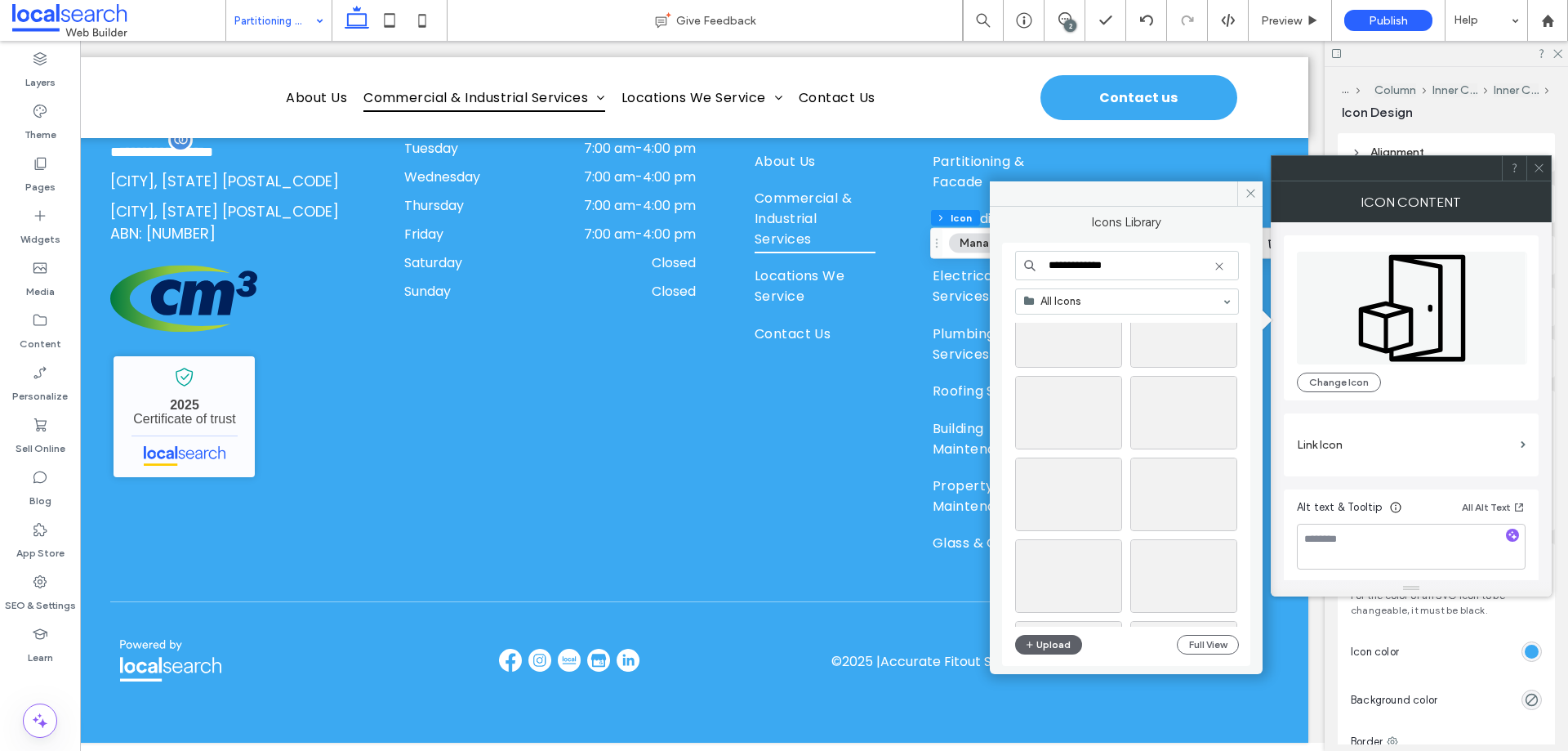 scroll, scrollTop: 327, scrollLeft: 0, axis: vertical 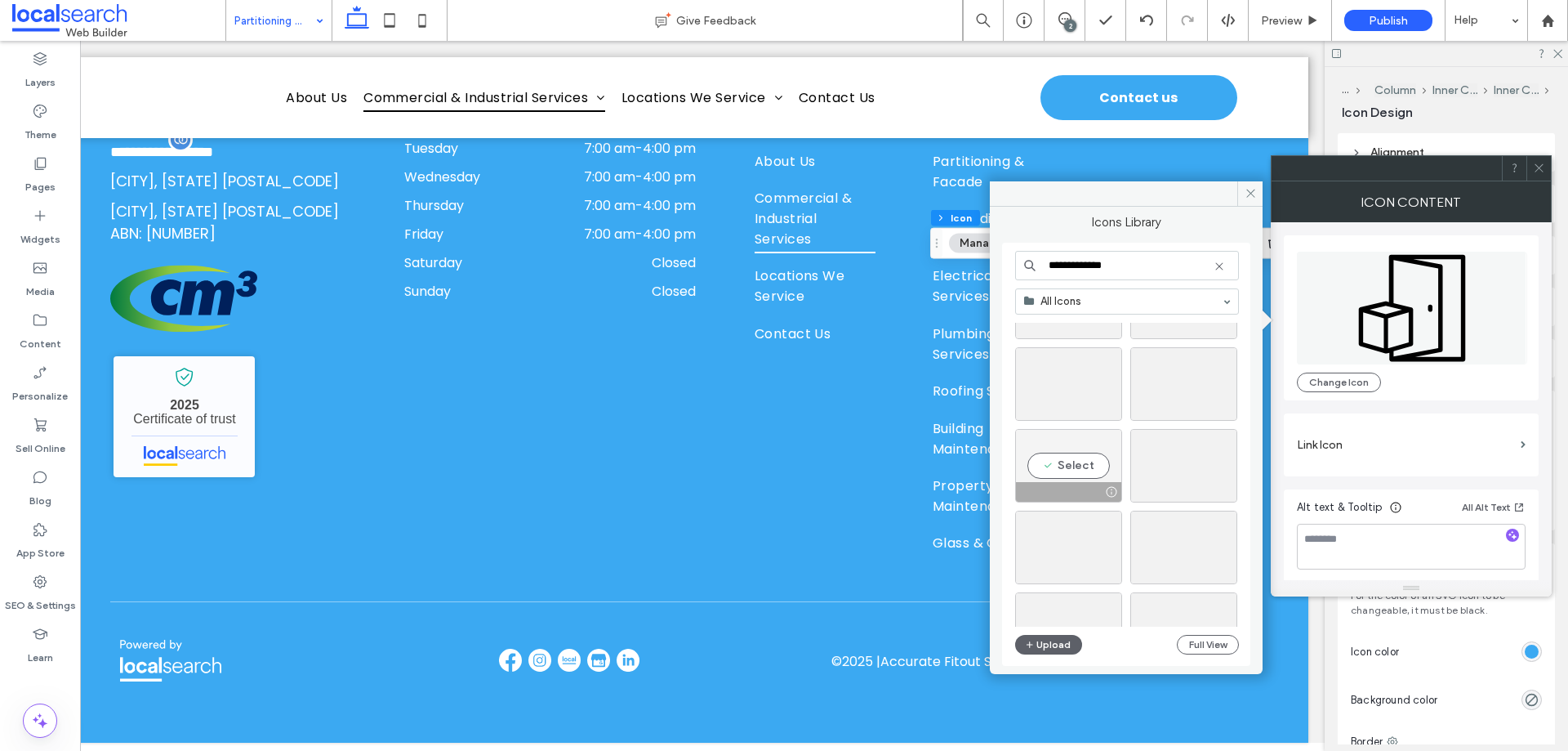 type on "**********" 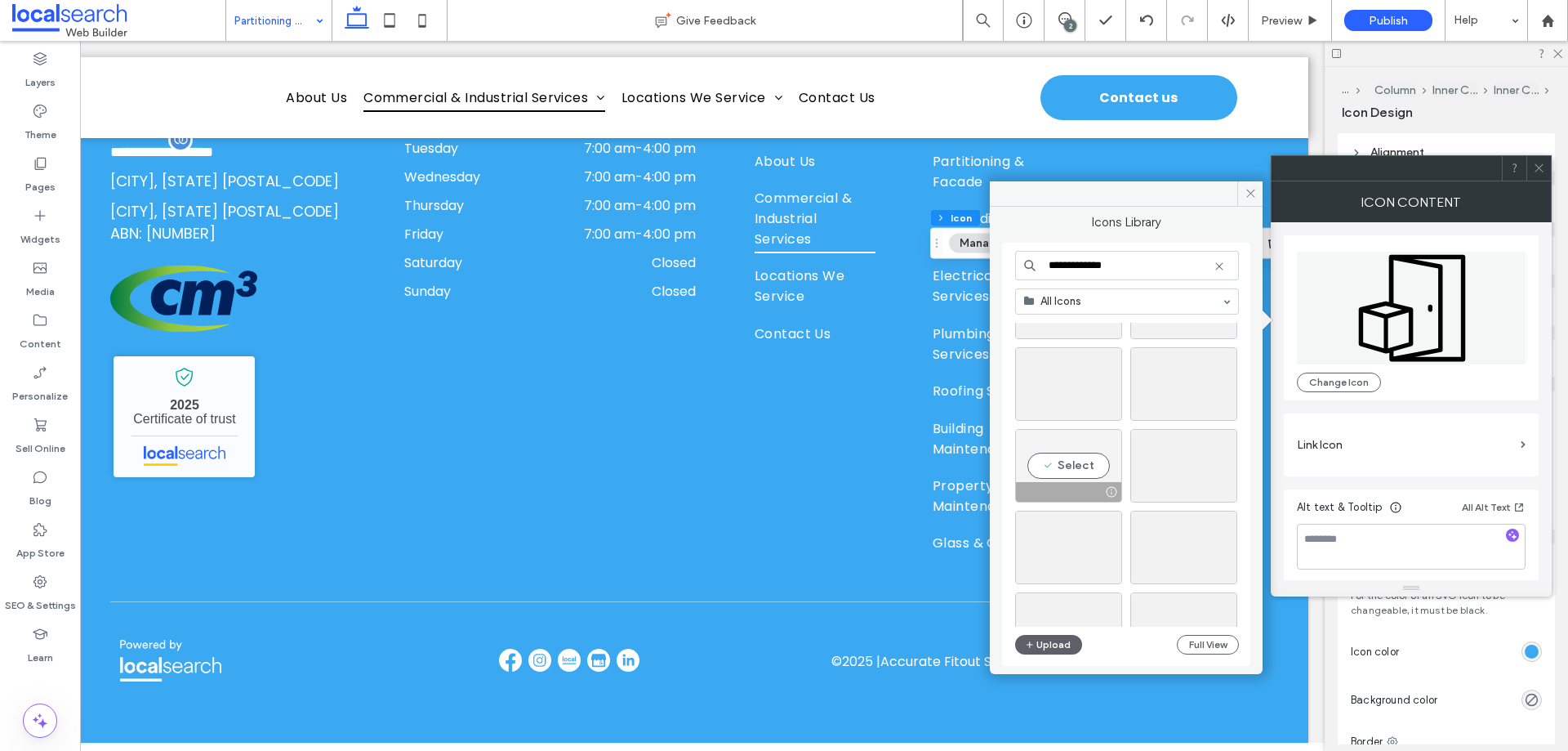 click on "Select" at bounding box center [1068, 466] 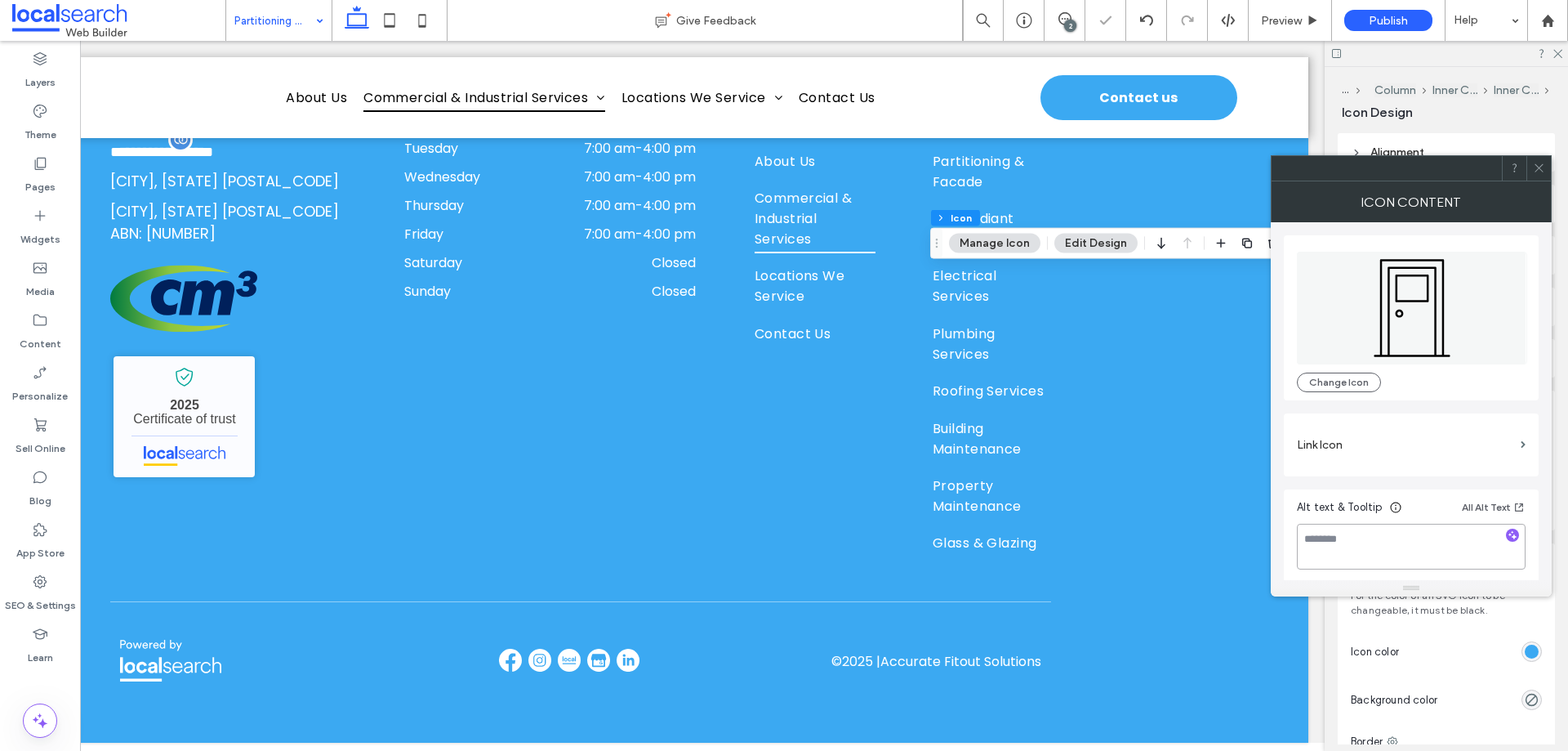 click at bounding box center [1411, 547] 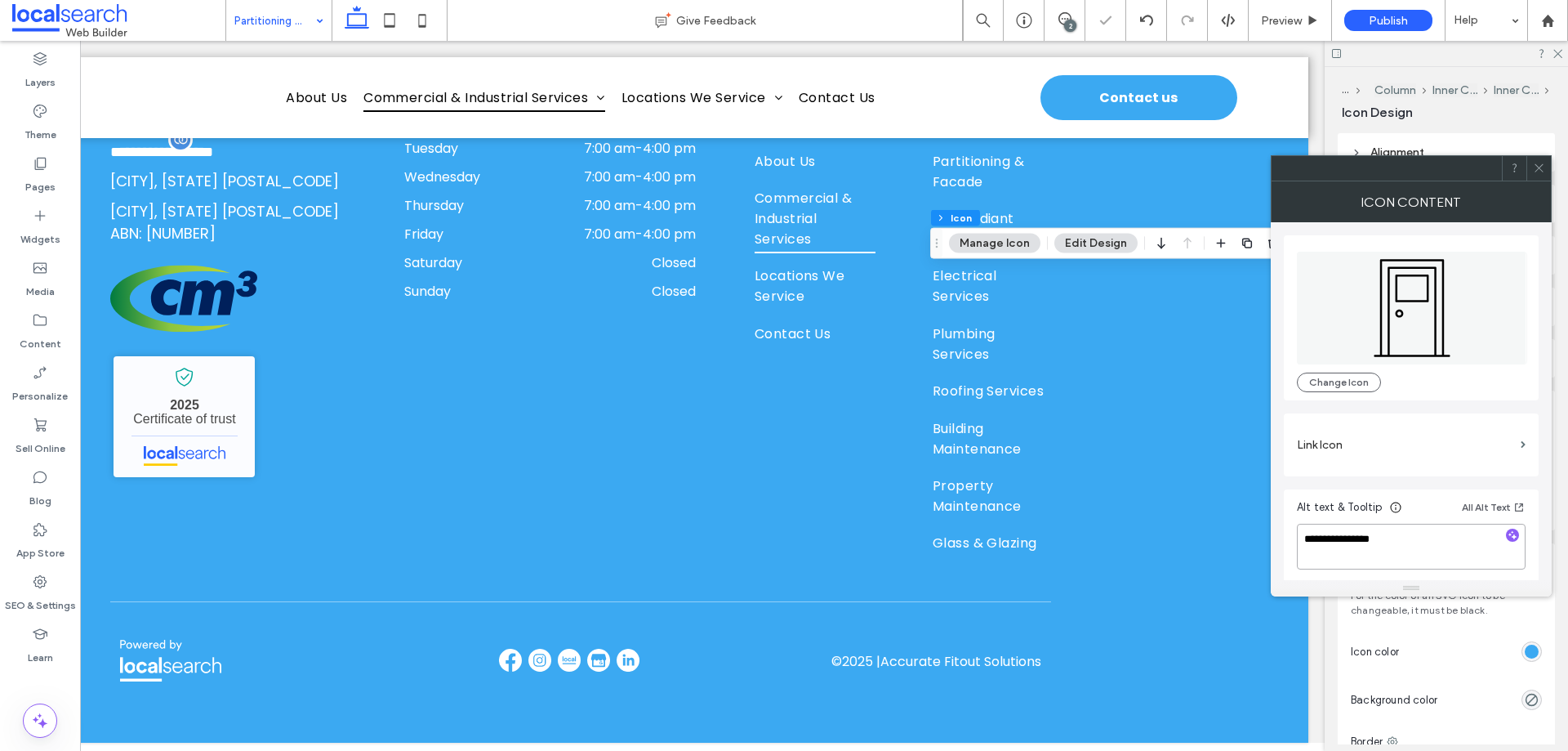 type on "**********" 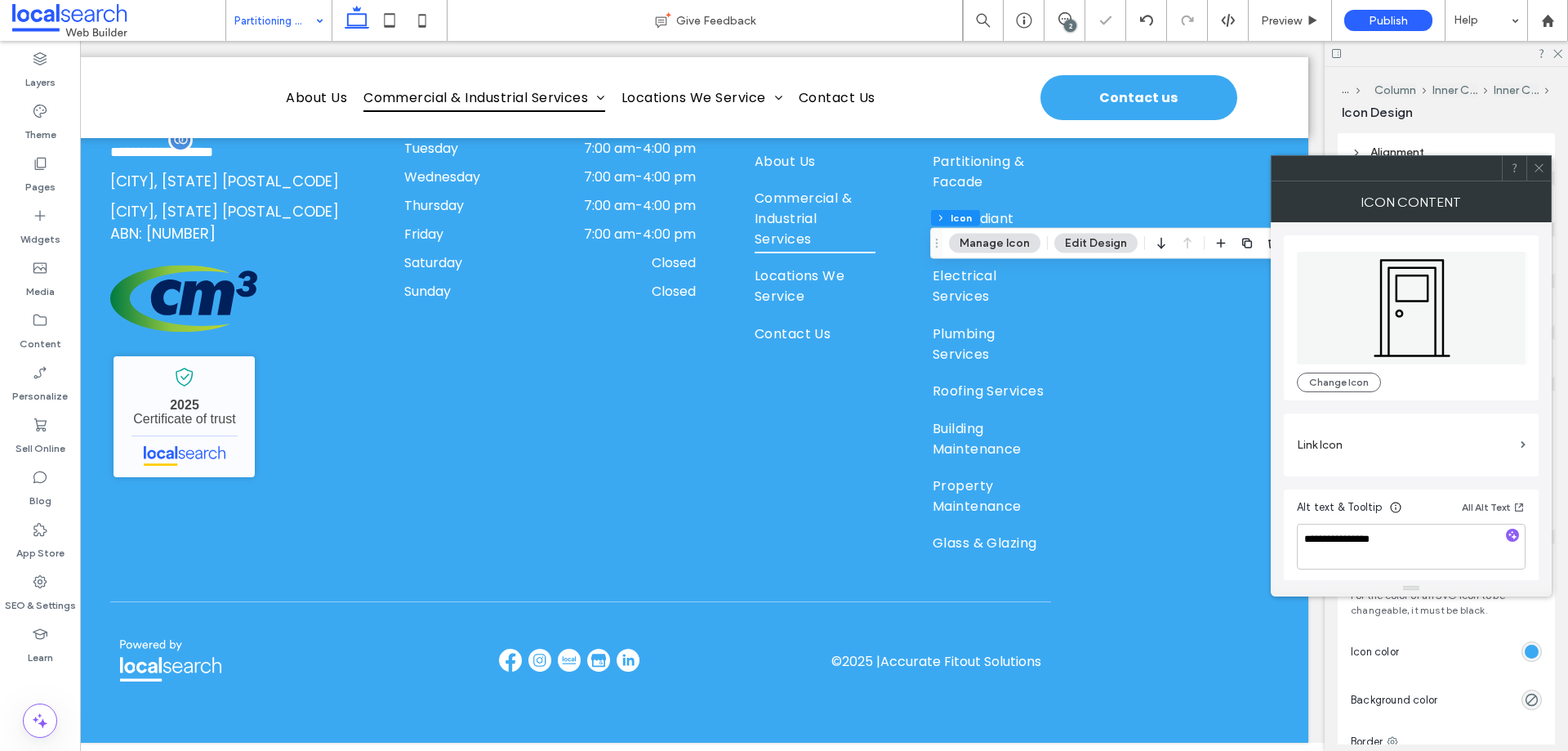 click on "Alt text & Tooltip All Alt Text" at bounding box center [1411, 511] 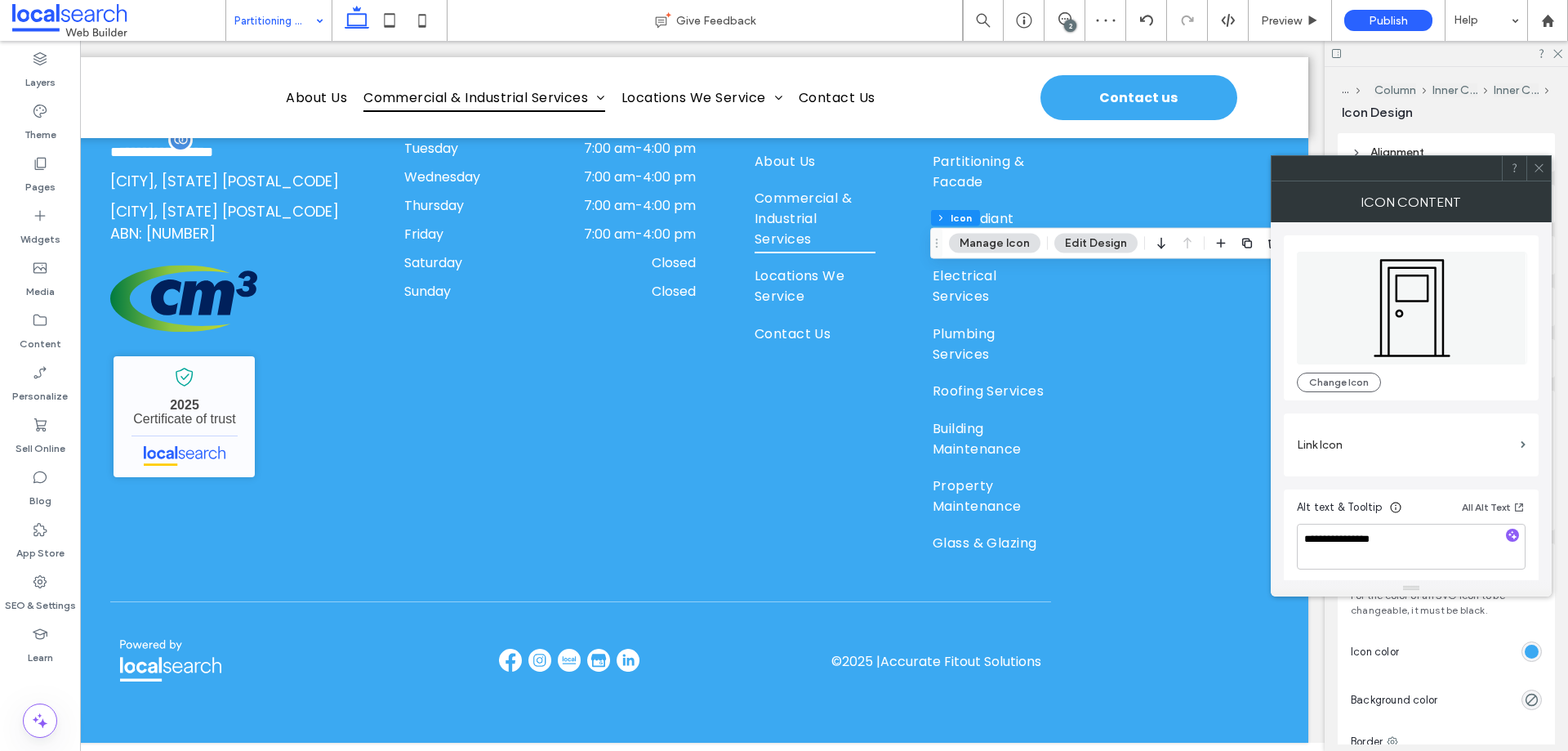 click 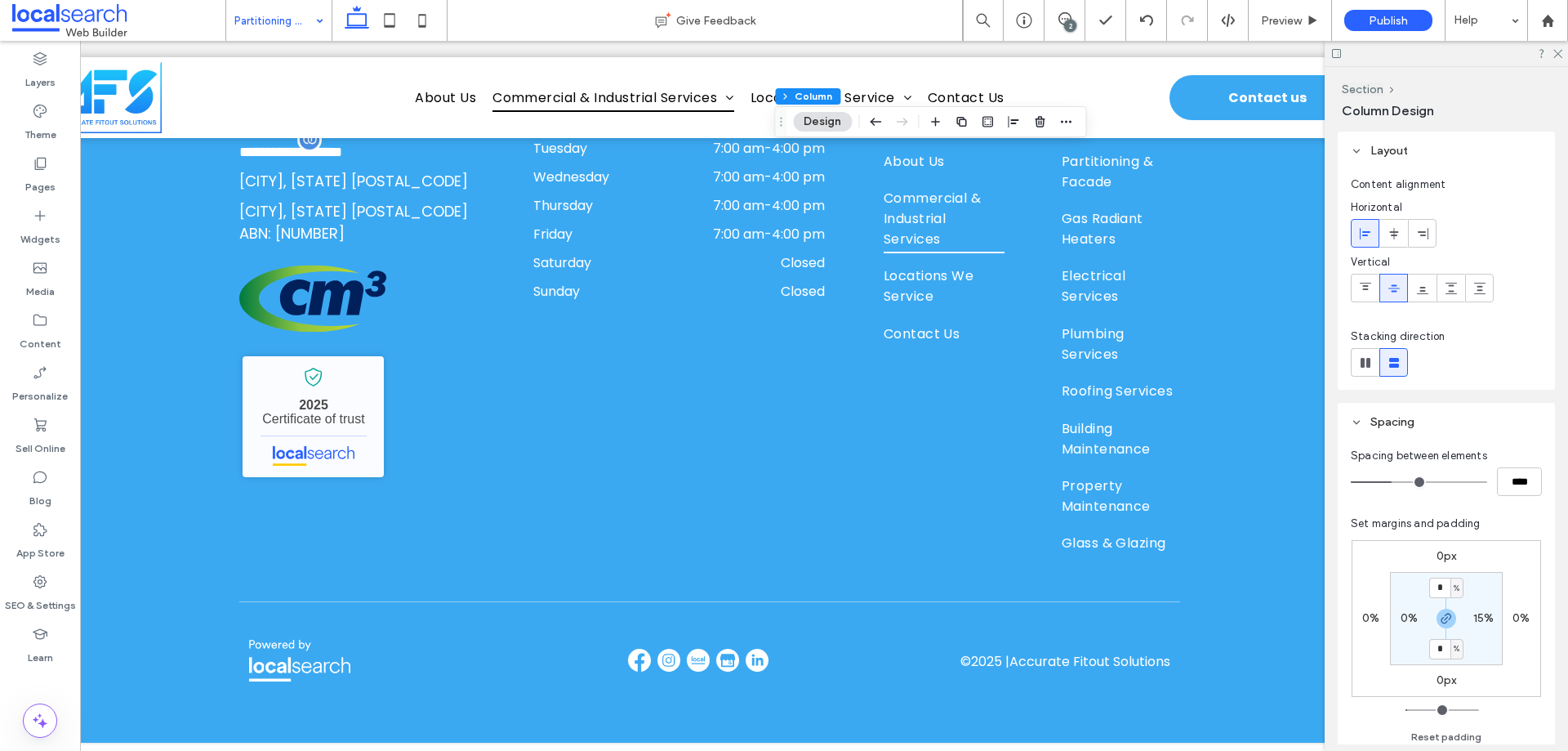 scroll, scrollTop: 0, scrollLeft: 0, axis: both 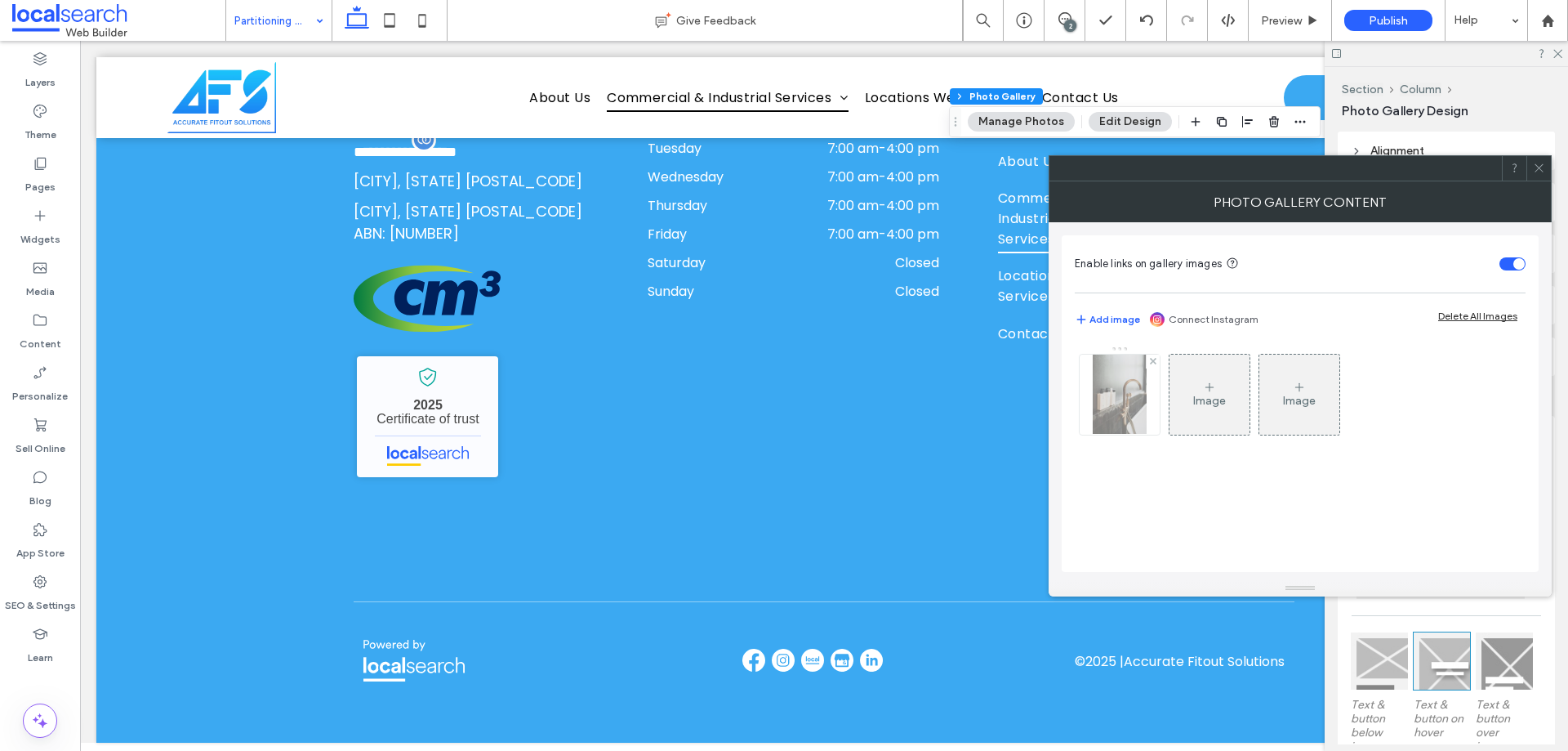 click at bounding box center (1120, 395) 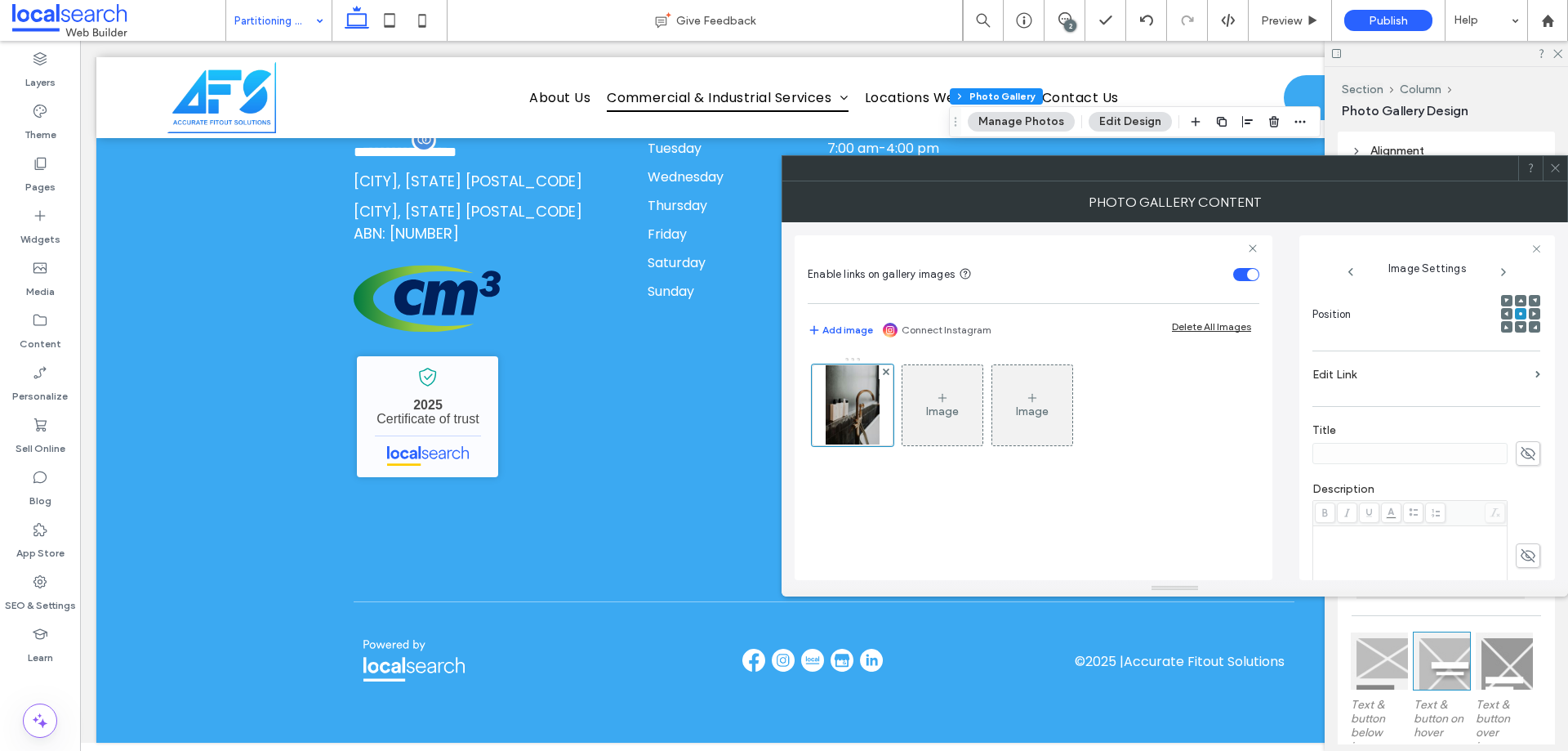 scroll, scrollTop: 467, scrollLeft: 0, axis: vertical 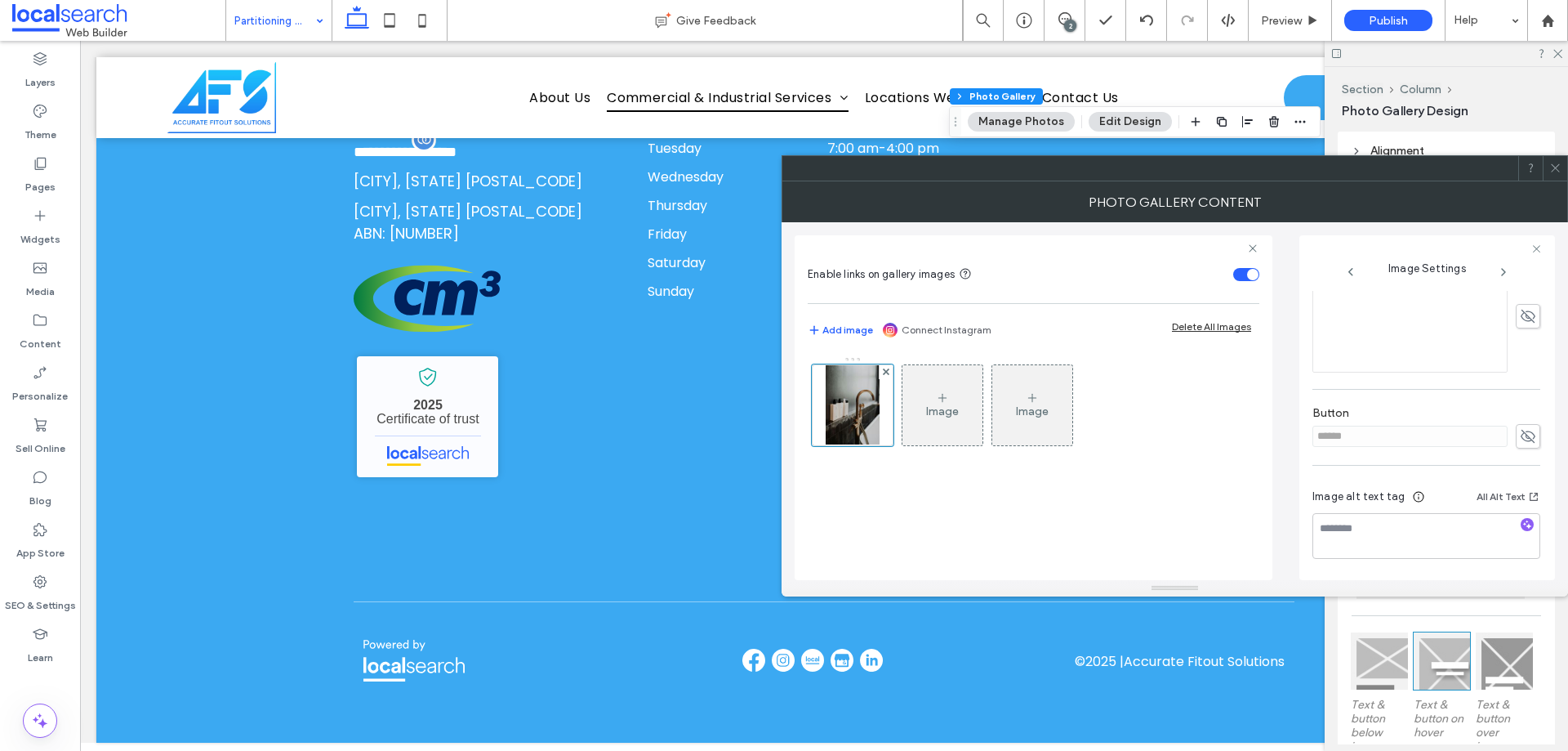 click 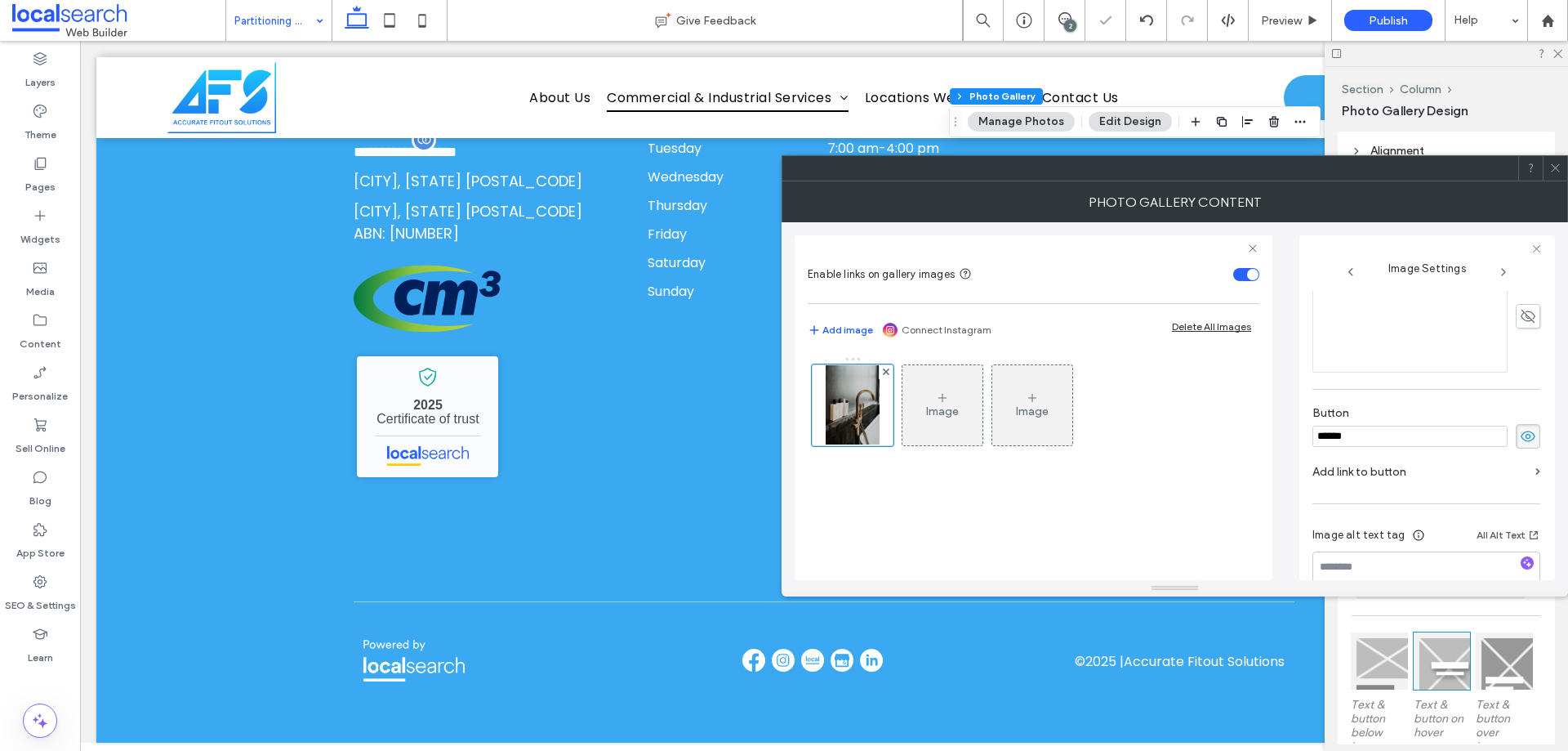 click on "******" at bounding box center (1410, 436) 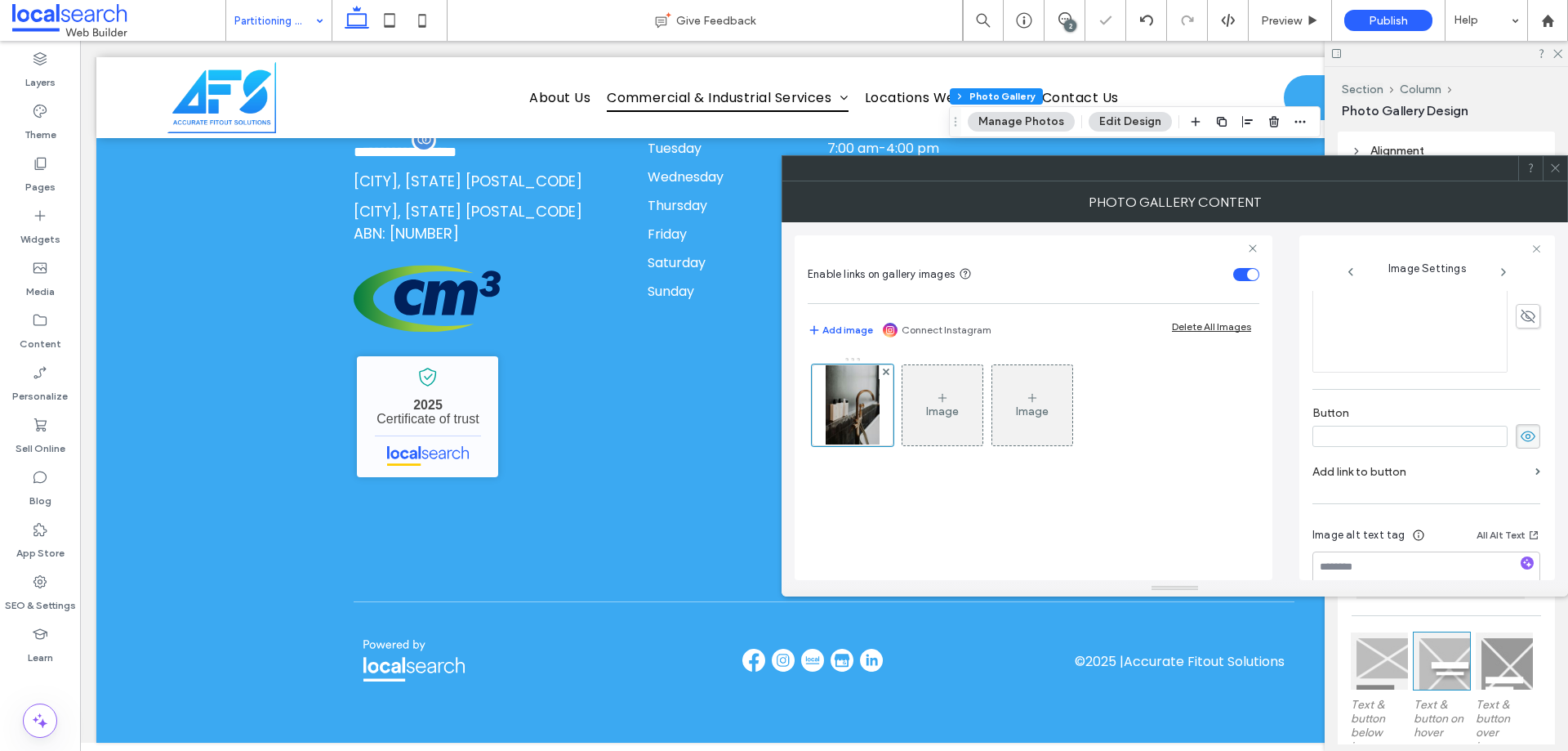 type 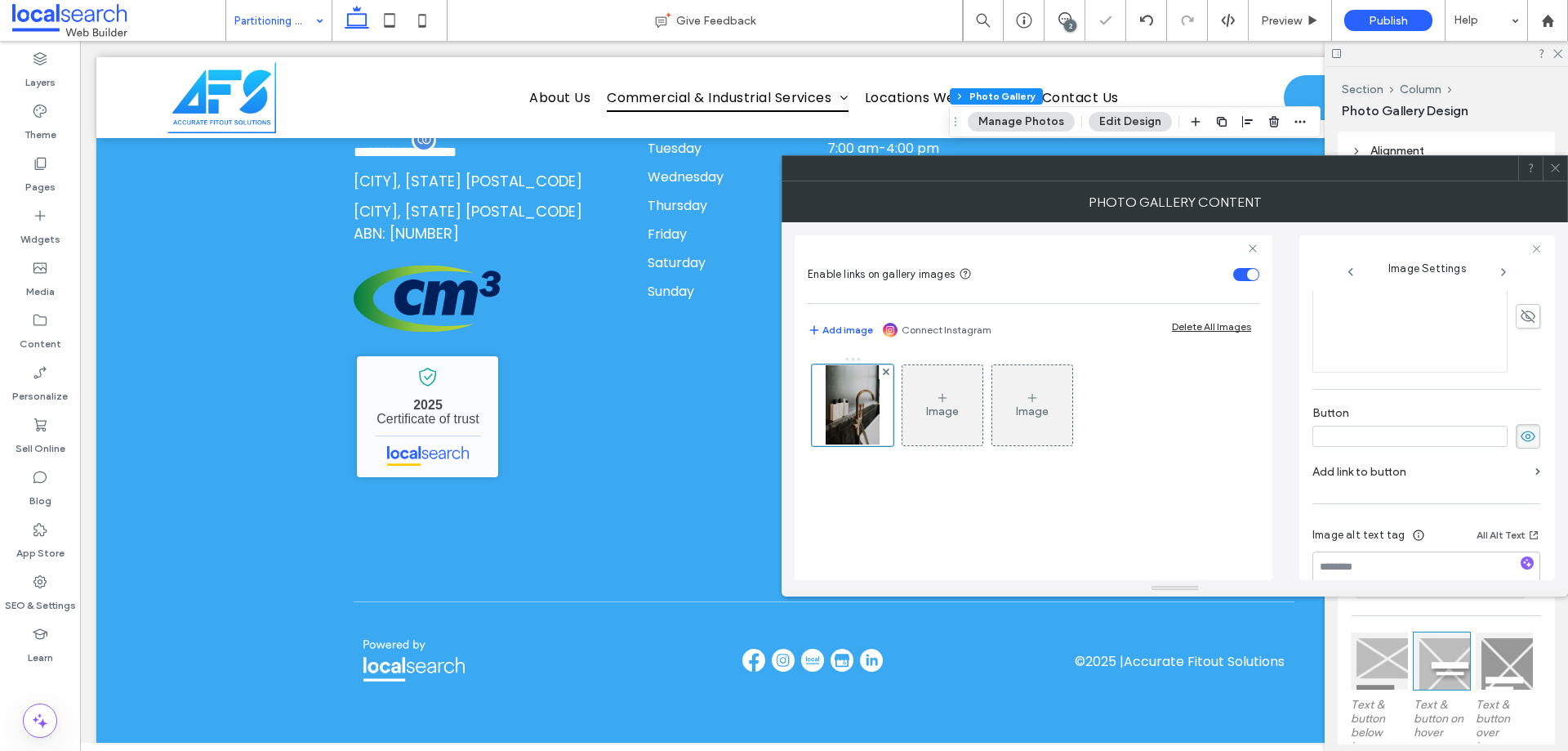 click 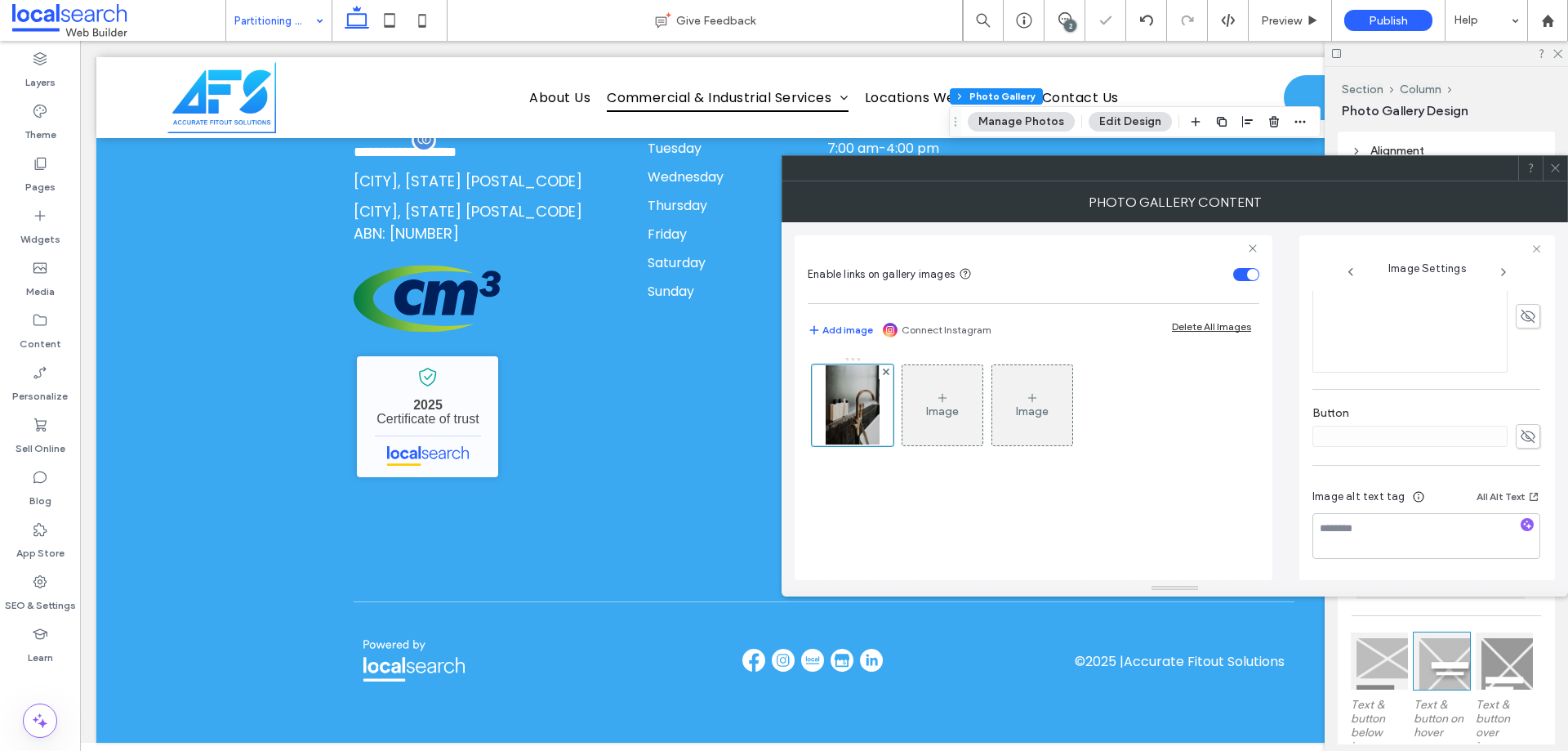 click 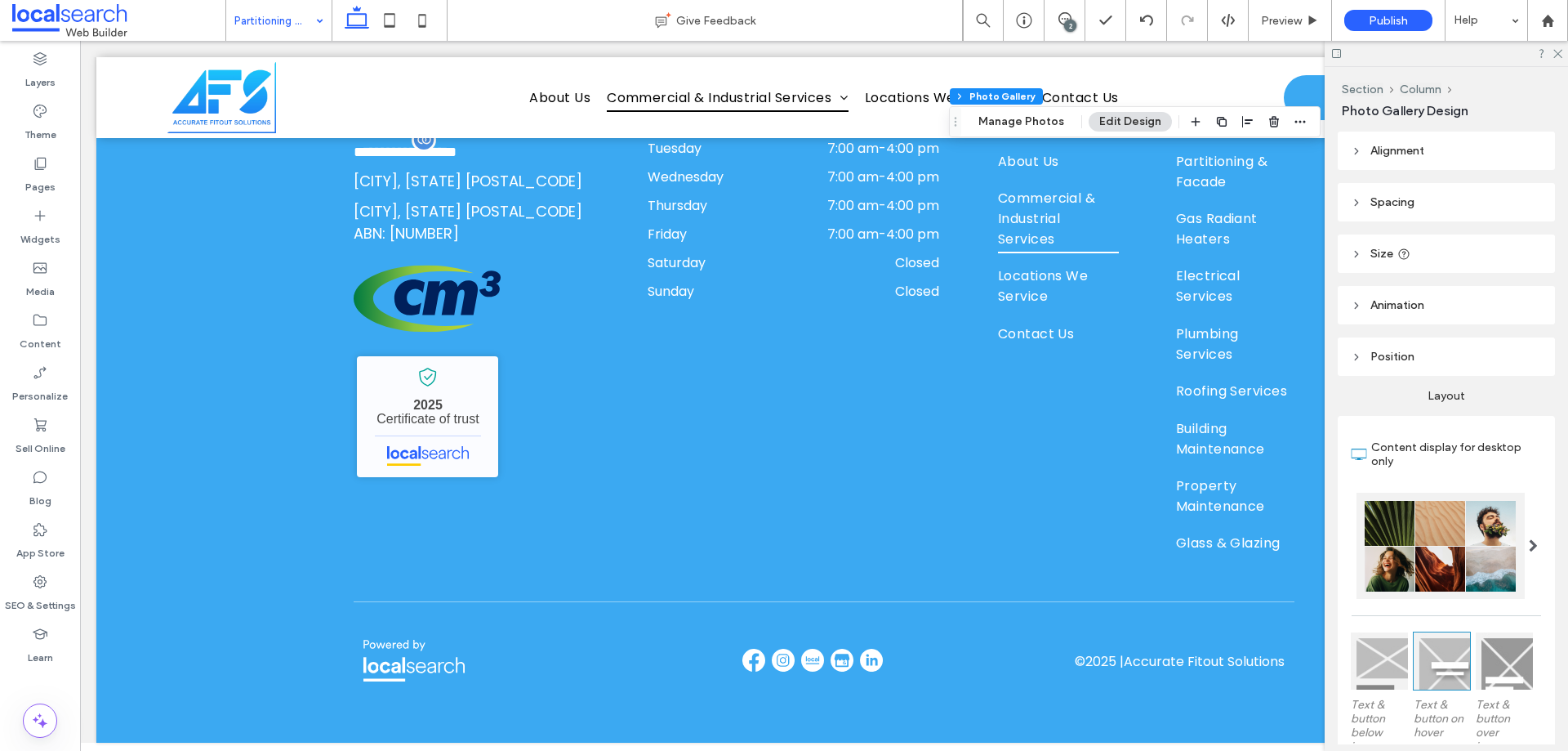 click 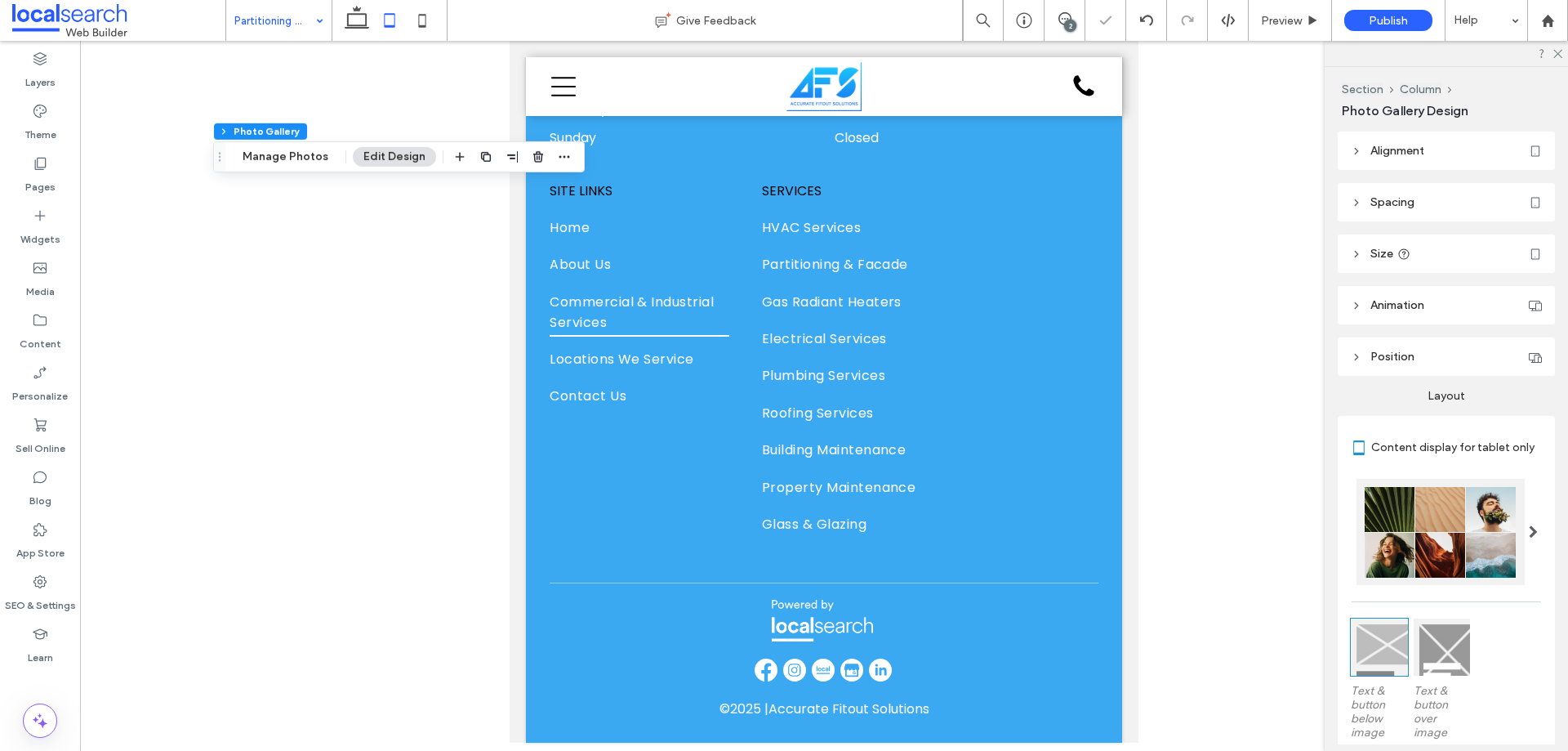 type on "**" 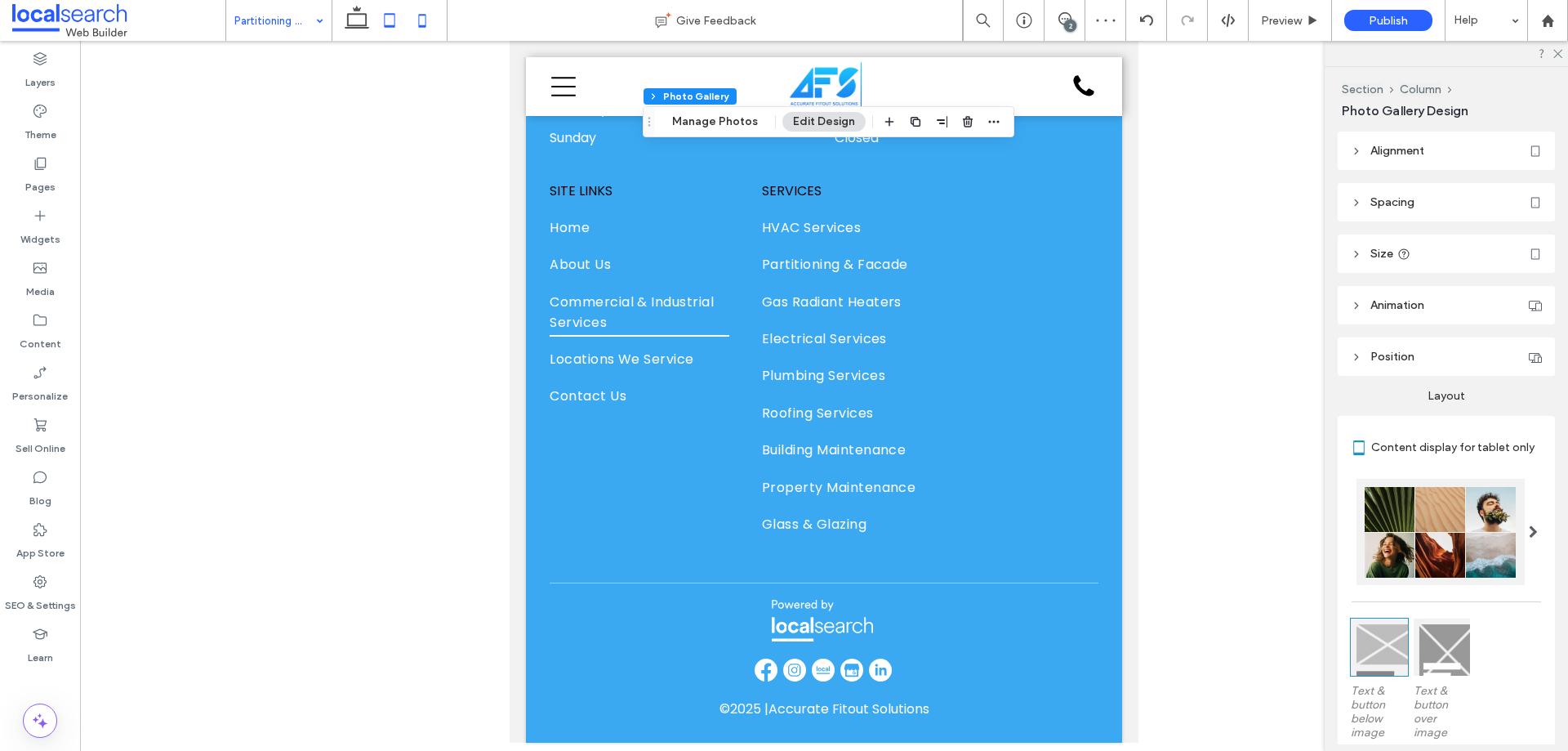 click 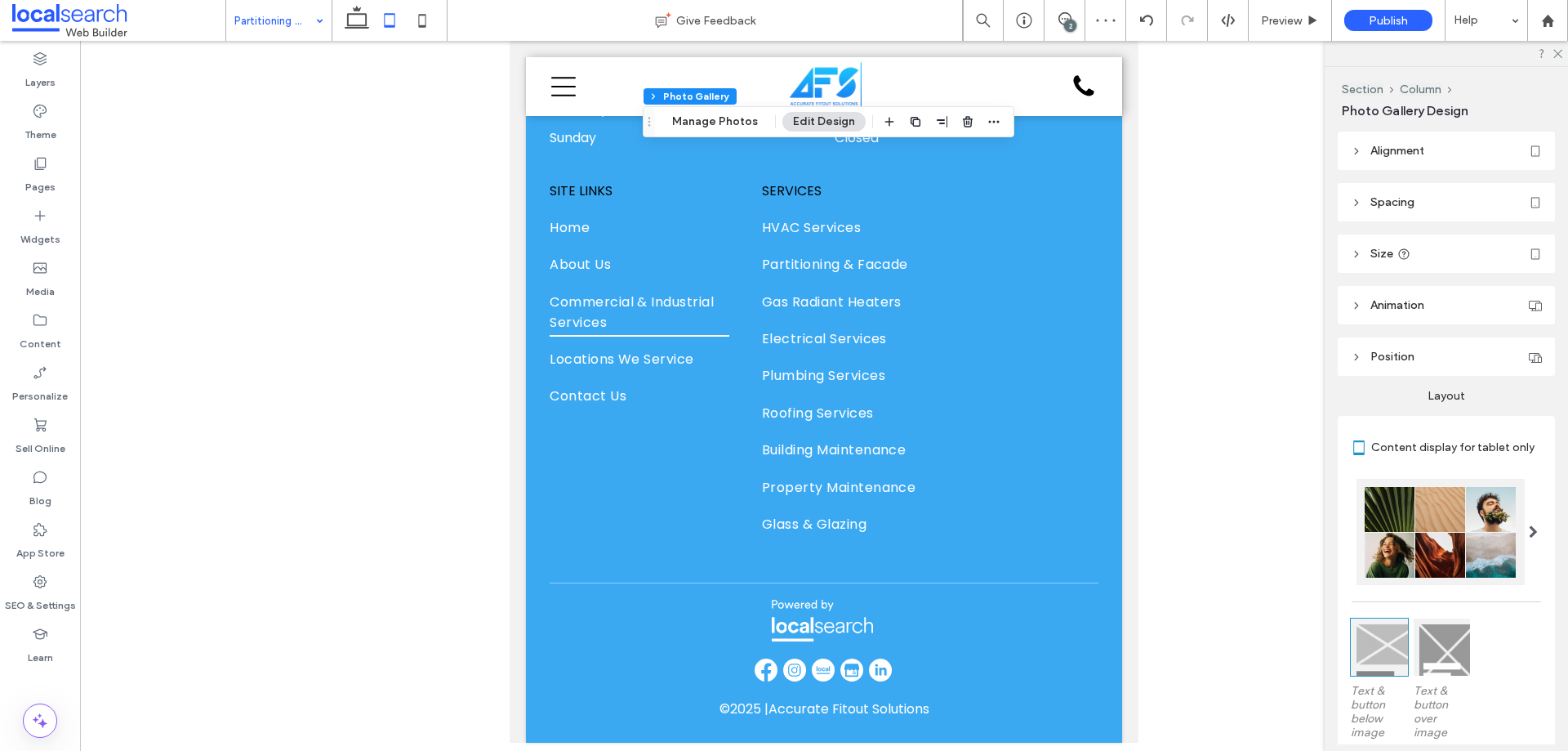 type on "**" 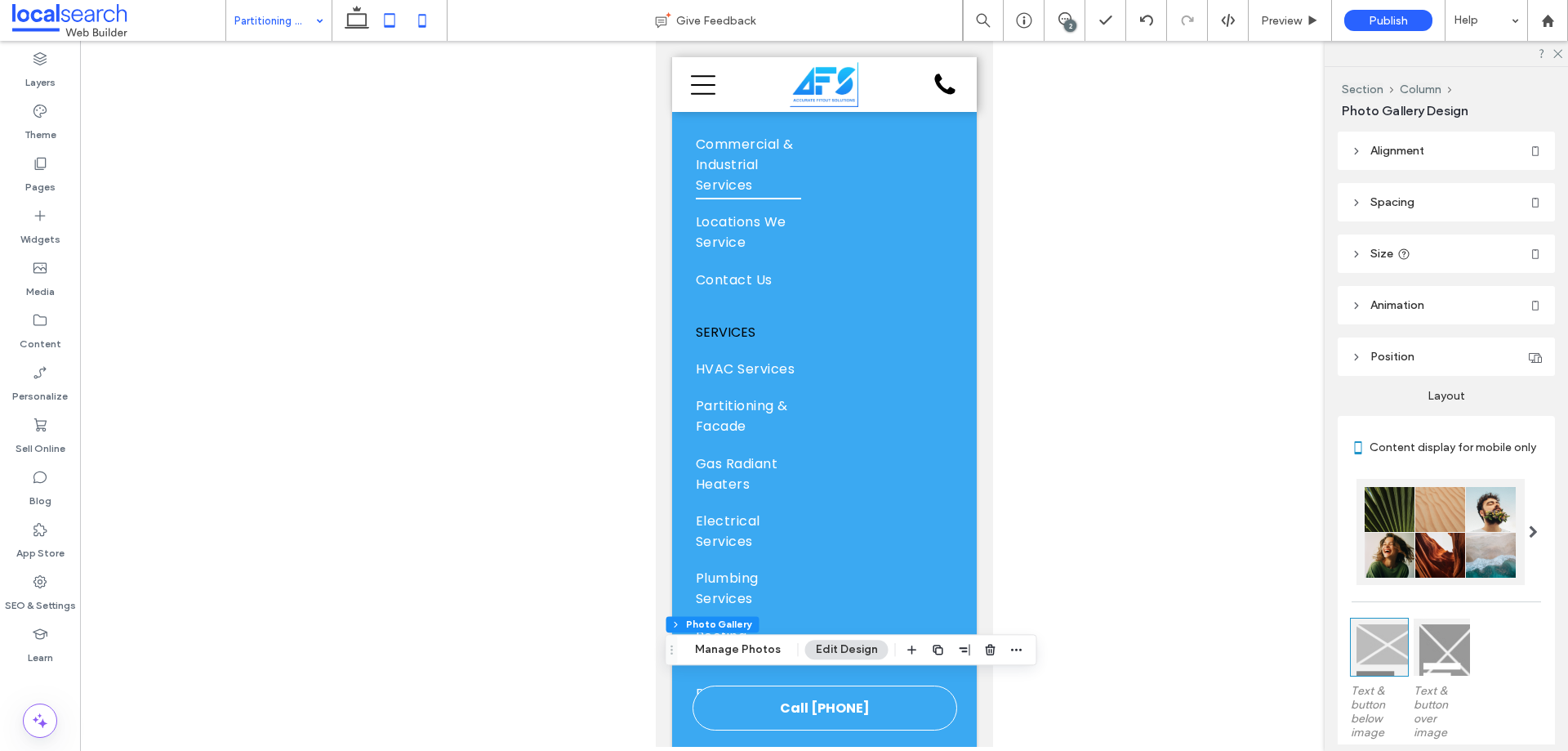 click 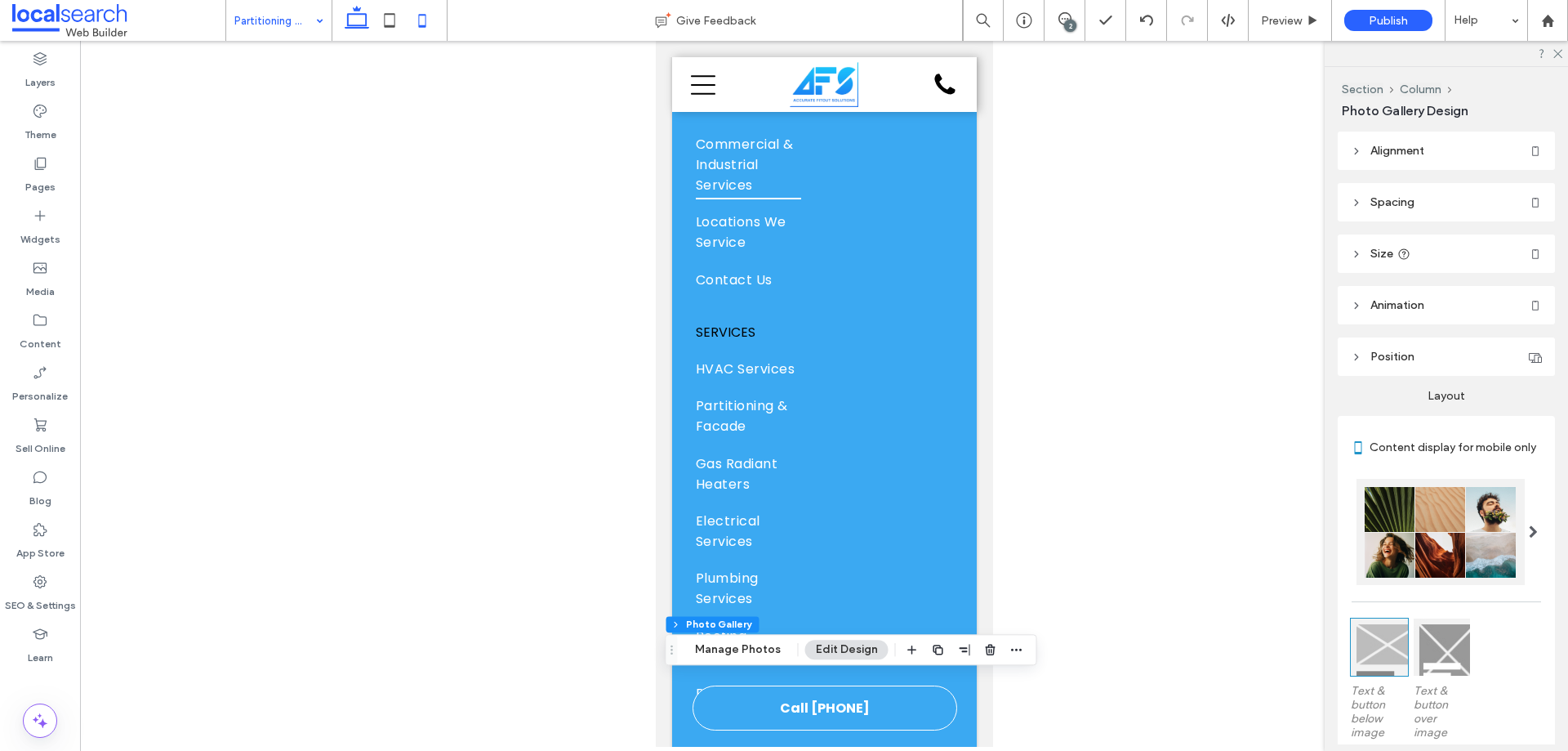 type on "**" 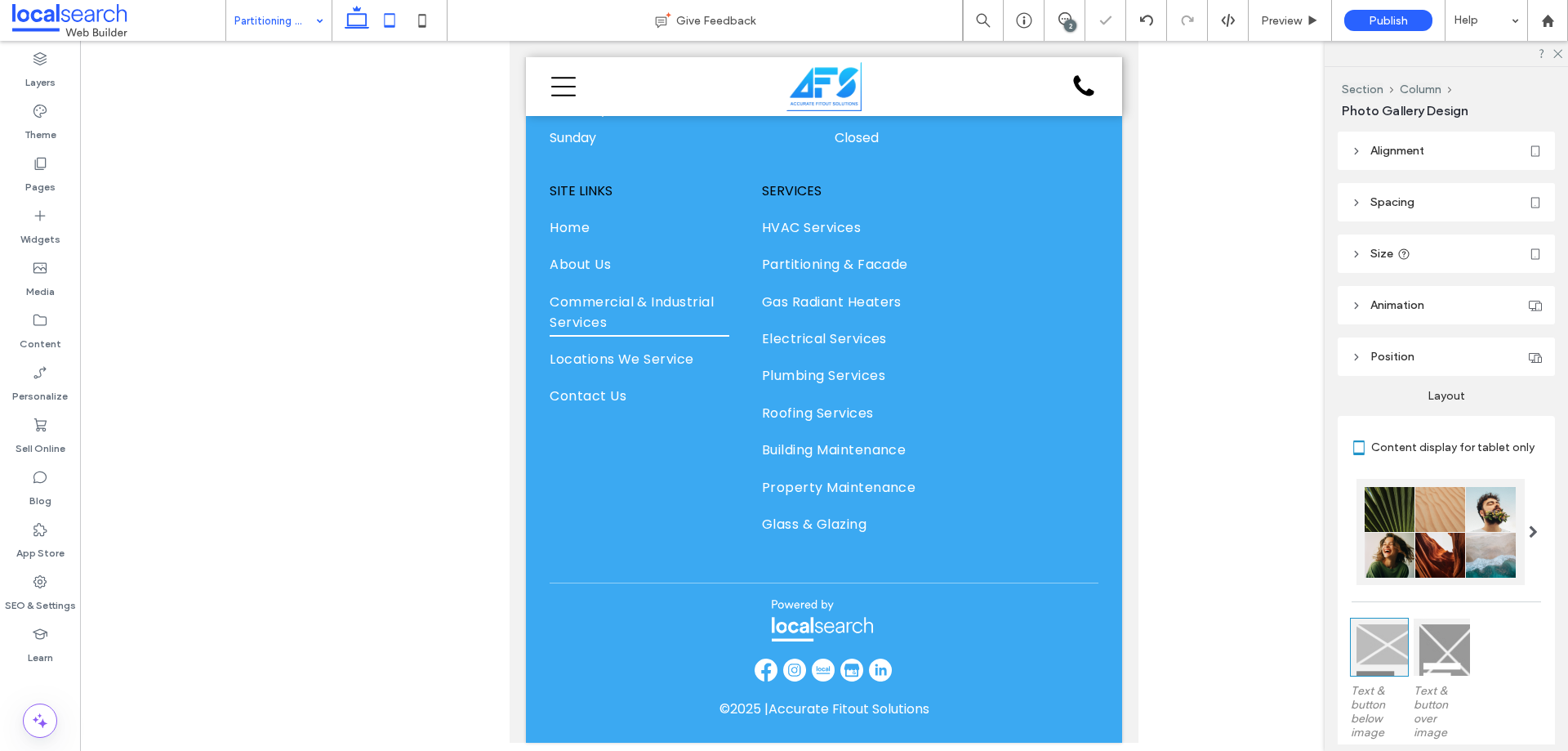 click 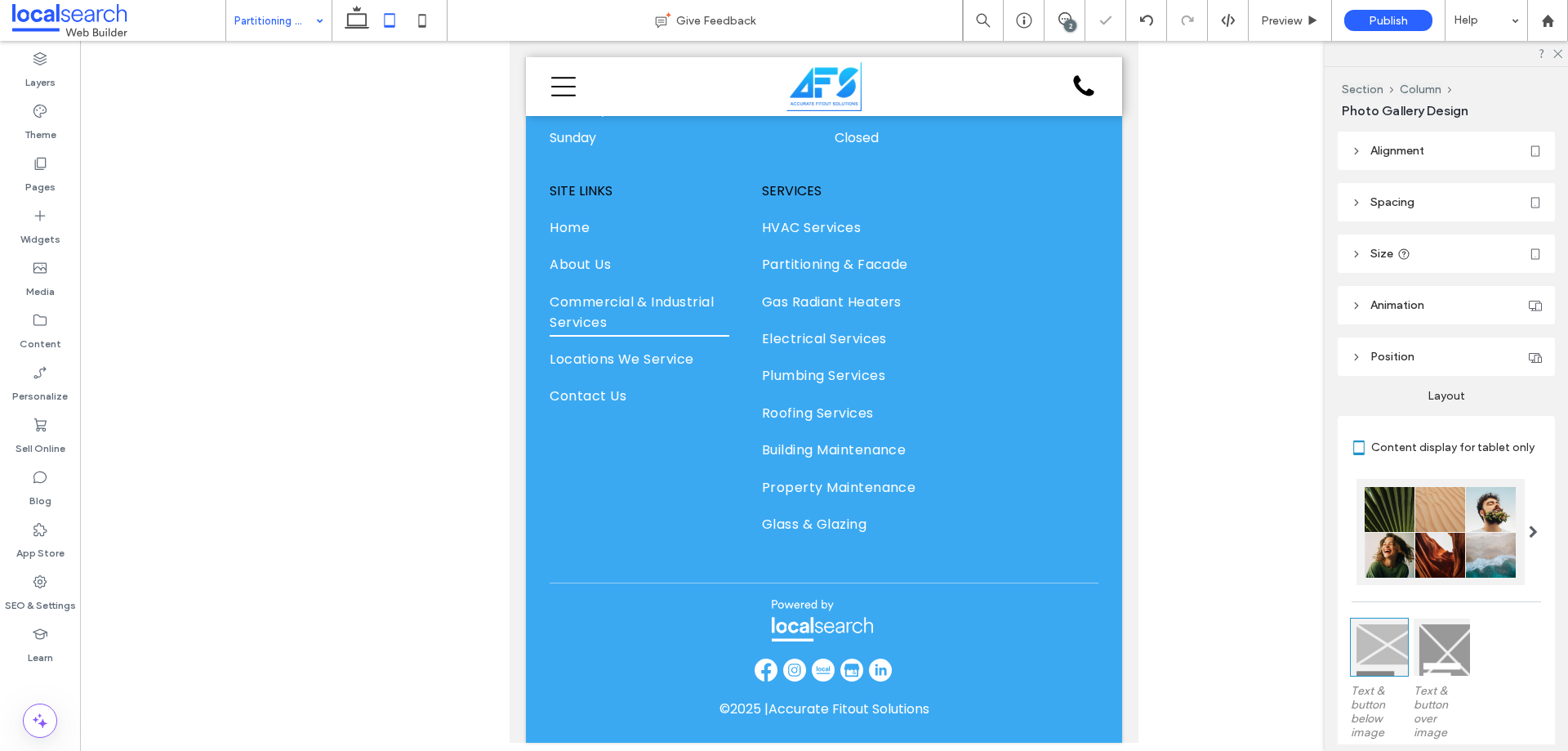 type on "***" 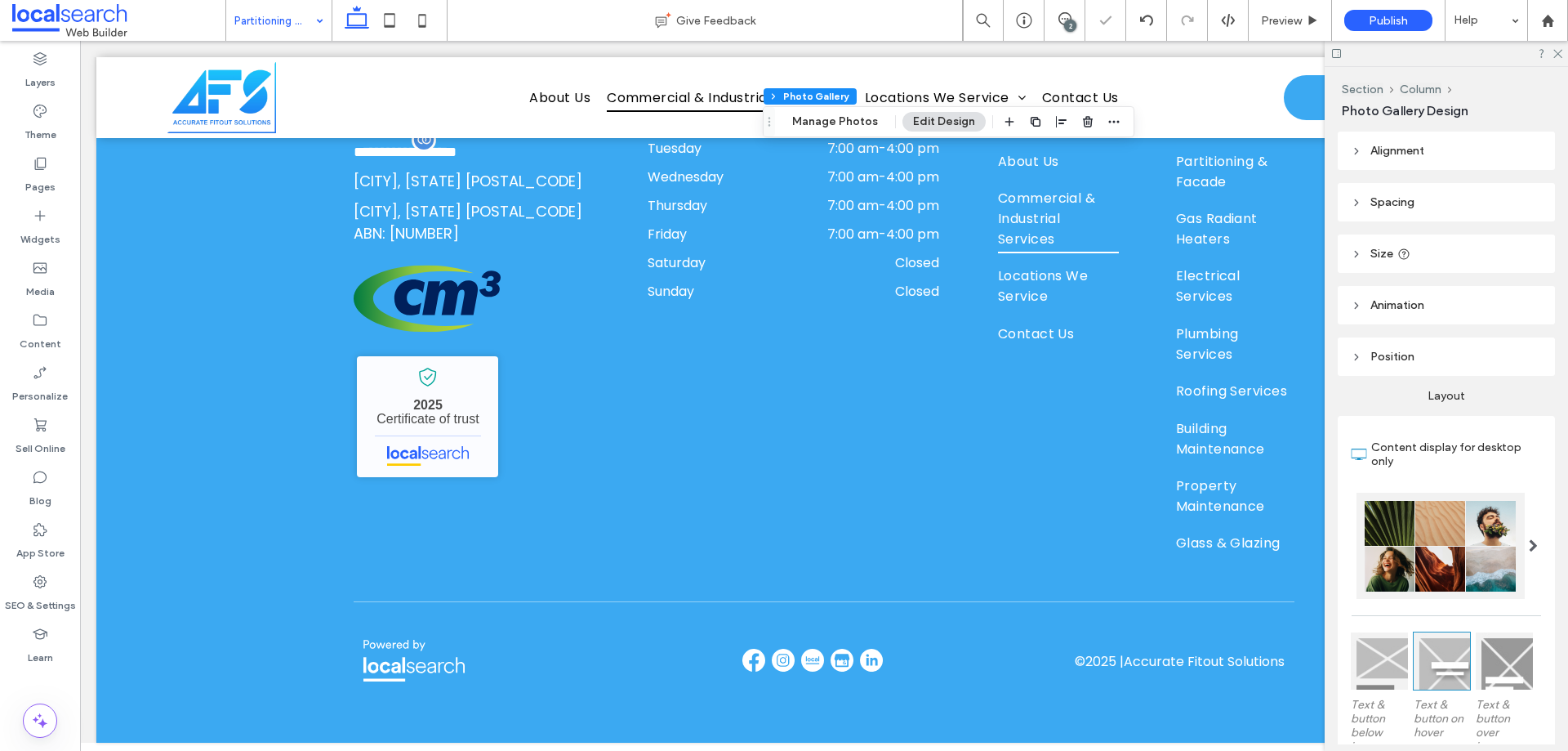 type on "***" 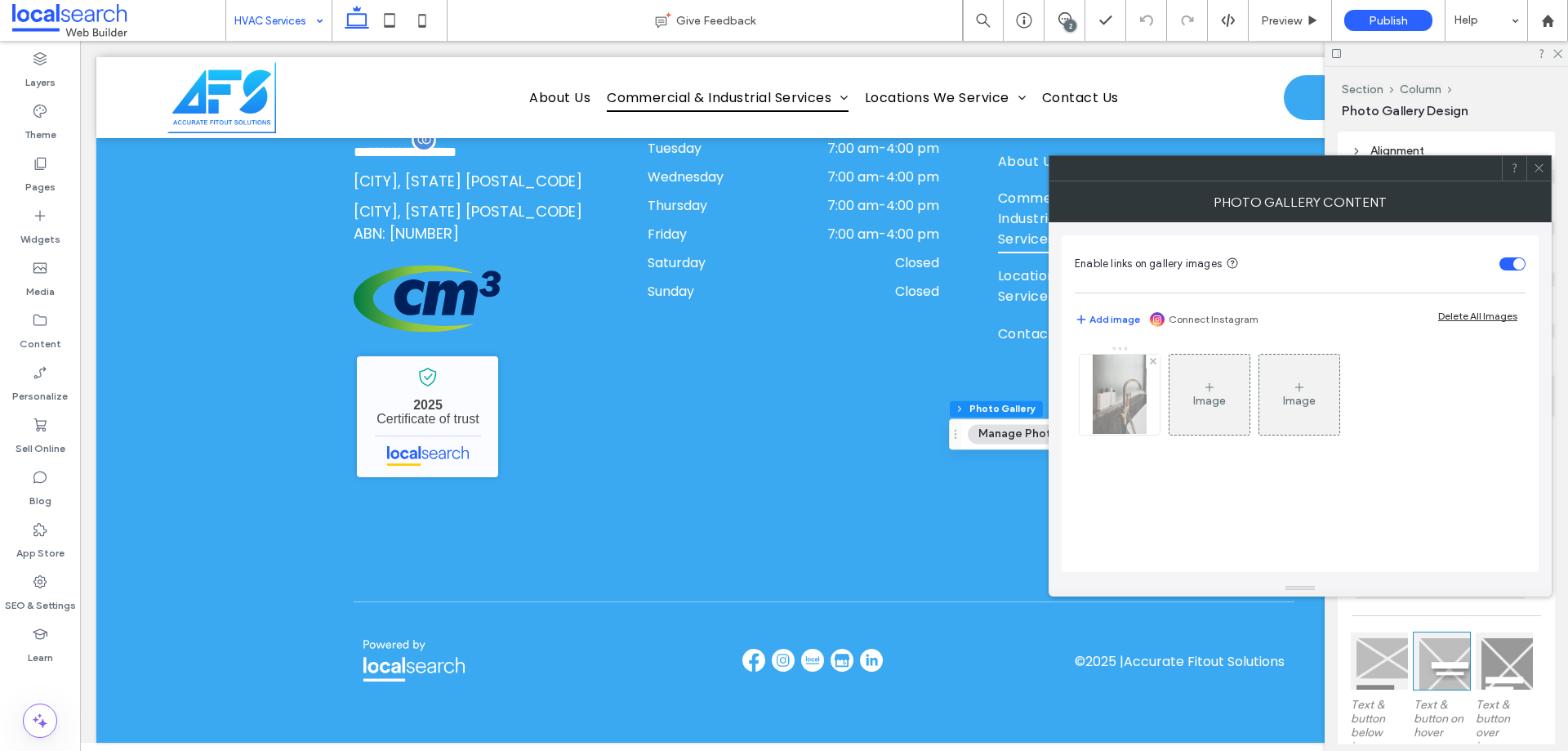 click at bounding box center [1119, 395] 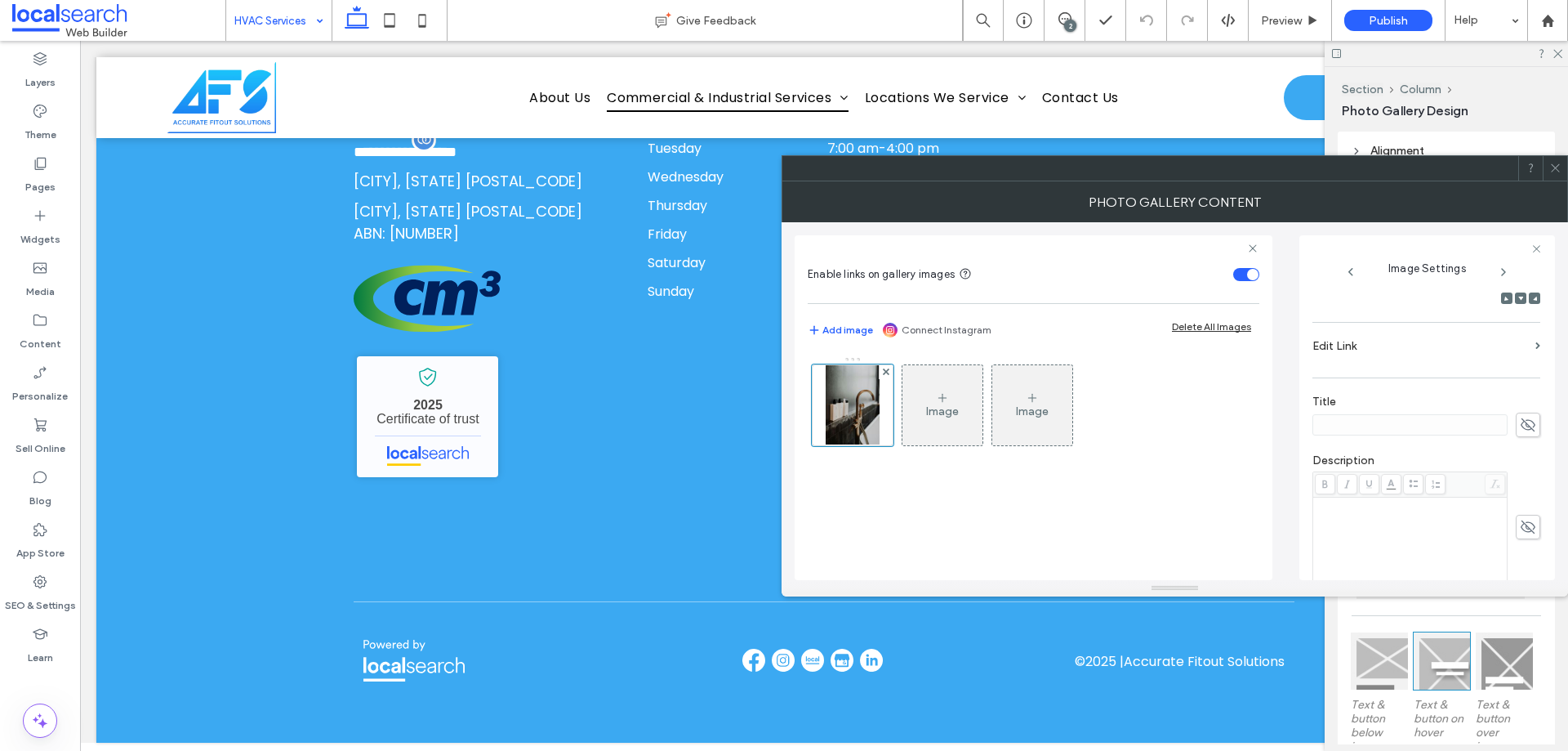 scroll, scrollTop: 467, scrollLeft: 0, axis: vertical 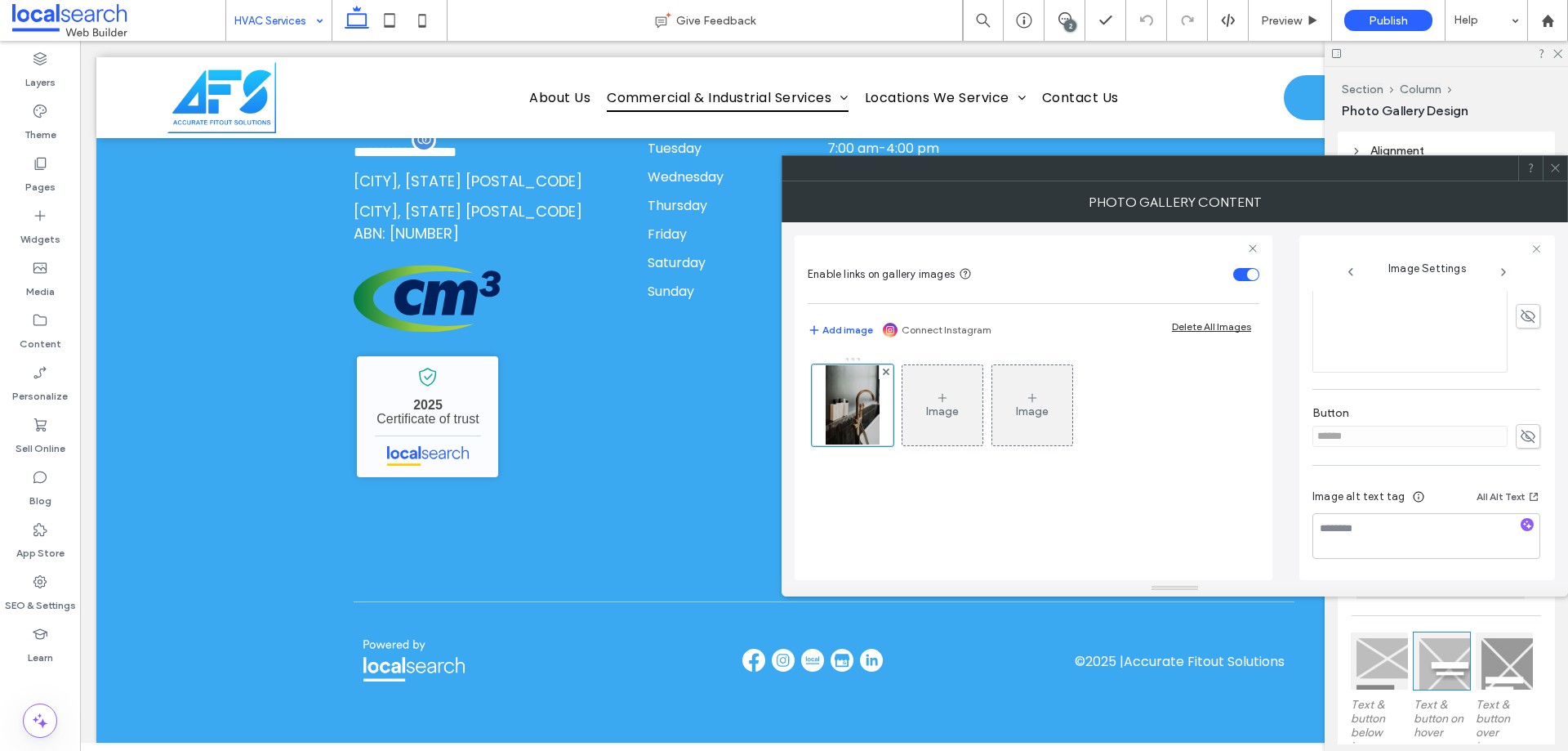 click 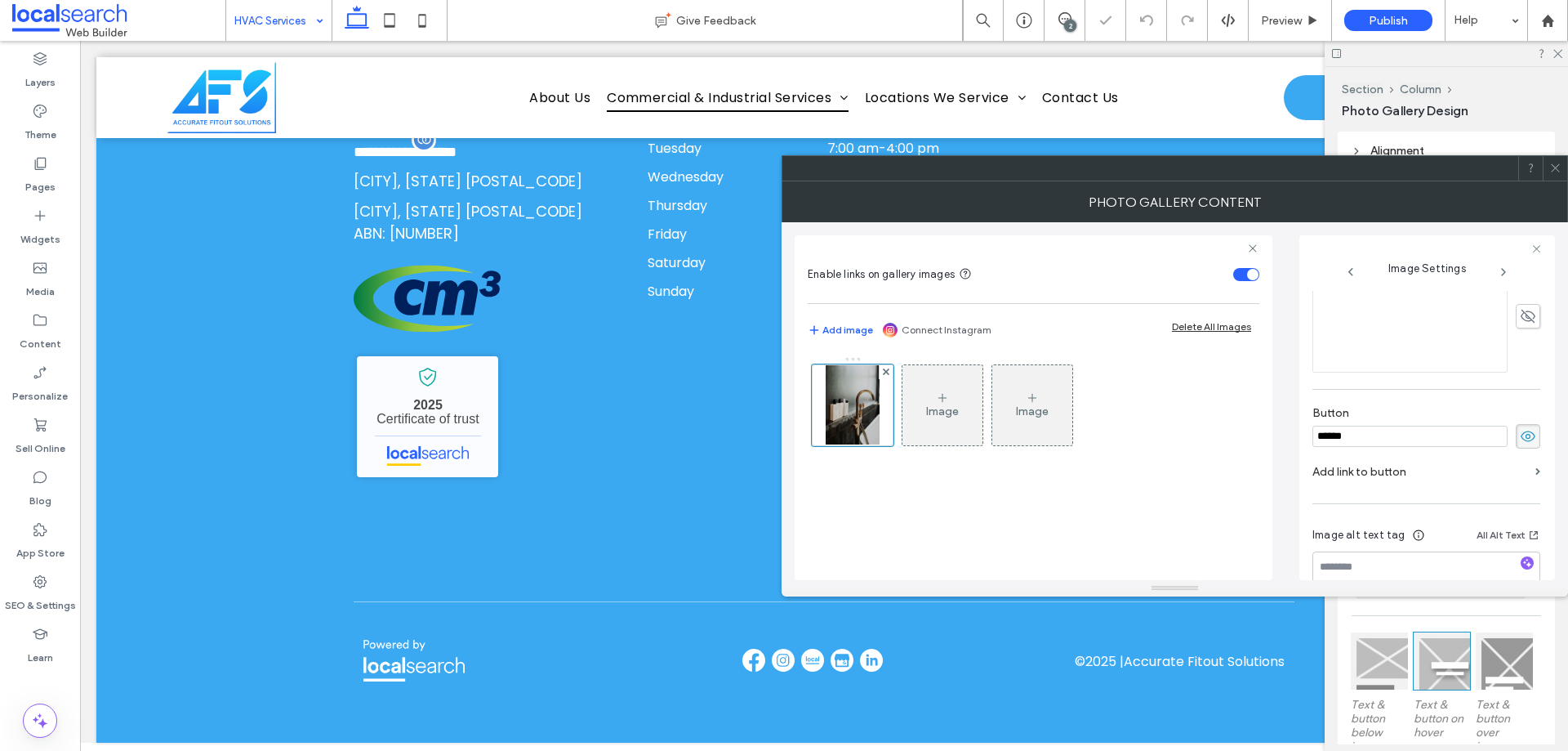 click on "******" at bounding box center [1410, 436] 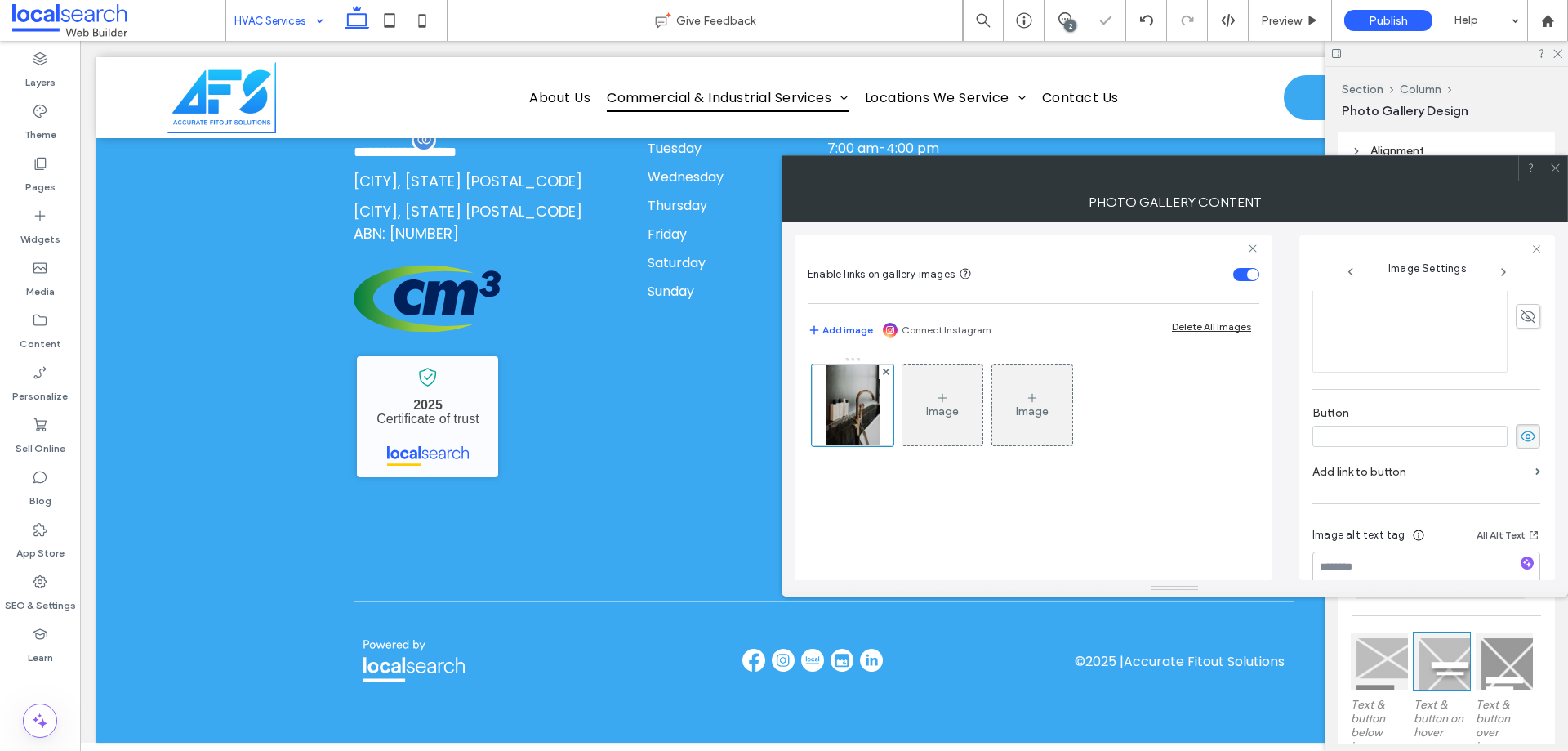 type 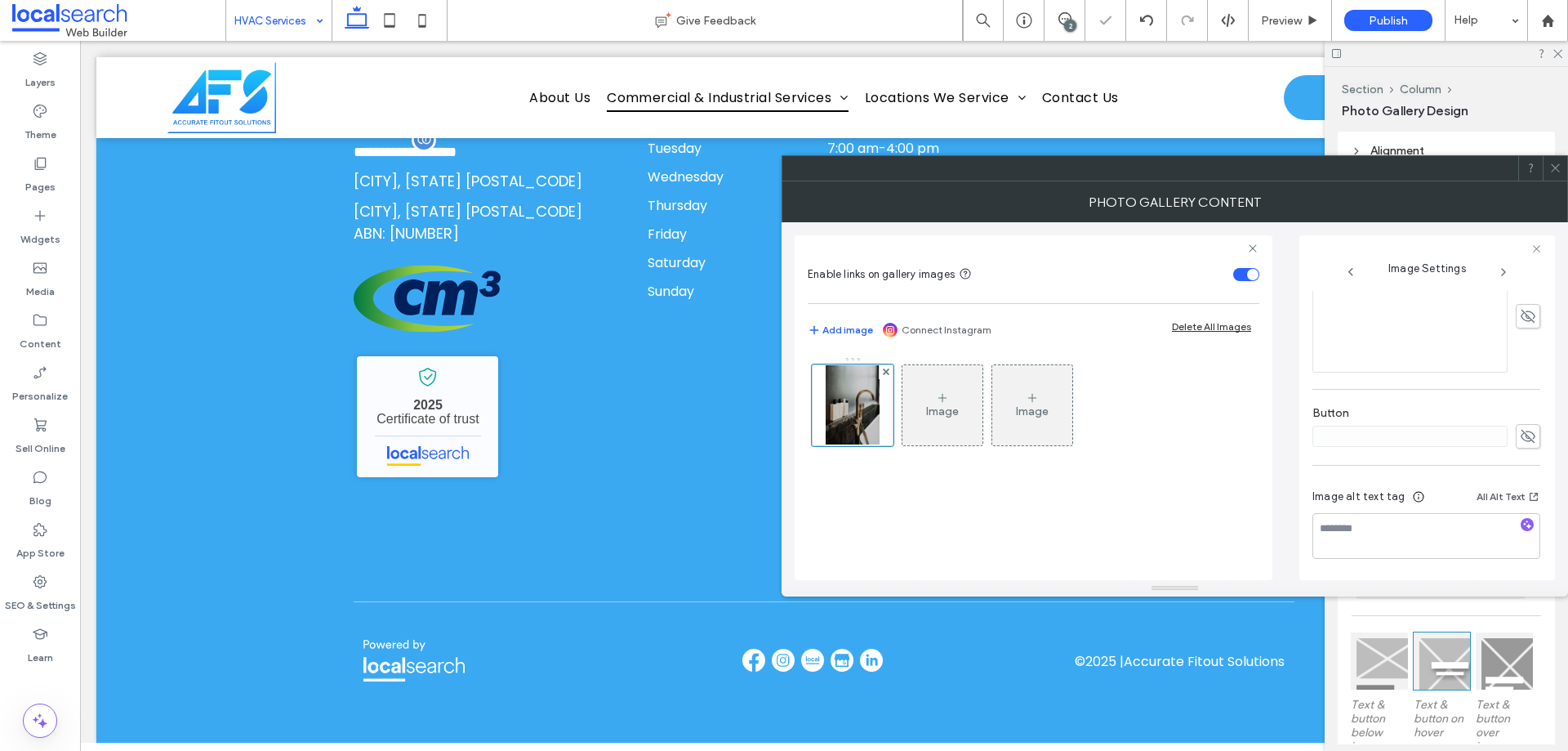 click 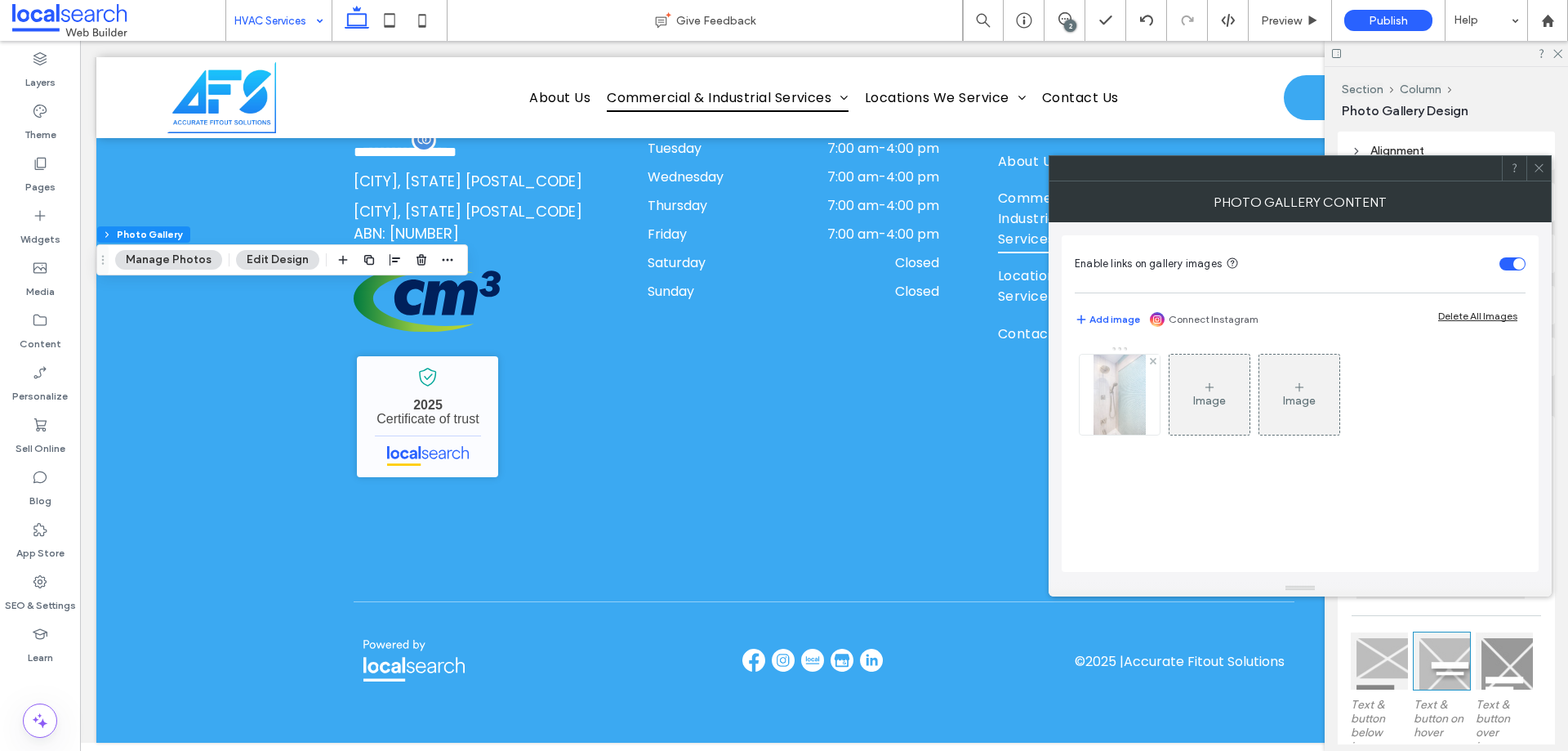 click at bounding box center [1120, 395] 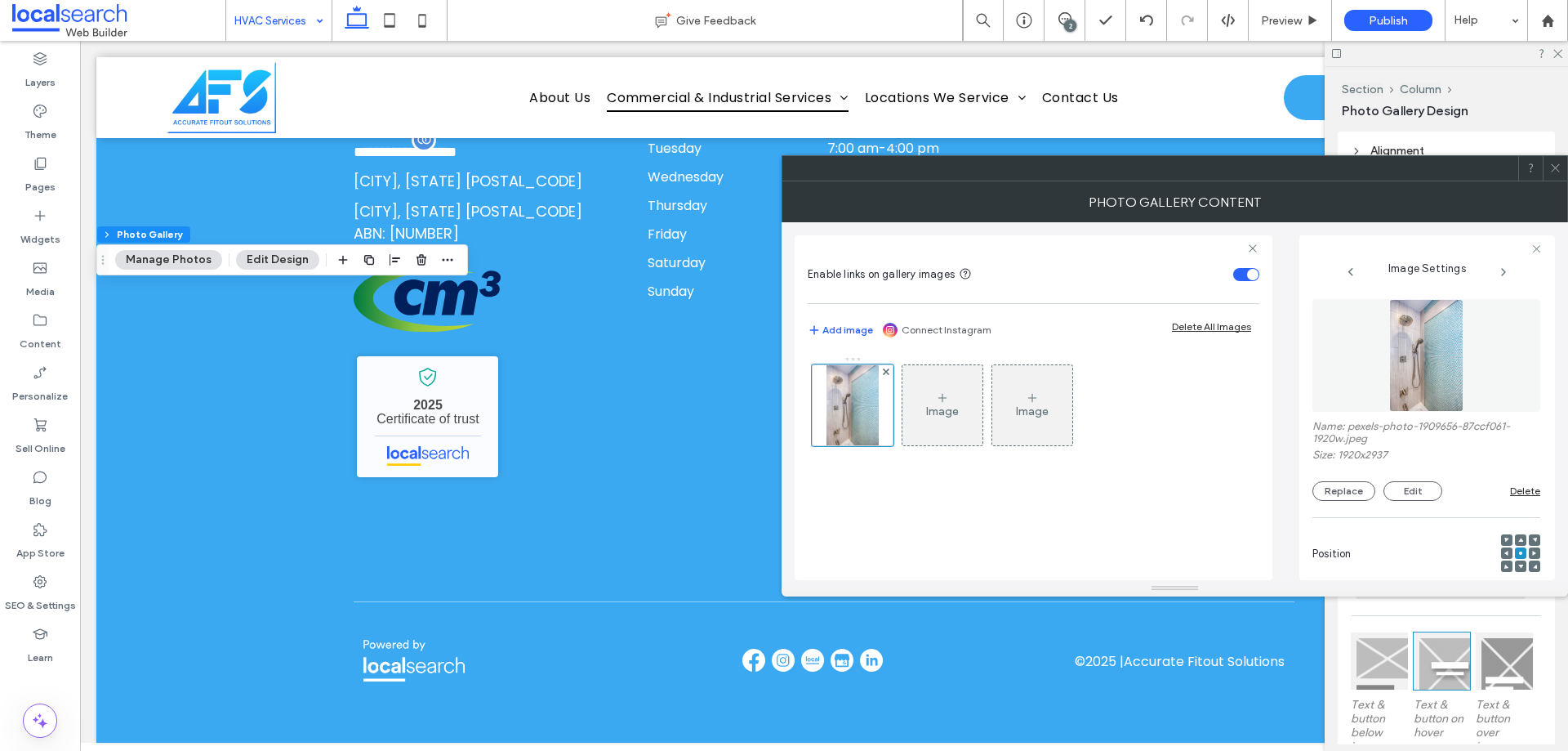 scroll, scrollTop: 479, scrollLeft: 0, axis: vertical 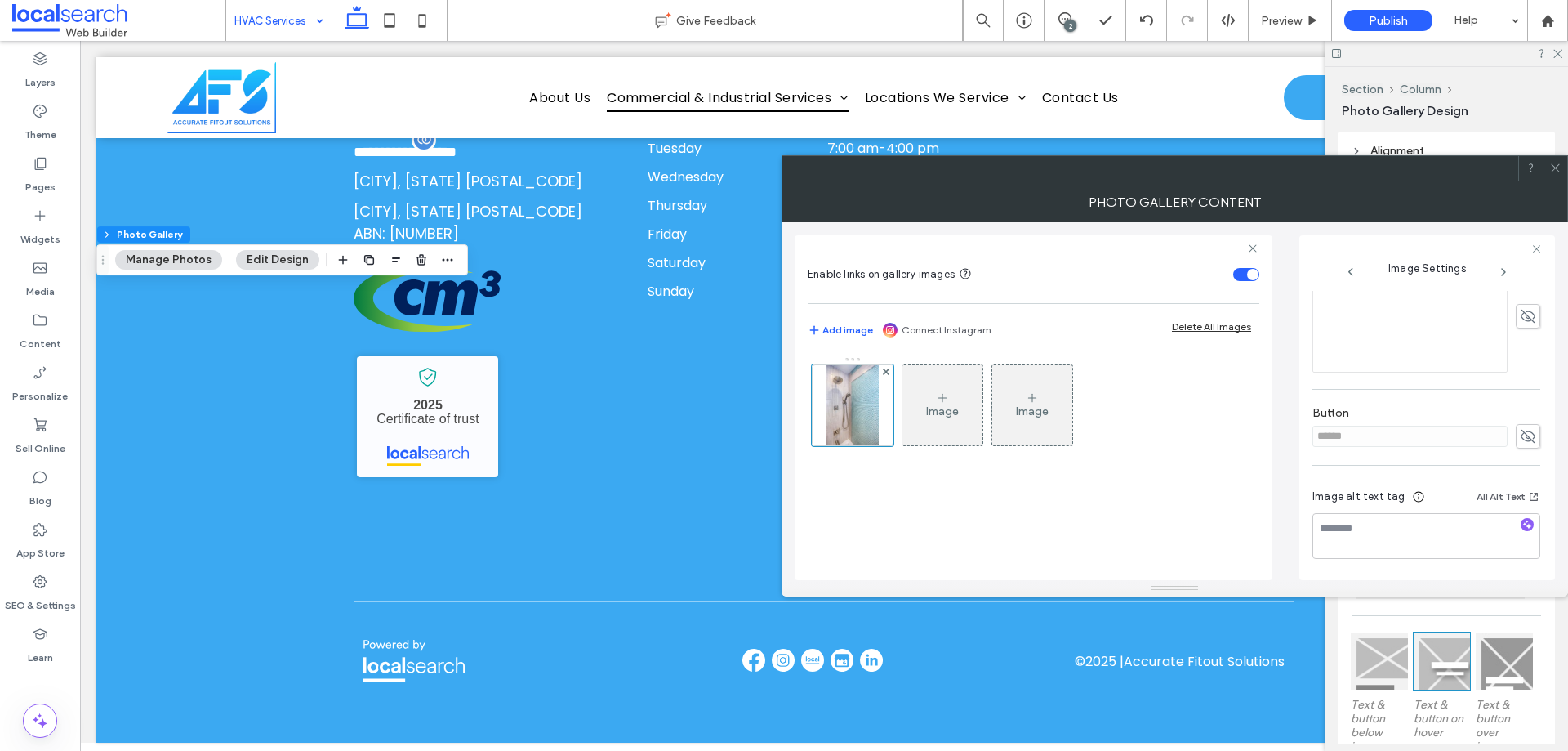 click at bounding box center [1528, 436] 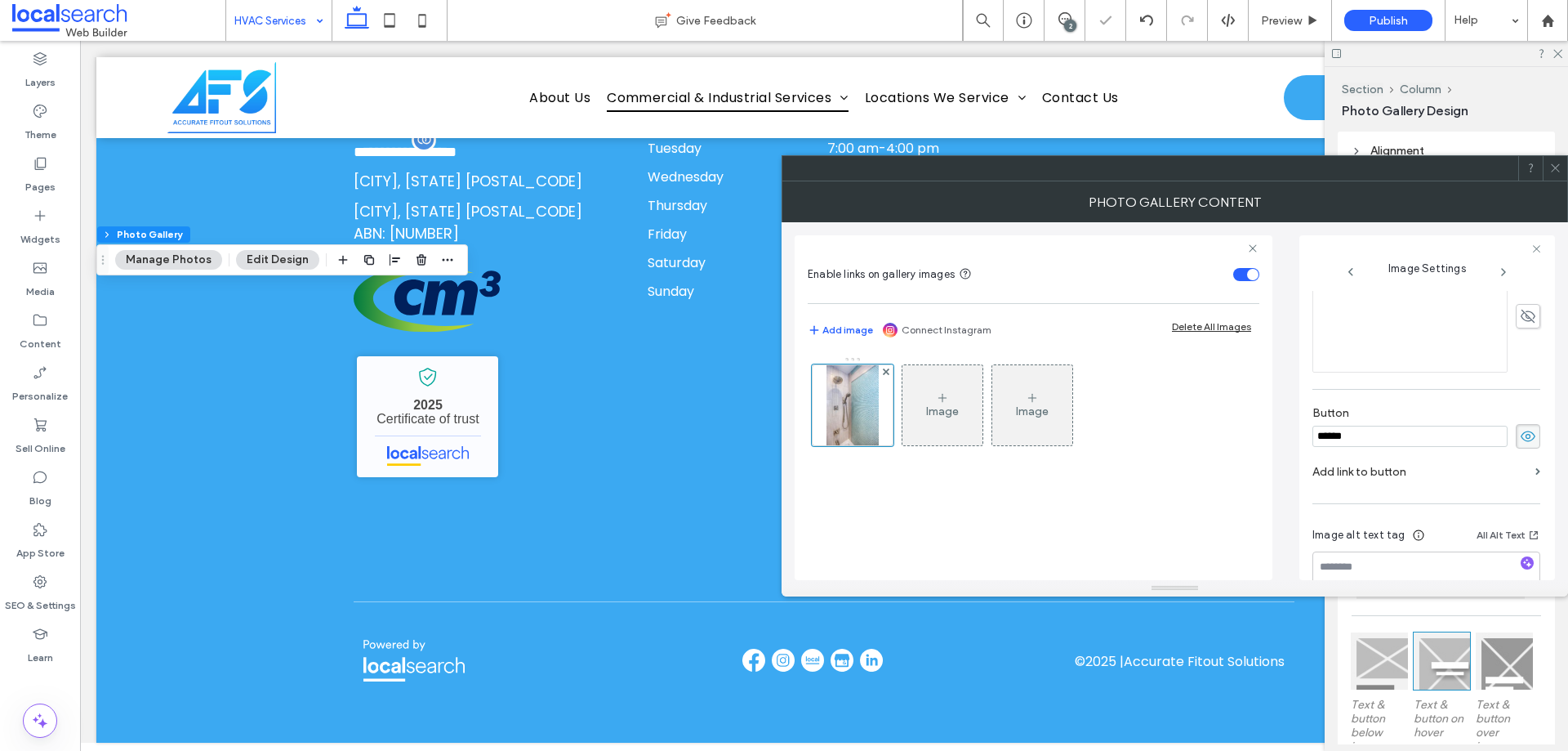 click on "******" at bounding box center [1410, 436] 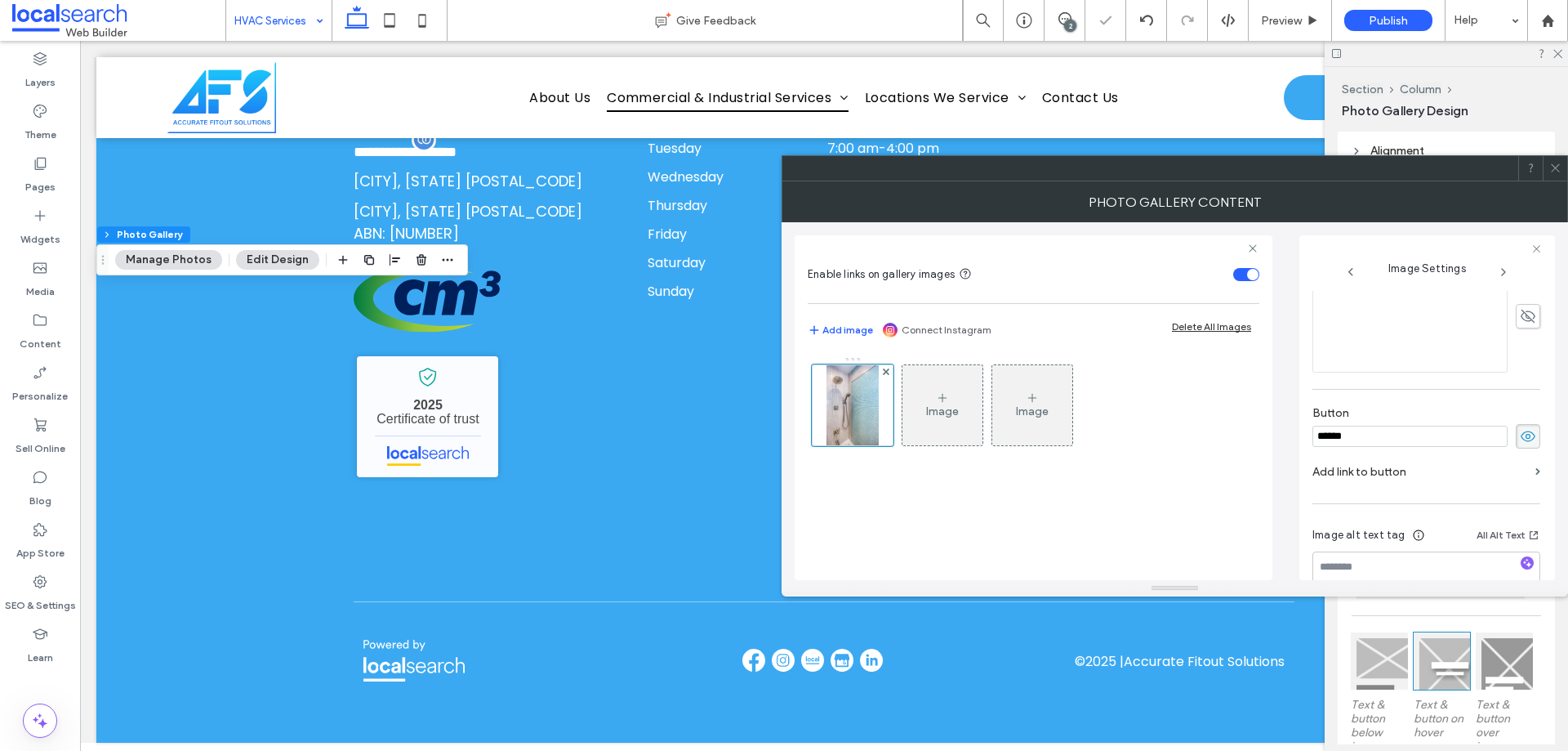 type 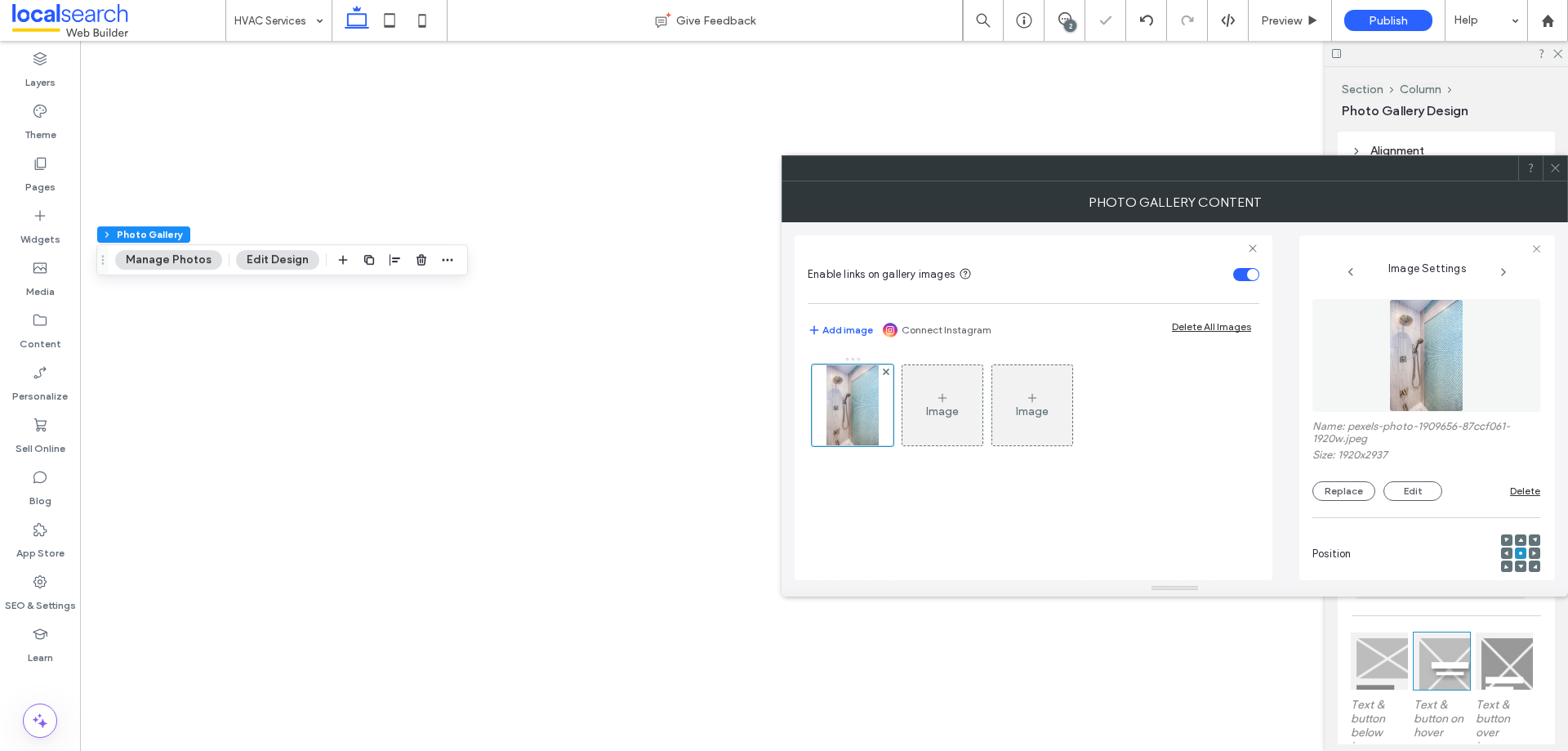 type 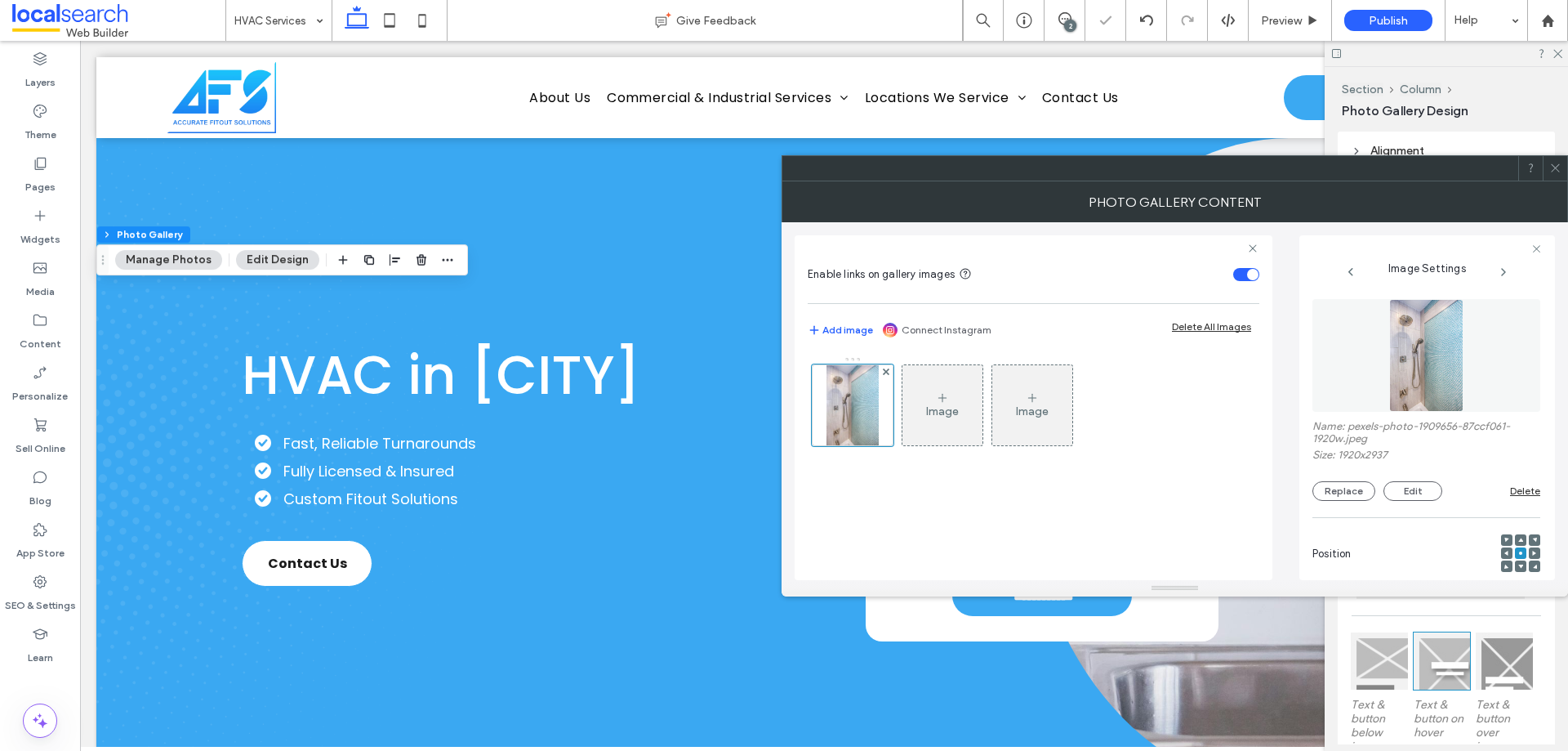 scroll, scrollTop: 0, scrollLeft: 0, axis: both 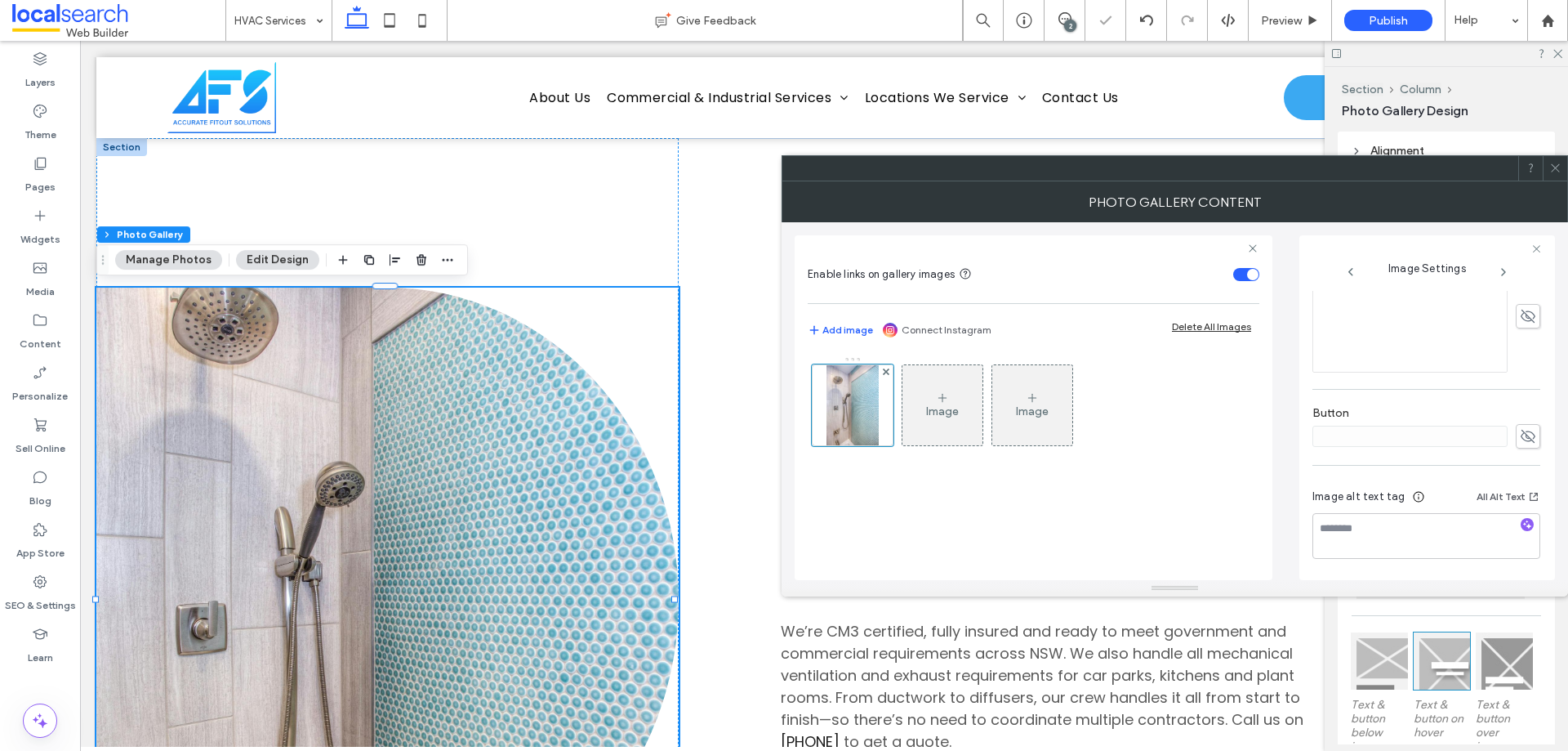 click 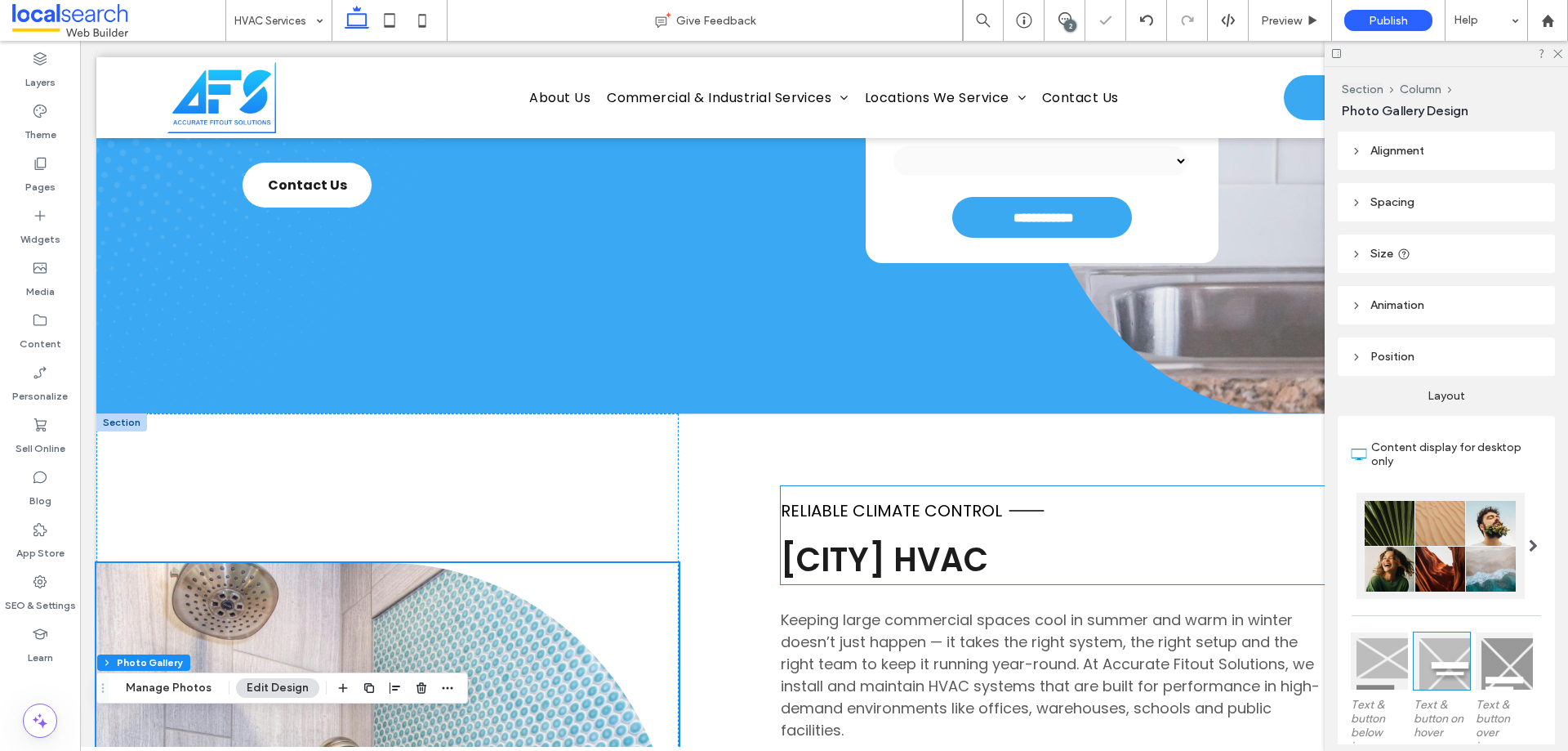 scroll, scrollTop: 163, scrollLeft: 0, axis: vertical 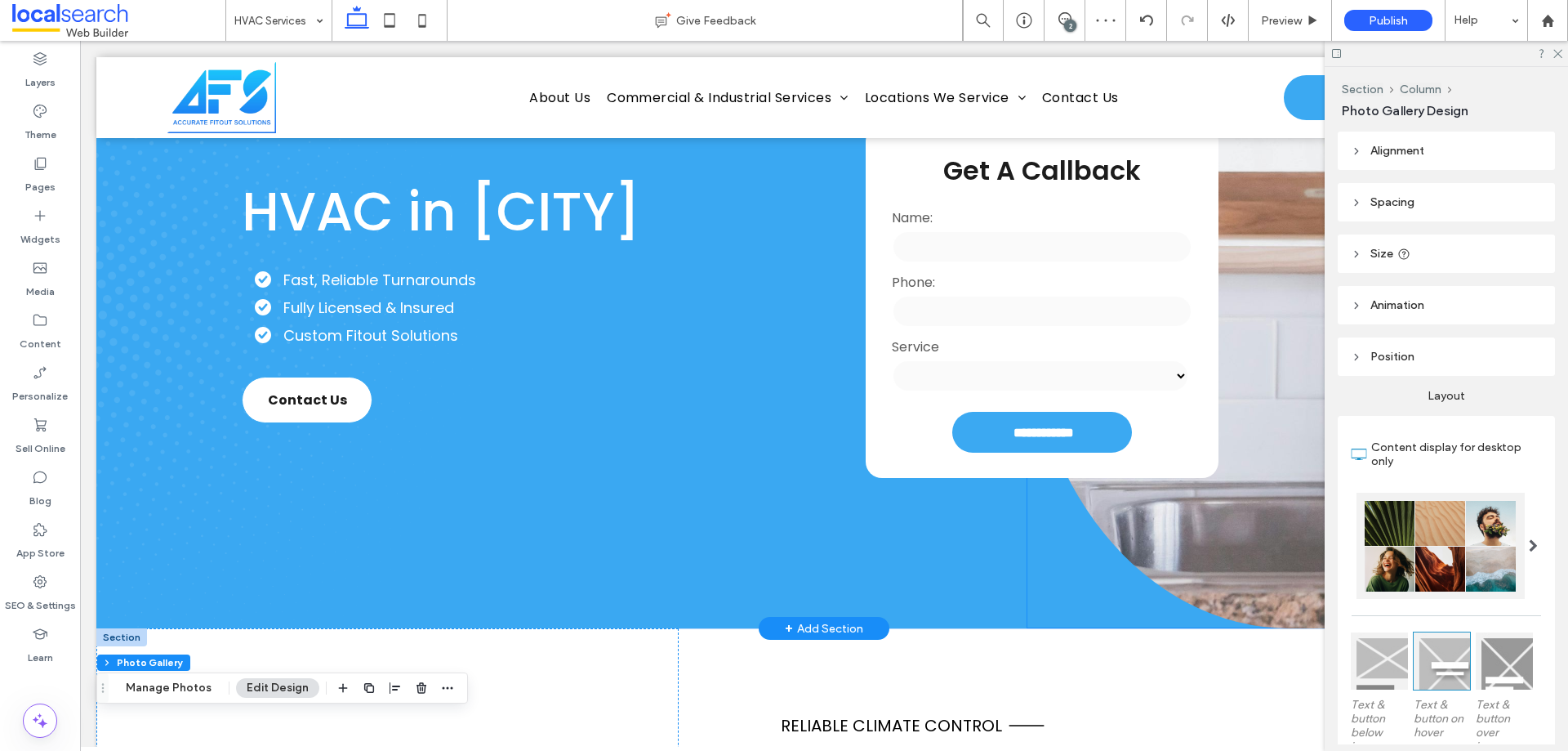 click at bounding box center (1289, 302) 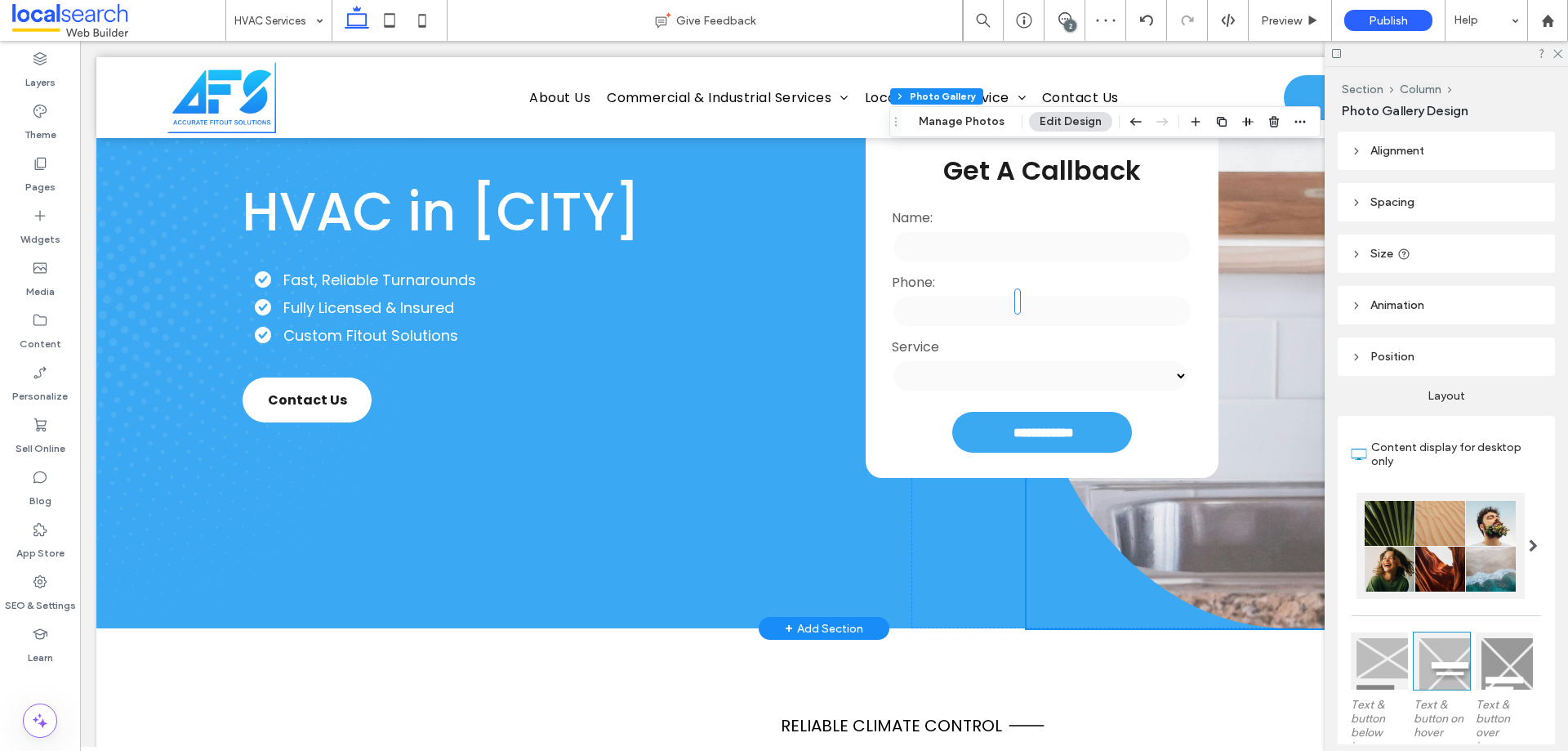 click at bounding box center (1289, 302) 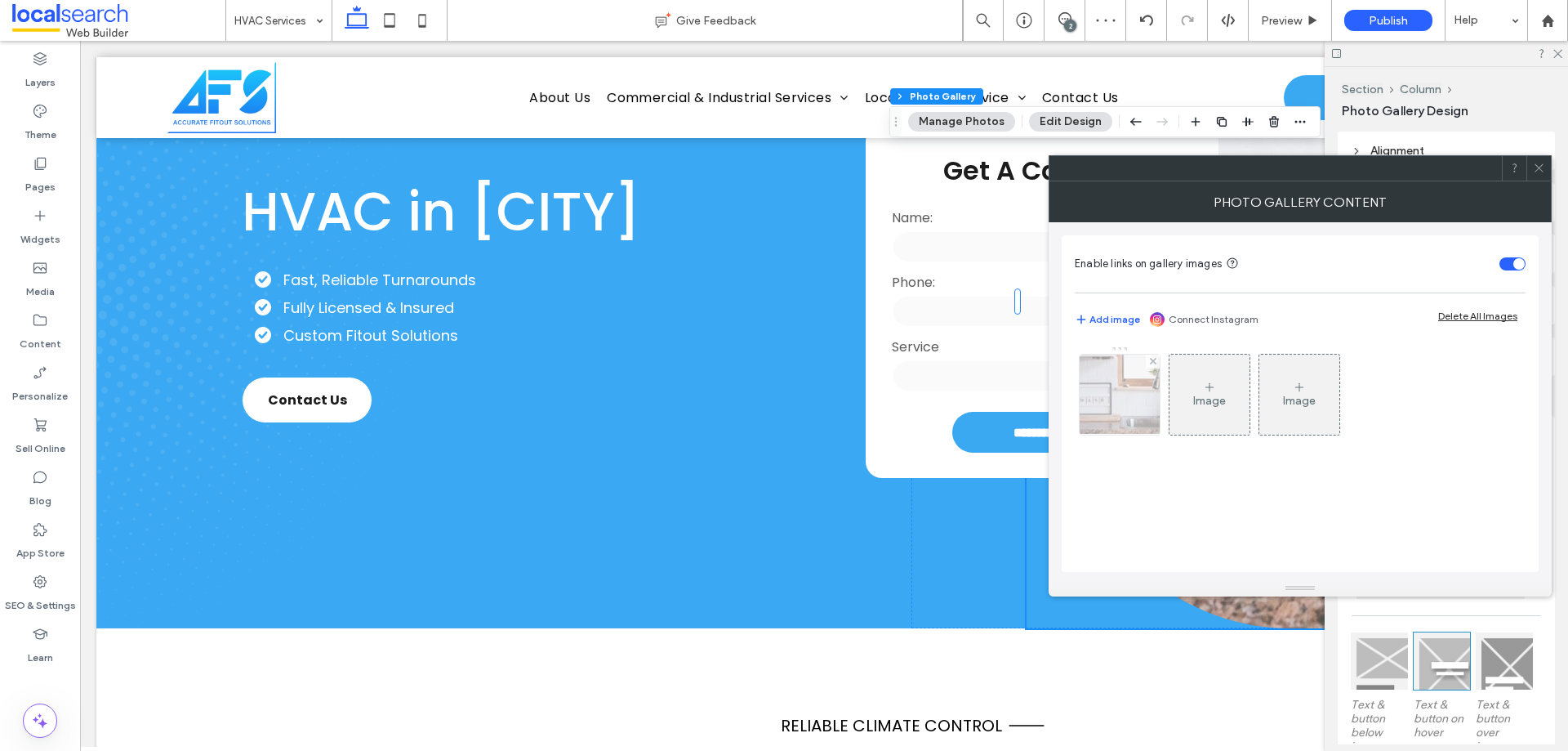 click at bounding box center (1120, 395) 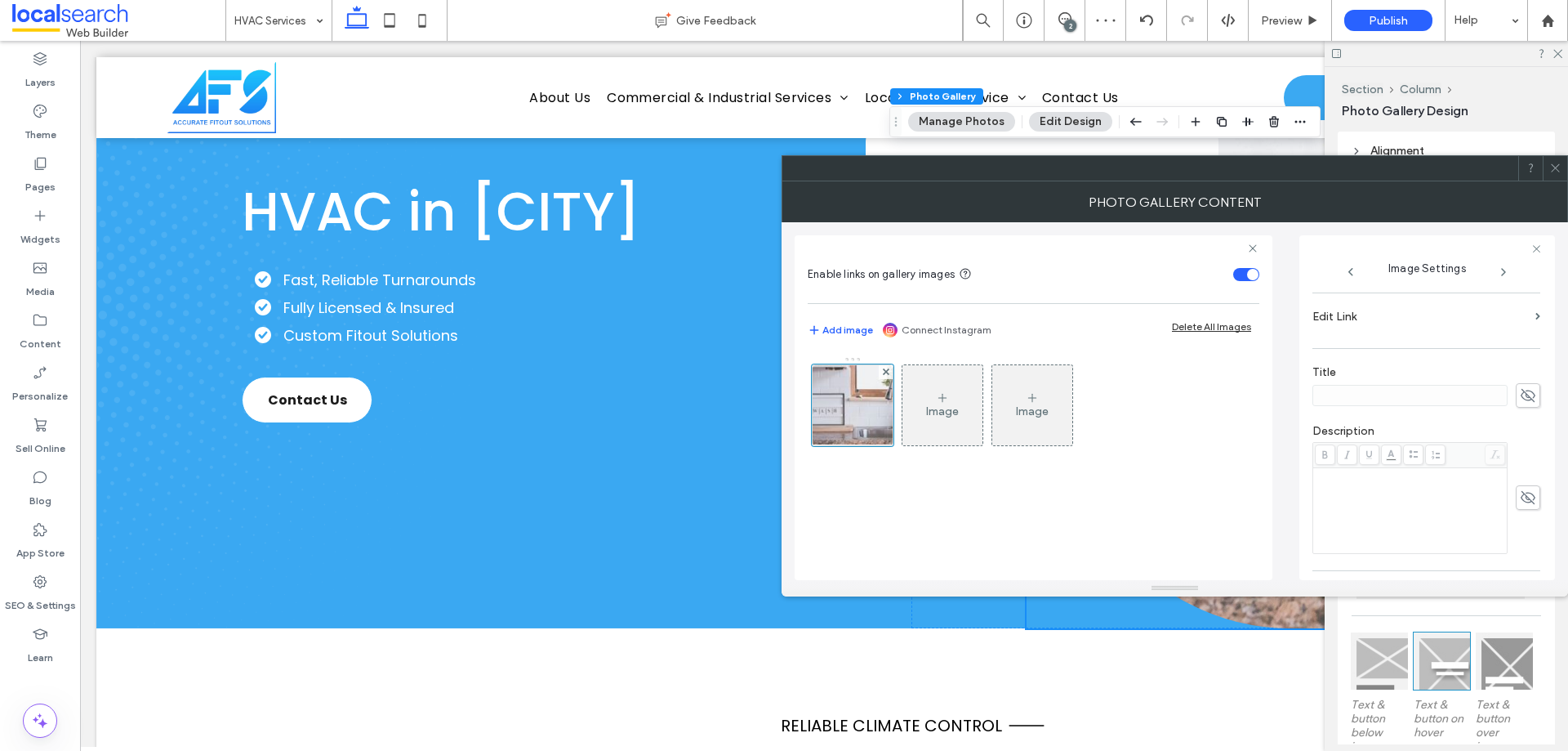scroll, scrollTop: 467, scrollLeft: 0, axis: vertical 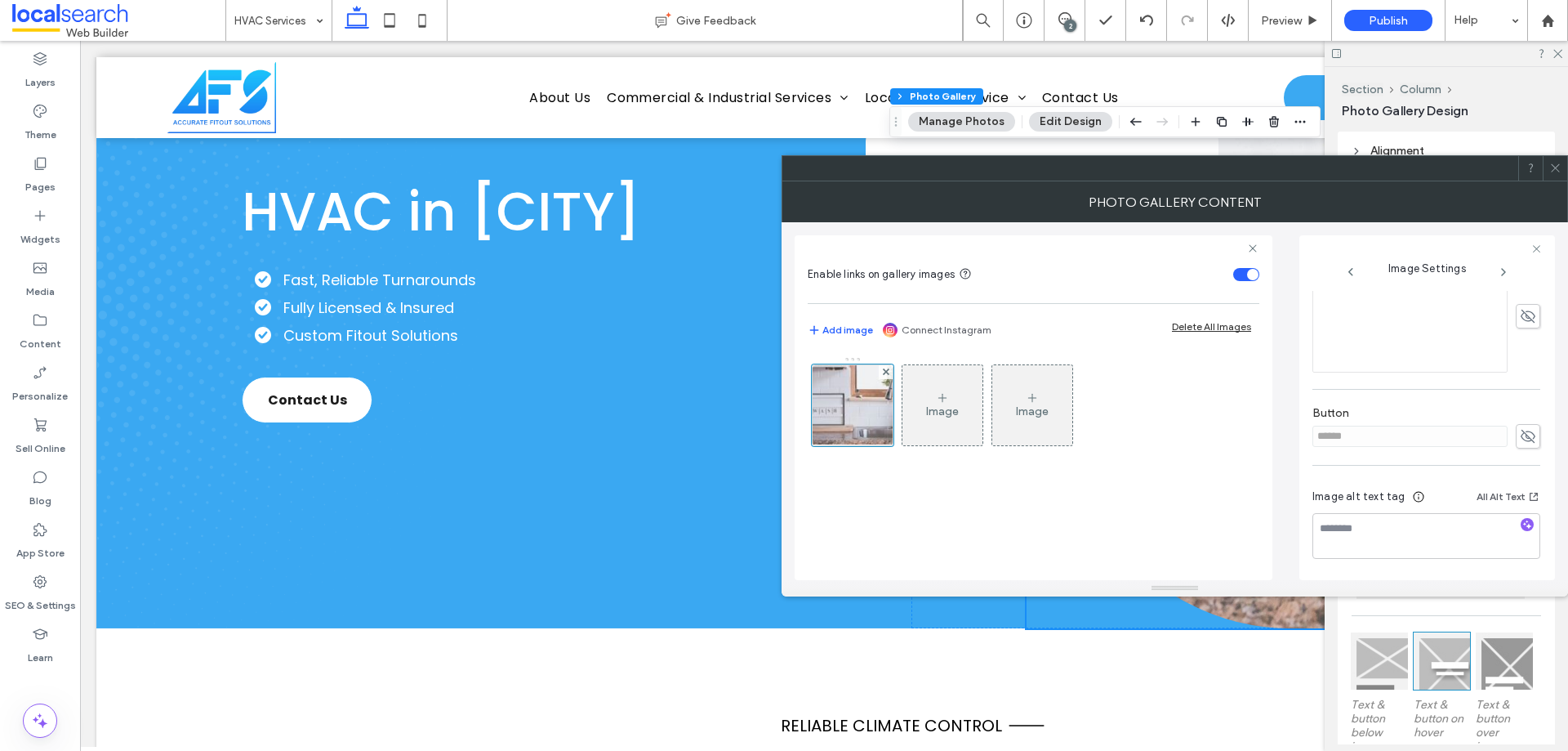 click at bounding box center (1528, 436) 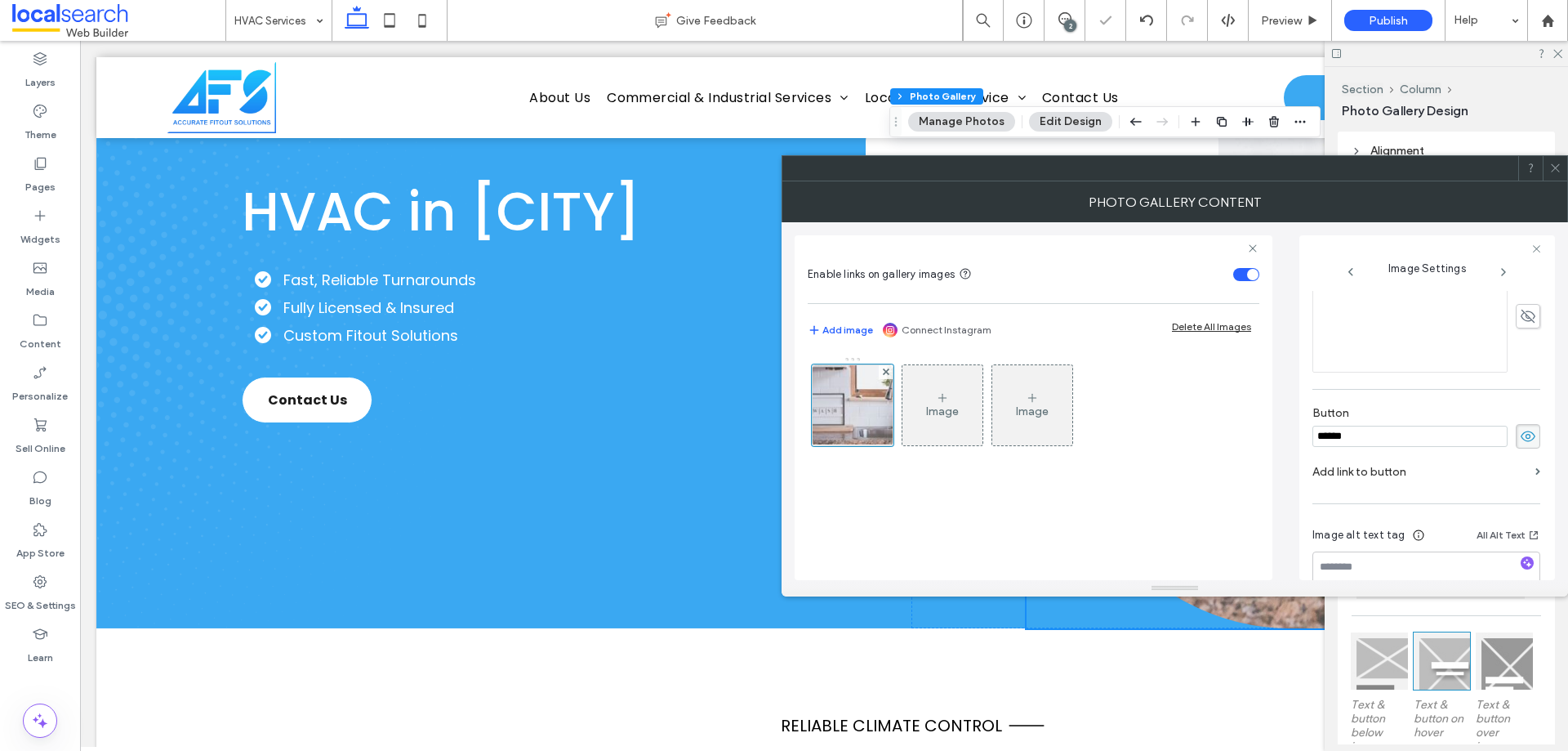 click on "******" at bounding box center (1410, 436) 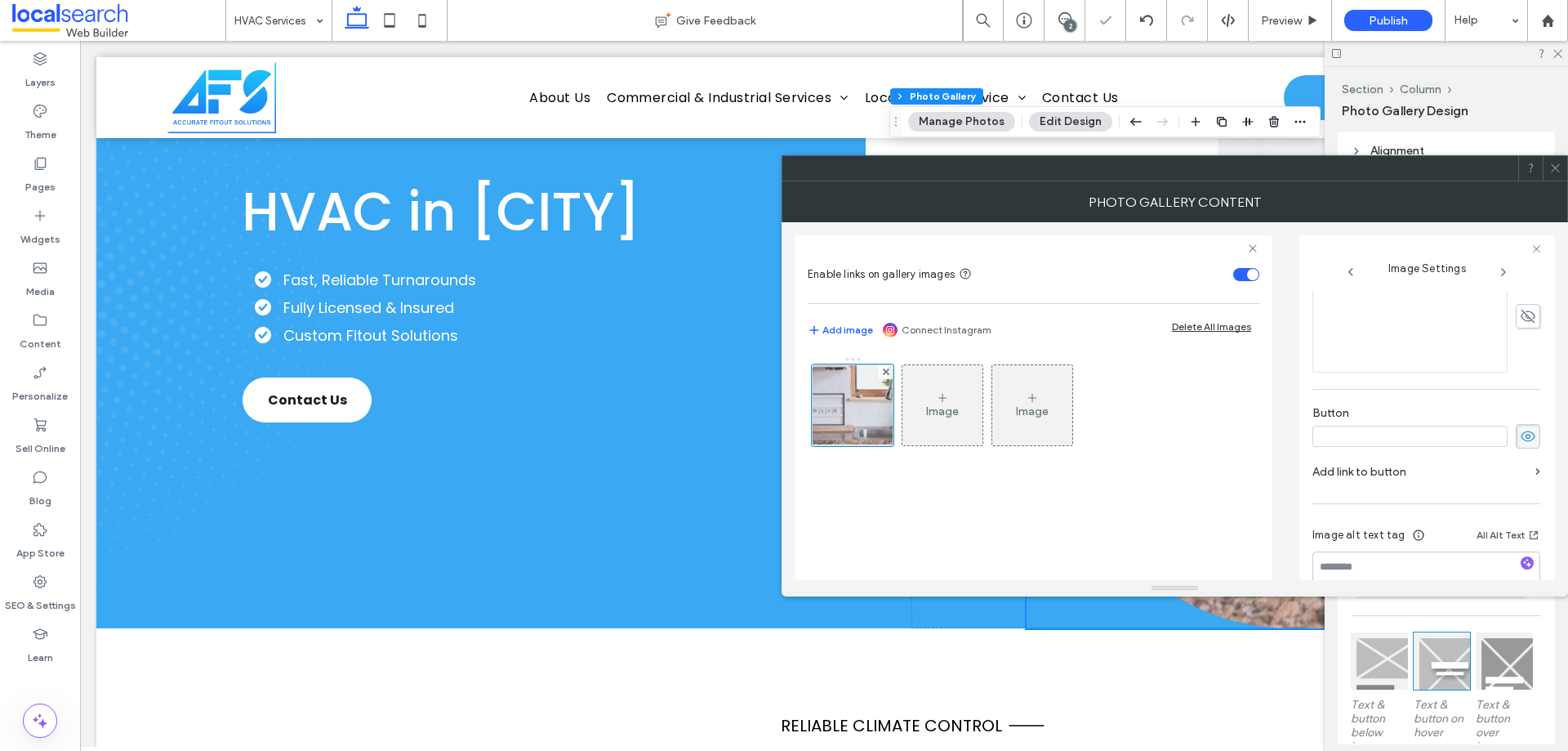 type 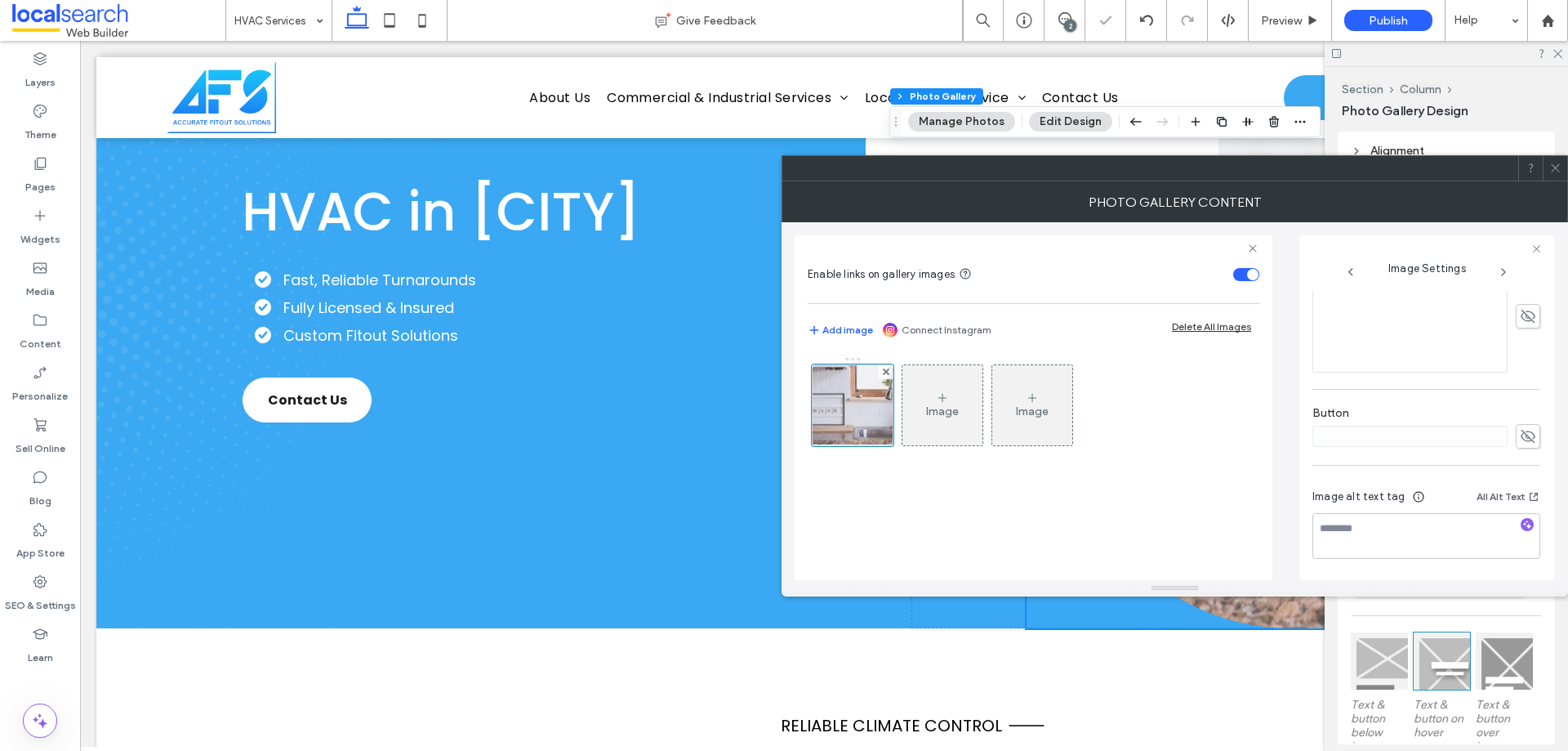 click 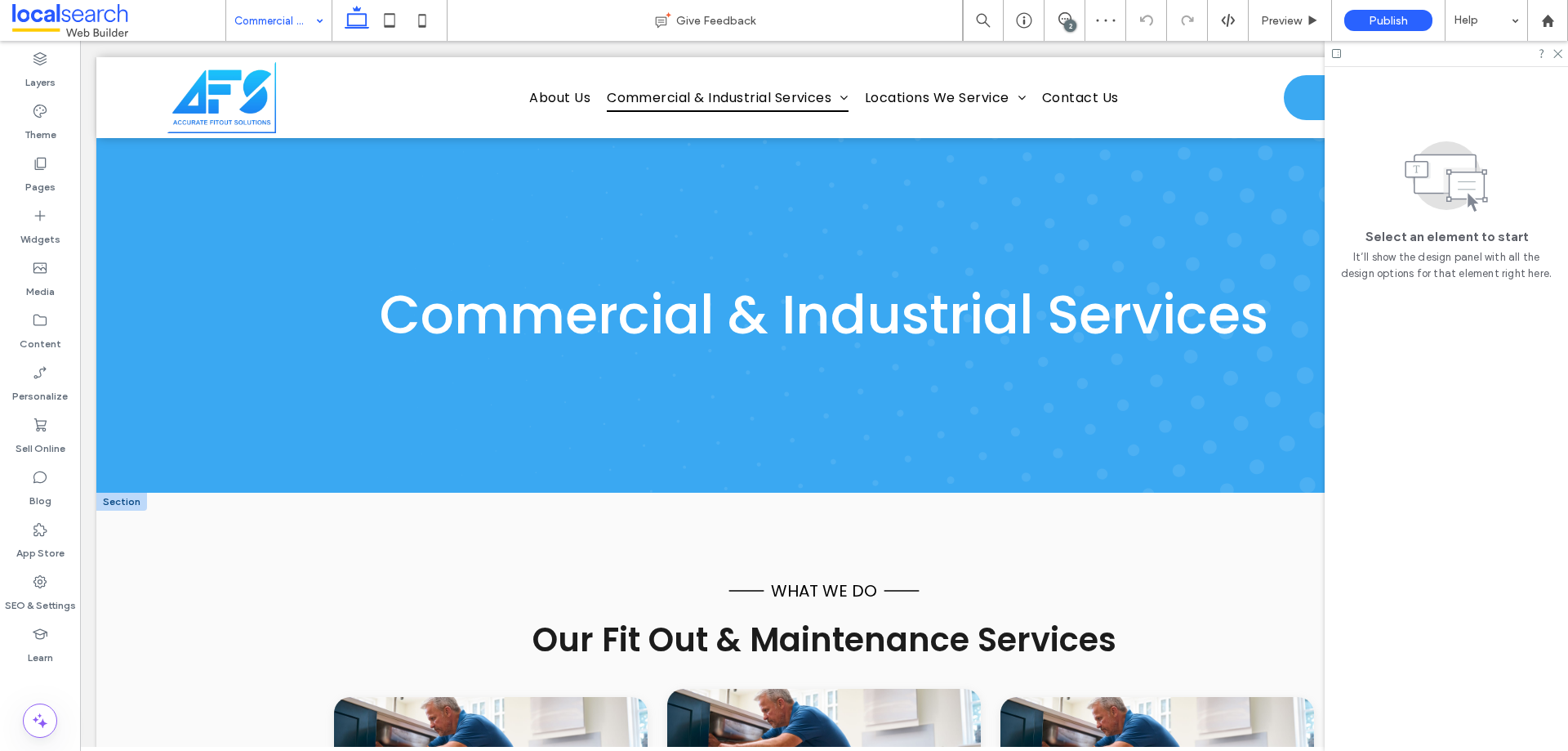 scroll, scrollTop: 409, scrollLeft: 0, axis: vertical 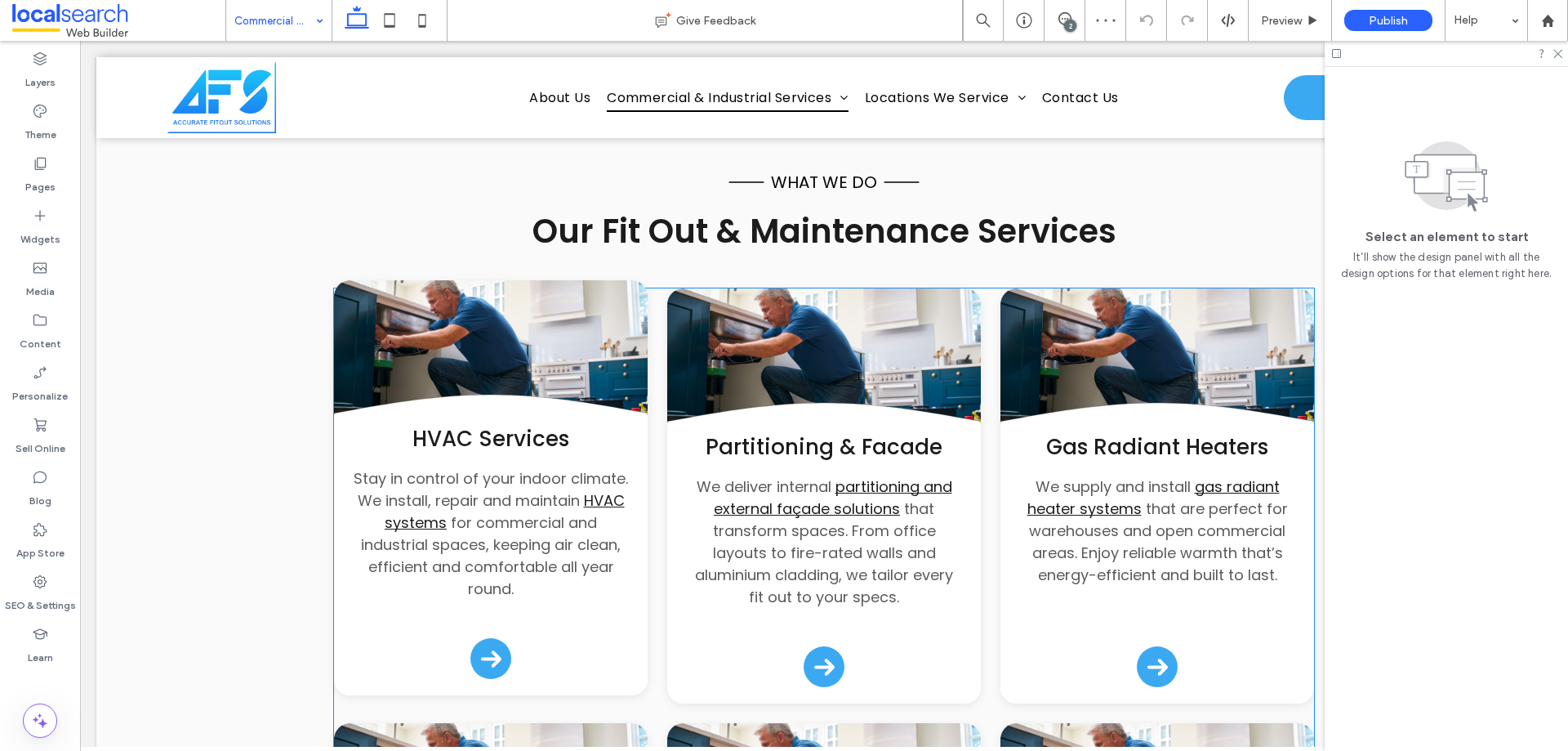 click at bounding box center (491, 354) 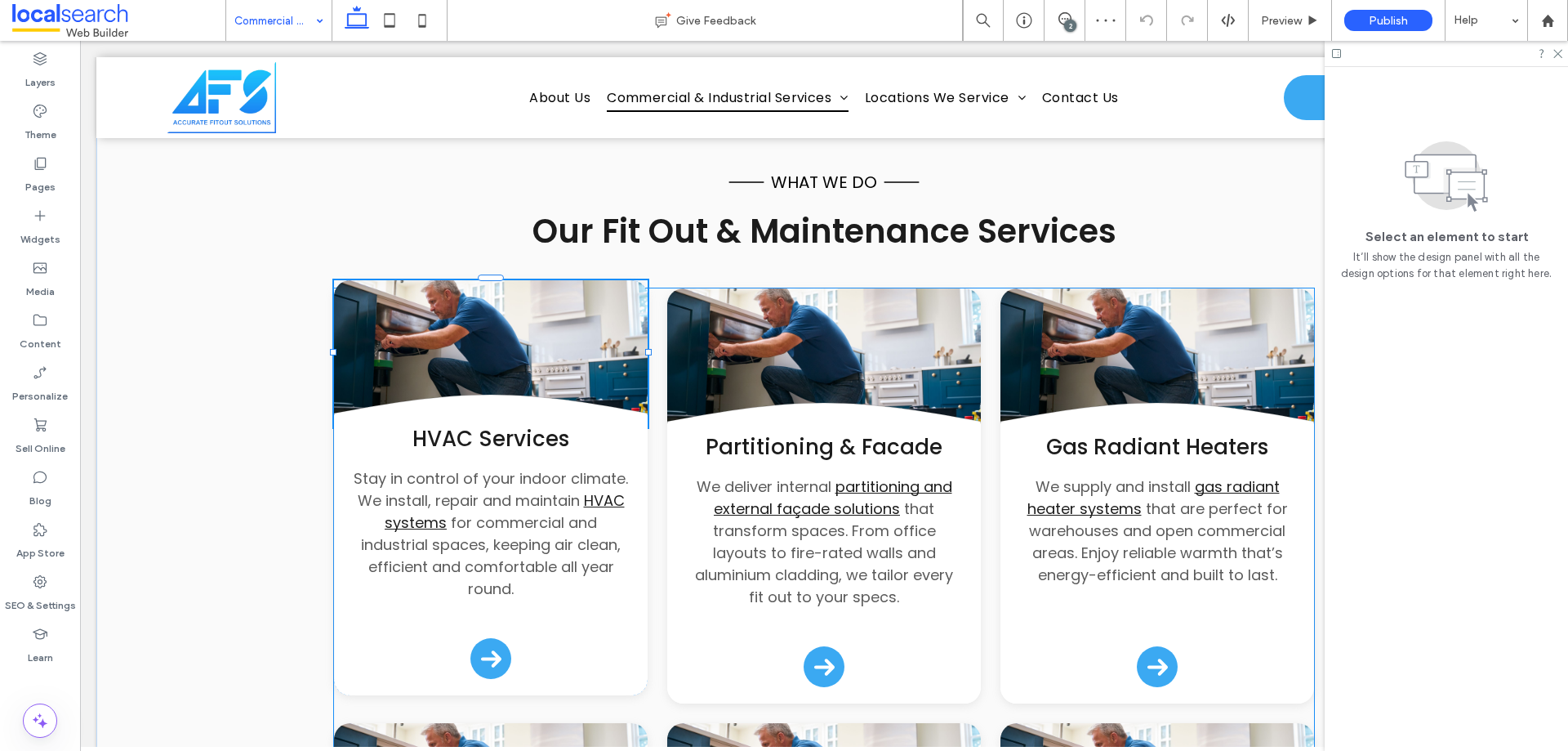 click at bounding box center (491, 354) 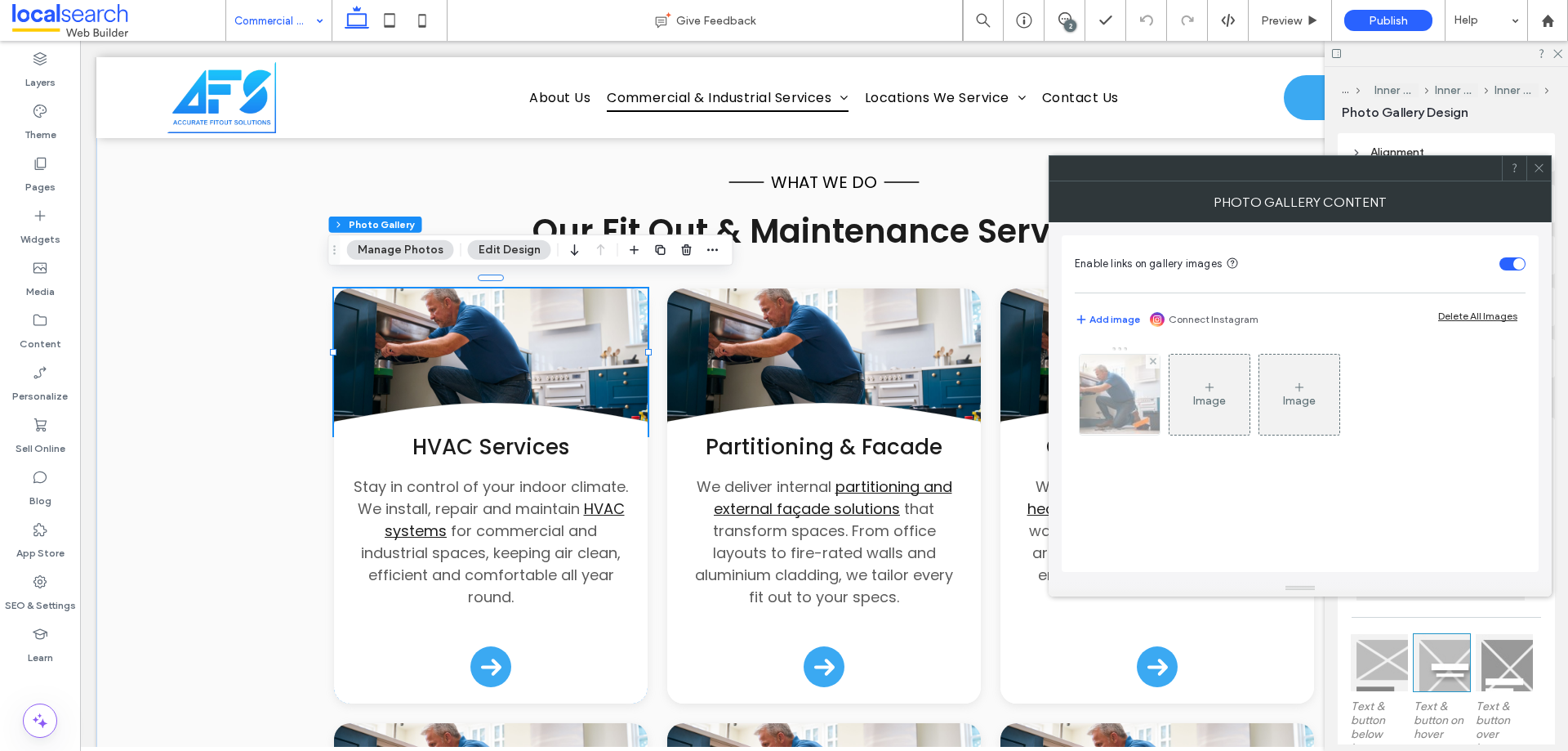 click at bounding box center [1120, 395] 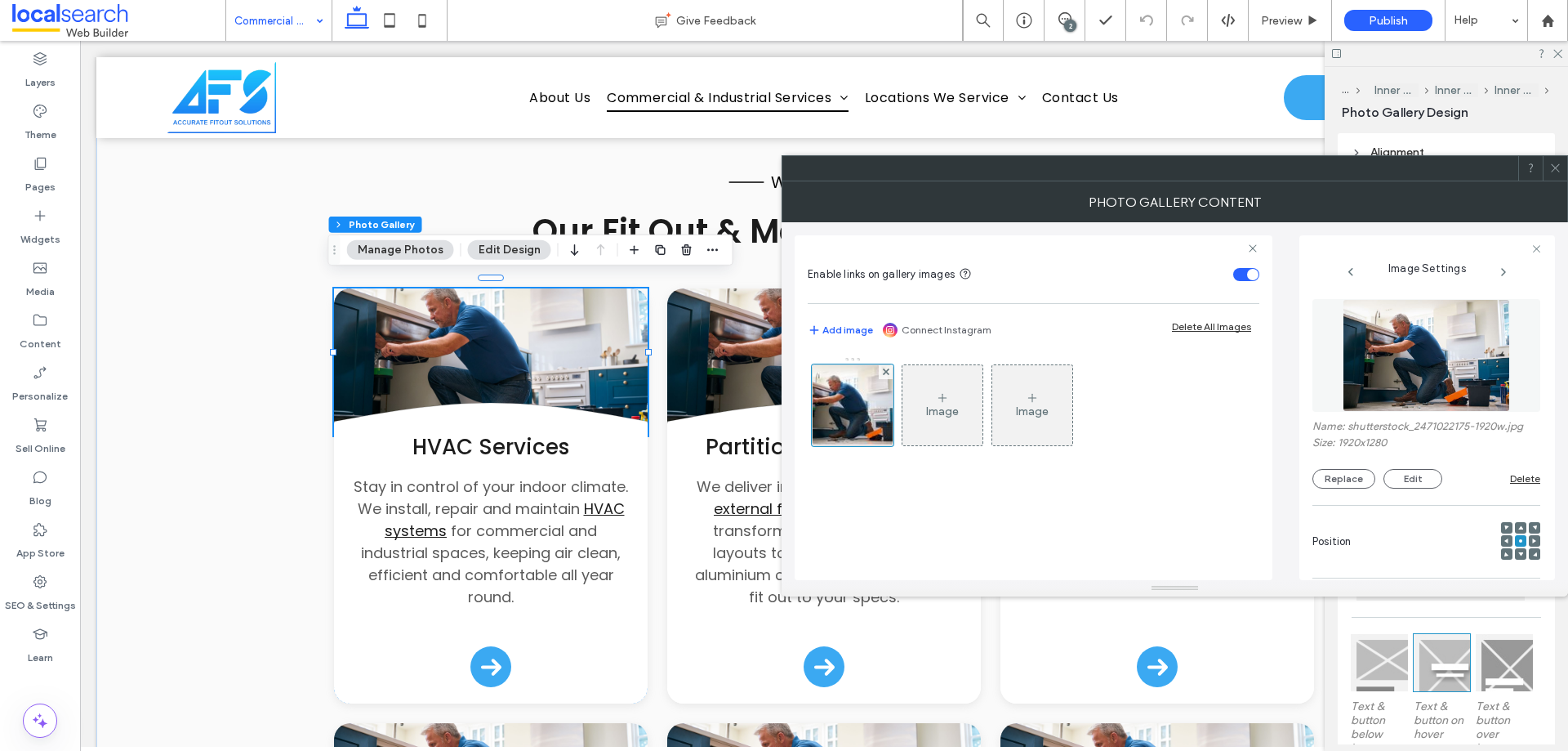 scroll, scrollTop: 467, scrollLeft: 0, axis: vertical 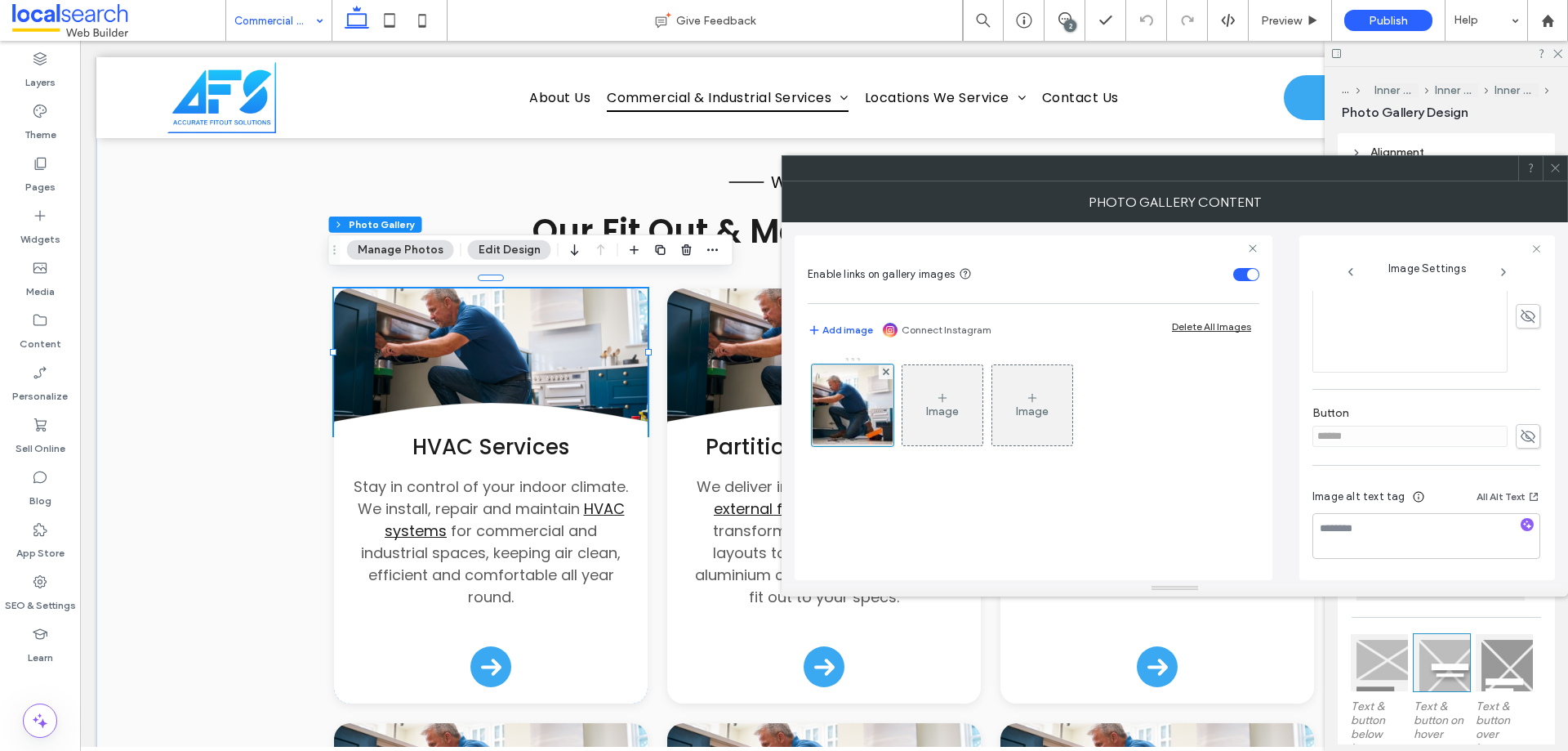 click 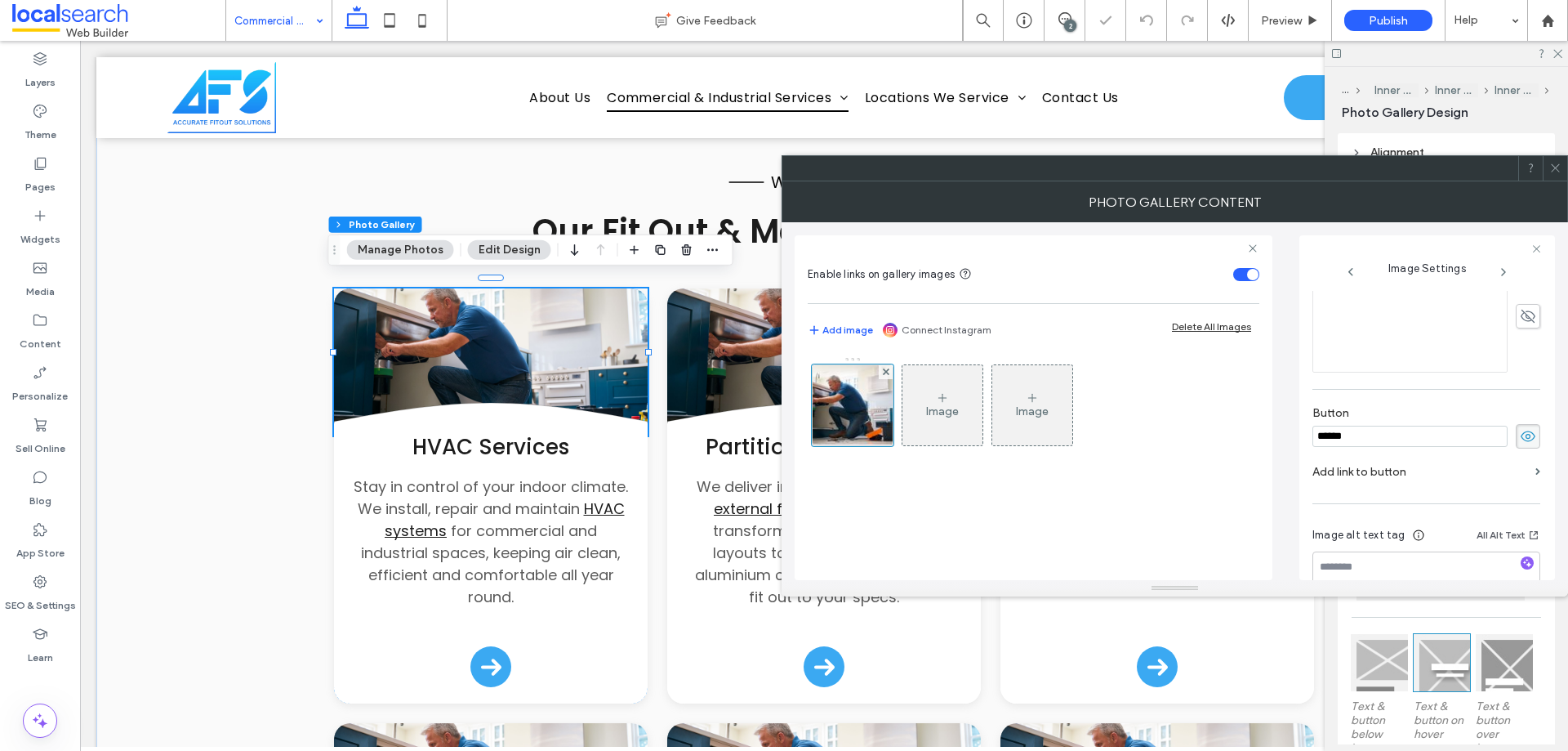 click on "******" at bounding box center [1410, 436] 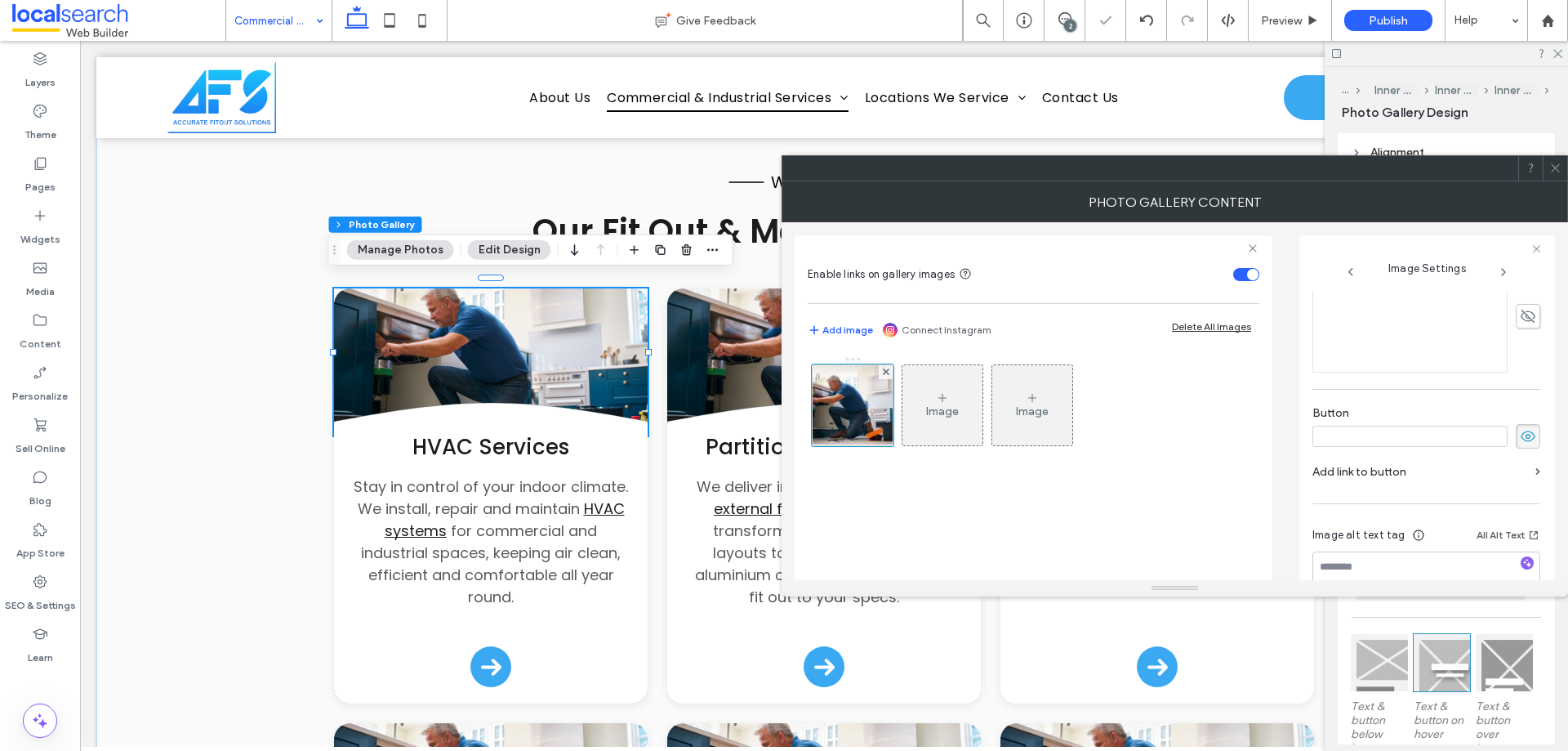 type 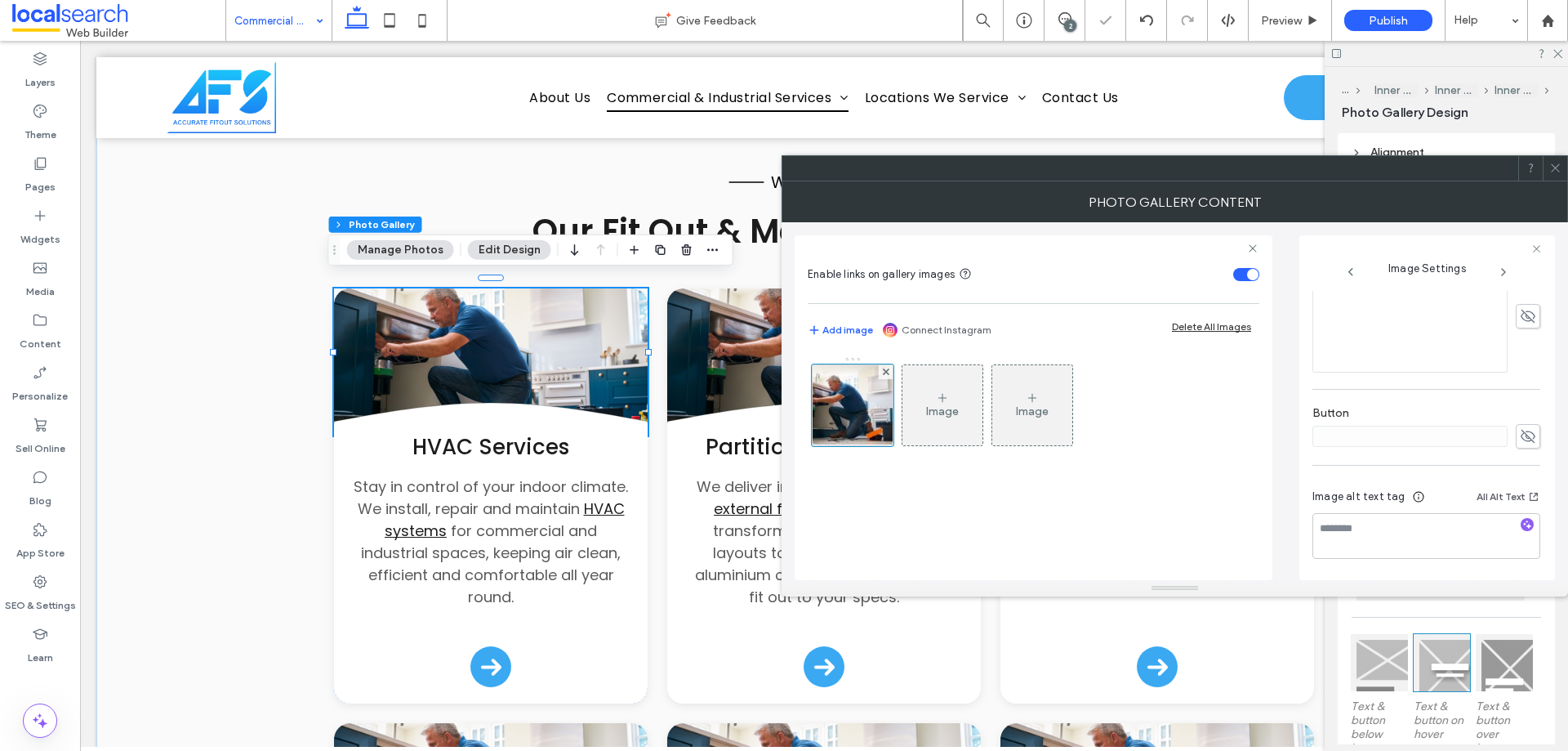 click 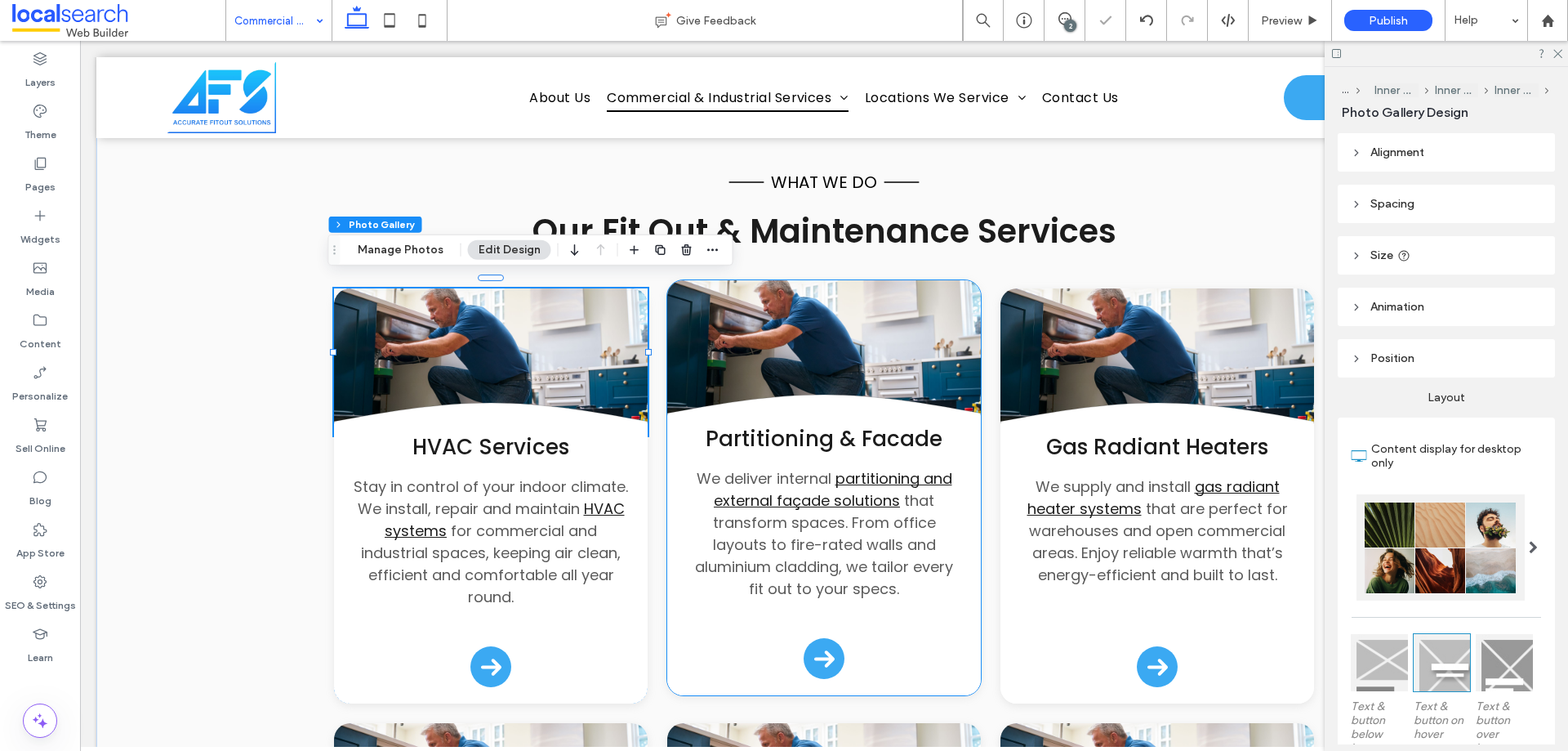click at bounding box center (824, 354) 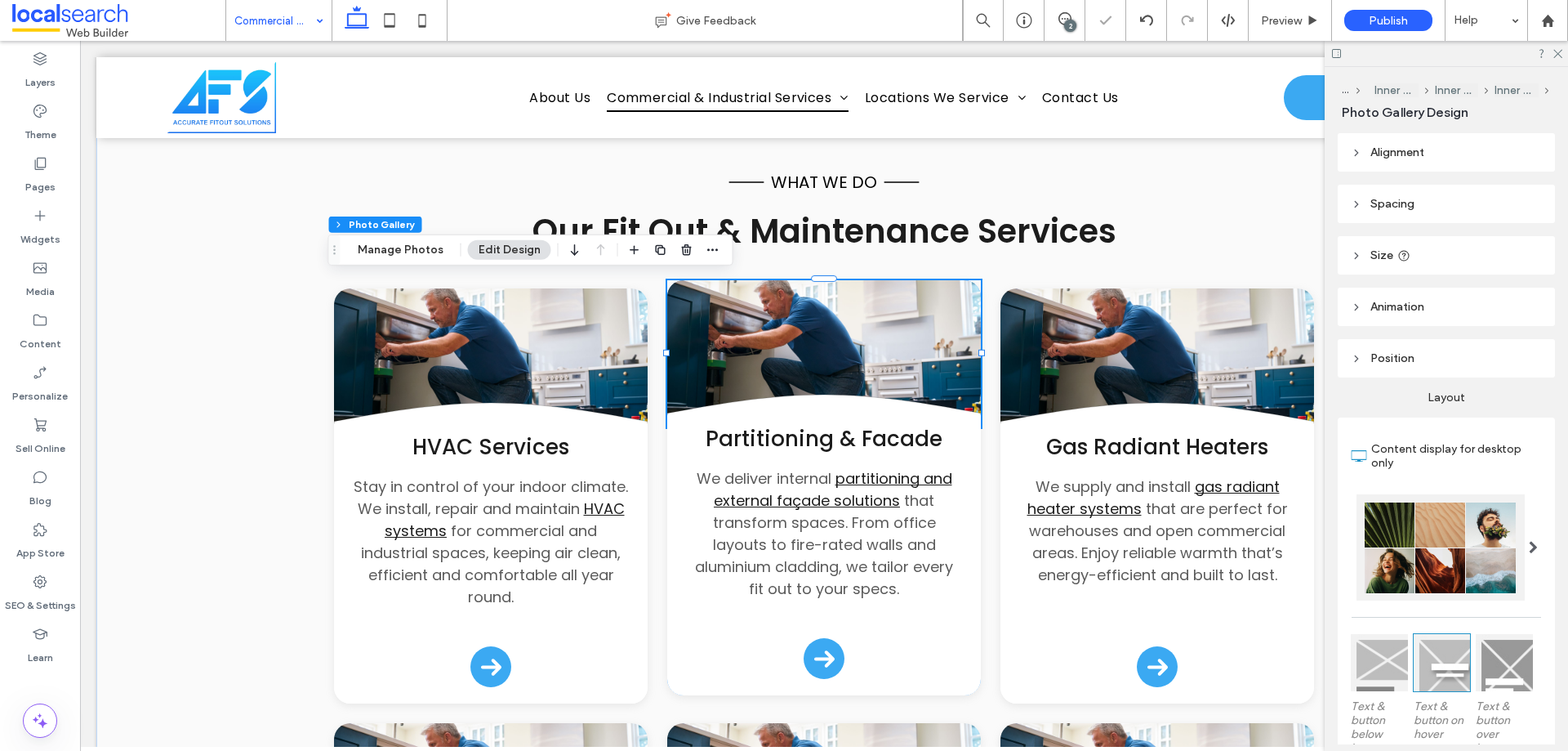 click at bounding box center [824, 354] 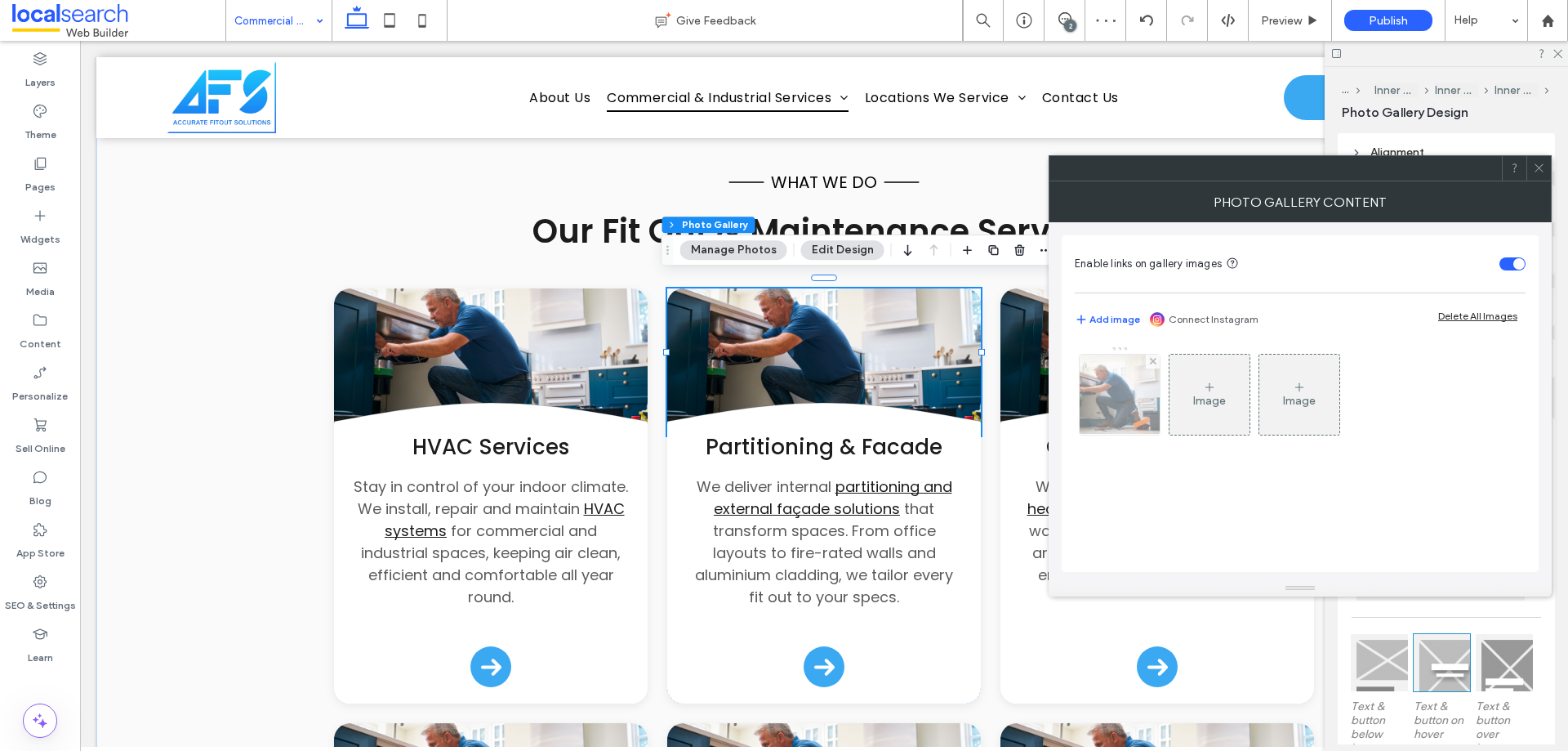 click at bounding box center (1120, 395) 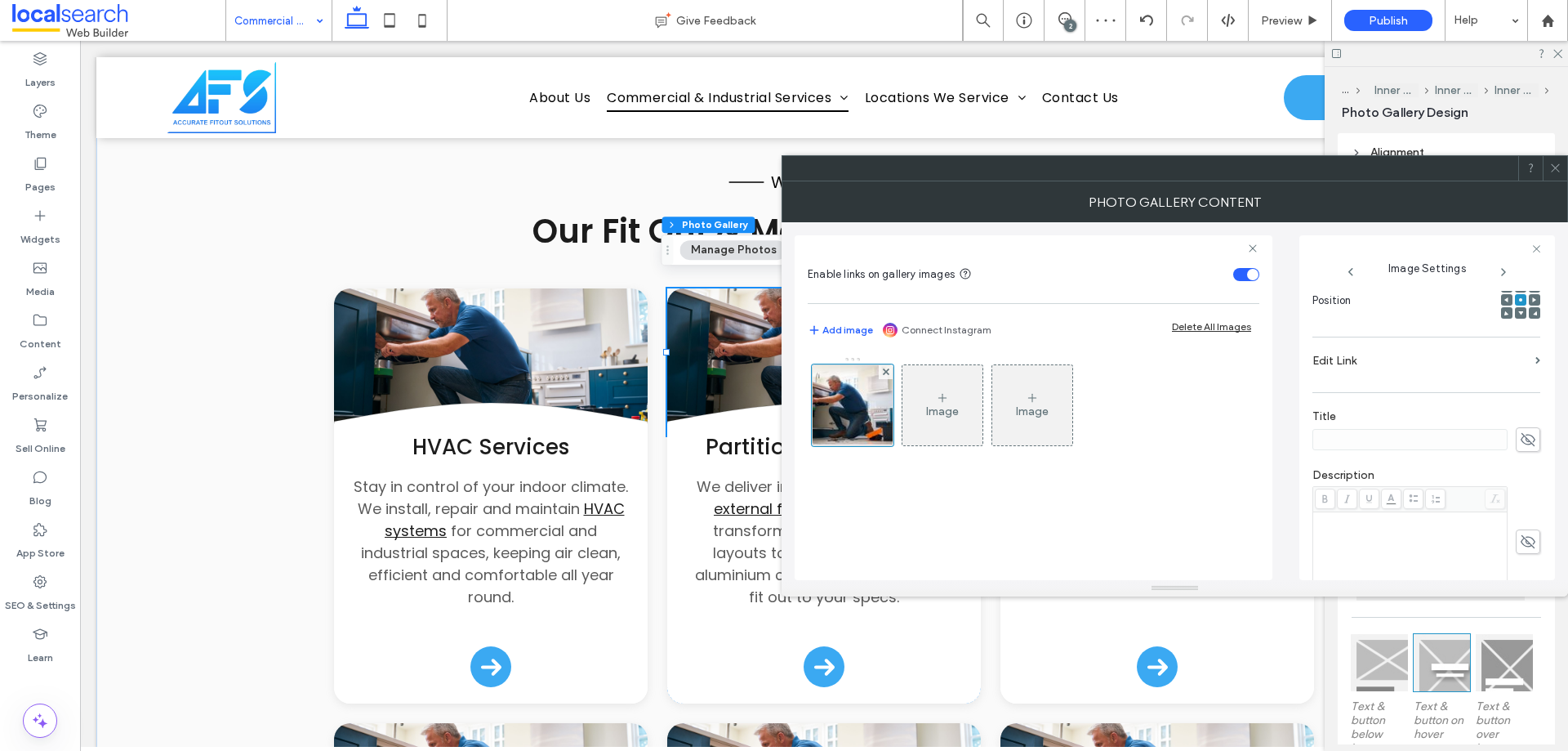 scroll, scrollTop: 467, scrollLeft: 0, axis: vertical 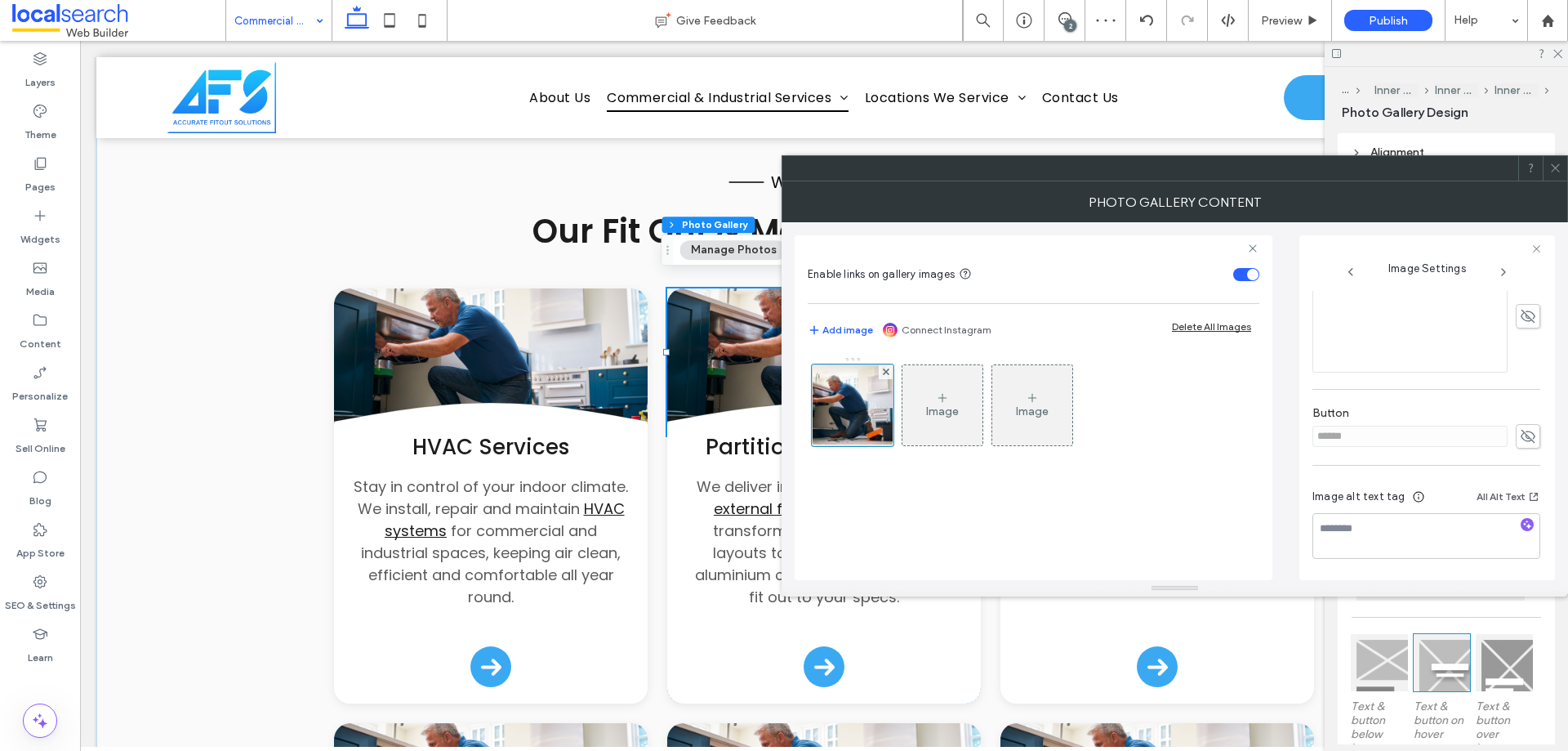 click 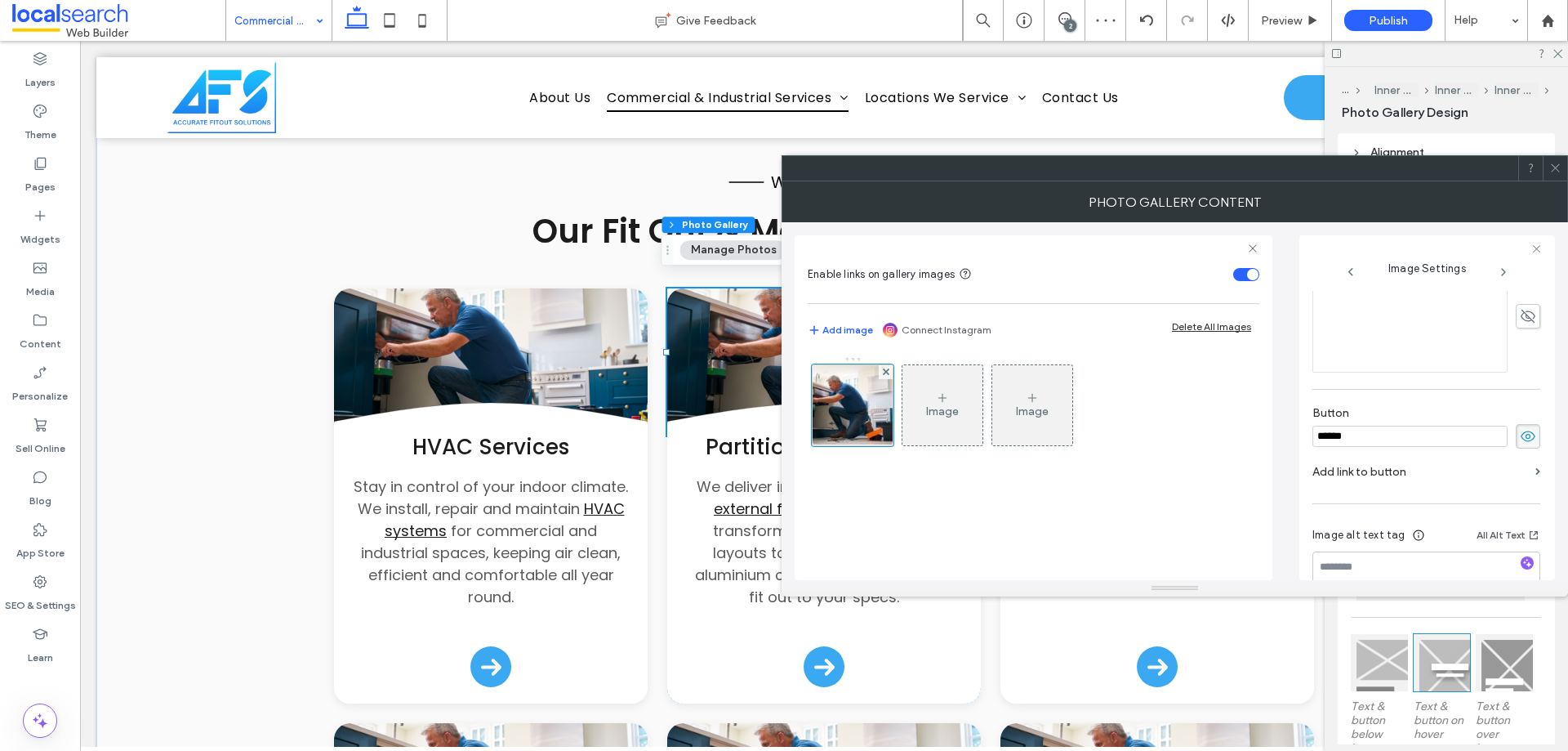 click on "******" at bounding box center [1410, 436] 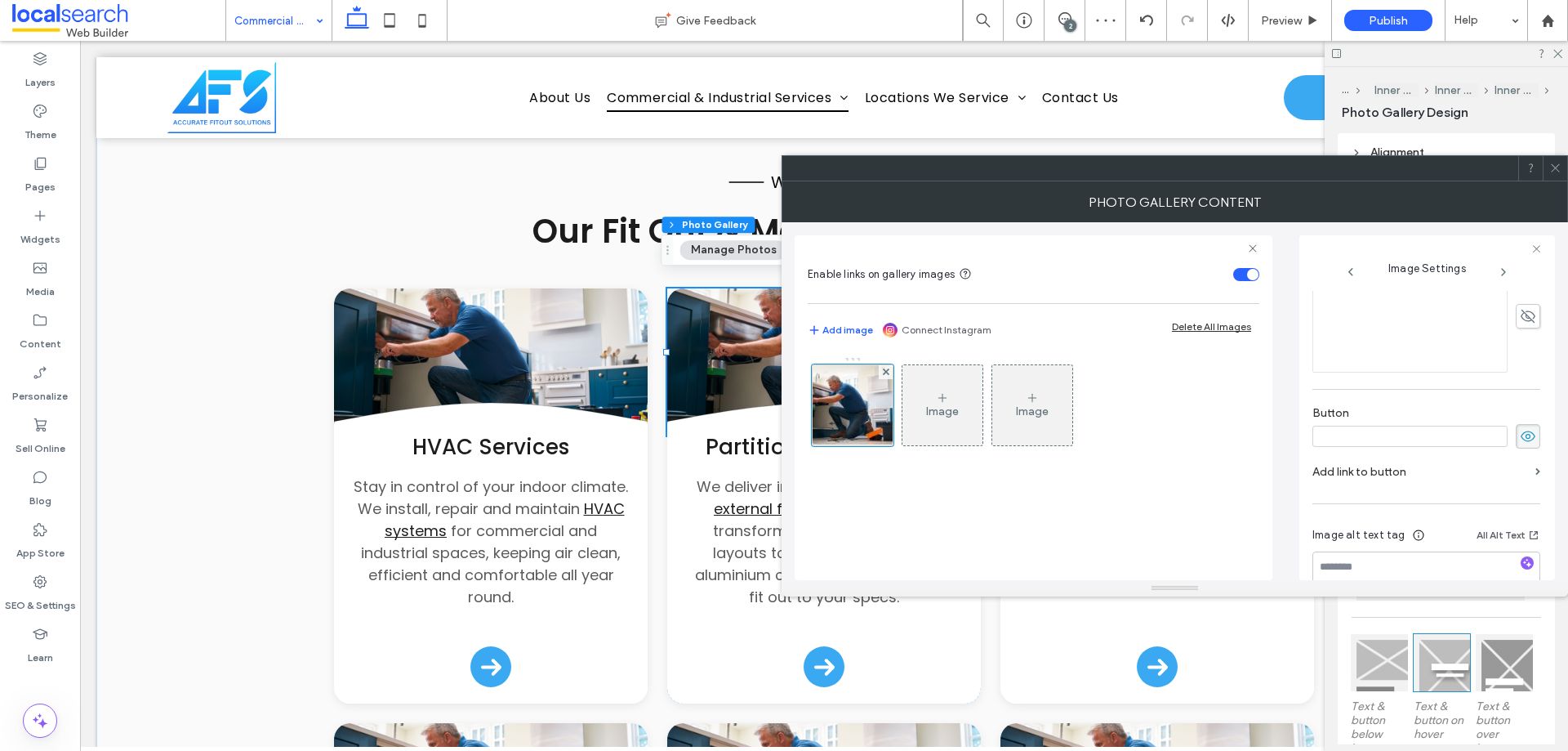 type 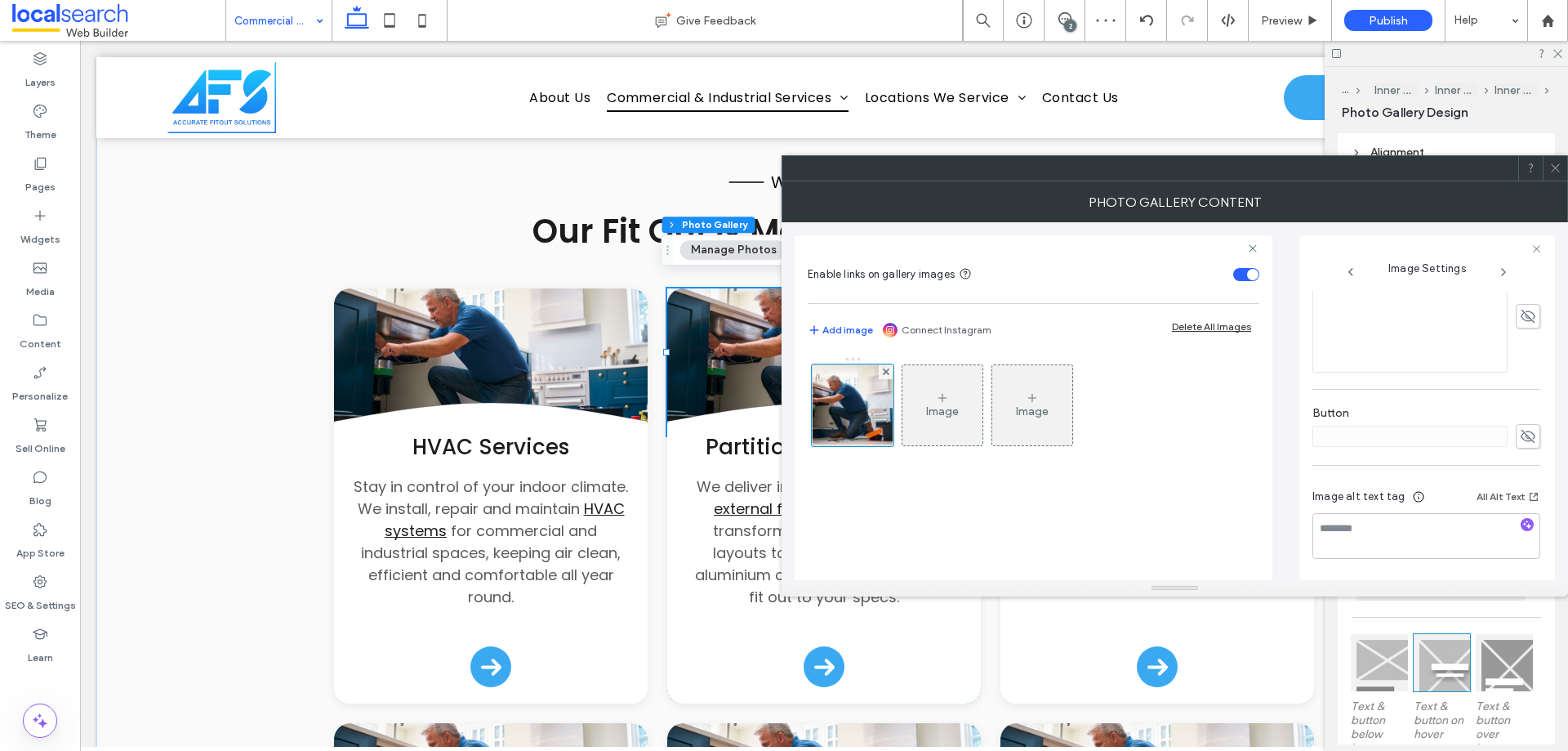 click at bounding box center (1555, 168) 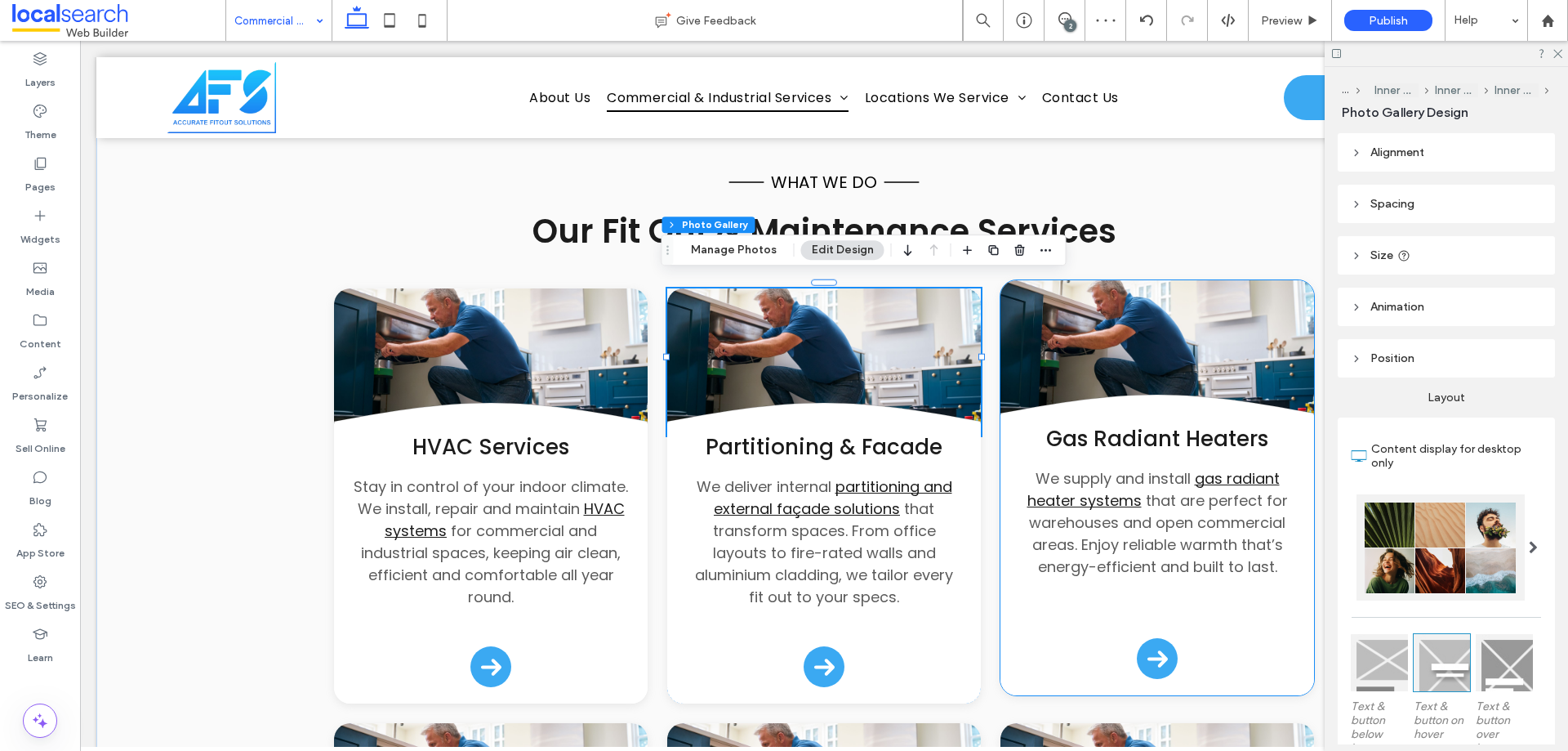 click at bounding box center [1157, 354] 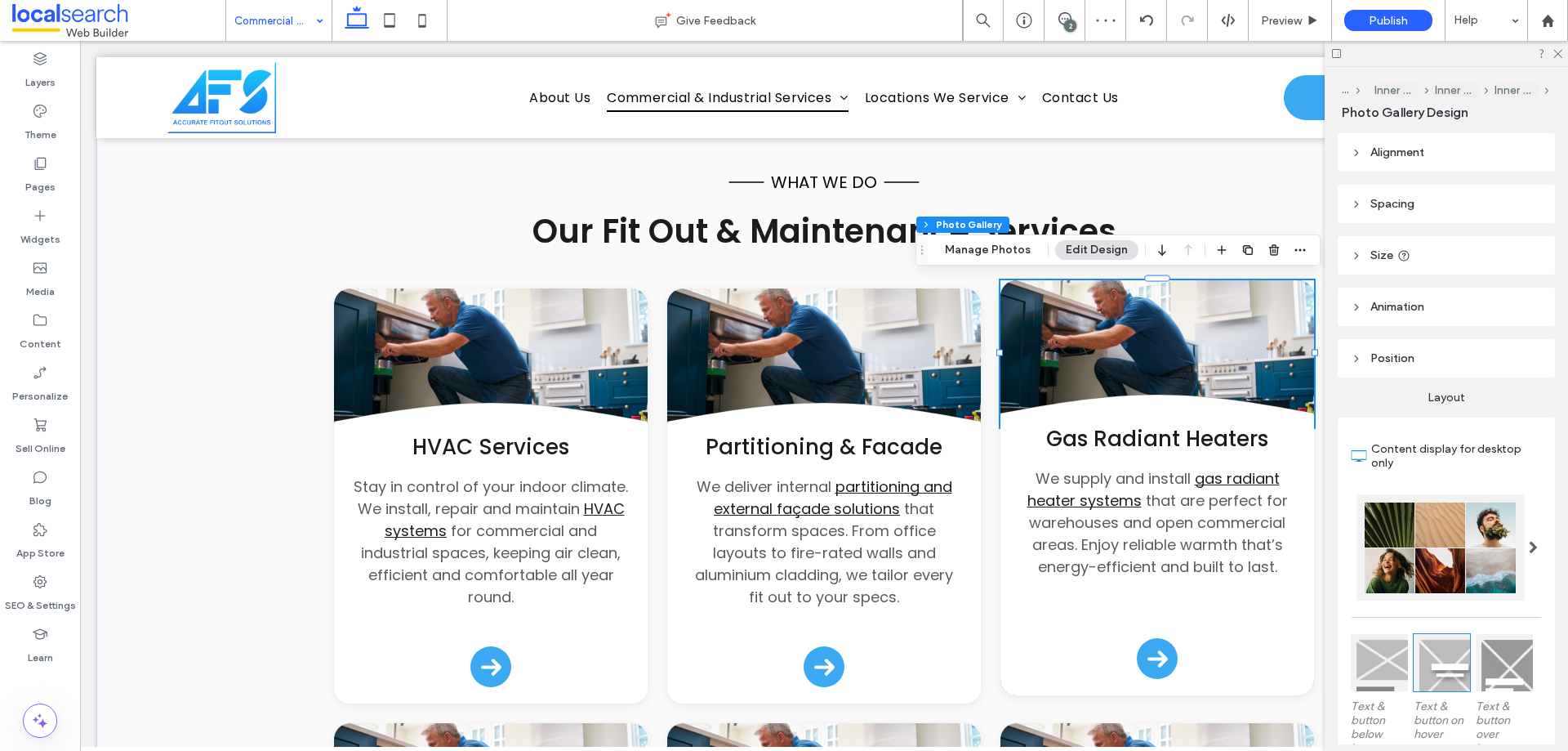 click at bounding box center (1157, 354) 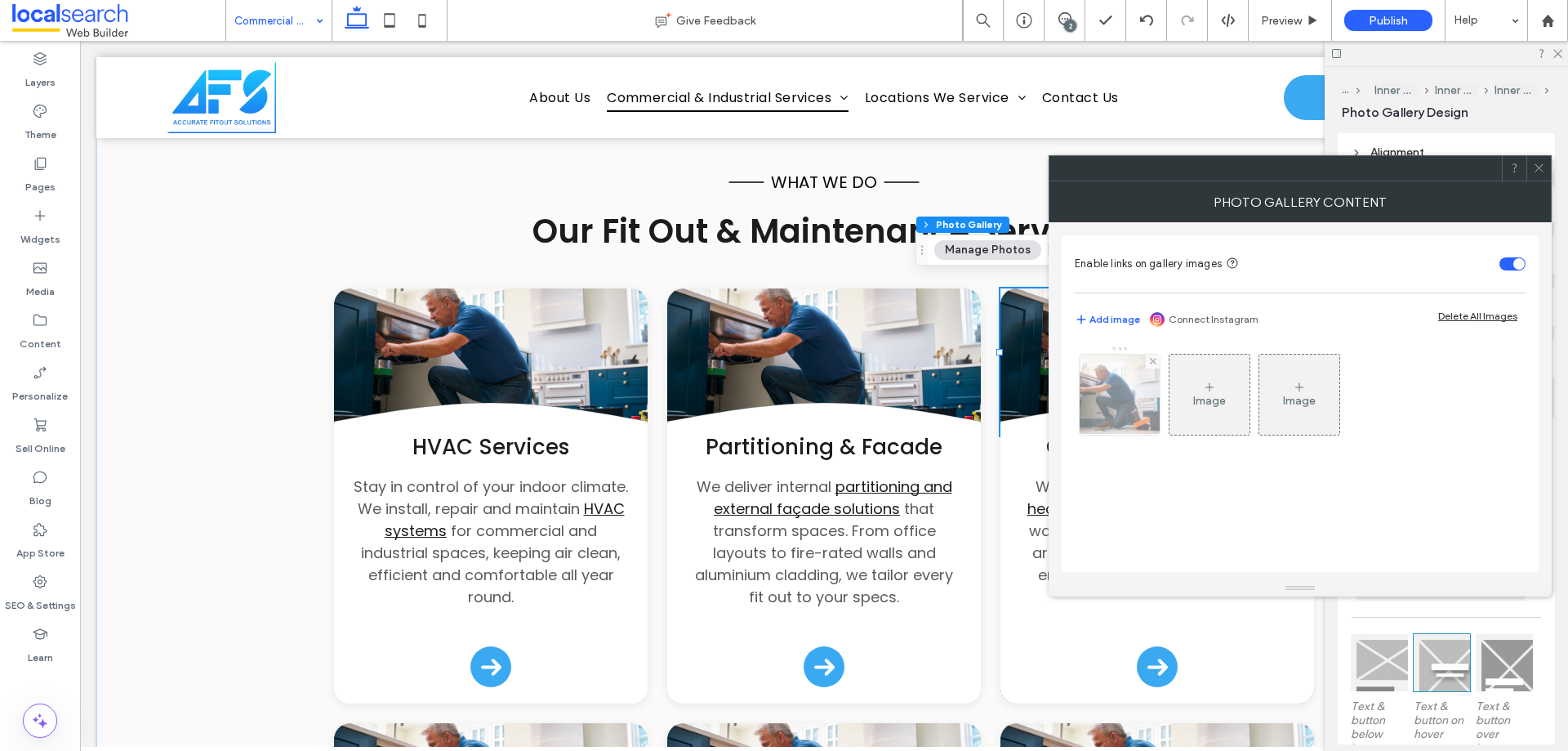 click at bounding box center (1120, 395) 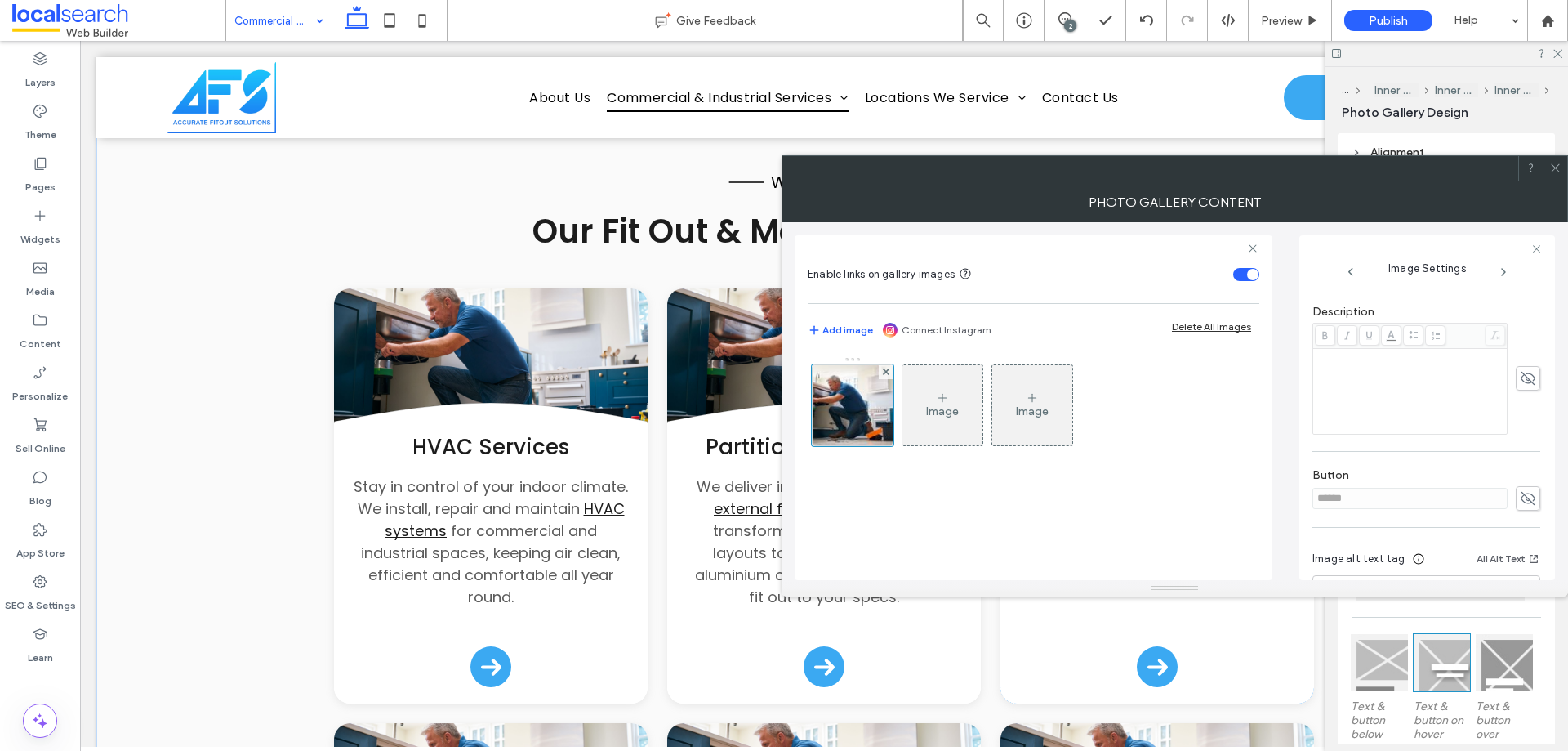scroll, scrollTop: 467, scrollLeft: 0, axis: vertical 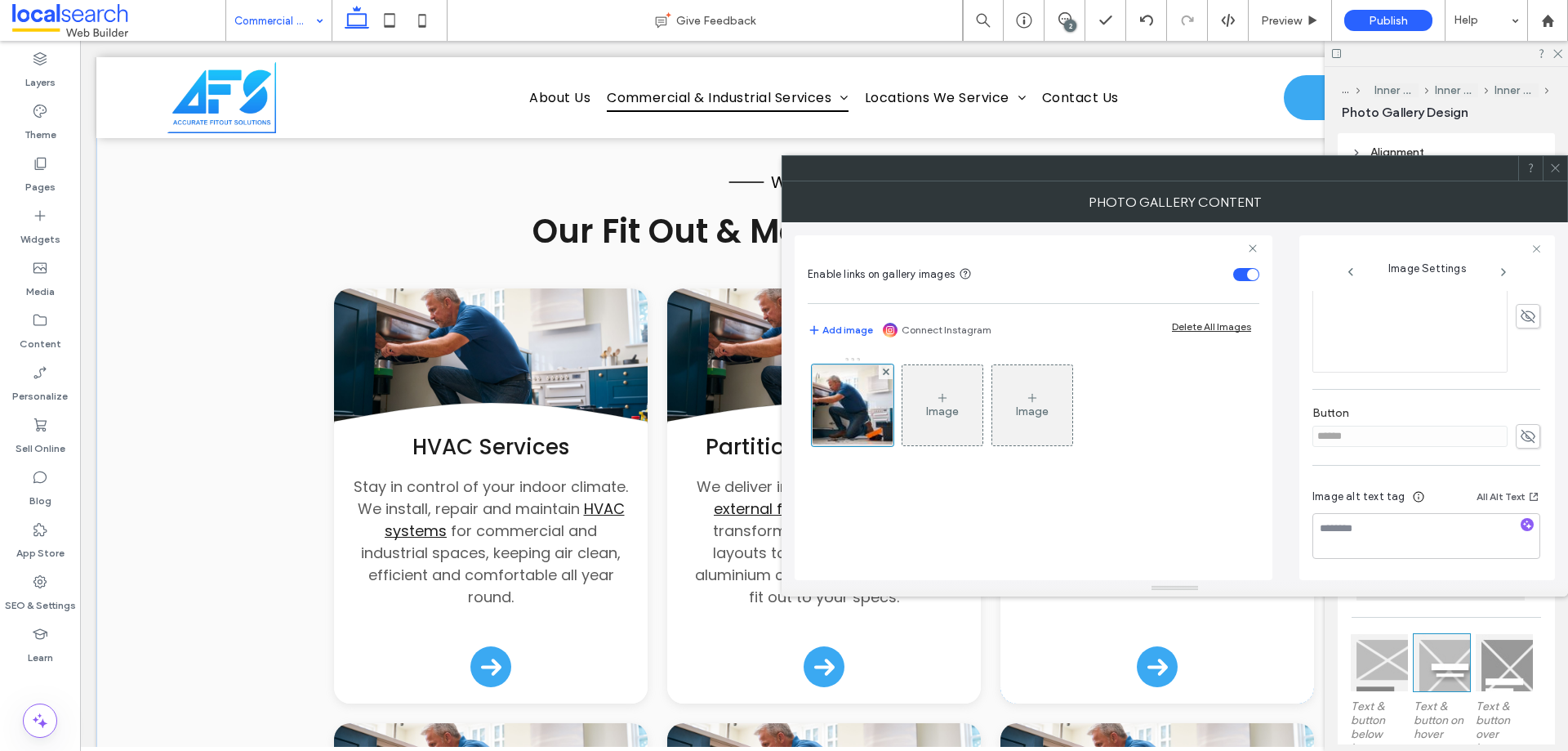 click at bounding box center [1528, 436] 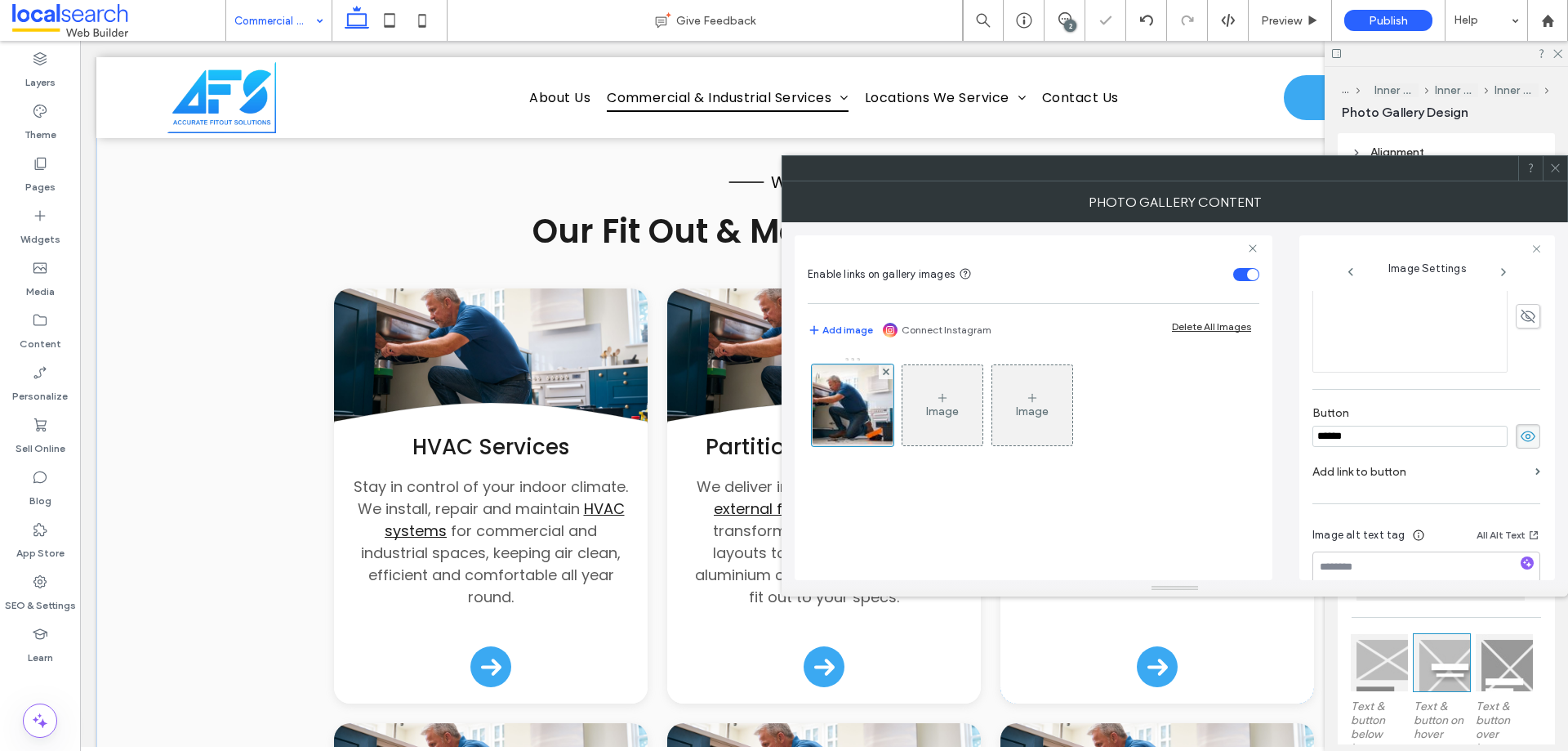 click on "******" at bounding box center (1410, 436) 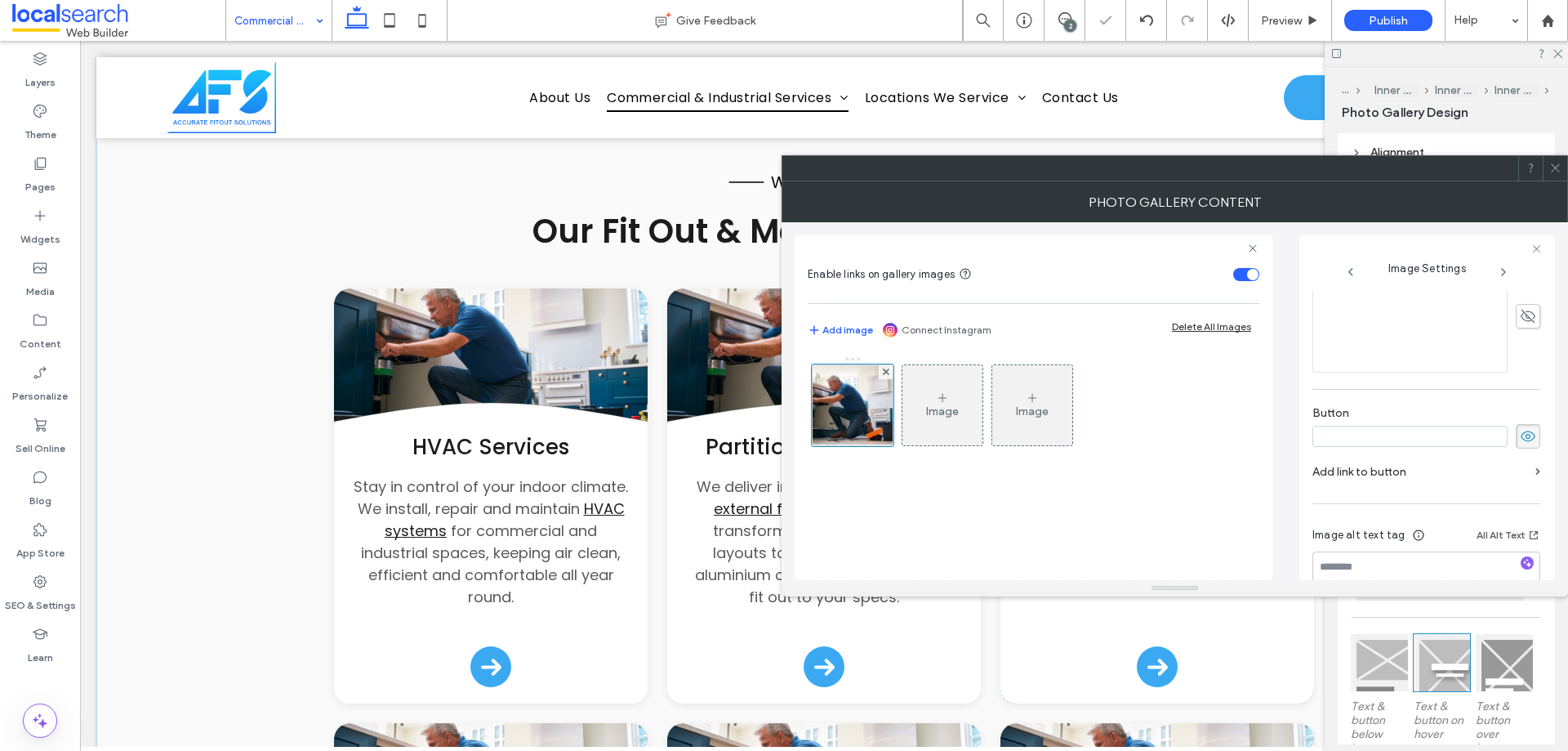 type 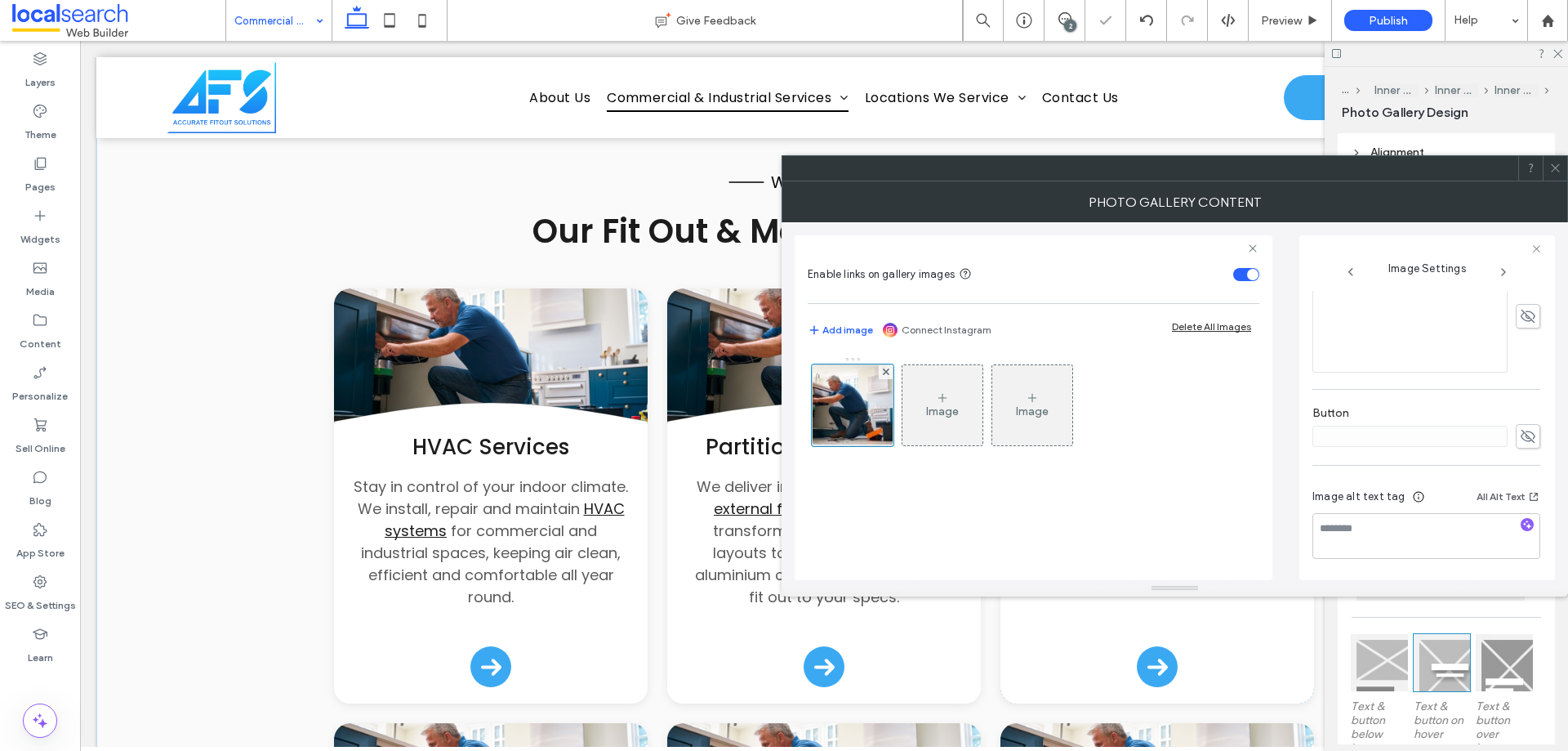 click 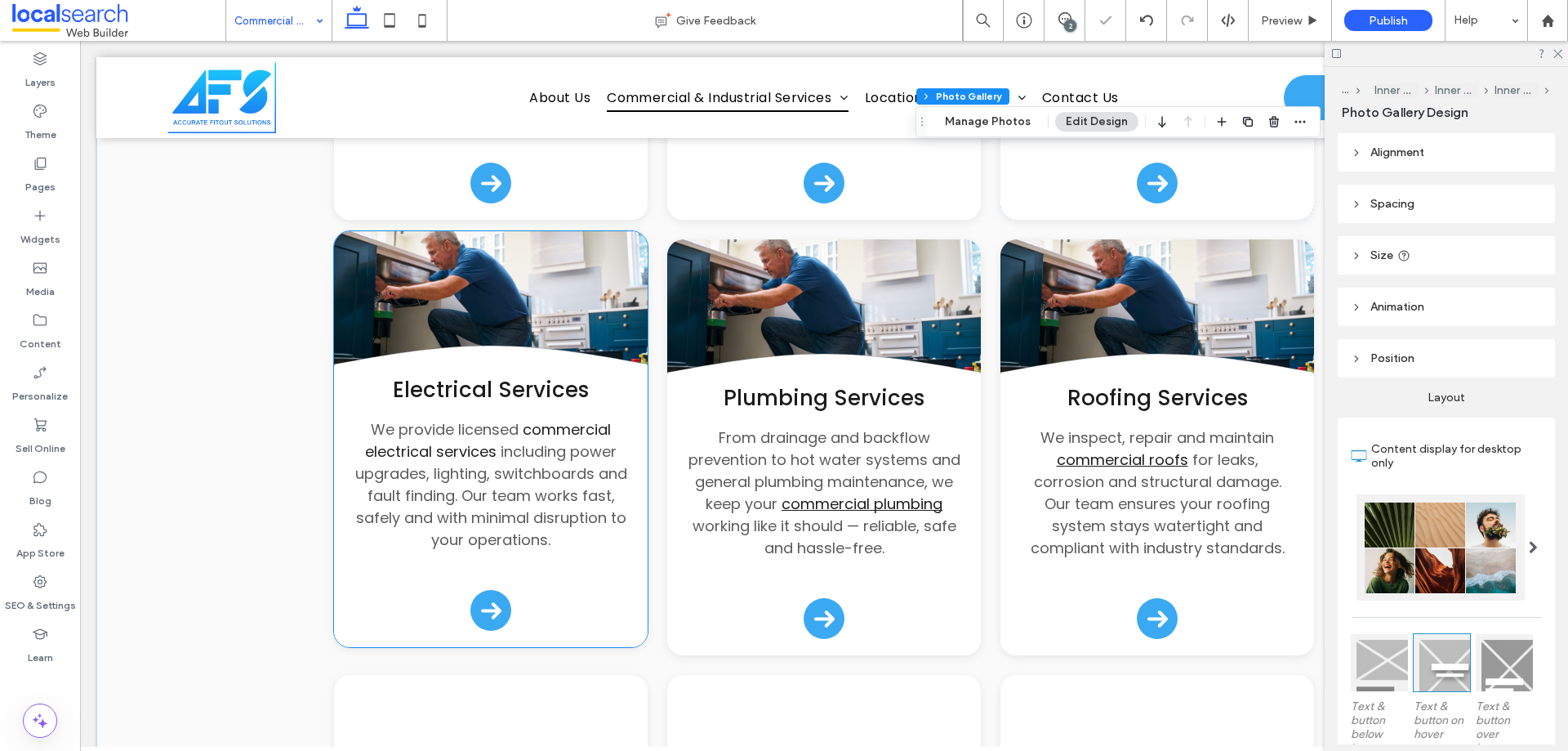 scroll, scrollTop: 899, scrollLeft: 0, axis: vertical 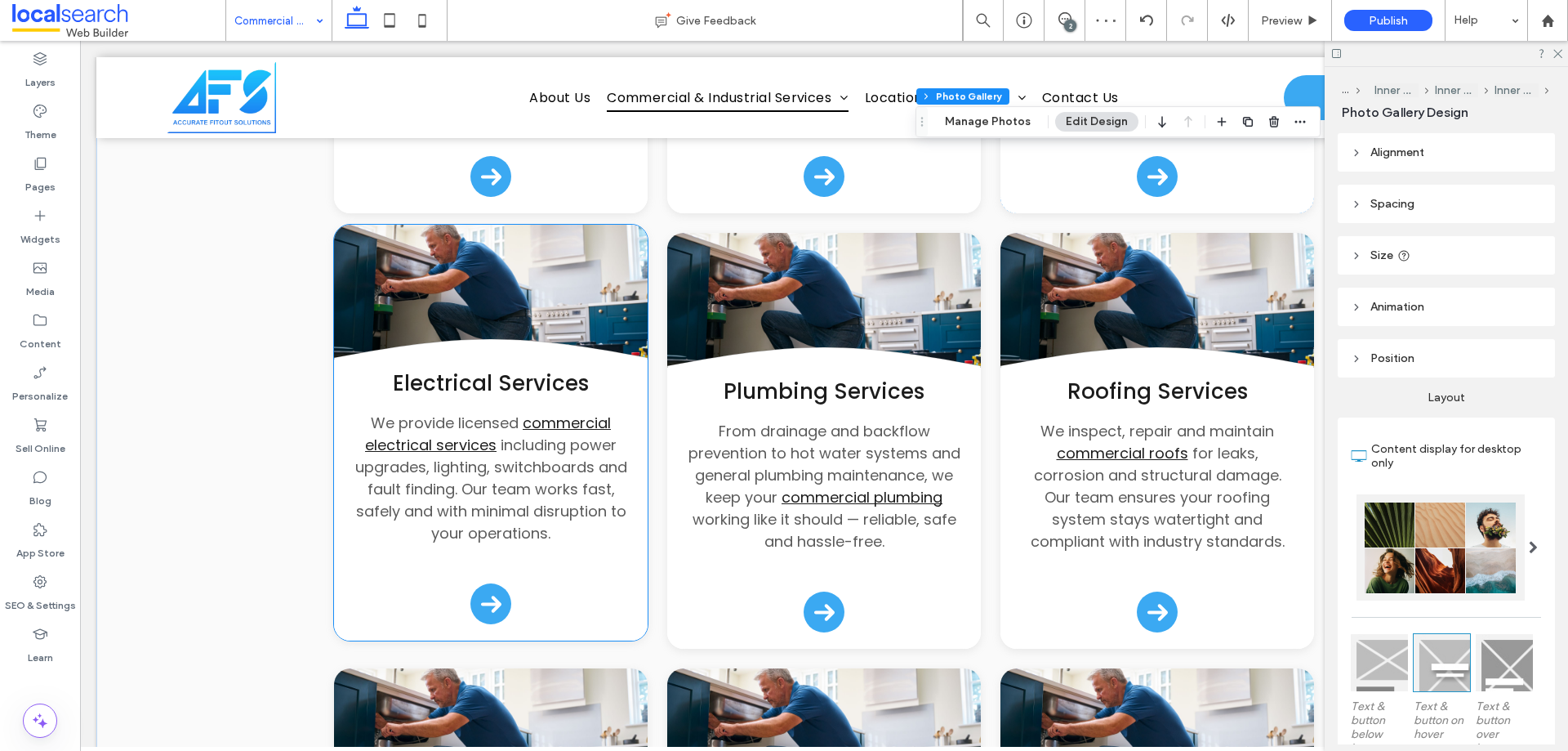 click at bounding box center (491, 298) 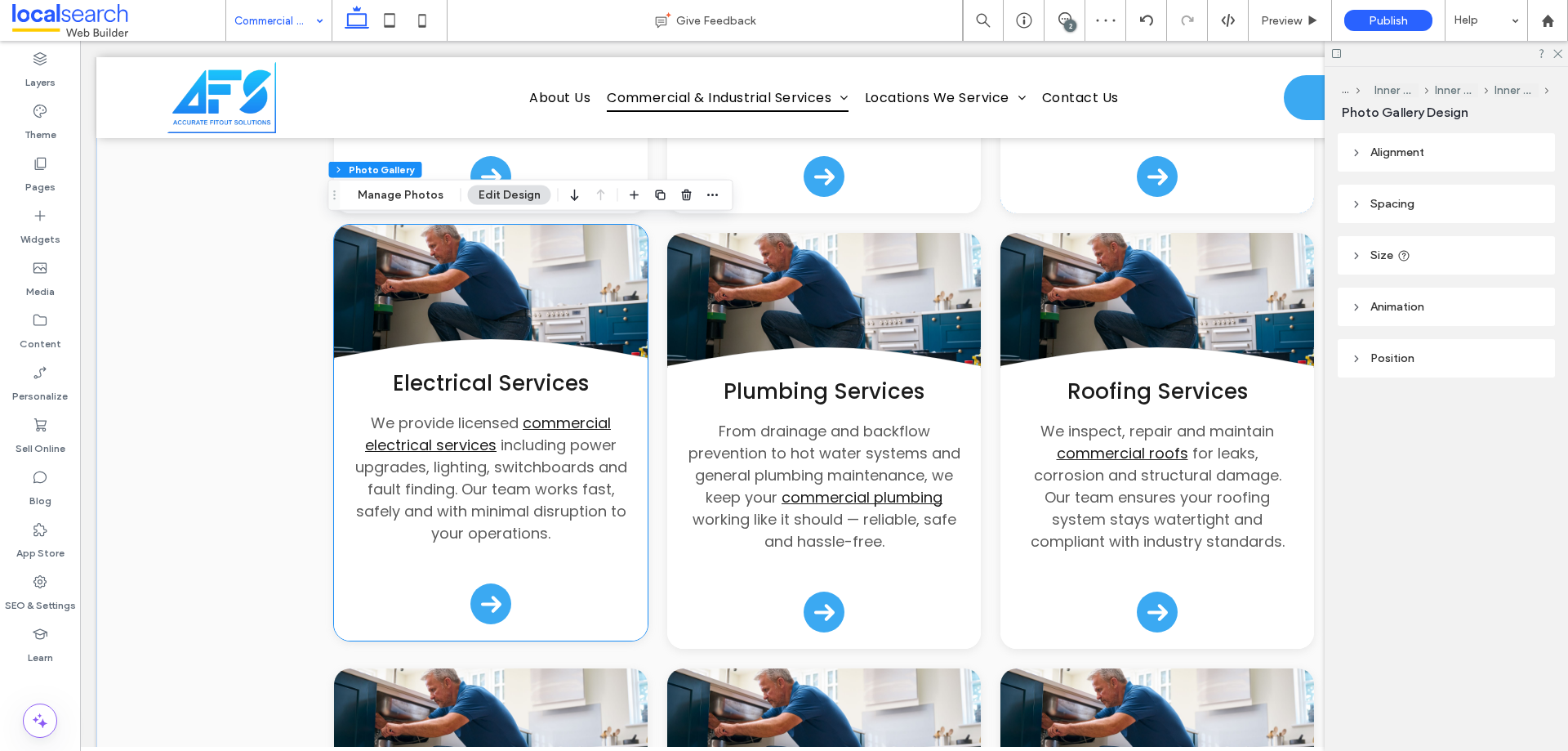 click at bounding box center [491, 298] 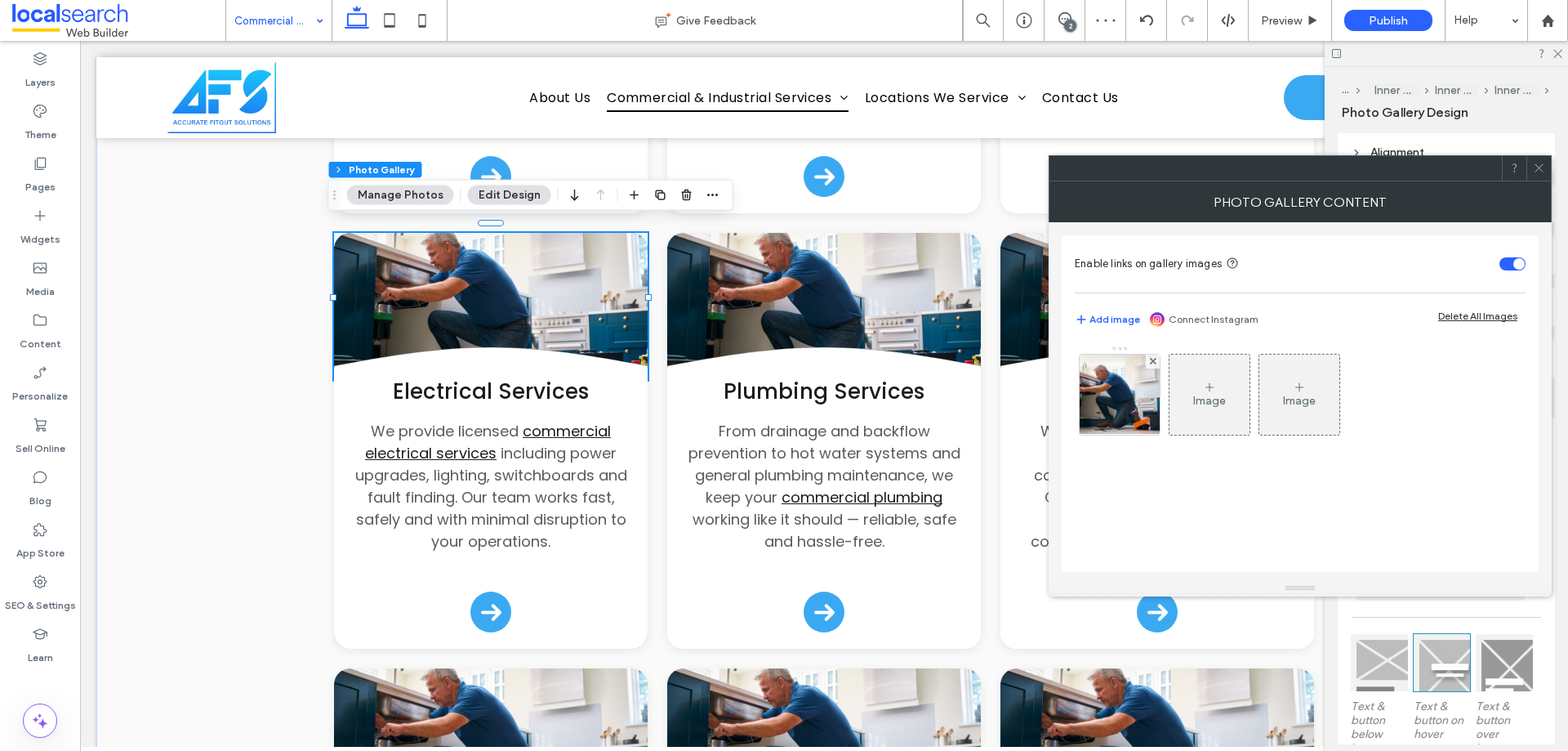 click 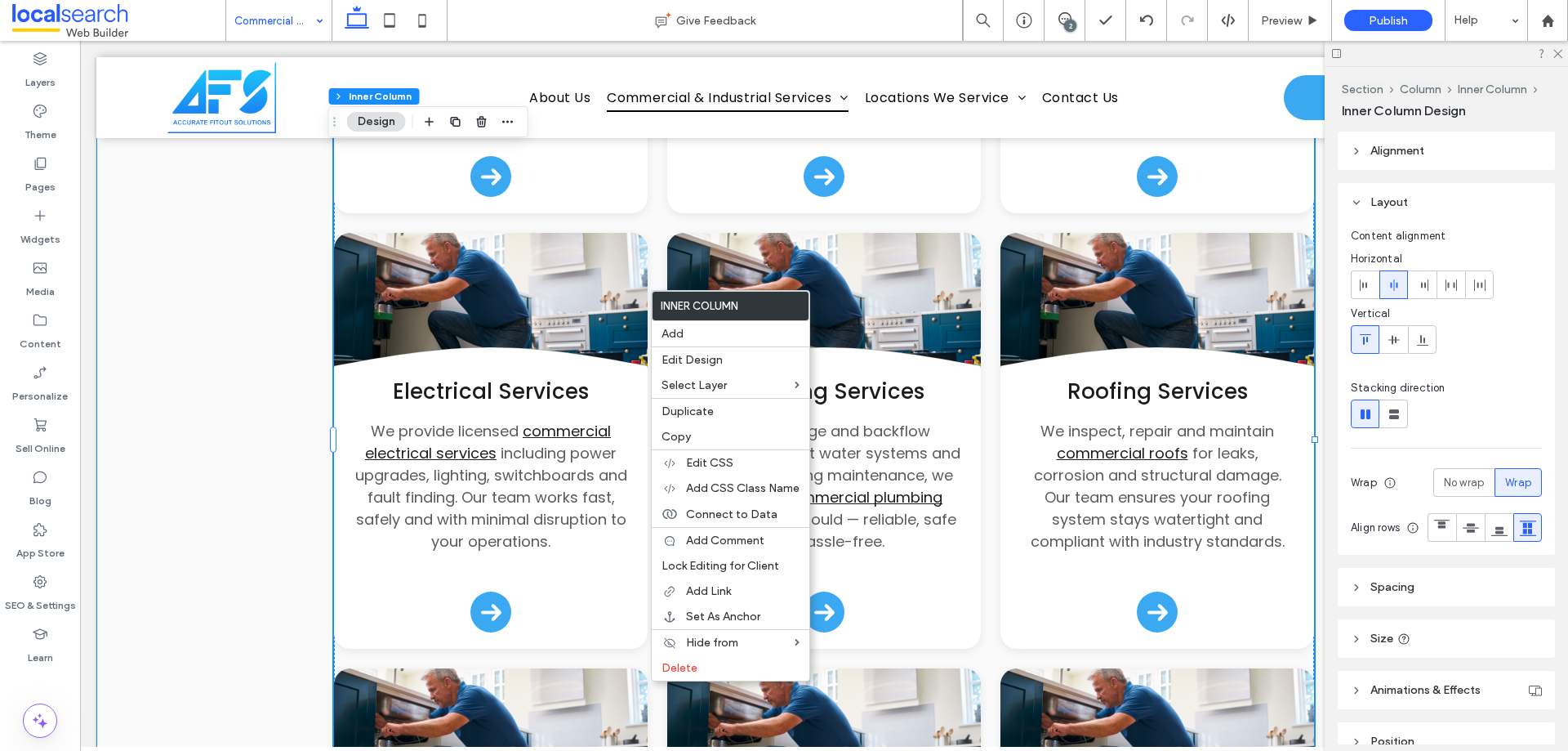 click on "What We Do
Our Fit Out & Maintenance Services
.cls-1-1132603790-1132603790 {
fill: none;
stroke: #000;
}
HVAC Services
Stay in control of your indoor climate. We install, repair and maintain
HVAC systems   for commercial and industrial spaces, keeping air clean, efficient and comfortable all year round.
Arrow Icon
.cls-1-1132603790-1132603790 {
fill: none;
stroke: #000;
}
Partitioning & Facade
We deliver internal
partitioning and external façade solutions   that transform spaces. From office layouts to fire-rated walls and aluminium cladding, we tailor every fit out to your specs." at bounding box center [824, 375] 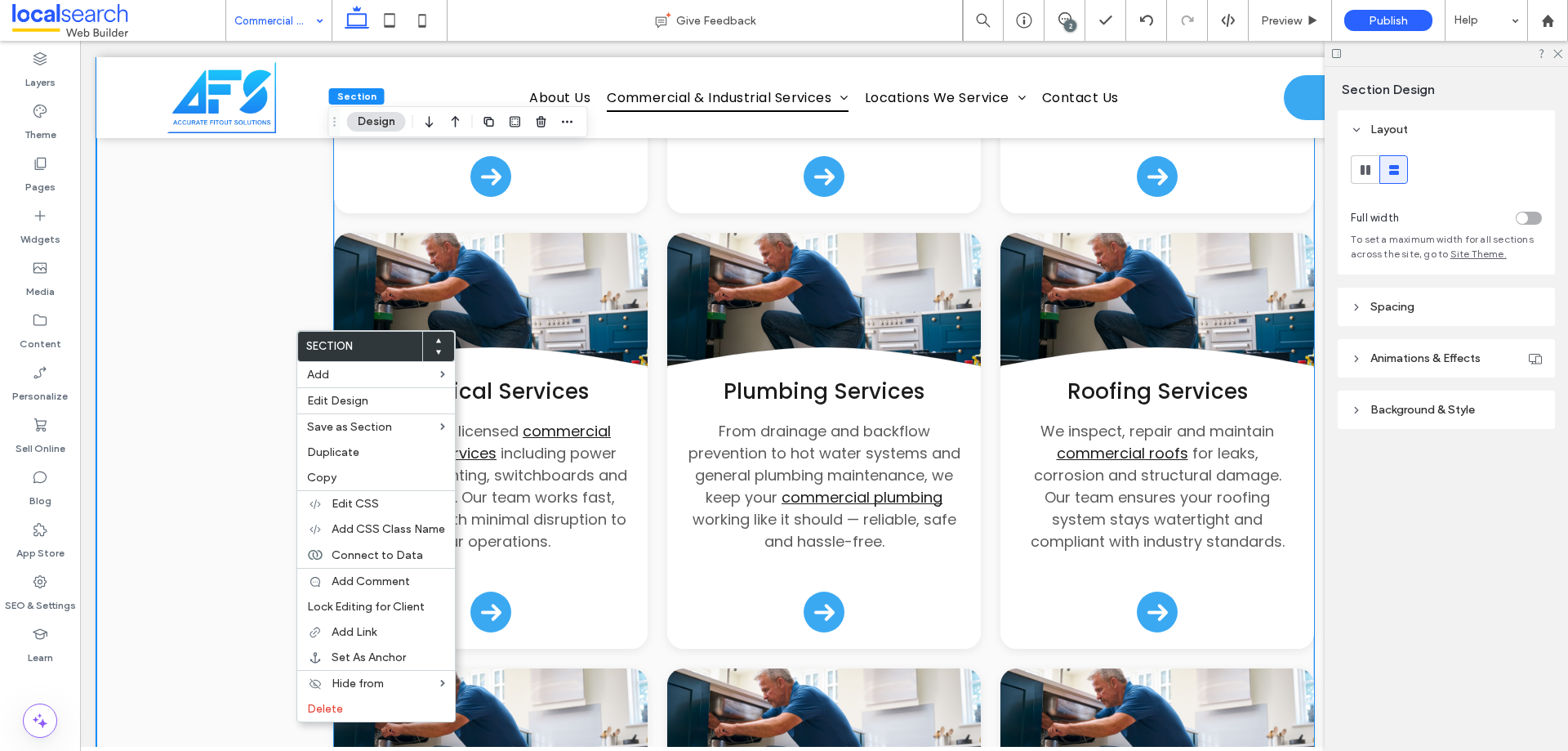 click on ".cls-1-1132603790-1132603790 {
fill: none;
stroke: #000;
}
HVAC Services
Stay in control of your indoor climate. We install, repair and maintain
HVAC systems   for commercial and industrial spaces, keeping air clean, efficient and comfortable all year round.
Arrow Icon
.cls-1-1132603790-1132603790 {
fill: none;
stroke: #000;
}
Partitioning & Facade
We deliver internal
partitioning and external façade solutions   that transform spaces. From office layouts to fire-rated walls and aluminium cladding, we tailor every fit out to your specs.
Arrow Icon" at bounding box center (824, 441) 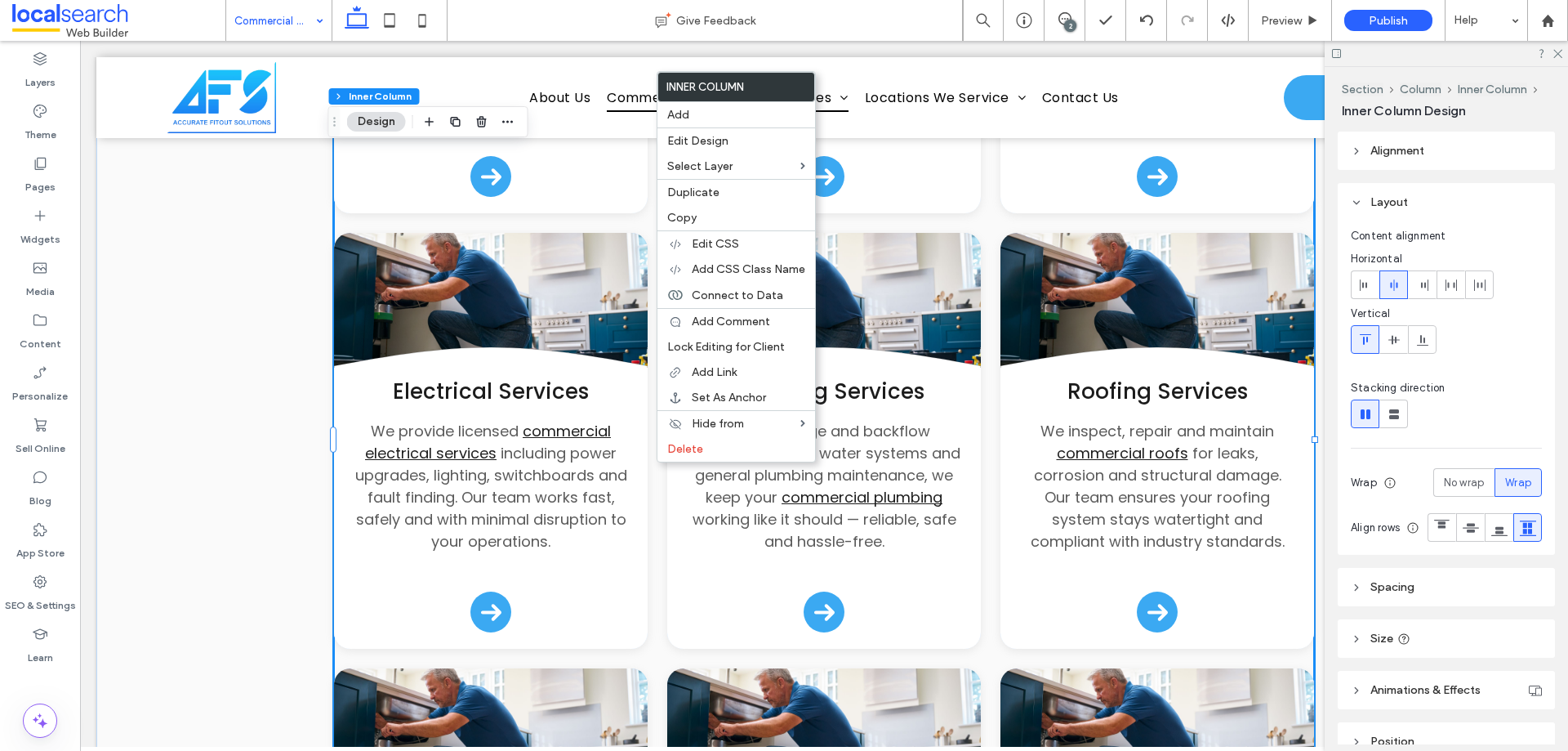 click on ".cls-1-1132603790-1132603790 {
fill: none;
stroke: #000;
}
HVAC Services
Stay in control of your indoor climate. We install, repair and maintain
HVAC systems   for commercial and industrial spaces, keeping air clean, efficient and comfortable all year round.
Arrow Icon
.cls-1-1132603790-1132603790 {
fill: none;
stroke: #000;
}
Partitioning & Facade
We deliver internal
partitioning and external façade solutions   that transform spaces. From office layouts to fire-rated walls and aluminium cladding, we tailor every fit out to your specs.
Arrow Icon" at bounding box center [824, 441] 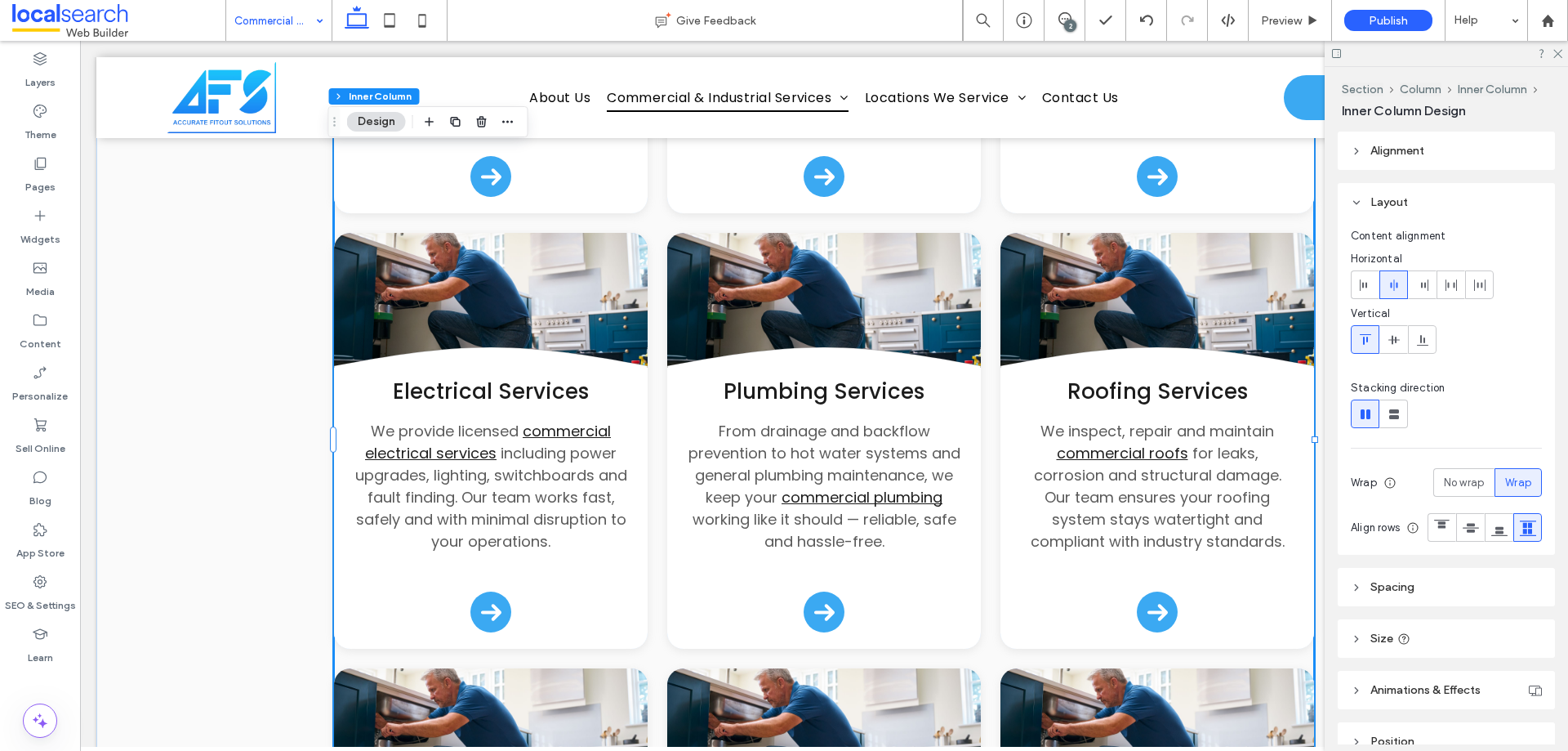 click on ".cls-1-1132603790-1132603790 {
fill: none;
stroke: #000;
}
HVAC Services
Stay in control of your indoor climate. We install, repair and maintain
HVAC systems   for commercial and industrial spaces, keeping air clean, efficient and comfortable all year round.
Arrow Icon
.cls-1-1132603790-1132603790 {
fill: none;
stroke: #000;
}
Partitioning & Facade
We deliver internal
partitioning and external façade solutions   that transform spaces. From office layouts to fire-rated walls and aluminium cladding, we tailor every fit out to your specs.
Arrow Icon" at bounding box center (824, 441) 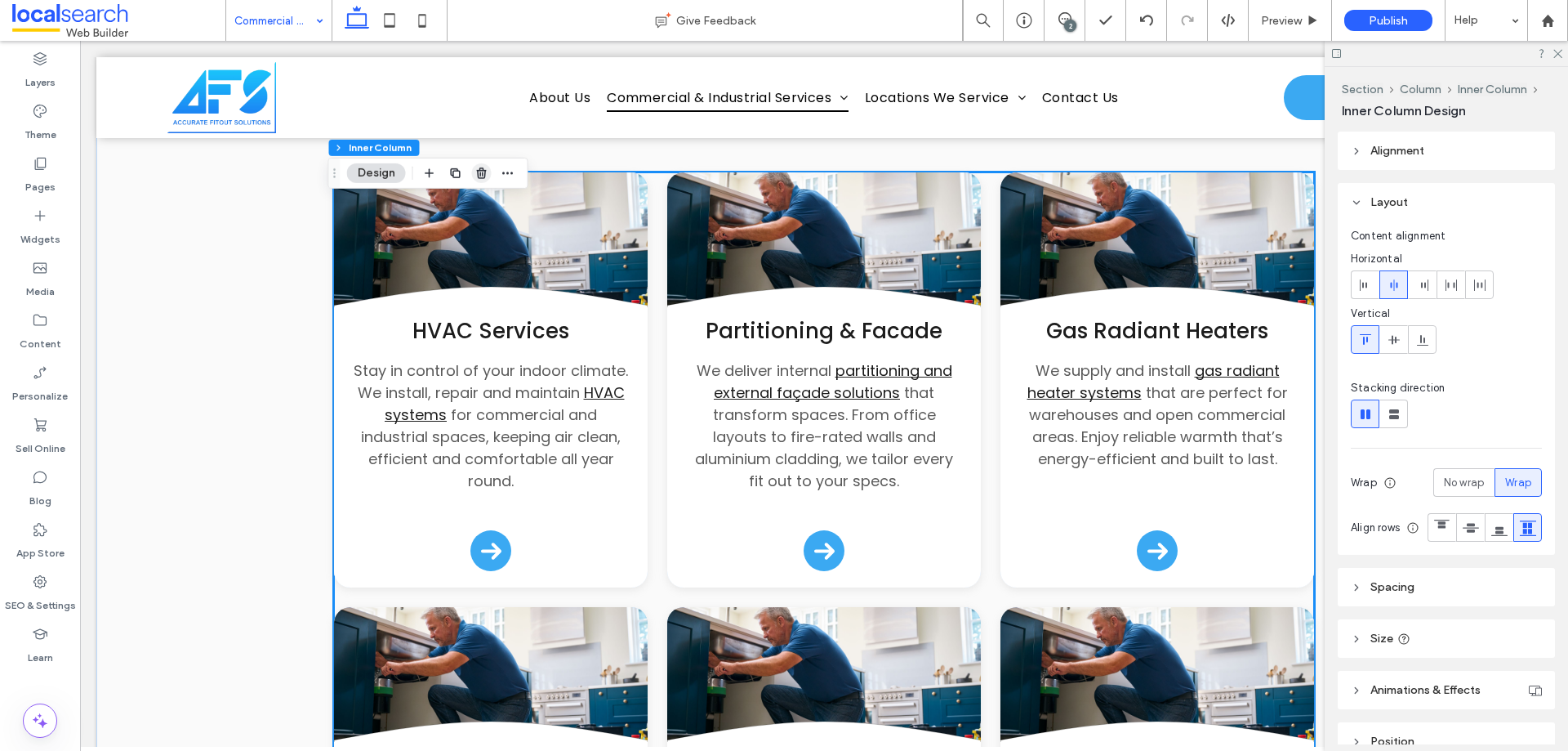 scroll, scrollTop: 409, scrollLeft: 0, axis: vertical 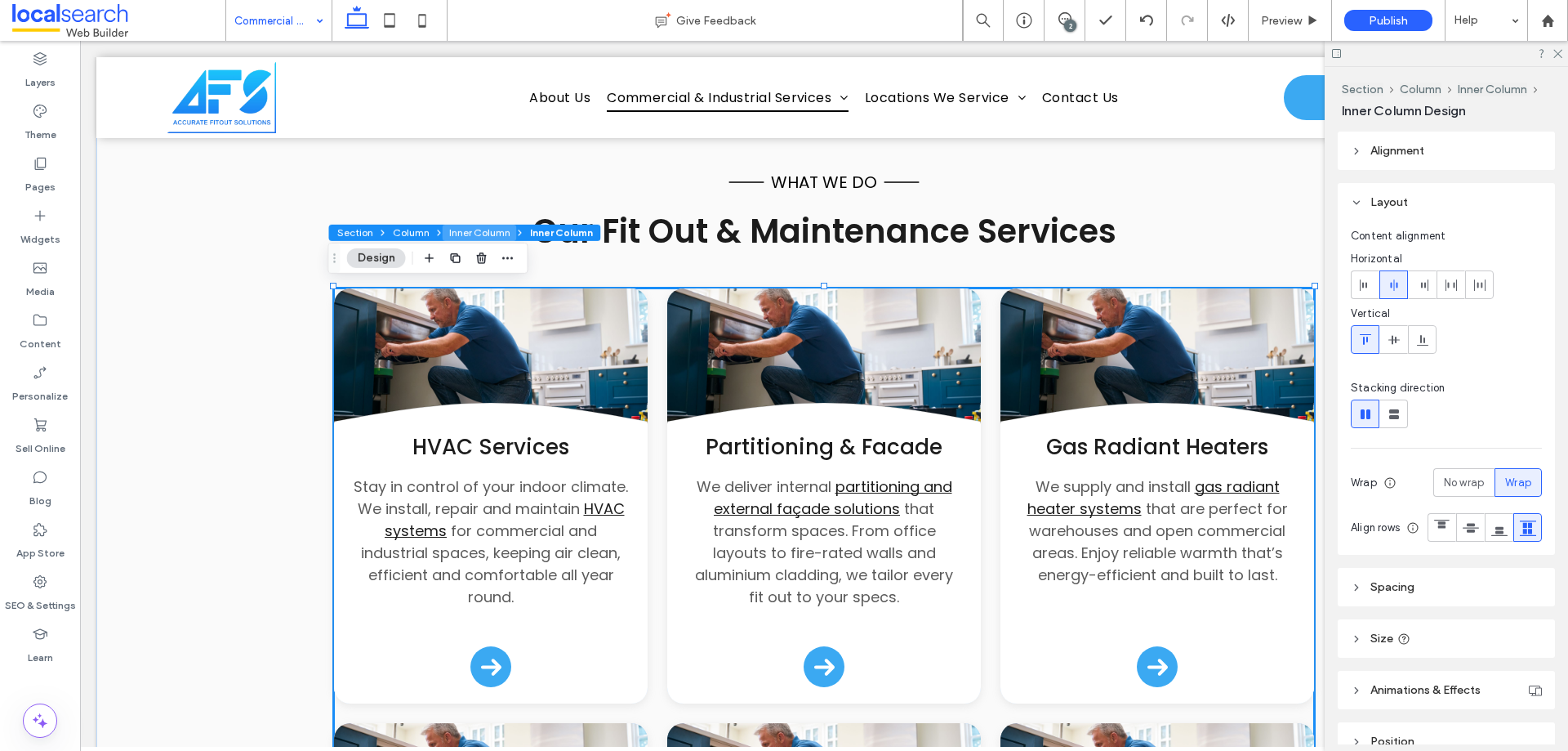 click on "Inner Column" at bounding box center [479, 233] 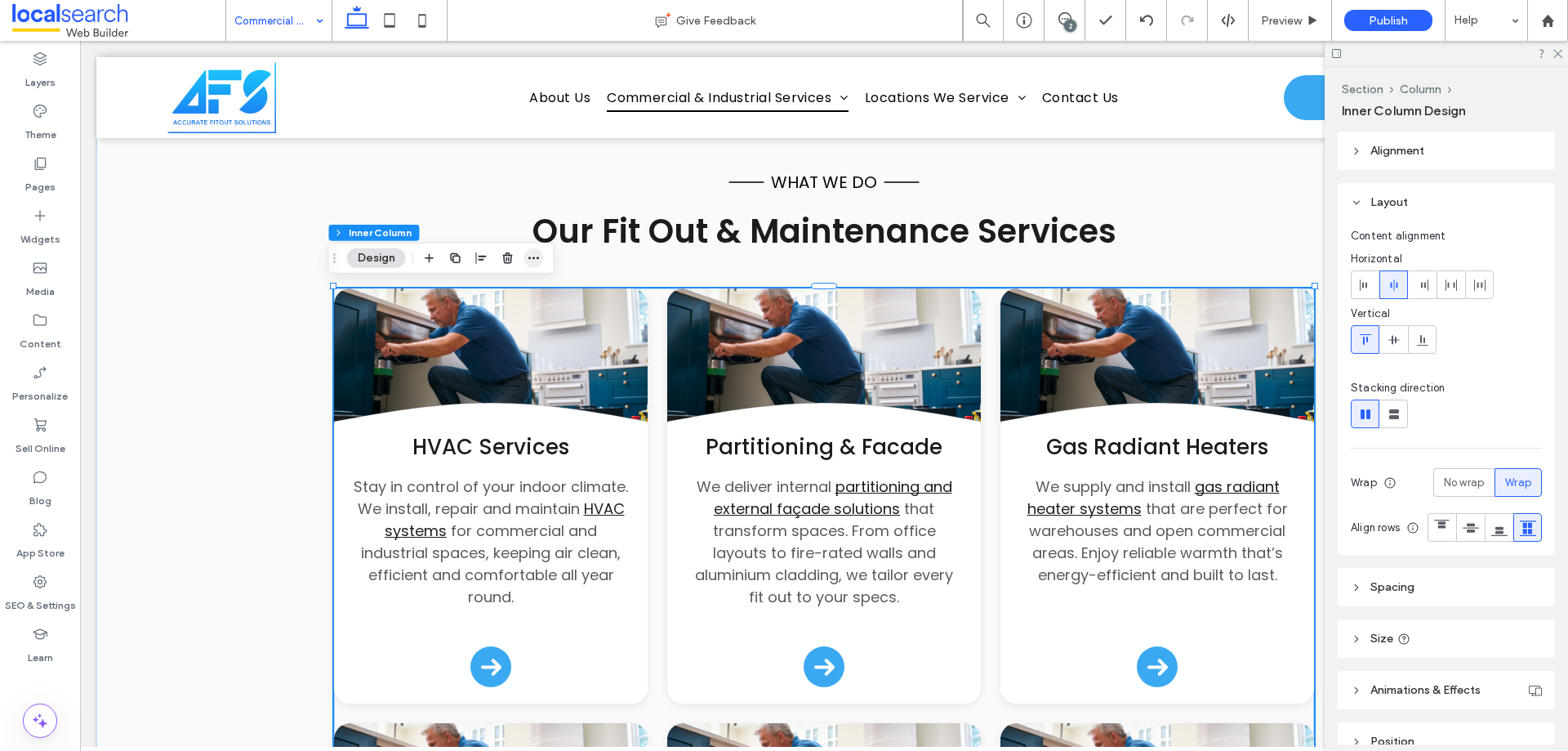 click 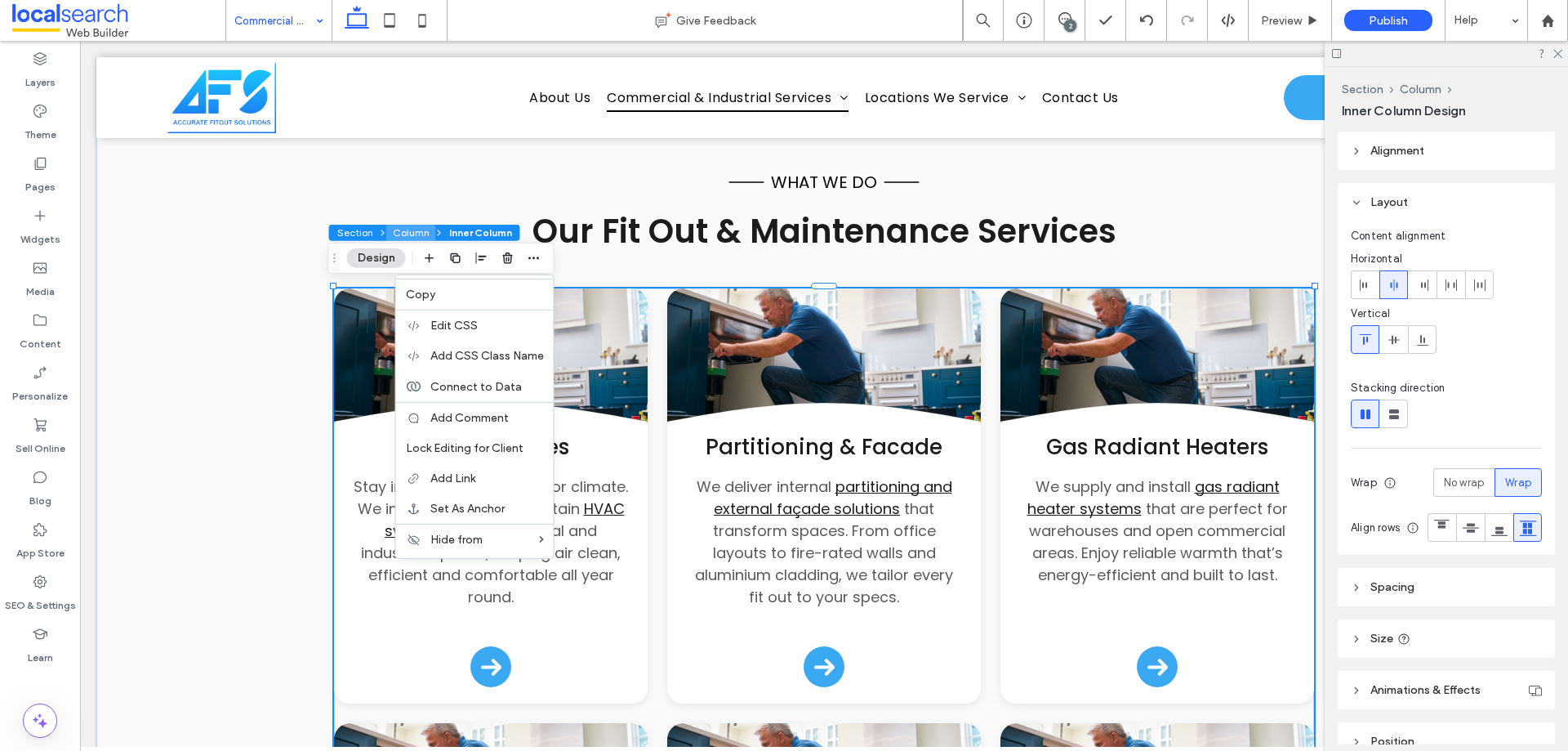 click on "Column" at bounding box center [411, 233] 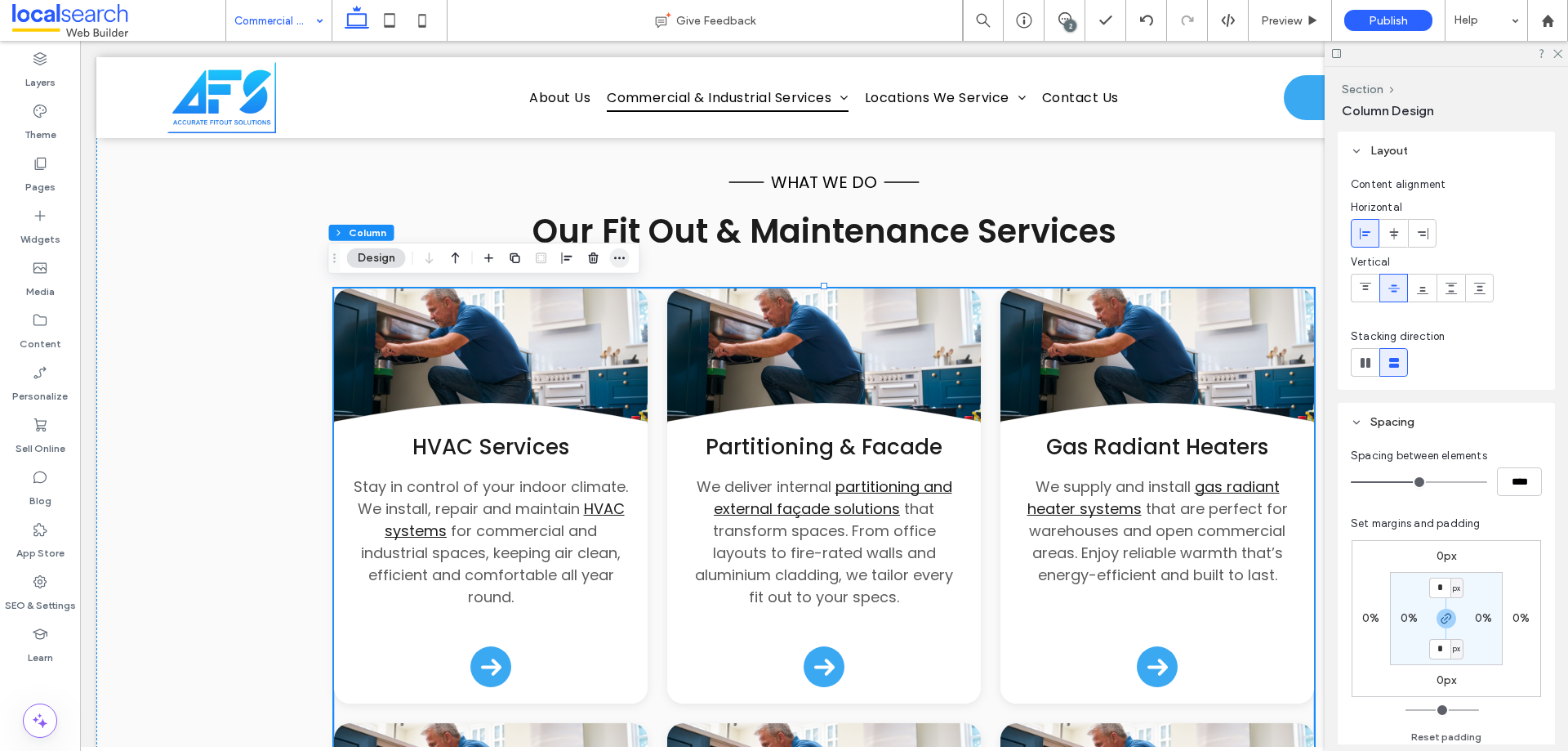click 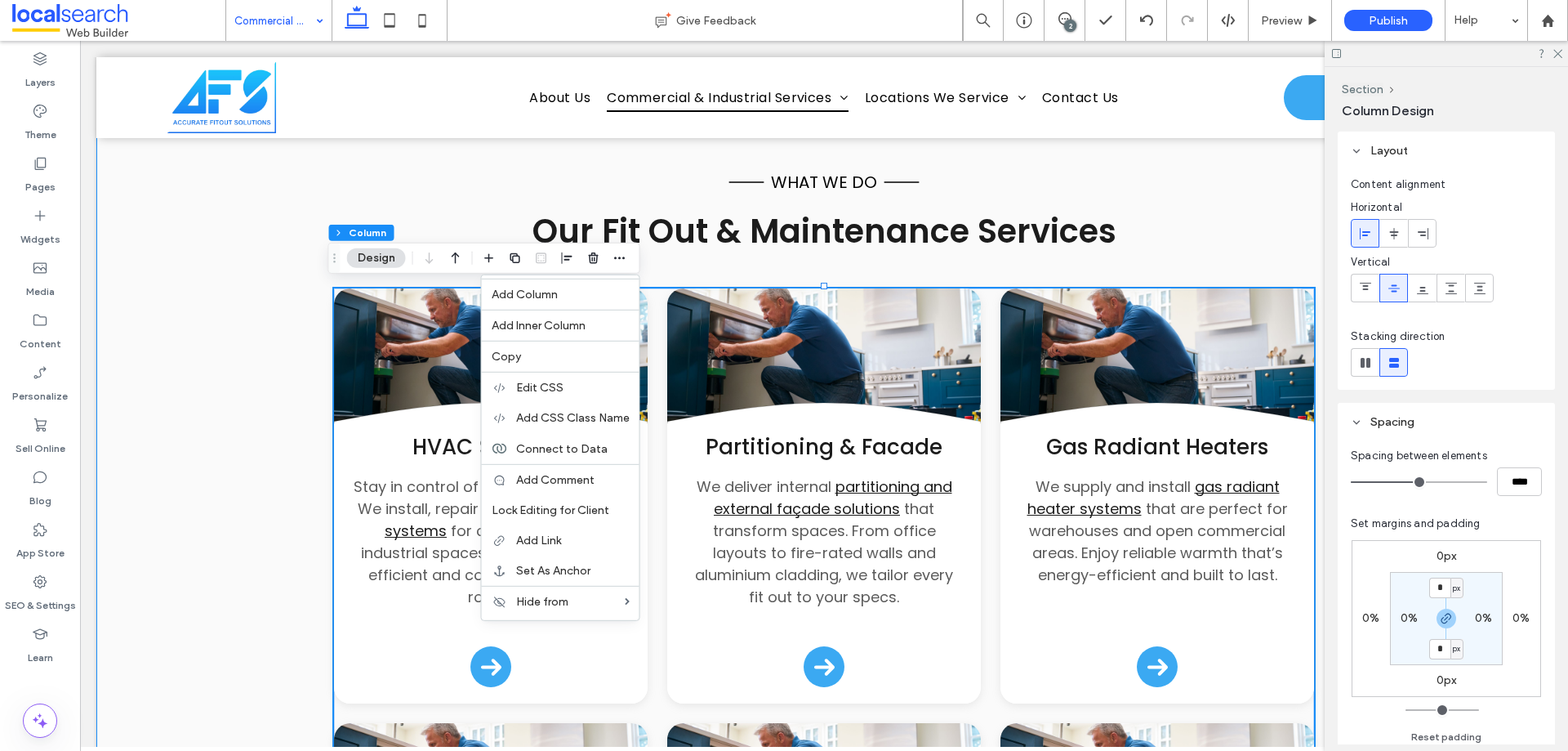 click on "What We Do
Our Fit Out & Maintenance Services
.cls-1-1132603790-1132603790 {
fill: none;
stroke: #000;
}
HVAC Services
Stay in control of your indoor climate. We install, repair and maintain
HVAC systems   for commercial and industrial spaces, keeping air clean, efficient and comfortable all year round.
Arrow Icon
.cls-1-1132603790-1132603790 {
fill: none;
stroke: #000;
}
Partitioning & Facade
We deliver internal
partitioning and external façade solutions   that transform spaces. From office layouts to fire-rated walls and aluminium cladding, we tailor every fit out to your specs." at bounding box center (824, 865) 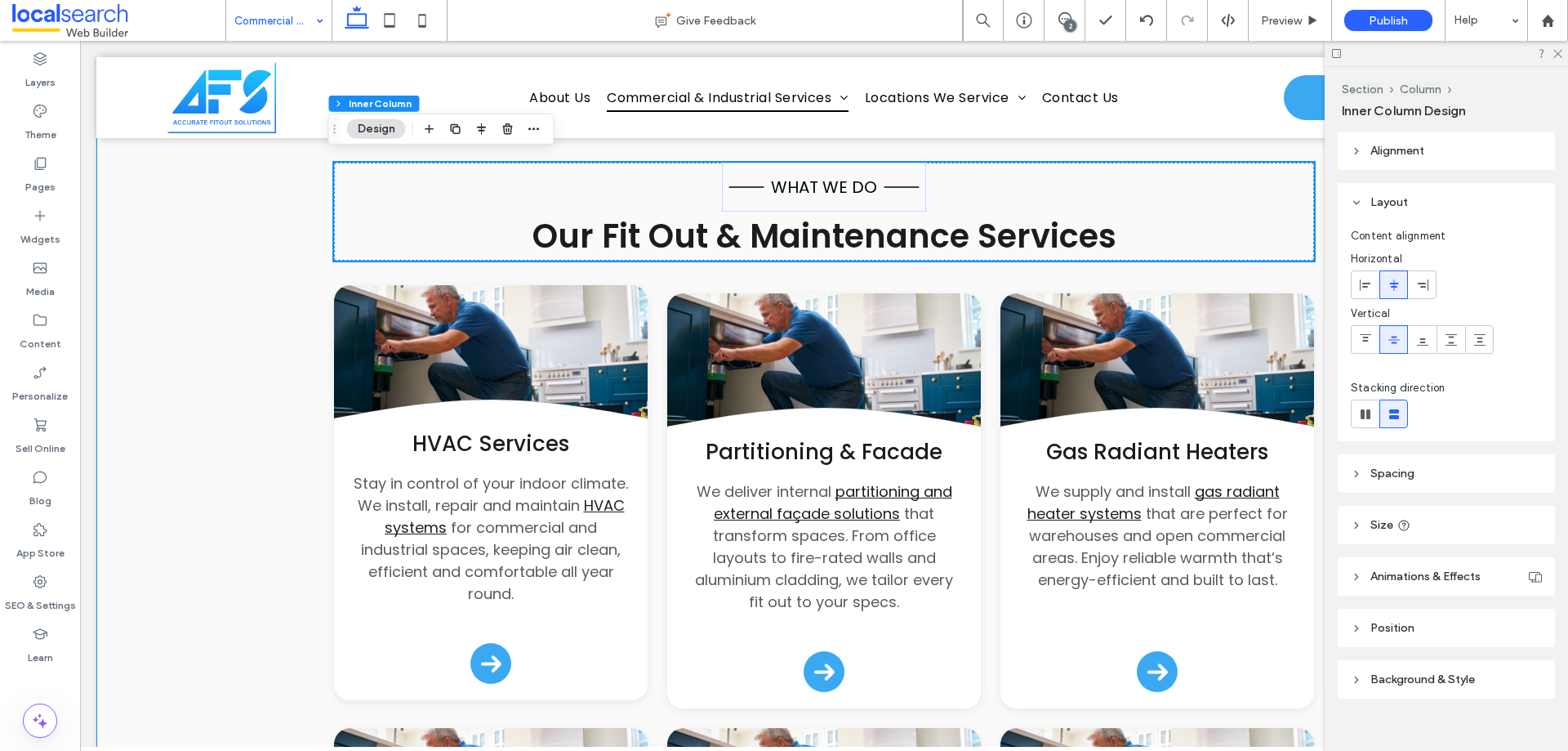 scroll, scrollTop: 409, scrollLeft: 0, axis: vertical 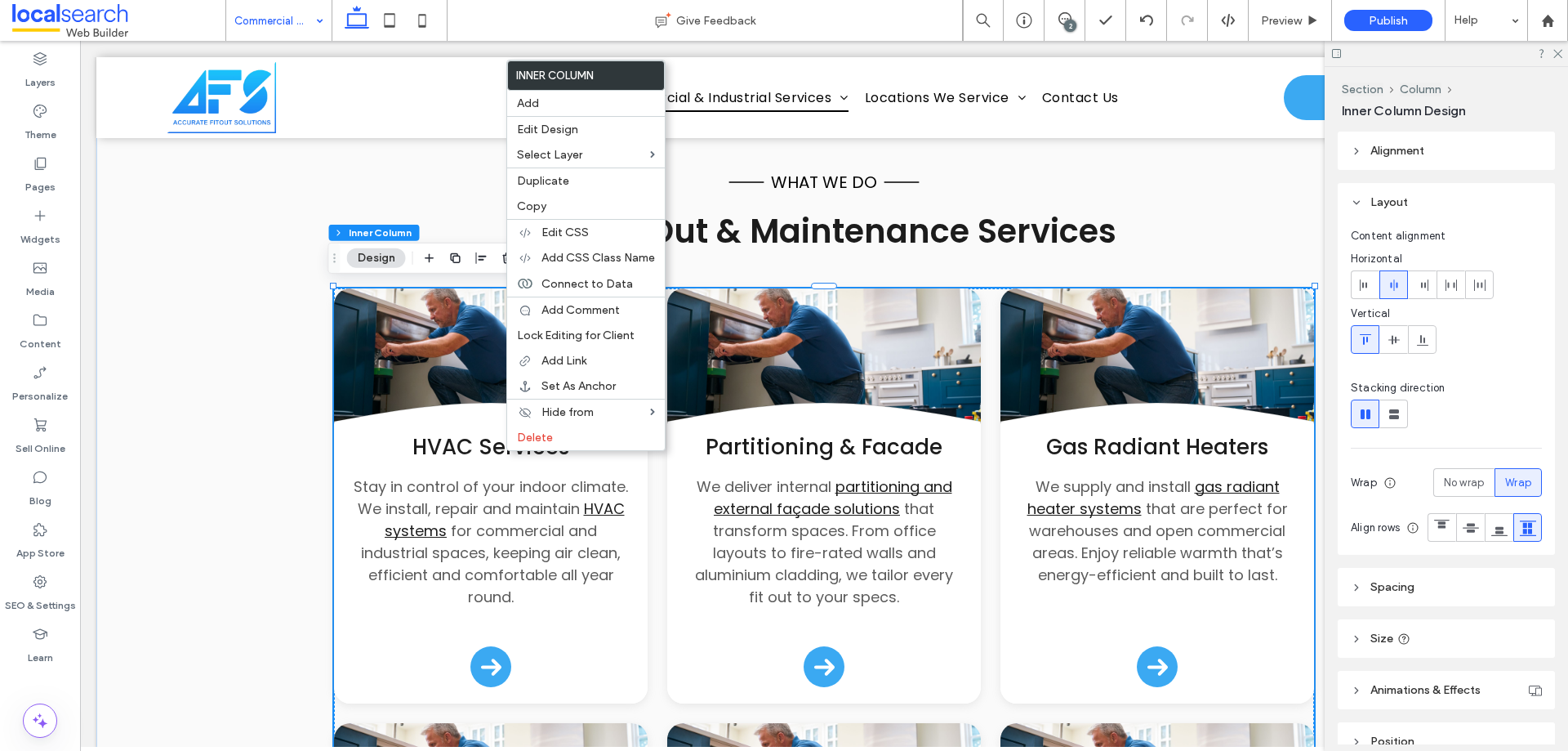 click on ".cls-1-1132603790-1132603790 {
fill: none;
stroke: #000;
}
HVAC Services
Stay in control of your indoor climate. We install, repair and maintain
HVAC systems   for commercial and industrial spaces, keeping air clean, efficient and comfortable all year round.
Arrow Icon
.cls-1-1132603790-1132603790 {
fill: none;
stroke: #000;
}
Partitioning & Facade
We deliver internal
partitioning and external façade solutions   that transform spaces. From office layouts to fire-rated walls and aluminium cladding, we tailor every fit out to your specs.
Arrow Icon" at bounding box center (824, 932) 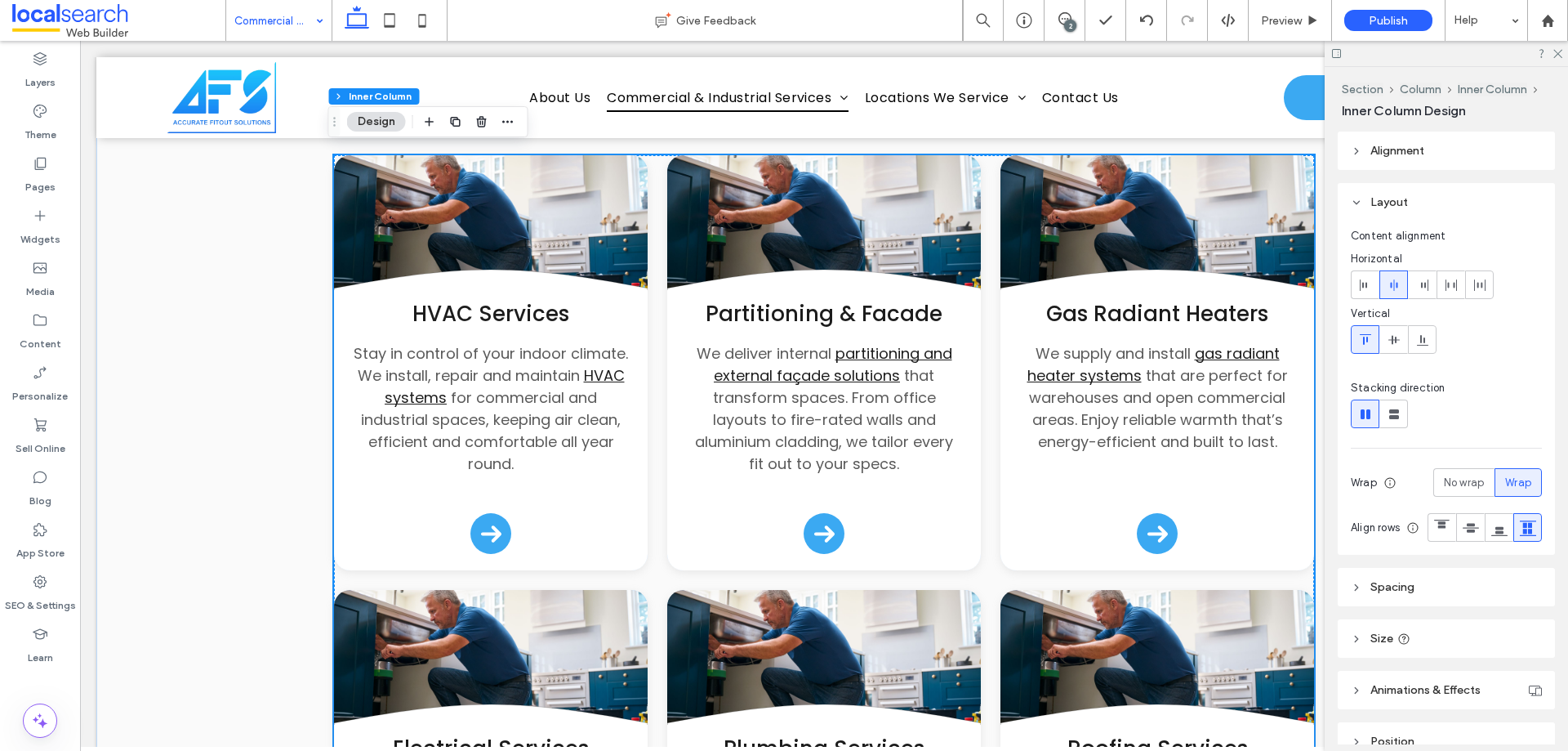 scroll, scrollTop: 735, scrollLeft: 0, axis: vertical 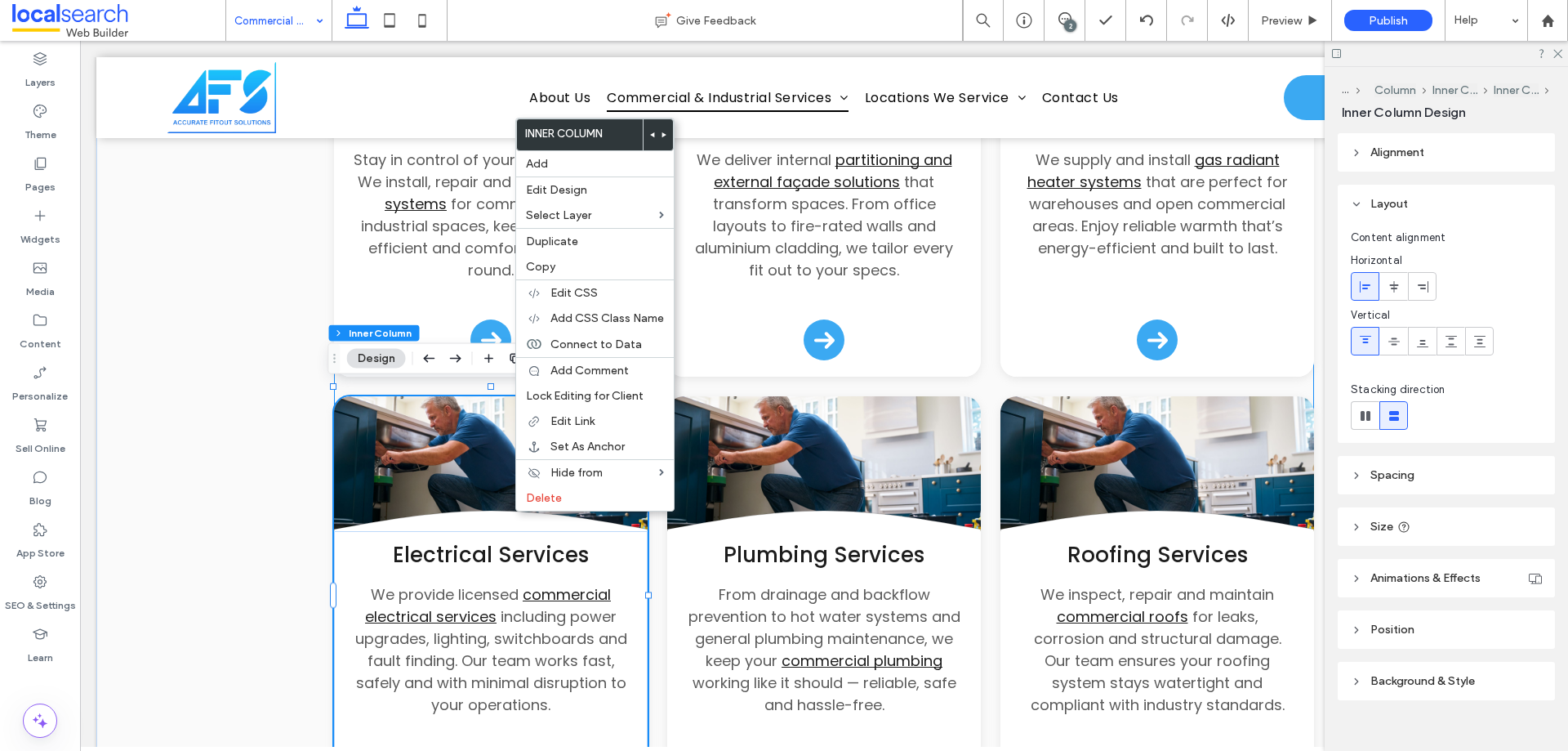click on ".cls-1-1132603790-1132603790 {
fill: none;
stroke: #000;
}
HVAC Services
Stay in control of your indoor climate. We install, repair and maintain
HVAC systems   for commercial and industrial spaces, keeping air clean, efficient and comfortable all year round.
Arrow Icon
.cls-1-1132603790-1132603790 {
fill: none;
stroke: #000;
}
Partitioning & Facade
We deliver internal
partitioning and external façade solutions   that transform spaces. From office layouts to fire-rated walls and aluminium cladding, we tailor every fit out to your specs.
Arrow Icon" at bounding box center [824, 605] 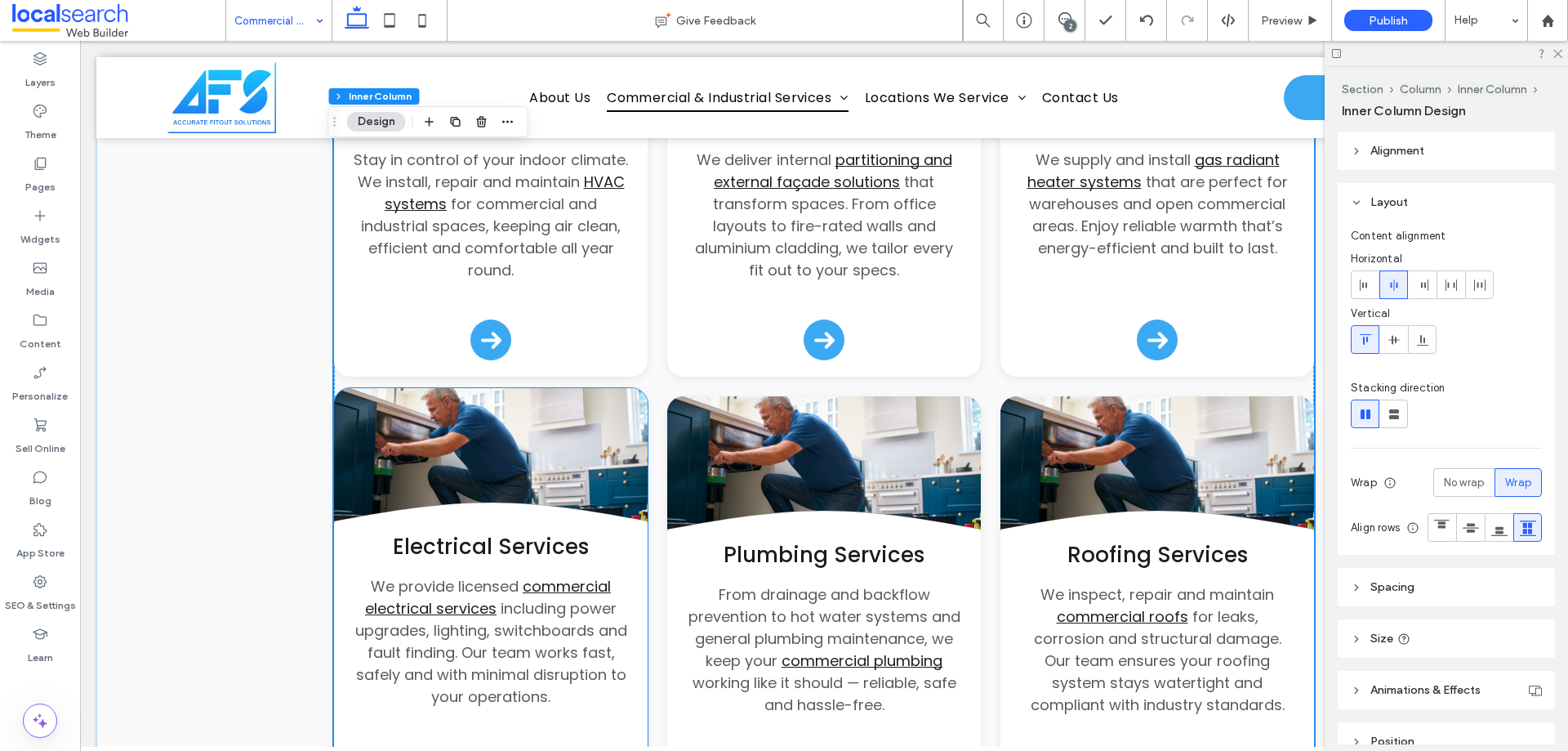 scroll, scrollTop: 981, scrollLeft: 0, axis: vertical 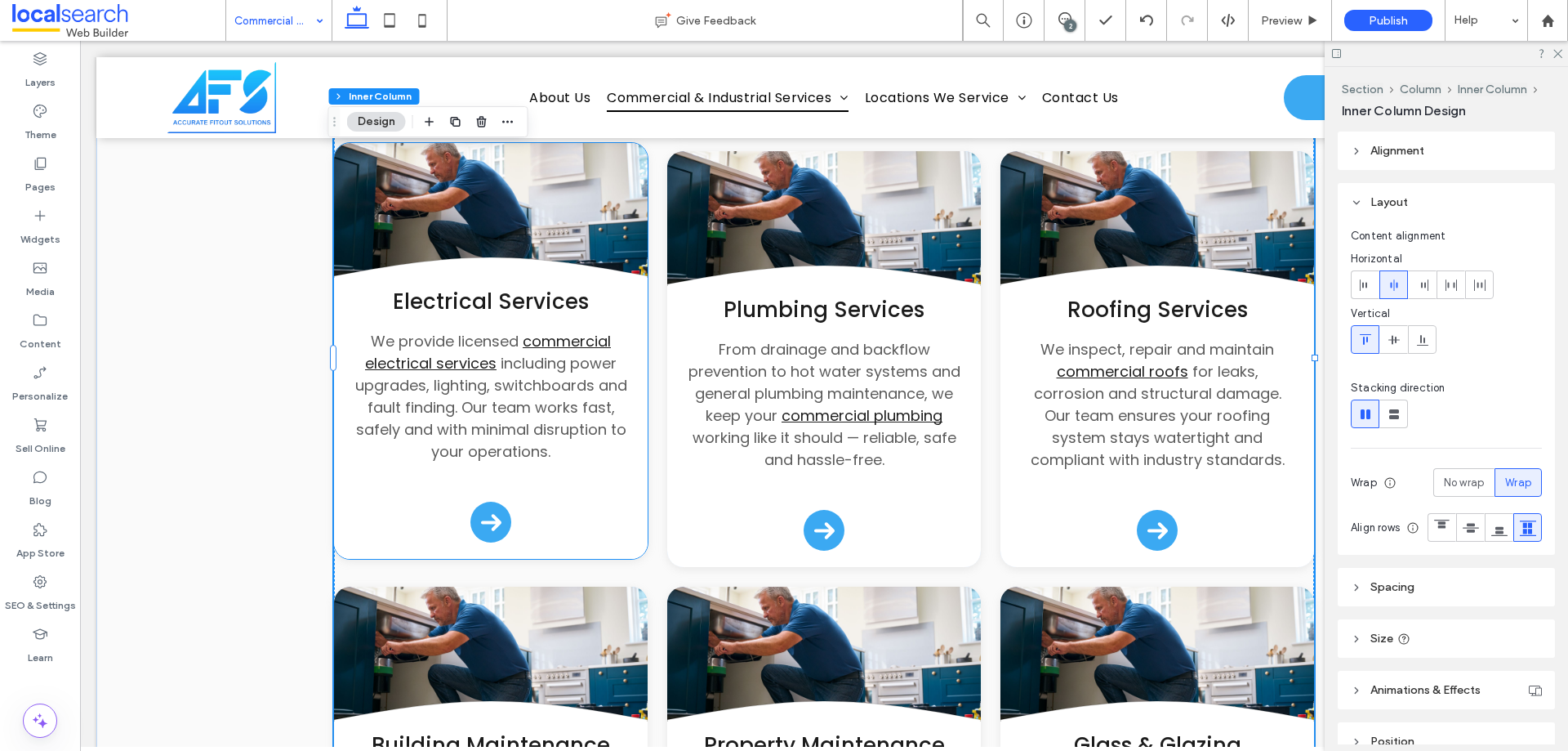 click at bounding box center [491, 217] 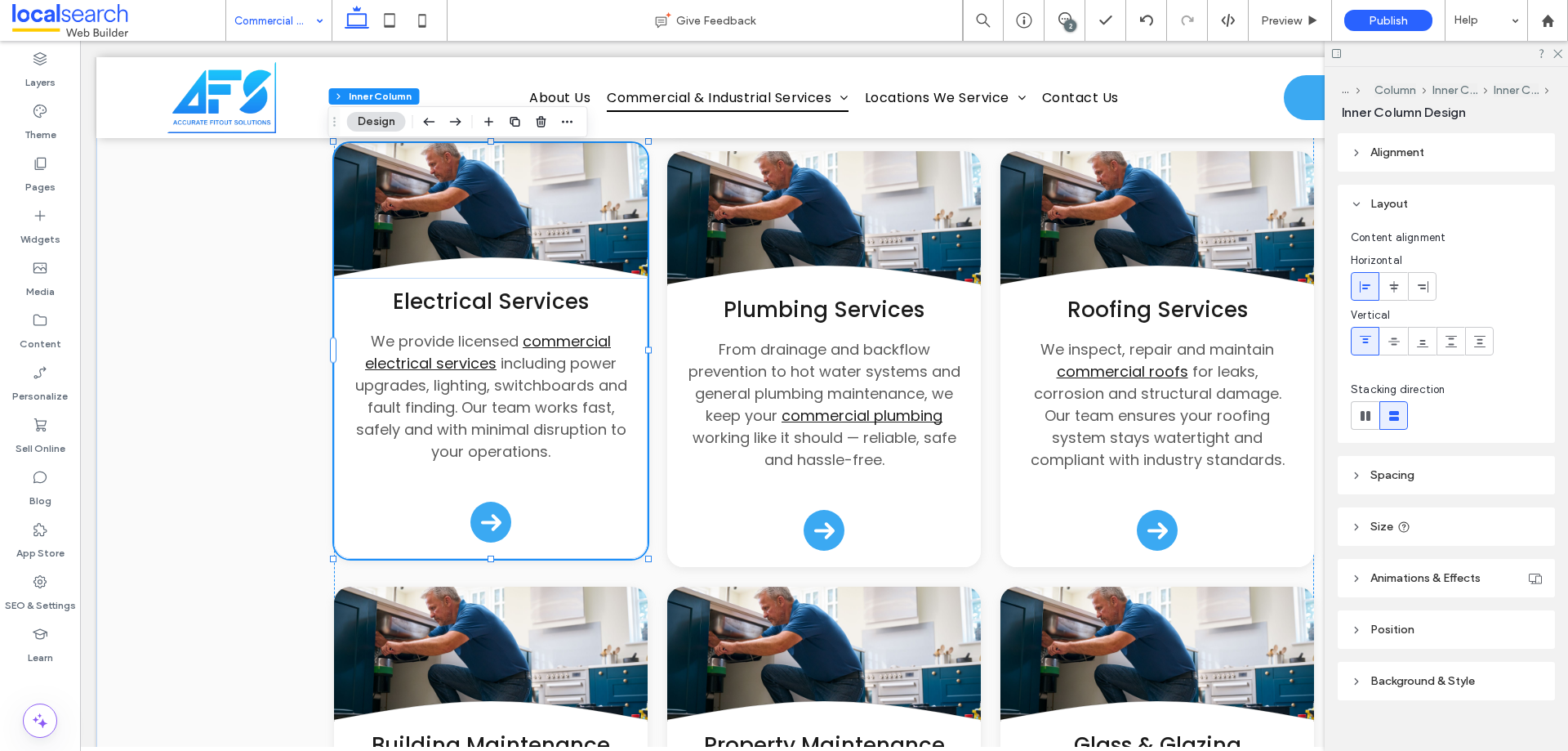 click at bounding box center (491, 217) 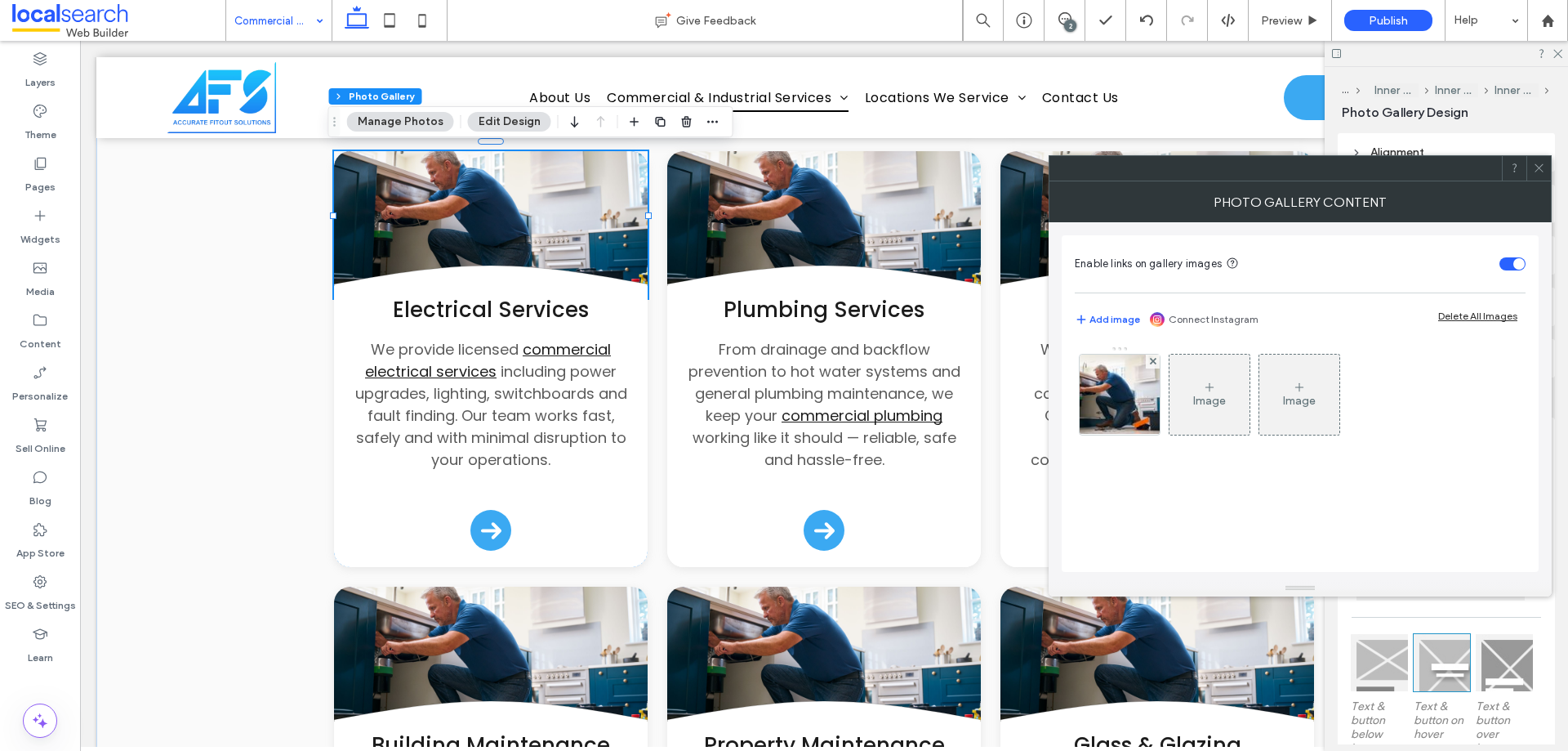 drag, startPoint x: 1103, startPoint y: 384, endPoint x: 1119, endPoint y: 387, distance: 16.278821 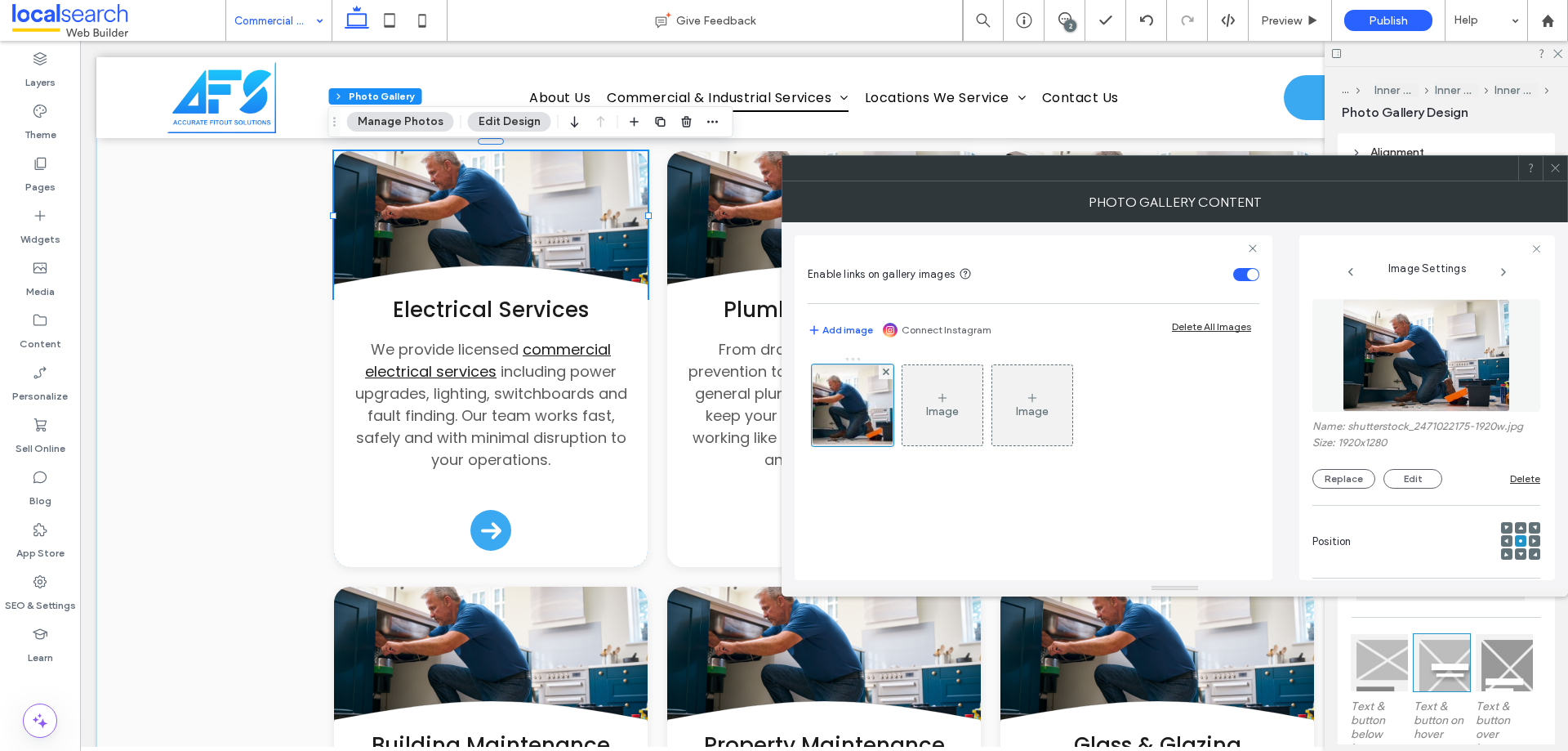 scroll, scrollTop: 467, scrollLeft: 0, axis: vertical 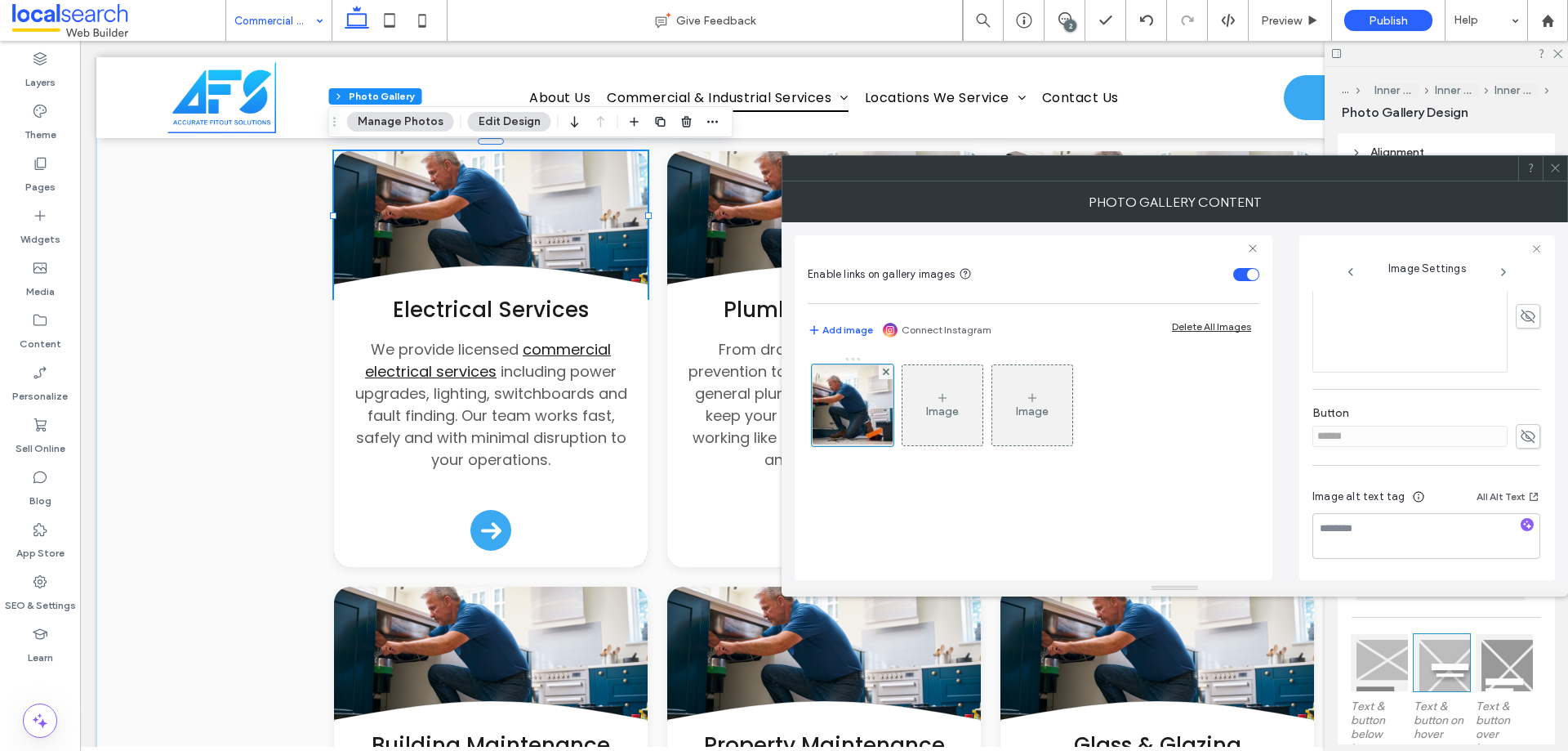 click 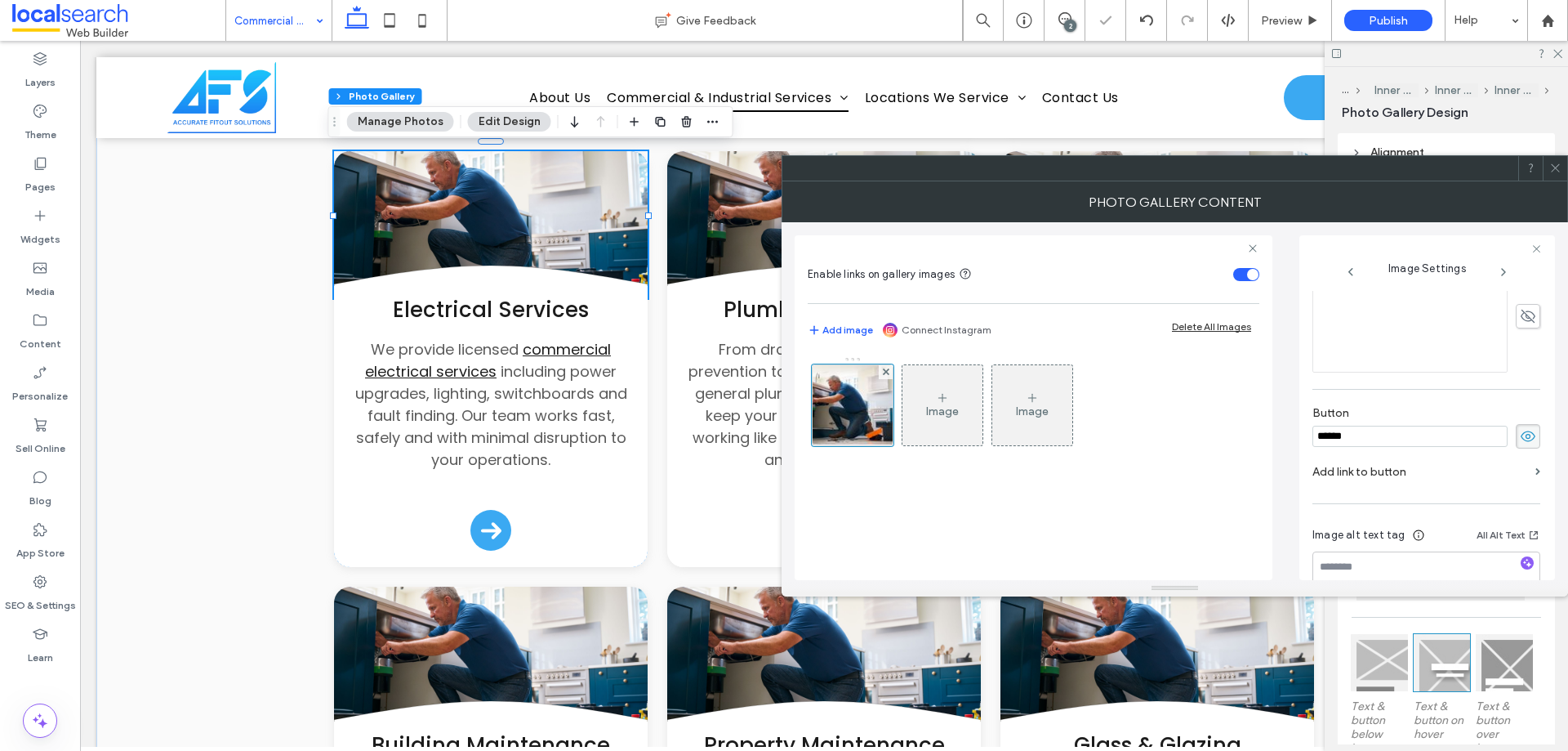 click on "******" at bounding box center [1410, 436] 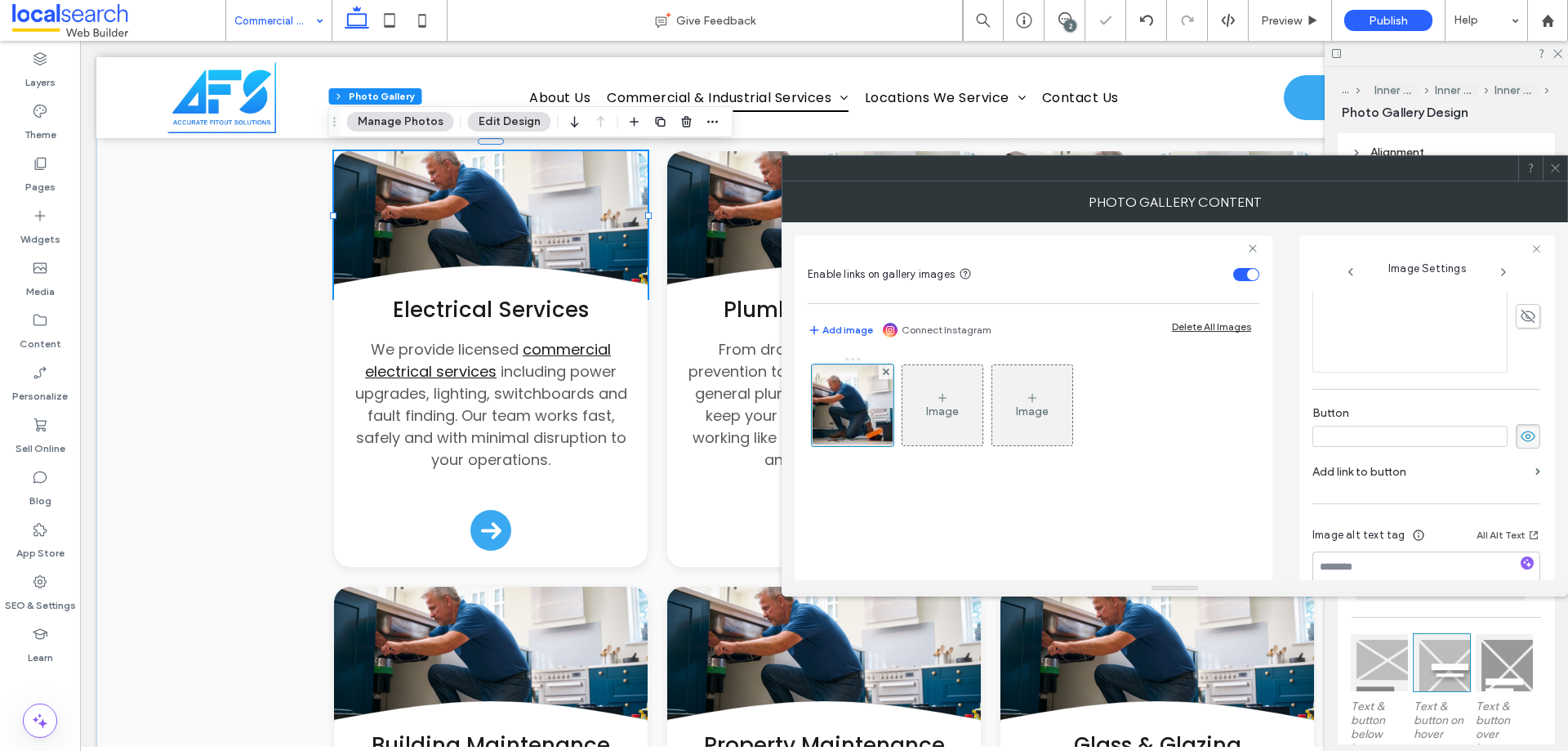 type 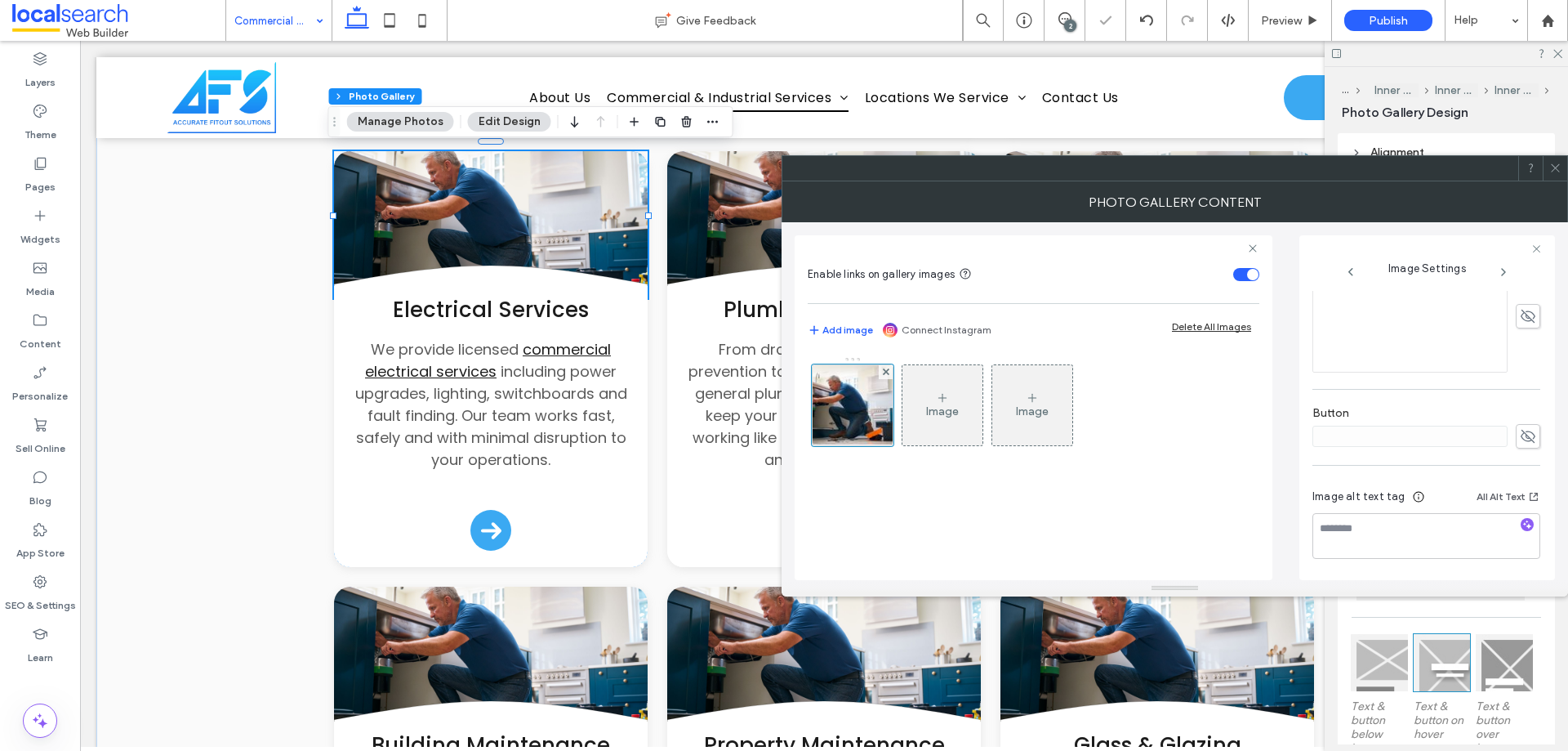 click 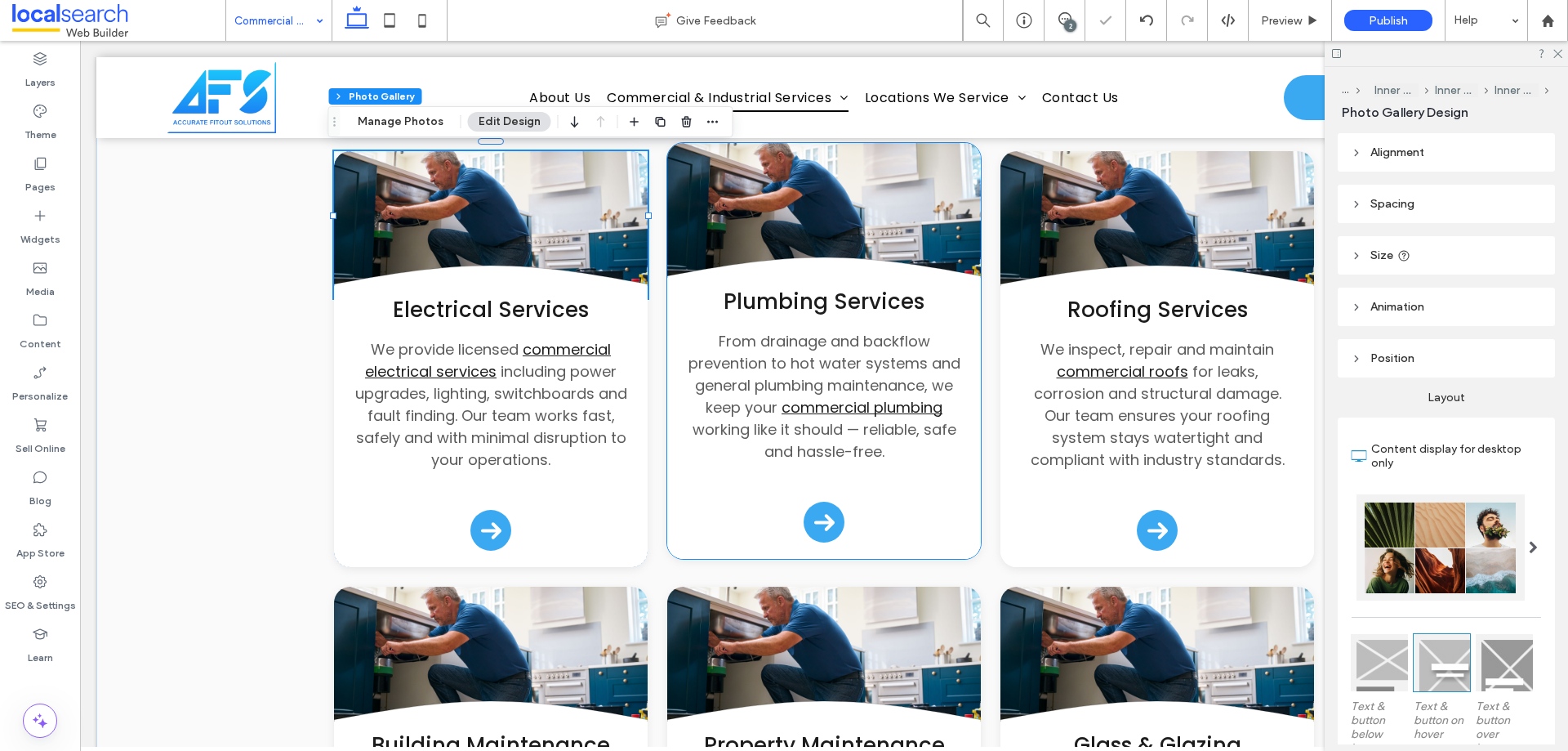 click at bounding box center [824, 217] 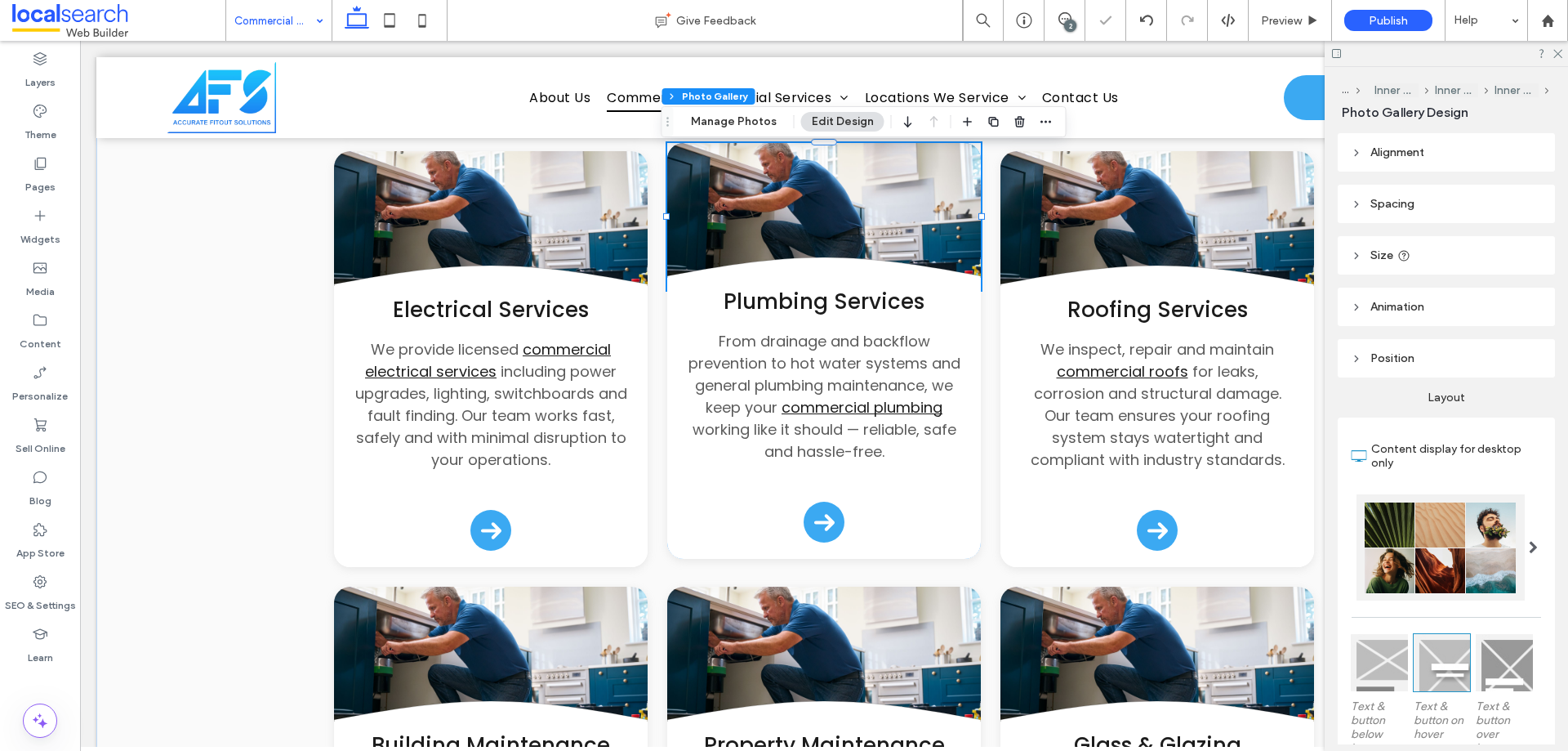 click at bounding box center [824, 217] 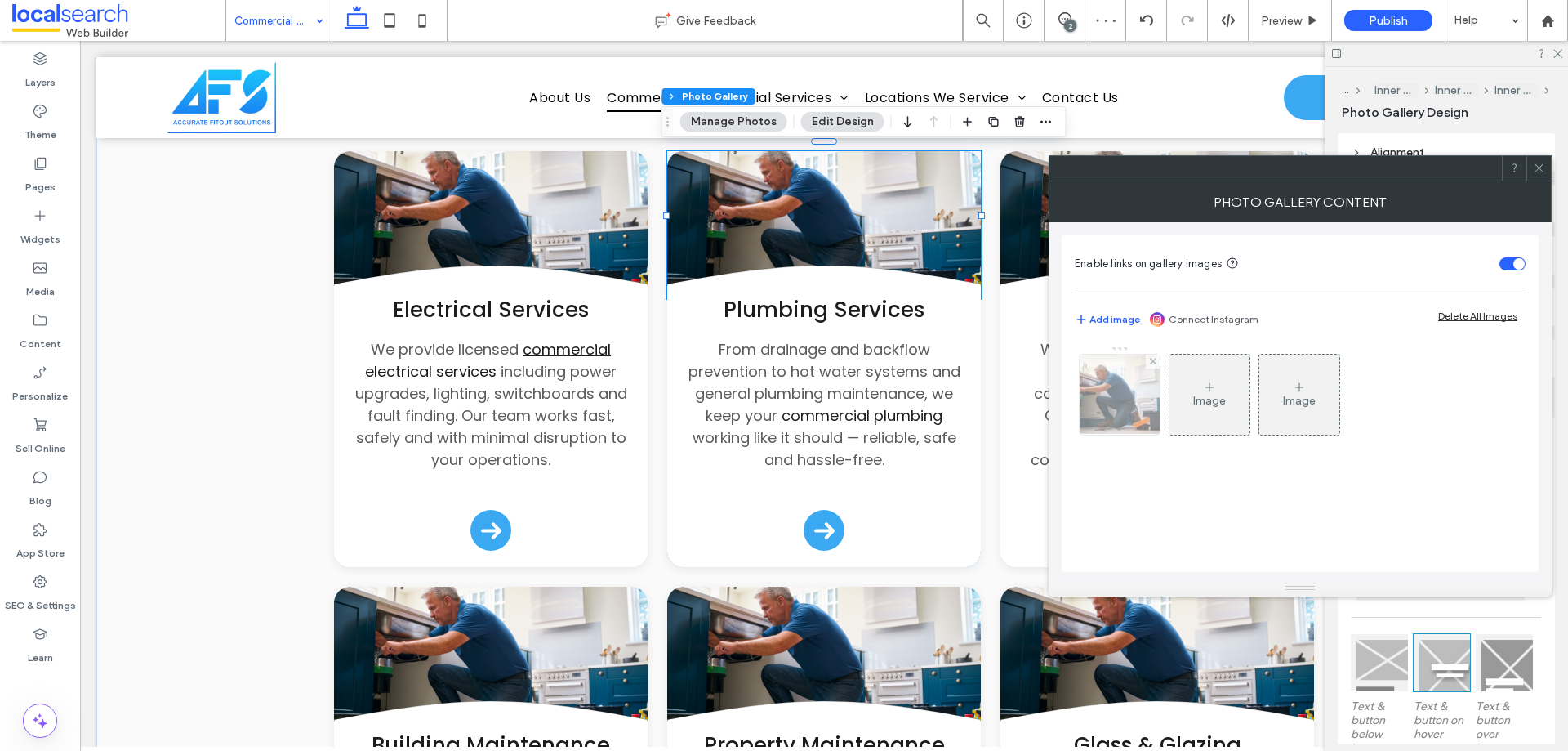 click at bounding box center [1120, 395] 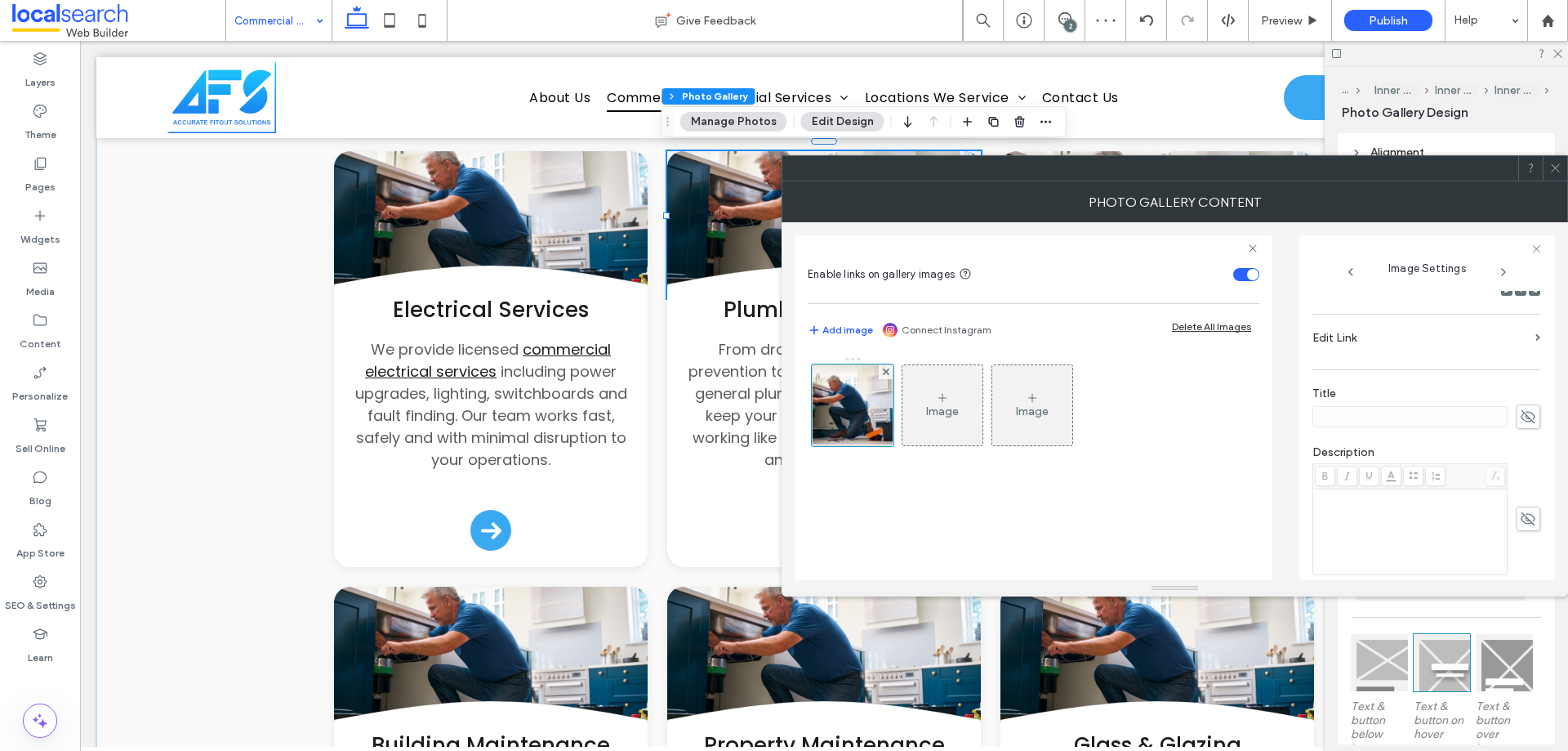 scroll, scrollTop: 467, scrollLeft: 0, axis: vertical 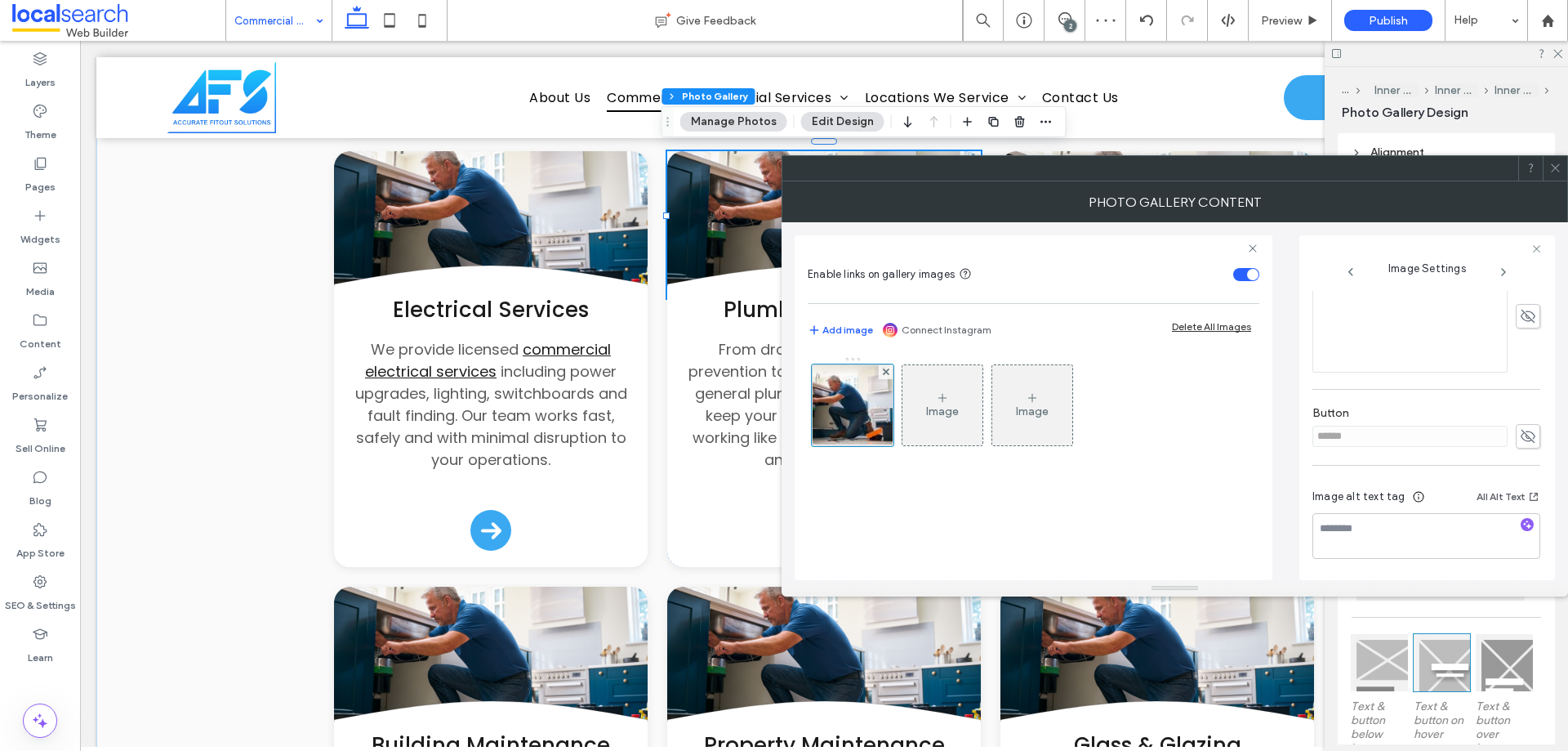 click 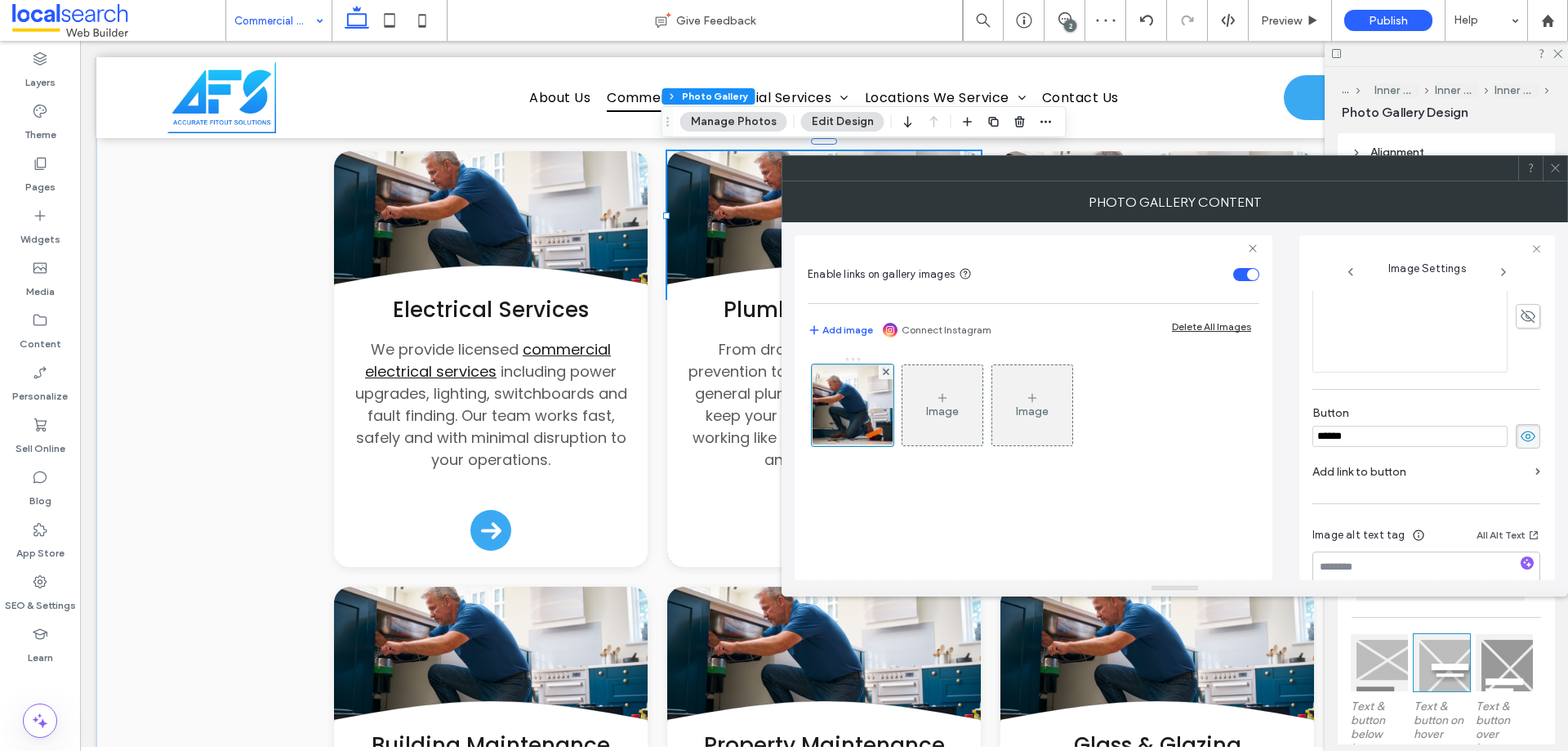 click on "******" at bounding box center [1410, 436] 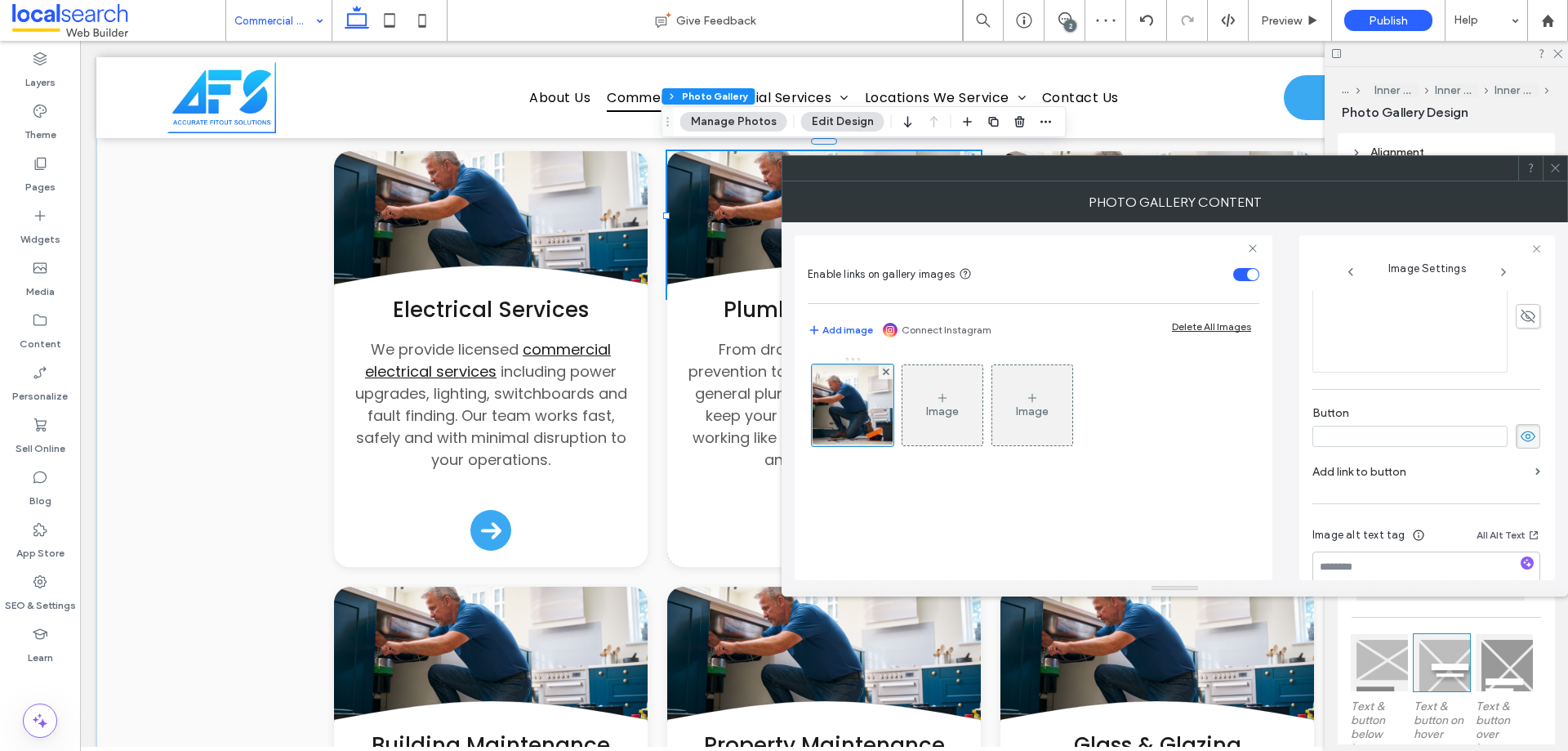 type 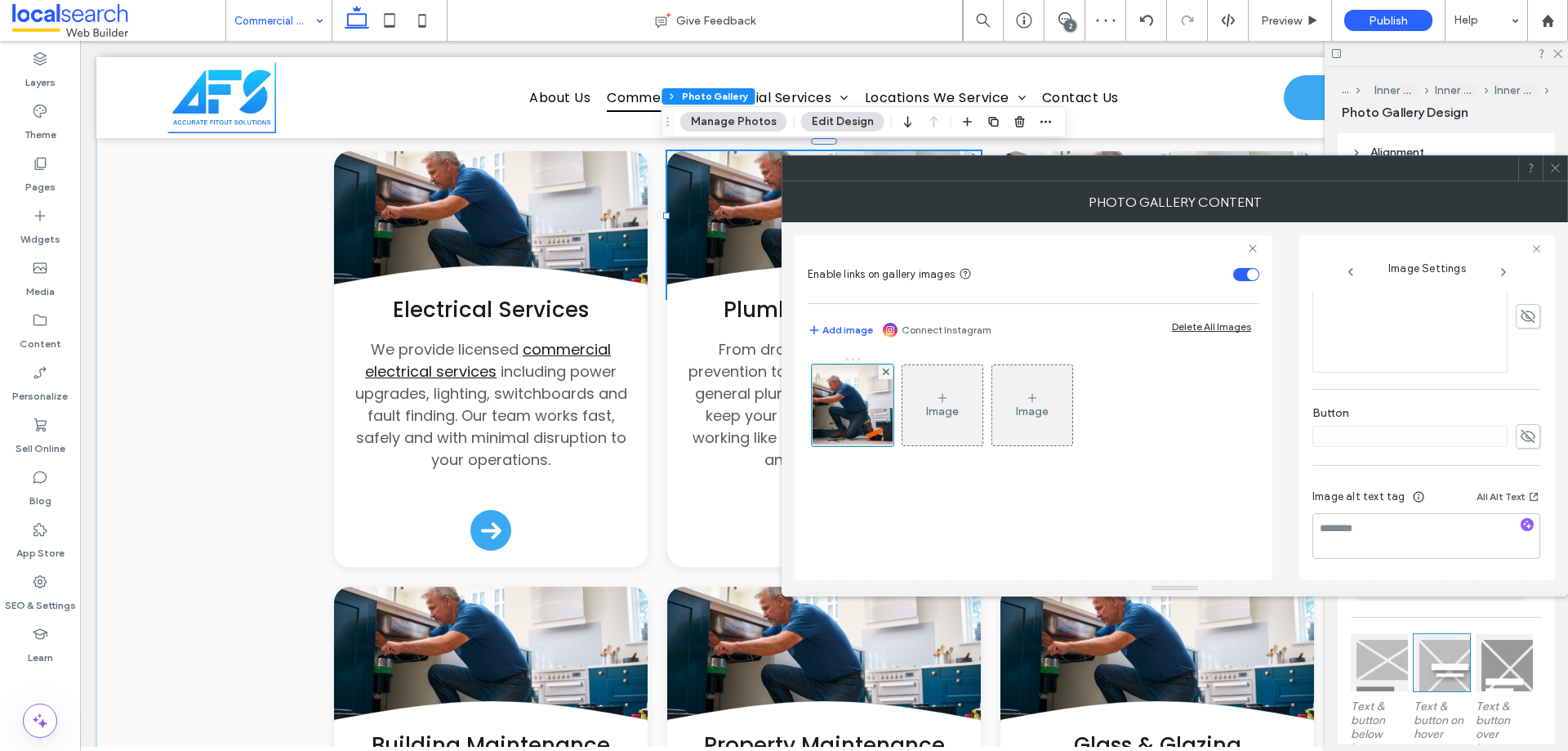 click 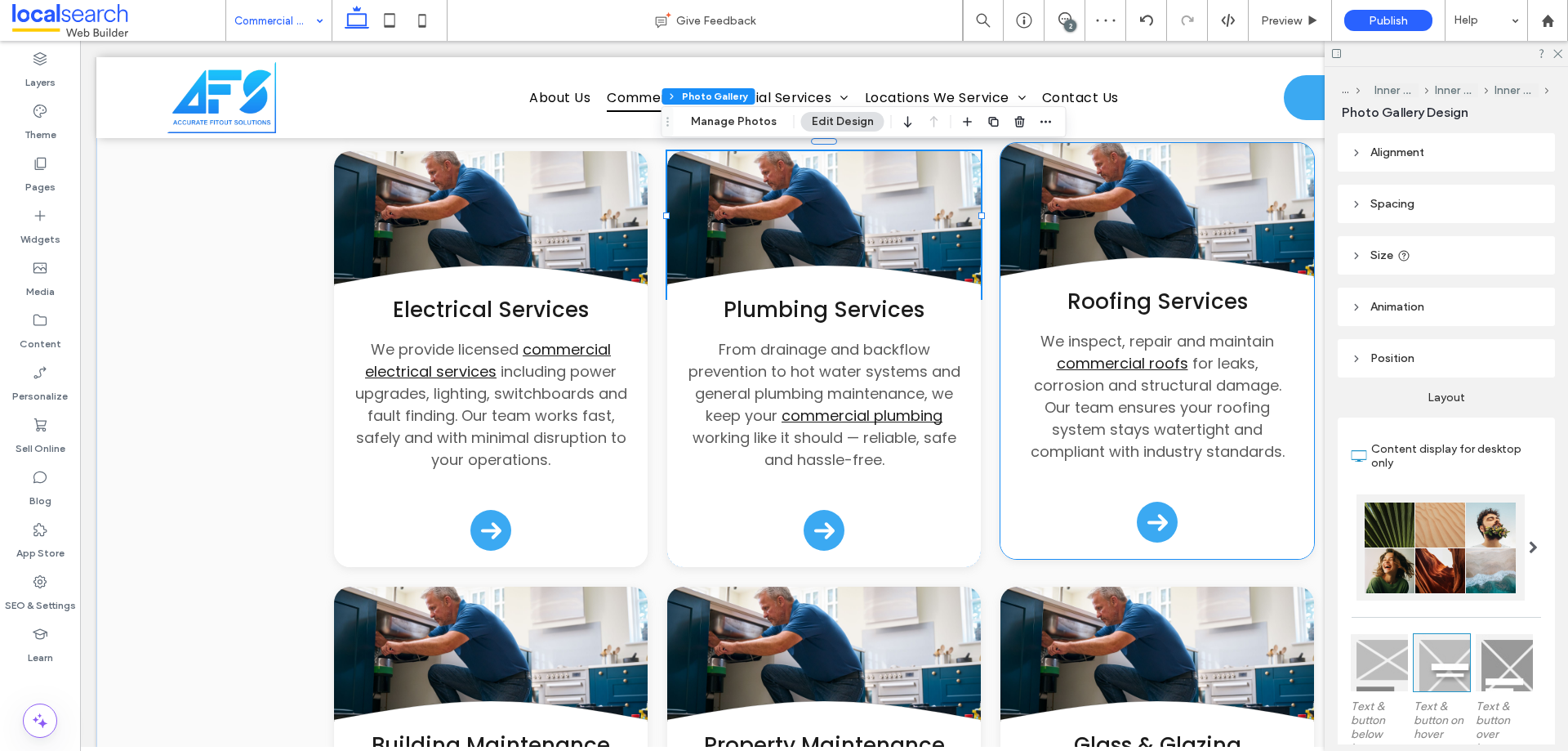 click at bounding box center [1157, 217] 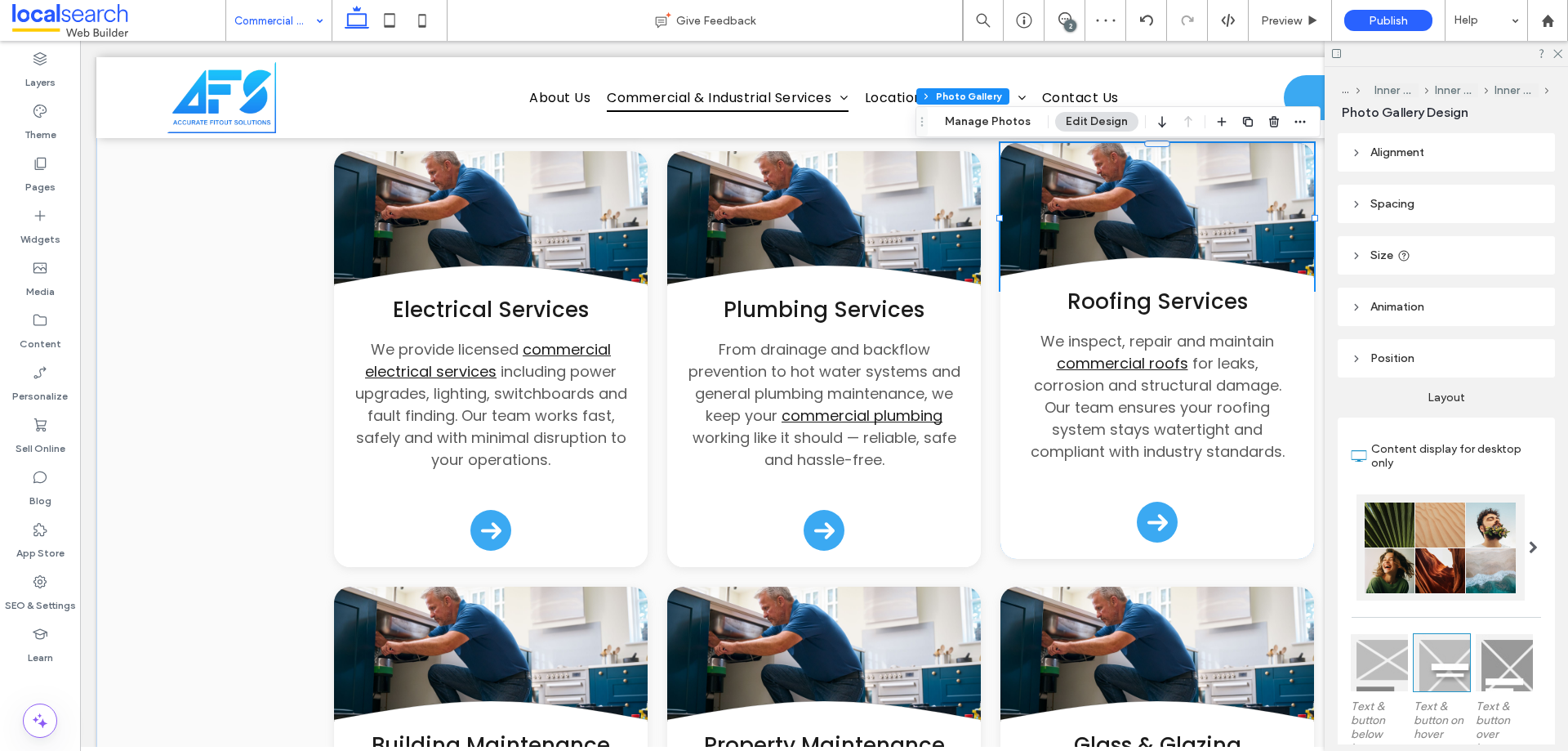 click at bounding box center [1157, 217] 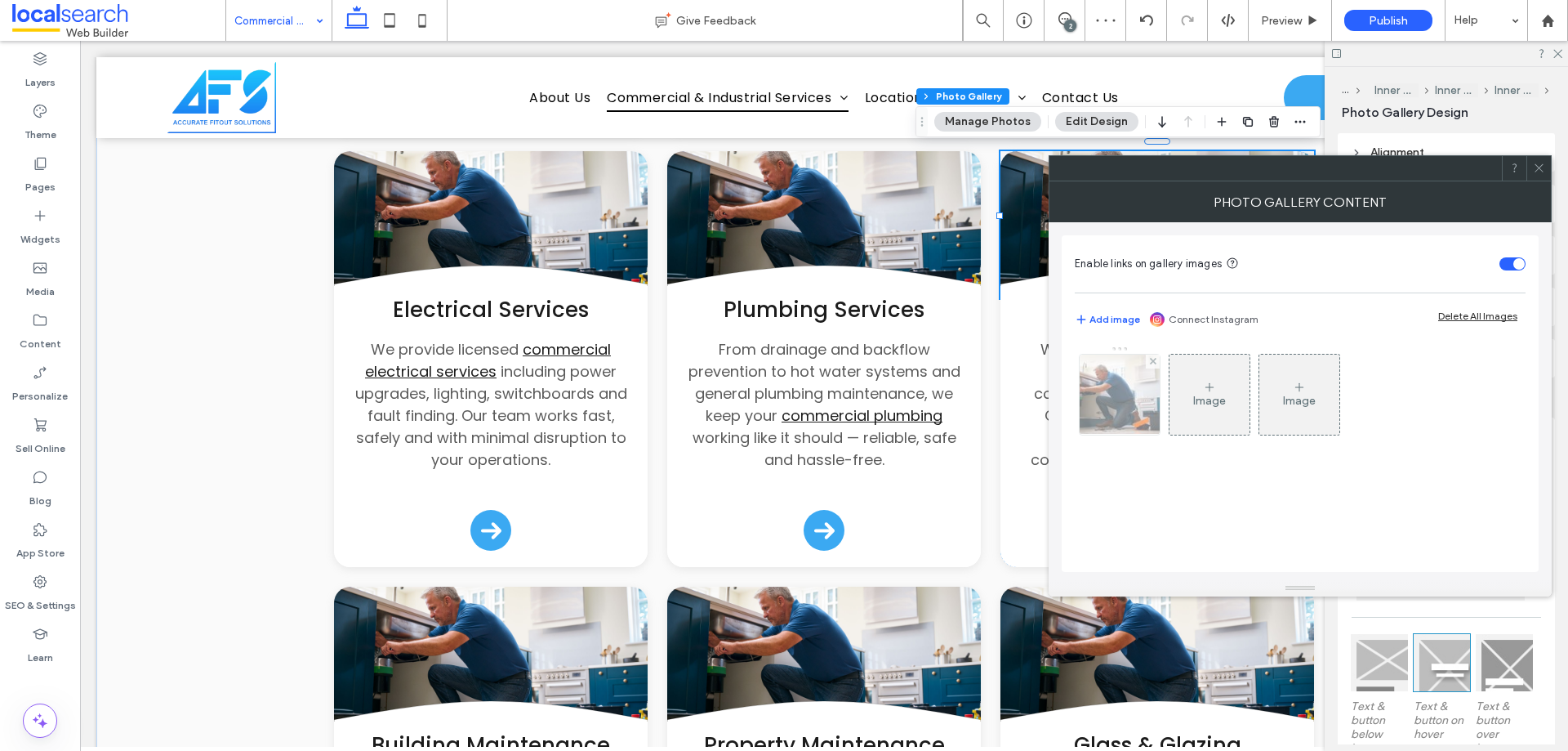 click at bounding box center (1120, 395) 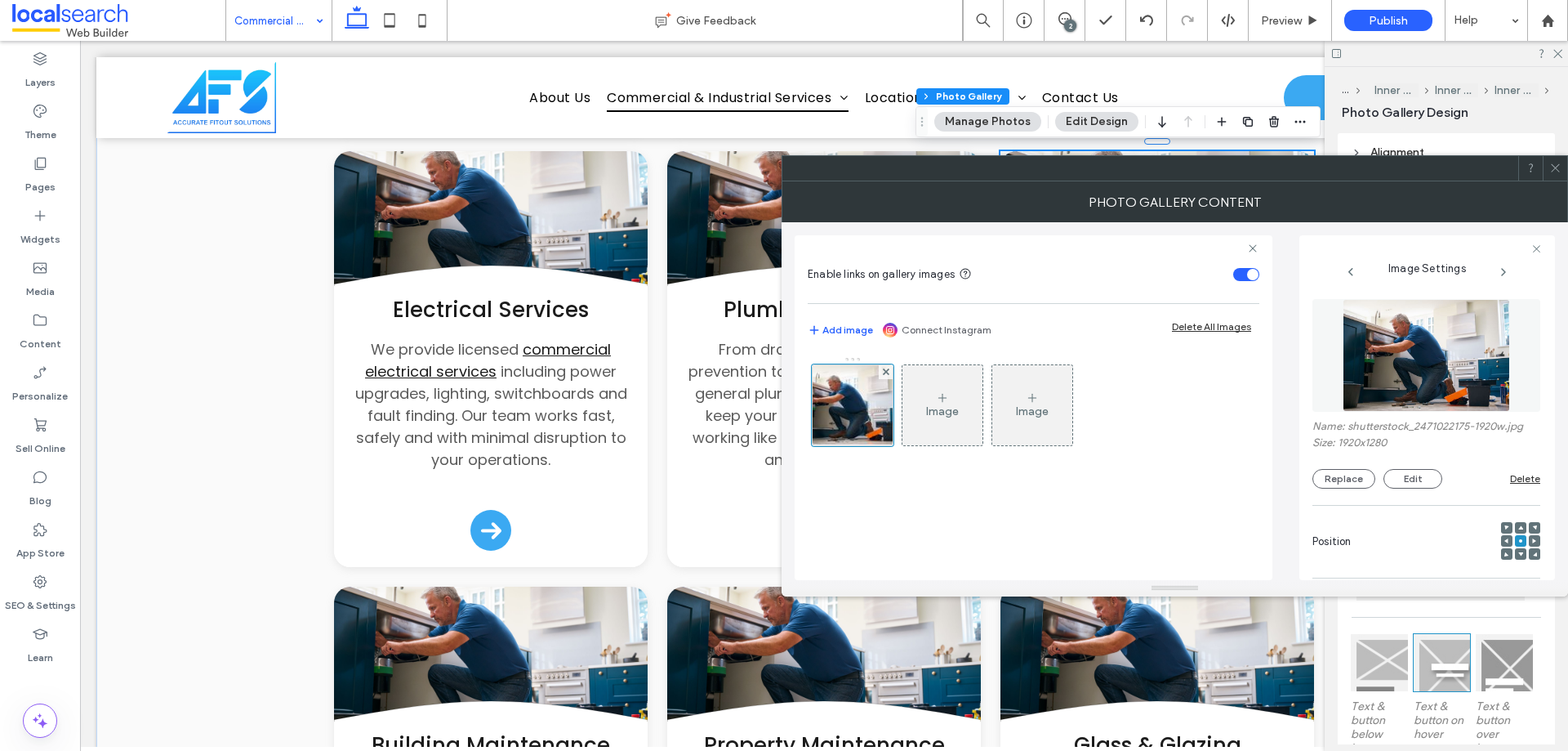 scroll, scrollTop: 467, scrollLeft: 0, axis: vertical 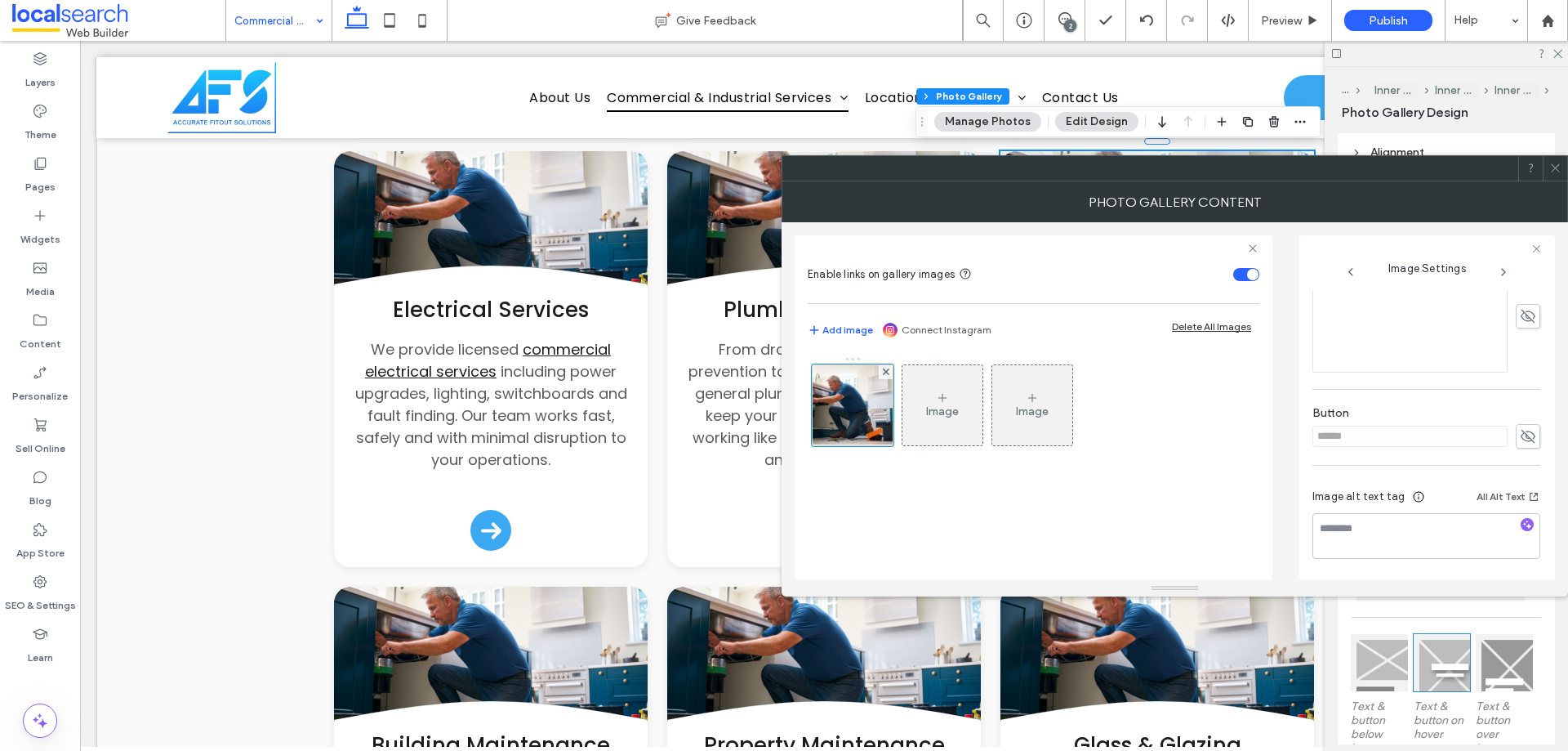 click at bounding box center [1528, 436] 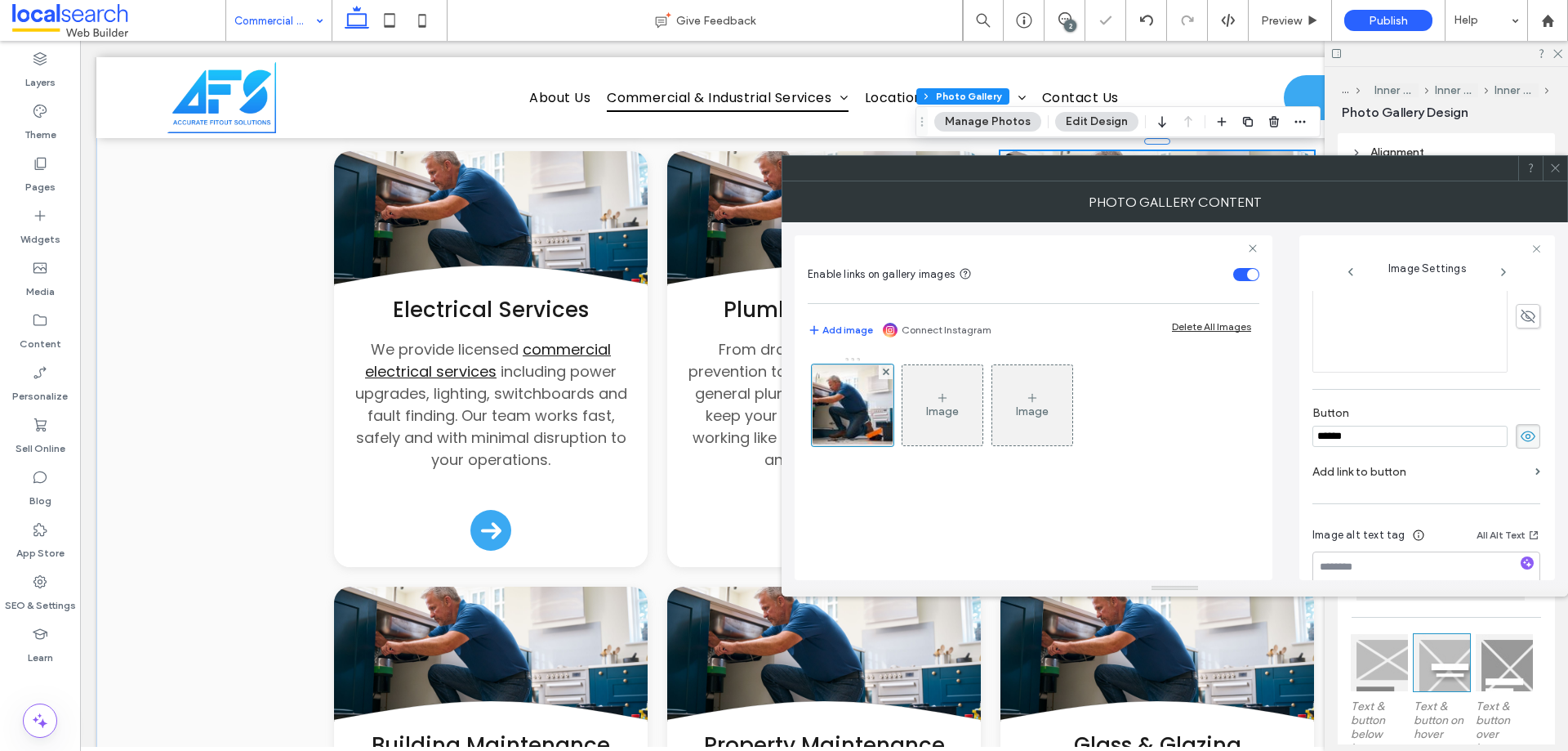click on "******" at bounding box center [1410, 436] 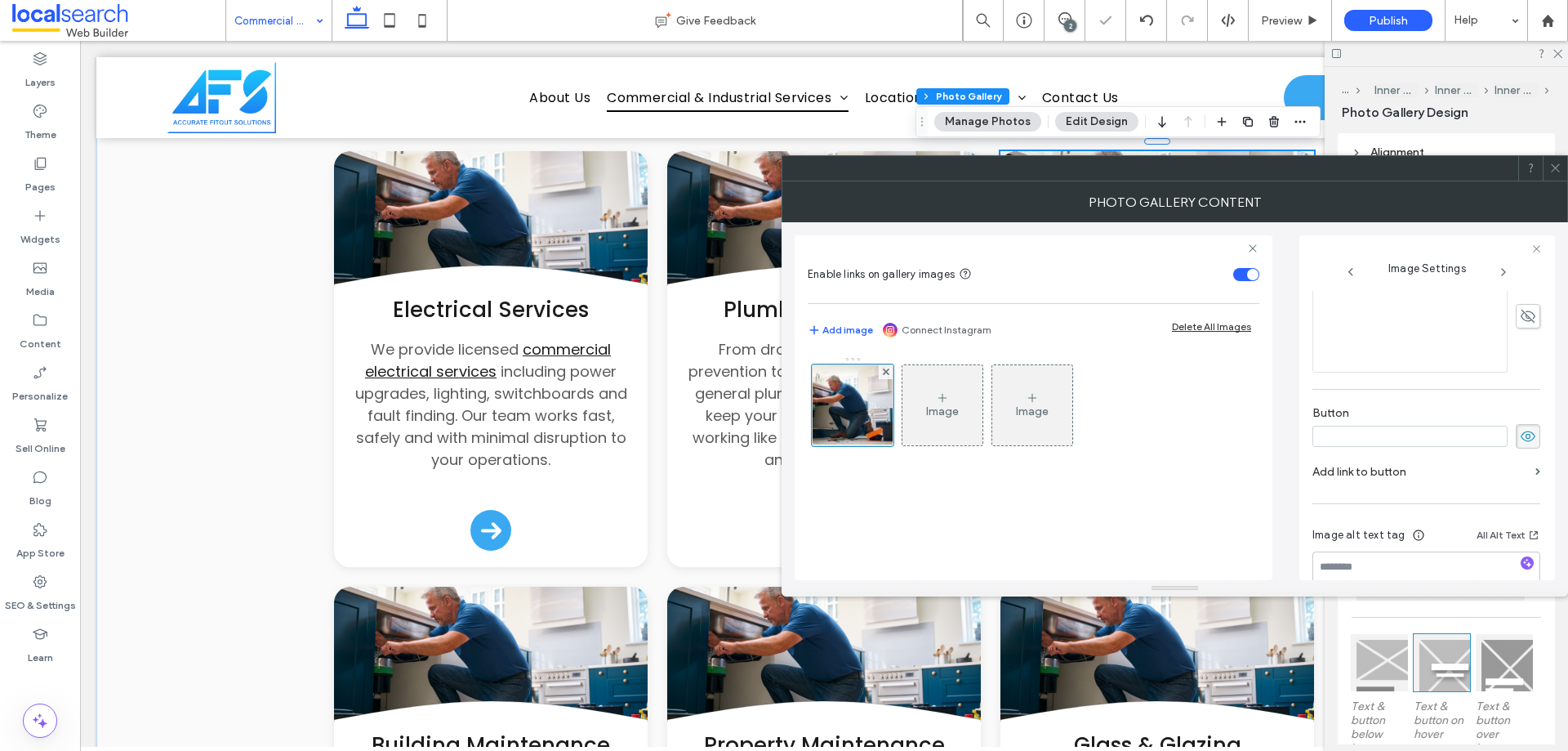 type 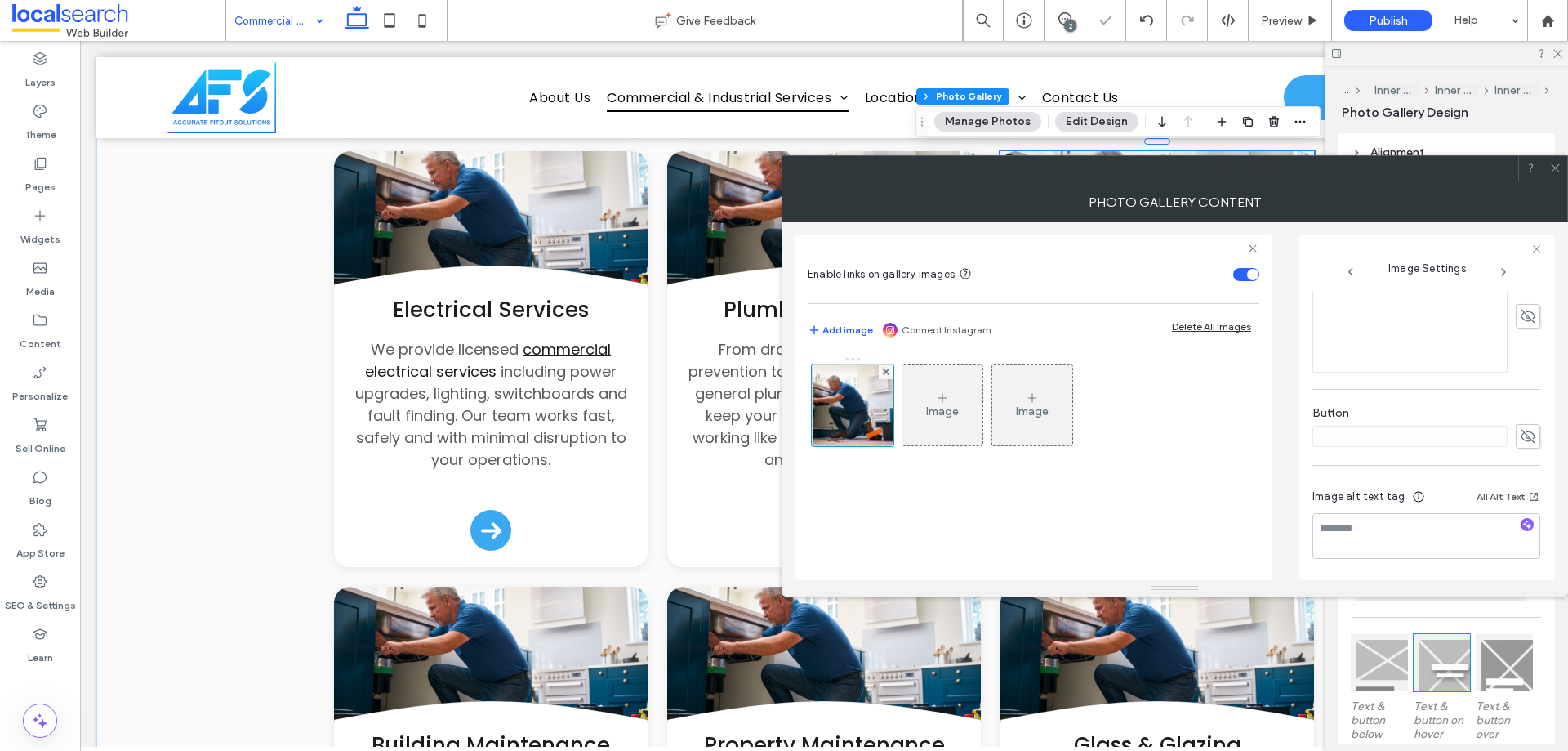 click 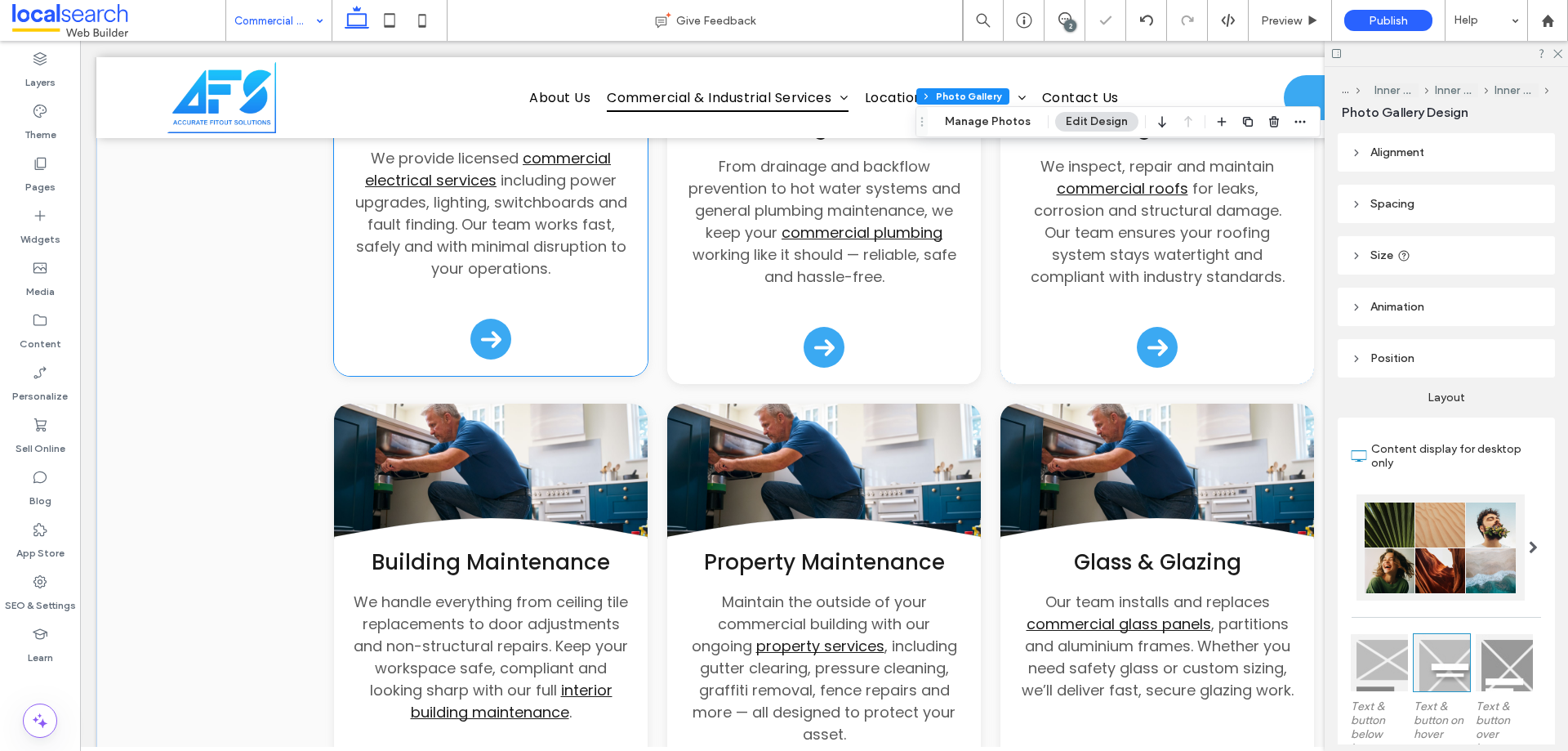scroll, scrollTop: 1308, scrollLeft: 0, axis: vertical 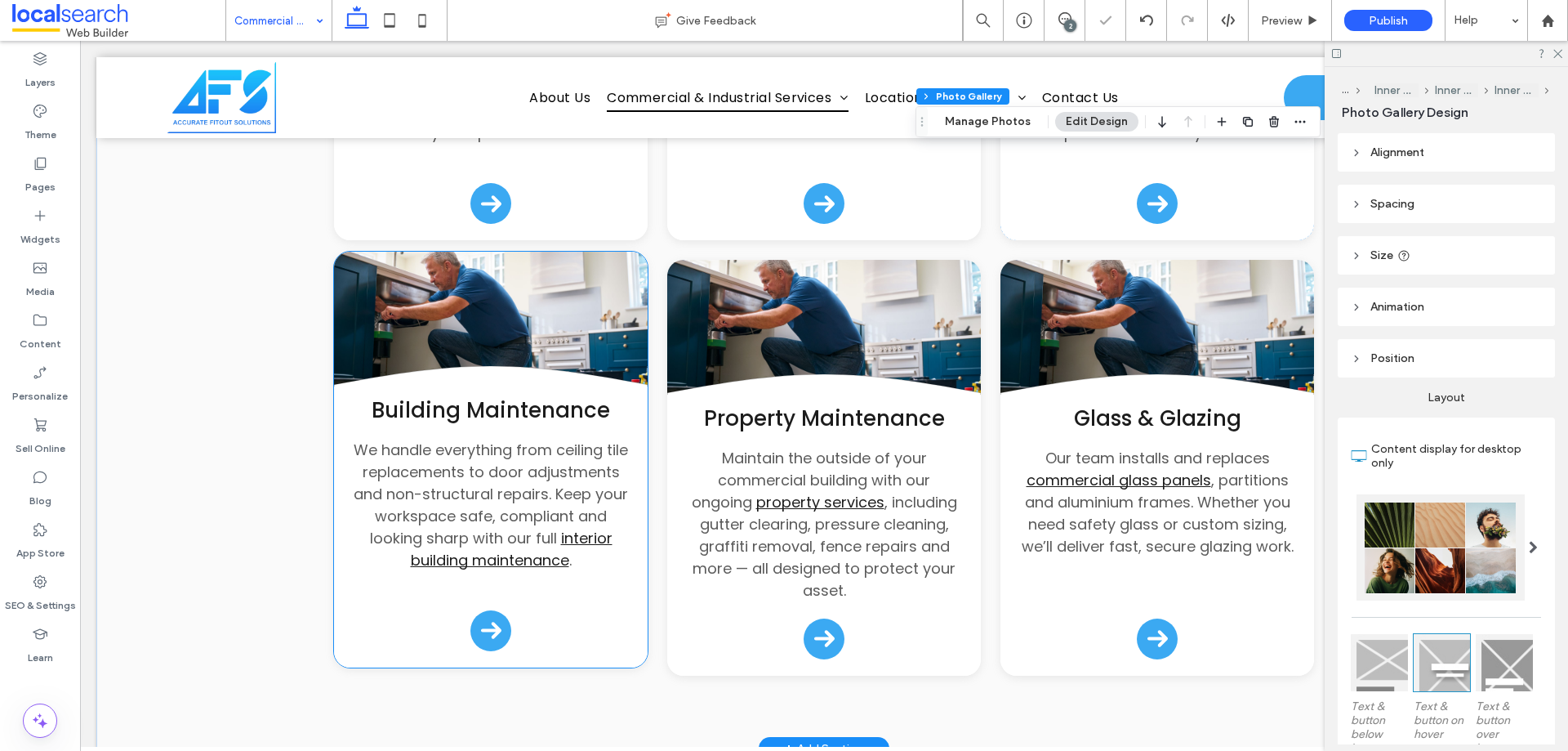click at bounding box center [491, 325] 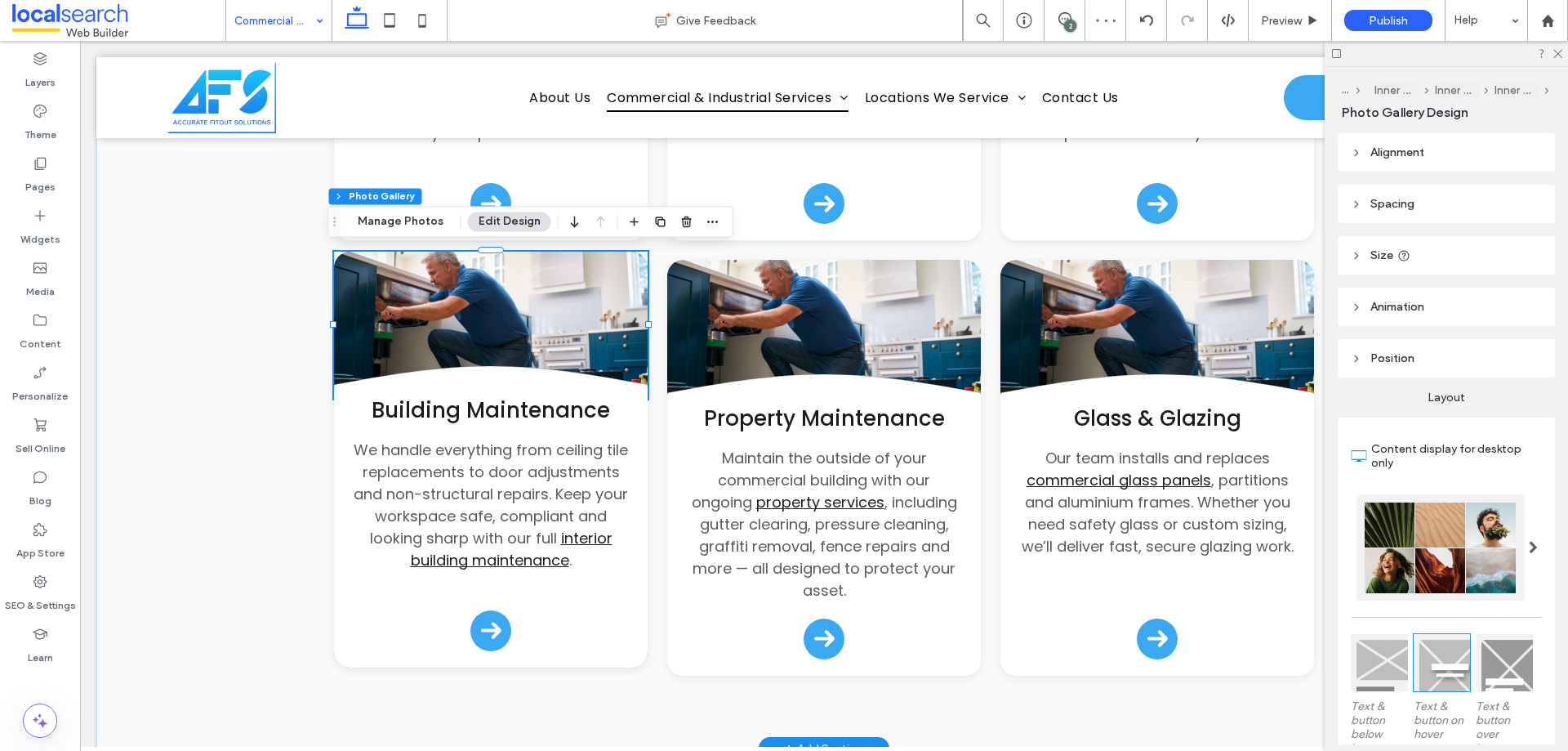 click at bounding box center (491, 325) 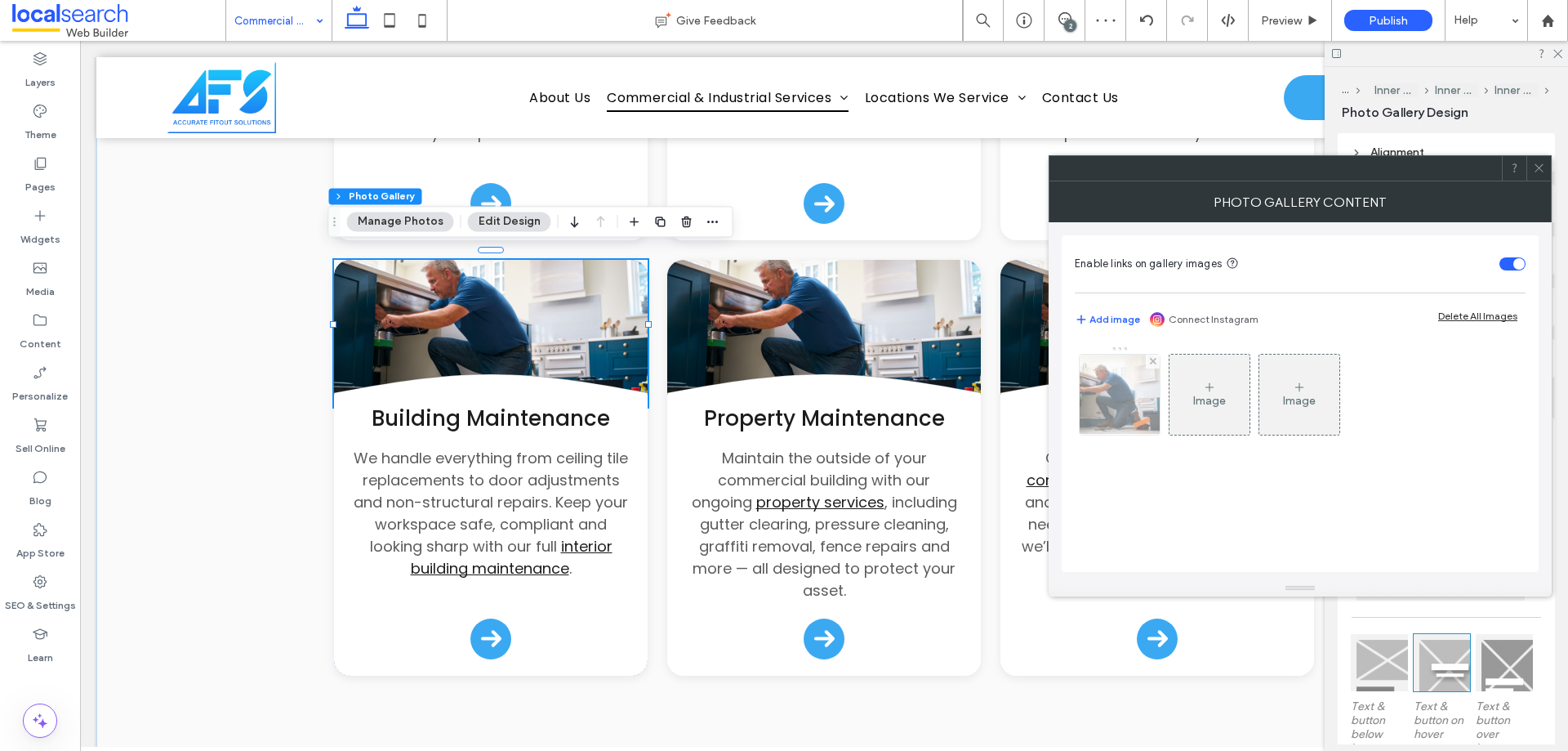 click at bounding box center (1120, 395) 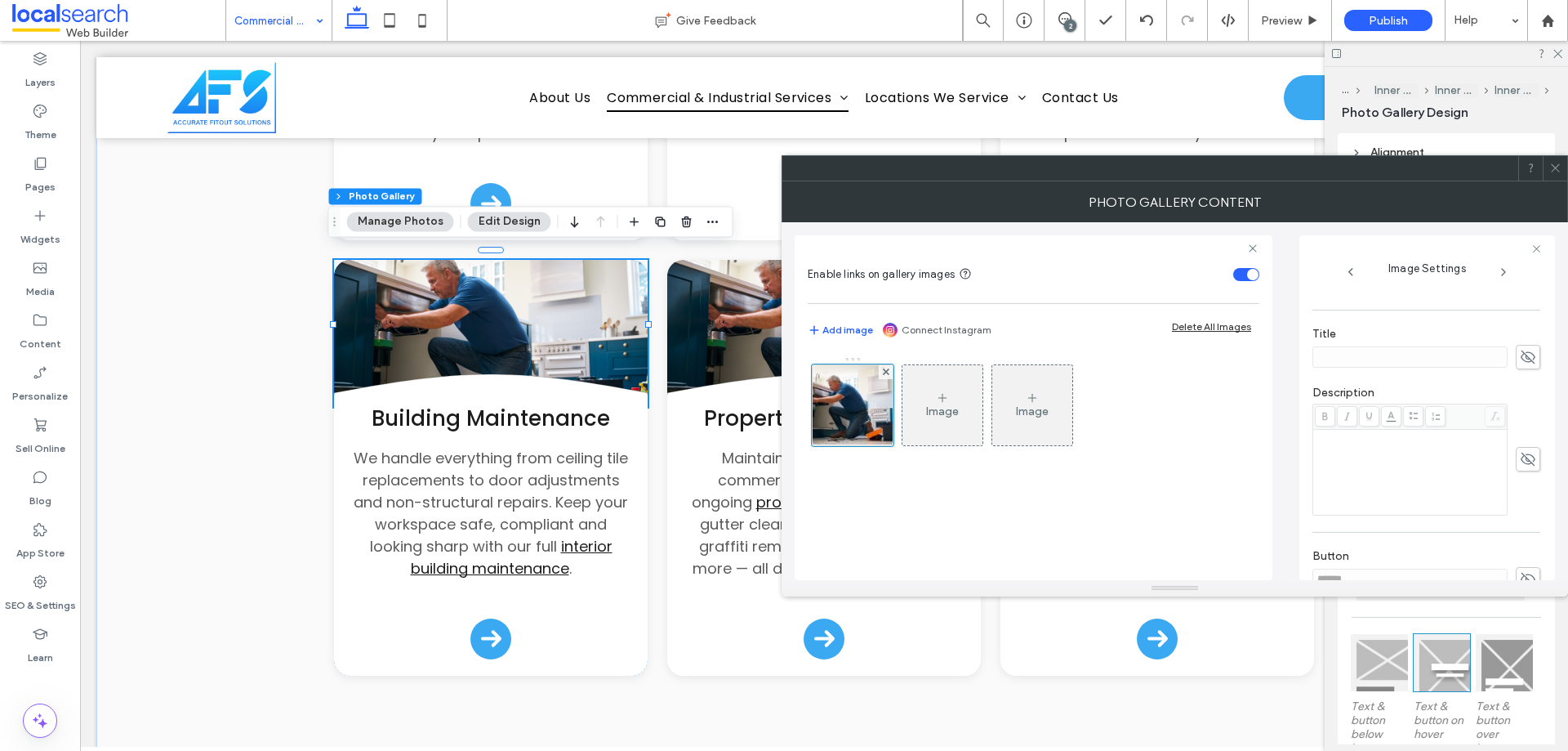 scroll, scrollTop: 467, scrollLeft: 0, axis: vertical 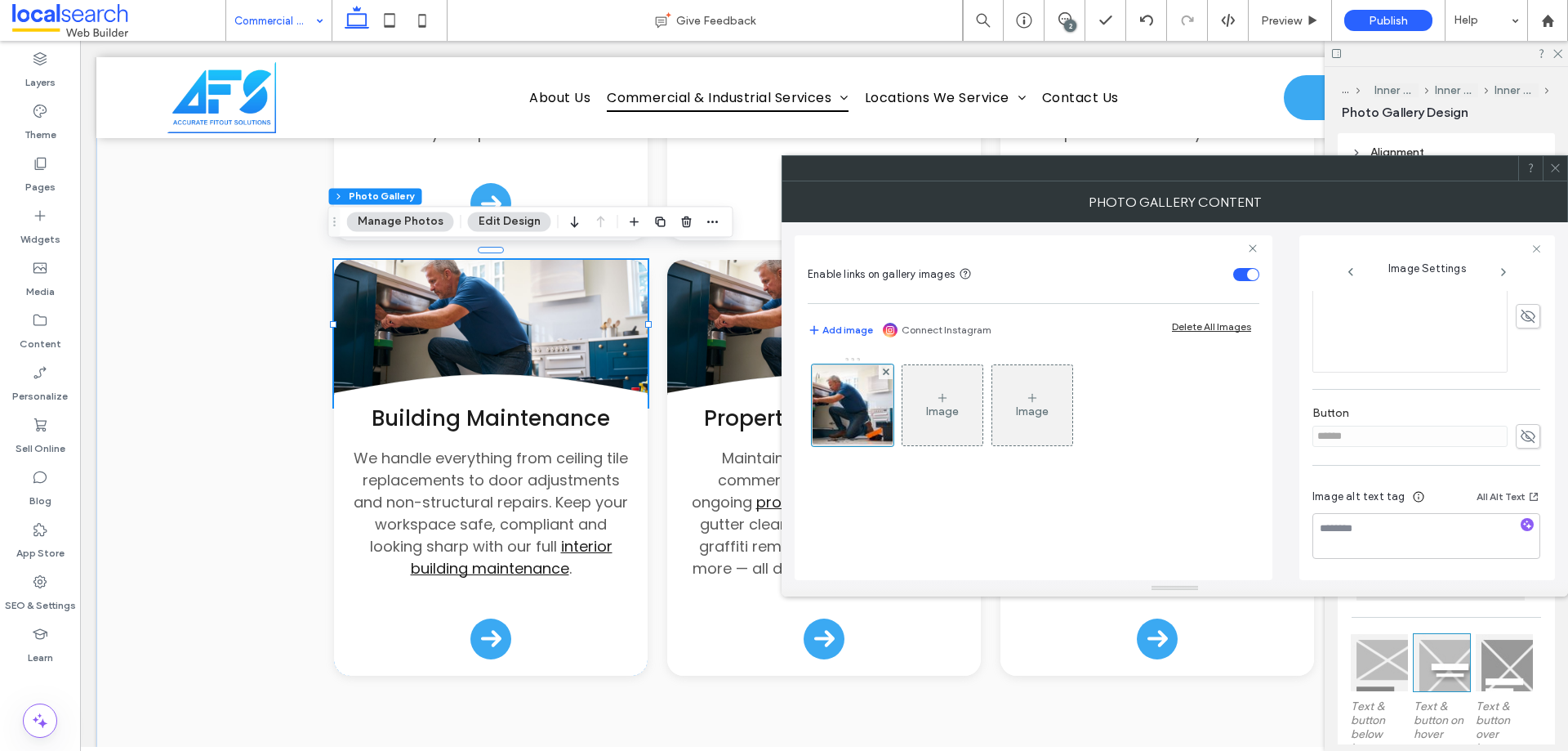 click 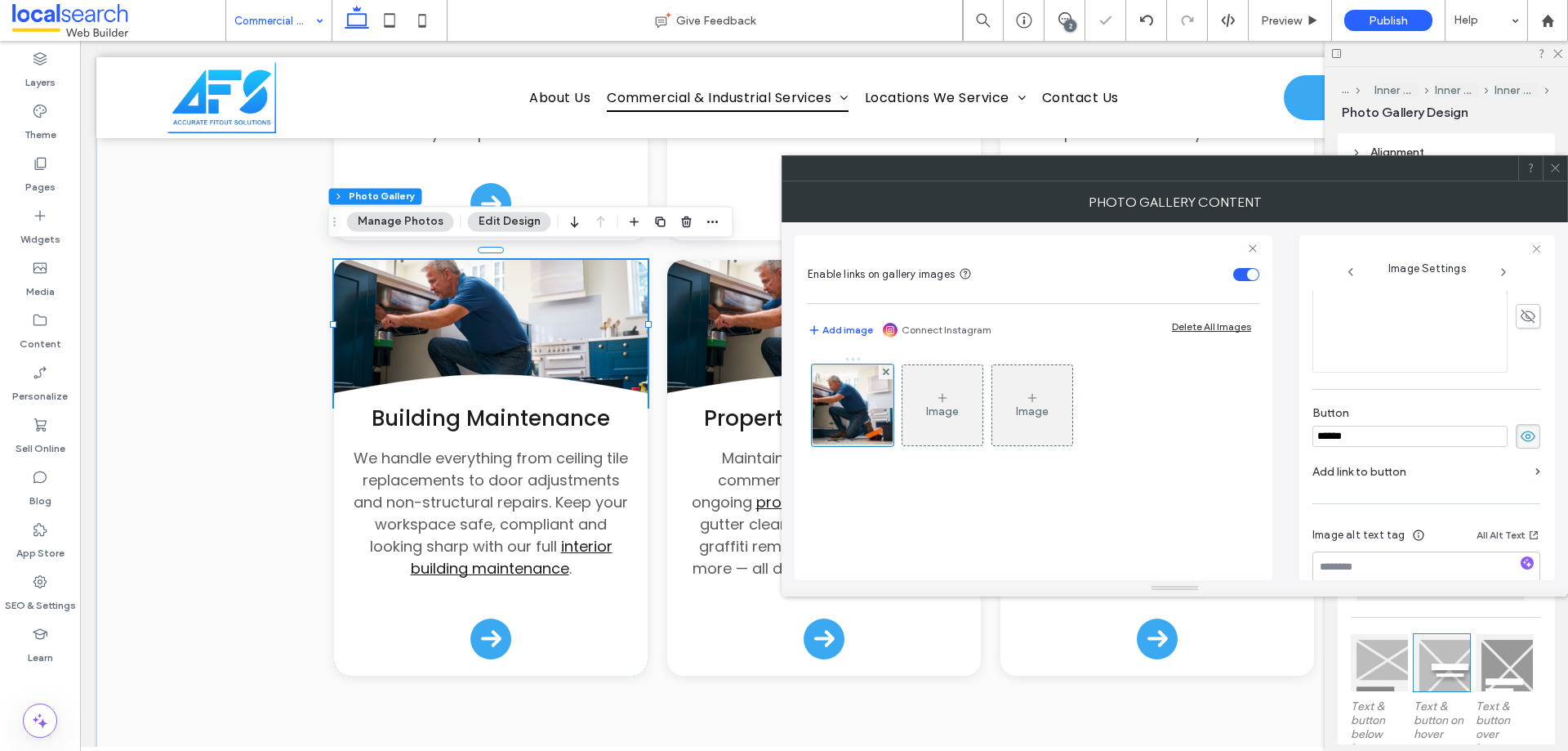 click on "******" at bounding box center (1426, 436) 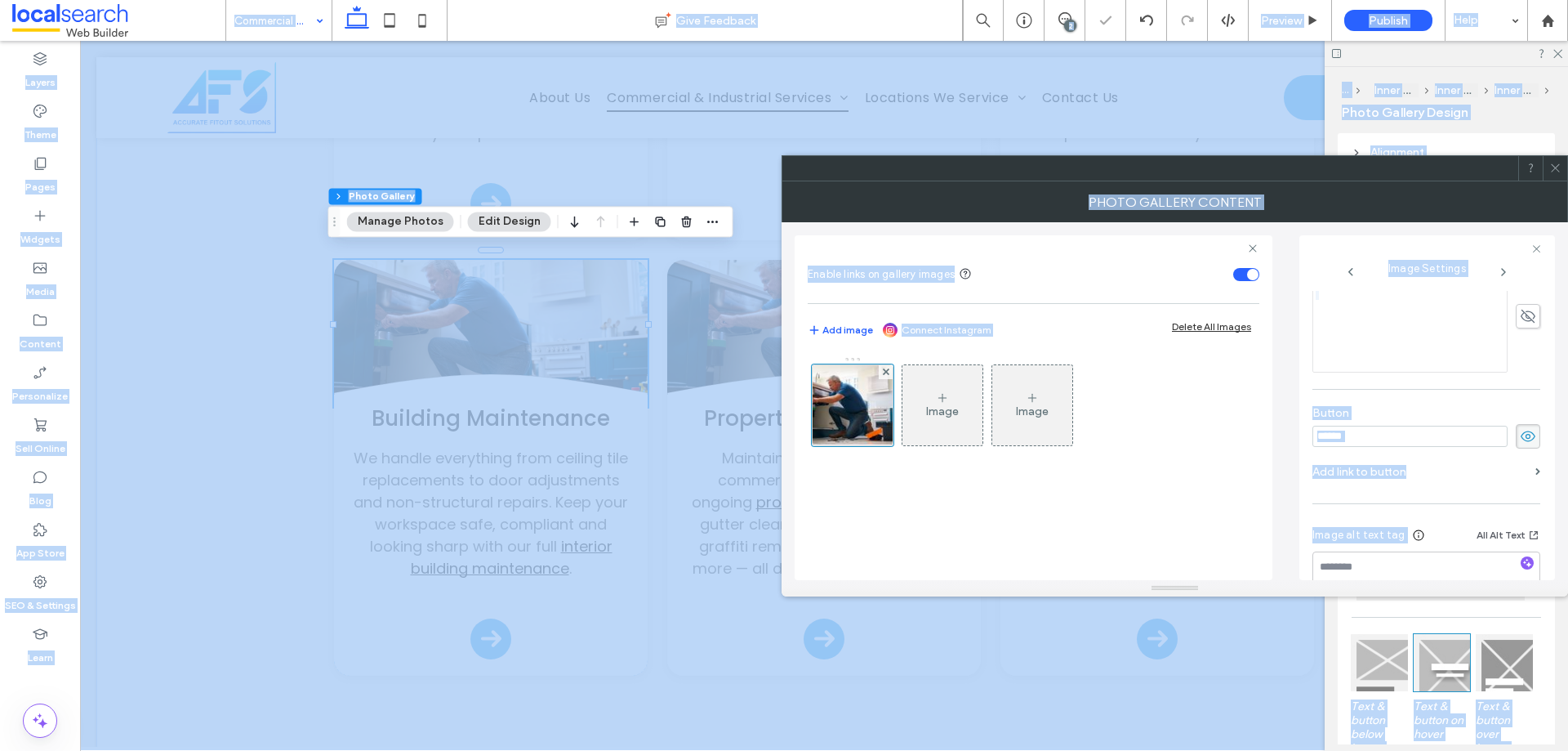 click on "******" at bounding box center [1410, 436] 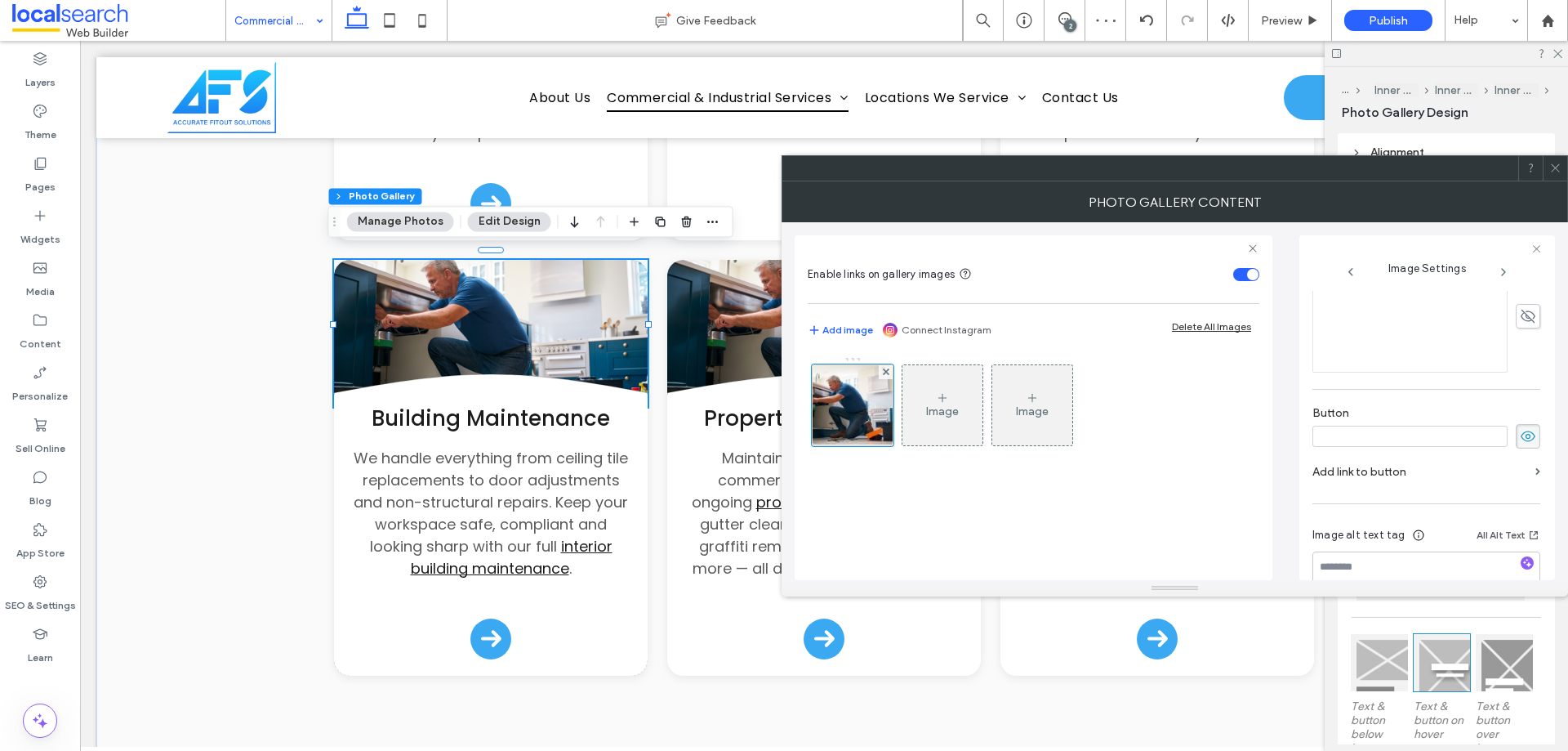 type 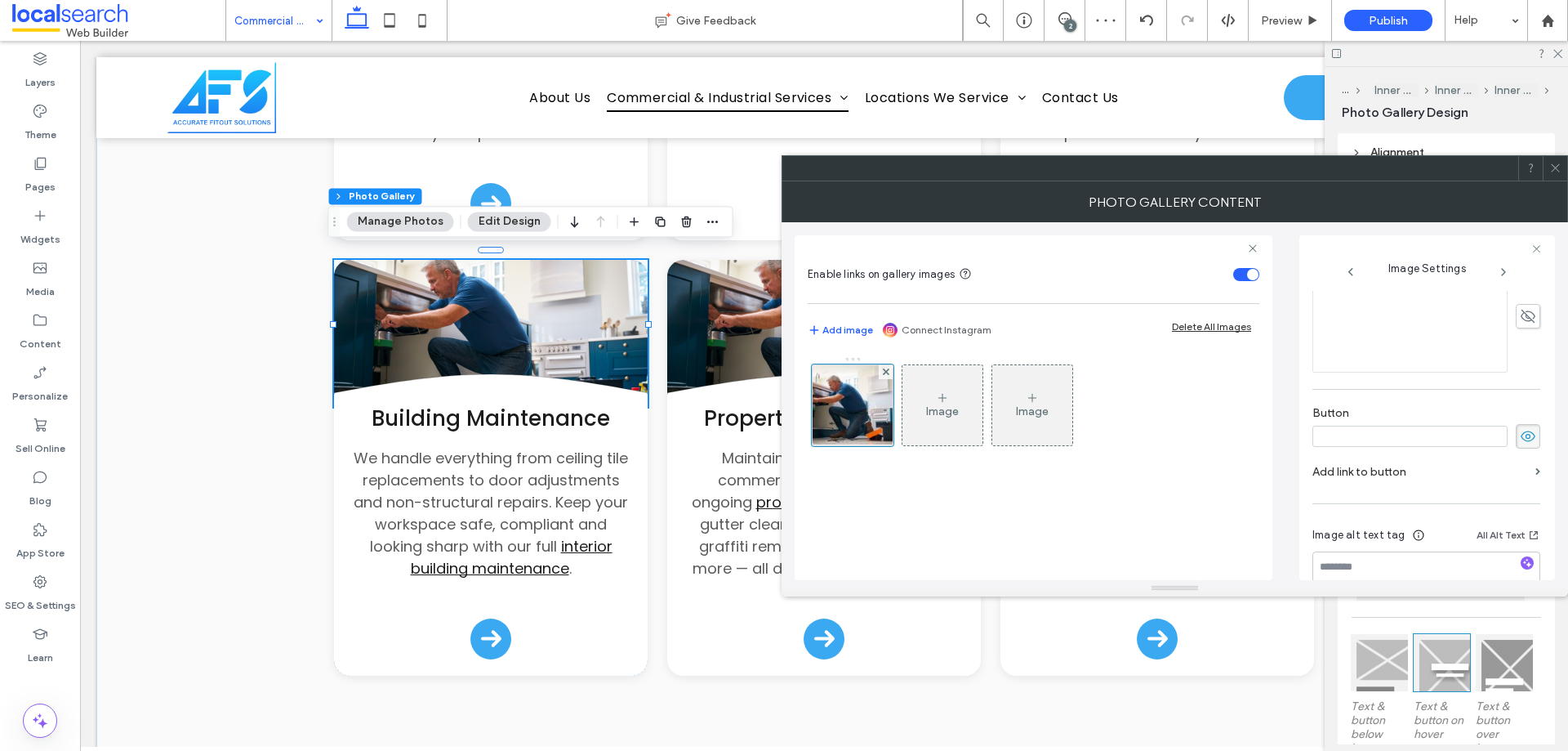 click on "Name: shutterstock_2471022175-1920w.jpg Size: 1920x1280 Replace Edit Delete Position Edit Link Title Description Button Add link to button Image alt text tag All Alt Text" at bounding box center (1427, 436) 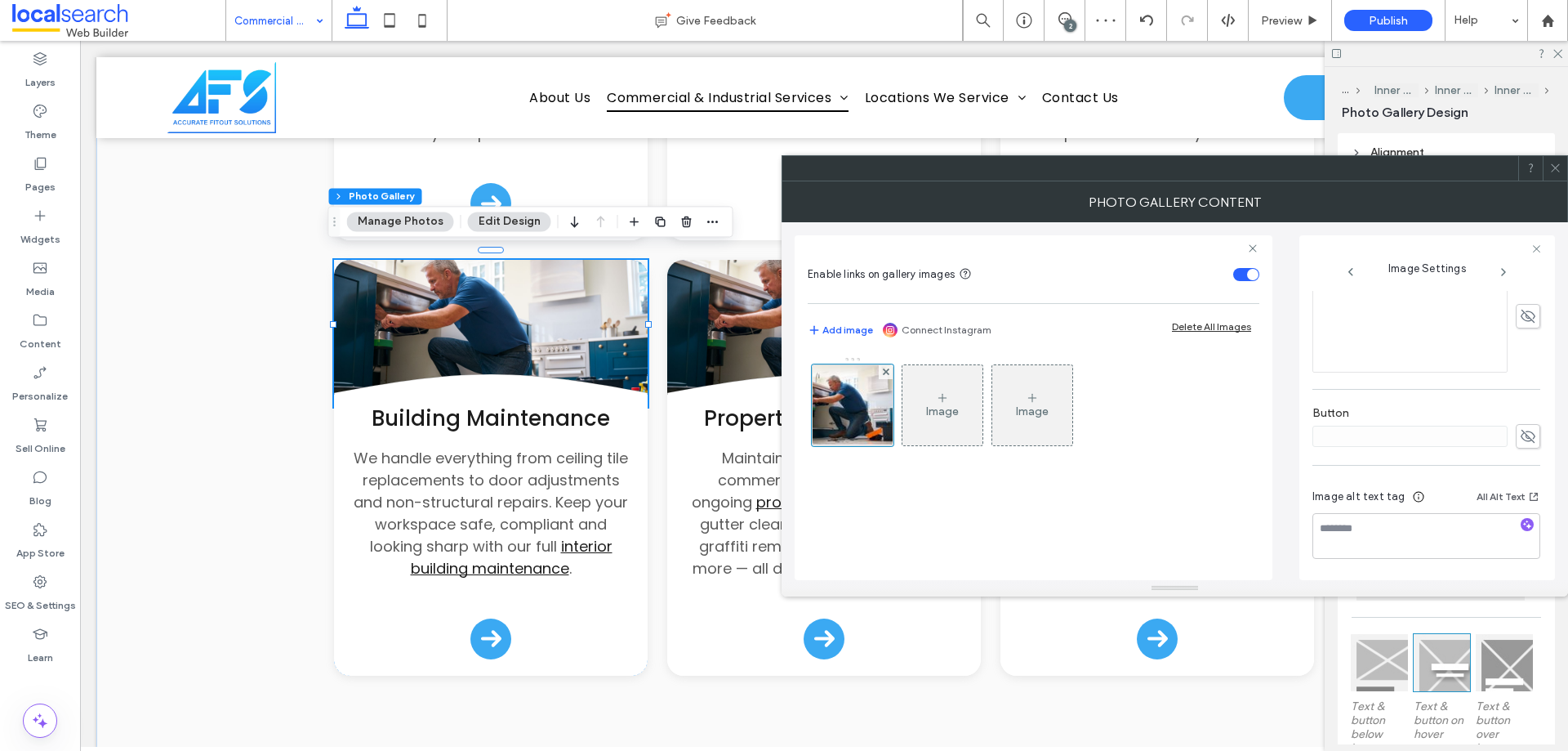 click 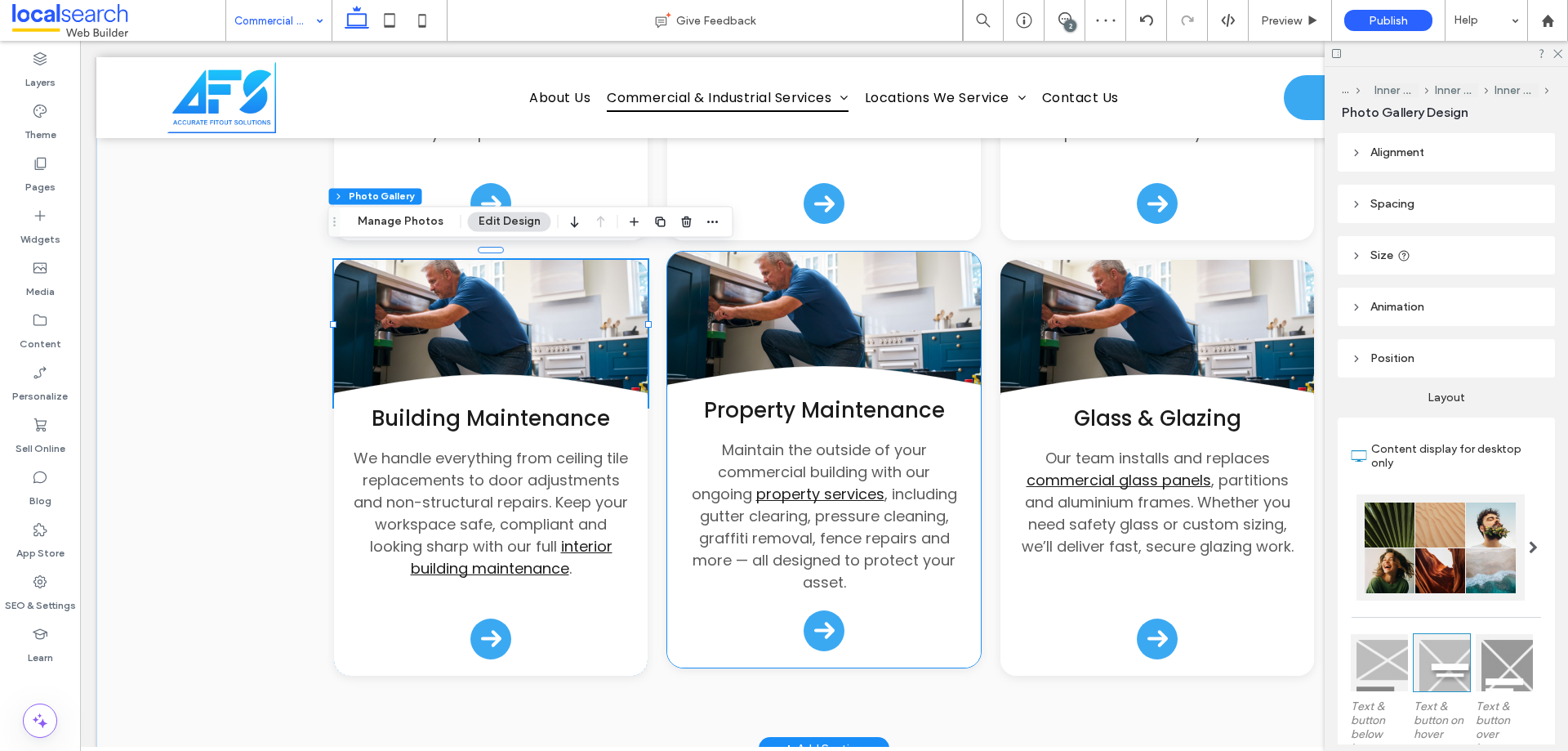 click at bounding box center [824, 325] 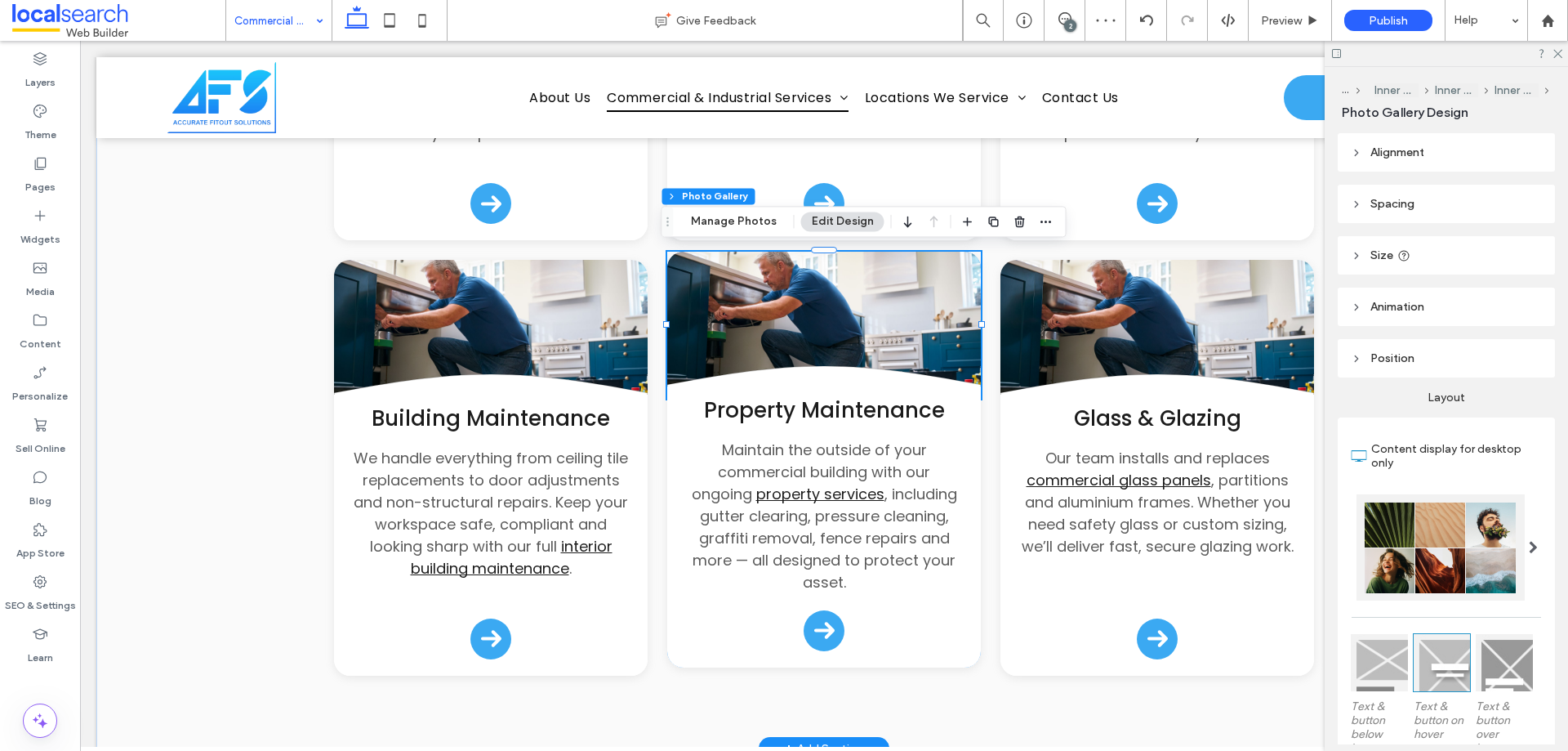click at bounding box center [824, 325] 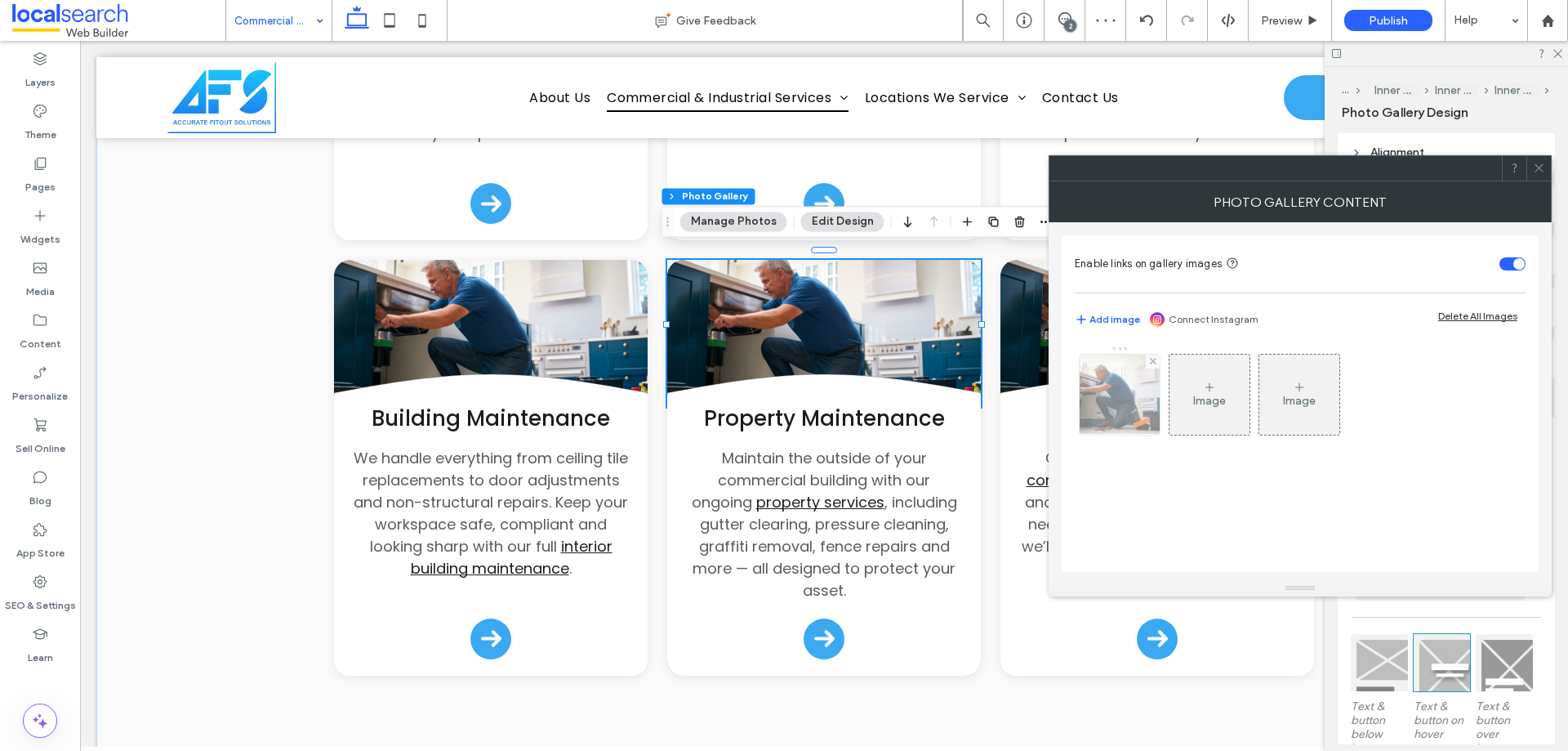 click at bounding box center [1120, 395] 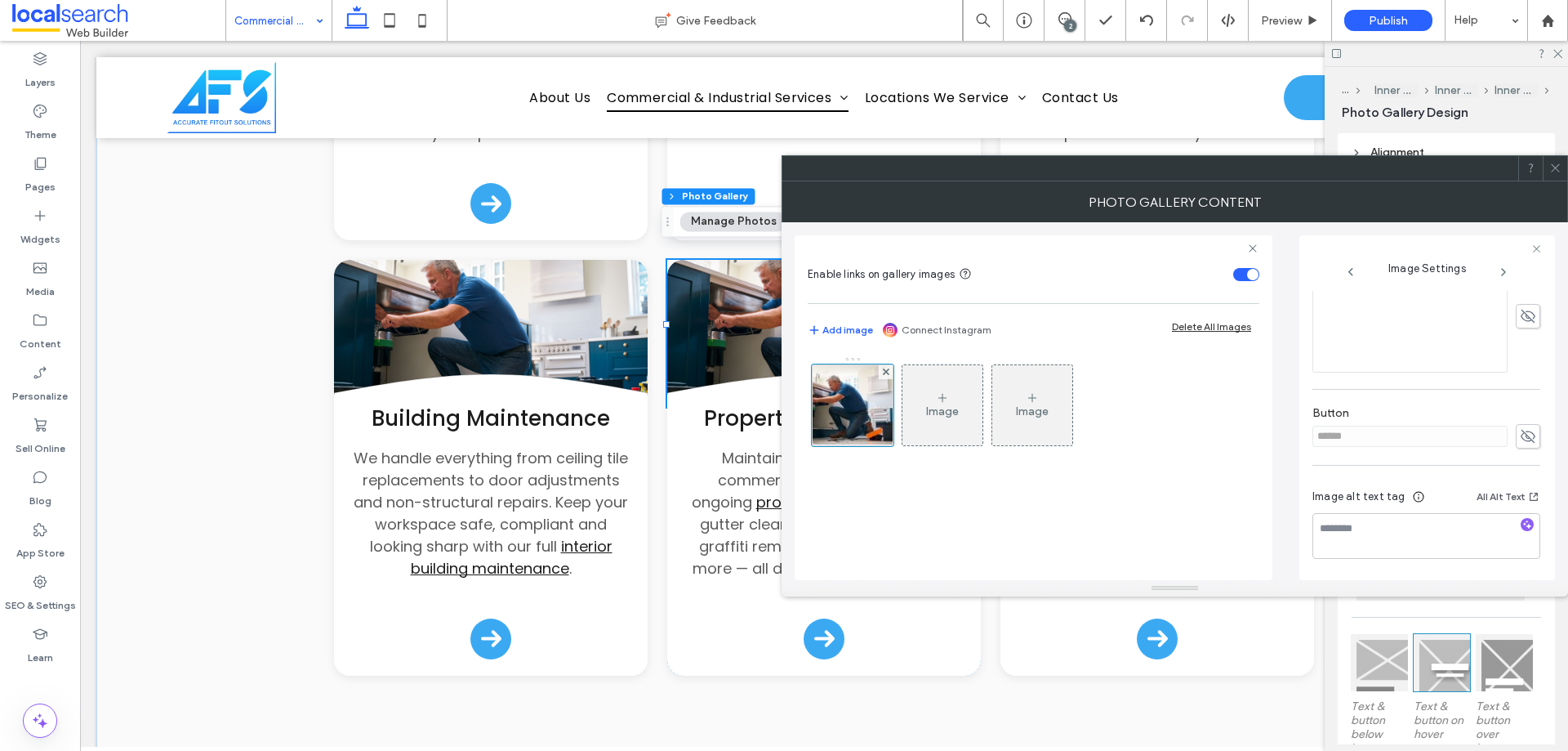 scroll, scrollTop: 385, scrollLeft: 0, axis: vertical 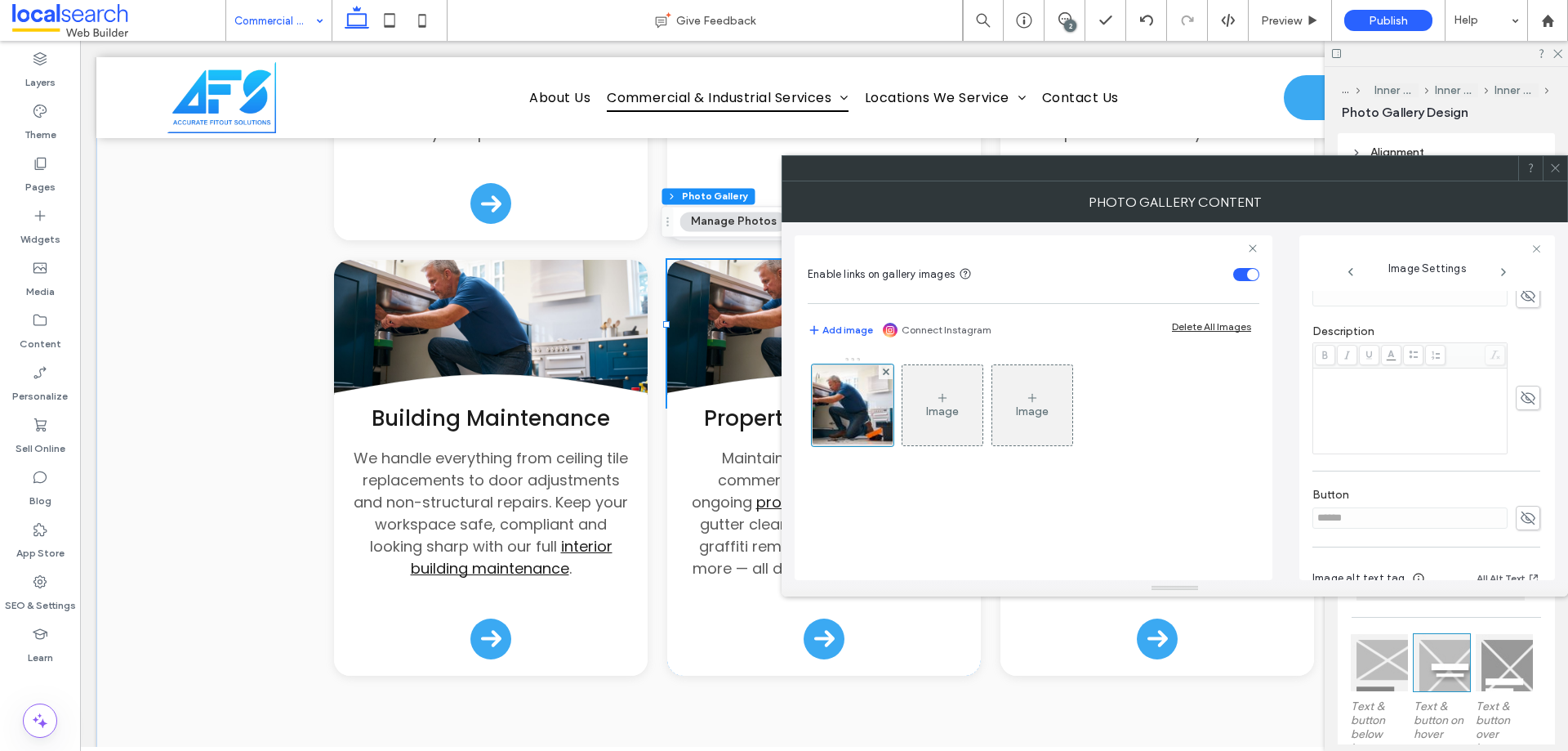 click 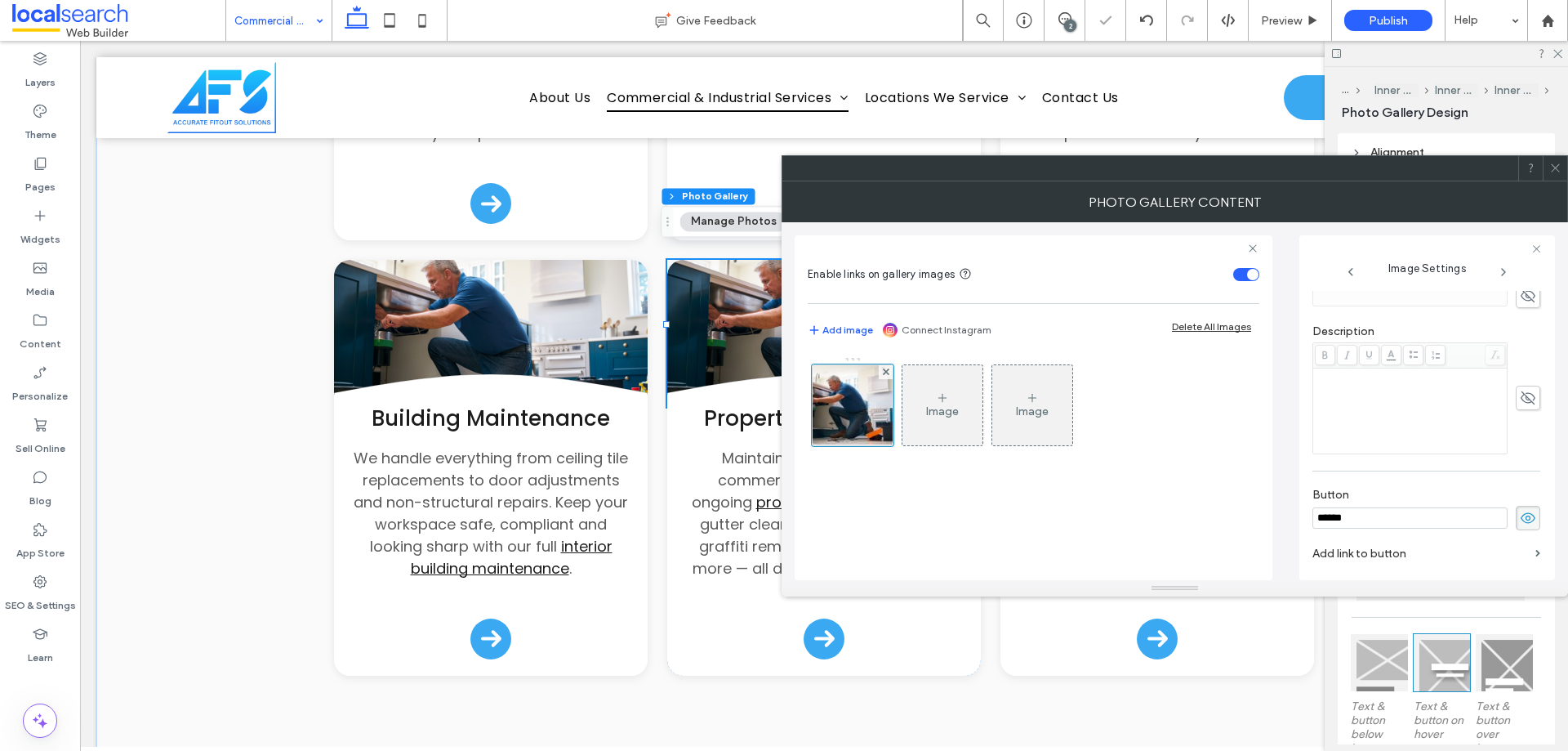 click on "******" at bounding box center [1410, 518] 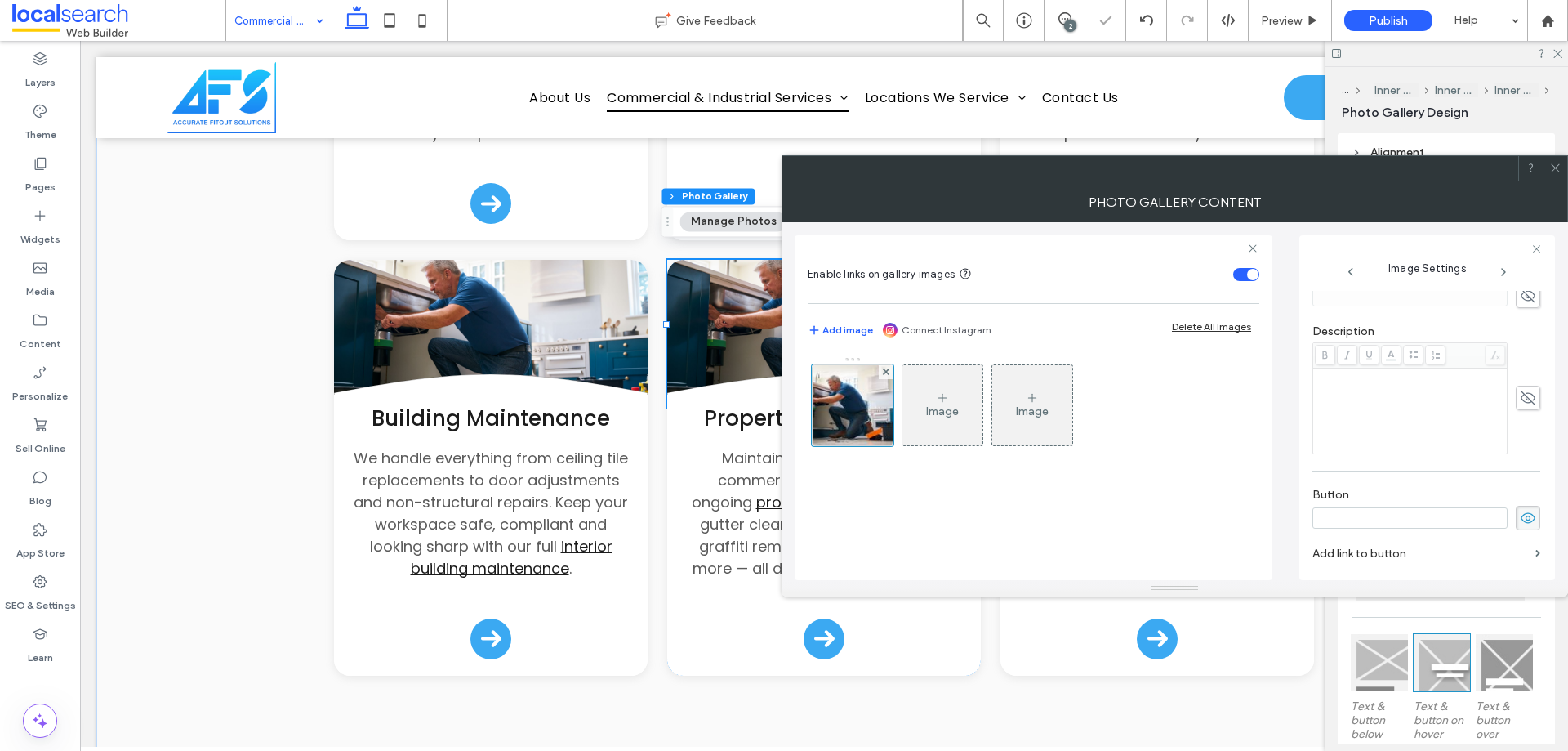 type 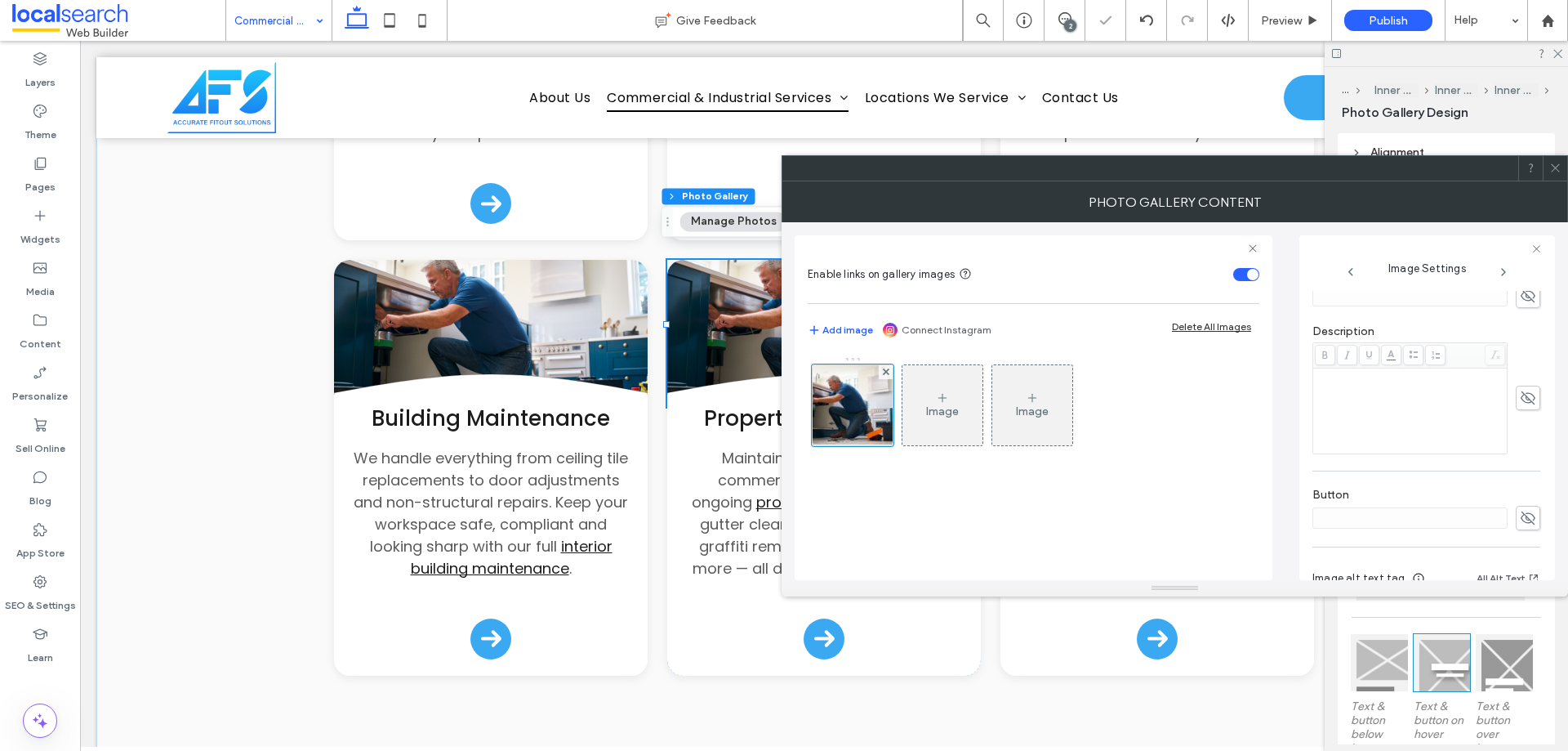 click 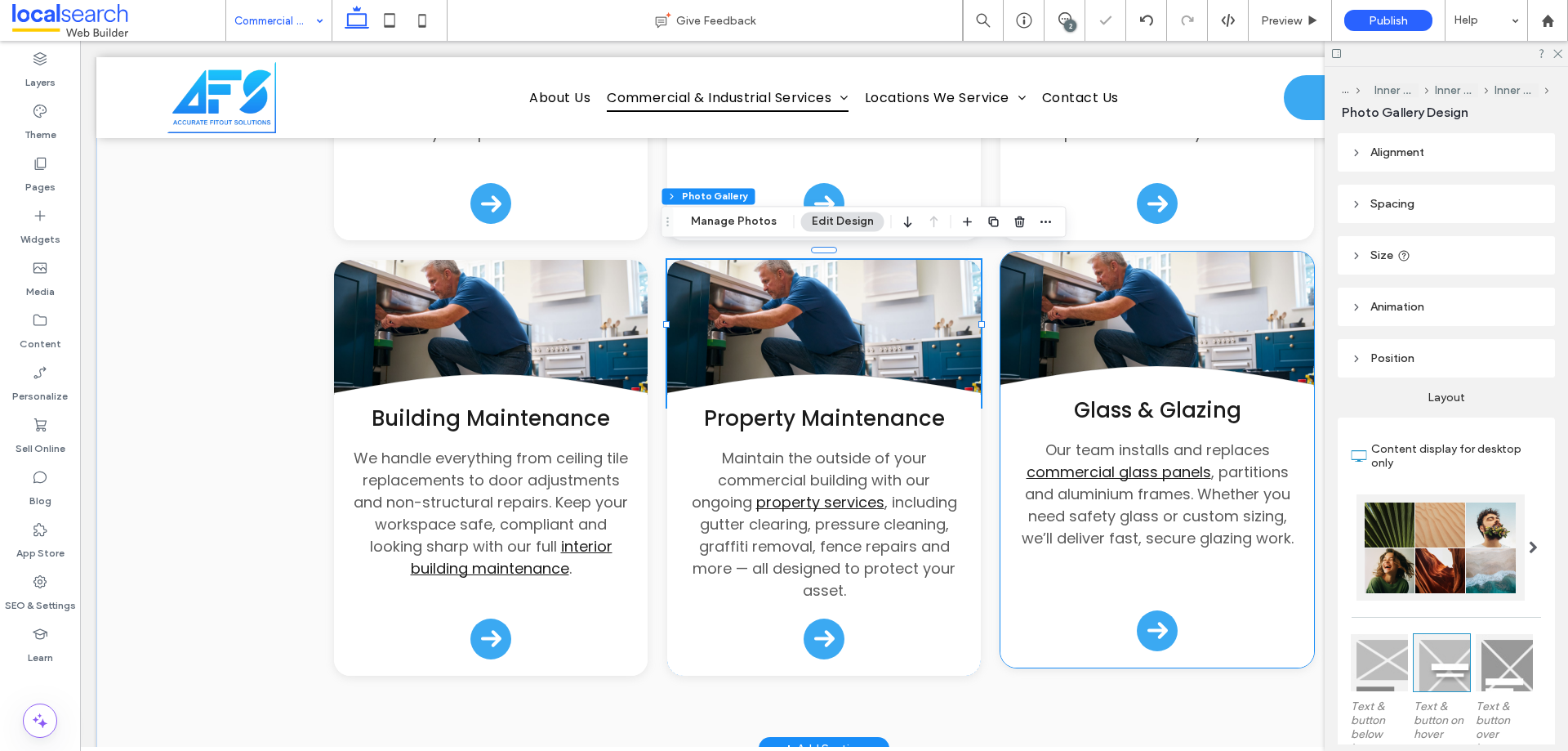 click at bounding box center (1157, 325) 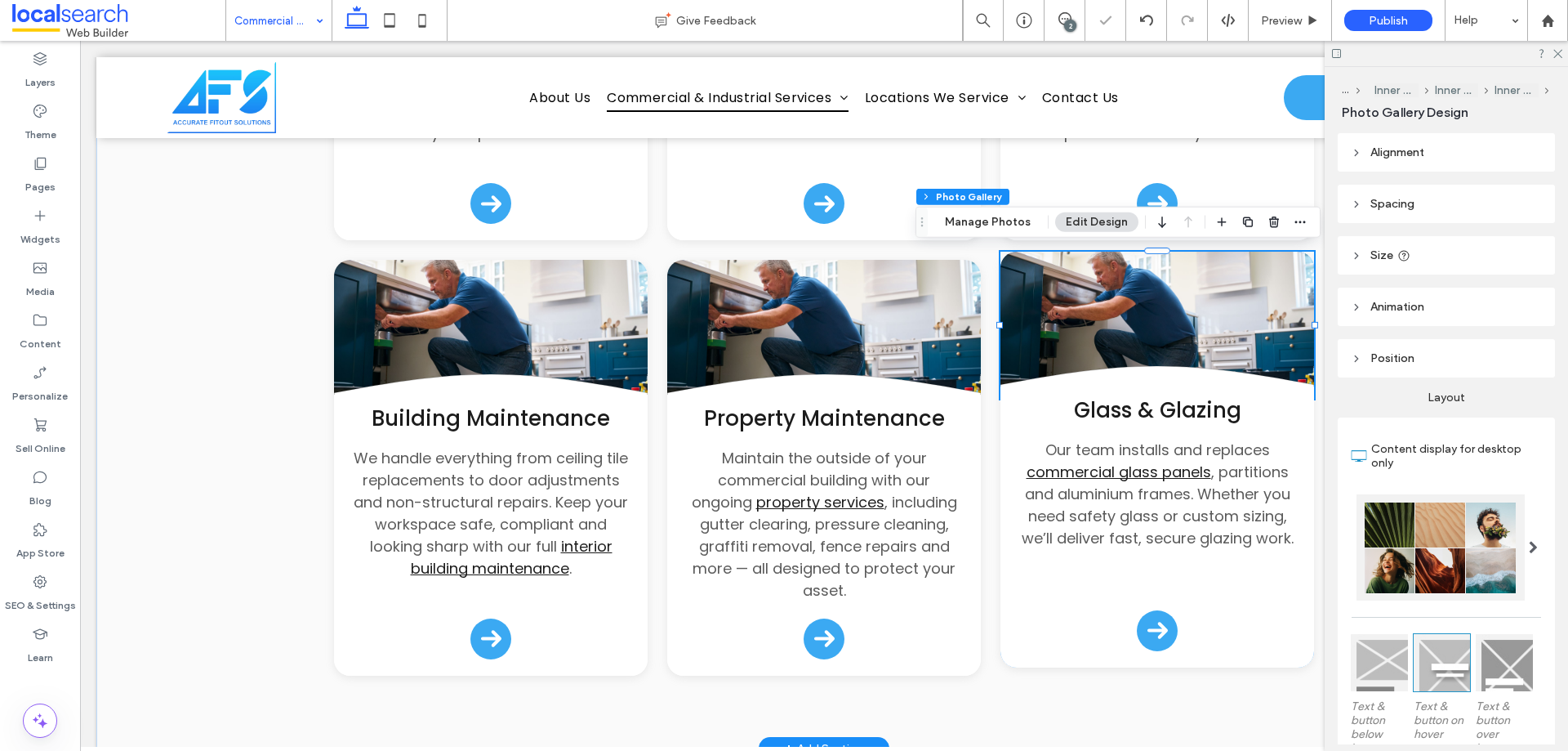 click at bounding box center (1157, 325) 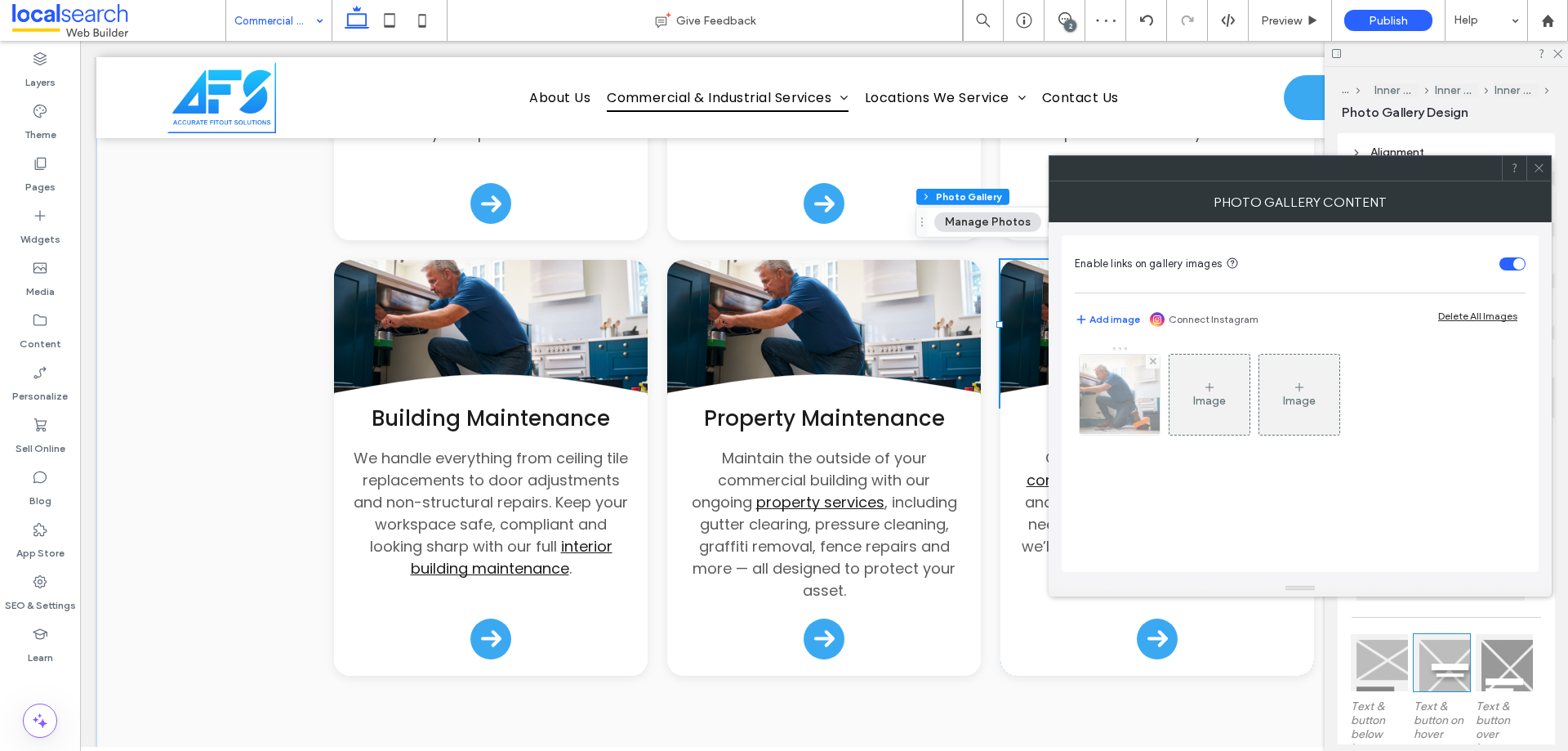 click at bounding box center (1120, 395) 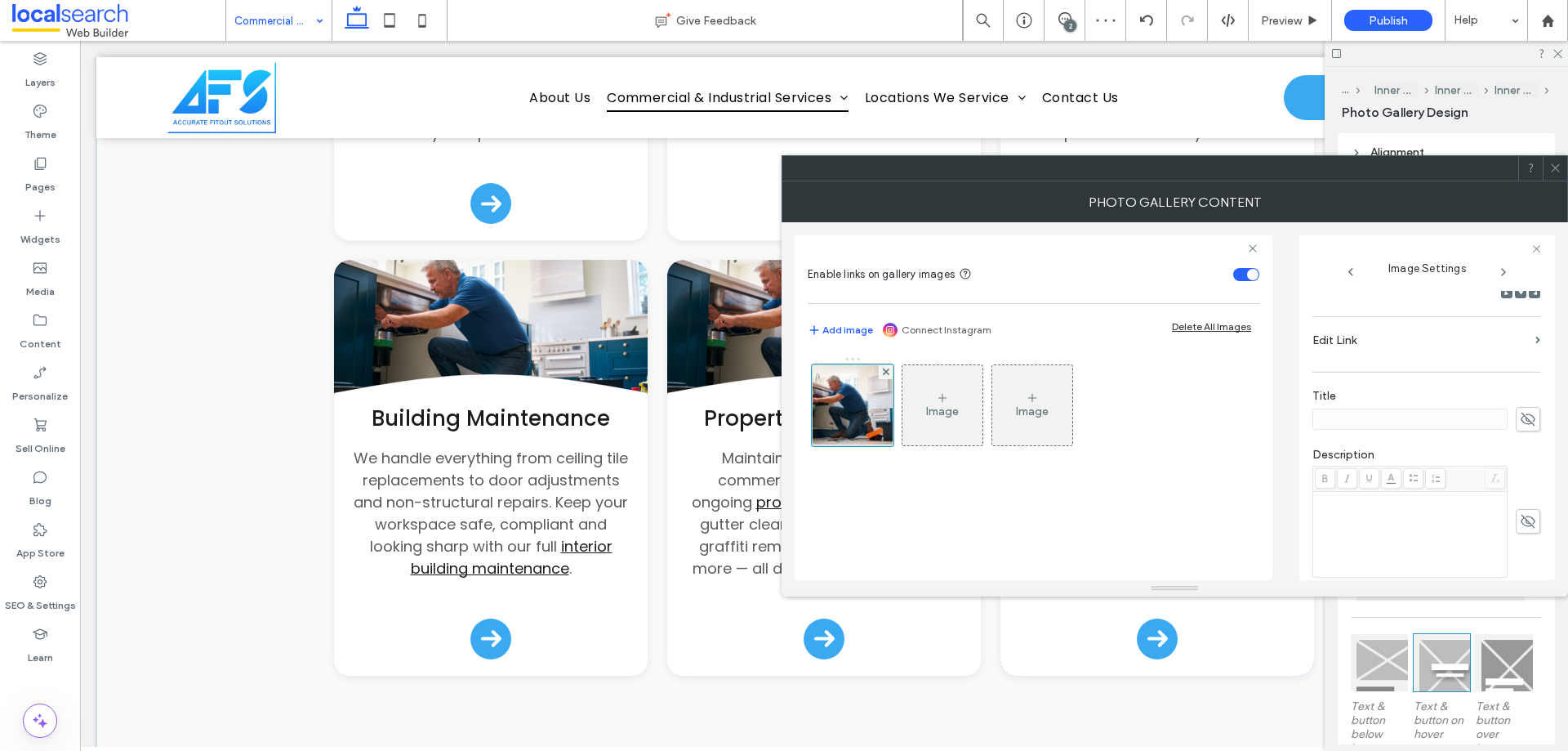 scroll, scrollTop: 467, scrollLeft: 0, axis: vertical 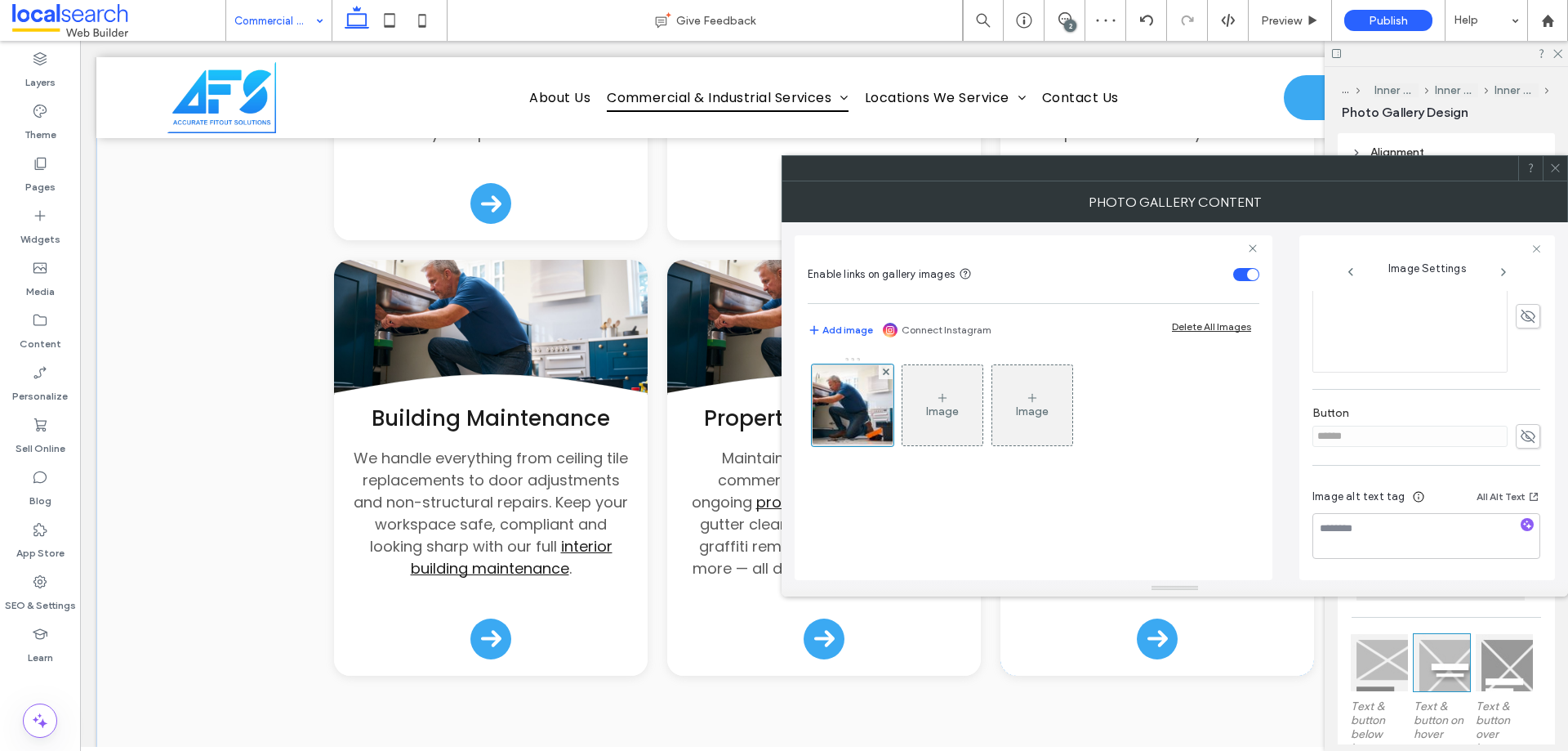 click 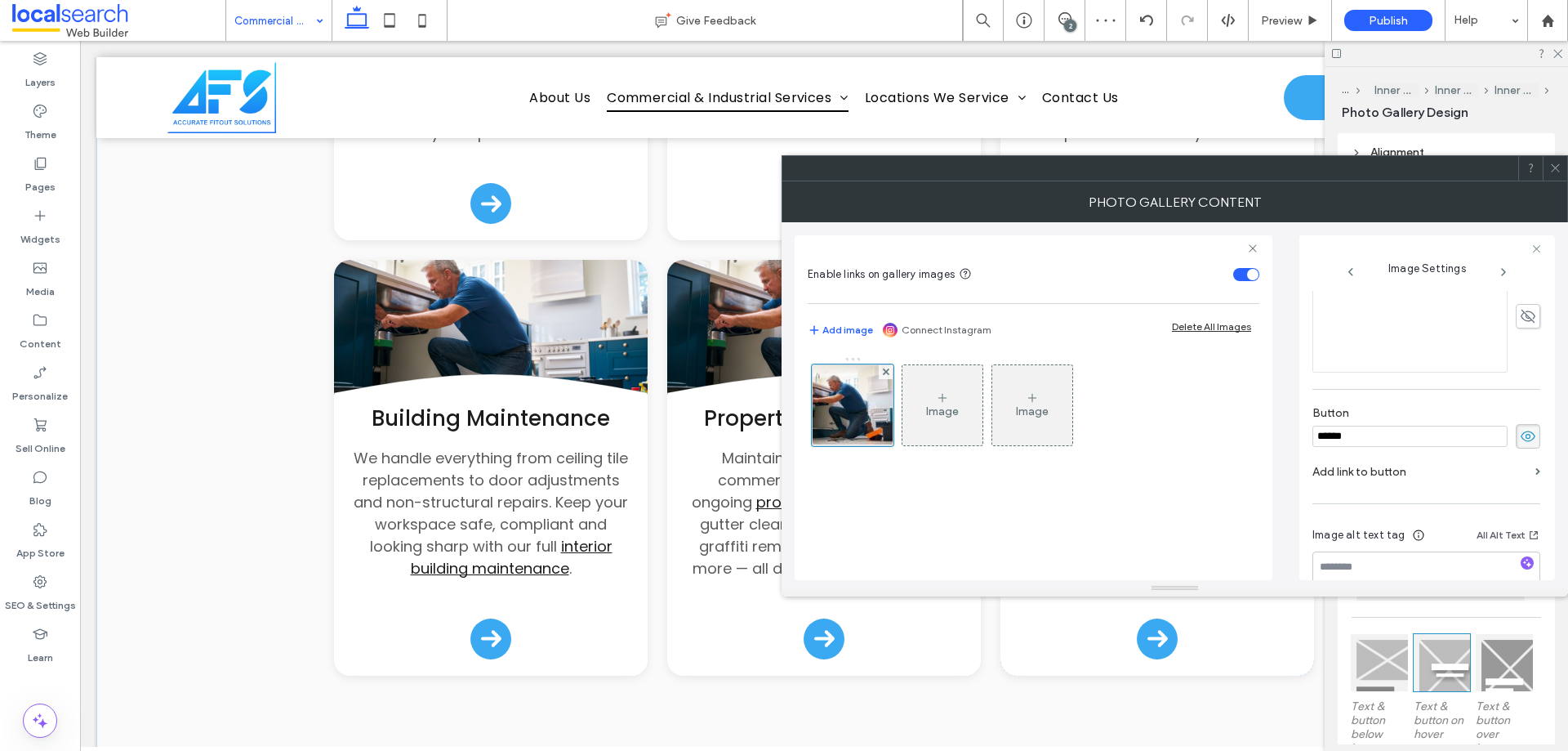 click on "******" at bounding box center [1410, 436] 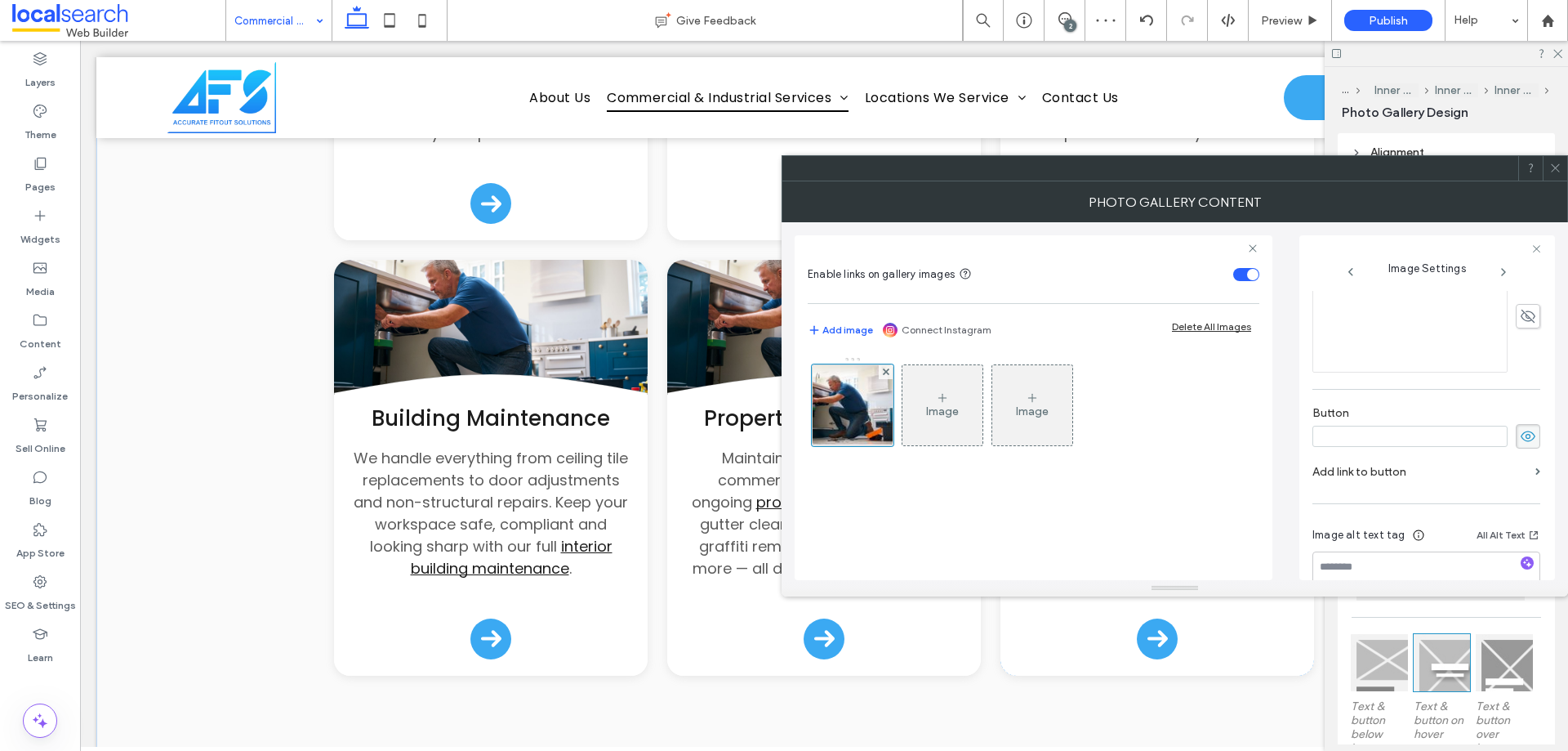 type 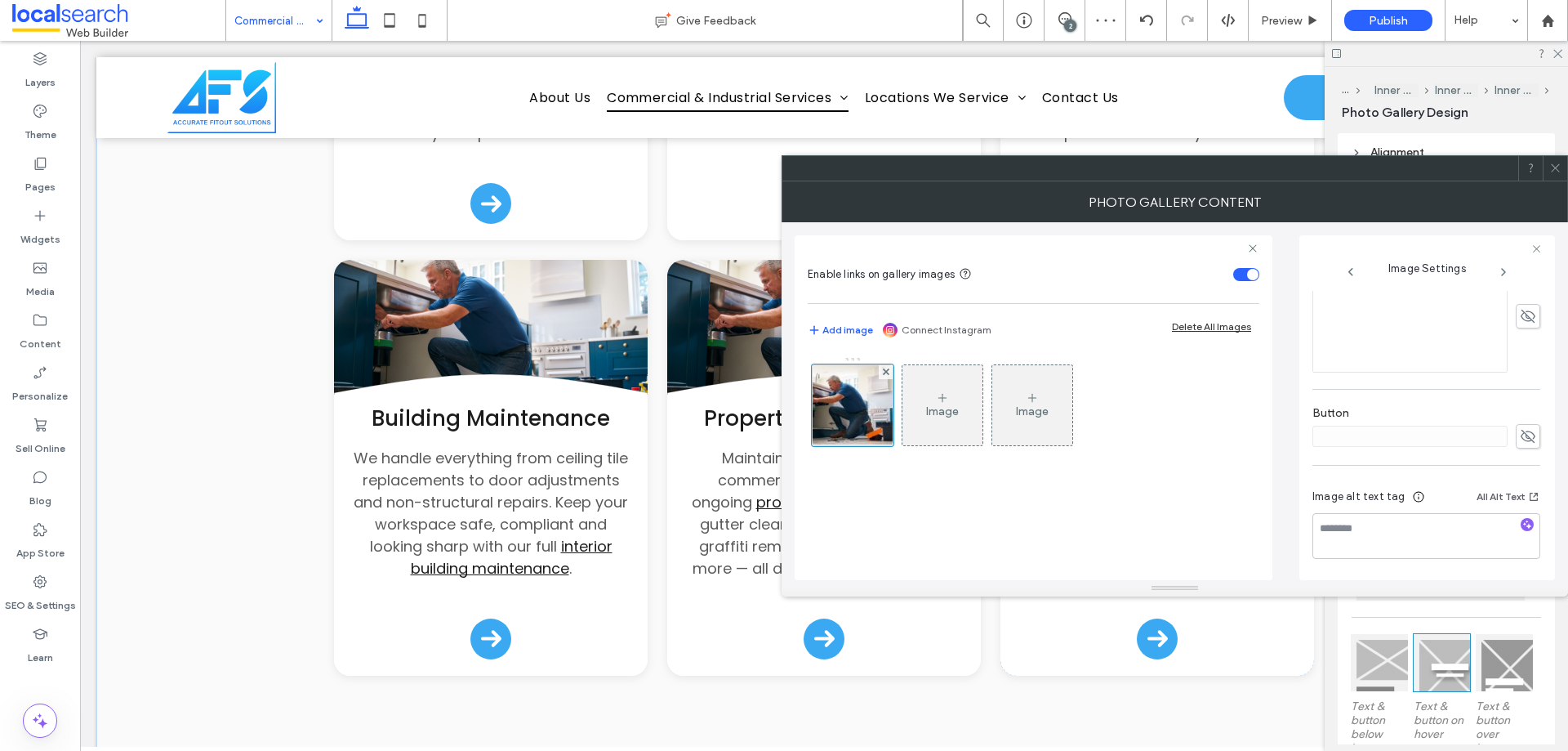 click 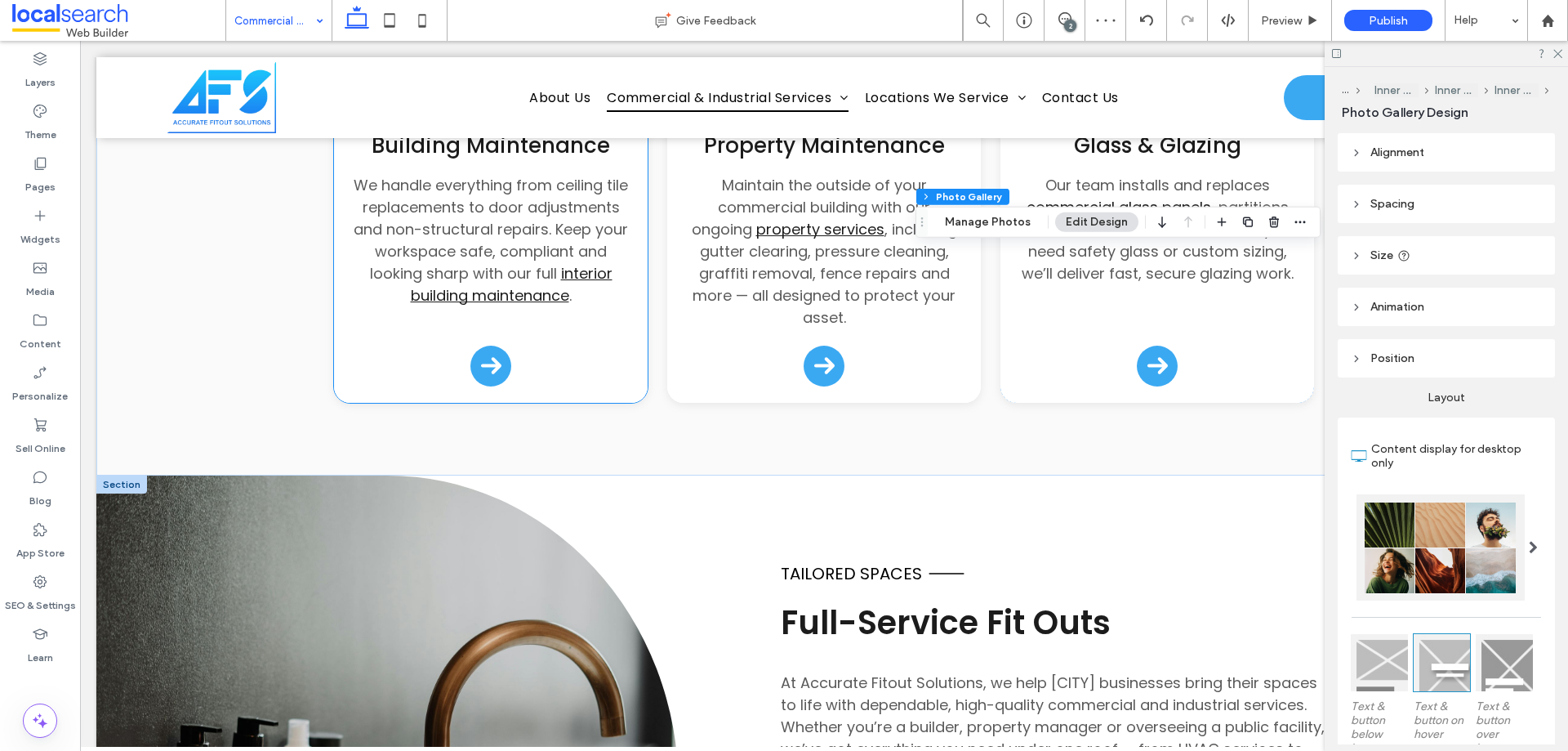 scroll, scrollTop: 1716, scrollLeft: 0, axis: vertical 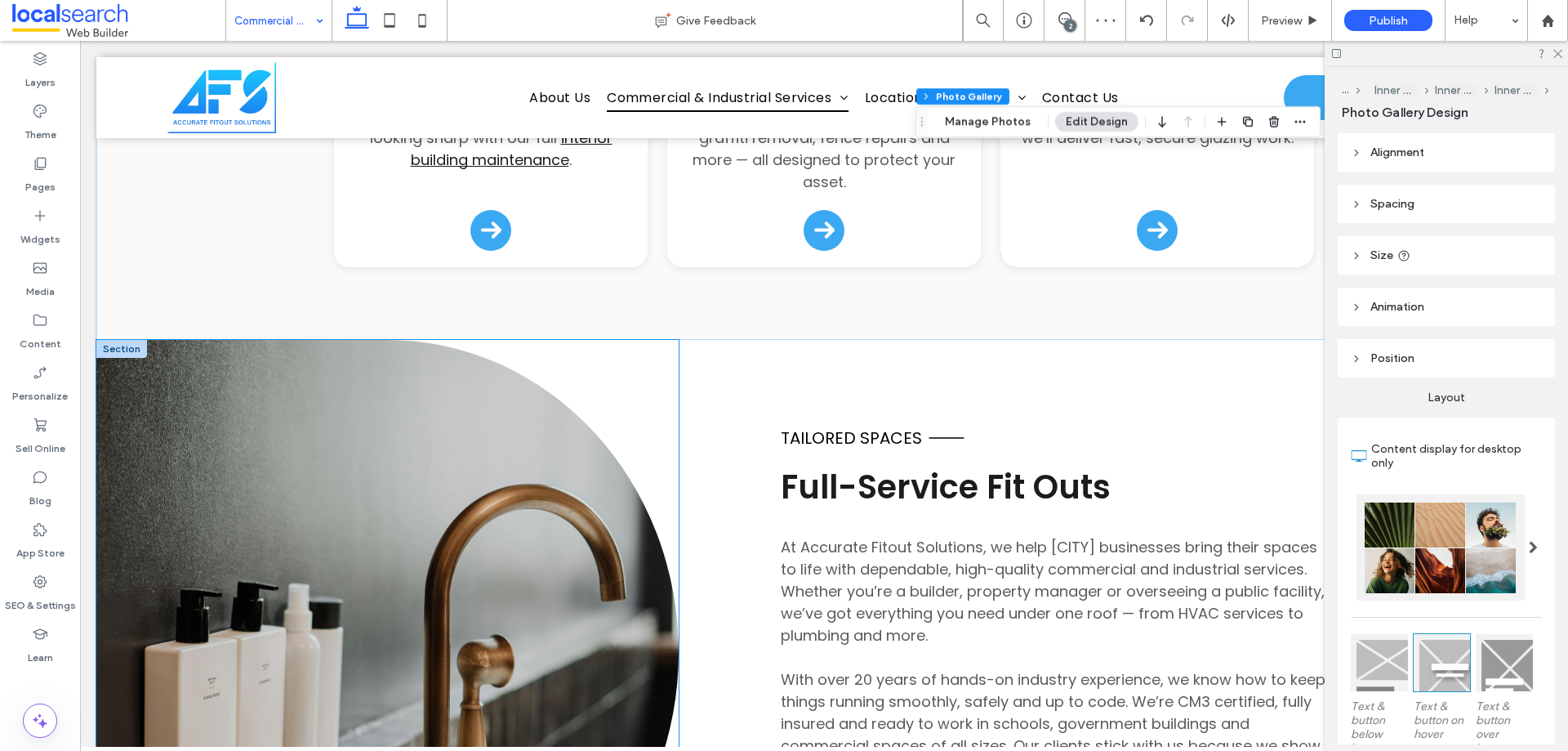 click at bounding box center (387, 652) 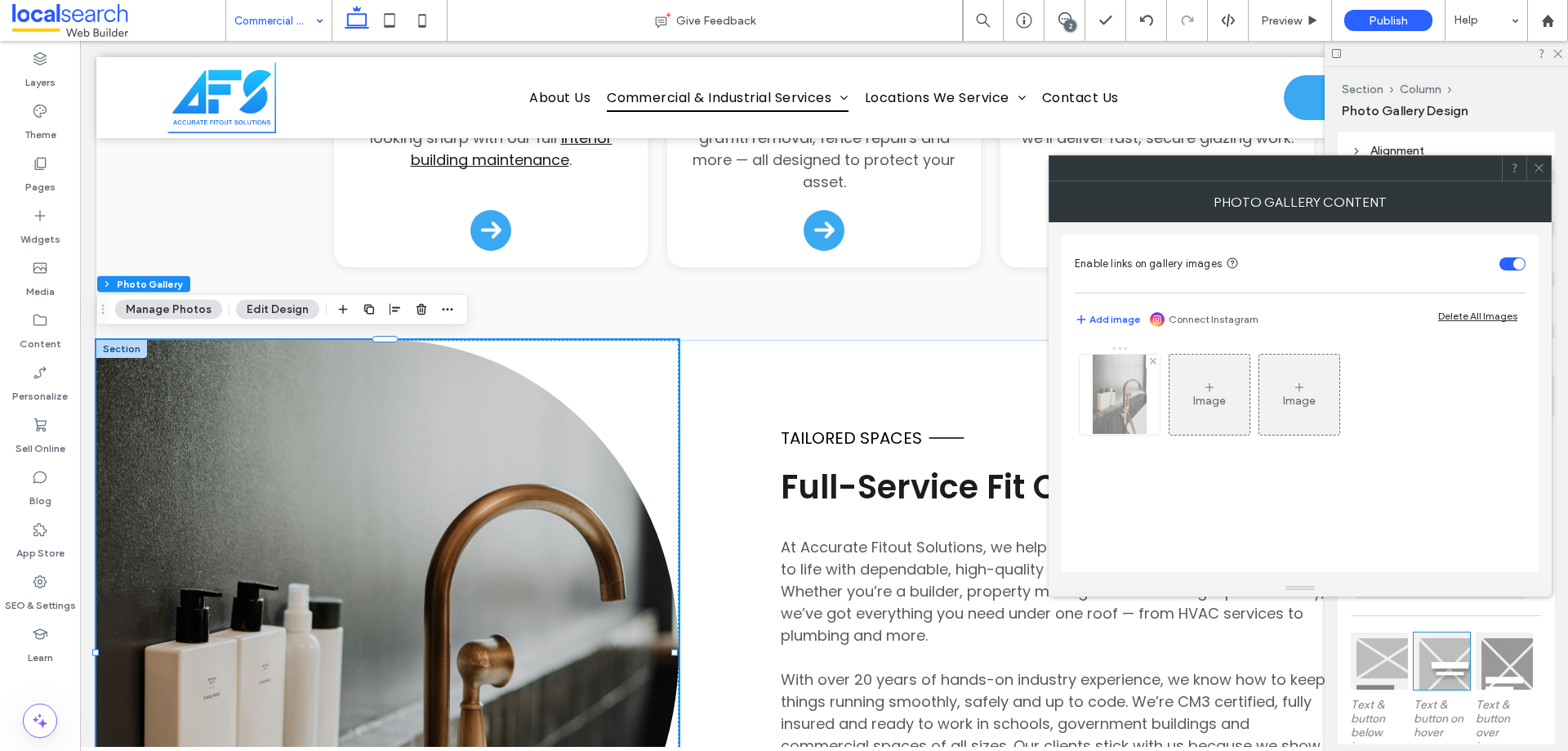 click at bounding box center (1120, 395) 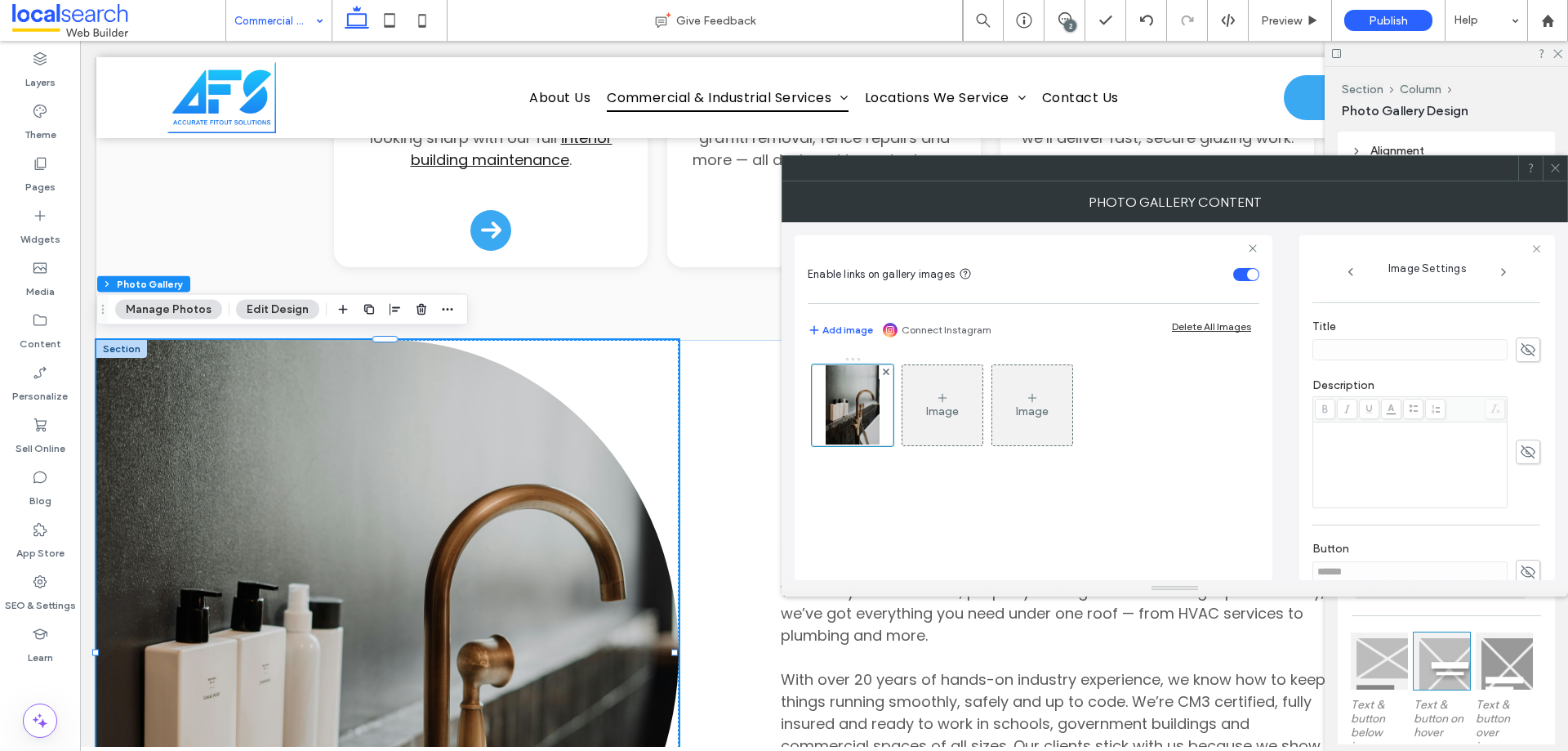 scroll, scrollTop: 467, scrollLeft: 0, axis: vertical 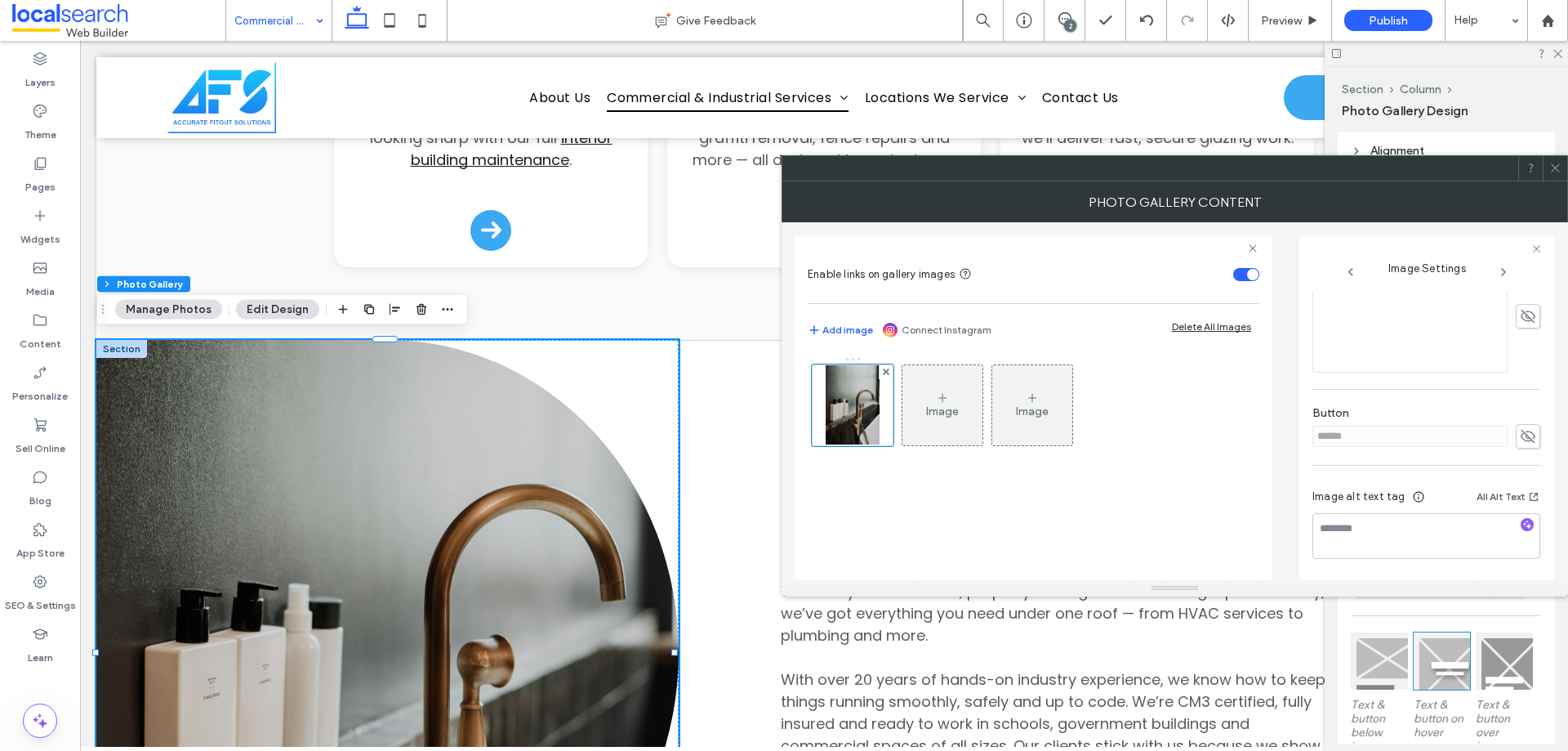 click 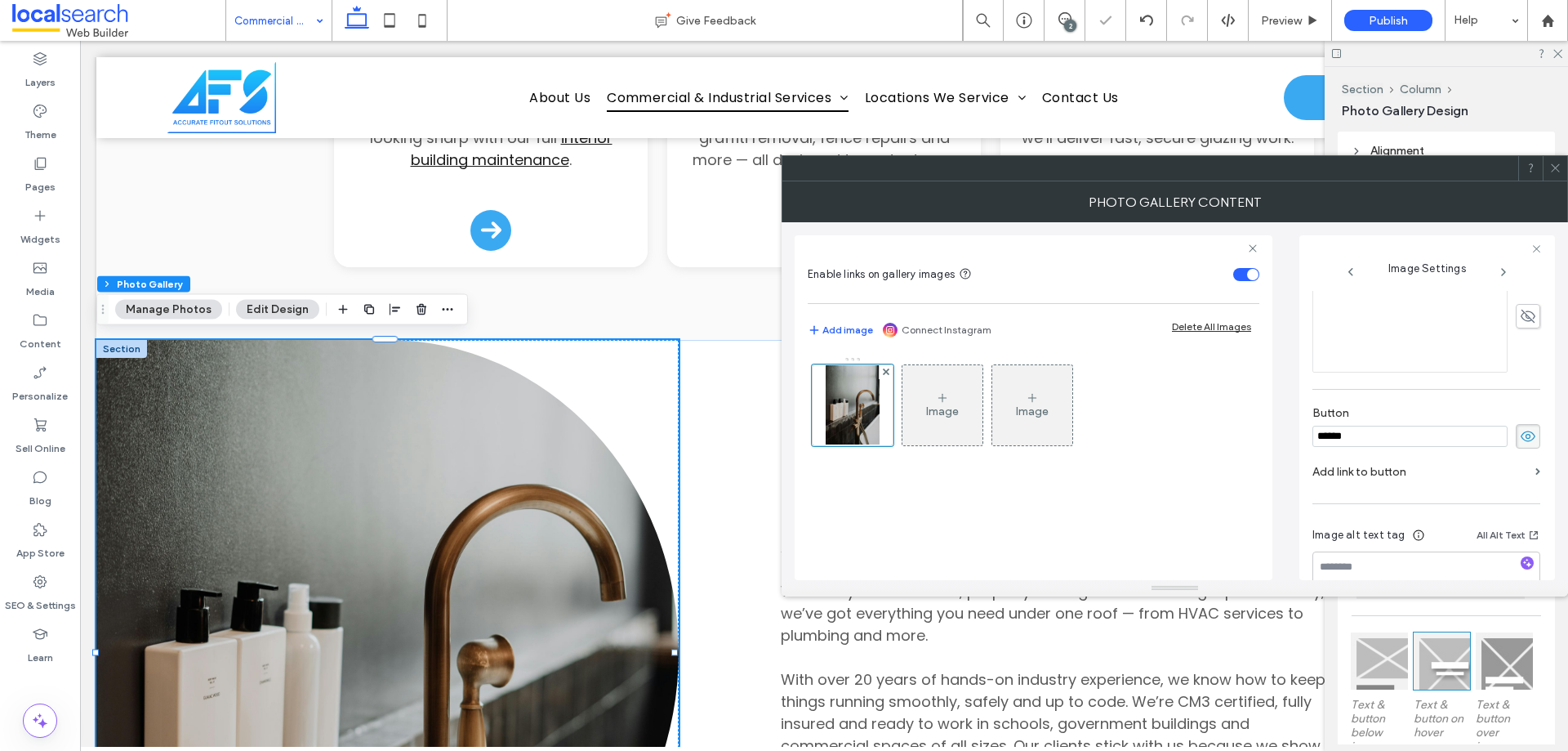 click on "******" at bounding box center [1410, 436] 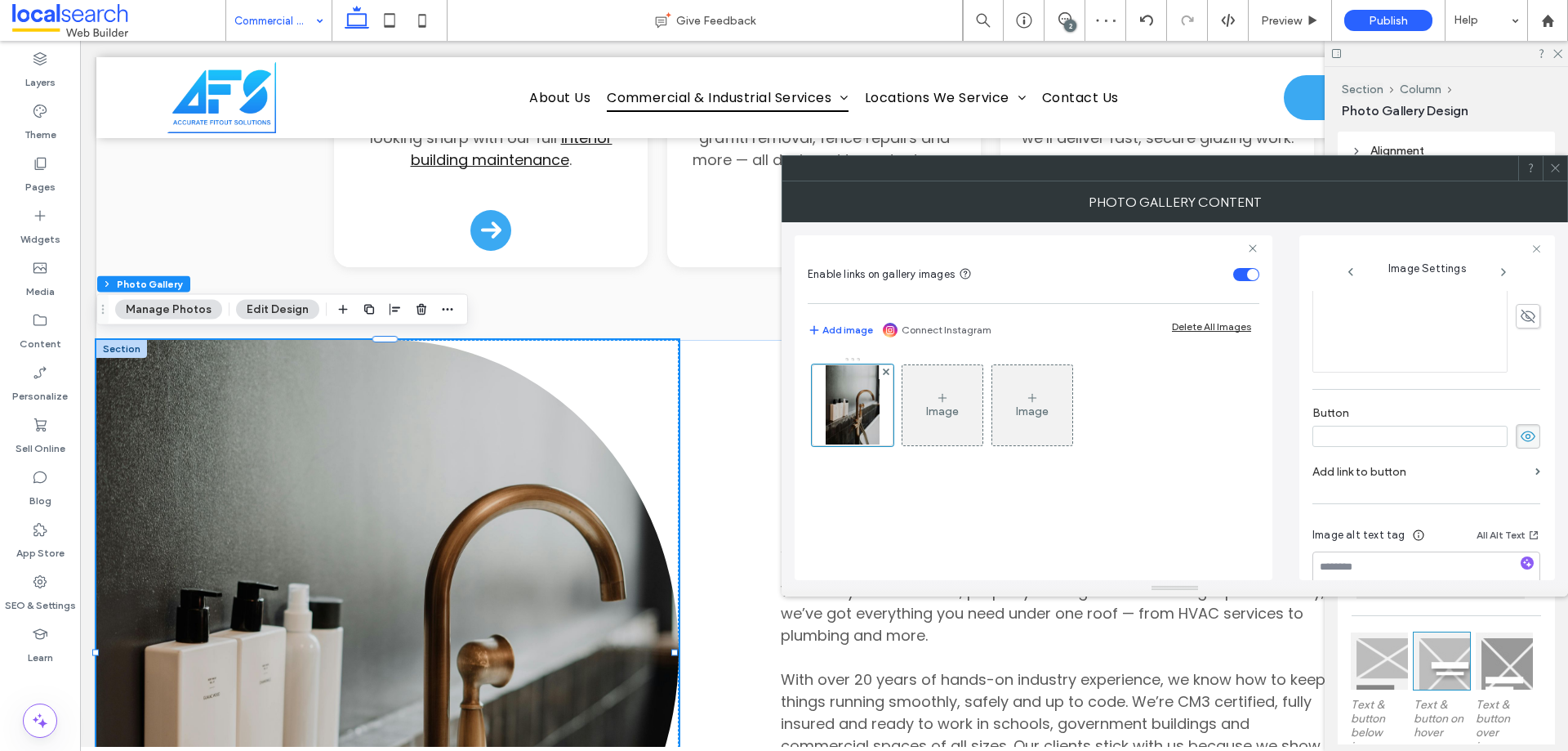type 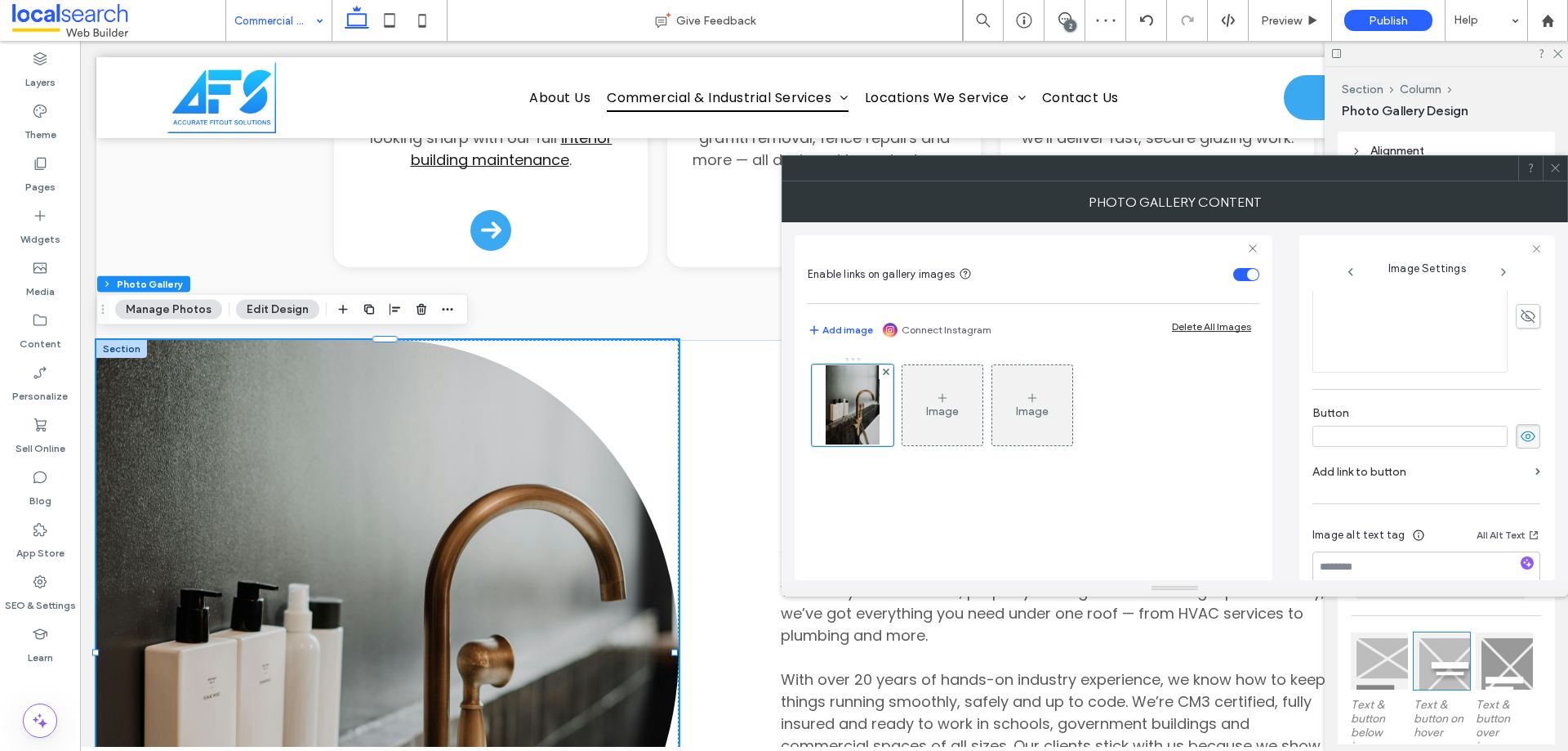 click 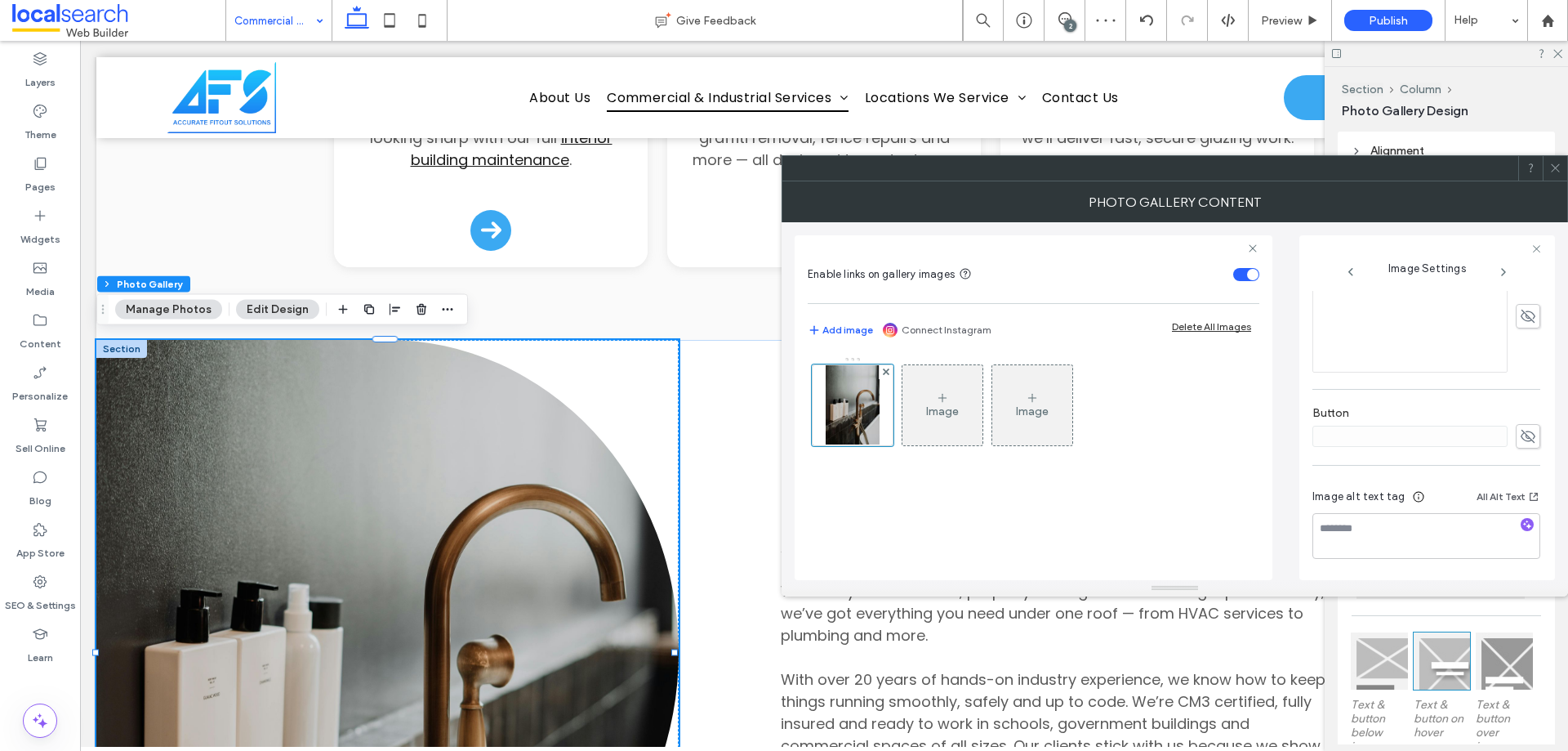 click 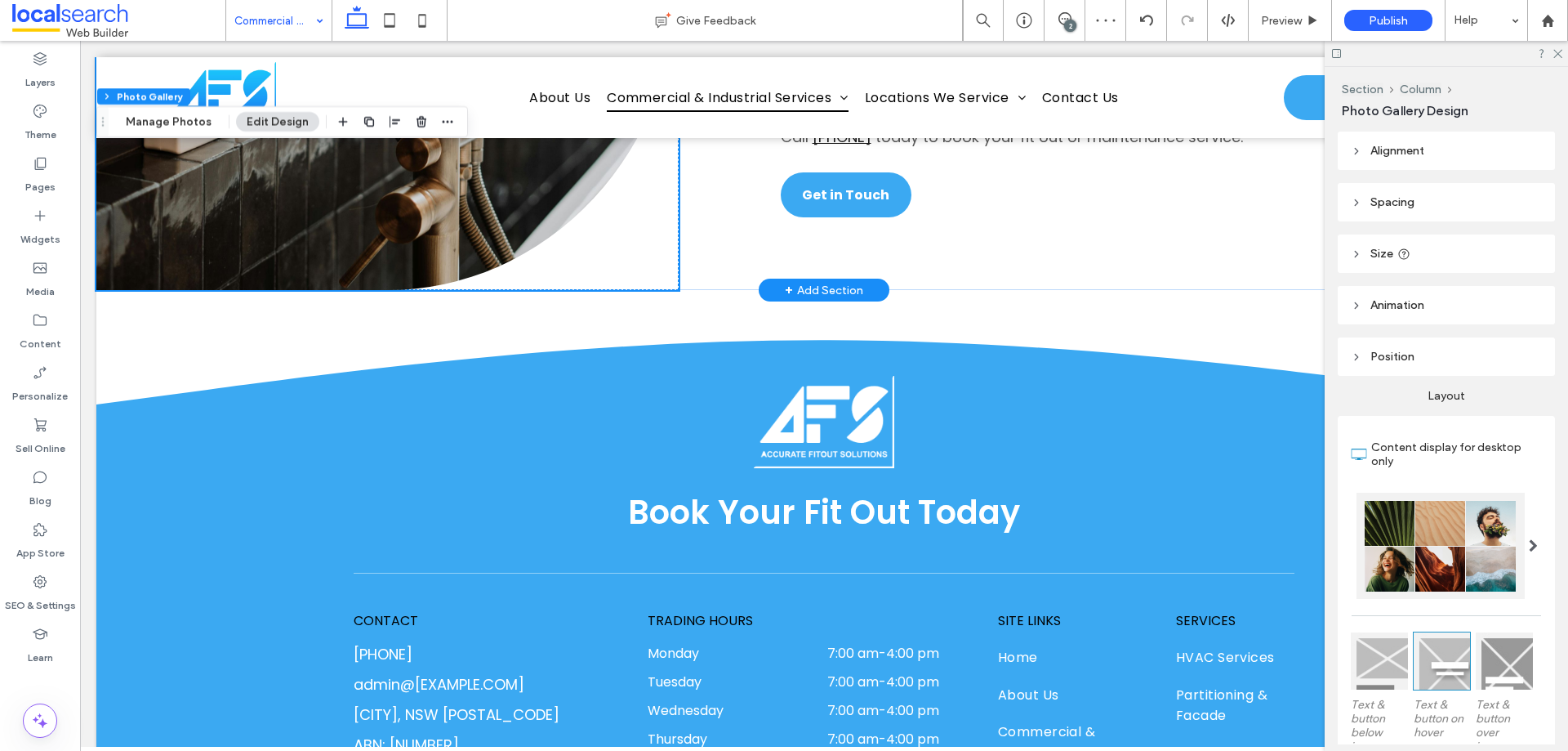 scroll, scrollTop: 2533, scrollLeft: 0, axis: vertical 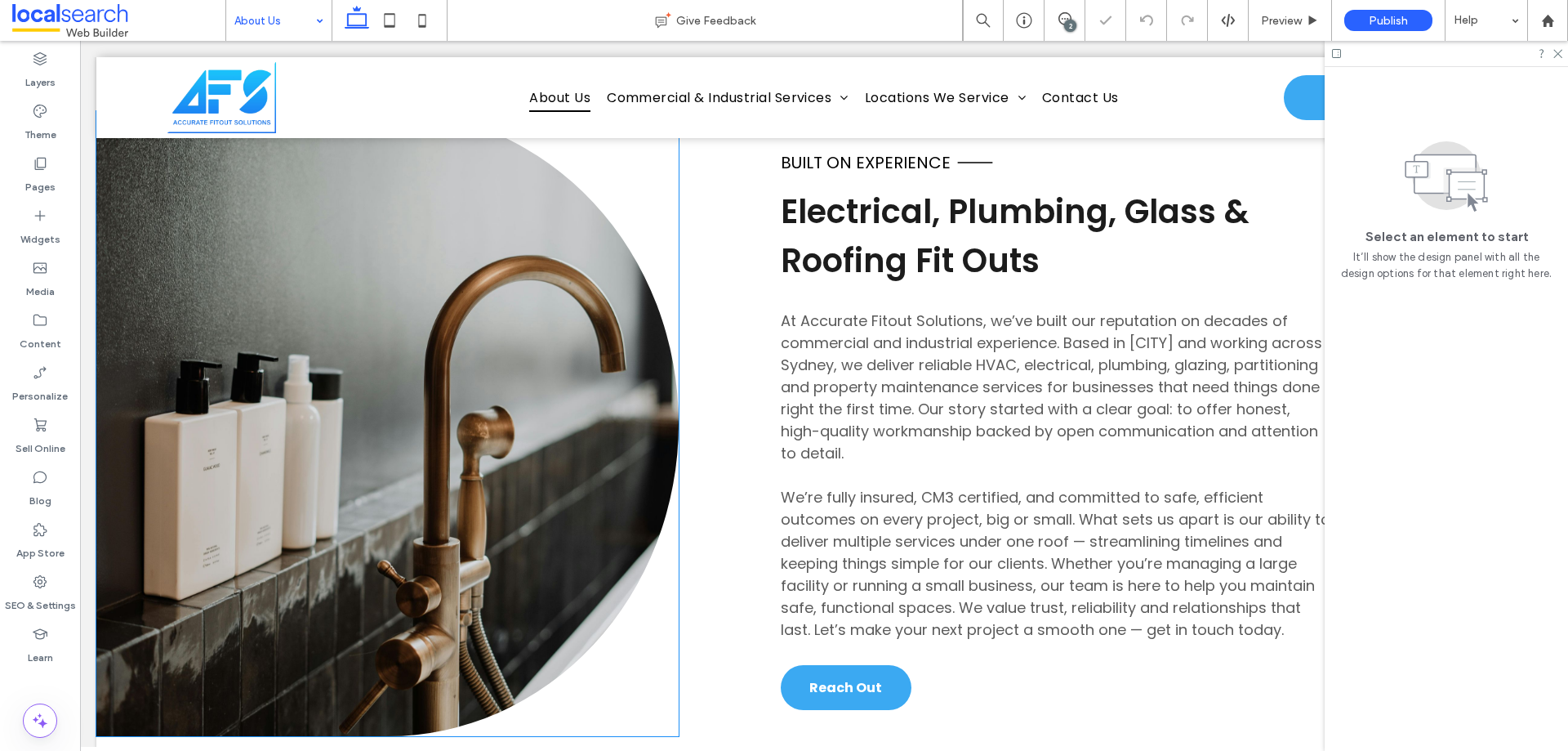 click at bounding box center [387, 423] 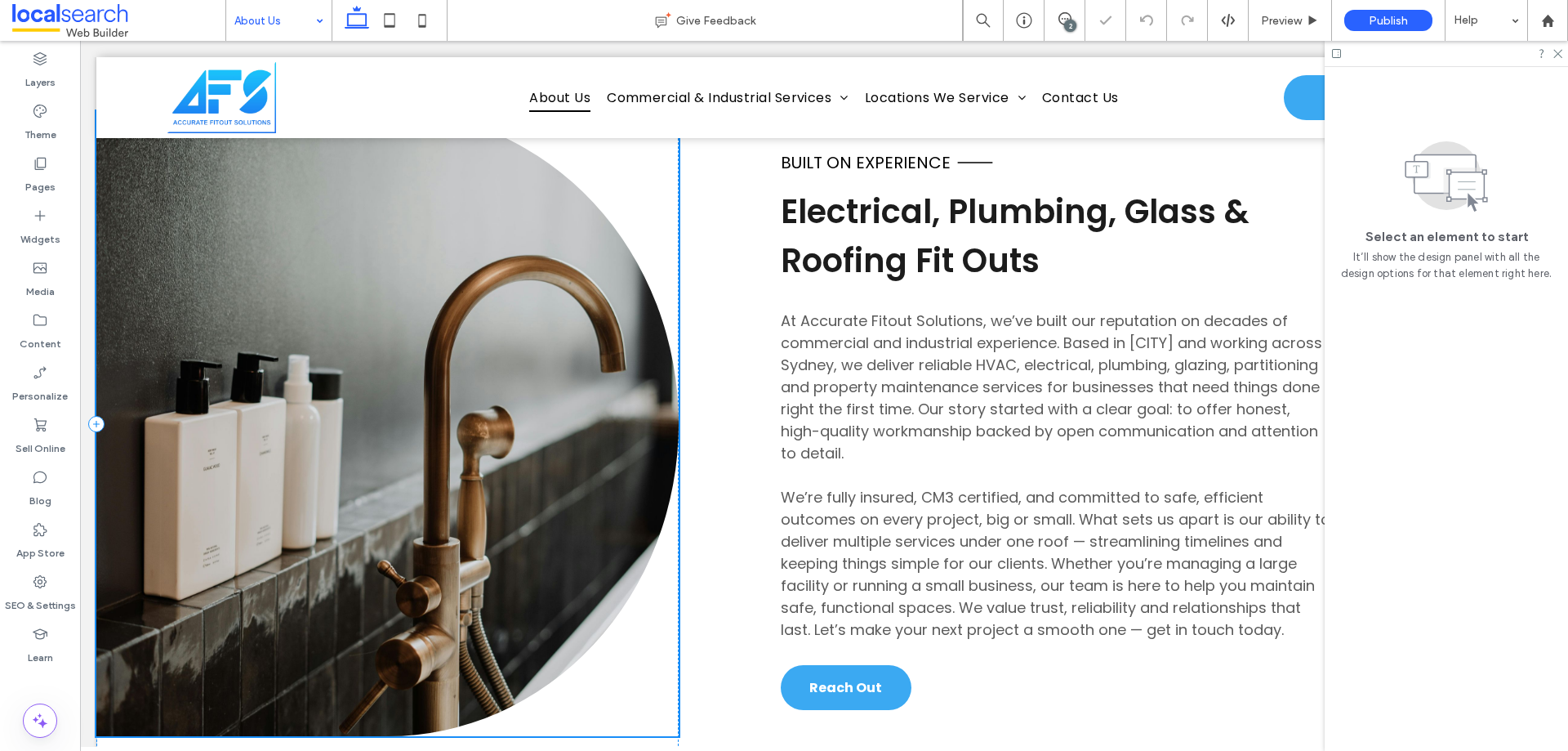 scroll, scrollTop: 490, scrollLeft: 0, axis: vertical 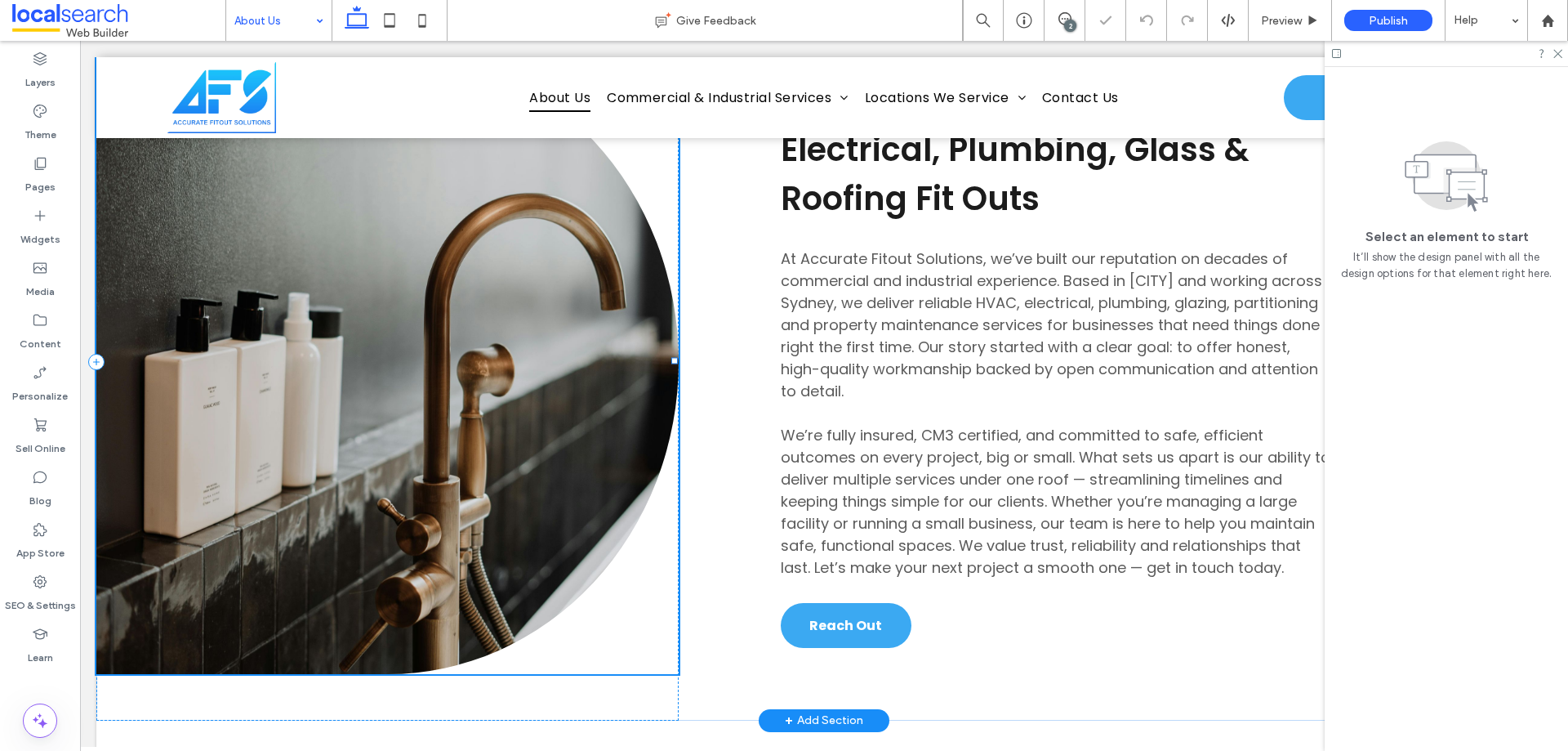 click at bounding box center [387, 361] 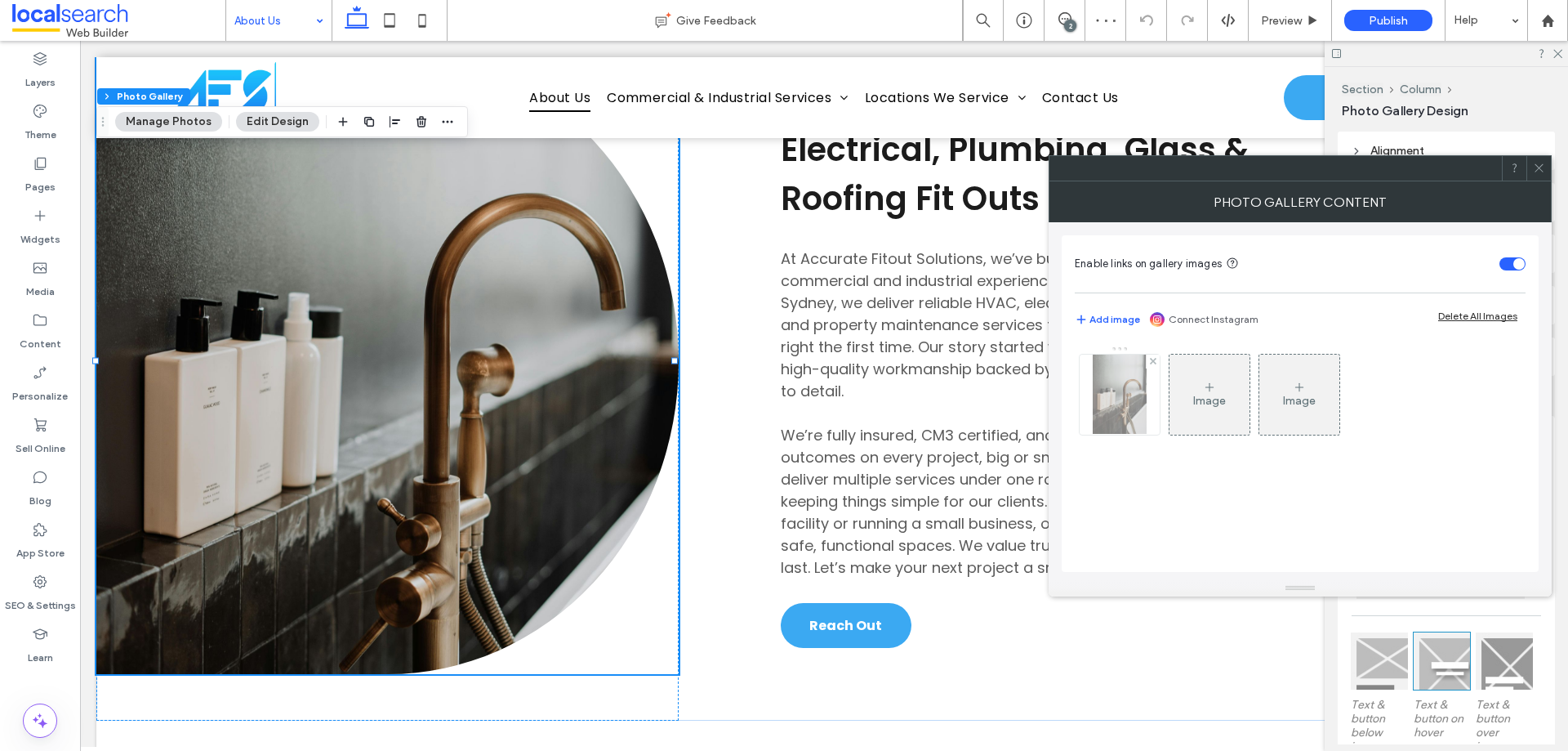 click at bounding box center [1119, 395] 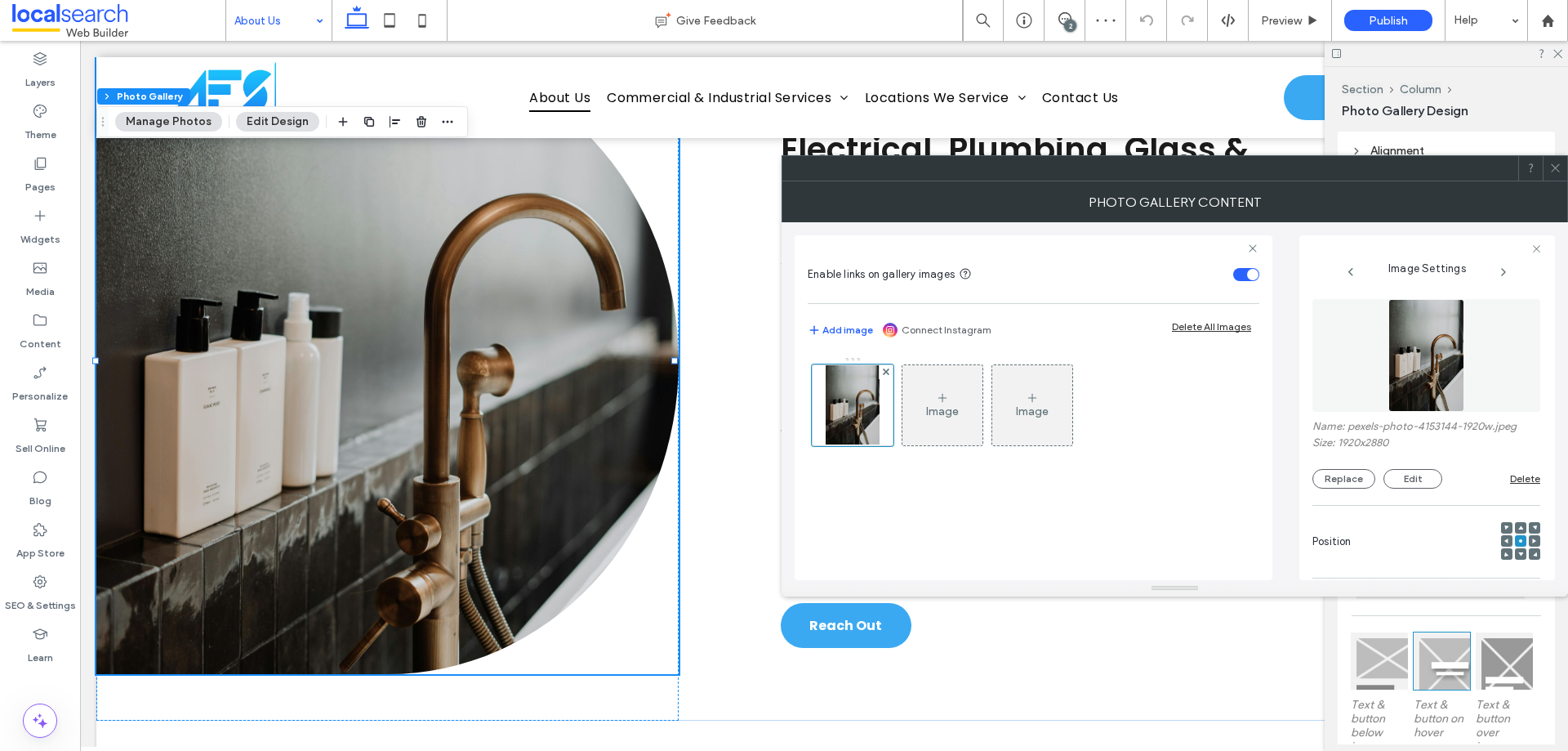 scroll, scrollTop: 467, scrollLeft: 0, axis: vertical 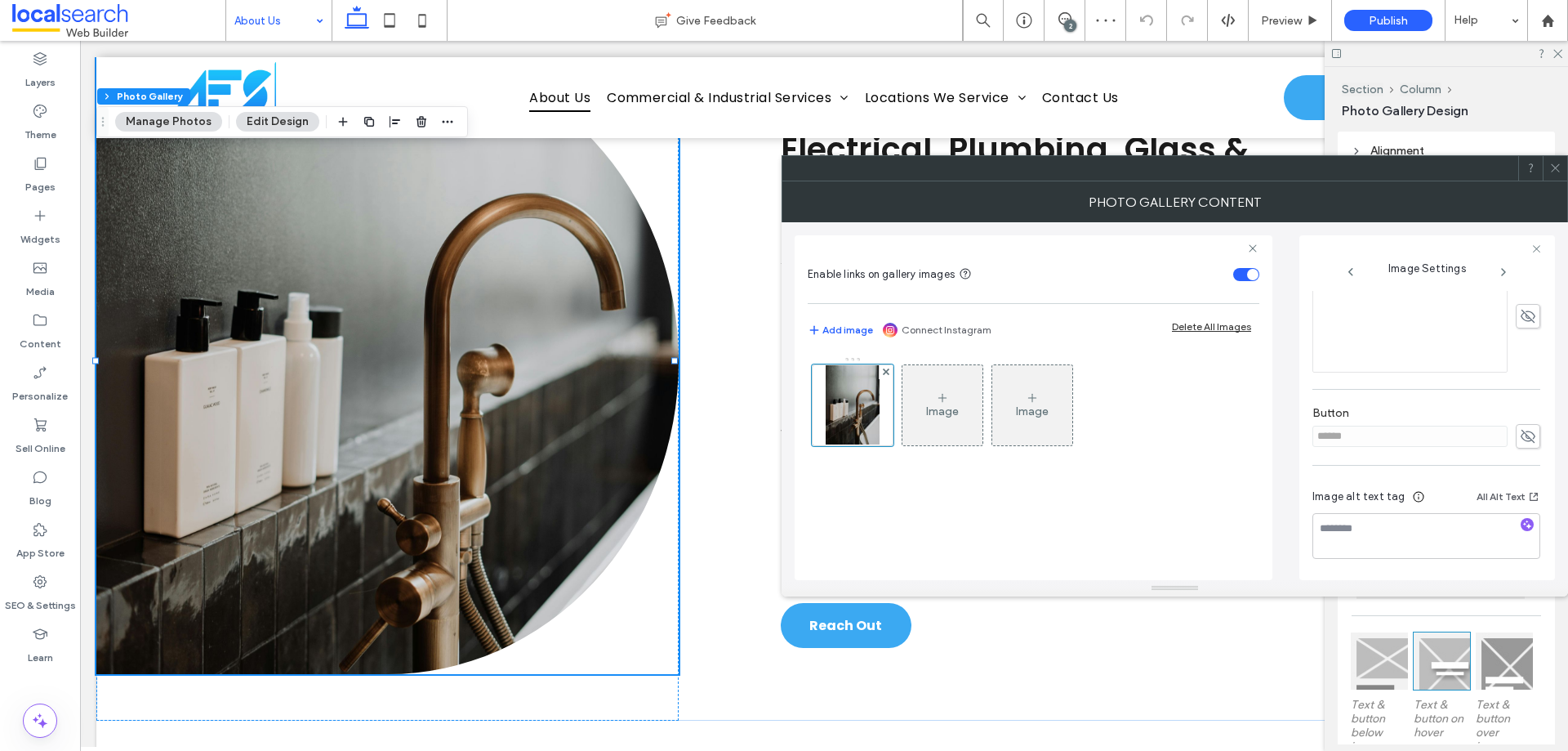 click 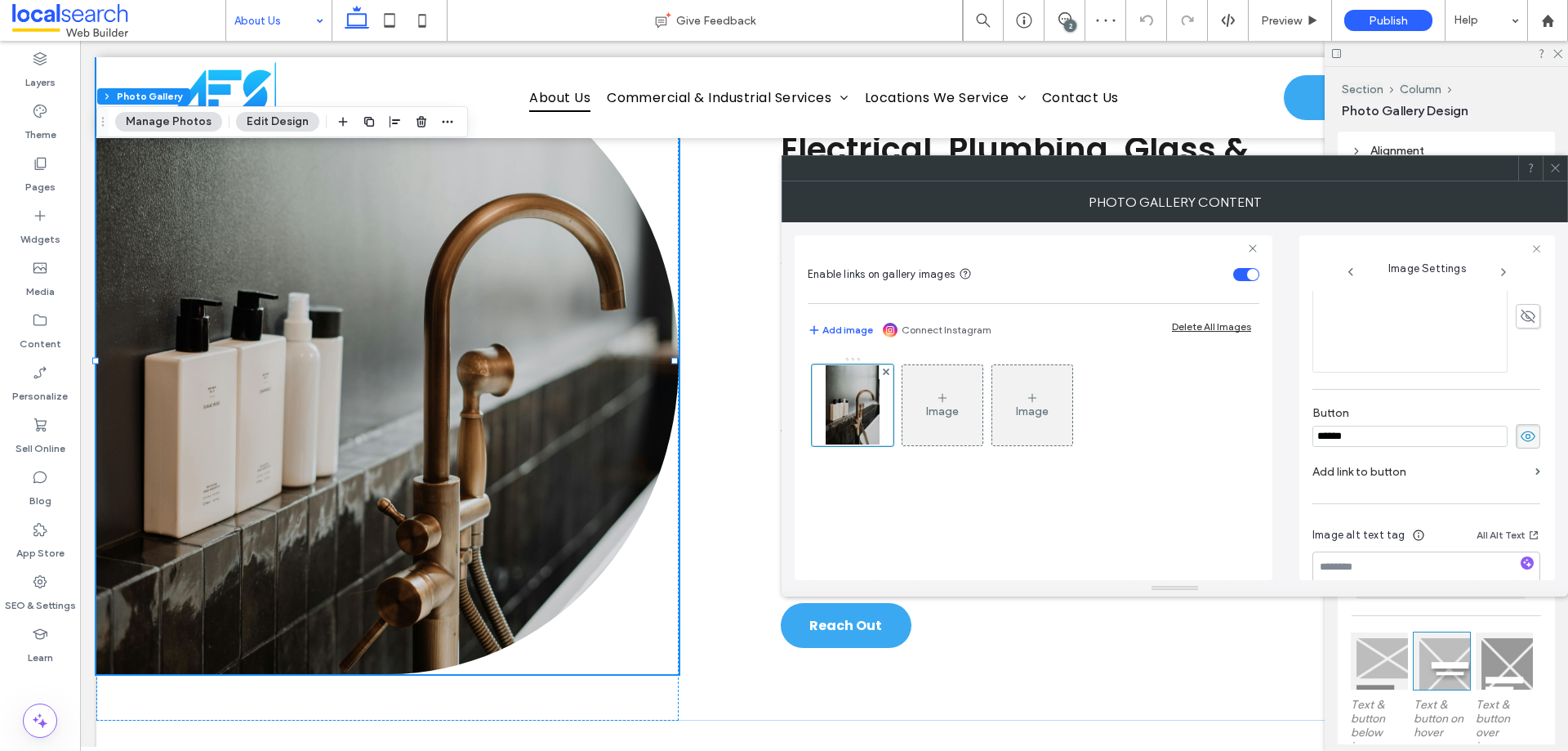 click on "******" at bounding box center [1410, 436] 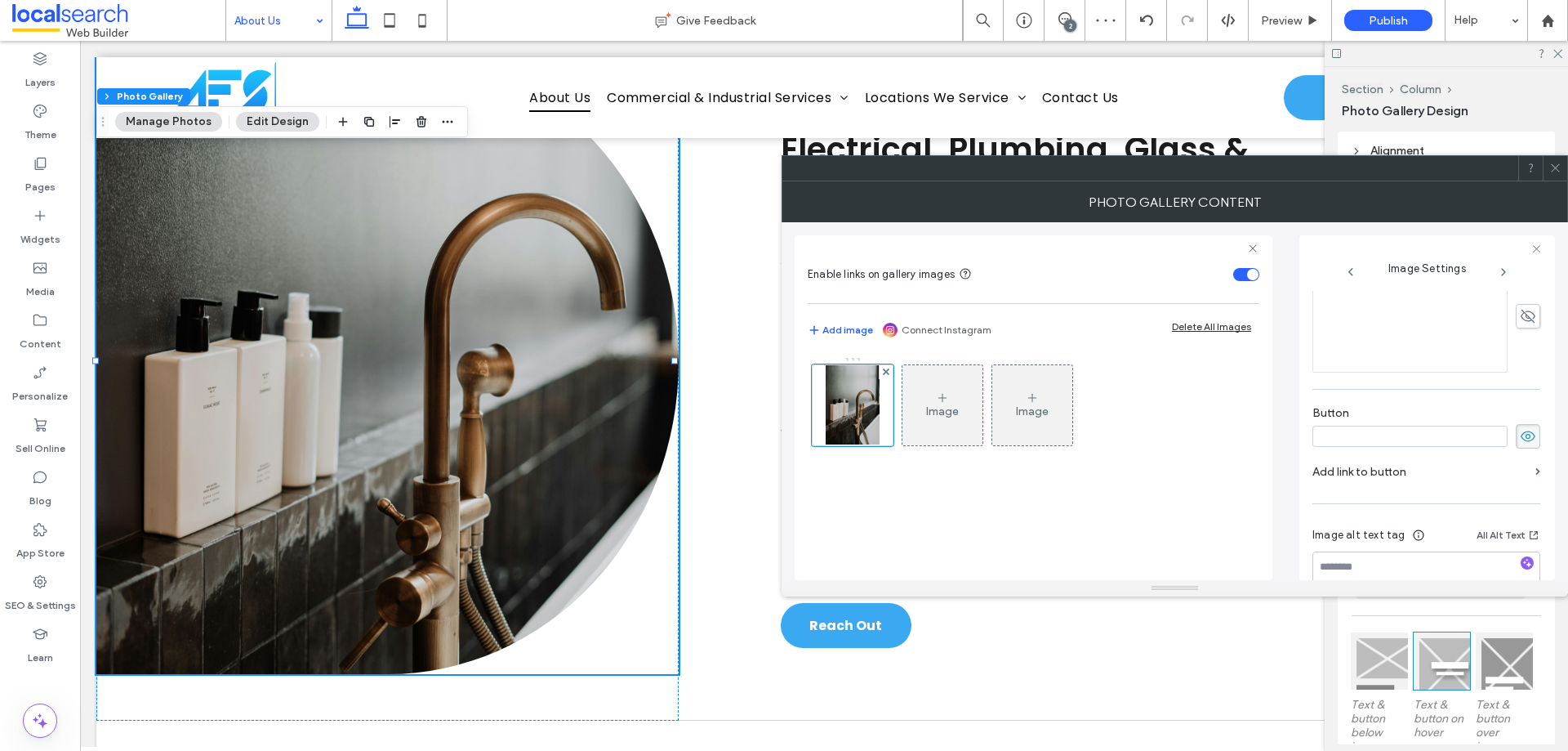 type 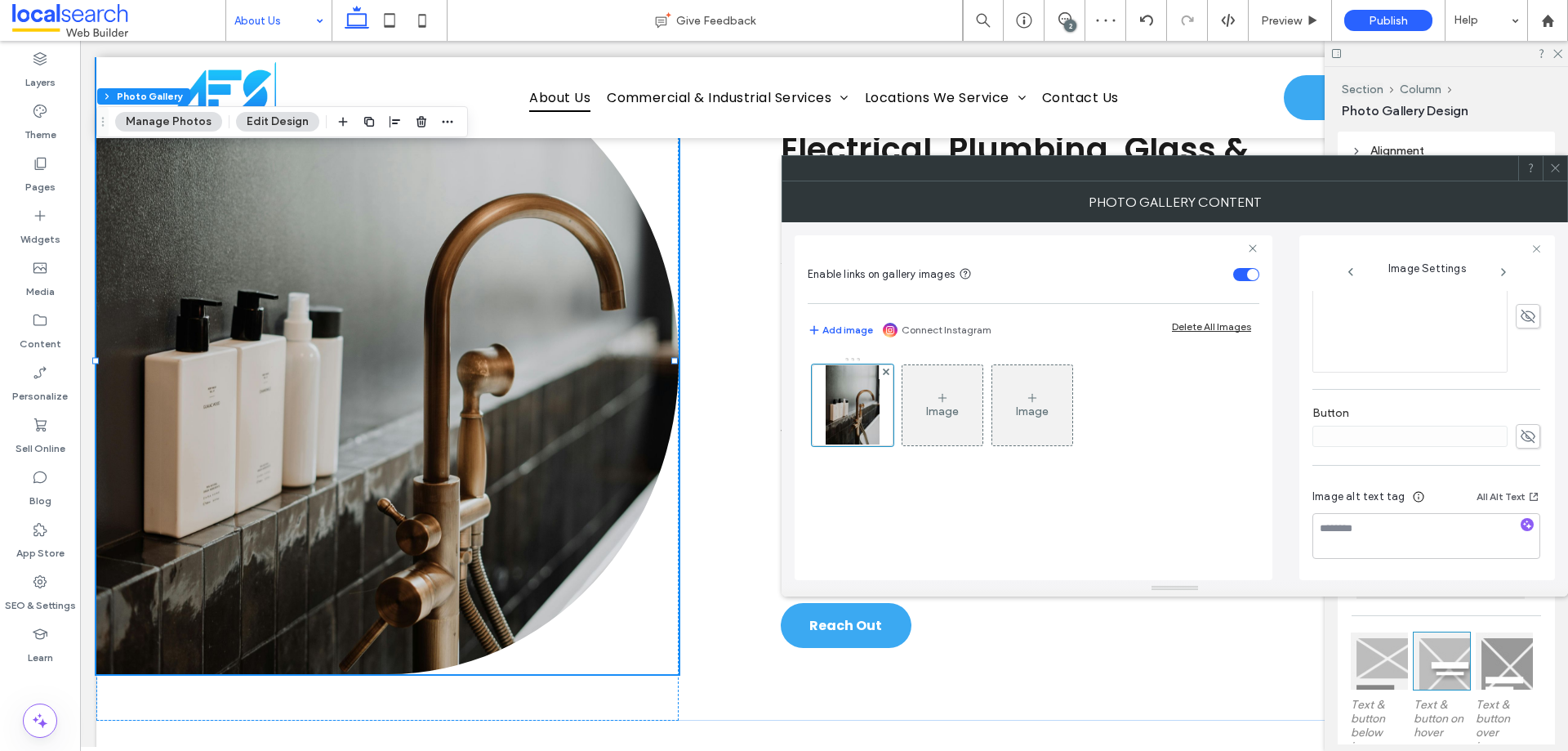click 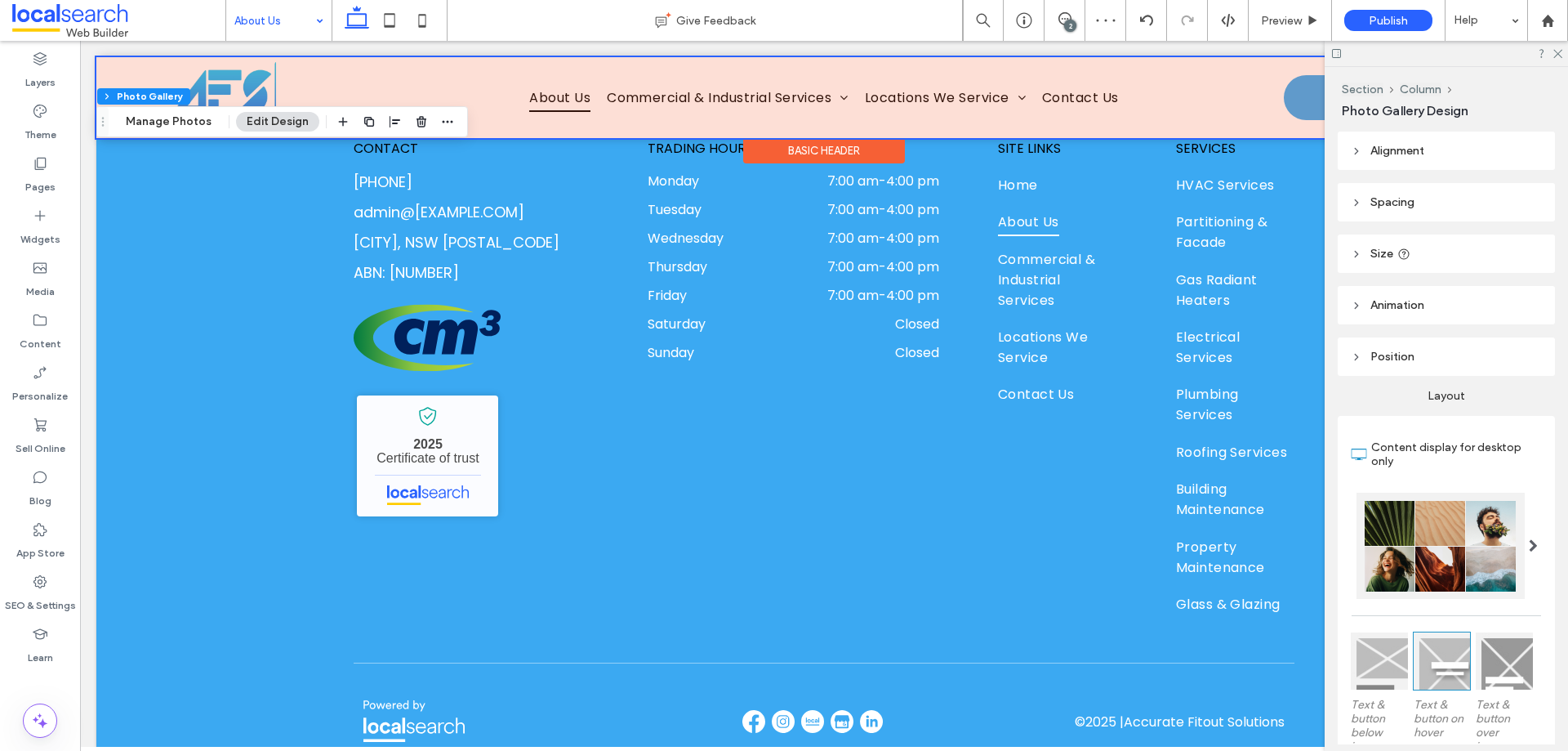scroll, scrollTop: 1461, scrollLeft: 0, axis: vertical 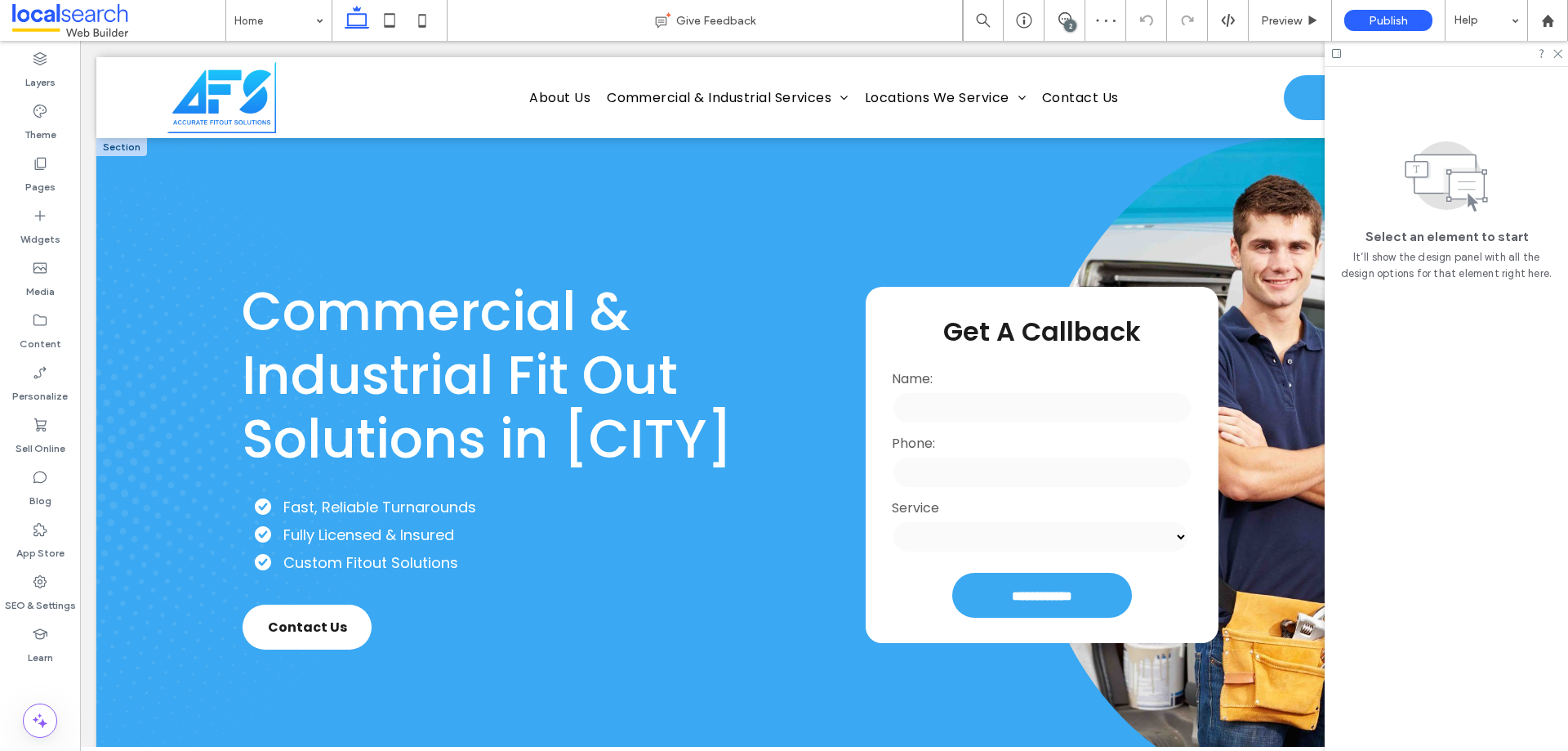click at bounding box center (1289, 465) 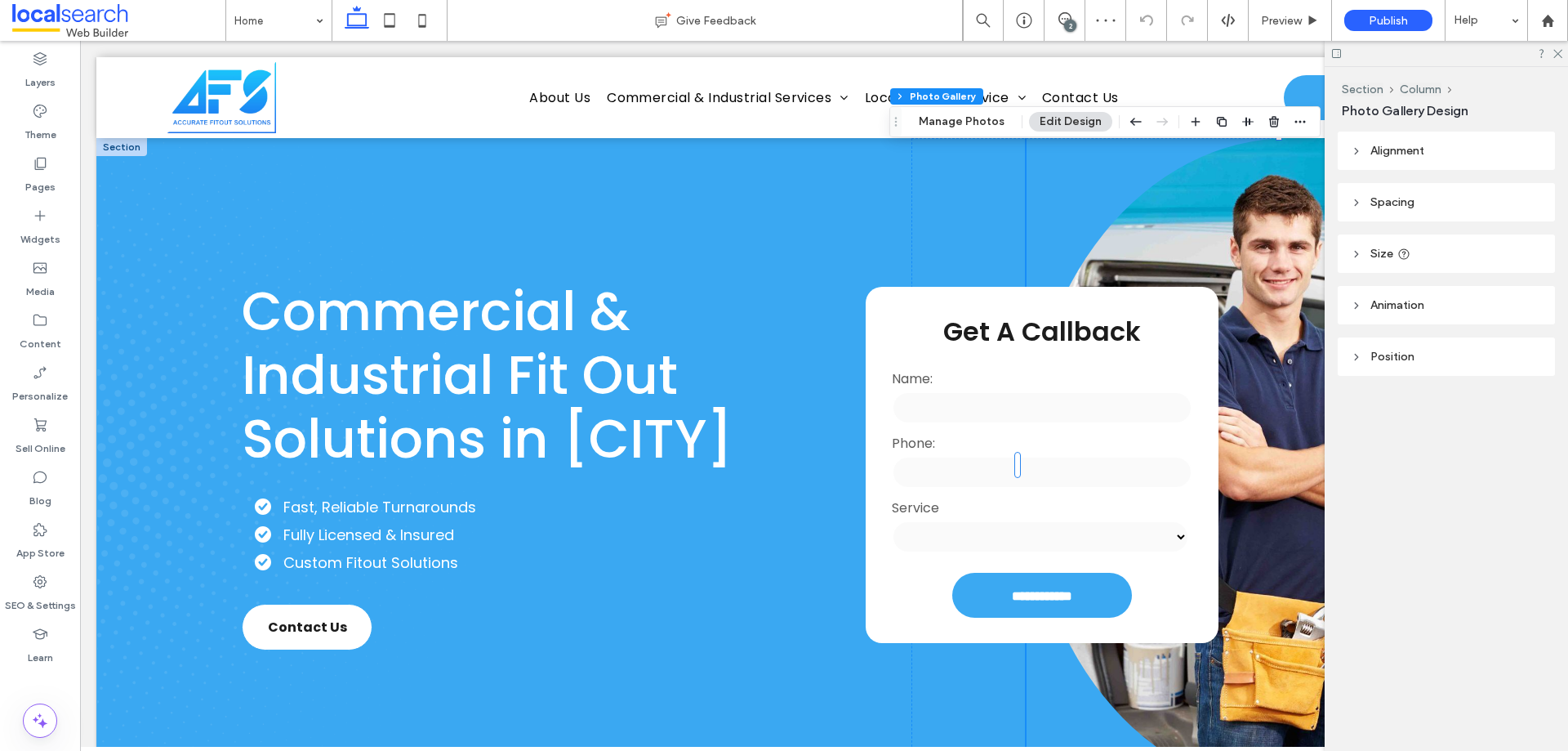 click at bounding box center [1289, 465] 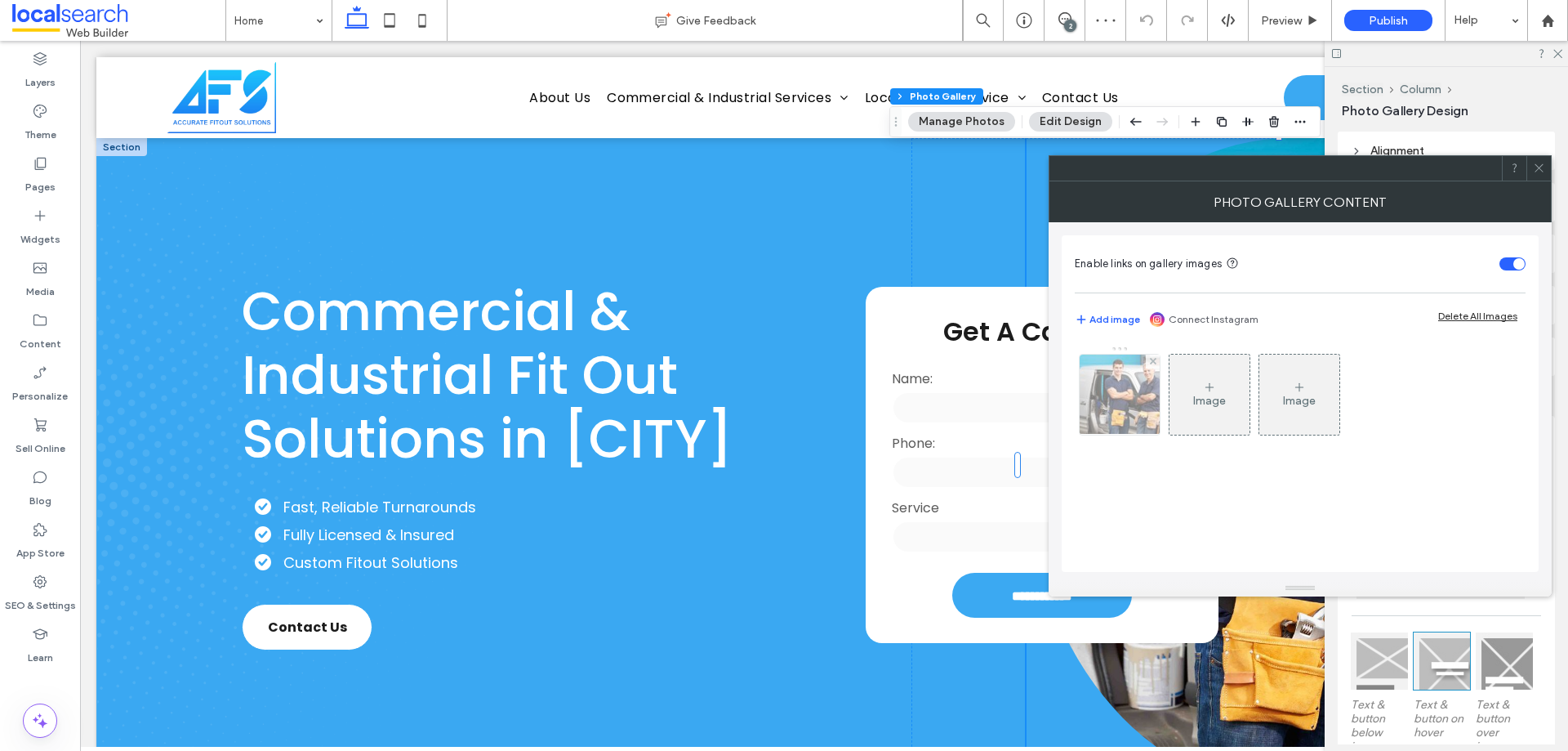 click at bounding box center (1120, 395) 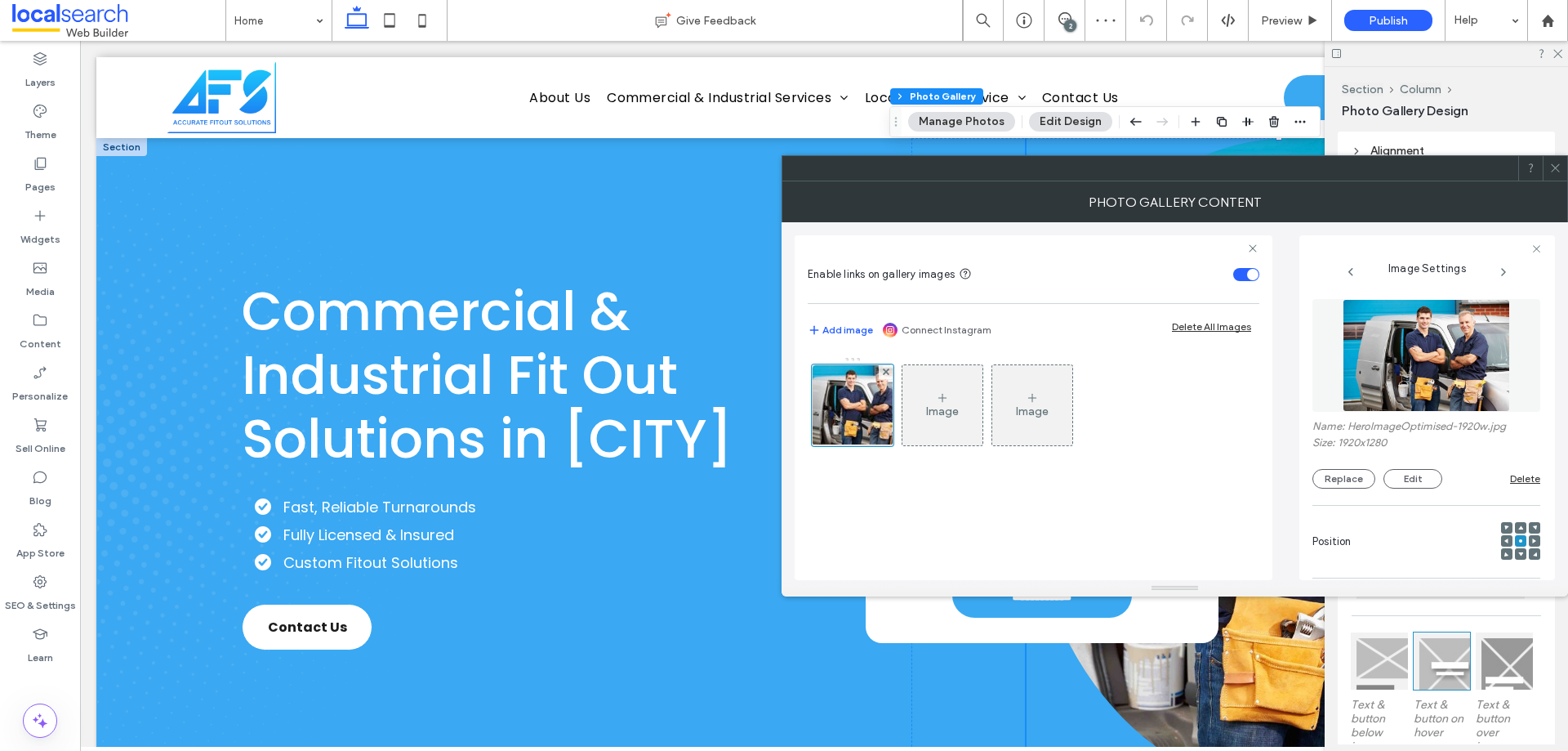 scroll, scrollTop: 467, scrollLeft: 0, axis: vertical 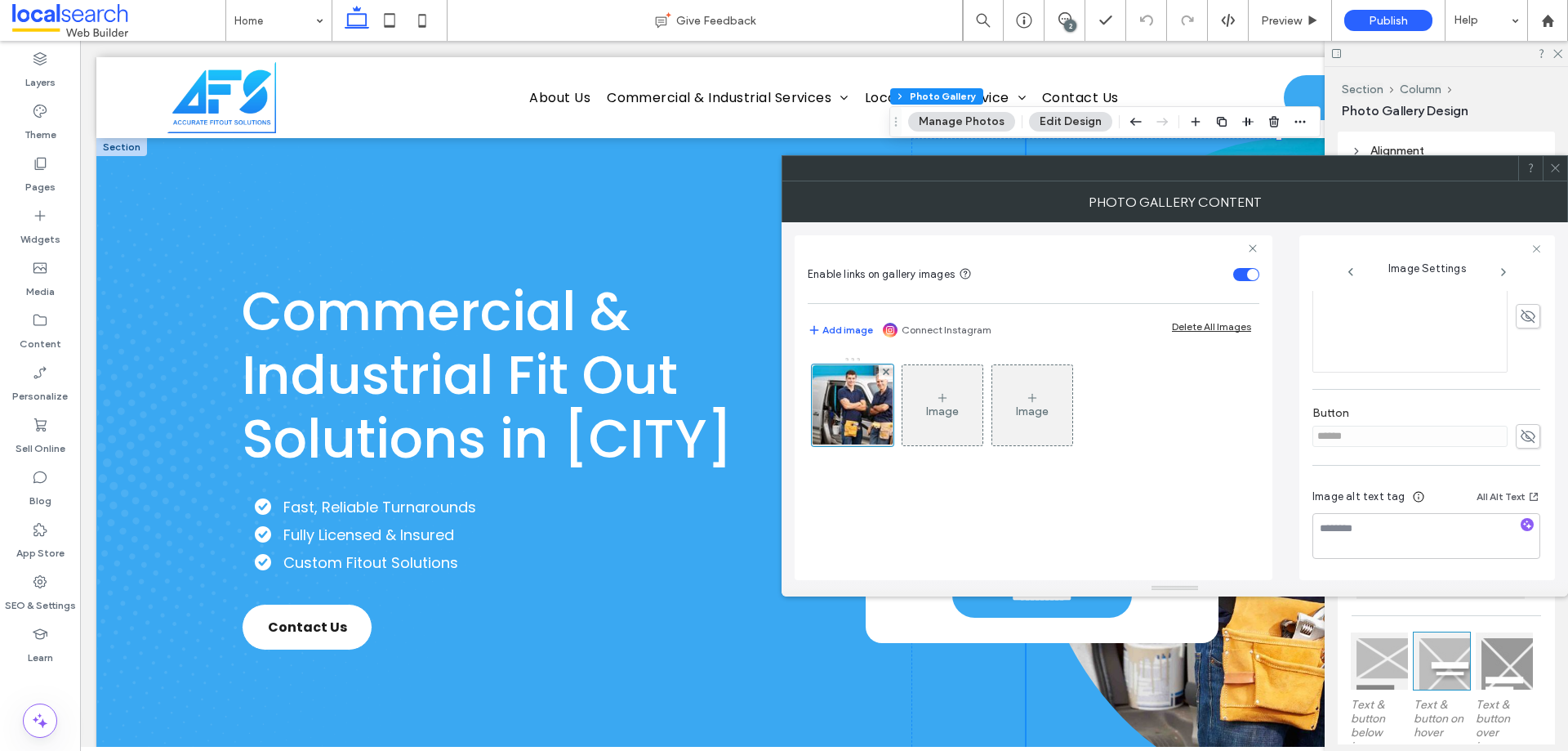 click 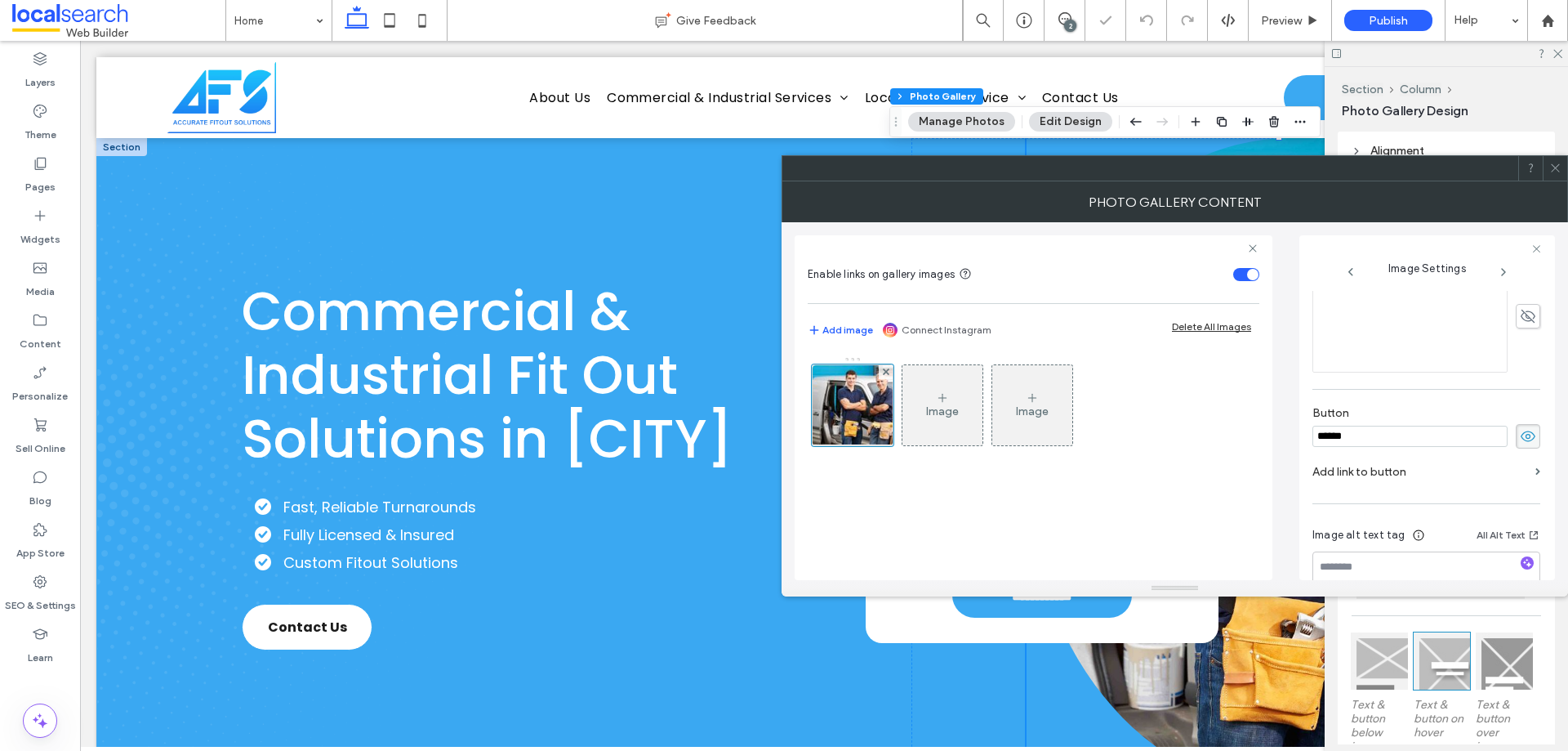click on "******" at bounding box center [1410, 436] 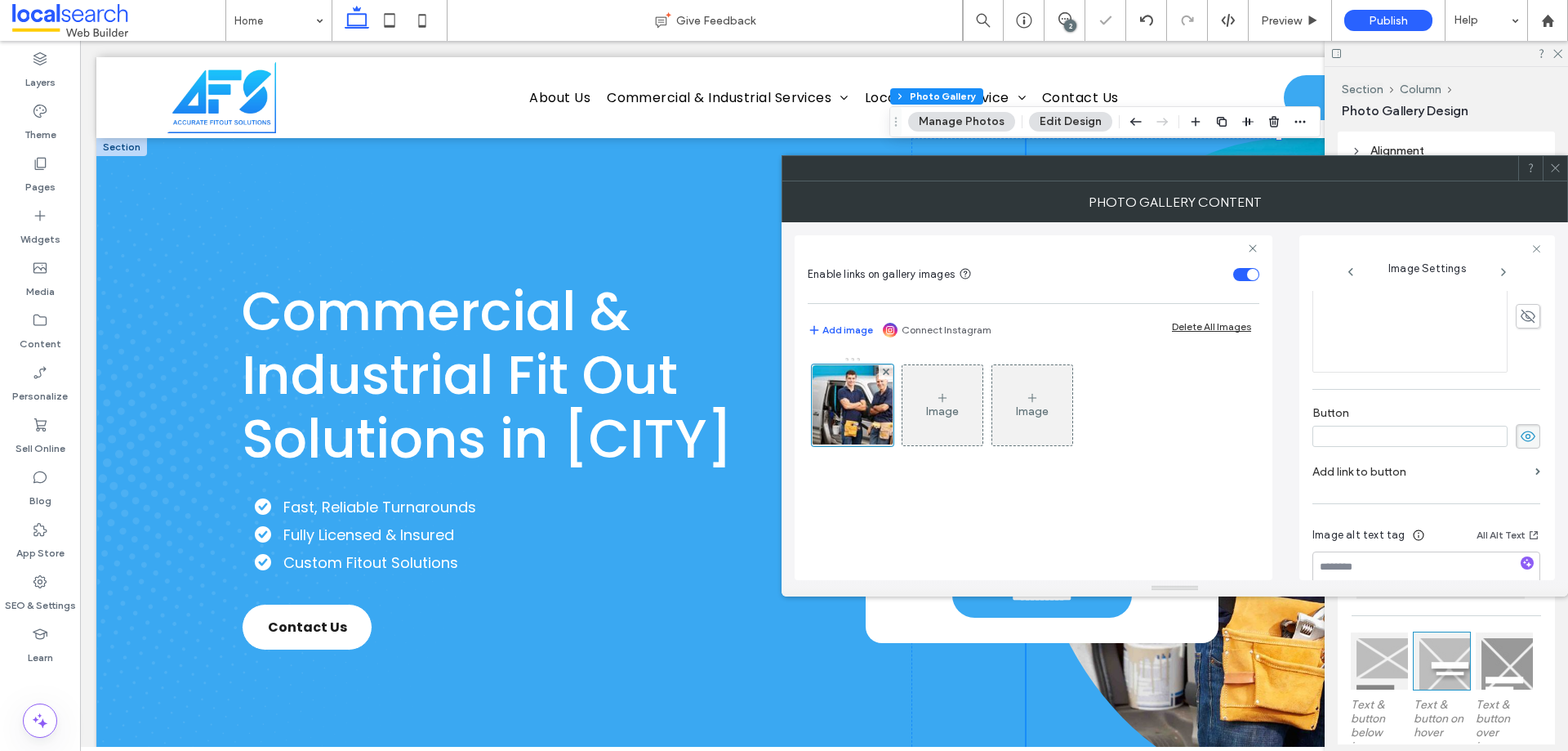 type 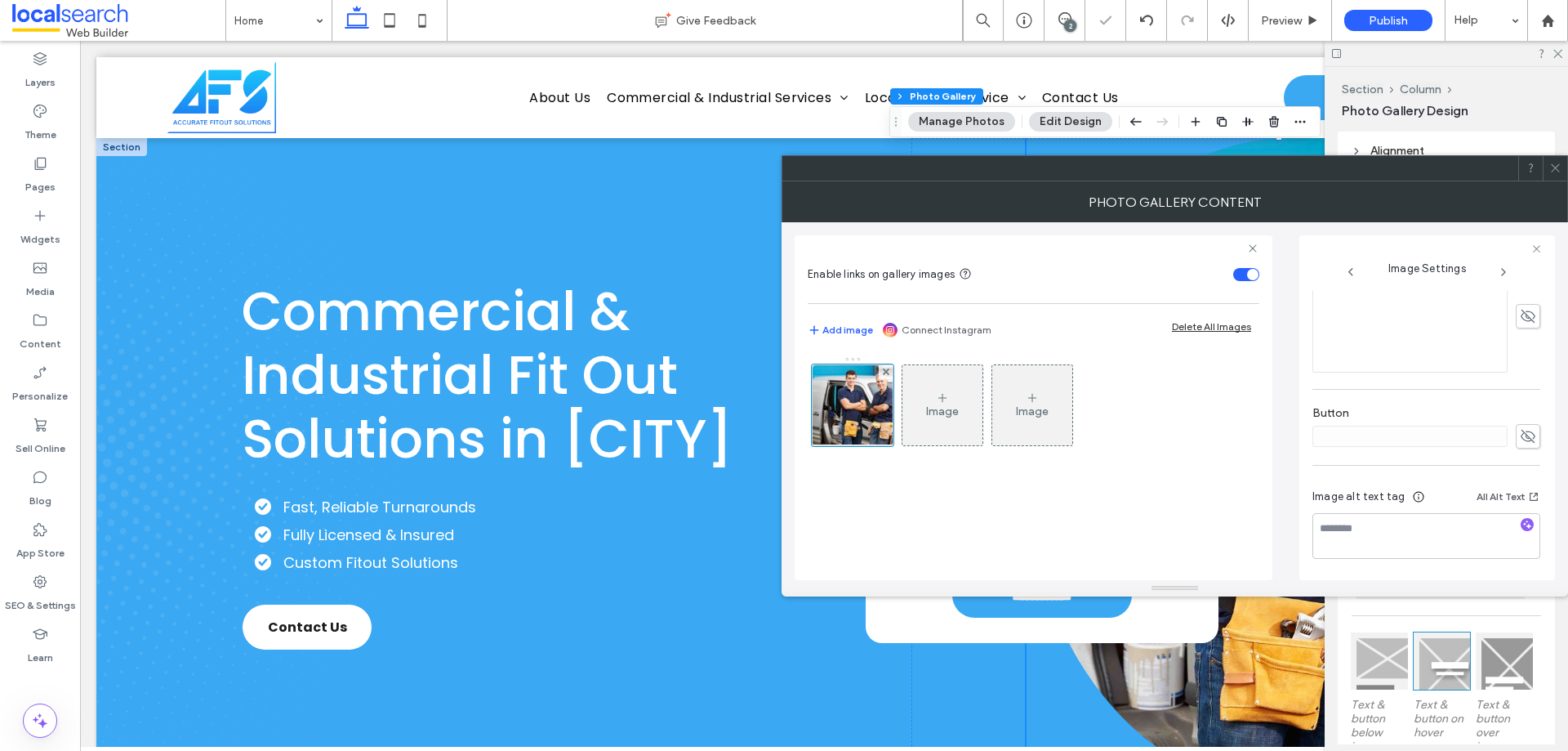 click 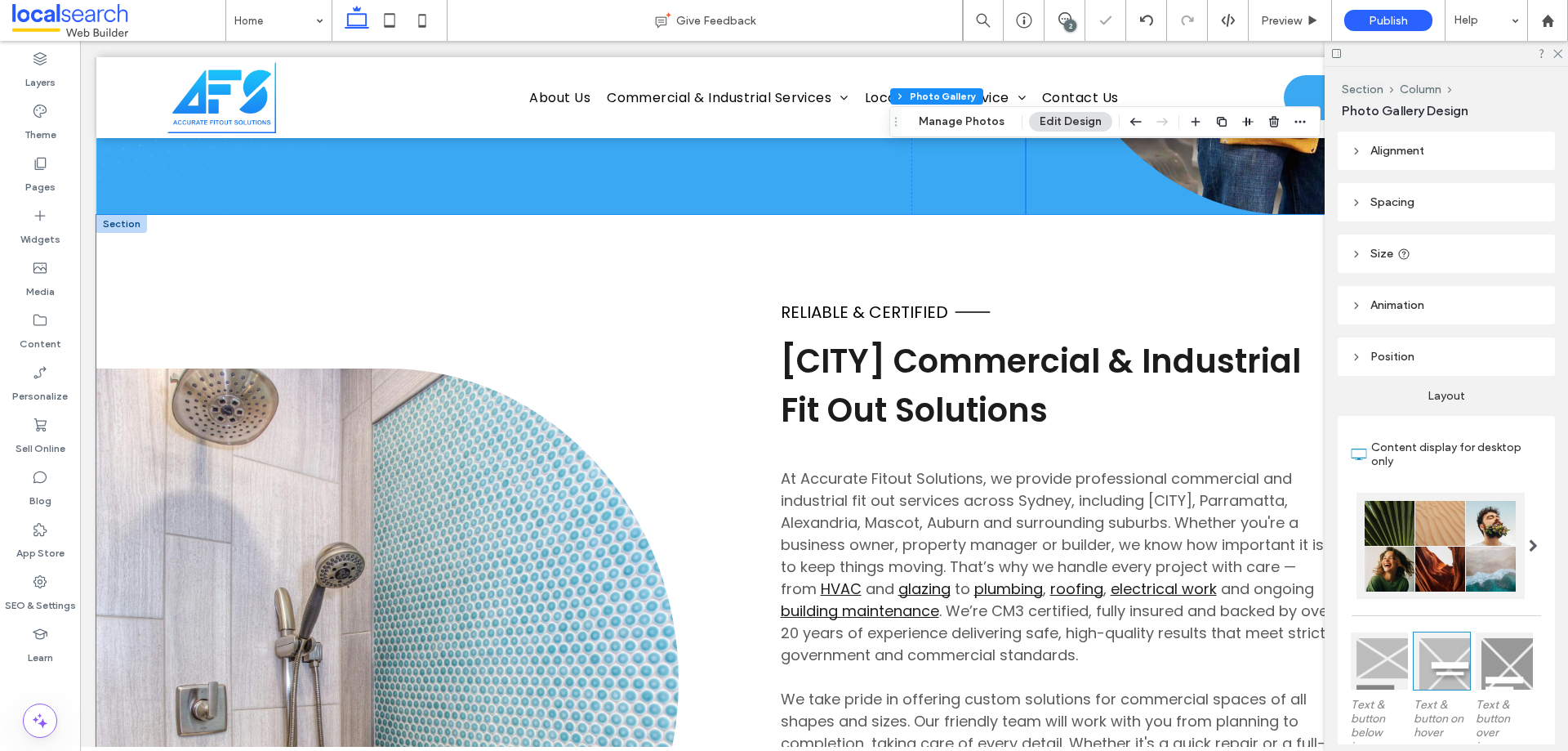 scroll, scrollTop: 735, scrollLeft: 0, axis: vertical 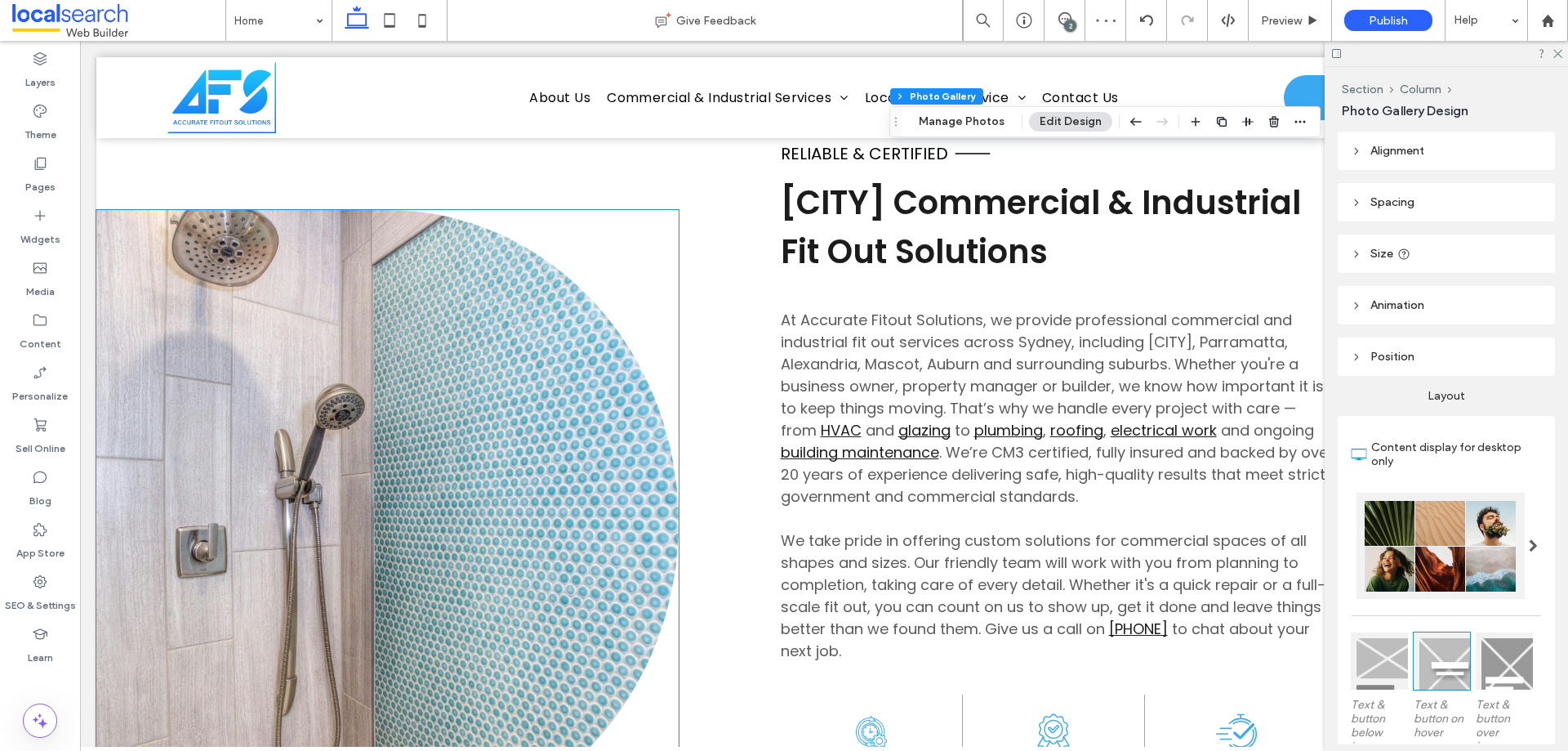 click at bounding box center (387, 522) 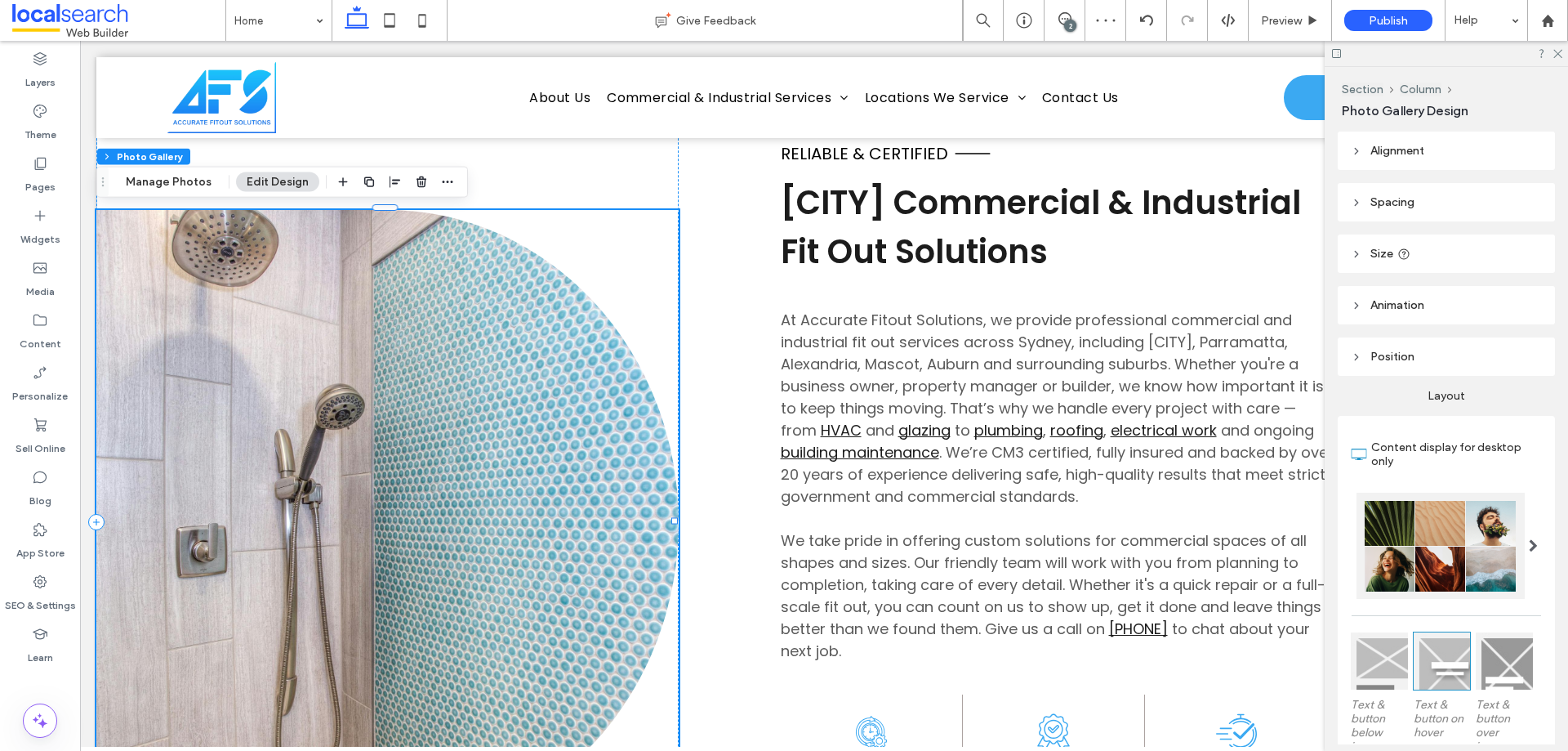 click at bounding box center [387, 522] 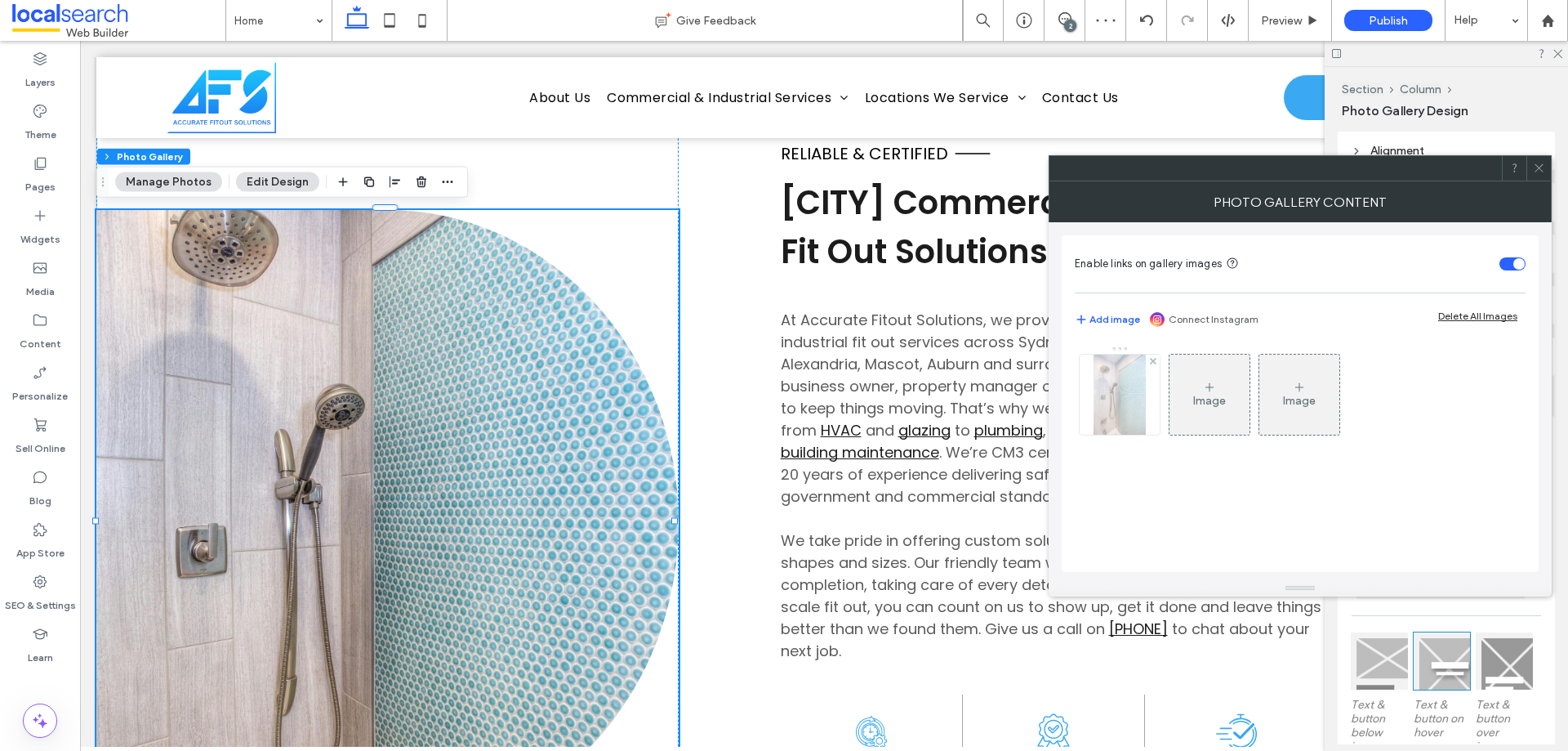 click at bounding box center (1120, 395) 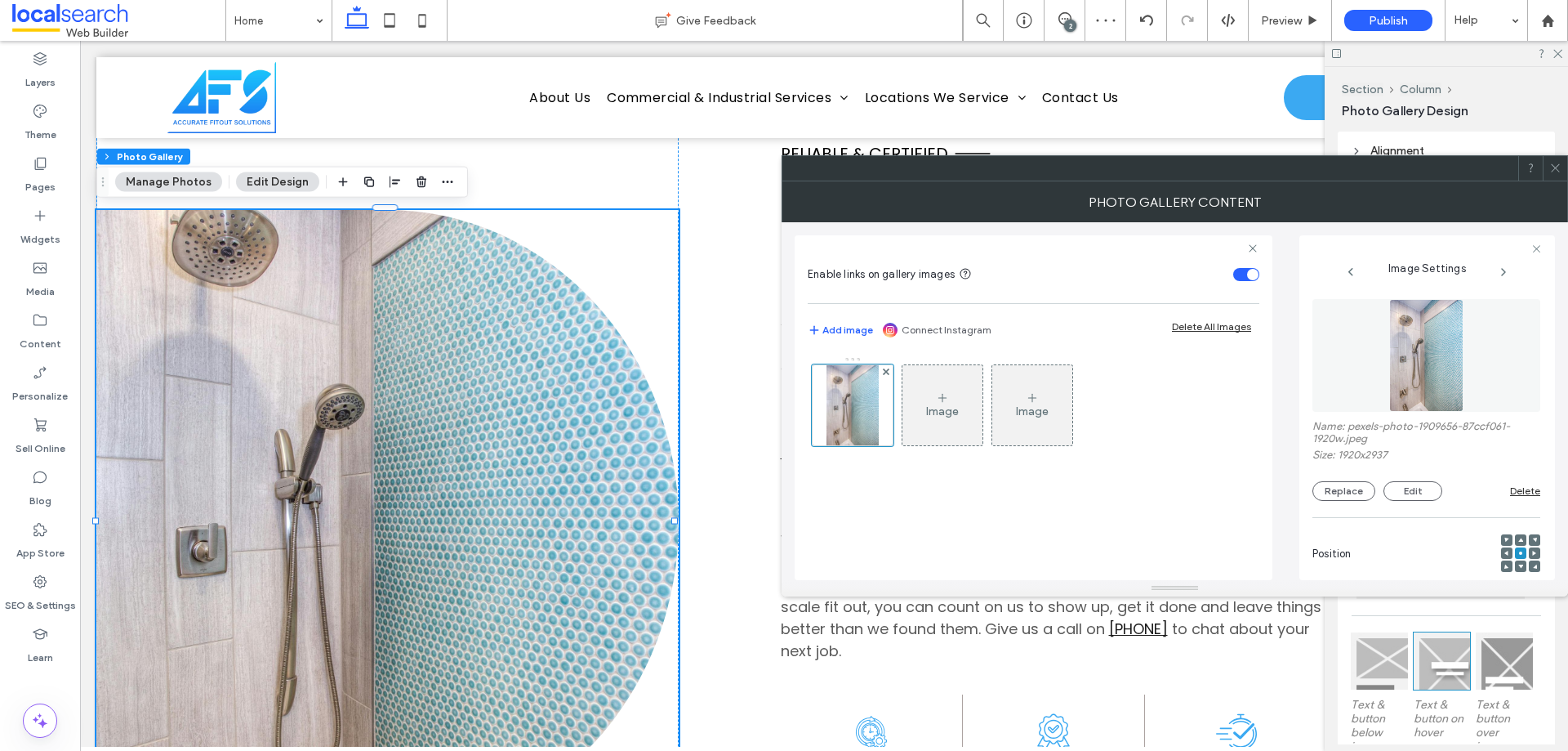 scroll, scrollTop: 479, scrollLeft: 0, axis: vertical 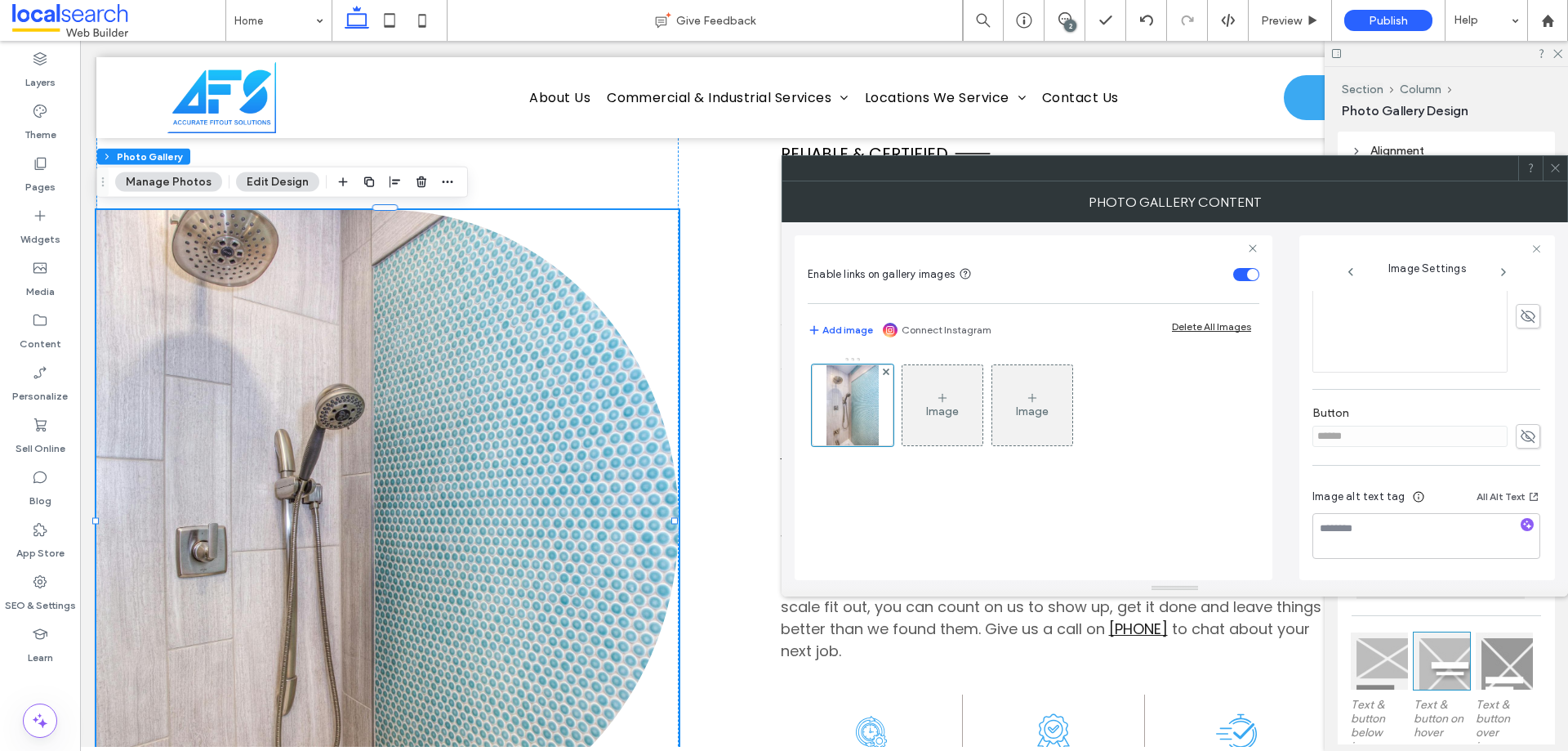 click 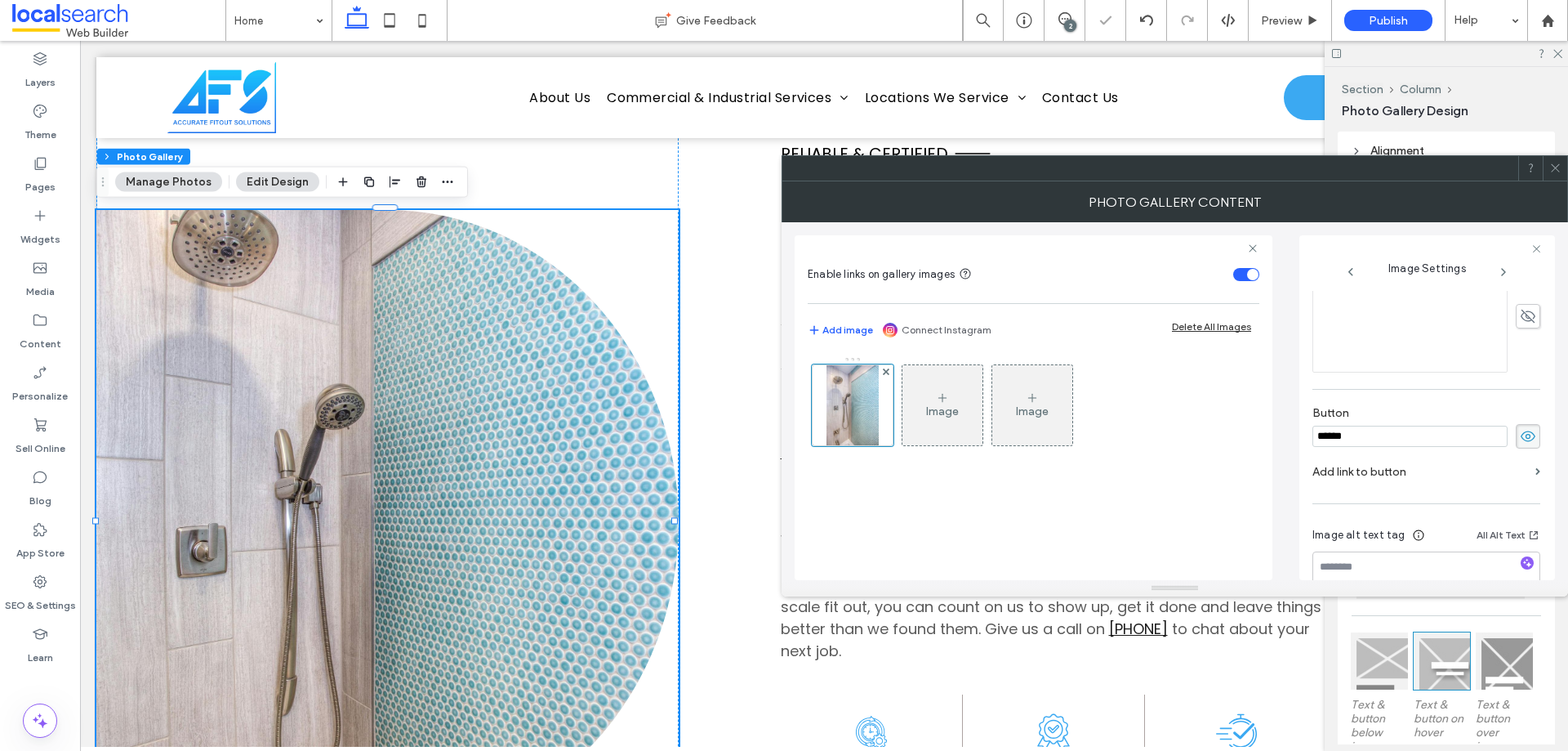 click on "******" at bounding box center [1410, 436] 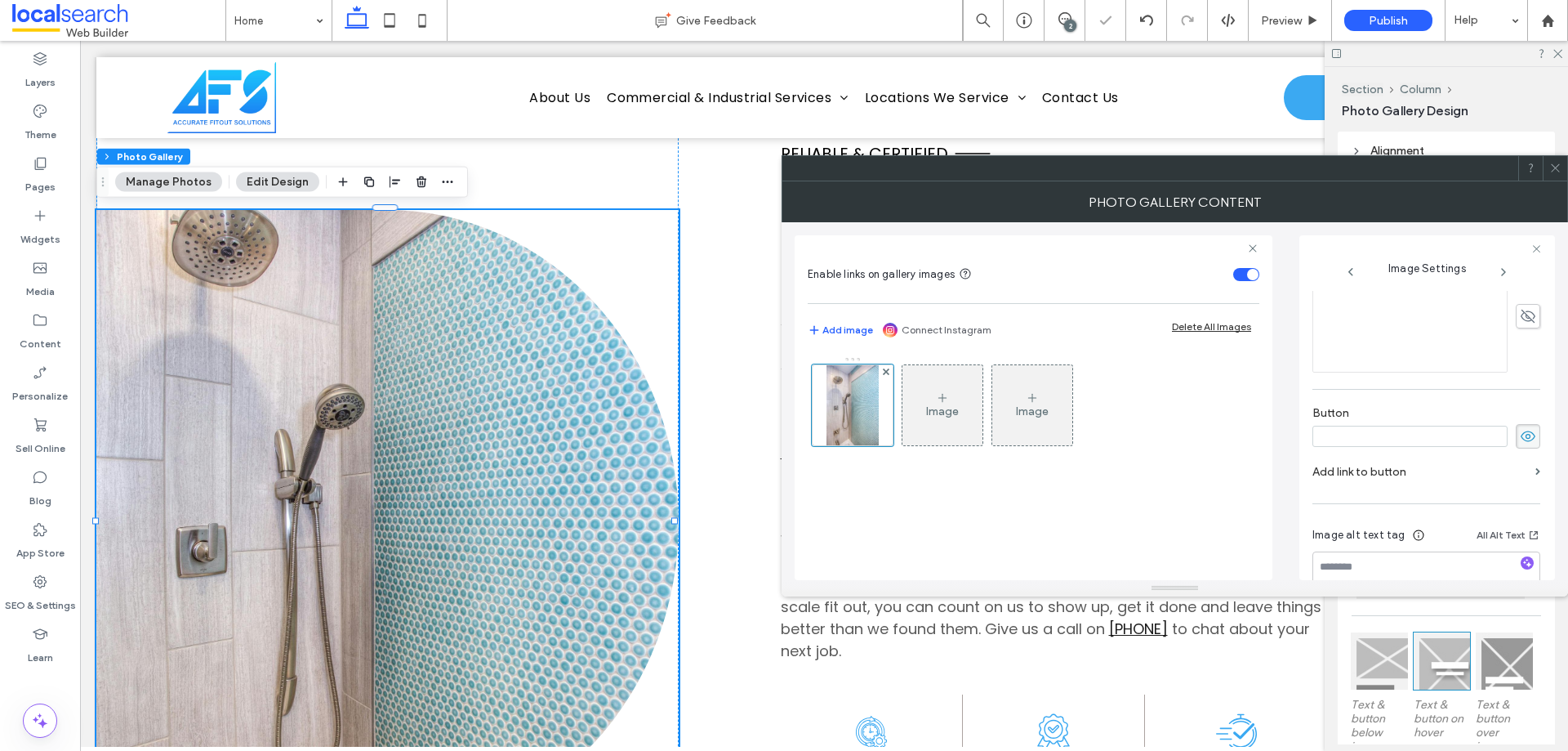 type 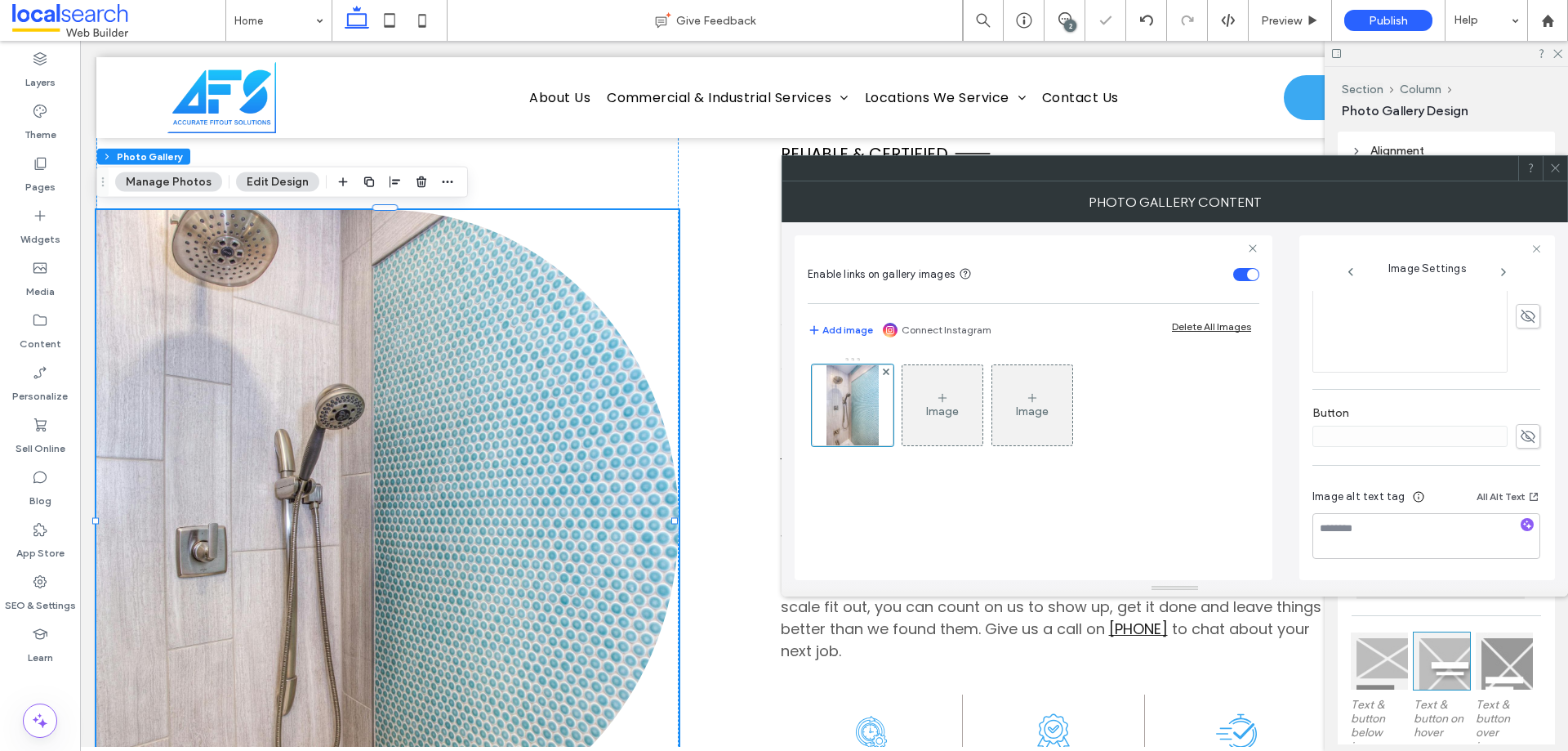 click 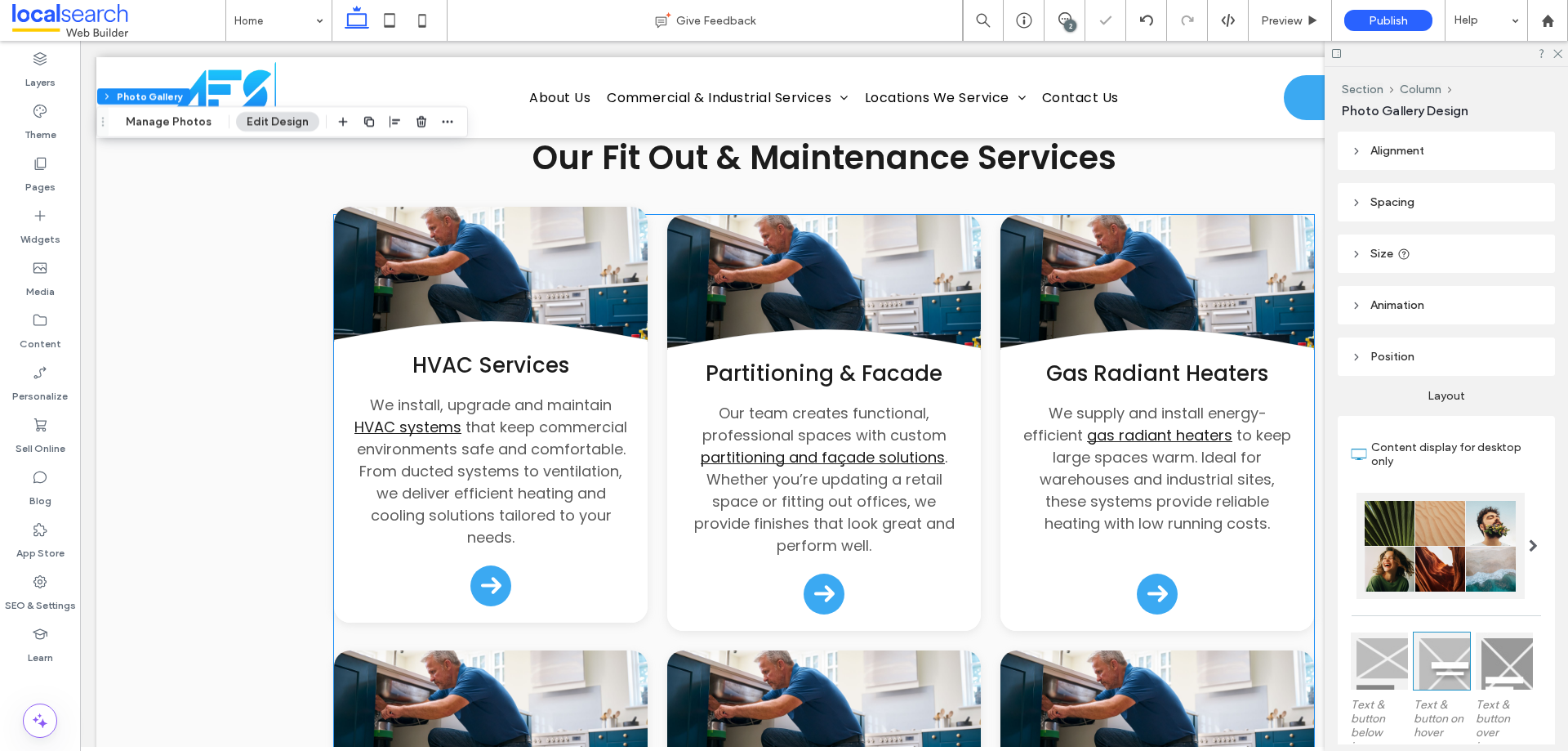 scroll, scrollTop: 1798, scrollLeft: 0, axis: vertical 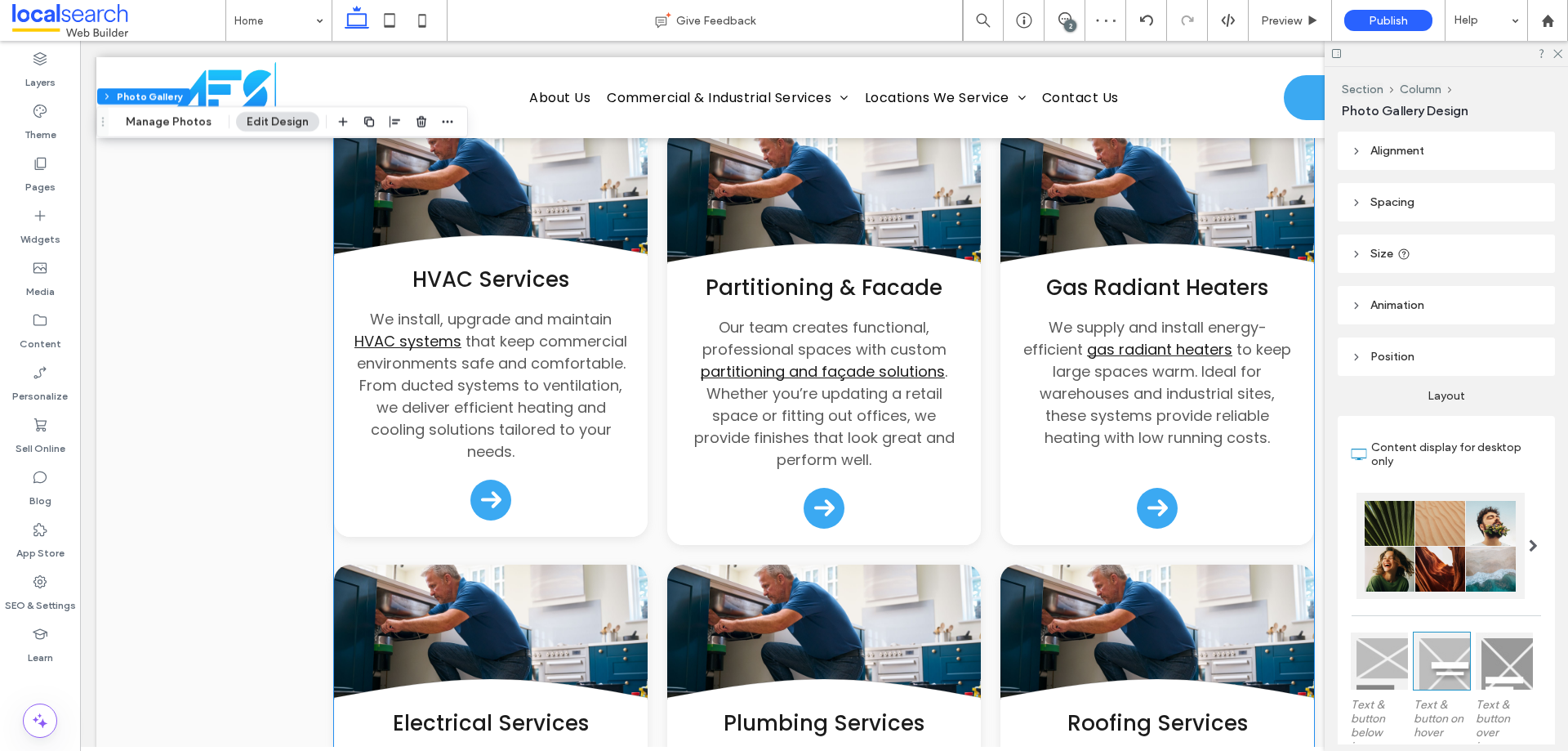 click at bounding box center [491, 194] 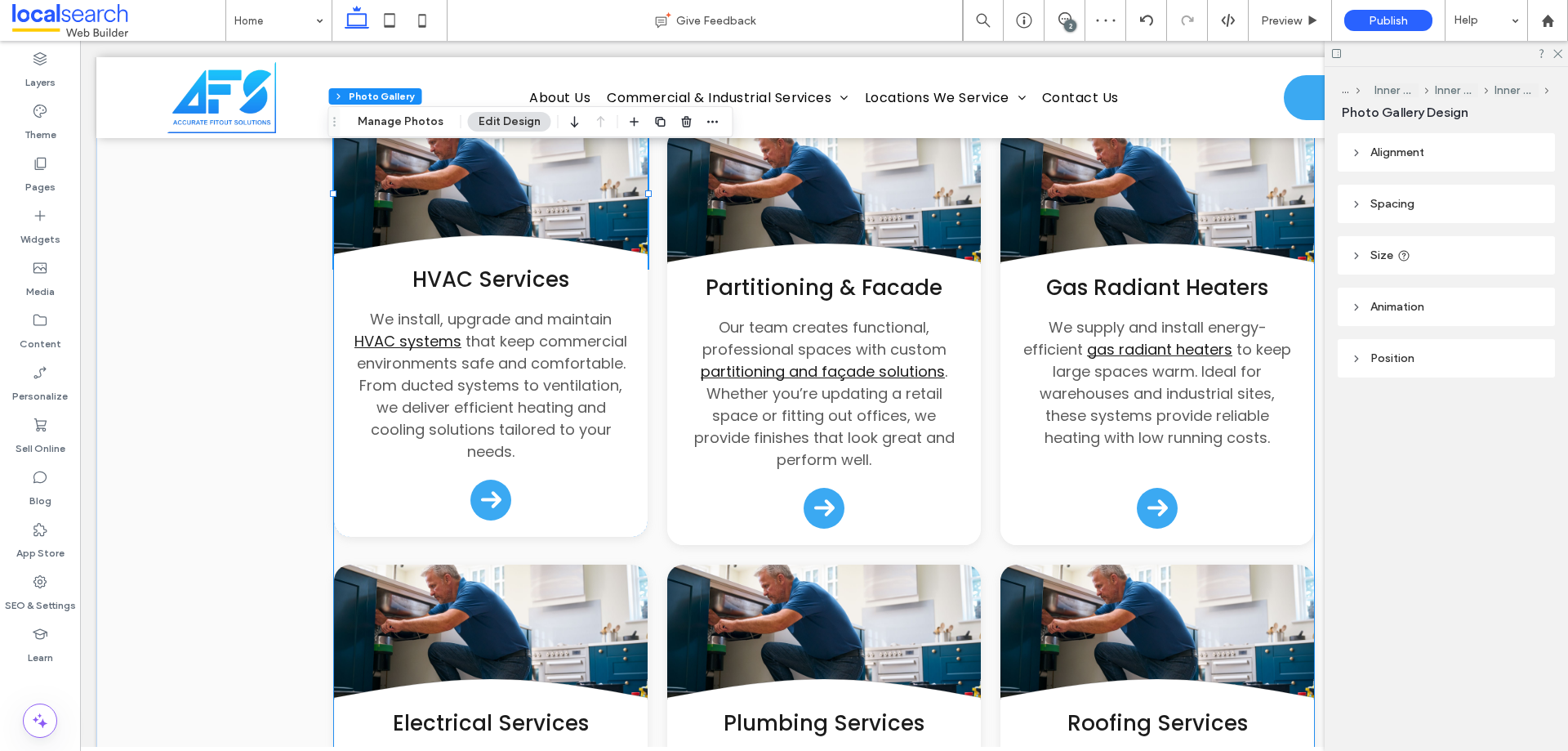 click at bounding box center [491, 194] 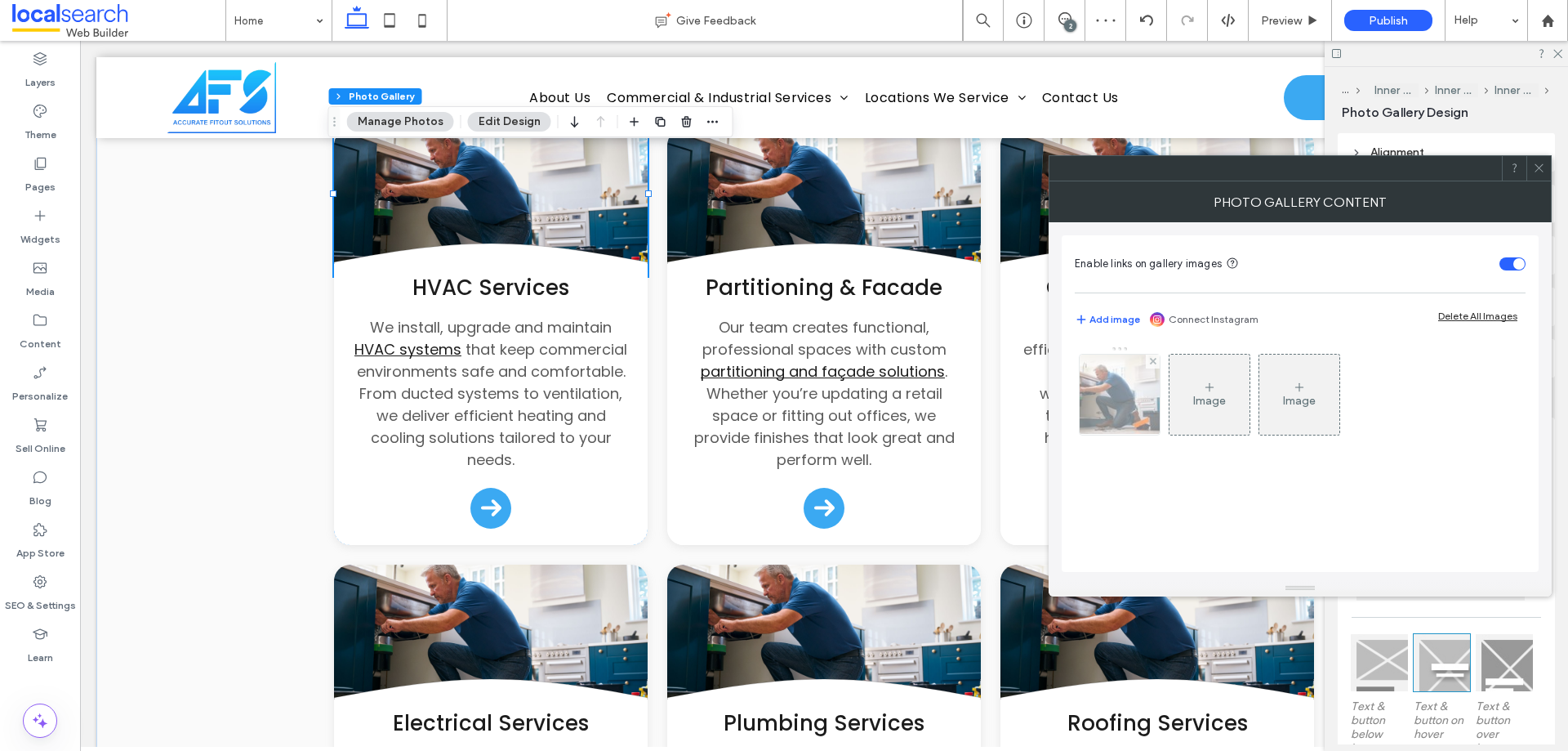 click at bounding box center [1120, 395] 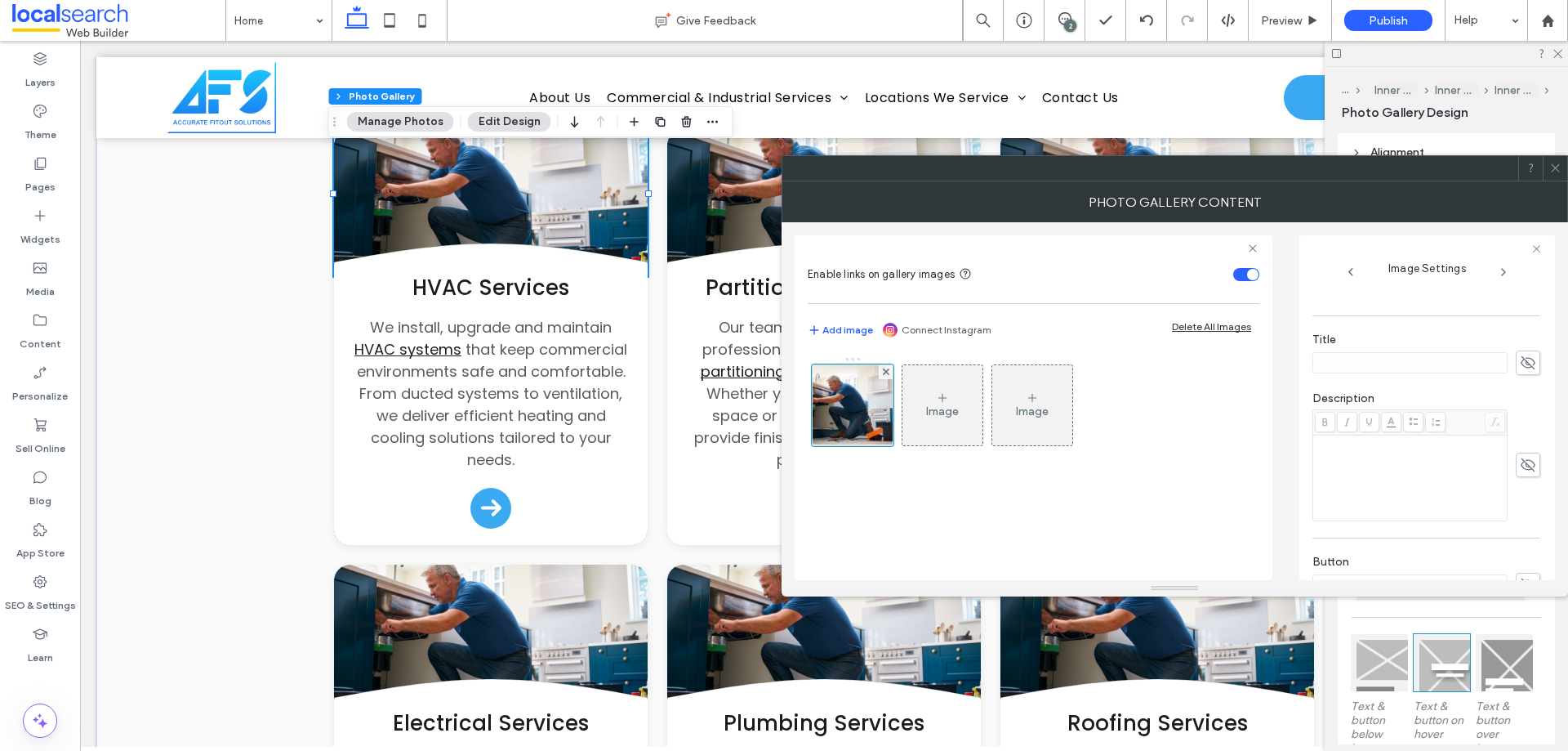 scroll, scrollTop: 467, scrollLeft: 0, axis: vertical 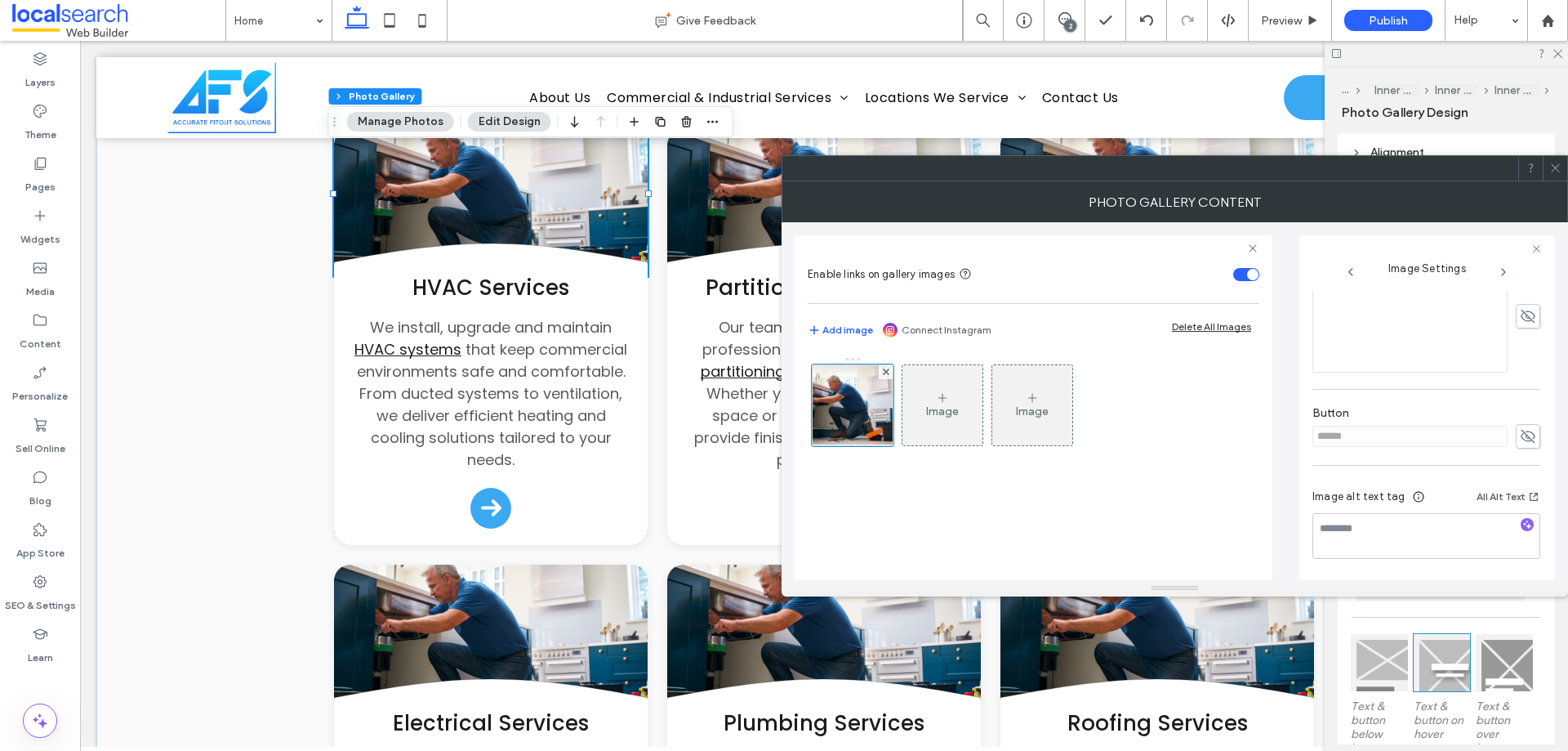 click 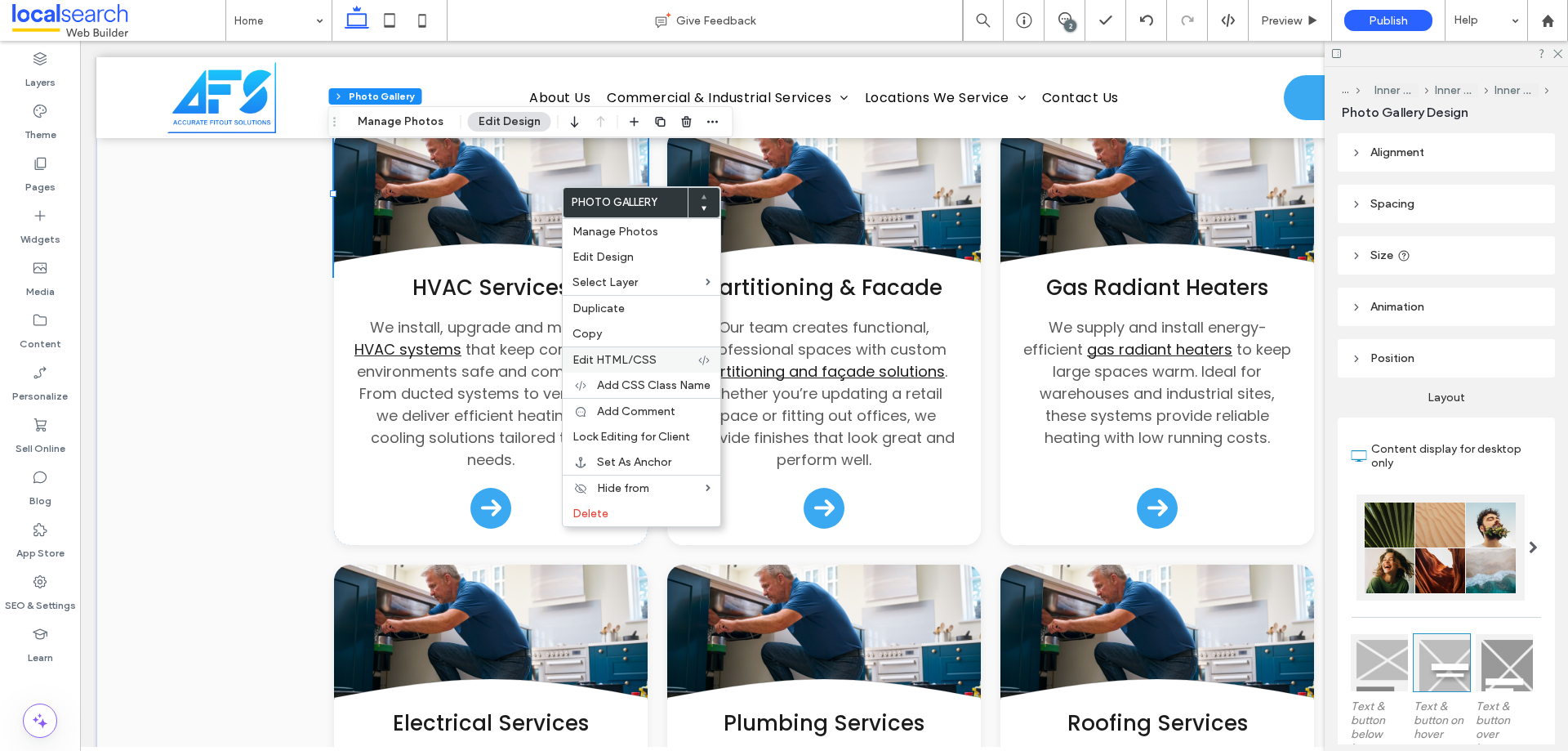 click on "Edit HTML/CSS" at bounding box center (614, 360) 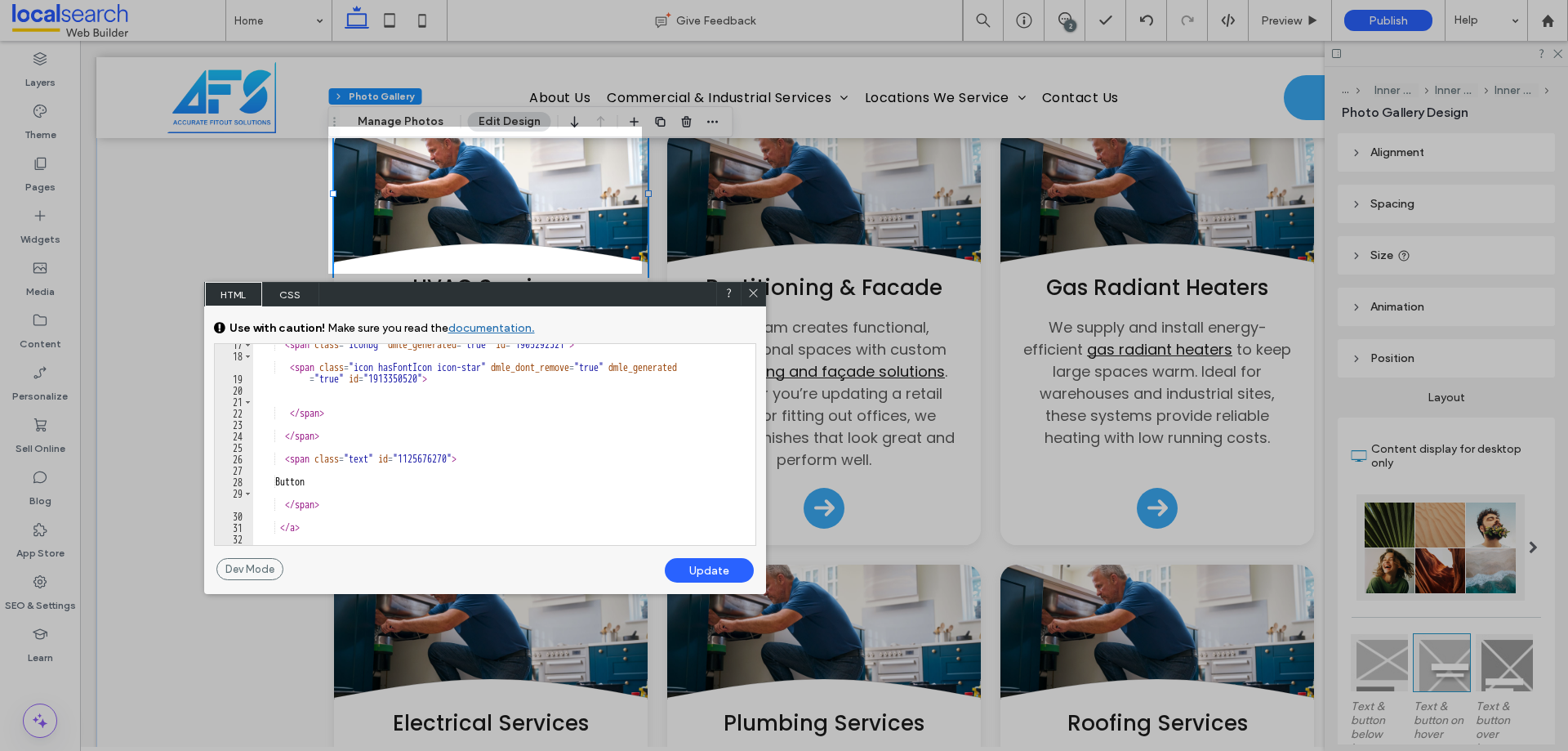scroll, scrollTop: 0, scrollLeft: 0, axis: both 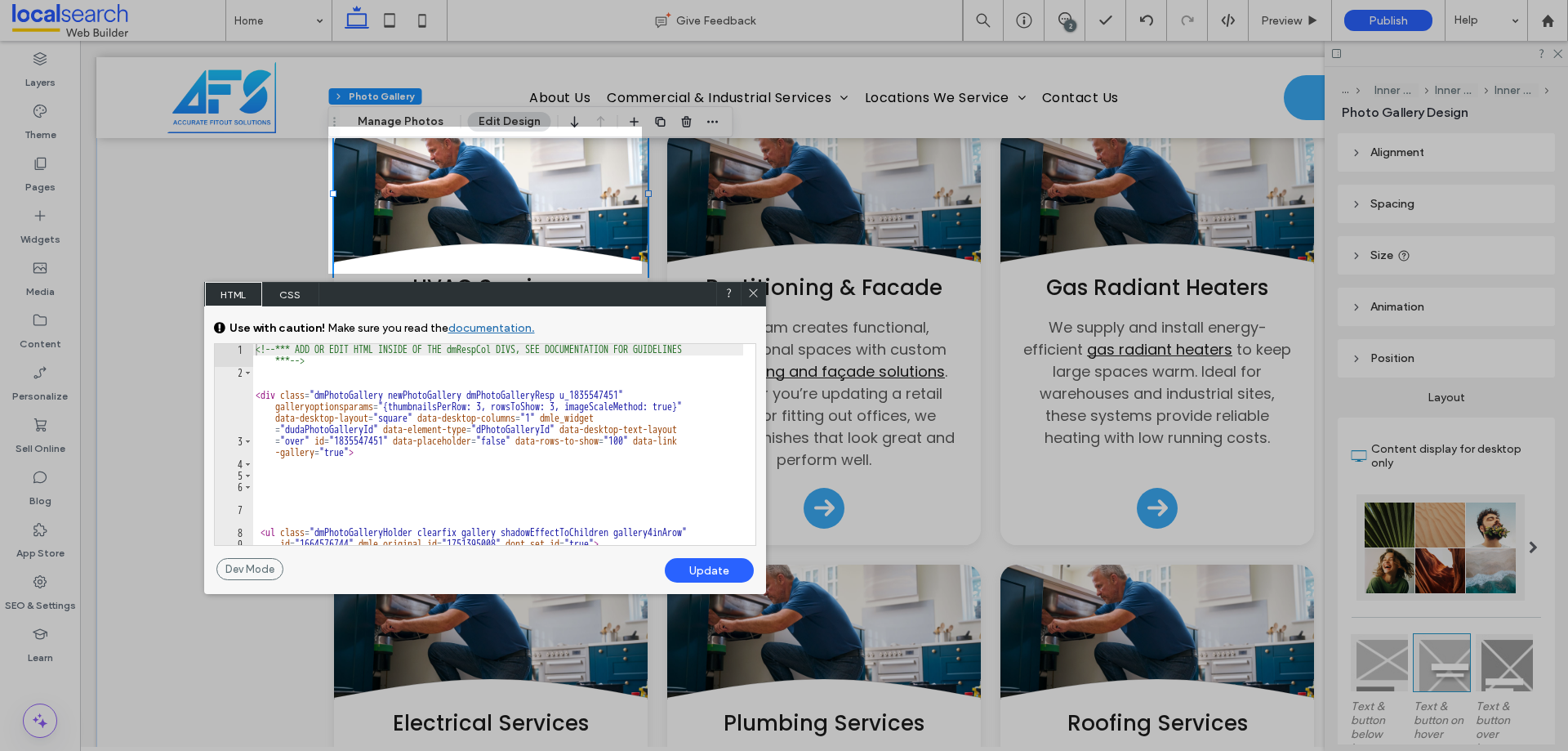 drag, startPoint x: 755, startPoint y: 288, endPoint x: 572, endPoint y: 235, distance: 190.52034 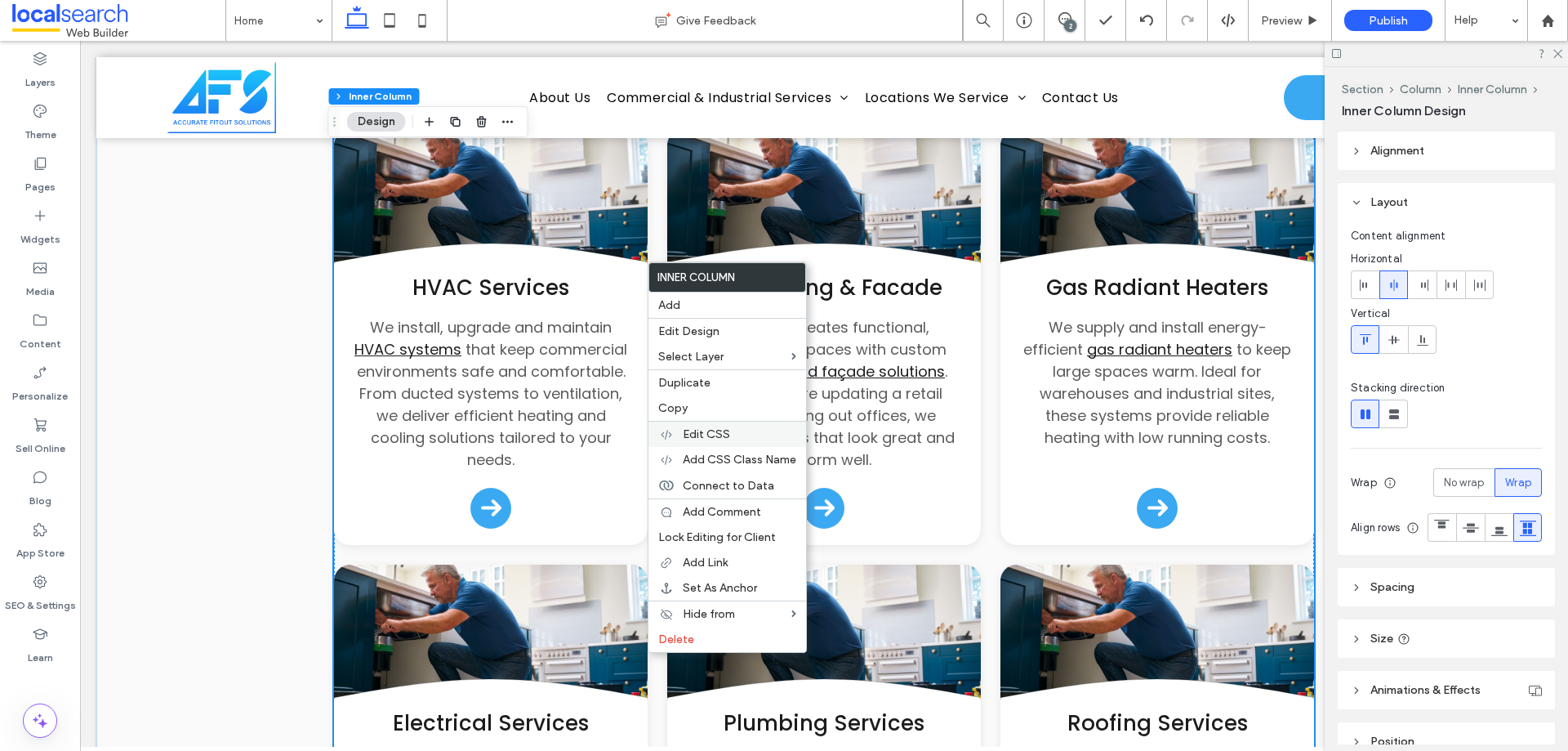 click on "Edit CSS" at bounding box center [706, 434] 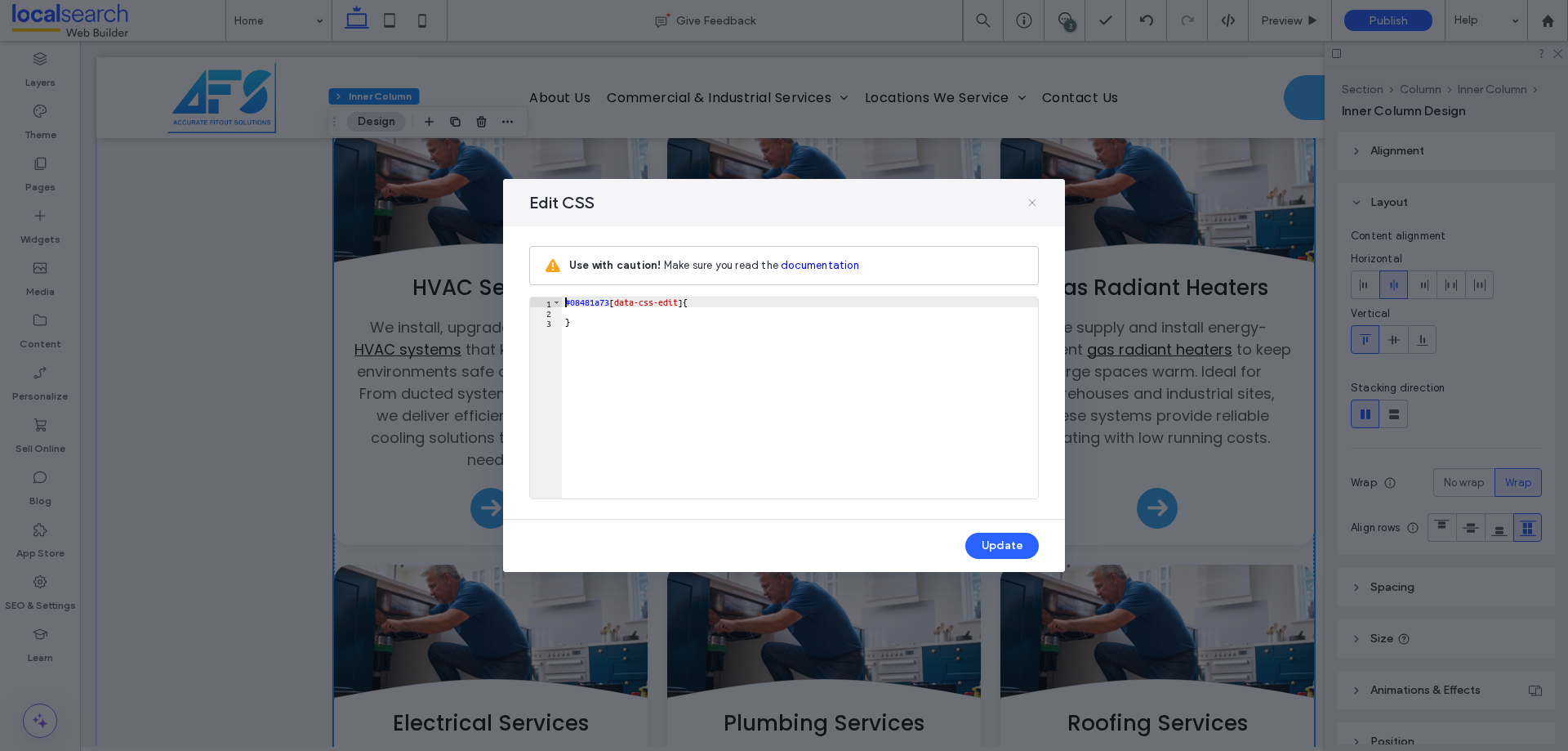 click 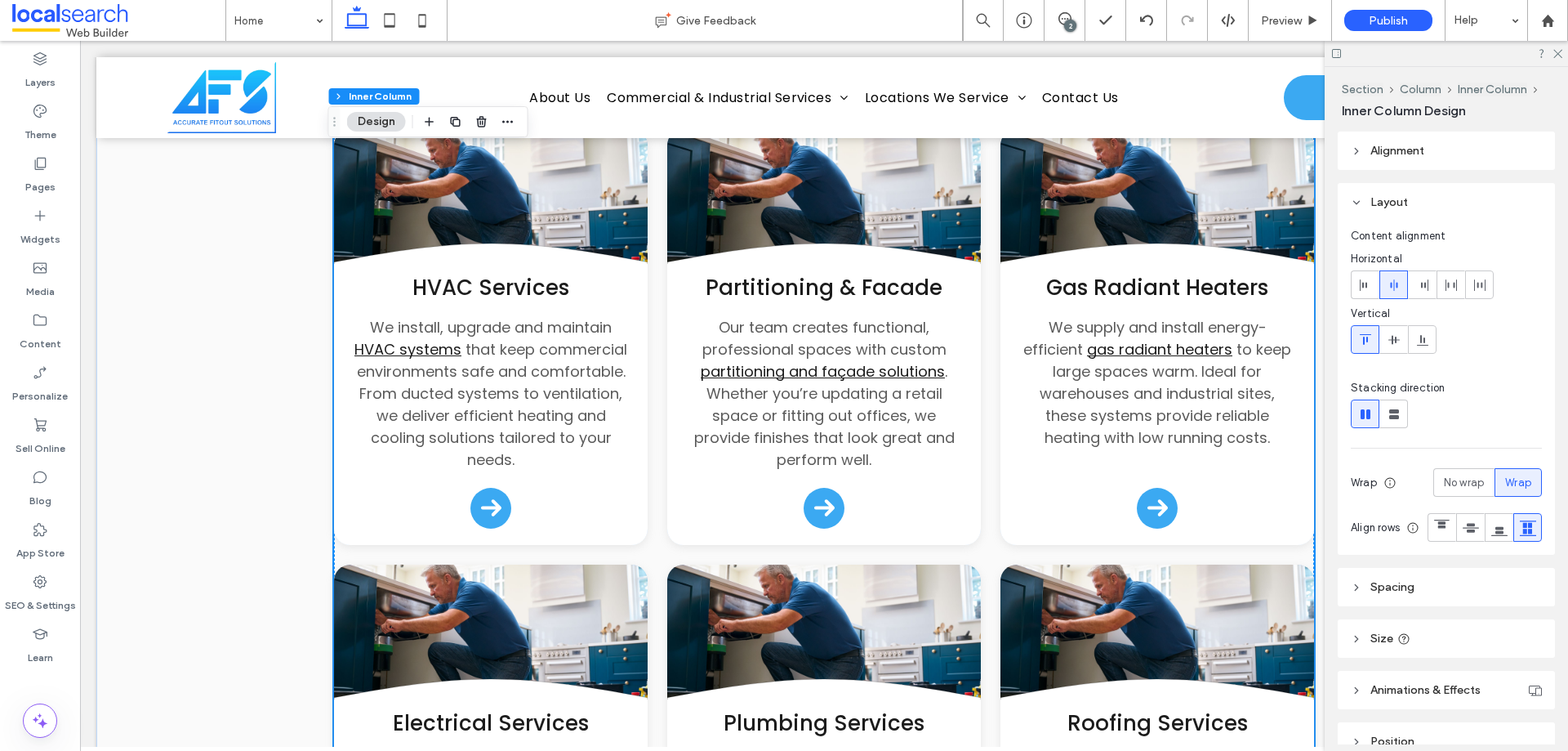 click on "Button
.cls-1-1132603790-1132603790 {
fill: none;
stroke: #000;
}
HVAC Services
We install, upgrade and maintain
HVAC systems   that keep commercial environments safe and comfortable. From ducted systems to ventilation, we deliver efficient heating and cooling solutions tailored to your needs.
Arrow Icon
Button
.cls-1-1132603790-1132603790 {
fill: none;
stroke: #000;
}
Partitioning & Facade
Our team creates functional, professional spaces with custom
partitioning and façade solutions . Whether you’re updating a retail space or fitting out offices, we provide finishes that look great and perform well.
Arrow Icon" at bounding box center [824, 772] 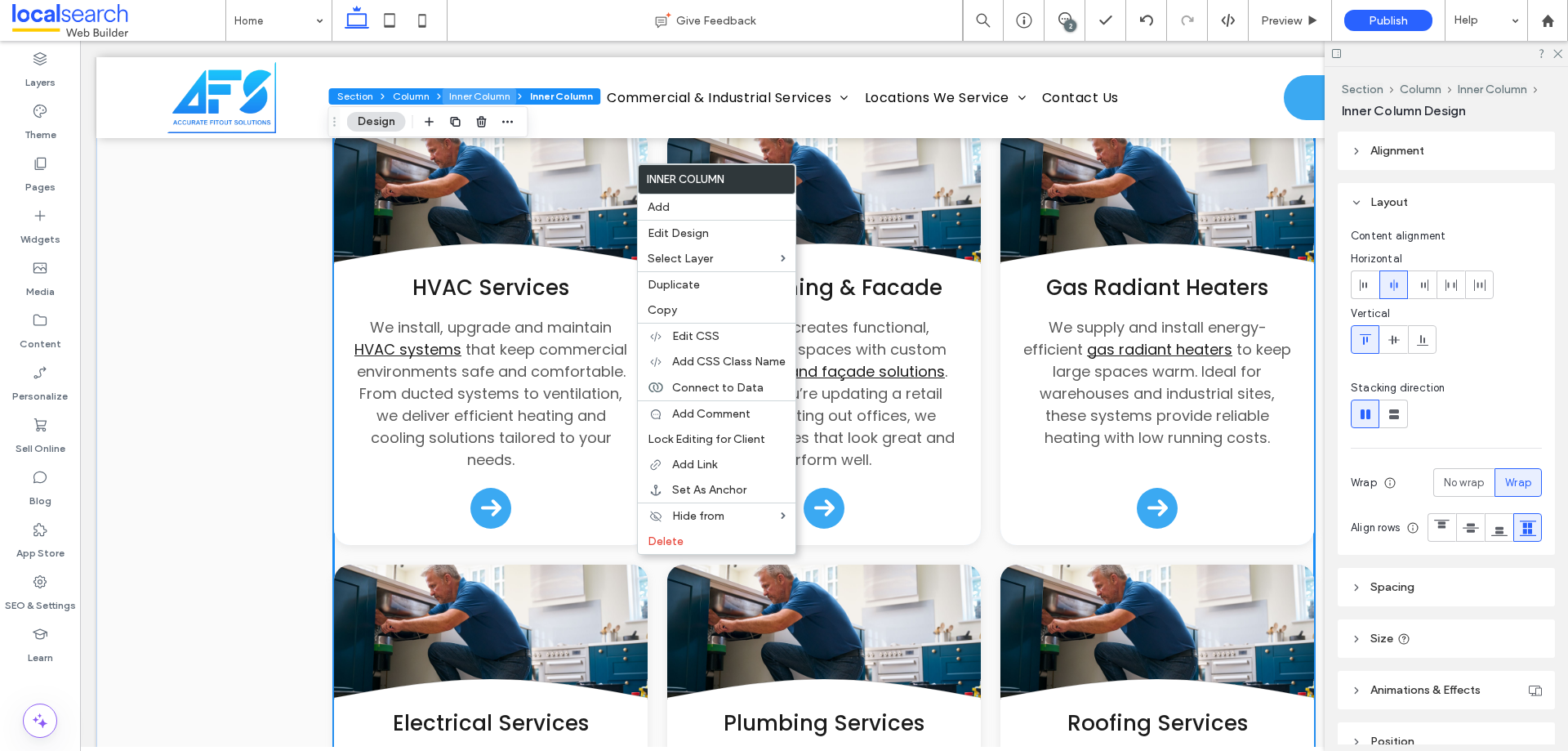 click on "Inner Column" at bounding box center (479, 96) 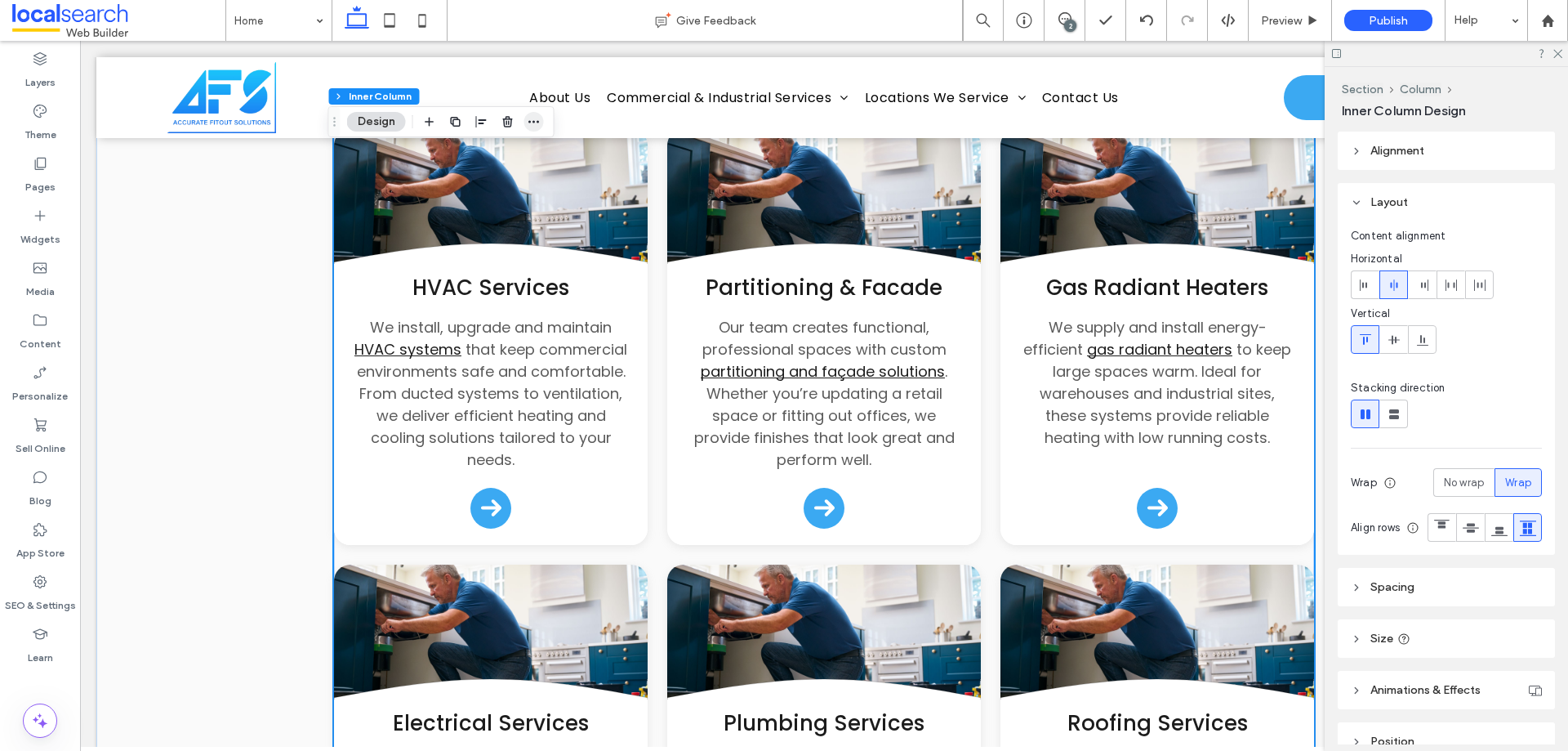 click at bounding box center (534, 122) 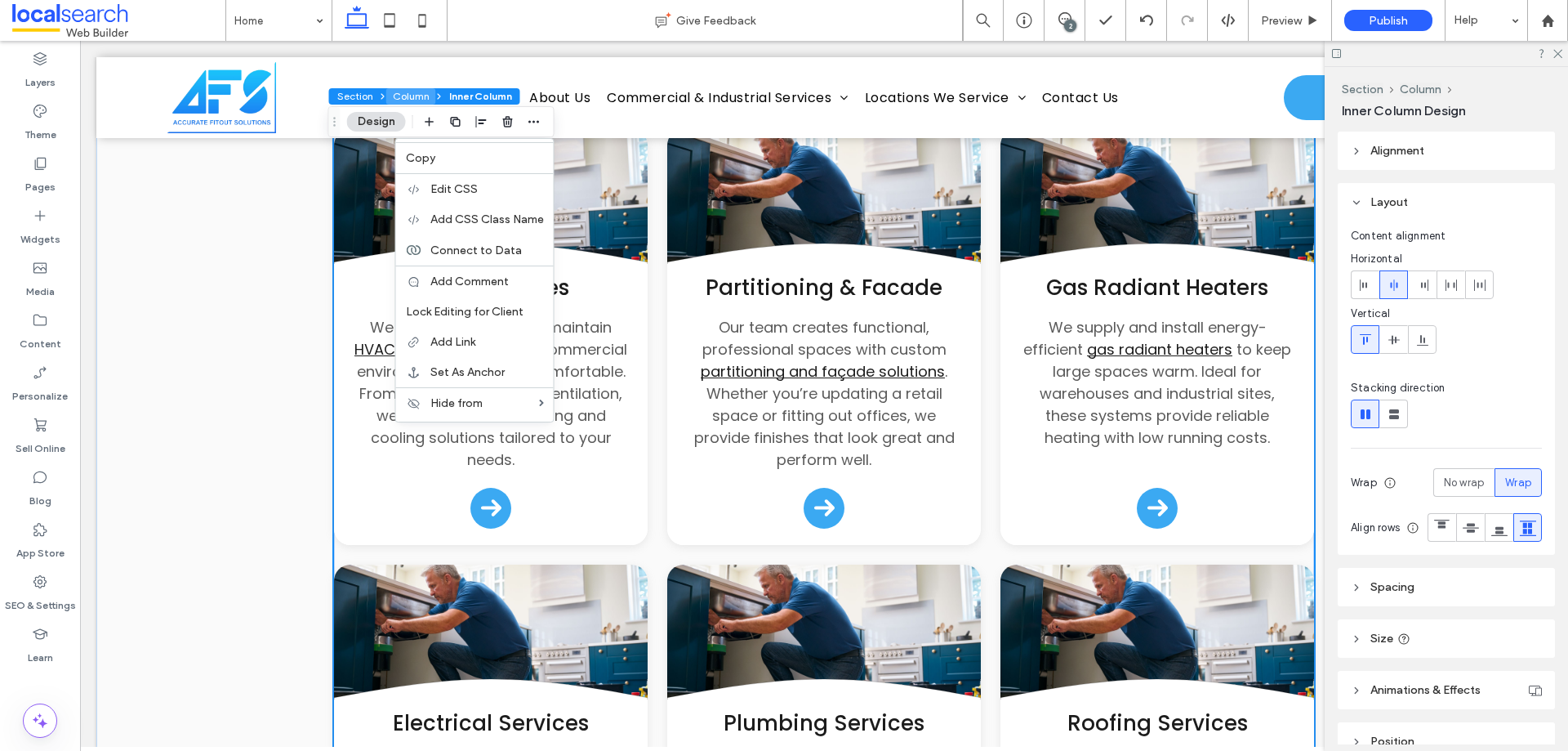 click on "Column" at bounding box center (411, 96) 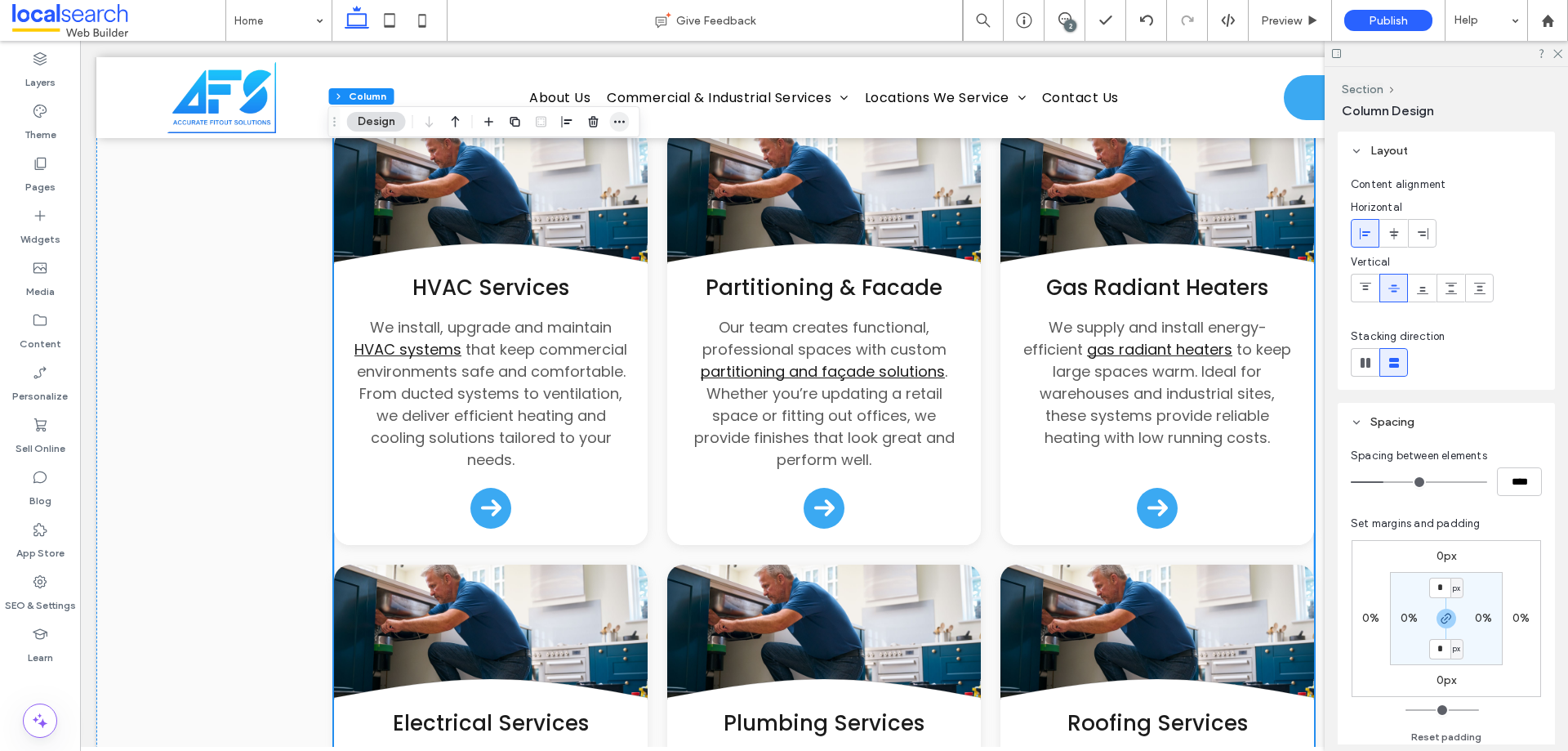 click 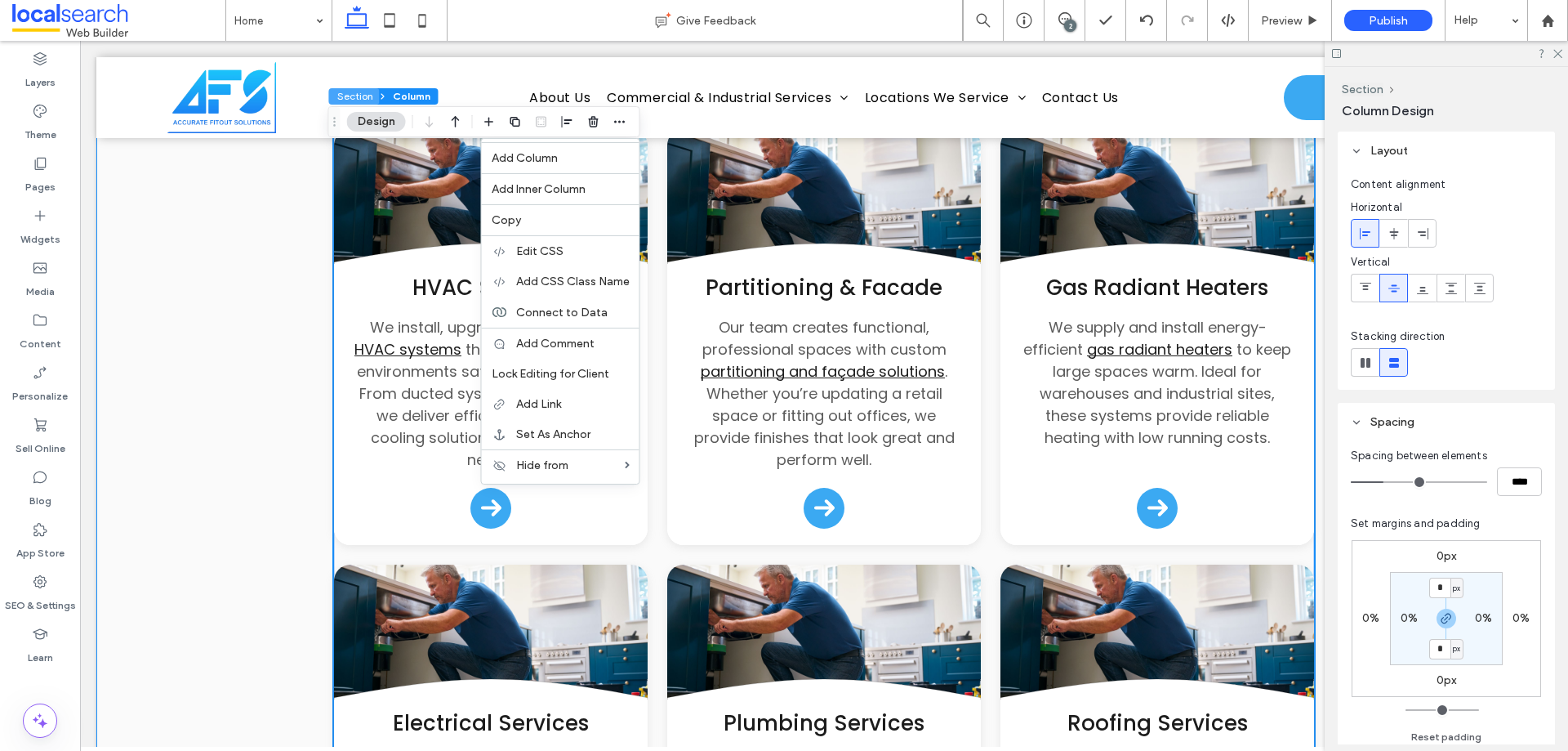 click on "Section" at bounding box center [354, 96] 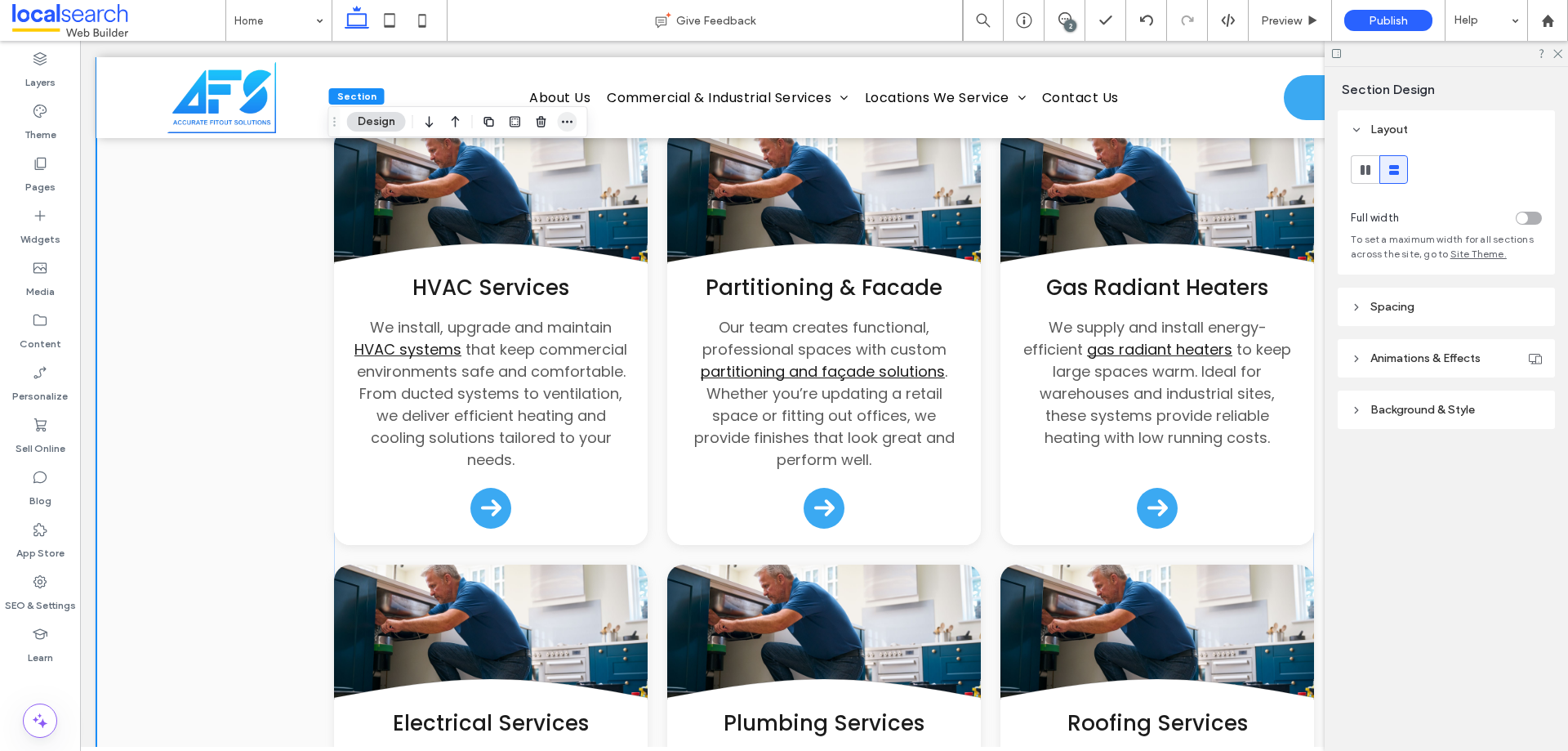 click 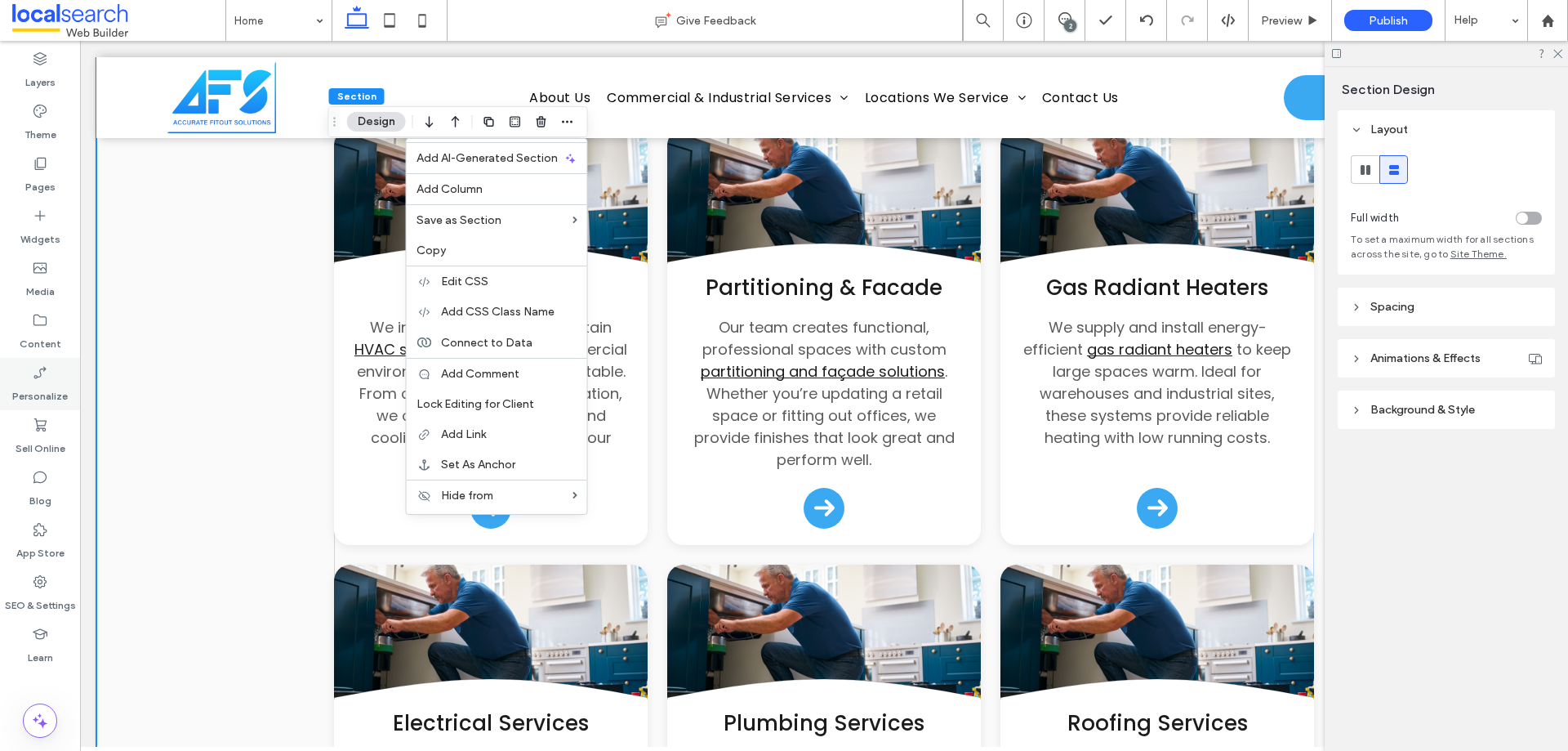 click on "Personalize" at bounding box center [40, 384] 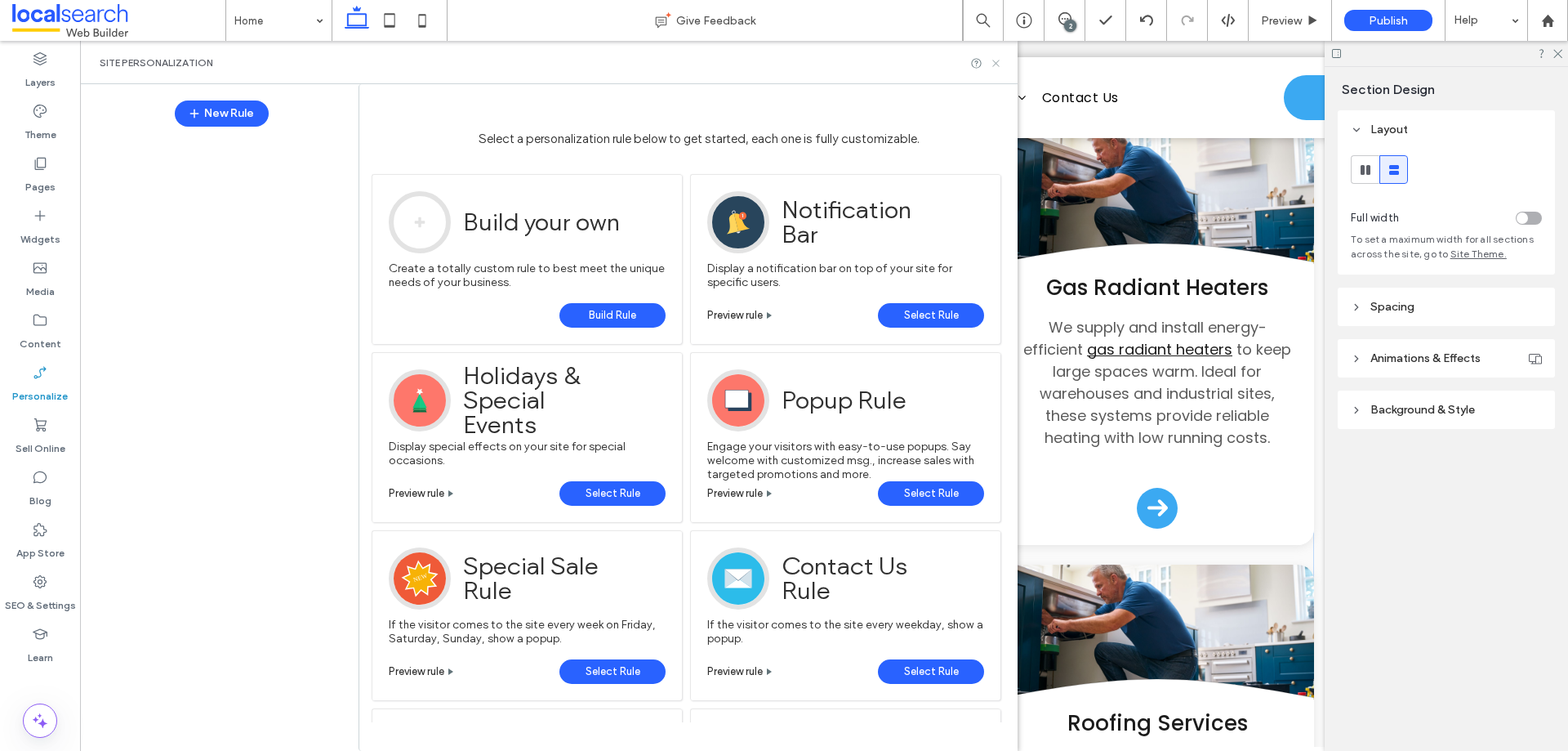 click 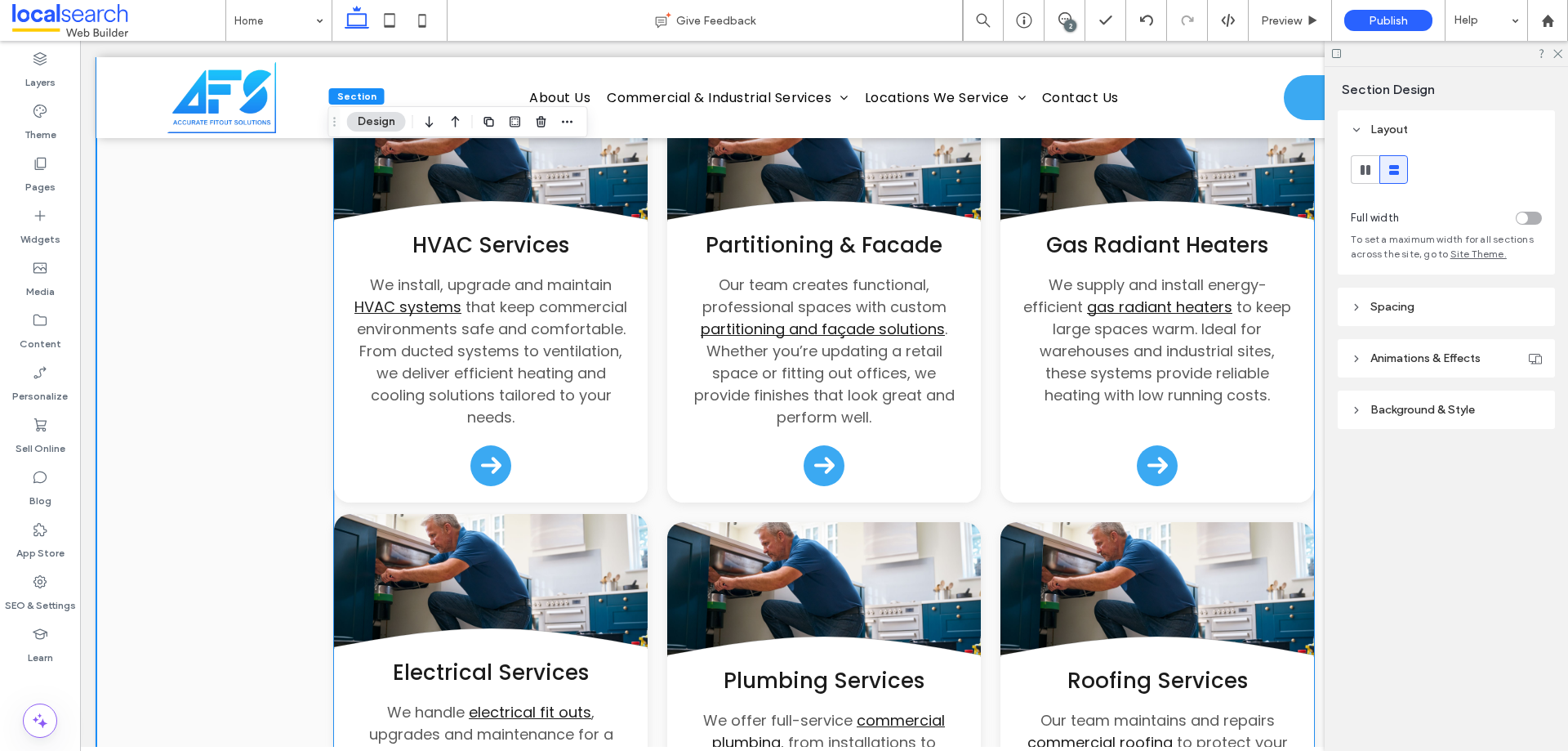 scroll, scrollTop: 1716, scrollLeft: 0, axis: vertical 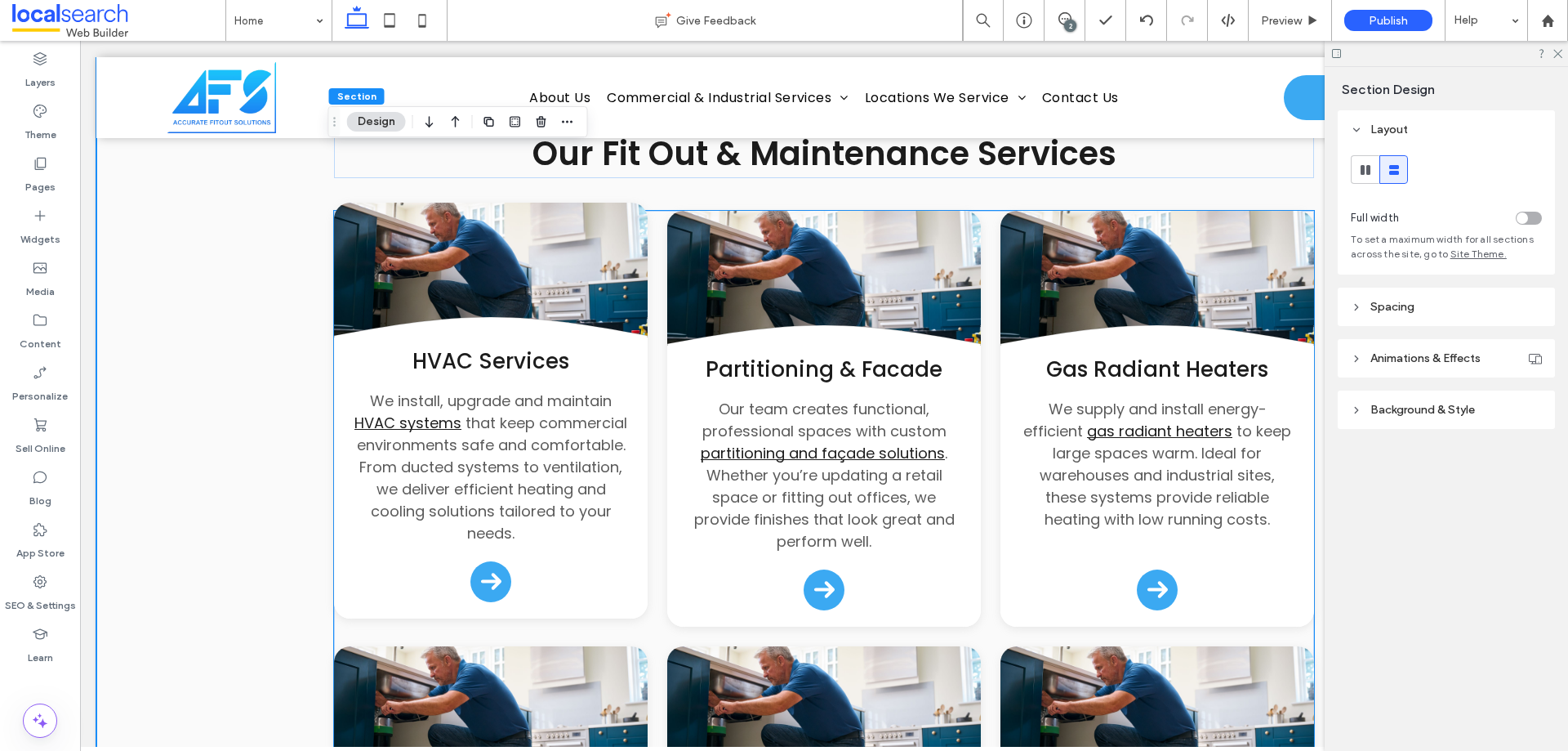 click at bounding box center (491, 276) 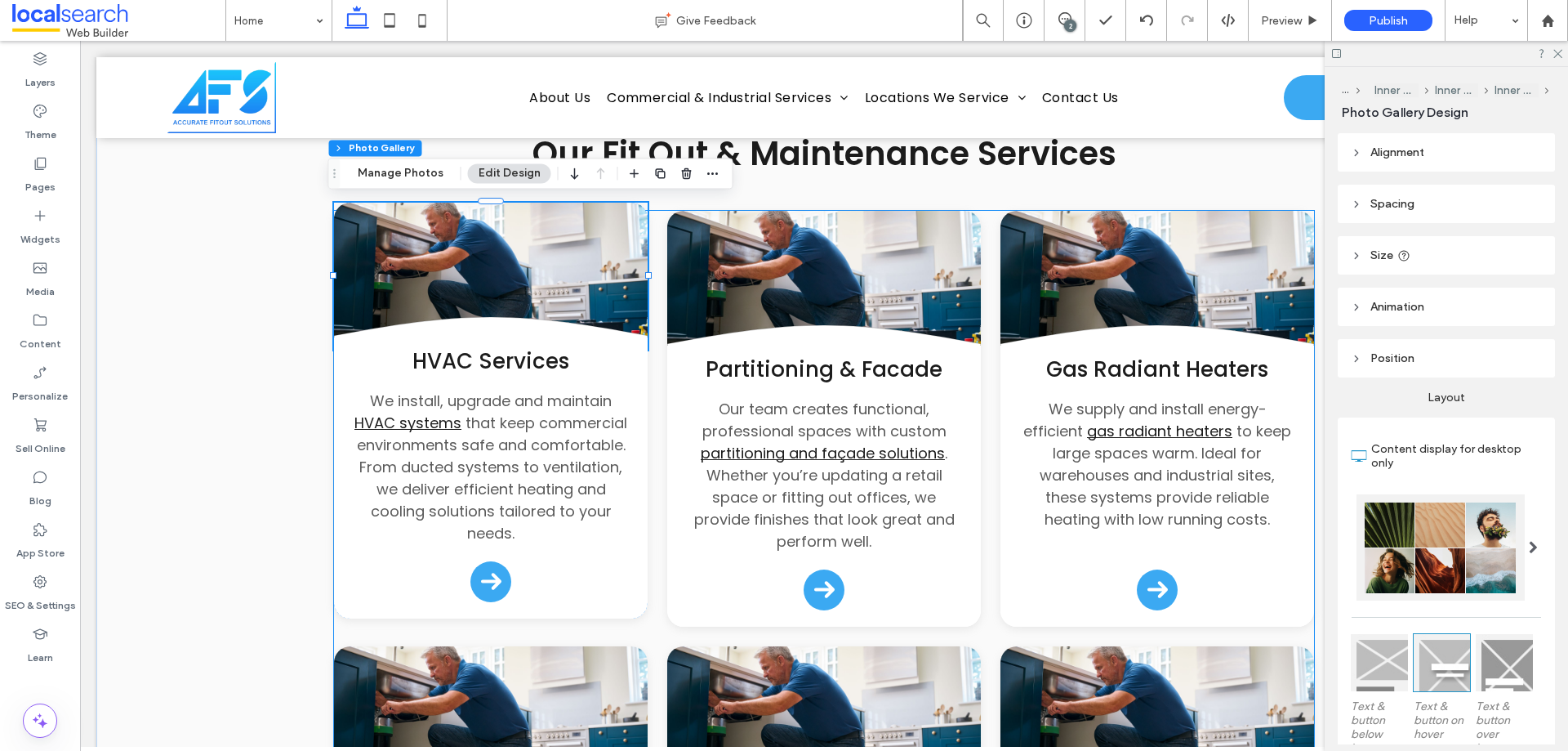 click at bounding box center (491, 276) 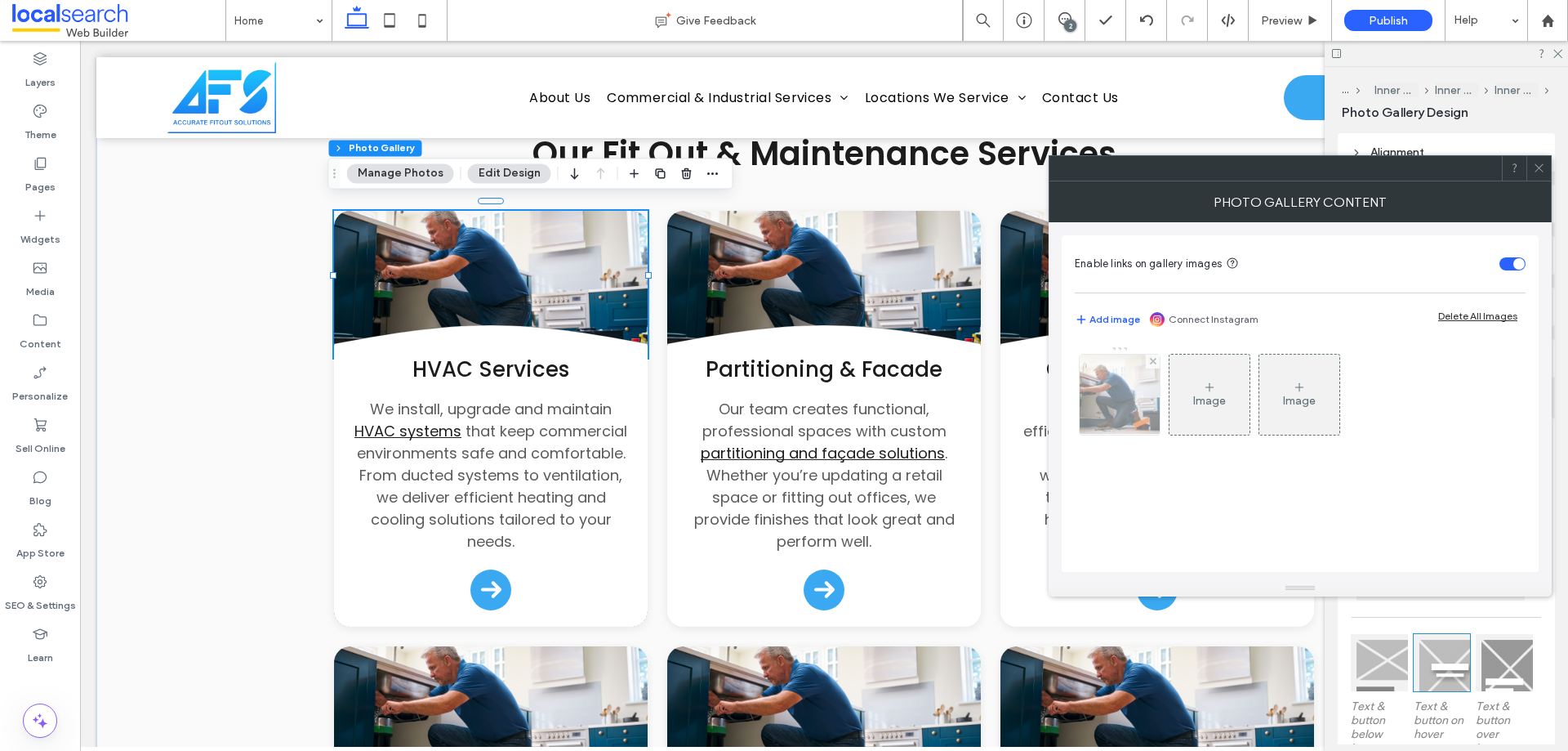 click at bounding box center (1120, 395) 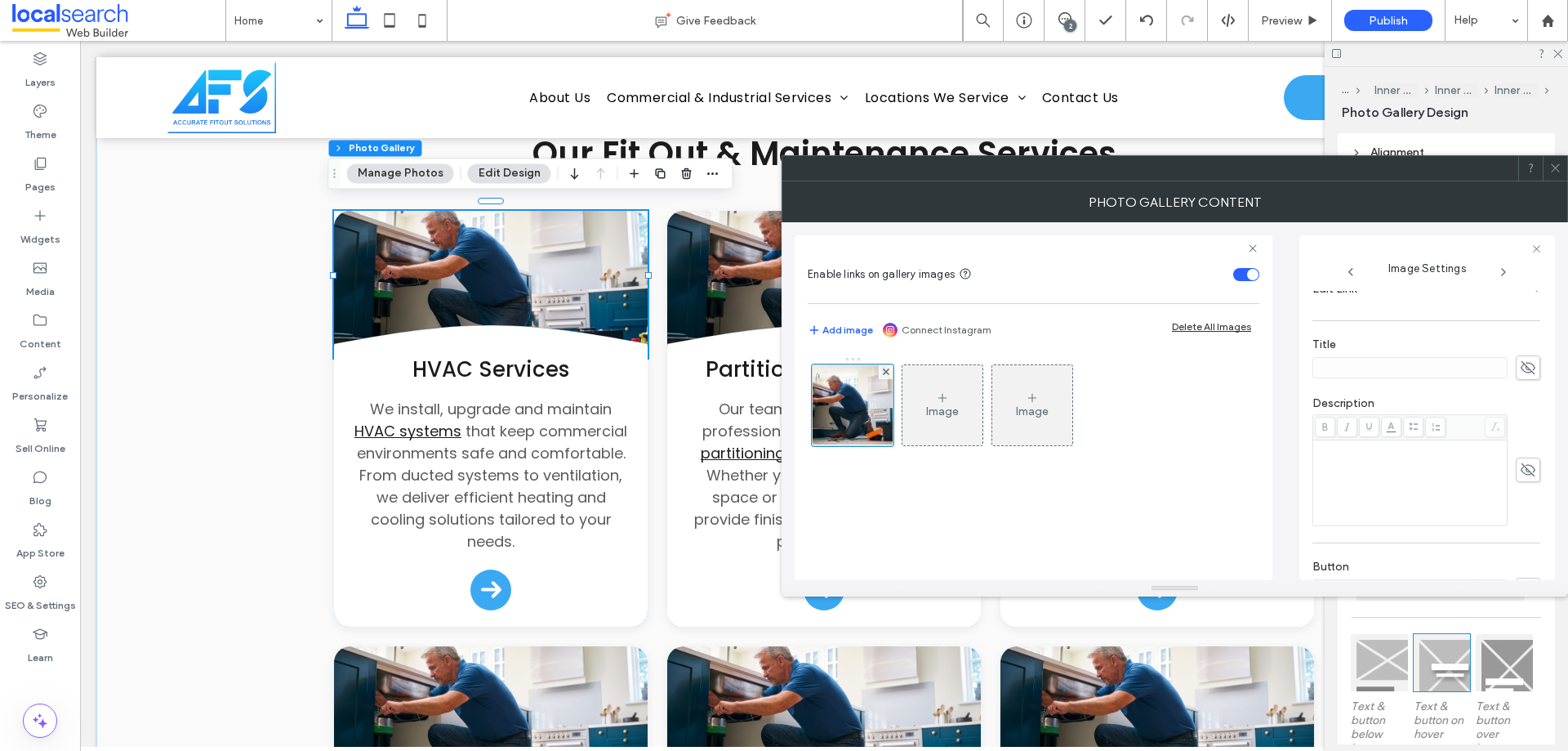scroll, scrollTop: 467, scrollLeft: 0, axis: vertical 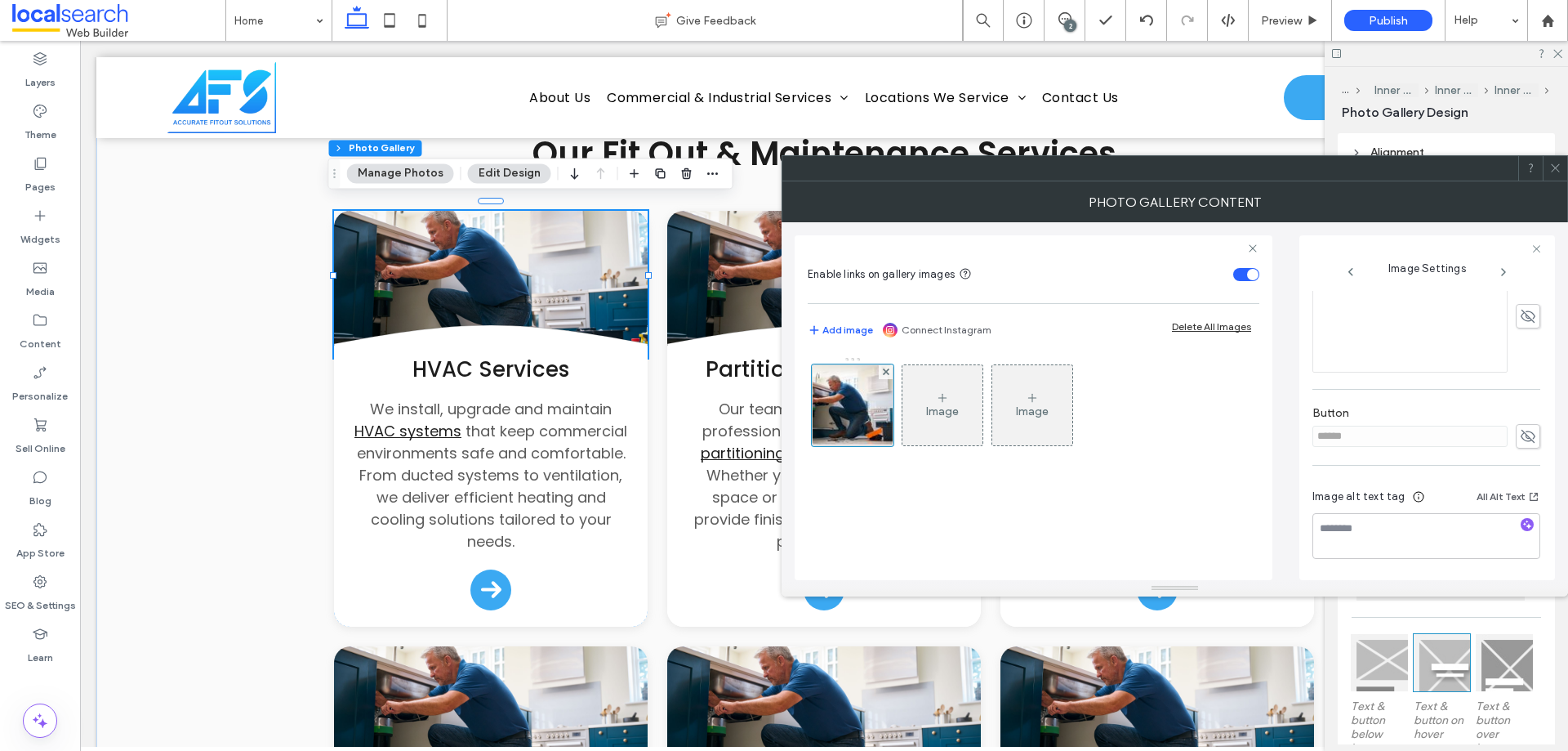 click 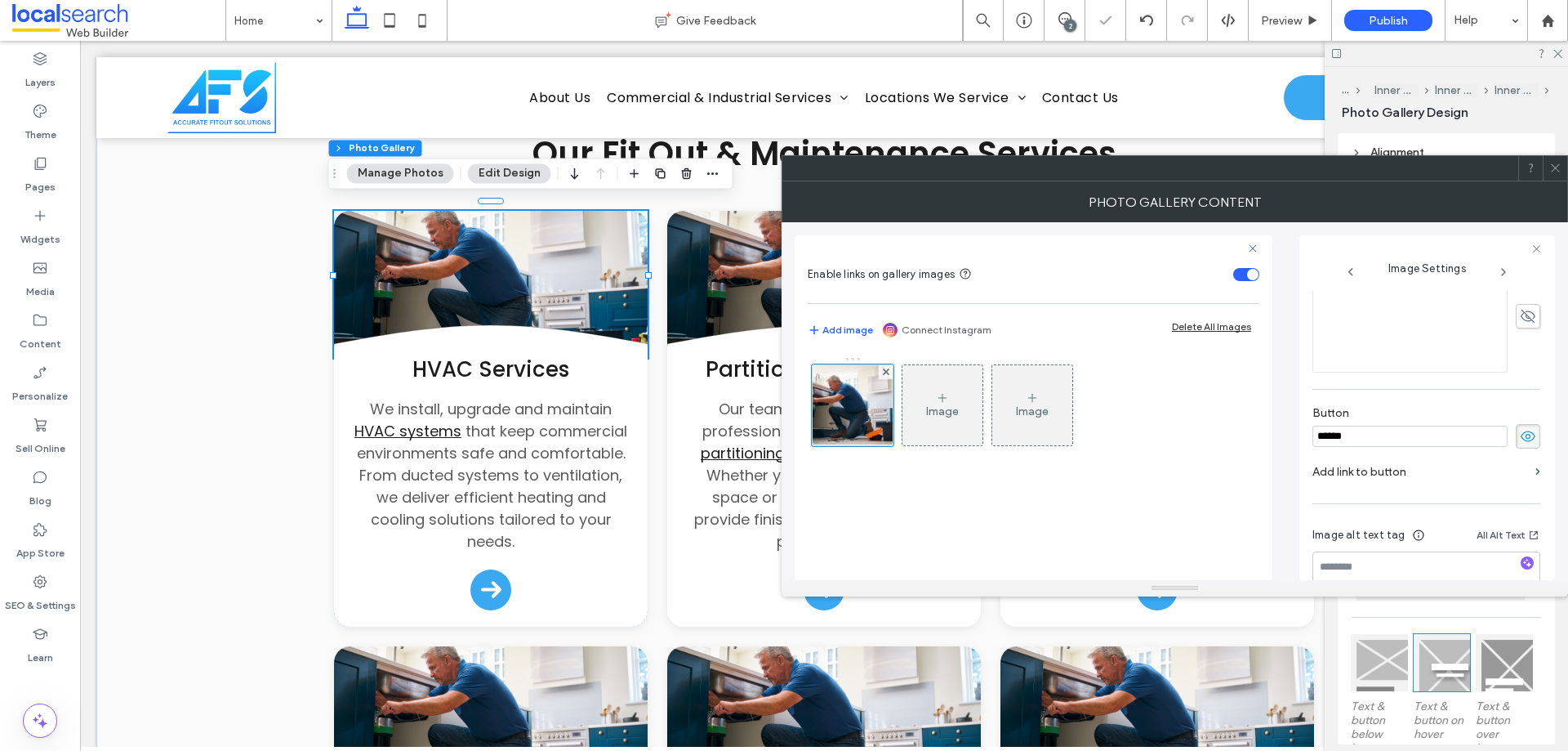 click on "******" at bounding box center [1410, 436] 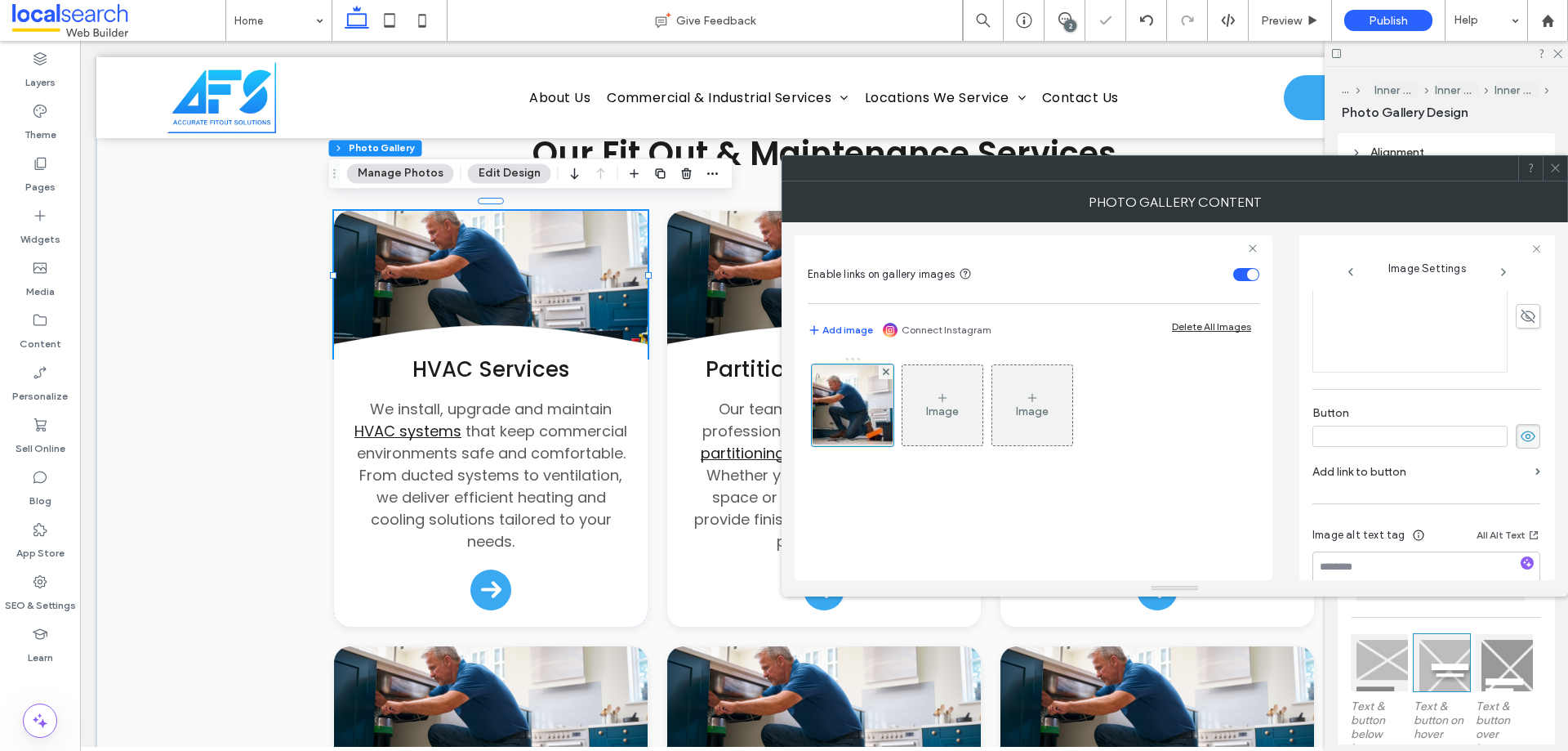 type 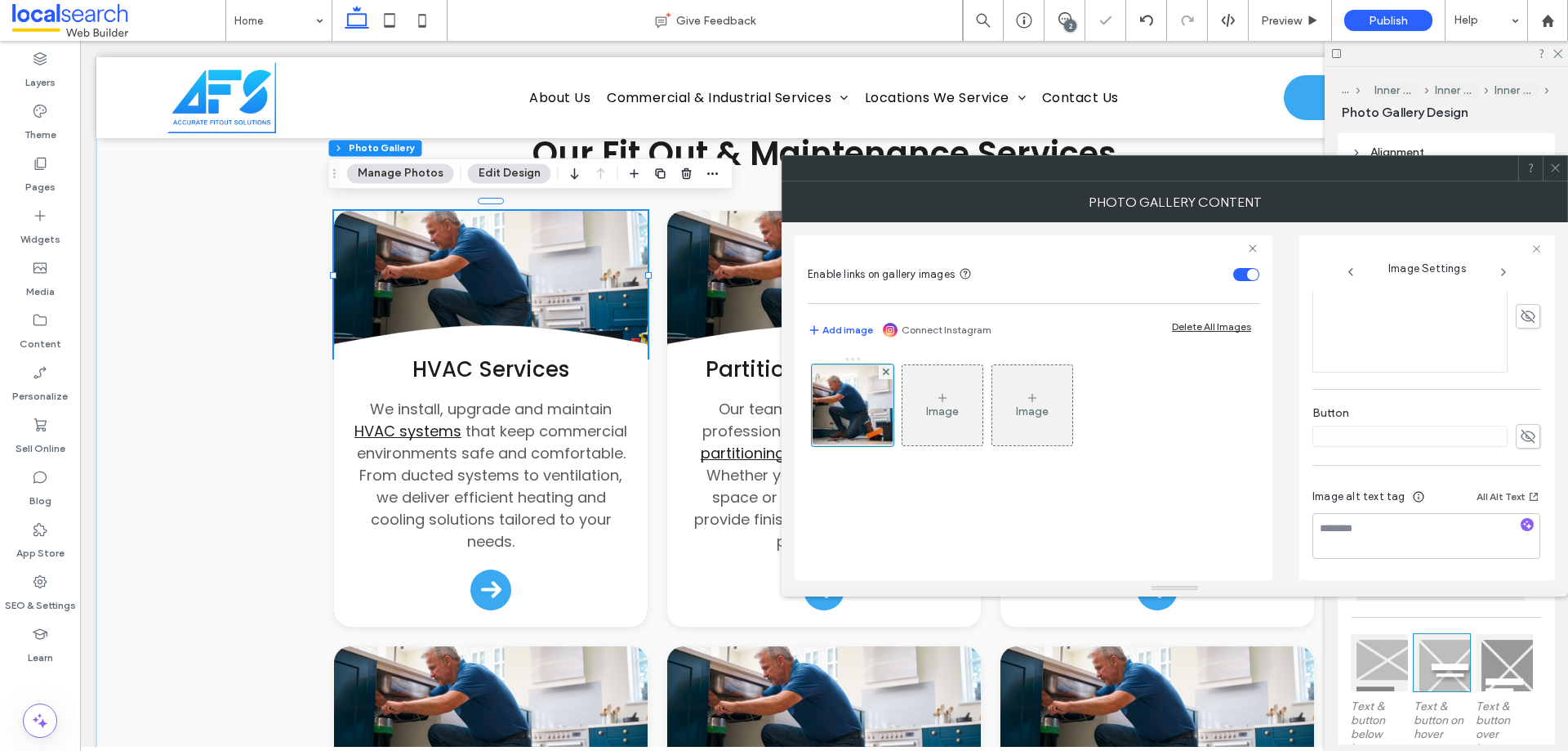 click 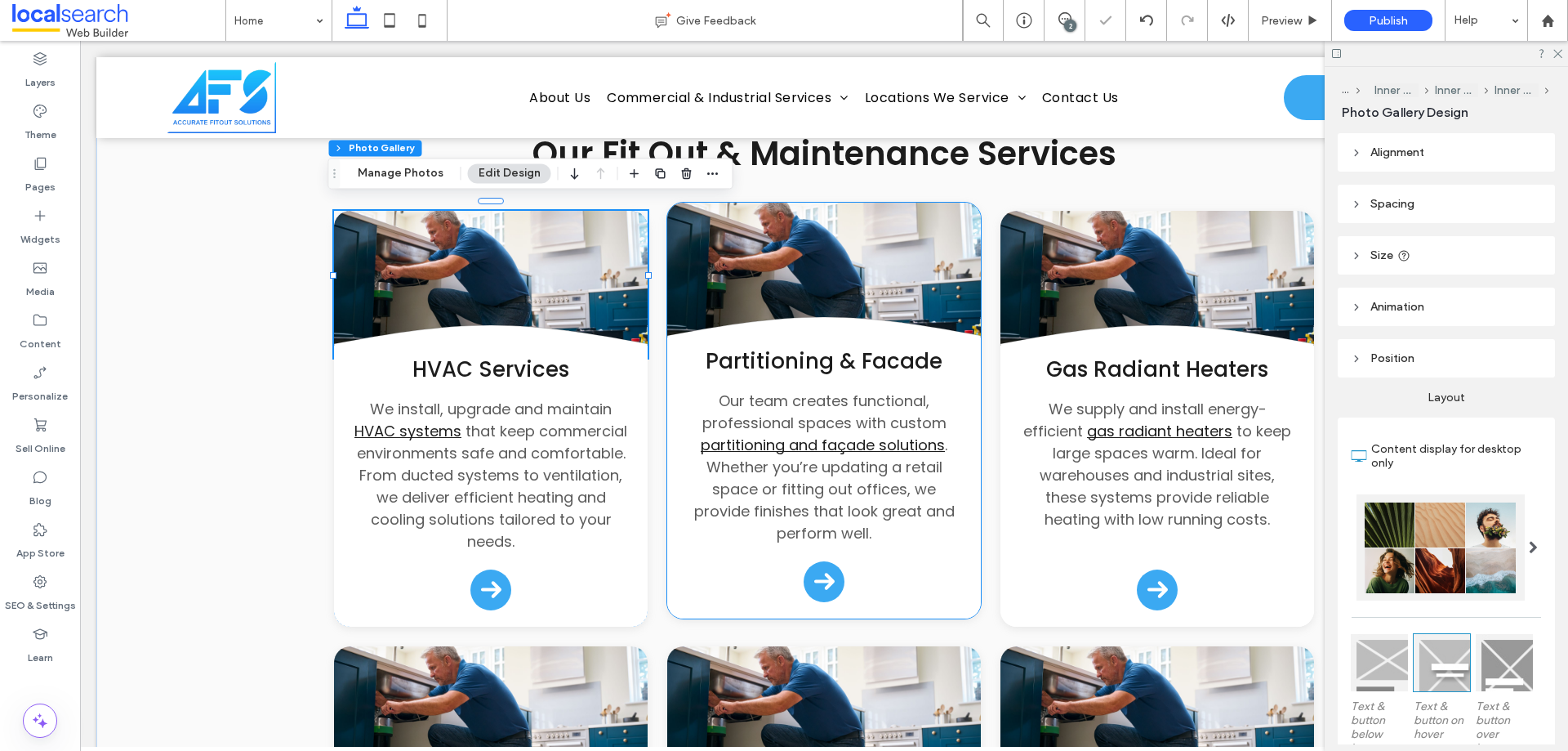 click at bounding box center [824, 276] 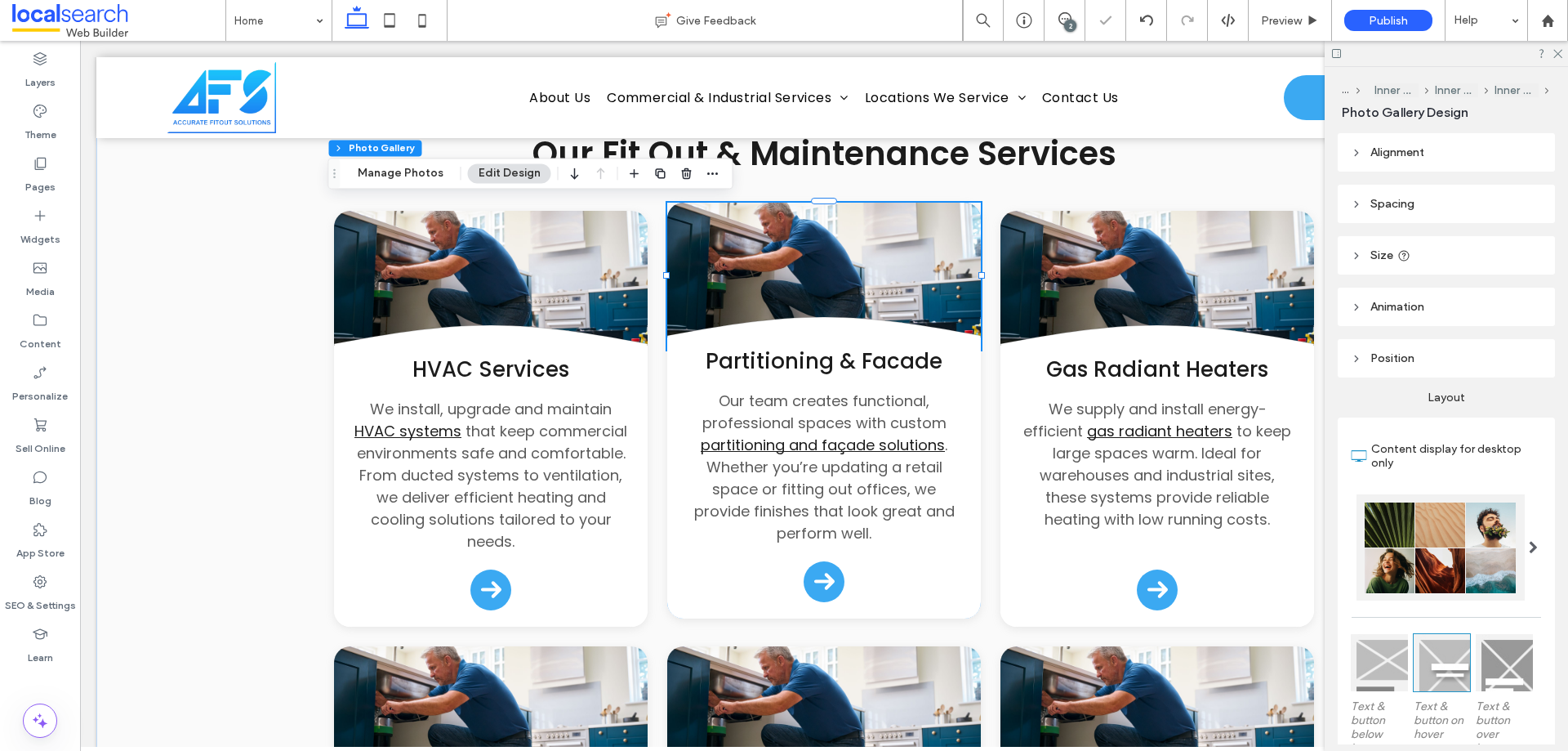 click at bounding box center (824, 276) 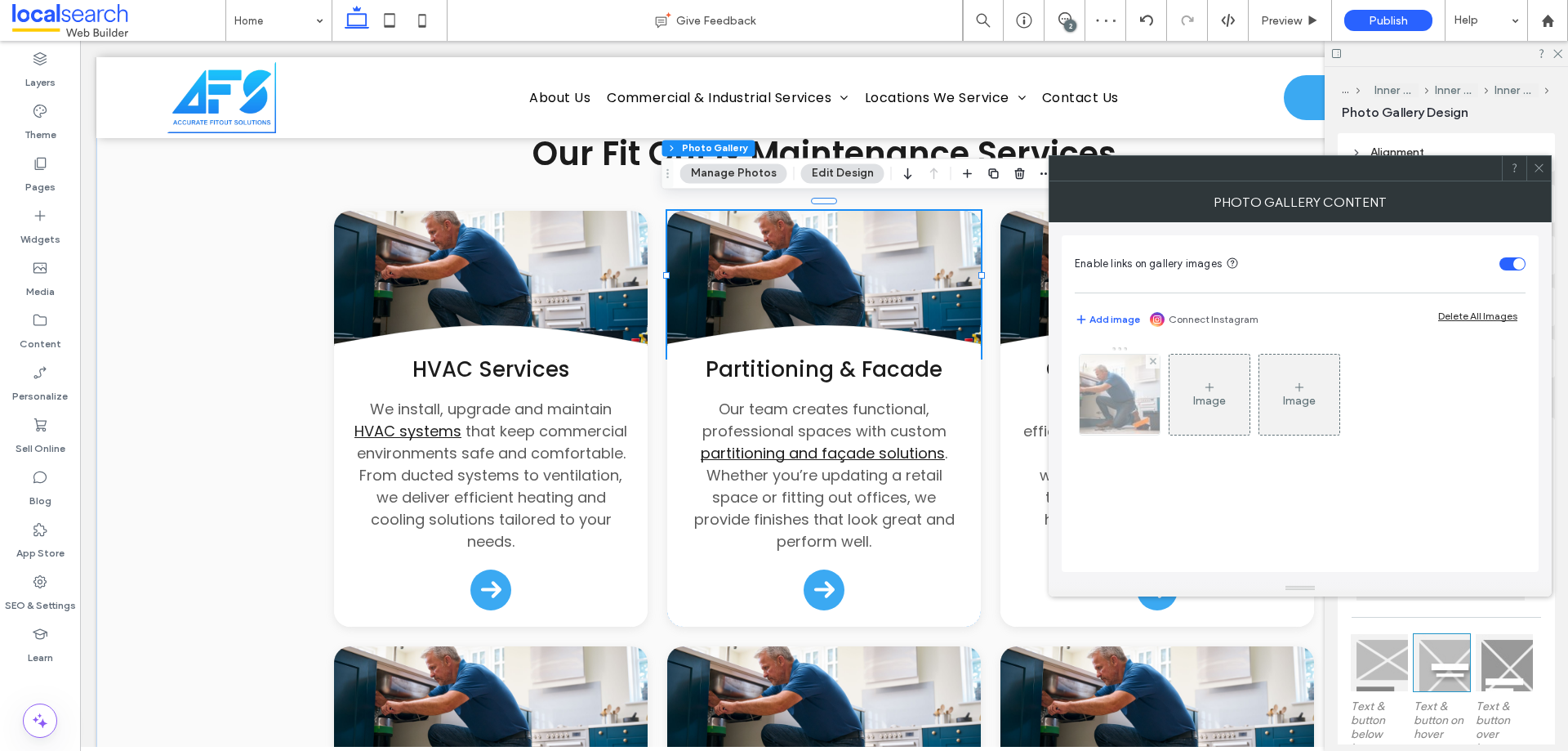 click at bounding box center [1120, 395] 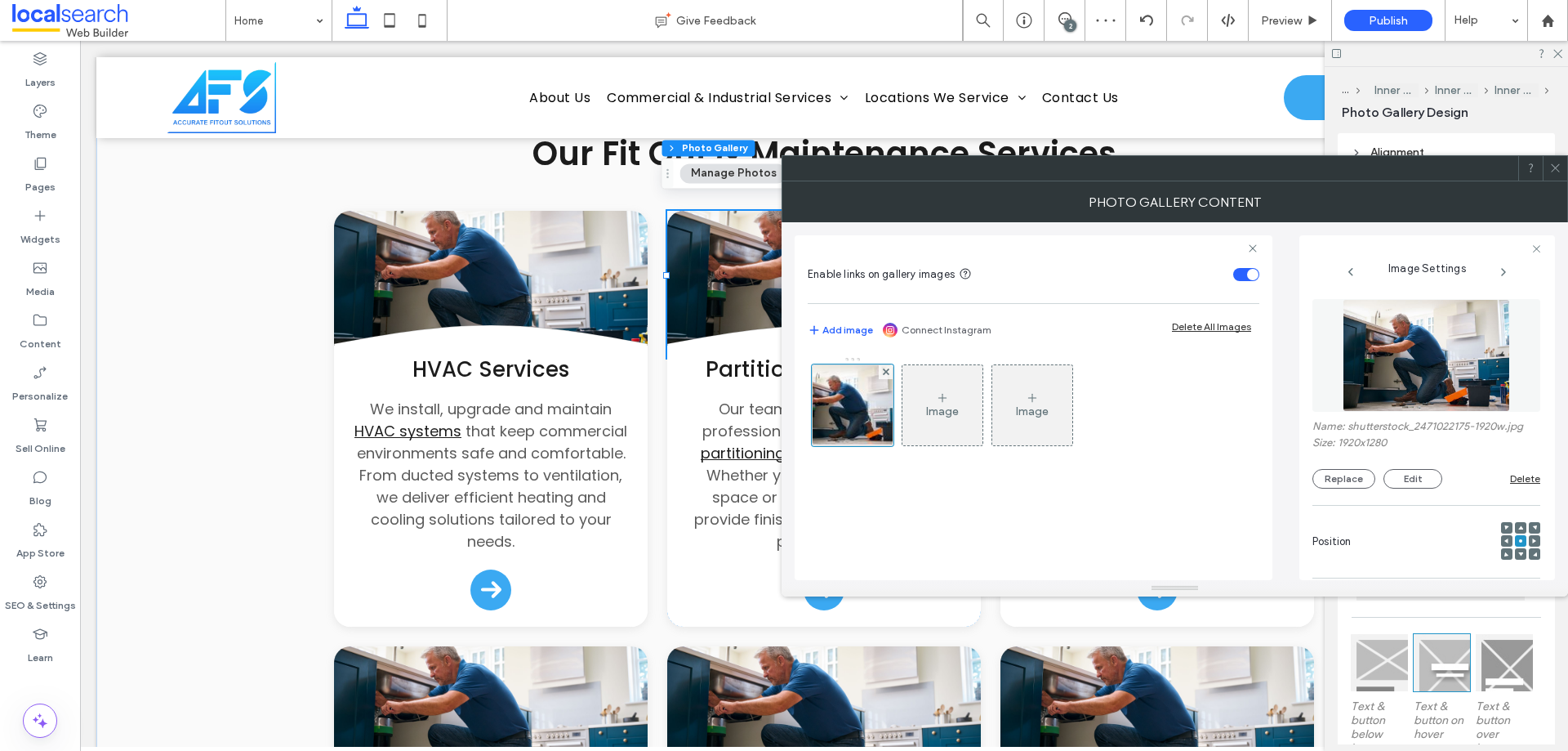 scroll, scrollTop: 467, scrollLeft: 0, axis: vertical 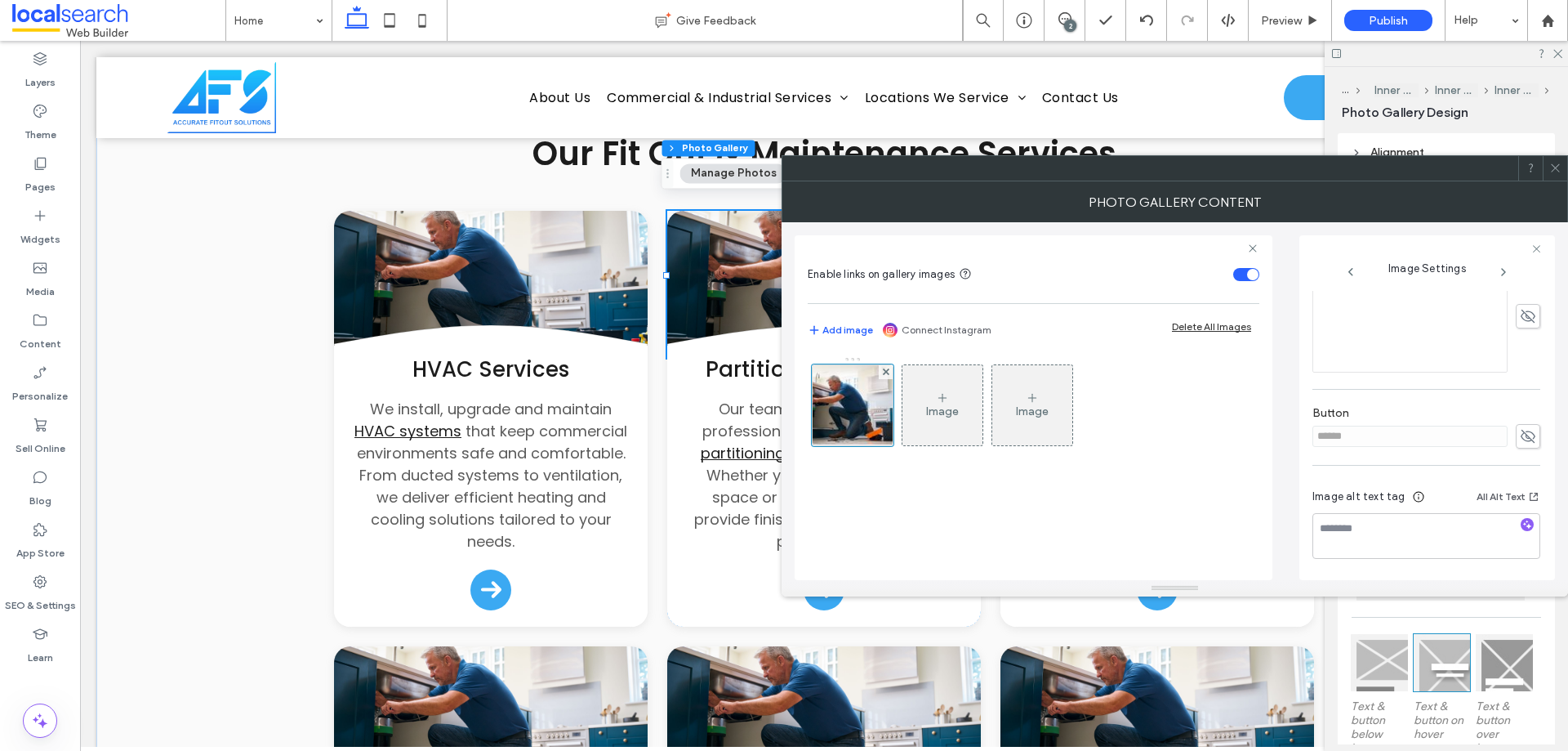 click 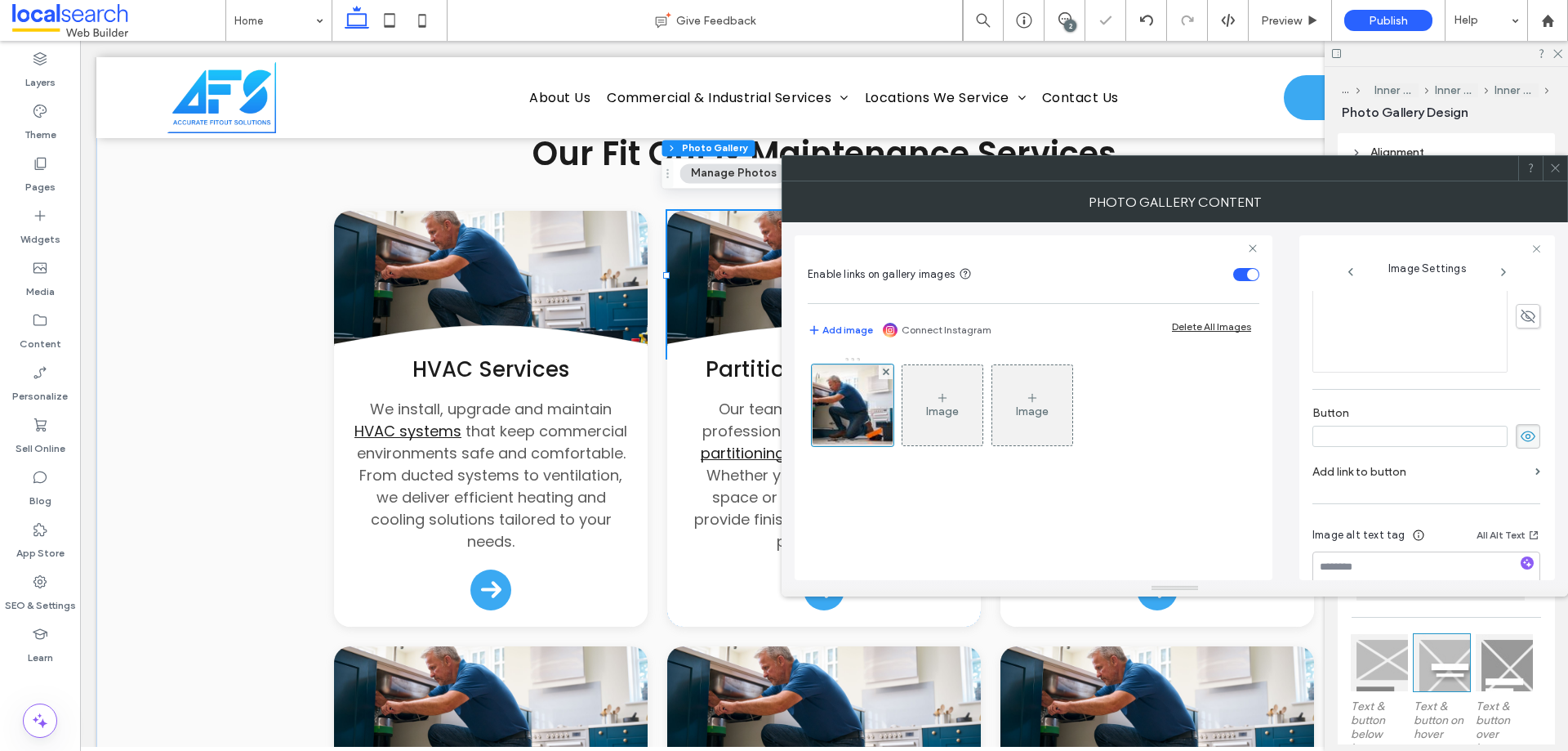 type 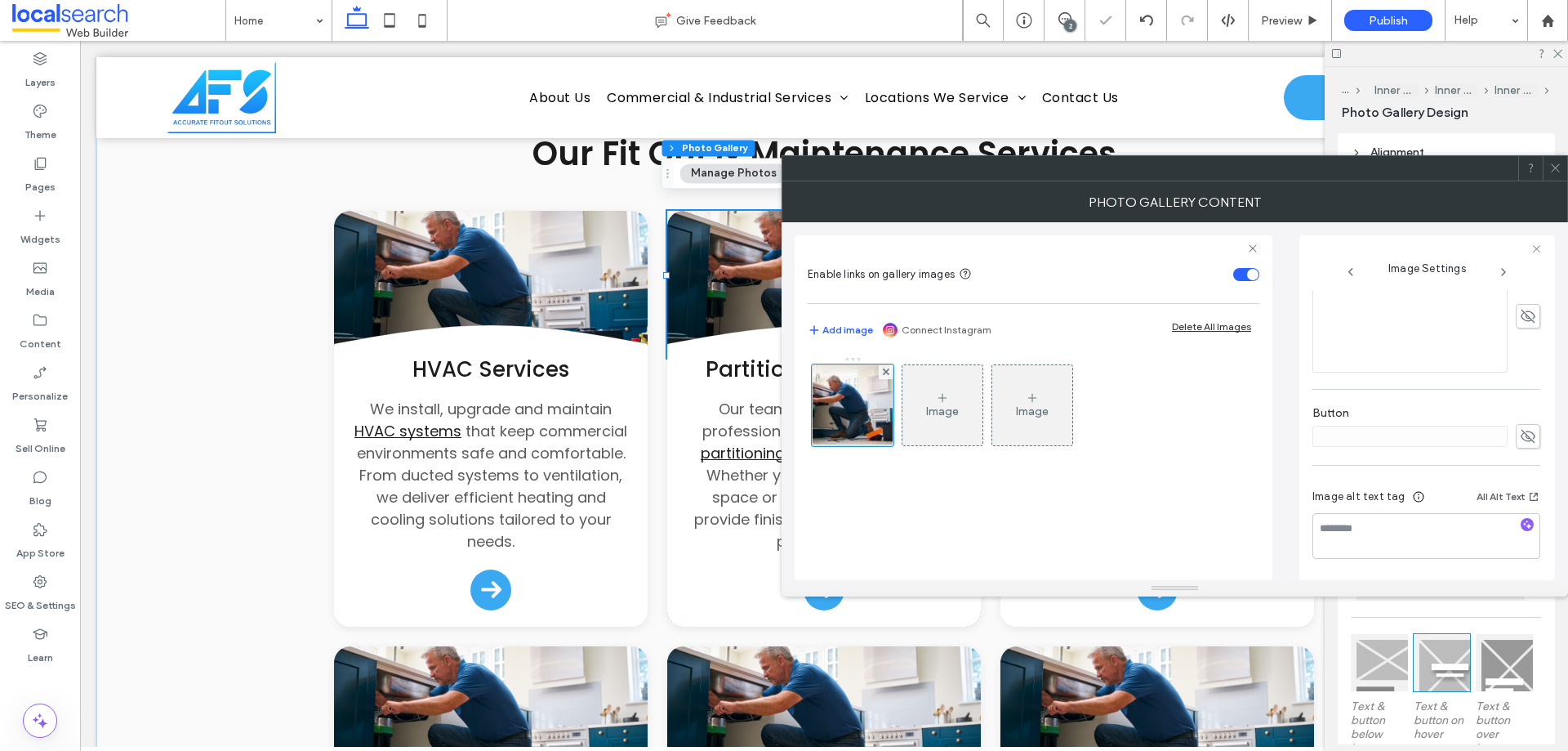 click 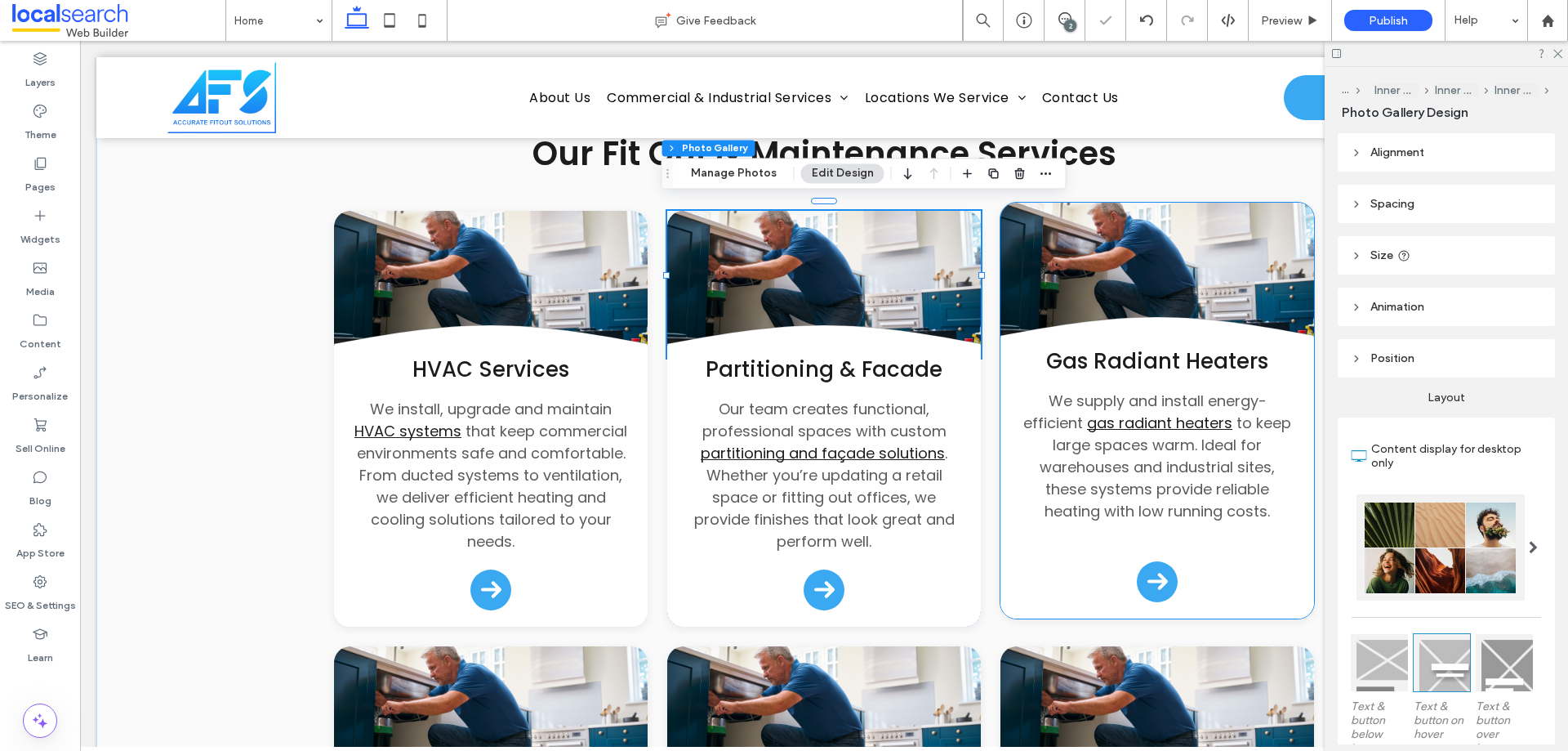 click at bounding box center (1157, 276) 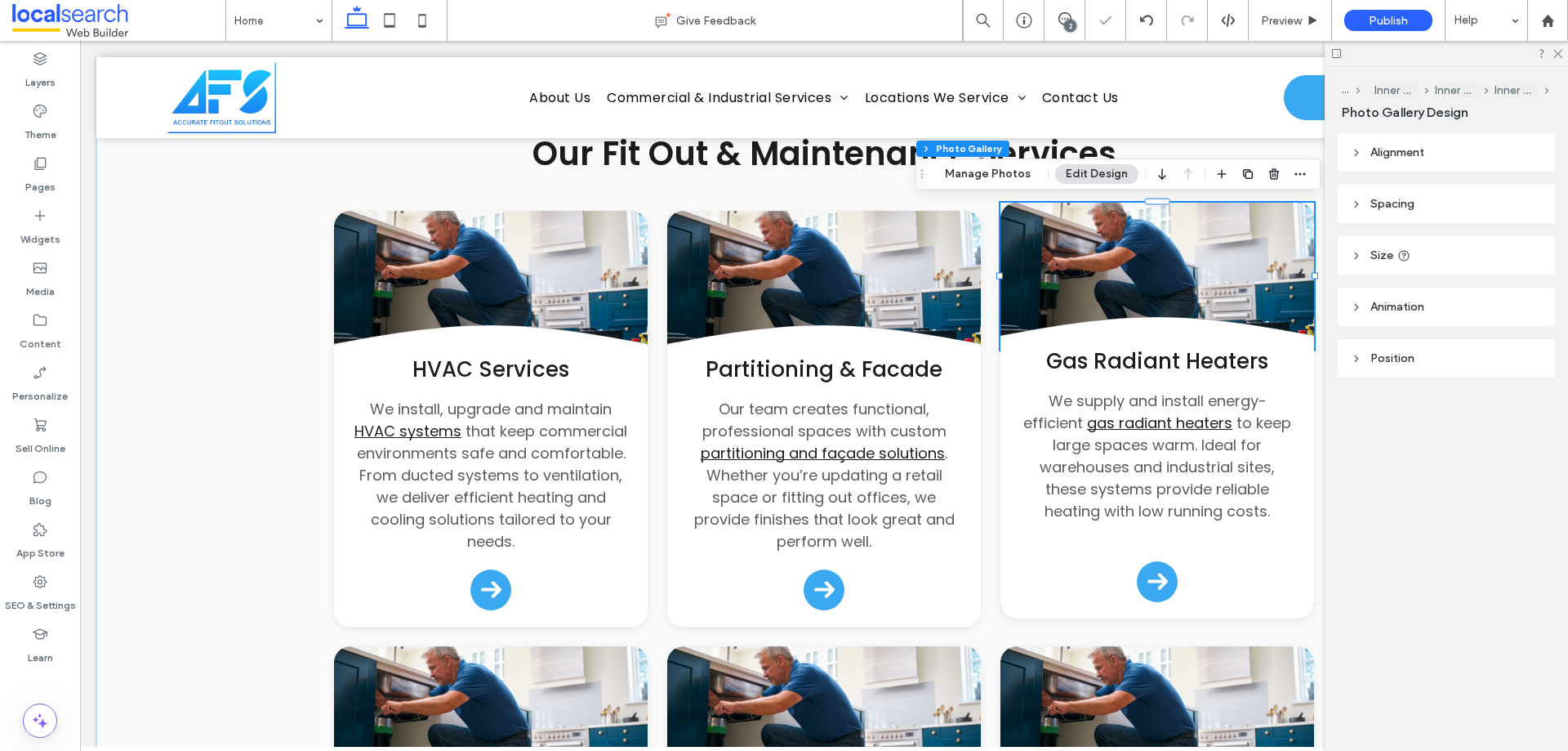 click at bounding box center (1157, 276) 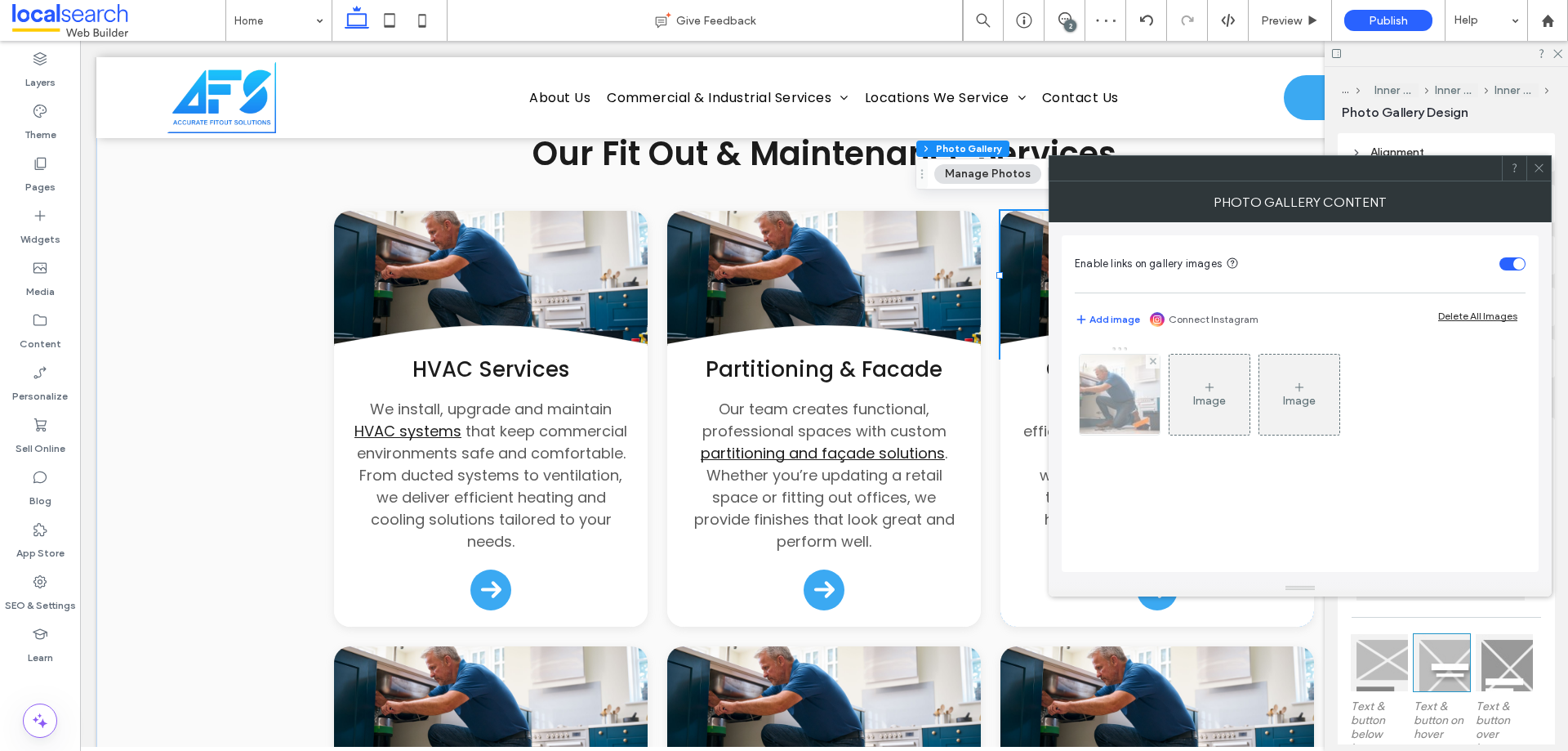 click at bounding box center (1120, 395) 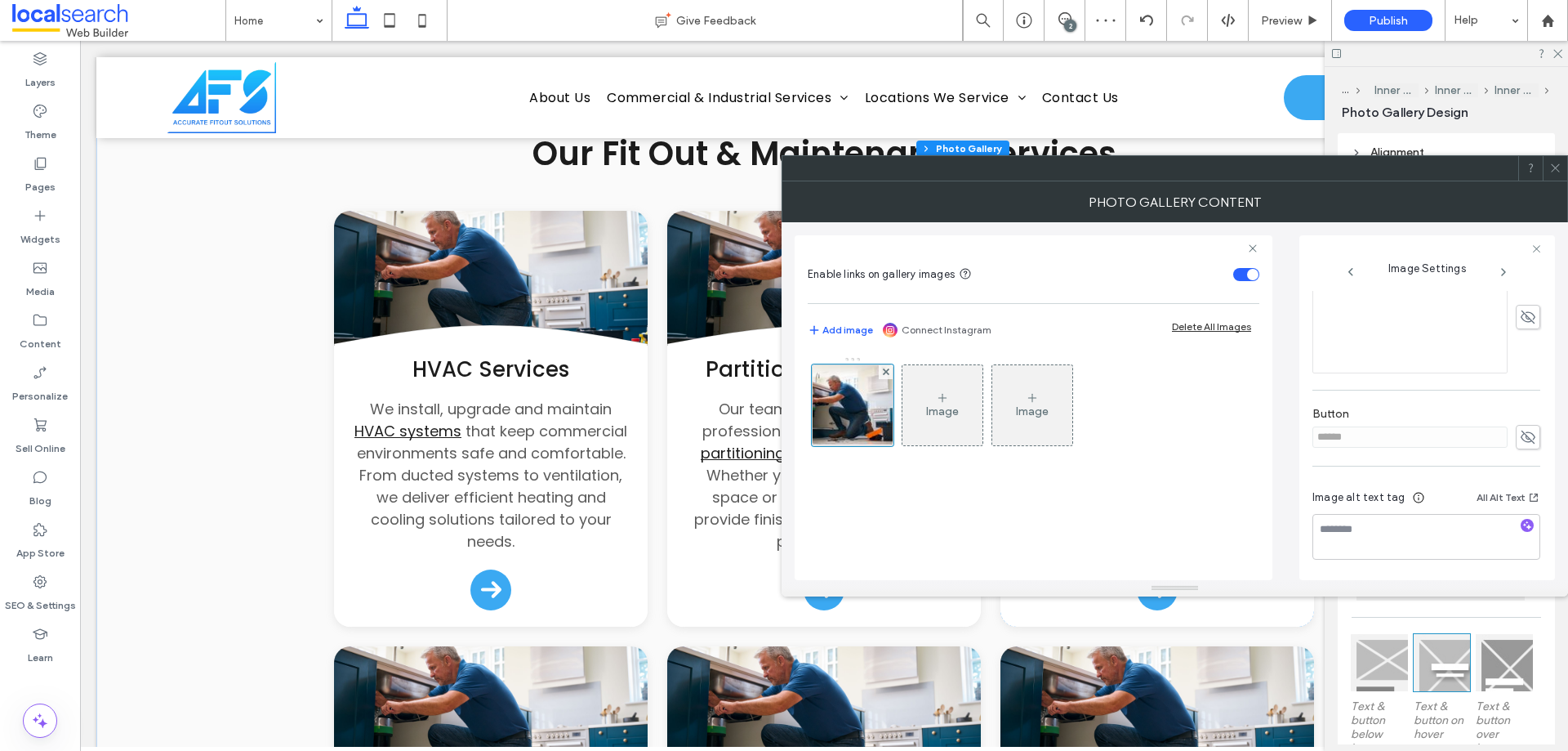 scroll, scrollTop: 467, scrollLeft: 0, axis: vertical 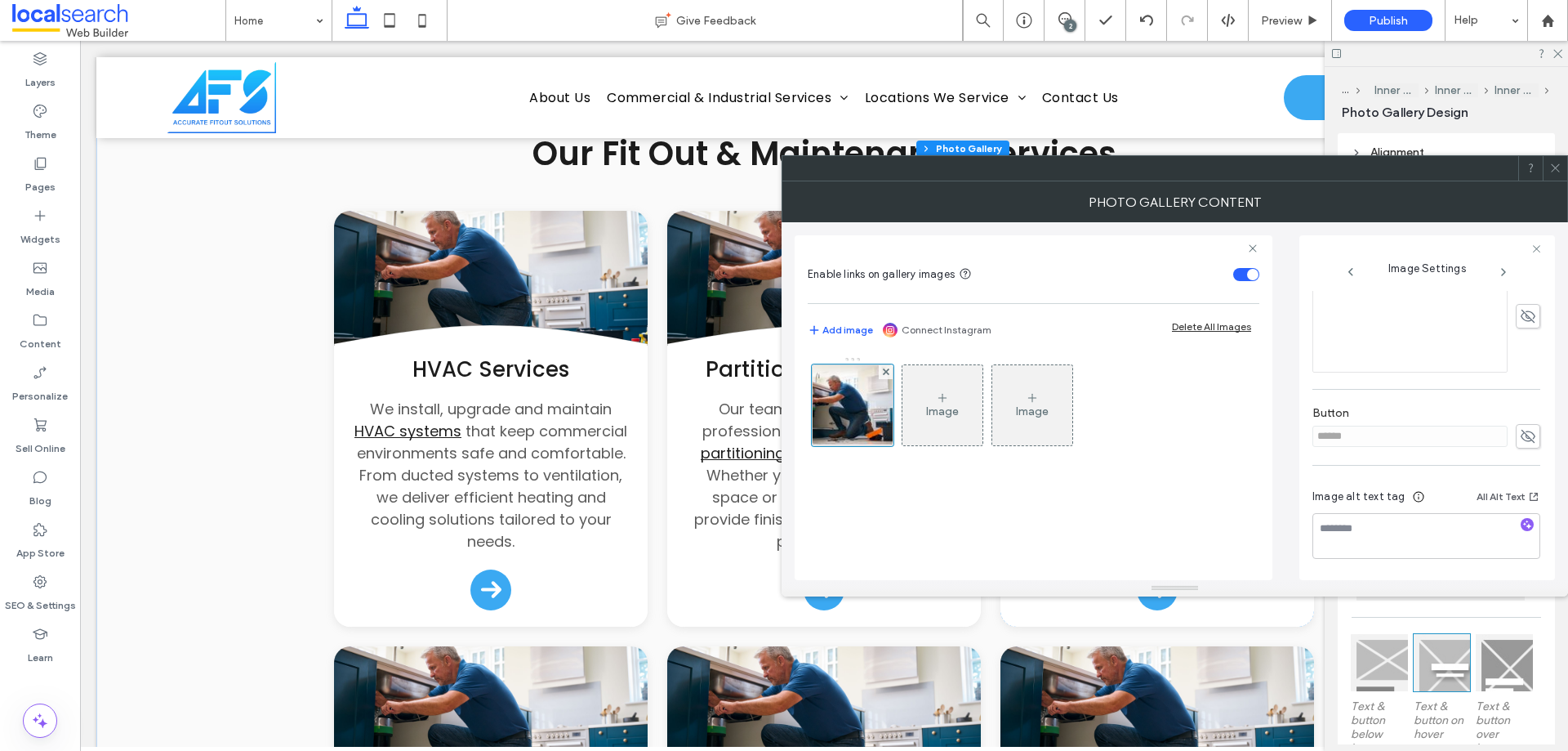 click 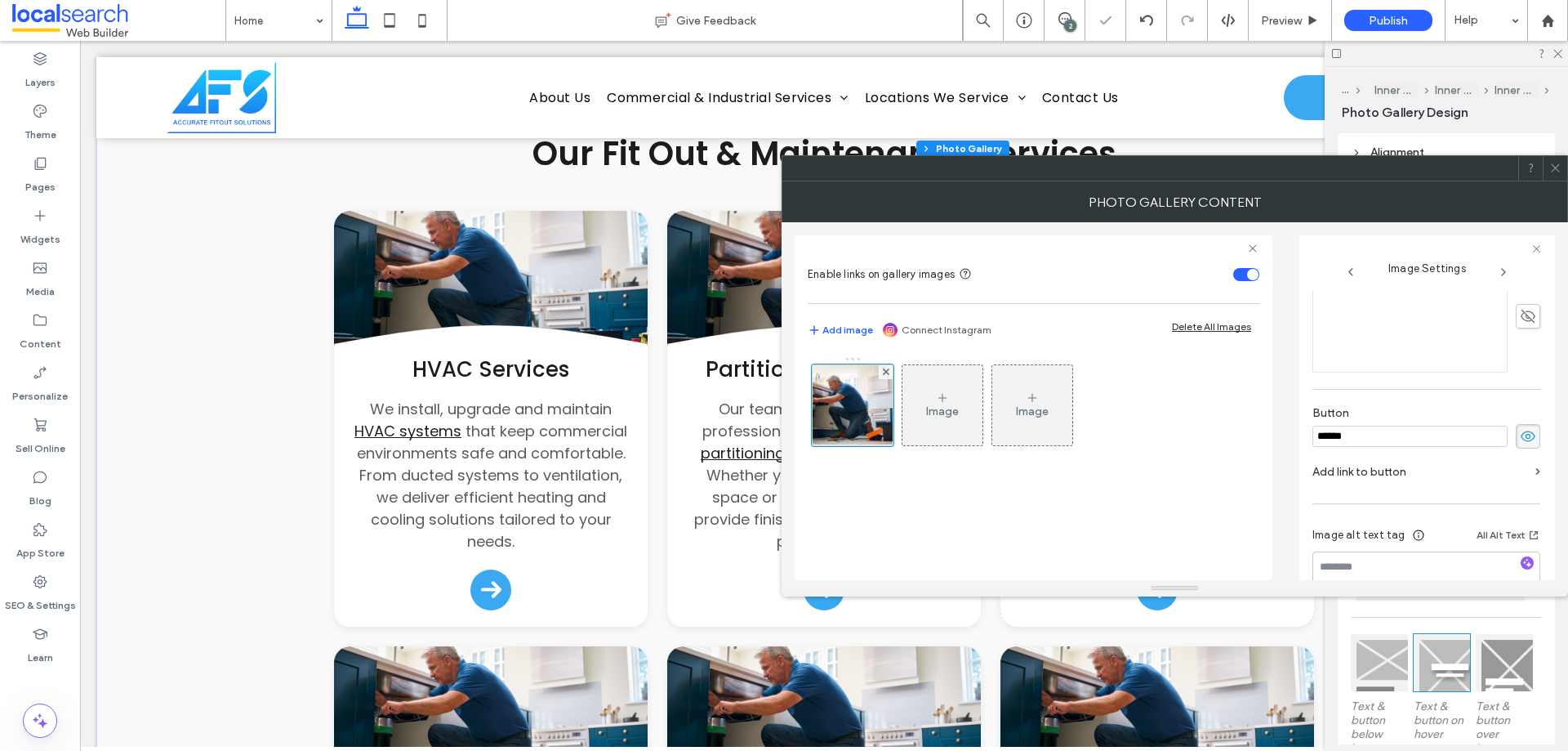 click on "******" at bounding box center [1410, 436] 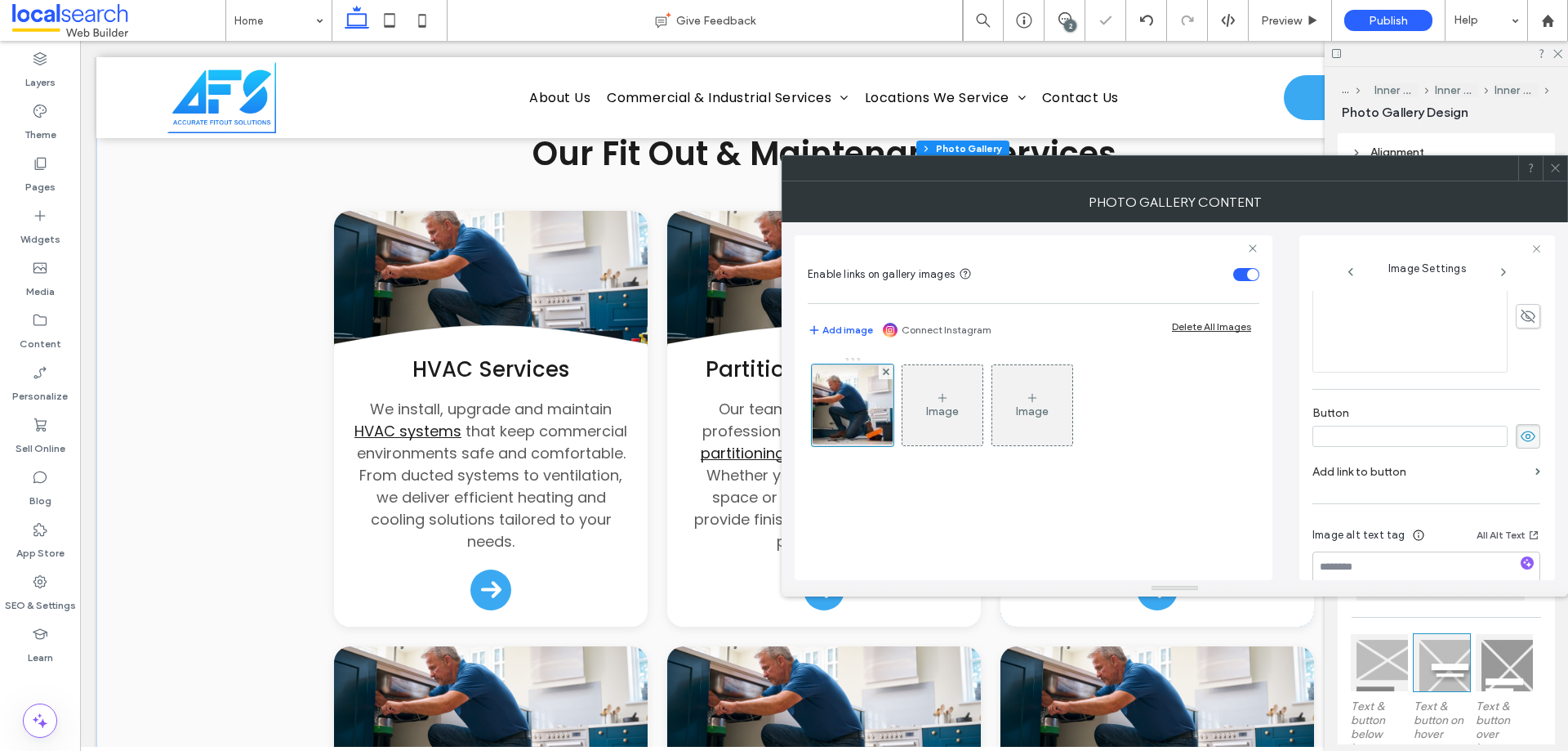 type 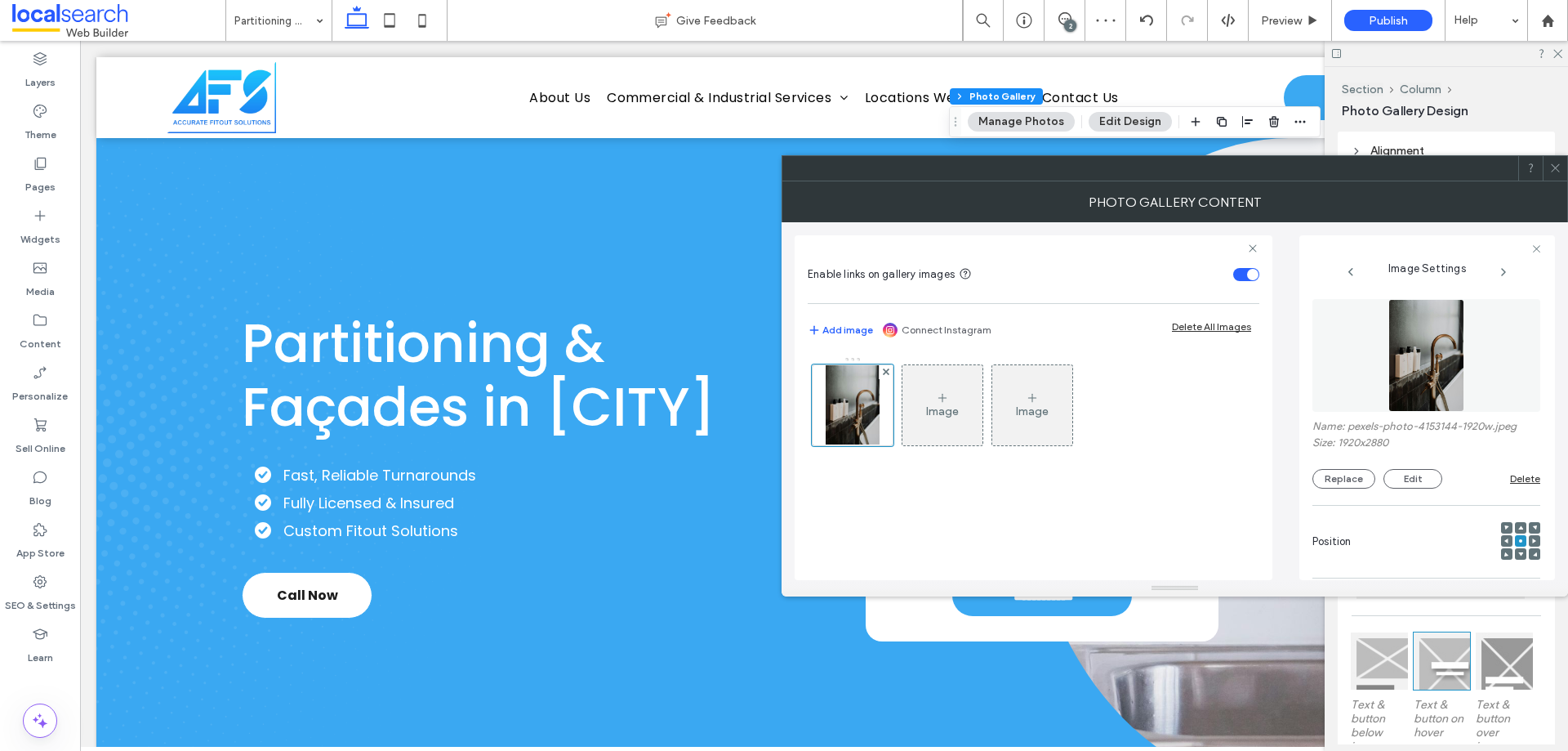 scroll, scrollTop: 1553, scrollLeft: 0, axis: vertical 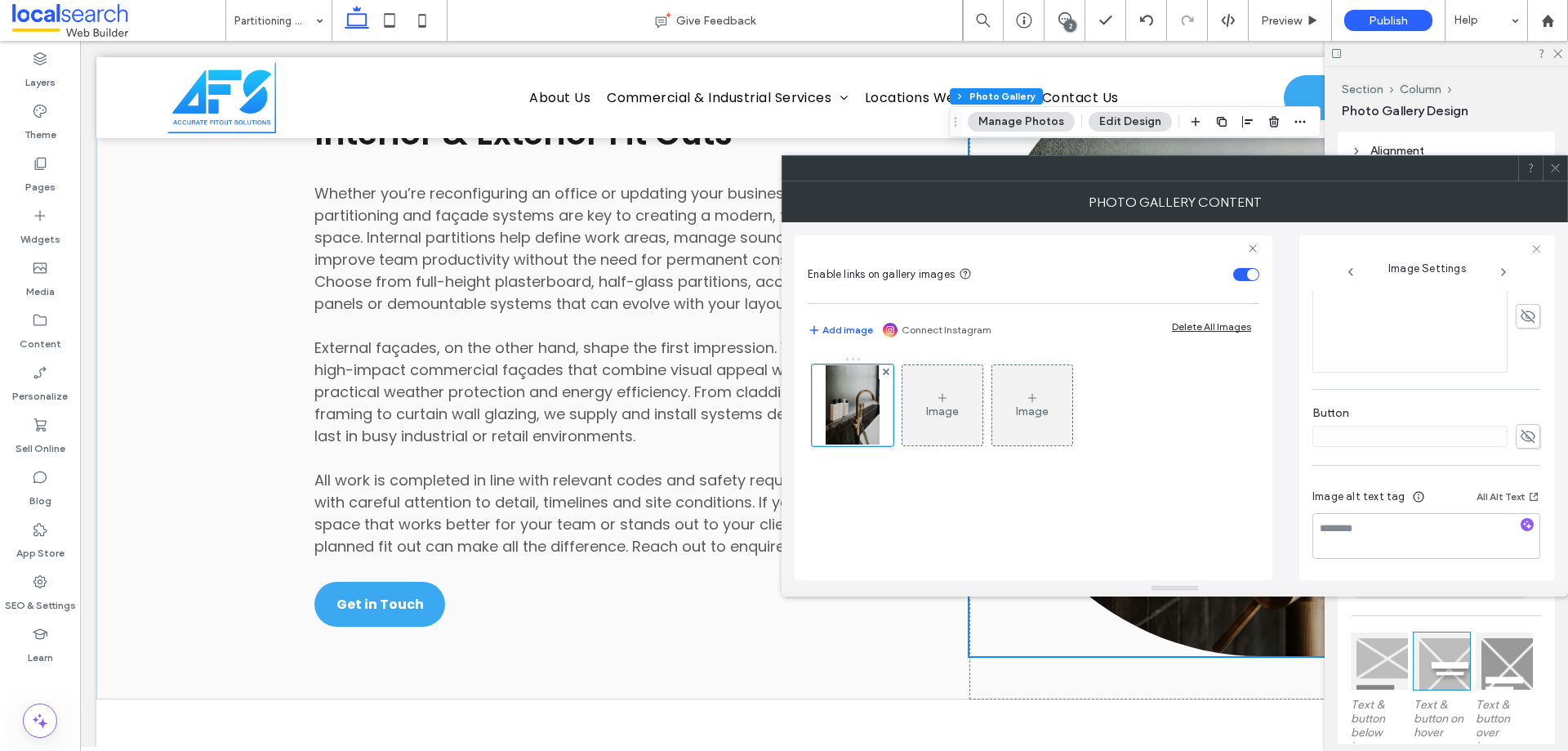 click at bounding box center [1555, 168] 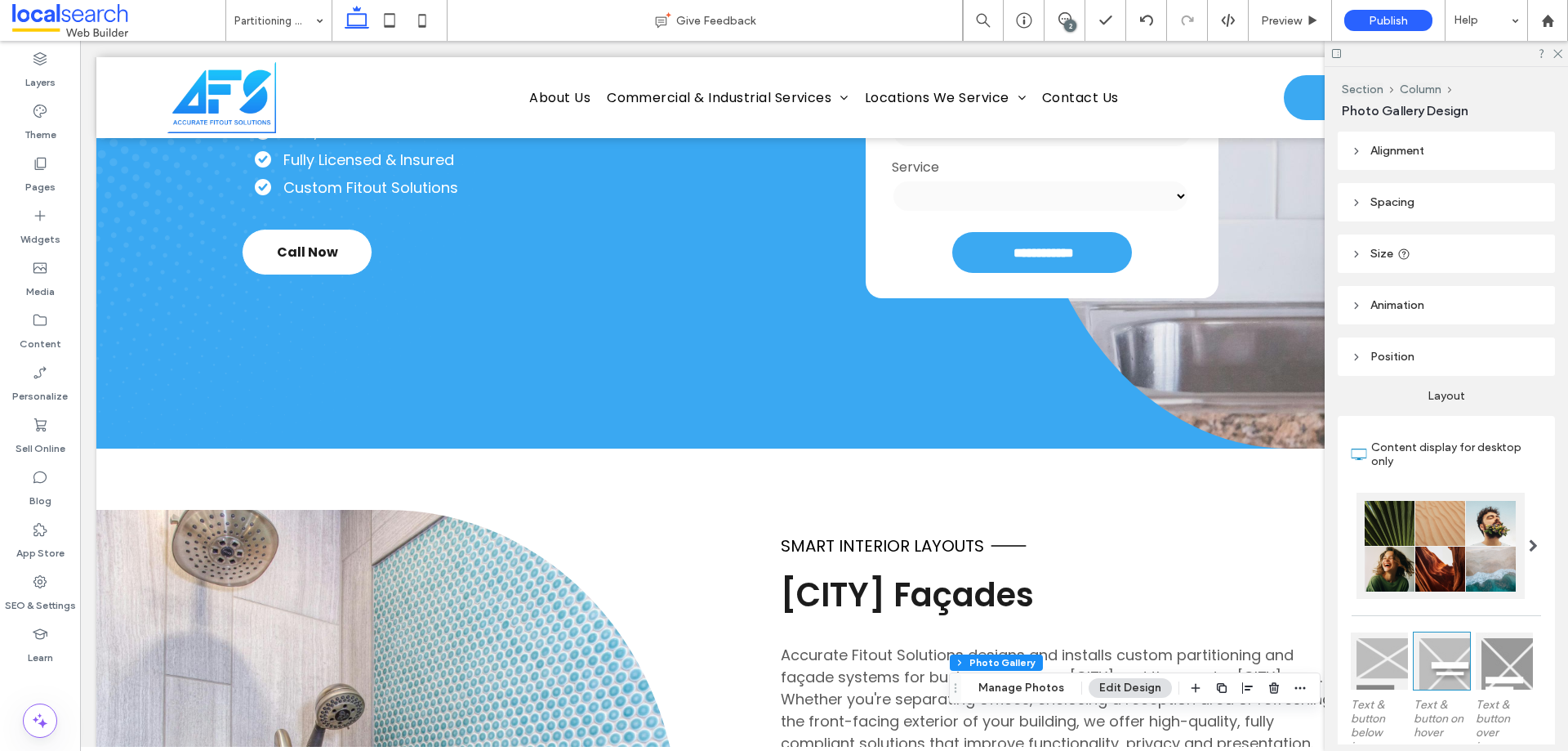 scroll, scrollTop: 327, scrollLeft: 0, axis: vertical 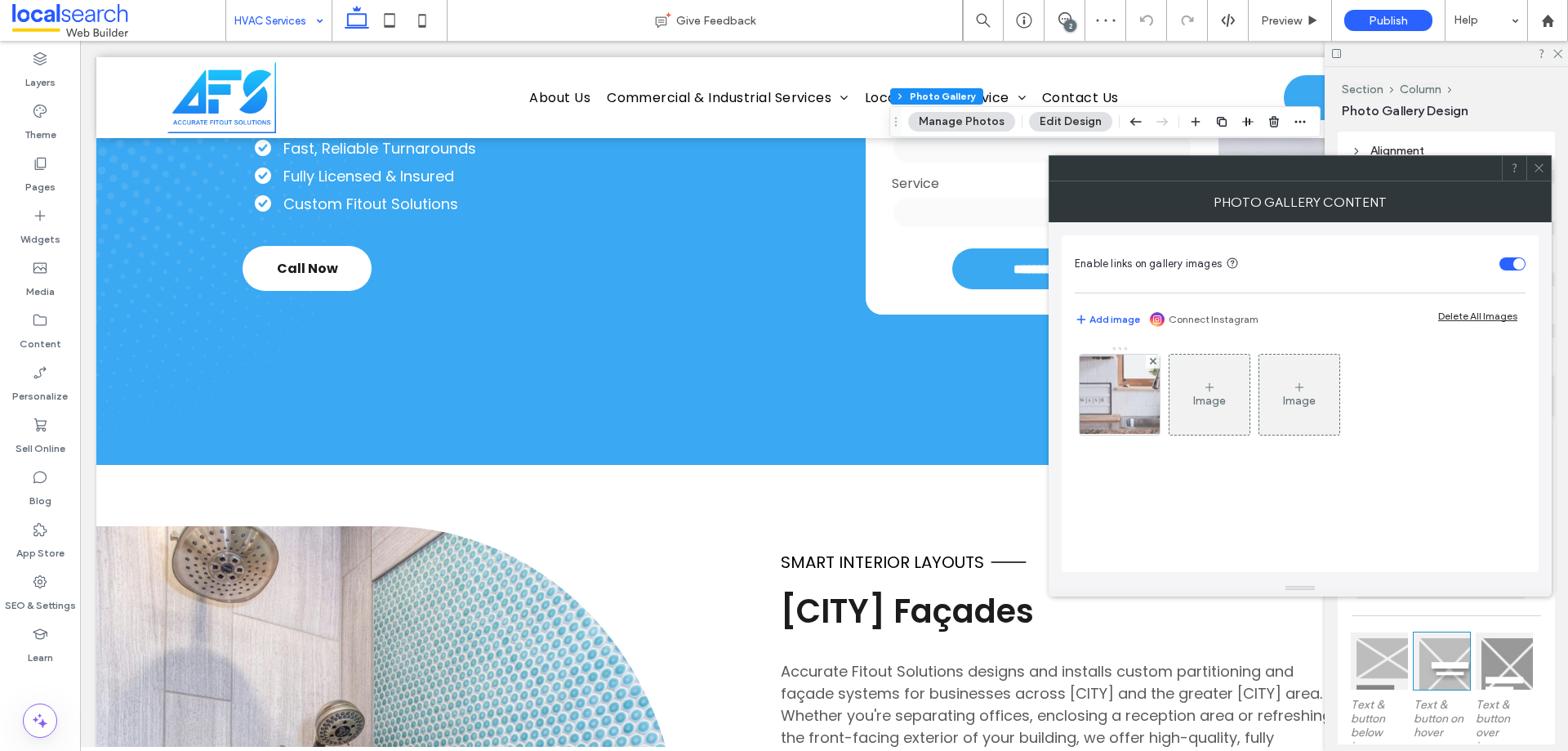 click on "Image Image" at bounding box center (1299, 399) 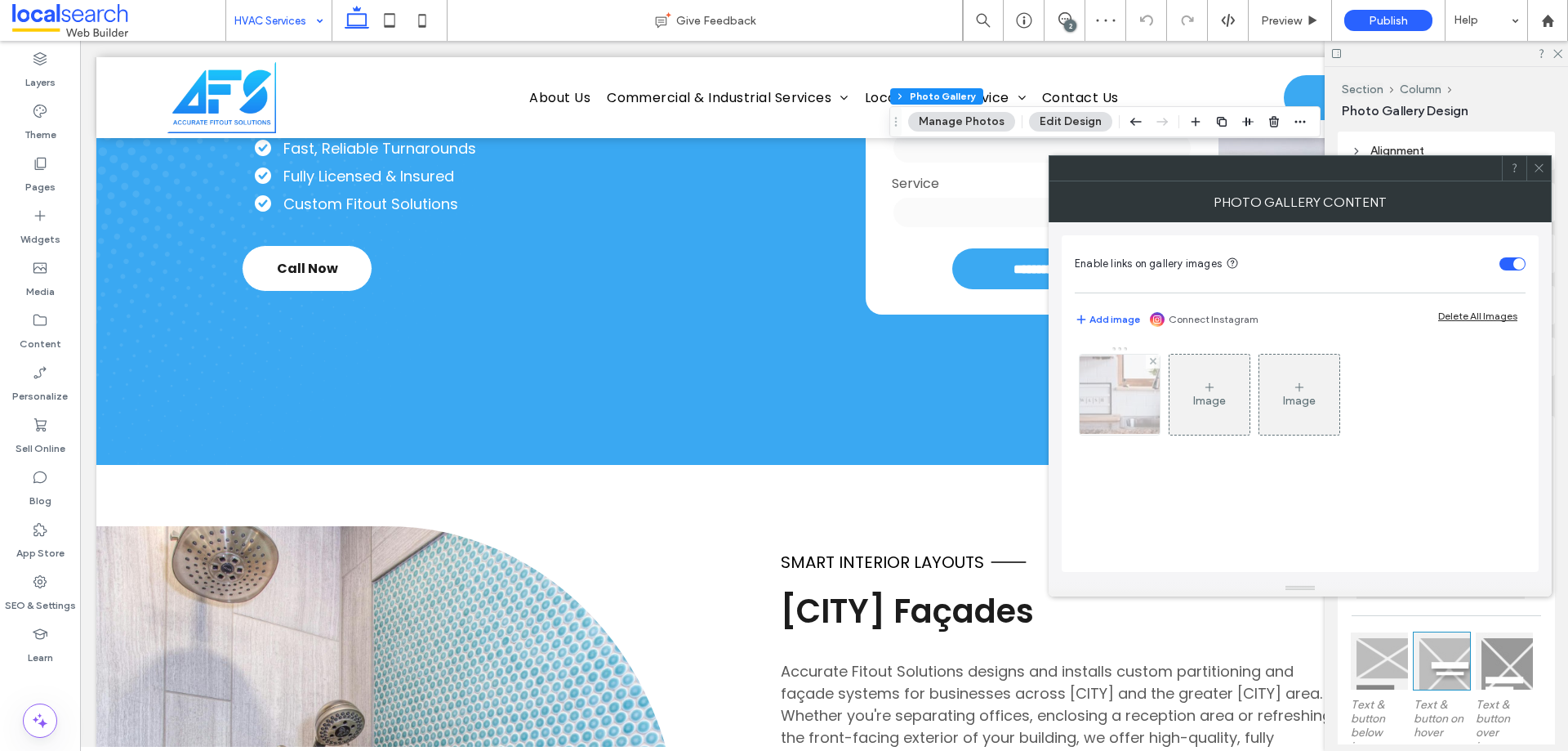 click at bounding box center (1120, 395) 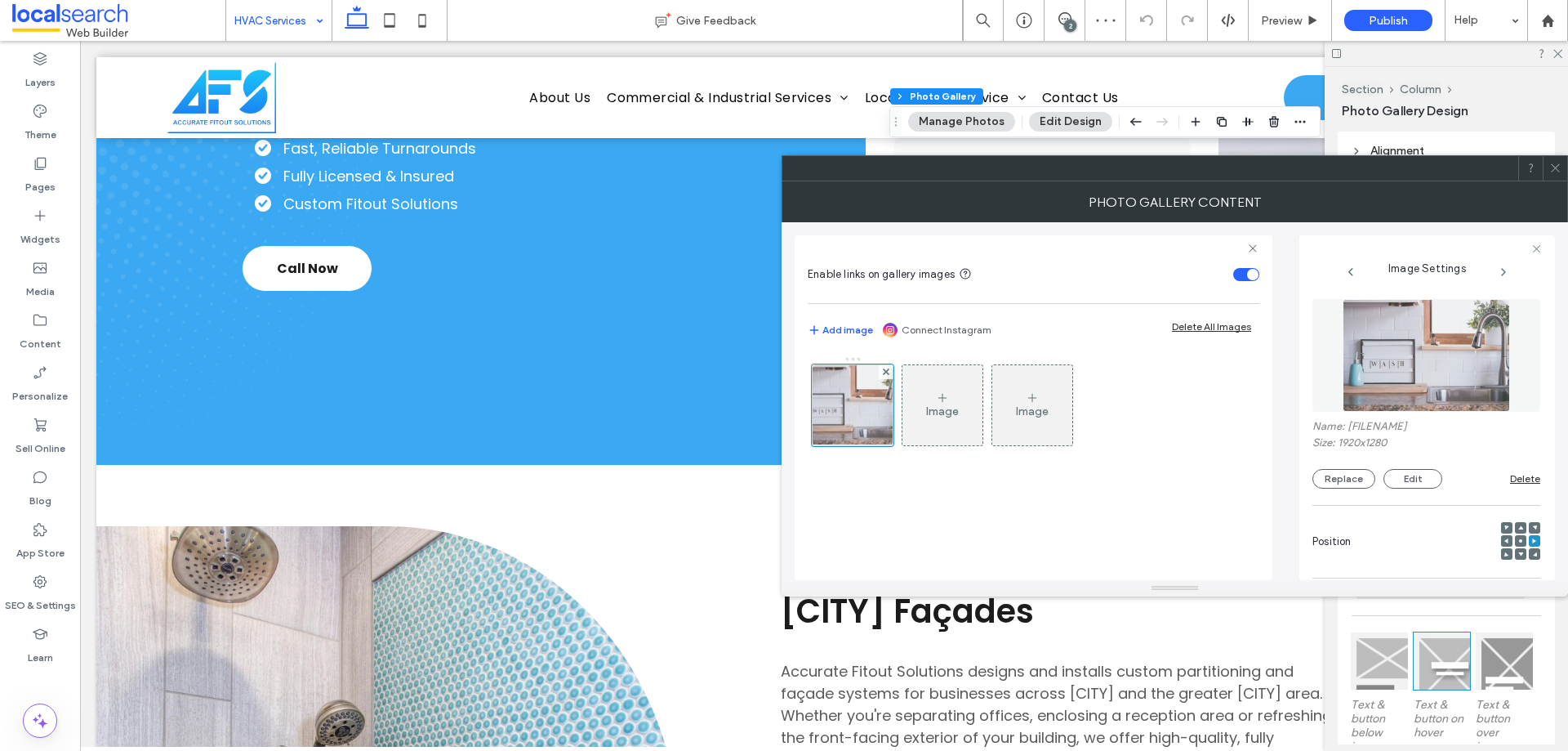 scroll, scrollTop: 467, scrollLeft: 0, axis: vertical 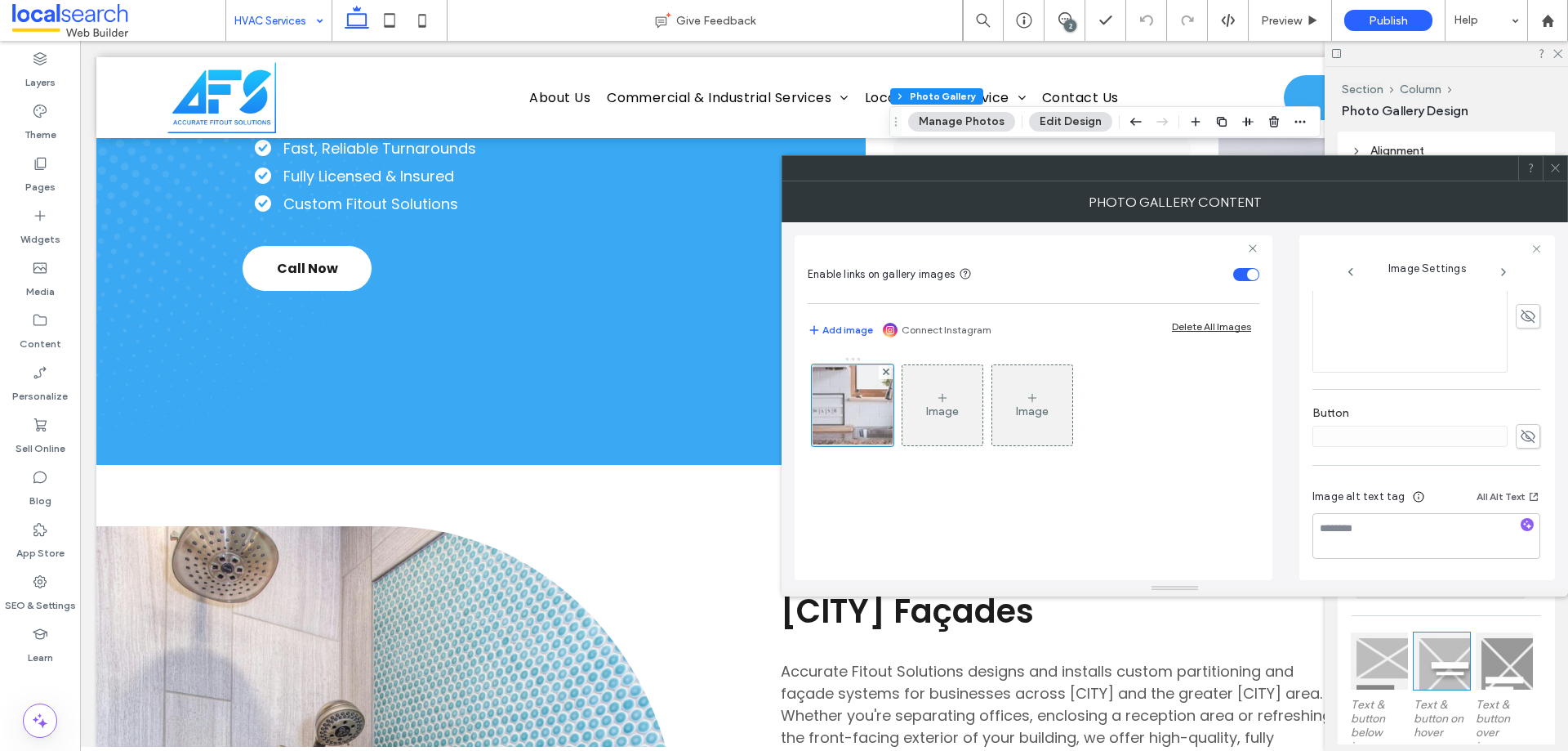 click at bounding box center [1555, 168] 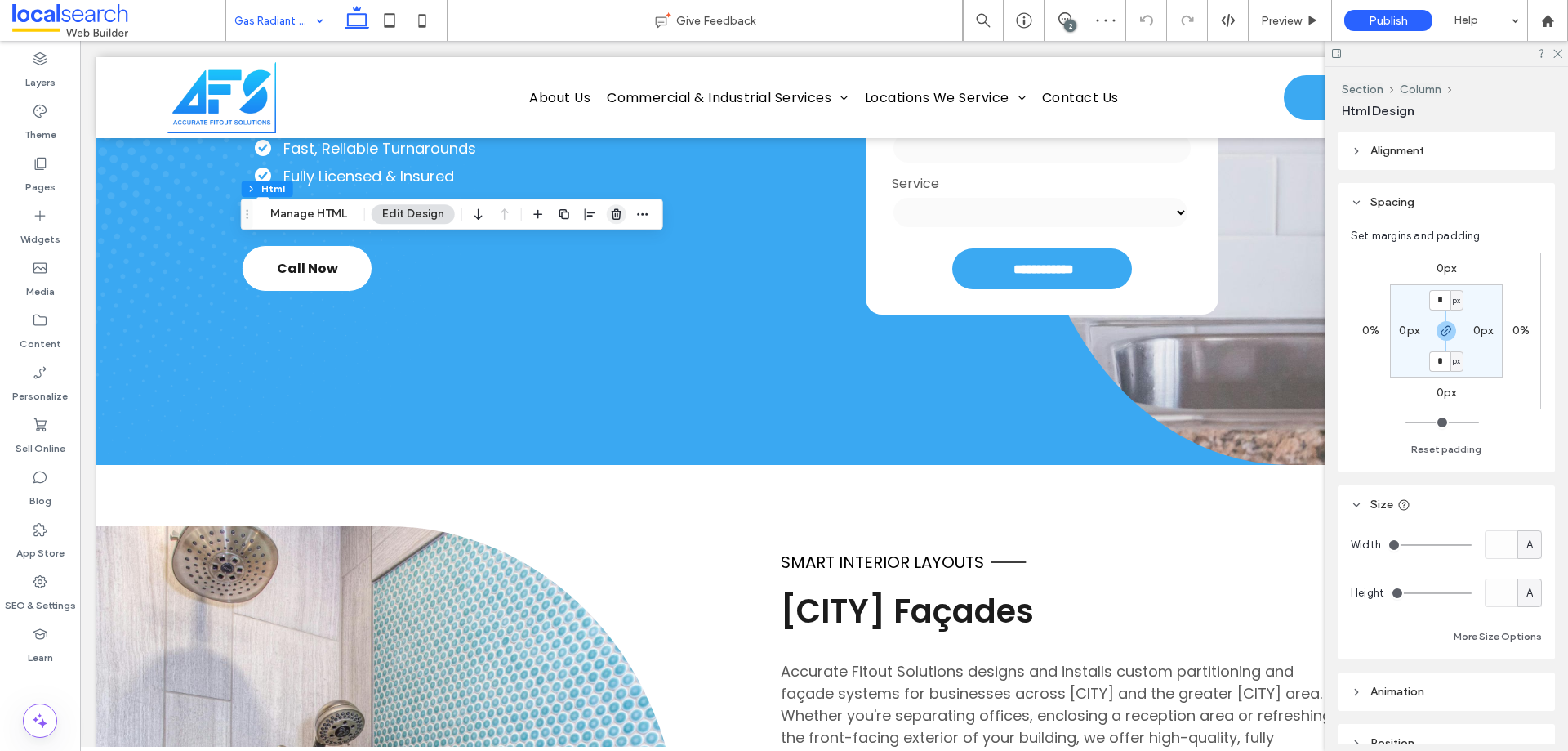 click 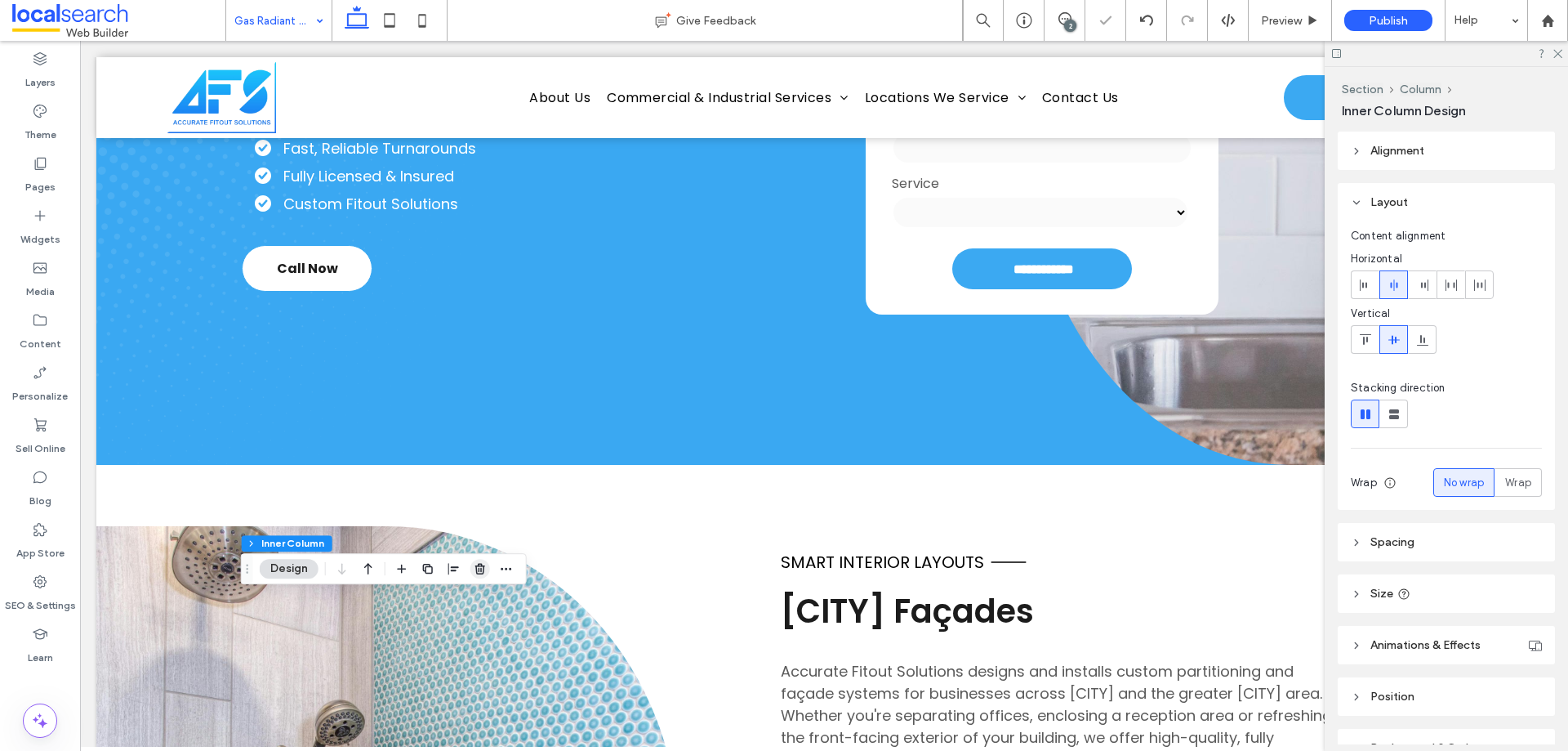 click 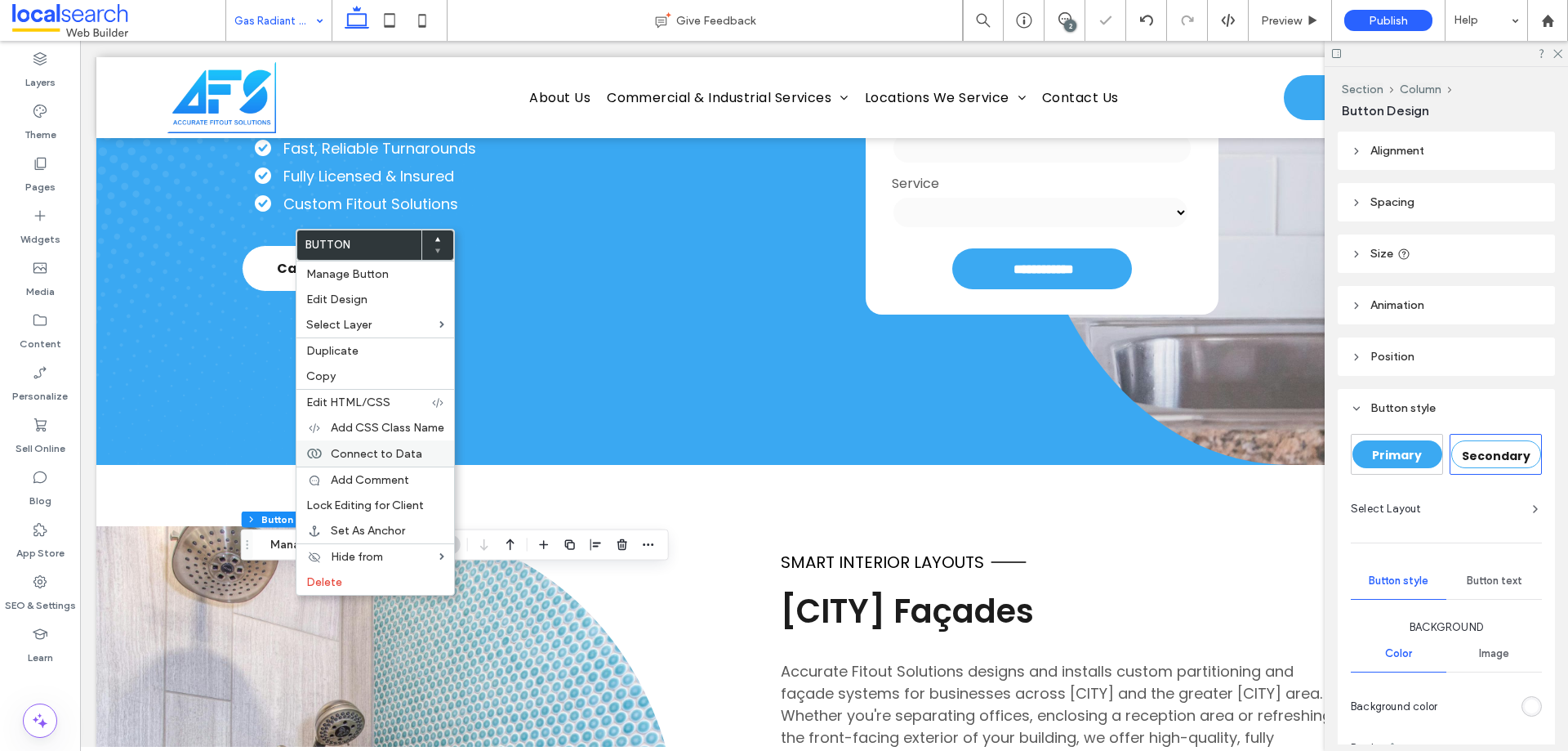 click on "Connect to Data" at bounding box center (375, 454) 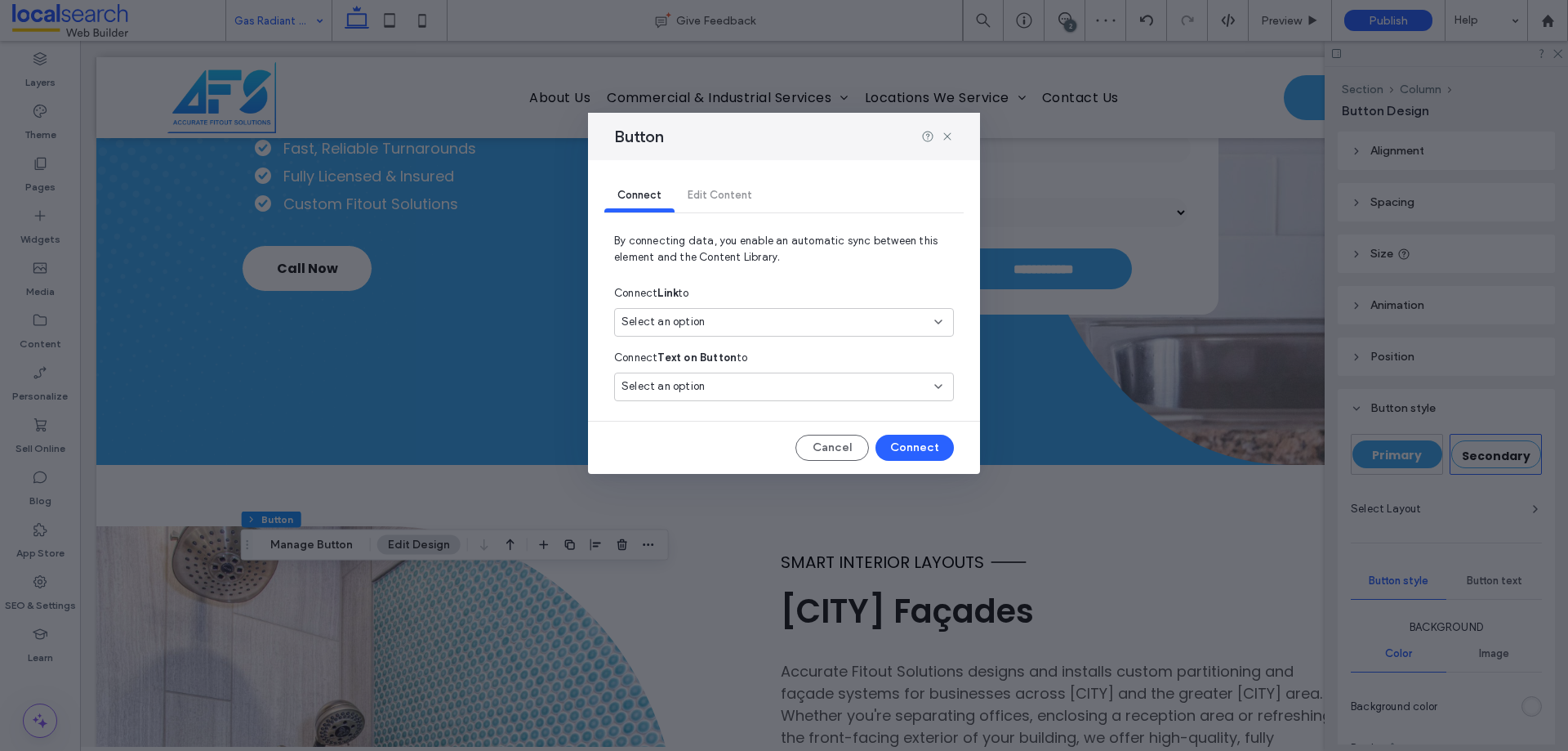 click on "Select an option" at bounding box center (774, 322) 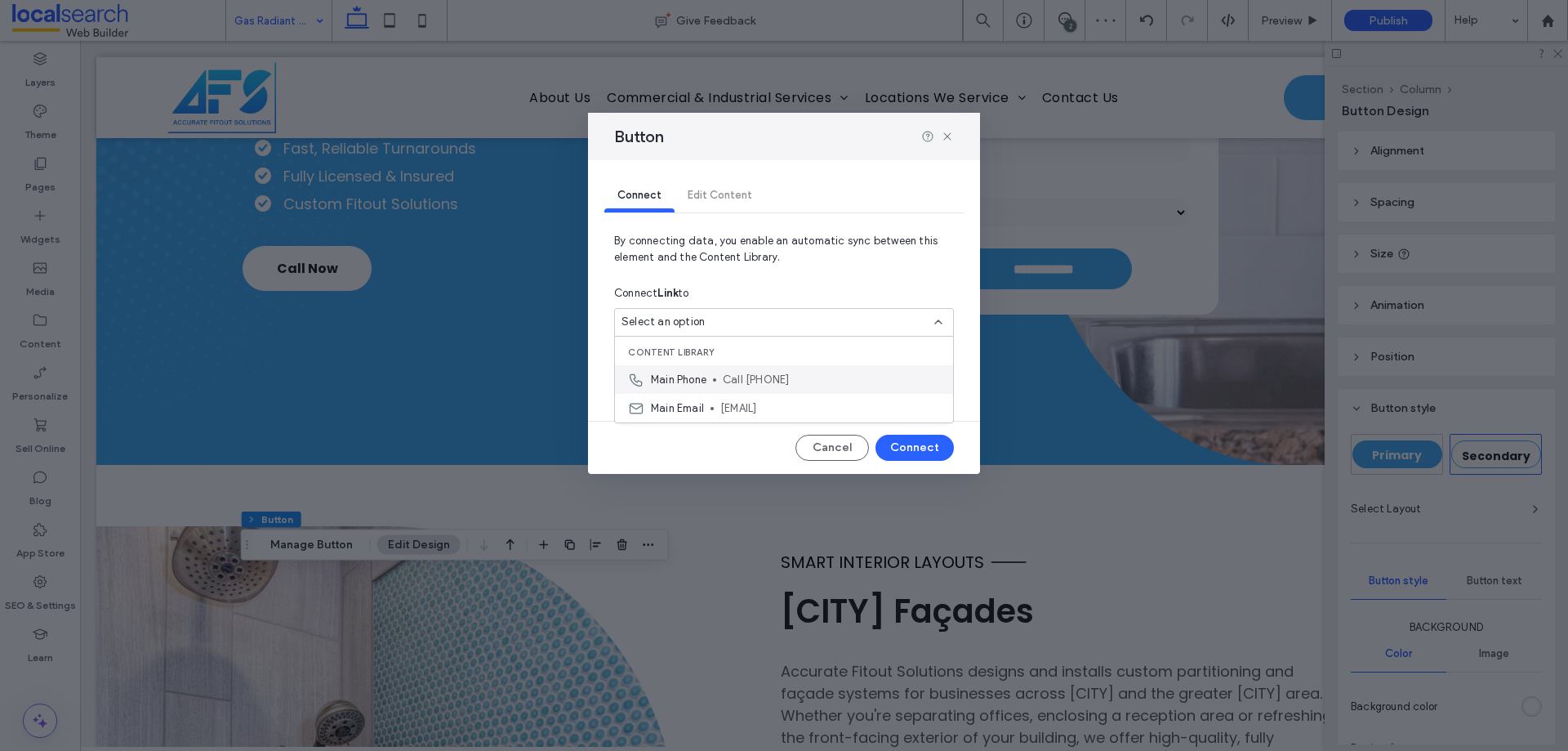 click on "Main Phone [PHONE]" at bounding box center (784, 379) 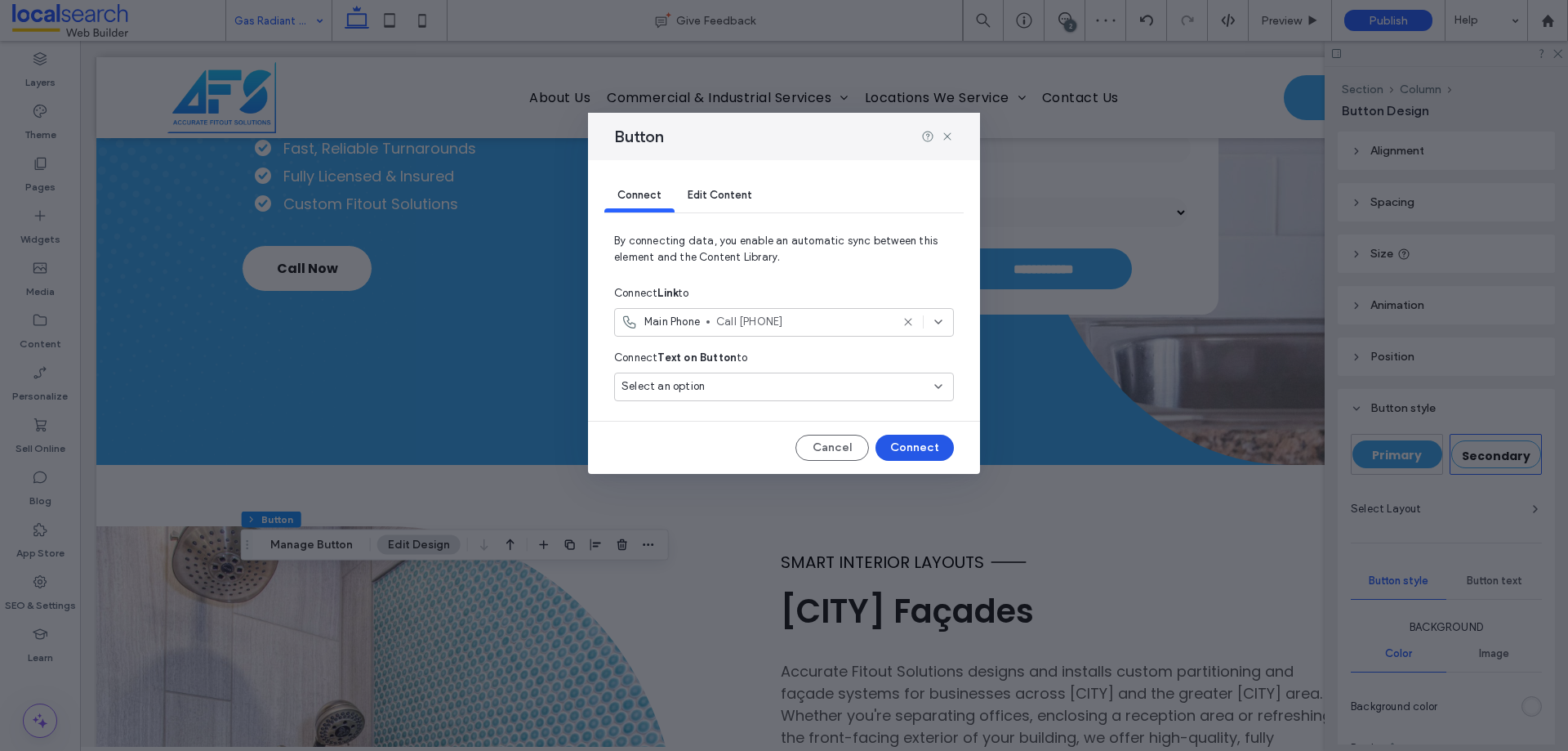 click on "Connect" at bounding box center (915, 448) 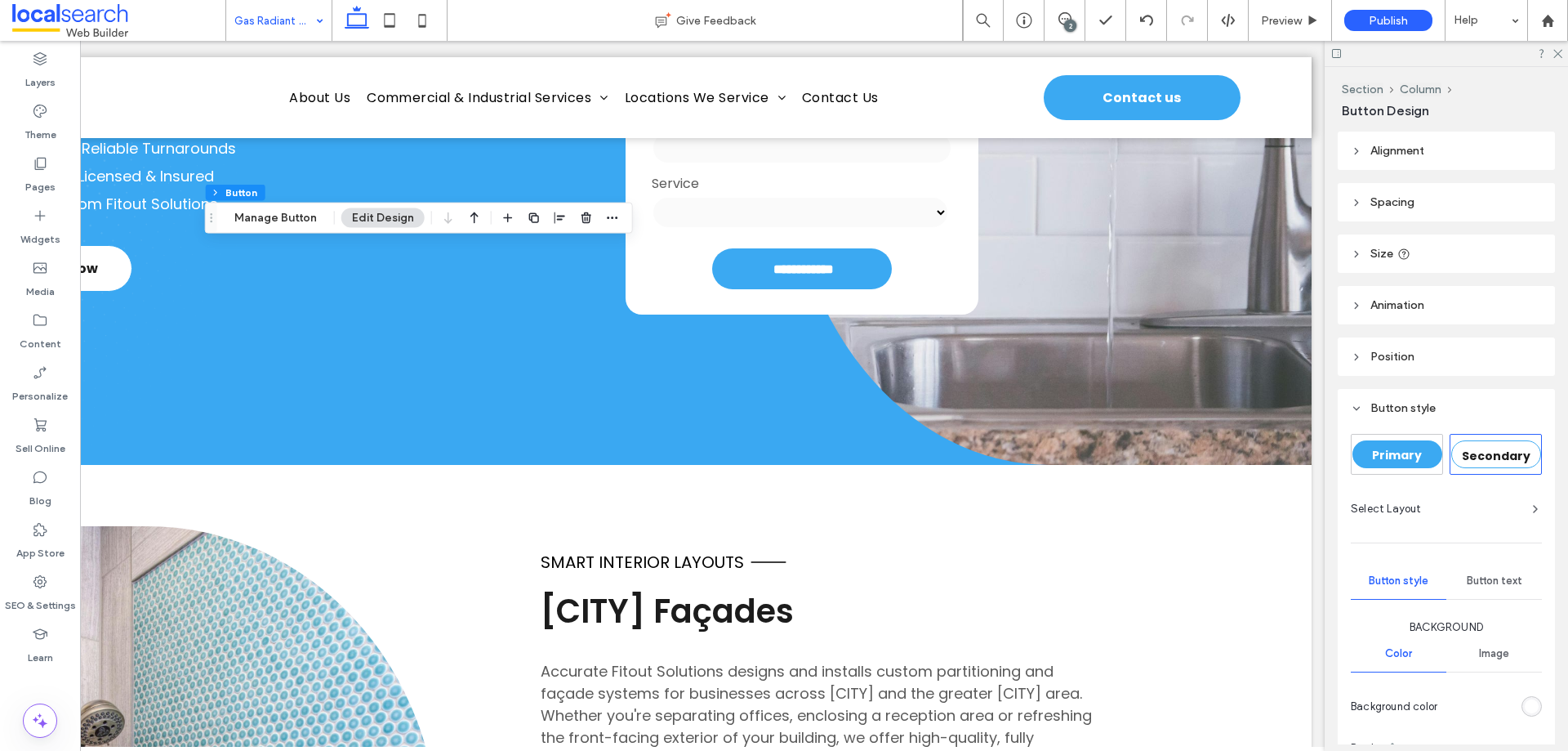 scroll, scrollTop: 0, scrollLeft: 243, axis: horizontal 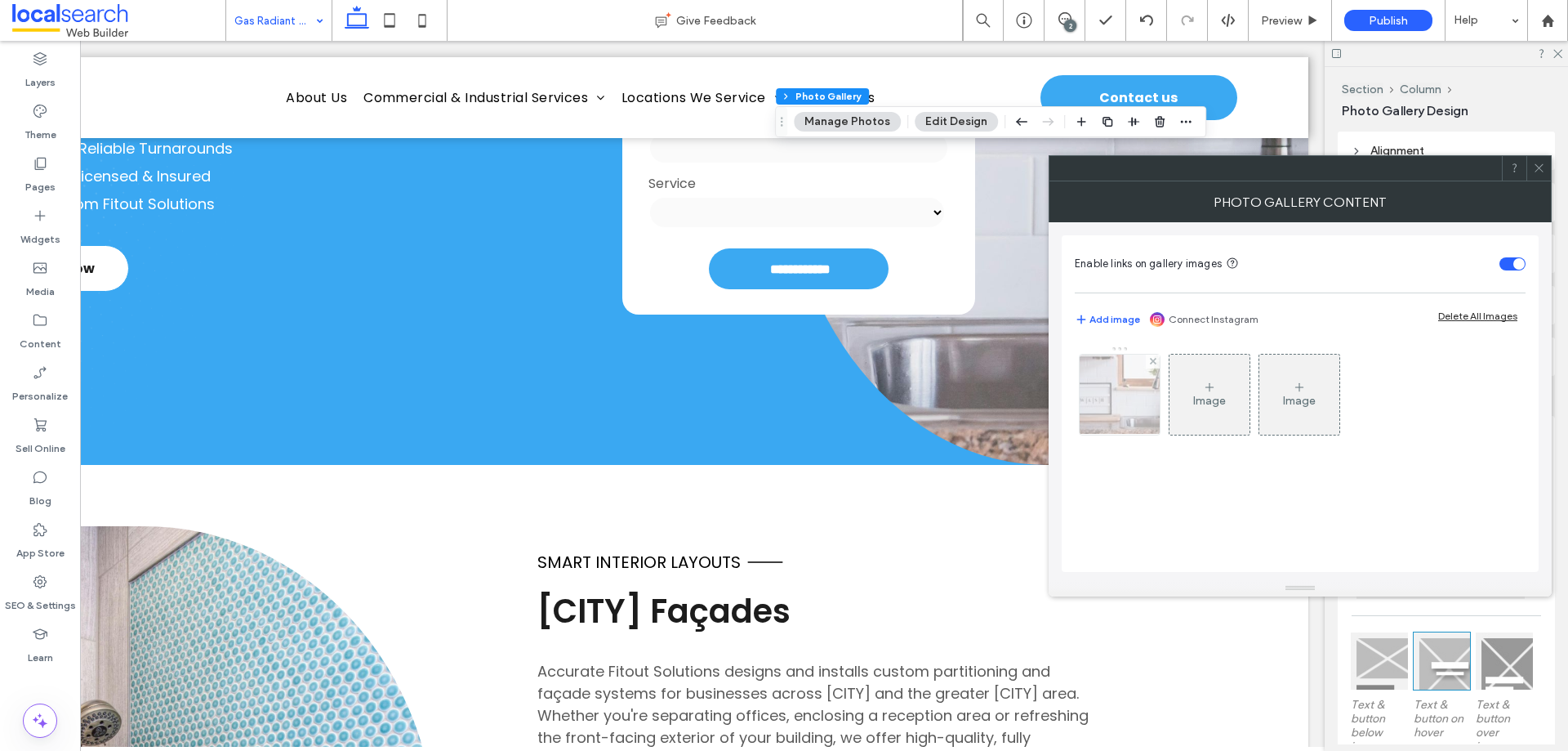click at bounding box center [1120, 395] 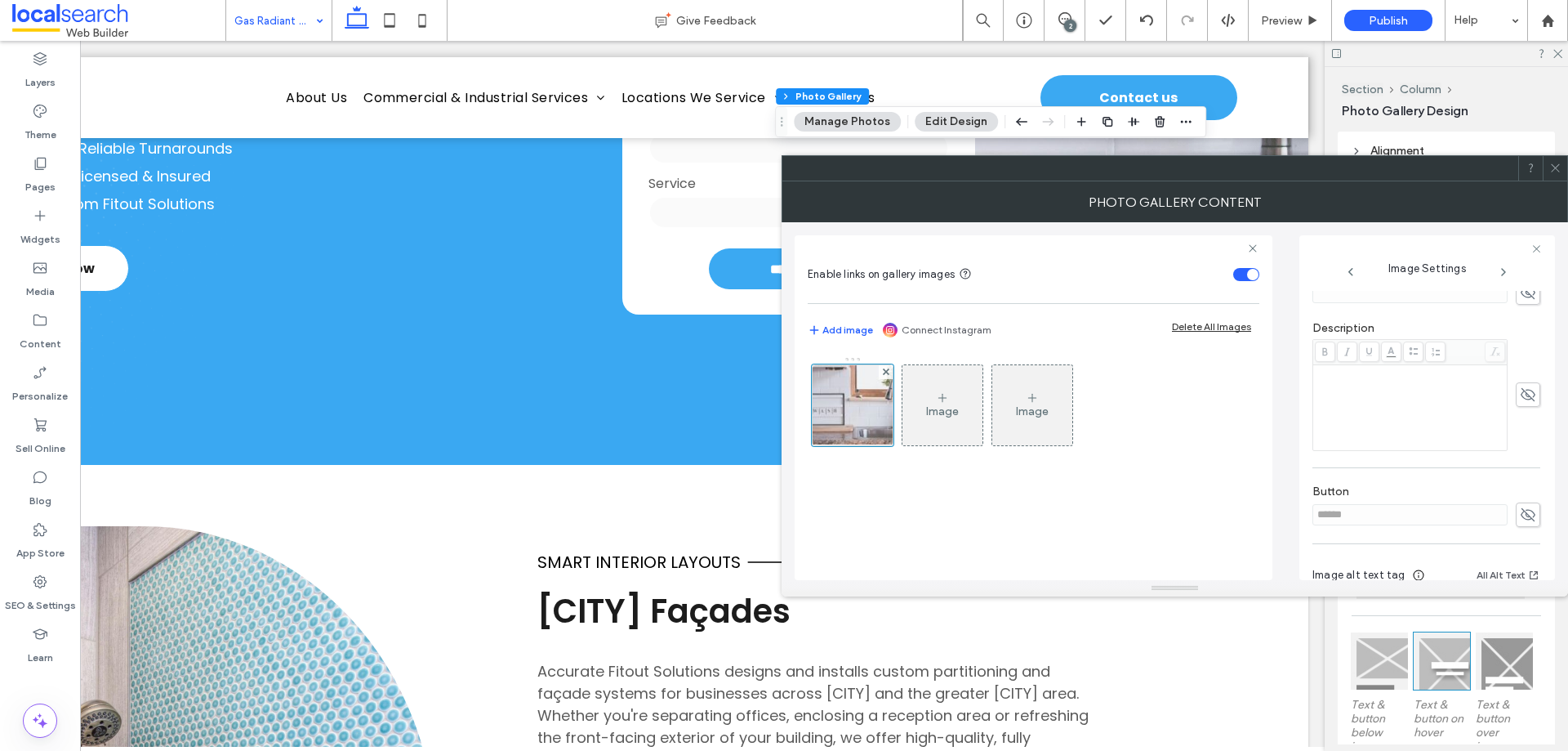 scroll, scrollTop: 467, scrollLeft: 0, axis: vertical 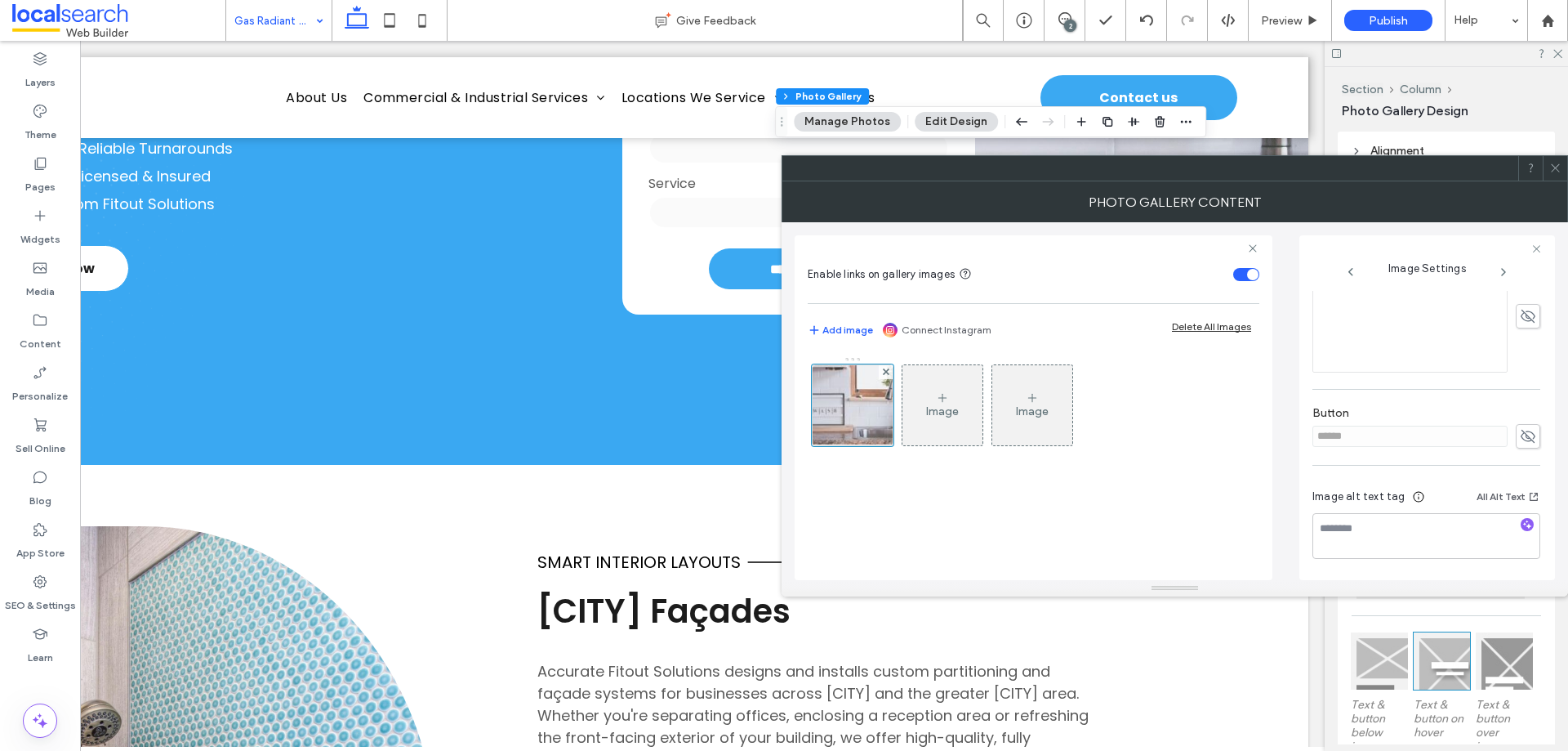 click 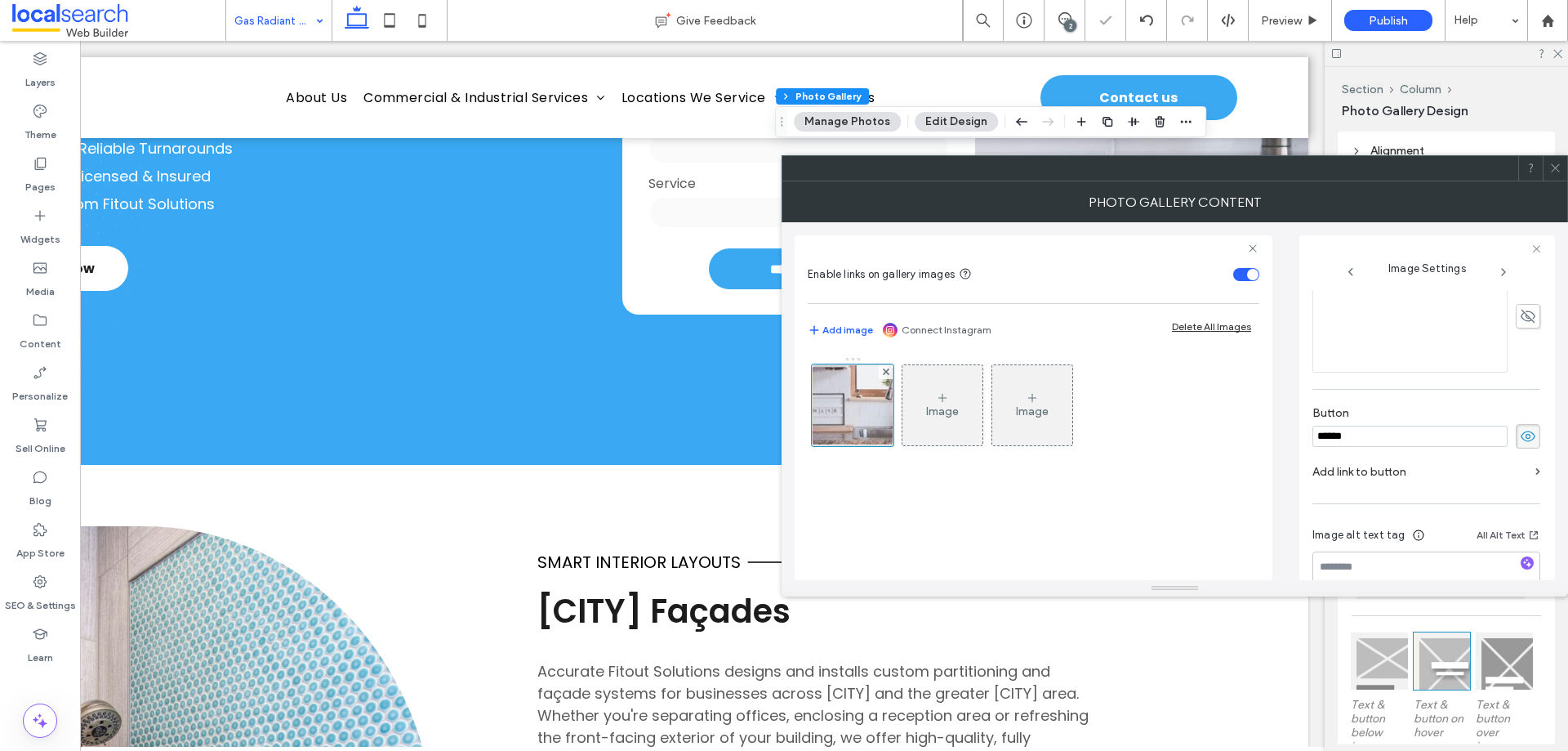 click on "******" at bounding box center [1410, 436] 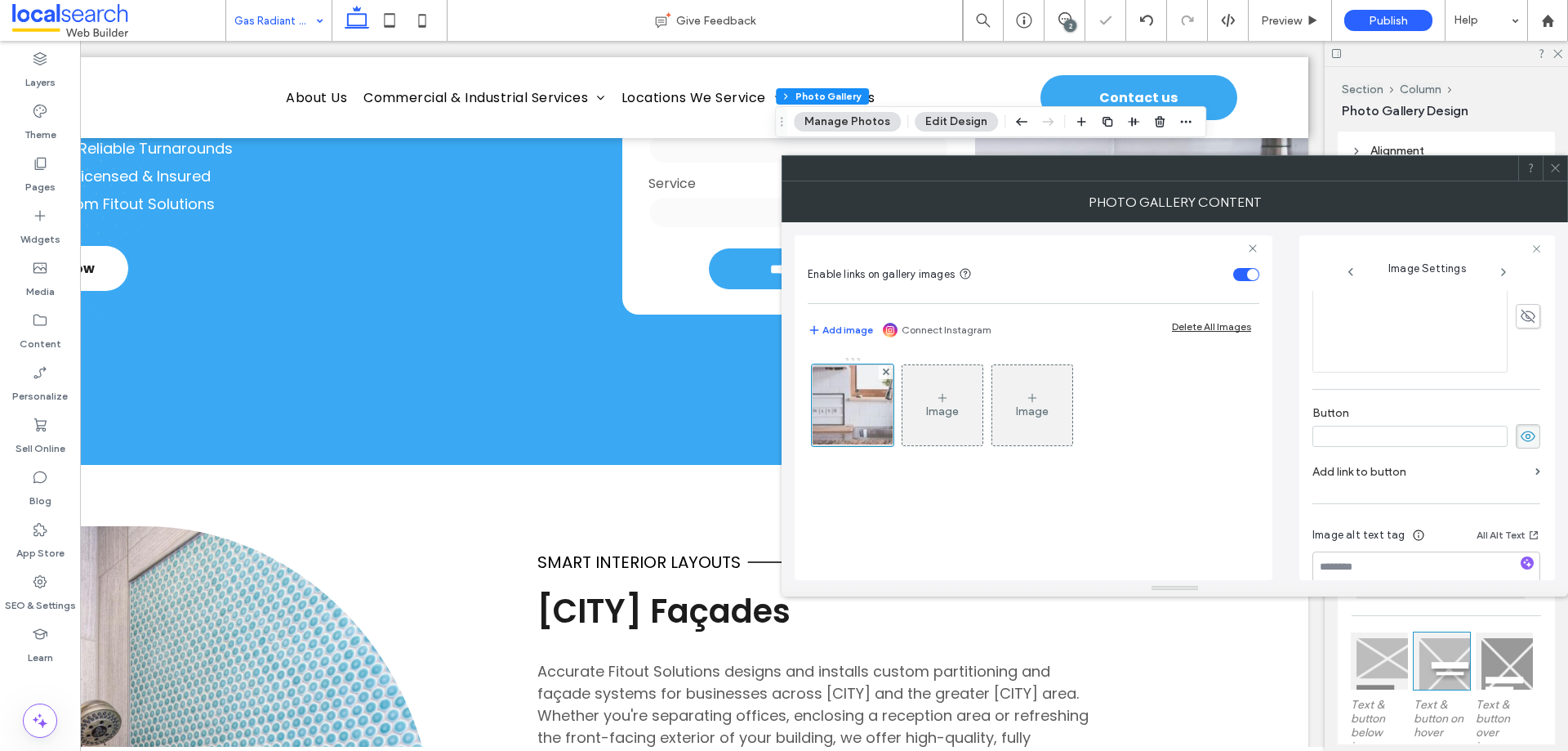 type 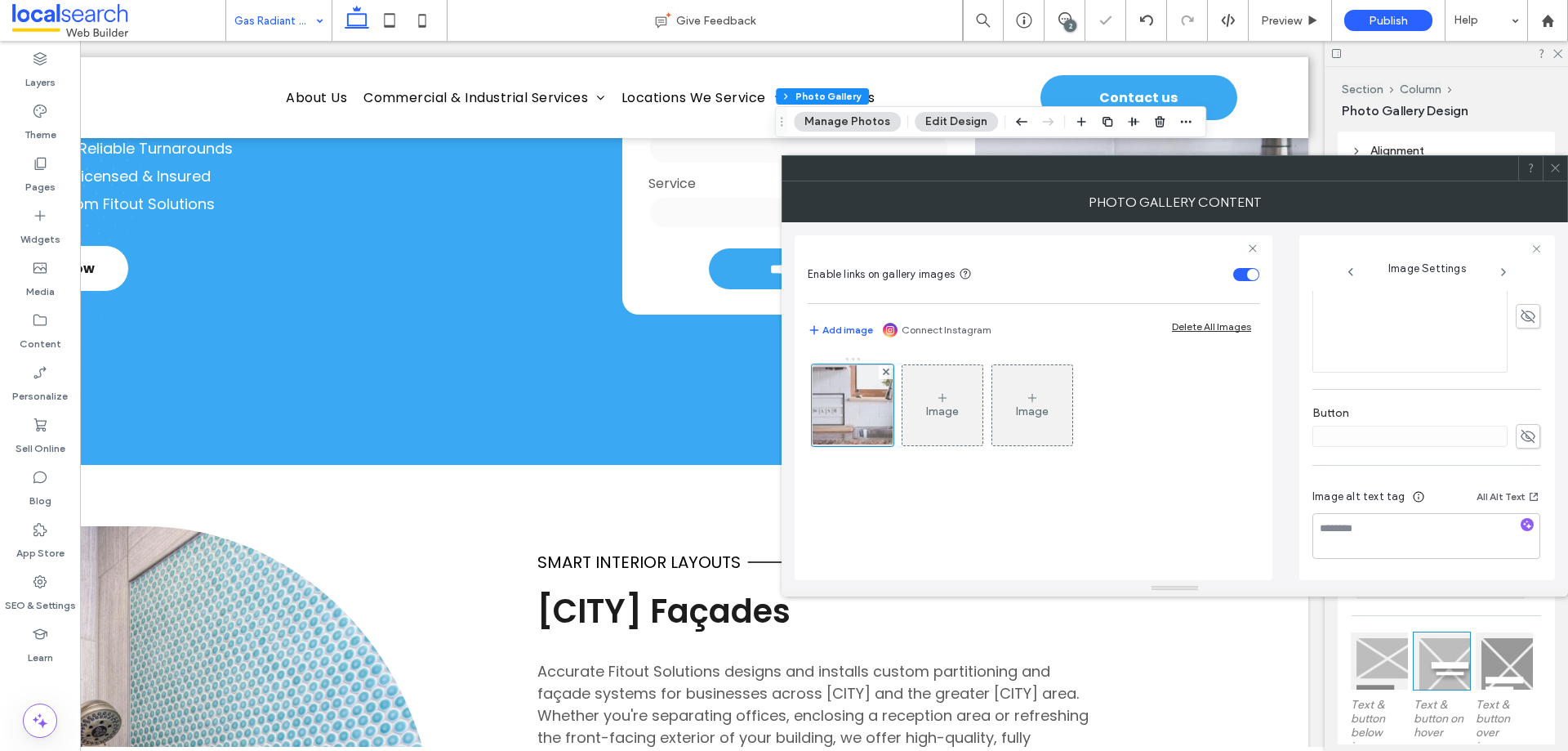click 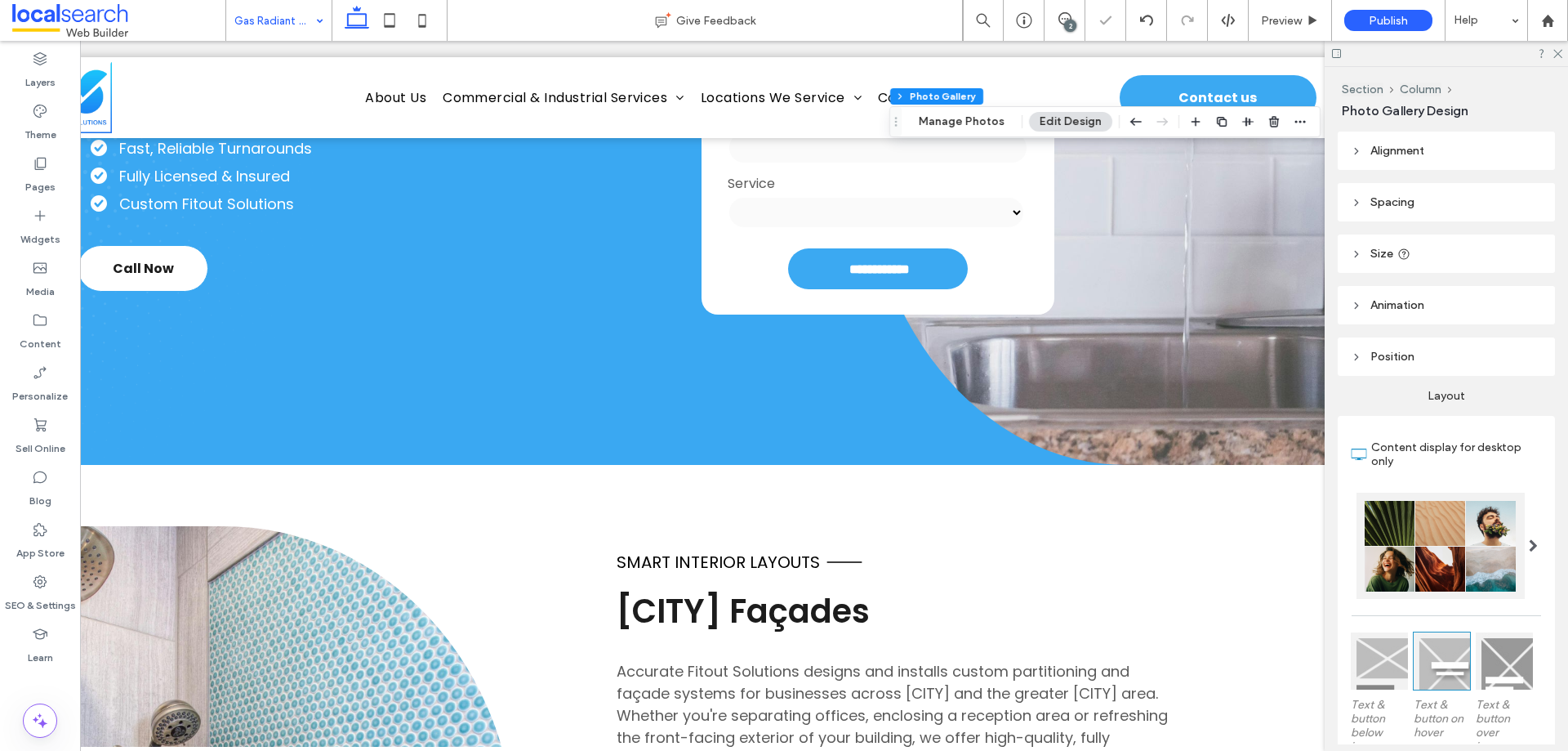 scroll, scrollTop: 0, scrollLeft: 0, axis: both 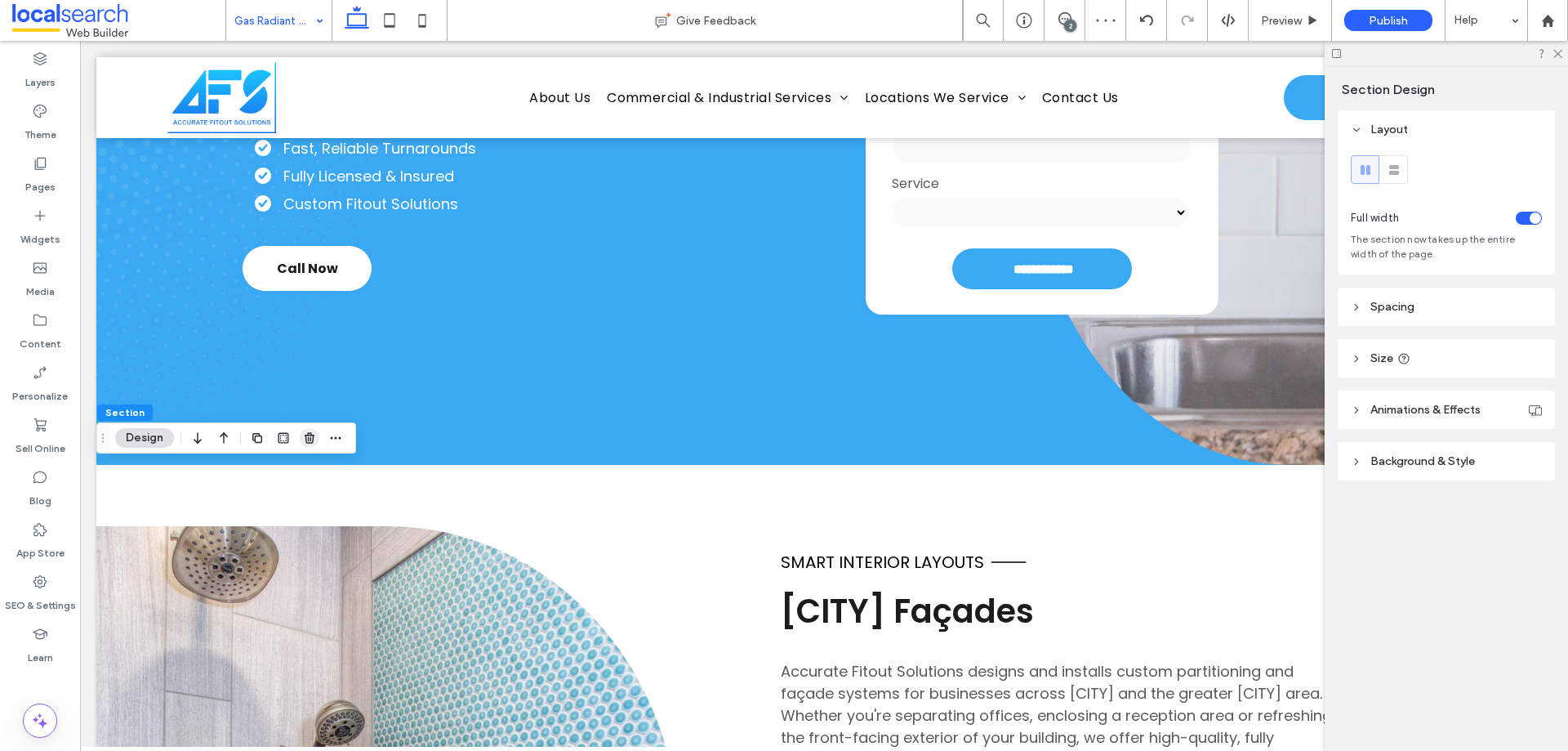 click 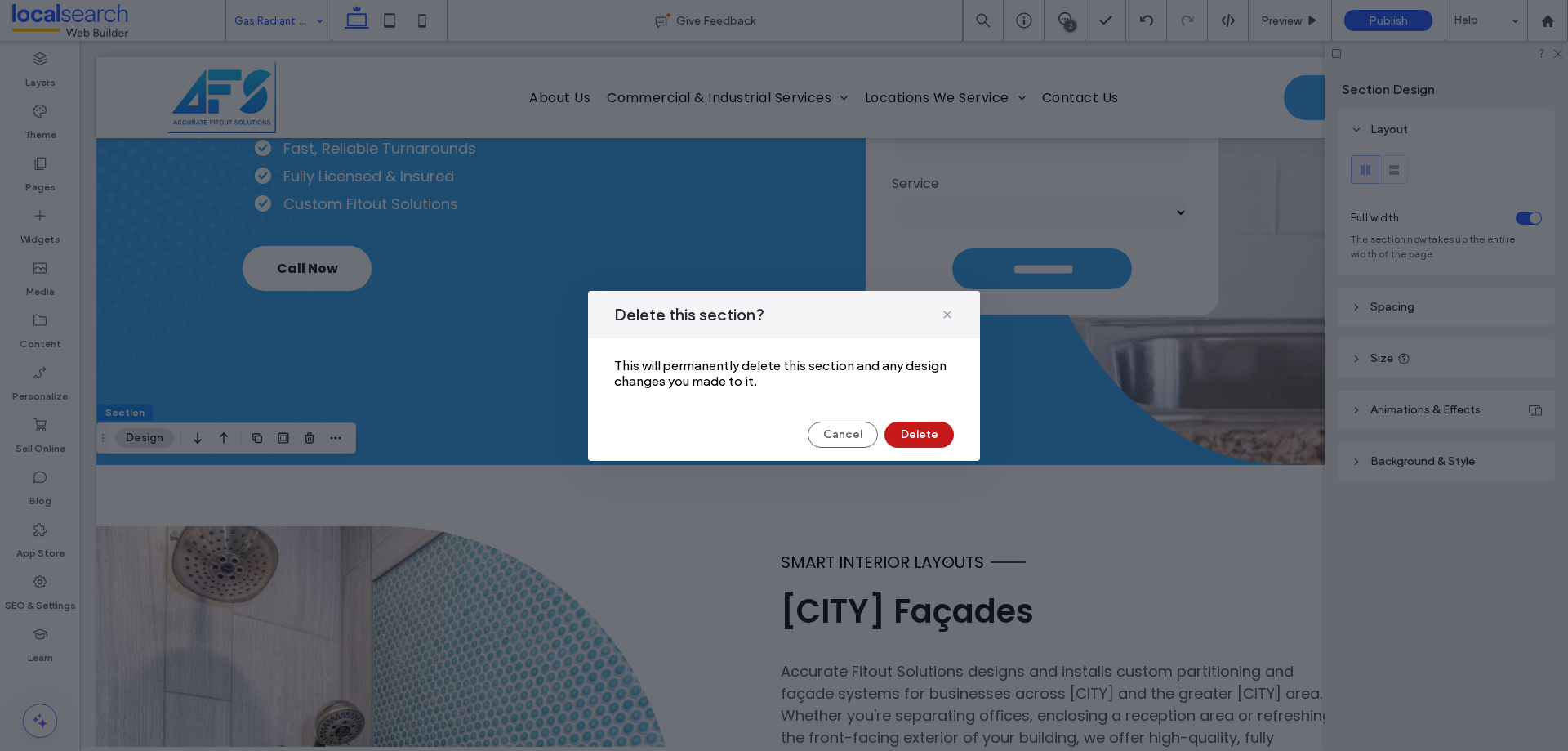 click on "Delete" at bounding box center [919, 435] 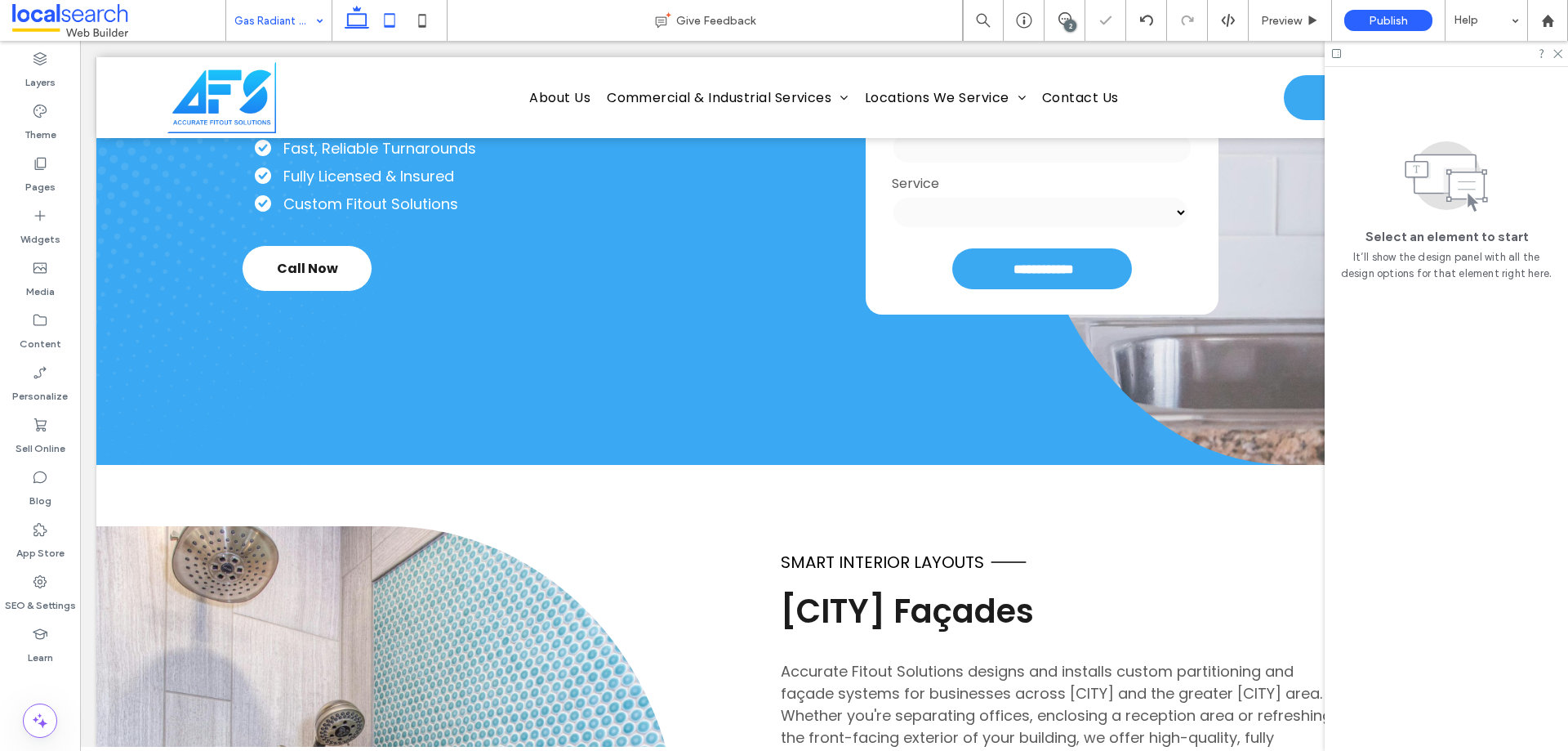click 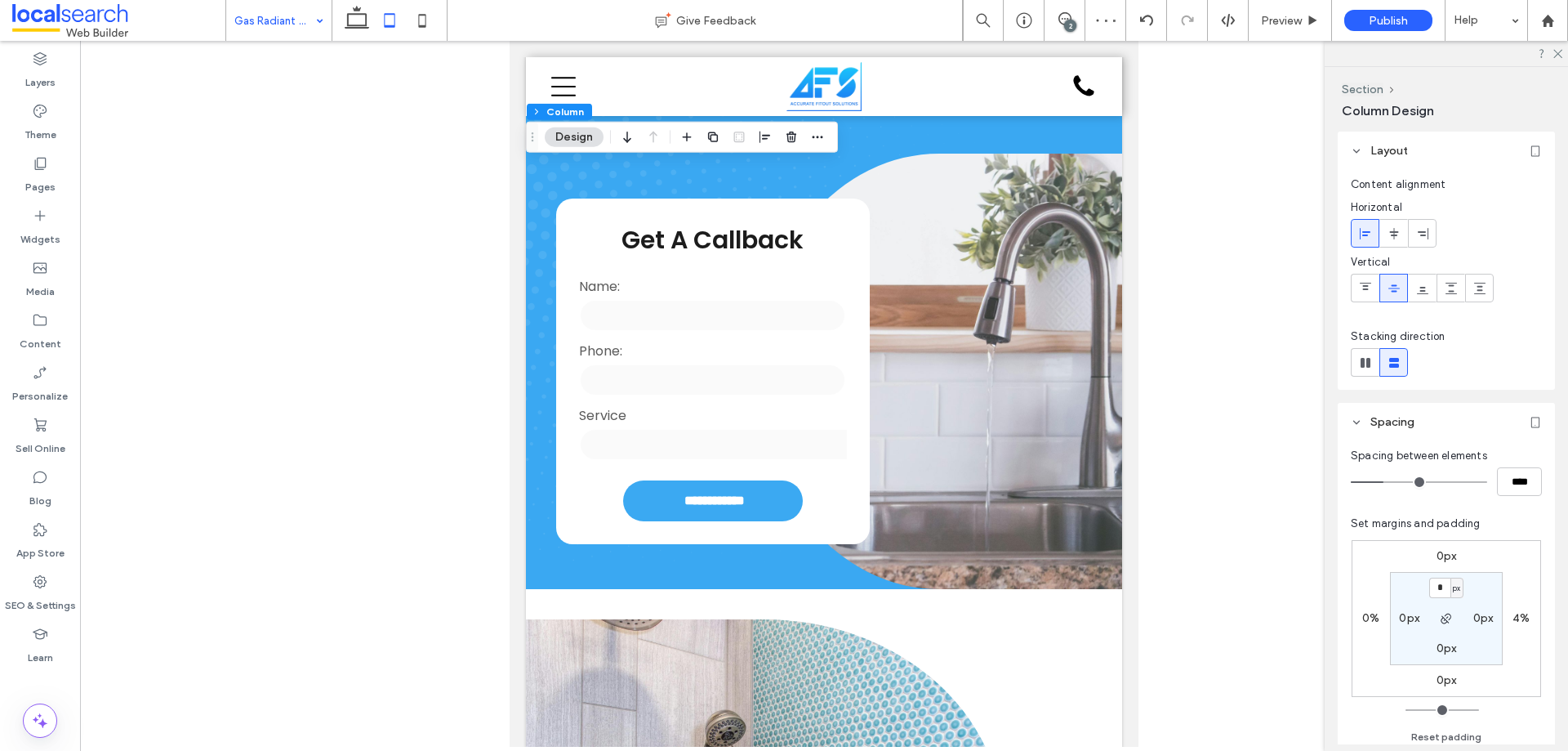 click on "px" at bounding box center [1457, 588] 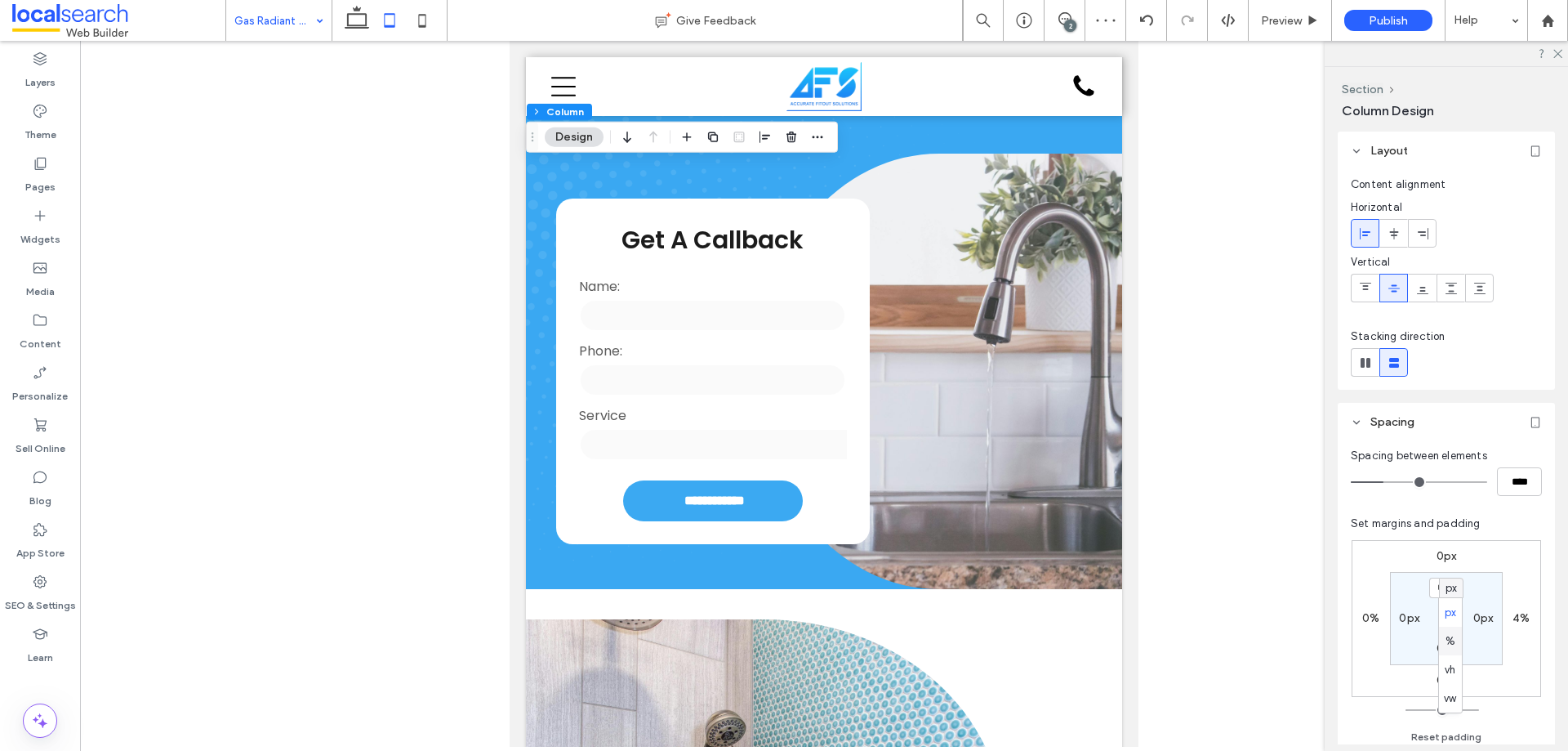 click on "%" at bounding box center (1450, 641) 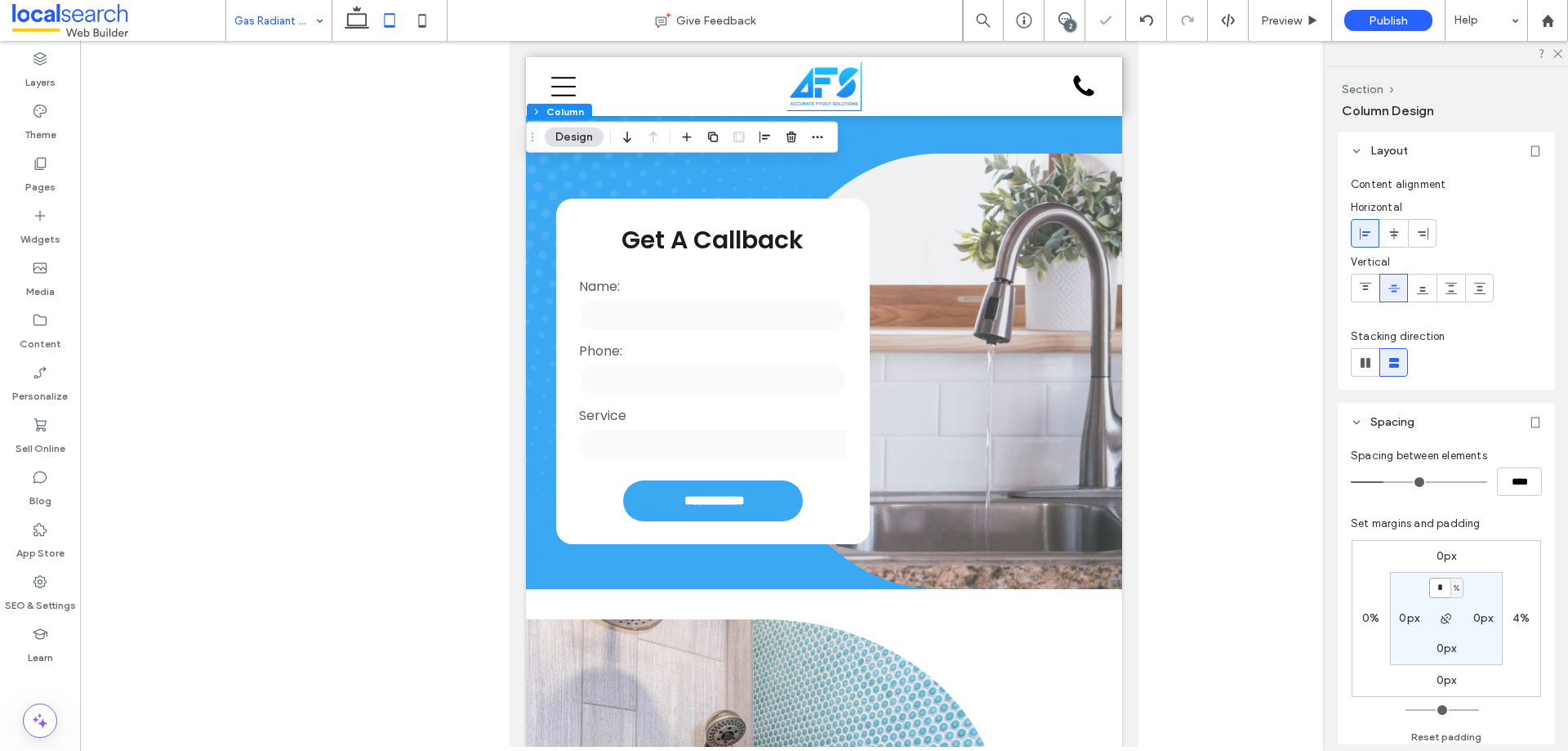 click on "*" at bounding box center (1440, 588) 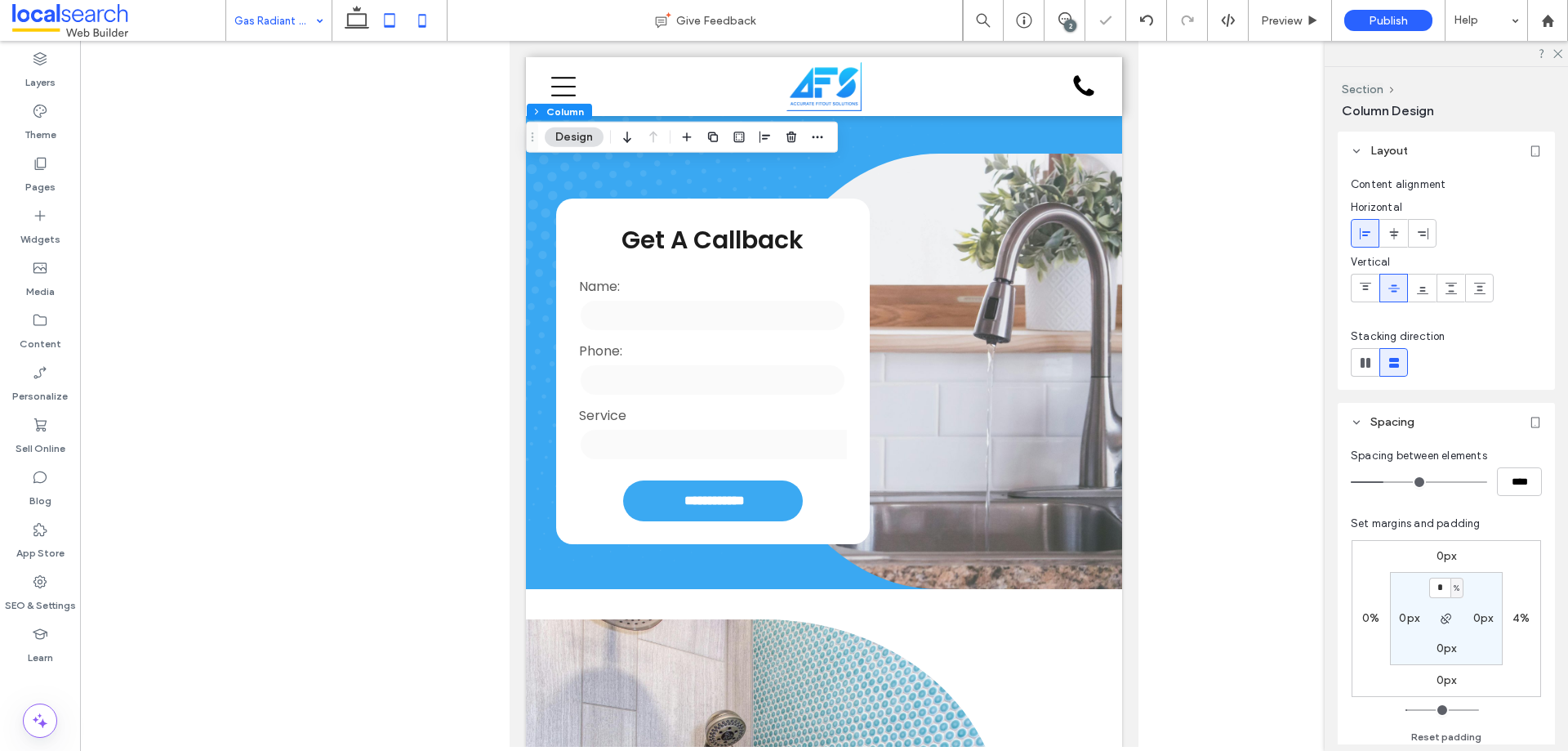 click 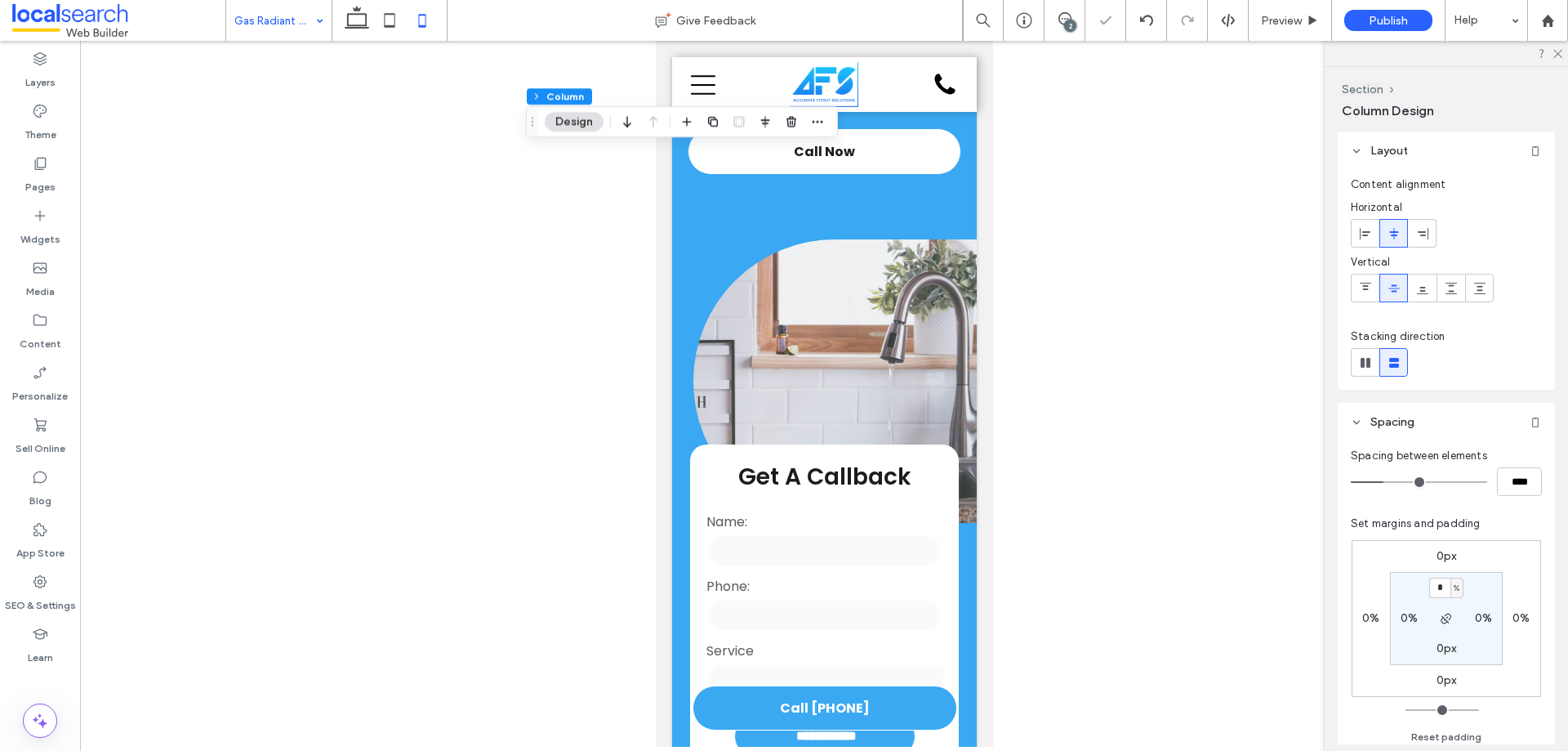 type on "*" 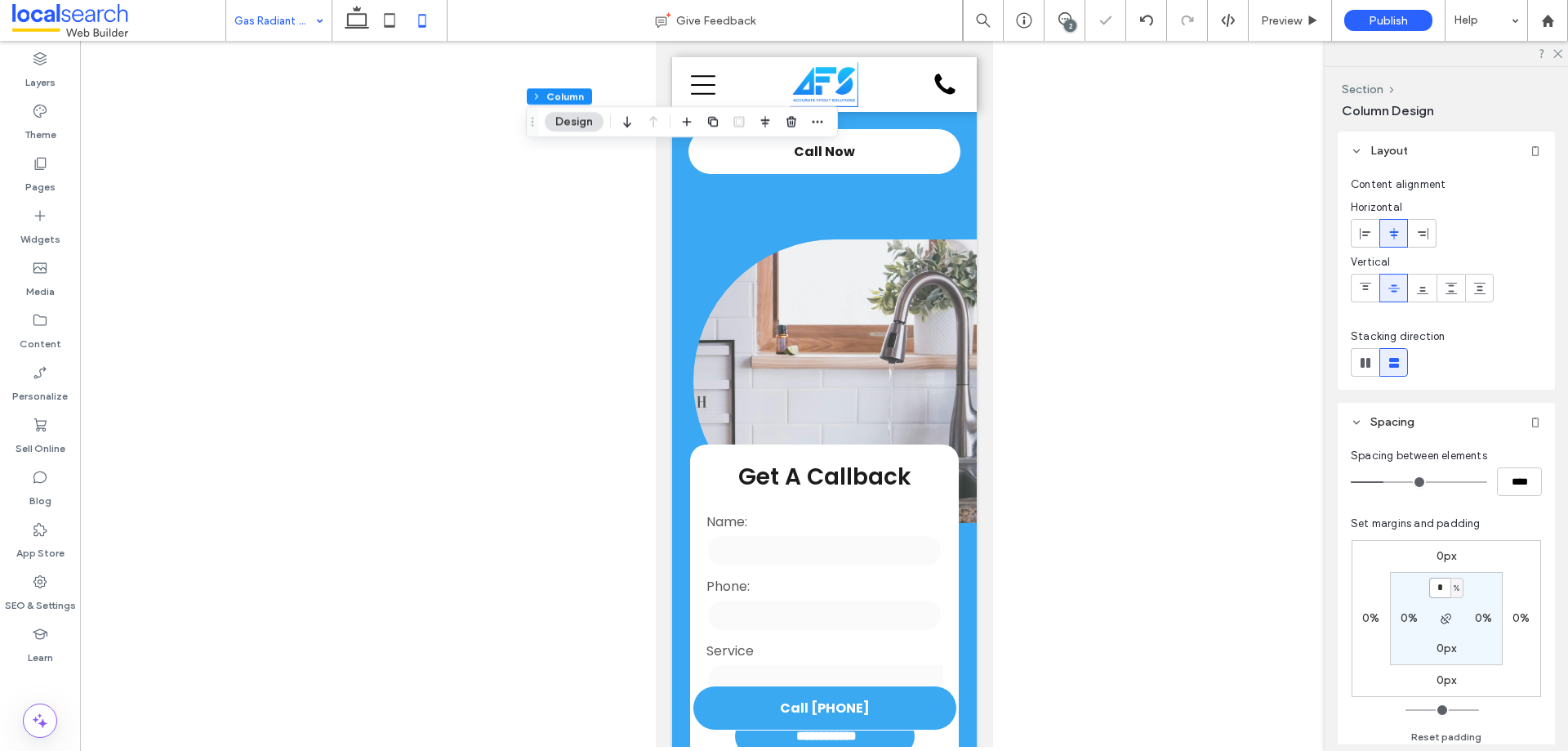 click on "*" at bounding box center [1440, 588] 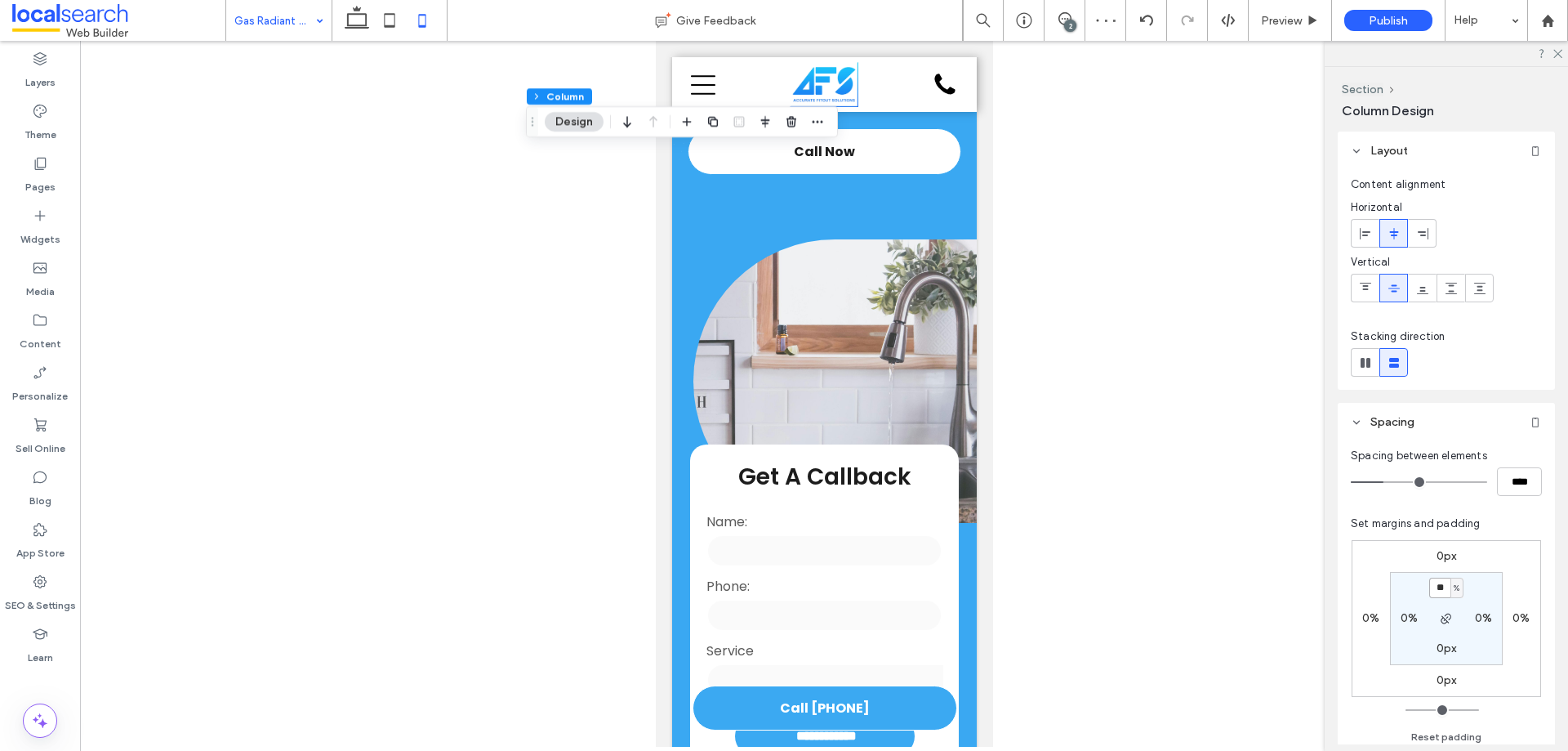 type on "**" 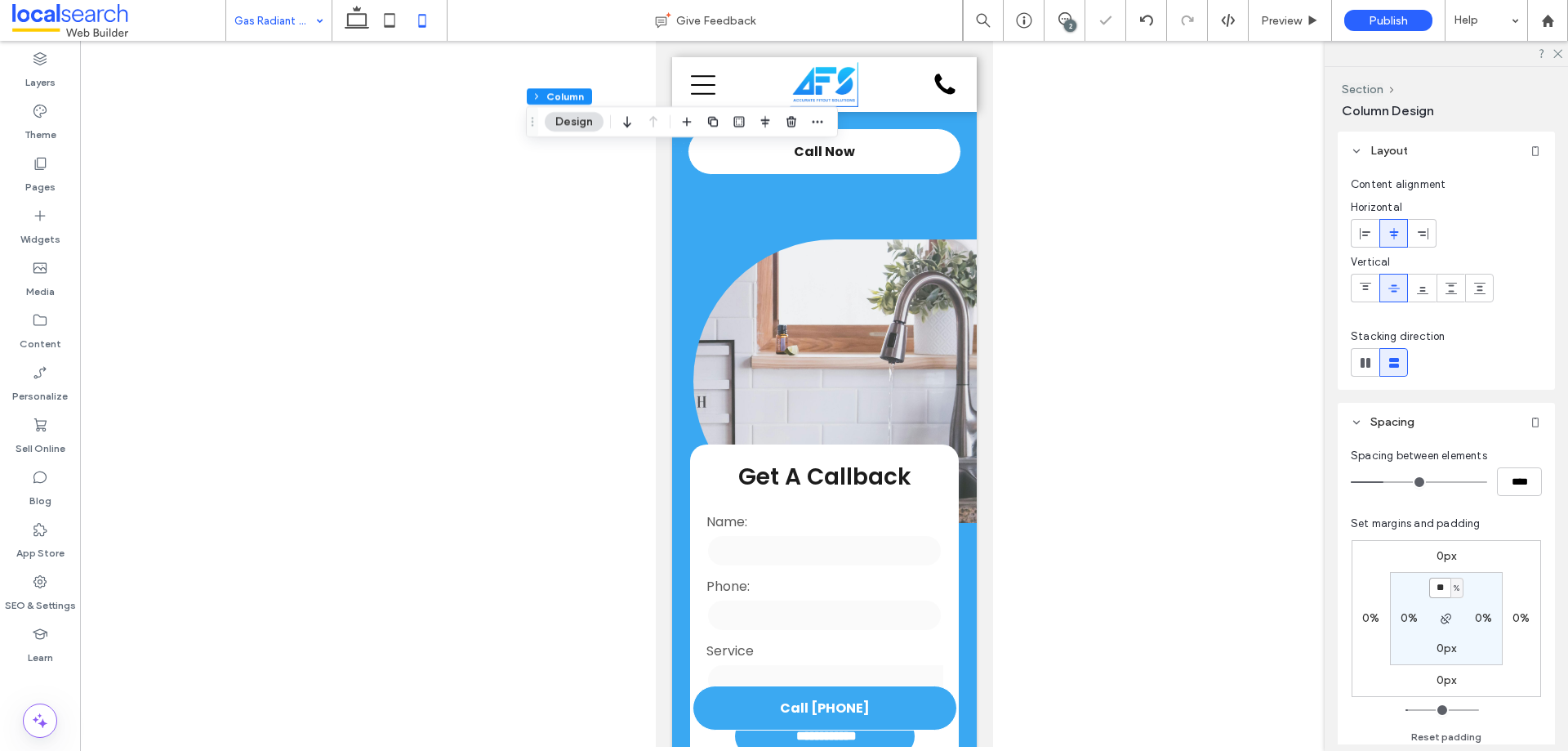 type on "**" 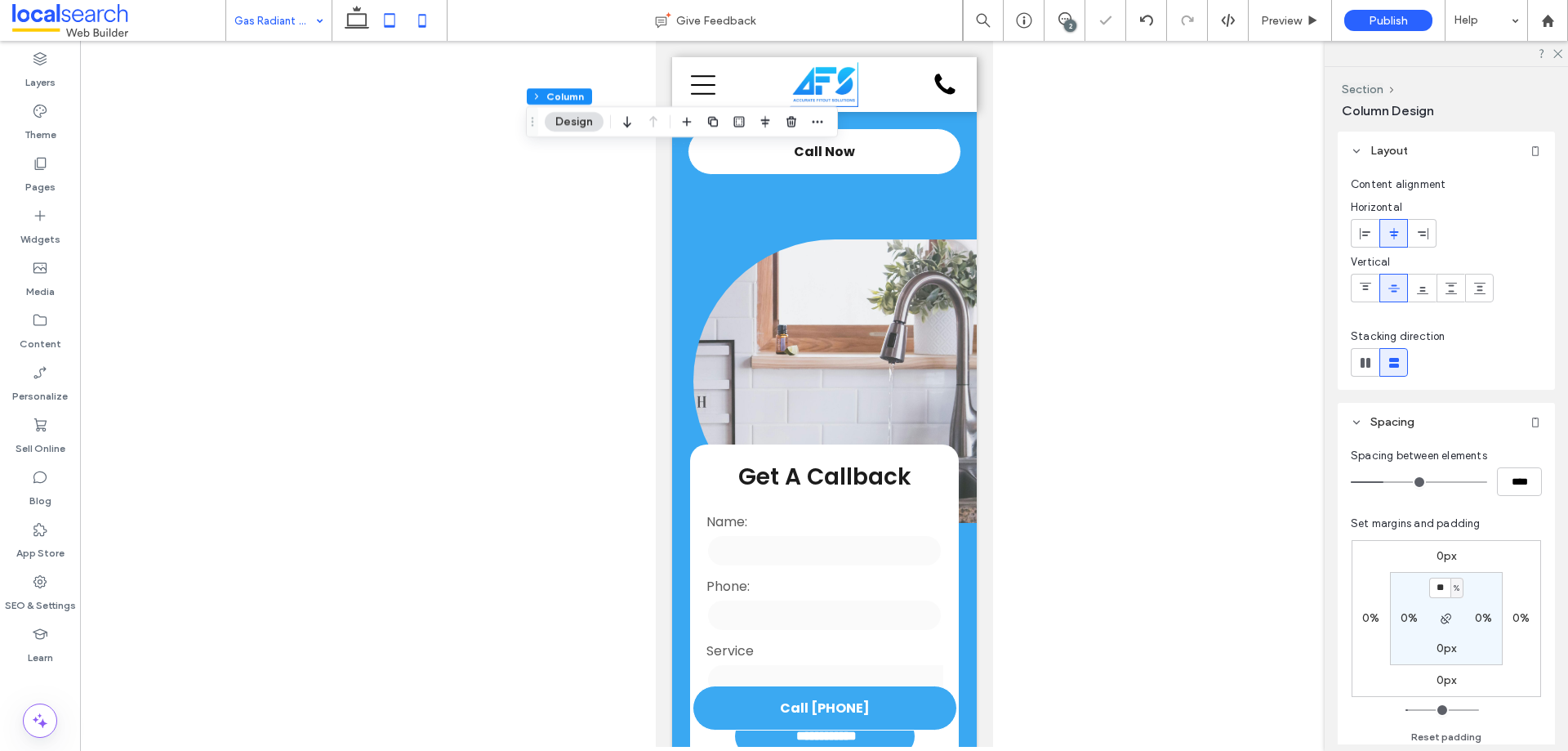 click 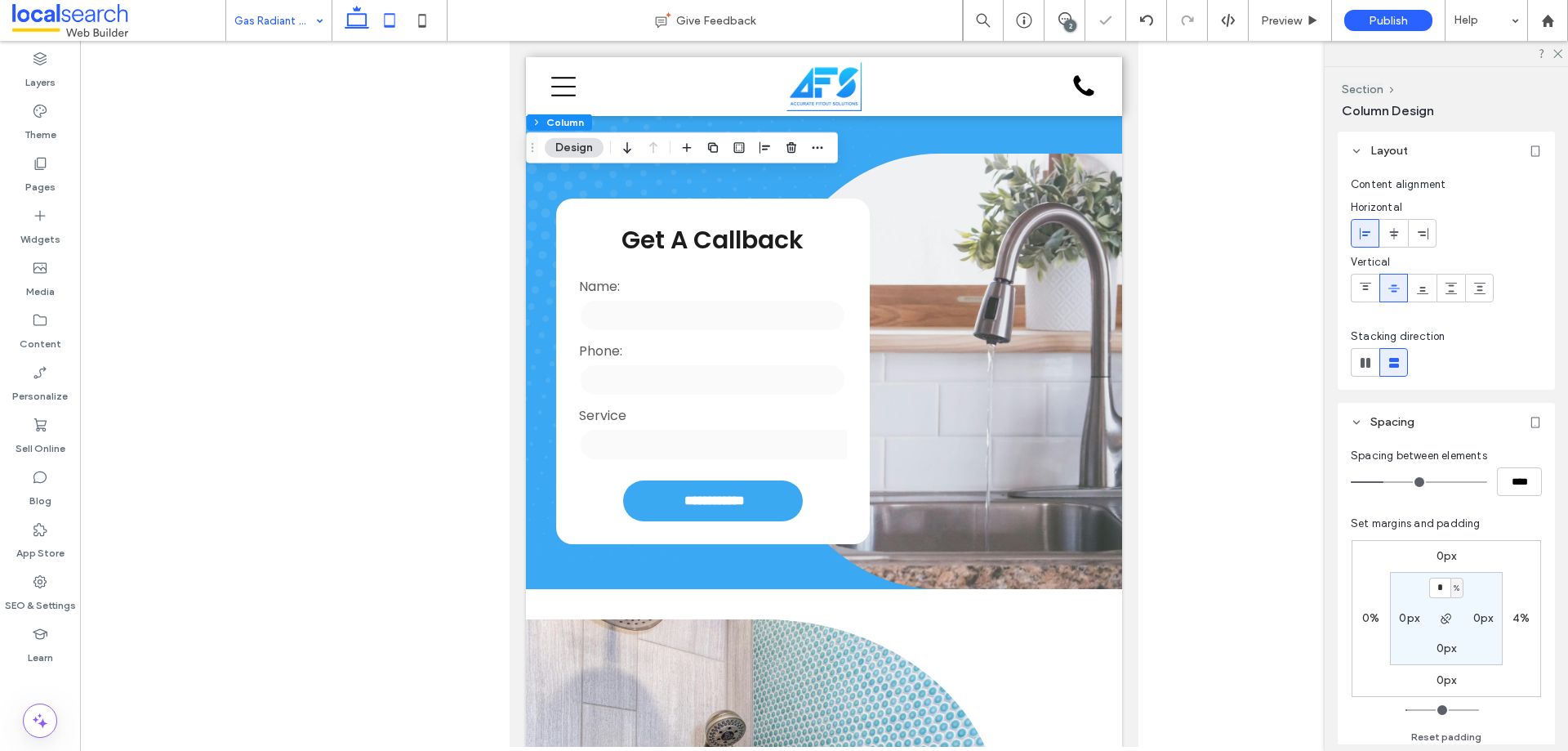 click 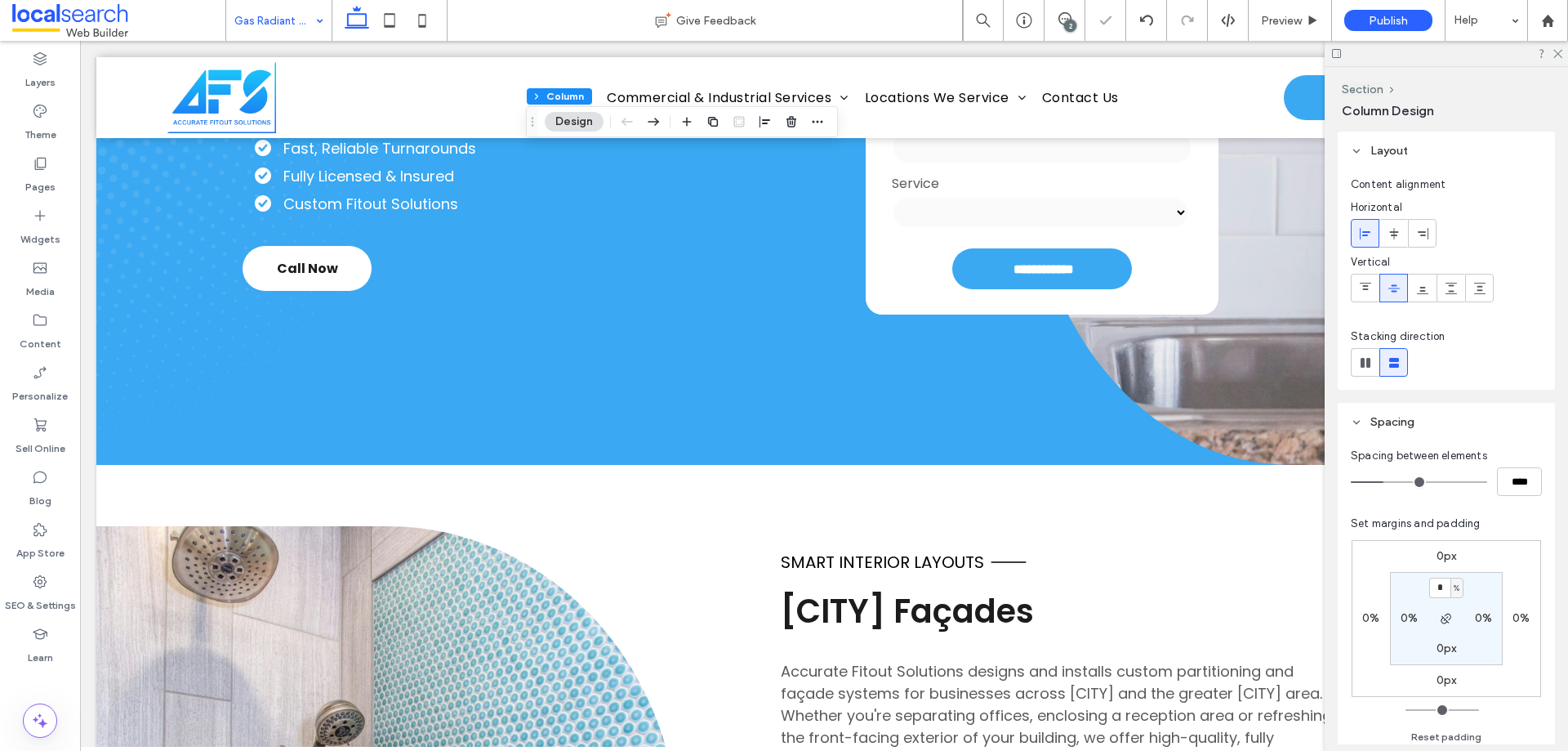 type on "*" 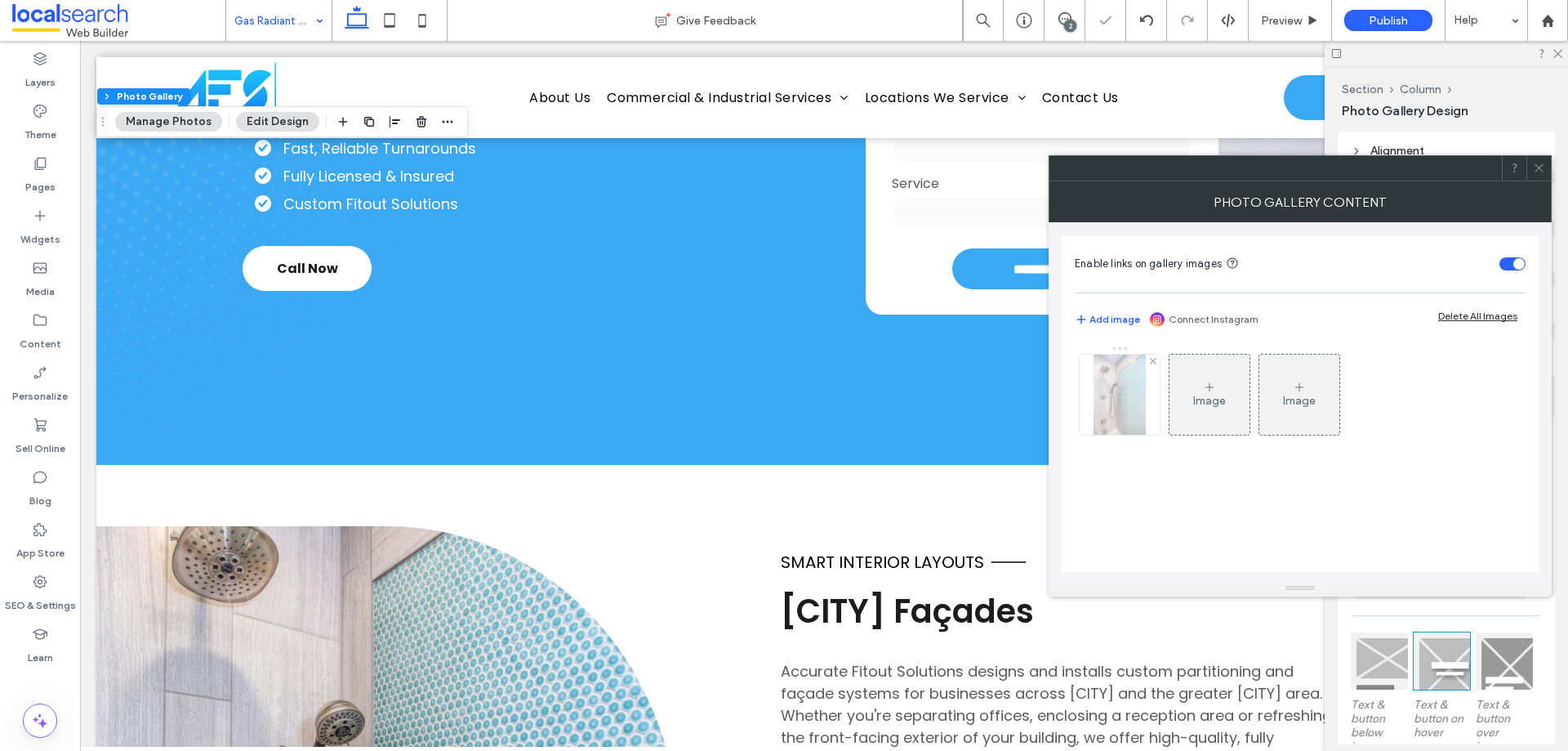 click at bounding box center [1120, 395] 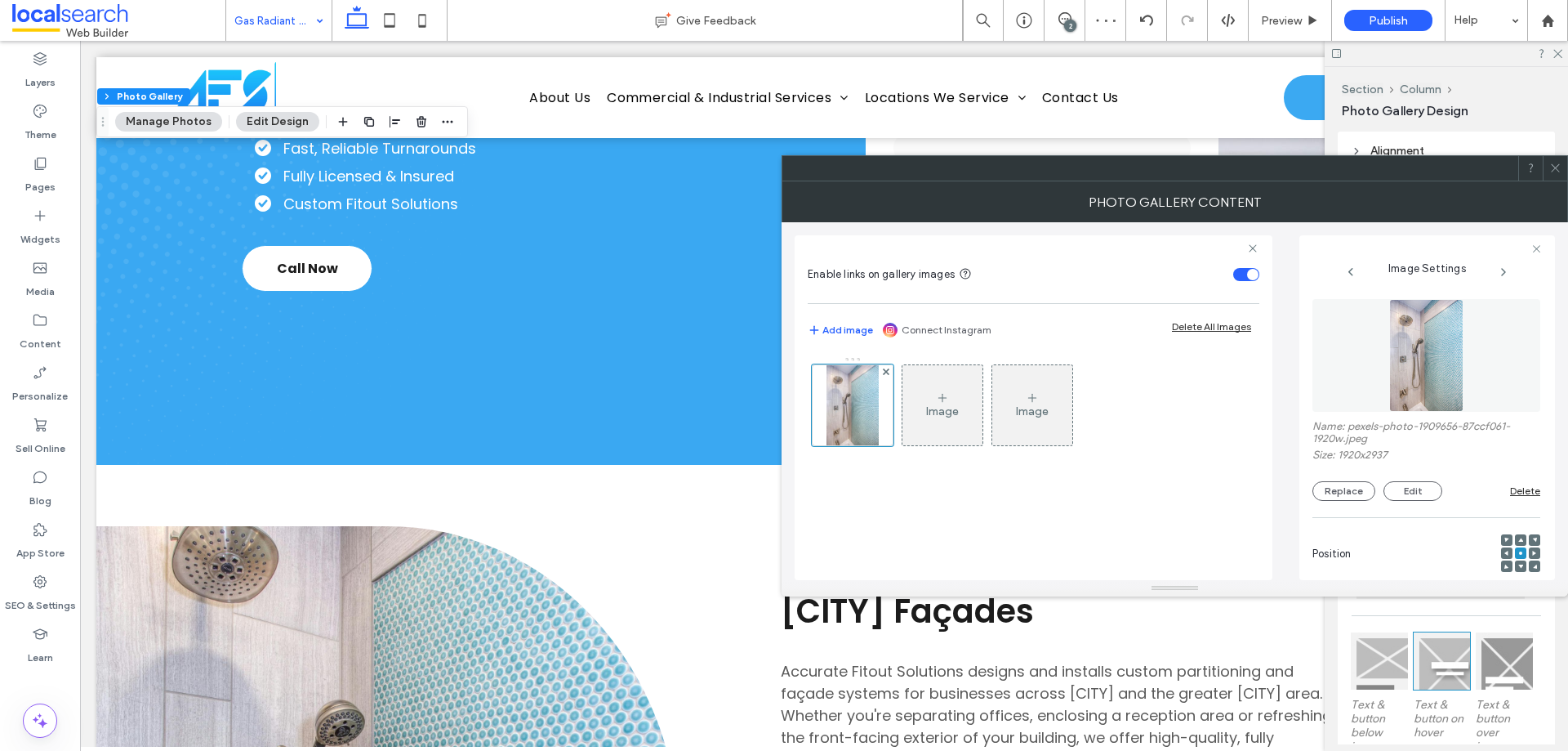 scroll, scrollTop: 479, scrollLeft: 0, axis: vertical 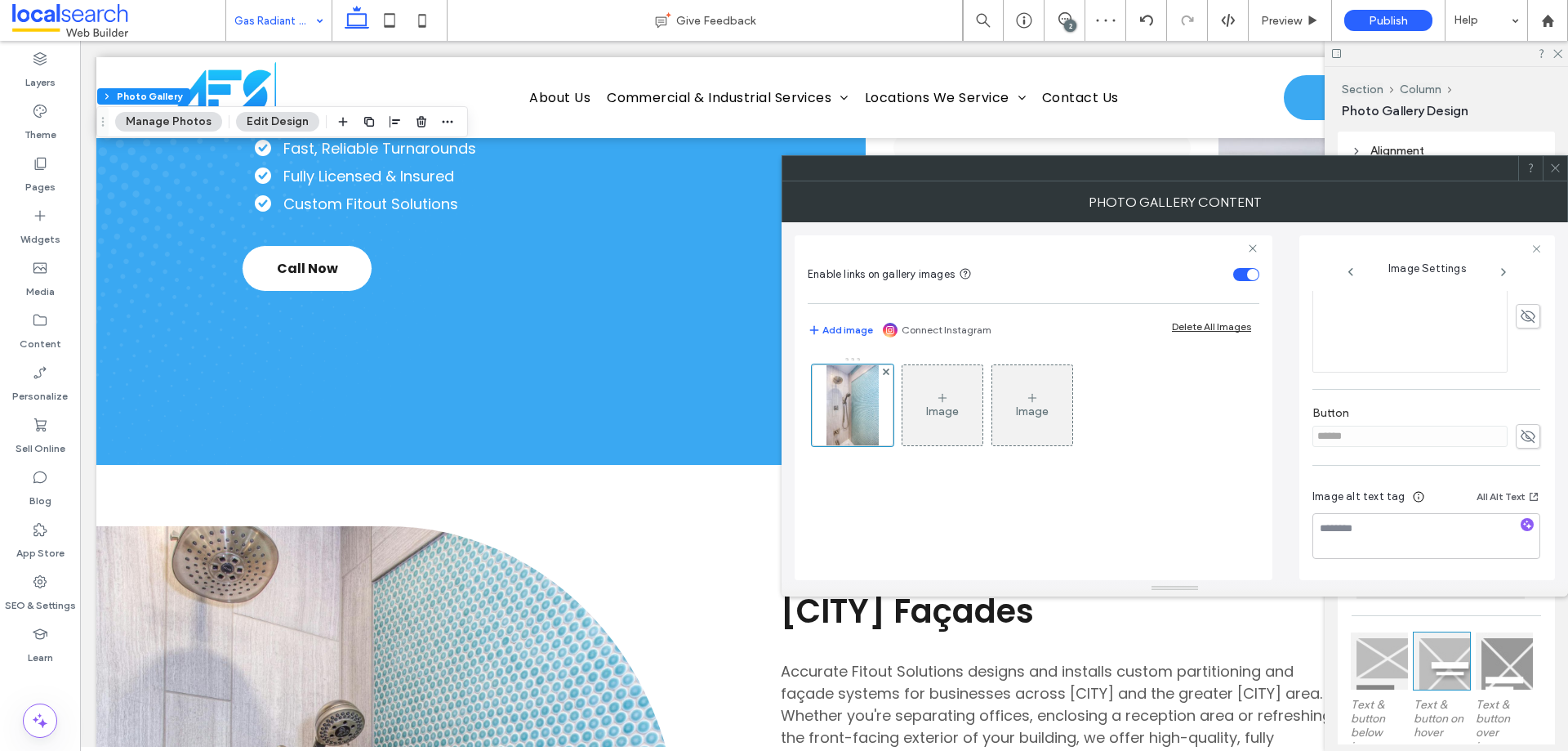 click 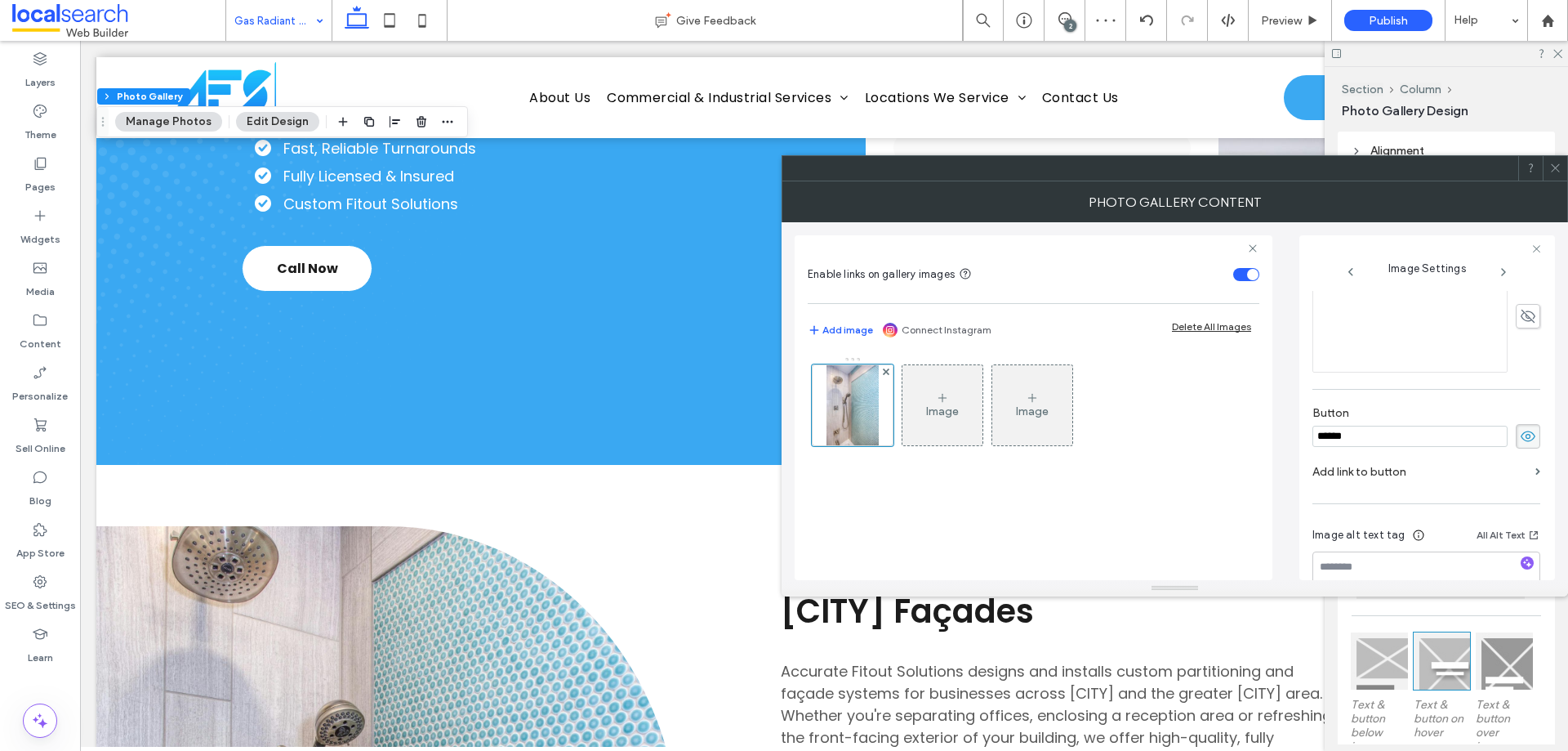 click on "******" at bounding box center [1410, 436] 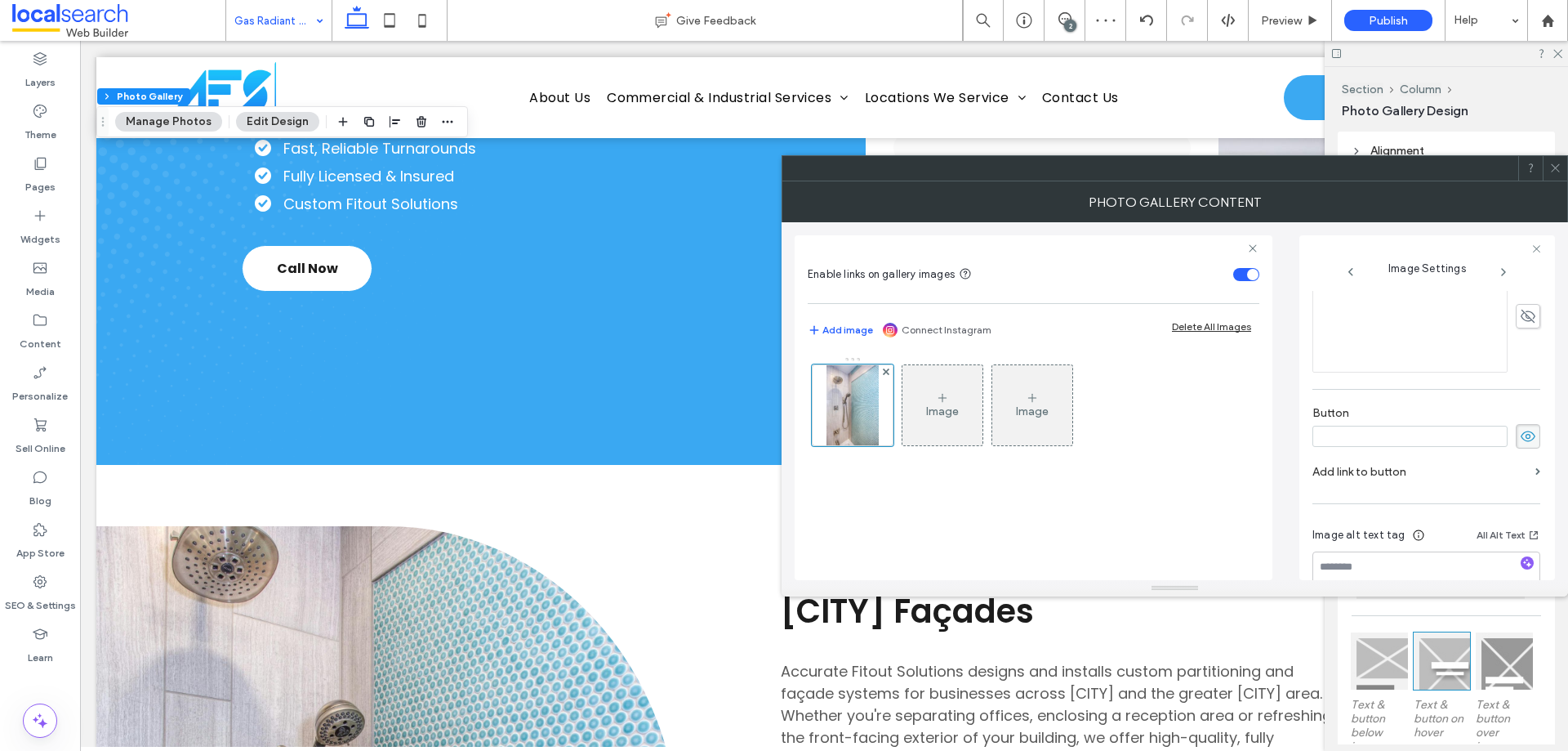 type 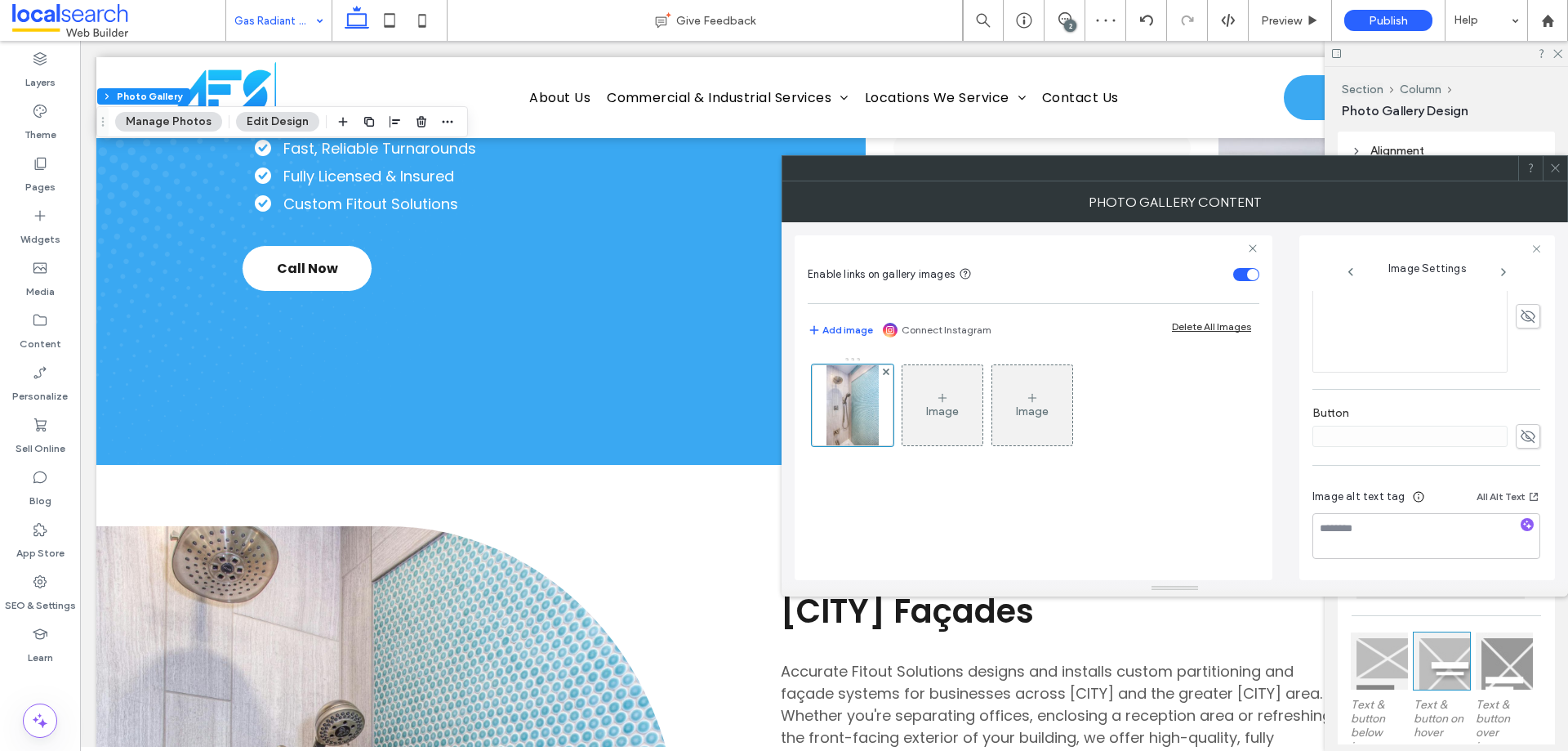 click 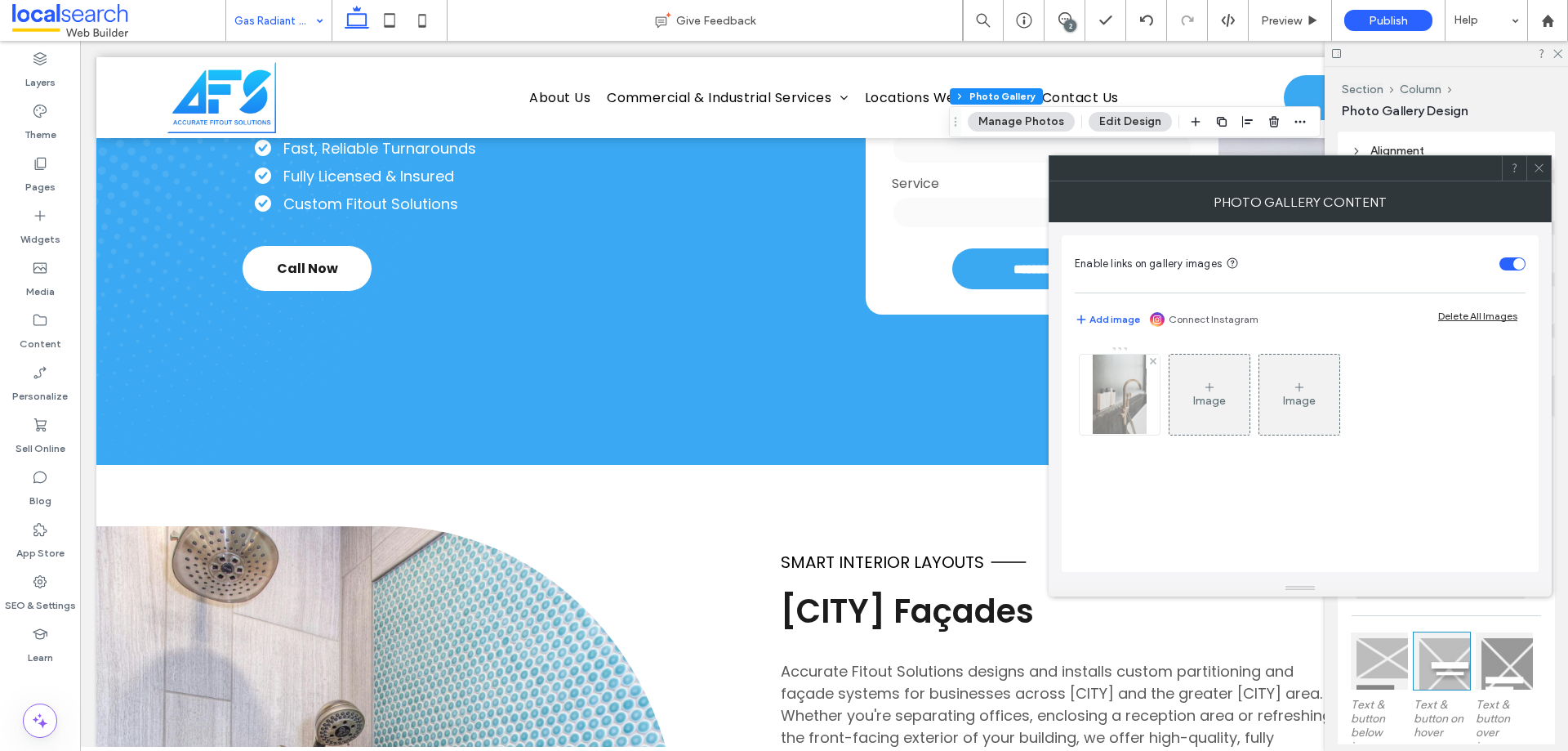click at bounding box center (1119, 395) 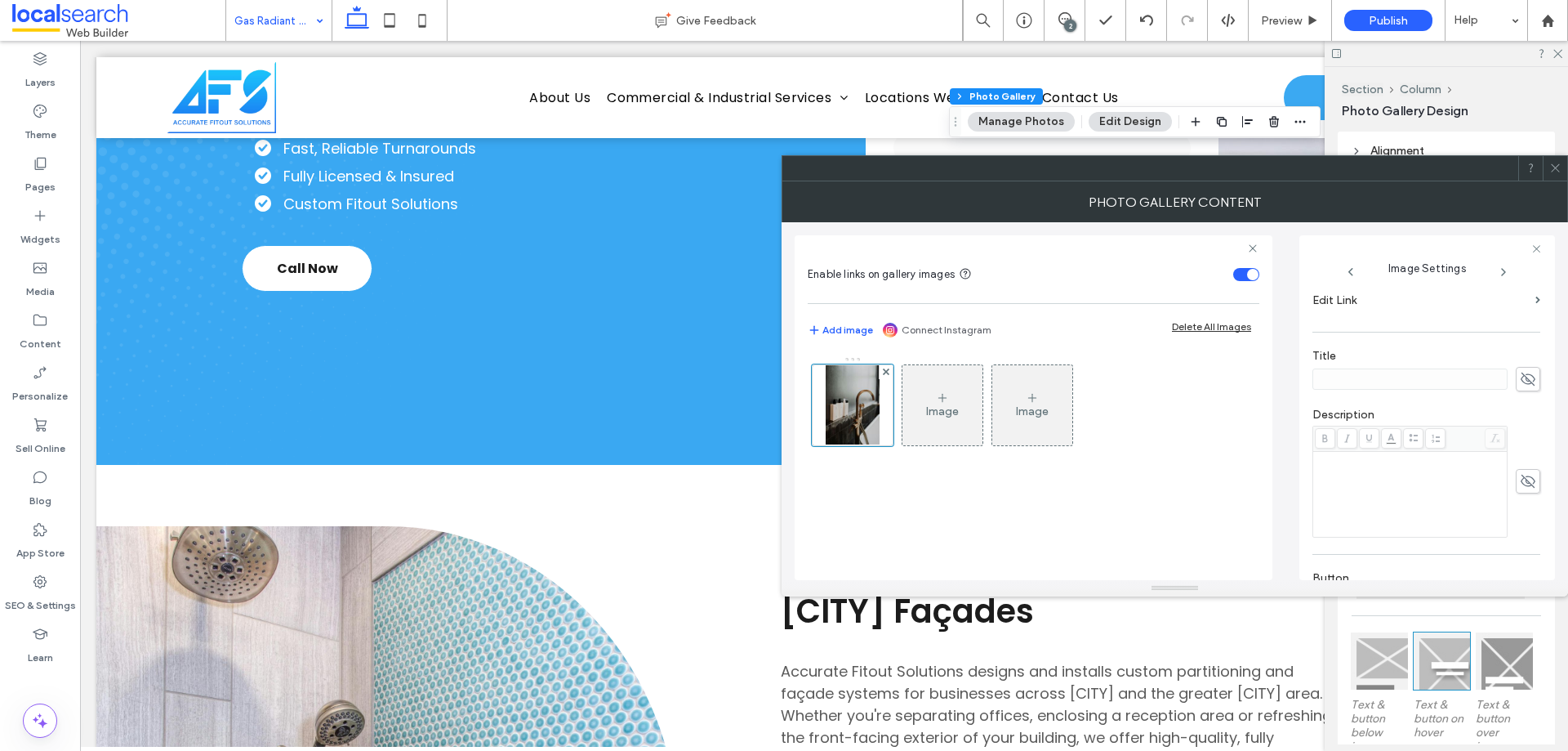 scroll, scrollTop: 467, scrollLeft: 0, axis: vertical 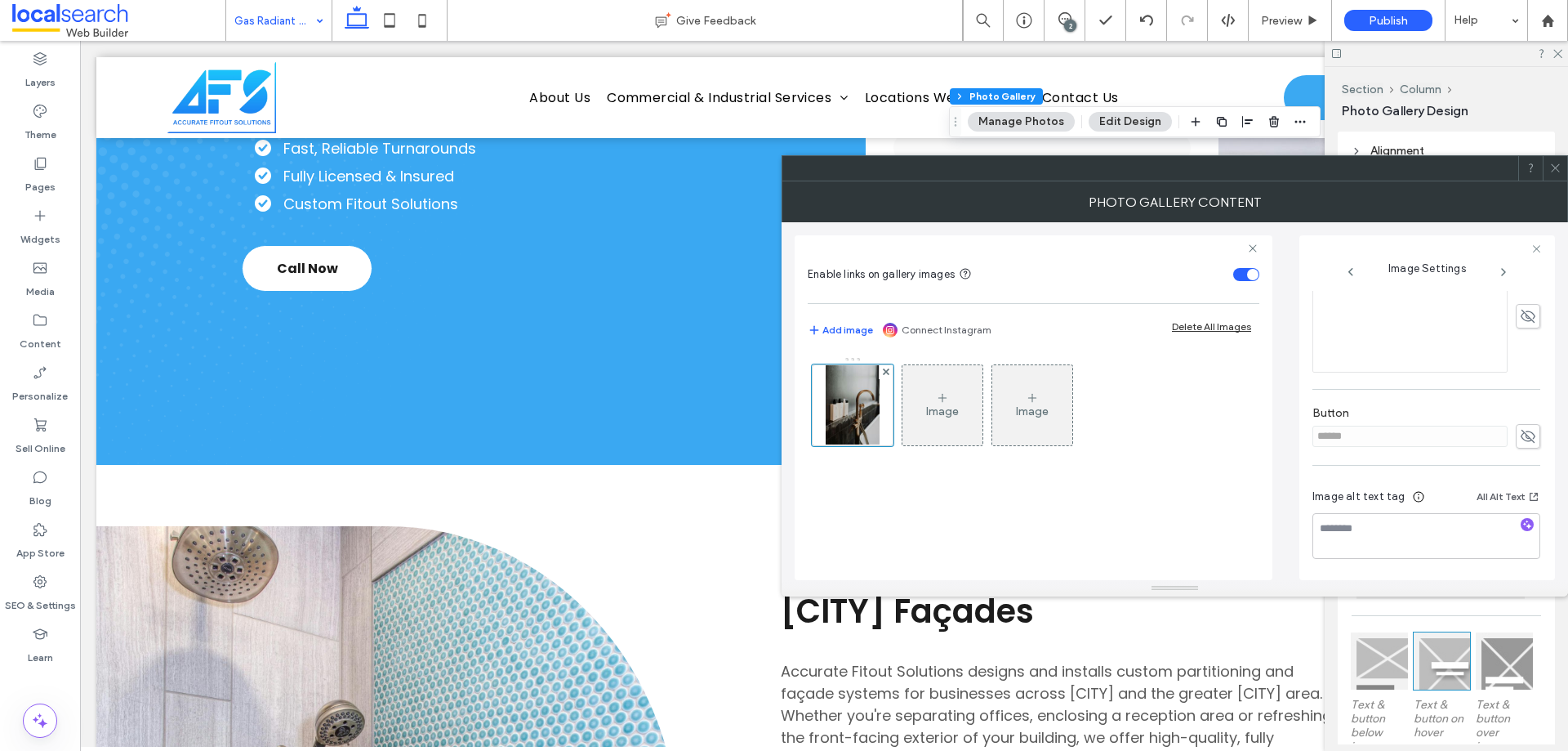 click 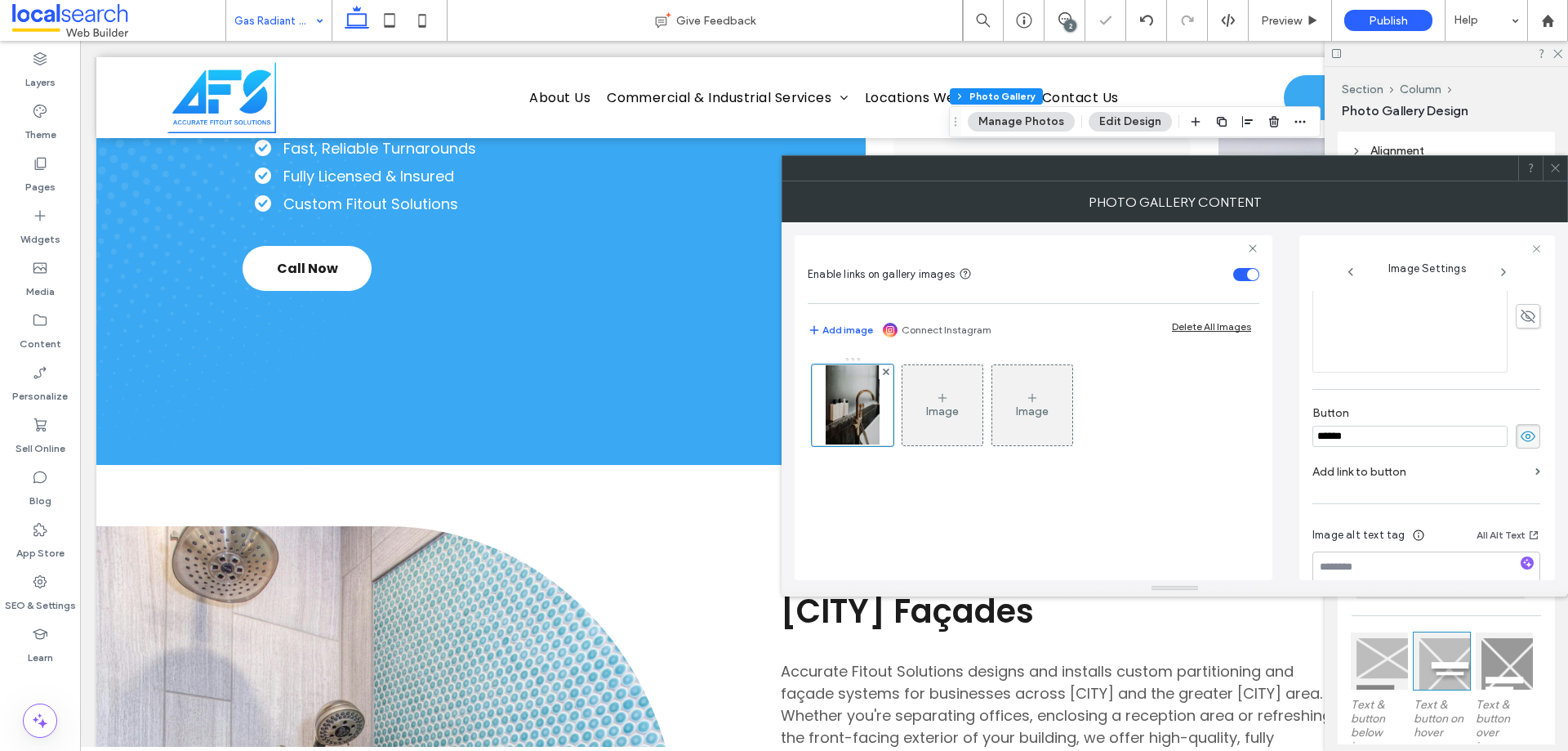 click on "******" at bounding box center [1410, 436] 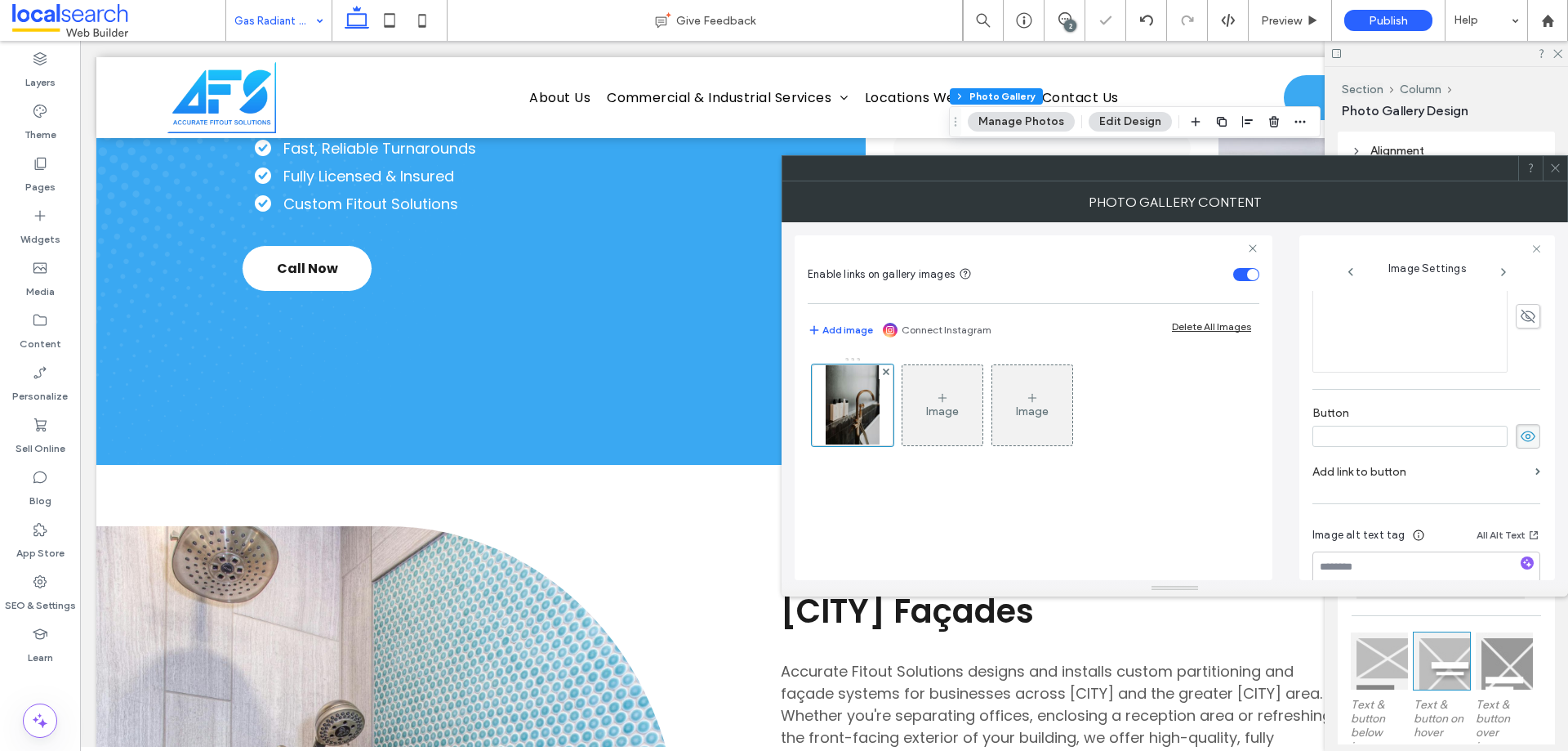 type 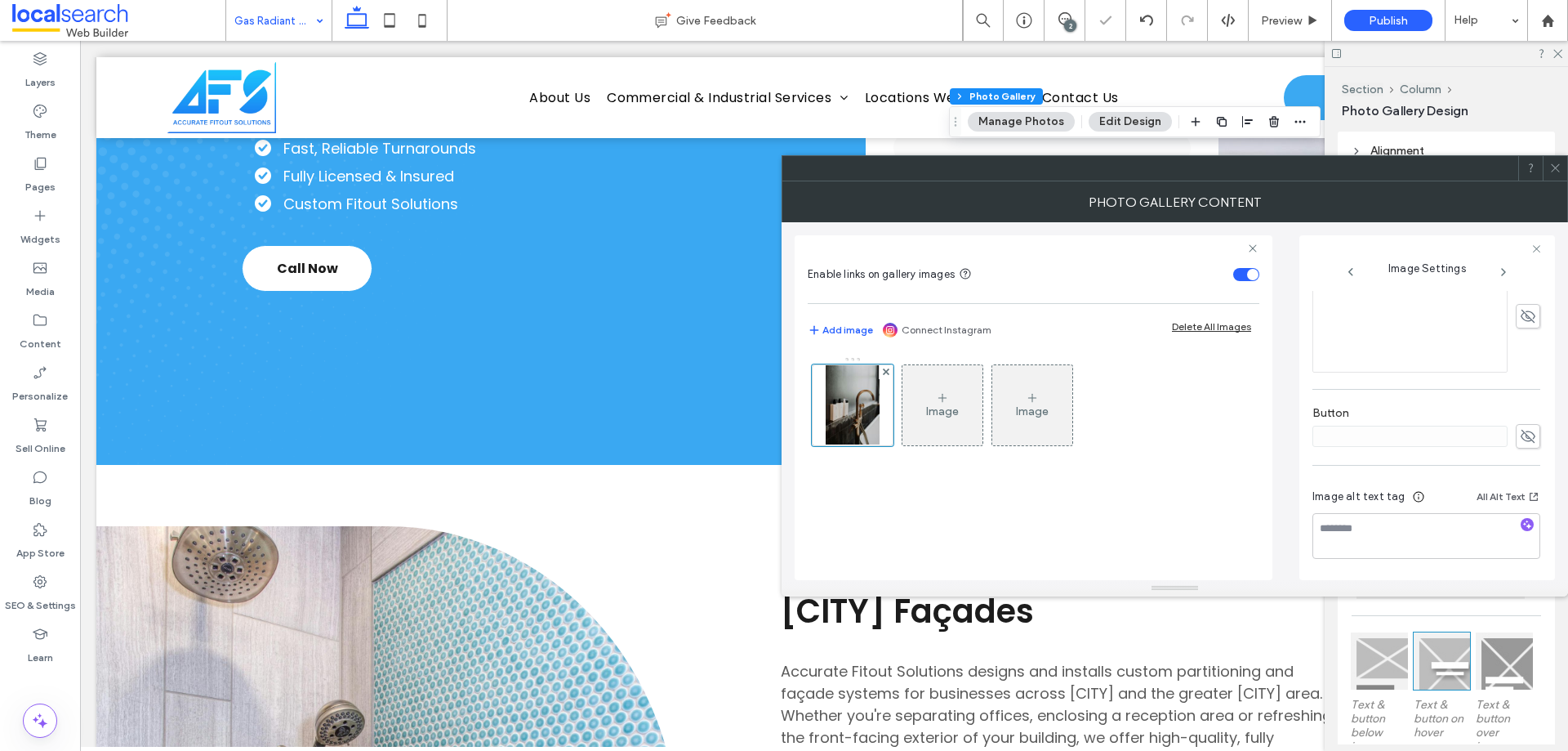 click 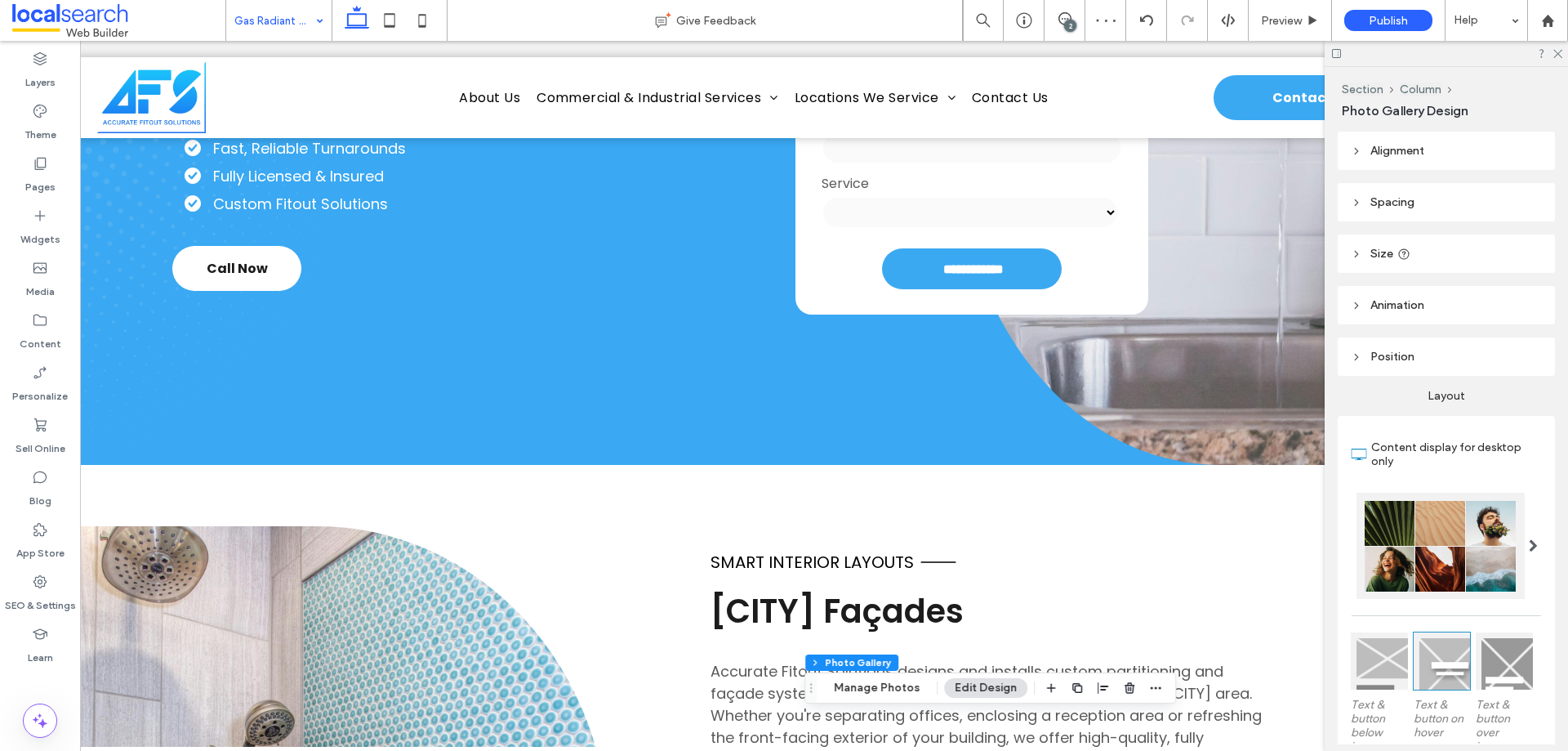 scroll, scrollTop: 0, scrollLeft: 163, axis: horizontal 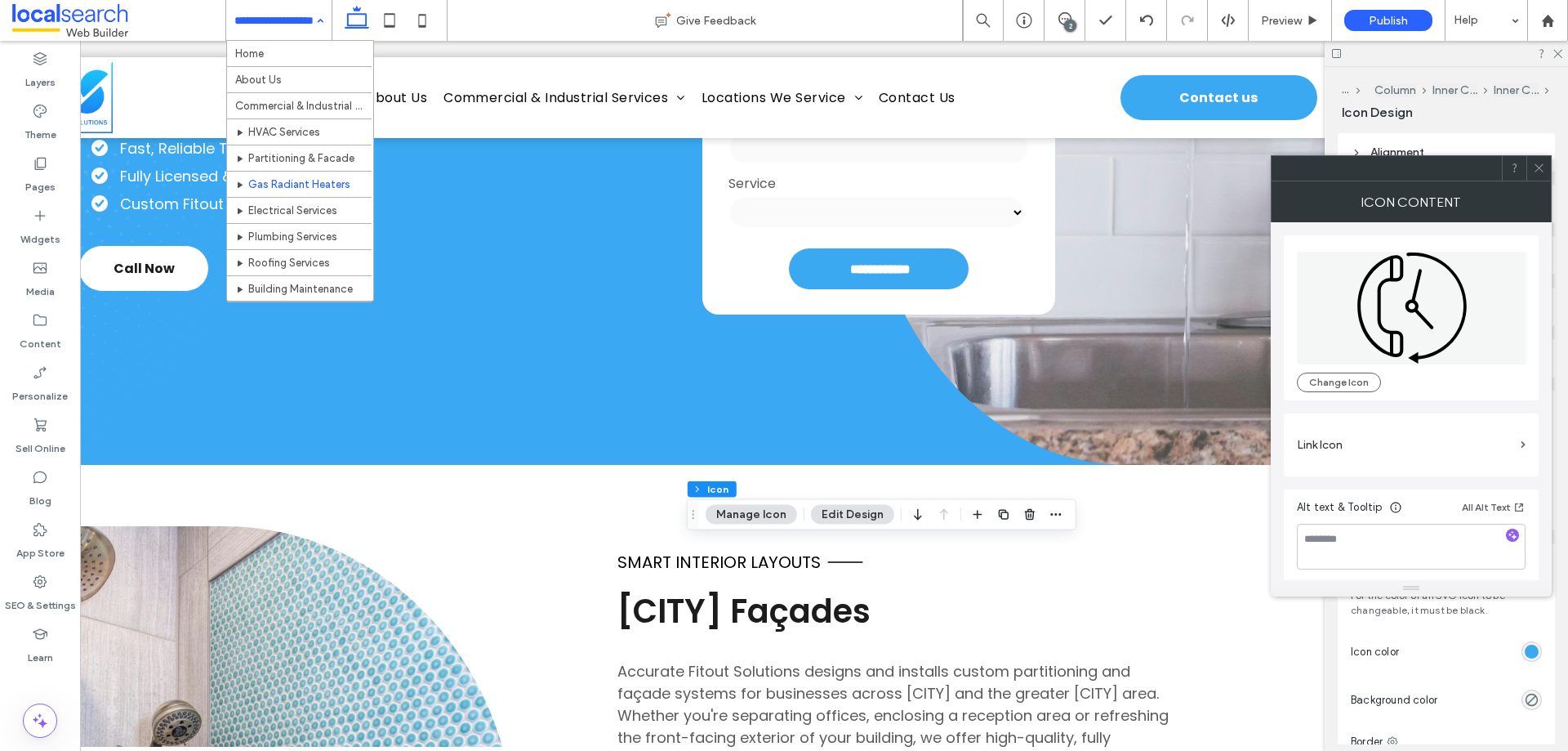 click 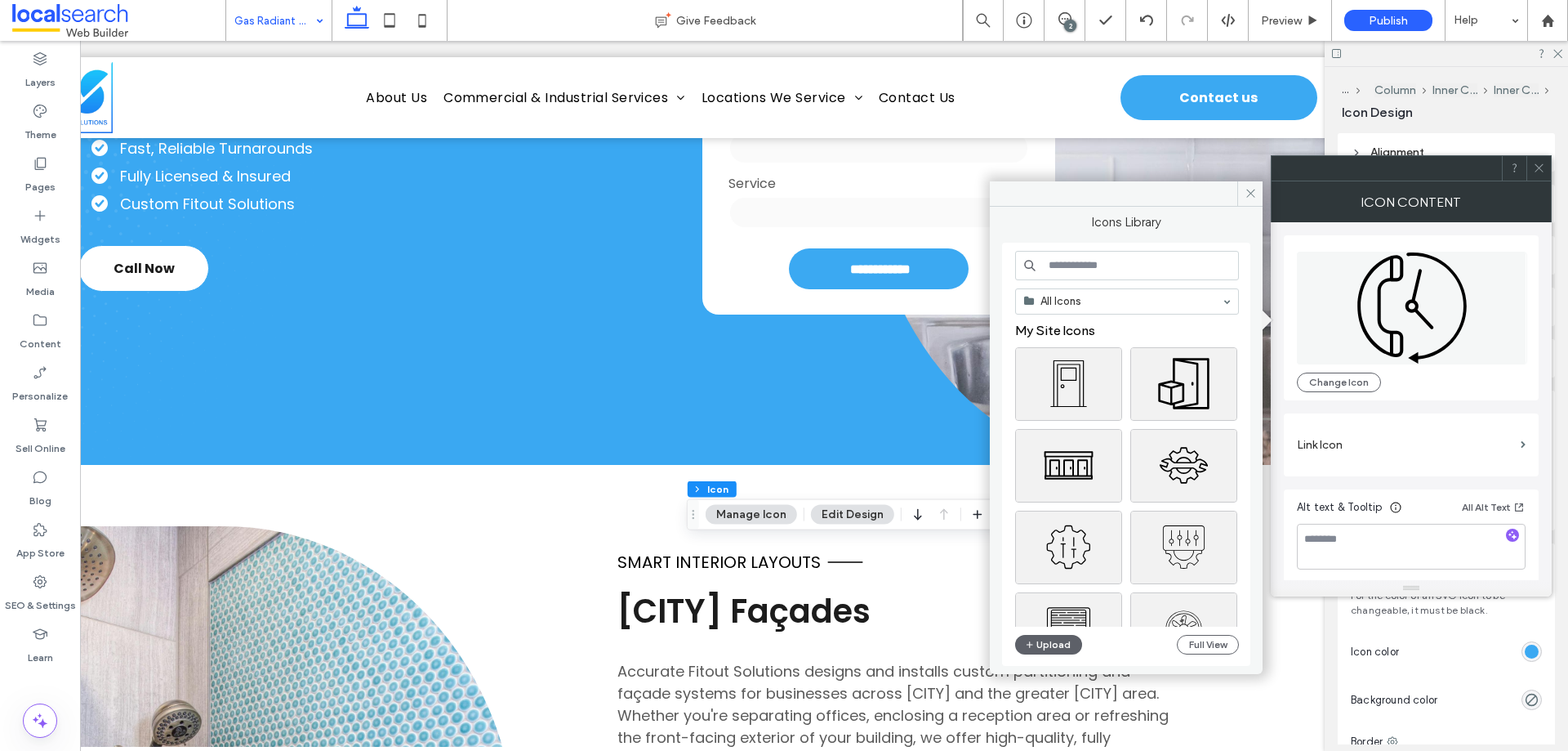 click at bounding box center [1127, 266] 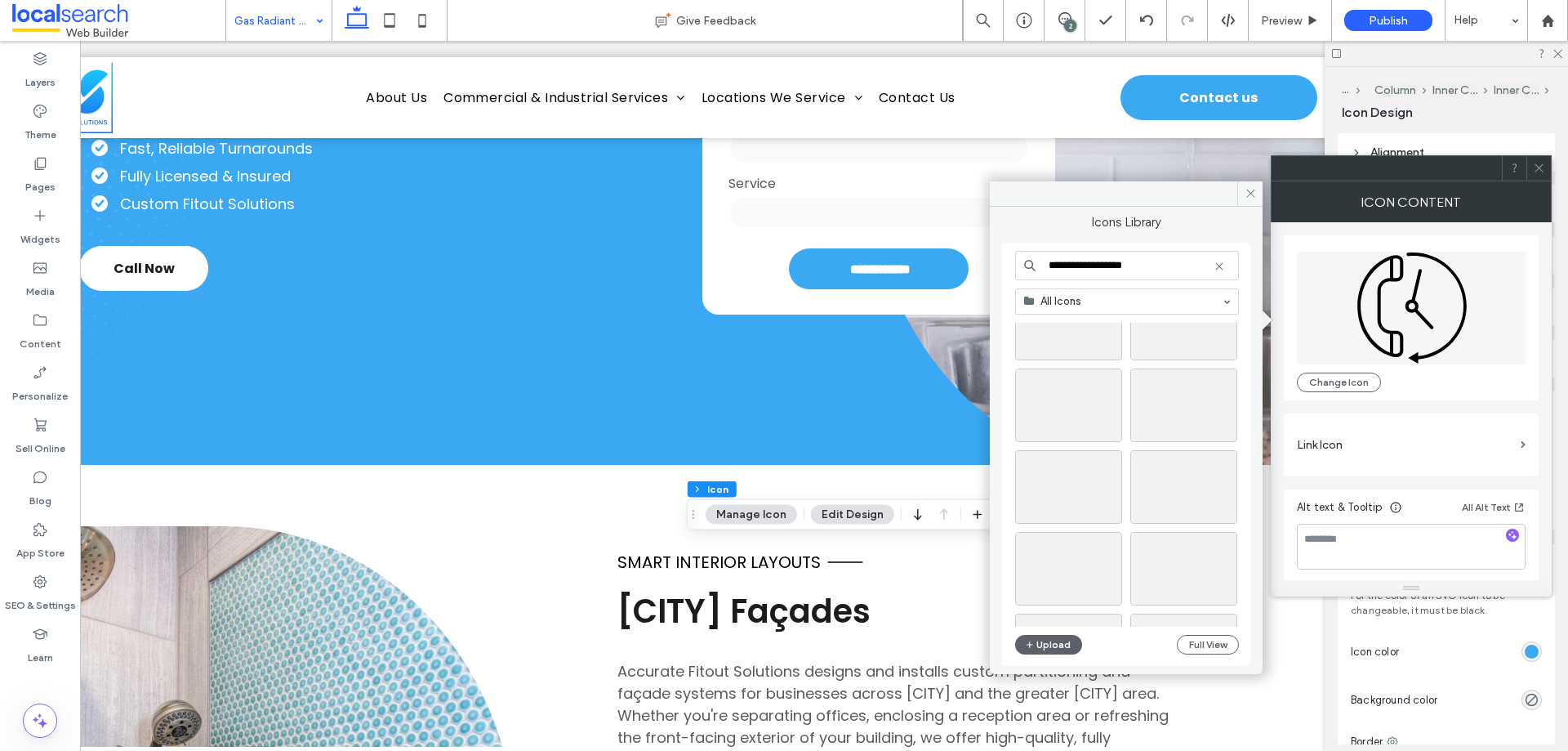 scroll, scrollTop: 0, scrollLeft: 0, axis: both 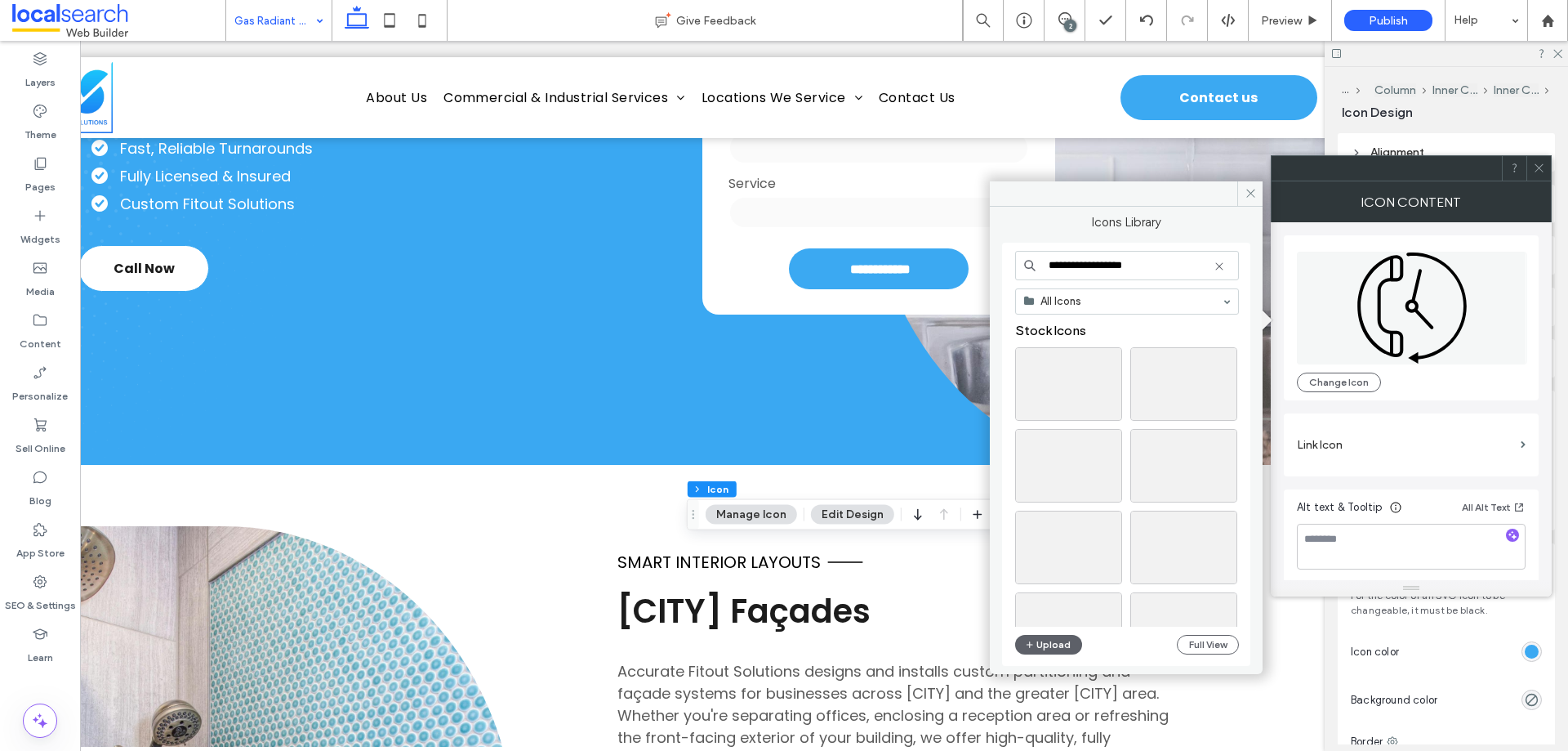 drag, startPoint x: 1067, startPoint y: 262, endPoint x: 1018, endPoint y: 256, distance: 49.36598 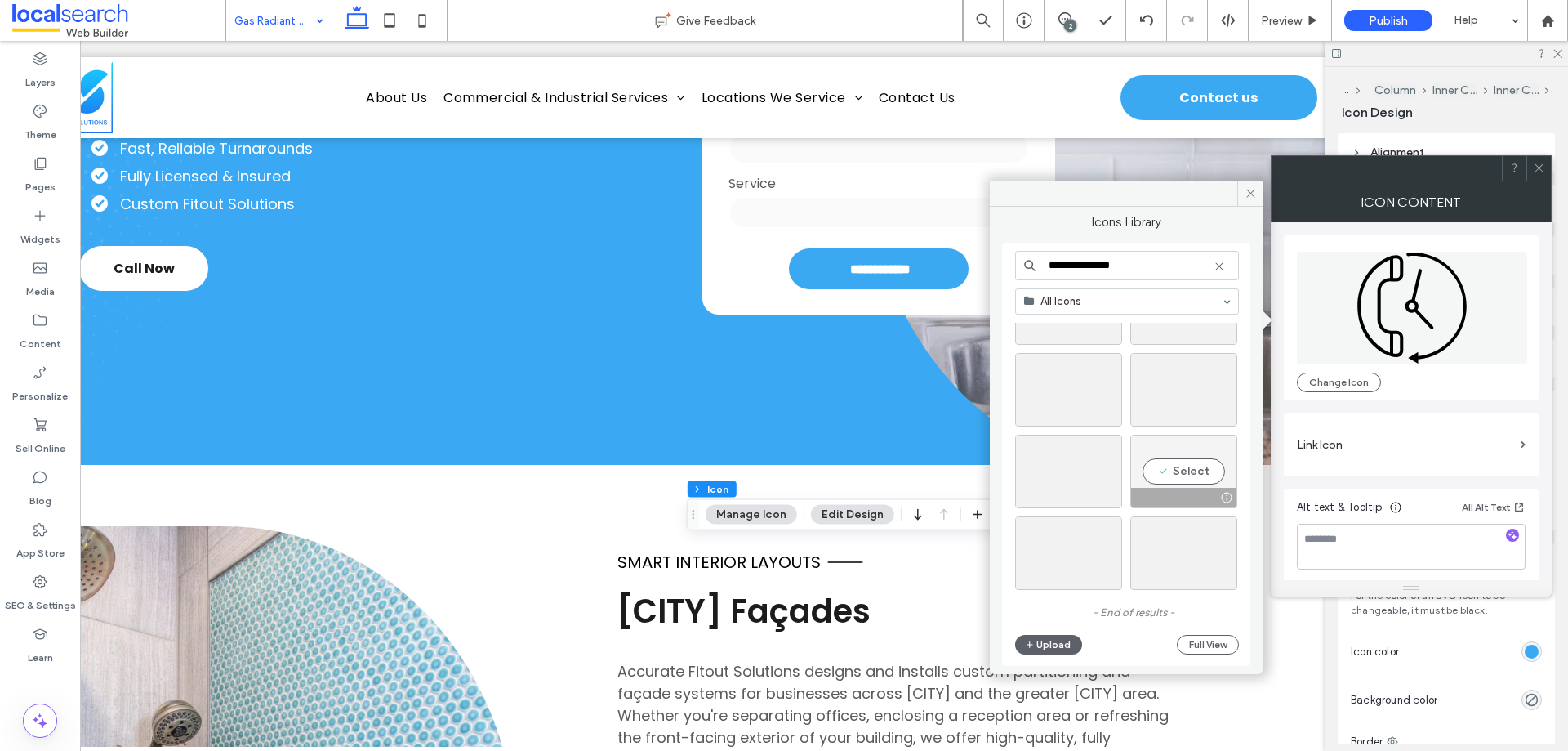 scroll, scrollTop: 0, scrollLeft: 0, axis: both 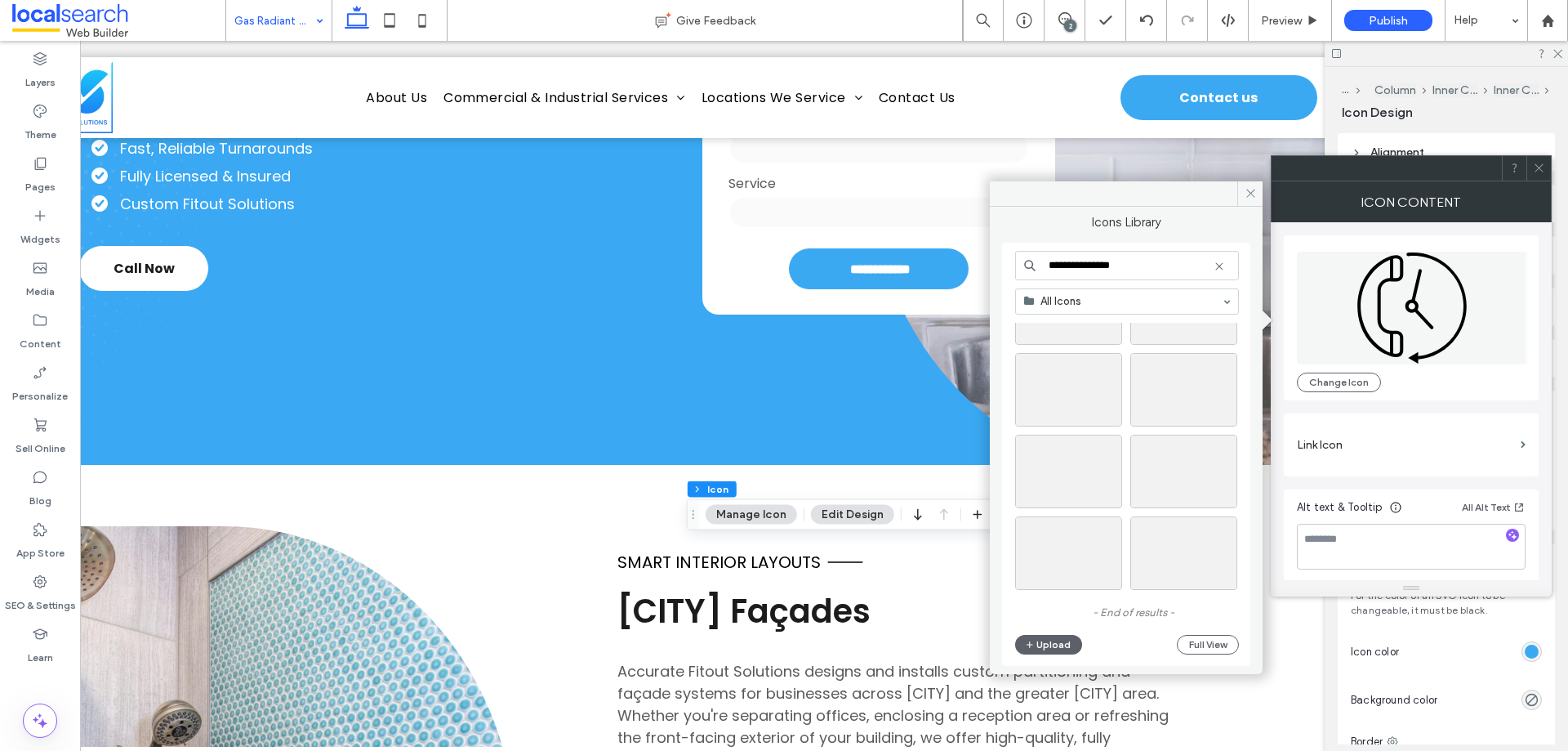 drag, startPoint x: 1088, startPoint y: 262, endPoint x: 1031, endPoint y: 262, distance: 57 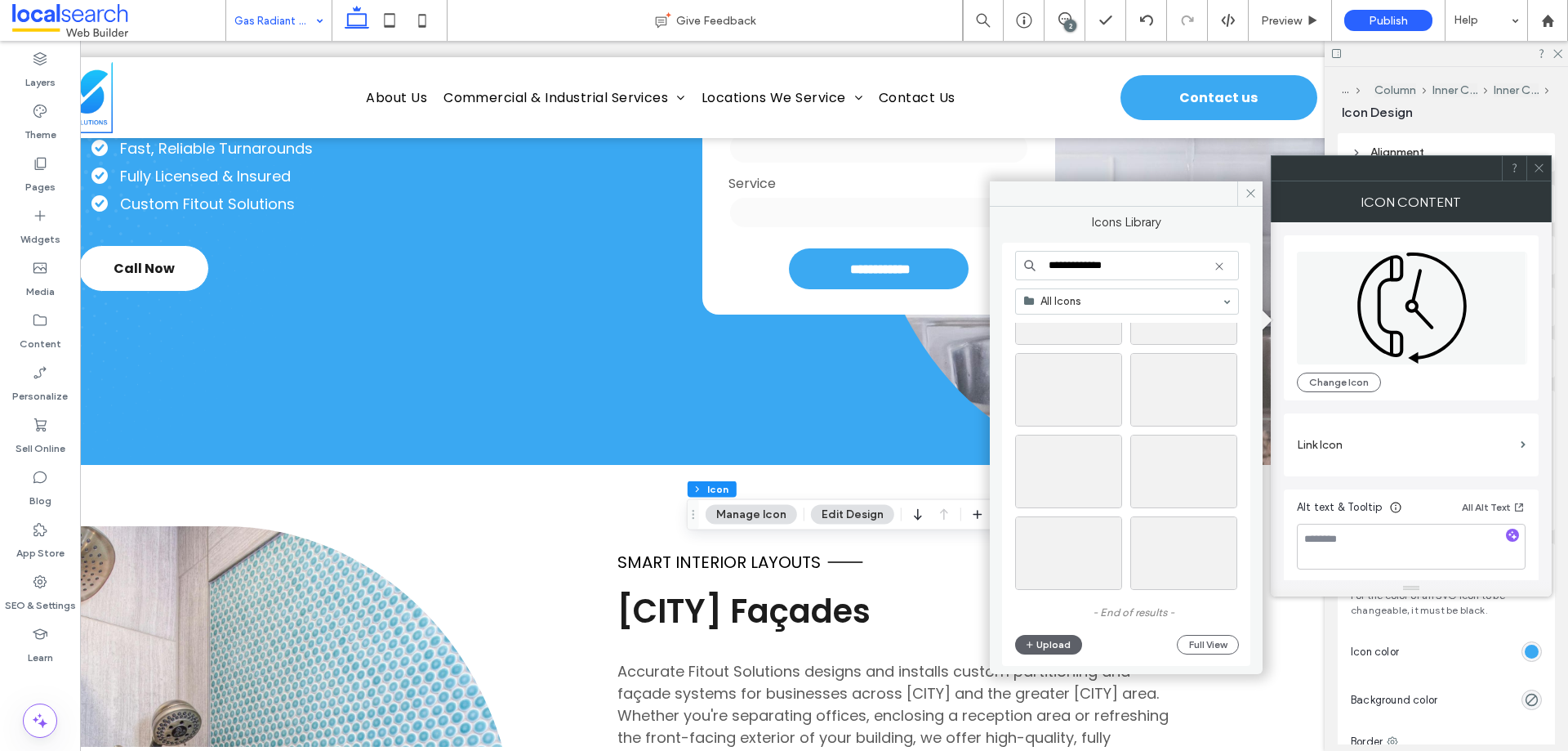 type on "**********" 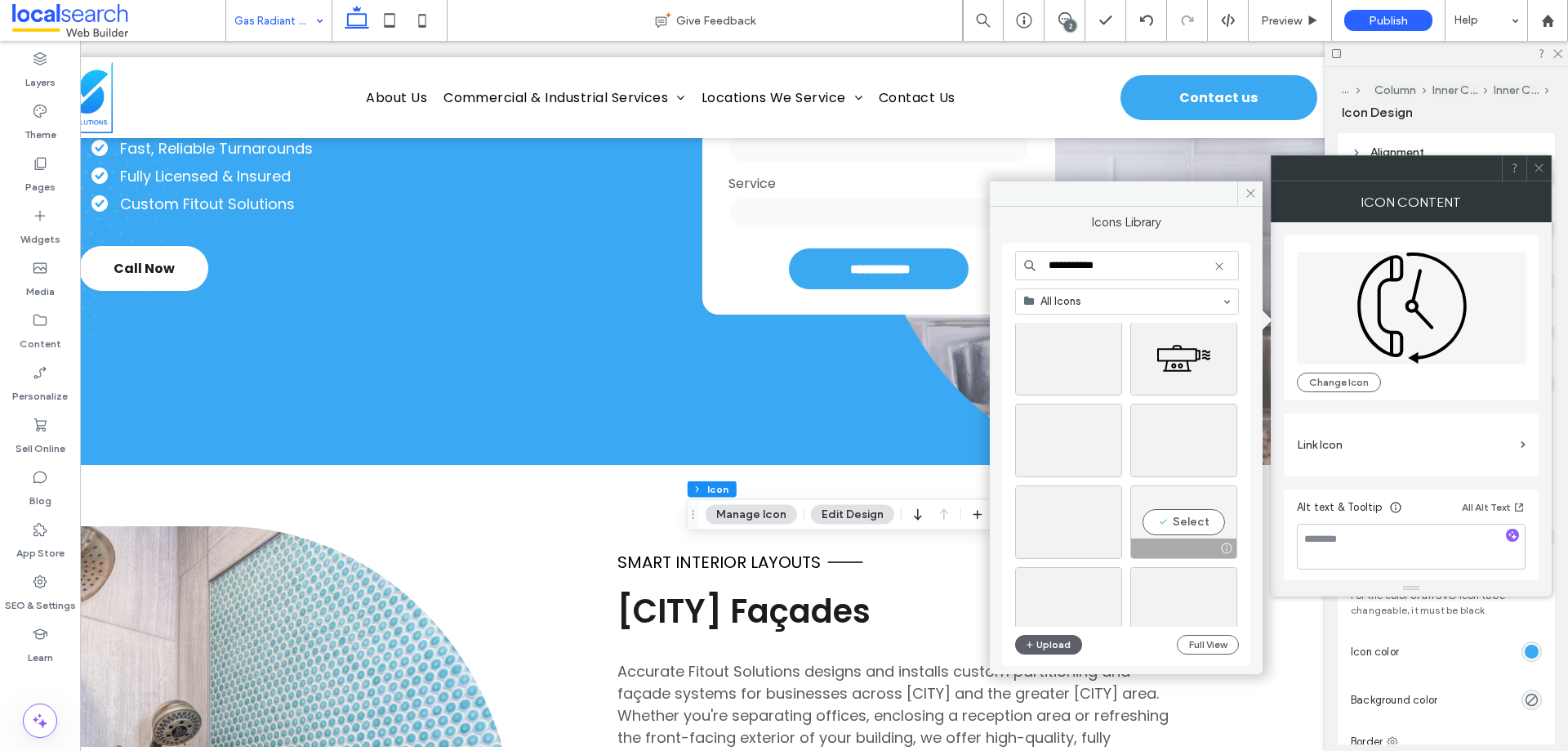 scroll, scrollTop: 817, scrollLeft: 0, axis: vertical 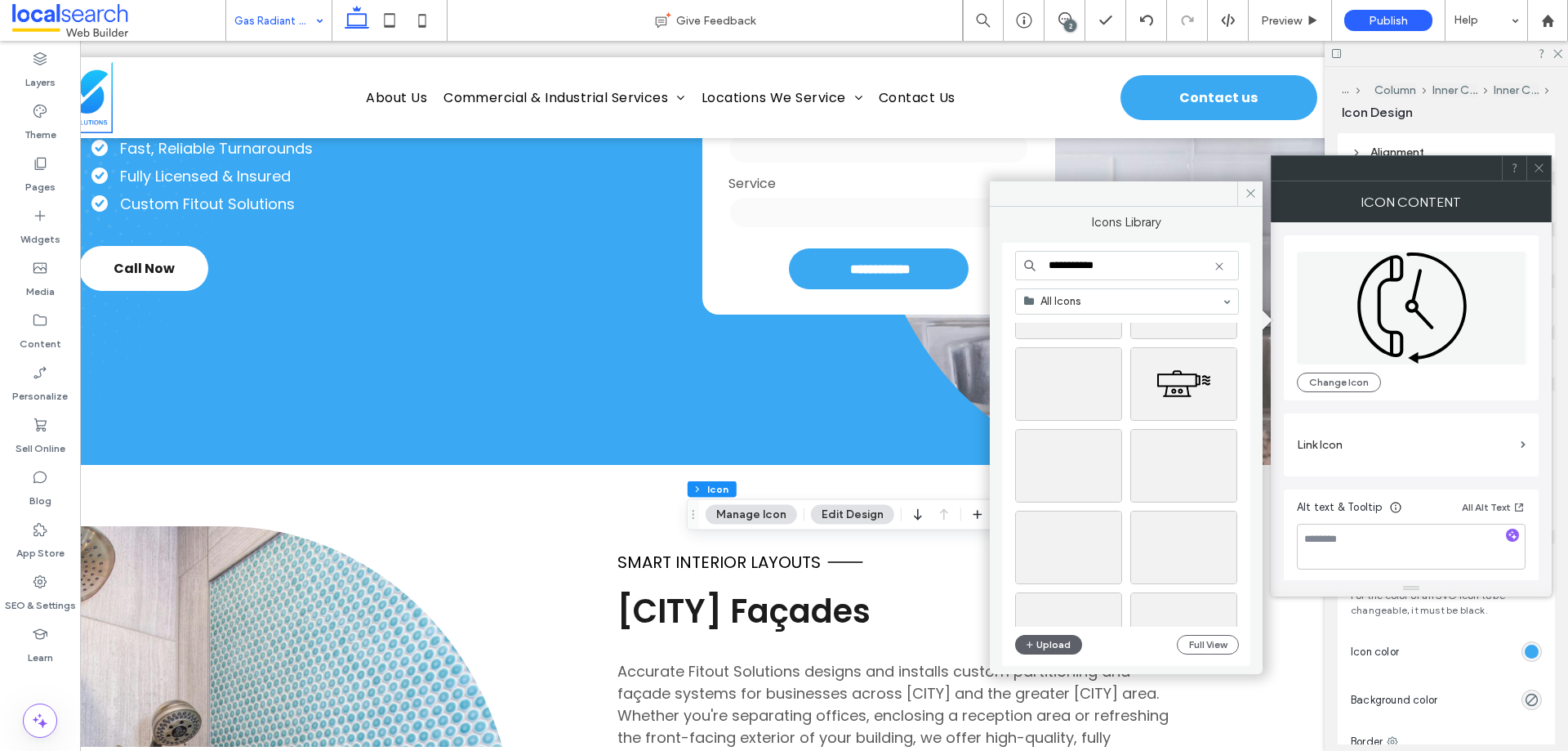 click on "**********" at bounding box center [1127, 266] 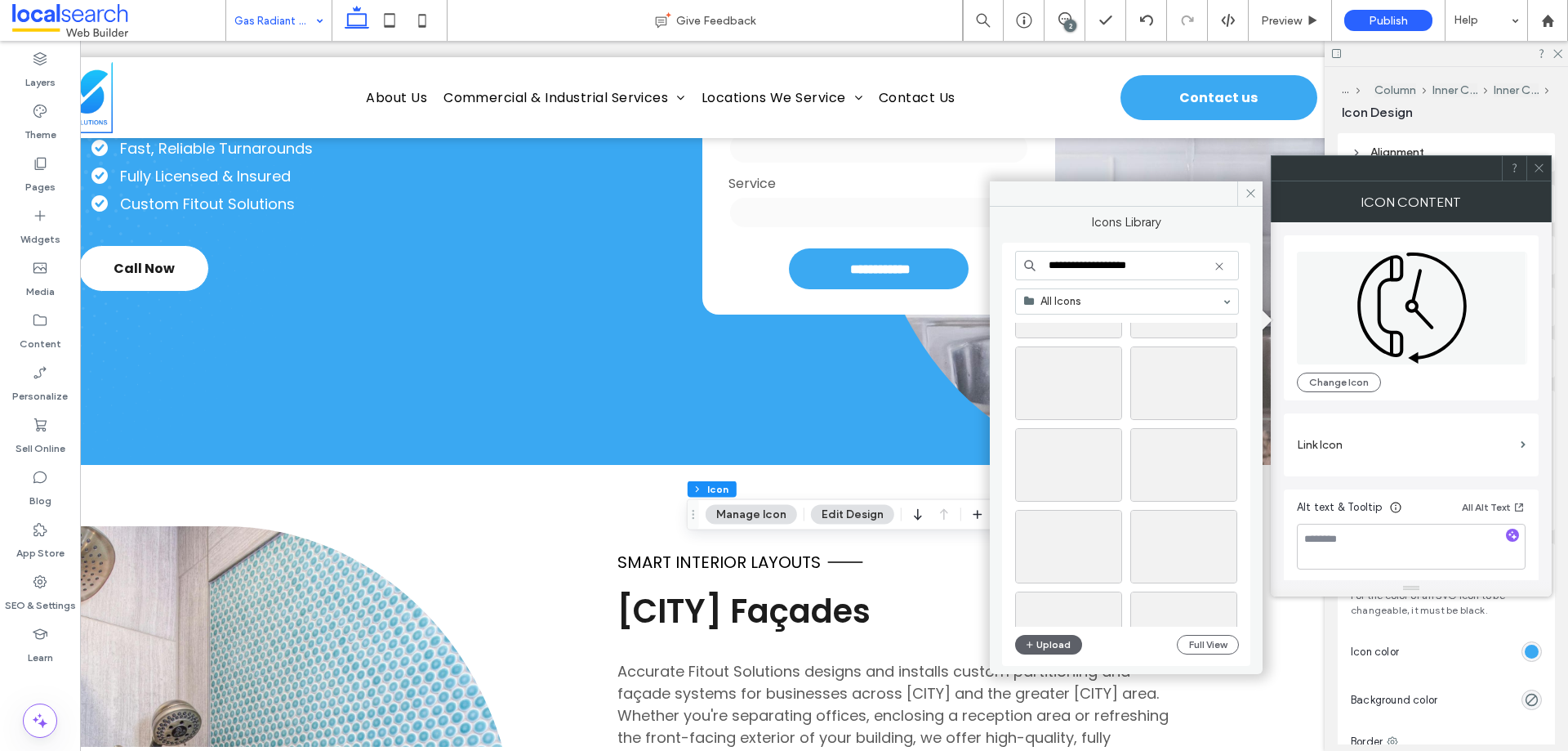 scroll, scrollTop: 245, scrollLeft: 0, axis: vertical 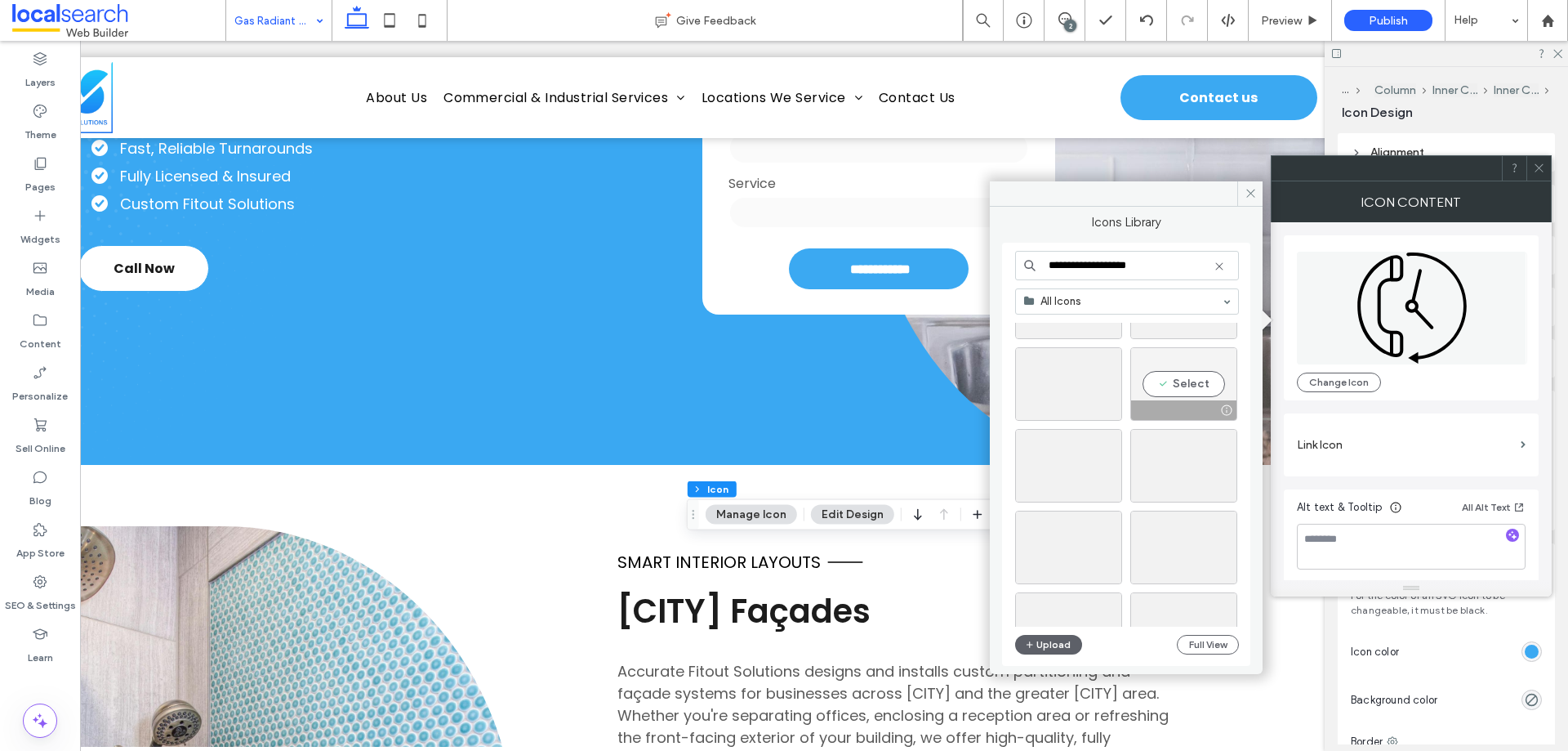 type on "**********" 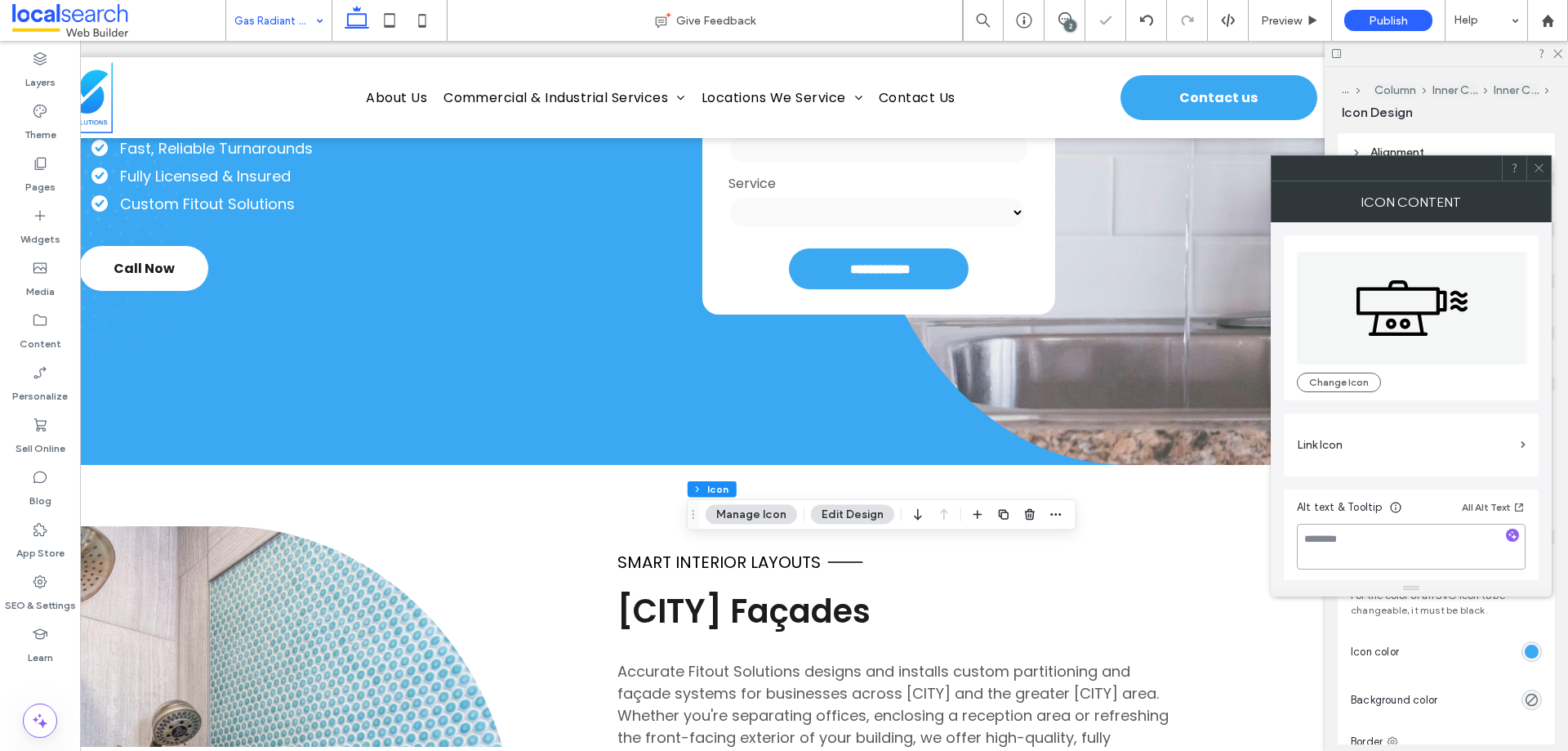 click at bounding box center [1411, 547] 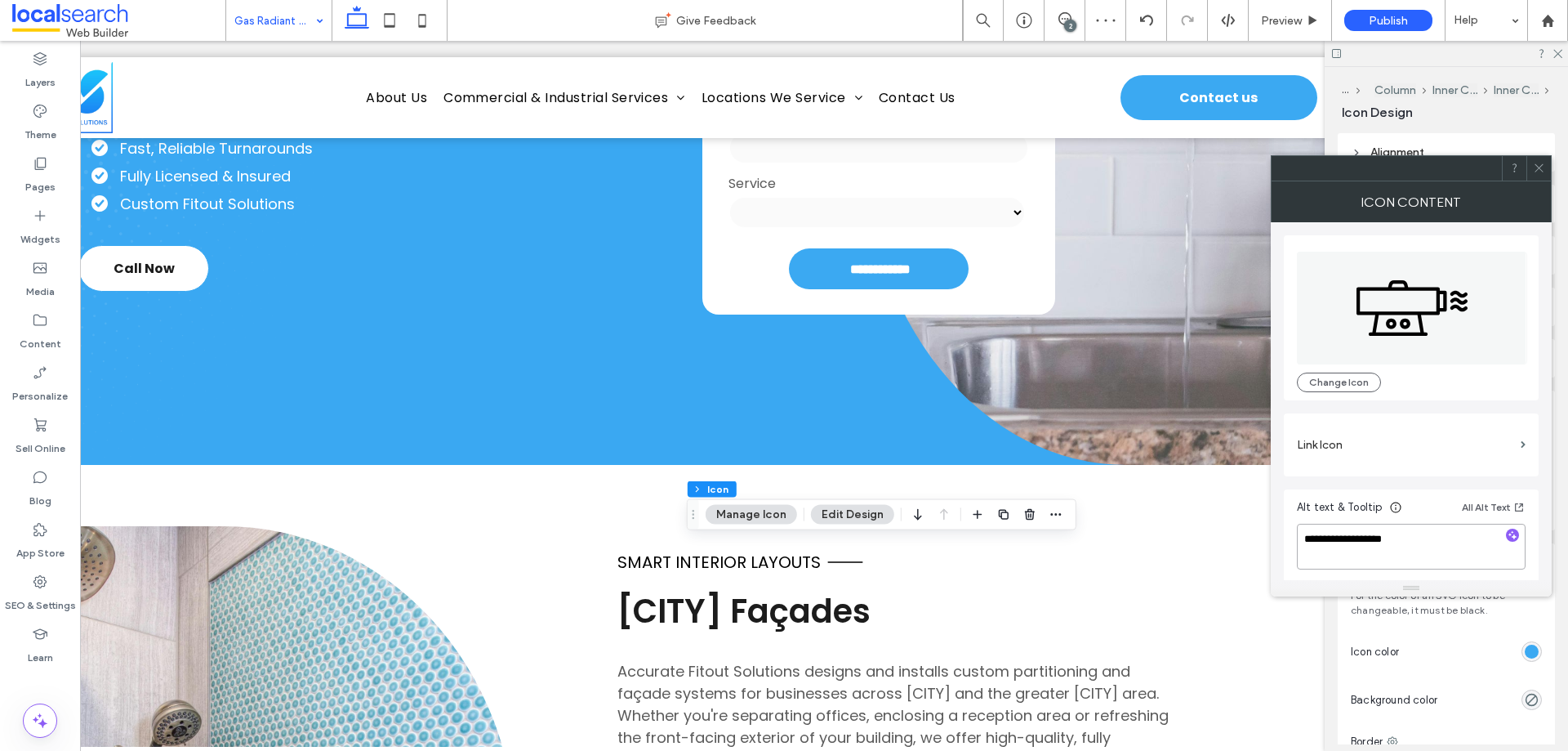 type on "**********" 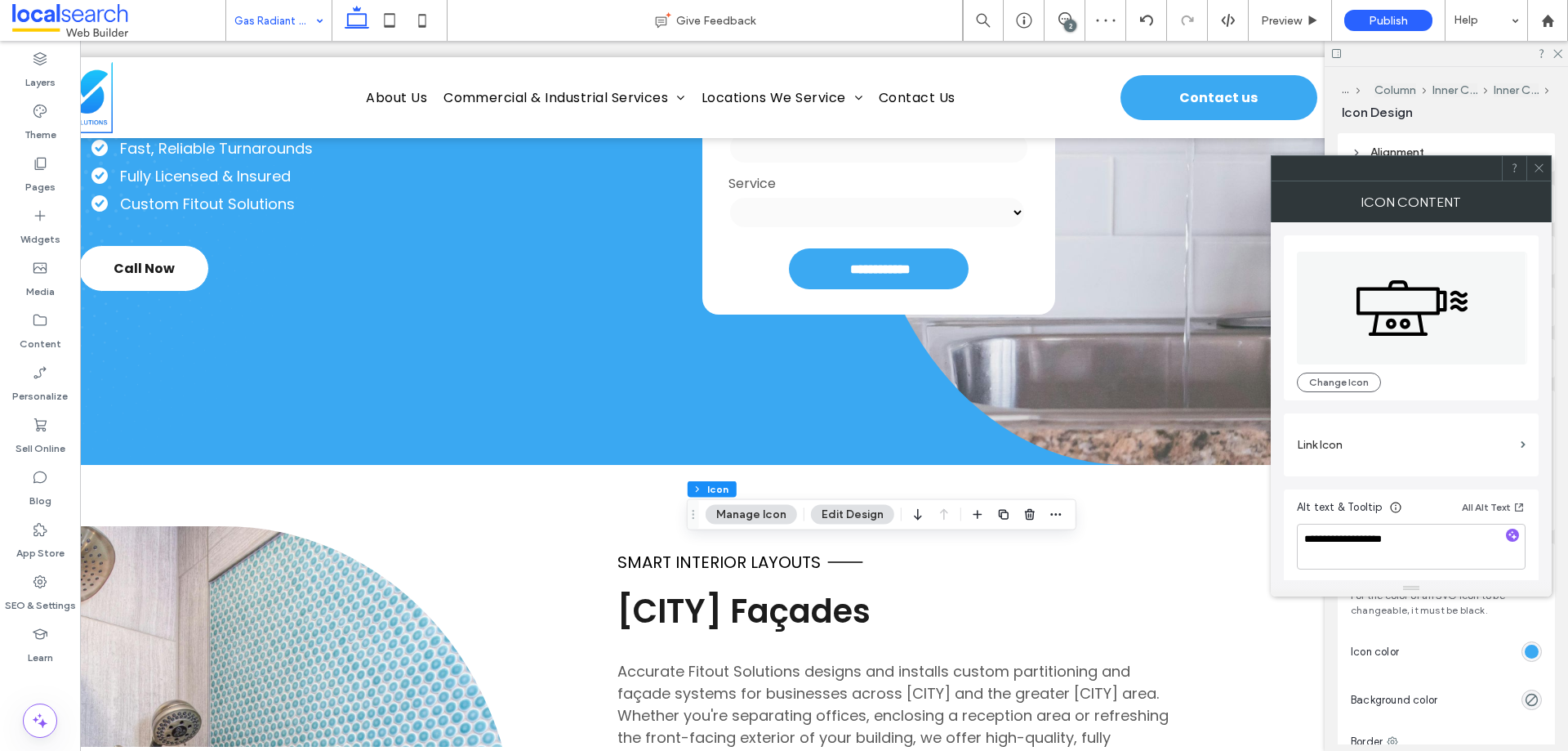 click on "Alt text & Tooltip All Alt Text" at bounding box center (1411, 511) 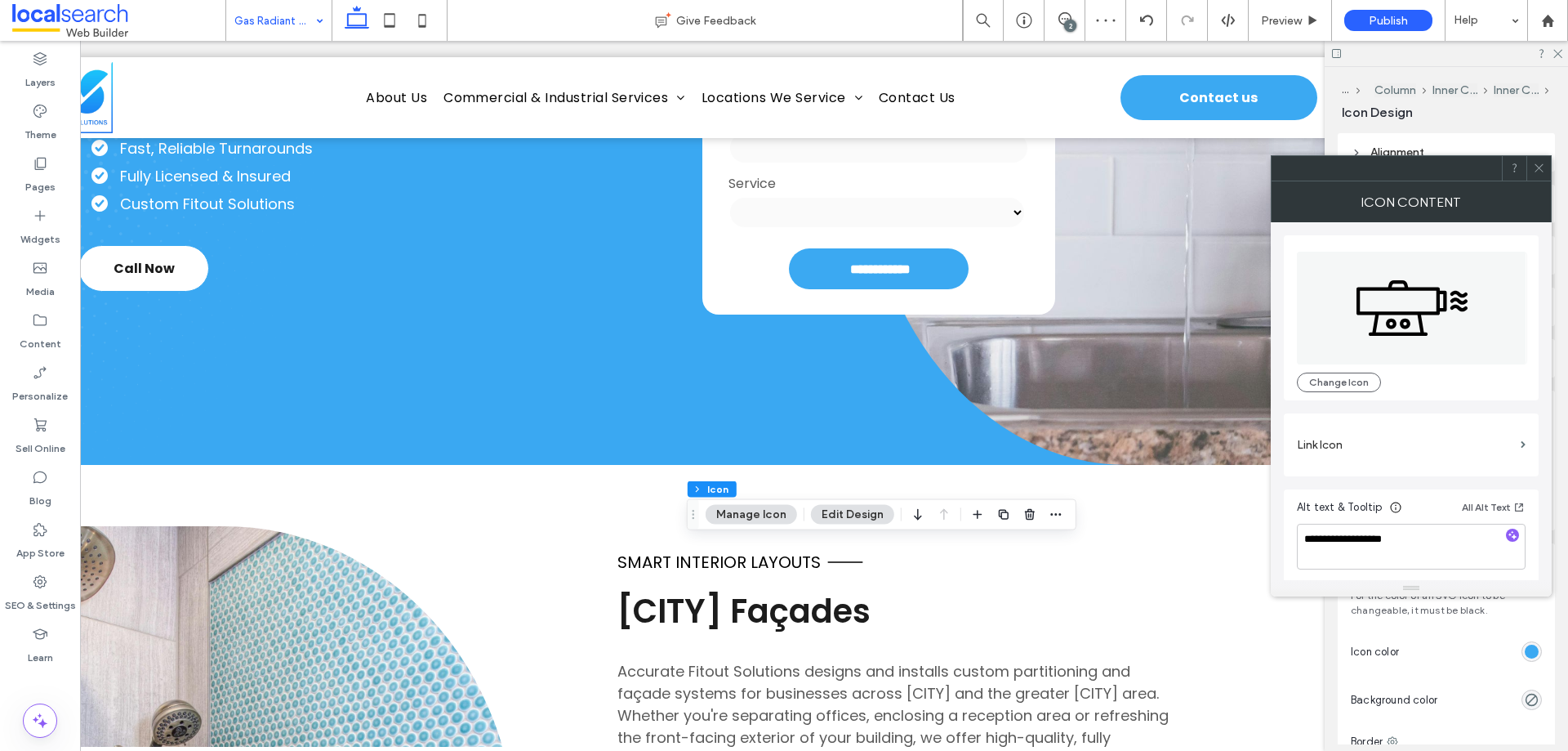 click 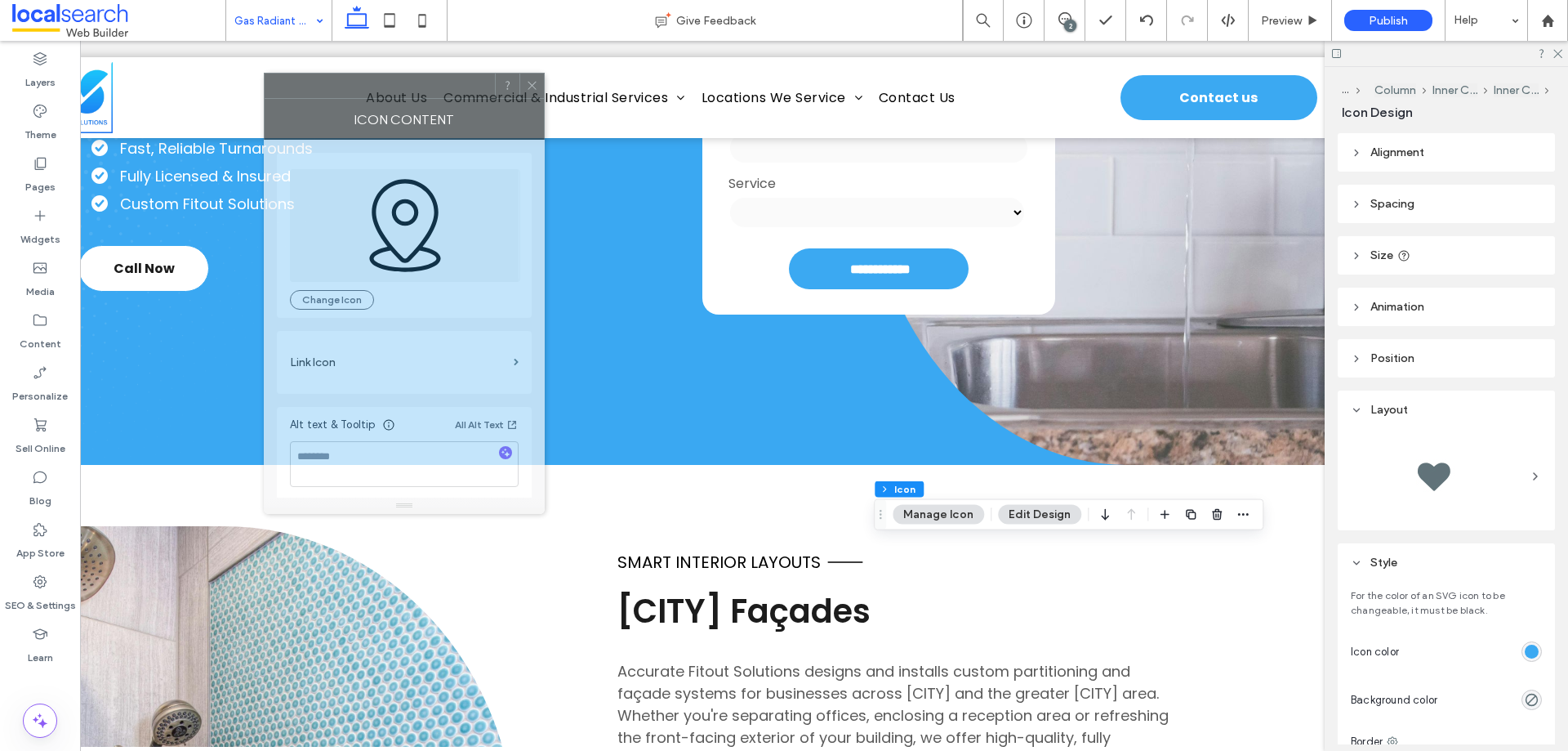 drag, startPoint x: 1334, startPoint y: 166, endPoint x: 356, endPoint y: 88, distance: 981.1055 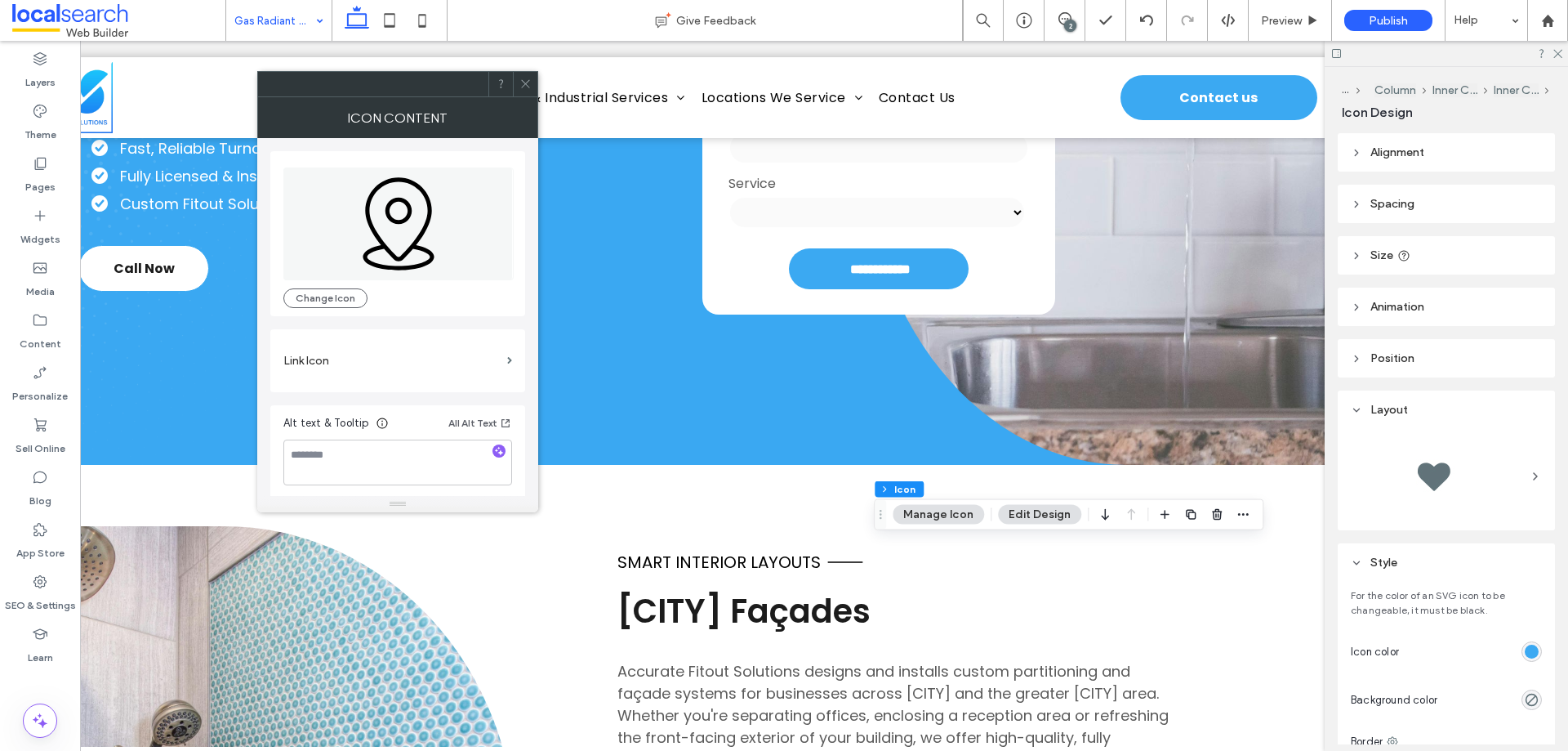 click 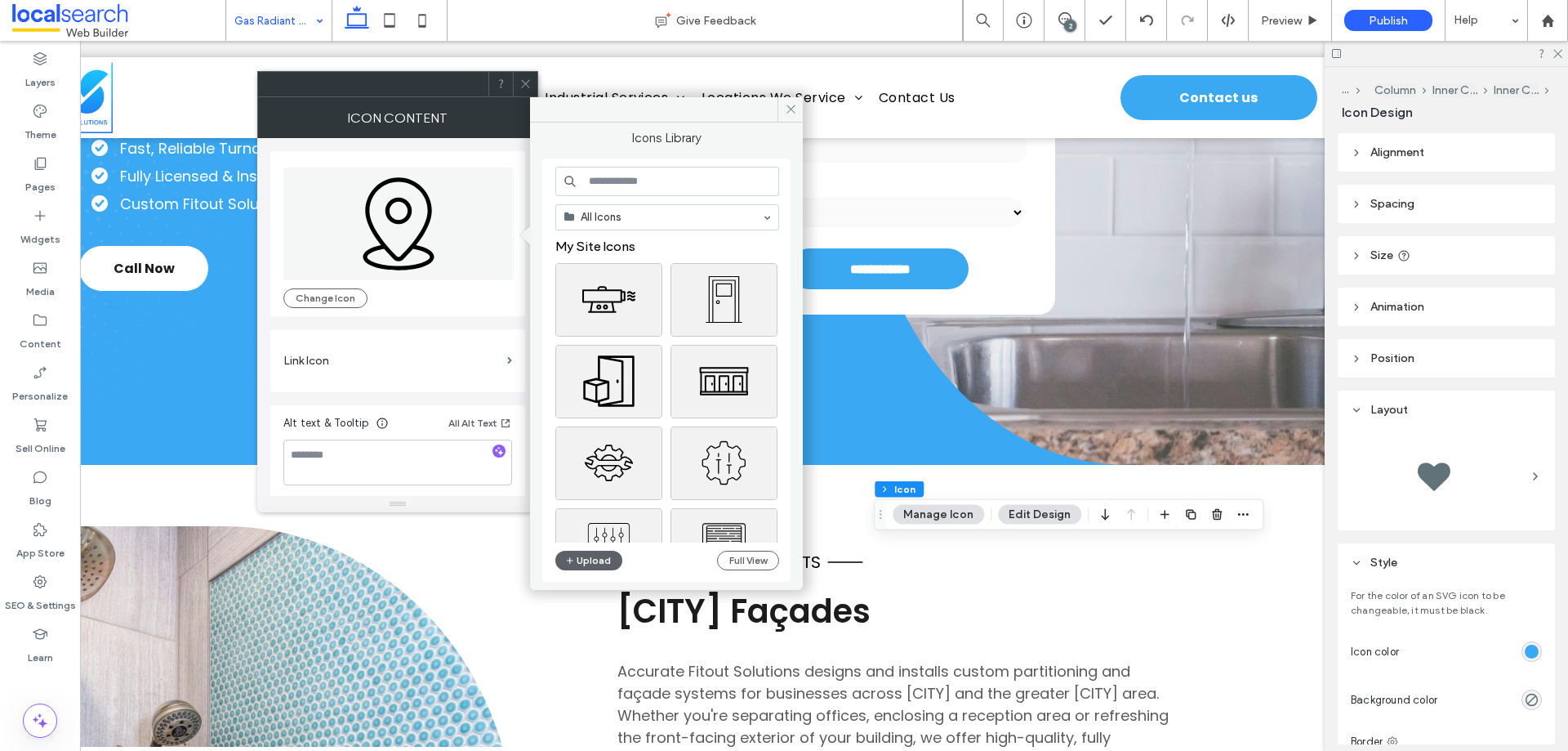 click at bounding box center [667, 181] 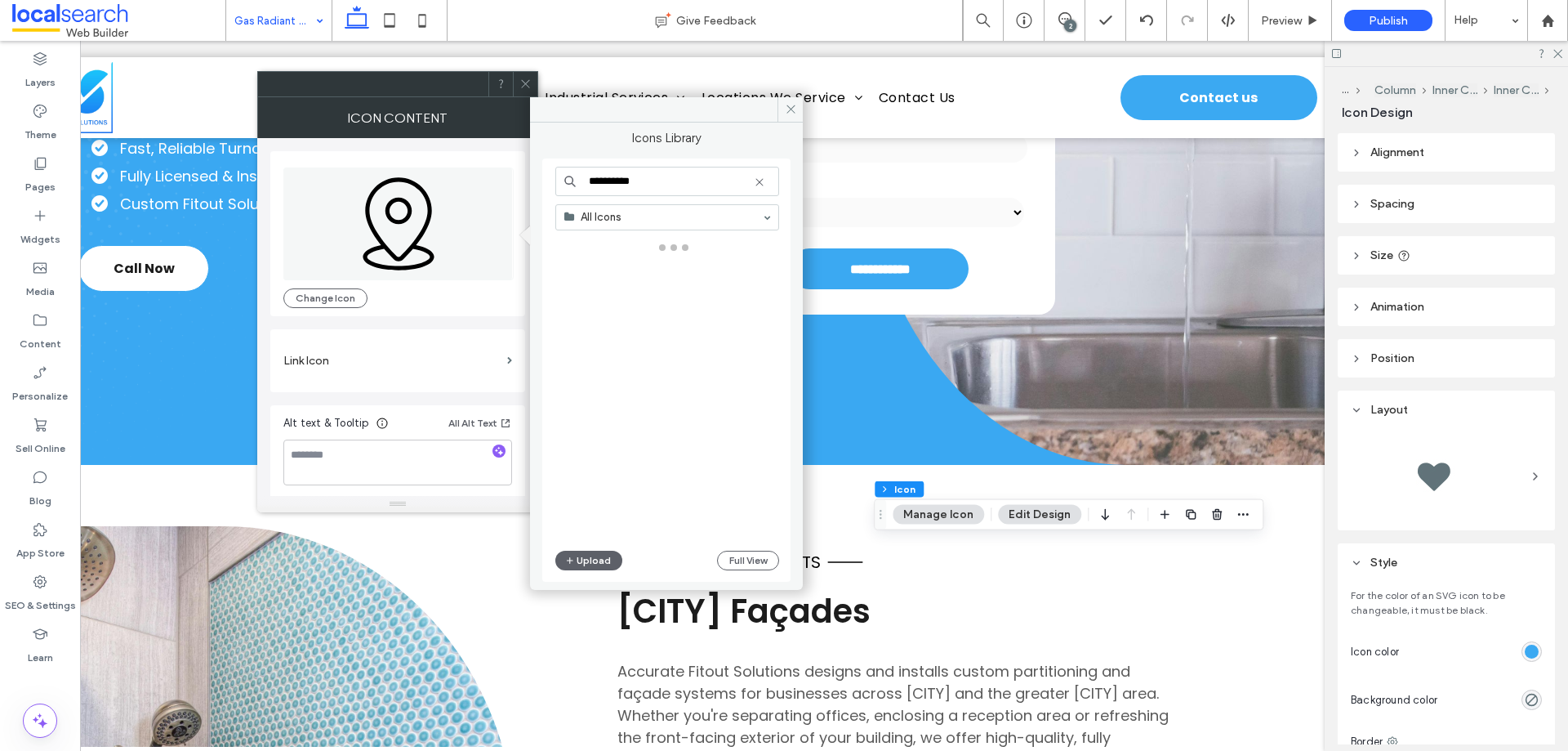 type on "**********" 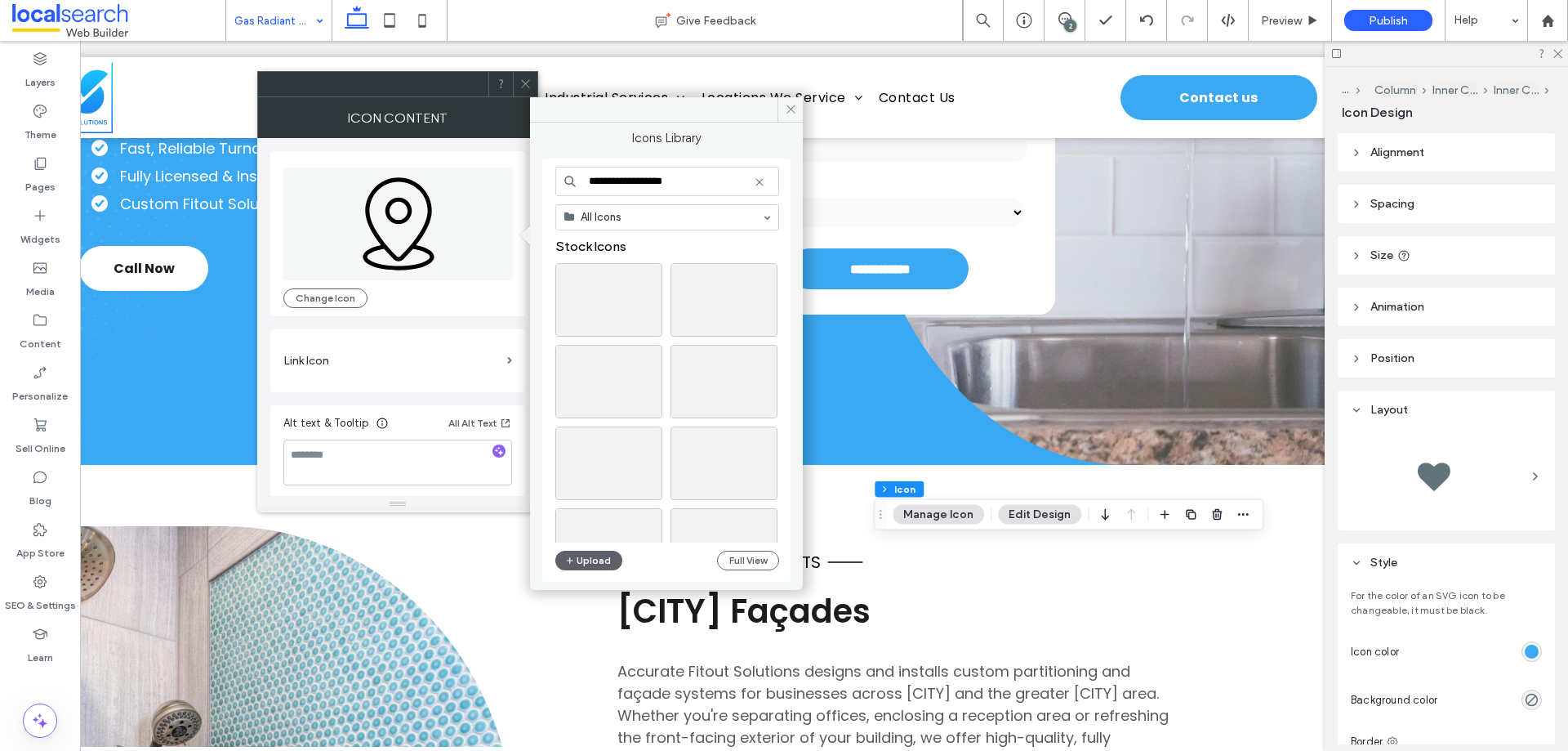 click on "**********" at bounding box center [667, 181] 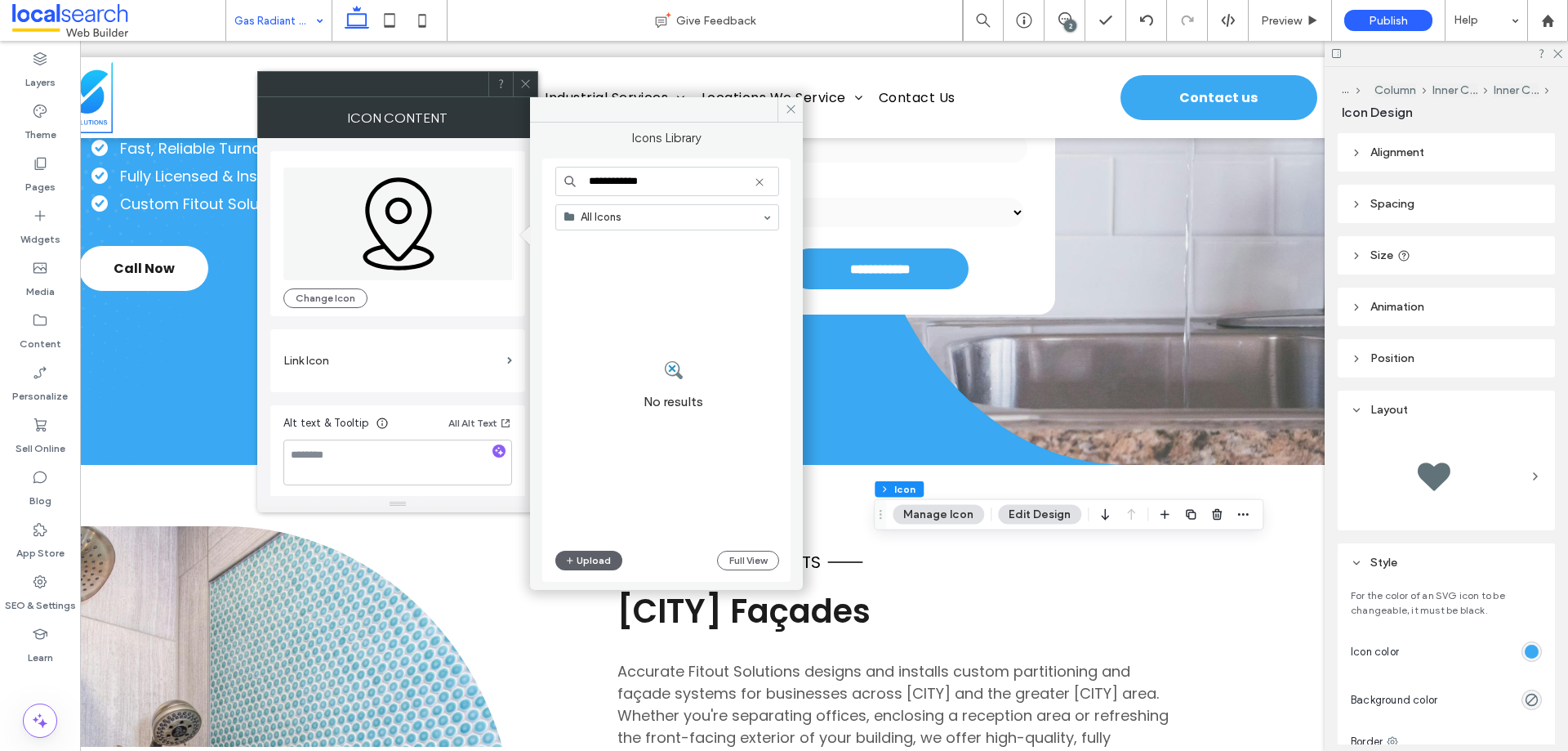 drag, startPoint x: 697, startPoint y: 182, endPoint x: 591, endPoint y: 179, distance: 106.04244 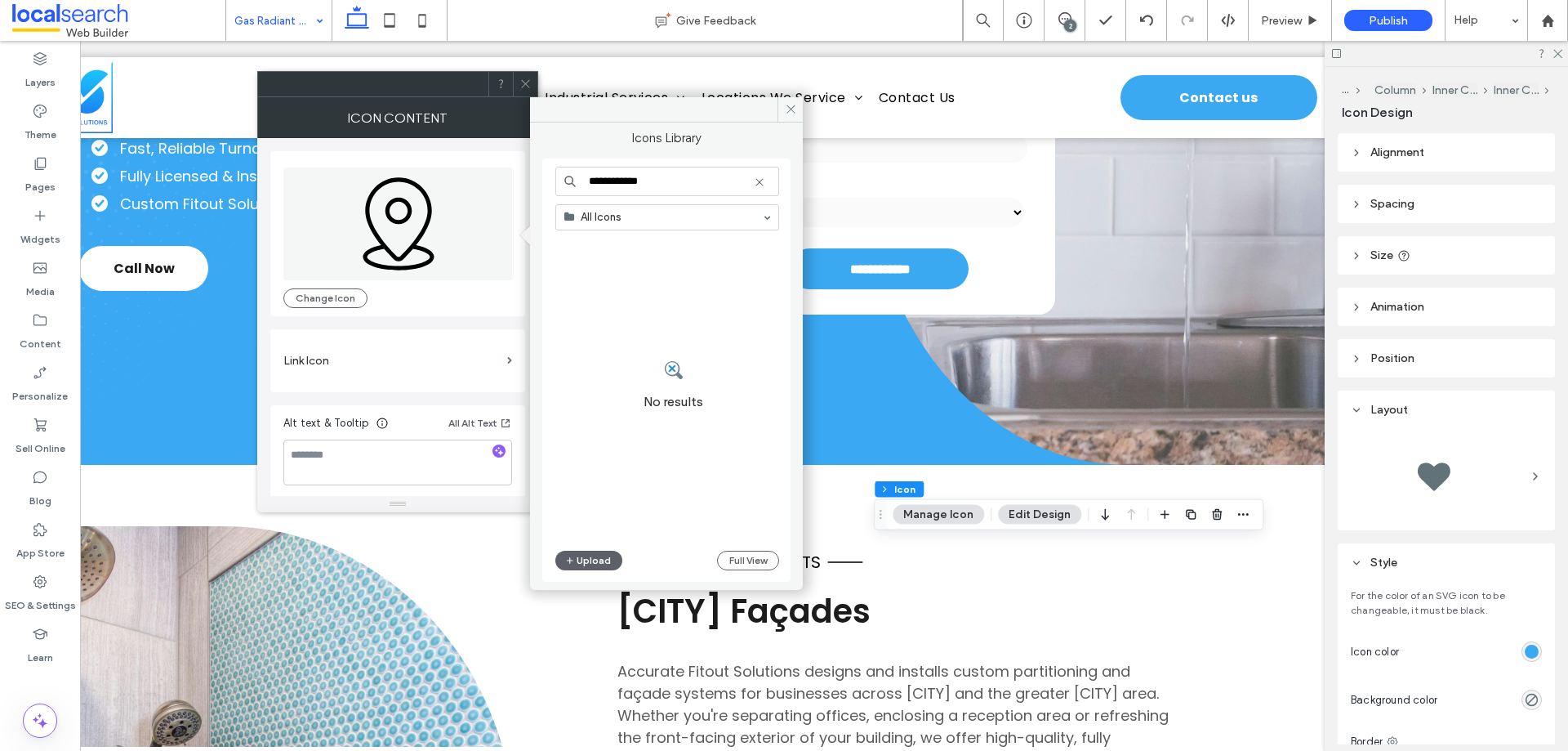 click on "**********" at bounding box center [667, 181] 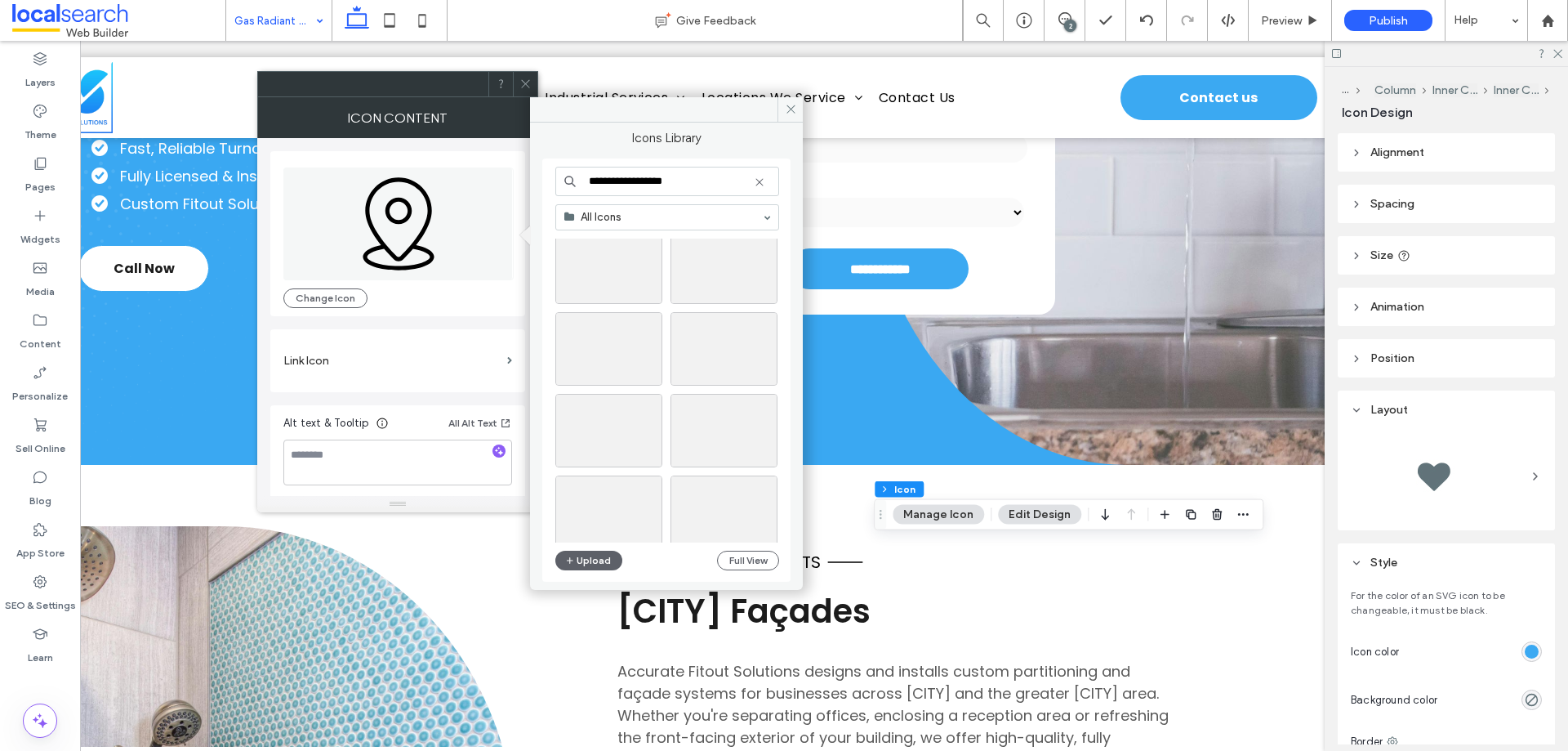 scroll, scrollTop: 0, scrollLeft: 0, axis: both 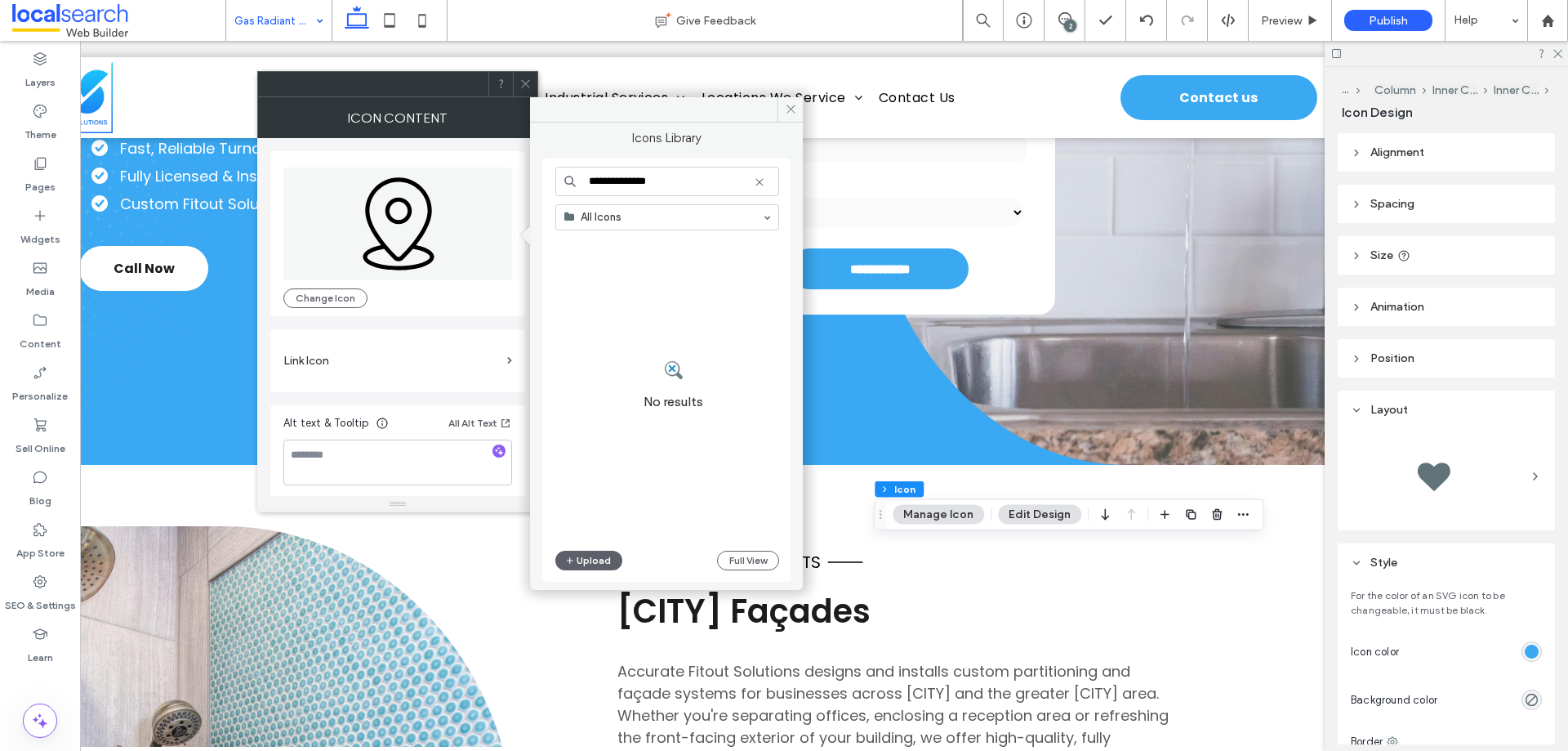 drag, startPoint x: 676, startPoint y: 176, endPoint x: 564, endPoint y: 171, distance: 112.11155 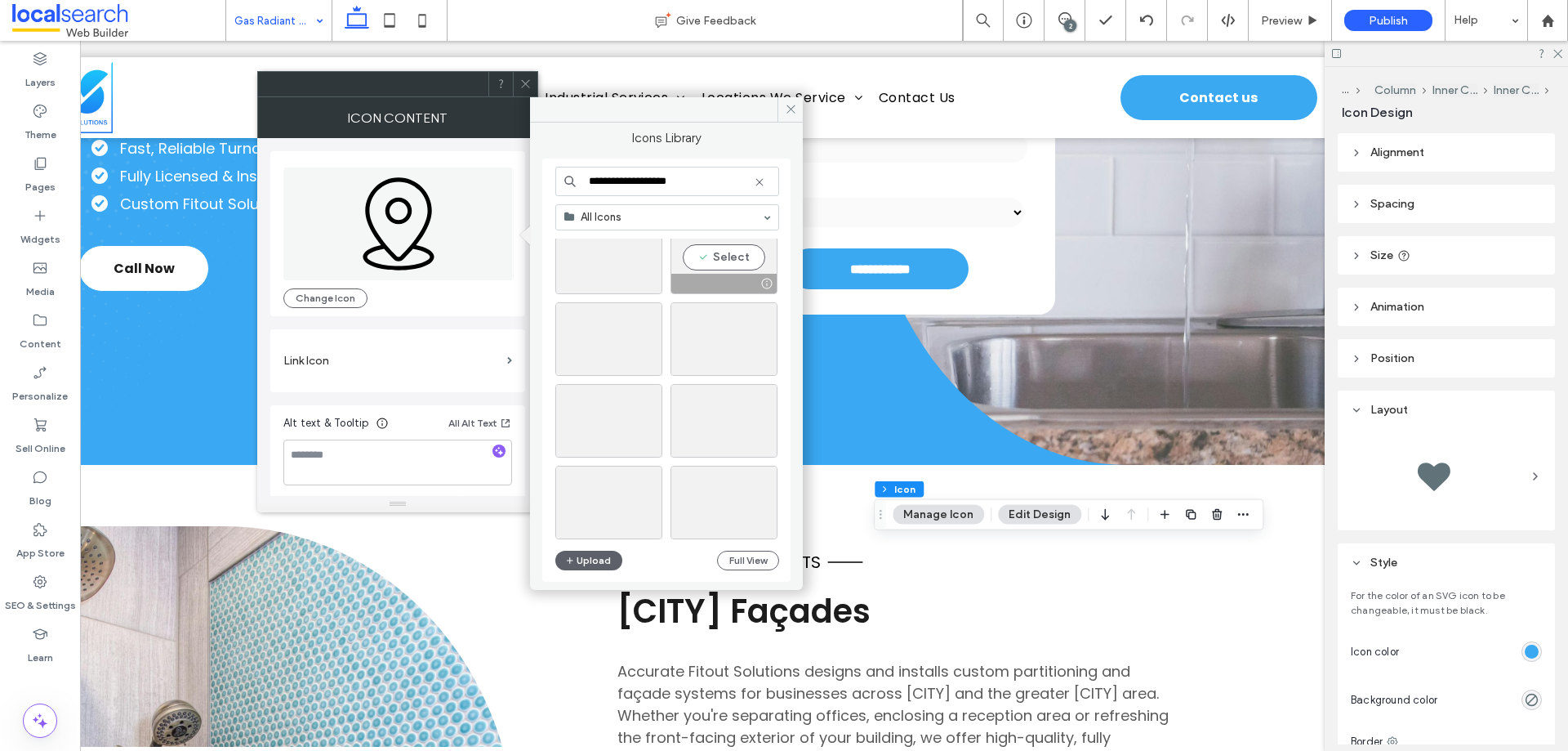 scroll, scrollTop: 158, scrollLeft: 0, axis: vertical 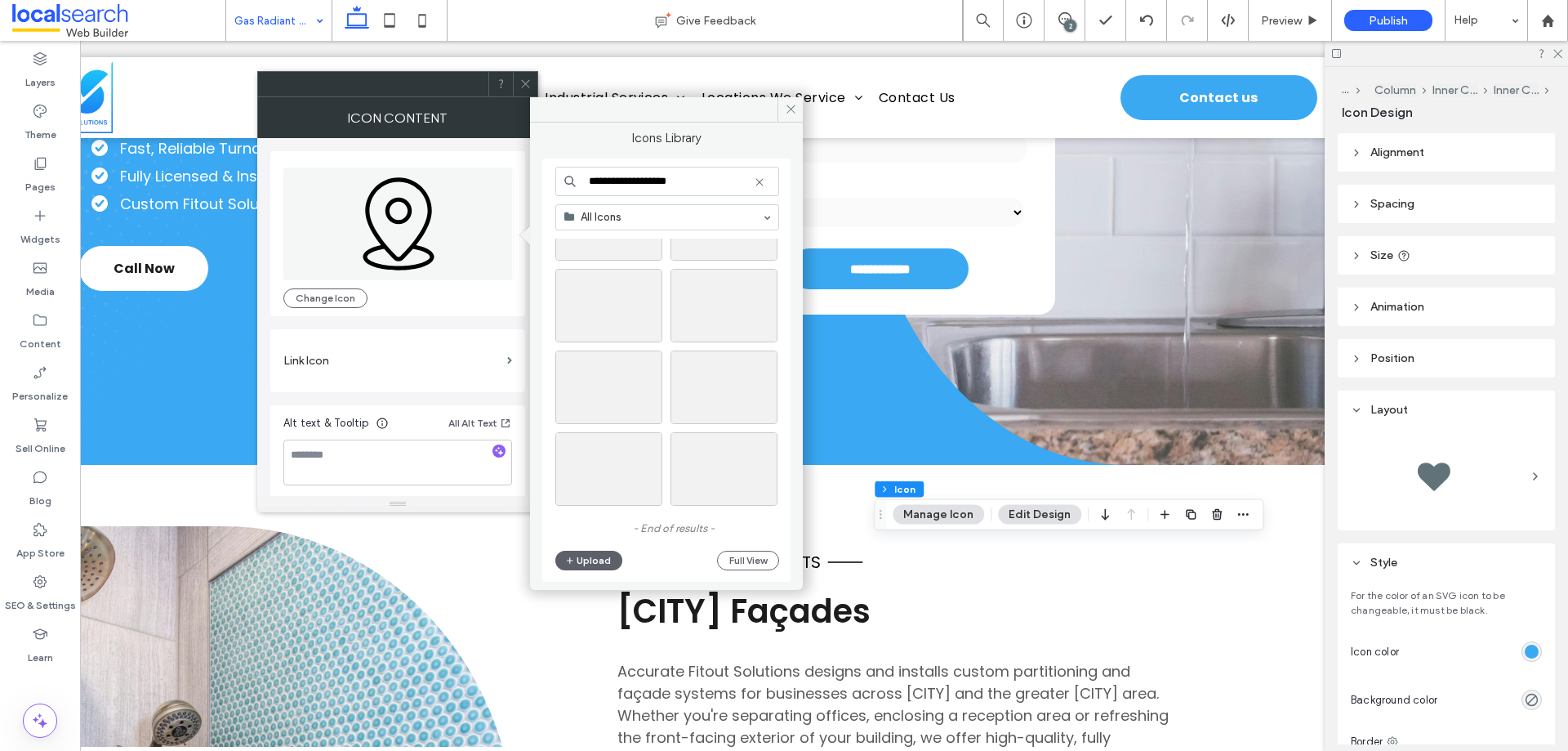 drag, startPoint x: 634, startPoint y: 183, endPoint x: 577, endPoint y: 183, distance: 57 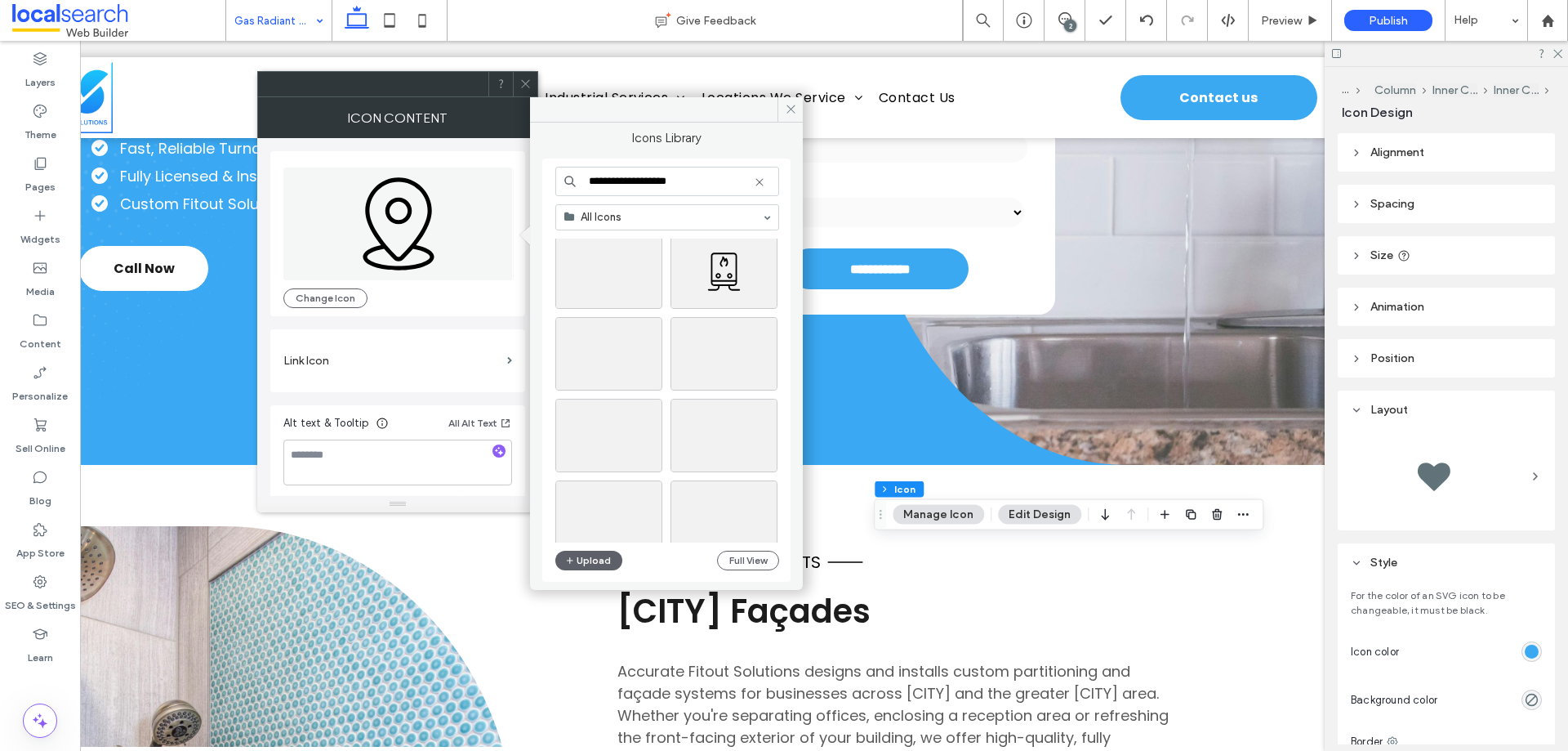 scroll, scrollTop: 490, scrollLeft: 0, axis: vertical 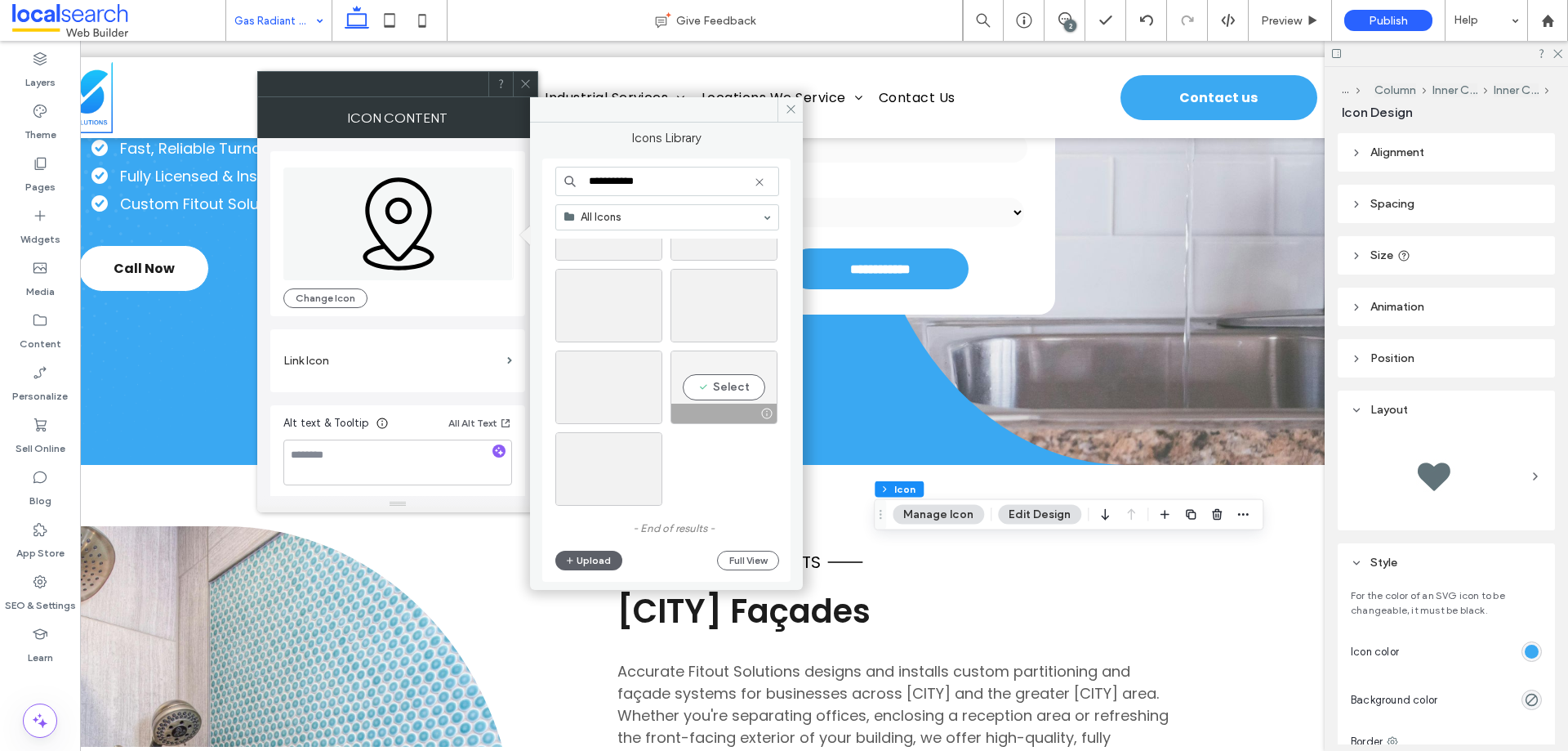 type on "**********" 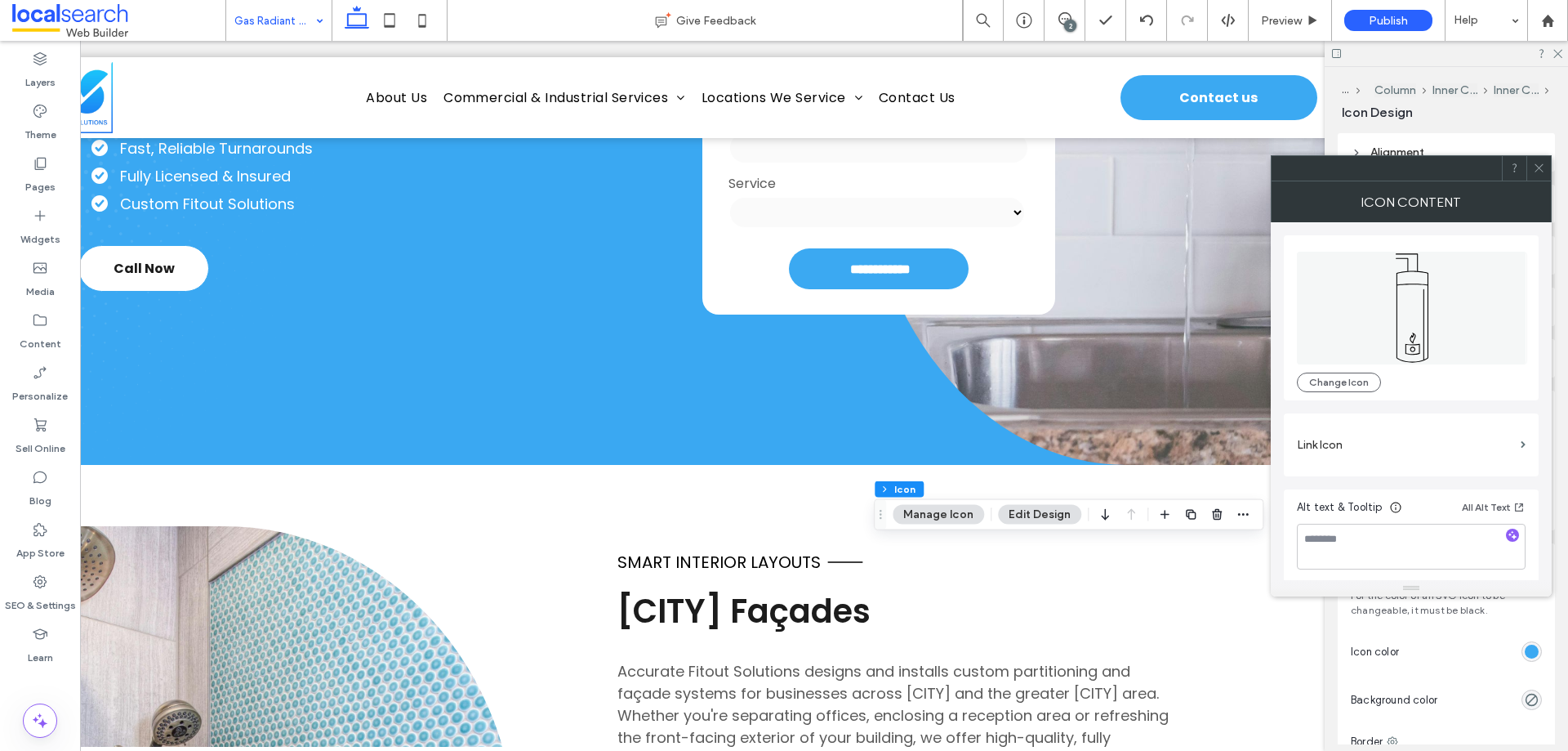 click 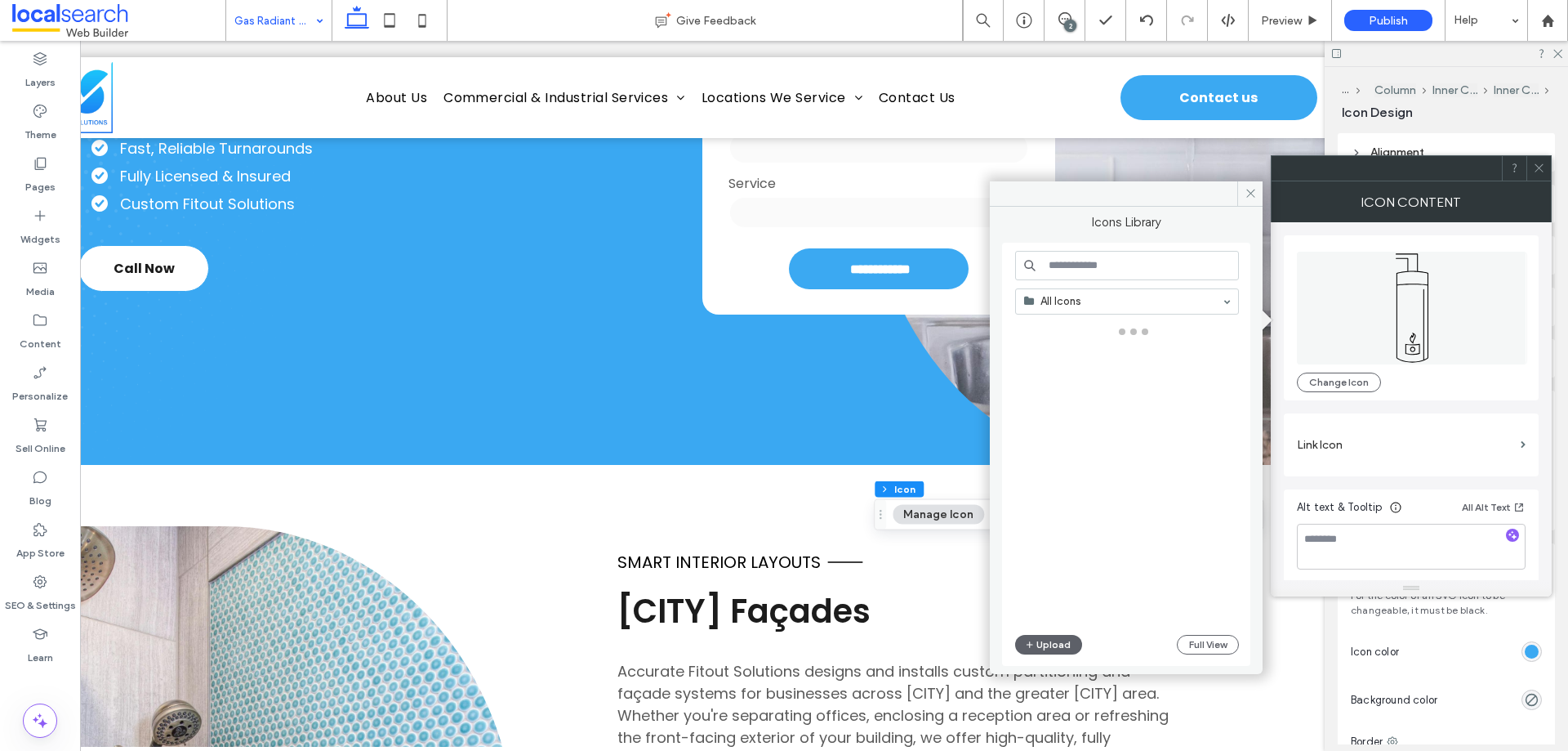 click at bounding box center [1127, 266] 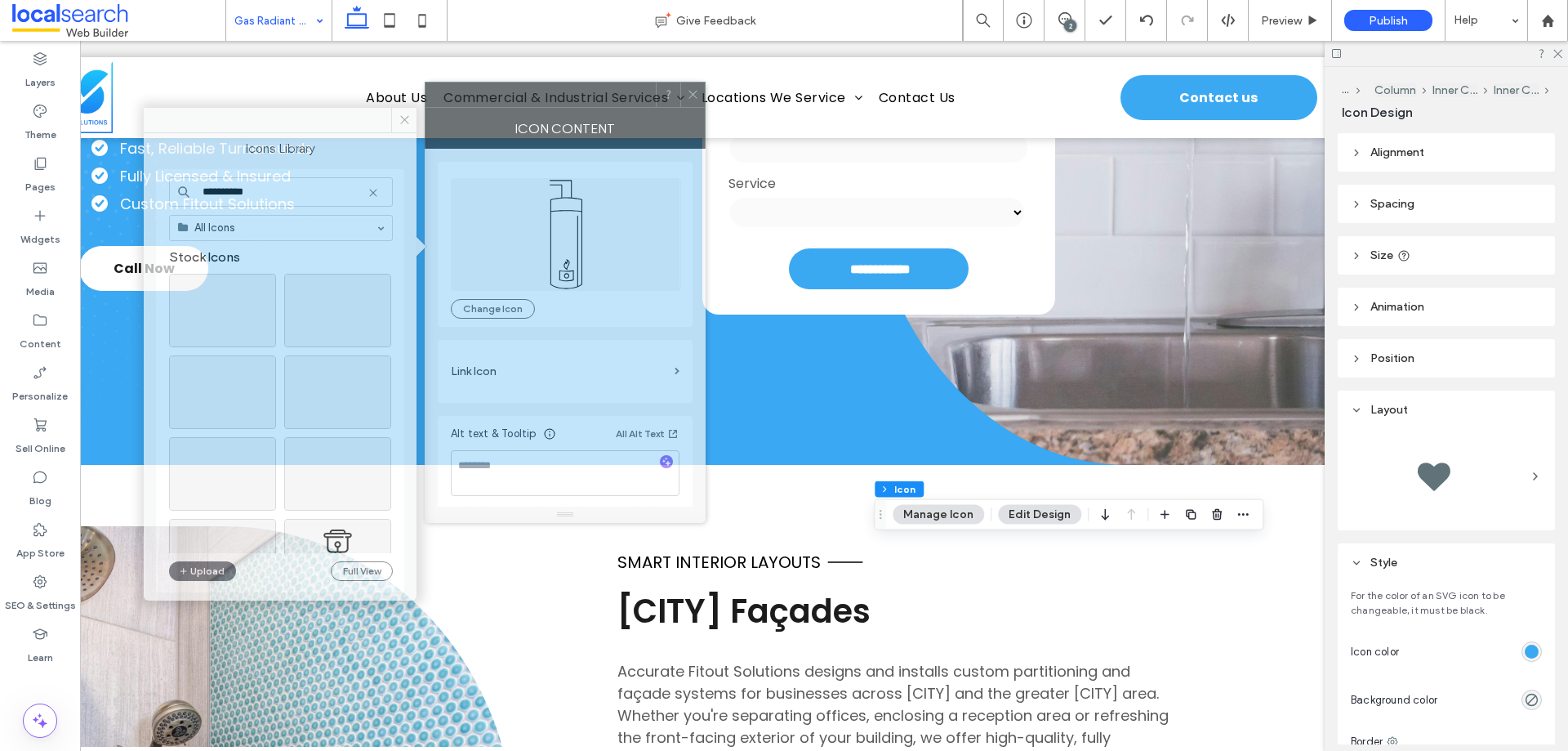 drag, startPoint x: 1343, startPoint y: 173, endPoint x: 497, endPoint y: 100, distance: 849.144 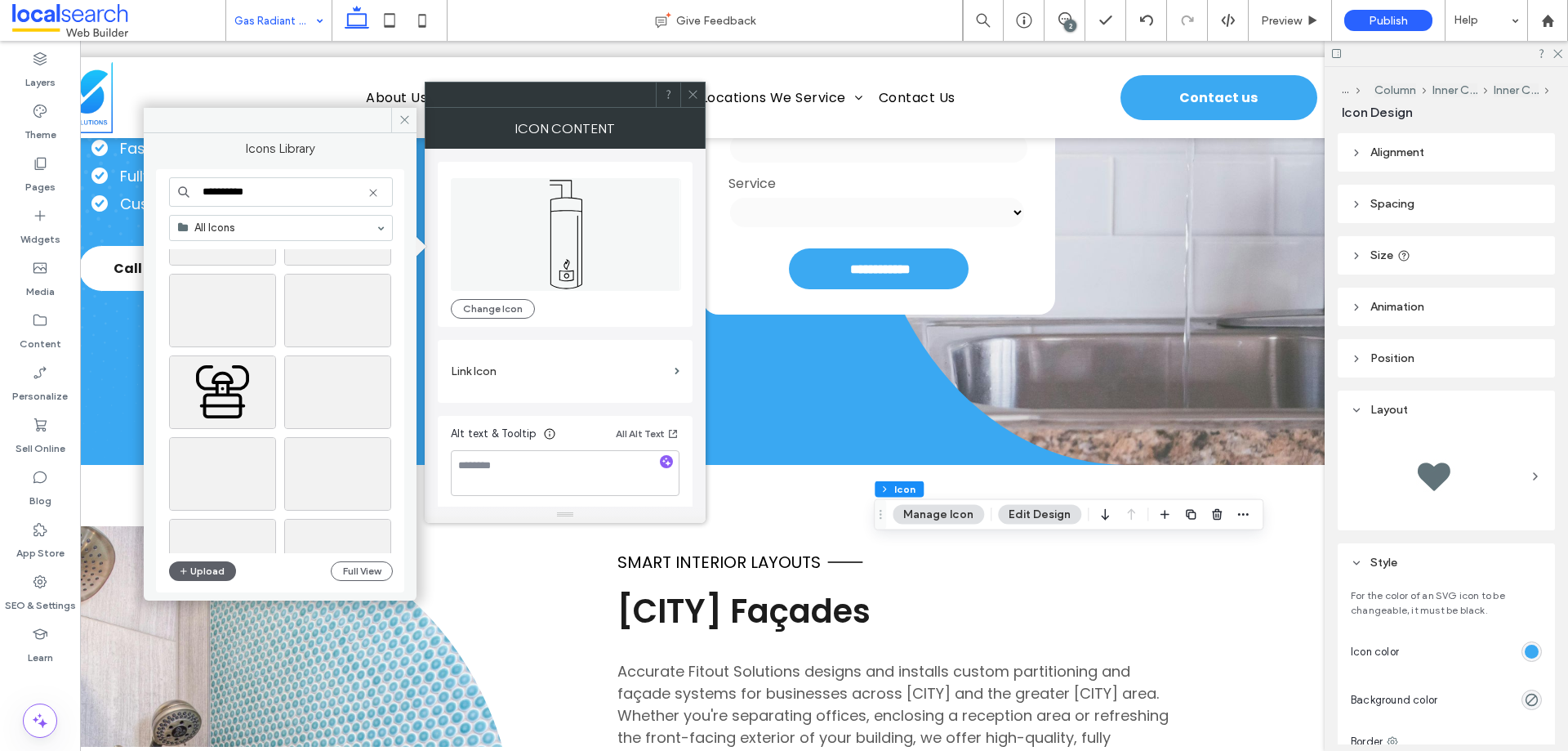 scroll, scrollTop: 1471, scrollLeft: 0, axis: vertical 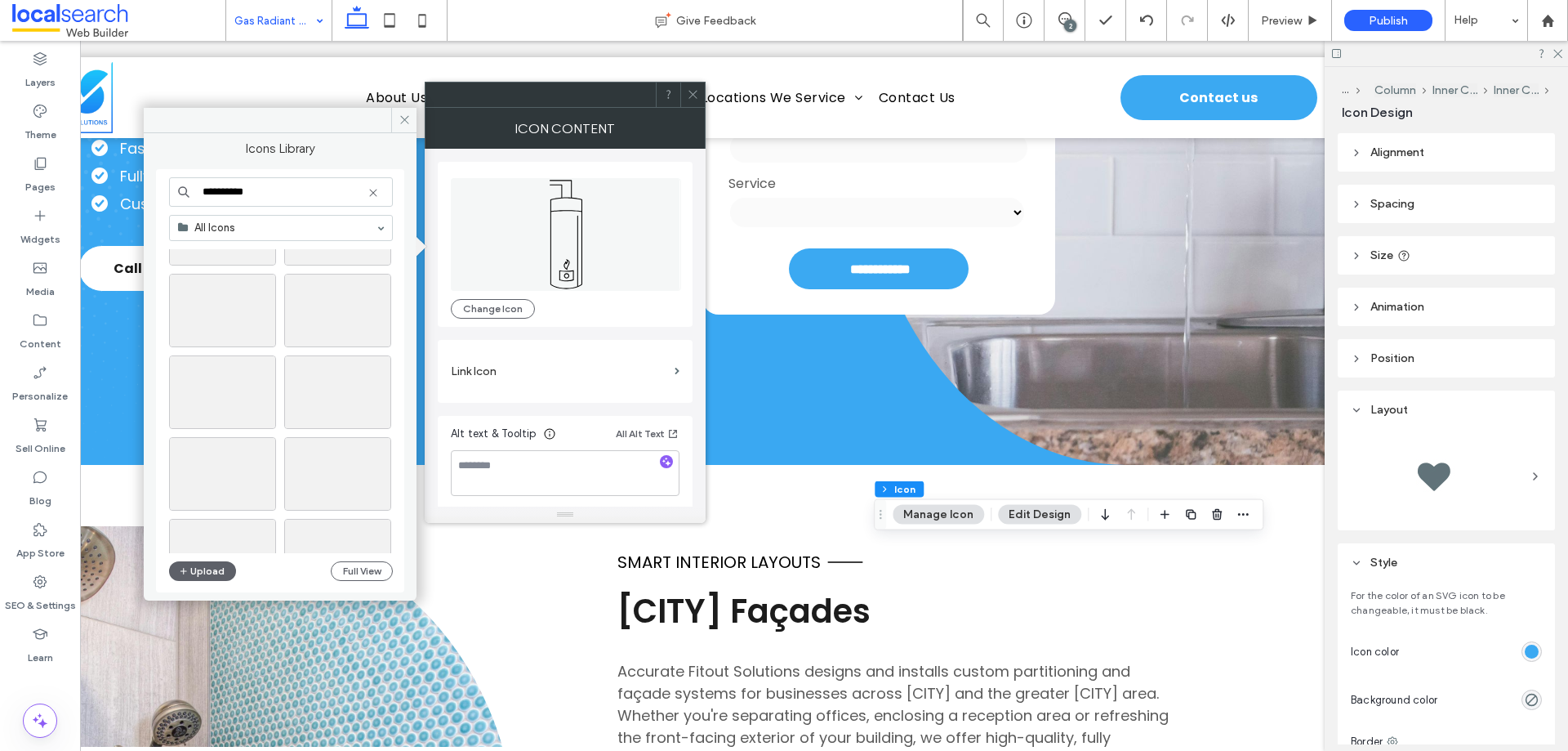 click on "**********" at bounding box center (281, 192) 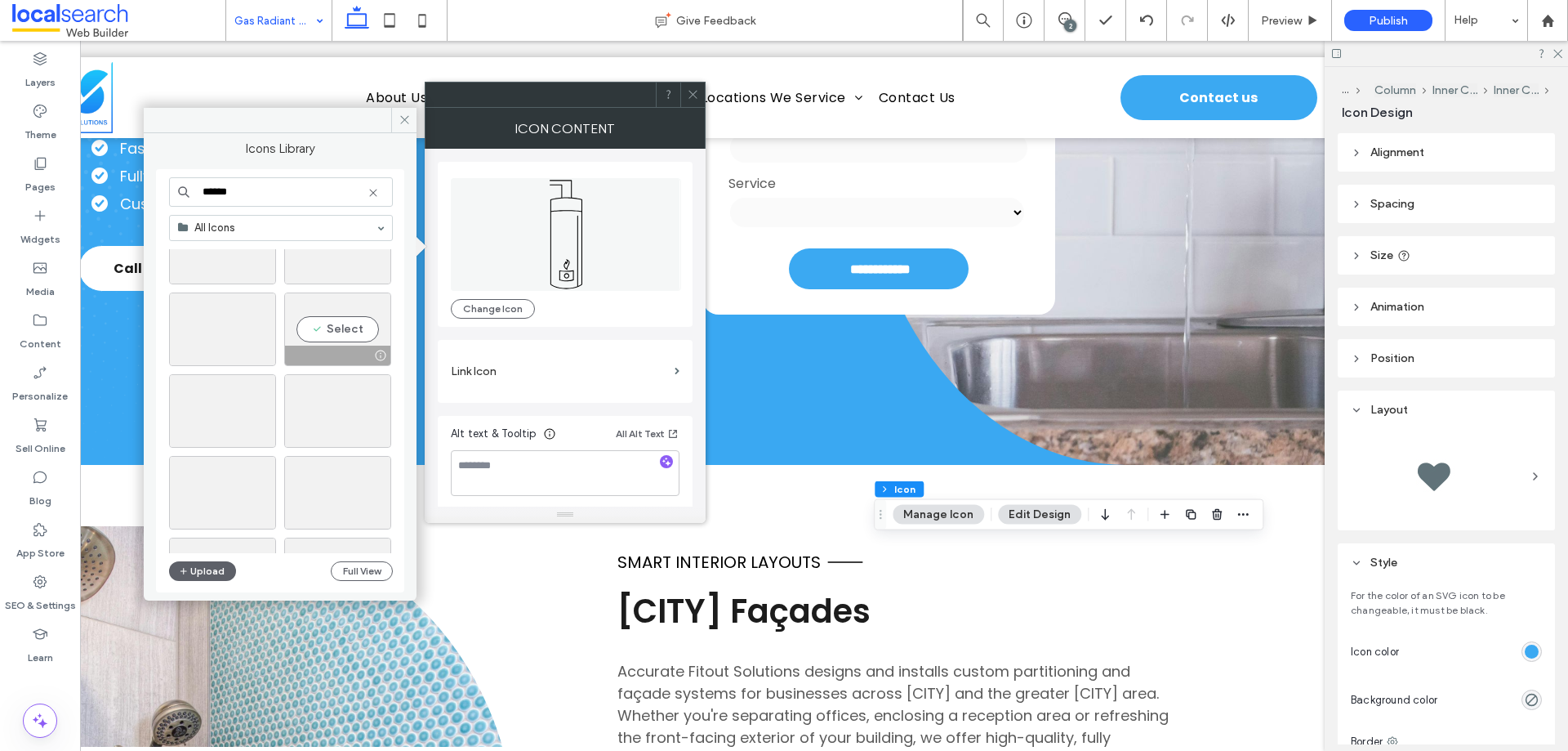 scroll, scrollTop: 1812, scrollLeft: 0, axis: vertical 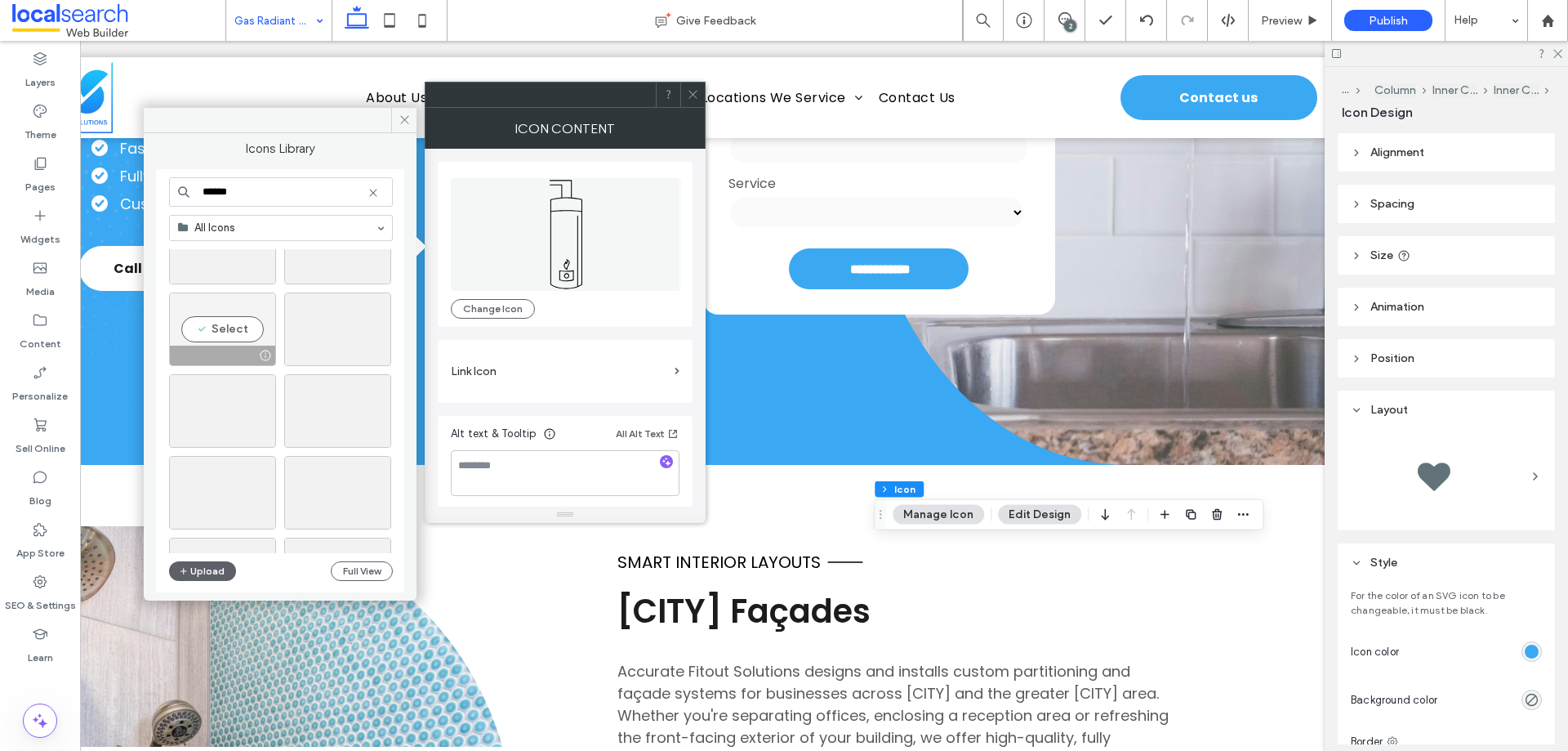 type on "******" 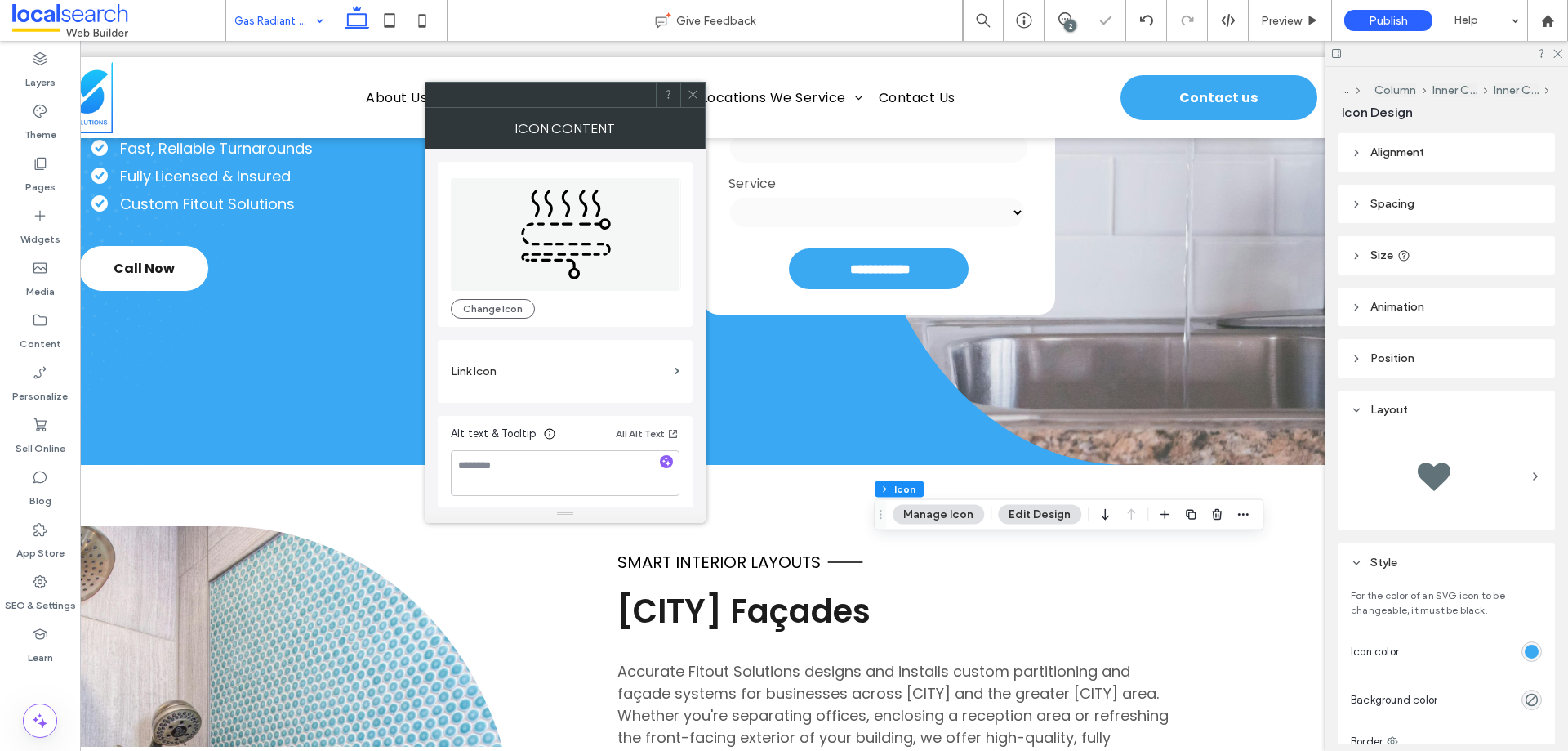 click 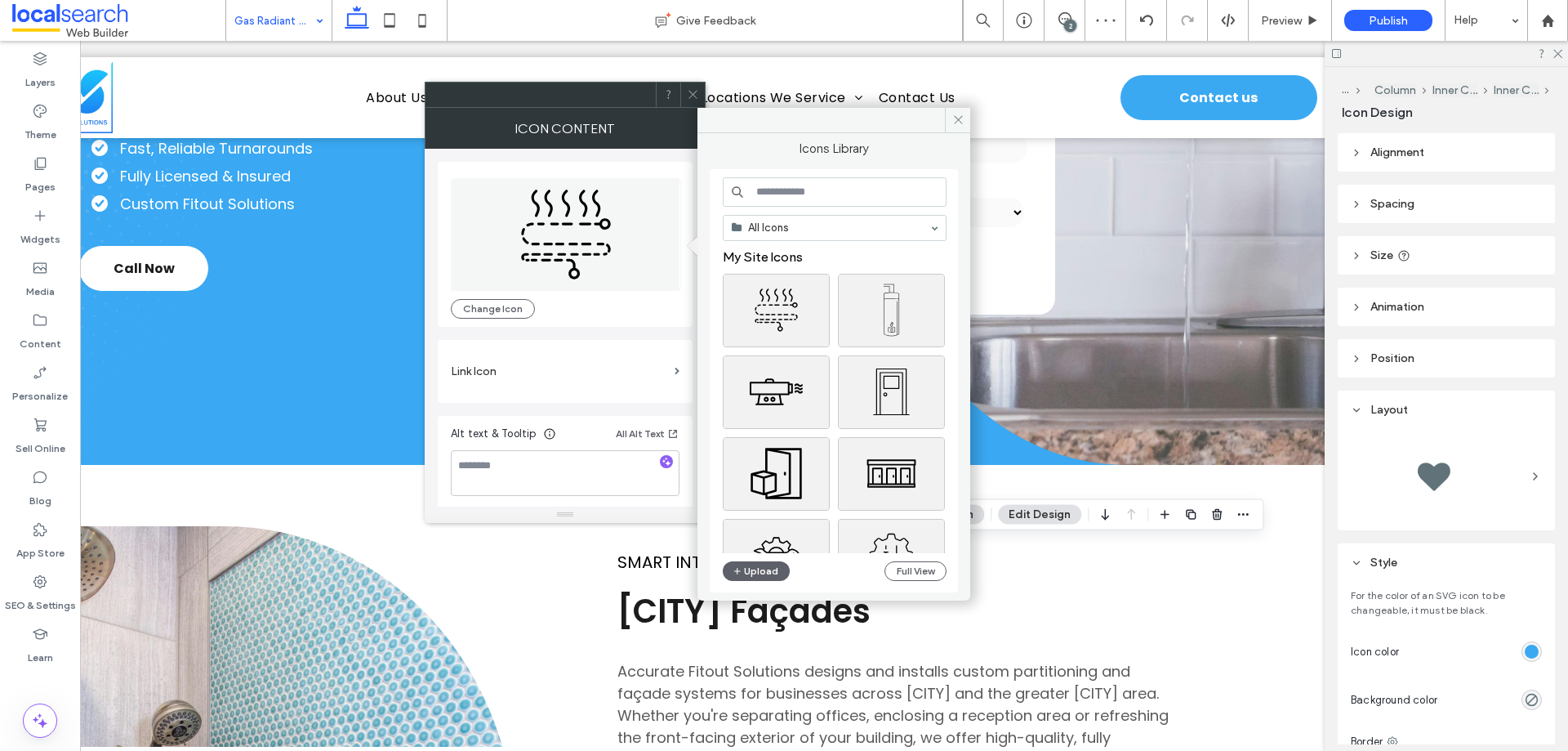 click at bounding box center [835, 192] 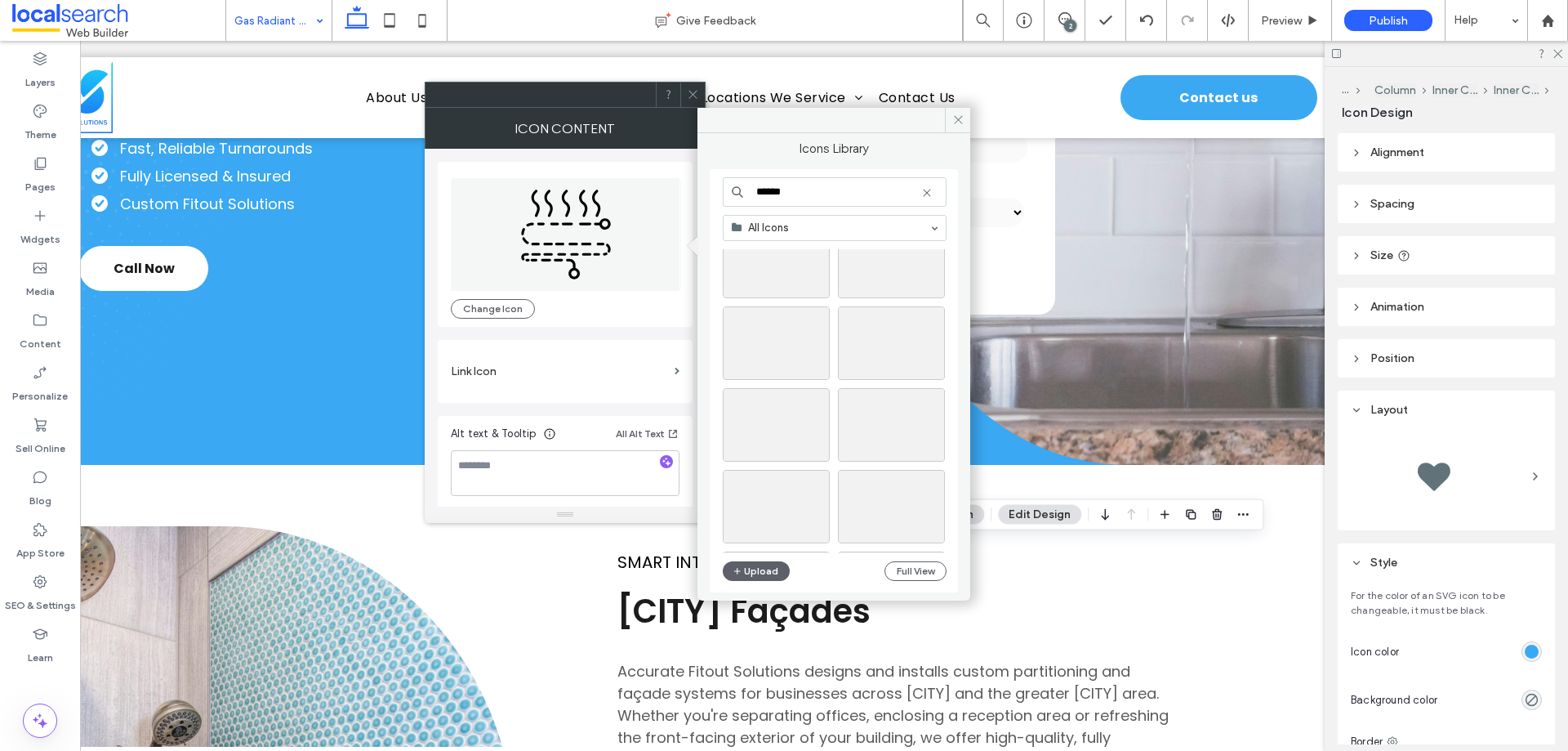 scroll, scrollTop: 1796, scrollLeft: 0, axis: vertical 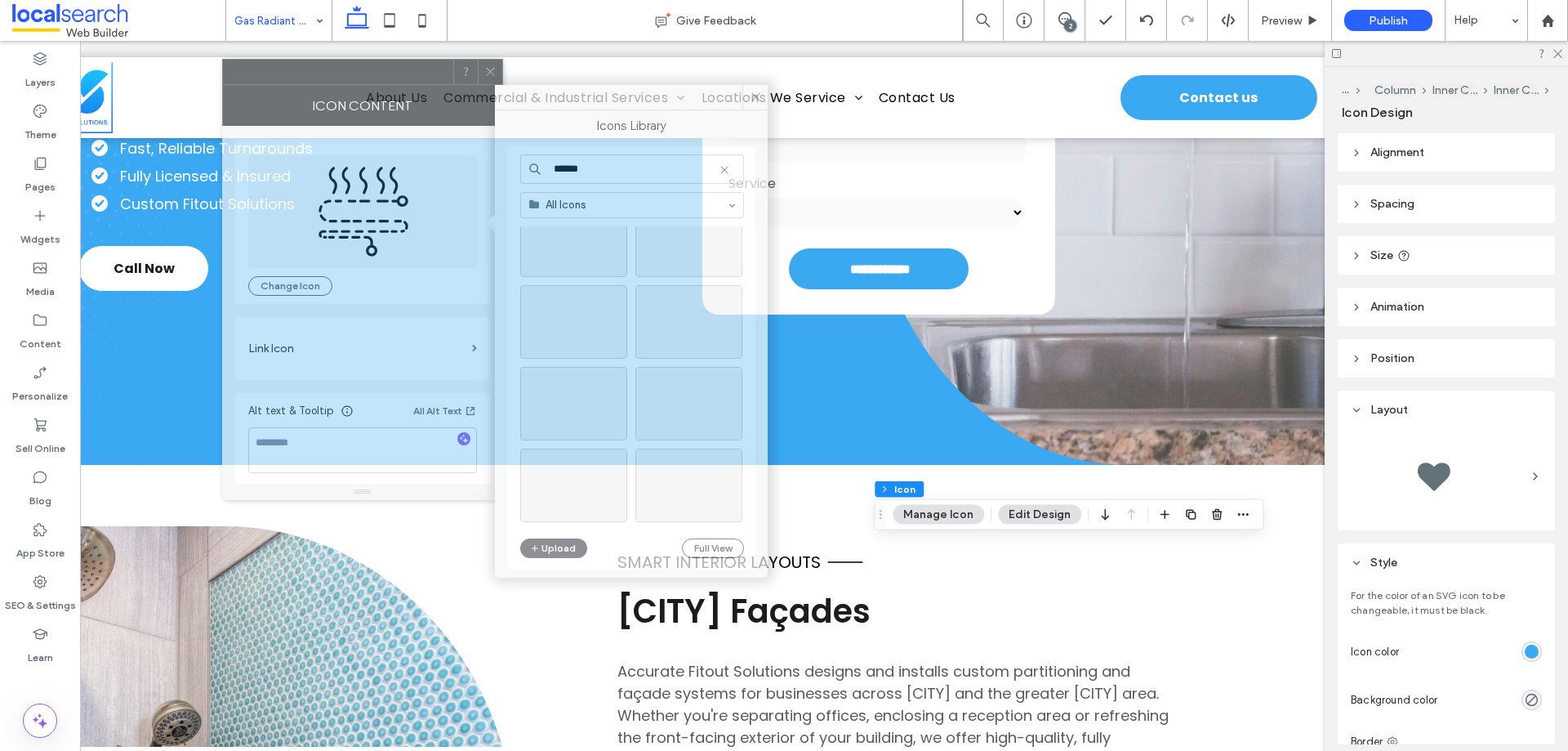 drag, startPoint x: 578, startPoint y: 95, endPoint x: 334, endPoint y: 68, distance: 245.48931 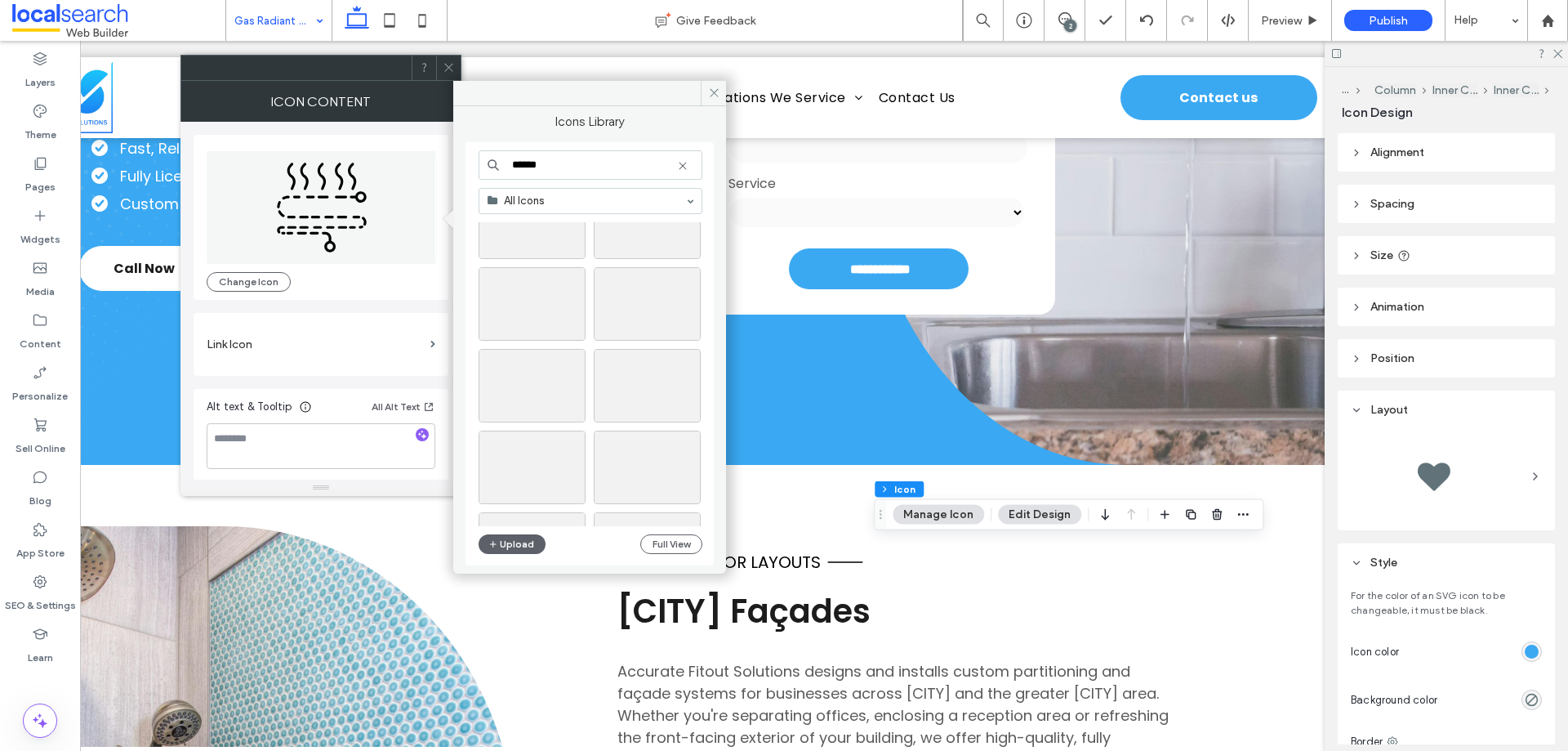 scroll, scrollTop: 3691, scrollLeft: 0, axis: vertical 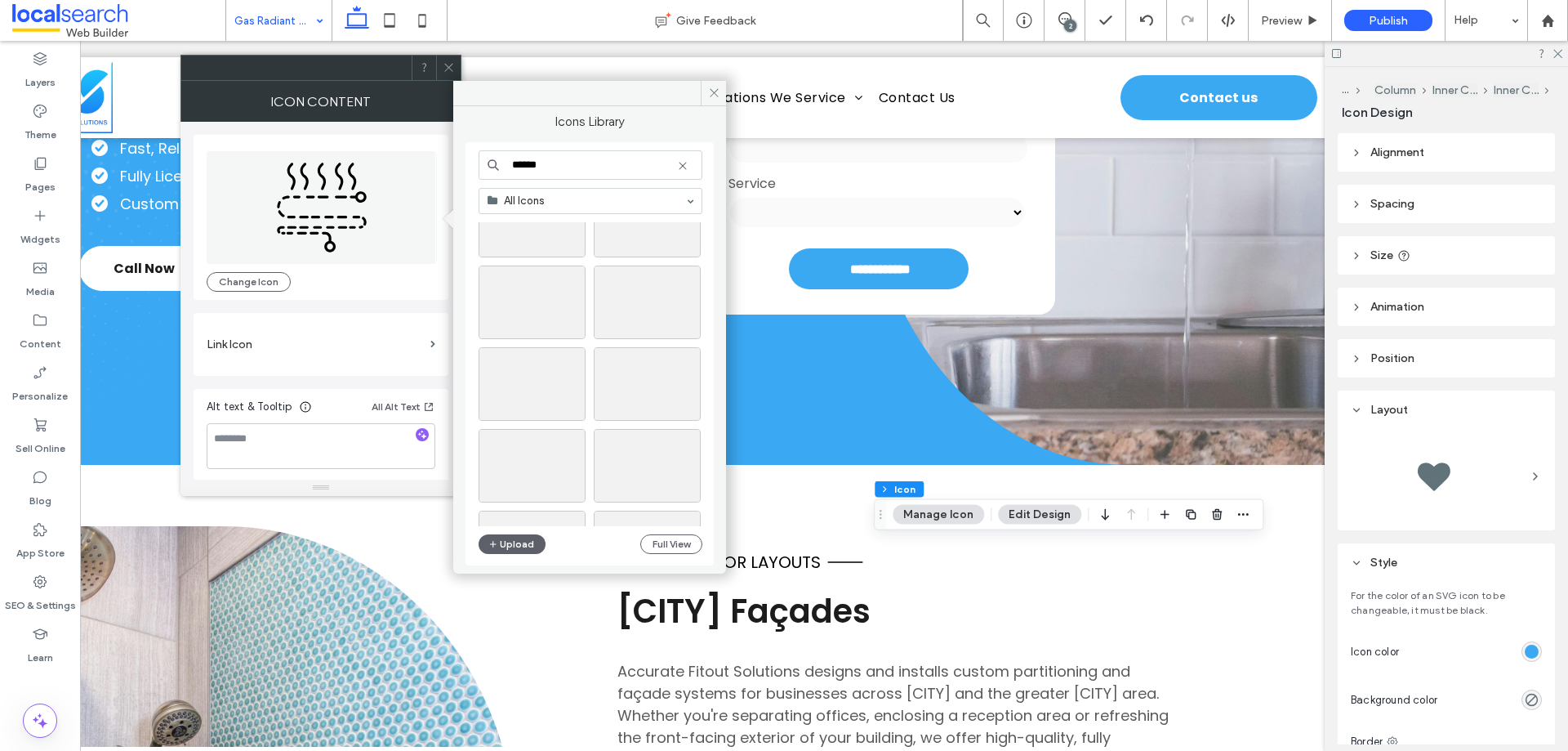 click on "******" at bounding box center [590, 165] 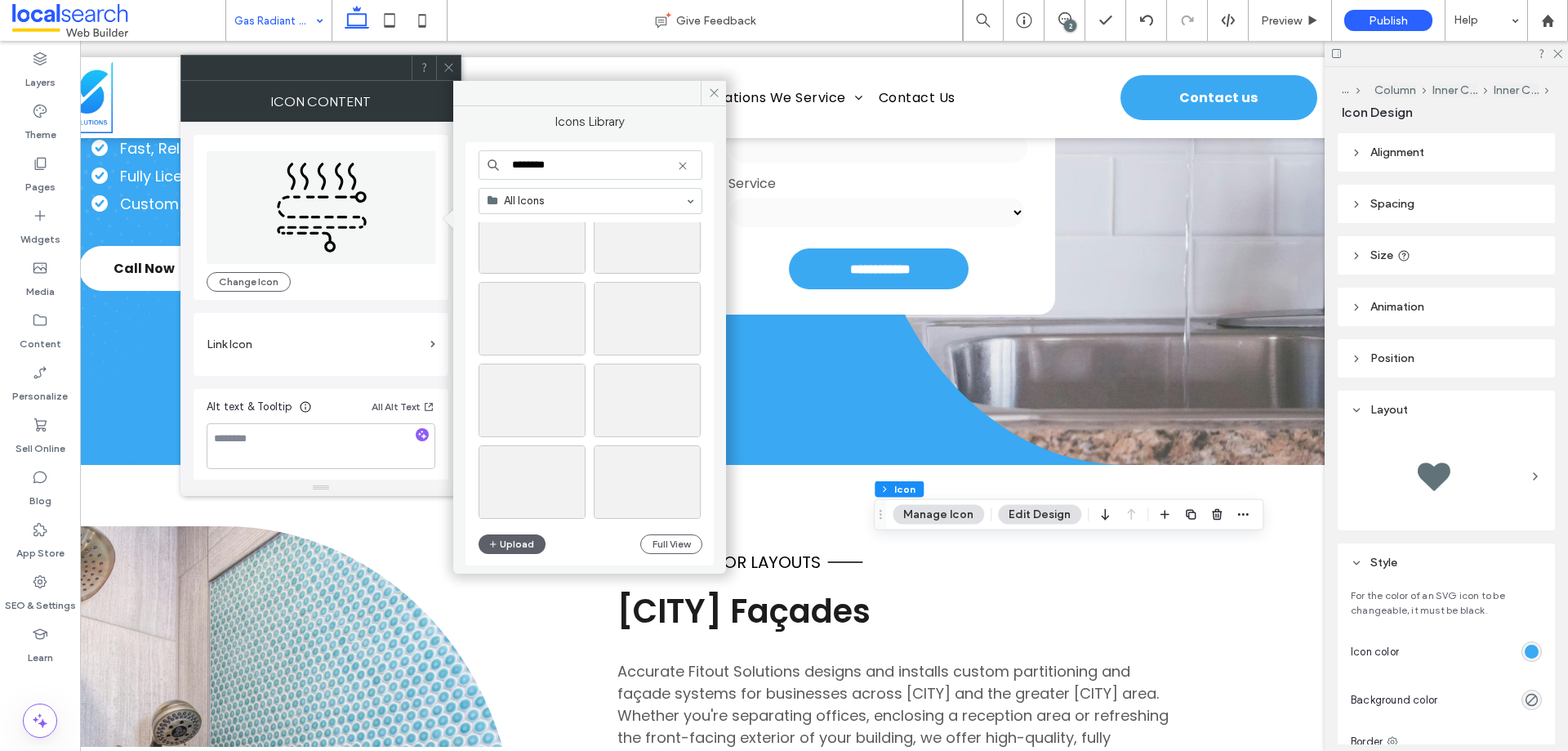 scroll, scrollTop: 4215, scrollLeft: 0, axis: vertical 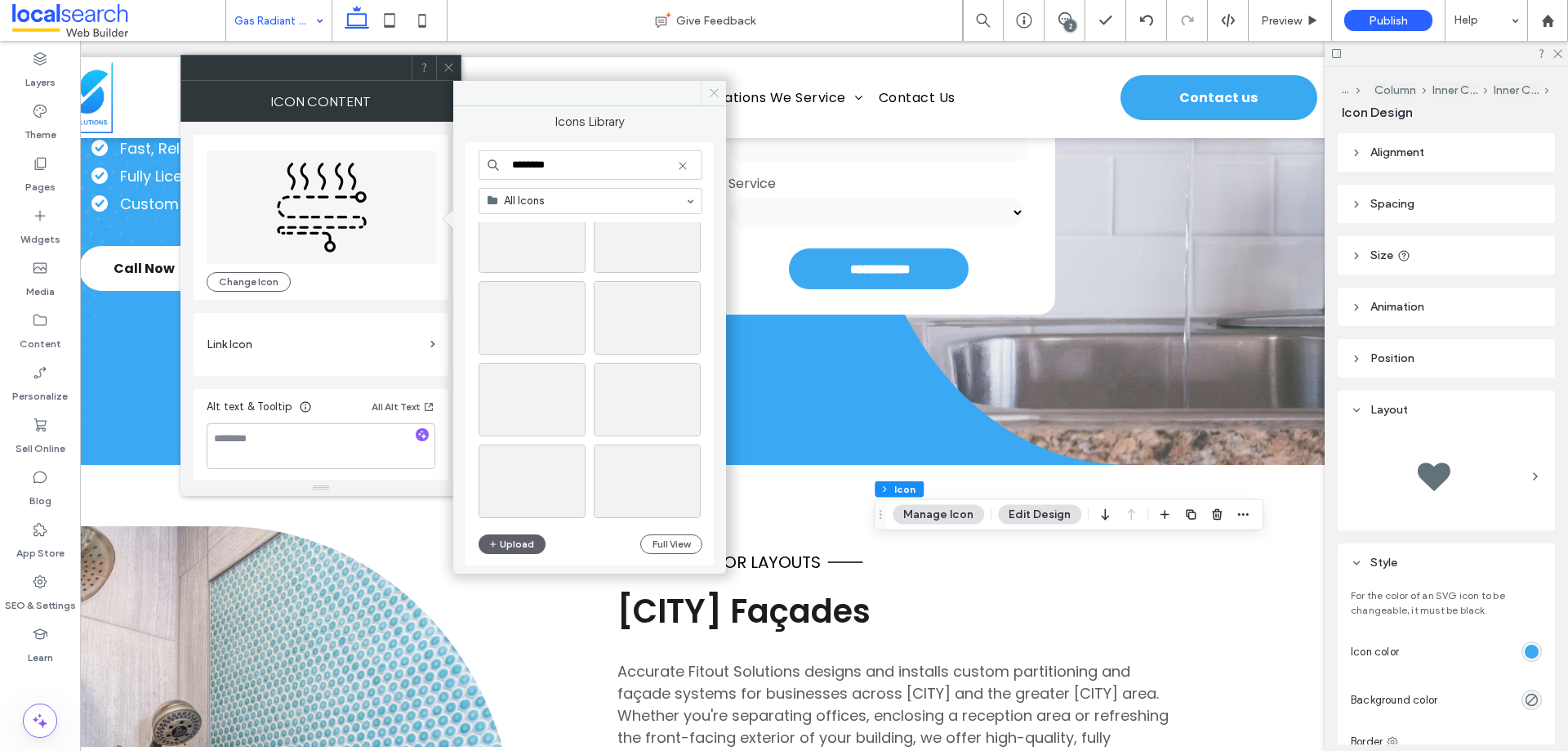 type on "*******" 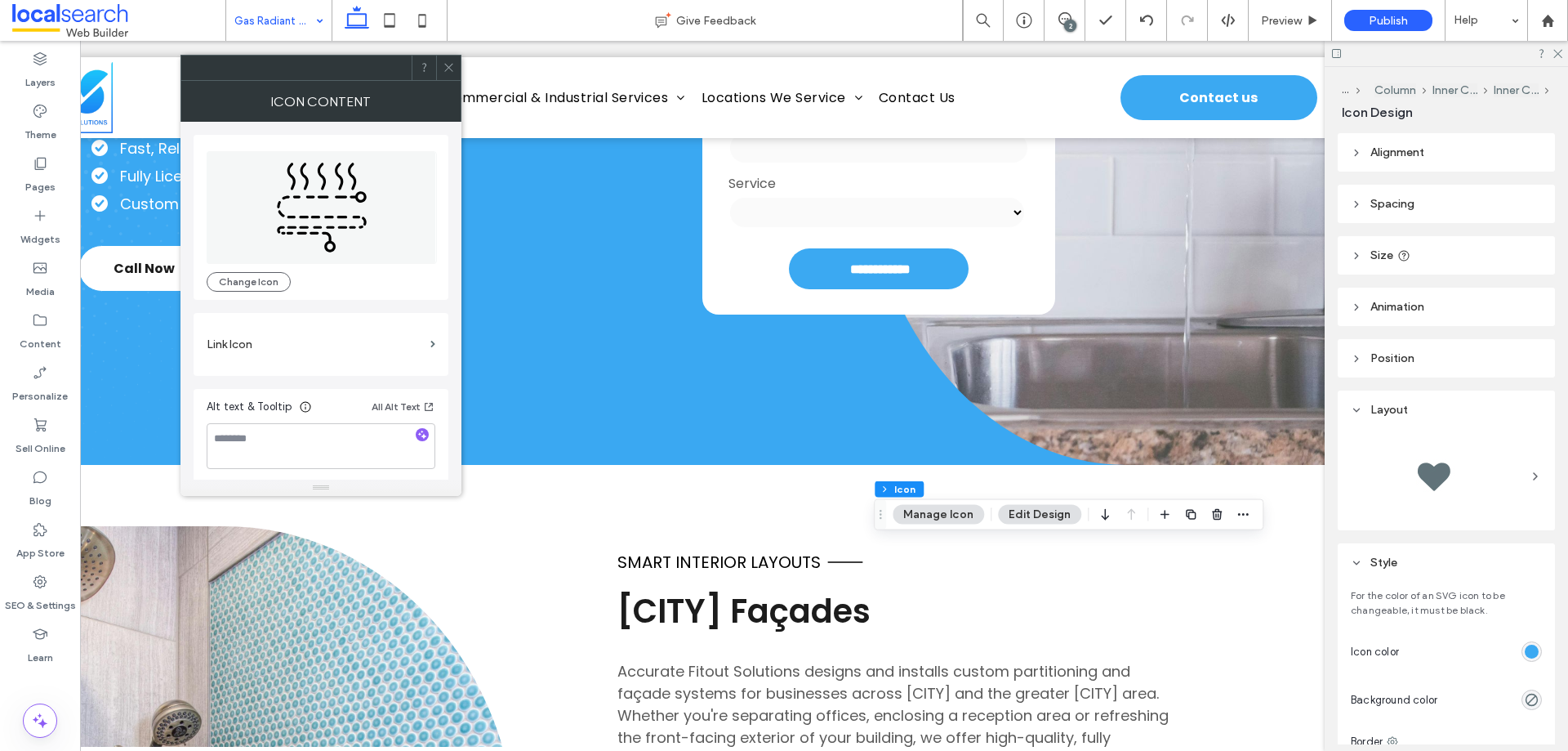click at bounding box center [448, 68] 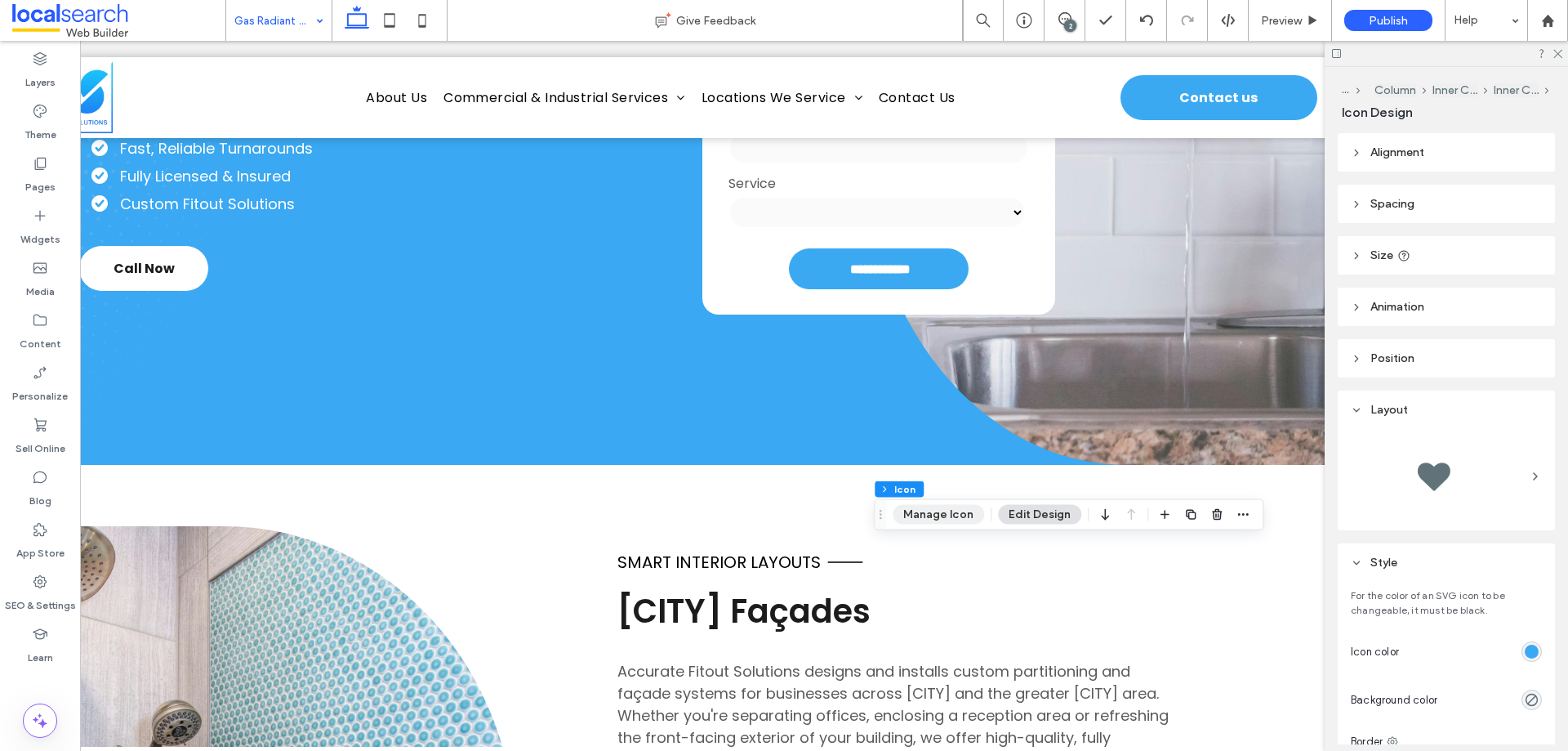 click on "Manage Icon" at bounding box center (938, 515) 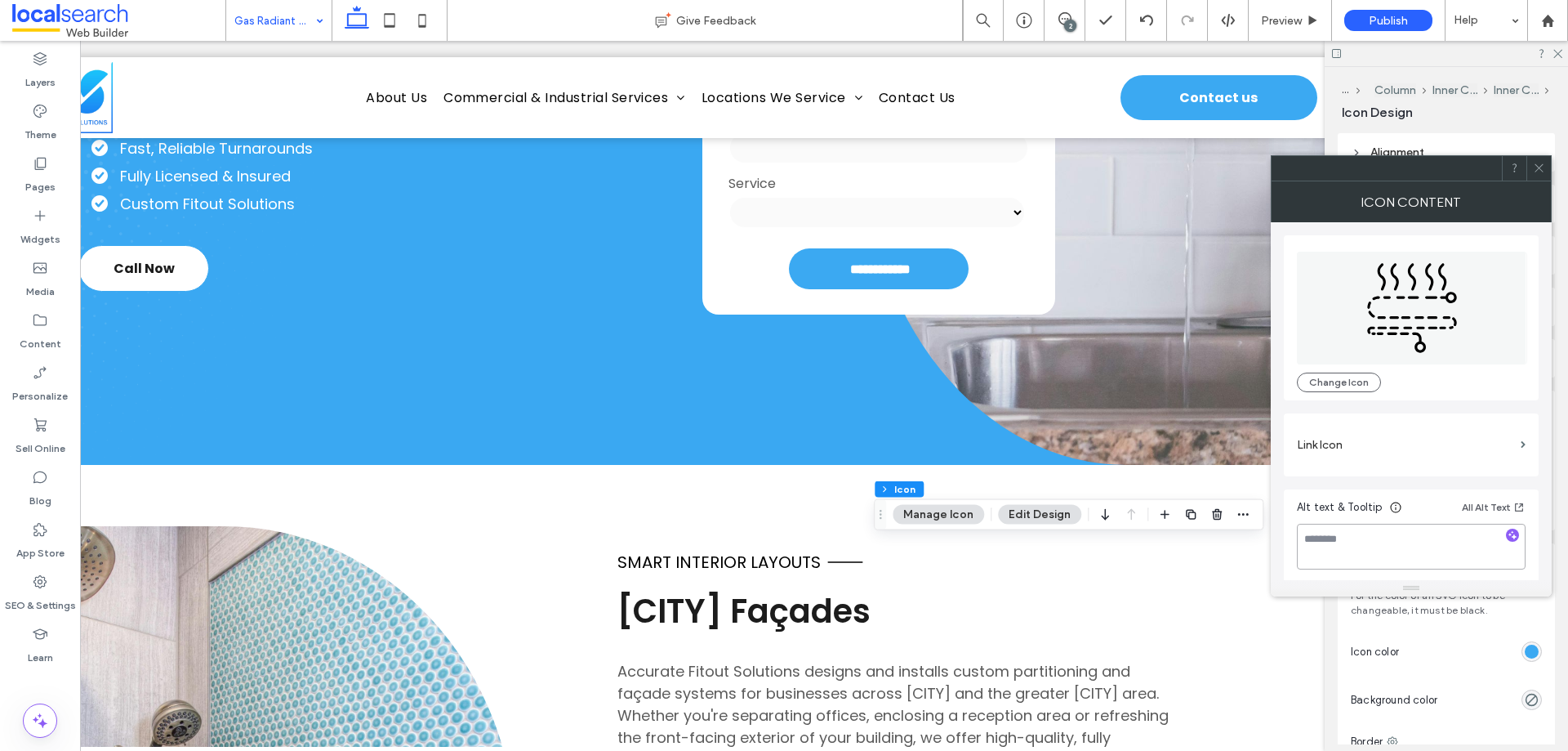 click at bounding box center (1411, 547) 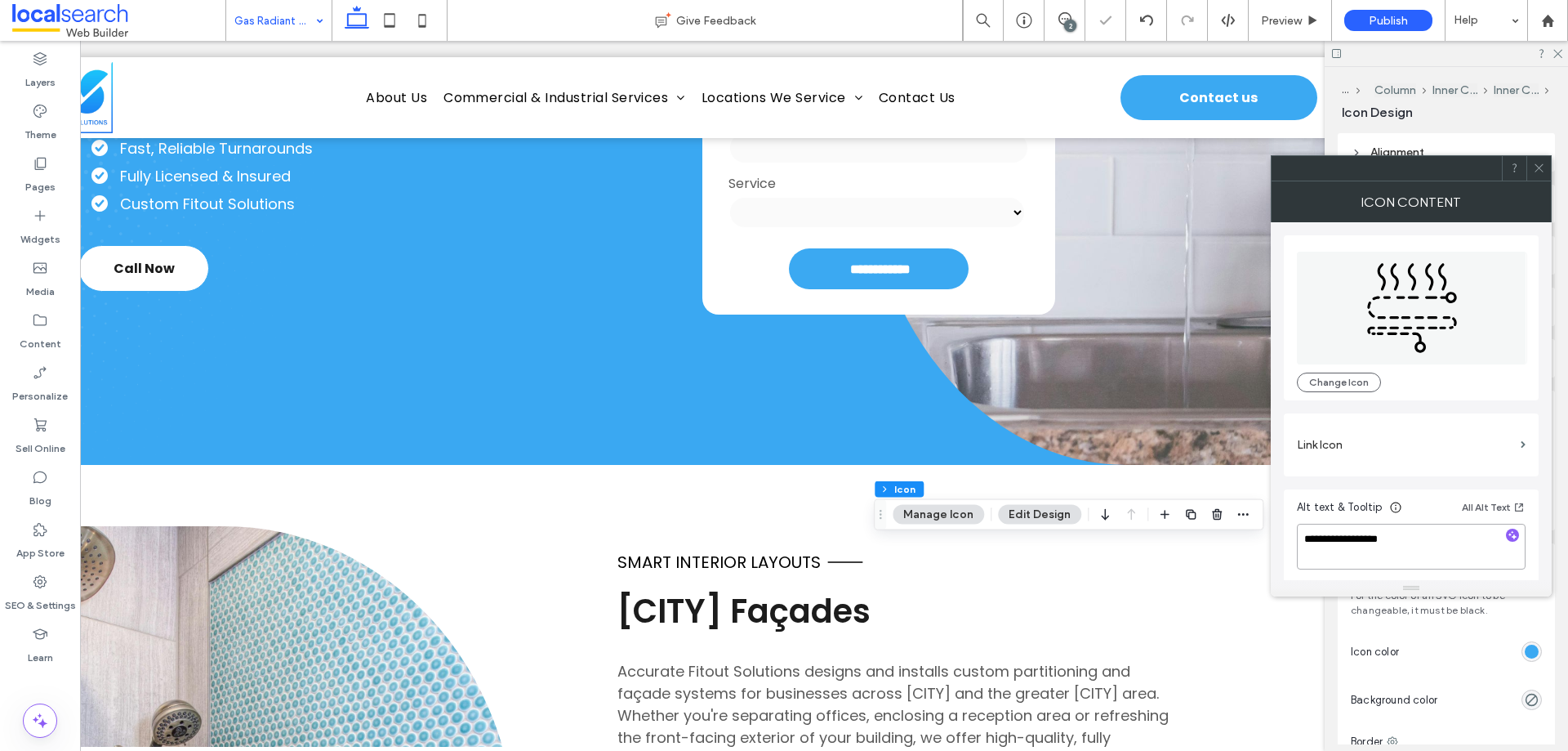 type on "**********" 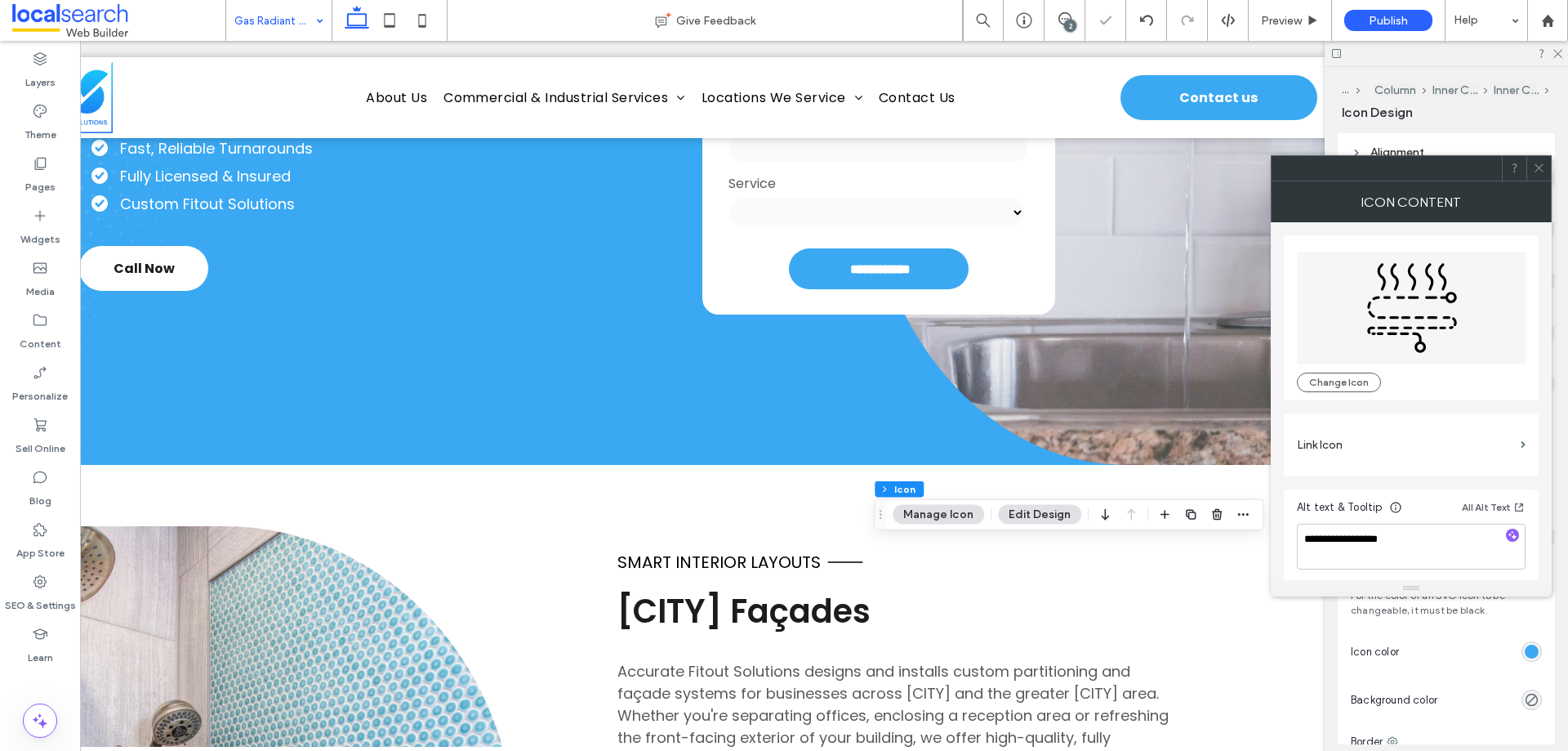 click on "Alt text & Tooltip All Alt Text" at bounding box center [1411, 511] 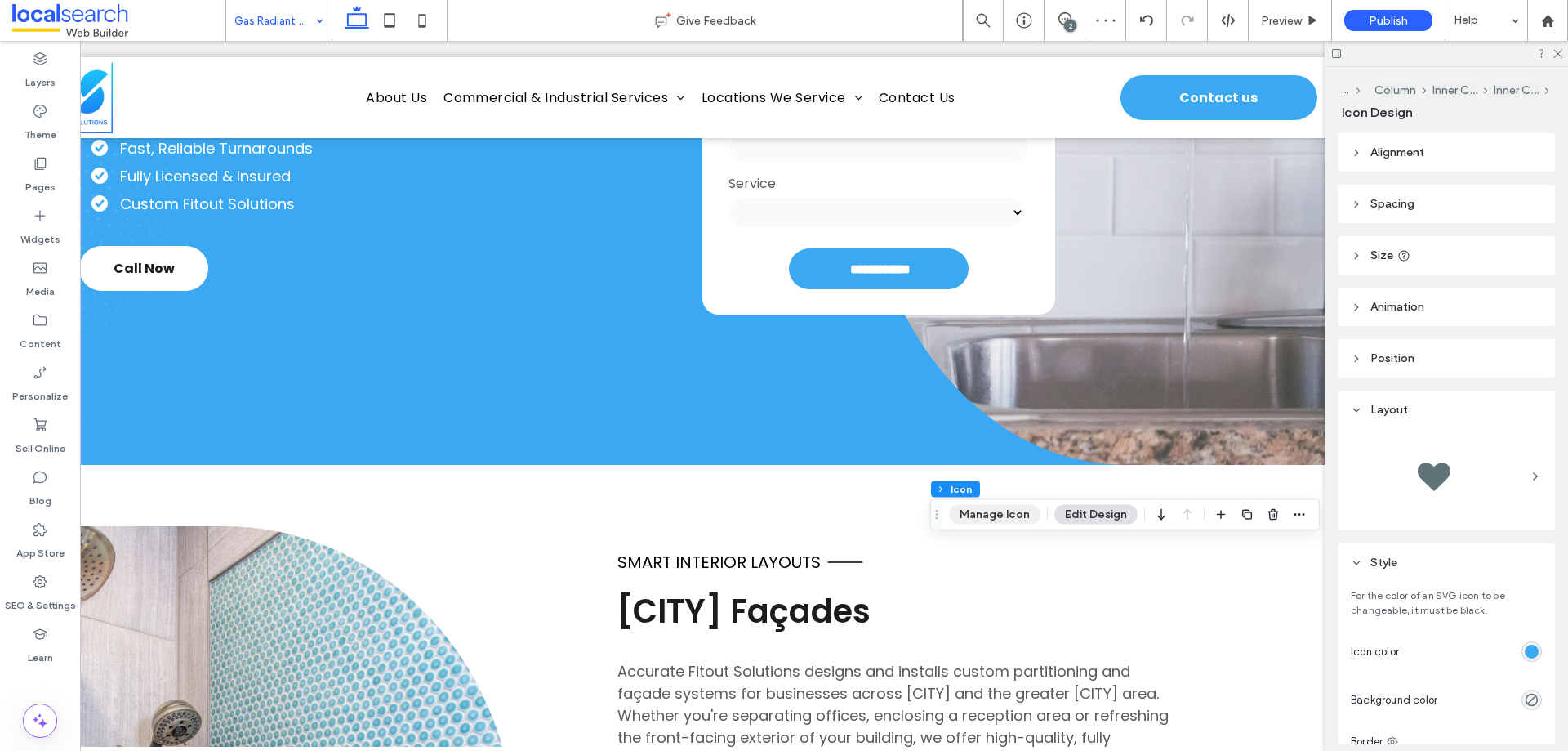 click on "Manage Icon" at bounding box center (995, 515) 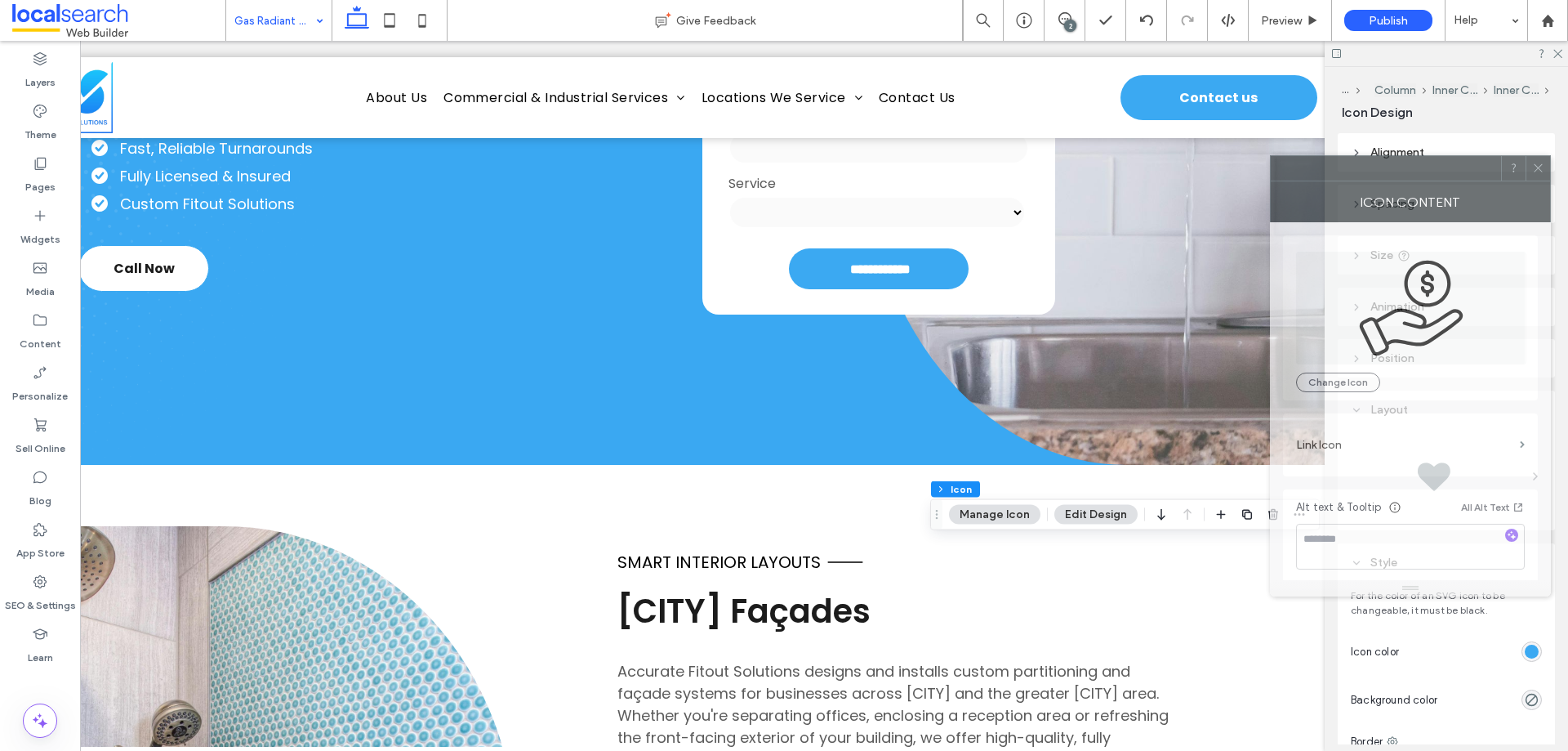 drag, startPoint x: 1368, startPoint y: 172, endPoint x: 474, endPoint y: 92, distance: 897.5723 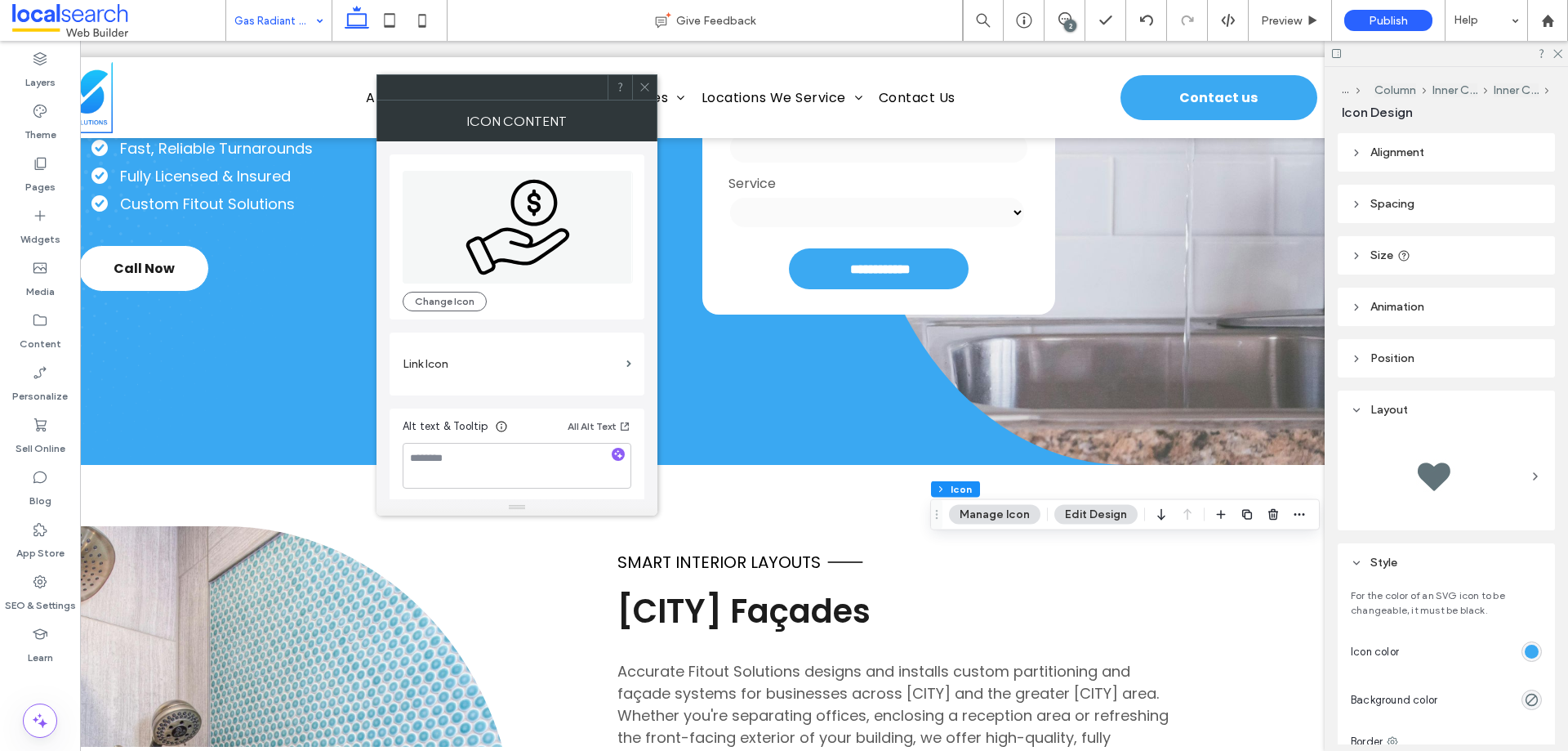 click 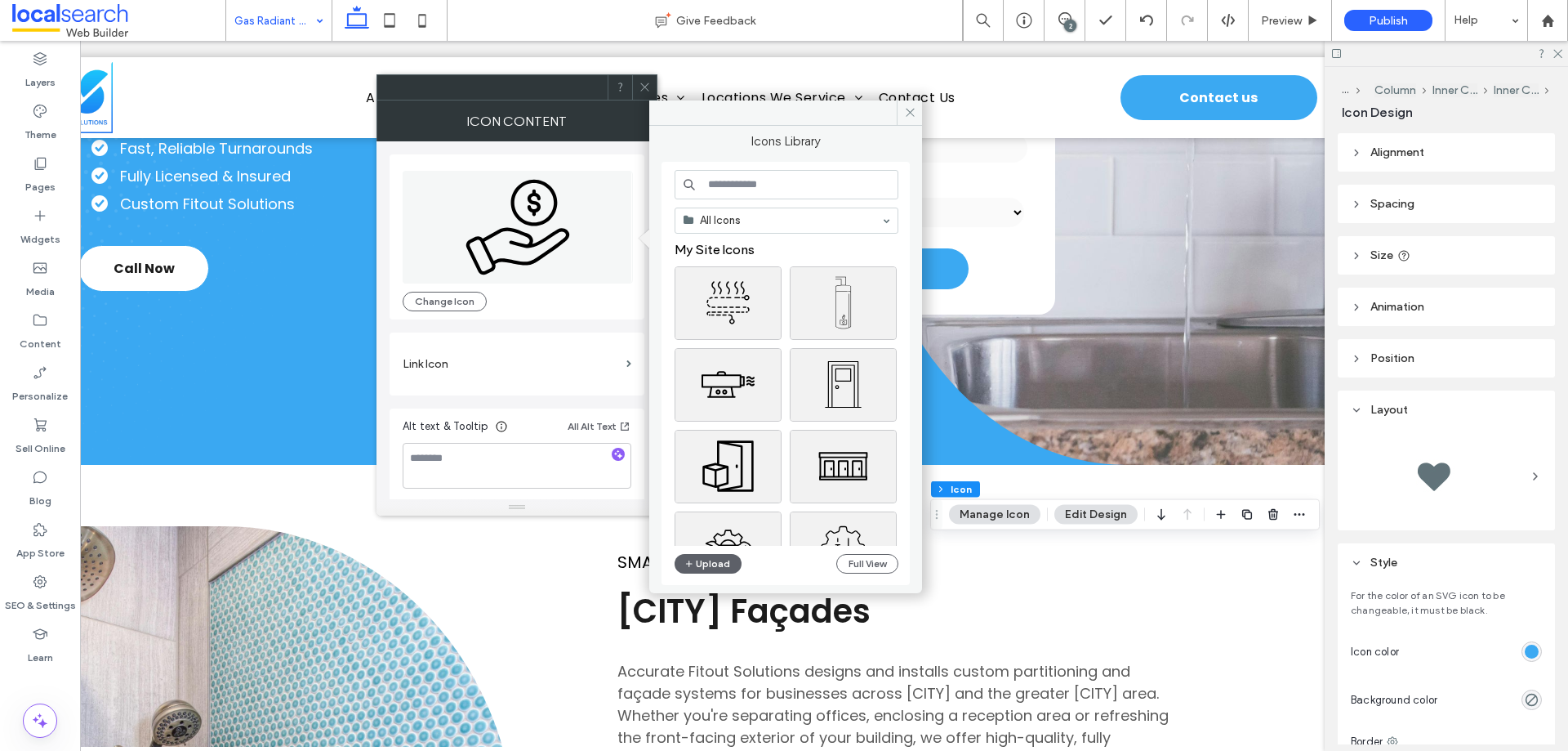click at bounding box center (786, 185) 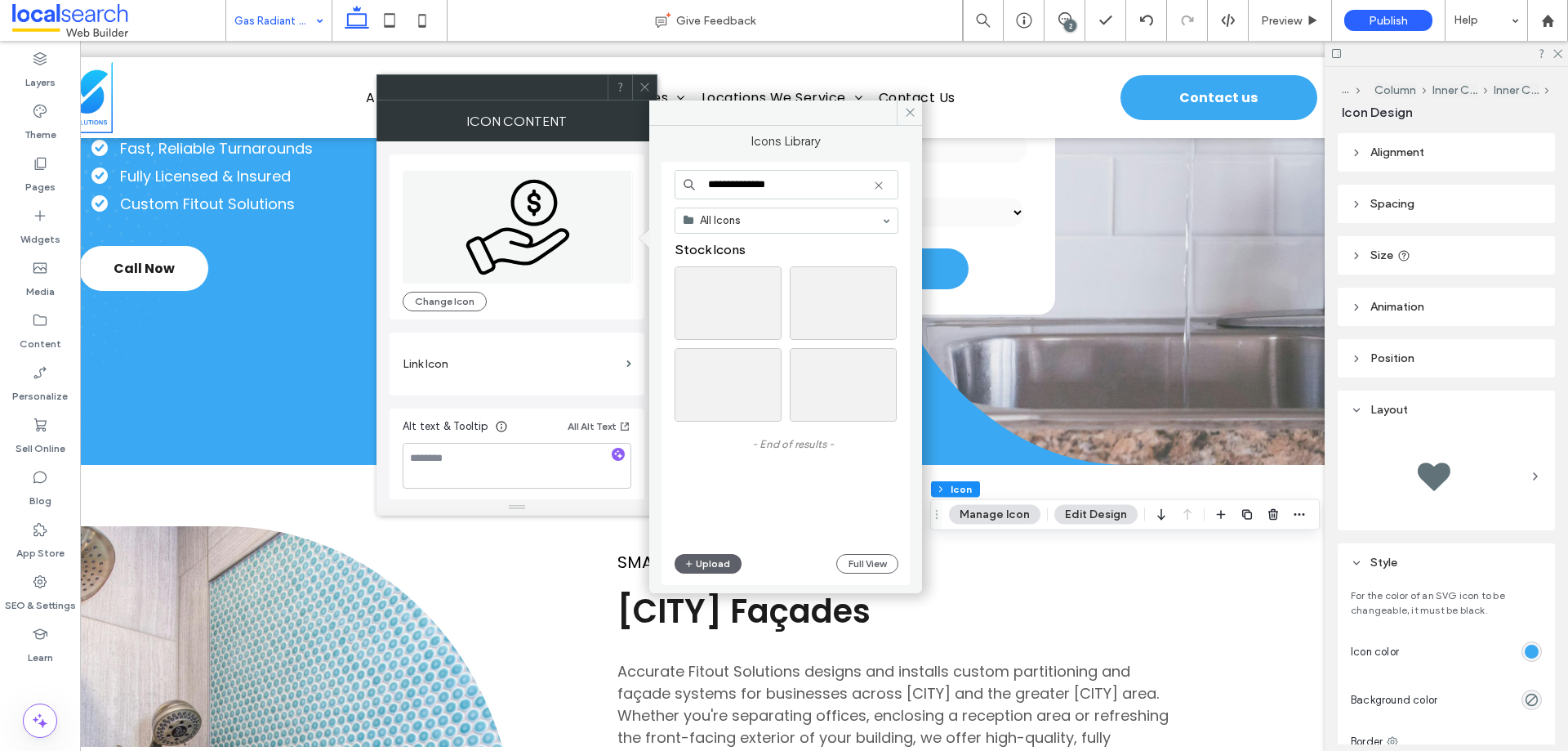 click on "**********" at bounding box center (786, 185) 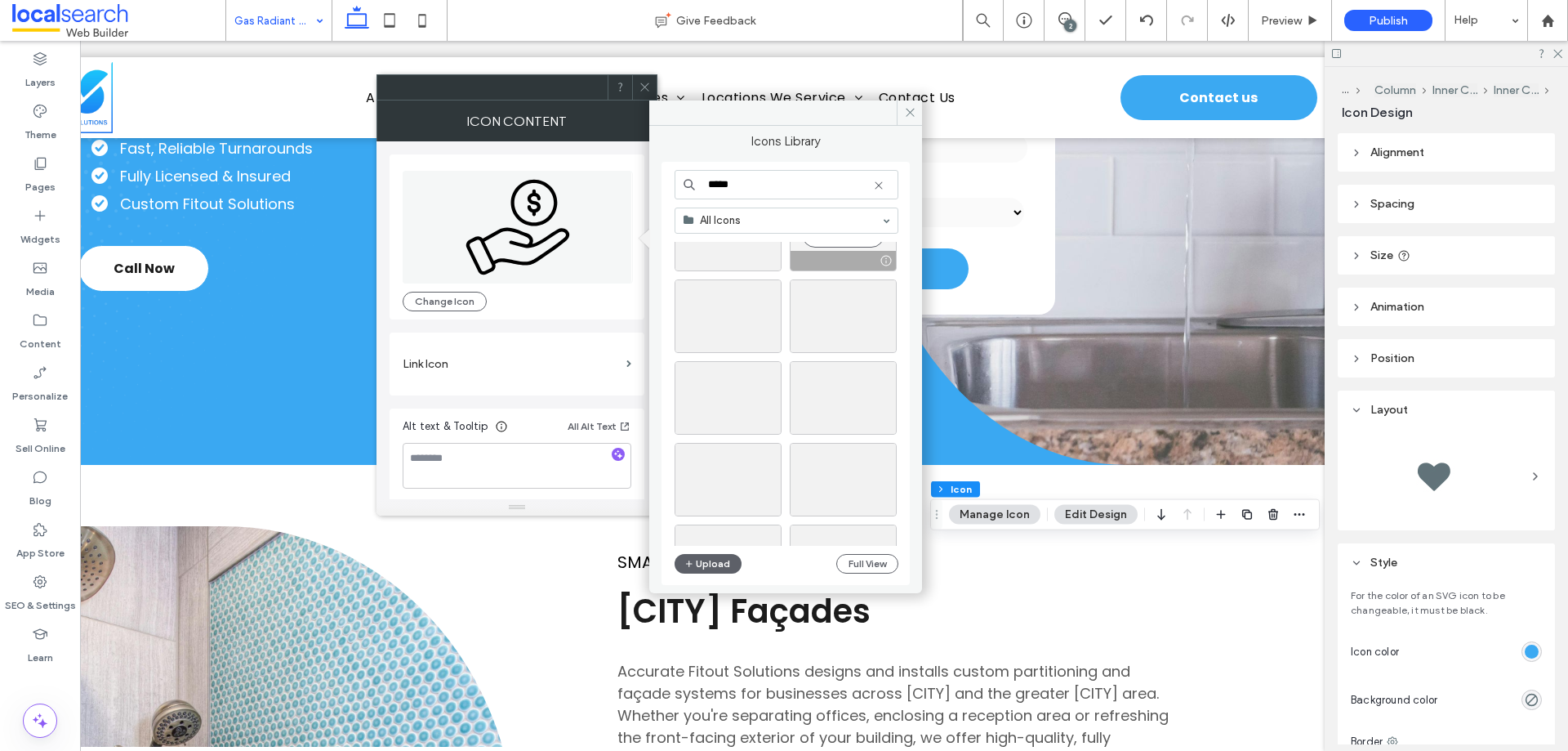 scroll, scrollTop: 163, scrollLeft: 0, axis: vertical 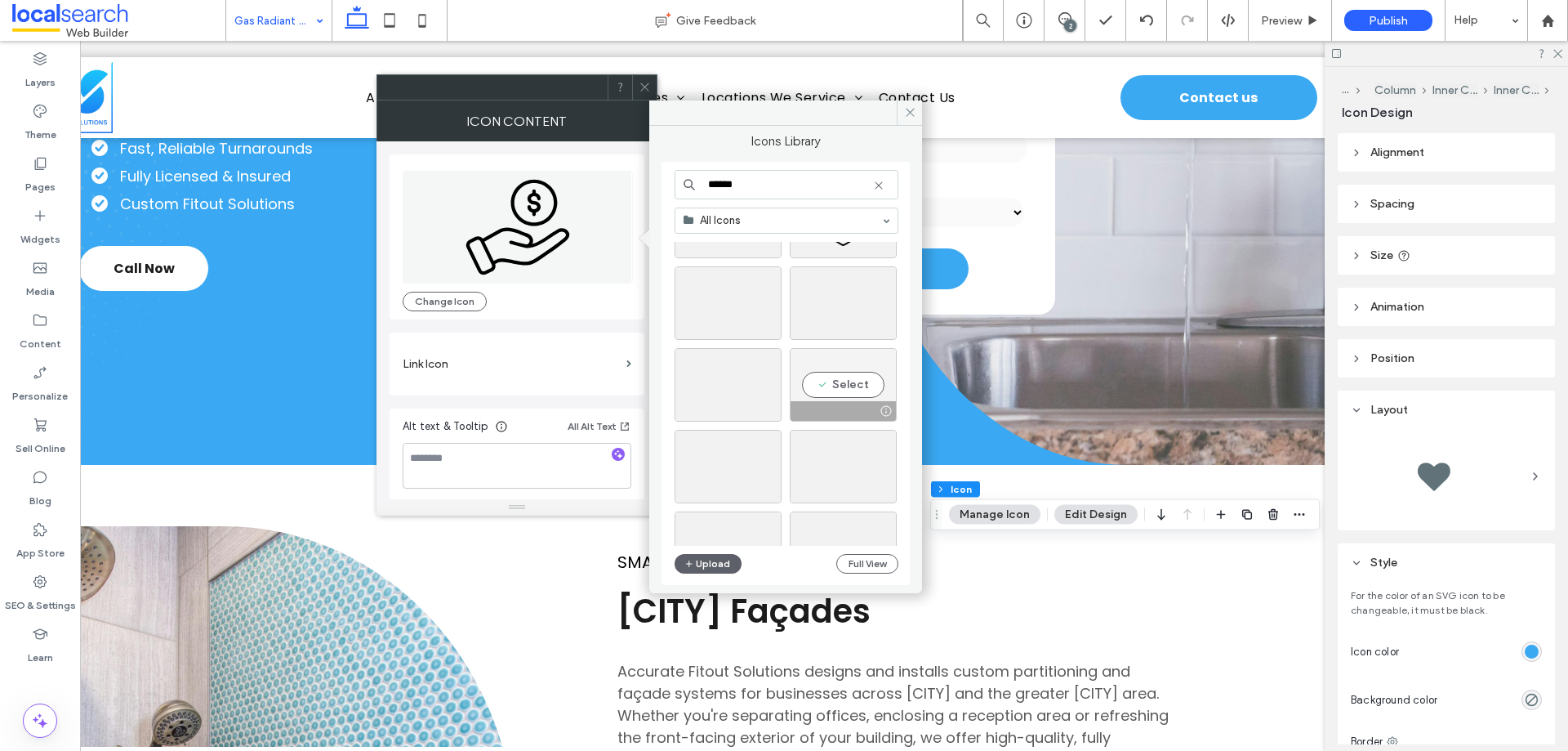 type on "******" 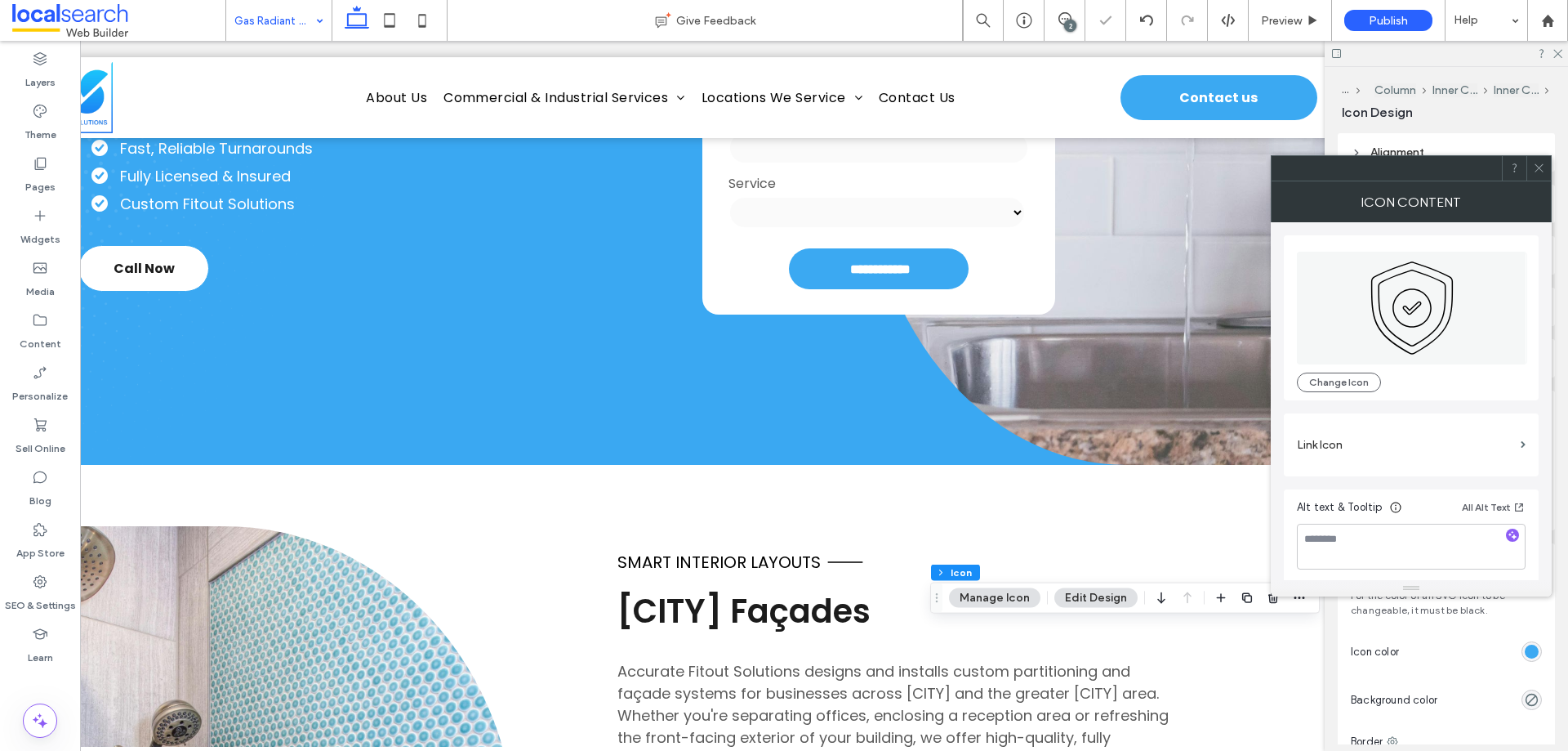 click 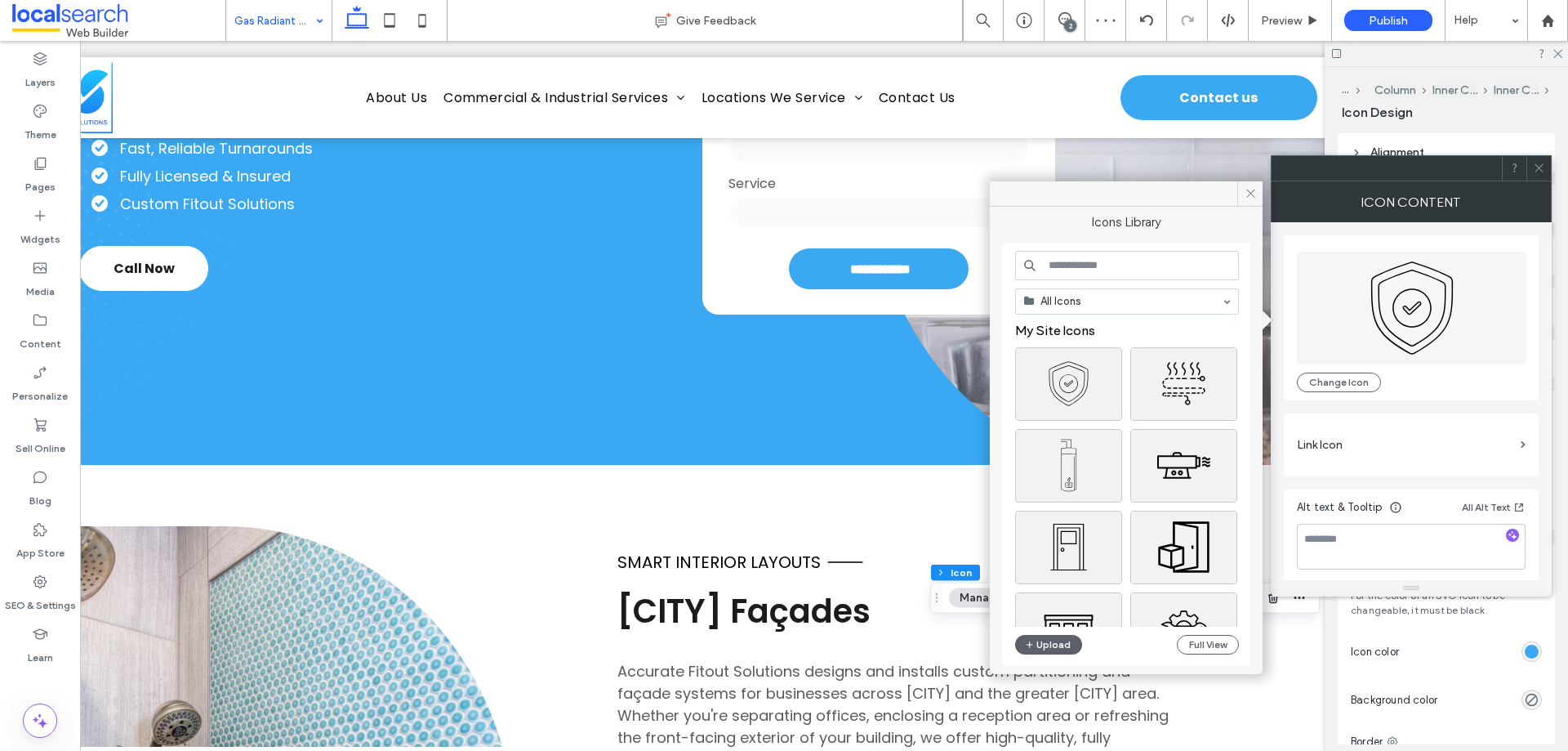 click at bounding box center [1127, 266] 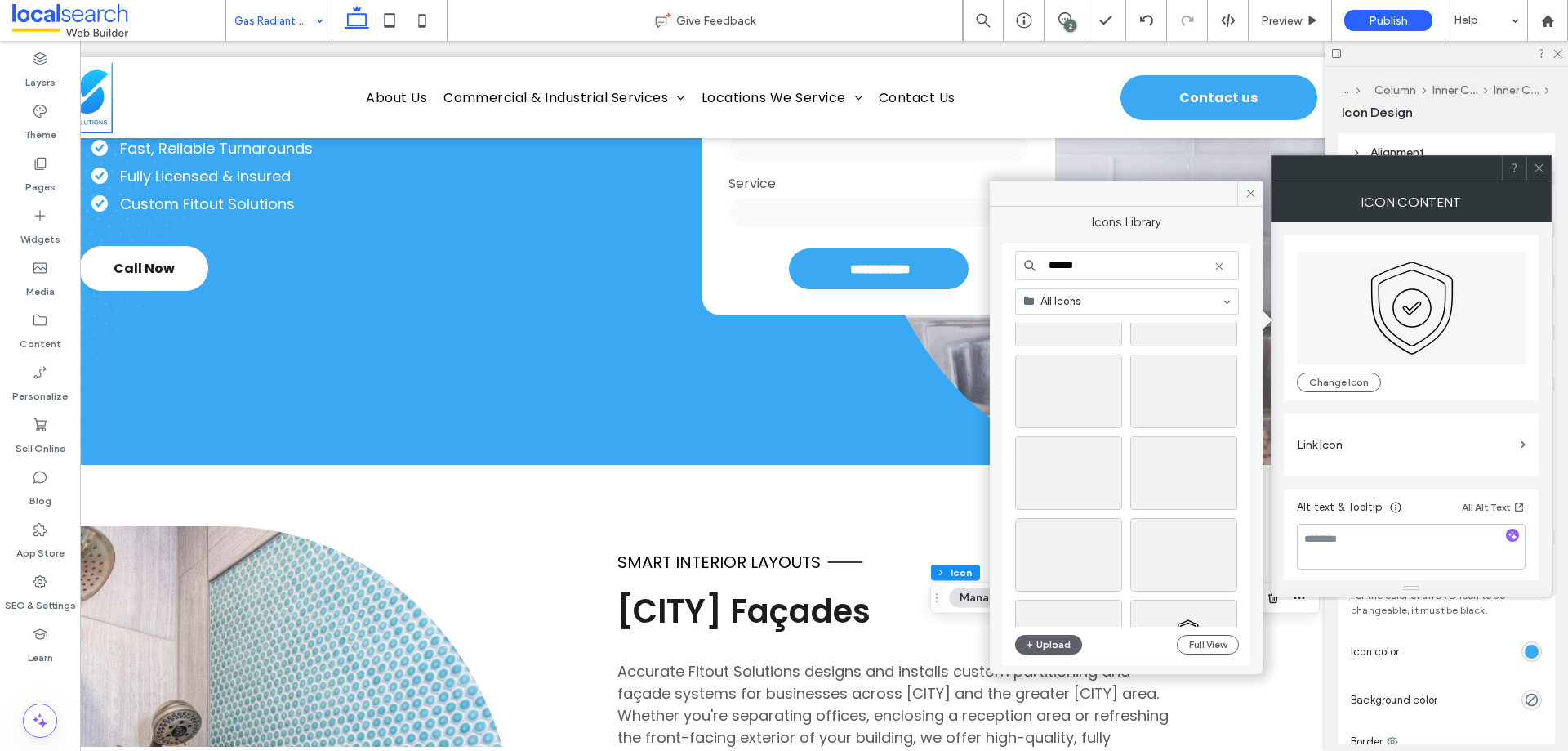 scroll, scrollTop: 817, scrollLeft: 0, axis: vertical 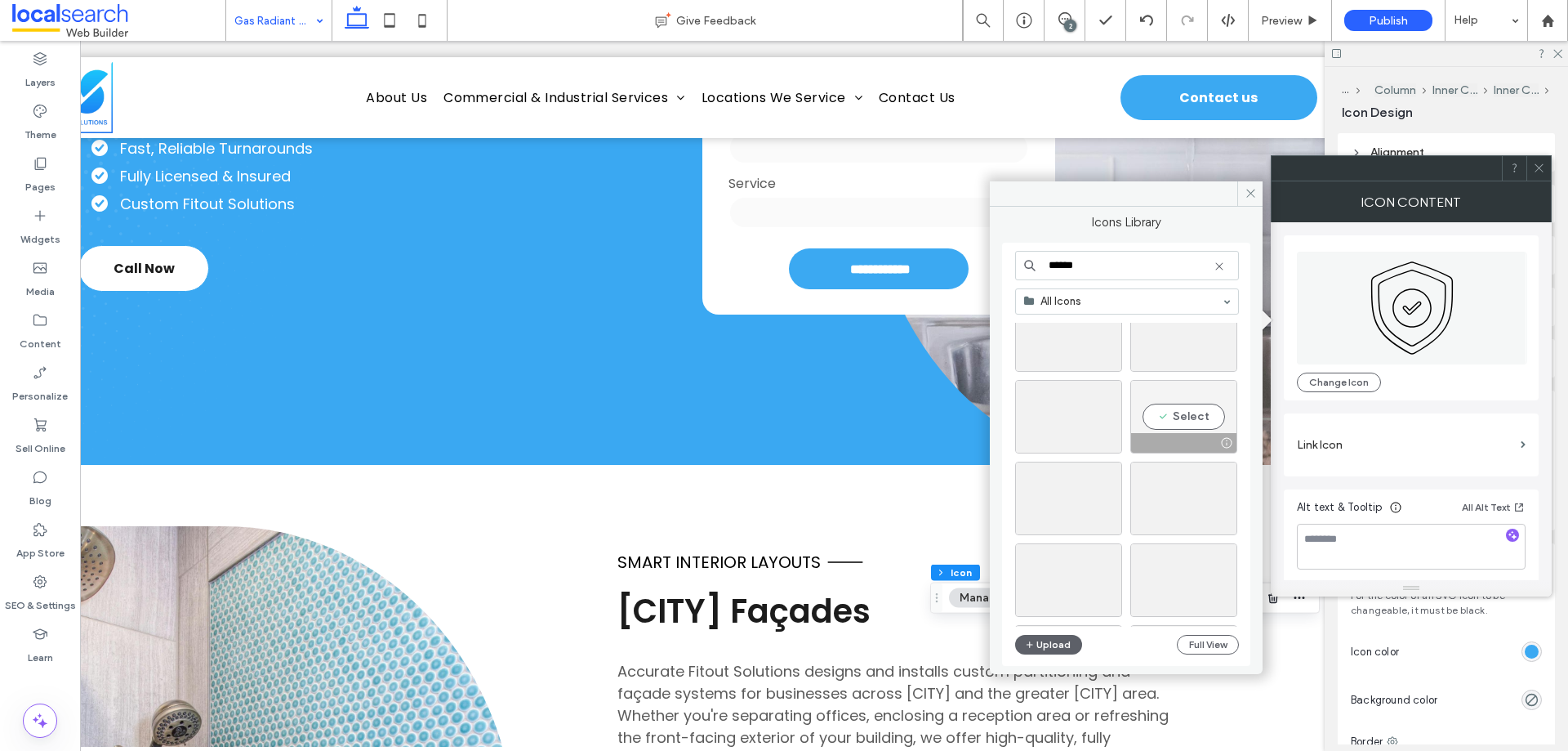 type on "******" 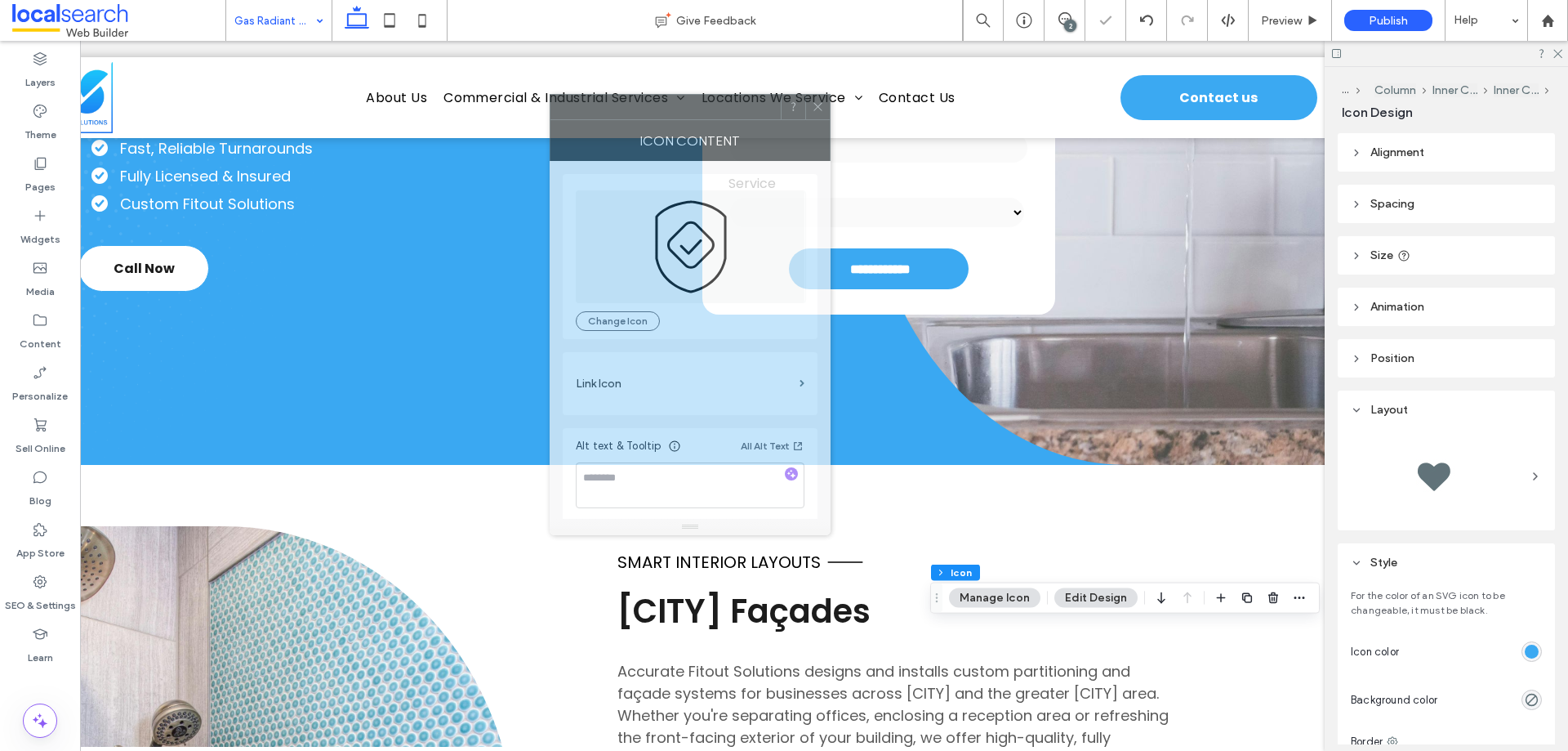 drag, startPoint x: 1383, startPoint y: 179, endPoint x: 662, endPoint y: 118, distance: 723.57584 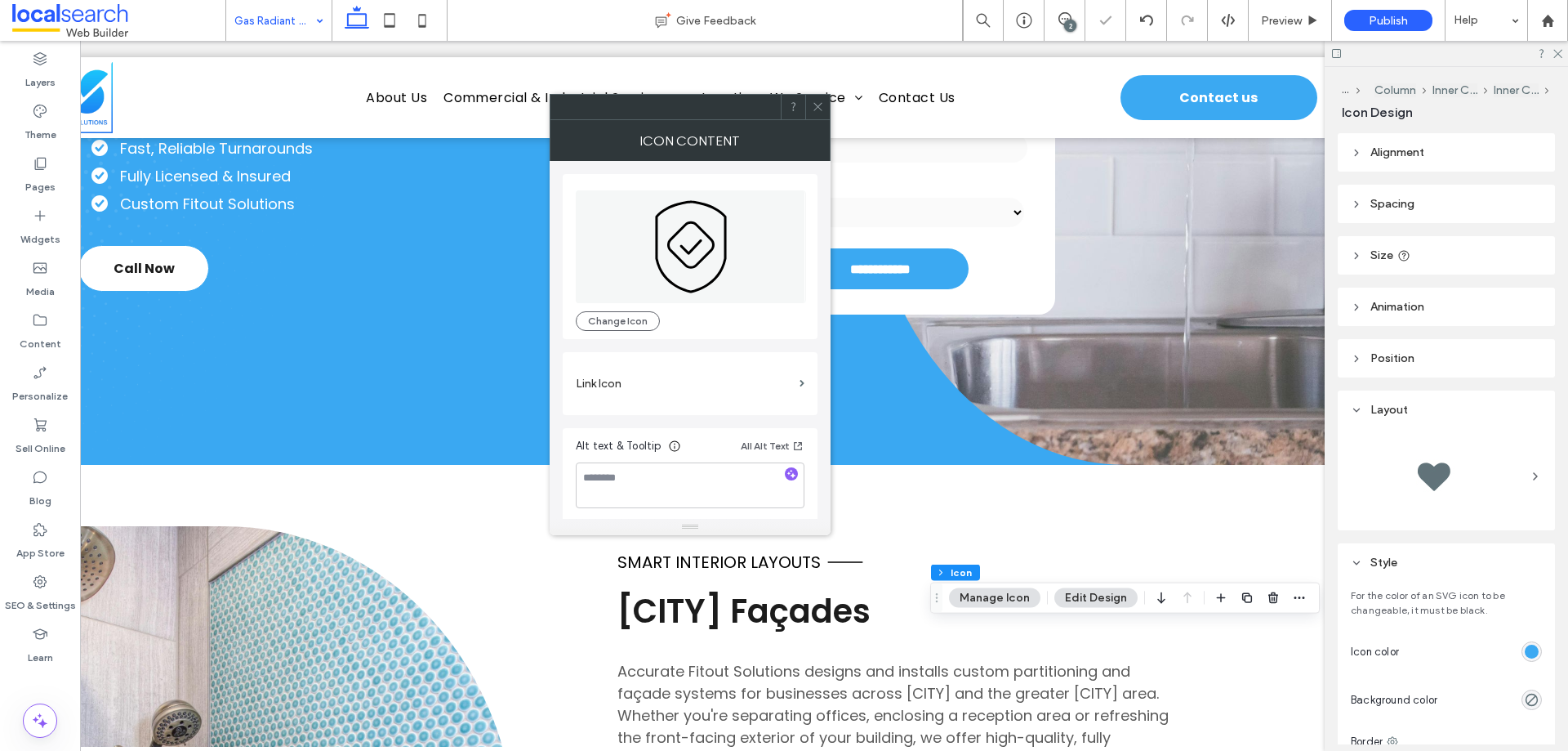 click 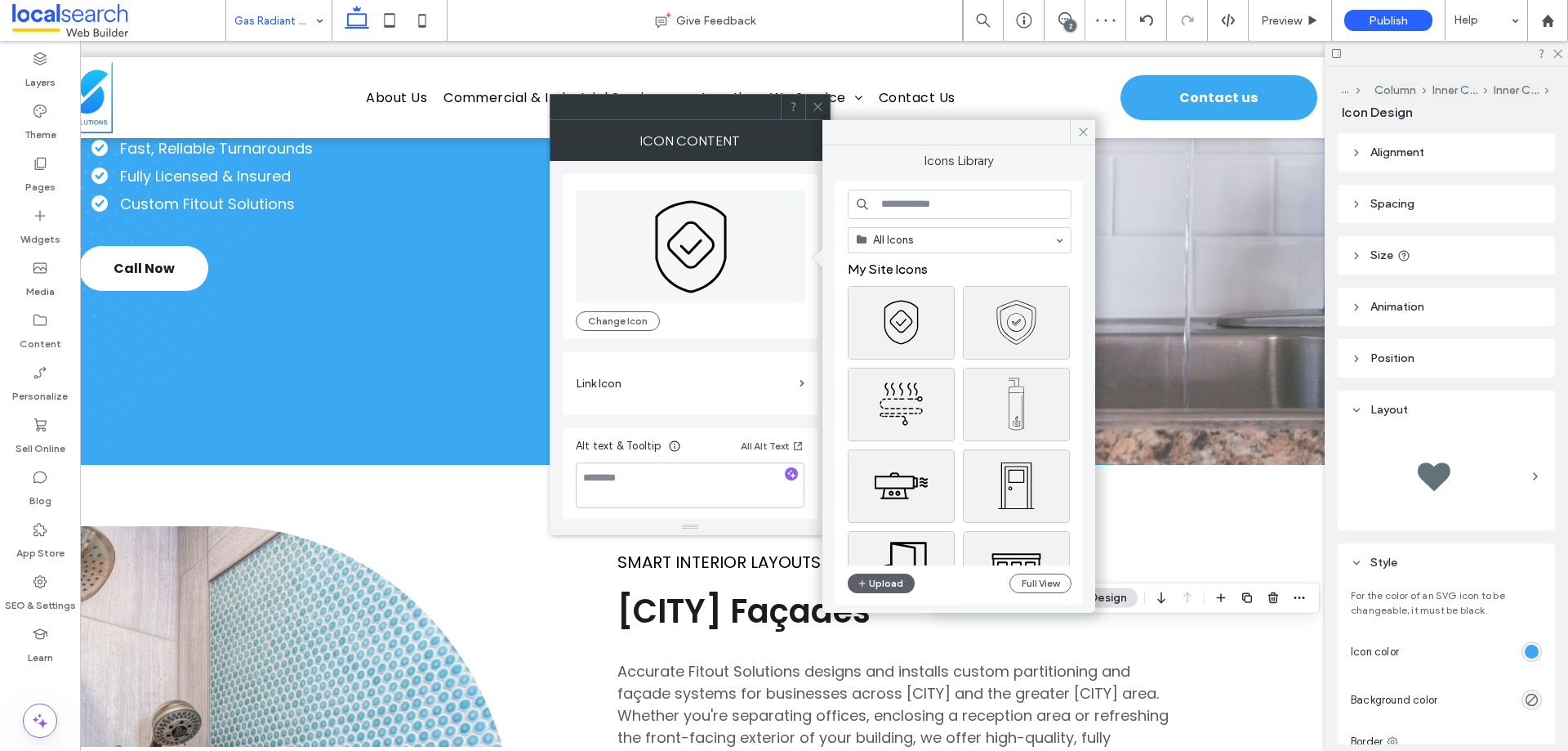 click at bounding box center (960, 204) 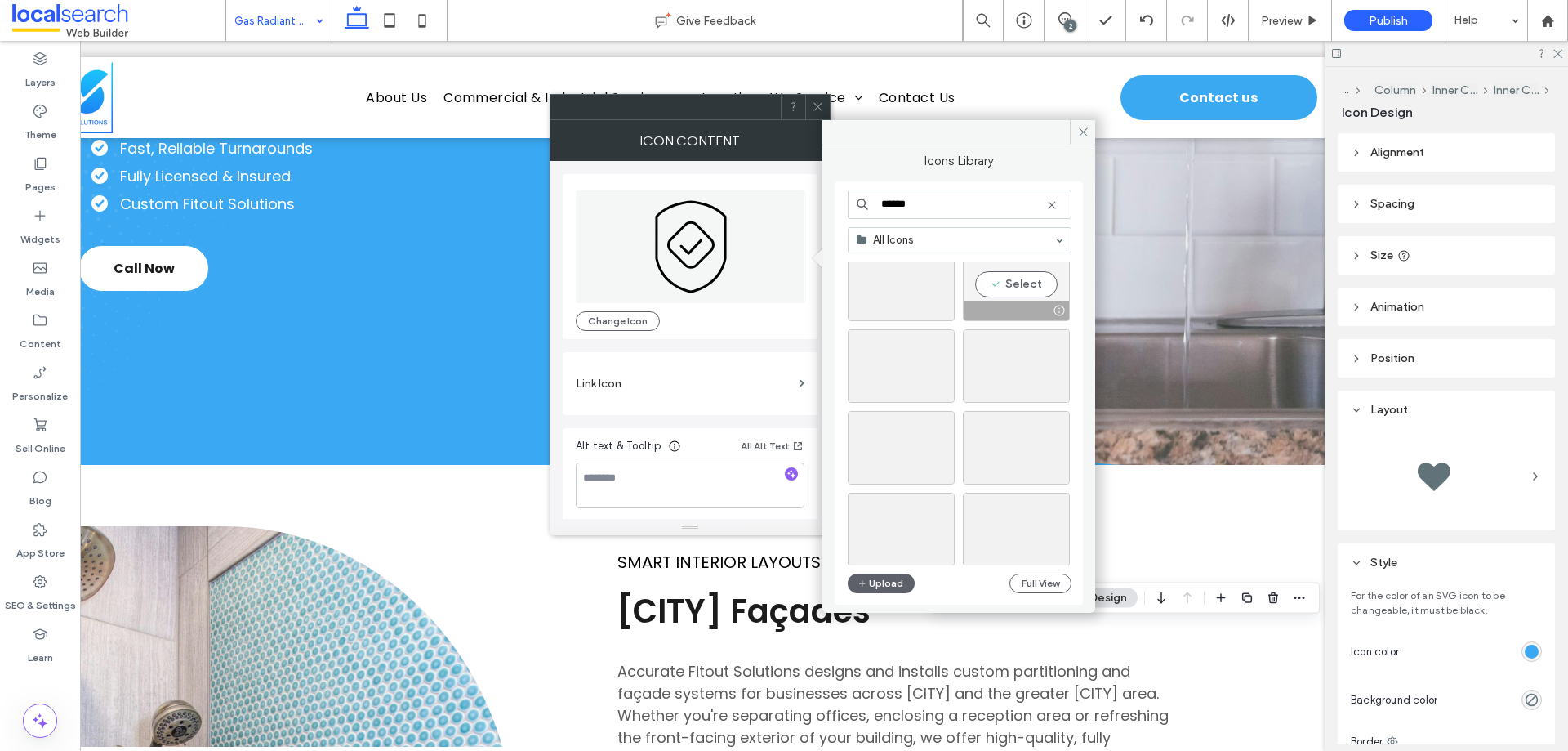 scroll, scrollTop: 1893, scrollLeft: 0, axis: vertical 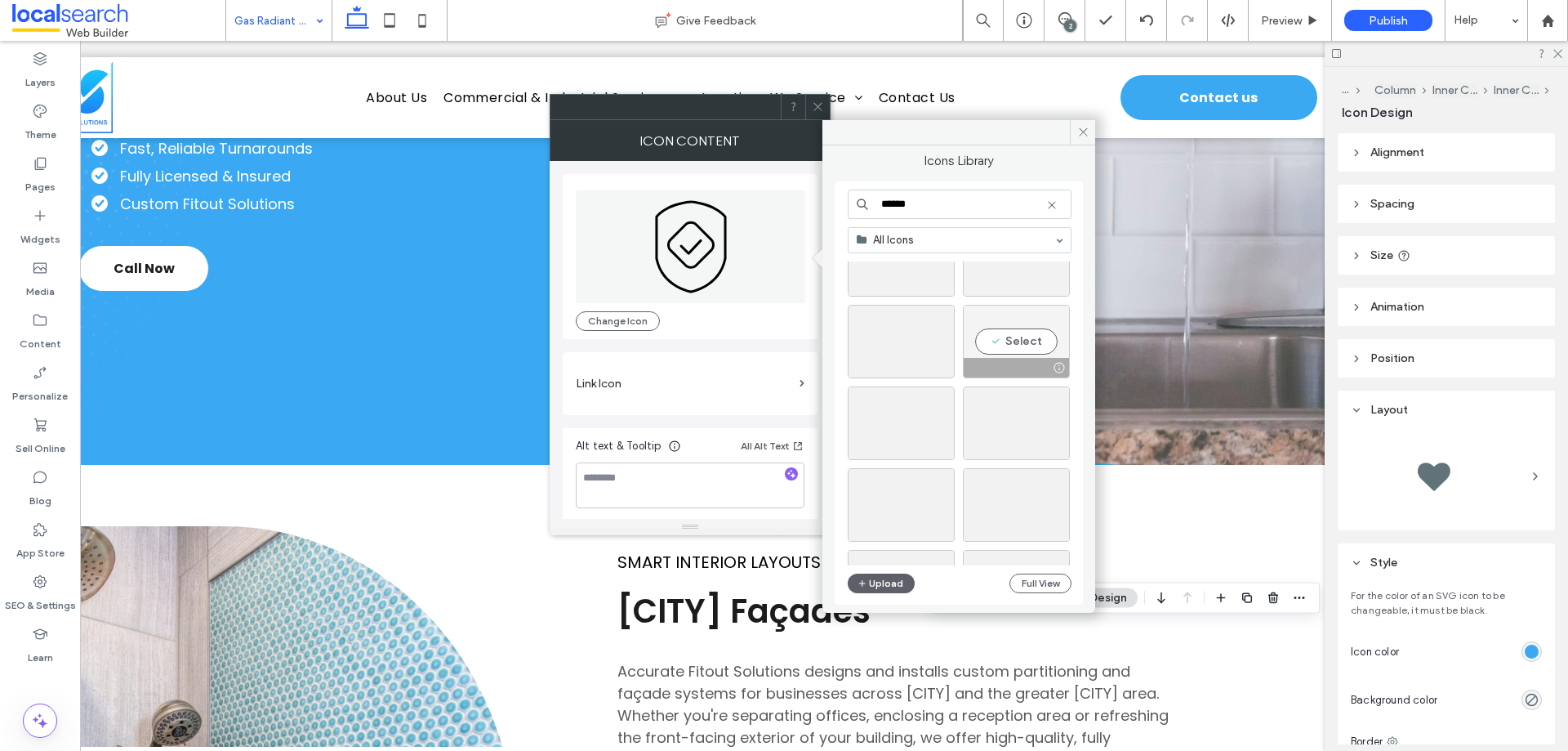 type on "******" 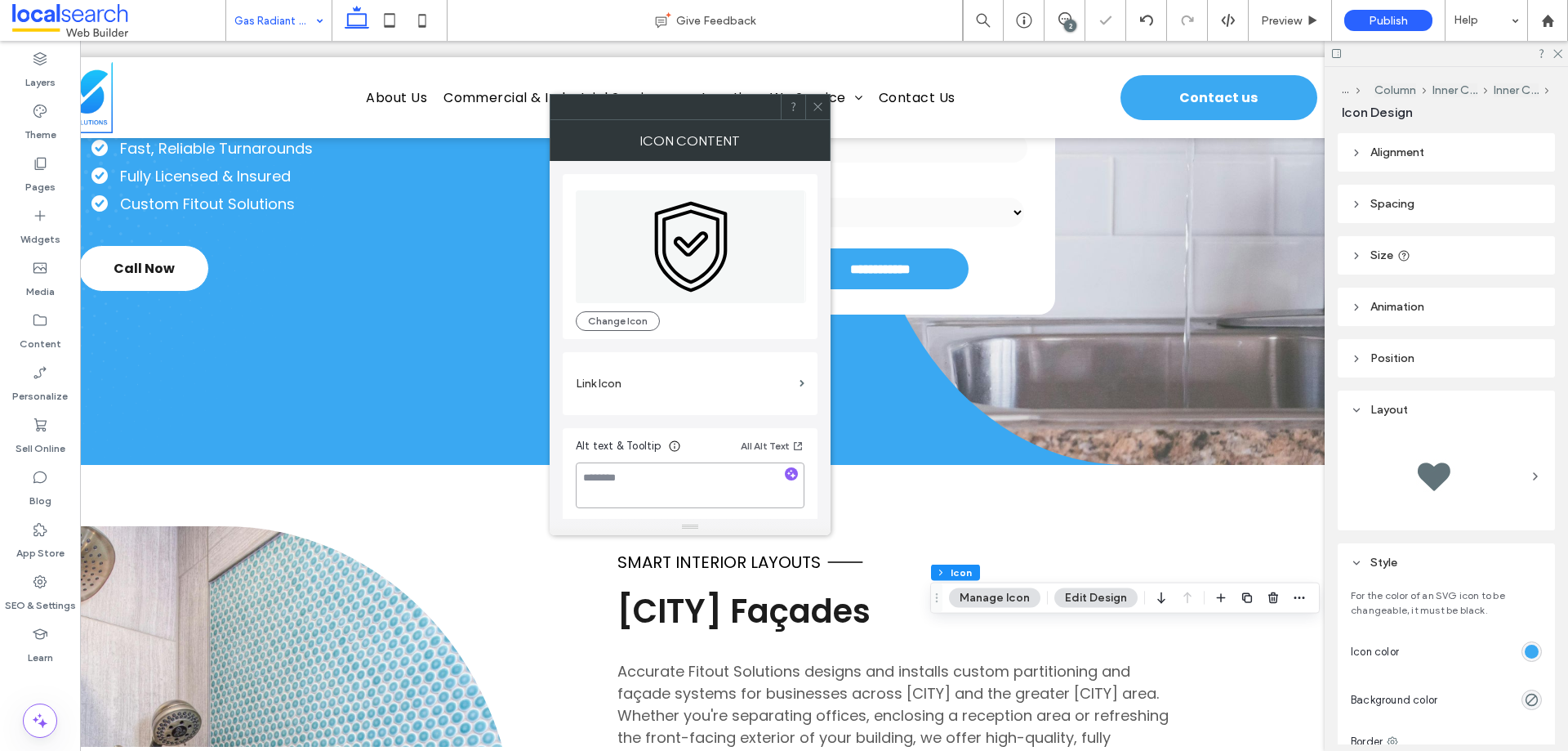 click at bounding box center (690, 485) 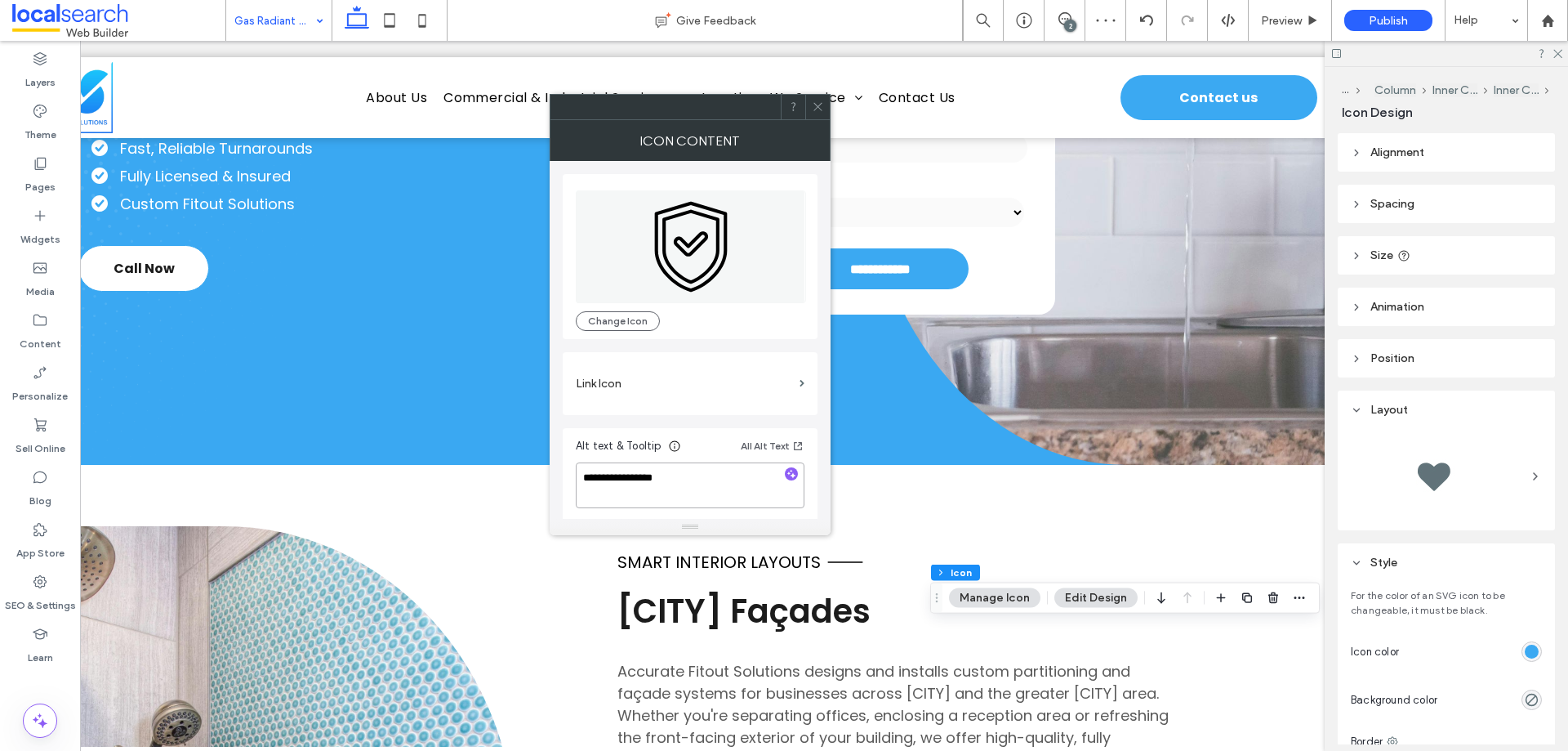 type on "**********" 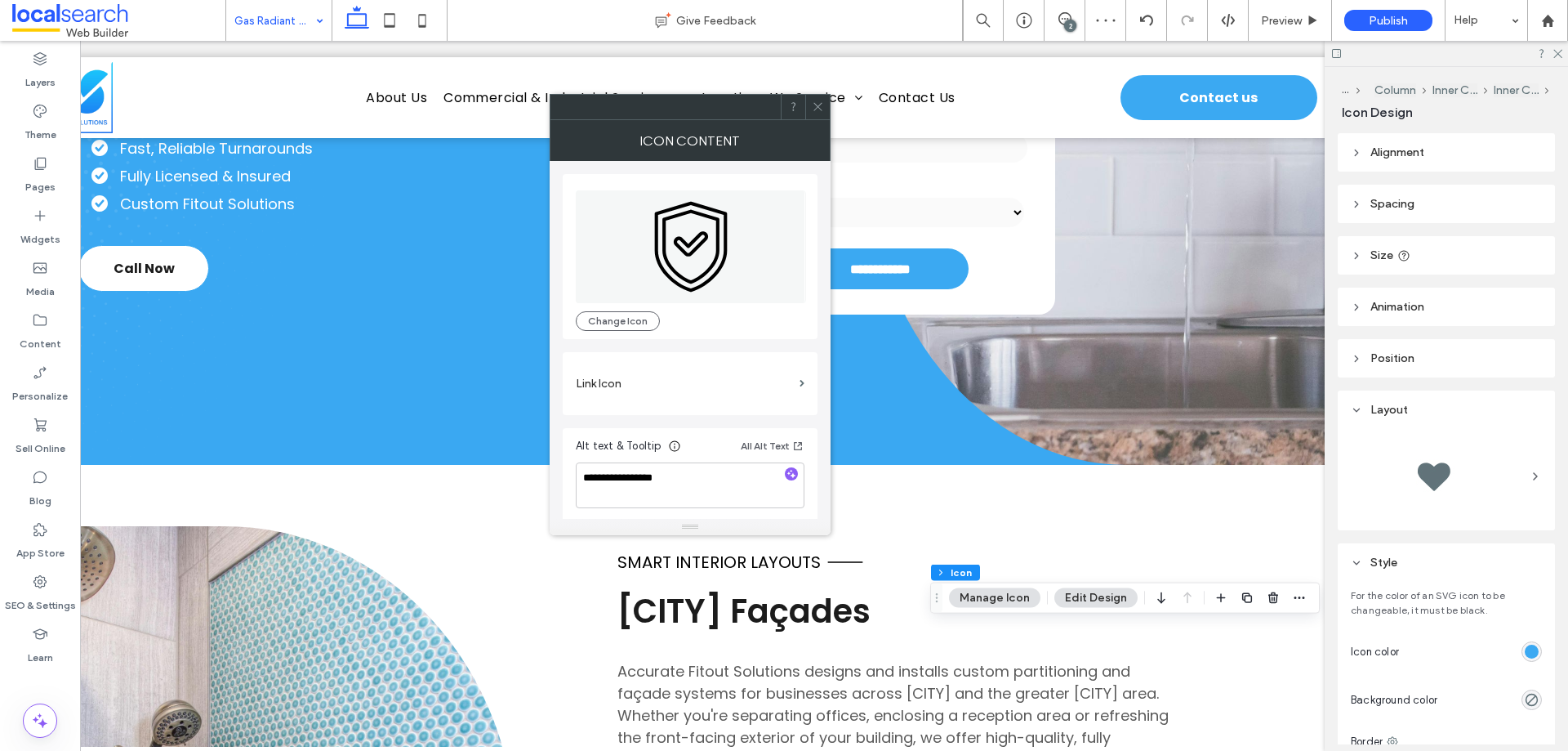 click on "Alt text & Tooltip All Alt Text" at bounding box center [690, 449] 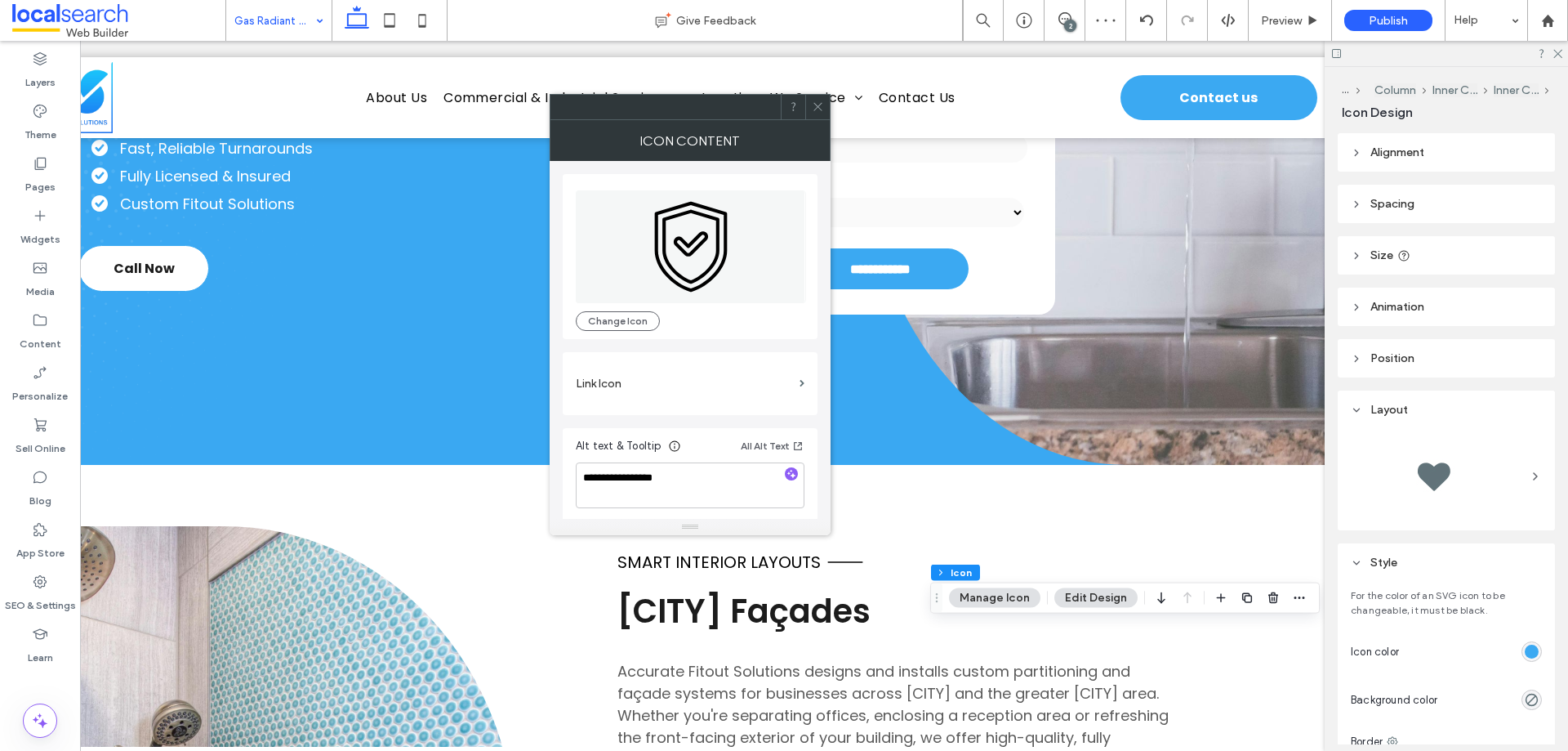 click at bounding box center (817, 107) 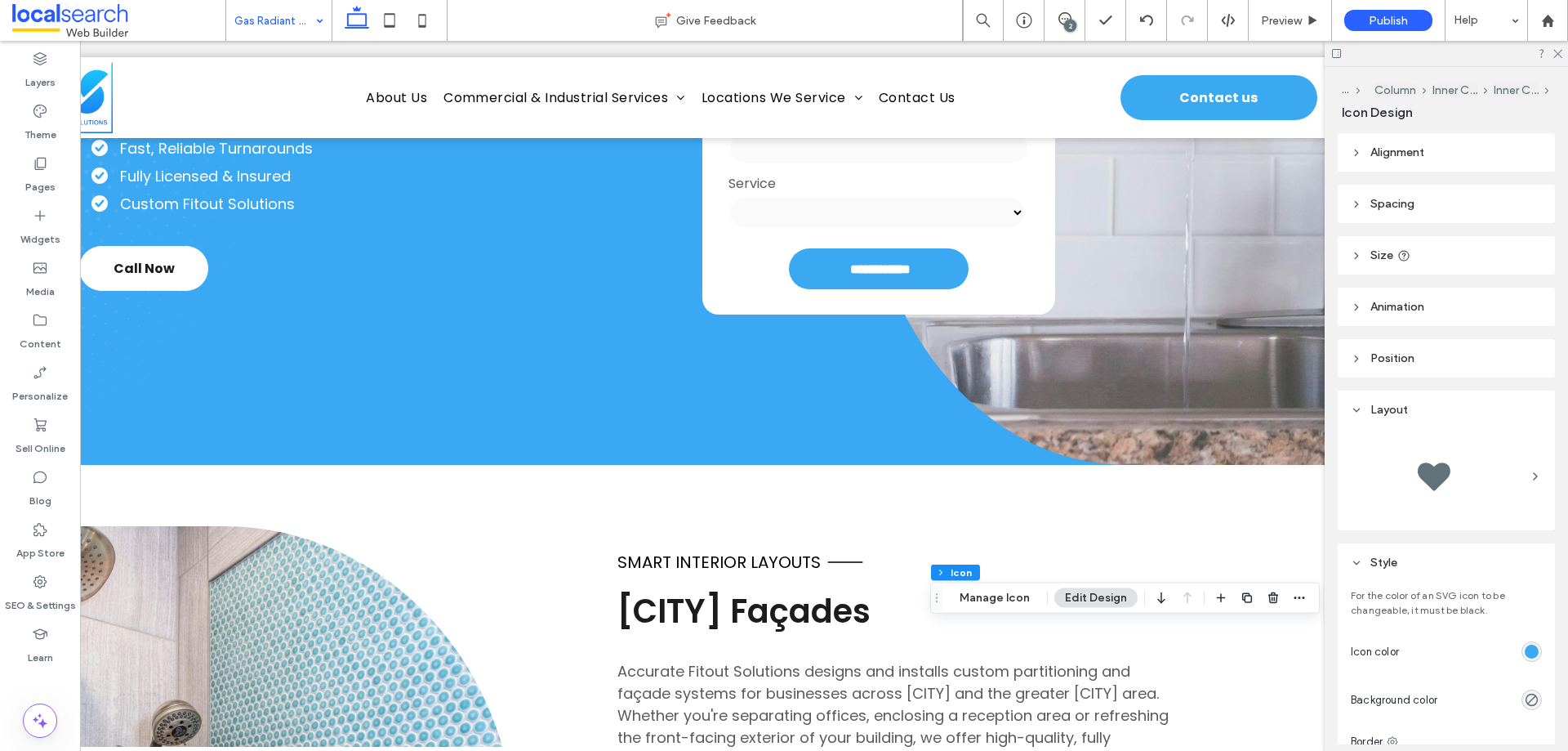 click on "... Column Inner Column Inner Column Icon Design Alignment Spacing Set margins and padding 0px 0% 0px 0% * px 0px * px 0px Reset padding Size Keep proportions Width ** px Height A More Size Options Animation Trigger None Position Position type Default Layout Style For the color of an SVG icon to be changeable, it must be black. Icon color Background color Border *** Hover effect for desktop None Zoom out Opacity Float Forward Grayscale Reverse grayscale Blur Blur and Grayscale More design options" at bounding box center [1446, 409] 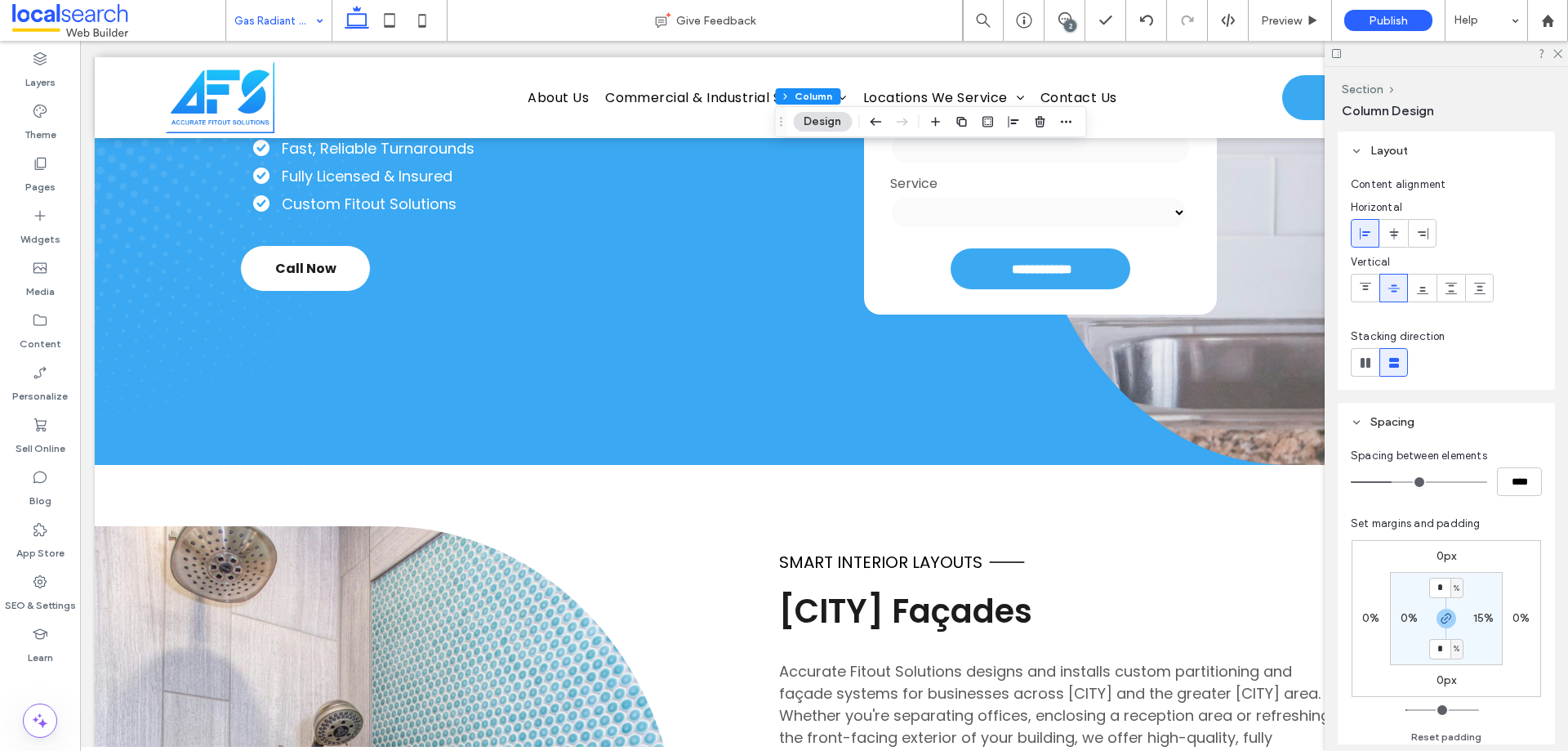 scroll, scrollTop: 0, scrollLeft: 0, axis: both 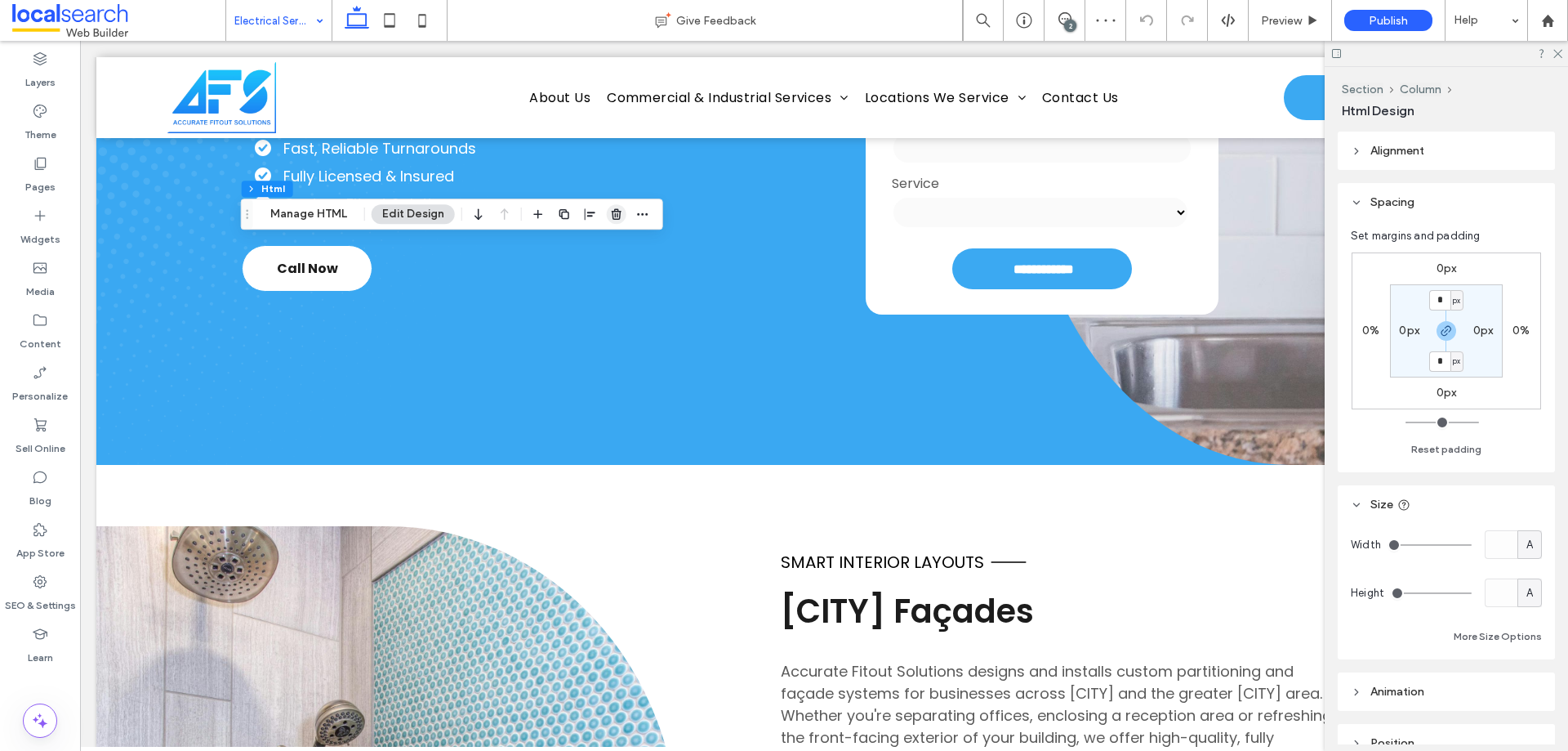 click 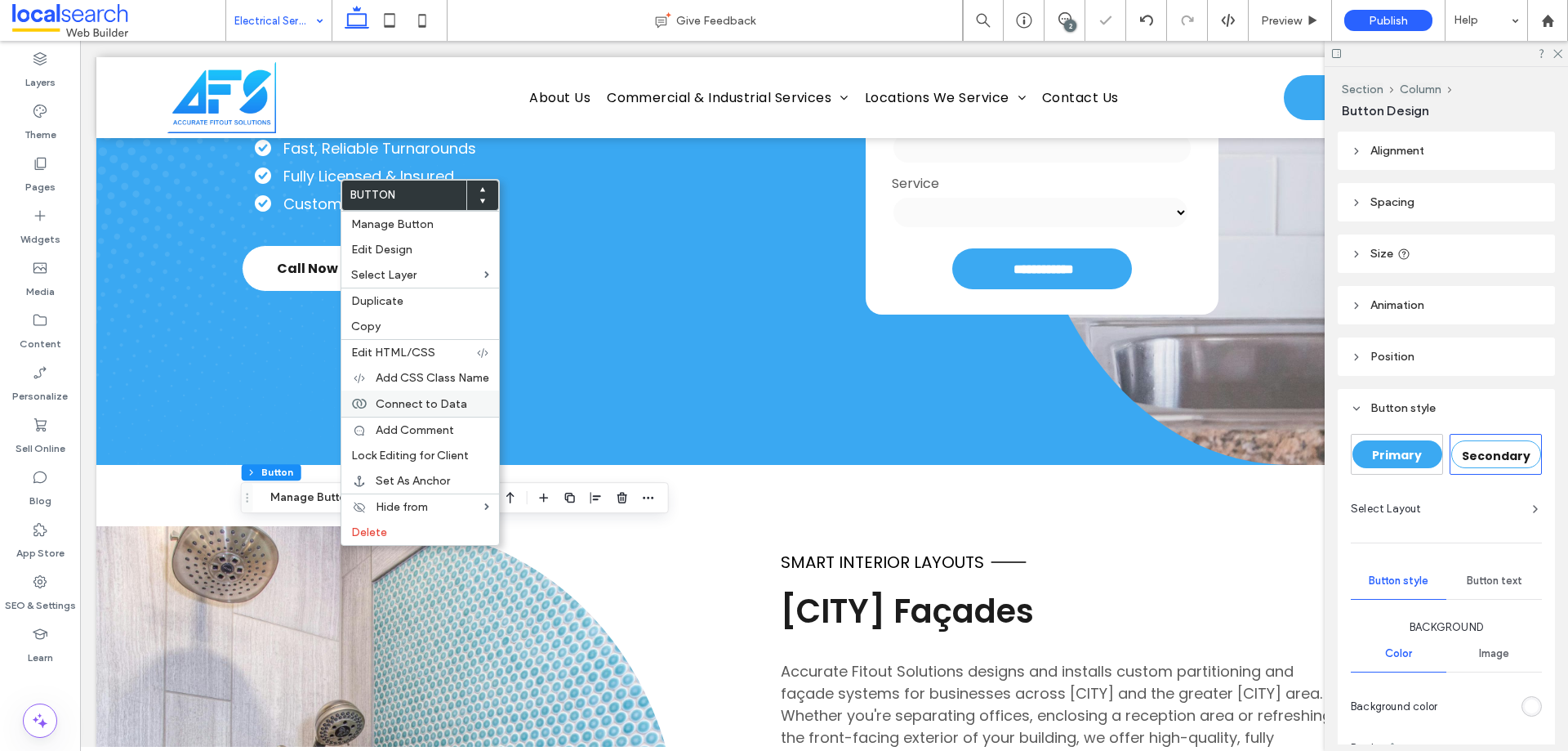click on "Connect to Data" at bounding box center [421, 404] 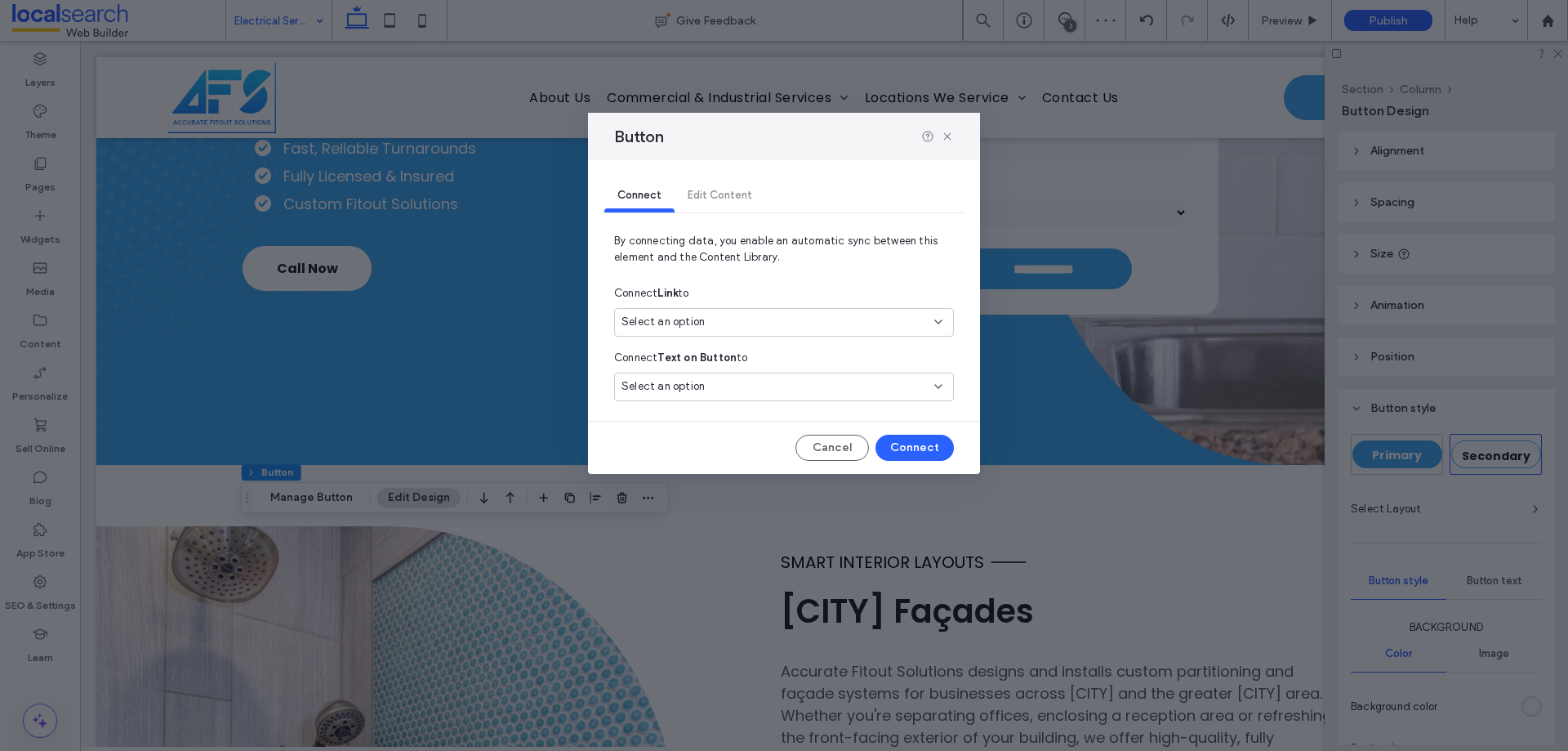 click on "Select an option" at bounding box center [774, 322] 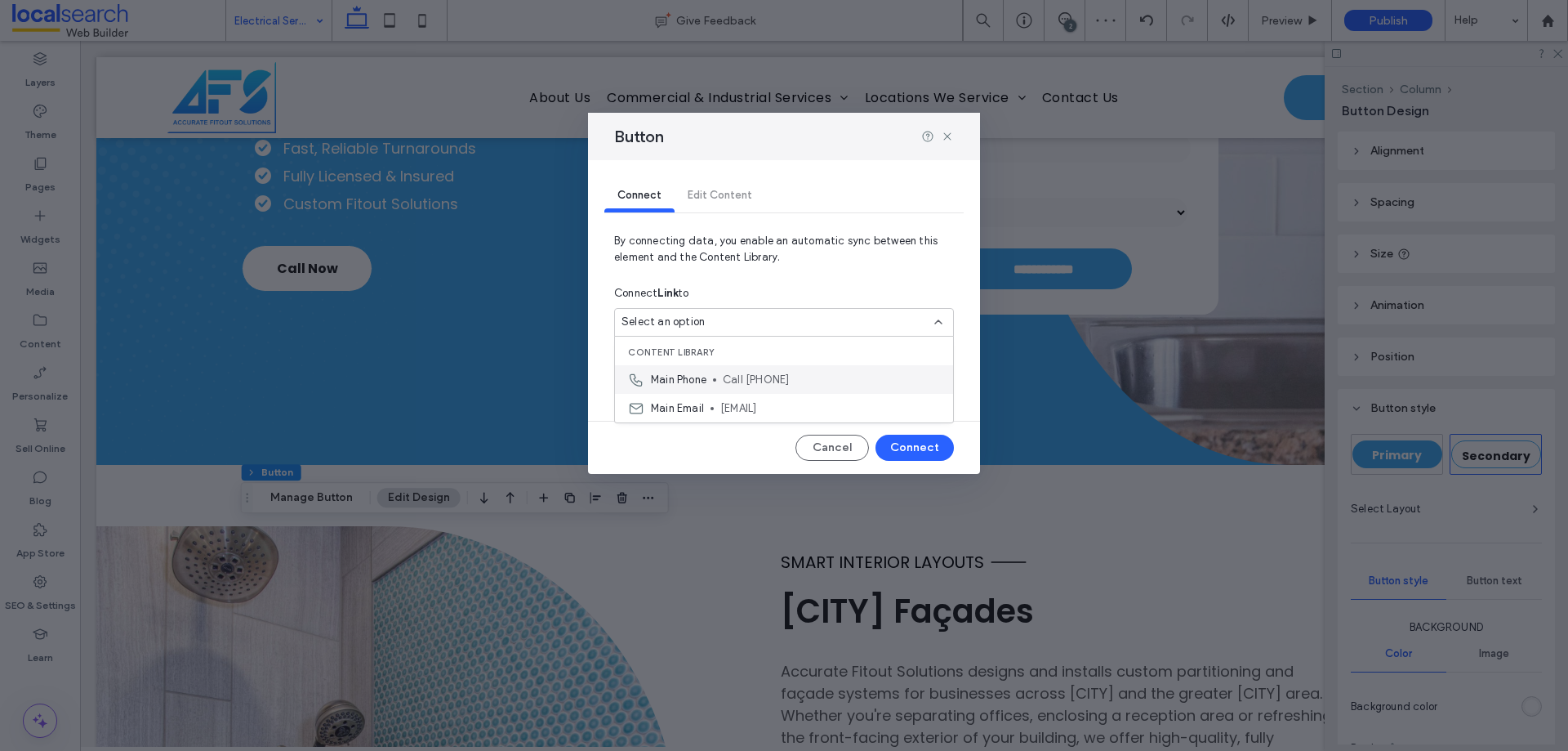 click on "Main Phone [PHONE]" at bounding box center (784, 379) 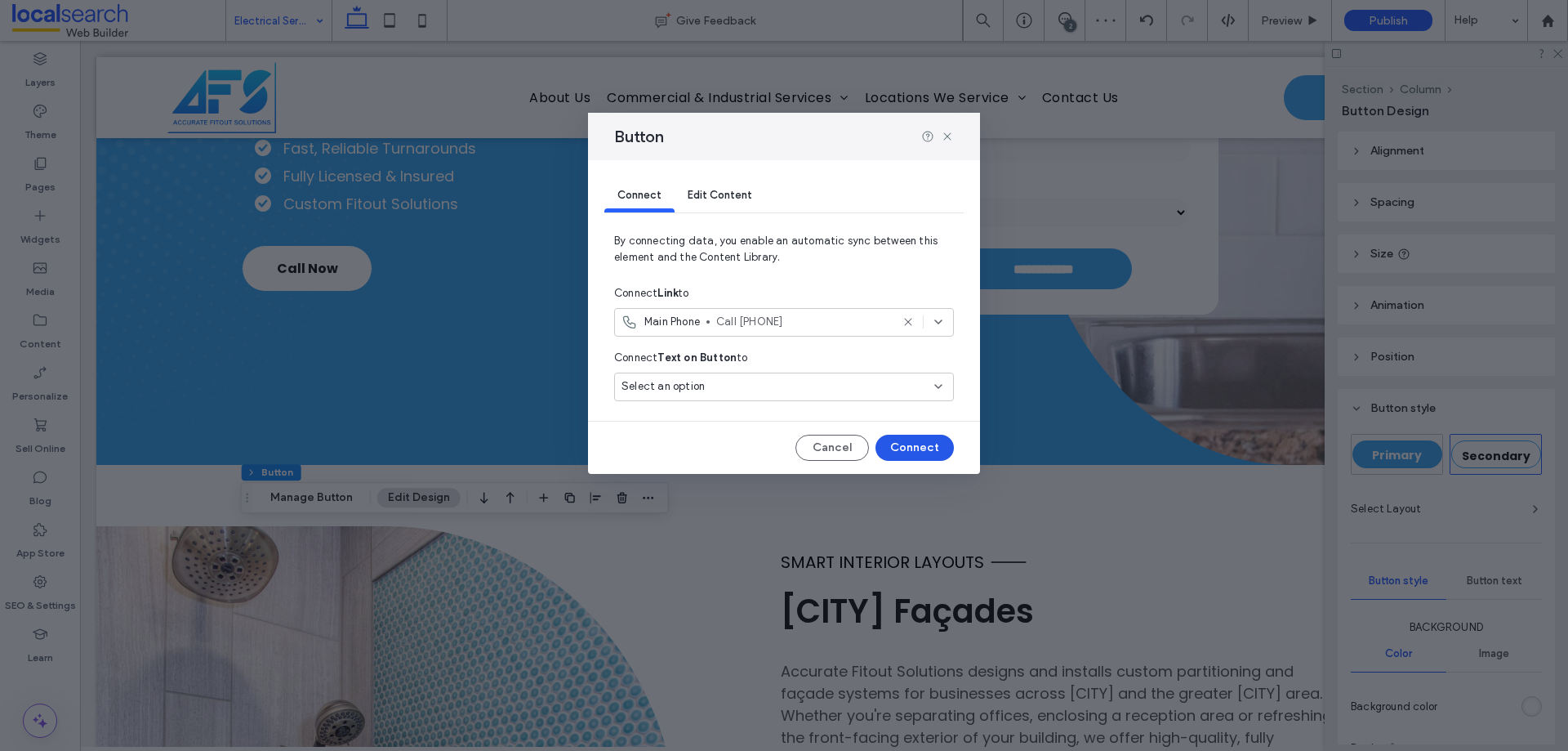click on "Connect" at bounding box center [915, 448] 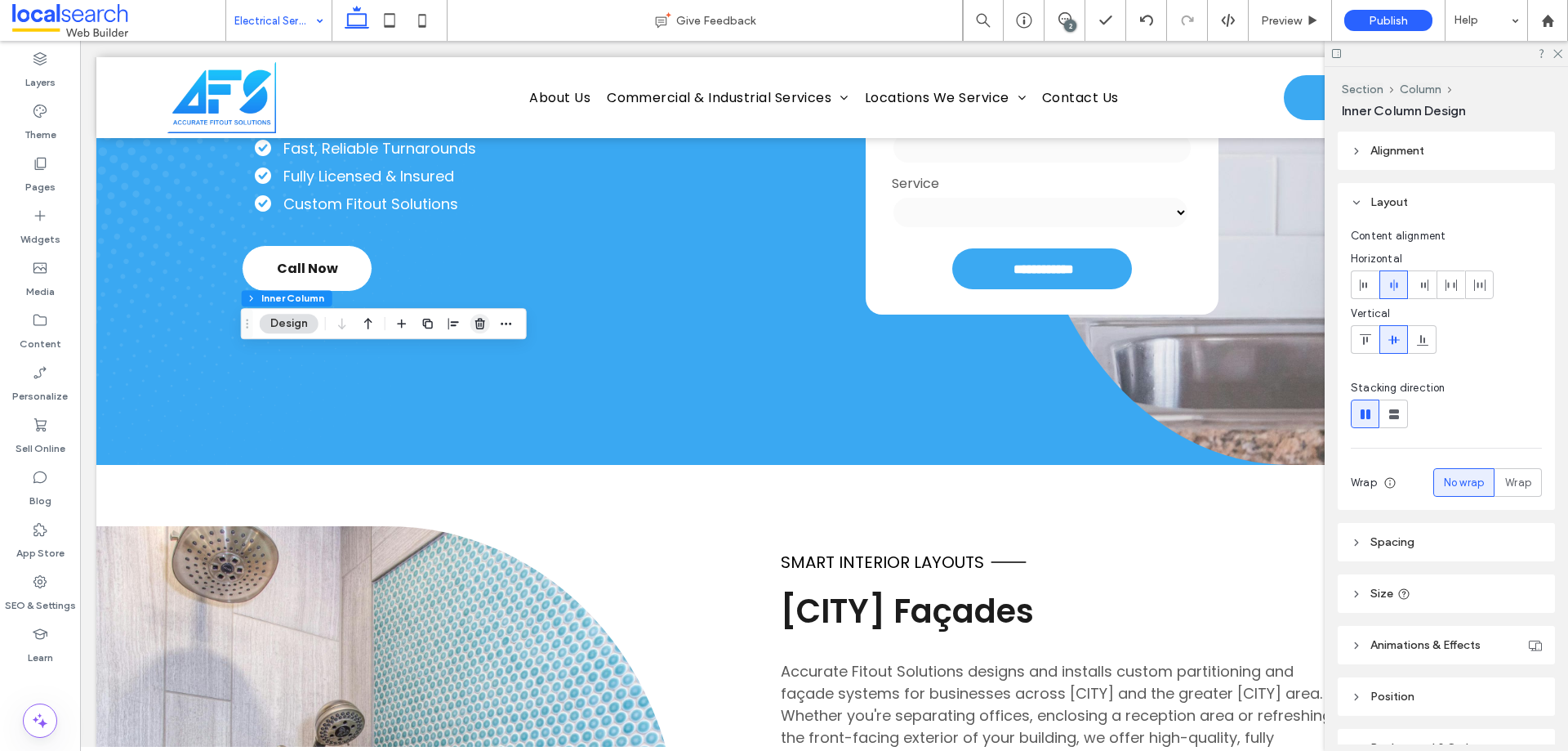 click 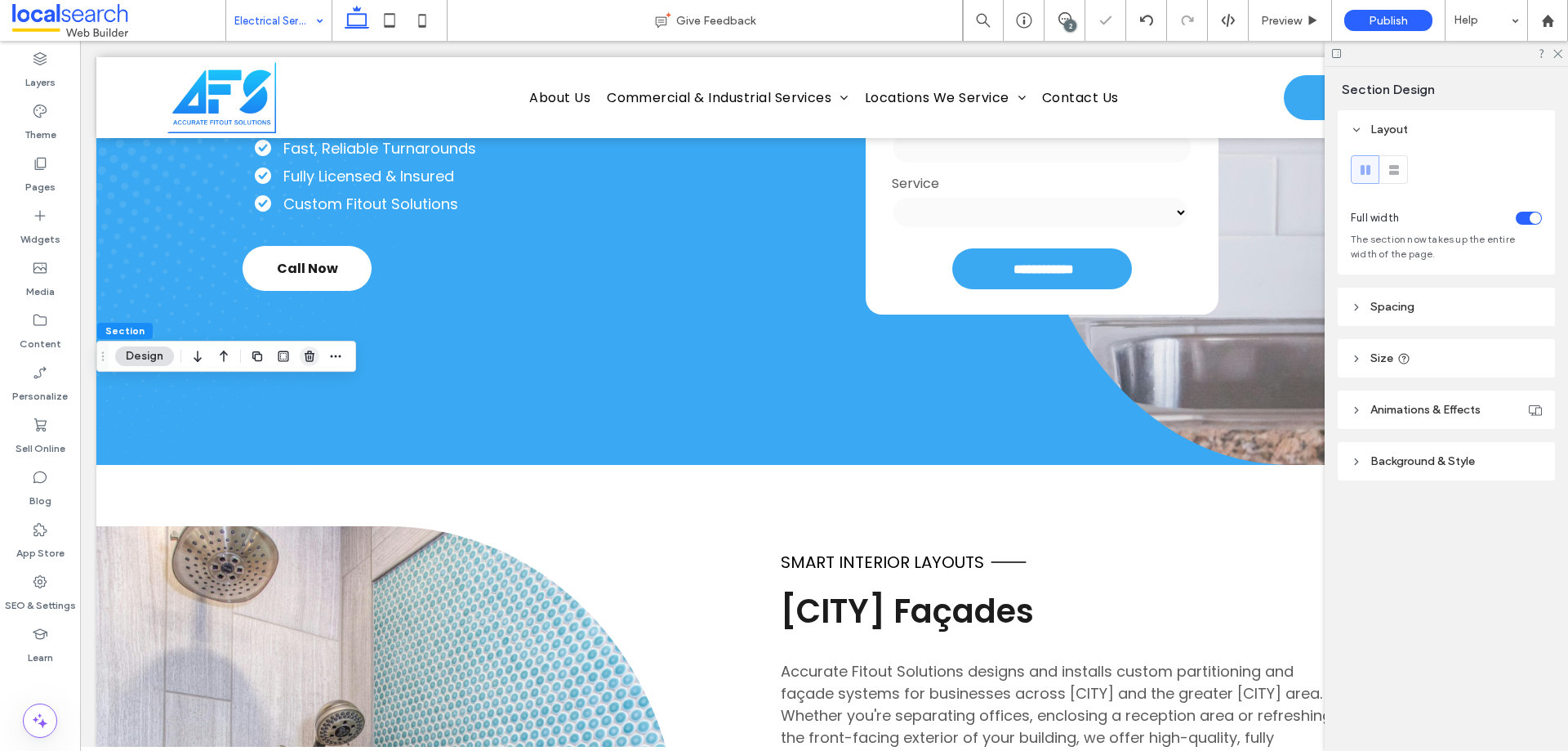 click at bounding box center (310, 356) 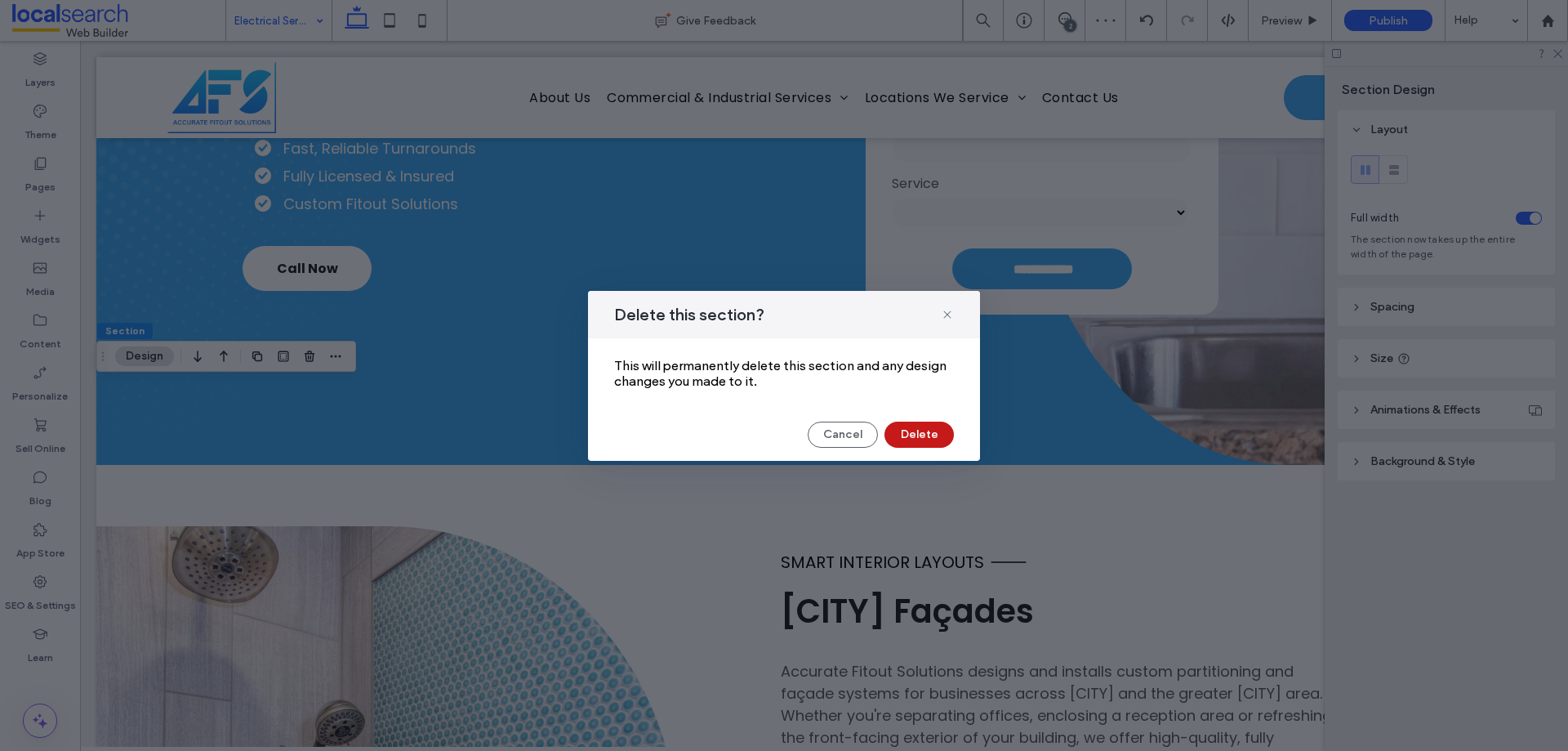 click on "Delete" at bounding box center (919, 435) 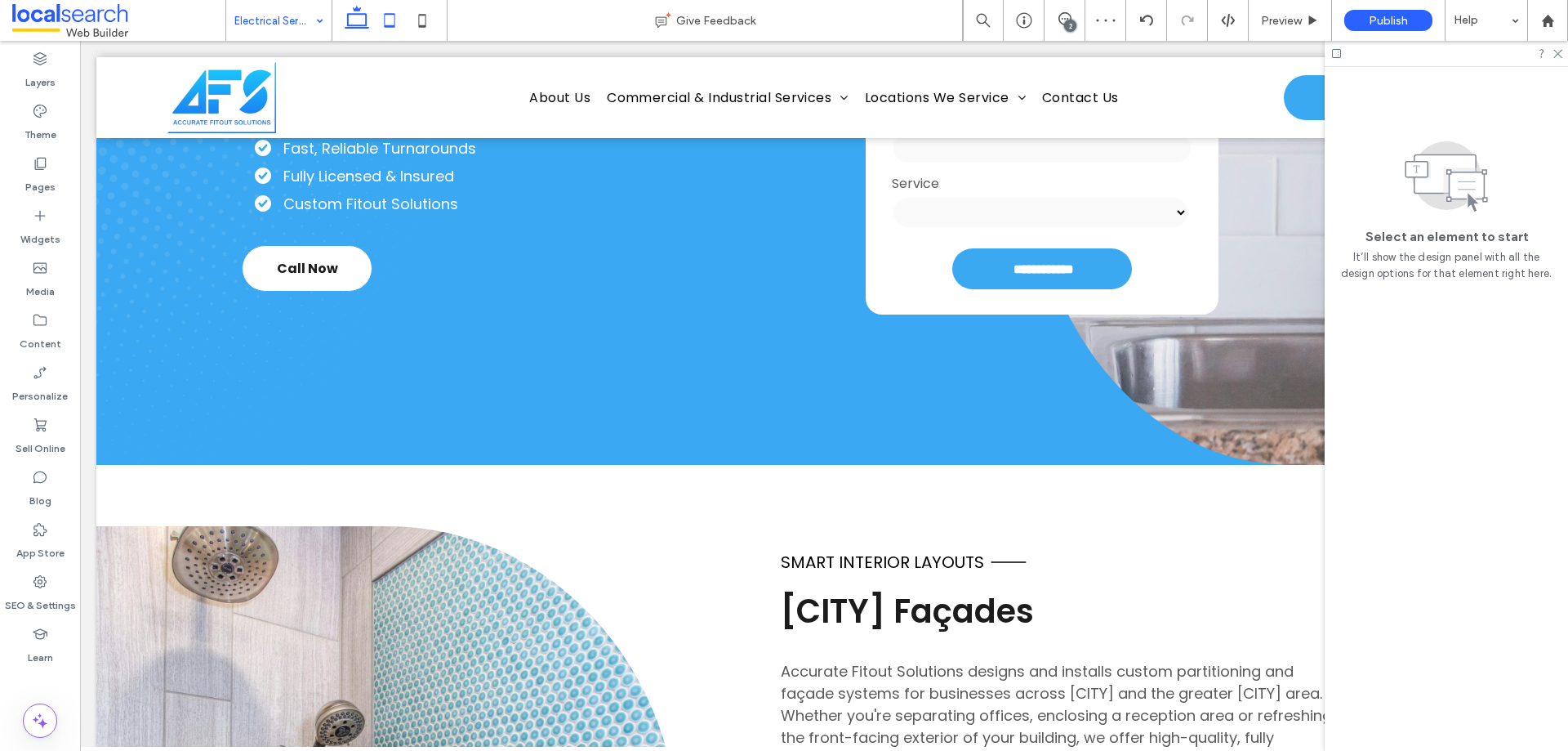 click 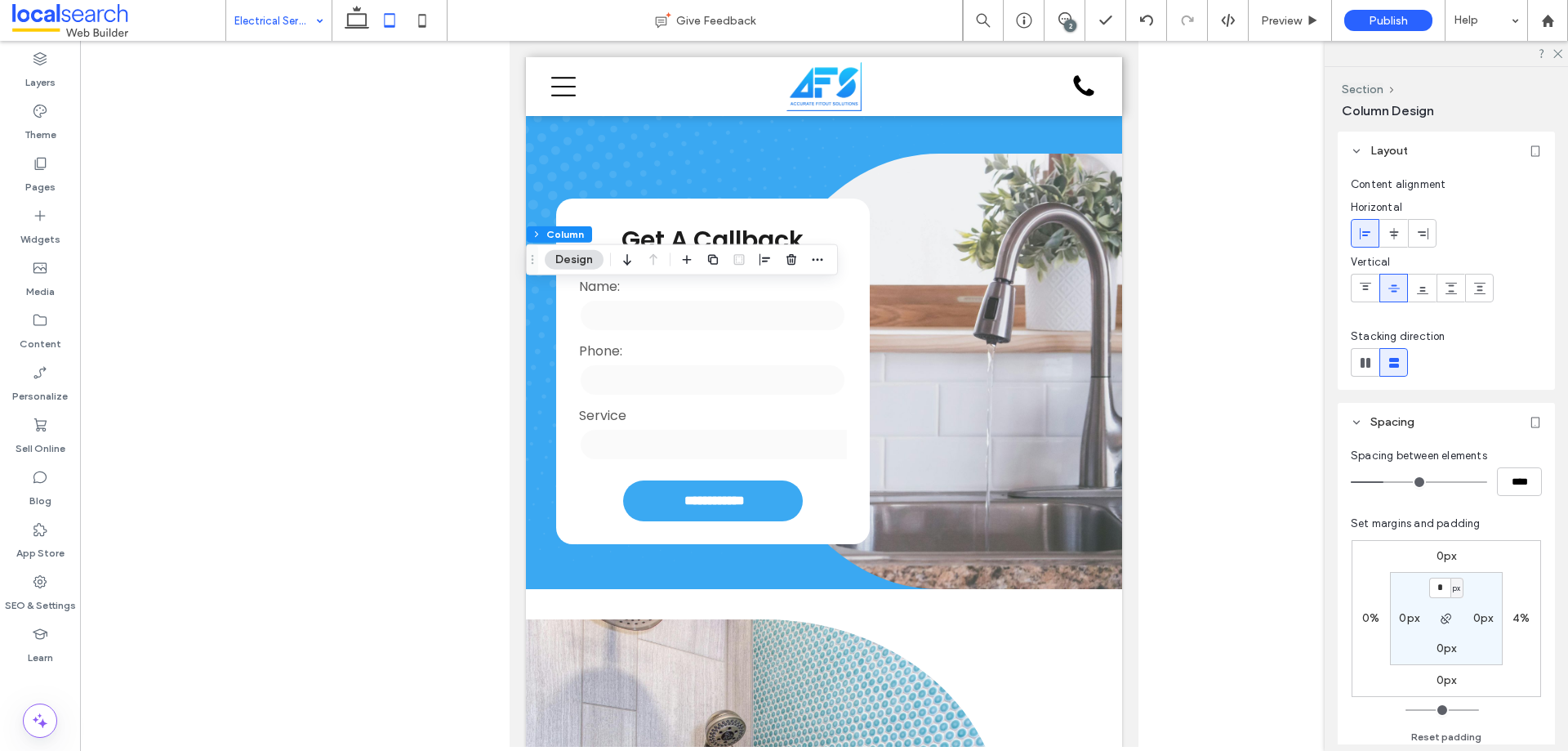 click on "px" at bounding box center [1456, 588] 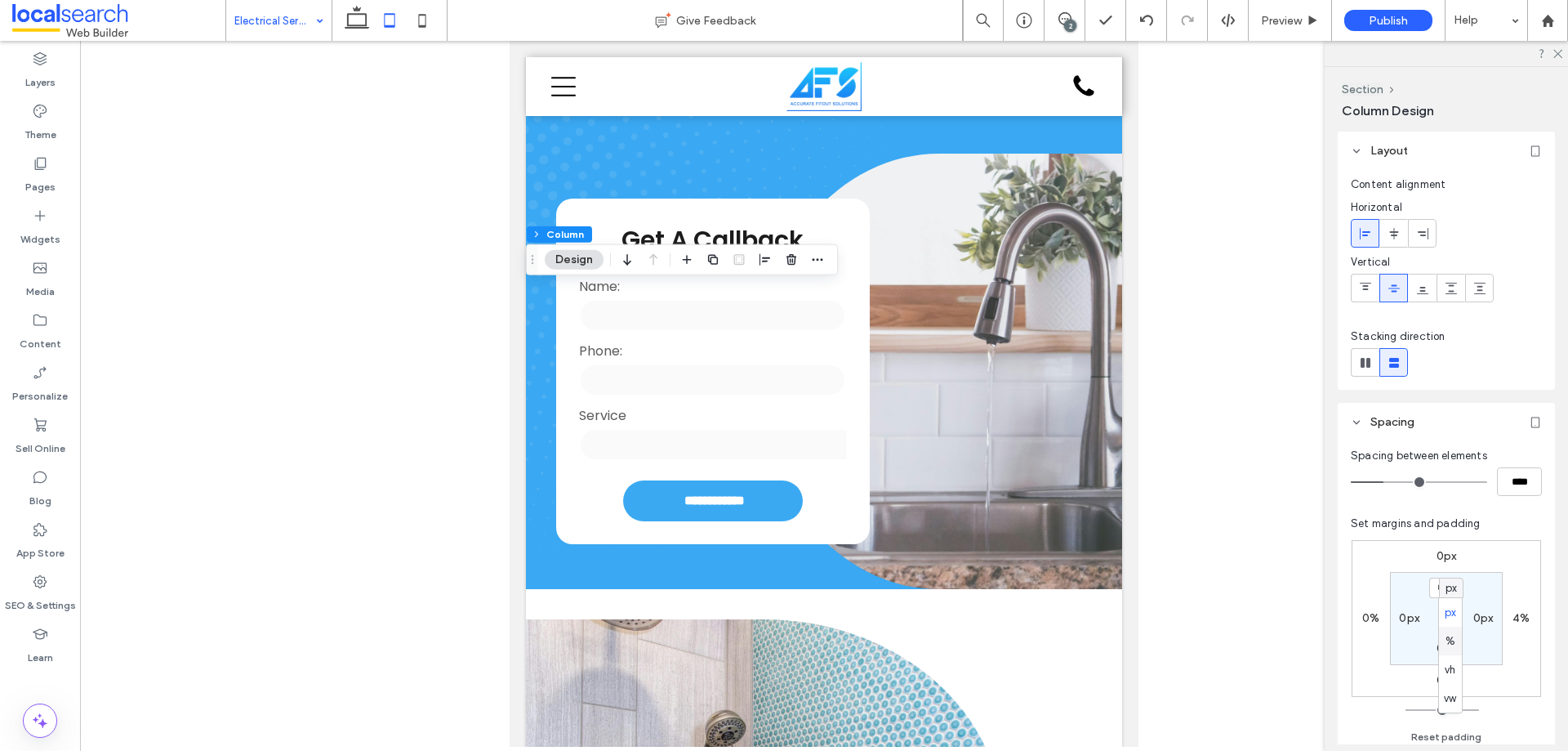 click on "%" at bounding box center (1450, 641) 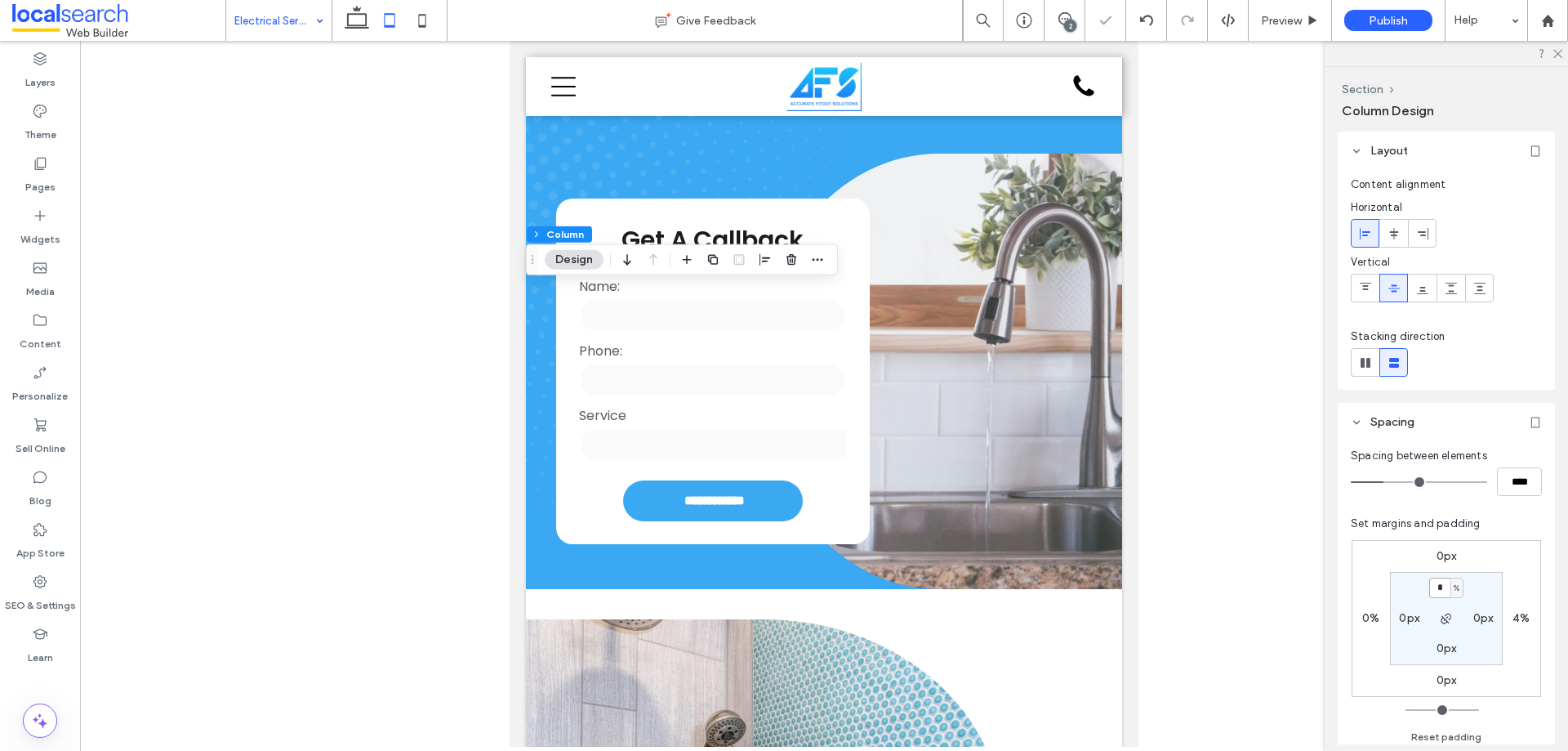 click on "*" at bounding box center [1440, 588] 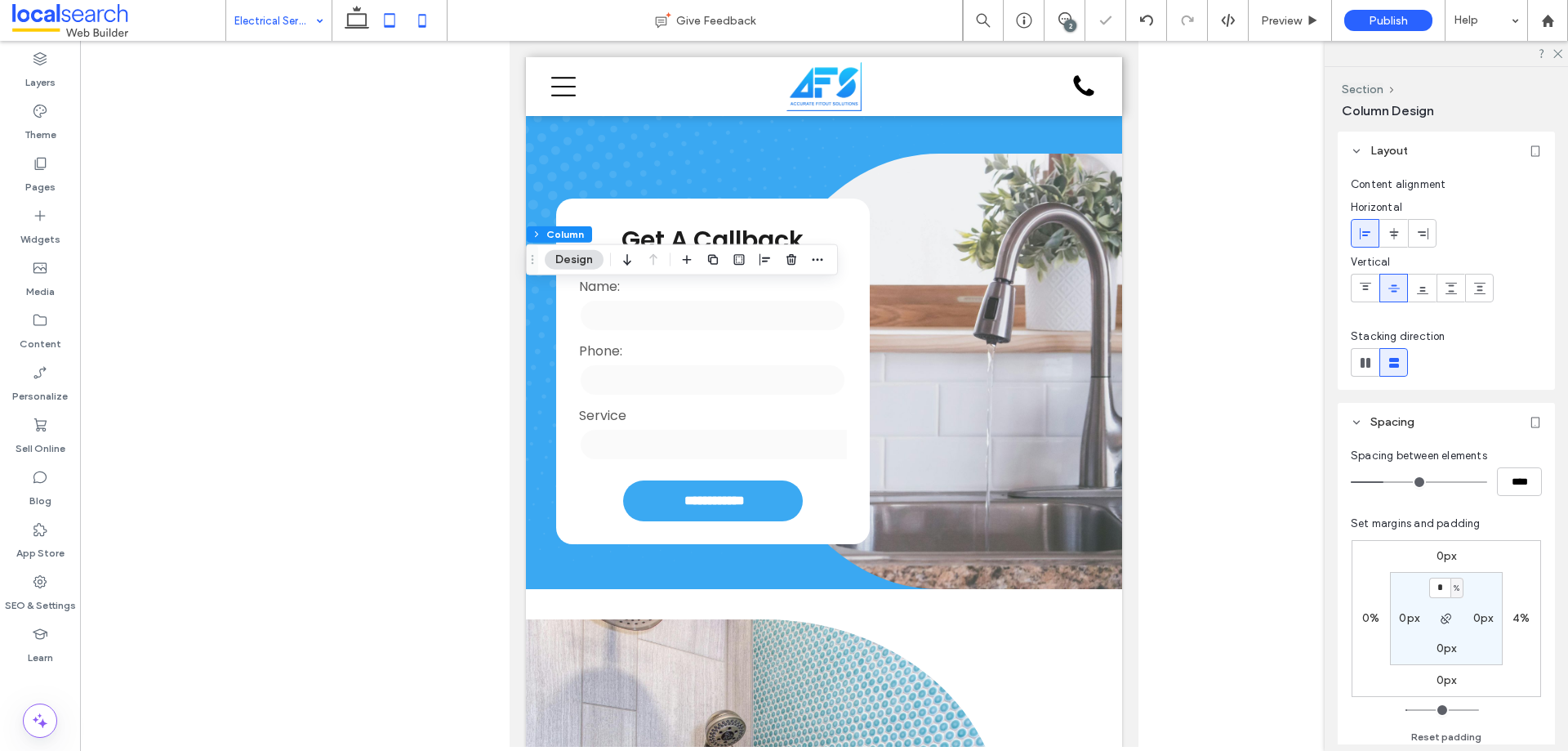 click 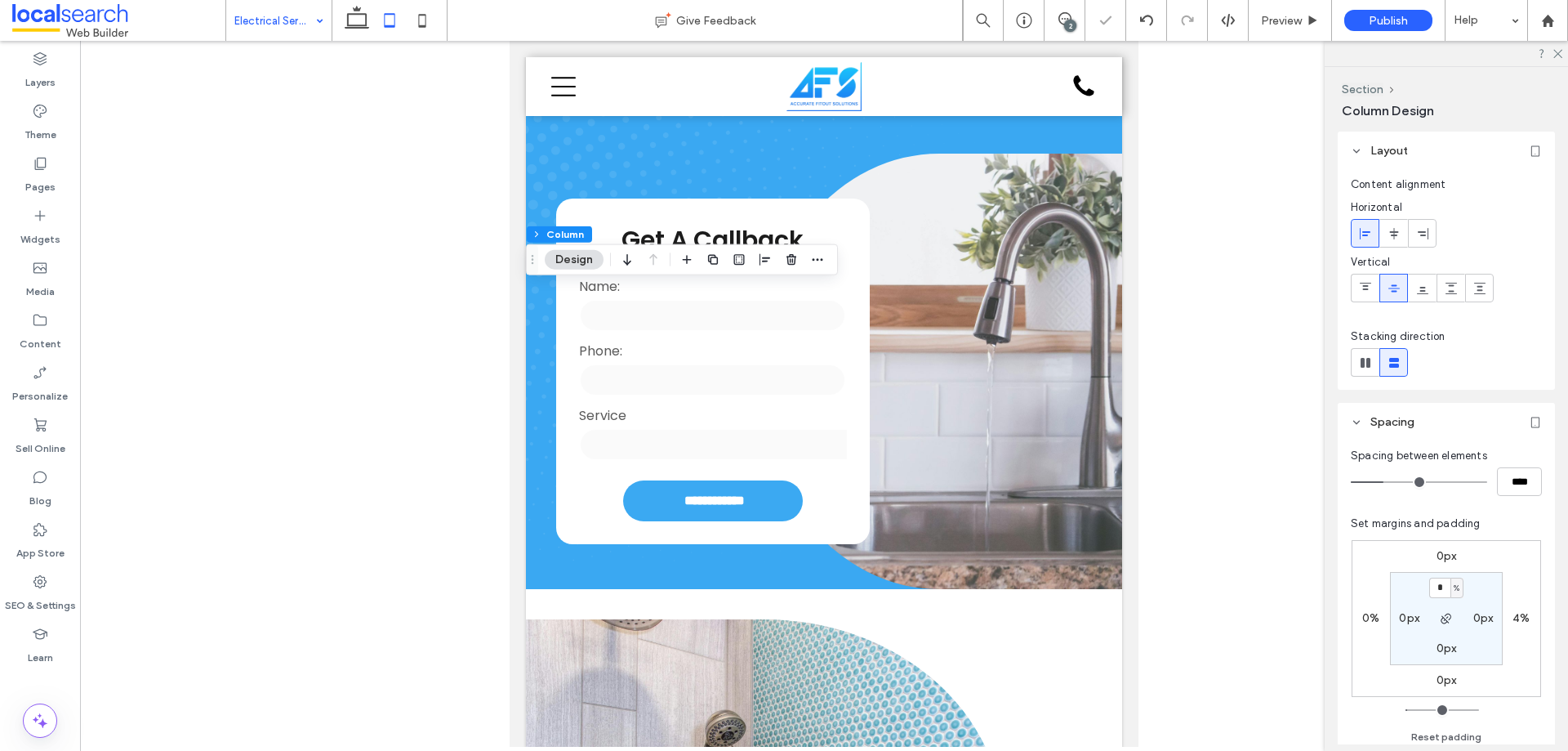 type on "*" 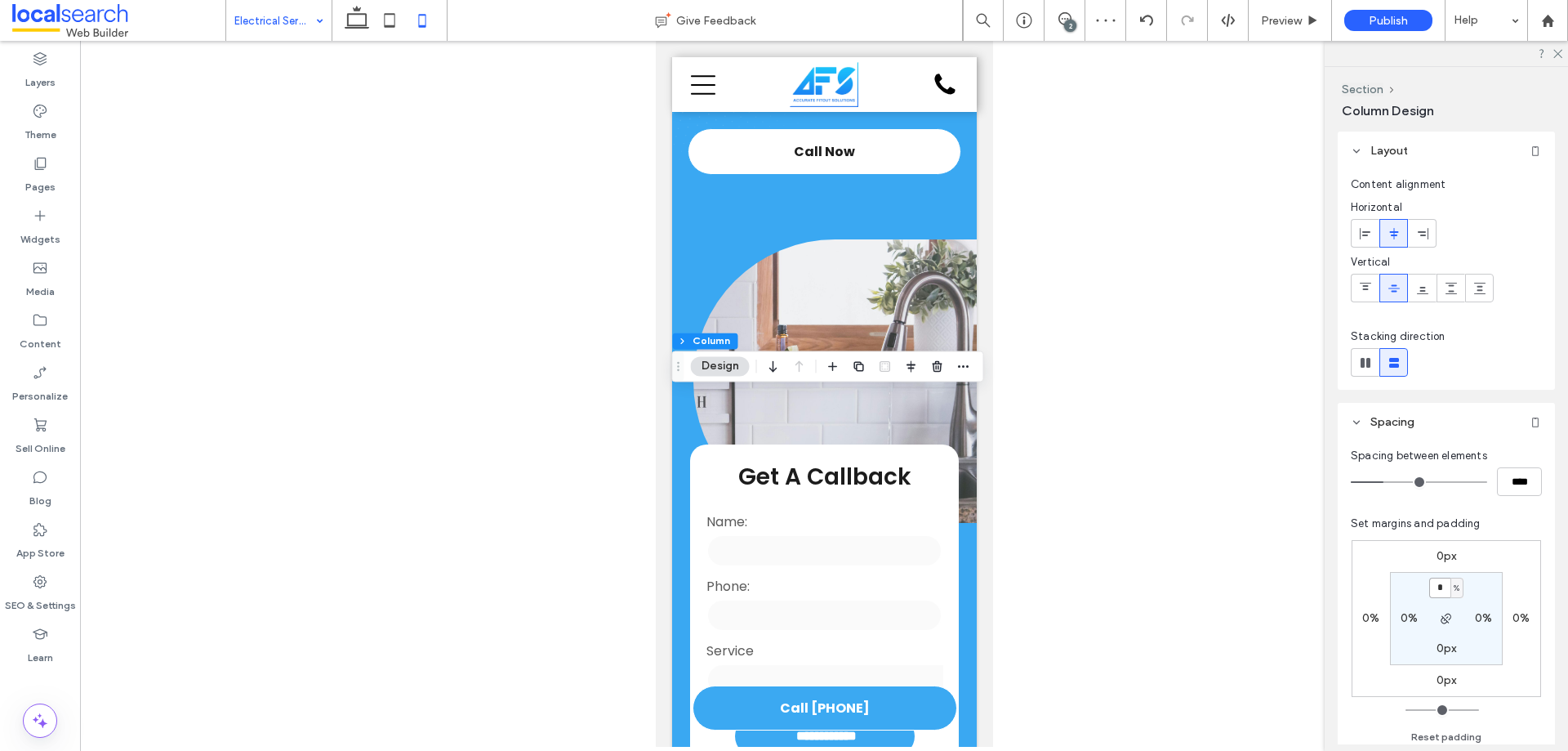 drag, startPoint x: 1439, startPoint y: 588, endPoint x: 1404, endPoint y: 584, distance: 35.22783 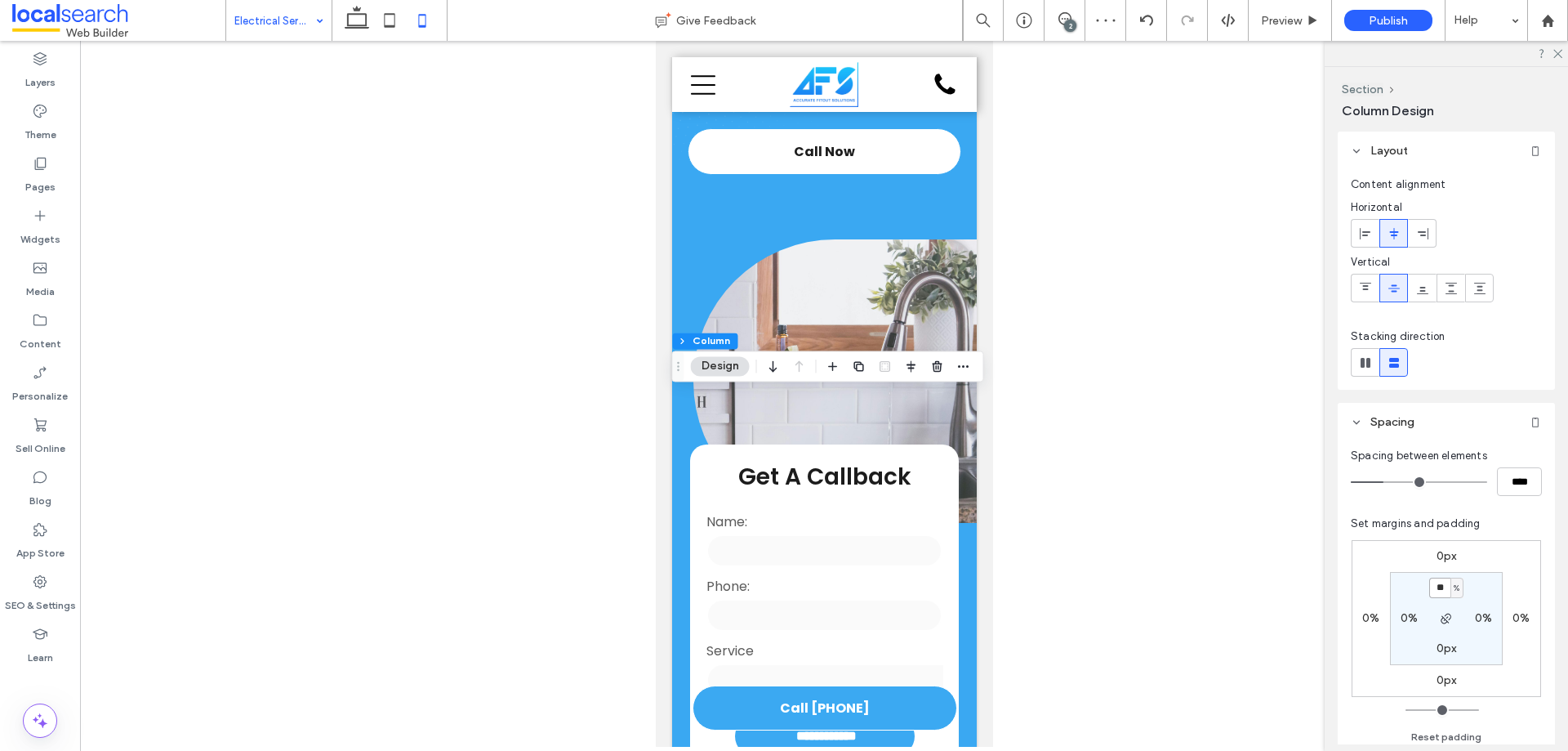 type on "**" 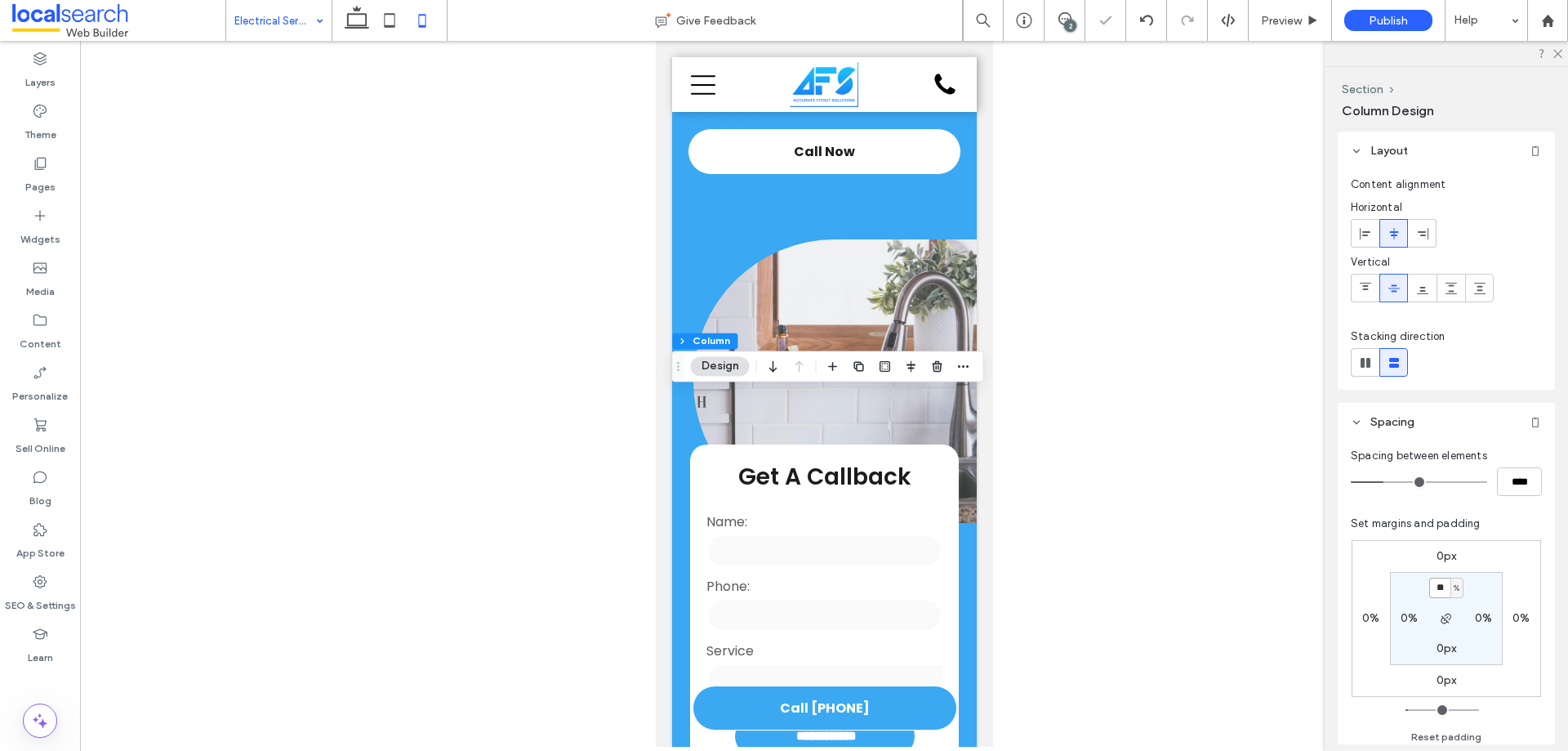 type on "**" 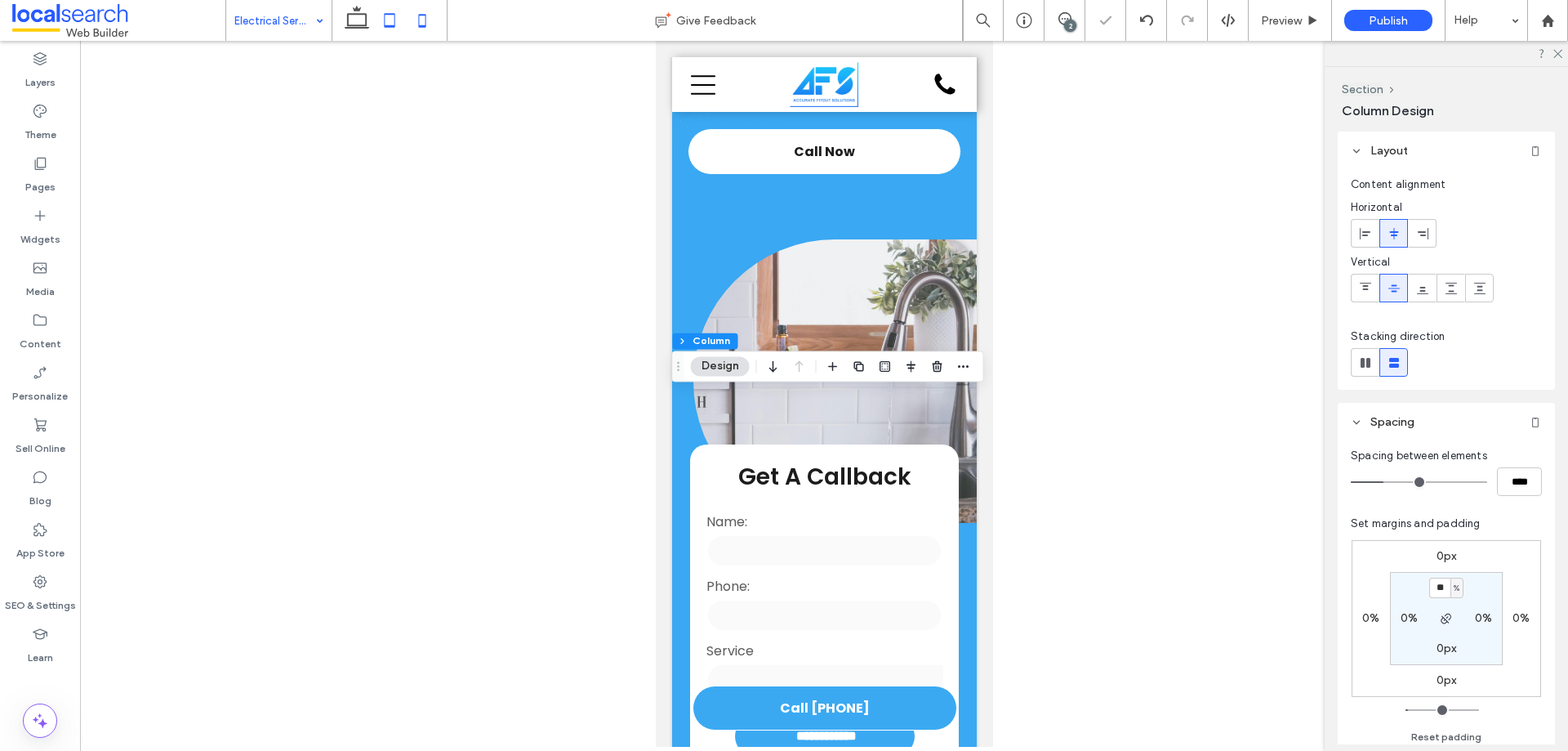 click 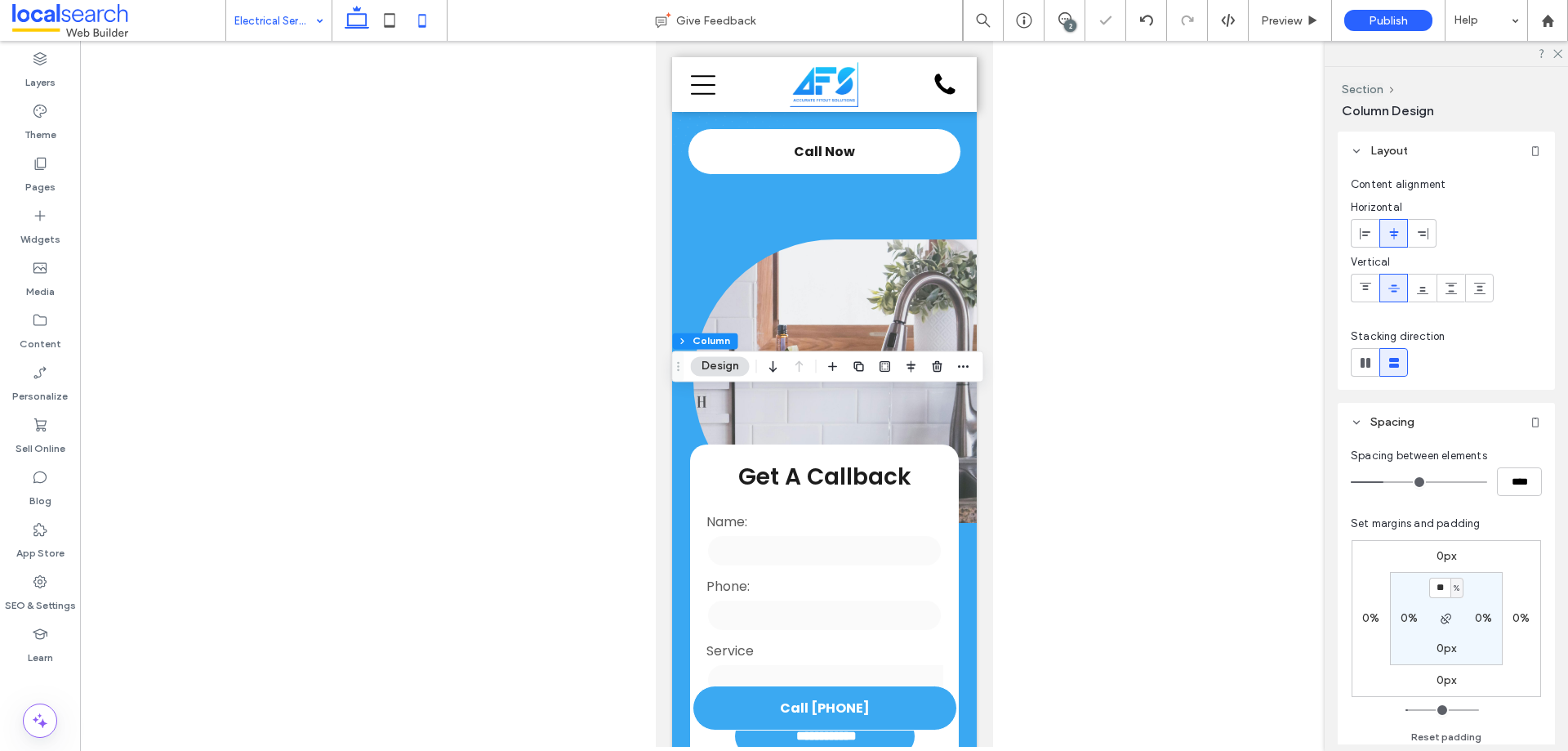 type on "*" 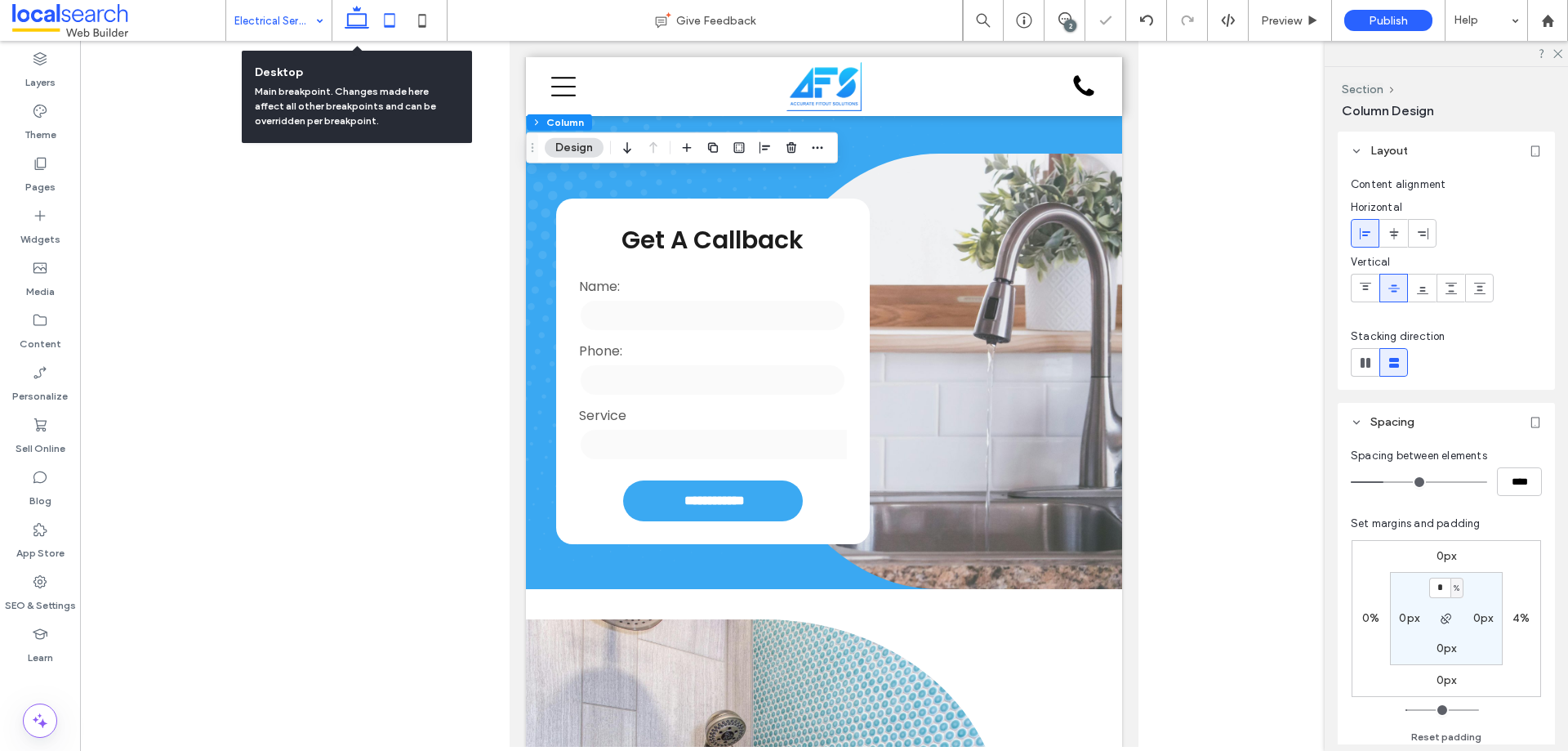 click 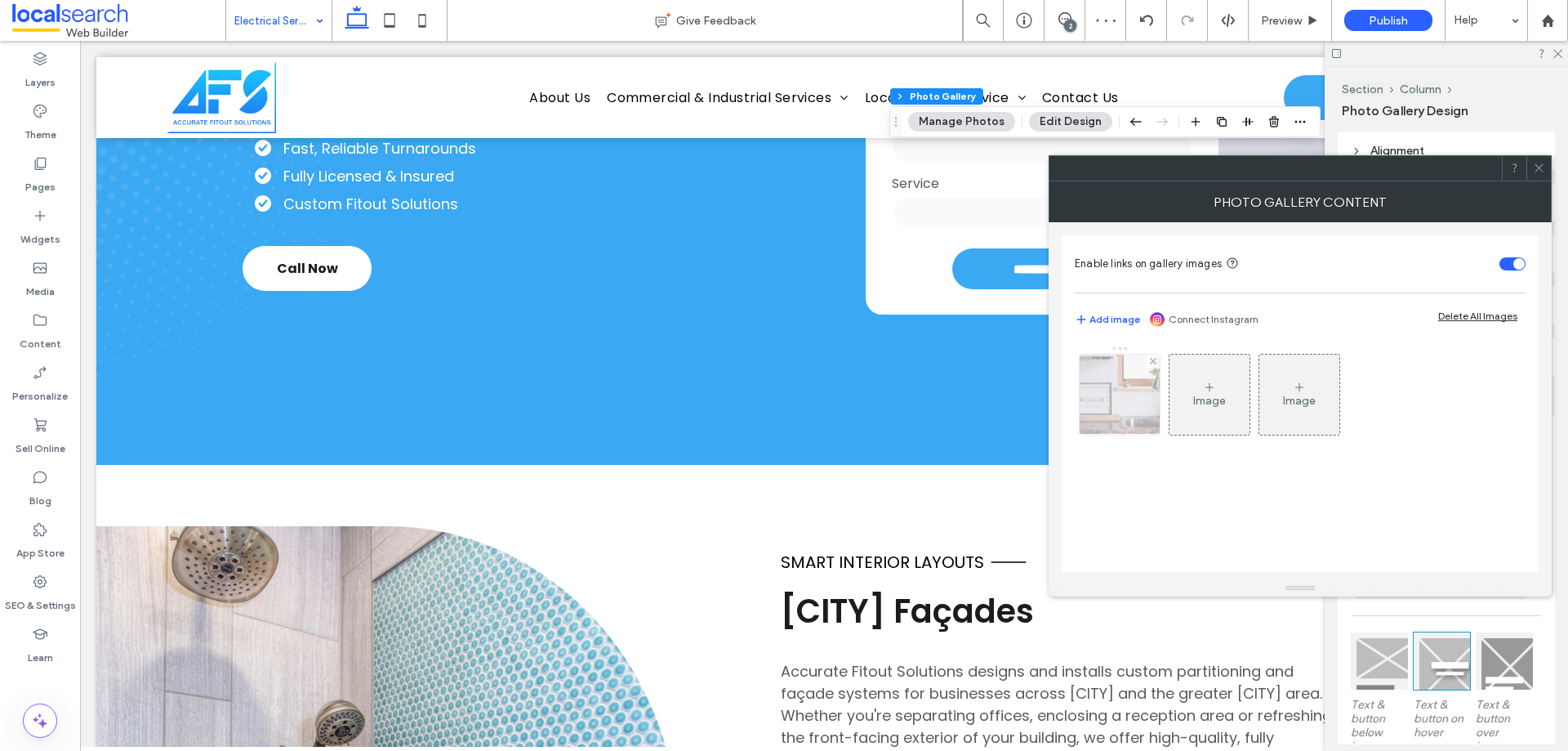 click at bounding box center (1120, 395) 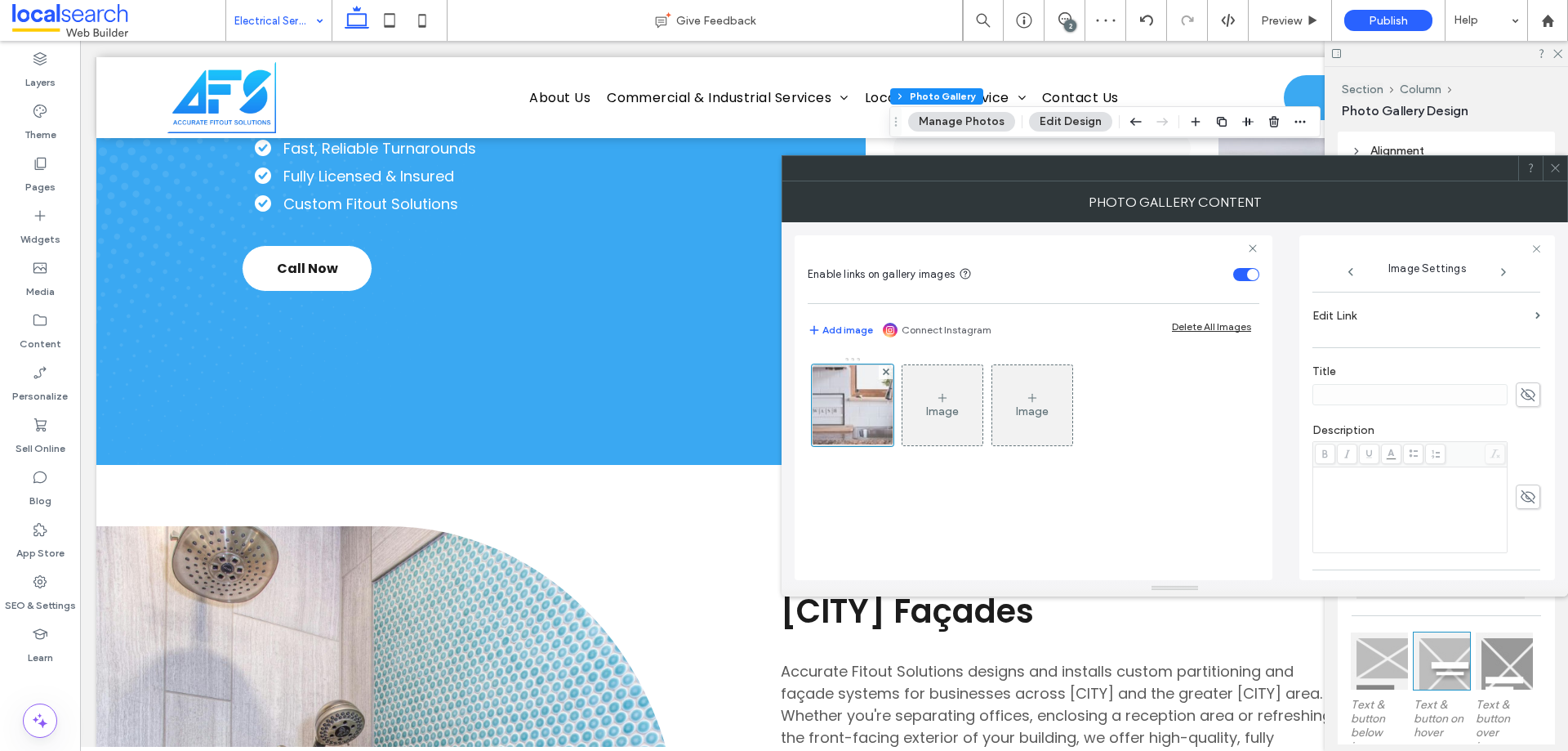 scroll, scrollTop: 467, scrollLeft: 0, axis: vertical 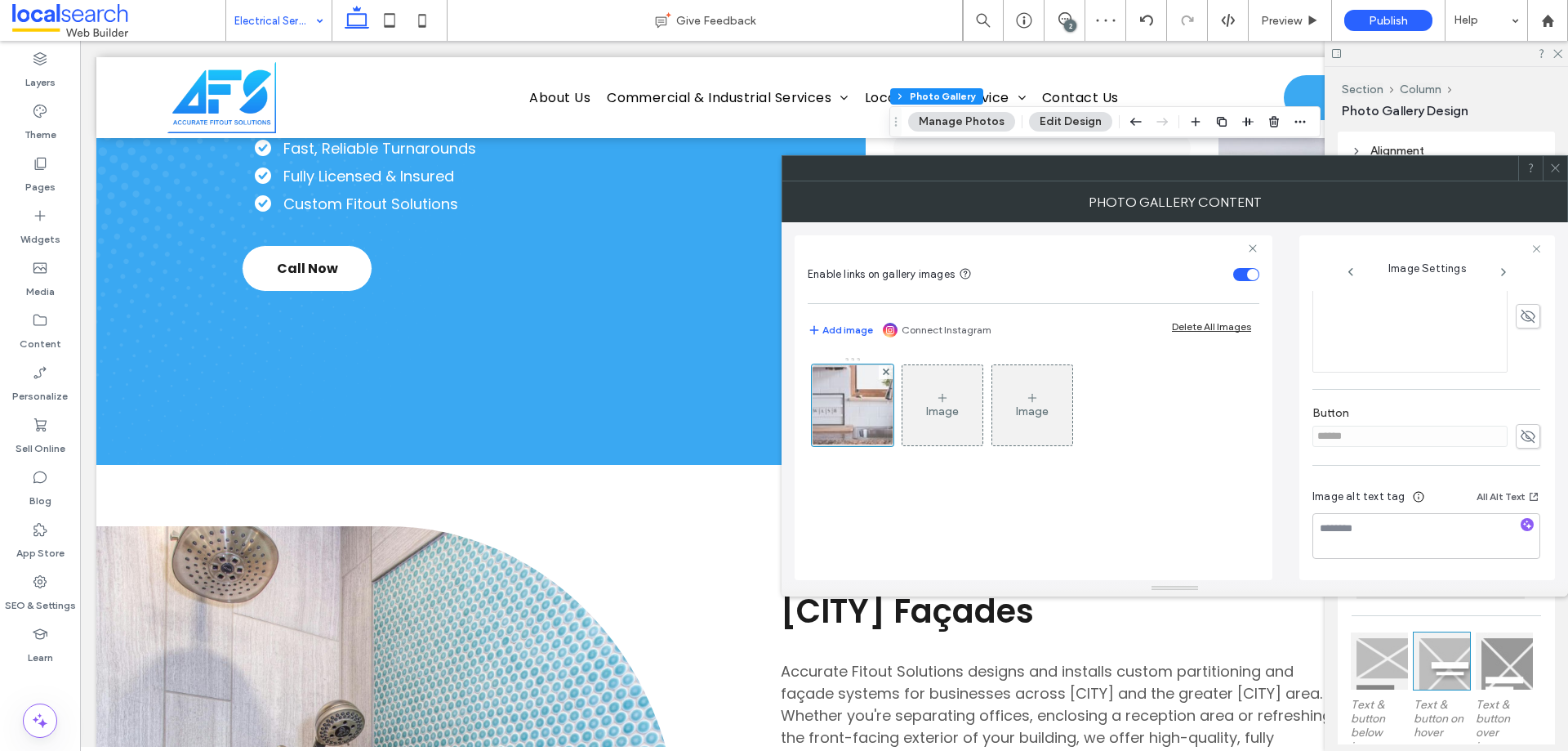 drag, startPoint x: 1532, startPoint y: 432, endPoint x: 1519, endPoint y: 436, distance: 13.601471 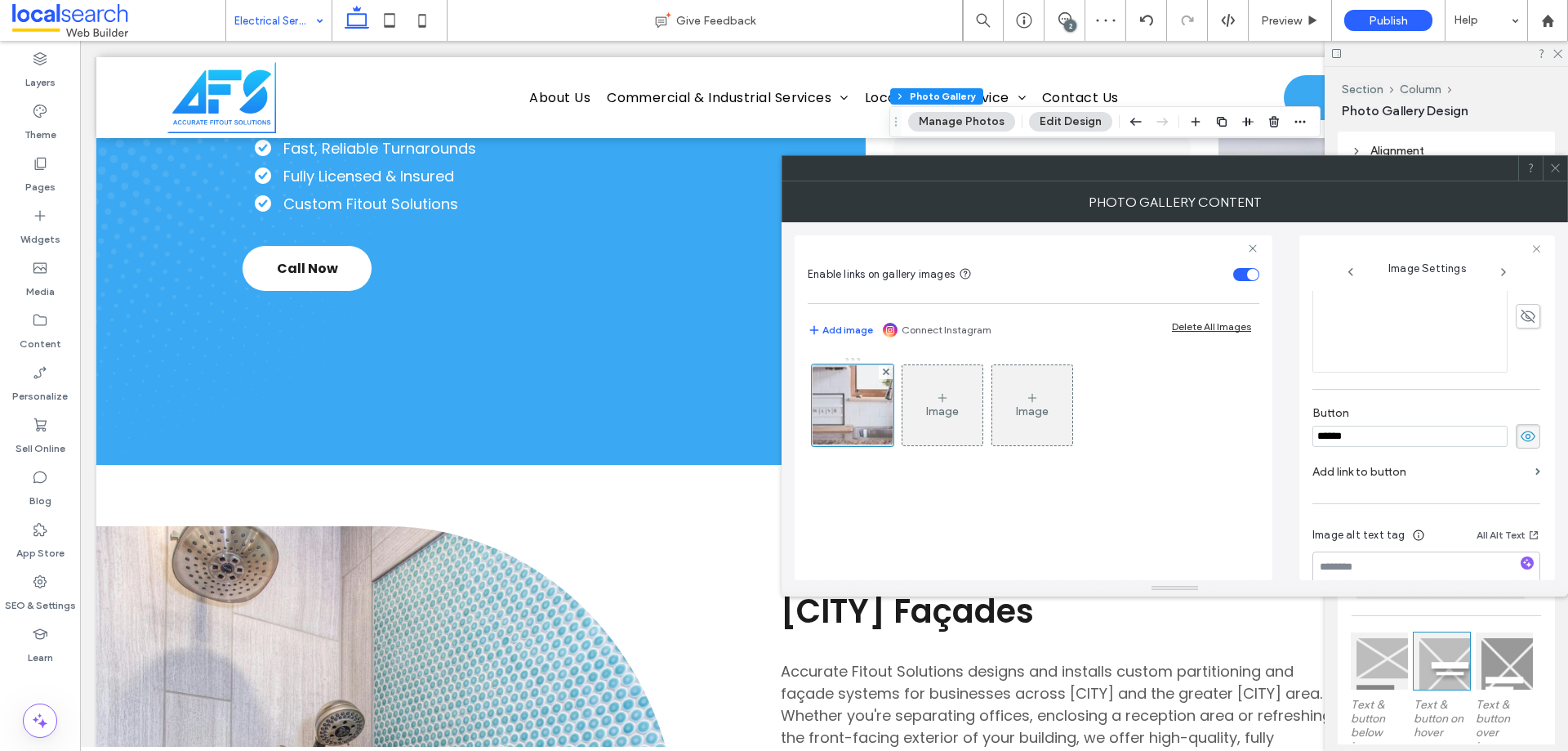 click on "******" at bounding box center [1410, 436] 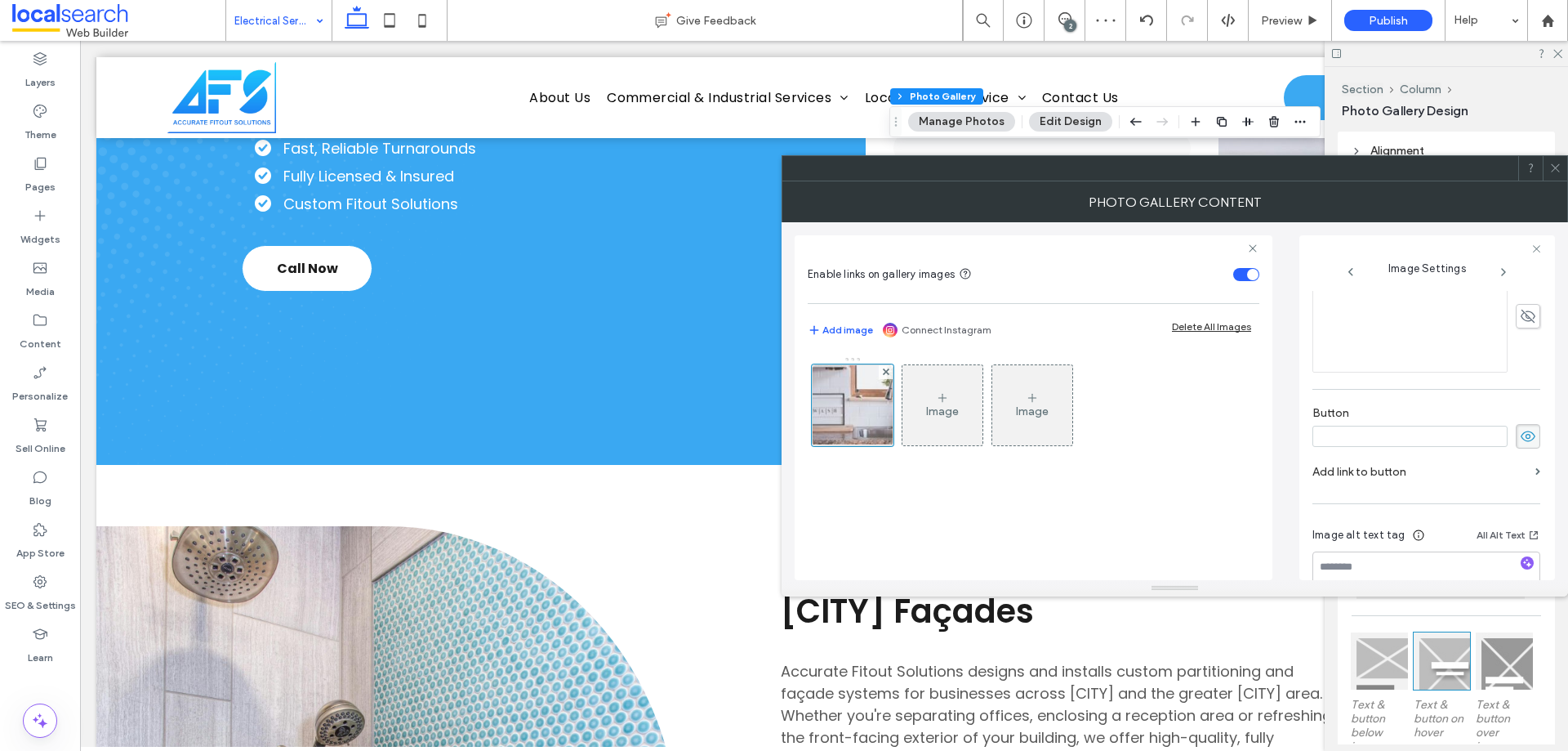 type 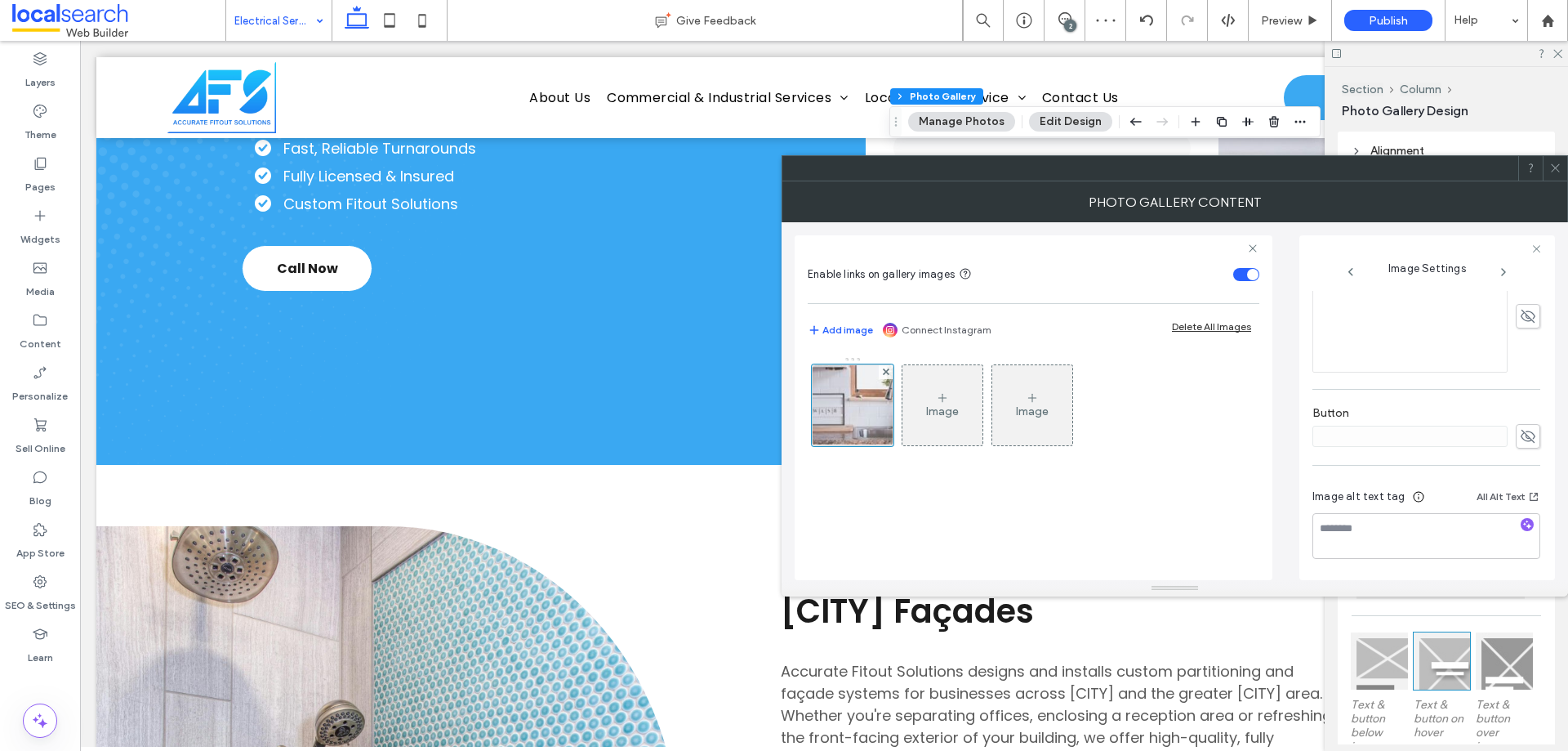 click 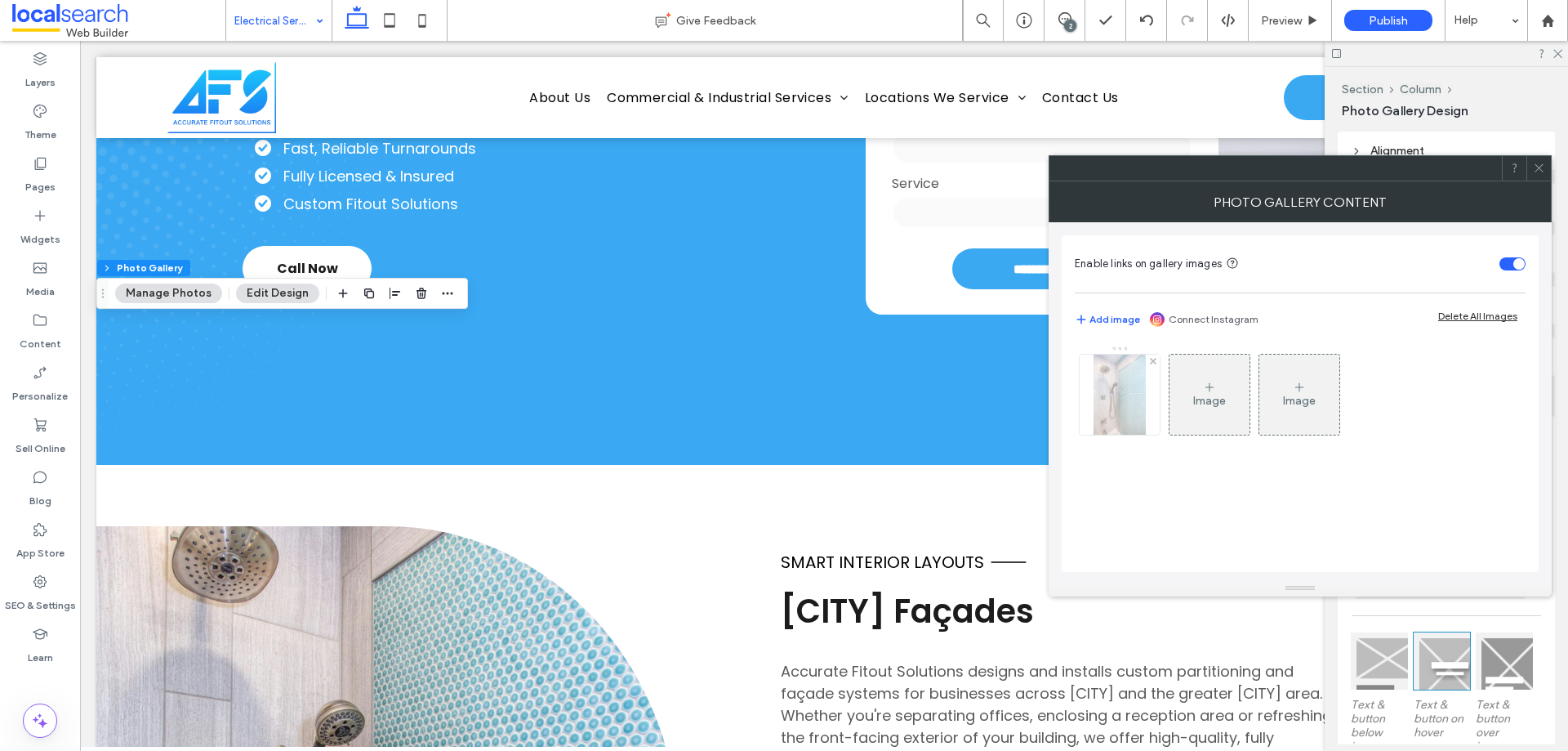 click at bounding box center [1120, 395] 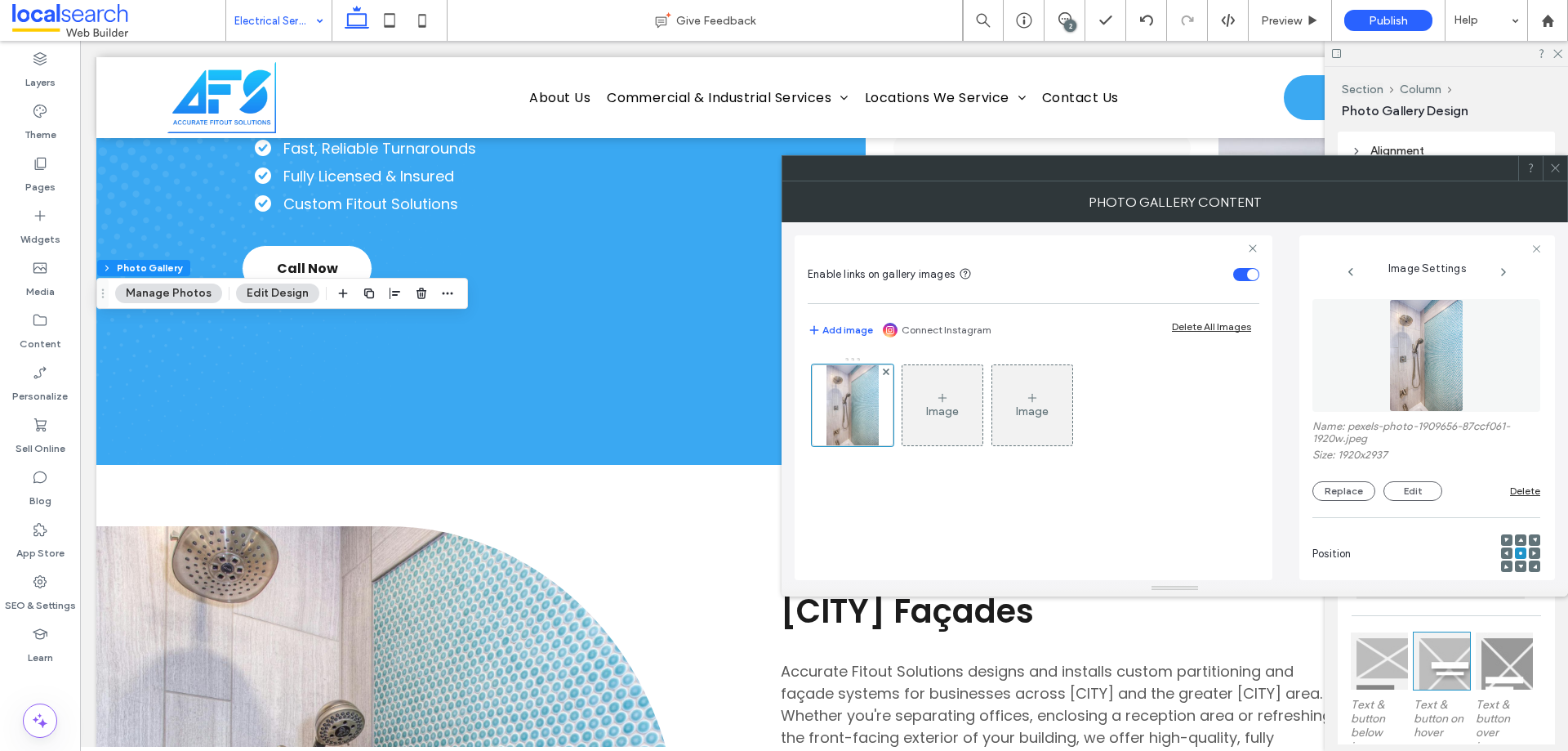 scroll, scrollTop: 479, scrollLeft: 0, axis: vertical 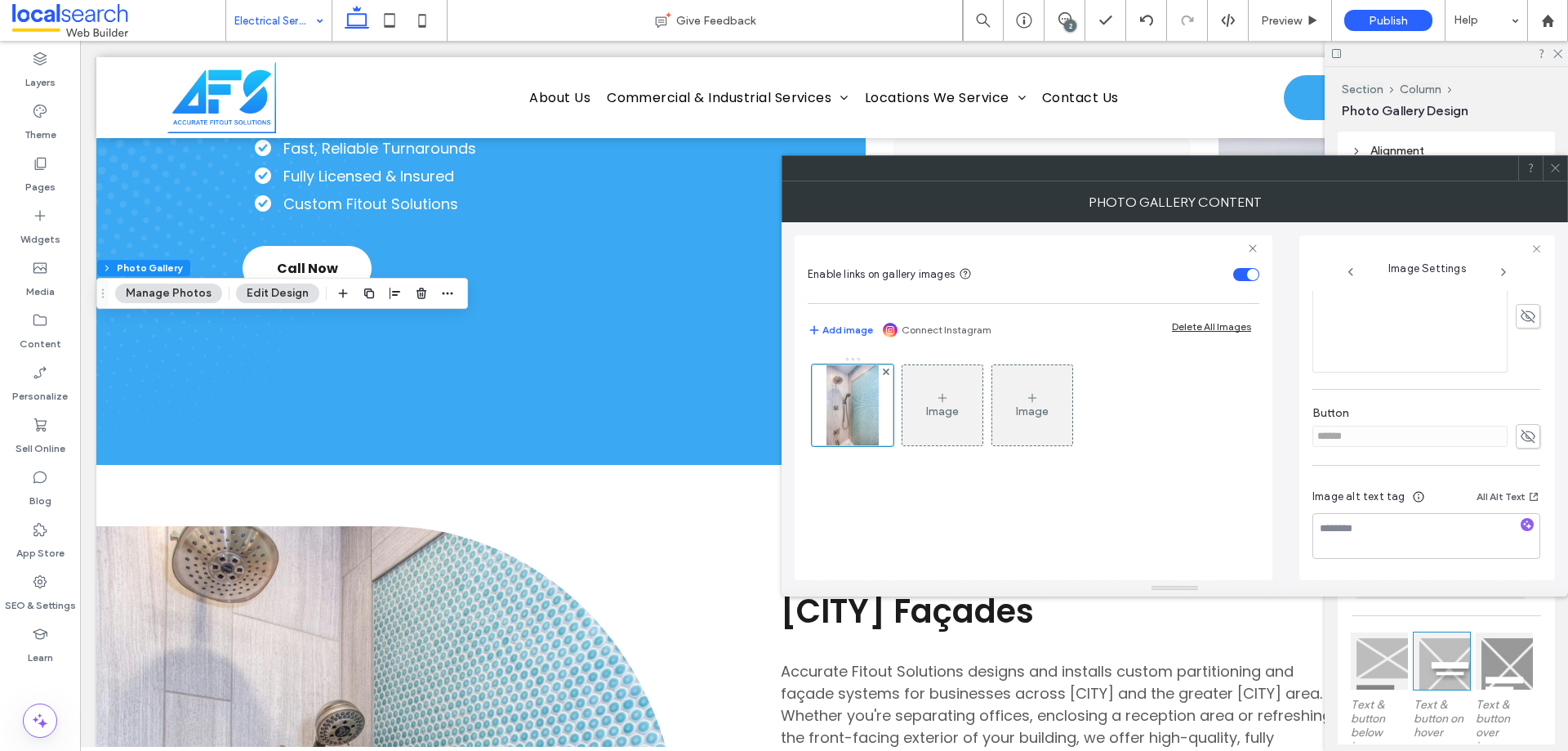 click 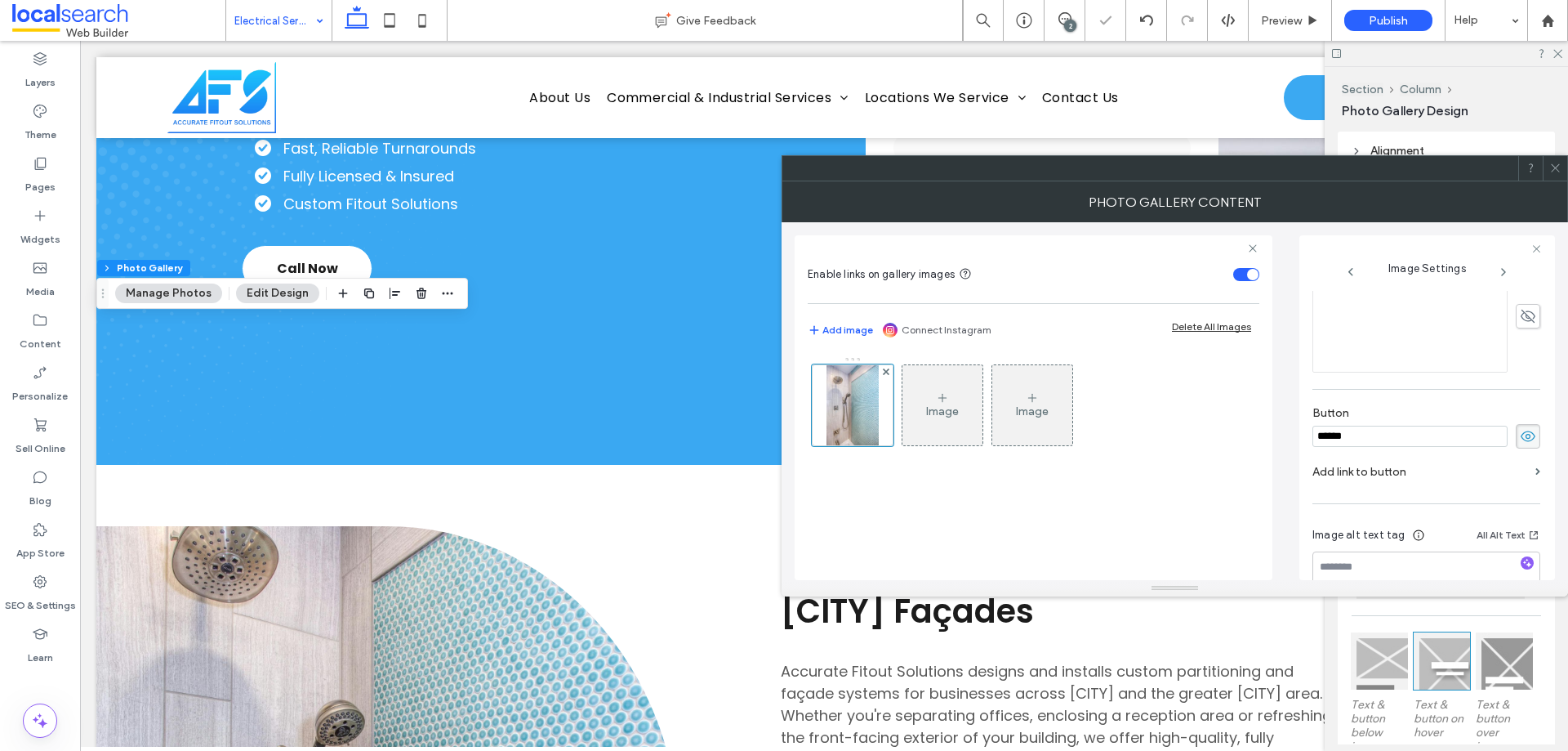 click on "******" at bounding box center (1410, 436) 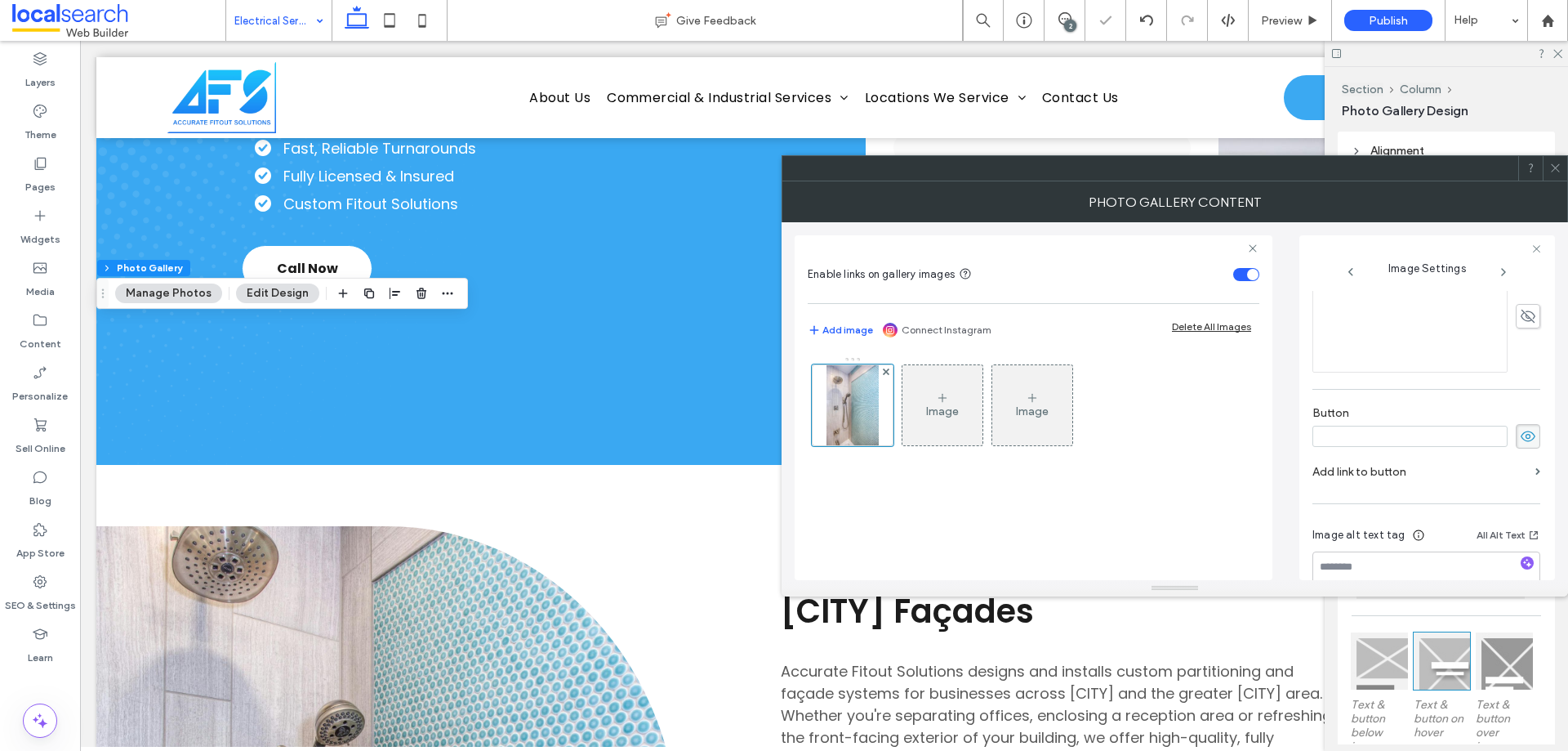 type 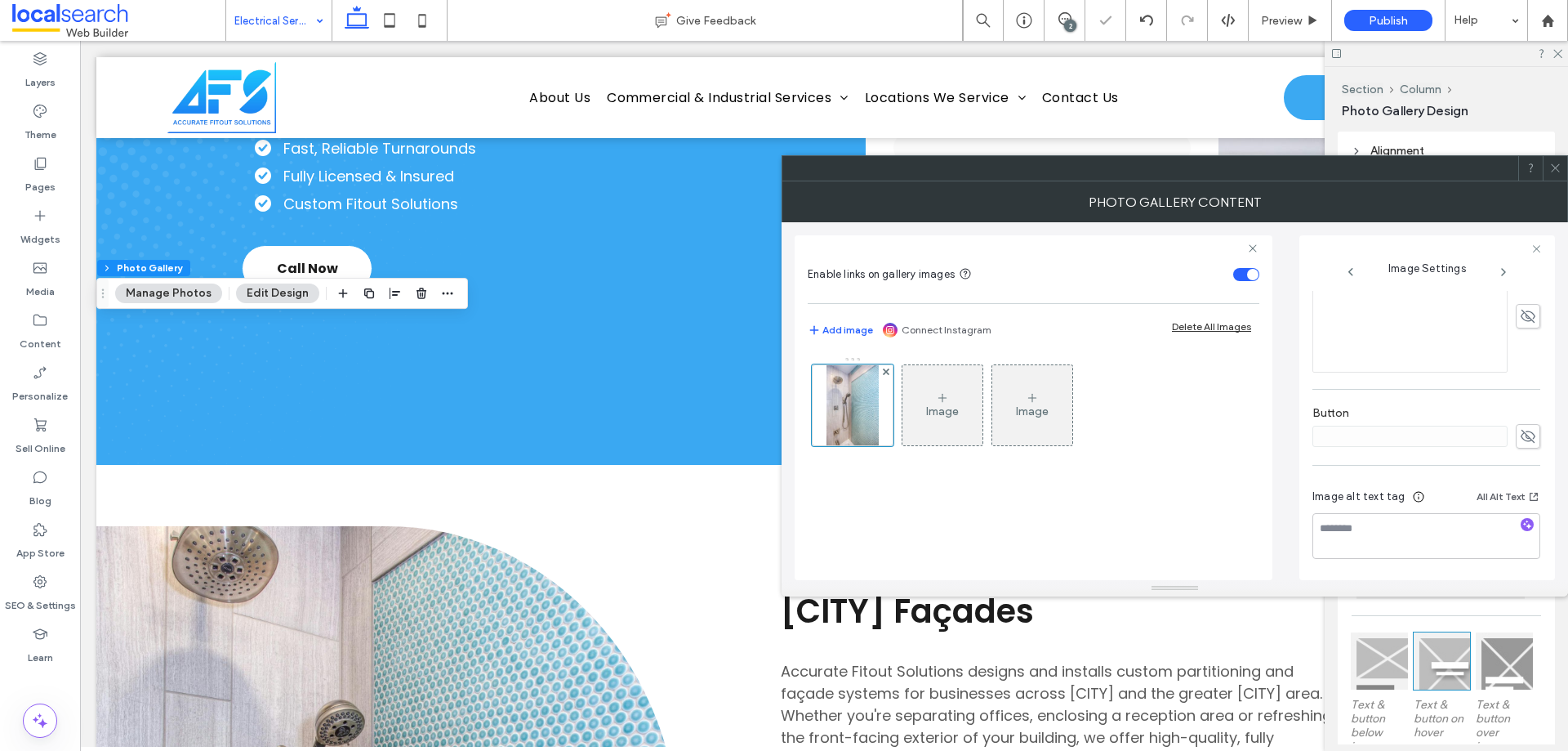 click at bounding box center [1555, 168] 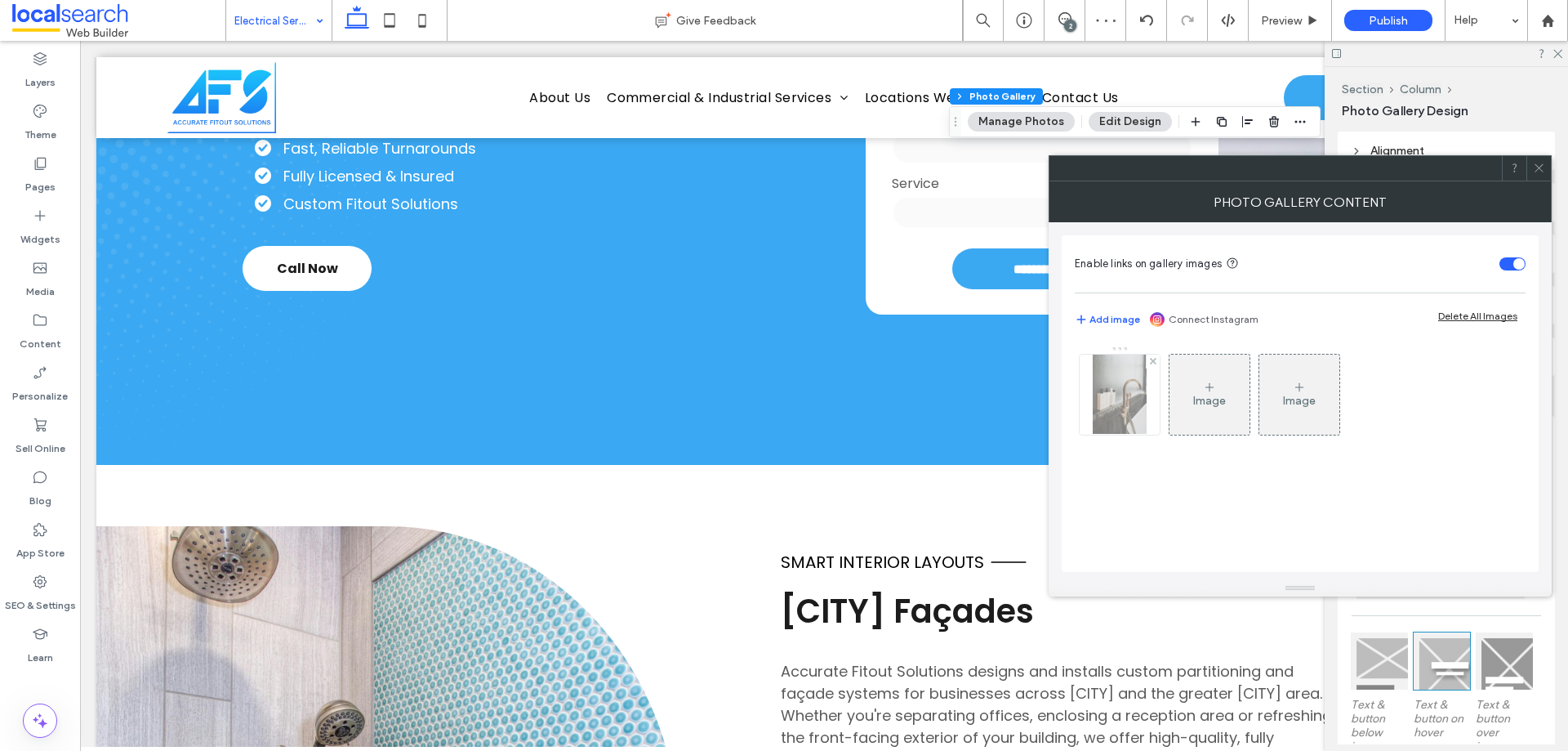 click at bounding box center [1119, 395] 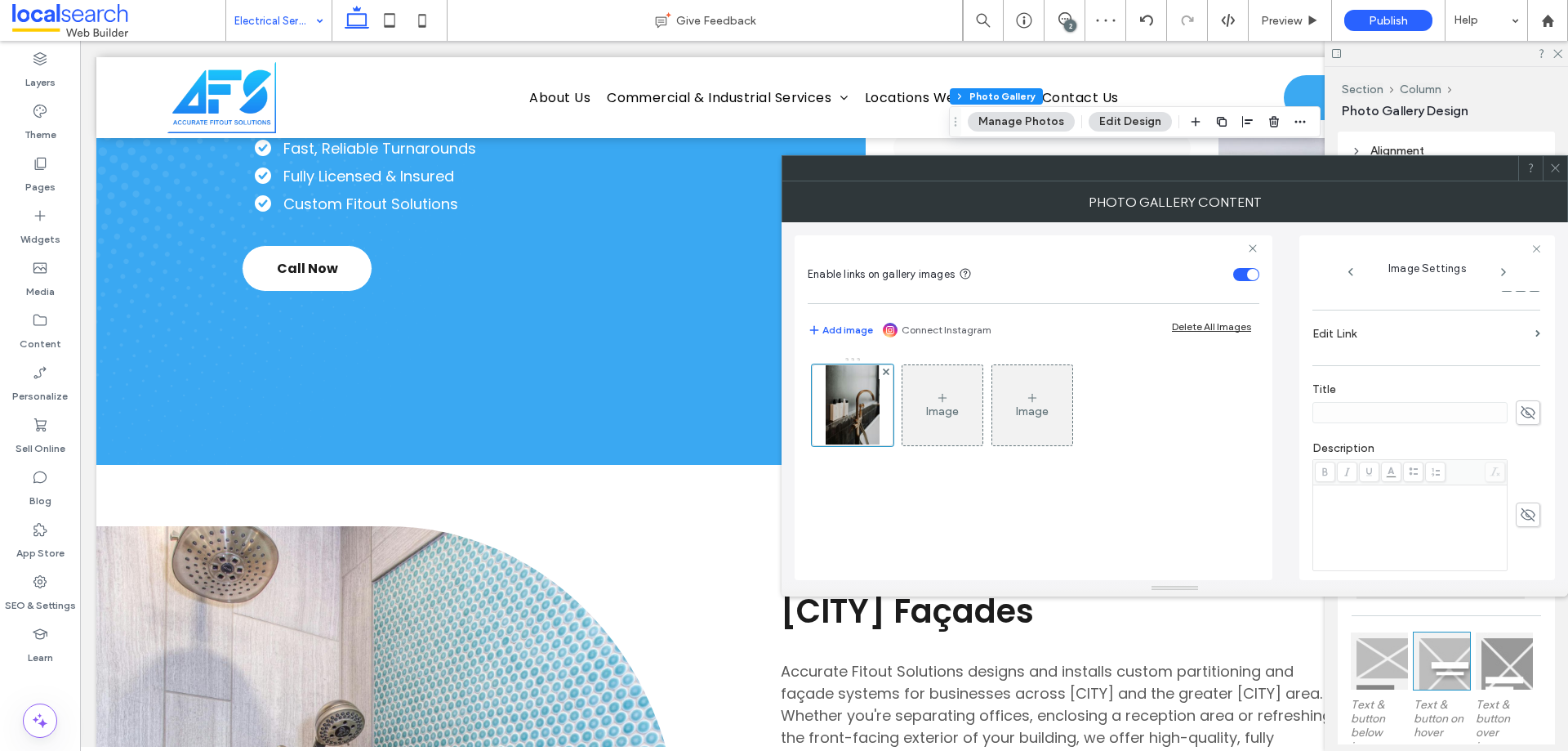 scroll, scrollTop: 467, scrollLeft: 0, axis: vertical 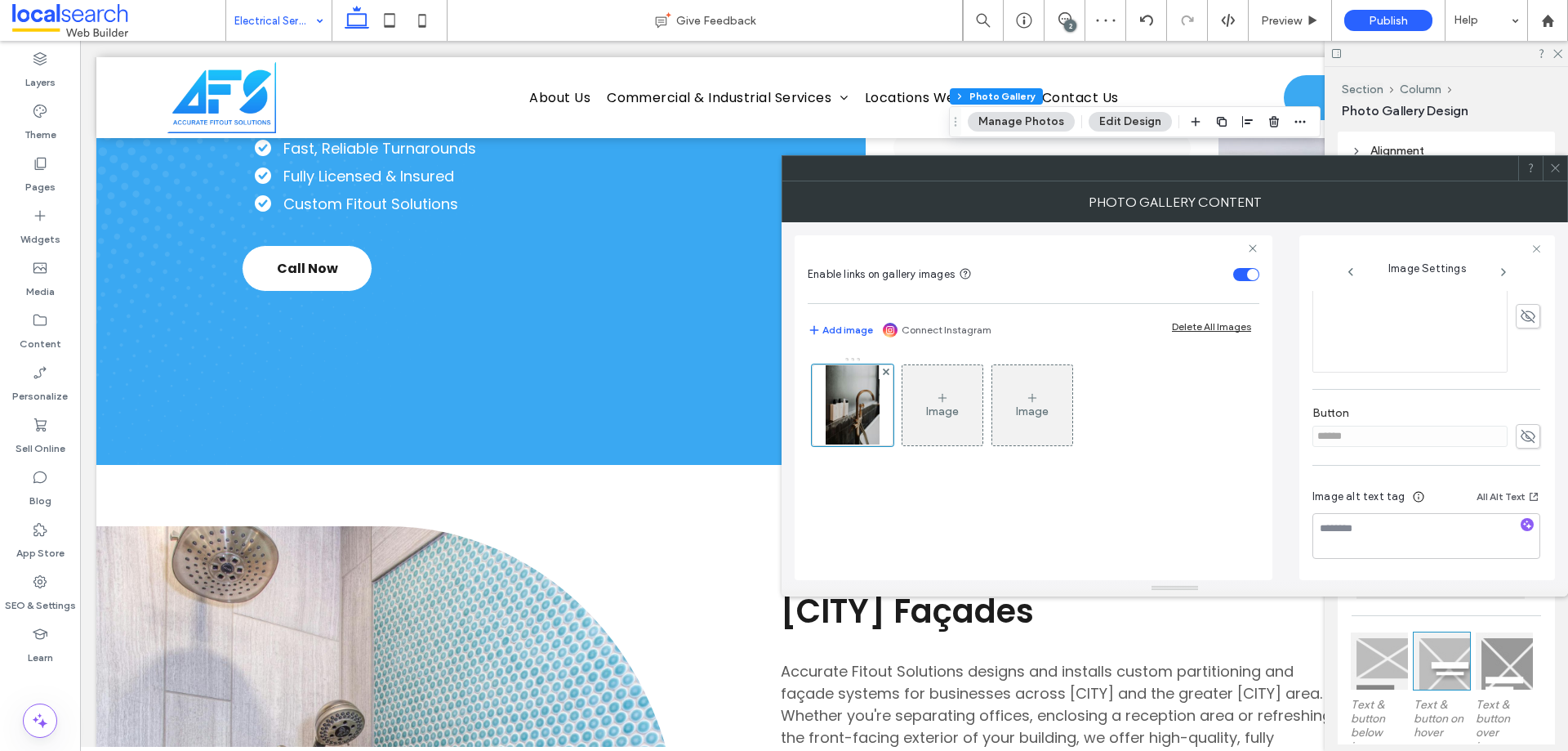 click 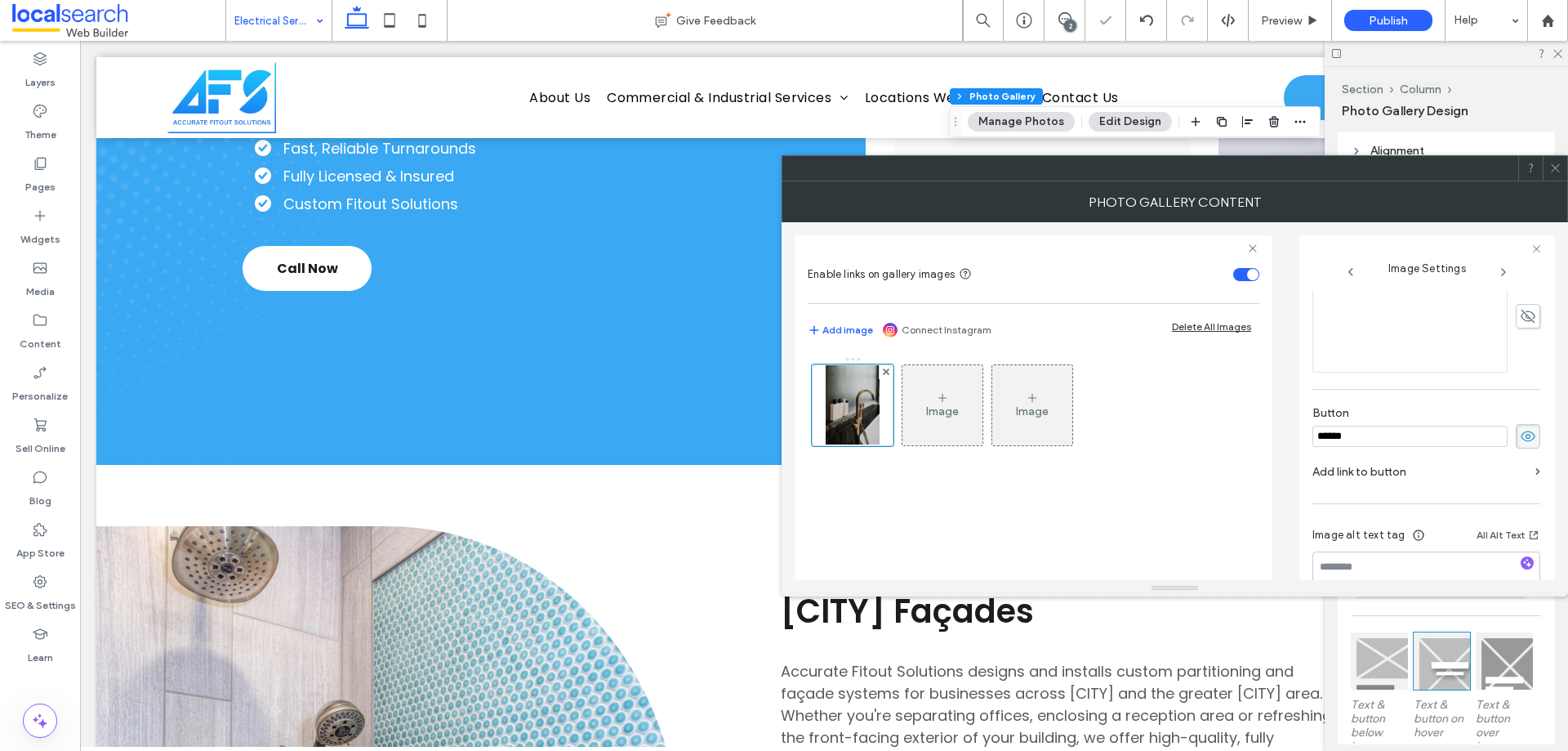 click on "******" at bounding box center (1410, 436) 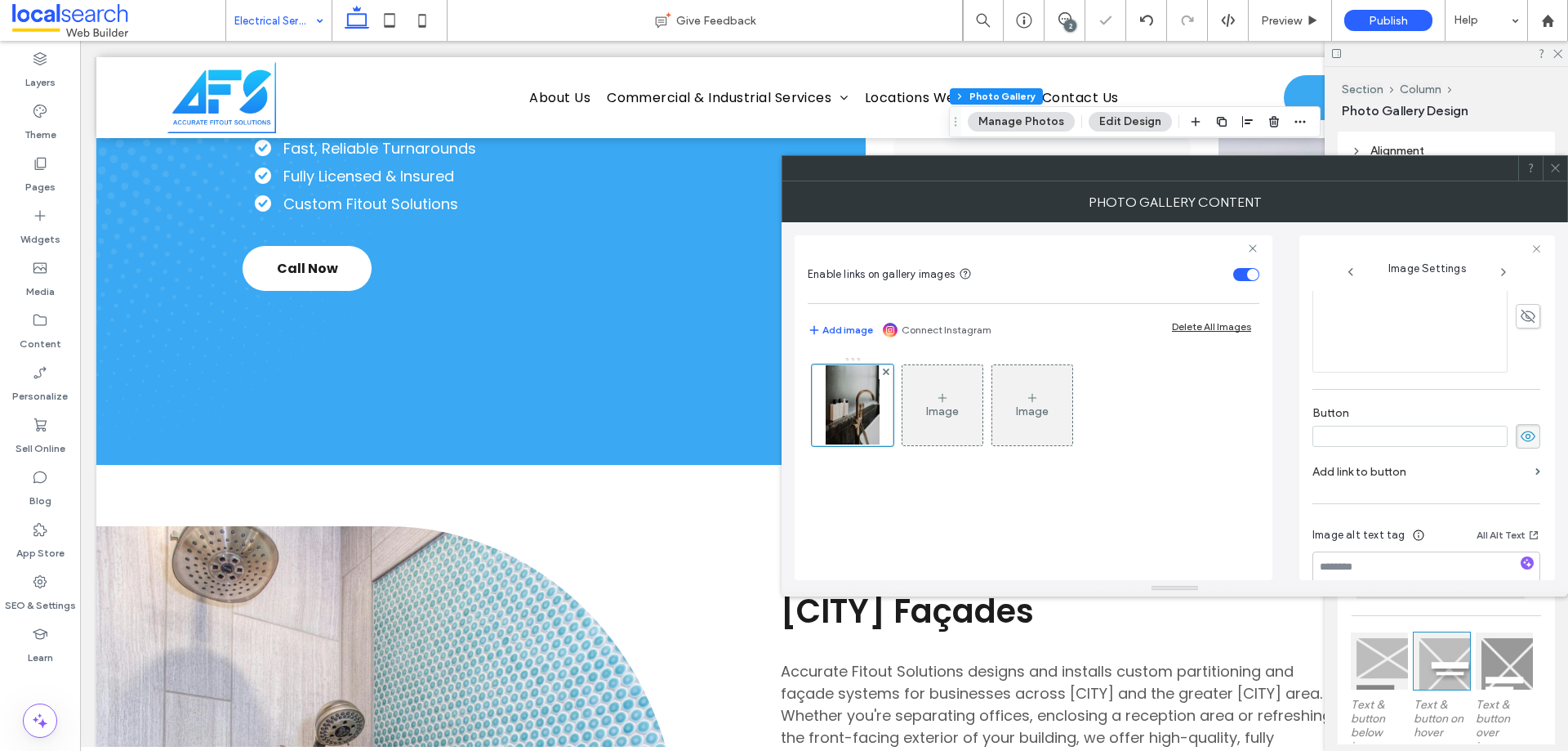 type 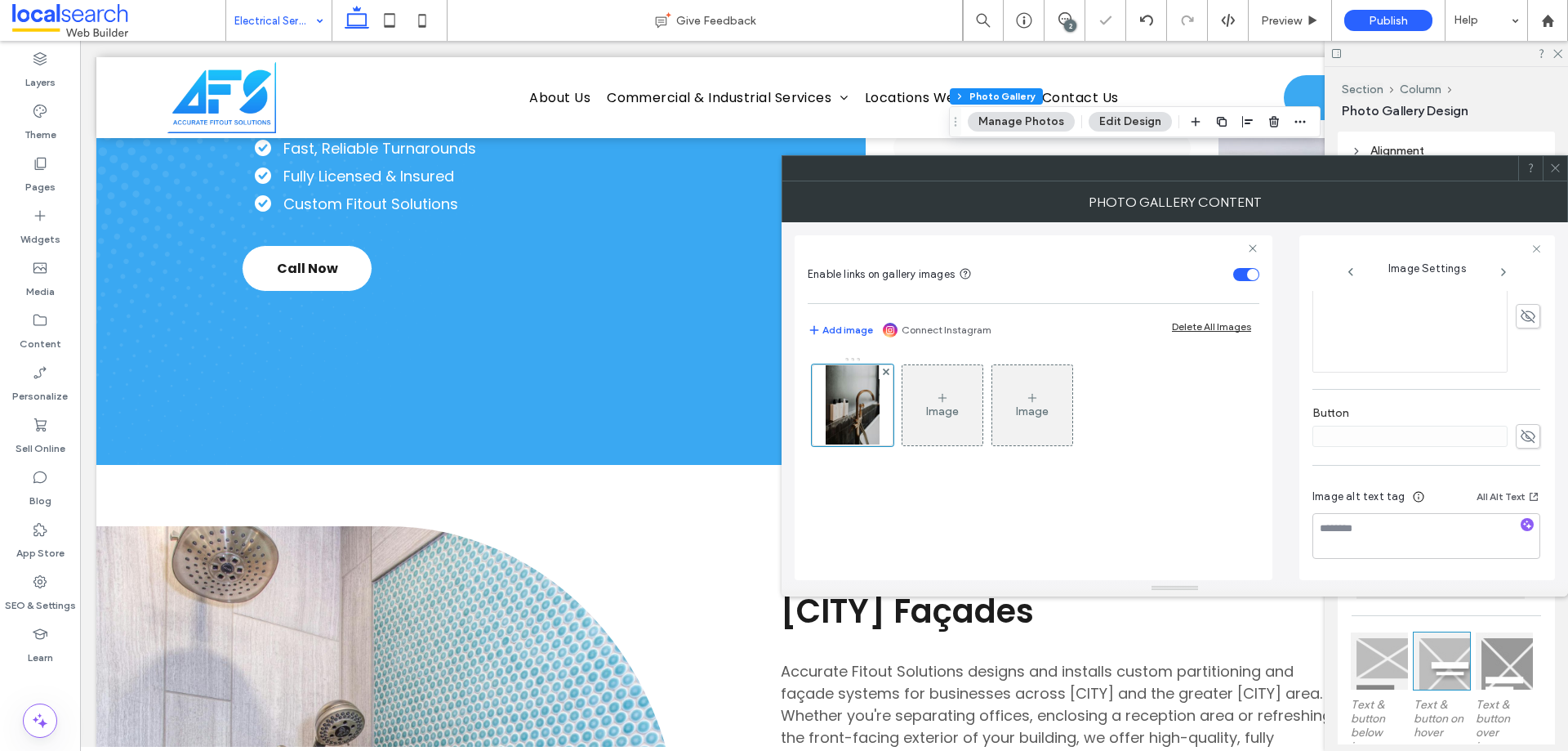 click 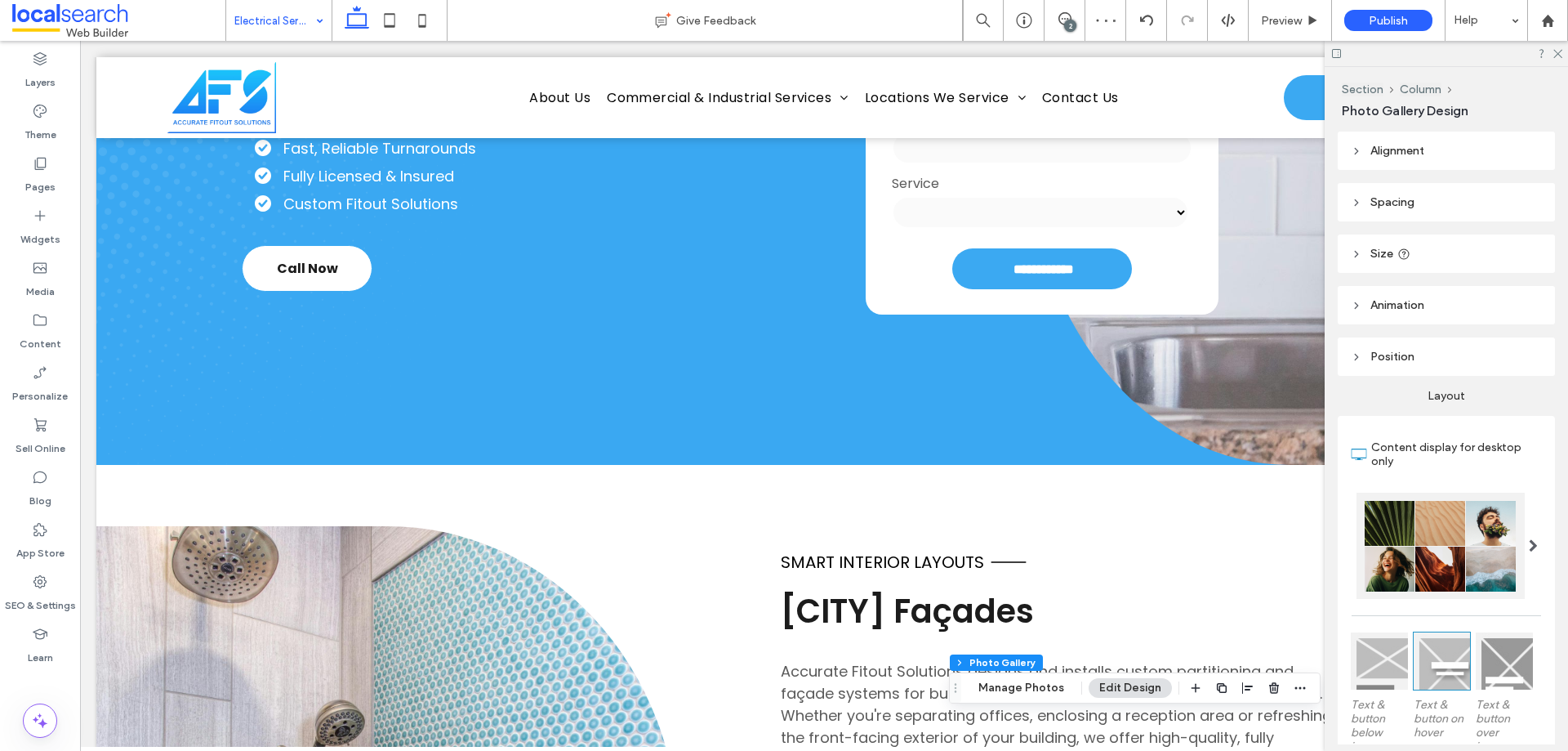 scroll, scrollTop: 0, scrollLeft: 82, axis: horizontal 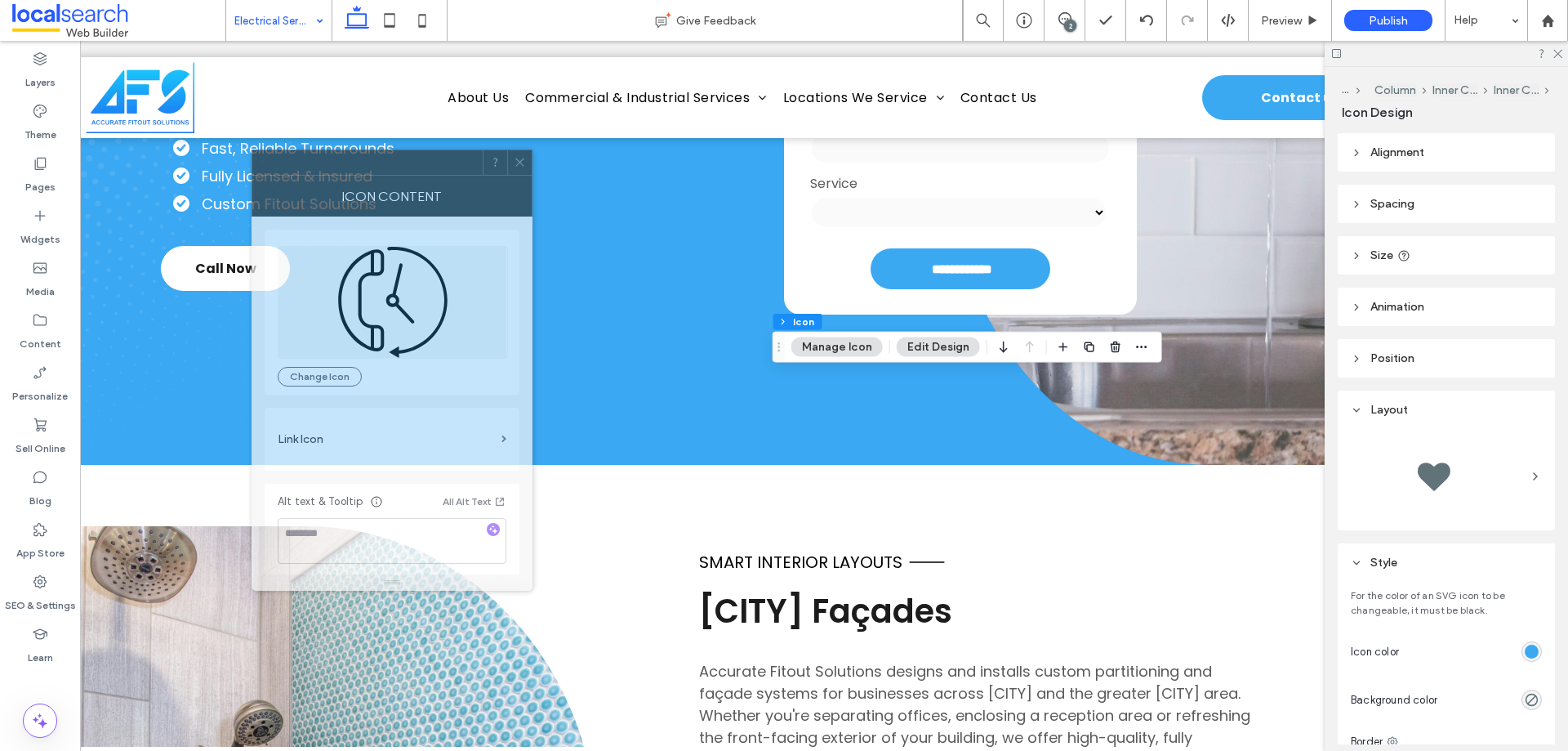 drag, startPoint x: 1361, startPoint y: 177, endPoint x: 296, endPoint y: 230, distance: 1066.318 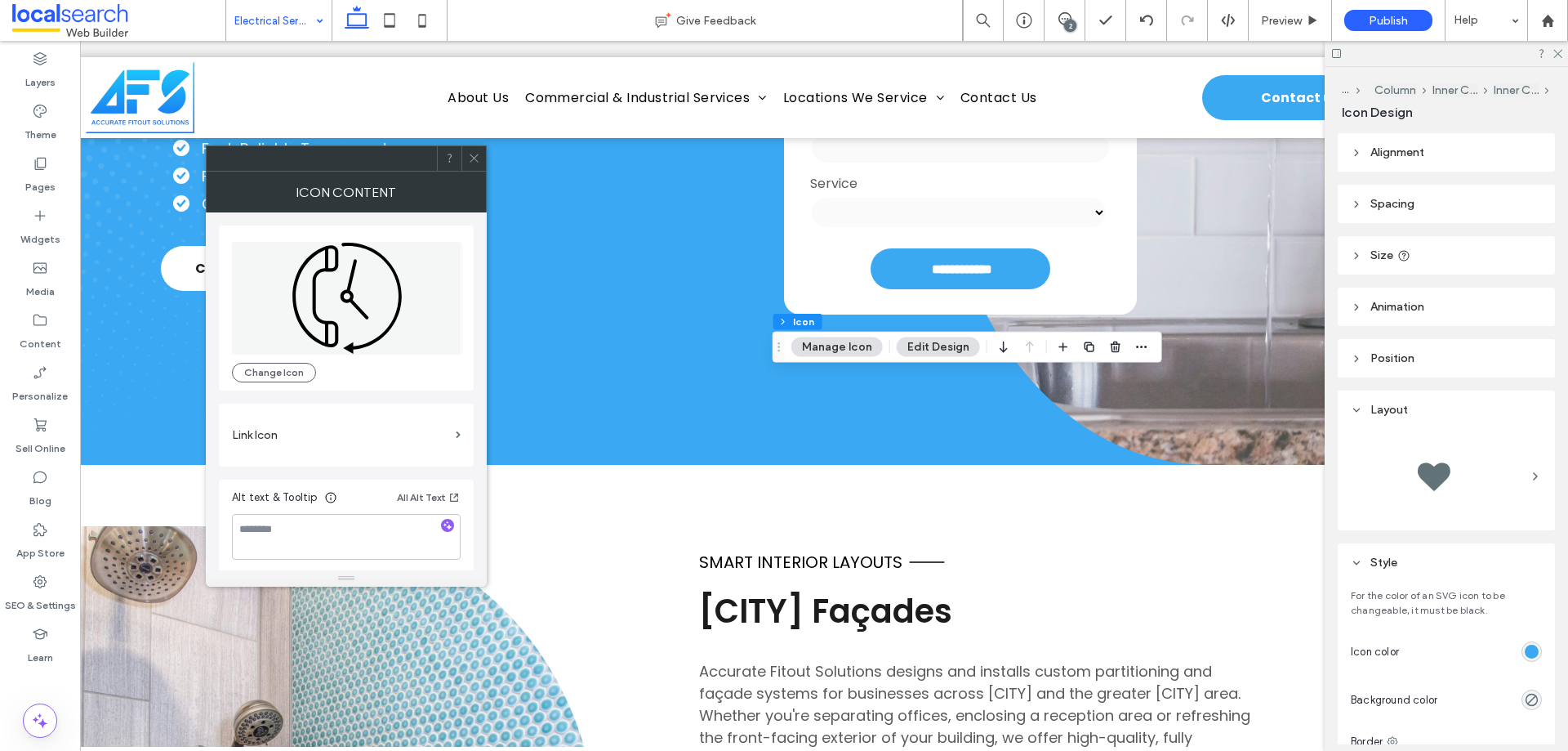 click 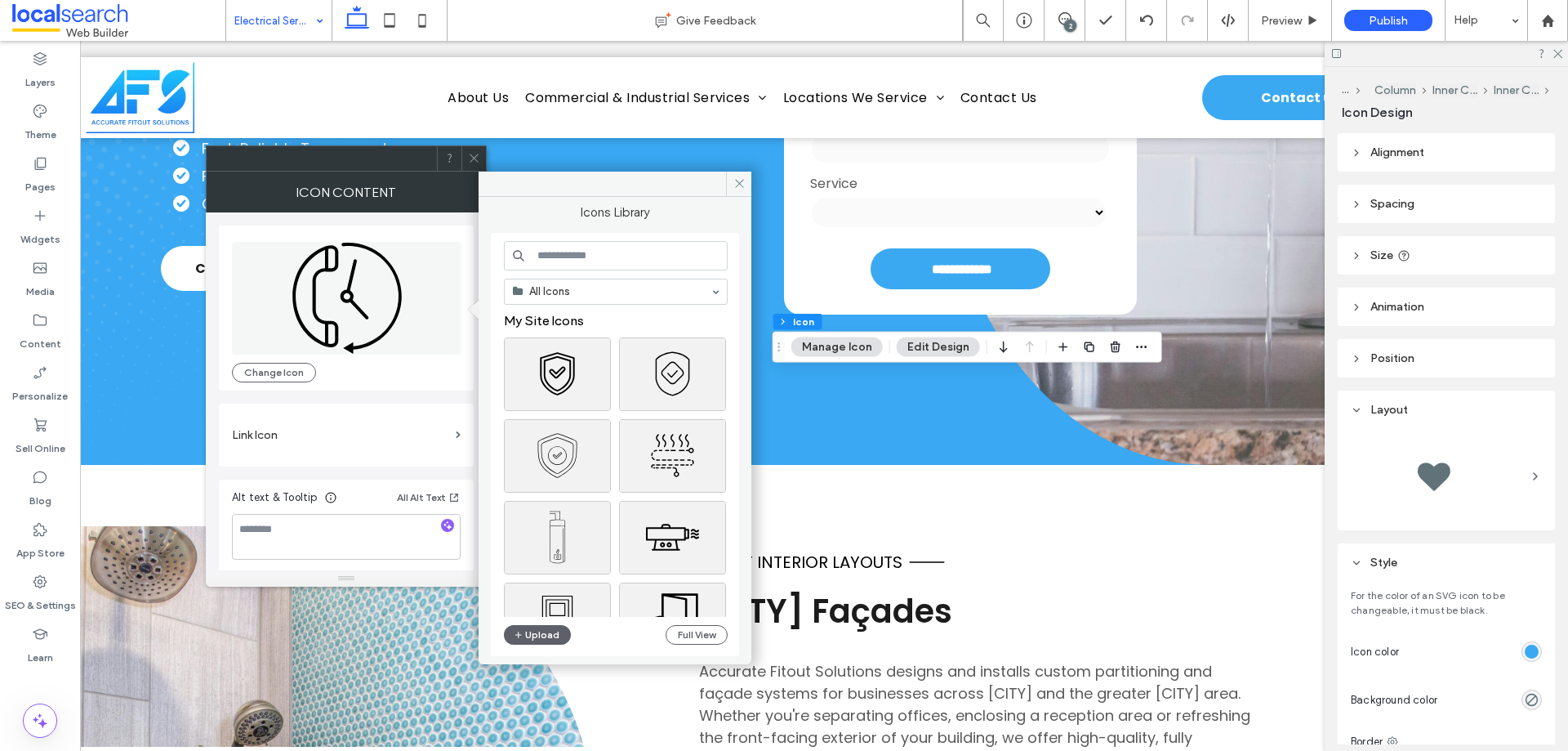 click at bounding box center (616, 256) 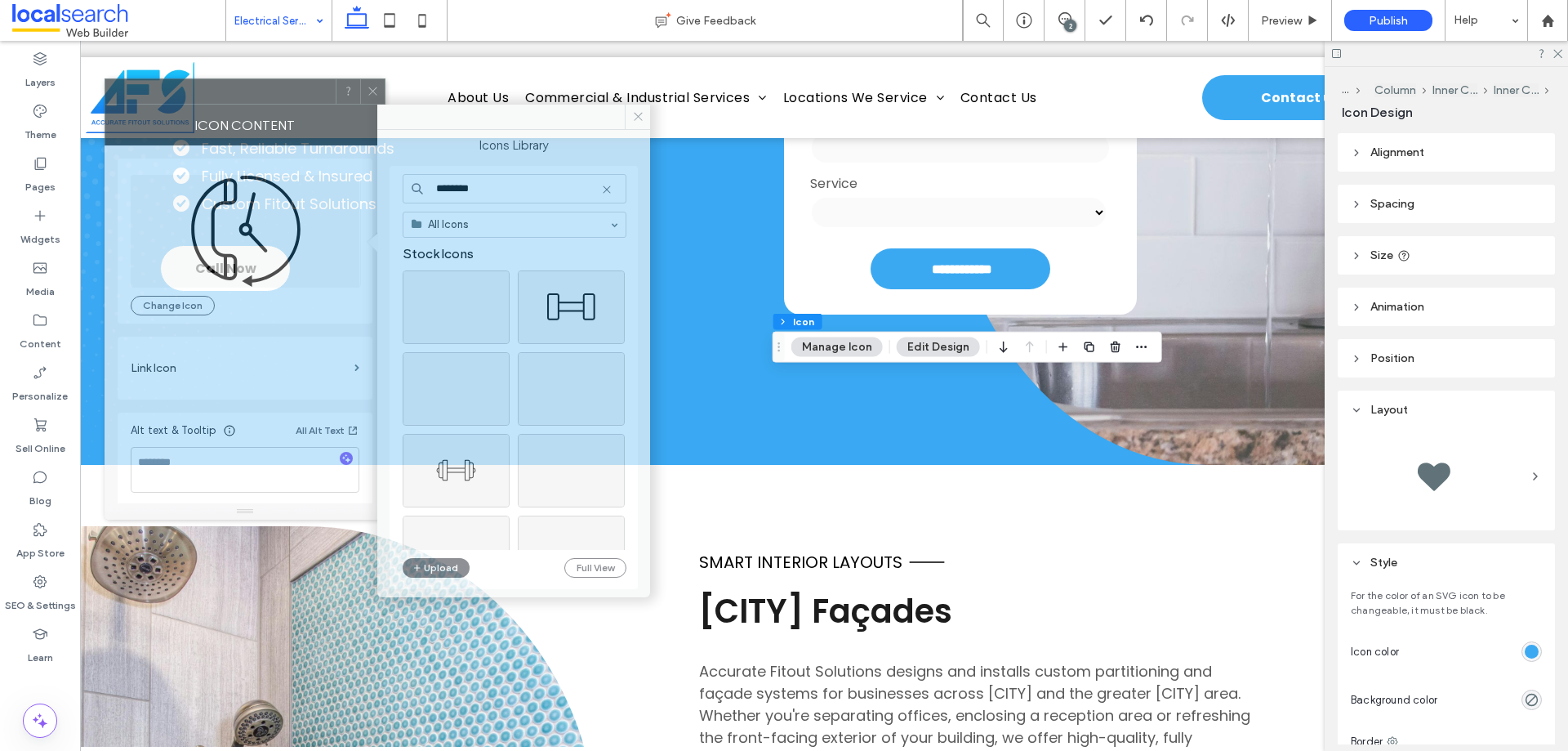 drag, startPoint x: 376, startPoint y: 167, endPoint x: 267, endPoint y: 97, distance: 129.5415 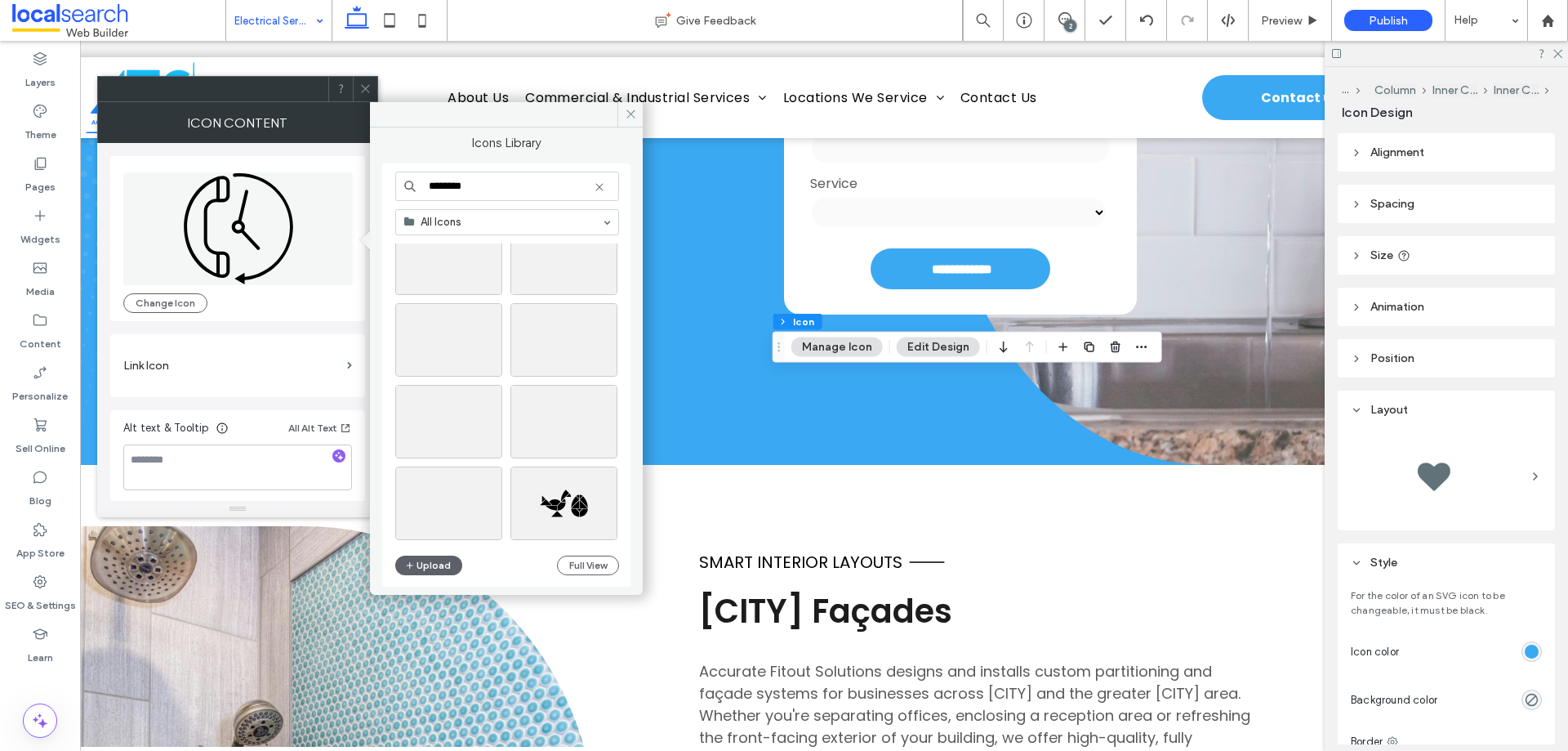 scroll, scrollTop: 1191, scrollLeft: 0, axis: vertical 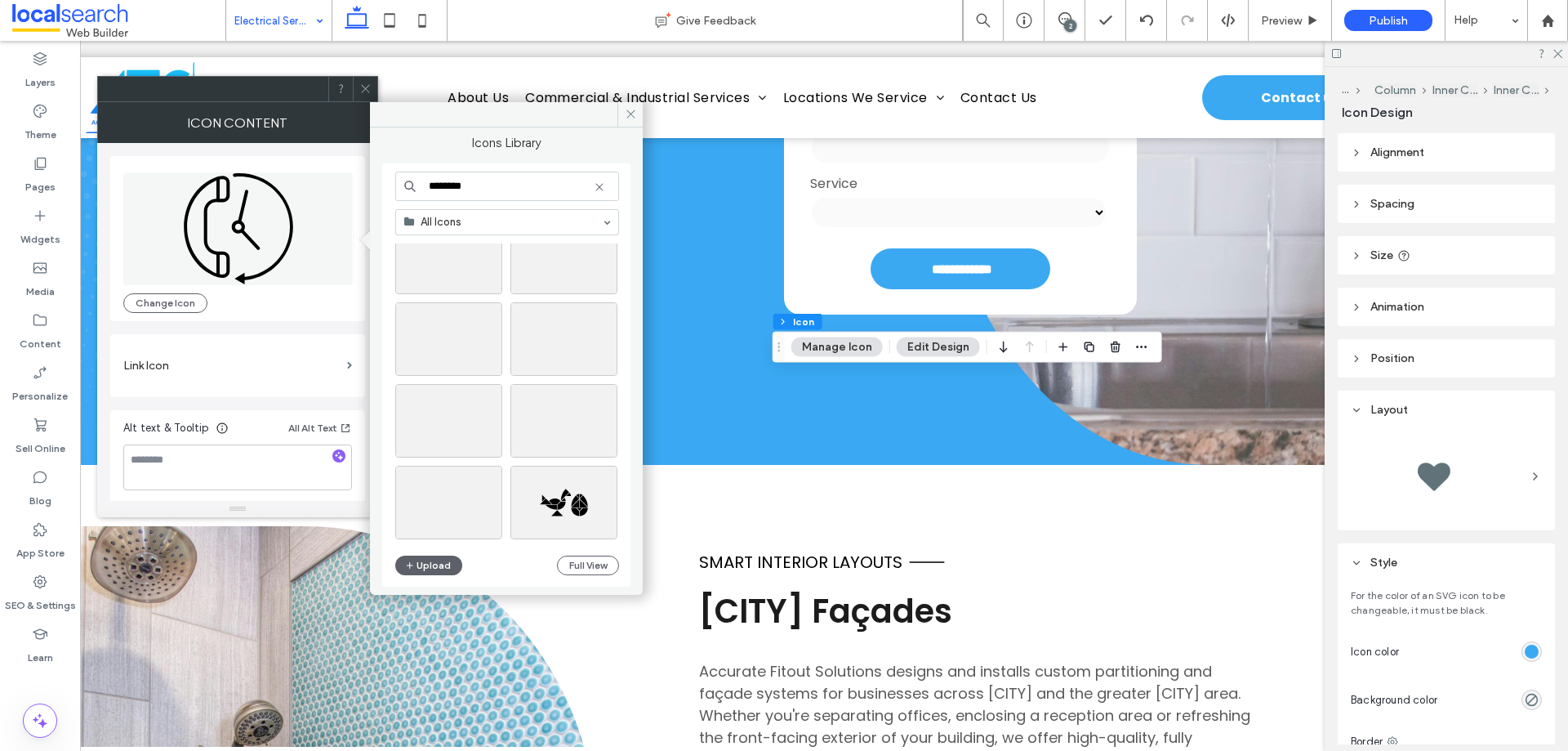 click on "********" at bounding box center (507, 186) 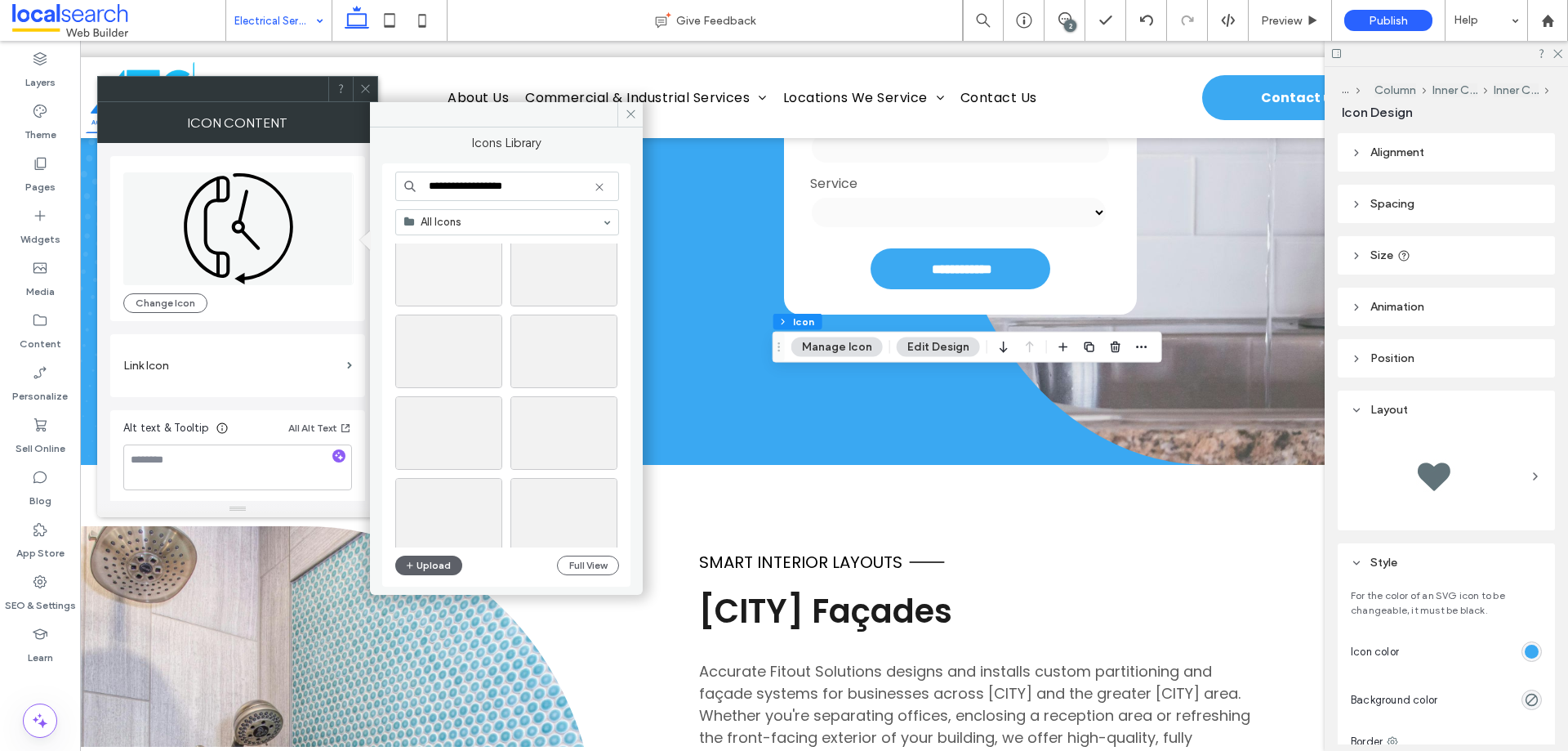 scroll, scrollTop: 572, scrollLeft: 0, axis: vertical 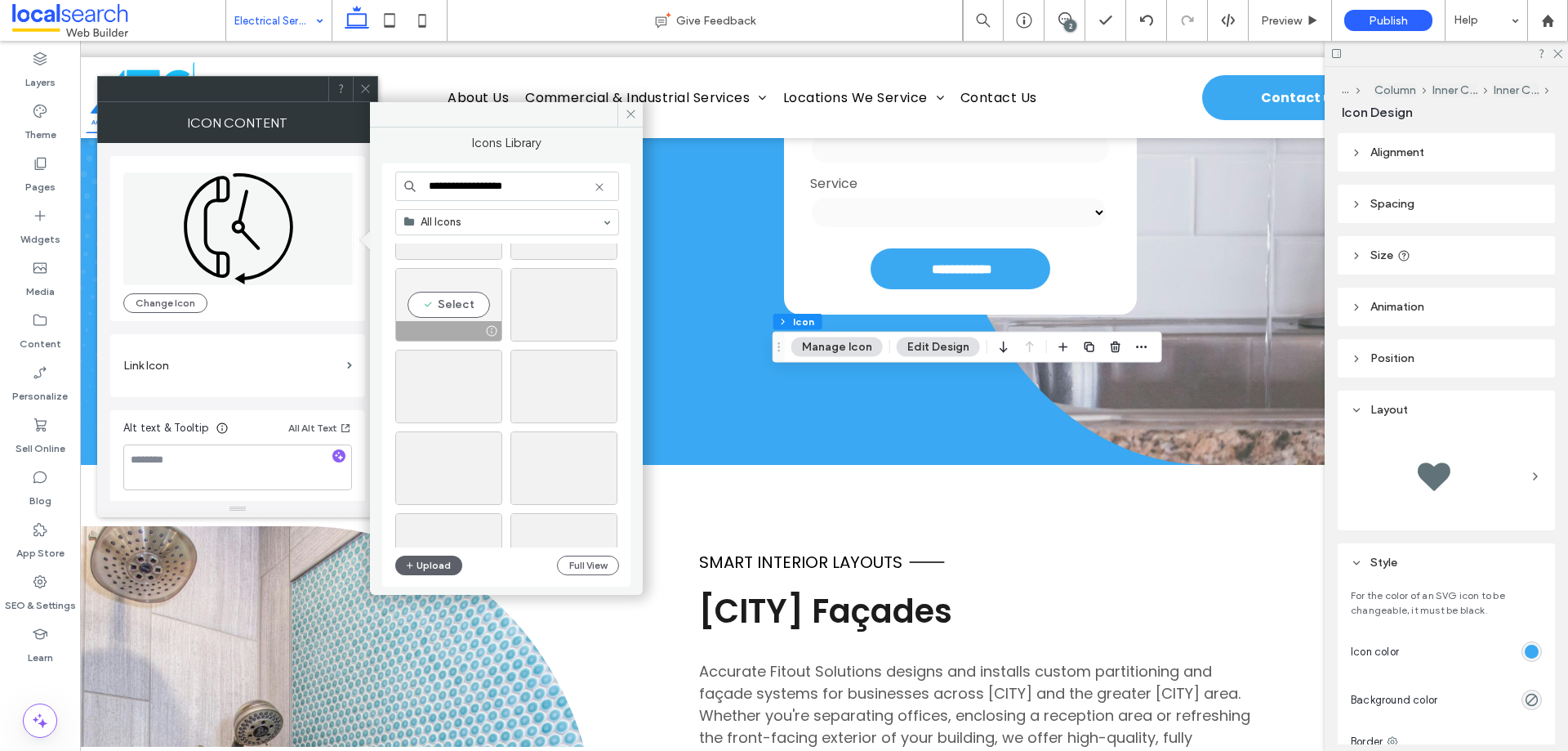 type on "**********" 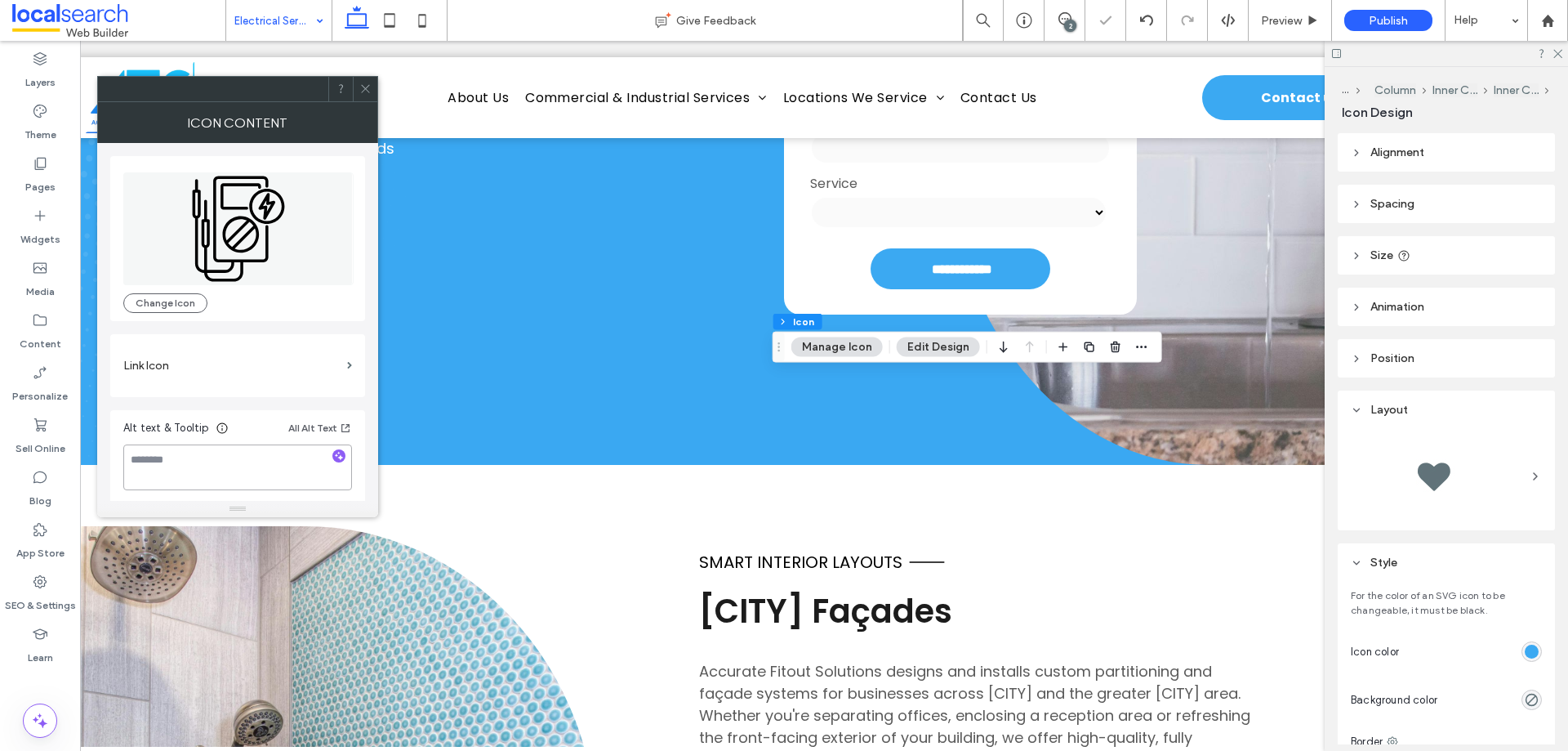 click at bounding box center [238, 467] 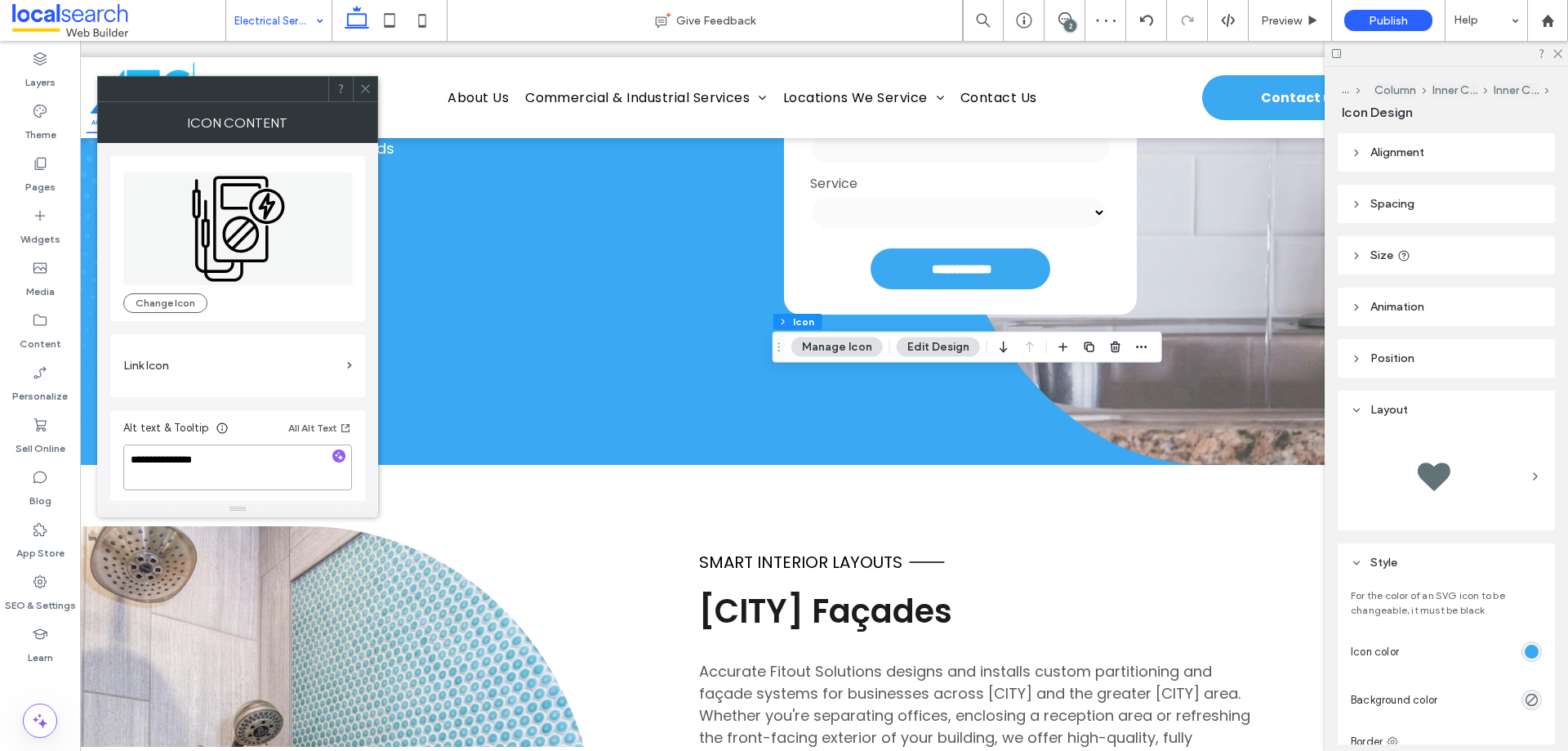 type on "**********" 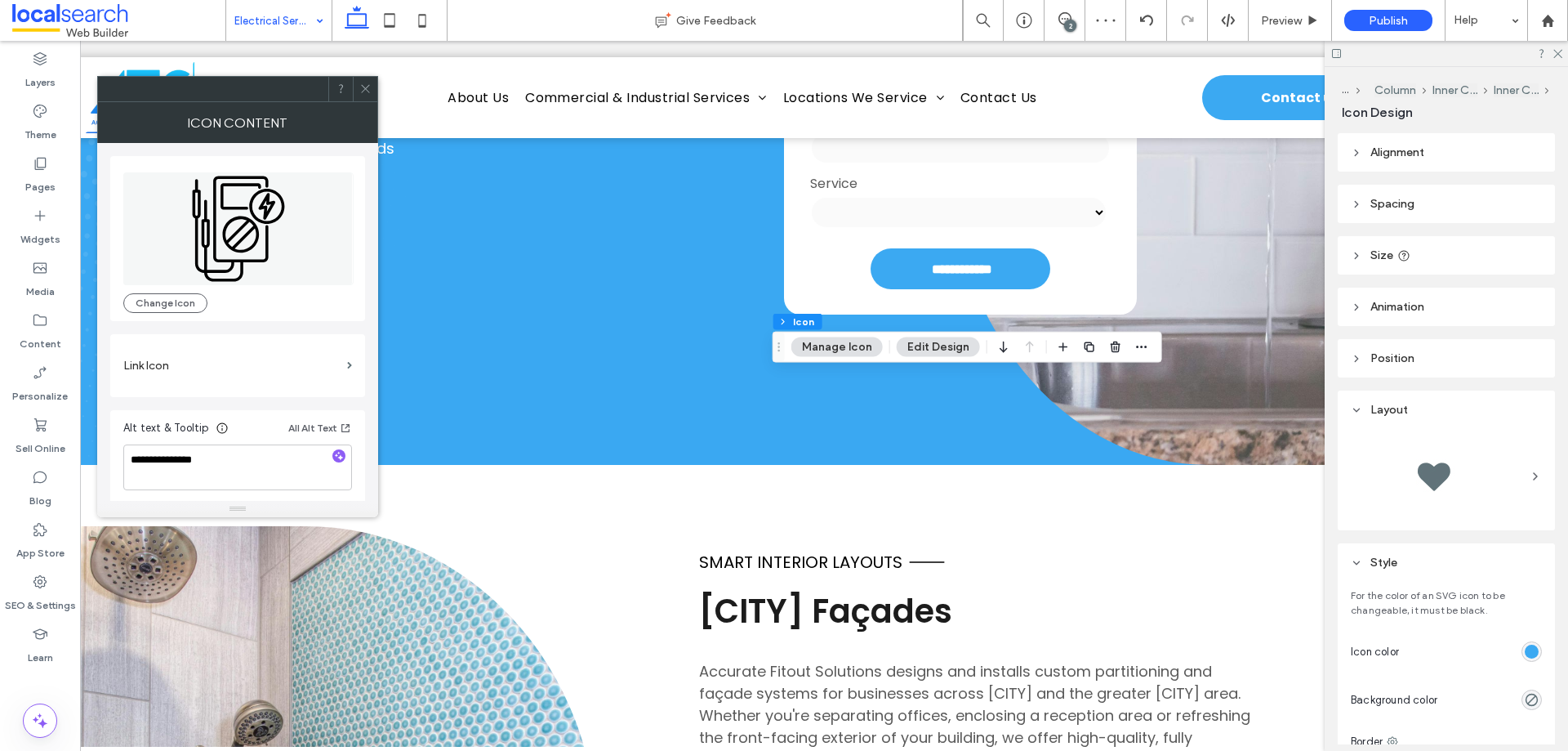 click on "Alt text & Tooltip All Alt Text" at bounding box center (238, 431) 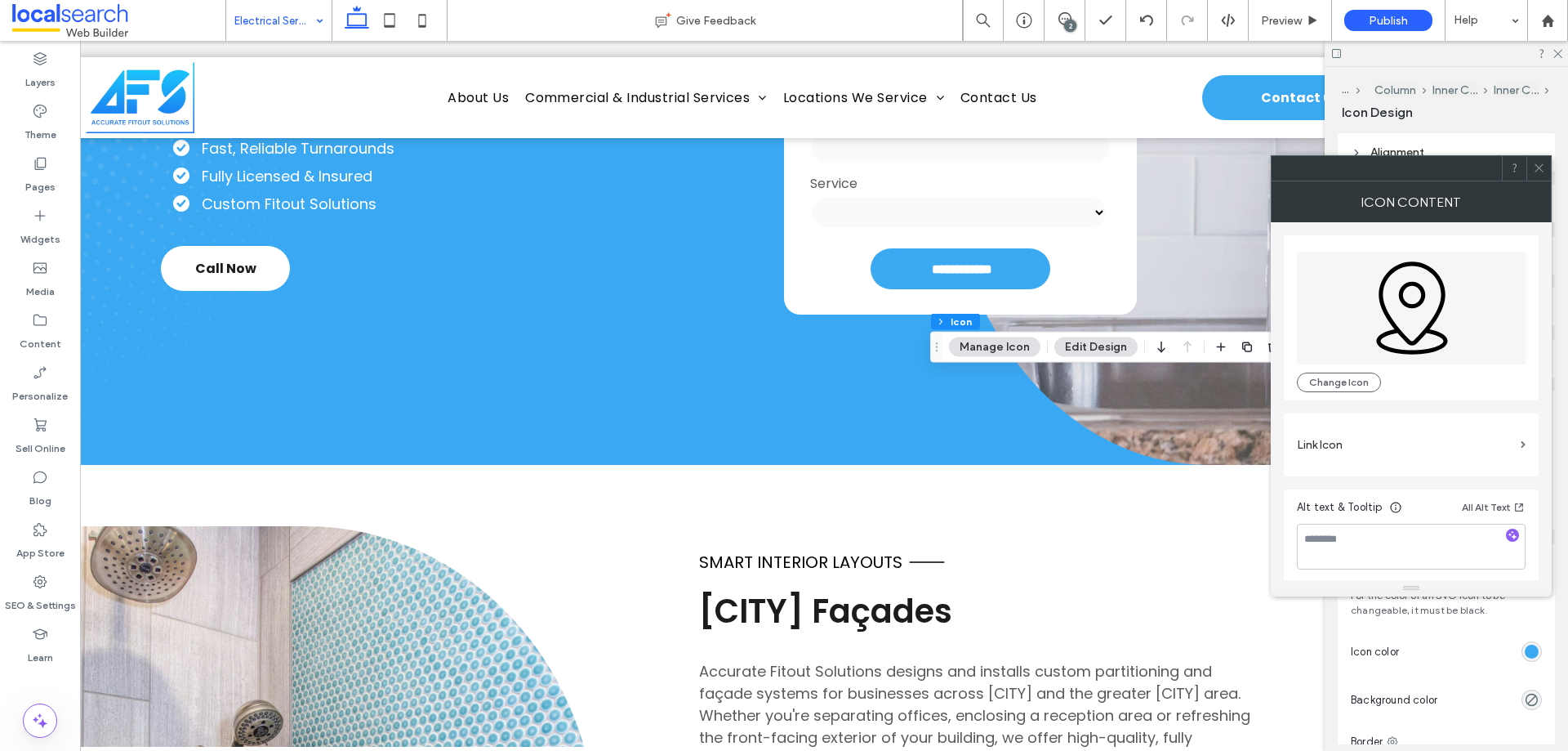 click 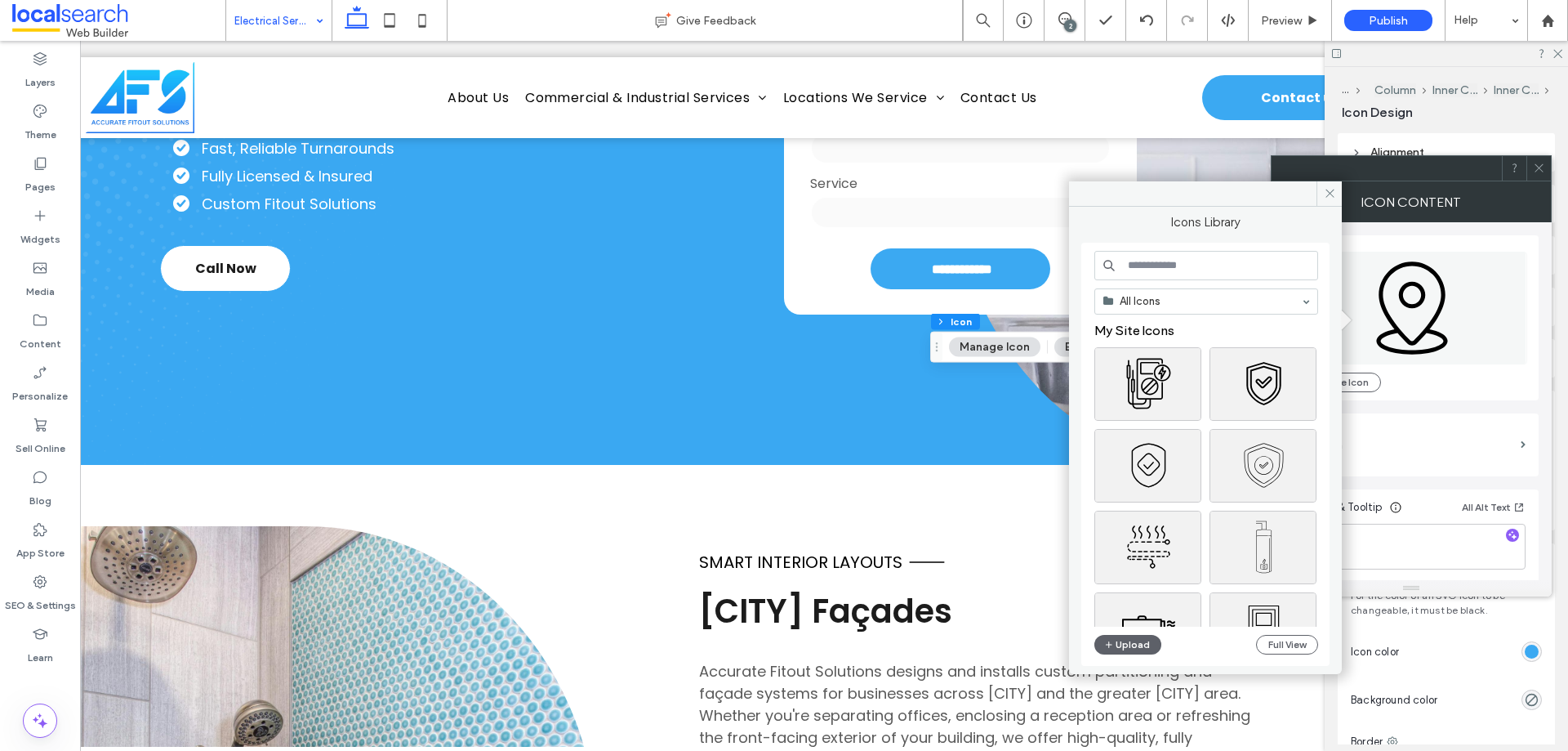 click at bounding box center (1206, 266) 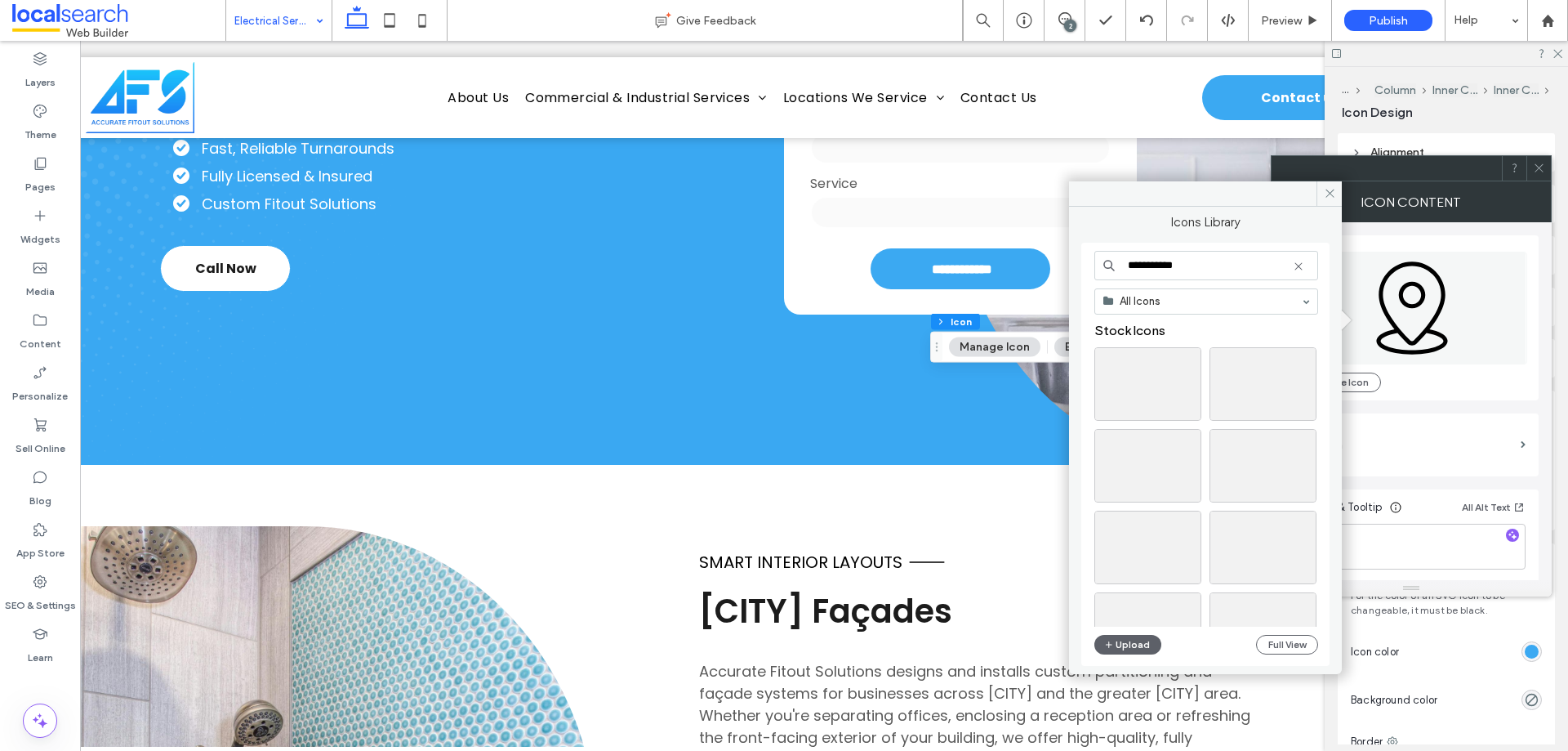 type on "**********" 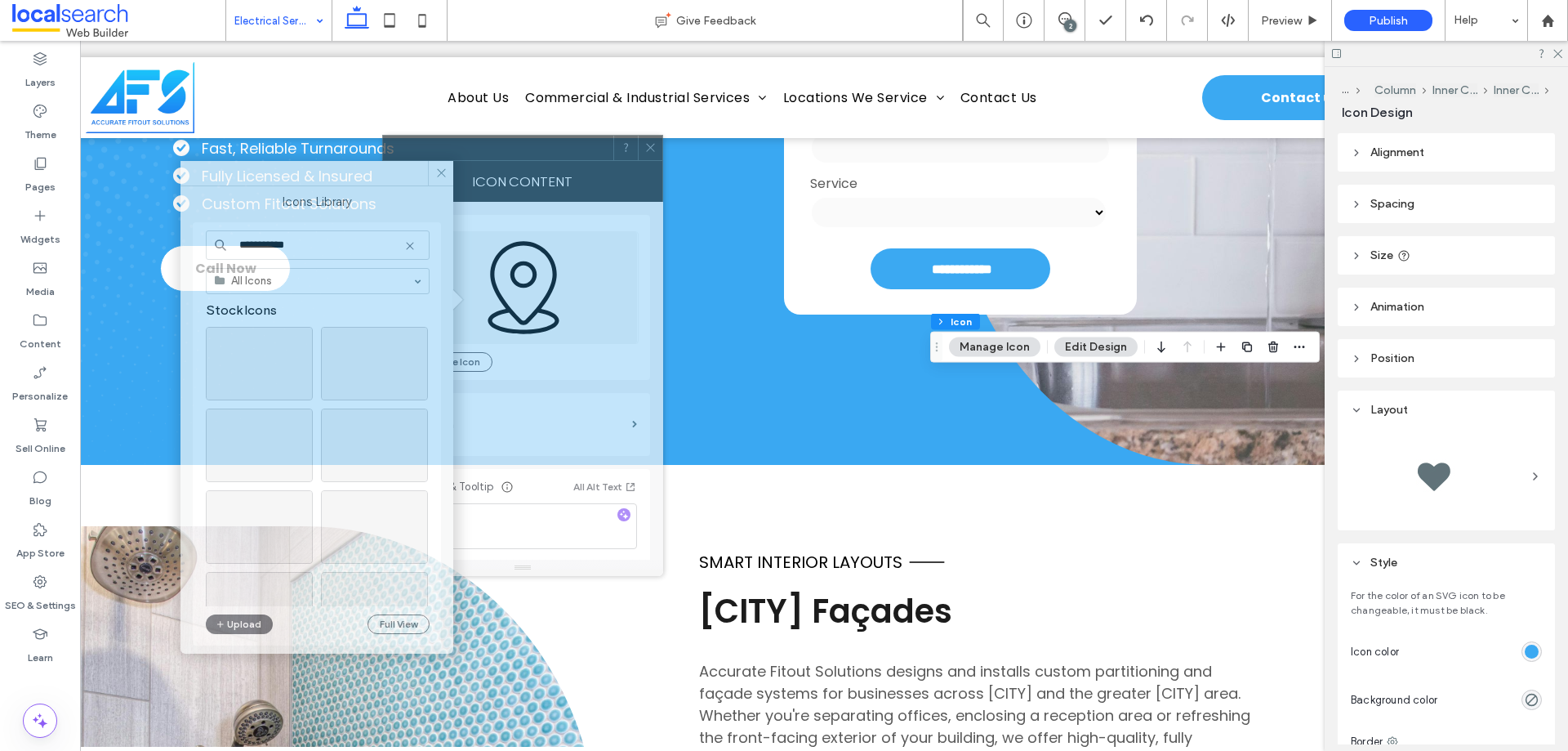 drag, startPoint x: 1356, startPoint y: 169, endPoint x: 447, endPoint y: 144, distance: 909.3437 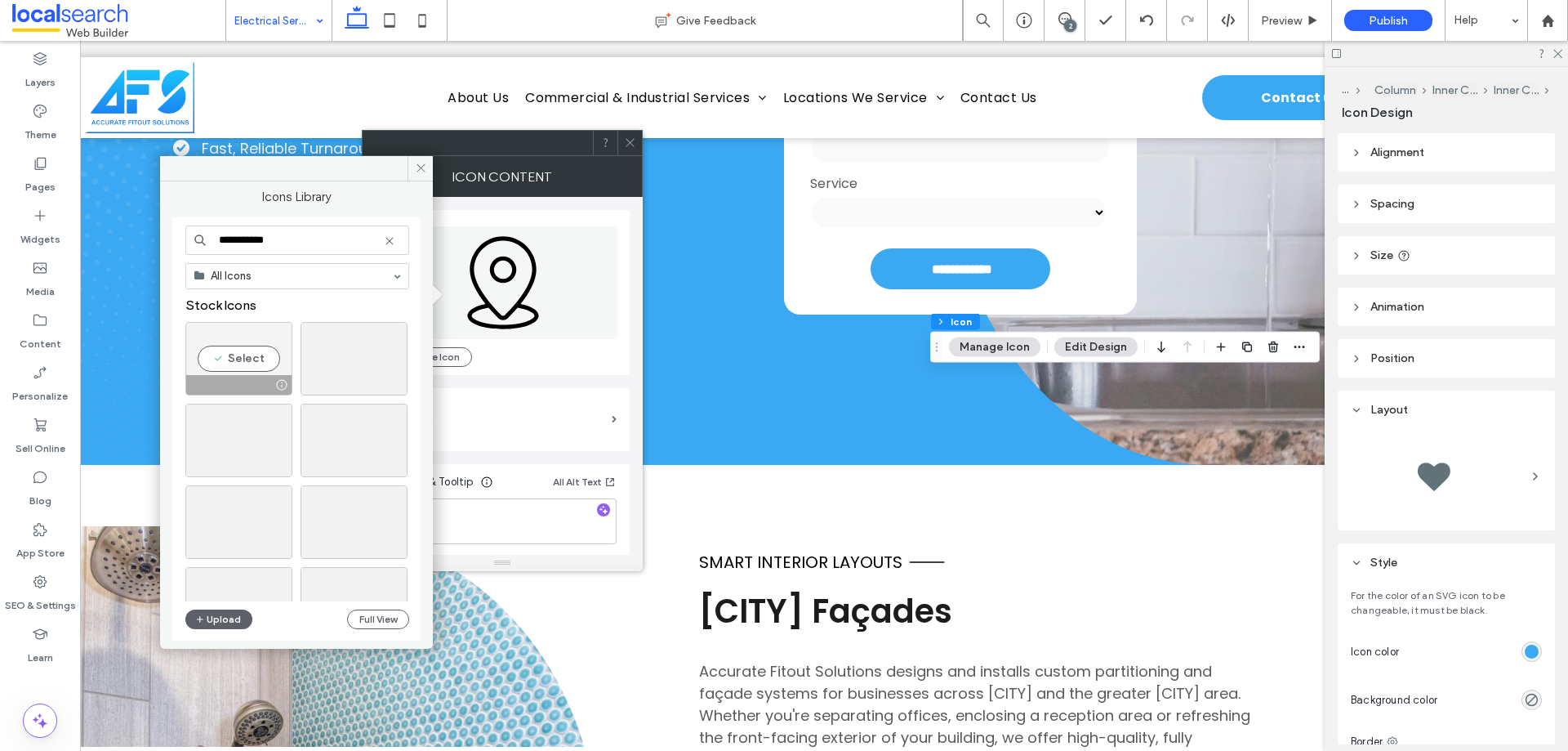 click on "Select" at bounding box center (238, 359) 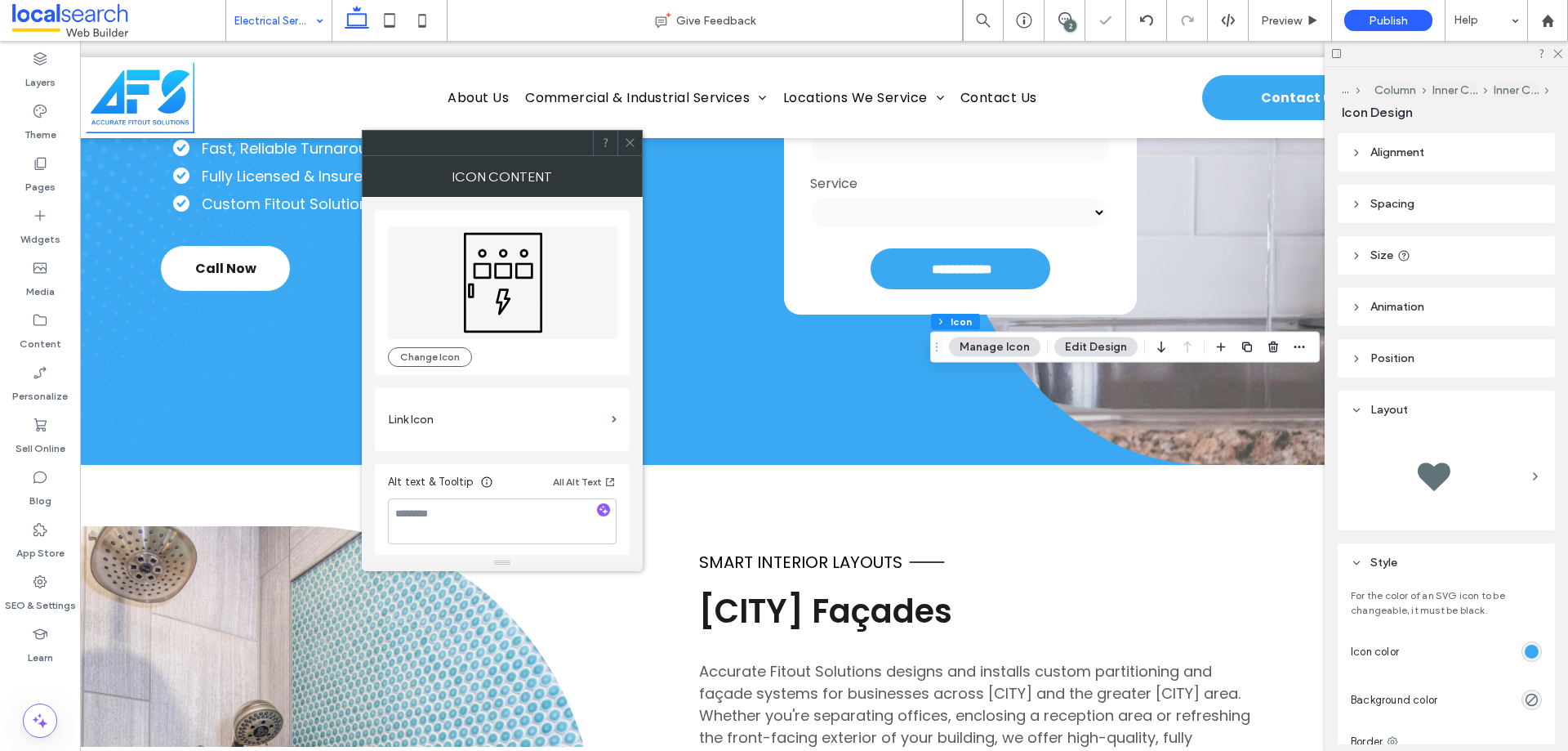click 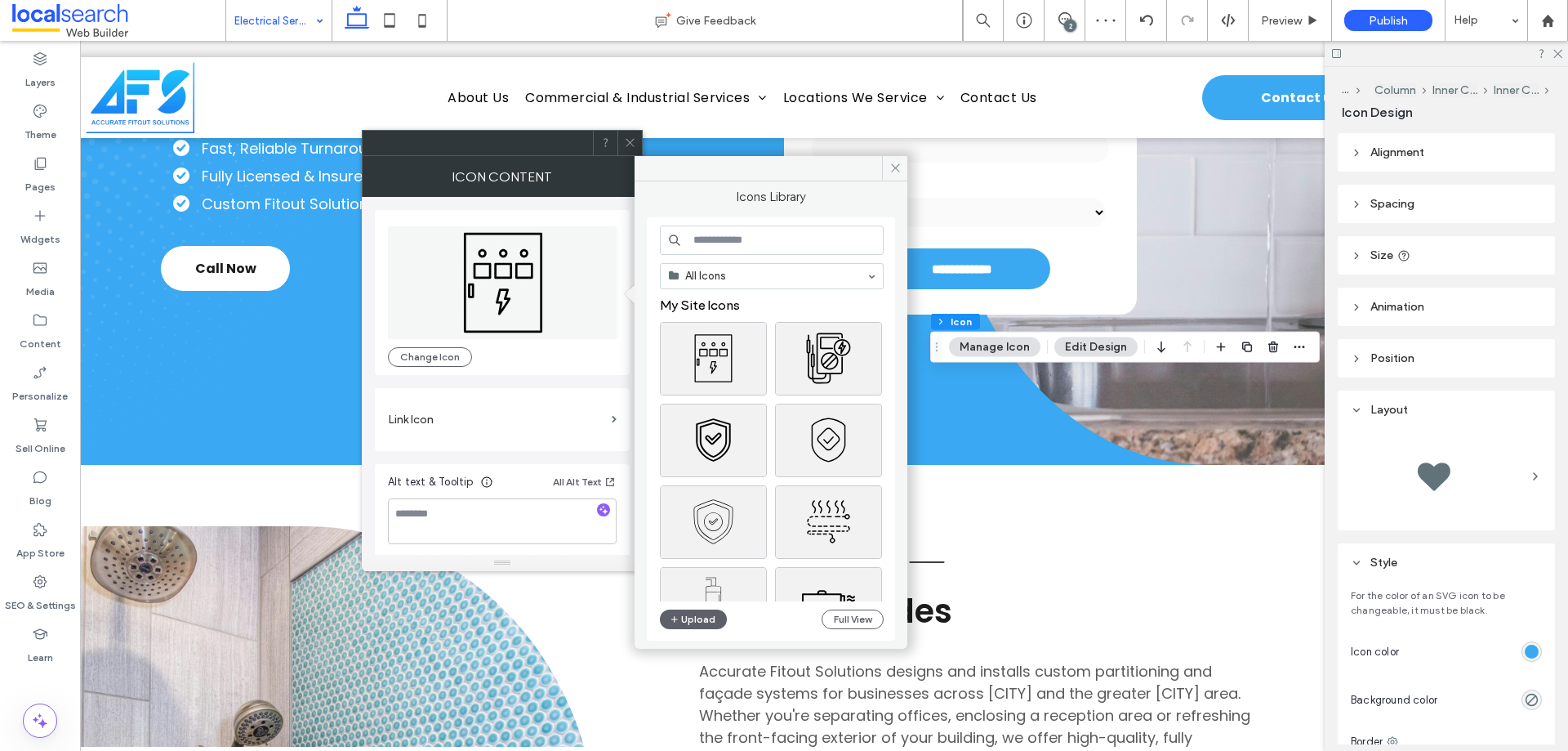 click at bounding box center (772, 240) 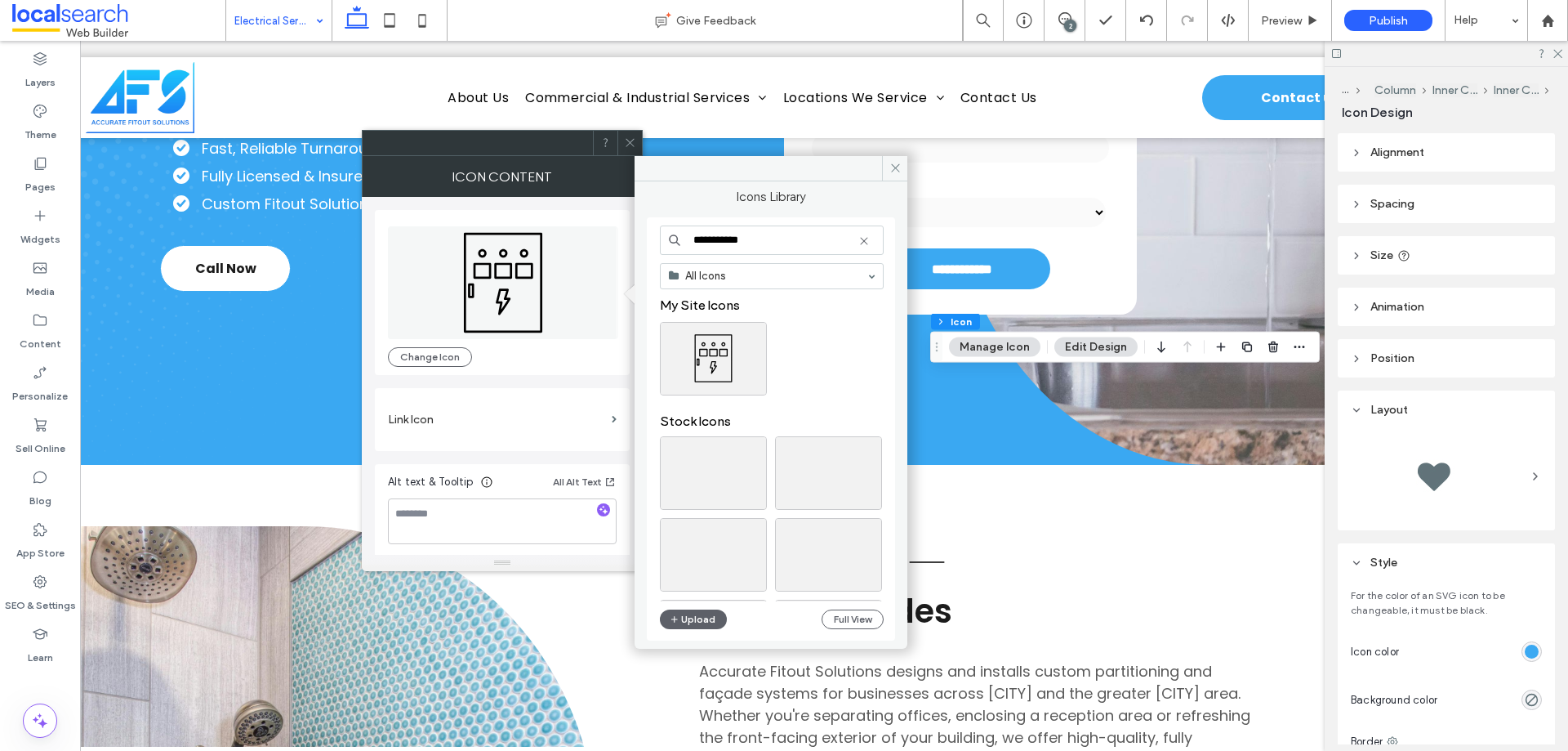 type on "**********" 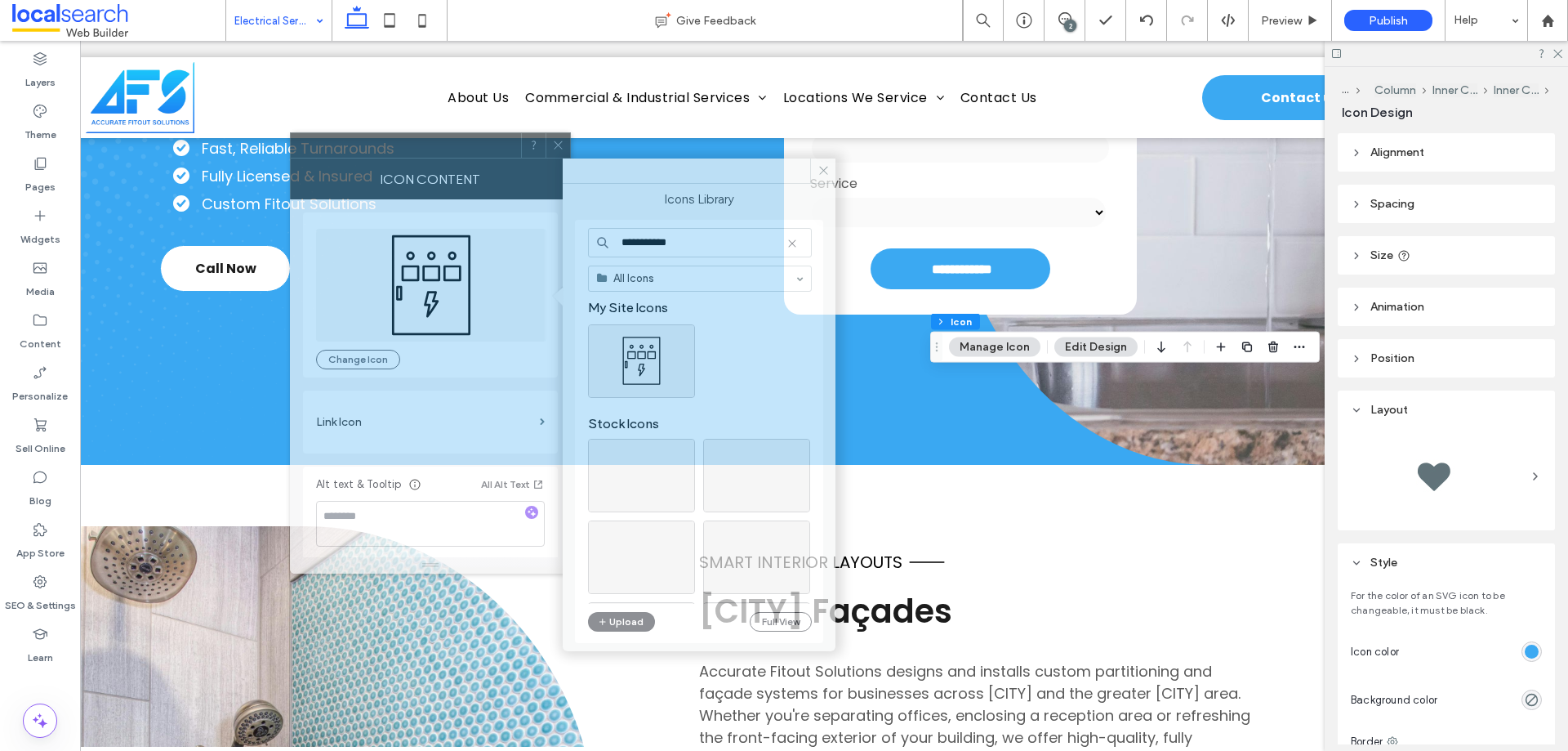 drag, startPoint x: 545, startPoint y: 154, endPoint x: 368, endPoint y: 150, distance: 177.04519 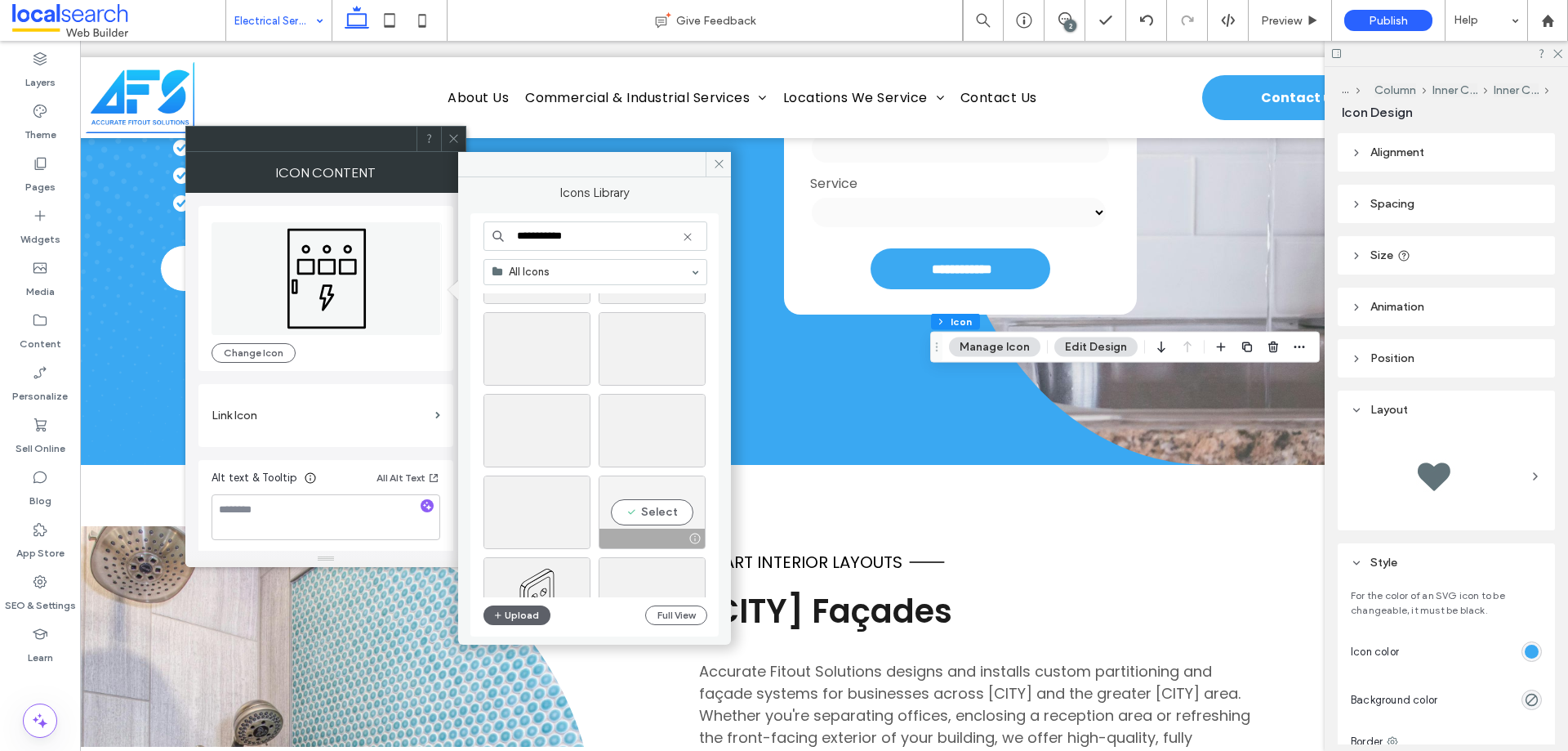 scroll, scrollTop: 163, scrollLeft: 0, axis: vertical 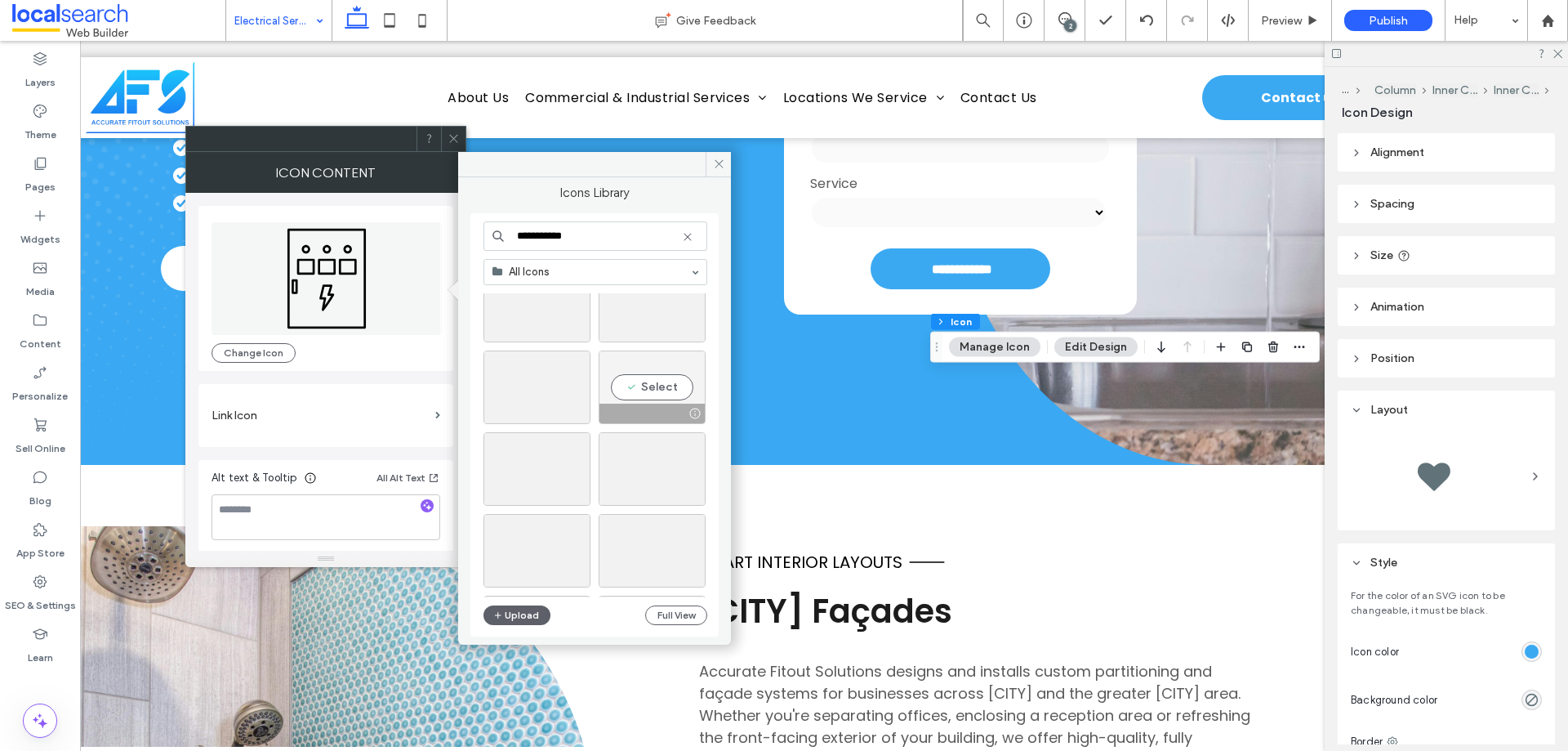 click on "Select" at bounding box center [652, 387] 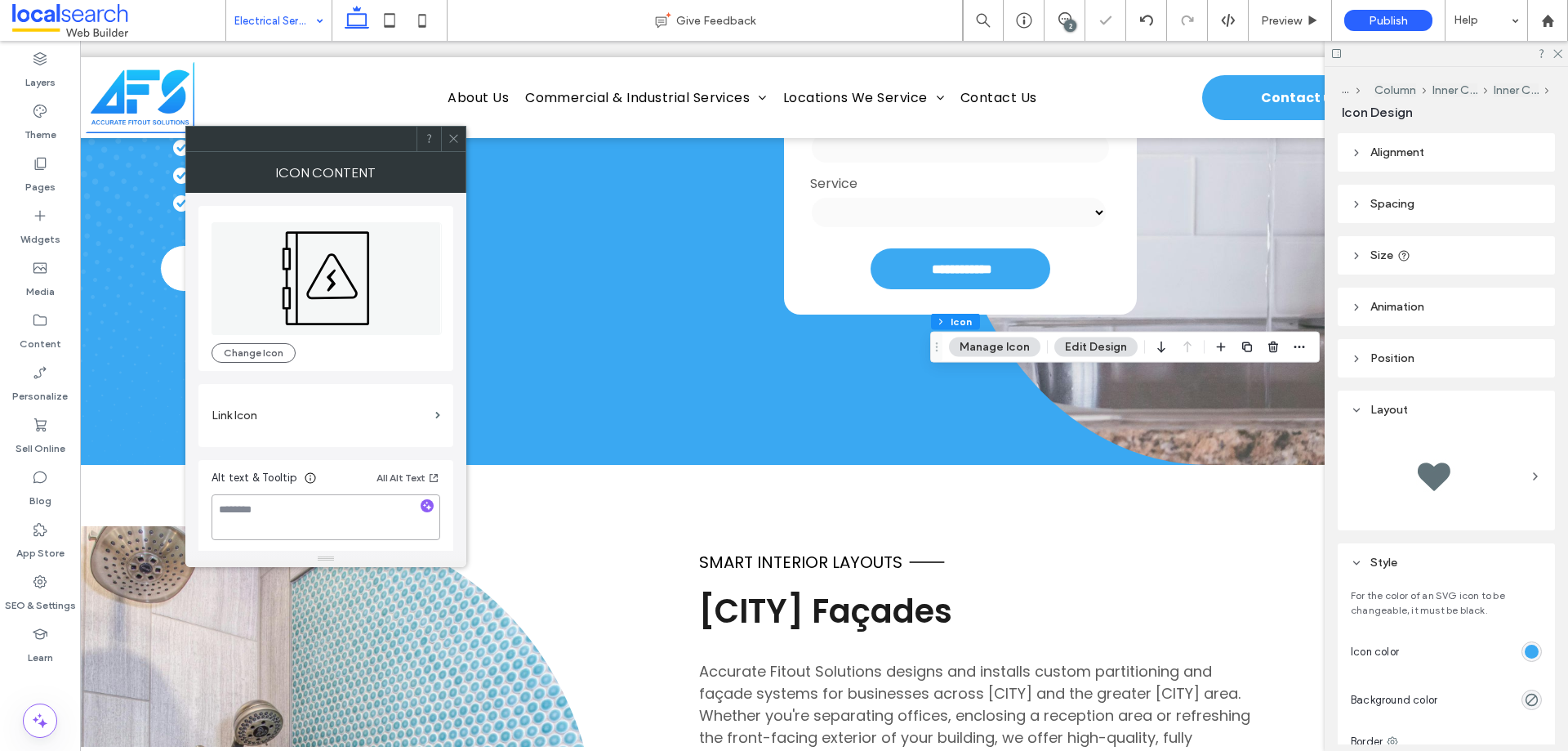 click at bounding box center [326, 517] 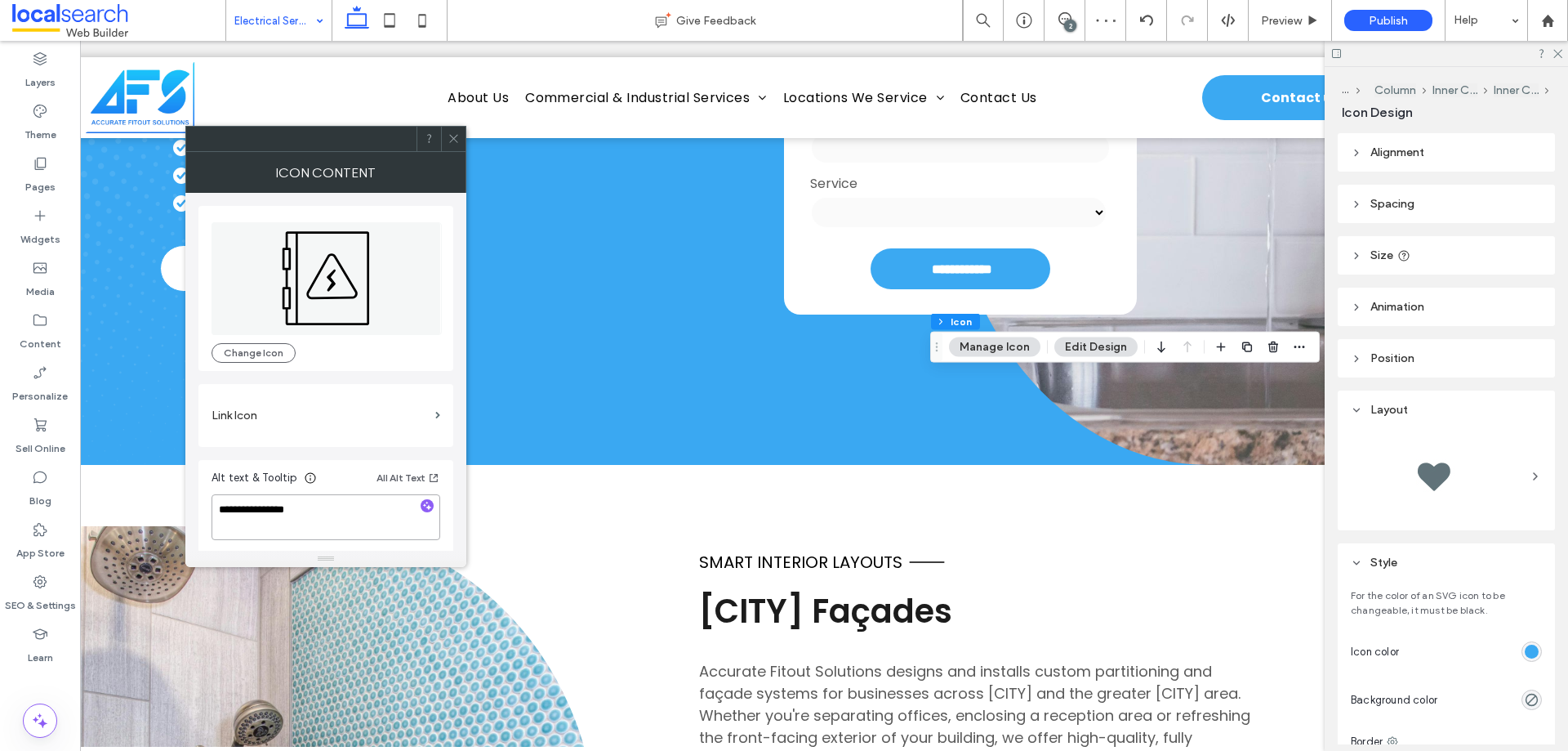 type on "**********" 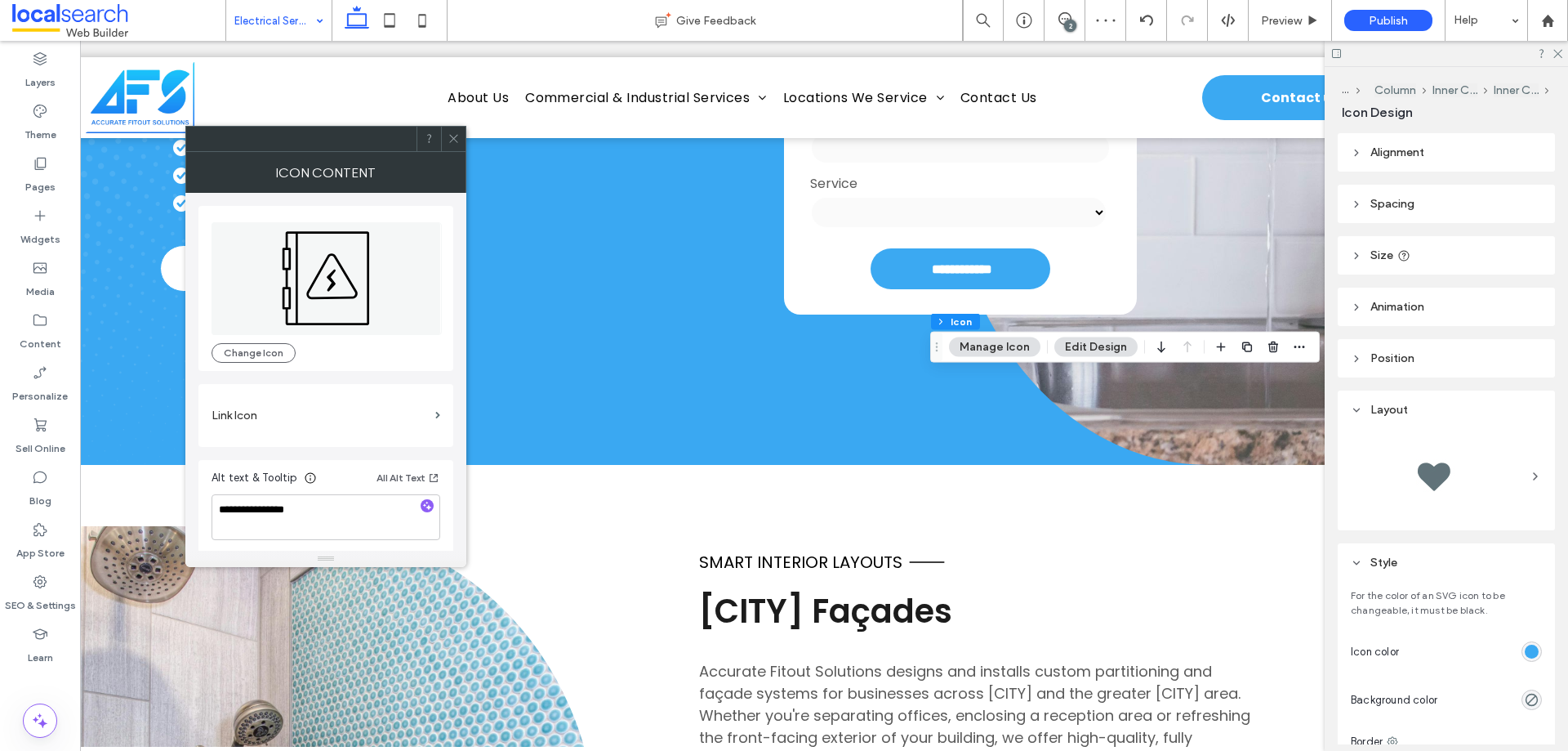 click on "Alt text & Tooltip All Alt Text" at bounding box center (326, 481) 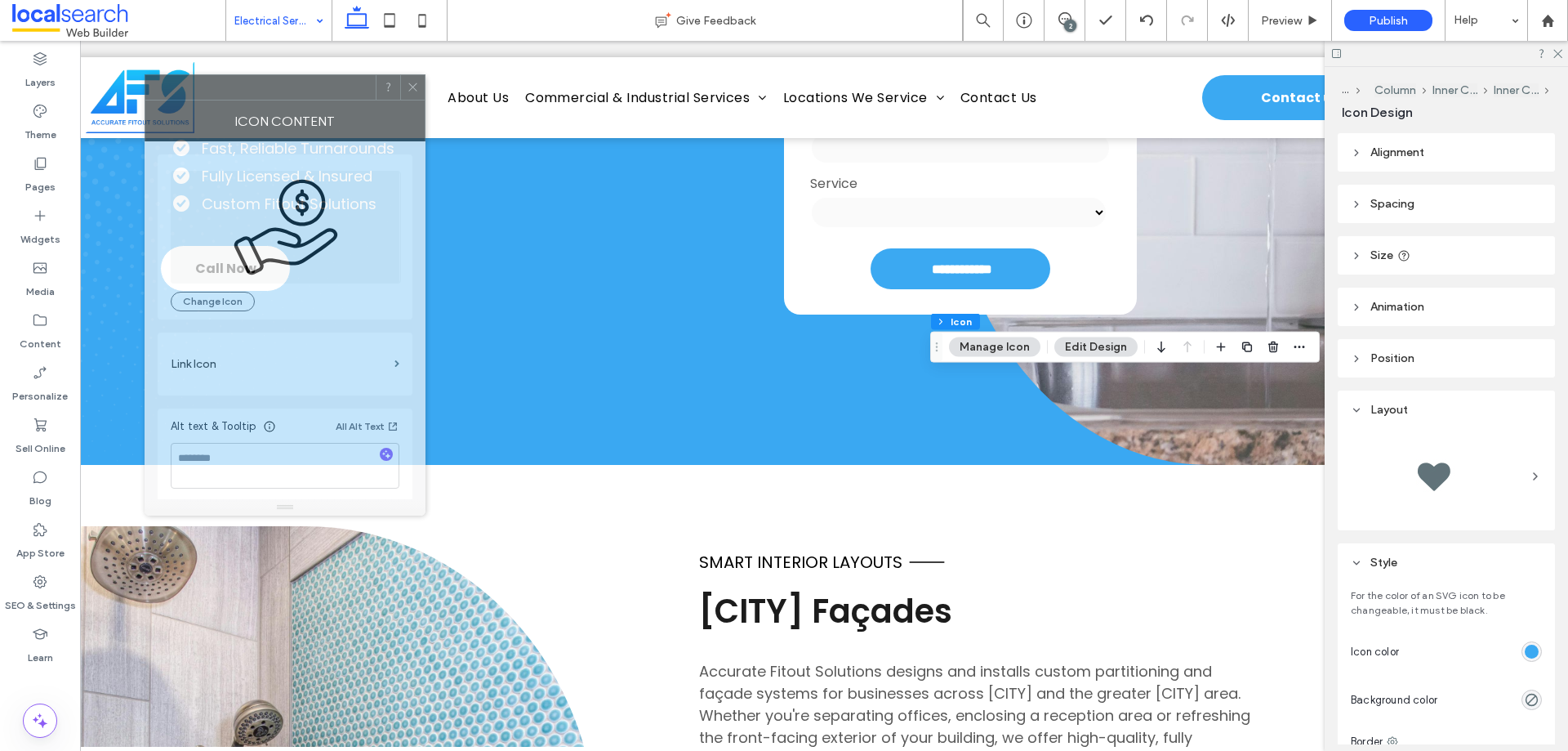 drag, startPoint x: 1346, startPoint y: 179, endPoint x: 203, endPoint y: 96, distance: 1146.0096 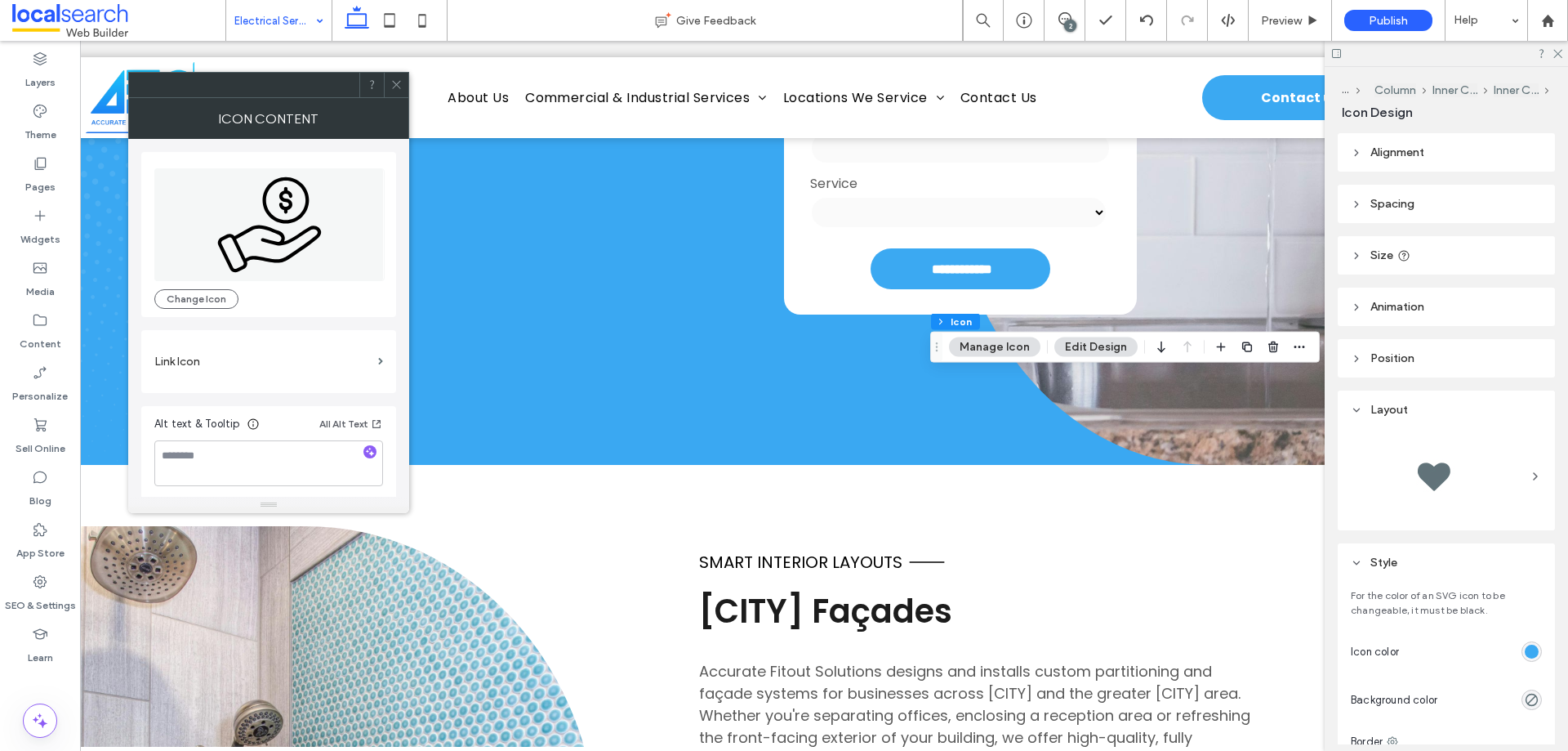 click 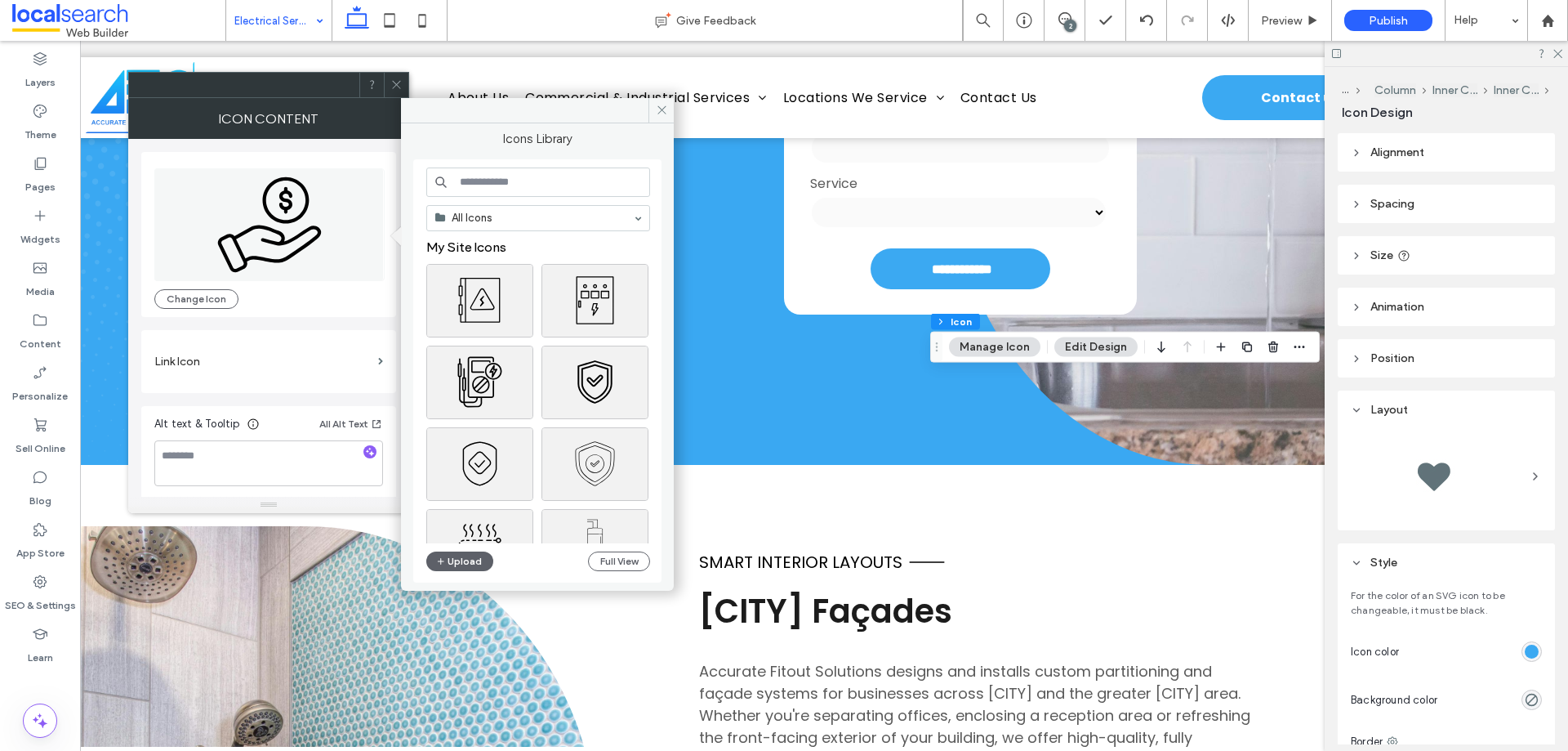 click at bounding box center (538, 182) 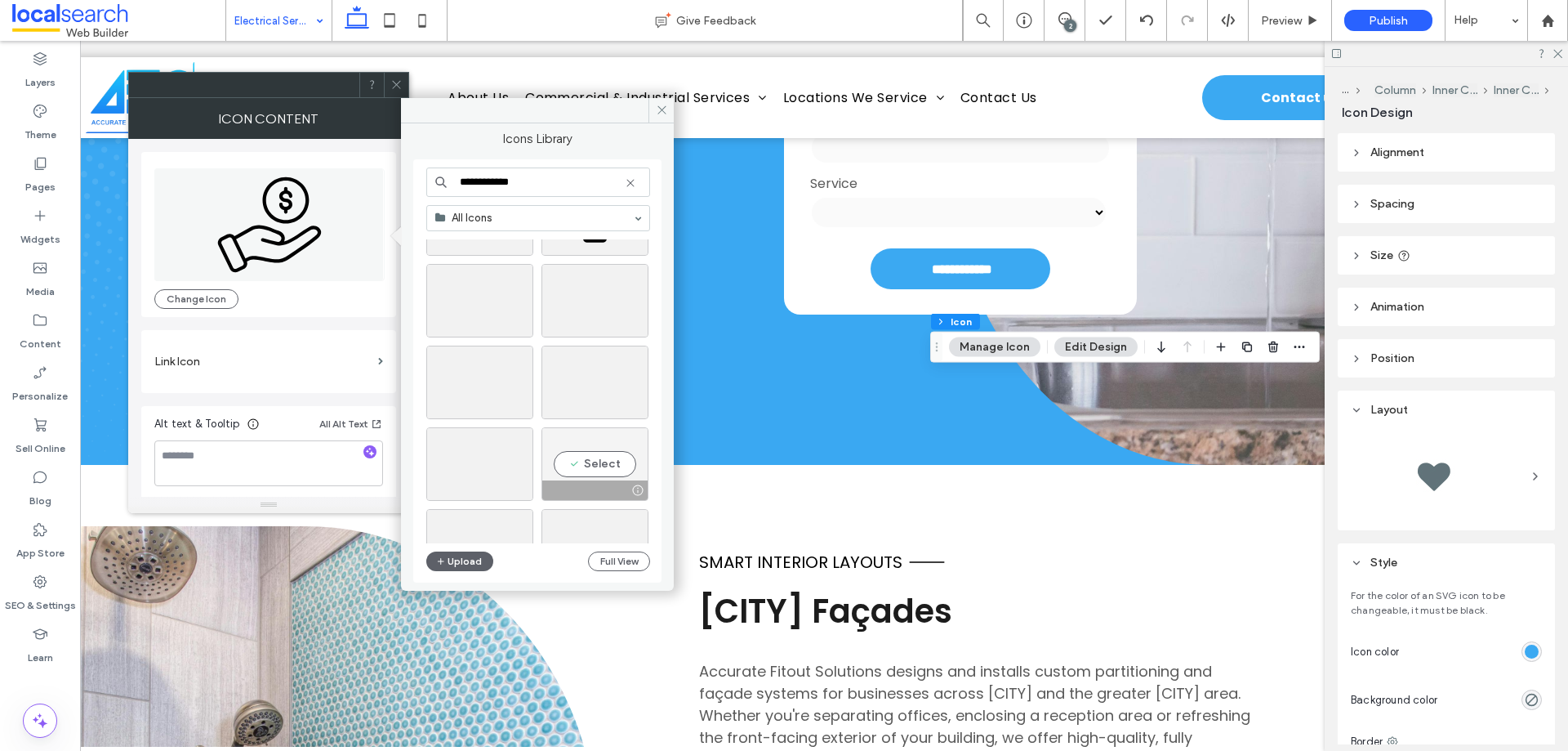 scroll, scrollTop: 735, scrollLeft: 0, axis: vertical 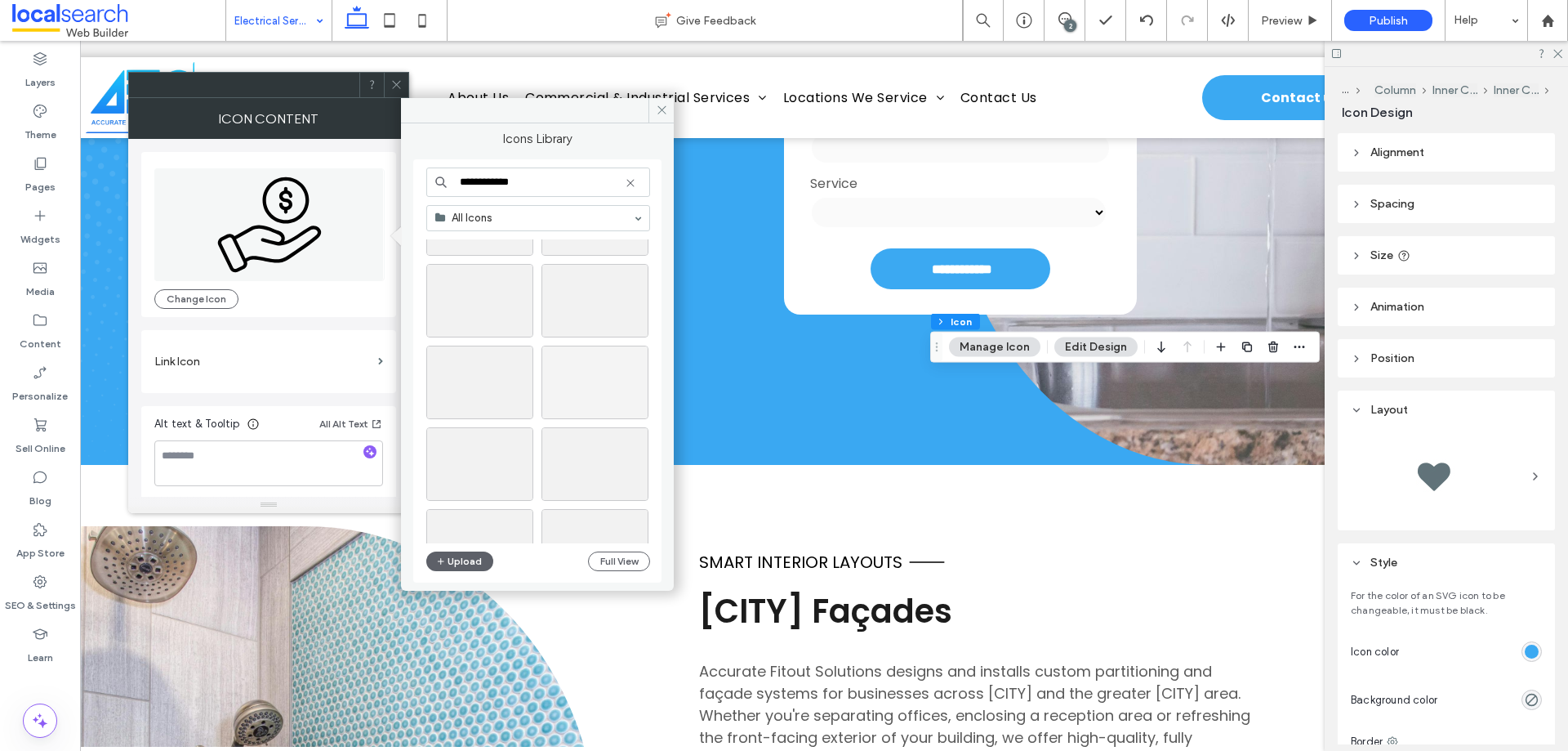 click on "**********" at bounding box center [538, 182] 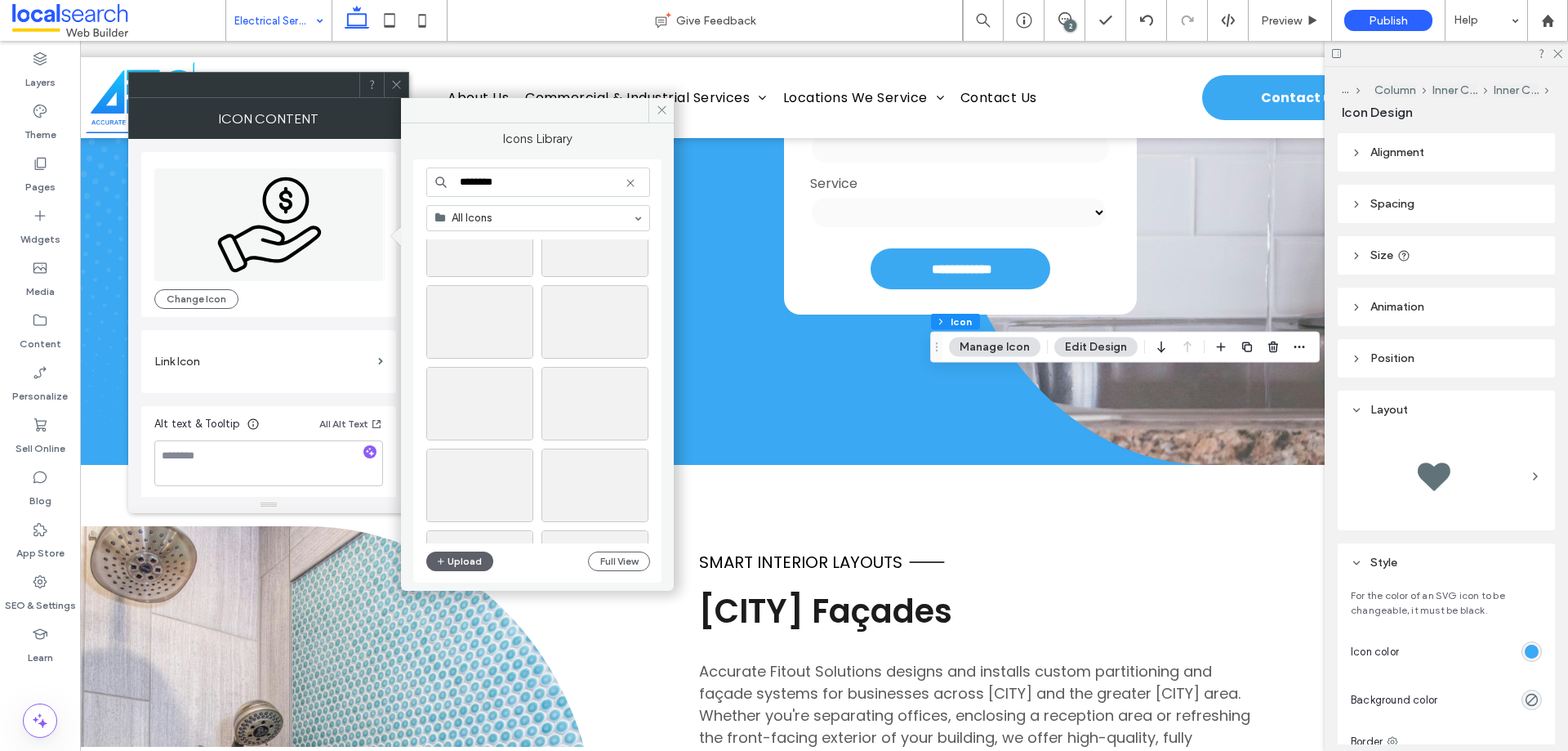scroll, scrollTop: 409, scrollLeft: 0, axis: vertical 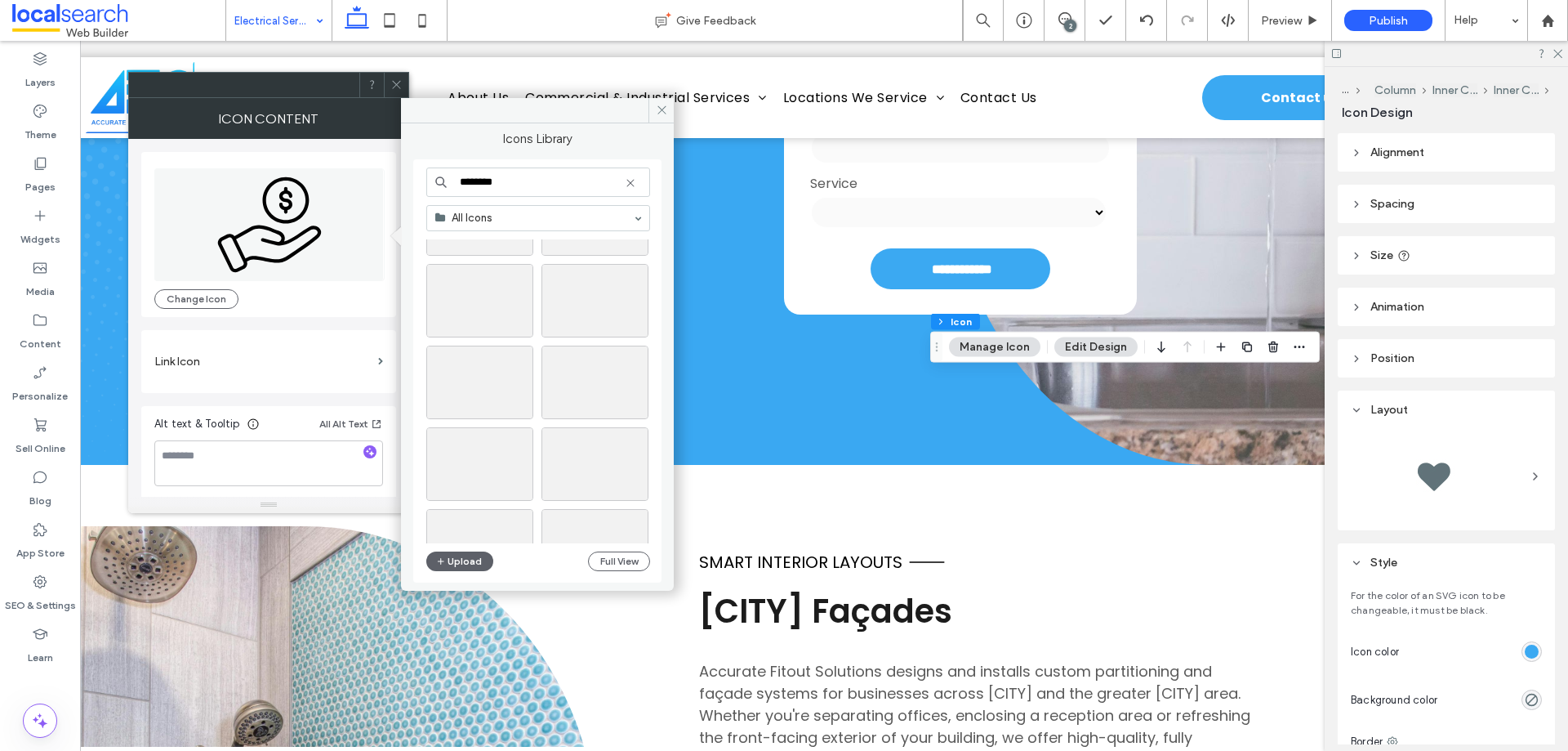 drag, startPoint x: 518, startPoint y: 187, endPoint x: 446, endPoint y: 184, distance: 72.06247 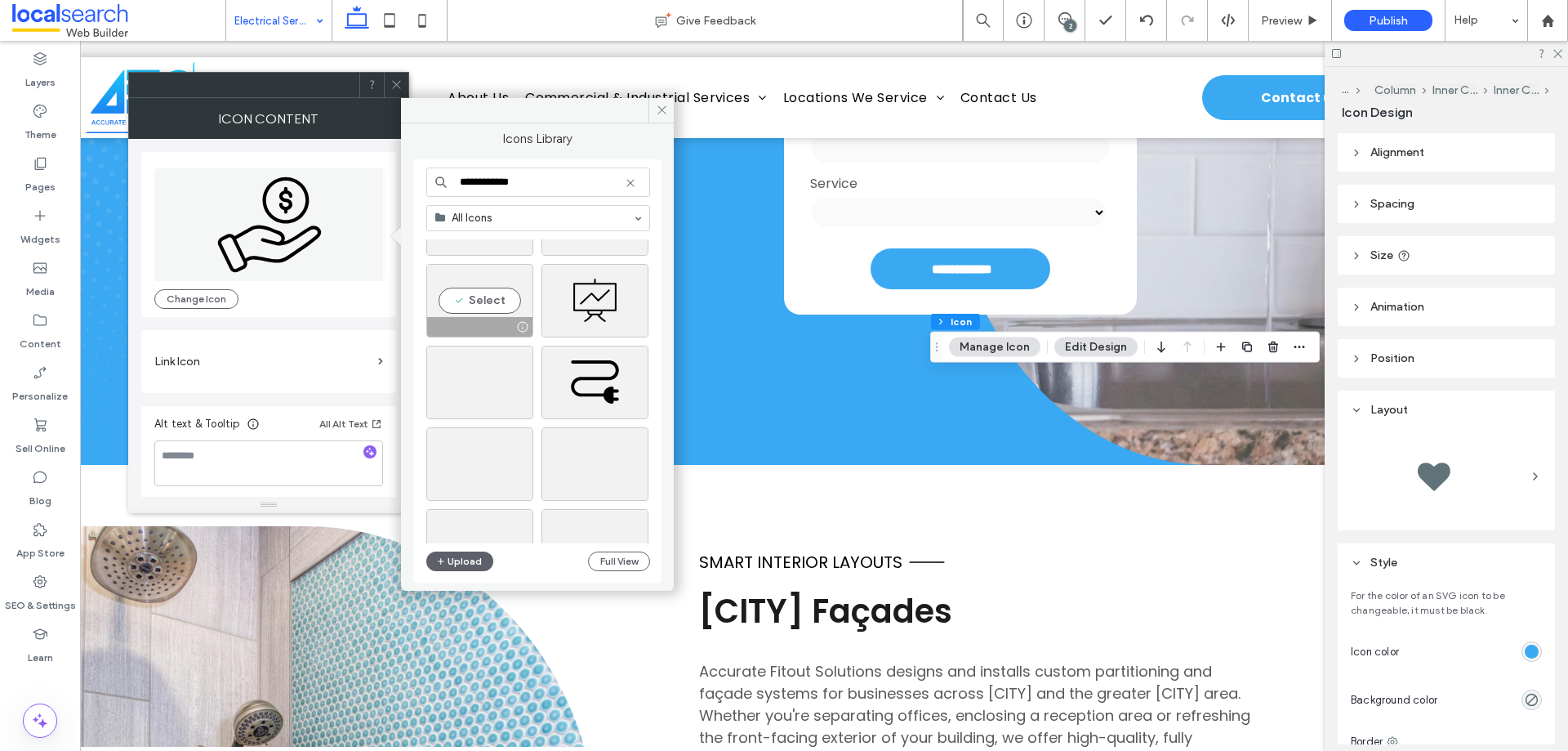 scroll, scrollTop: 654, scrollLeft: 0, axis: vertical 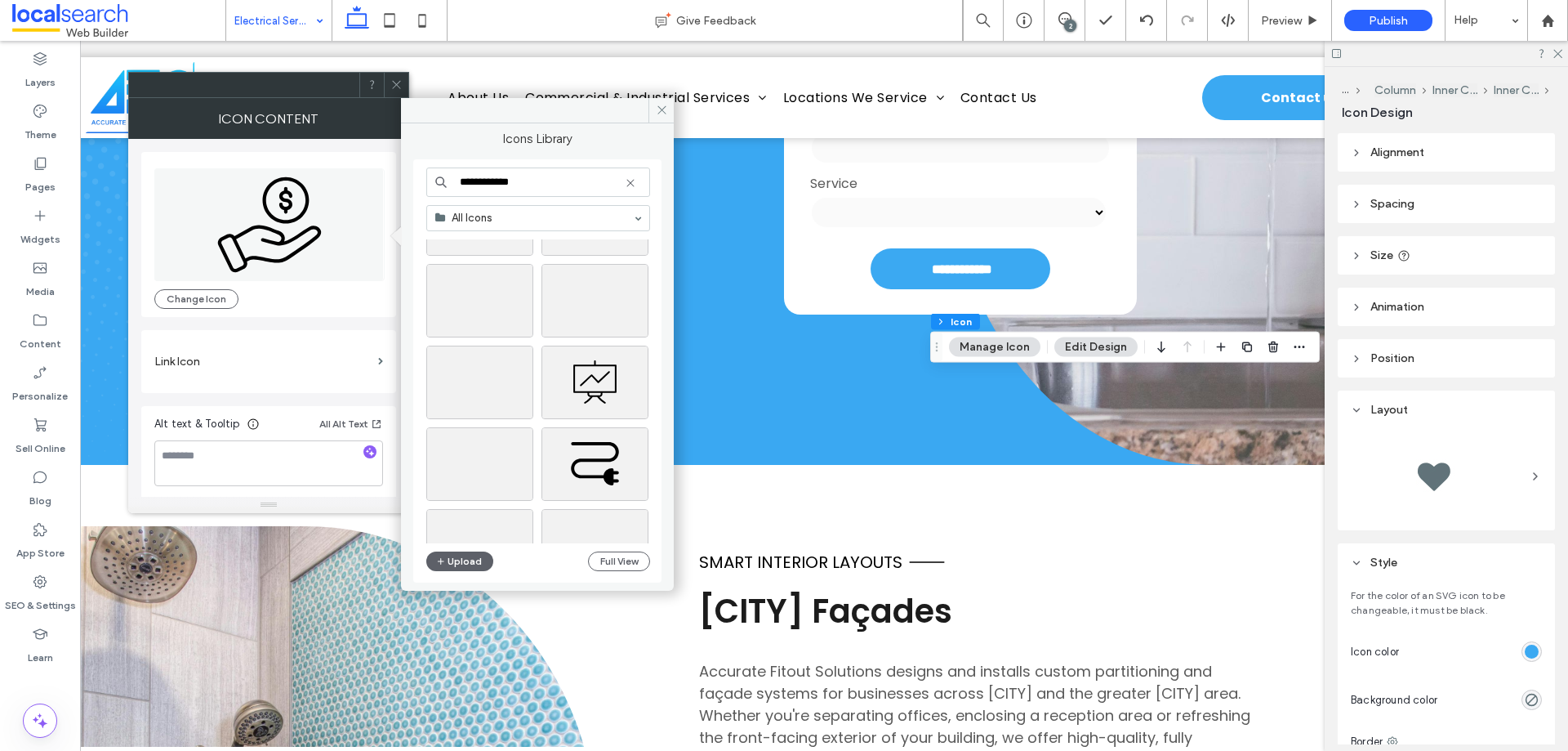 drag, startPoint x: 544, startPoint y: 182, endPoint x: 458, endPoint y: 183, distance: 86.00581 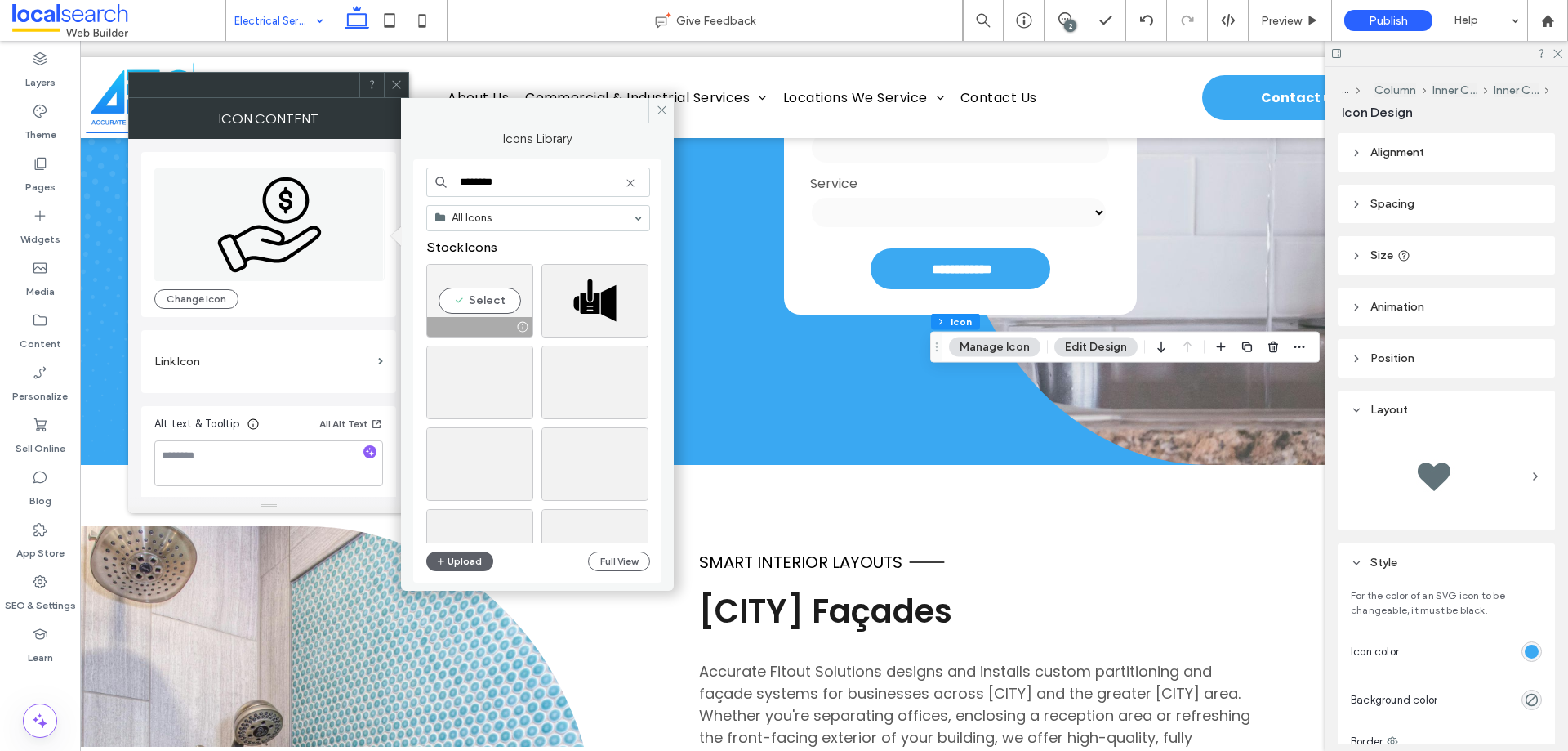 type on "********" 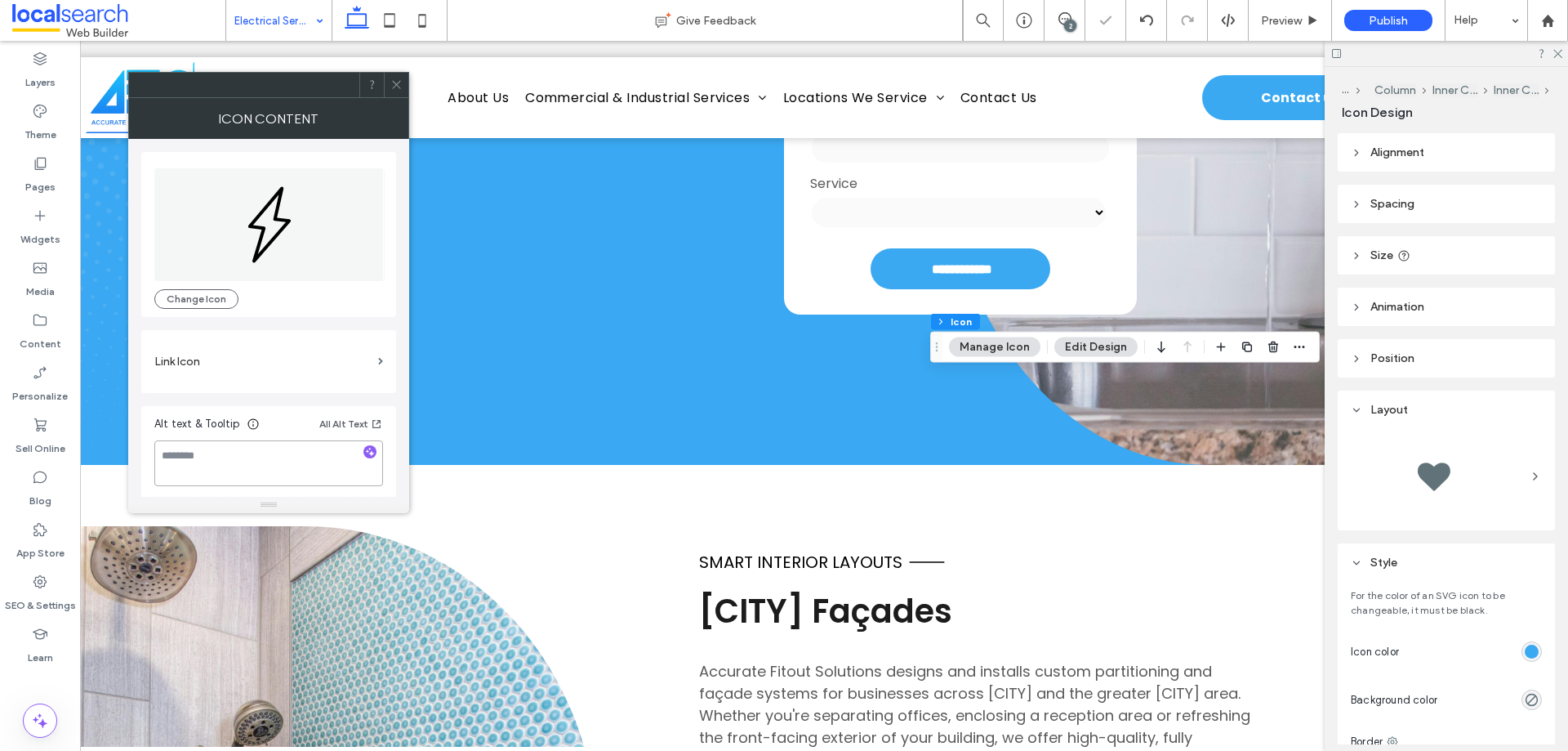 click at bounding box center [269, 463] 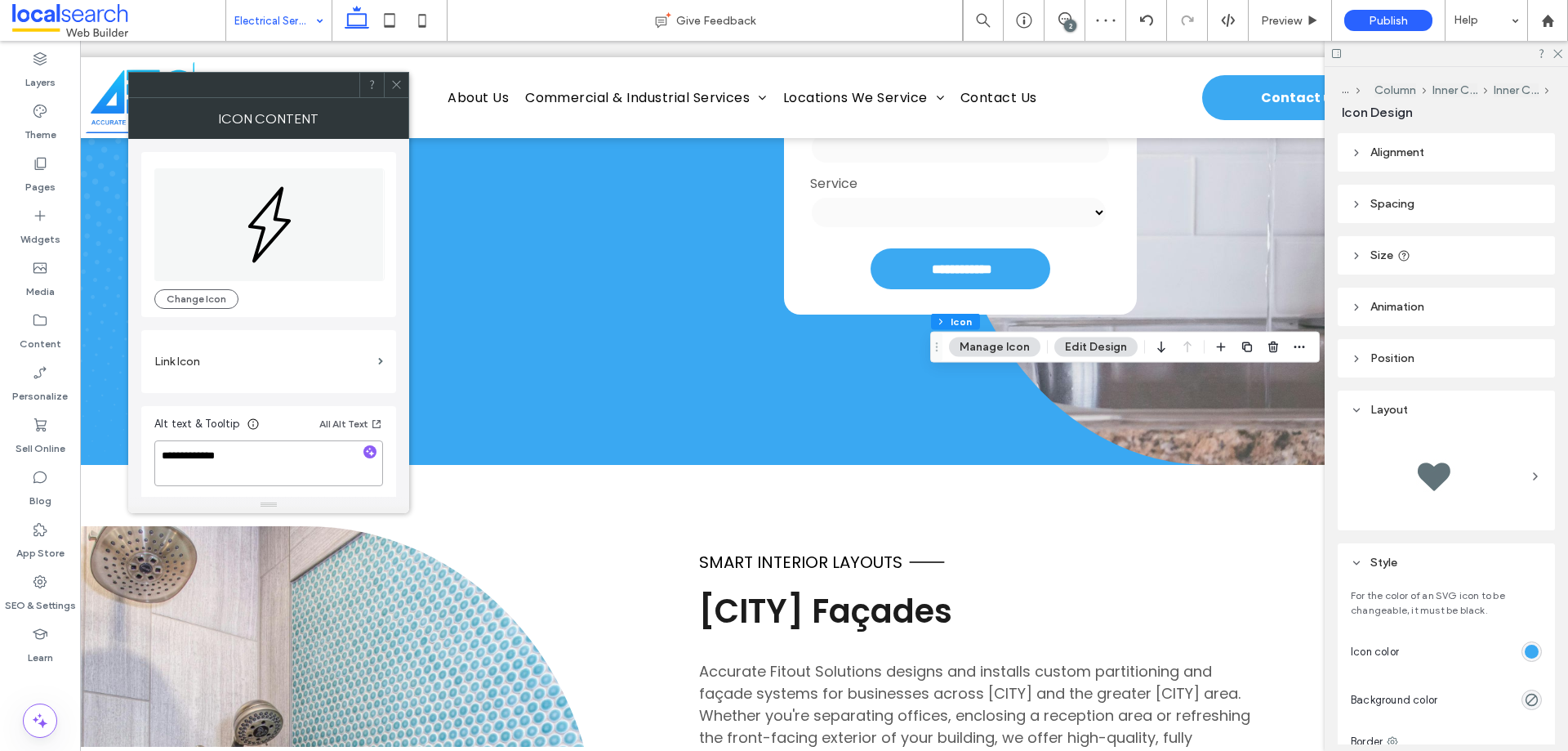 type on "**********" 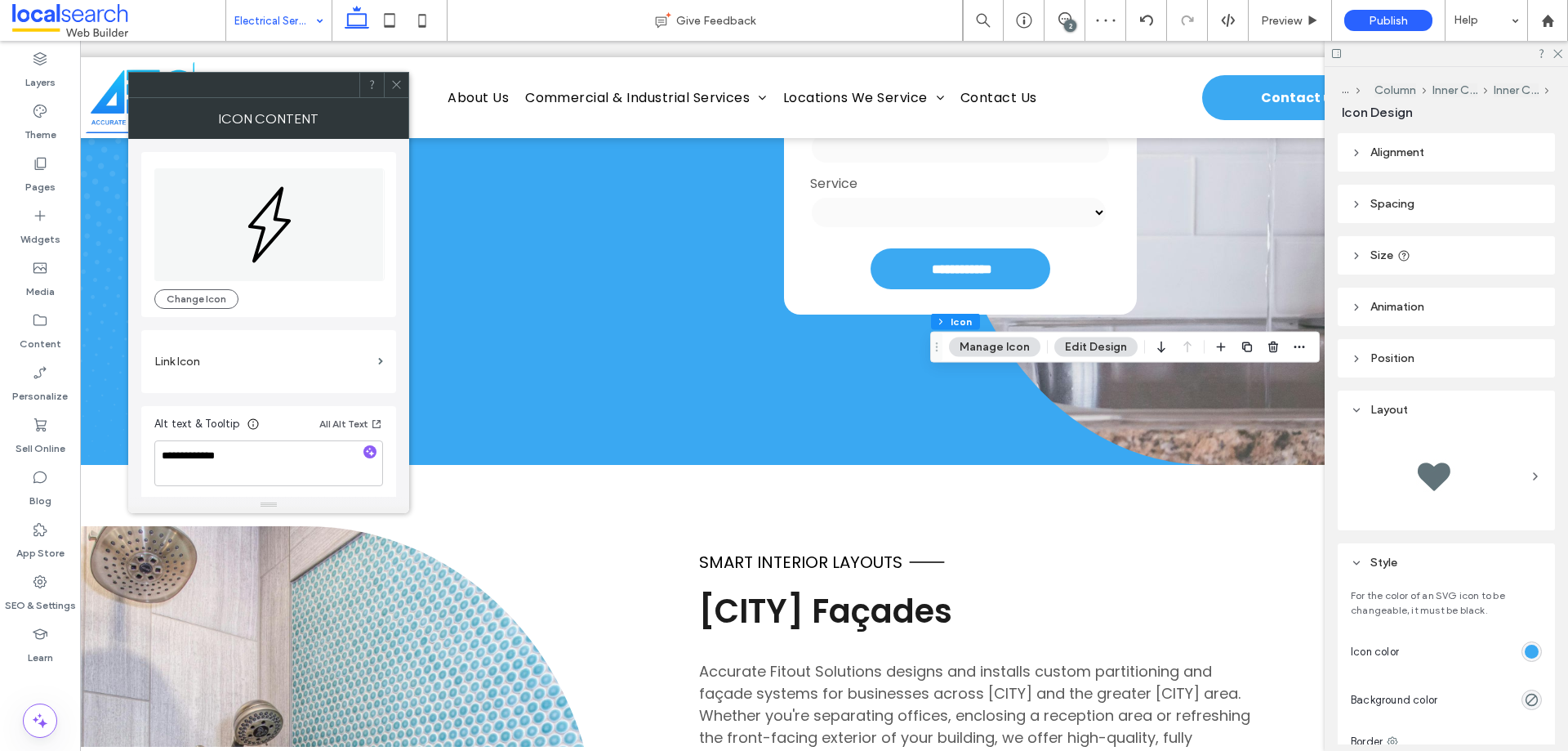 click on "Alt text & Tooltip All Alt Text" at bounding box center [269, 427] 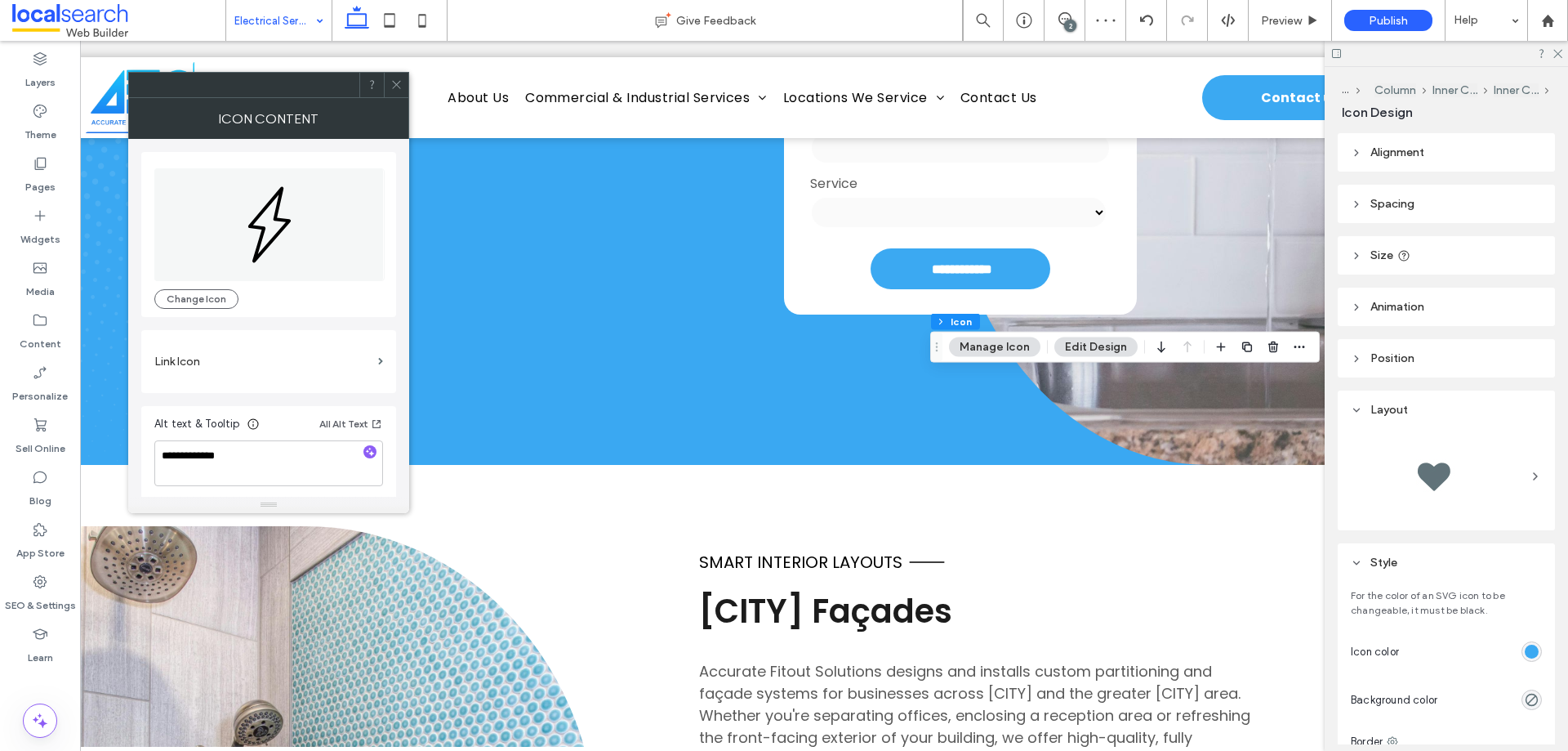 click 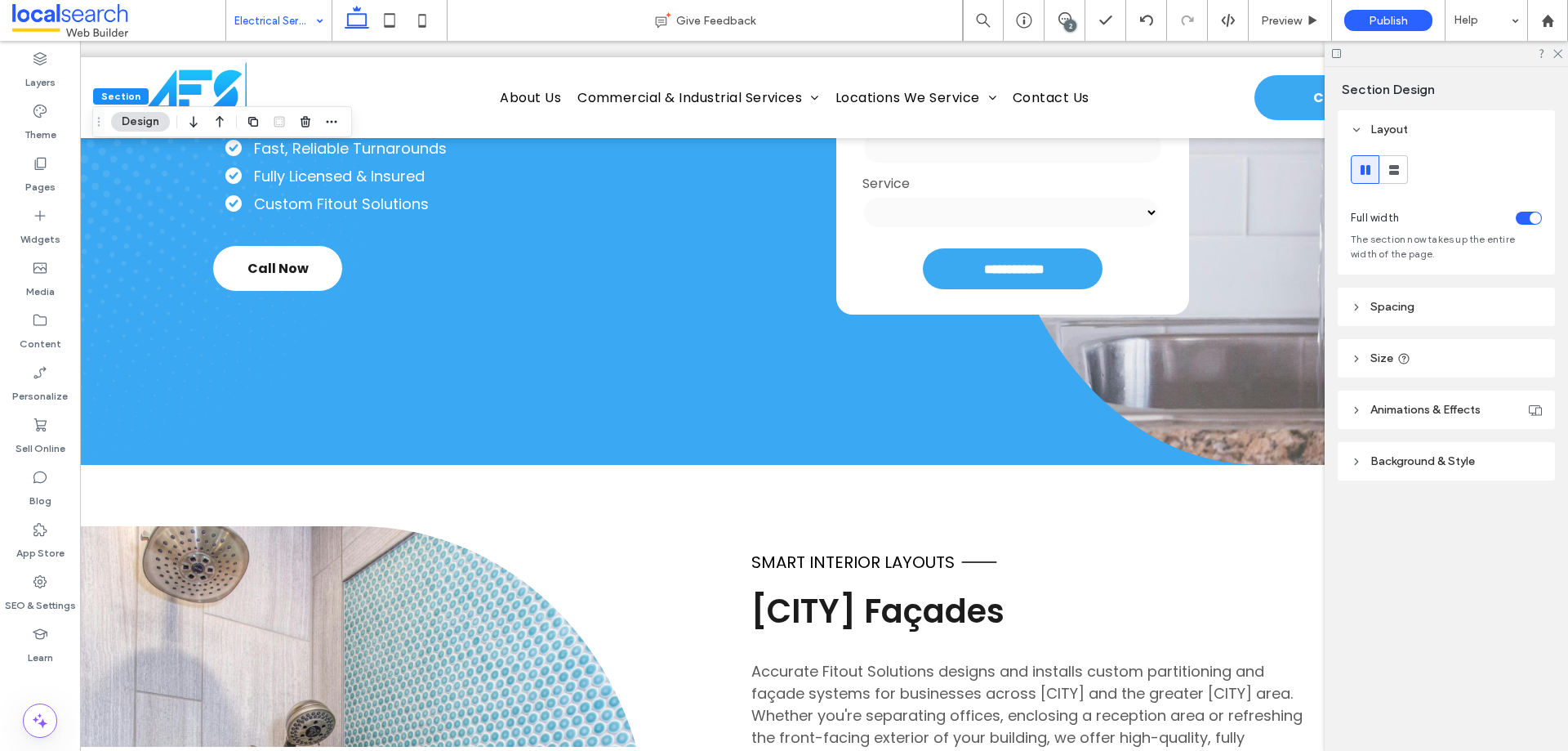 scroll, scrollTop: 0, scrollLeft: 0, axis: both 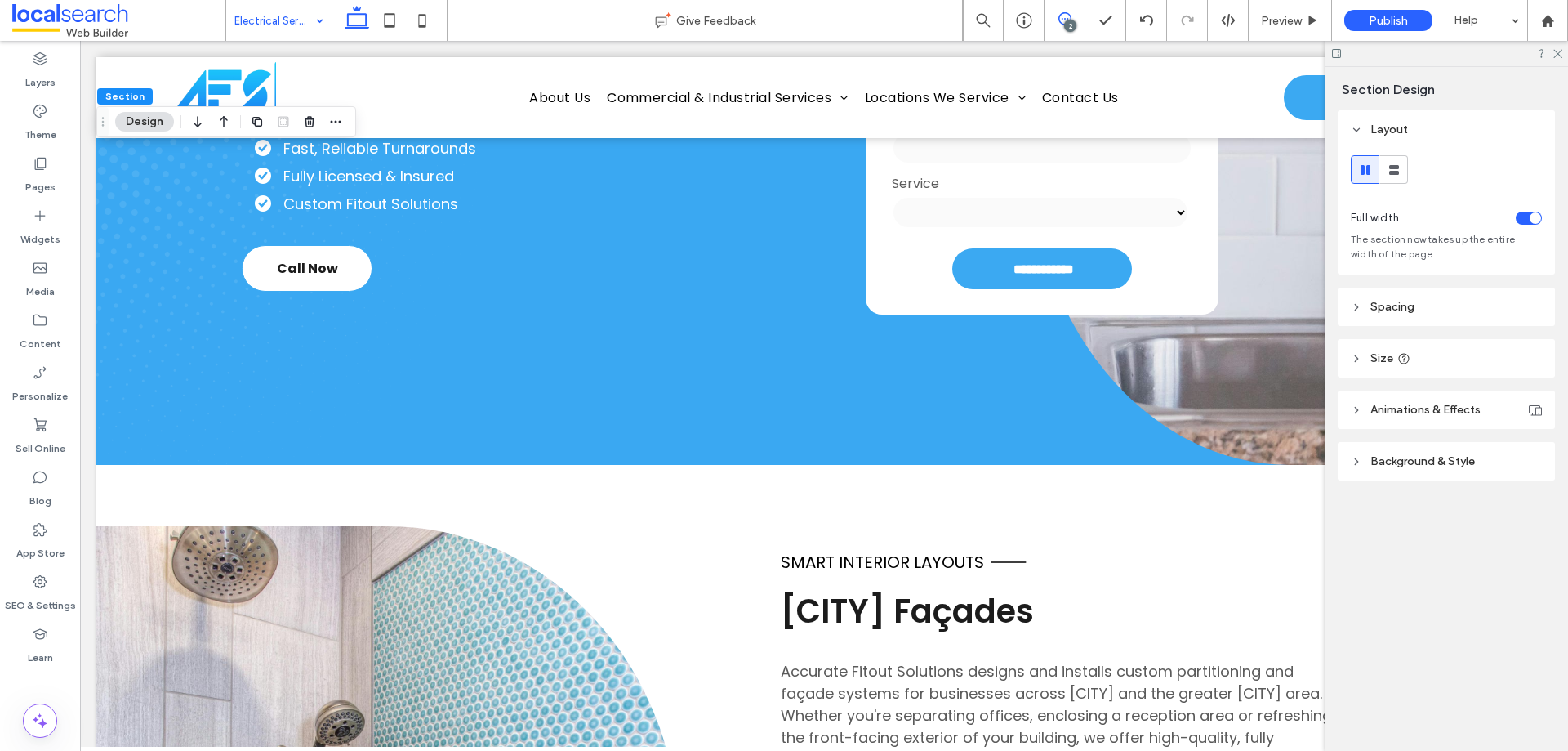 click at bounding box center [1064, 19] 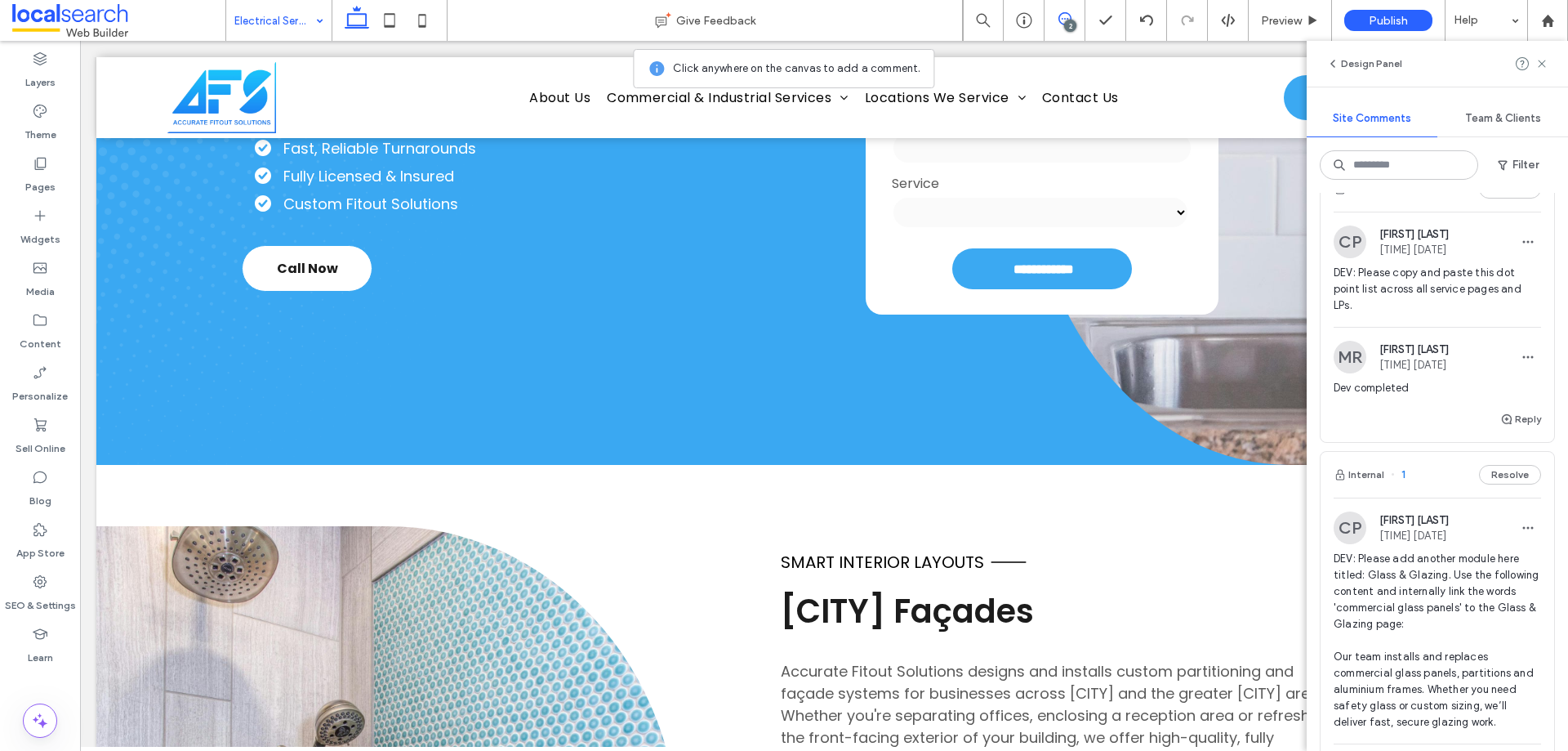 scroll, scrollTop: 0, scrollLeft: 0, axis: both 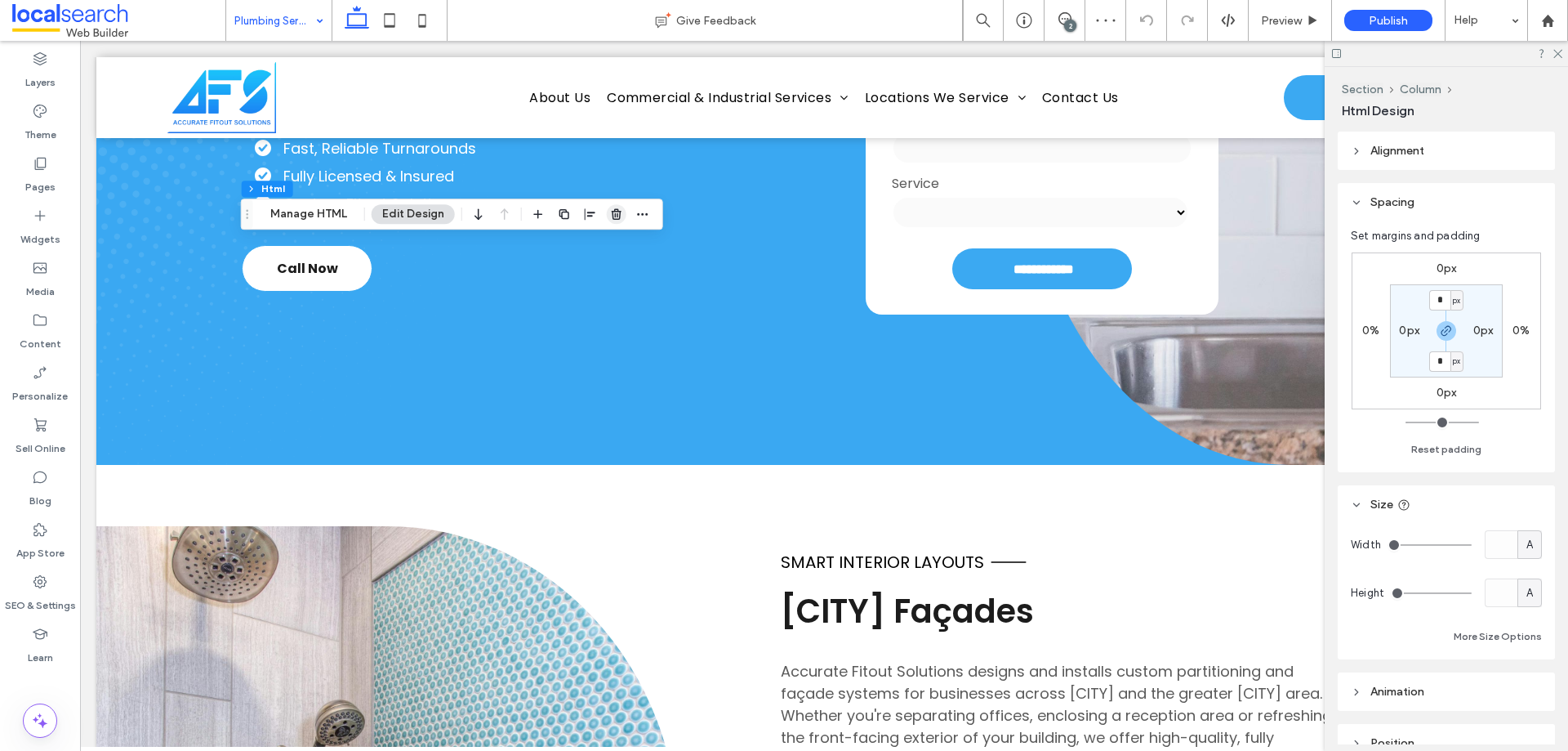 click 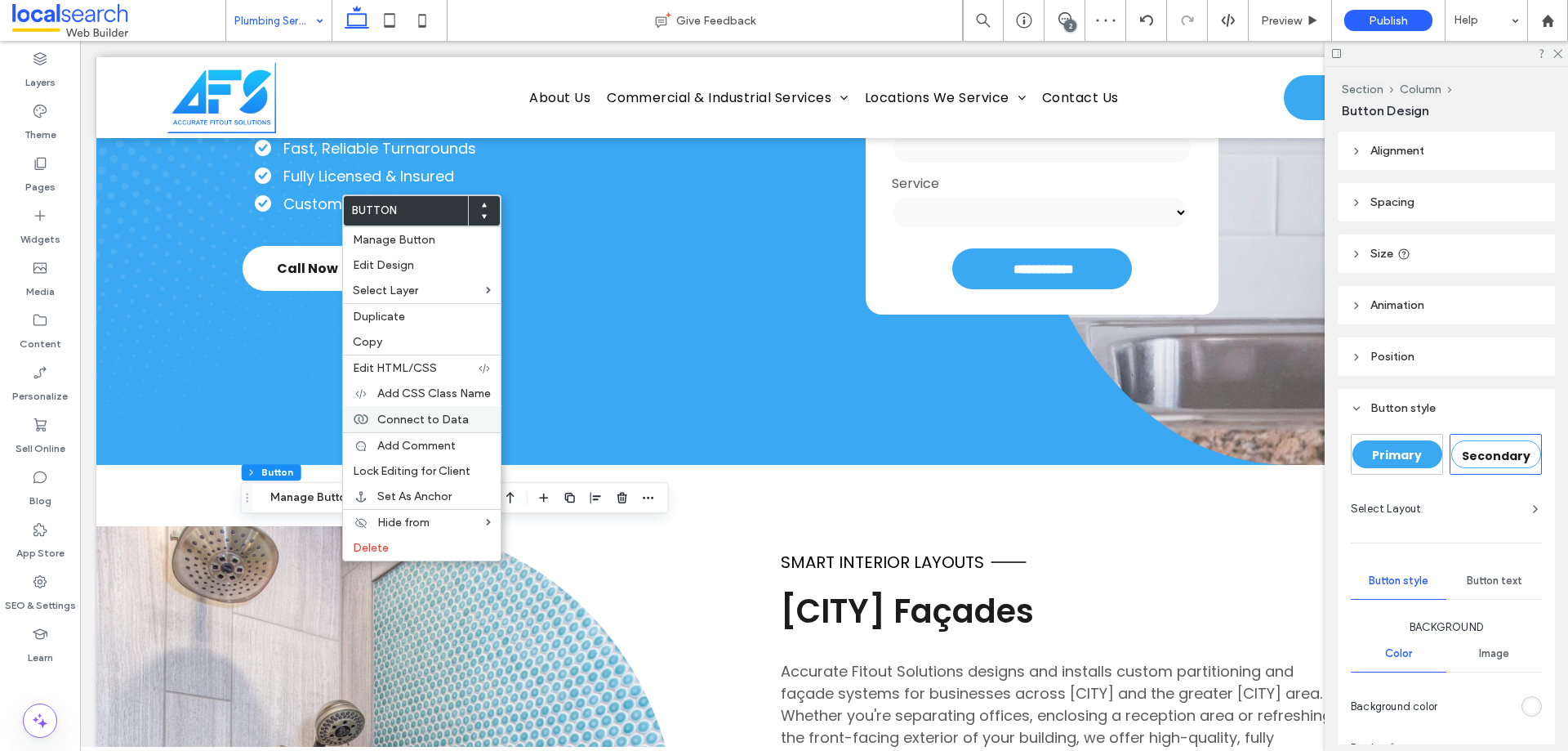click on "Connect to Data" at bounding box center (423, 419) 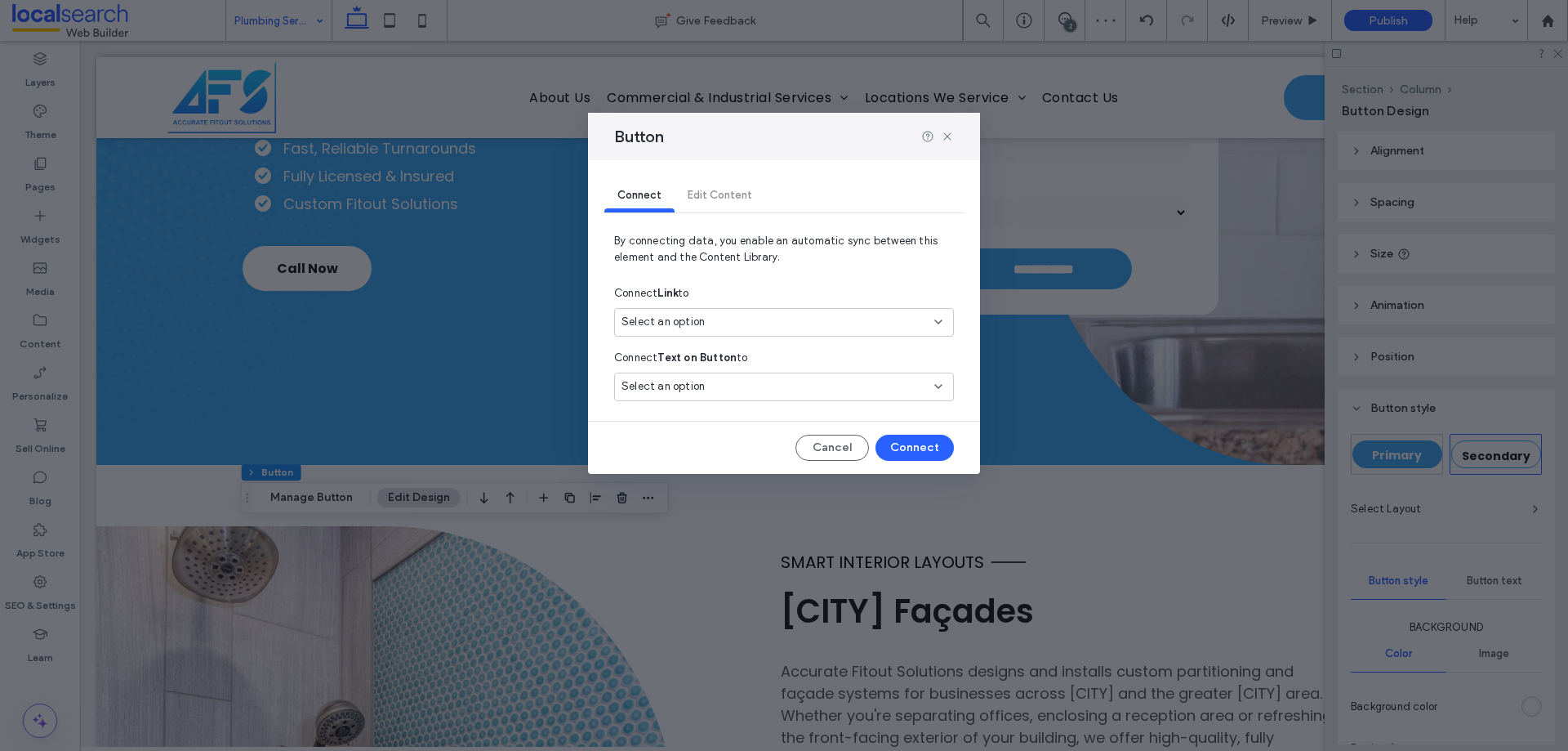 click on "Select an option" at bounding box center [774, 322] 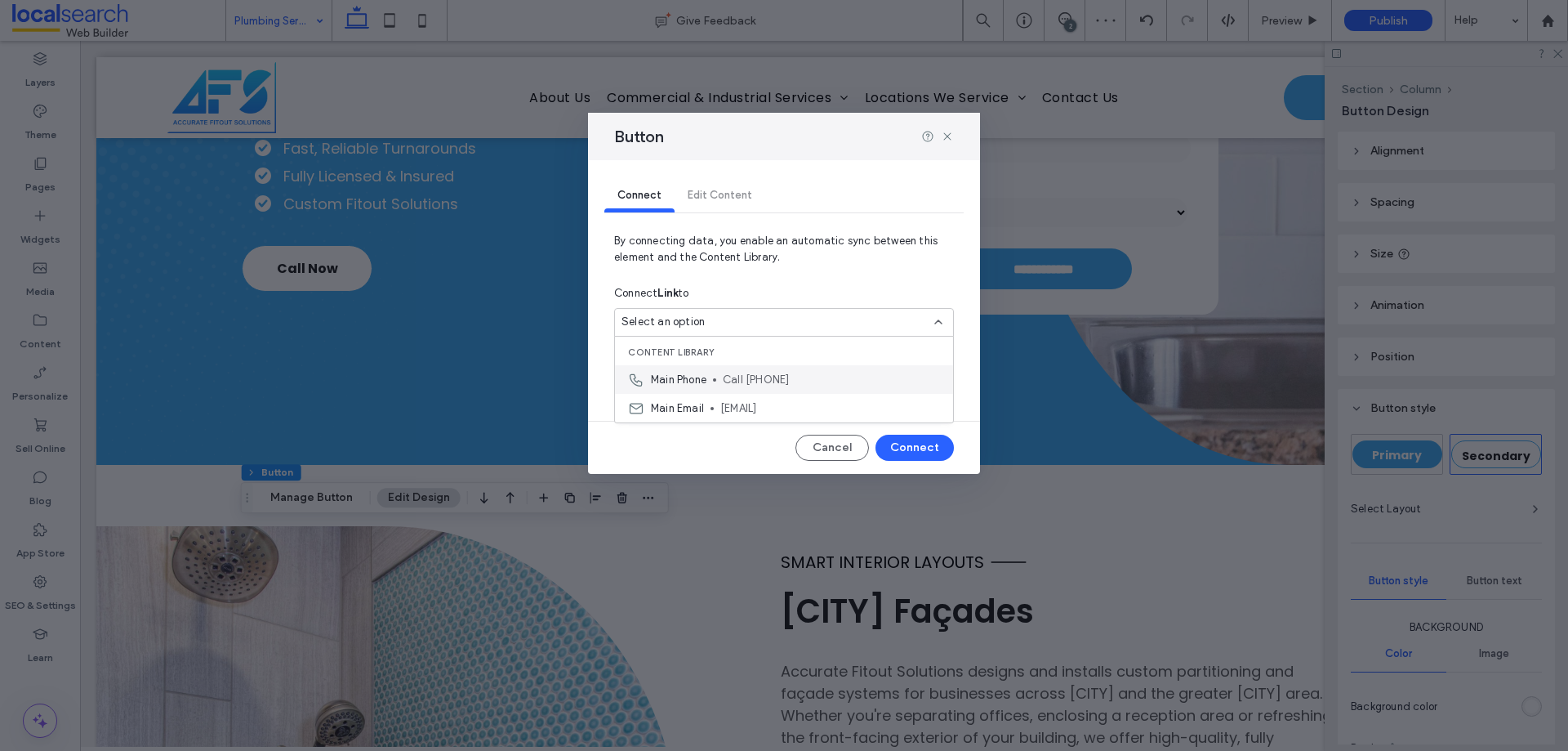 click on "Main Phone" at bounding box center [679, 380] 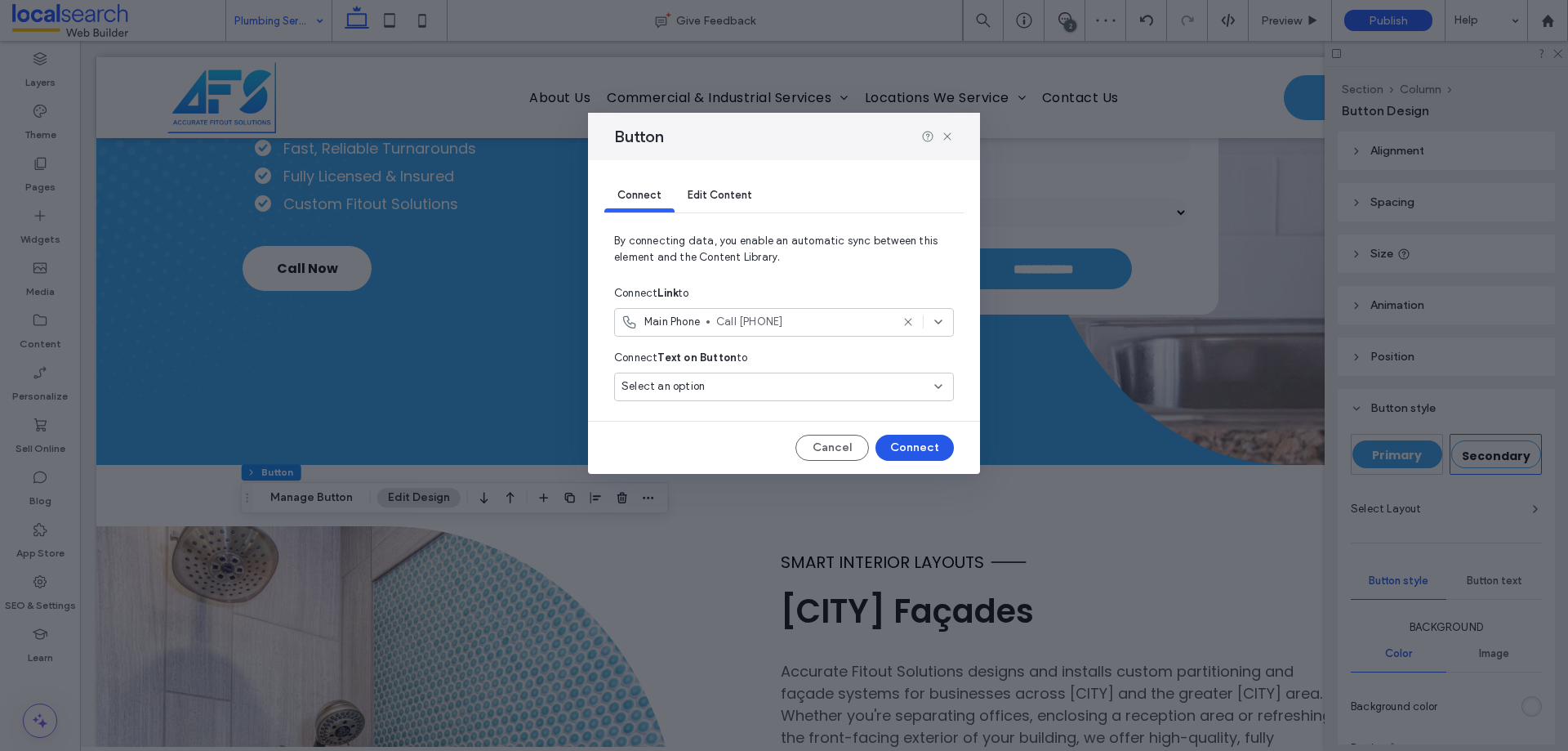 click on "Connect" at bounding box center [915, 448] 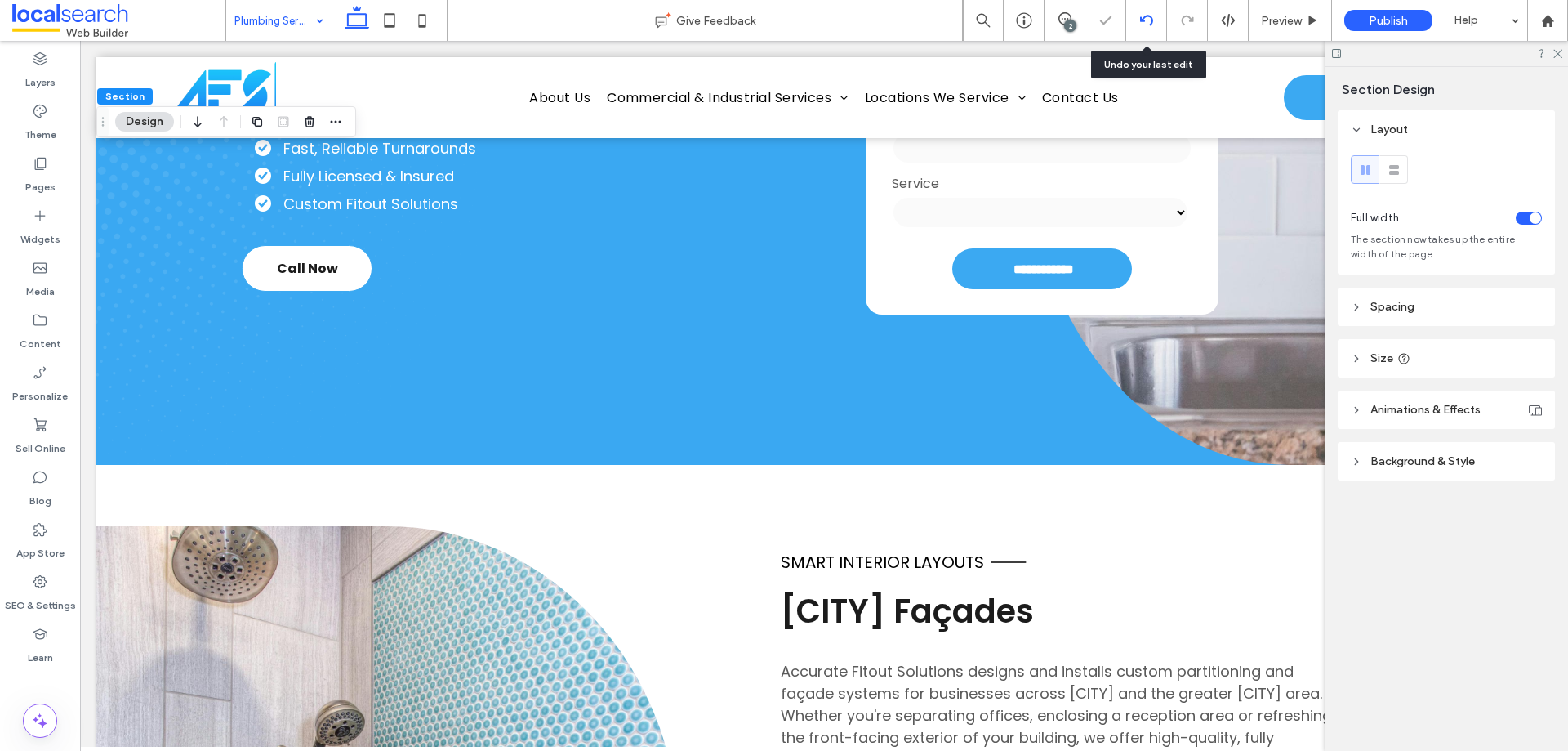 click at bounding box center (1147, 20) 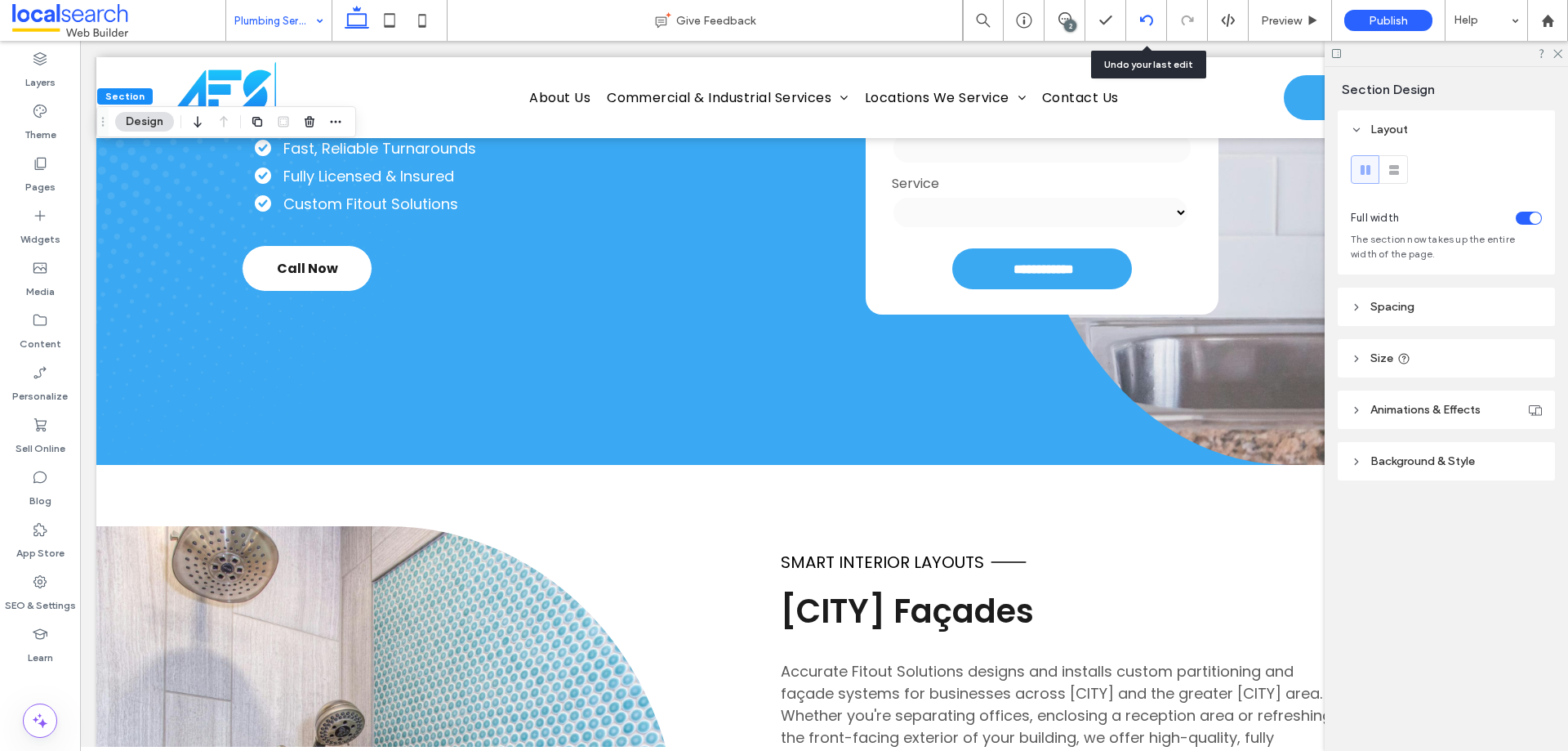 click 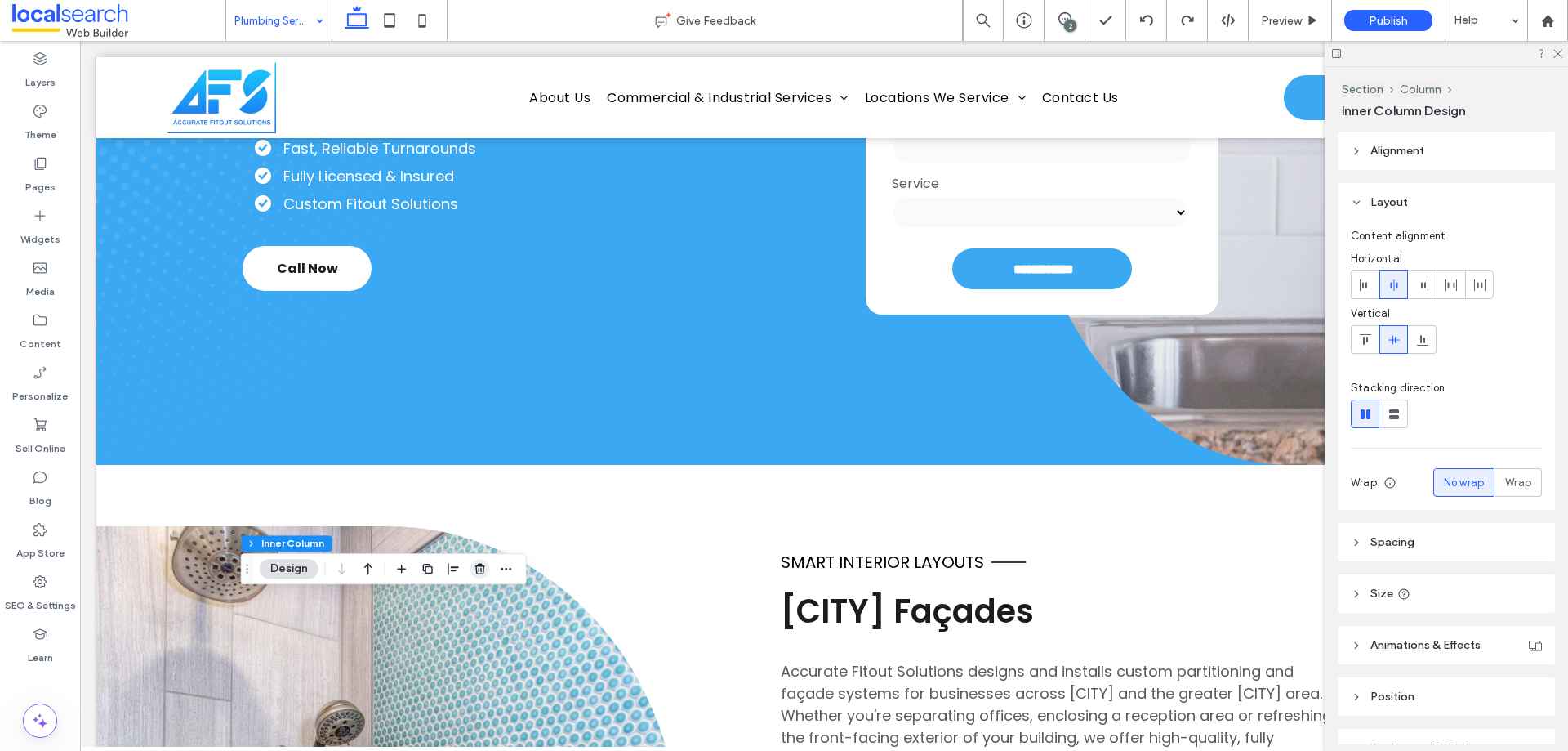 click 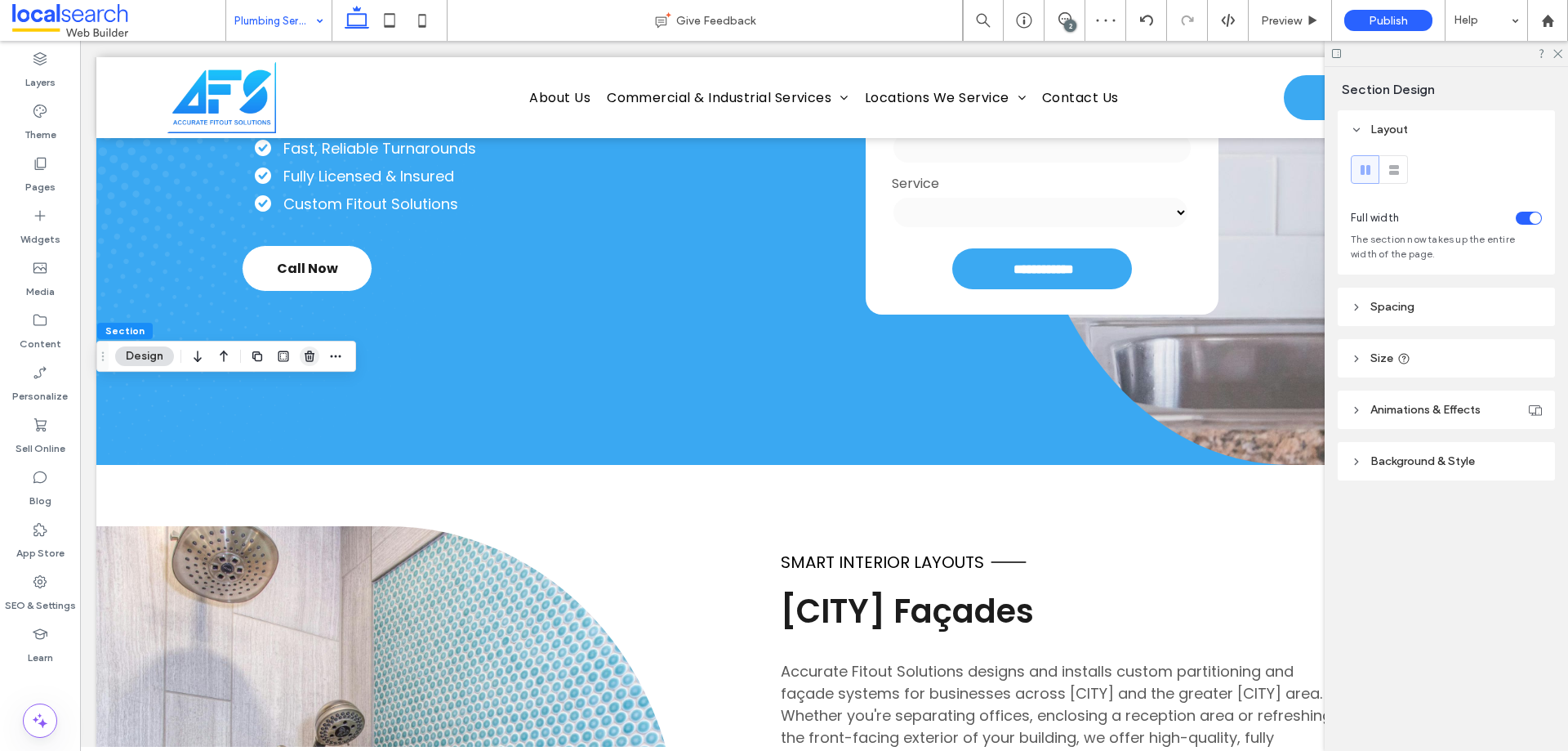click 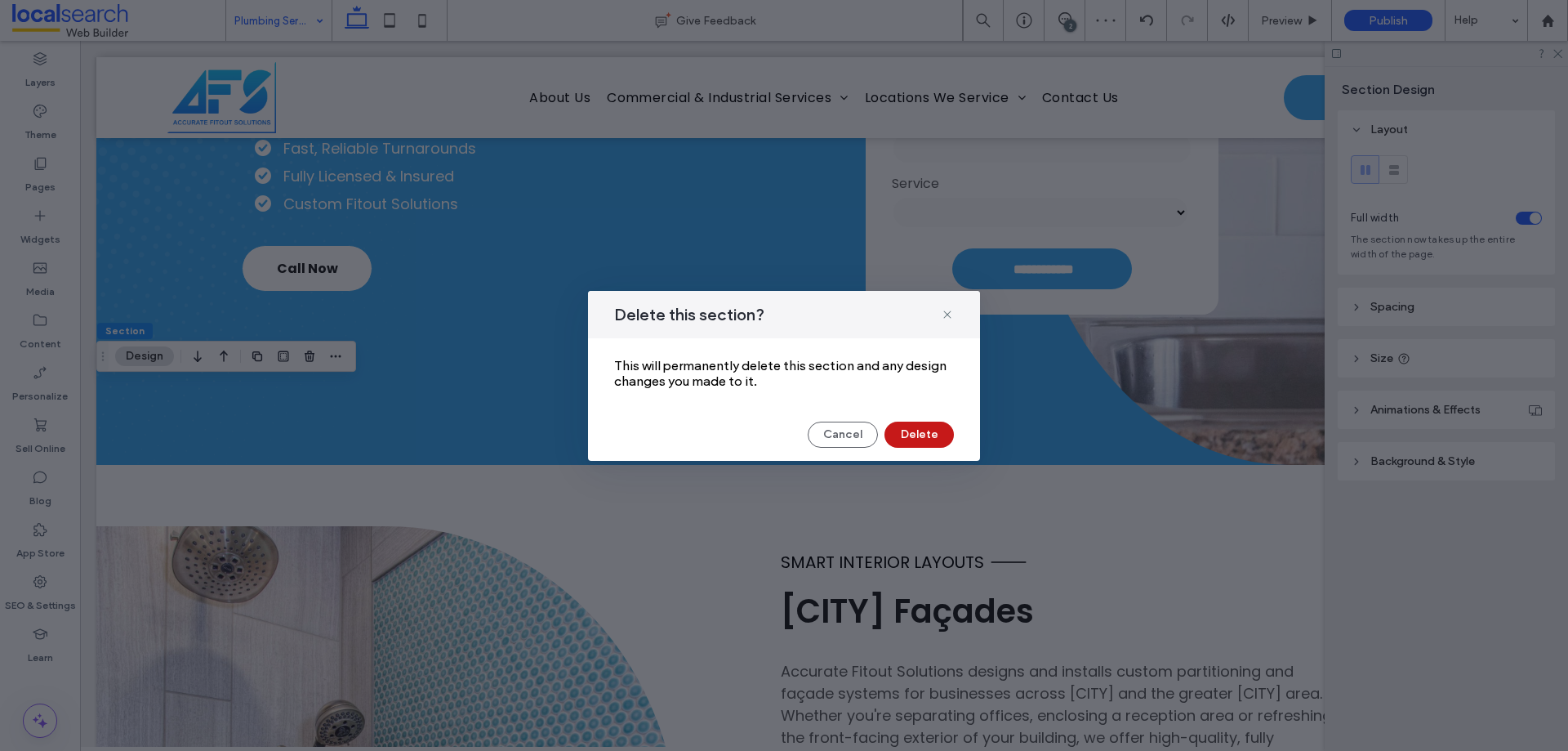 click on "Delete" at bounding box center (919, 435) 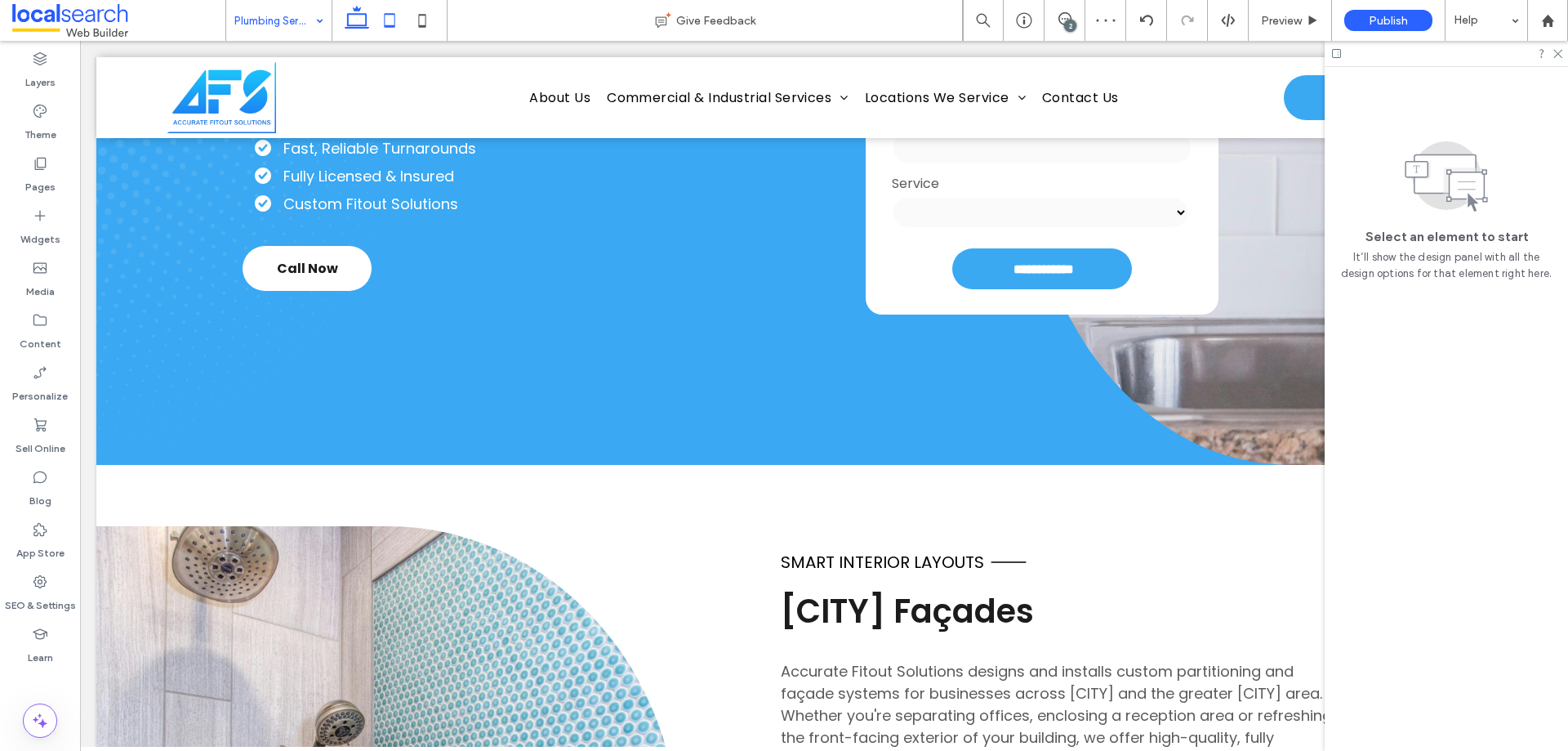 click 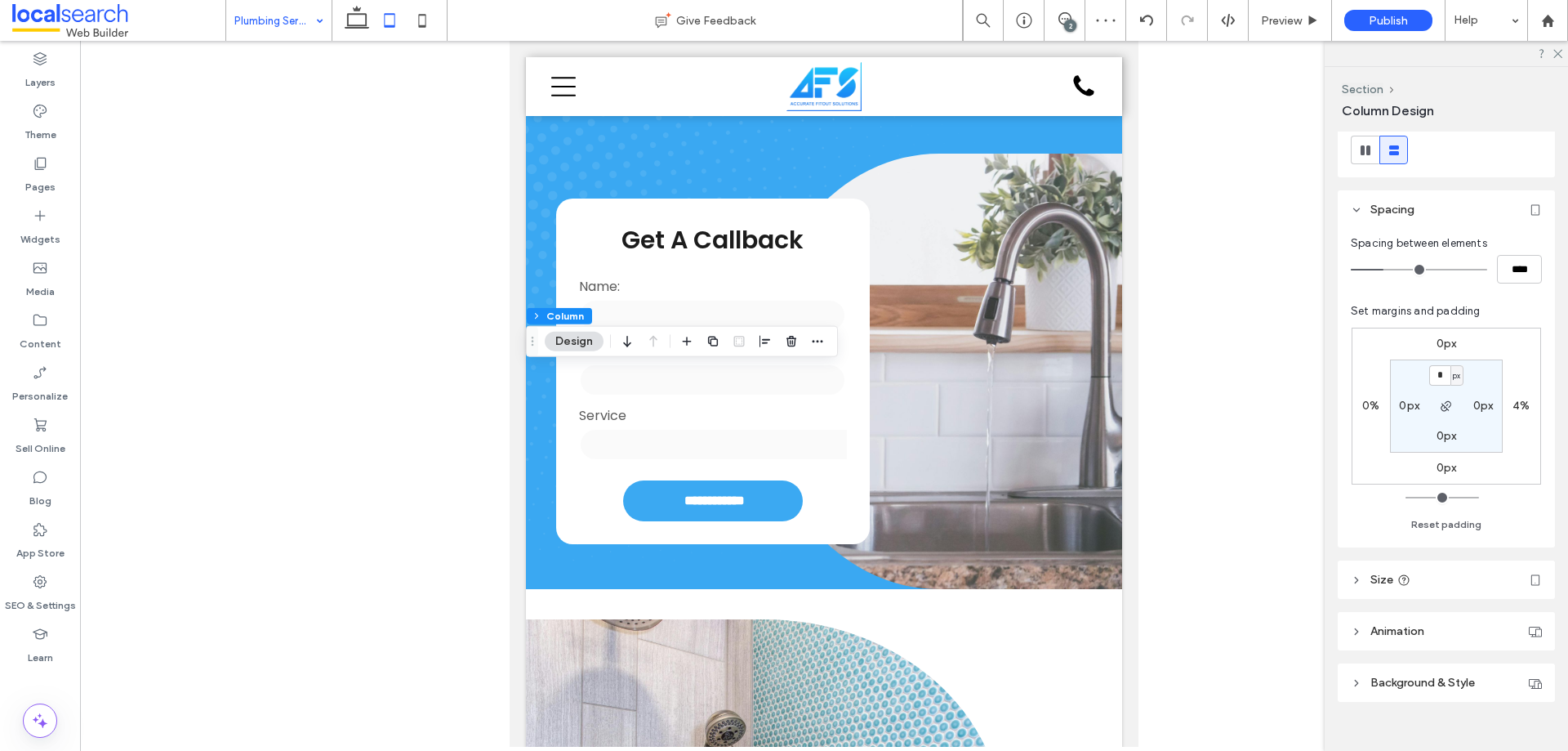scroll, scrollTop: 235, scrollLeft: 0, axis: vertical 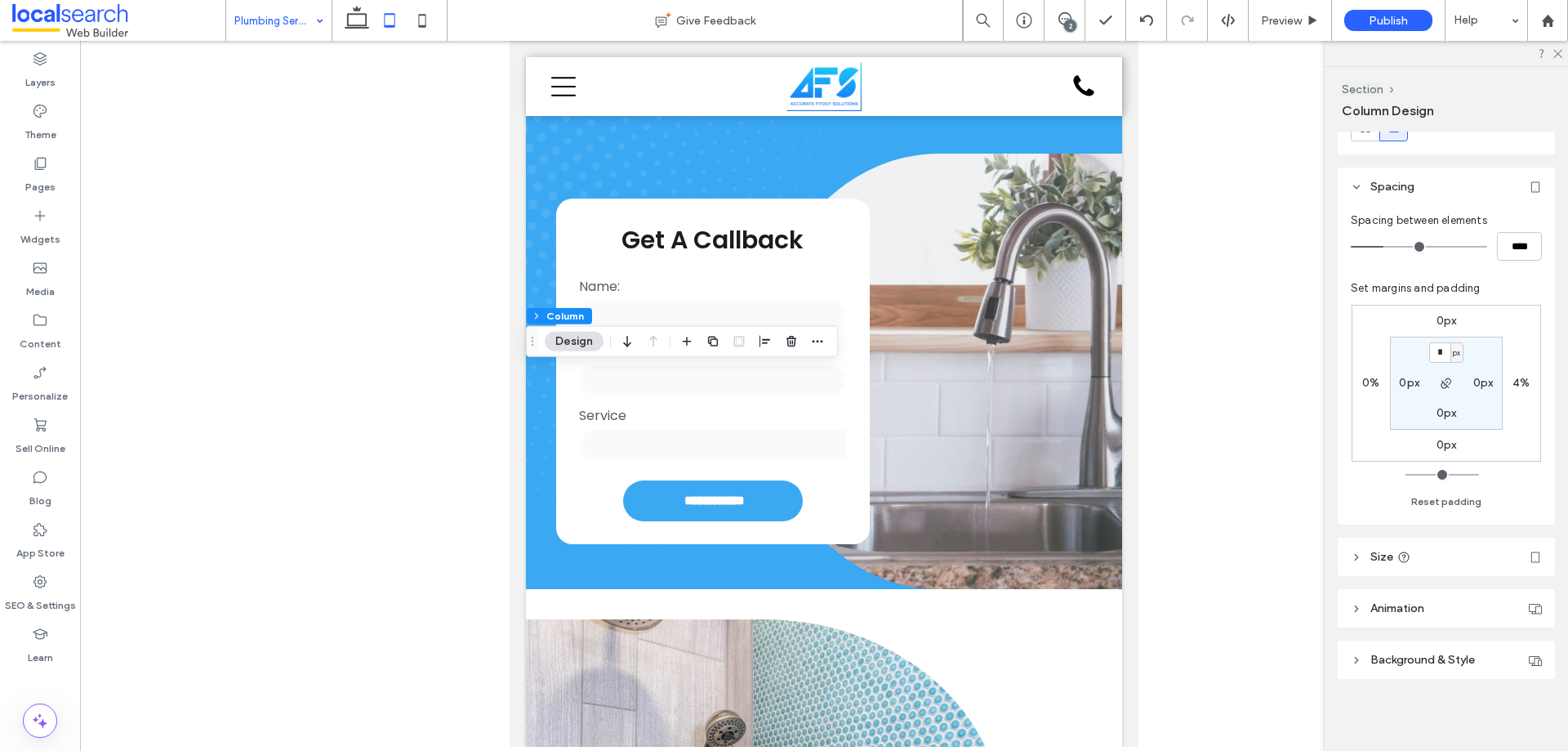 click on "* px 0px 0px 0px" at bounding box center (1446, 383) 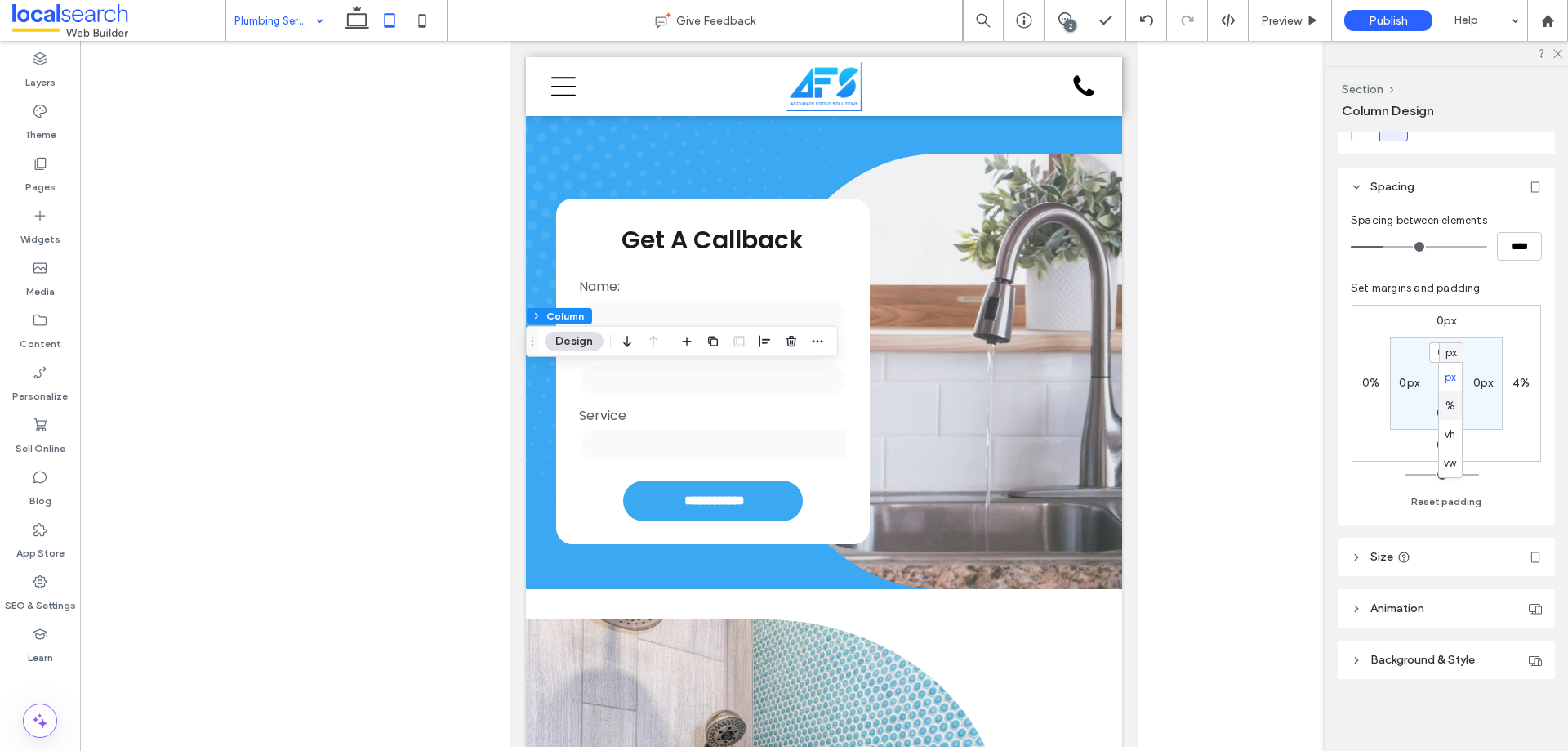 click on "%" at bounding box center [1450, 405] 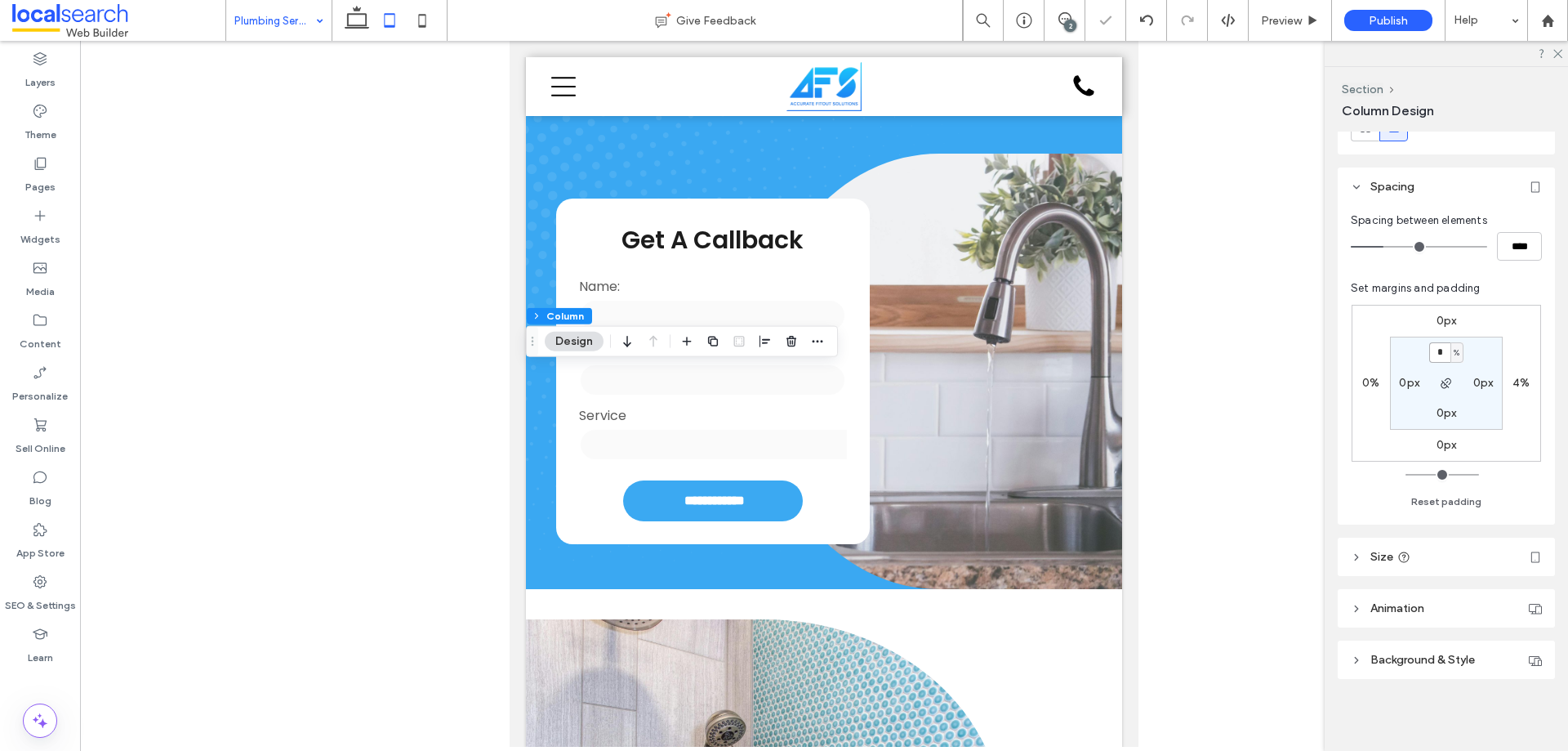 drag, startPoint x: 1440, startPoint y: 355, endPoint x: 1421, endPoint y: 346, distance: 21.023796 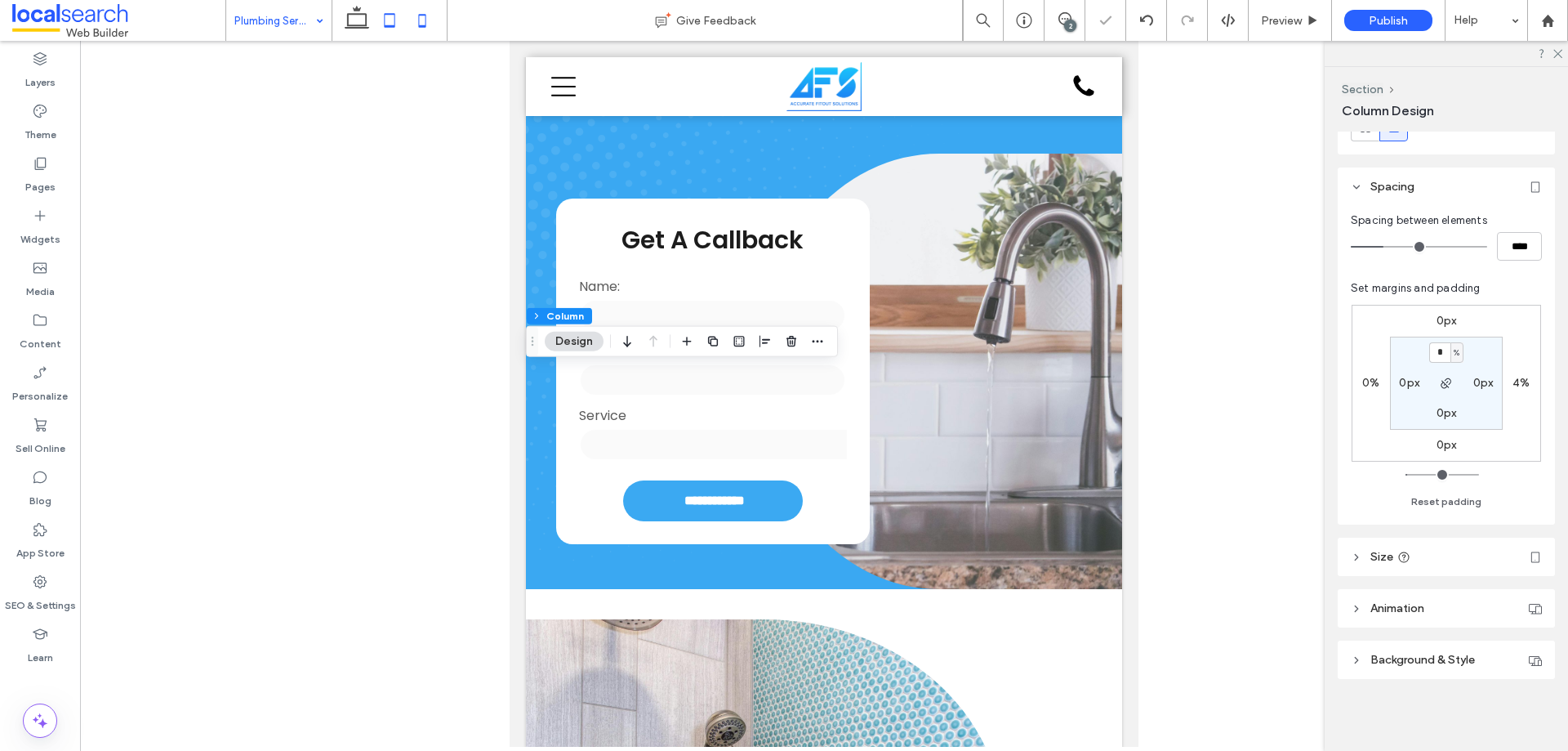 click 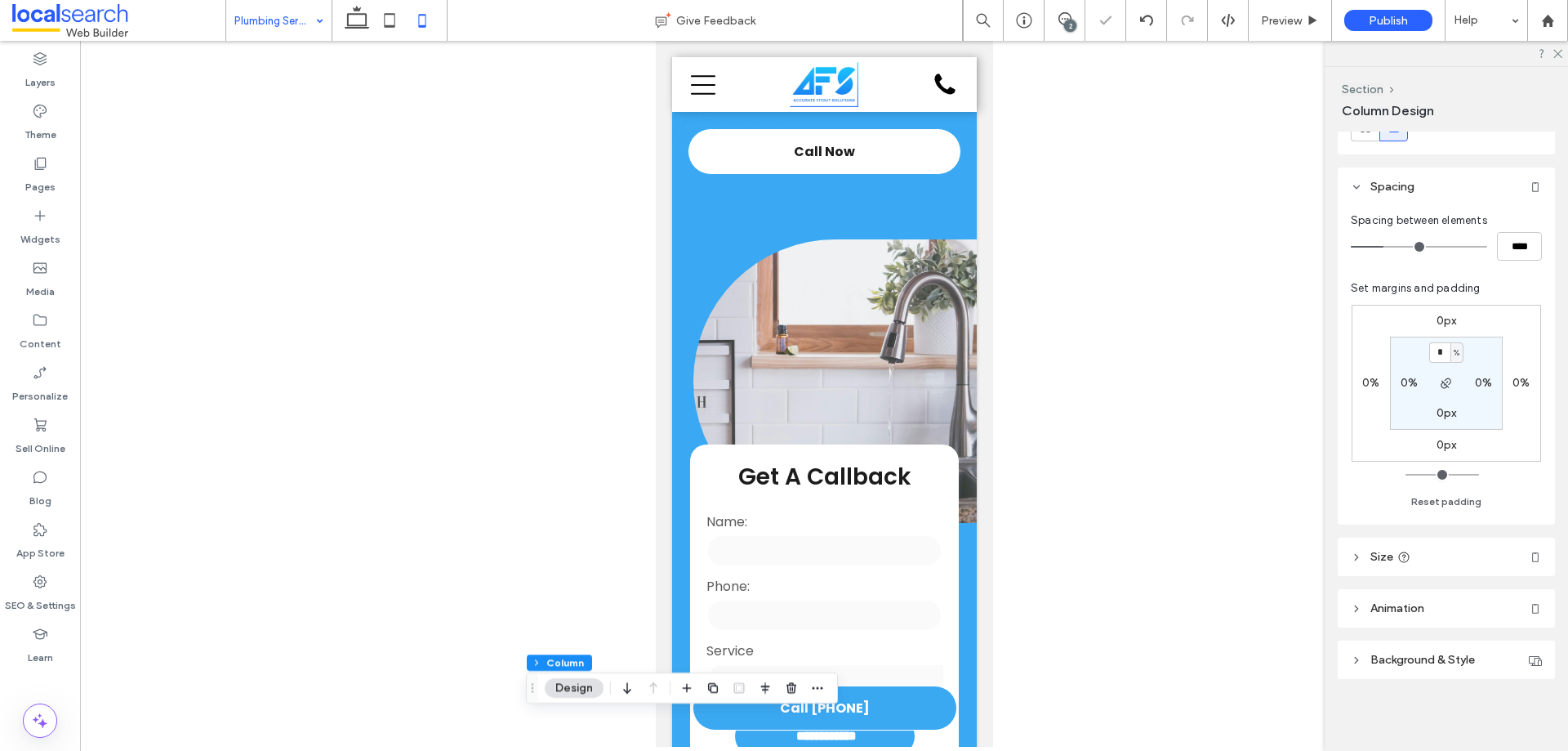 type on "*" 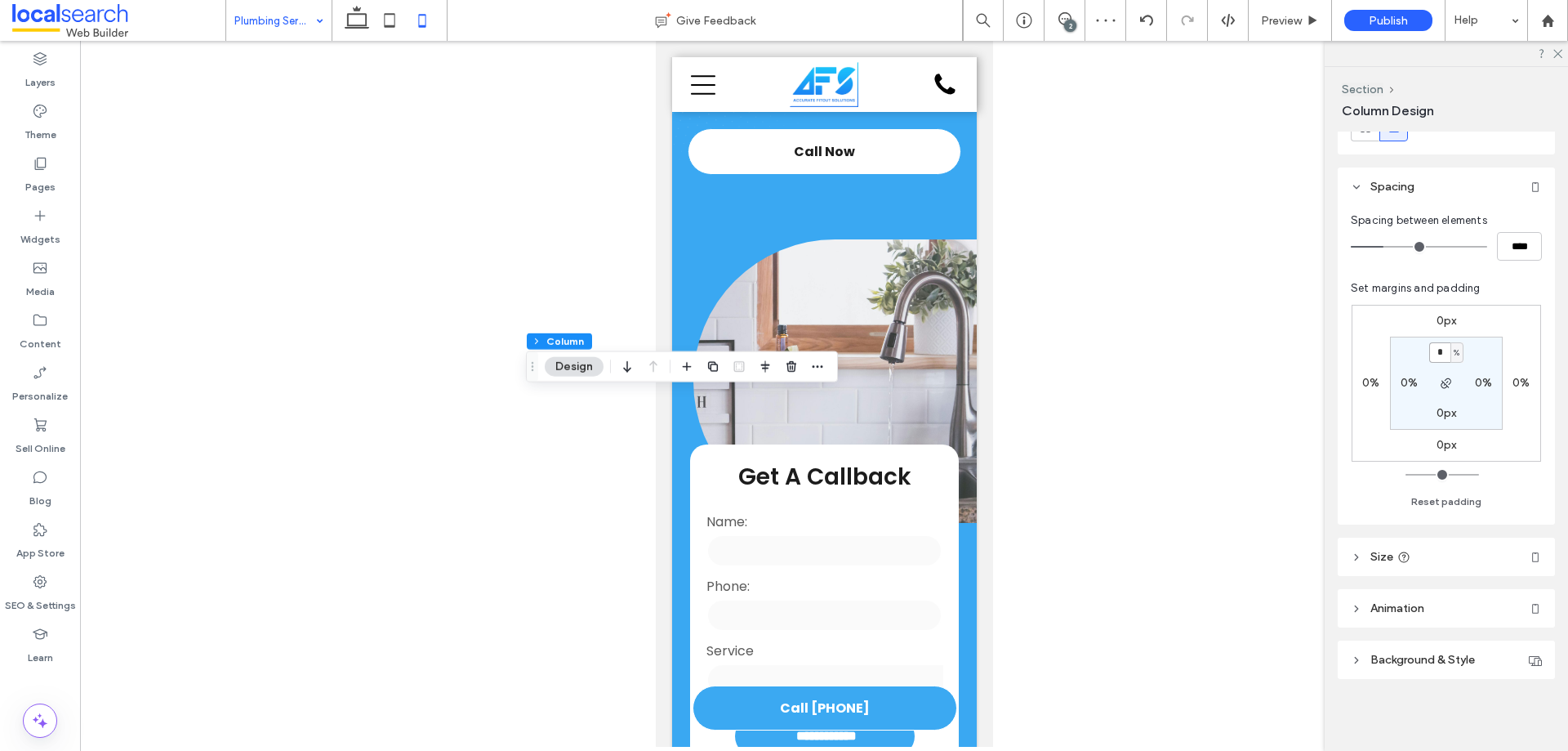 click on "*" at bounding box center (1440, 352) 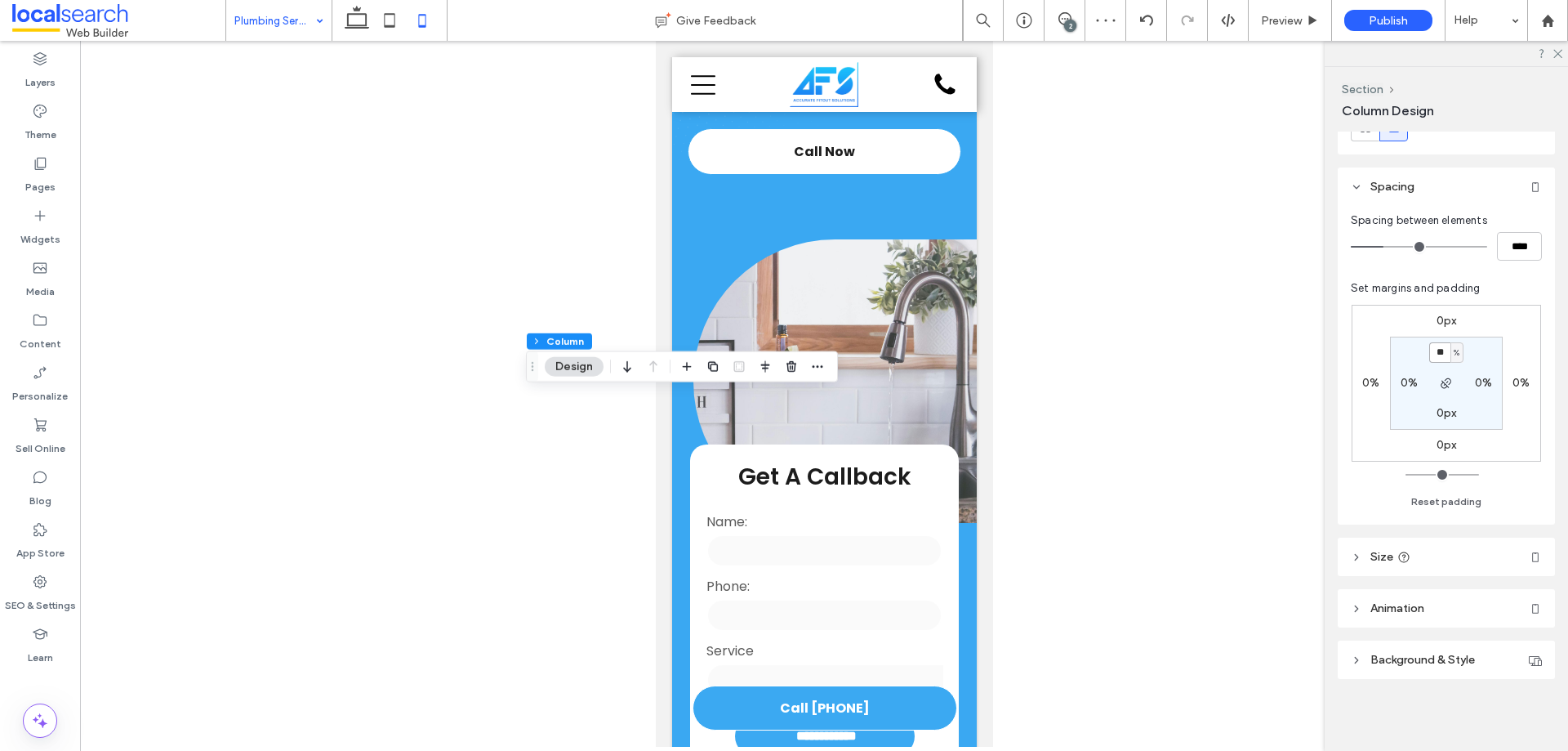 type on "**" 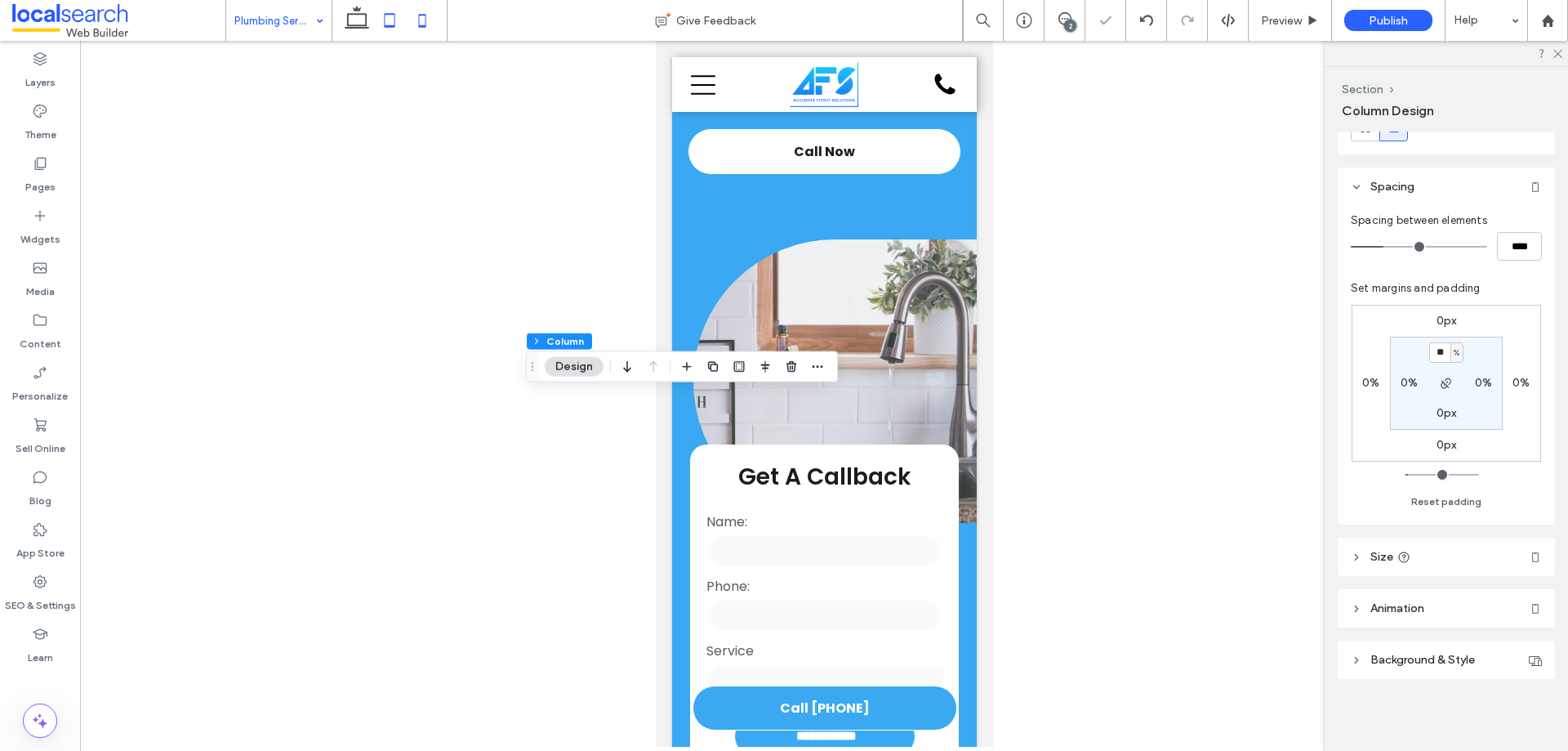 click 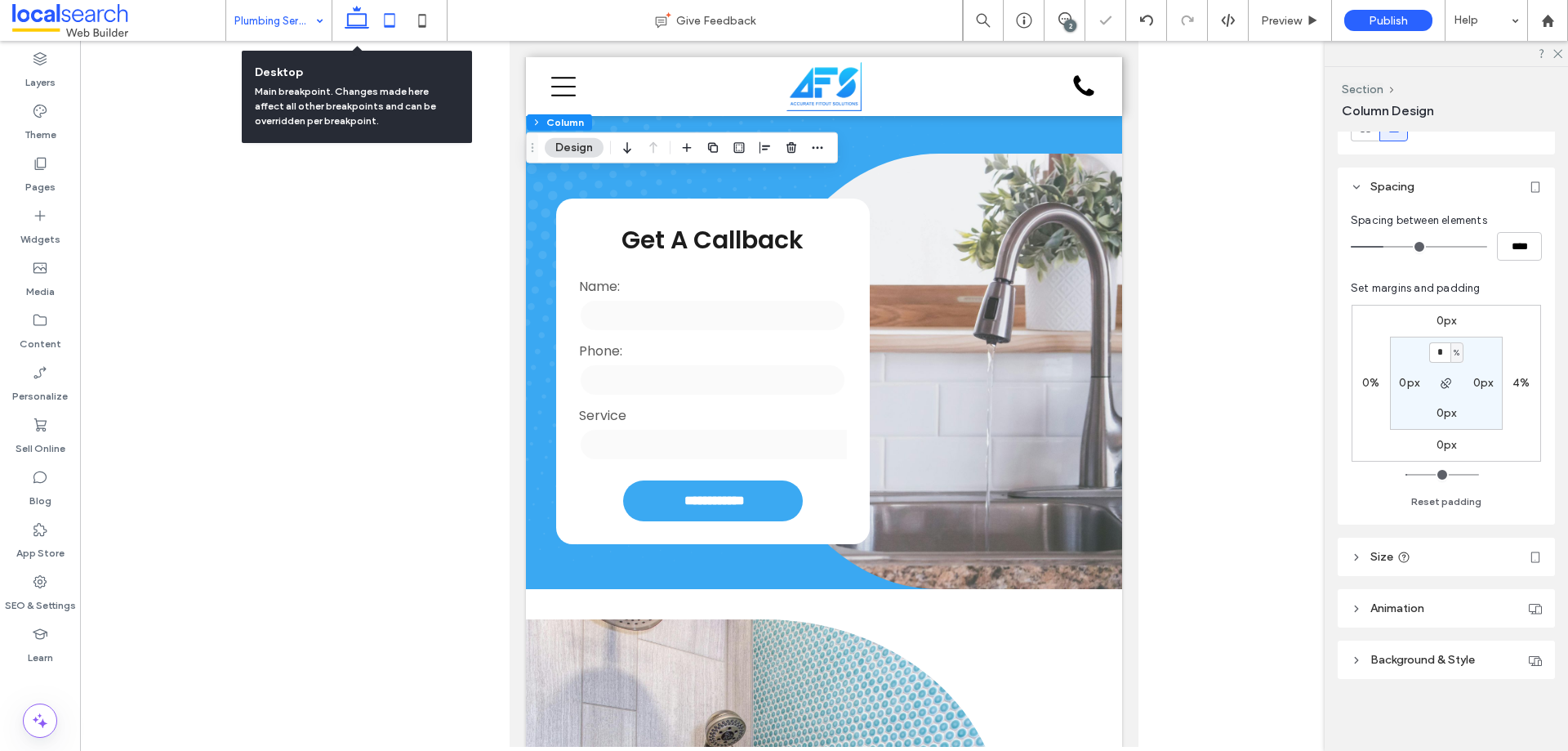 click 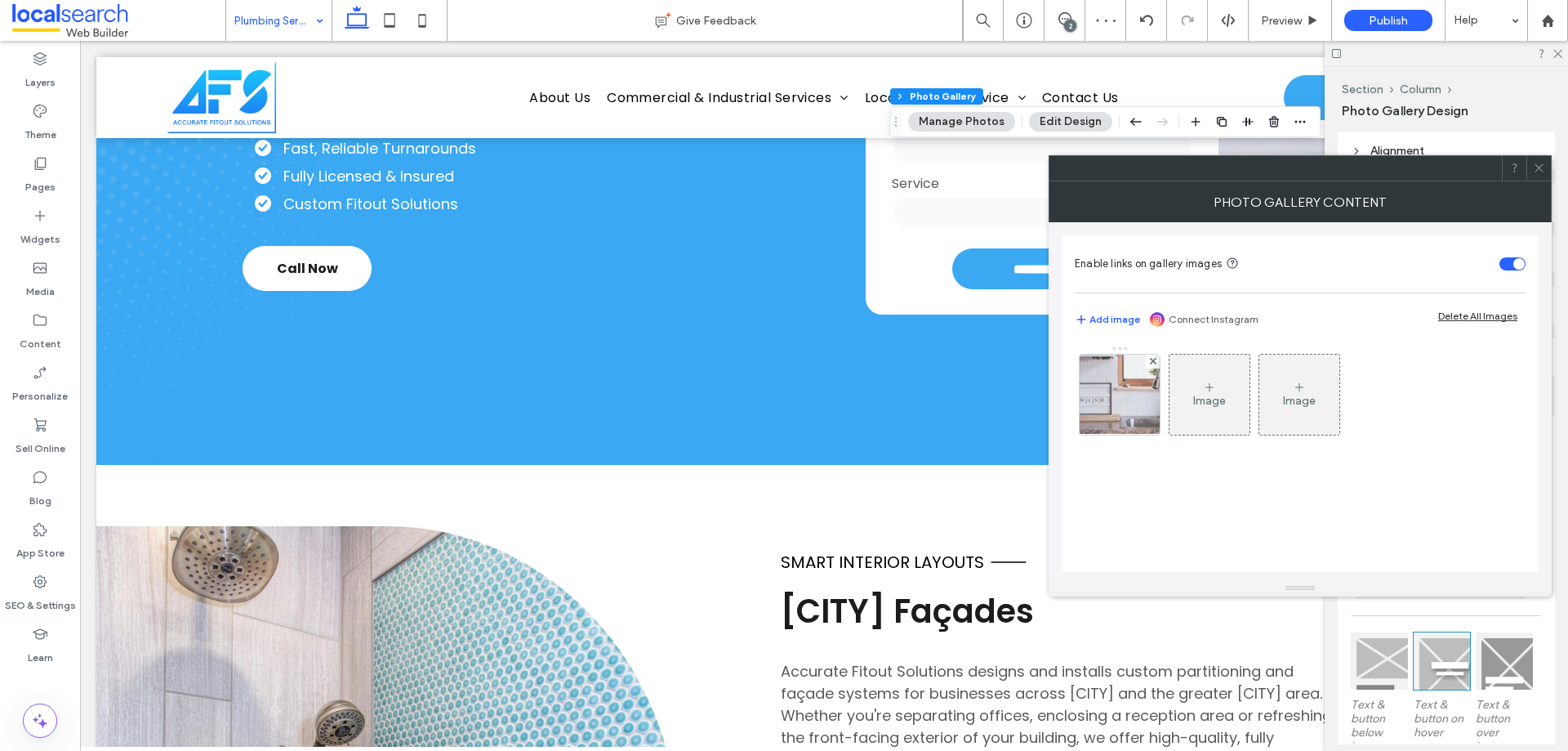 click on "Image Image" at bounding box center [1299, 399] 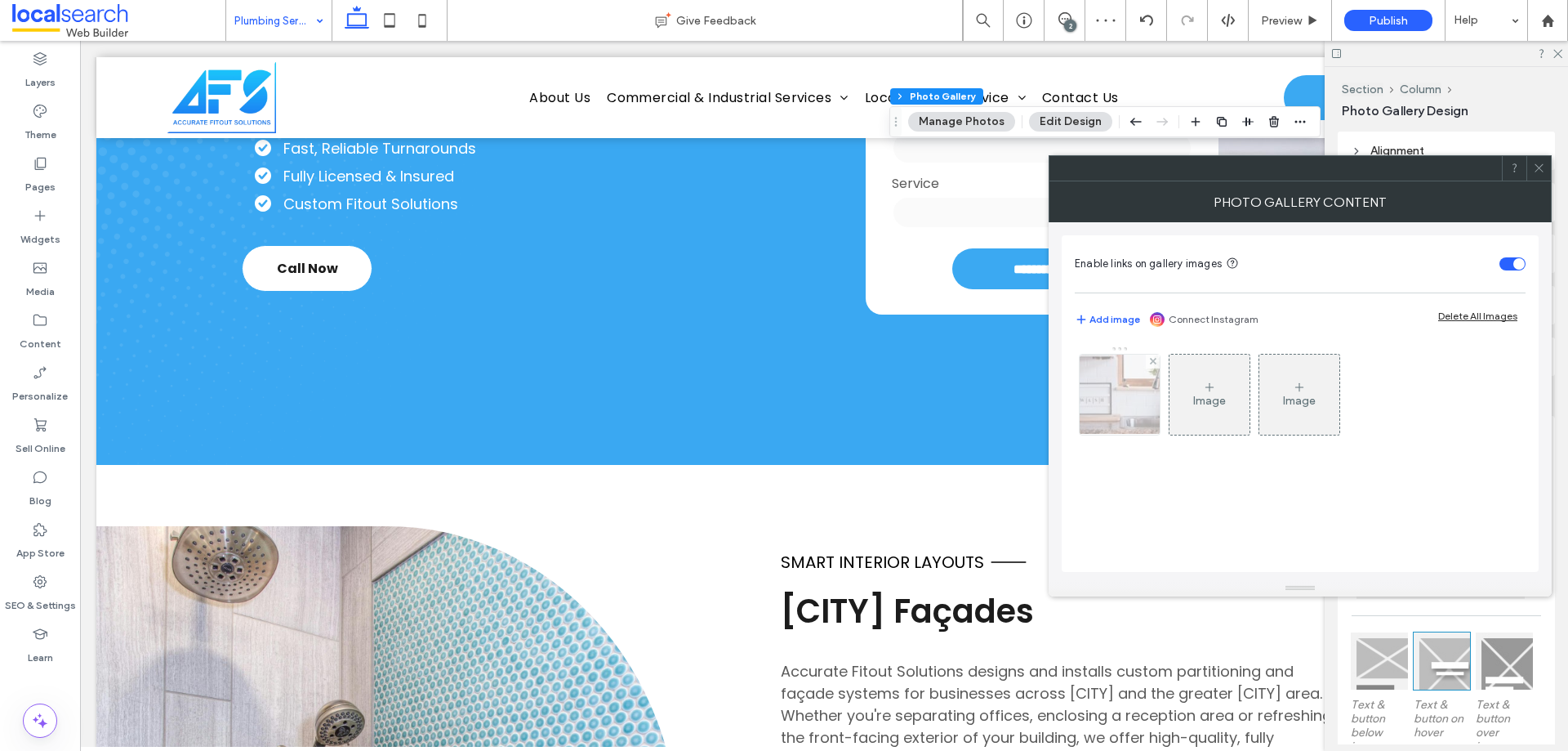 click at bounding box center [1120, 395] 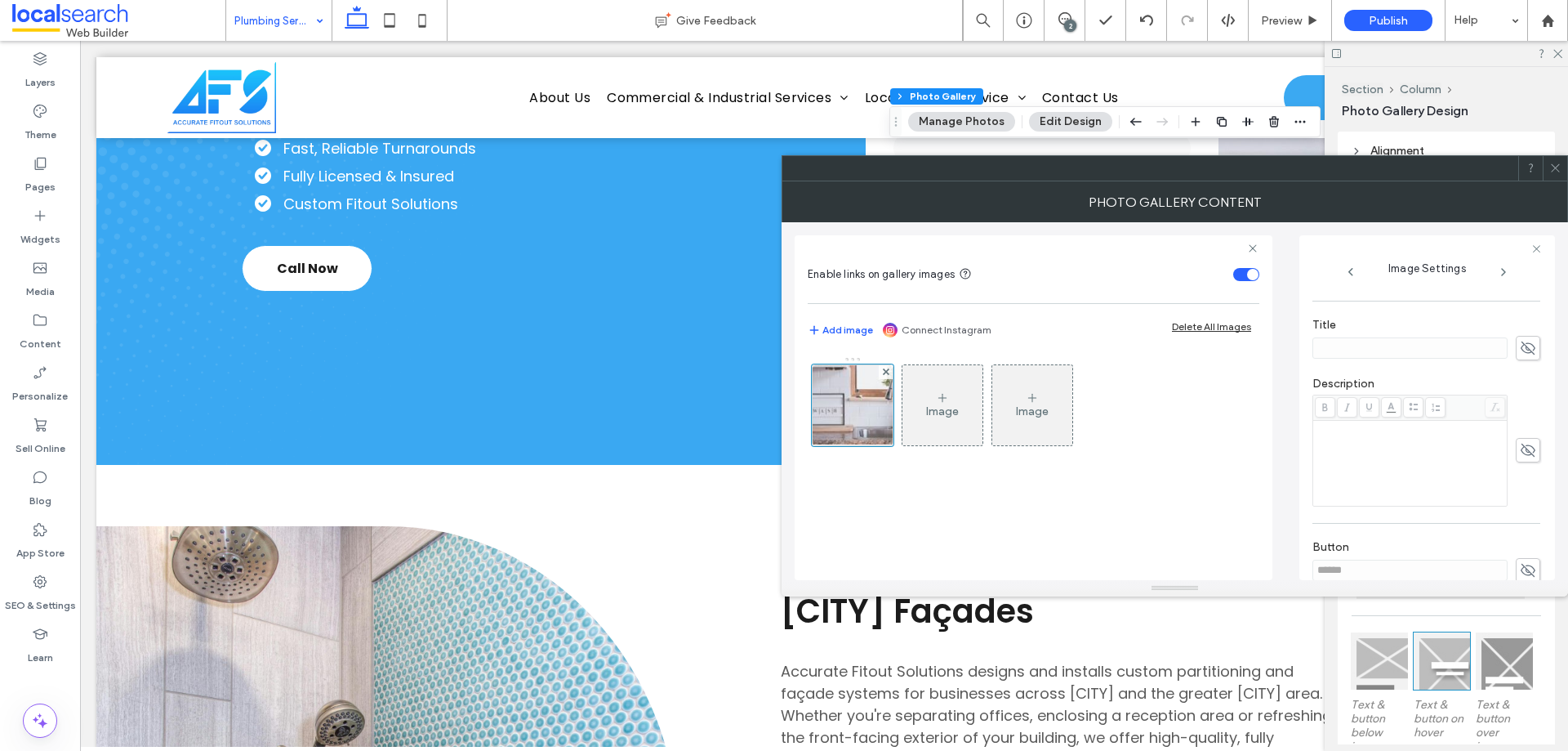 scroll, scrollTop: 467, scrollLeft: 0, axis: vertical 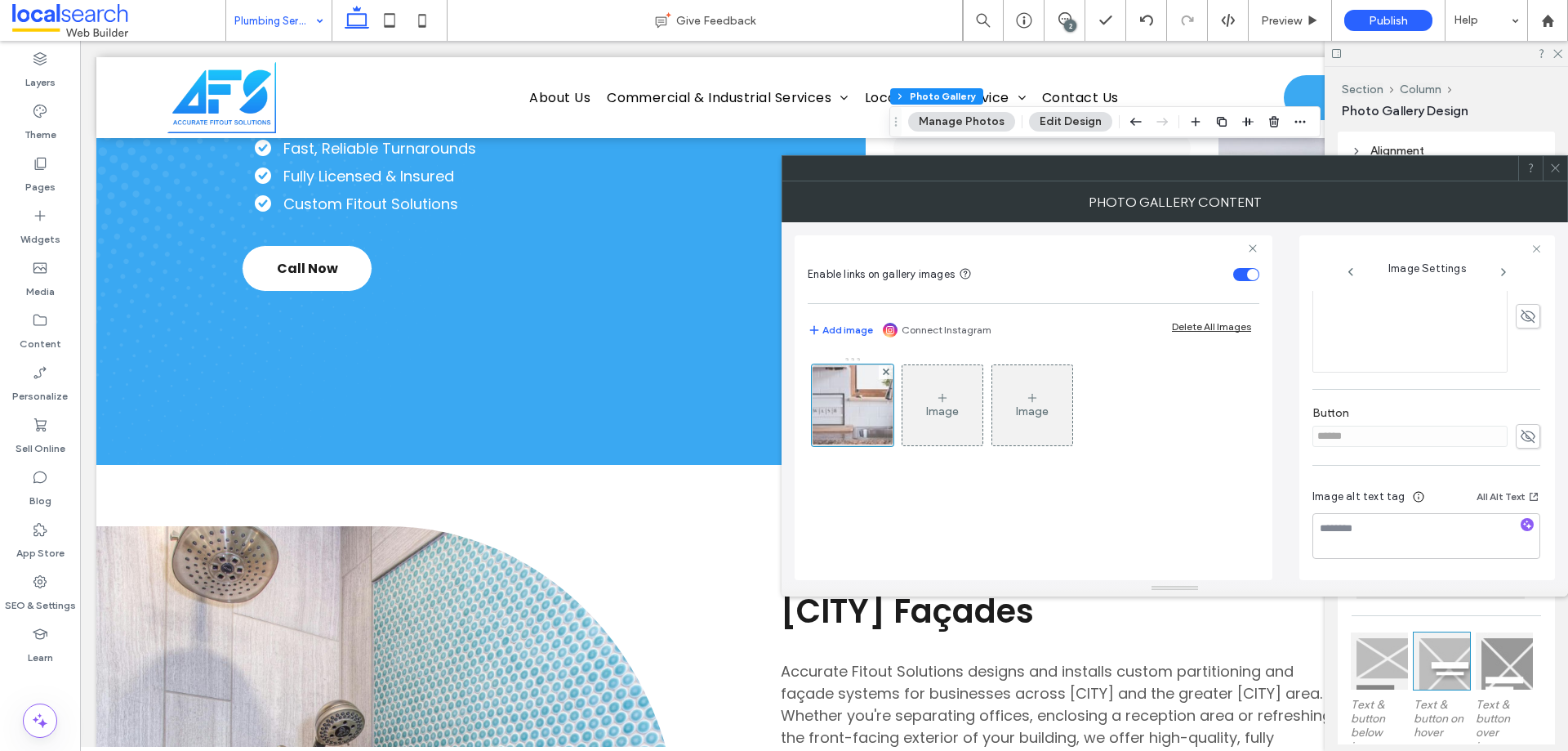 click 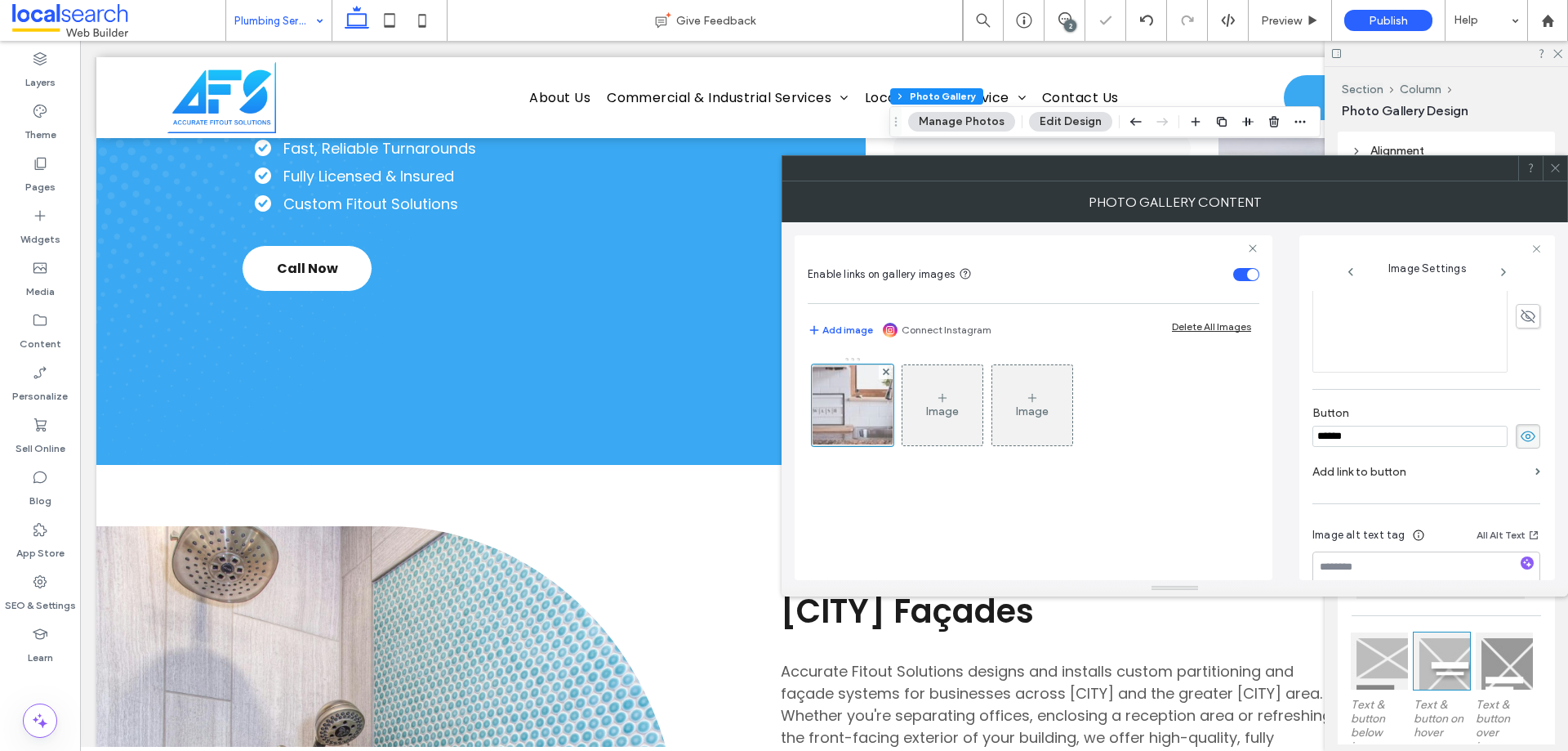 drag, startPoint x: 1413, startPoint y: 440, endPoint x: 1311, endPoint y: 435, distance: 102.12248 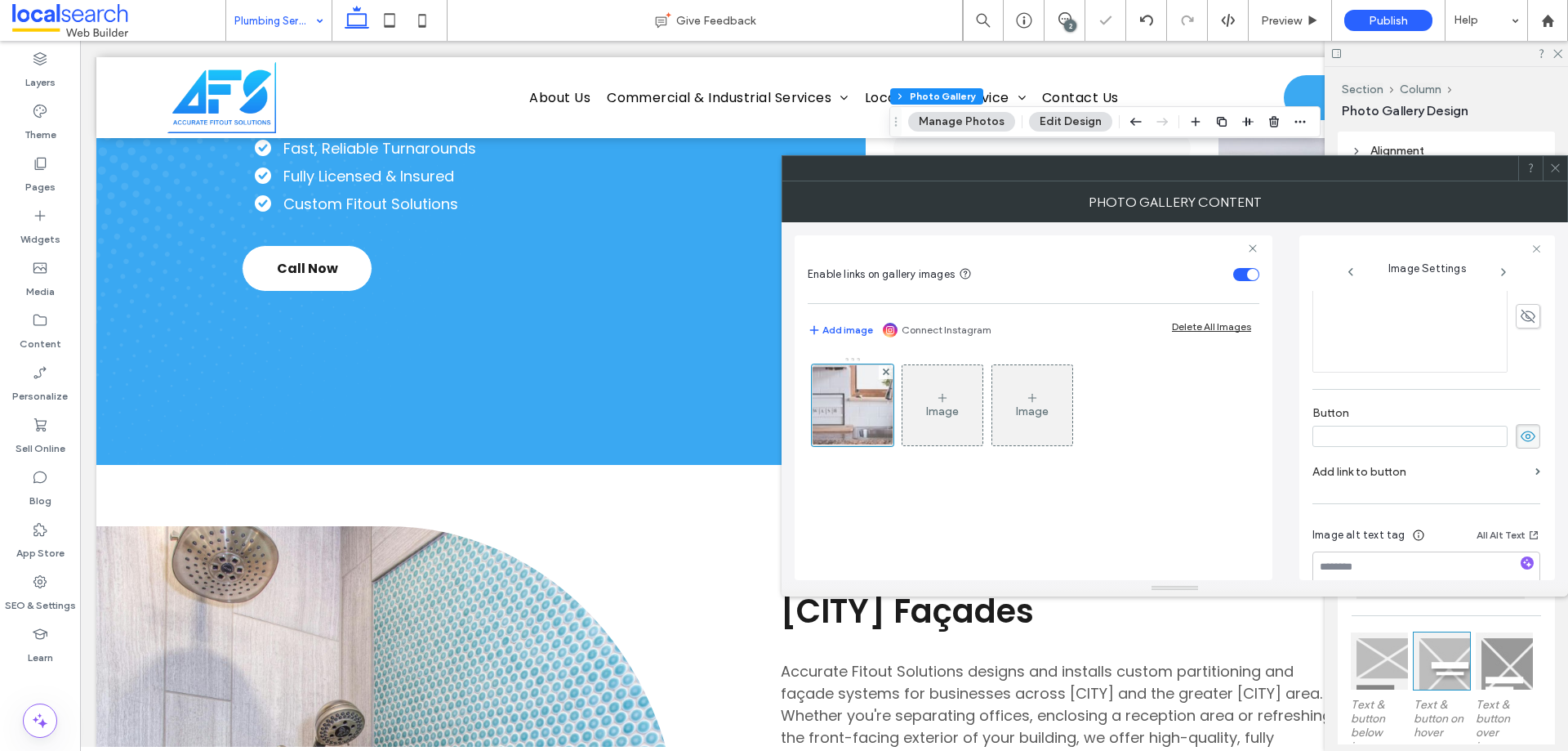 type 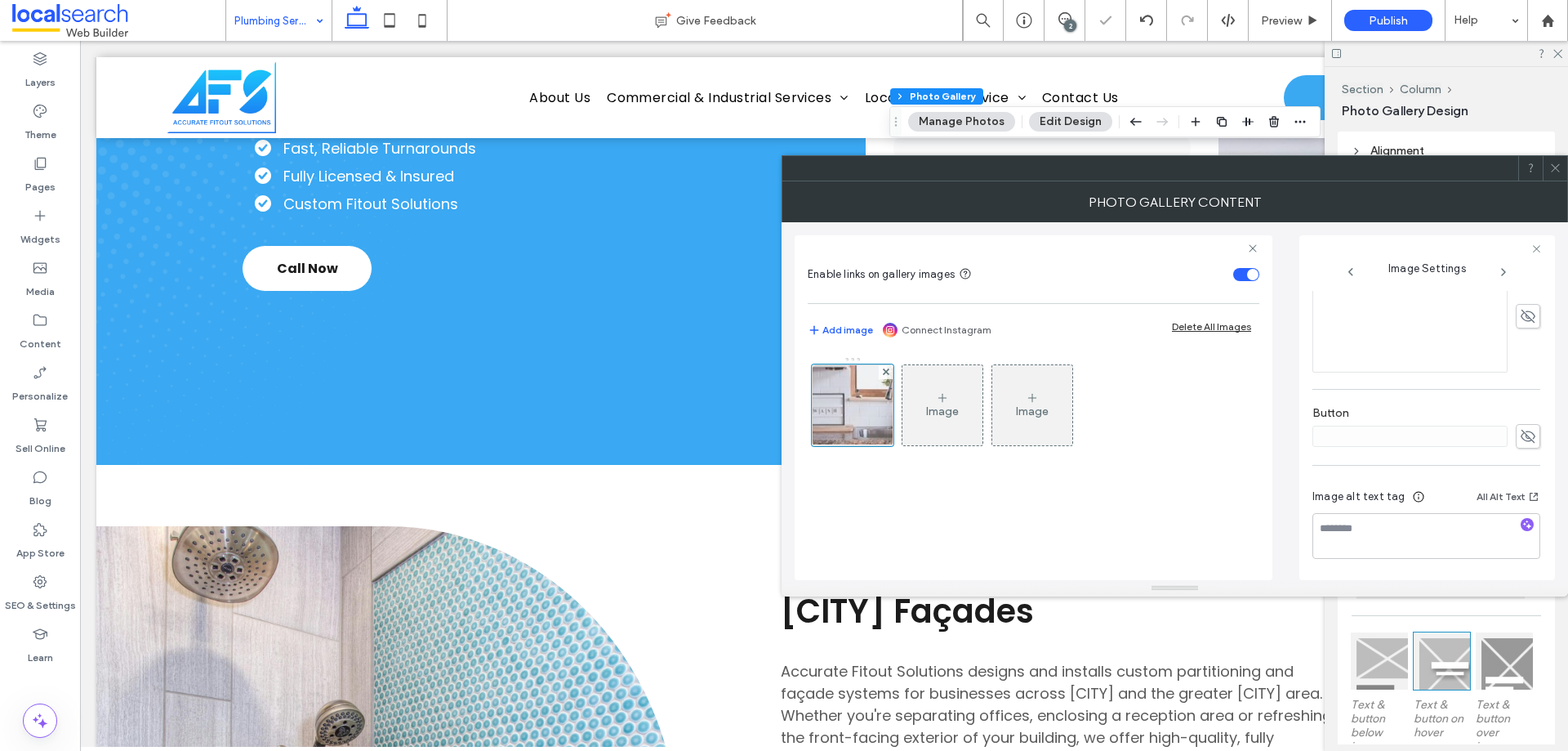click 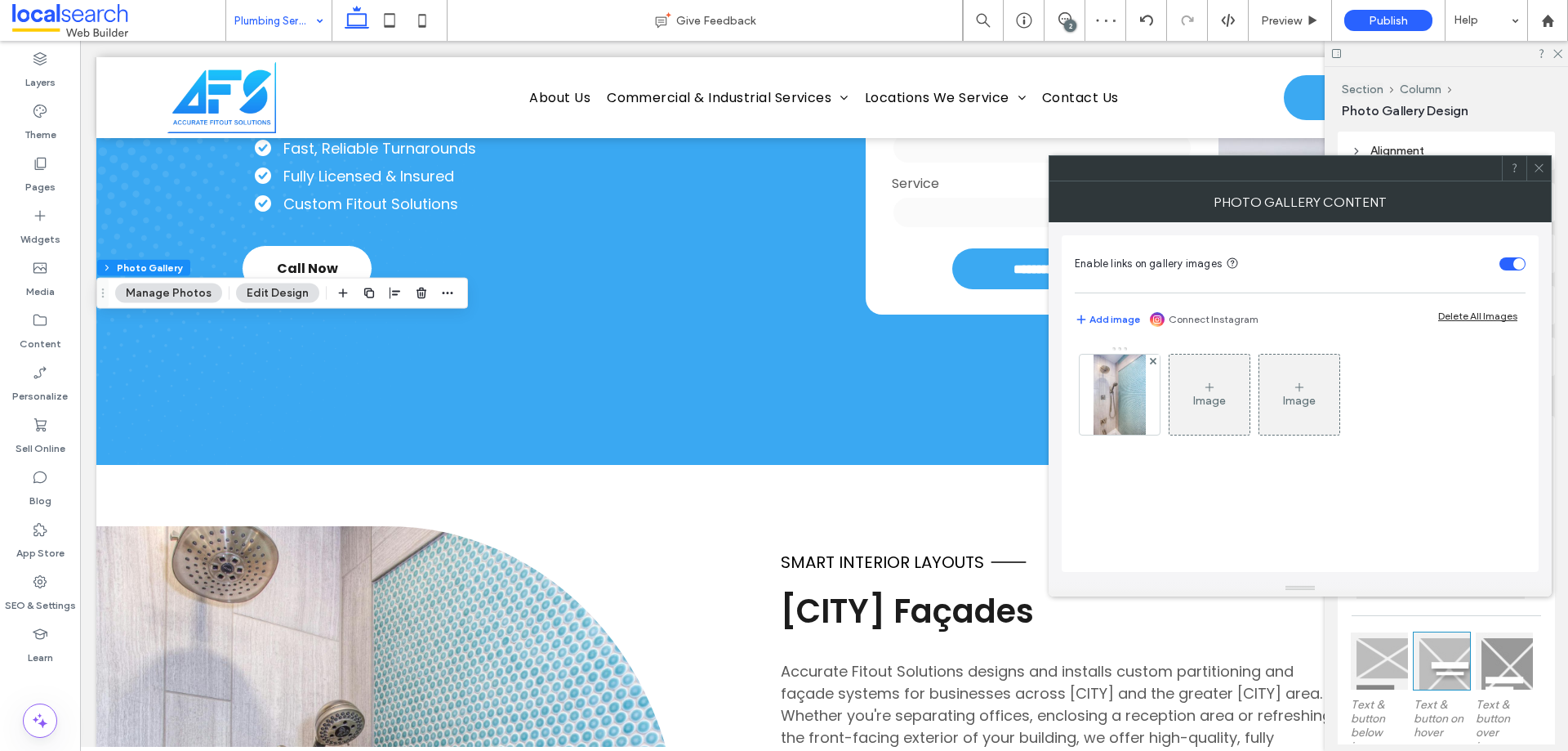 drag, startPoint x: 1103, startPoint y: 412, endPoint x: 1229, endPoint y: 428, distance: 127.01181 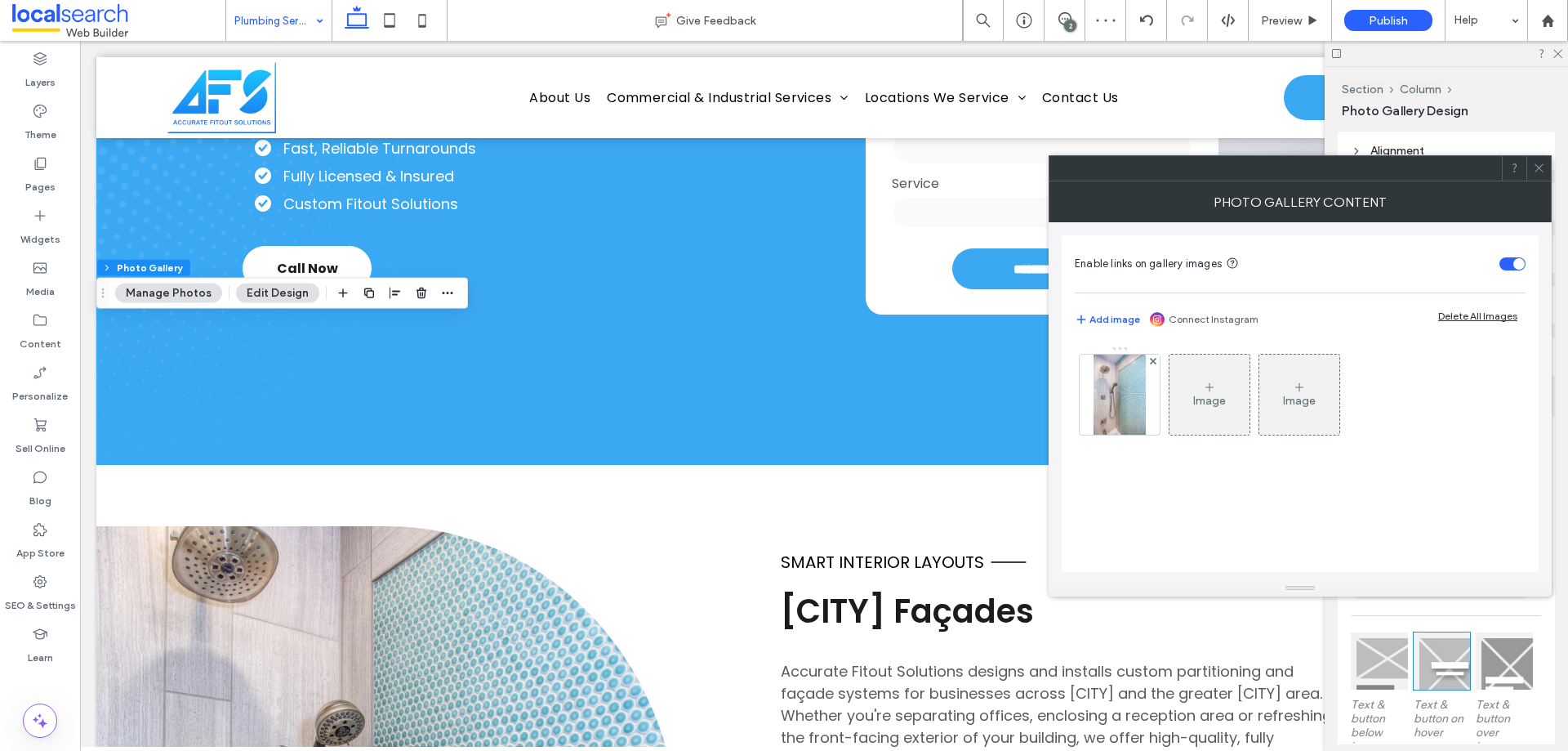 click at bounding box center [1120, 395] 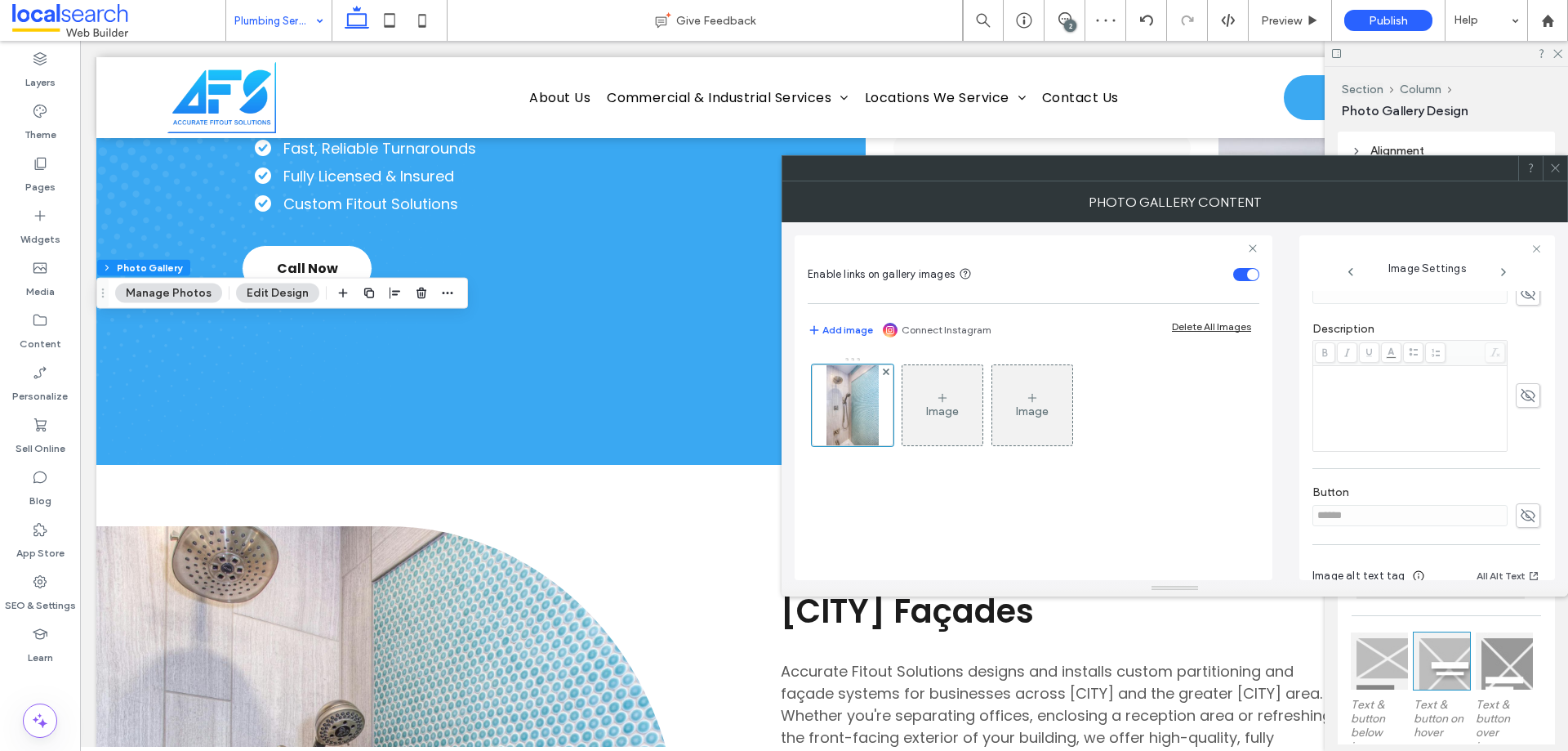 scroll, scrollTop: 397, scrollLeft: 0, axis: vertical 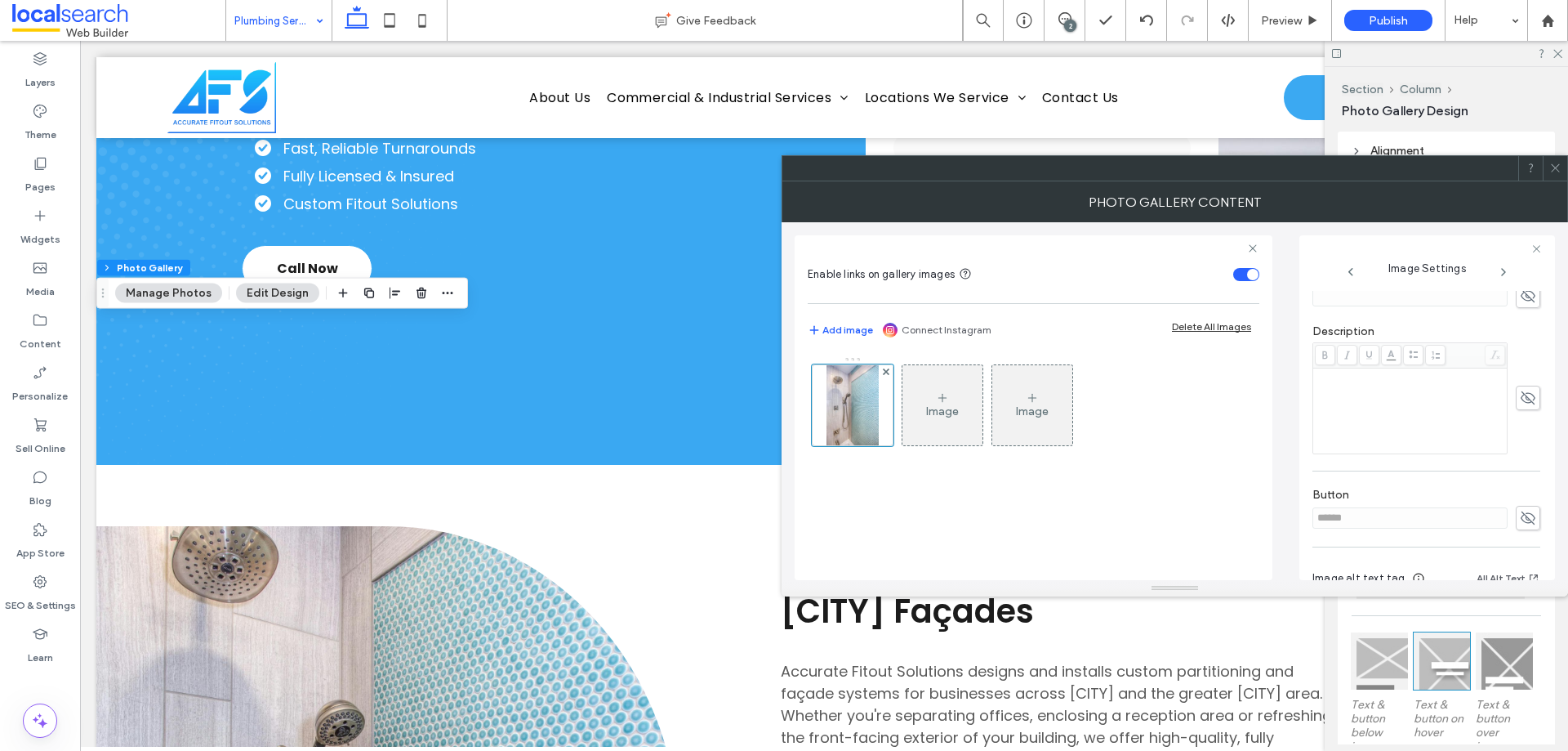 click at bounding box center (1528, 518) 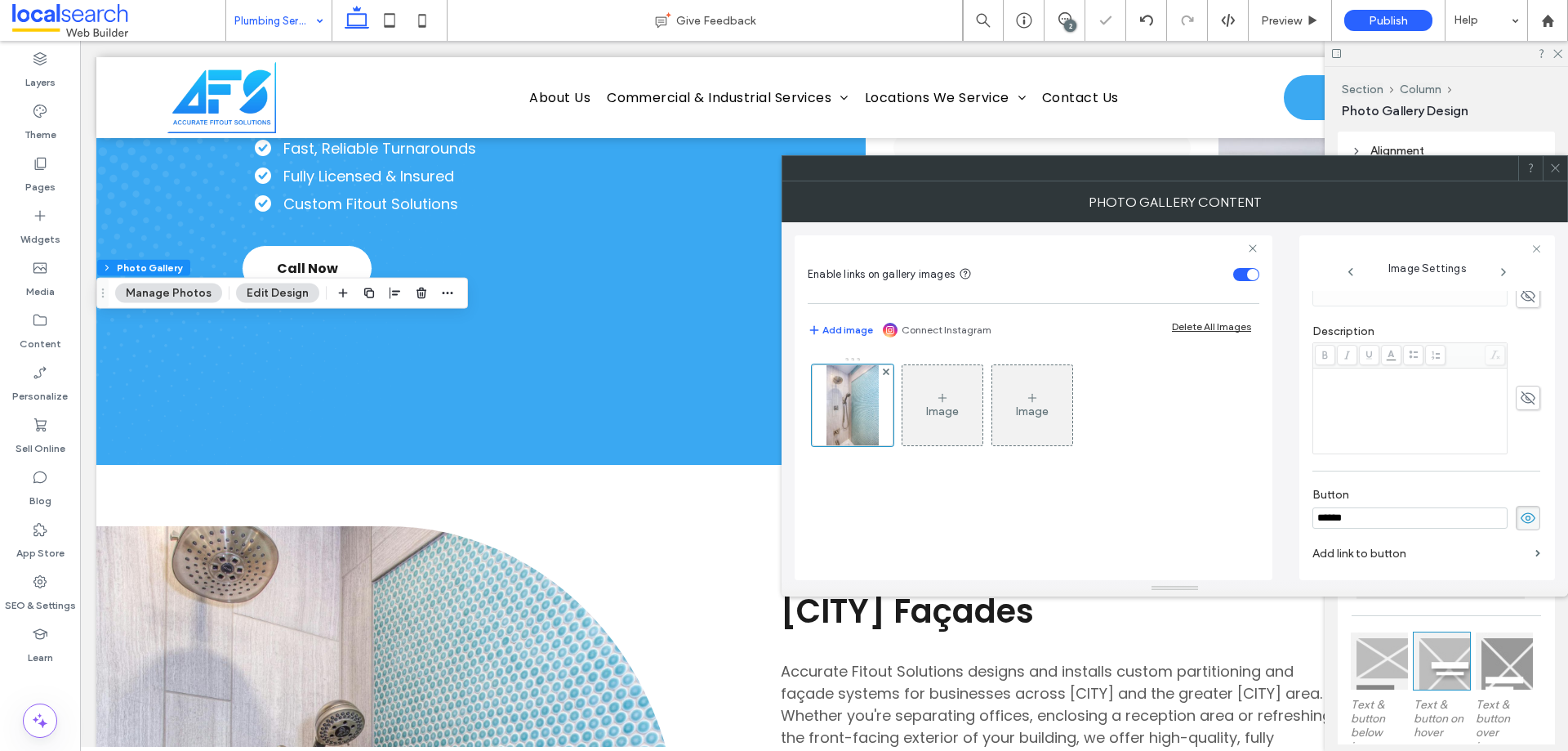 click on "Enable links on gallery images Add image Connect Instagram Delete All Images Image Image Image Settings Name: pexels-photo-1909656-87ccf061-1920w.jpeg Size: 1920x2937 Replace Edit Delete Position Edit Link Title Description Button ****** Add link to button Image alt text tag All Alt Text" at bounding box center (1174, 401) 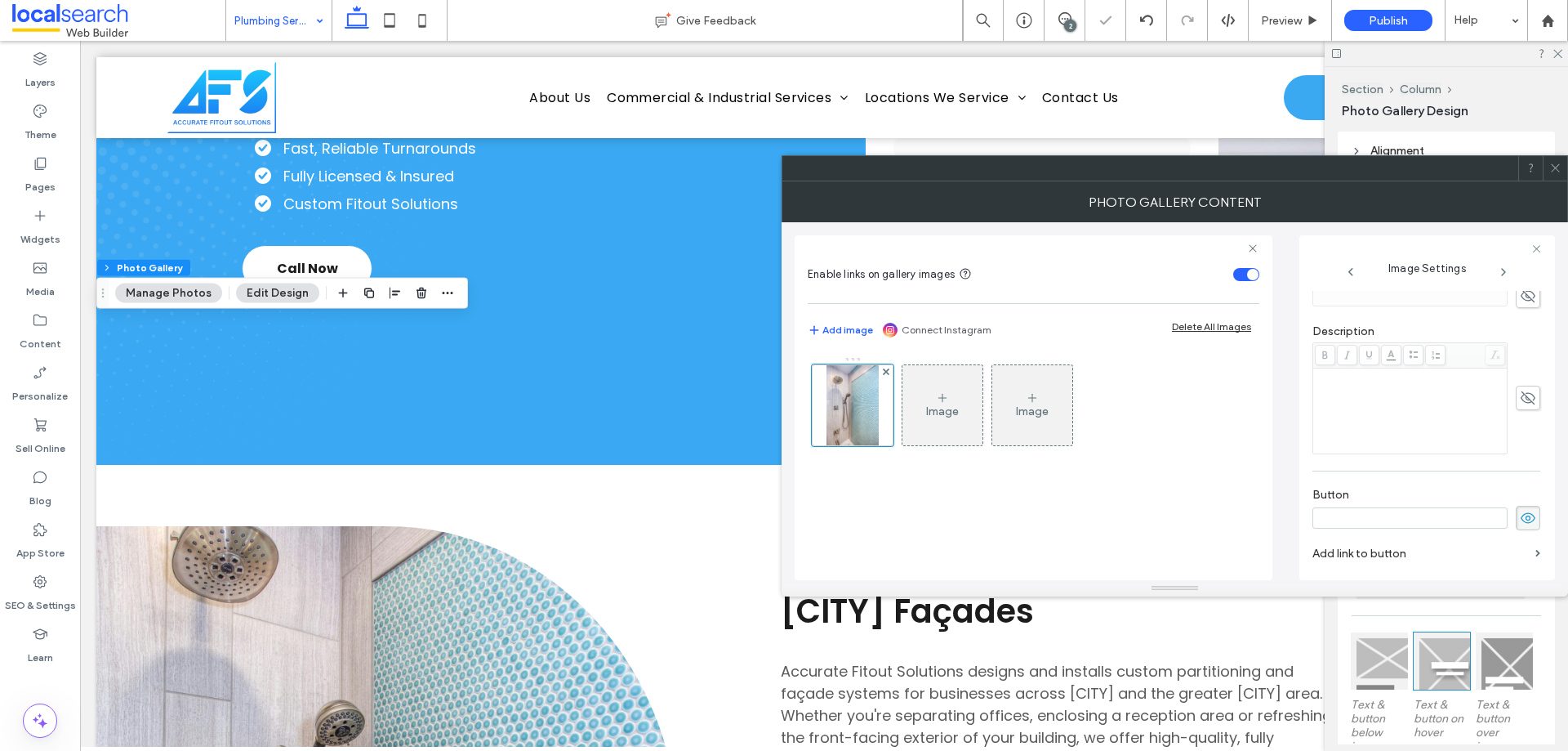 type 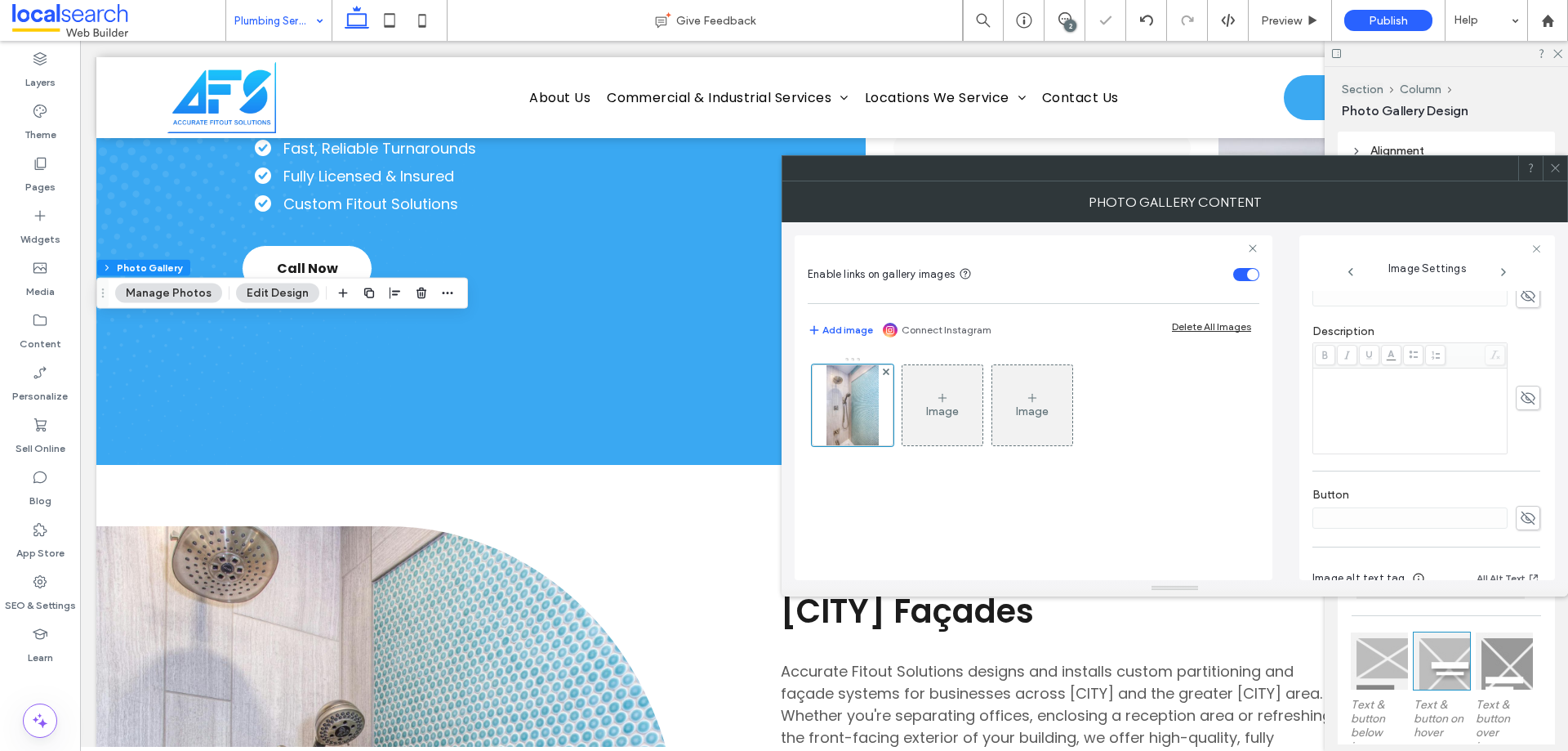 click 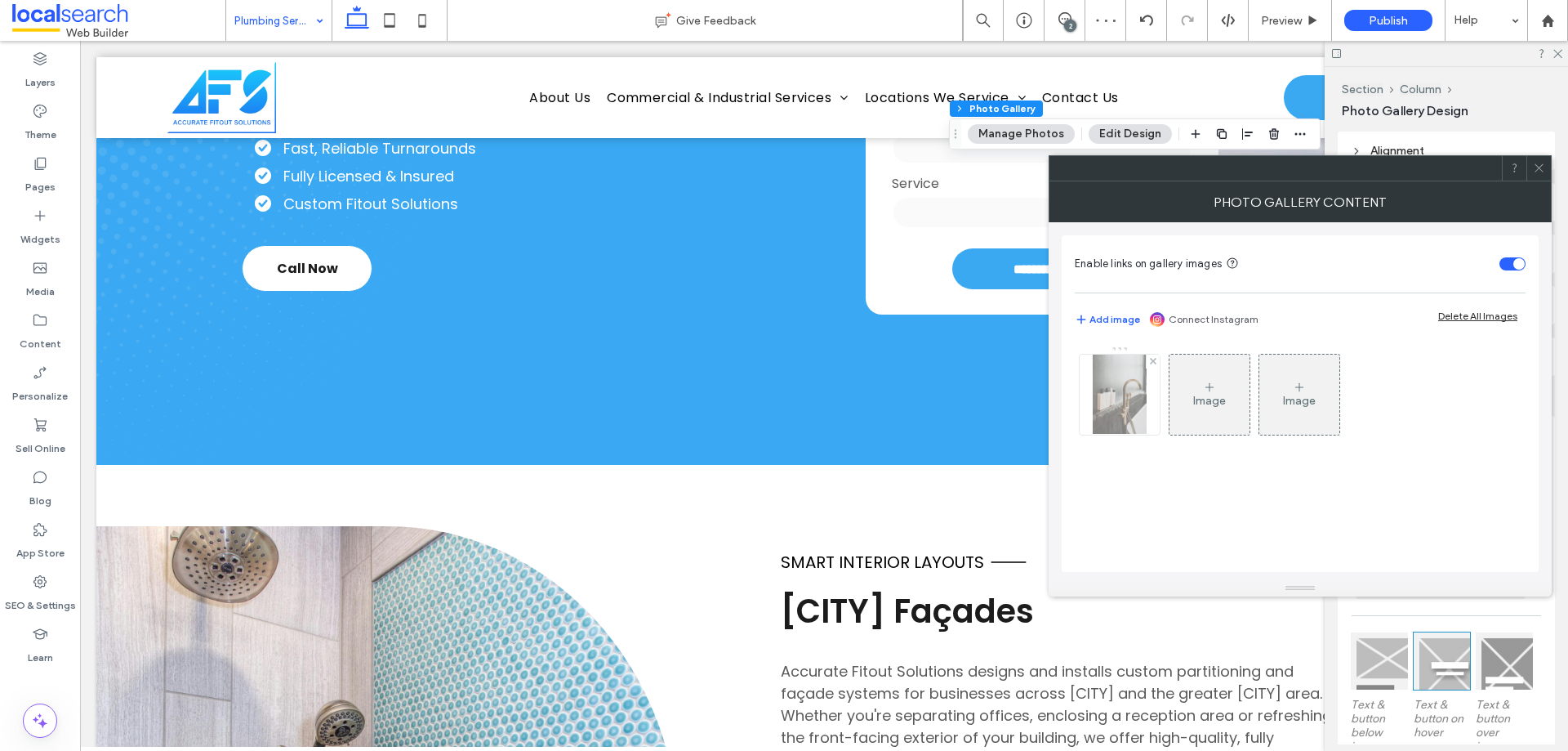 click at bounding box center (1120, 395) 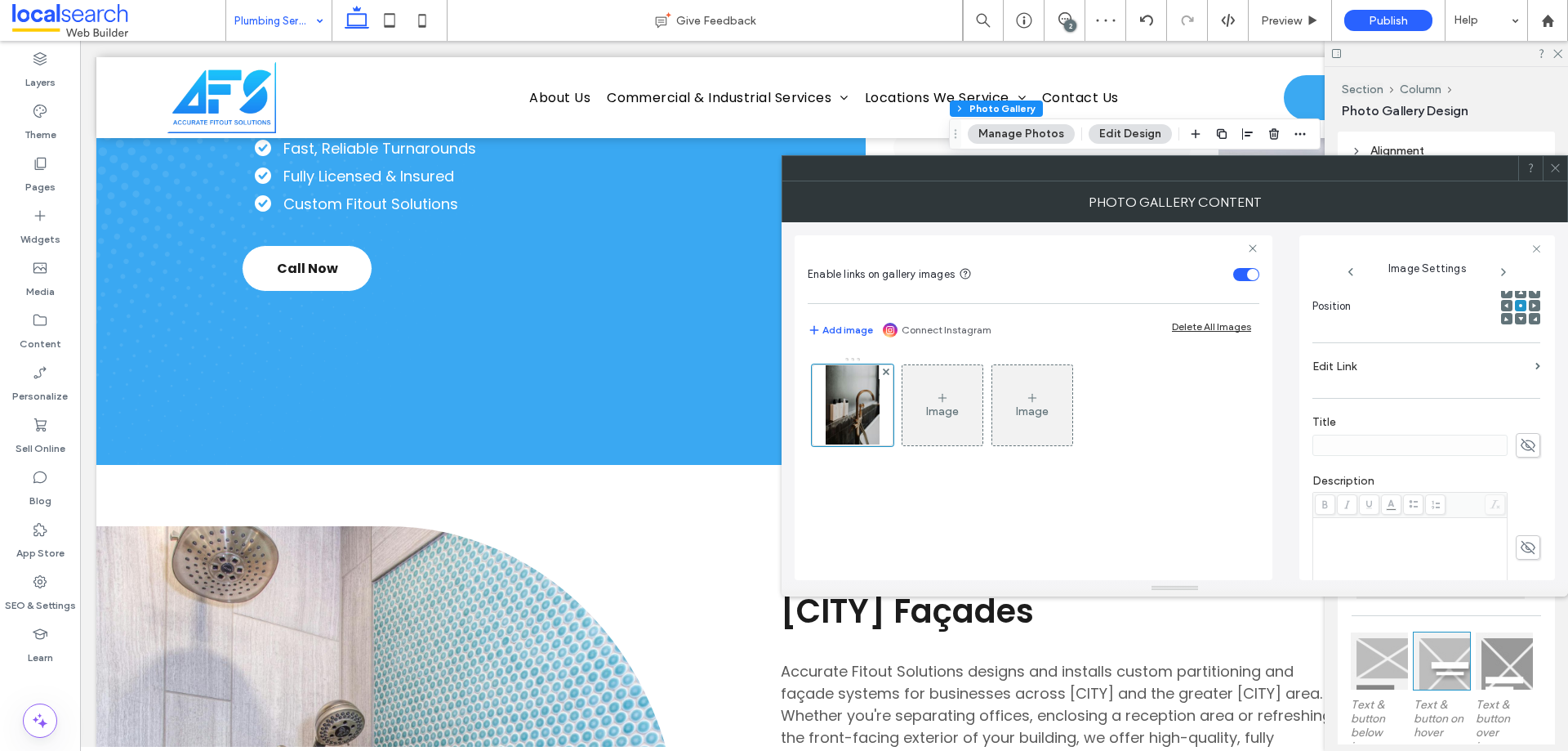 scroll, scrollTop: 467, scrollLeft: 0, axis: vertical 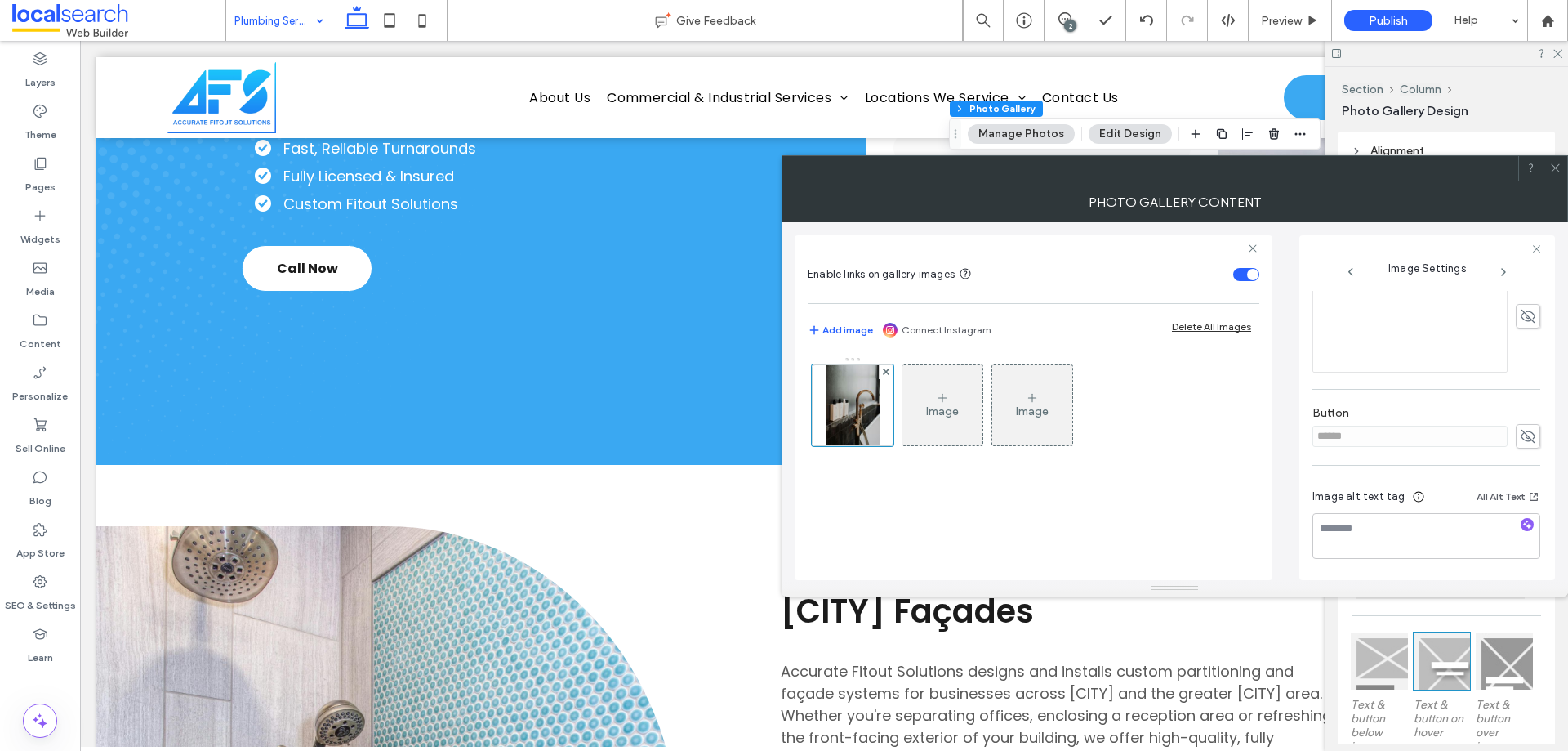 click at bounding box center (1528, 436) 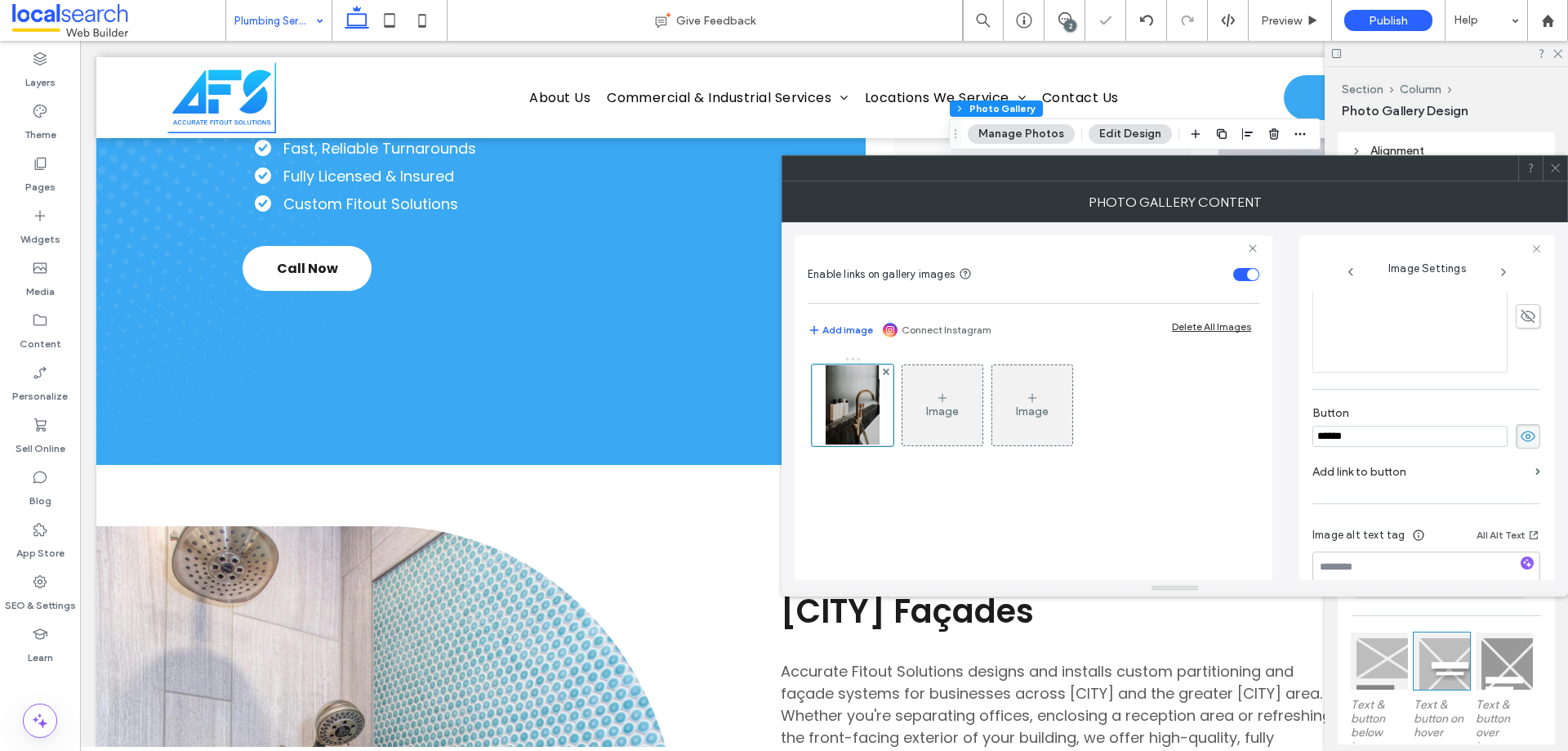 drag, startPoint x: 1302, startPoint y: 424, endPoint x: 1285, endPoint y: 422, distance: 17.117243 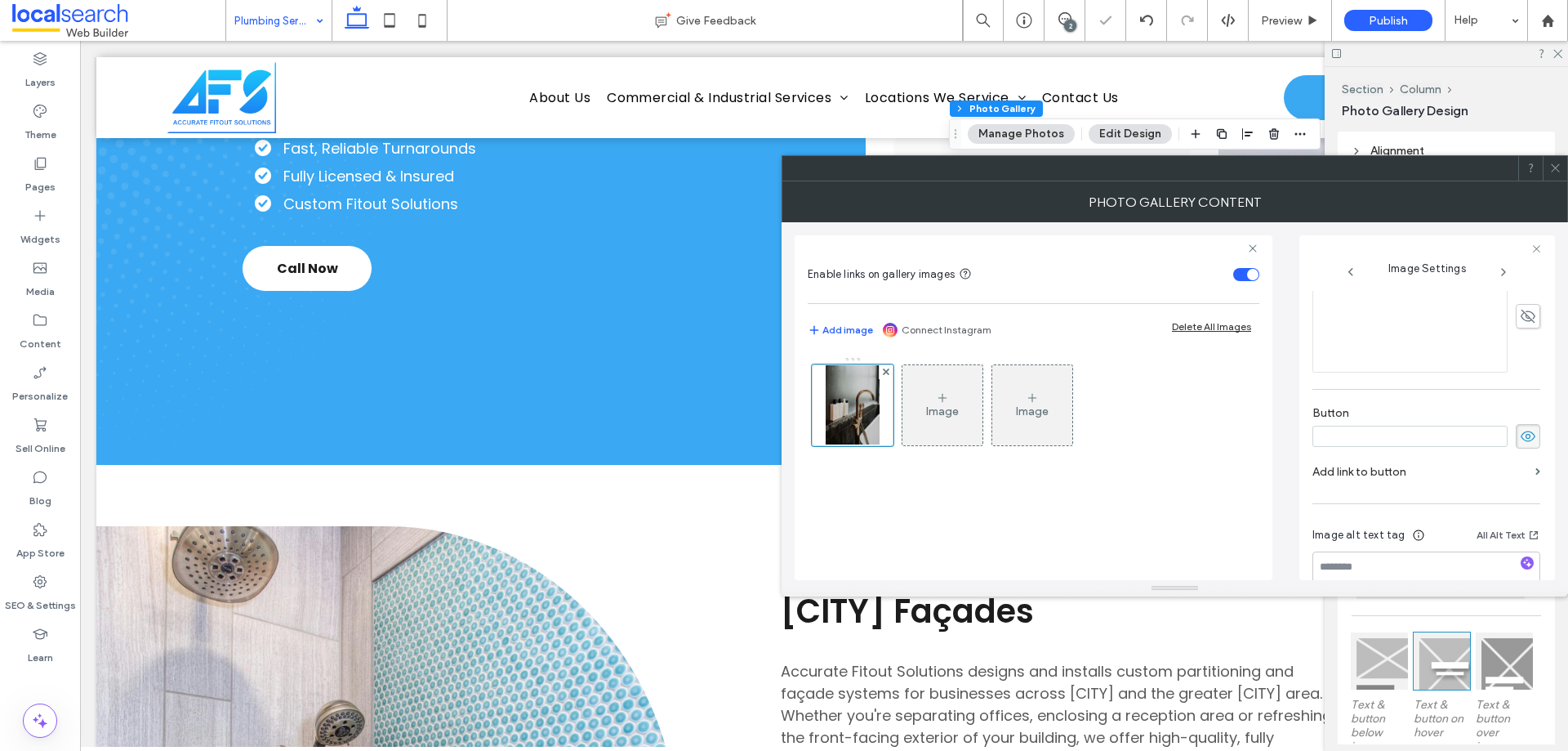 type 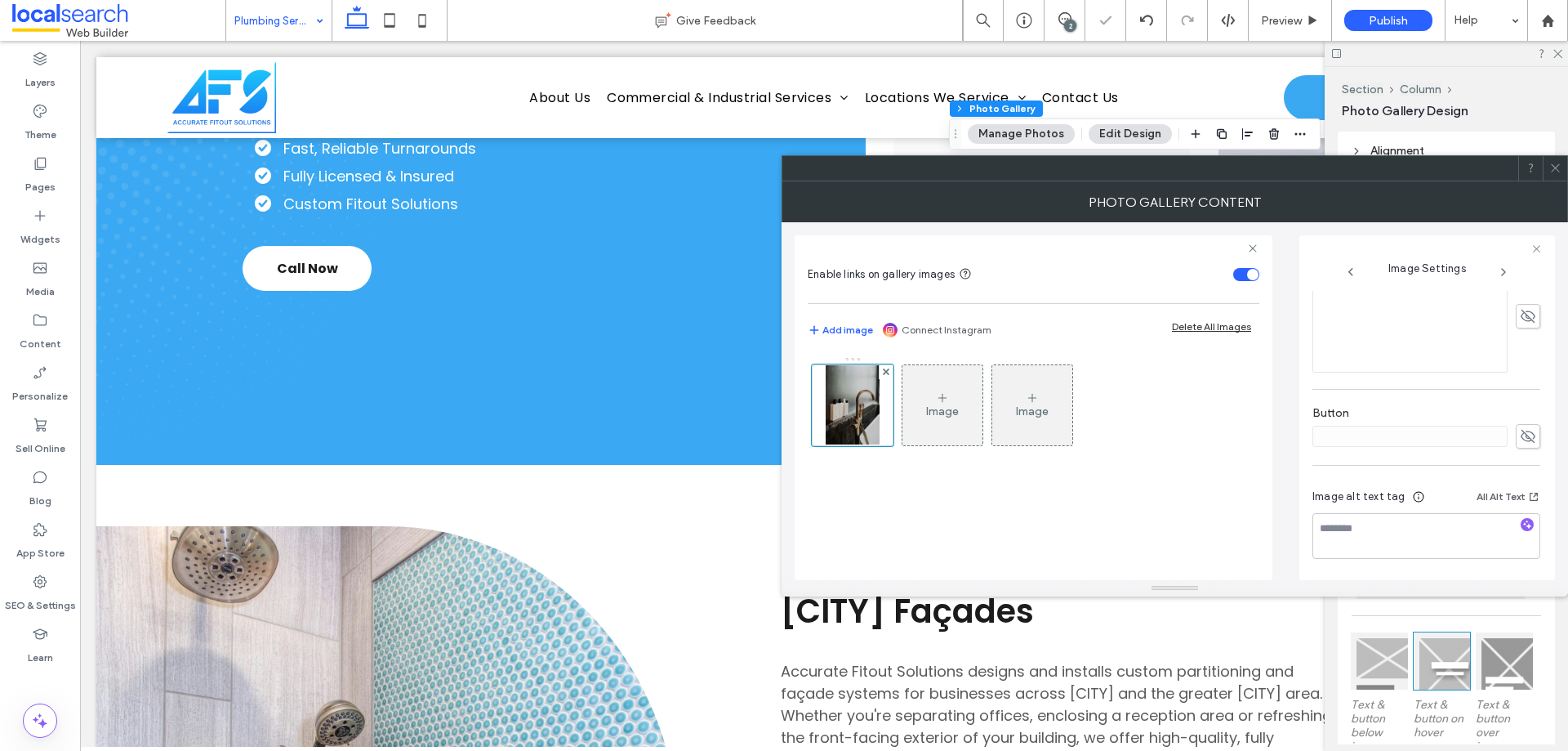 click 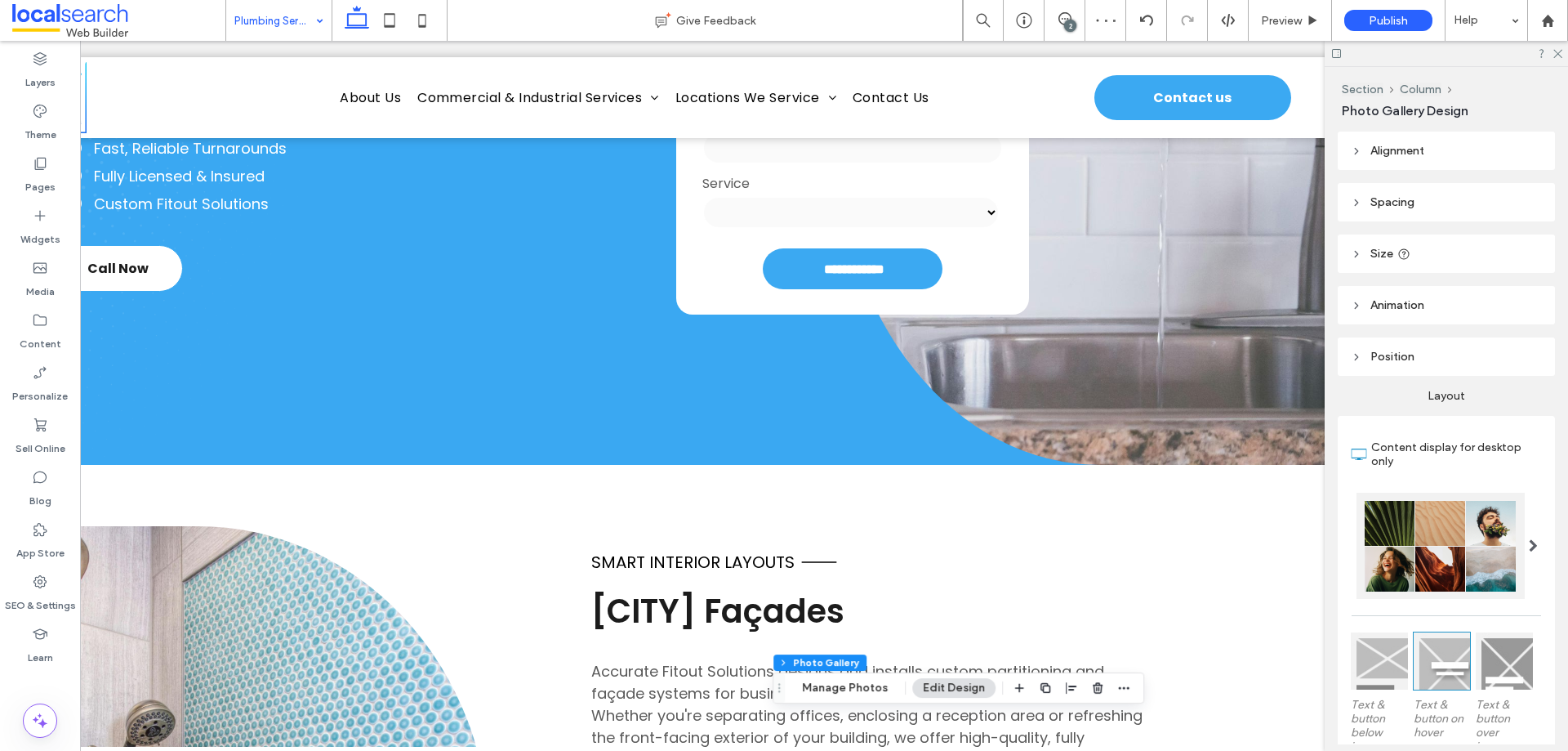 scroll, scrollTop: 0, scrollLeft: 243, axis: horizontal 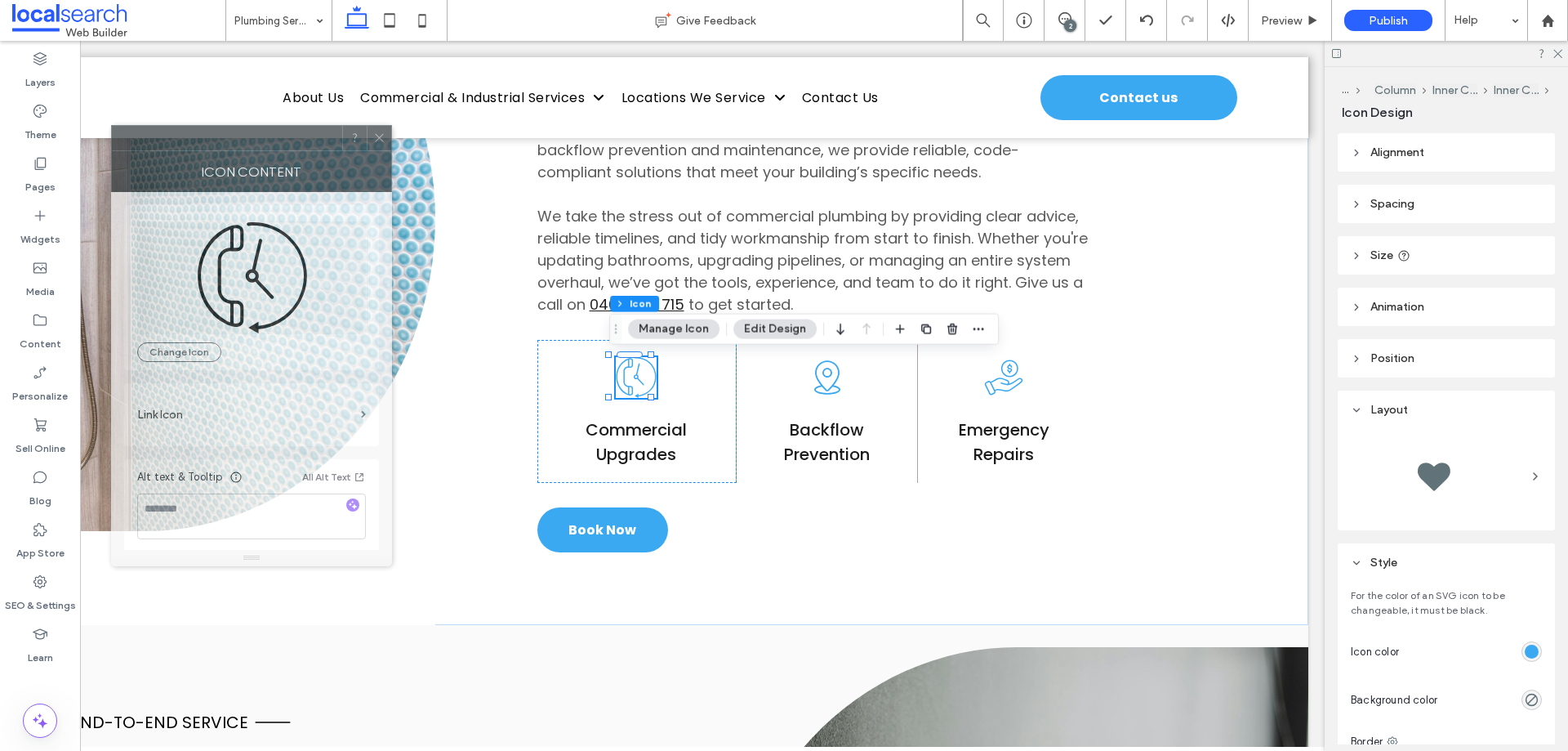 drag, startPoint x: 1247, startPoint y: 175, endPoint x: 227, endPoint y: 217, distance: 1020.864 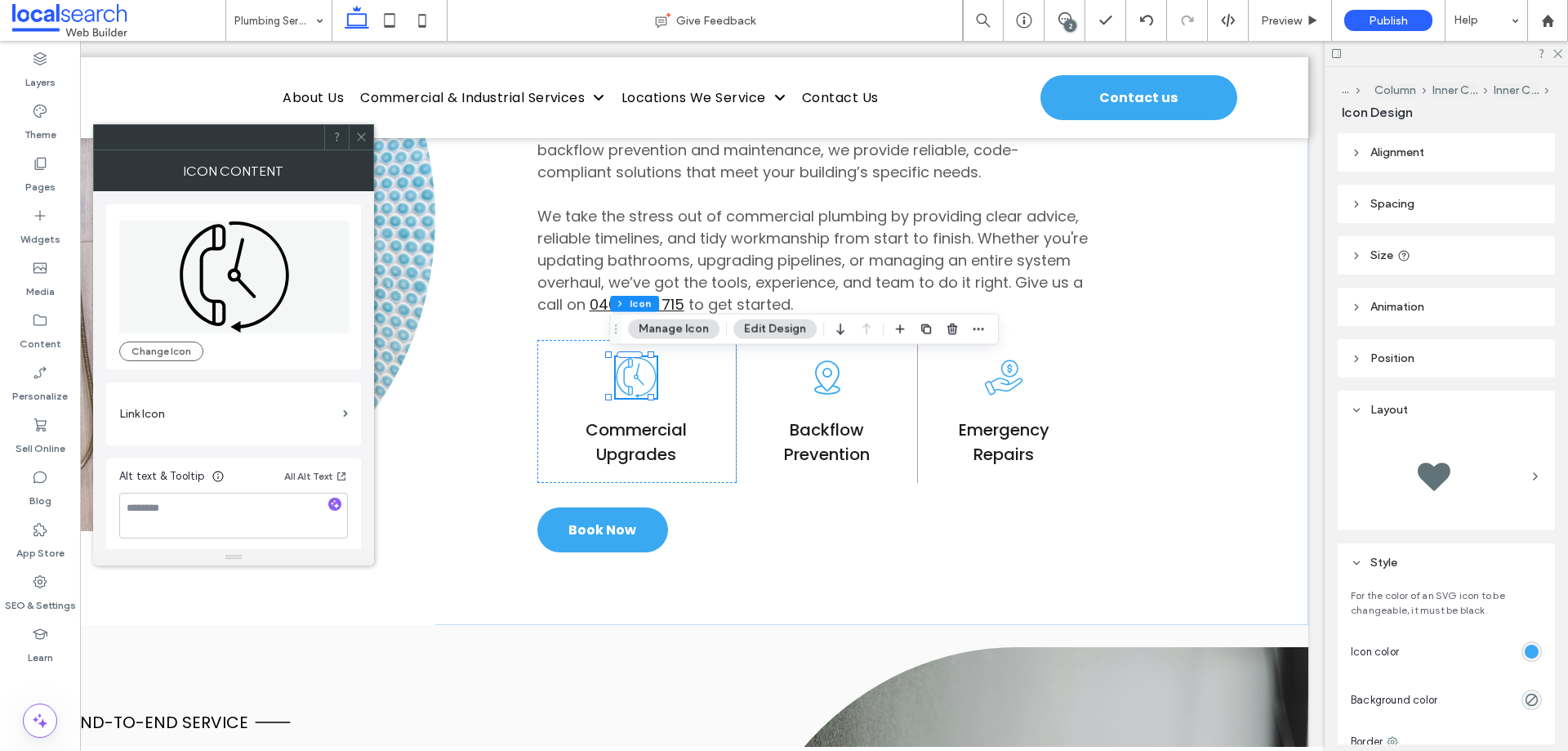 scroll, scrollTop: 981, scrollLeft: 0, axis: vertical 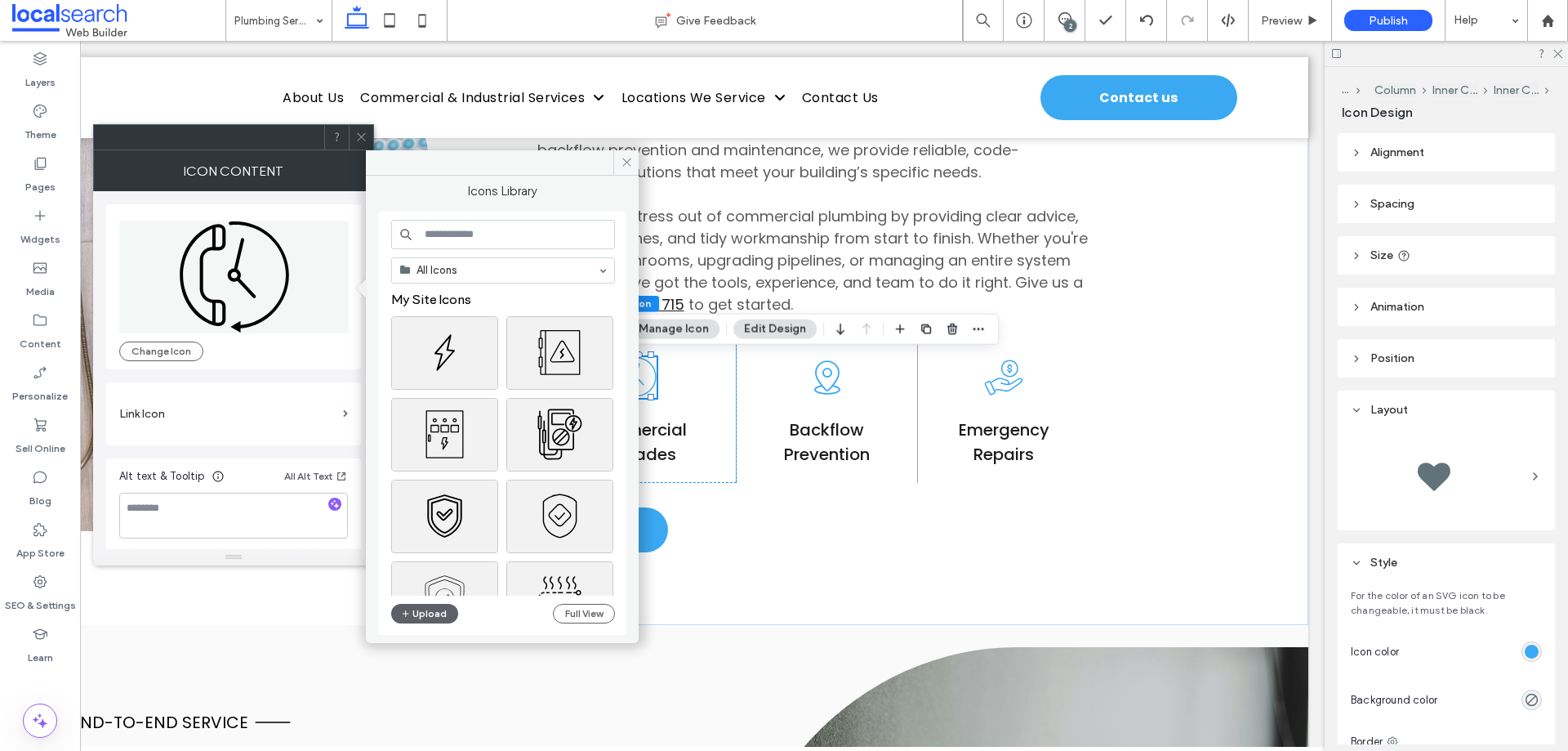 click at bounding box center (503, 235) 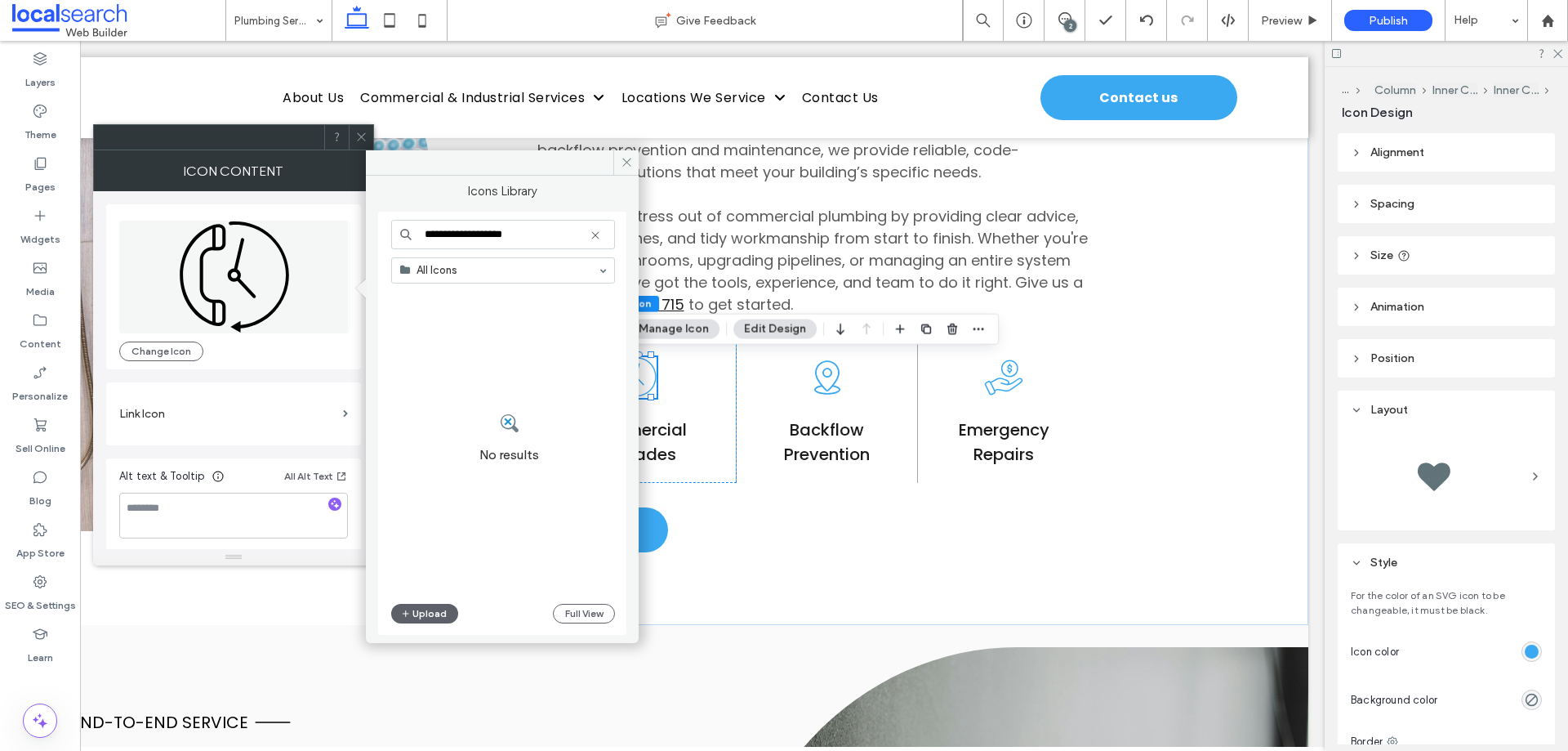 click on "**********" at bounding box center [503, 235] 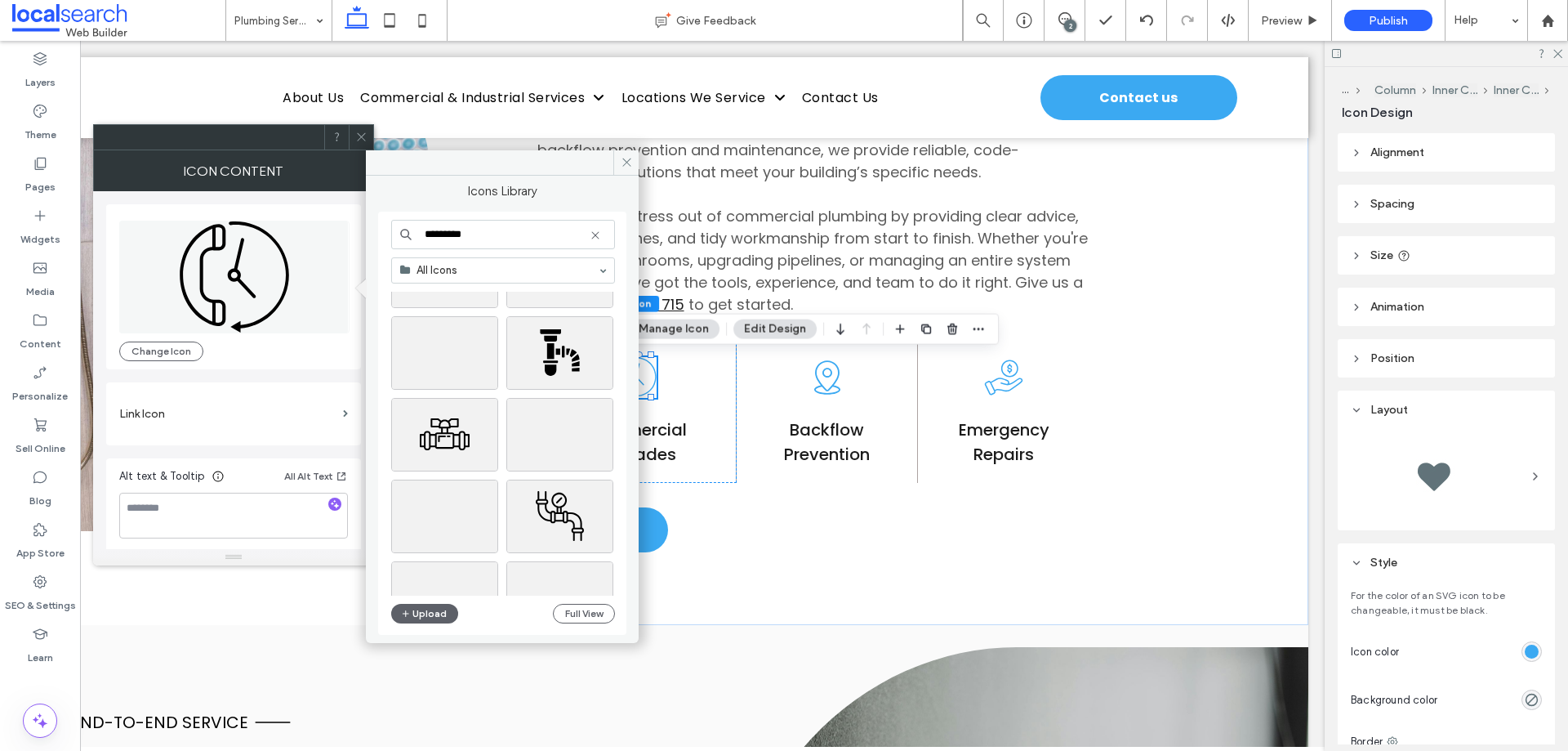 scroll, scrollTop: 163, scrollLeft: 0, axis: vertical 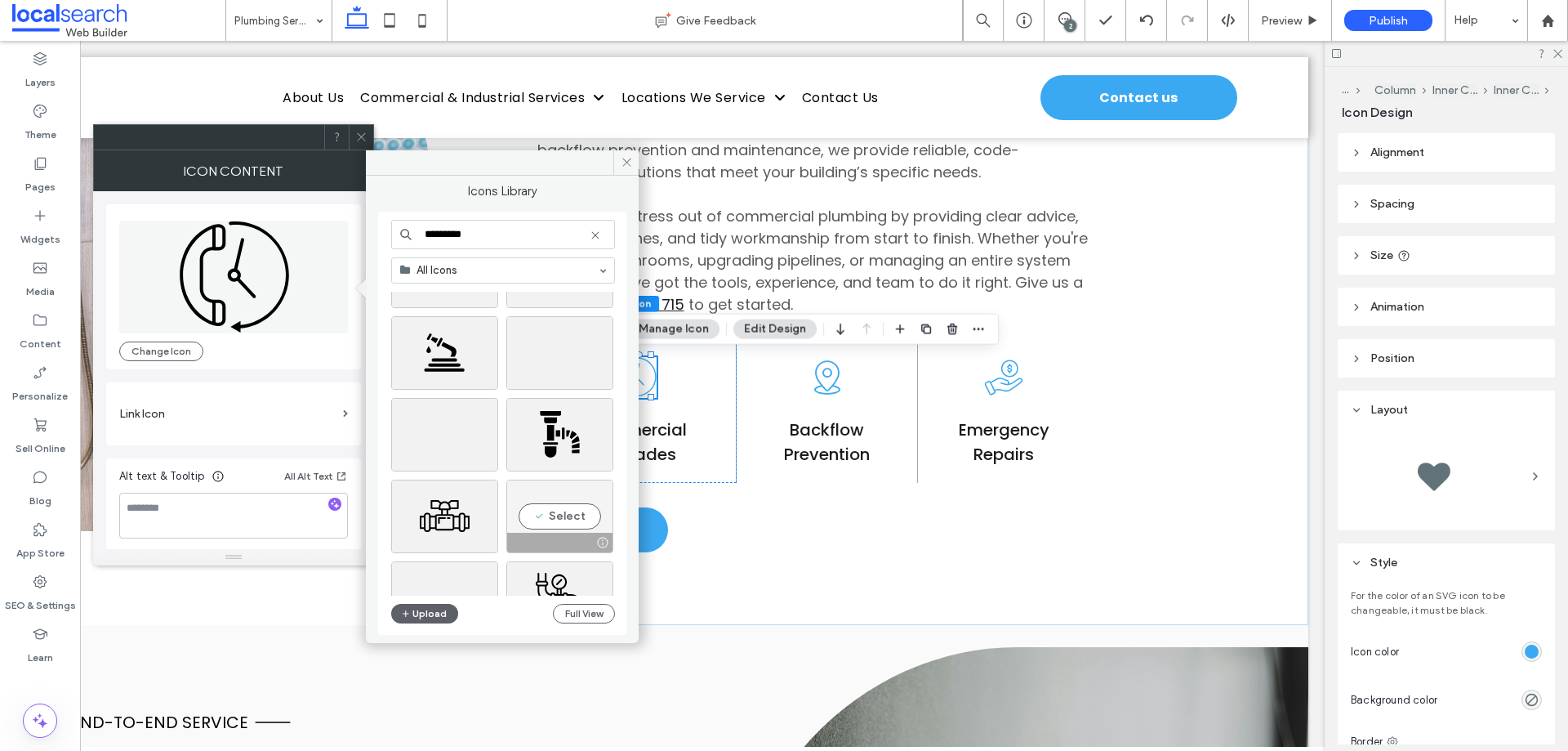 type on "********" 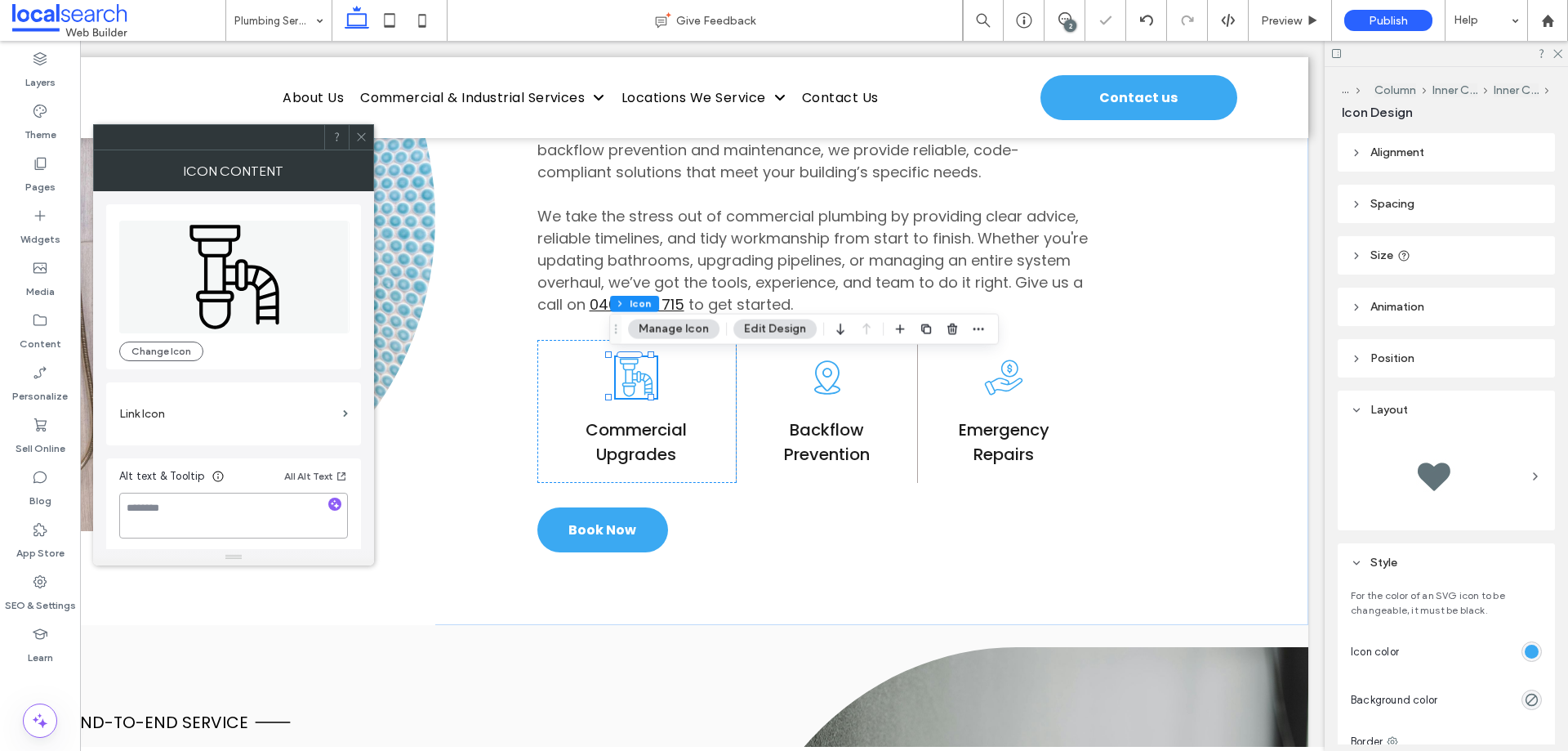 click at bounding box center [234, 516] 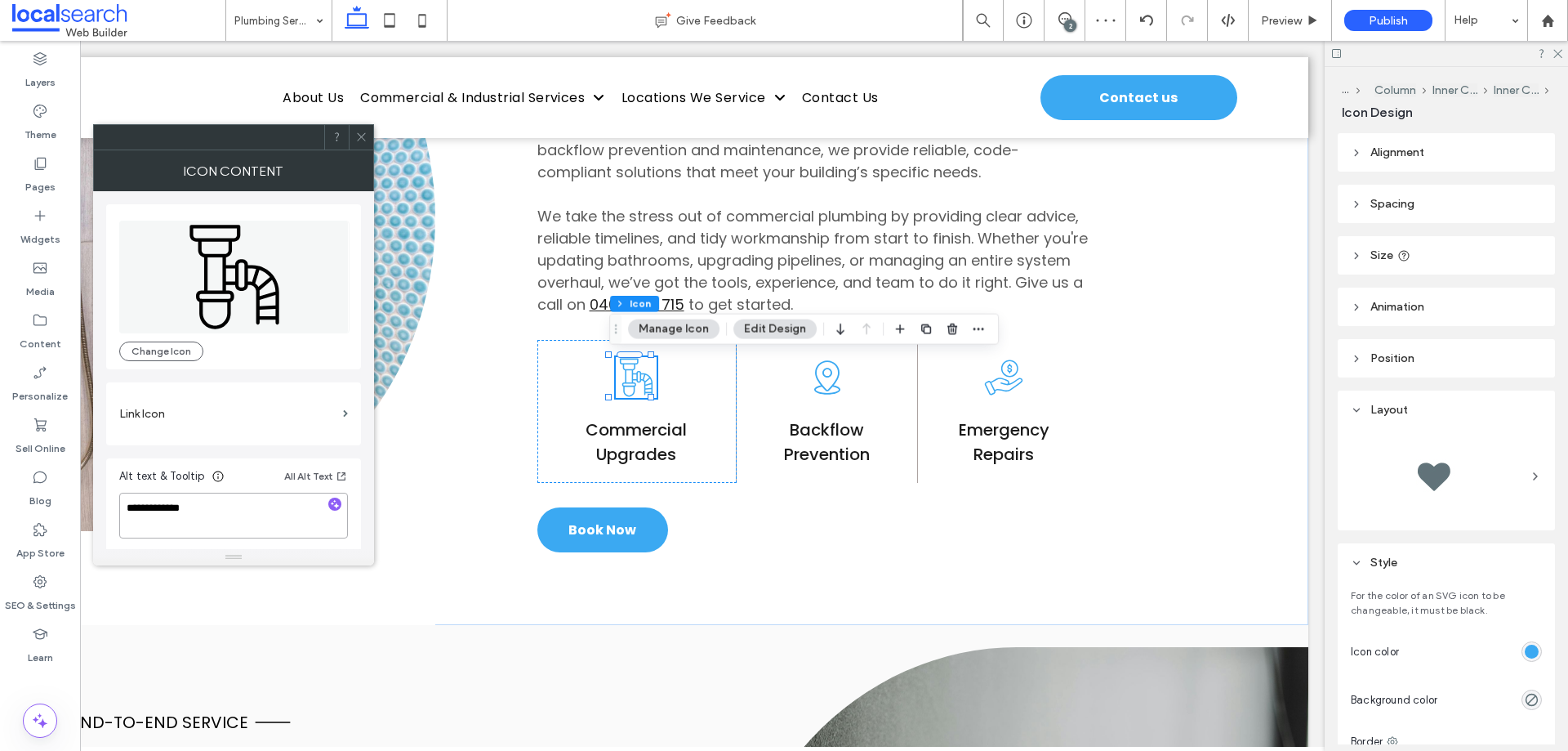 type on "**********" 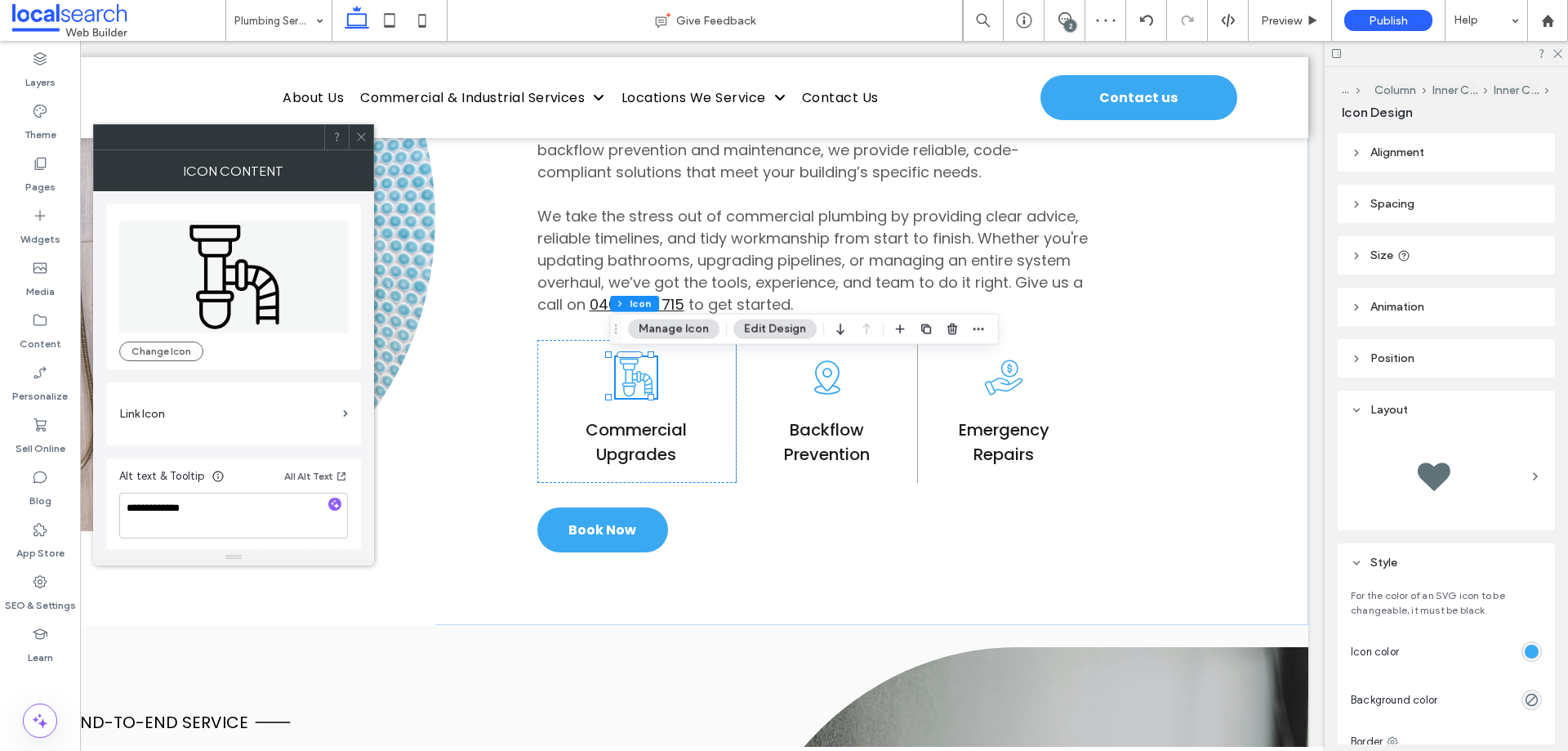 click on "Alt text & Tooltip All Alt Text" at bounding box center (234, 480) 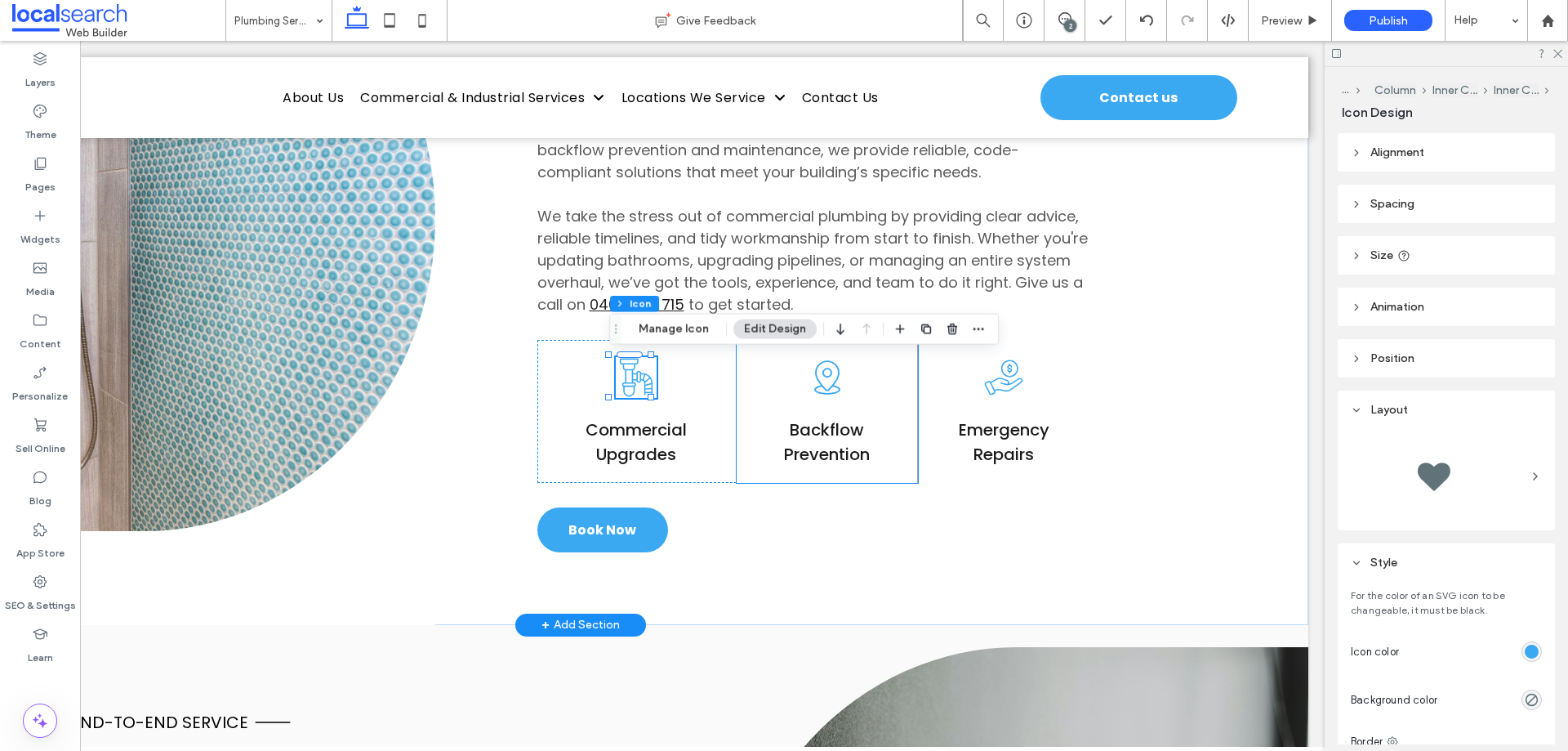 click 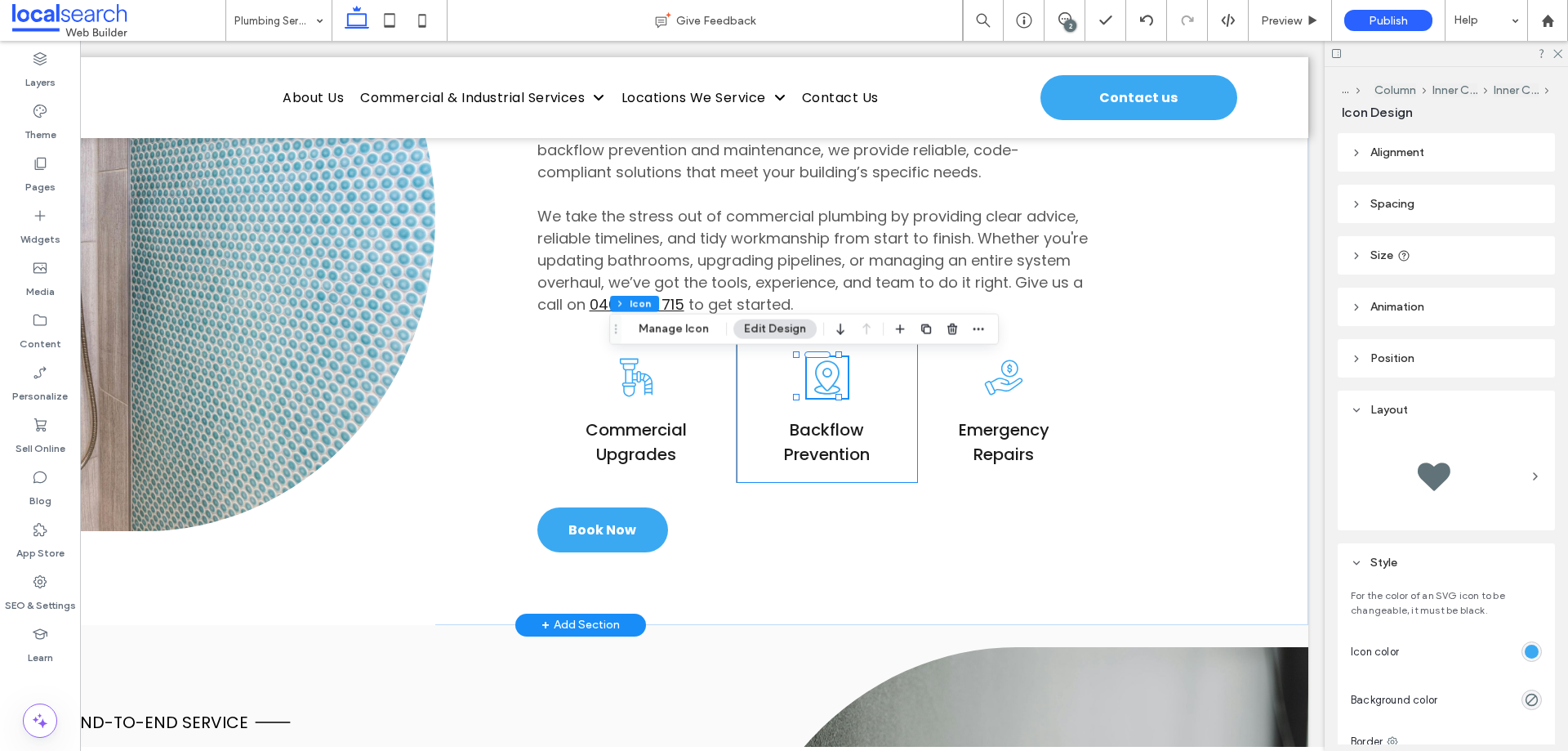 click 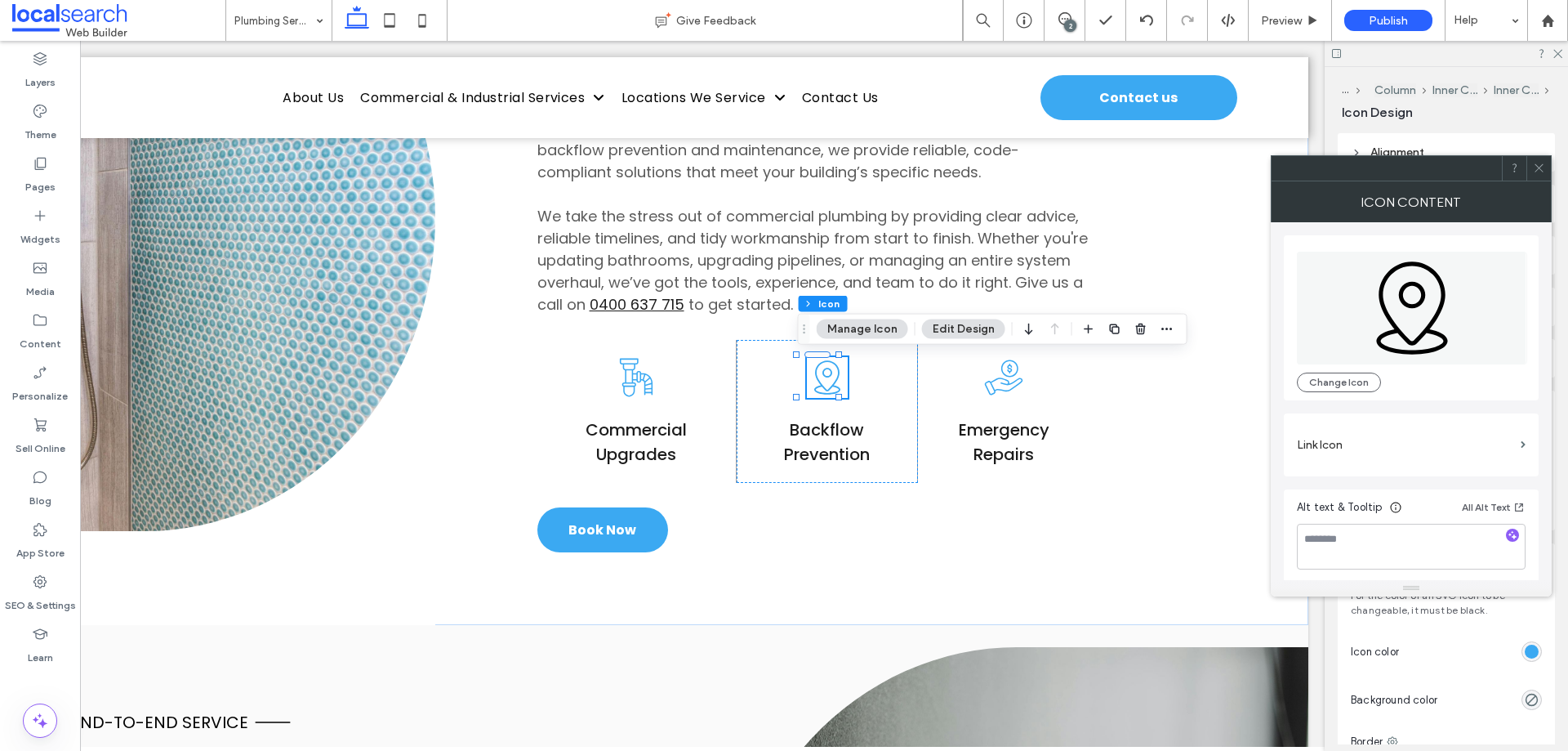 click 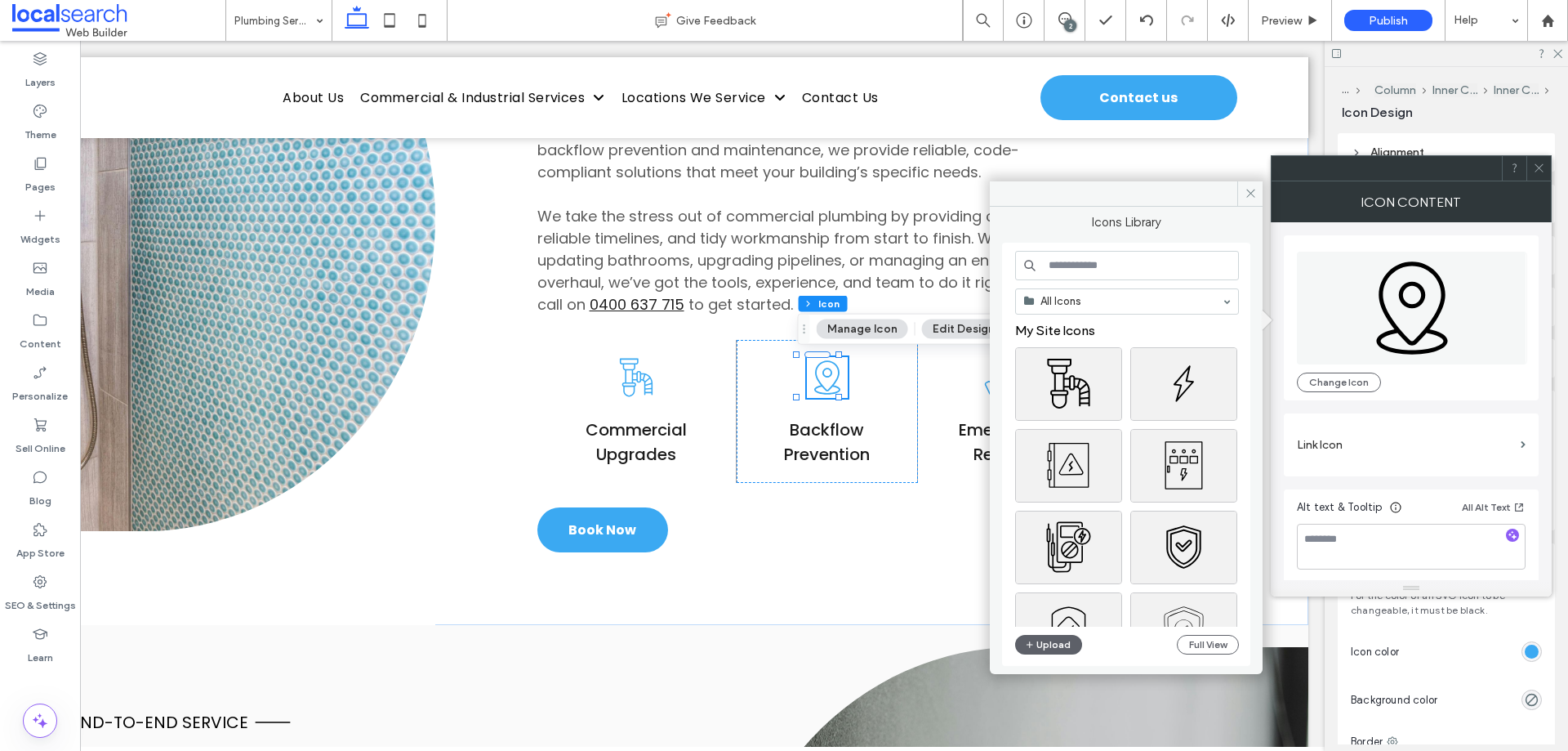 click at bounding box center [1127, 266] 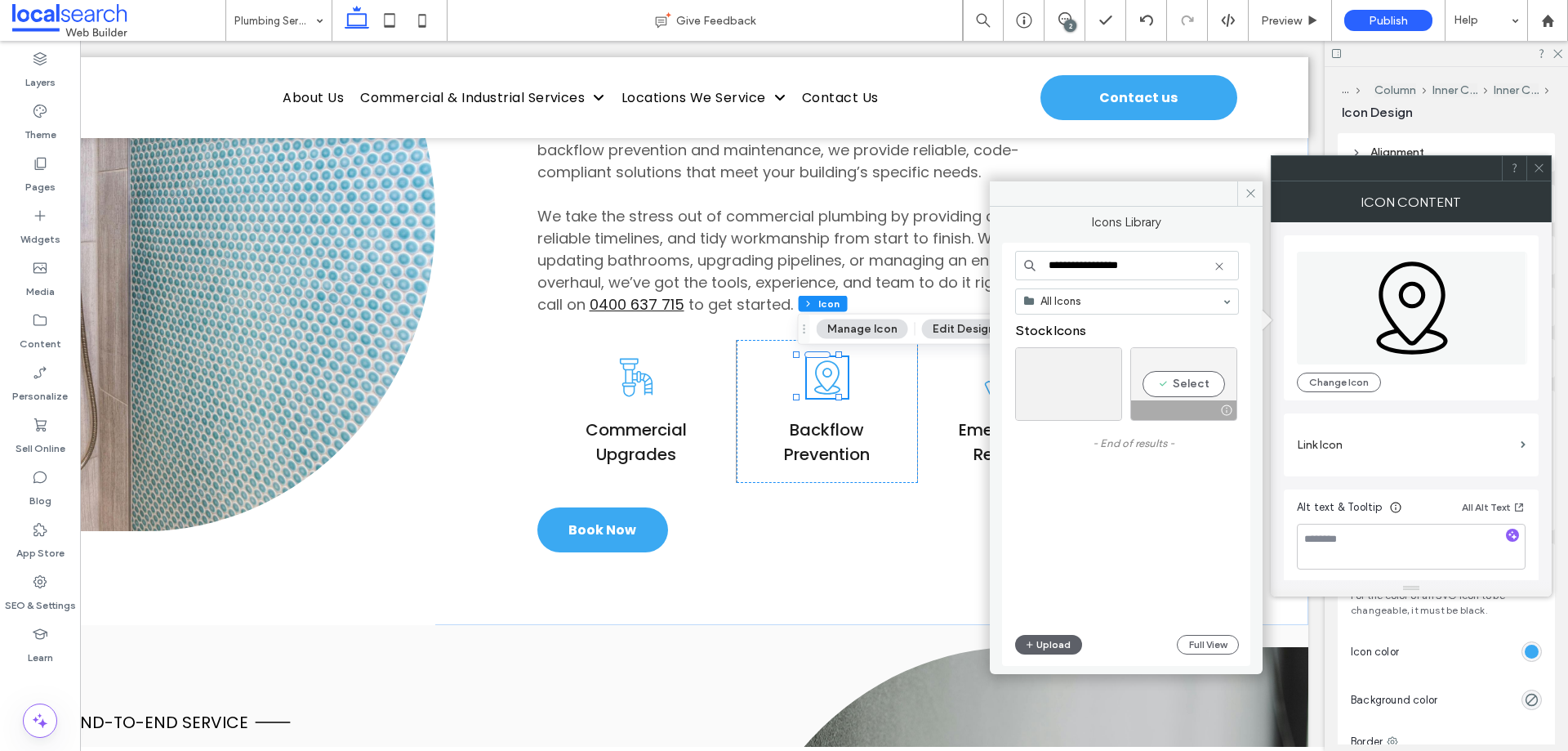 type on "**********" 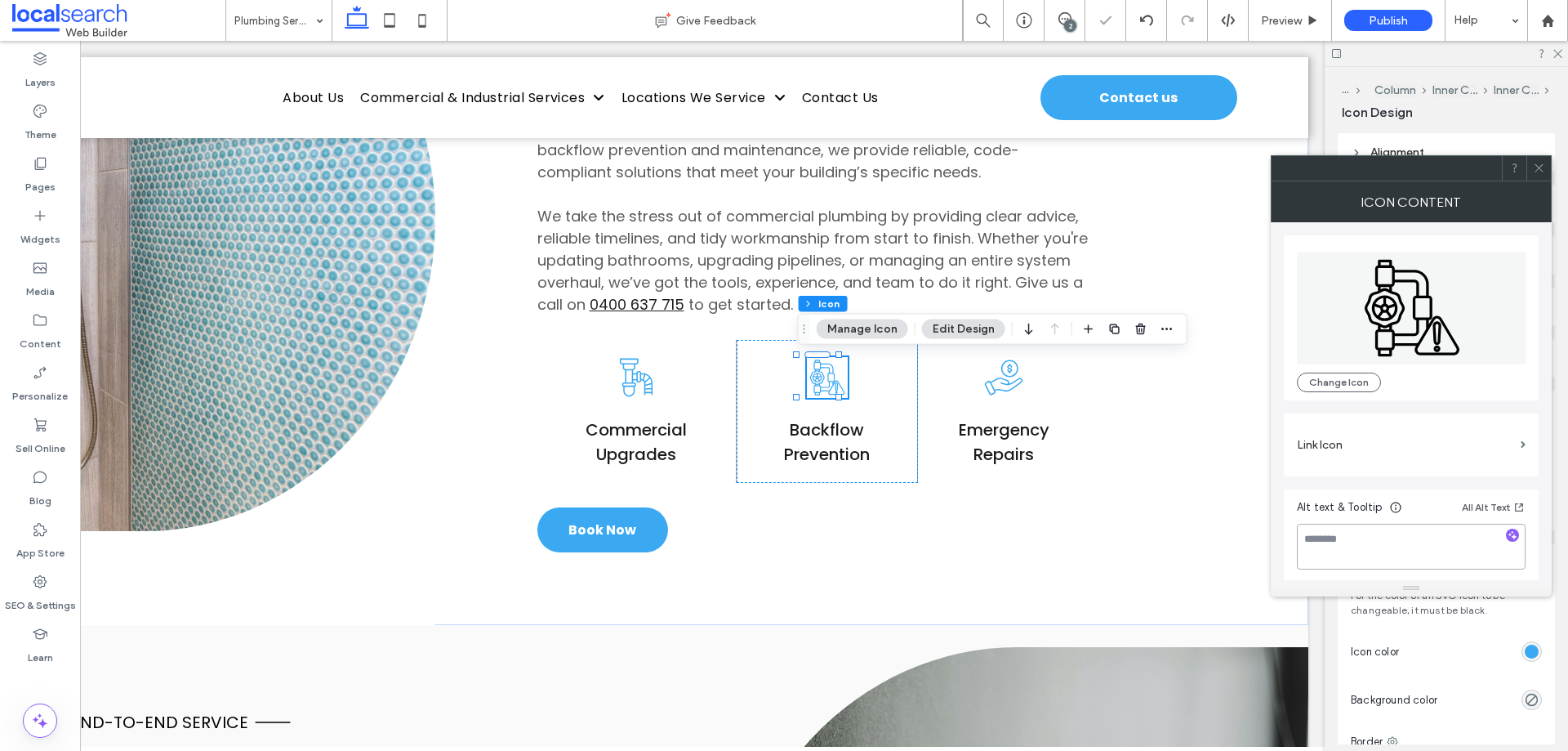 click at bounding box center [1411, 547] 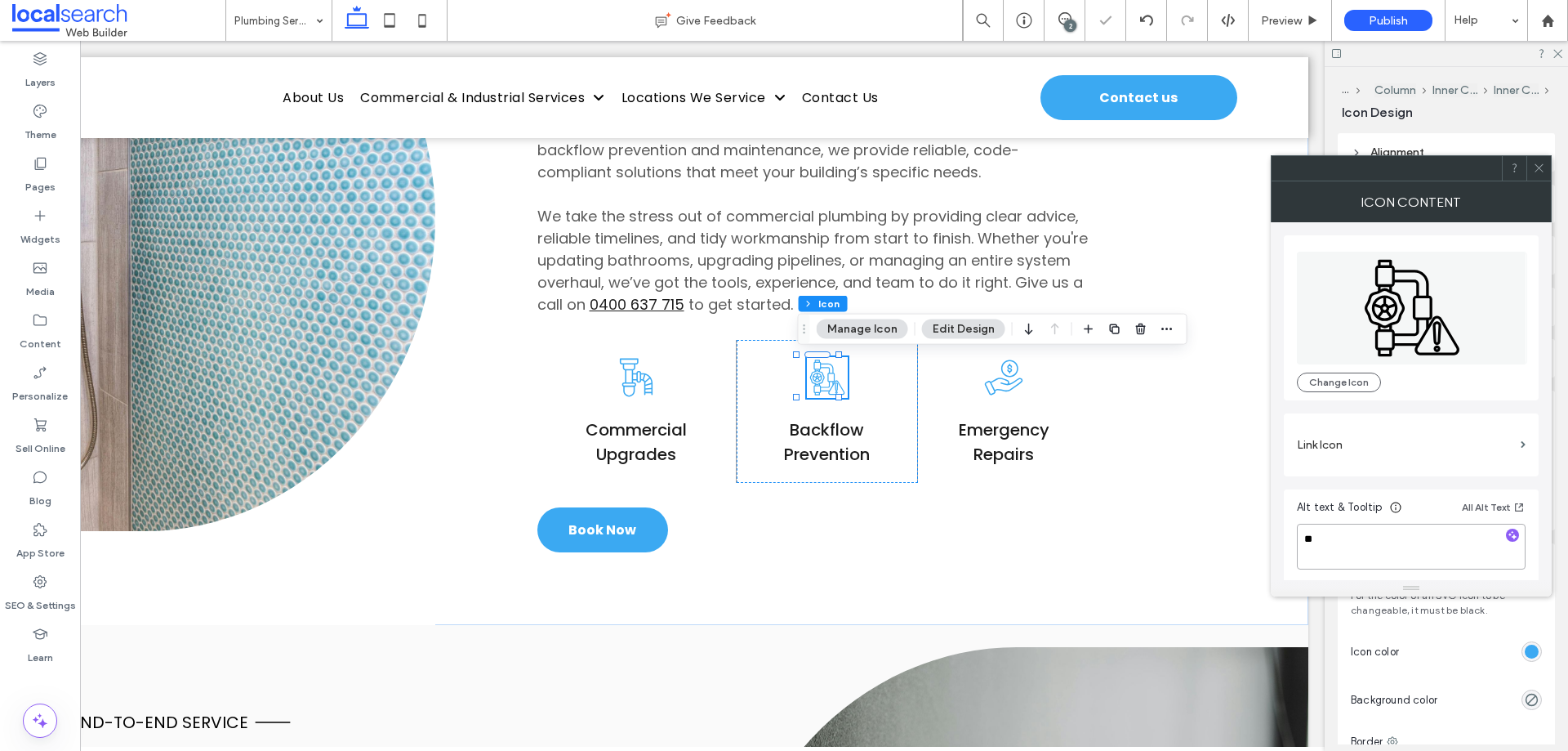 type on "*" 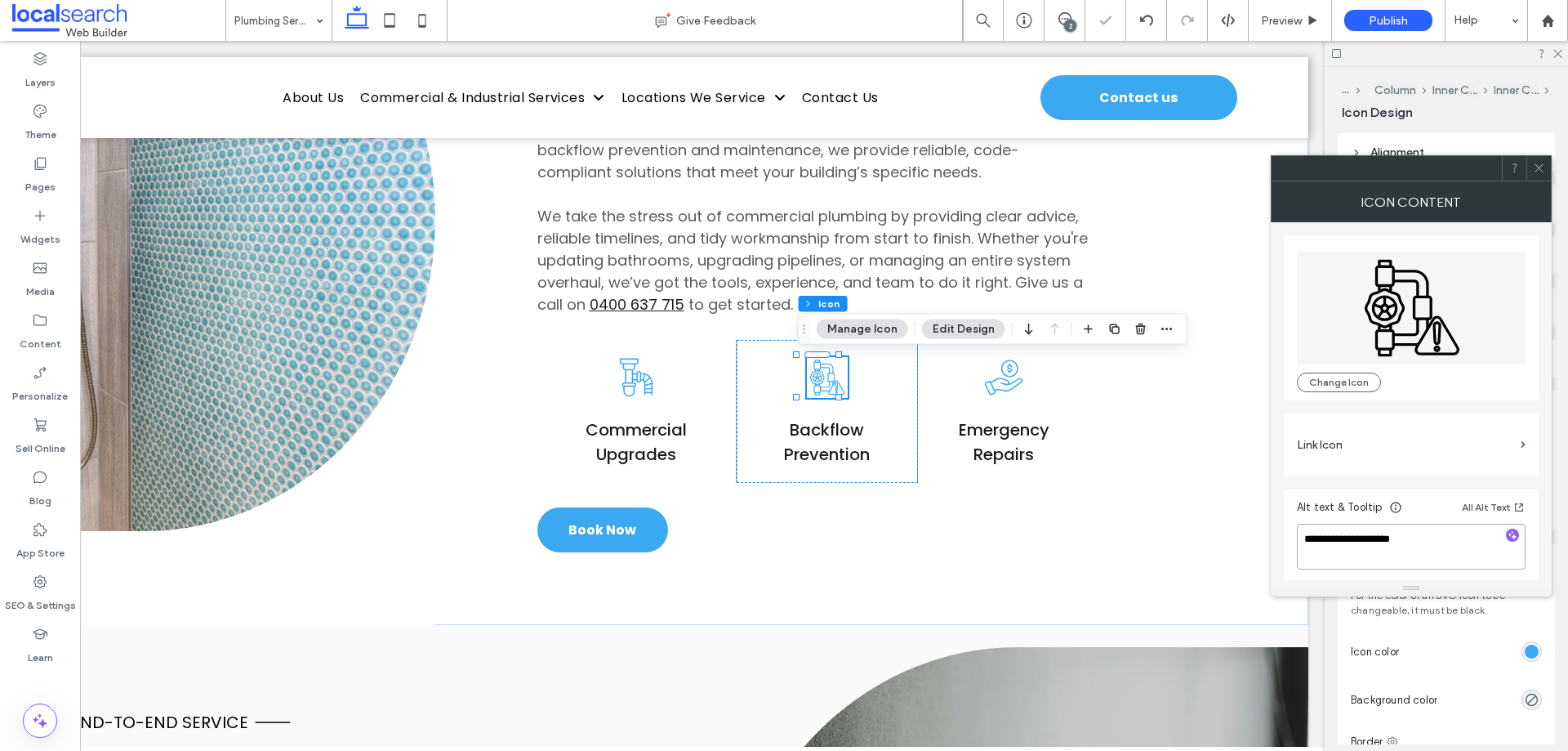type on "**********" 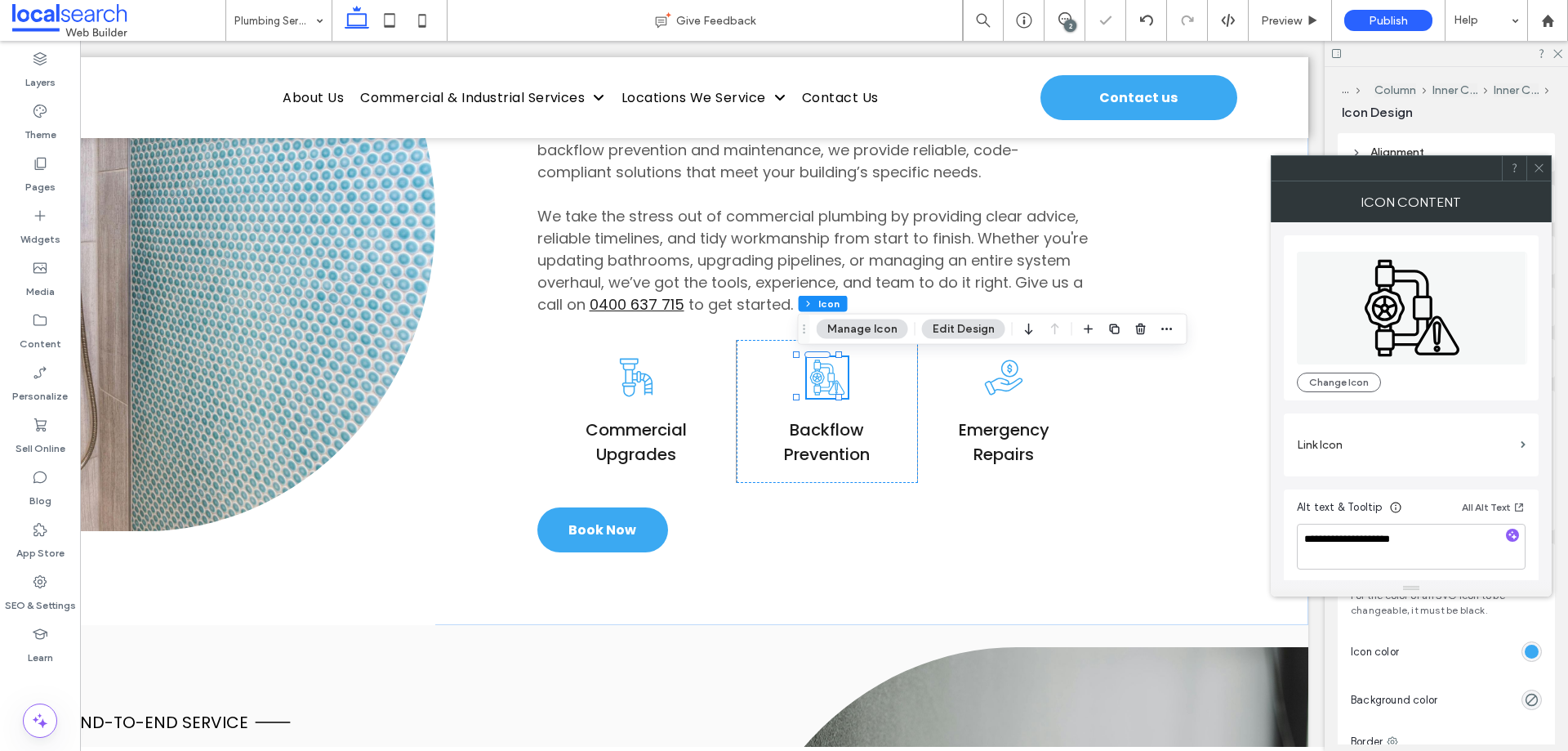 click on "Alt text & Tooltip All Alt Text" at bounding box center [1411, 511] 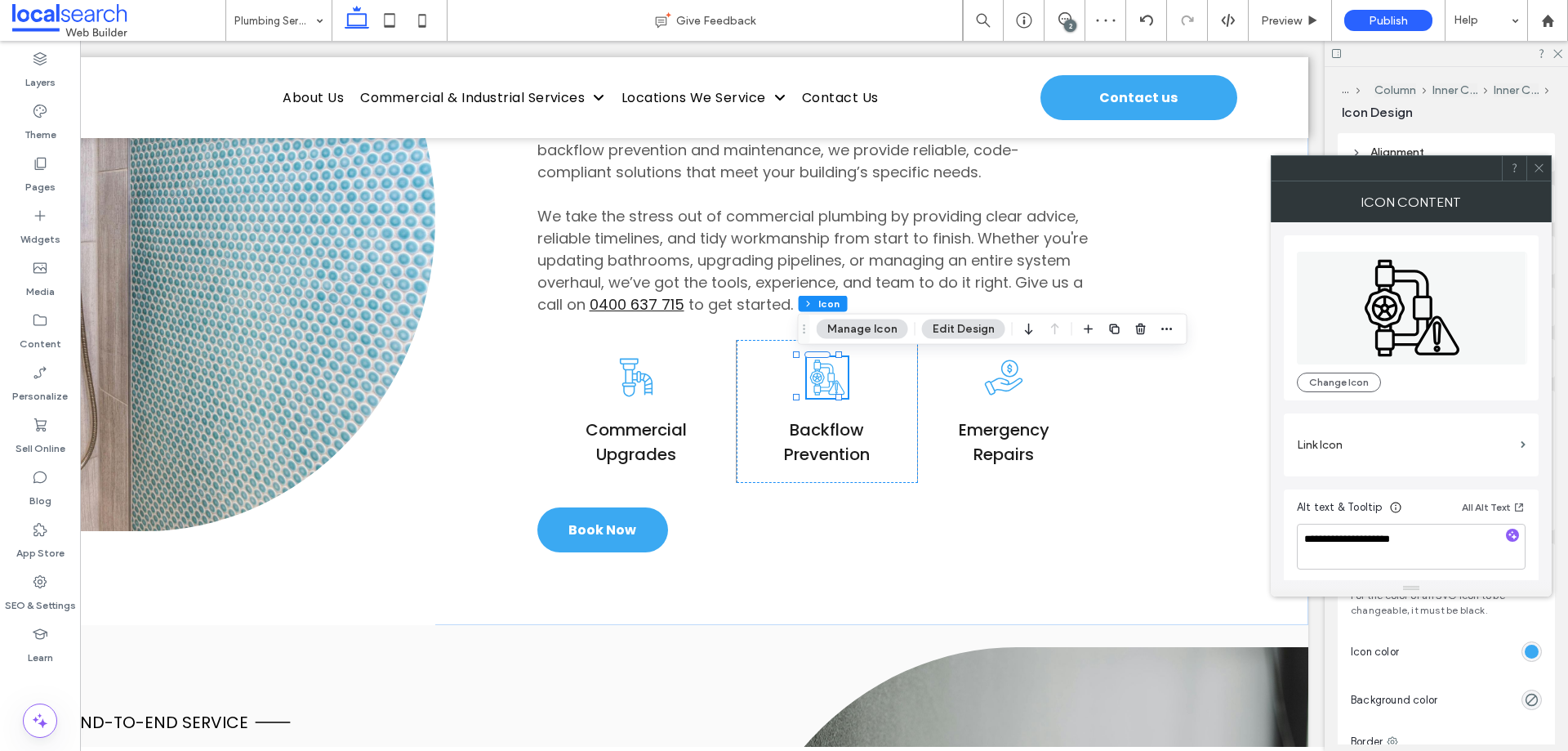 click 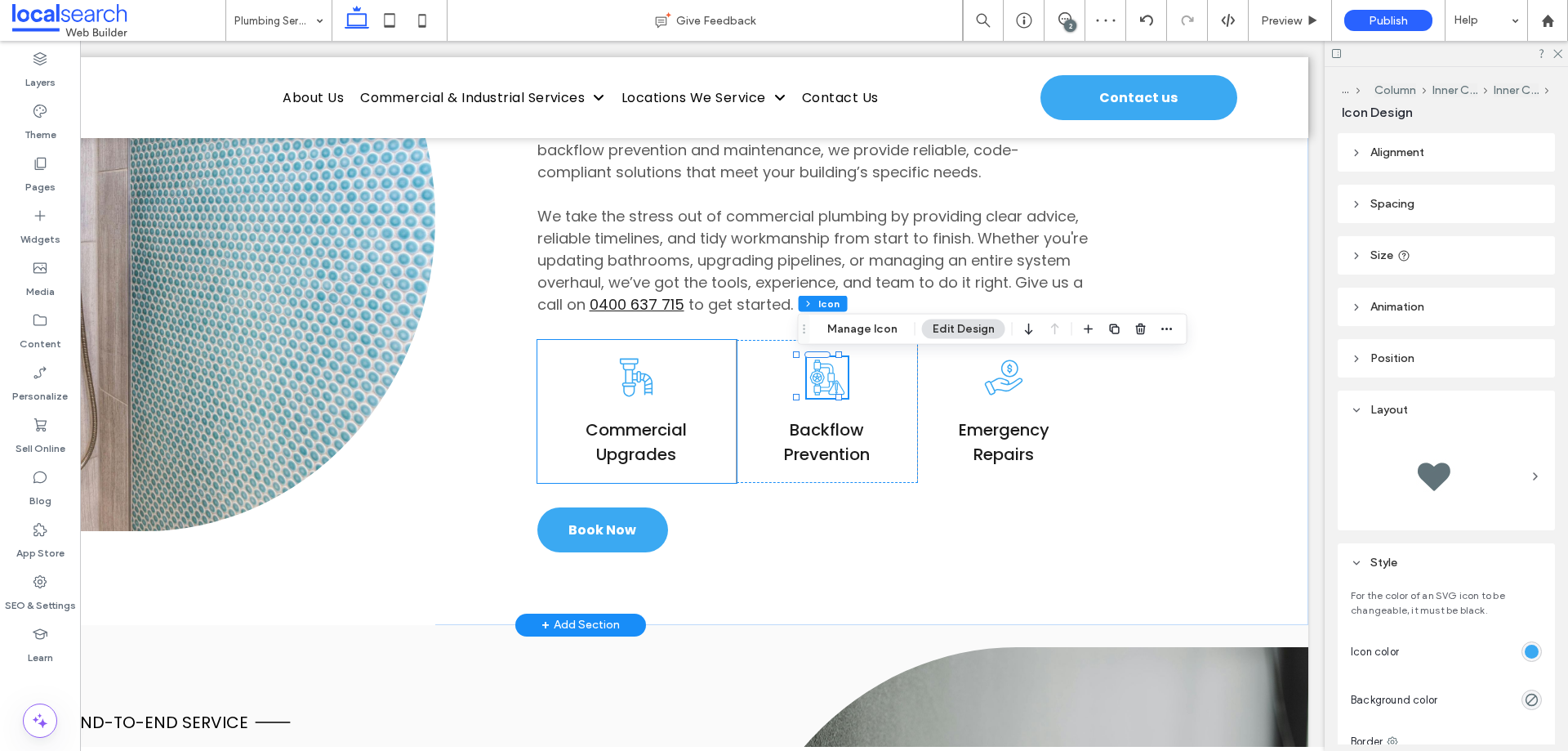 click on "Plumbing Icon" 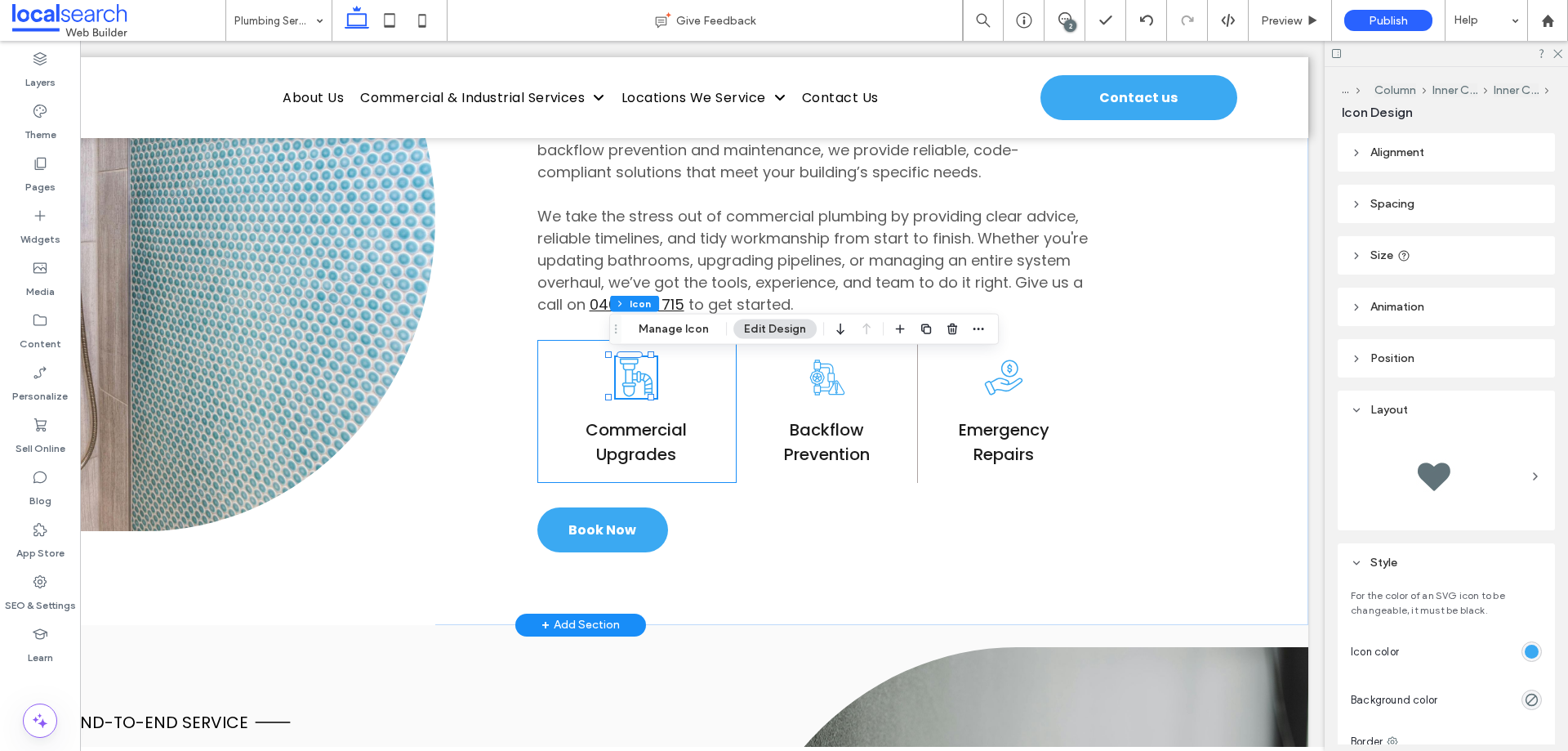 click on "Plumbing Icon" 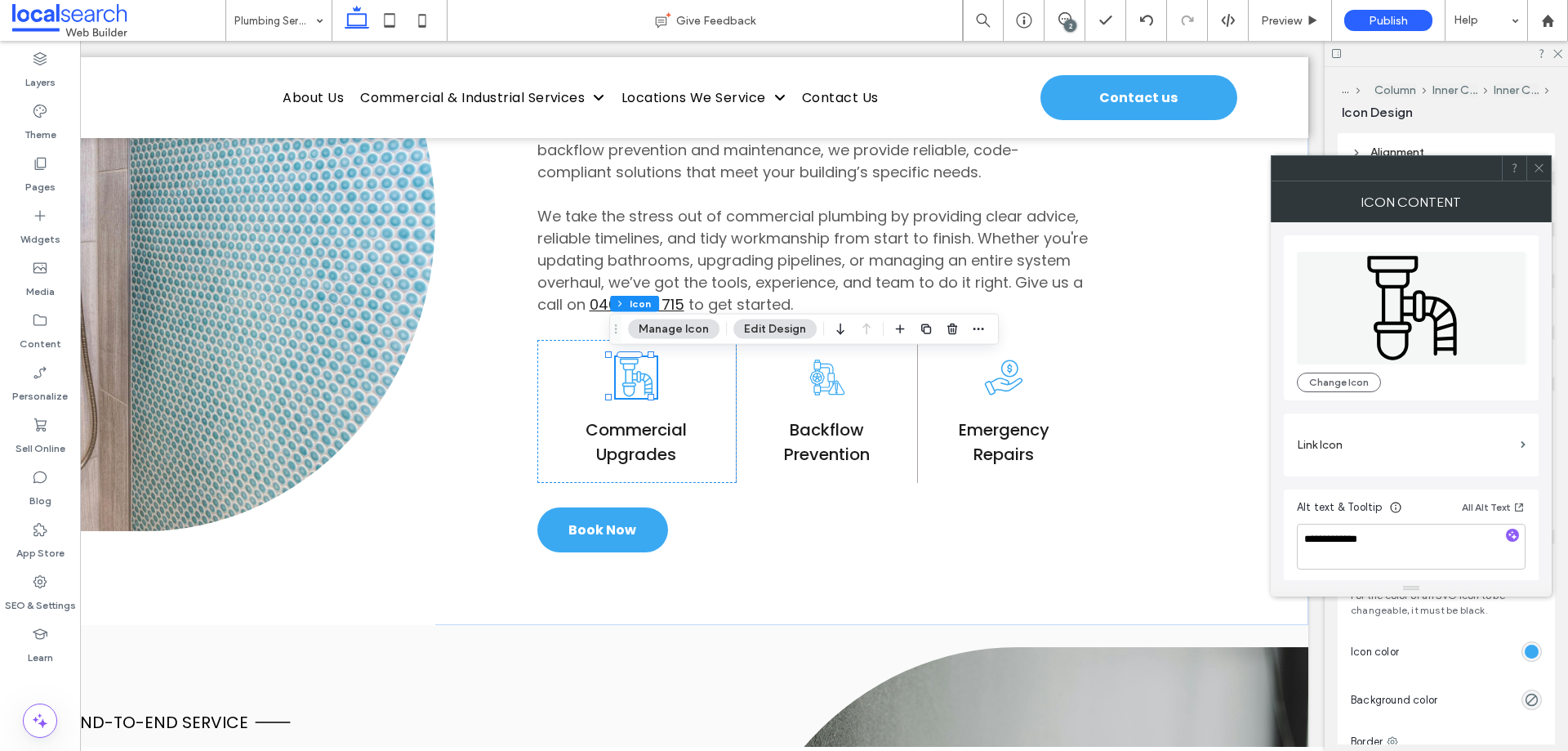 click 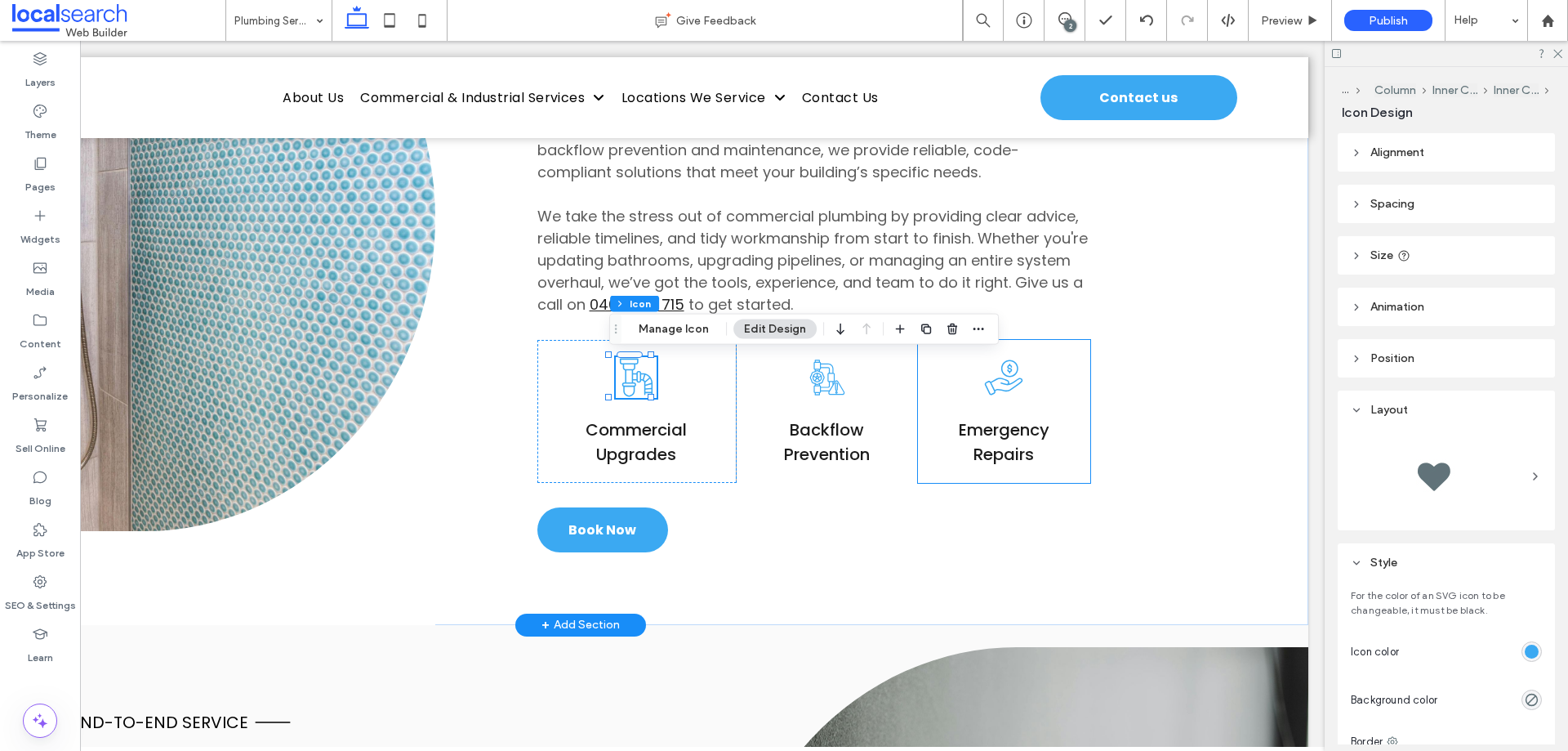 click 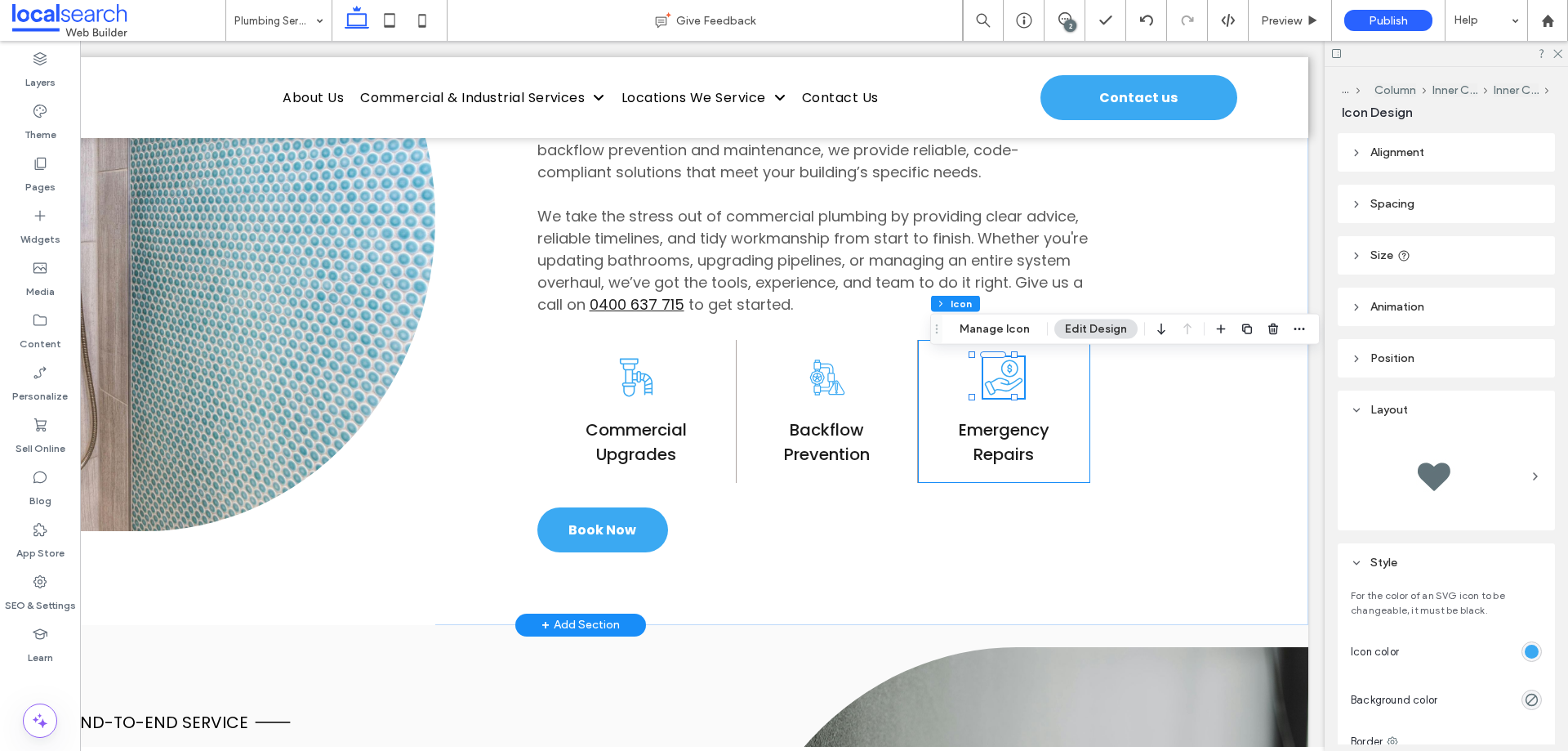 click at bounding box center [1004, 378] 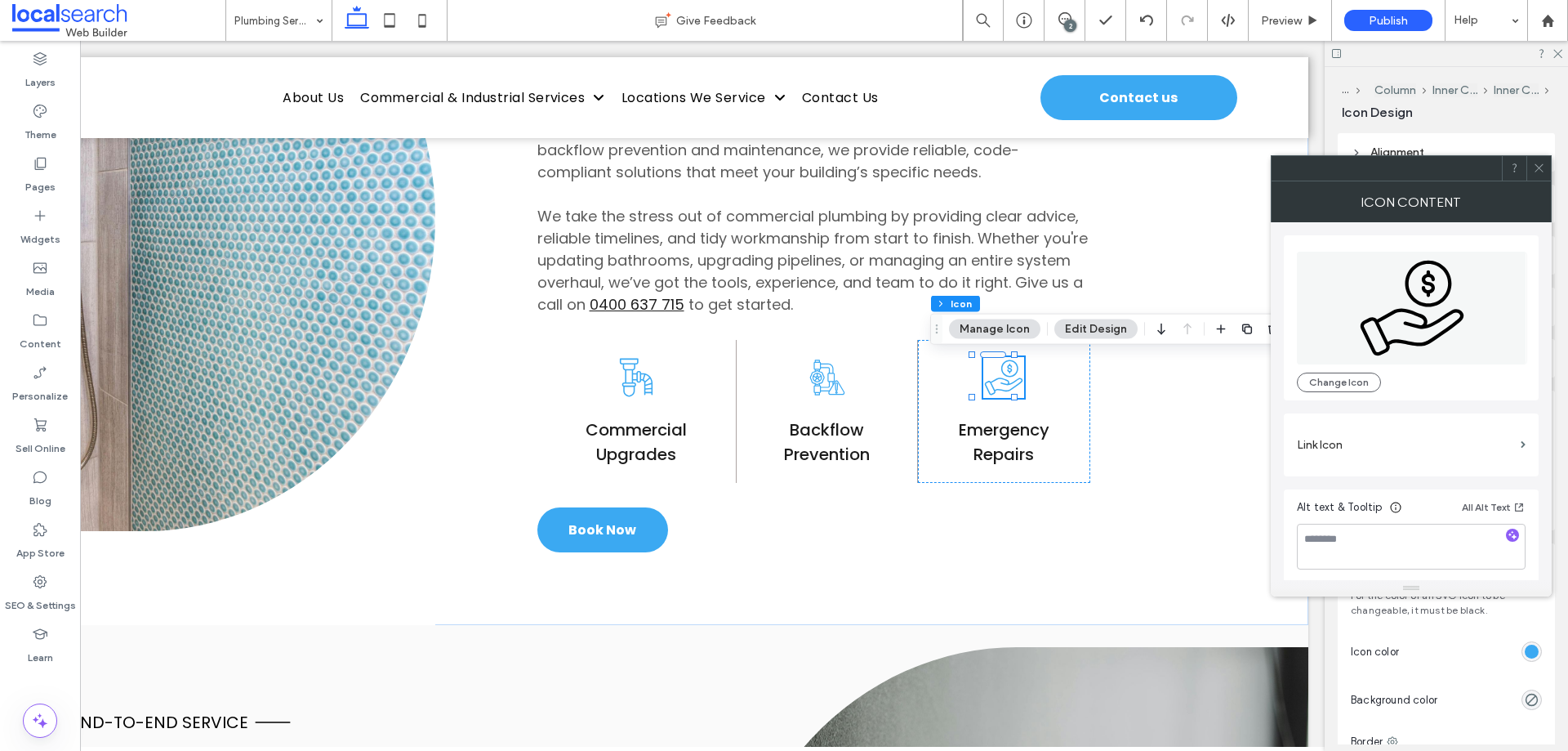 click 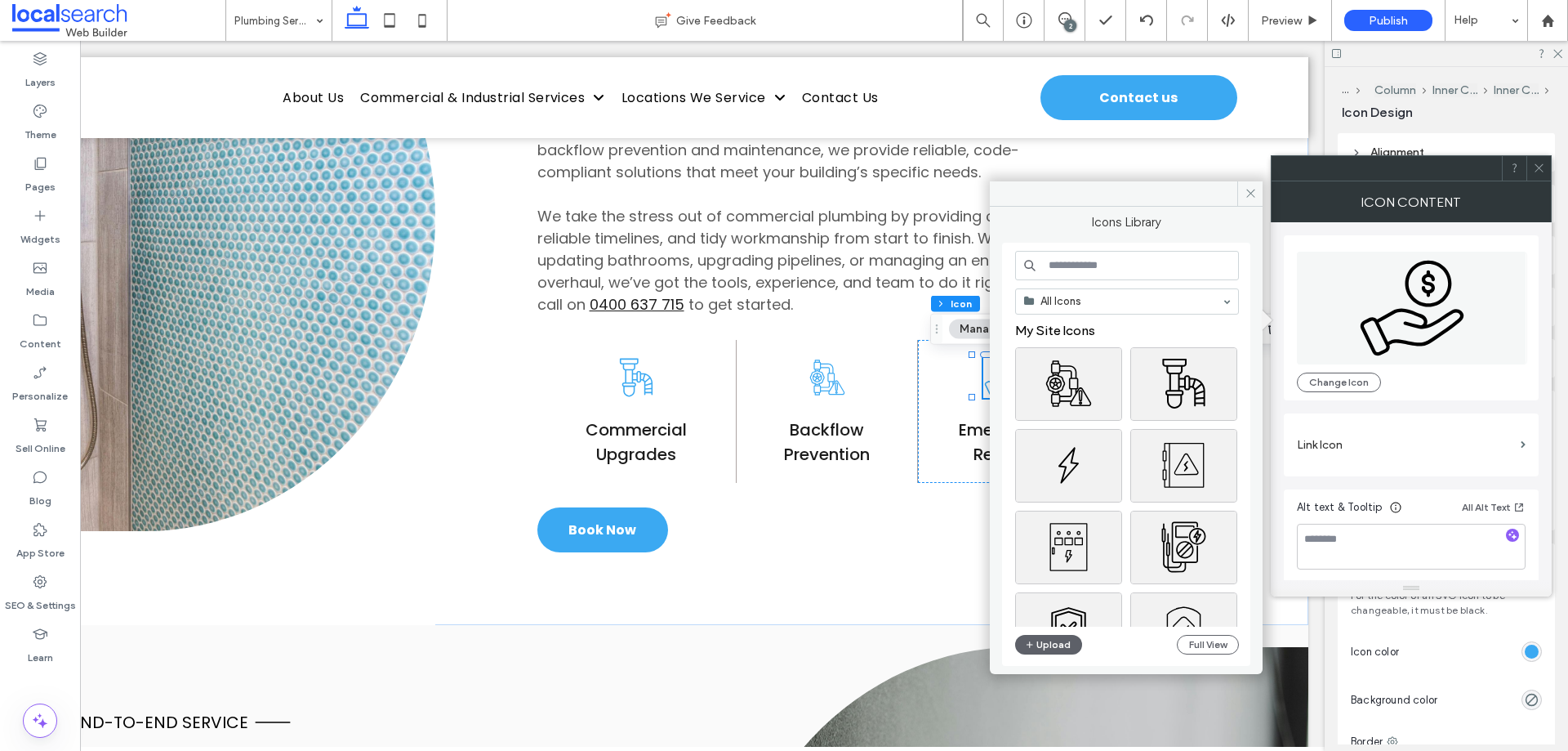 click at bounding box center (1127, 266) 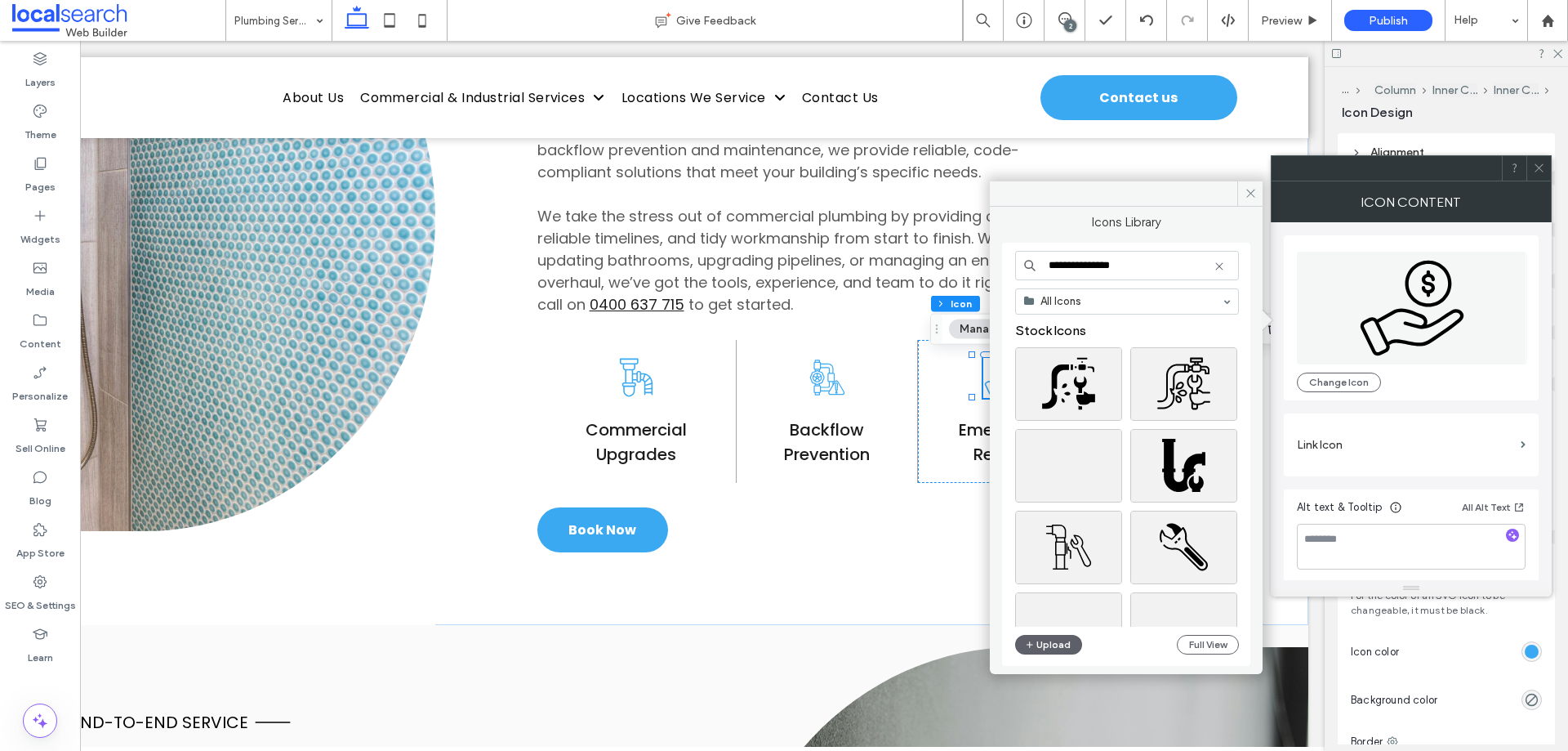 type on "**********" 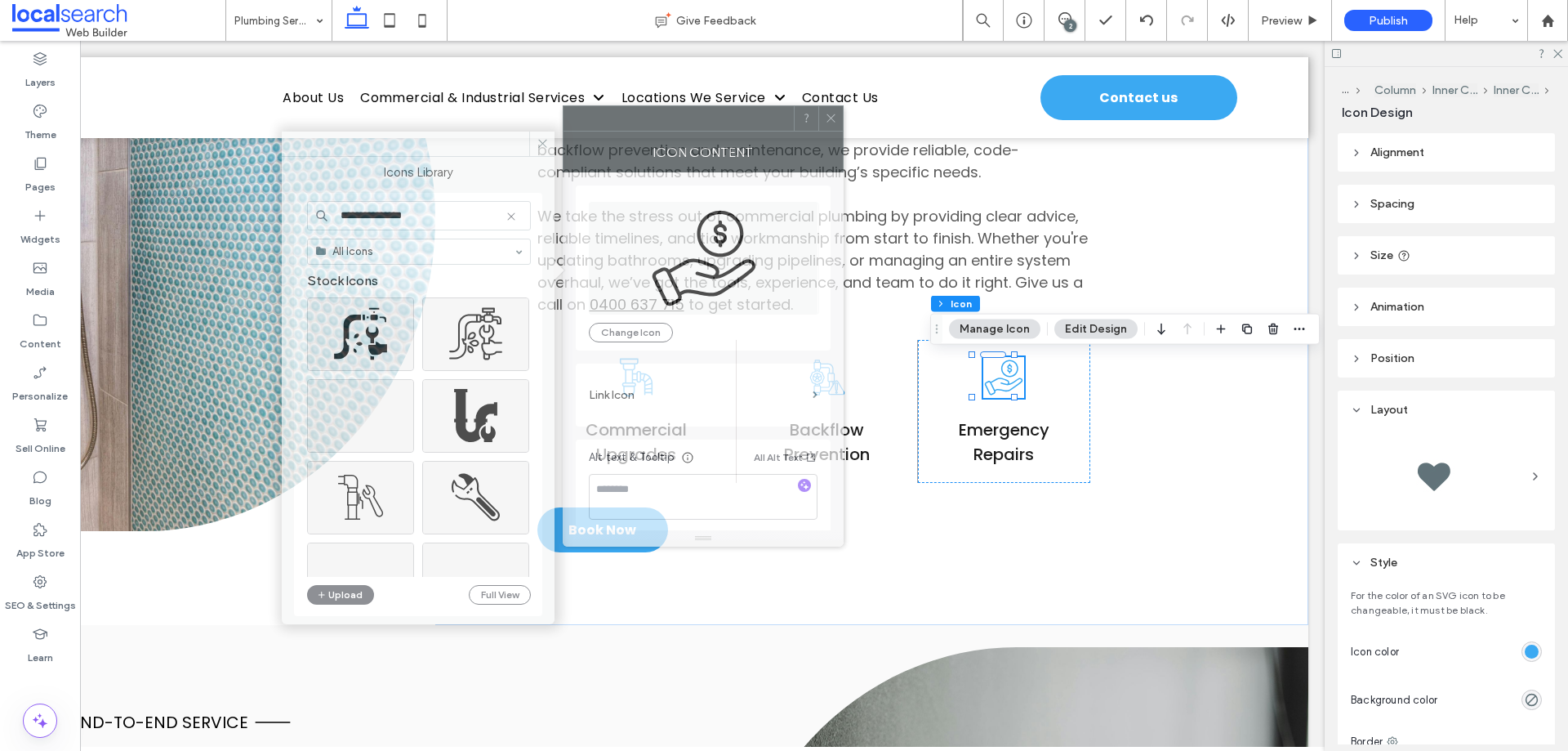 drag, startPoint x: 1375, startPoint y: 171, endPoint x: 667, endPoint y: 121, distance: 709.76334 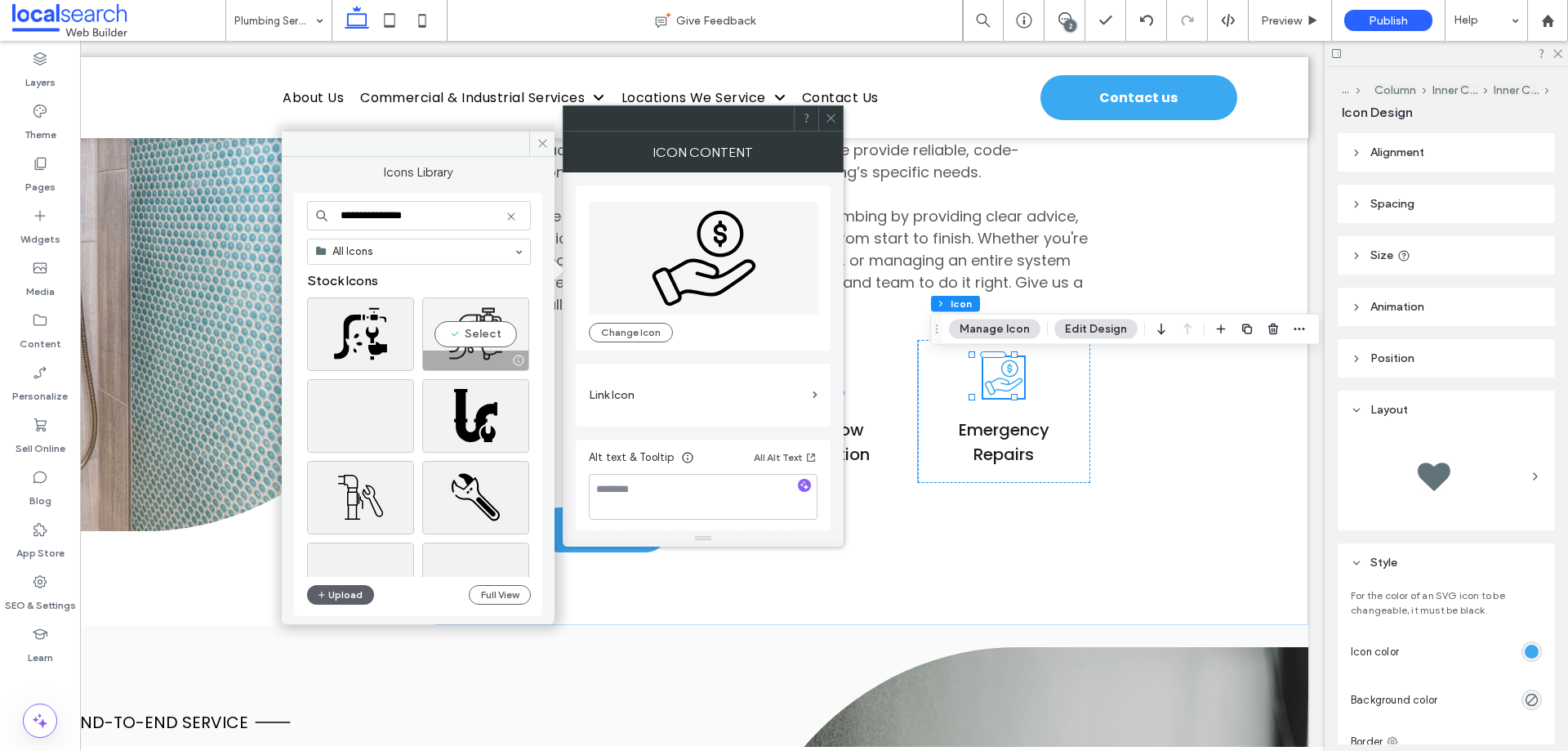 click on "Select" at bounding box center [475, 334] 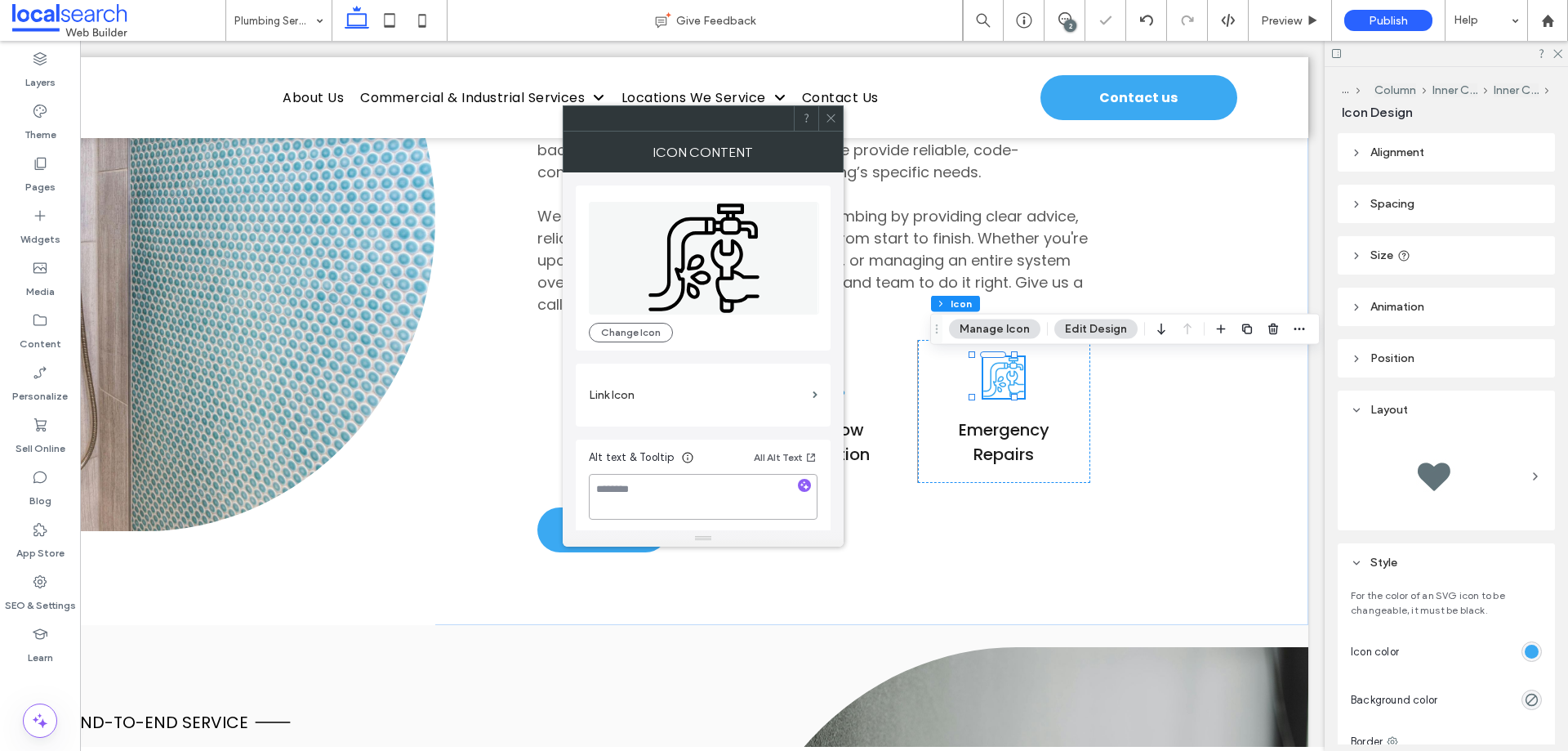 click at bounding box center (703, 497) 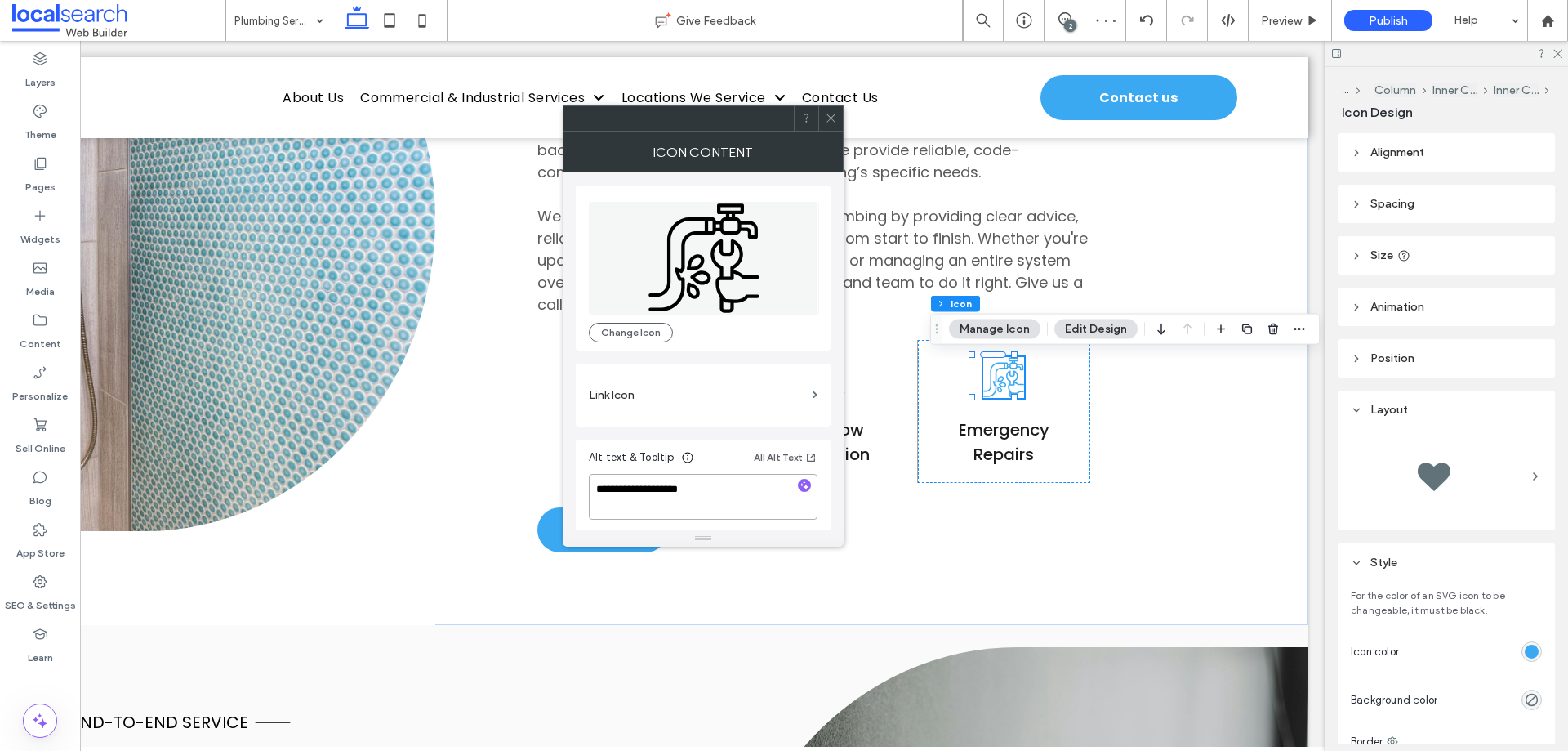 type on "**********" 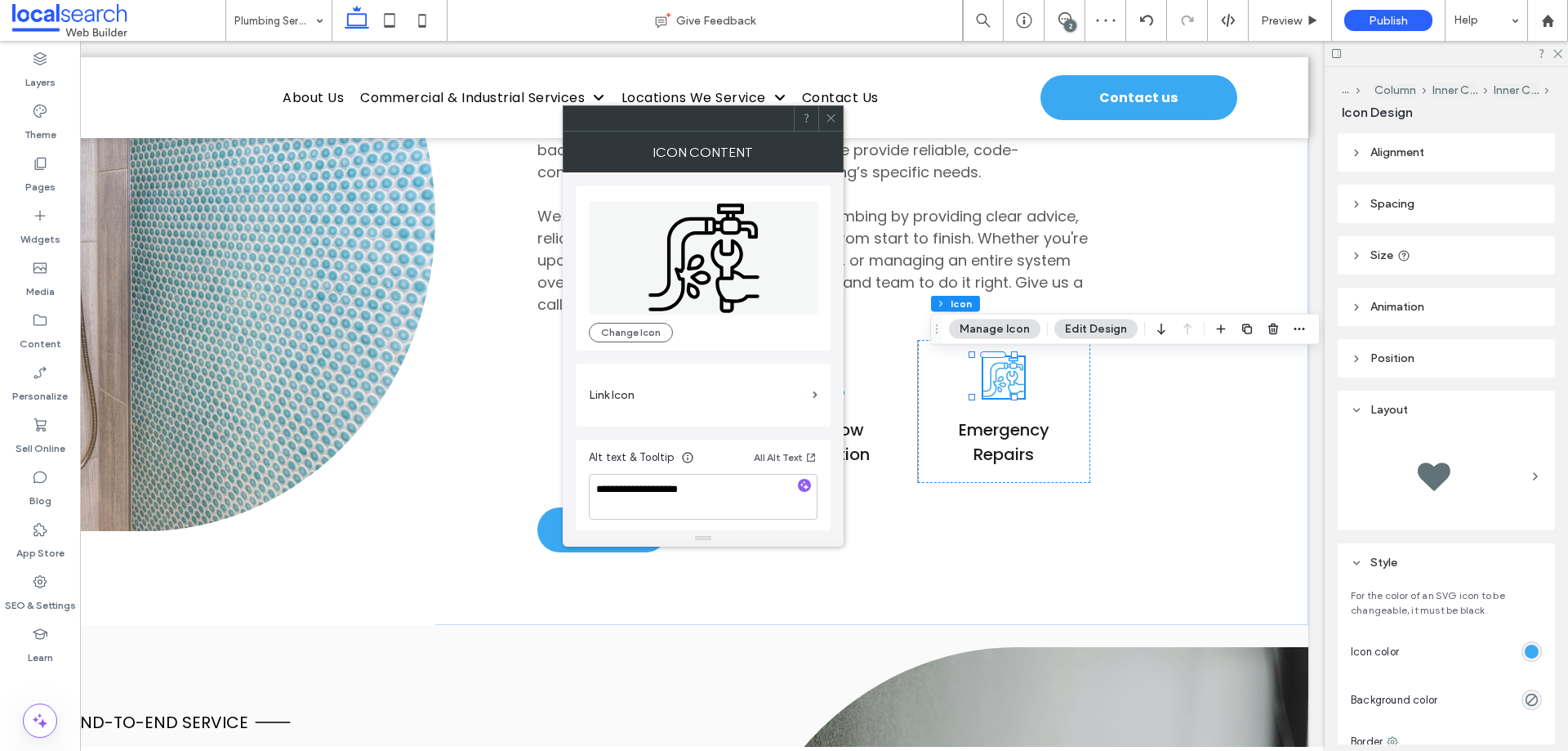 click on "Alt text & Tooltip All Alt Text" at bounding box center [703, 461] 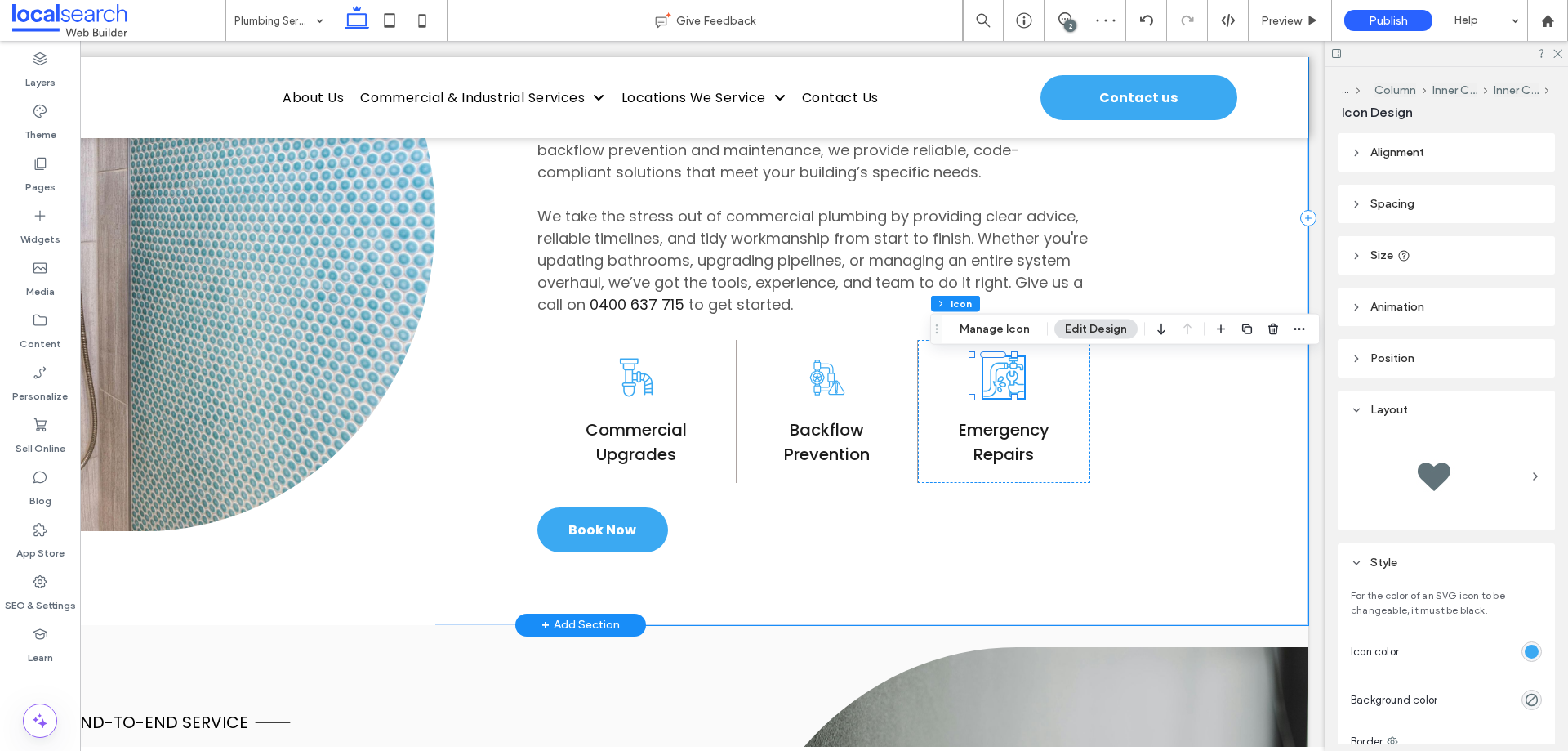 click on "Commercial Solutions
Wetherill Park Plumber
A leaking pipe or poor drainage in a commercial property isn’t just inconvenient — it can disrupt business, create safety hazards, and lead to expensive repairs. That’s why finding a plumber who knows how to handle large-scale systems efficiently is so important. At Accurate Fitout Solutions in Wetherill Park, we deliver tailored plumbing services for commercial and industrial facilities across Sydney. From new plumbing installations to backflow prevention and maintenance, we provide reliable, code-compliant solutions that meet your building’s specific needs. We take the stress out of commercial plumbing by providing clear advice, reliable timelines, and tidy workmanship from start to finish. Whether you're updating bathrooms, upgrading pipelines, or managing an entire system overhaul, we’ve got the tools, experience, and team to do it right. Give us a call on
0400 637 715   to get started." at bounding box center [923, 218] 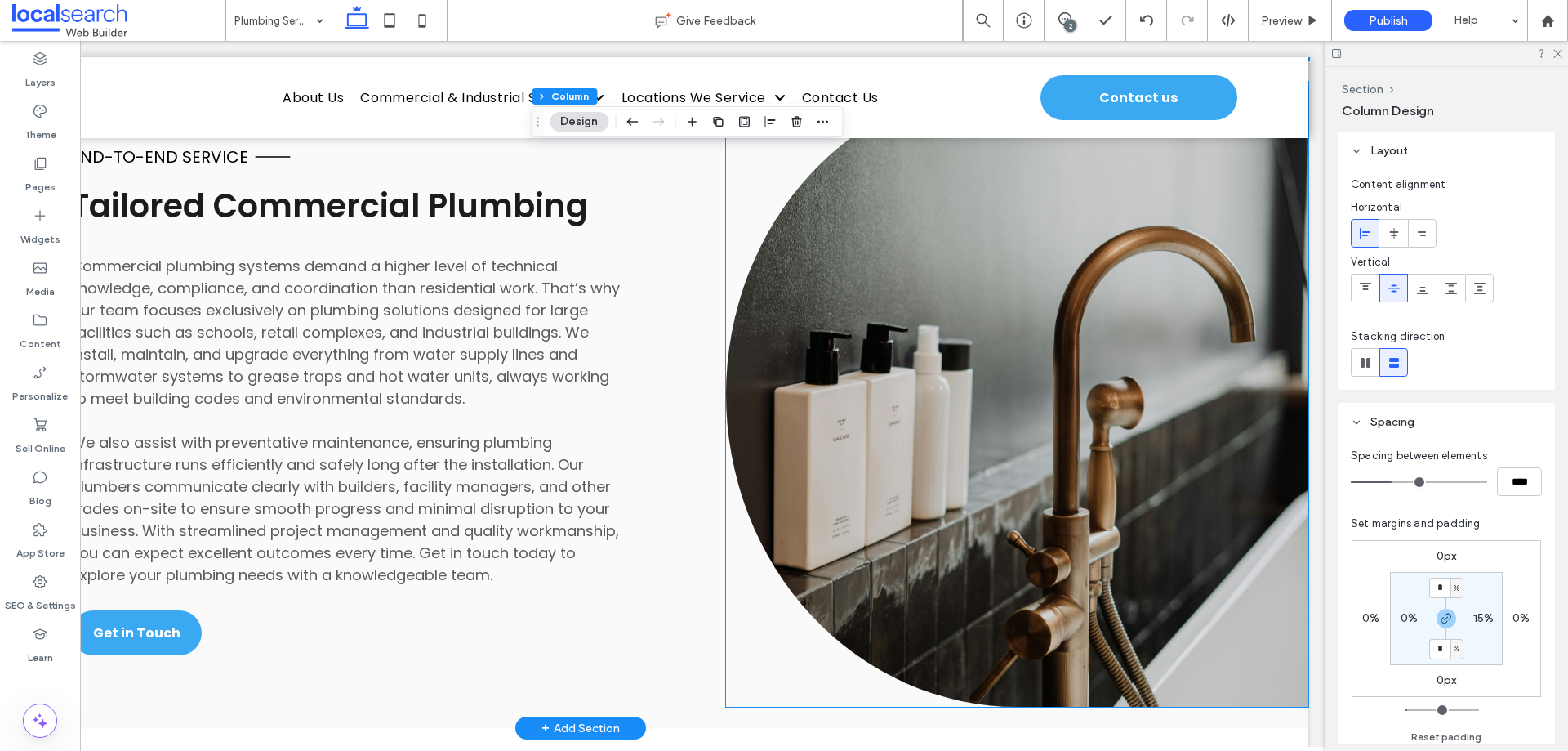 scroll, scrollTop: 1553, scrollLeft: 0, axis: vertical 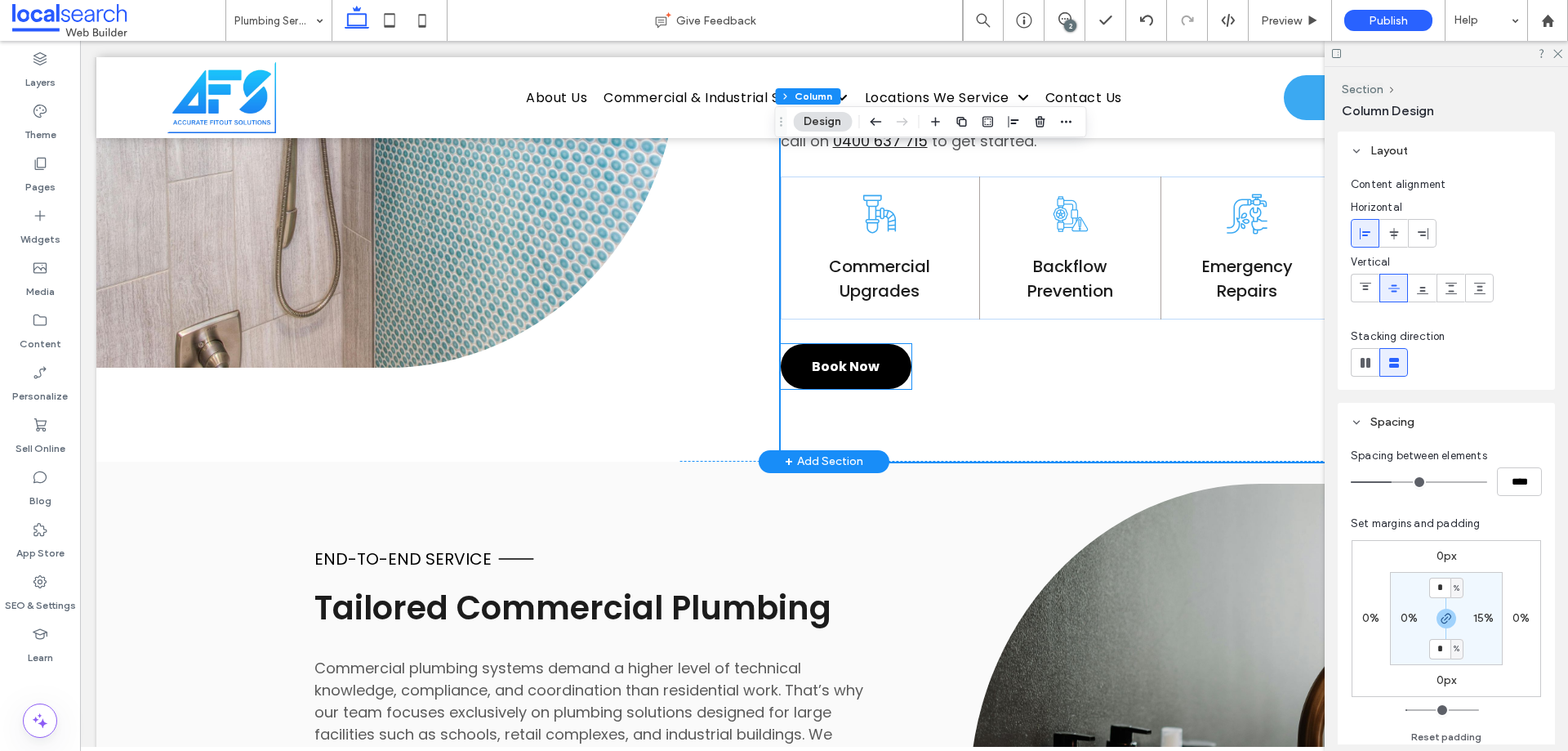 click on "Book Now" at bounding box center (845, 366) 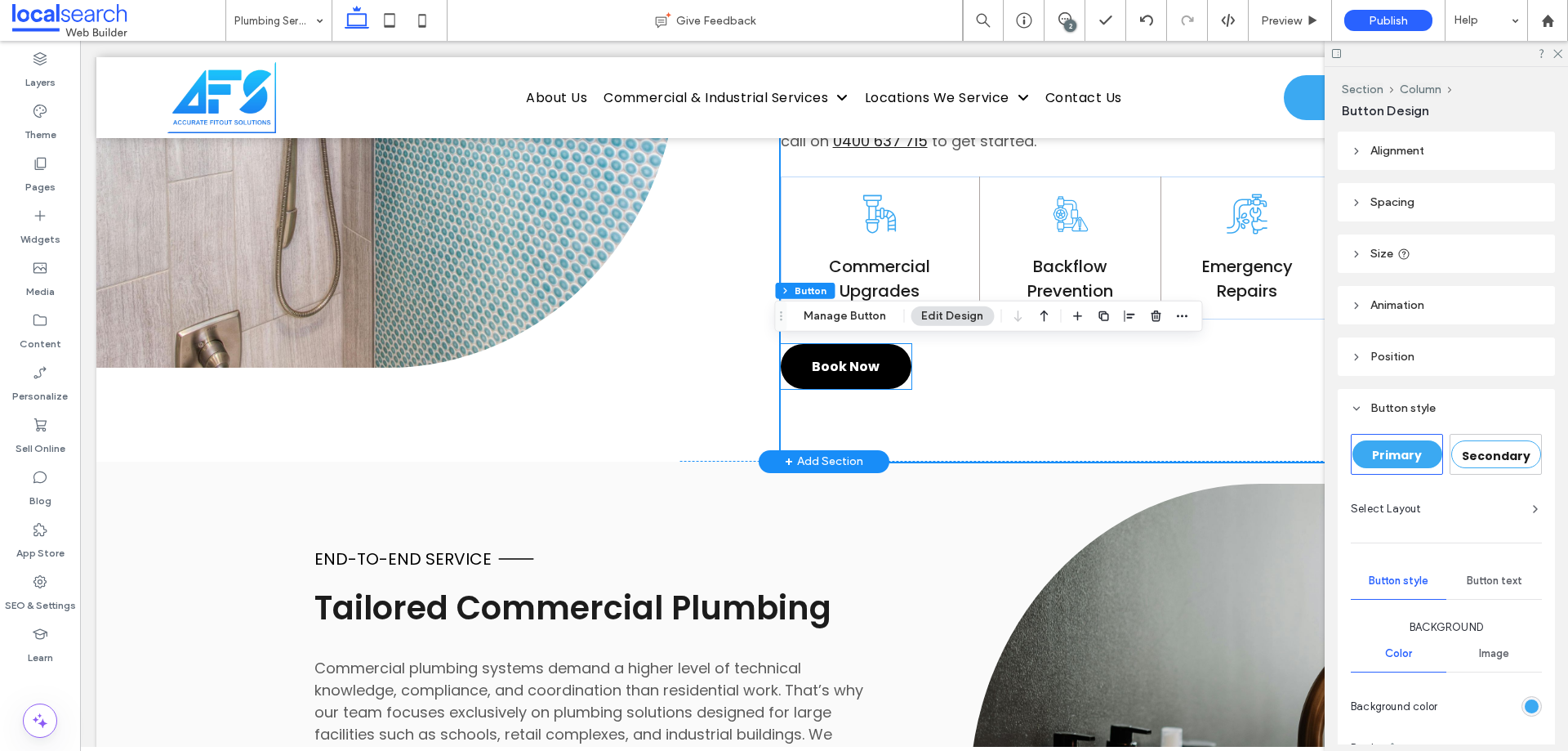 click on "Book Now" at bounding box center [845, 366] 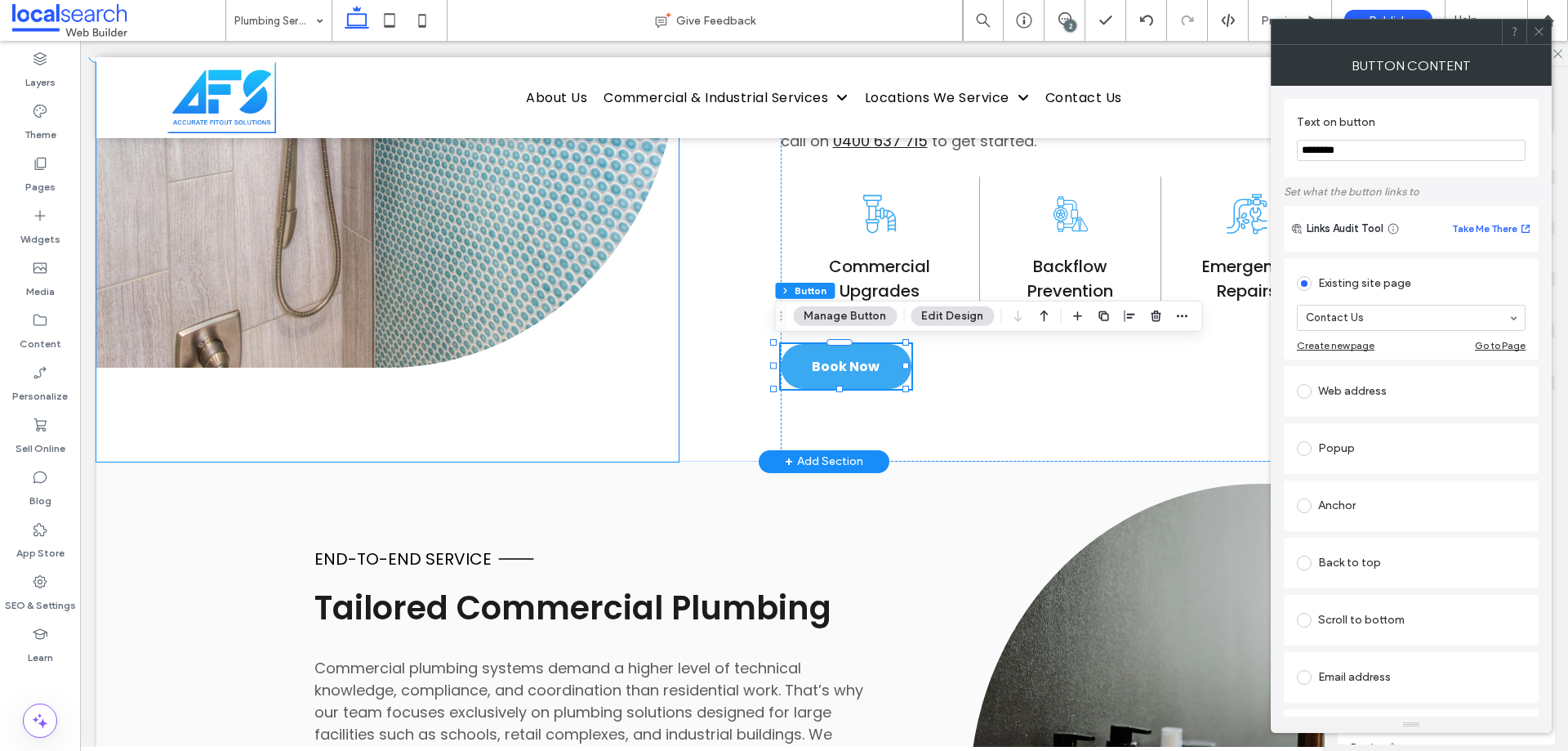 click at bounding box center (387, 55) 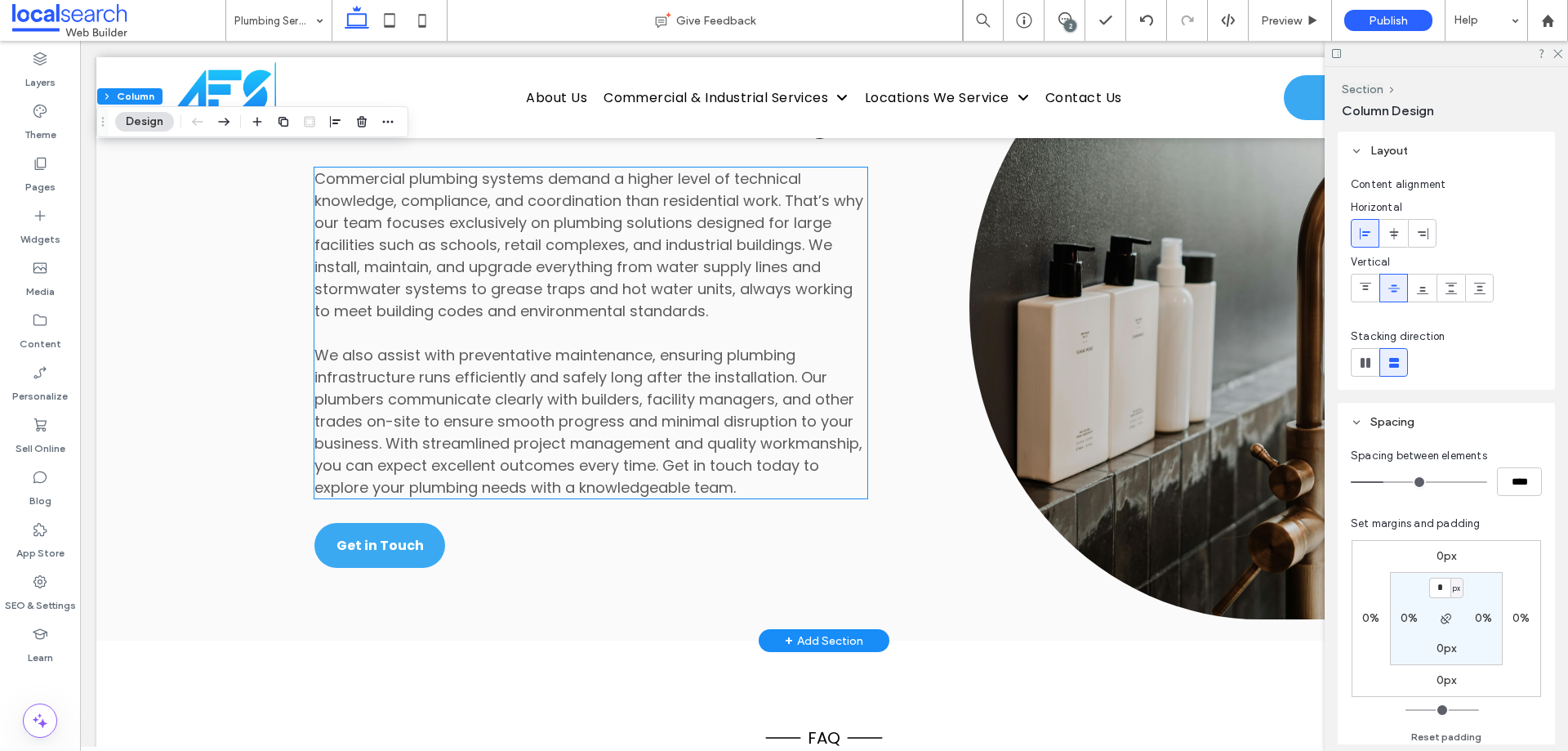 scroll, scrollTop: 1634, scrollLeft: 0, axis: vertical 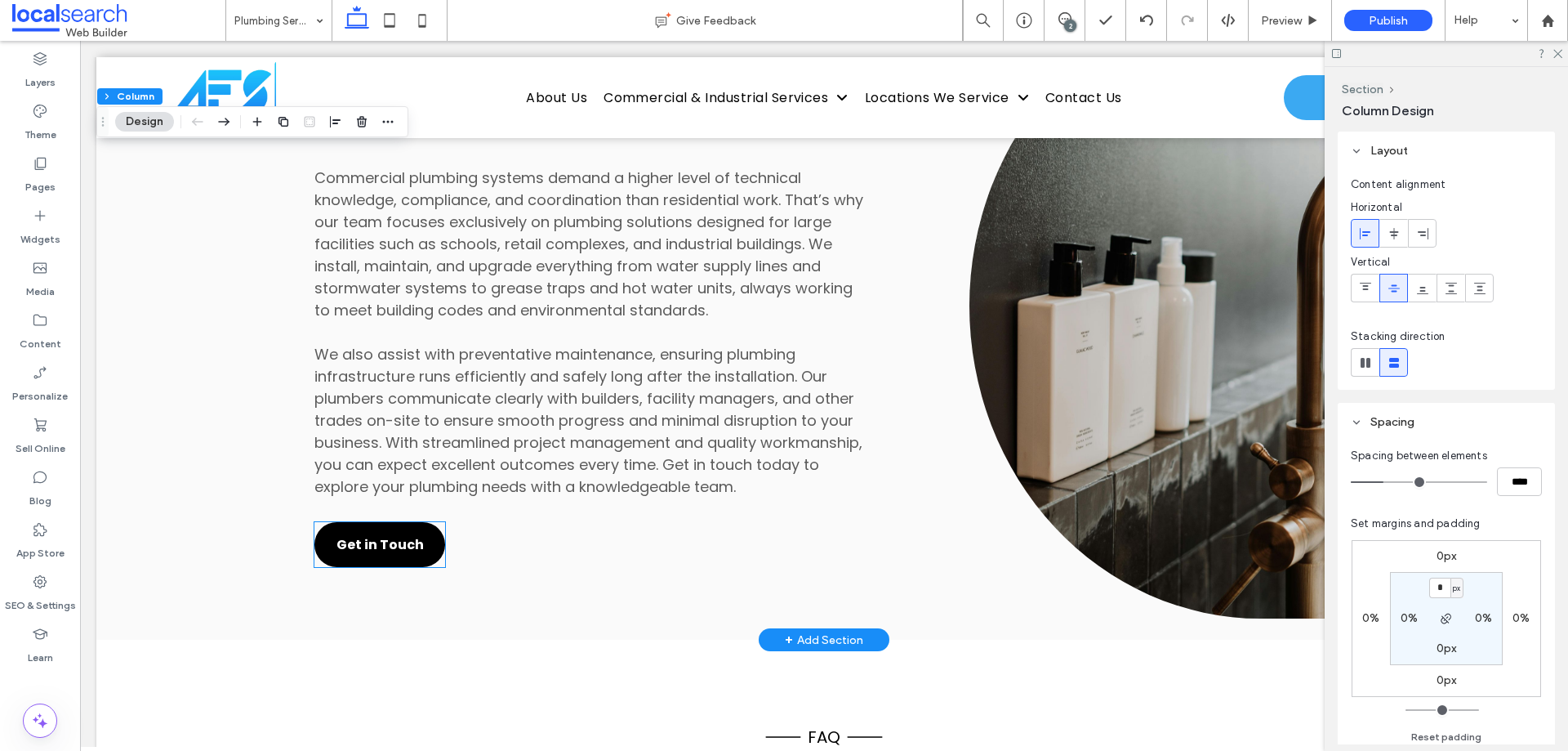 click on "Get in Touch" at bounding box center [380, 544] 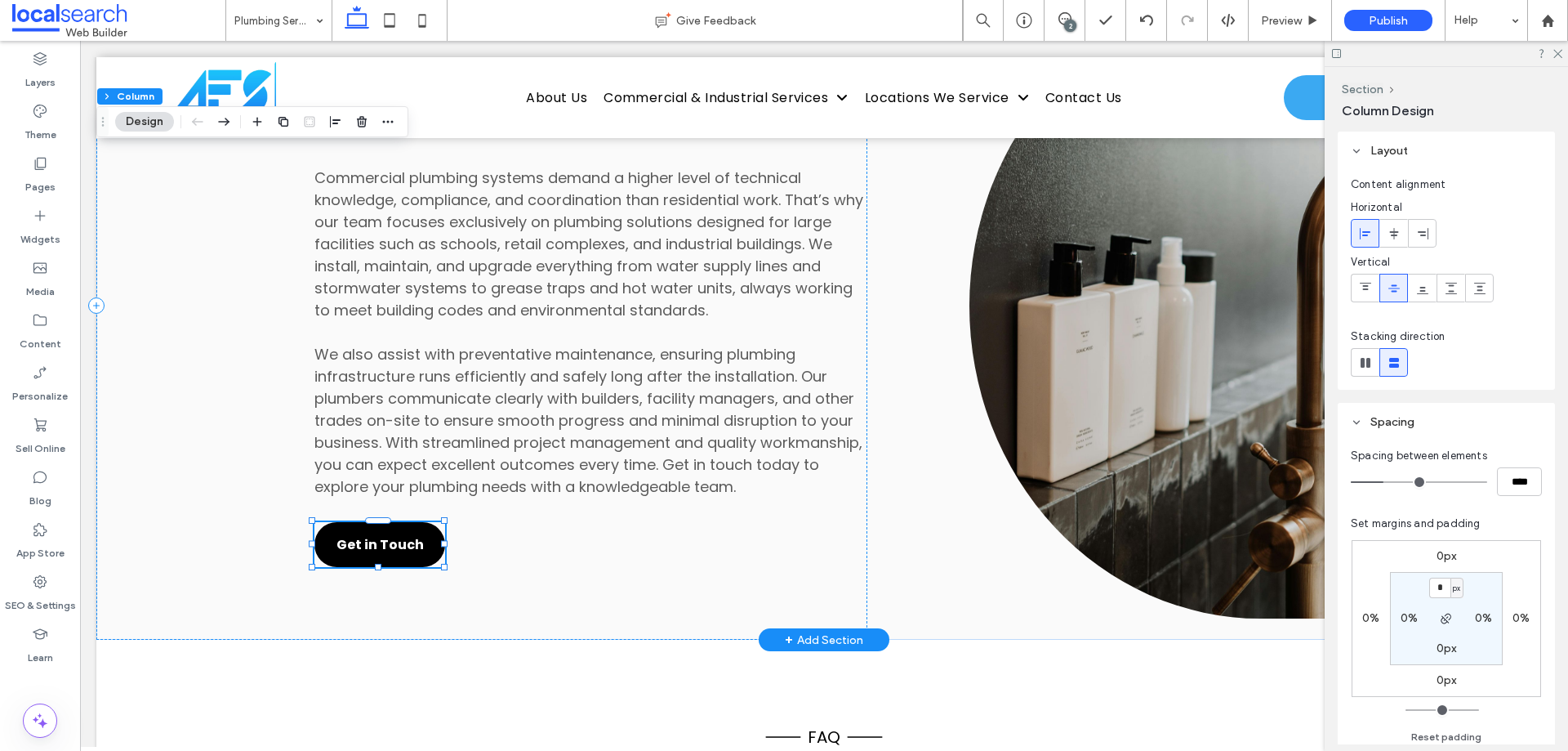 click on "Get in Touch" at bounding box center [380, 544] 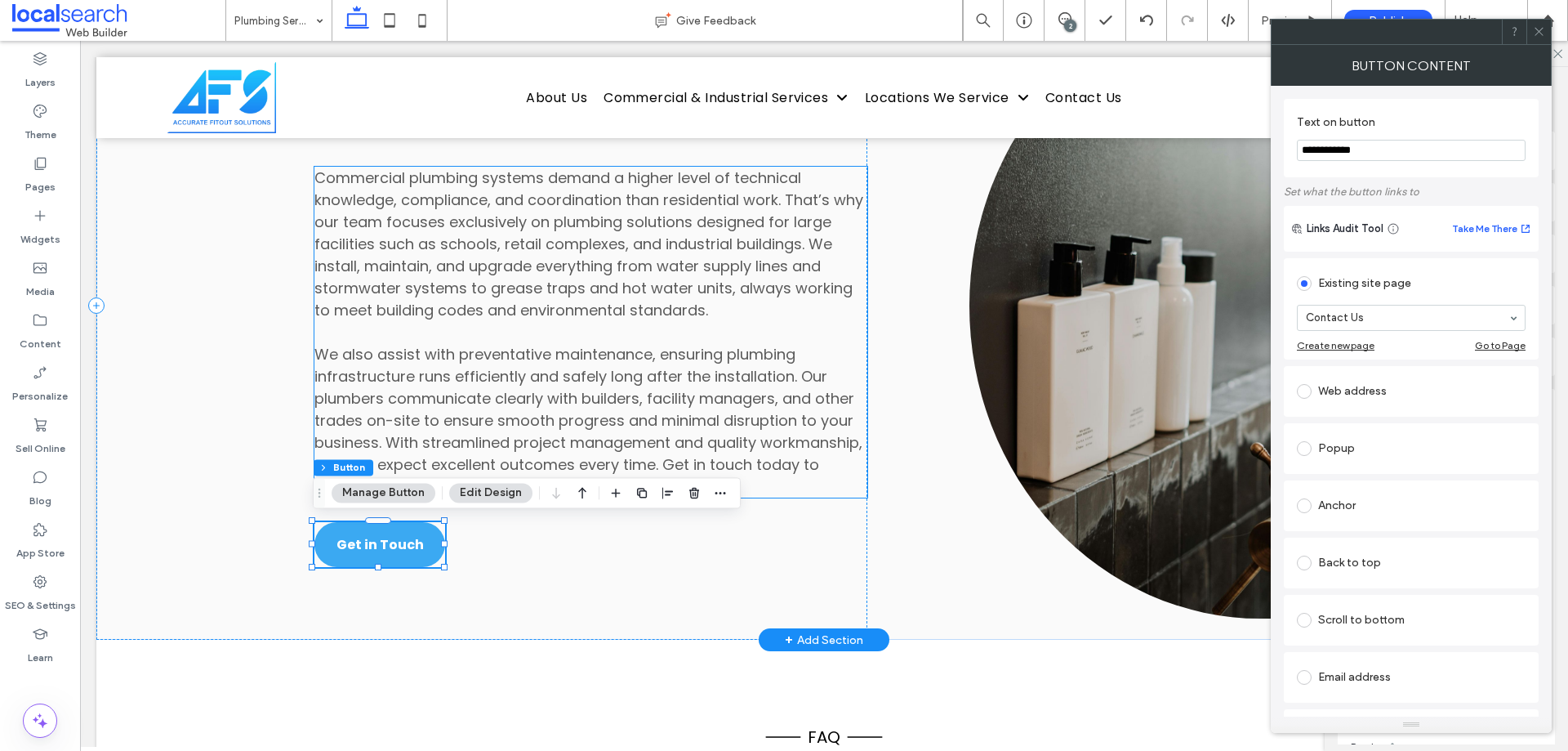 click on "End-To-End Service
Tailored Commercial Plumbing
Commercial plumbing systems demand a higher level of technical knowledge, compliance, and coordination than residential work. That’s why our team focuses exclusively on plumbing solutions designed for large facilities such as schools, retail complexes, and industrial buildings. We install, maintain, and upgrade everything from water supply lines and stormwater systems to grease traps and hot water units, always working to meet building codes and environmental standards.
Get in Touch" at bounding box center [824, 306] 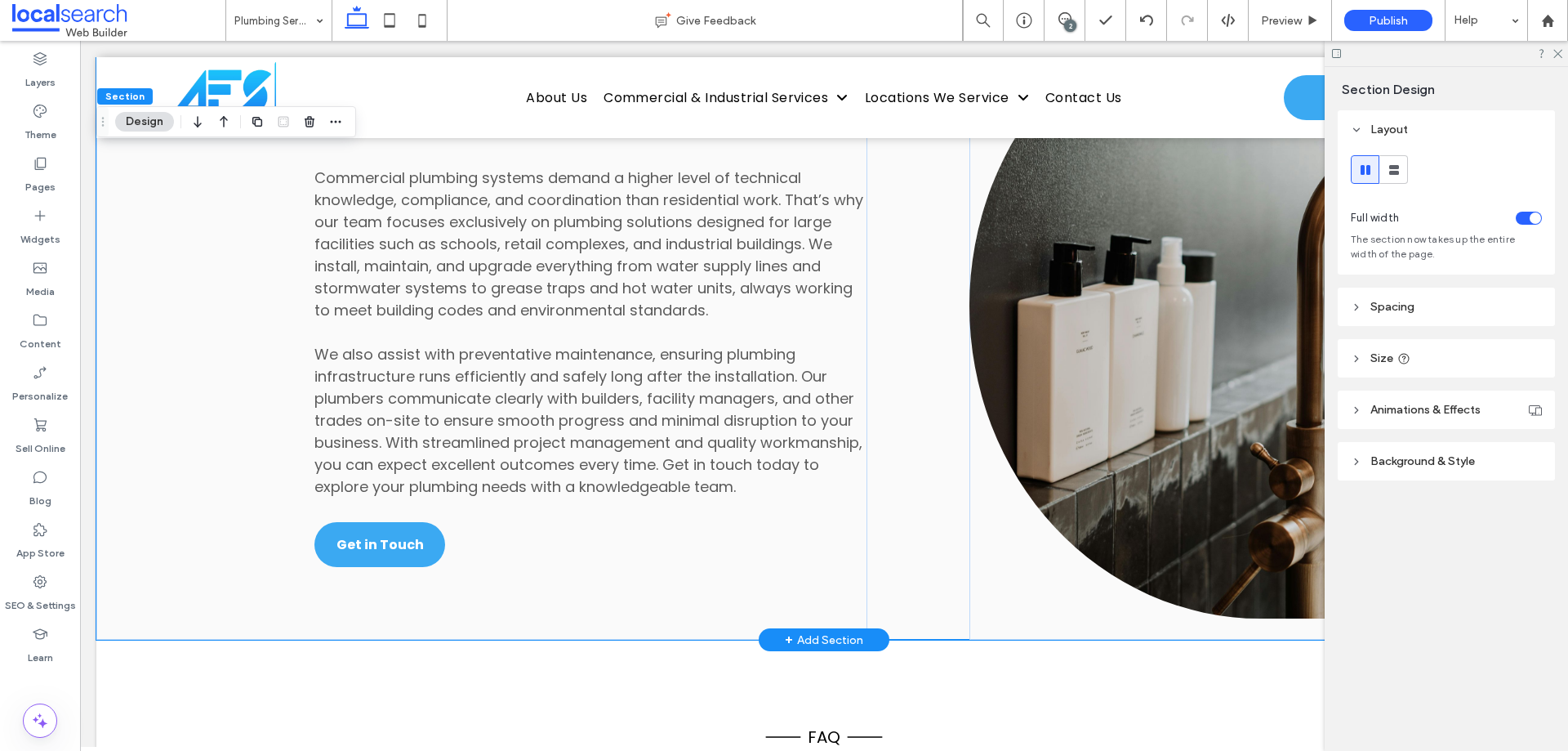 scroll, scrollTop: 2043, scrollLeft: 0, axis: vertical 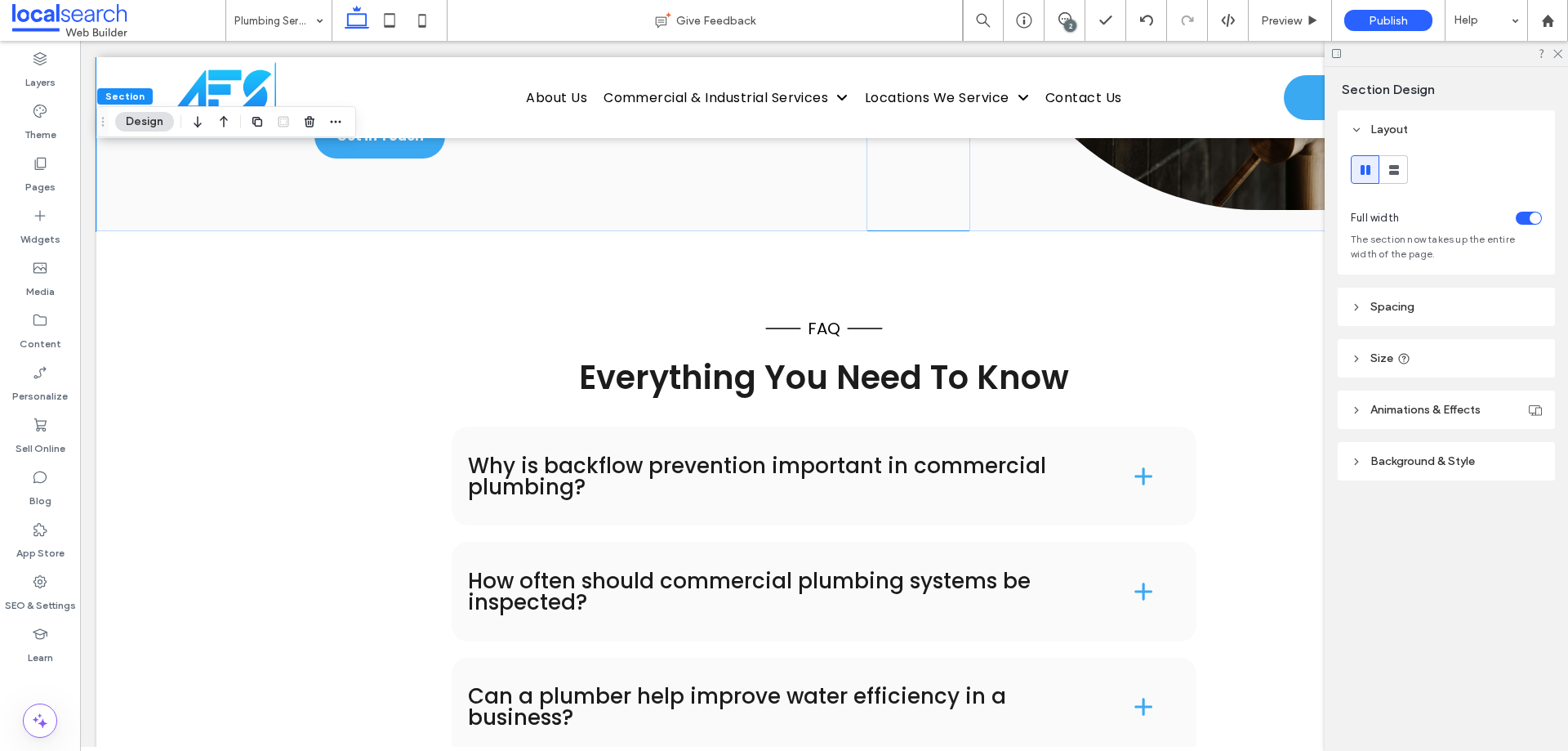click 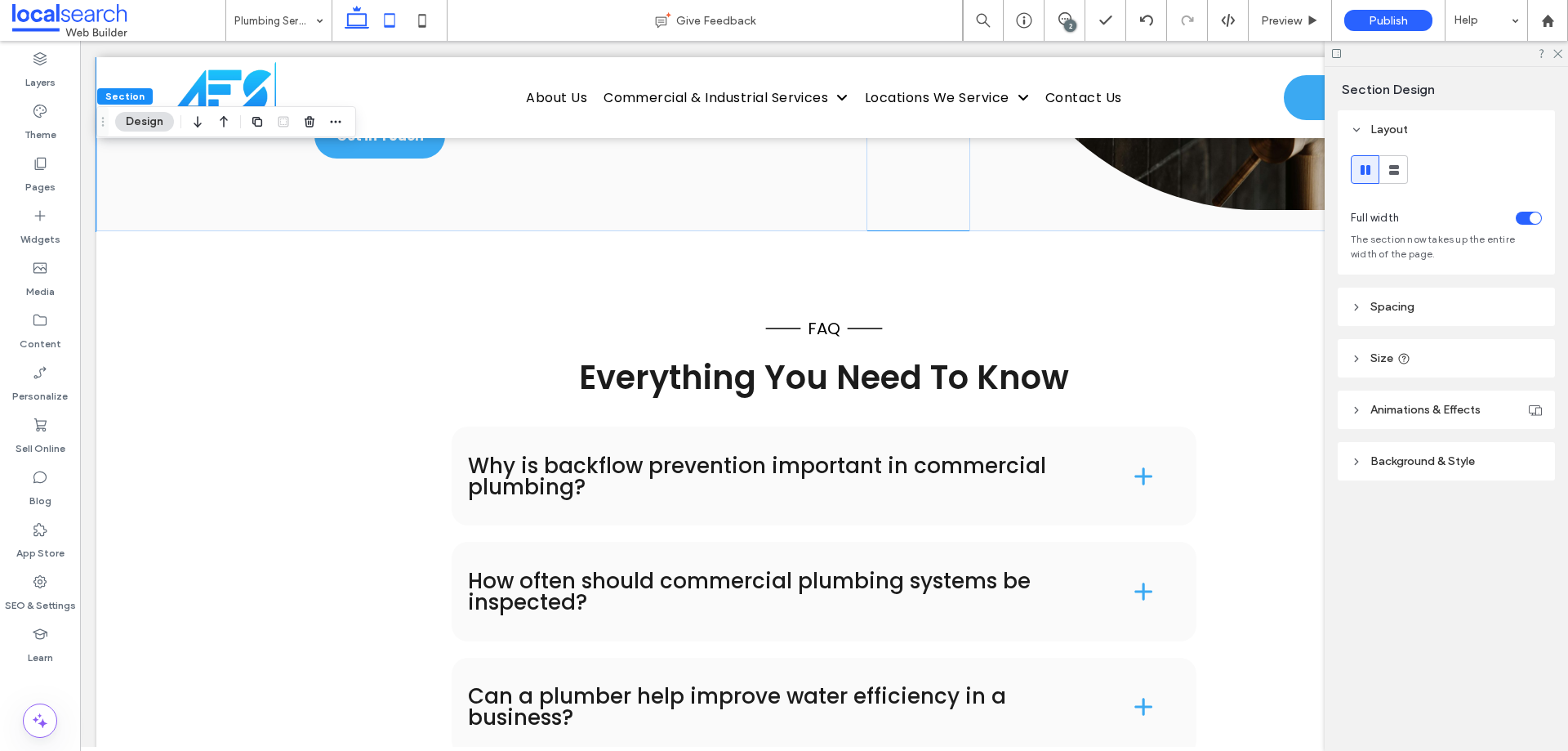 click 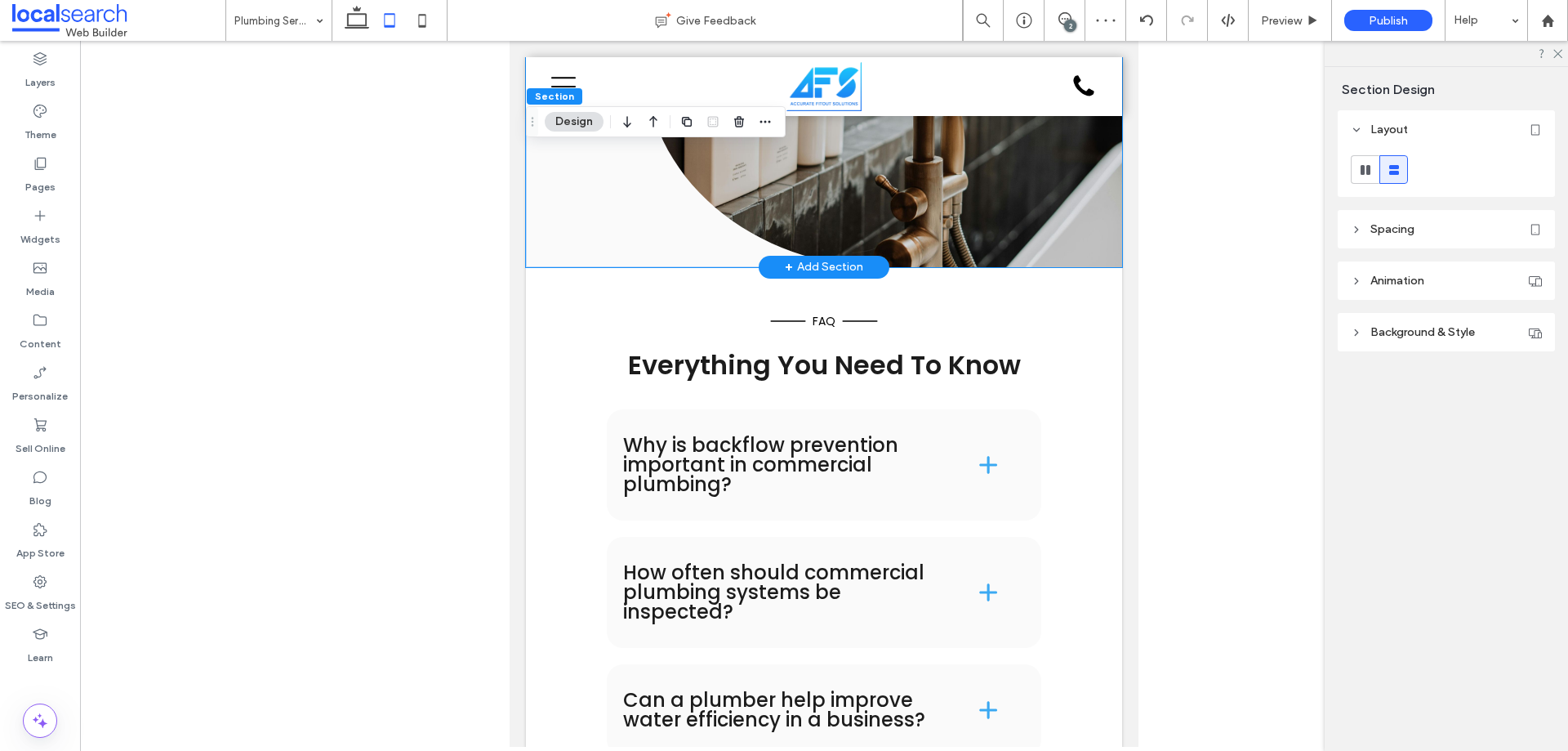 scroll, scrollTop: 2860, scrollLeft: 0, axis: vertical 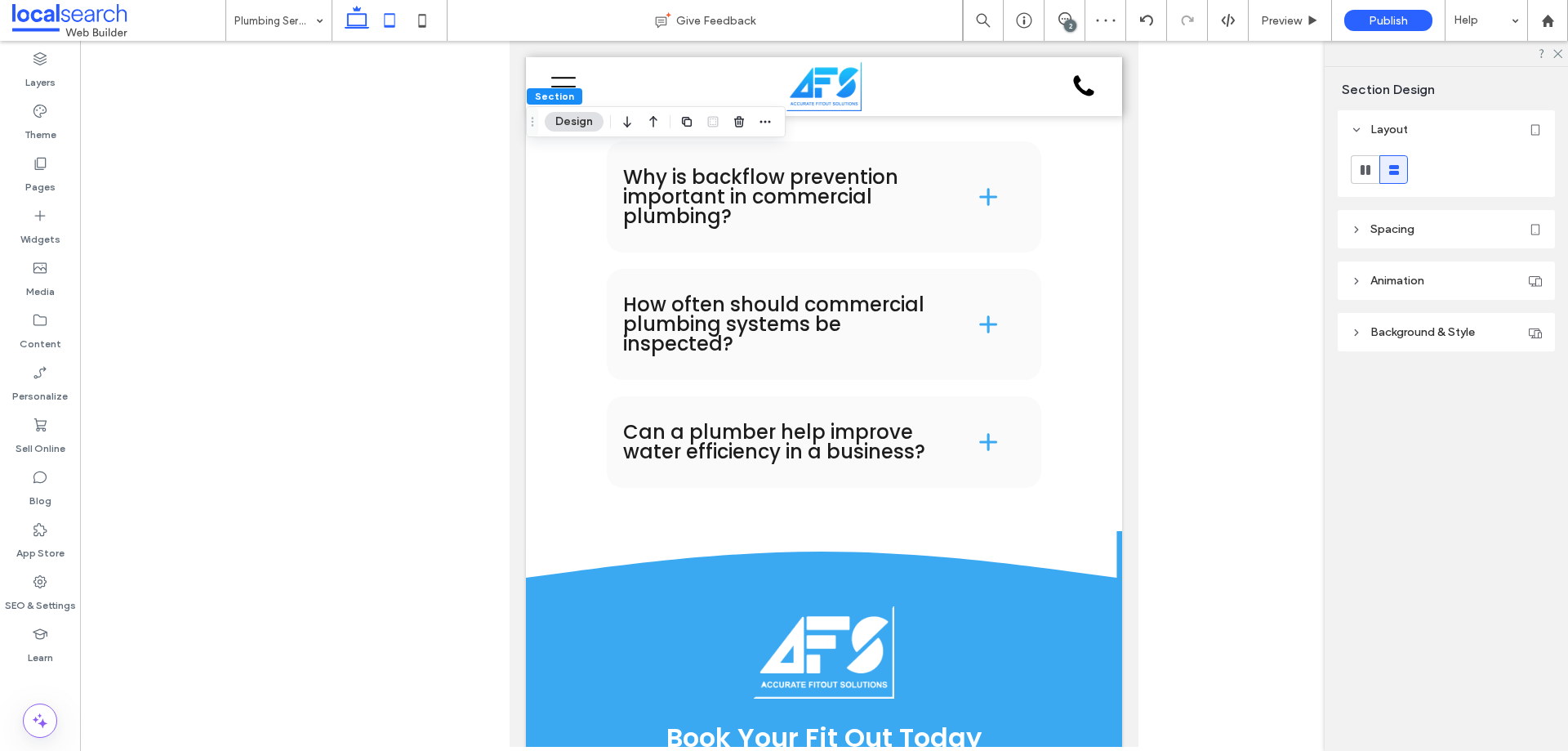 click 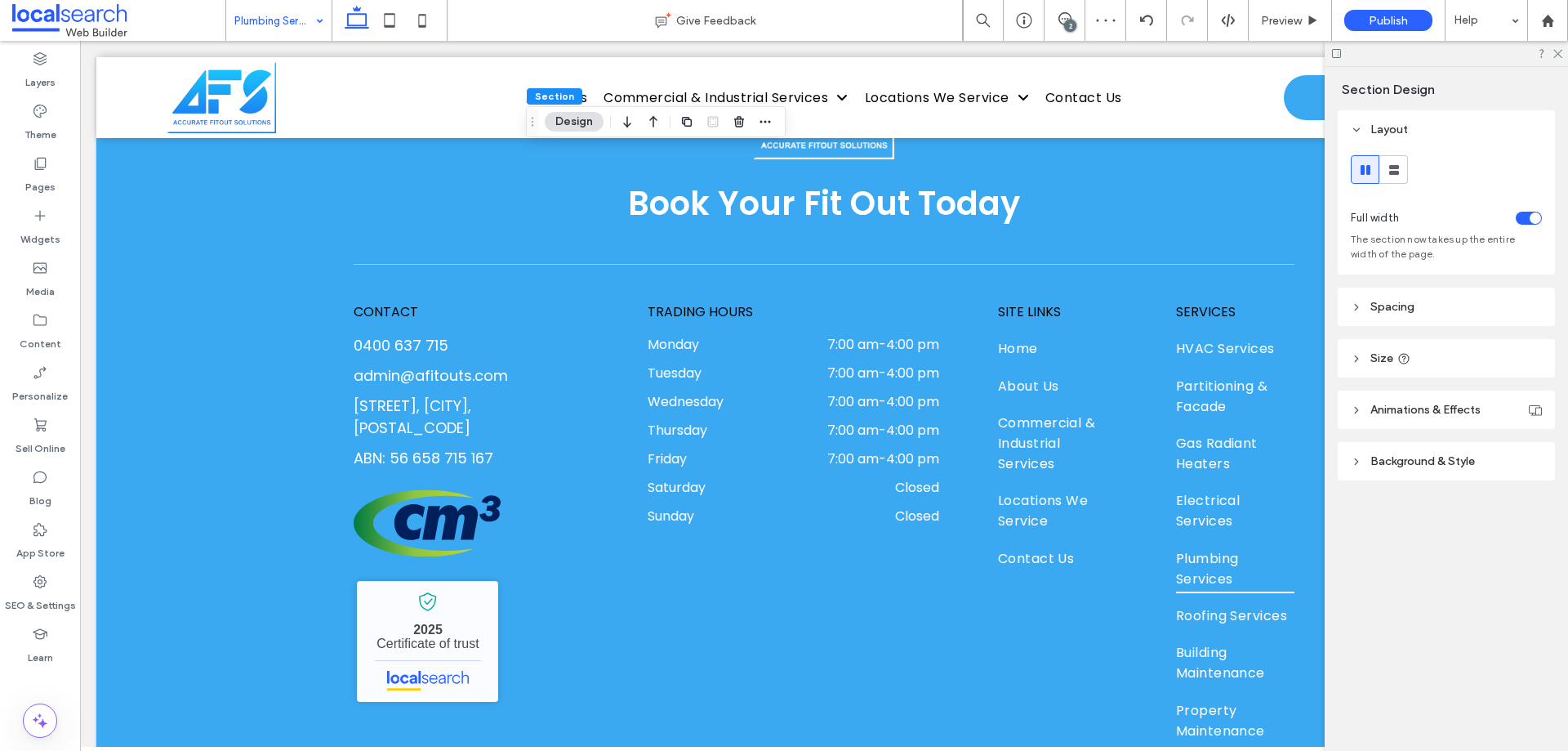 scroll, scrollTop: 1550, scrollLeft: 0, axis: vertical 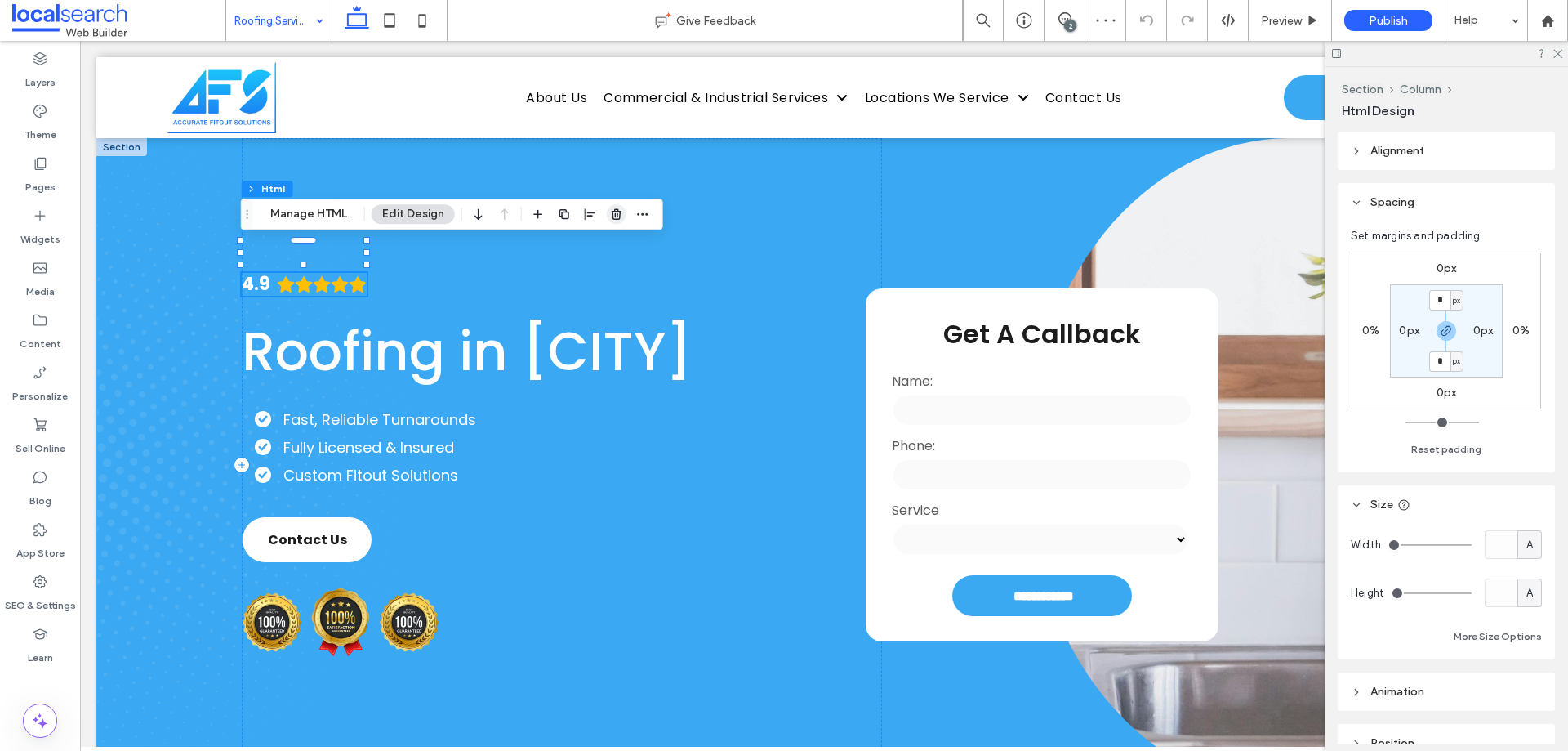 click at bounding box center [617, 214] 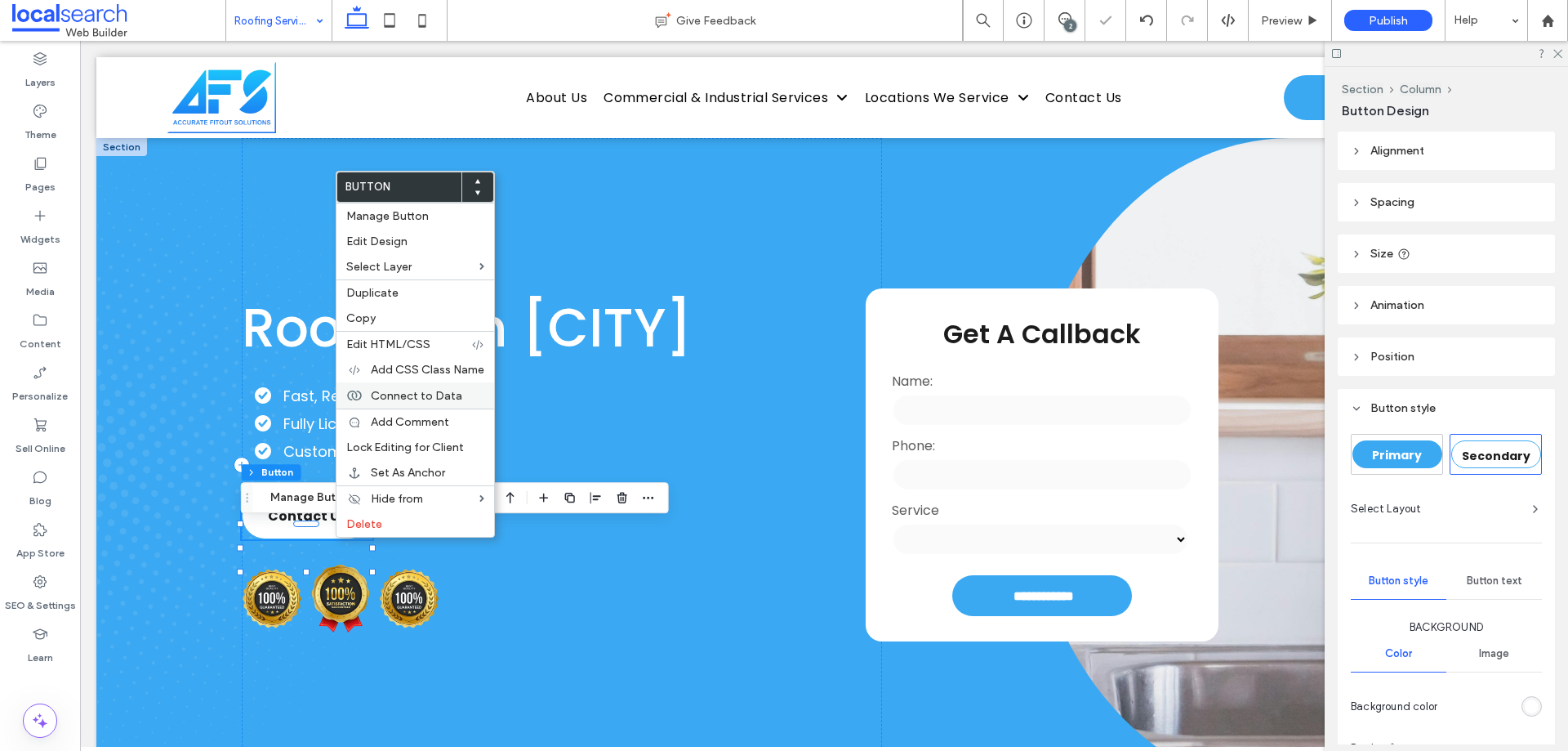 click on "Connect to Data" at bounding box center [416, 396] 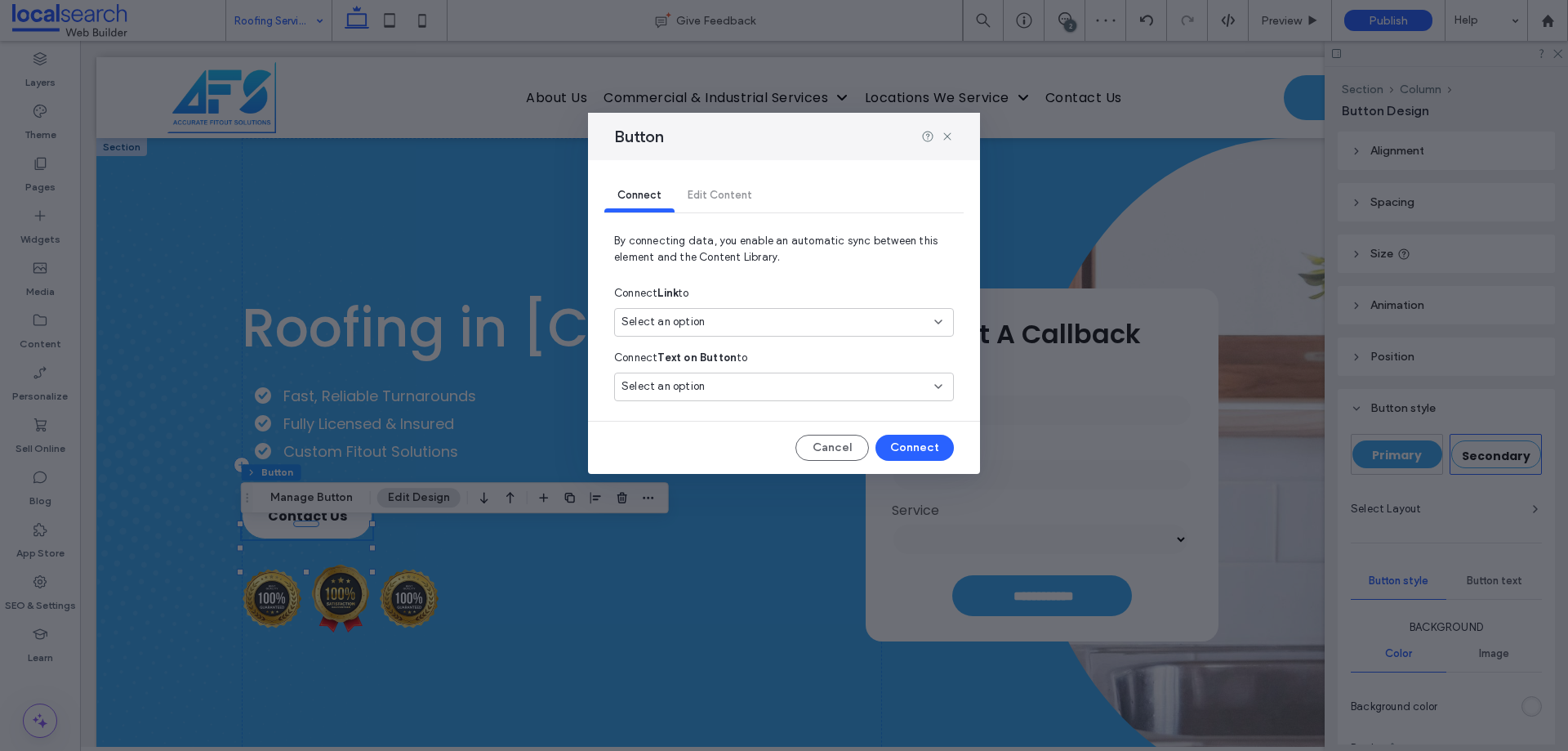 click on "Select an option" at bounding box center (774, 322) 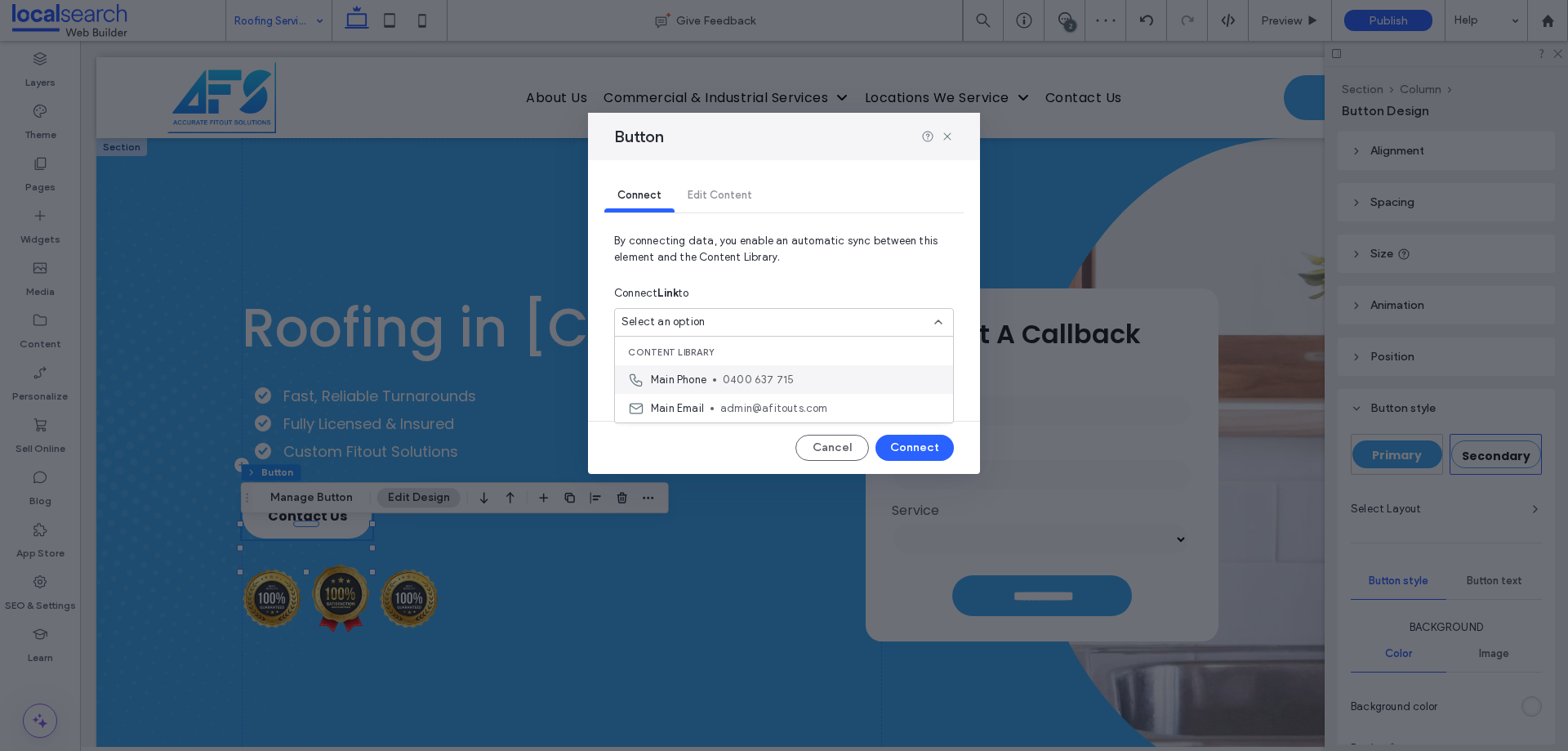 click on "Main Phone" at bounding box center (679, 380) 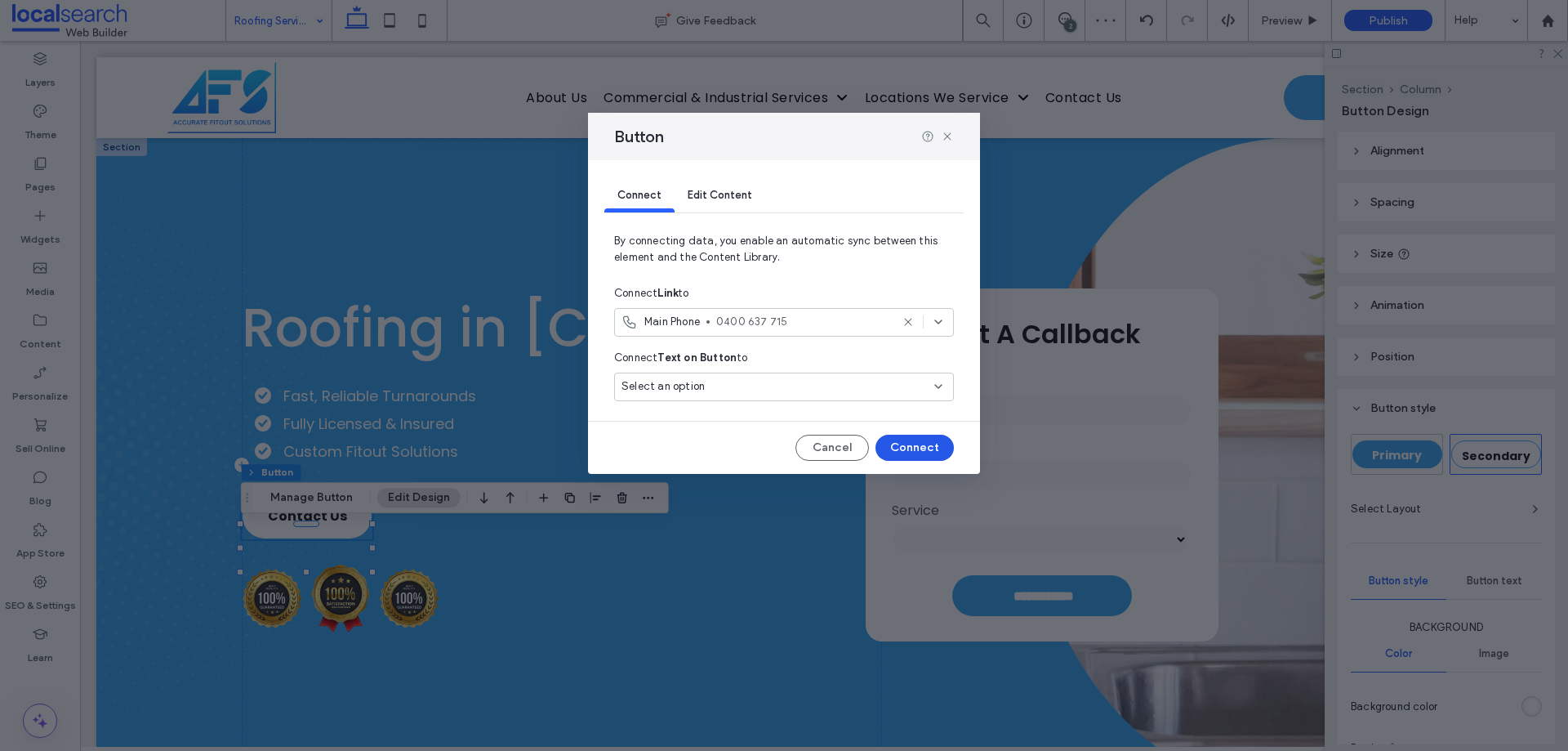 click on "Connect" at bounding box center (915, 448) 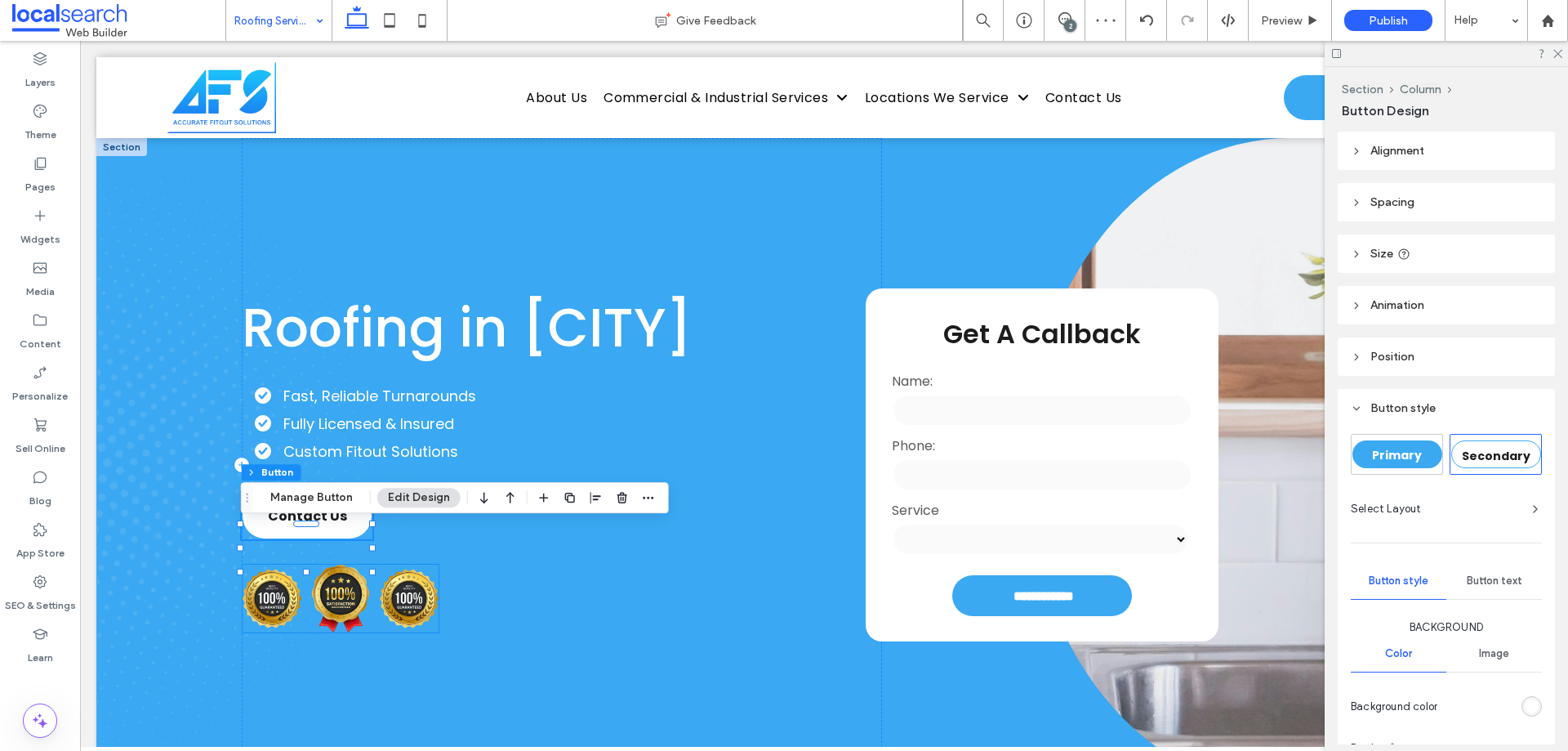 click at bounding box center [341, 598] 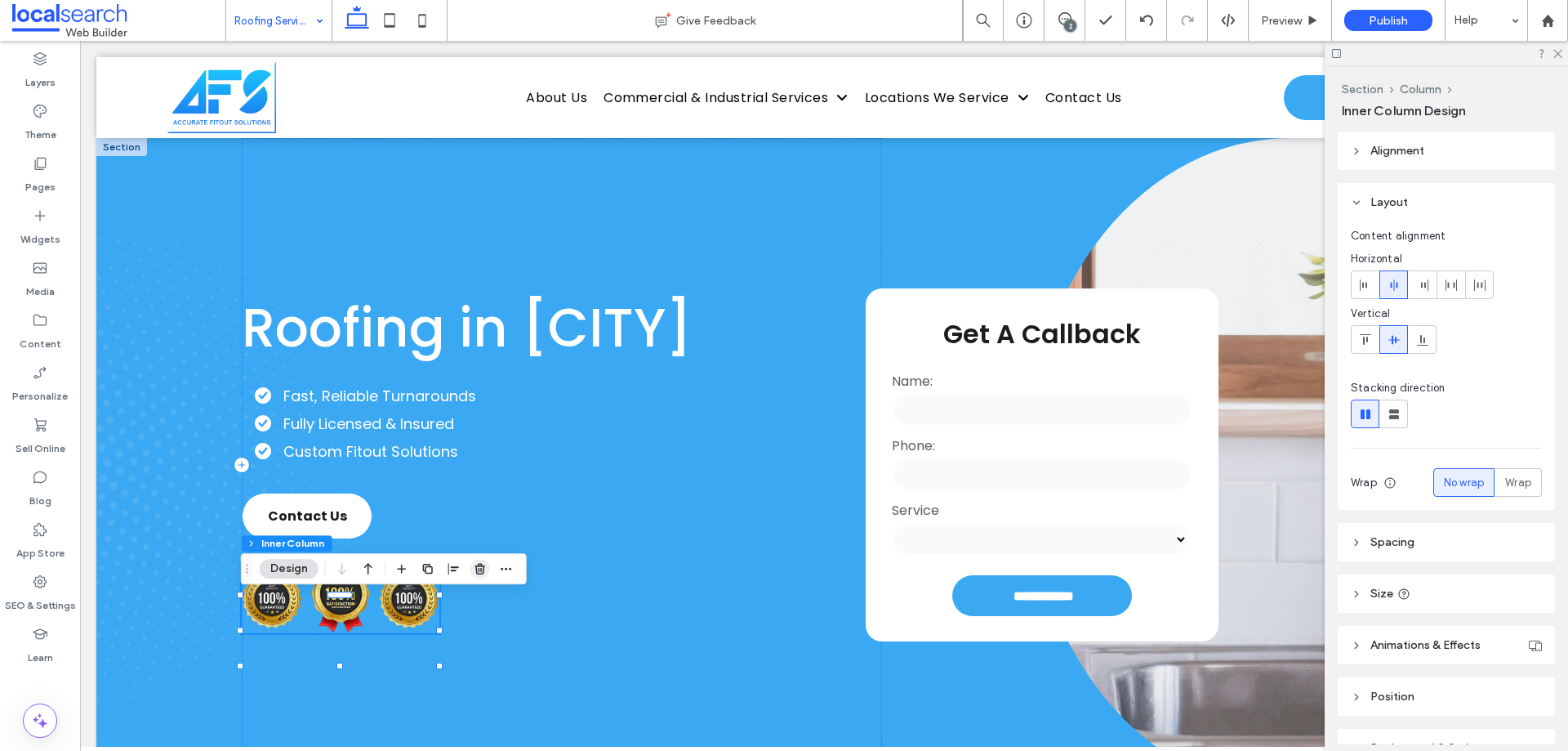 click 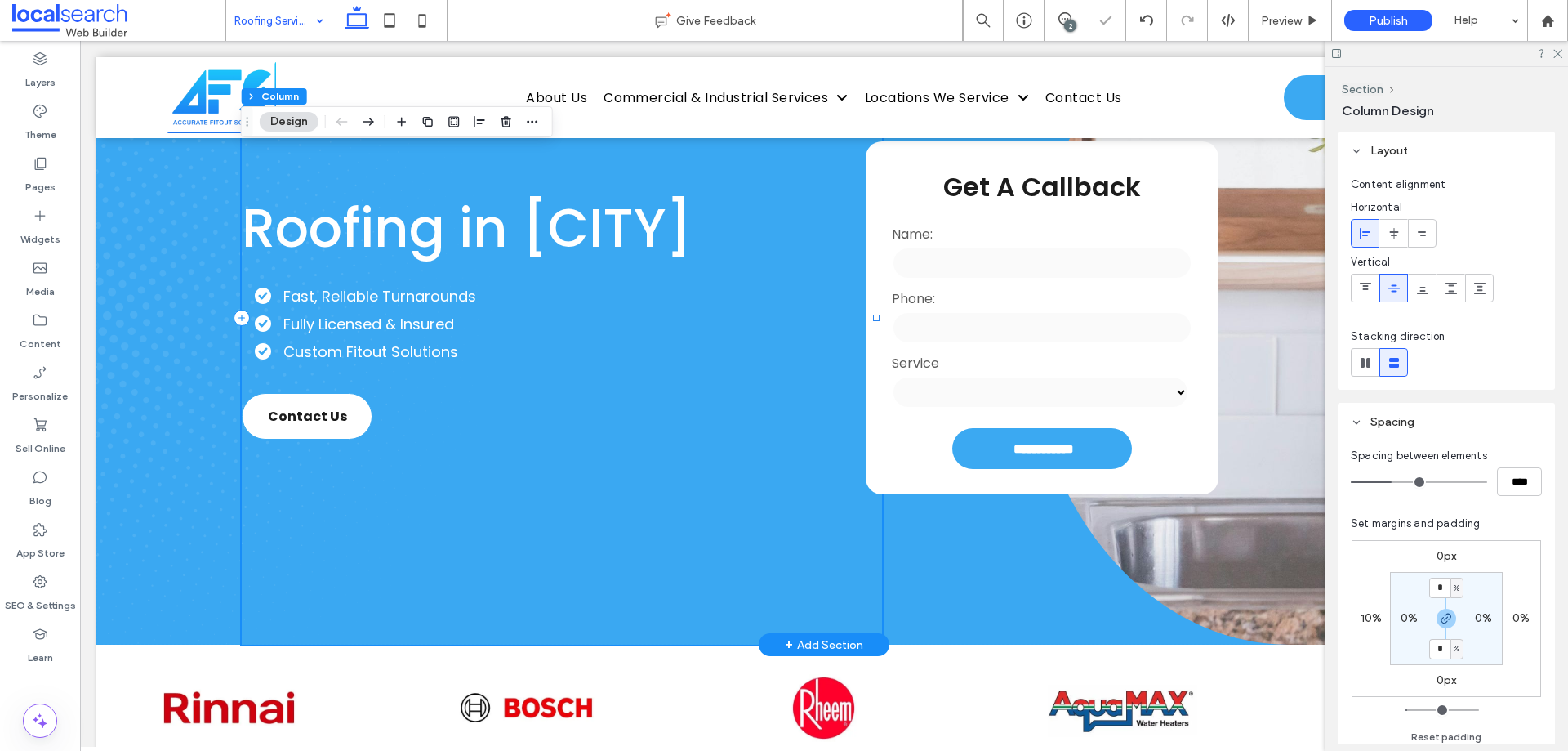 scroll, scrollTop: 409, scrollLeft: 0, axis: vertical 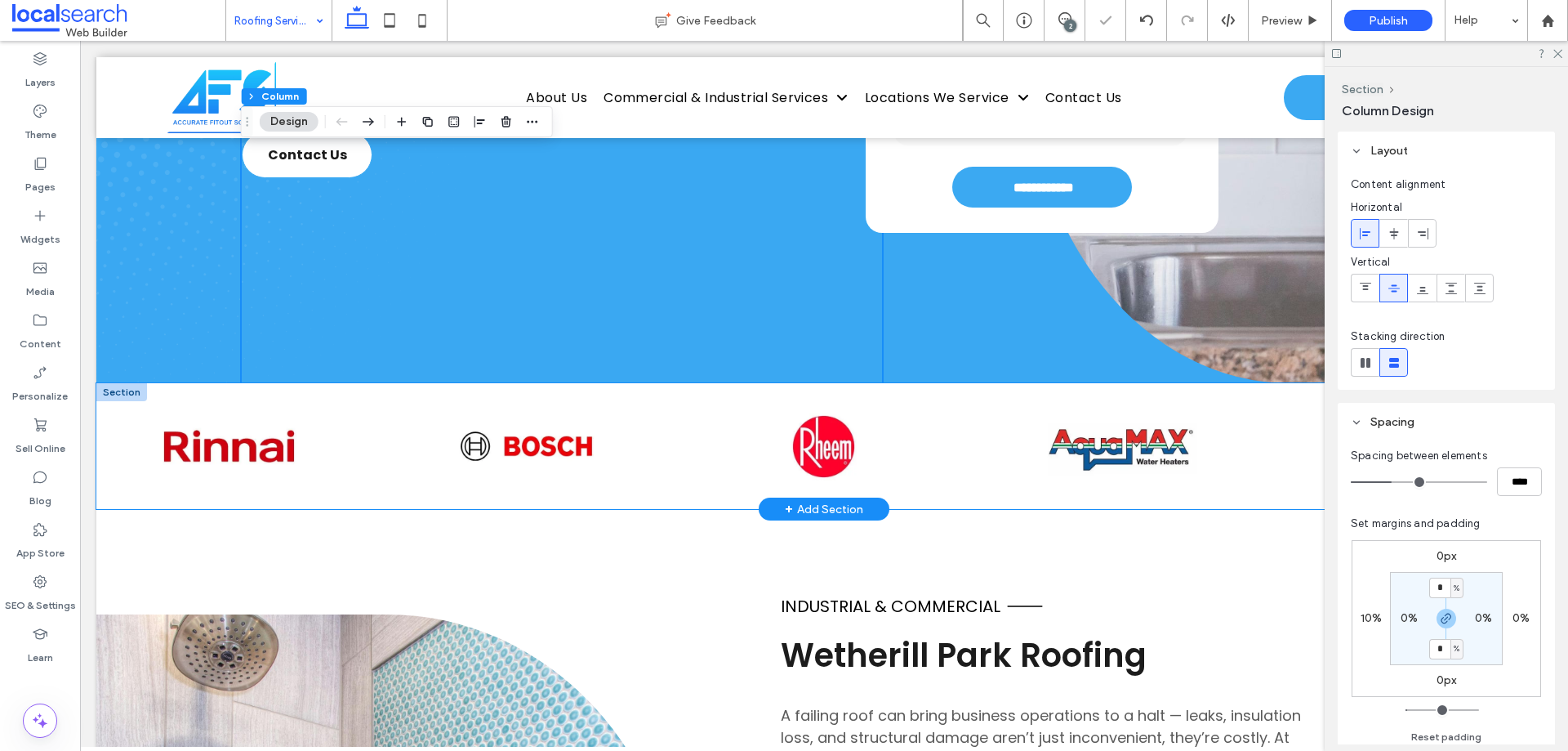 click at bounding box center (824, 446) 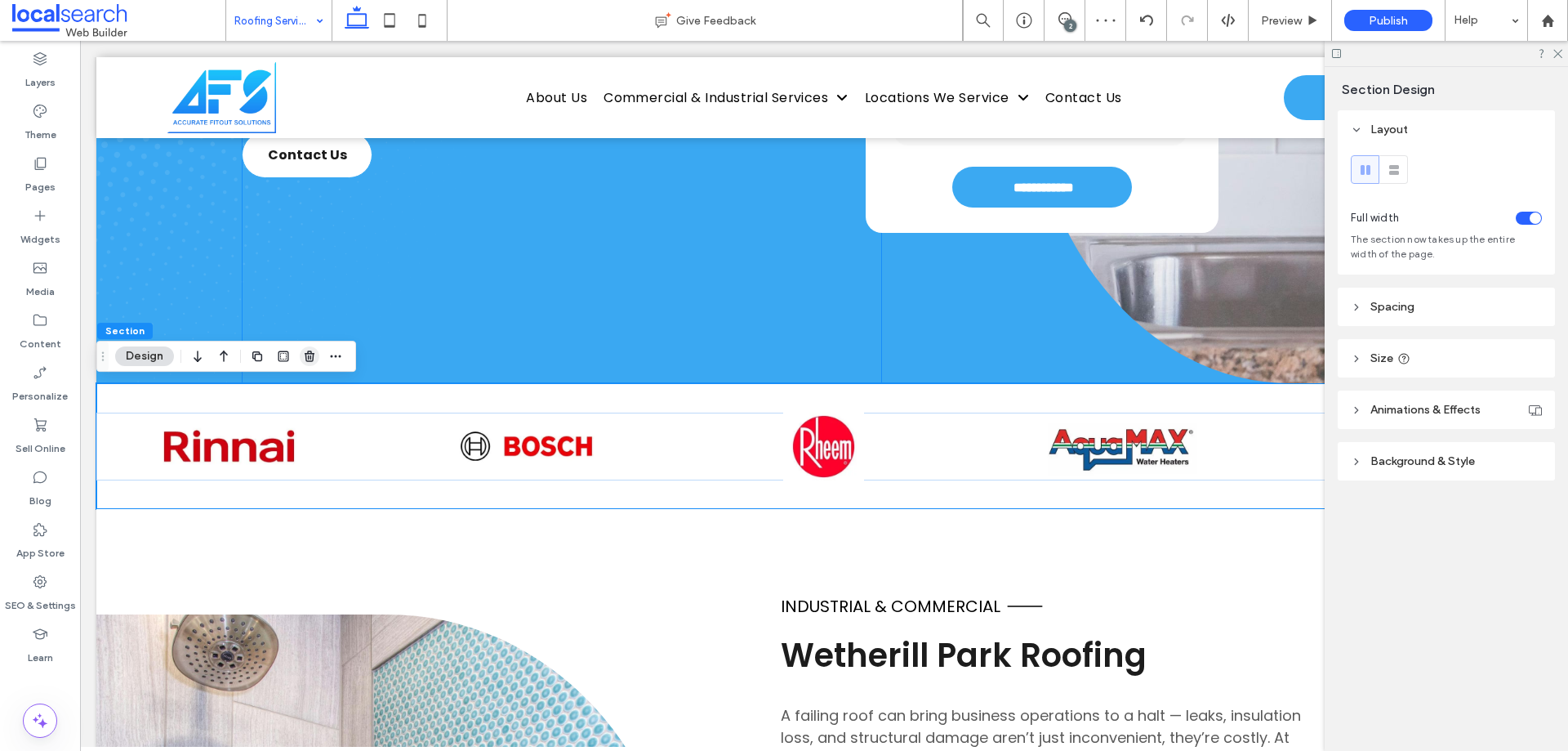 click 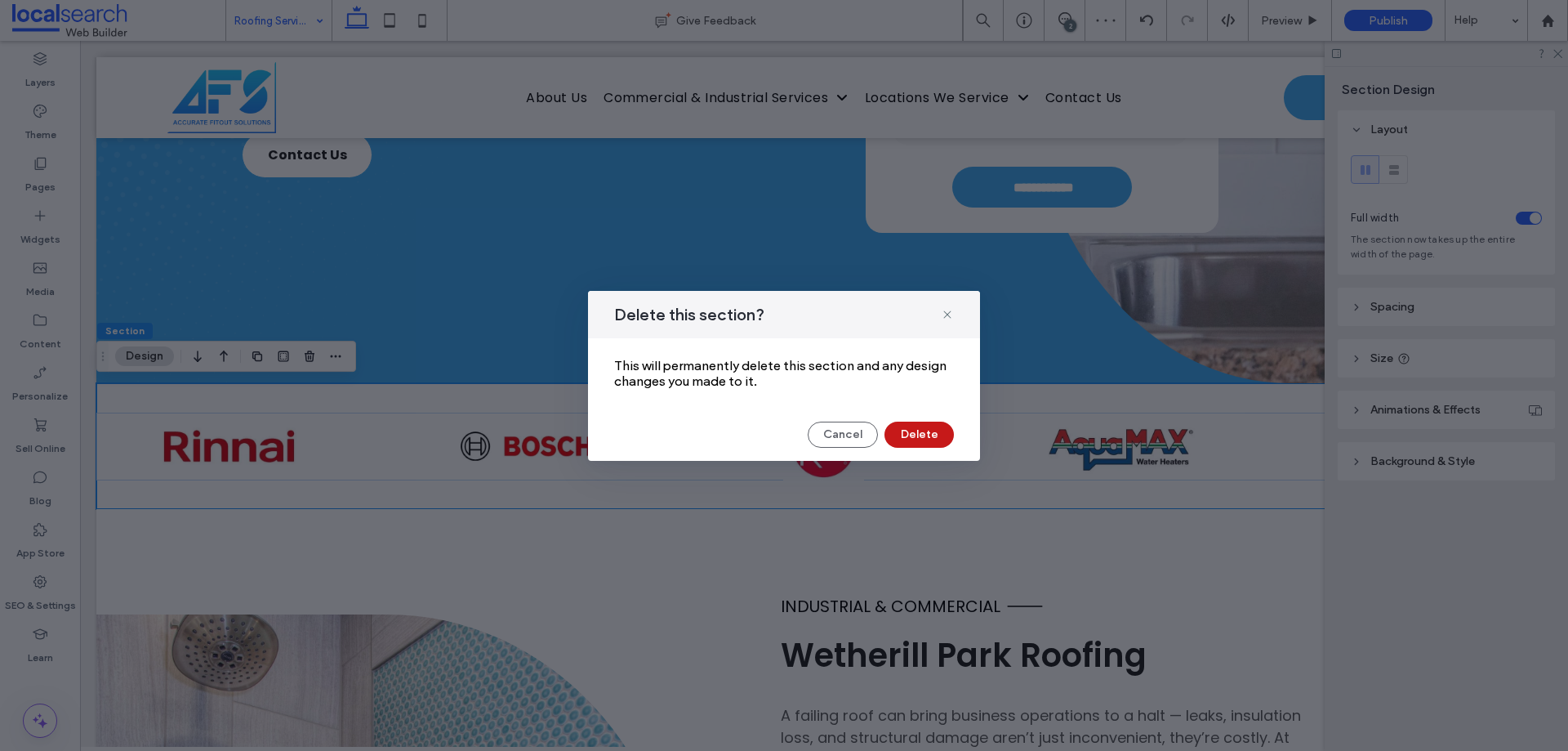 drag, startPoint x: 931, startPoint y: 433, endPoint x: 387, endPoint y: 70, distance: 653.9916 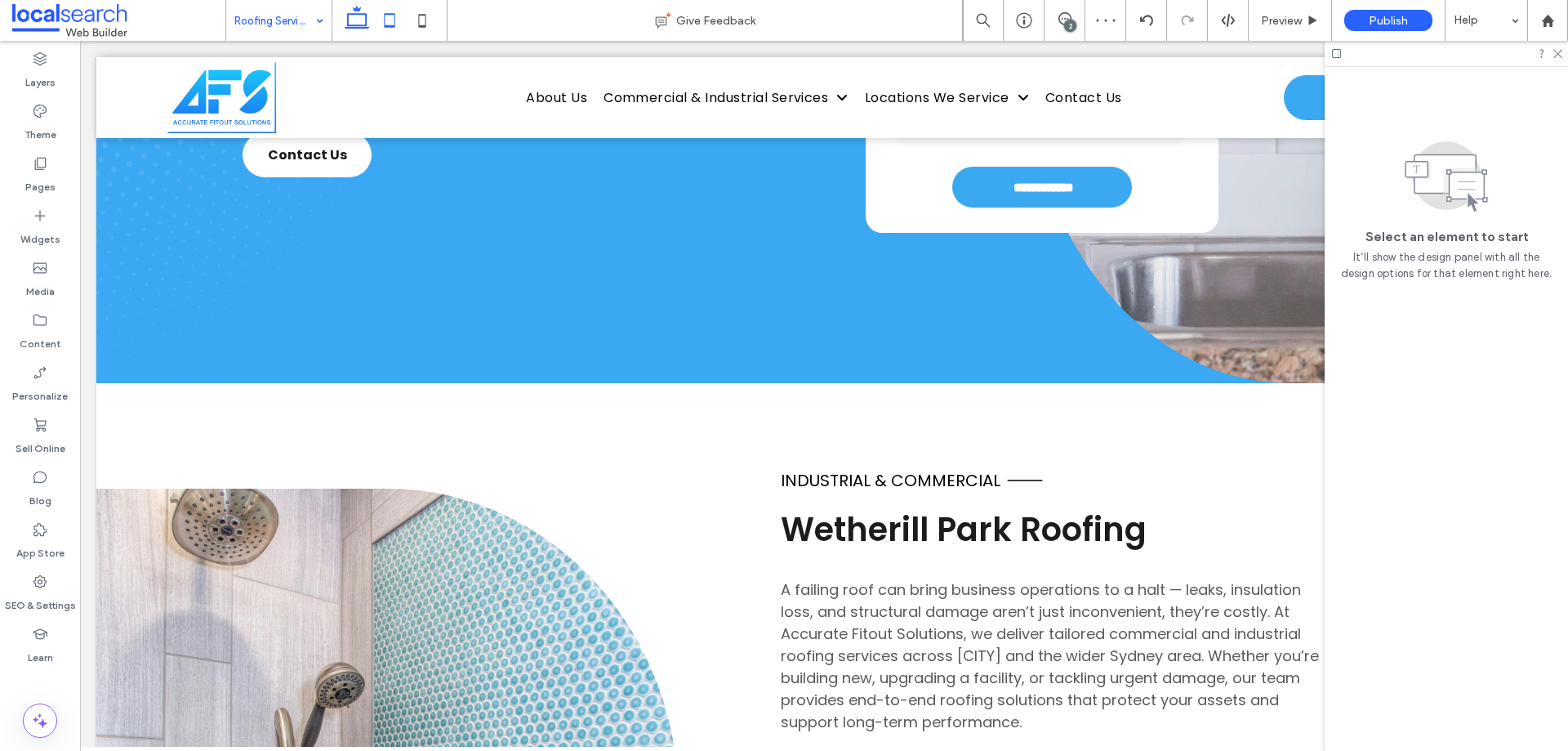 click 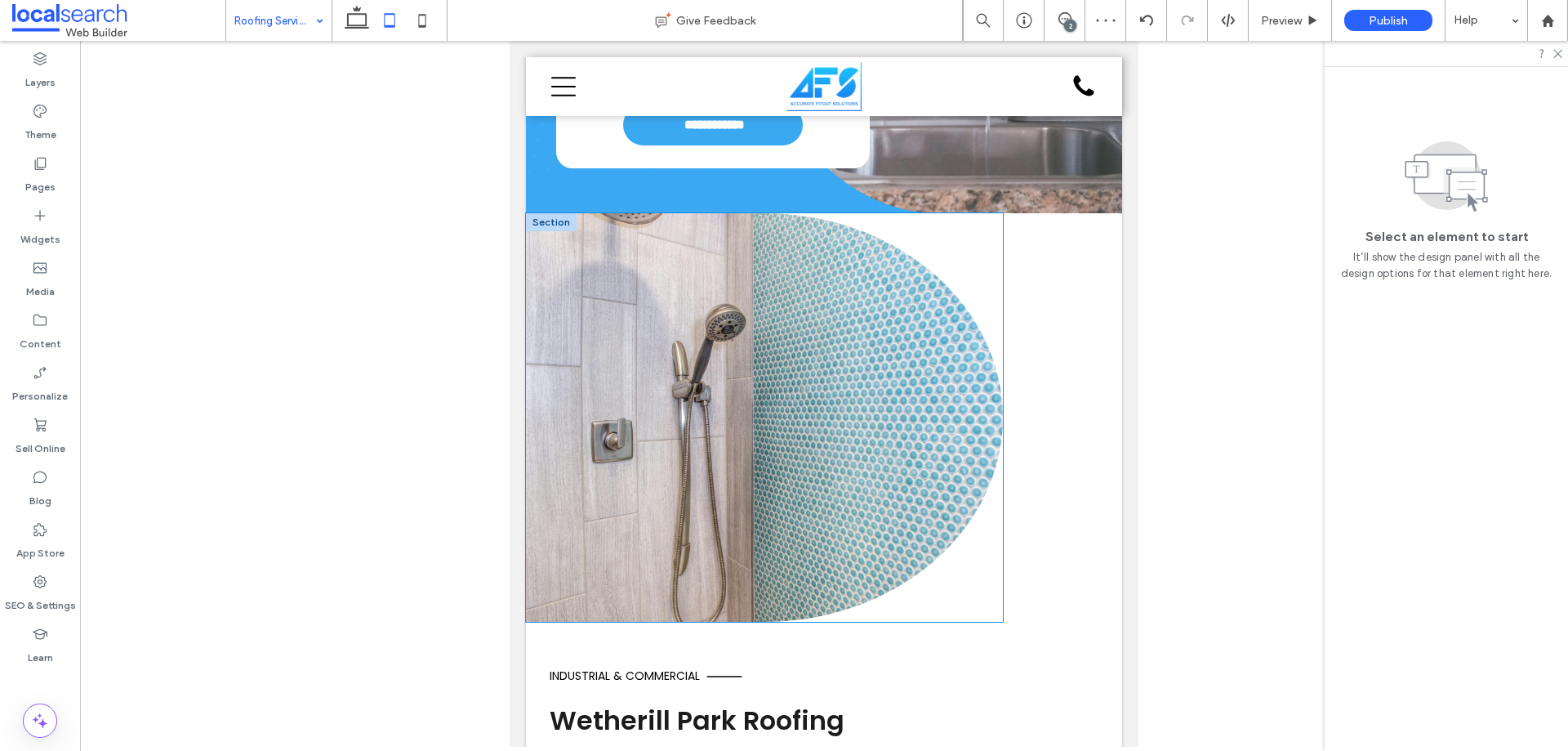 scroll, scrollTop: 654, scrollLeft: 0, axis: vertical 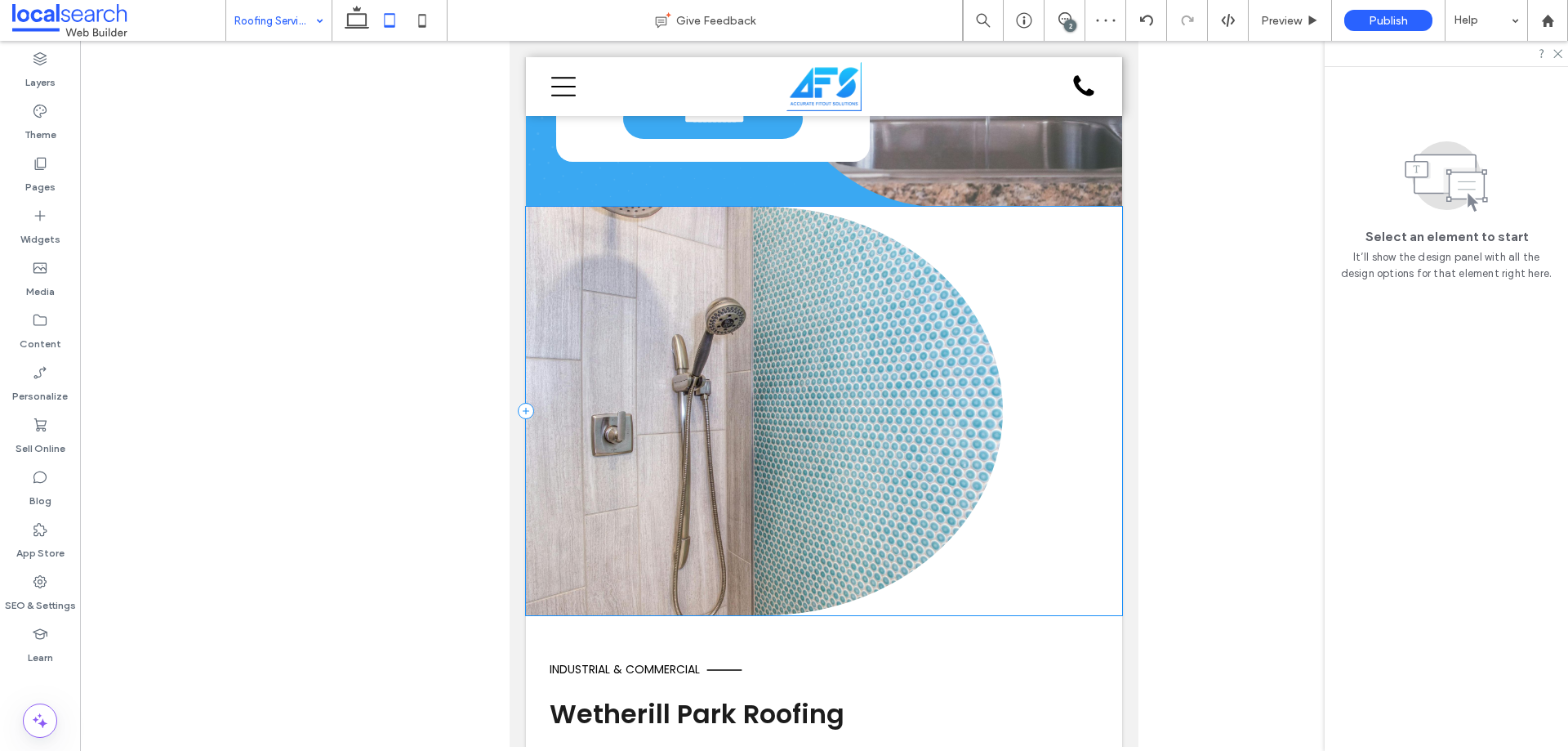 click on "Home
About Us
Commercial & Industrial Services
HVAC Services
Partitioning & Facade
Gas Radiant Heaters
Electrical Services
Plumbing Services
Roofing Services
Building Maintenance
Property Maintenance
Glass & Glazing
Locations We Service
Wetherill Park
Sydney
Parramatta
Eastern Creek
Prestons
Mascot
Auburn
Alexandria
Contact Us
Contact us
Phone Icon
Menu Icon
Section
Basic Header" at bounding box center (824, 1713) 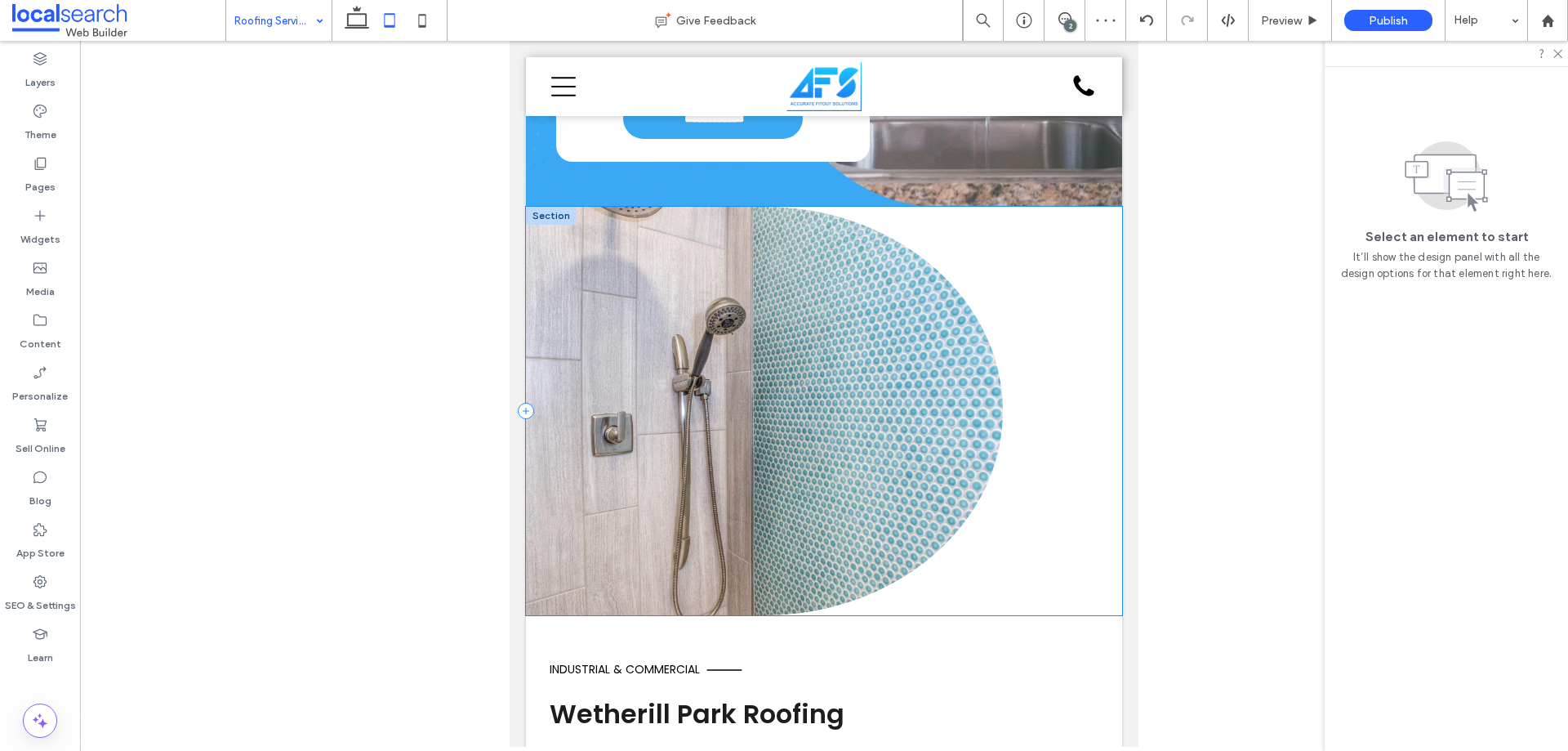 click on "Button" at bounding box center [824, 411] 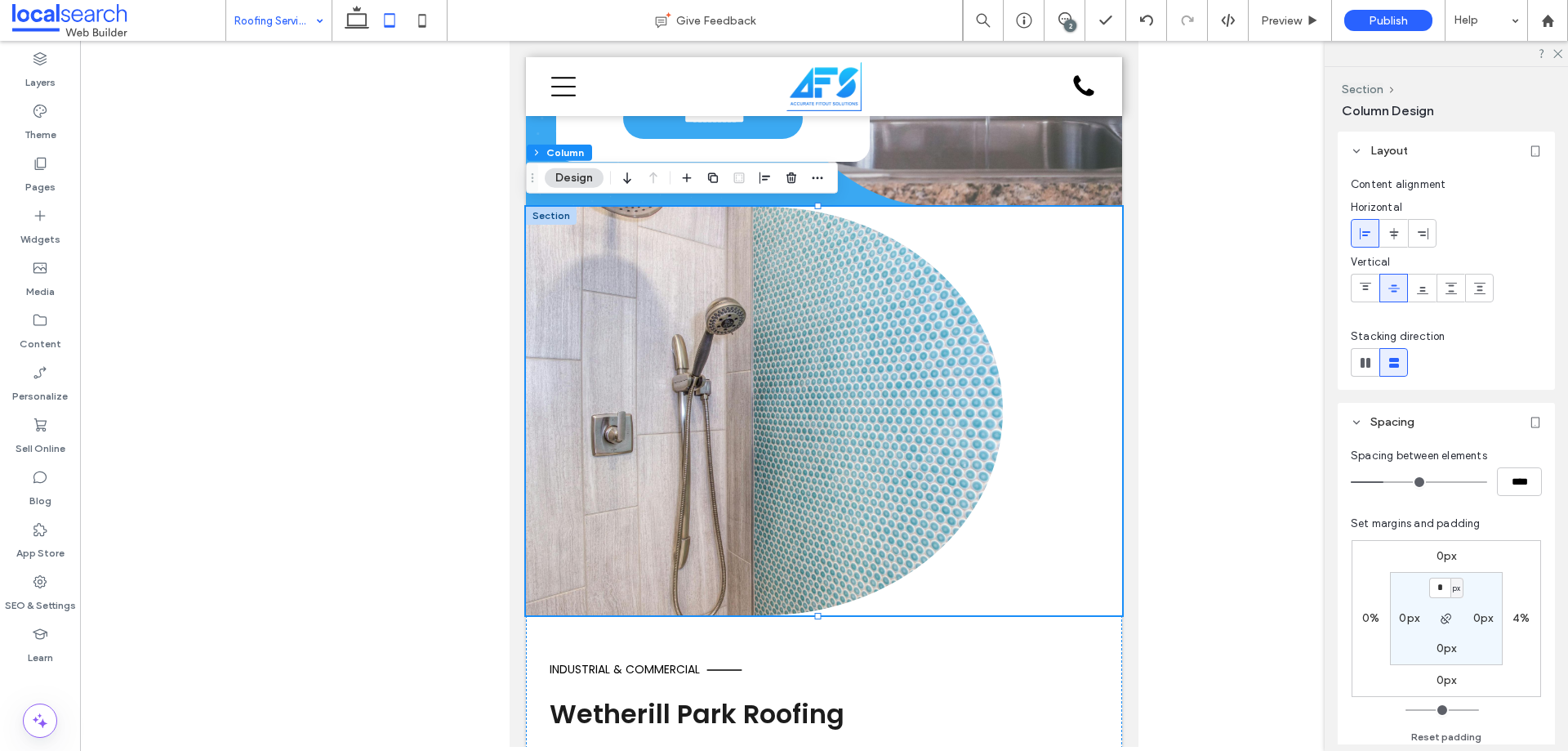 click on "px" at bounding box center [1456, 588] 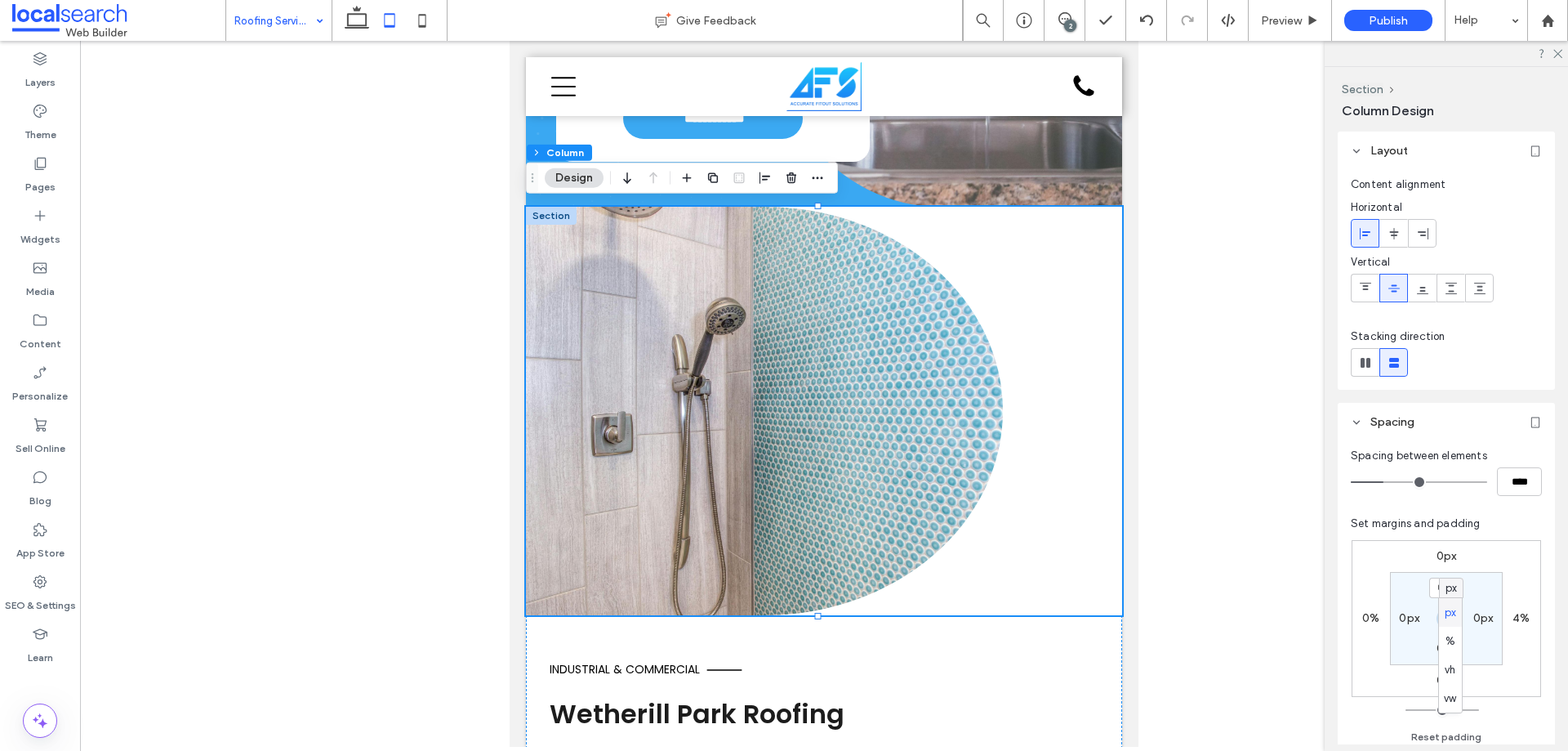 click on "%" at bounding box center [1450, 641] 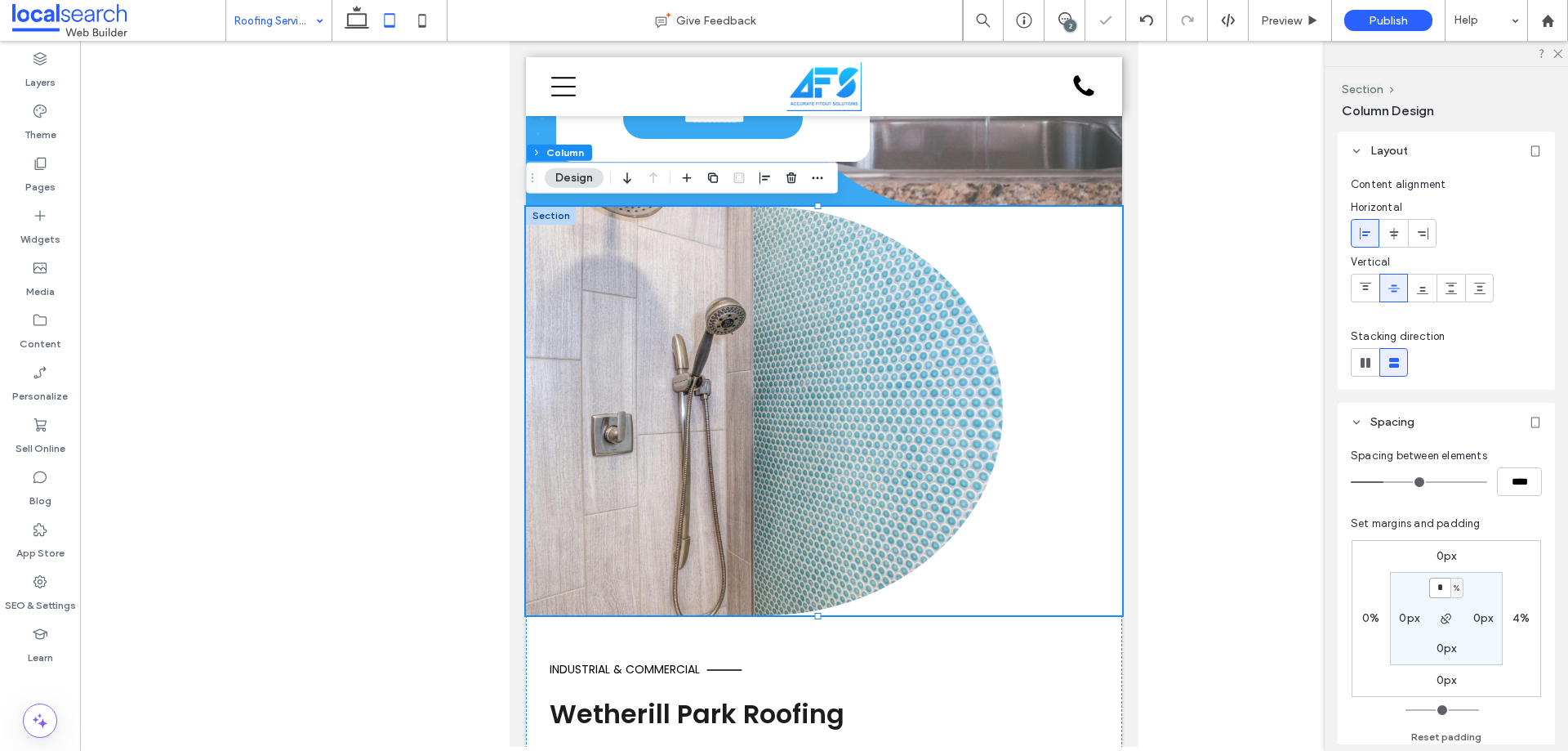 click on "*" at bounding box center (1440, 588) 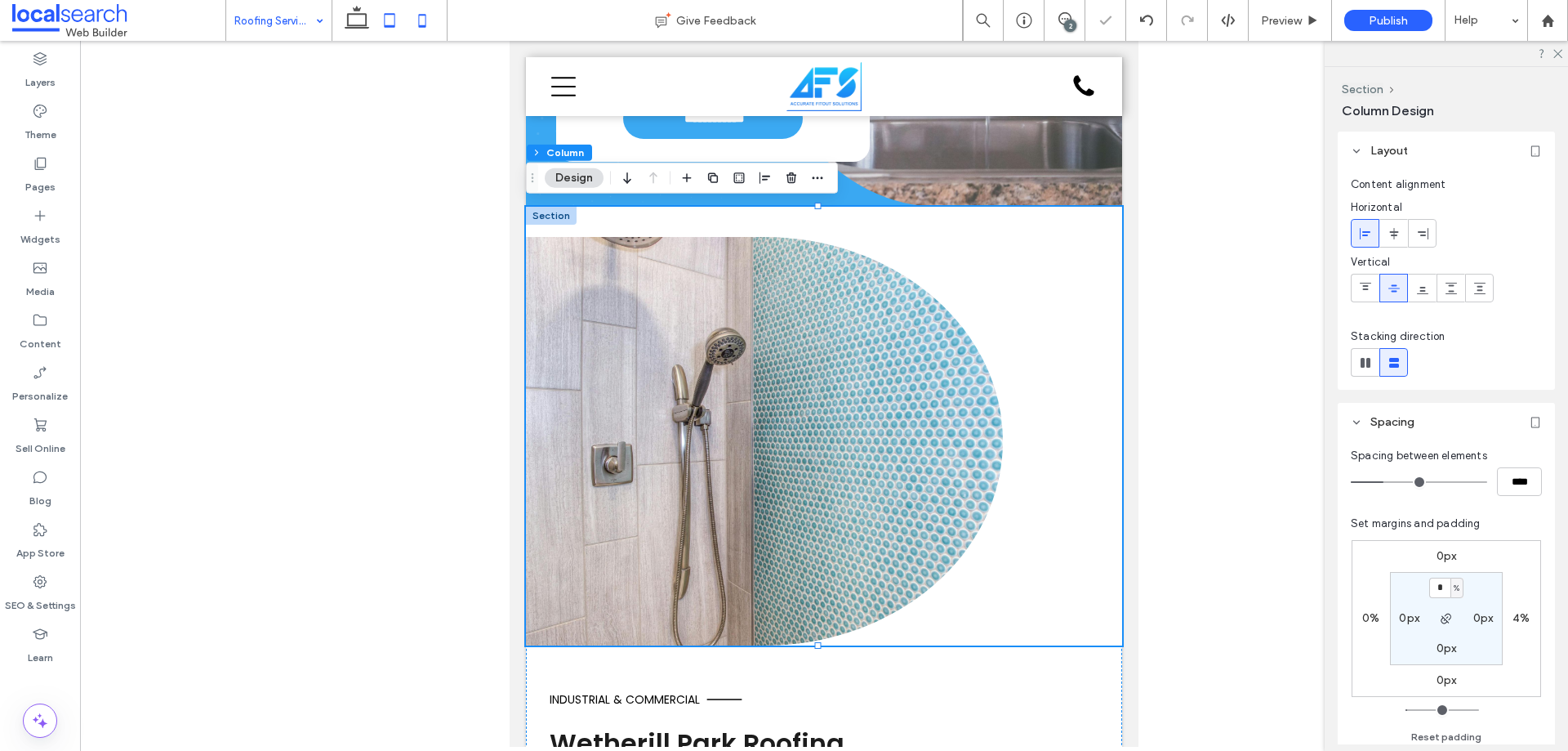 click 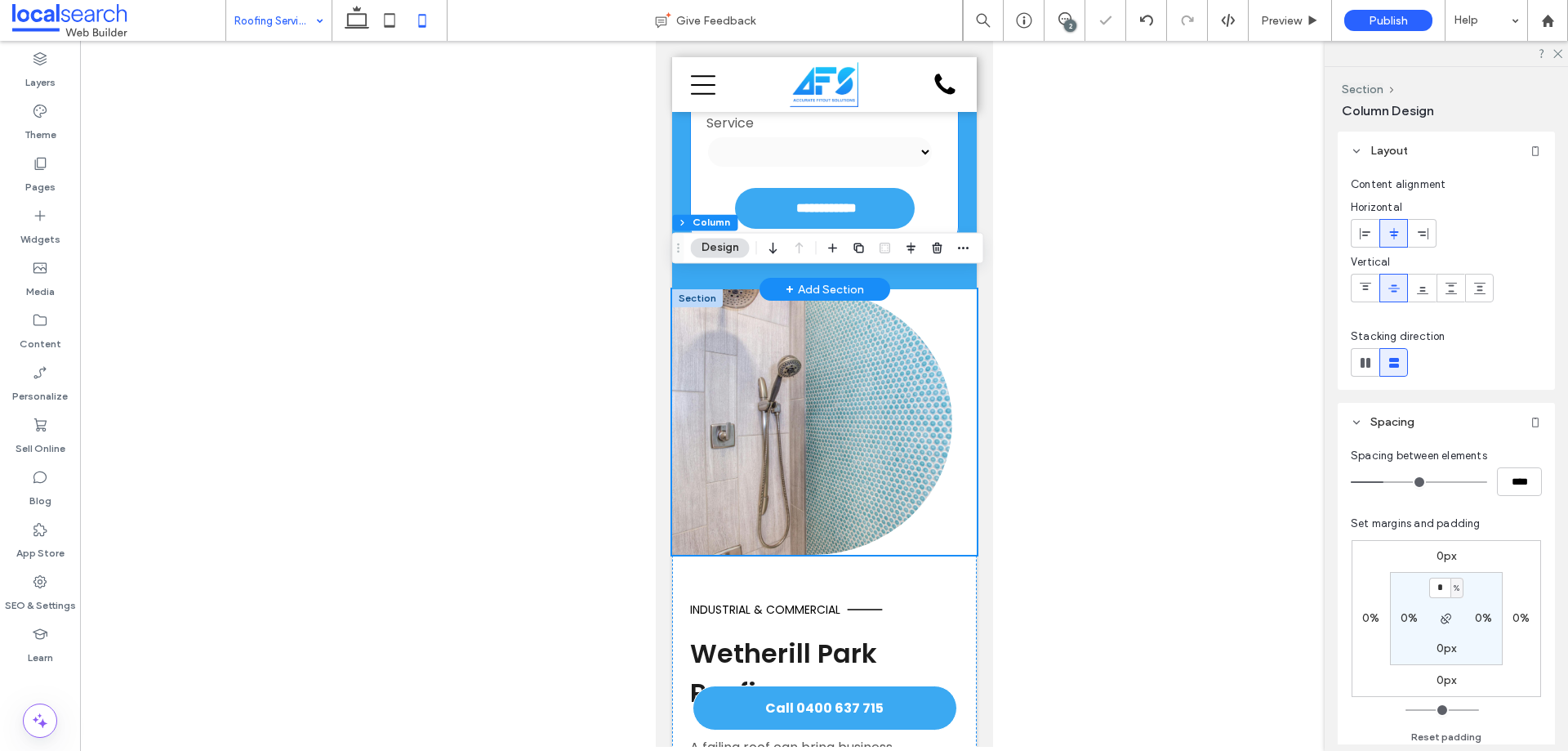scroll, scrollTop: 854, scrollLeft: 0, axis: vertical 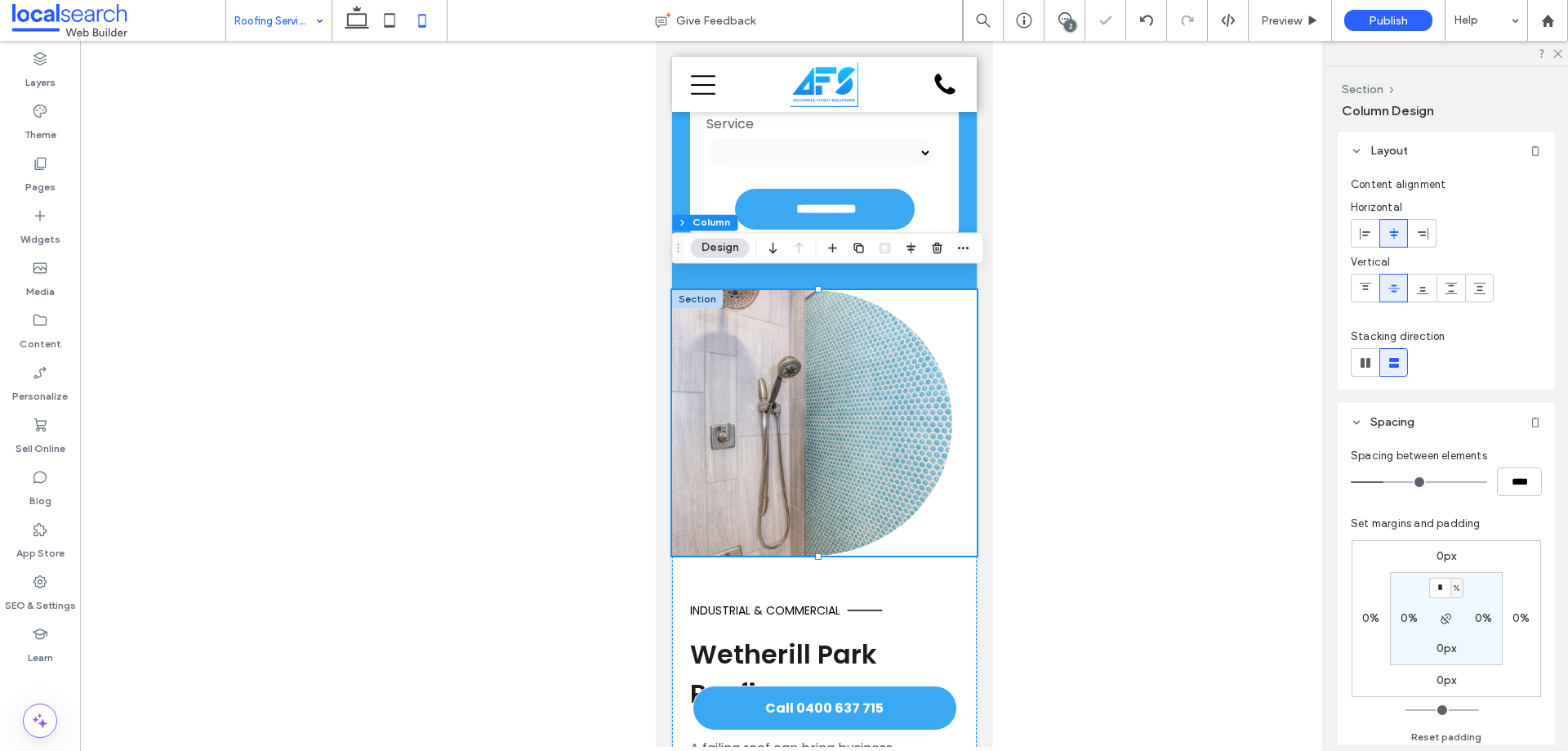 click on "Button" at bounding box center [823, 422] 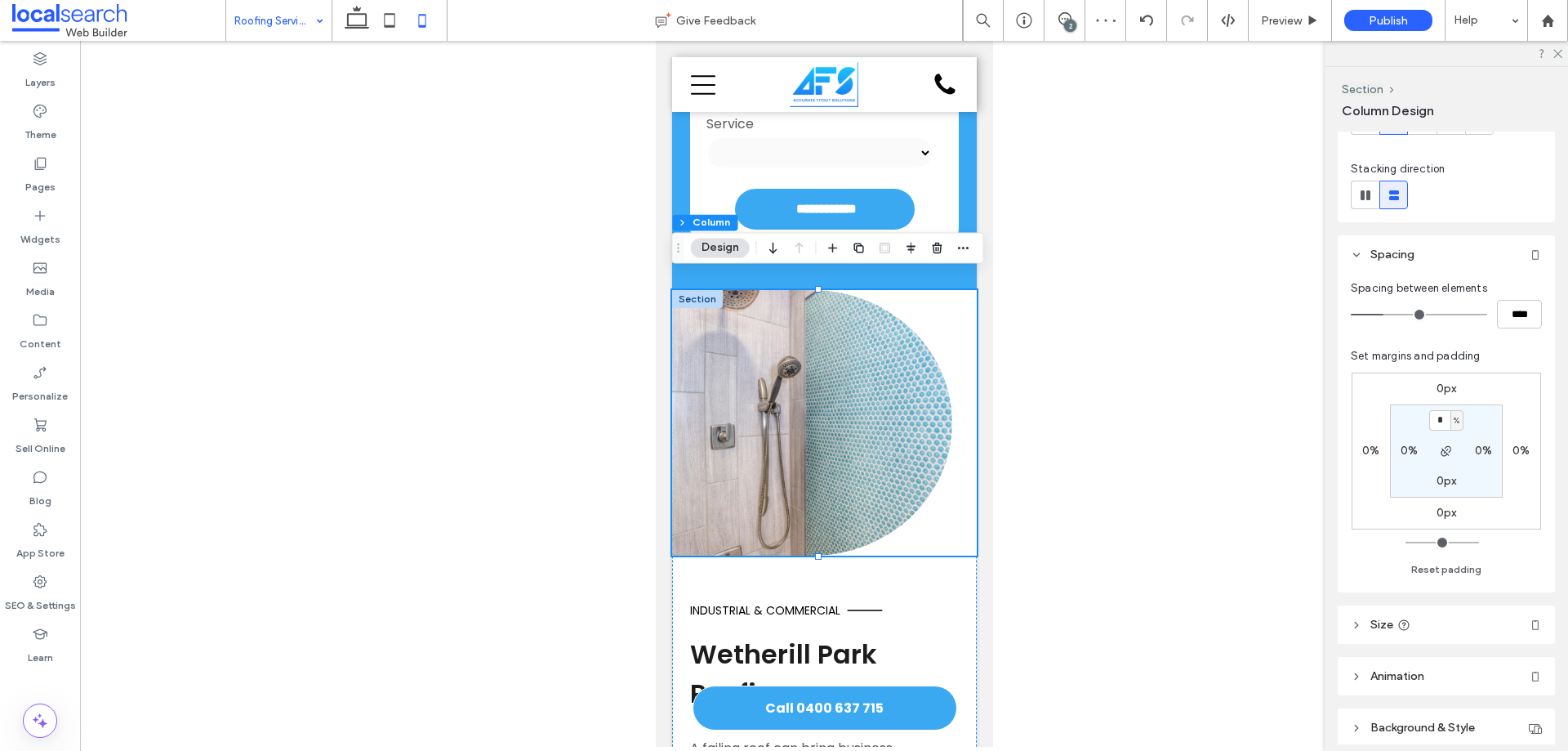 scroll, scrollTop: 235, scrollLeft: 0, axis: vertical 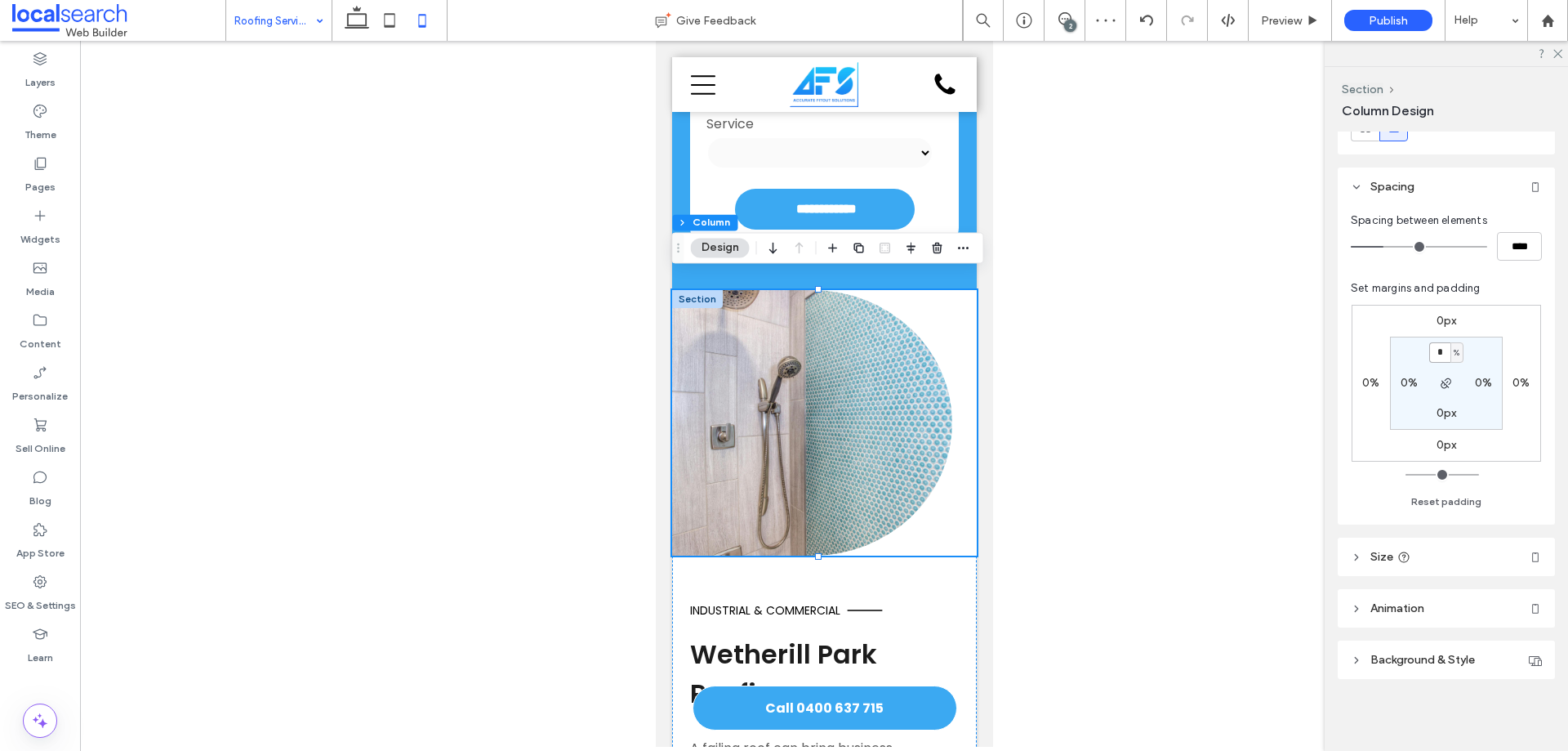 drag, startPoint x: 1432, startPoint y: 357, endPoint x: 1423, endPoint y: 357, distance: 9 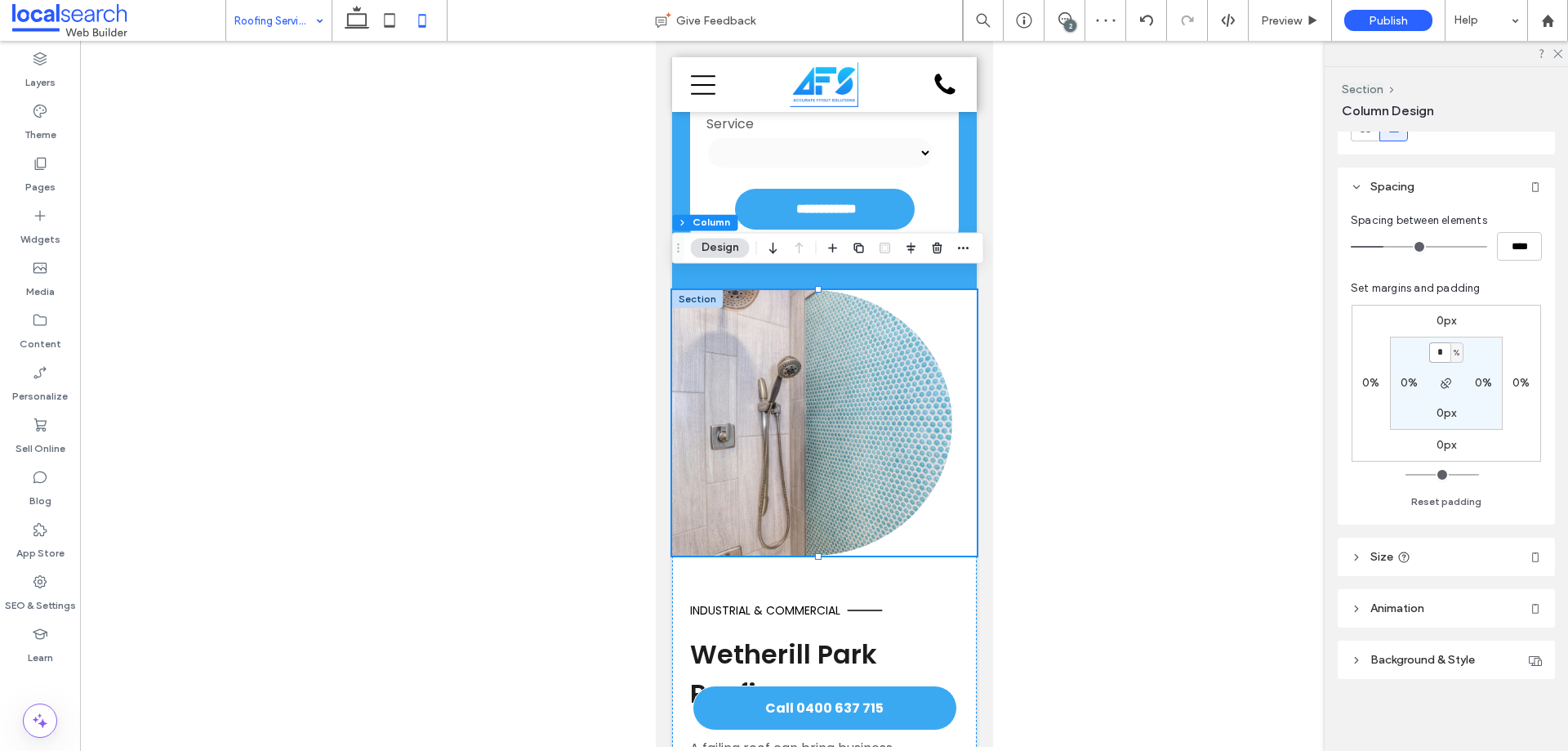 click on "* % 0% 0px 0%" at bounding box center [1446, 383] 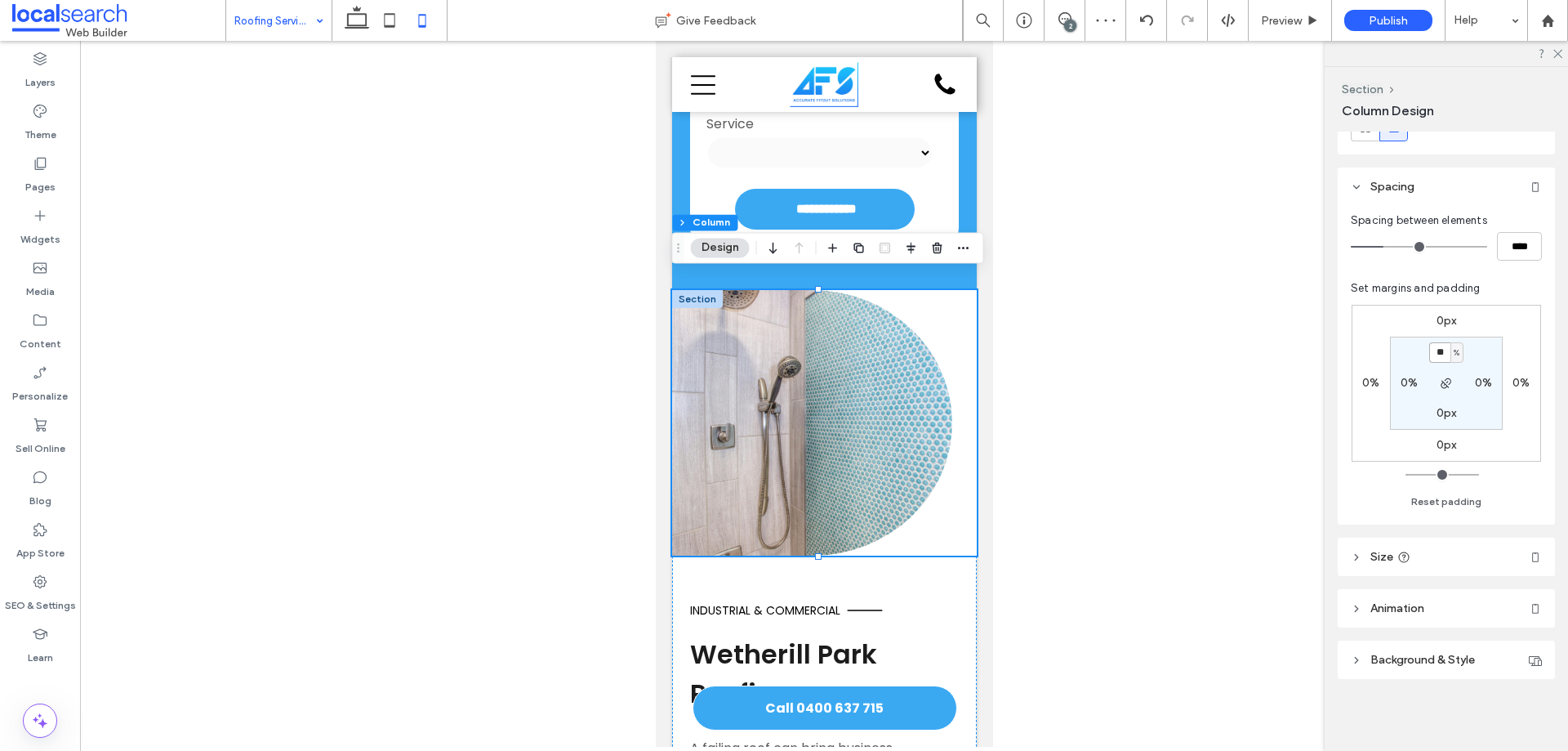 type on "**" 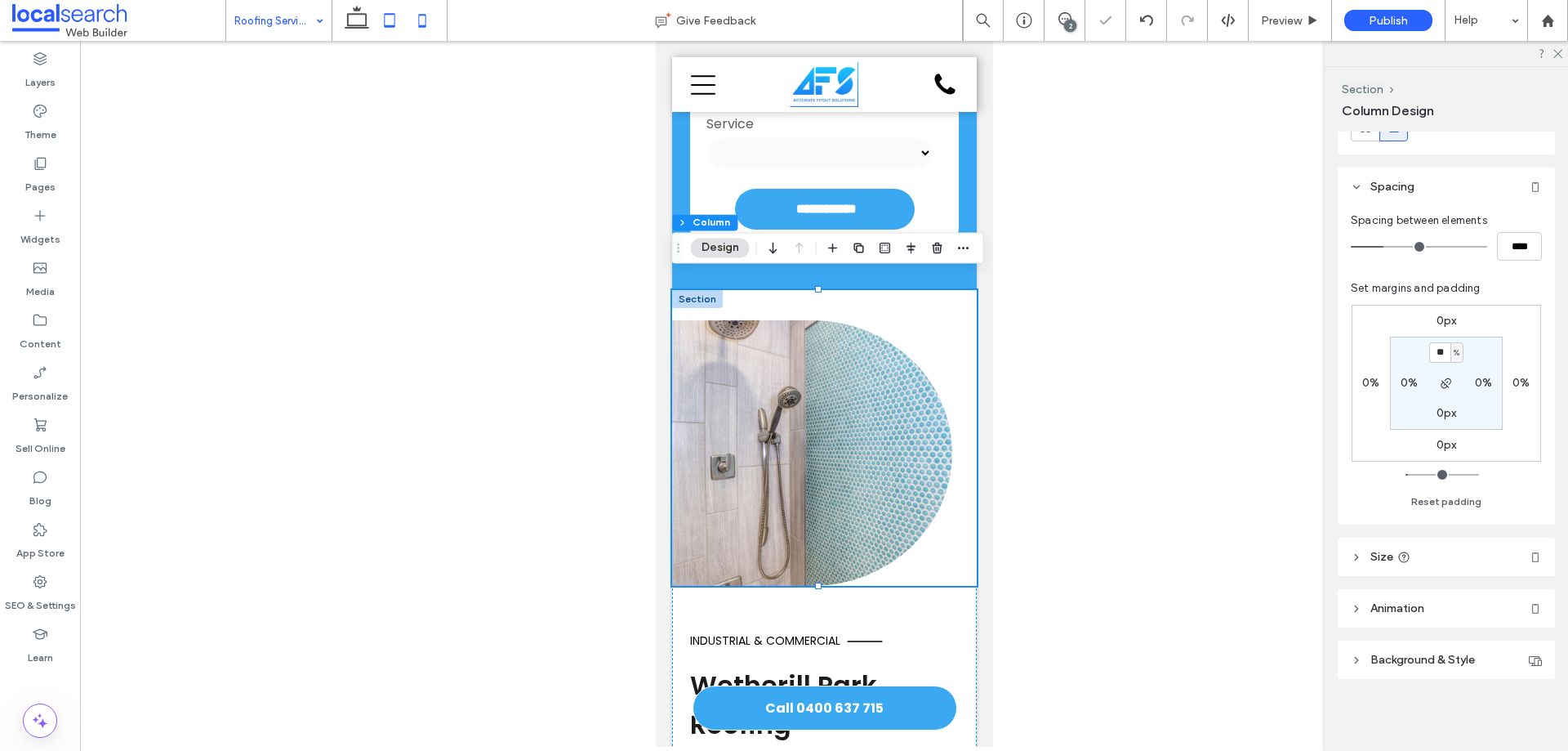 click 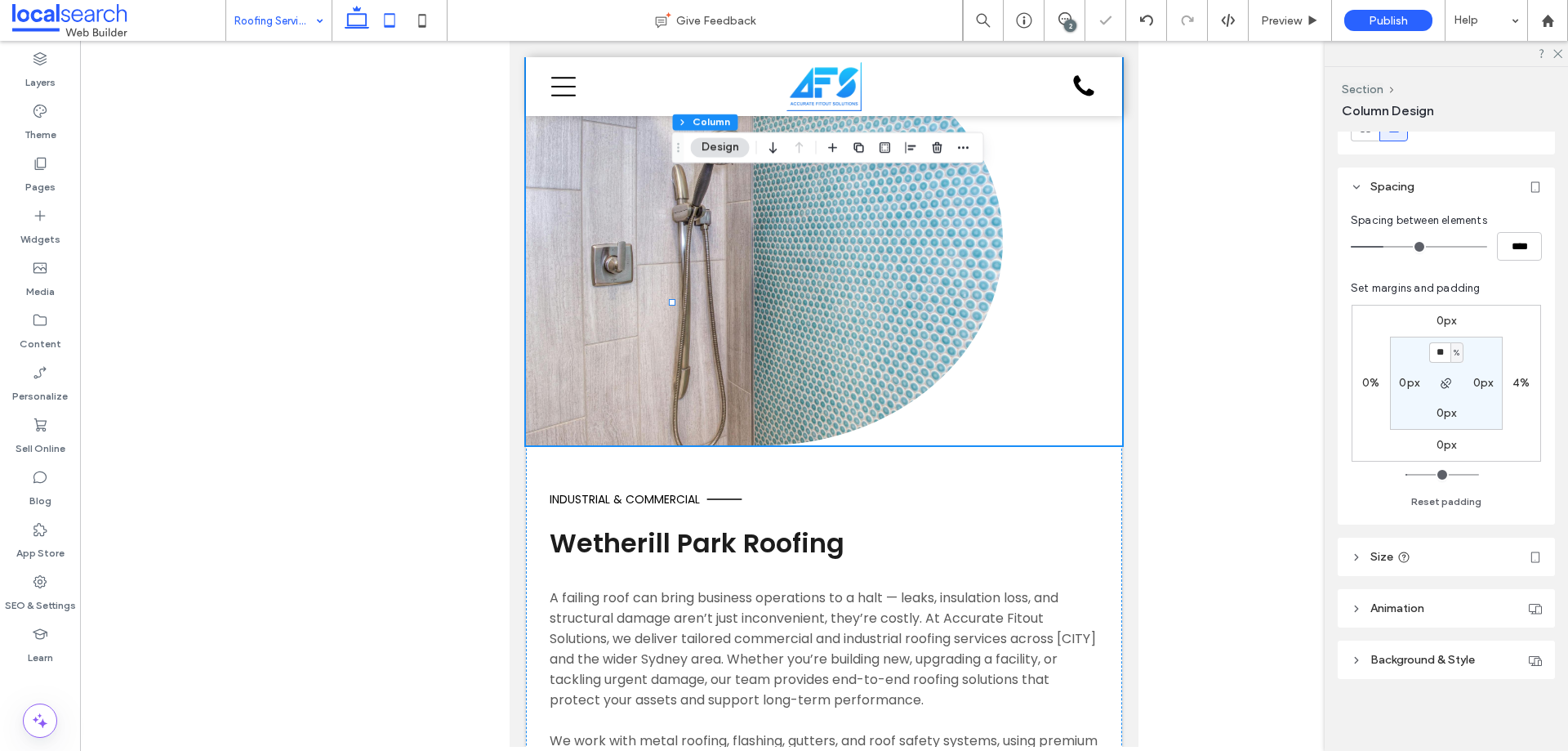 type on "*" 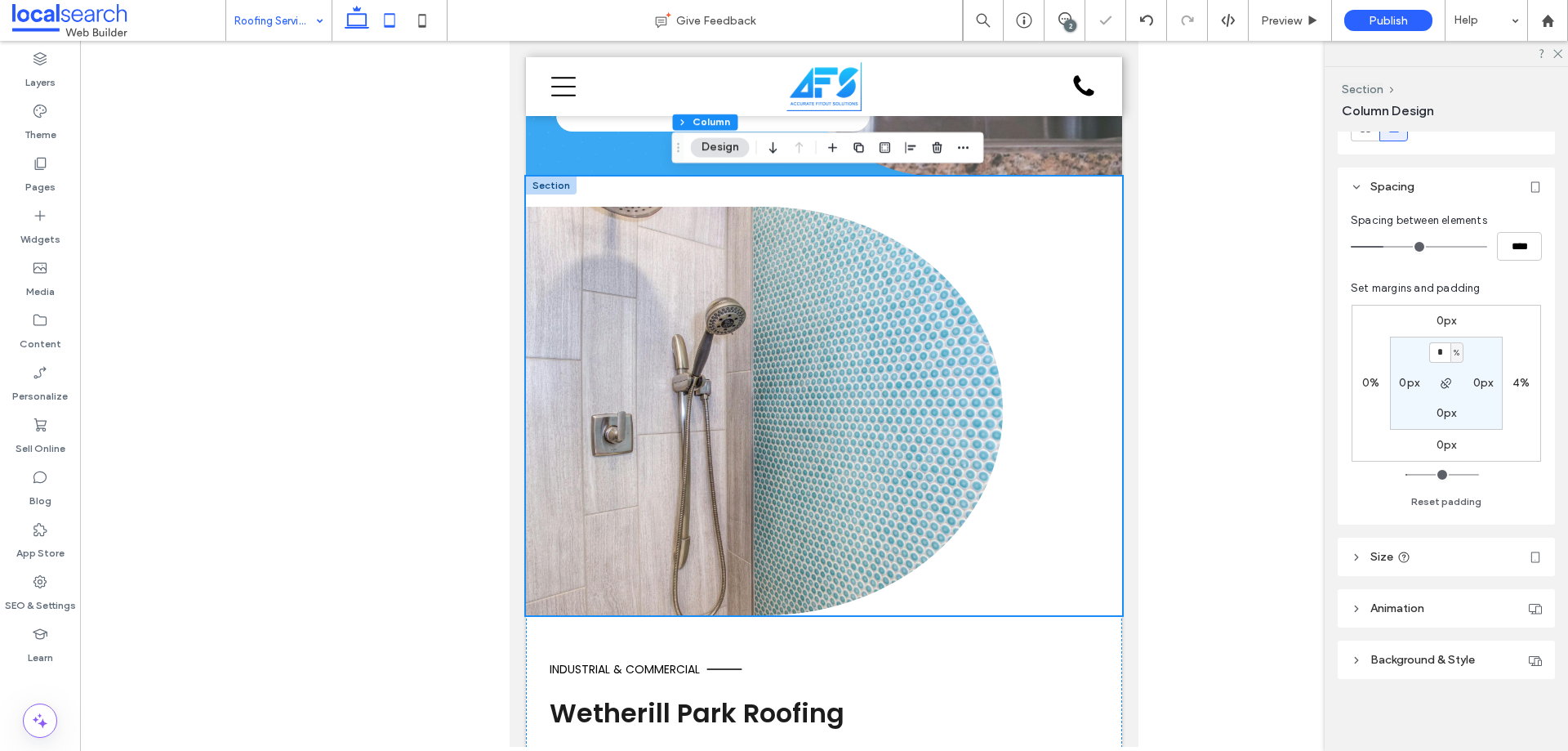 click 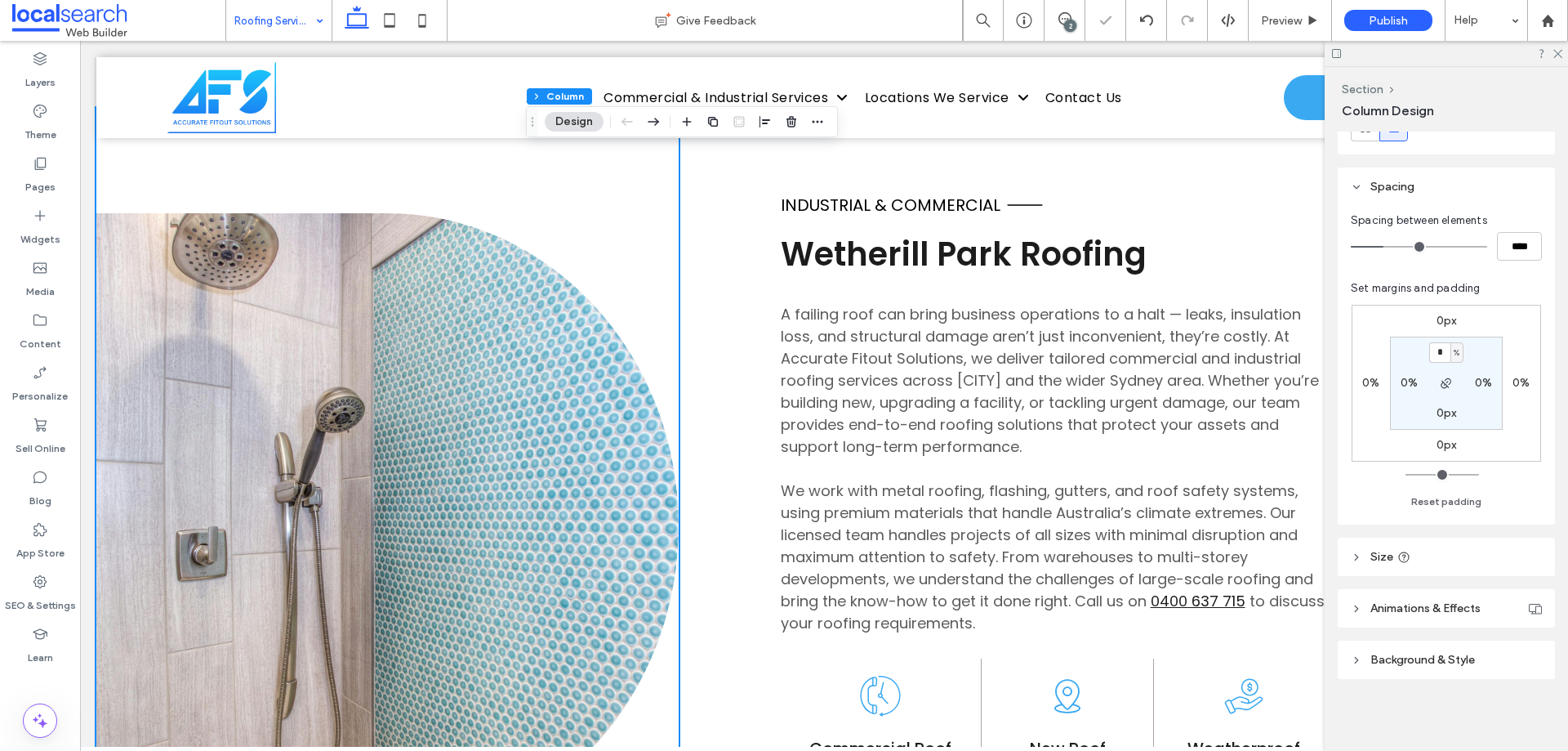 type on "*" 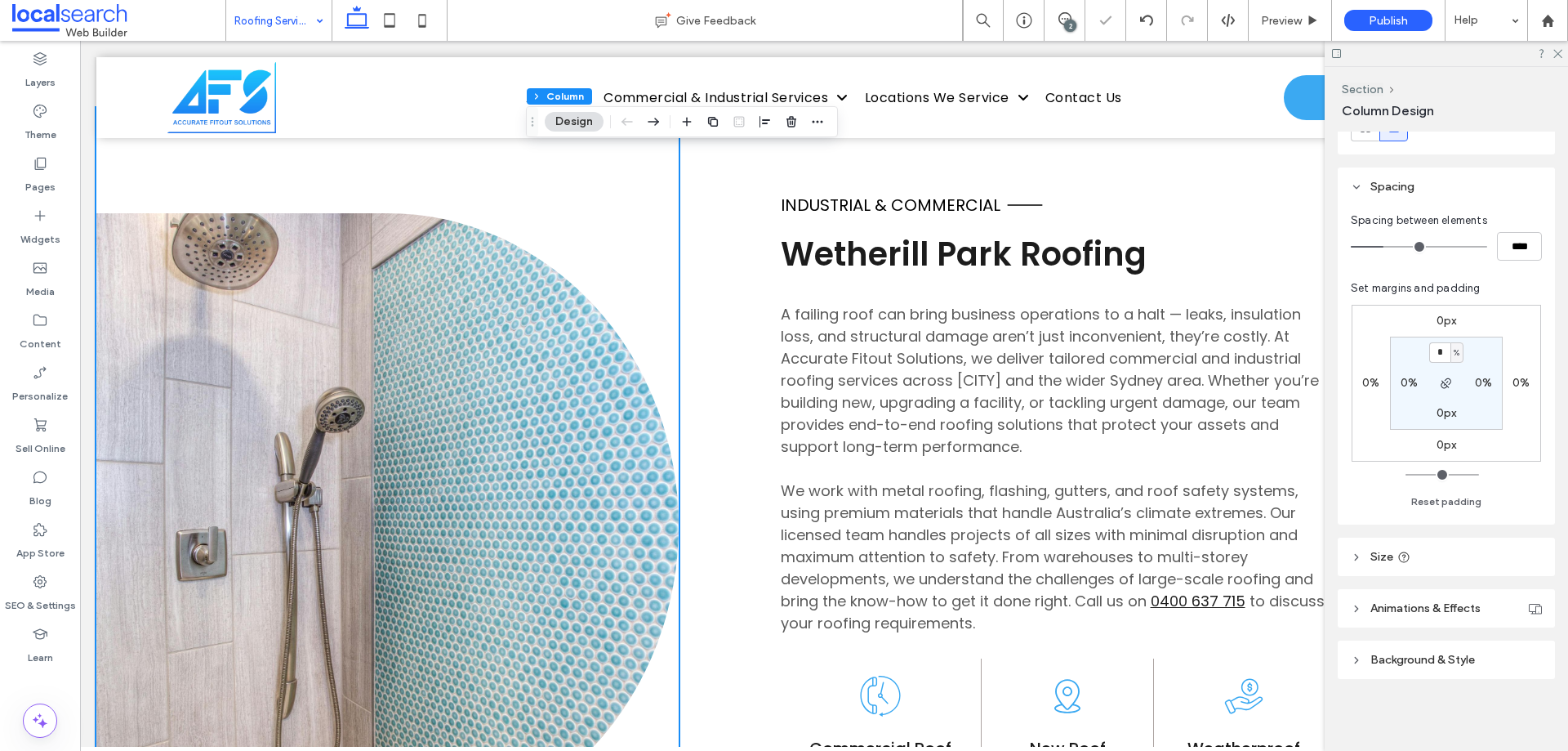 type on "*" 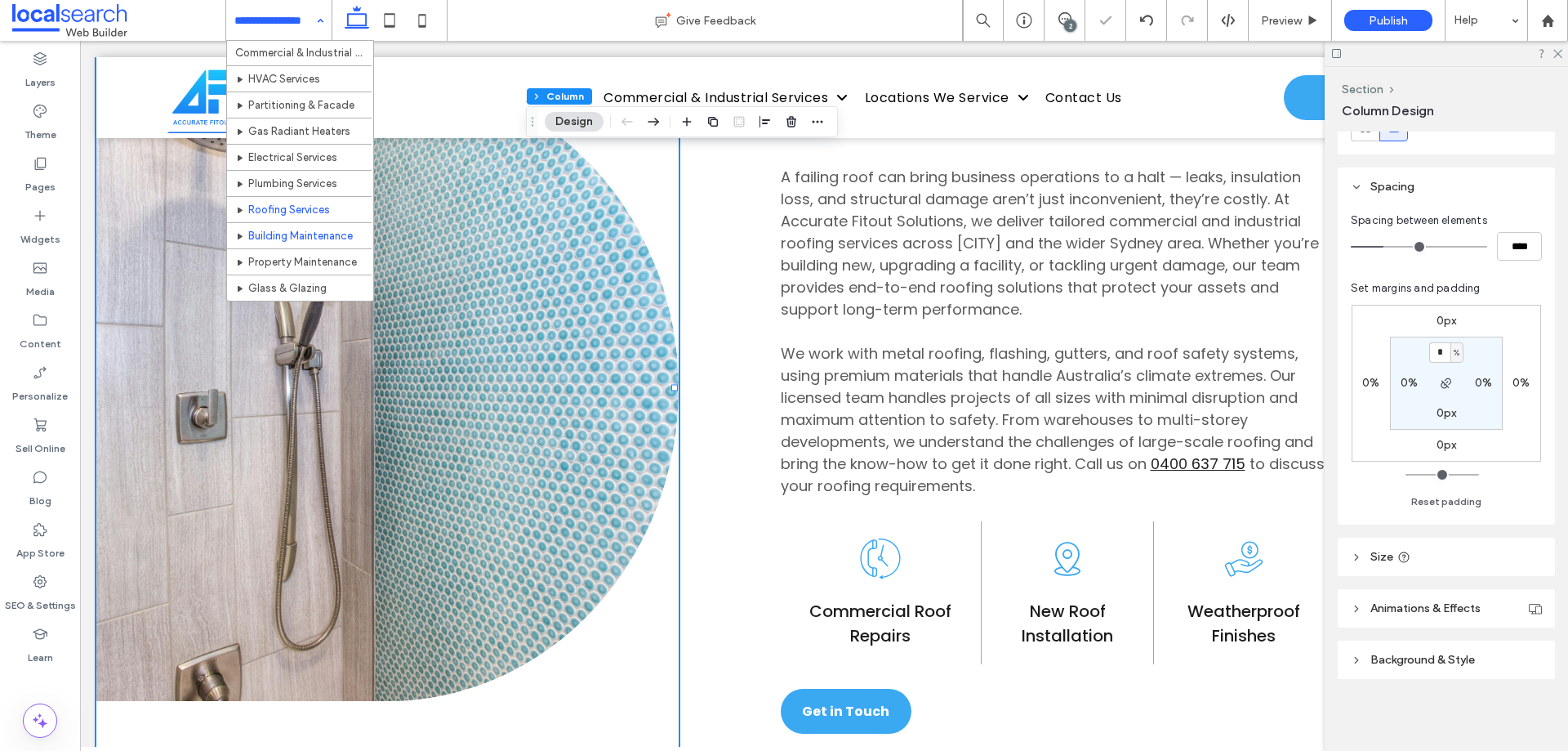scroll, scrollTop: 82, scrollLeft: 0, axis: vertical 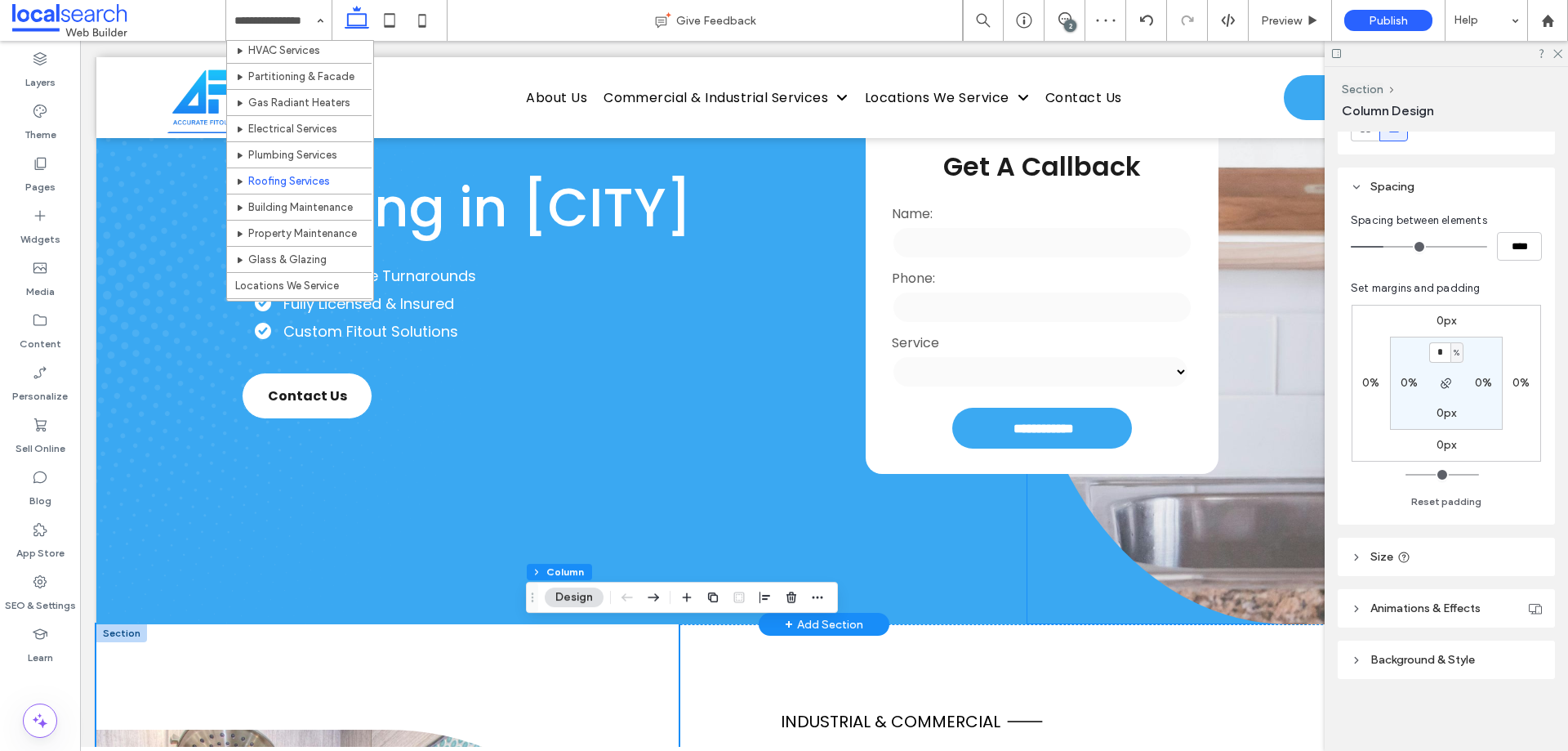 click at bounding box center [1289, 297] 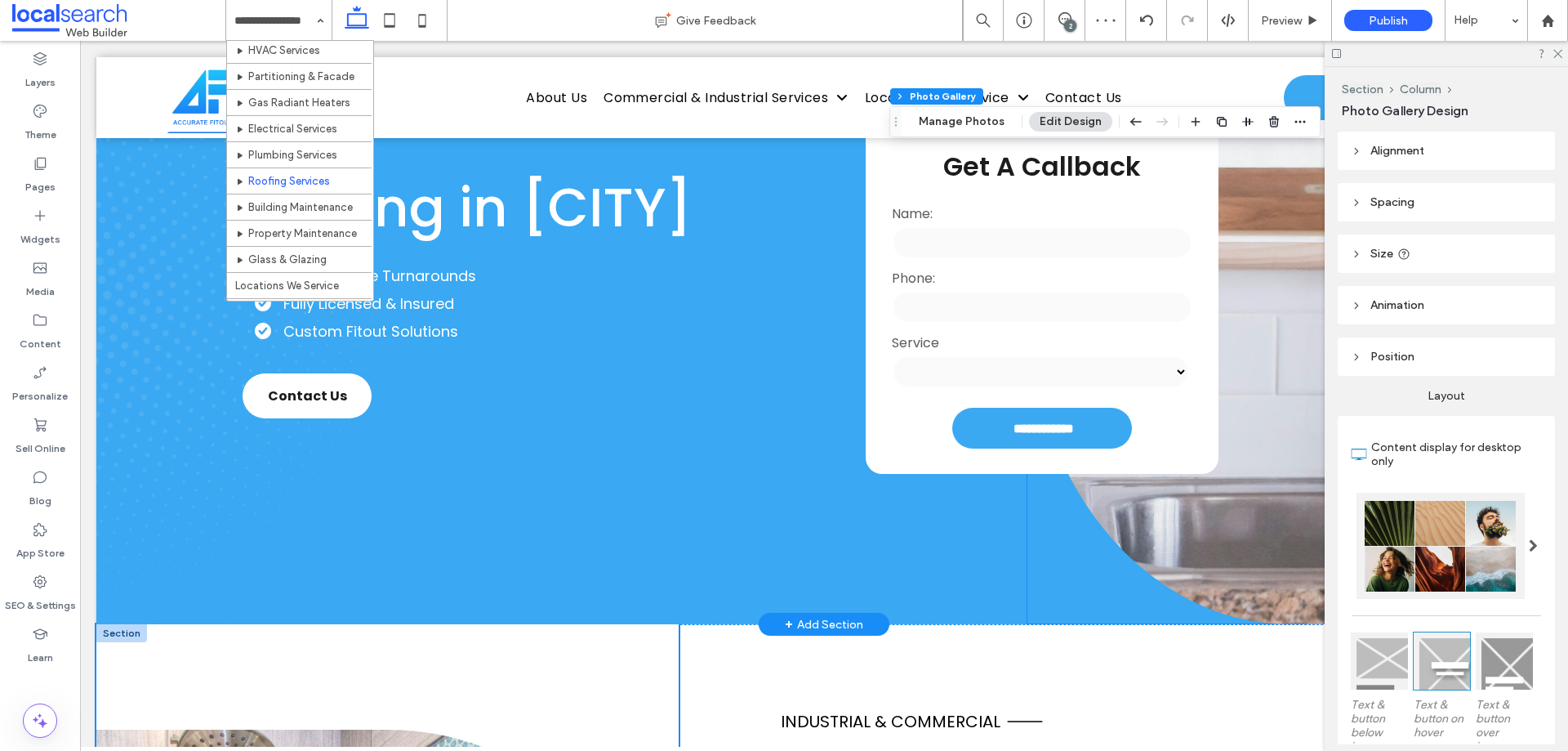 click at bounding box center [1289, 297] 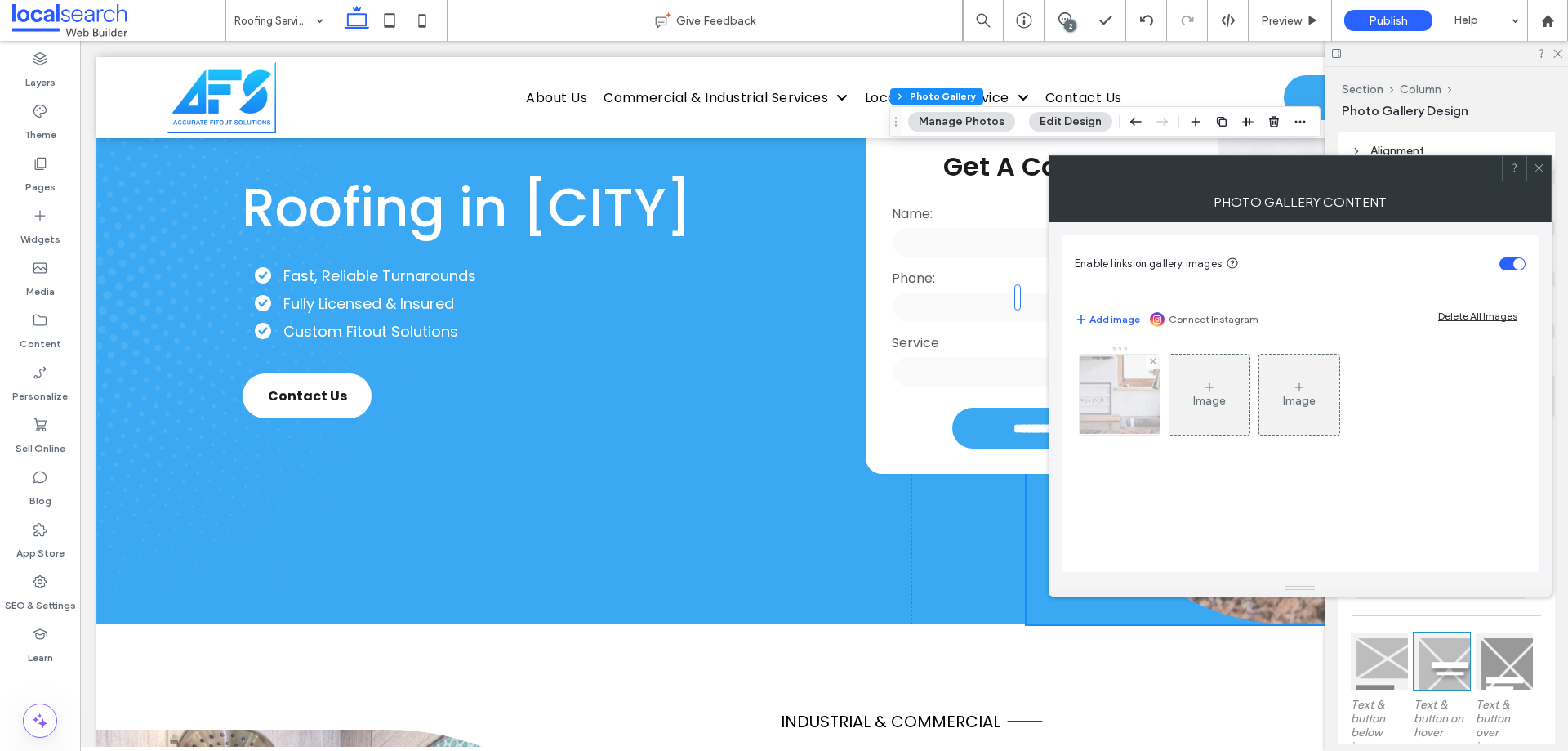 click at bounding box center [1120, 395] 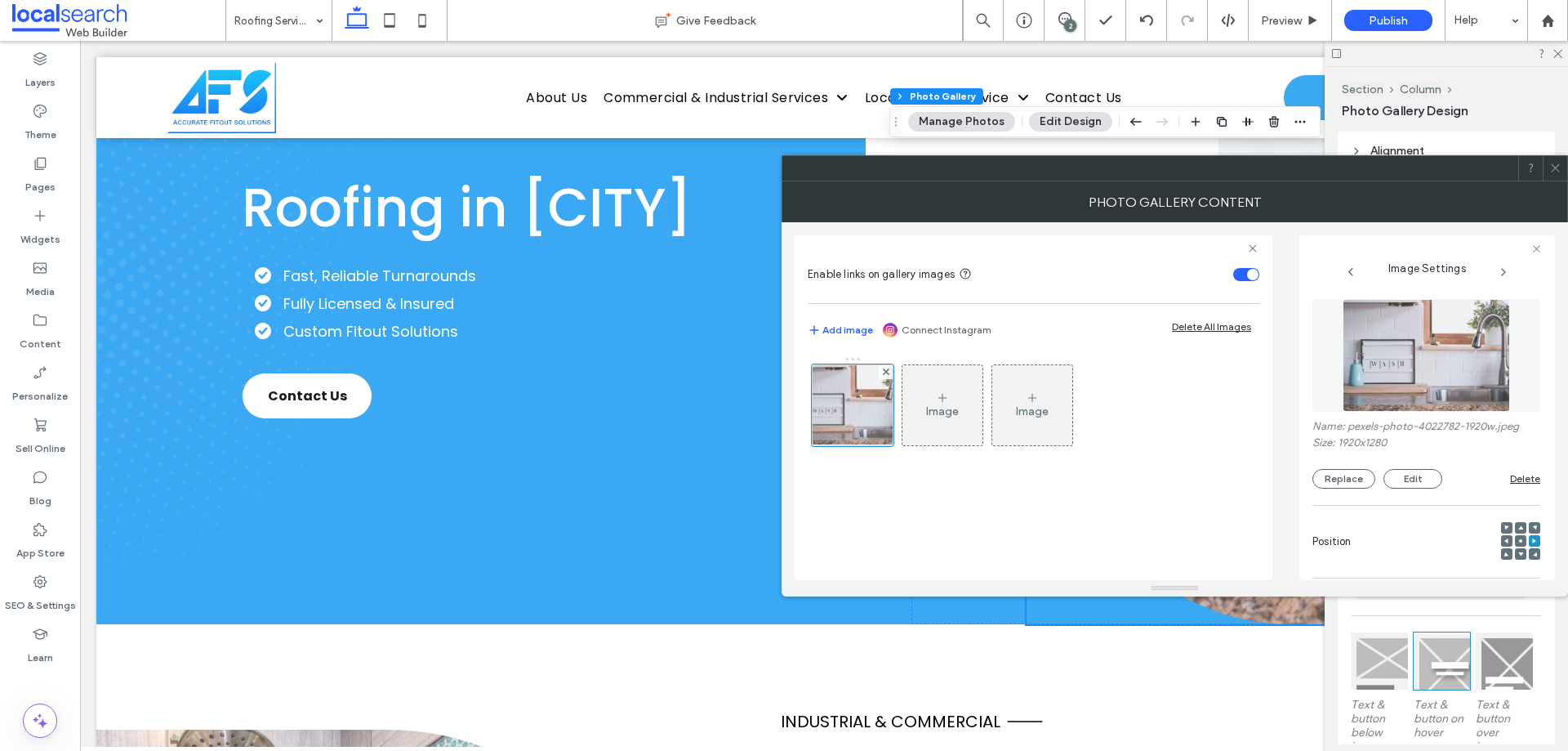 scroll, scrollTop: 467, scrollLeft: 0, axis: vertical 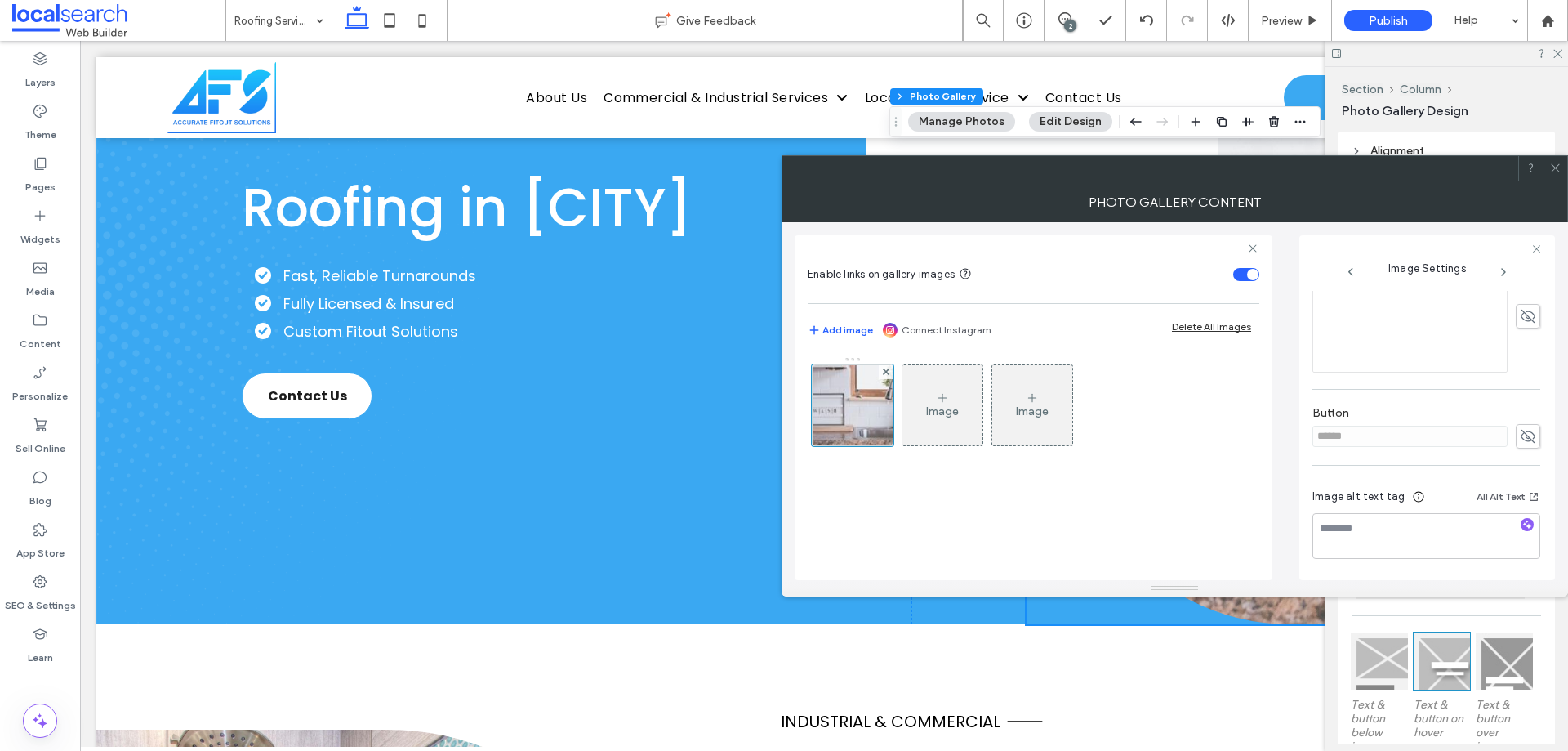 click on "******" at bounding box center [1426, 436] 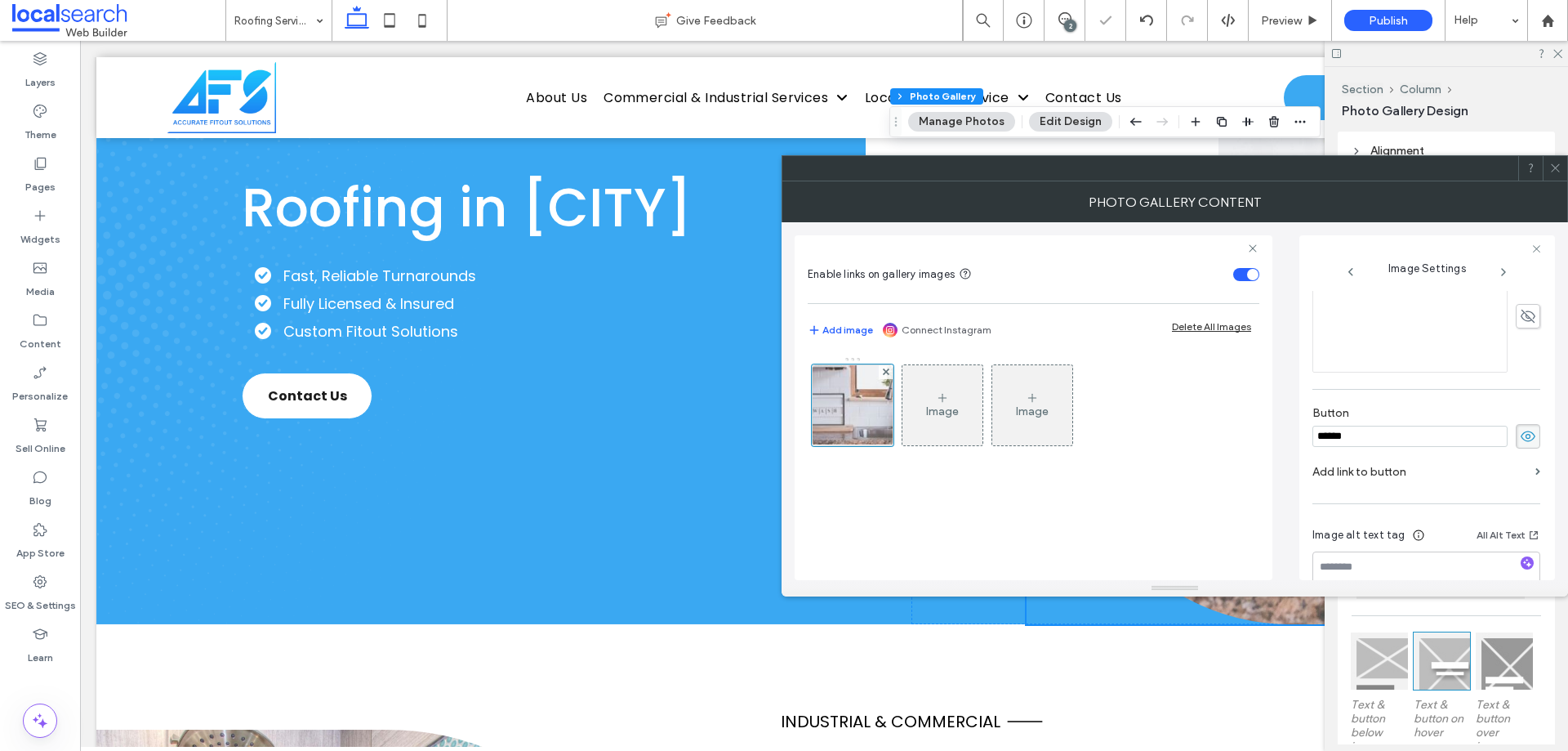 click 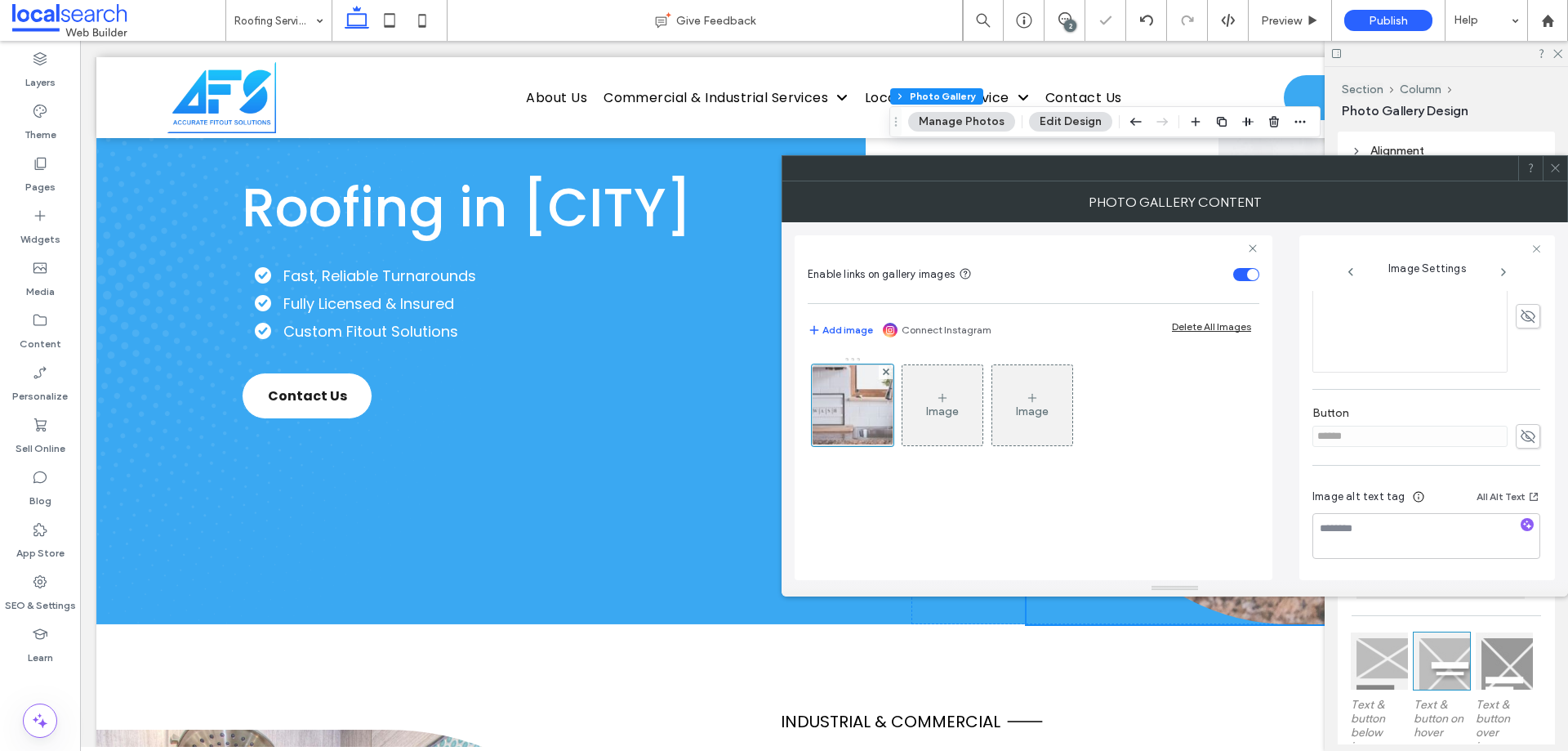 click on "Image Settings Name: pexels-photo-4022782-1920w.jpeg Size: 1920x1280 Replace Edit Delete Position Edit Link Title Description Button ****** Image alt text tag All Alt Text" at bounding box center (1427, 408) 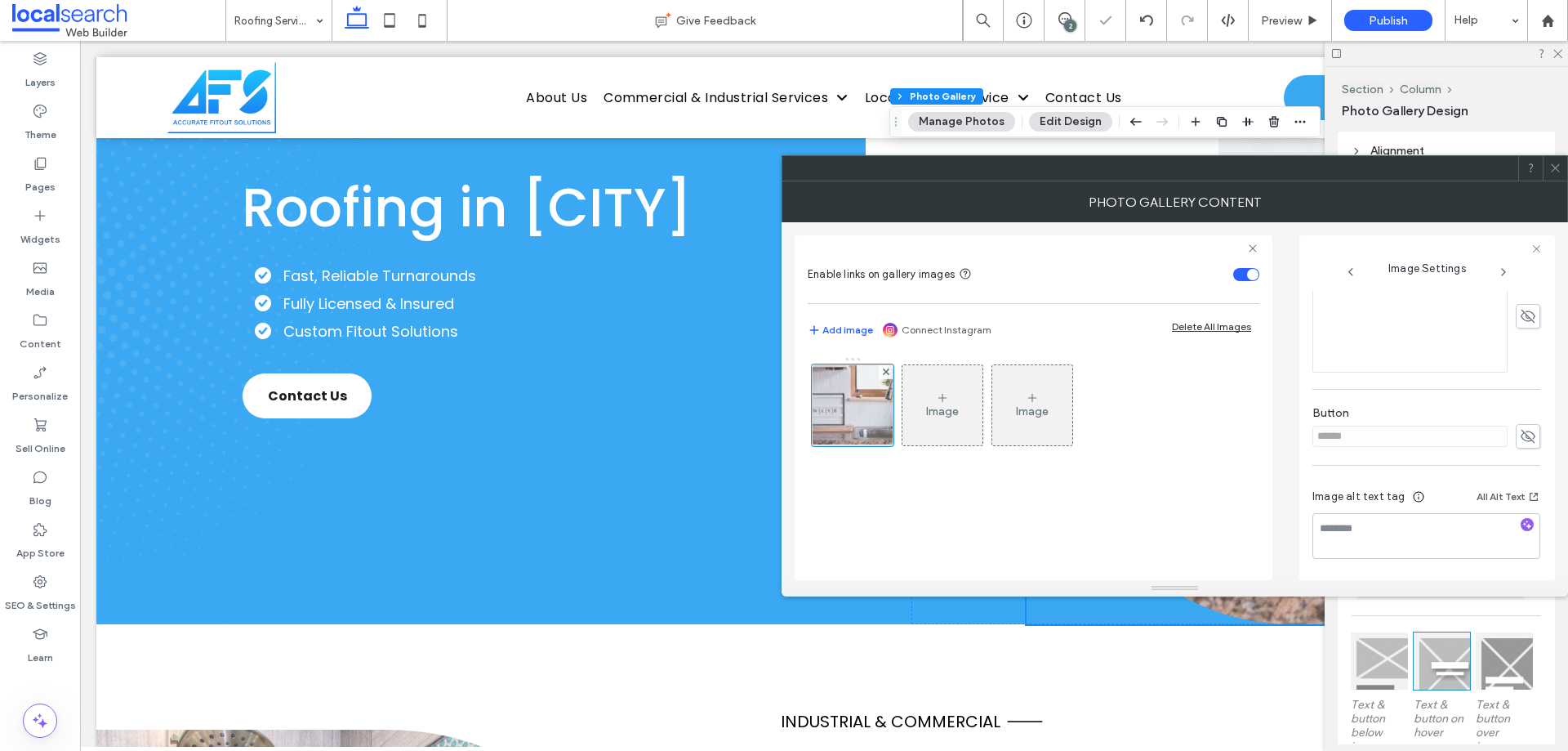 click 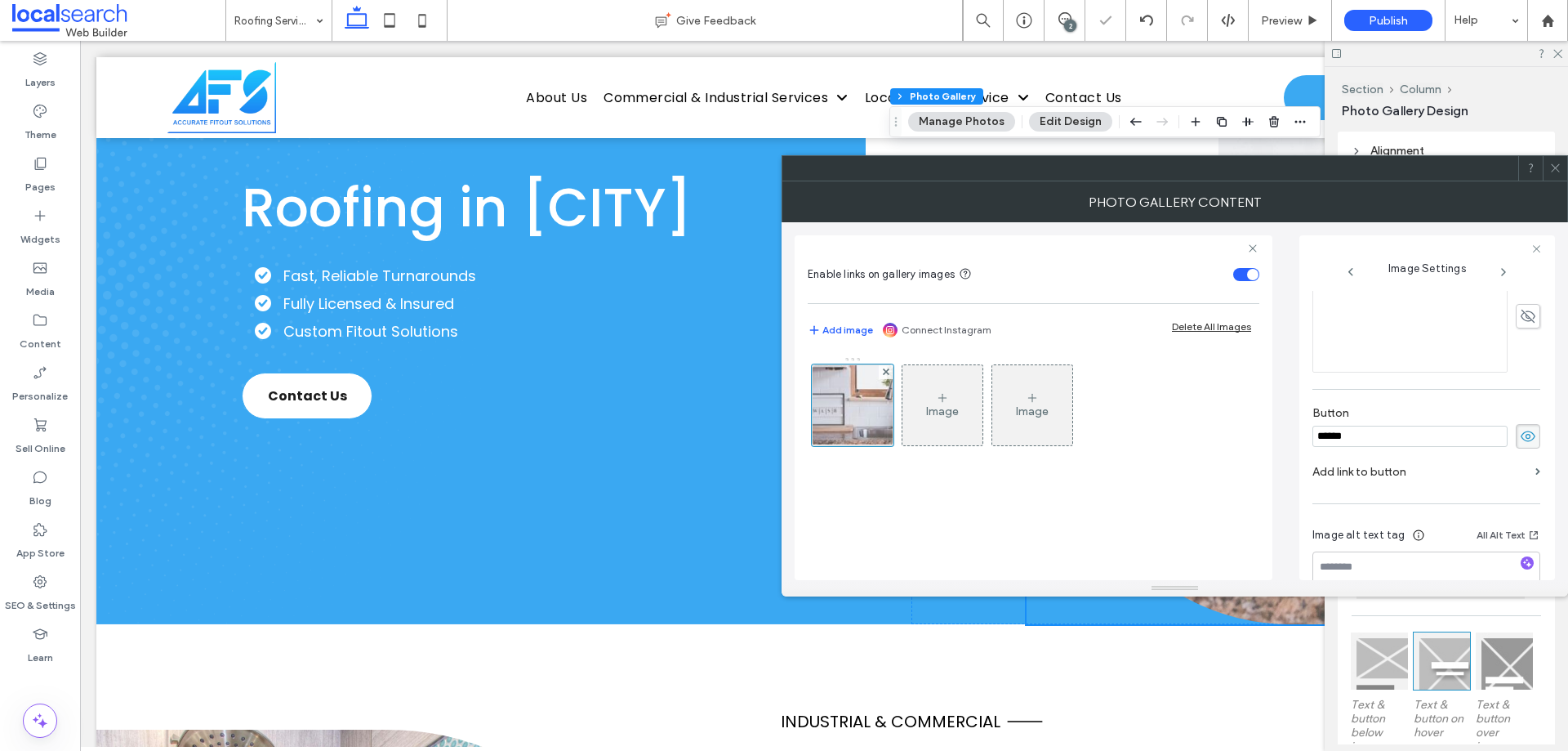 drag, startPoint x: 1400, startPoint y: 425, endPoint x: 1465, endPoint y: 439, distance: 66.4906 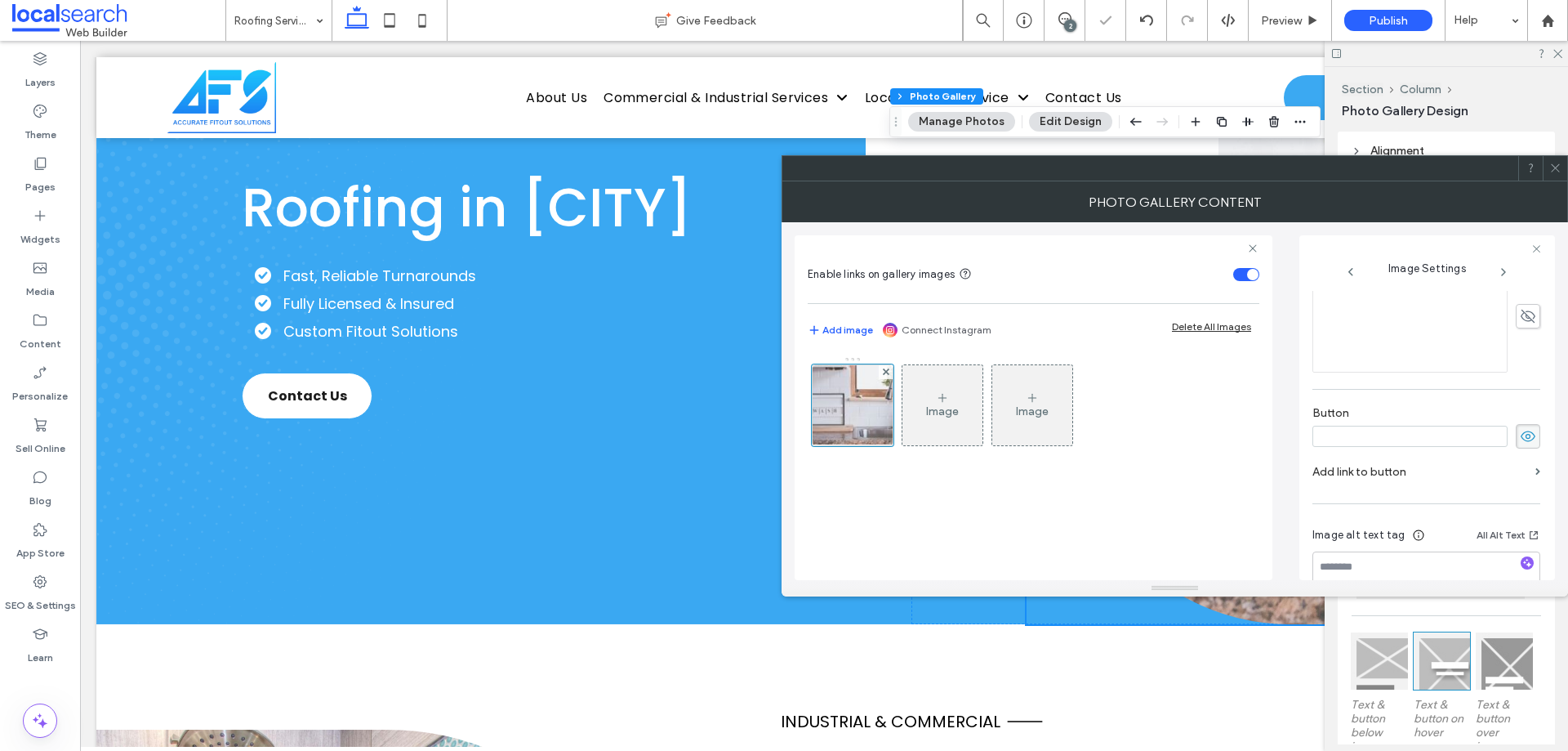 type 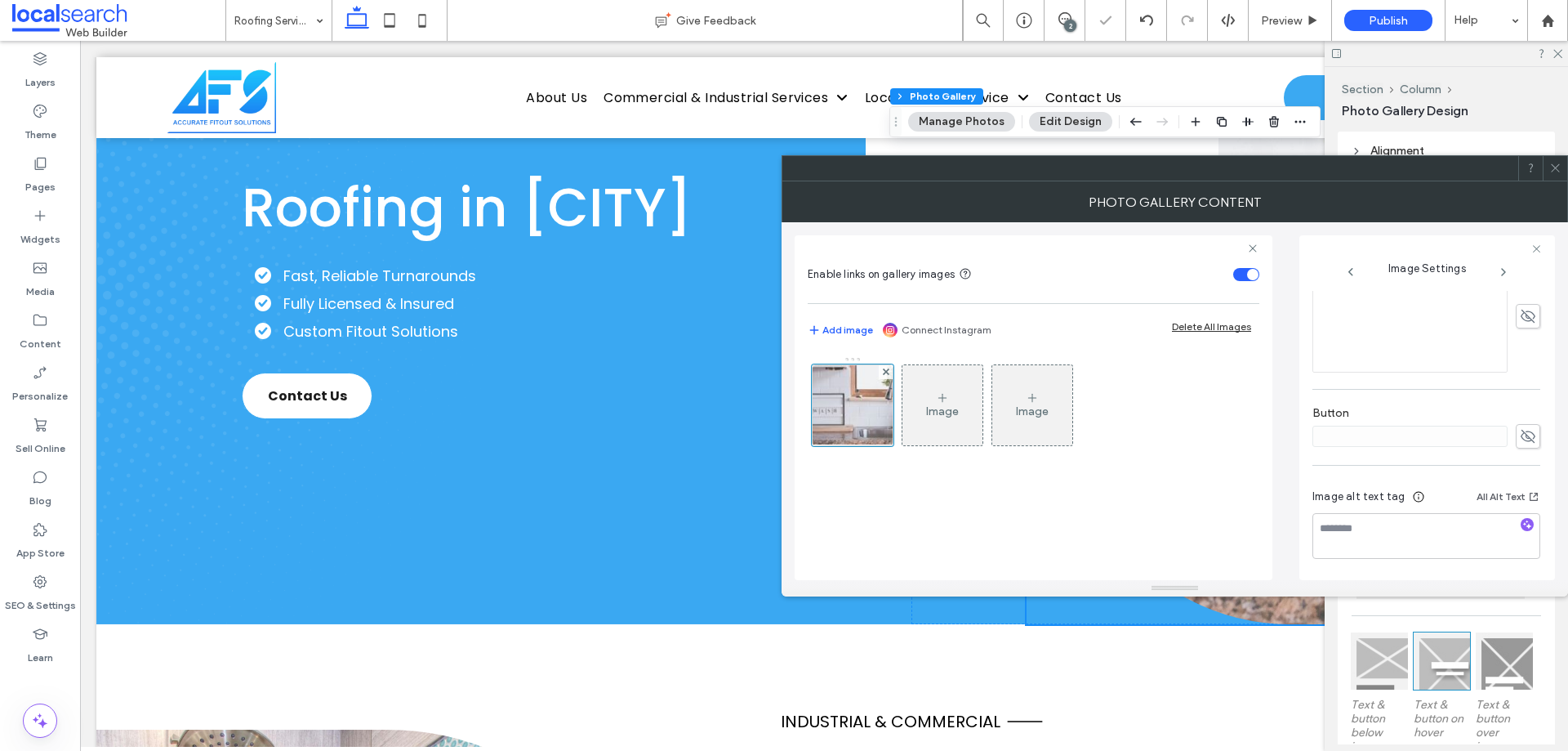 click at bounding box center [1555, 168] 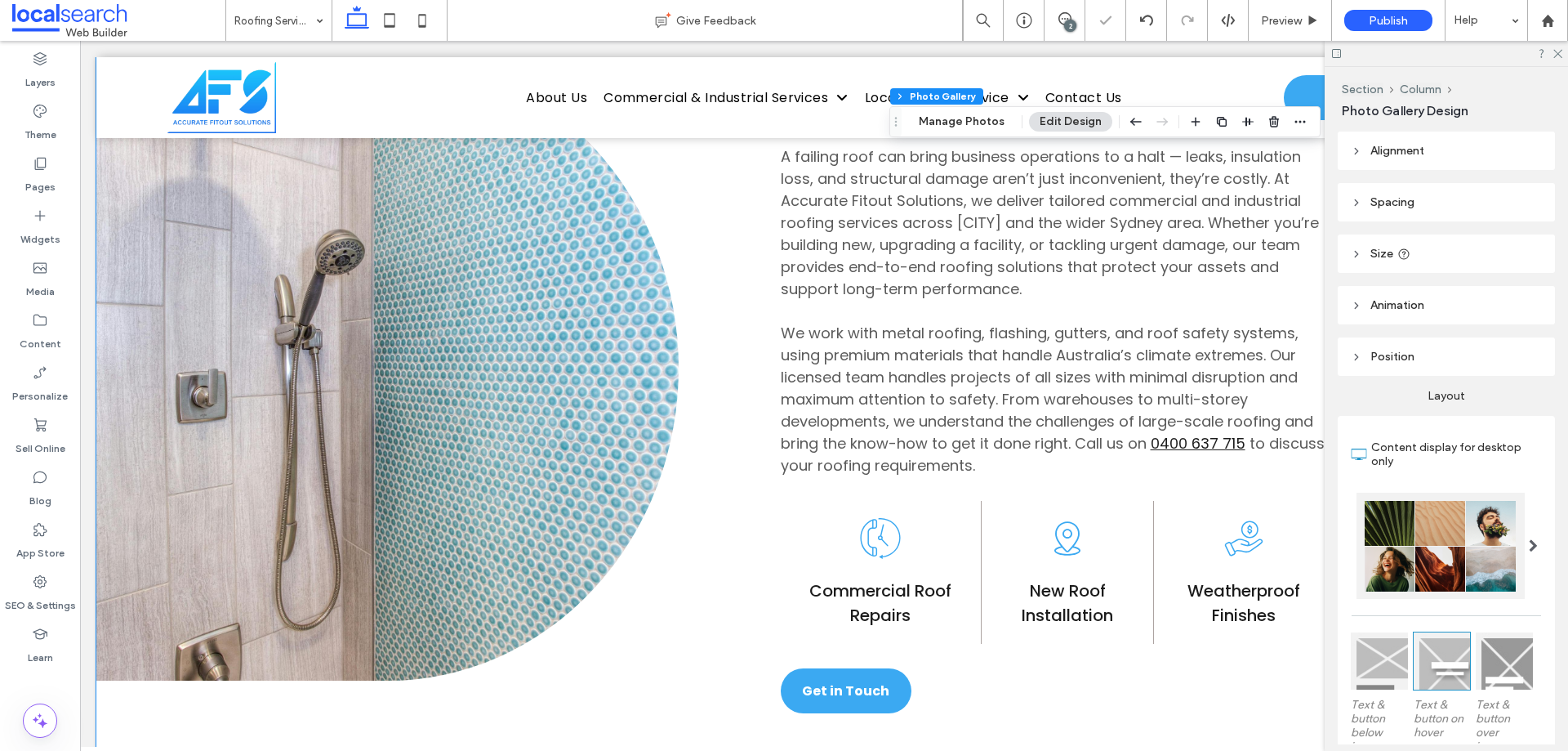 scroll, scrollTop: 985, scrollLeft: 0, axis: vertical 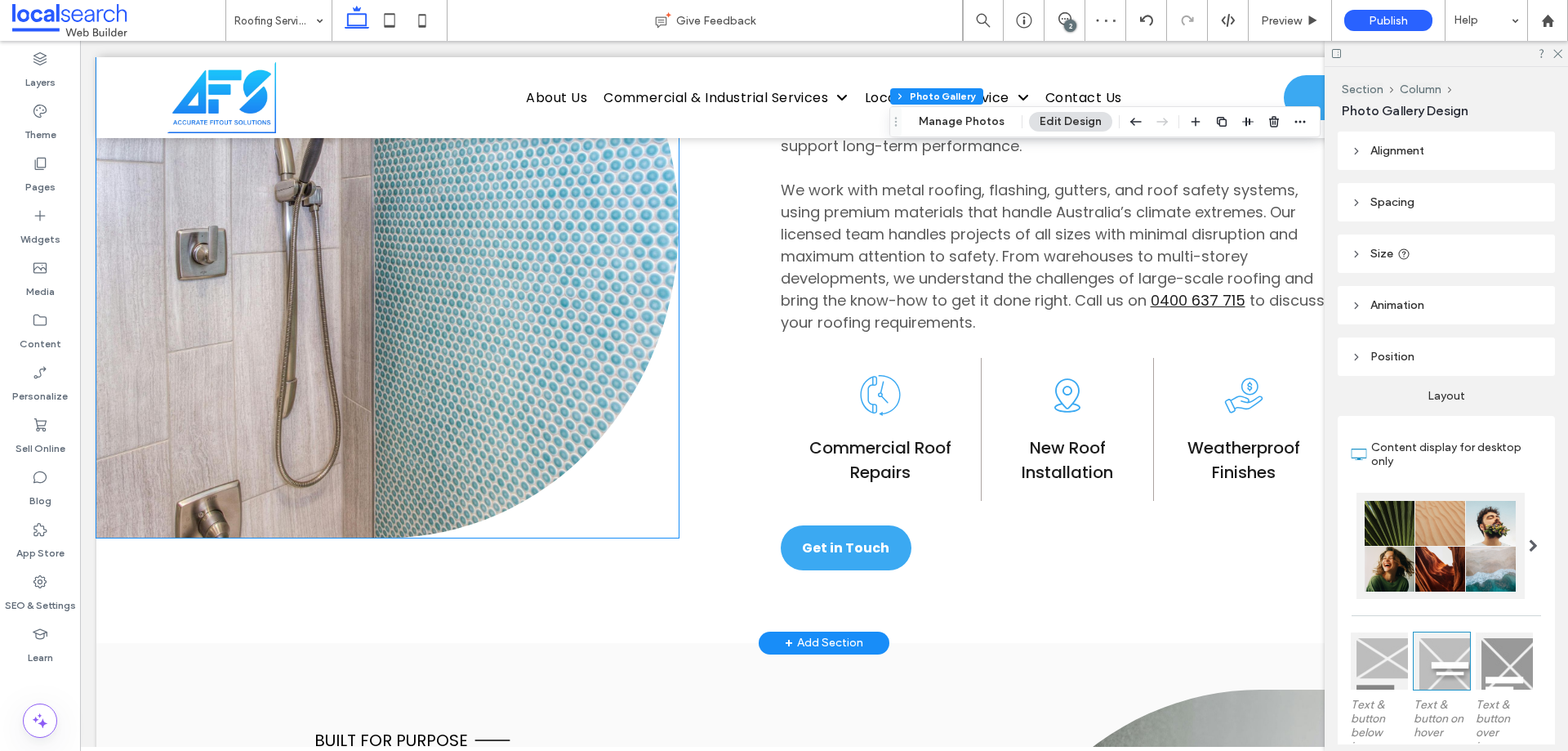 click at bounding box center [387, 225] 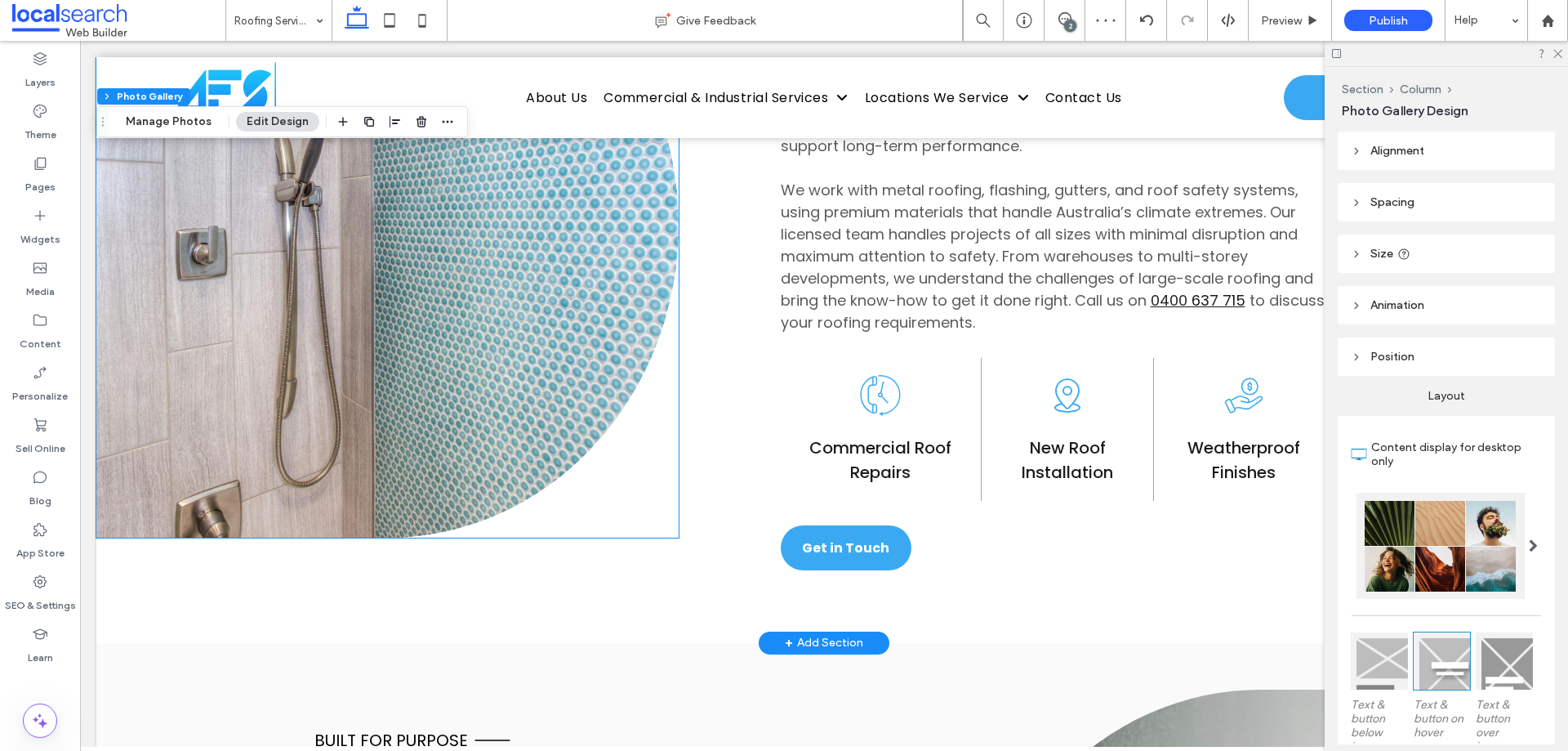 click at bounding box center [387, 225] 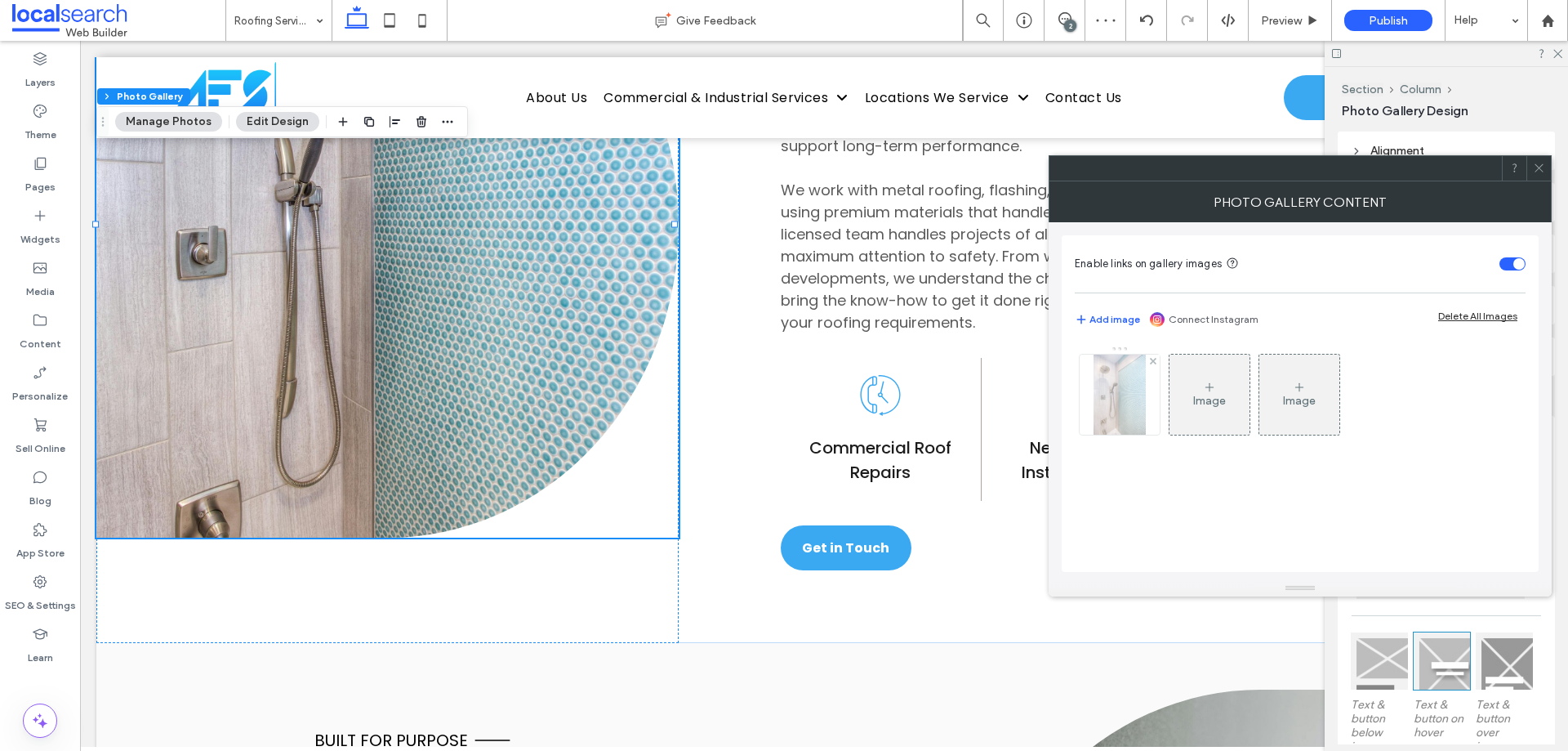 click at bounding box center [1120, 395] 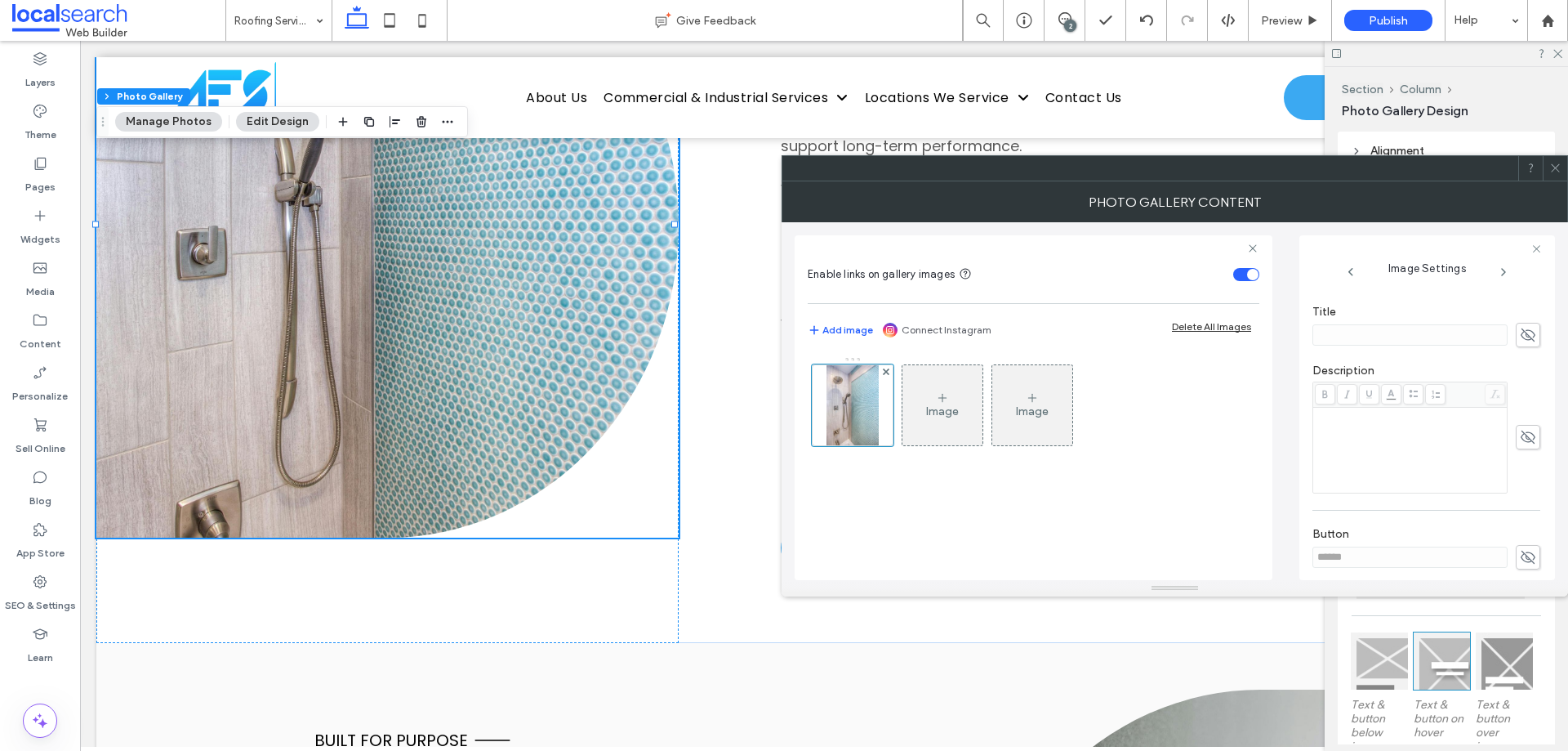 scroll, scrollTop: 479, scrollLeft: 0, axis: vertical 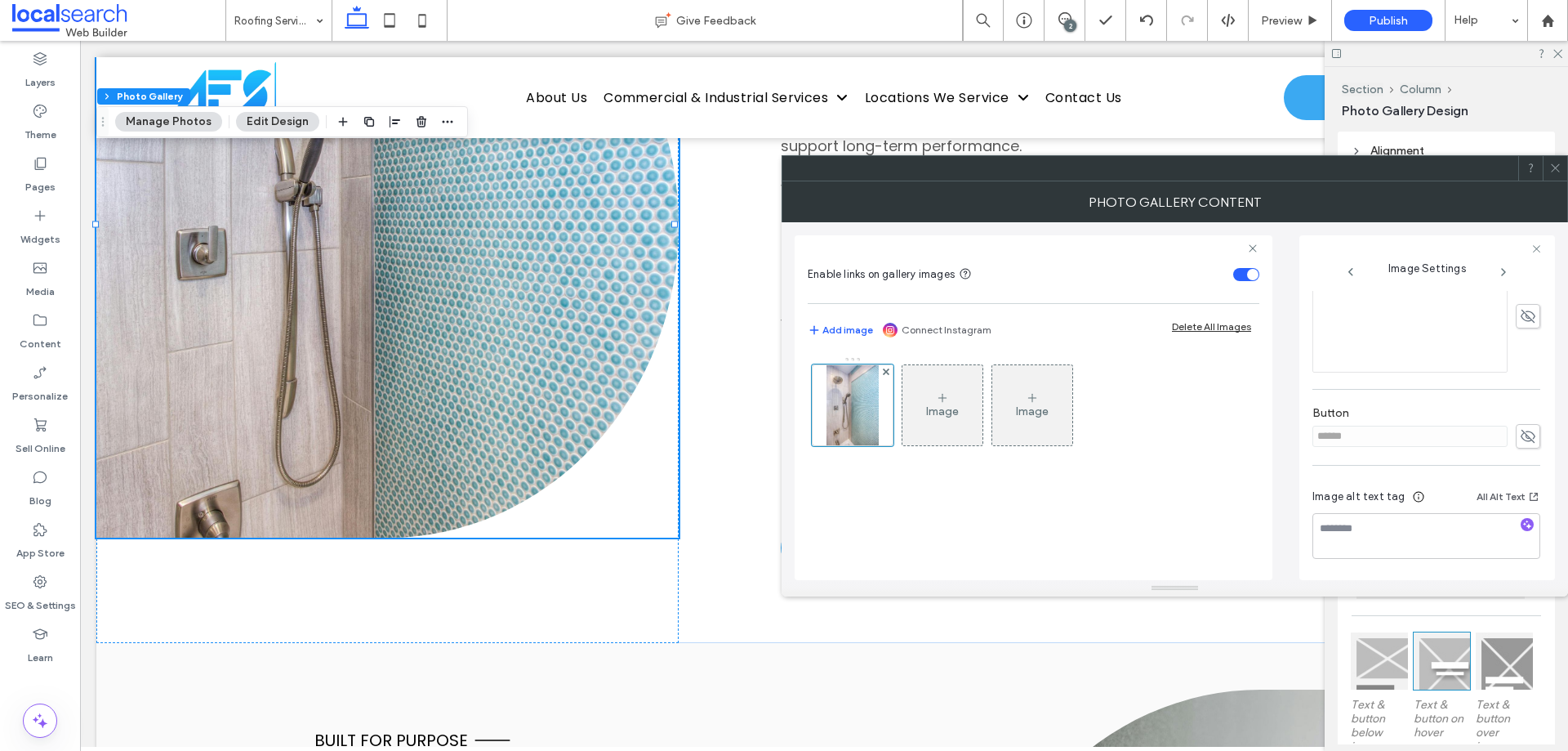 click 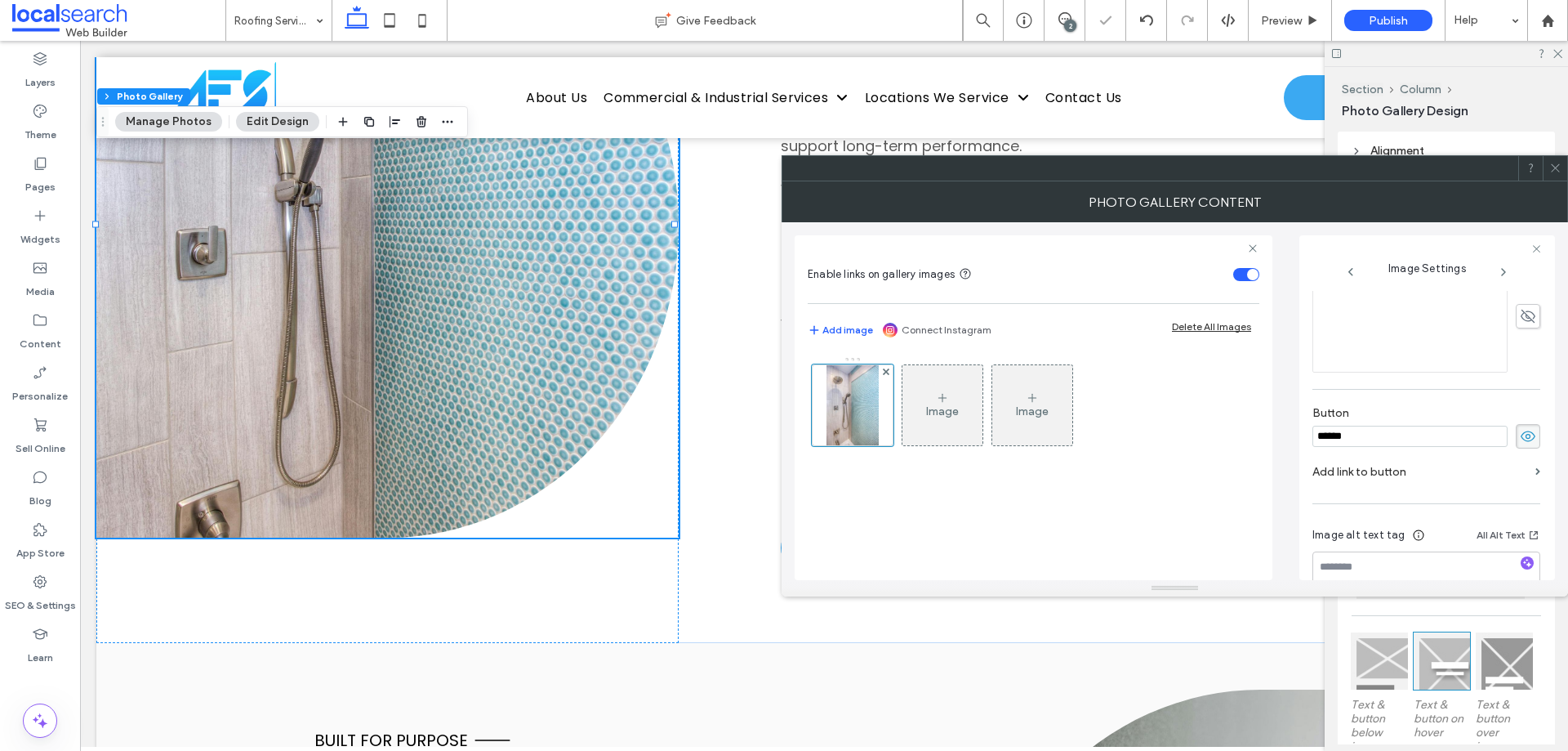 click on "******" at bounding box center [1410, 436] 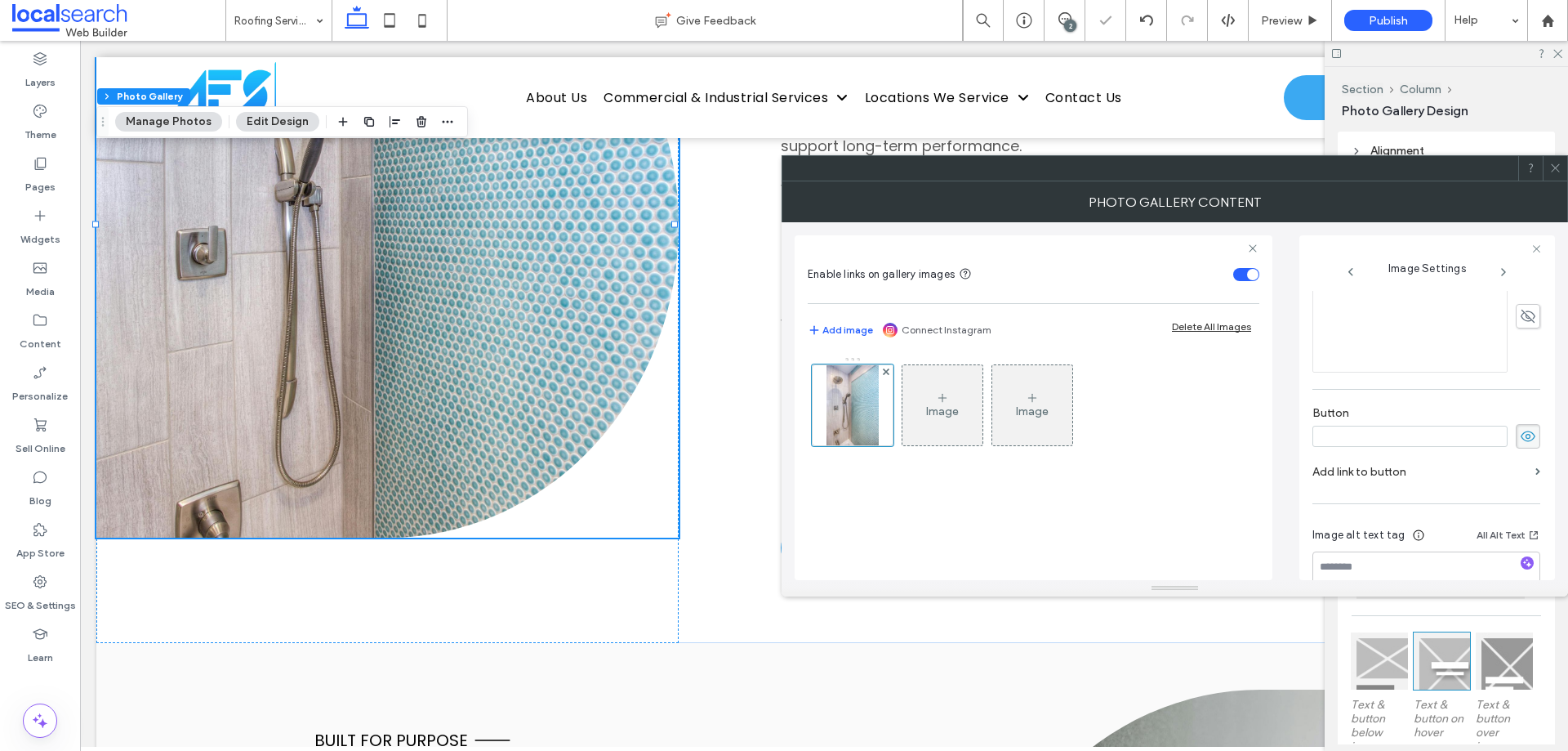 type 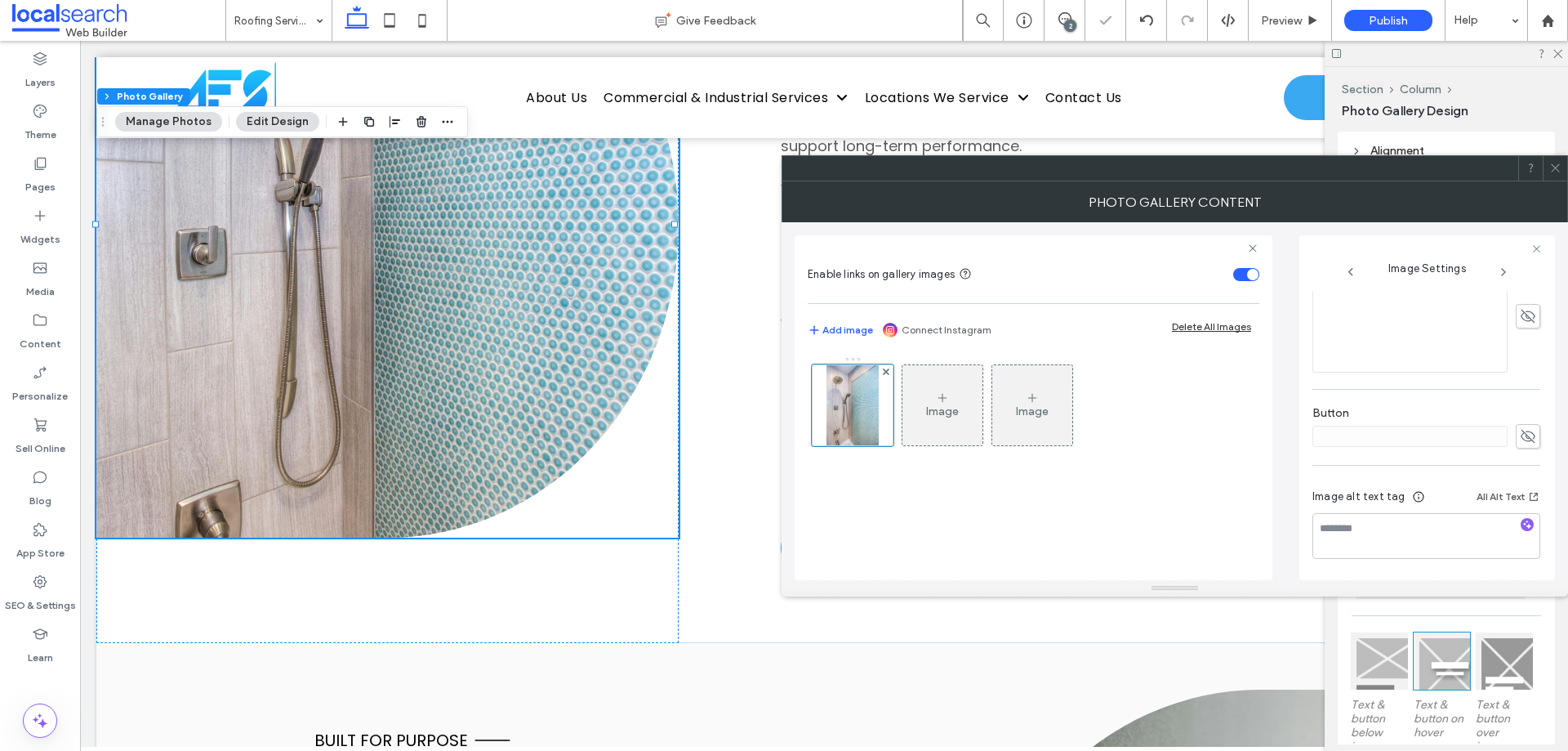 drag, startPoint x: 1559, startPoint y: 165, endPoint x: 1497, endPoint y: 172, distance: 62.39391 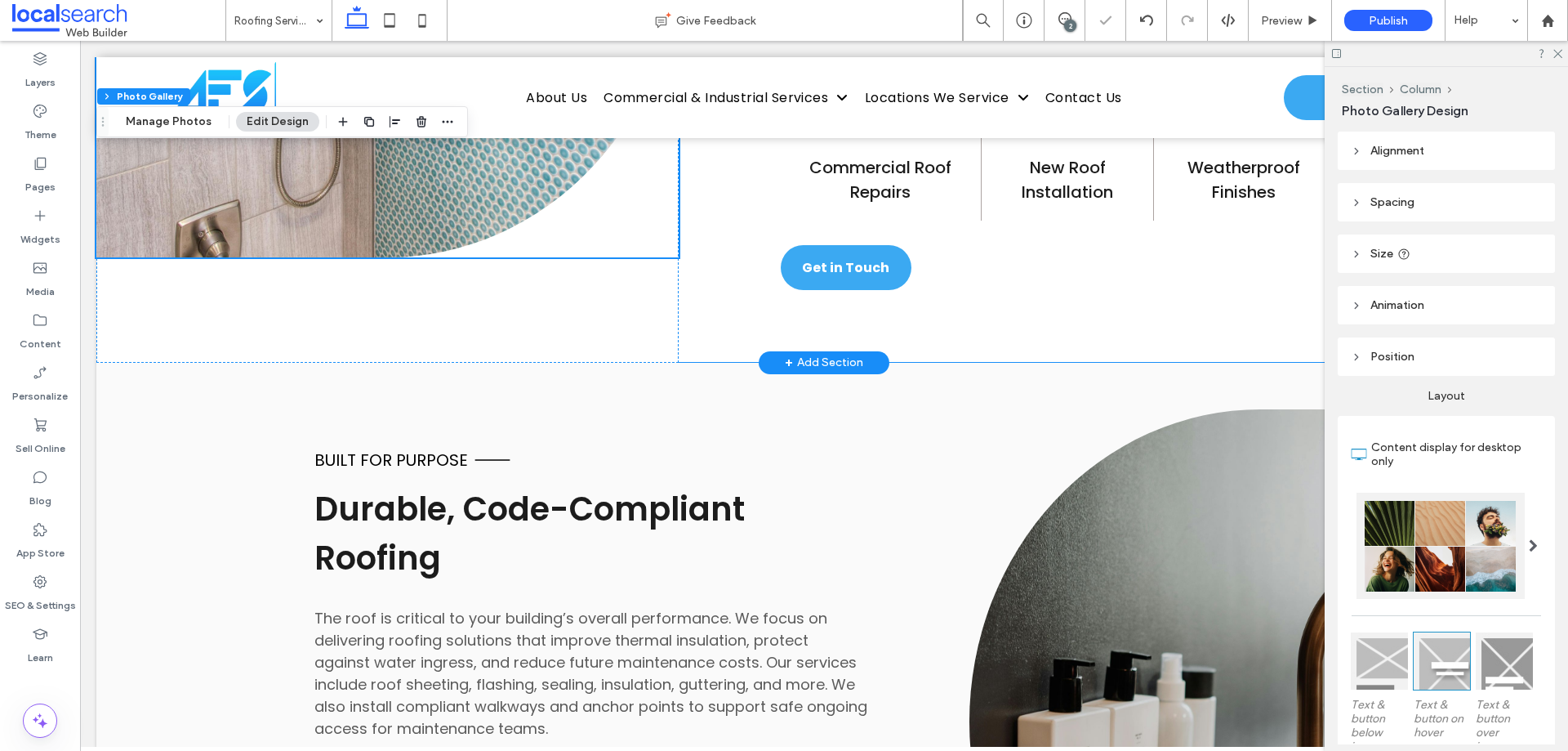 scroll, scrollTop: 1393, scrollLeft: 0, axis: vertical 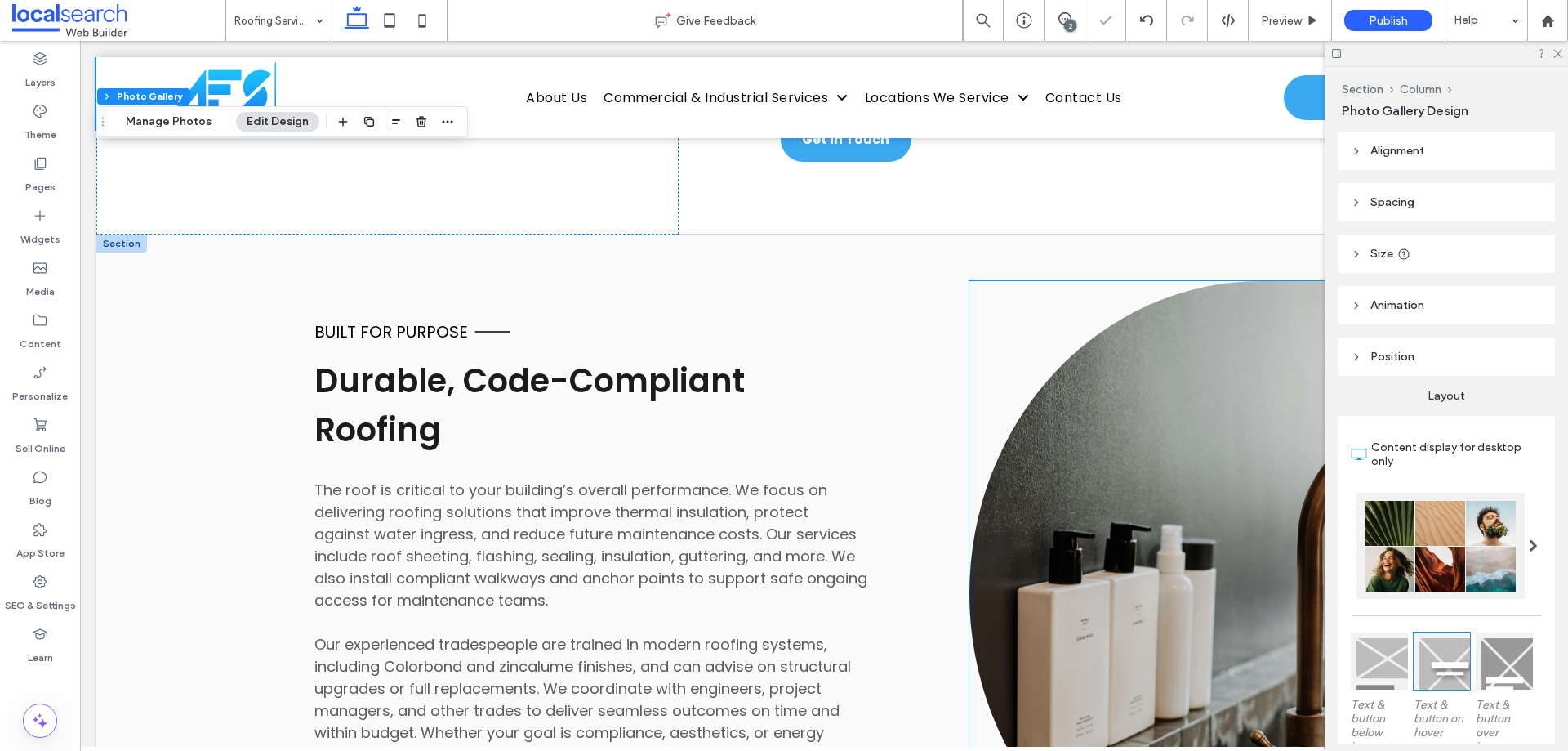 click at bounding box center [1260, 593] 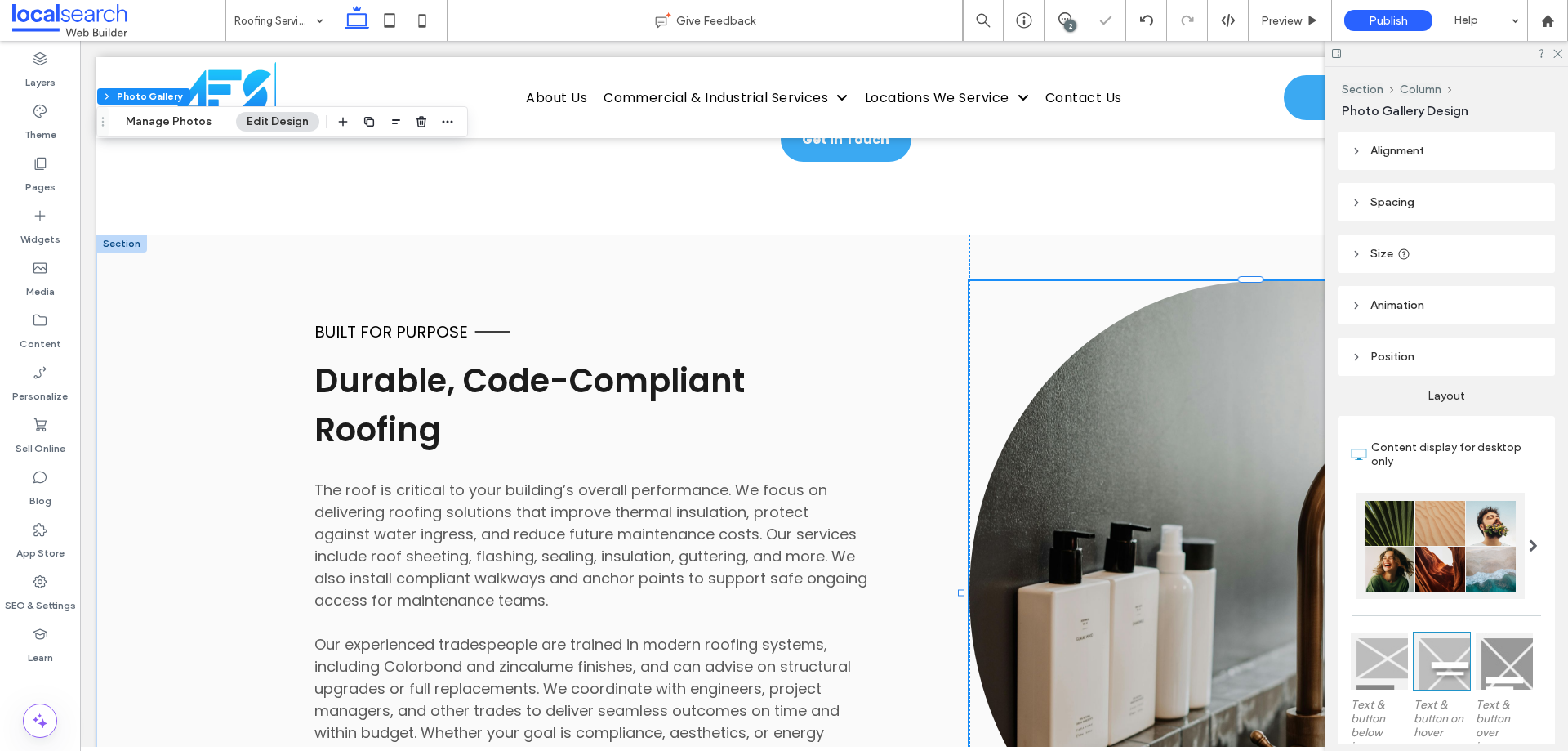 click at bounding box center (1260, 593) 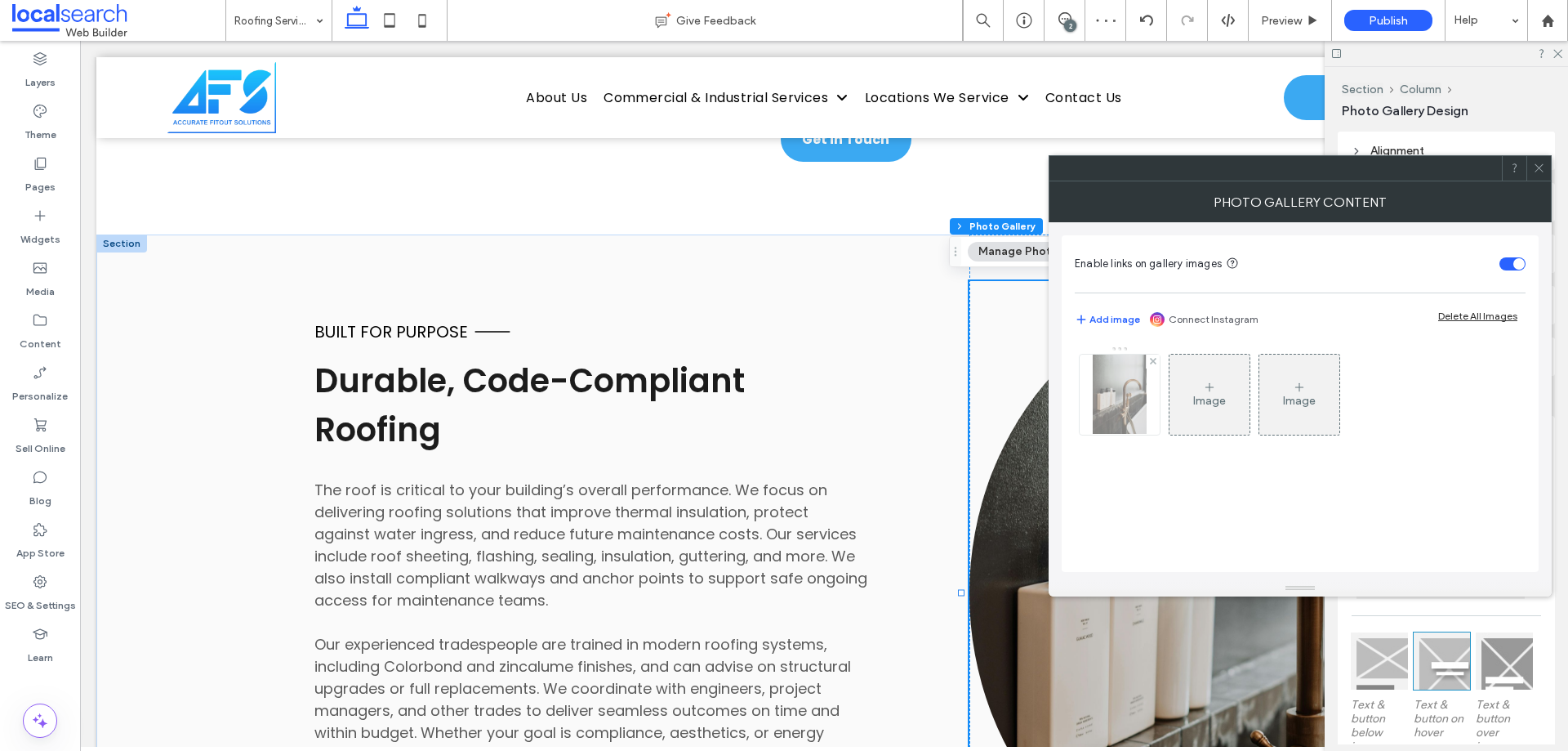 click at bounding box center [1119, 395] 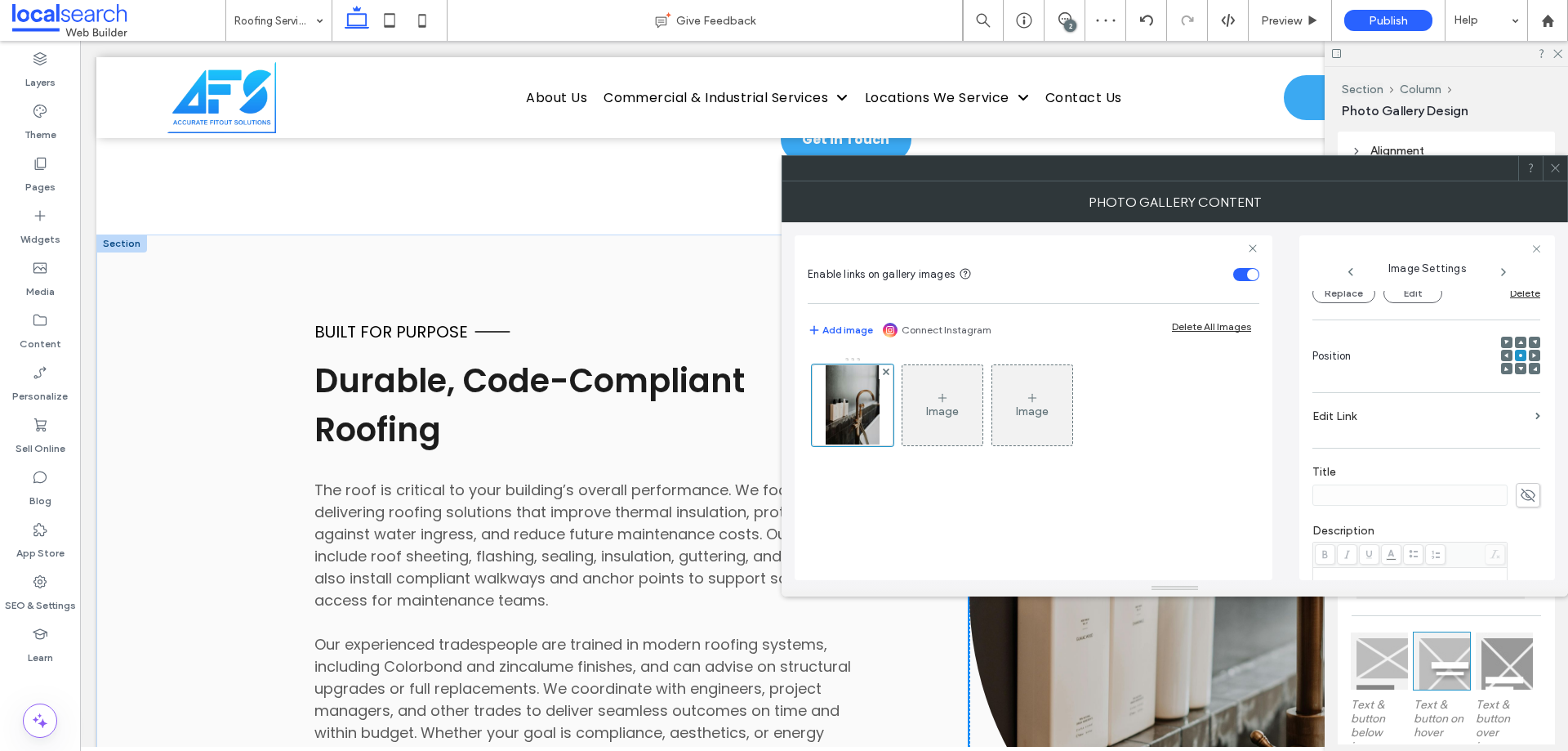 scroll, scrollTop: 467, scrollLeft: 0, axis: vertical 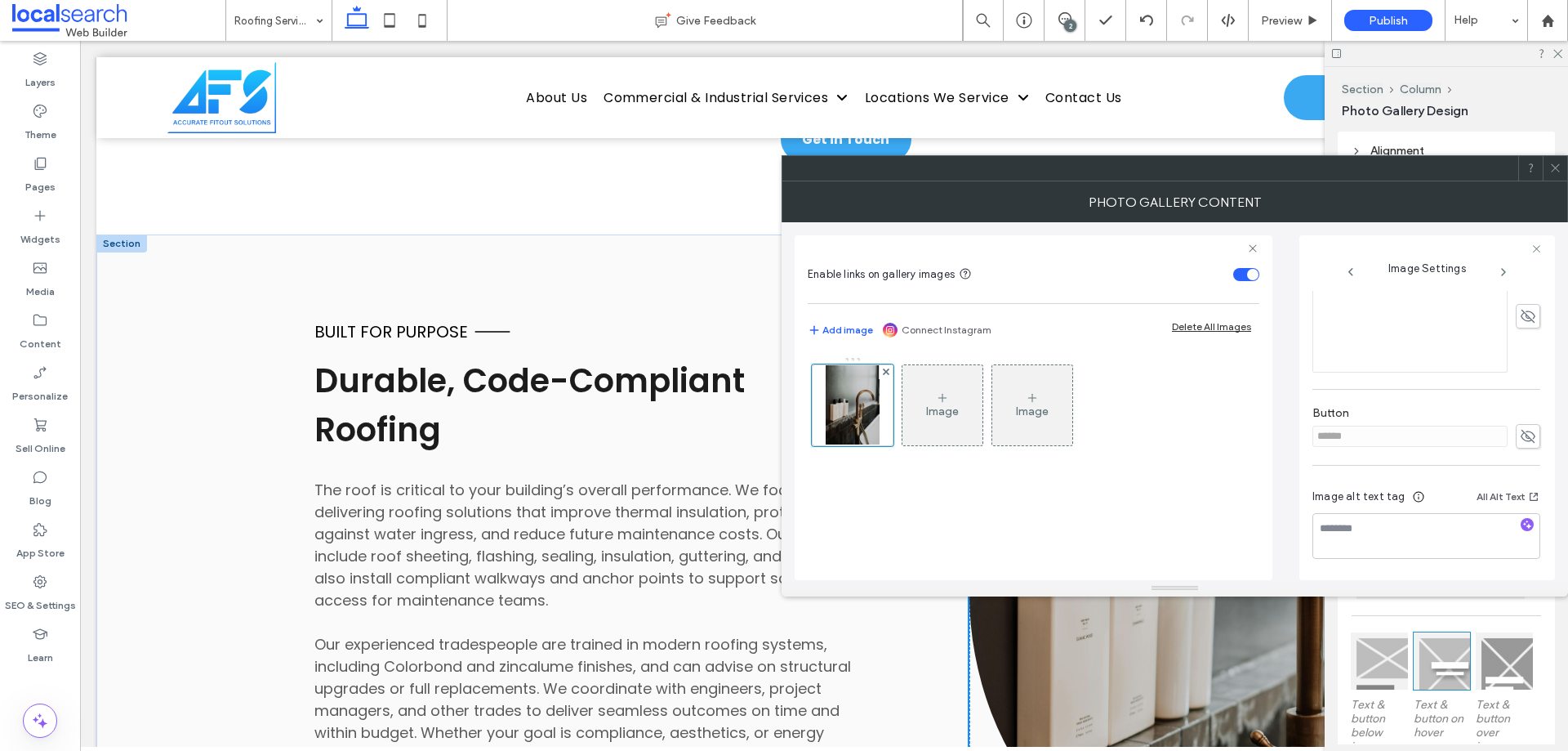 drag, startPoint x: 1526, startPoint y: 434, endPoint x: 1476, endPoint y: 440, distance: 50.358713 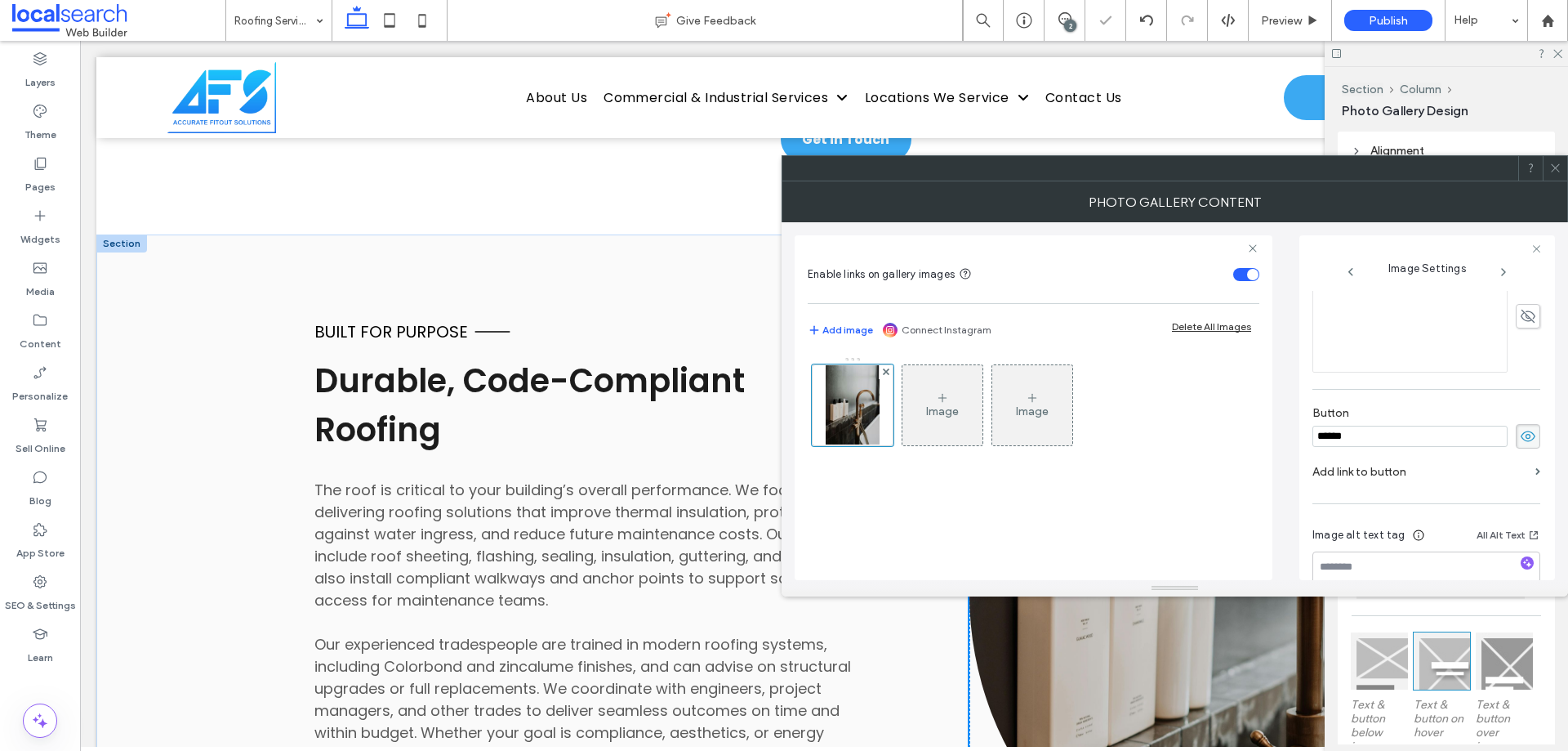 drag, startPoint x: 1435, startPoint y: 443, endPoint x: 1278, endPoint y: 437, distance: 157.11461 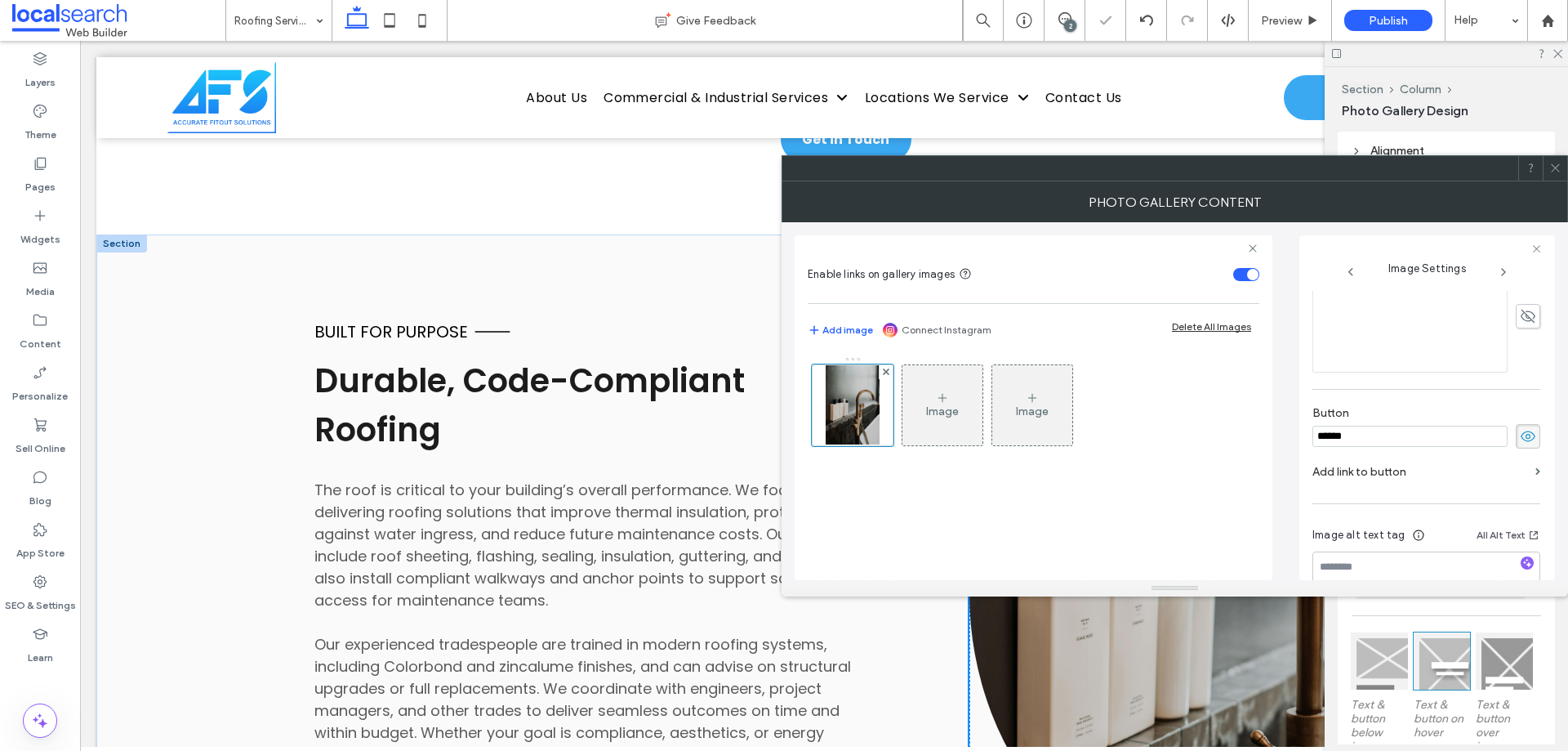 click on "Enable links on gallery images Add image Connect Instagram Delete All Images Image Image Image Settings Name: pexels-photo-4153144-1920w.jpeg Size: 1920x2880 Replace Edit Delete Position Edit Link Title Description Button ****** Add link to button Image alt text tag All Alt Text" at bounding box center [1174, 401] 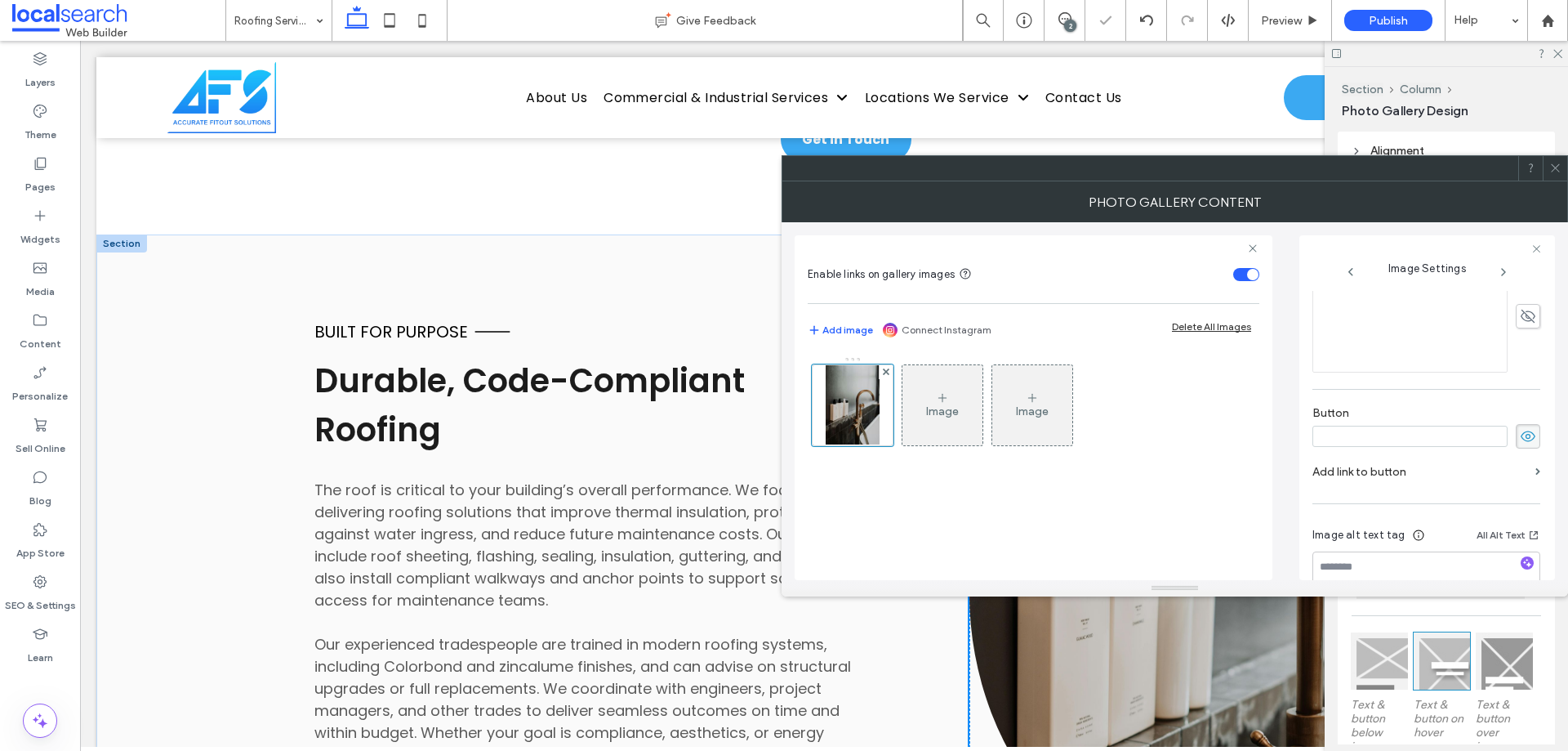 type 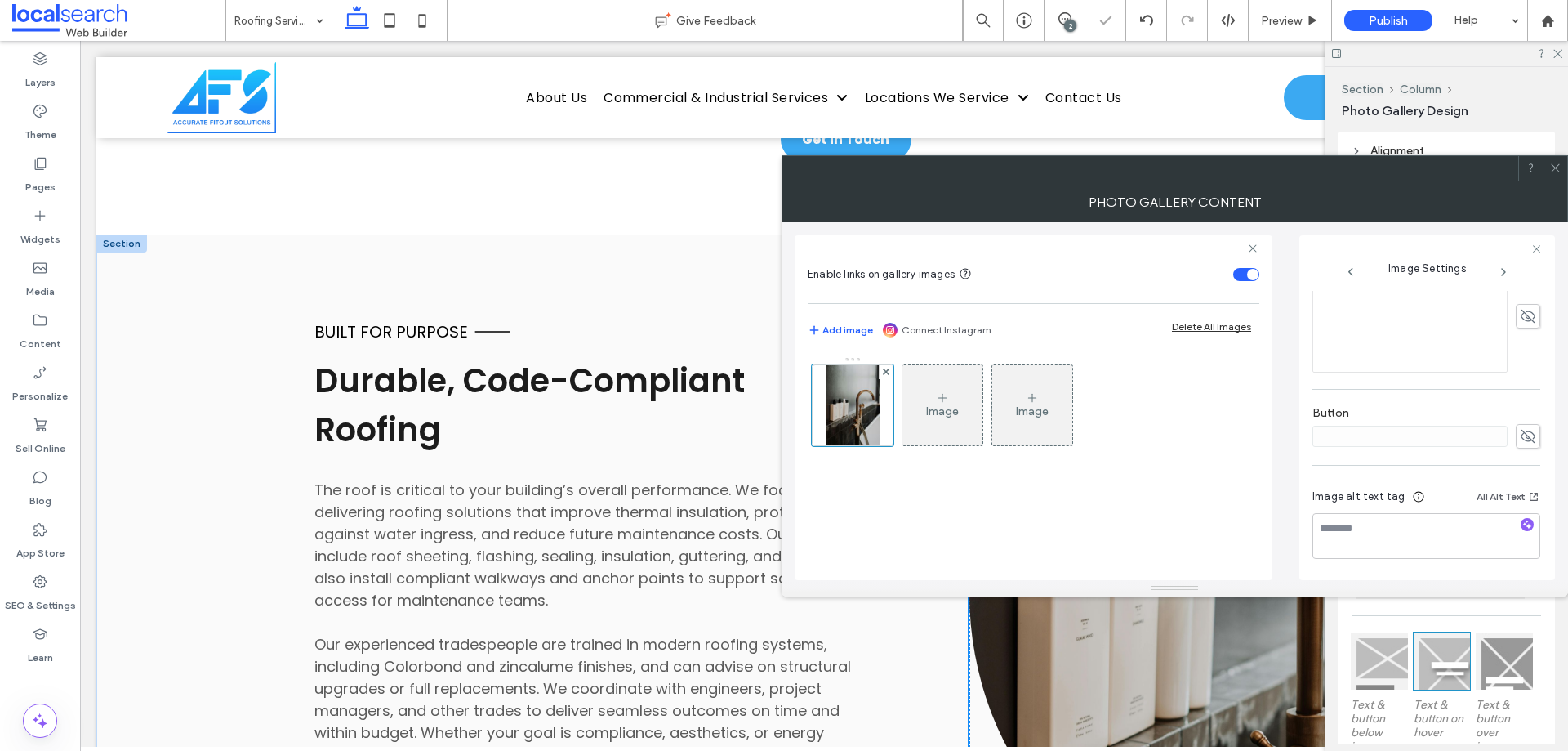 click 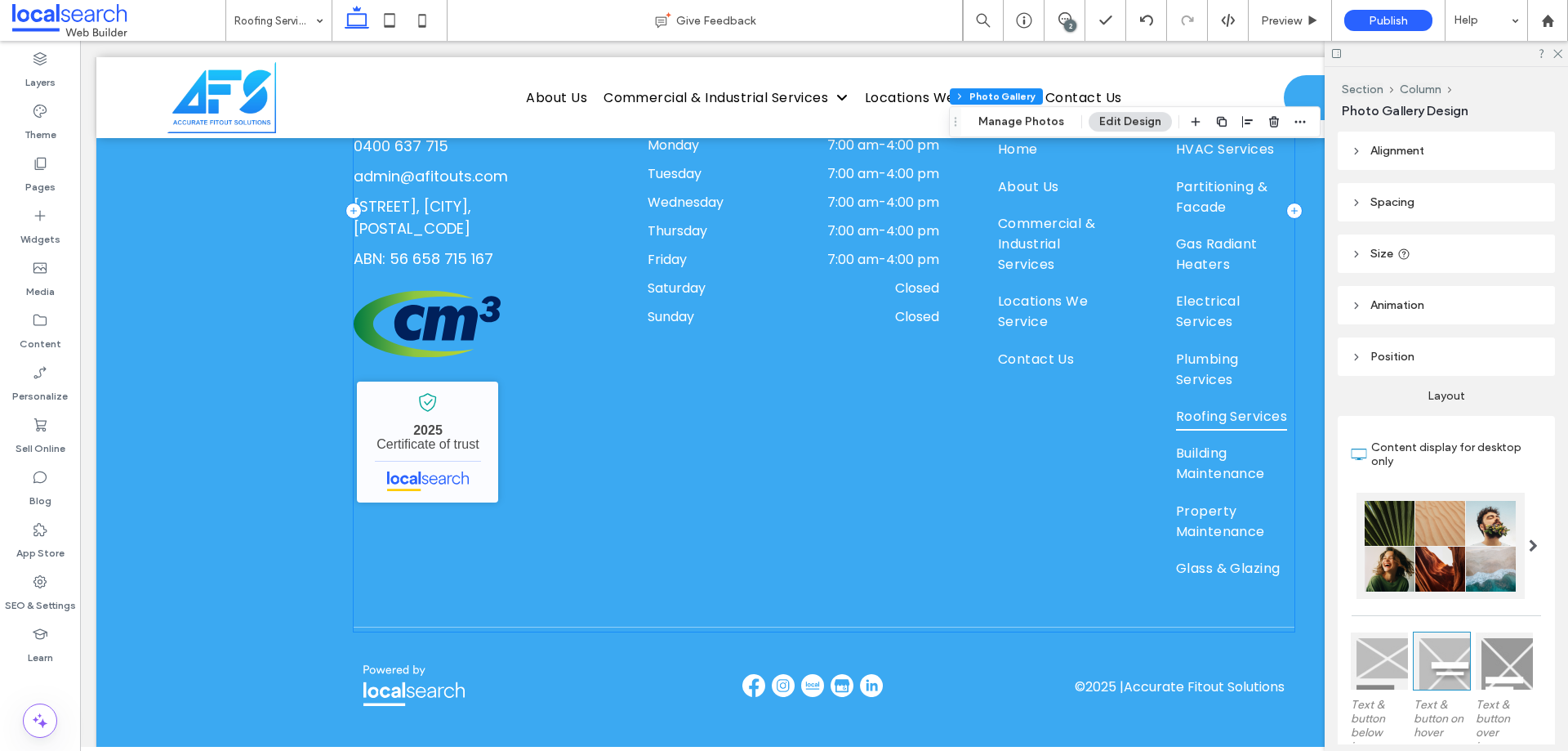 scroll, scrollTop: 2374, scrollLeft: 0, axis: vertical 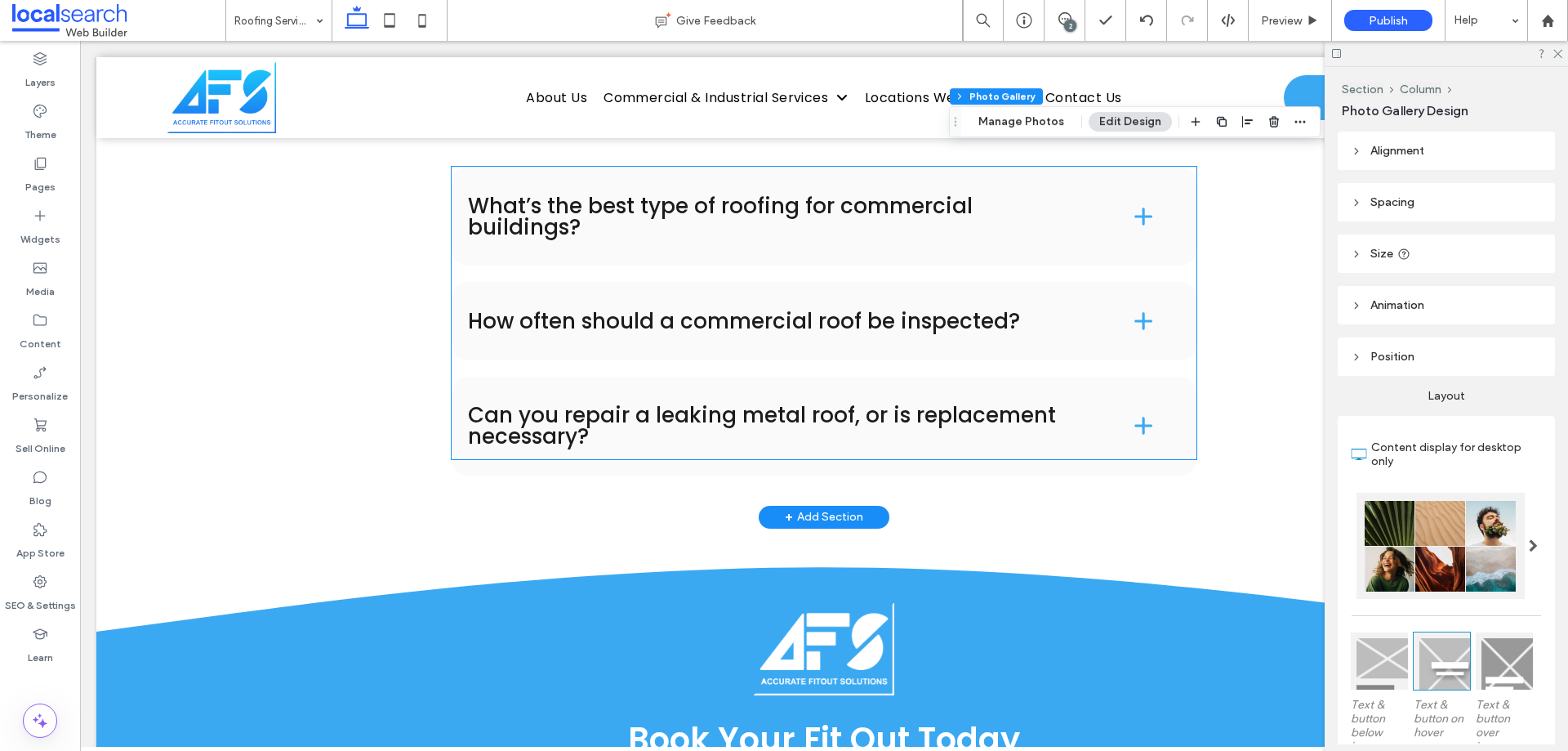 click on "Can you repair a leaking metal roof, or is replacement necessary?" at bounding box center [774, 426] 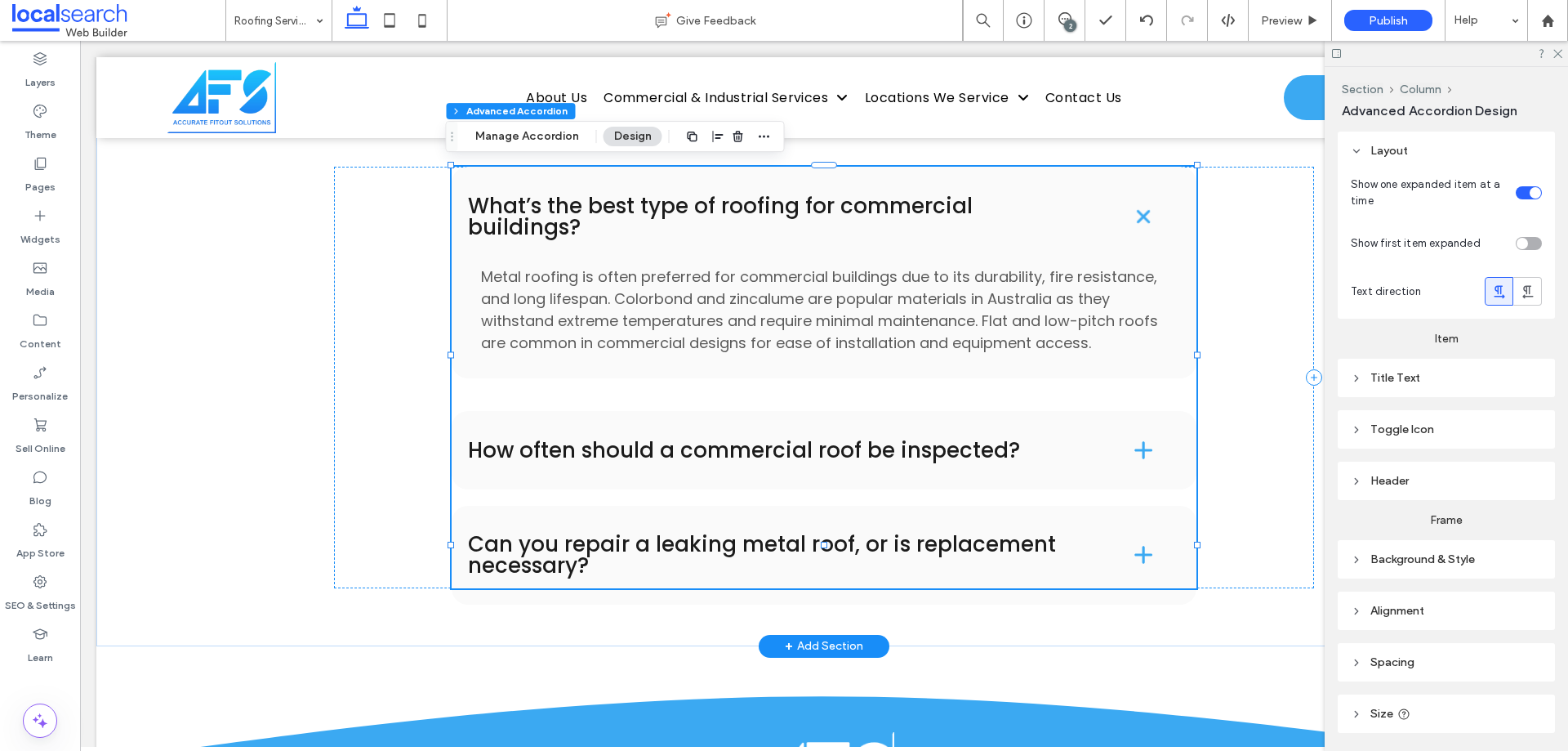 type on "**" 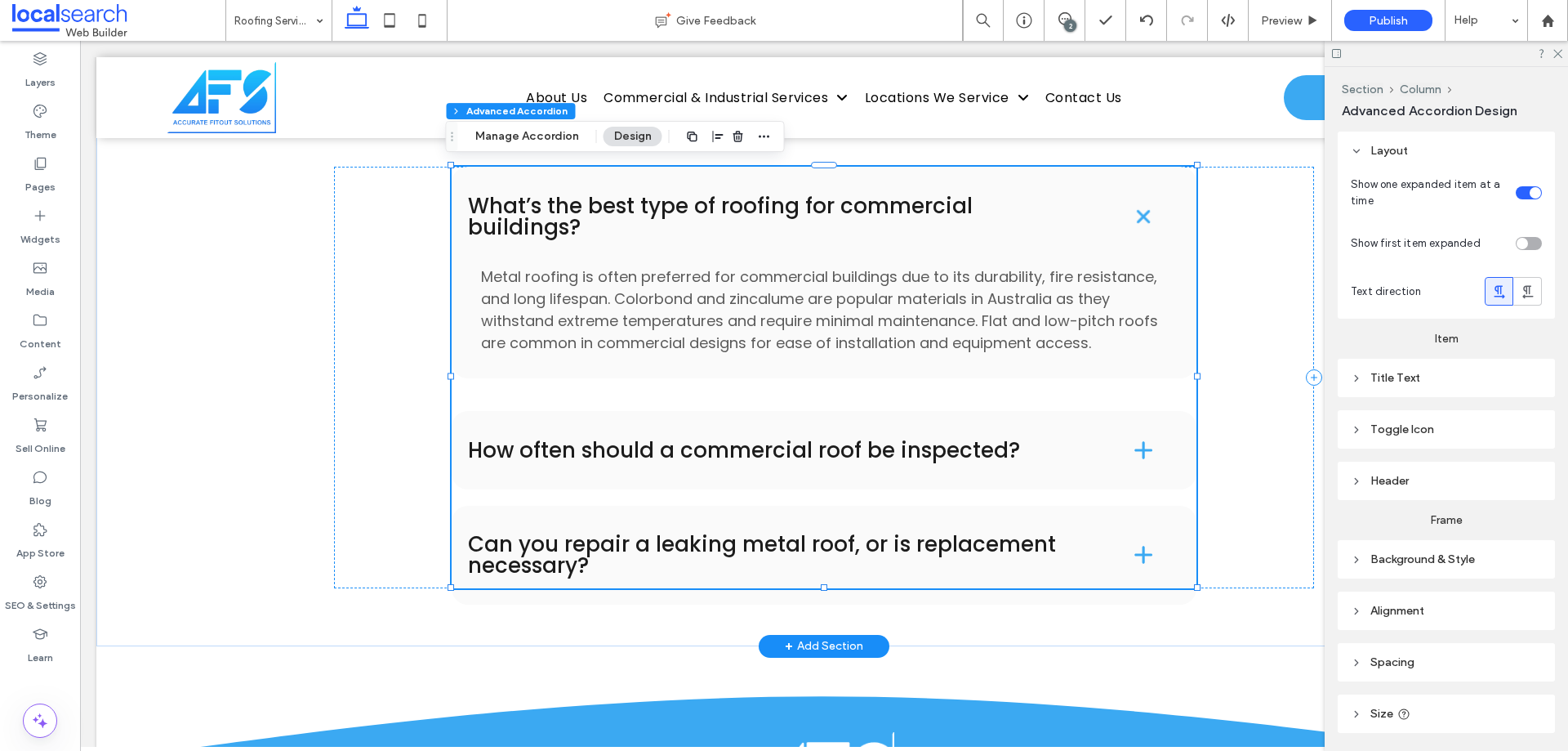 click on "How often should a commercial roof be inspected?" at bounding box center (774, 450) 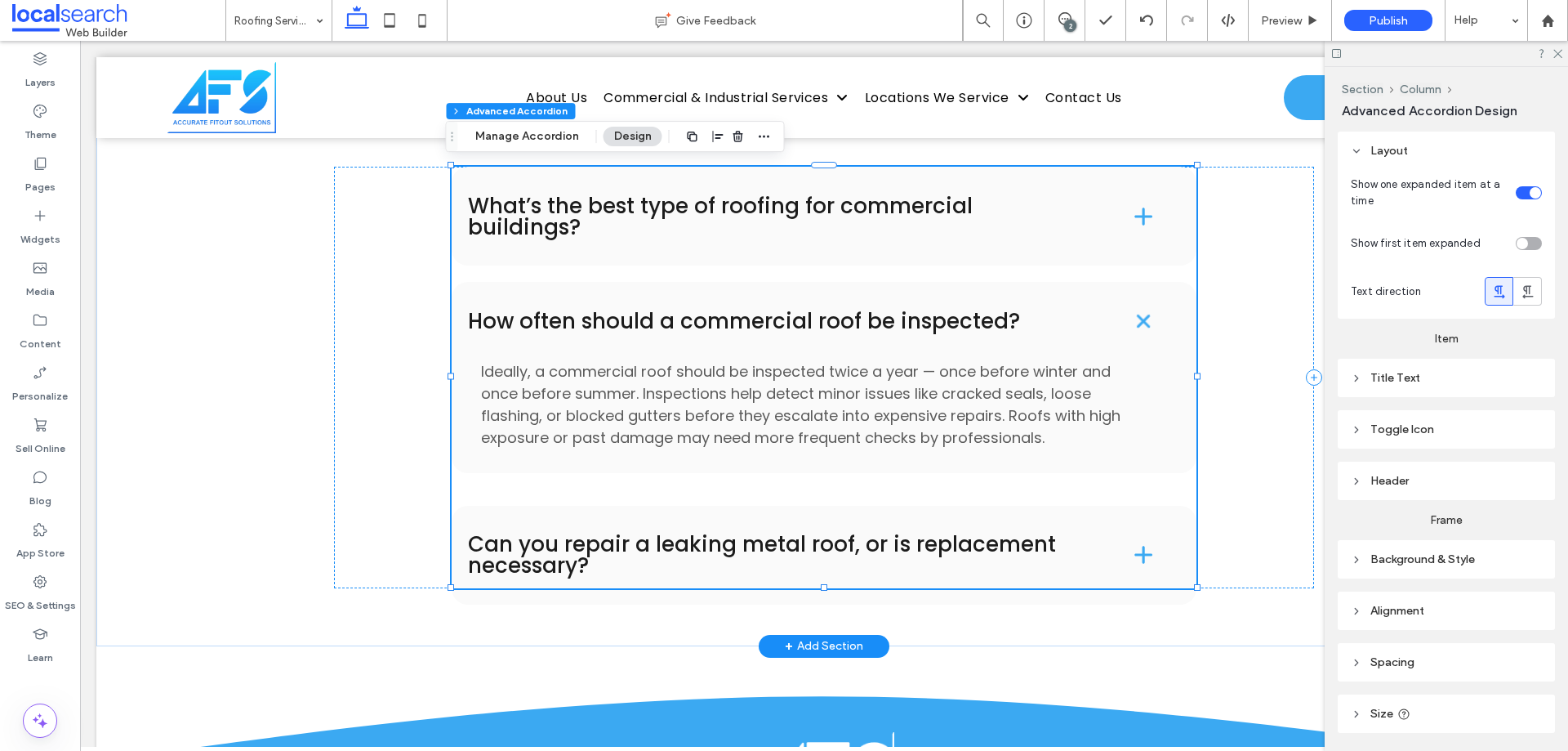 click on "What’s the best type of roofing for commercial buildings?
Metal roofing is often preferred for commercial buildings due to its durability, fire resistance, and long lifespan. Colorbond and zincalume are popular materials in Australia as they withstand extreme temperatures and require minimal maintenance. Flat and low-pitch roofs are common in commercial designs for ease of installation and equipment access.
How often should a commercial roof be inspected?
Ideally, a commercial roof should be inspected twice a year — once before winter and once before summer. Inspections help detect minor issues like cracked seals, loose flashing, or blocked gutters before they escalate into expensive repairs. Roofs with high exposure or past damage may need more frequent checks by professionals." at bounding box center (824, 377) 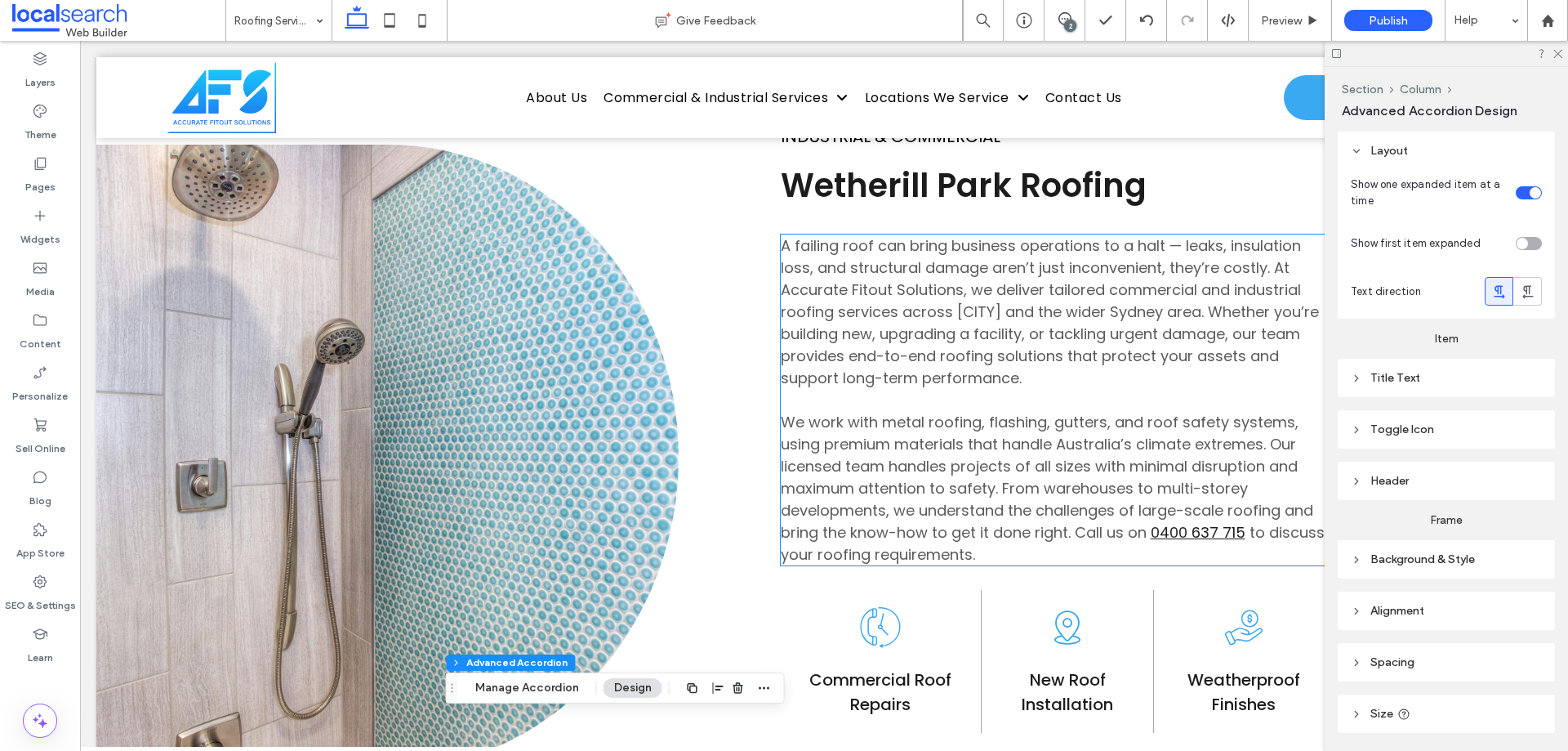 scroll, scrollTop: 985, scrollLeft: 0, axis: vertical 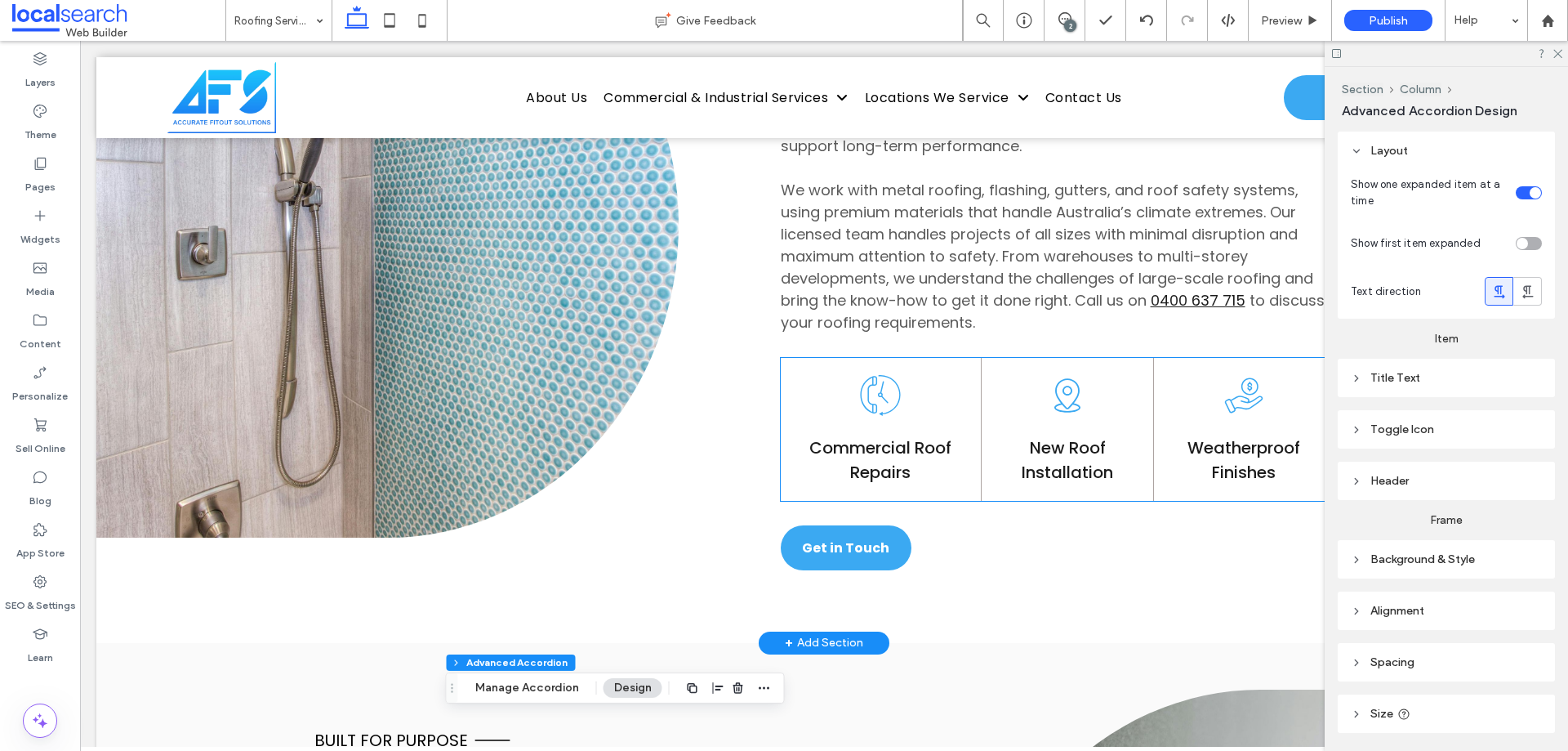 click 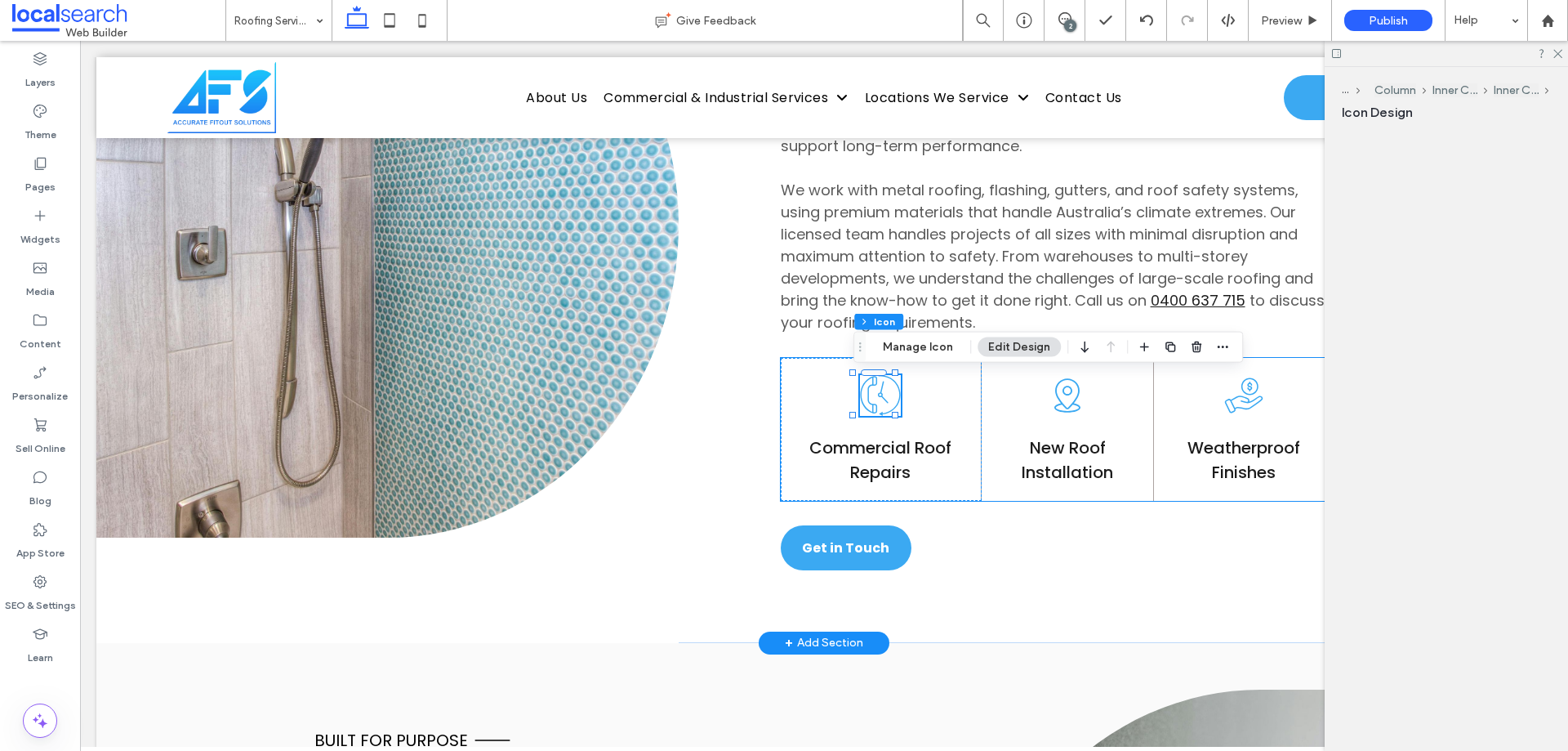 click 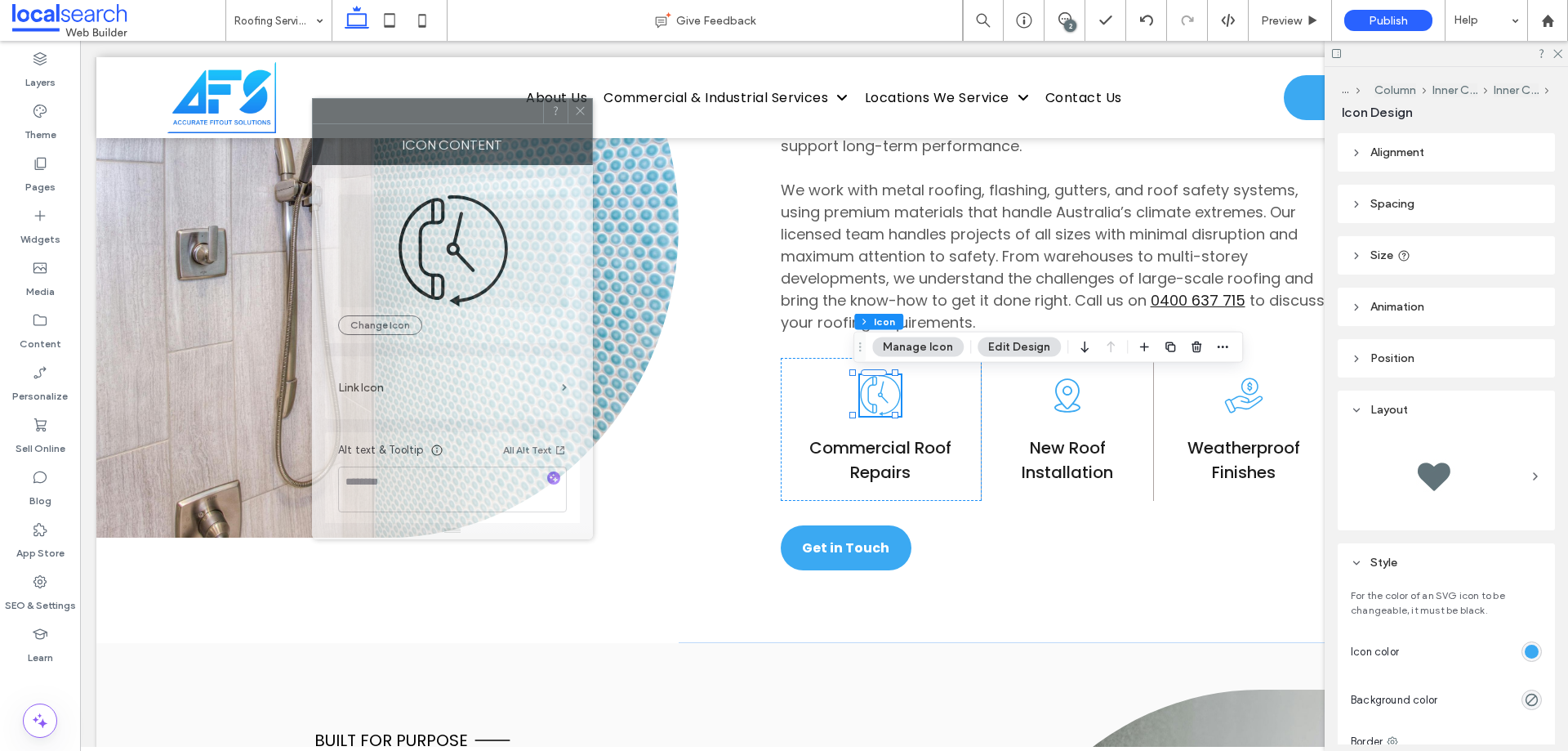drag, startPoint x: 1343, startPoint y: 185, endPoint x: 346, endPoint y: 123, distance: 998.9259 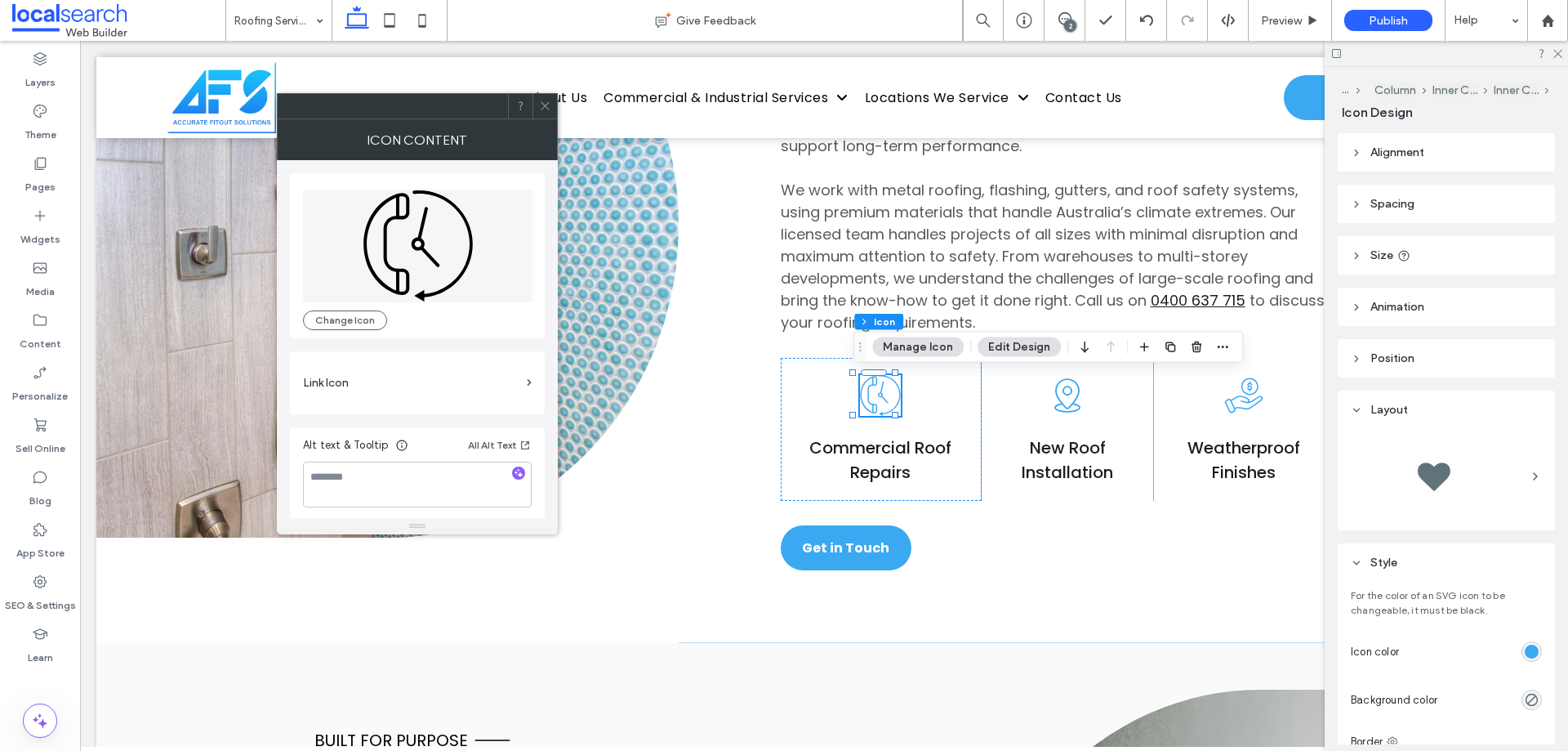 click 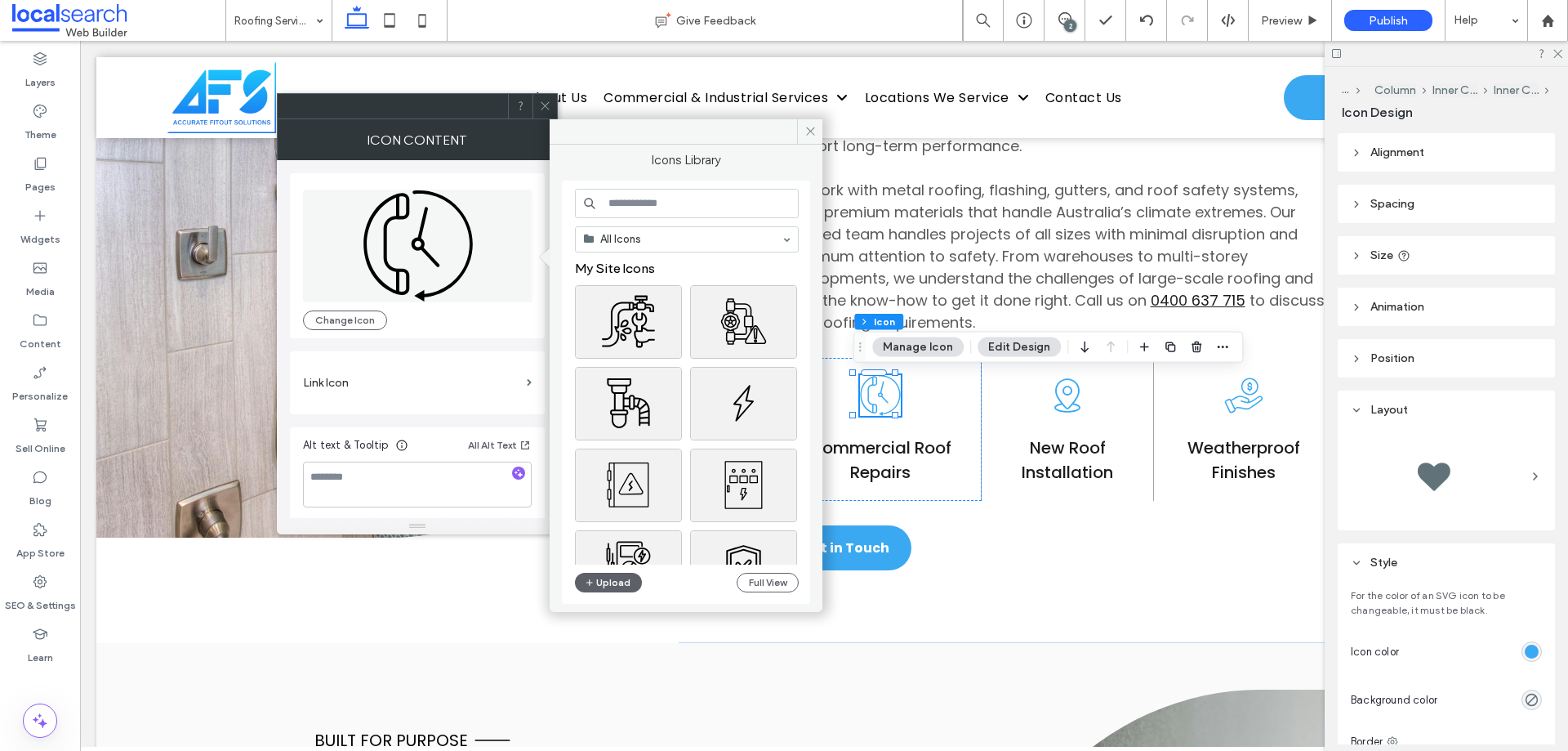 click at bounding box center [687, 203] 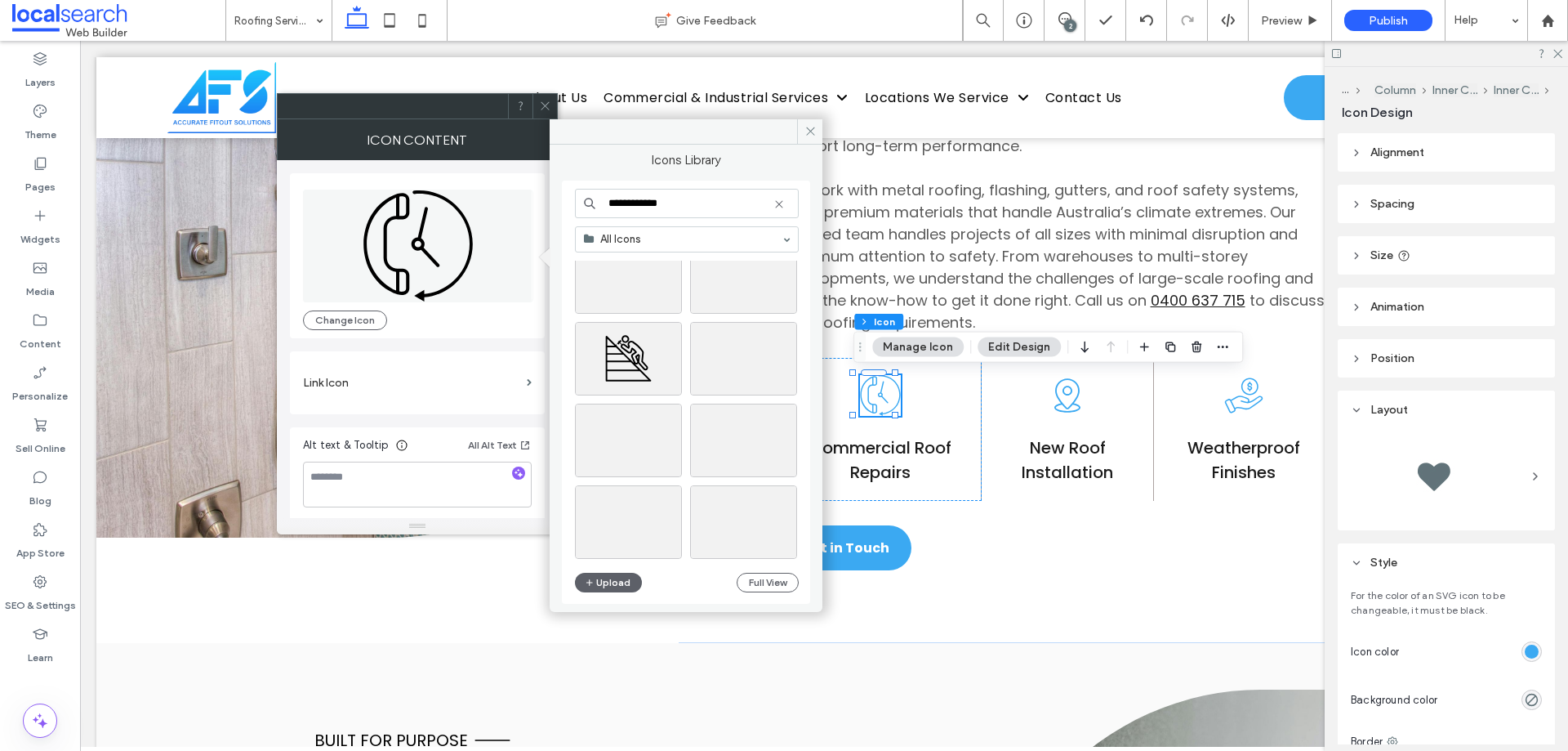 scroll, scrollTop: 327, scrollLeft: 0, axis: vertical 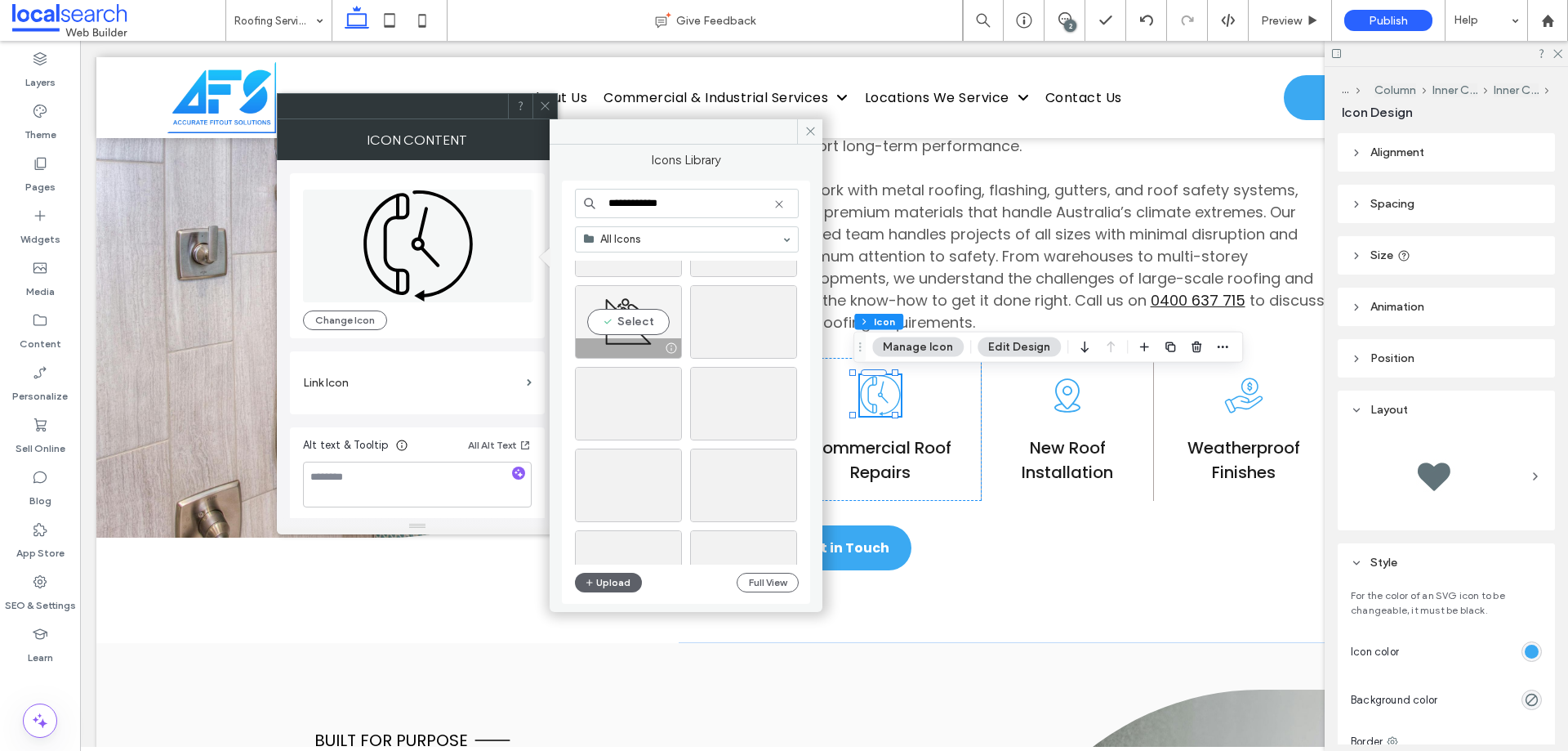 type on "**********" 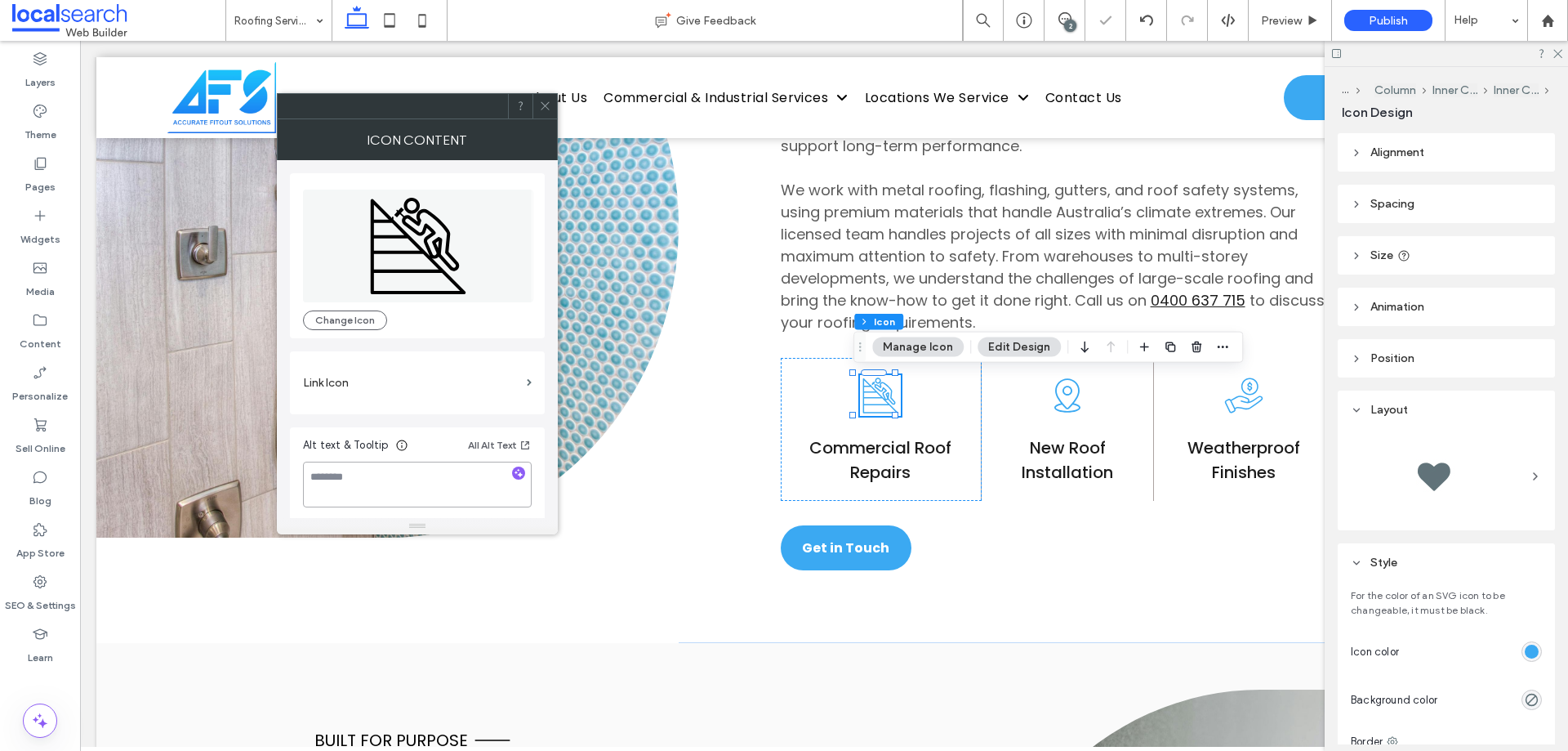 click at bounding box center [417, 485] 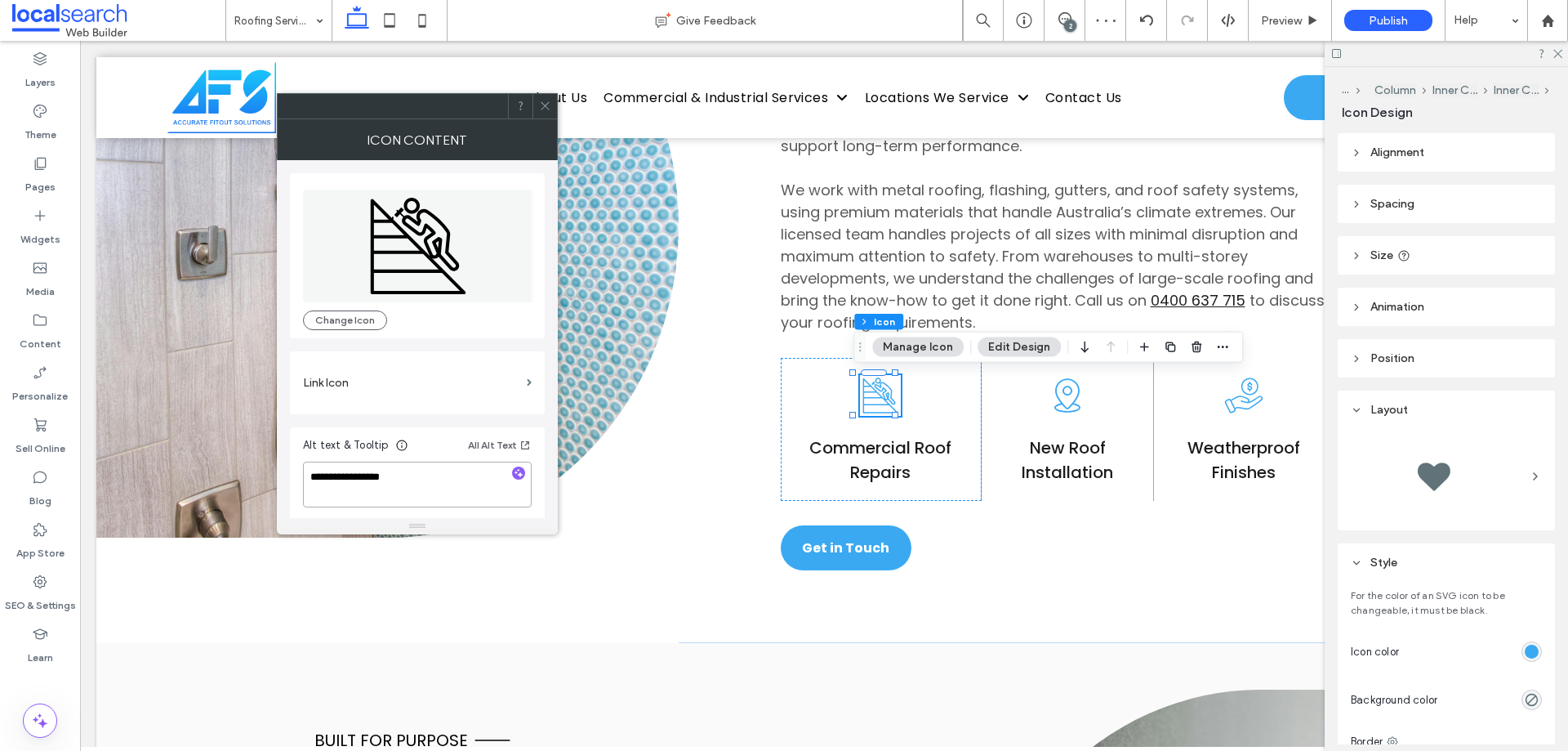 type on "**********" 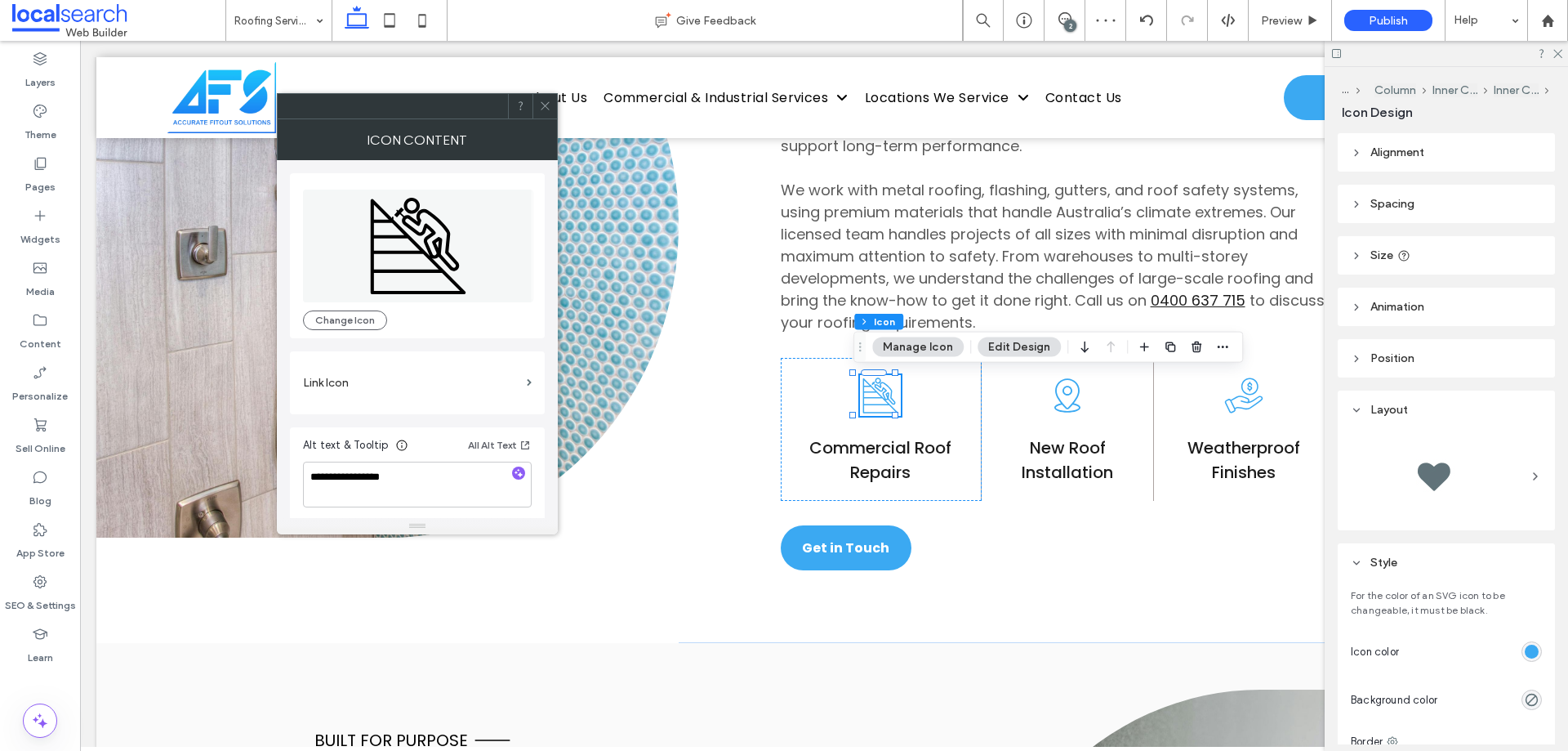 click on "Alt text & Tooltip All Alt Text" at bounding box center [417, 449] 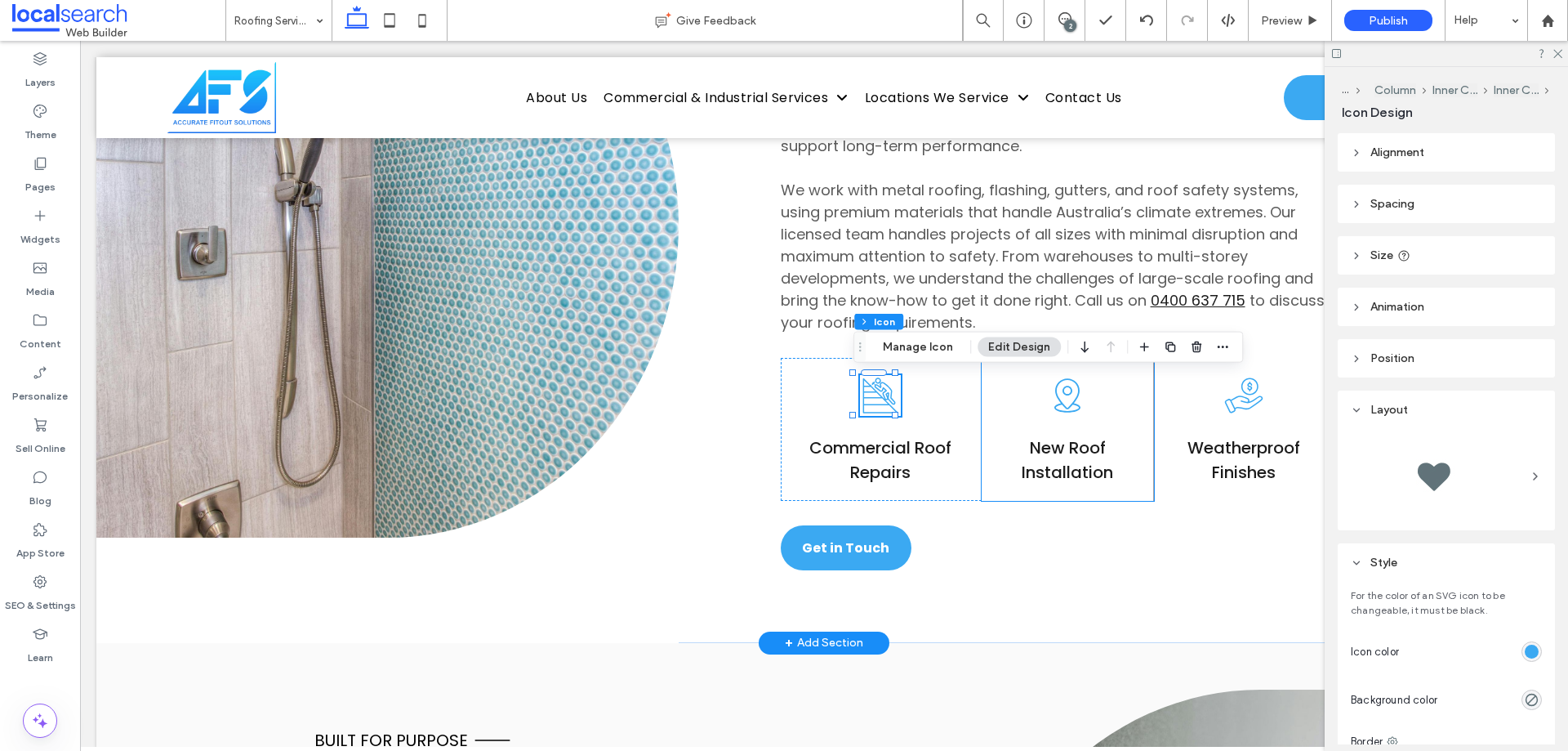 click 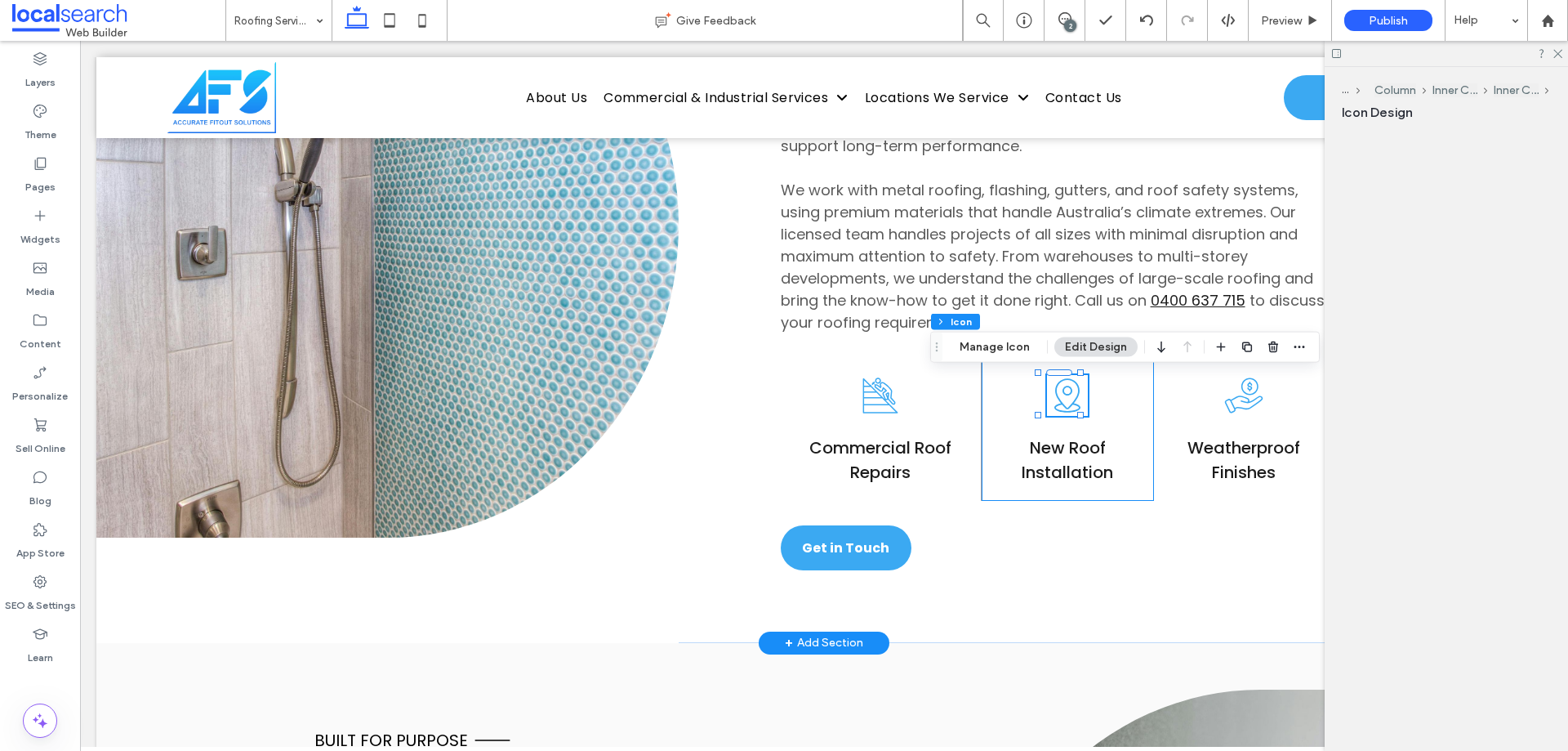 click 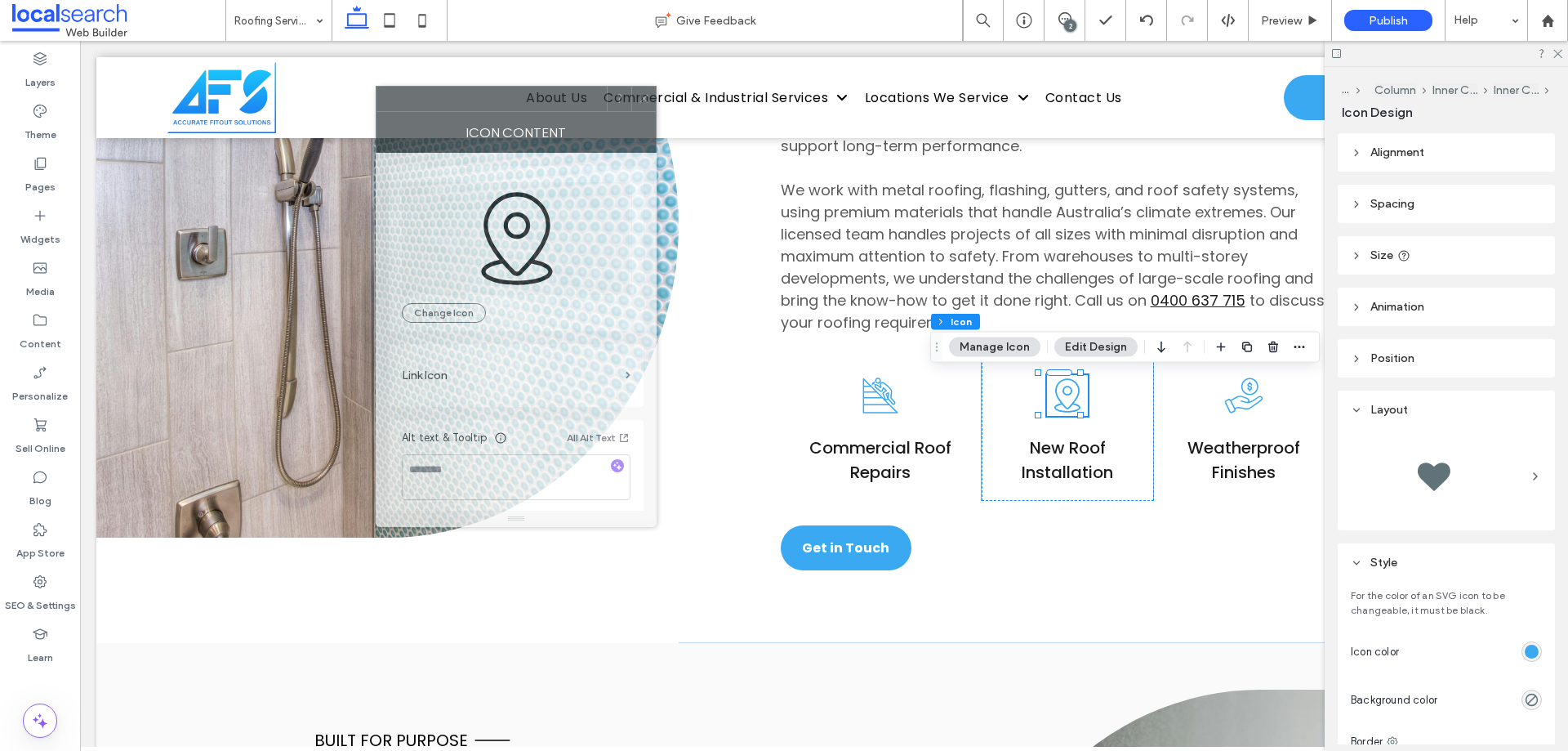 drag, startPoint x: 1354, startPoint y: 182, endPoint x: 443, endPoint y: 119, distance: 913.1758 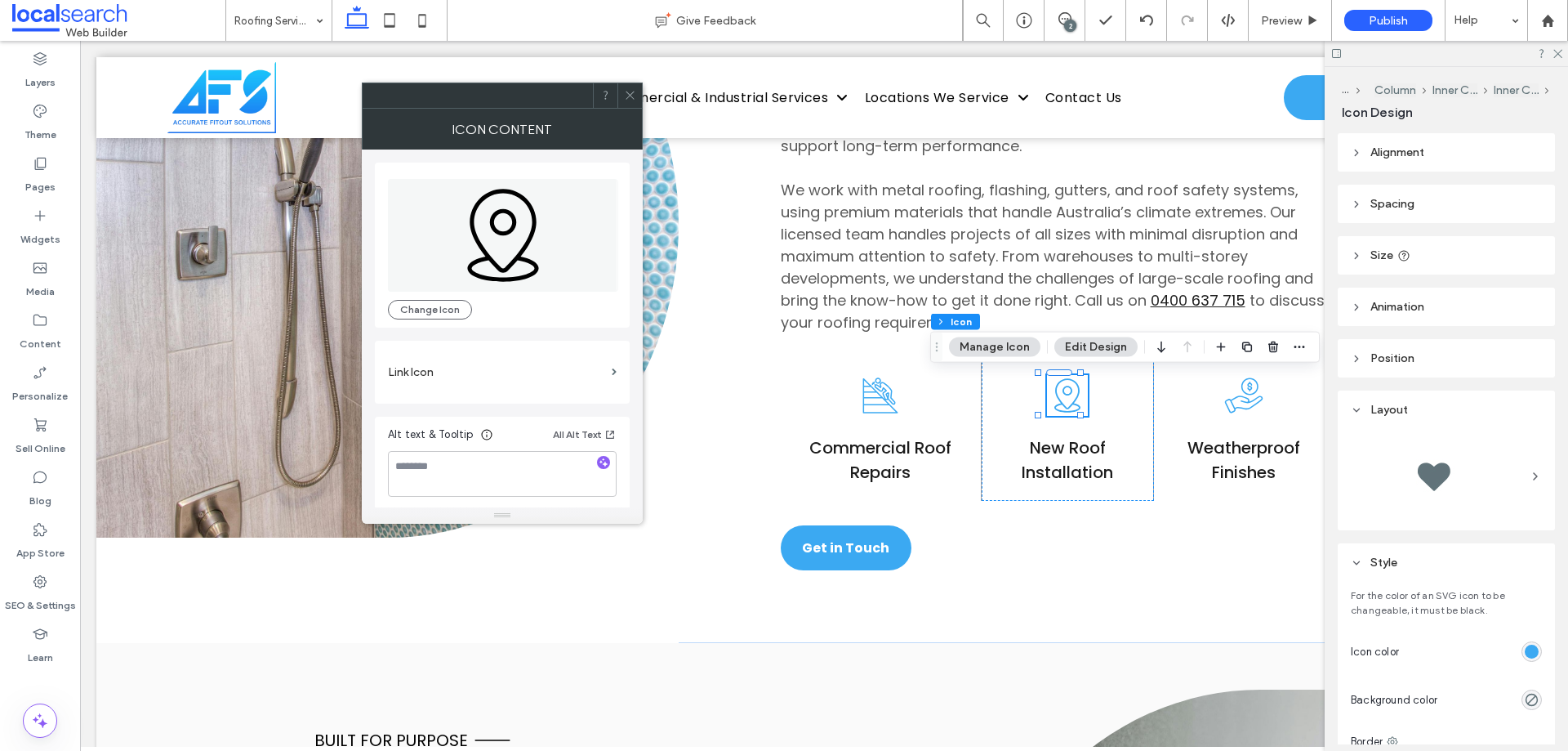 click 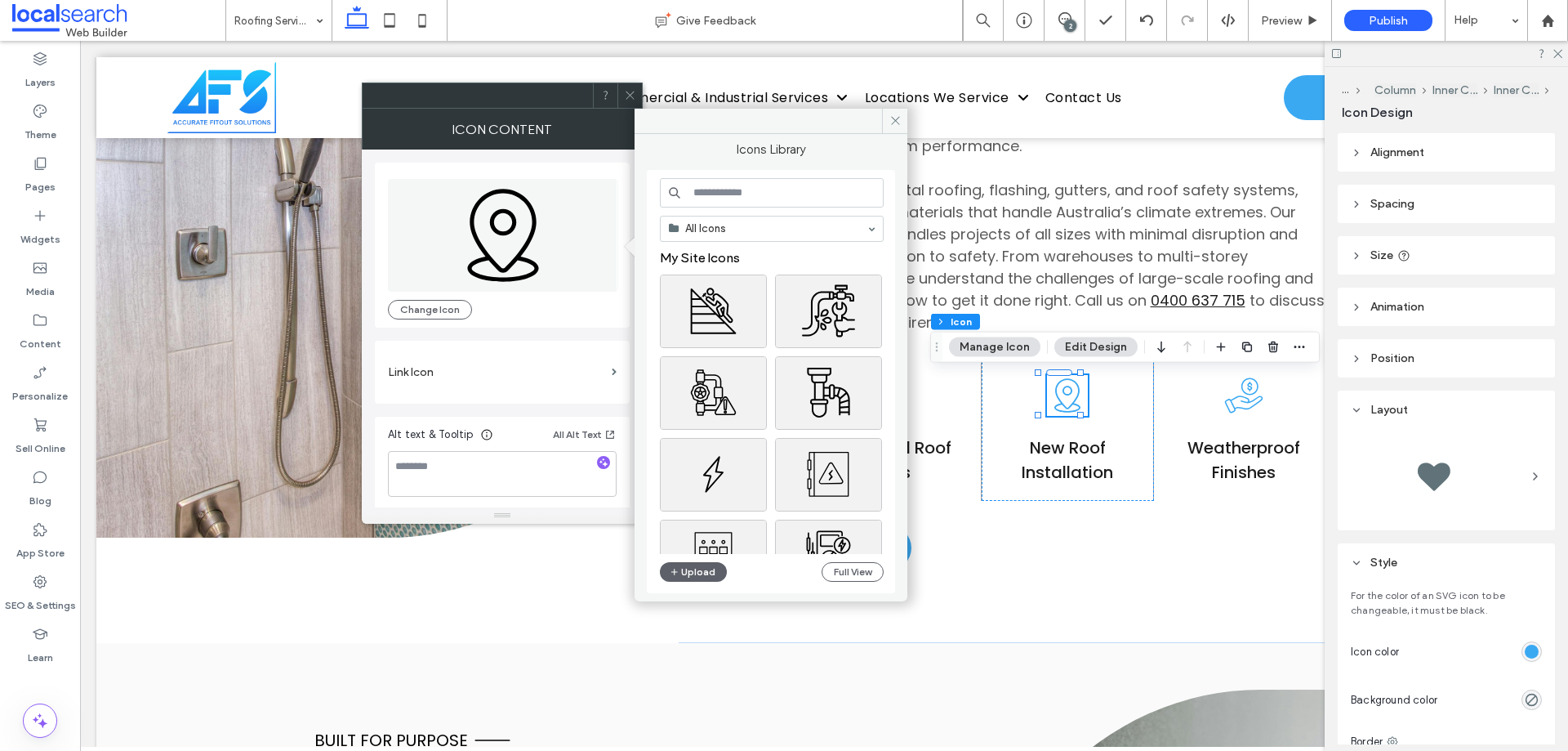 click at bounding box center (772, 193) 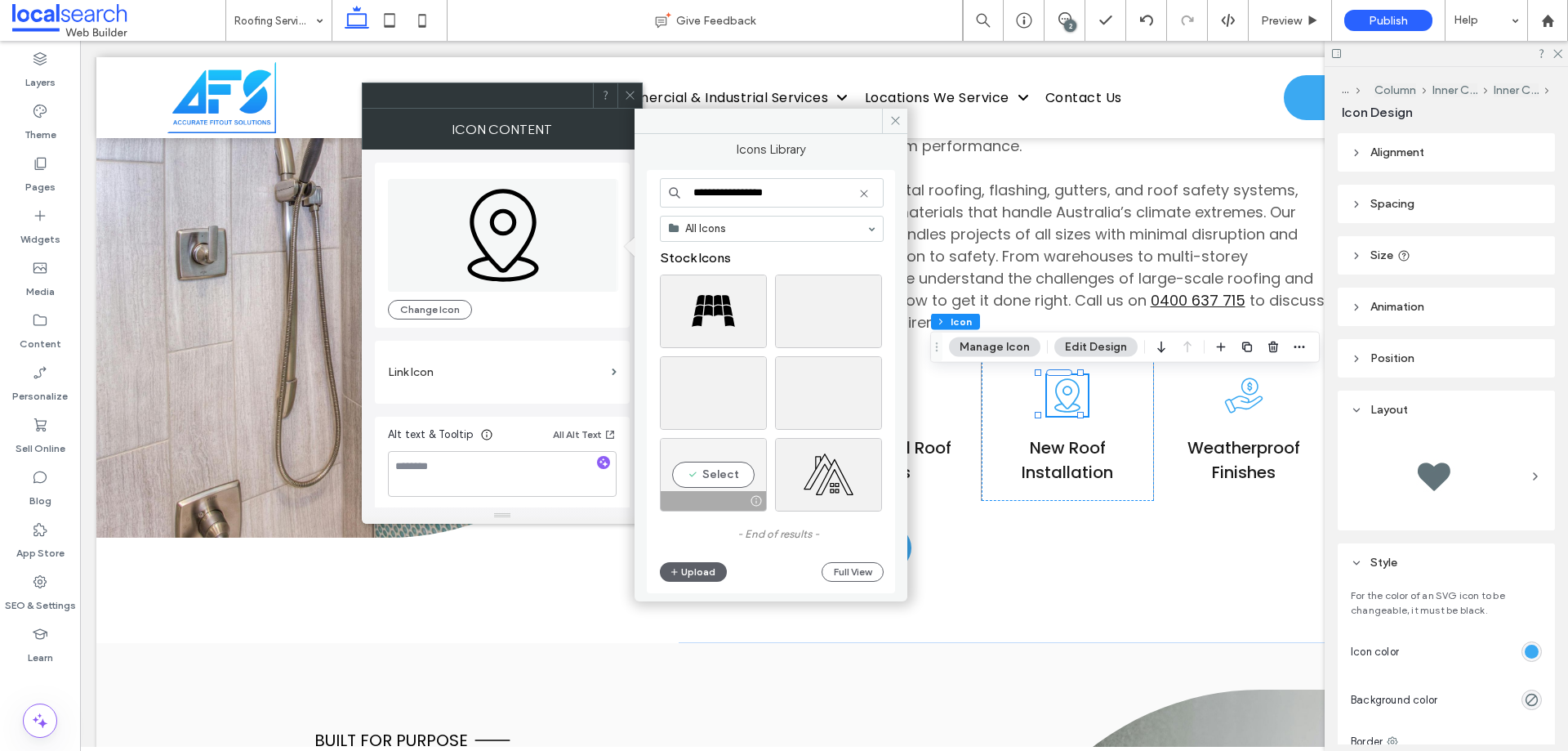 type on "**********" 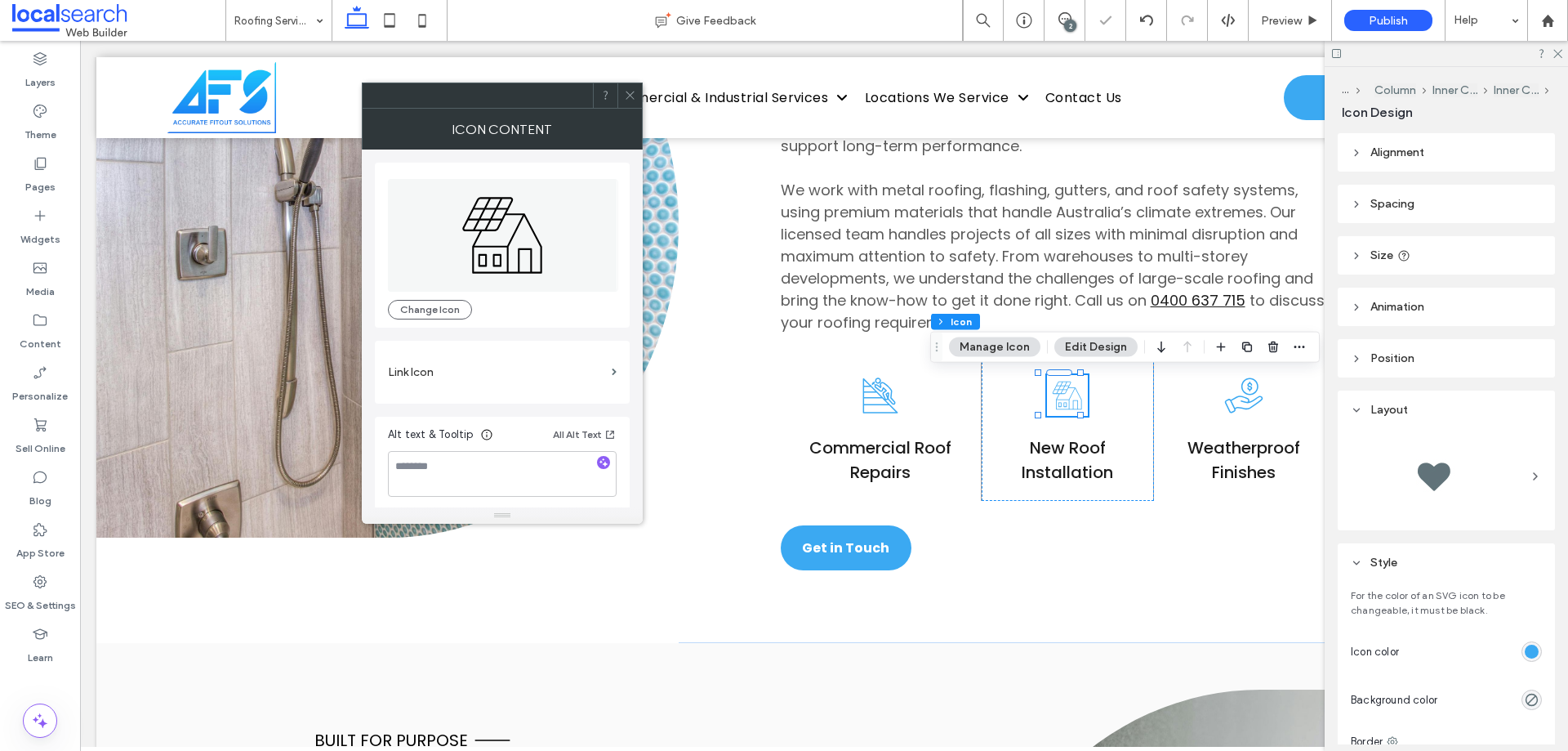 click 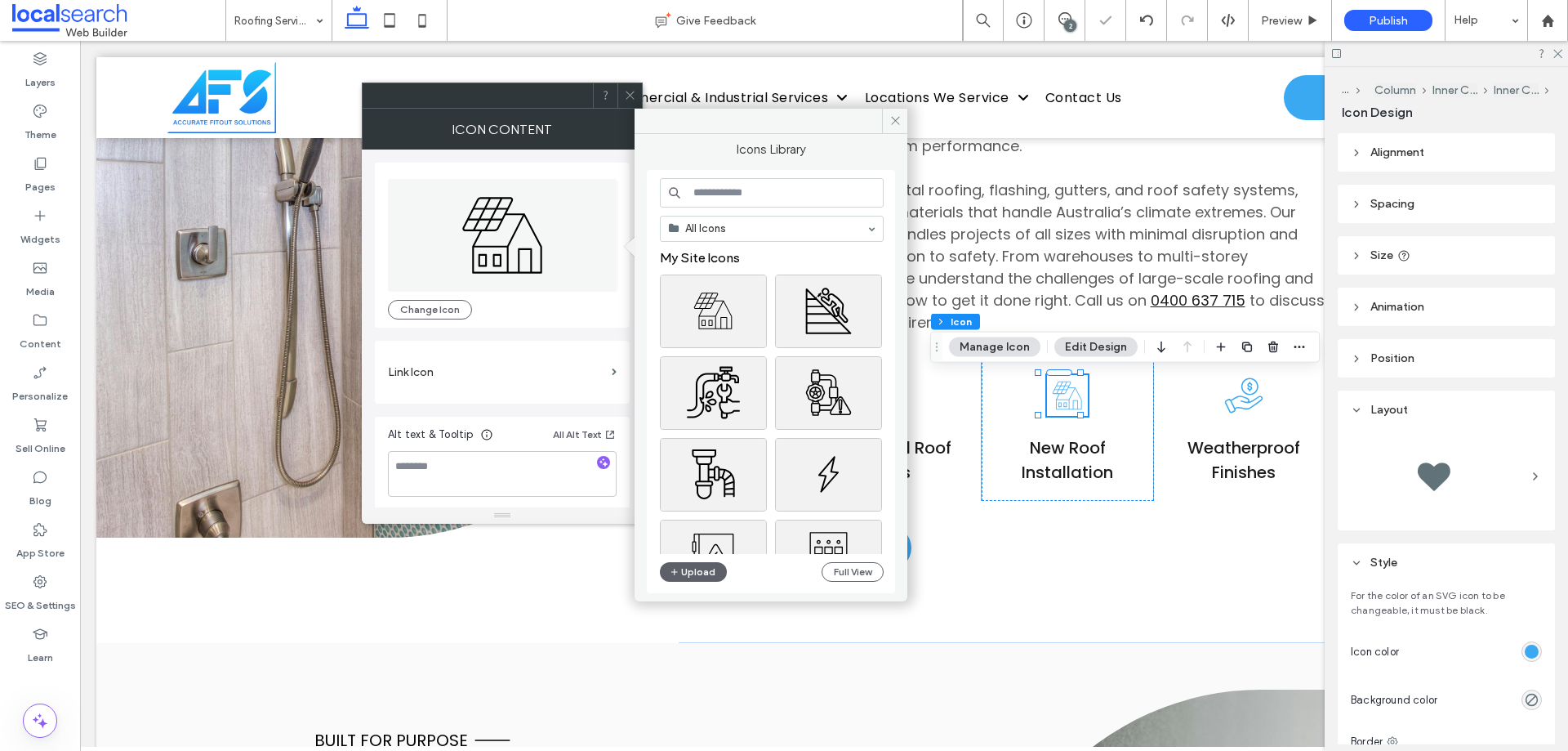 click at bounding box center (772, 193) 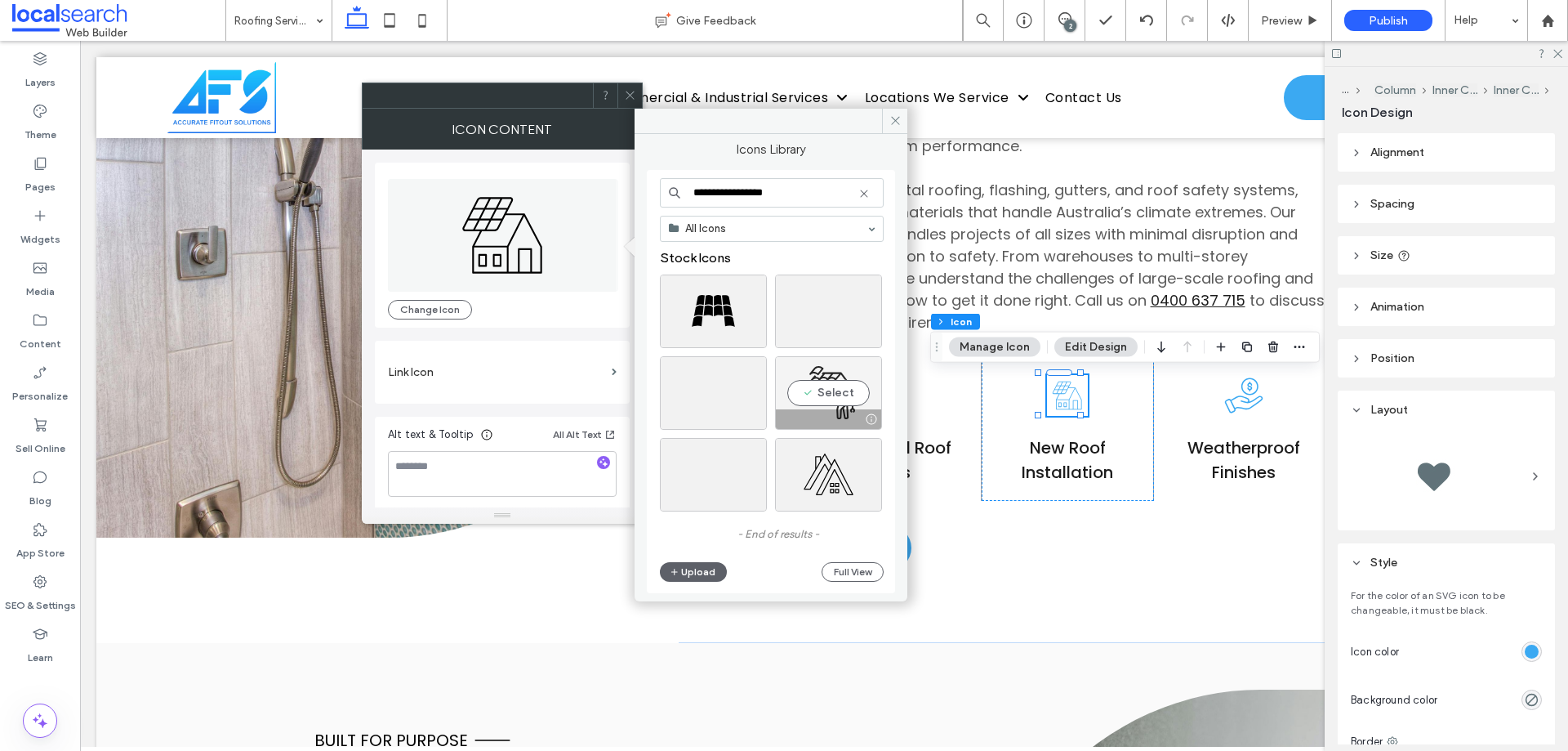 type on "**********" 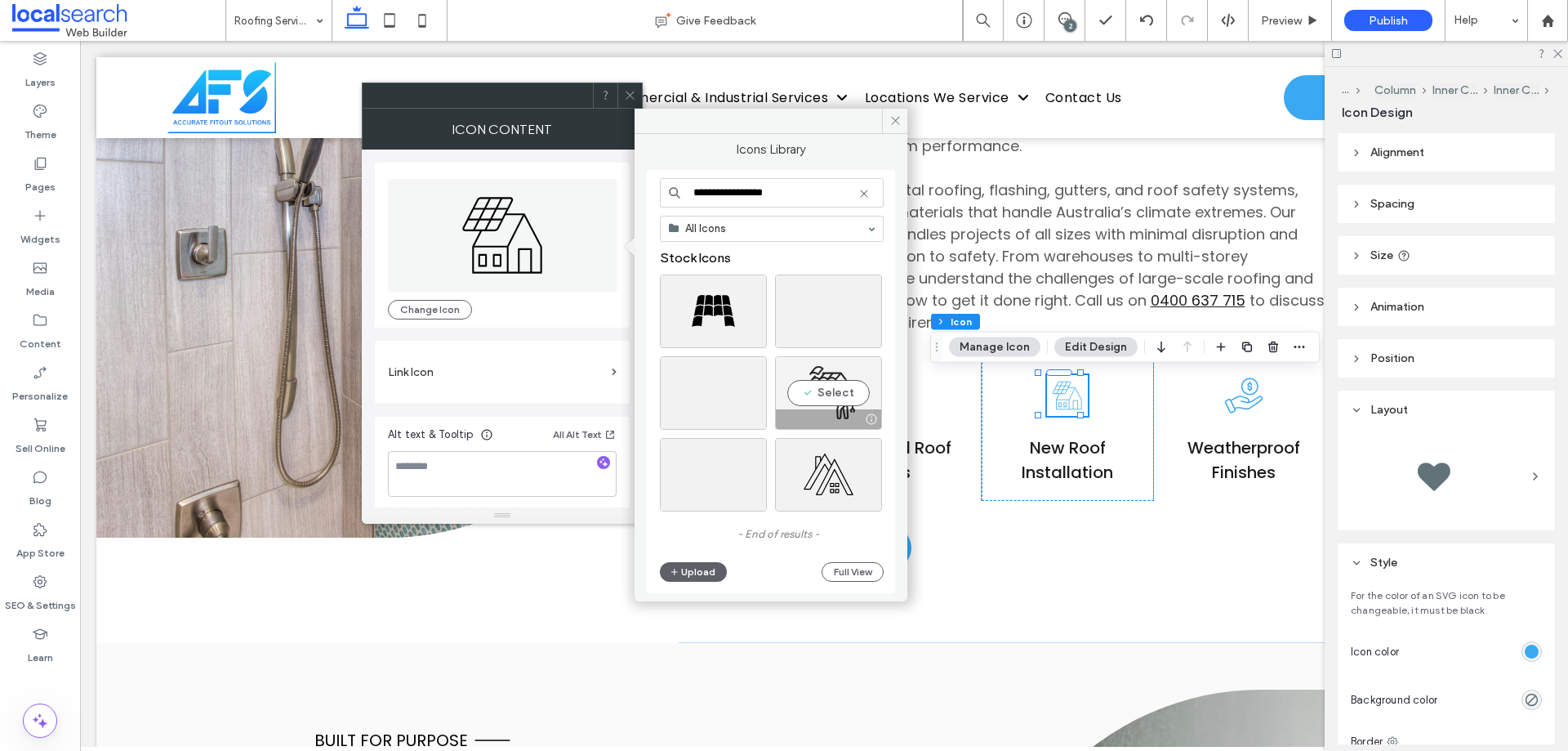 click on "Select" at bounding box center [828, 393] 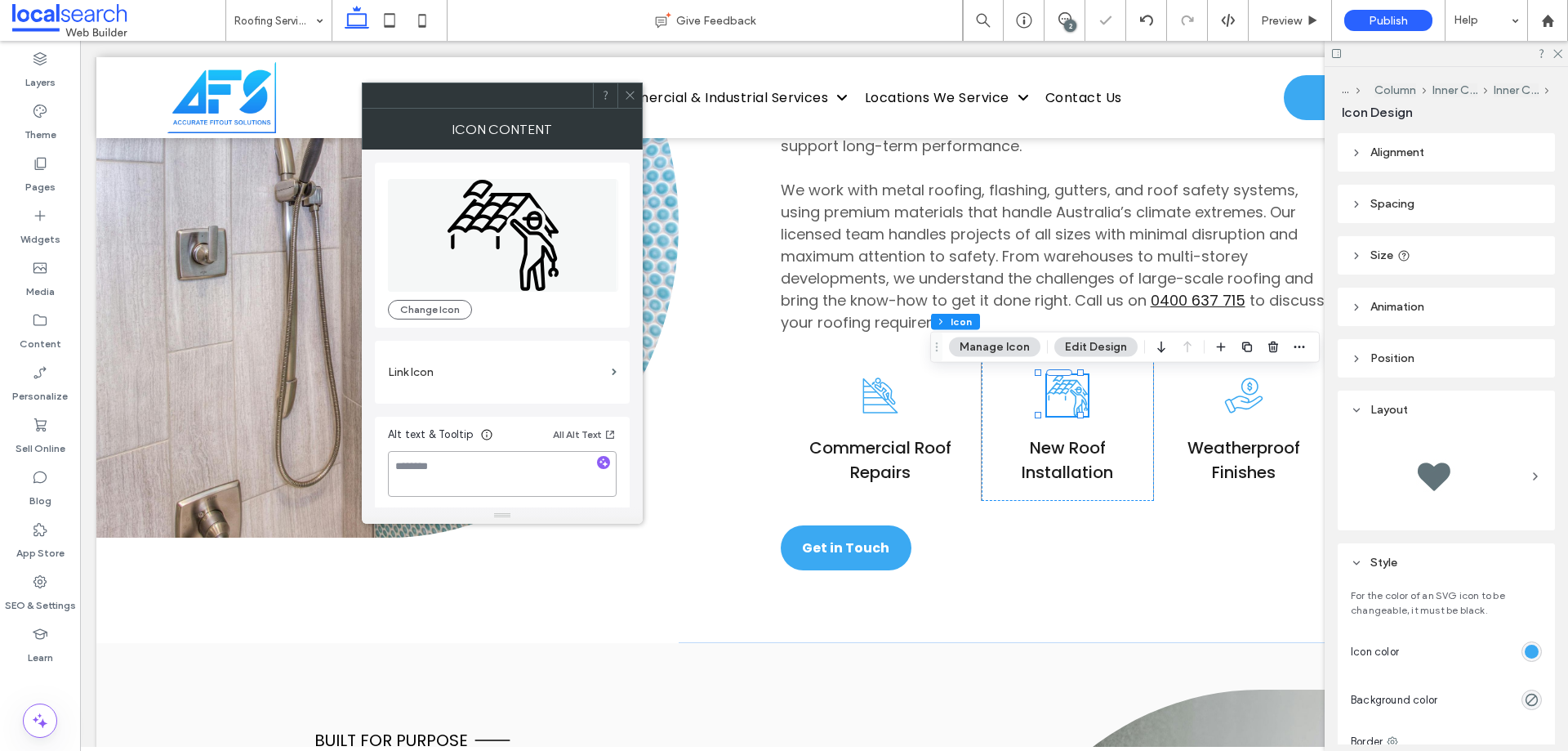 click at bounding box center (502, 474) 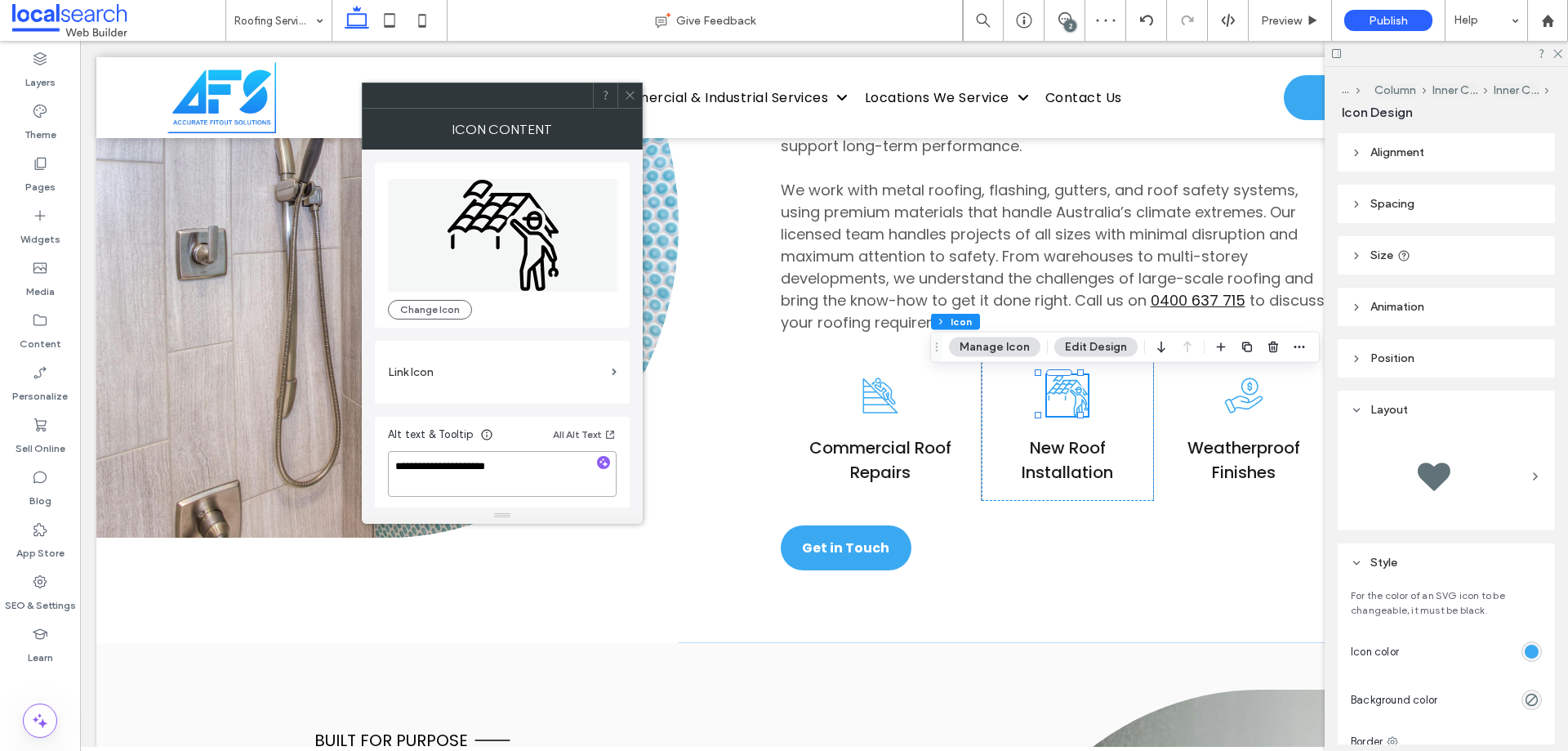 type on "**********" 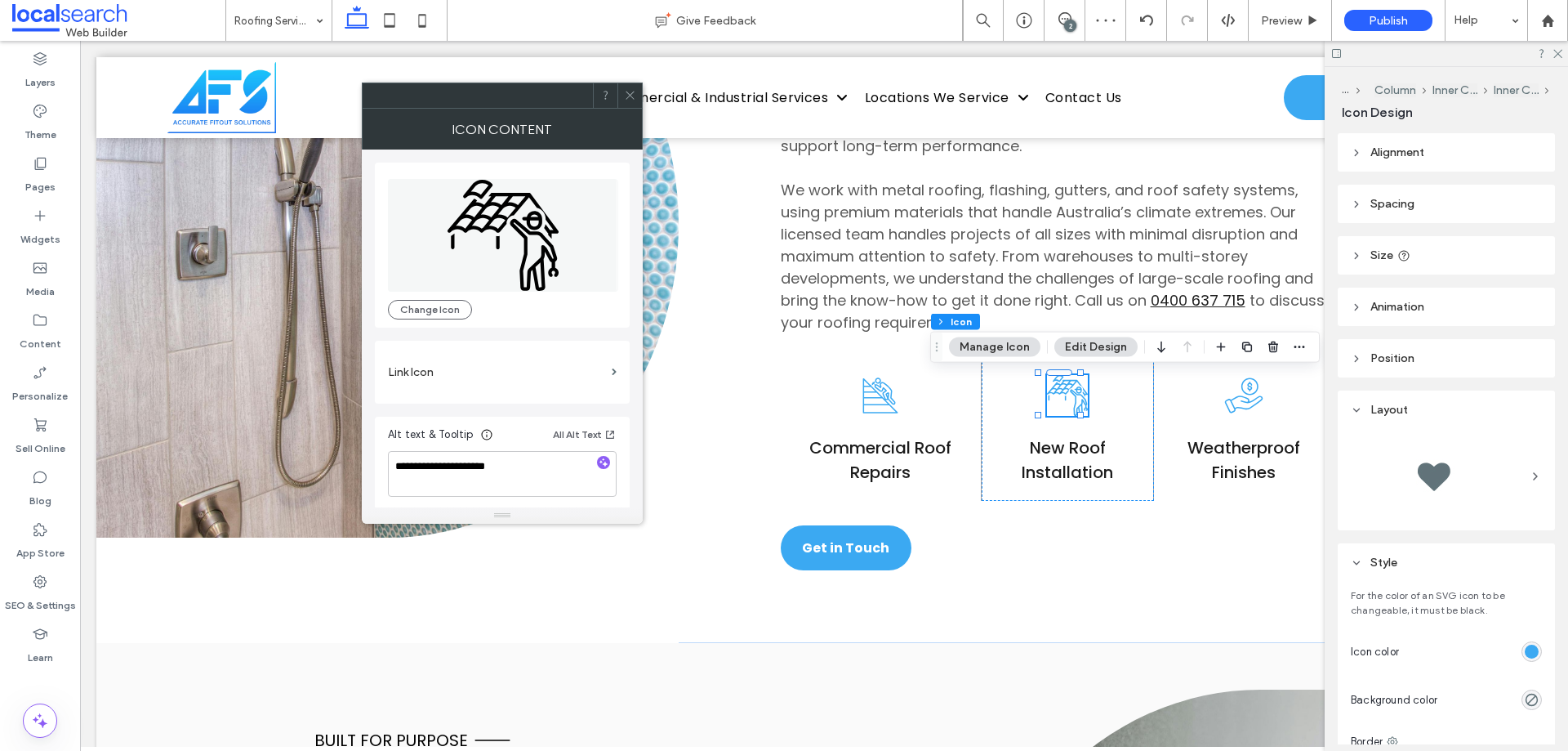click on "Alt text & Tooltip All Alt Text" at bounding box center (502, 438) 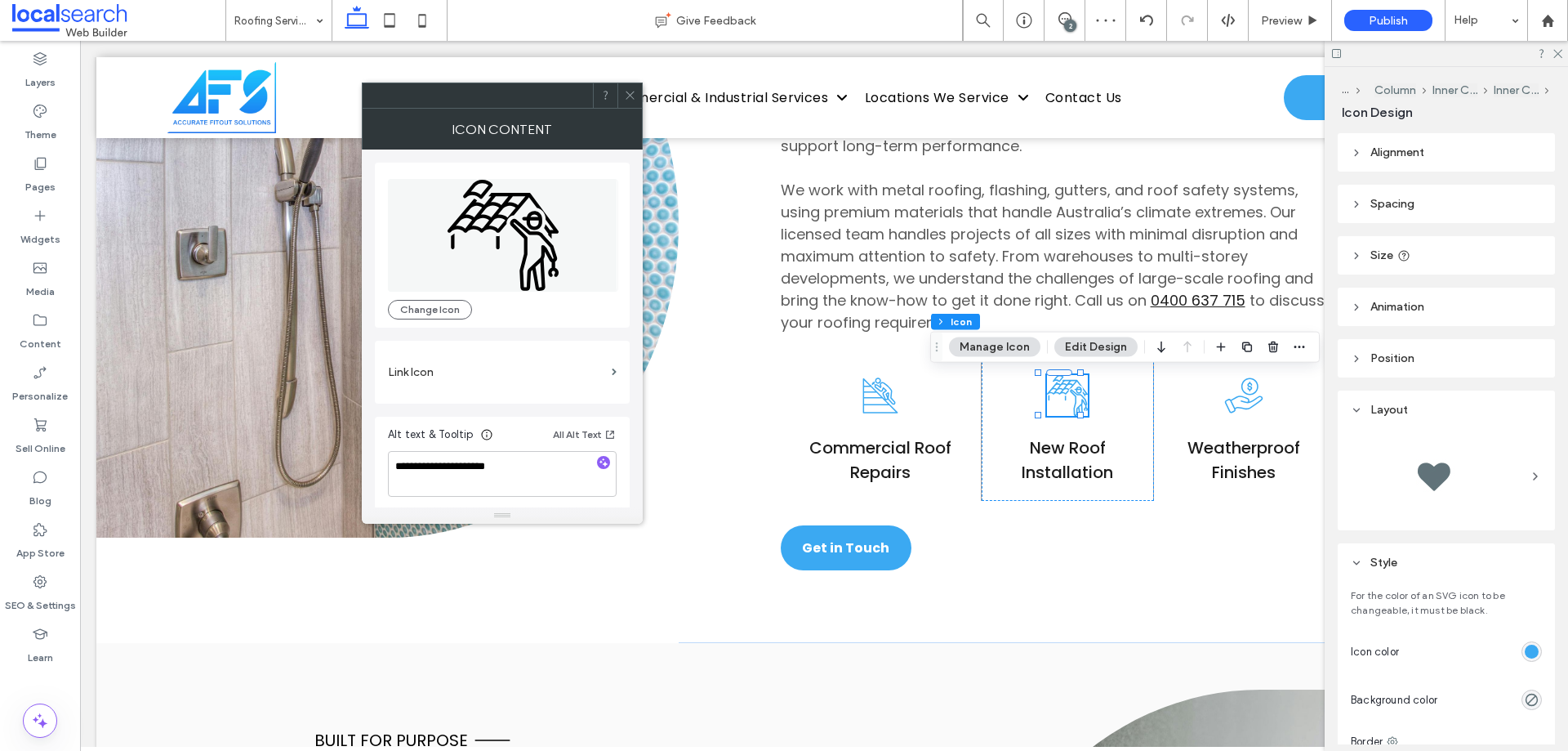 click at bounding box center (630, 96) 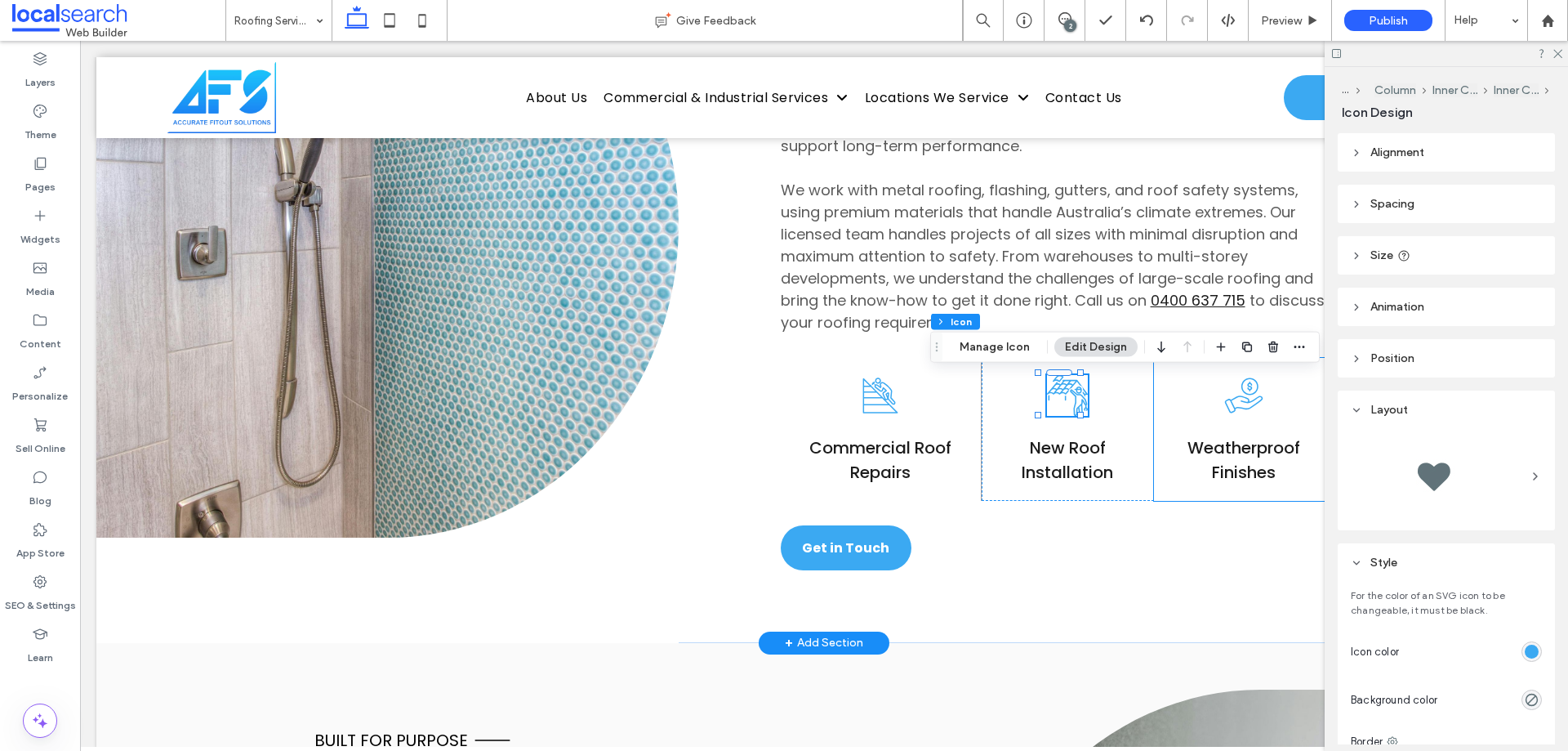 click 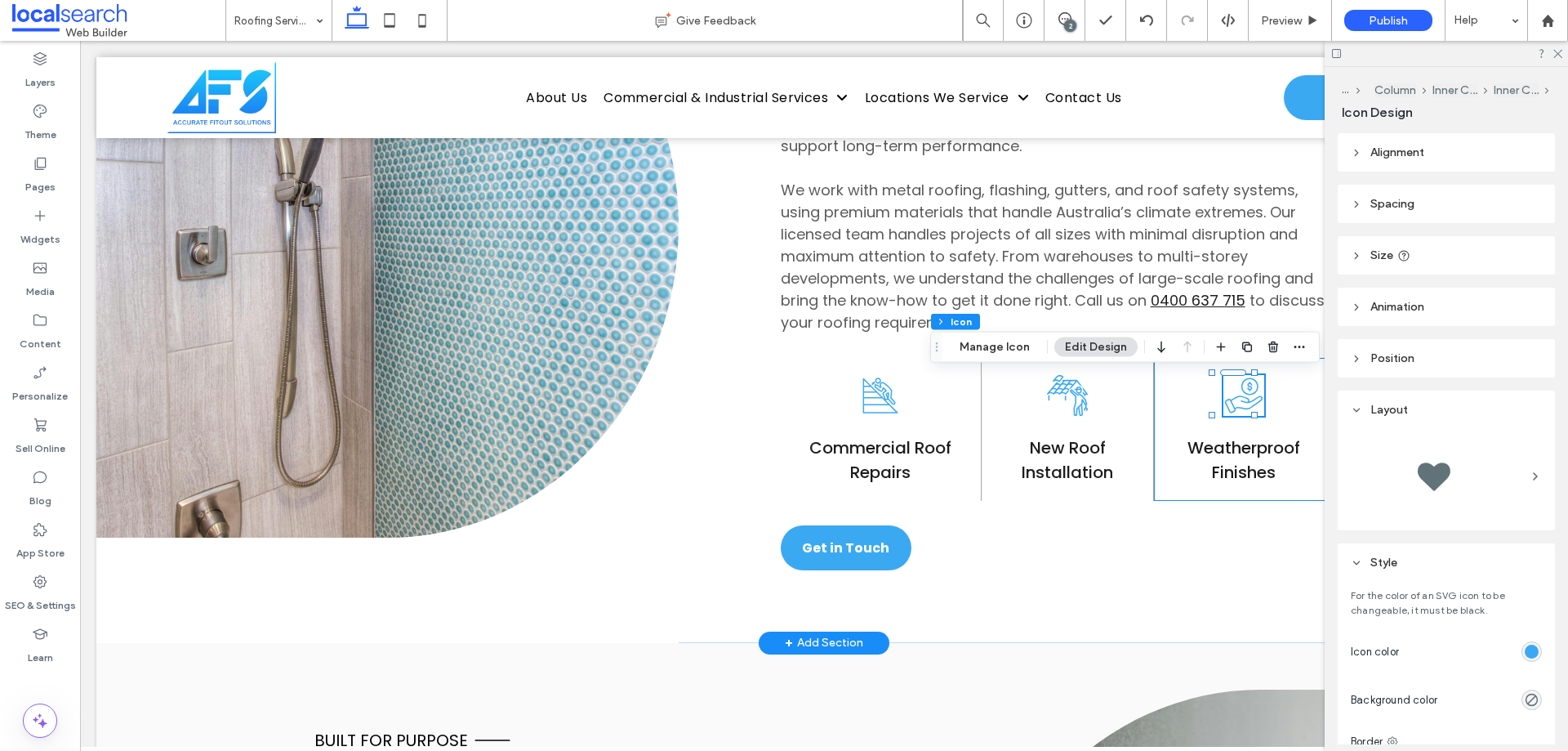 click 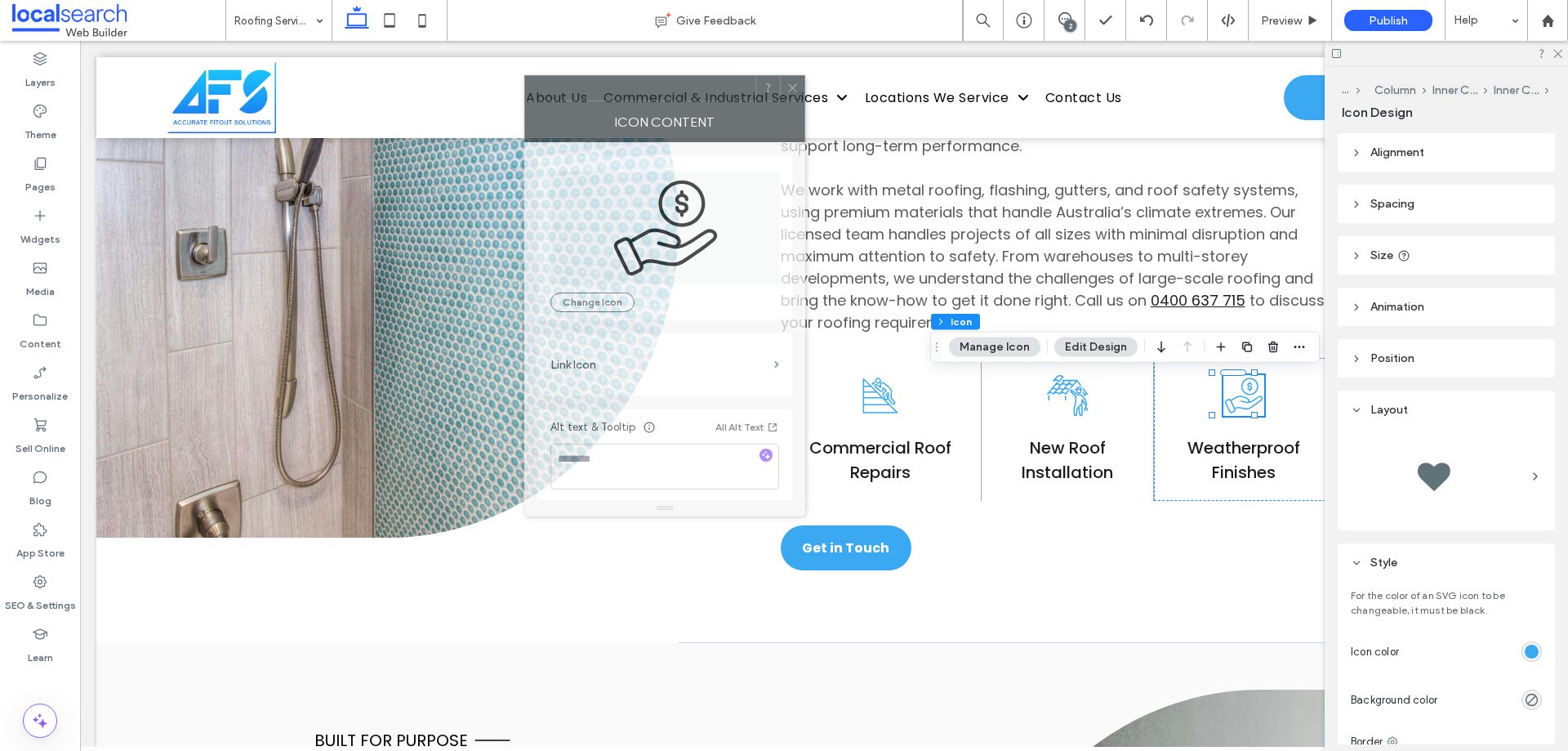 drag, startPoint x: 1375, startPoint y: 176, endPoint x: 262, endPoint y: 84, distance: 1116.7959 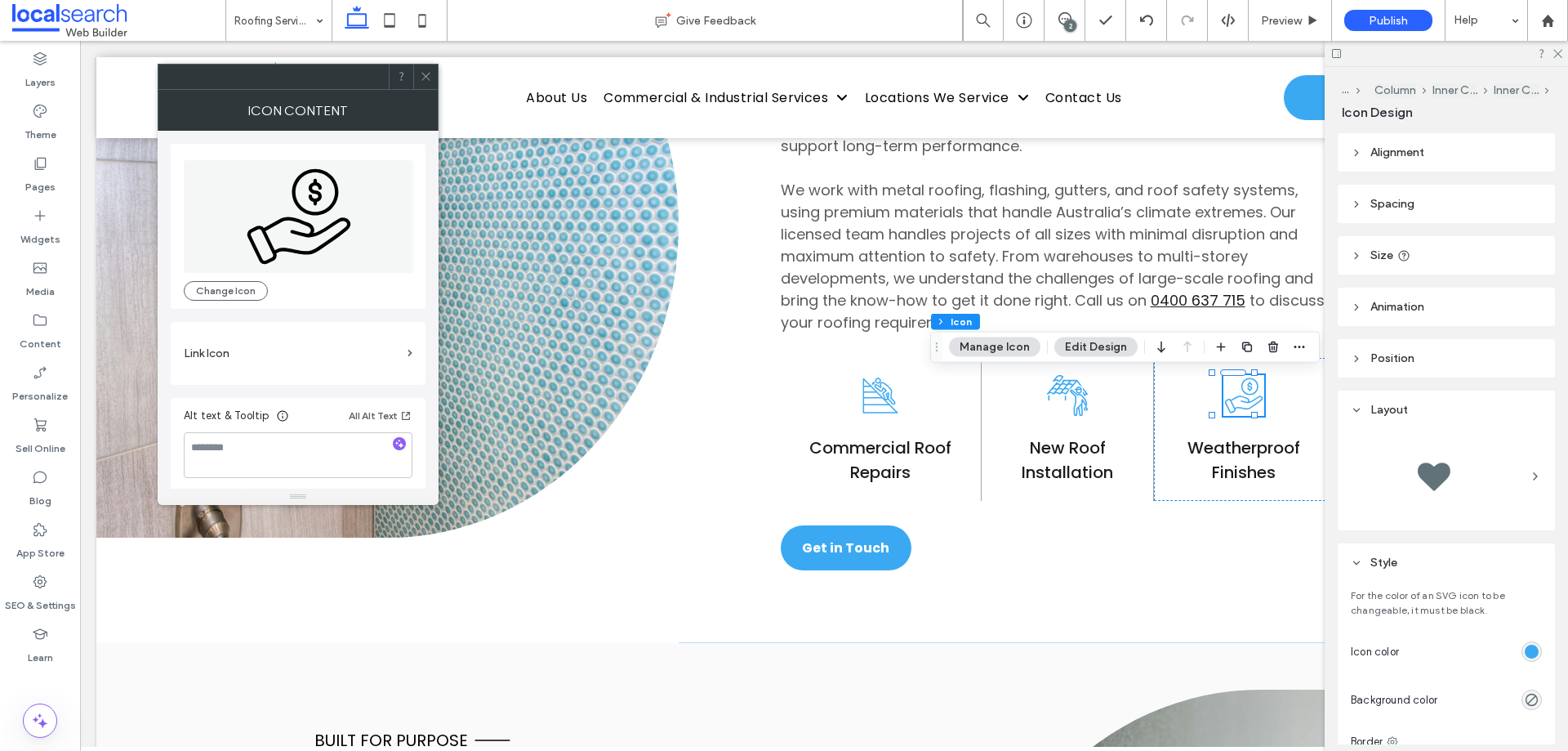 click 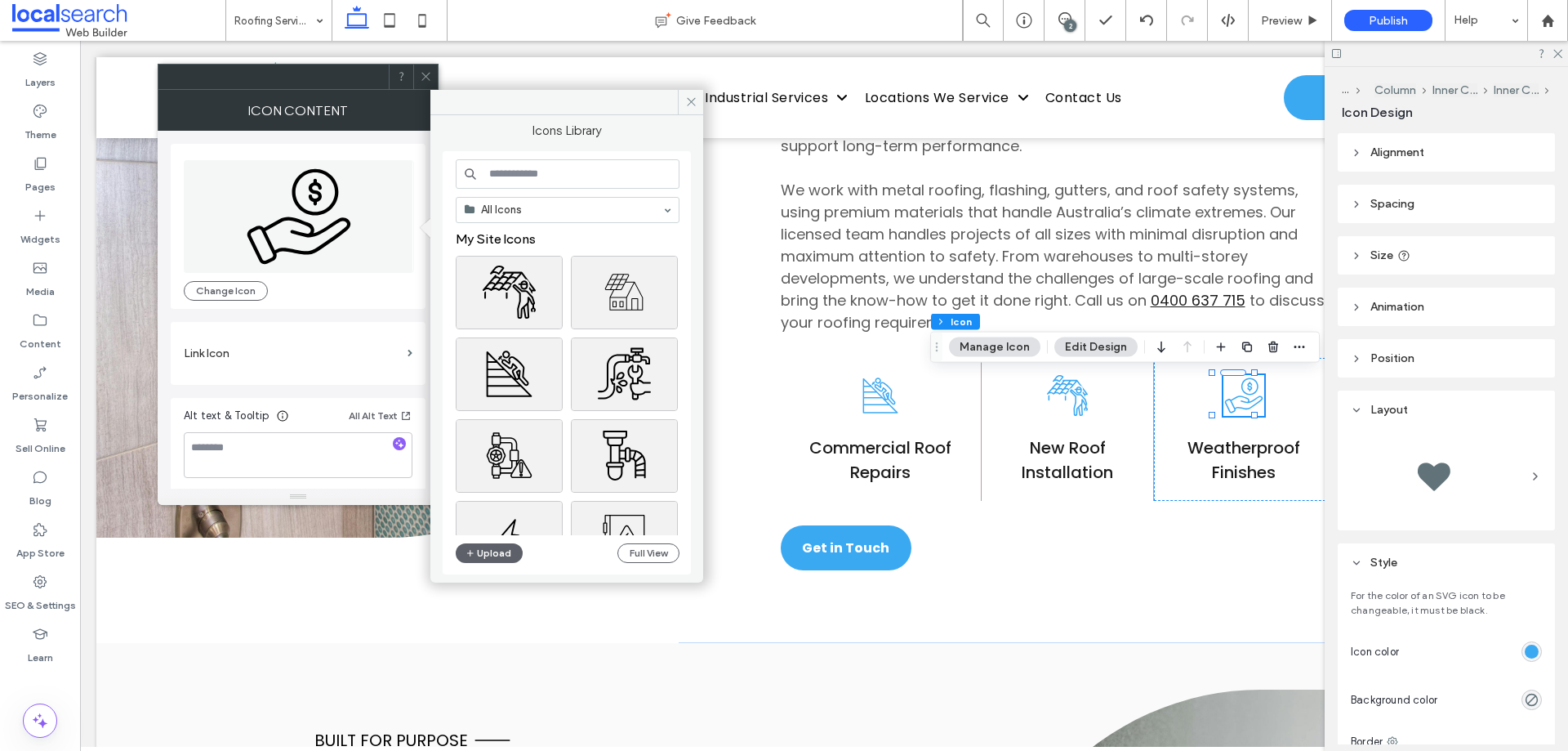 click at bounding box center [568, 174] 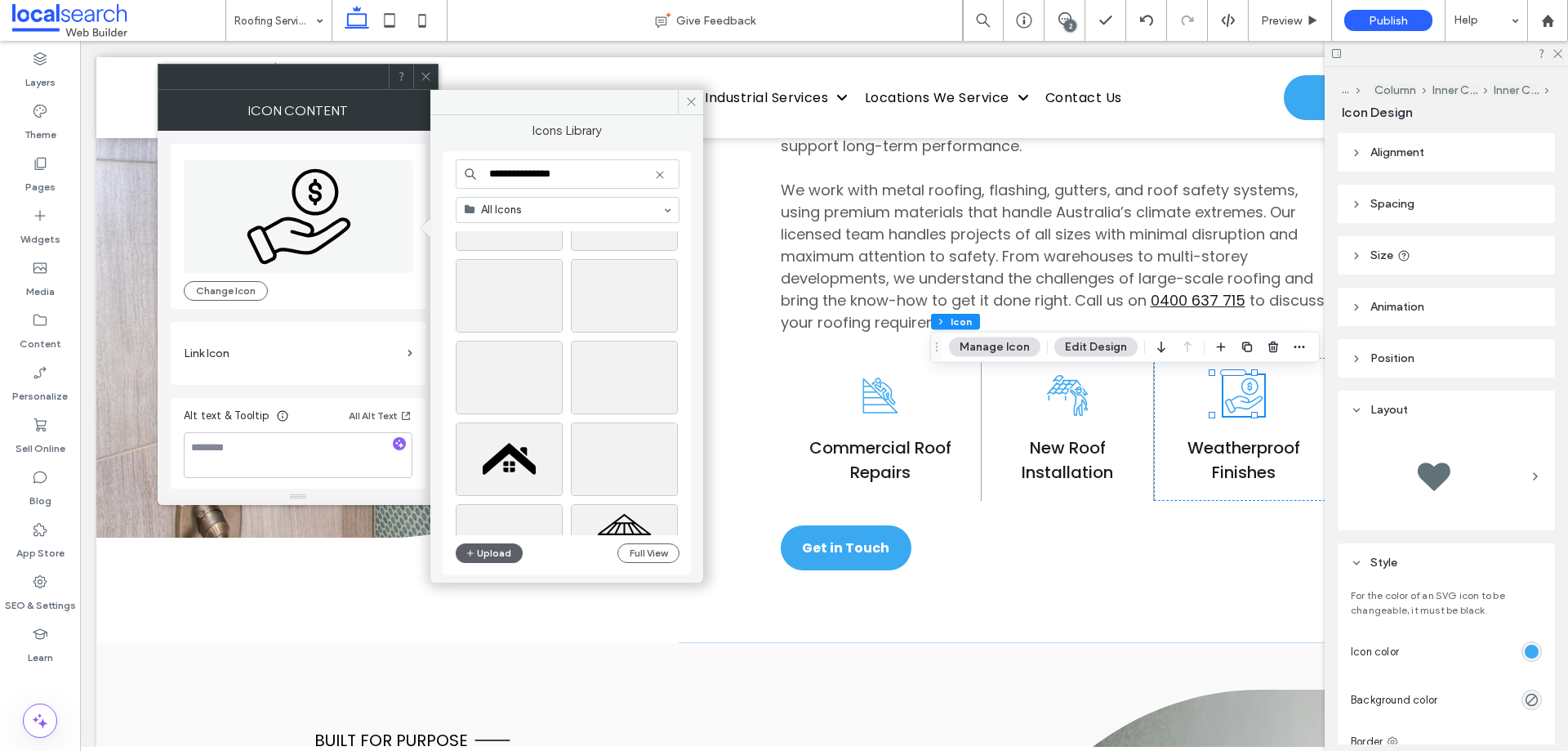 scroll, scrollTop: 403, scrollLeft: 0, axis: vertical 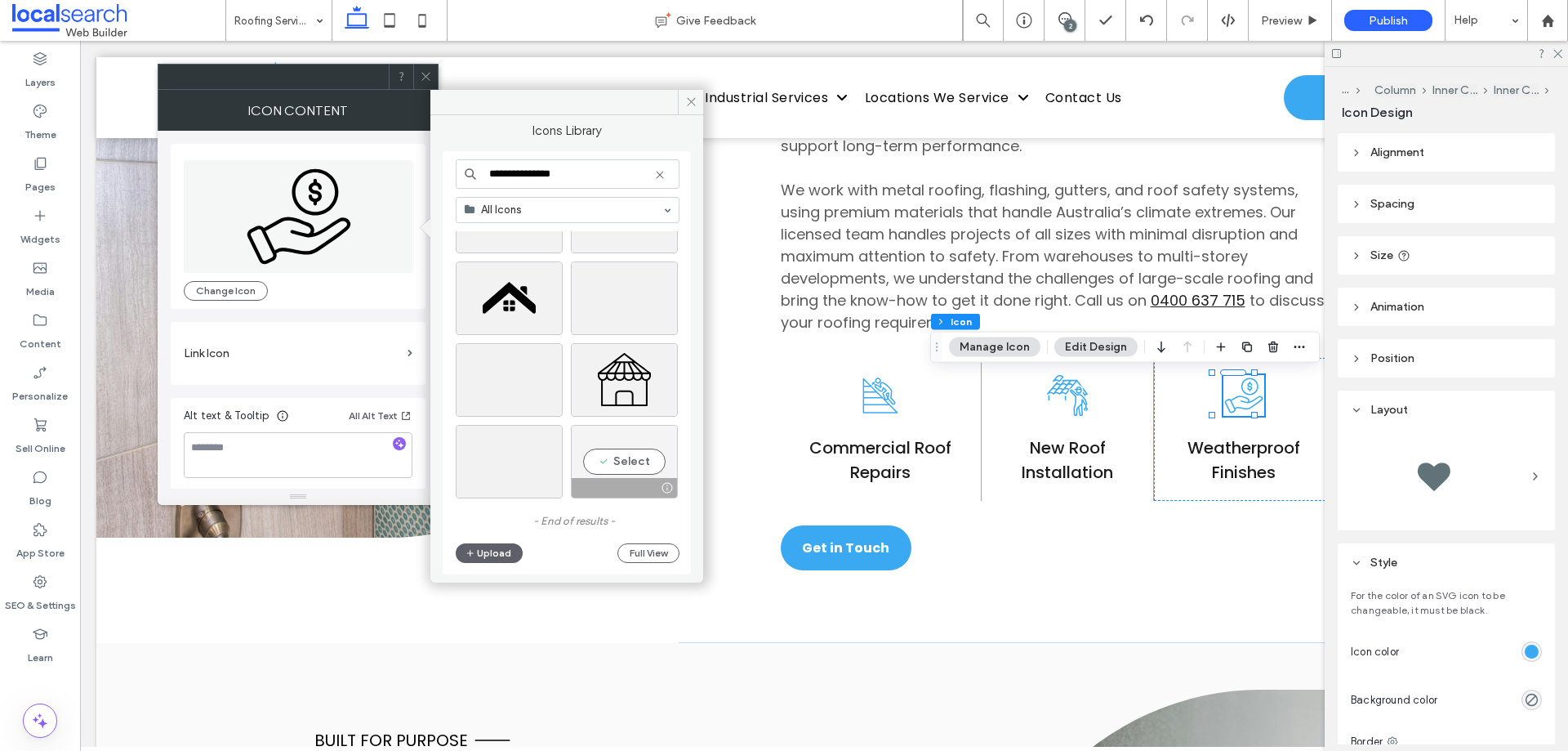 type on "**********" 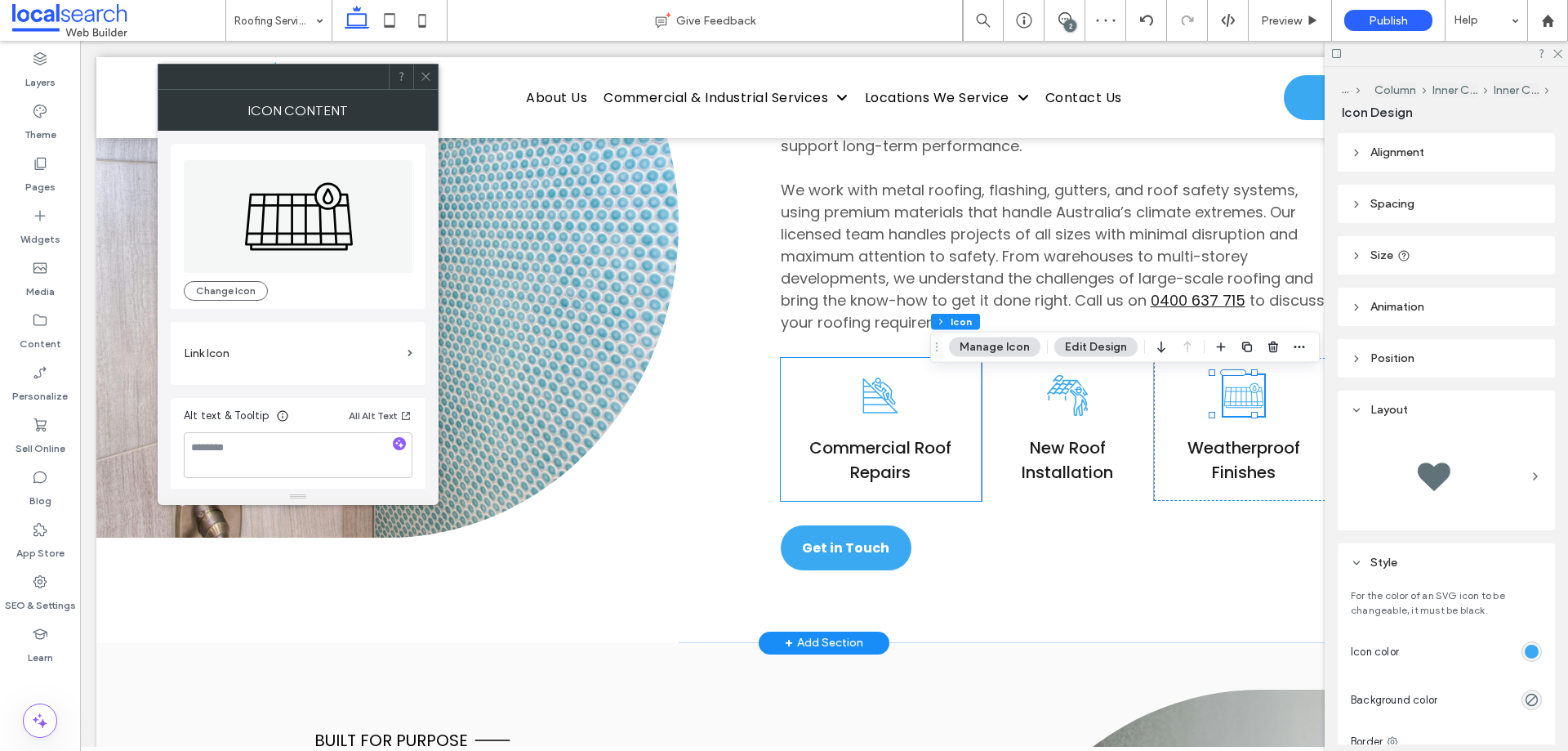 click on "Roof Repairs Icon
Commercial Roof Repairs" at bounding box center [881, 429] 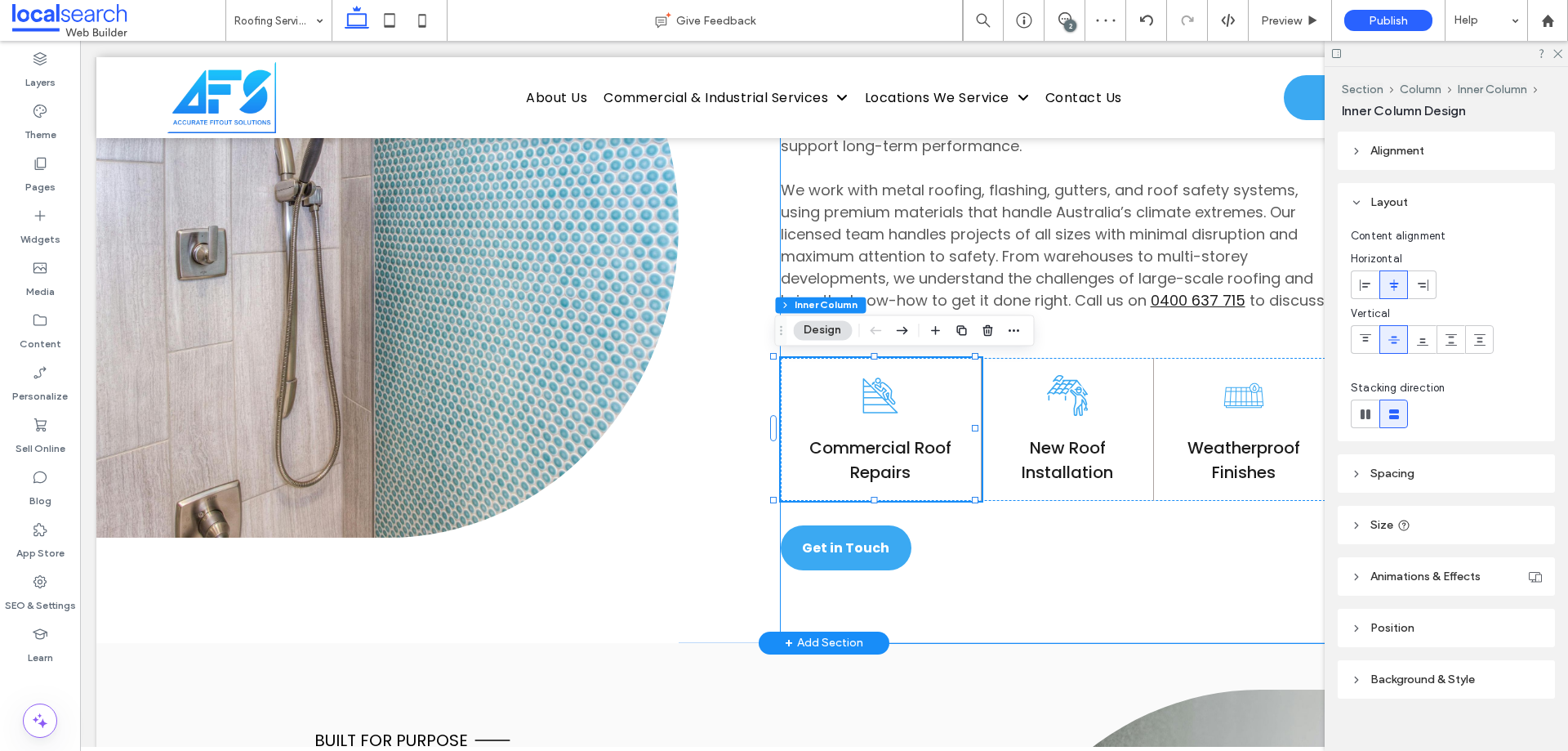 click on "Industrial & Commercial
Wetherill Park Roofing
A failing roof can bring business operations to a halt — leaks, insulation loss, and structural damage aren’t just inconvenient, they’re costly. At Accurate Fitout Solutions, we deliver tailored commercial and industrial roofing services across Wetherill Park and the wider Sydney area. Whether you’re building new, upgrading a facility, or tackling urgent damage, our team provides end-to-end roofing solutions that protect your assets and support long-term performance. We work with metal roofing, flashing, gutters, and roof safety systems, using premium materials that handle Australia’s climate extremes. Our licensed team handles projects of all sizes with minimal disruption and maximum attention to safety. From warehouses to multi-storey developments, we understand the challenges of large-scale roofing and bring the know-how to get it done right. Call us on
0400 637 715" at bounding box center (1166, 225) 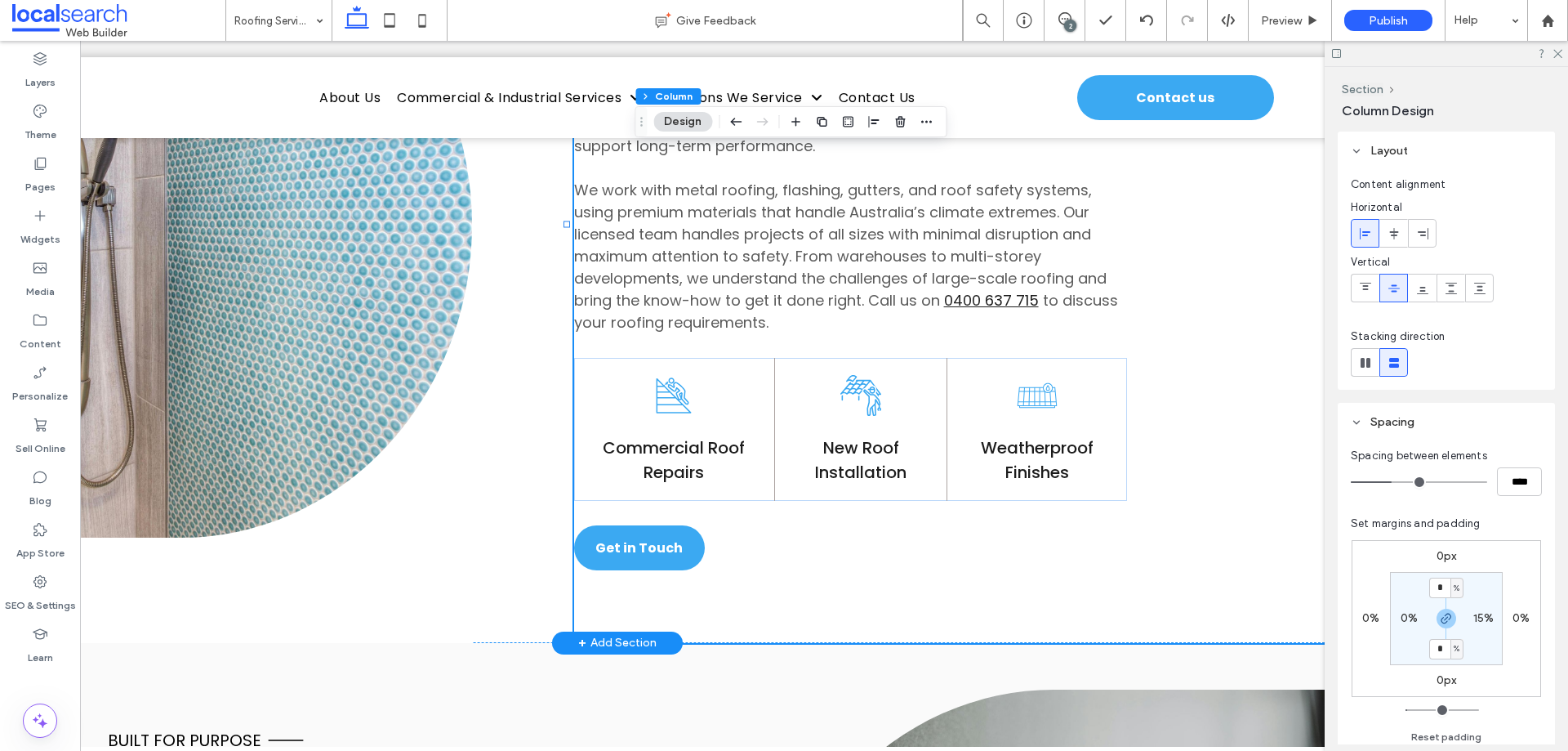 scroll, scrollTop: 0, scrollLeft: 243, axis: horizontal 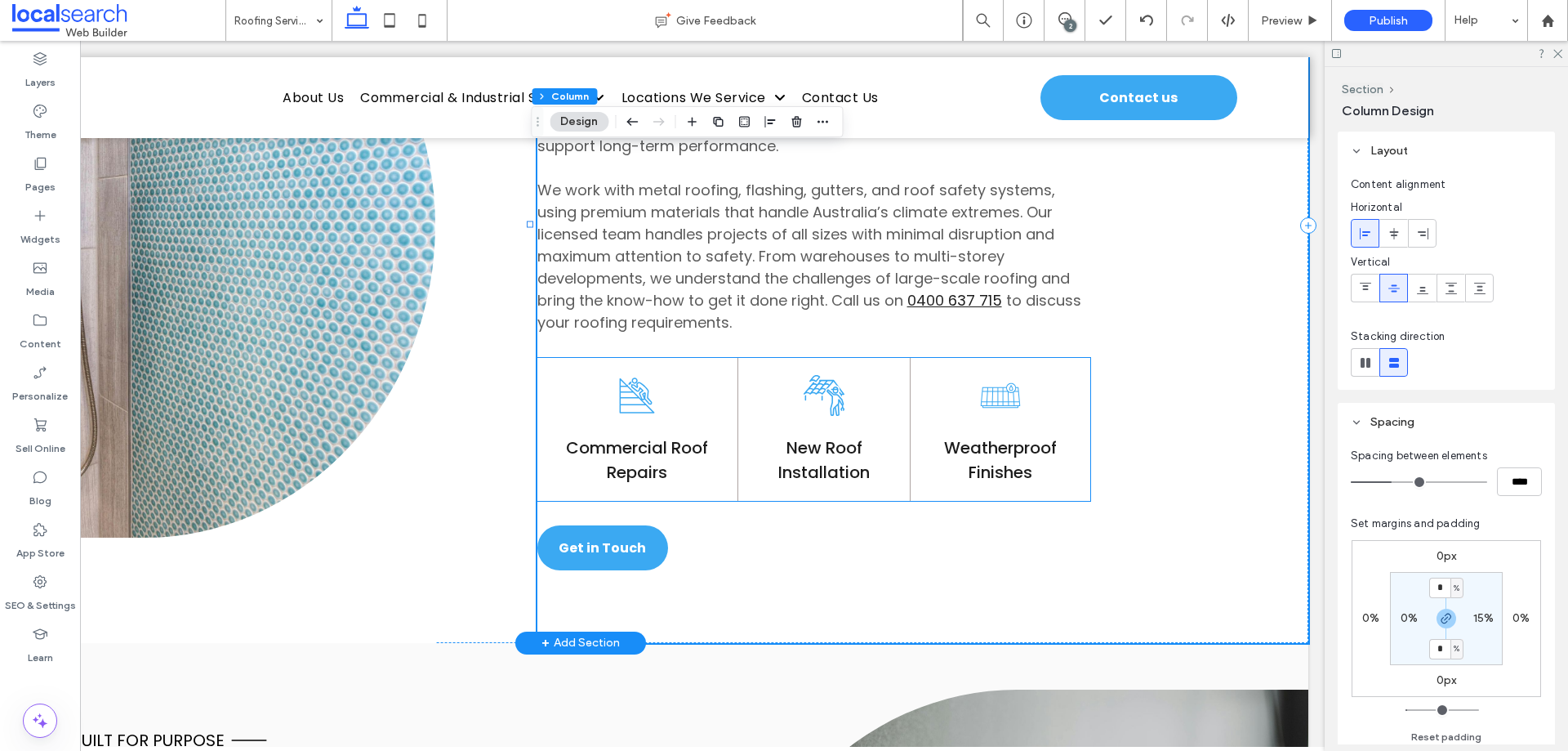 click 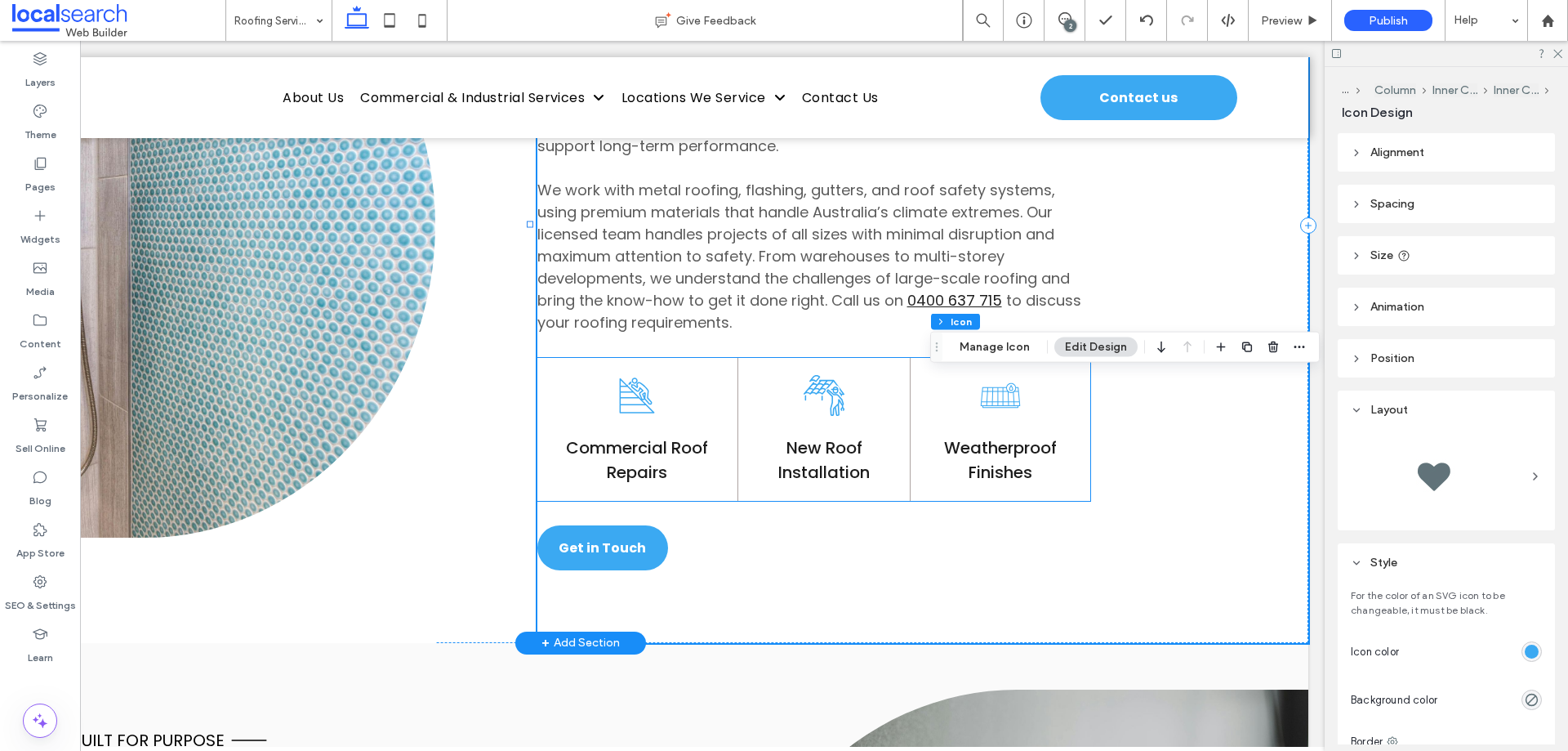 click 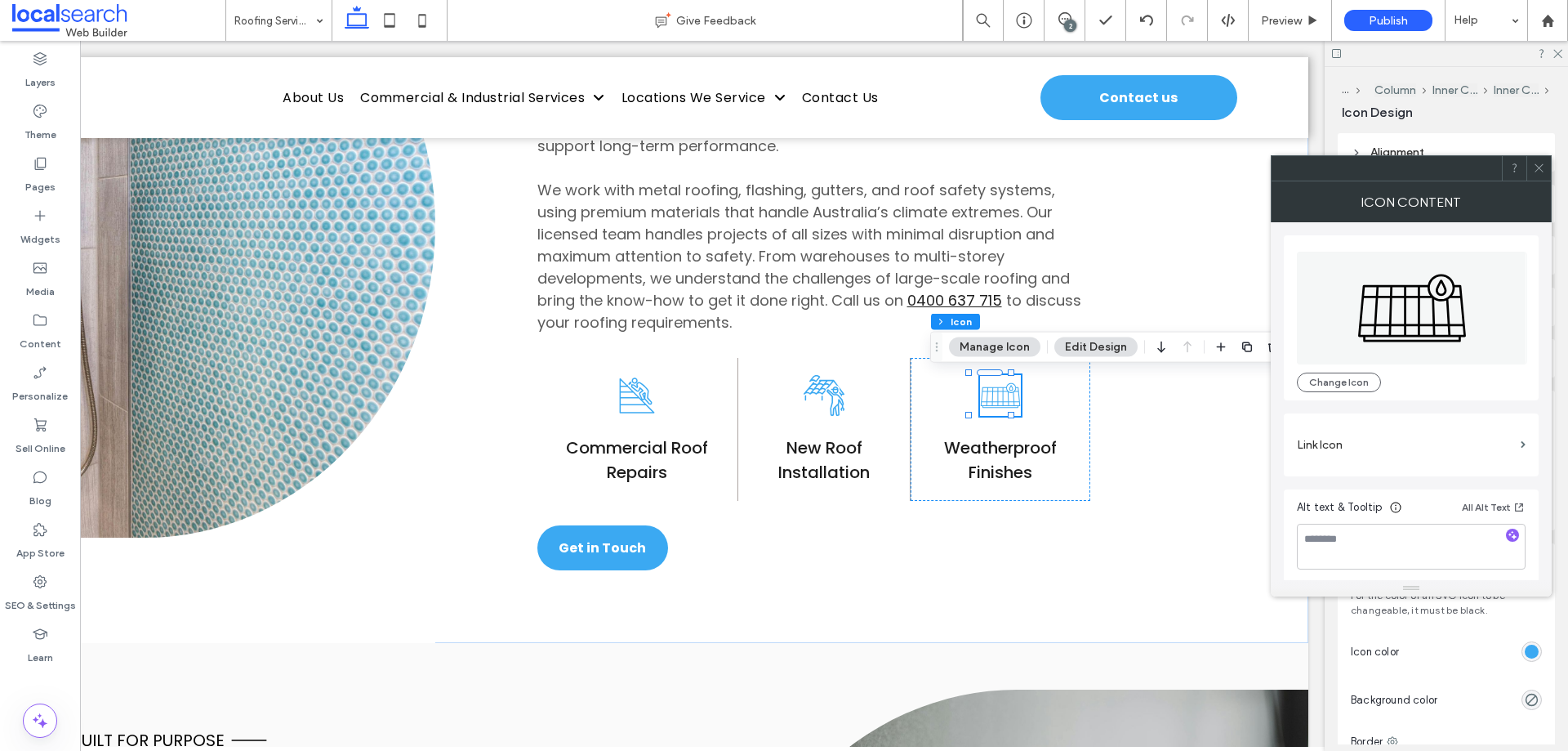 click 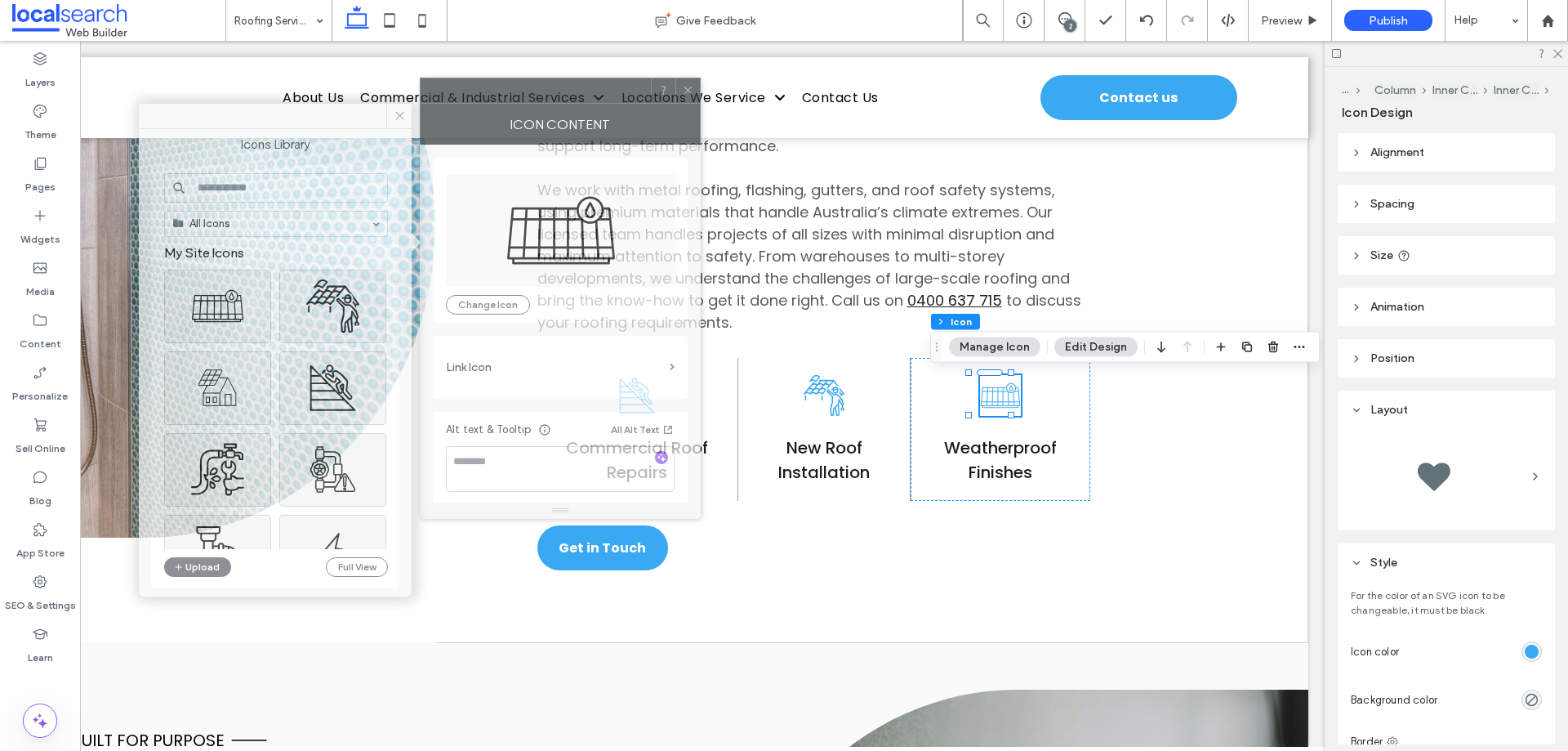 drag, startPoint x: 1199, startPoint y: 159, endPoint x: 568, endPoint y: 101, distance: 633.66 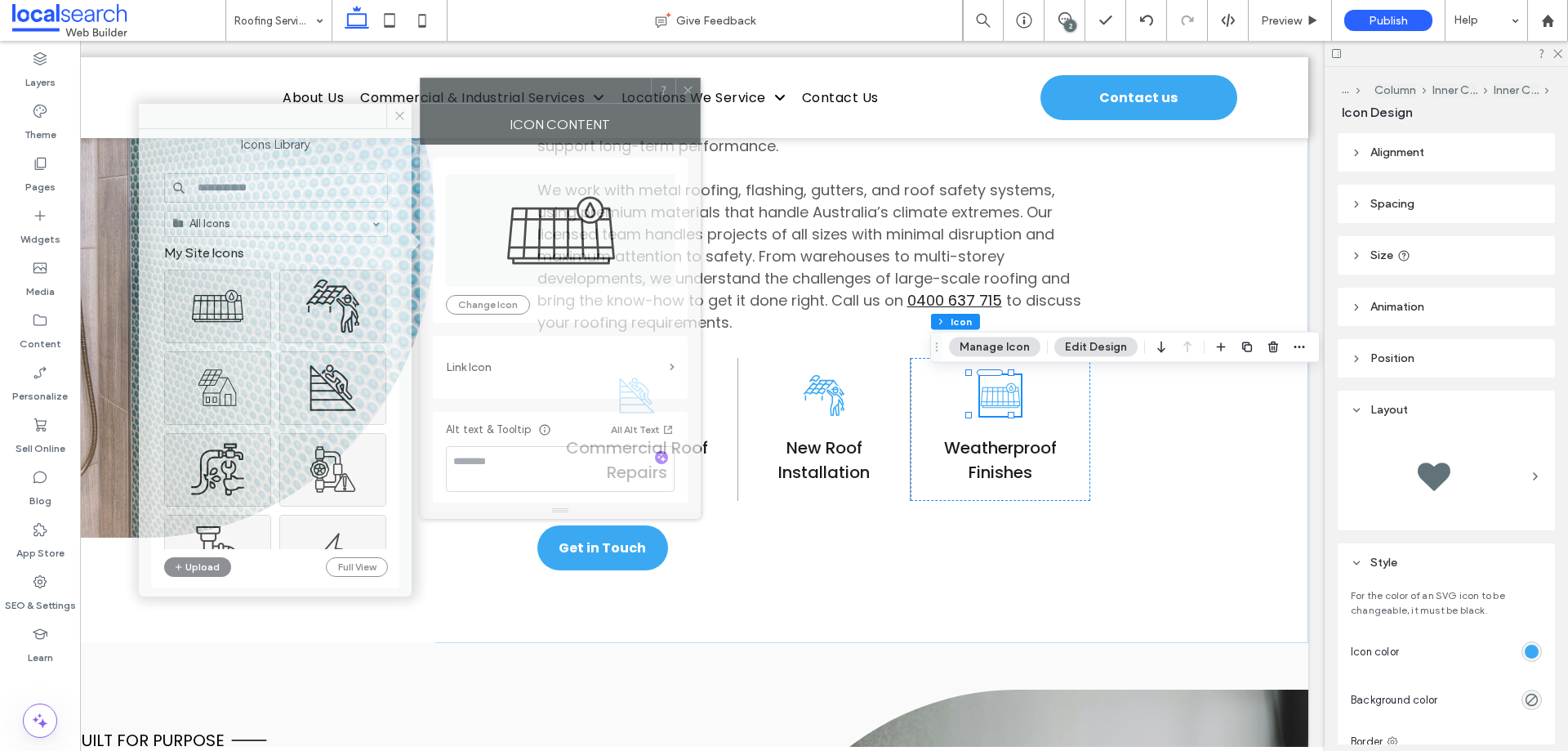 click at bounding box center (536, 91) 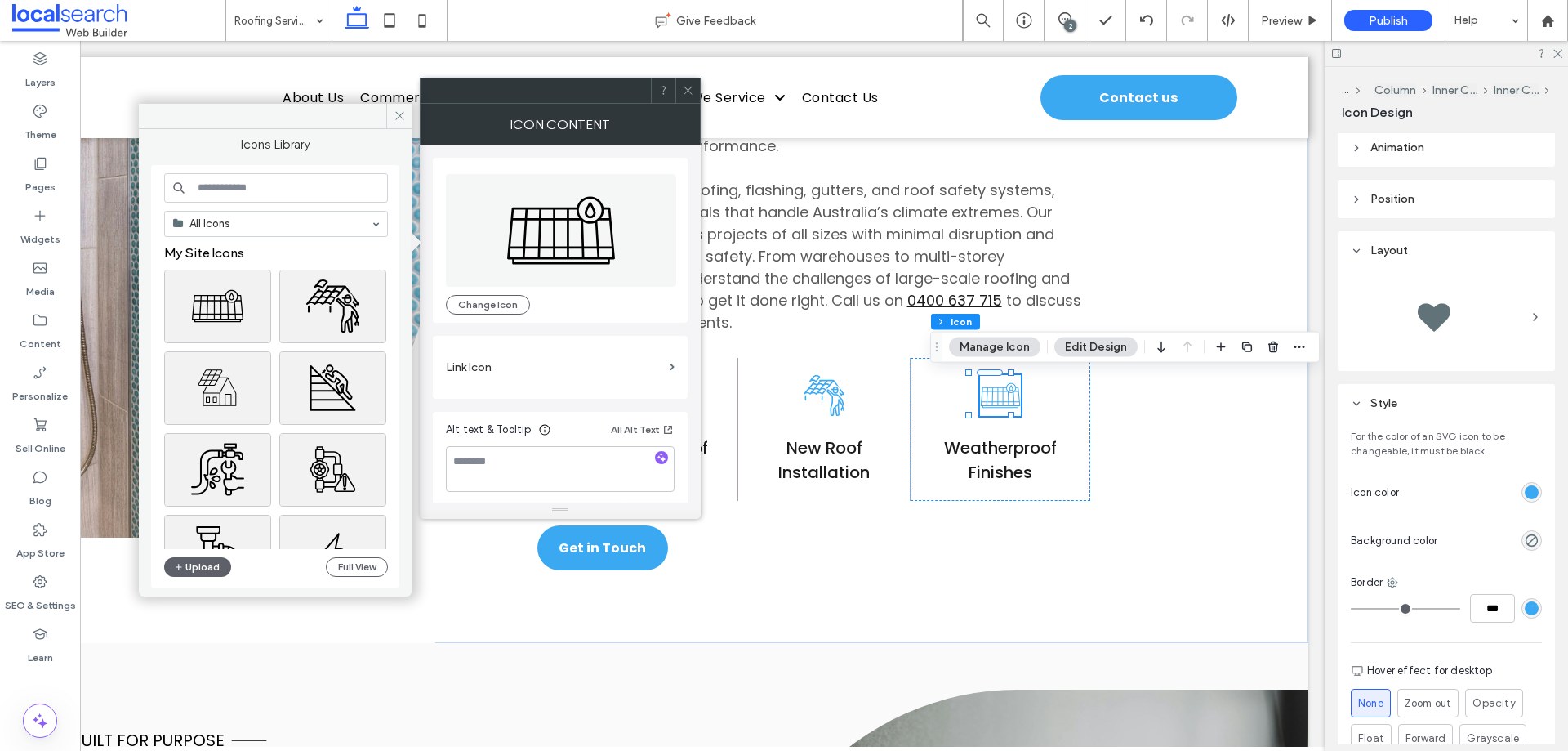 scroll, scrollTop: 163, scrollLeft: 0, axis: vertical 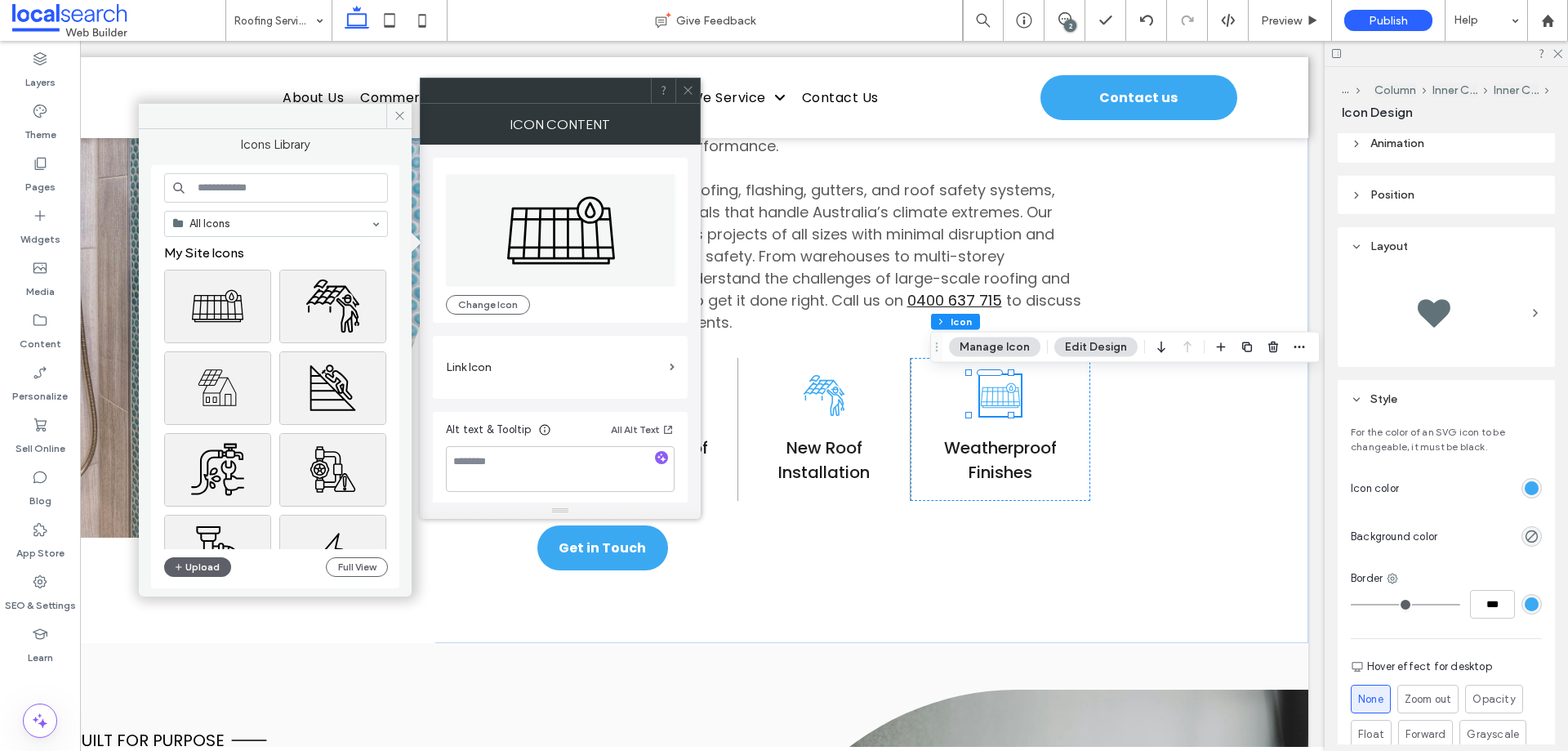 click at bounding box center (1531, 488) 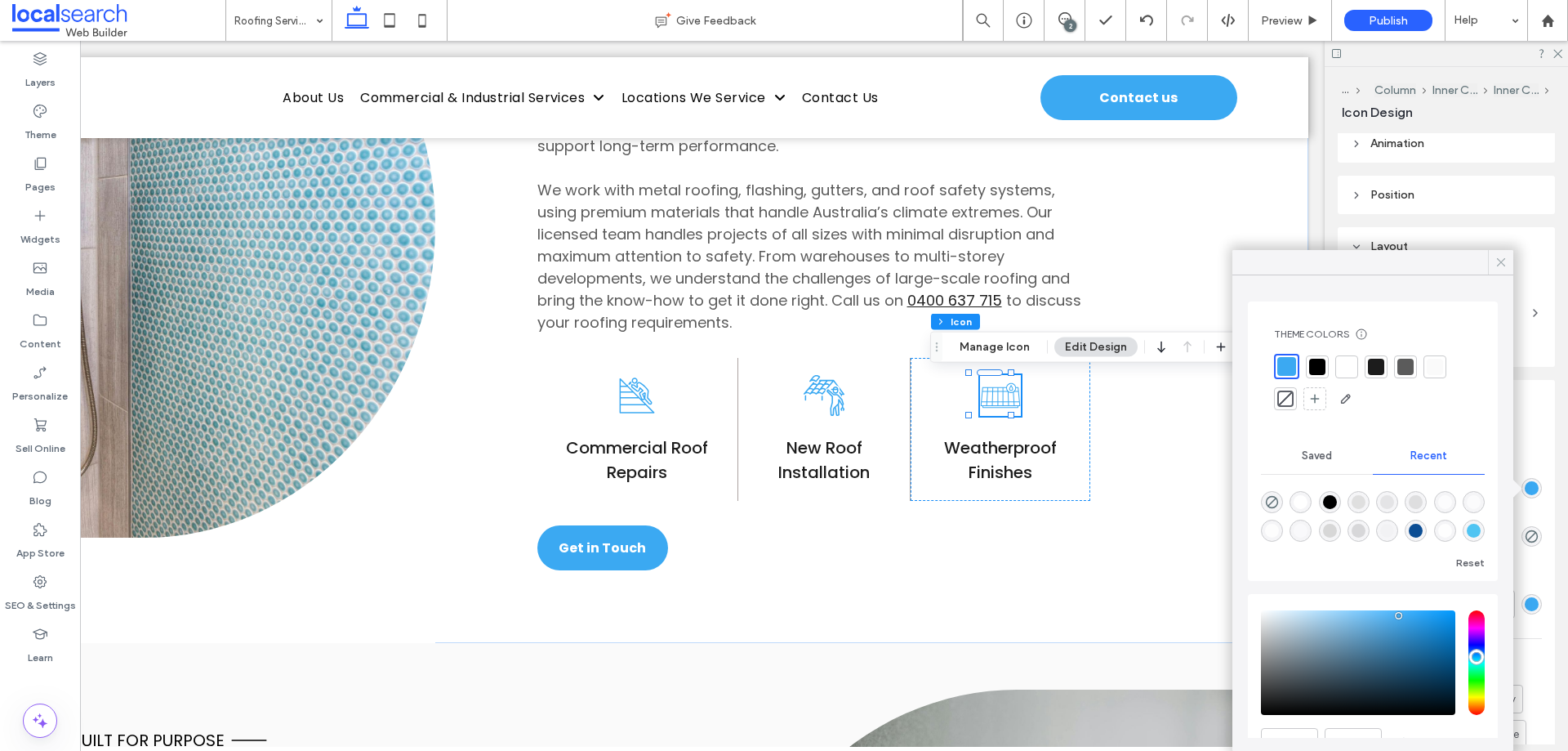 click 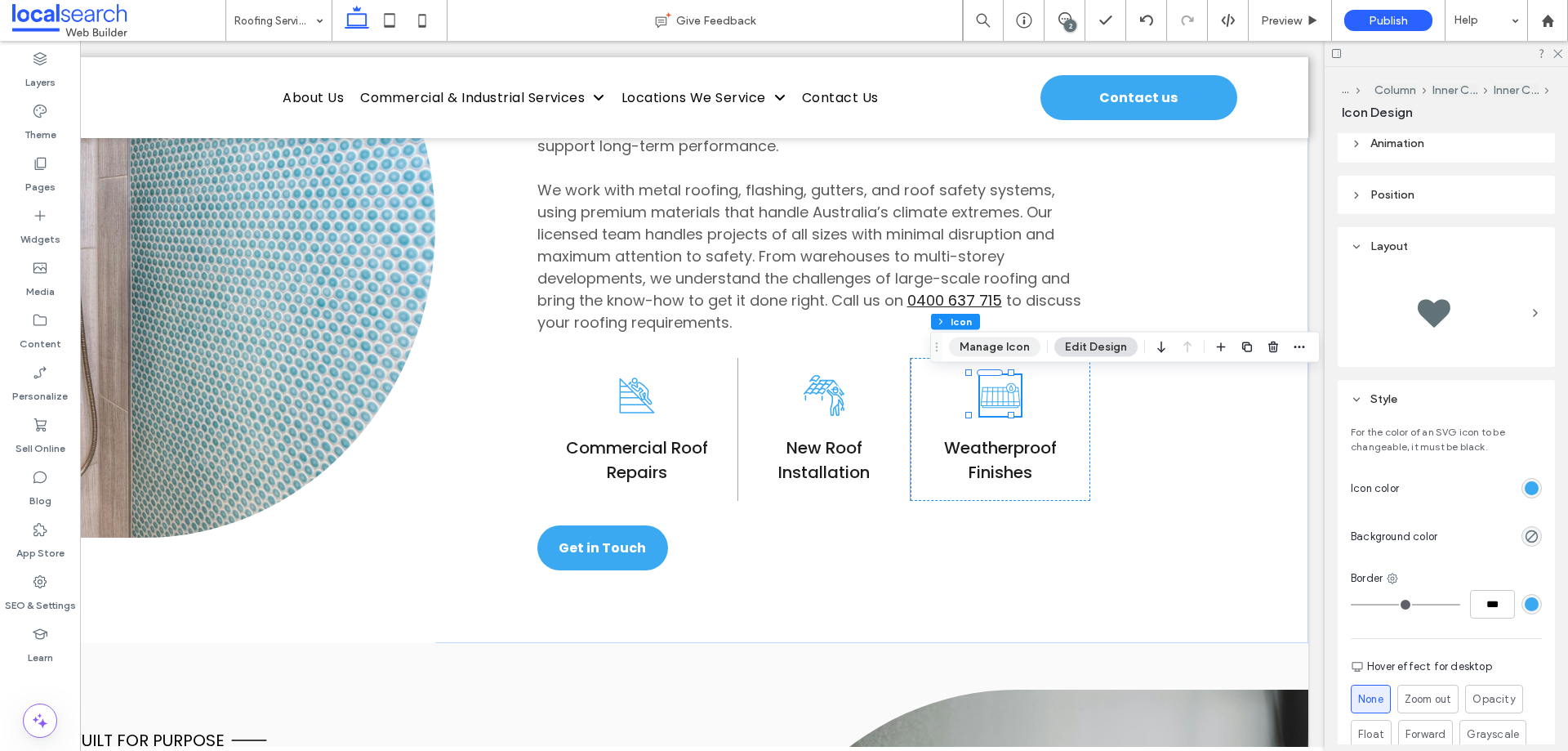 click on "Manage Icon" at bounding box center (995, 347) 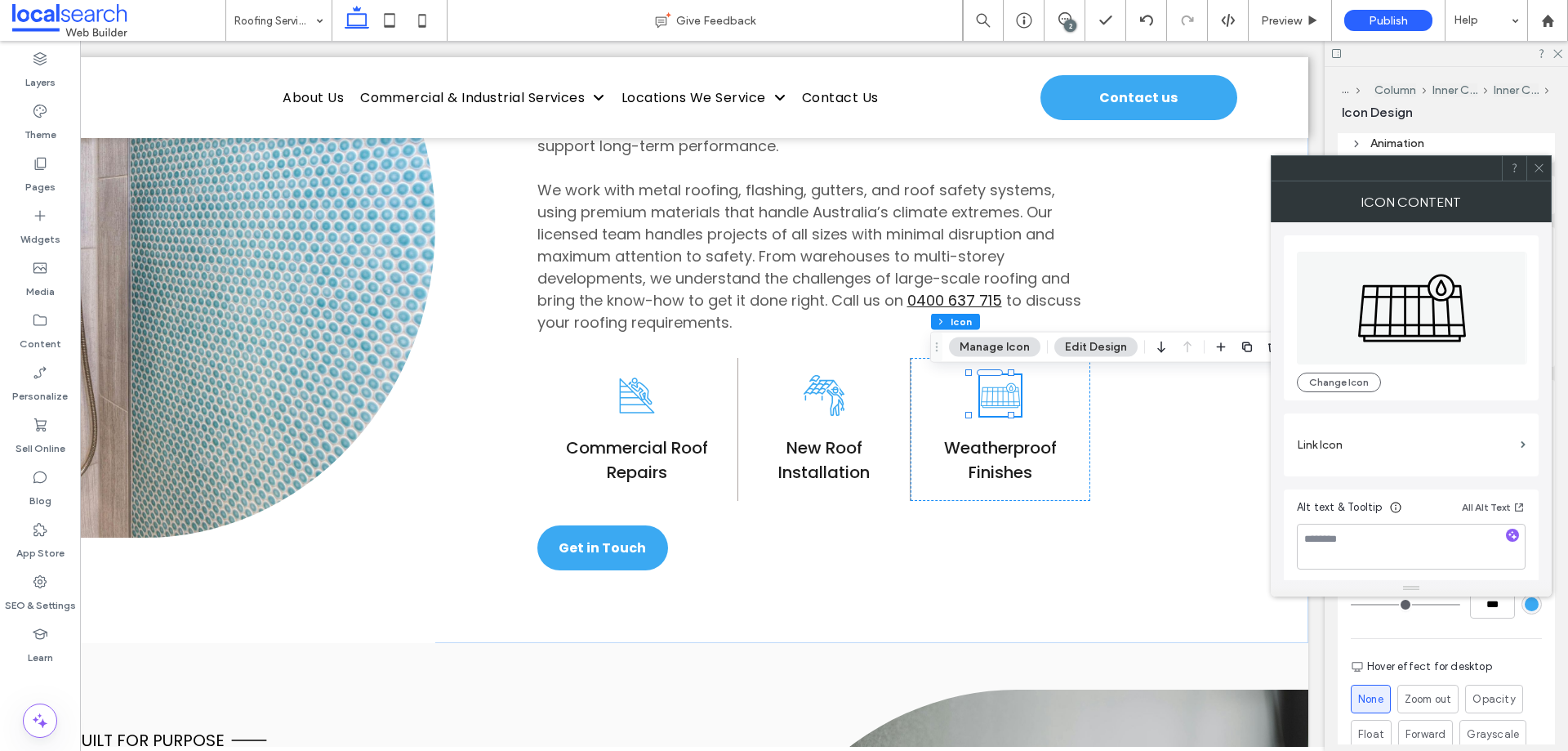 click 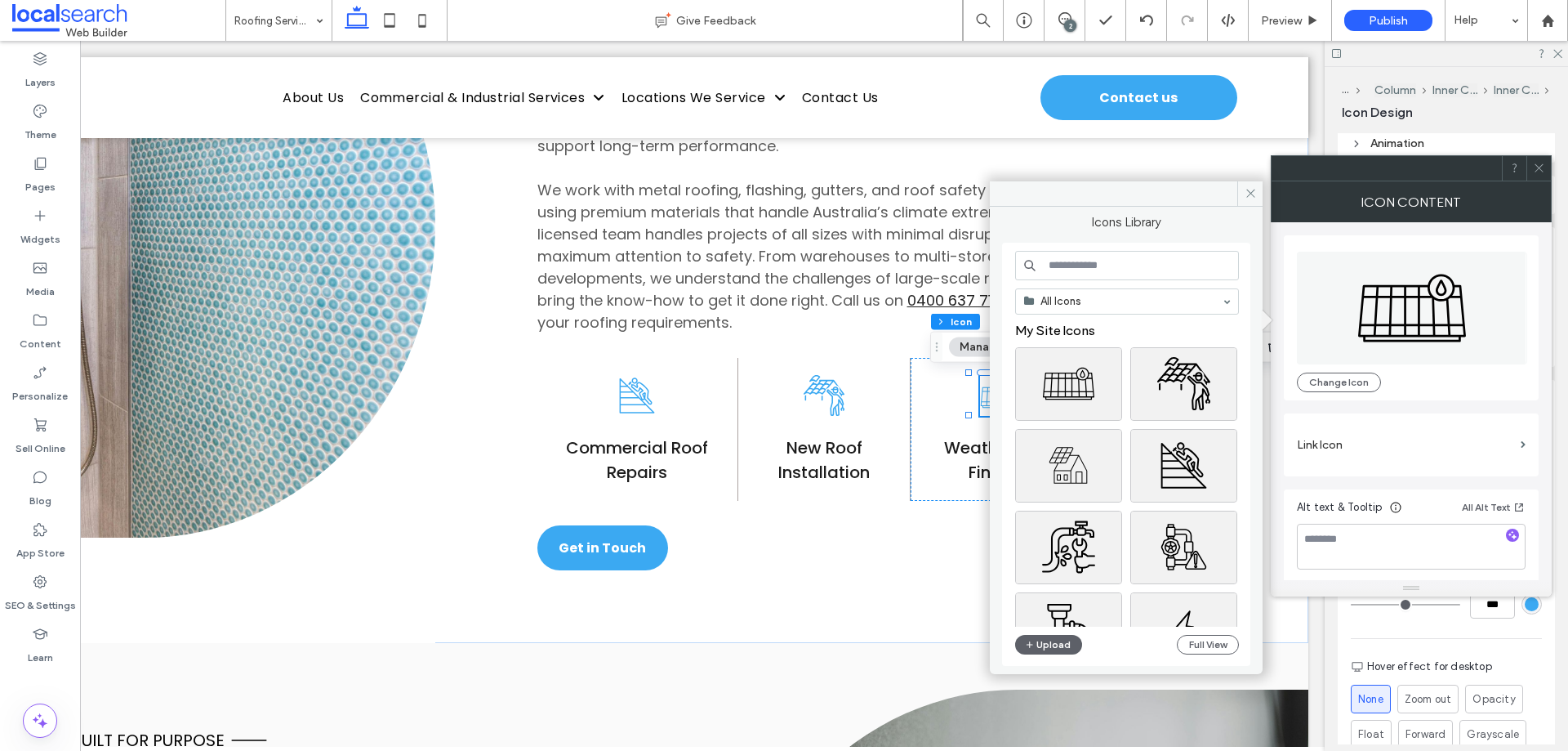 click at bounding box center (1127, 266) 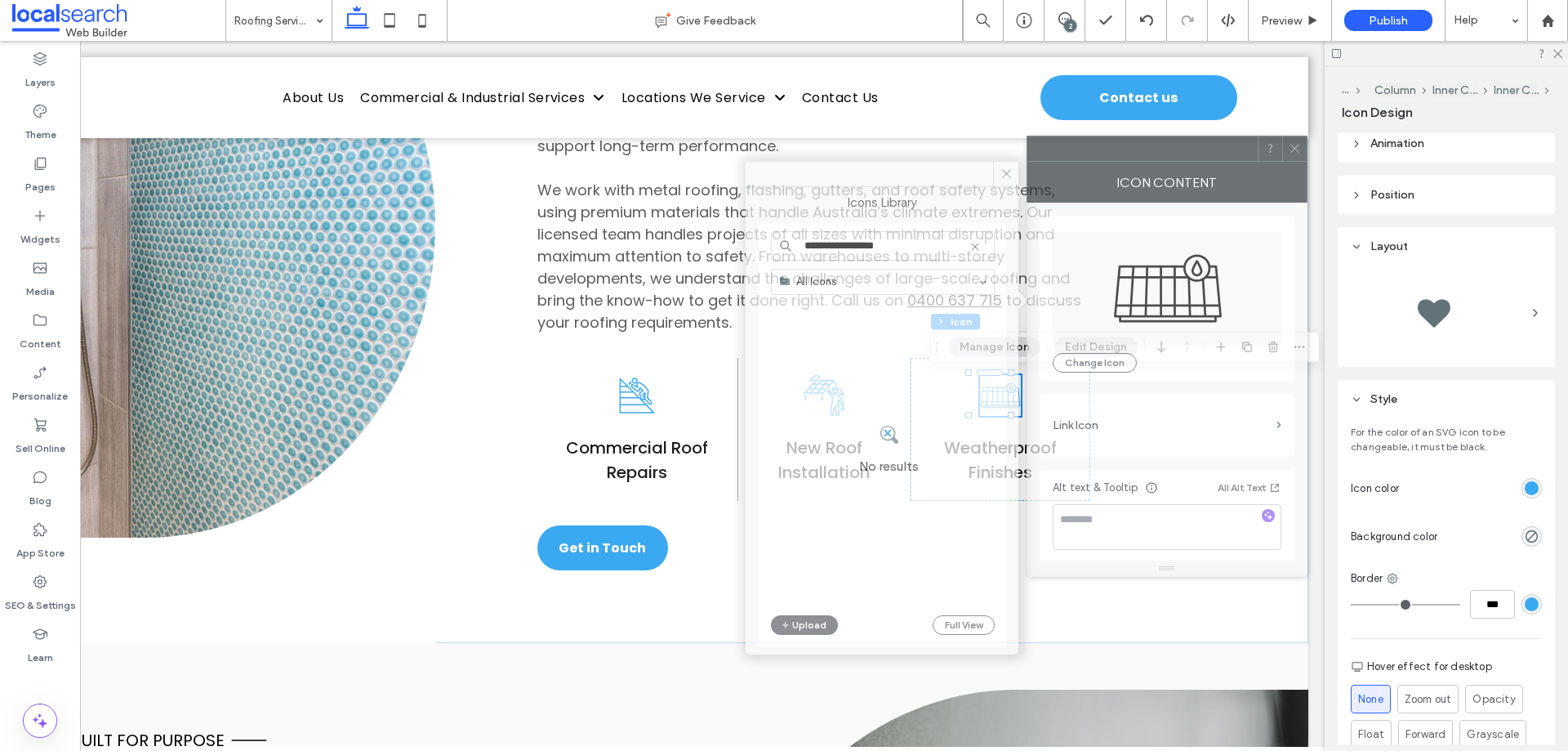 drag, startPoint x: 1401, startPoint y: 177, endPoint x: 718, endPoint y: 121, distance: 685.2919 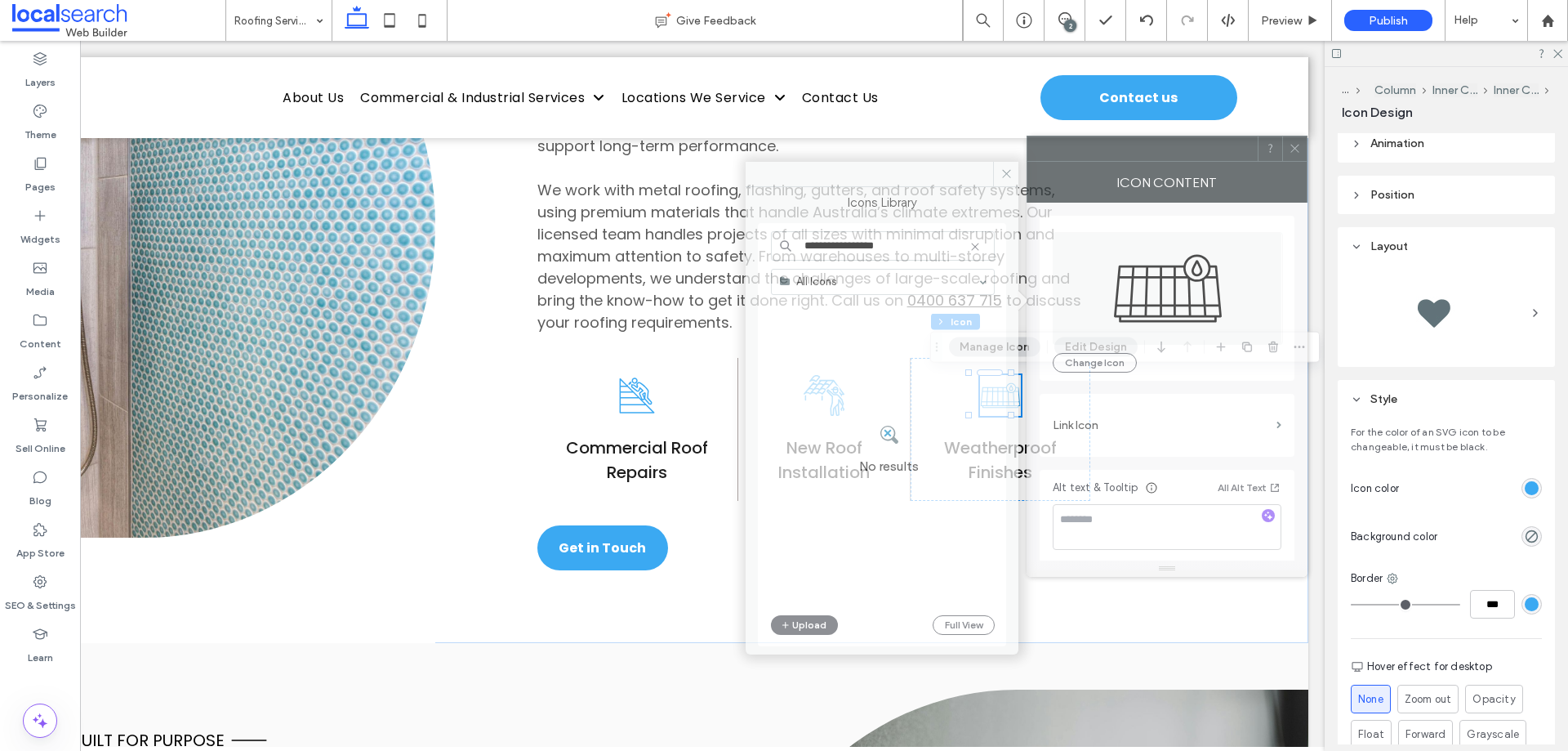 click at bounding box center (1143, 149) 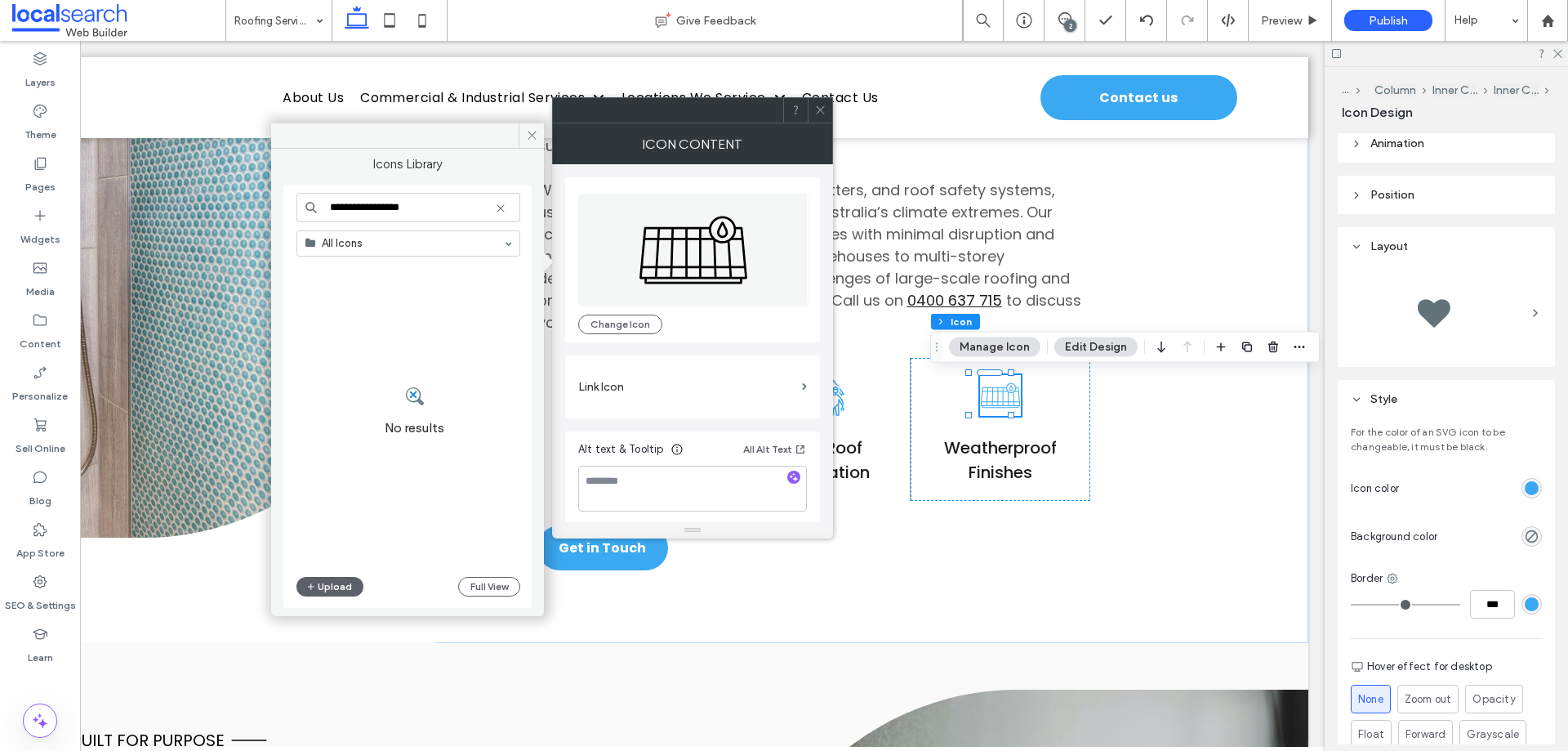 click on "**********" at bounding box center (408, 208) 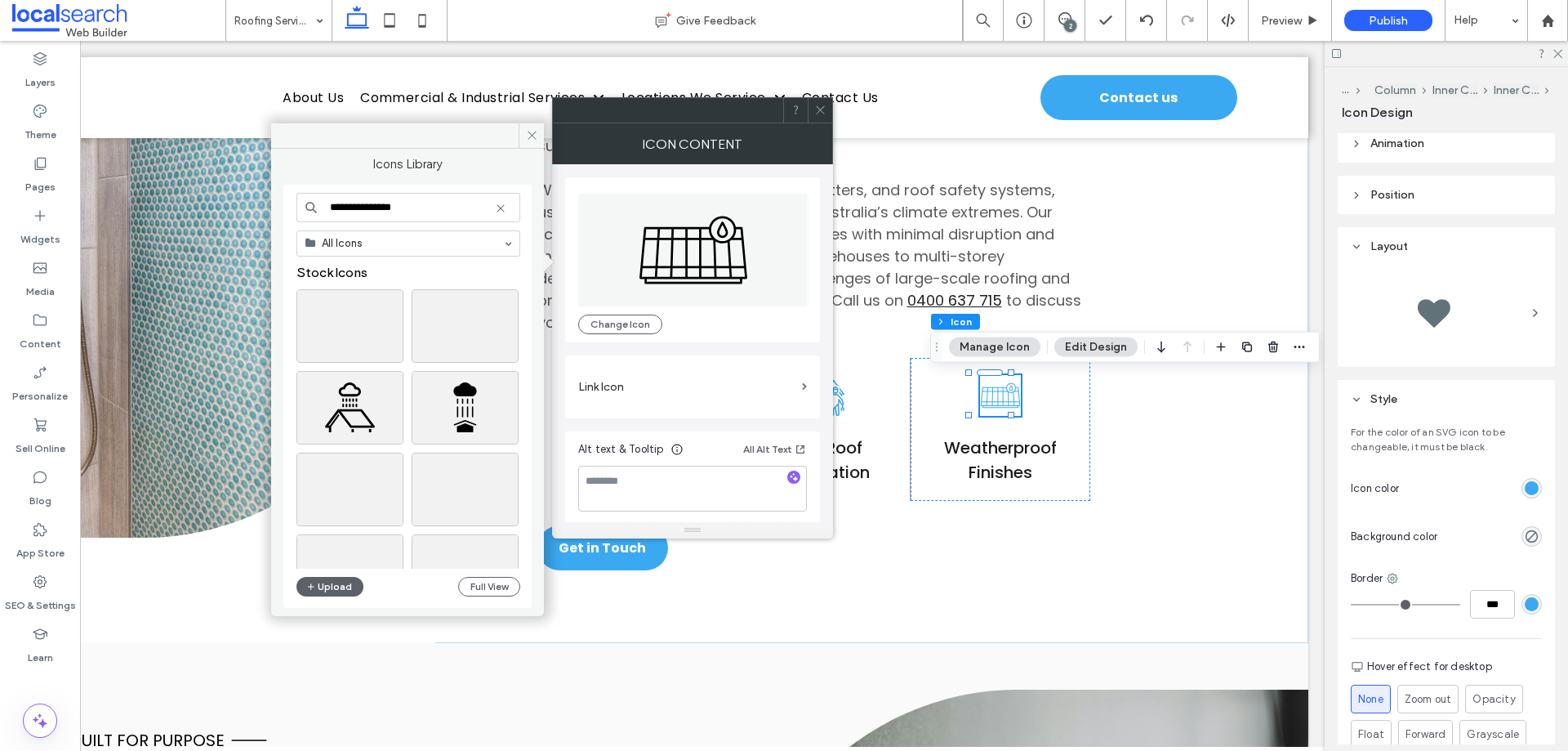 scroll, scrollTop: 82, scrollLeft: 0, axis: vertical 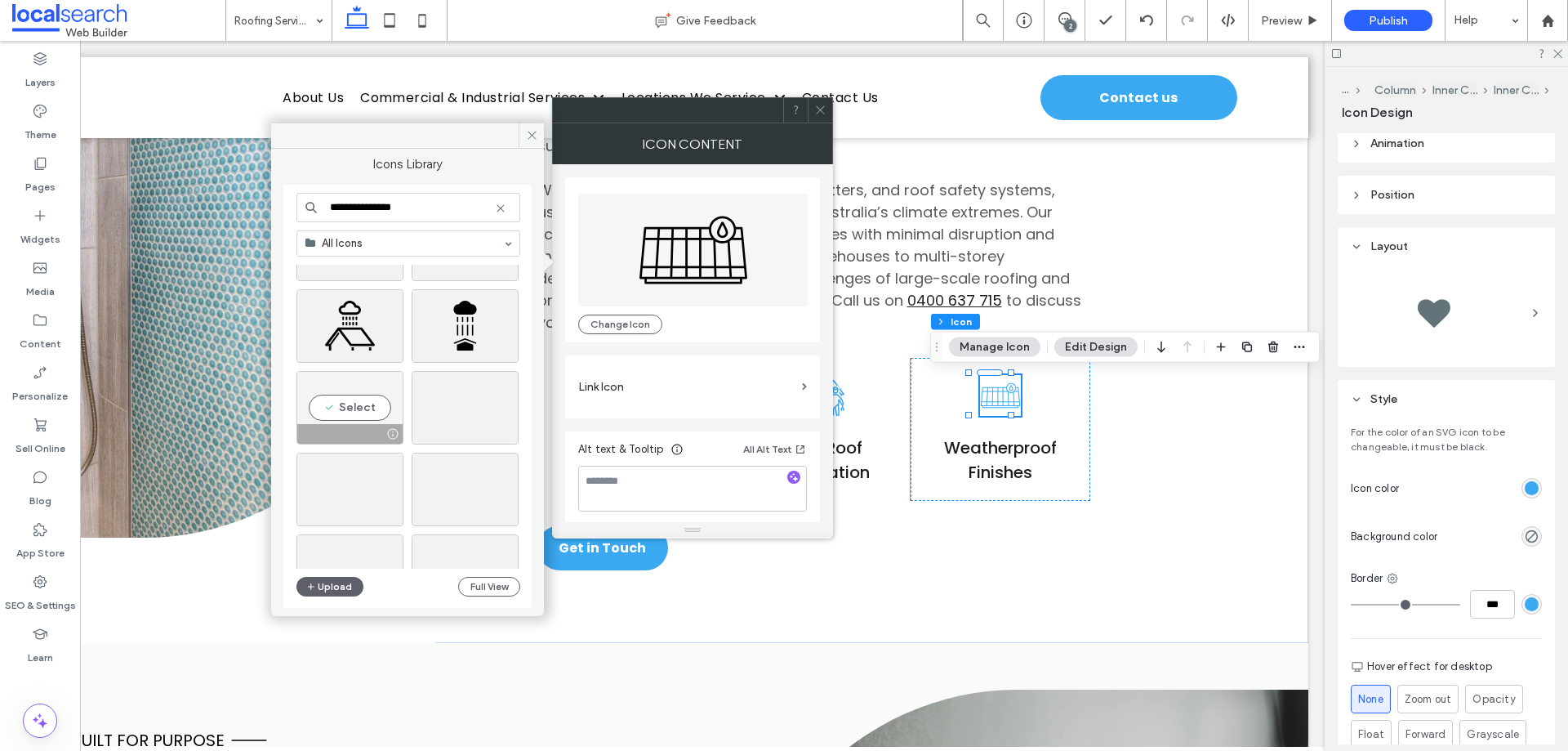 type on "**********" 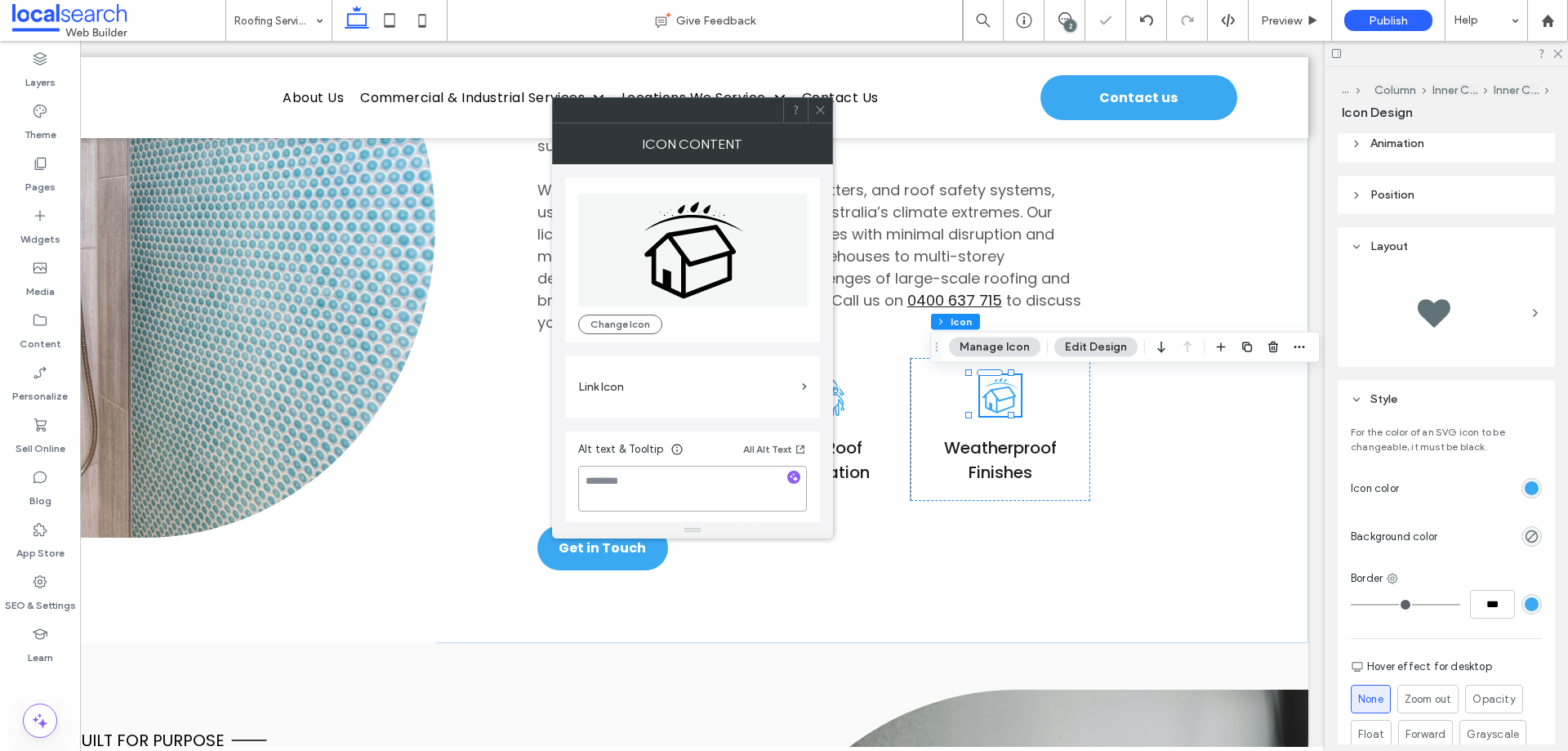 click at bounding box center [693, 489] 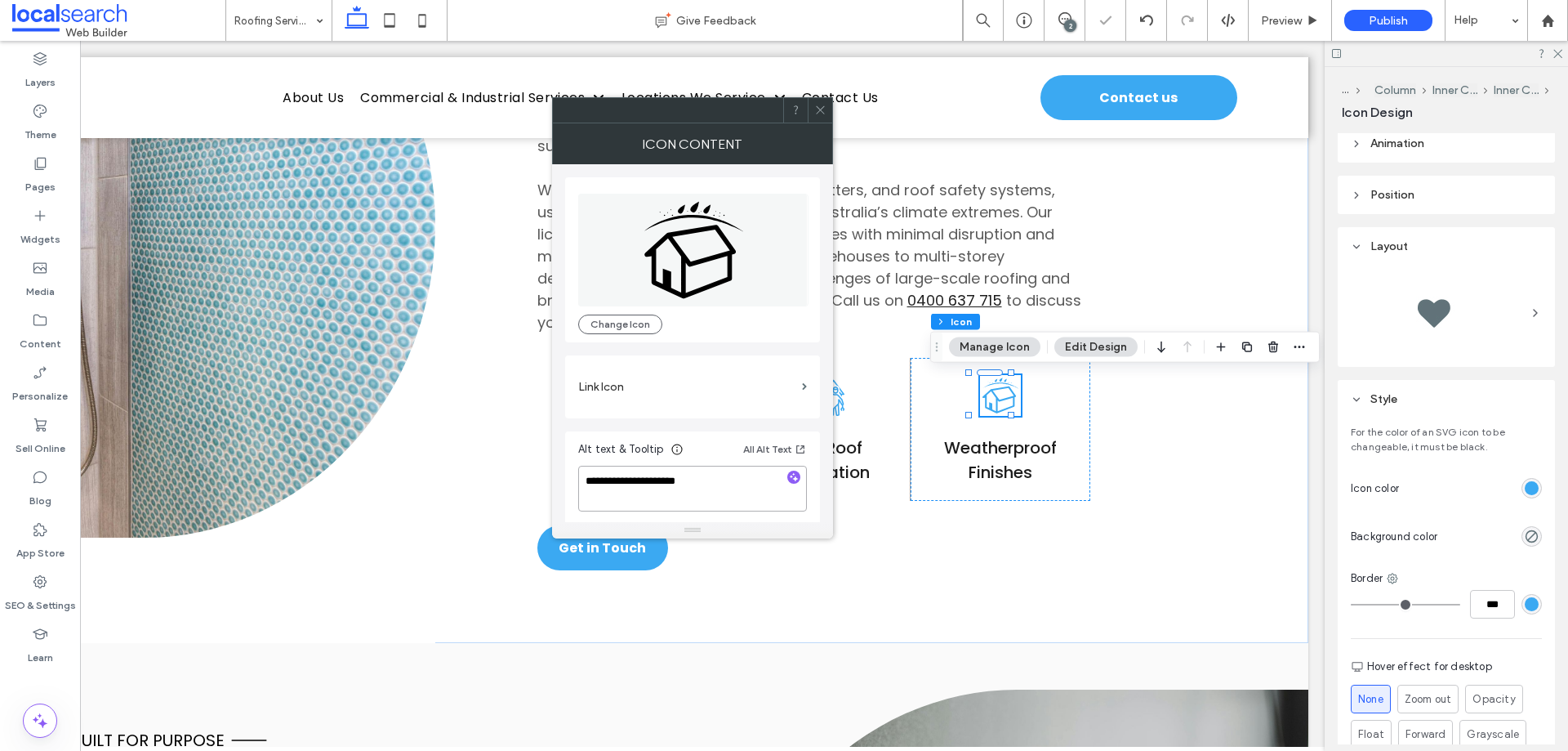 type on "**********" 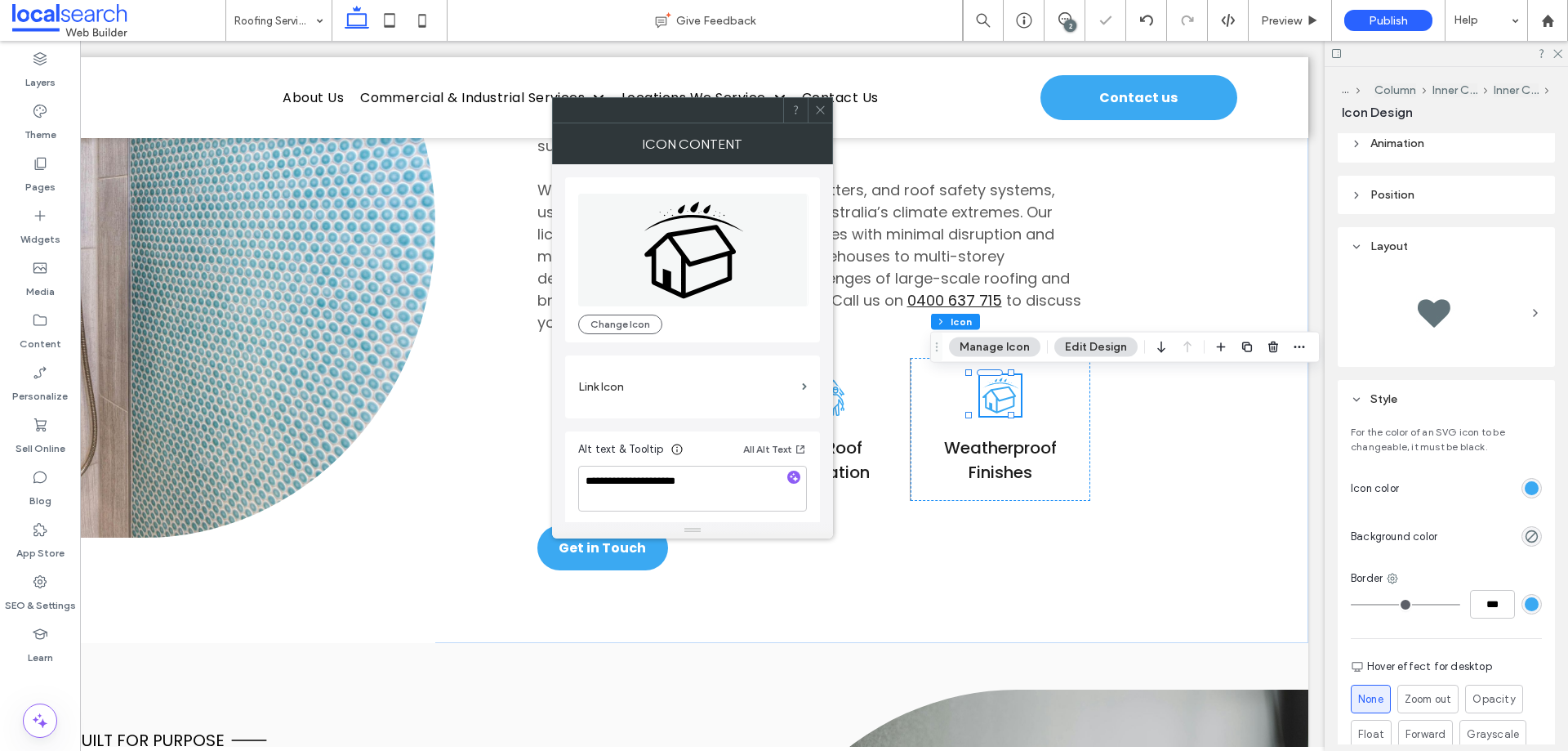 click on "Alt text & Tooltip All Alt Text" at bounding box center (693, 453) 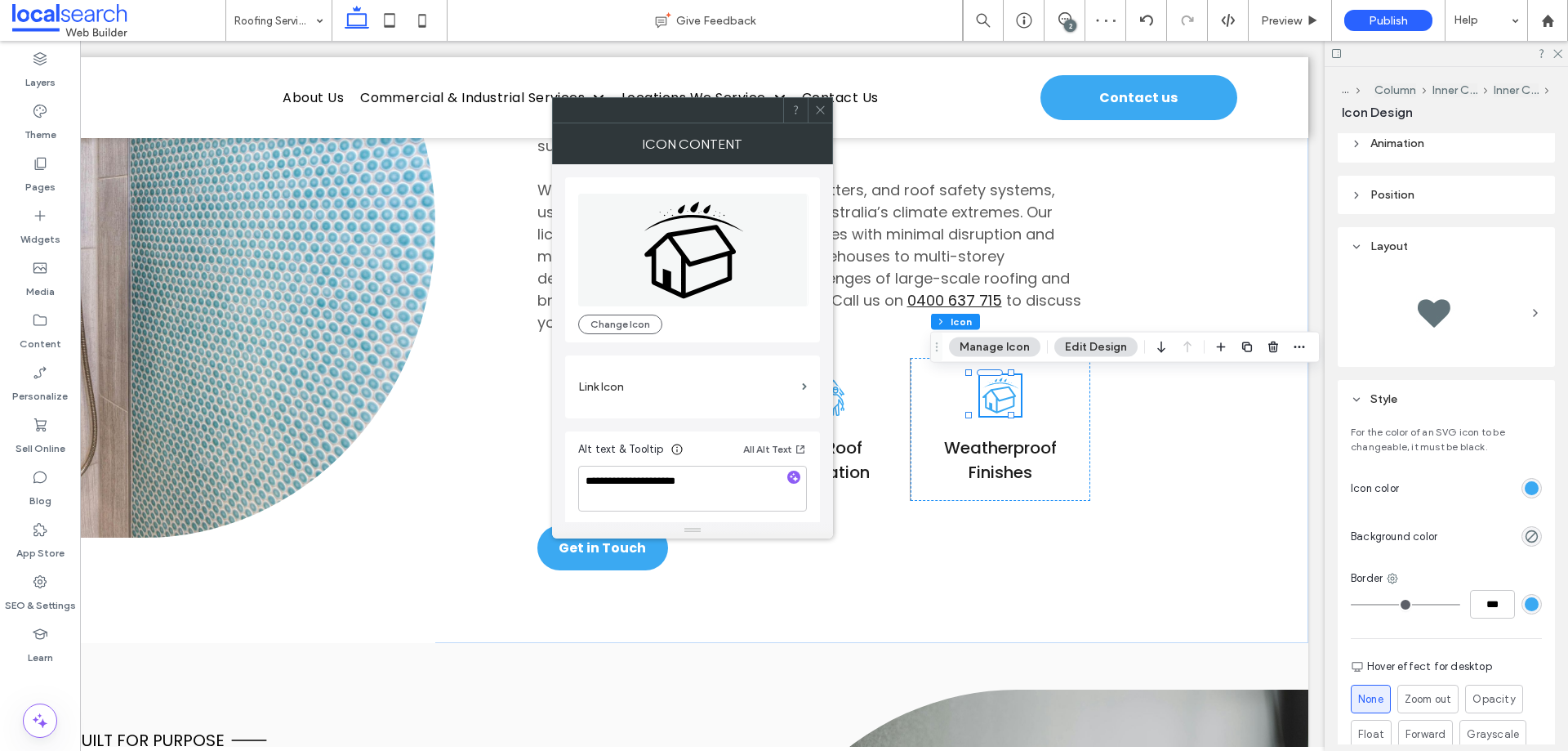 click 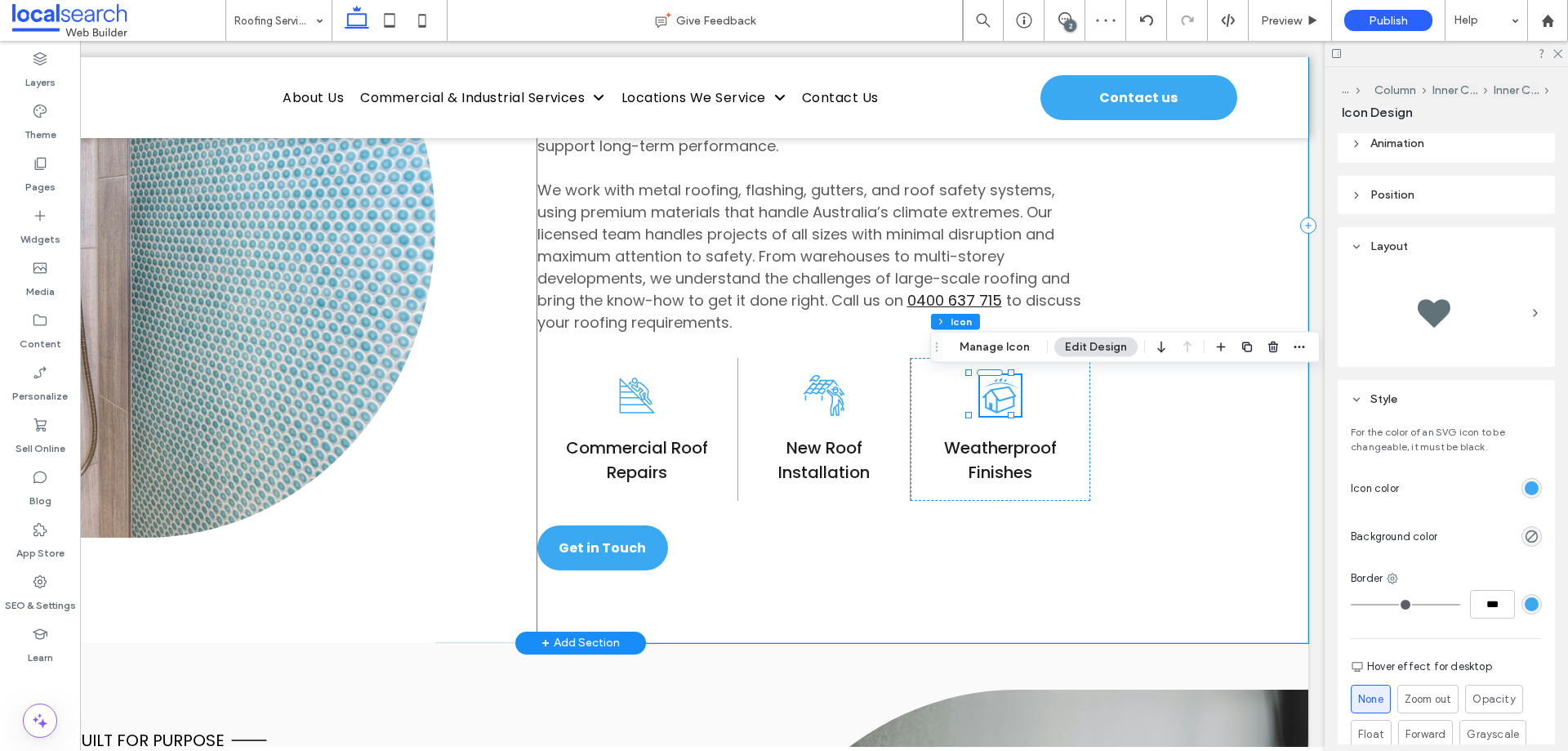 click on "Industrial & Commercial
Wetherill Park Roofing
A failing roof can bring business operations to a halt — leaks, insulation loss, and structural damage aren’t just inconvenient, they’re costly. At Accurate Fitout Solutions, we deliver tailored commercial and industrial roofing services across Wetherill Park and the wider Sydney area. Whether you’re building new, upgrading a facility, or tackling urgent damage, our team provides end-to-end roofing solutions that protect your assets and support long-term performance. We work with metal roofing, flashing, gutters, and roof safety systems, using premium materials that handle Australia’s climate extremes. Our licensed team handles projects of all sizes with minimal disruption and maximum attention to safety. From warehouses to multi-storey developments, we understand the challenges of large-scale roofing and bring the know-how to get it done right. Call us on
0400 637 715" at bounding box center (923, 225) 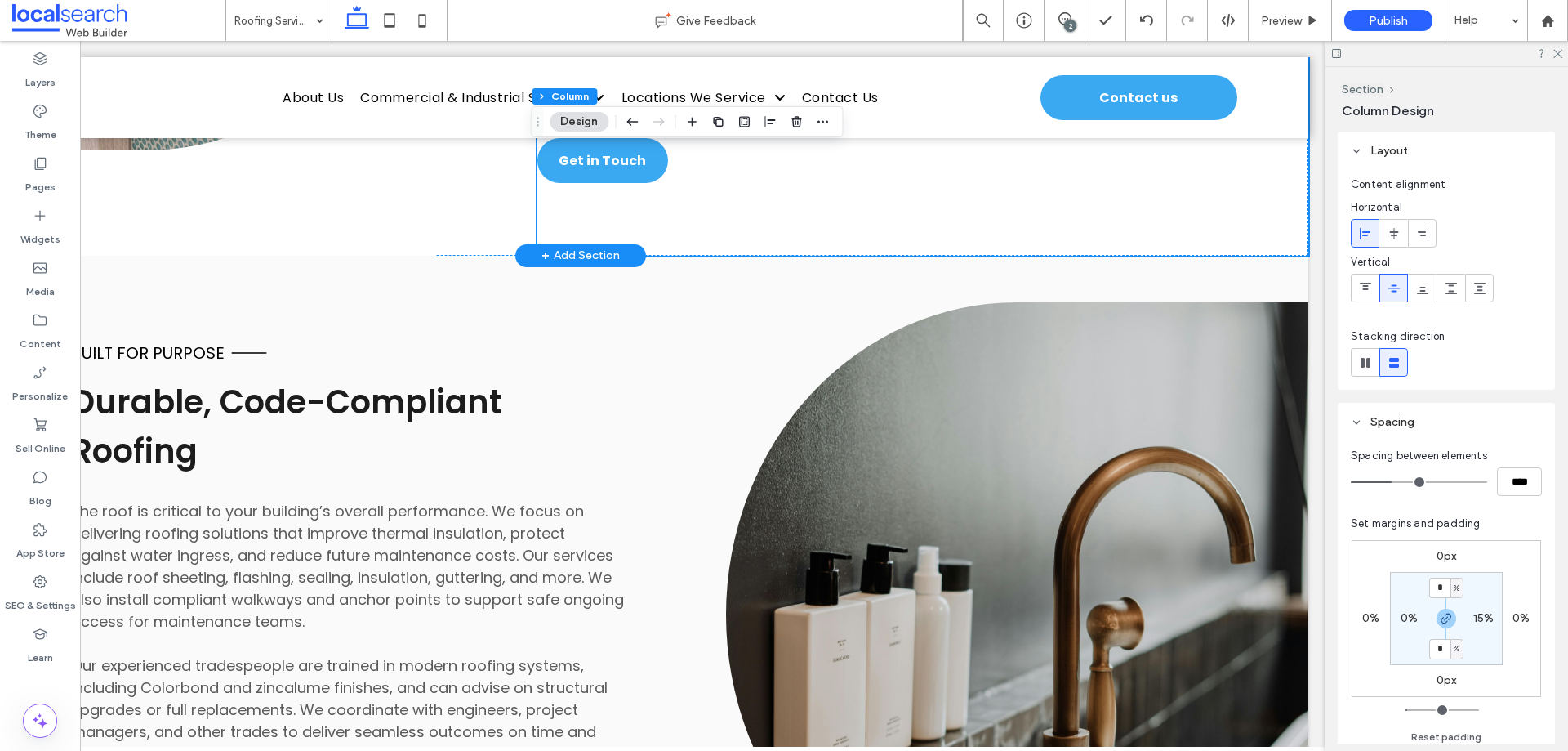 scroll, scrollTop: 1393, scrollLeft: 0, axis: vertical 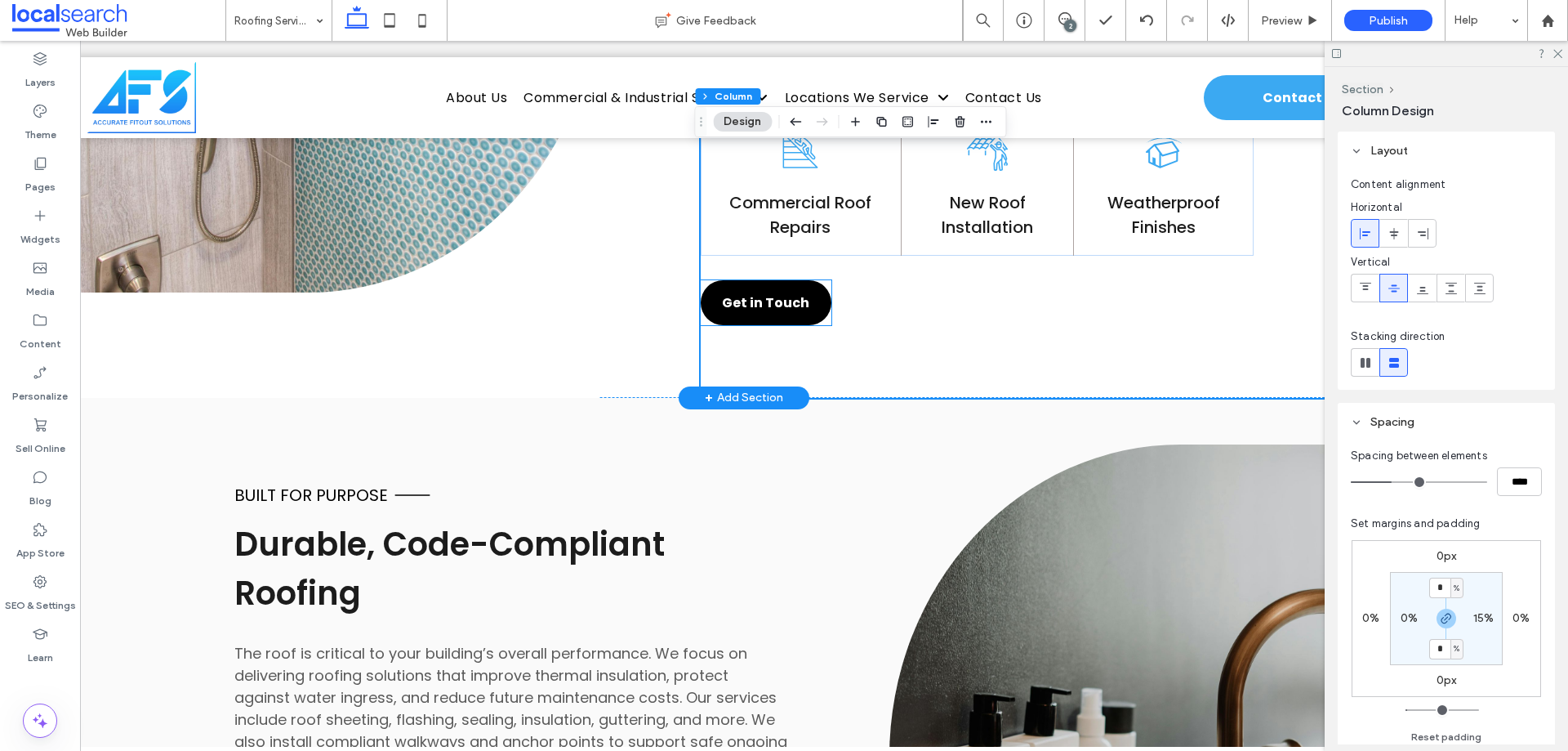 click on "Get in Touch" at bounding box center [766, 302] 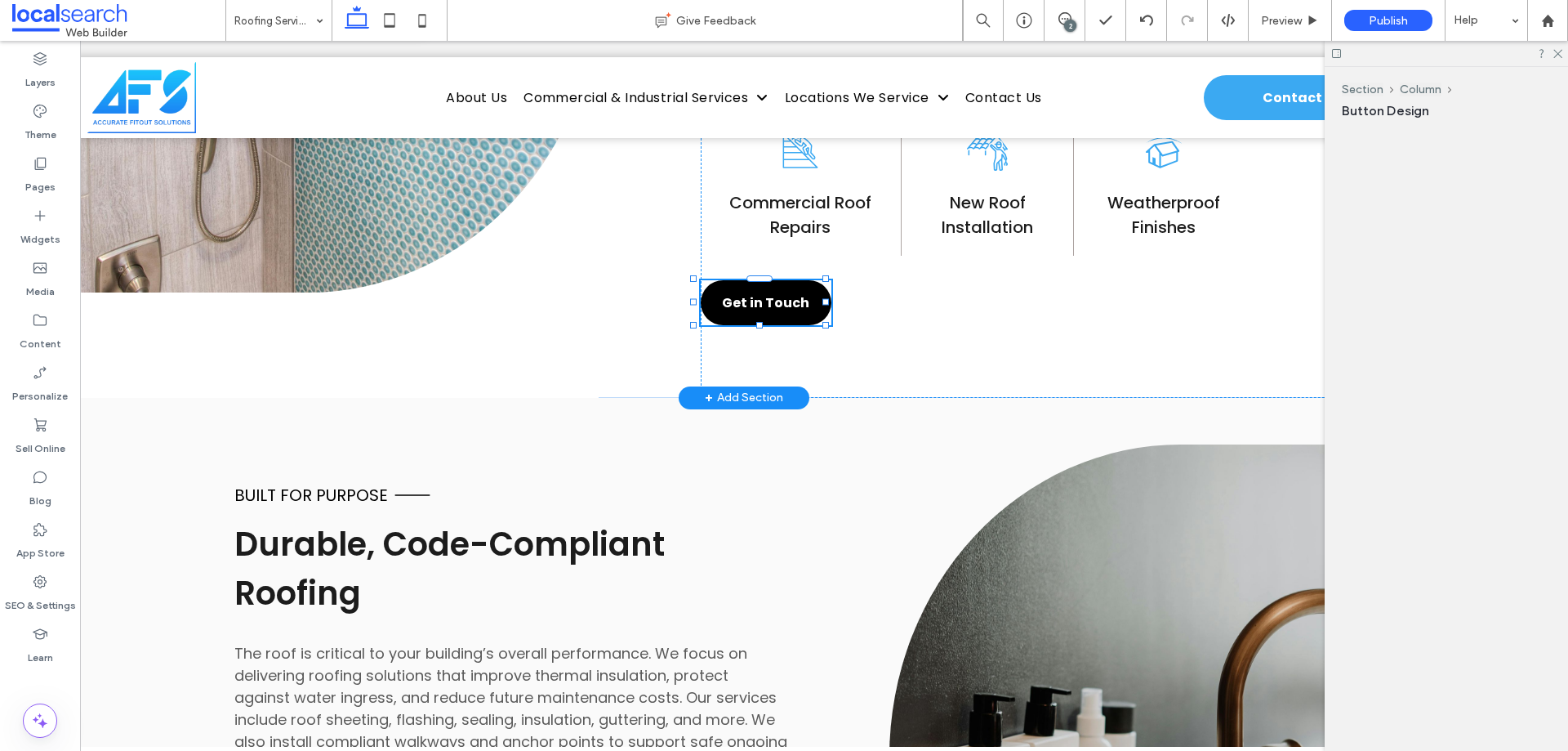 click on "Get in Touch" at bounding box center [766, 302] 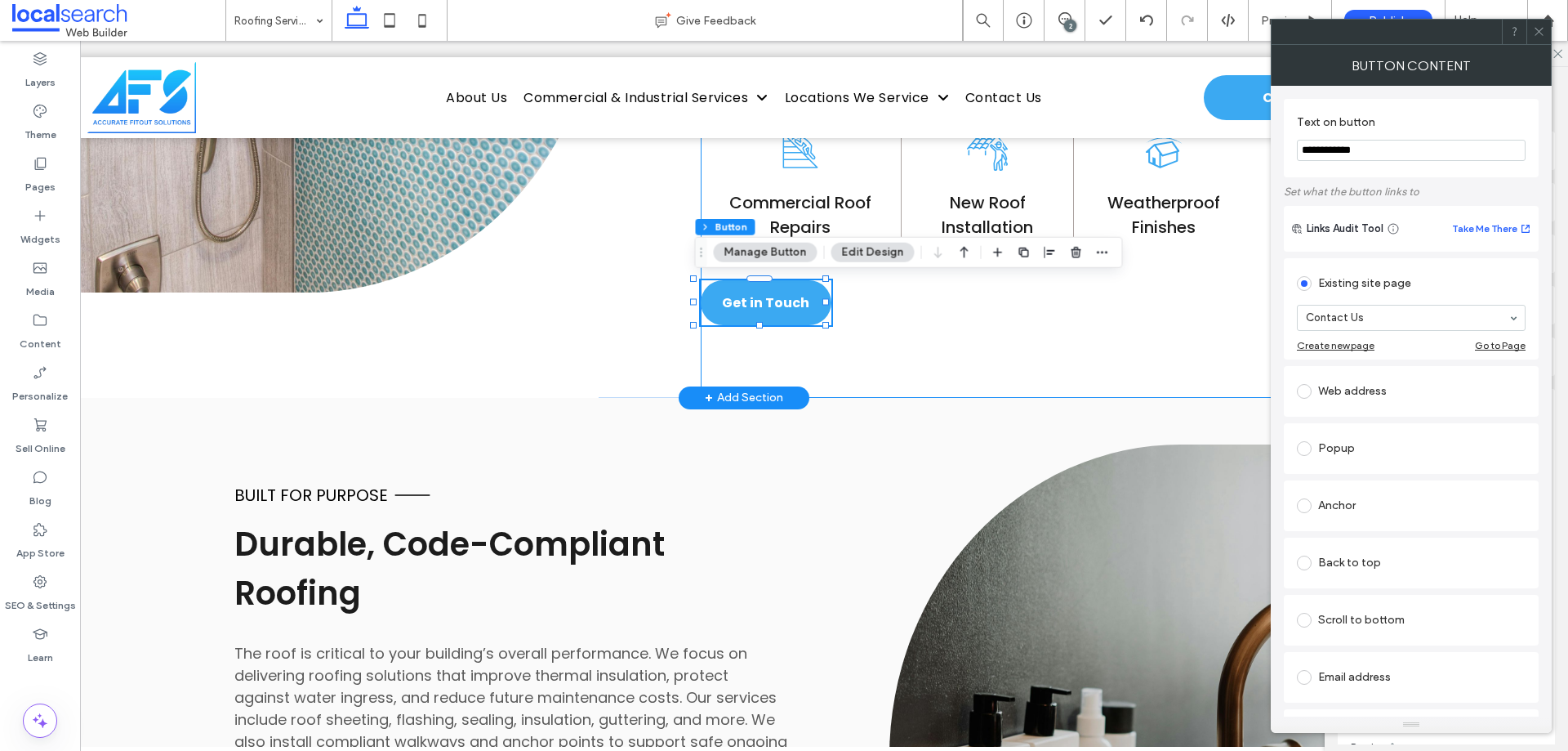 click on "Industrial & Commercial
Wetherill Park Roofing
A failing roof can bring business operations to a halt — leaks, insulation loss, and structural damage aren’t just inconvenient, they’re costly. At Accurate Fitout Solutions, we deliver tailored commercial and industrial roofing services across Wetherill Park and the wider Sydney area. Whether you’re building new, upgrading a facility, or tackling urgent damage, our team provides end-to-end roofing solutions that protect your assets and support long-term performance. We work with metal roofing, flashing, gutters, and roof safety systems, using premium materials that handle Australia’s climate extremes. Our licensed team handles projects of all sizes with minimal disruption and maximum attention to safety. From warehouses to multi-storey developments, we understand the challenges of large-scale roofing and bring the know-how to get it done right. Call us on
0400 637 715" at bounding box center [1086, -20] 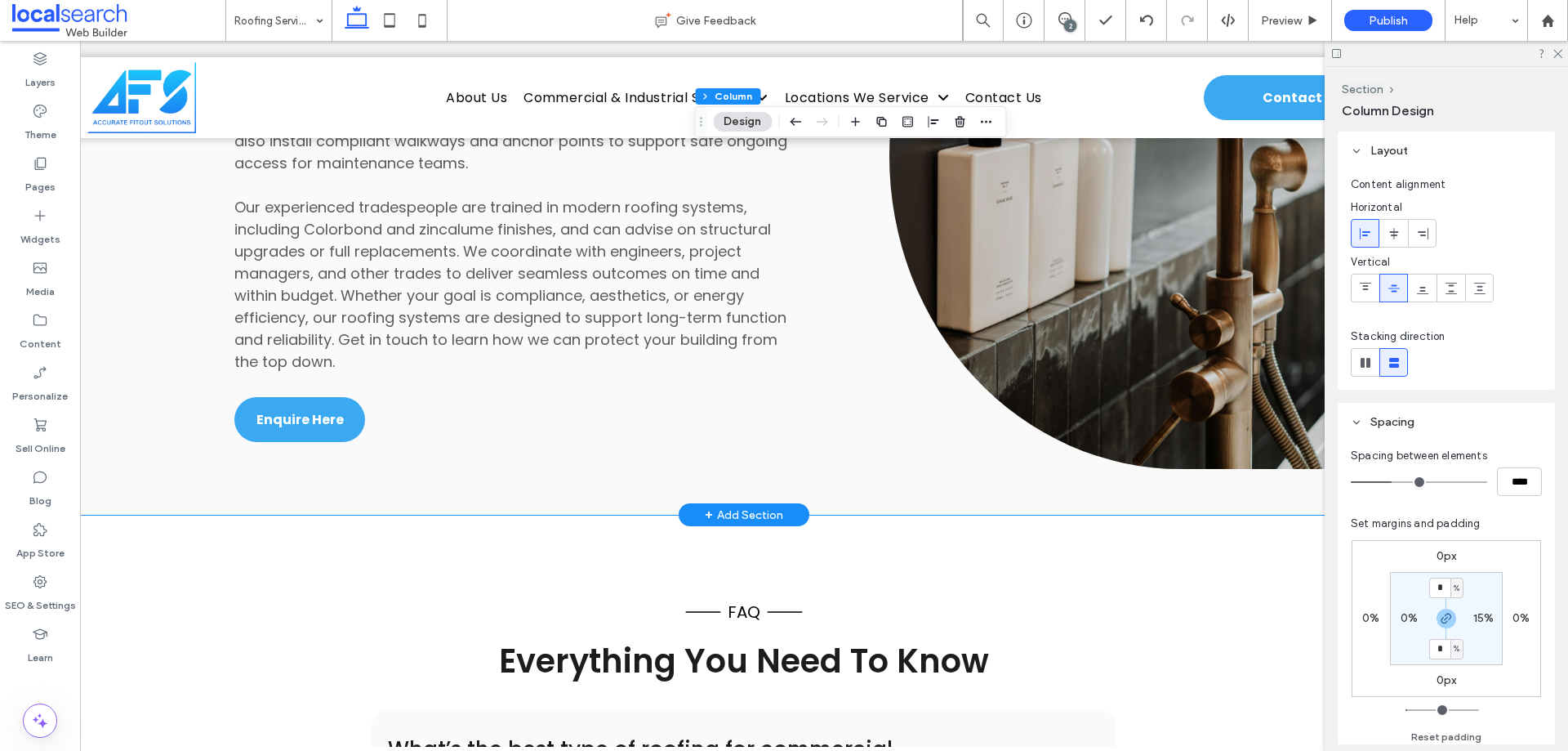 scroll, scrollTop: 1884, scrollLeft: 0, axis: vertical 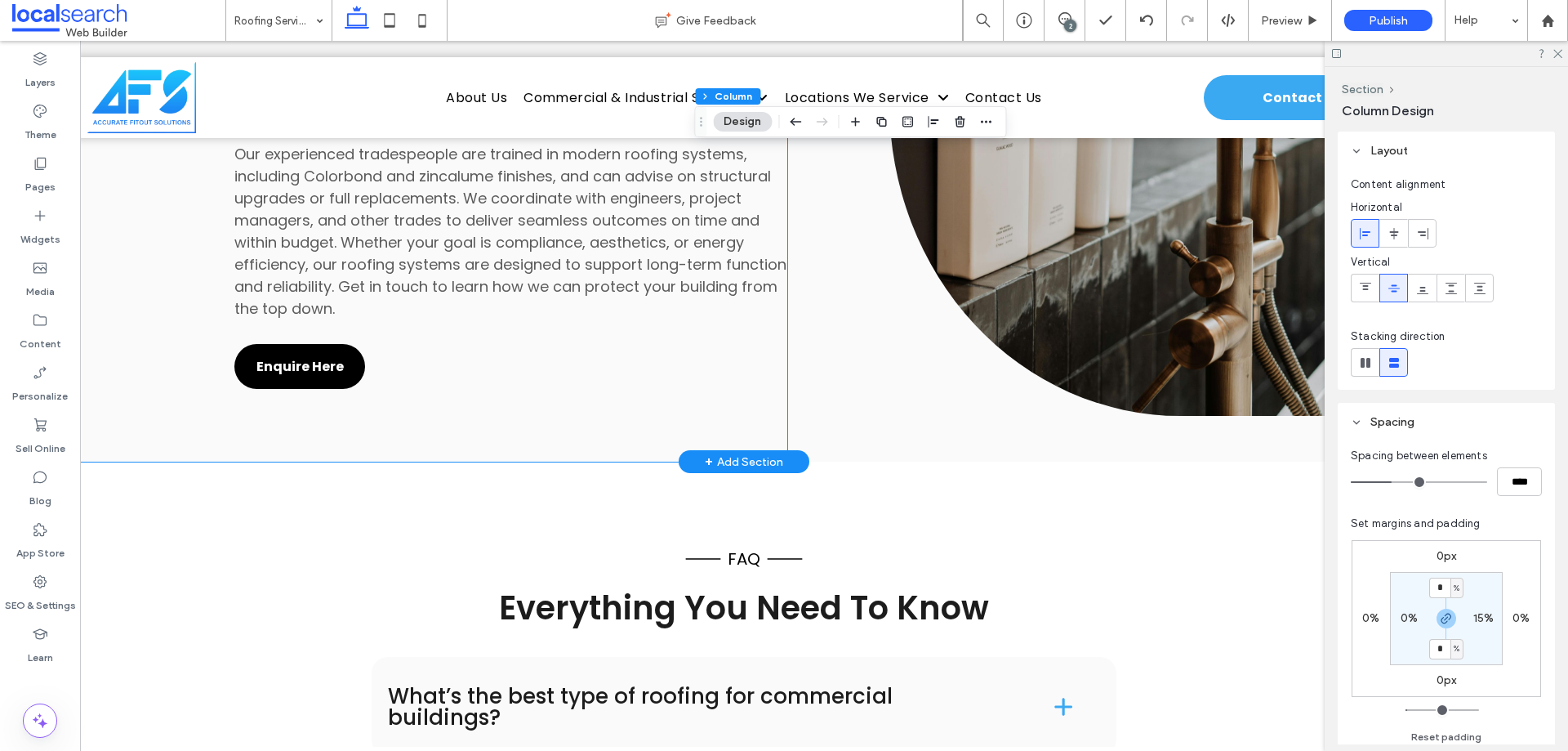 click on "Enquire Here" at bounding box center (300, 366) 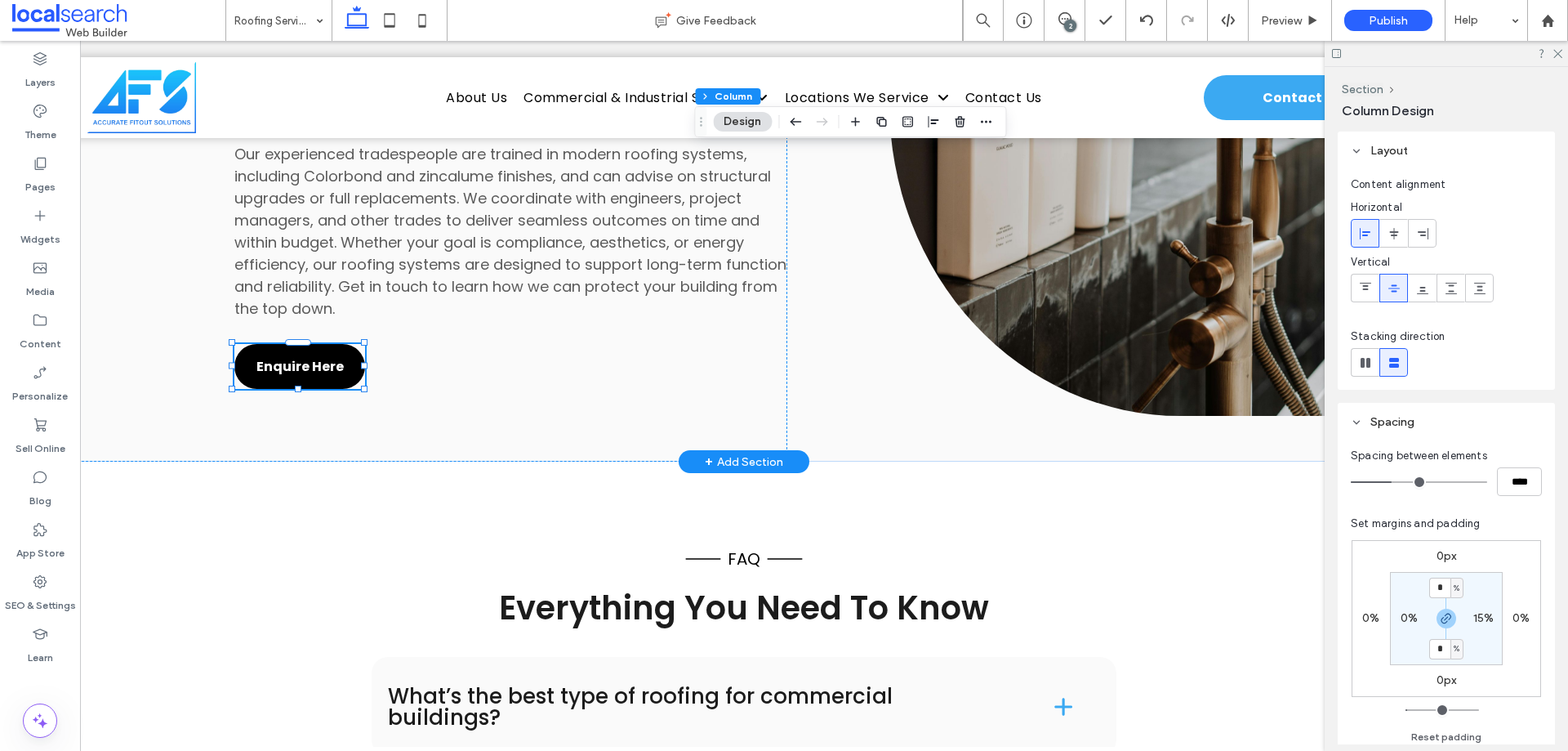 click on "Enquire Here" at bounding box center (300, 366) 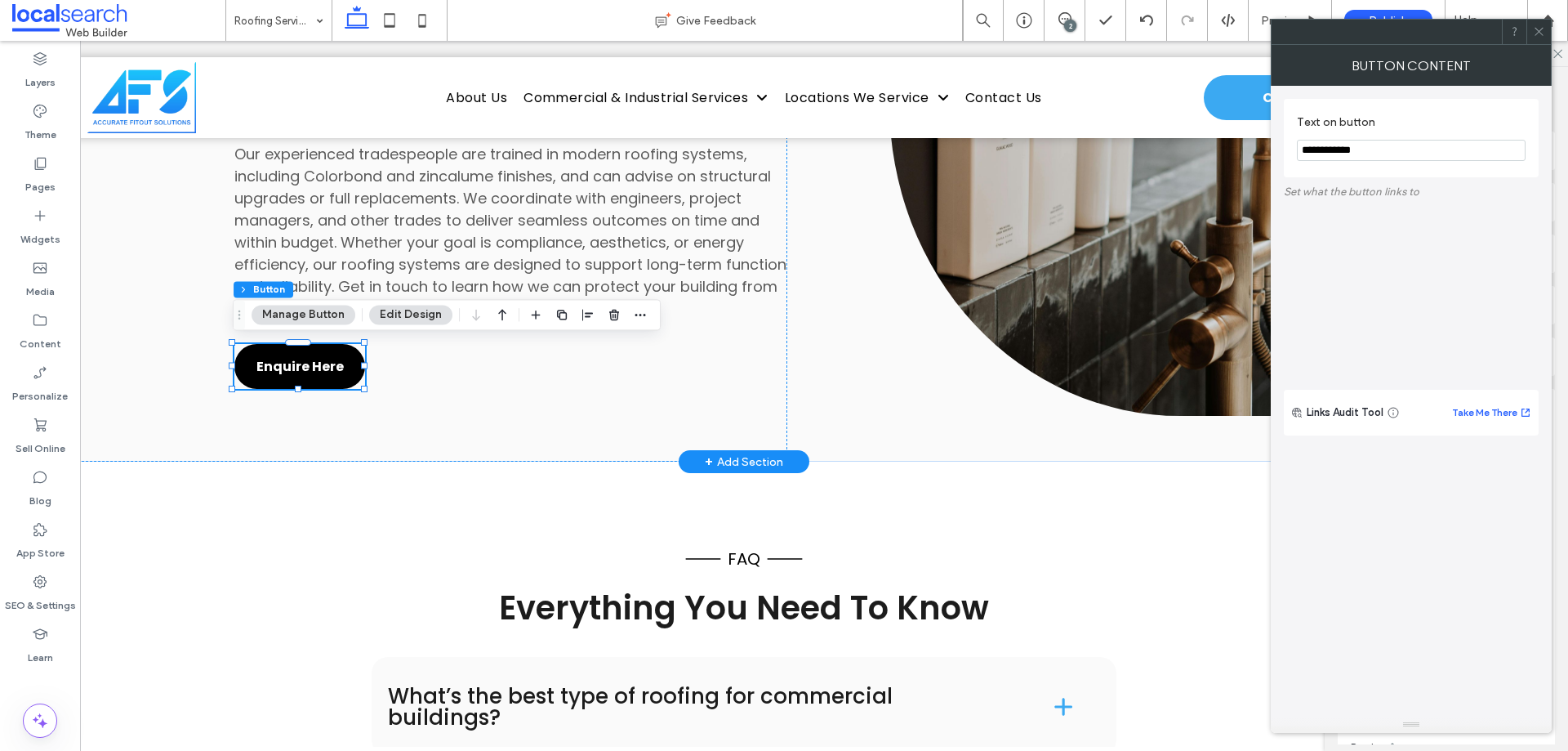 type on "**" 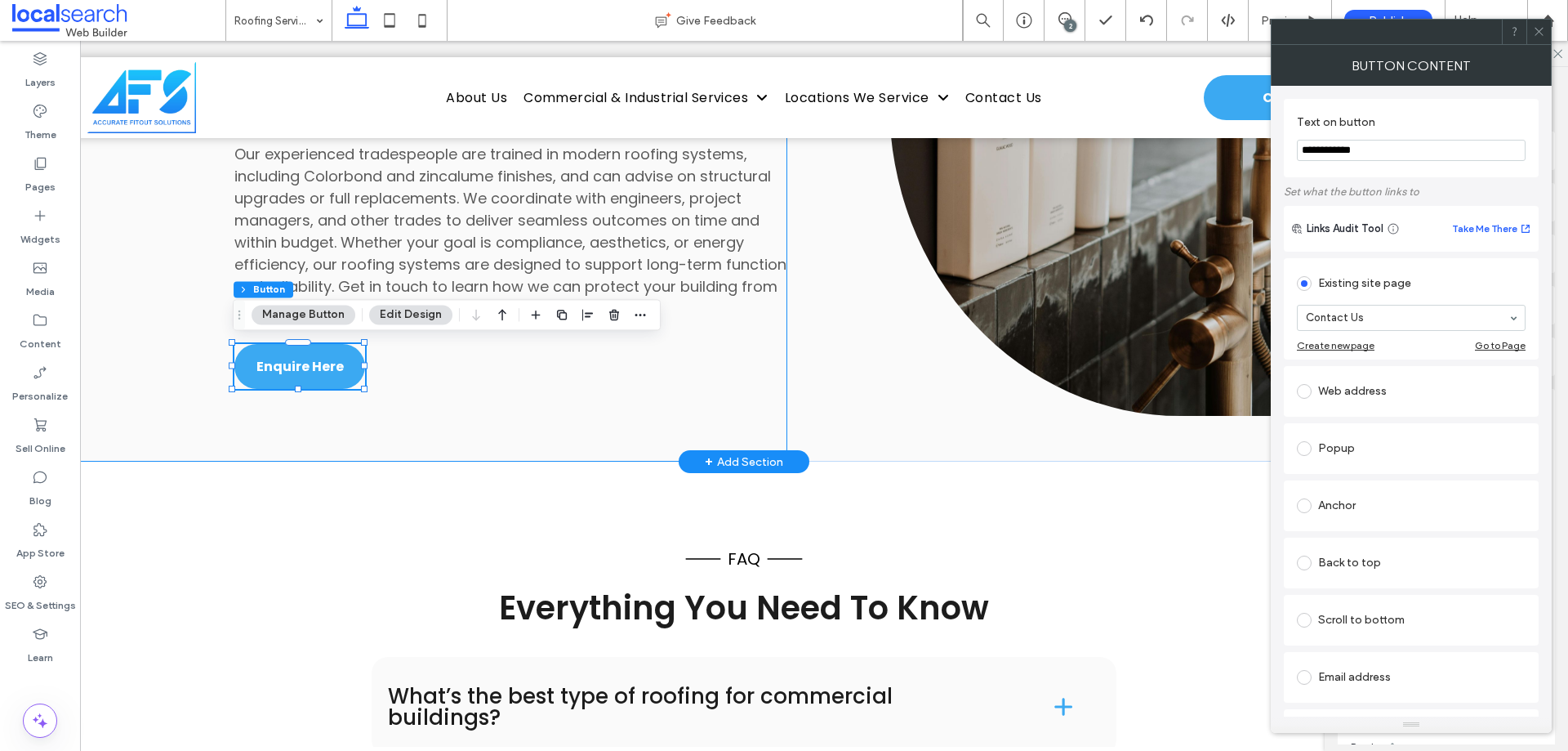 click on "Built for Purpose
Durable, Code-Compliant Roofing
The roof is critical to your building’s overall performance. We focus on delivering roofing solutions that improve thermal insulation, protect against water ingress, and reduce future maintenance costs. Our services include roof sheeting, flashing, sealing, insulation, guttering, and more. We also install compliant walkways and anchor points to support safe ongoing access for maintenance teams. ﻿
Enquire Here" at bounding box center [402, 103] 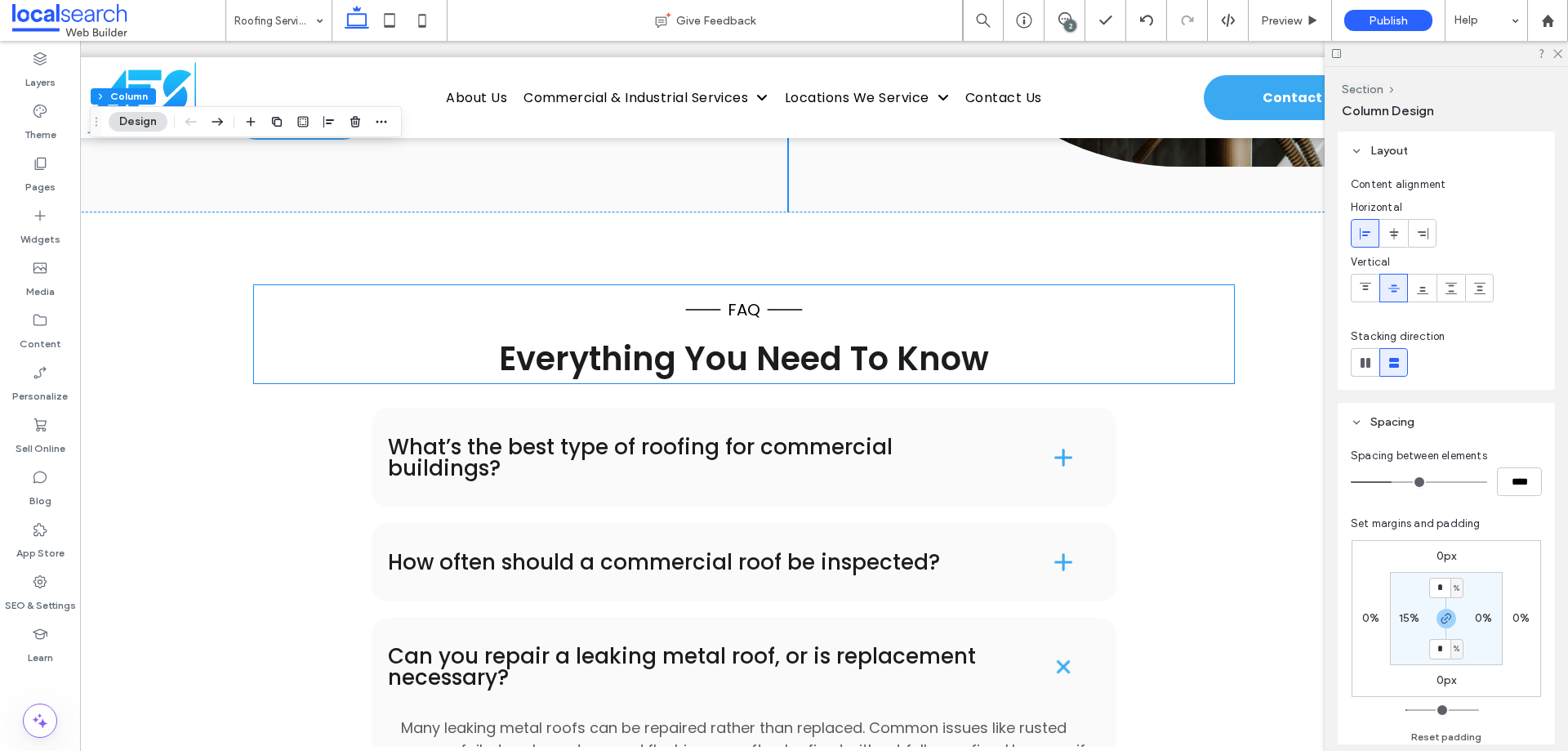 scroll, scrollTop: 2292, scrollLeft: 0, axis: vertical 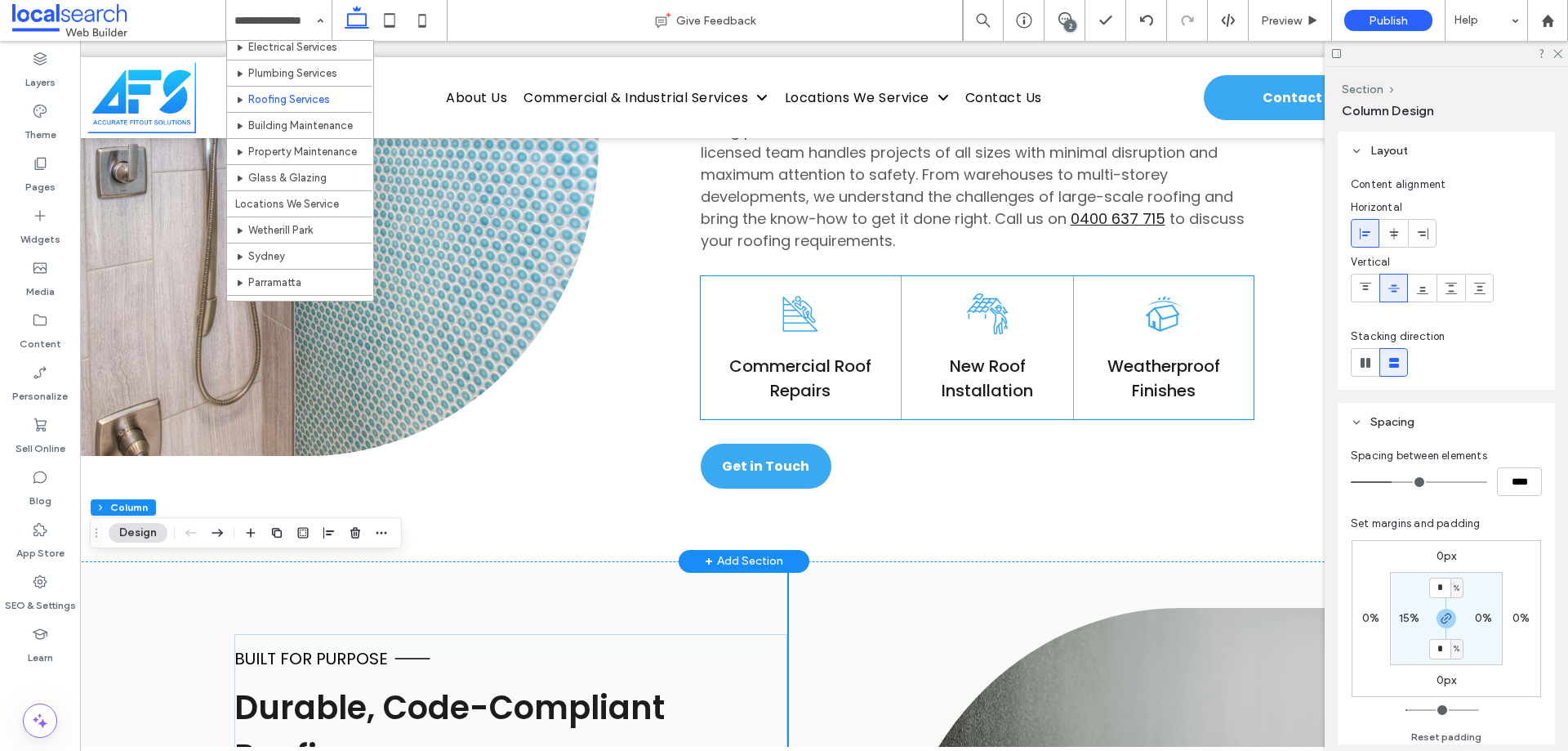 click on "Roof Repairs Icon" 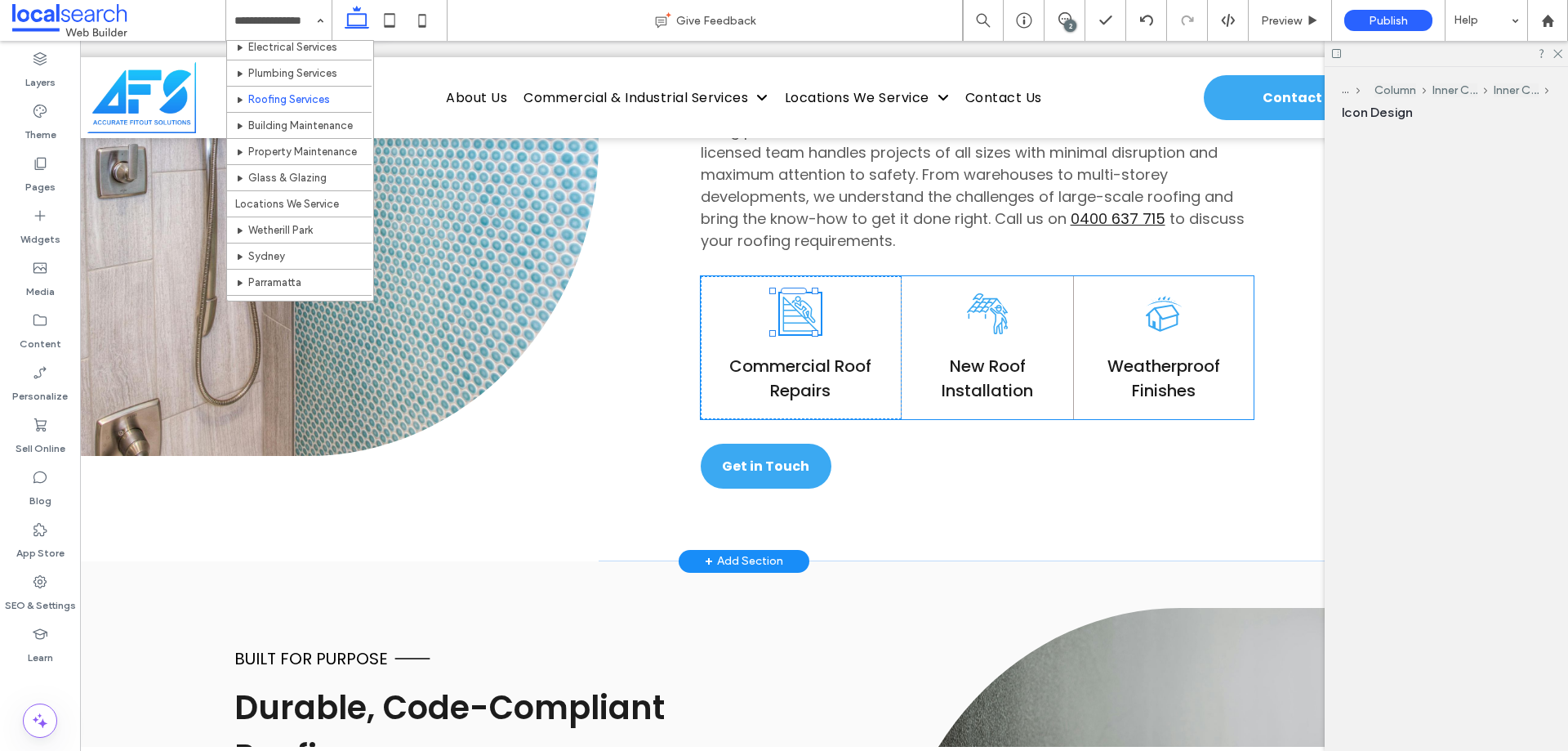 click on "Roof Repairs Icon" 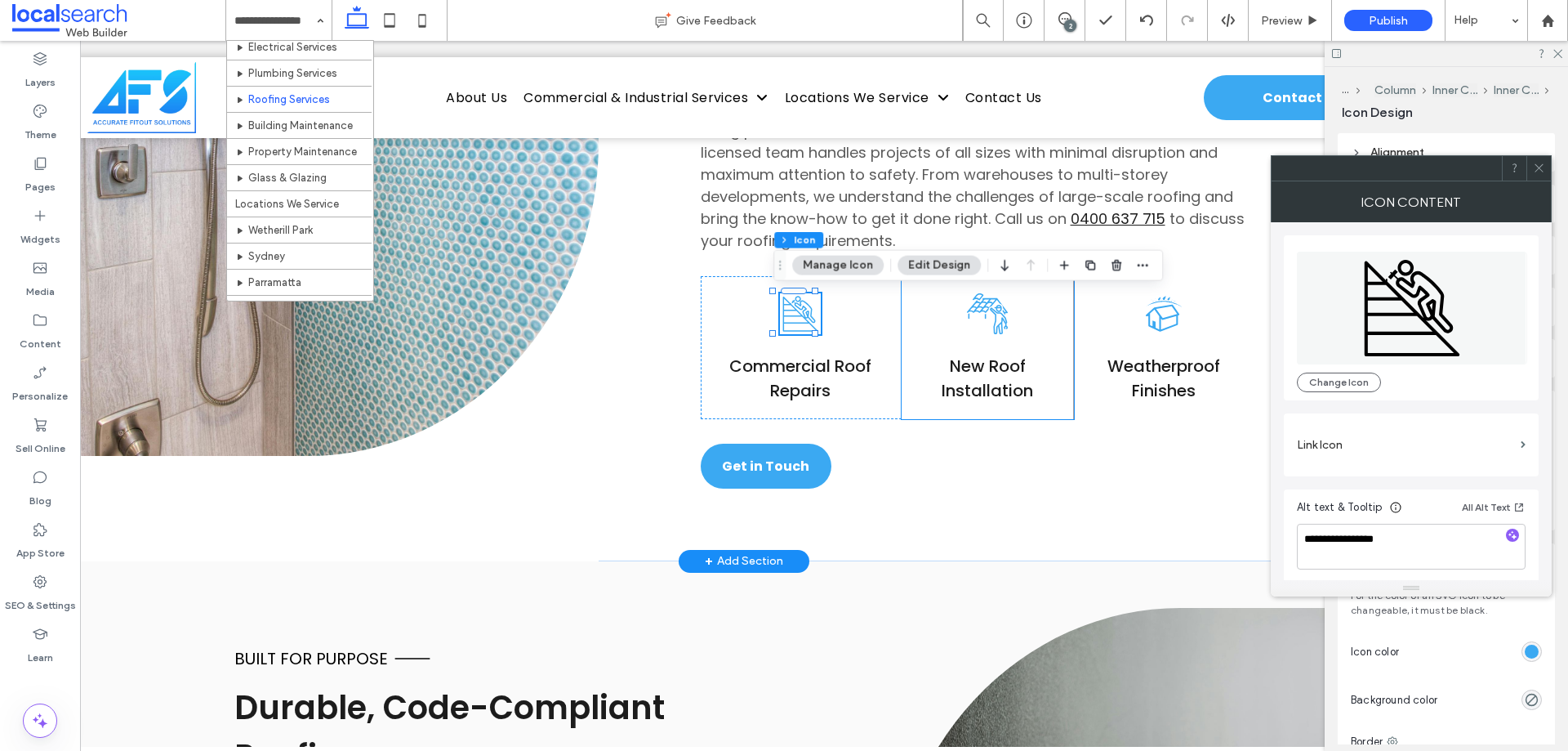 click on "Roof Installation Icon" 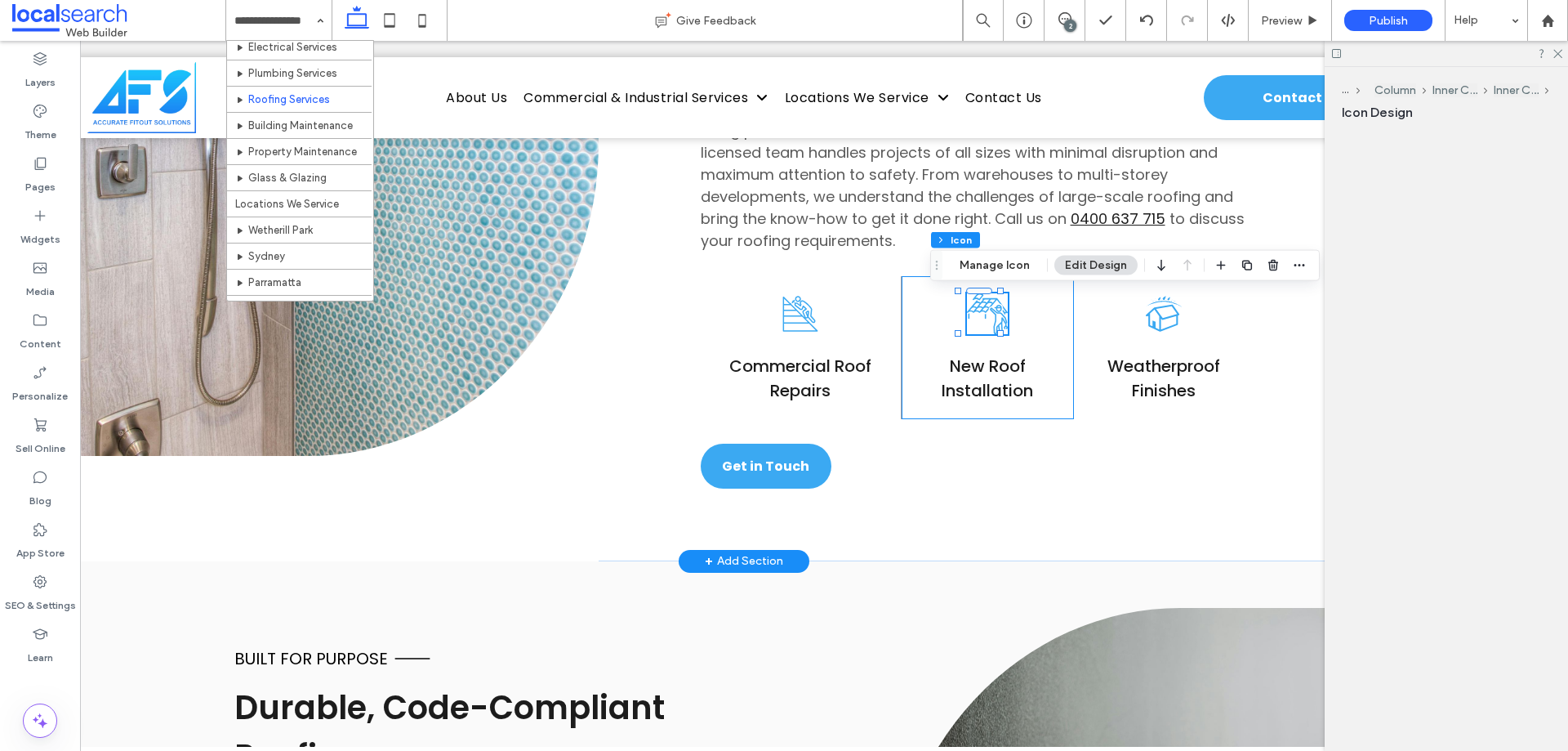 click on "Roof Installation Icon" 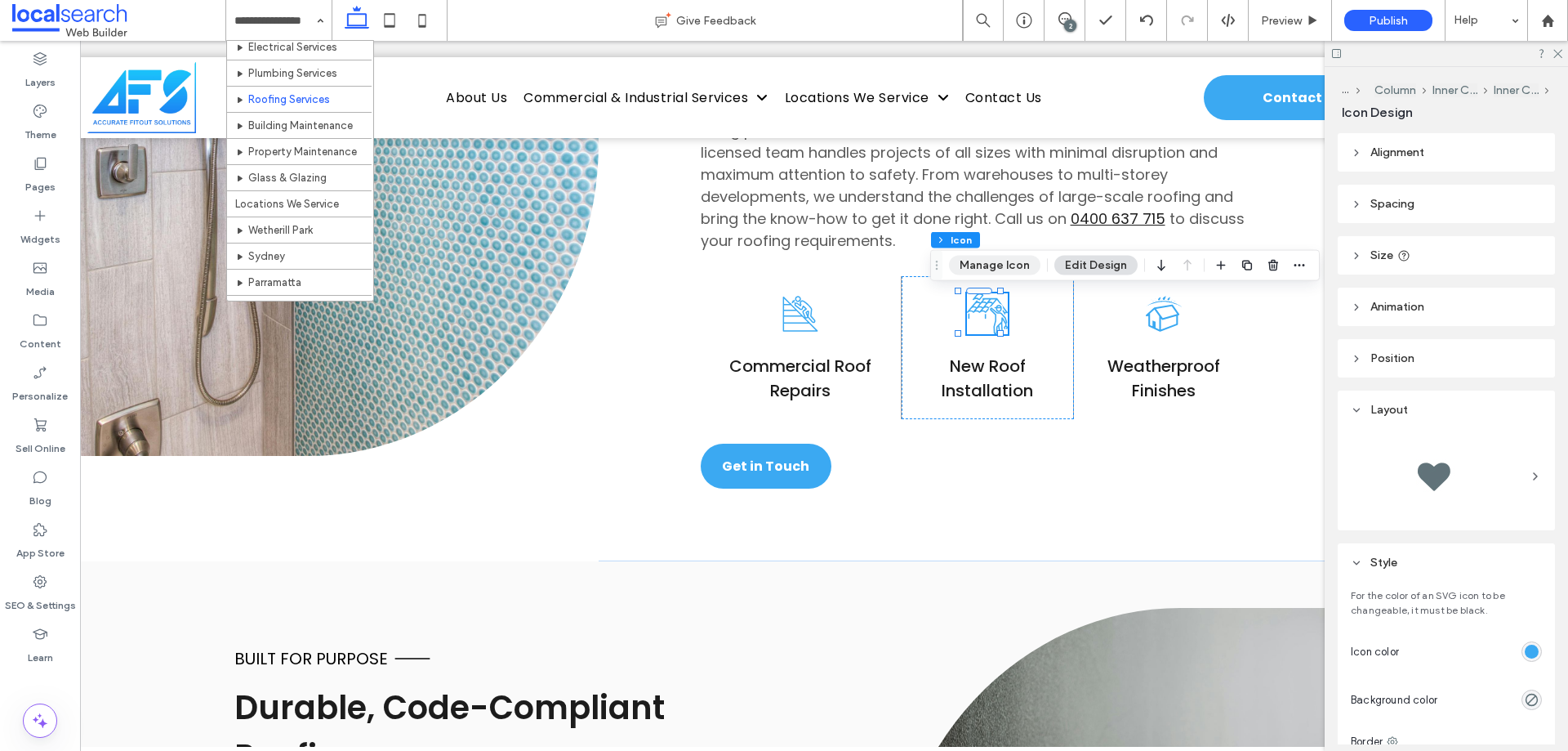 click on "Manage Icon" at bounding box center (995, 266) 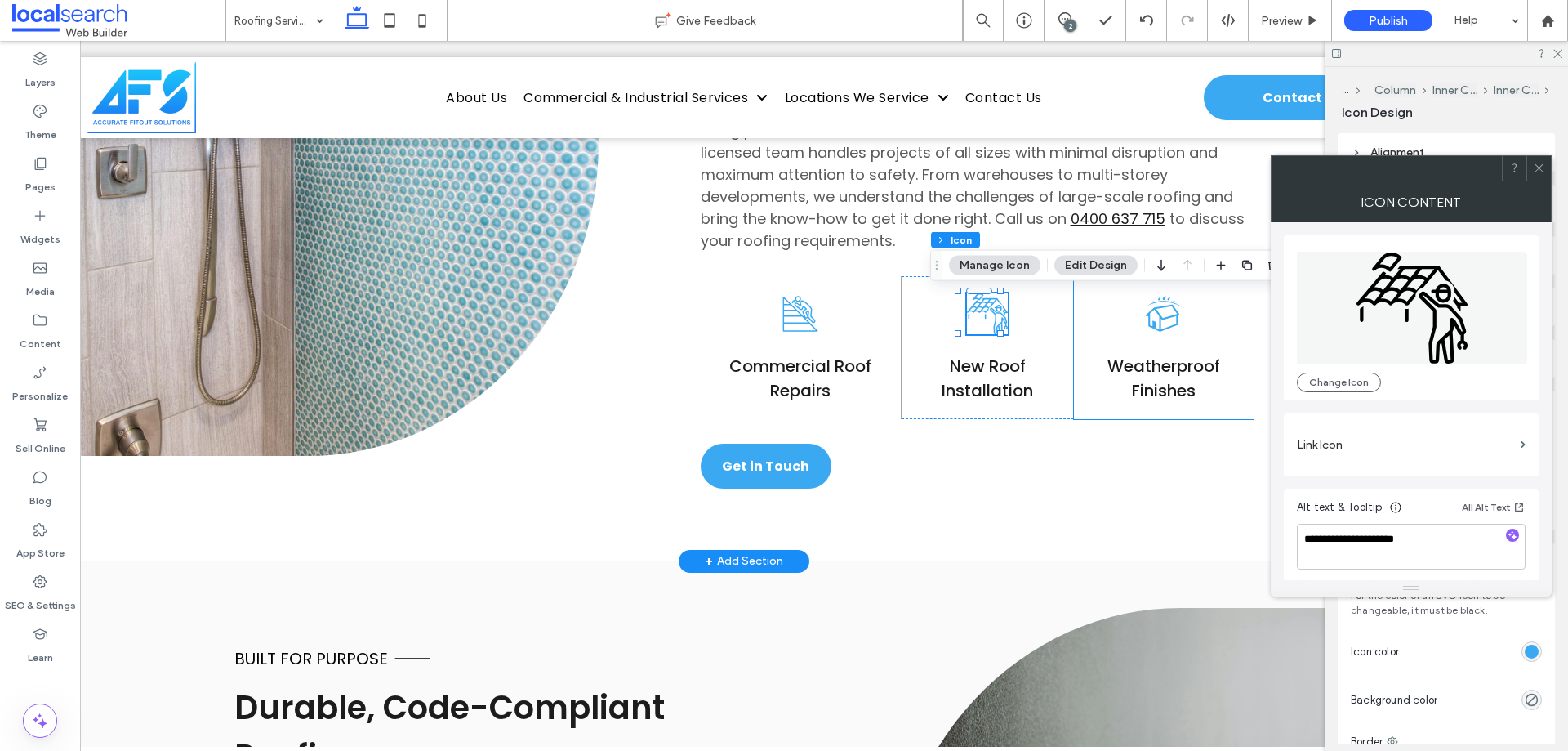 type 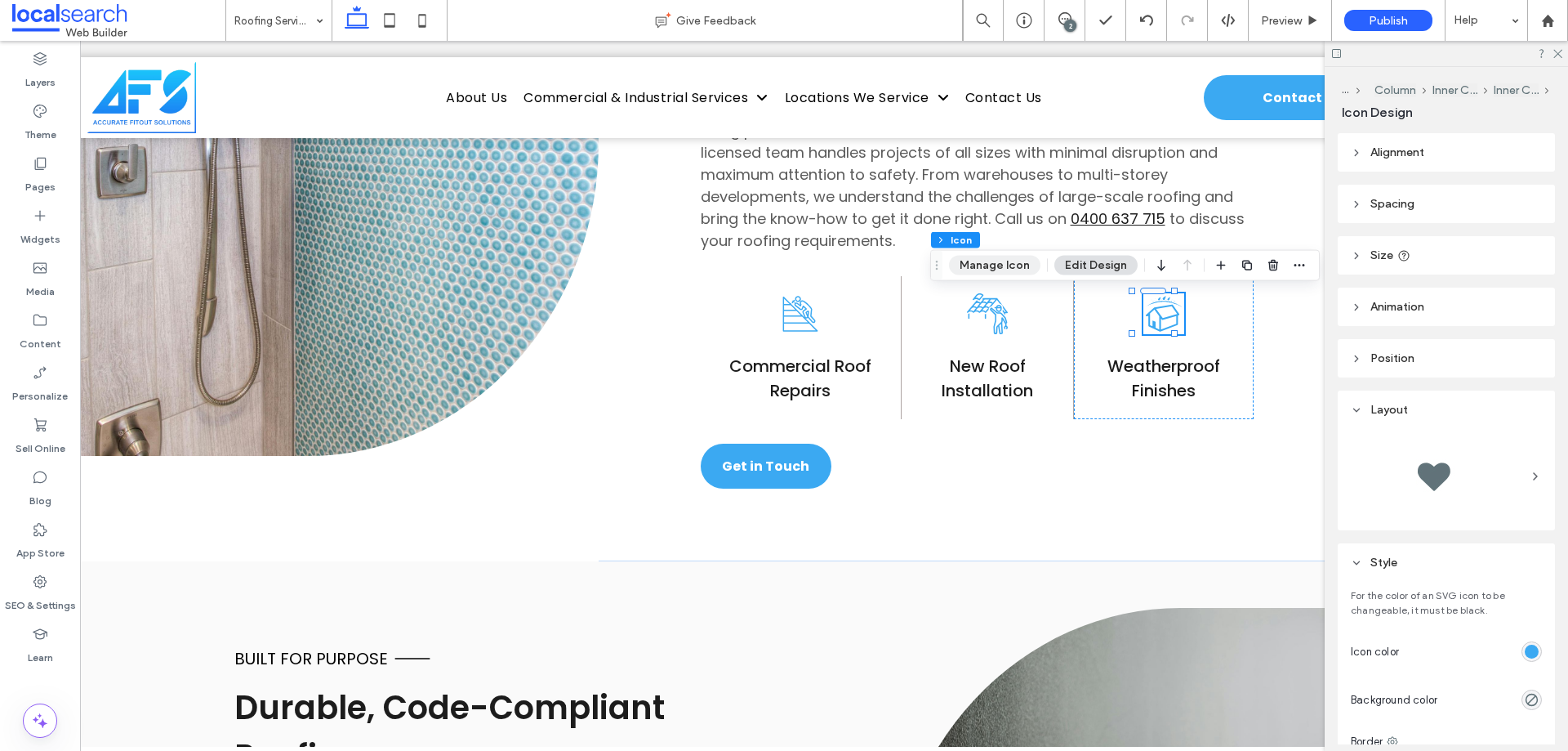 click on "Manage Icon" at bounding box center [995, 266] 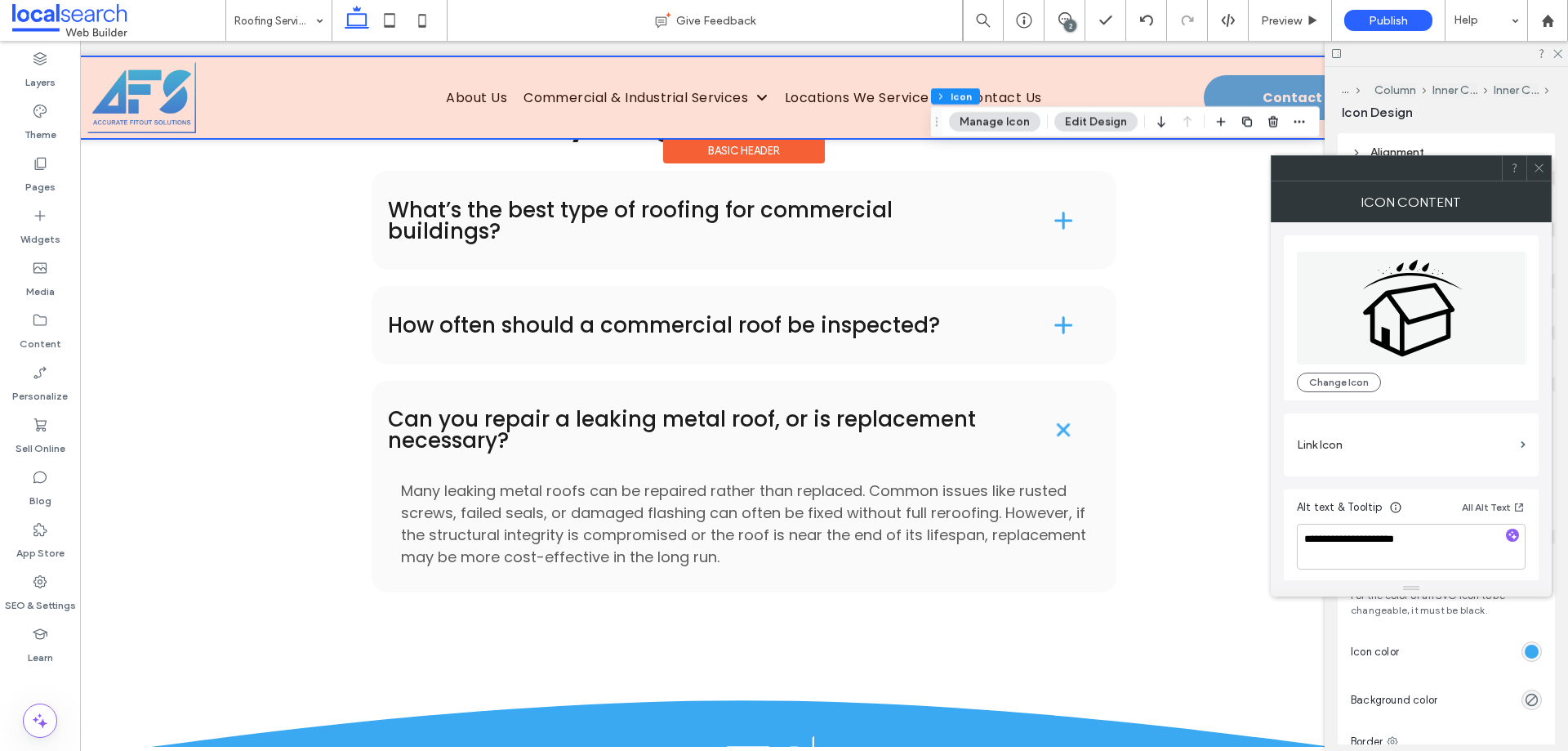 scroll, scrollTop: 2374, scrollLeft: 0, axis: vertical 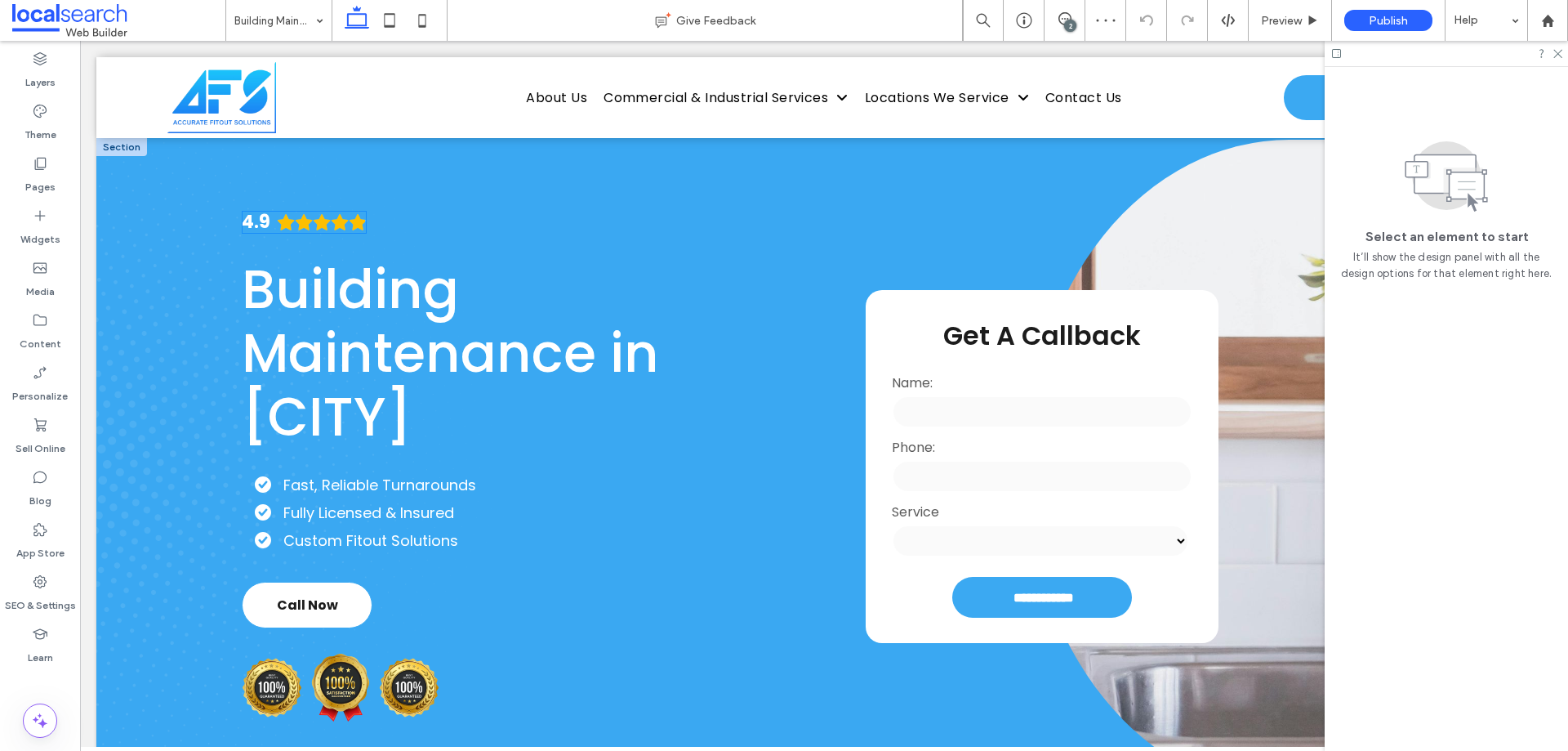 click 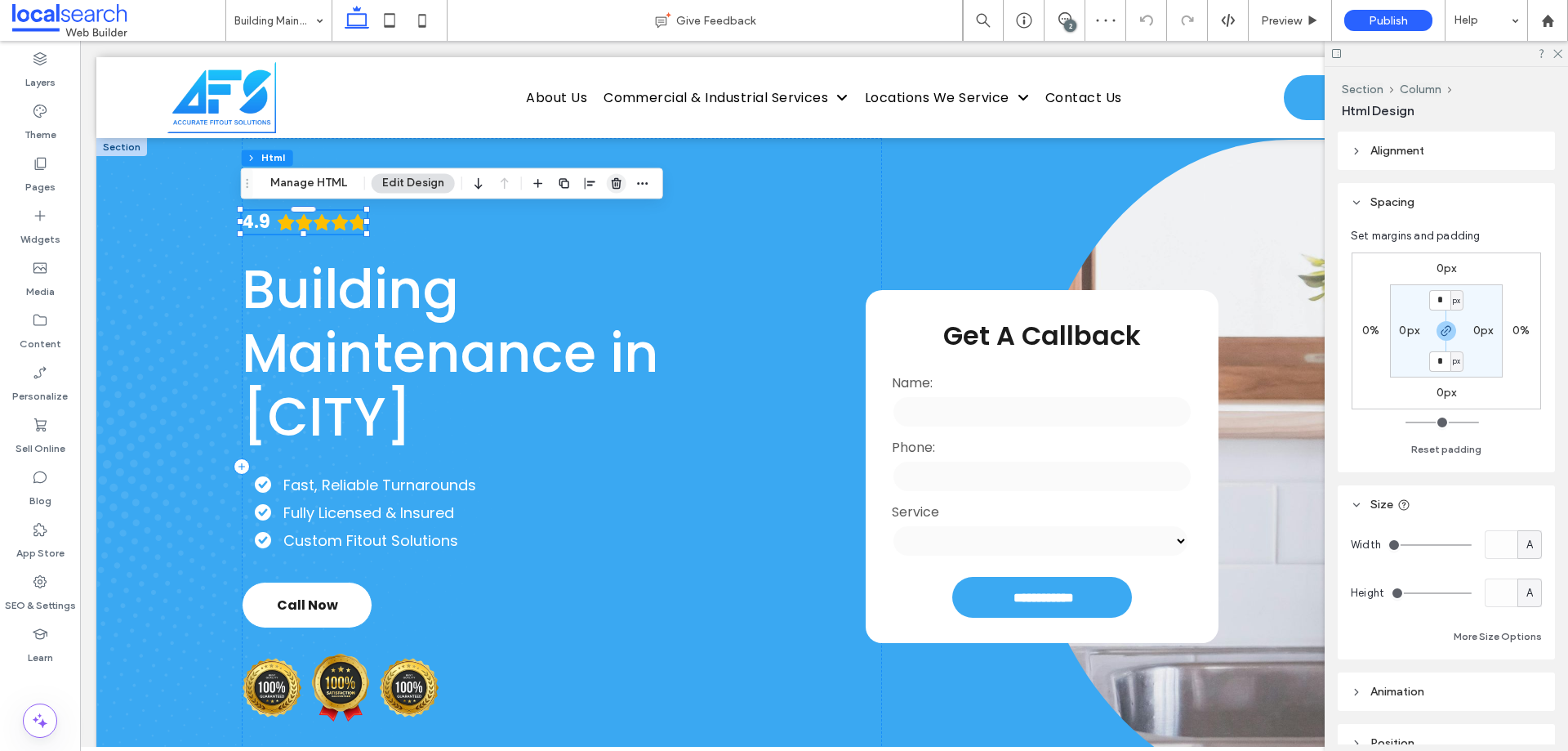 click 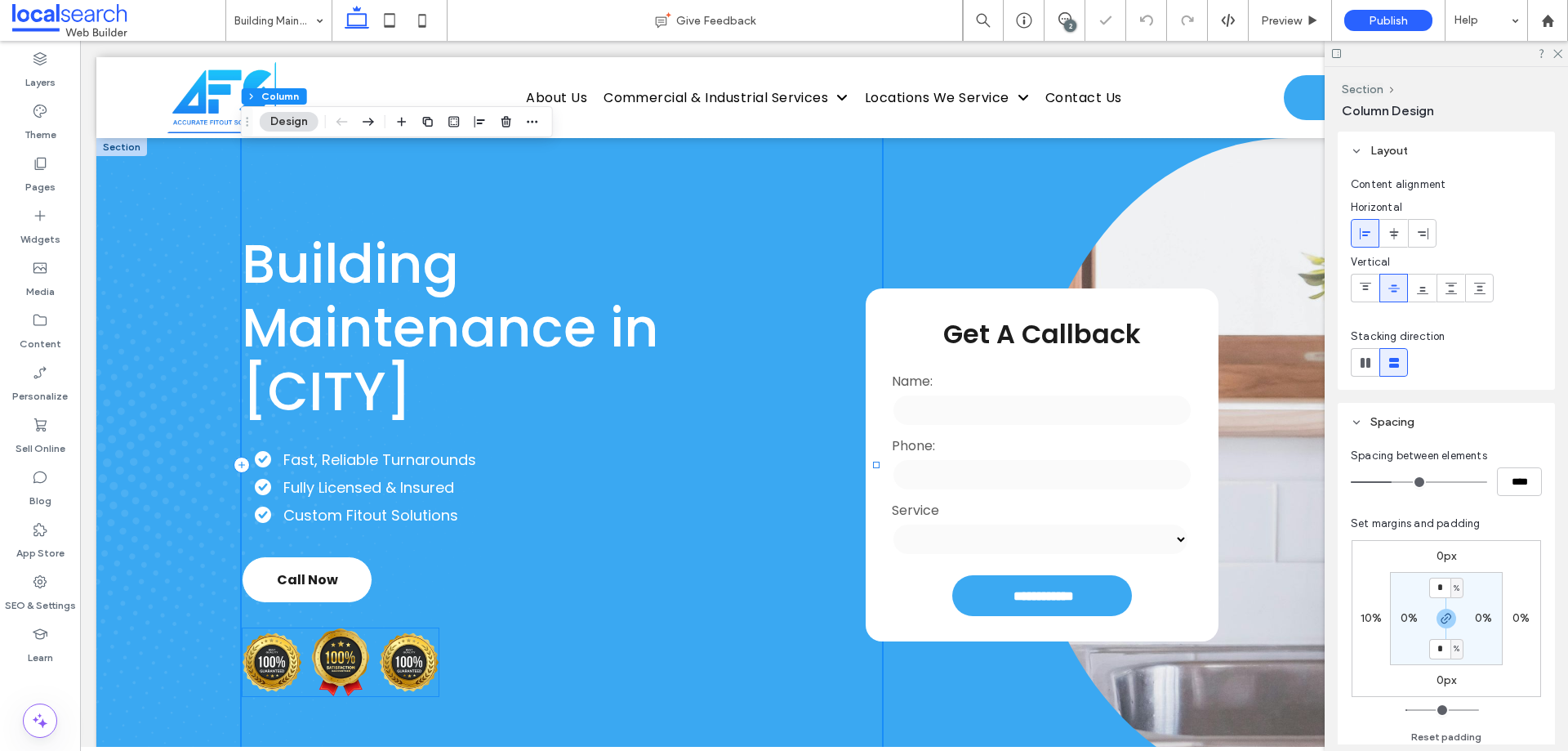 click at bounding box center [341, 662] 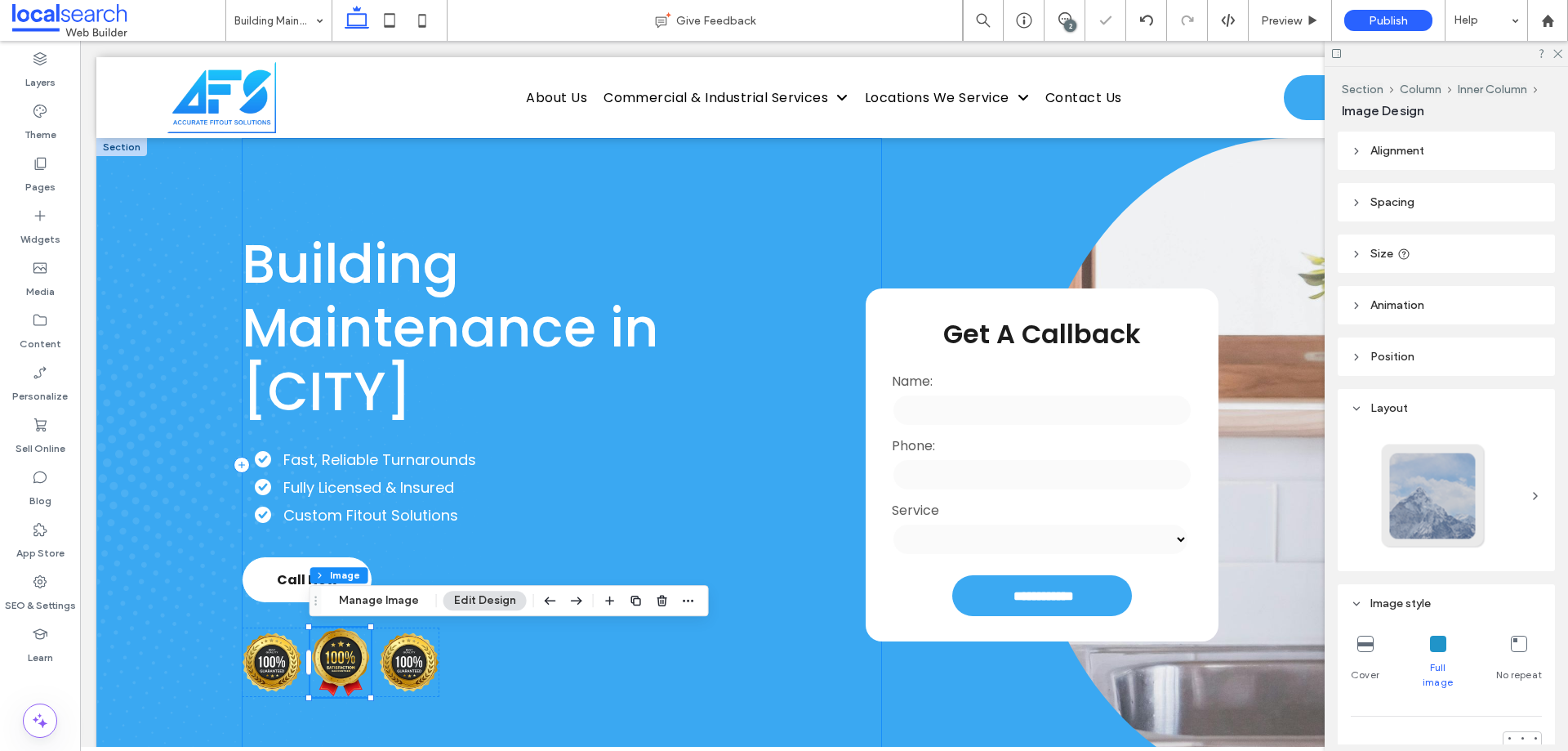 click on "Building Maintenance in Wetherill Park
Fast, Reliable Turnarounds Fully Licensed & Insured Custom Fitout Solutions
Call Now" at bounding box center [562, 465] 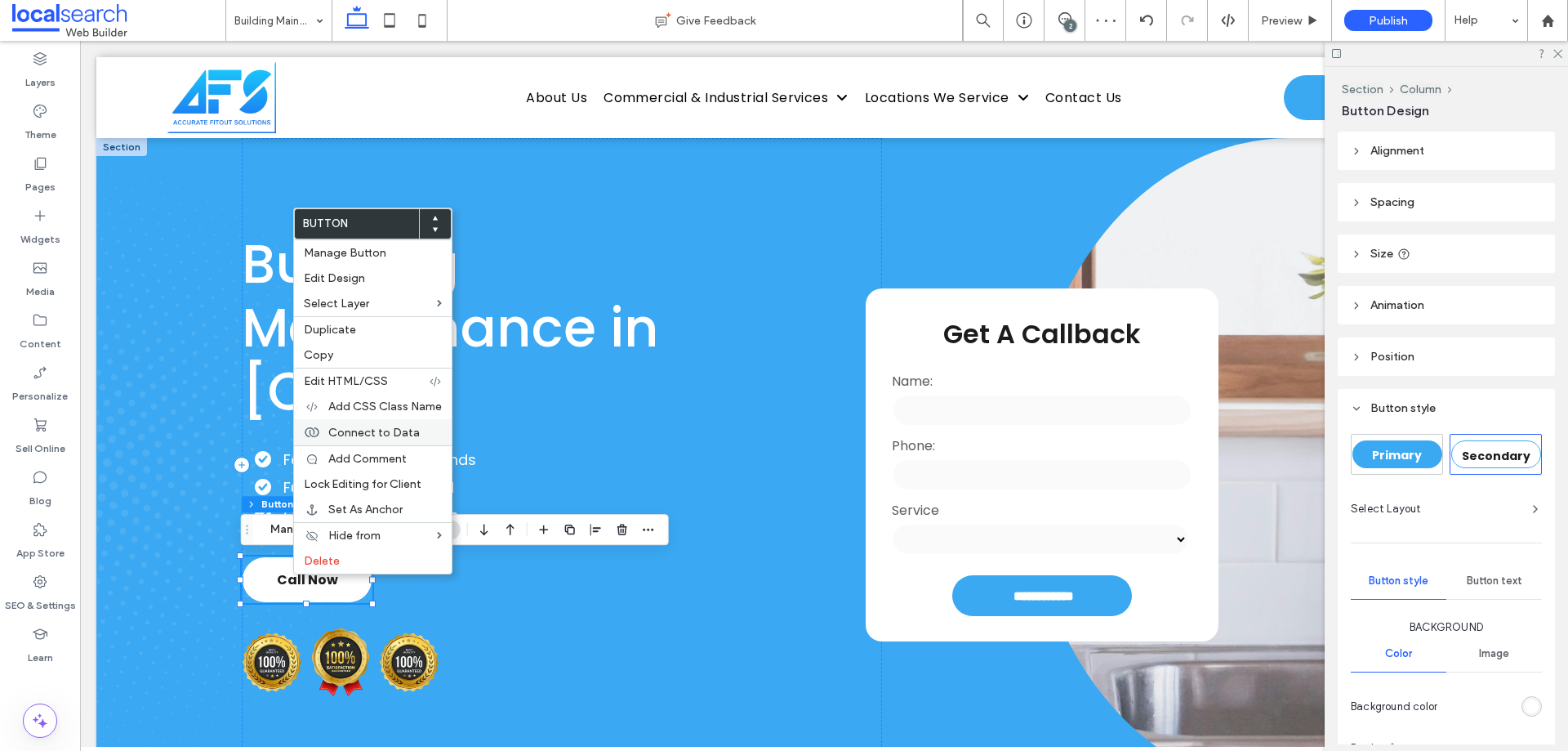 click on "Connect to Data" at bounding box center [374, 432] 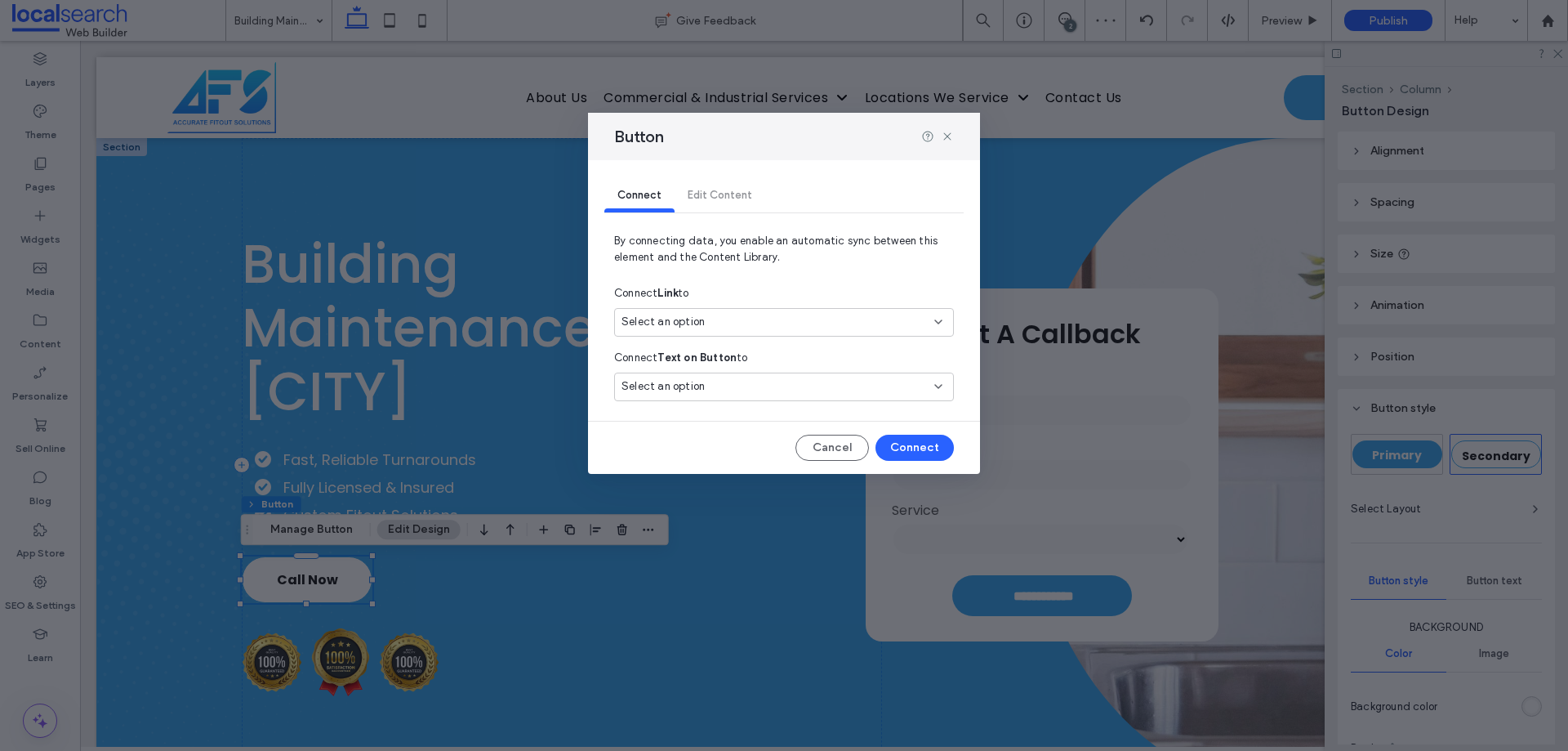 click on "Connect  Link  to" at bounding box center (784, 293) 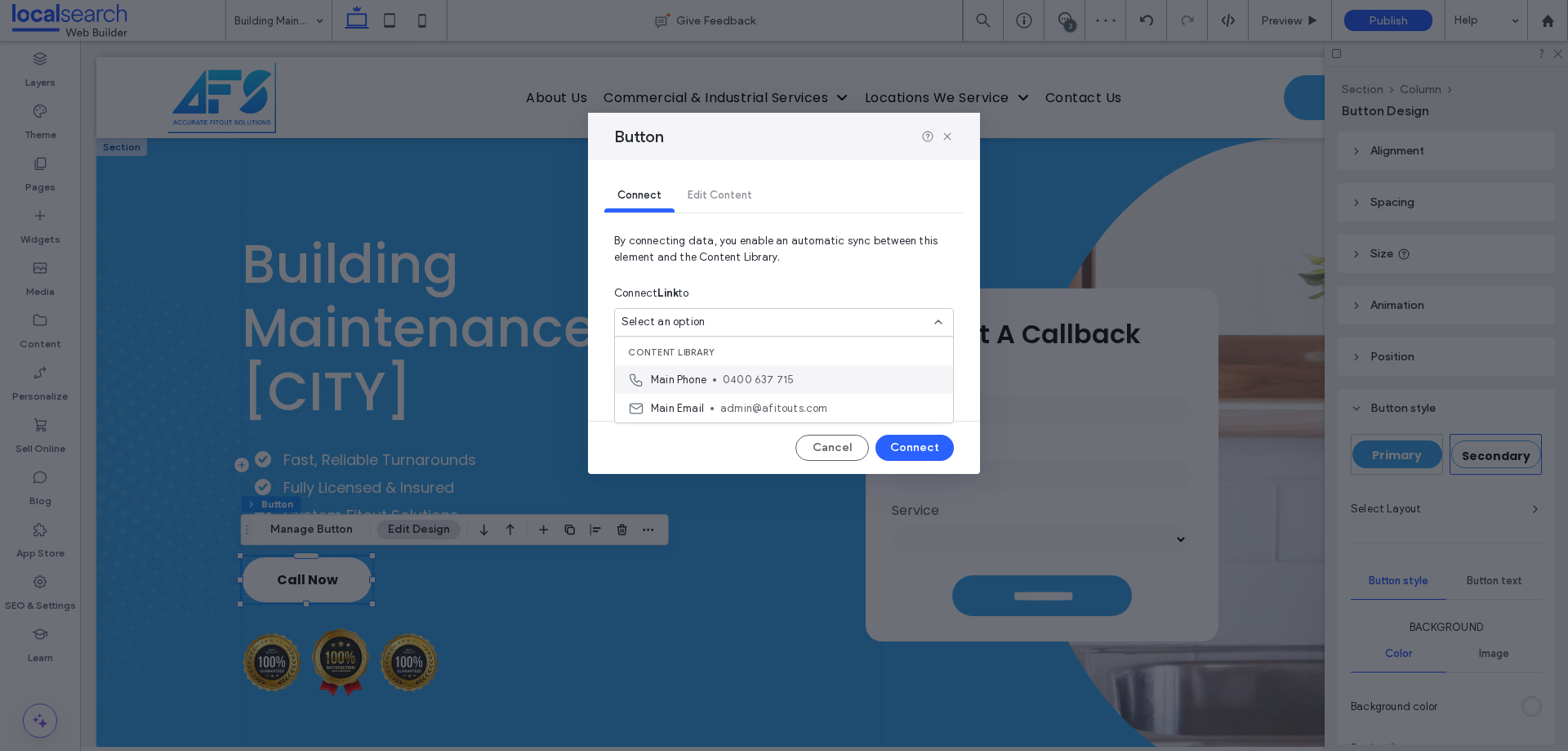 click on "Main Phone" at bounding box center [679, 380] 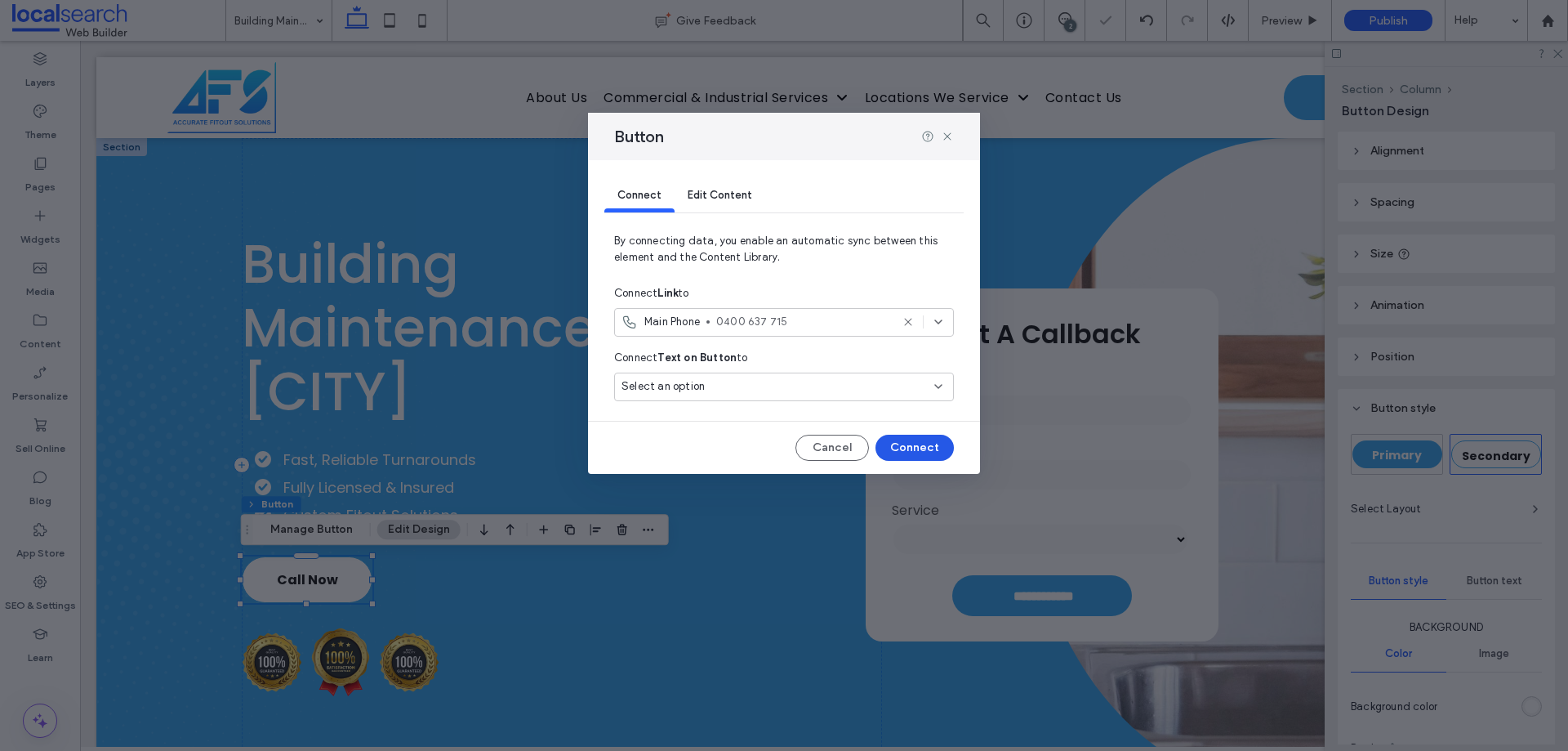 click on "Connect" at bounding box center (915, 448) 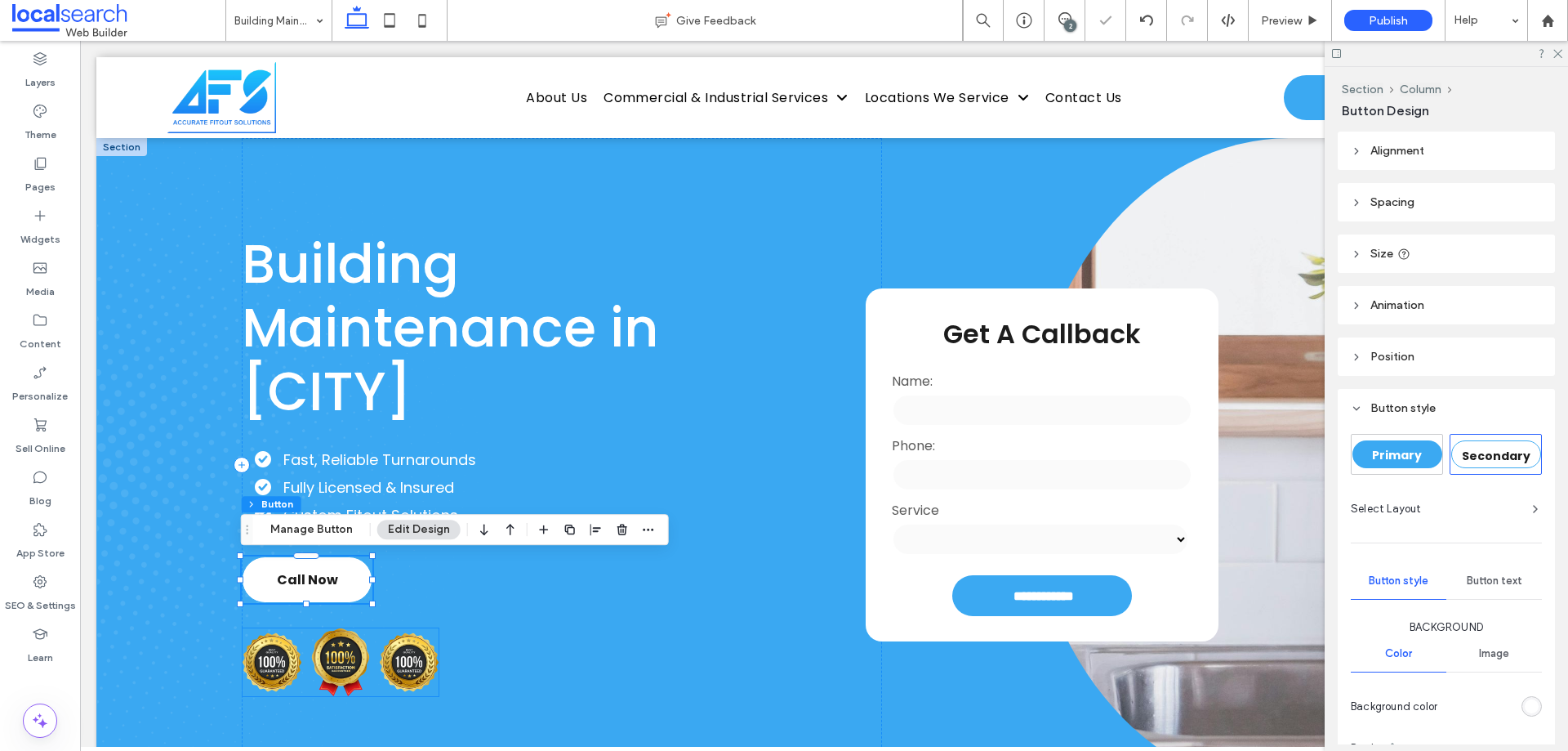 click at bounding box center [341, 662] 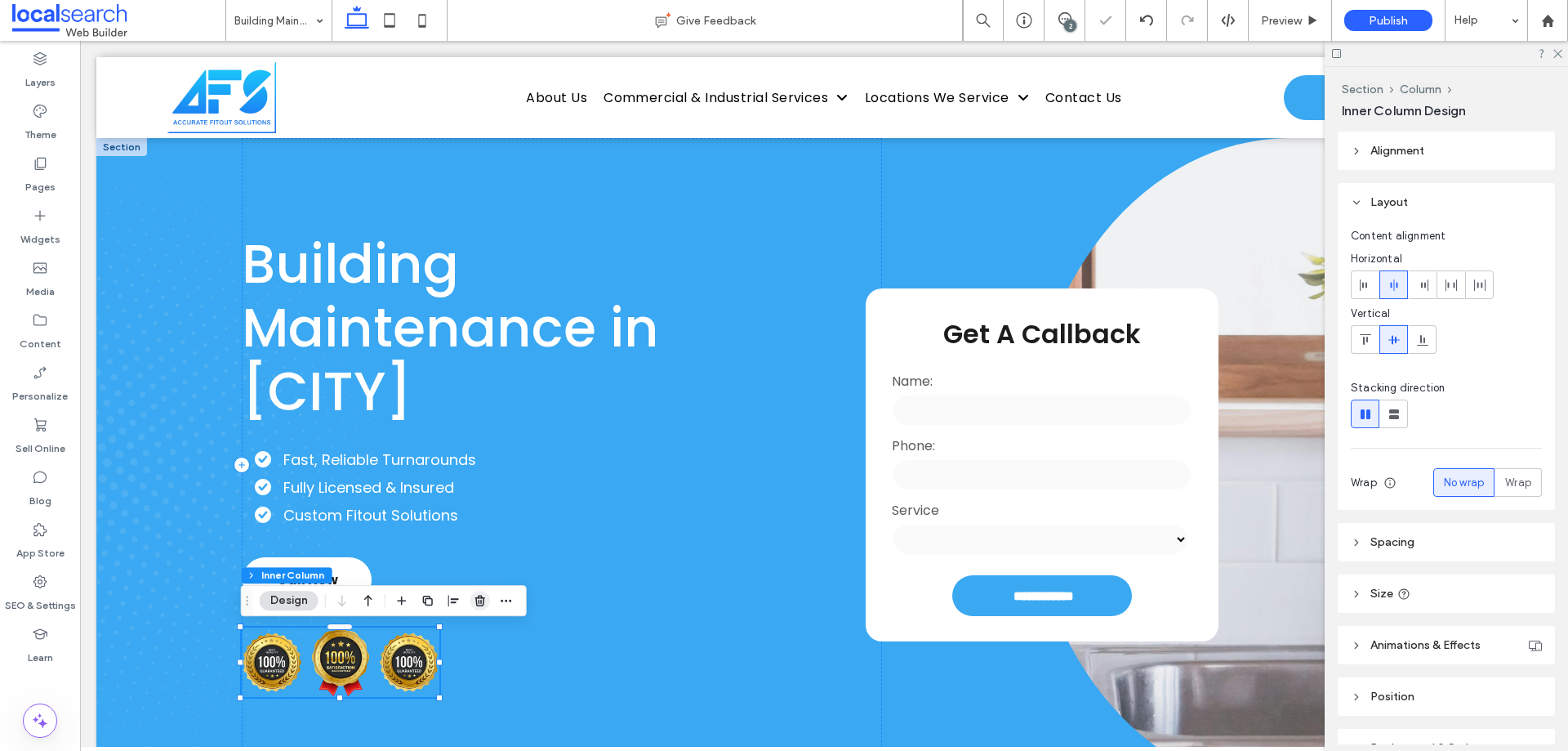 click 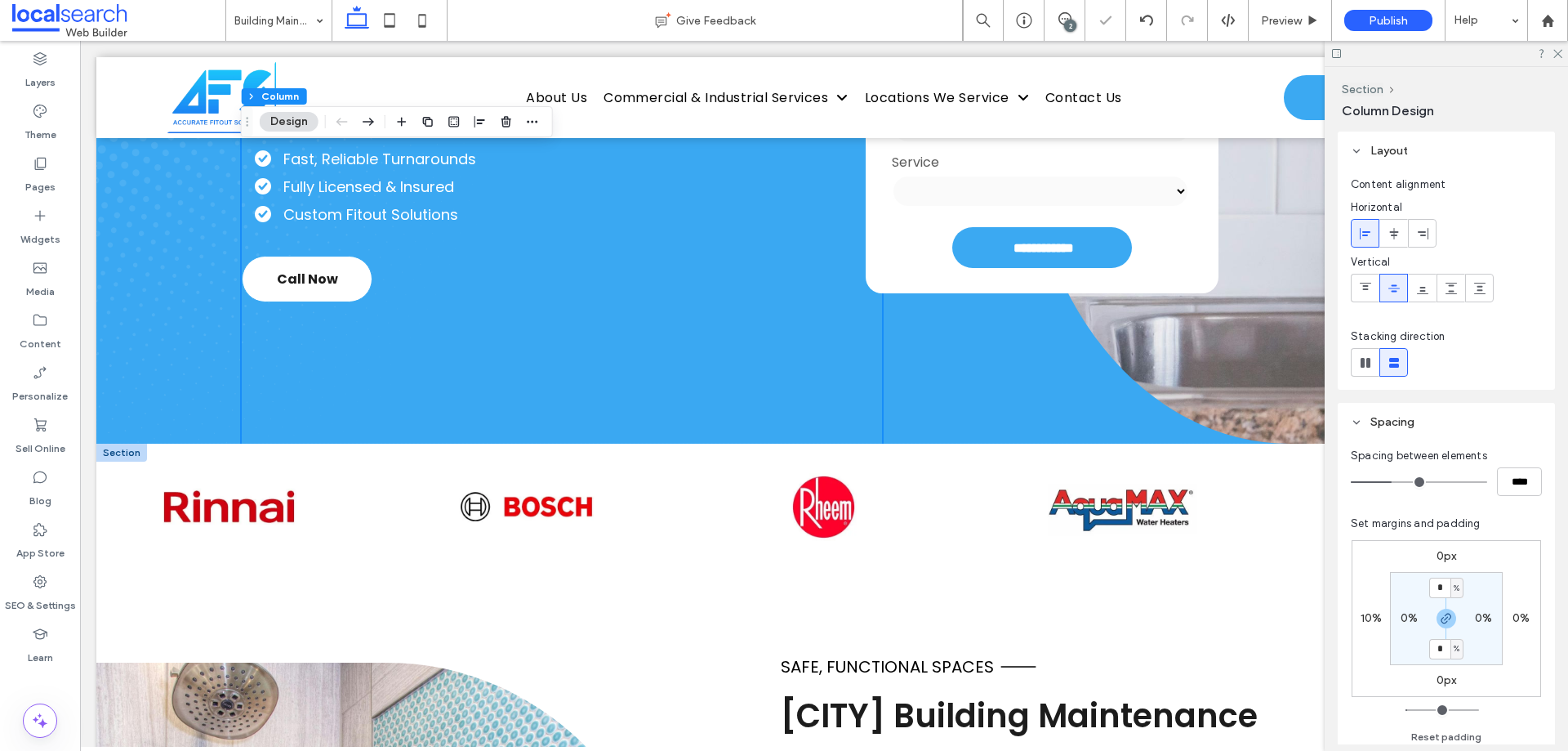 scroll, scrollTop: 409, scrollLeft: 0, axis: vertical 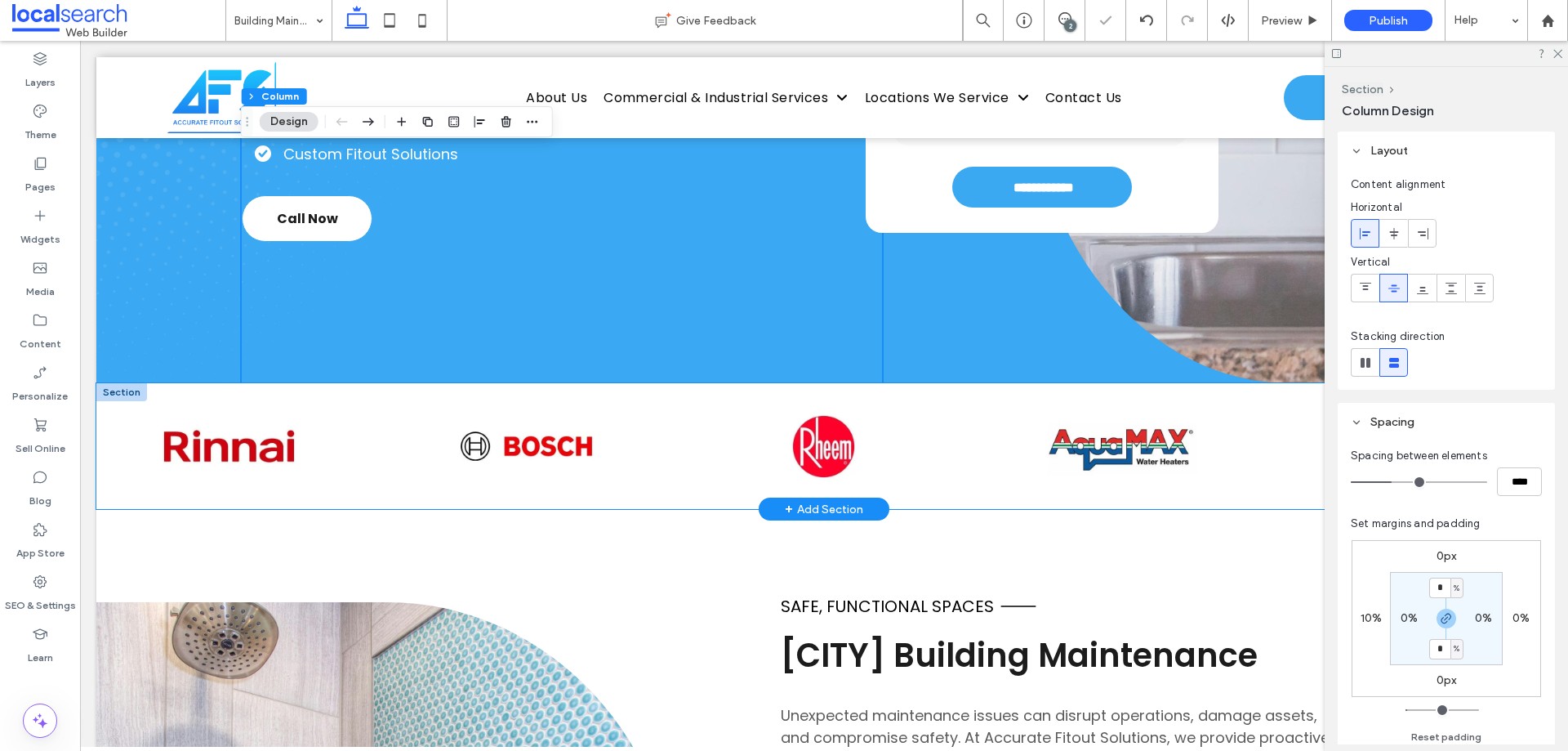 click at bounding box center (122, 392) 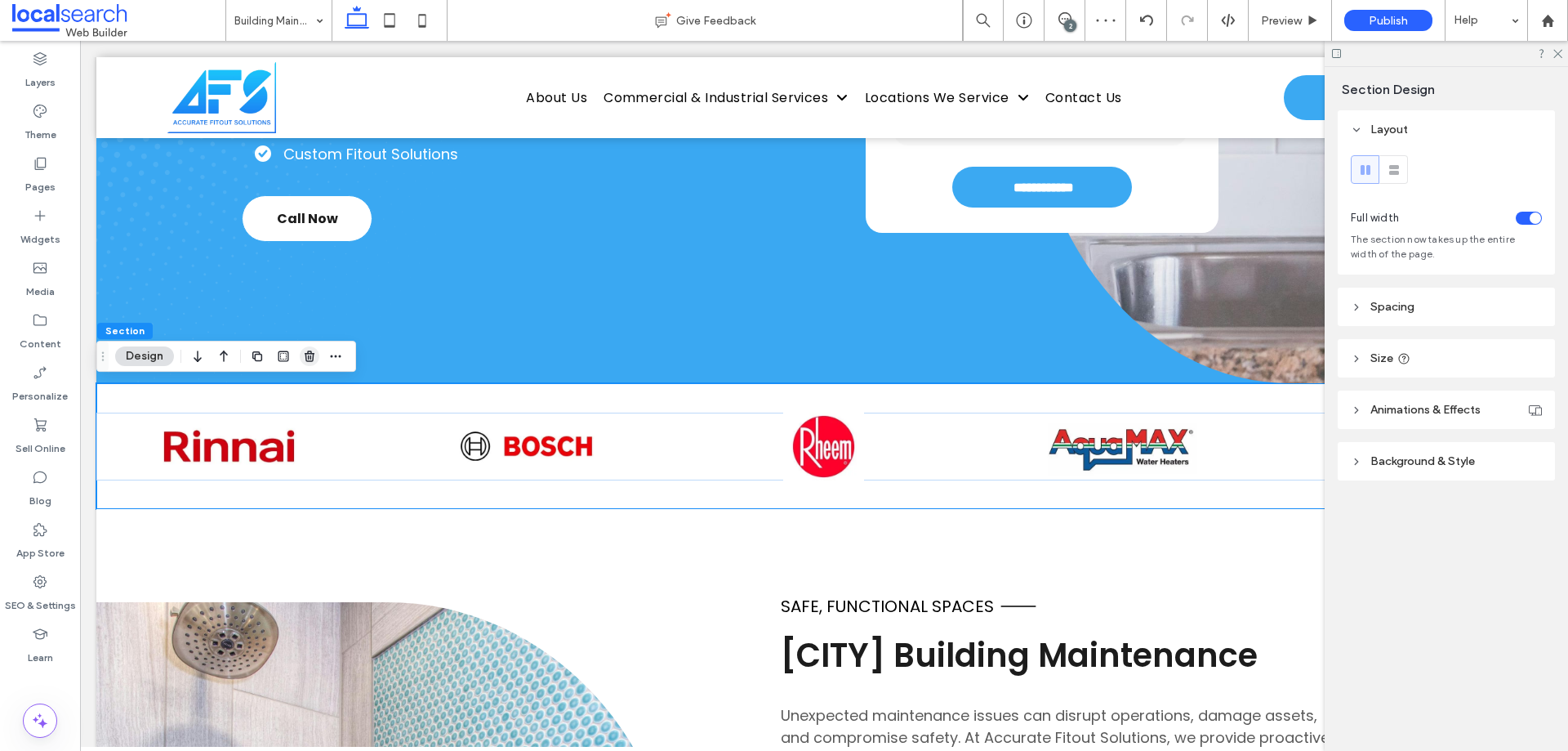 click 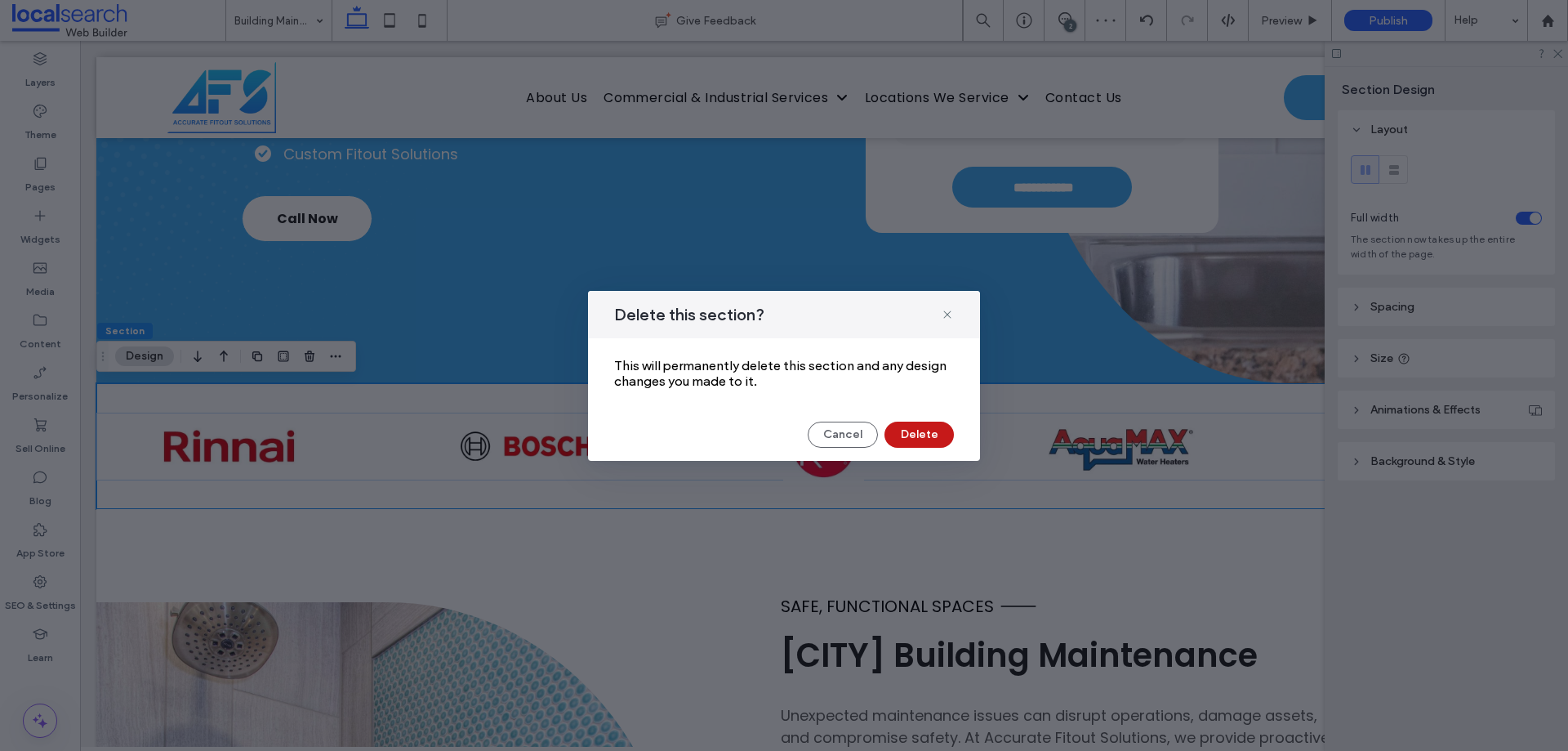 click on "Delete" at bounding box center [919, 435] 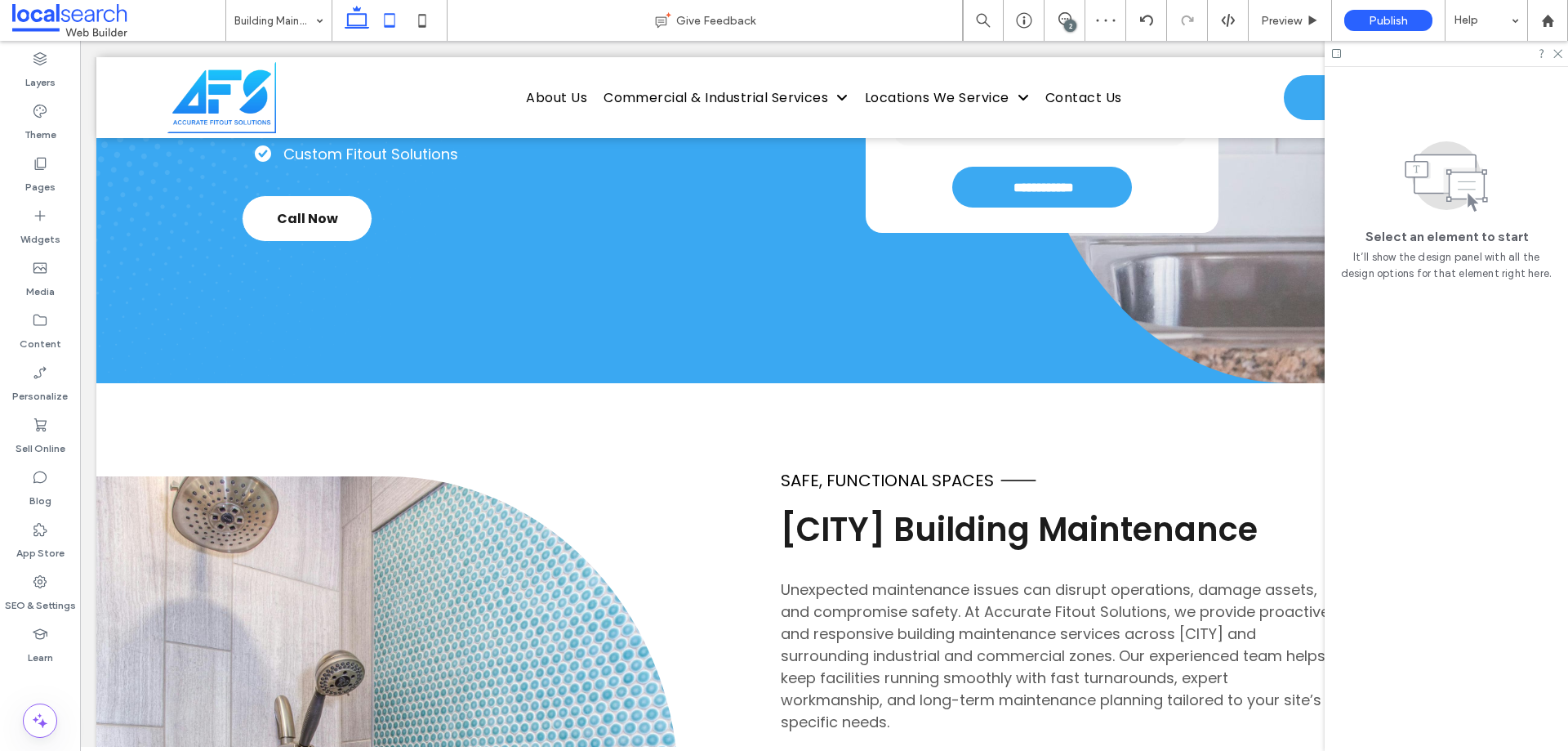 click 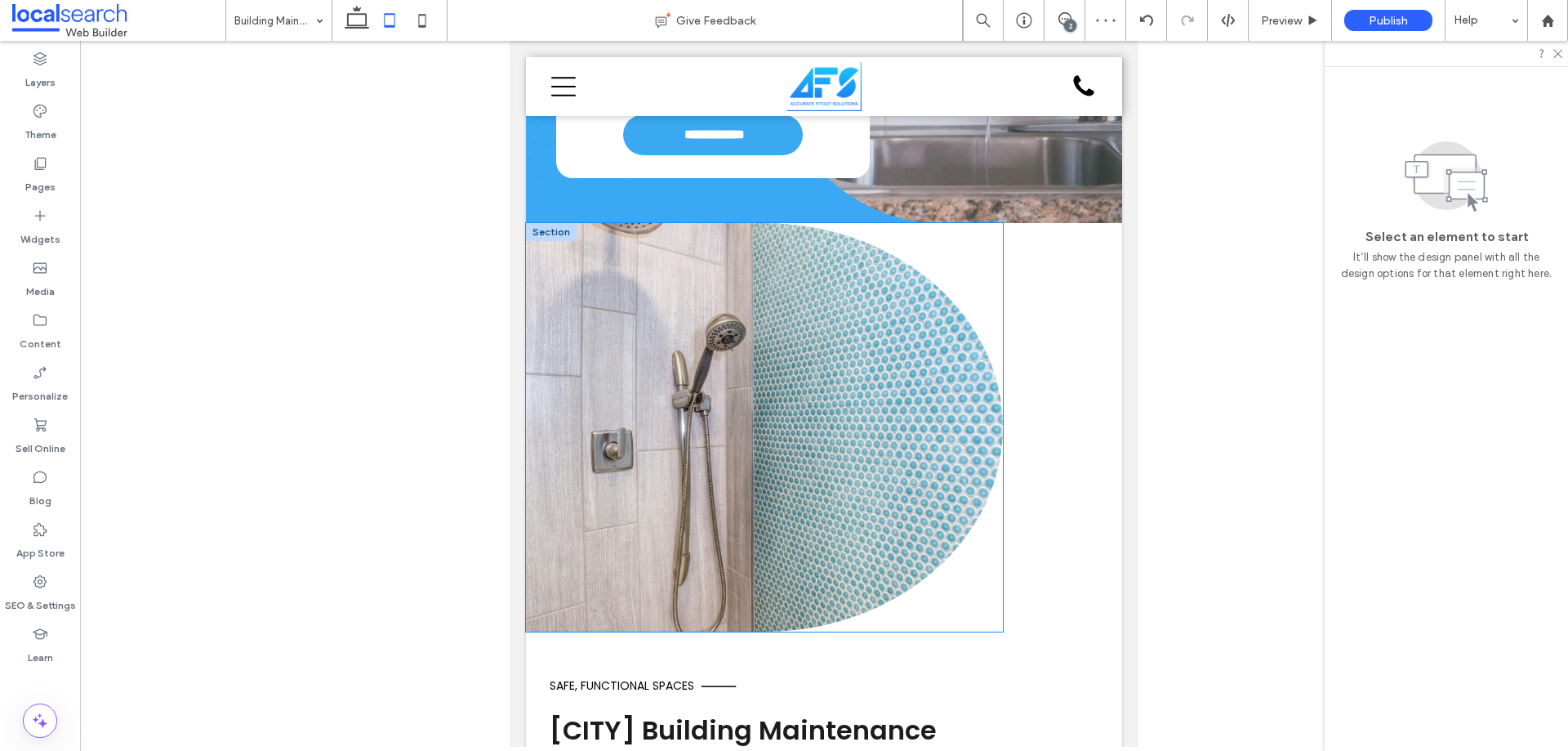 scroll, scrollTop: 735, scrollLeft: 0, axis: vertical 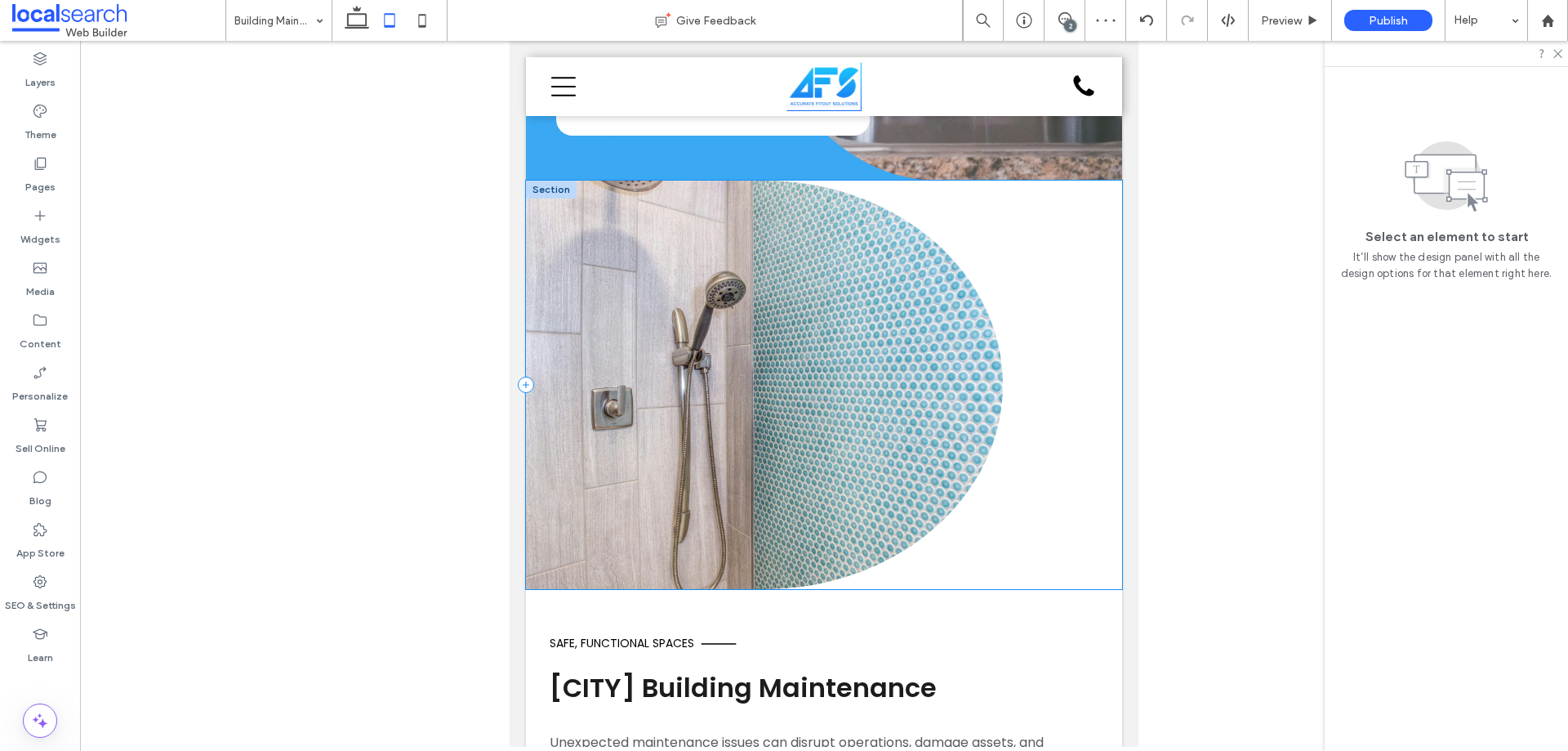 click on "Button" at bounding box center [824, 385] 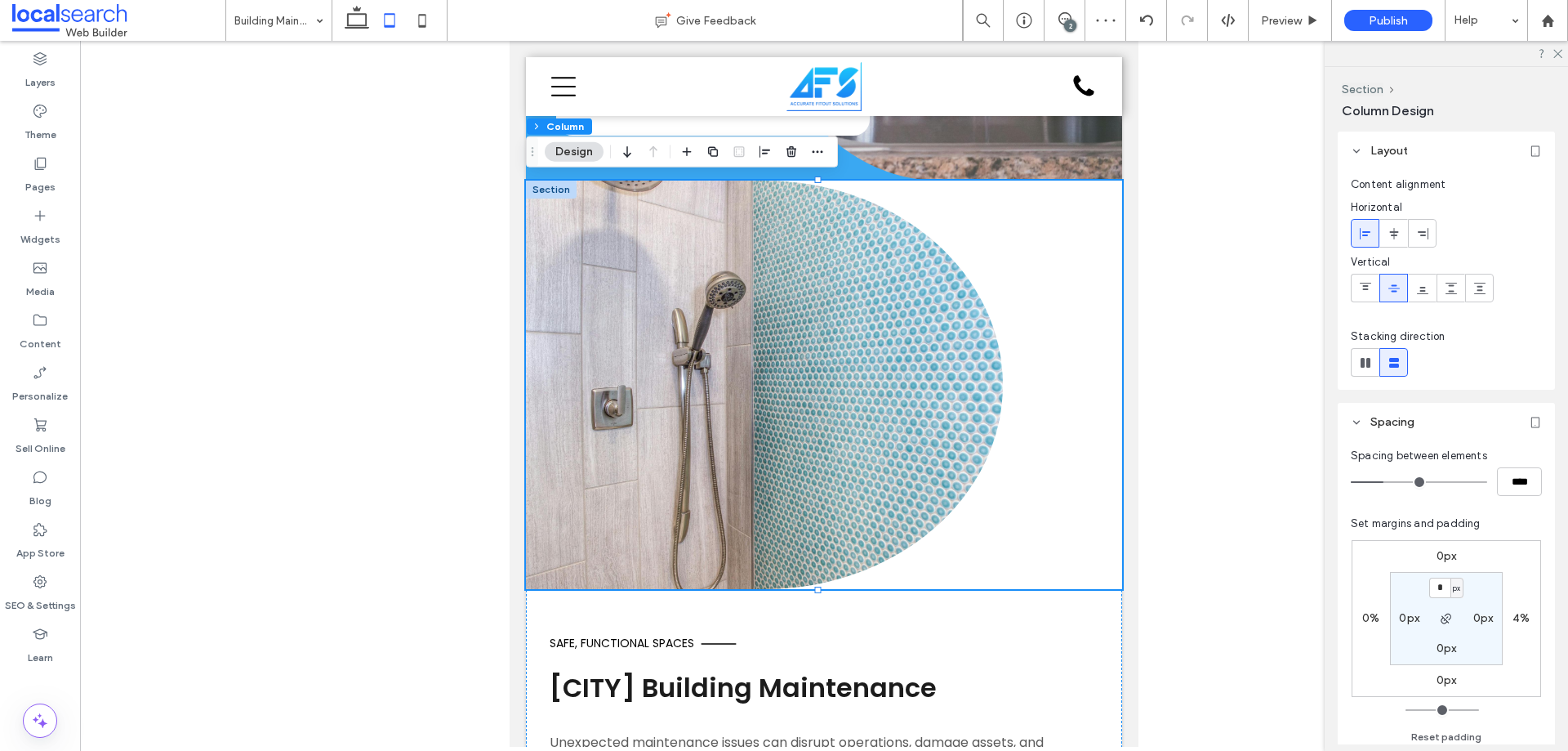 scroll, scrollTop: 235, scrollLeft: 0, axis: vertical 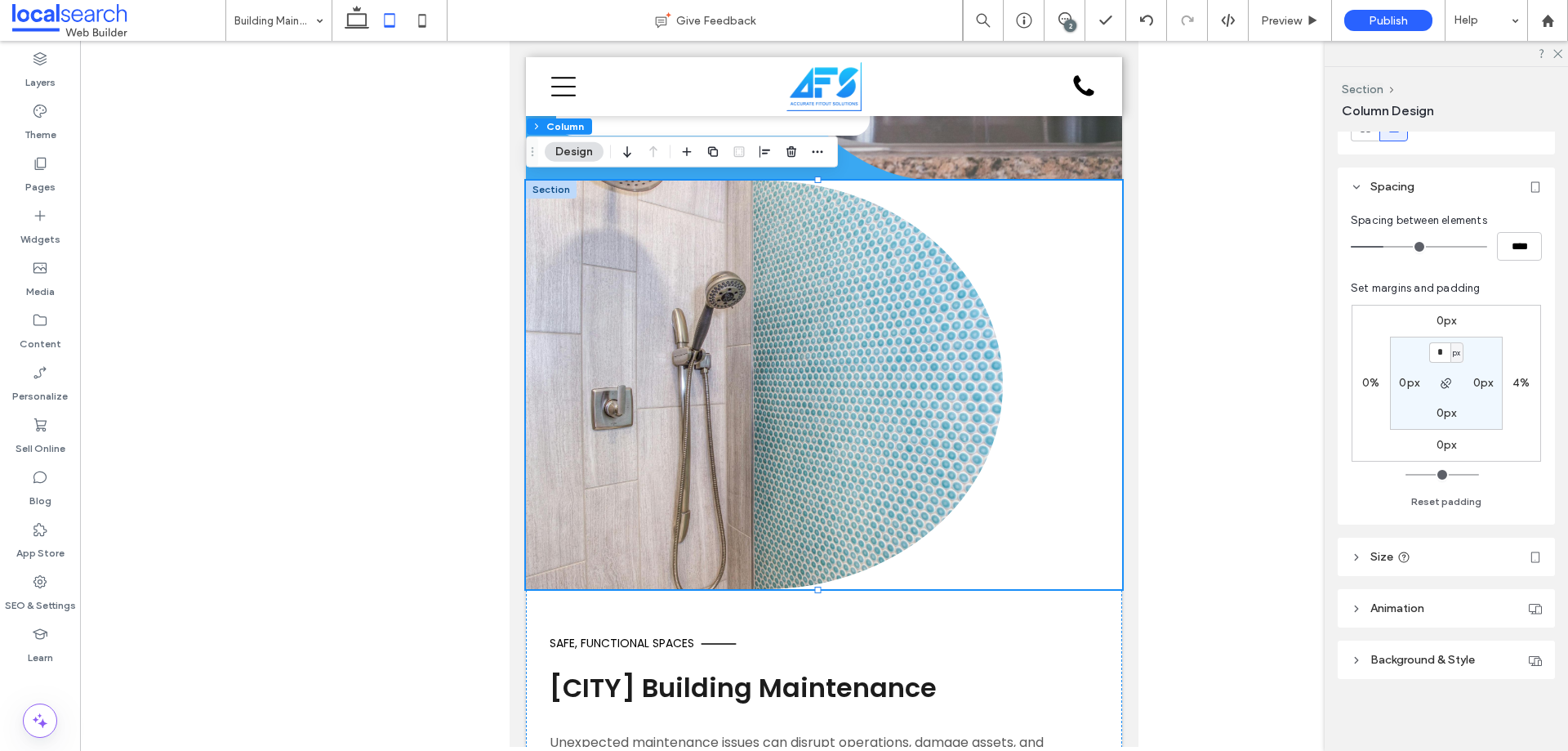 click on "px" at bounding box center [1456, 353] 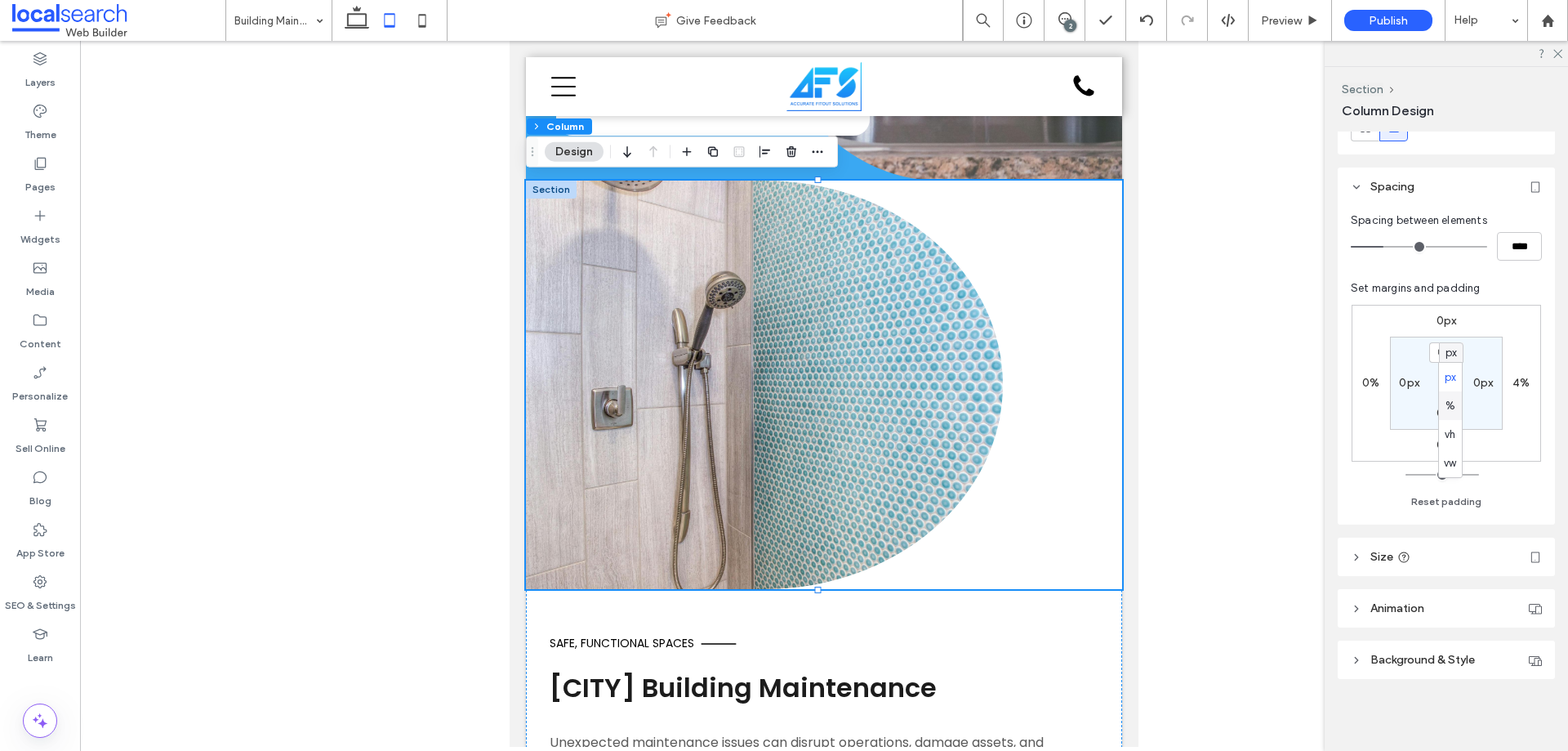 click on "%" at bounding box center [1450, 405] 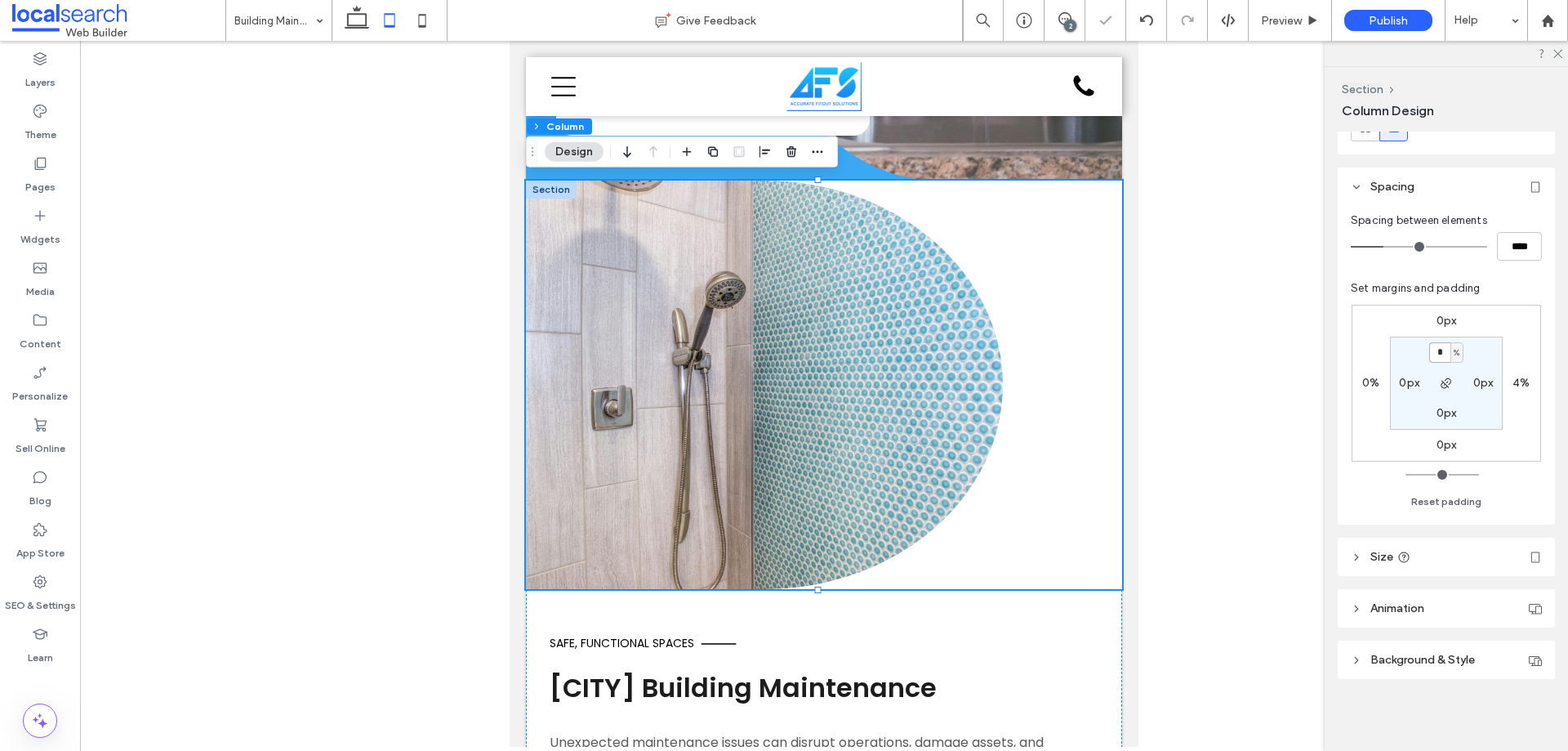 drag, startPoint x: 1441, startPoint y: 355, endPoint x: 1416, endPoint y: 351, distance: 25.317978 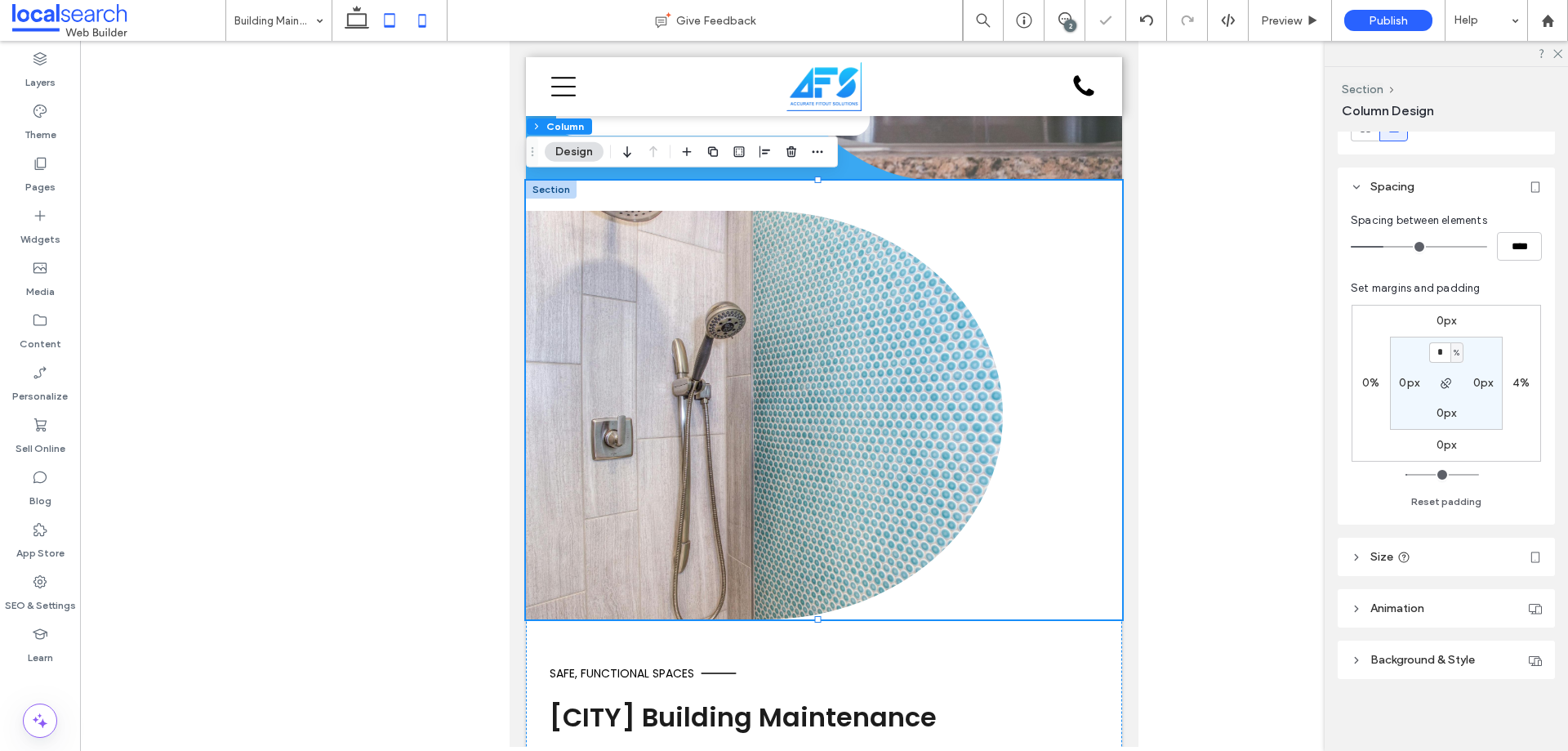 click 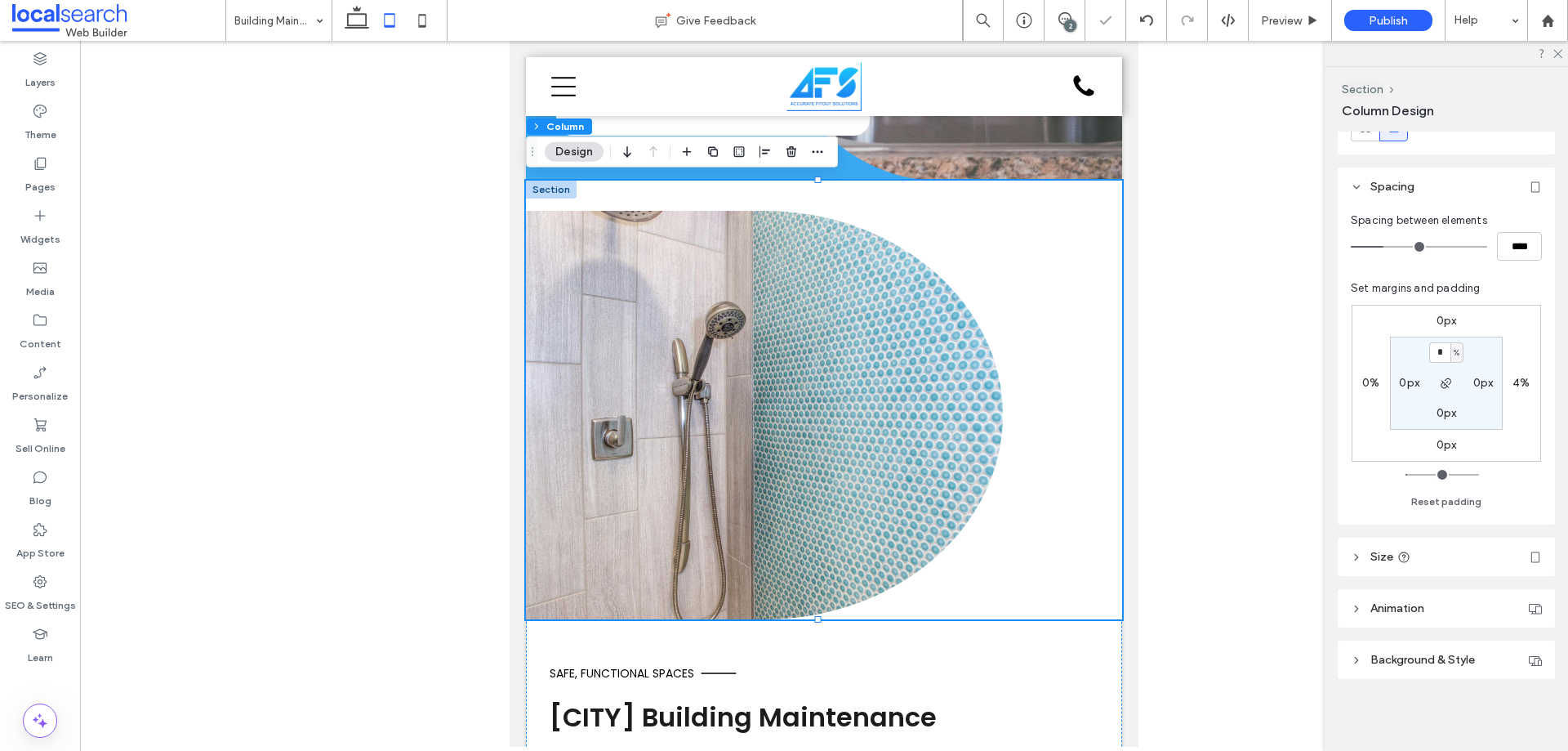 type on "*" 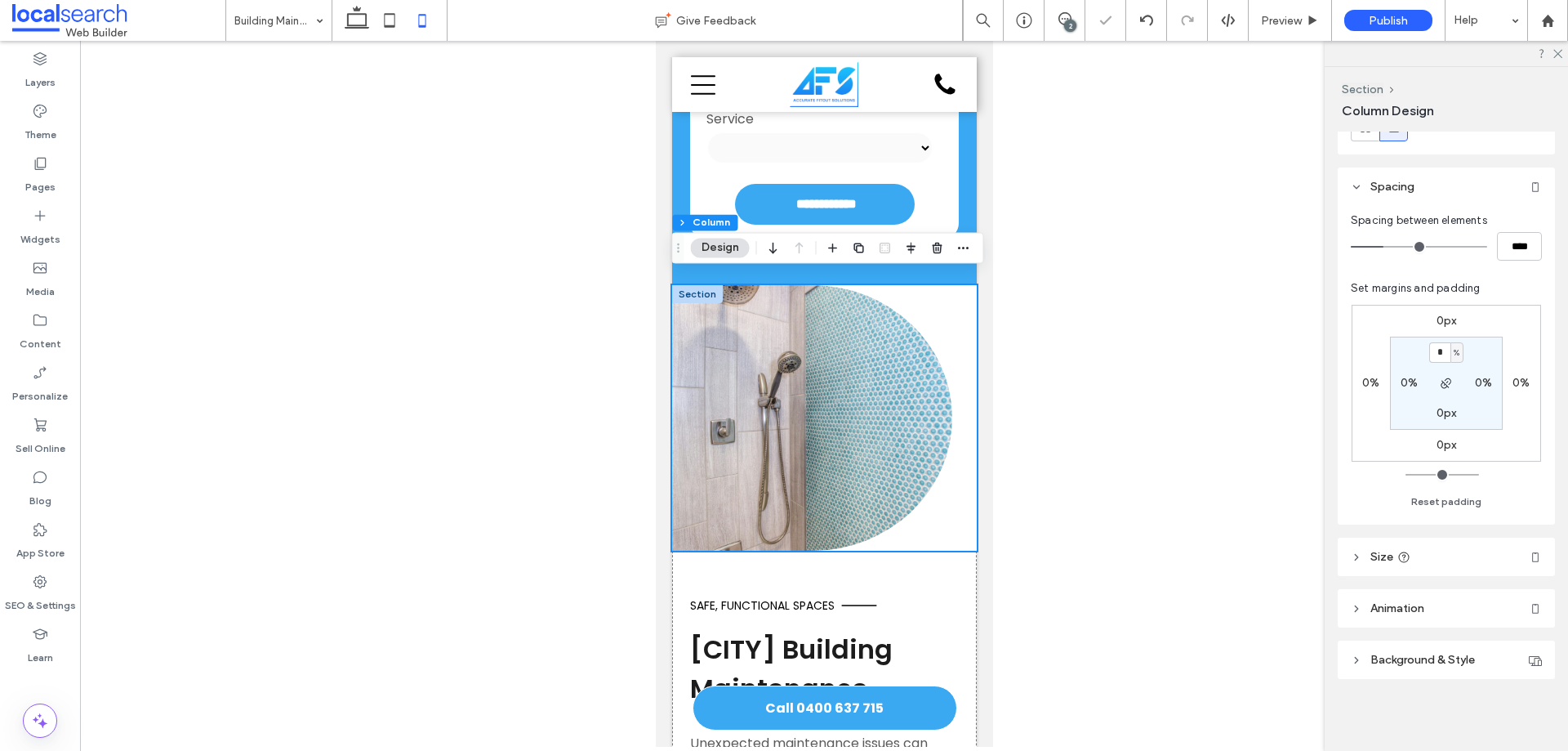 scroll, scrollTop: 854, scrollLeft: 0, axis: vertical 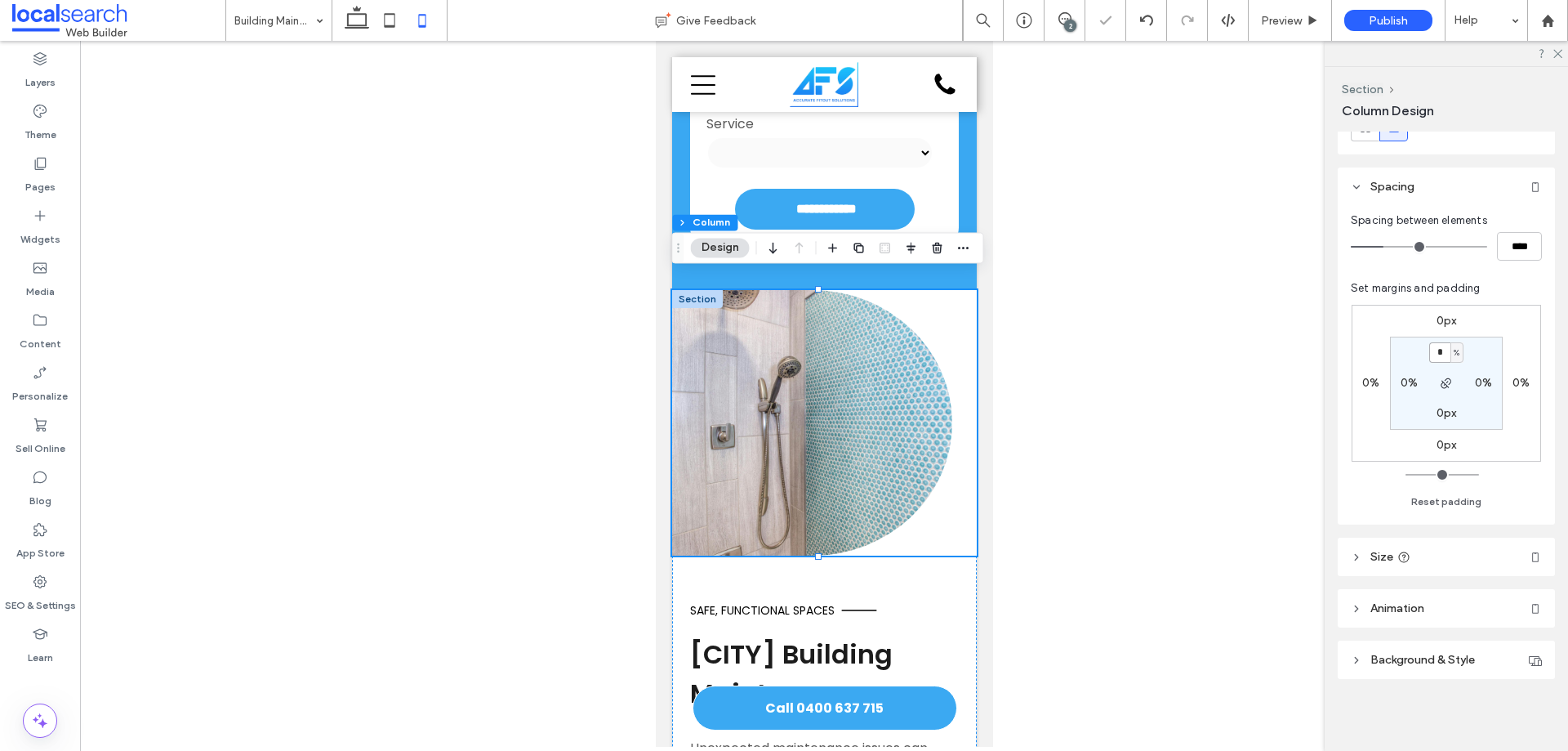 click on "*" at bounding box center (1440, 352) 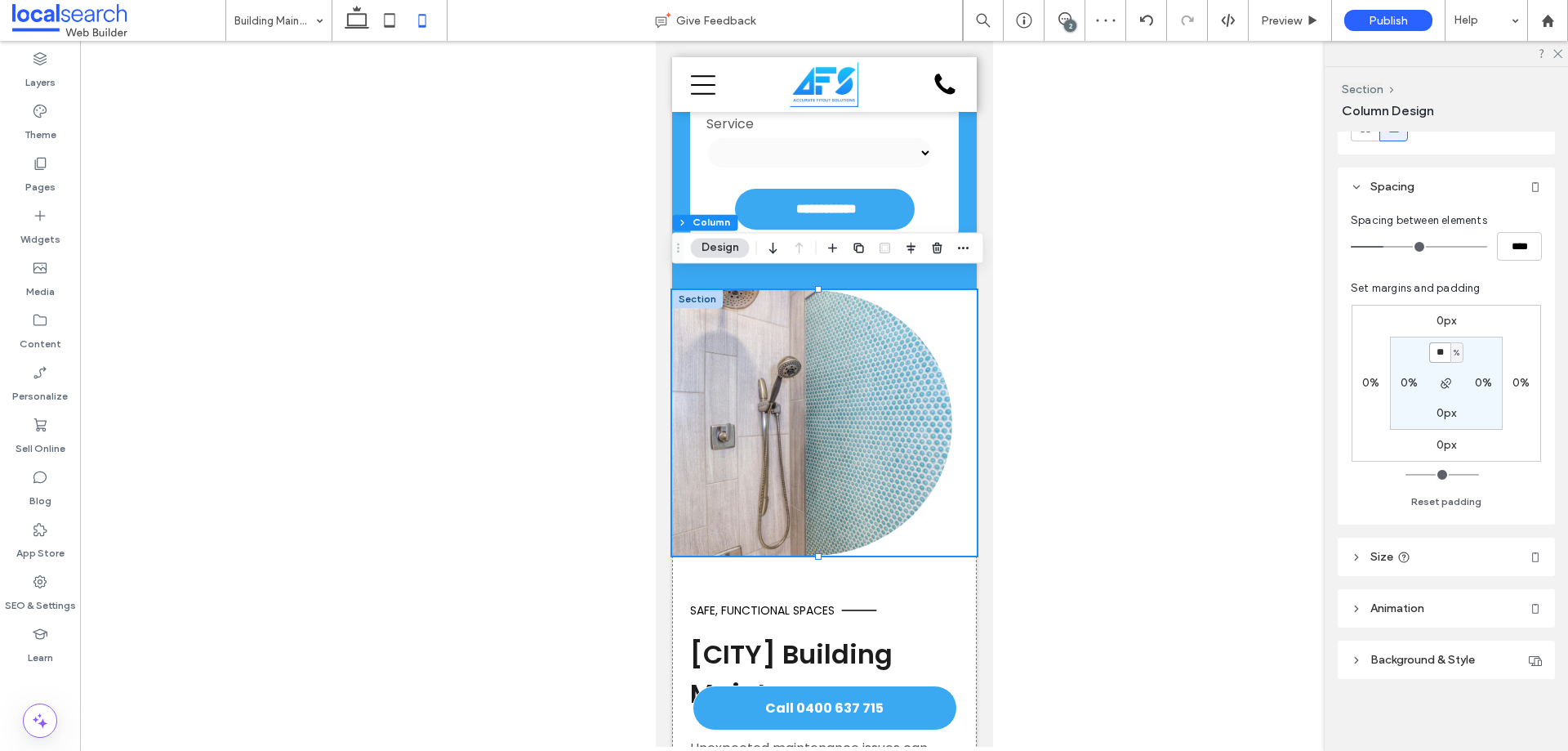 type on "**" 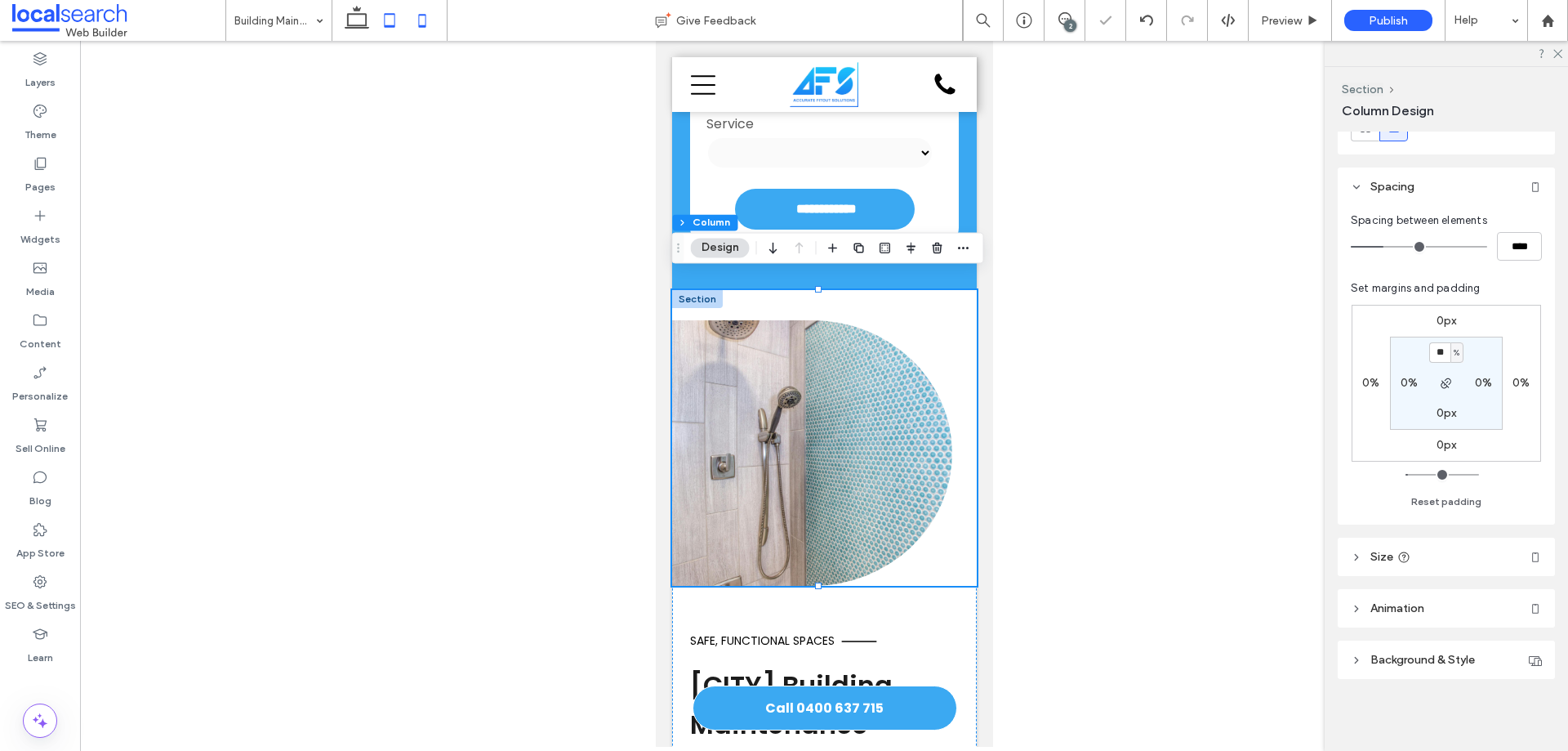 click 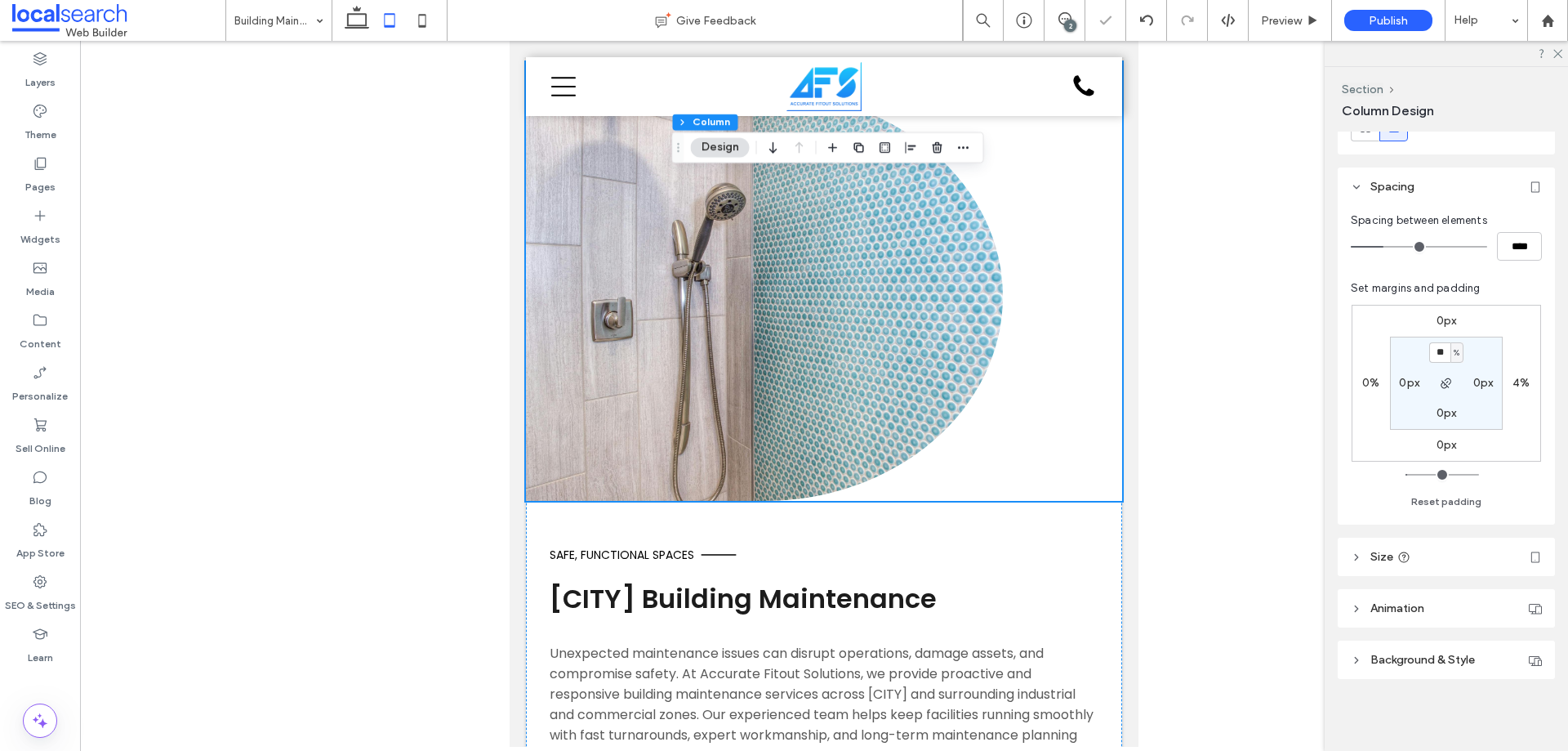 type on "*" 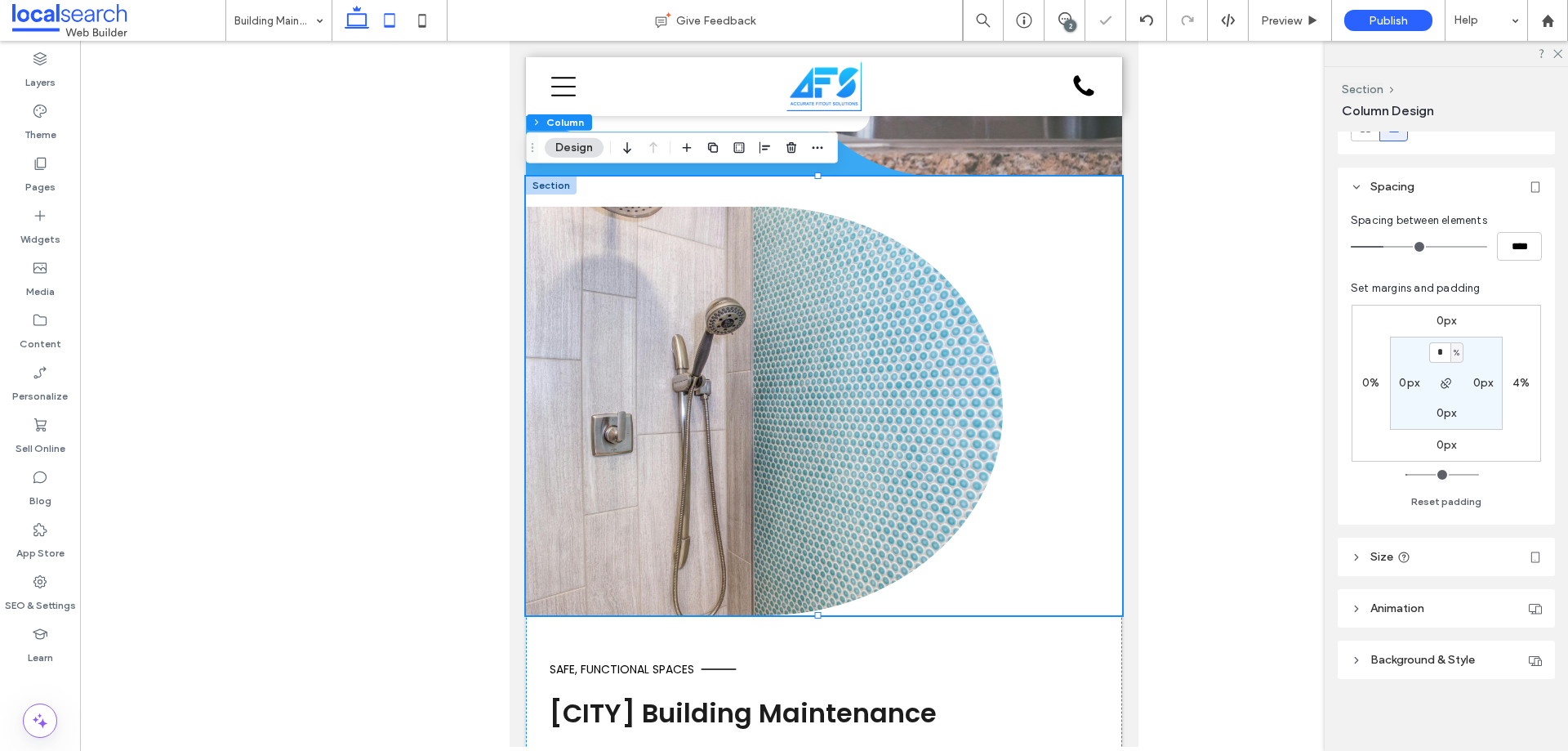 click 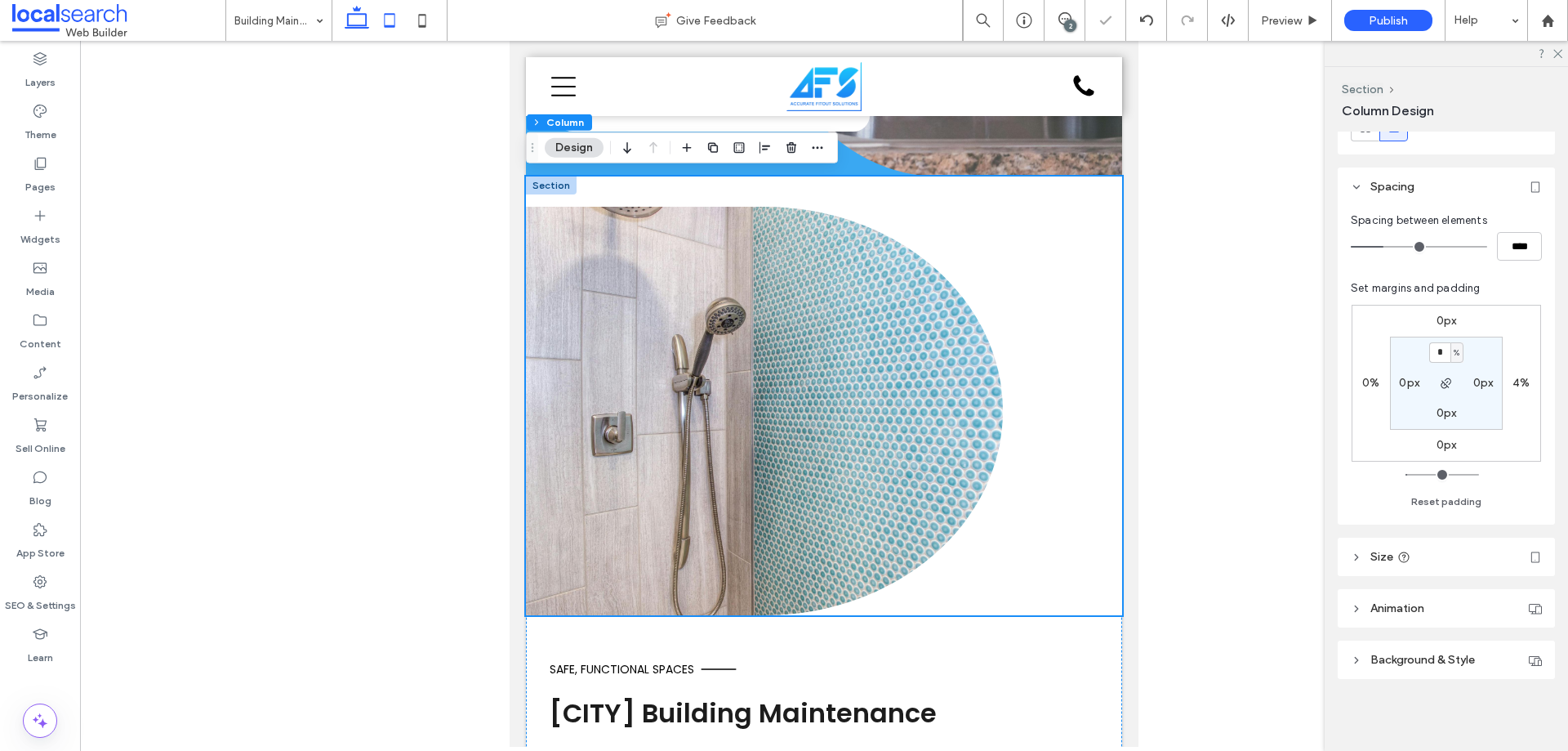 type on "*" 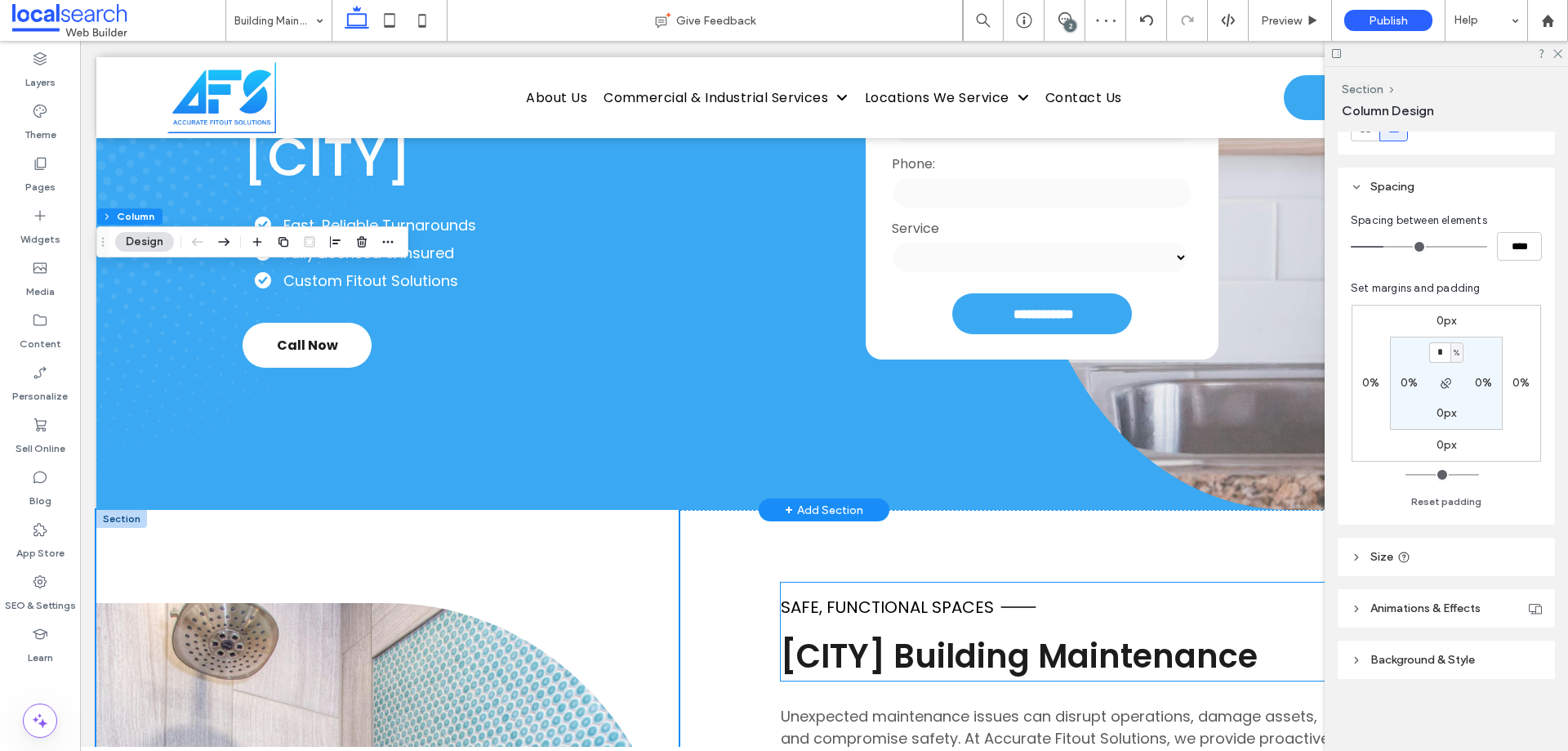 scroll, scrollTop: 262, scrollLeft: 0, axis: vertical 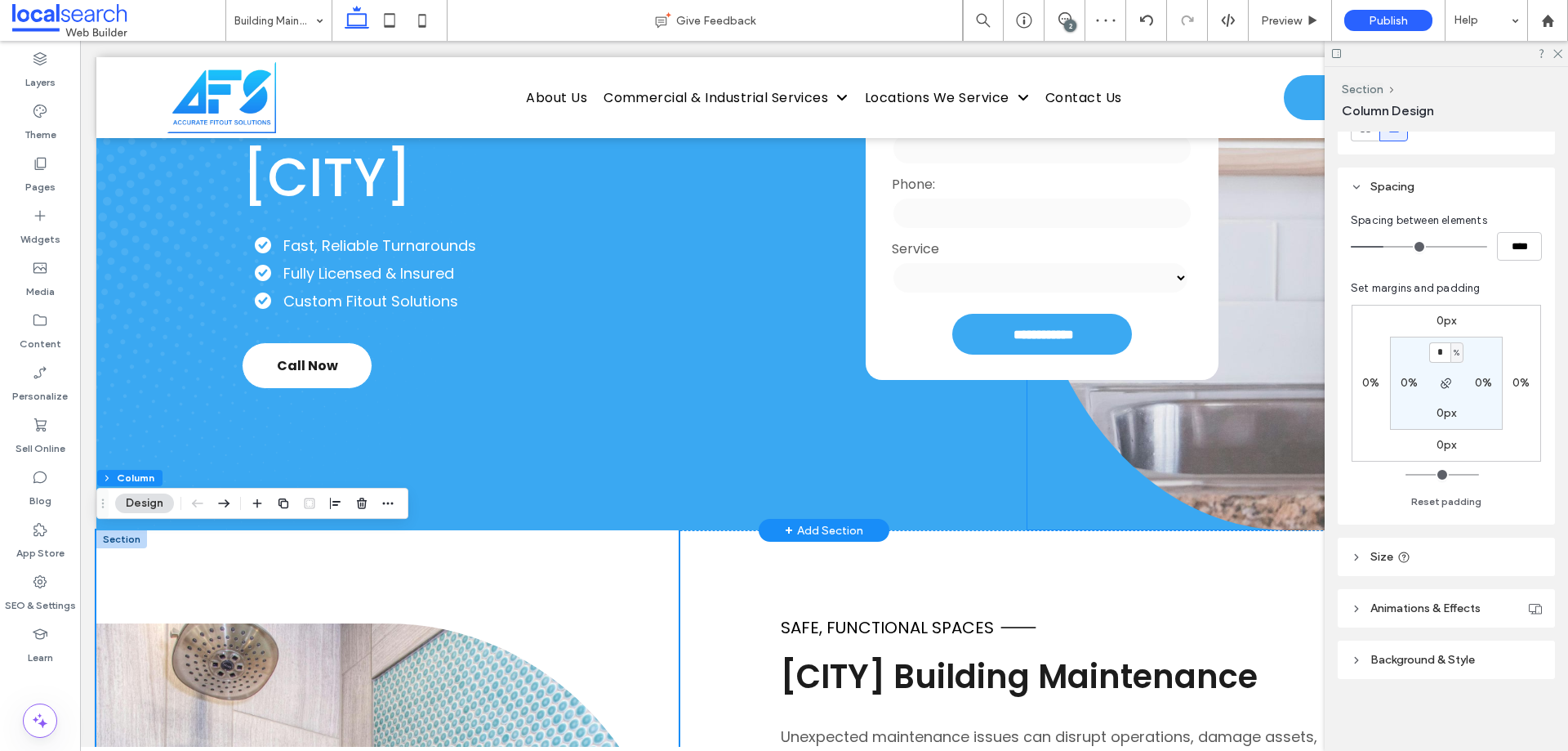 click at bounding box center [1289, 203] 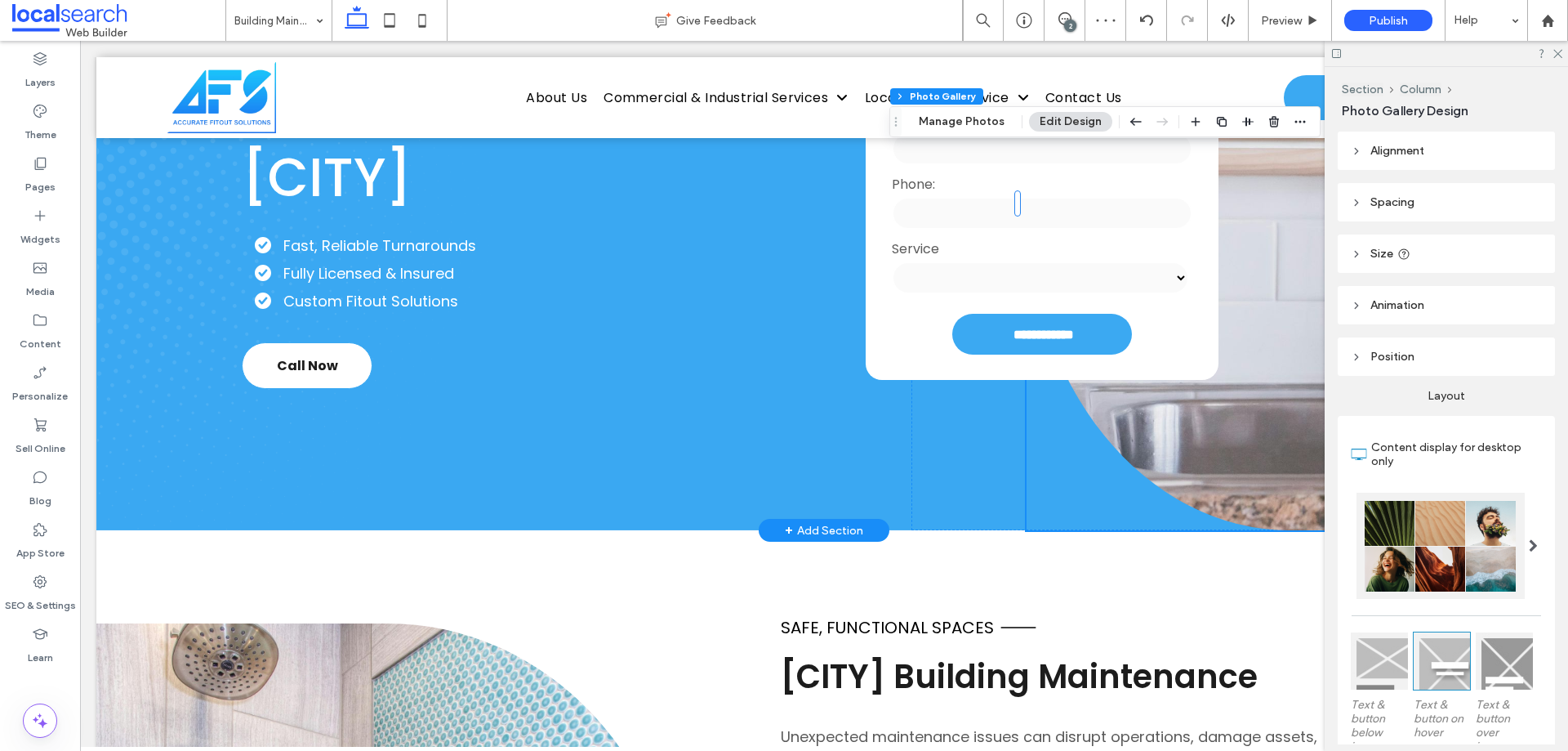 click at bounding box center (1289, 203) 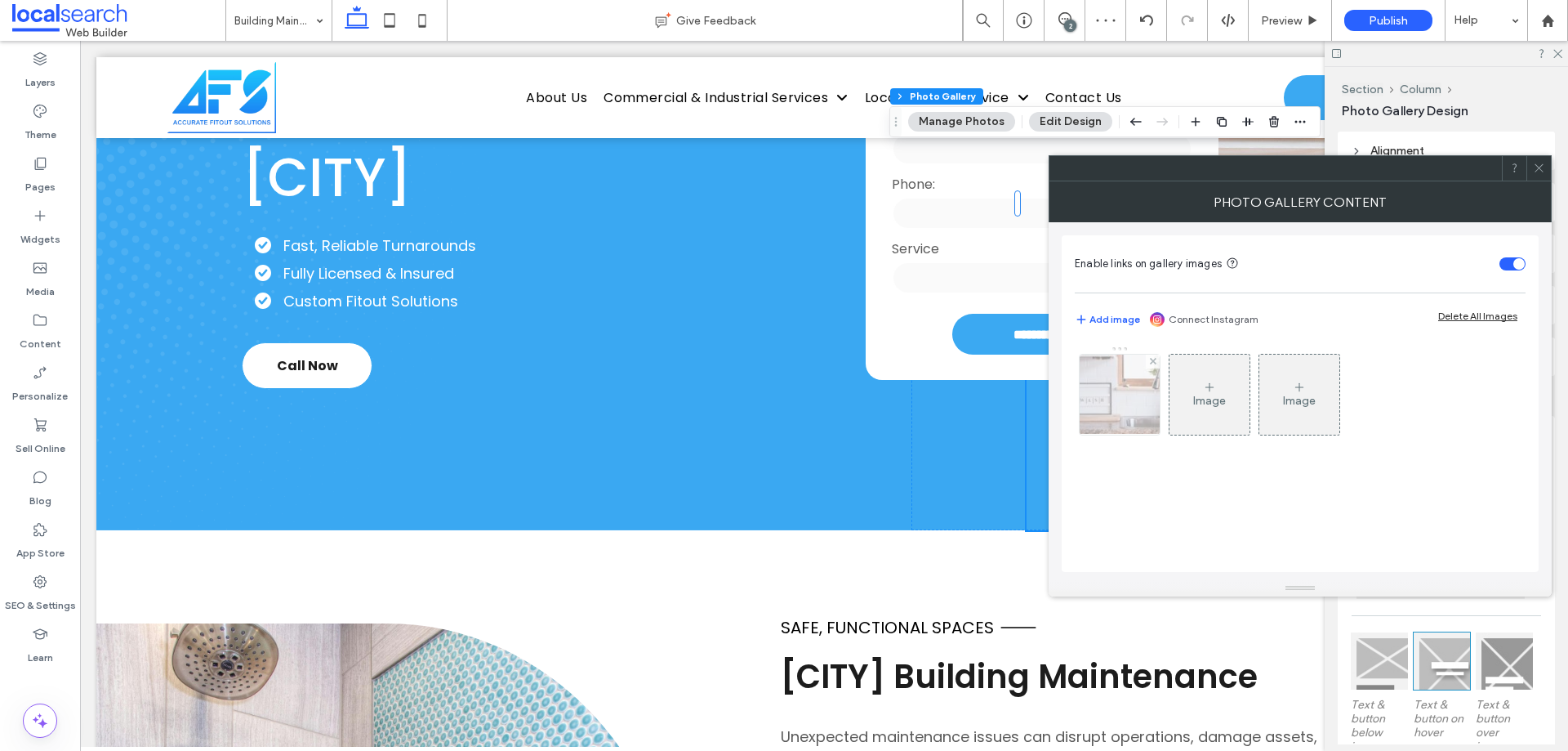 click at bounding box center [1120, 395] 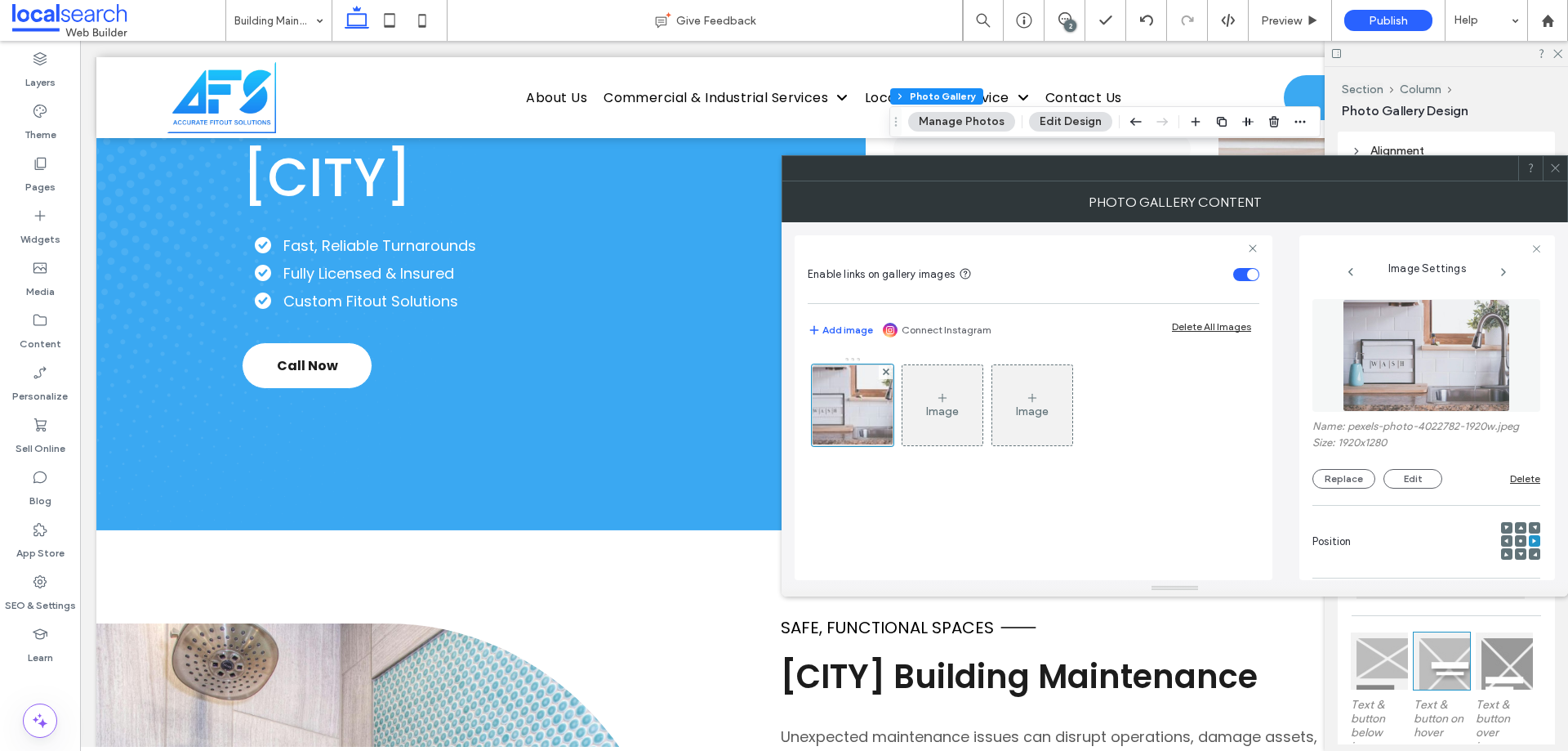 scroll, scrollTop: 467, scrollLeft: 0, axis: vertical 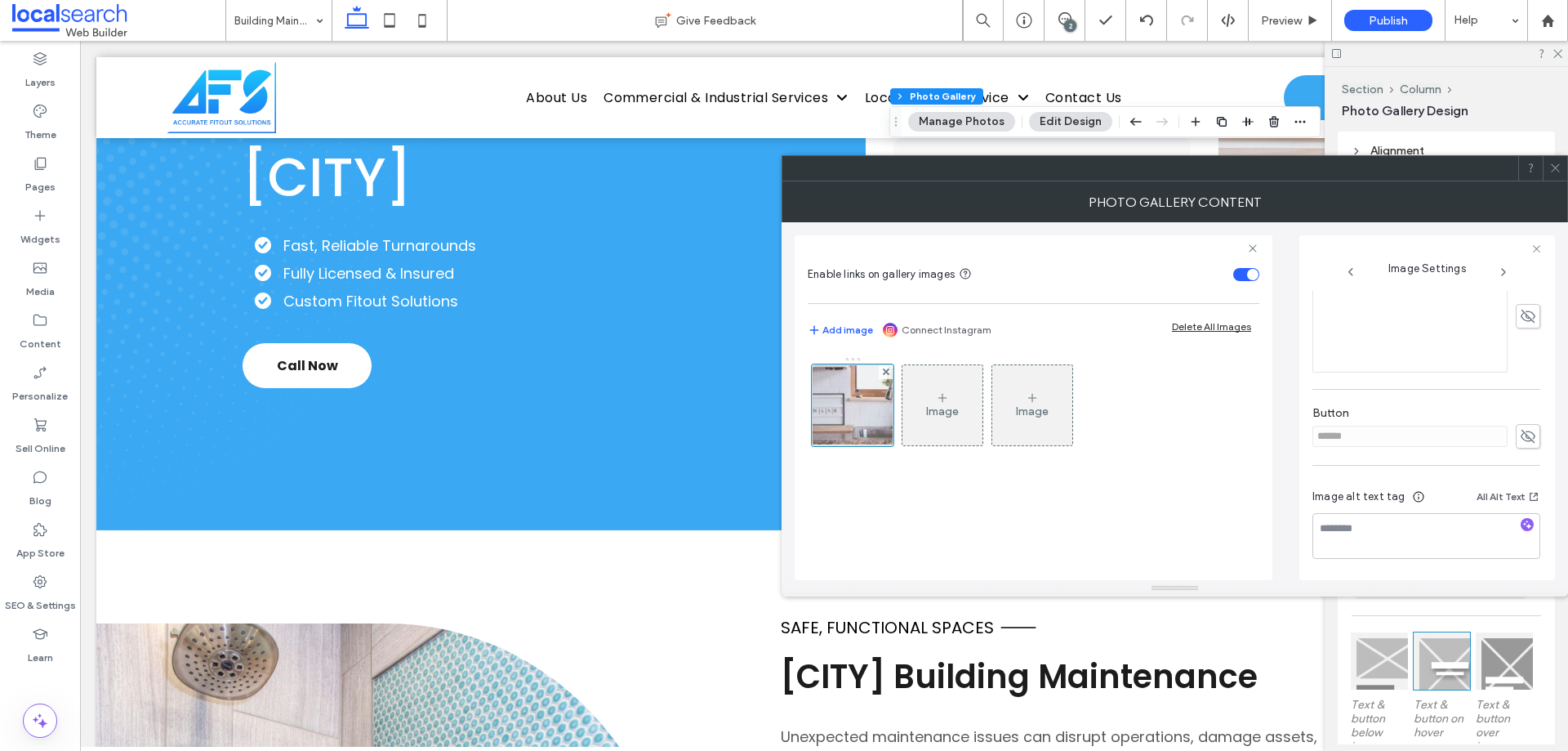 click at bounding box center (1528, 436) 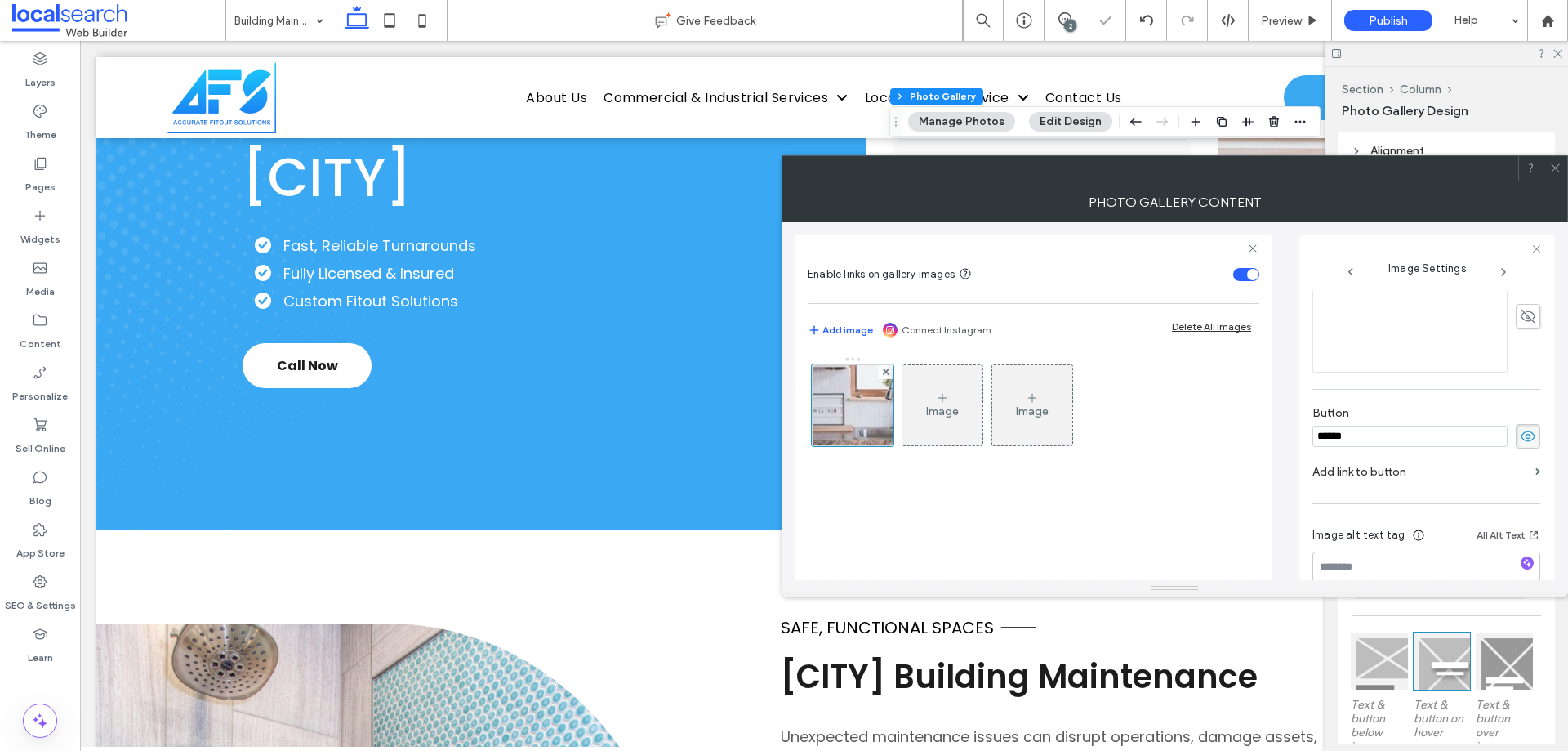 drag, startPoint x: 1418, startPoint y: 427, endPoint x: 1309, endPoint y: 431, distance: 109.07337 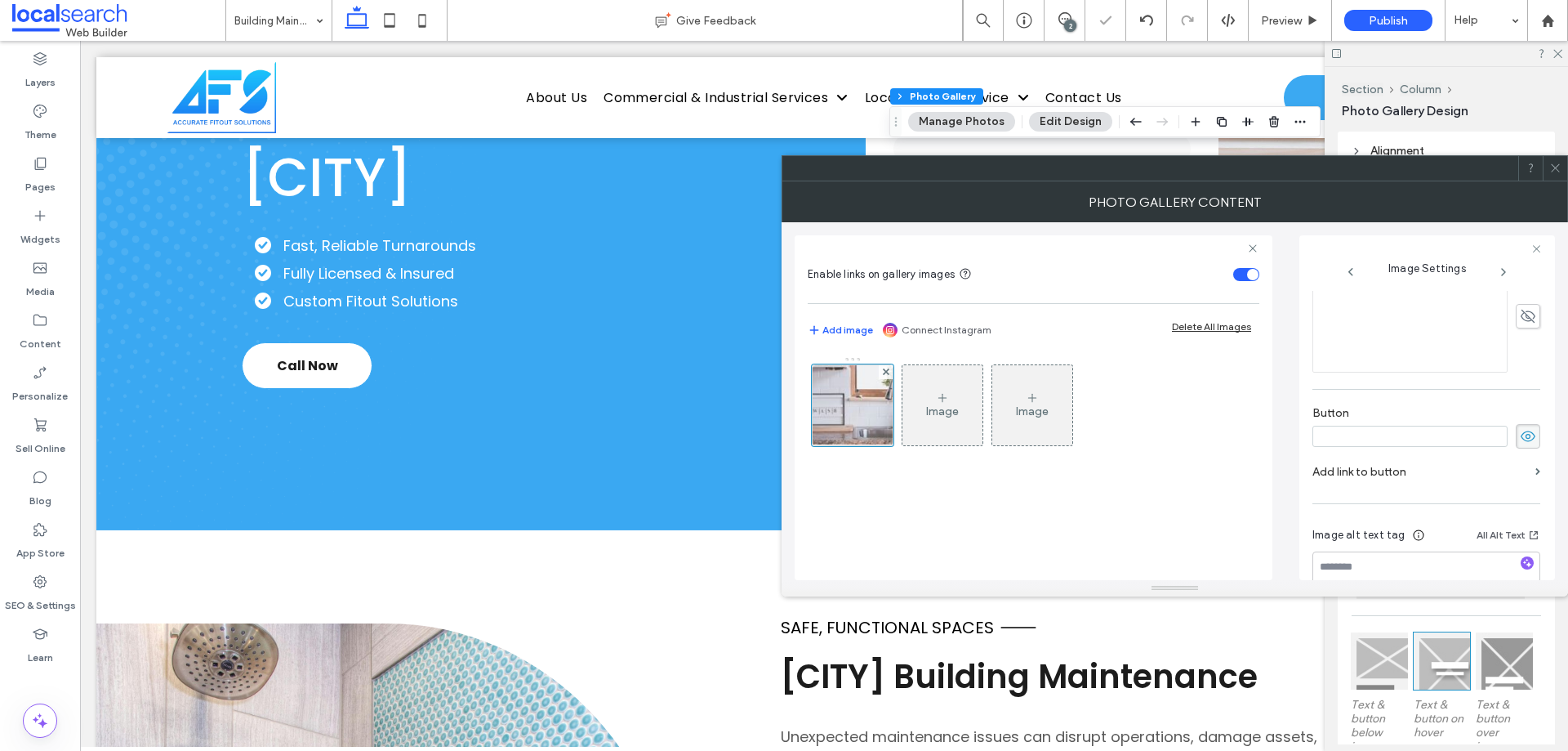 type 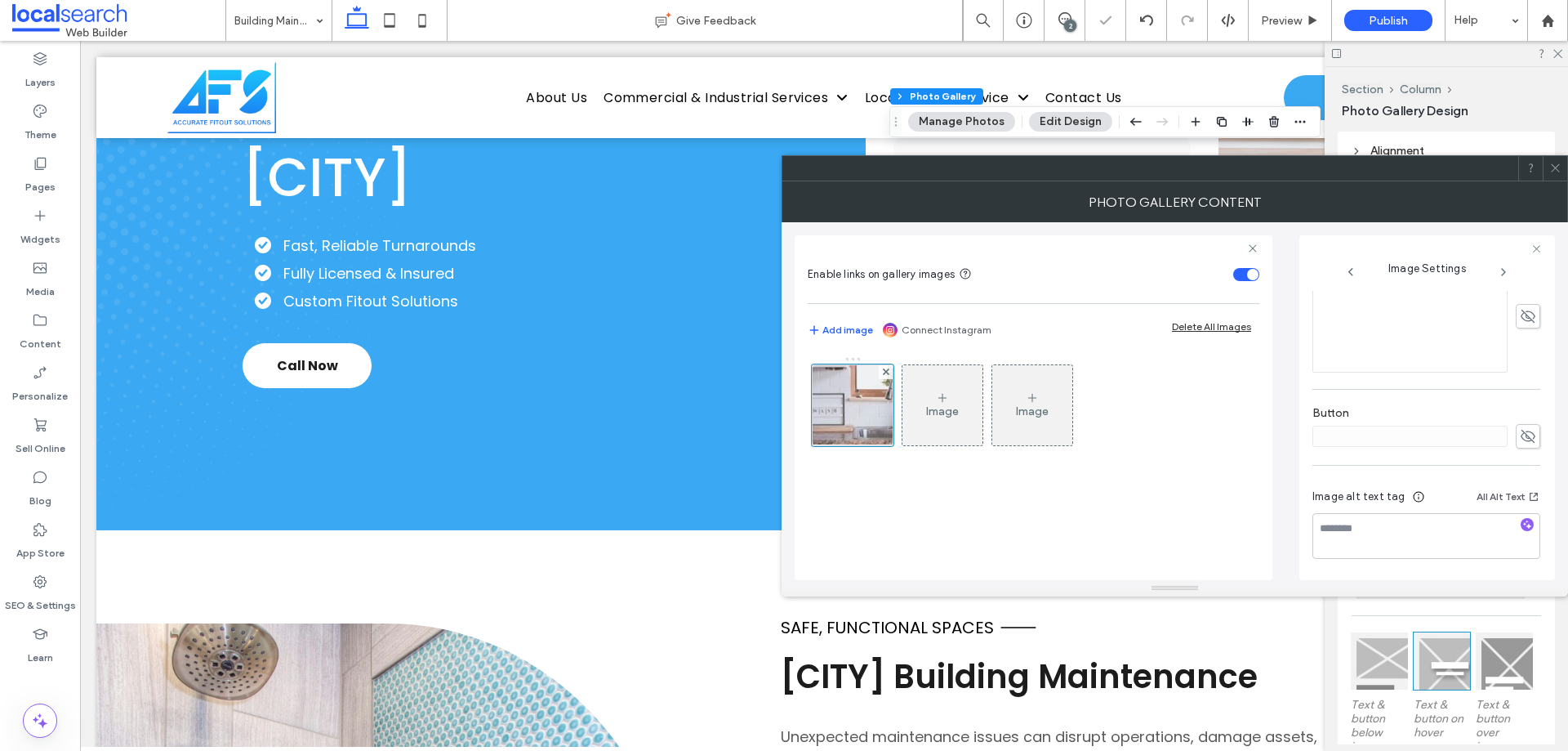 click 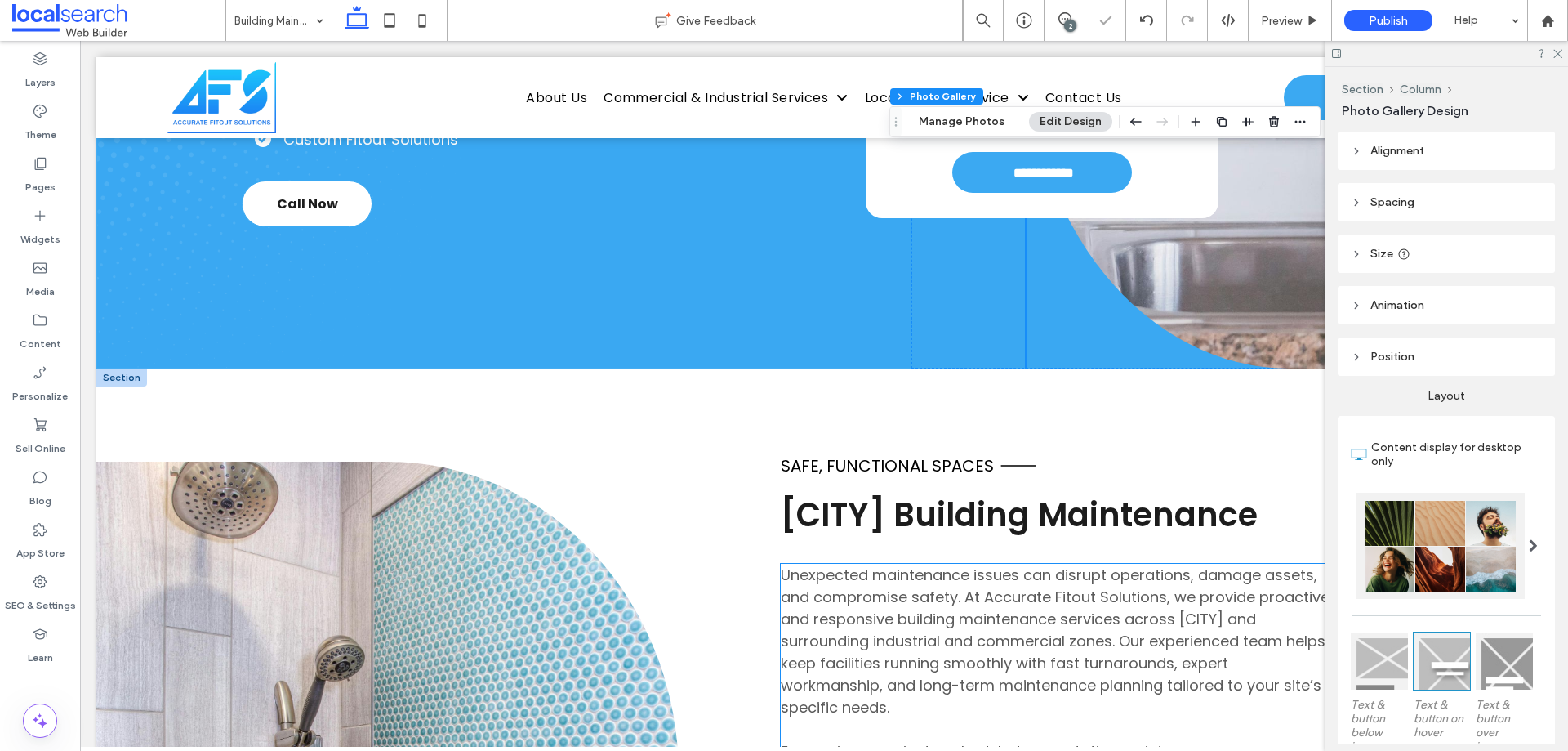 scroll, scrollTop: 752, scrollLeft: 0, axis: vertical 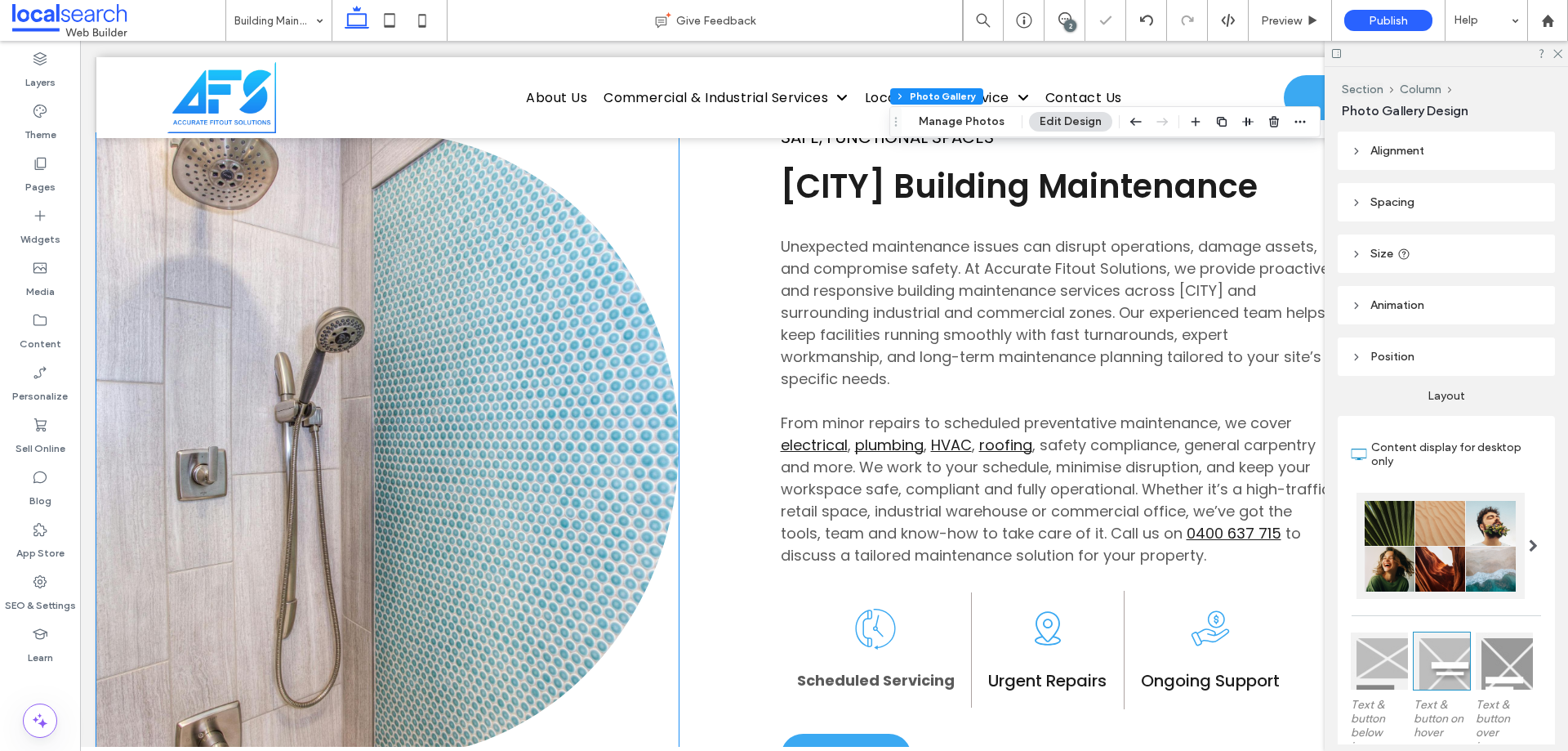click at bounding box center (387, 445) 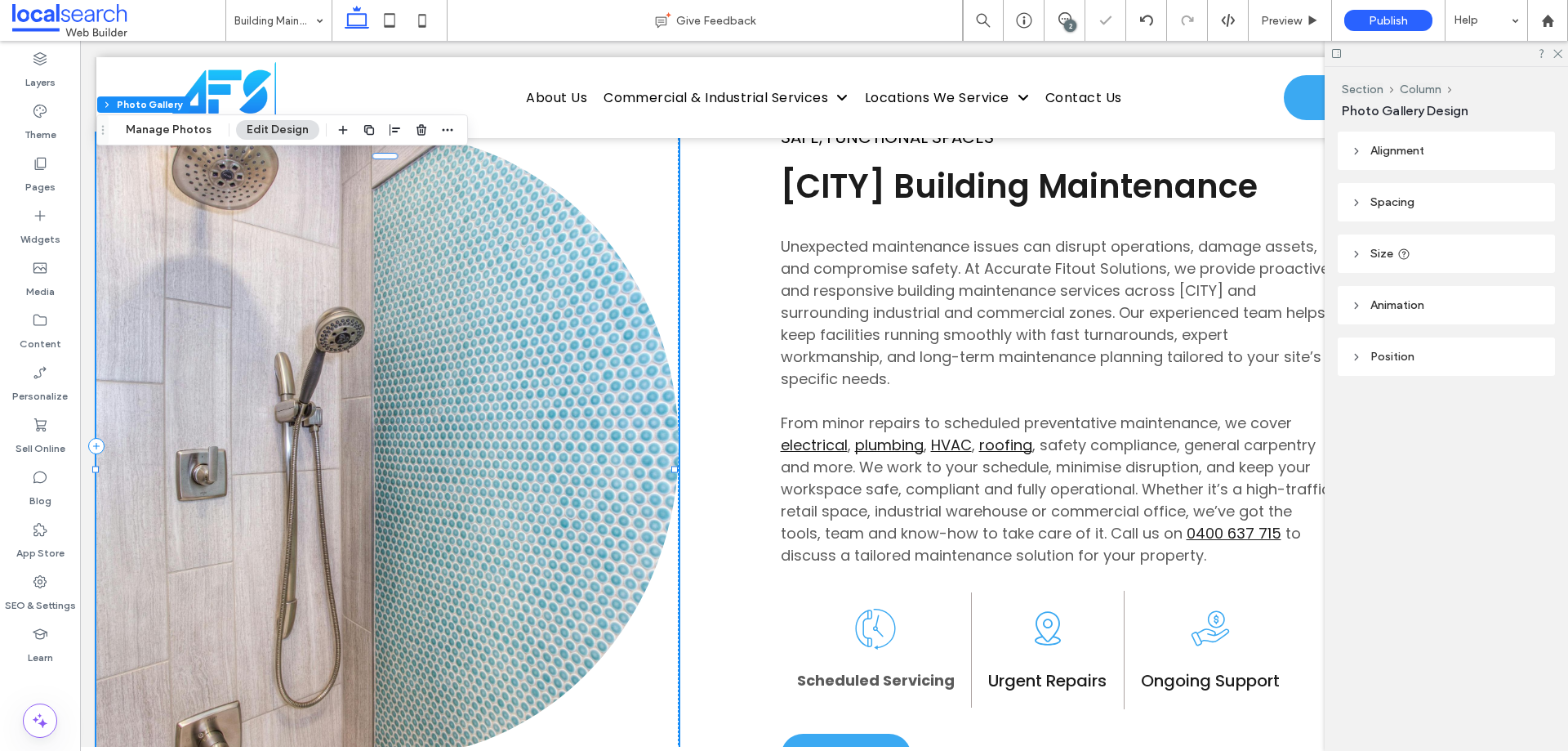click at bounding box center (387, 445) 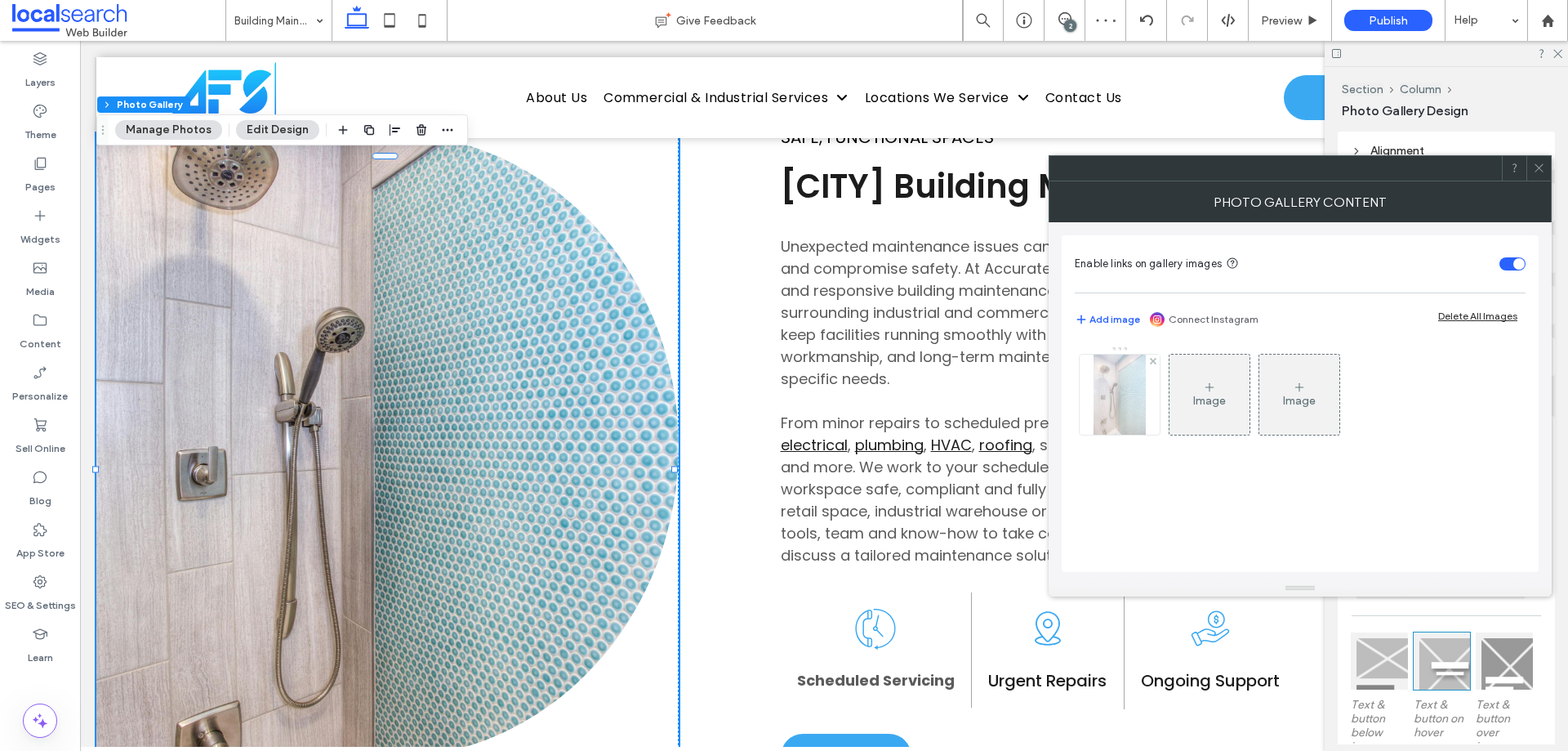 click at bounding box center [1120, 395] 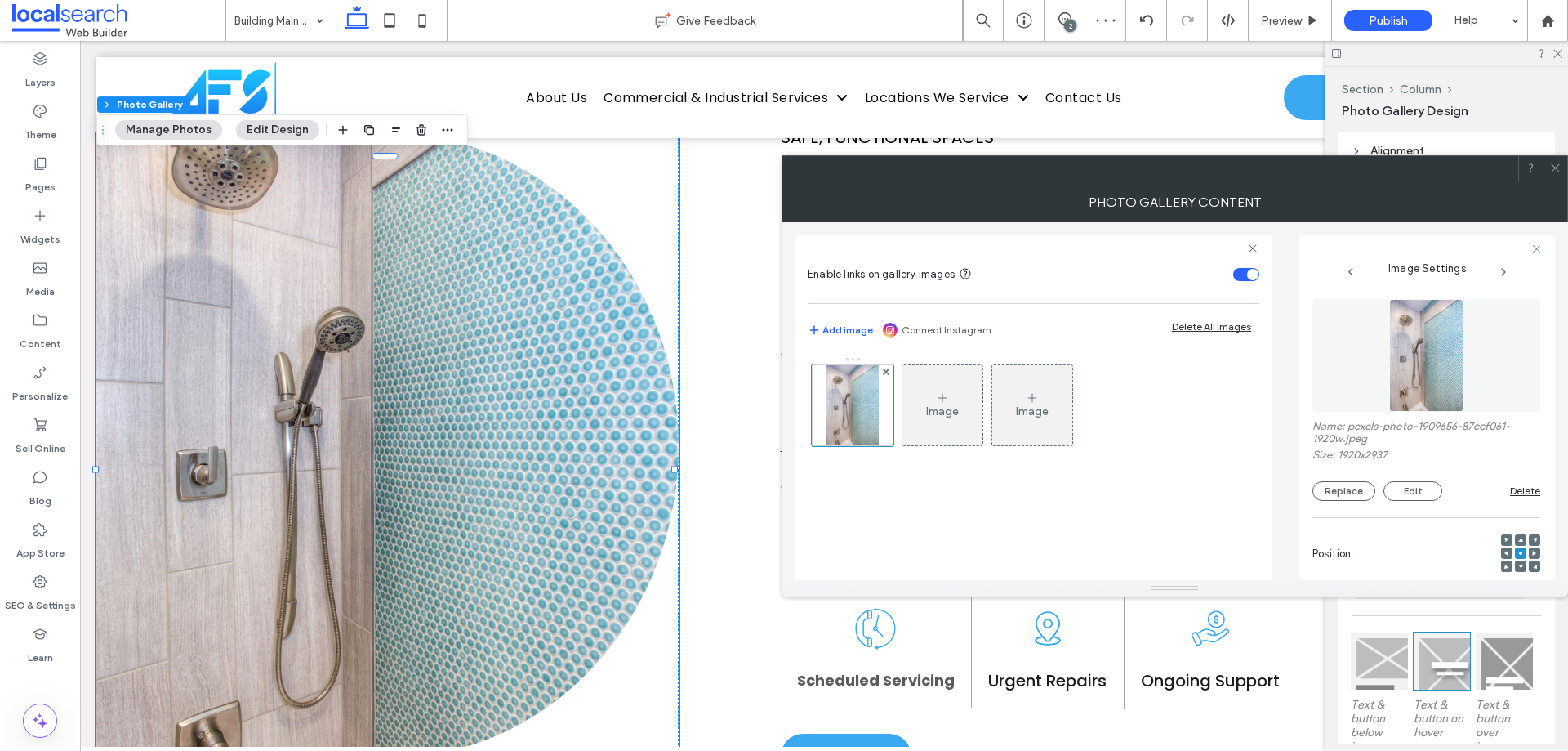 scroll, scrollTop: 479, scrollLeft: 0, axis: vertical 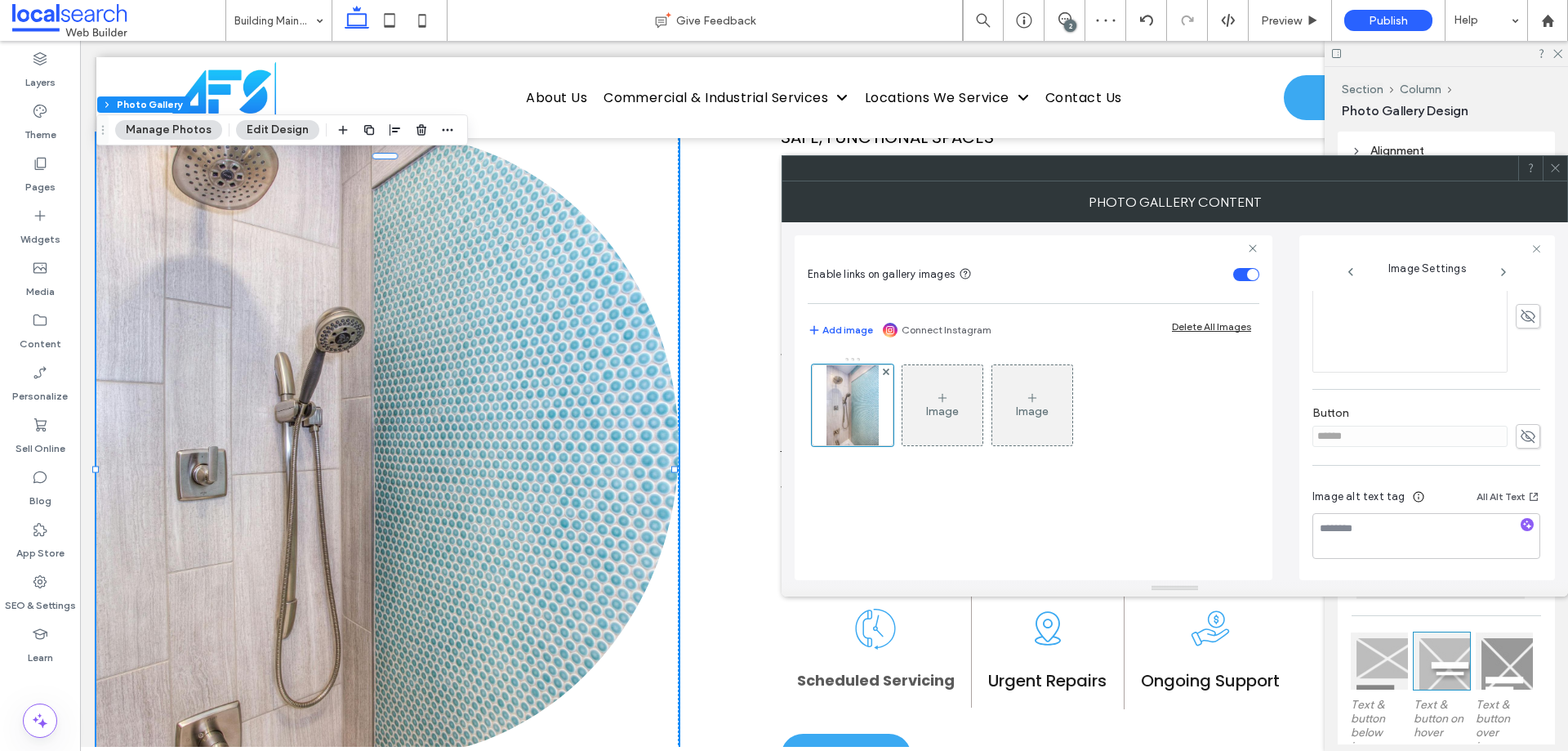 click 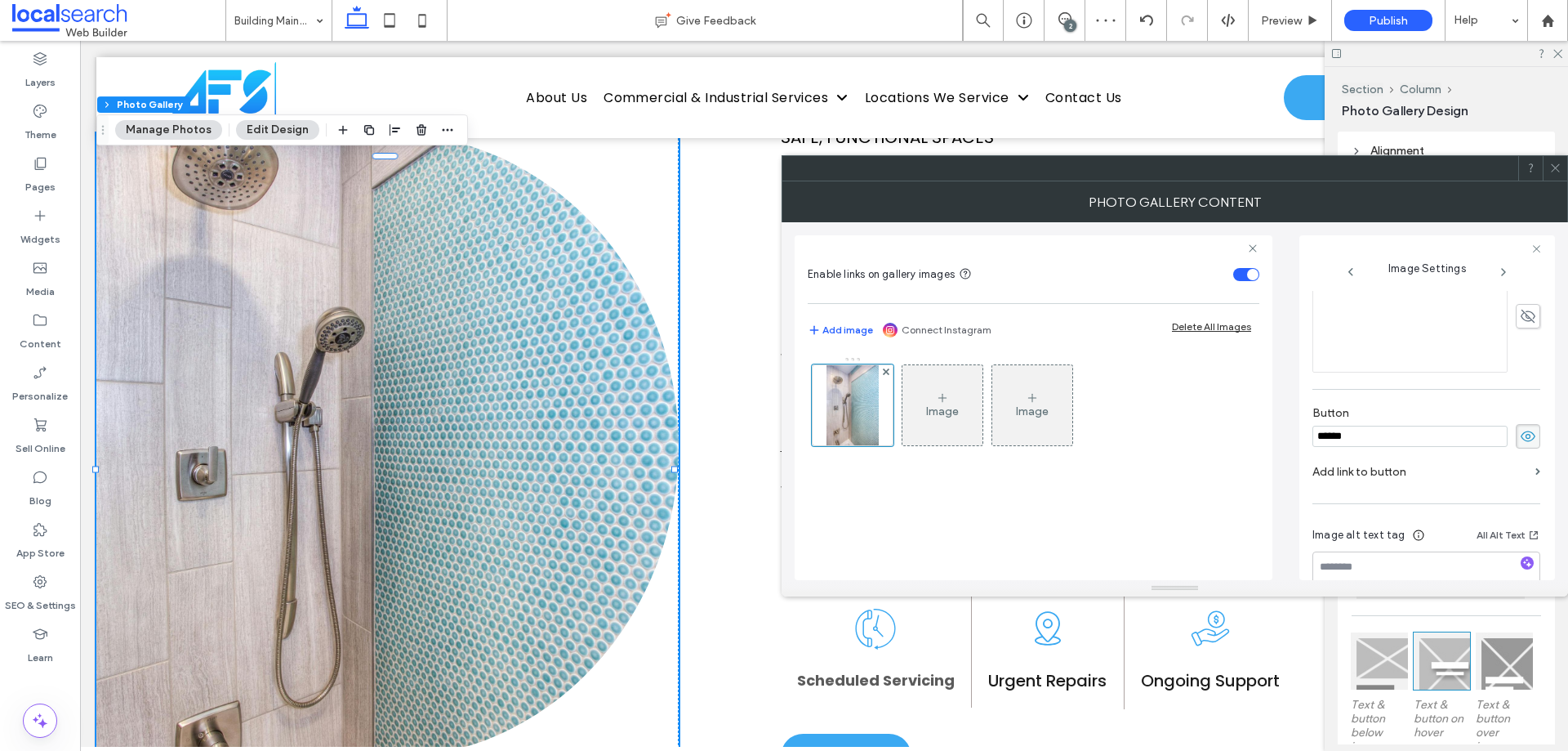 drag, startPoint x: 1444, startPoint y: 437, endPoint x: 1272, endPoint y: 444, distance: 172.14238 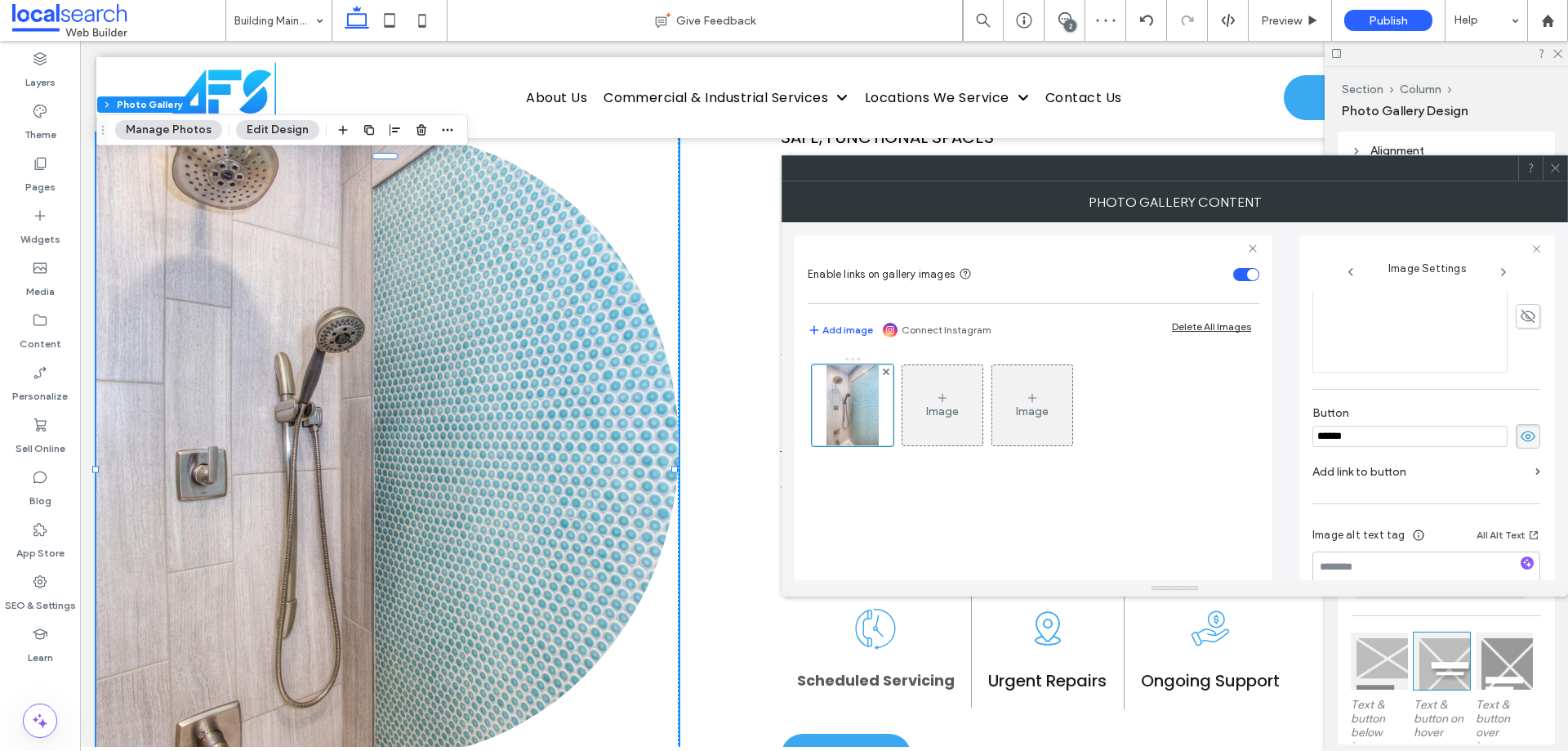 click on "Enable links on gallery images Add image Connect Instagram Delete All Images Image Image Image Settings Name: pexels-photo-1909656-87ccf061-1920w.jpeg Size: 1920x2937 Replace Edit Delete Position Edit Link Title Description Button ****** Add link to button Image alt text tag All Alt Text" at bounding box center (1174, 401) 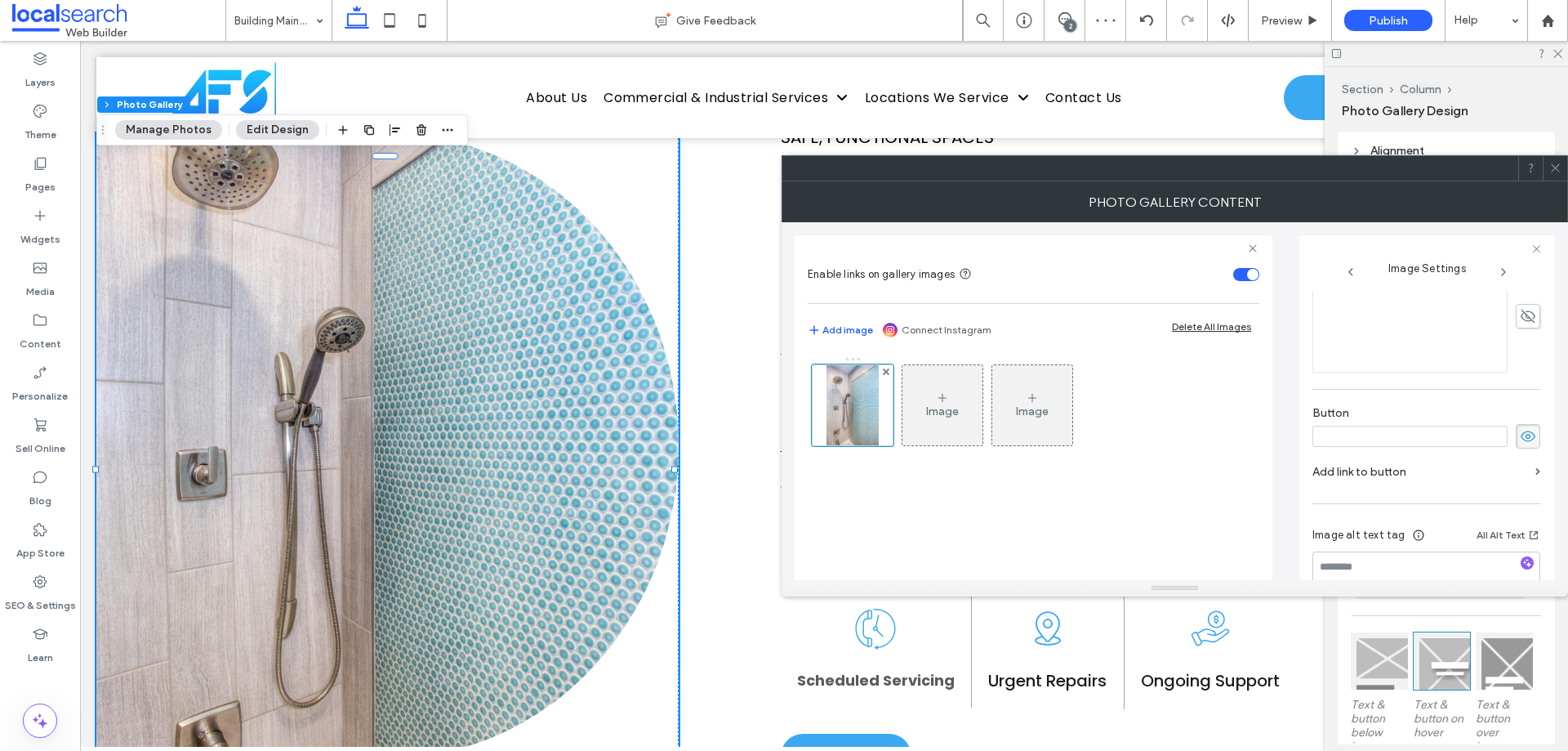 type 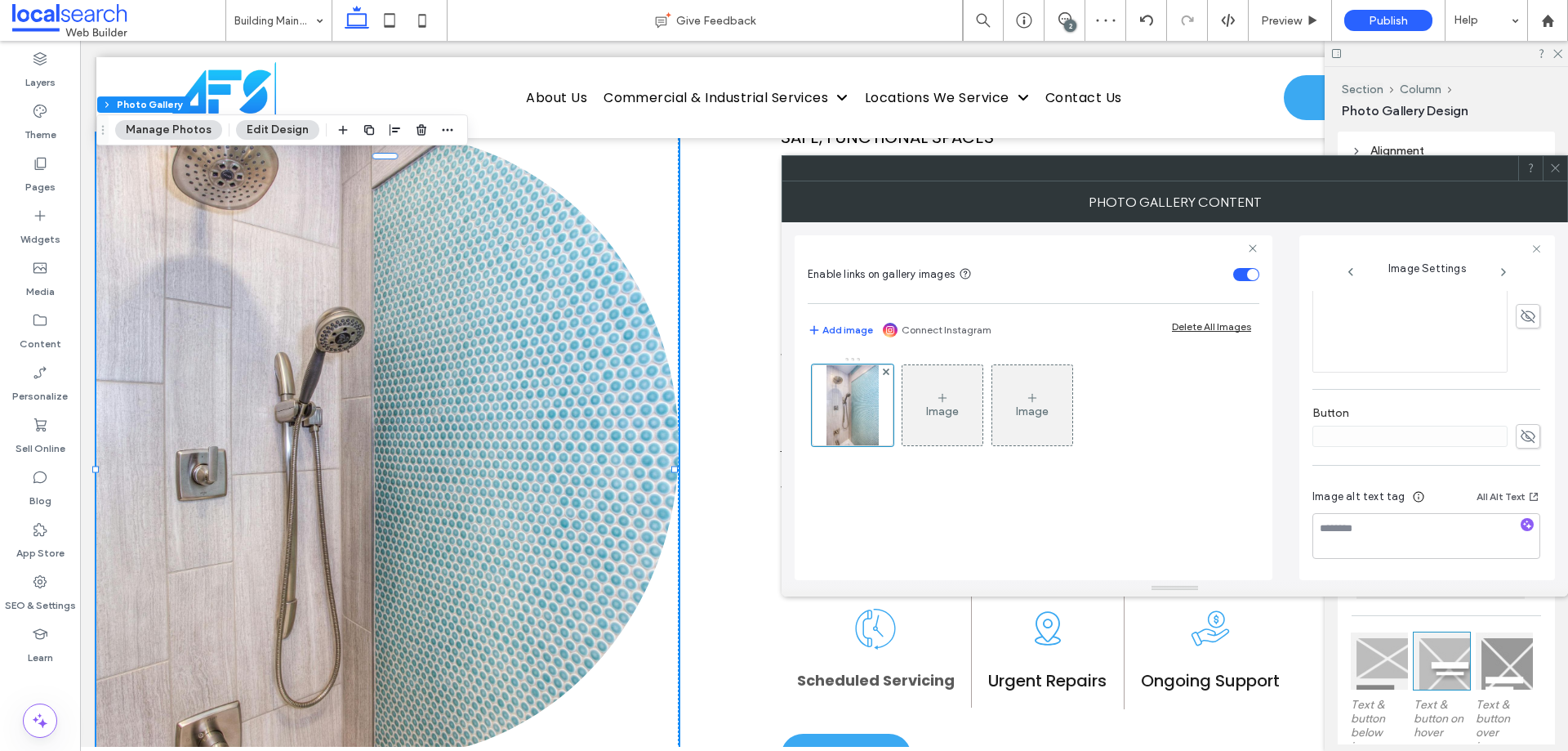 click 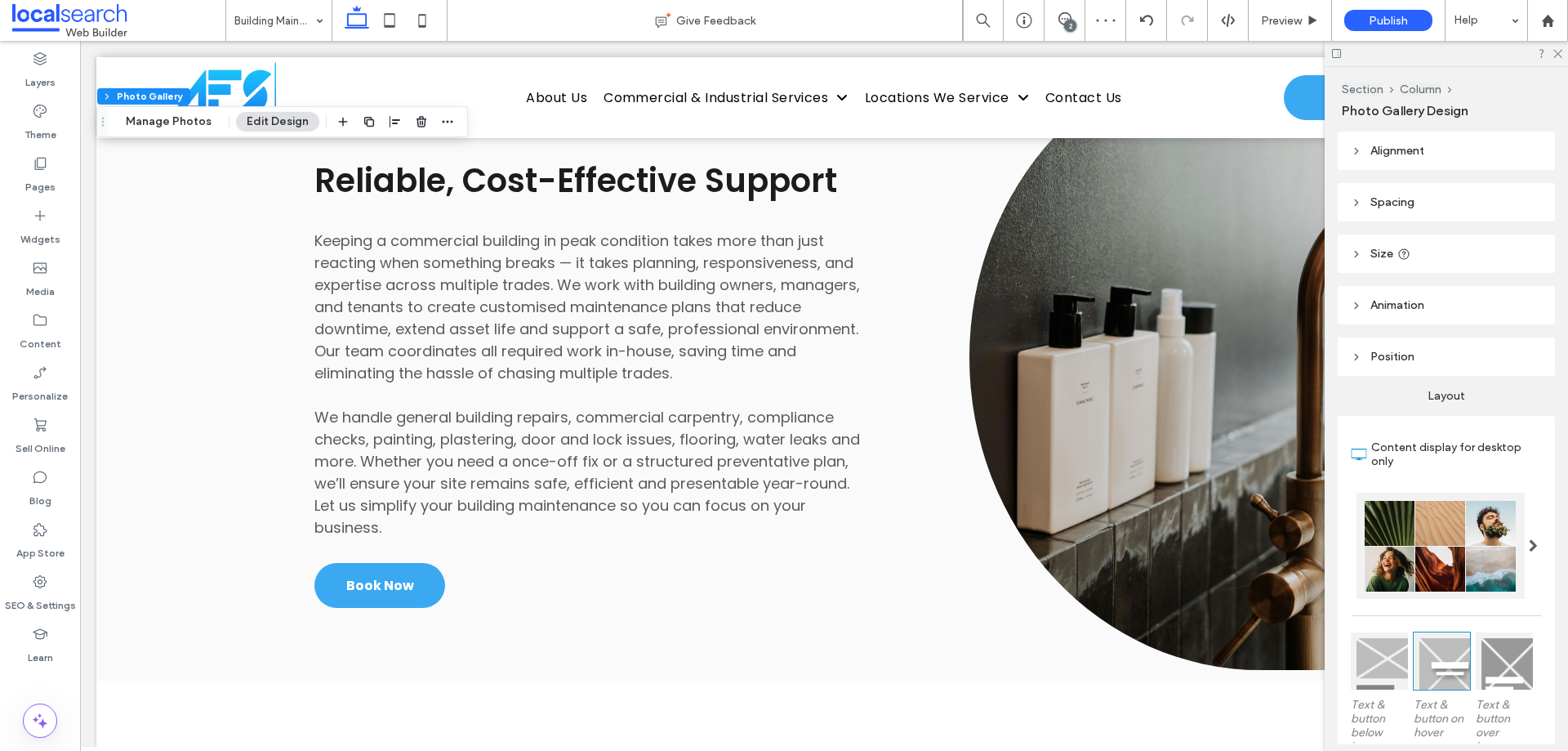 scroll, scrollTop: 1896, scrollLeft: 0, axis: vertical 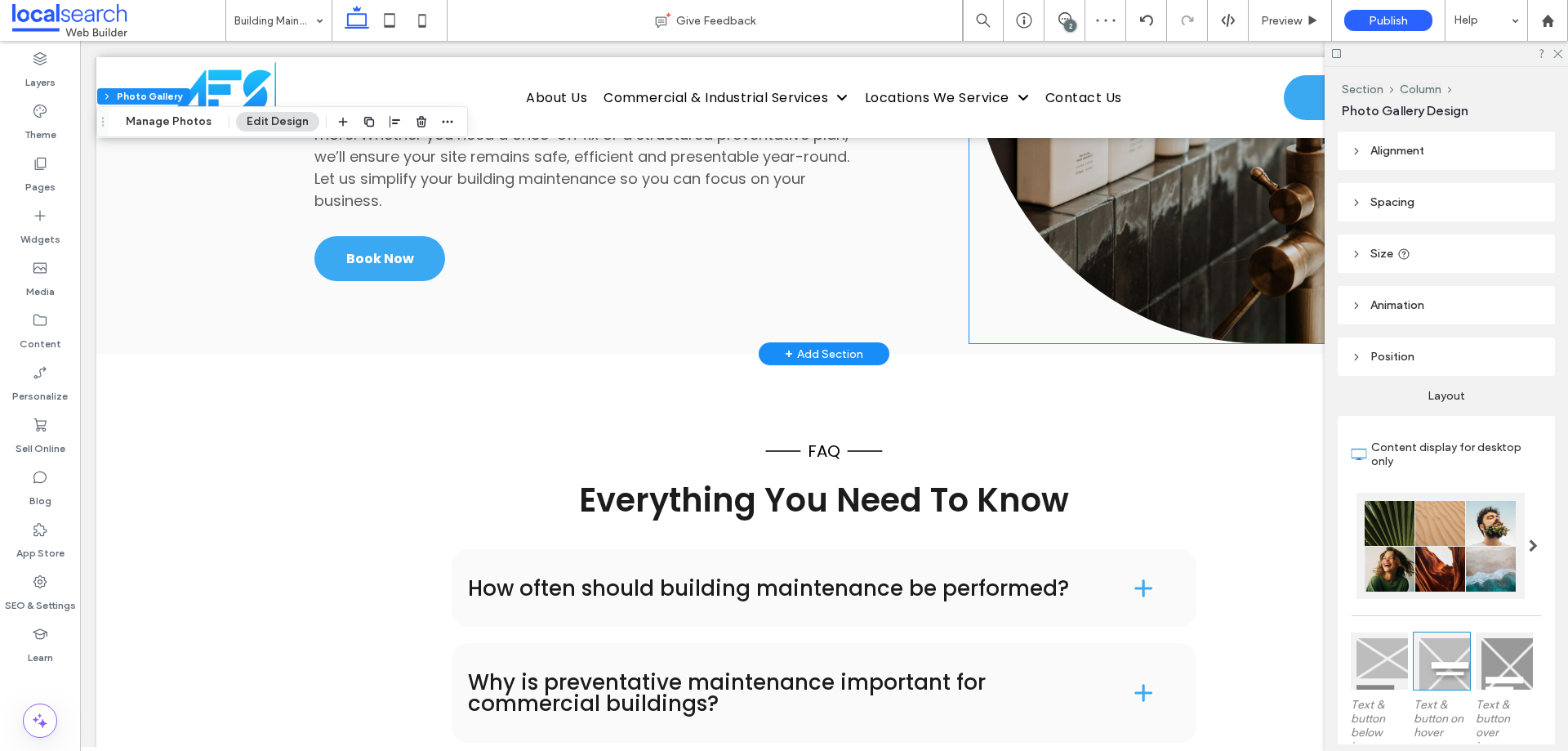 click at bounding box center (1260, 30) 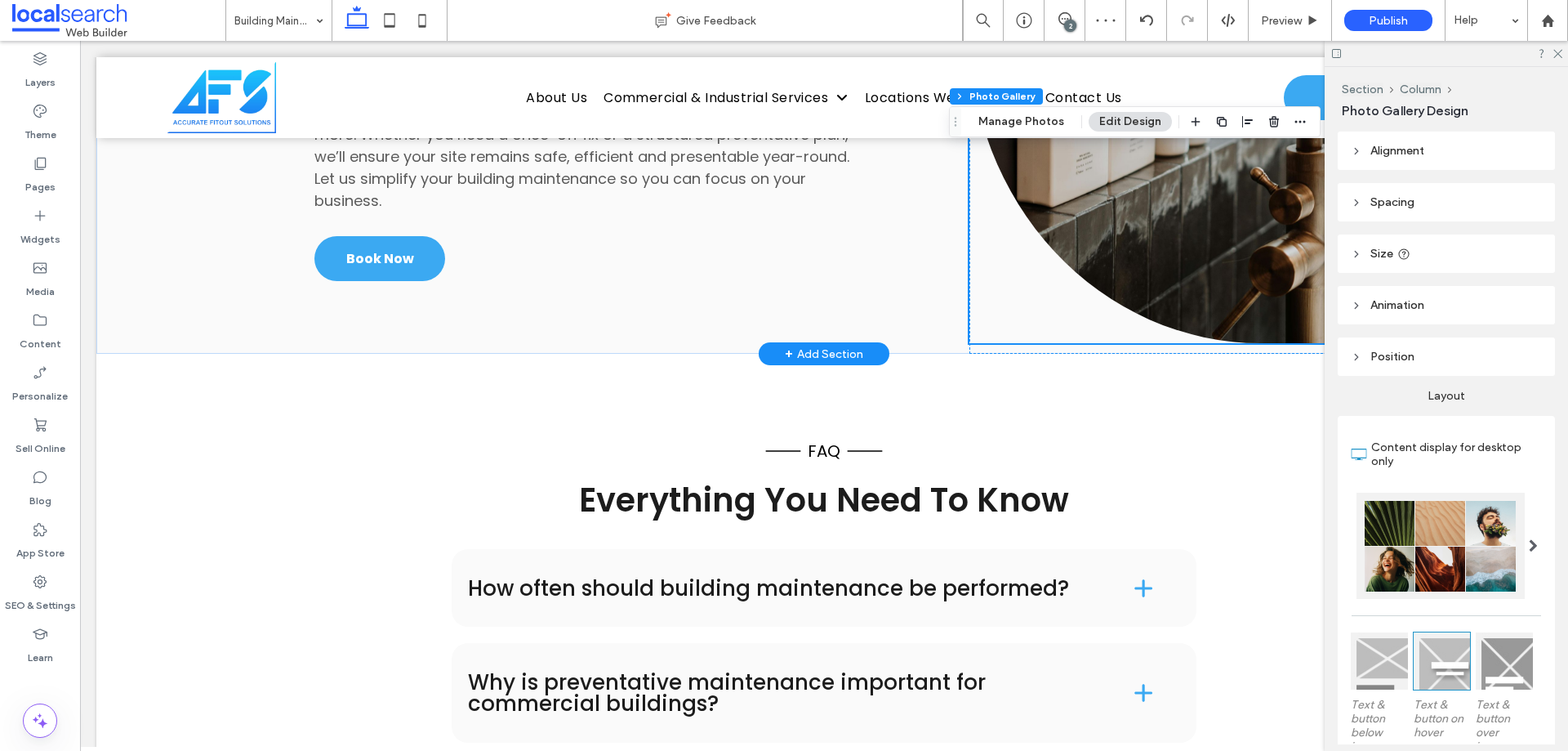 click at bounding box center [1260, 30] 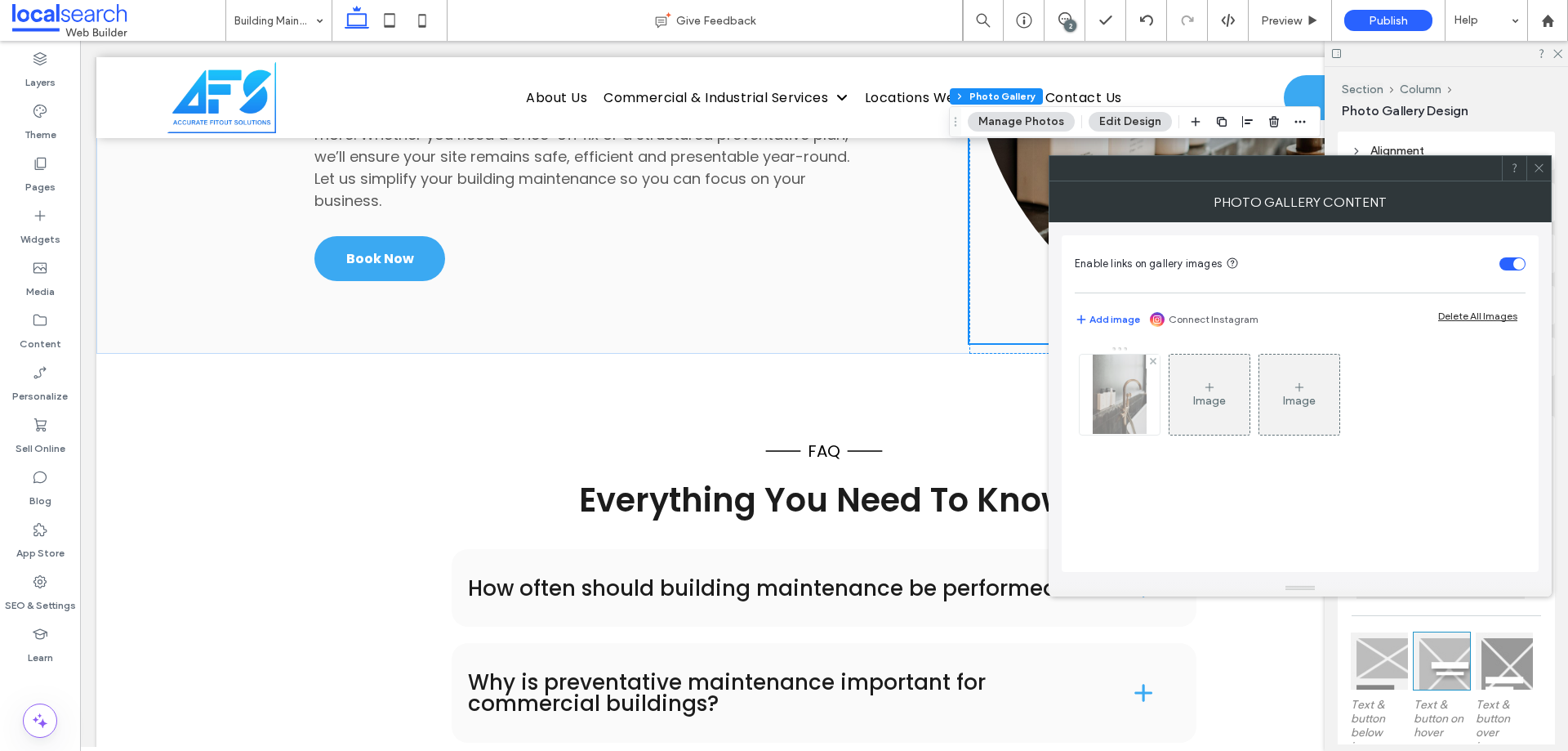 click at bounding box center [1119, 395] 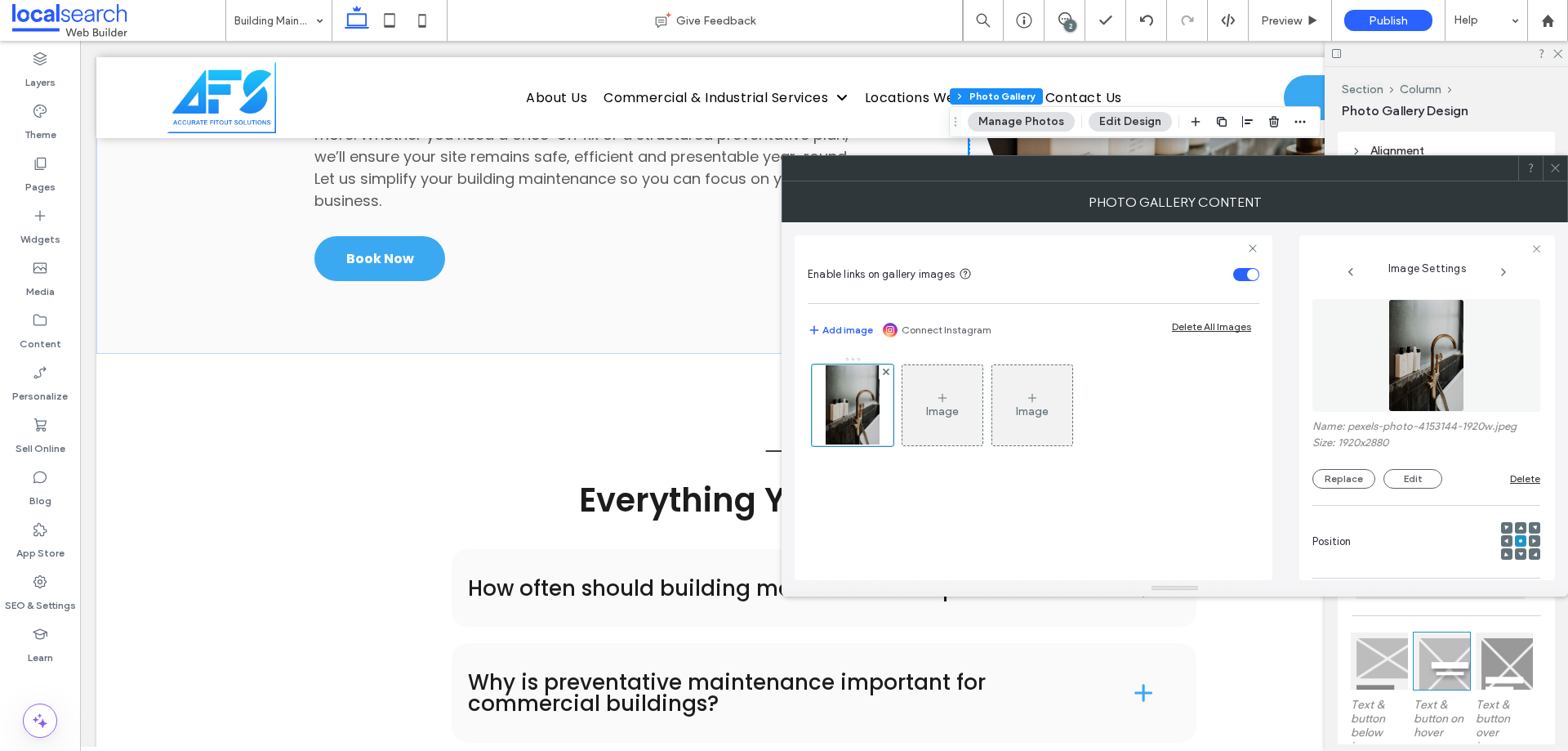 scroll, scrollTop: 467, scrollLeft: 0, axis: vertical 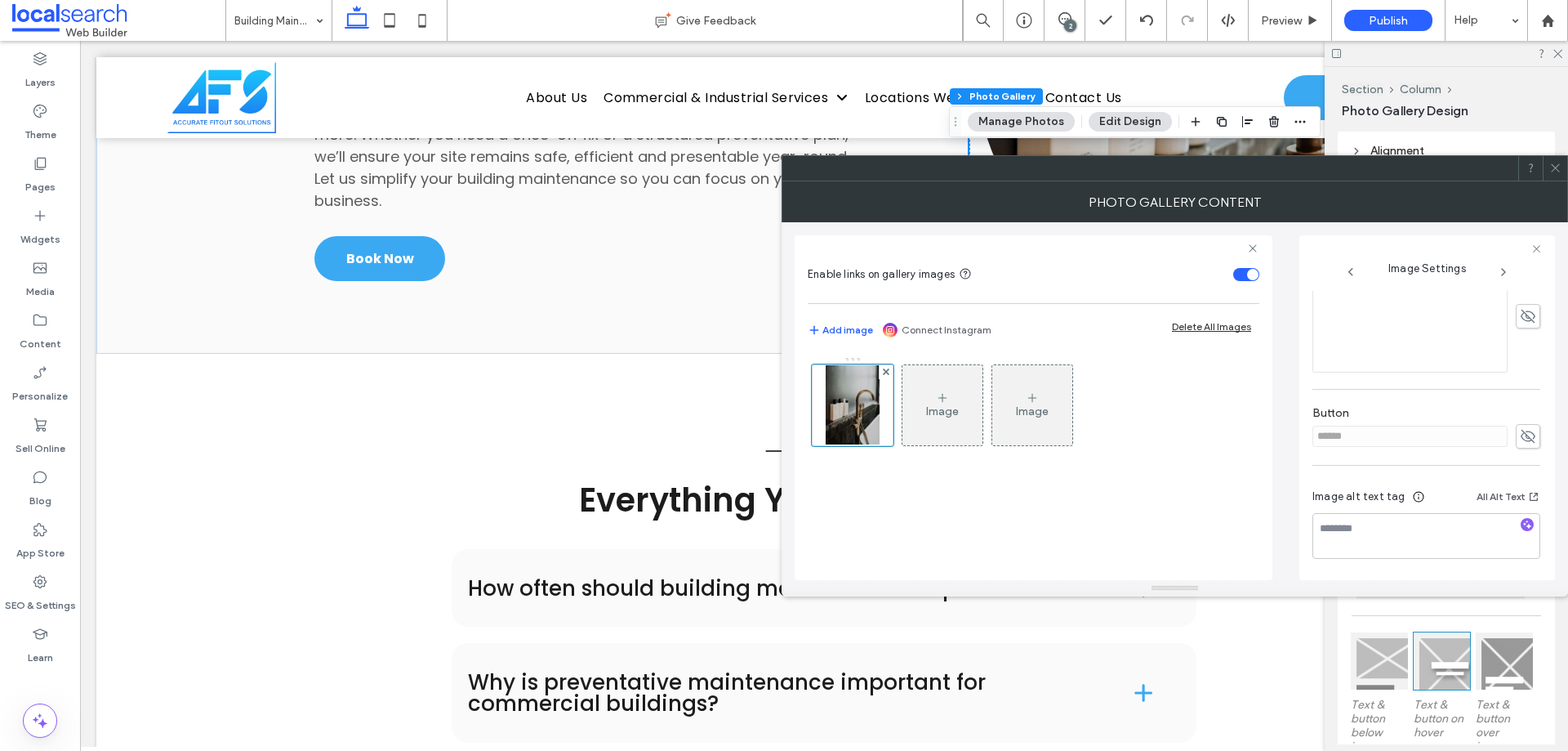 click 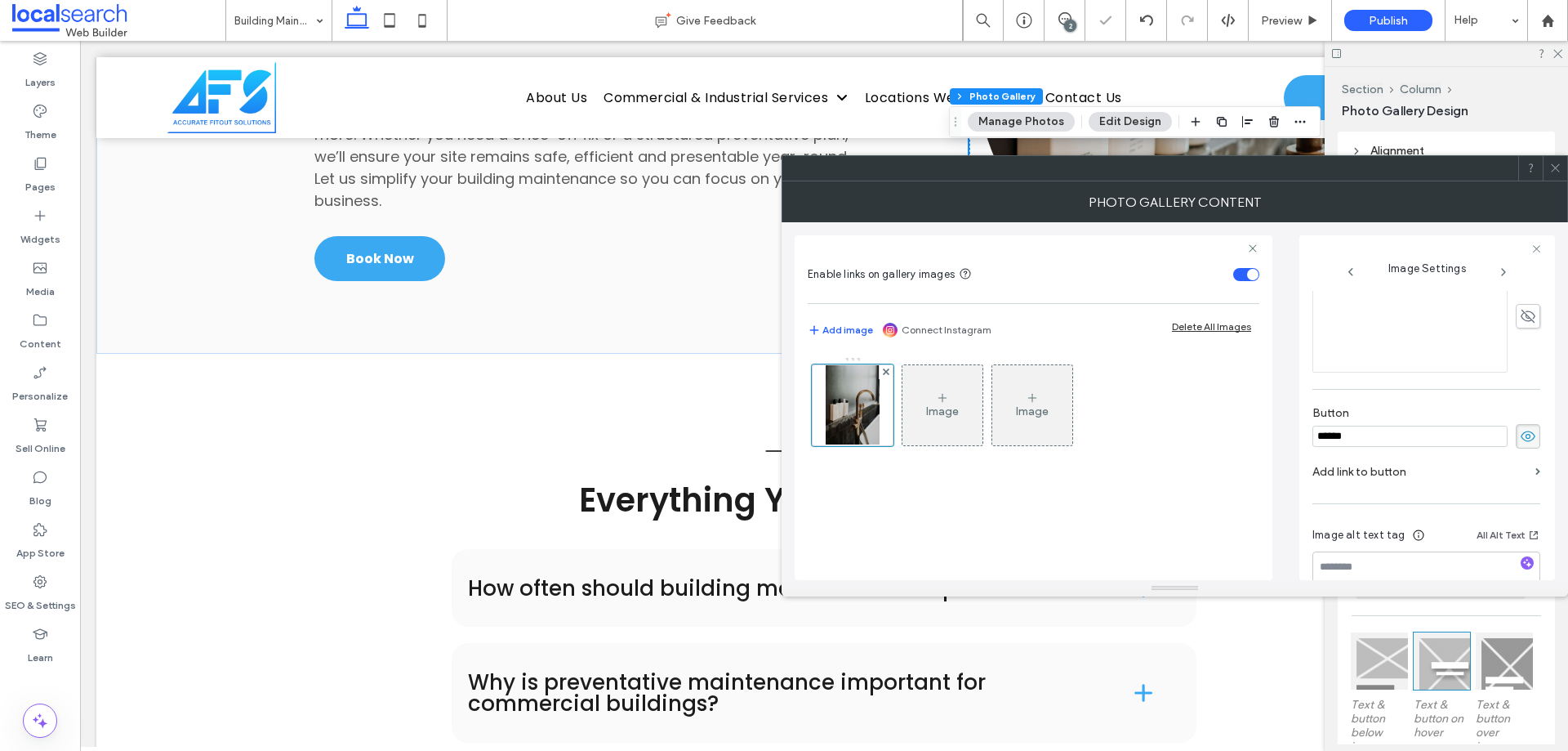 drag, startPoint x: 1468, startPoint y: 437, endPoint x: 1215, endPoint y: 435, distance: 253.00791 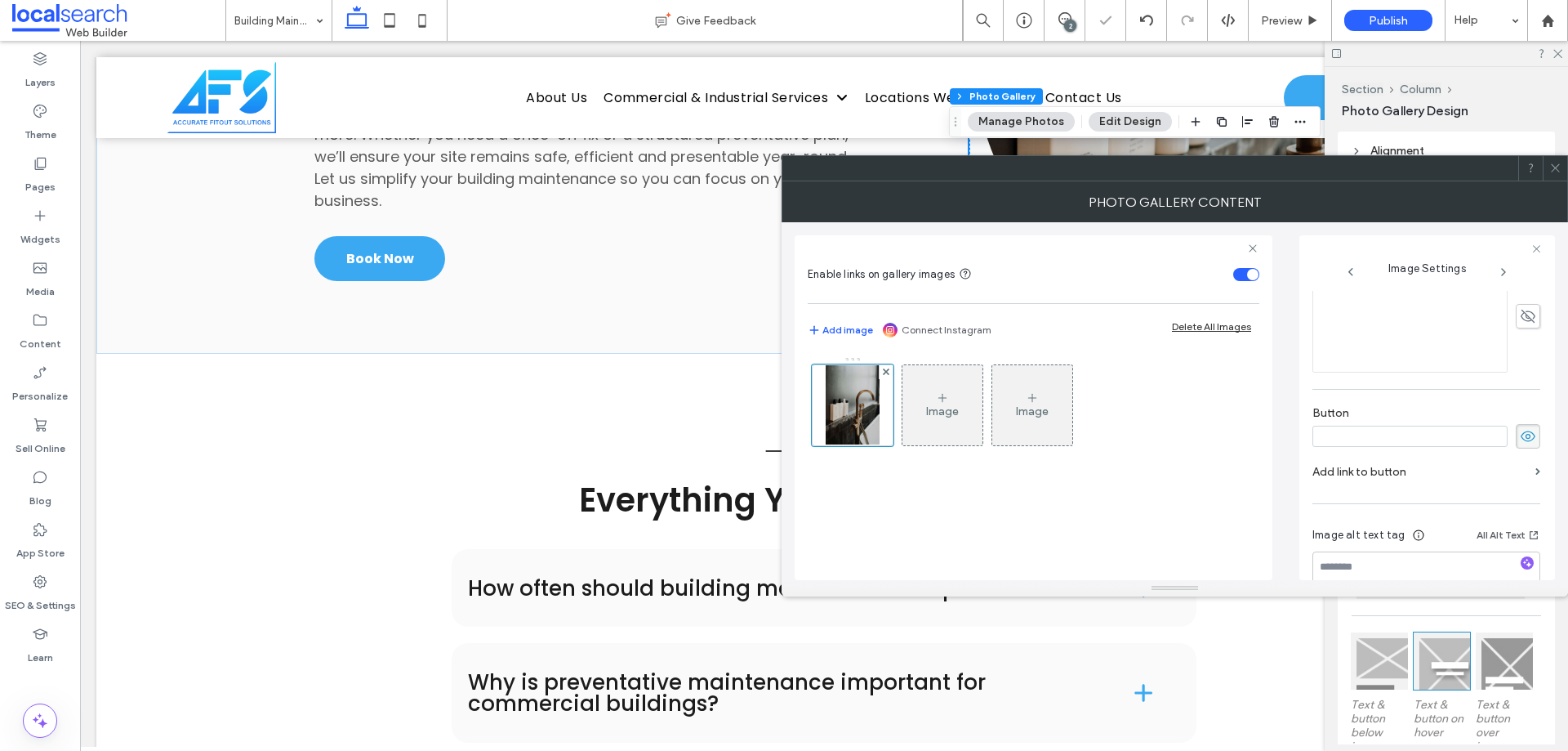 type 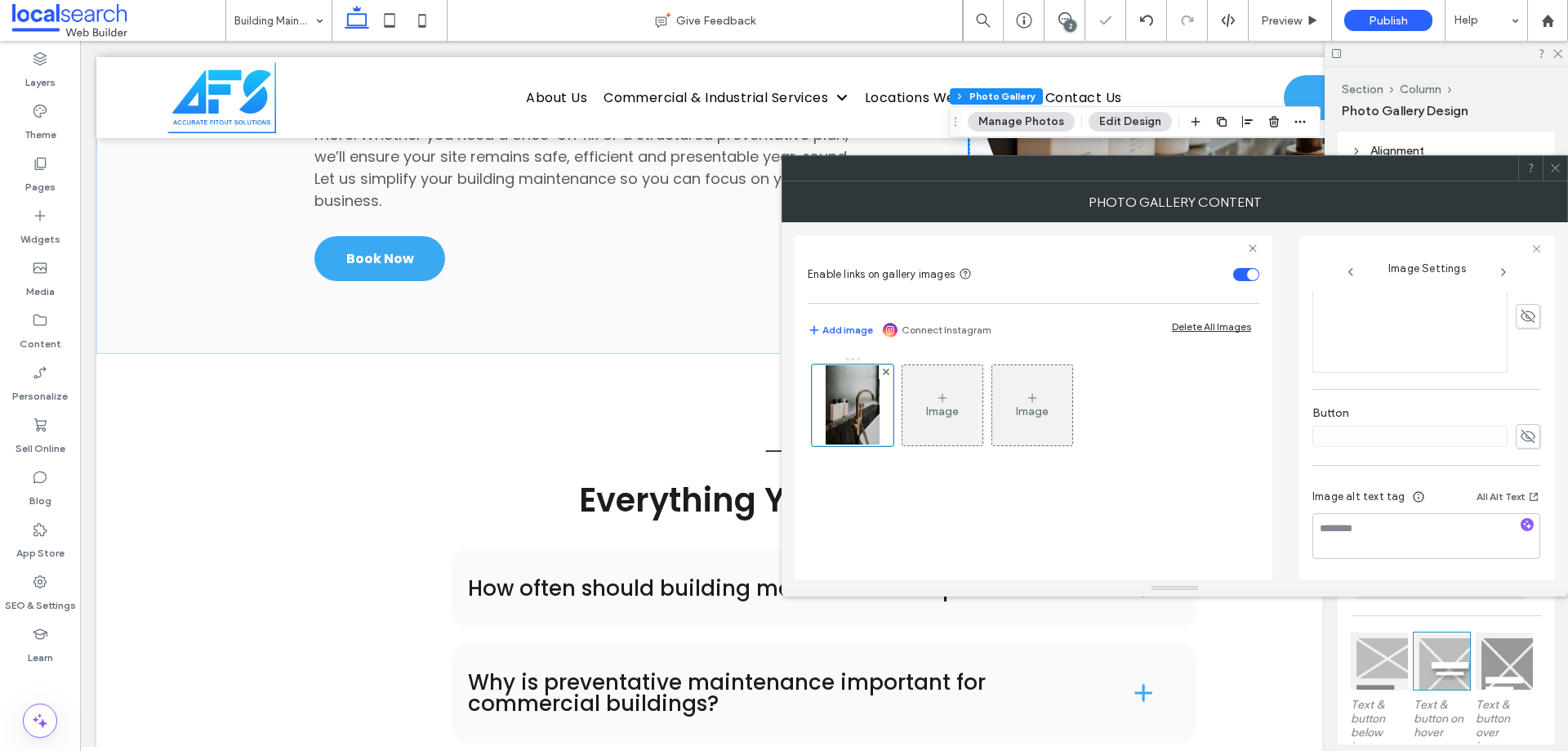 click at bounding box center [1555, 168] 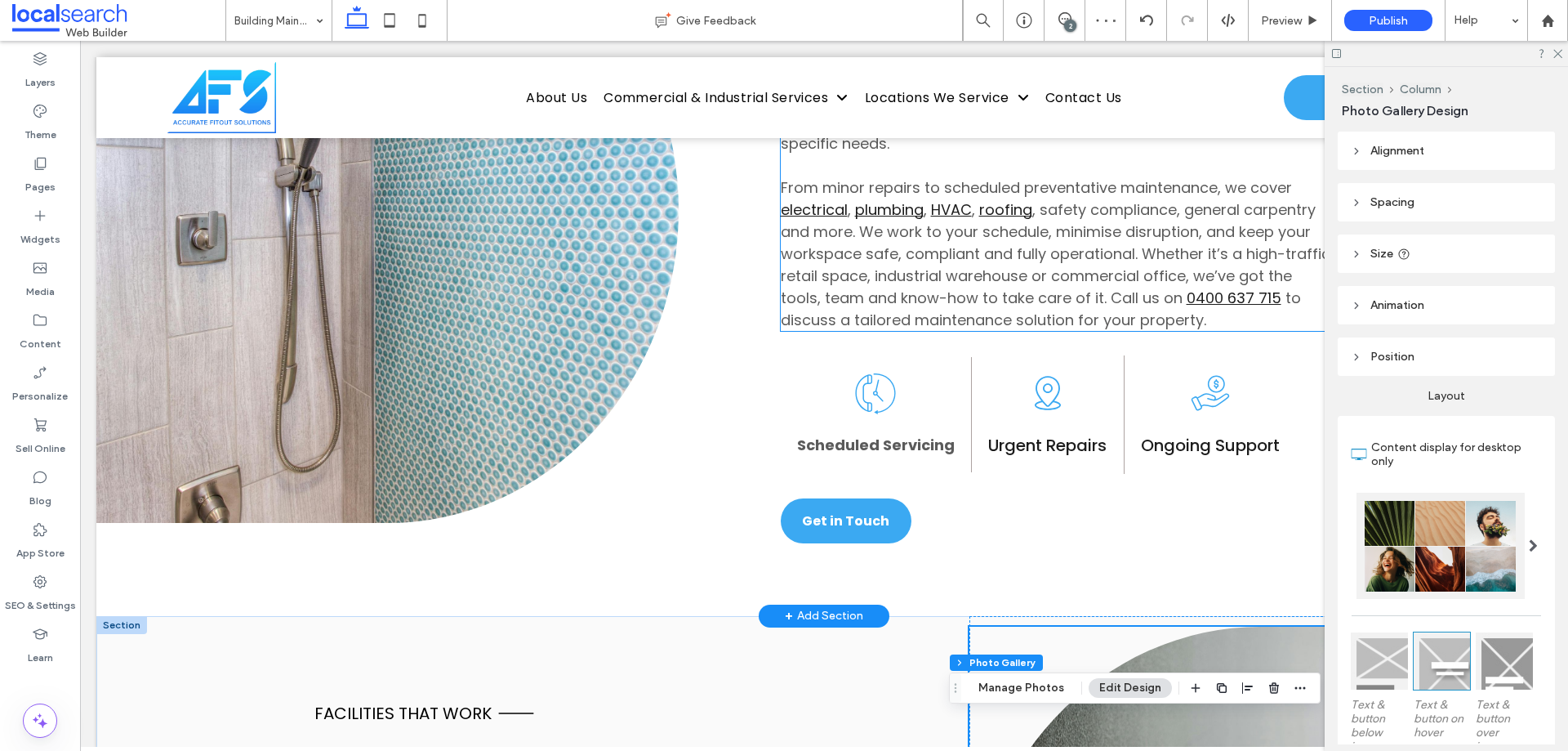 scroll, scrollTop: 997, scrollLeft: 0, axis: vertical 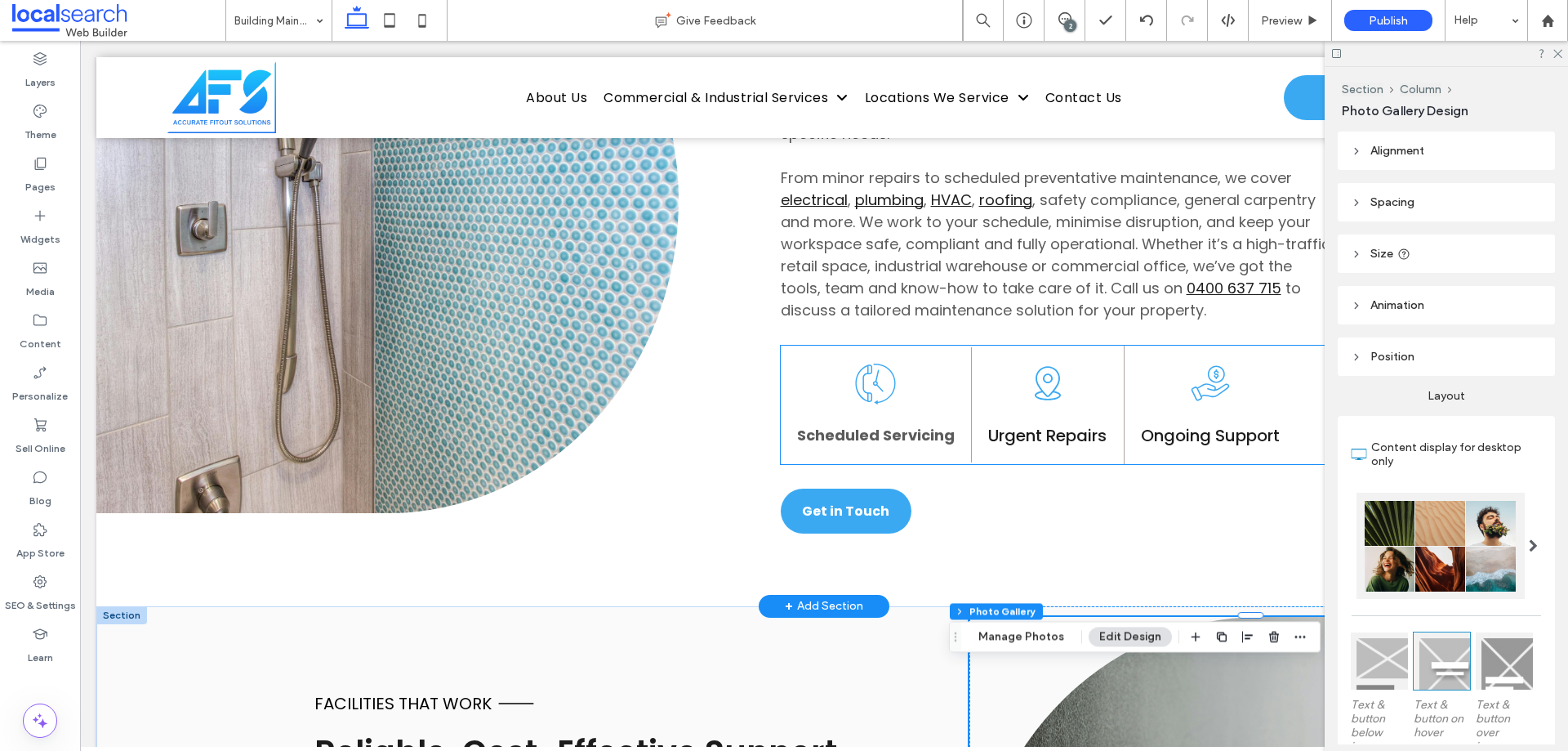click on "Urgent Repairs" at bounding box center (1047, 436) 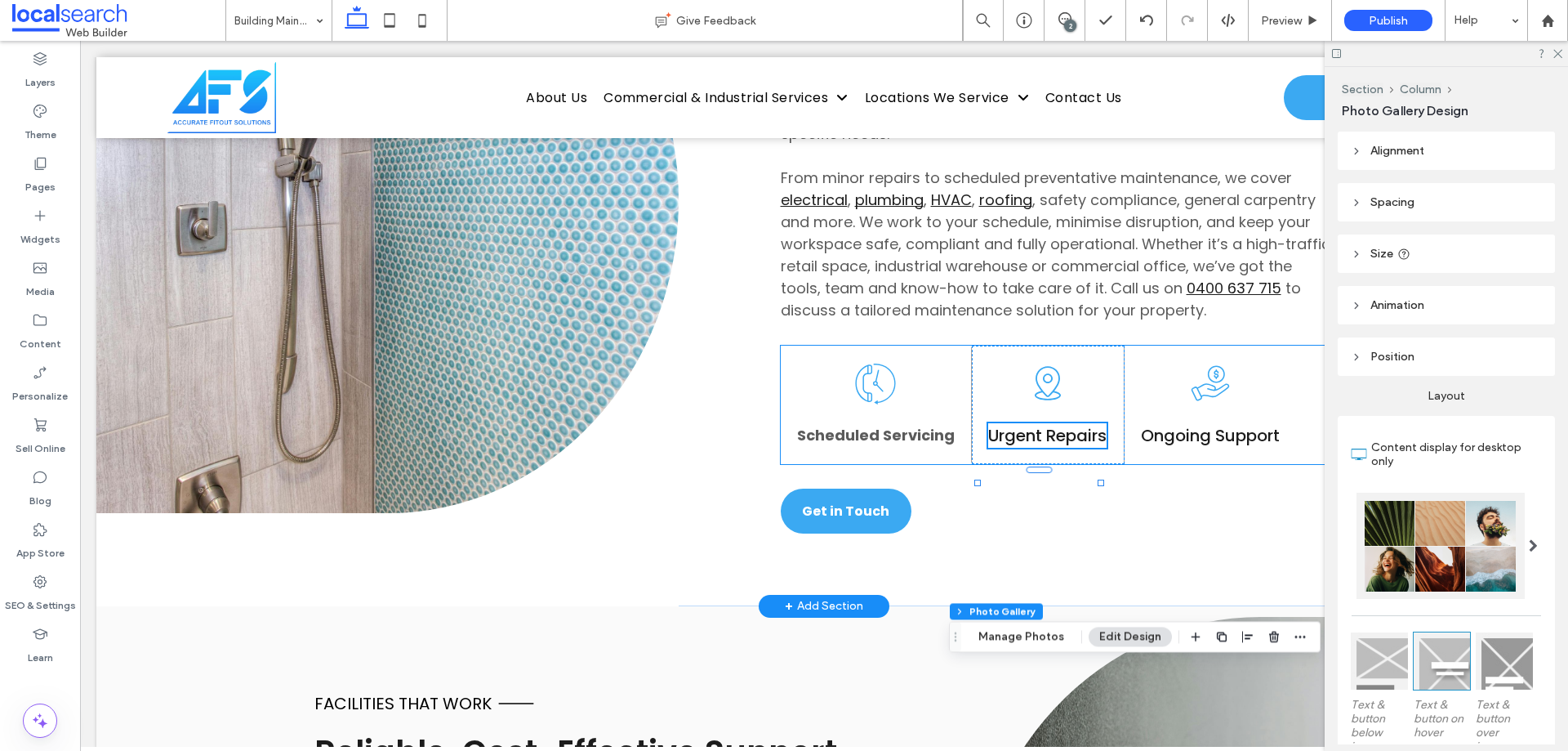 click on "Urgent Repairs" at bounding box center (1047, 436) 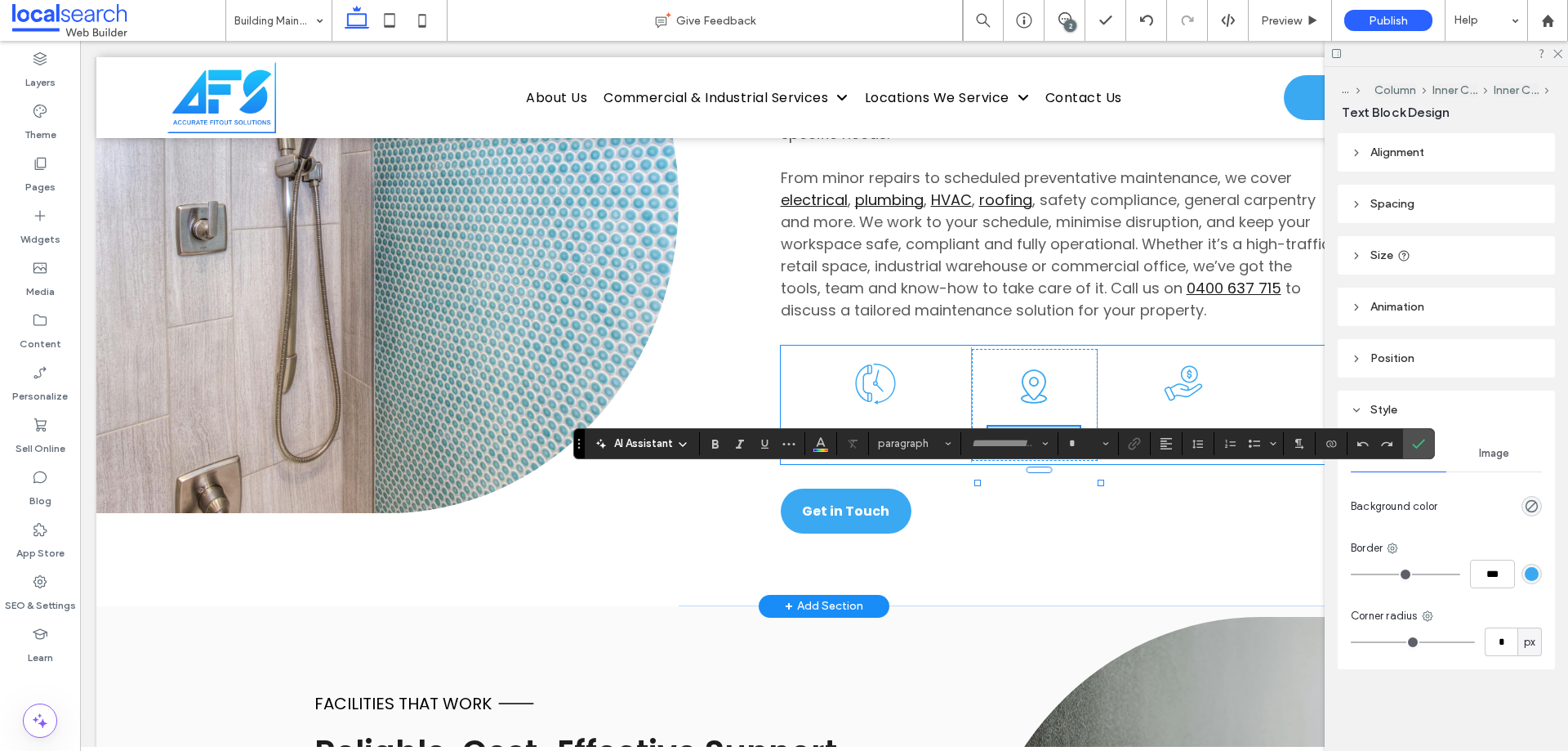 type on "*******" 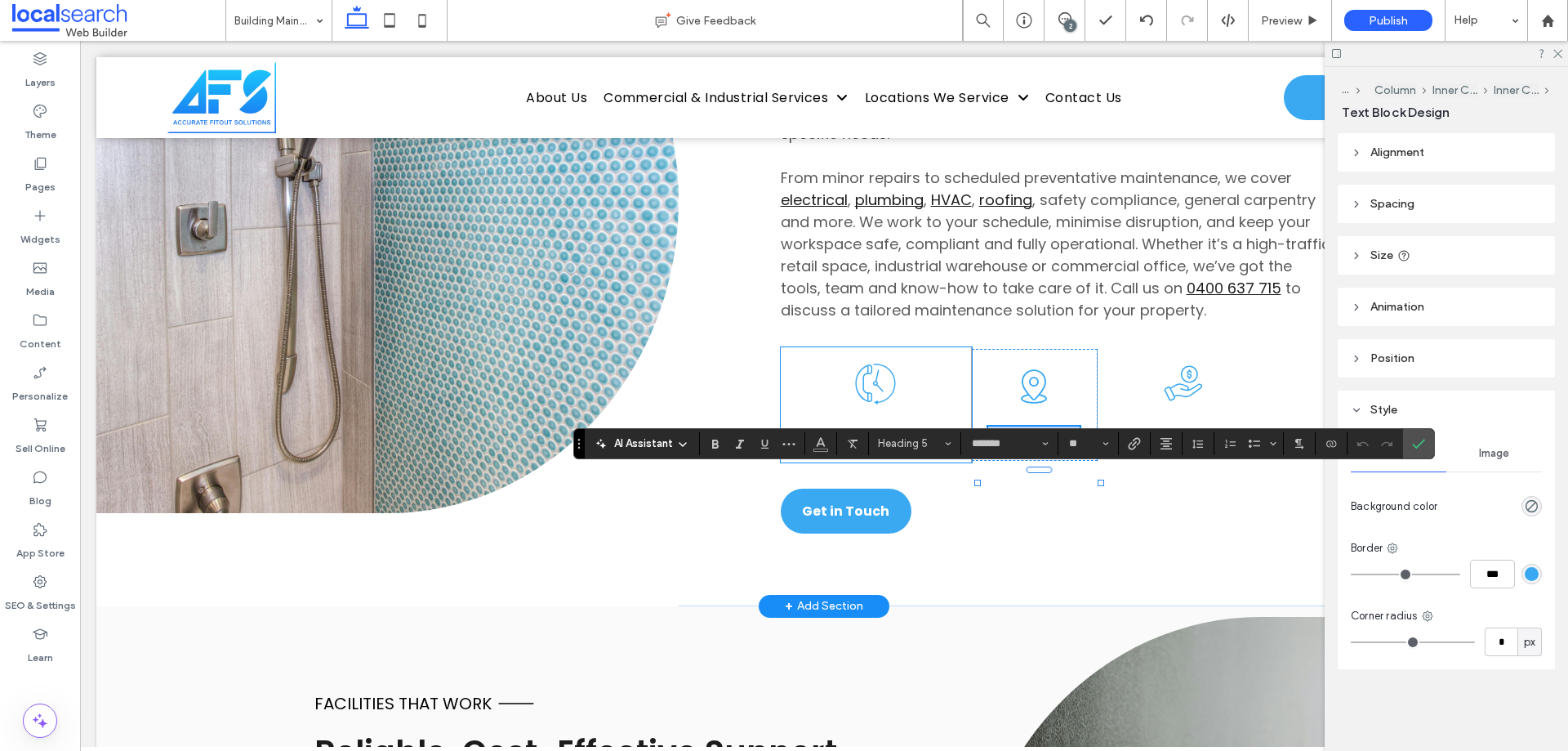 click on "Scheduled Servicing" at bounding box center [875, 435] 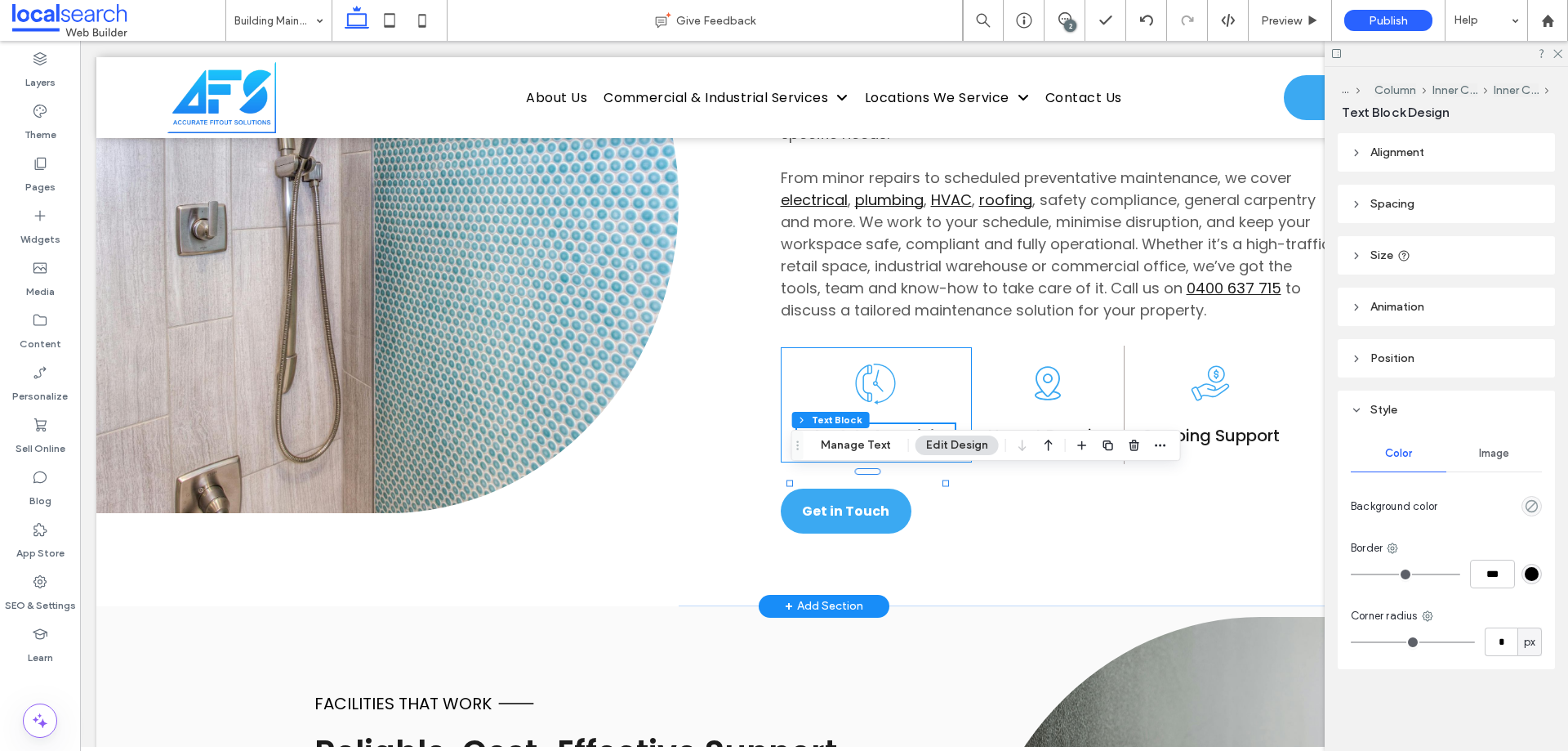 click on "Scheduled Servicing" at bounding box center (875, 435) 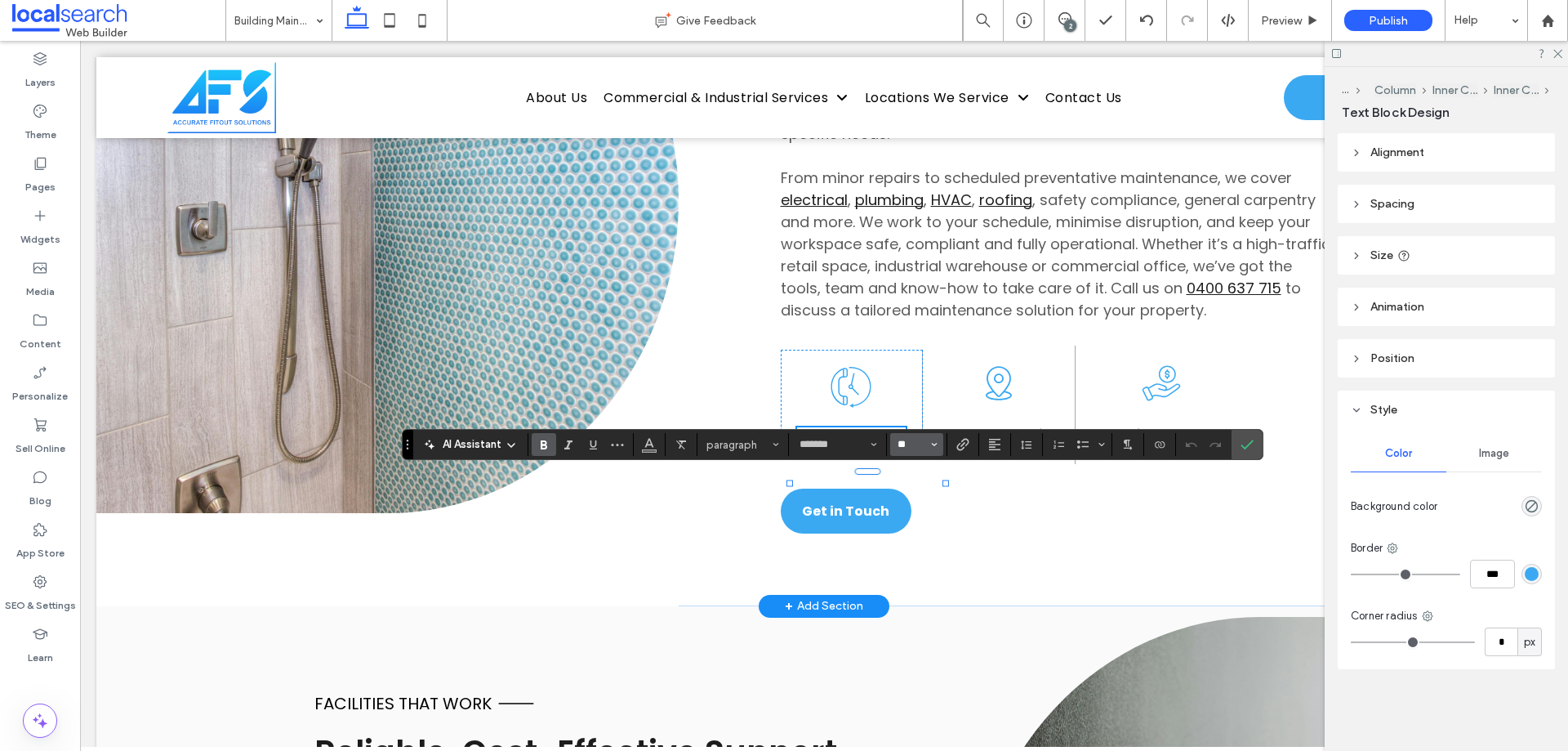 click on "**" at bounding box center (911, 445) 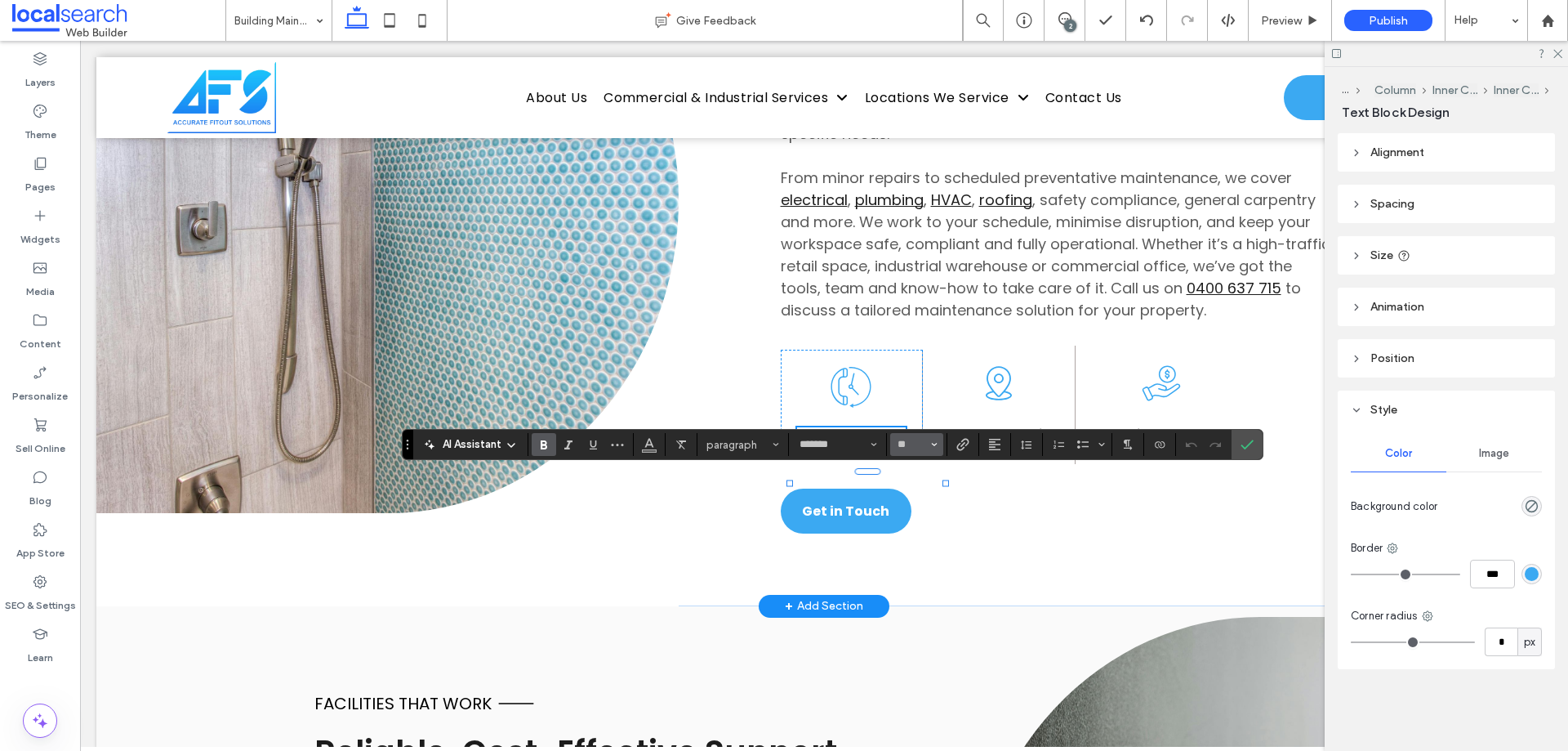 type on "**" 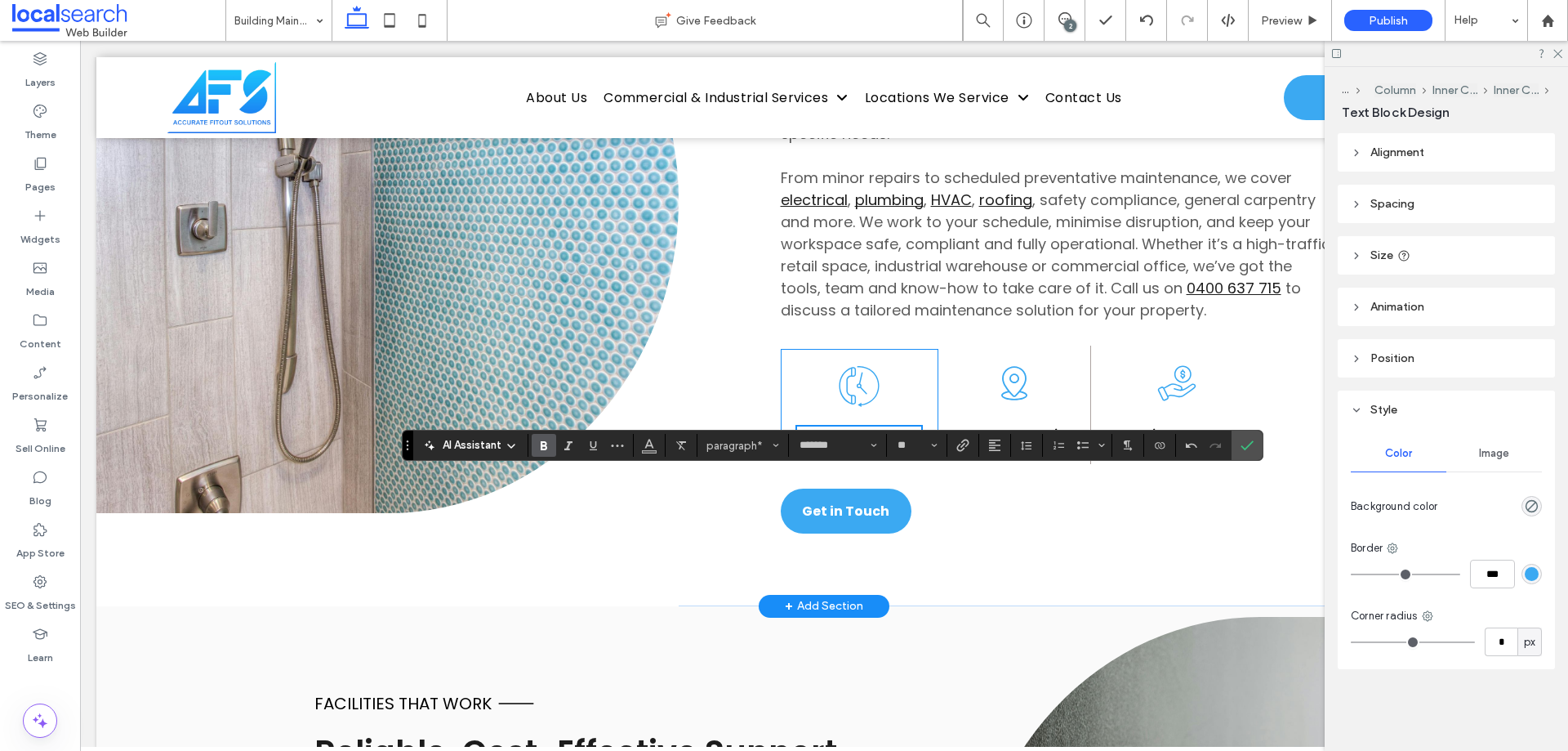 scroll, scrollTop: 996, scrollLeft: 0, axis: vertical 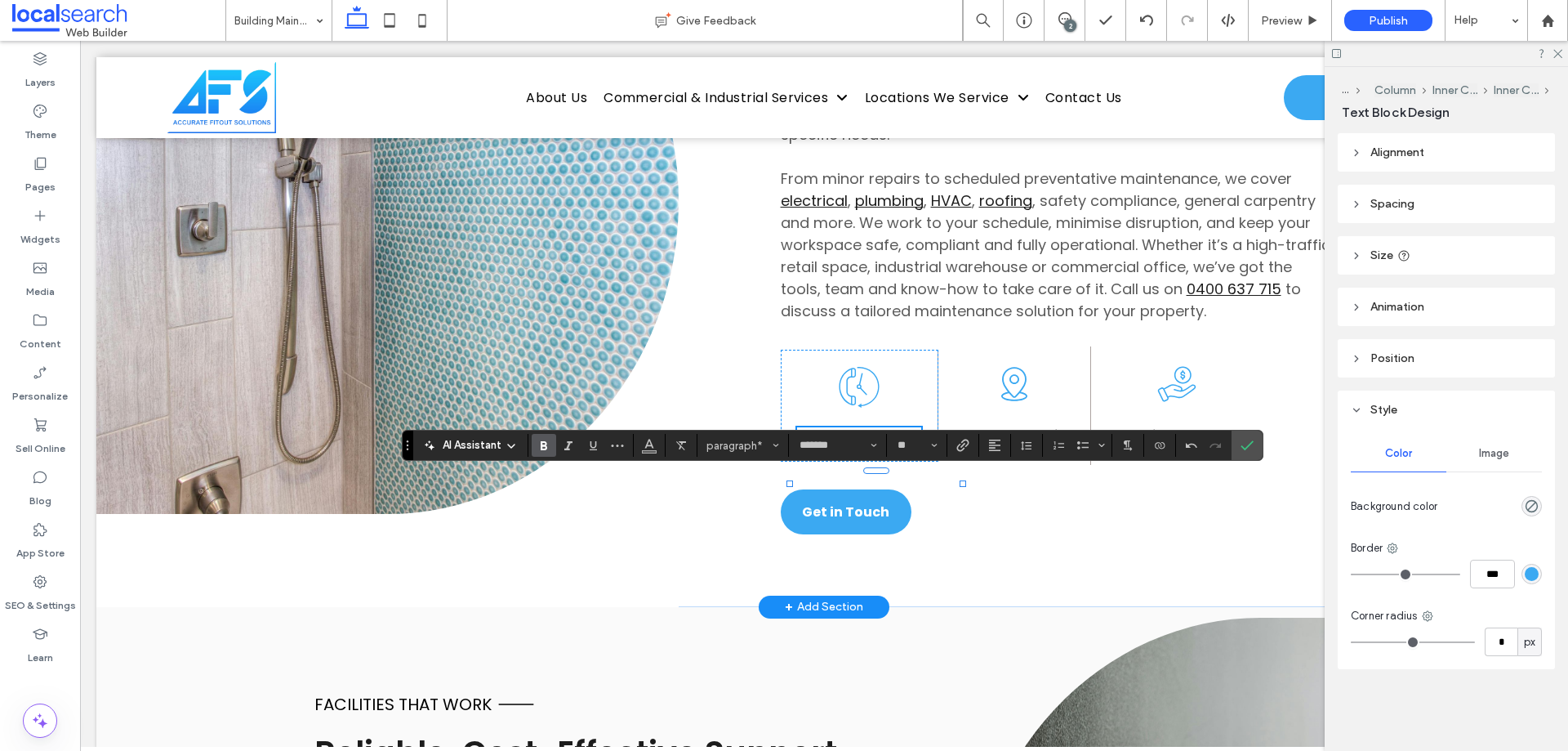 click at bounding box center [544, 445] 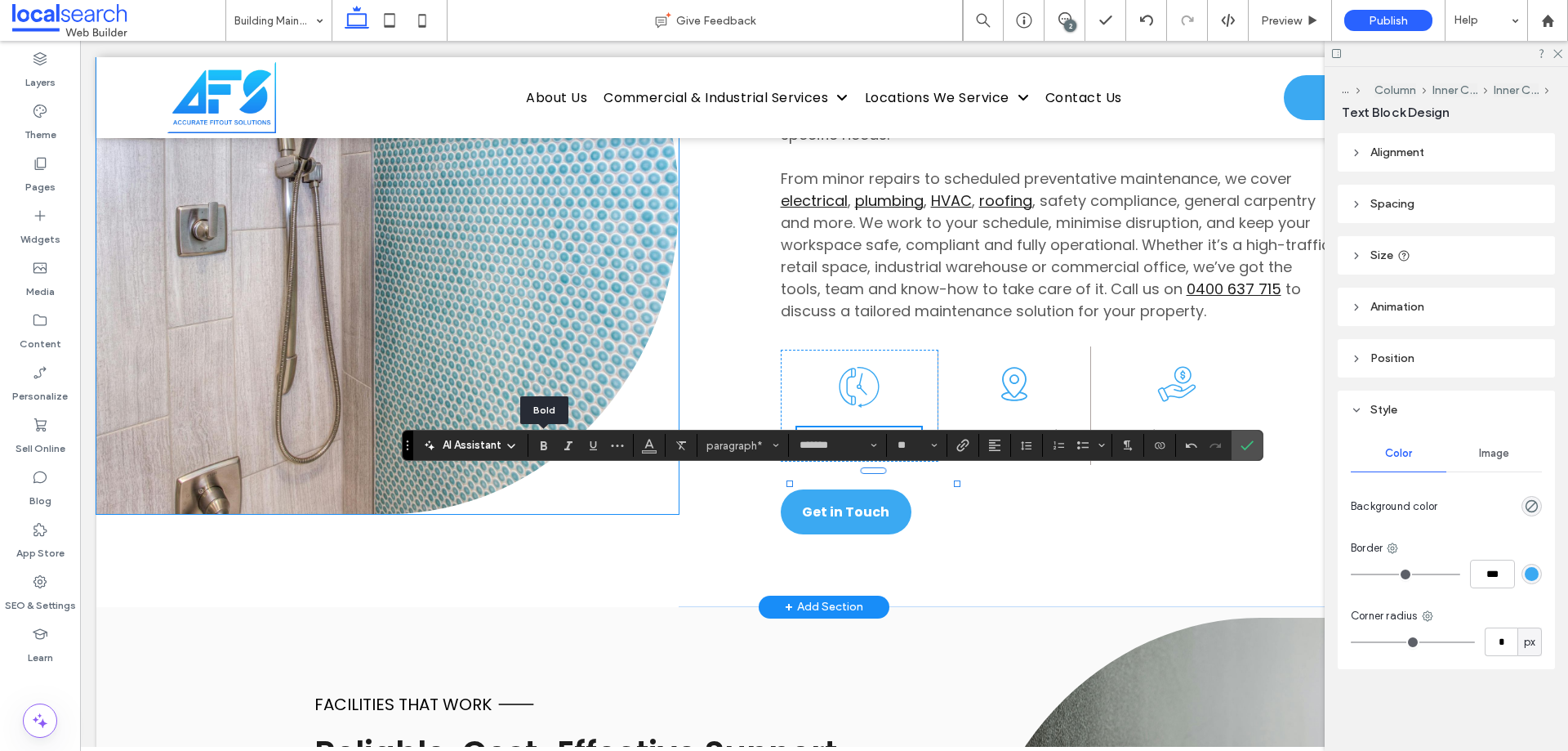 click at bounding box center (387, 201) 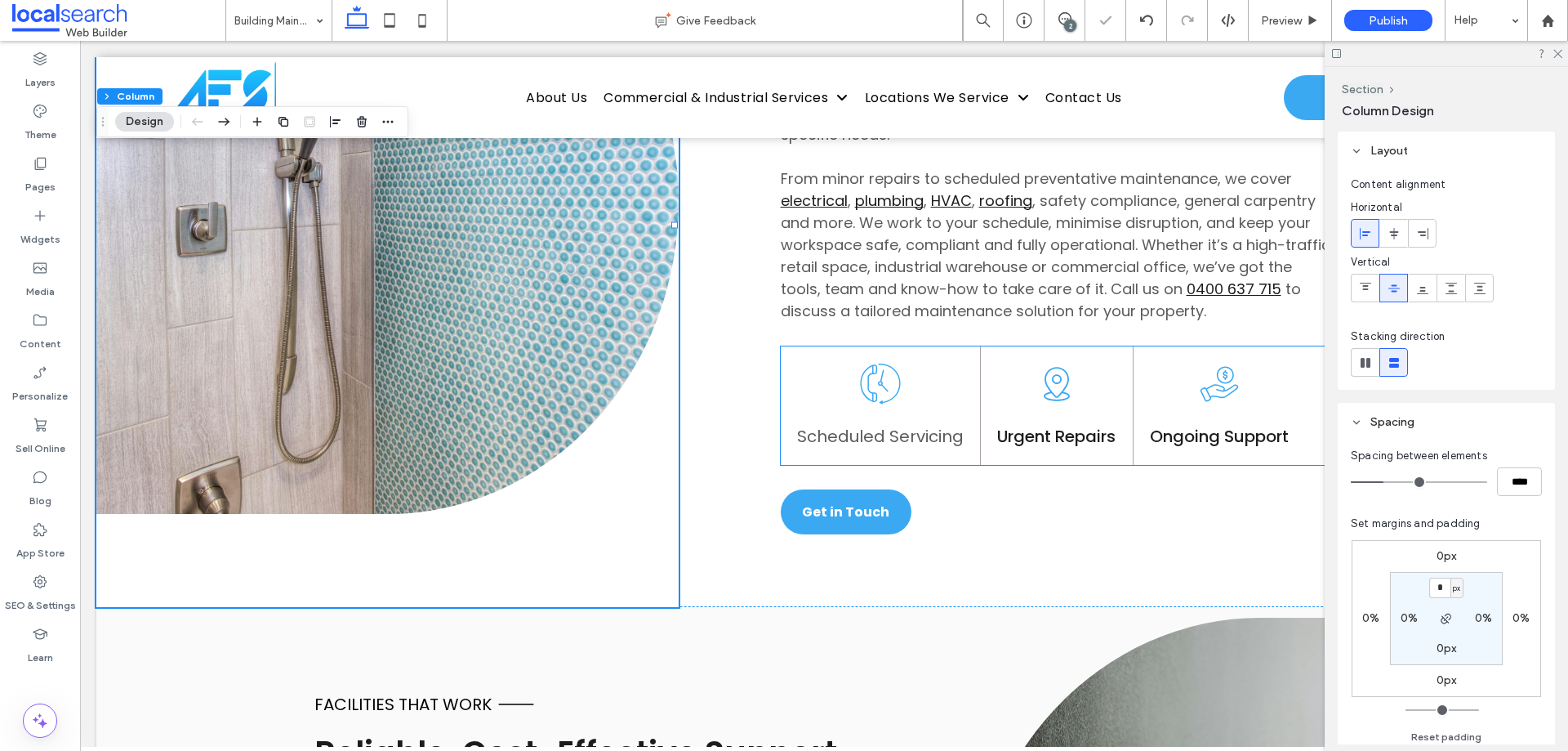 click on "Scheduled Servicing" at bounding box center (881, 405) 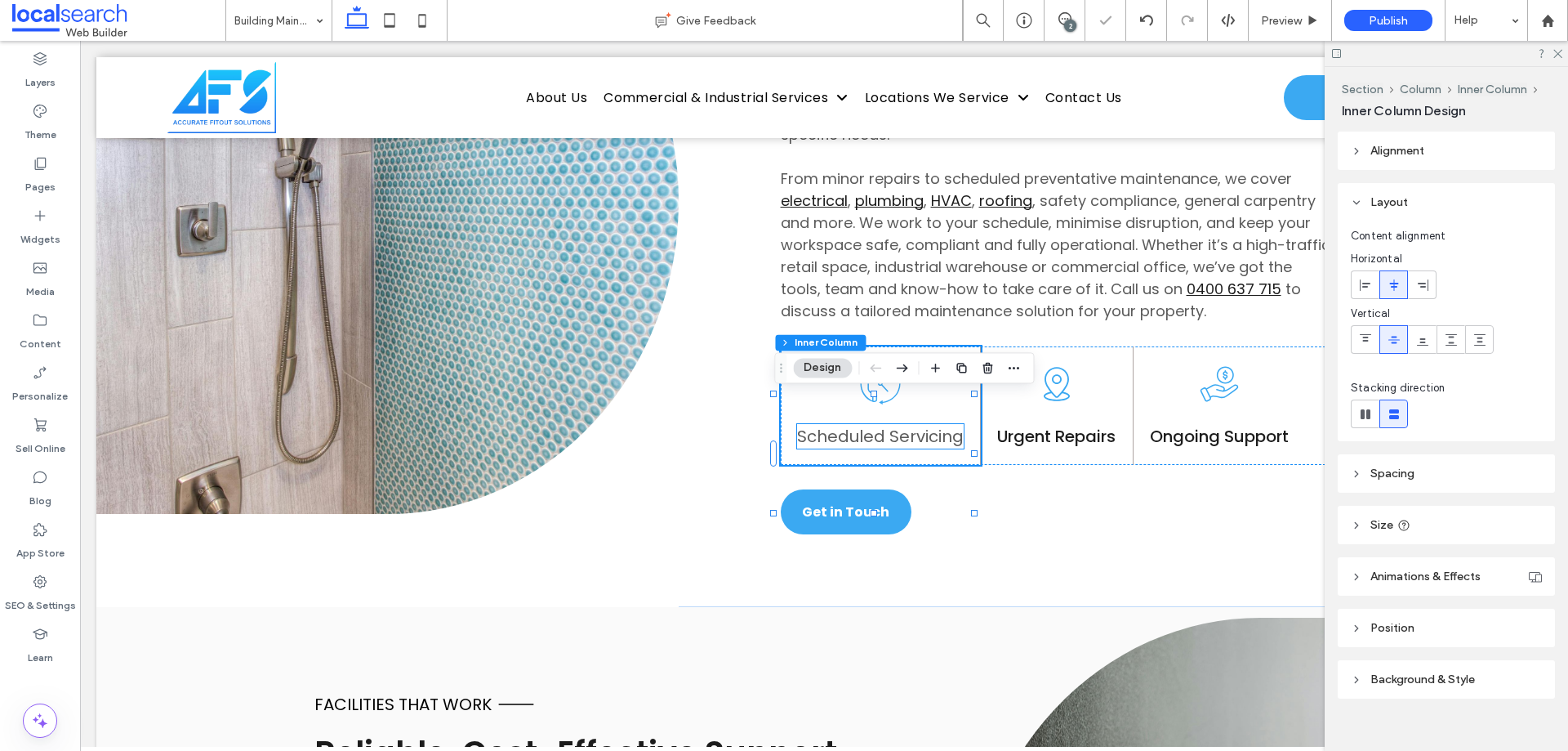 click on "Scheduled Servicing" at bounding box center [880, 436] 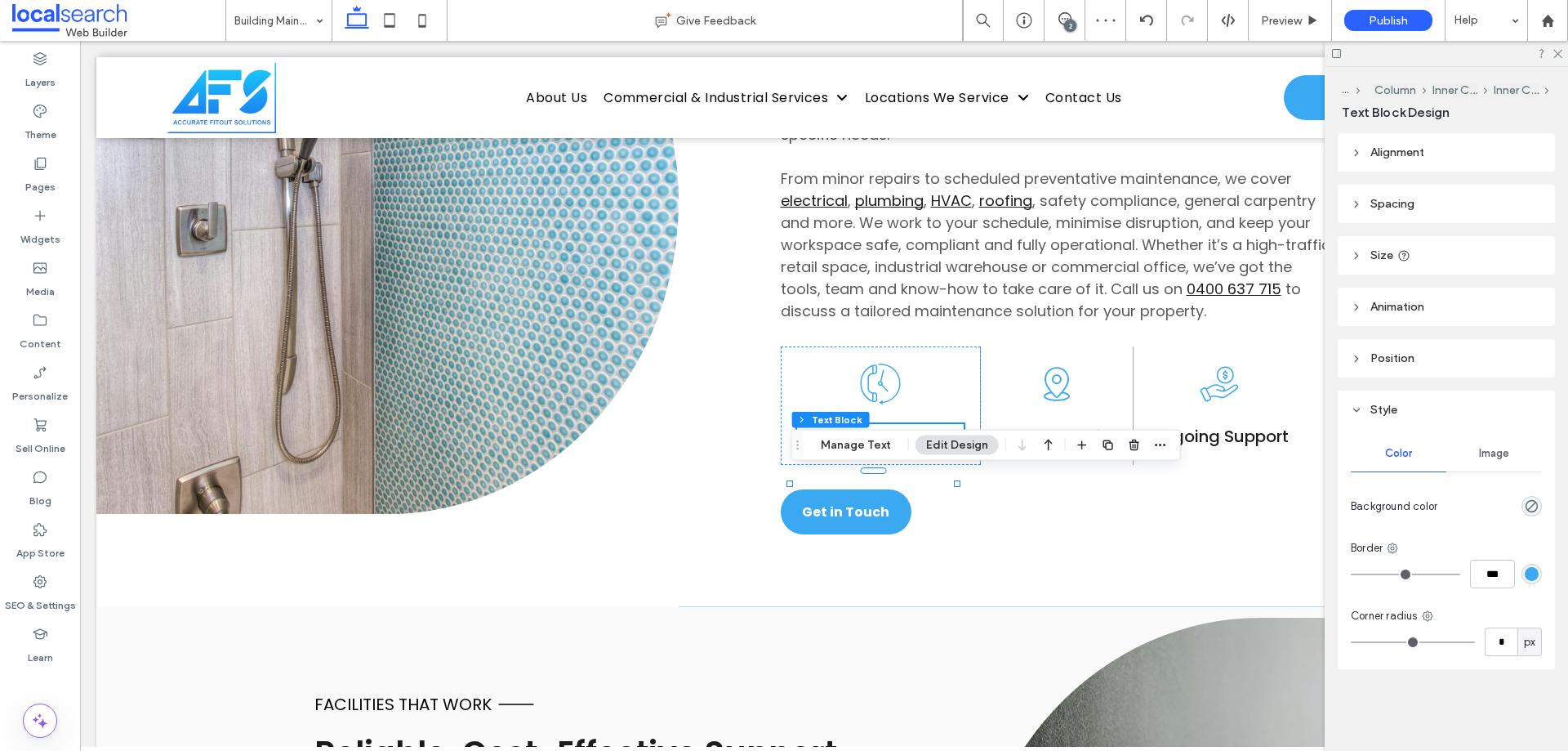 click at bounding box center (873, 496) 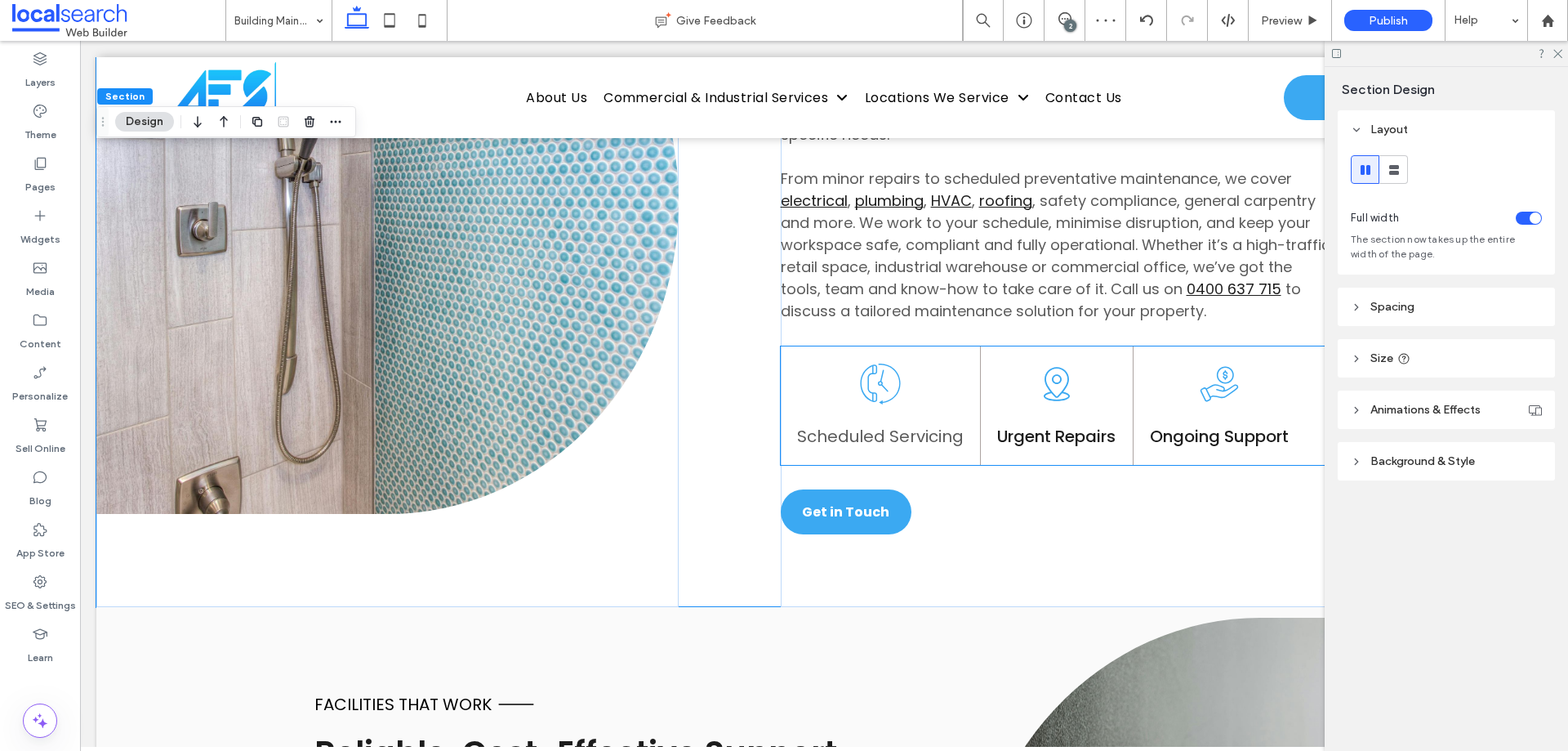 click on "Scheduled Servicing" at bounding box center [880, 436] 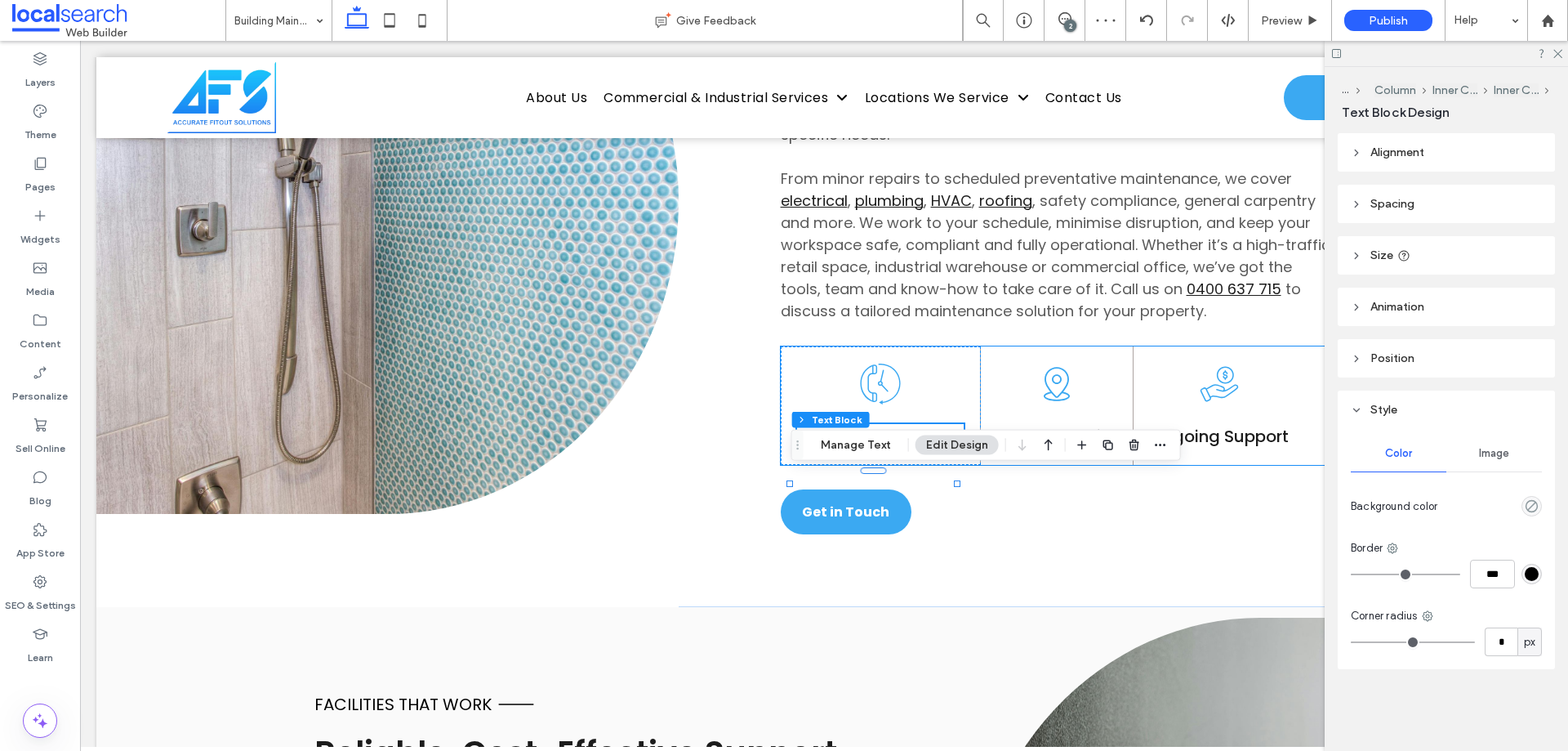 click on "Scheduled Servicing" at bounding box center [880, 436] 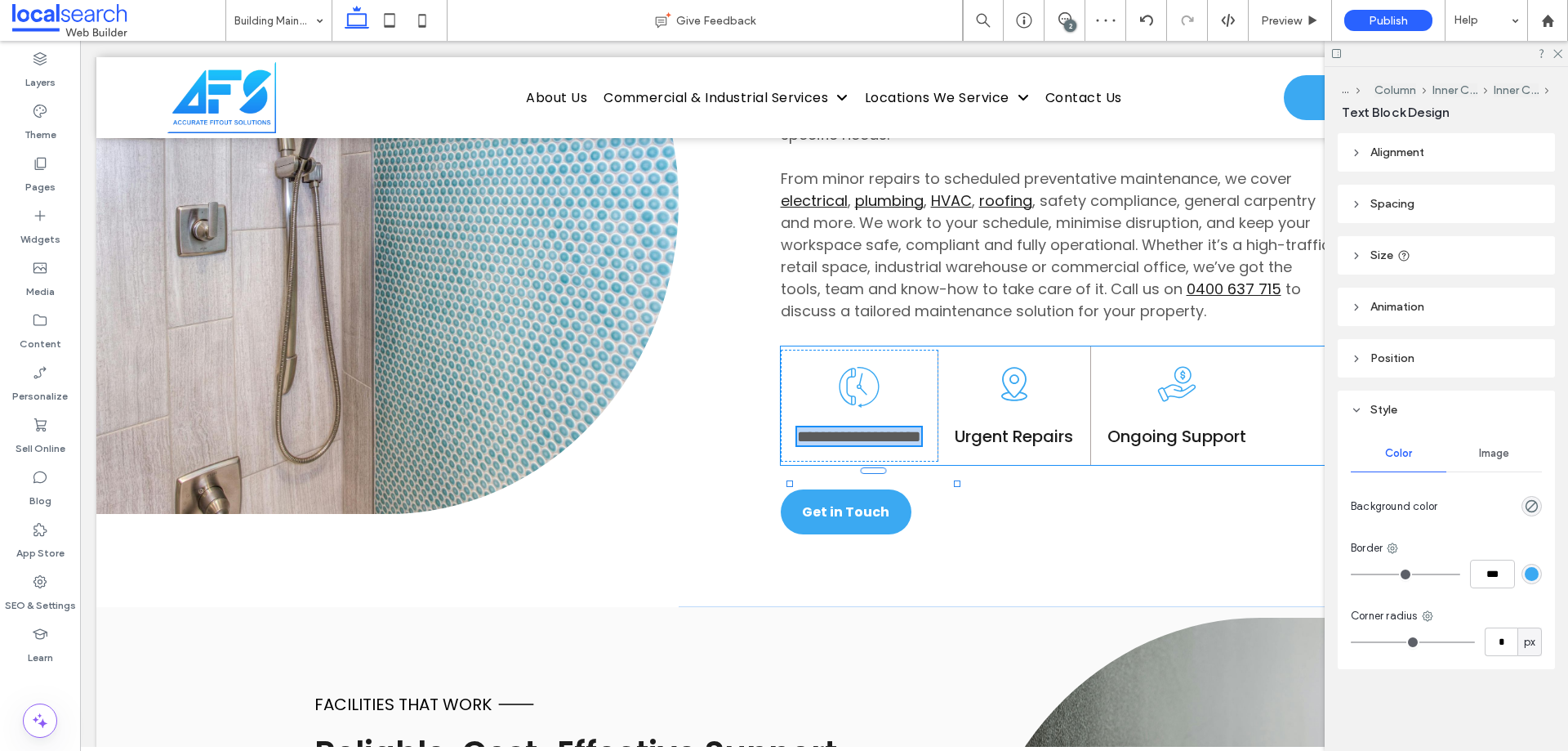type on "*******" 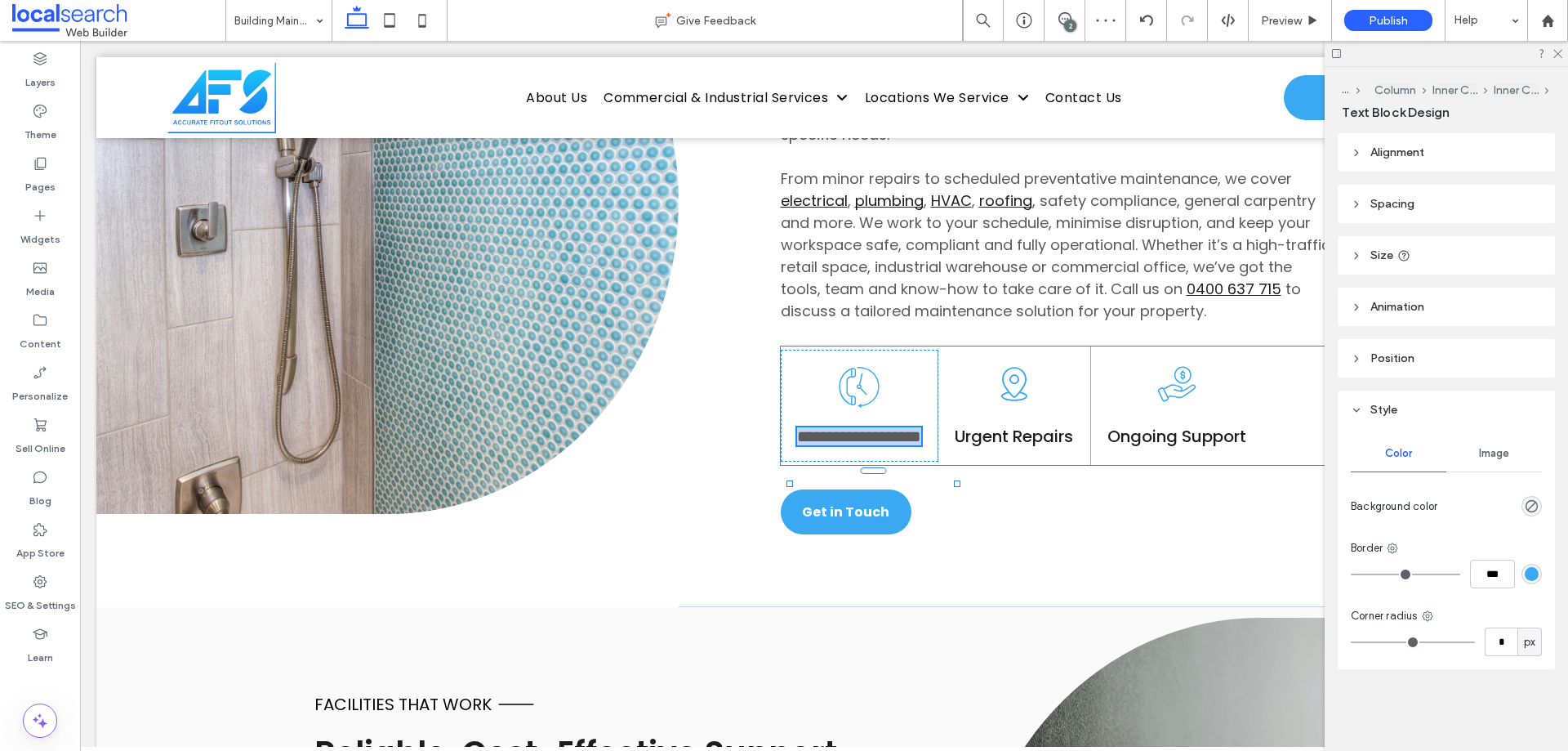 type on "**" 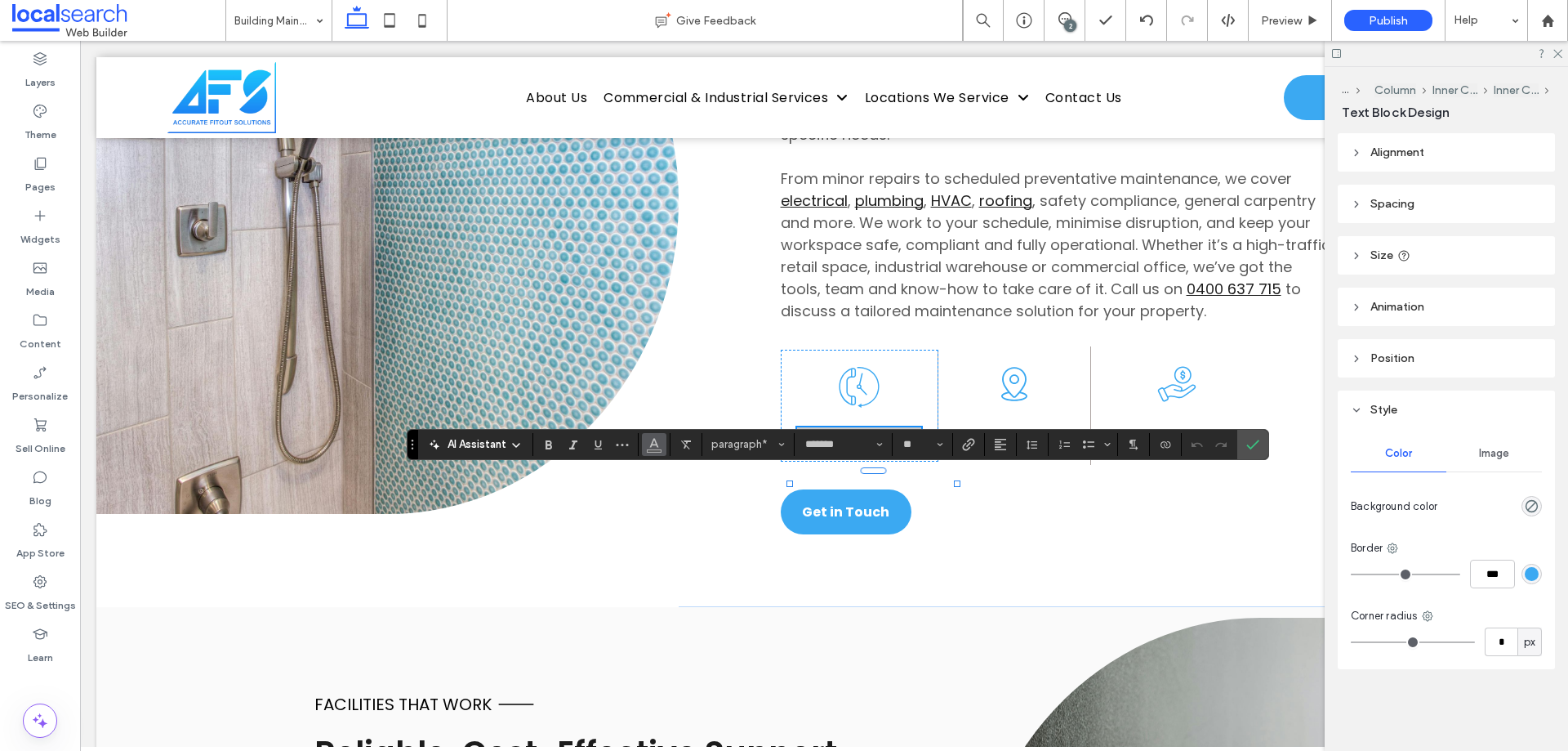 click at bounding box center (654, 443) 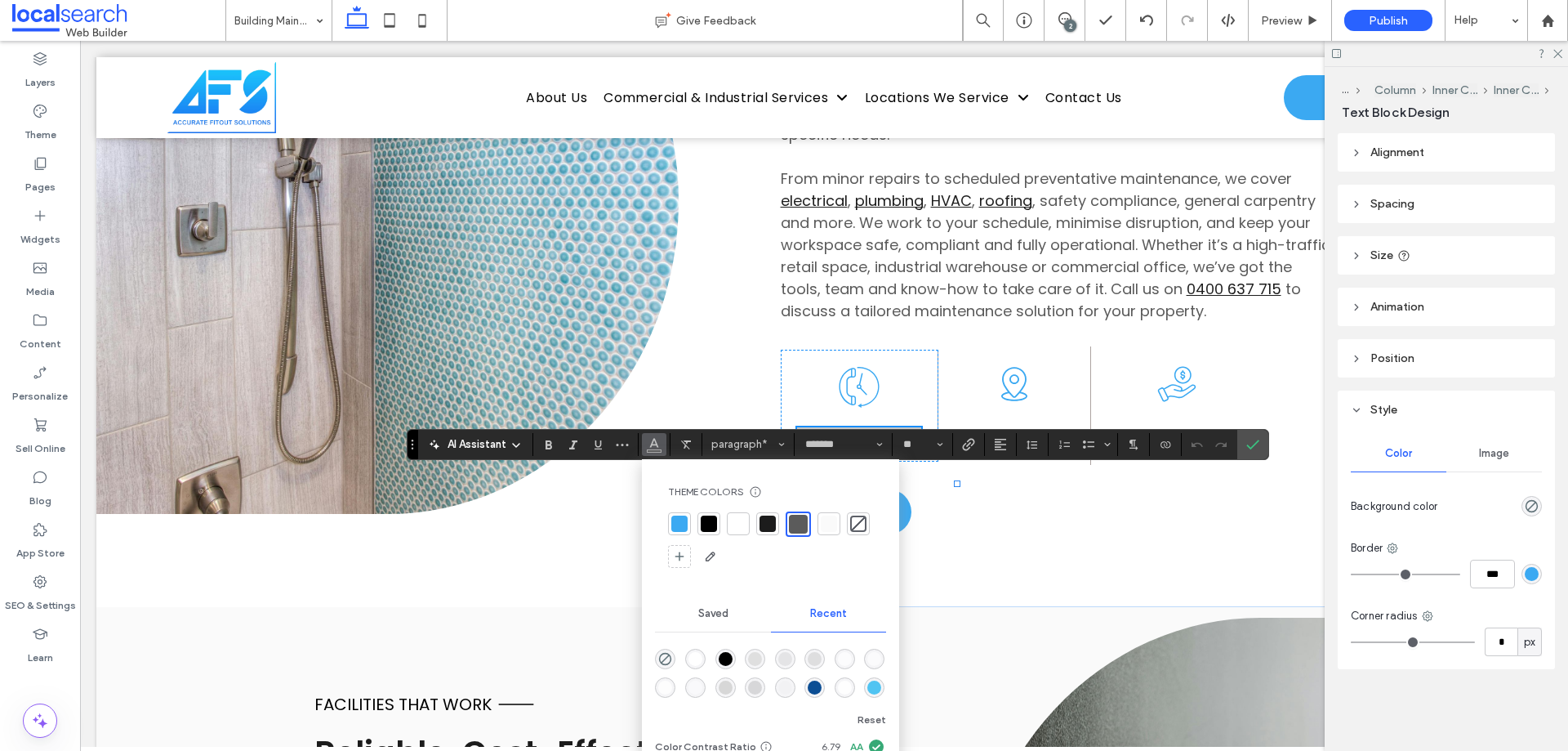 click at bounding box center [768, 524] 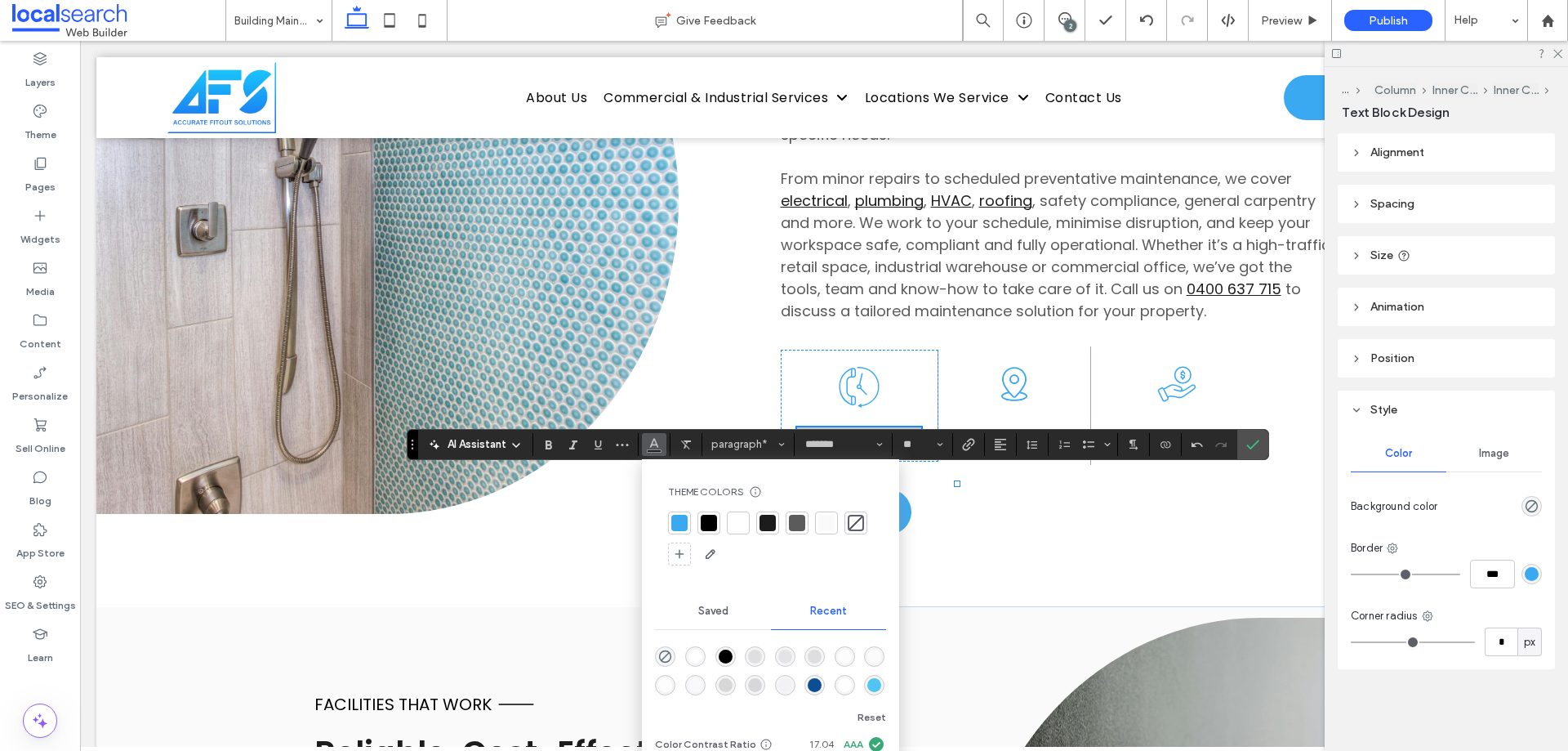 click at bounding box center (768, 523) 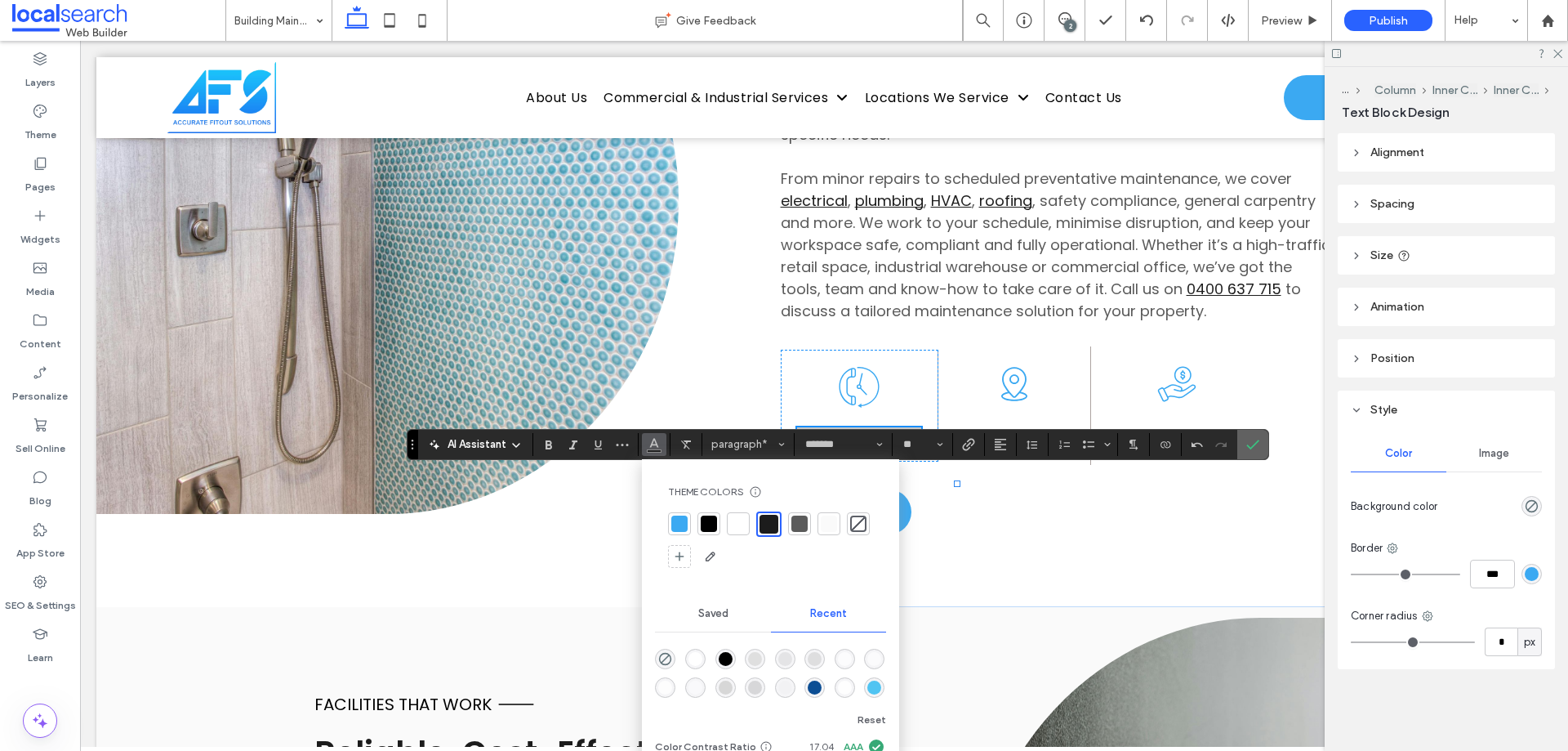 click 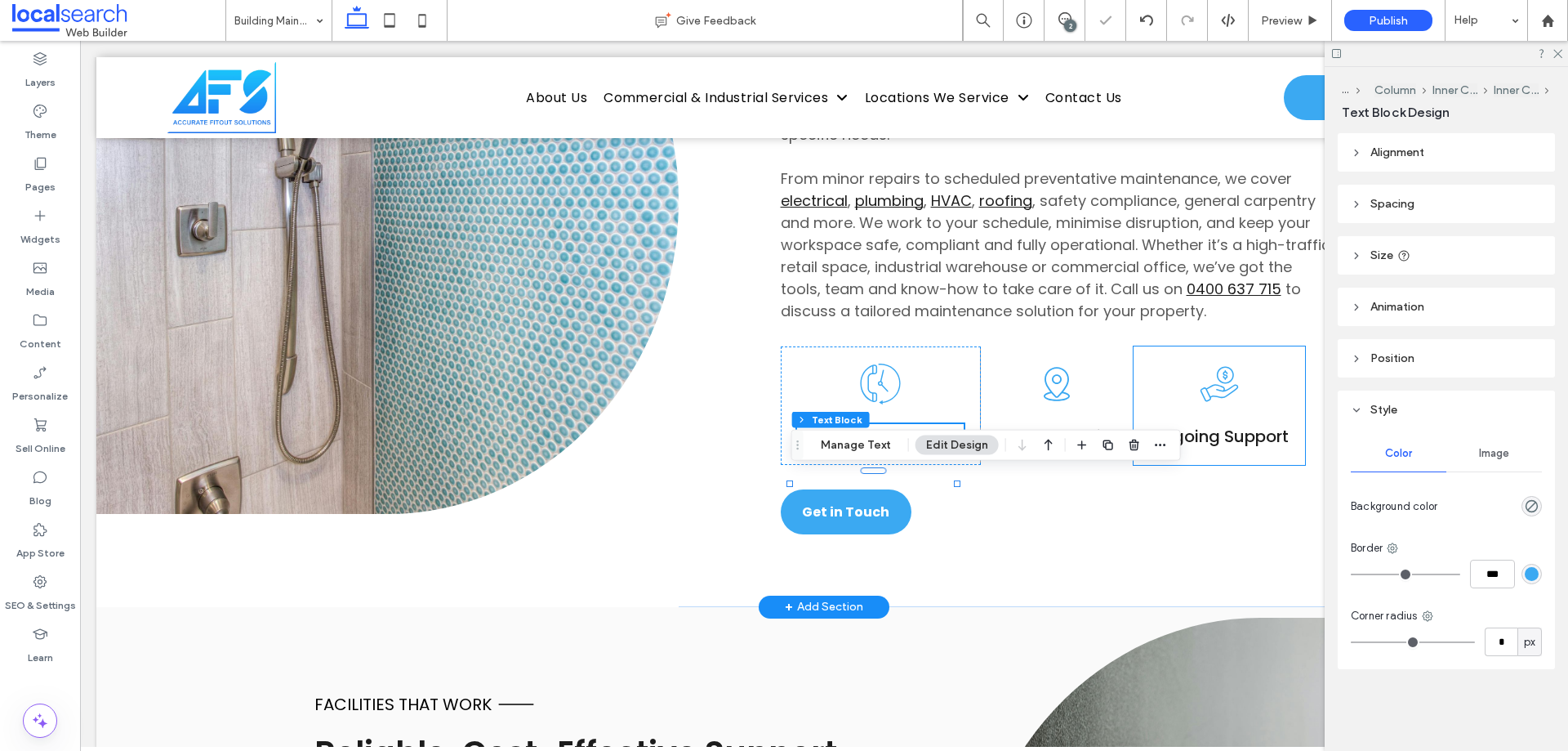 click on "SAfe, Functional Spaces
Wetherill Park Building Maintenance
Unexpected maintenance issues can disrupt operations, damage assets, and compromise safety. At Accurate Fitout Solutions, we provide proactive and responsive building maintenance services across Wetherill Park and surrounding industrial and commercial zones. Our experienced team helps keep facilities running smoothly with fast turnarounds, expert workmanship, and long-term maintenance planning tailored to your site’s specific needs. From minor repairs to scheduled preventative maintenance, we cover
electrical ,
plumbing ,
HVAC ,
roofing , safety compliance, general carpentry and more. We work to your schedule, minimise disruption, and keep your workspace safe, compliant and fully operational. Whether it’s a high-traffic retail space, industrial warehouse or commercial office, we’ve got the tools, team and know-how to take care of it. Call us on
0400 637 715" at bounding box center [1166, 201] 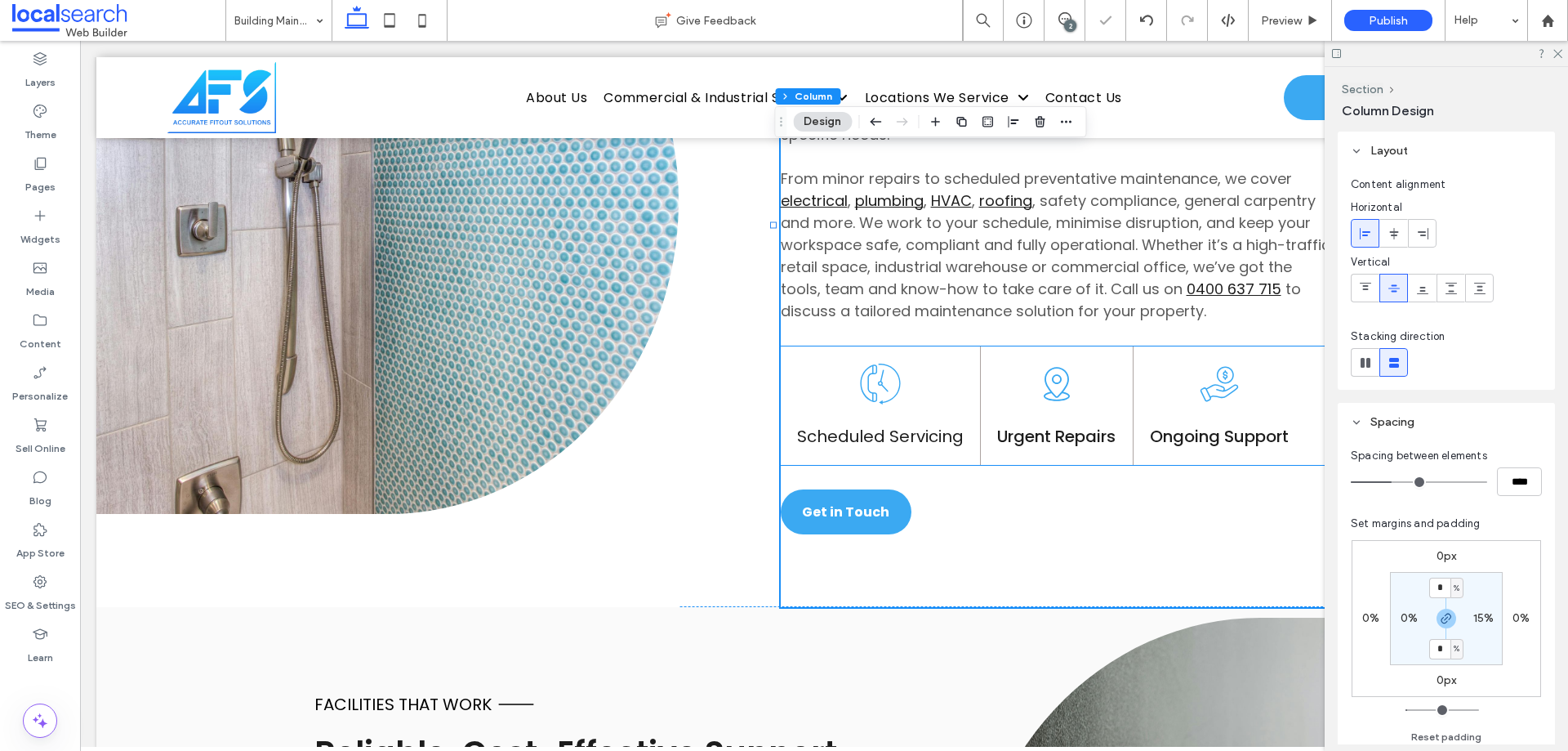 click on "Urgent Repairs" at bounding box center (1056, 436) 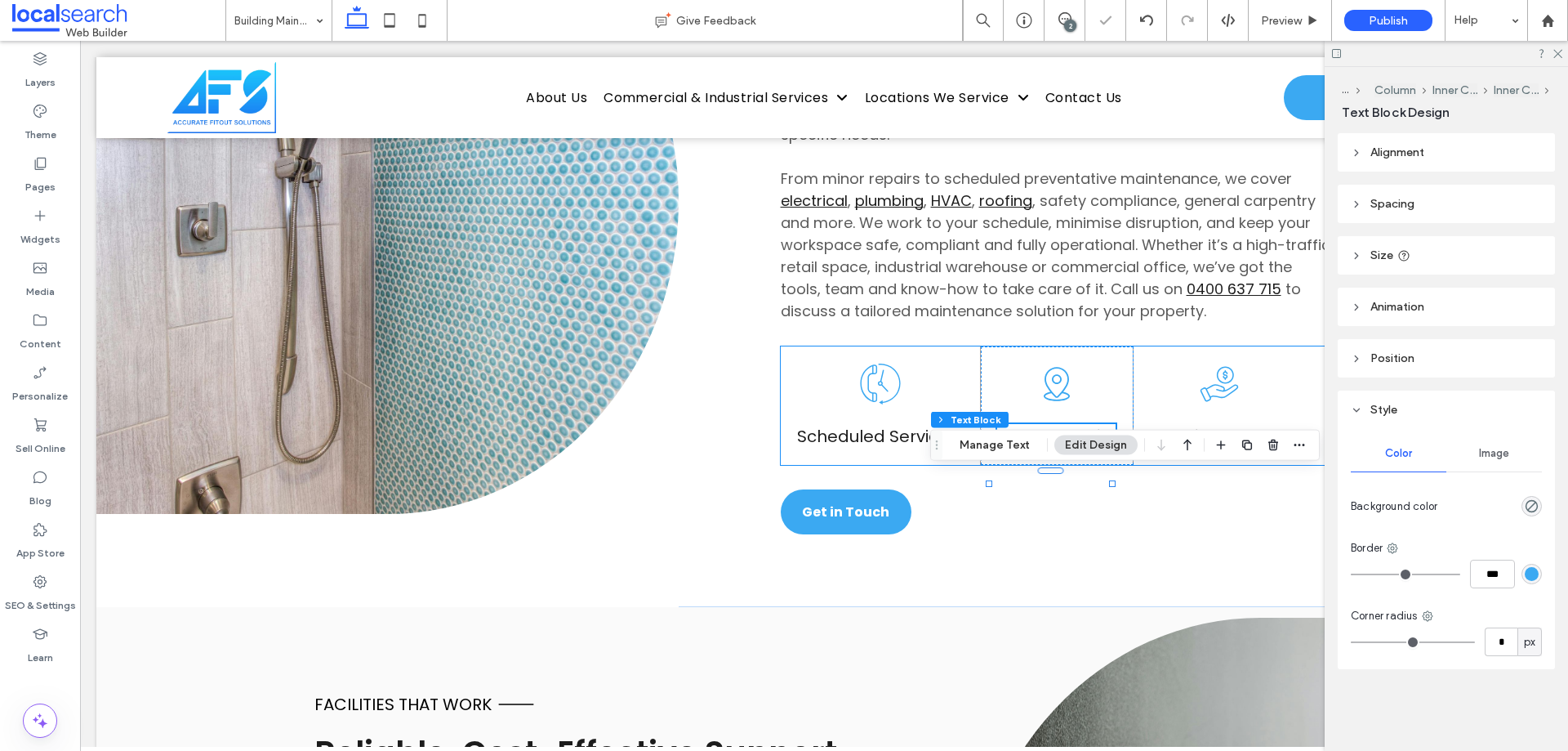 click on "Urgent Repairs" at bounding box center (1056, 436) 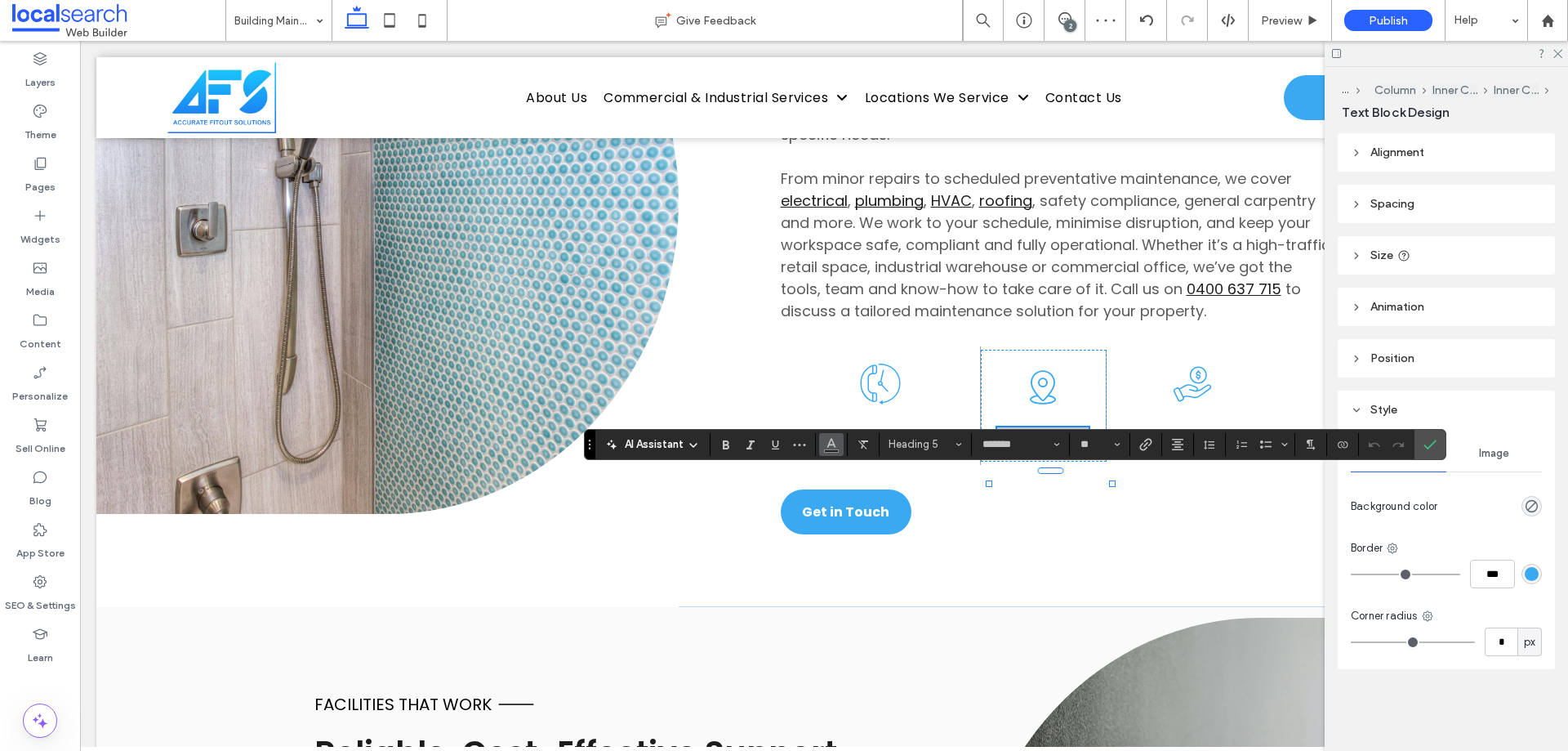 click 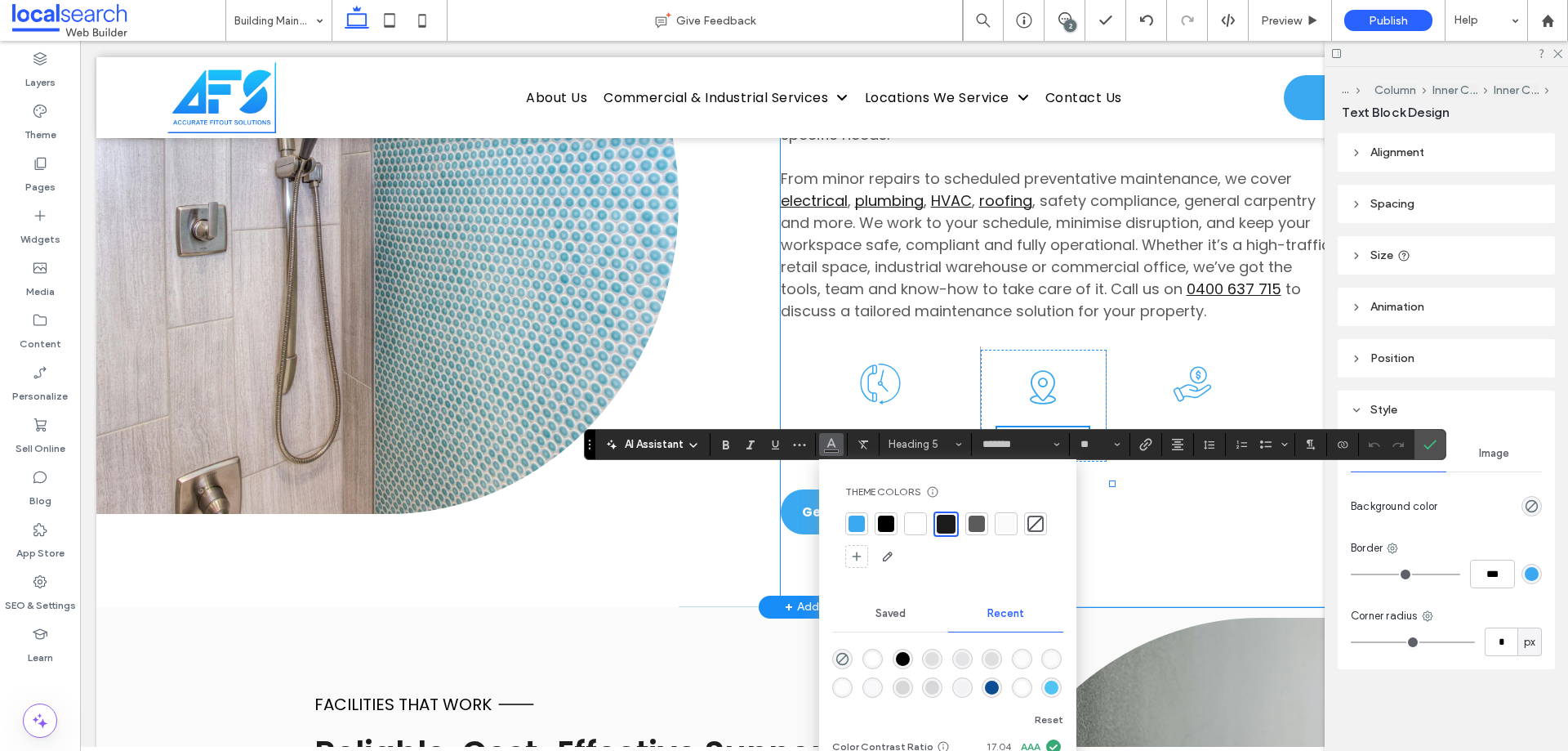 click on "SAfe, Functional Spaces
Wetherill Park Building Maintenance
Unexpected maintenance issues can disrupt operations, damage assets, and compromise safety. At Accurate Fitout Solutions, we provide proactive and responsive building maintenance services across Wetherill Park and surrounding industrial and commercial zones. Our experienced team helps keep facilities running smoothly with fast turnarounds, expert workmanship, and long-term maintenance planning tailored to your site’s specific needs. From minor repairs to scheduled preventative maintenance, we cover
electrical ,
plumbing ,
HVAC ,
roofing , safety compliance, general carpentry and more. We work to your schedule, minimise disruption, and keep your workspace safe, compliant and fully operational. Whether it’s a high-traffic retail space, industrial warehouse or commercial office, we’ve got the tools, team and know-how to take care of it. Call us on
0400 637 715" at bounding box center [1166, 201] 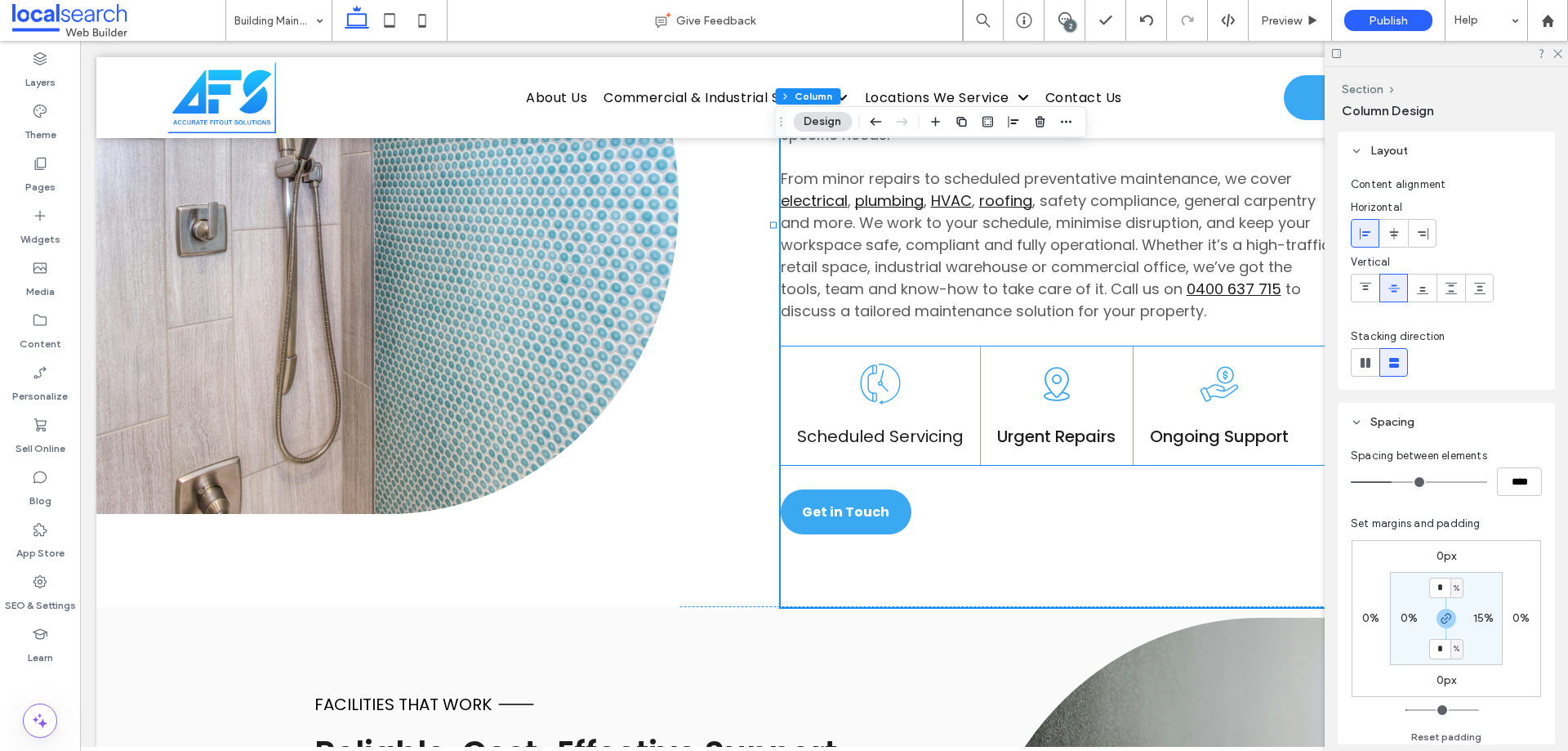 click on "Scheduled Servicing" at bounding box center (880, 436) 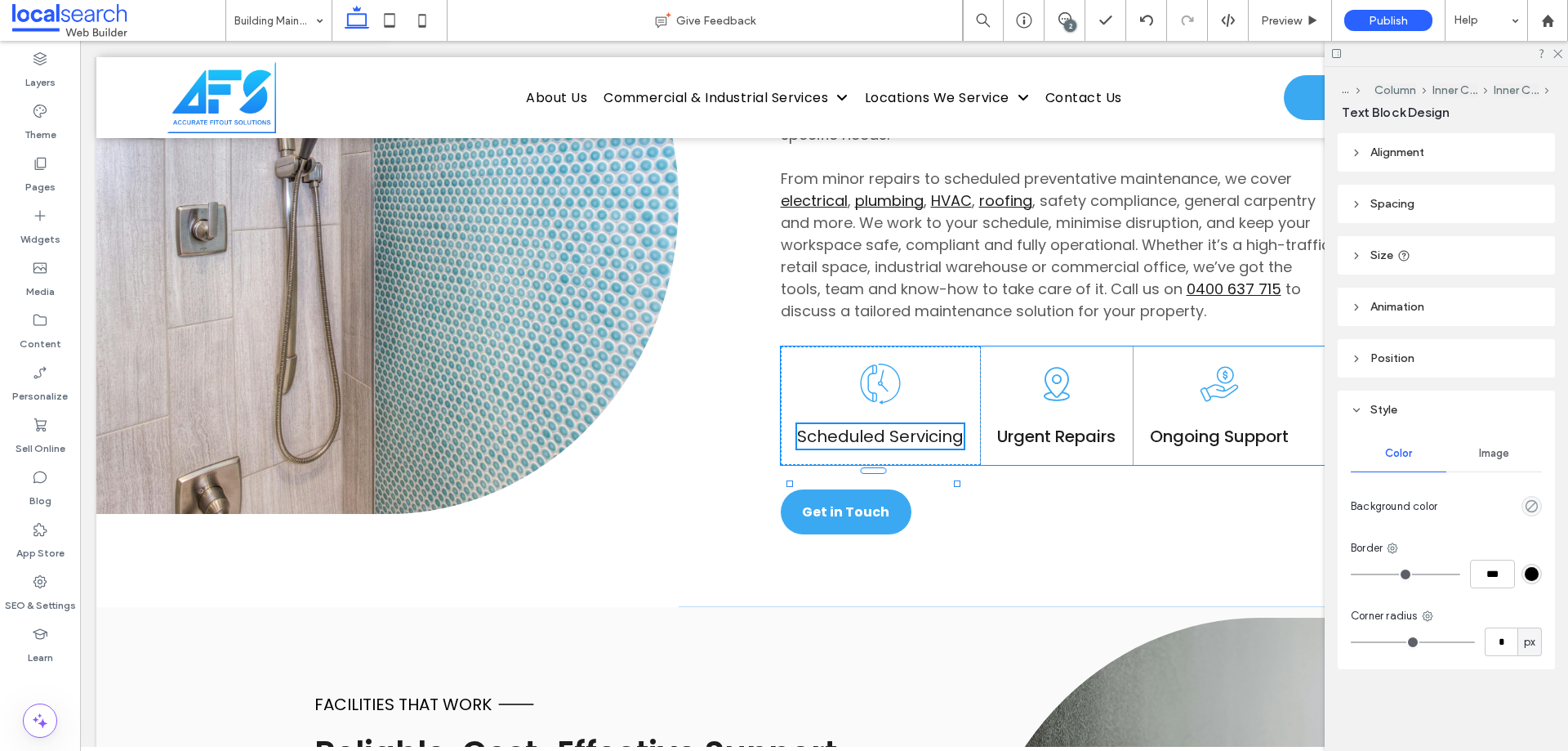 click on "Scheduled Servicing" at bounding box center (880, 436) 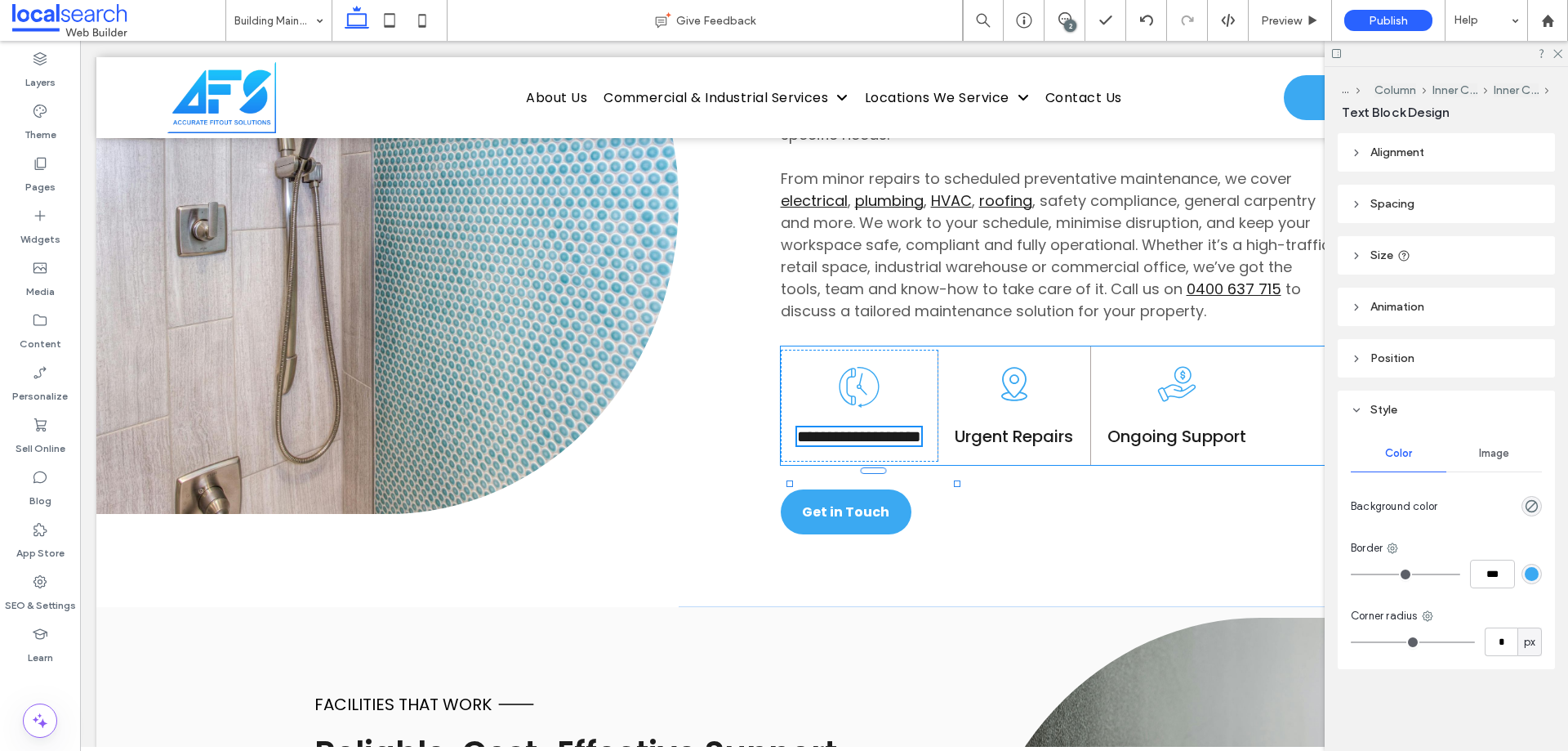 type on "*******" 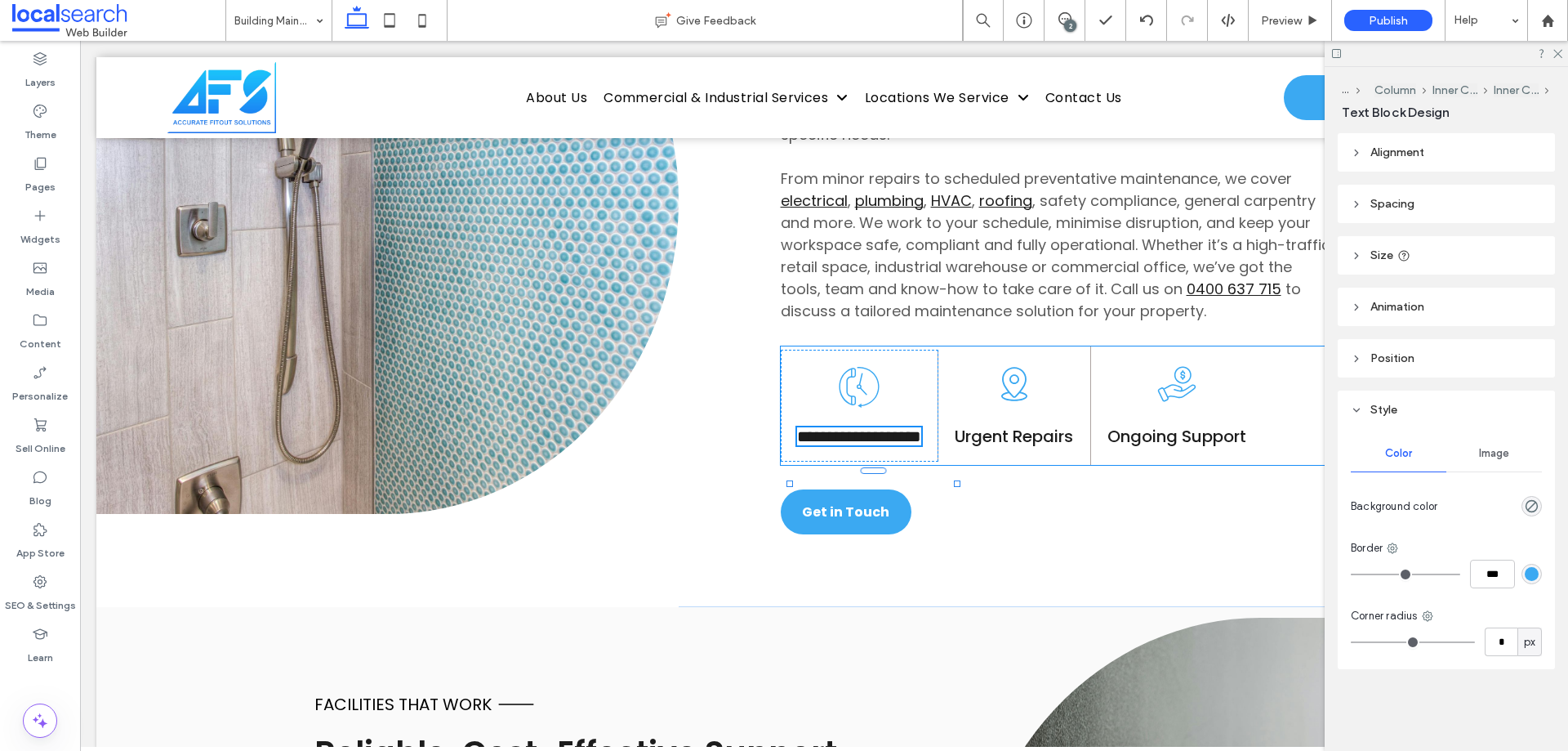 type on "**" 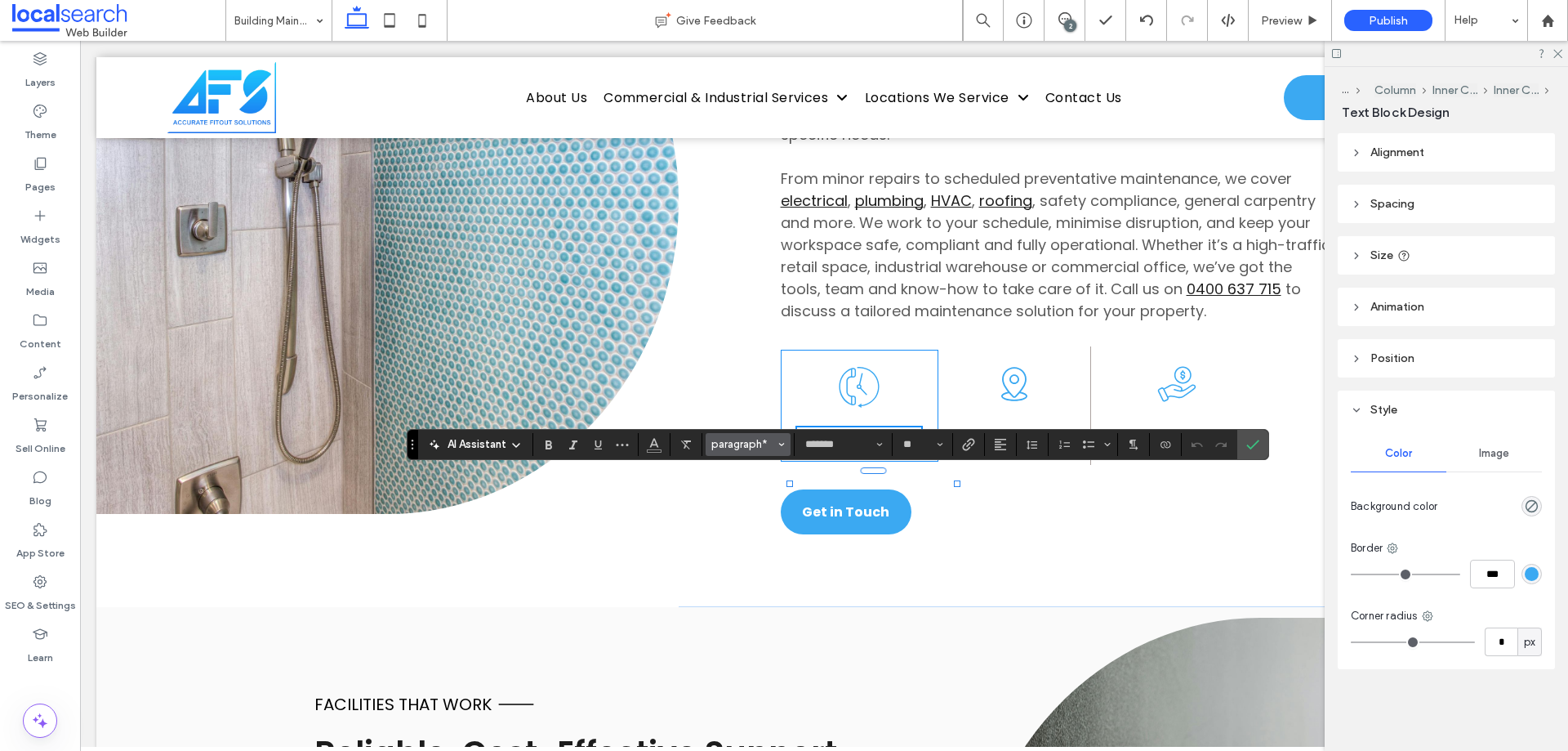click on "paragraph*" at bounding box center [743, 444] 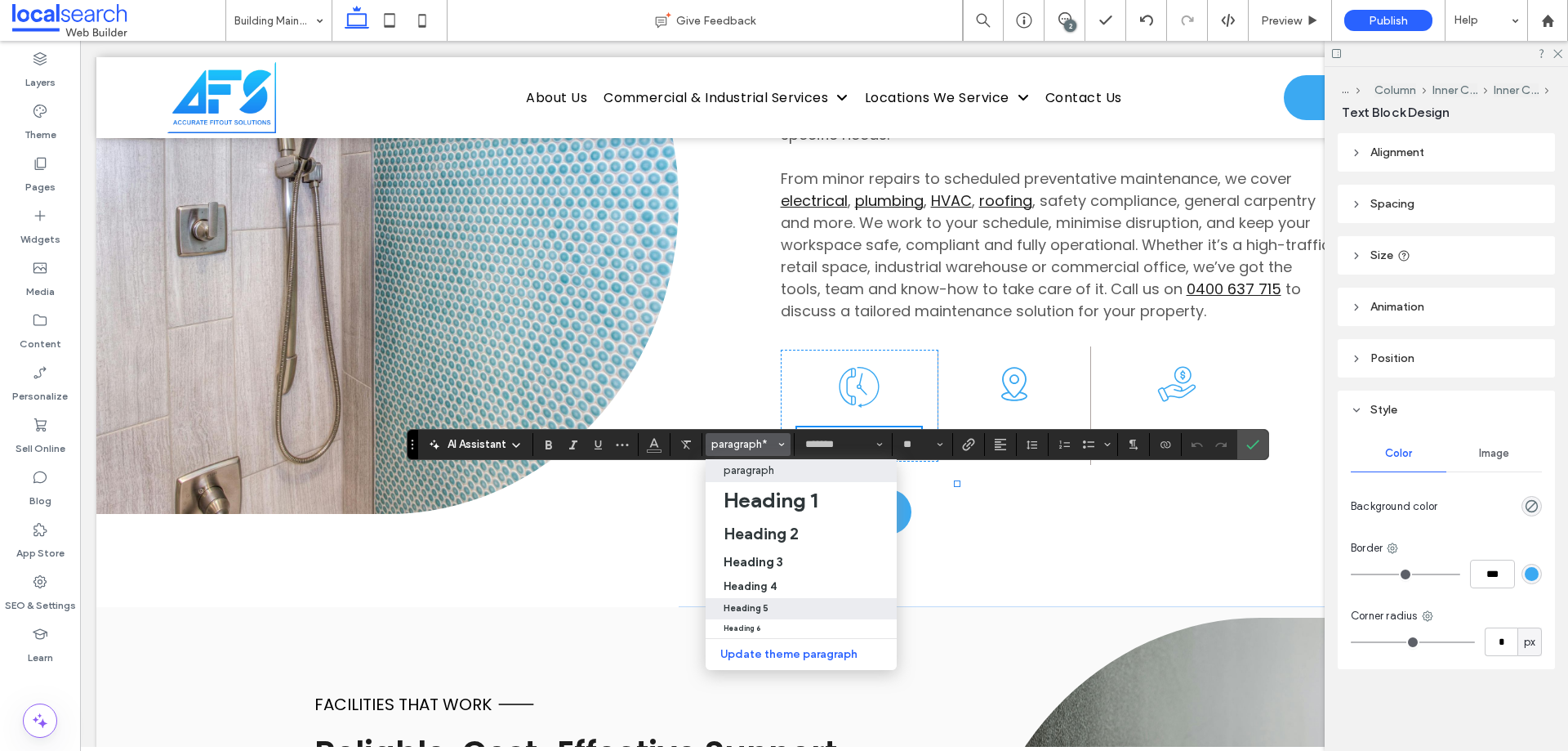 click on "Heading 5" at bounding box center [801, 608] 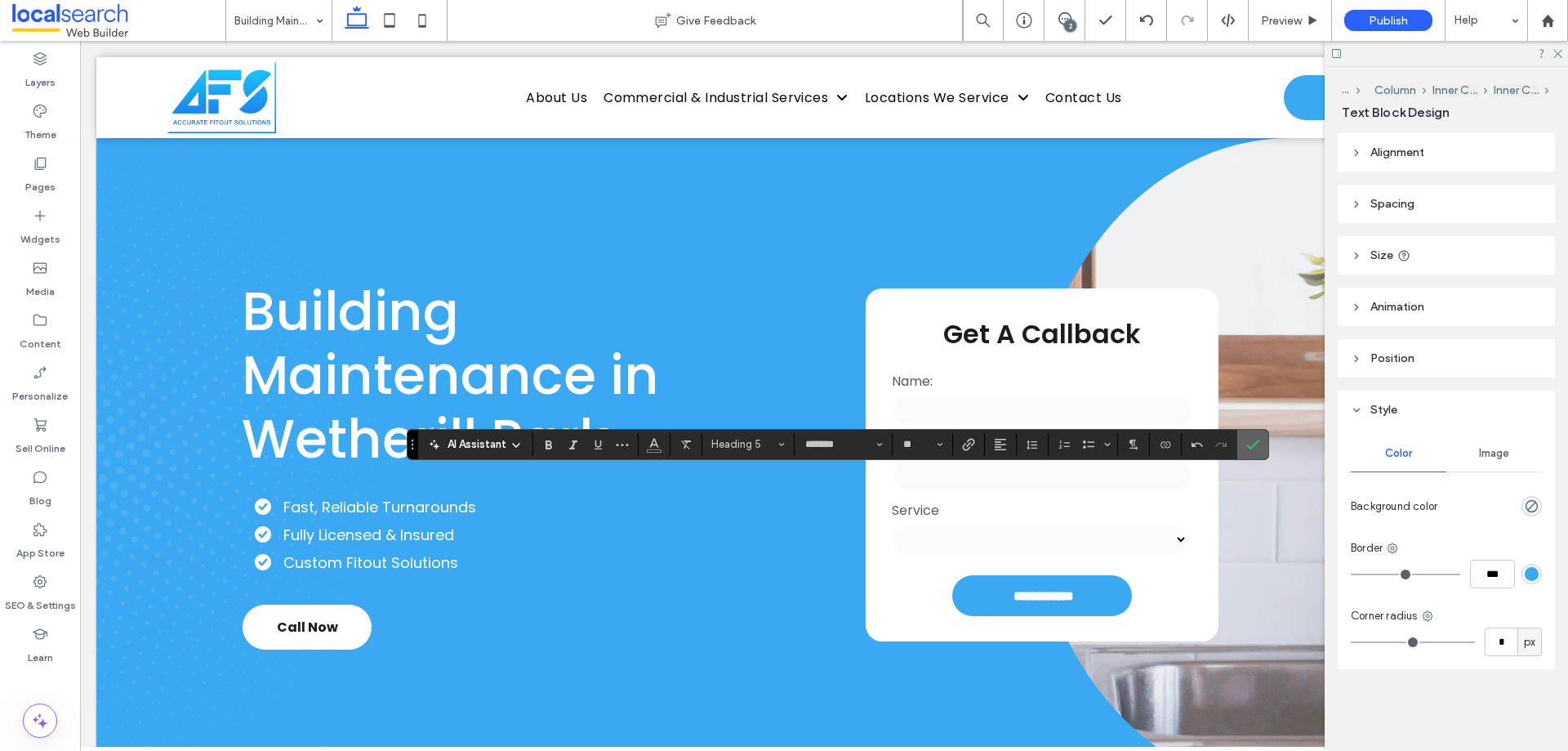 scroll, scrollTop: 996, scrollLeft: 0, axis: vertical 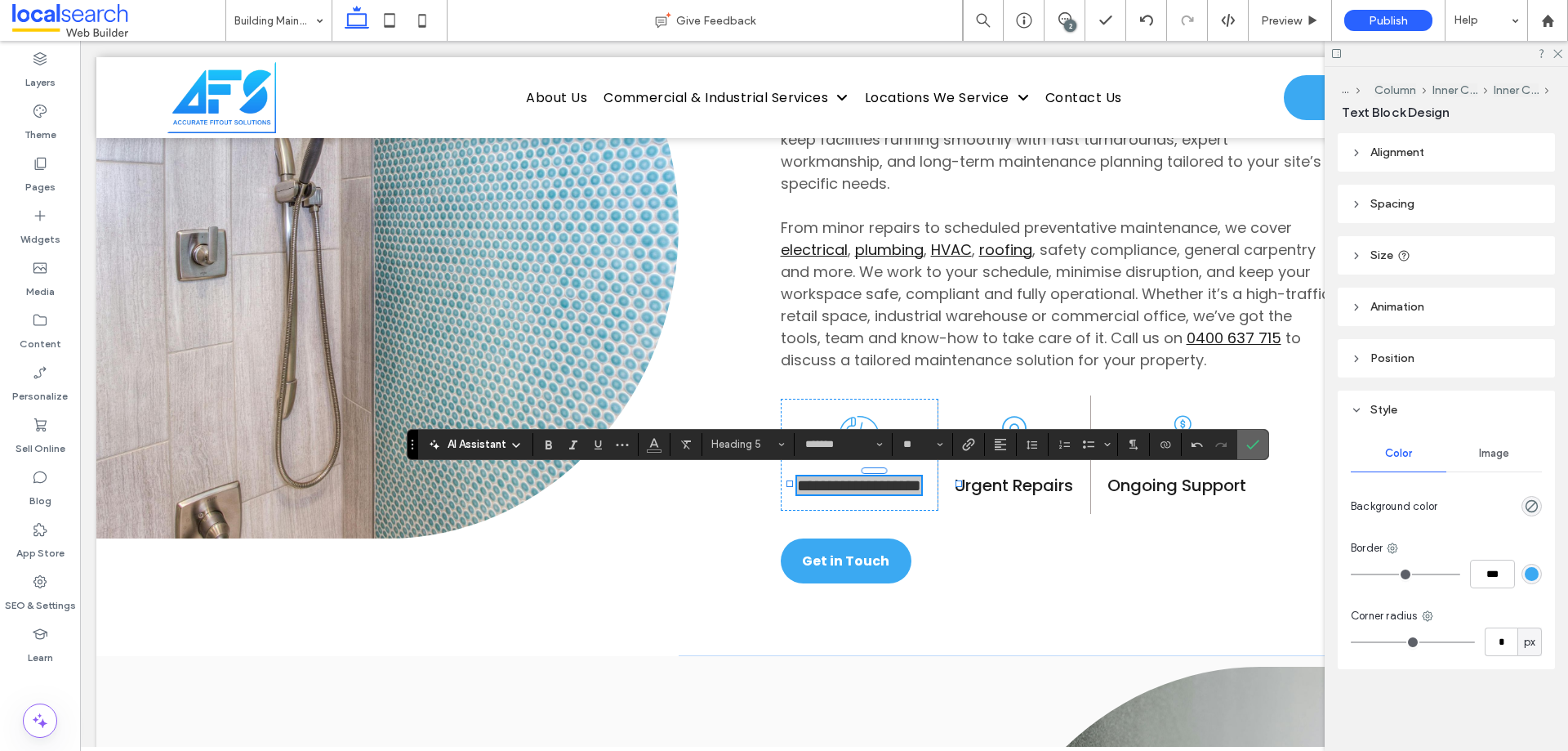 drag, startPoint x: 1254, startPoint y: 449, endPoint x: 1160, endPoint y: 426, distance: 96.77293 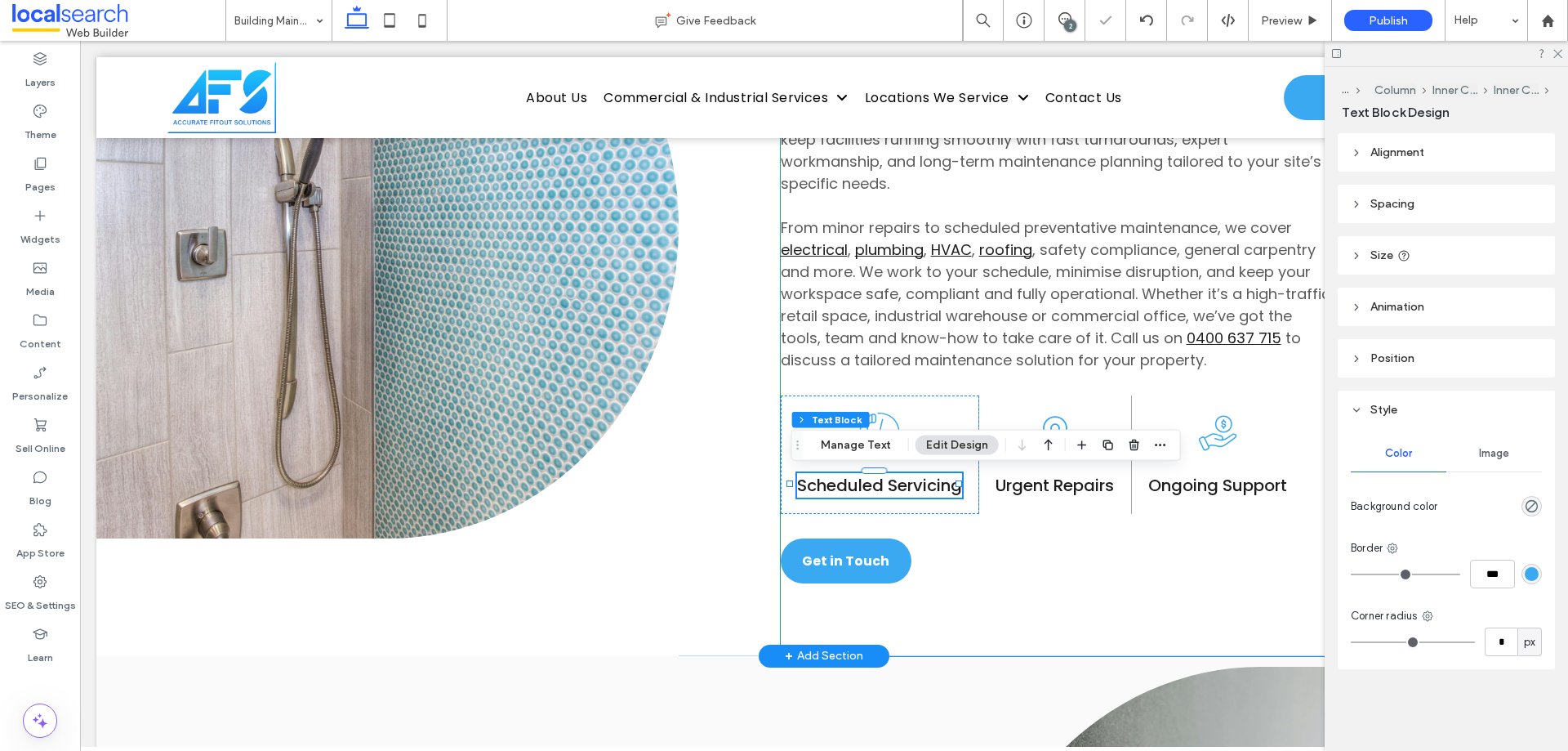 click on "SAfe, Functional Spaces
Wetherill Park Building Maintenance
Unexpected maintenance issues can disrupt operations, damage assets, and compromise safety. At Accurate Fitout Solutions, we provide proactive and responsive building maintenance services across Wetherill Park and surrounding industrial and commercial zones. Our experienced team helps keep facilities running smoothly with fast turnarounds, expert workmanship, and long-term maintenance planning tailored to your site’s specific needs. From minor repairs to scheduled preventative maintenance, we cover
electrical ,
plumbing ,
HVAC ,
roofing , safety compliance, general carpentry and more. We work to your schedule, minimise disruption, and keep your workspace safe, compliant and fully operational. Whether it’s a high-traffic retail space, industrial warehouse or commercial office, we’ve got the tools, team and know-how to take care of it. Call us on
[PHONE]" at bounding box center (1166, 226) 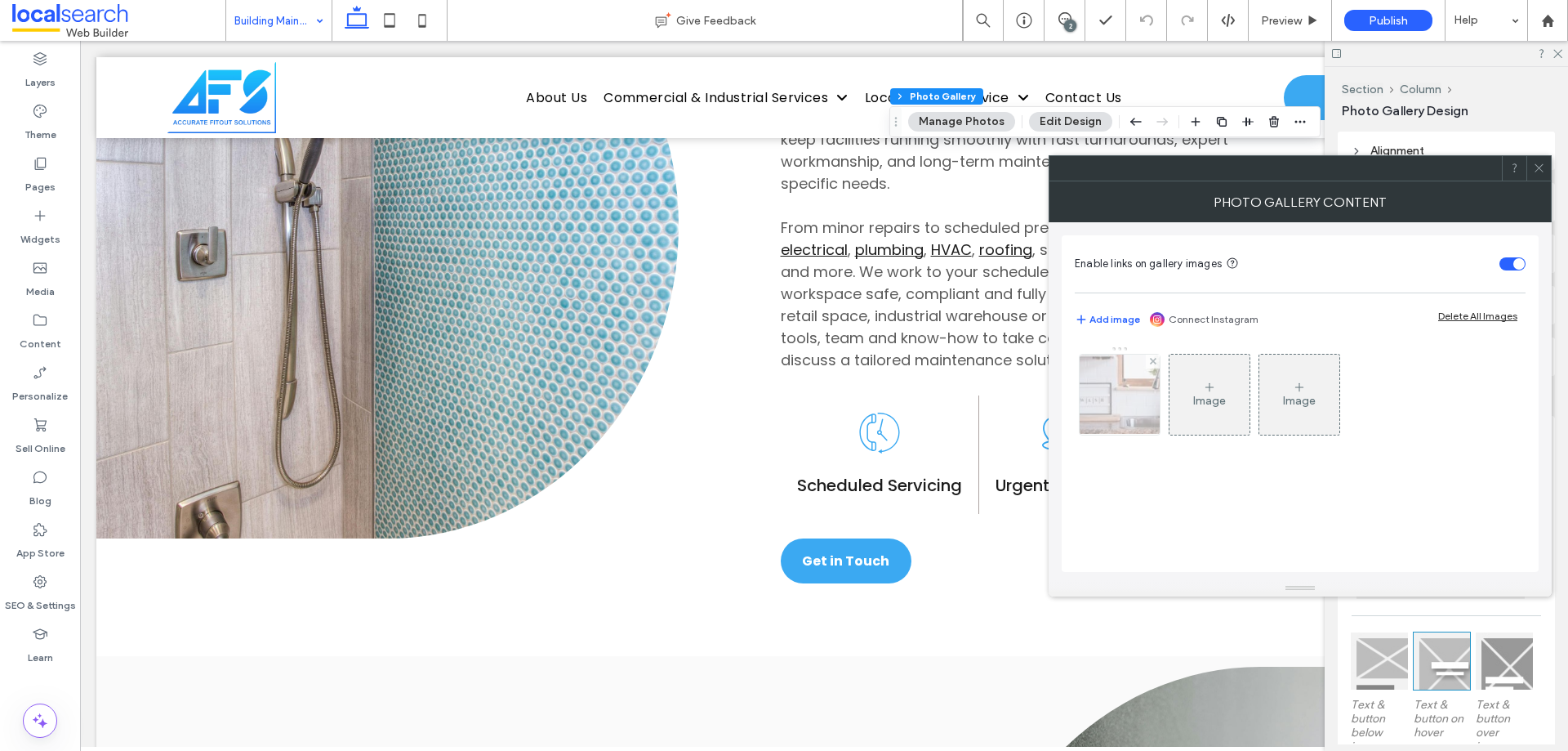 click at bounding box center [1120, 395] 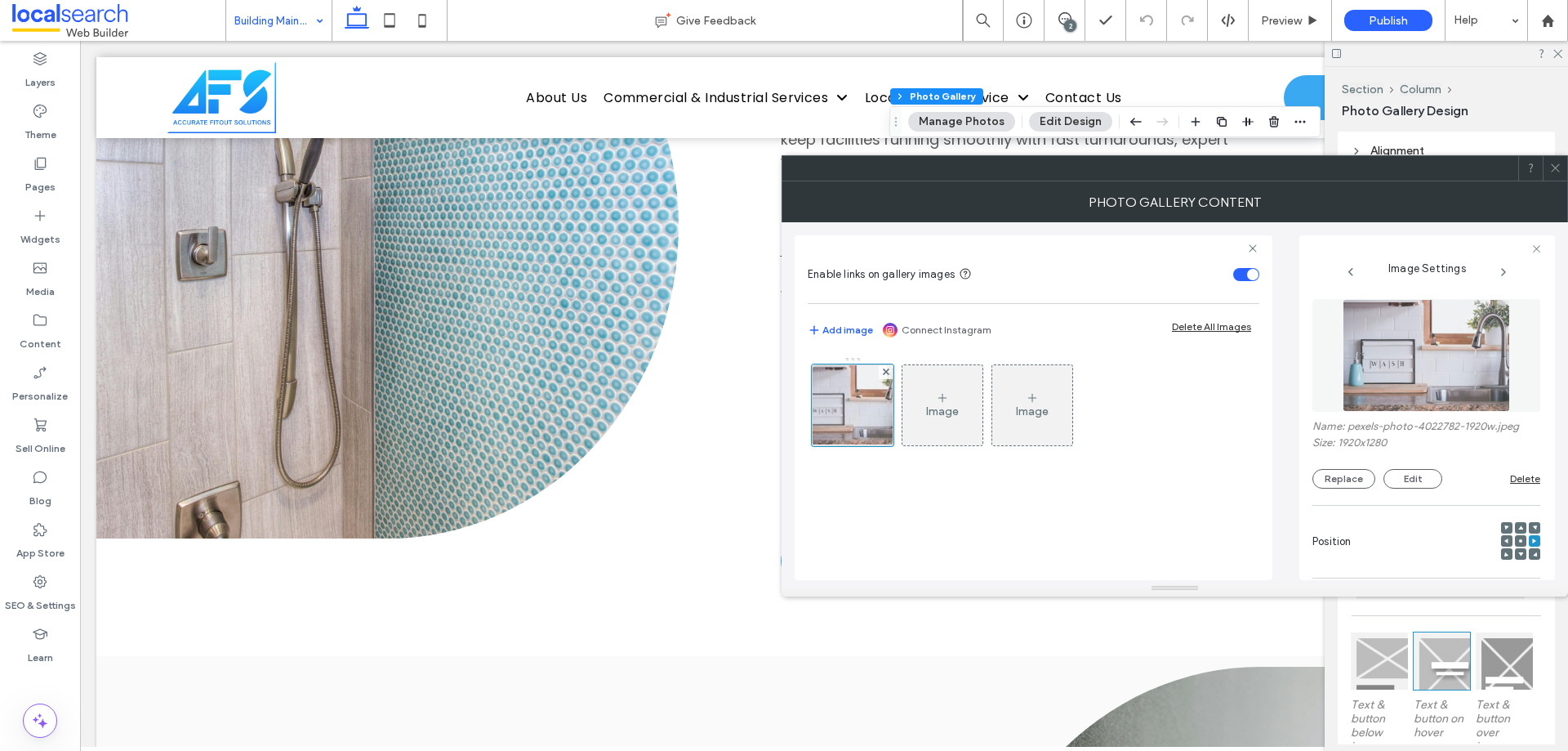 scroll, scrollTop: 467, scrollLeft: 0, axis: vertical 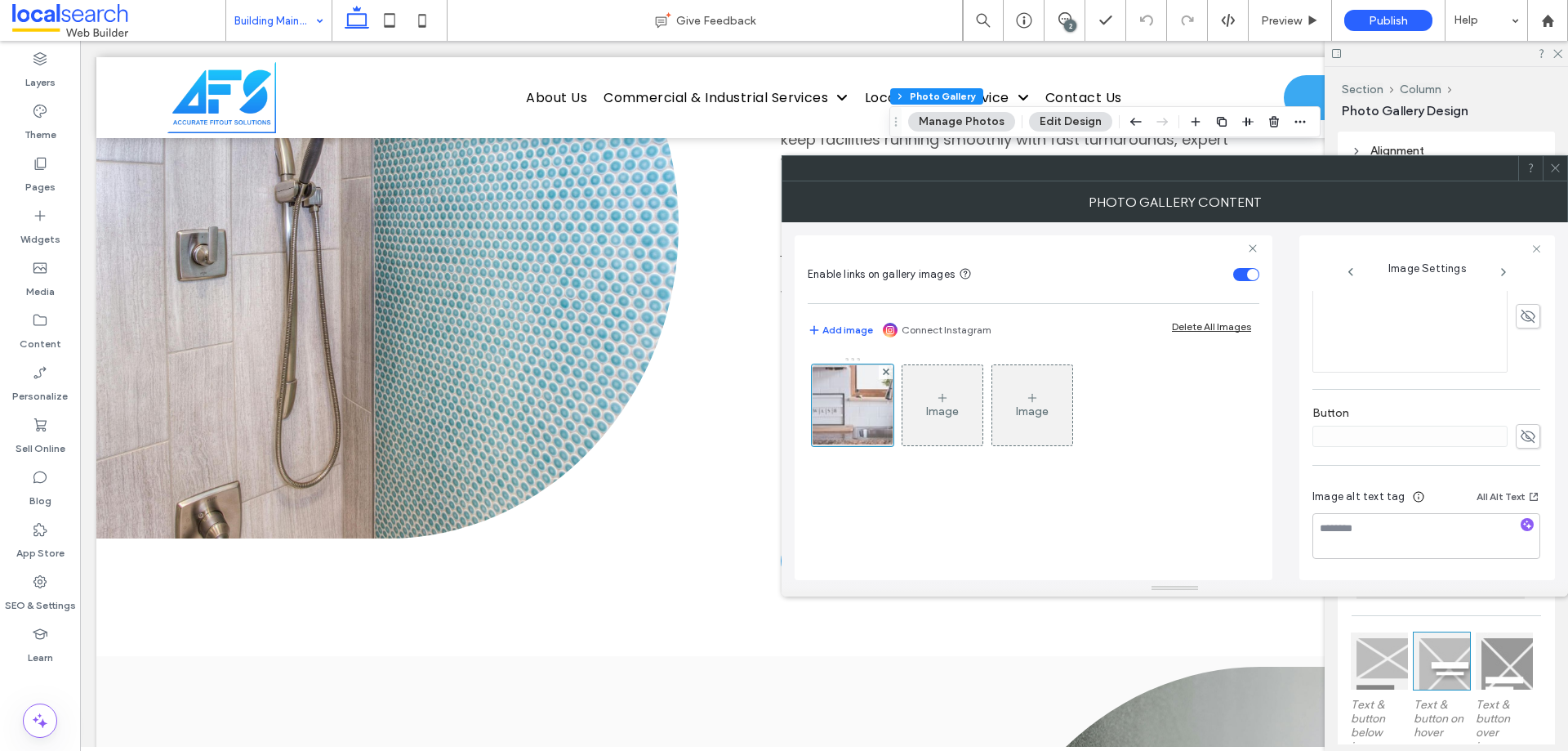 click at bounding box center (1555, 168) 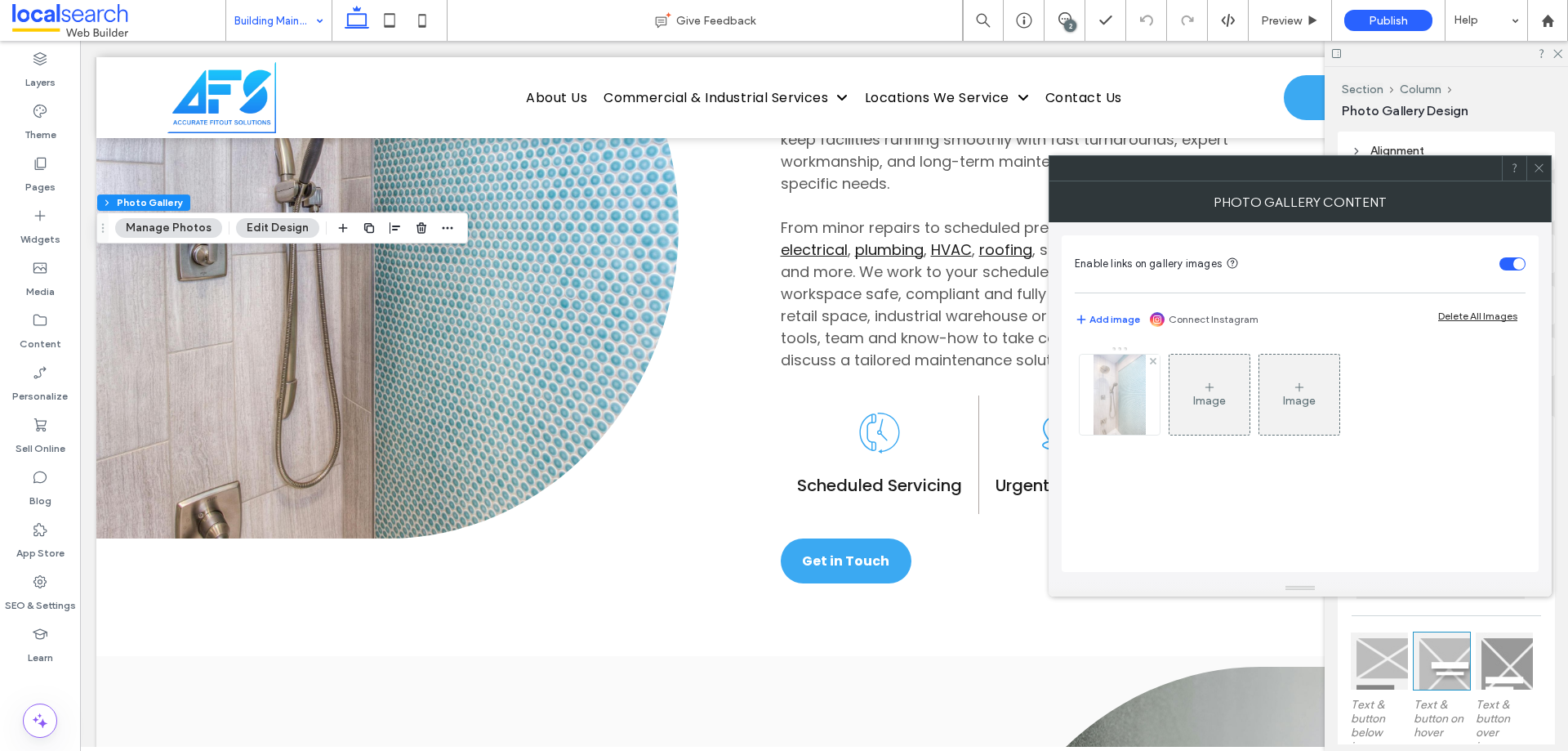 click at bounding box center (1120, 395) 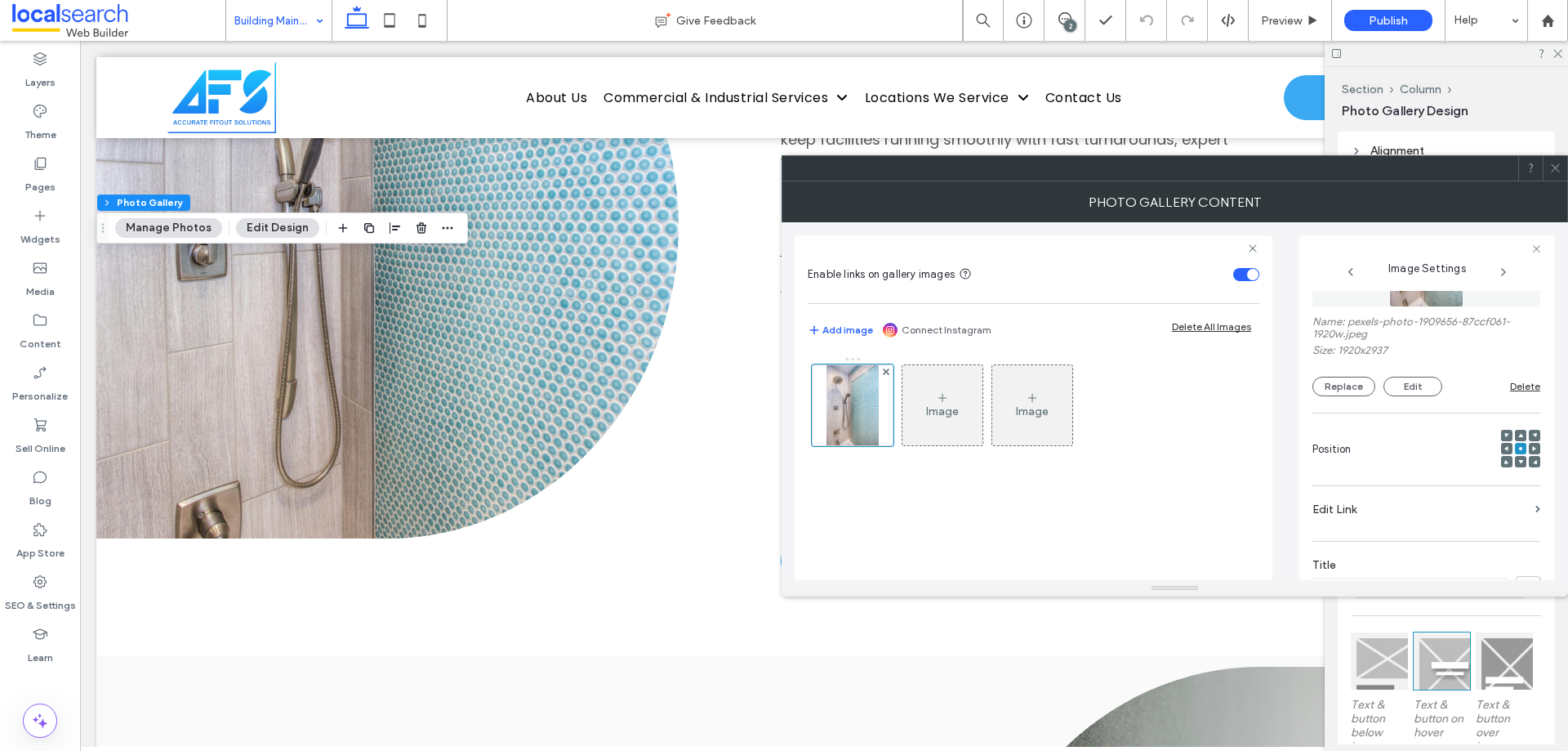 scroll, scrollTop: 479, scrollLeft: 0, axis: vertical 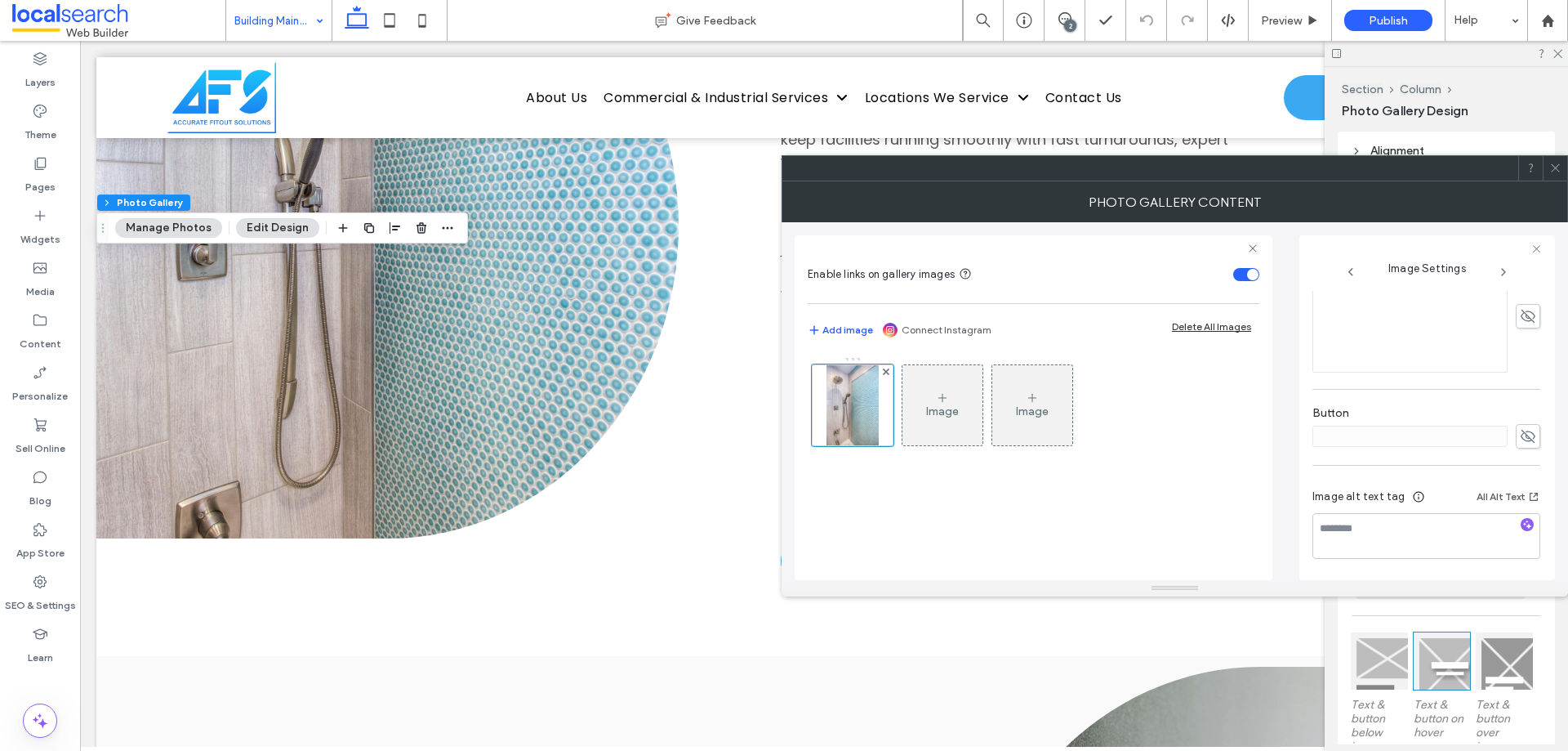 click at bounding box center [1555, 168] 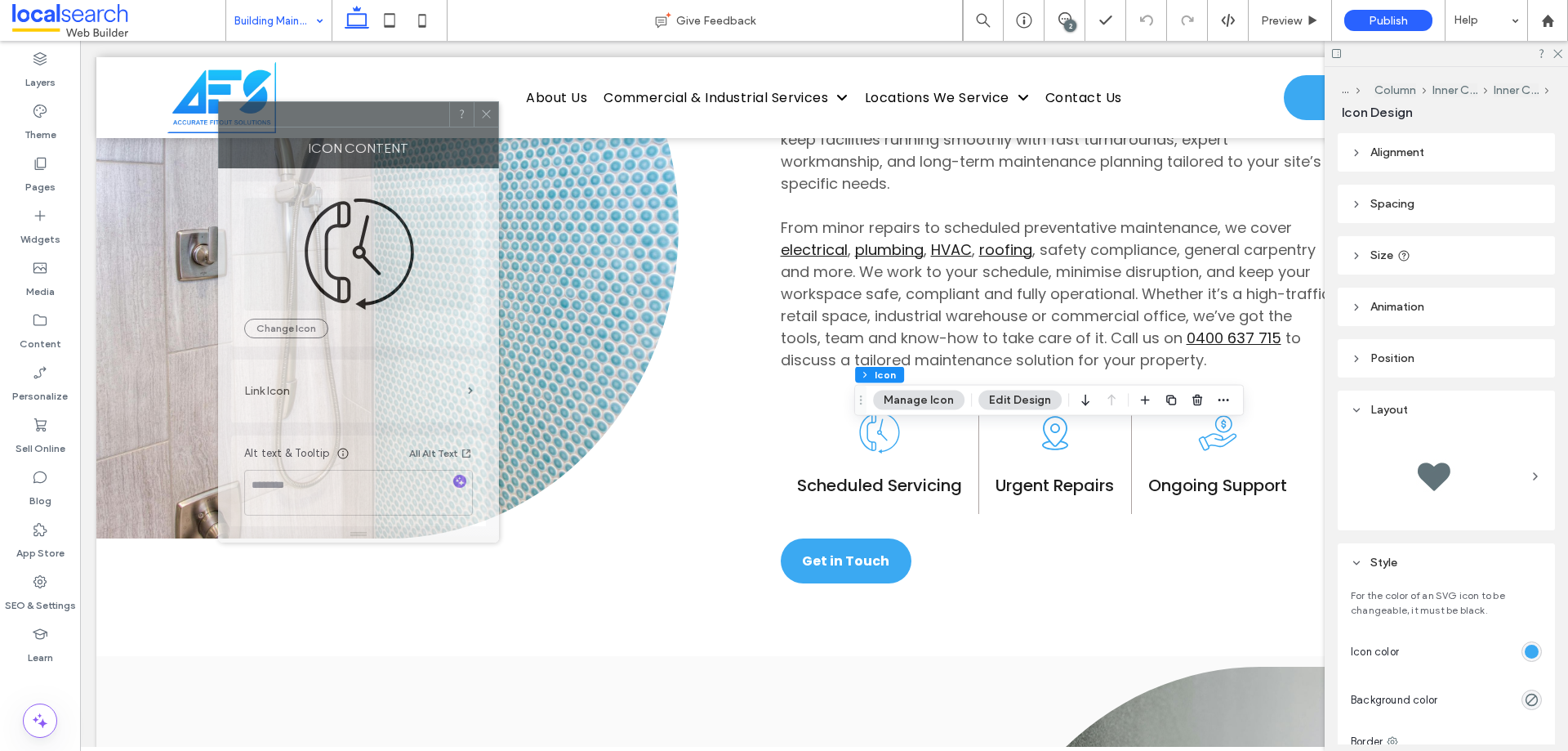 drag, startPoint x: 1401, startPoint y: 176, endPoint x: 349, endPoint y: 122, distance: 1053.385 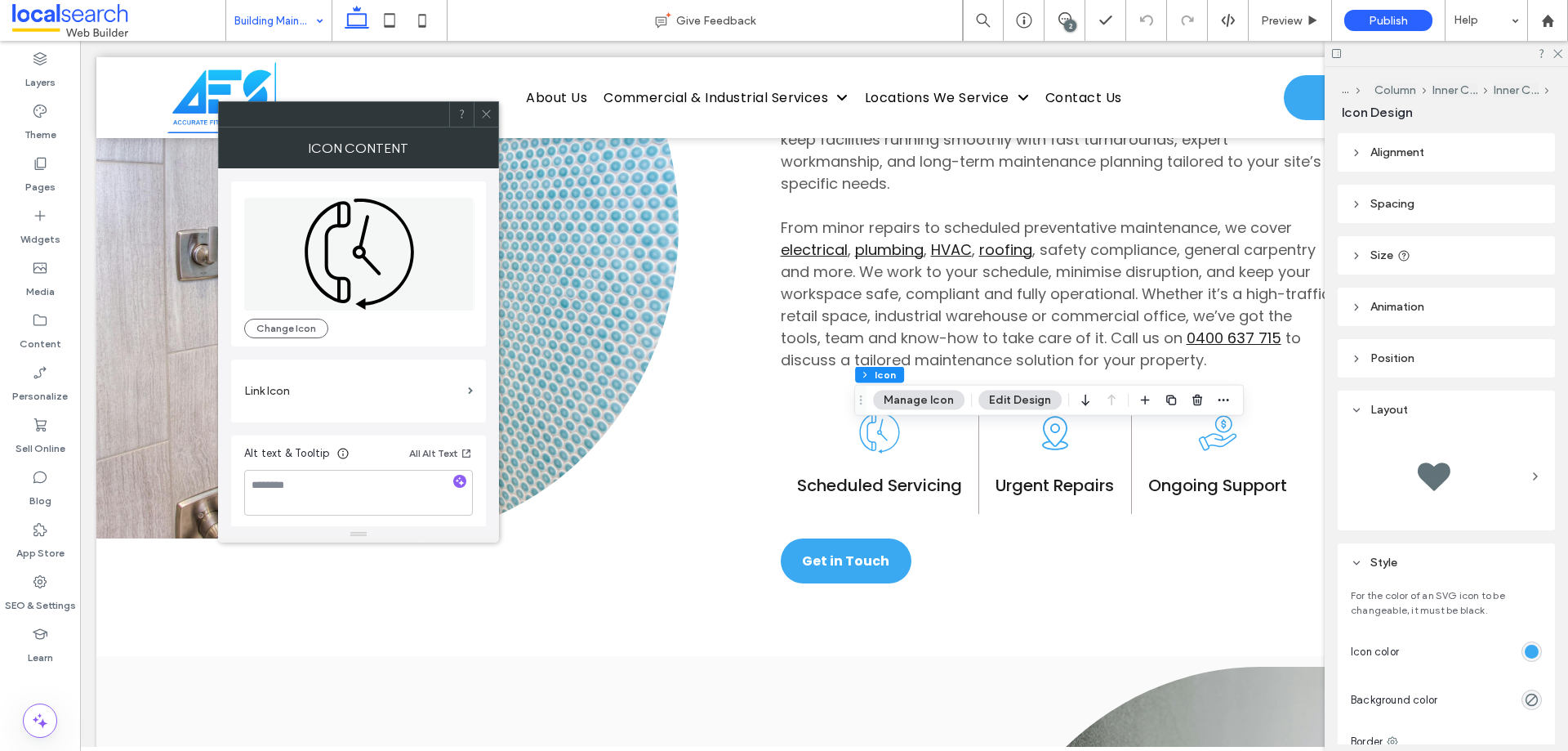 click 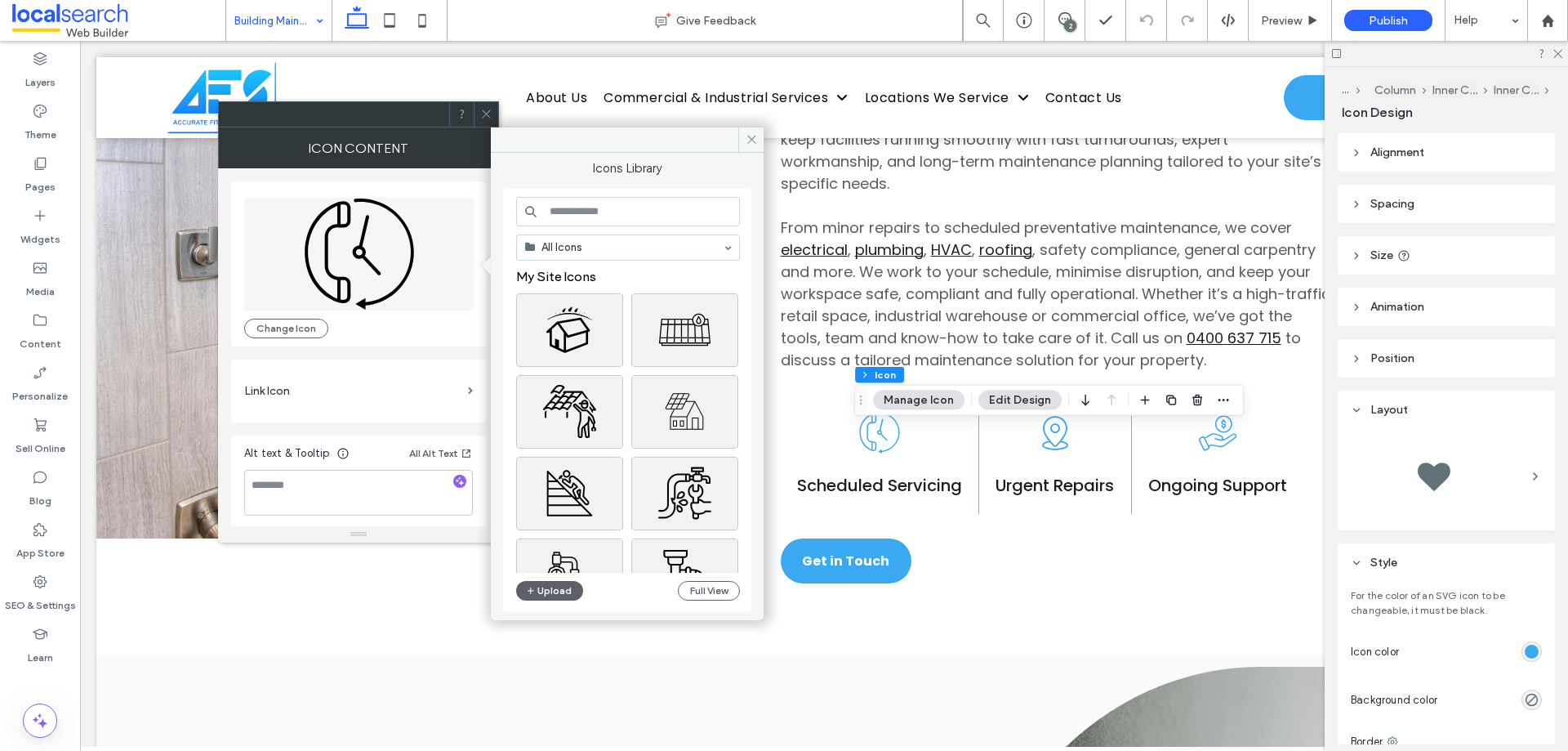 click at bounding box center (628, 212) 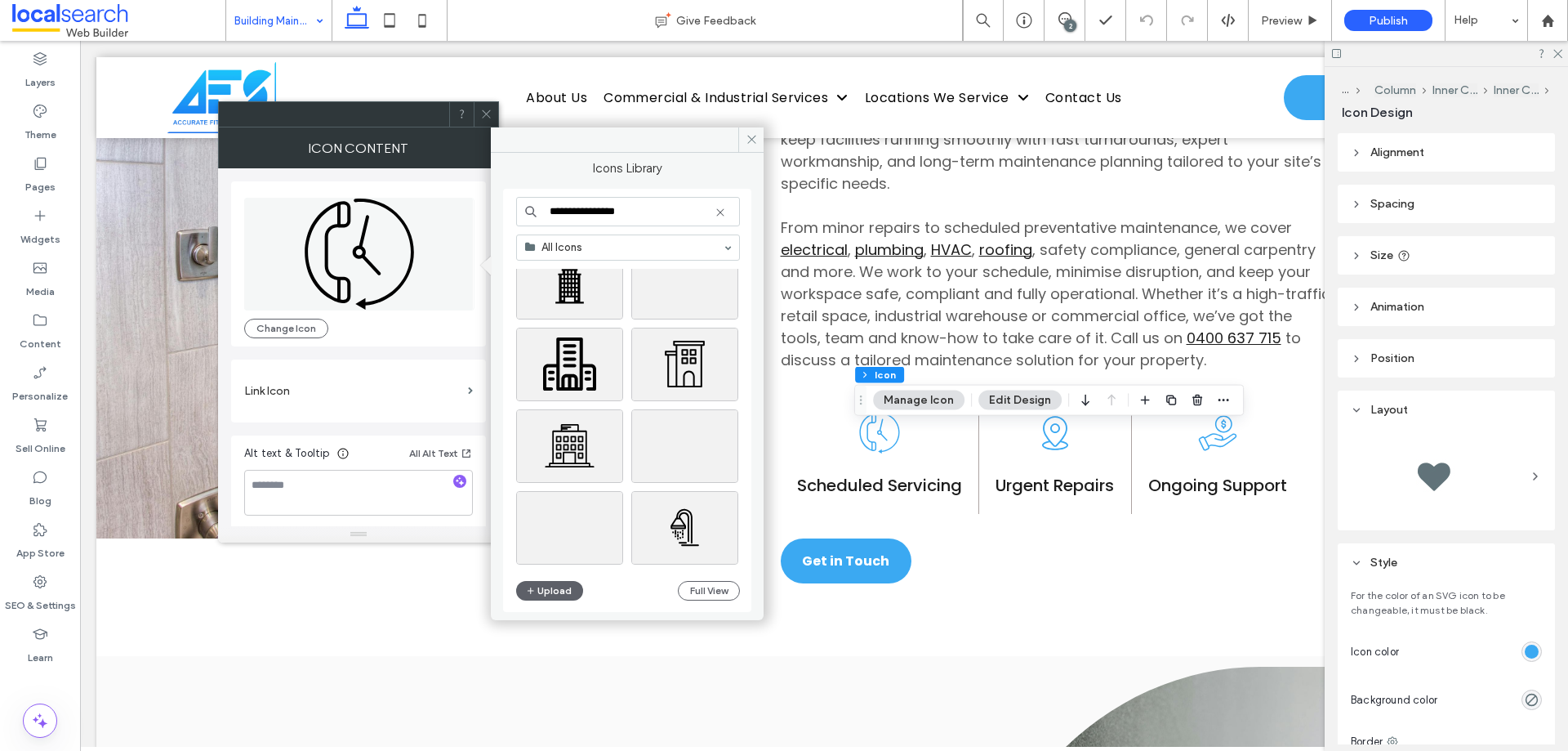scroll, scrollTop: 619, scrollLeft: 0, axis: vertical 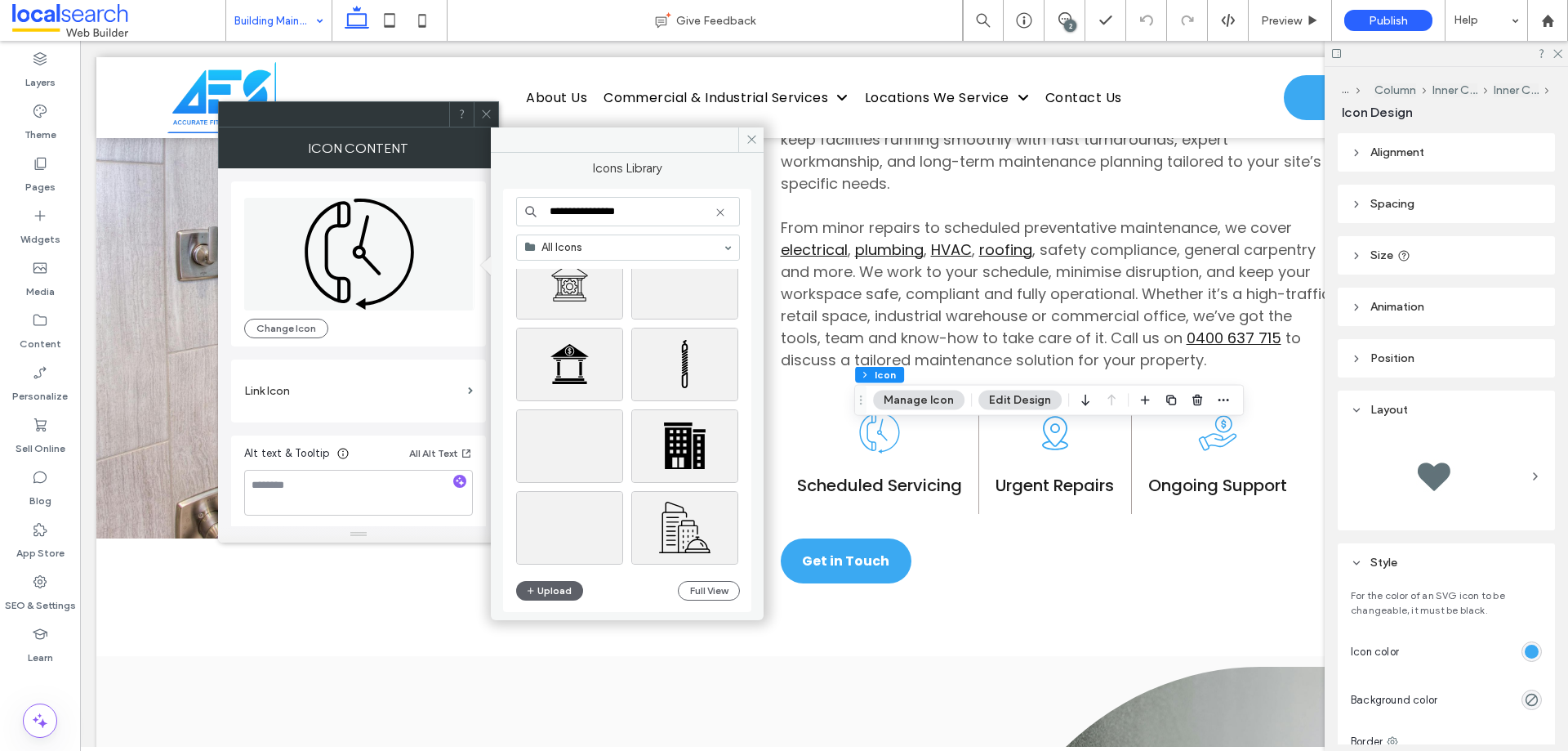 drag, startPoint x: 644, startPoint y: 208, endPoint x: 593, endPoint y: 208, distance: 51 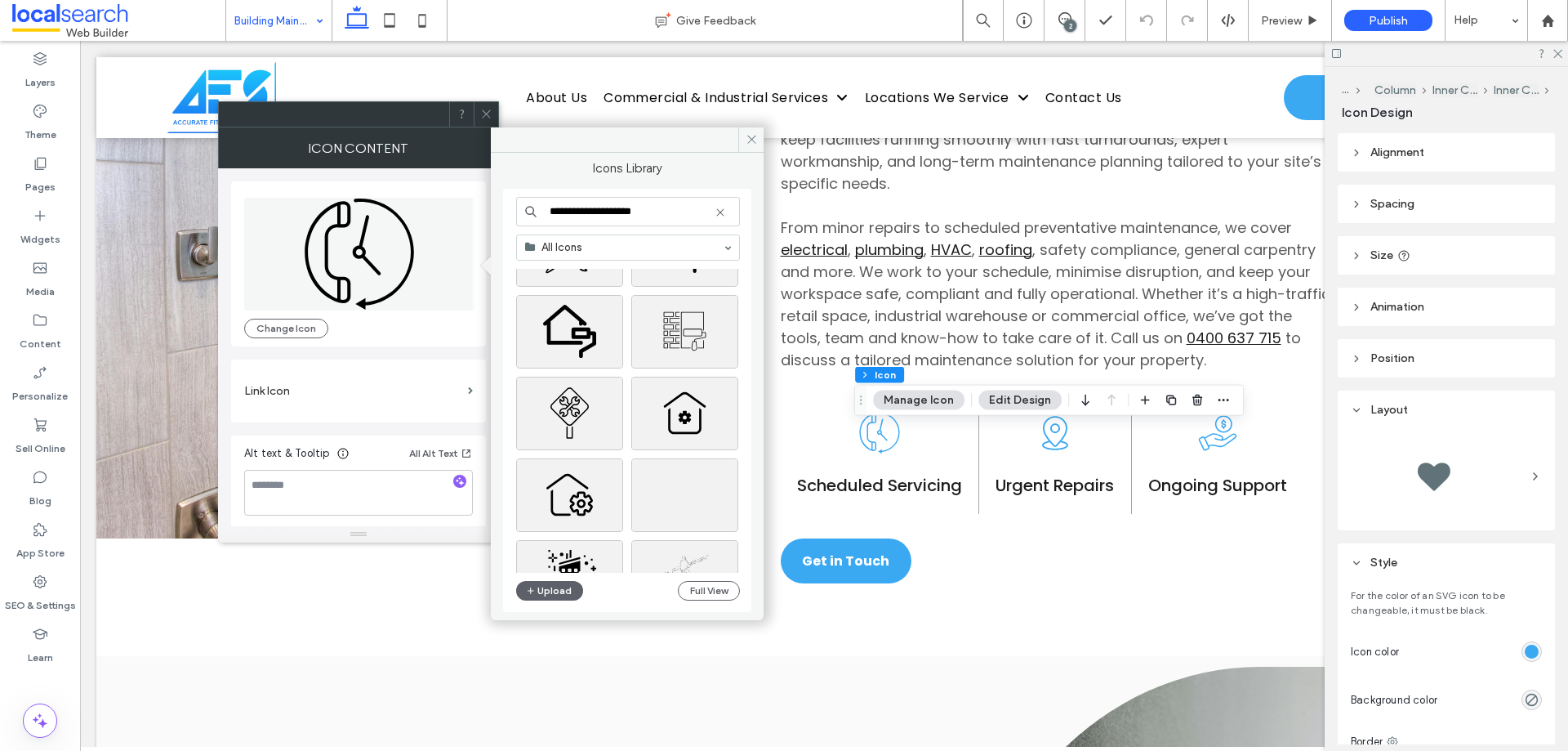 scroll, scrollTop: 0, scrollLeft: 0, axis: both 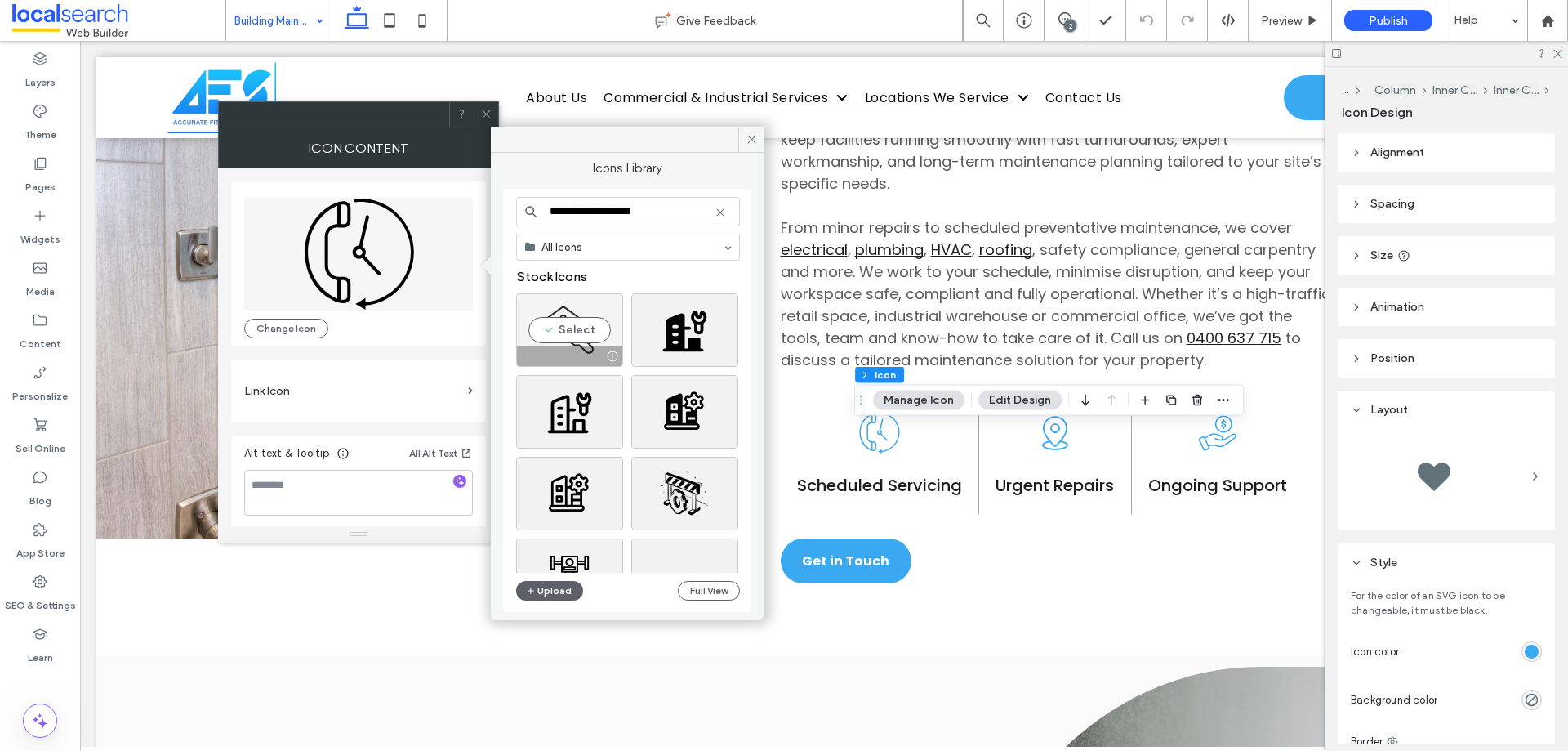 type on "**********" 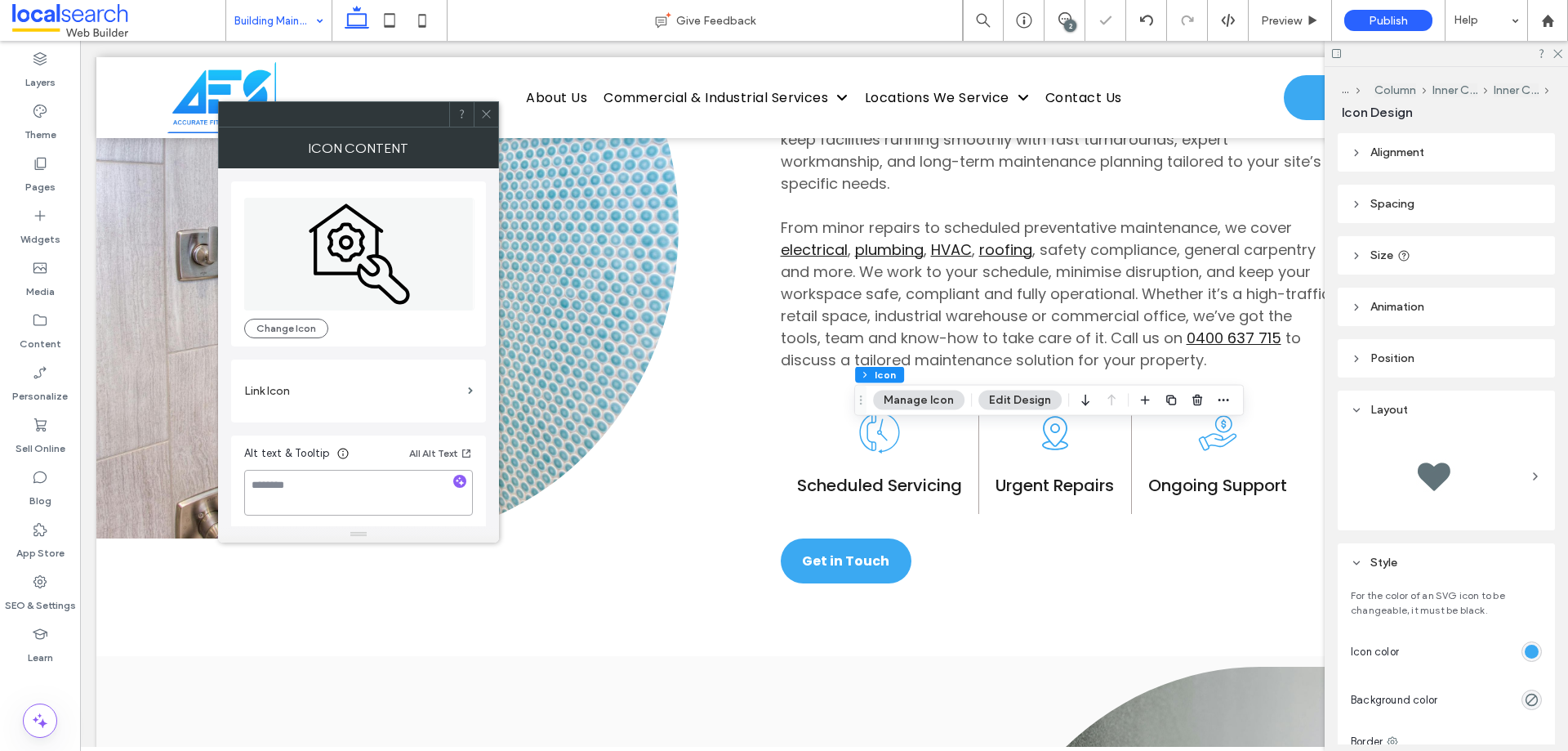 click at bounding box center [359, 493] 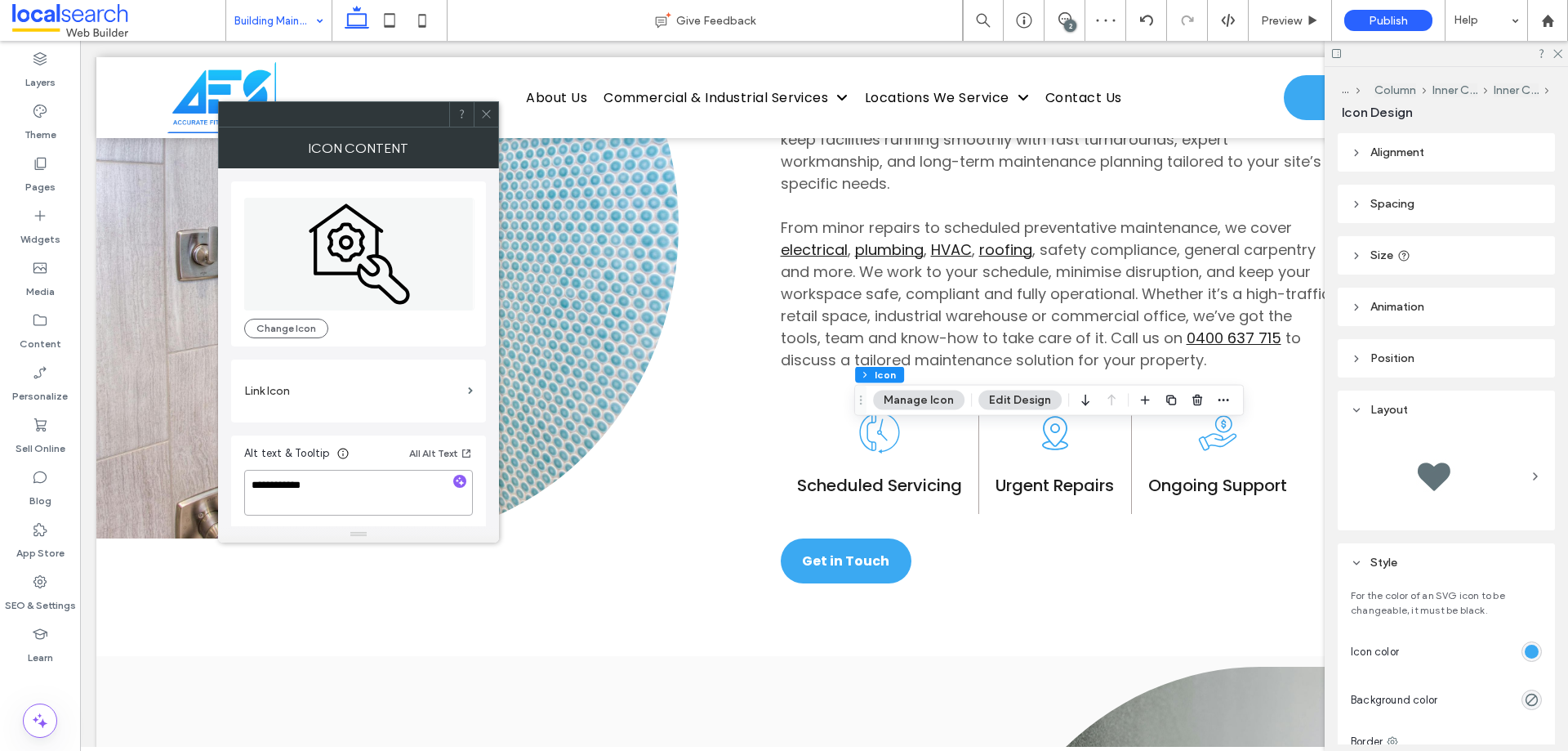 type on "**********" 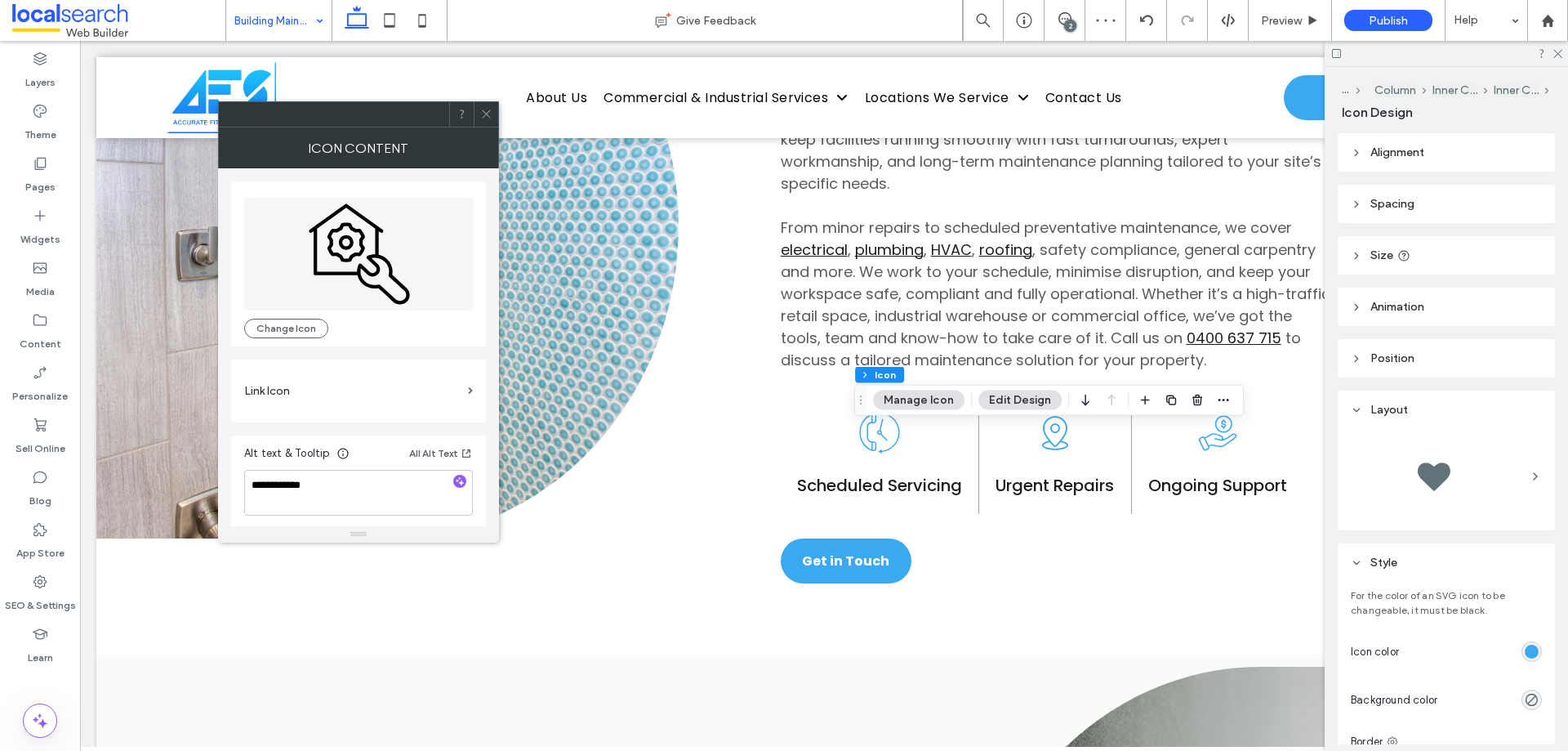 click on "Alt text & Tooltip All Alt Text" at bounding box center [359, 457] 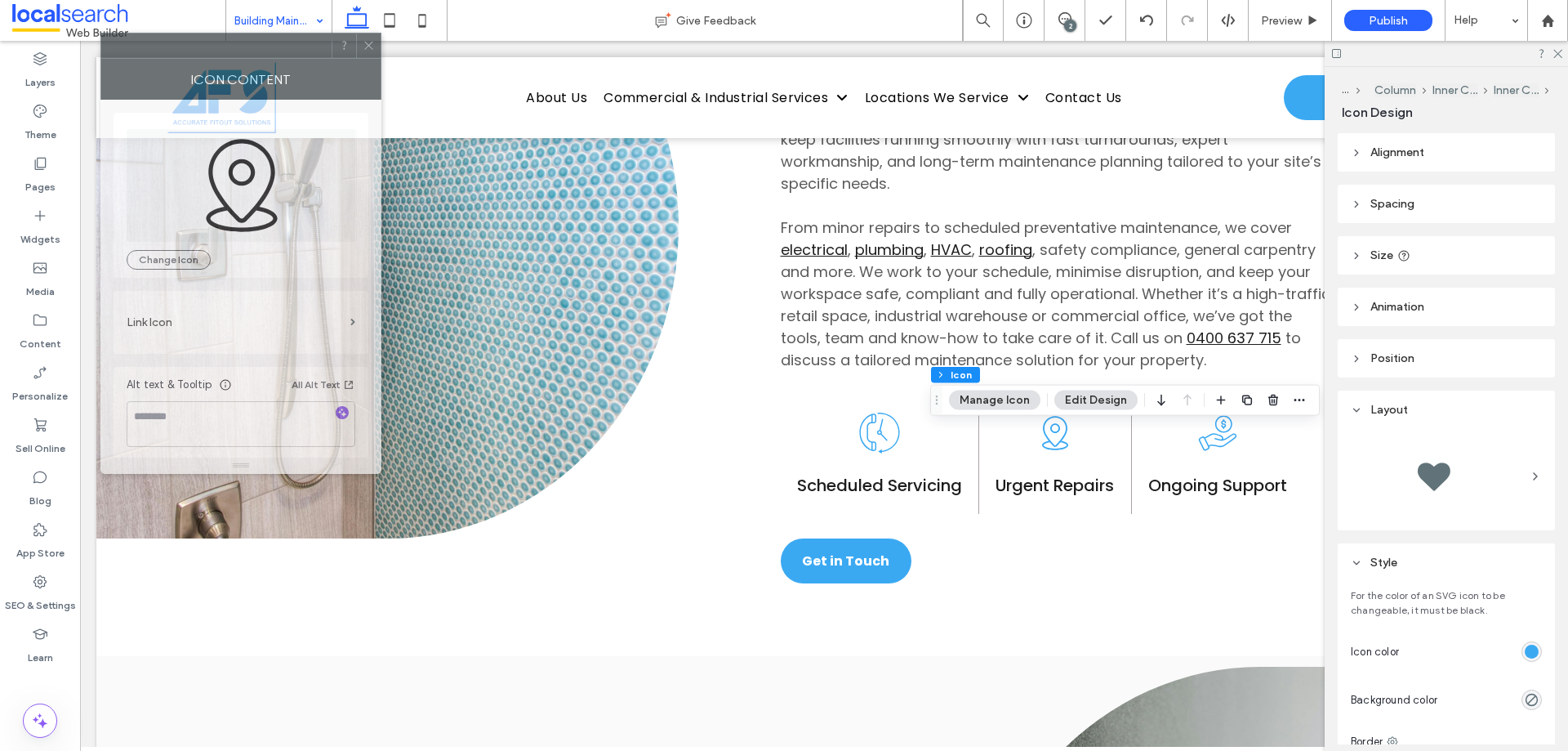 drag, startPoint x: 1402, startPoint y: 170, endPoint x: 232, endPoint y: 47, distance: 1176.4476 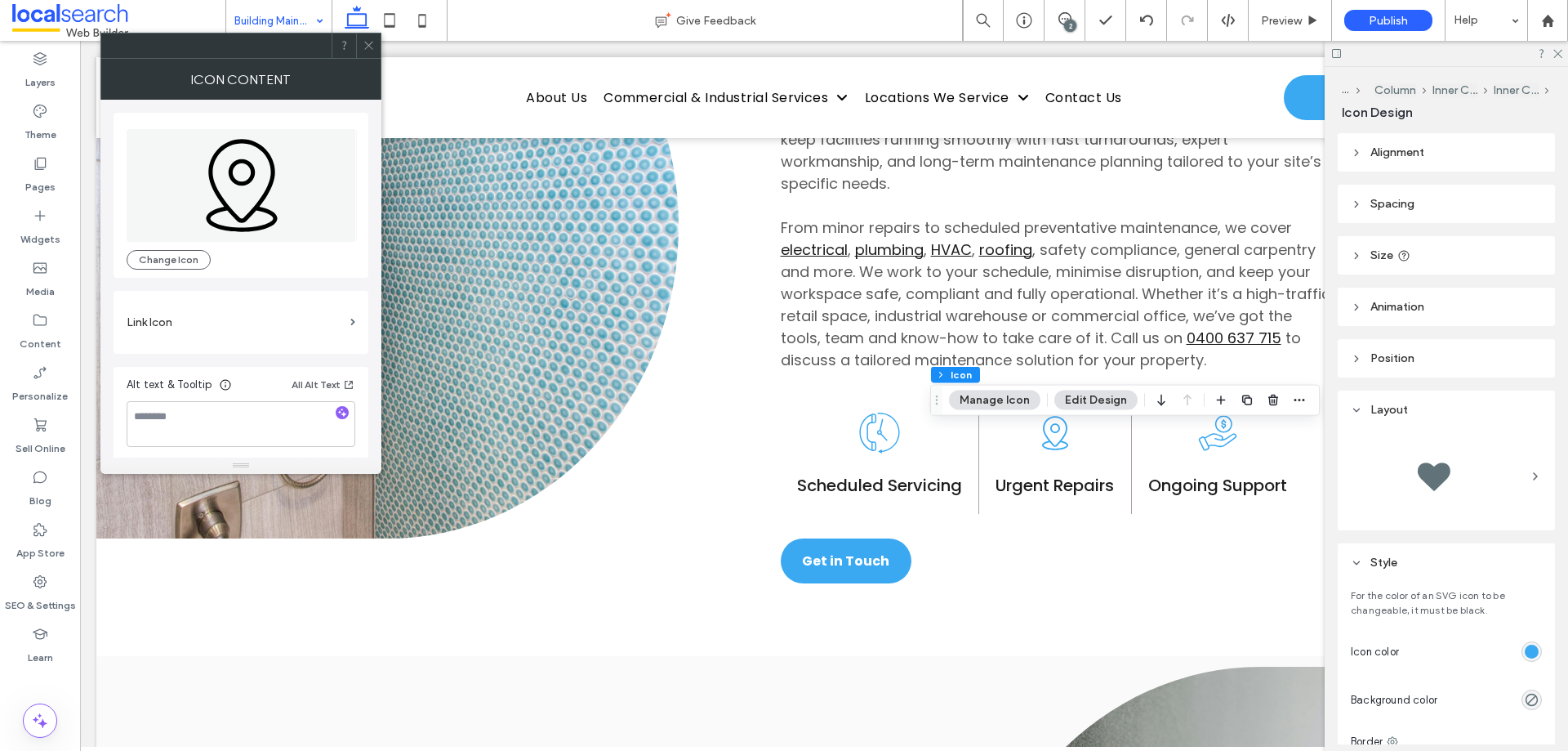 click 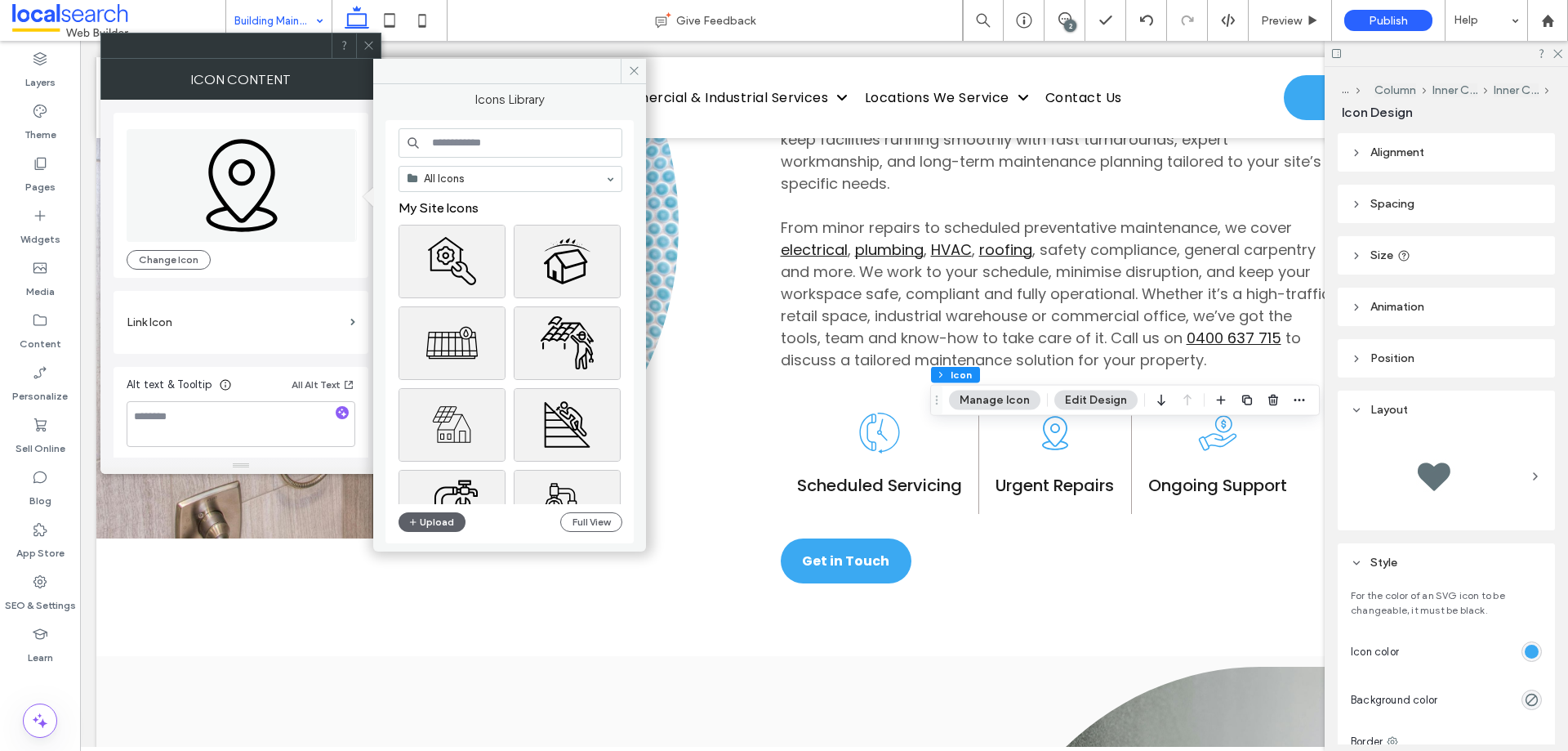 click at bounding box center (510, 143) 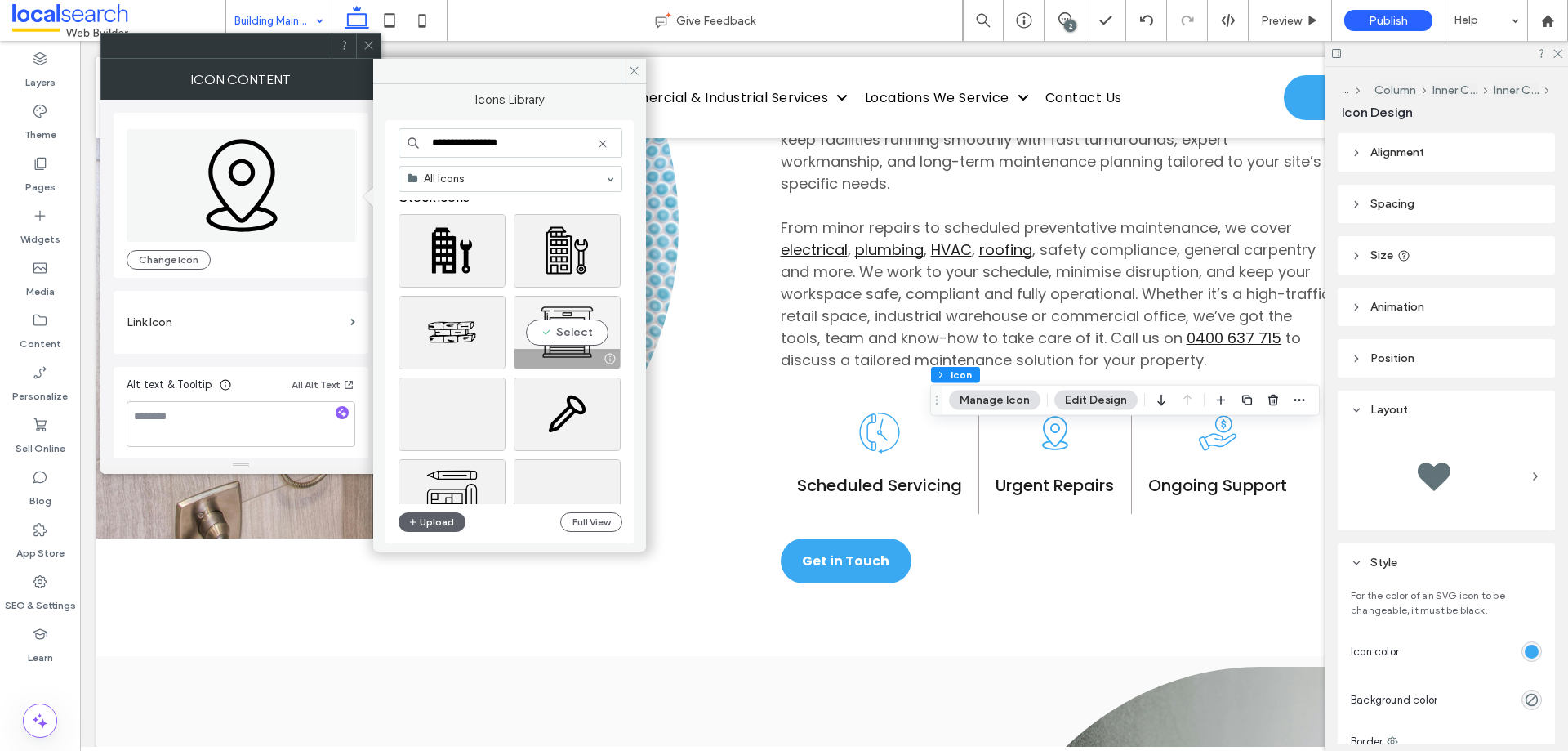 scroll, scrollTop: 0, scrollLeft: 0, axis: both 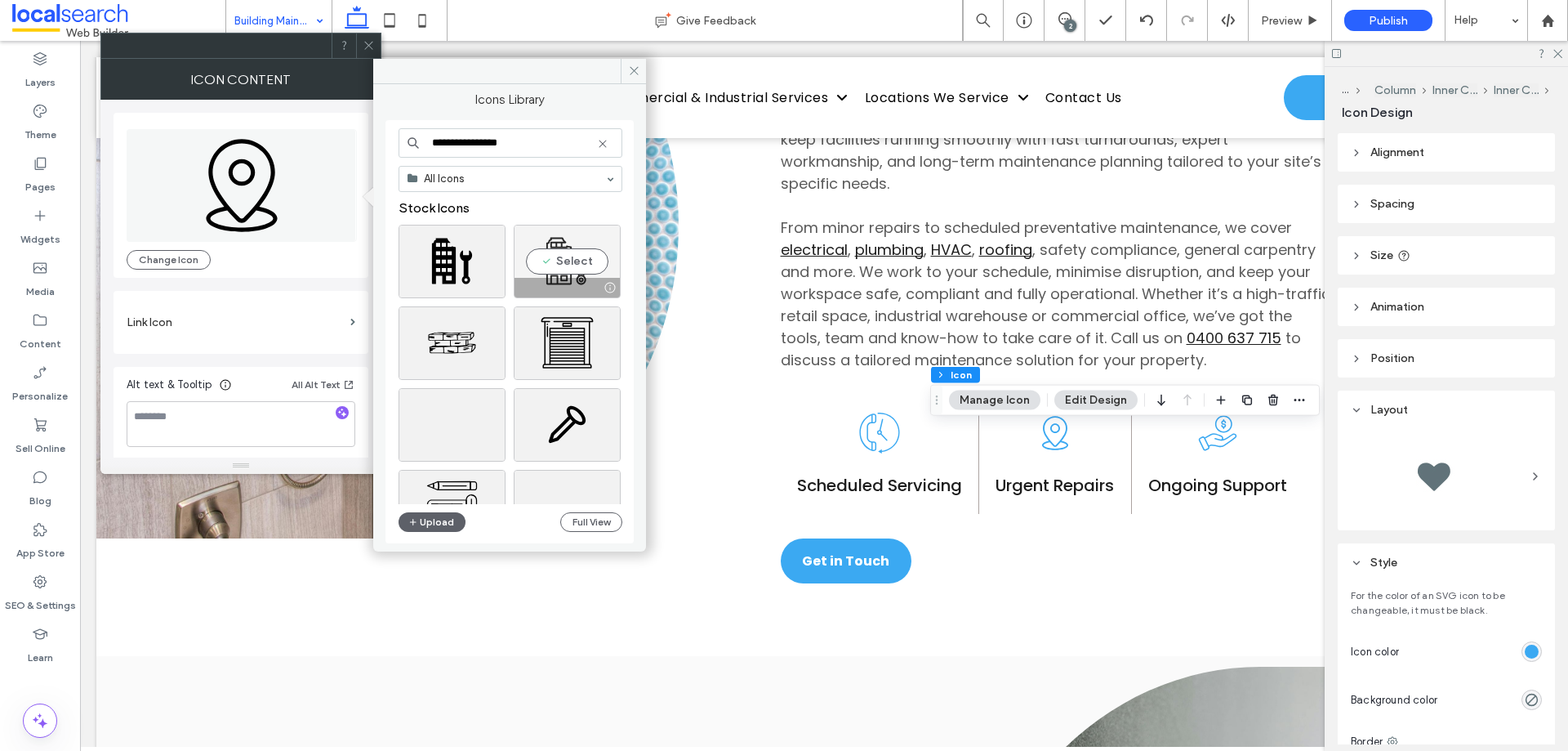 type on "**********" 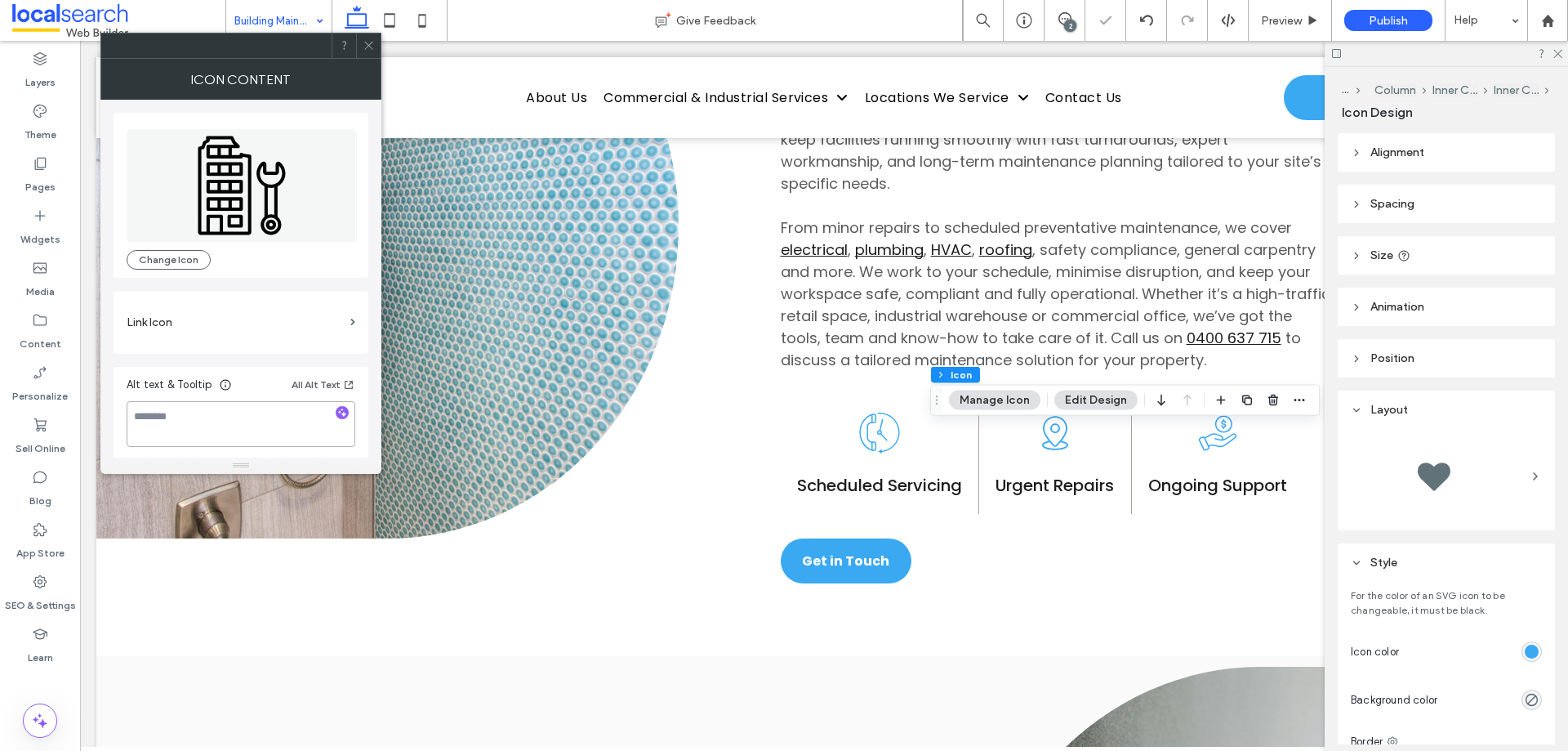 click at bounding box center (241, 424) 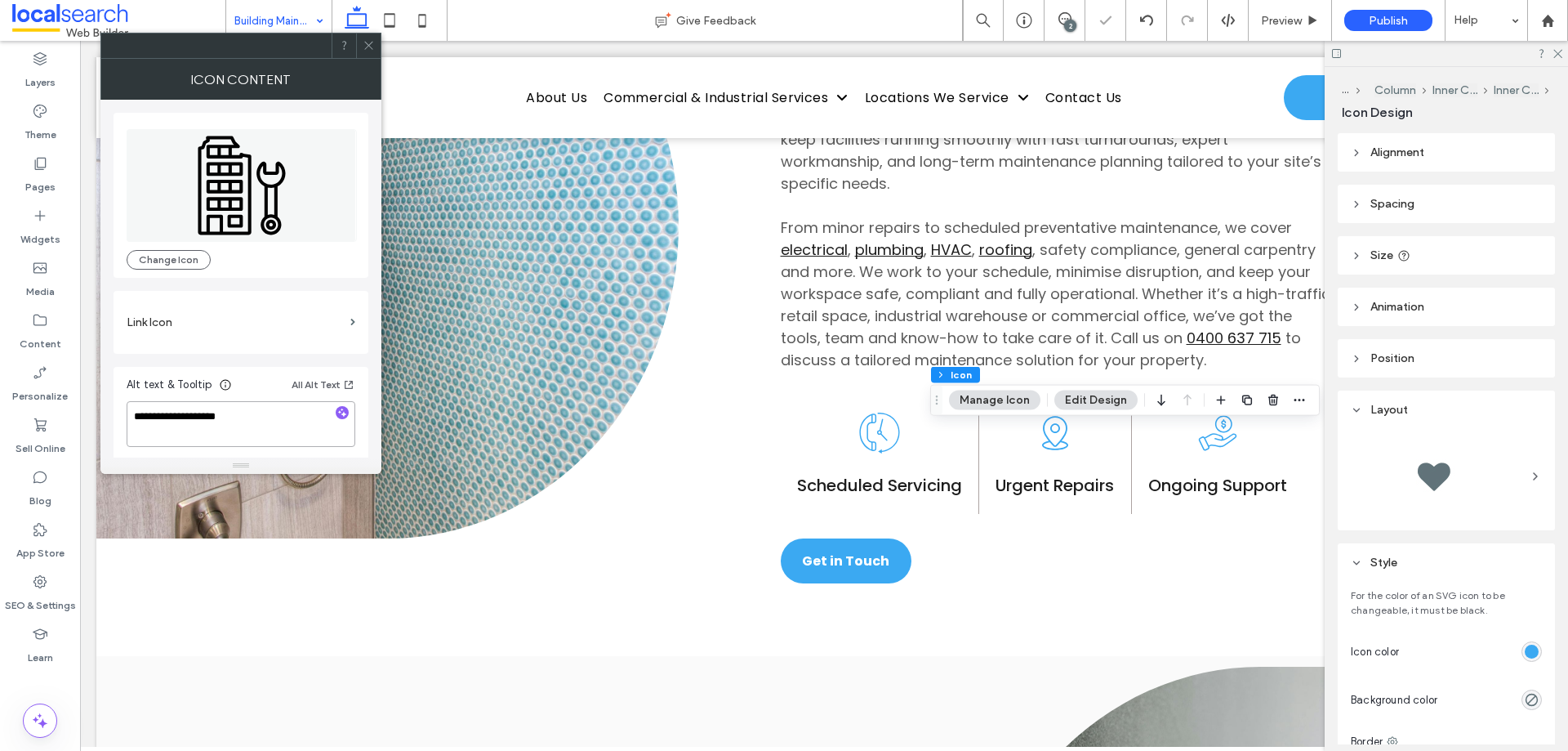 type on "**********" 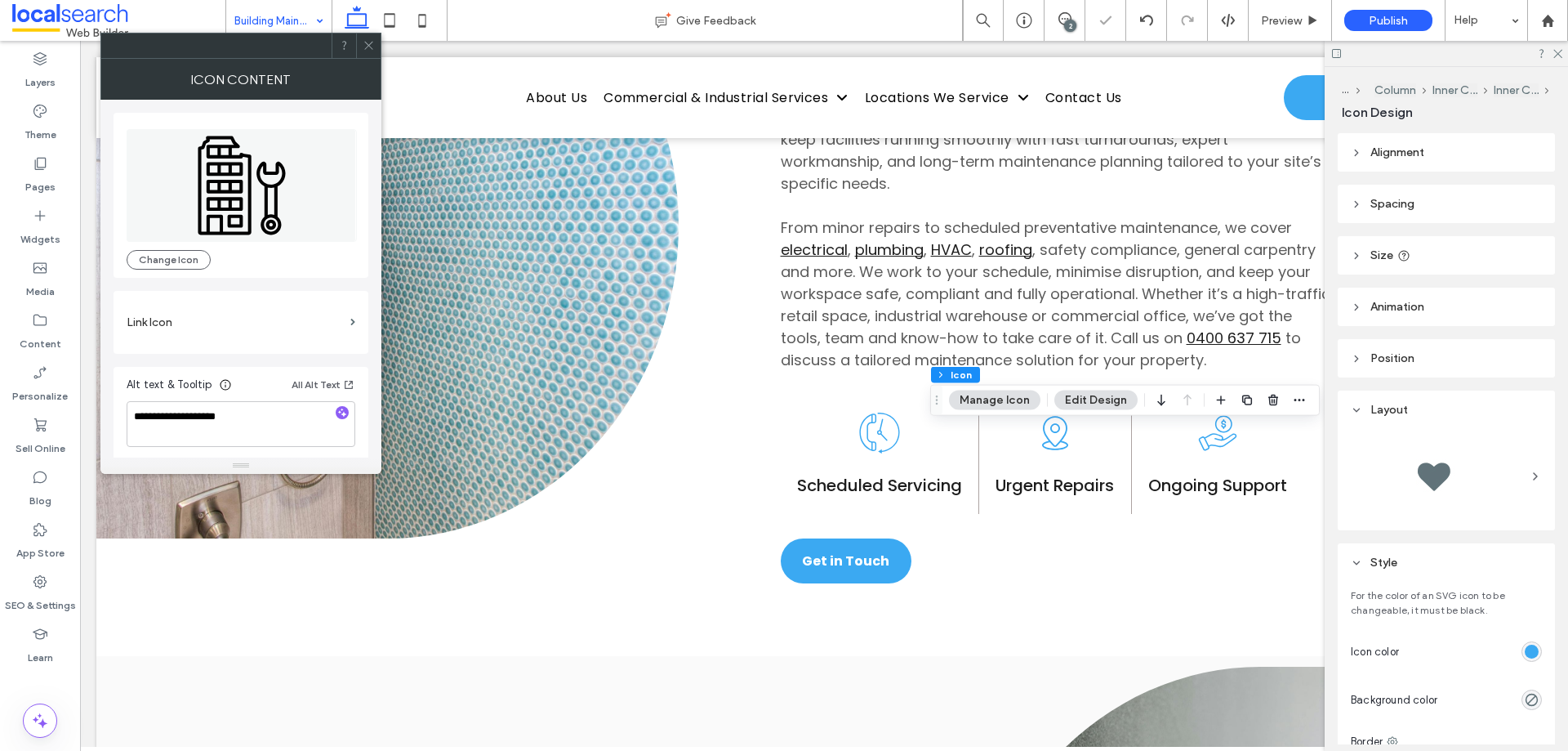 click on "**********" at bounding box center (241, 414) 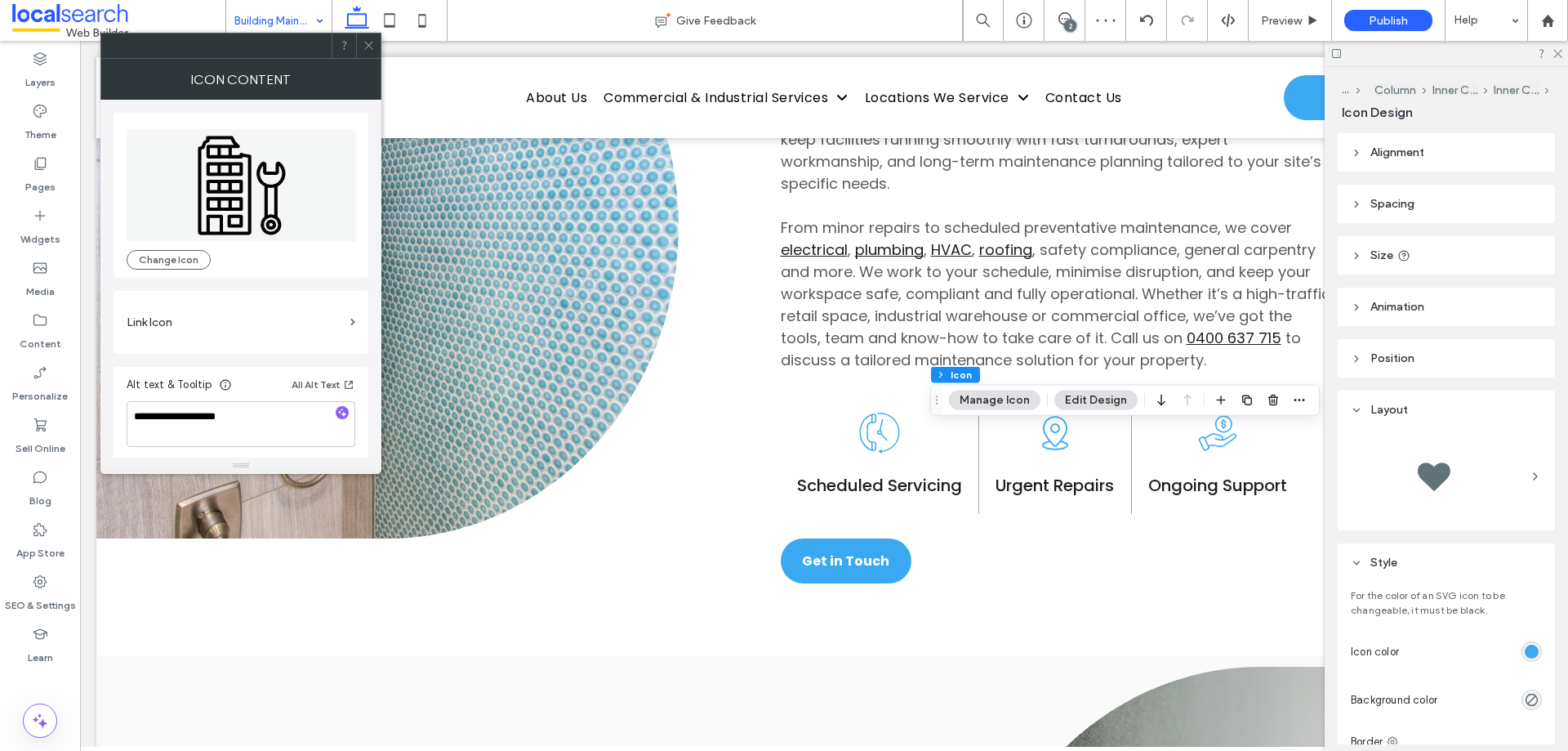click at bounding box center (368, 46) 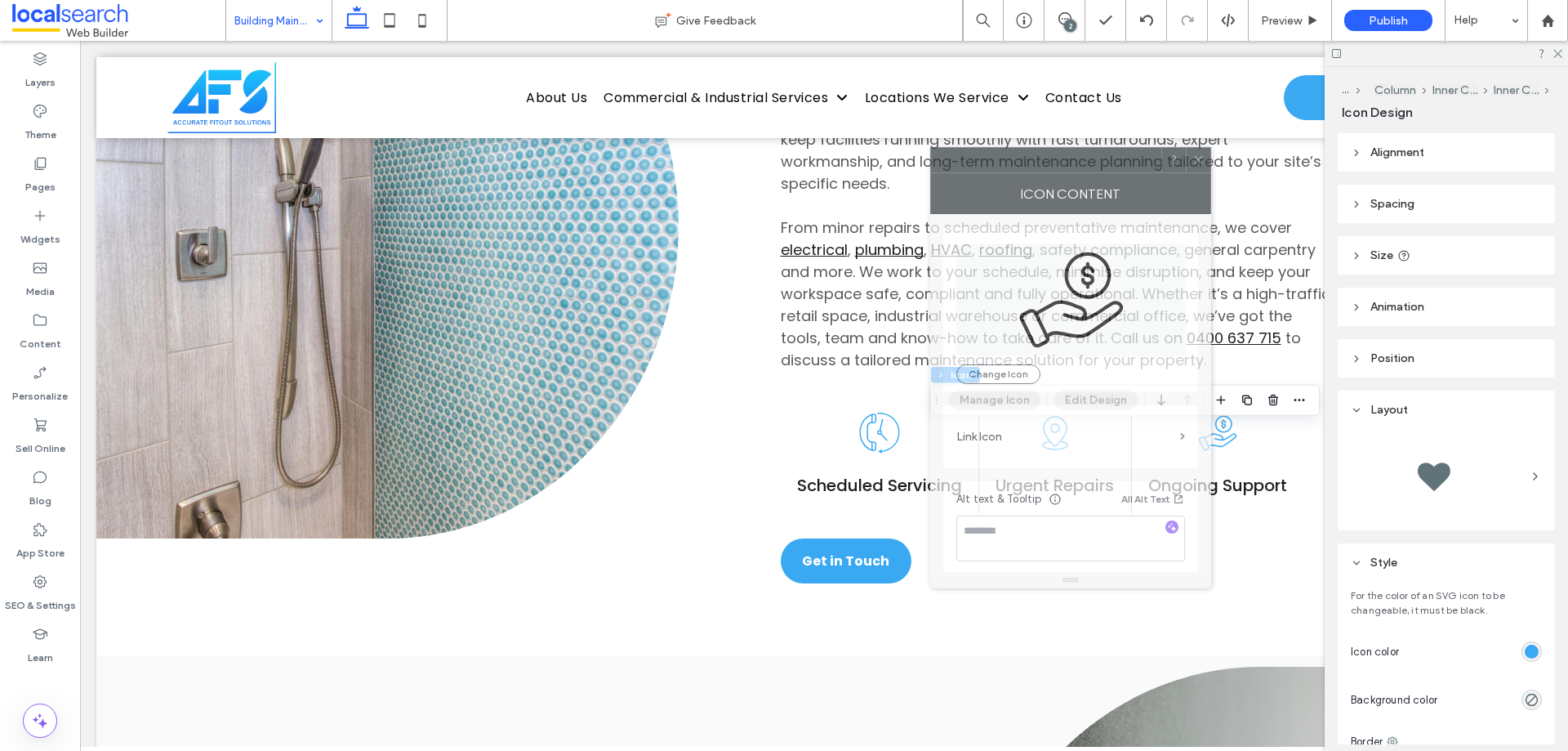 drag, startPoint x: 1385, startPoint y: 180, endPoint x: 529, endPoint y: 190, distance: 856.0584 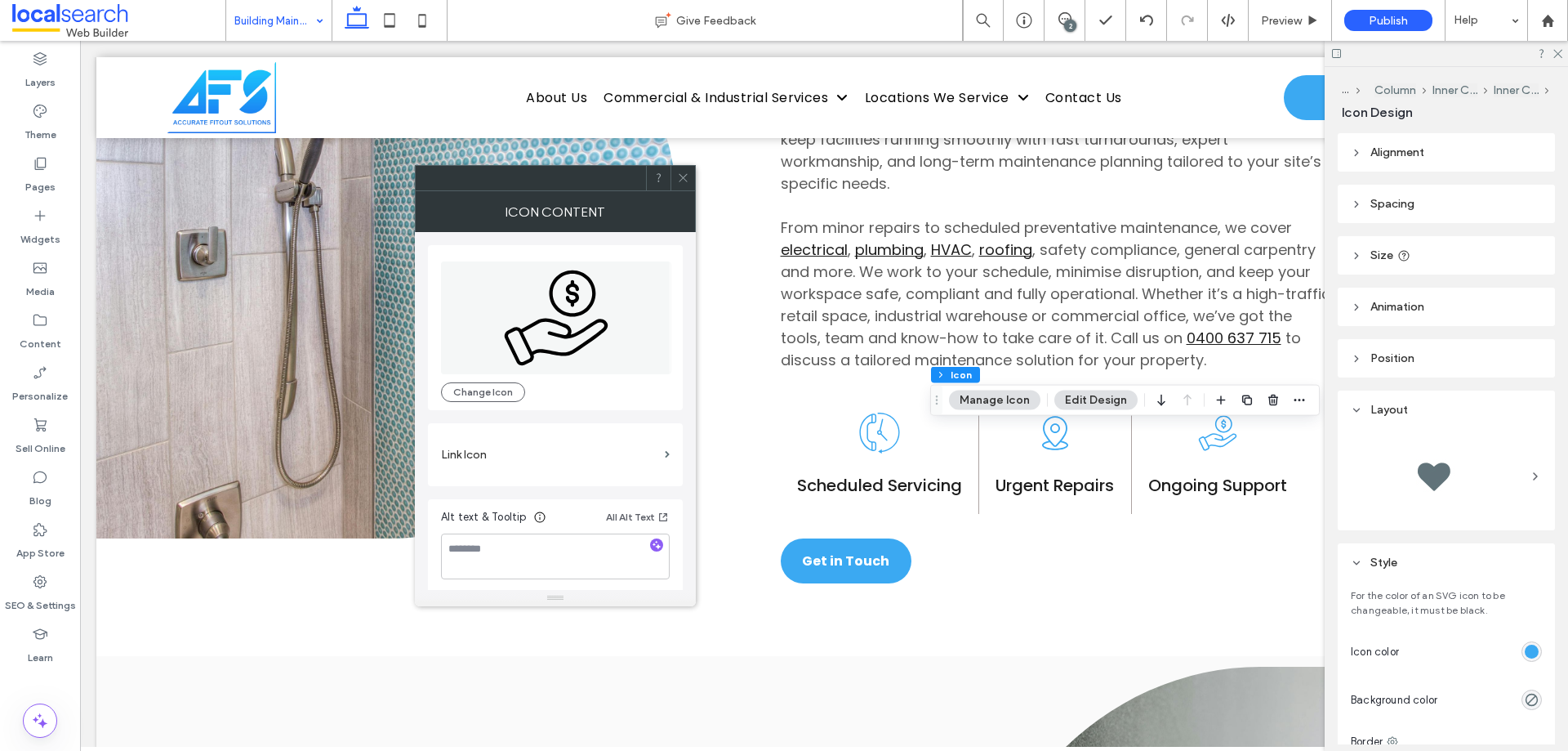 click 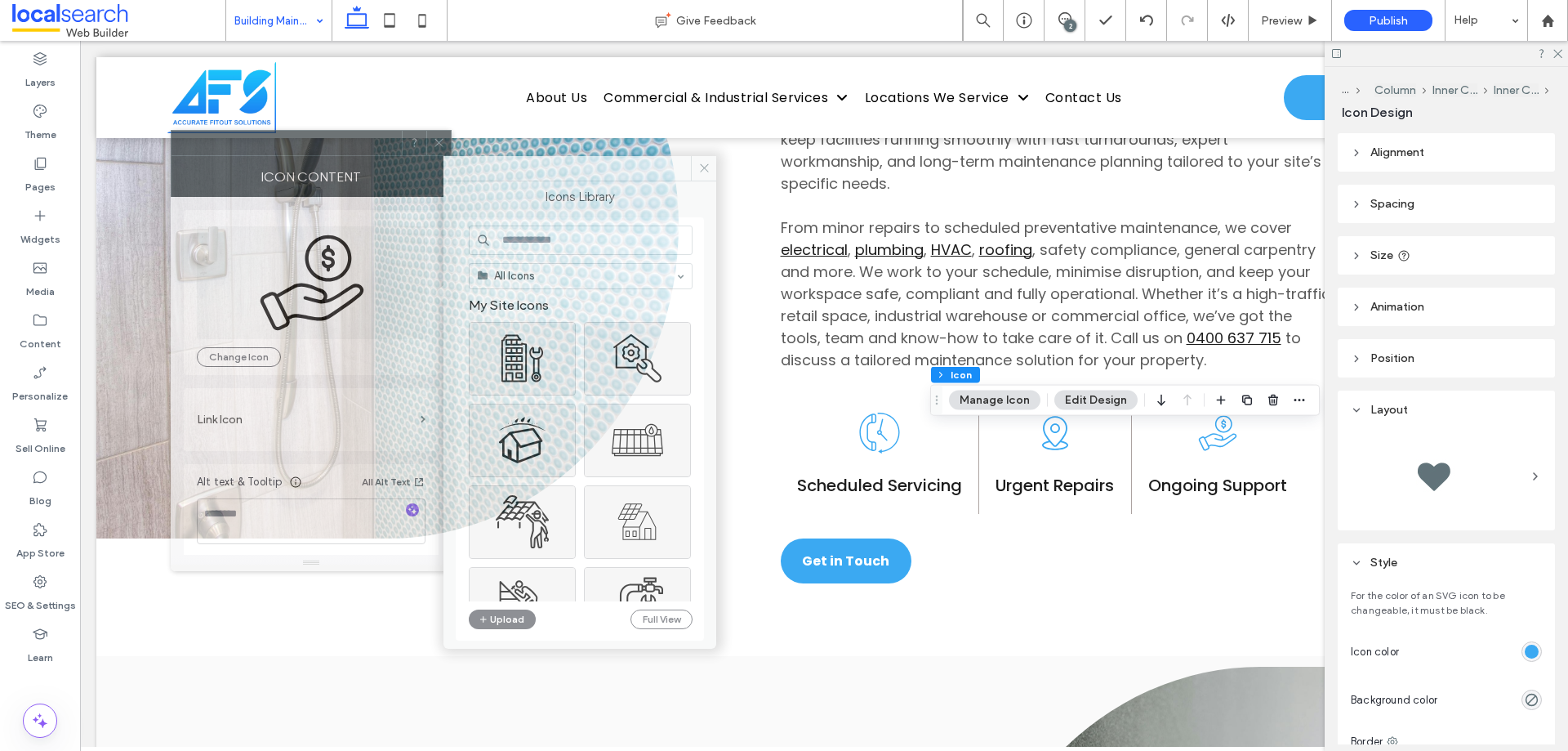 drag, startPoint x: 599, startPoint y: 190, endPoint x: 358, endPoint y: 154, distance: 243.674 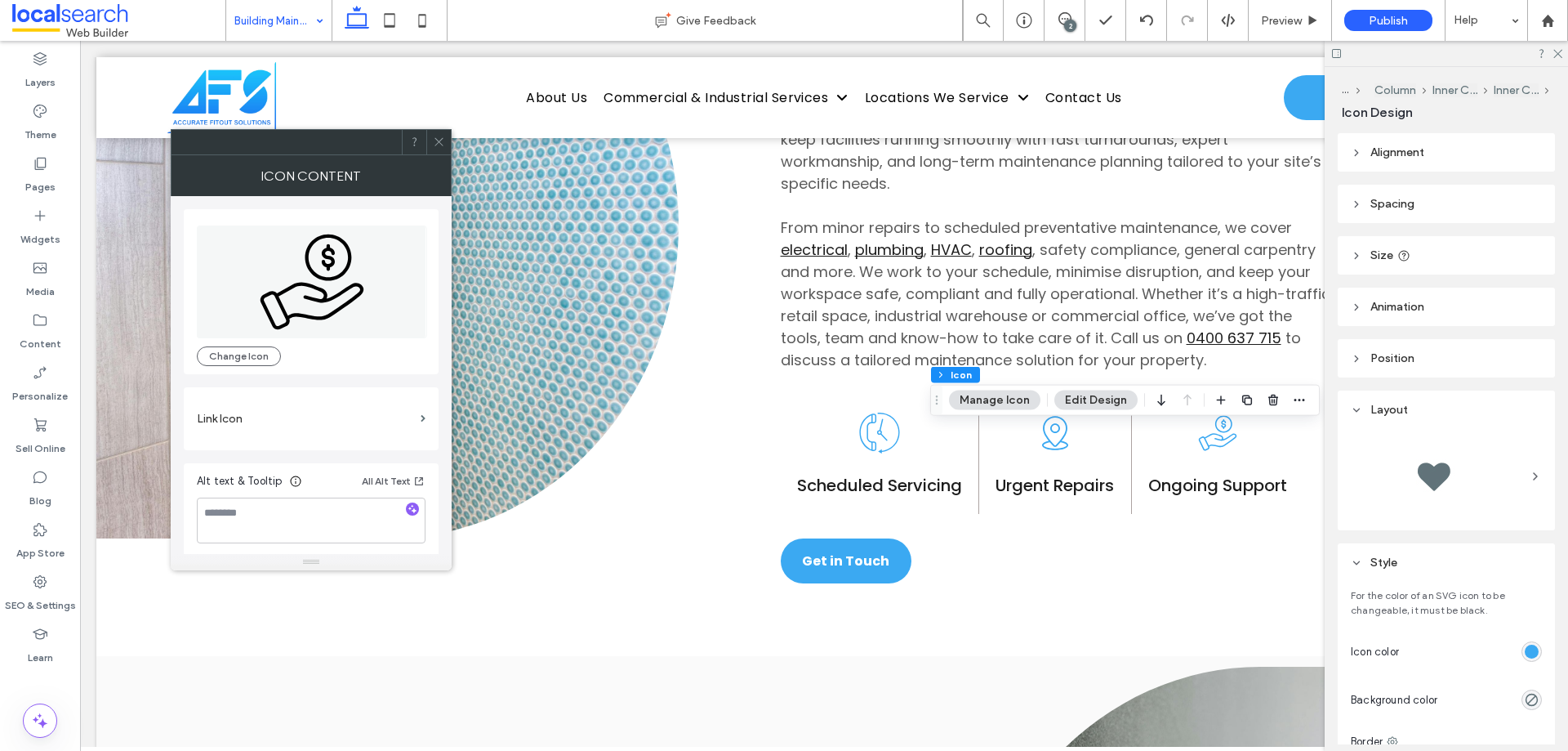 click 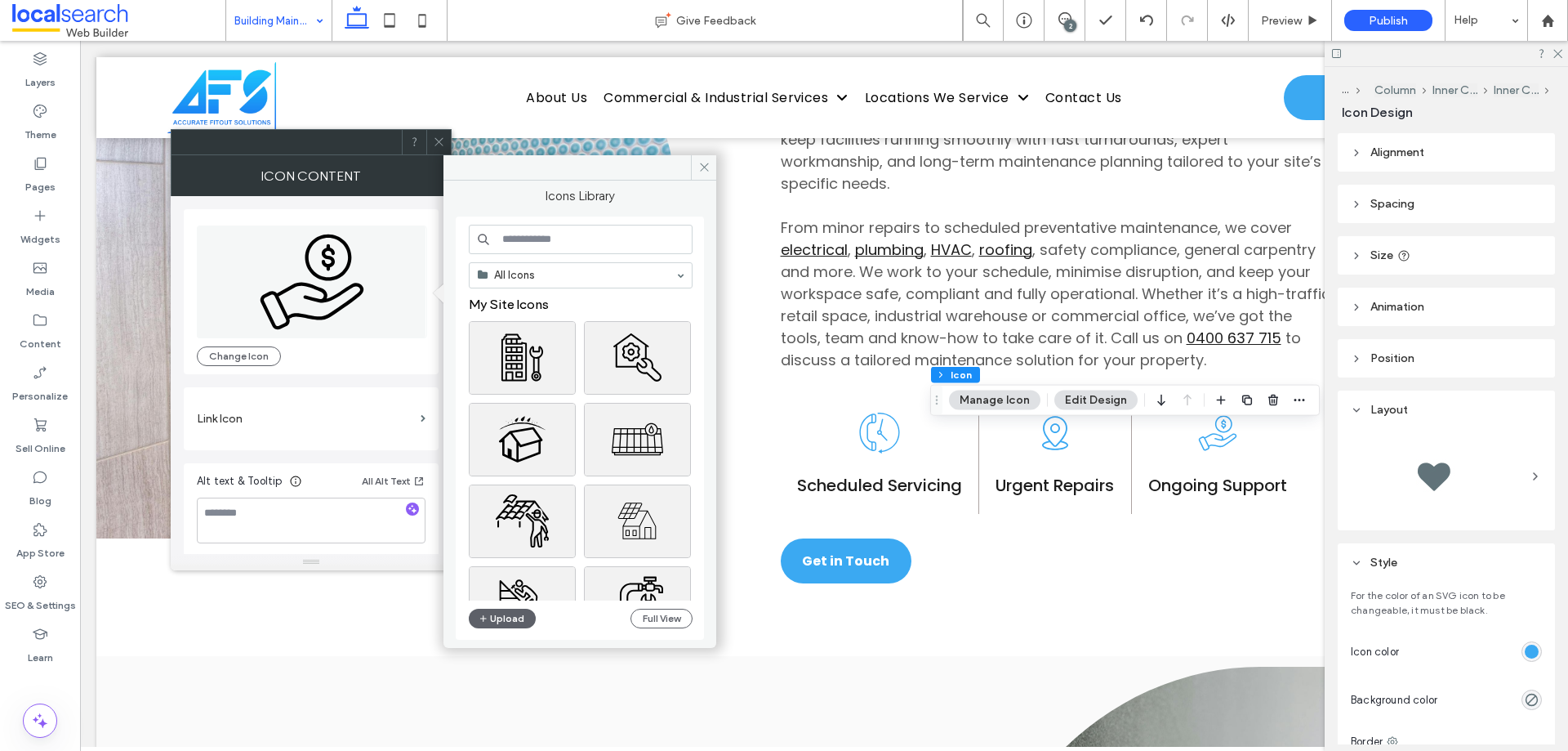 click at bounding box center (581, 239) 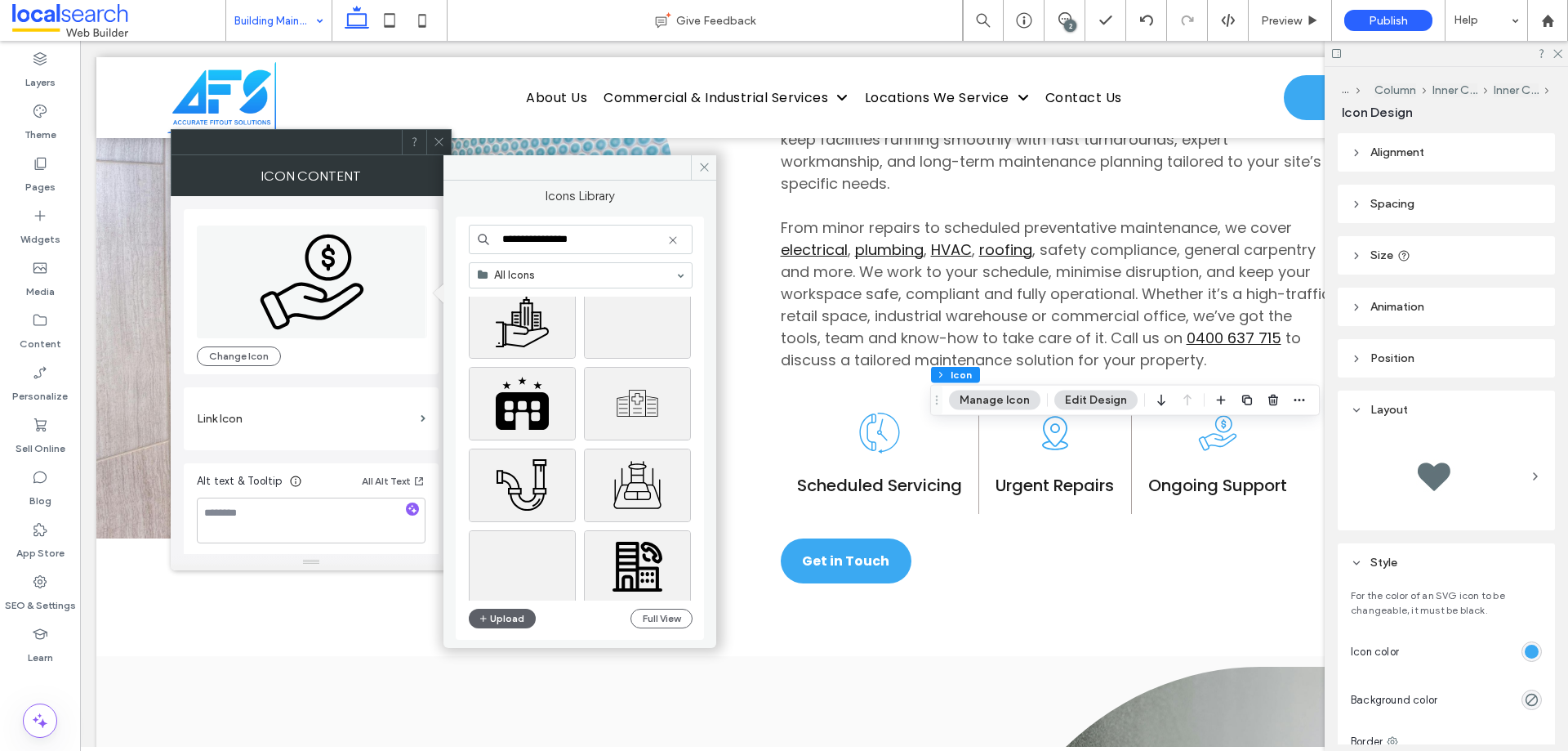 scroll, scrollTop: 245, scrollLeft: 0, axis: vertical 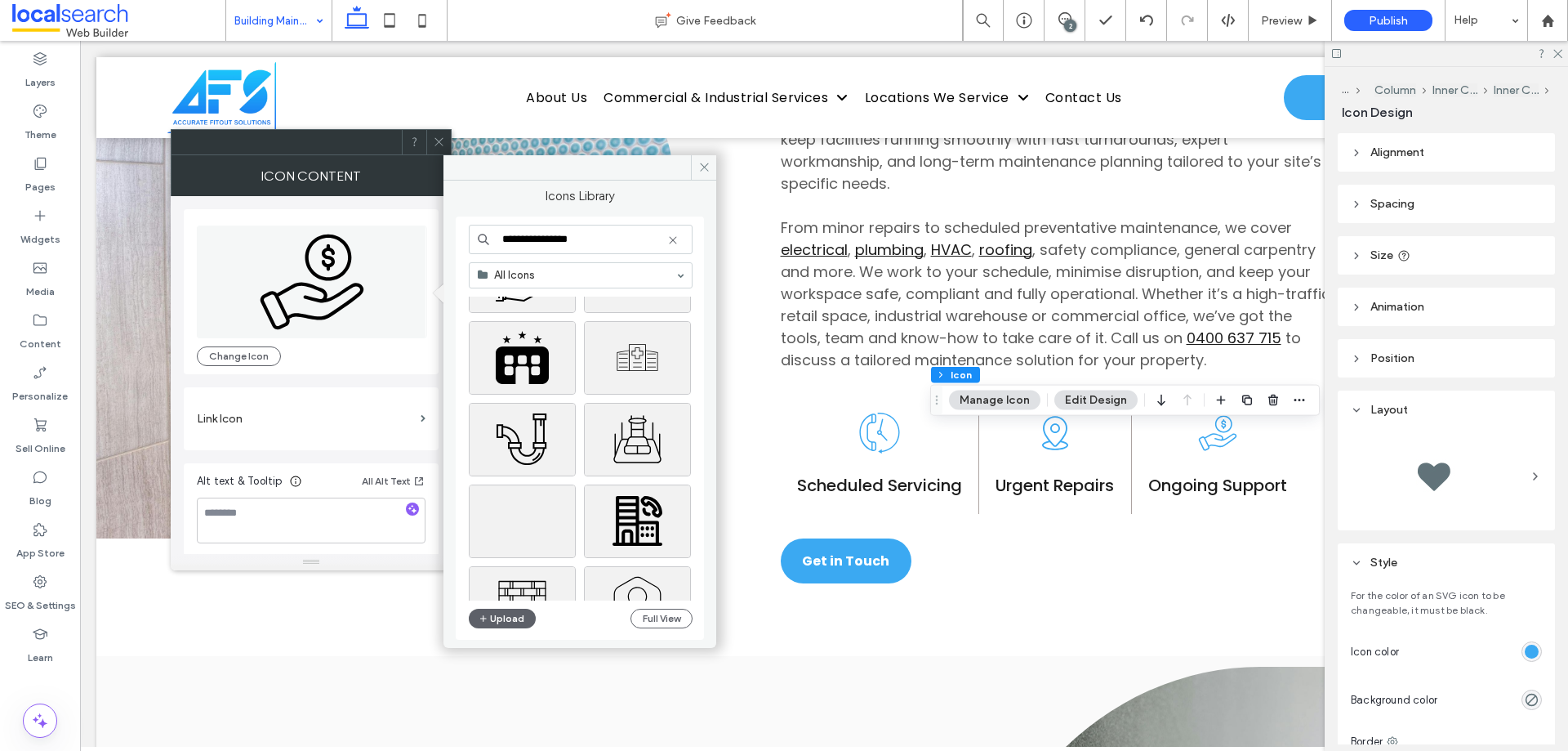 click on "**********" at bounding box center (581, 239) 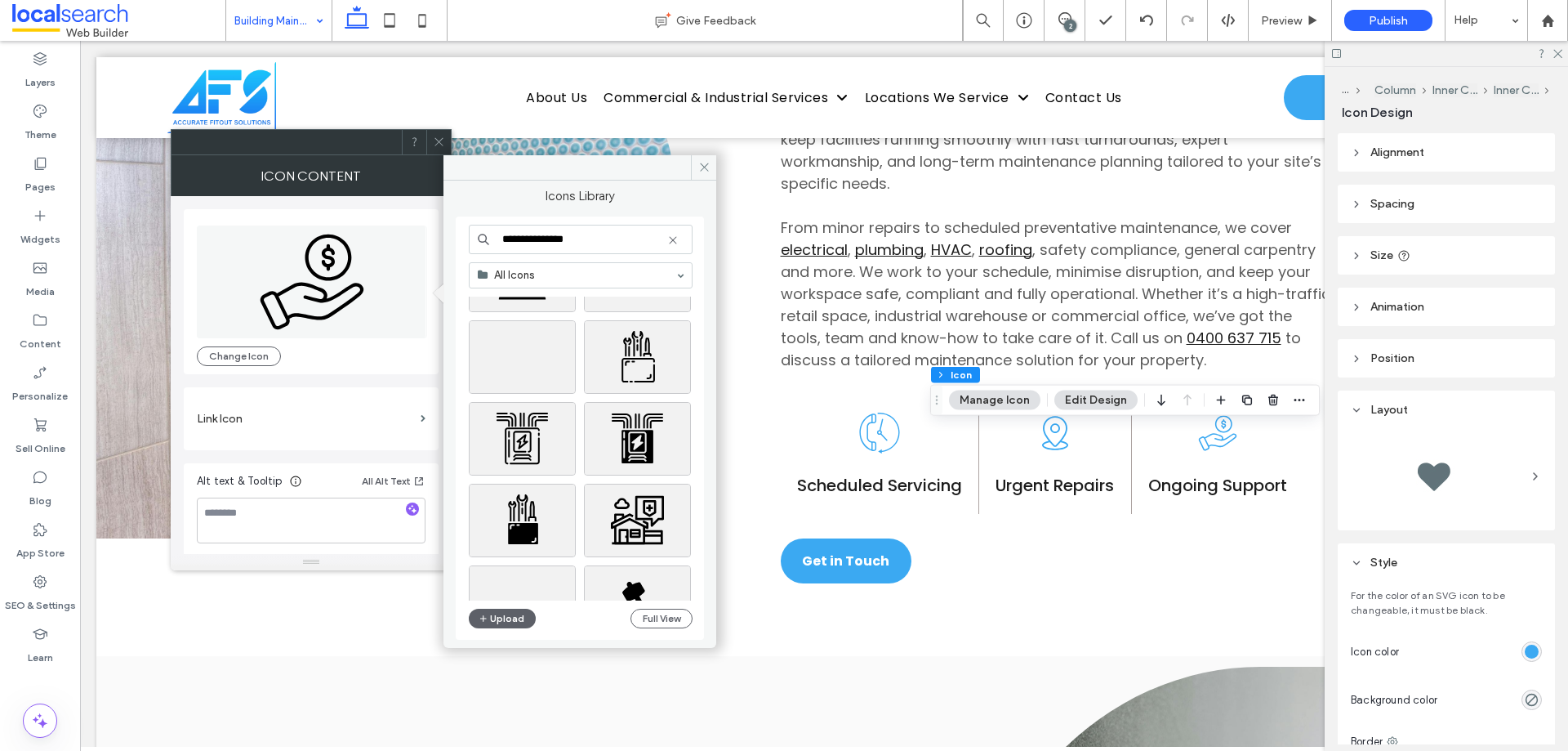 scroll, scrollTop: 245, scrollLeft: 0, axis: vertical 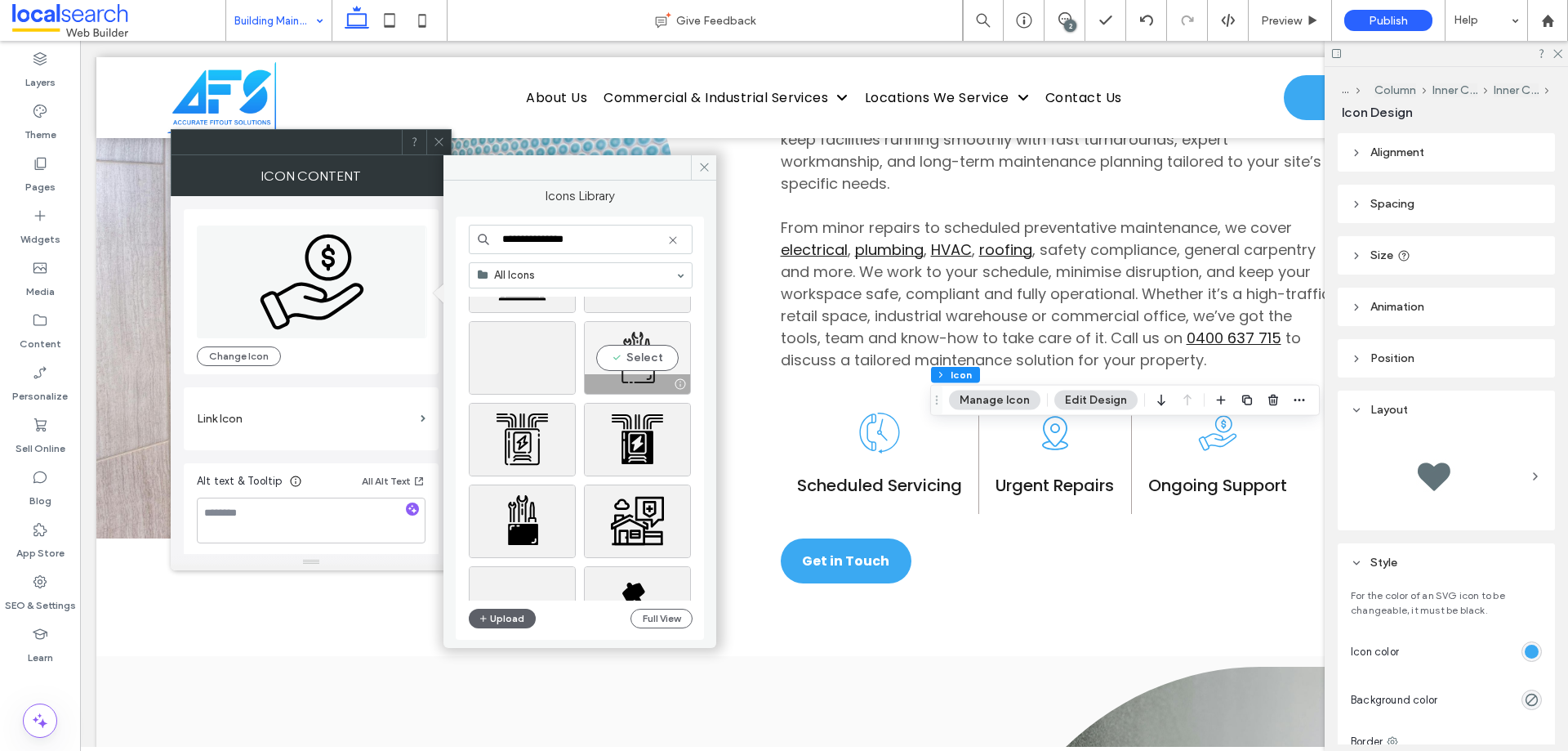 type on "**********" 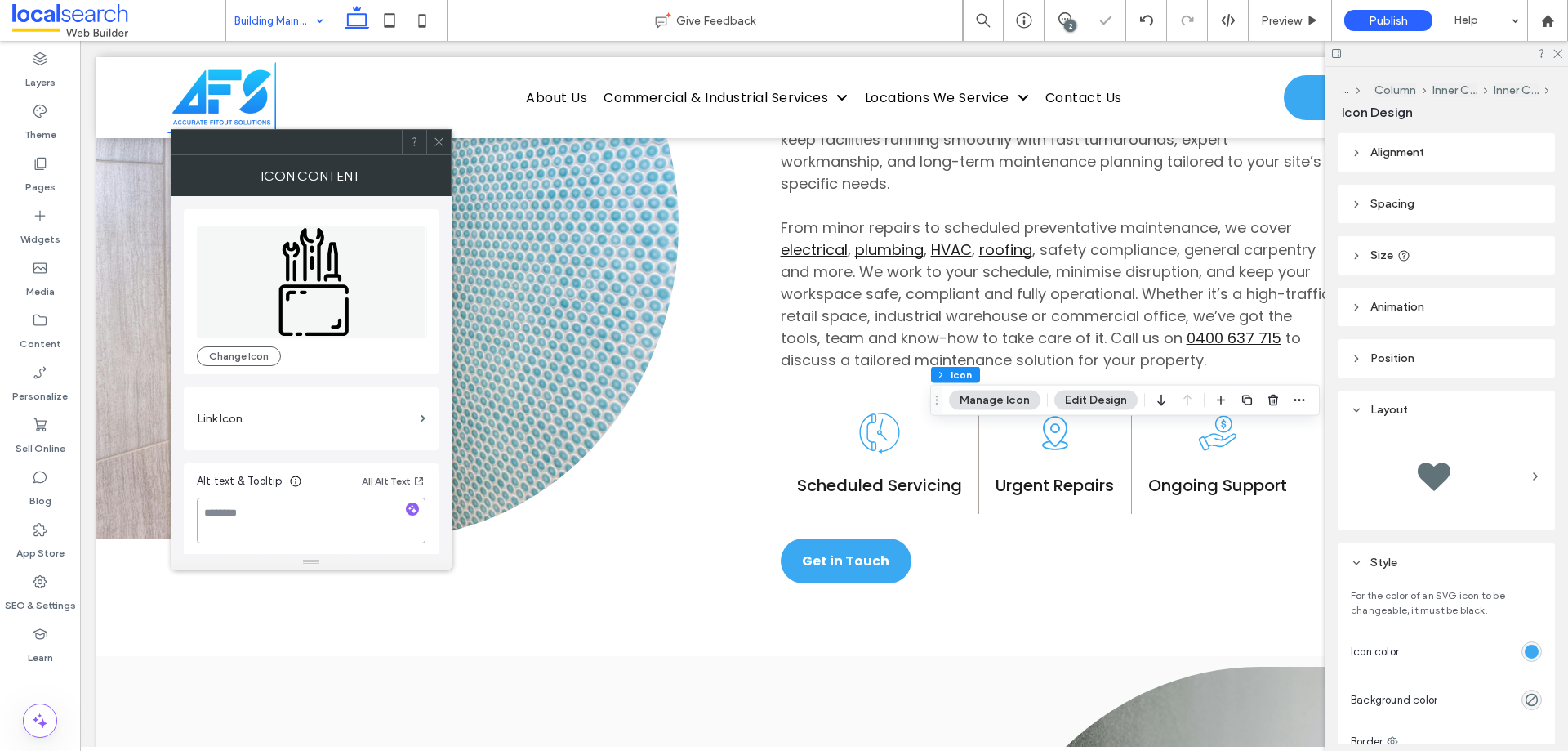 click at bounding box center (311, 521) 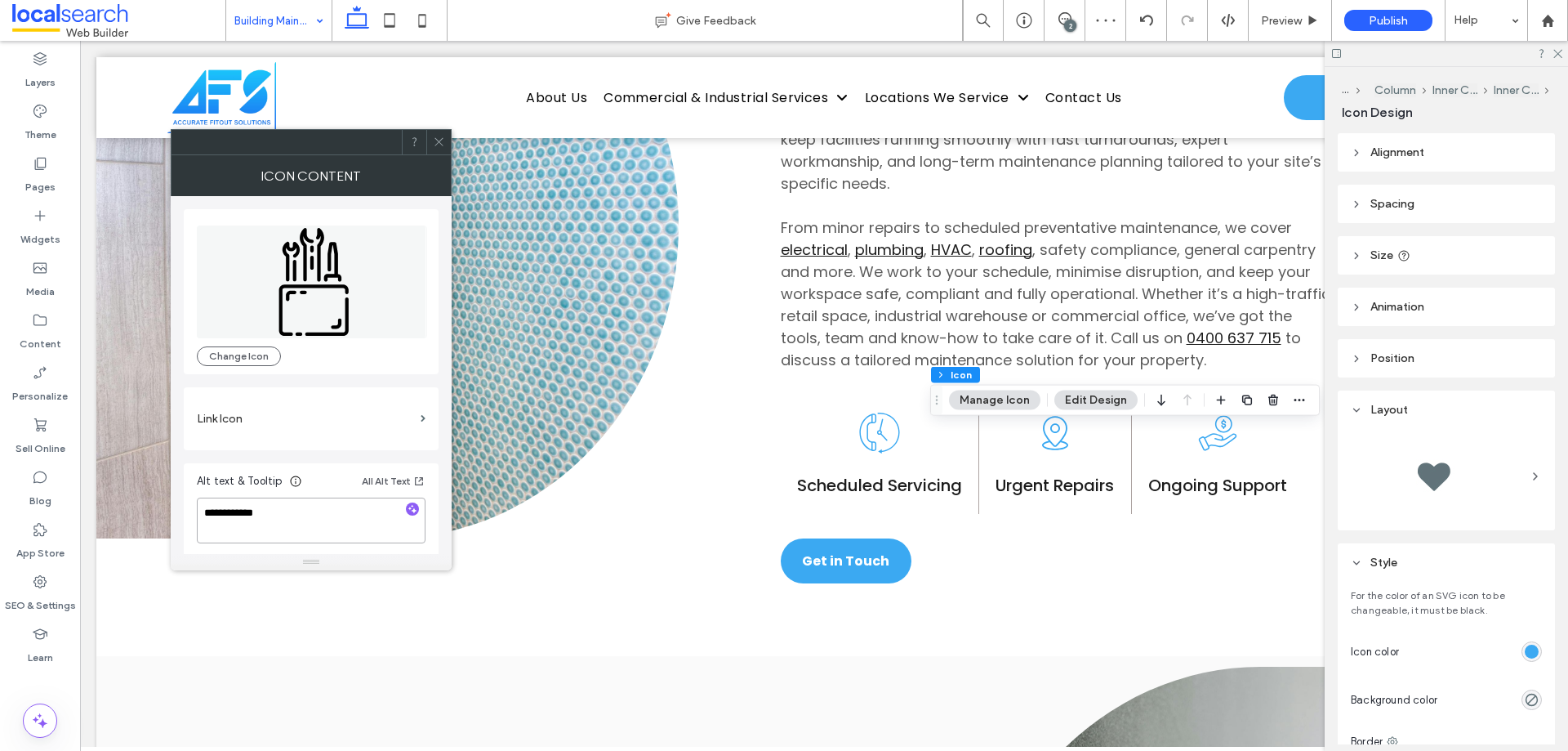 type on "**********" 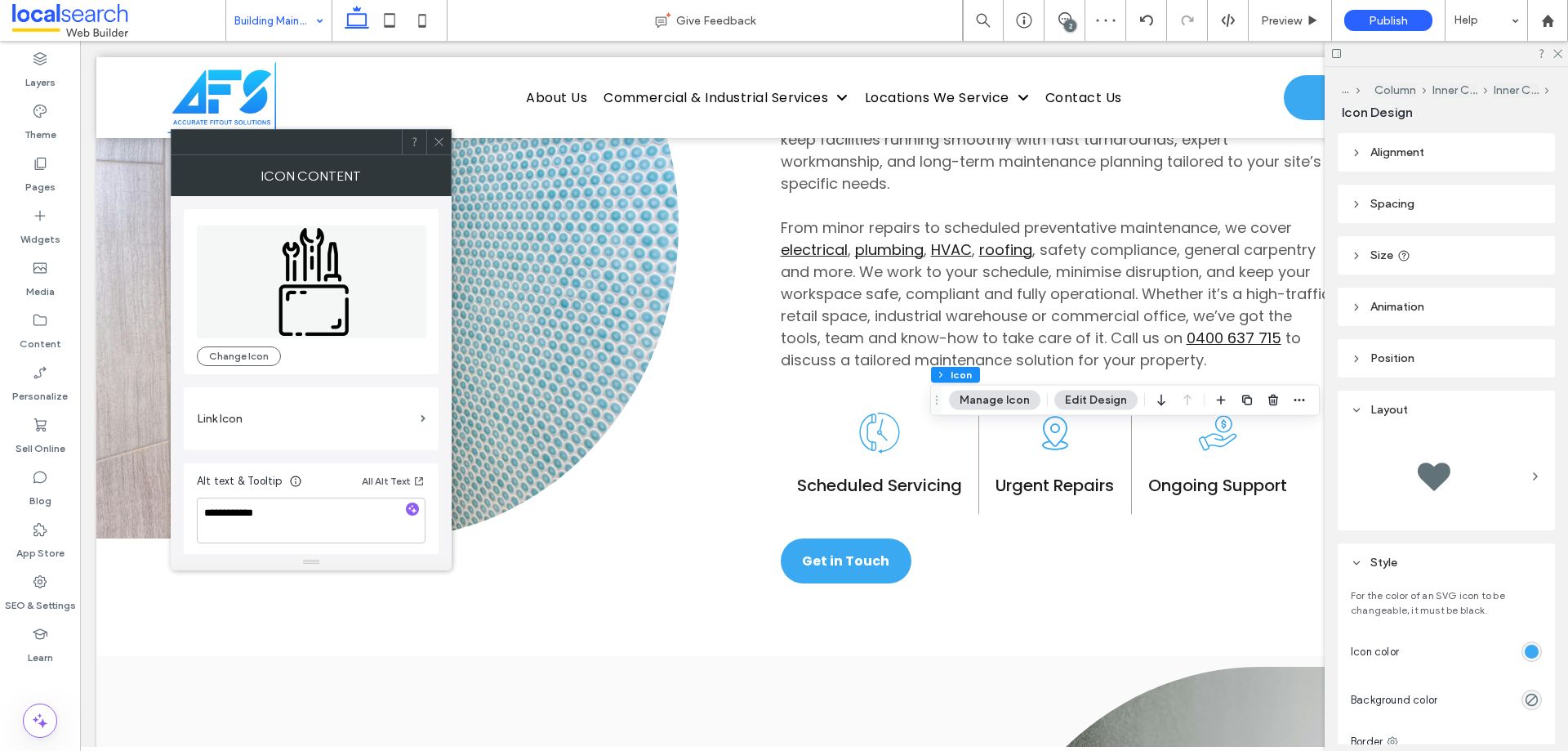 click on "Alt text & Tooltip All Alt Text" at bounding box center [311, 485] 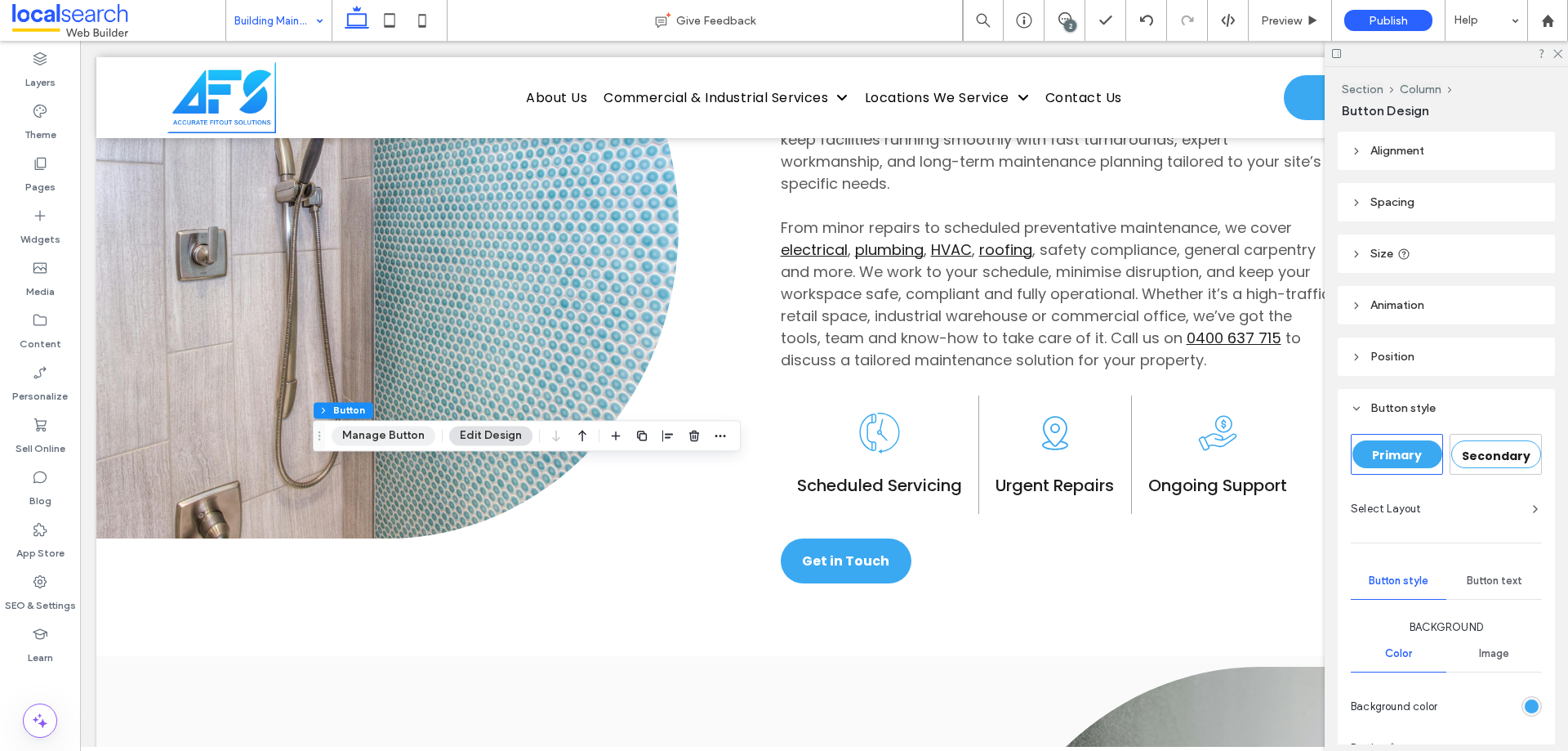 click on "Manage Button" at bounding box center (383, 436) 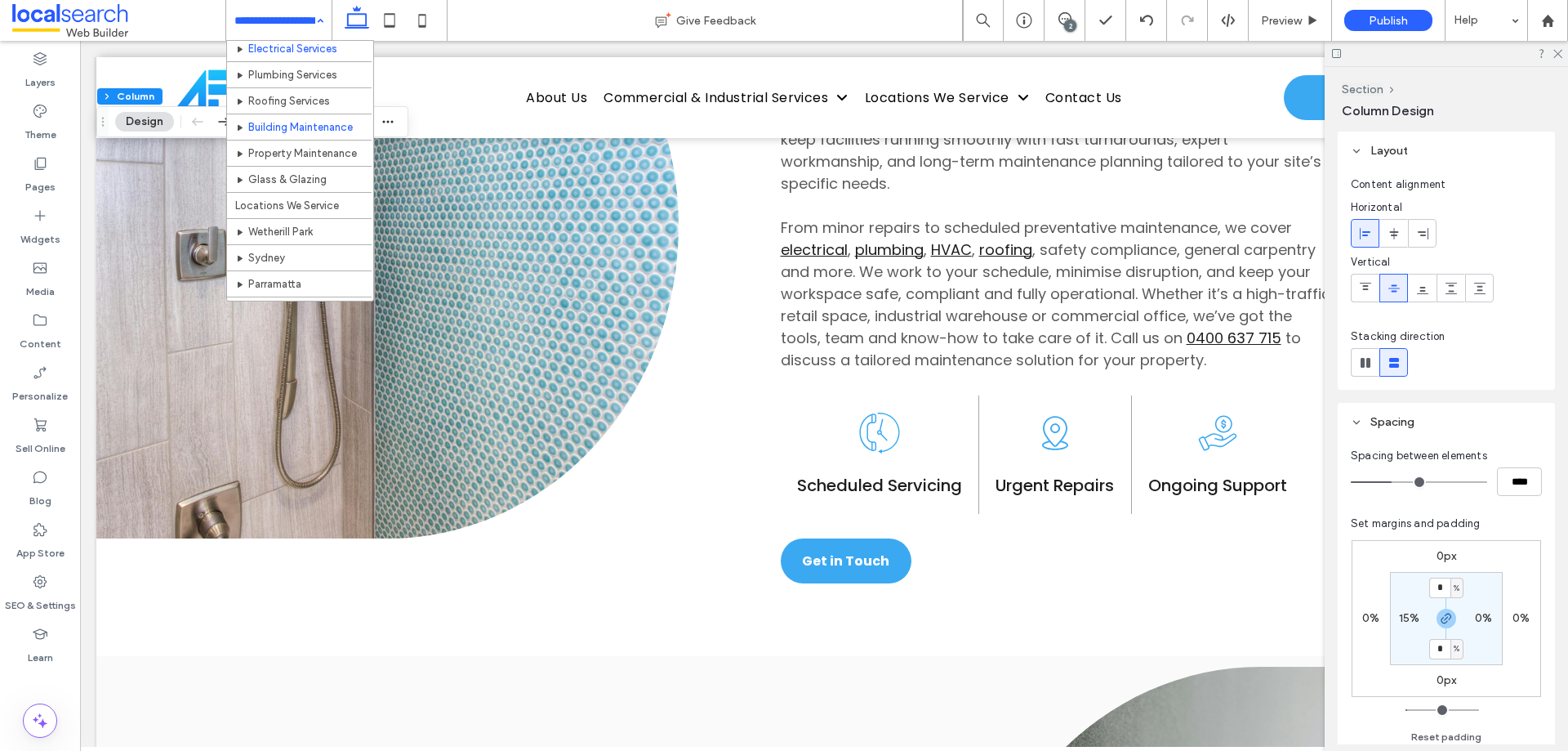 scroll, scrollTop: 163, scrollLeft: 0, axis: vertical 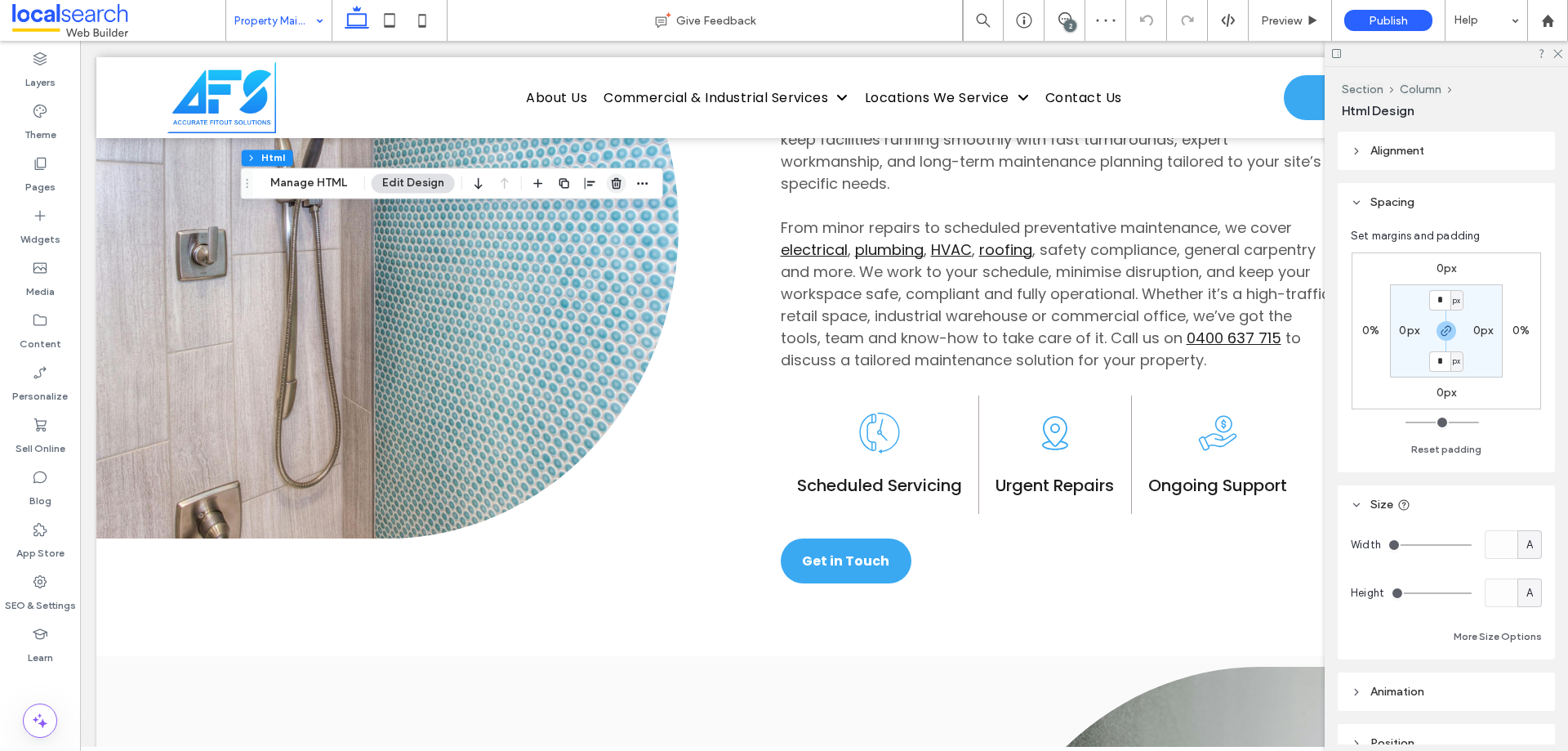 click 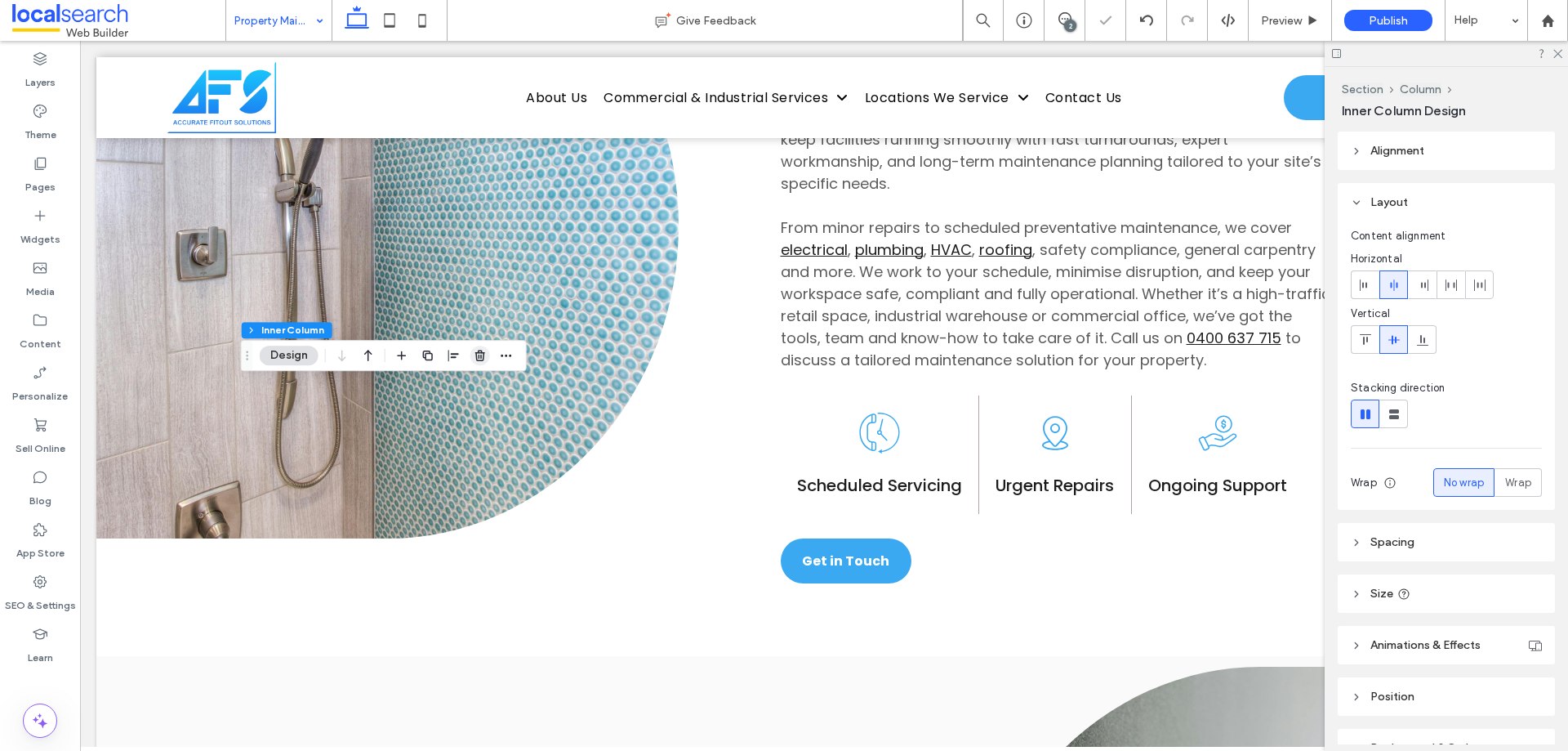 click 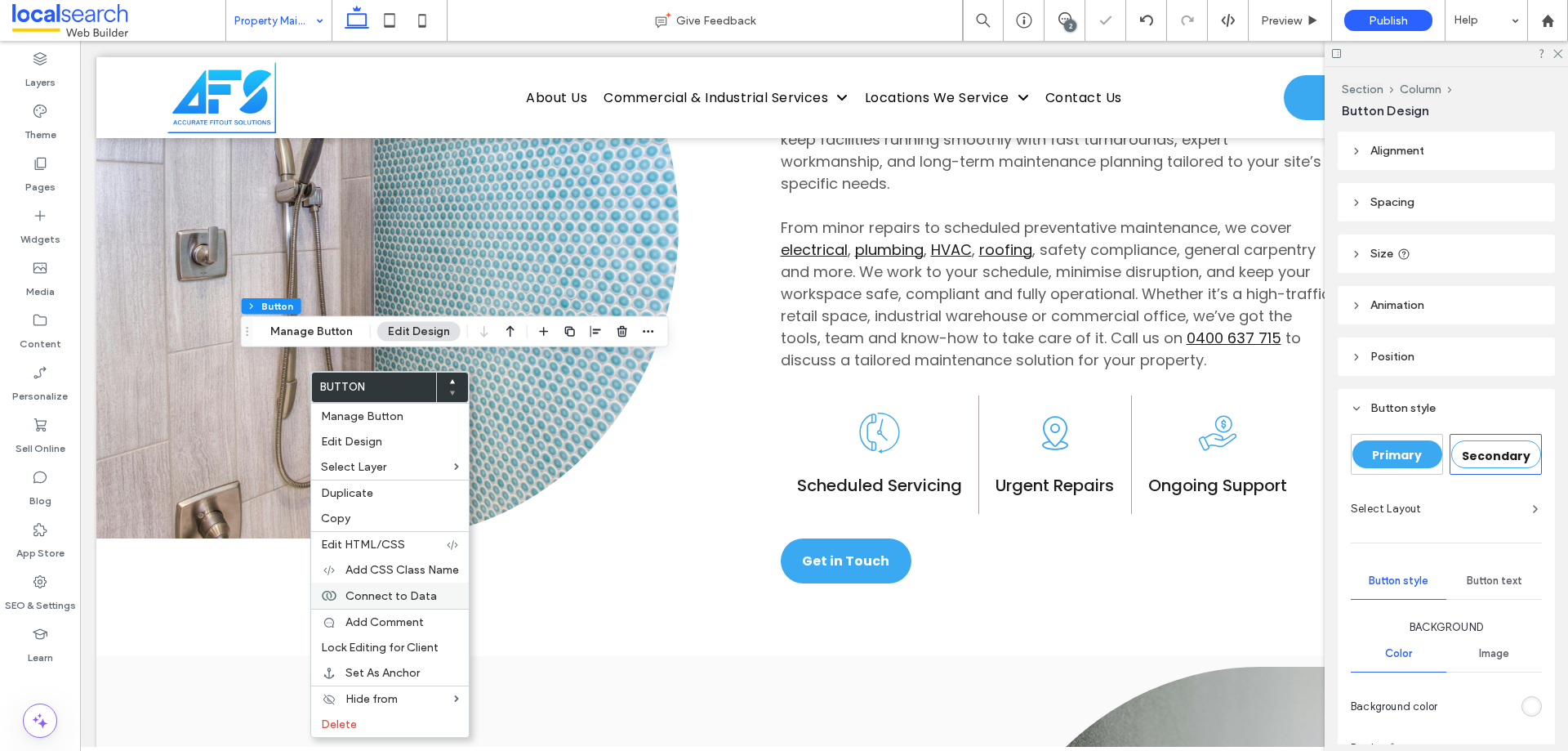 click on "Connect to Data" at bounding box center (391, 596) 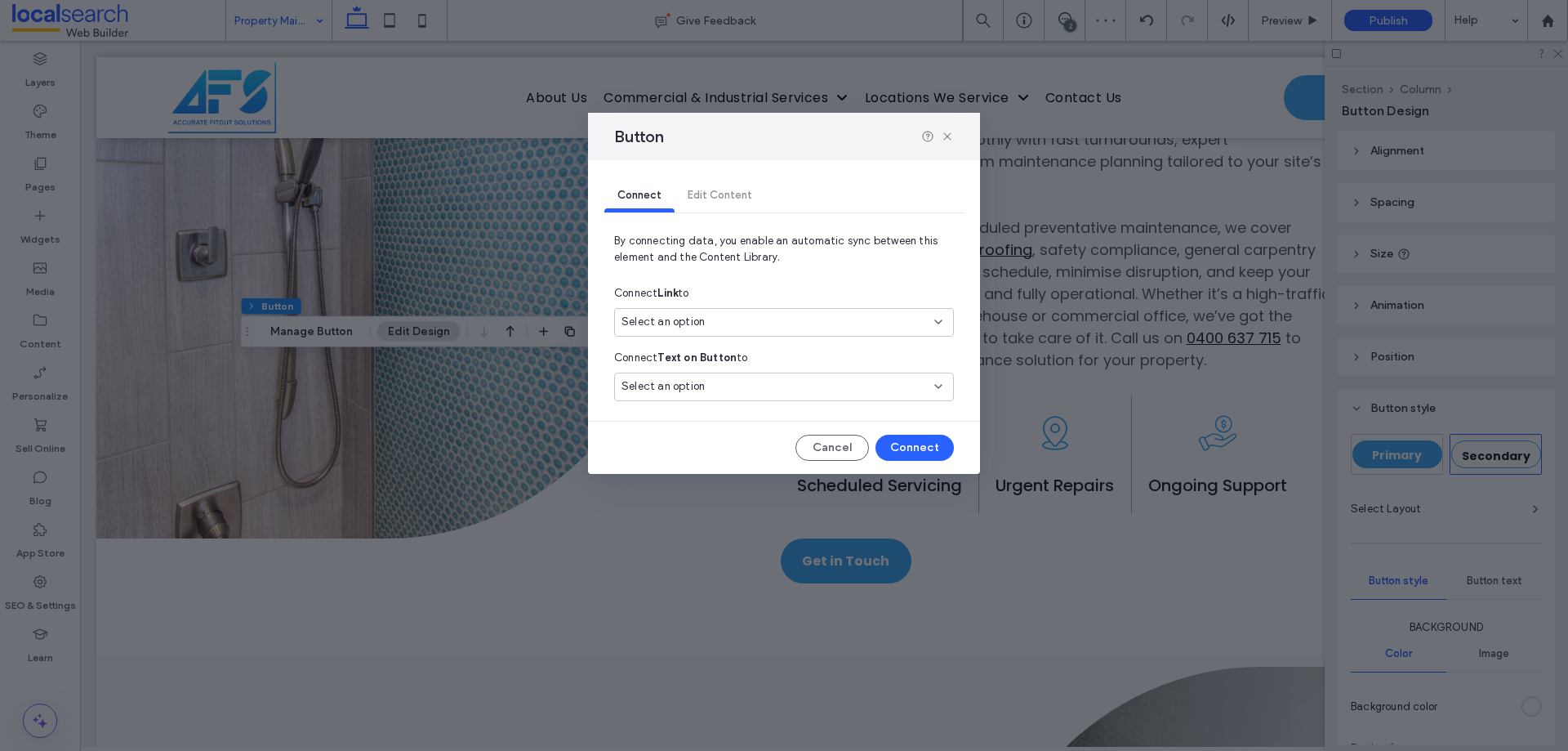 click on "Select an option" at bounding box center (663, 322) 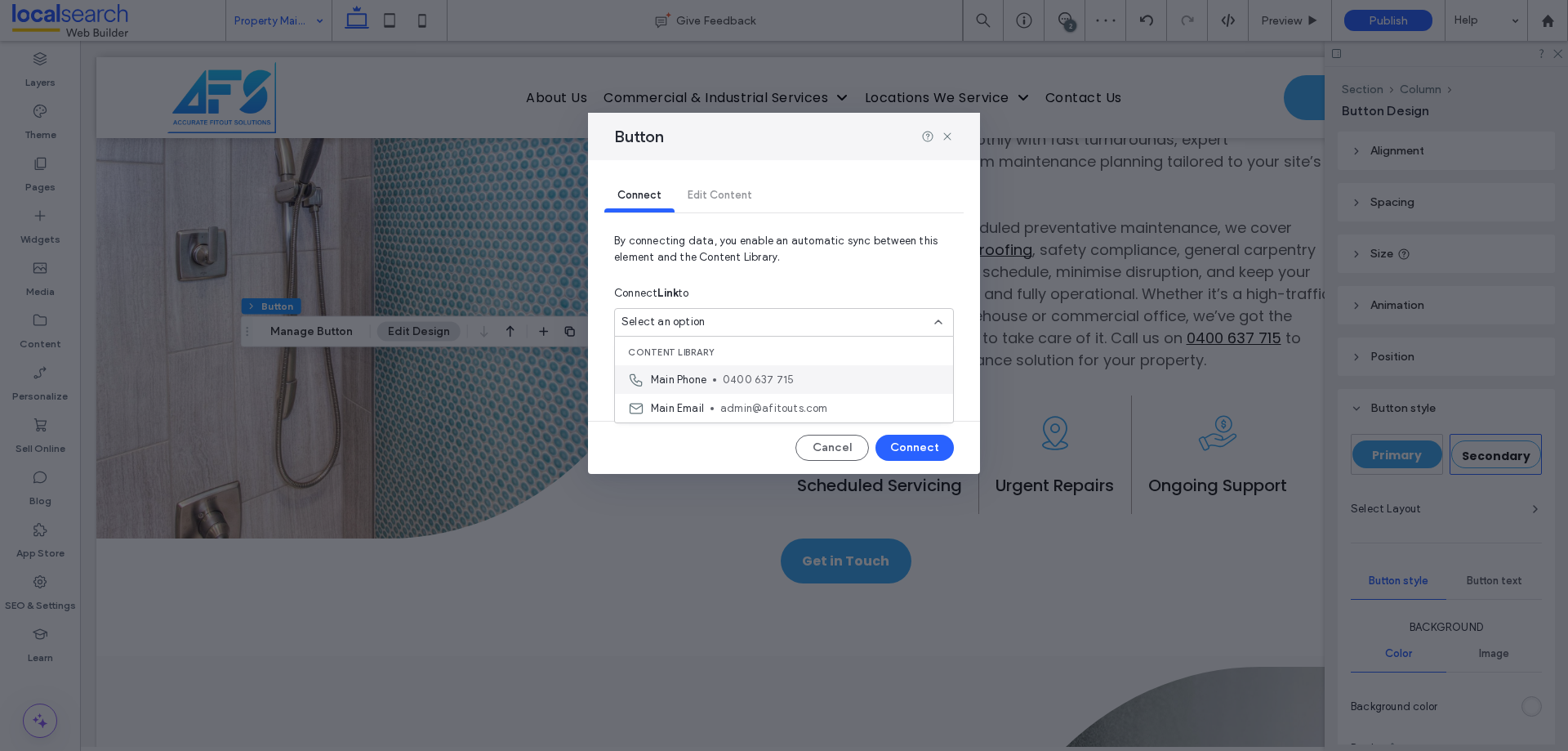 click on "Main Phone" at bounding box center (679, 380) 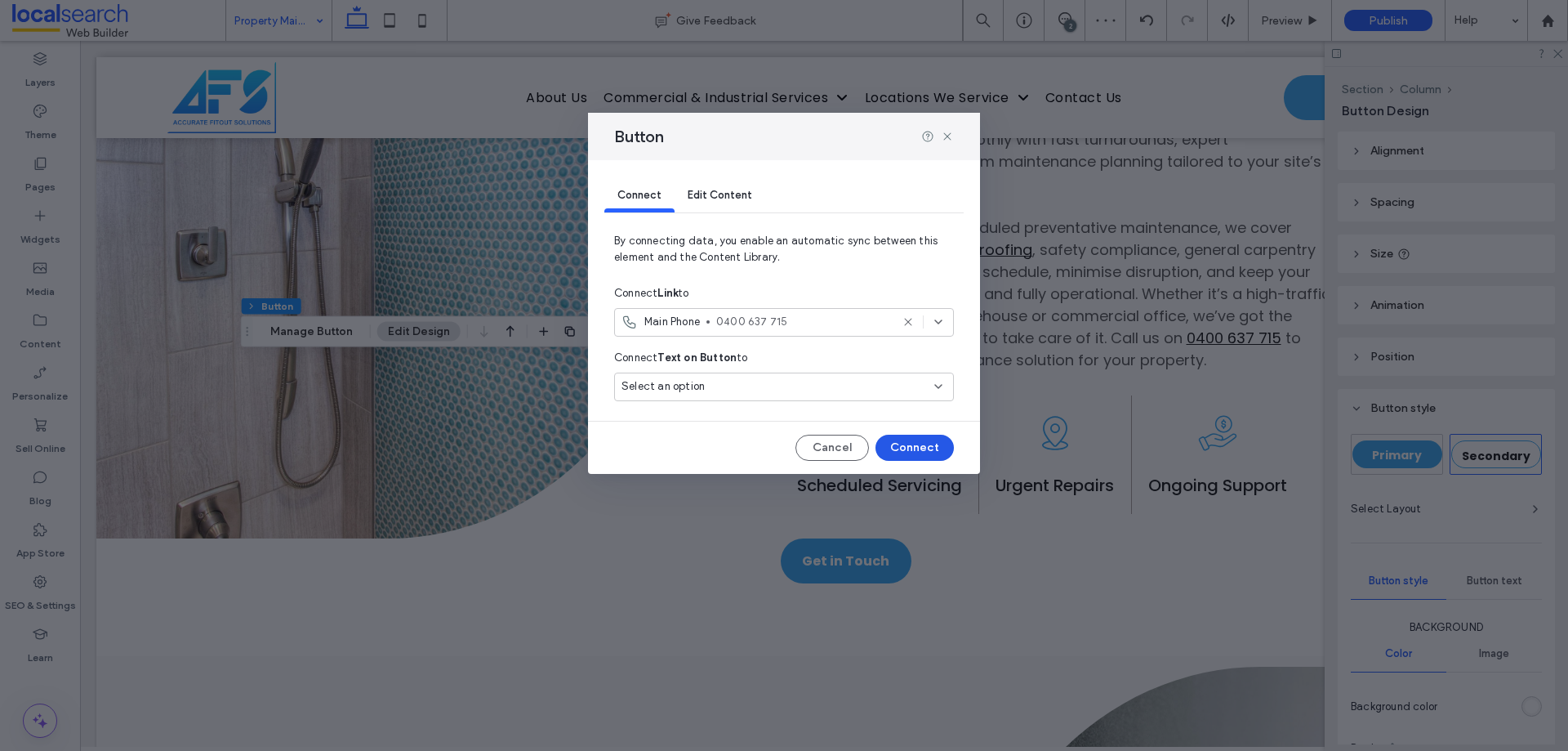 click on "Connect" at bounding box center (915, 448) 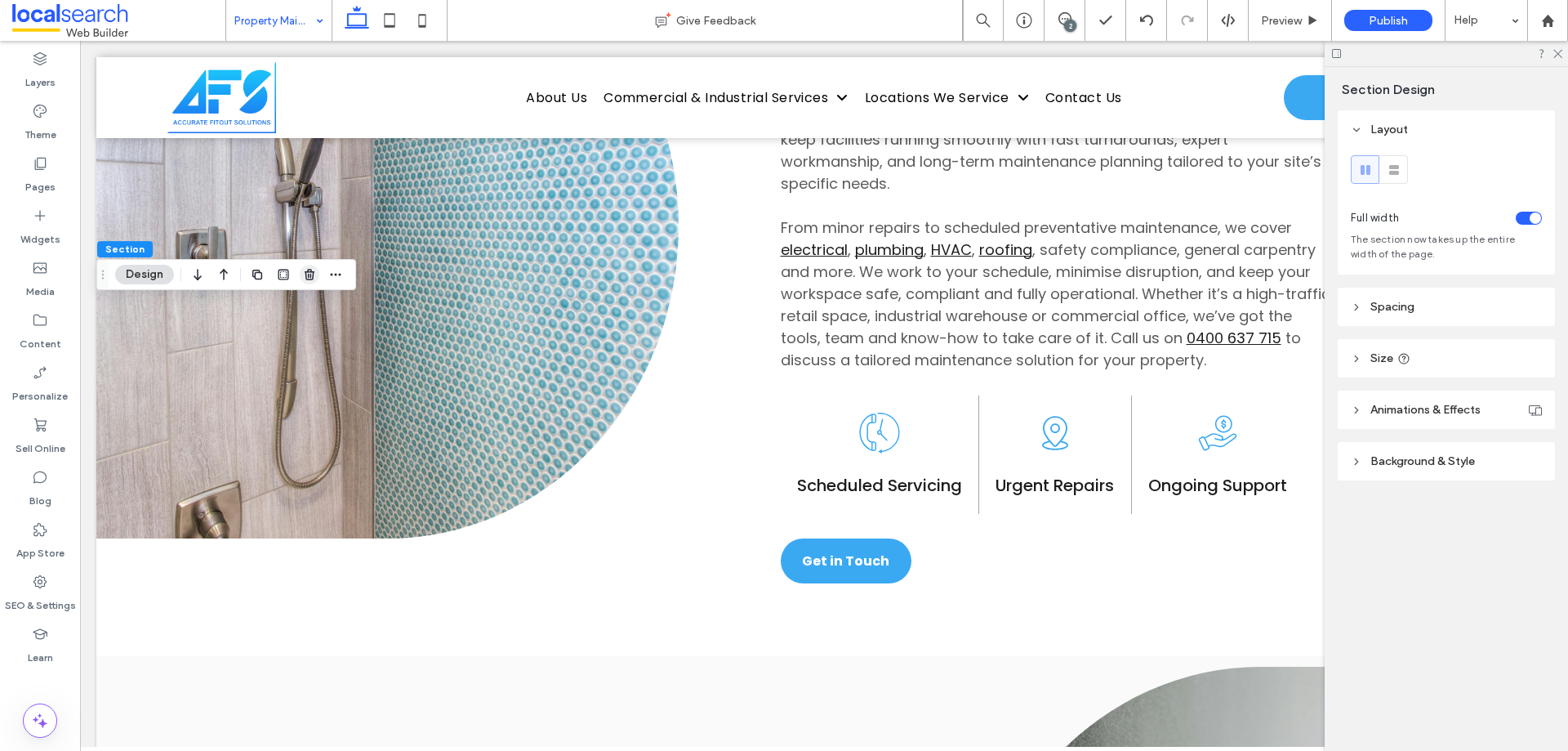click 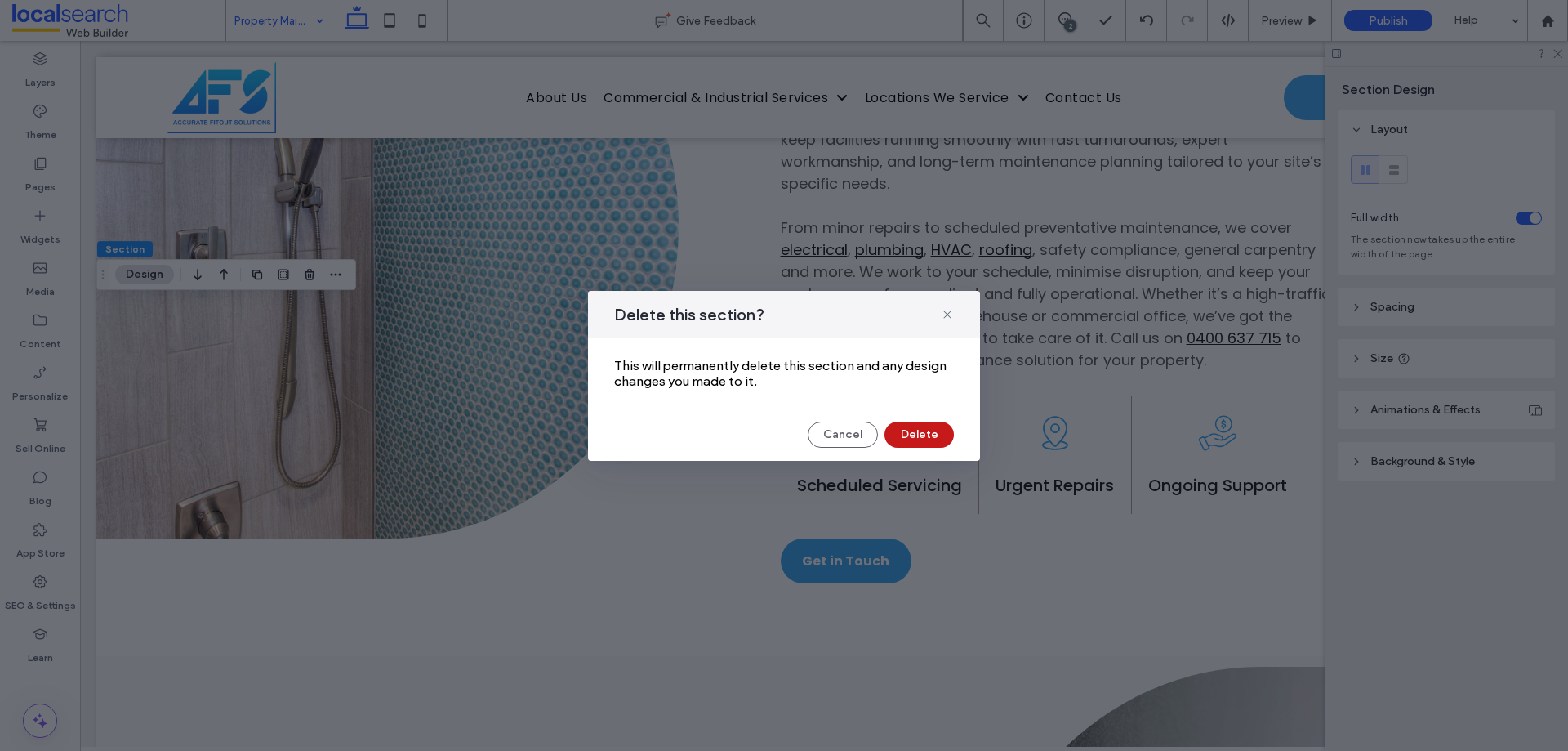 click on "Delete" at bounding box center [919, 435] 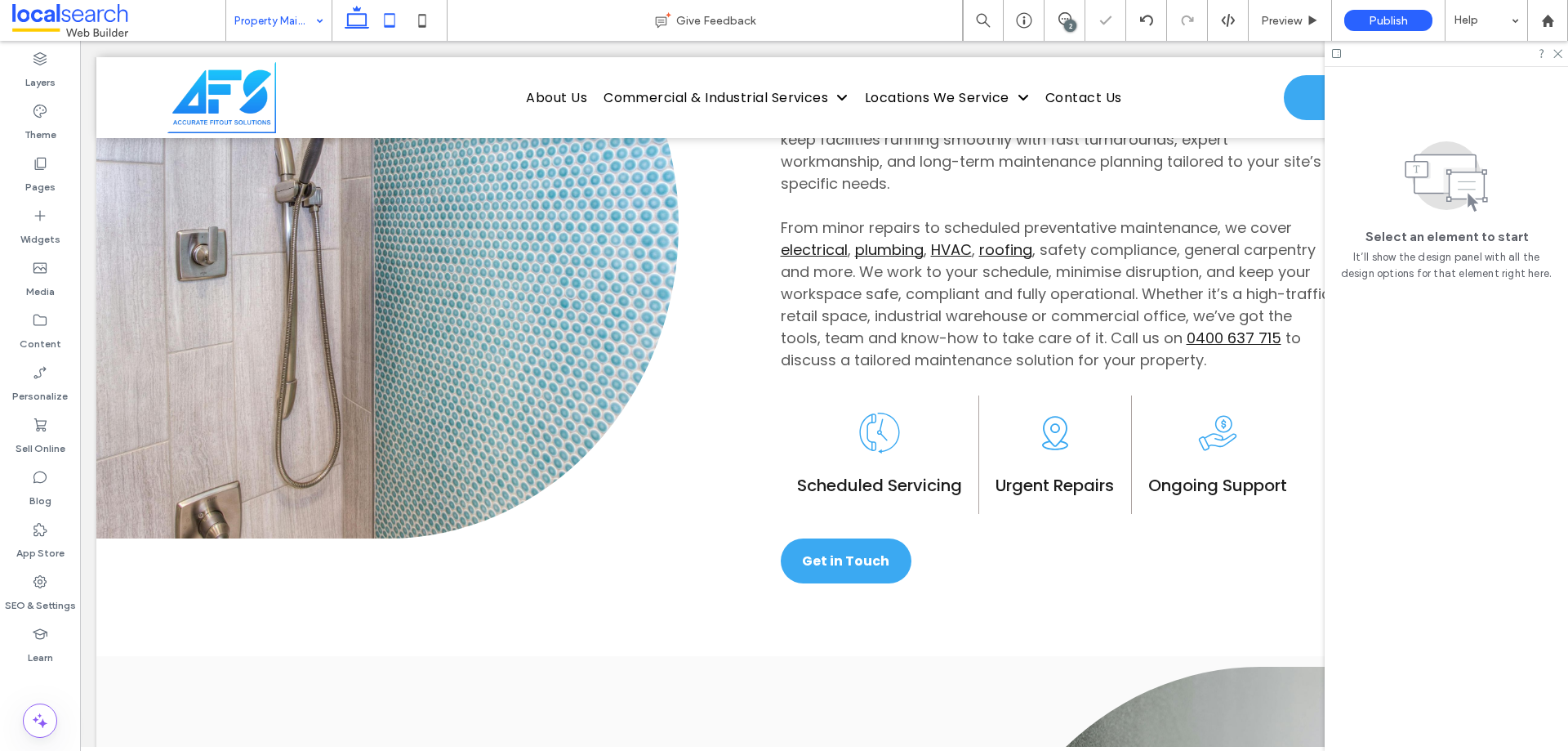 click 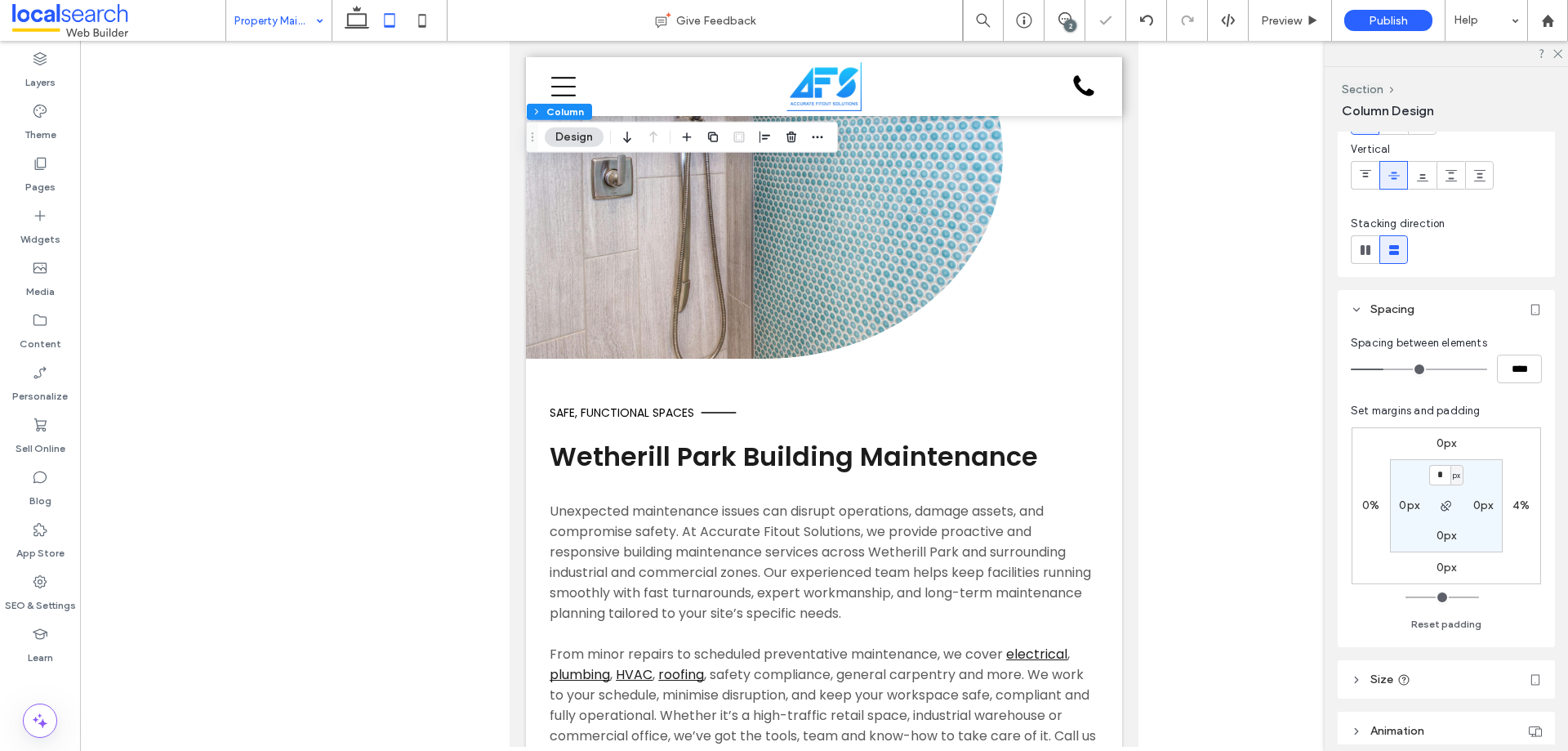 scroll, scrollTop: 235, scrollLeft: 0, axis: vertical 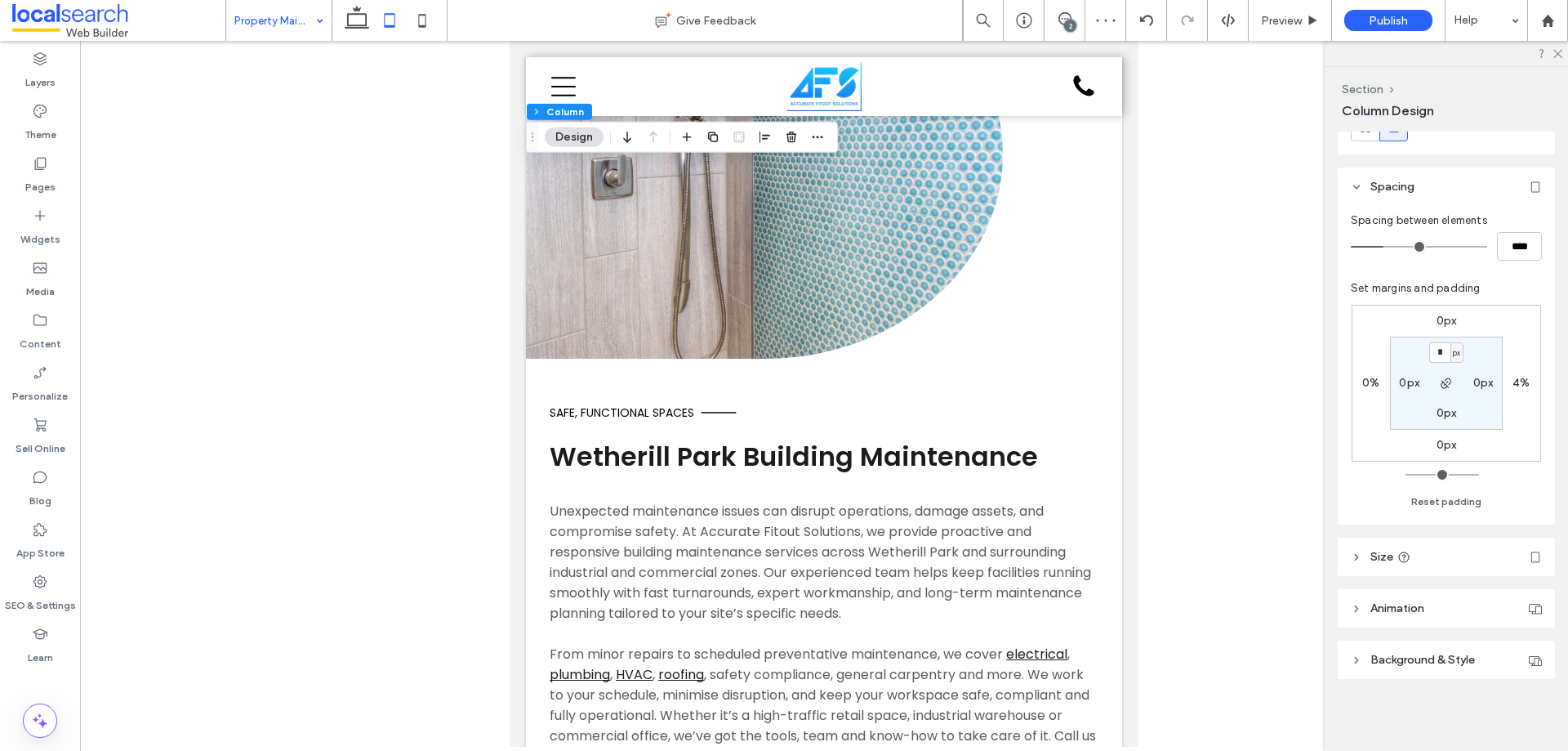 click on "px" at bounding box center [1456, 353] 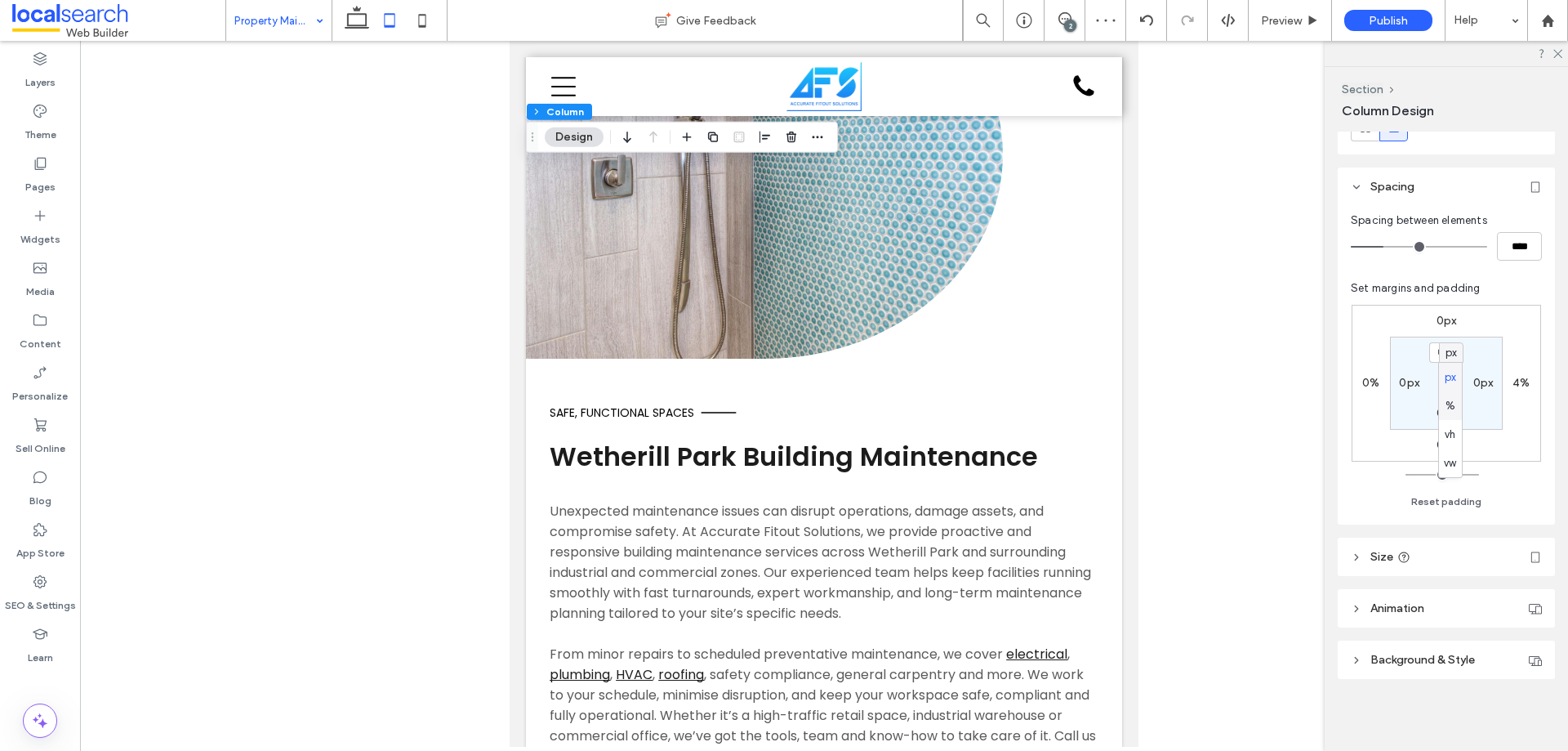 click on "%" at bounding box center [1450, 405] 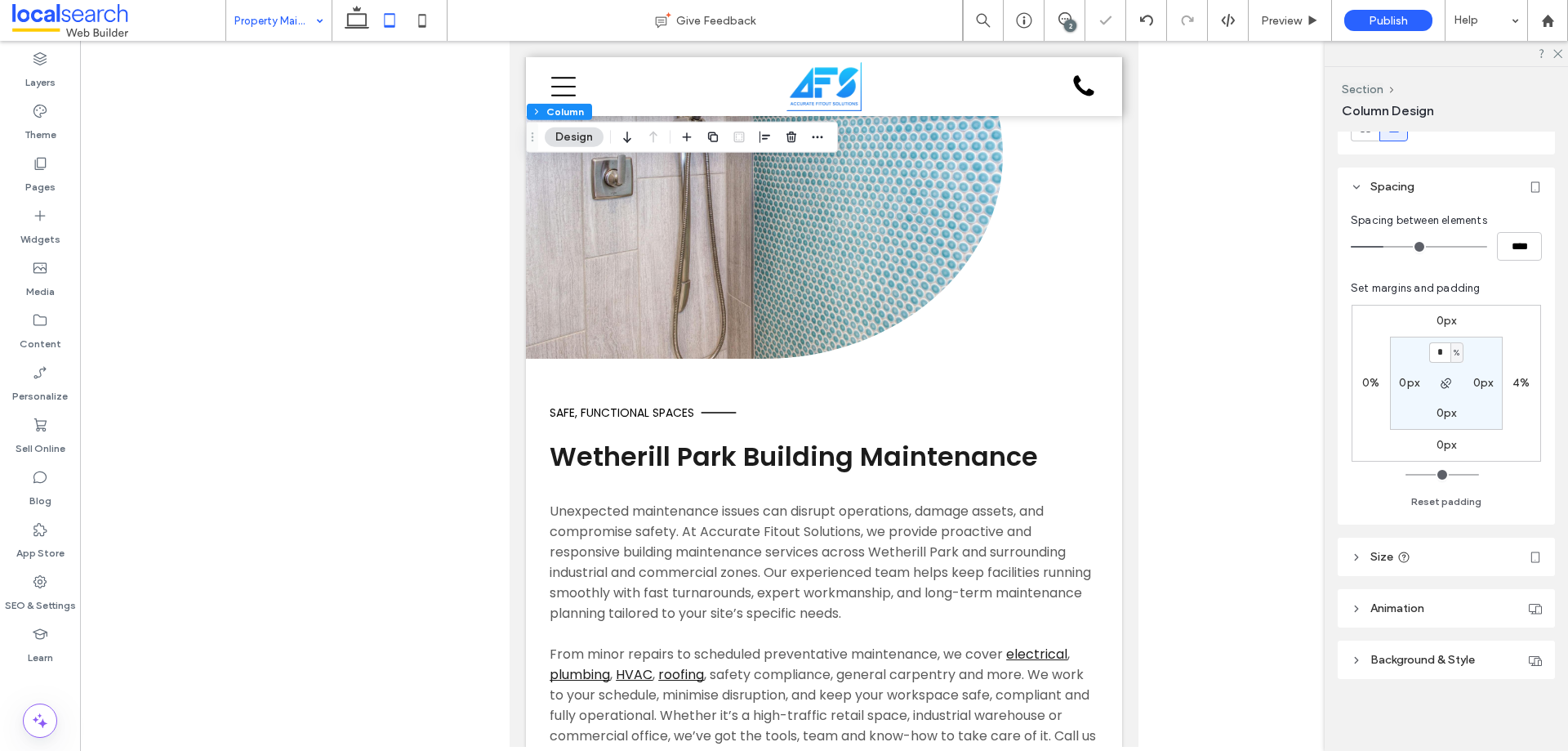 drag, startPoint x: 1440, startPoint y: 364, endPoint x: 1426, endPoint y: 359, distance: 14.866069 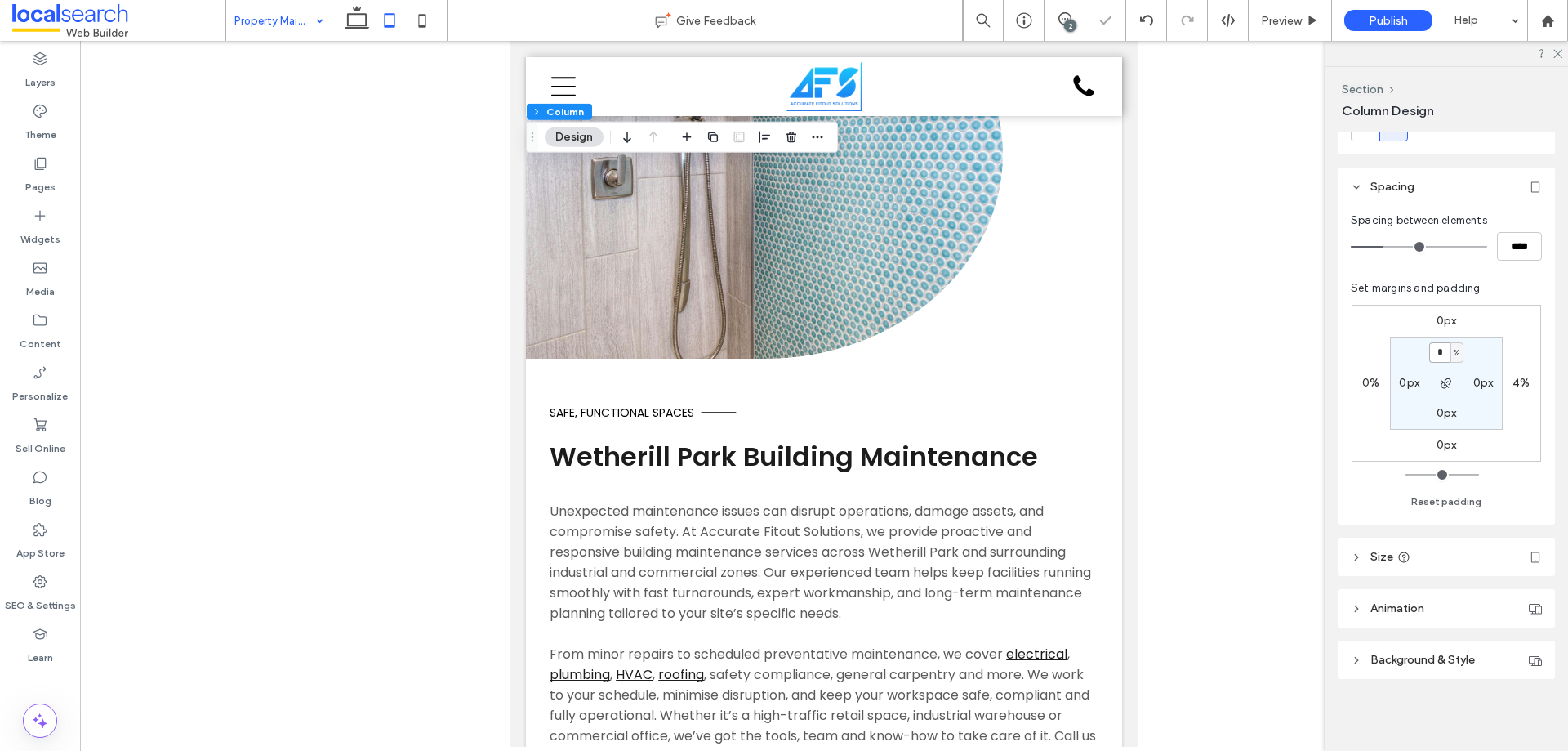 click on "*" at bounding box center [1440, 352] 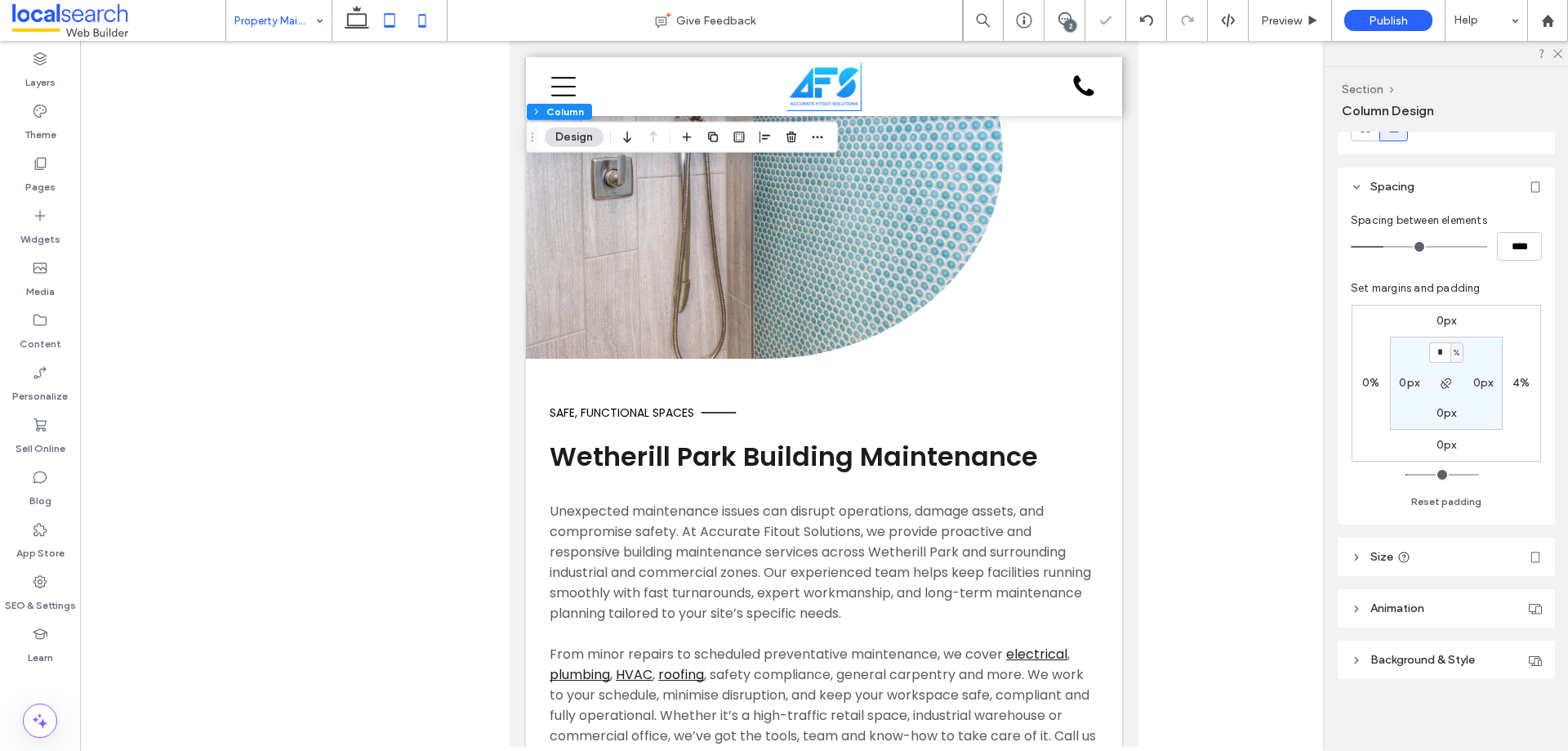 click 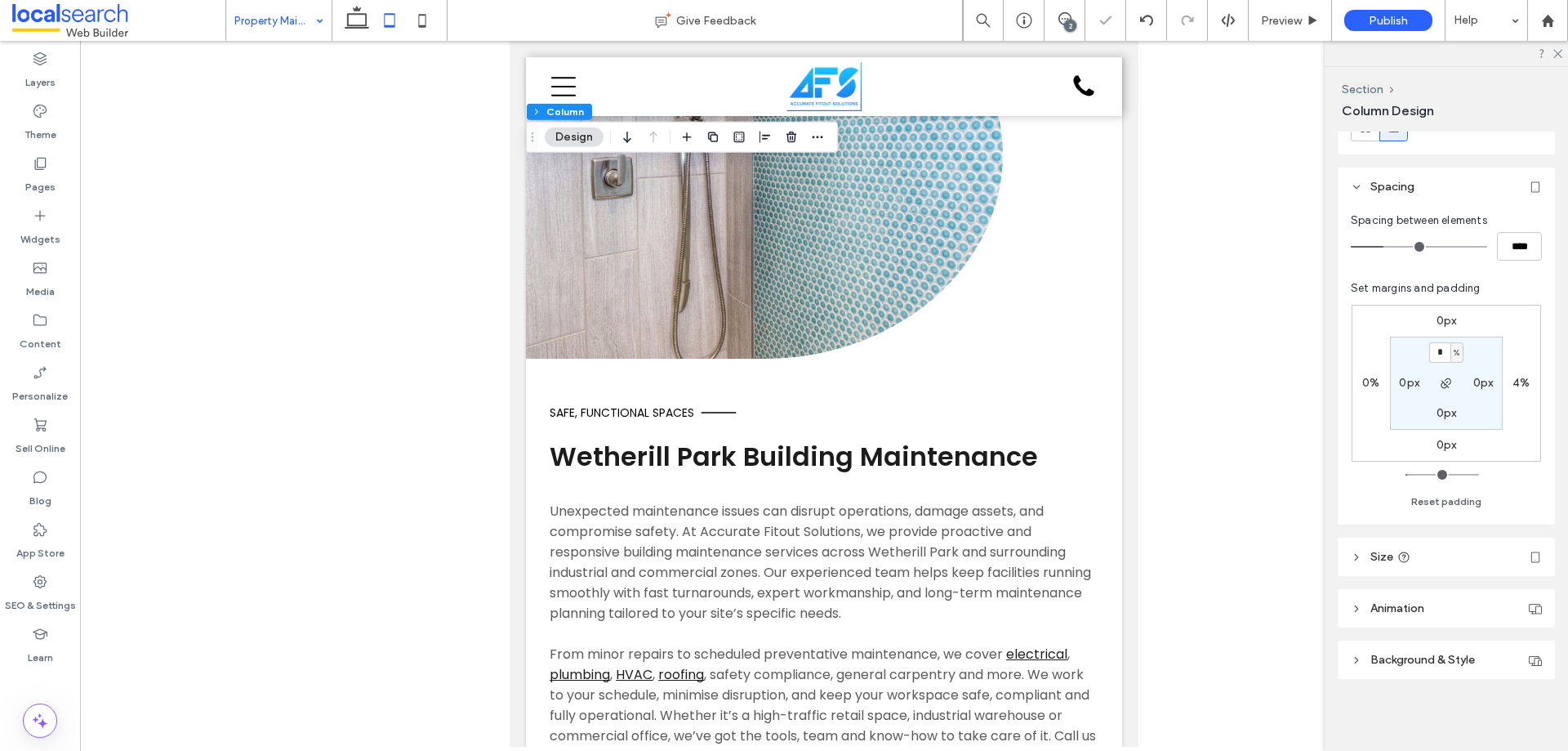 type on "*" 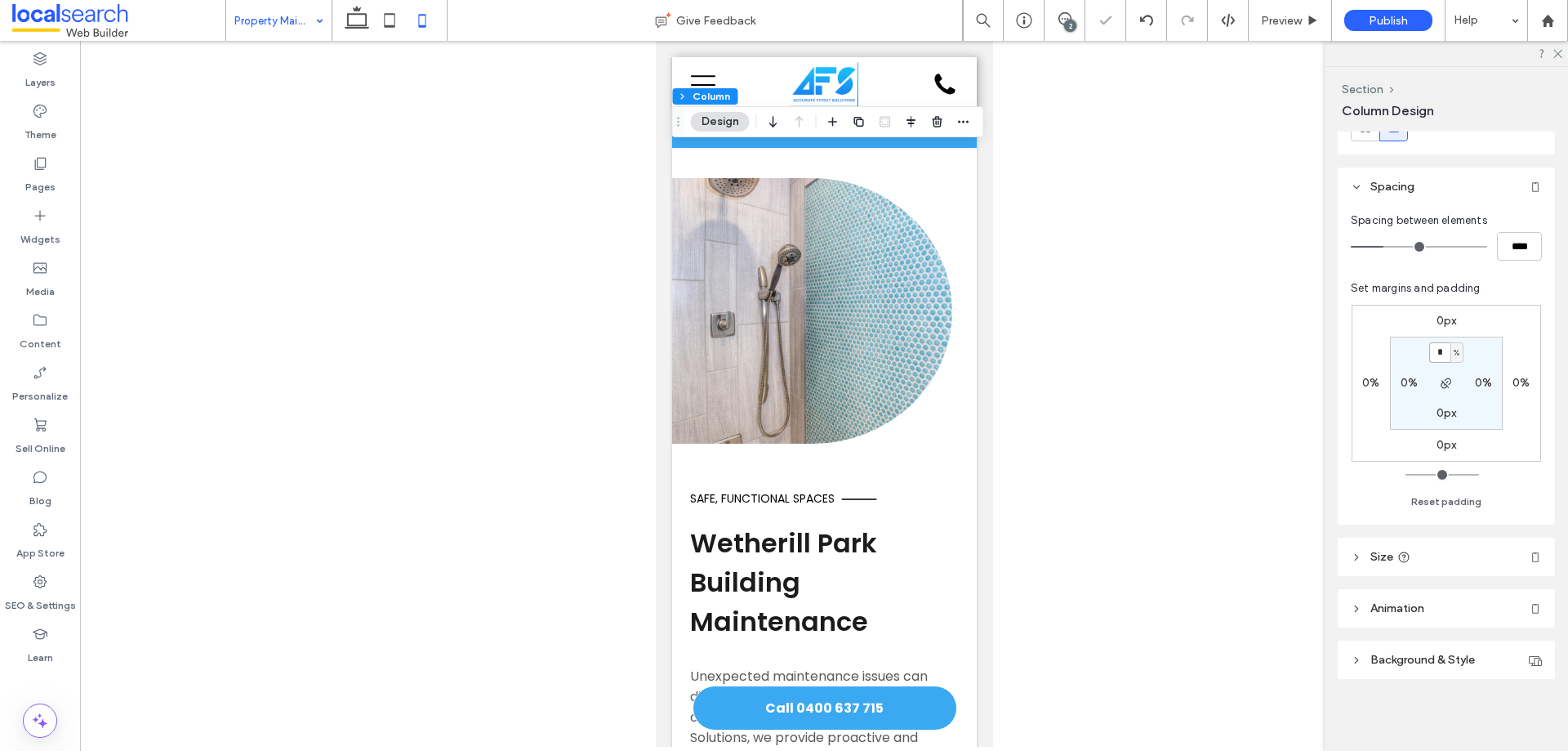 drag, startPoint x: 1445, startPoint y: 355, endPoint x: 1432, endPoint y: 355, distance: 13 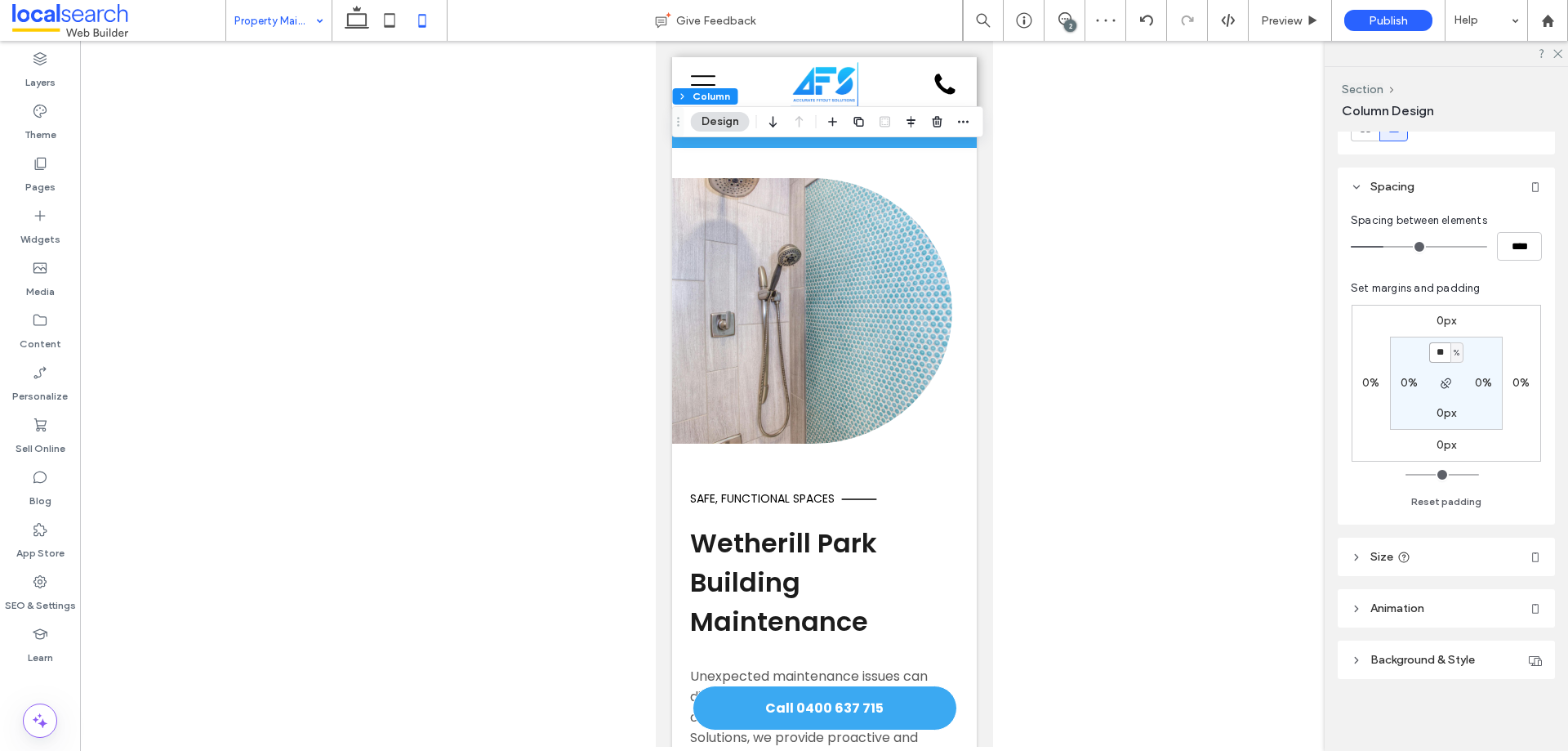 type on "**" 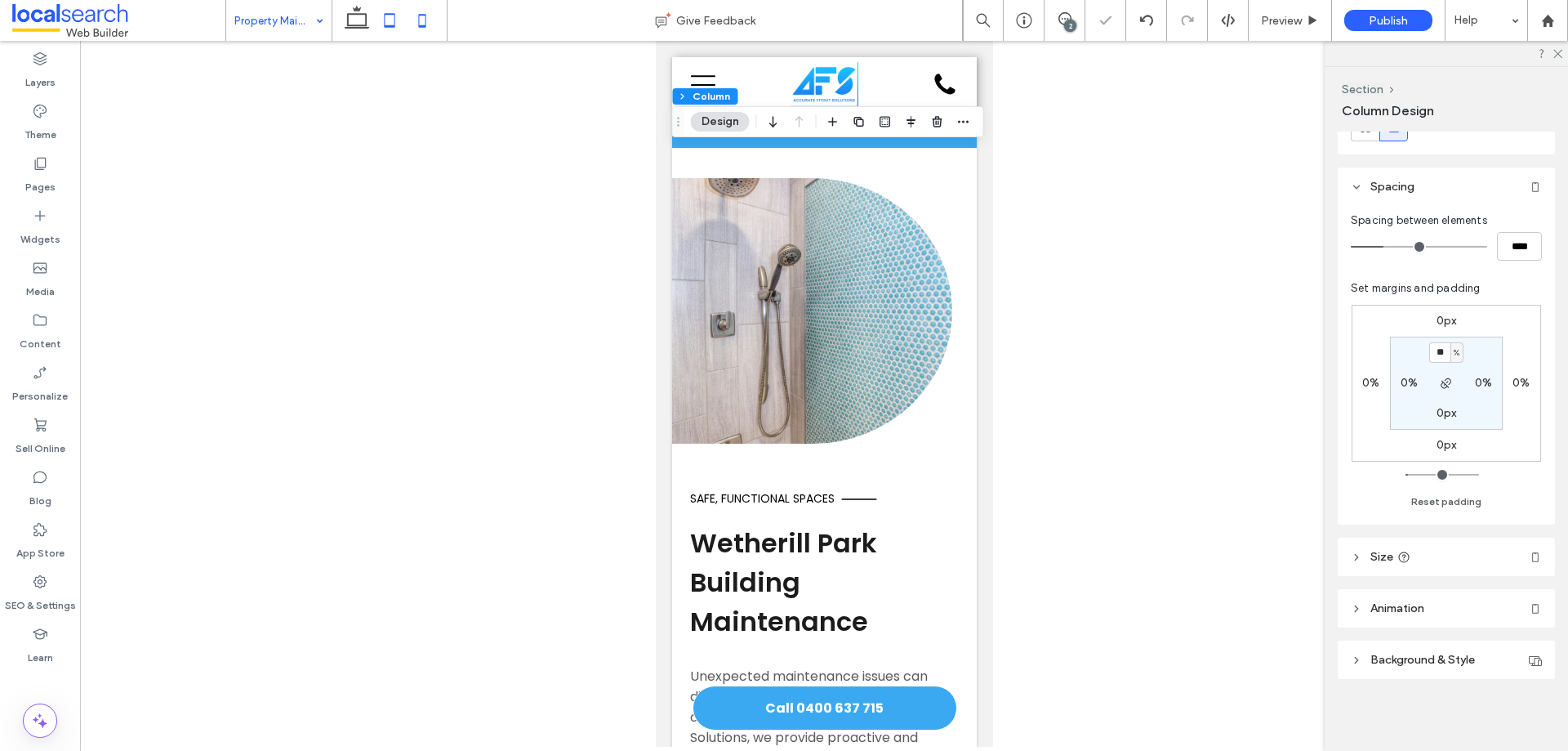 click 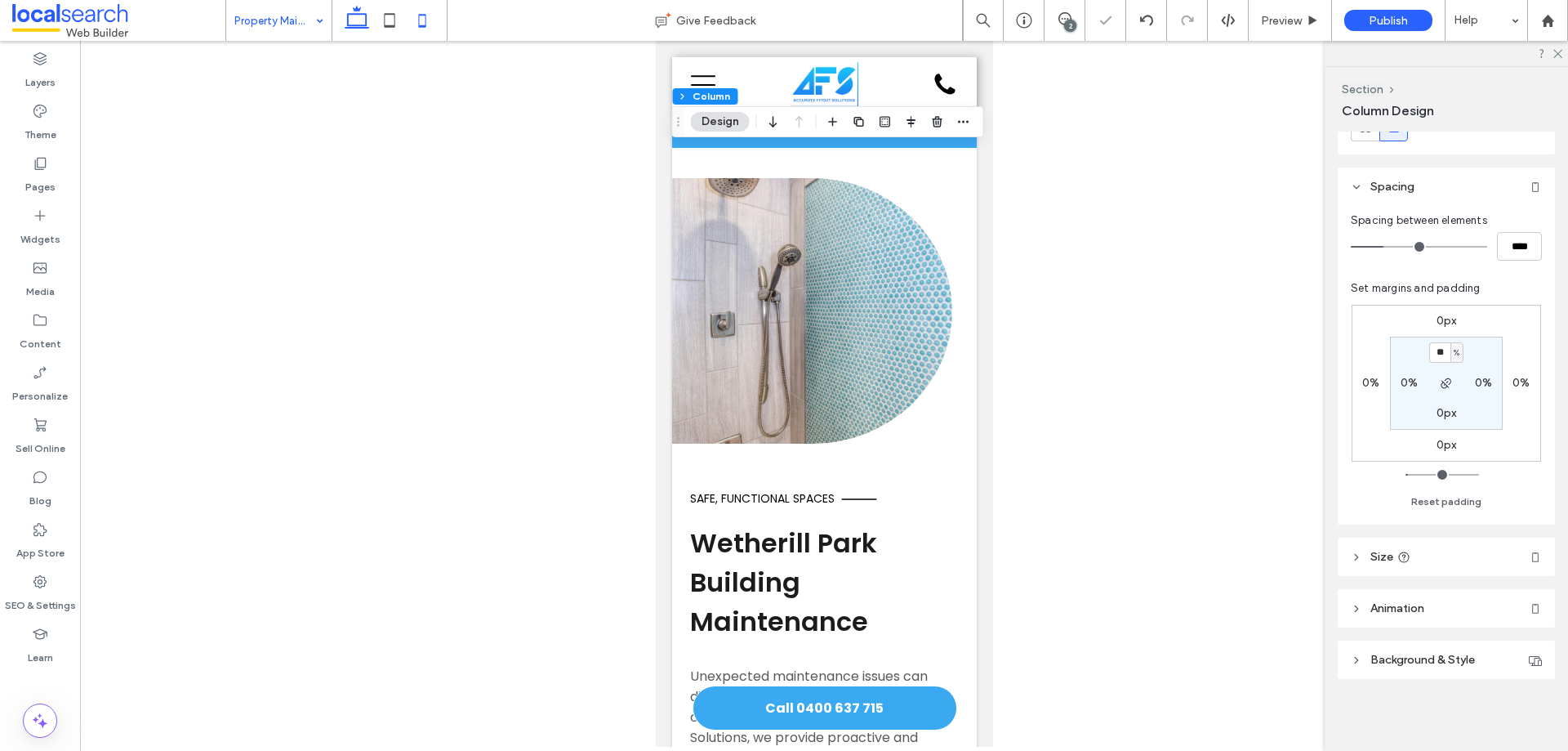 type on "*" 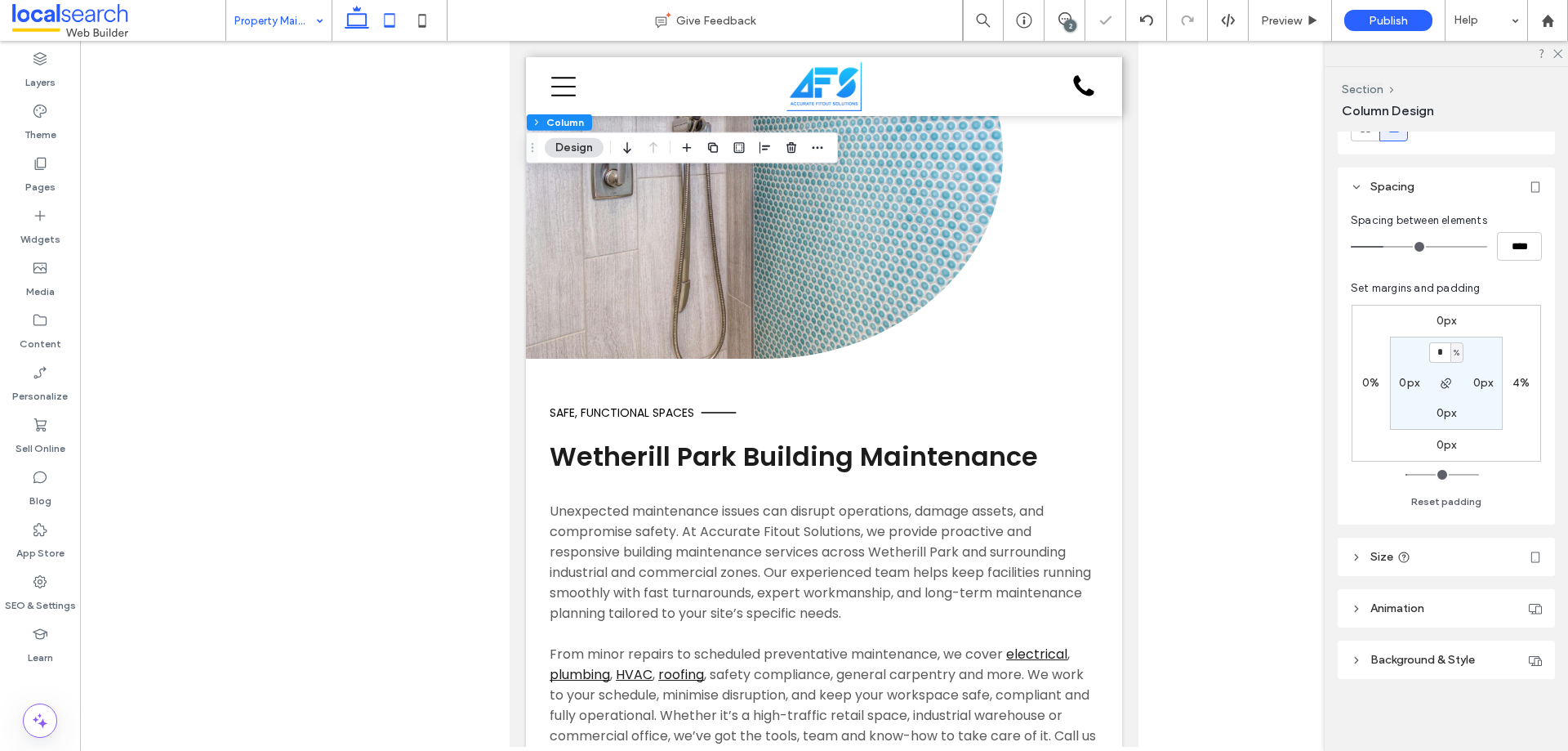 click 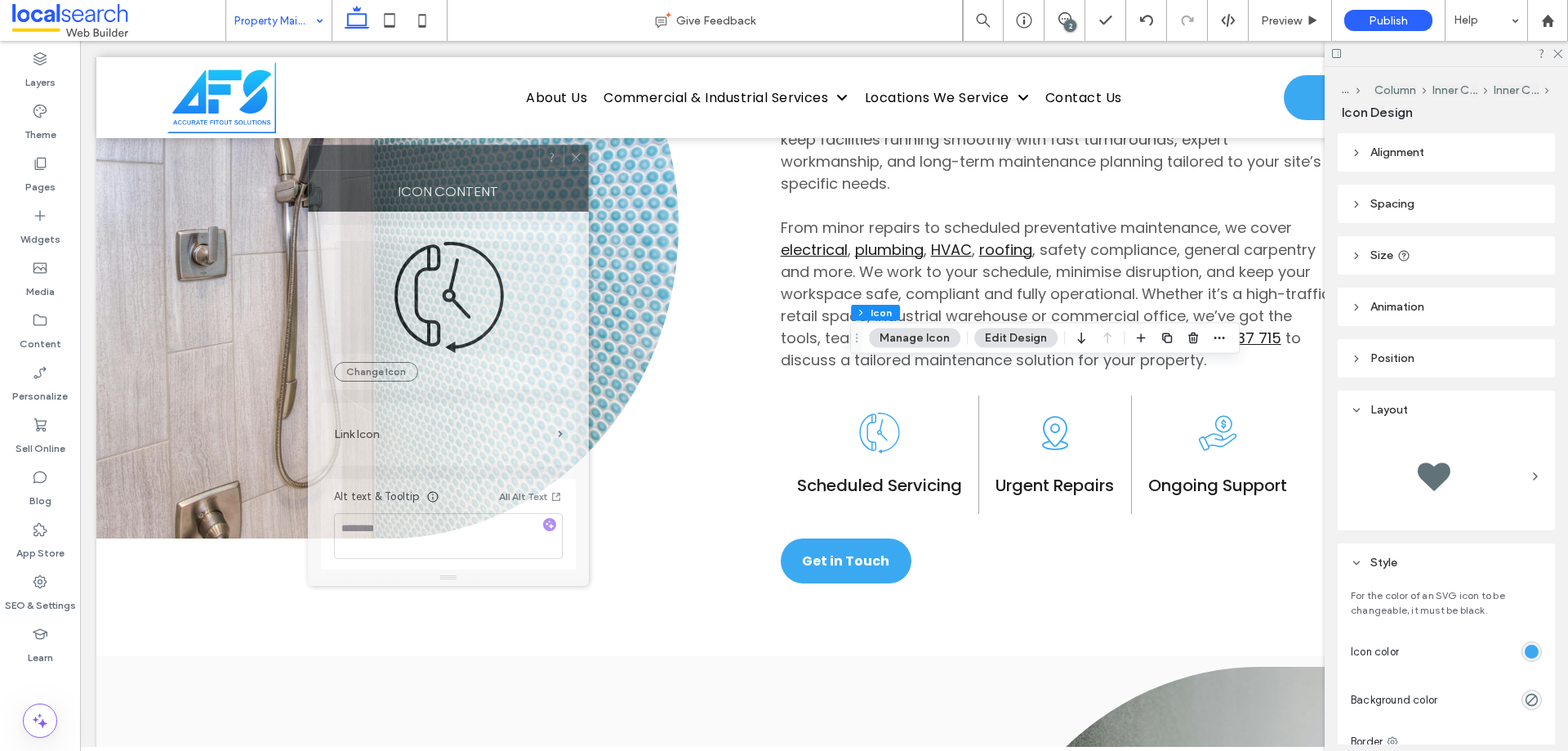 drag, startPoint x: 1367, startPoint y: 172, endPoint x: 344, endPoint y: 156, distance: 1023.125 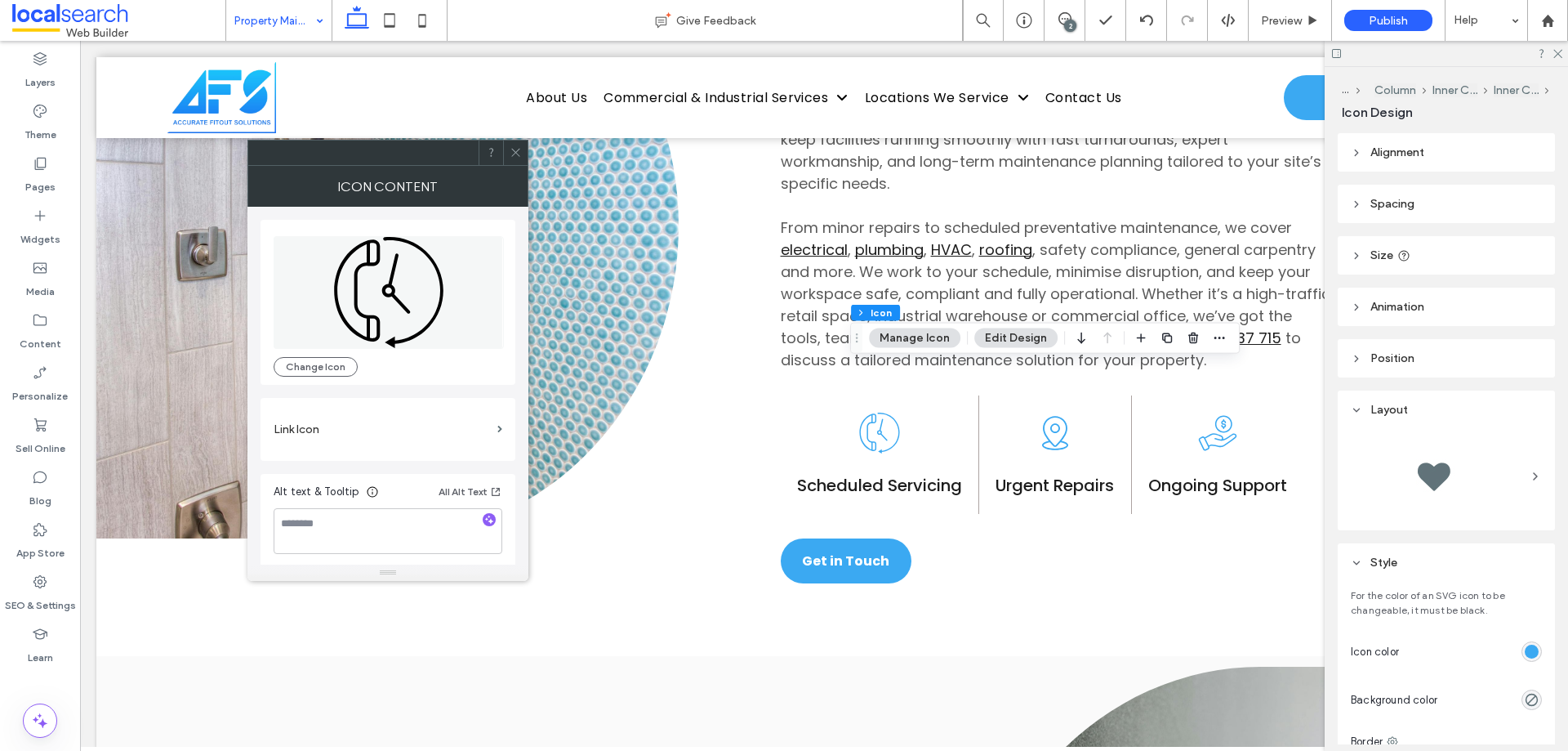 click 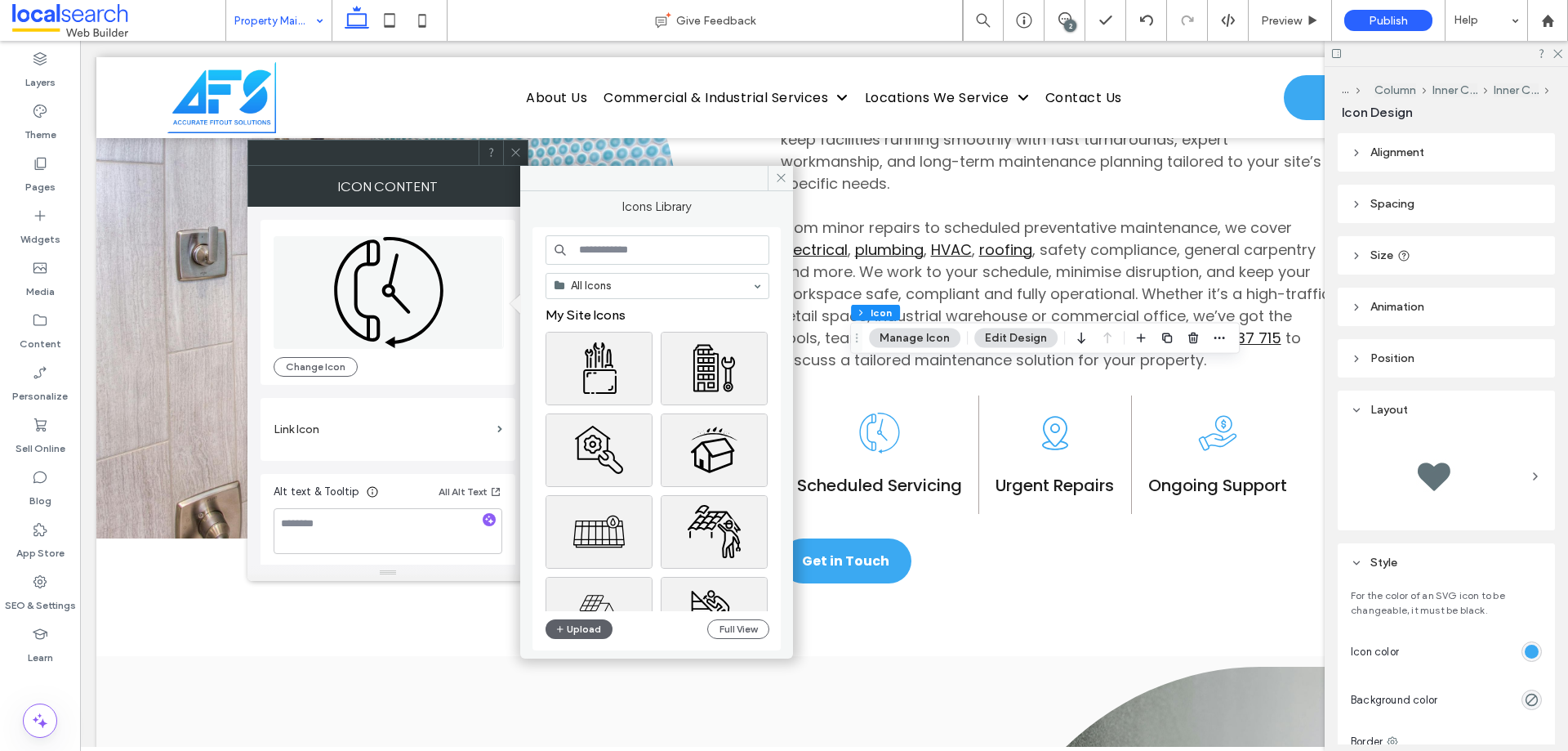 click at bounding box center (657, 250) 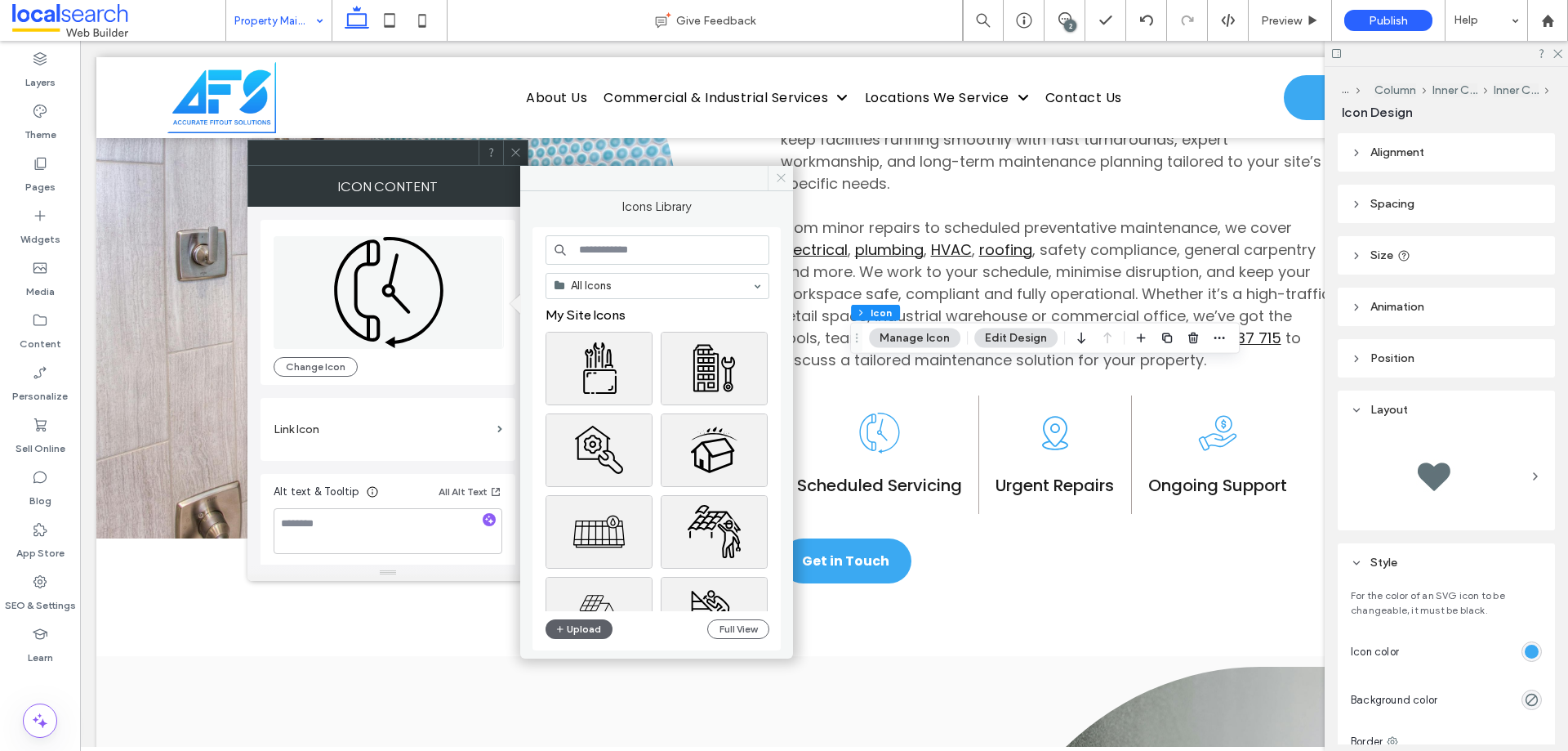 click at bounding box center (780, 178) 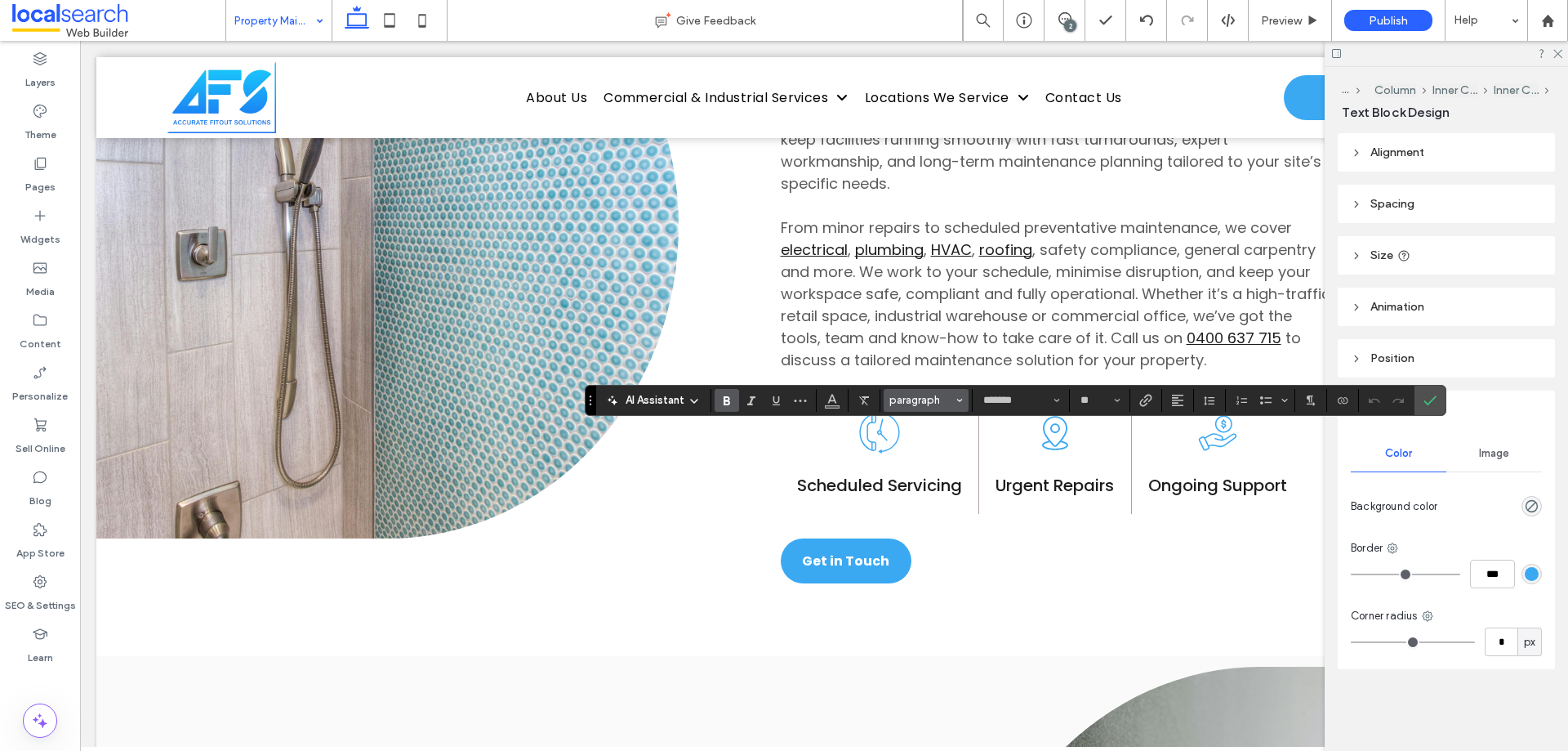 click on "paragraph" at bounding box center (921, 400) 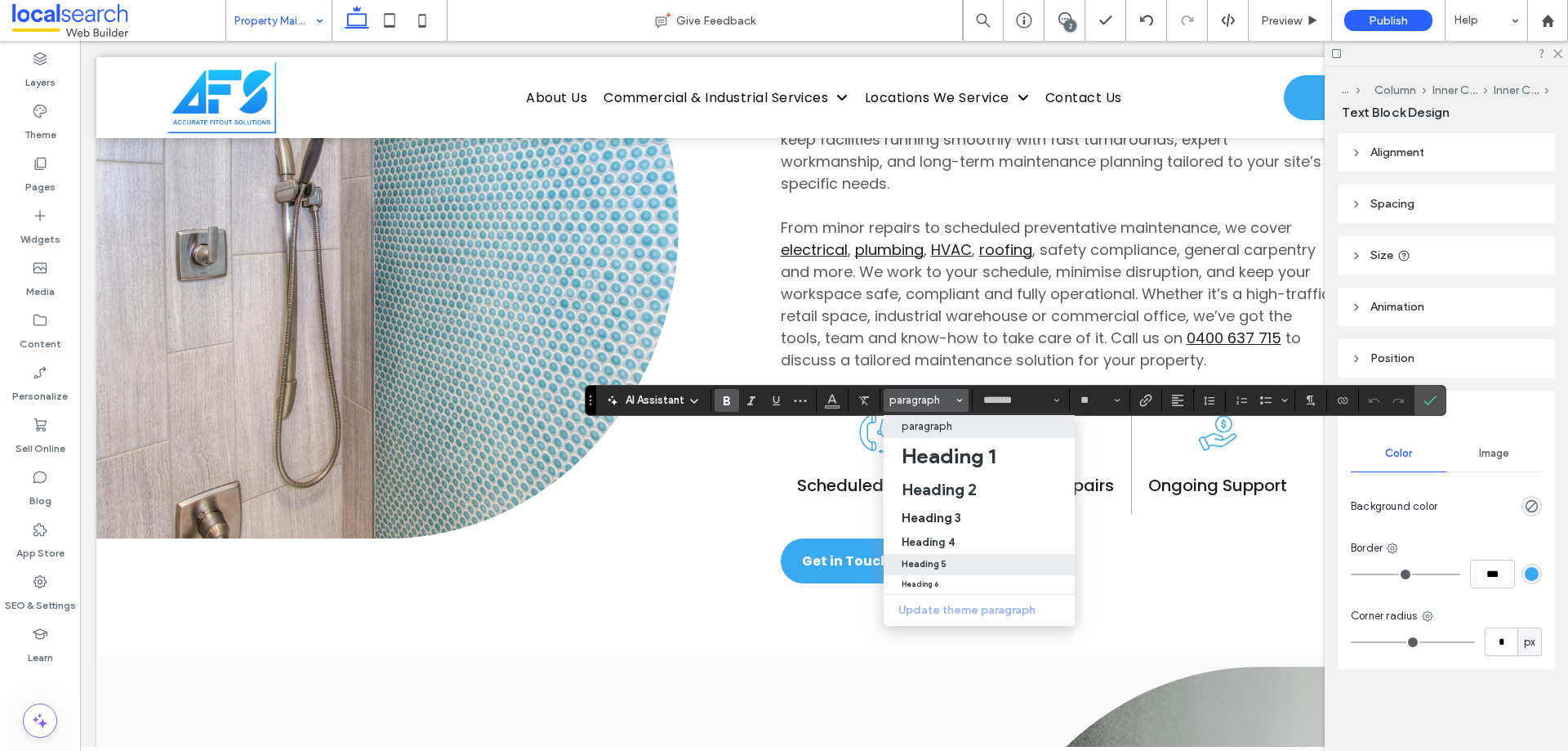 click on "Heading 5" at bounding box center [979, 565] 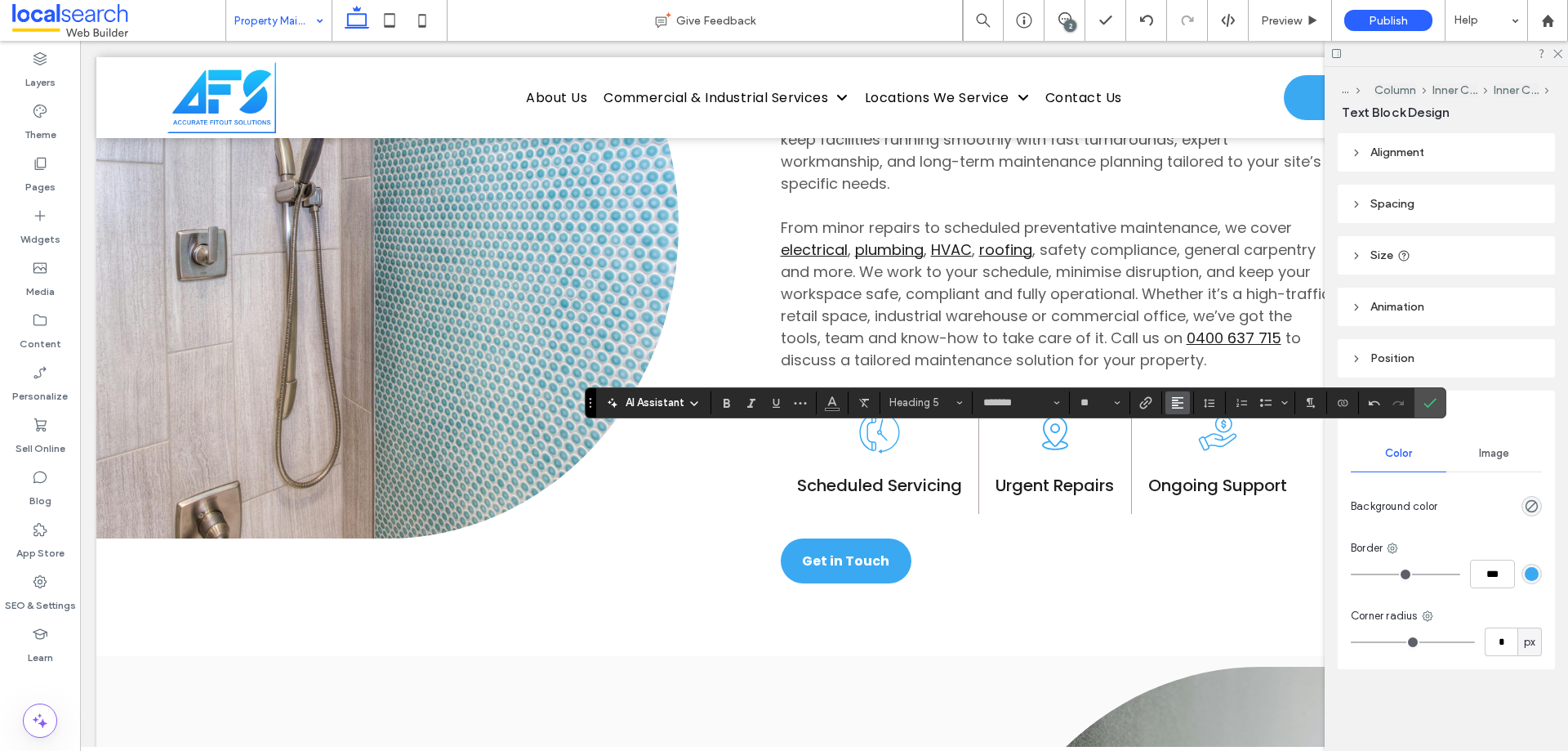 click at bounding box center [1178, 403] 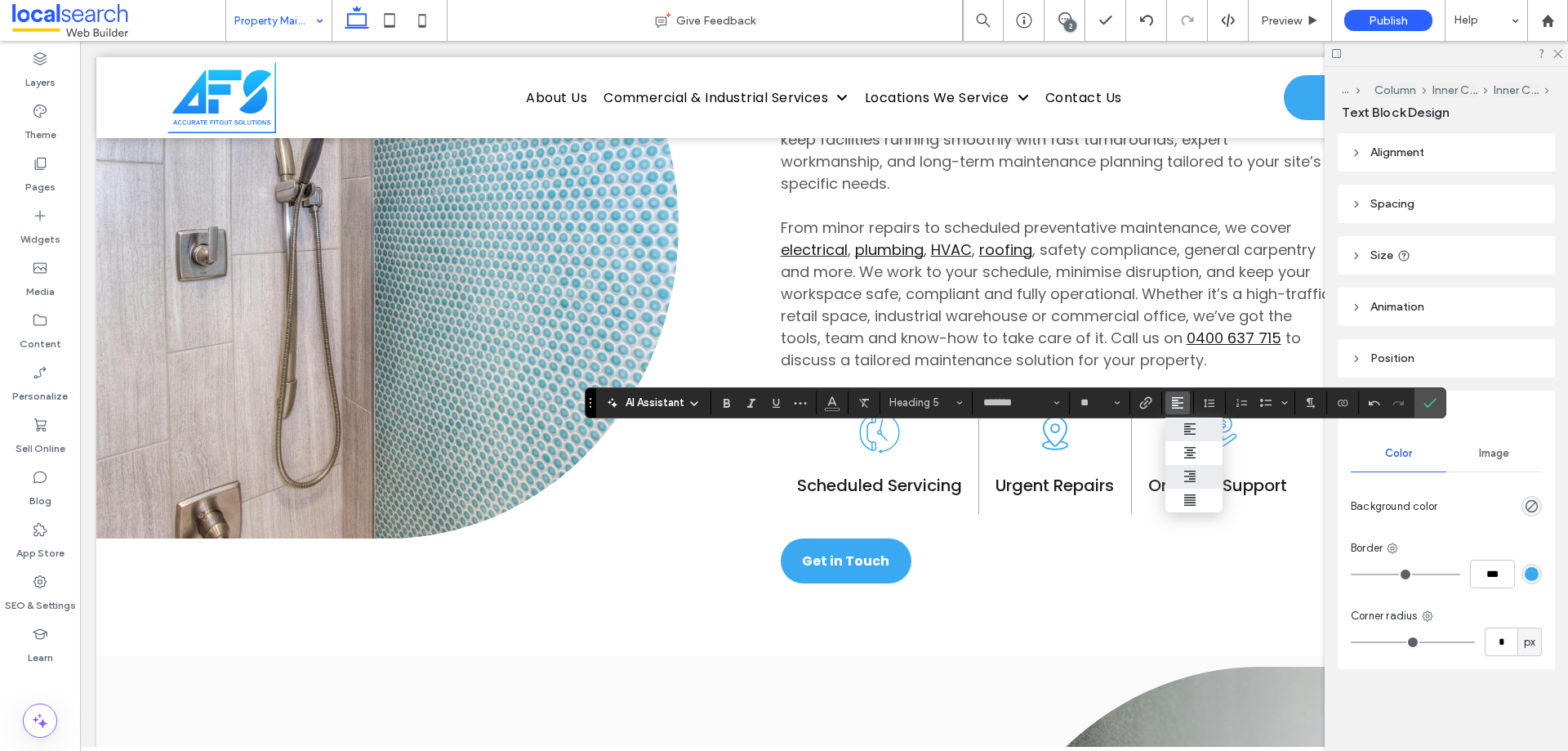 click at bounding box center (1194, 476) 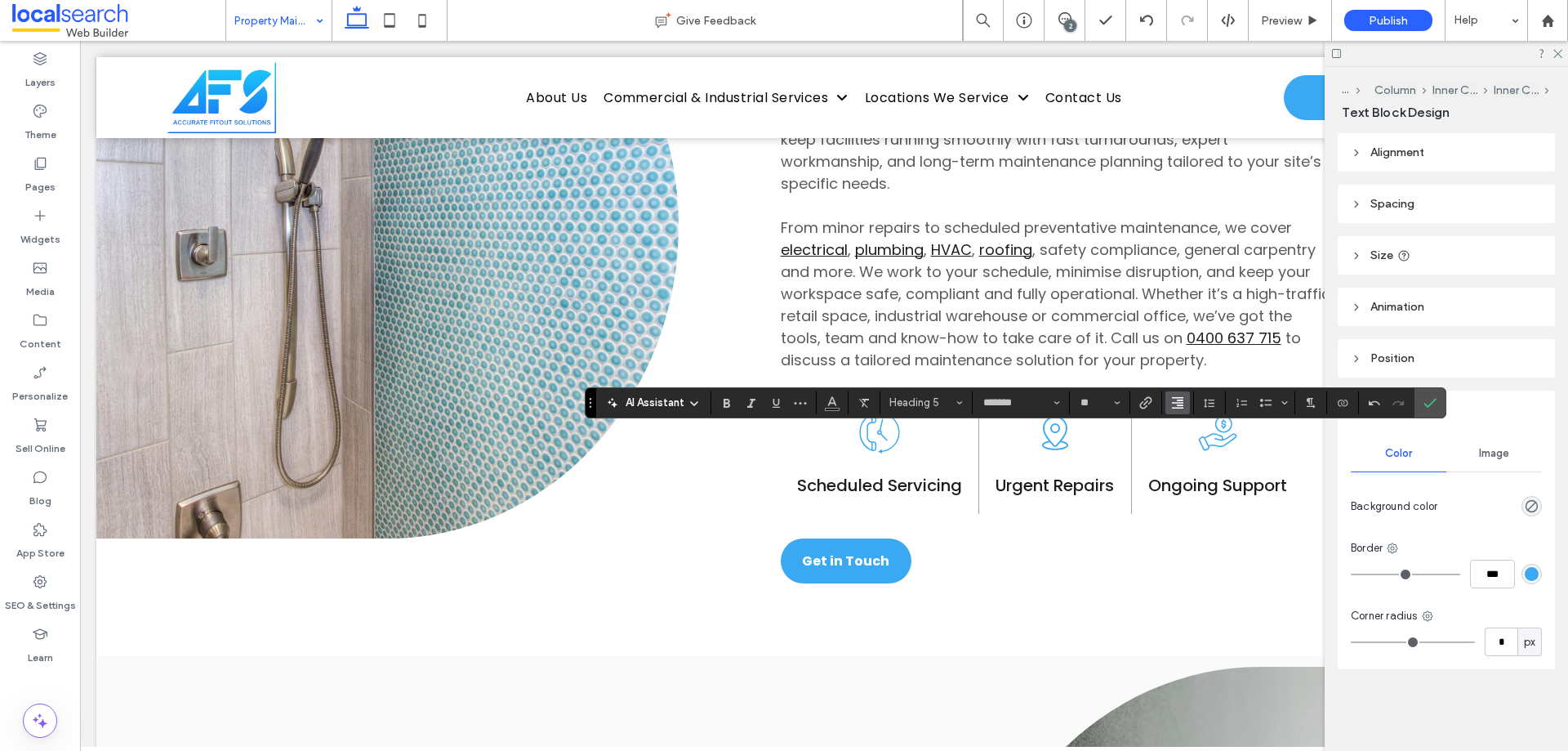 click 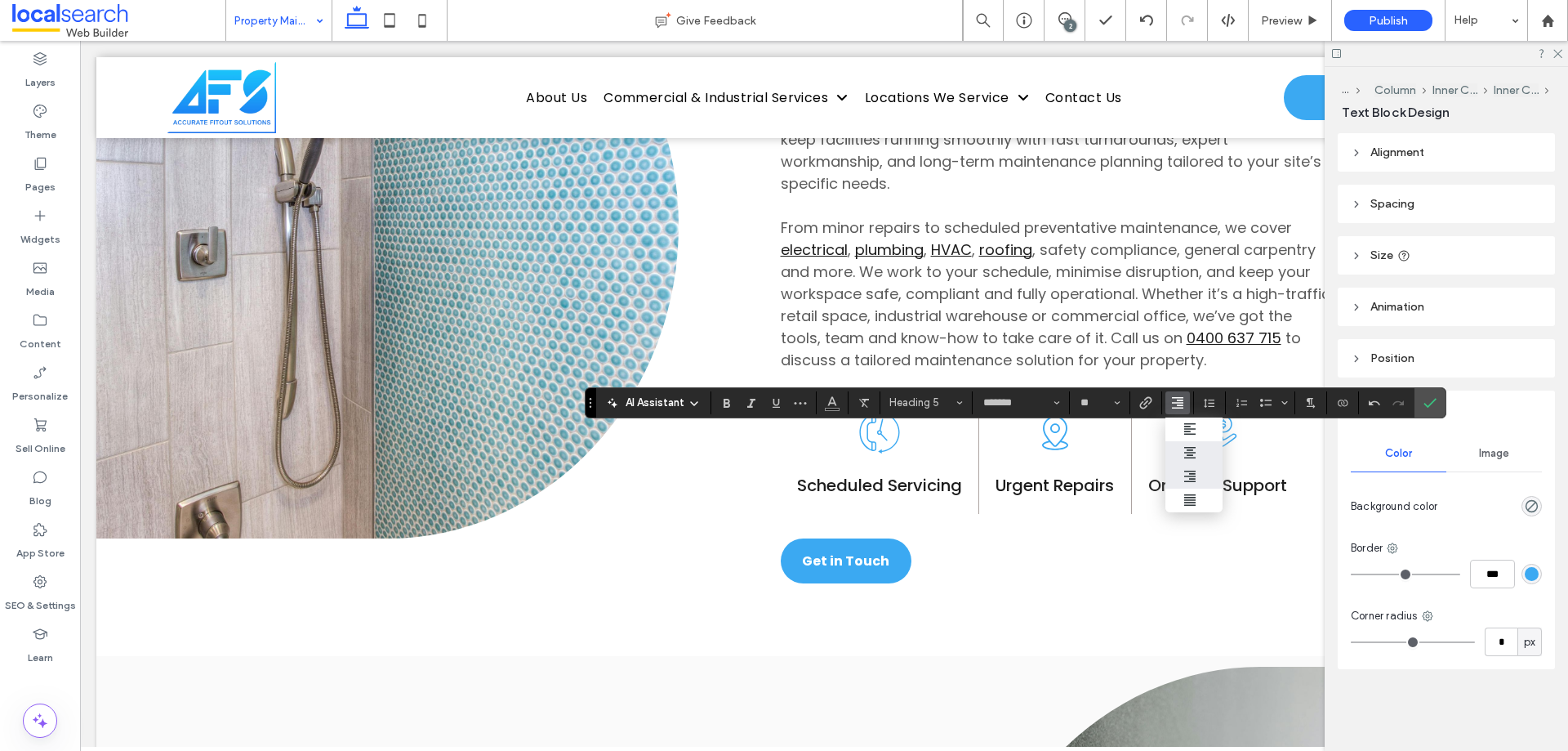 click 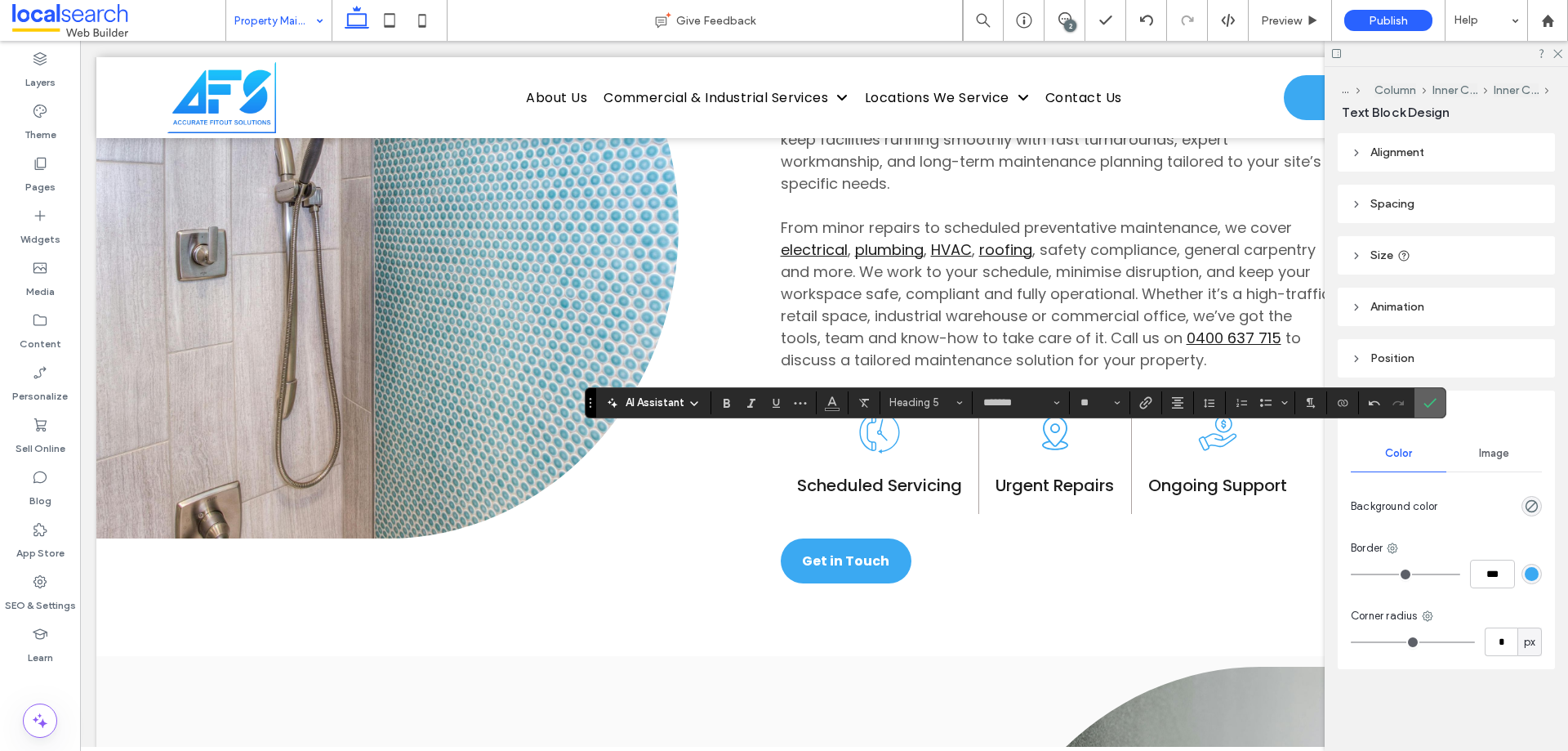 click 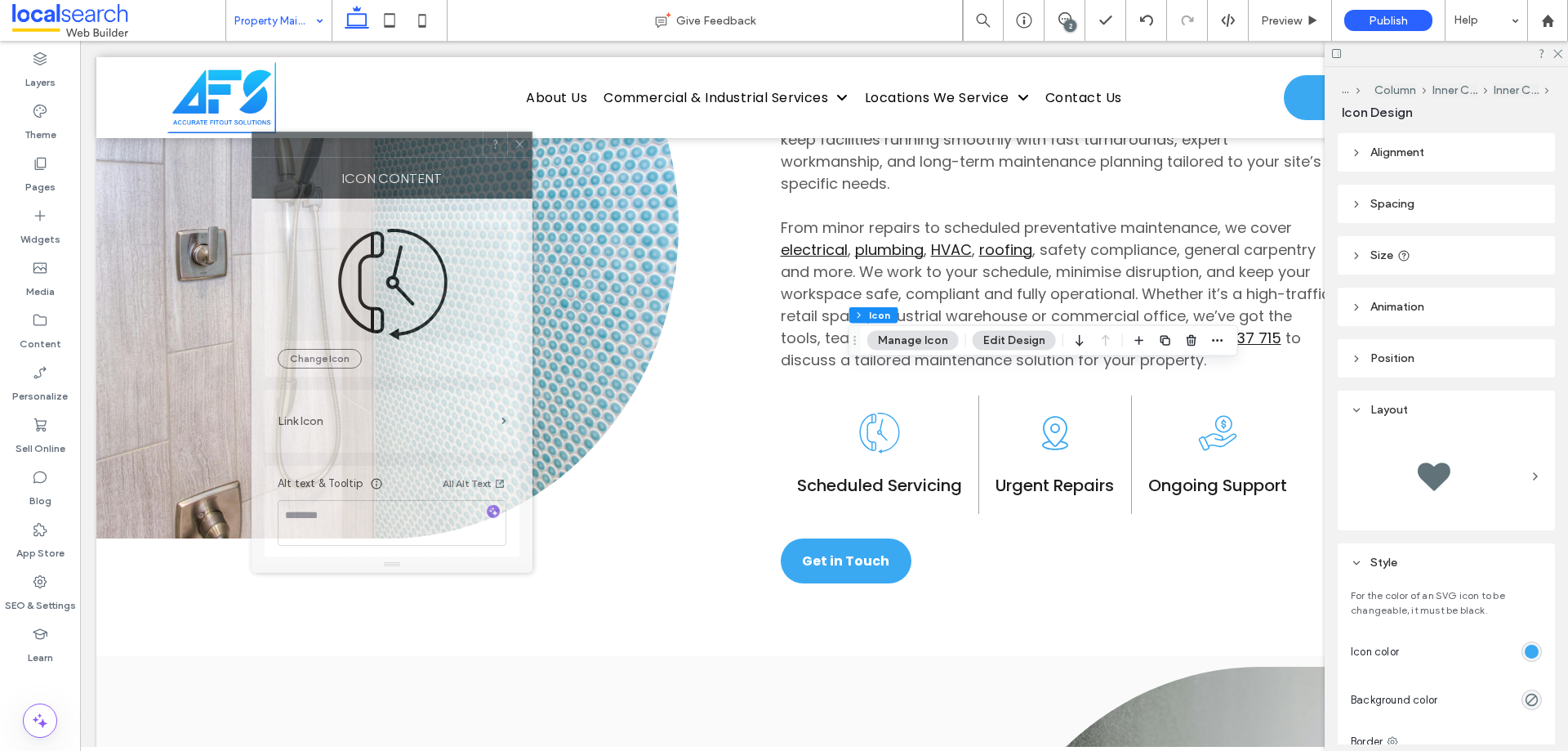 drag, startPoint x: 1394, startPoint y: 183, endPoint x: 335, endPoint y: 155, distance: 1059.3701 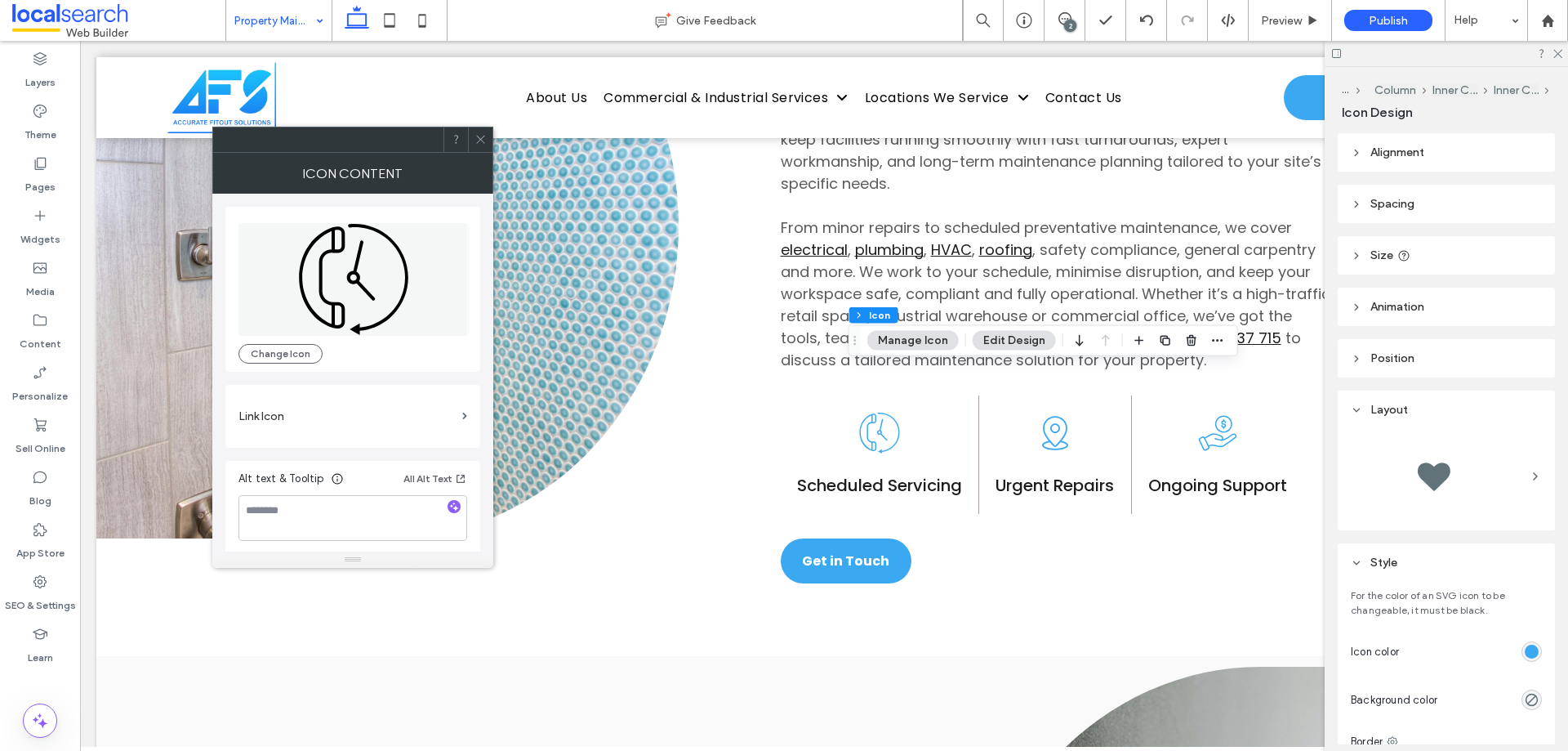 click 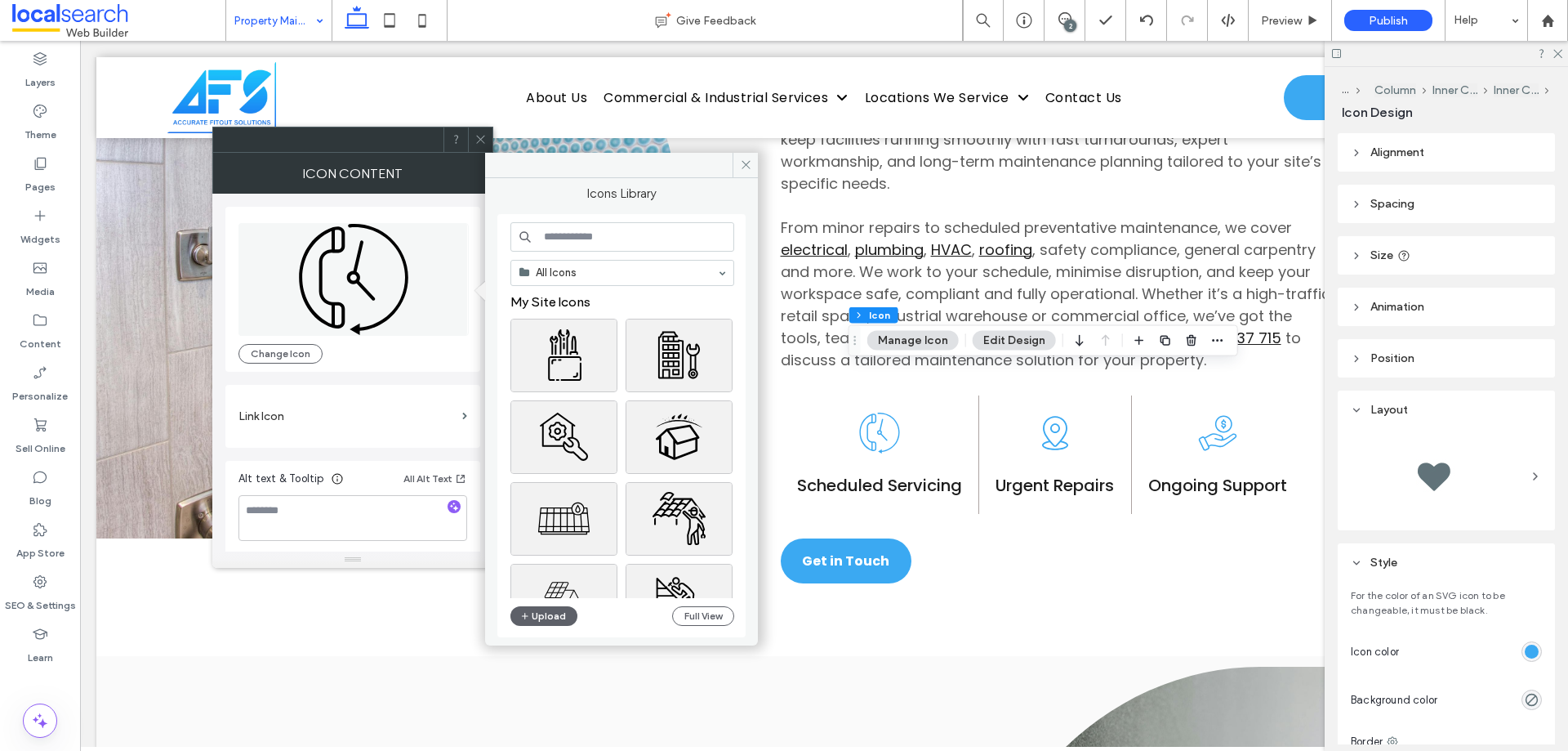 click at bounding box center [622, 237] 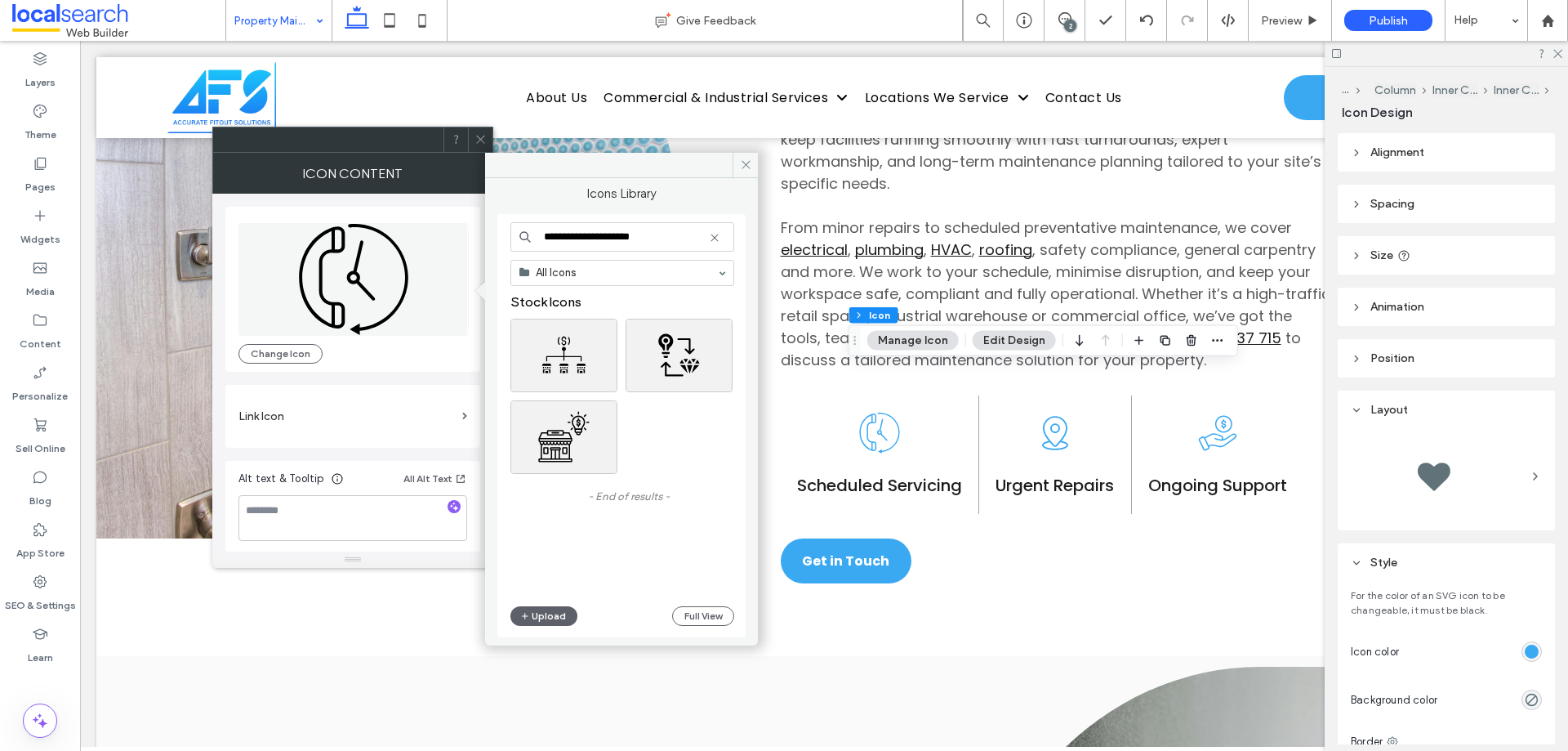 drag, startPoint x: 653, startPoint y: 234, endPoint x: 506, endPoint y: 221, distance: 147.57371 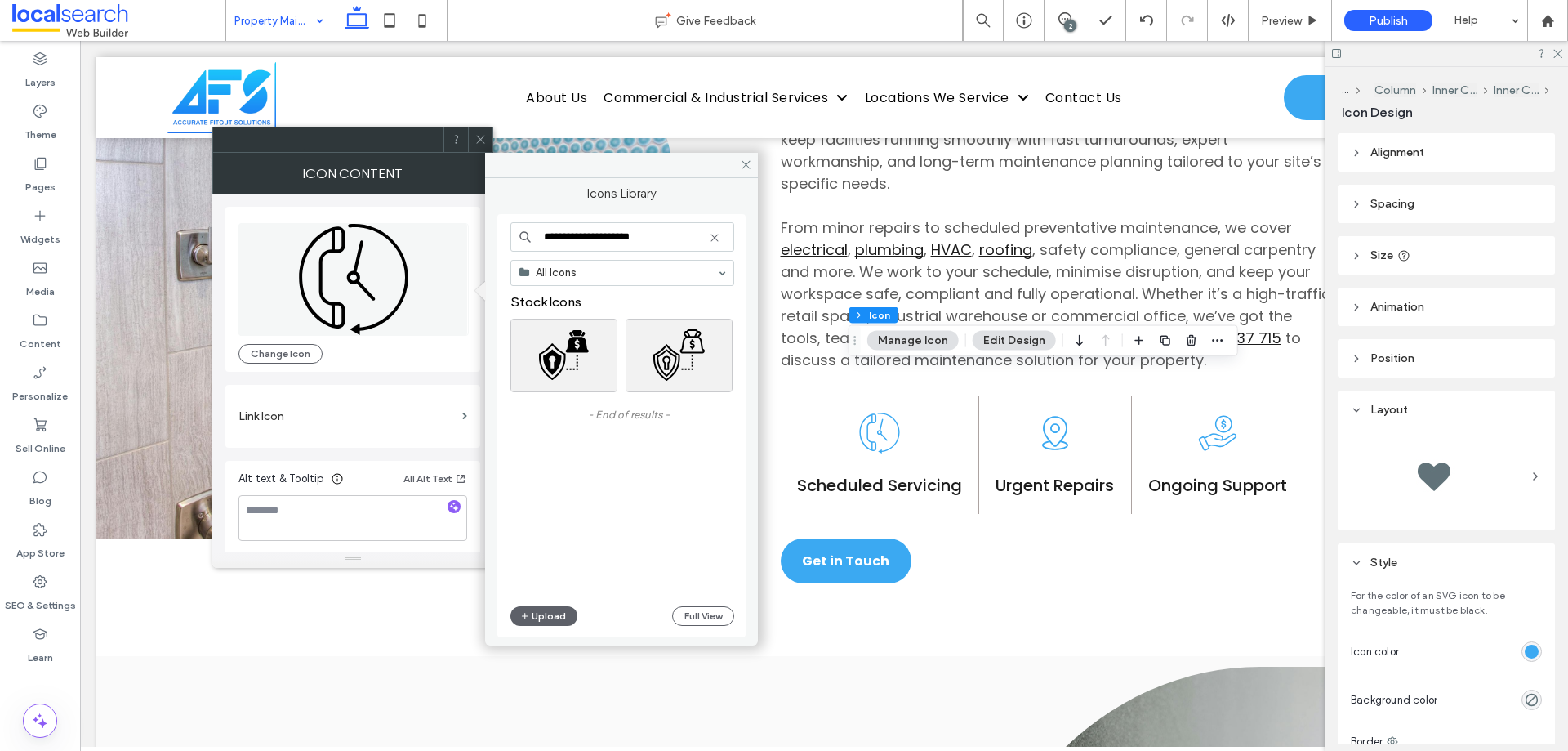 click on "**********" at bounding box center [622, 237] 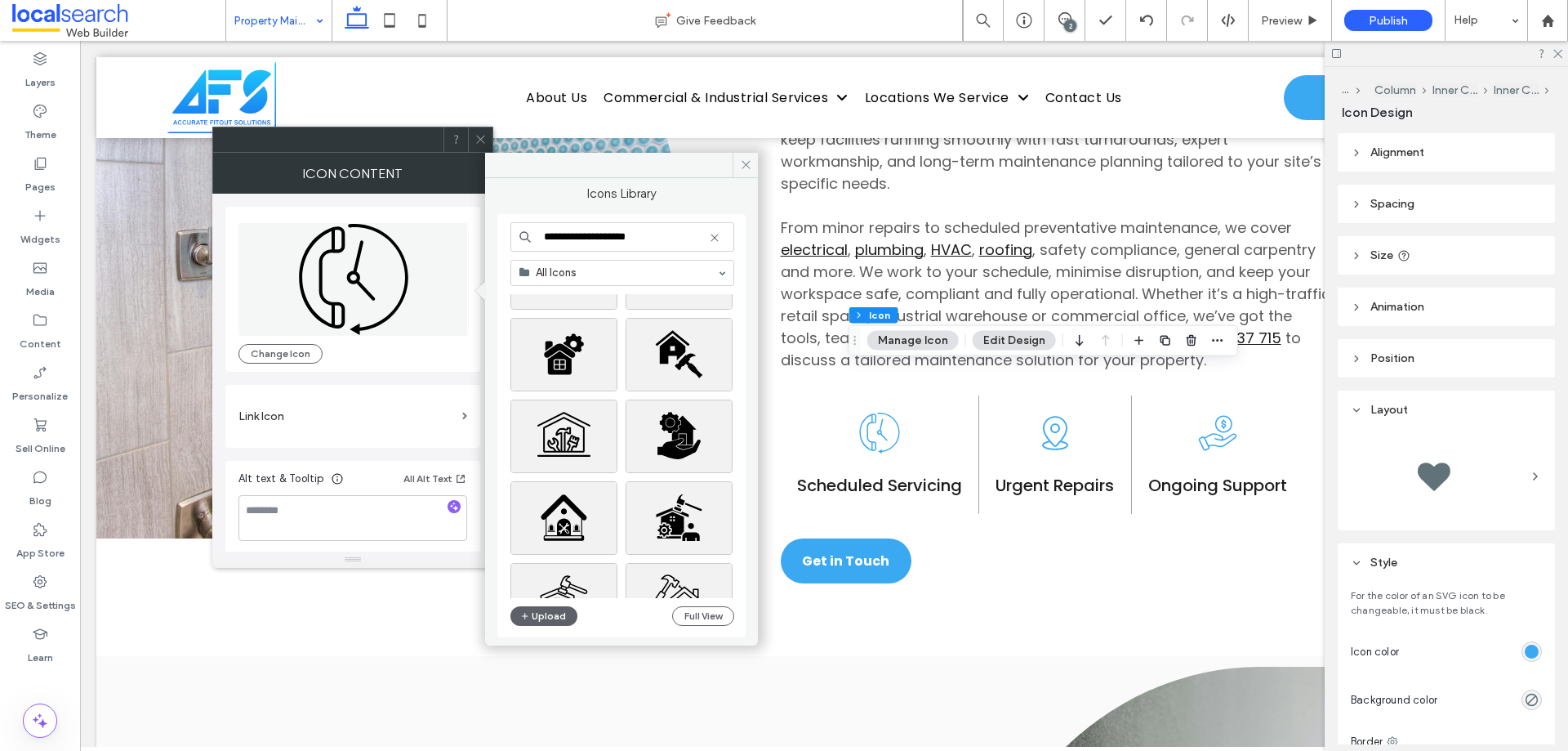 scroll, scrollTop: 0, scrollLeft: 0, axis: both 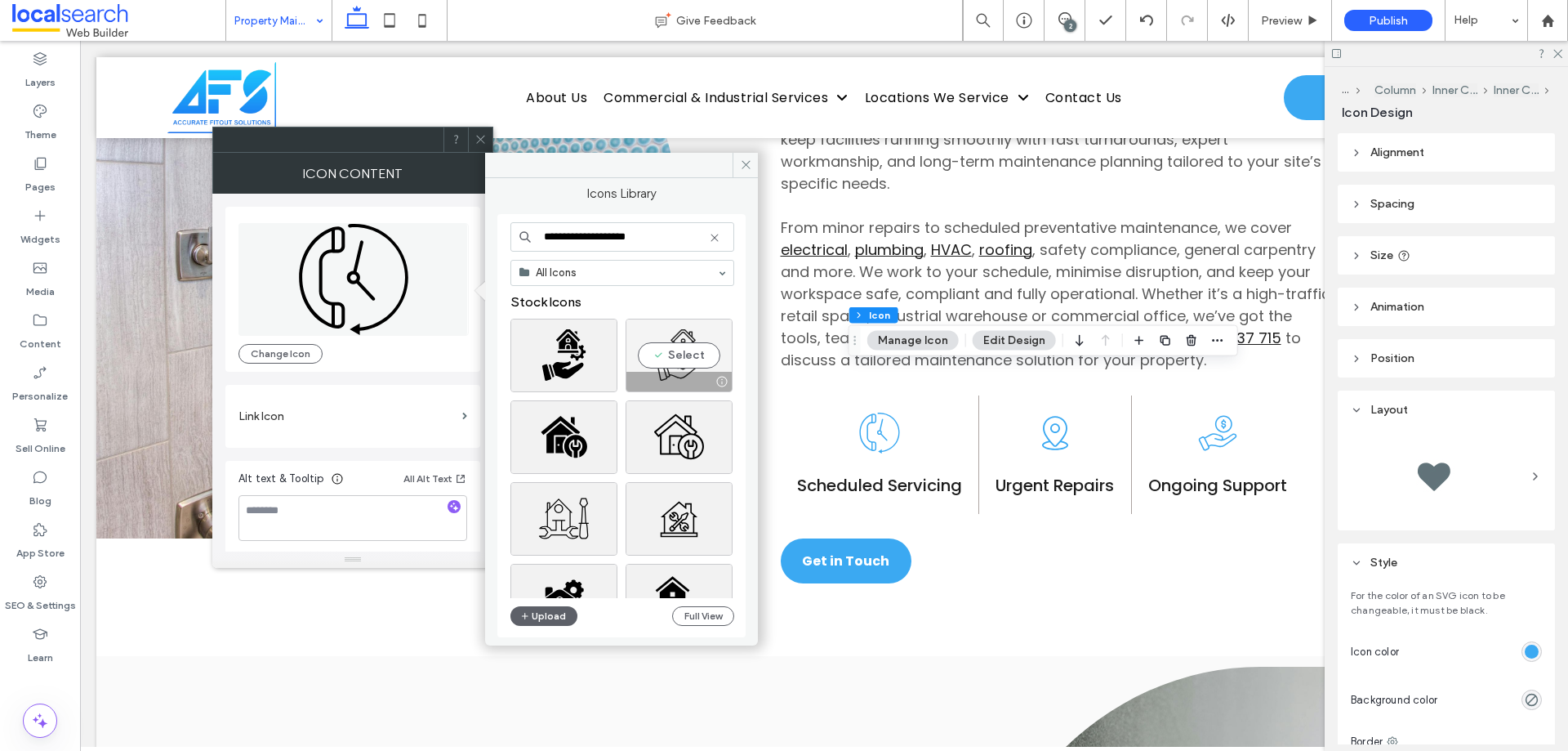 type on "**********" 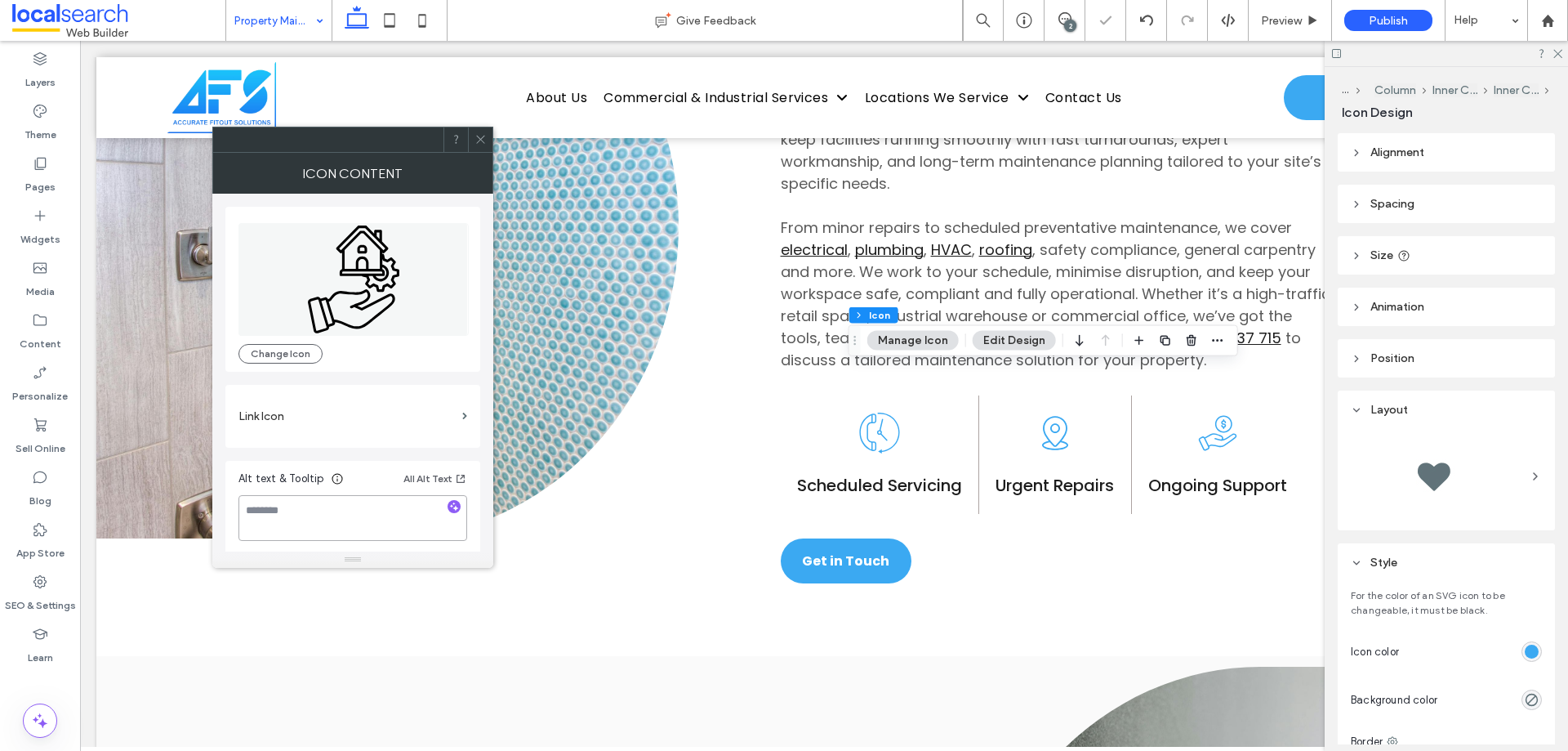 click at bounding box center [353, 518] 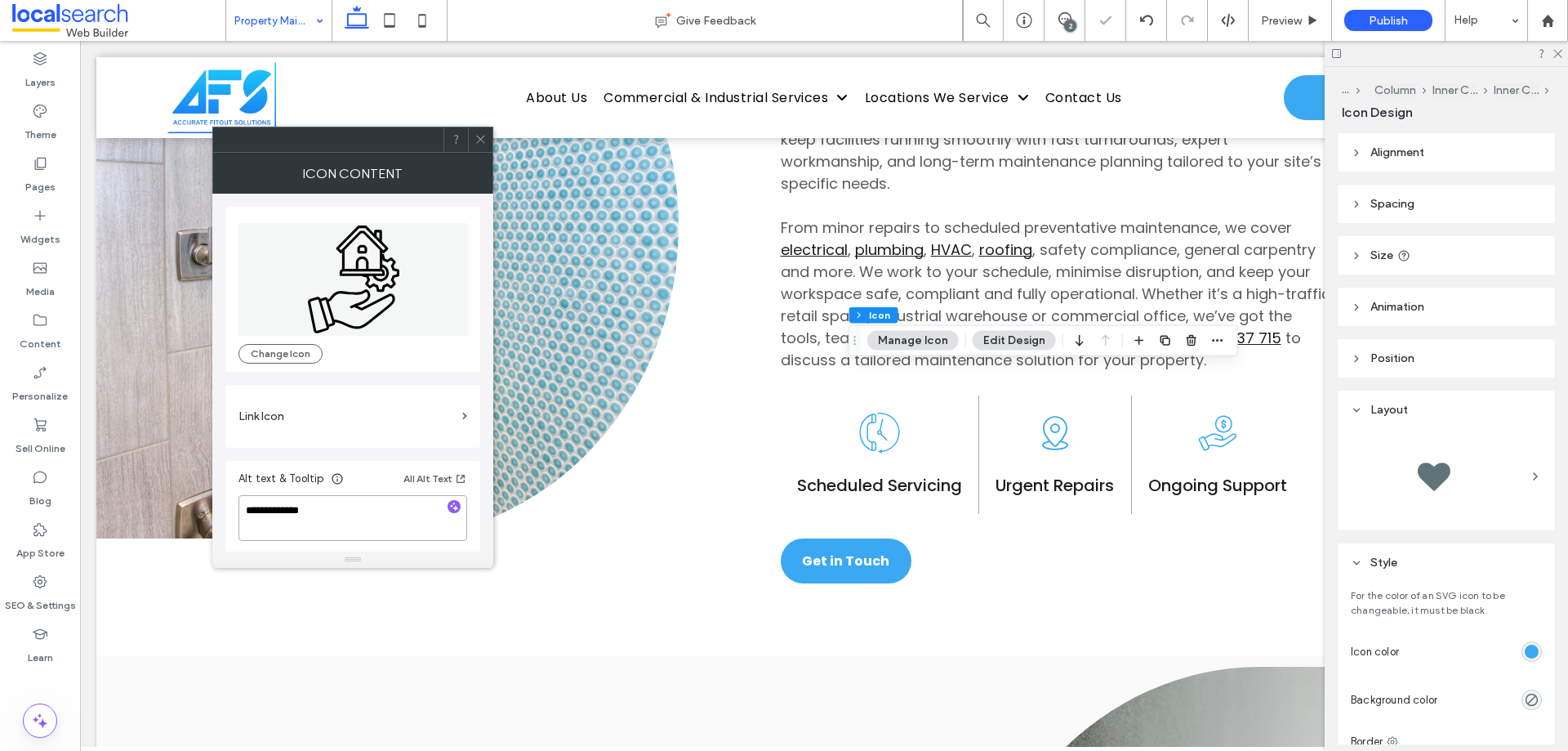 type on "**********" 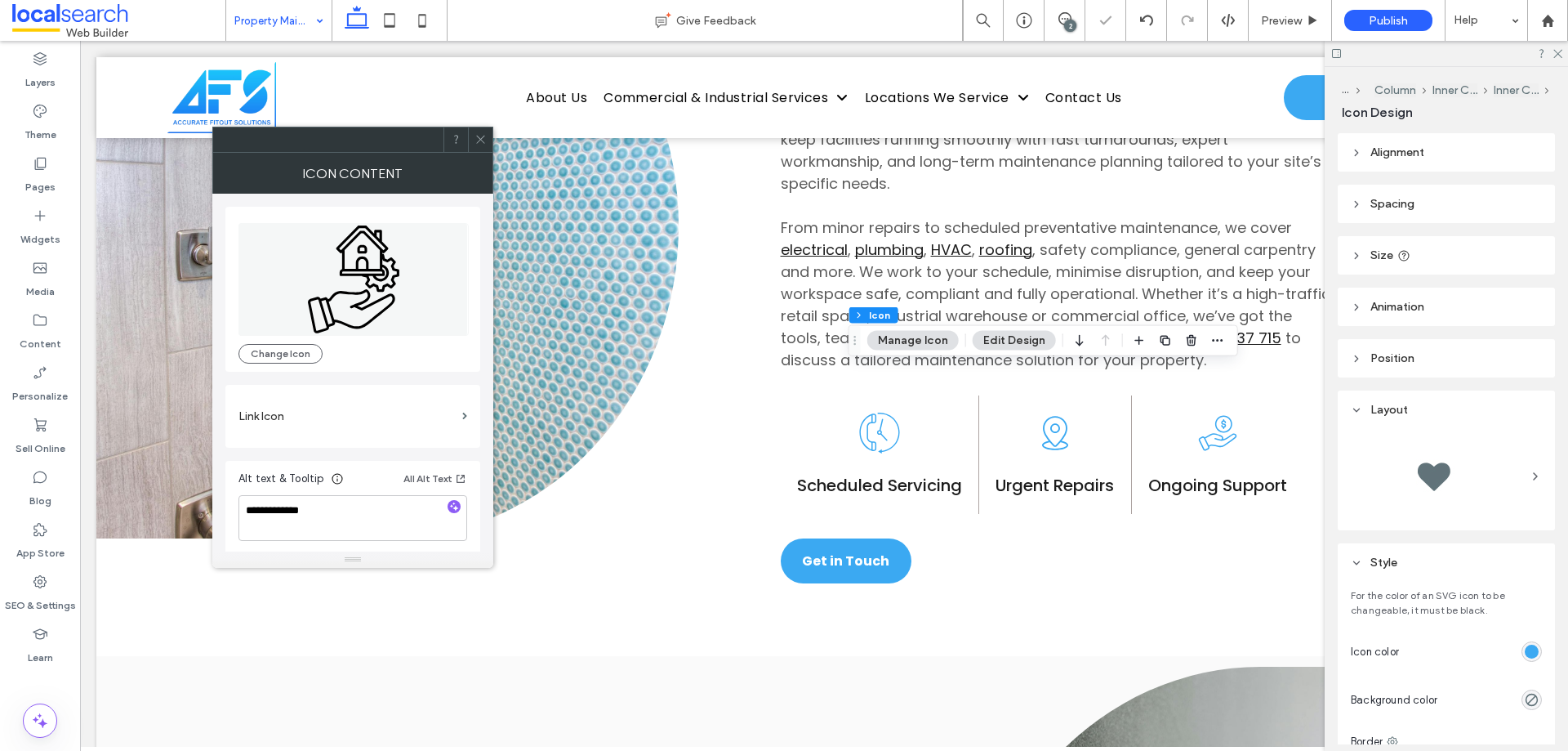 click on "Alt text & Tooltip All Alt Text" at bounding box center (353, 482) 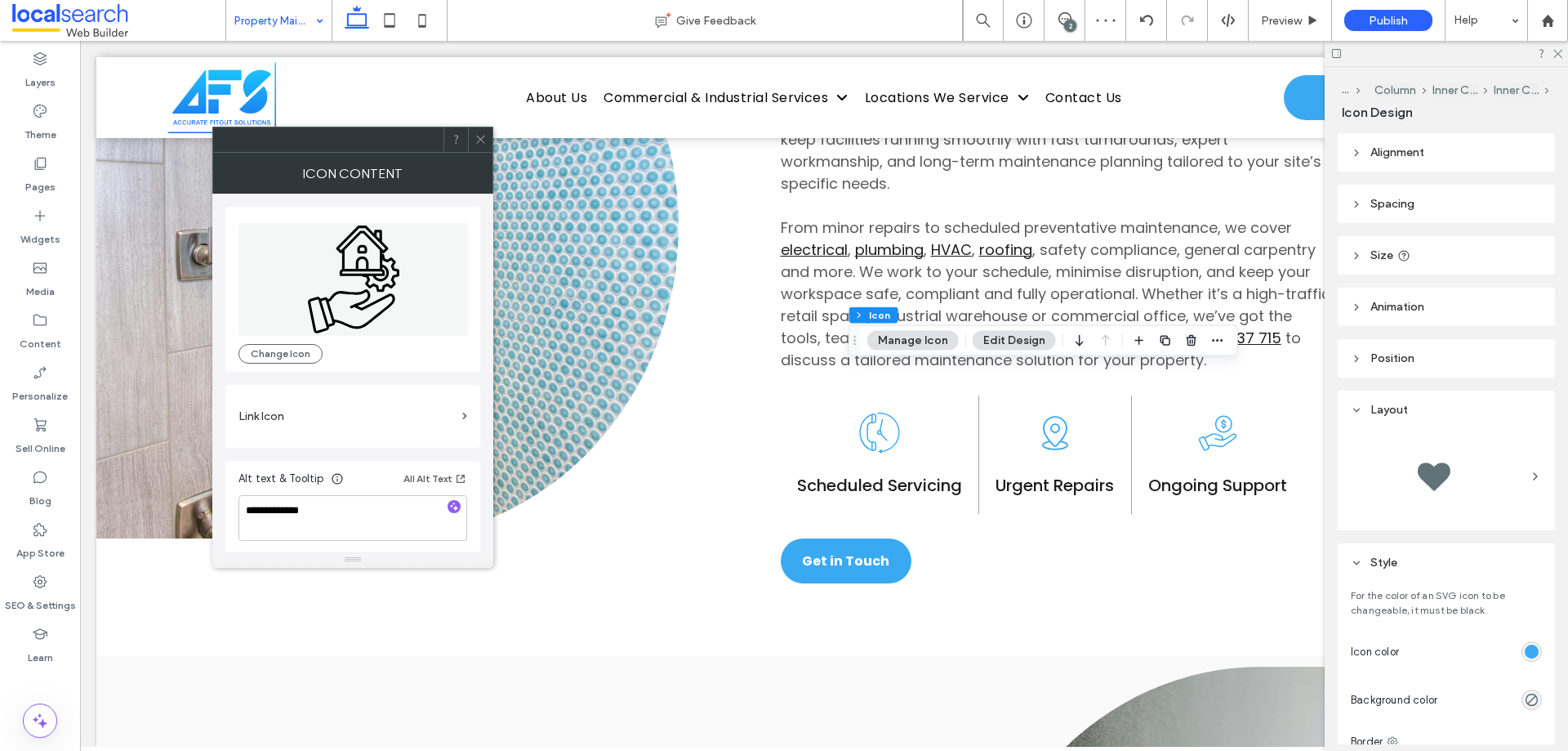 click 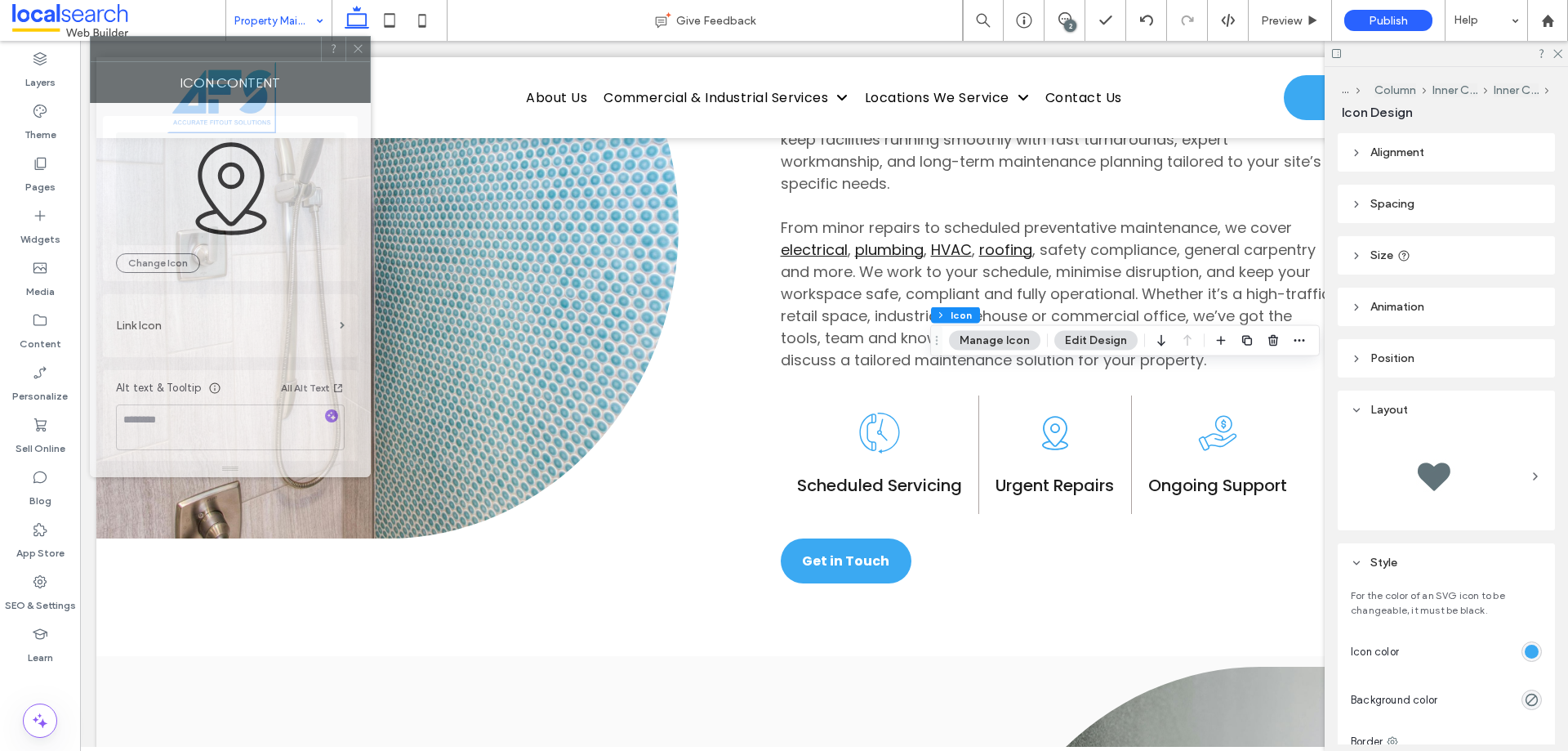 drag, startPoint x: 1410, startPoint y: 181, endPoint x: 247, endPoint y: 67, distance: 1168.5739 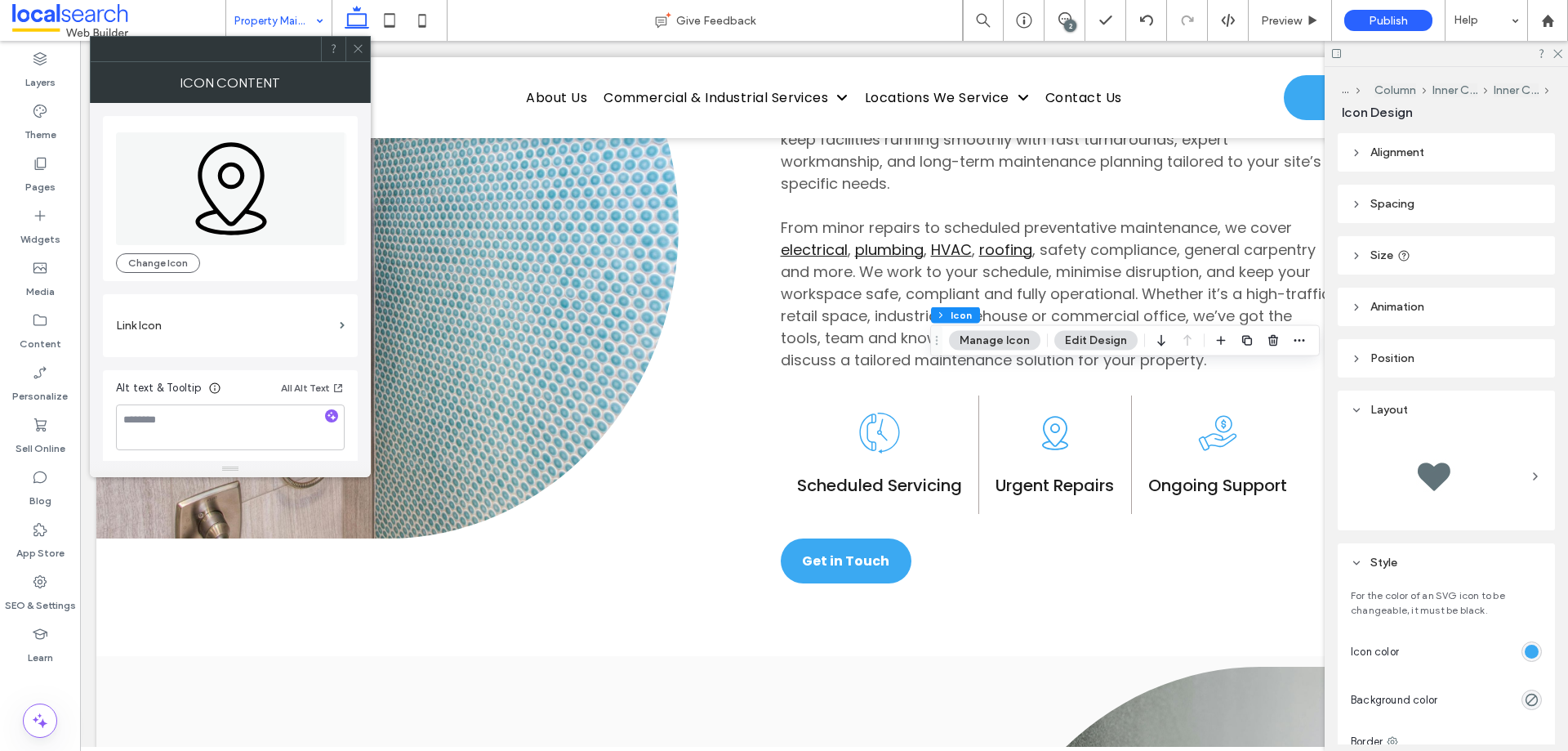 click 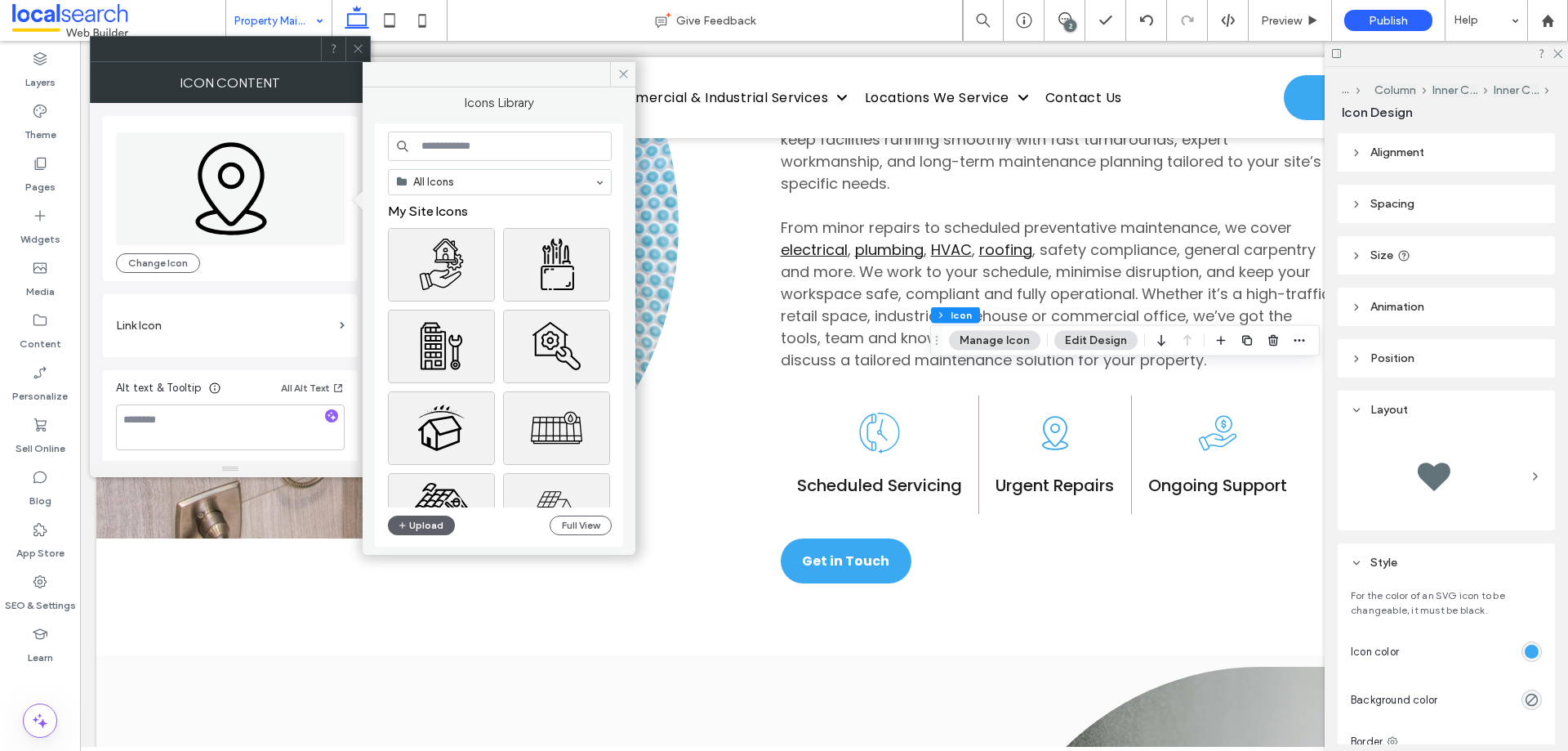 click at bounding box center [500, 146] 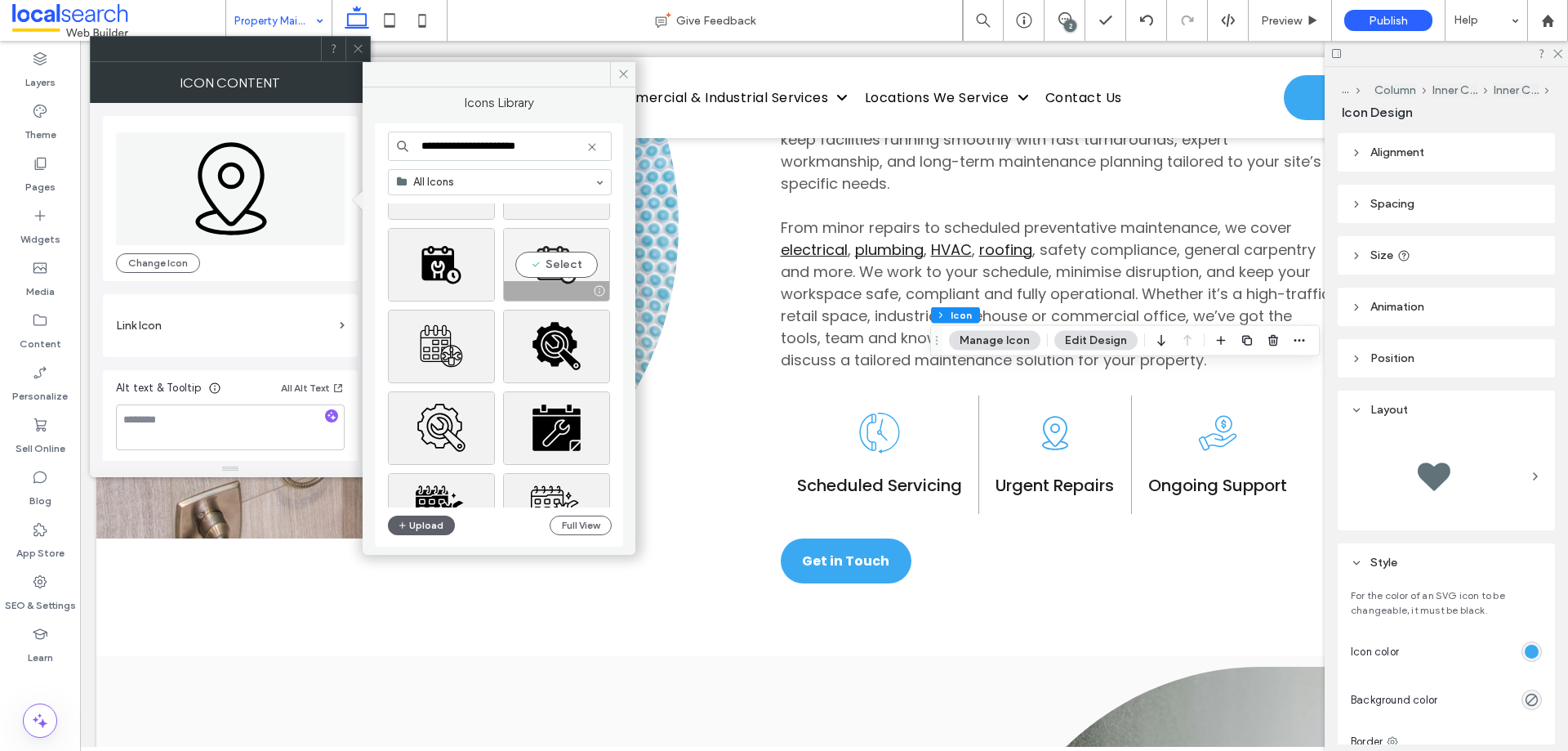 scroll, scrollTop: 163, scrollLeft: 0, axis: vertical 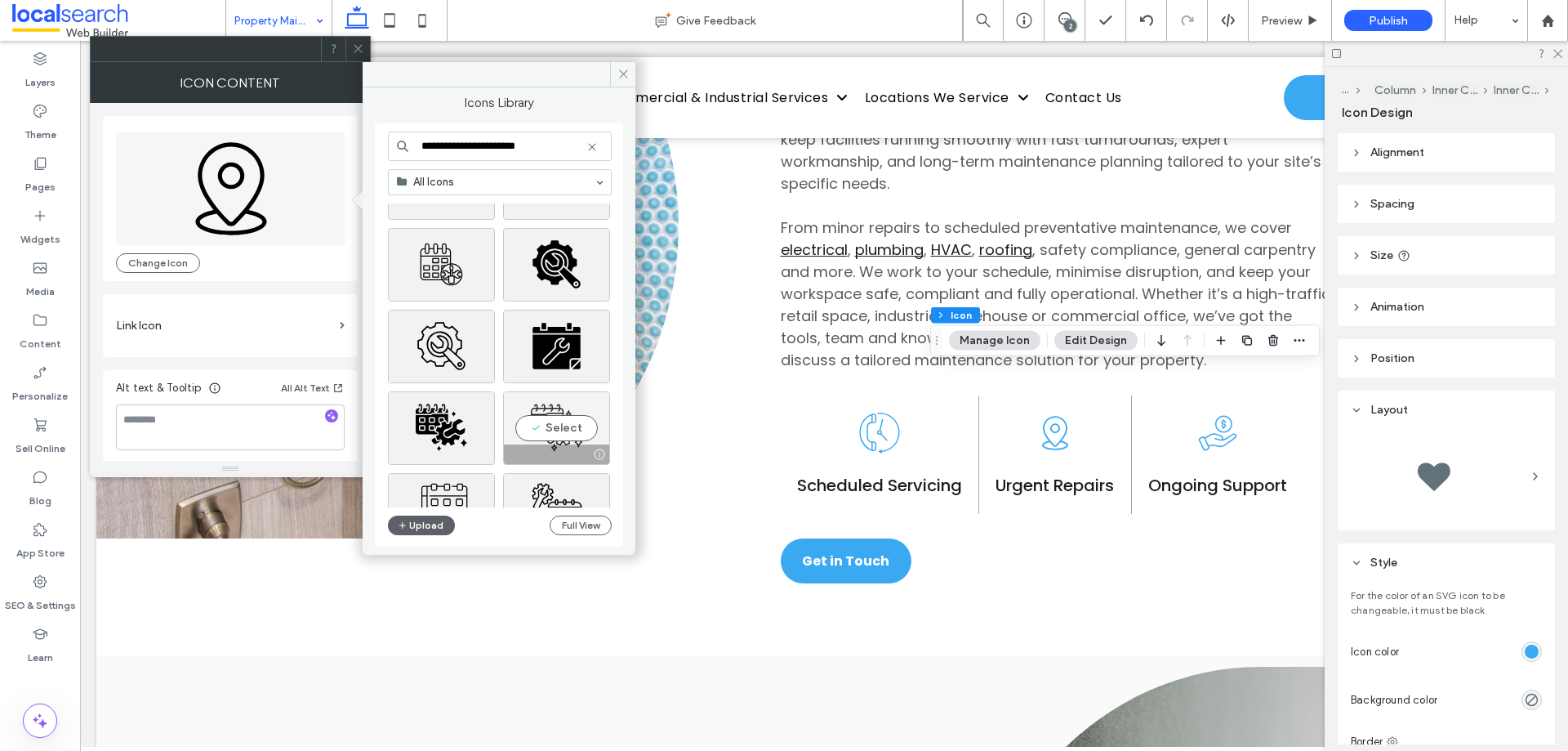 type on "**********" 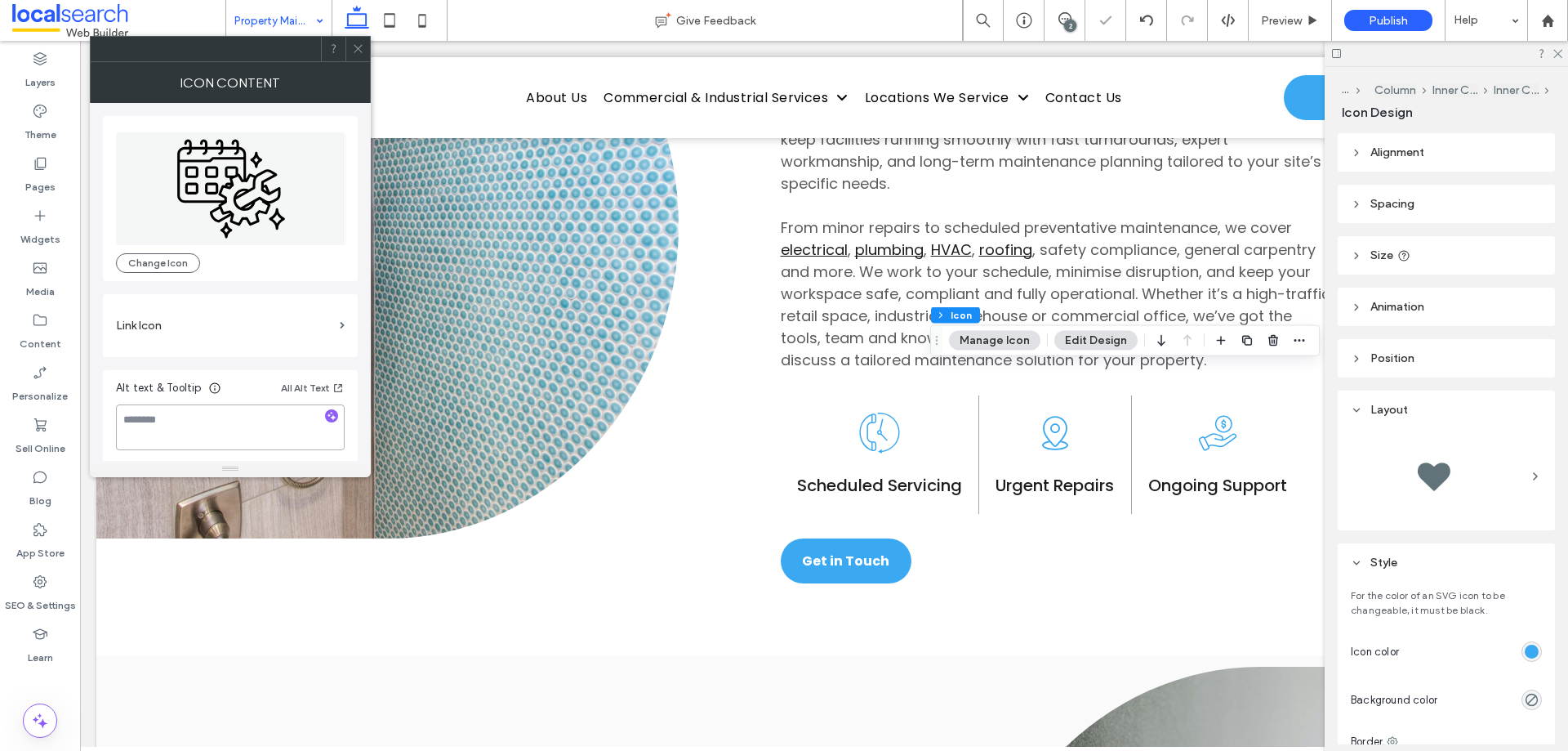 click at bounding box center [230, 427] 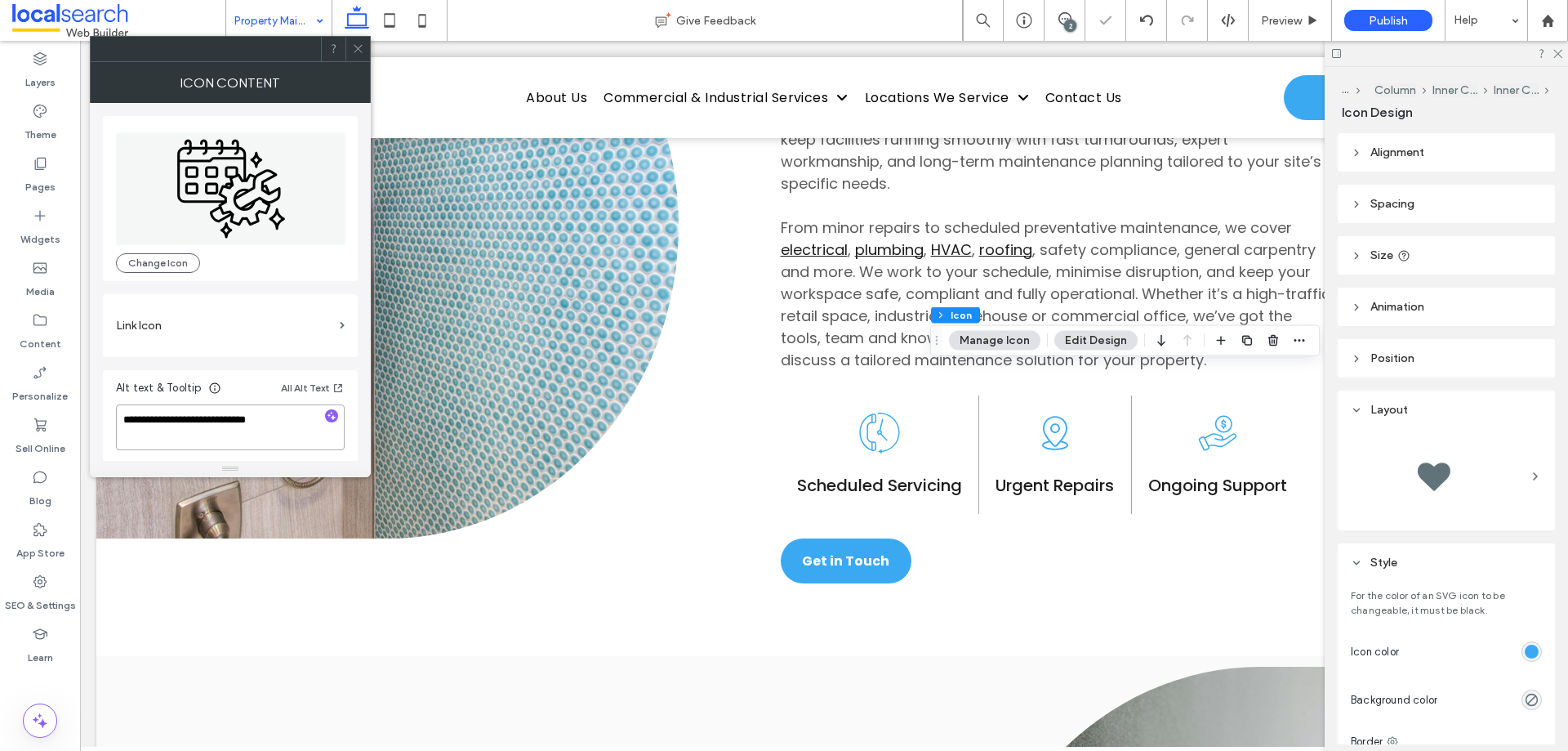 type on "**********" 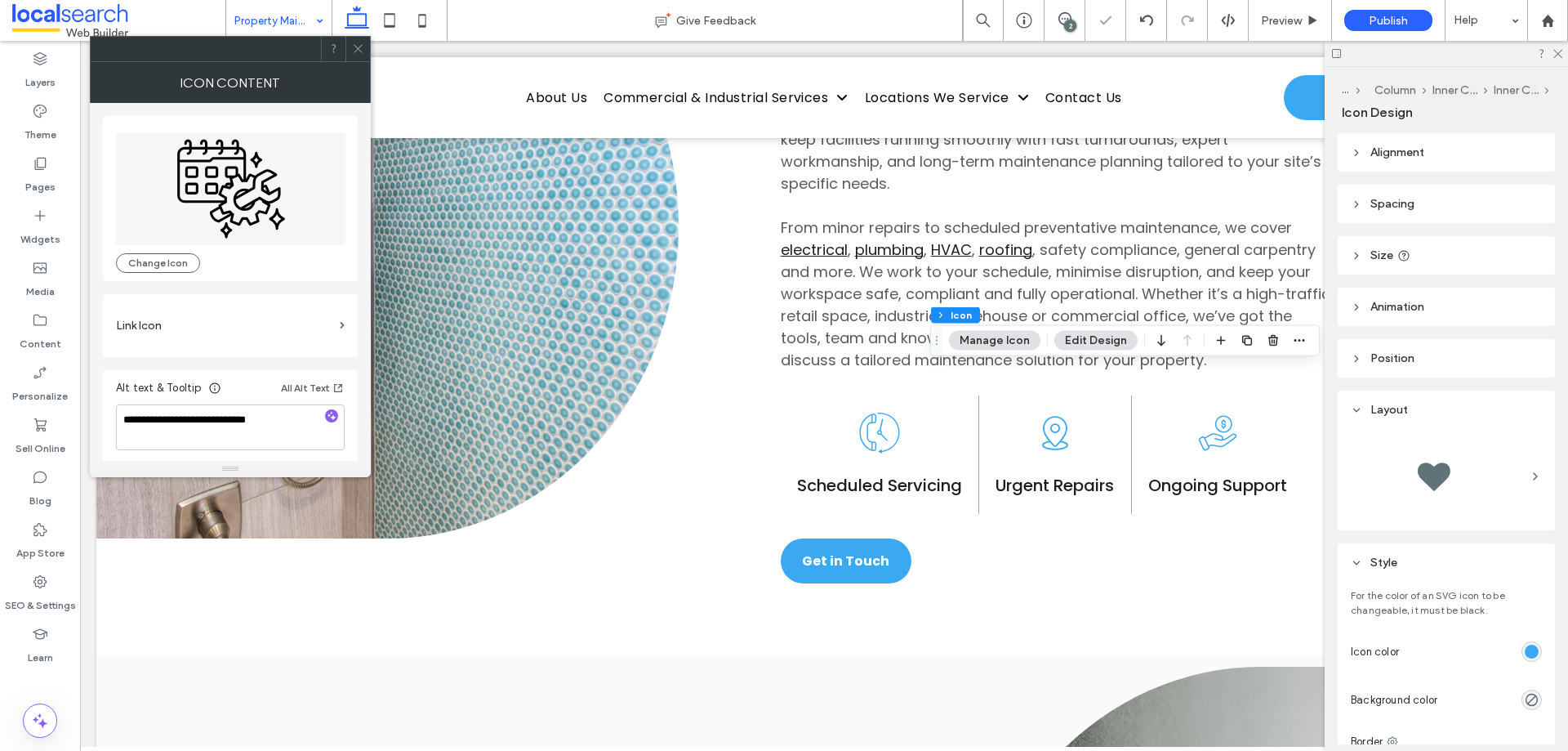 click on "Alt text & Tooltip All Alt Text" at bounding box center (230, 391) 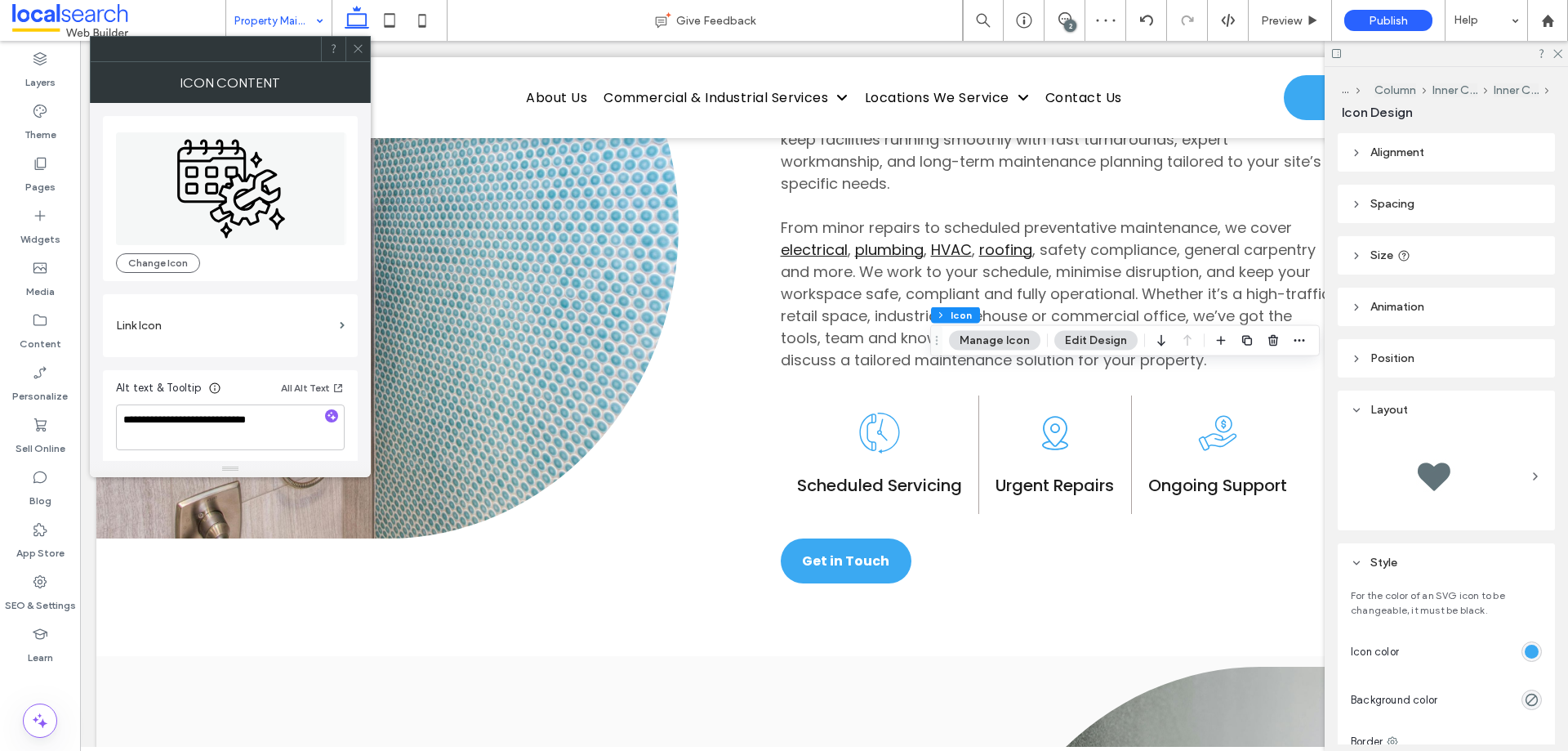click 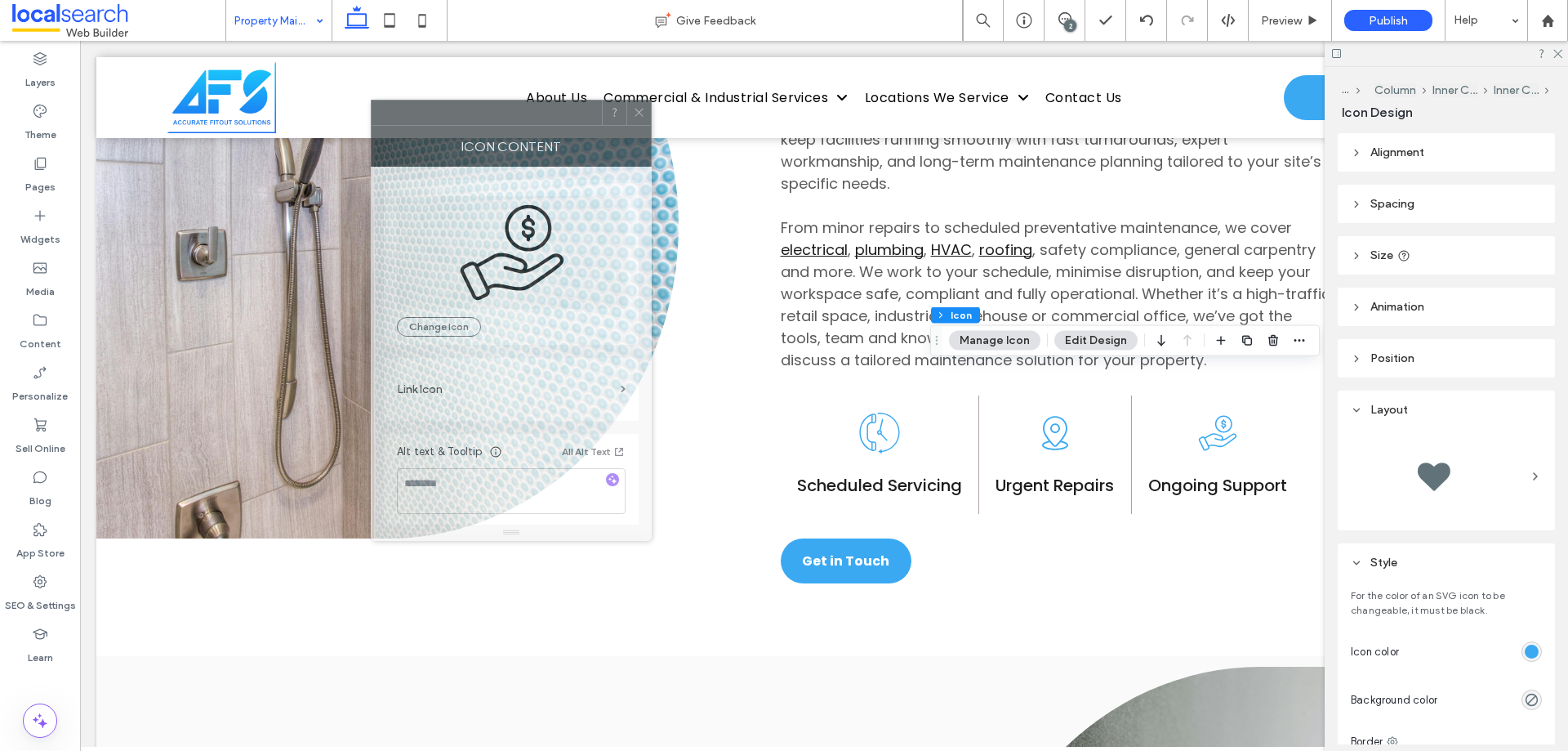 drag, startPoint x: 1285, startPoint y: 168, endPoint x: 476, endPoint y: 117, distance: 810.6059 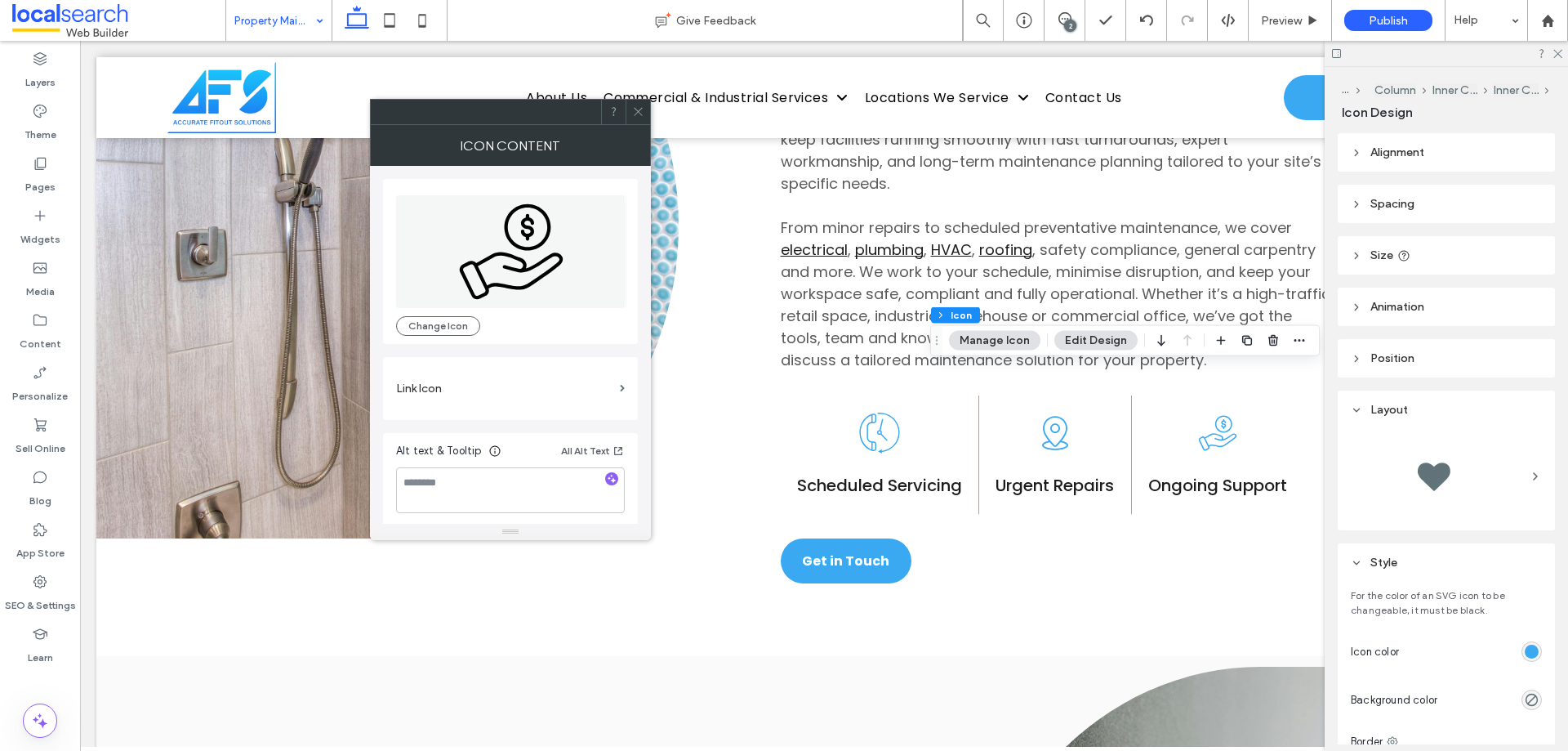 click 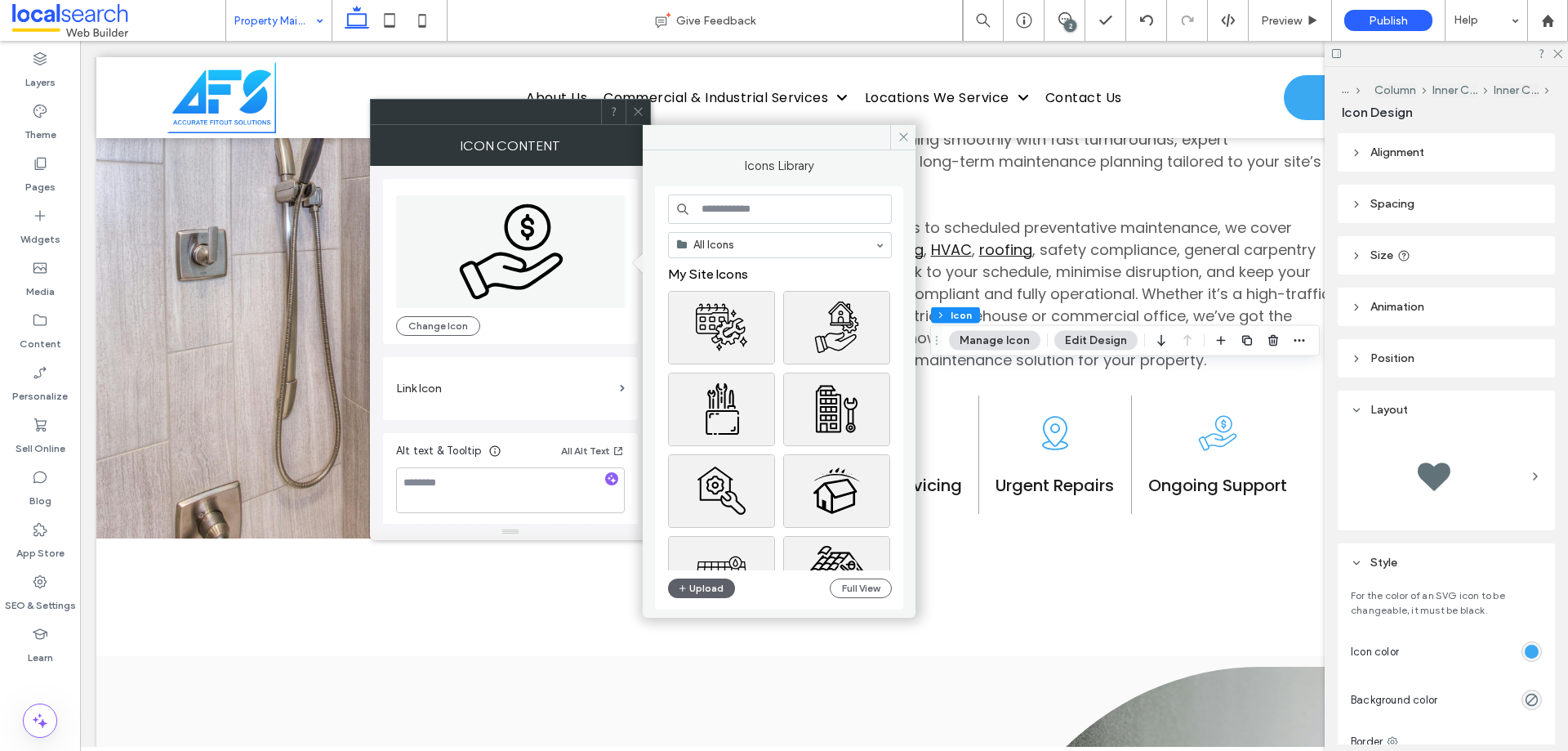 click at bounding box center [780, 209] 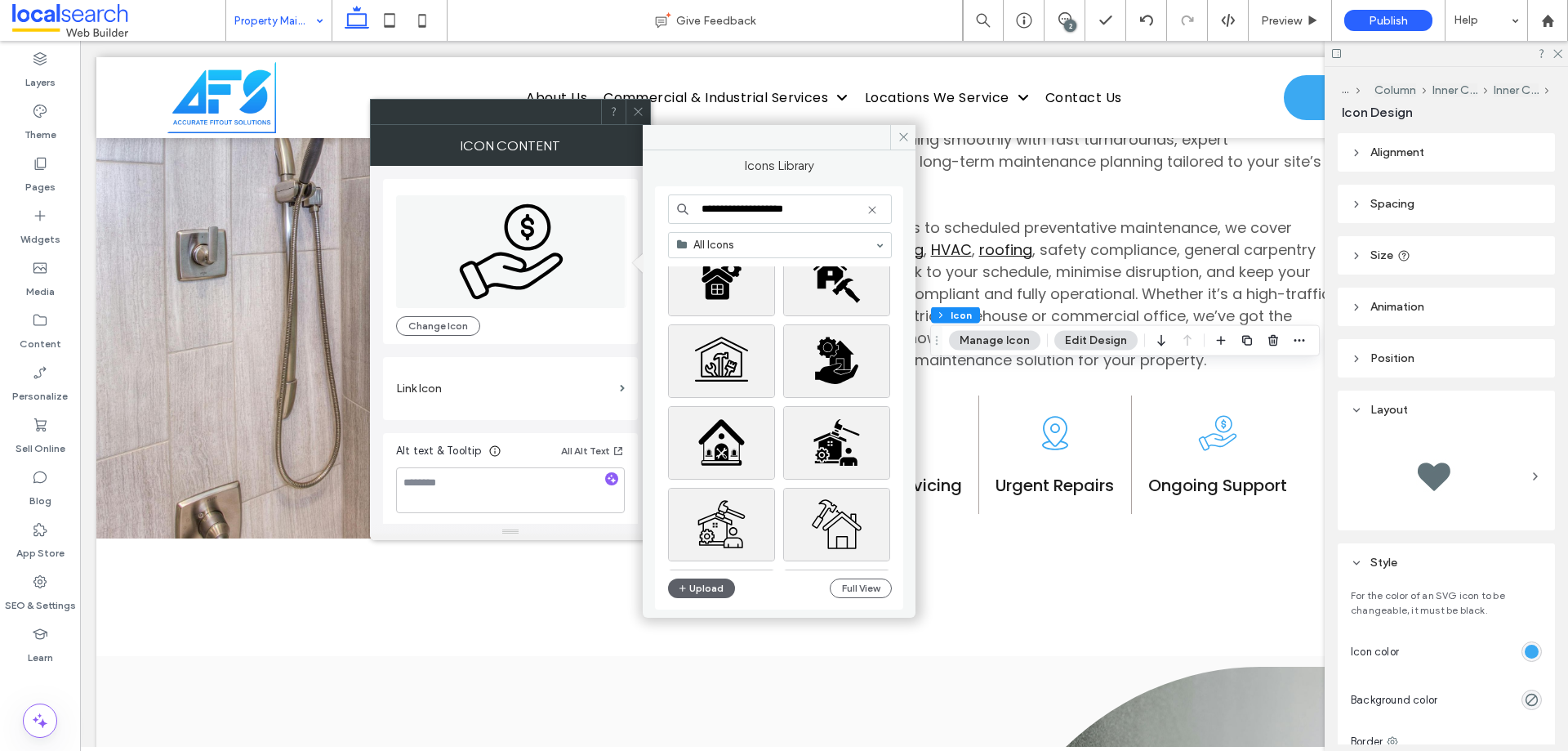 scroll, scrollTop: 409, scrollLeft: 0, axis: vertical 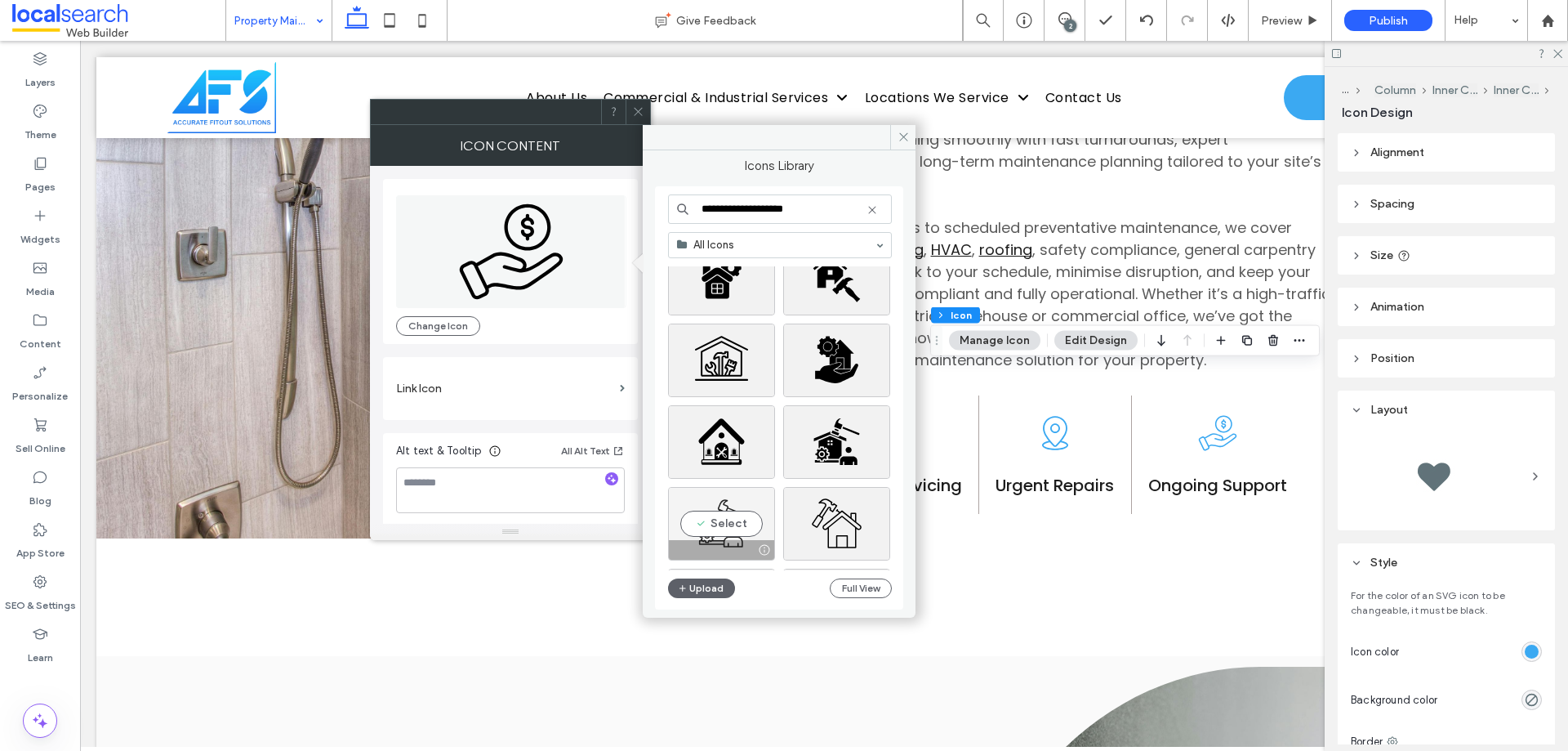 type on "**********" 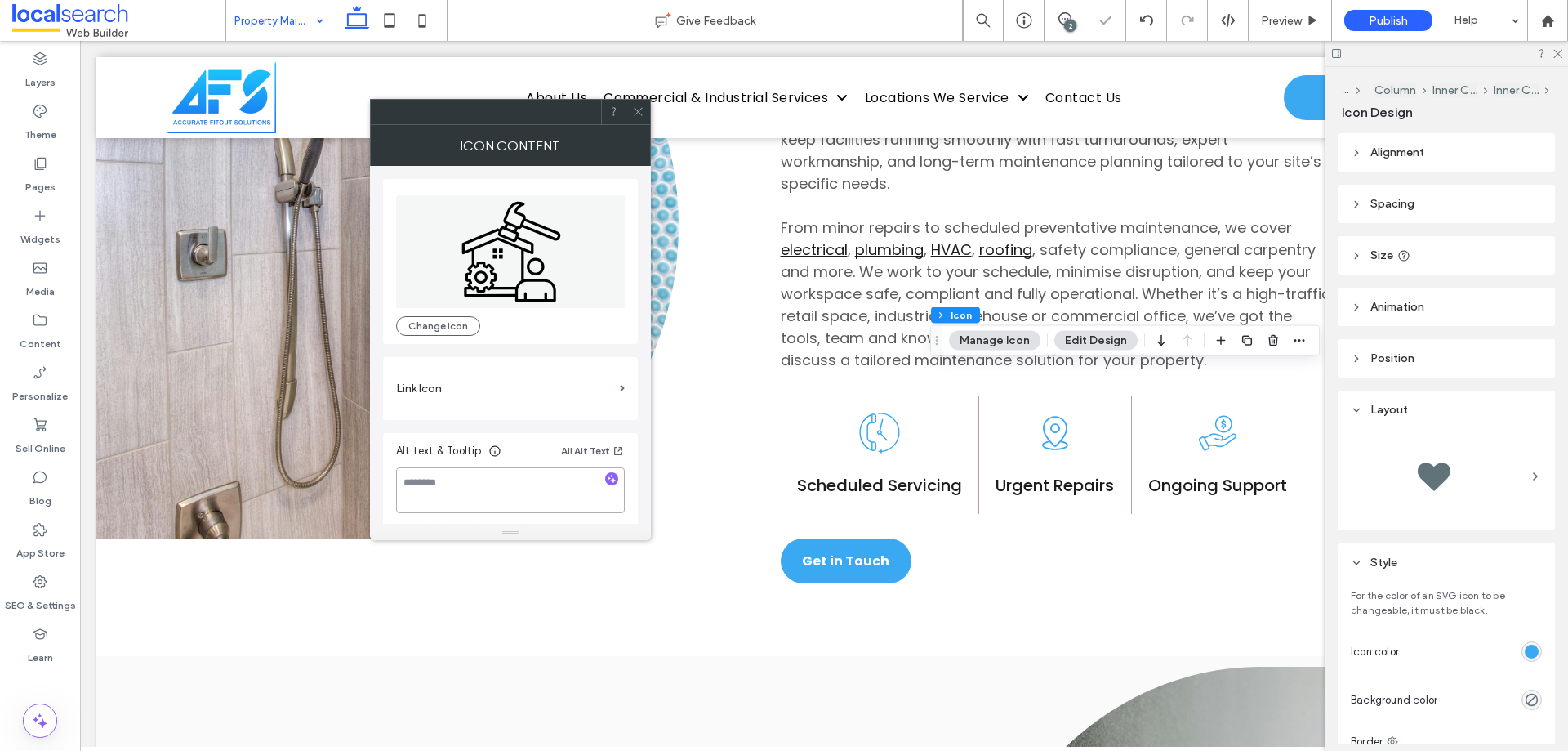 click at bounding box center (510, 490) 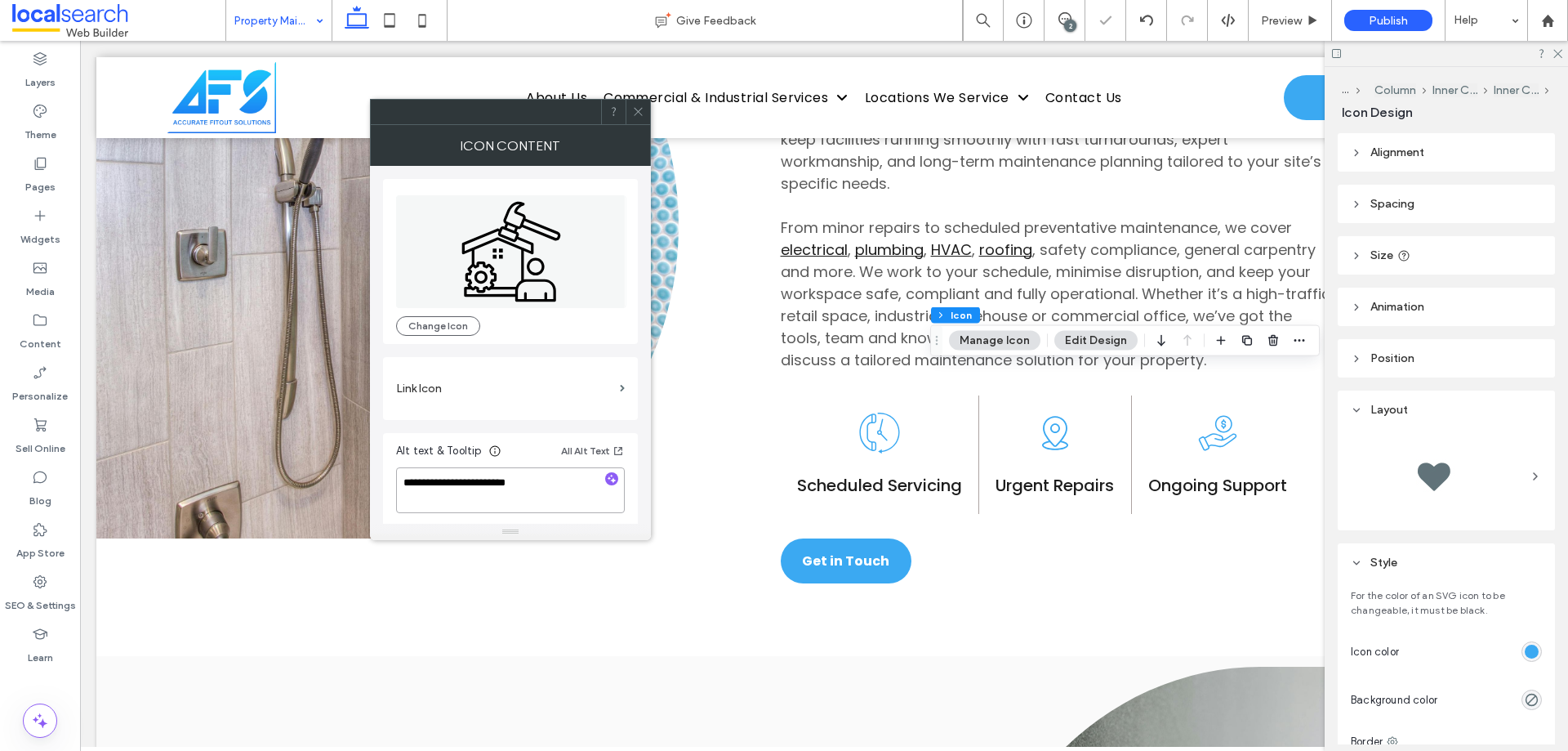 type on "**********" 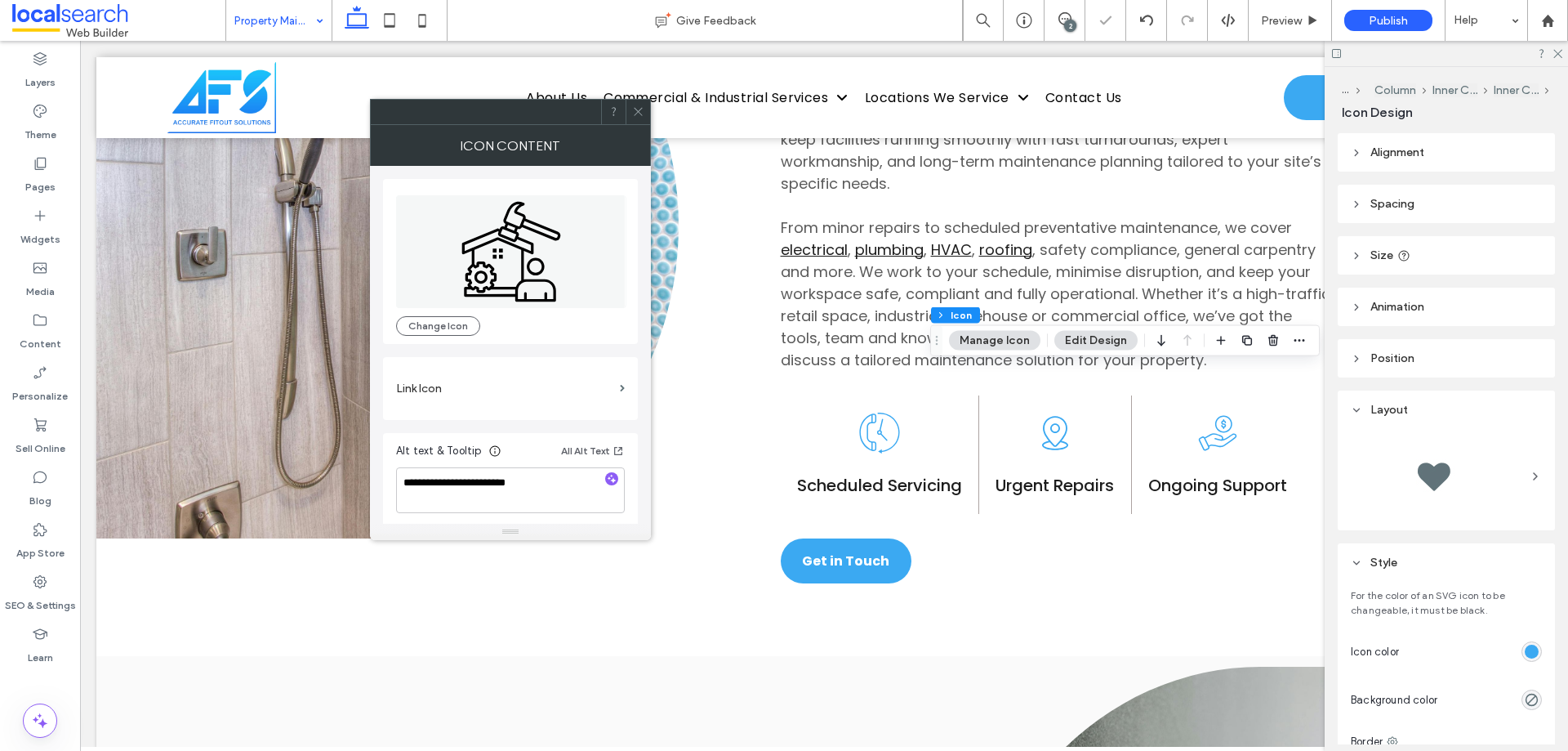click on "**********" at bounding box center (510, 481) 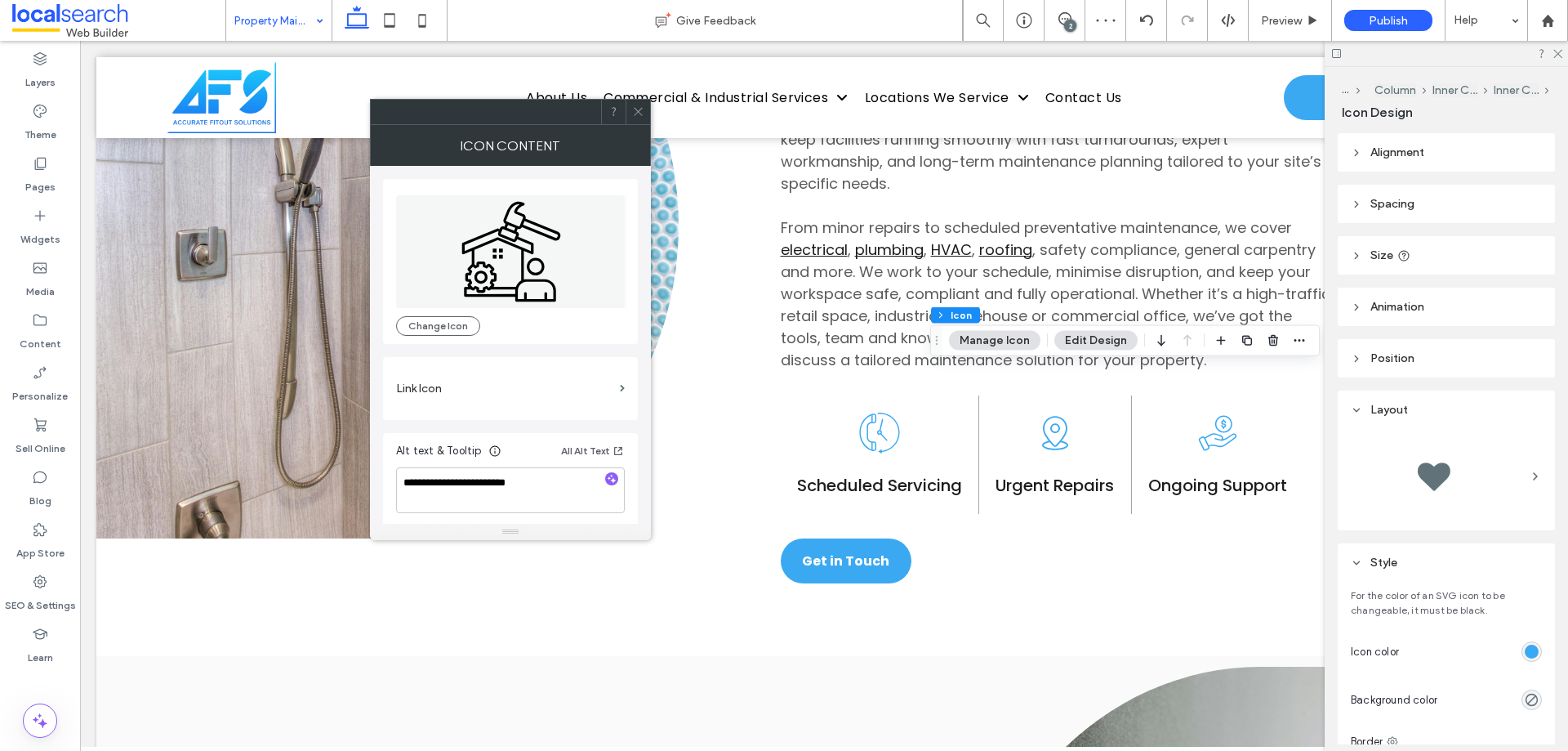 click 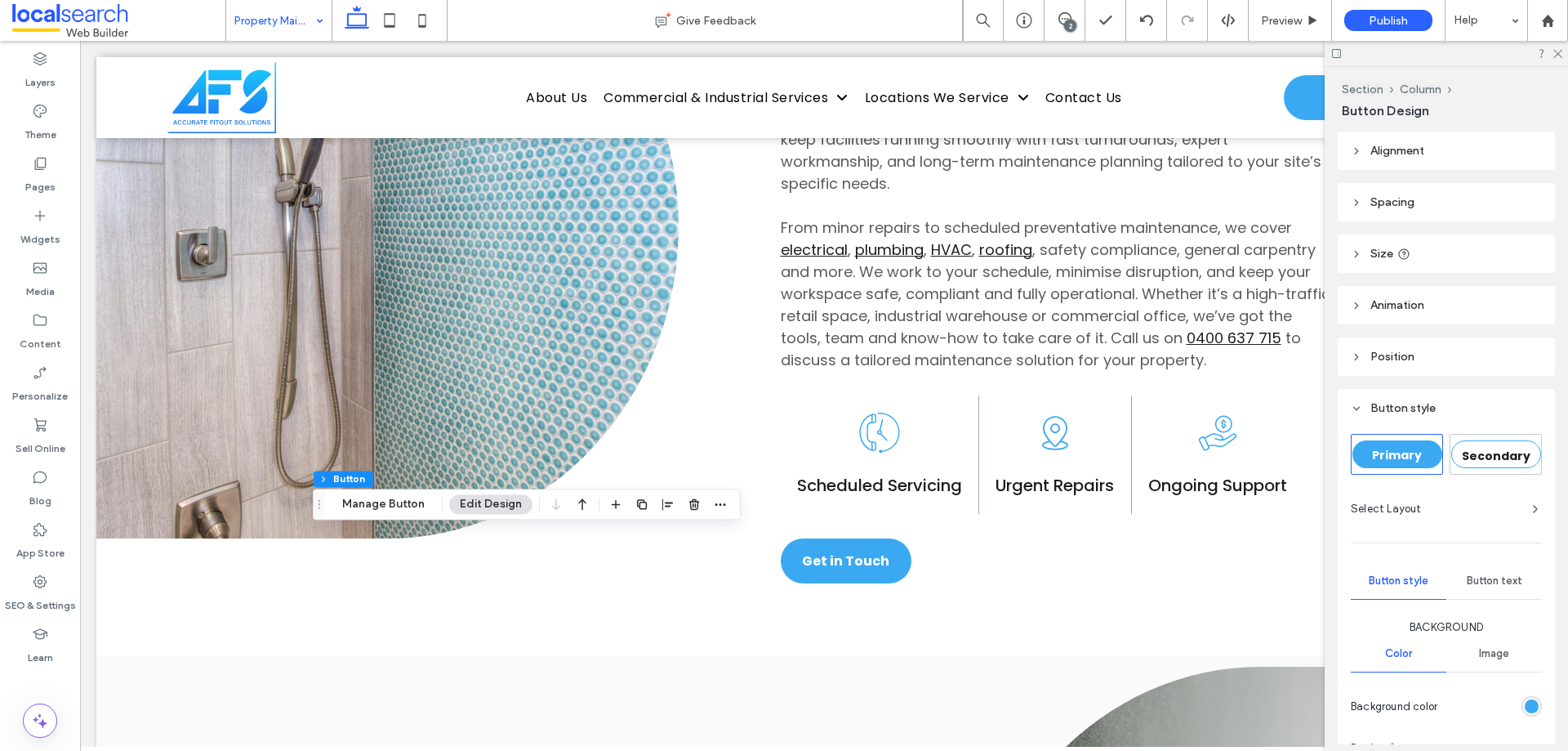 type on "**" 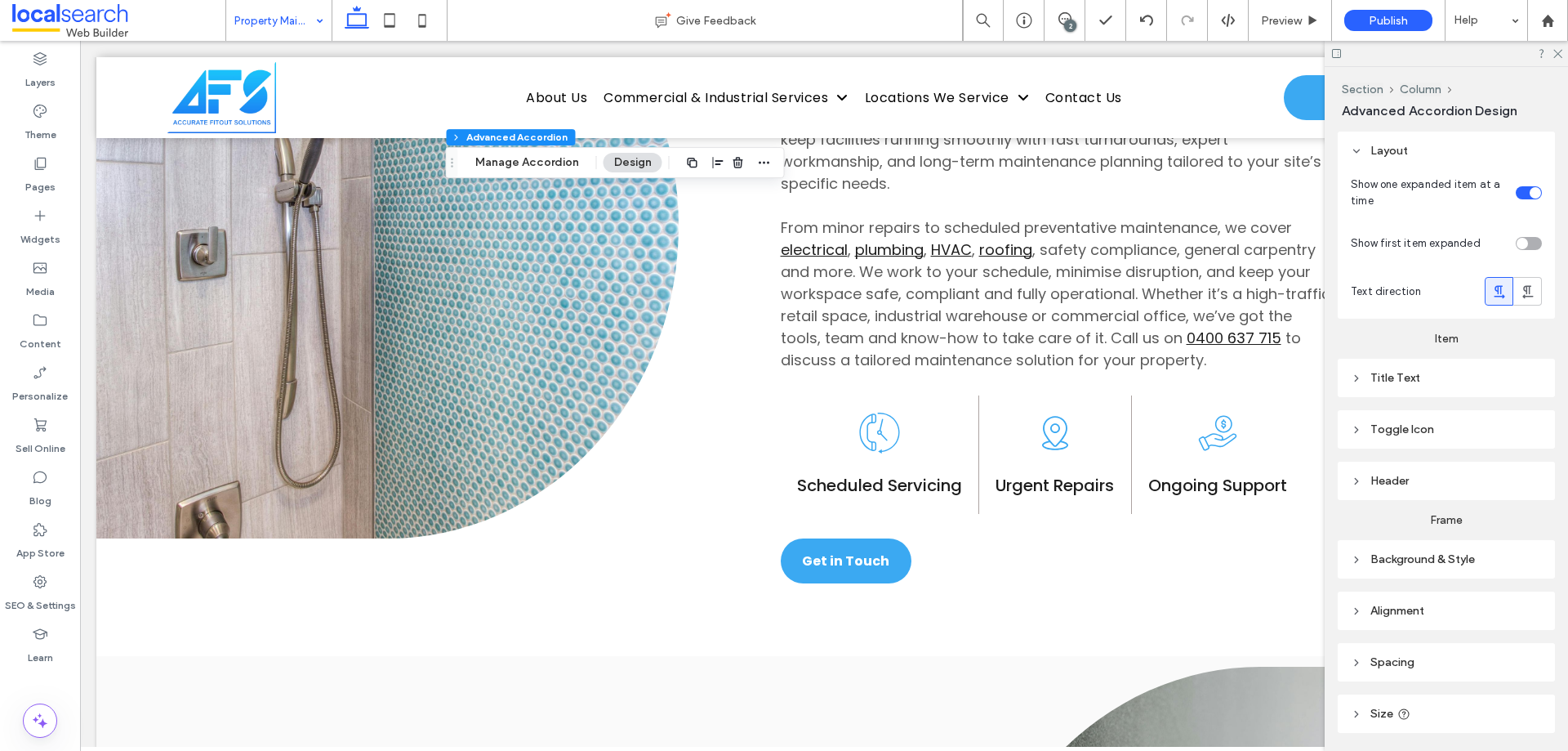 type on "**" 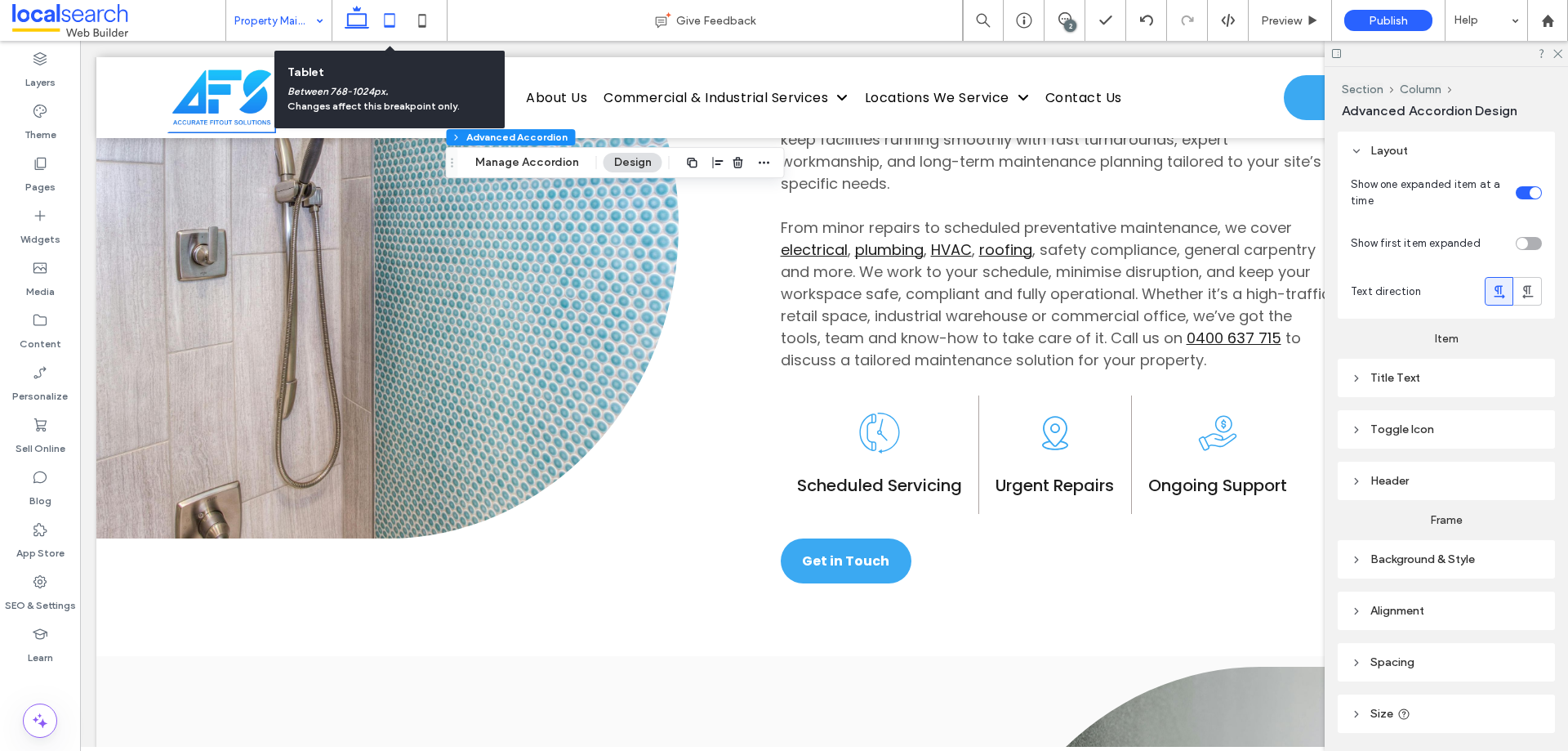 click 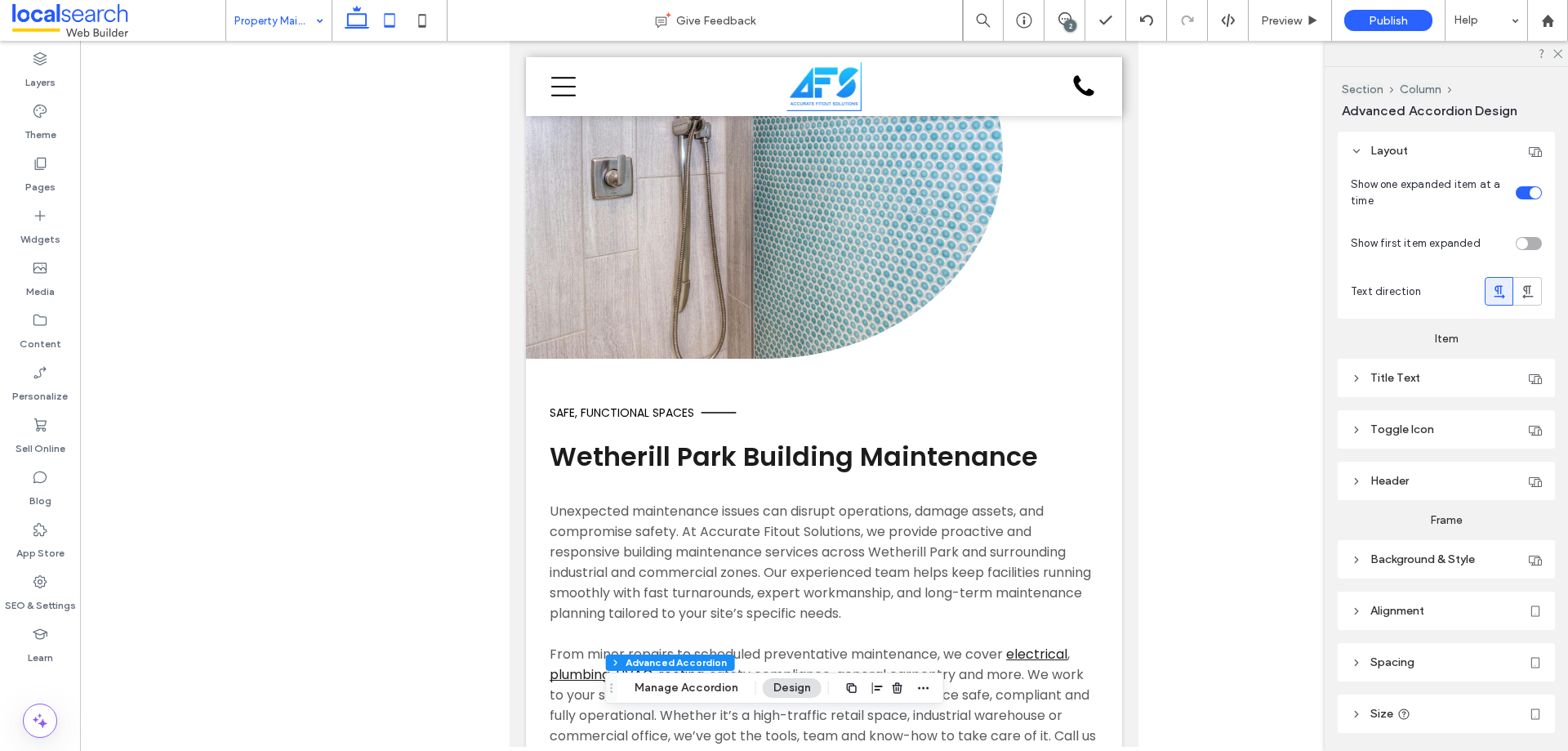 click 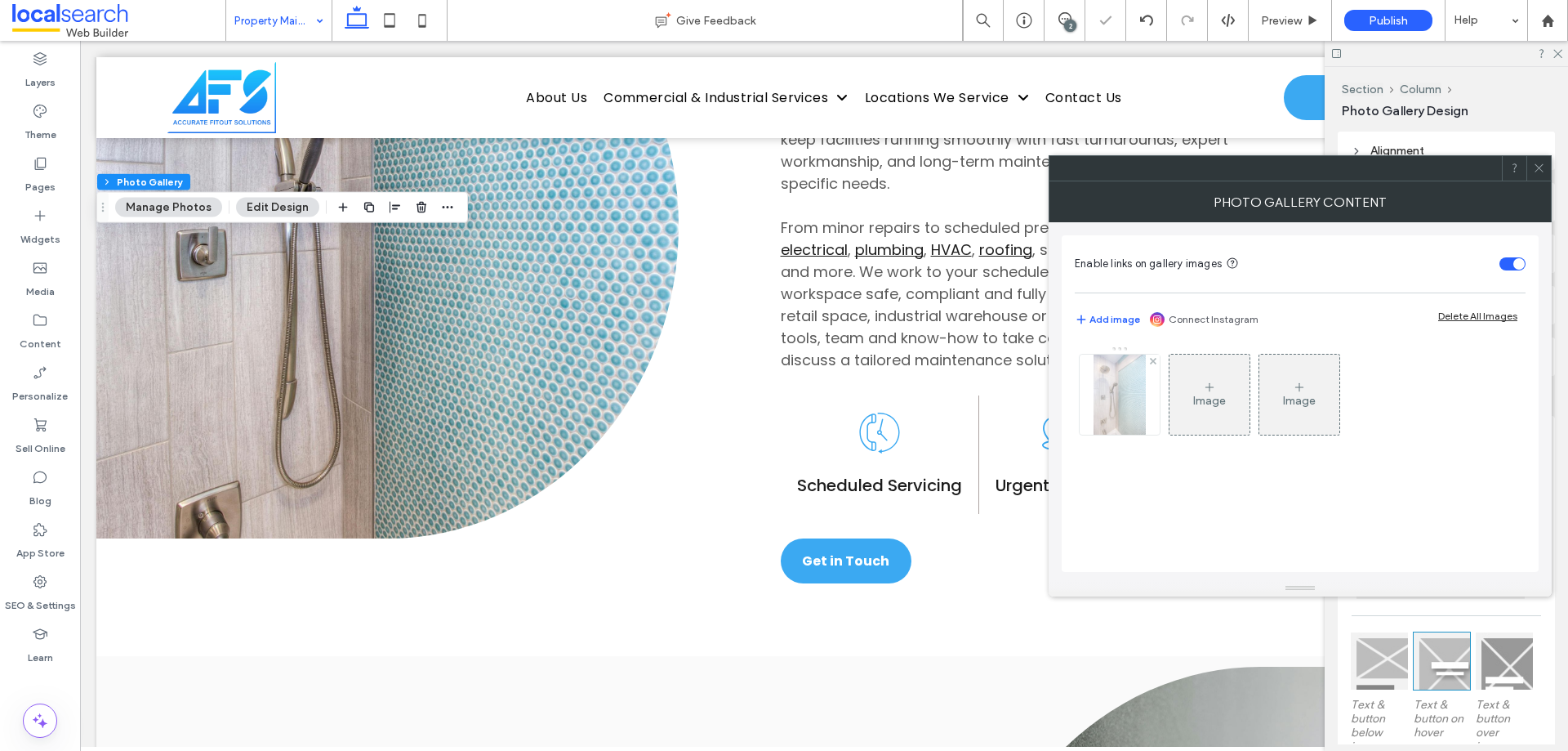 click at bounding box center [1120, 395] 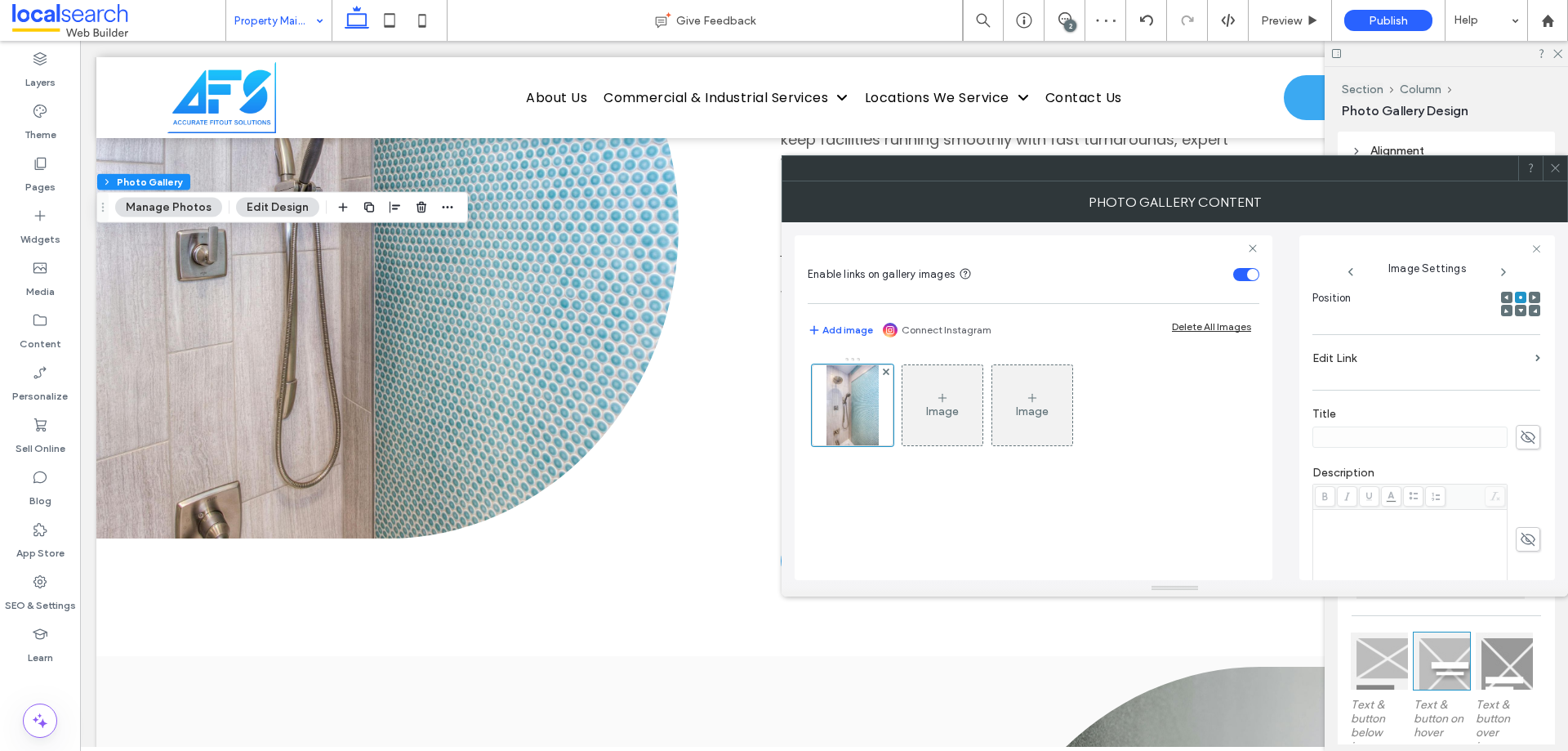 scroll, scrollTop: 479, scrollLeft: 0, axis: vertical 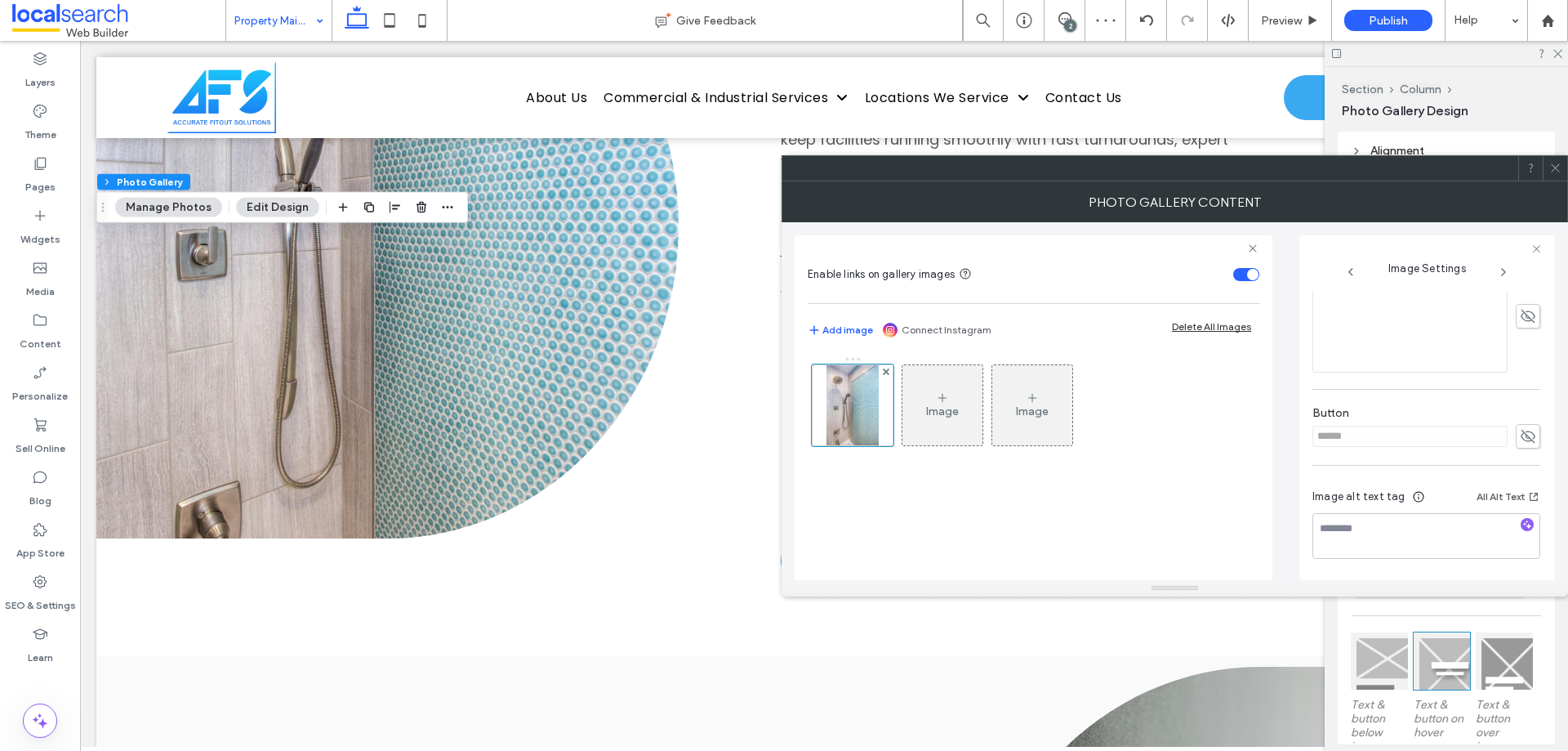 click 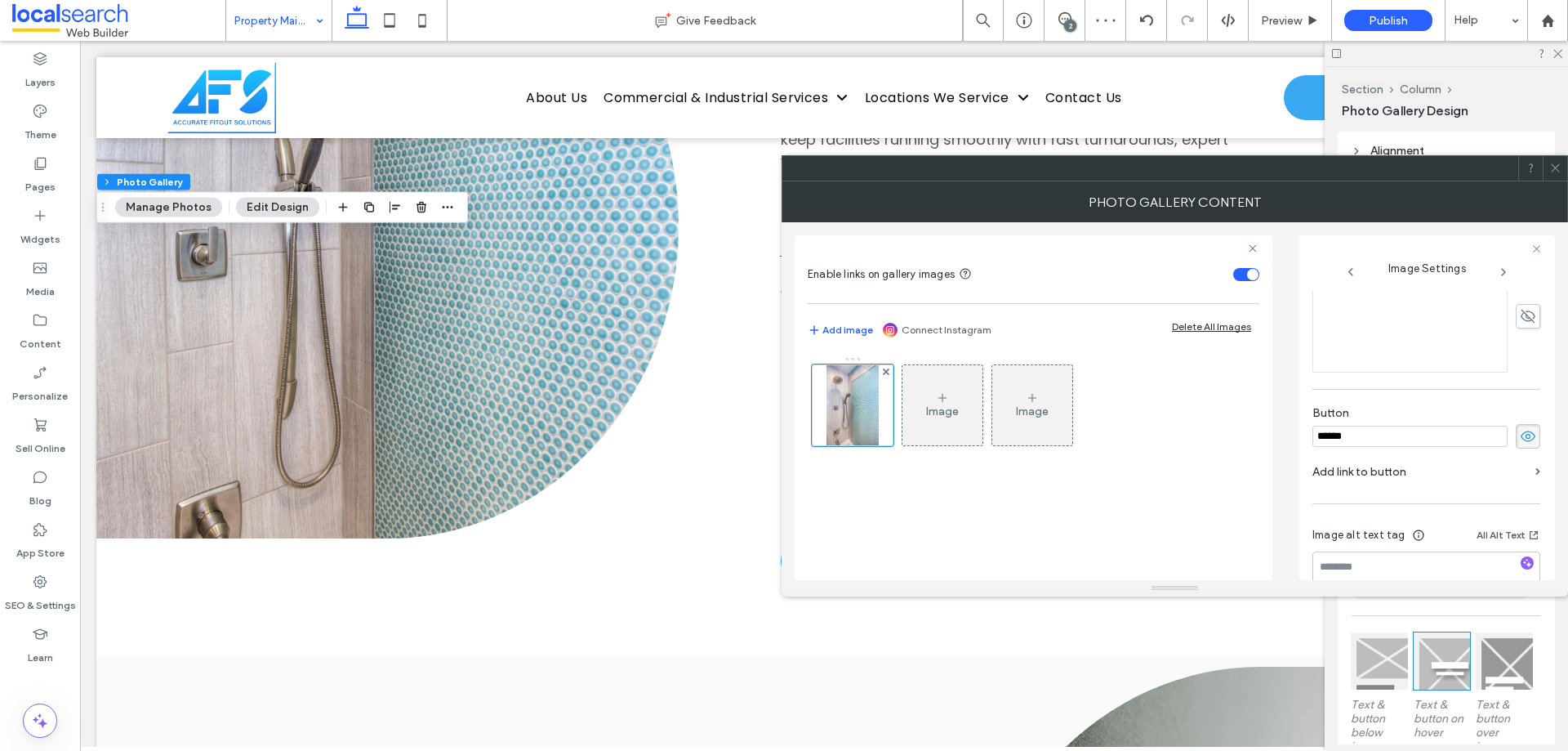 click on "******" at bounding box center (1410, 436) 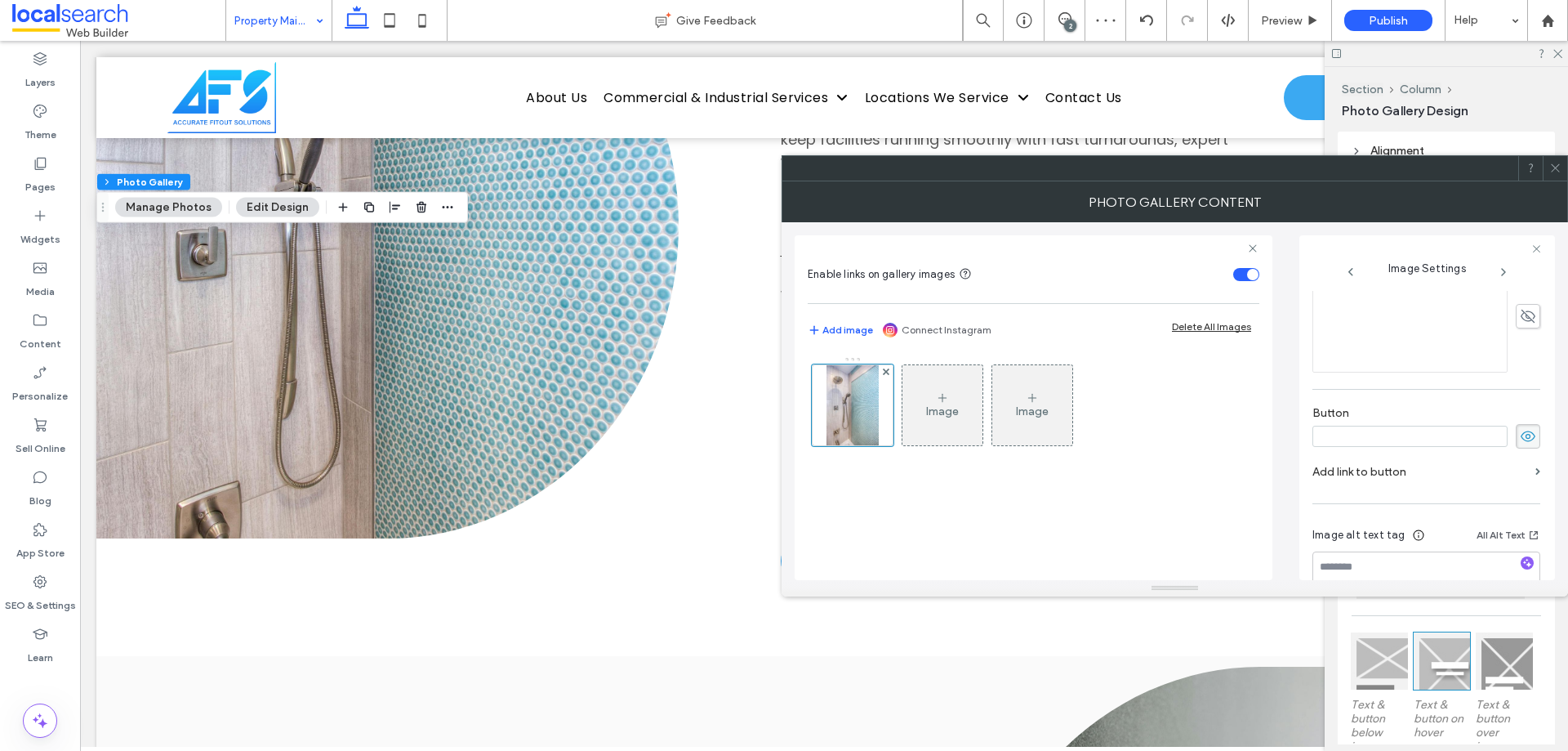 type 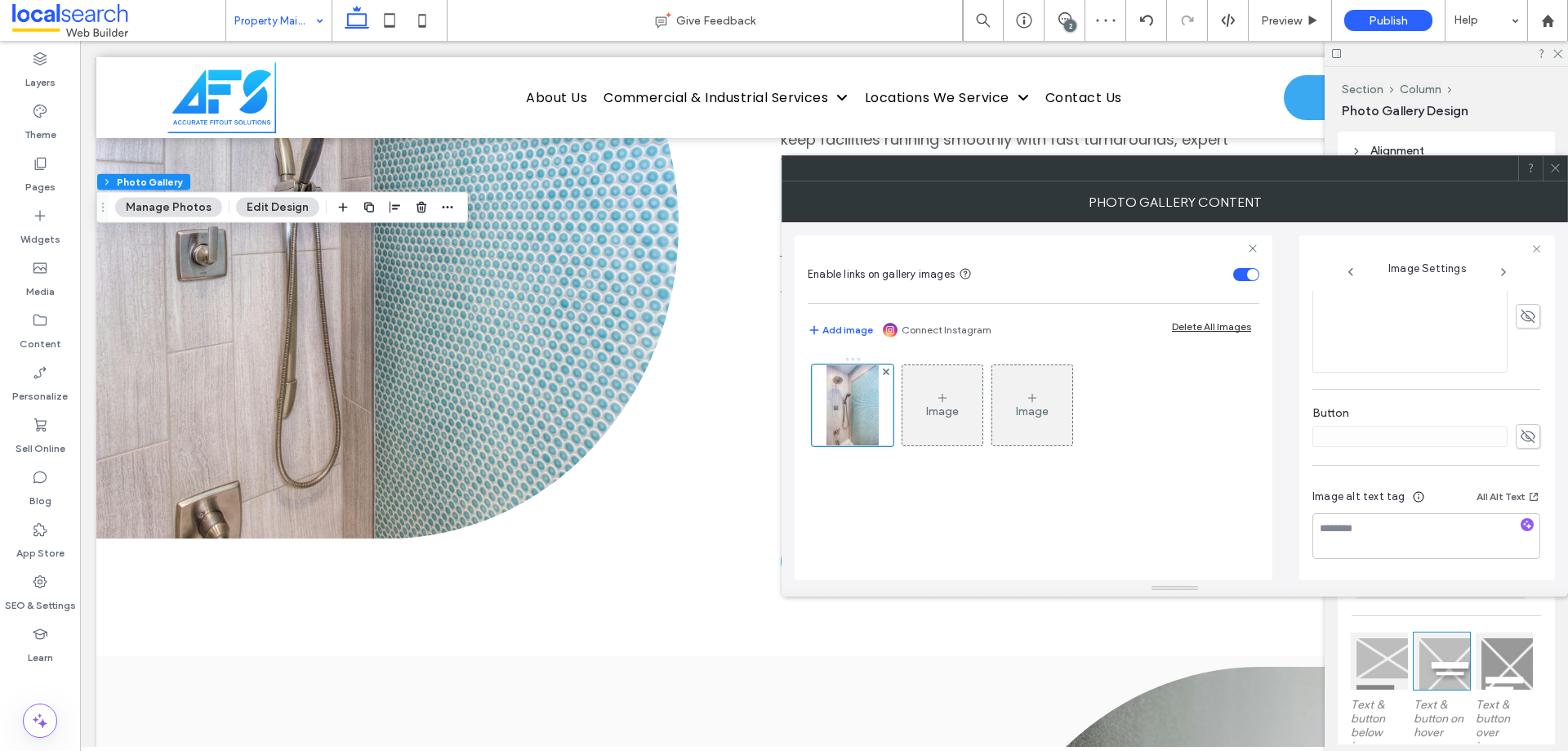 click 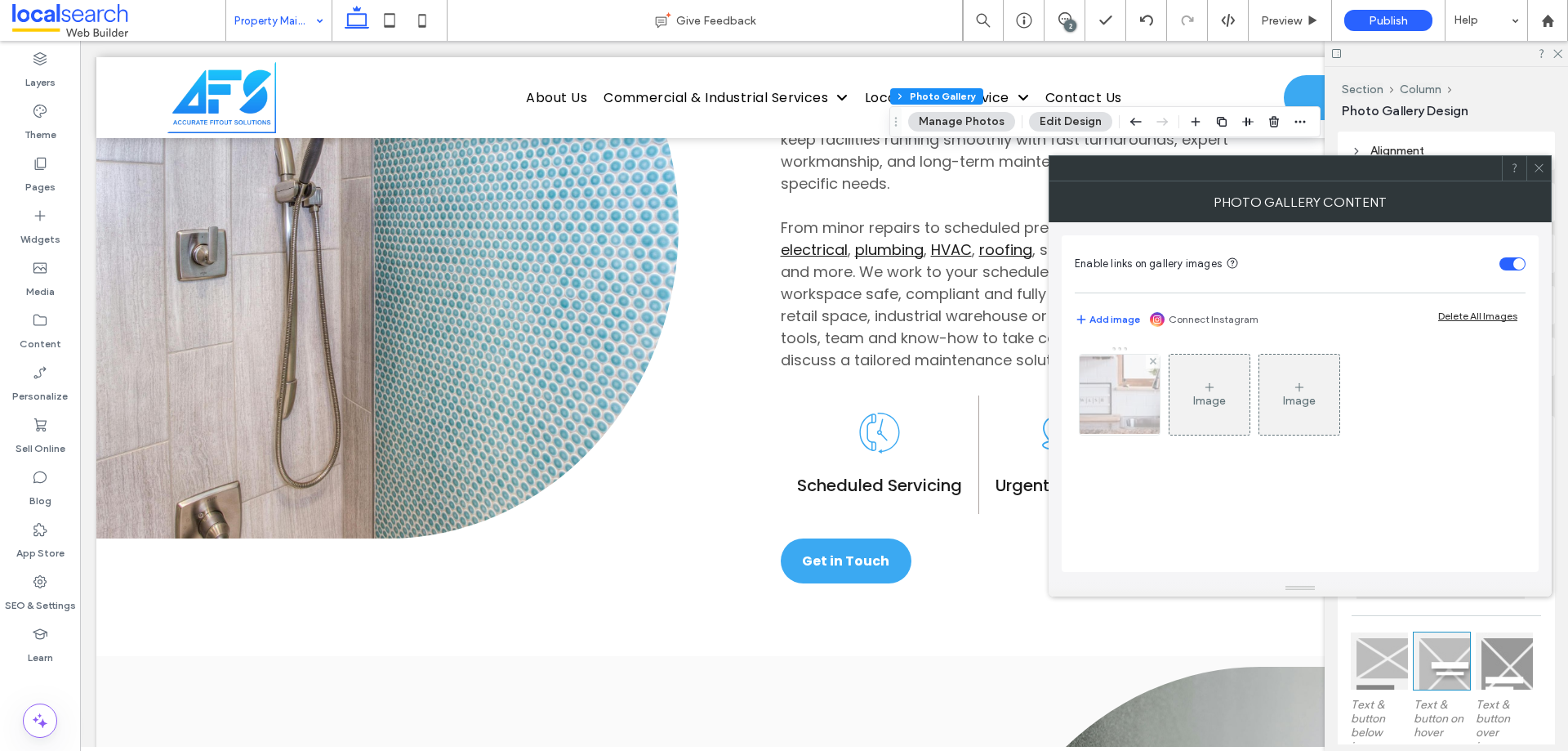 click at bounding box center [1120, 395] 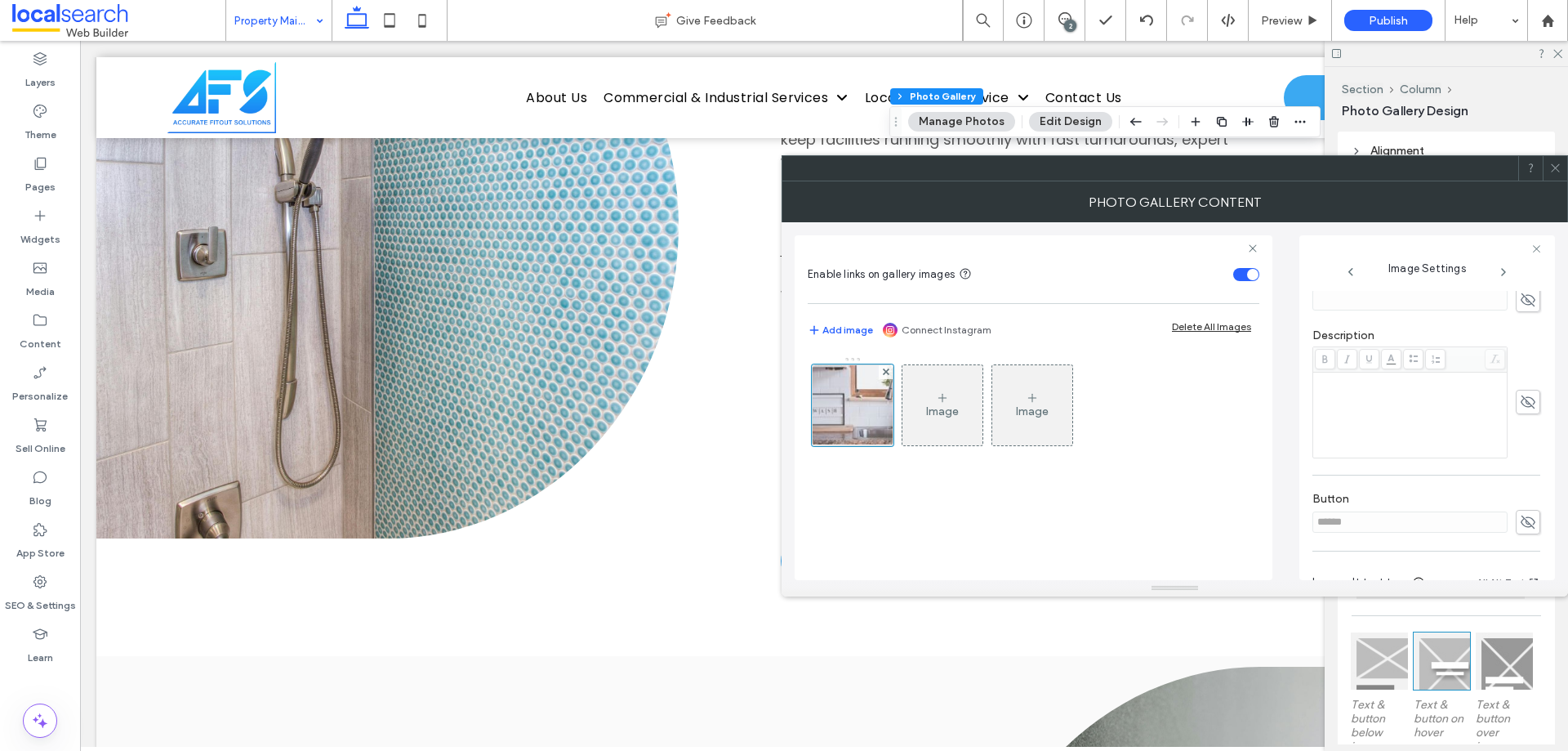 scroll, scrollTop: 467, scrollLeft: 0, axis: vertical 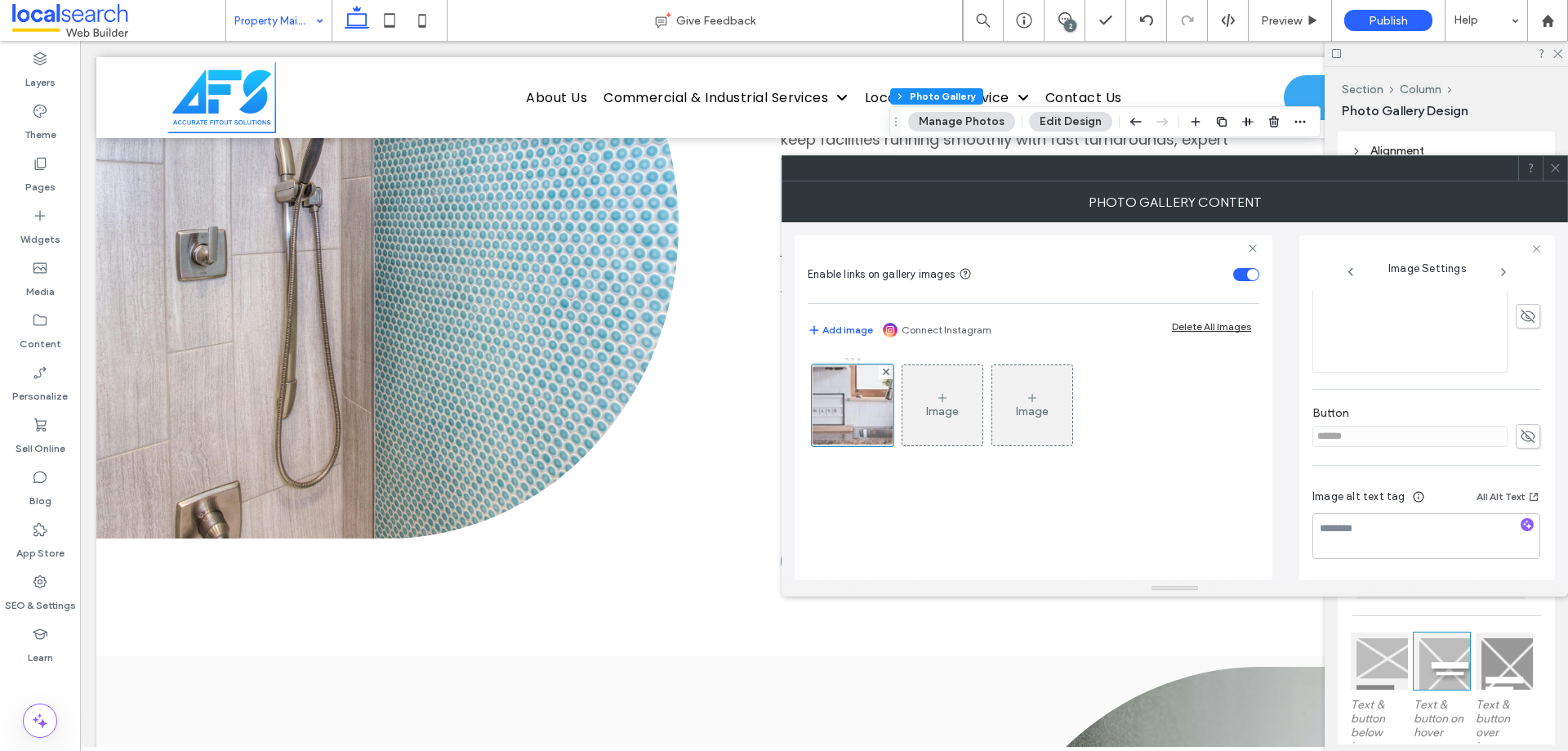 click 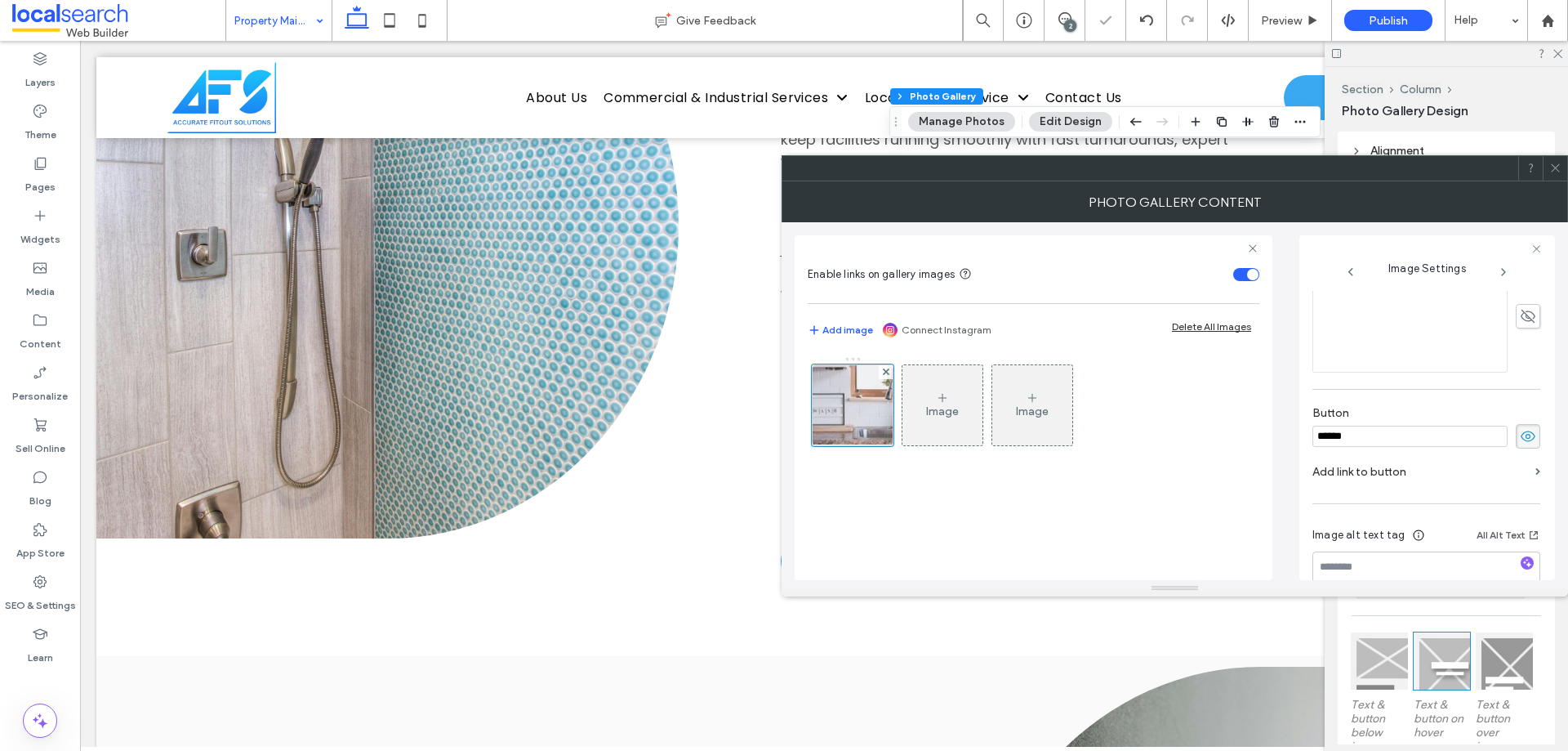 drag, startPoint x: 1404, startPoint y: 440, endPoint x: 1306, endPoint y: 436, distance: 98.0816 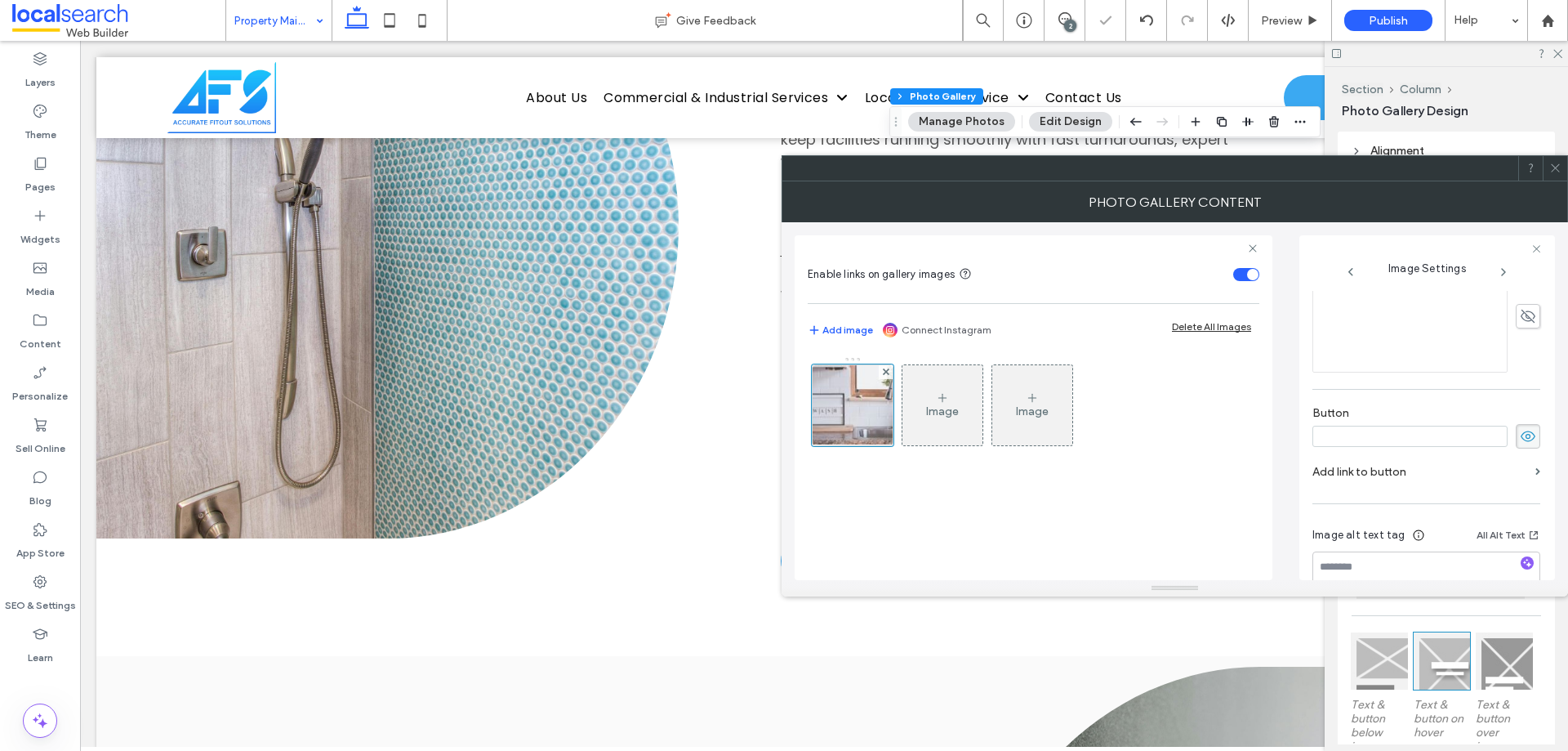 type 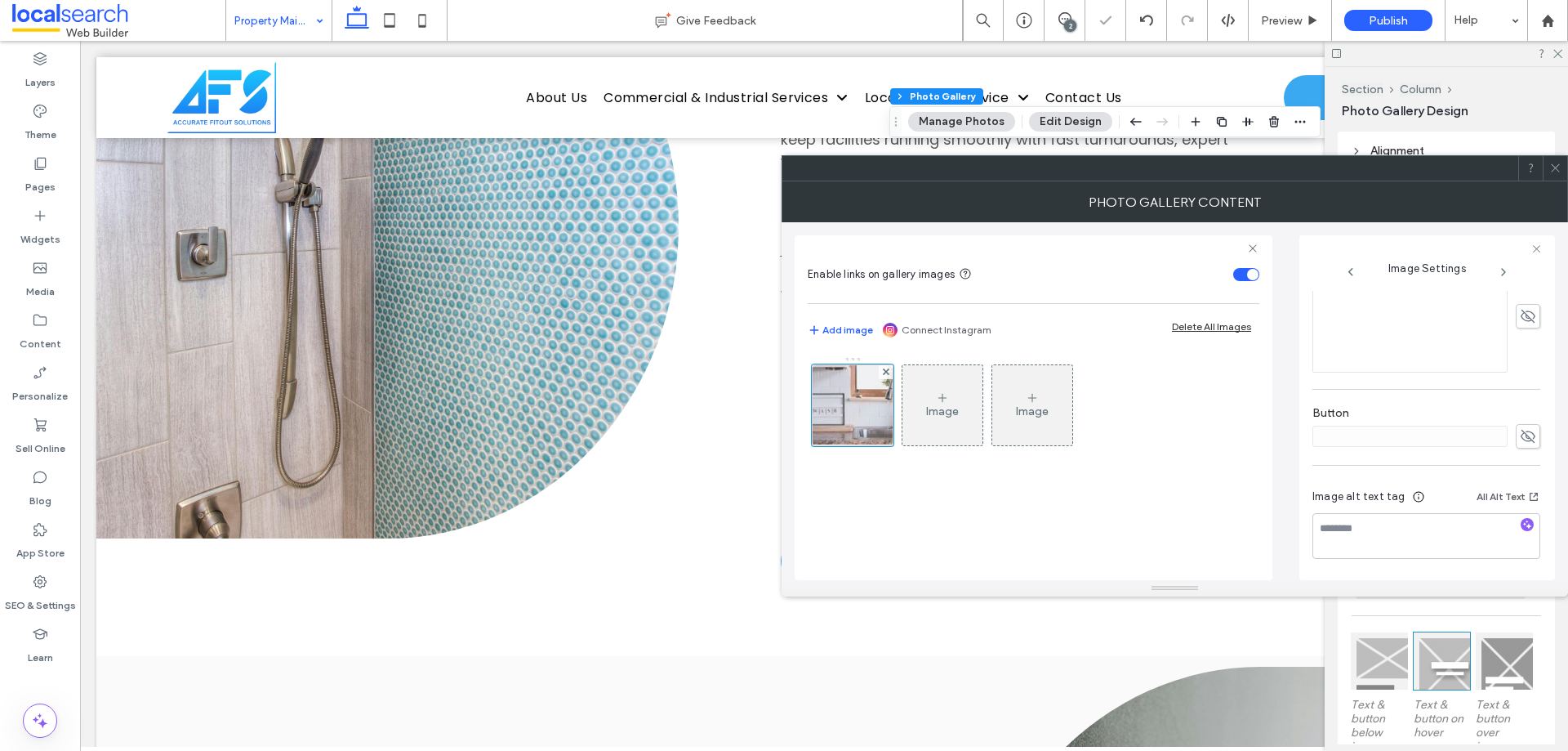 click at bounding box center (1555, 168) 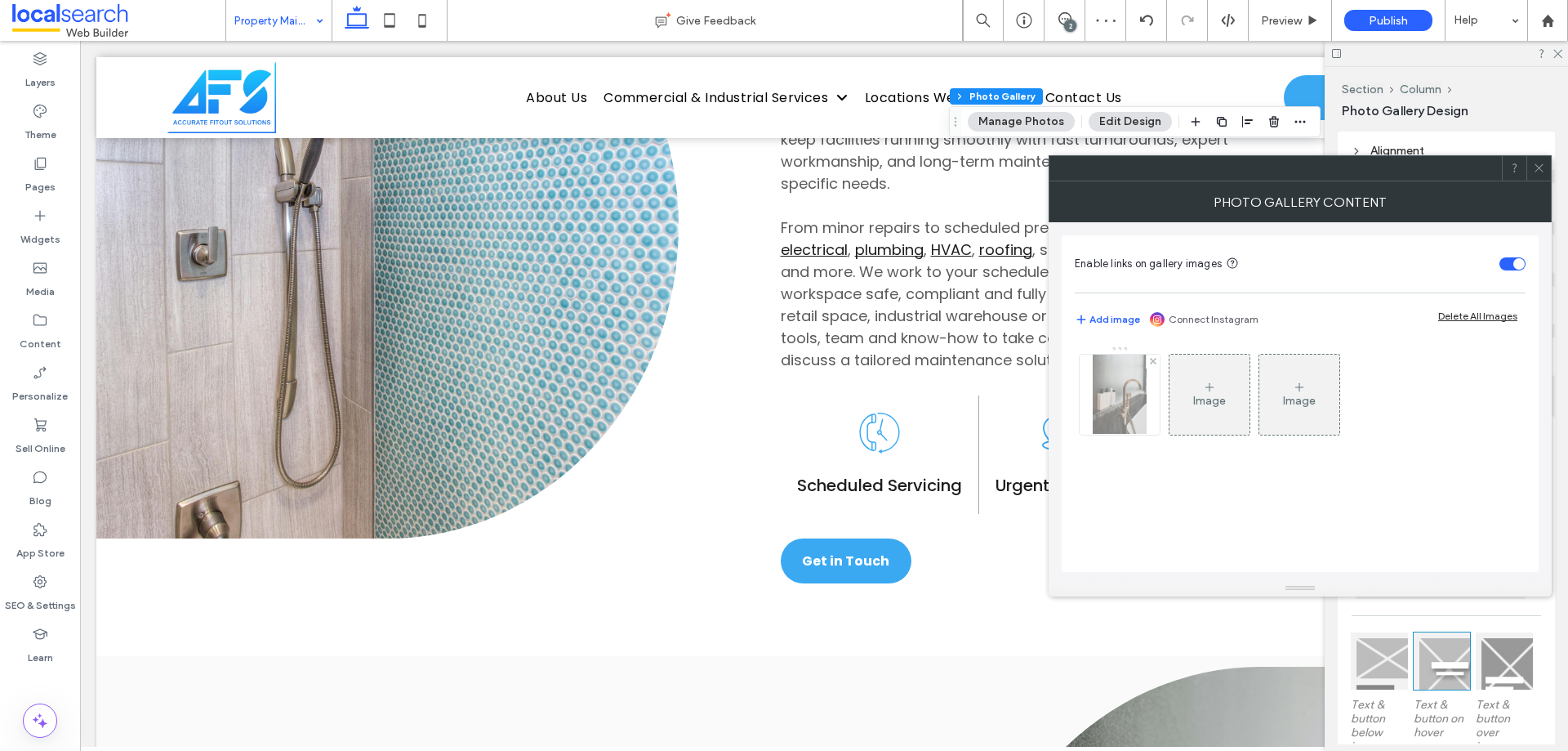 click at bounding box center (1119, 395) 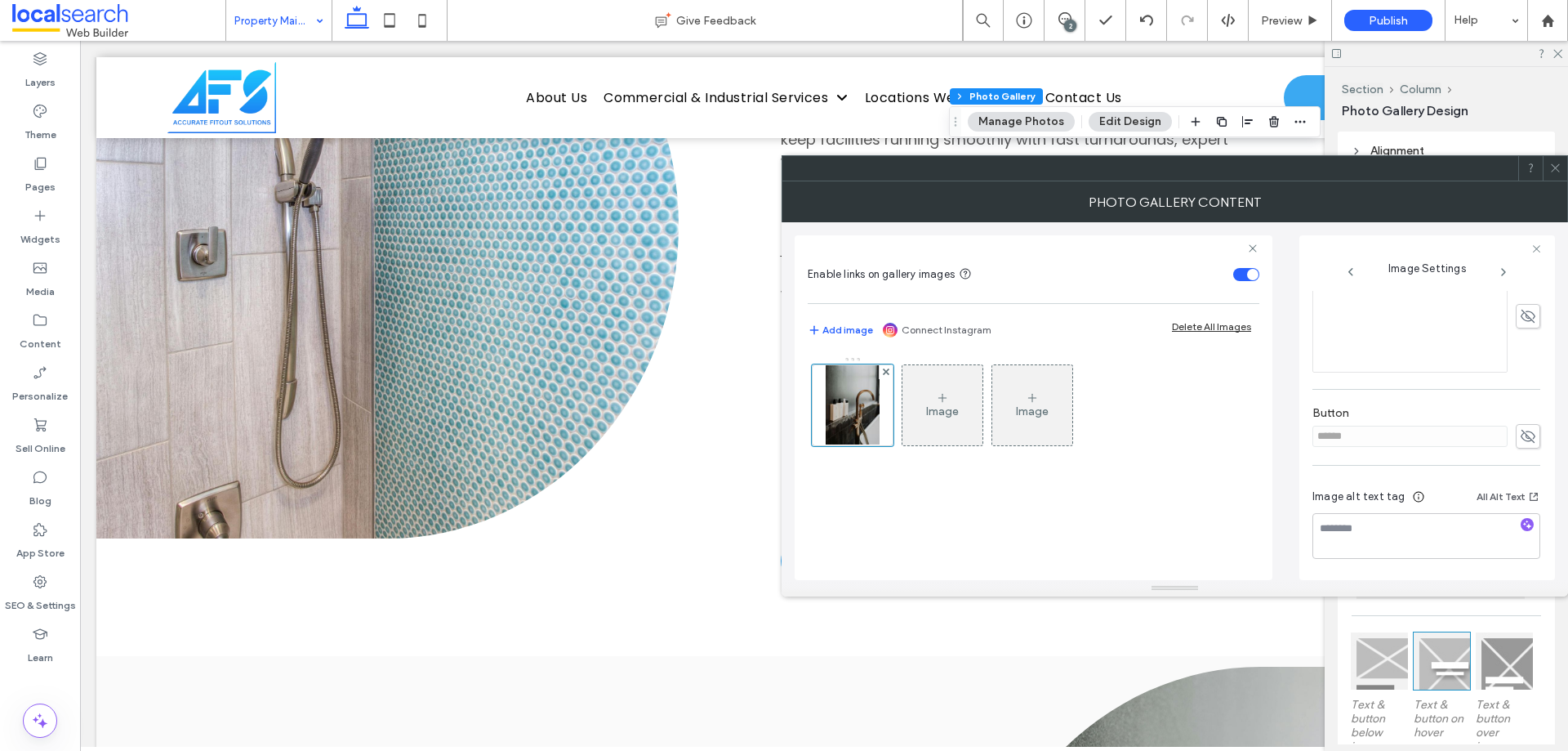 click 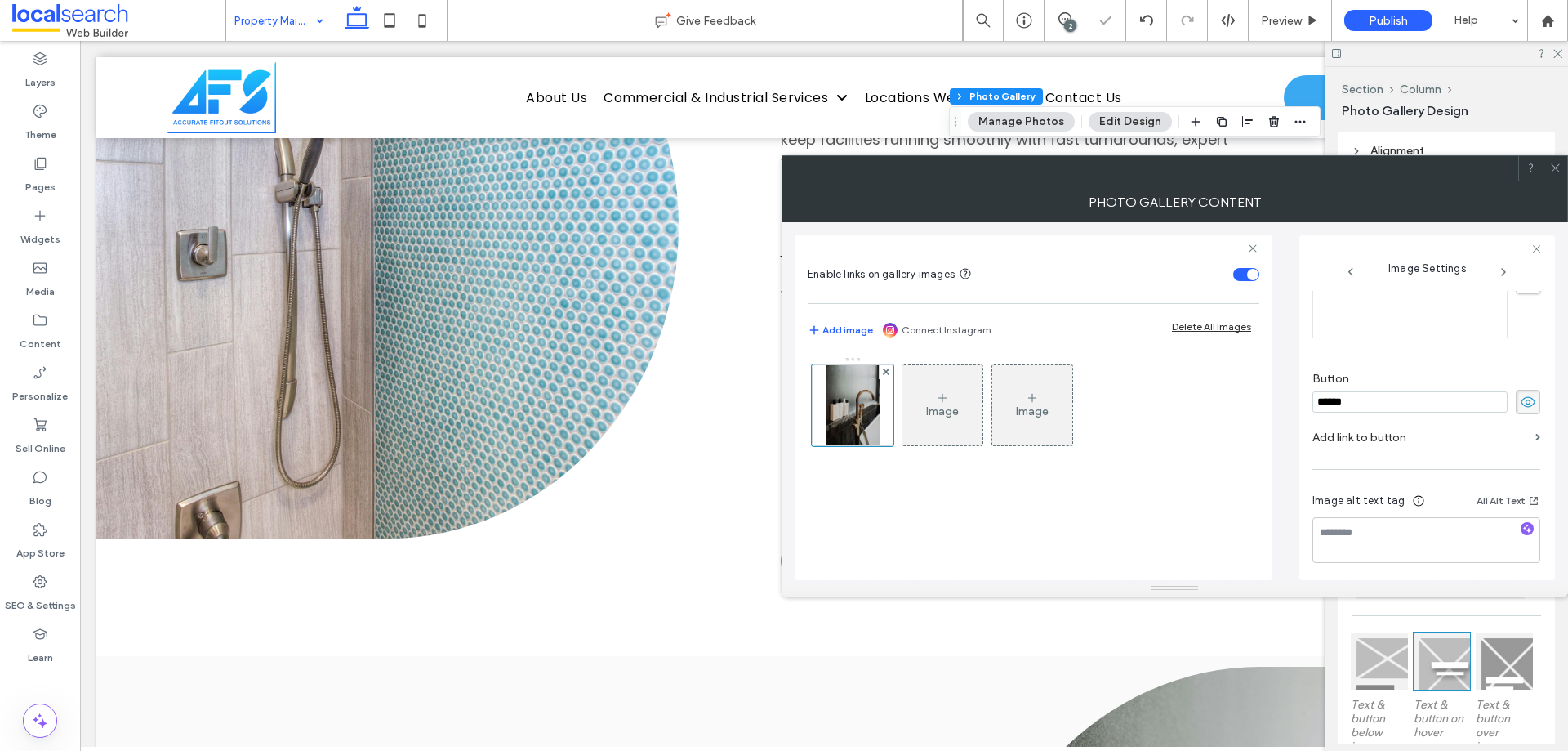 scroll, scrollTop: 505, scrollLeft: 0, axis: vertical 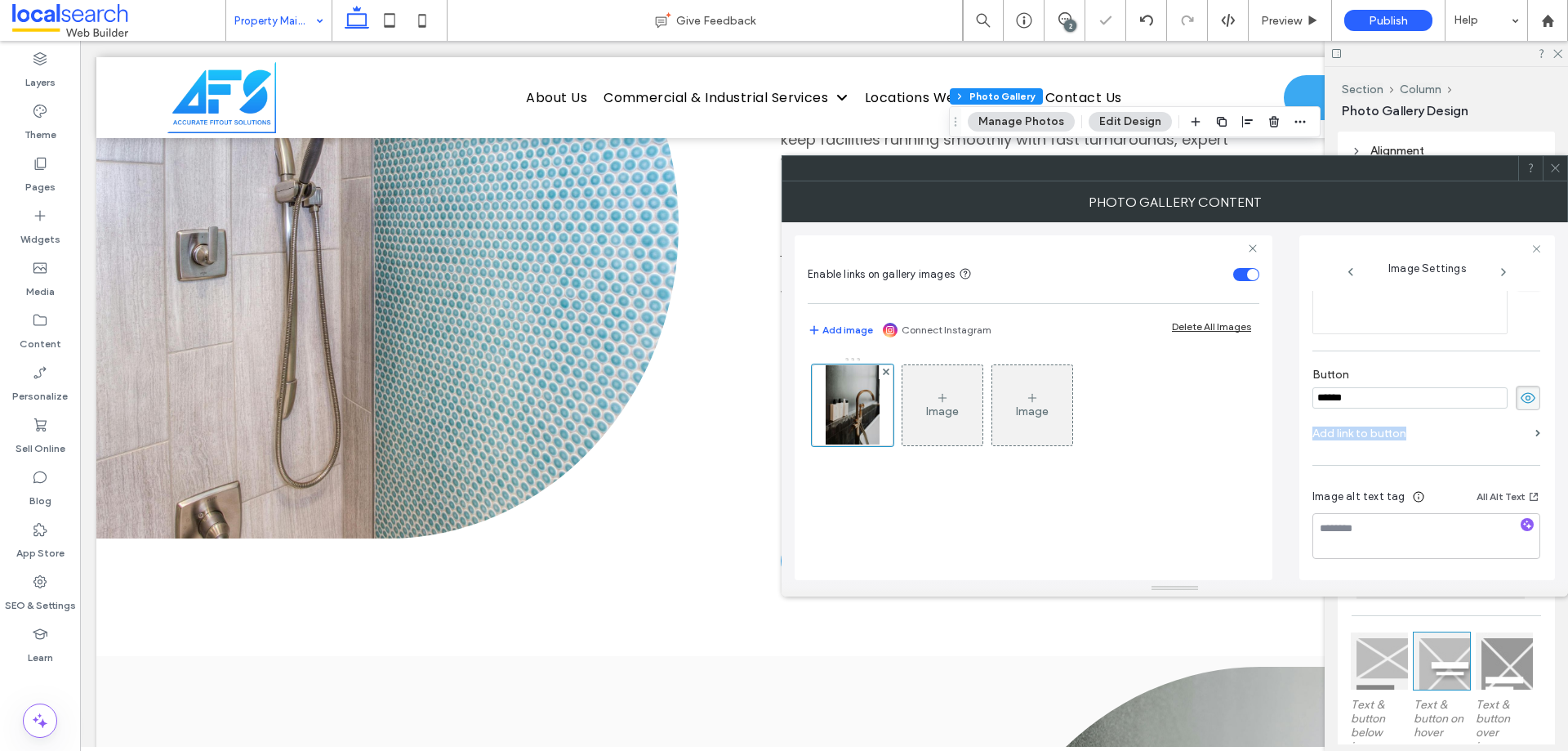 drag, startPoint x: 1406, startPoint y: 437, endPoint x: 1272, endPoint y: 431, distance: 134.13426 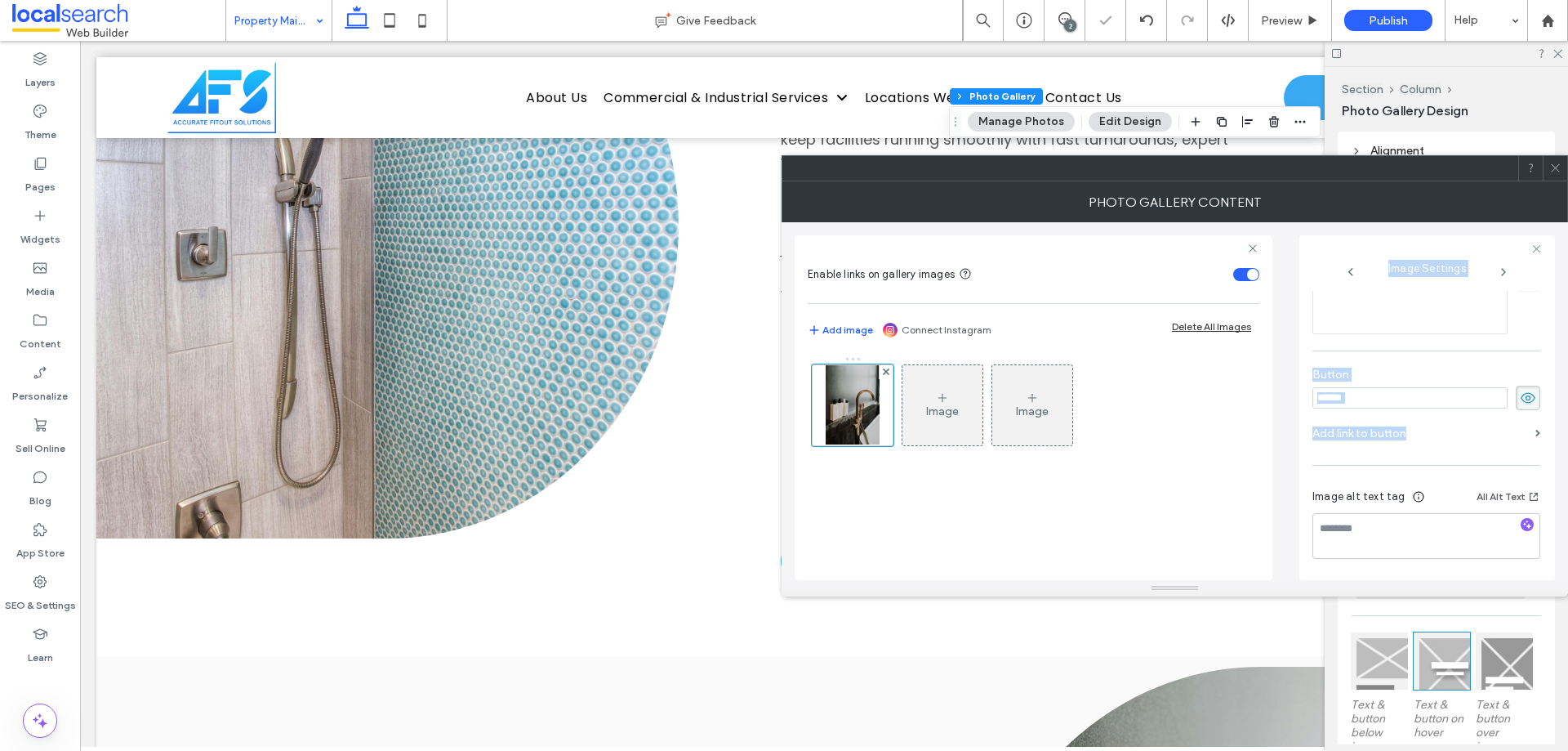 click on "******" at bounding box center (1410, 398) 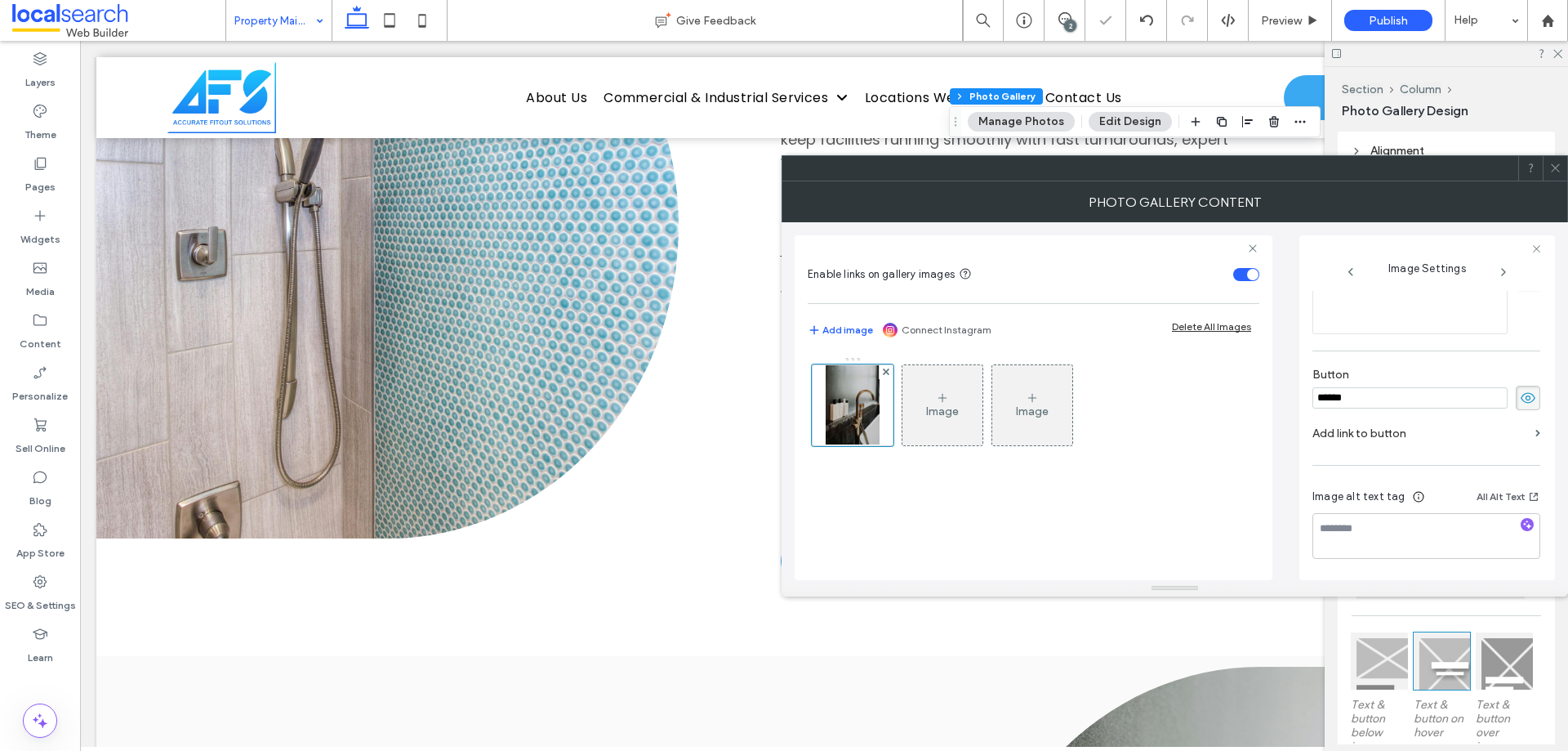 drag, startPoint x: 1272, startPoint y: 396, endPoint x: 1263, endPoint y: 396, distance: 9 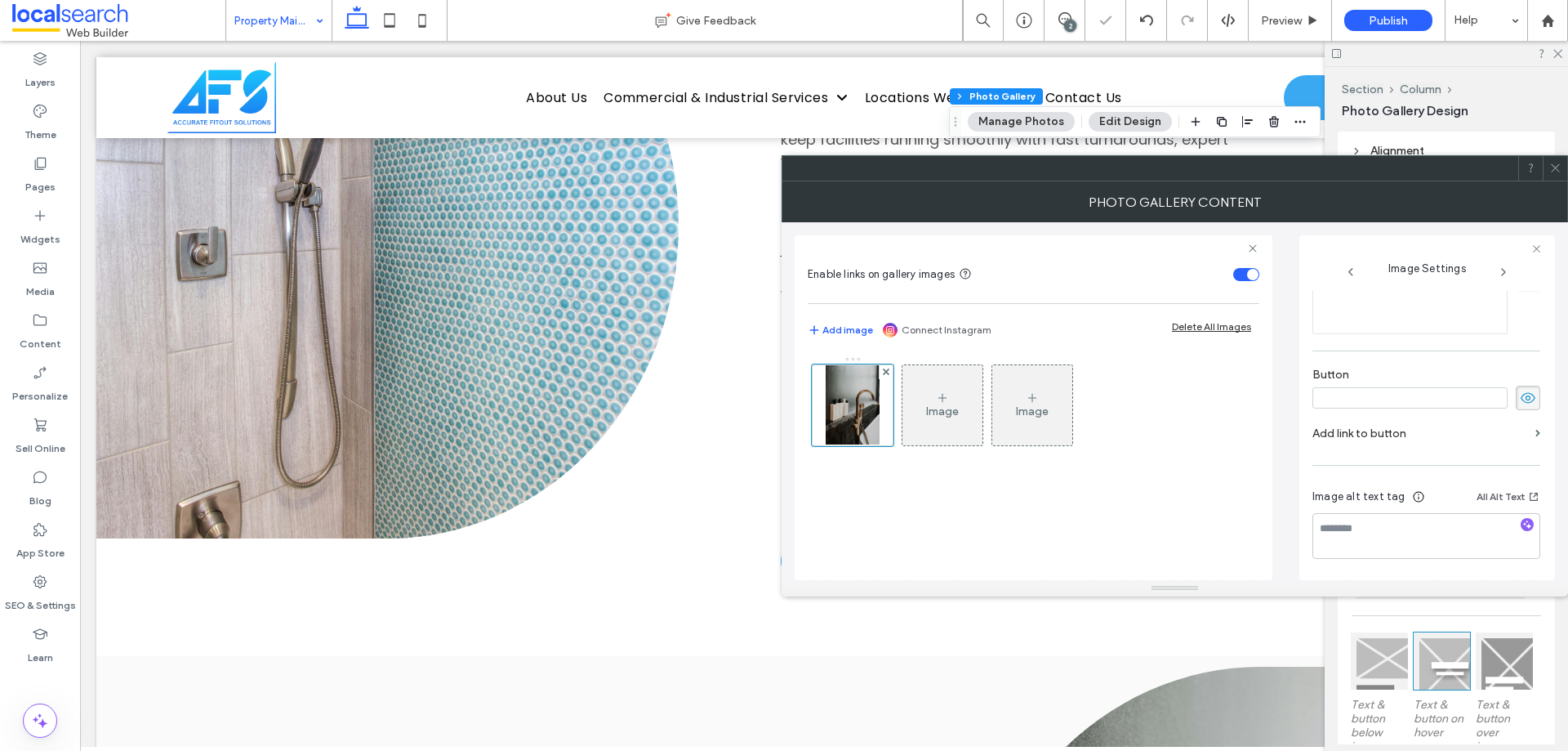 type 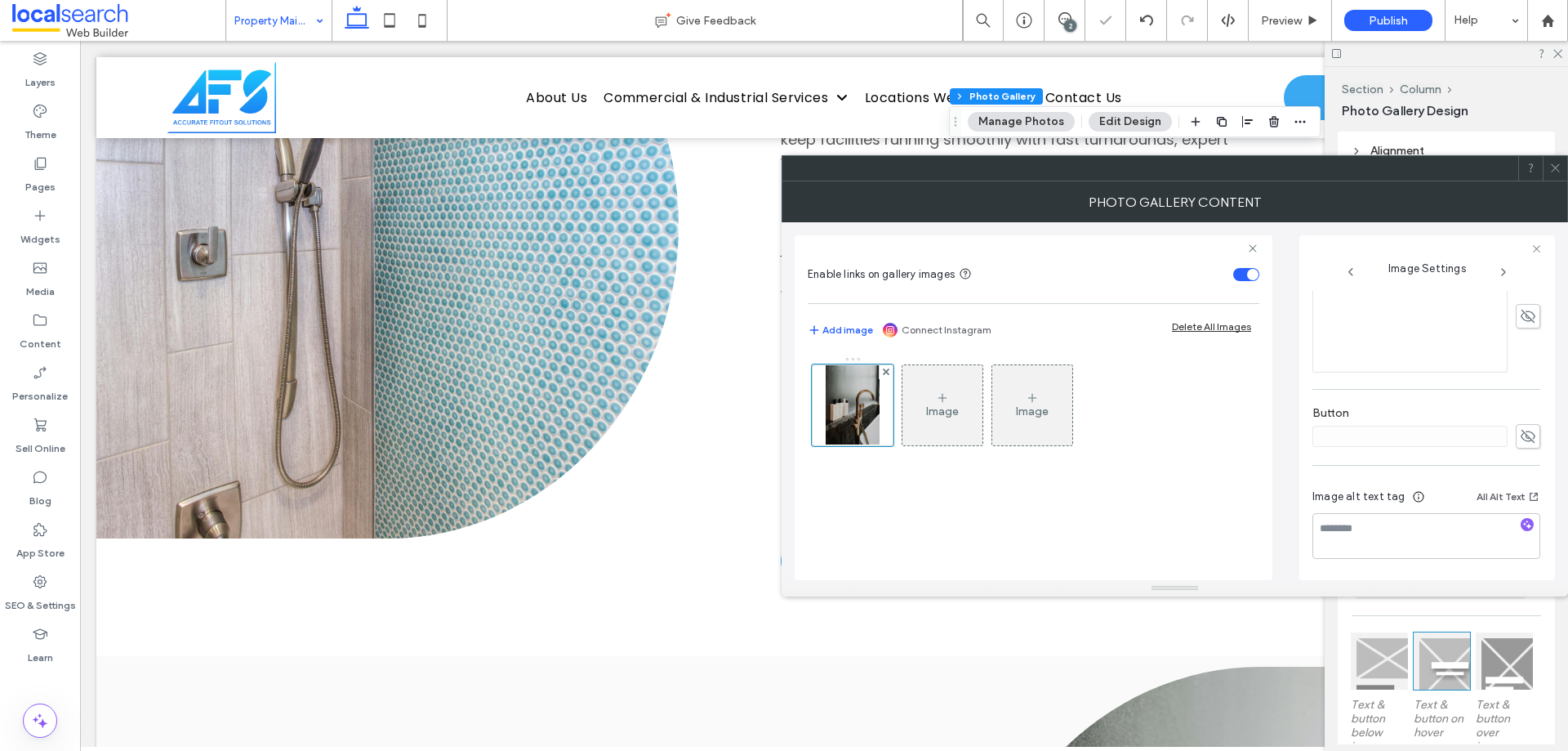 click 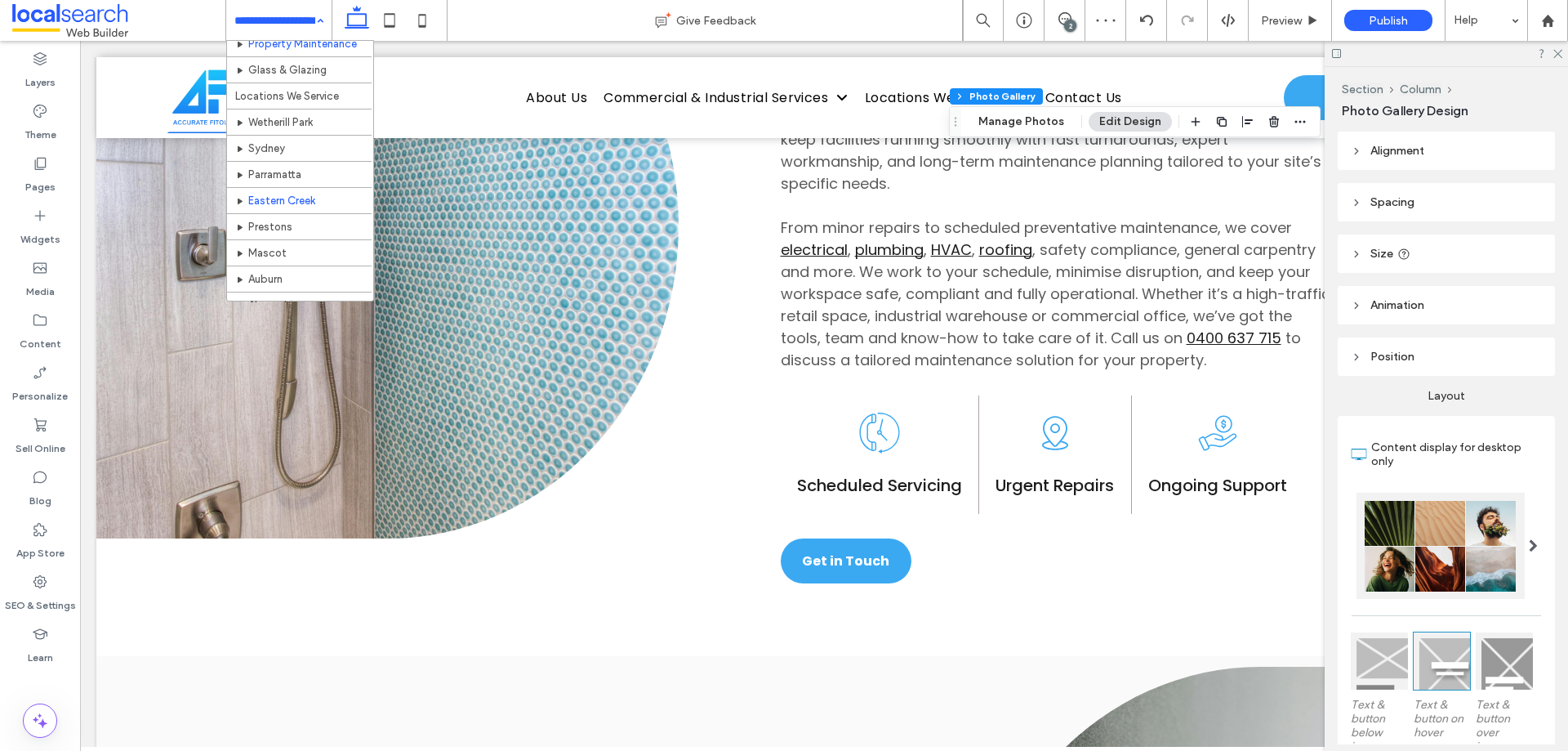 scroll, scrollTop: 244, scrollLeft: 0, axis: vertical 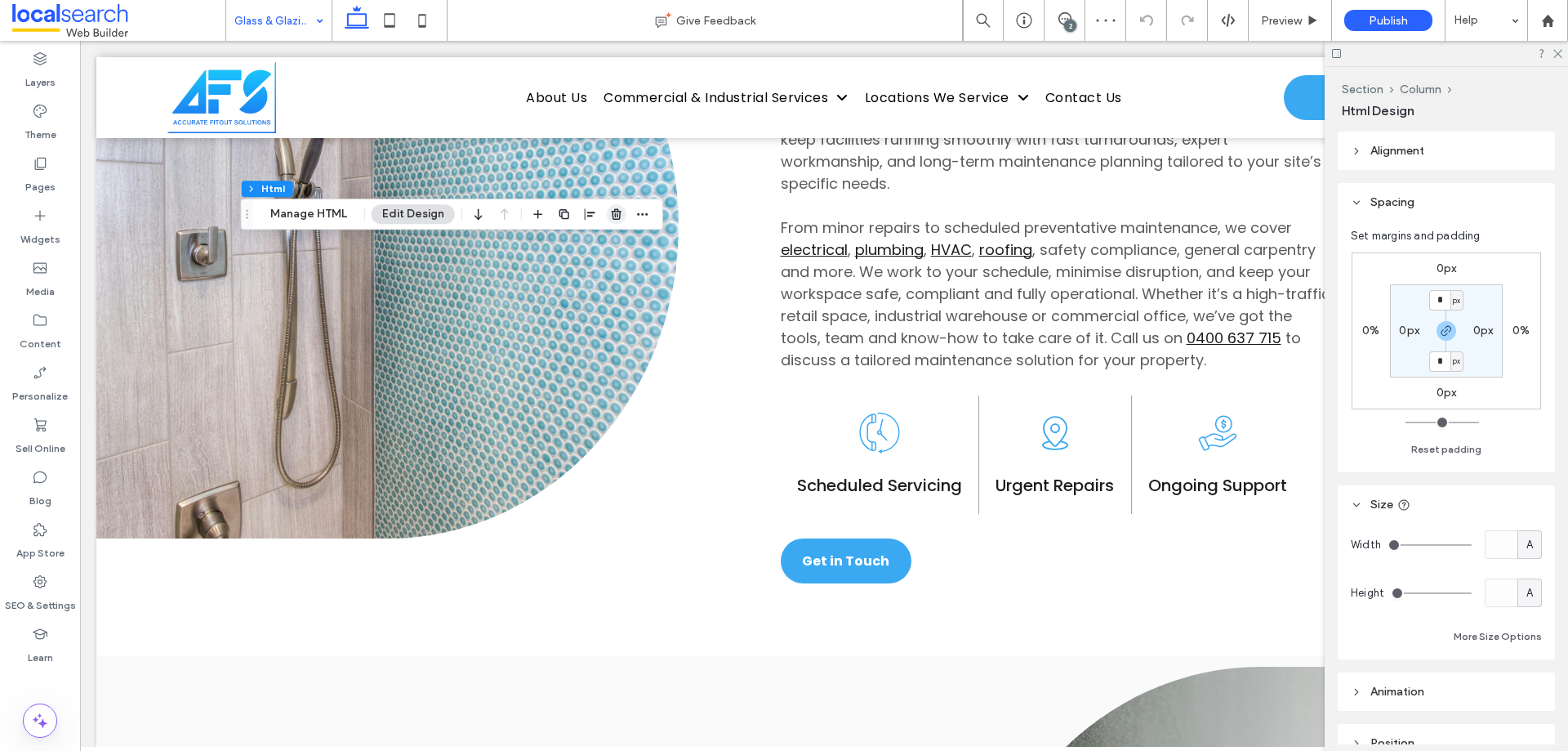 click at bounding box center [617, 214] 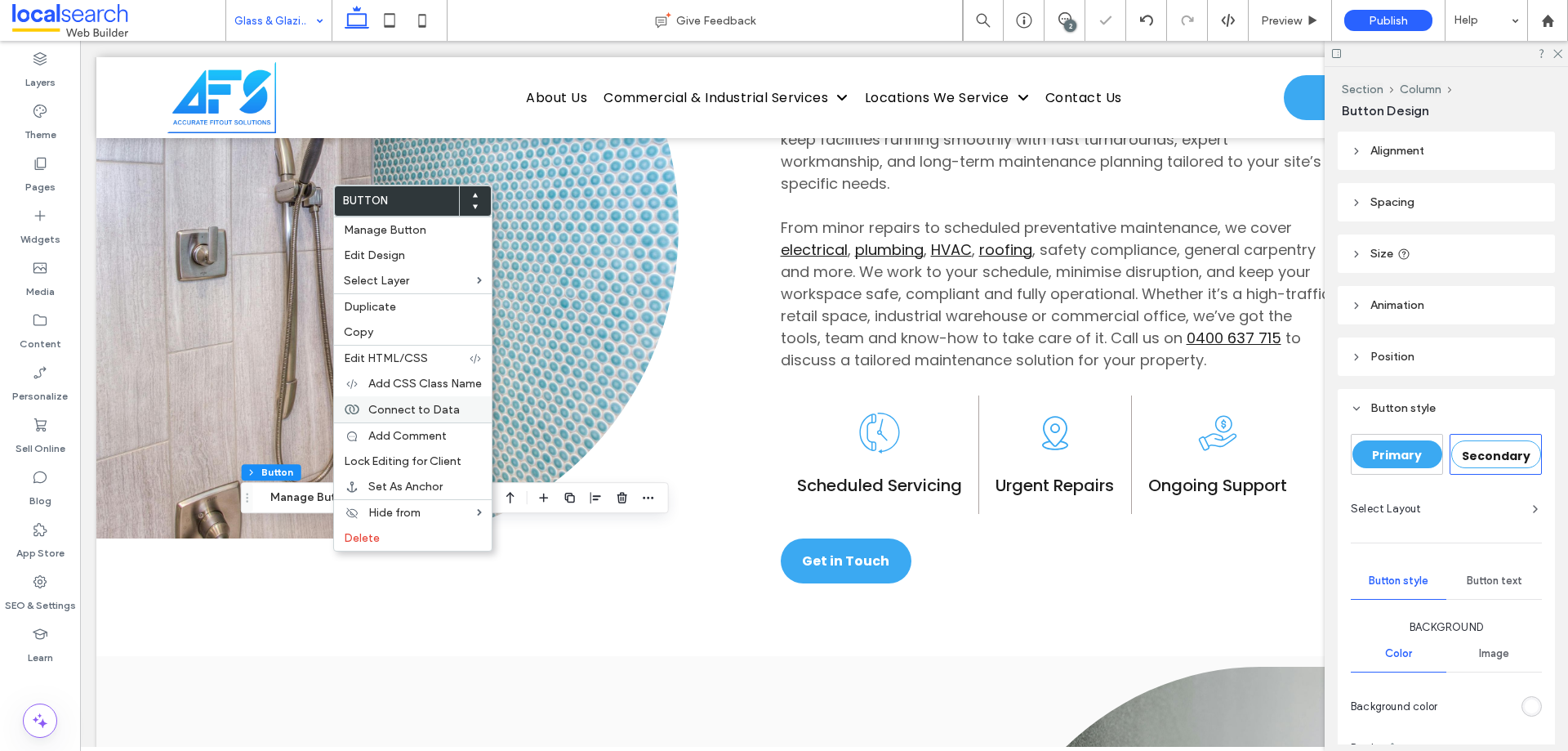click on "Connect to Data" at bounding box center (414, 409) 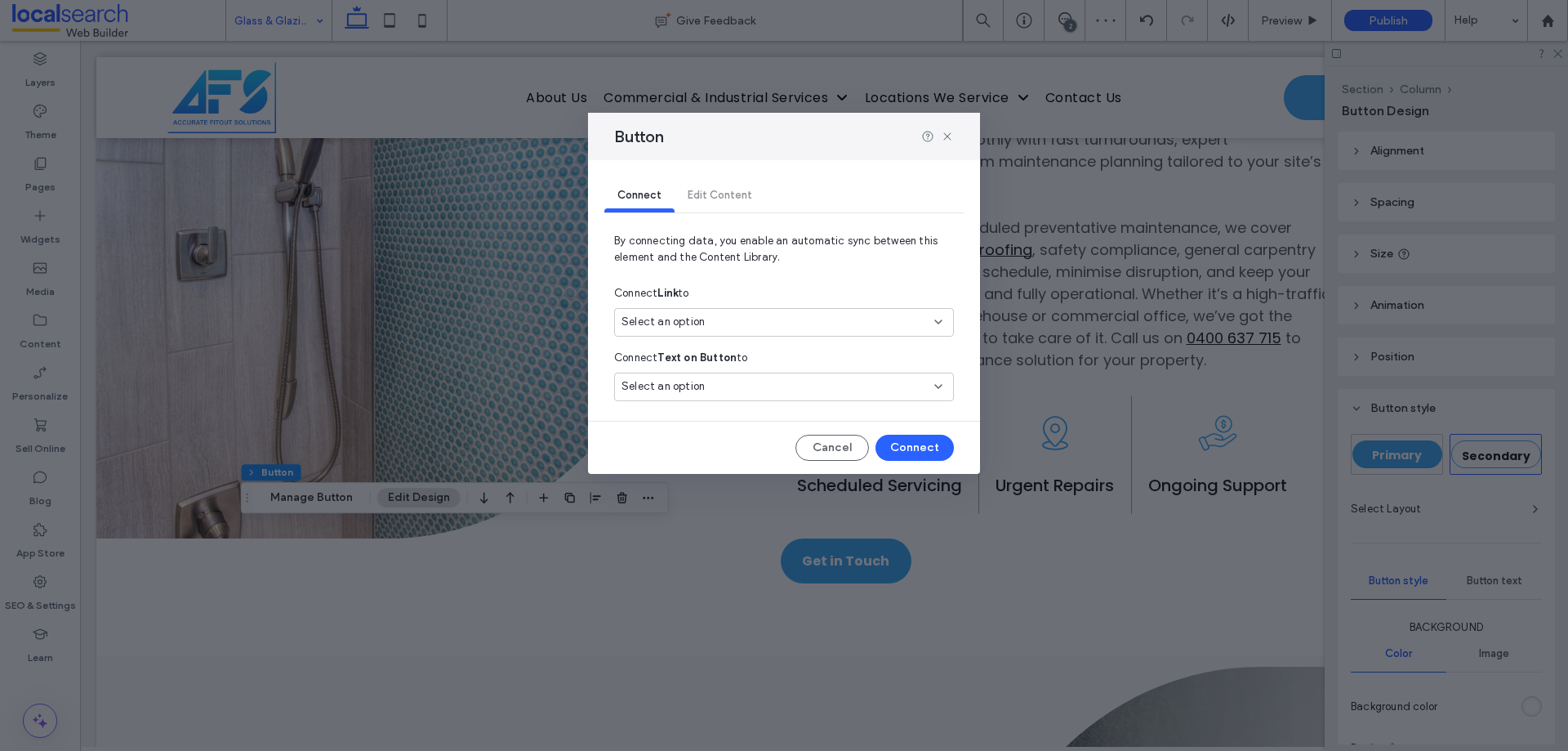click on "Select an option" at bounding box center [663, 322] 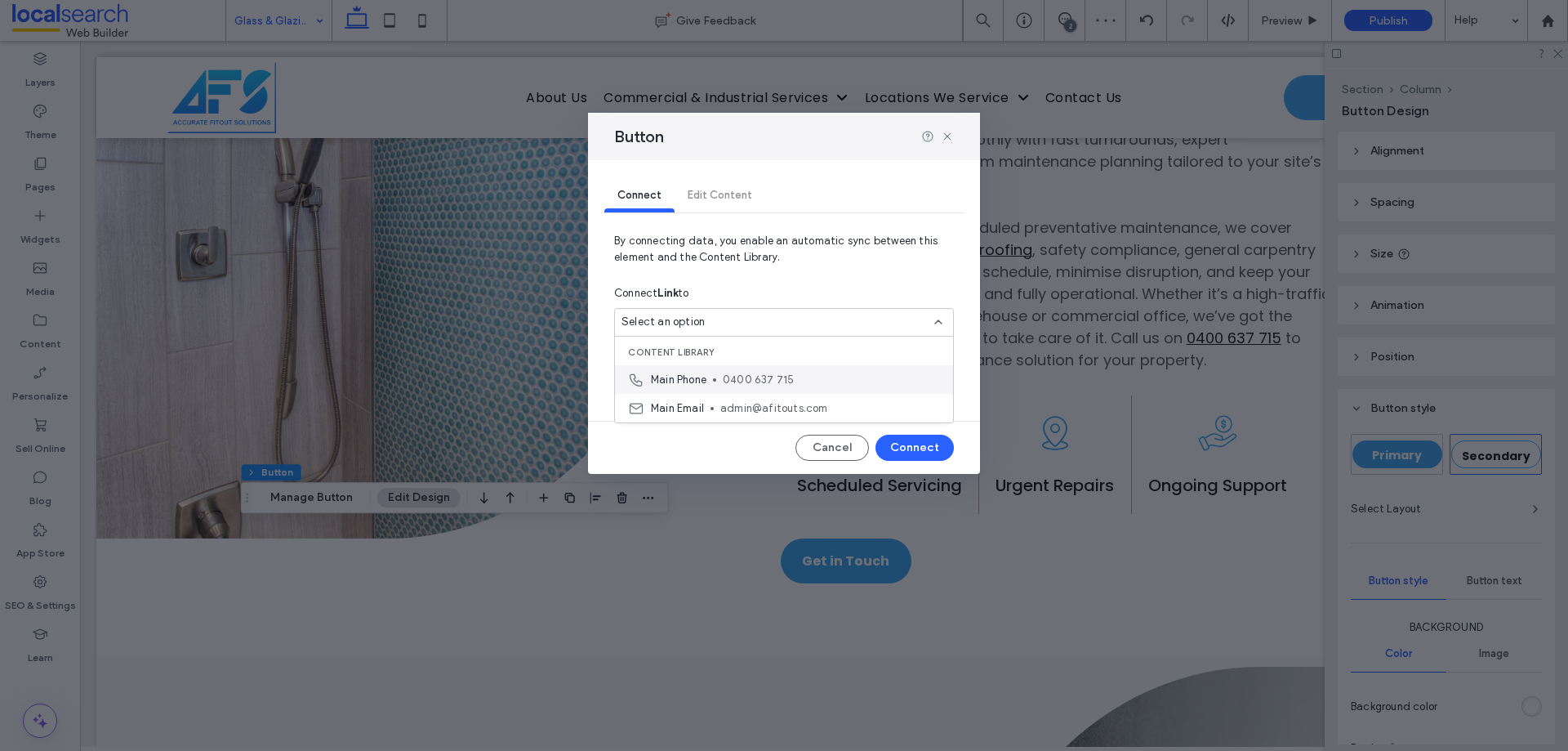 click on "Main Phone [PHONE]" at bounding box center [784, 379] 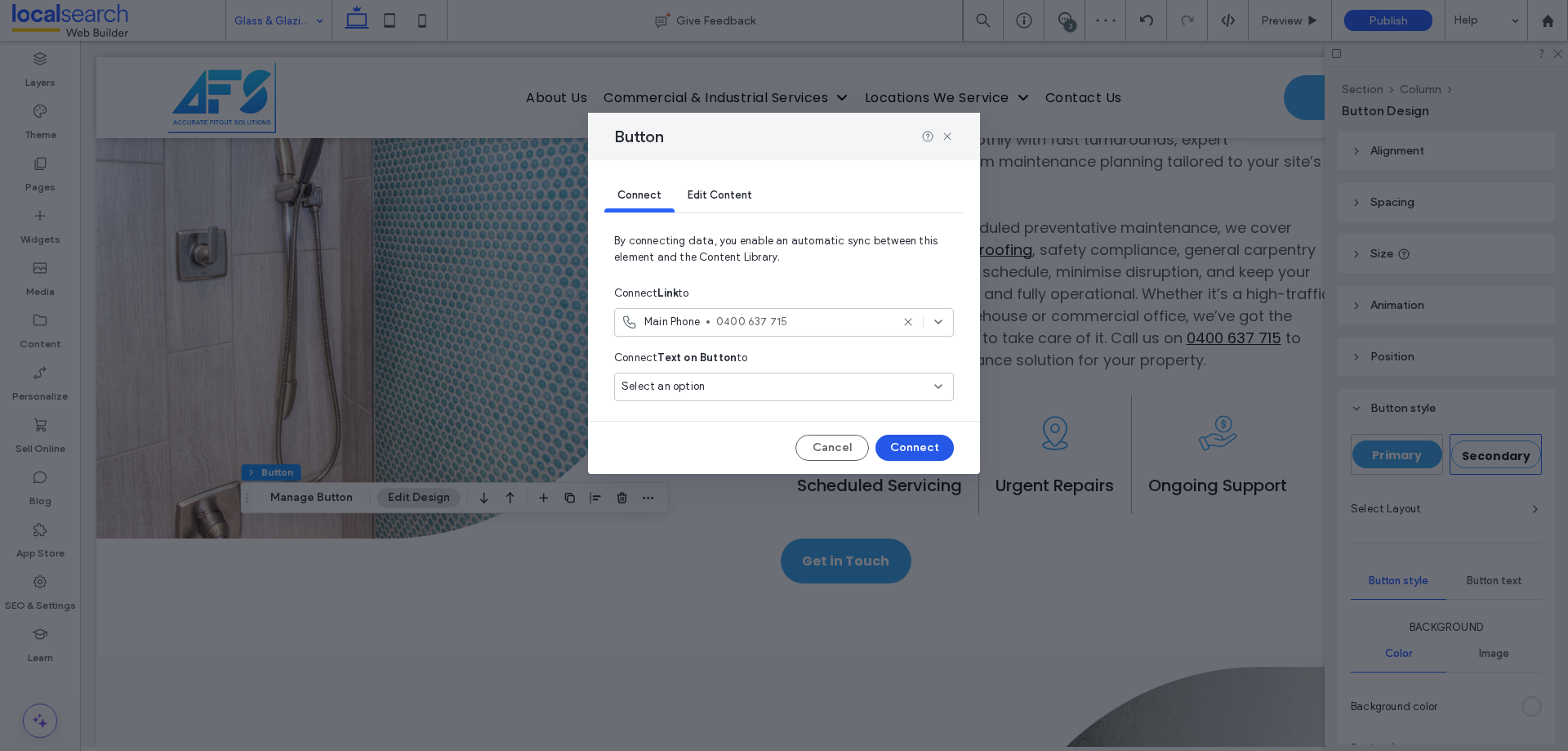 click on "Connect" at bounding box center [915, 448] 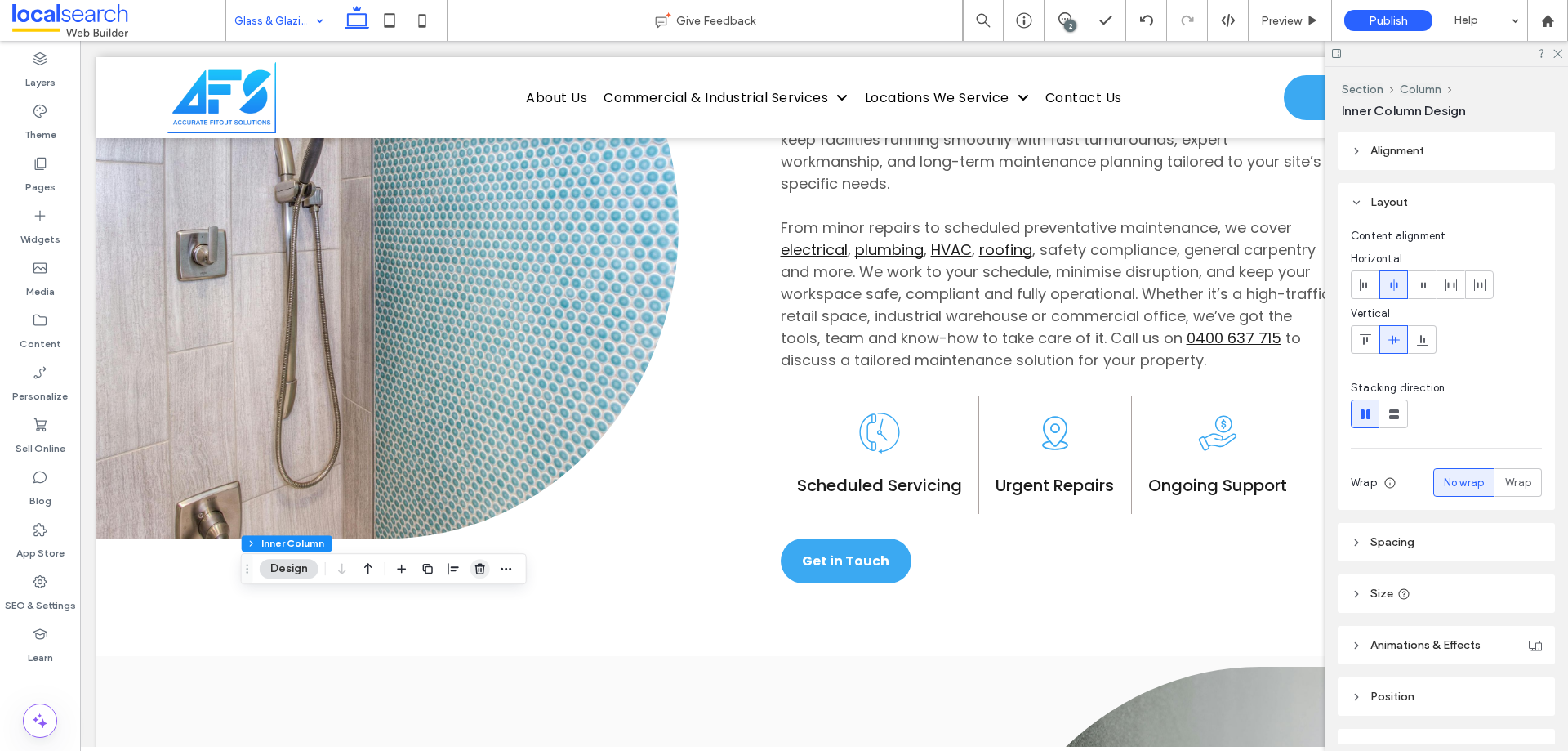 click 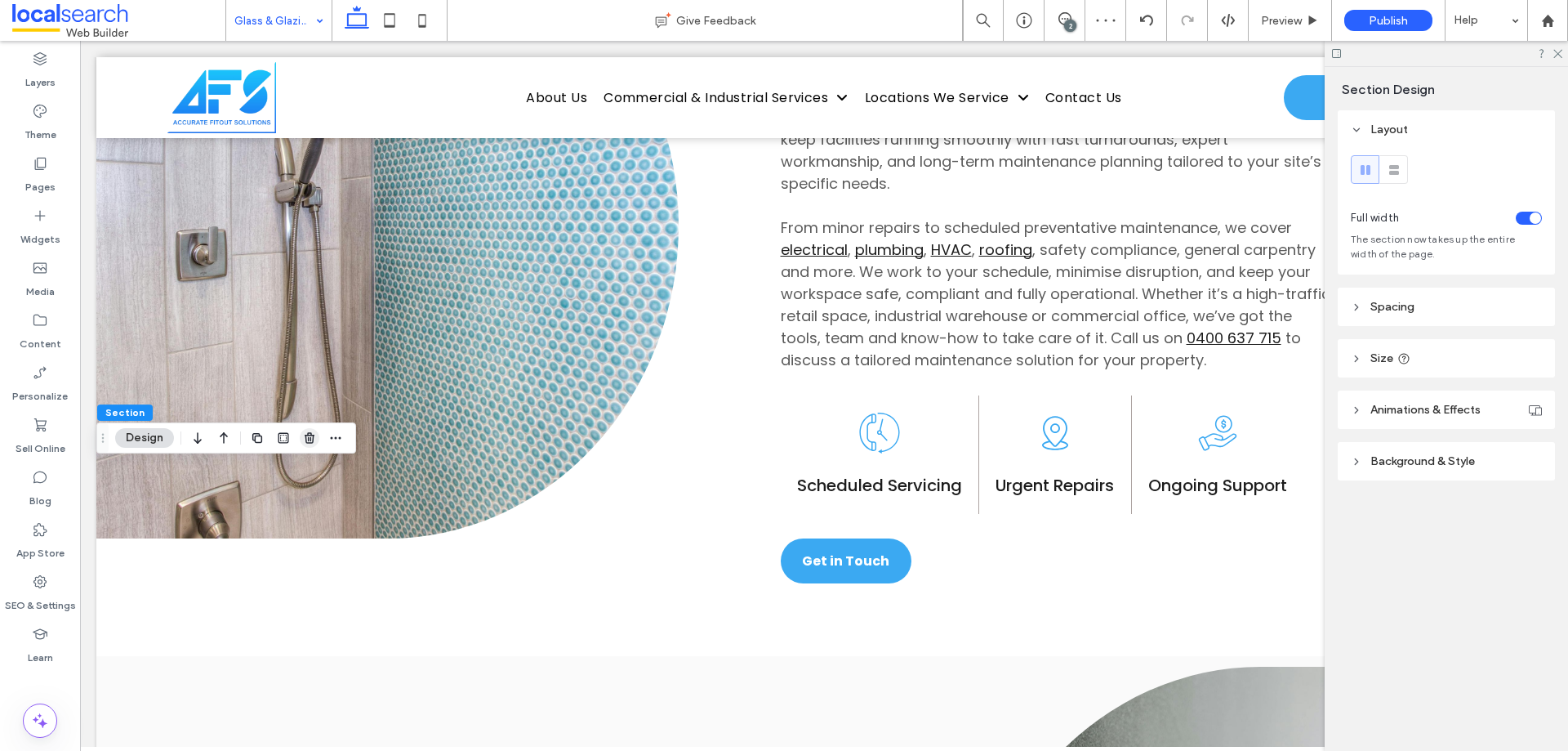 click 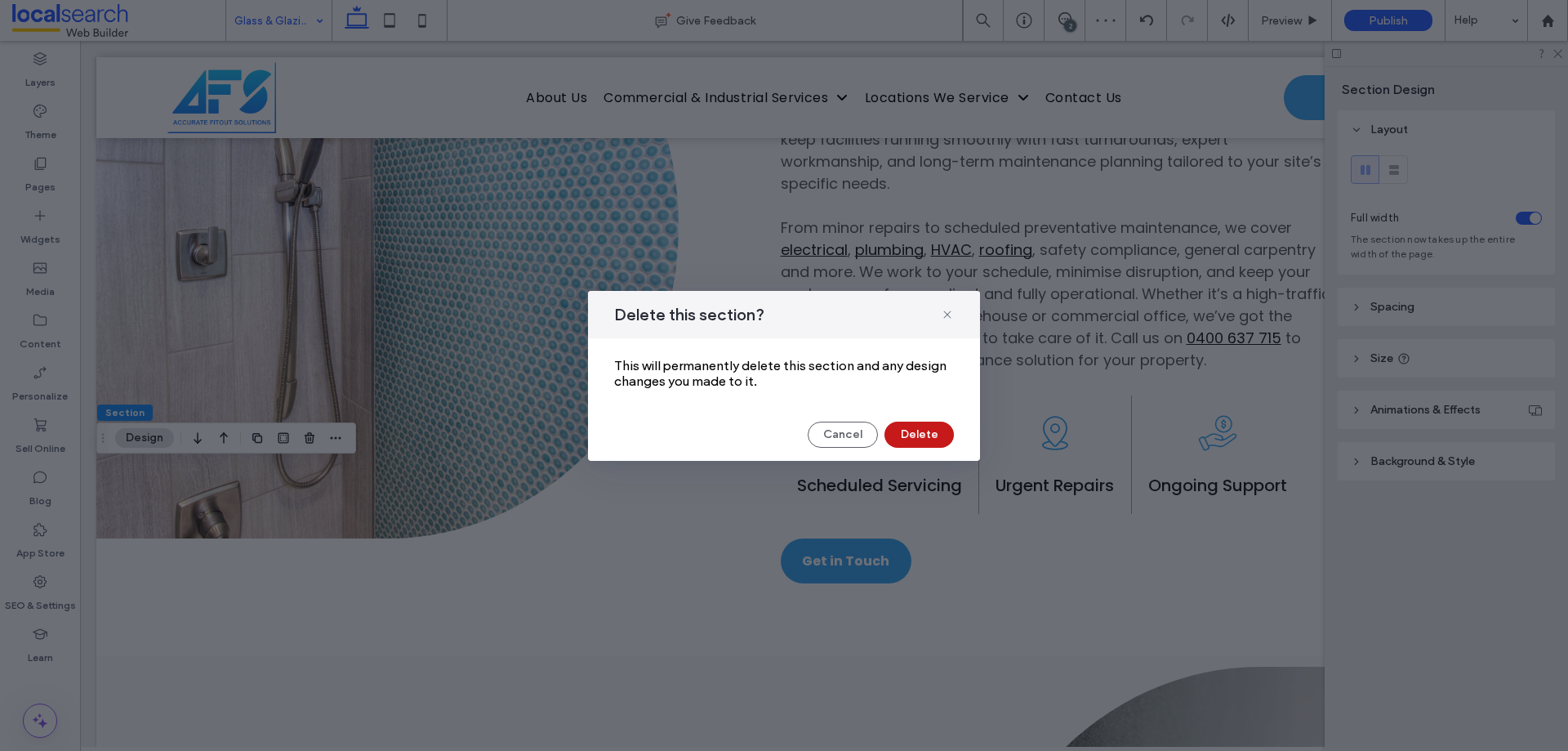 click on "Delete" at bounding box center (919, 435) 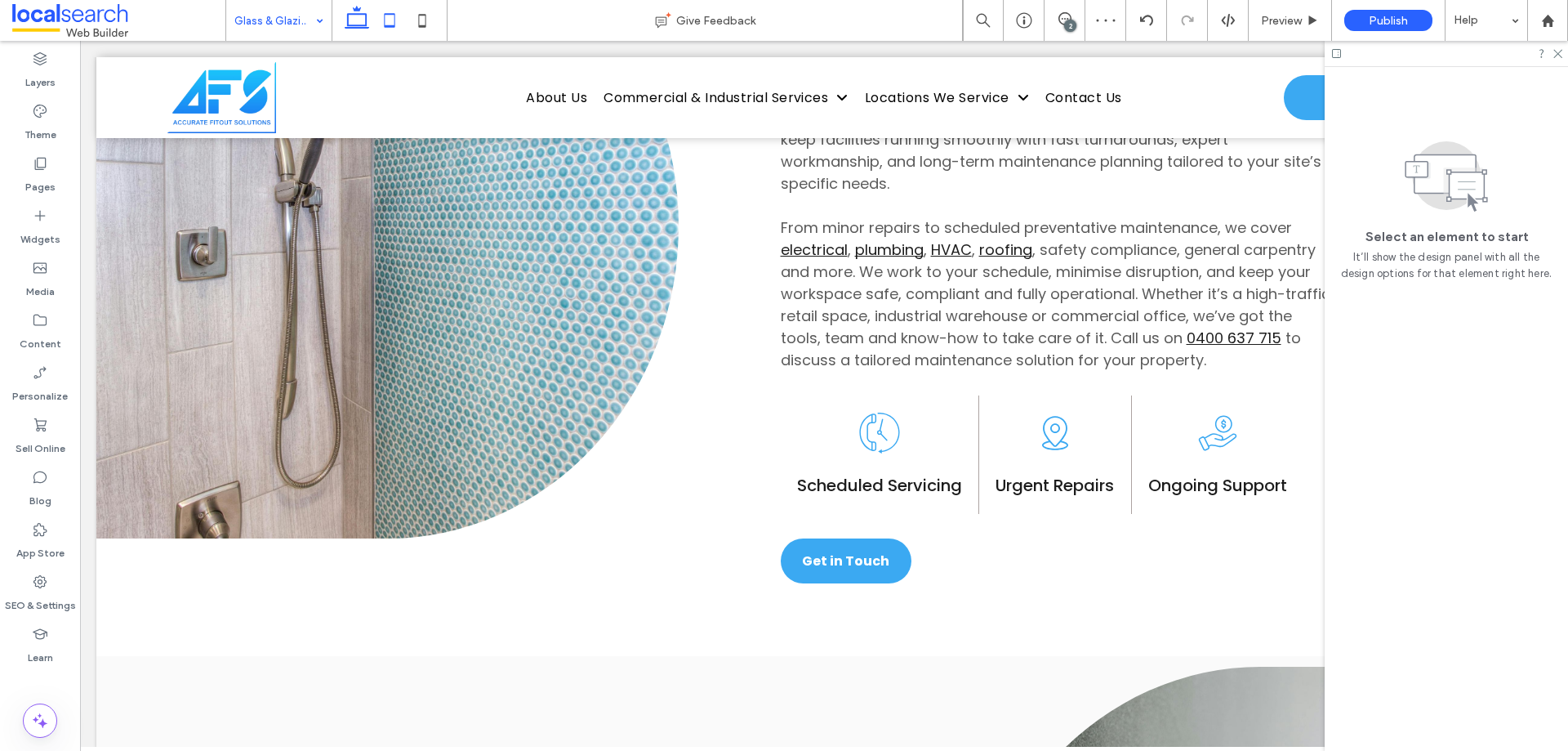 click 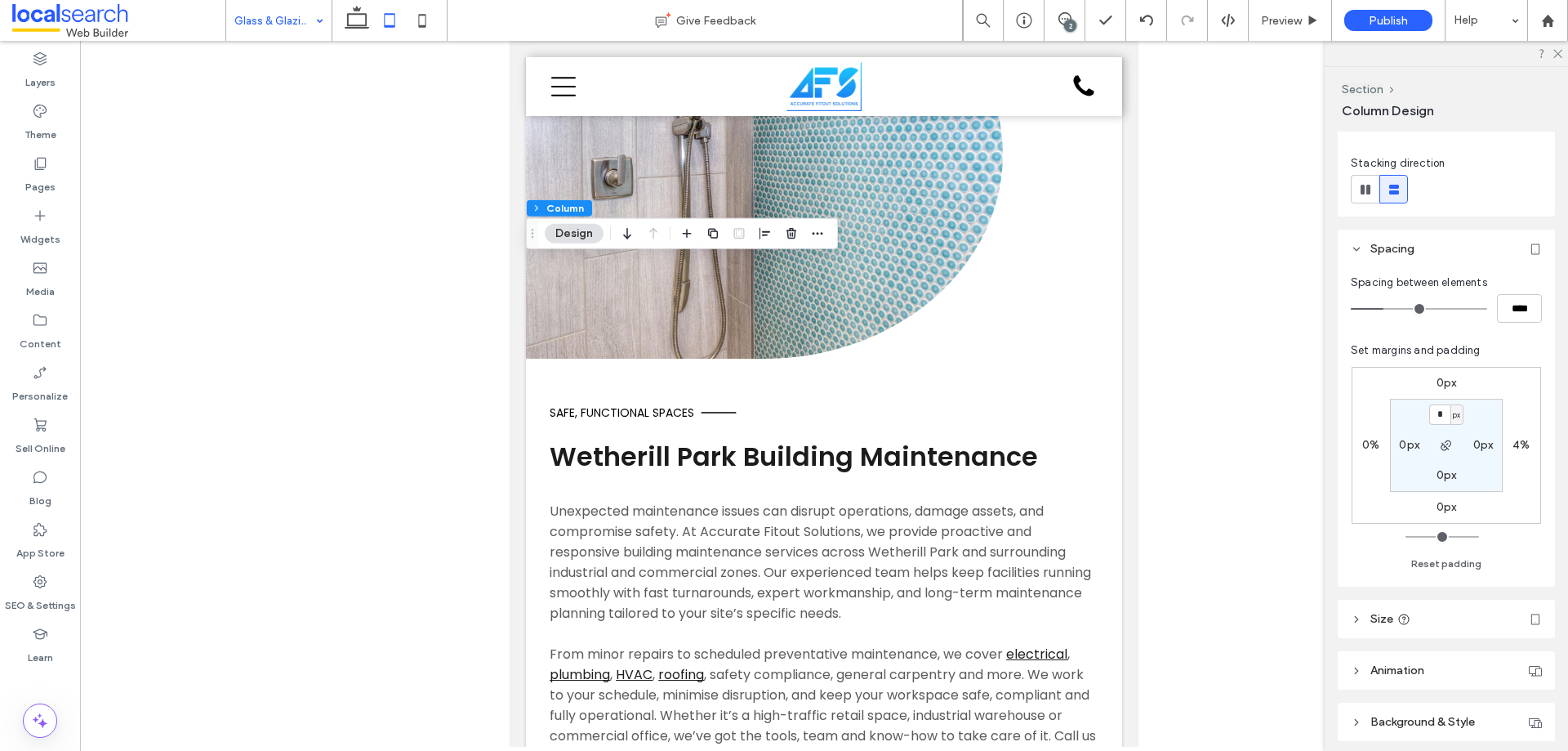 scroll, scrollTop: 235, scrollLeft: 0, axis: vertical 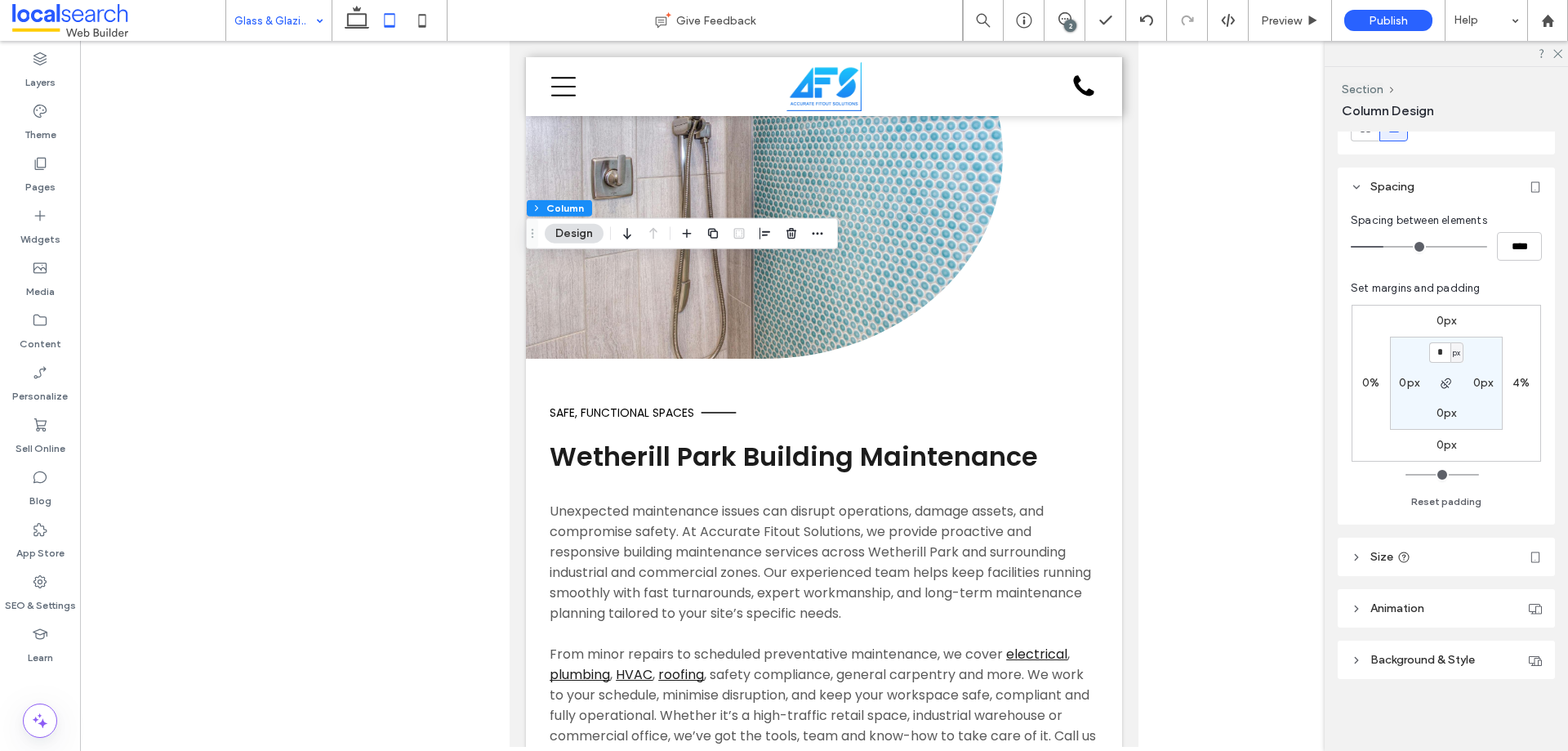 click on "px" at bounding box center (1456, 353) 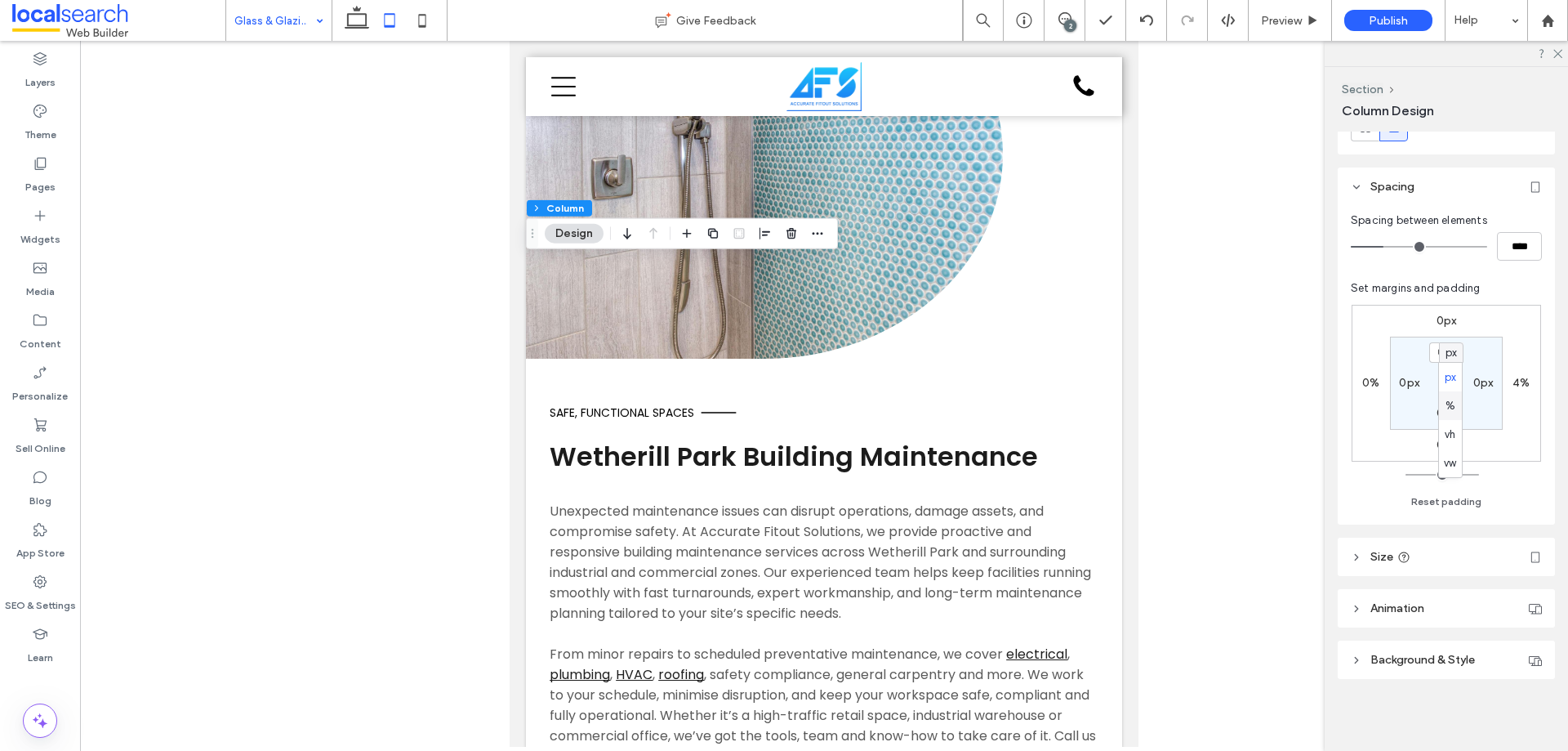 click on "%" at bounding box center (1450, 405) 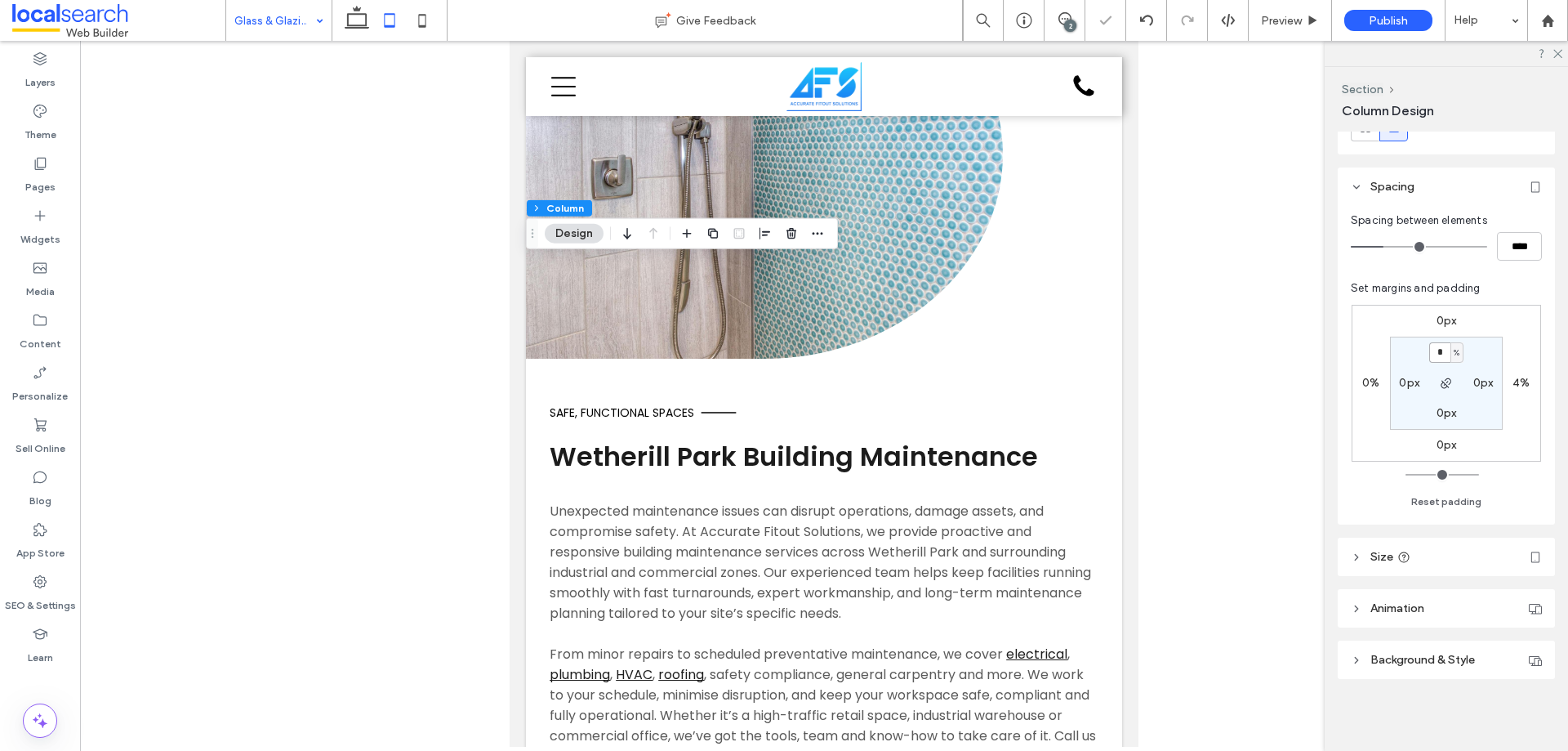 click on "*" at bounding box center [1440, 352] 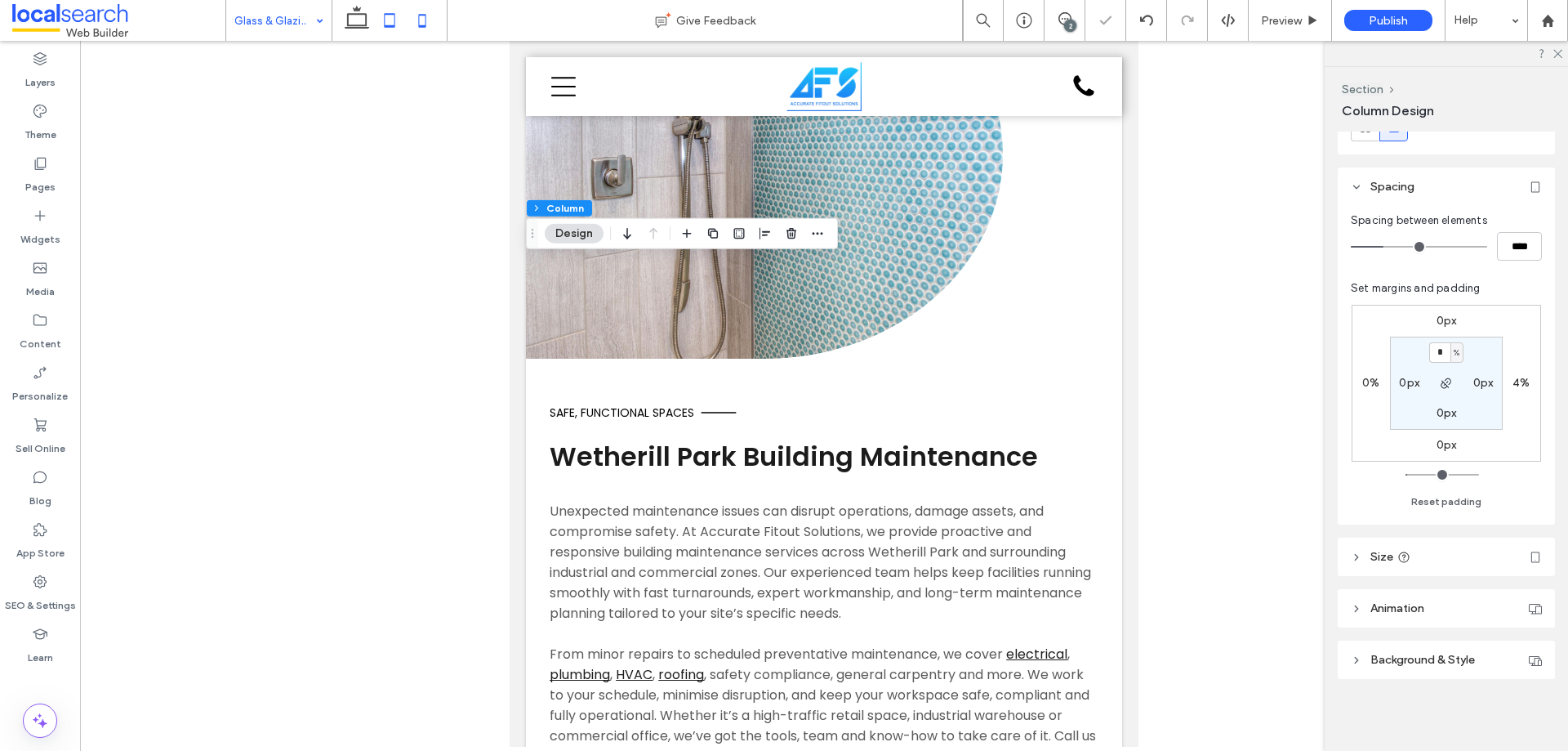 click 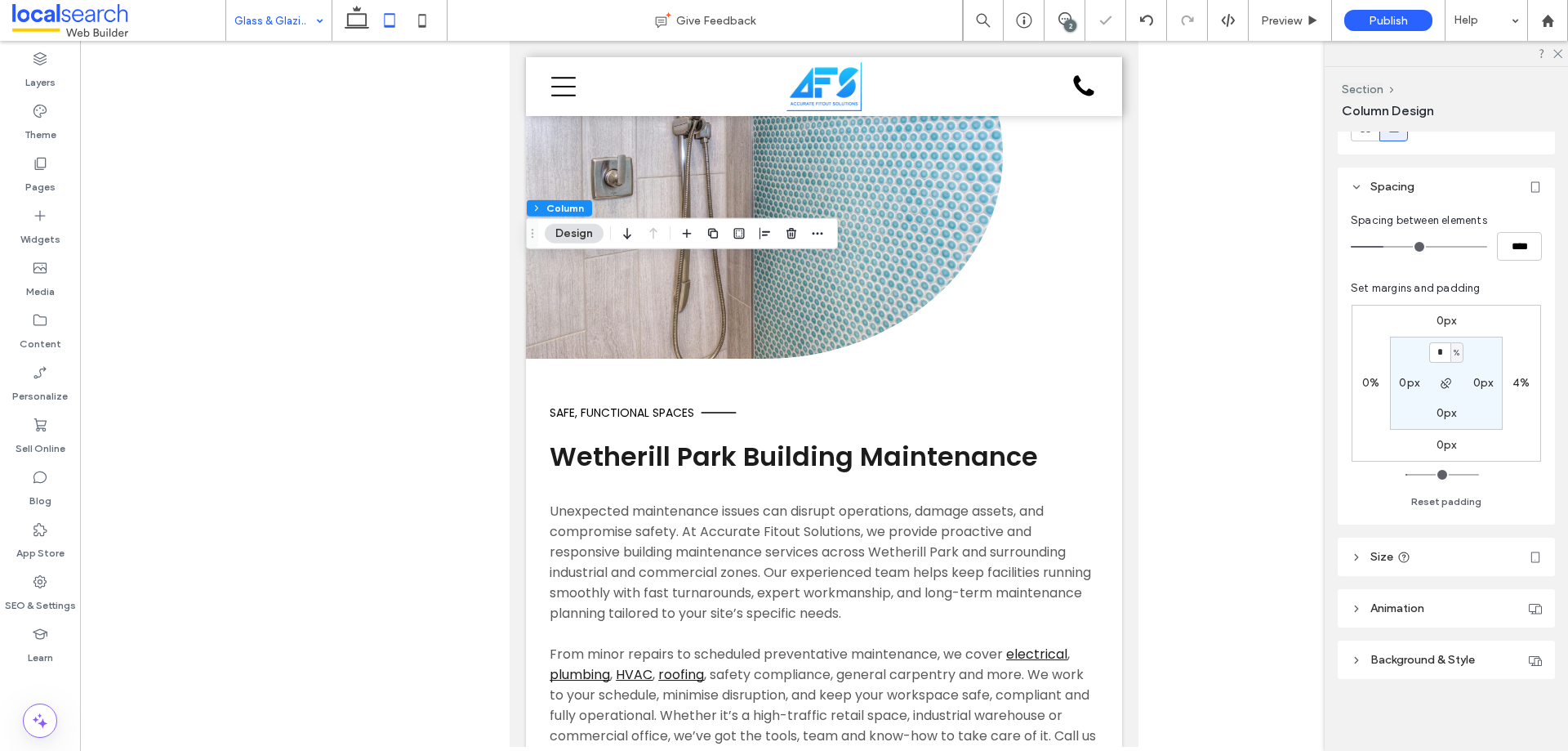 type on "*" 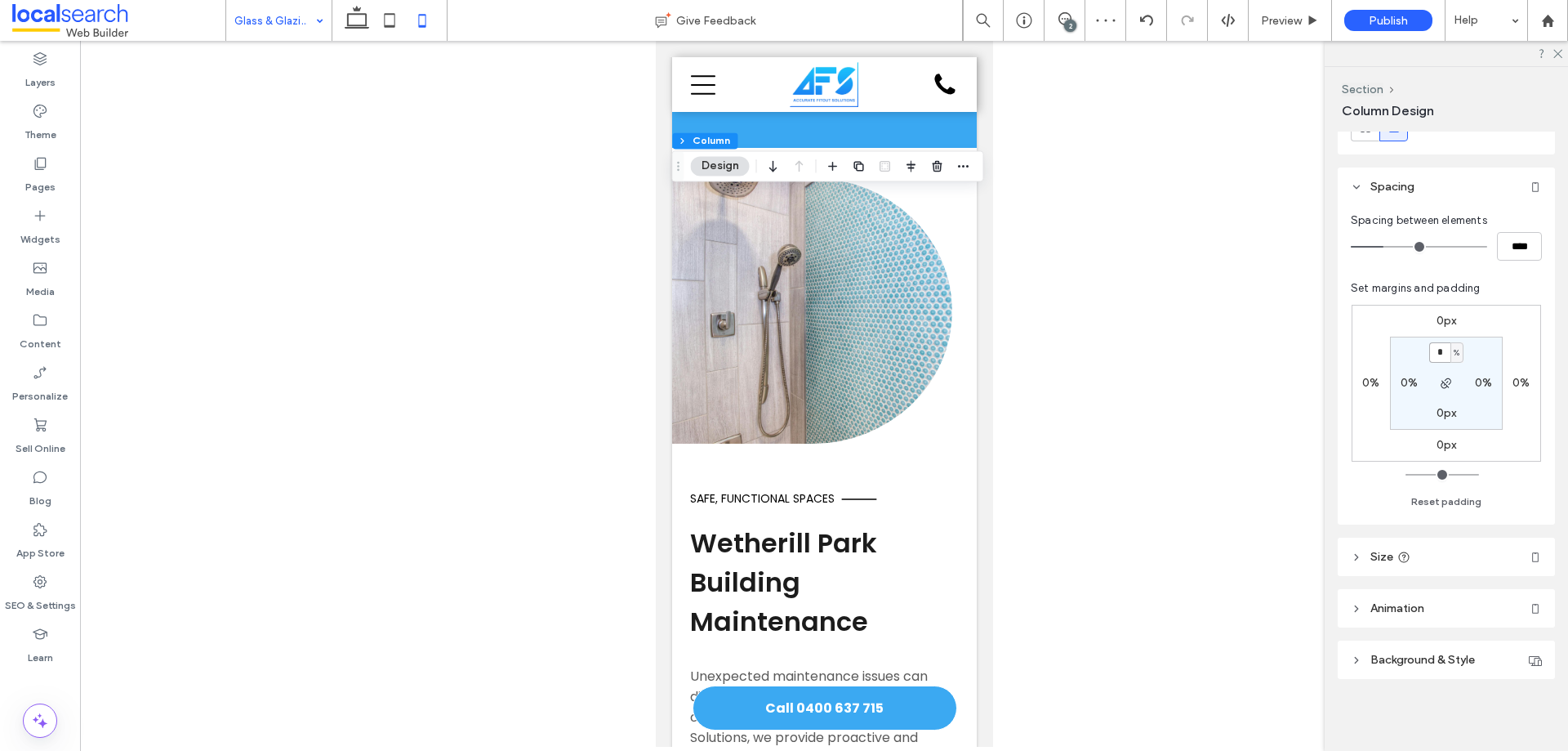 click on "*" at bounding box center [1440, 352] 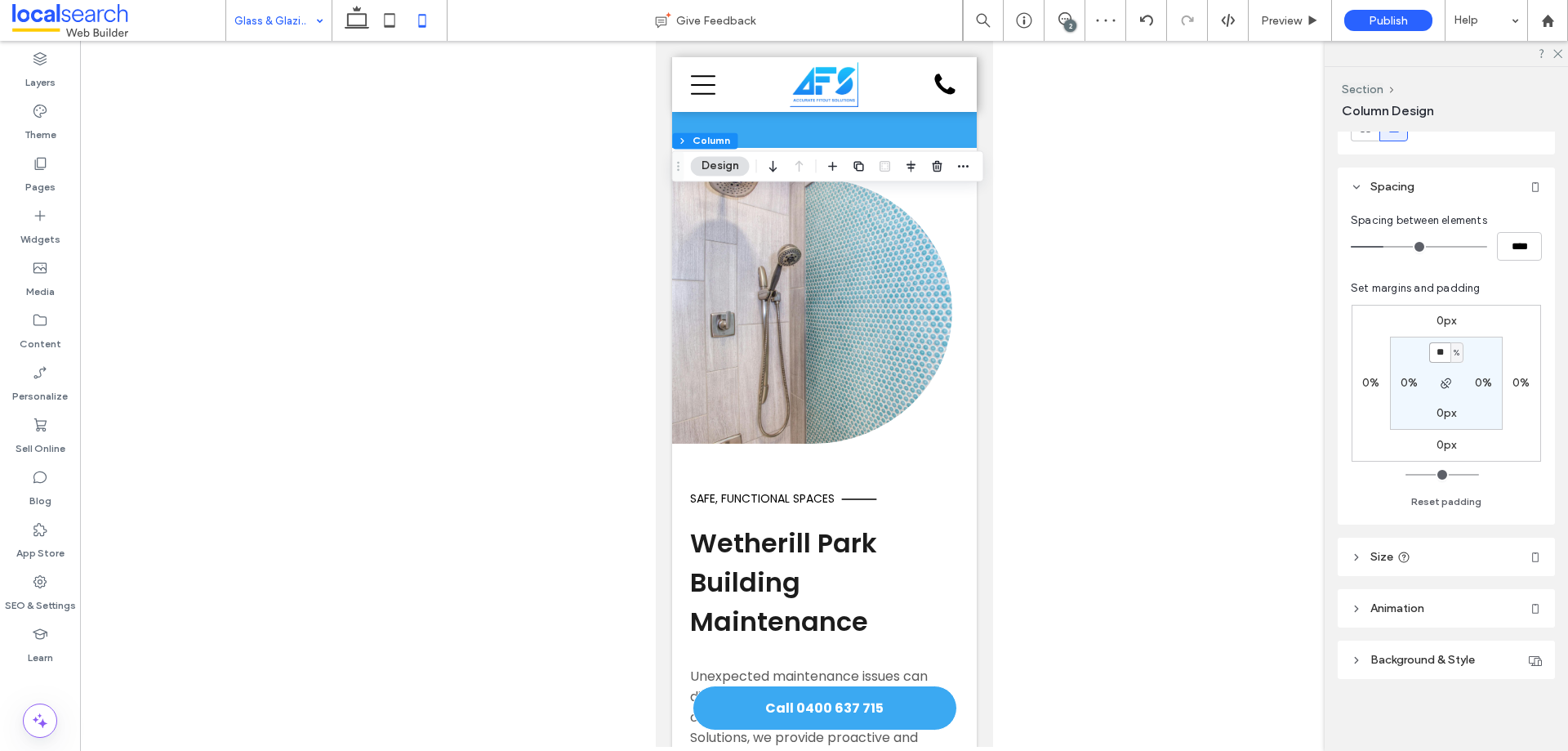 type on "**" 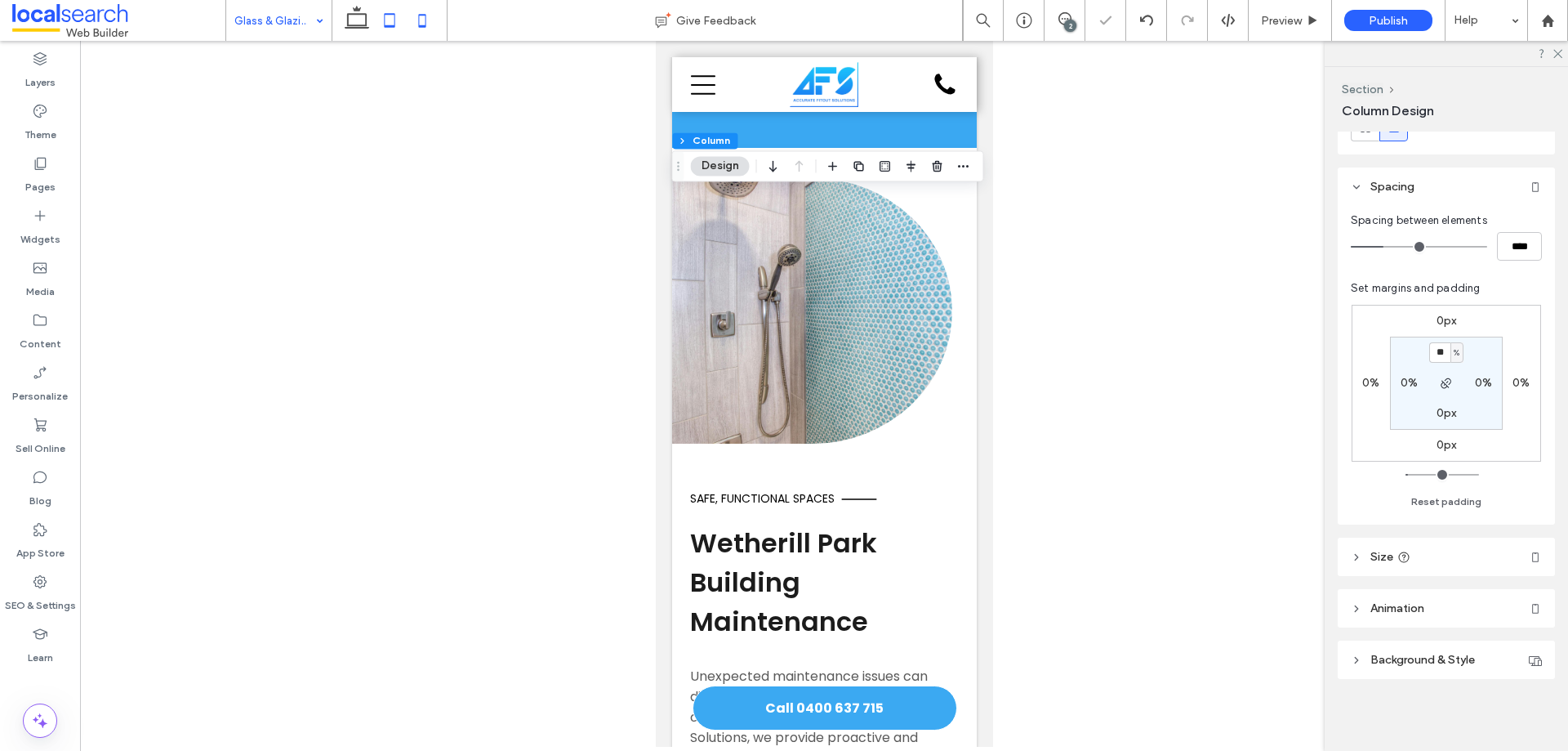 click 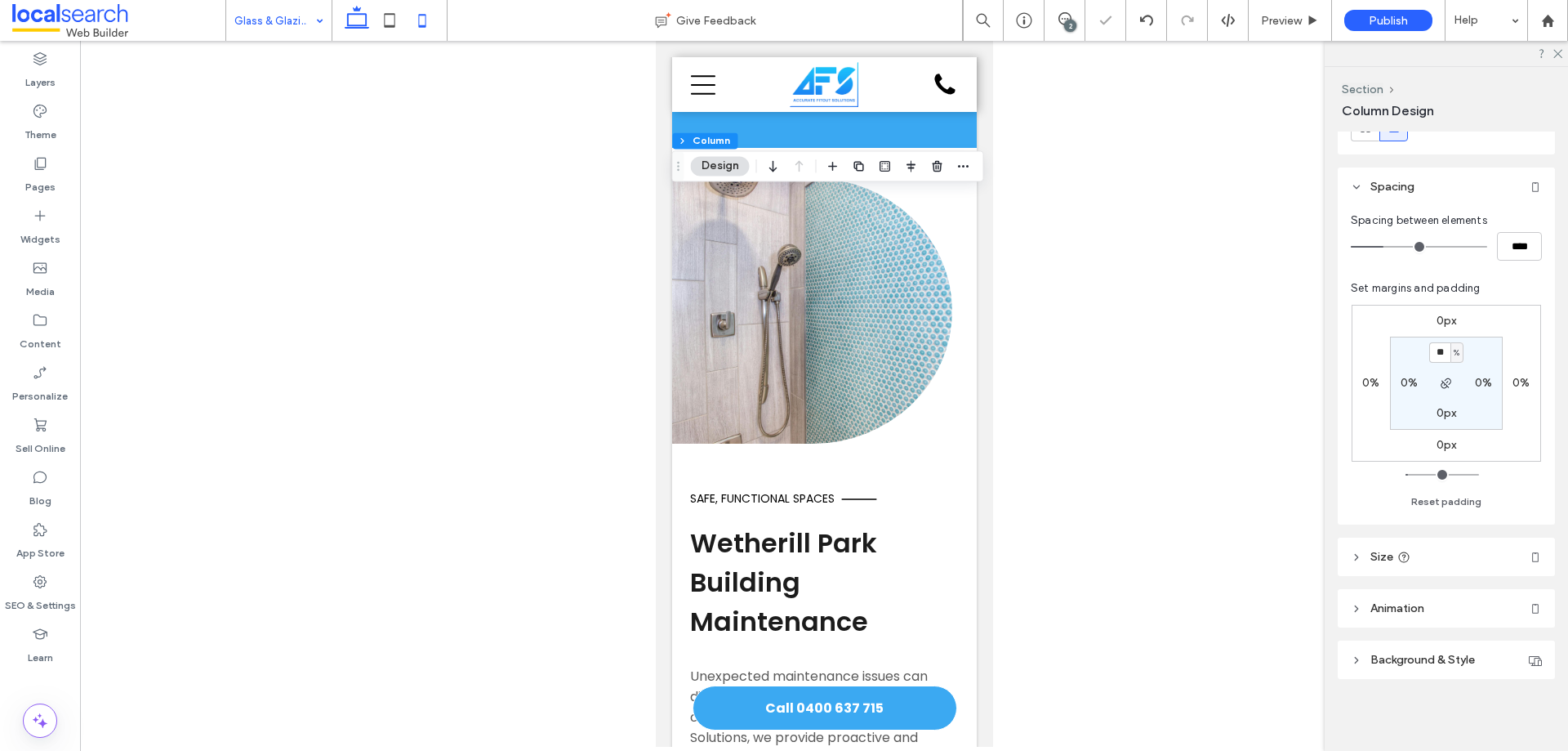 type on "*" 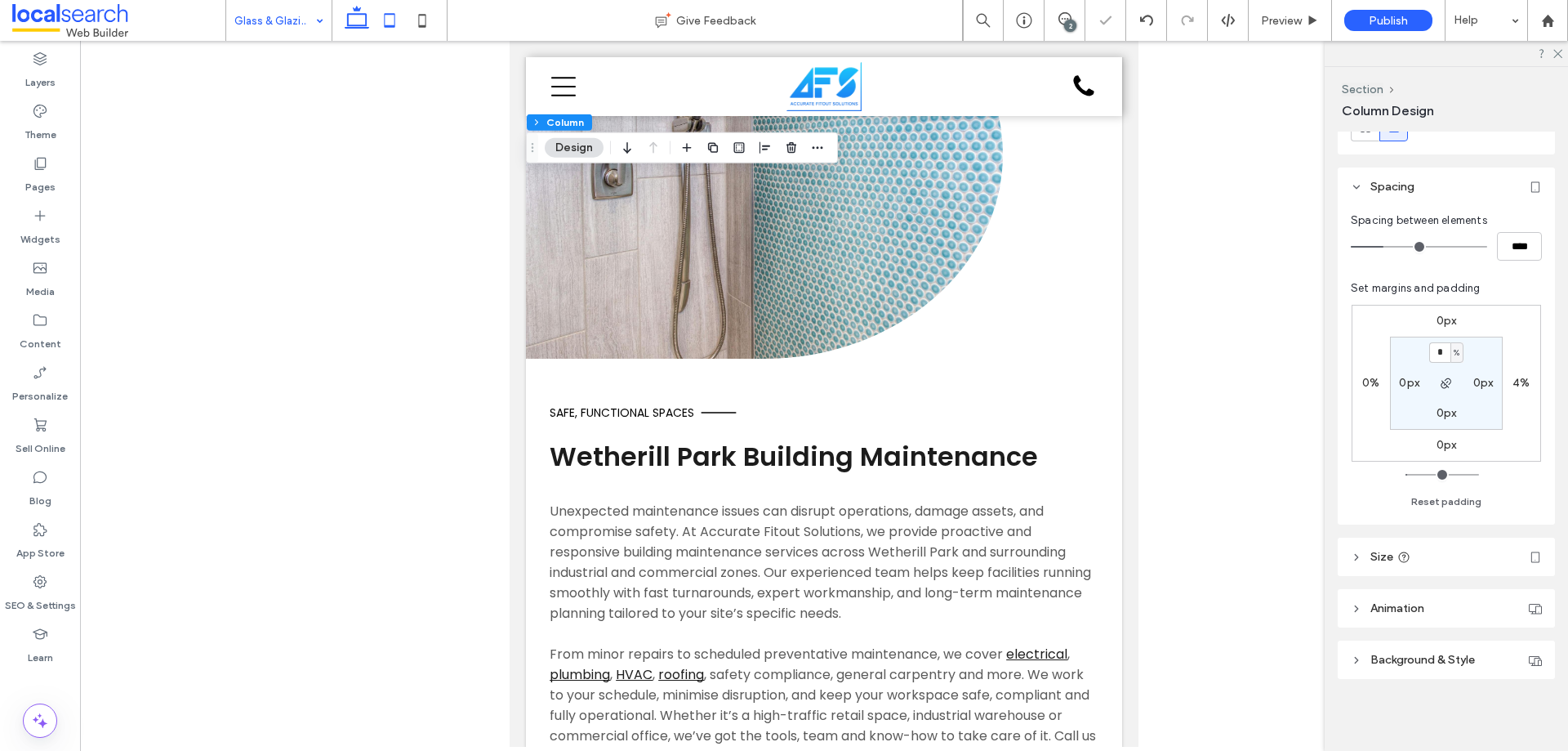click 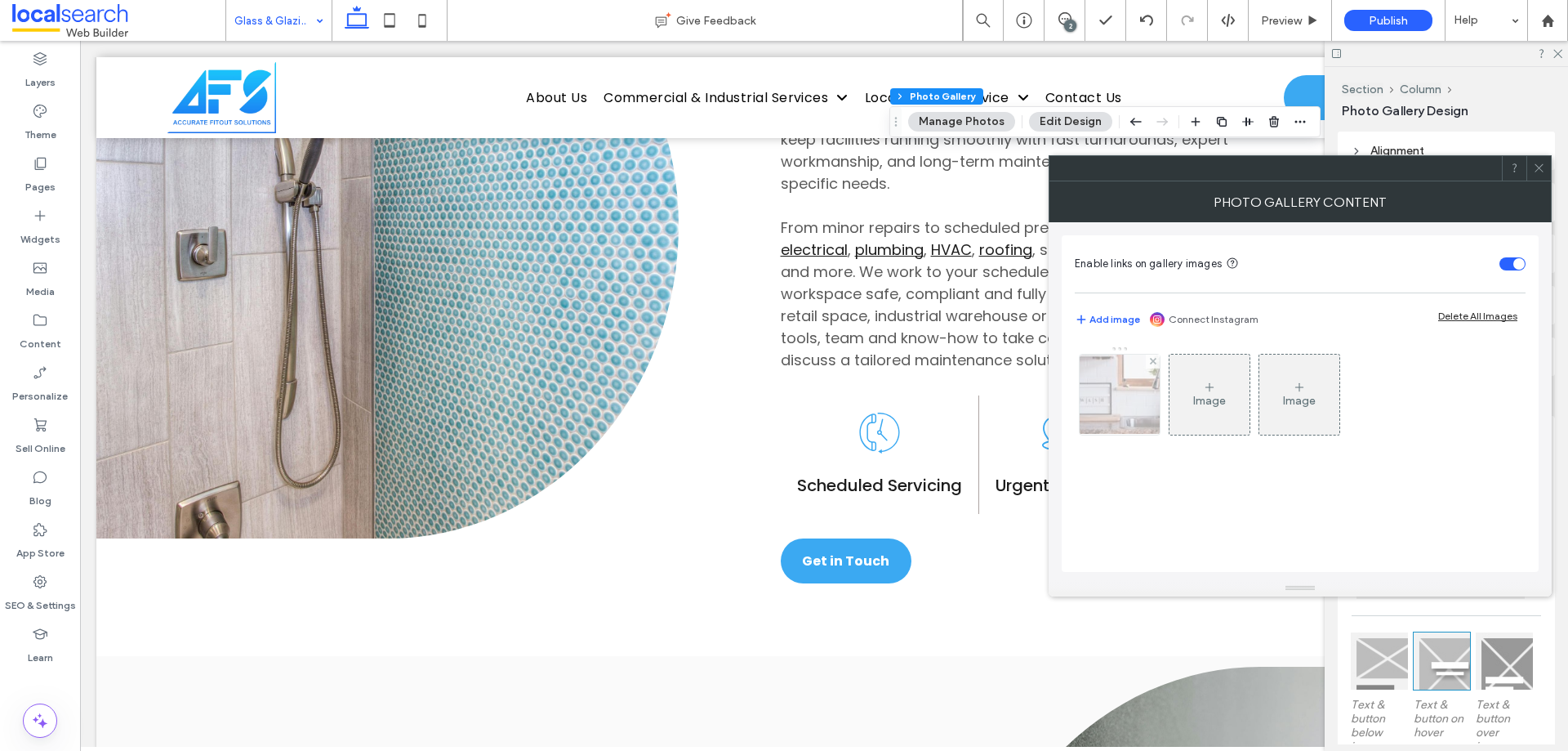 click at bounding box center (1120, 395) 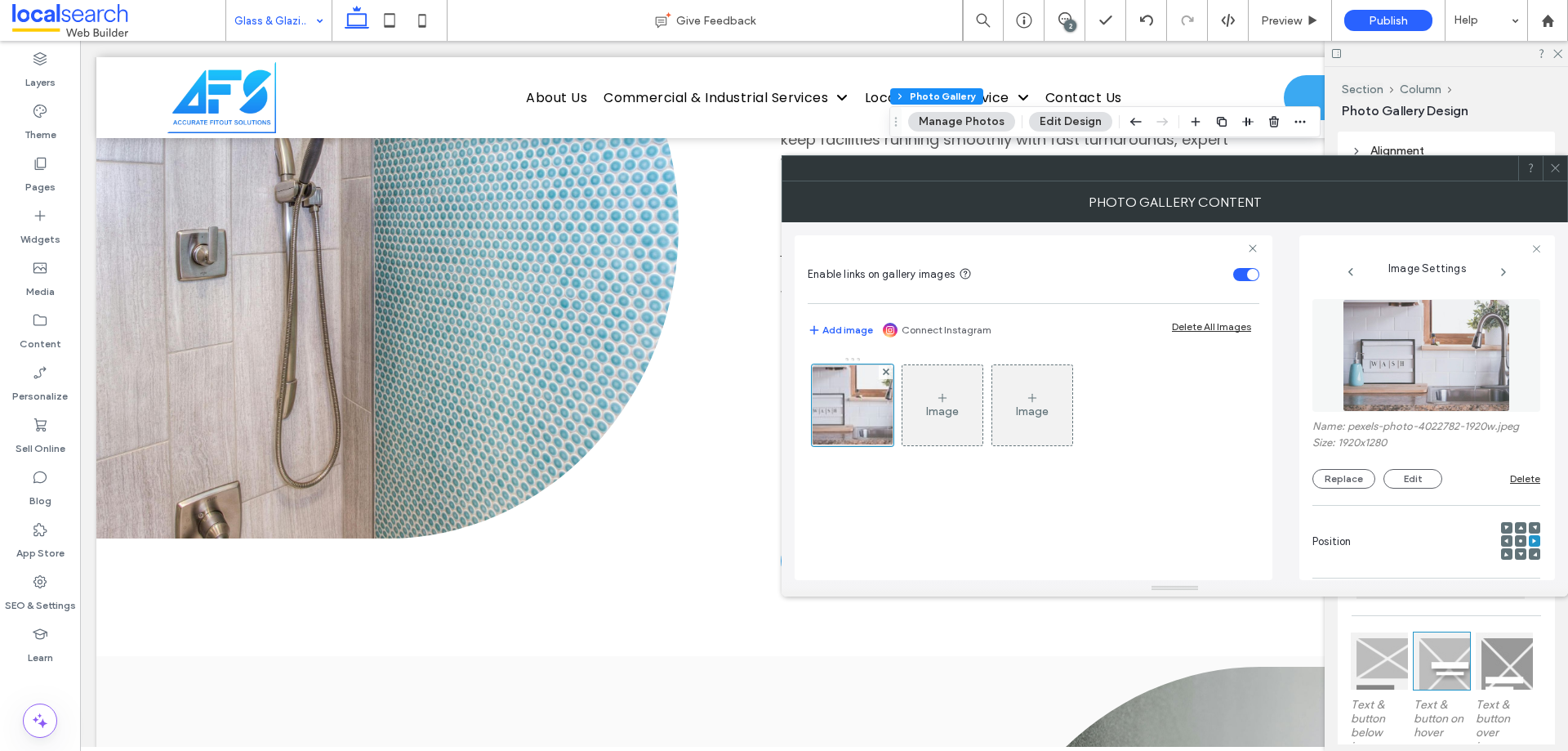 scroll, scrollTop: 467, scrollLeft: 0, axis: vertical 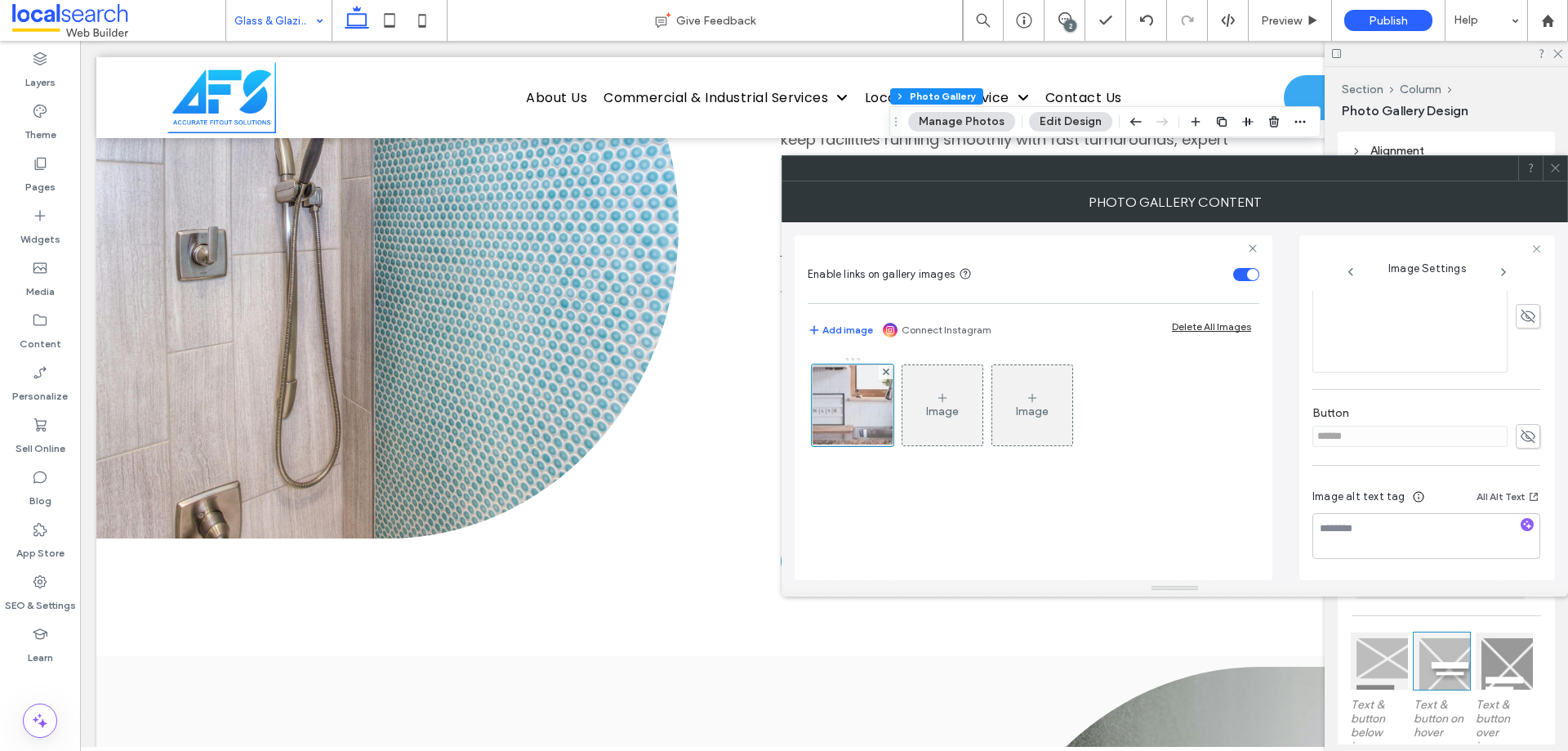 click 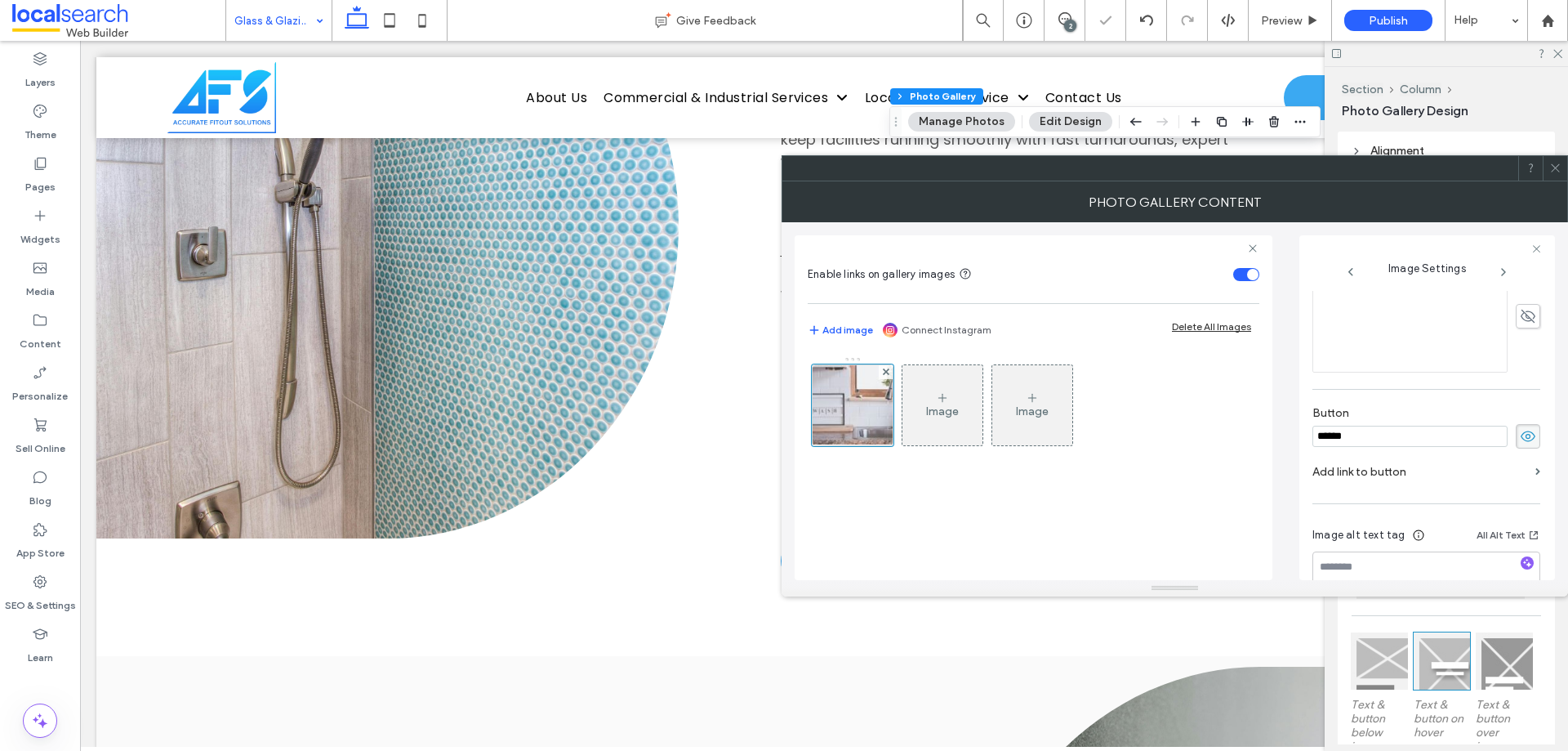 drag, startPoint x: 1468, startPoint y: 435, endPoint x: 1307, endPoint y: 439, distance: 161.04968 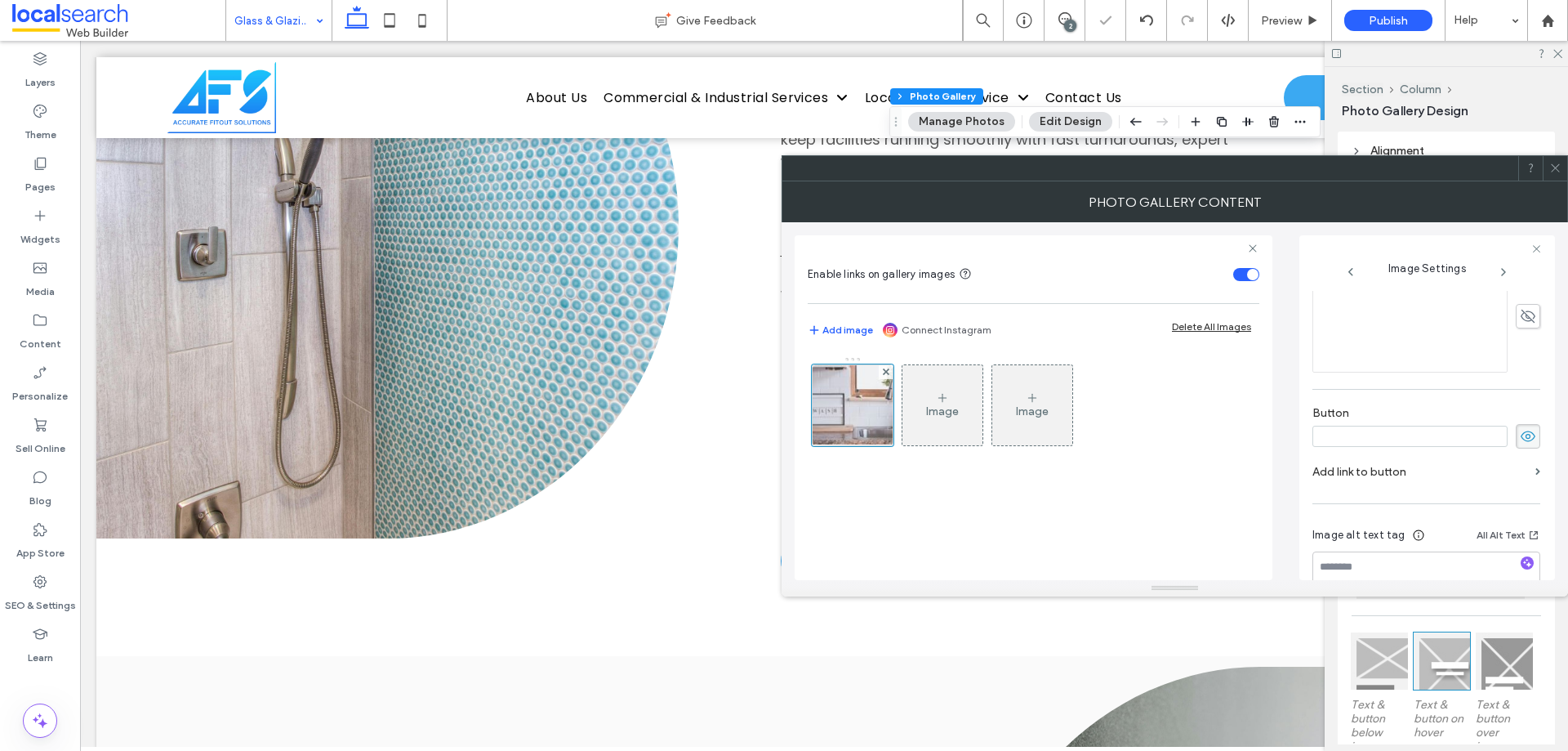 type 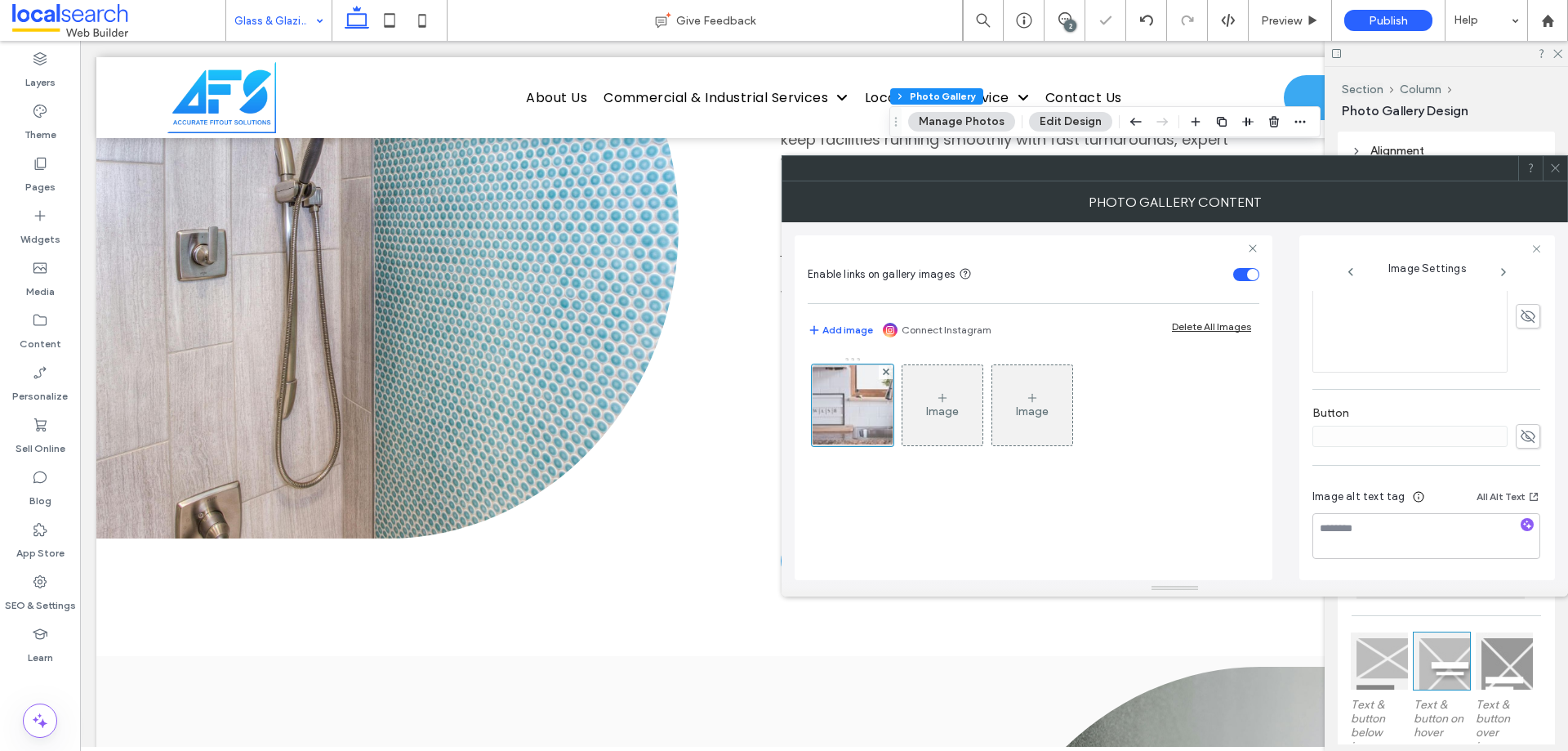 click 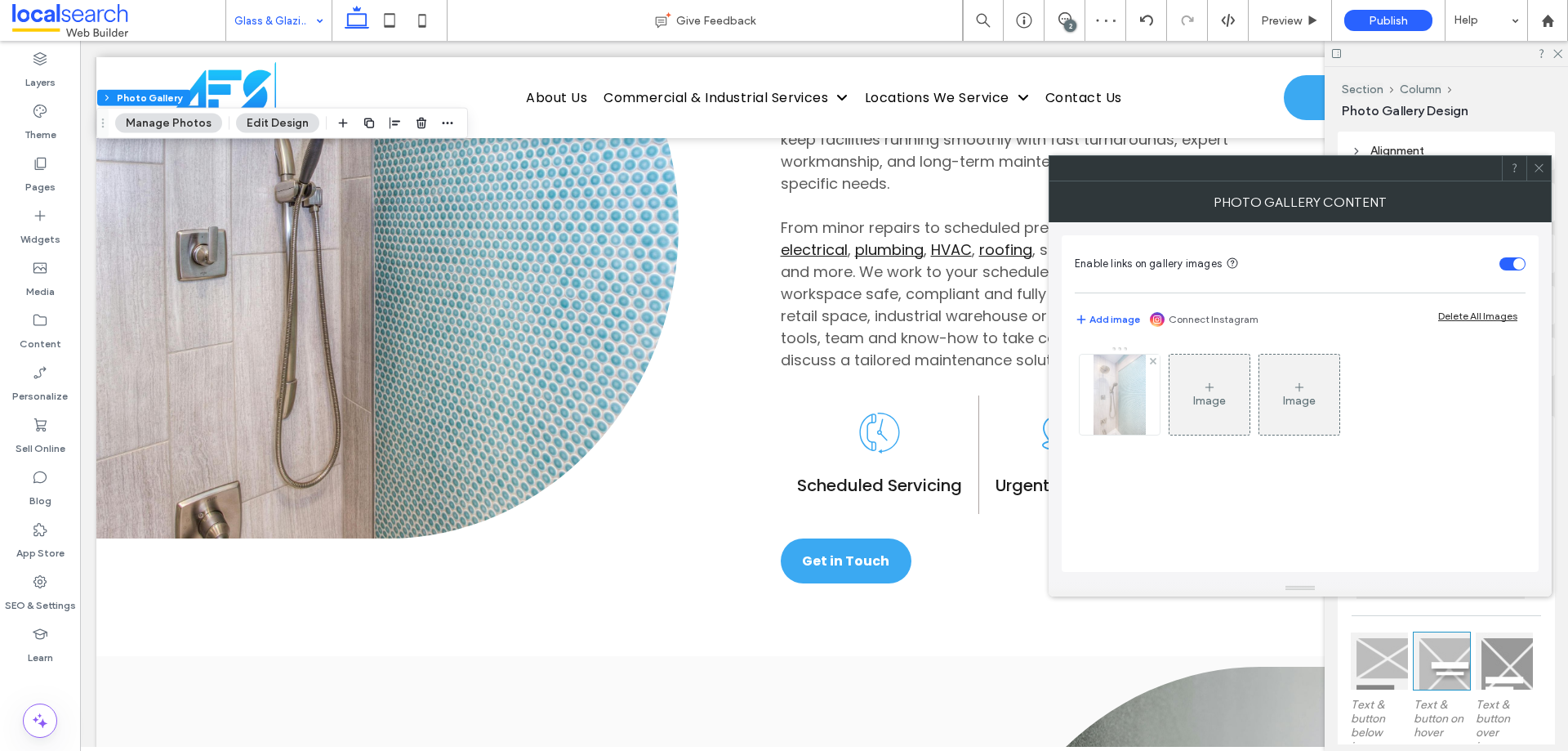 click at bounding box center (1120, 395) 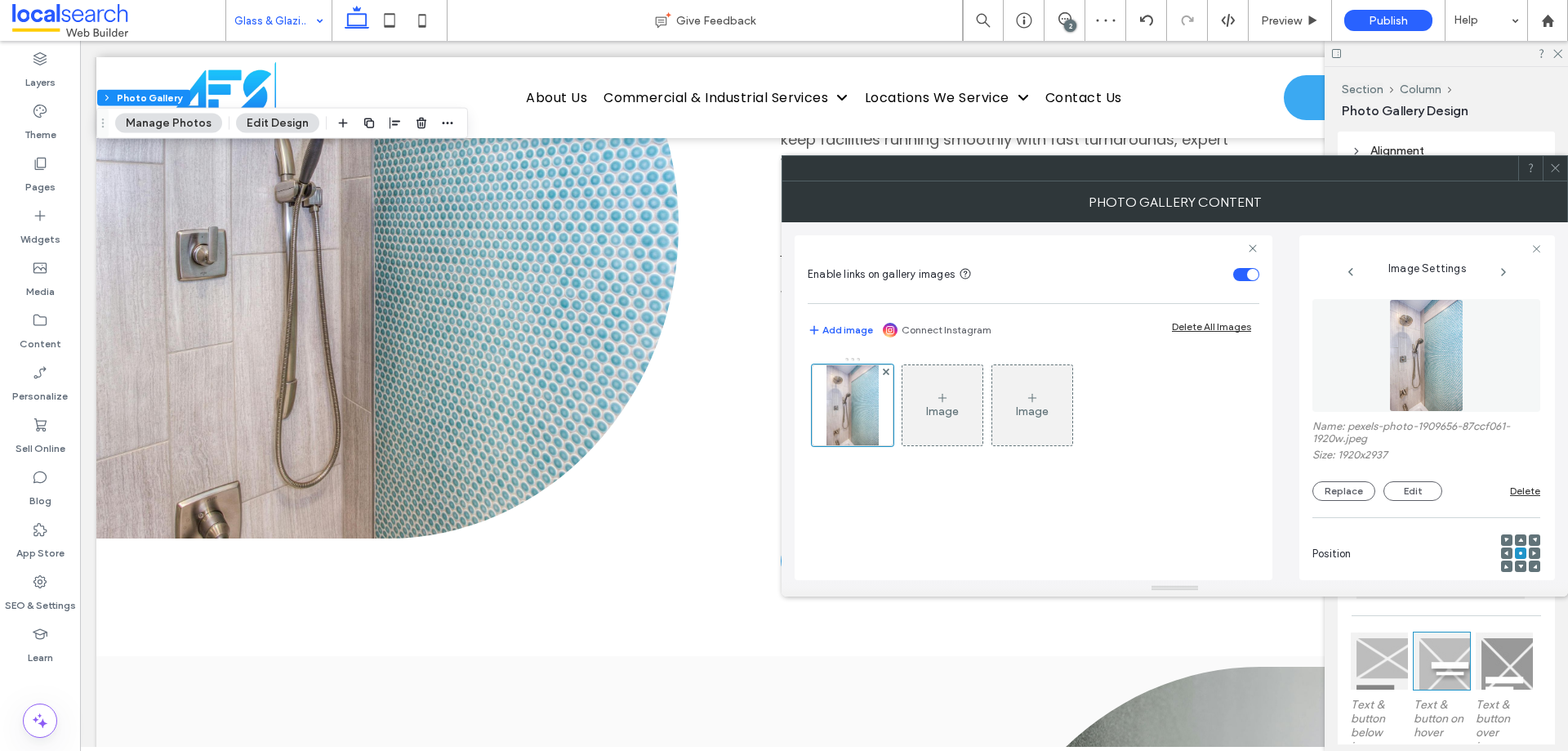 scroll, scrollTop: 479, scrollLeft: 0, axis: vertical 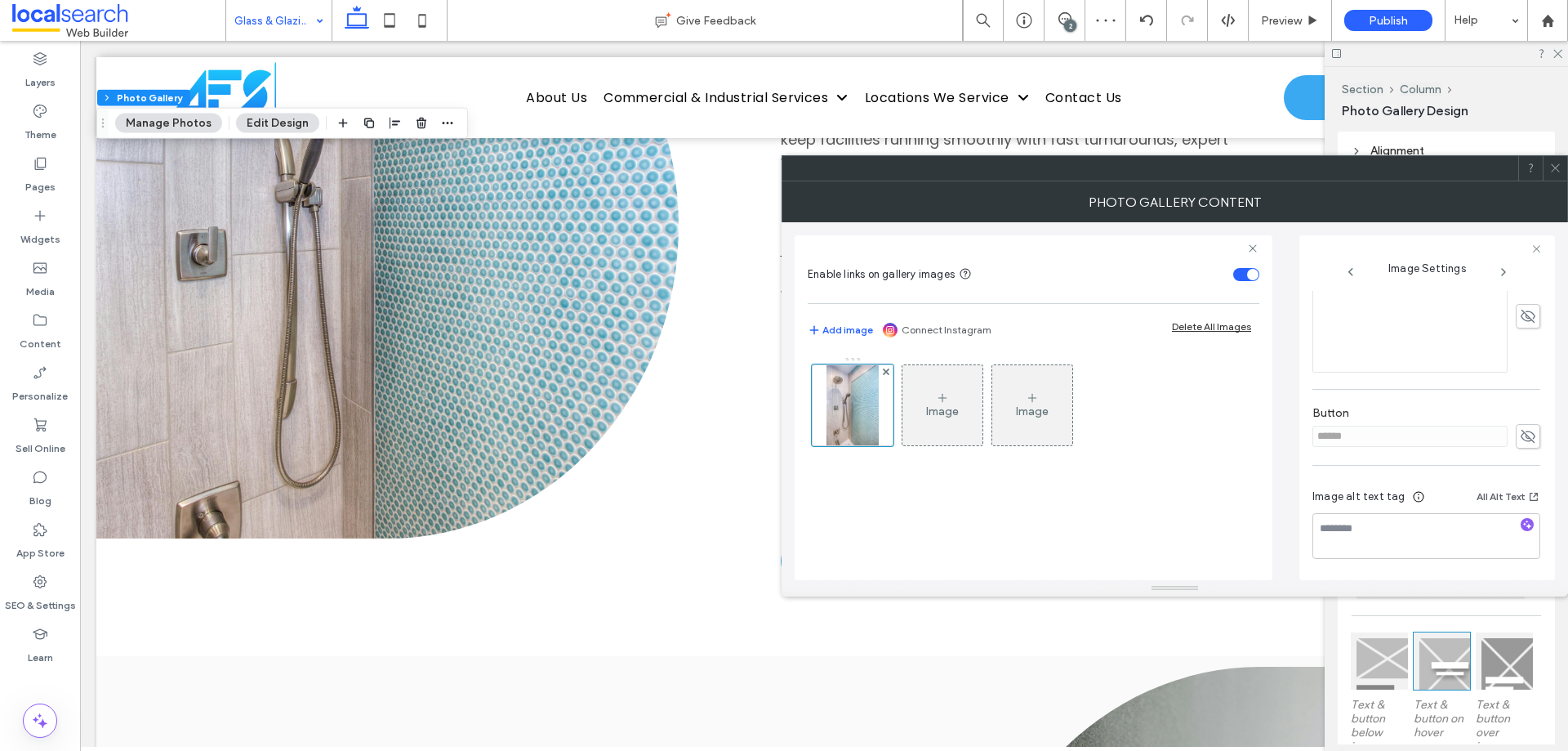 click 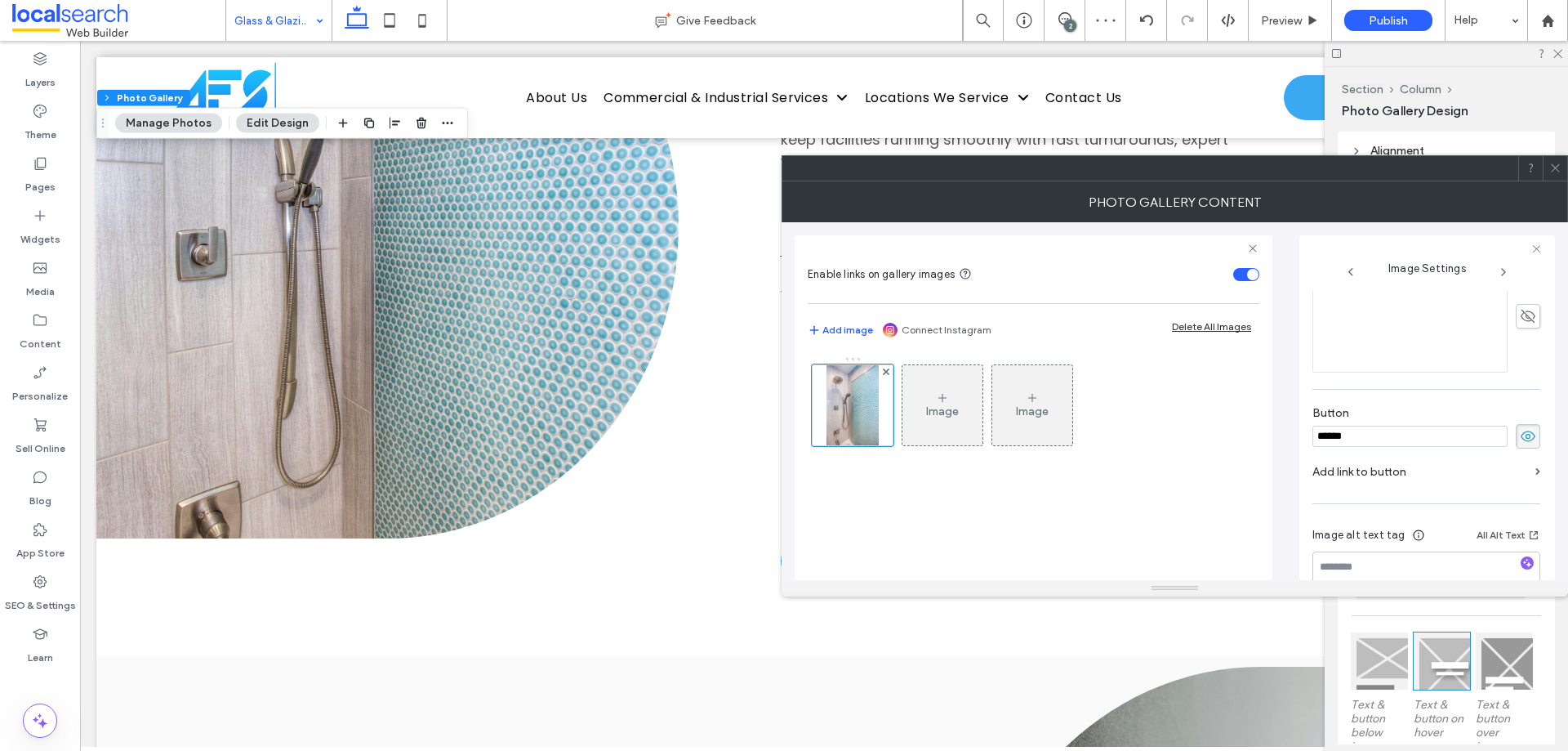 drag, startPoint x: 1404, startPoint y: 436, endPoint x: 1245, endPoint y: 437, distance: 159.00314 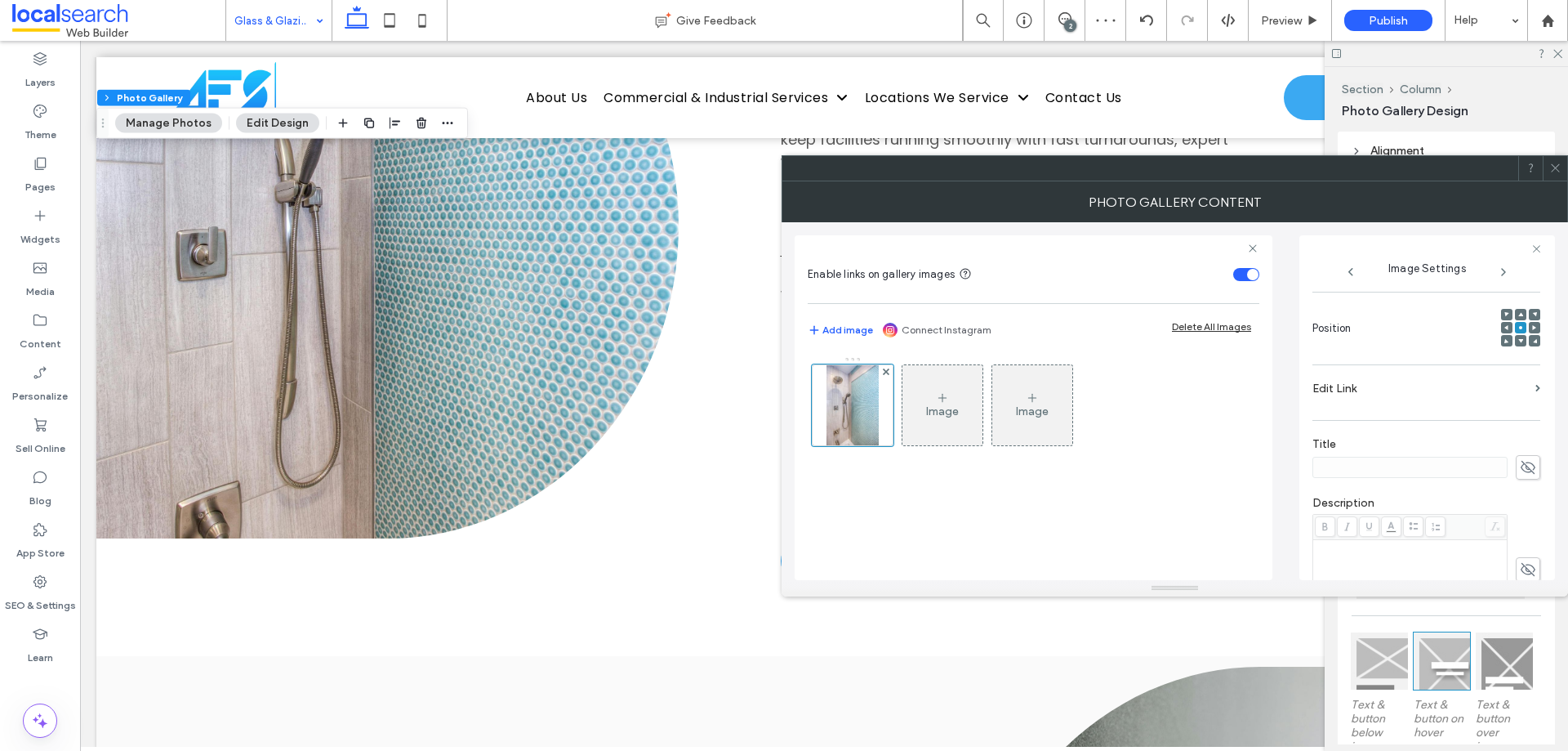 scroll, scrollTop: 517, scrollLeft: 0, axis: vertical 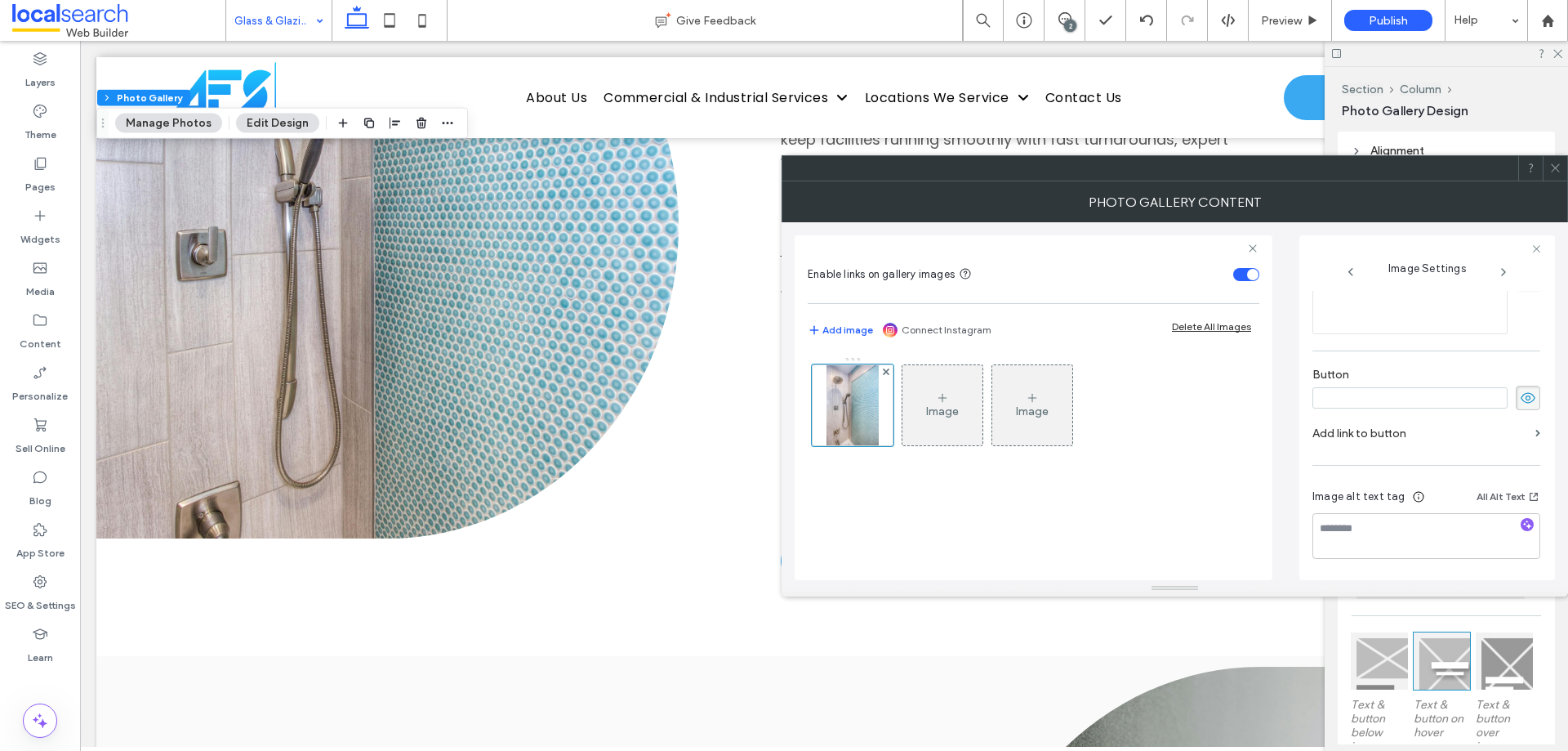 type 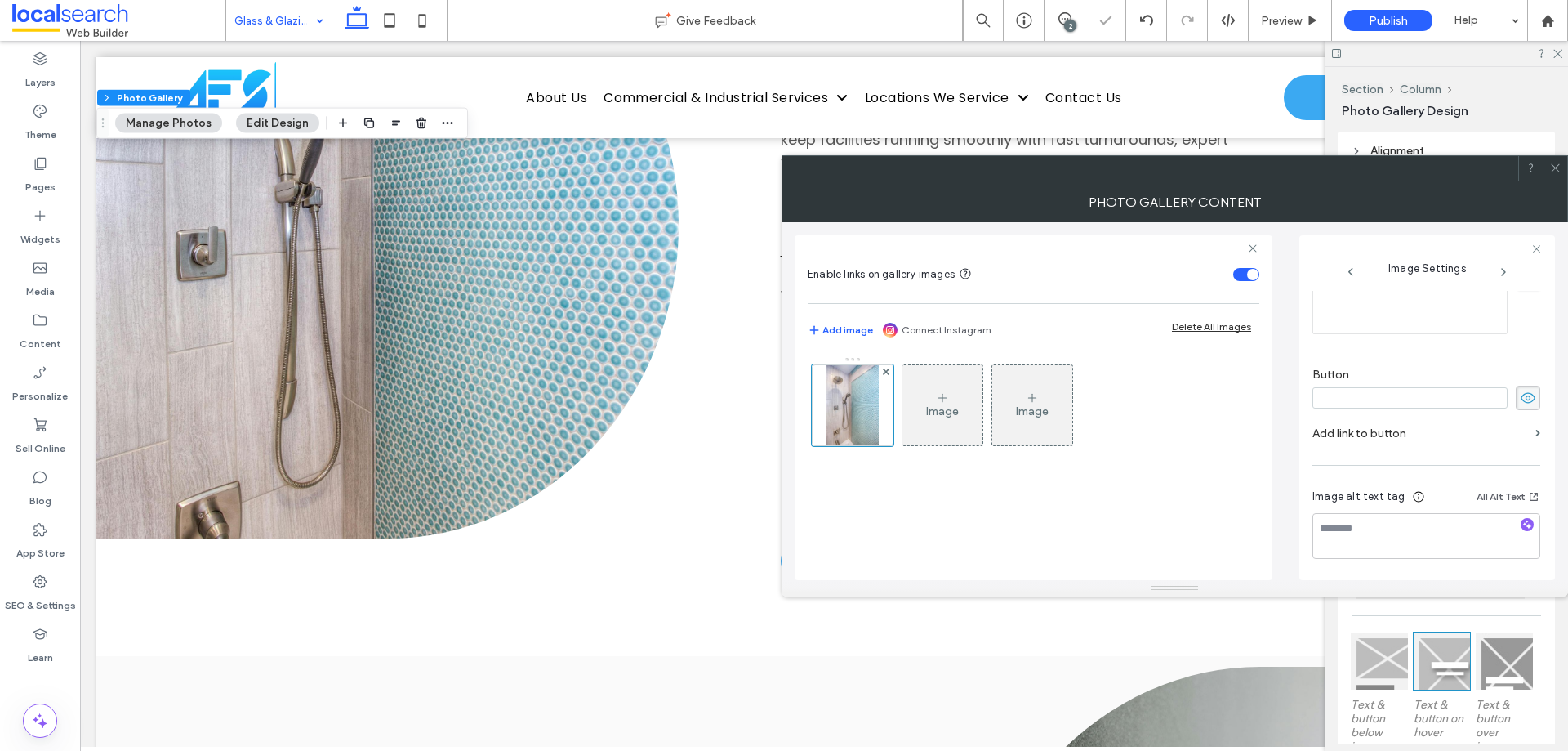 drag, startPoint x: 1517, startPoint y: 400, endPoint x: 1526, endPoint y: 355, distance: 45.89118 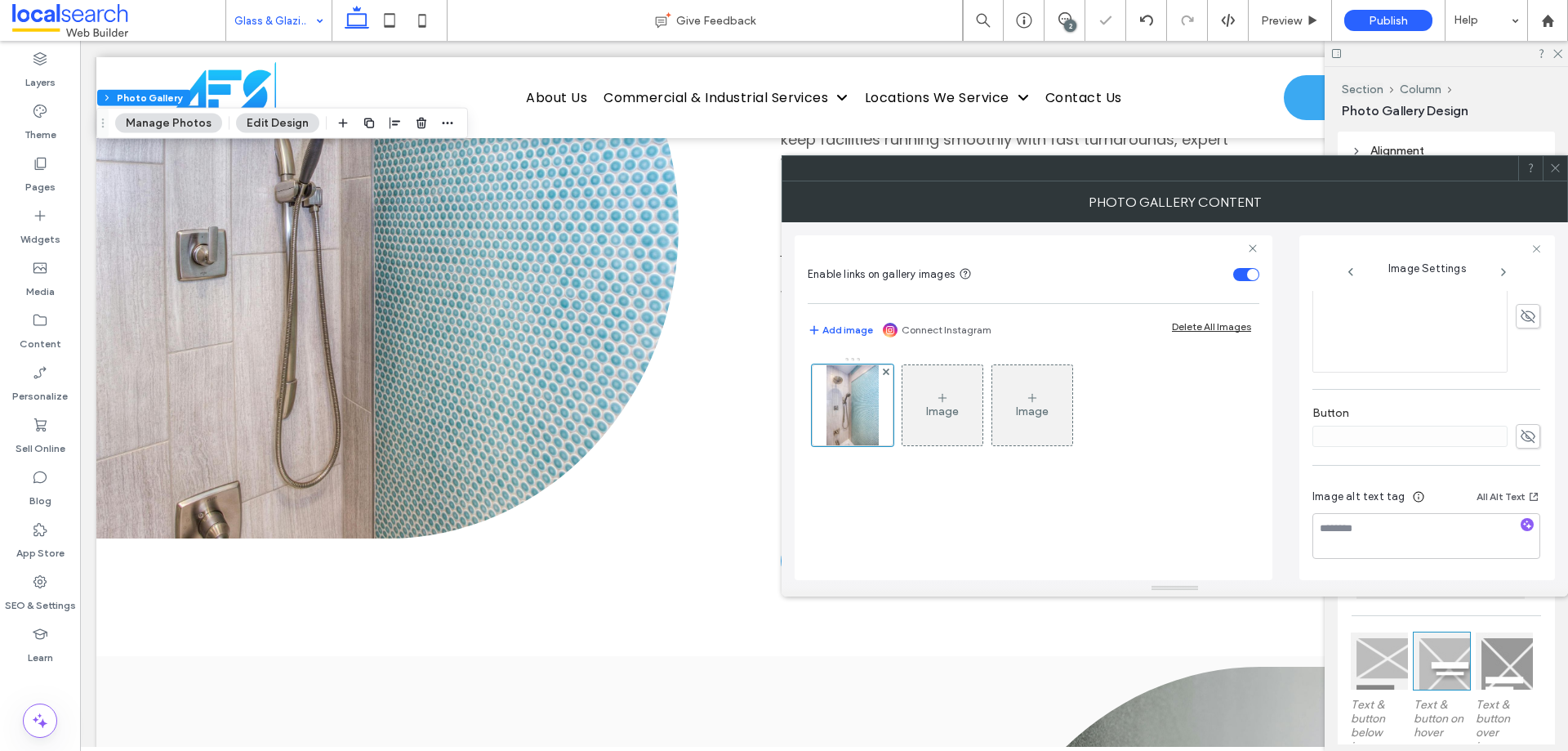 scroll, scrollTop: 479, scrollLeft: 0, axis: vertical 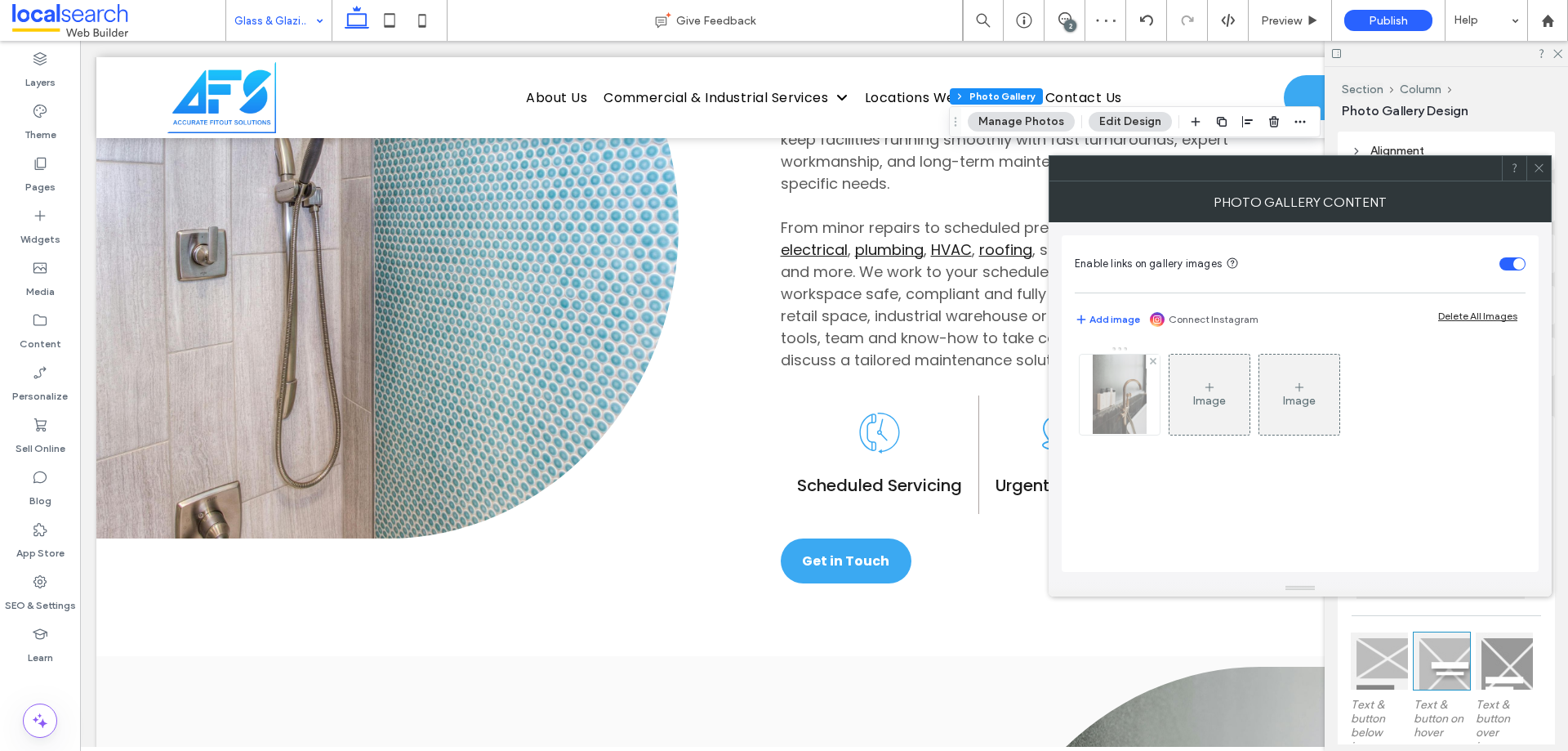 click at bounding box center [1119, 395] 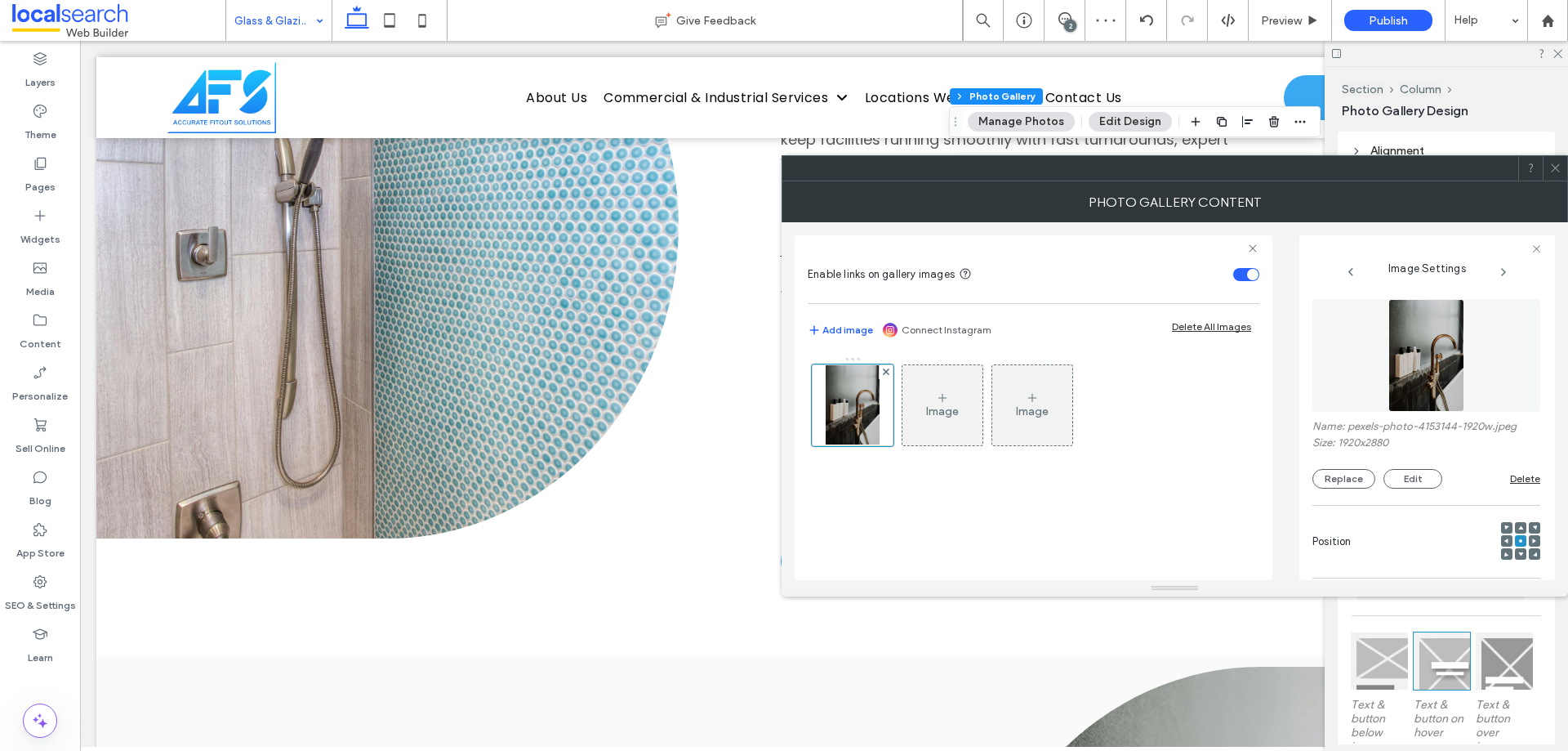 scroll, scrollTop: 467, scrollLeft: 0, axis: vertical 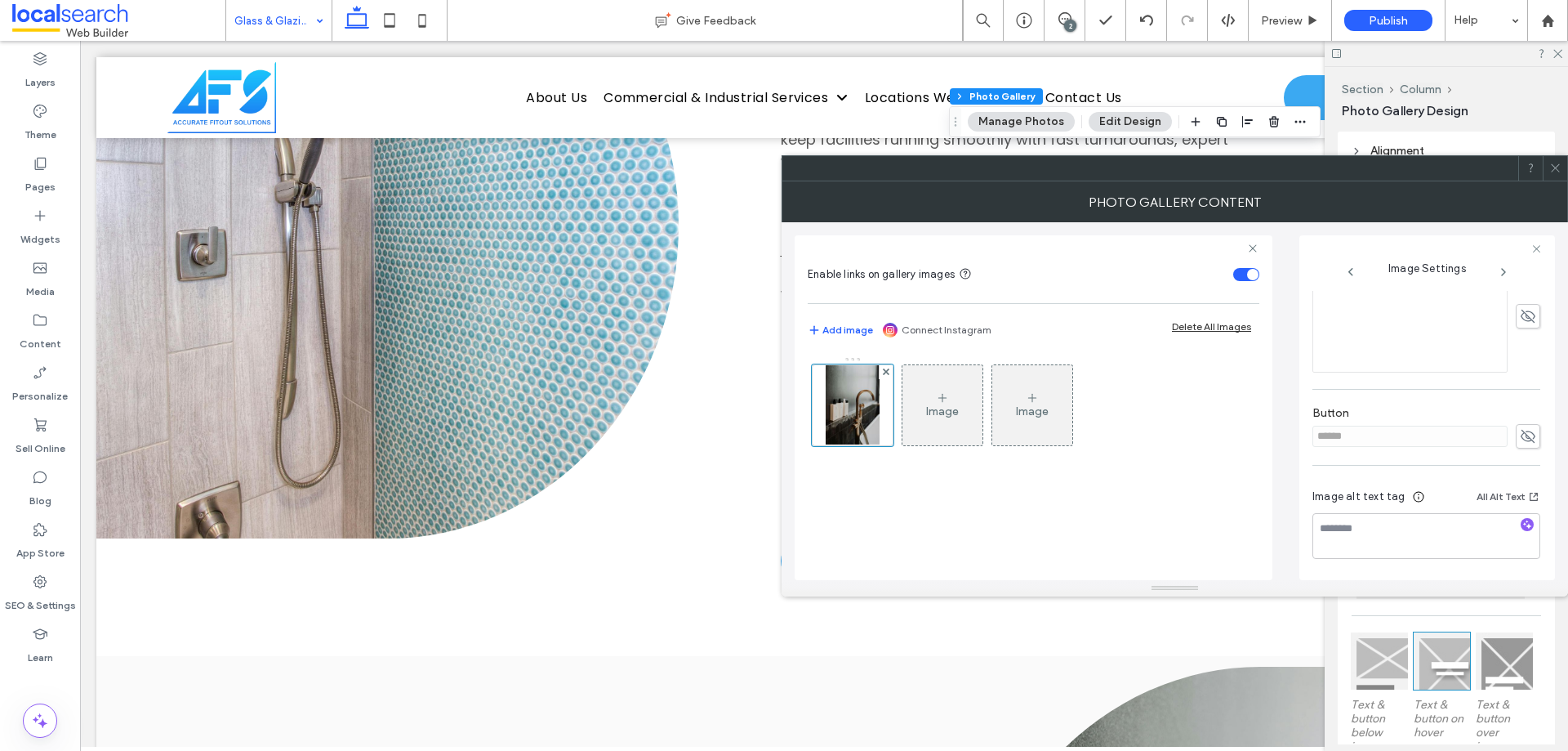 click 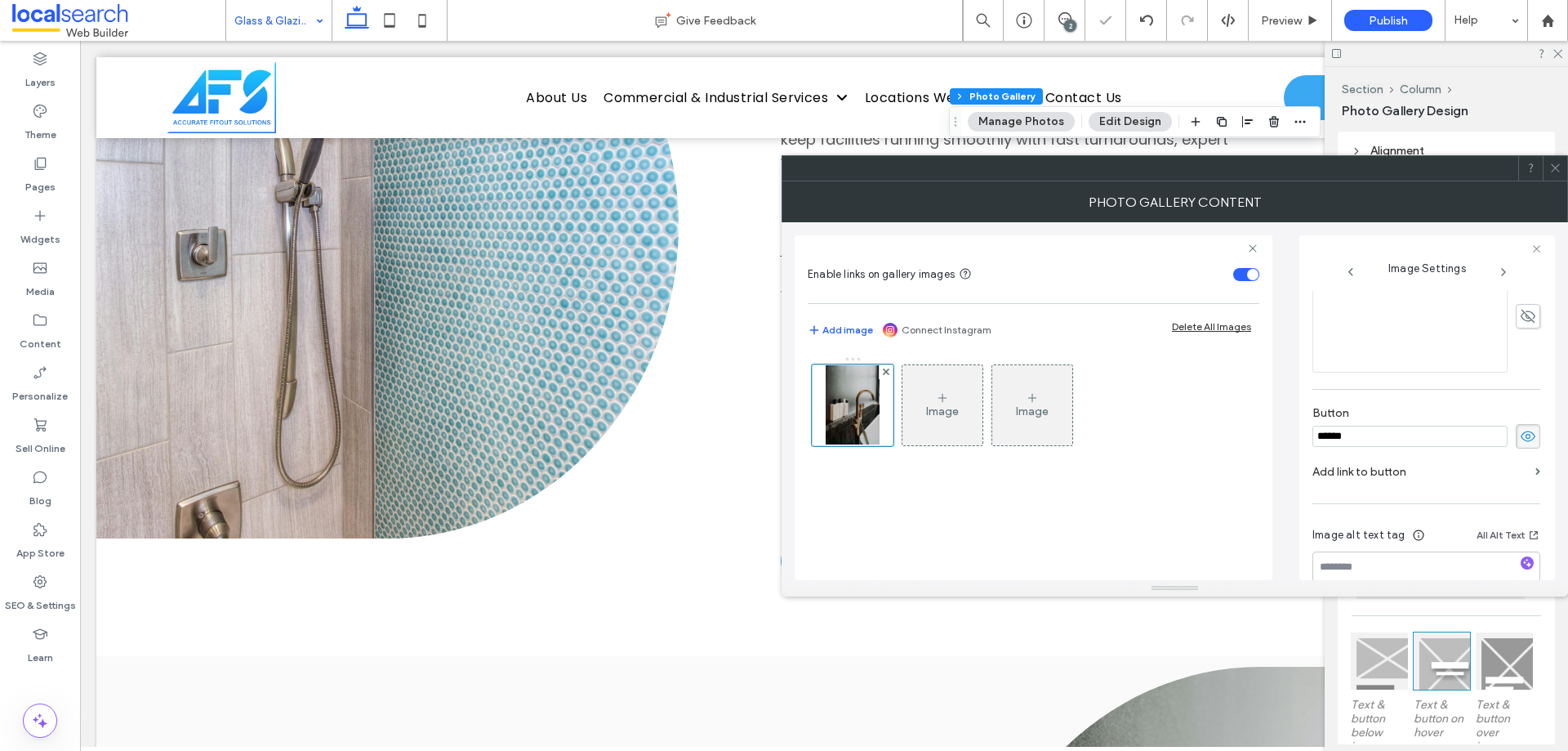 drag, startPoint x: 1276, startPoint y: 440, endPoint x: 1260, endPoint y: 441, distance: 16.03122 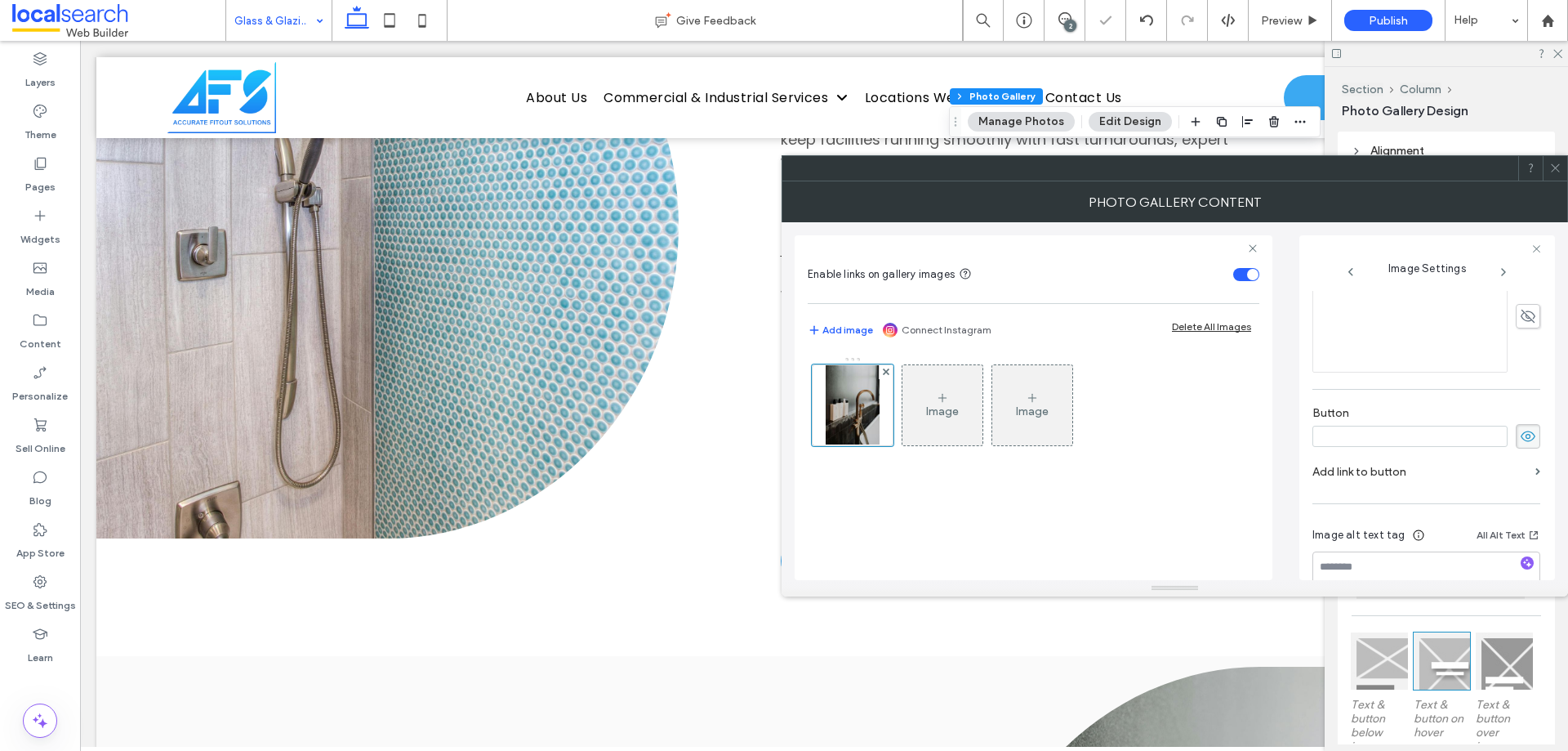 type 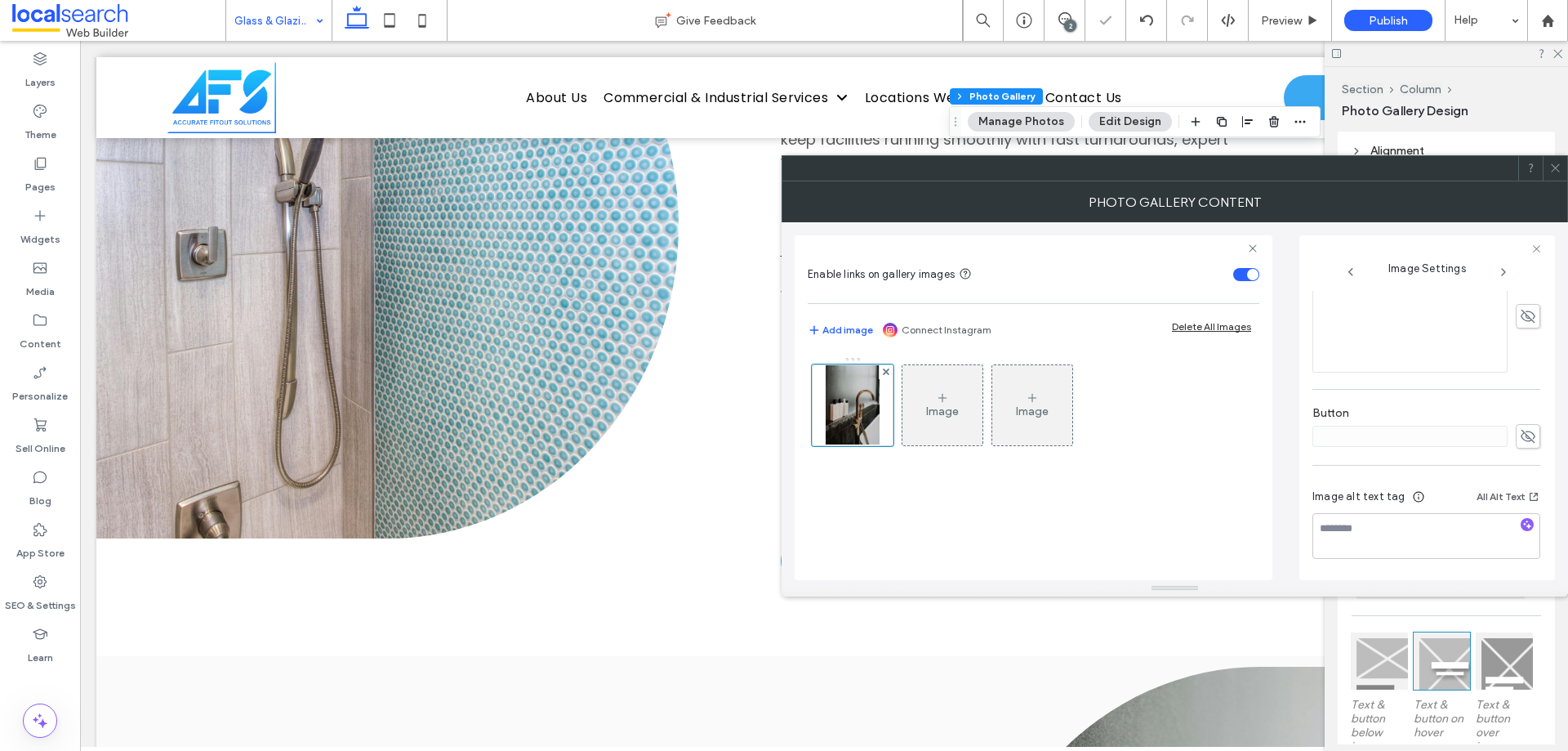 click 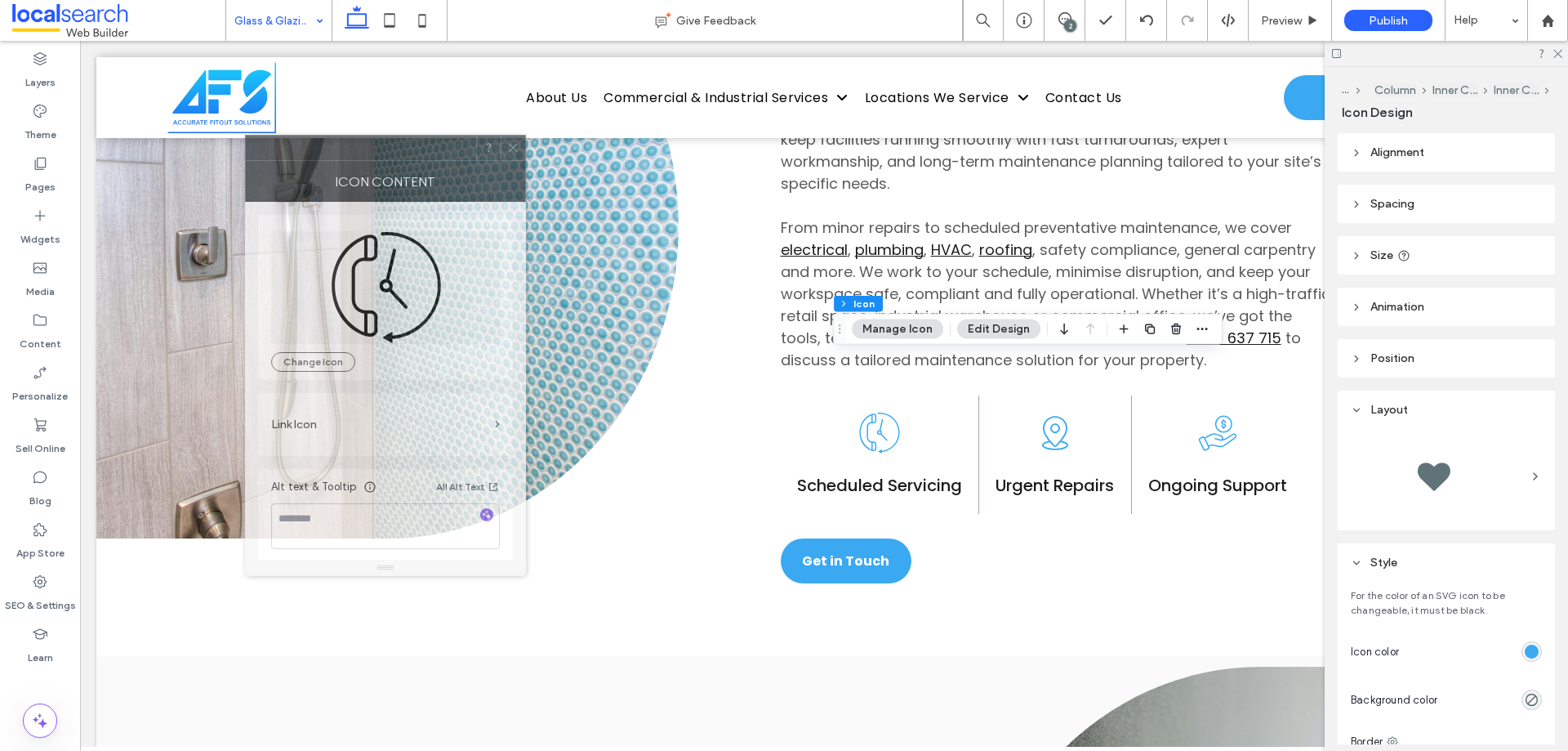 drag, startPoint x: 1337, startPoint y: 172, endPoint x: 311, endPoint y: 152, distance: 1026.1949 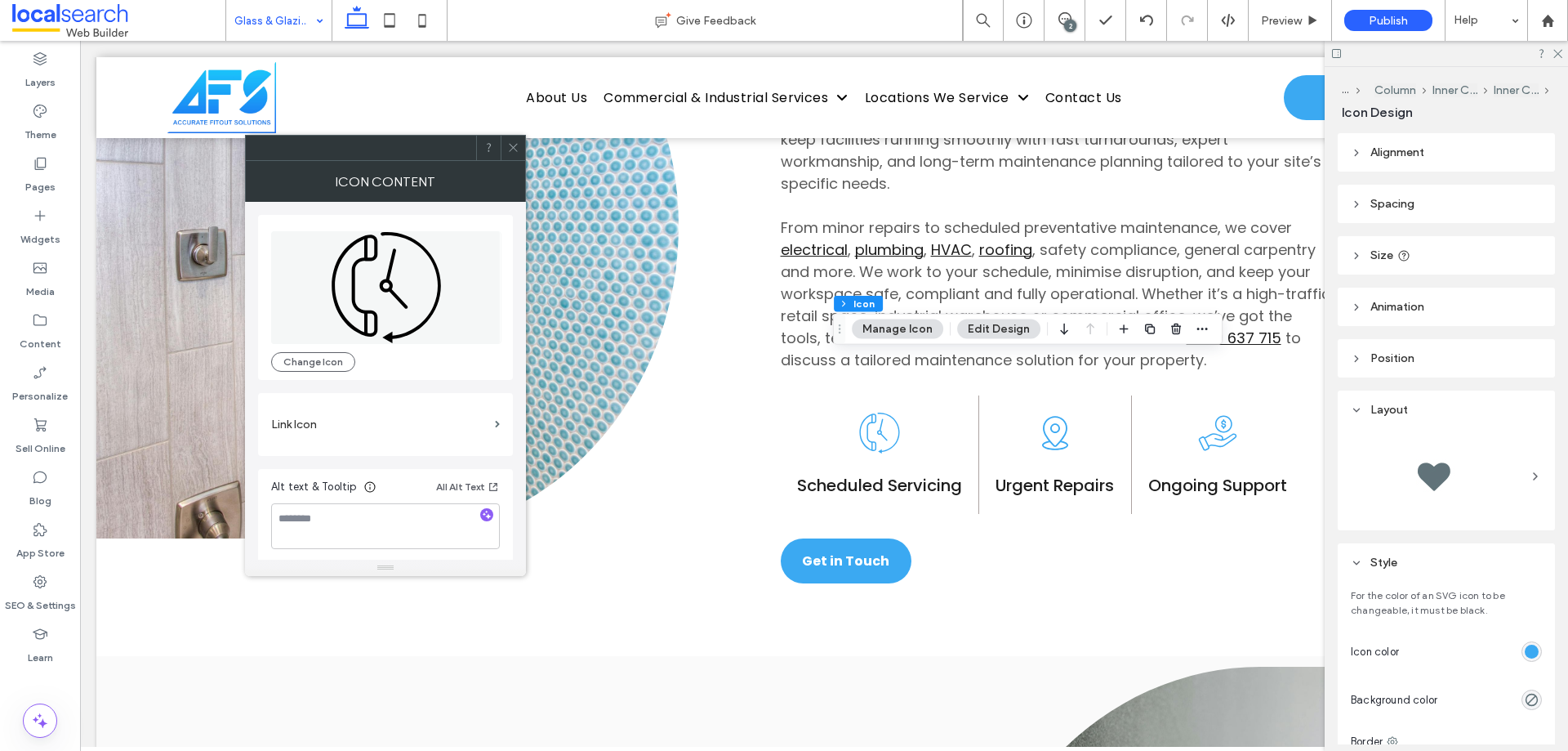 click 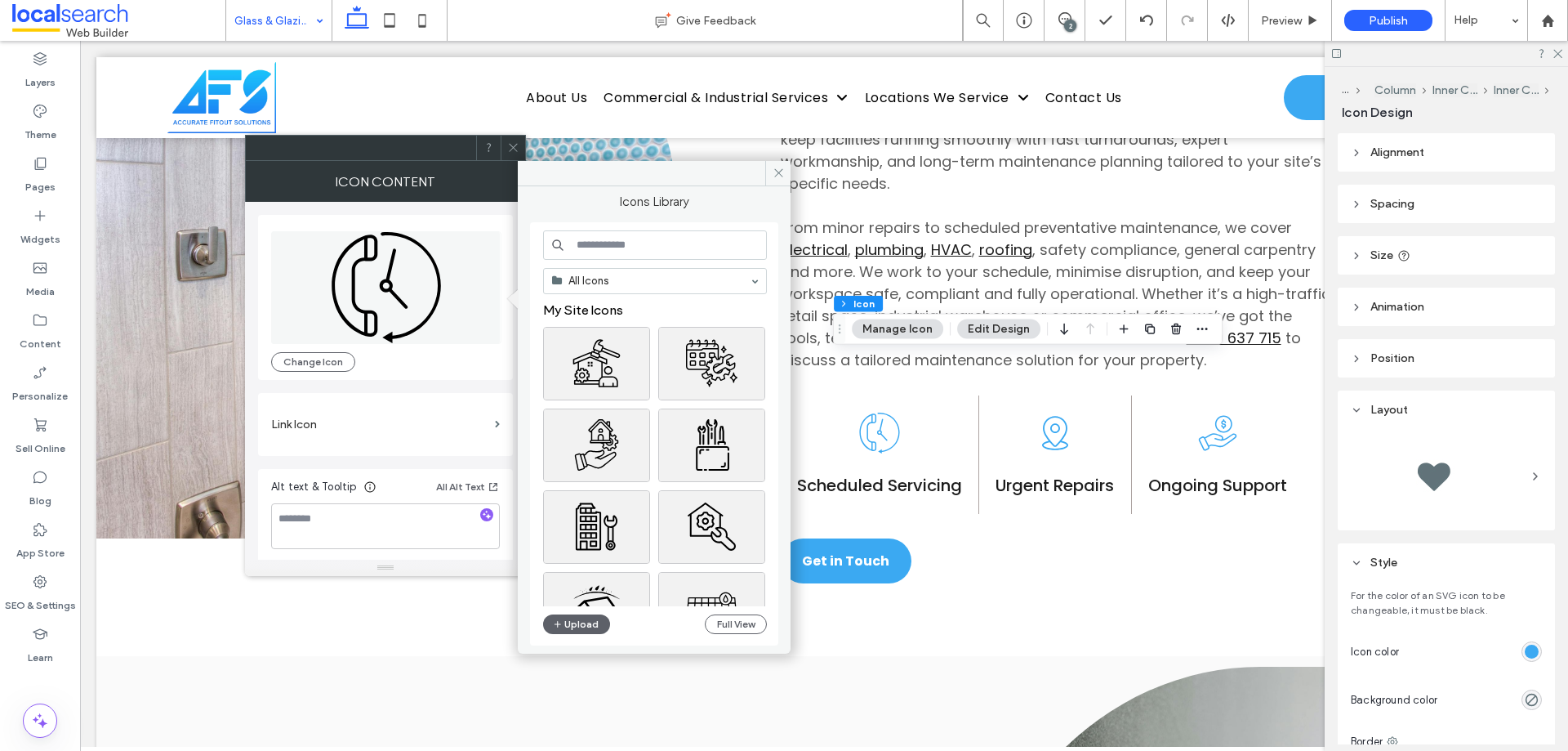 click at bounding box center (655, 245) 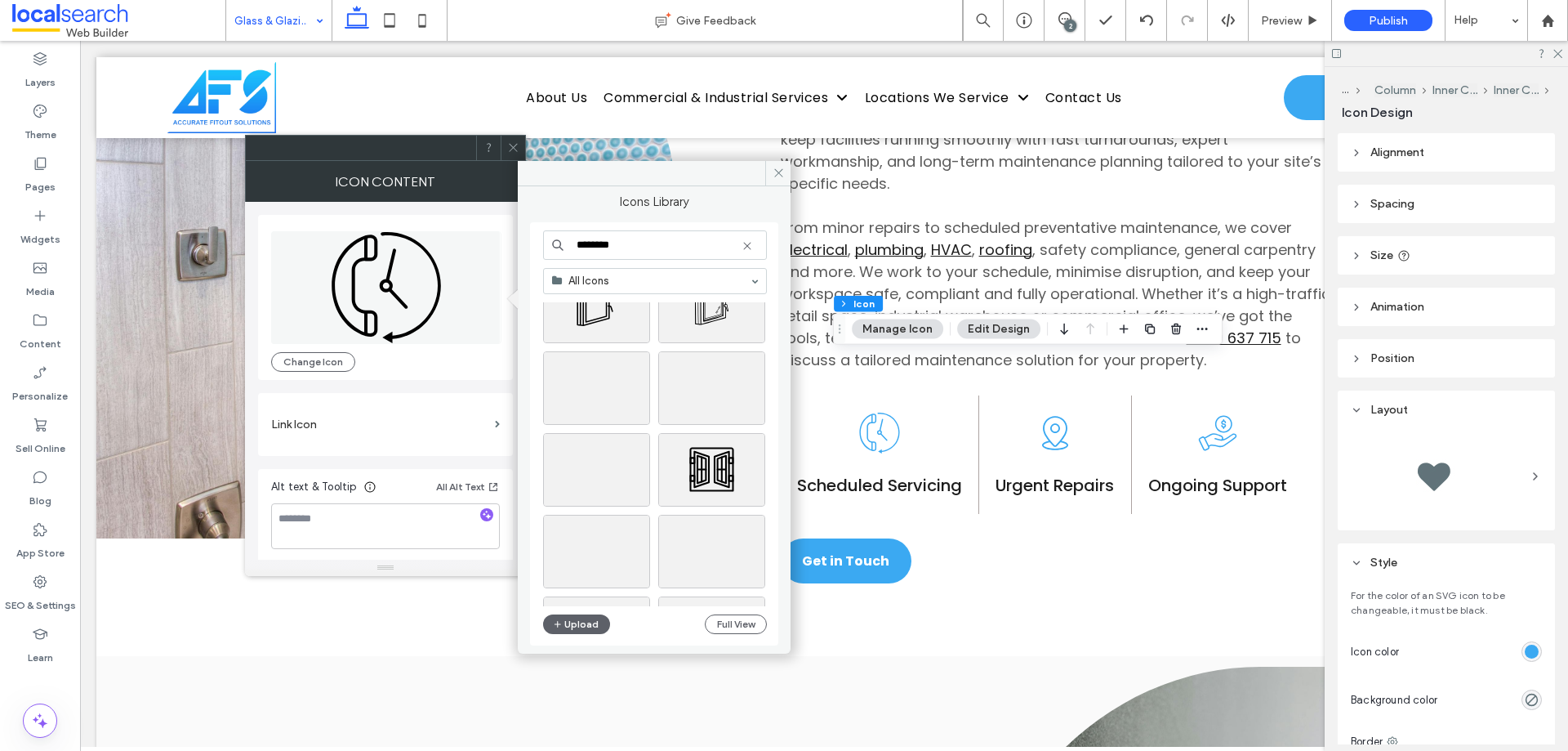 scroll, scrollTop: 82, scrollLeft: 0, axis: vertical 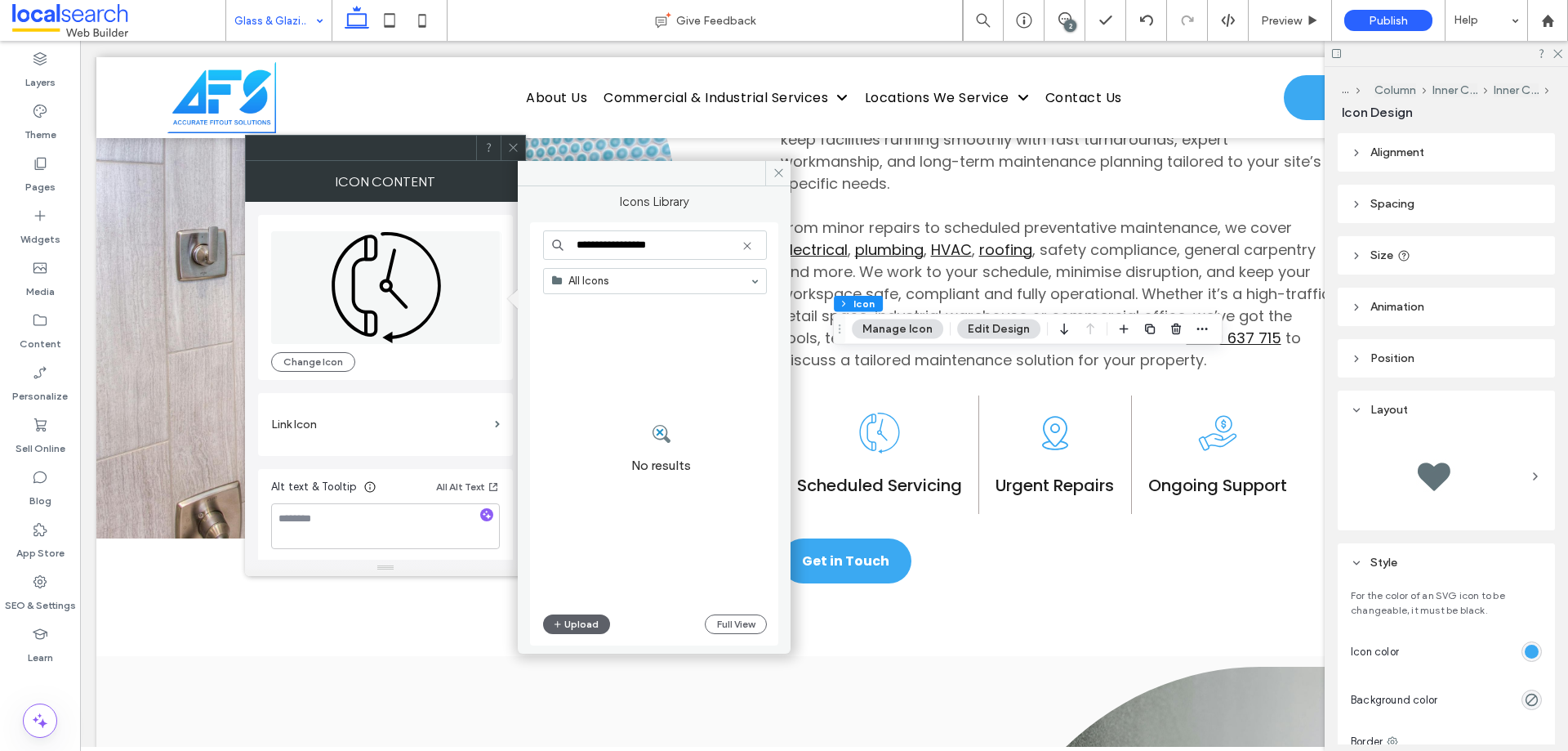 drag, startPoint x: 679, startPoint y: 244, endPoint x: 537, endPoint y: 253, distance: 142.28493 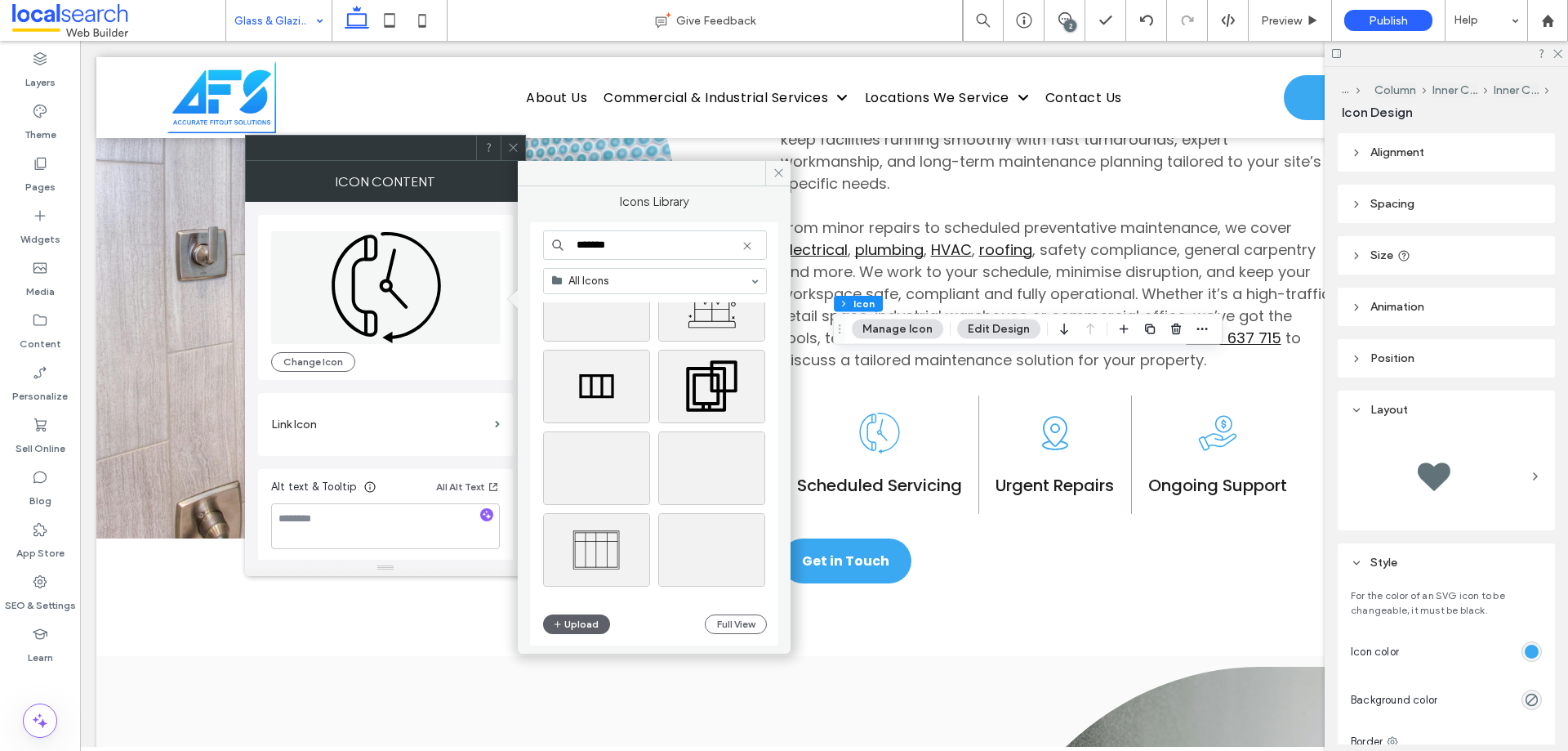 scroll, scrollTop: 0, scrollLeft: 0, axis: both 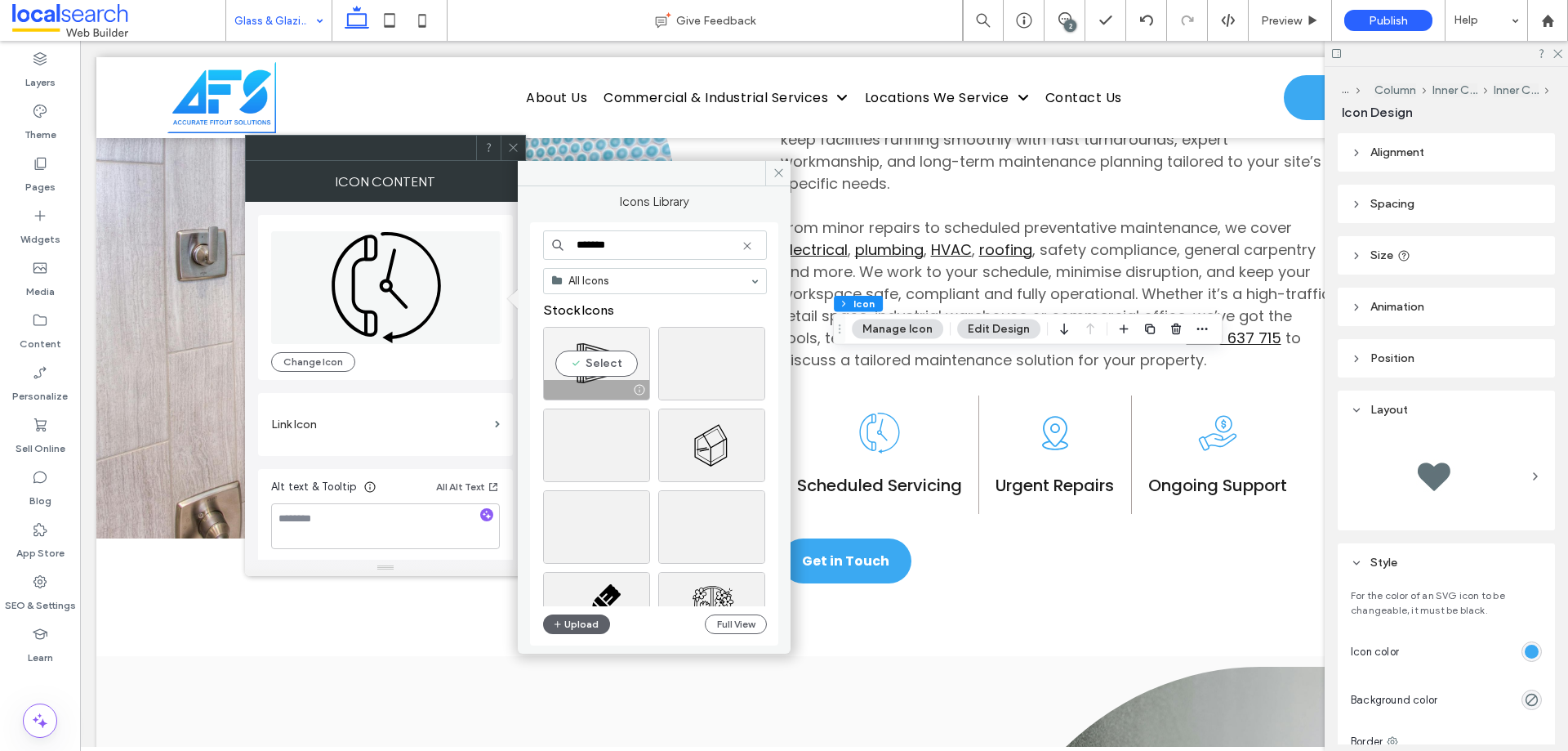 type on "*******" 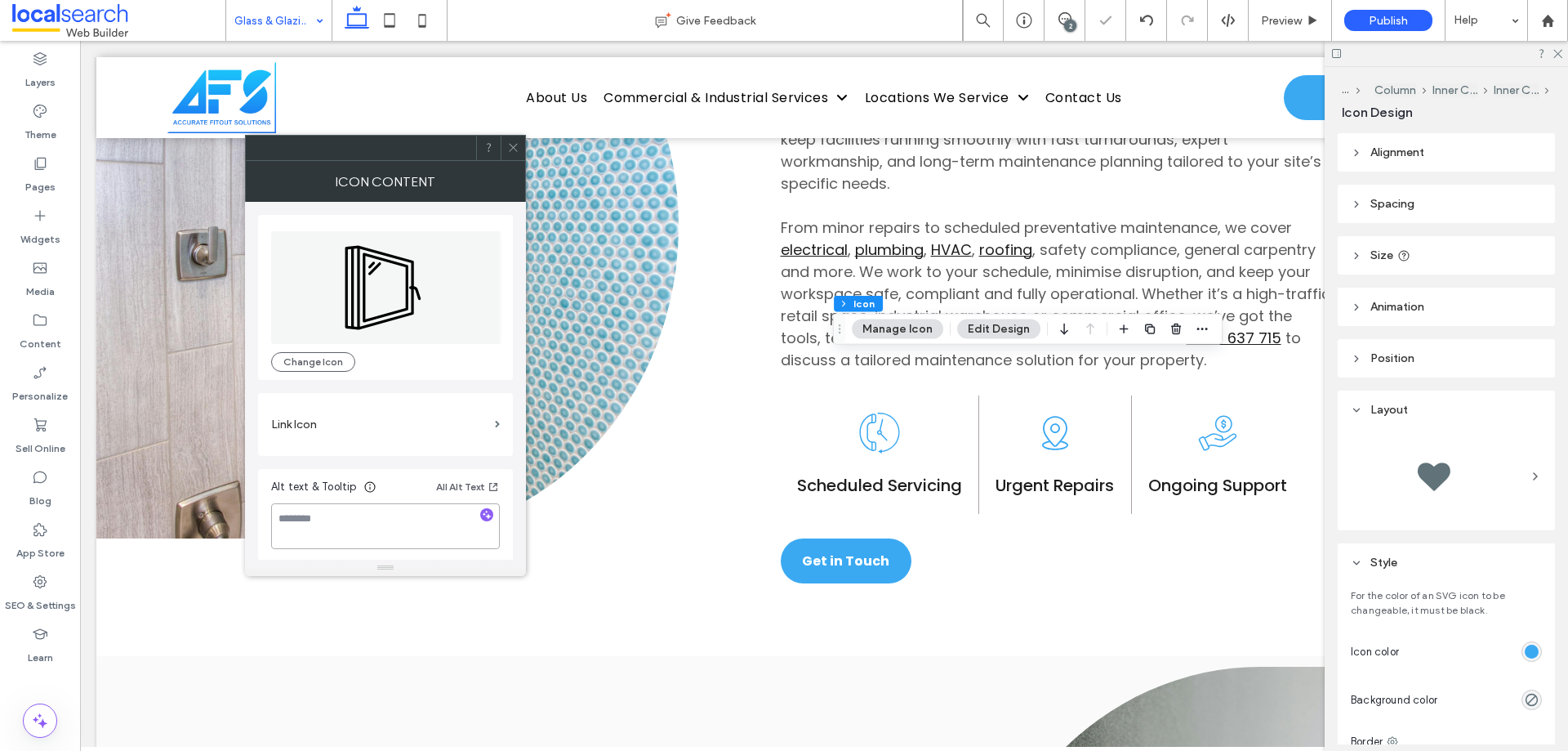 click at bounding box center [385, 526] 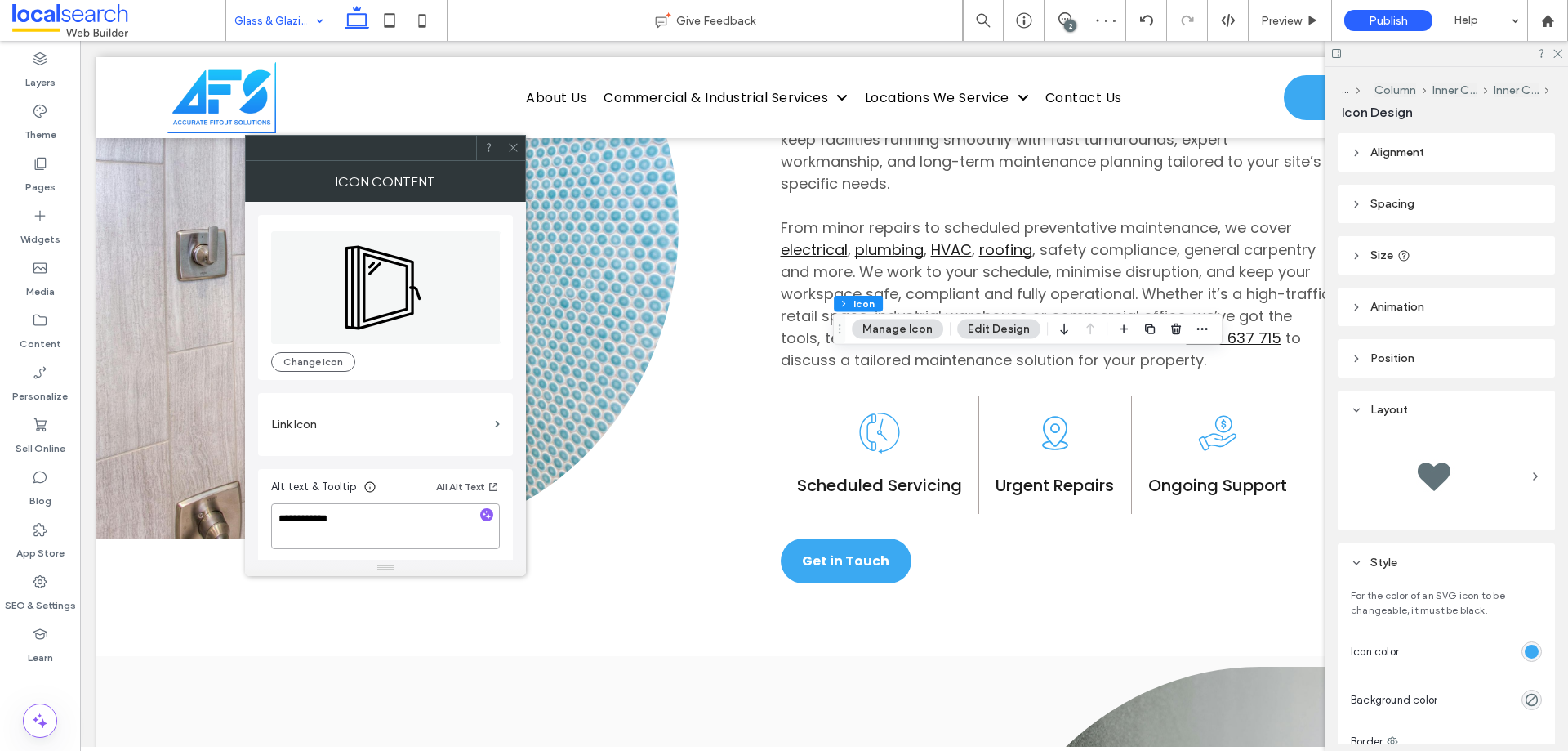 type on "**********" 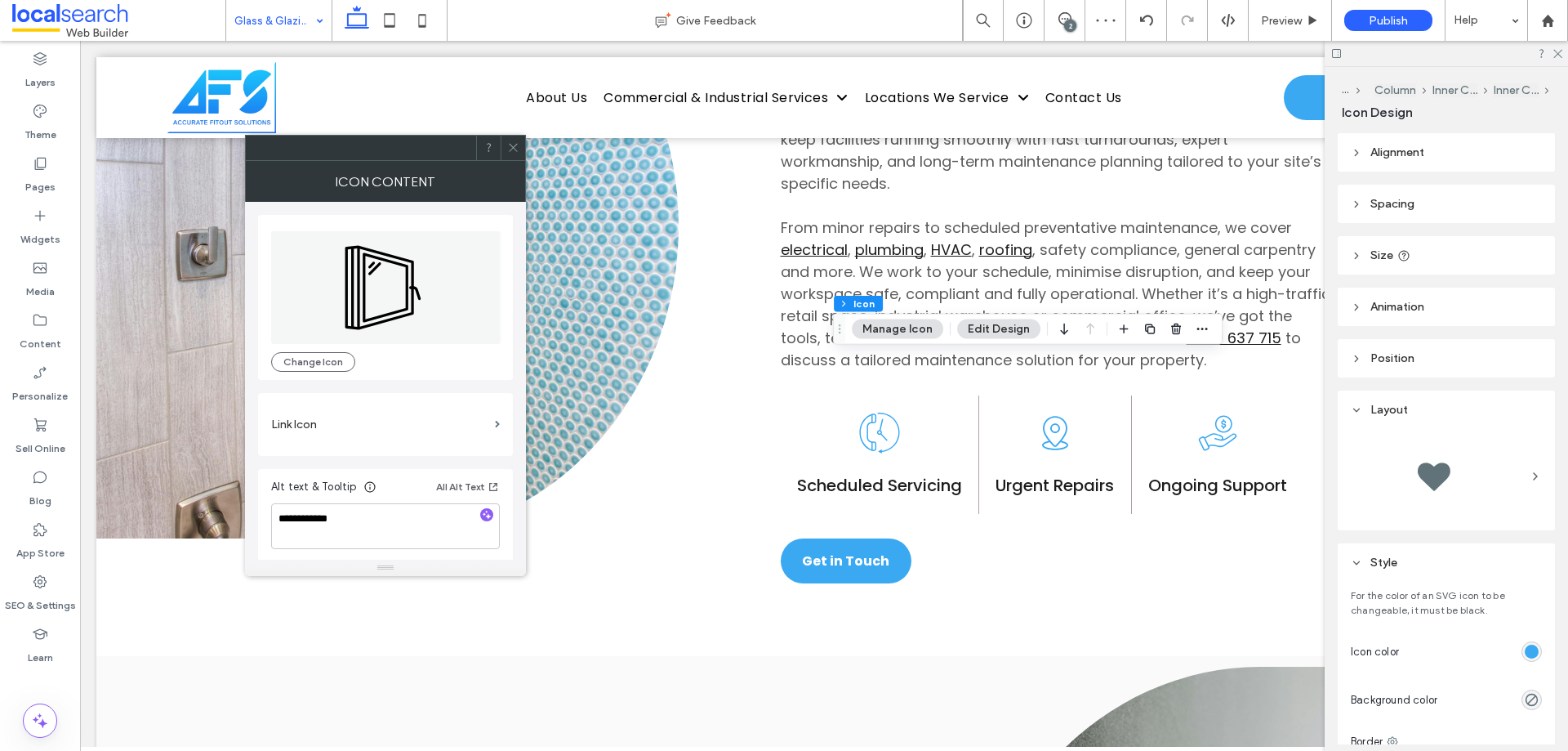 click on "Alt text & Tooltip All Alt Text" at bounding box center [385, 490] 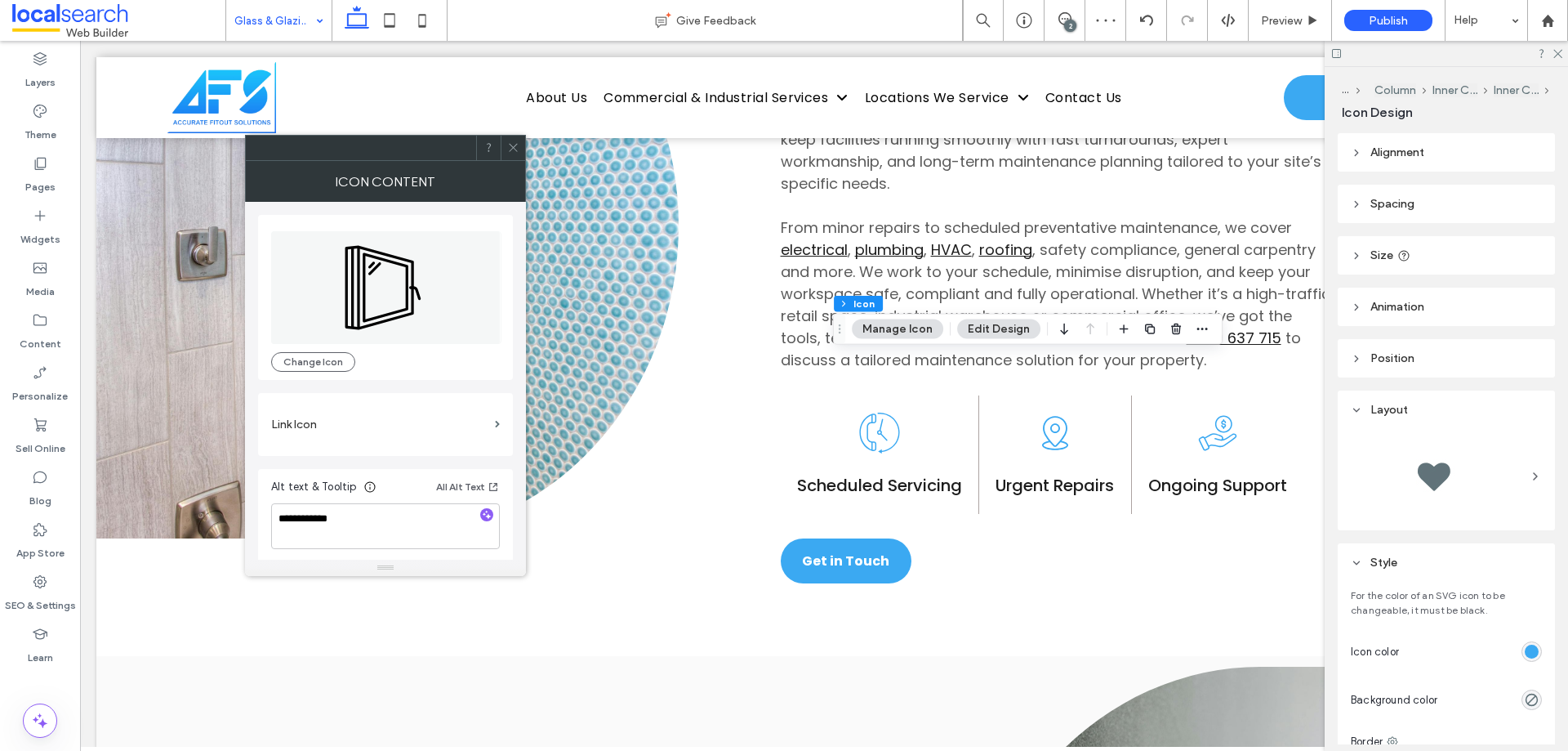 click at bounding box center (513, 148) 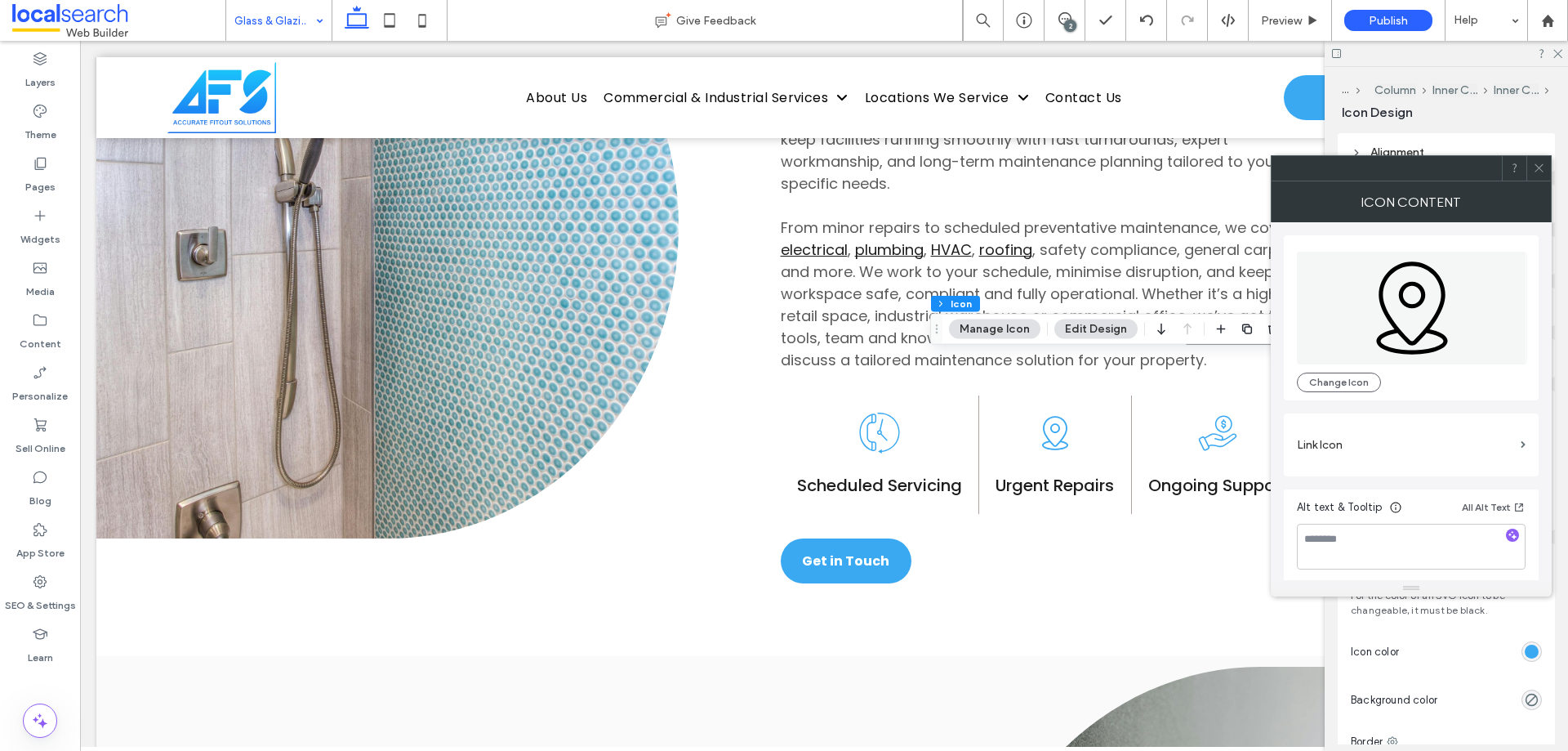 click 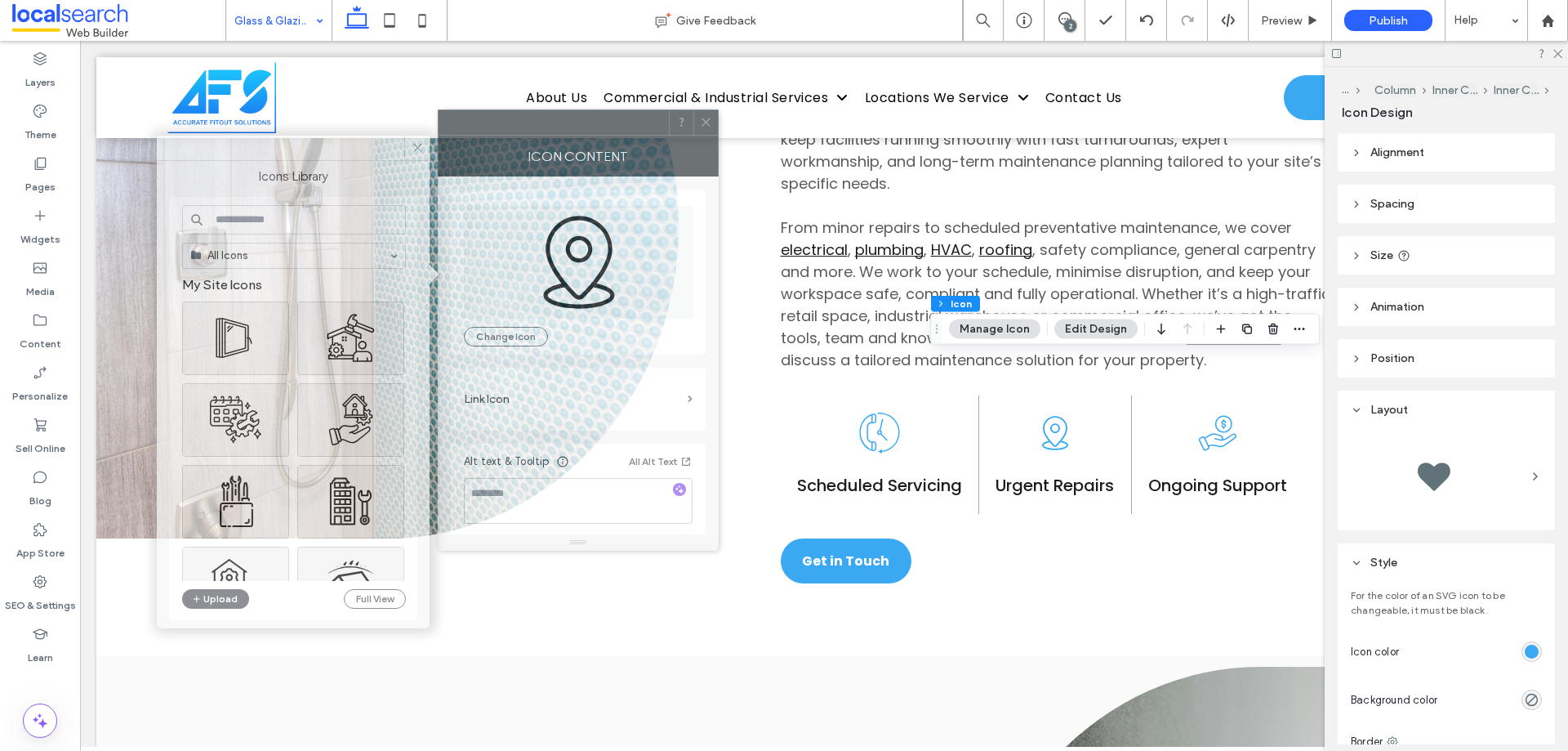 drag, startPoint x: 1339, startPoint y: 170, endPoint x: 496, endPoint y: 125, distance: 844.2002 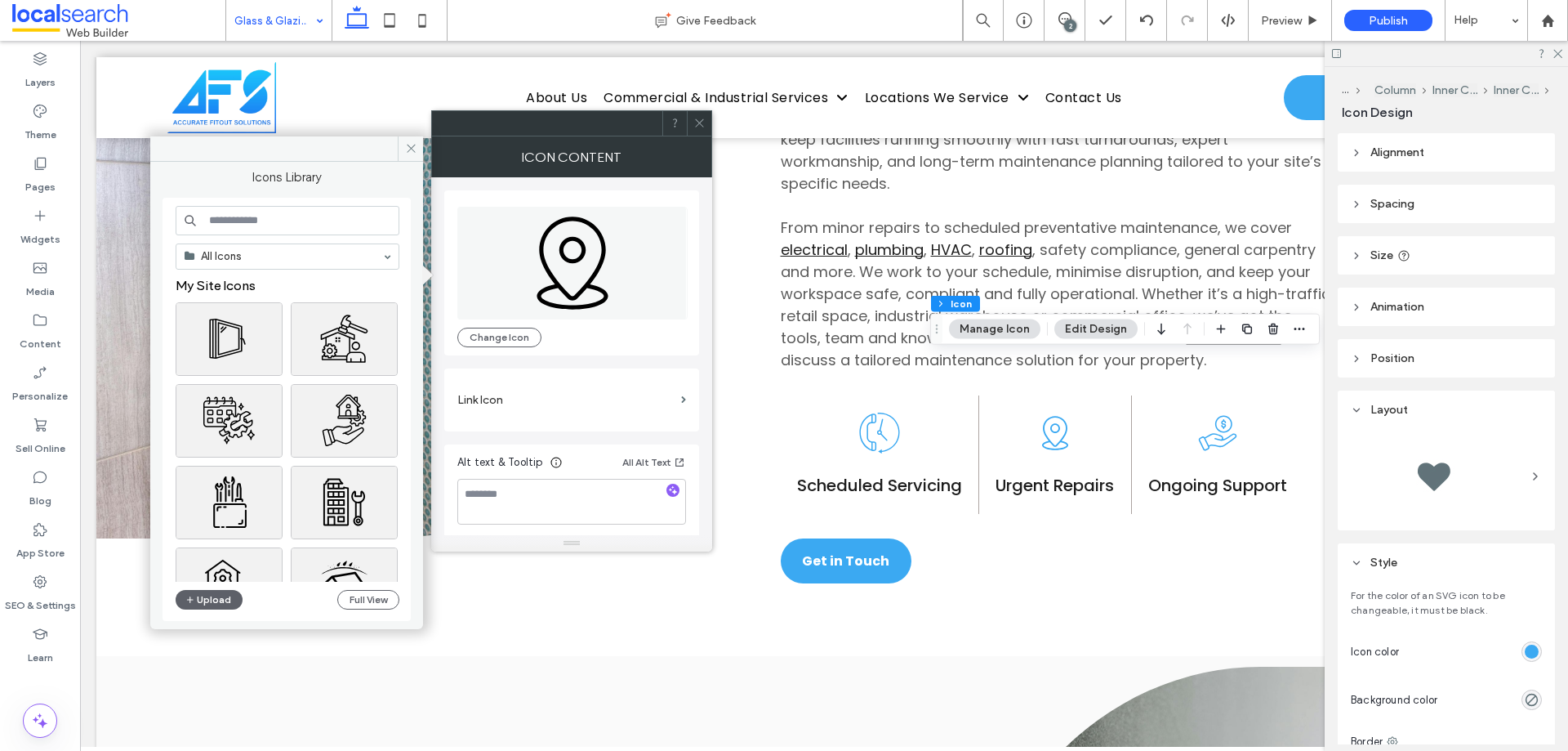 click at bounding box center [287, 221] 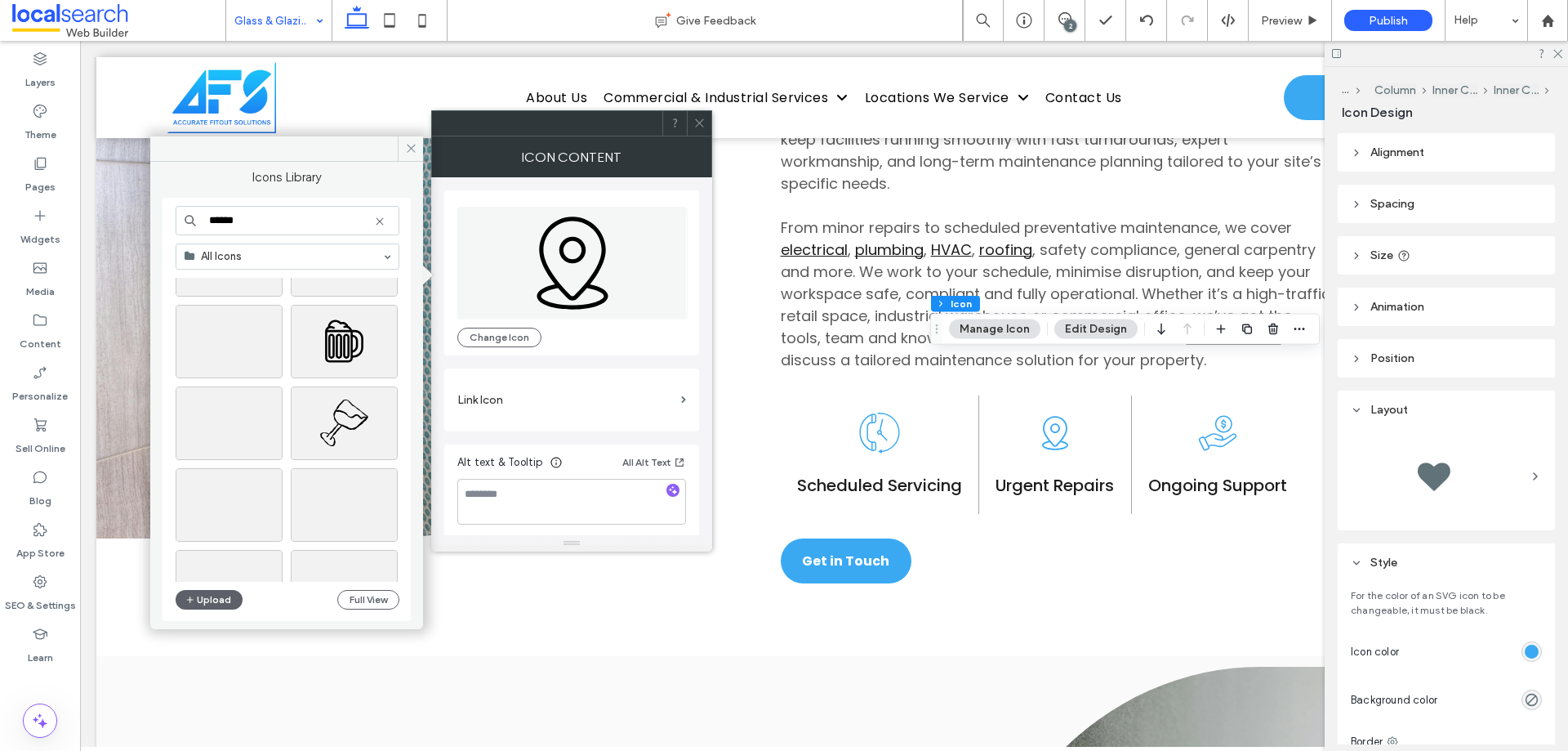 scroll, scrollTop: 0, scrollLeft: 0, axis: both 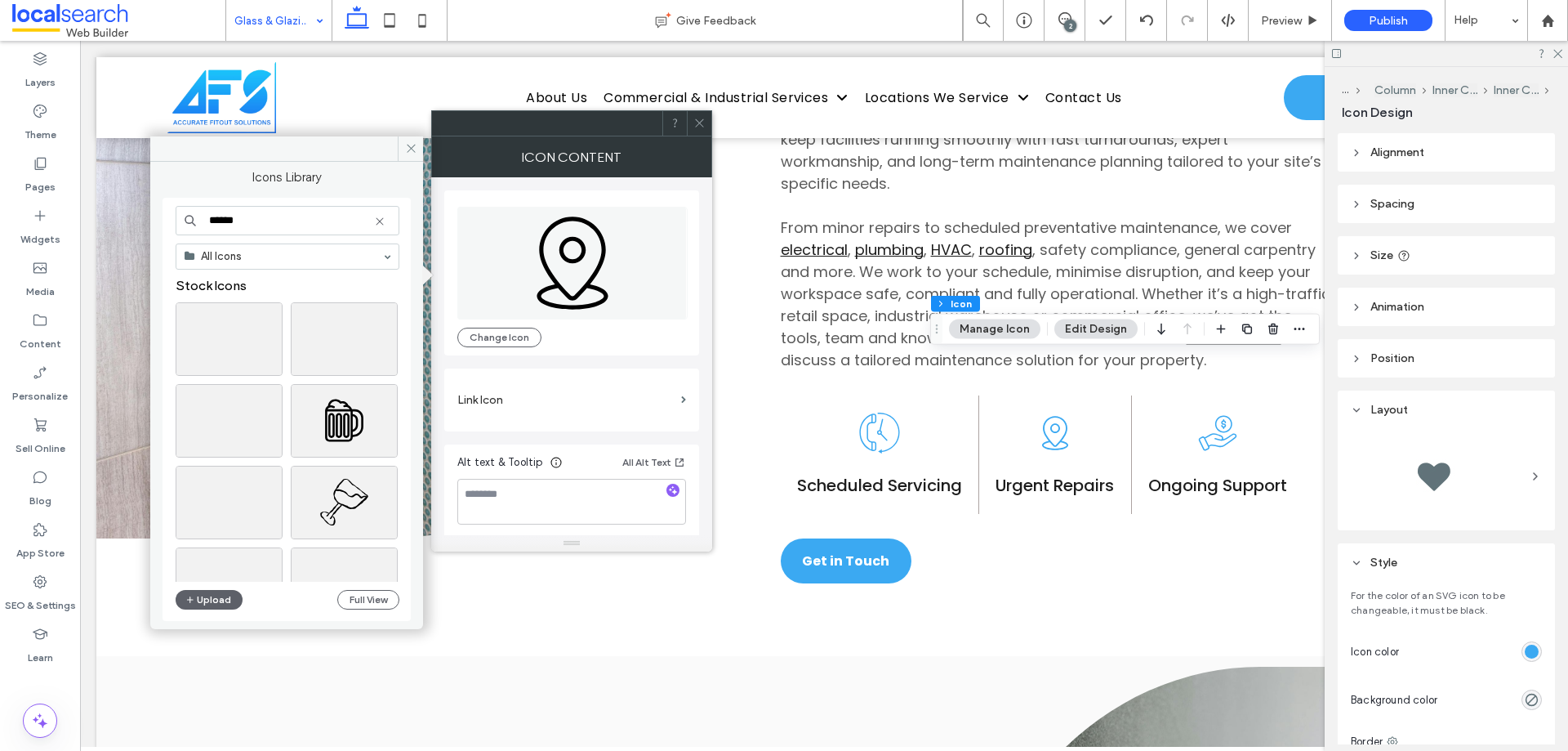 click on "*****" at bounding box center [287, 221] 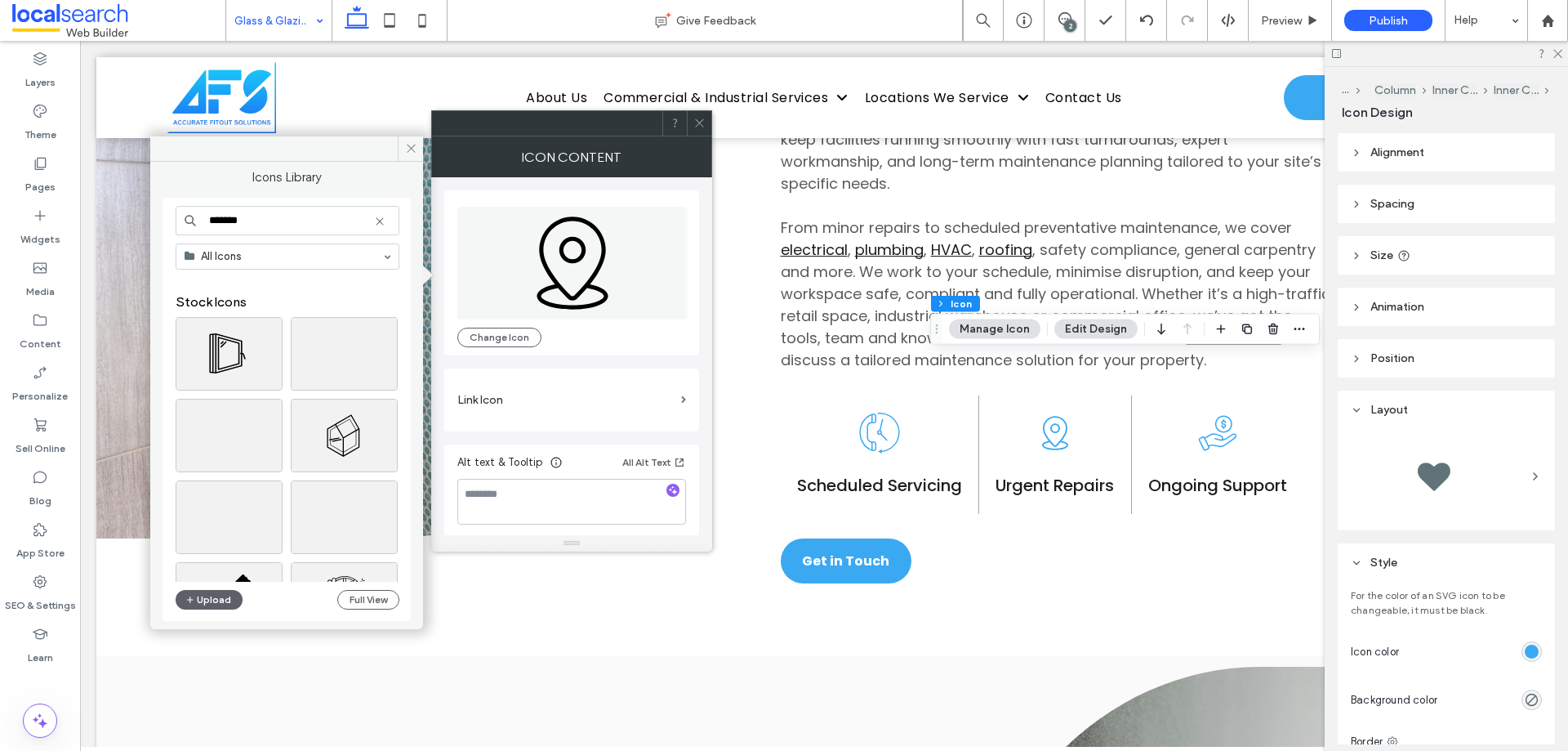 scroll, scrollTop: 82, scrollLeft: 0, axis: vertical 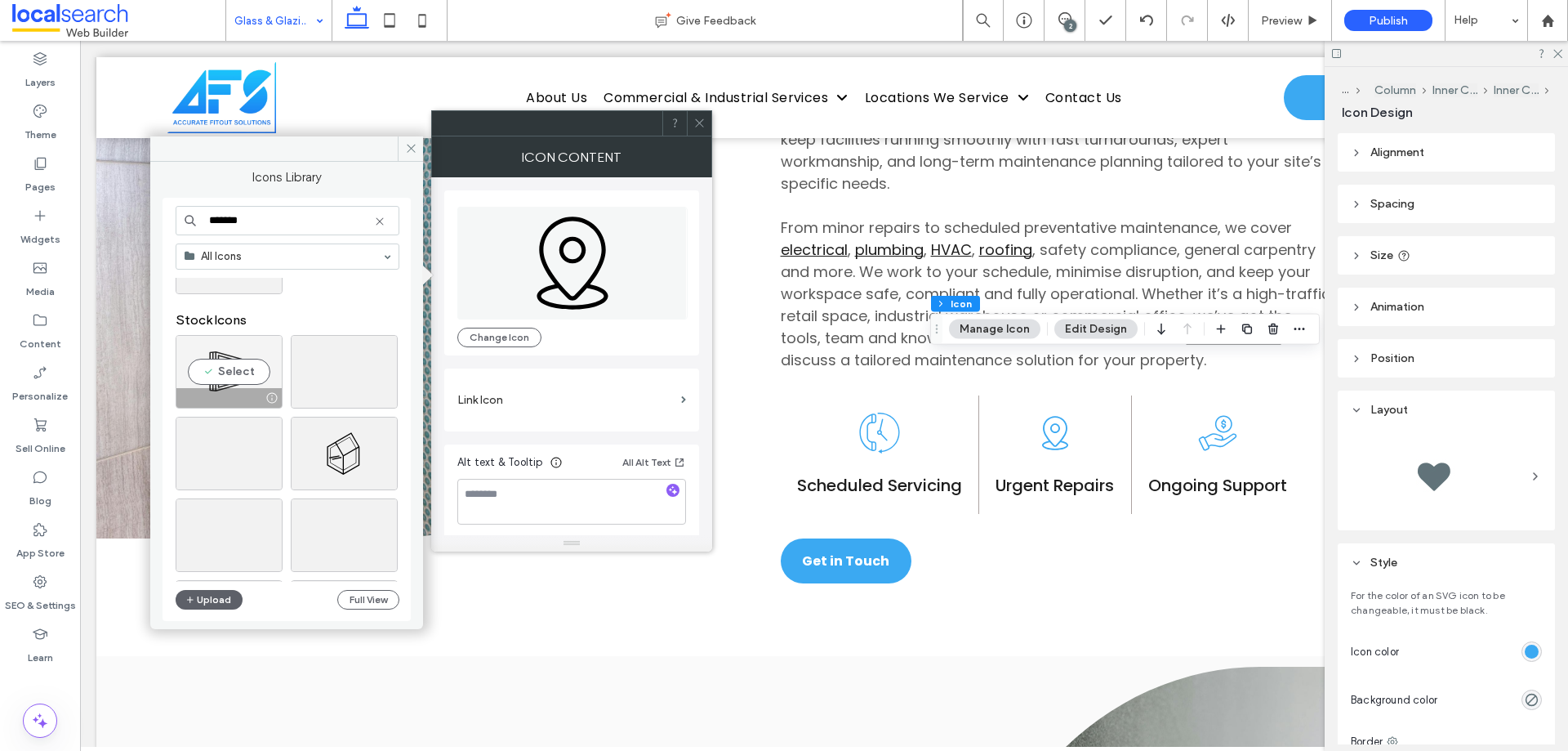 type on "*******" 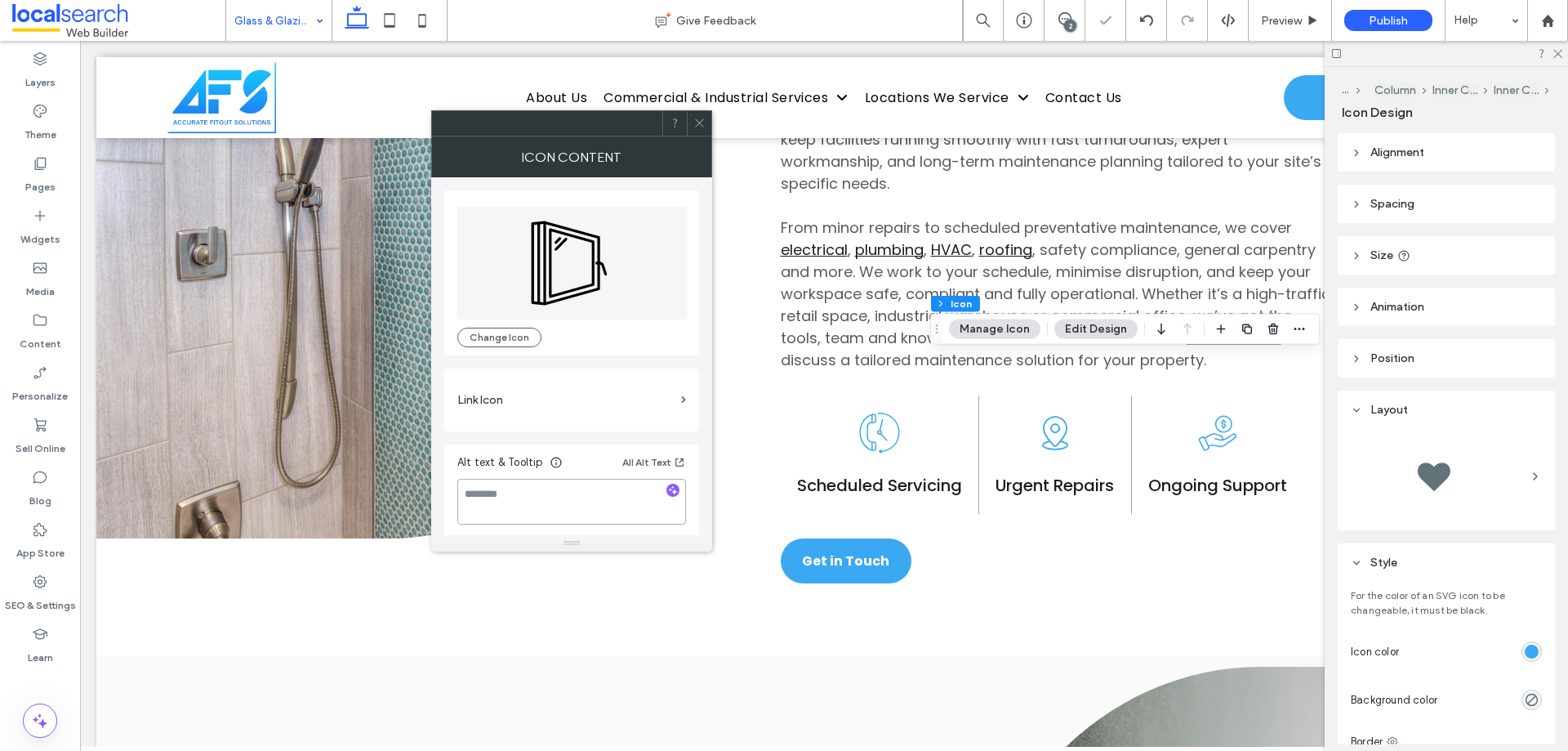 click at bounding box center [572, 502] 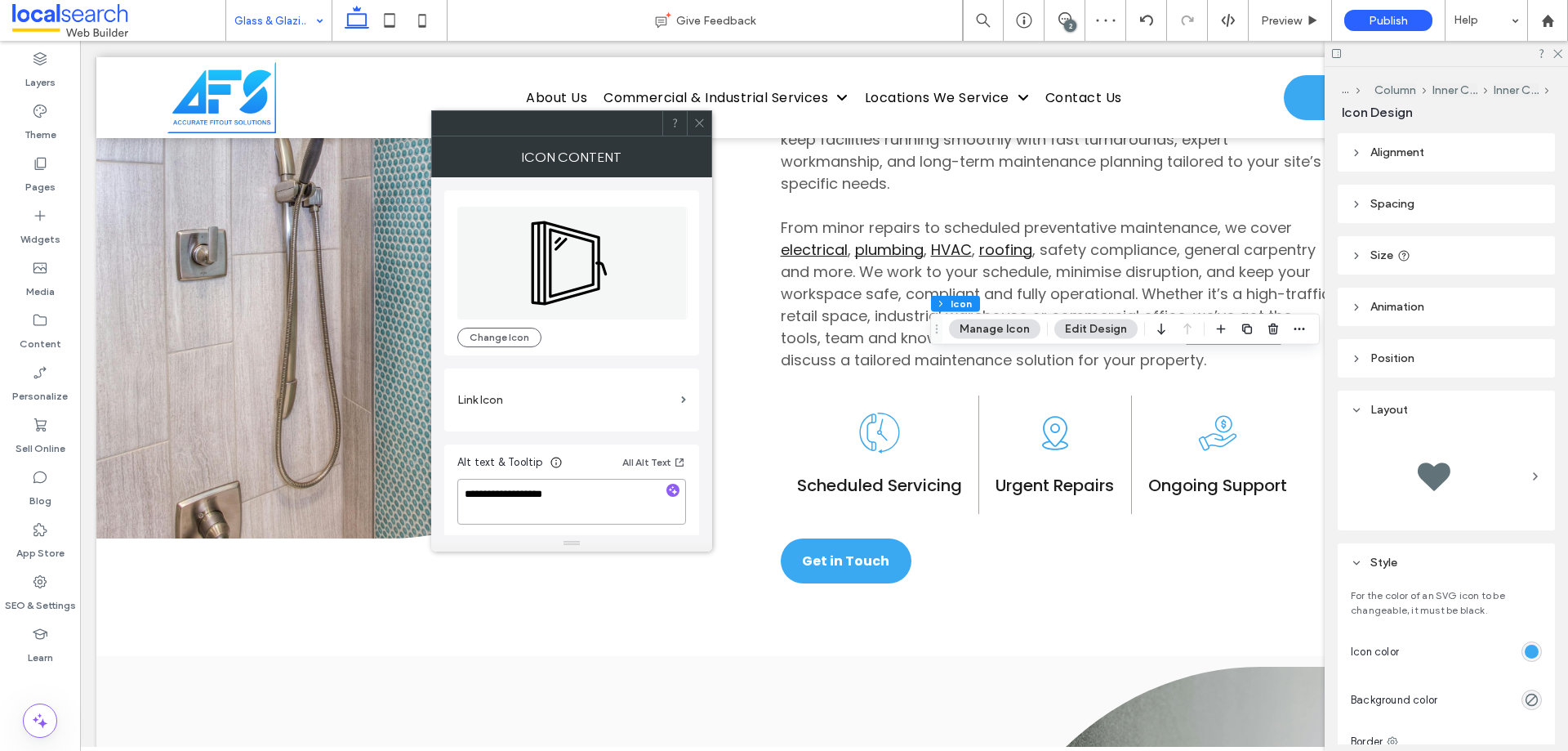 type on "**********" 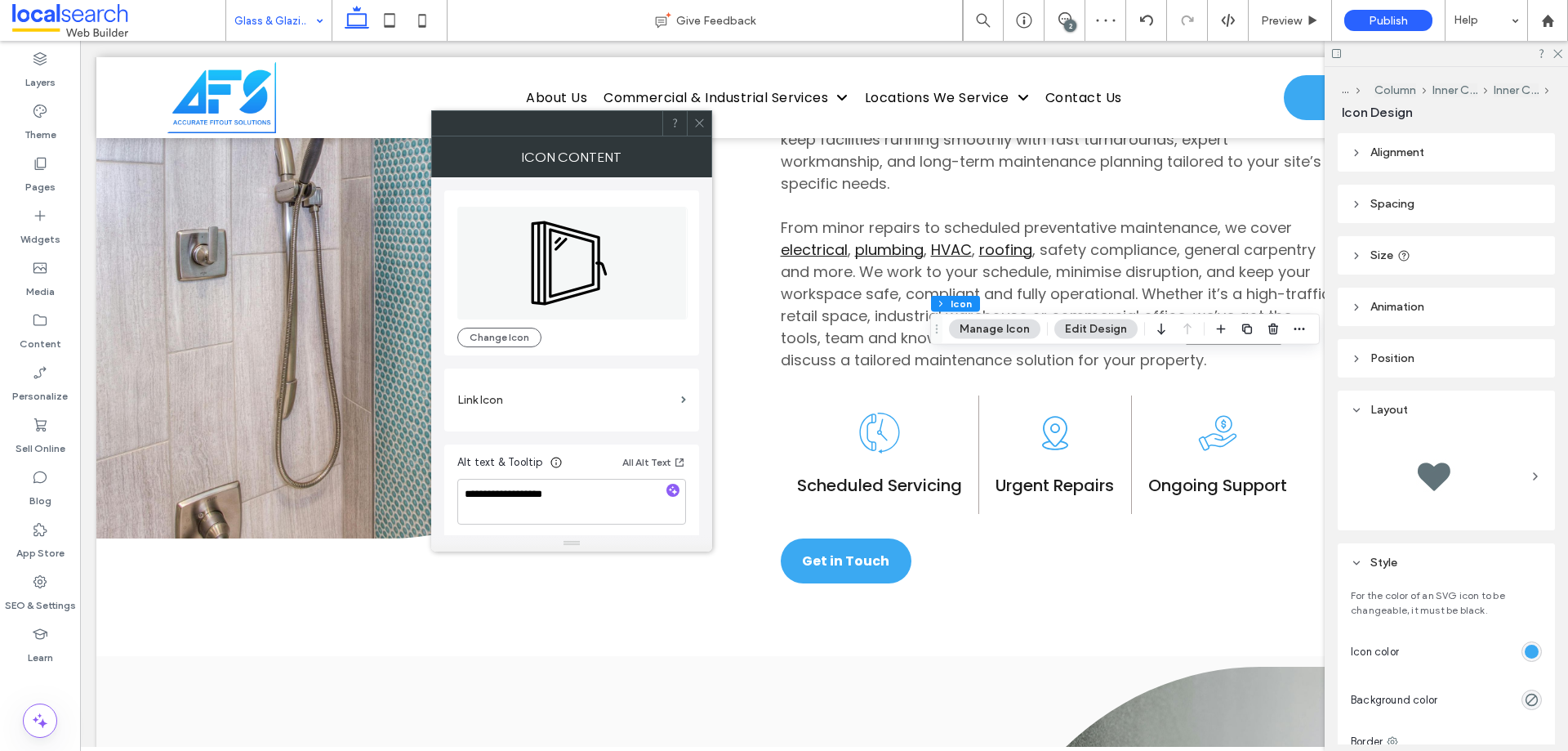 click on "Alt text & Tooltip All Alt Text" at bounding box center (572, 466) 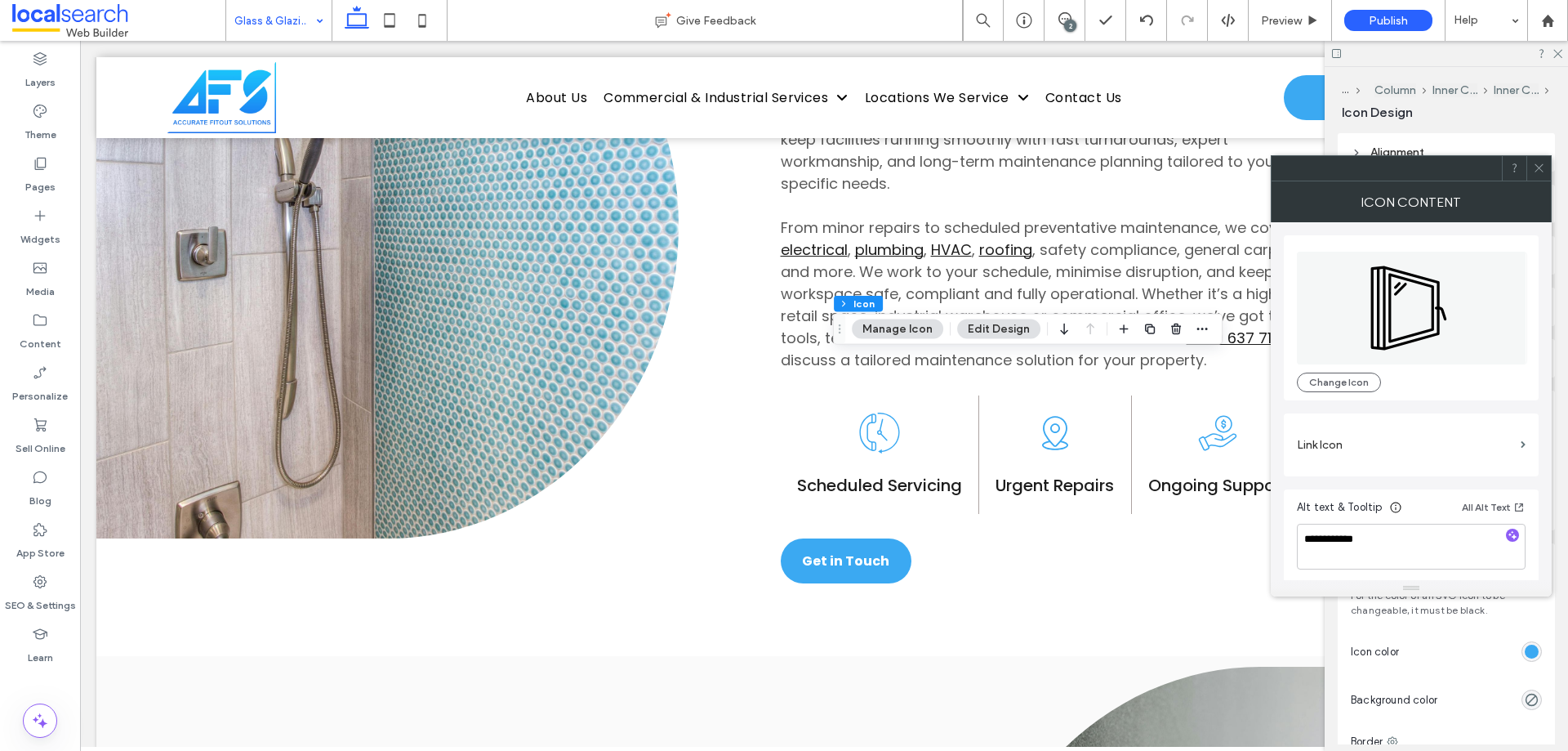 click on "Glazing Icon" 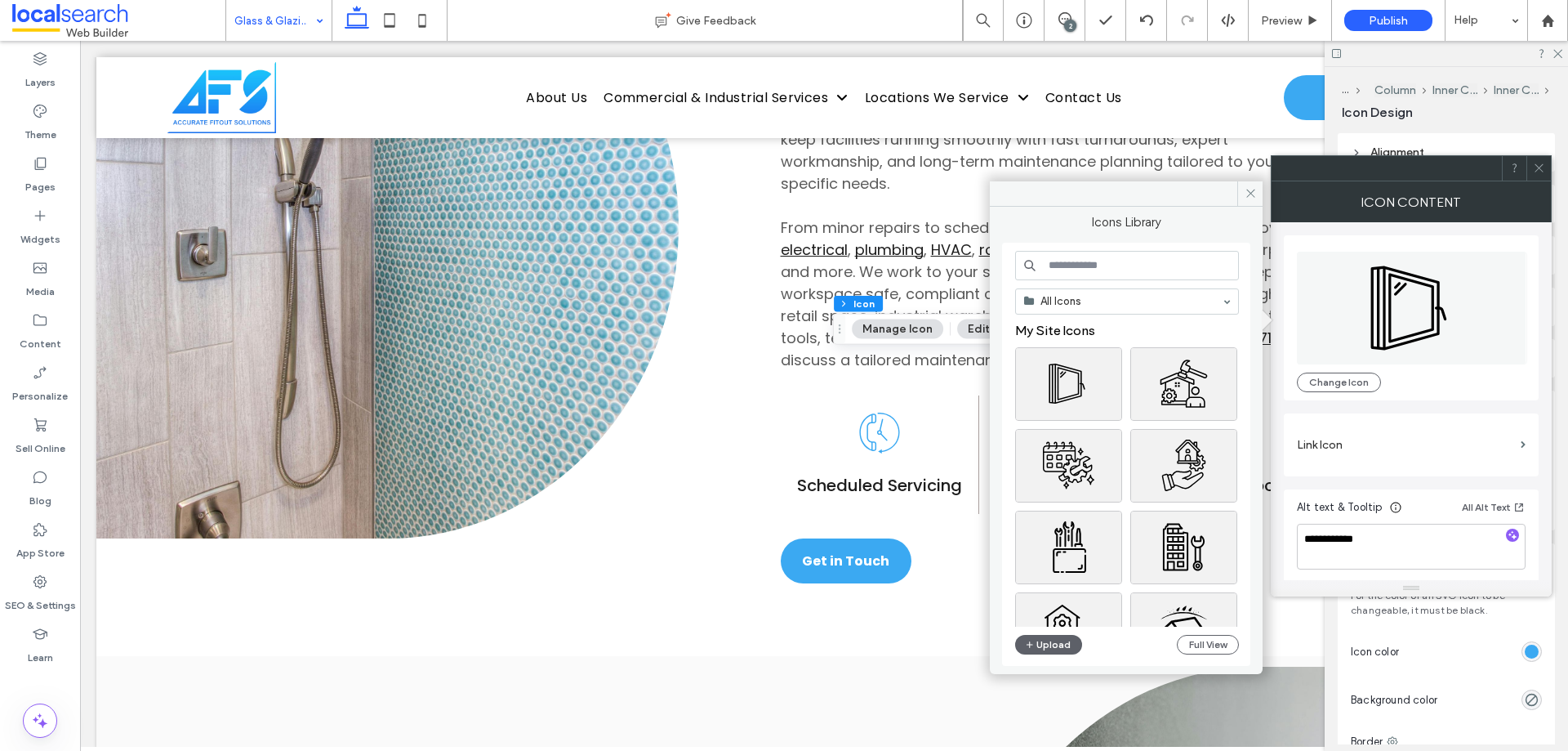 click at bounding box center (1127, 266) 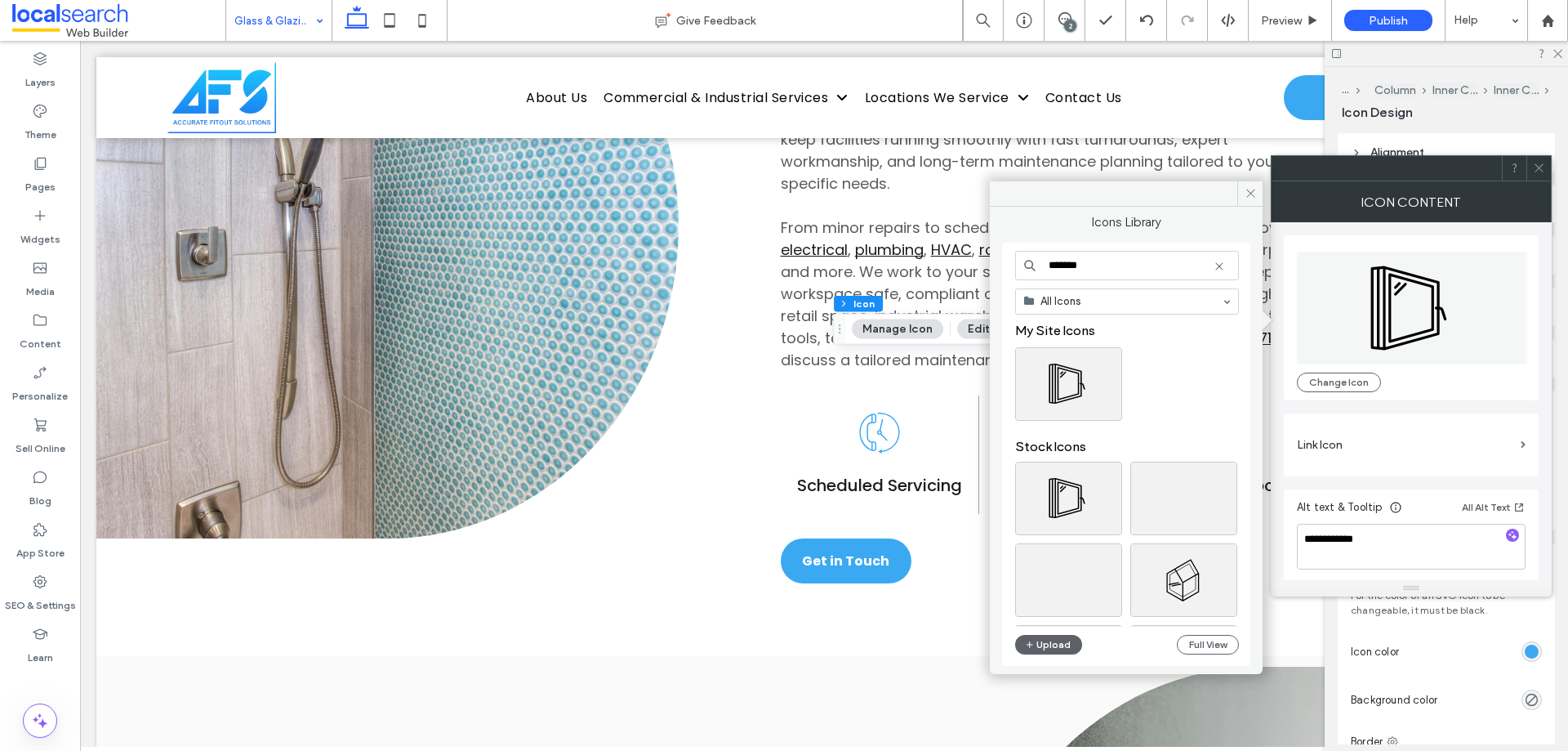 scroll, scrollTop: 82, scrollLeft: 0, axis: vertical 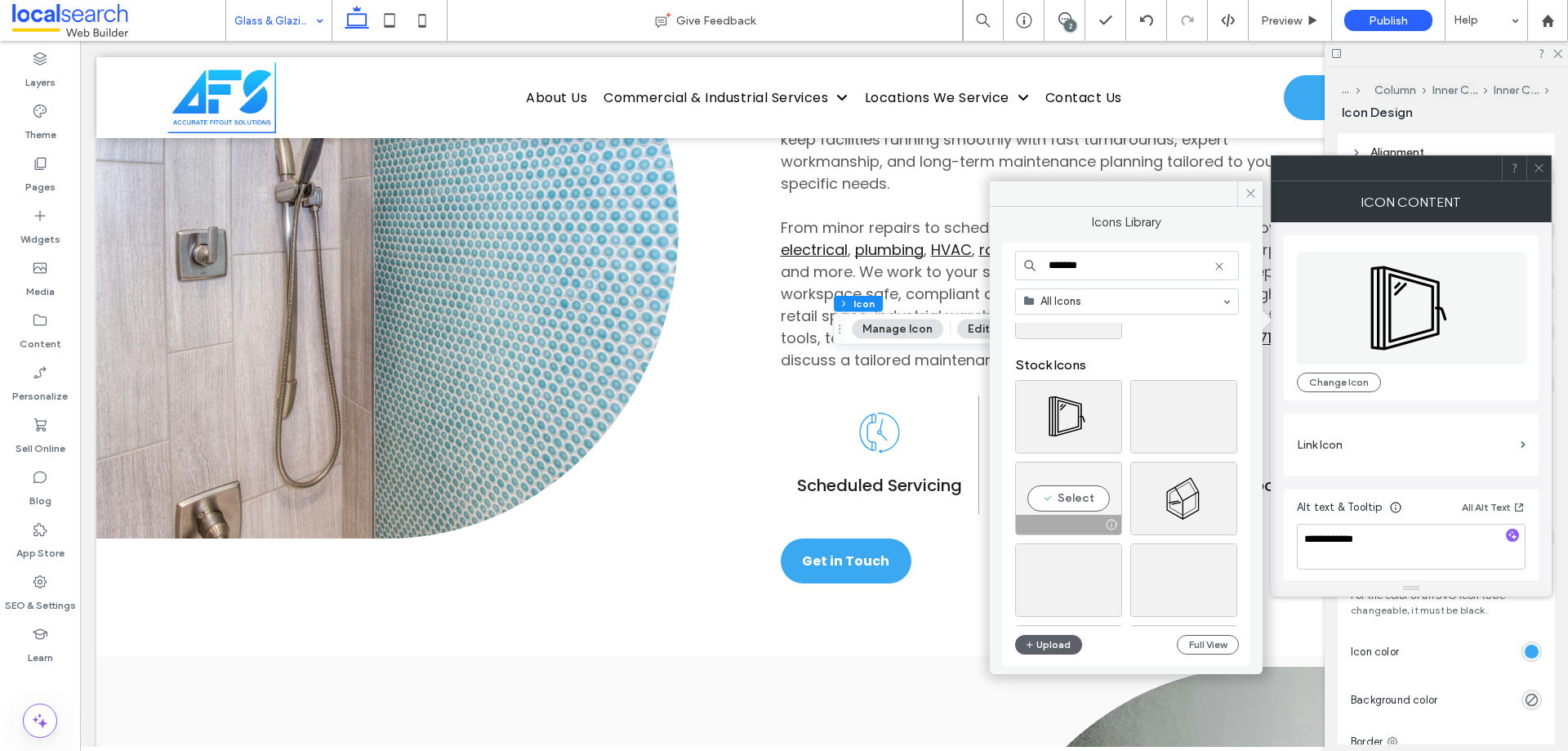type on "*******" 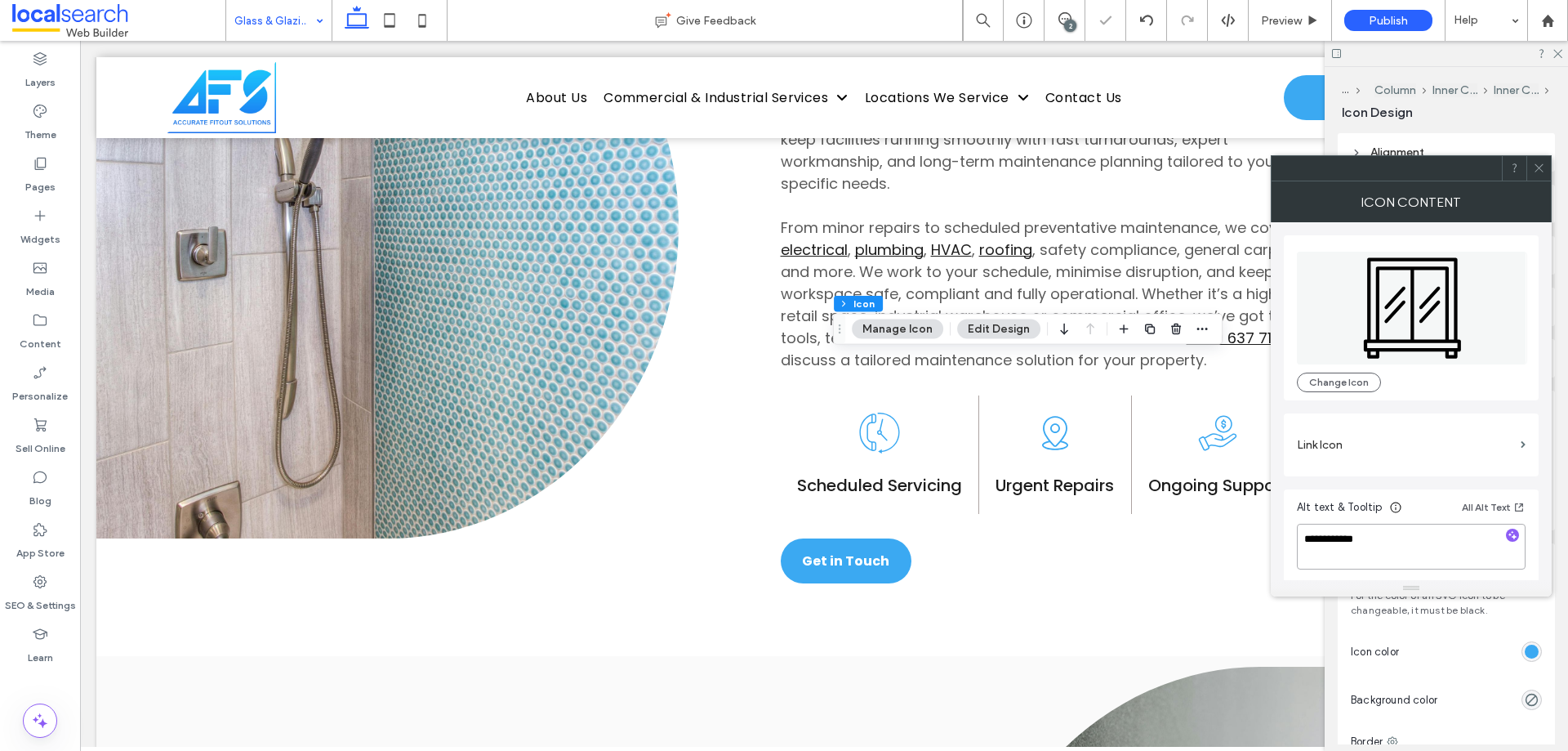 click on "**********" at bounding box center (1411, 547) 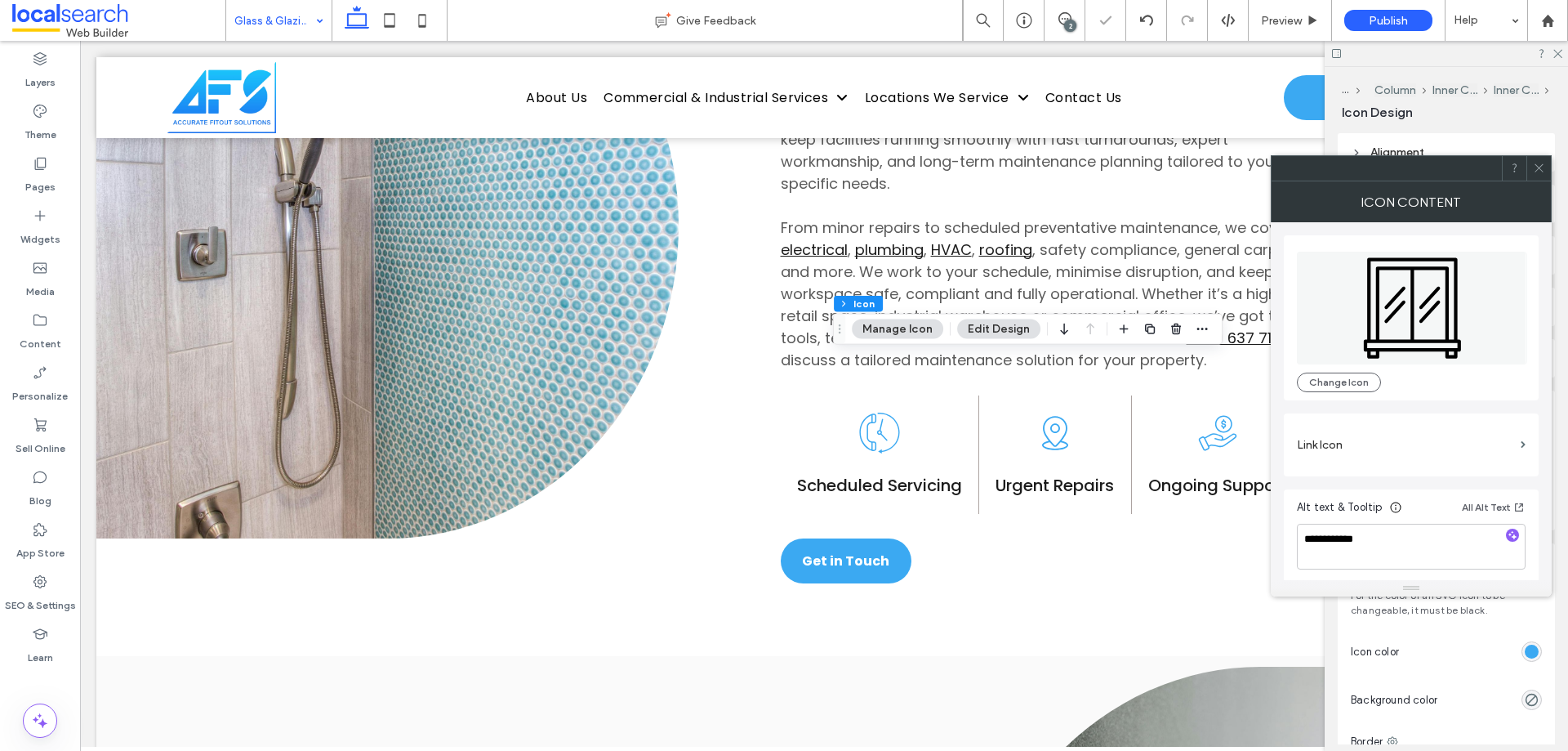 click on "Alt text & Tooltip All Alt Text" at bounding box center [1411, 511] 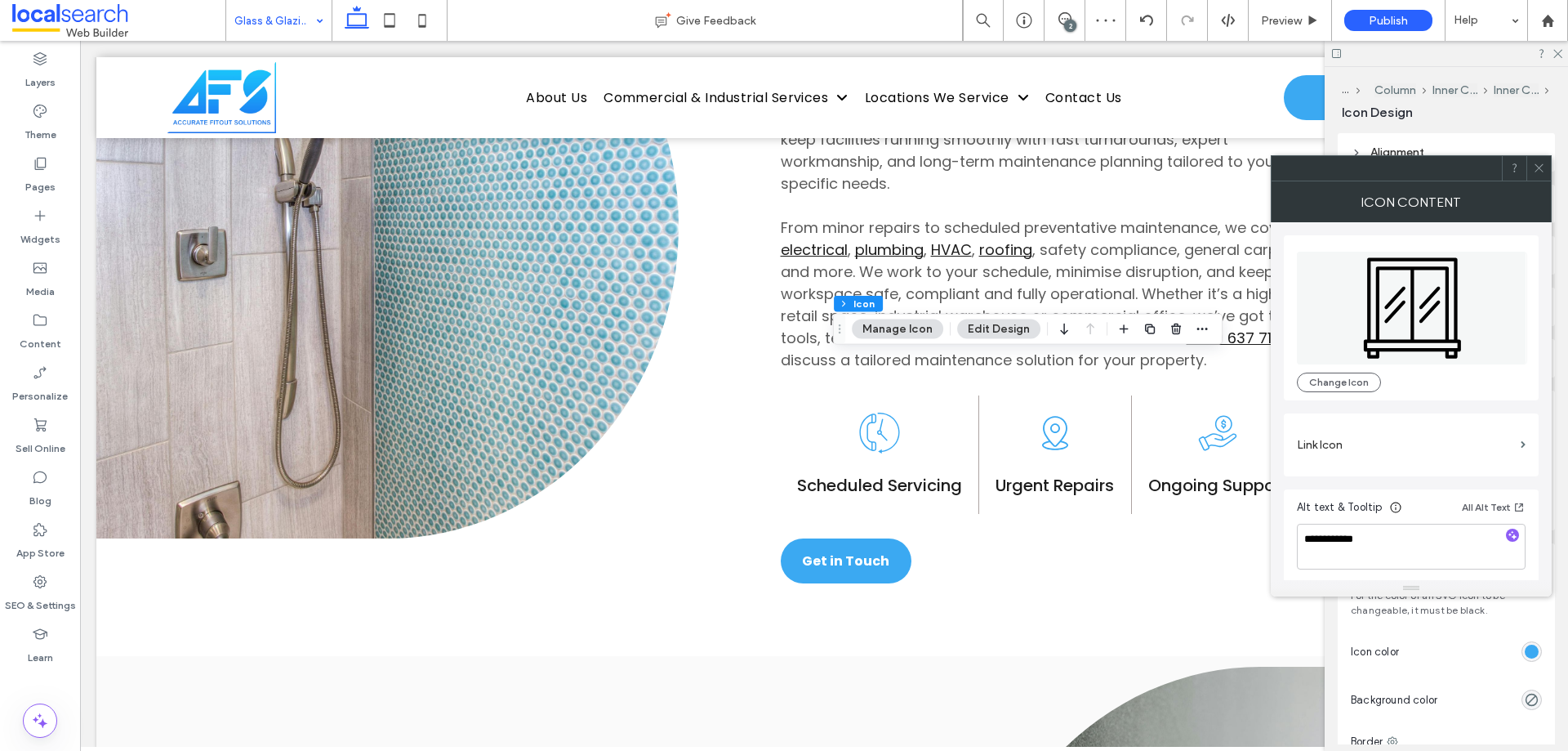 click at bounding box center [1539, 168] 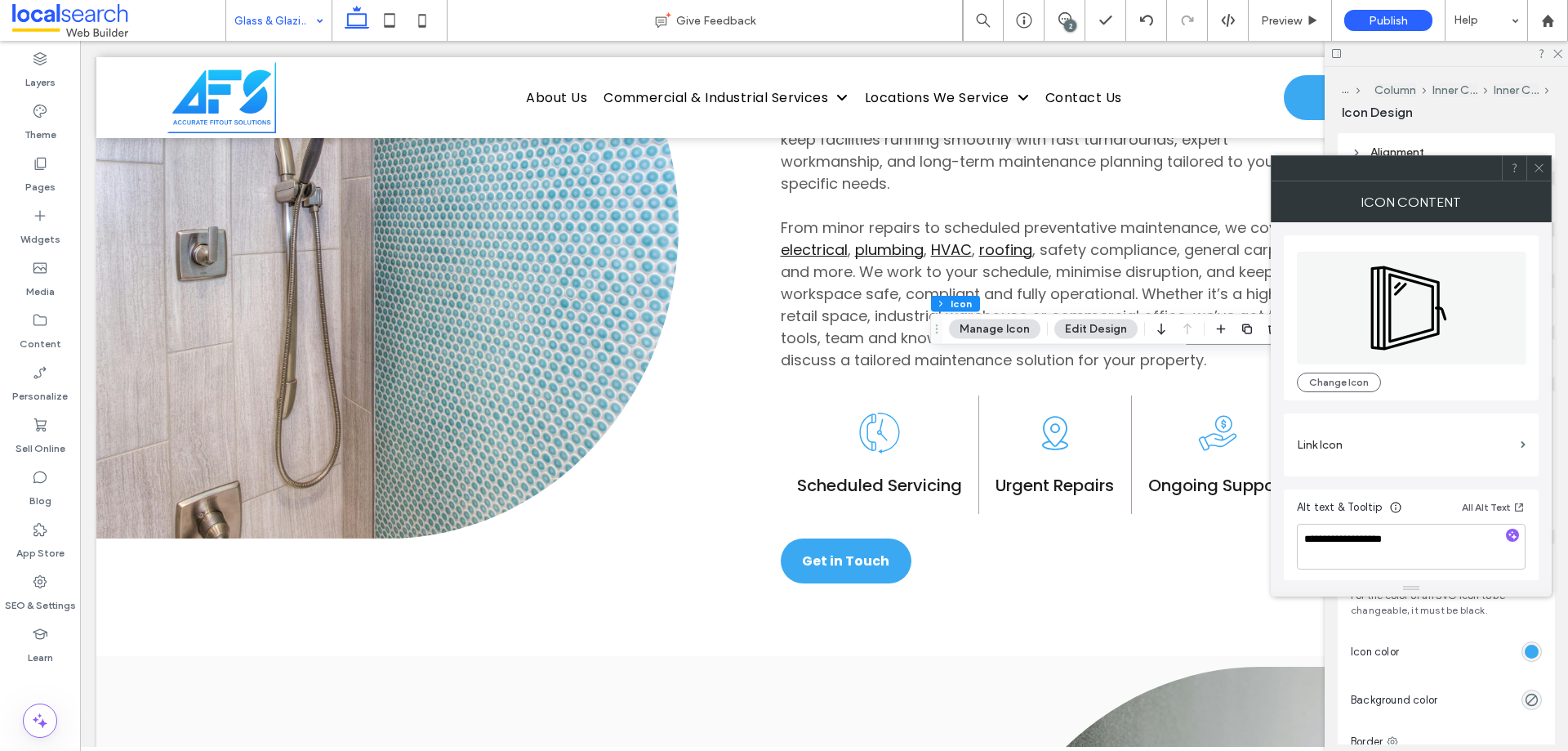 click on "Alt text & Tooltip All Alt Text" at bounding box center [1411, 511] 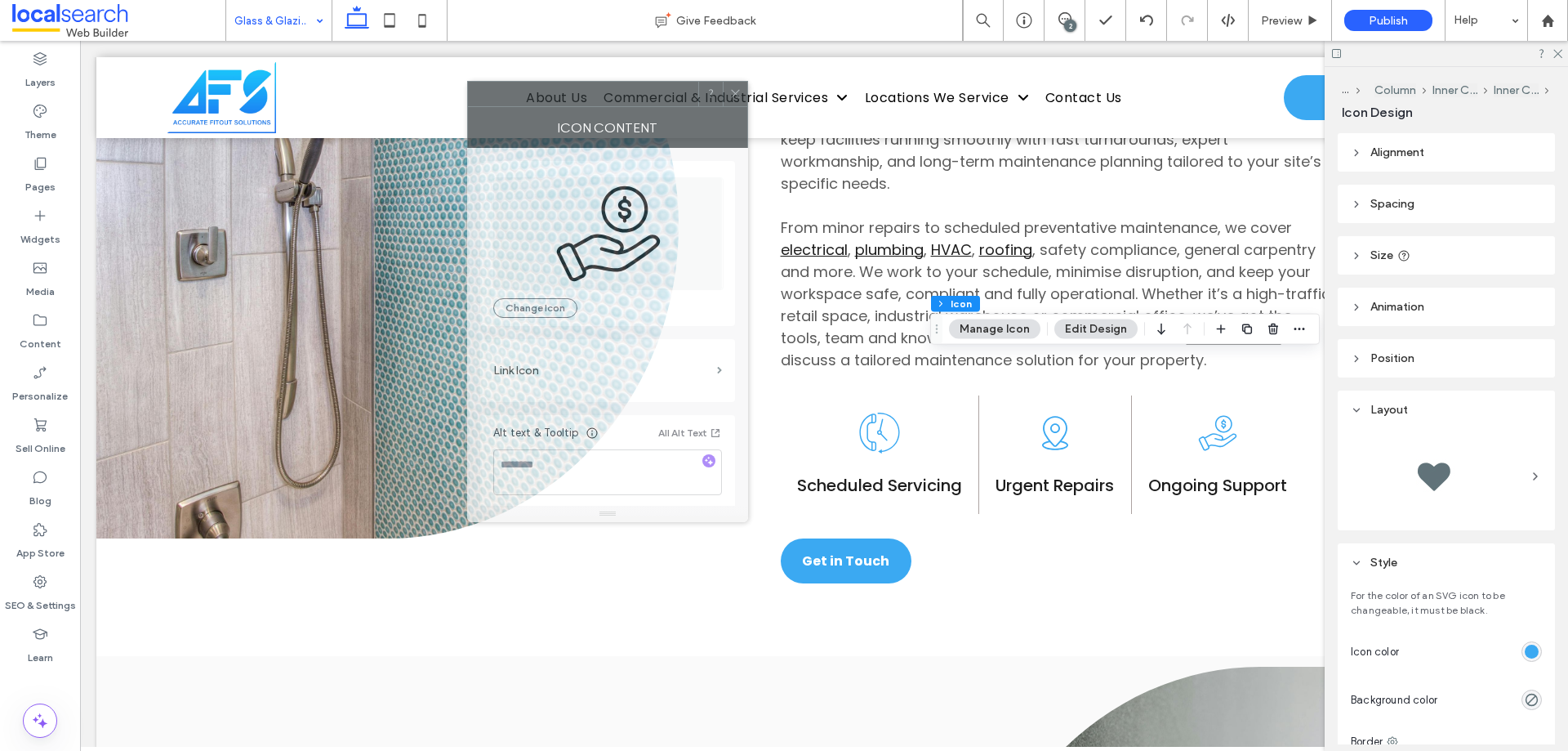 drag, startPoint x: 1365, startPoint y: 167, endPoint x: 298, endPoint y: 71, distance: 1071.3099 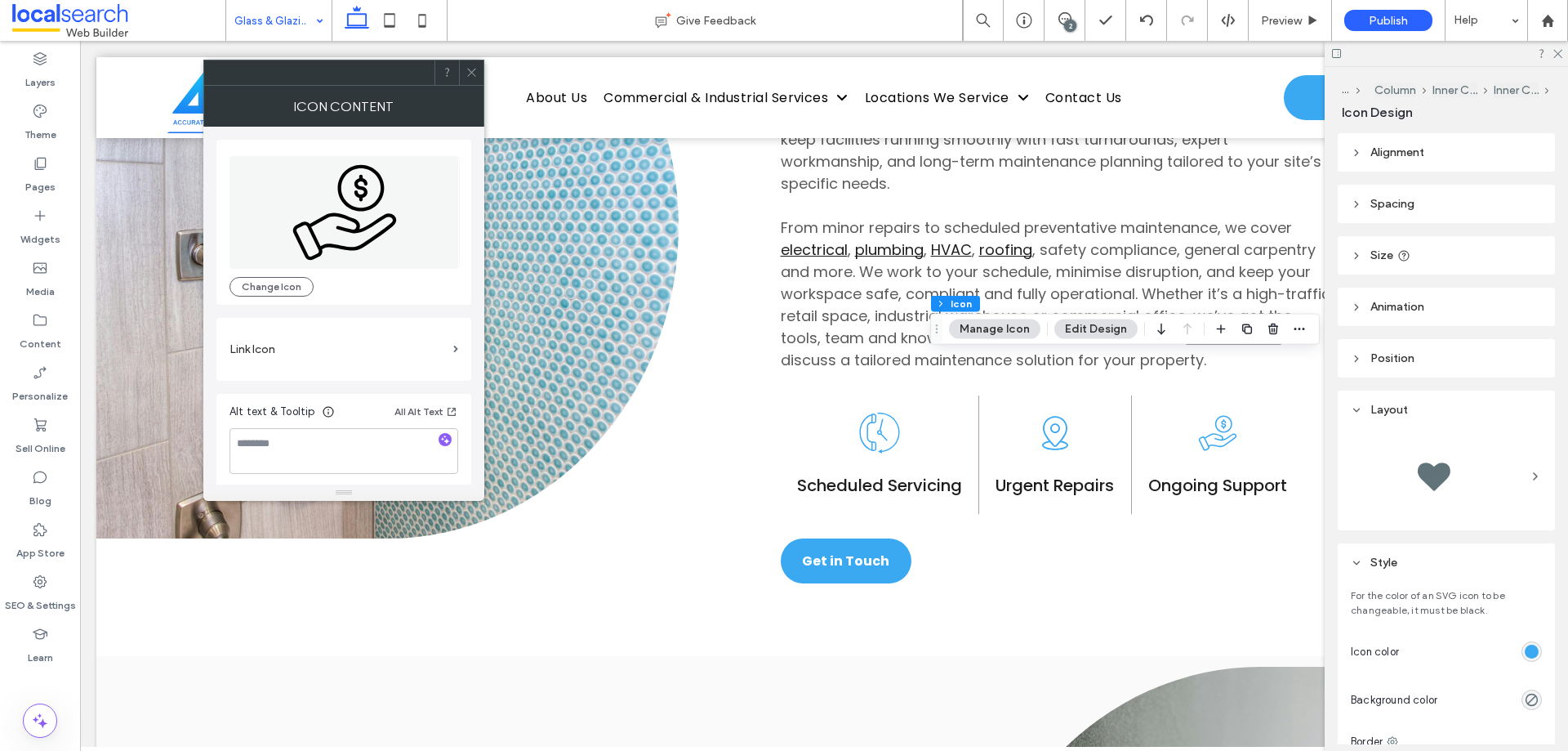 click 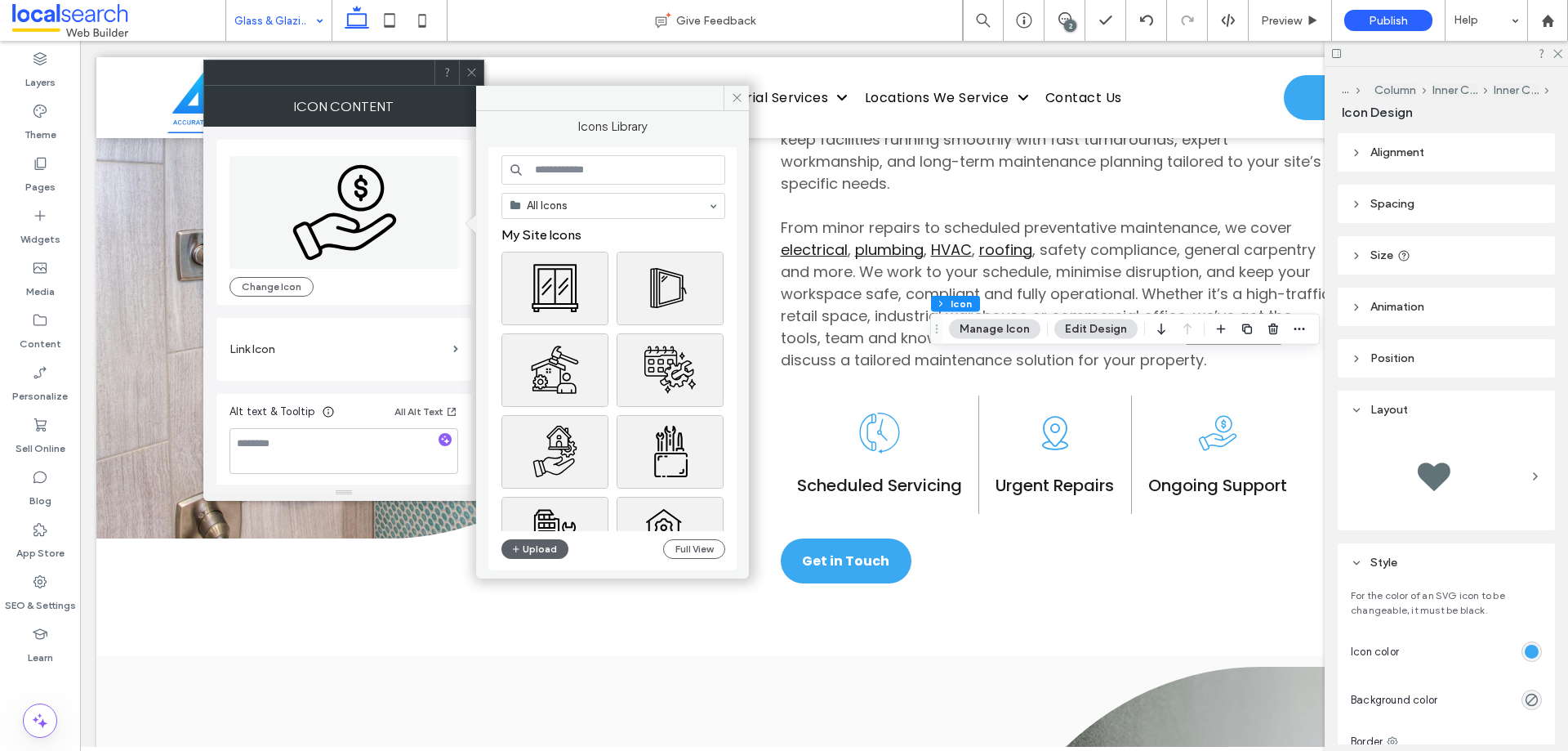 click at bounding box center (613, 170) 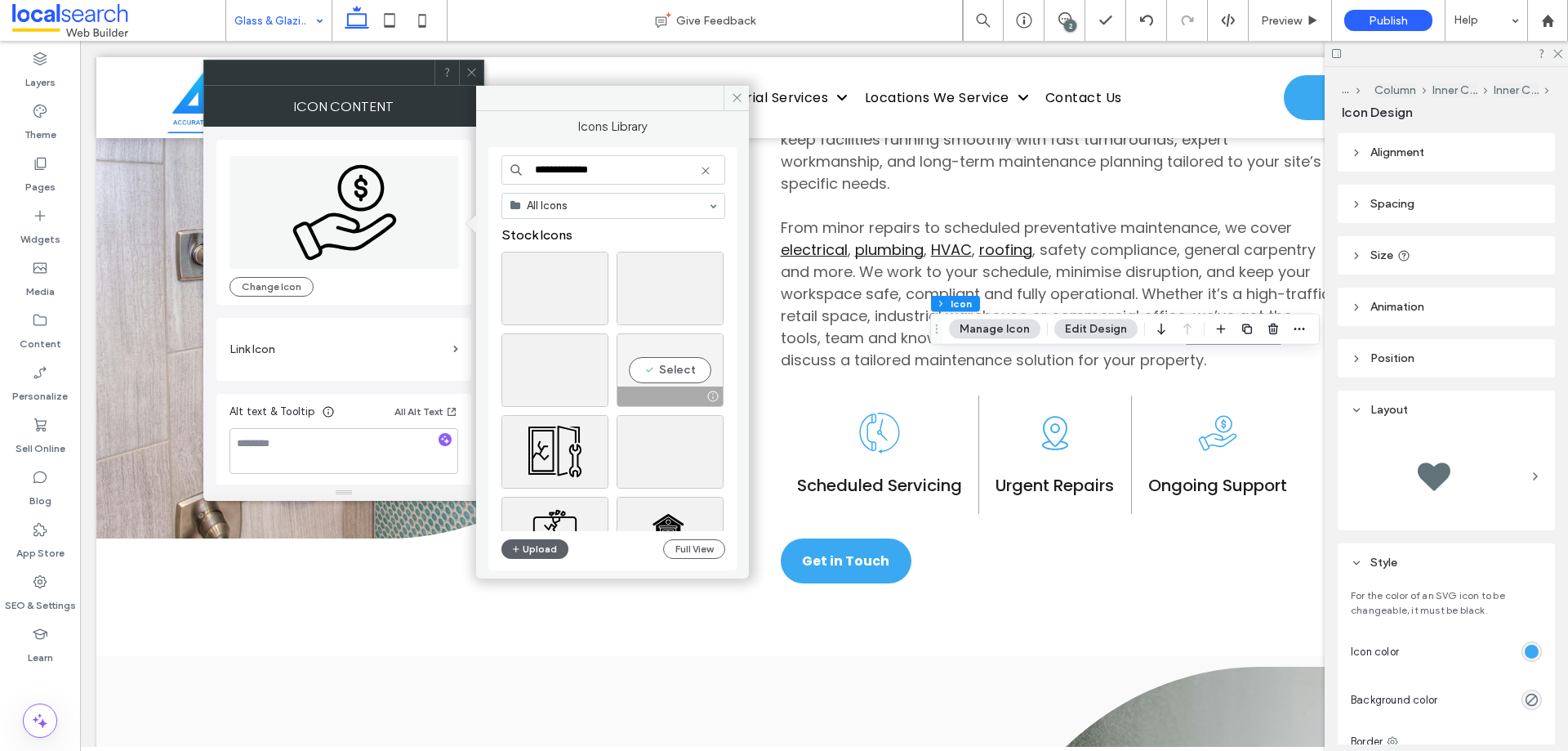 scroll, scrollTop: 82, scrollLeft: 0, axis: vertical 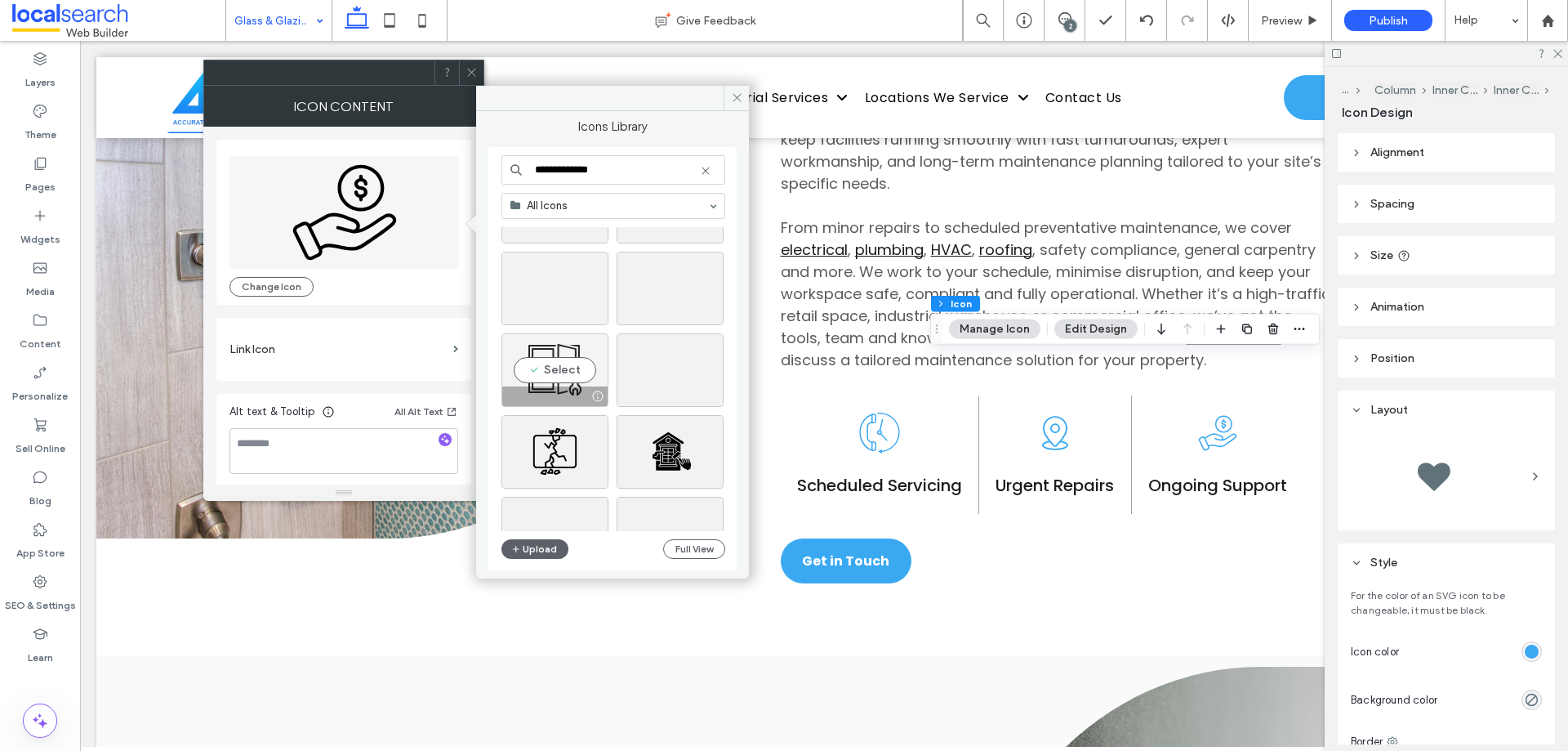 type on "**********" 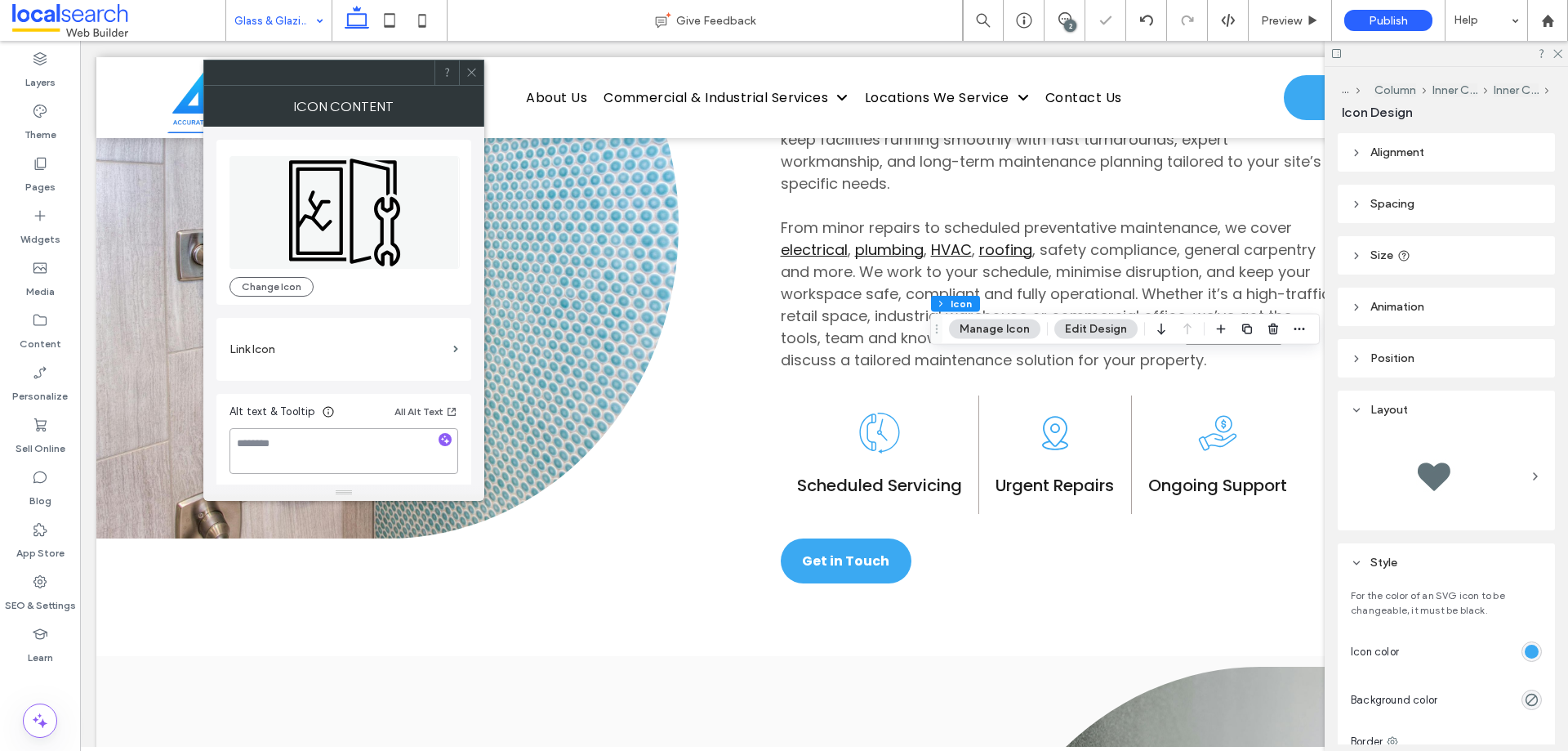 click at bounding box center (344, 451) 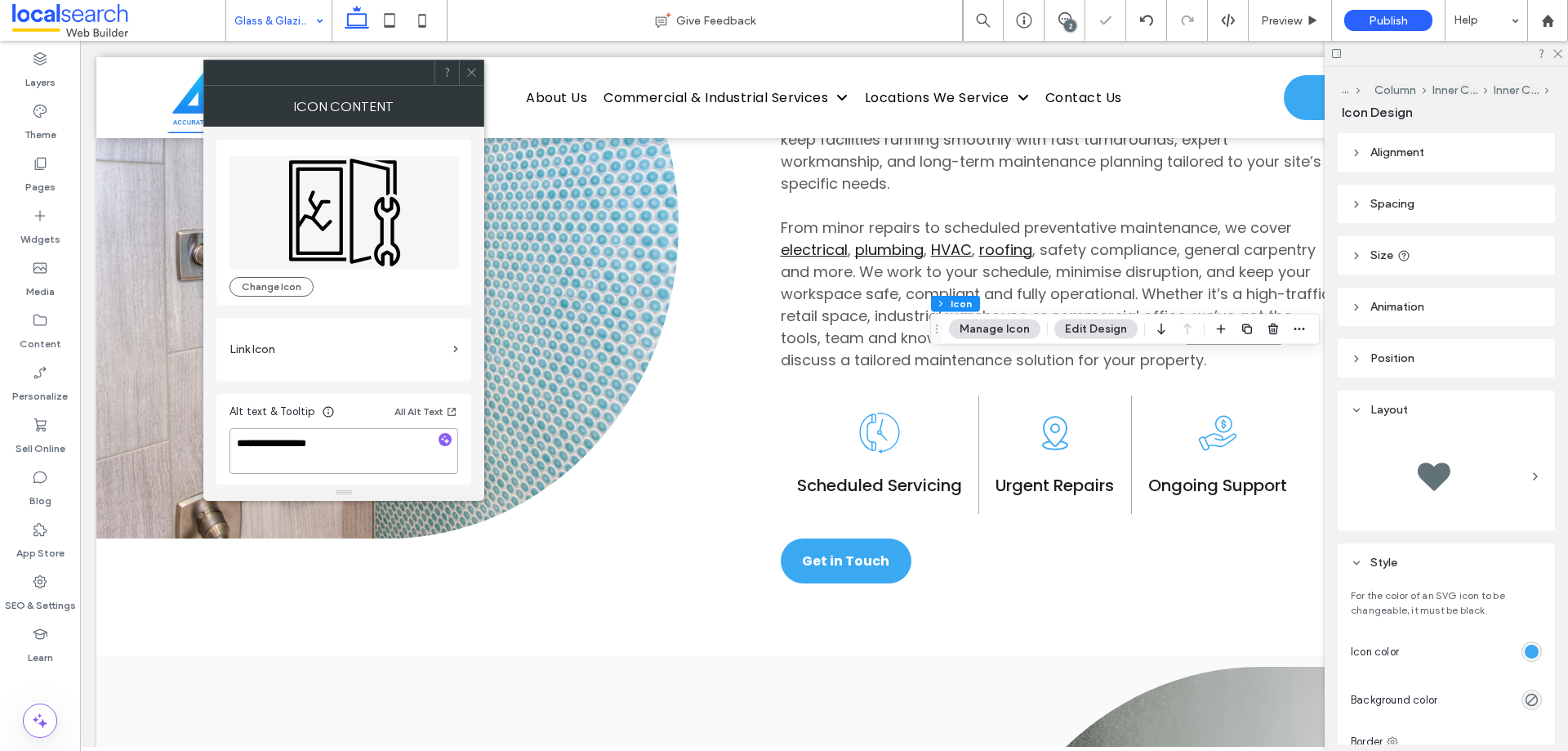 type on "**********" 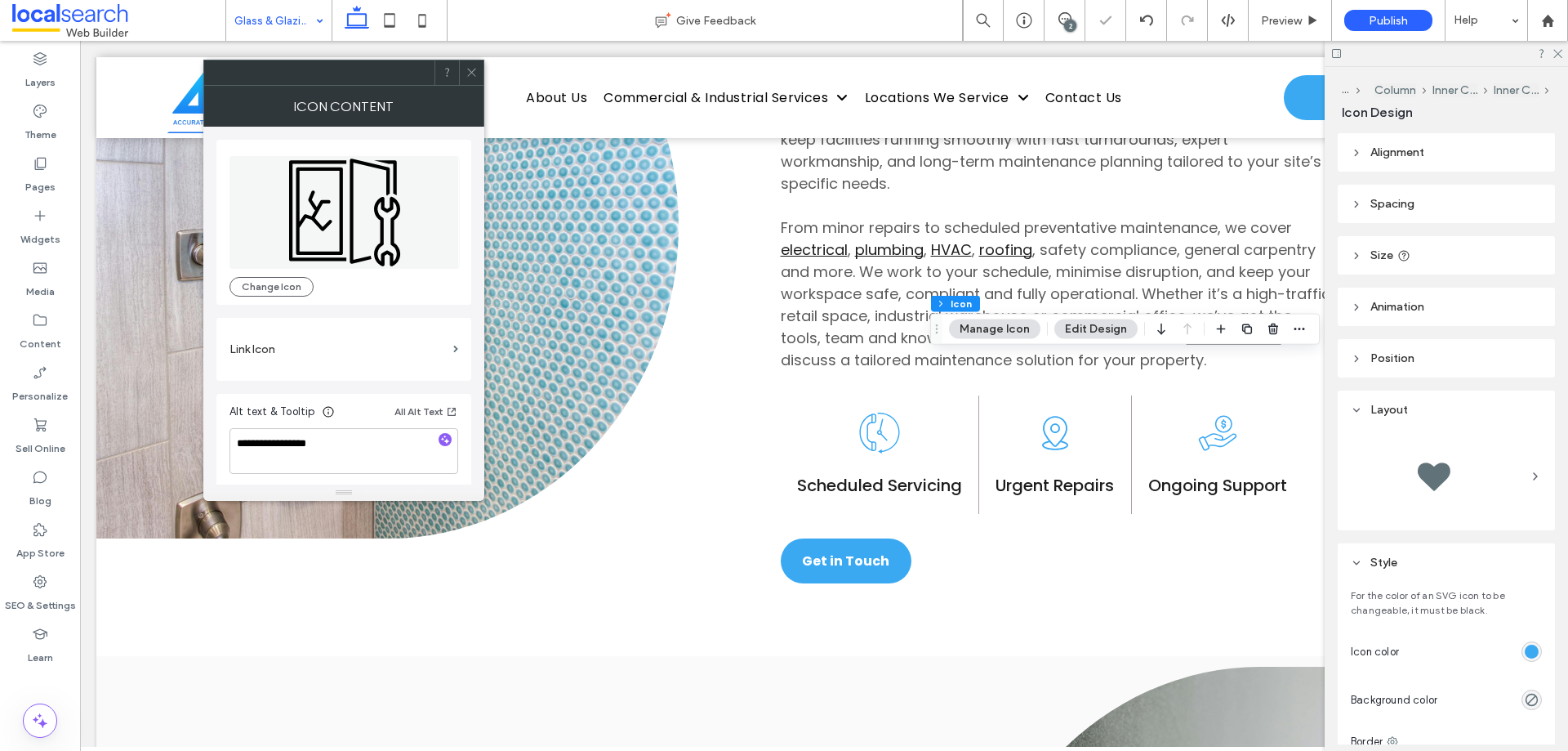 click on "Alt text & Tooltip All Alt Text" at bounding box center (344, 415) 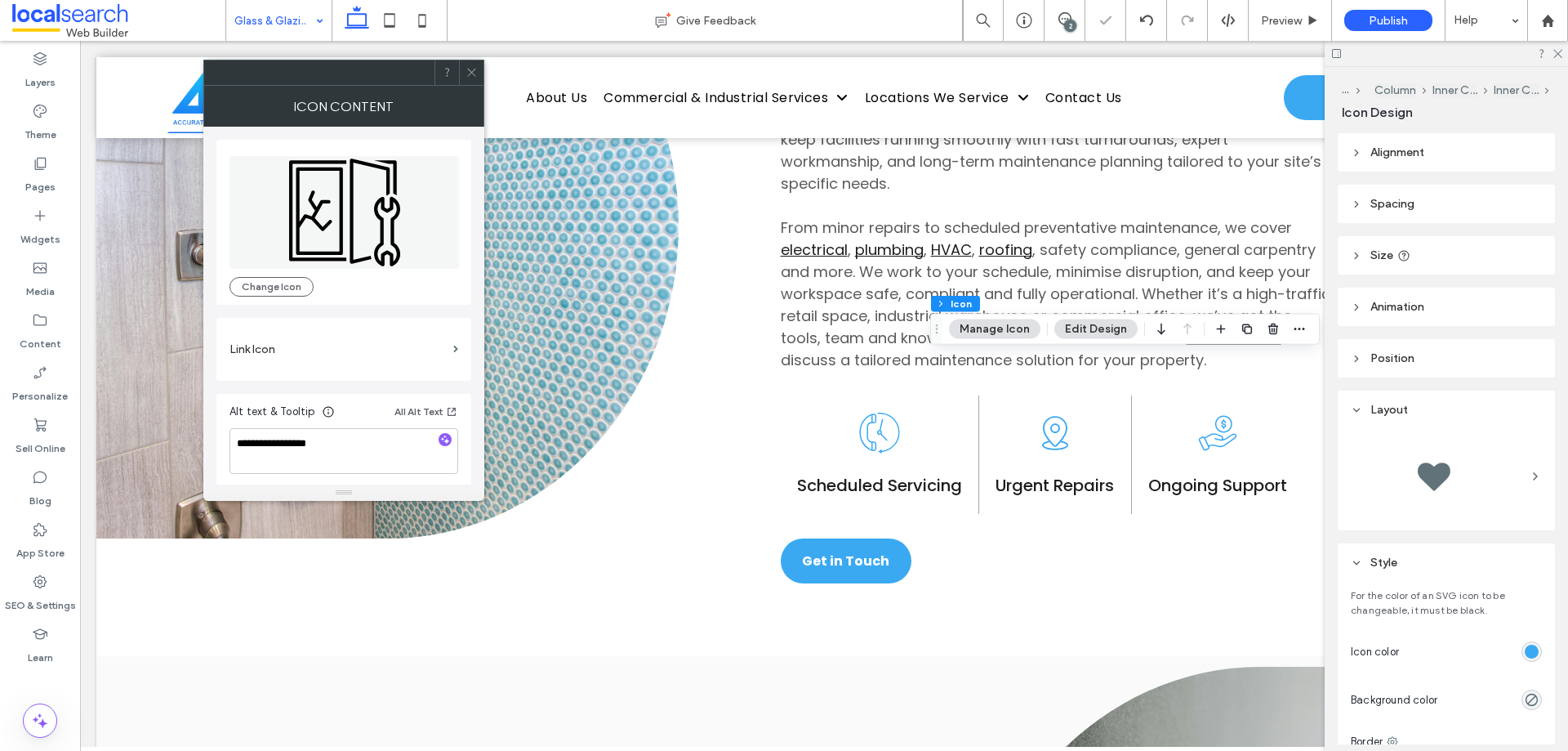 click at bounding box center (471, 73) 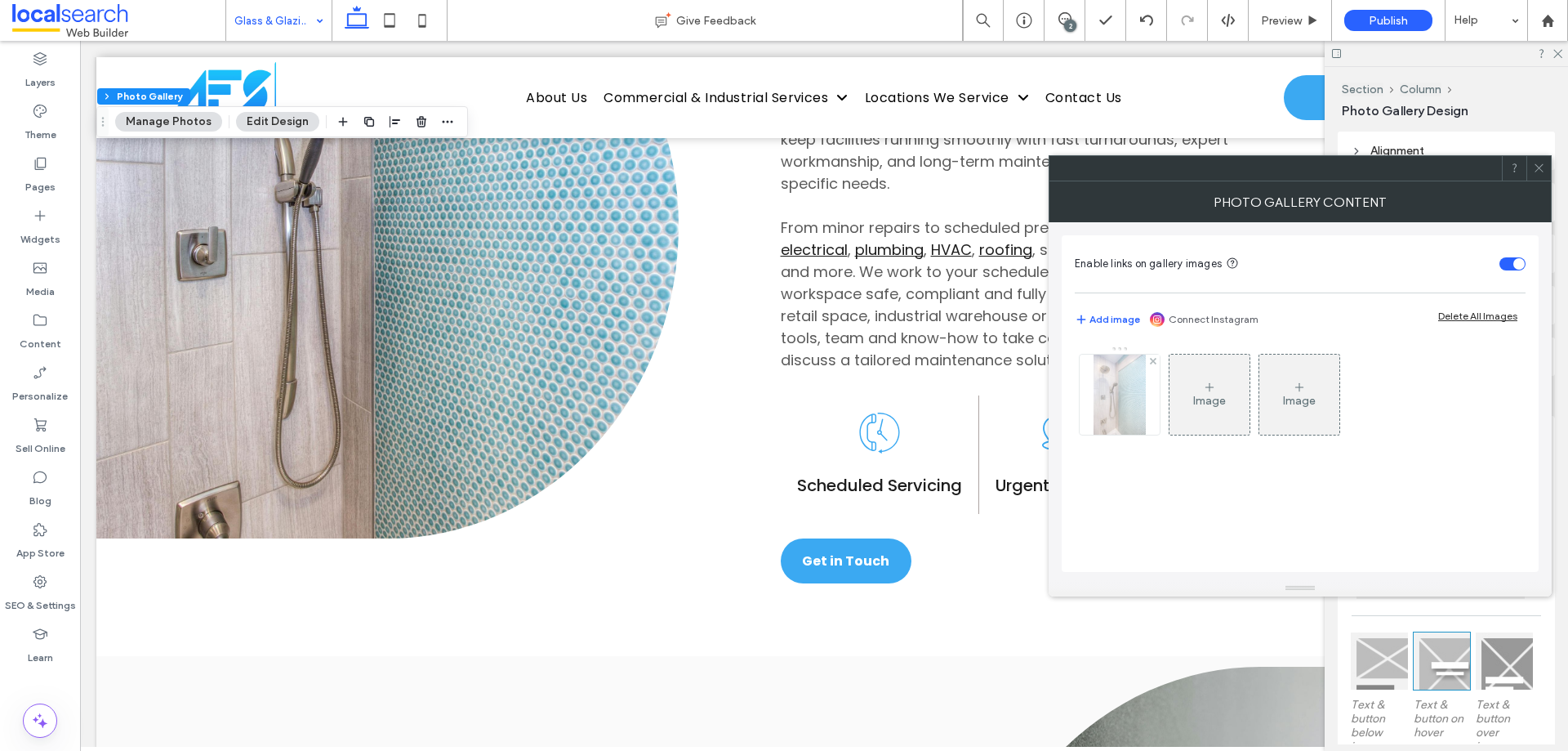 click at bounding box center (1120, 395) 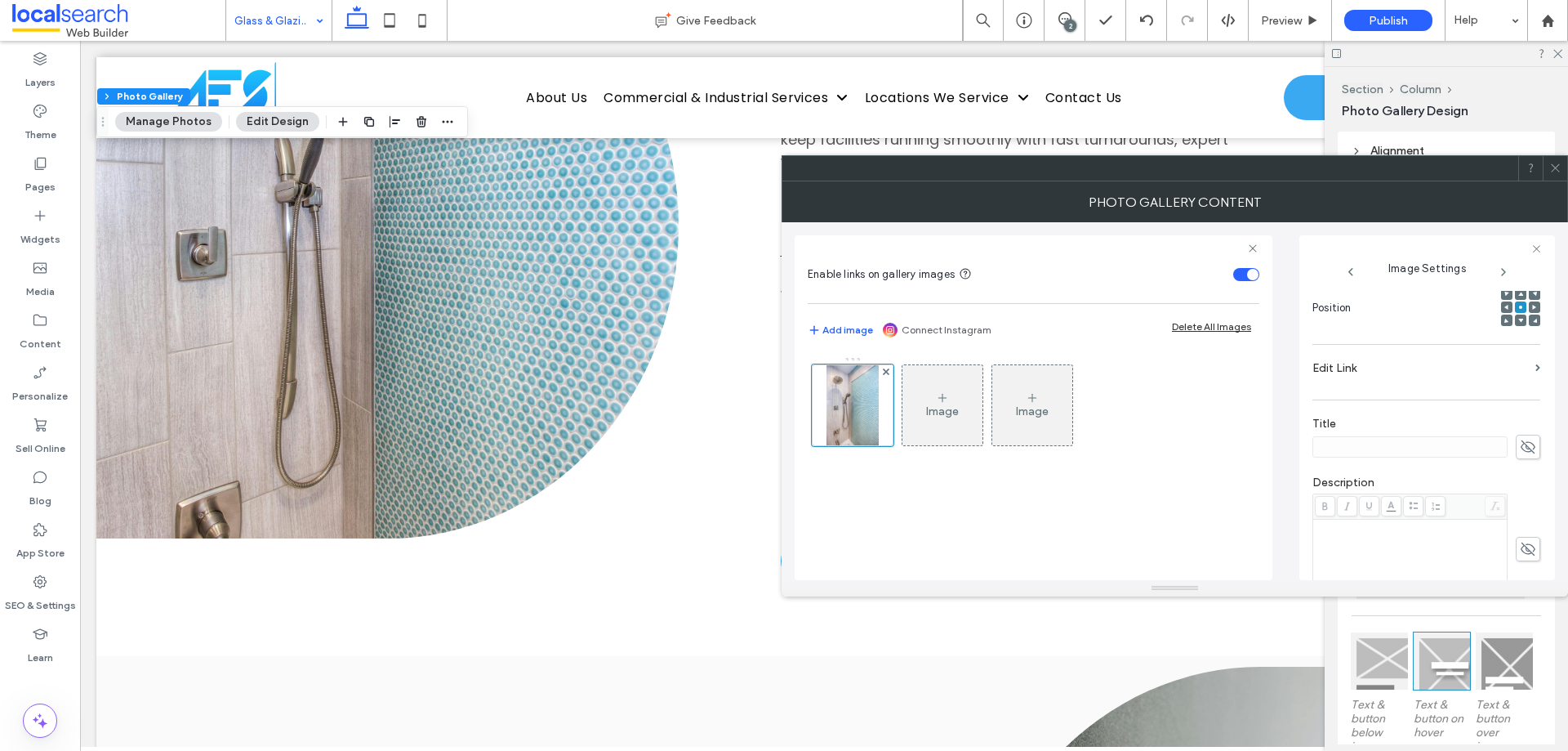 scroll, scrollTop: 479, scrollLeft: 0, axis: vertical 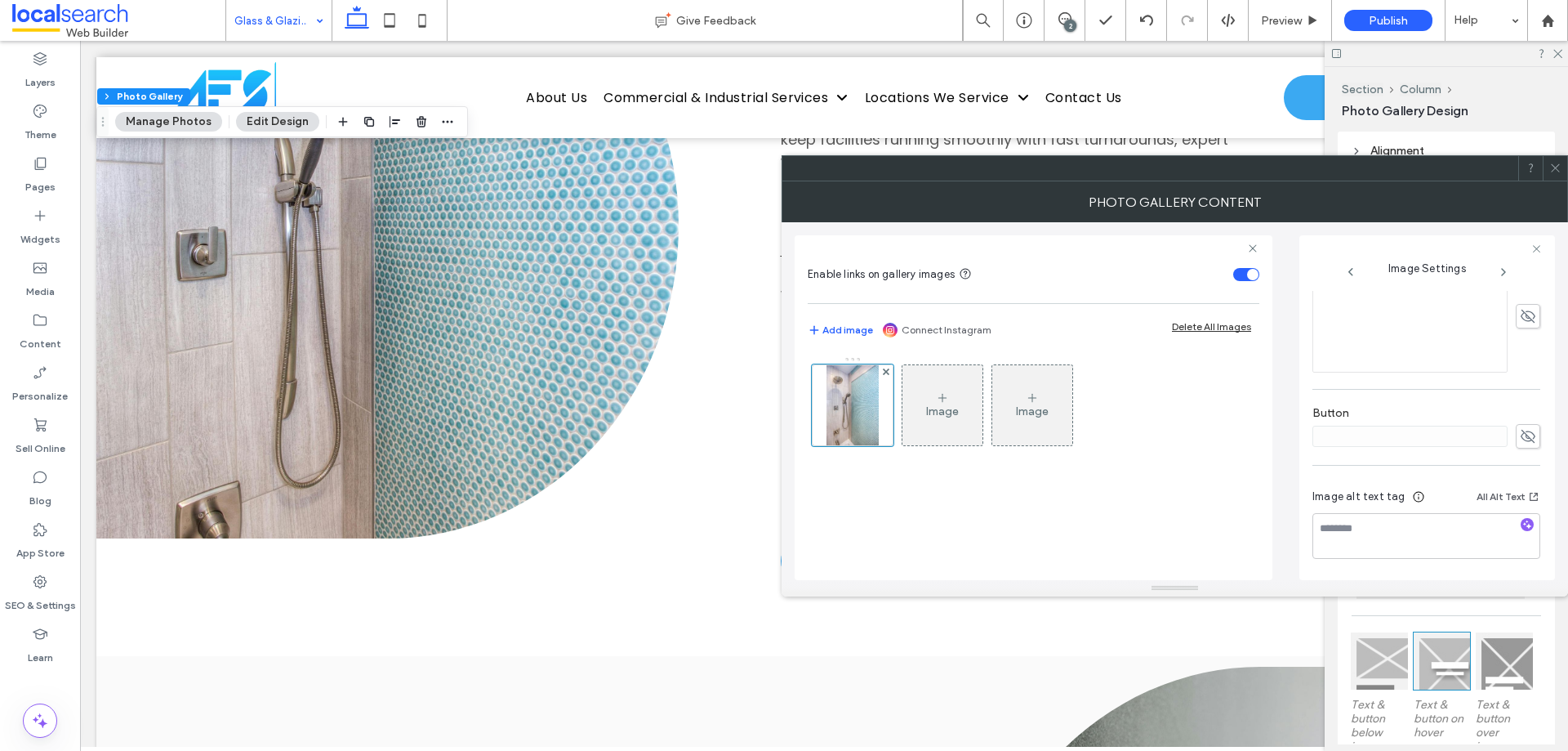 click 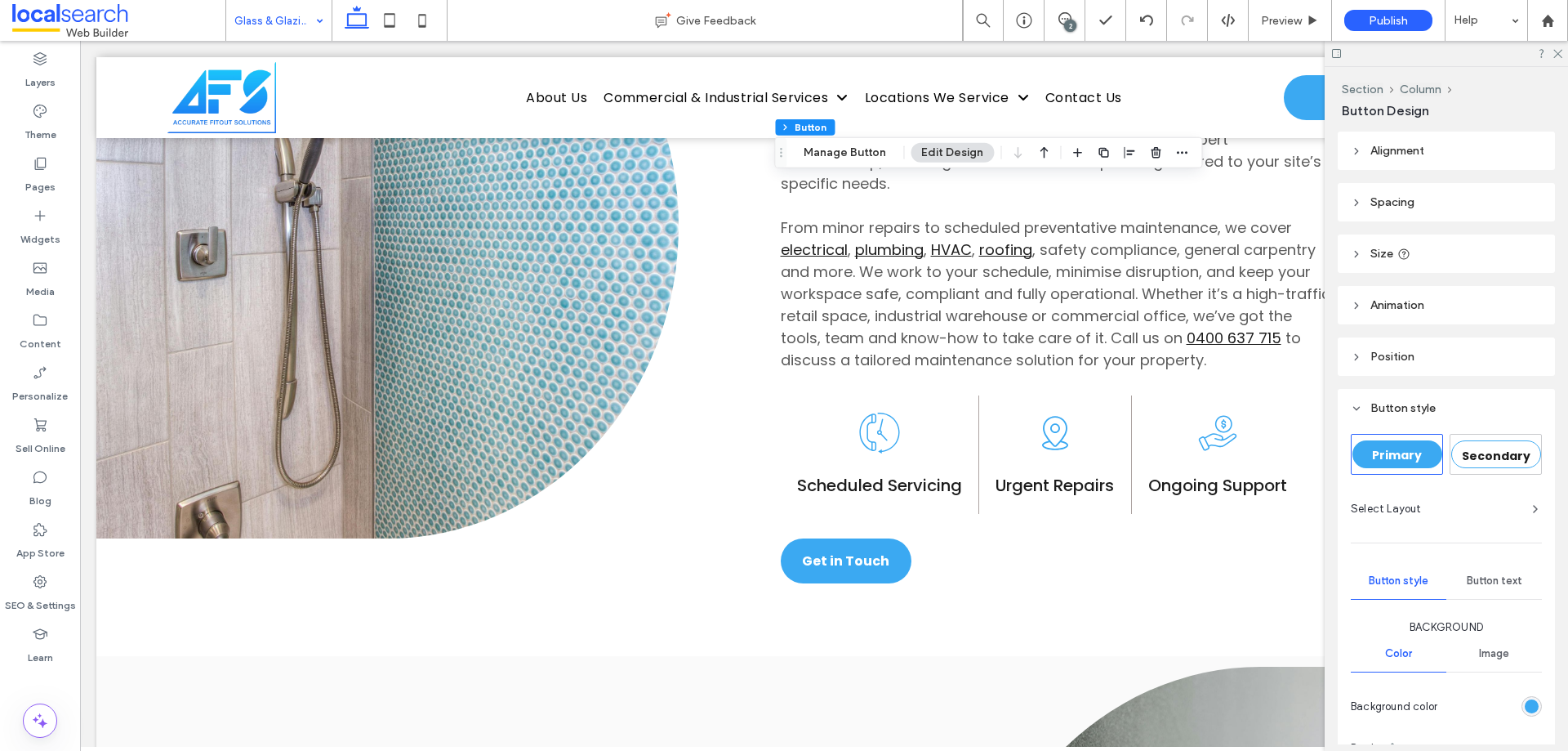 type on "**" 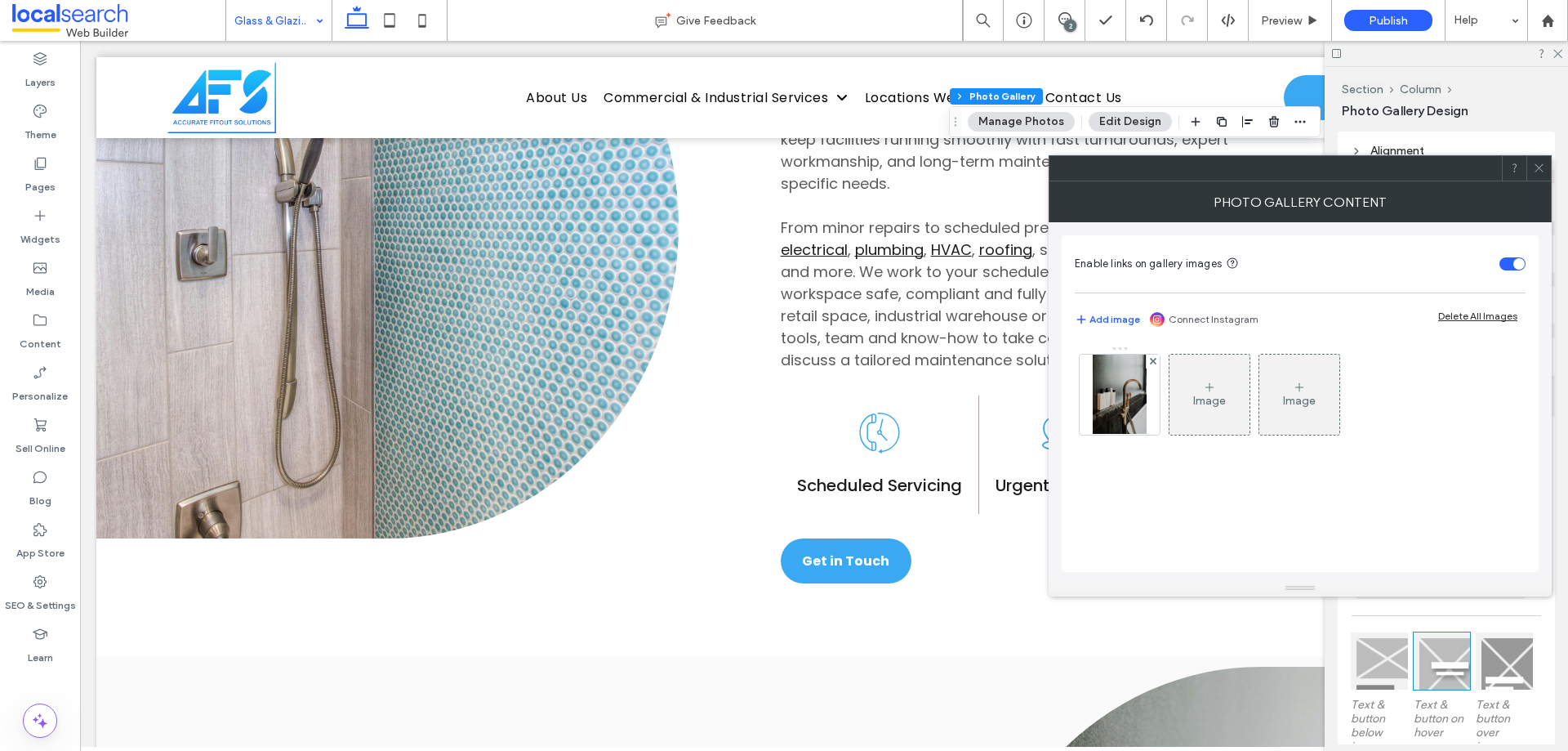 click on "Image Image" at bounding box center (1299, 399) 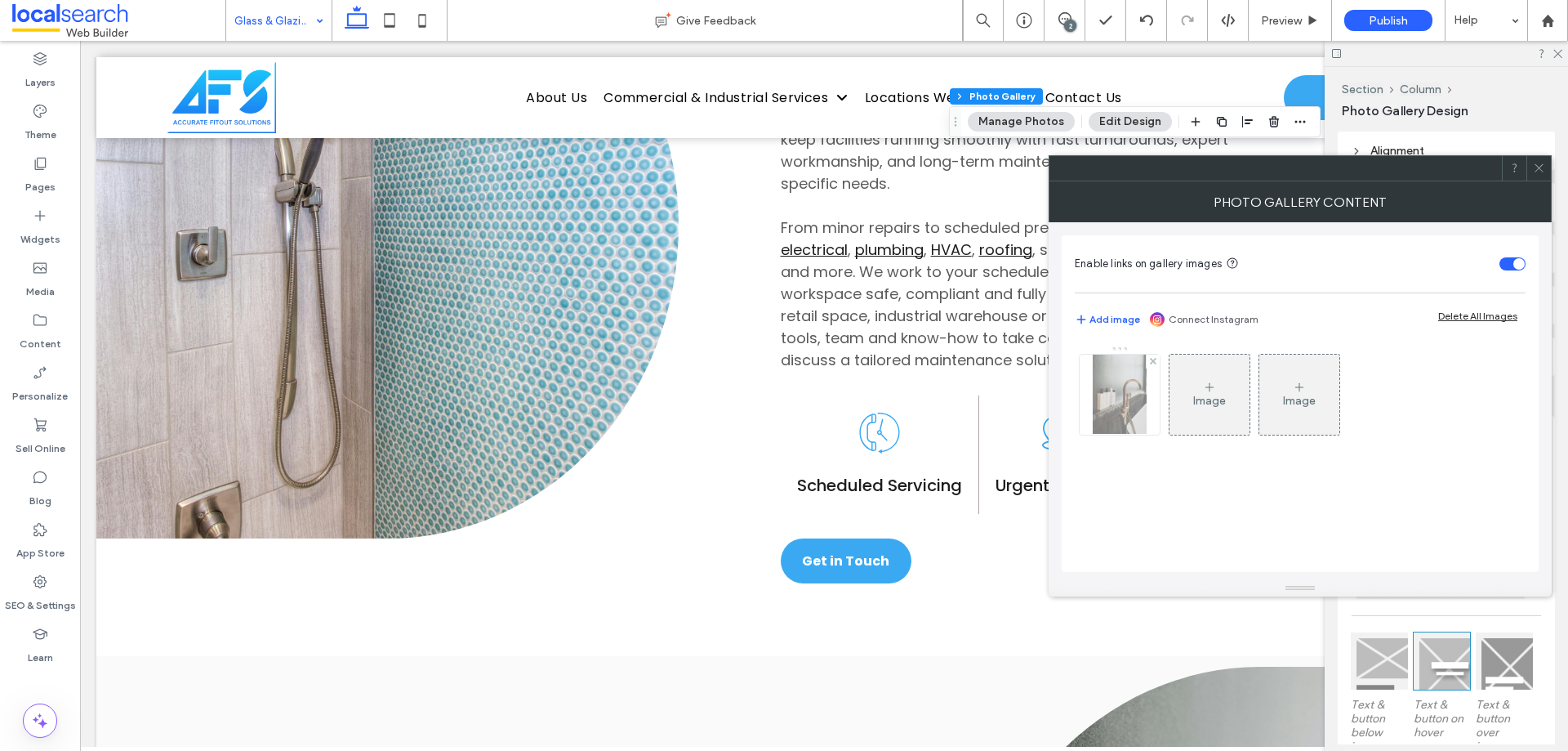 click at bounding box center (1120, 395) 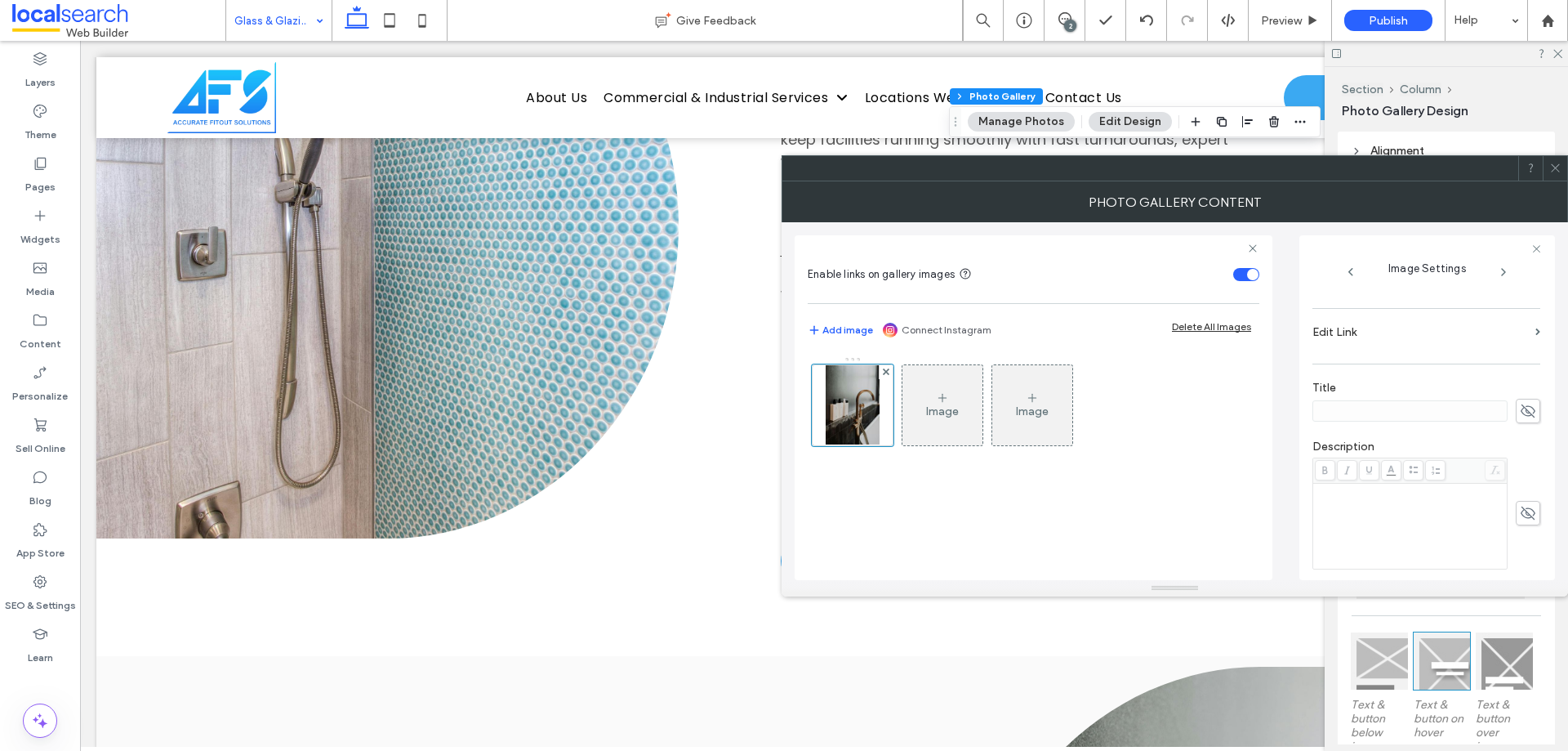scroll, scrollTop: 467, scrollLeft: 0, axis: vertical 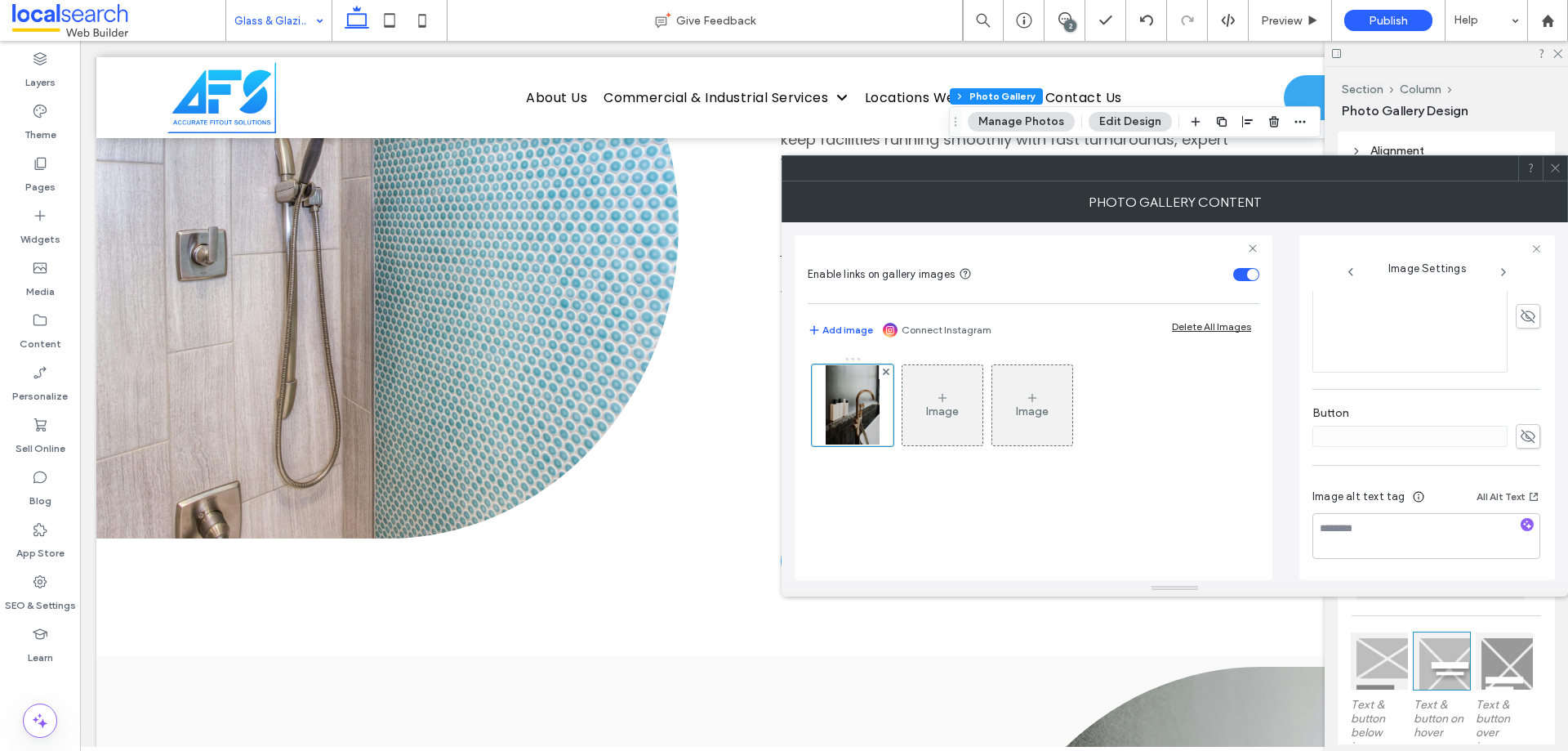 click at bounding box center (1555, 168) 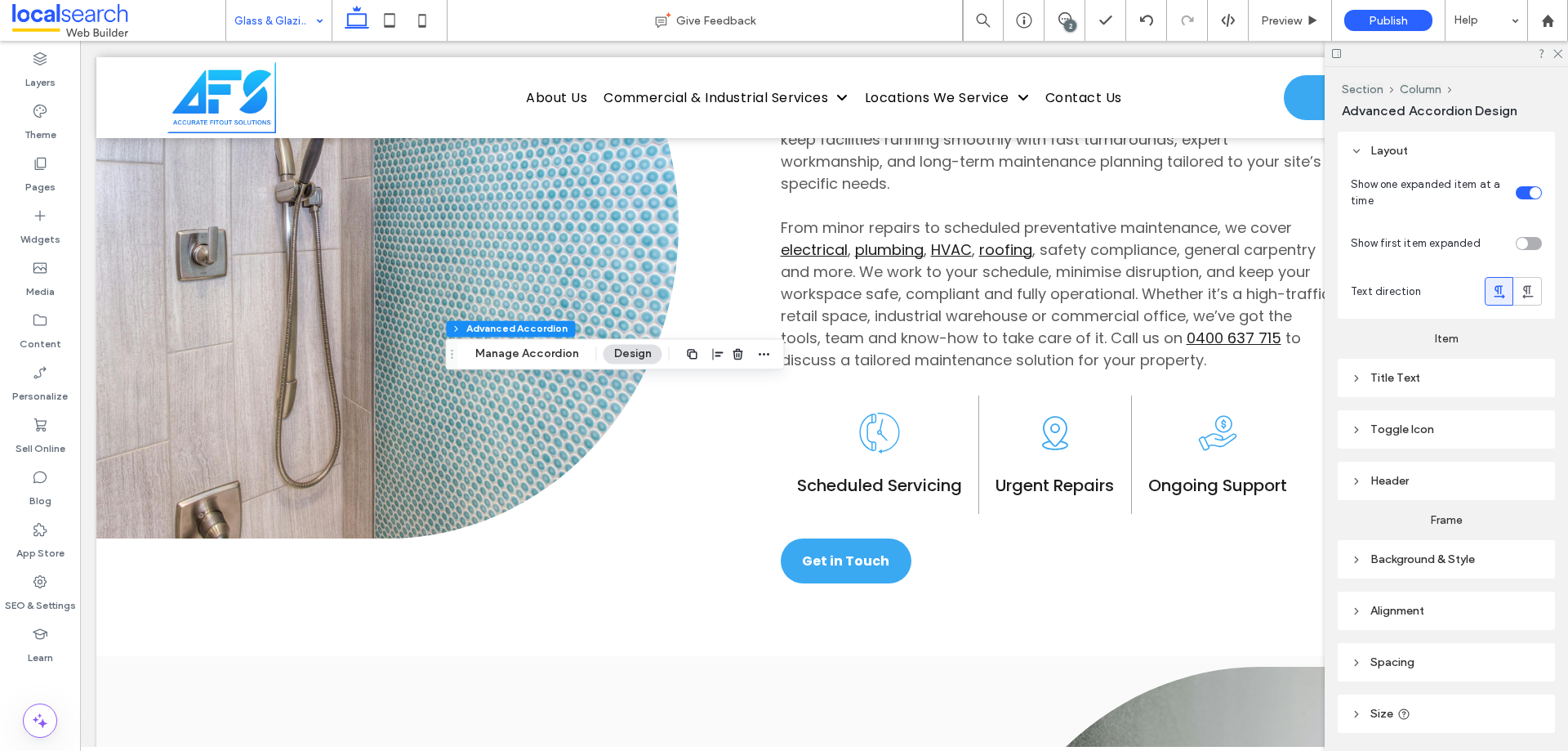 type on "**" 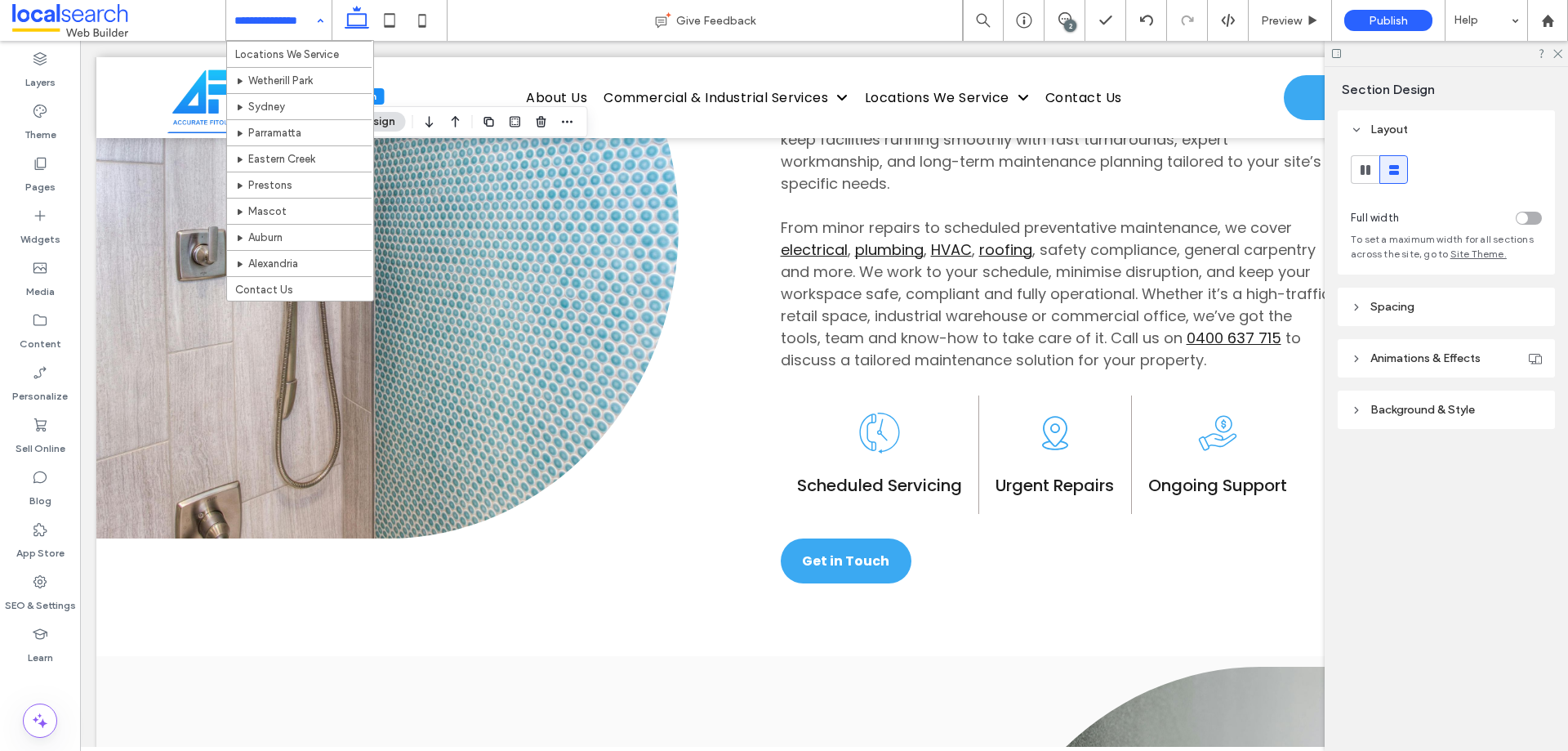 scroll, scrollTop: 244, scrollLeft: 0, axis: vertical 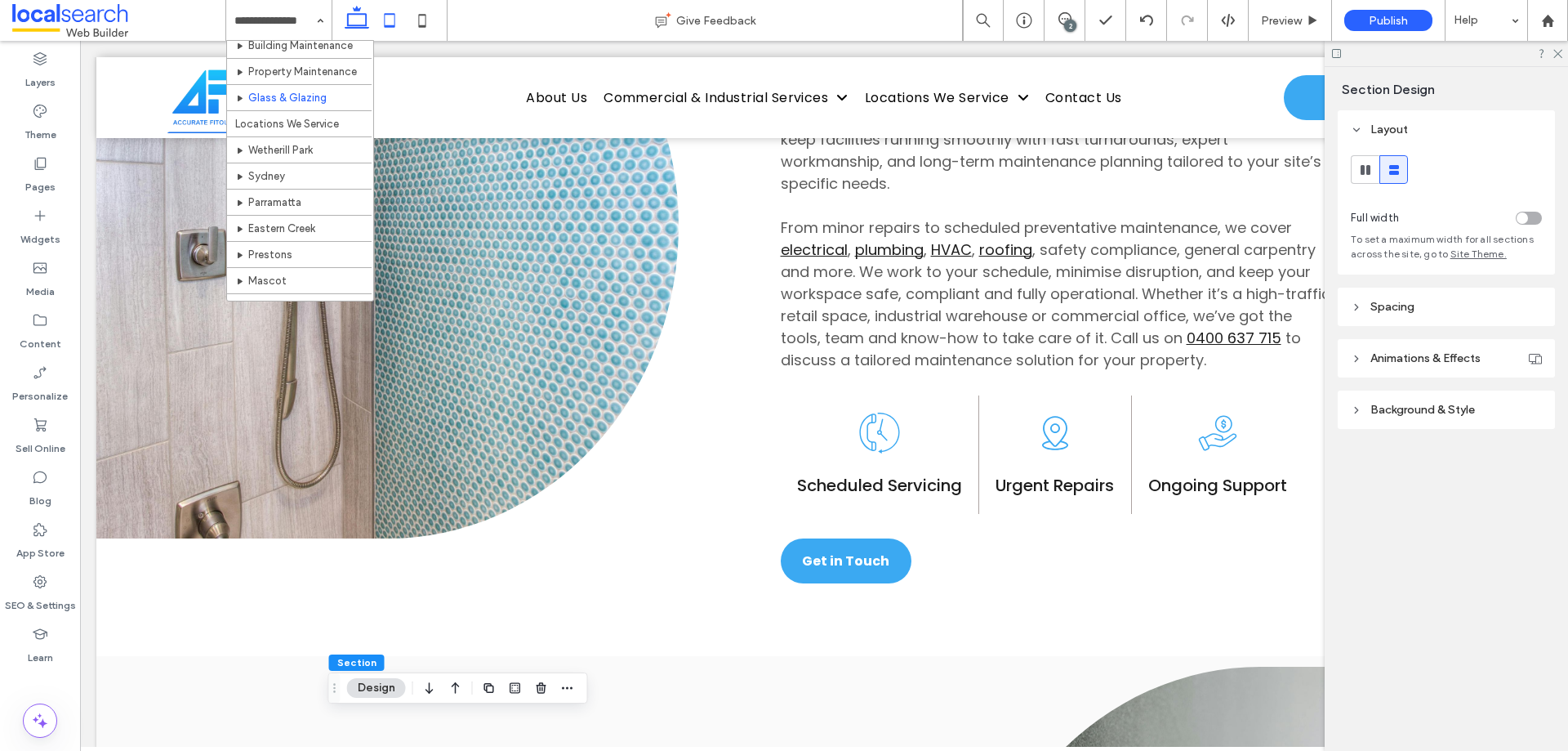 click 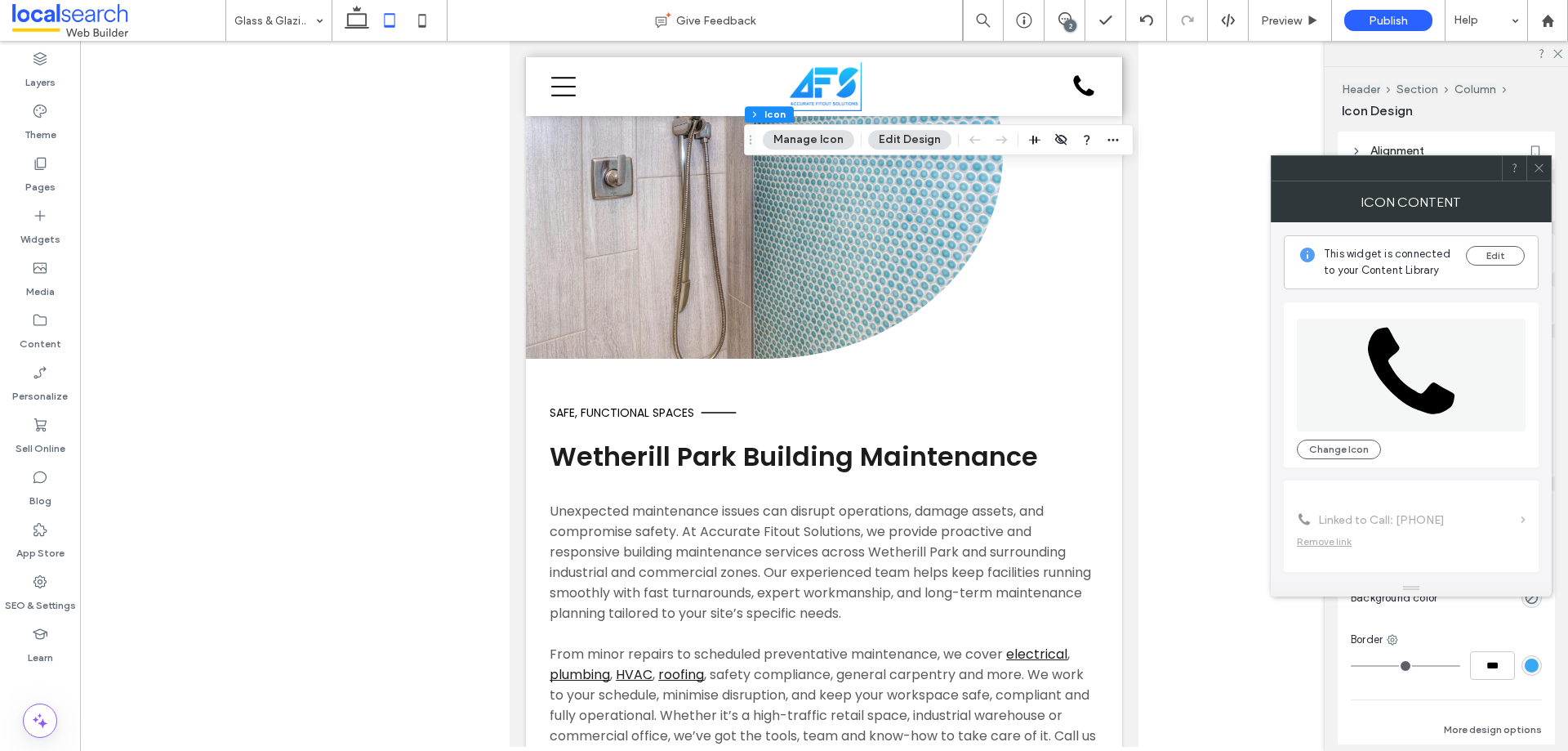 scroll, scrollTop: 100, scrollLeft: 0, axis: vertical 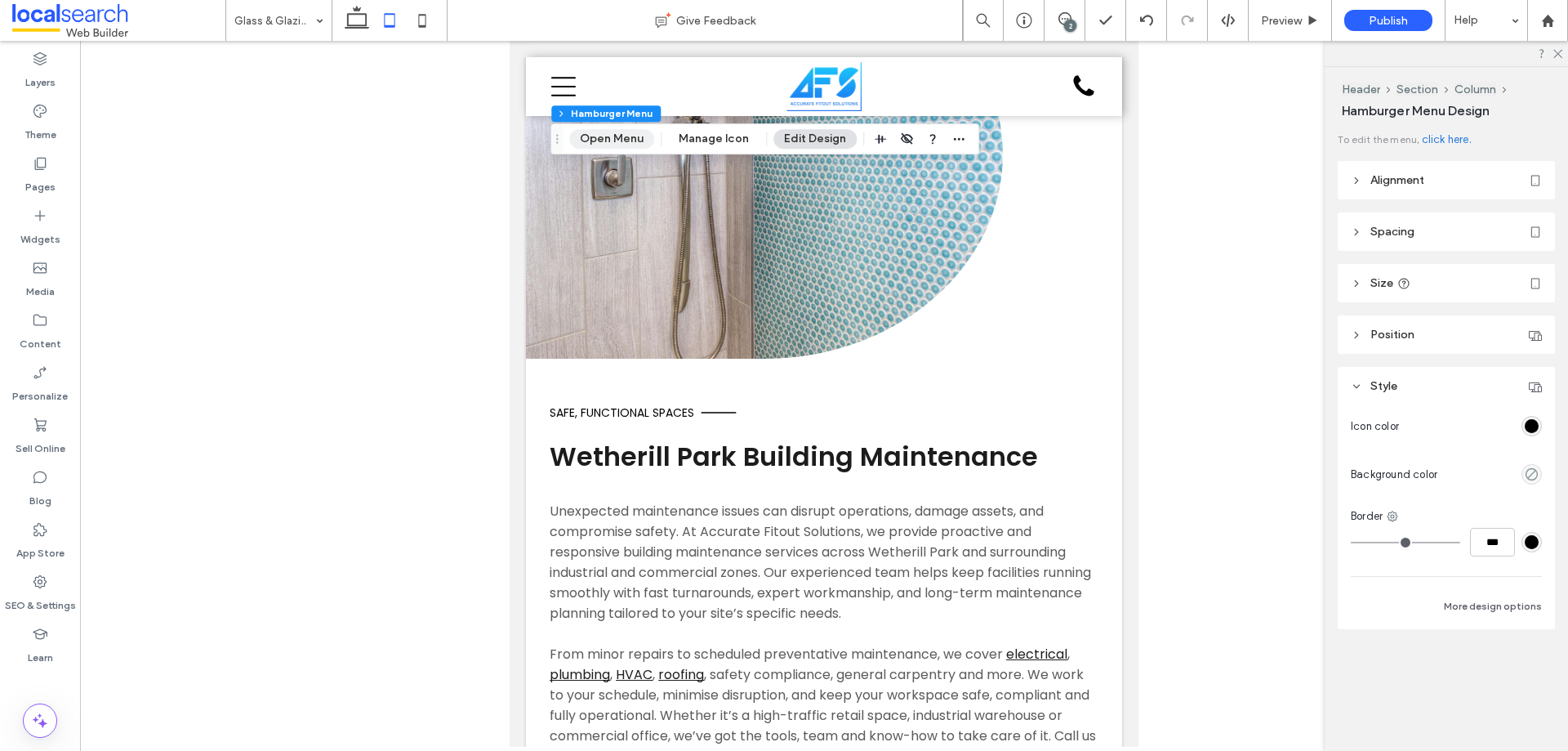 click on "Open Menu" at bounding box center [612, 139] 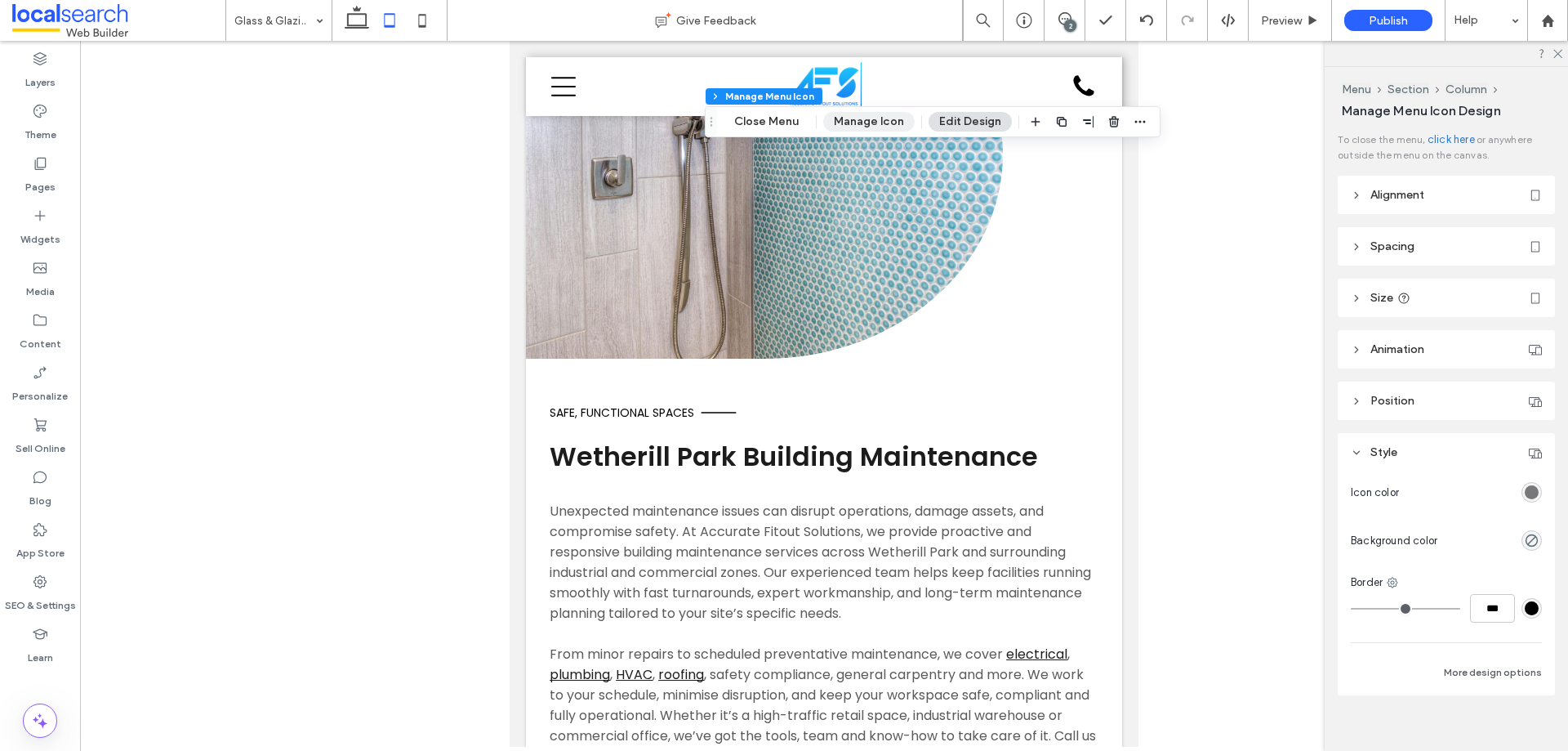 click on "Manage Icon" at bounding box center [869, 122] 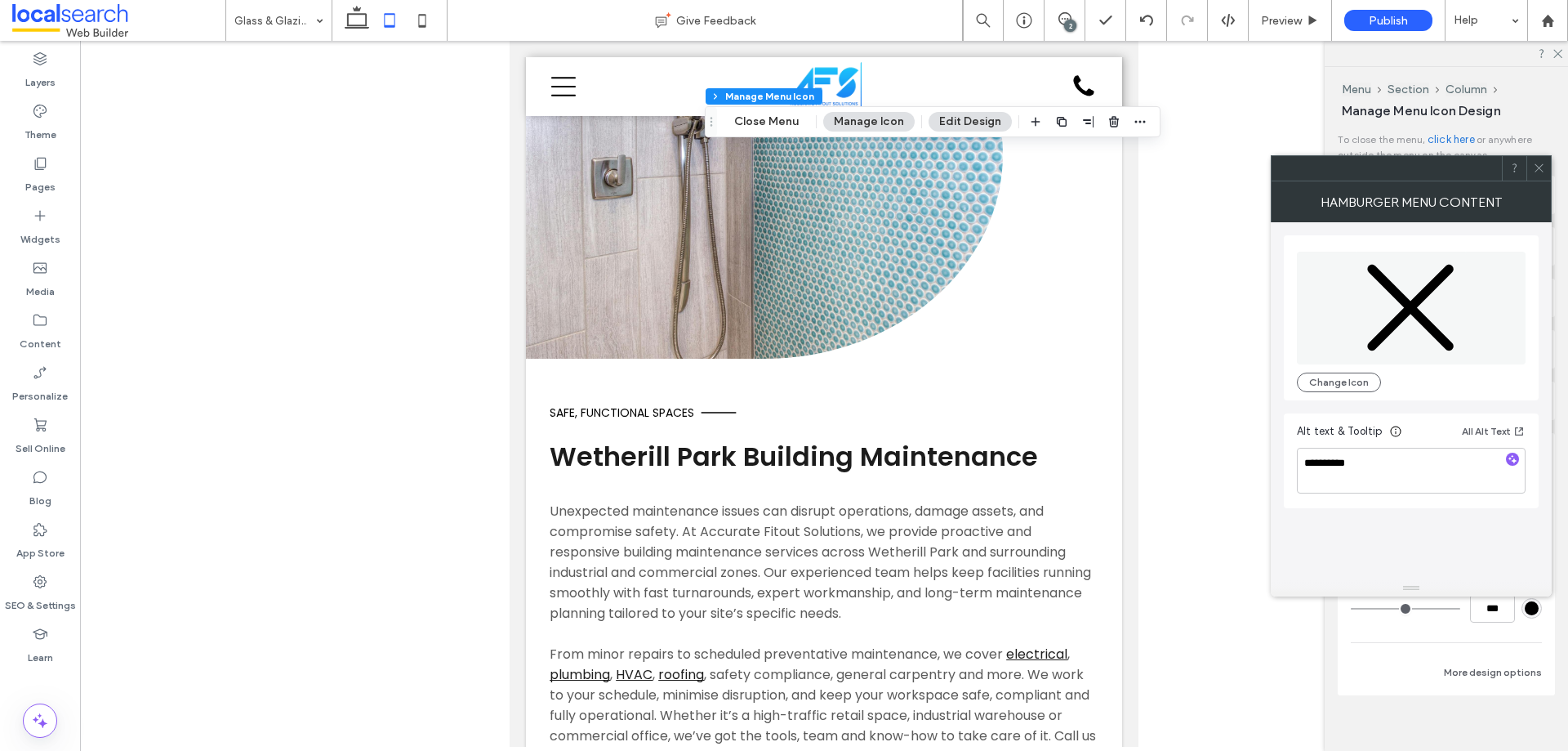 click 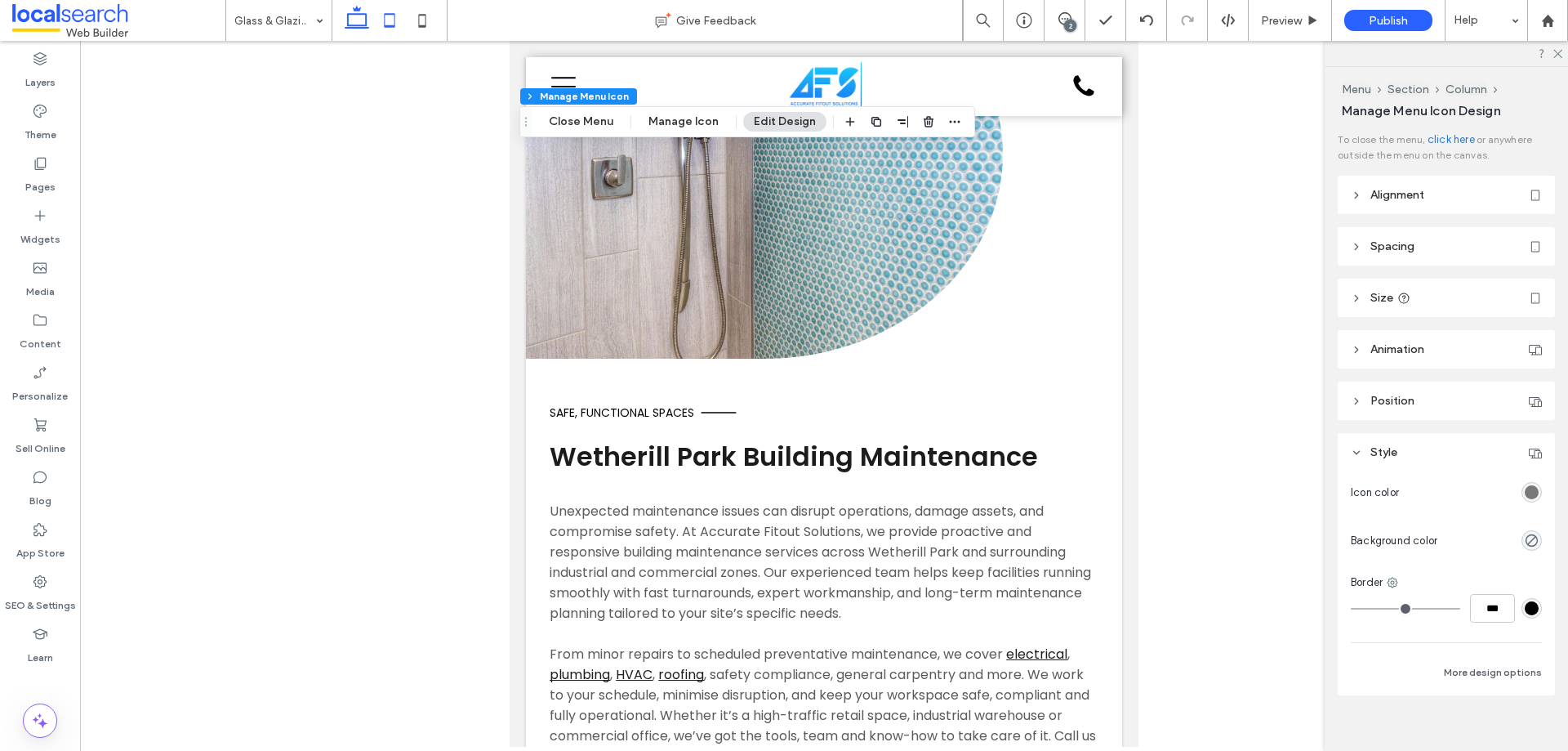 click 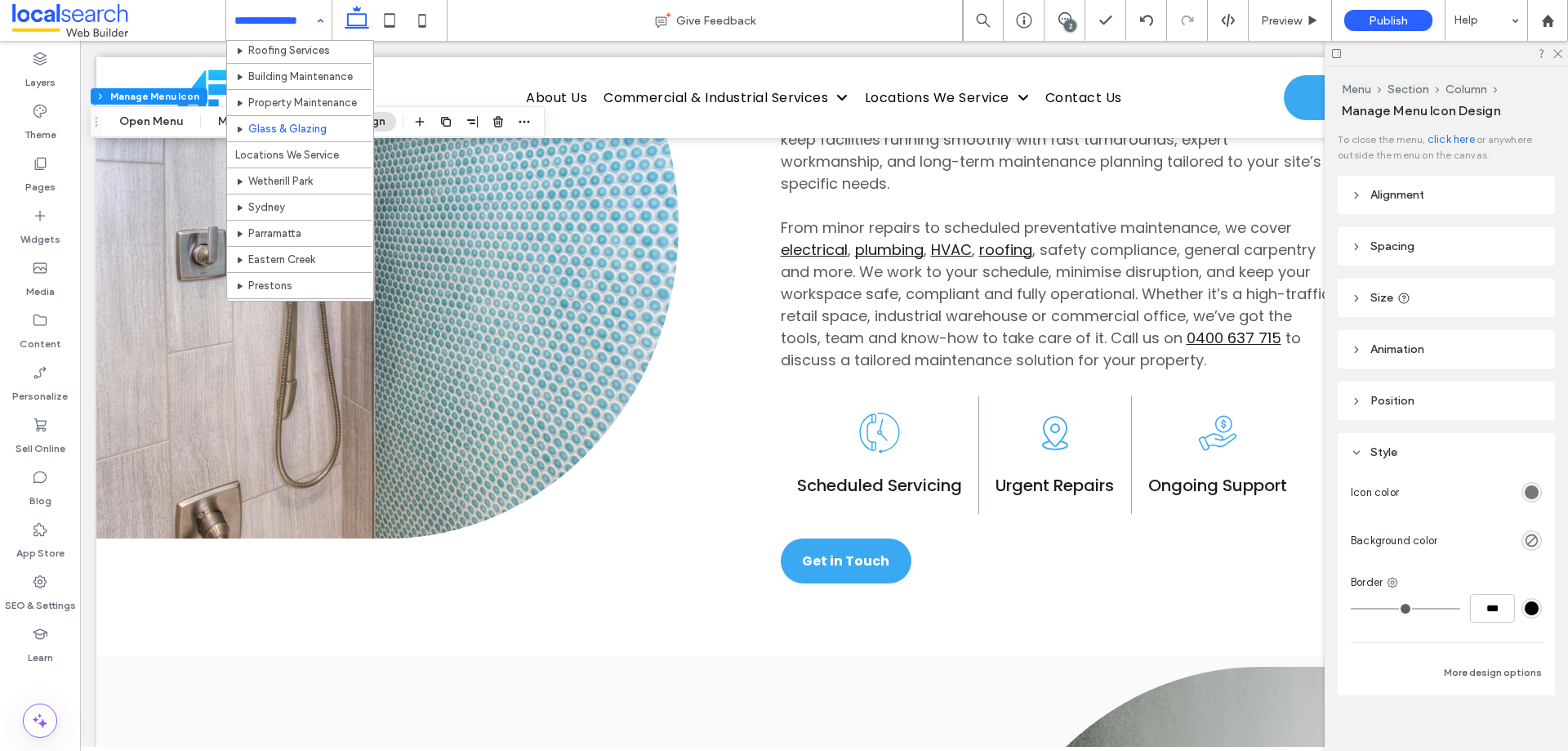 scroll, scrollTop: 0, scrollLeft: 0, axis: both 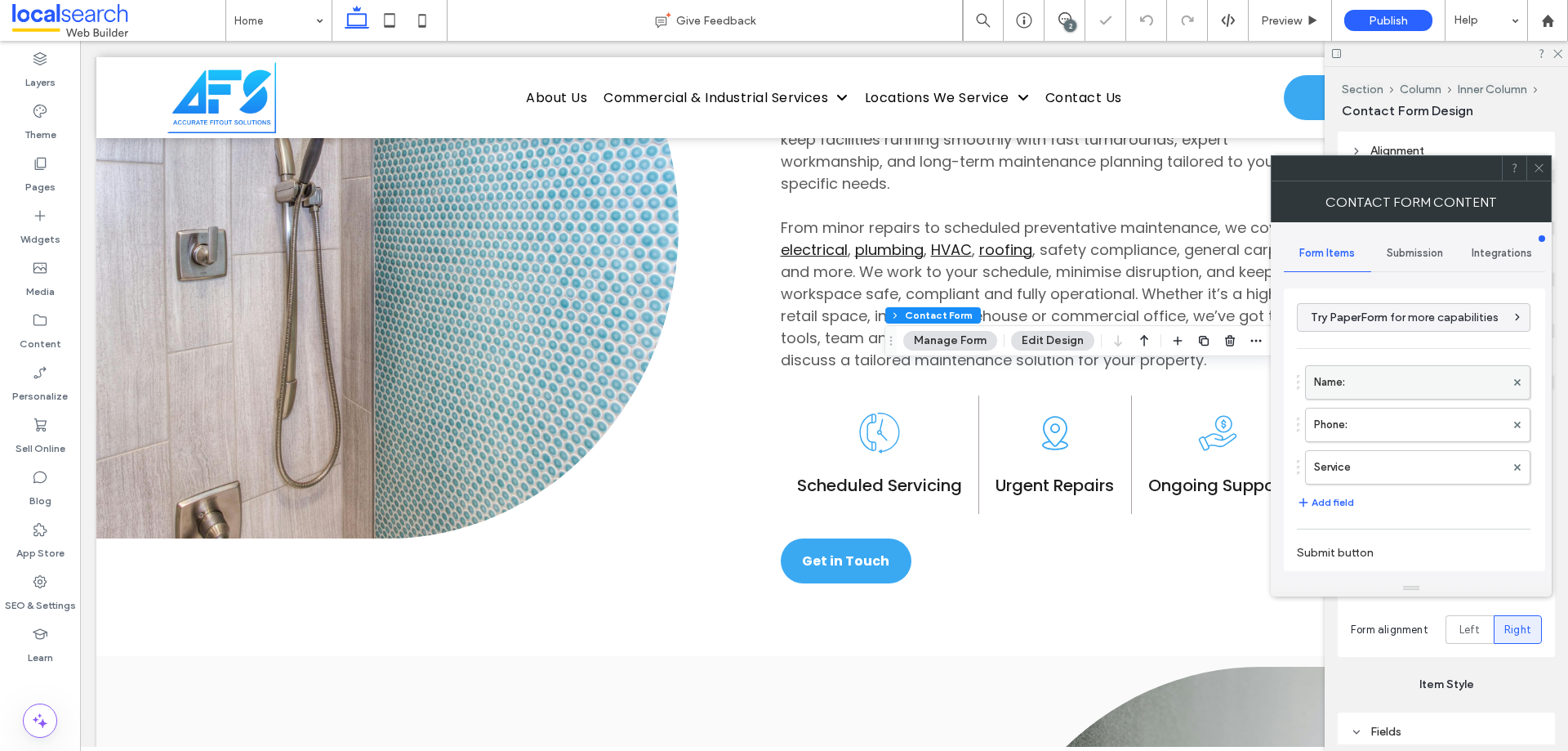 type on "**********" 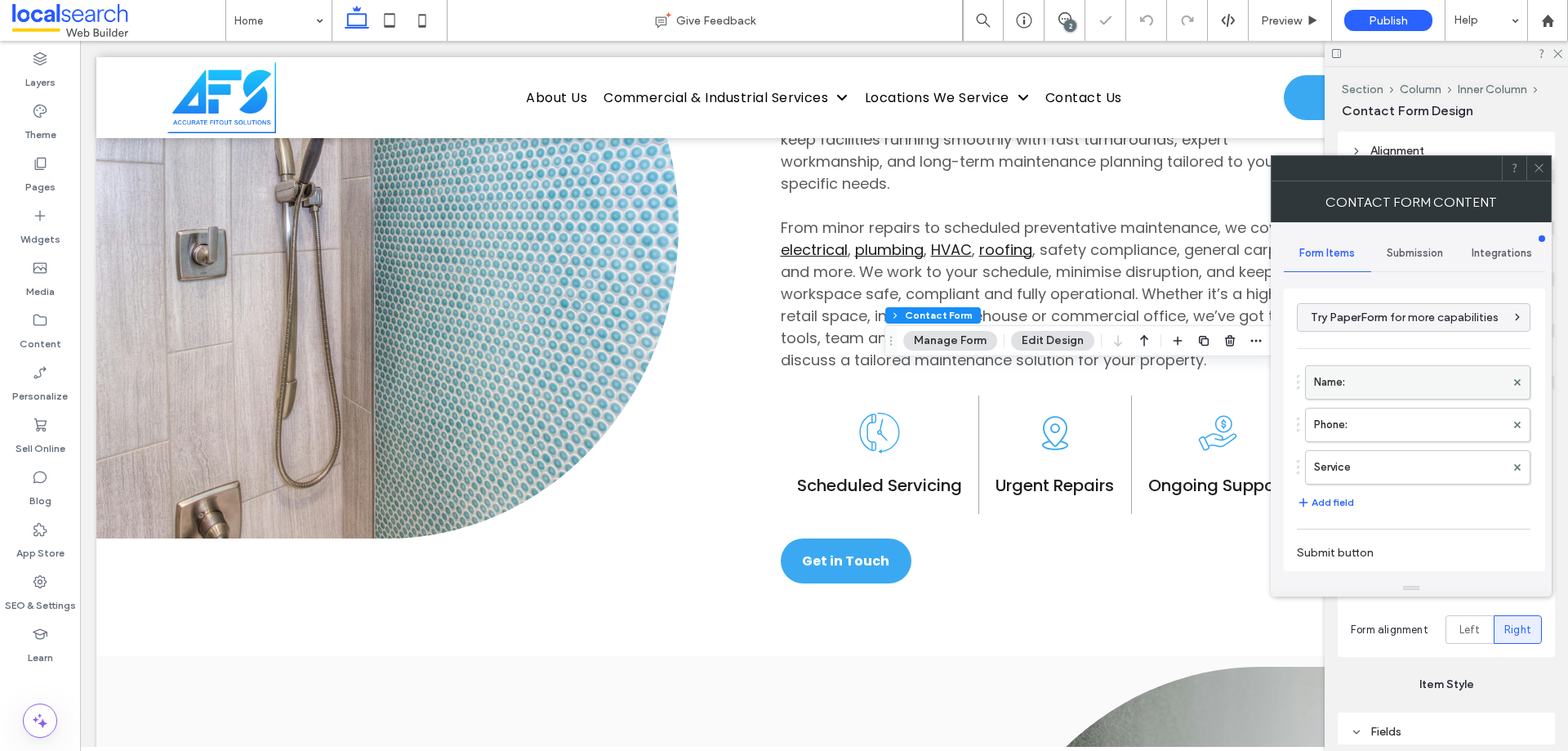 type on "*" 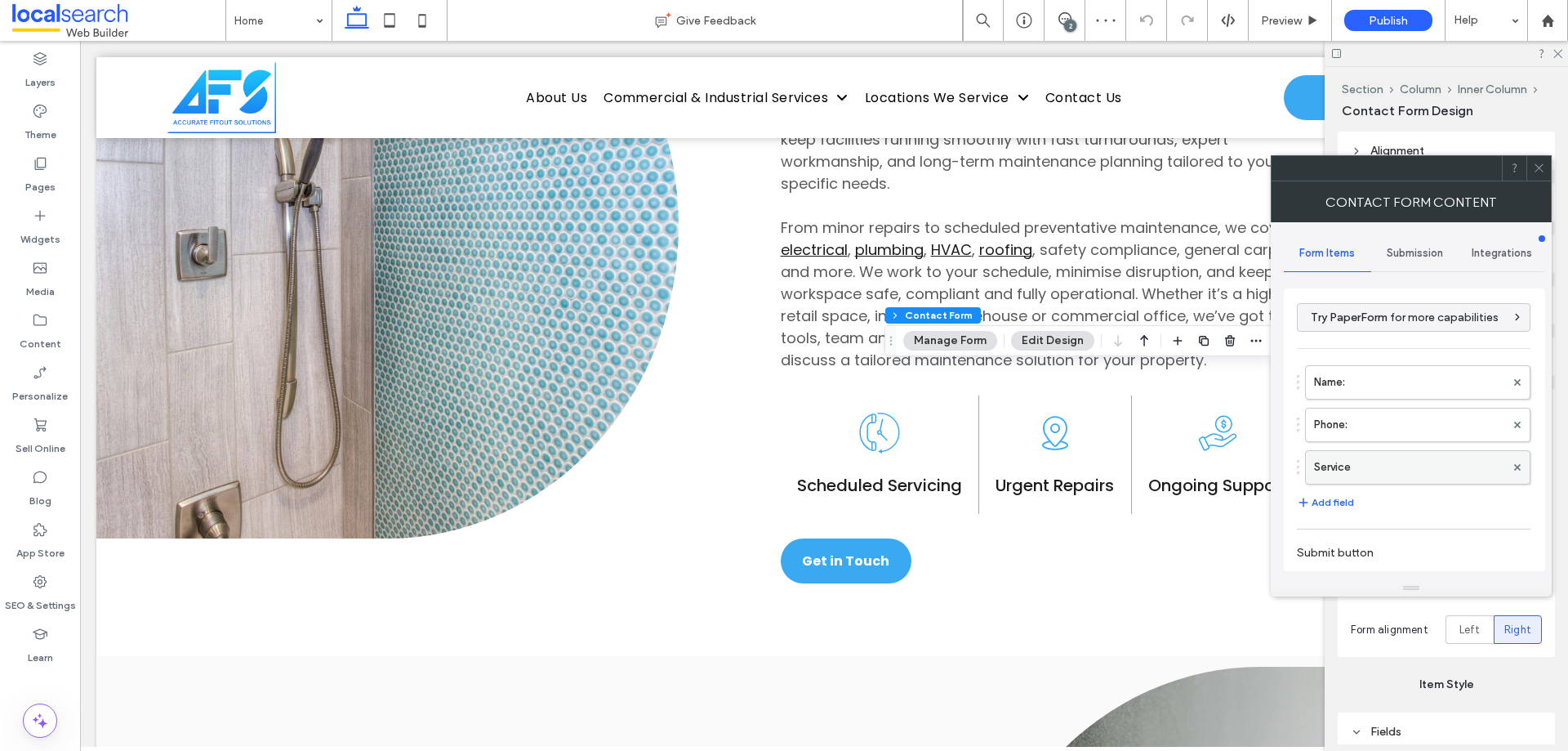 click on "Service" at bounding box center (1410, 467) 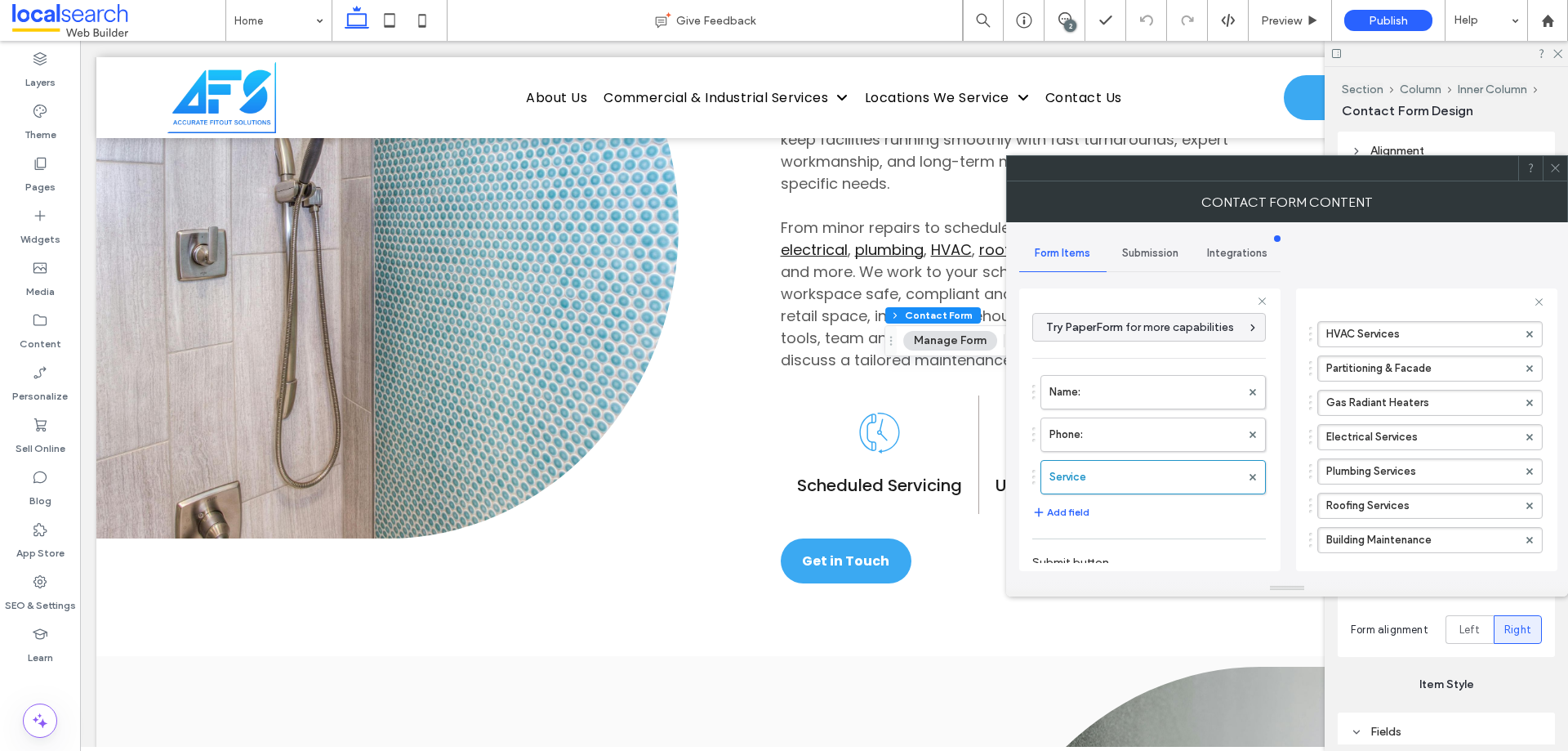 scroll, scrollTop: 233, scrollLeft: 0, axis: vertical 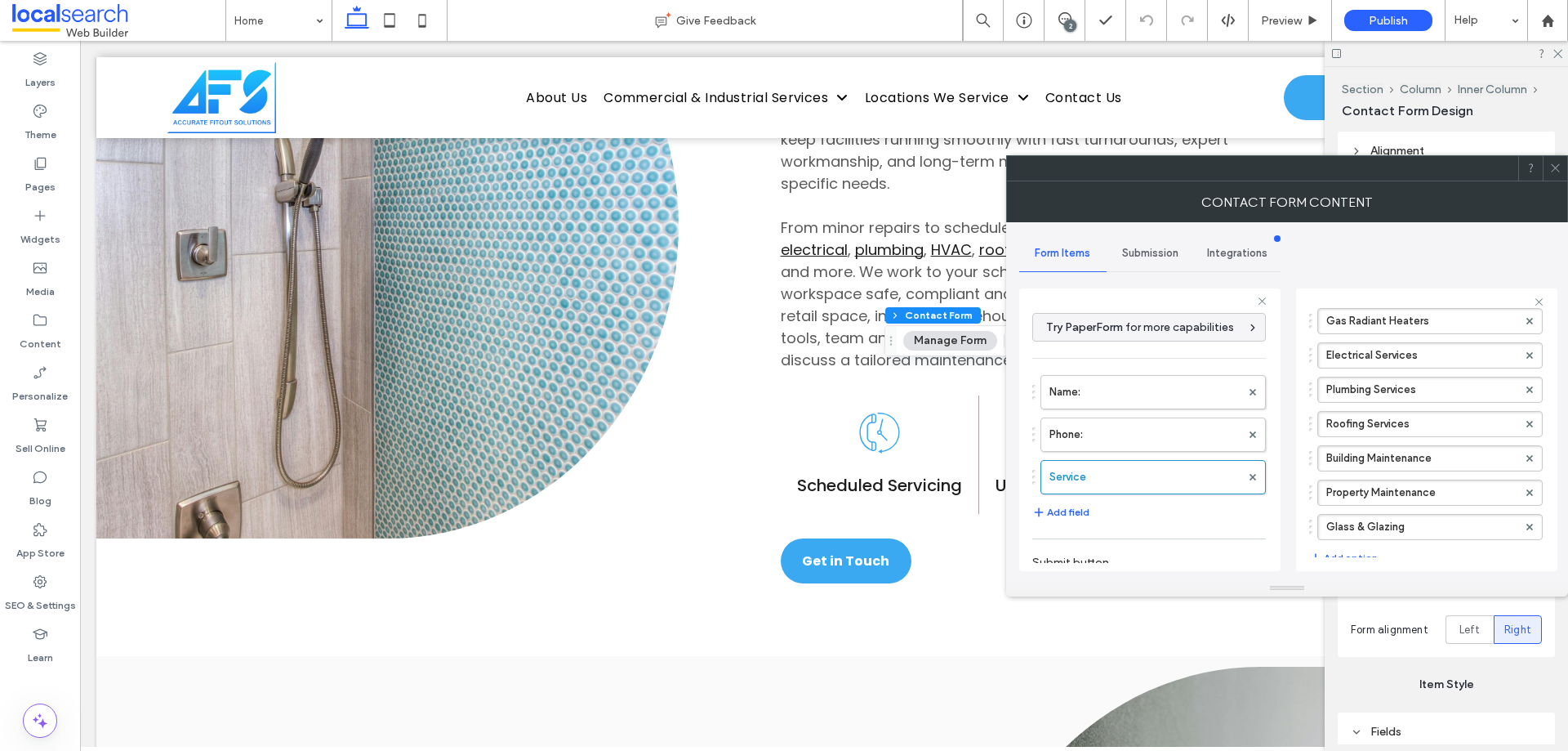 click on "Submission" at bounding box center [1150, 253] 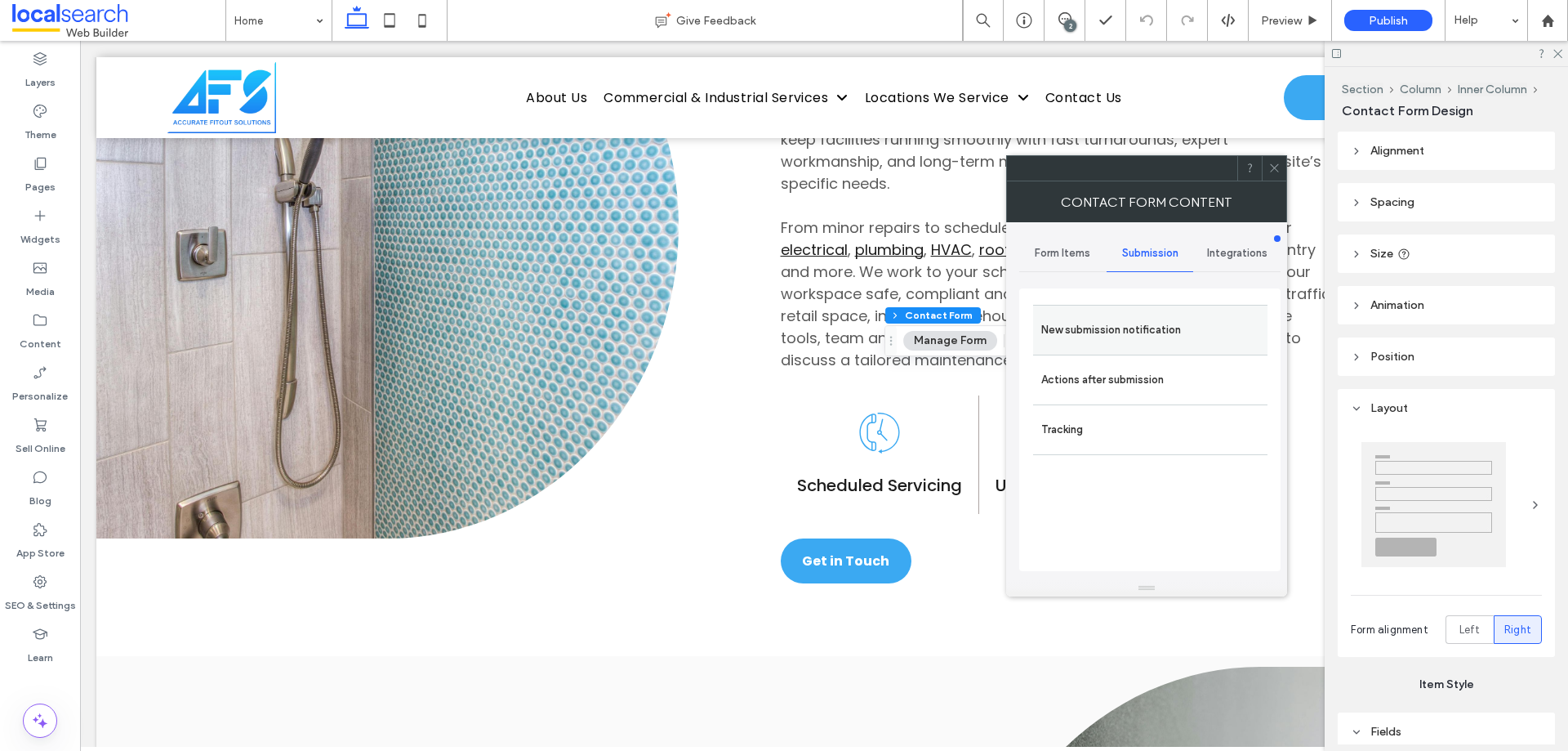 click on "New submission notification" at bounding box center [1150, 330] 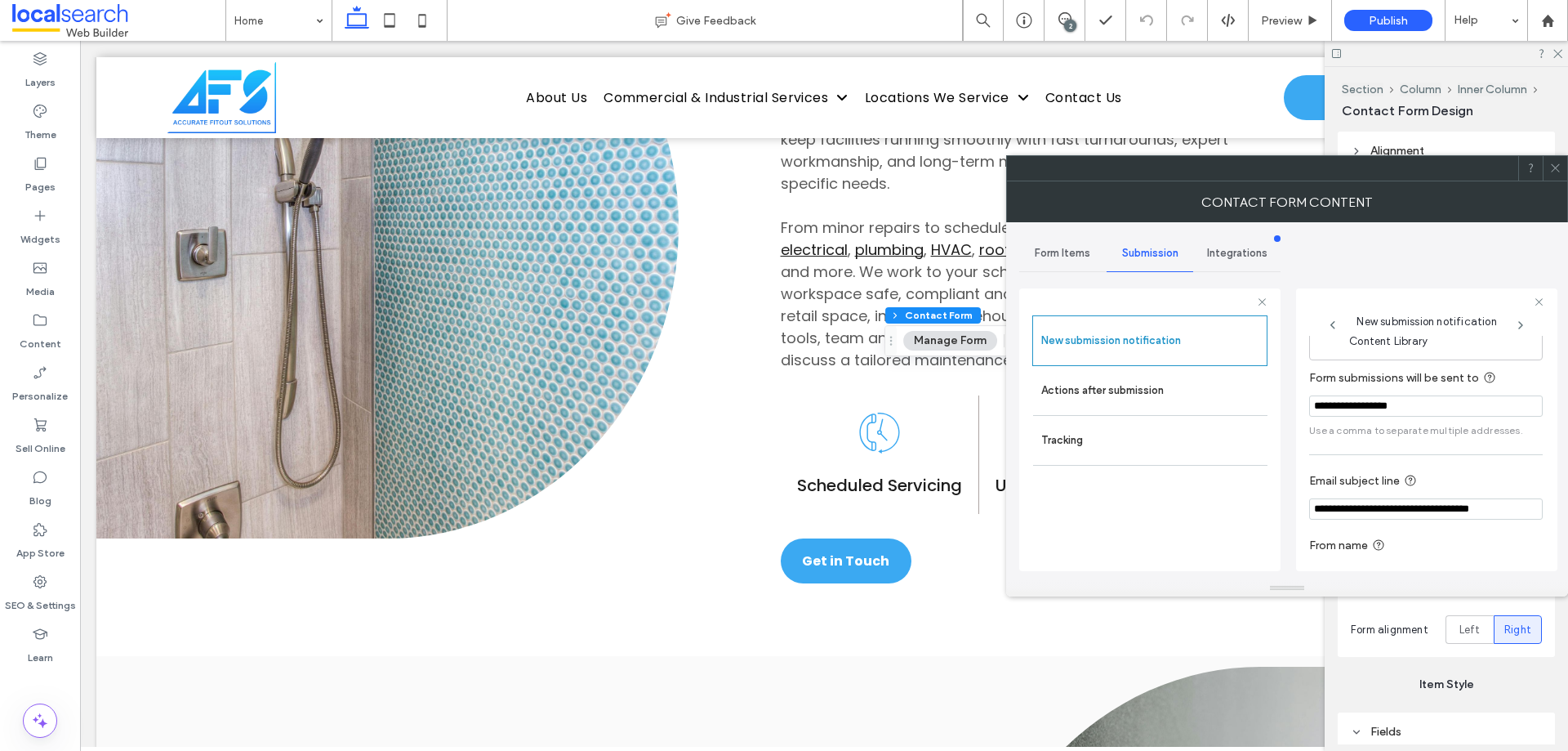 scroll, scrollTop: 85, scrollLeft: 0, axis: vertical 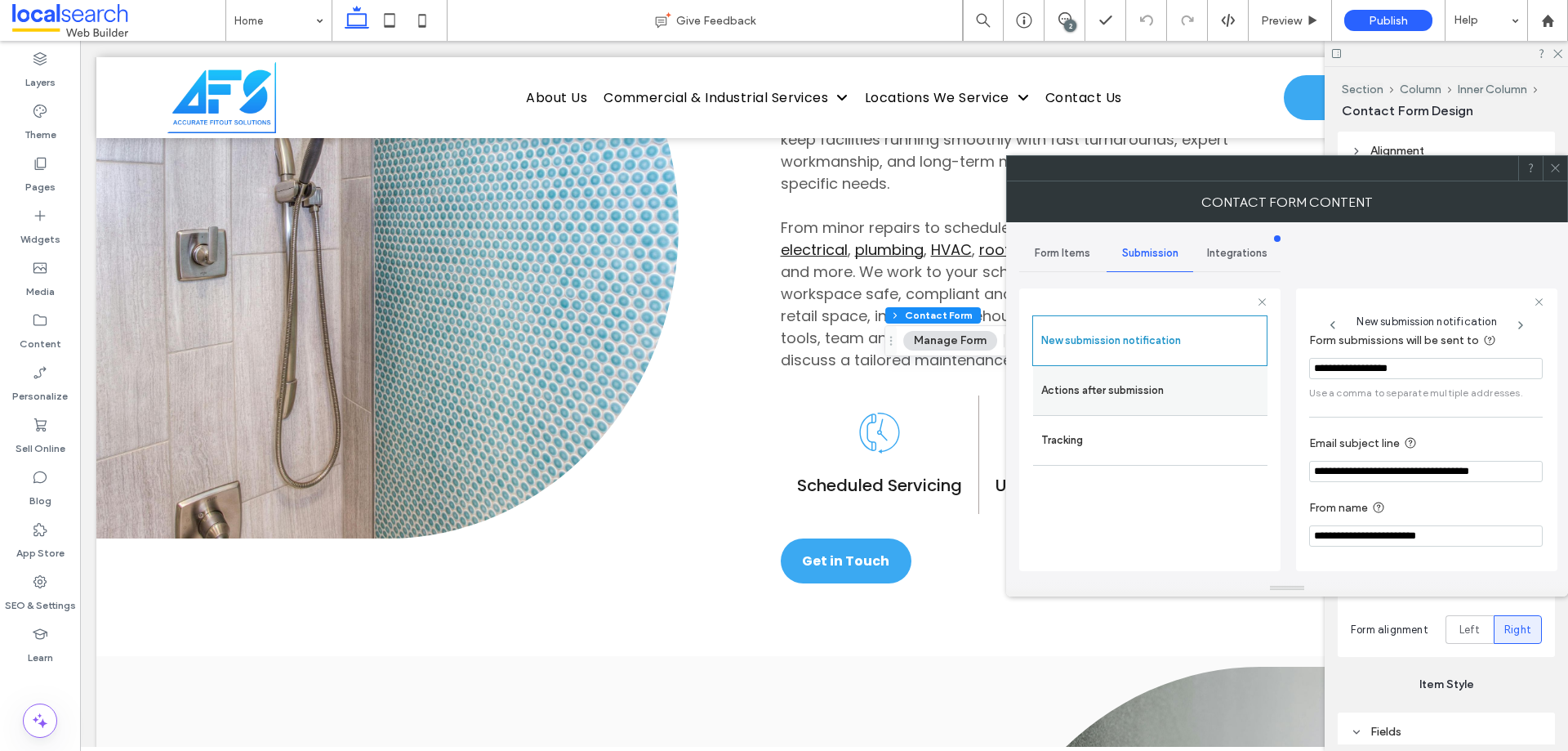 click on "Actions after submission" at bounding box center [1150, 391] 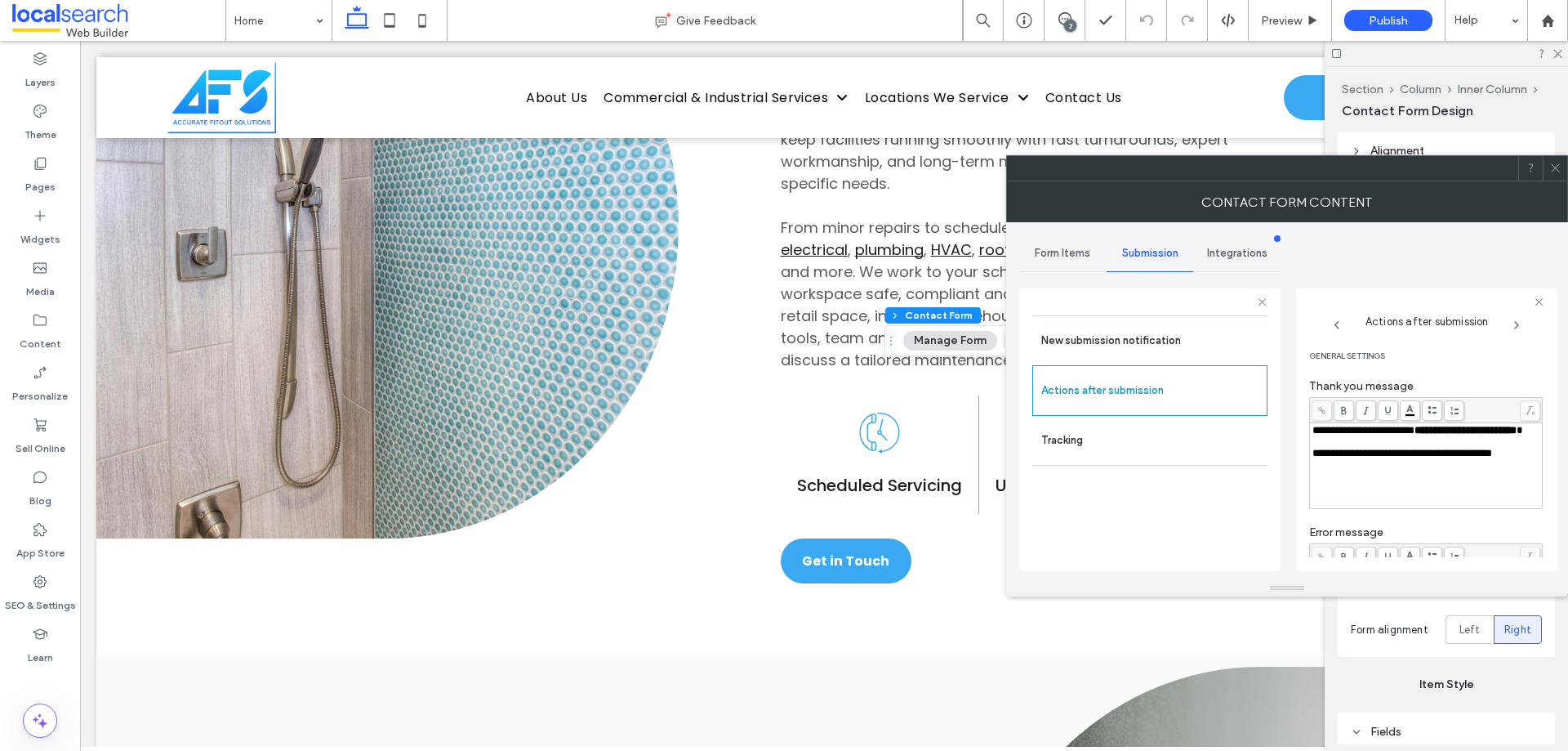 scroll, scrollTop: 0, scrollLeft: 0, axis: both 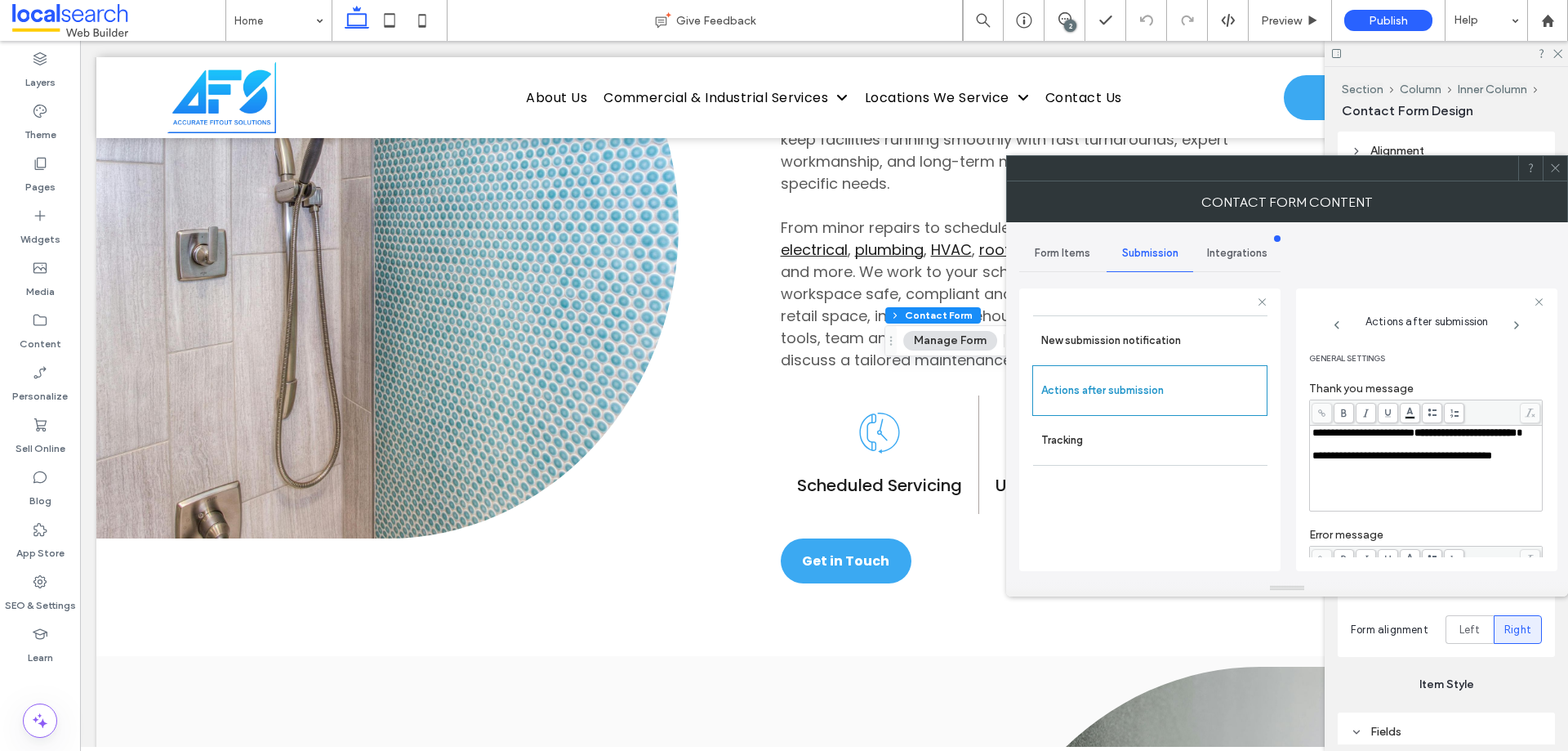 click 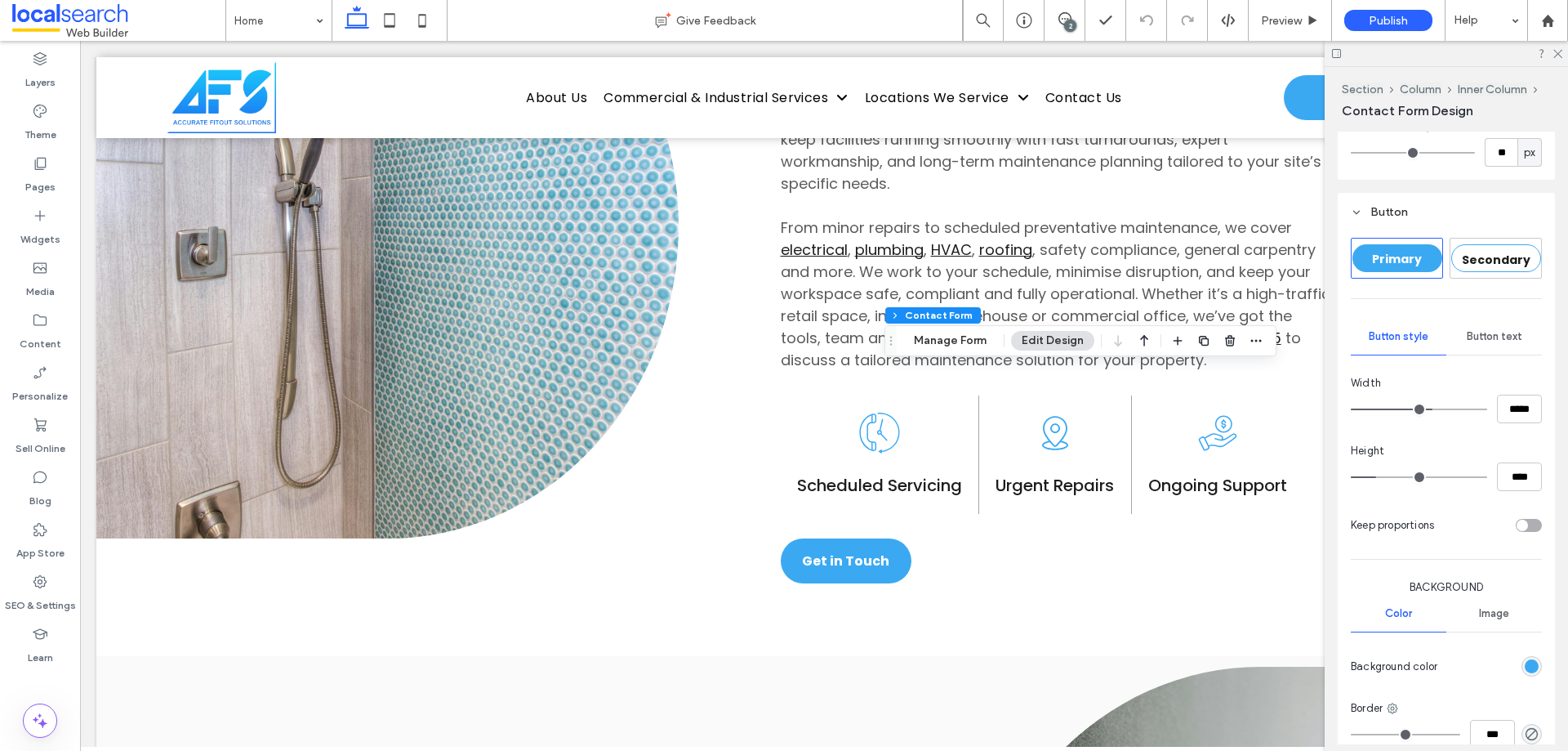 scroll, scrollTop: 817, scrollLeft: 0, axis: vertical 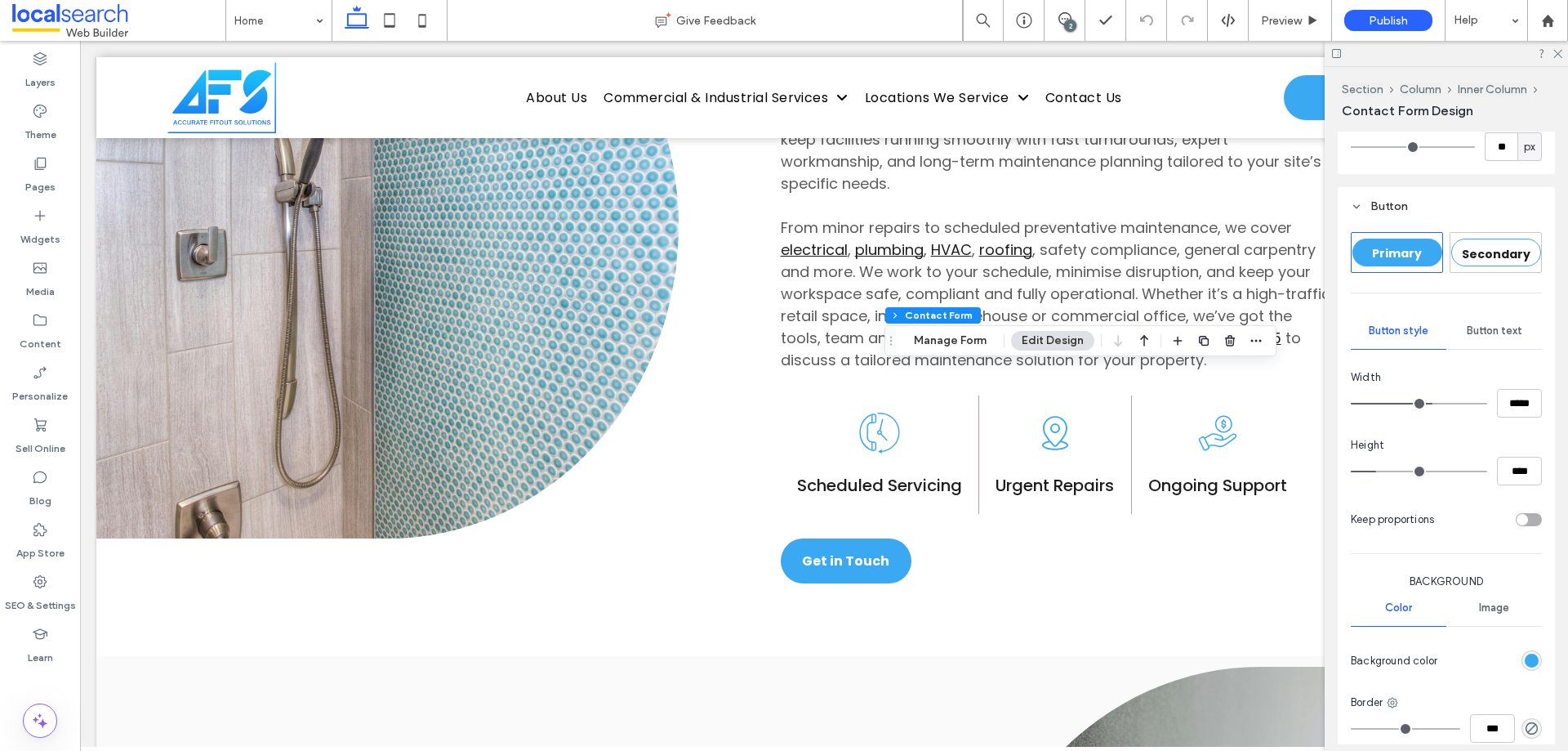click 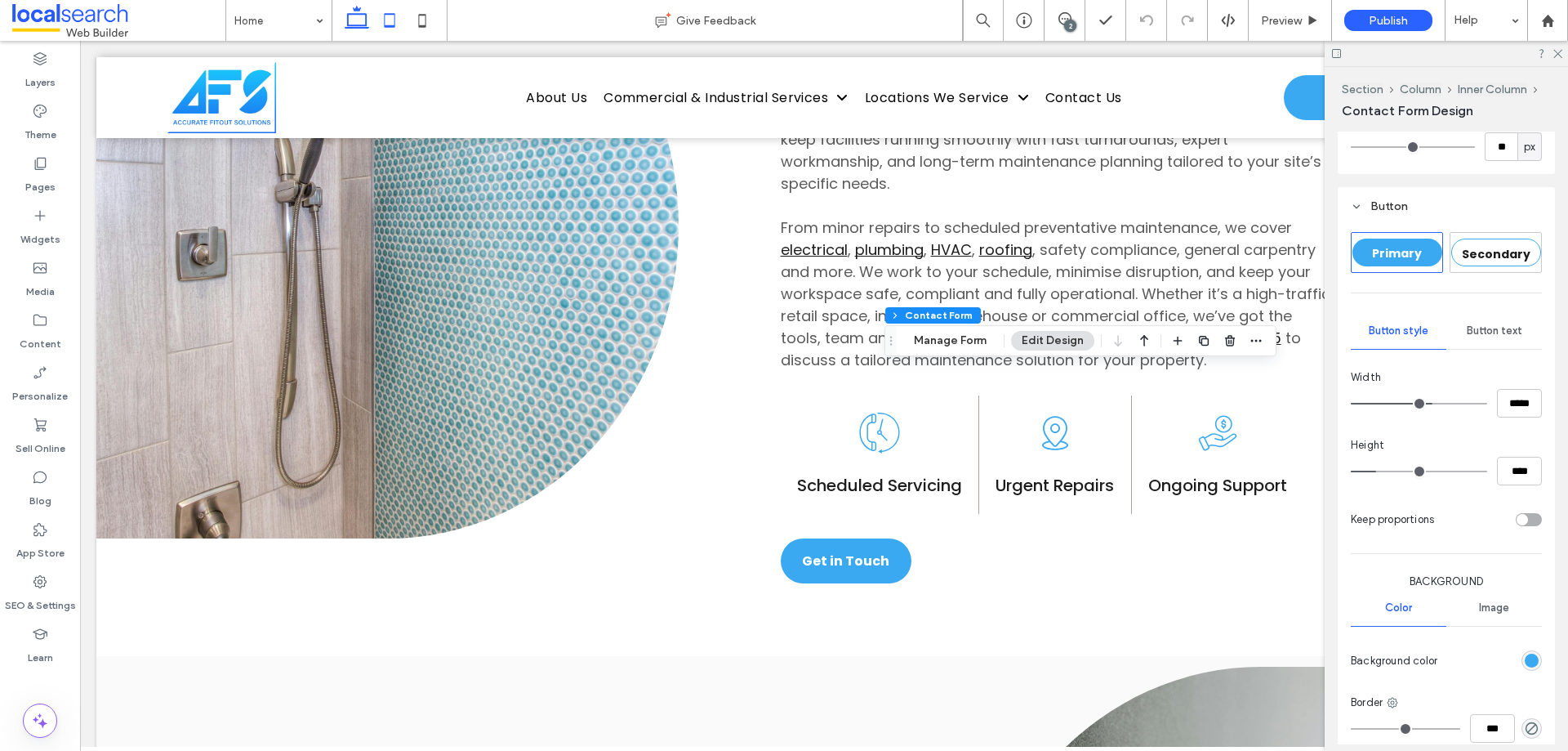click 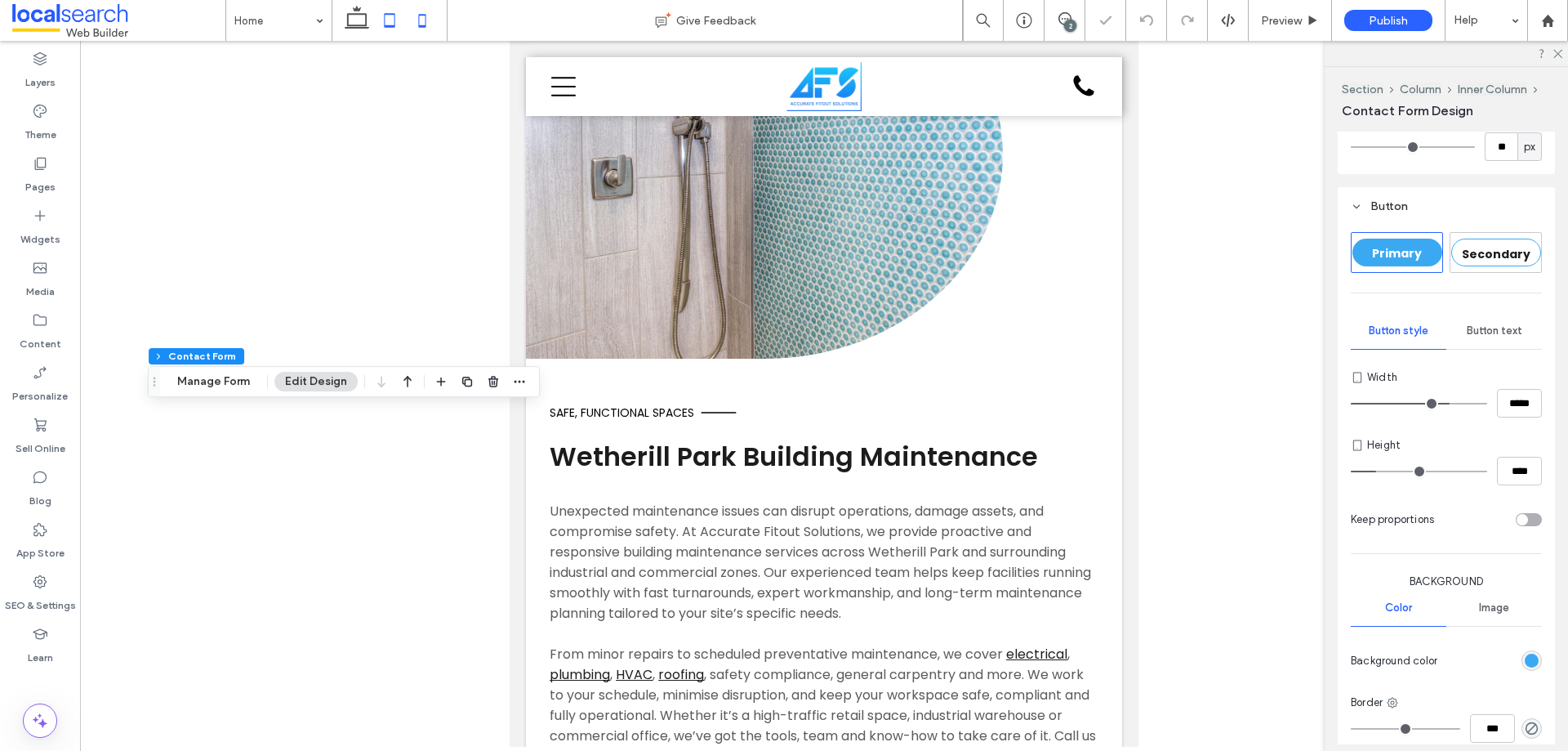 click 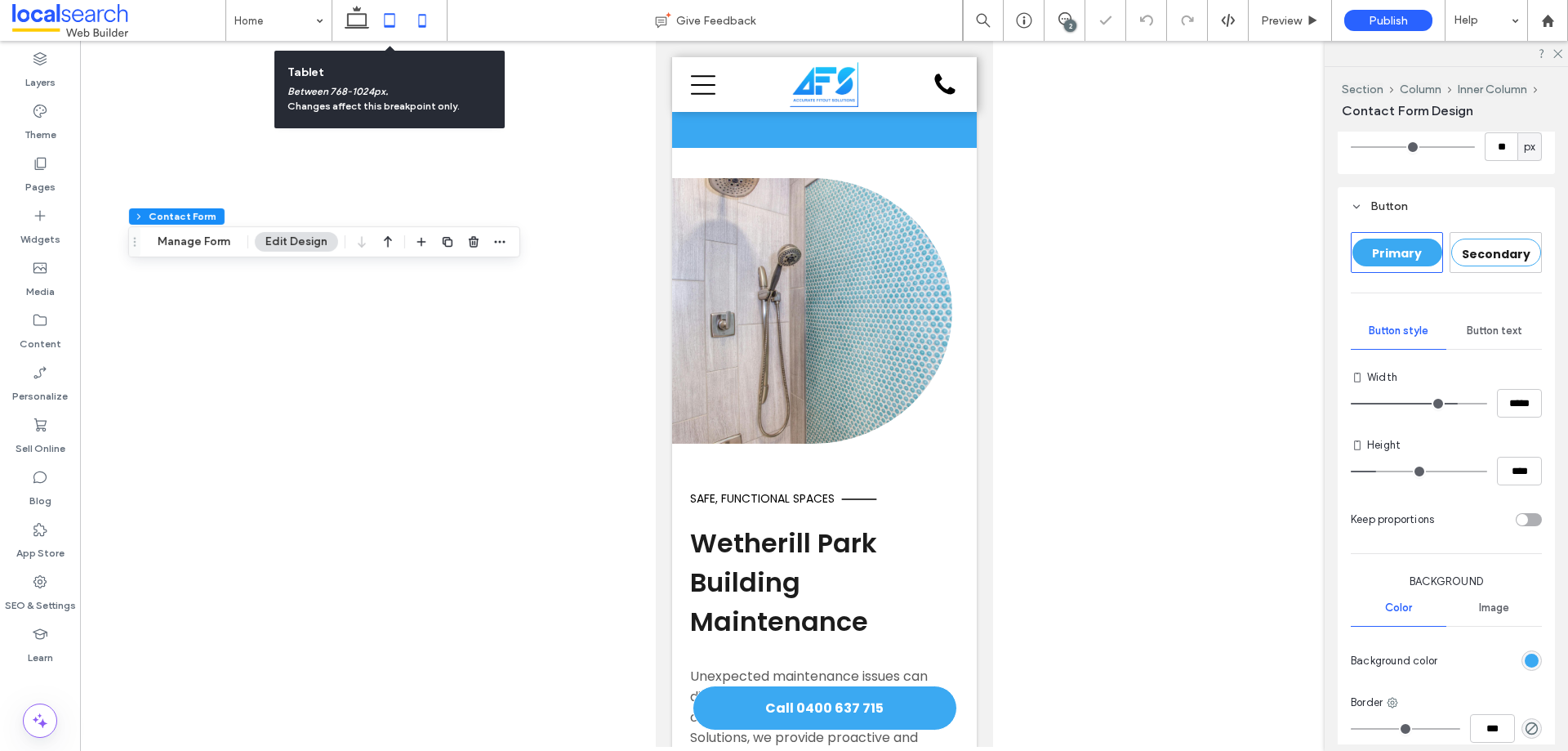 click 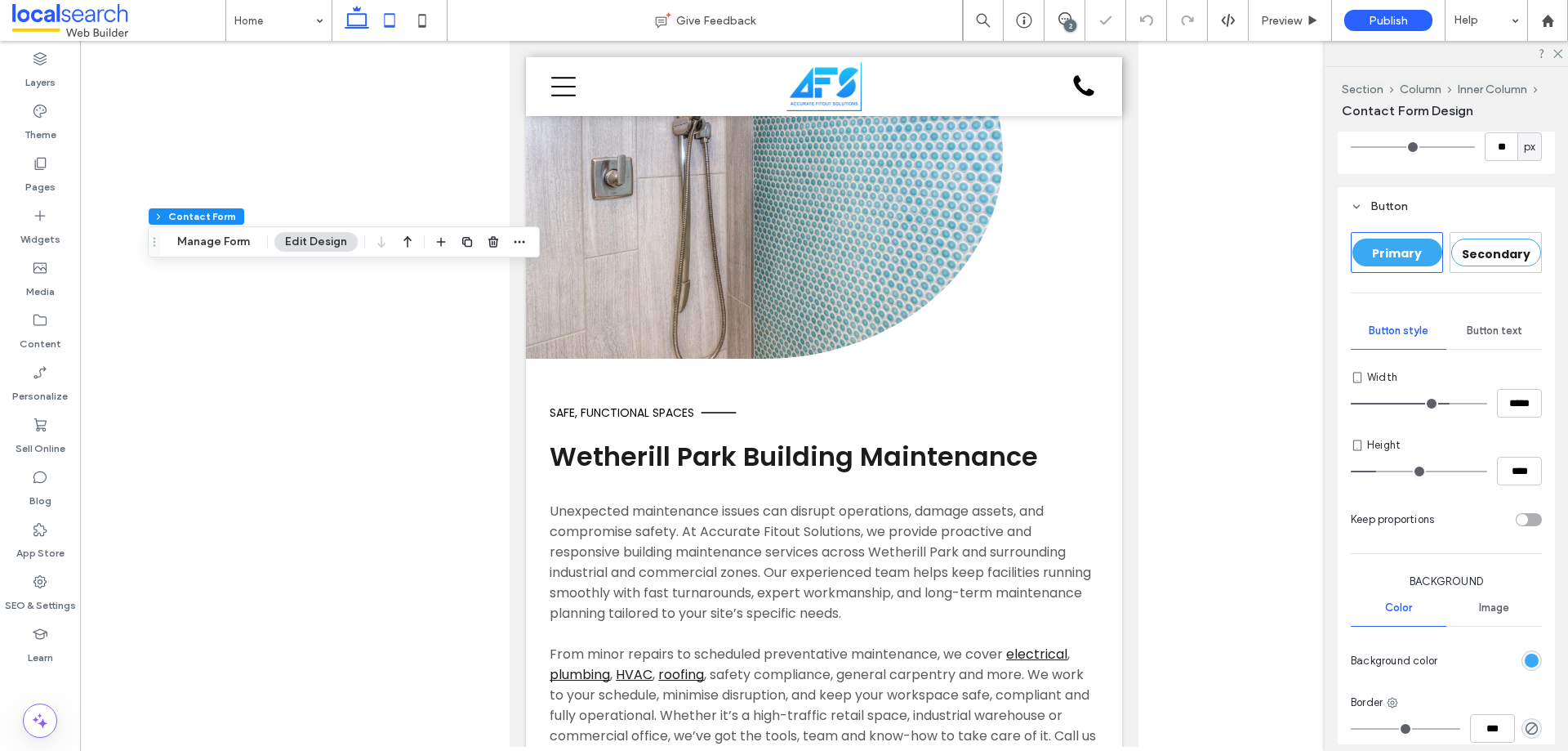 click 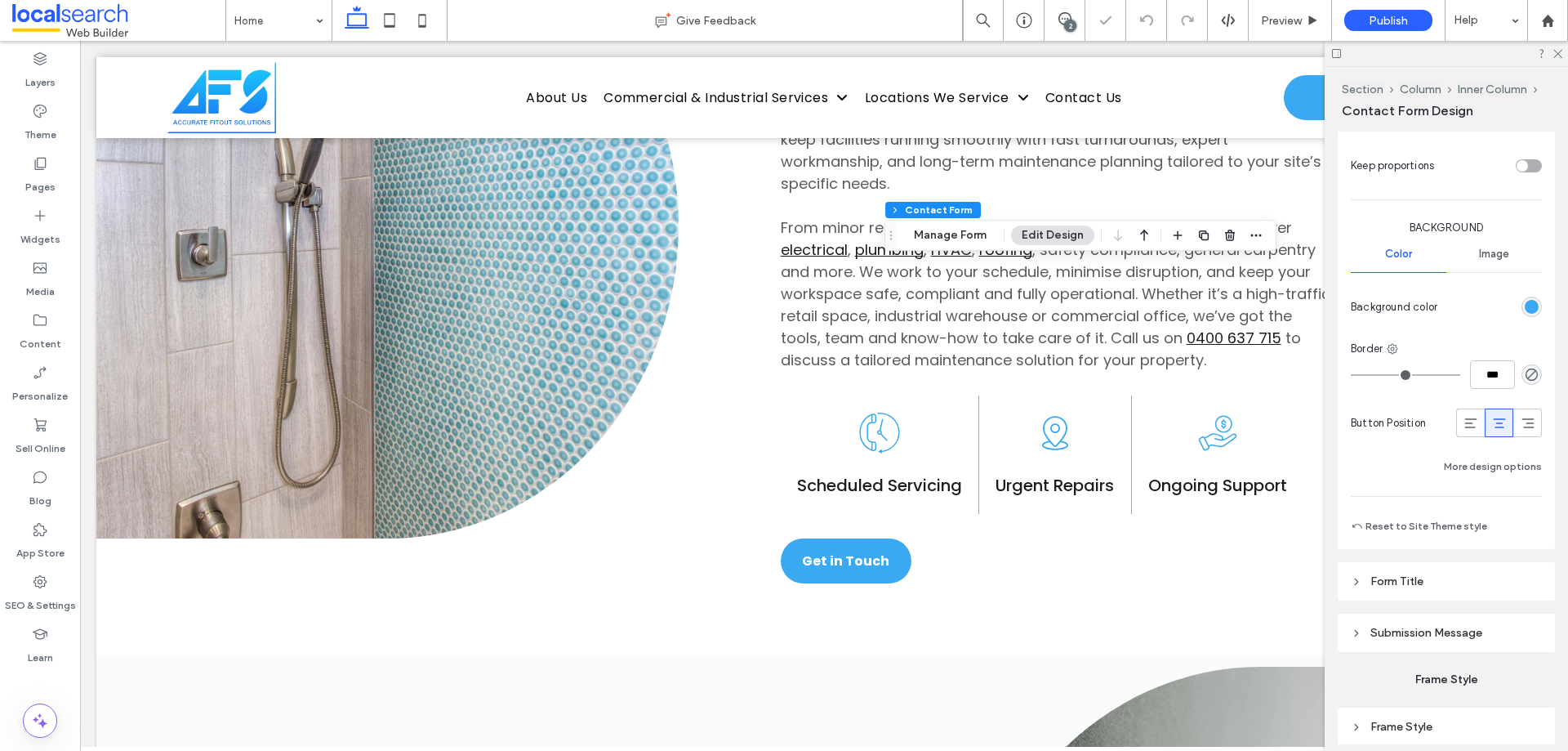 scroll, scrollTop: 1156, scrollLeft: 0, axis: vertical 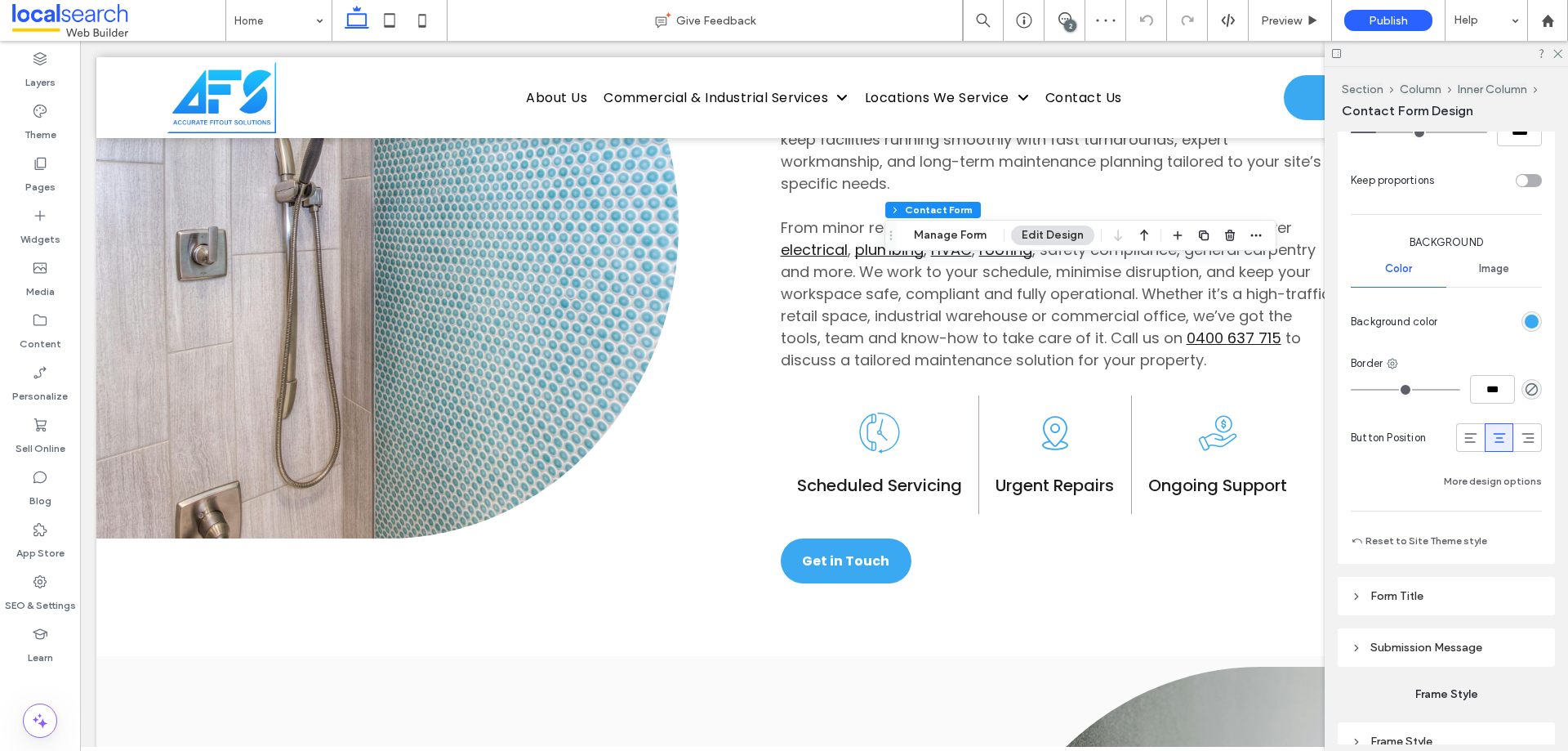 click on "Submission Message" at bounding box center (1426, 647) 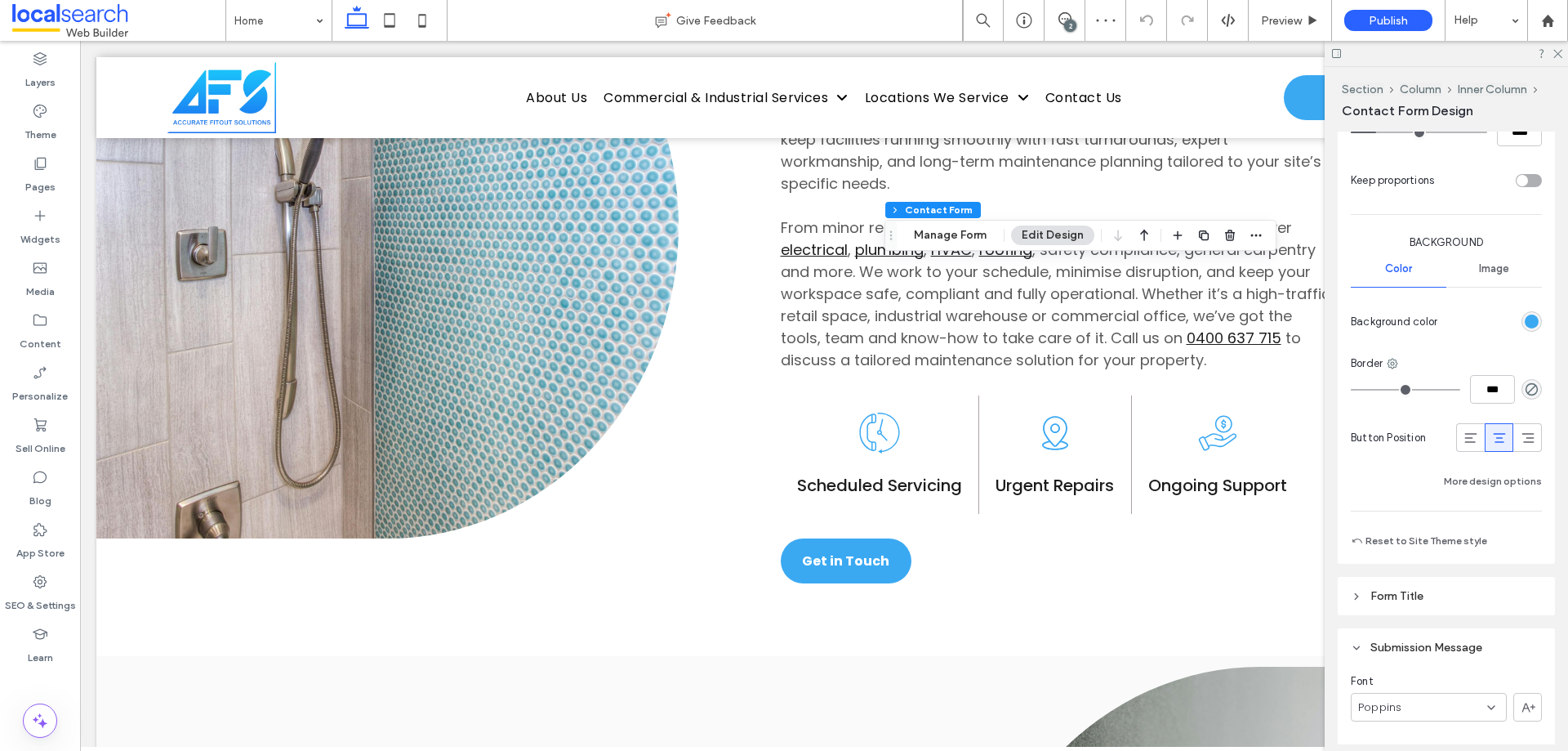 scroll, scrollTop: 1634, scrollLeft: 0, axis: vertical 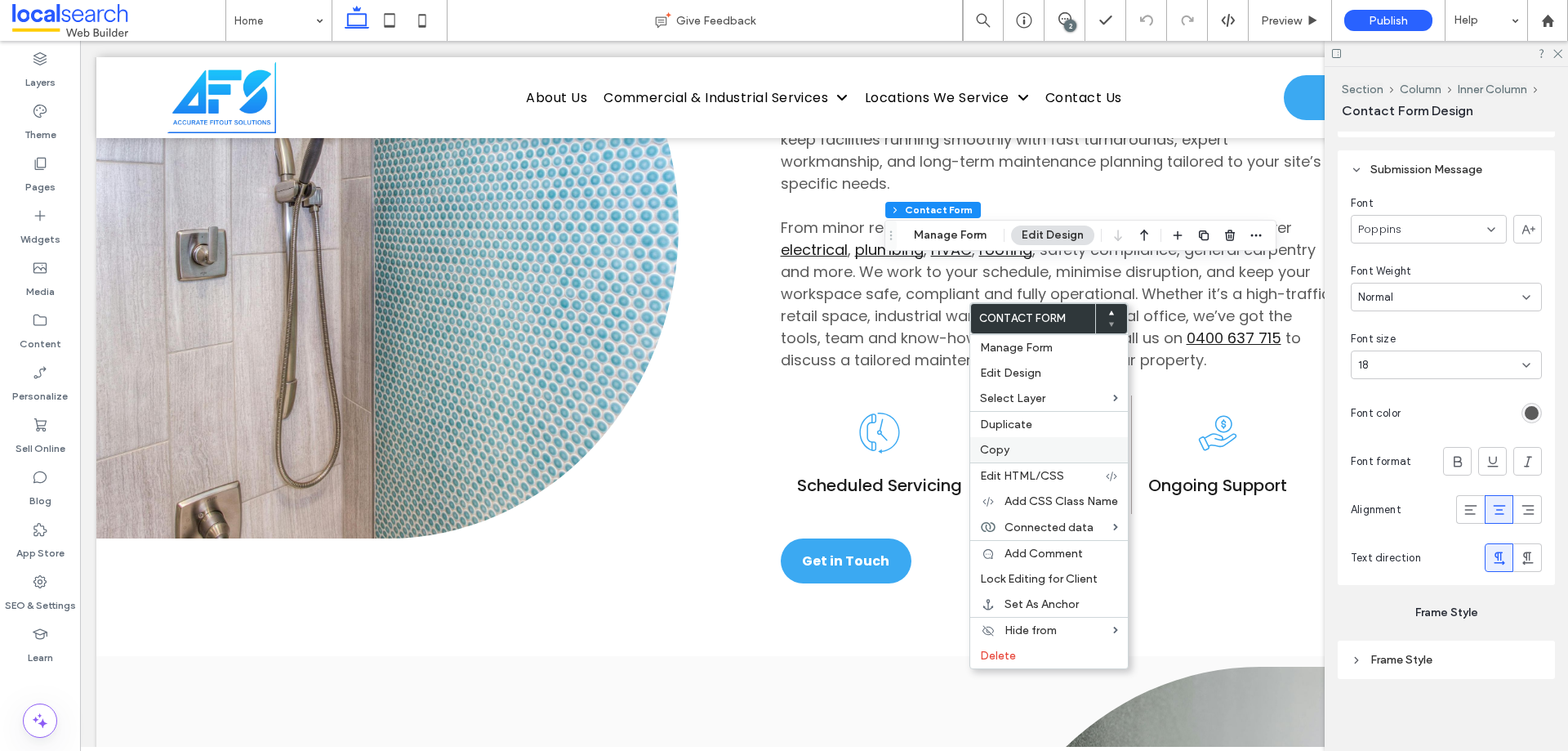 click on "Copy" at bounding box center (1049, 449) 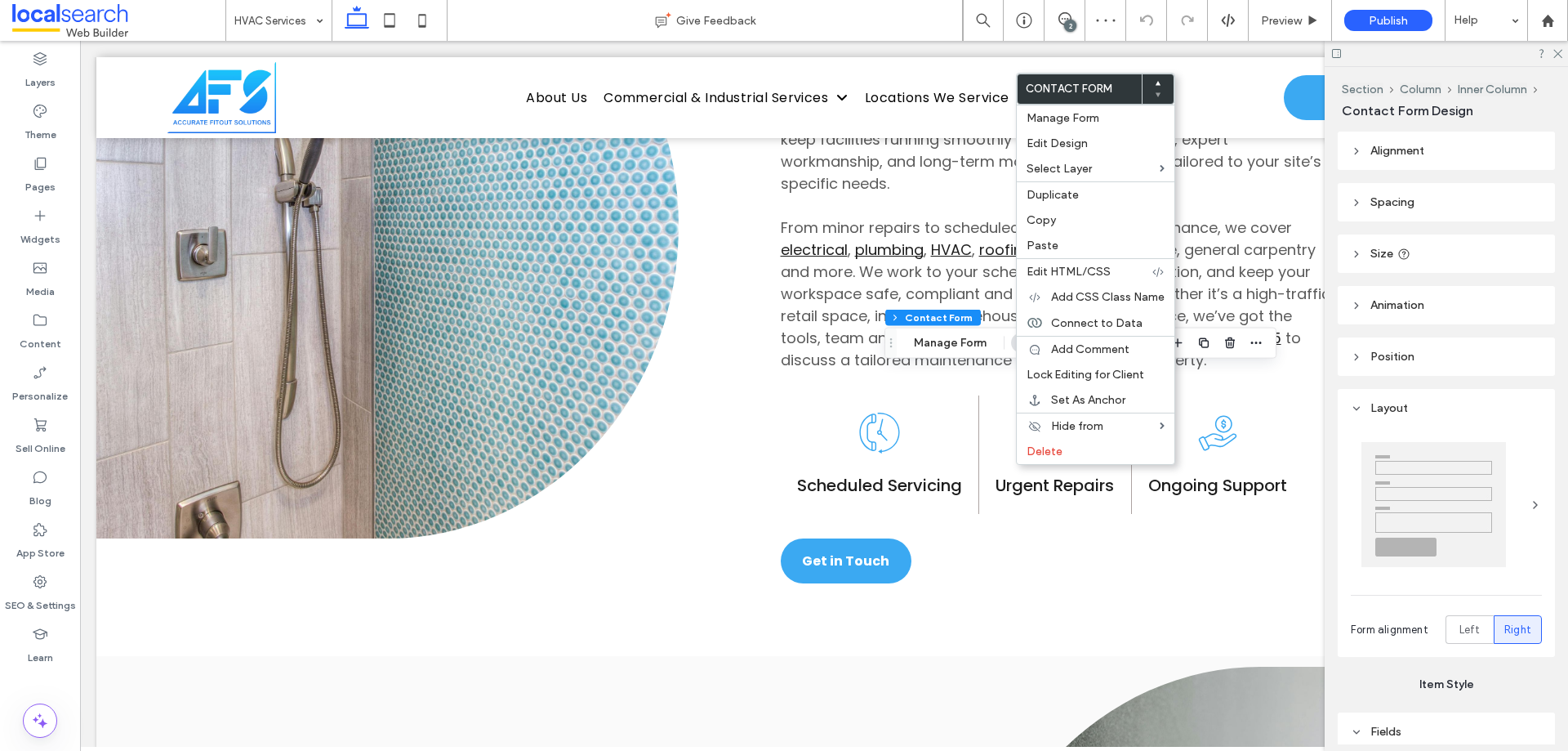 type on "*" 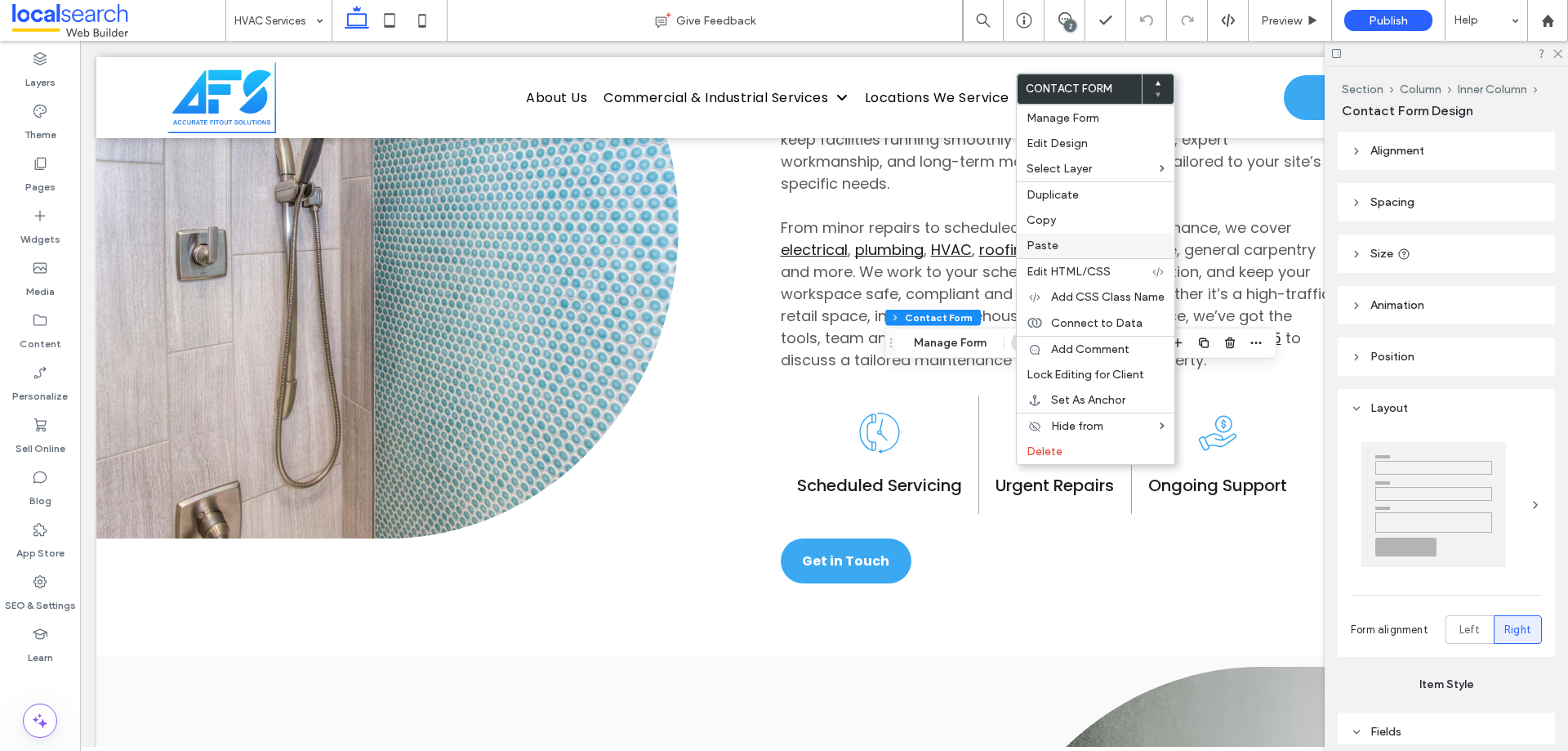 click on "Paste" at bounding box center [1095, 245] 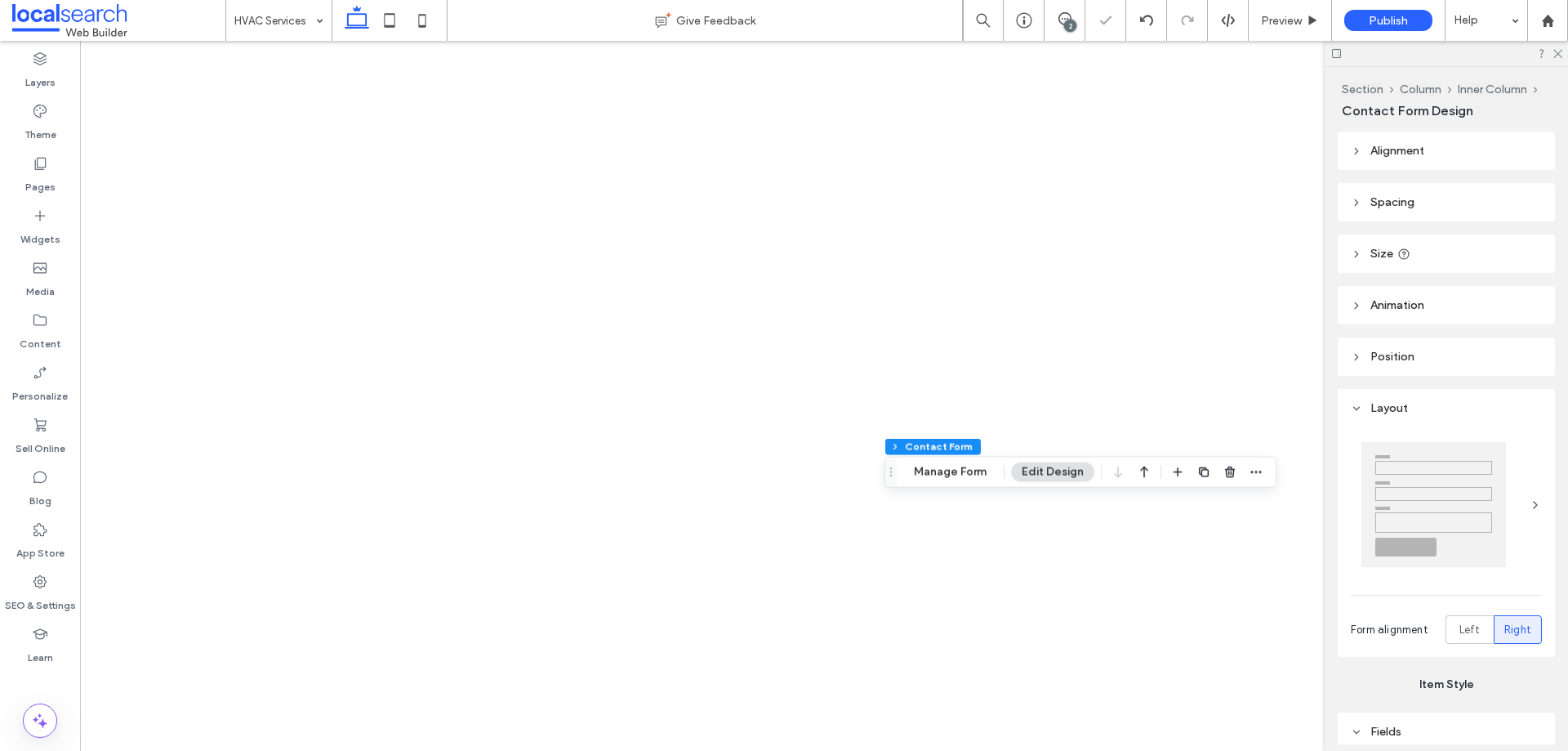 scroll, scrollTop: 0, scrollLeft: 0, axis: both 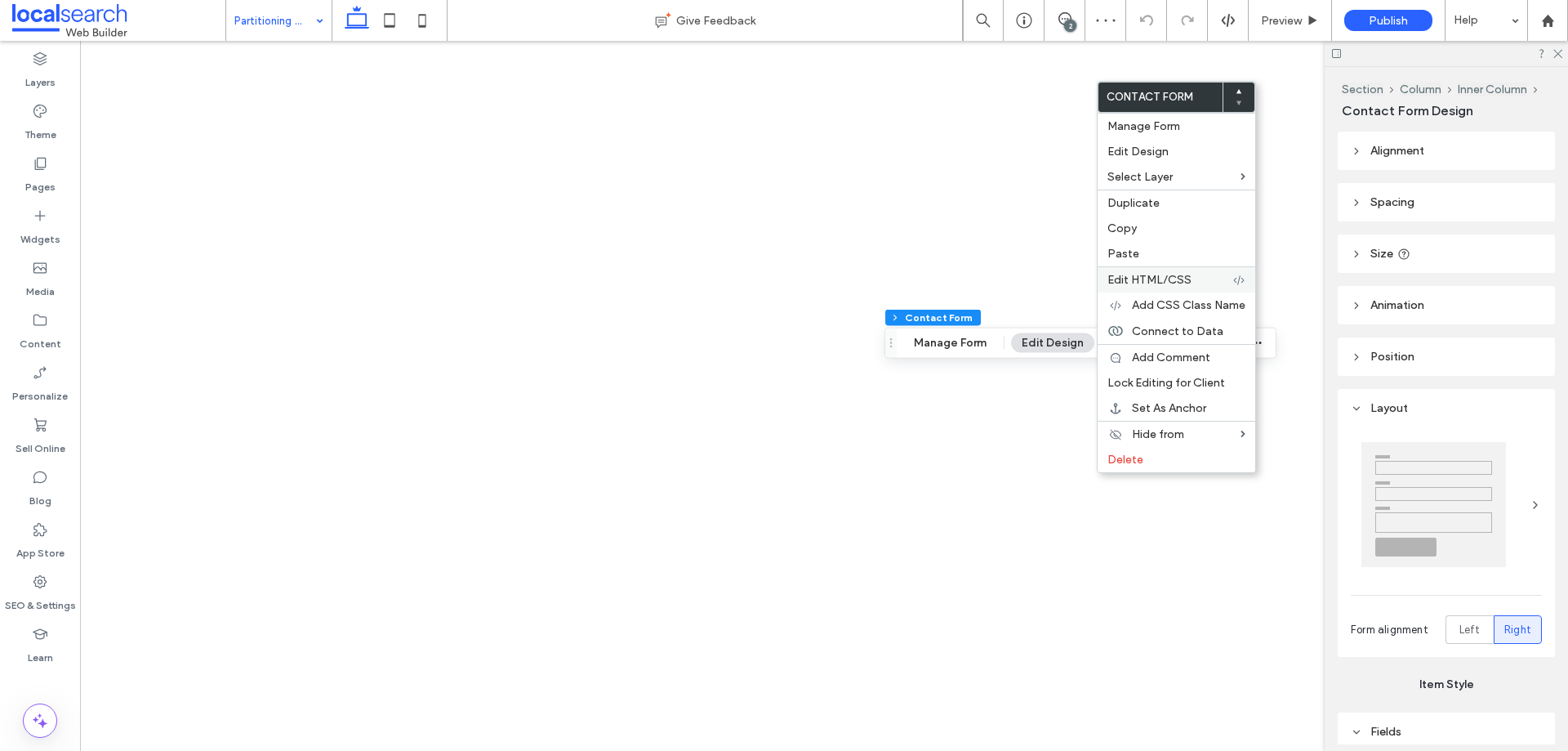 type on "*" 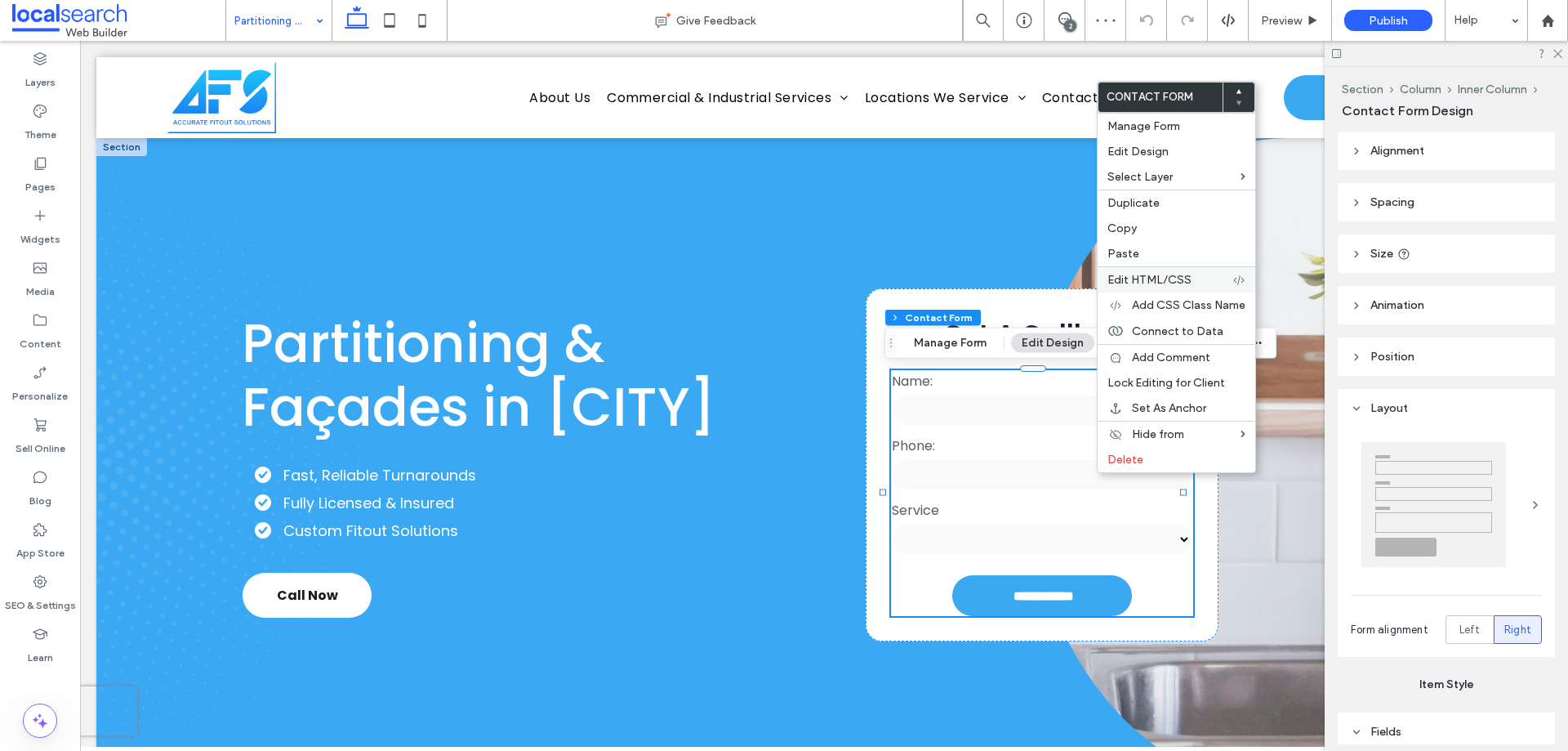 scroll, scrollTop: 0, scrollLeft: 0, axis: both 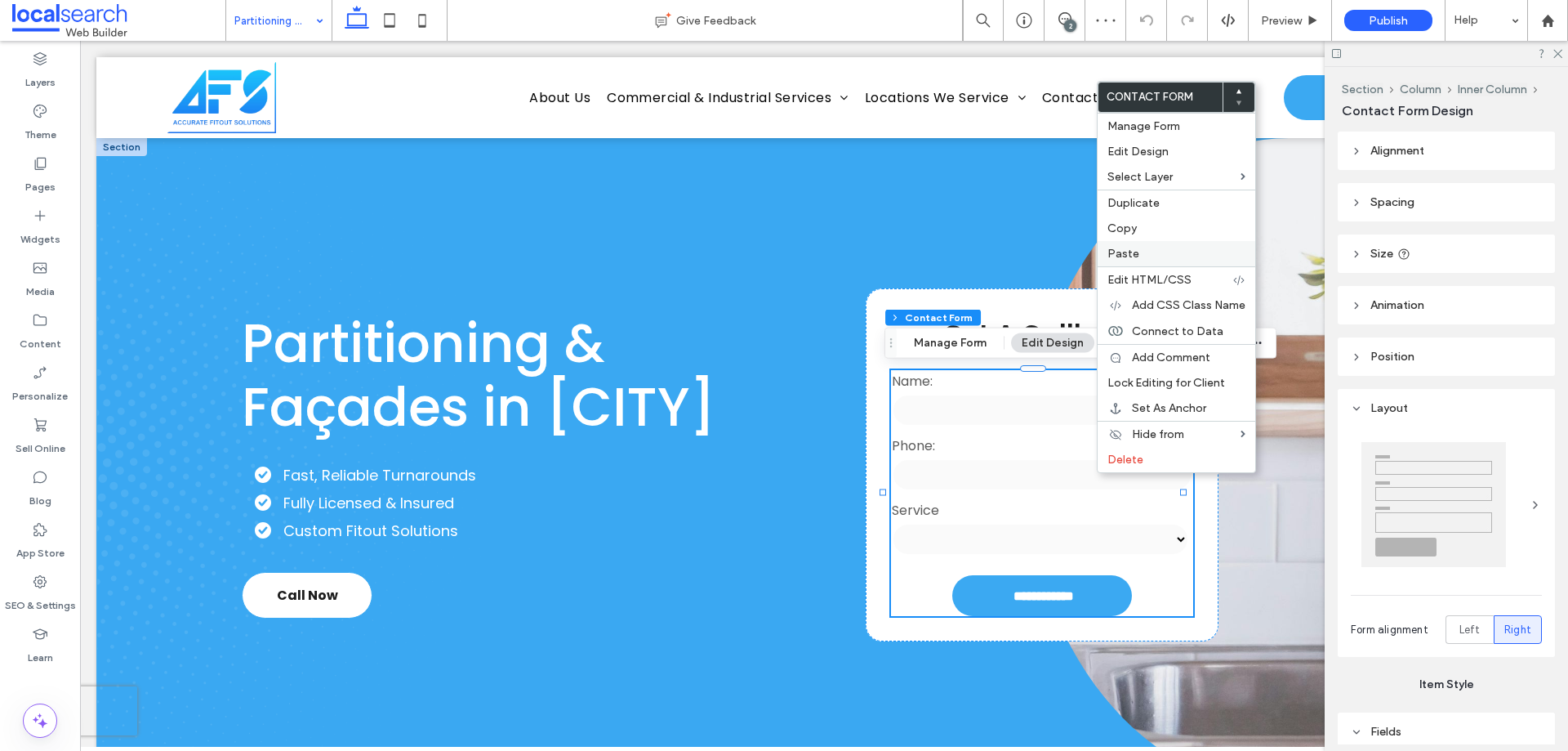 click on "Paste" at bounding box center [1176, 253] 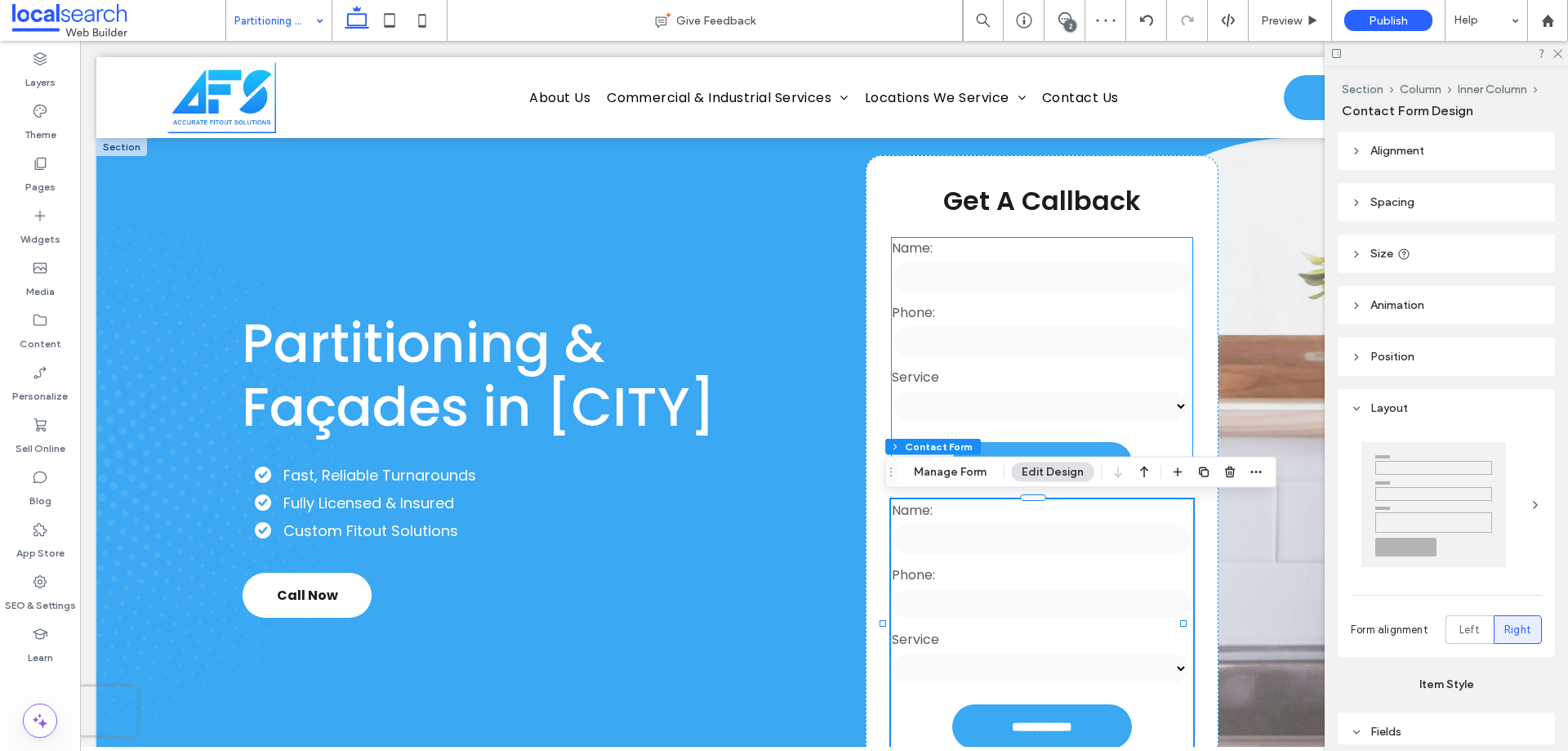 type on "*" 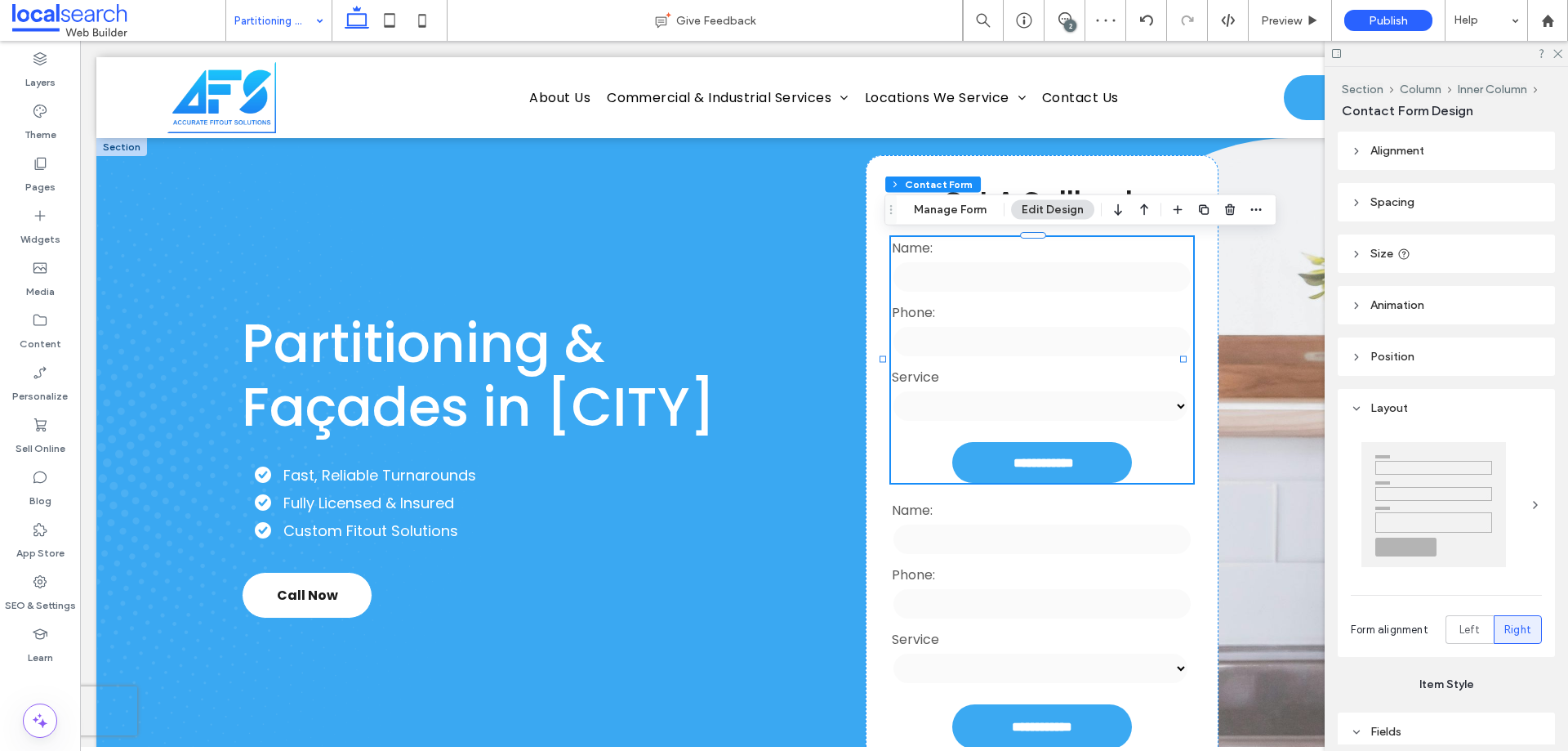type on "*" 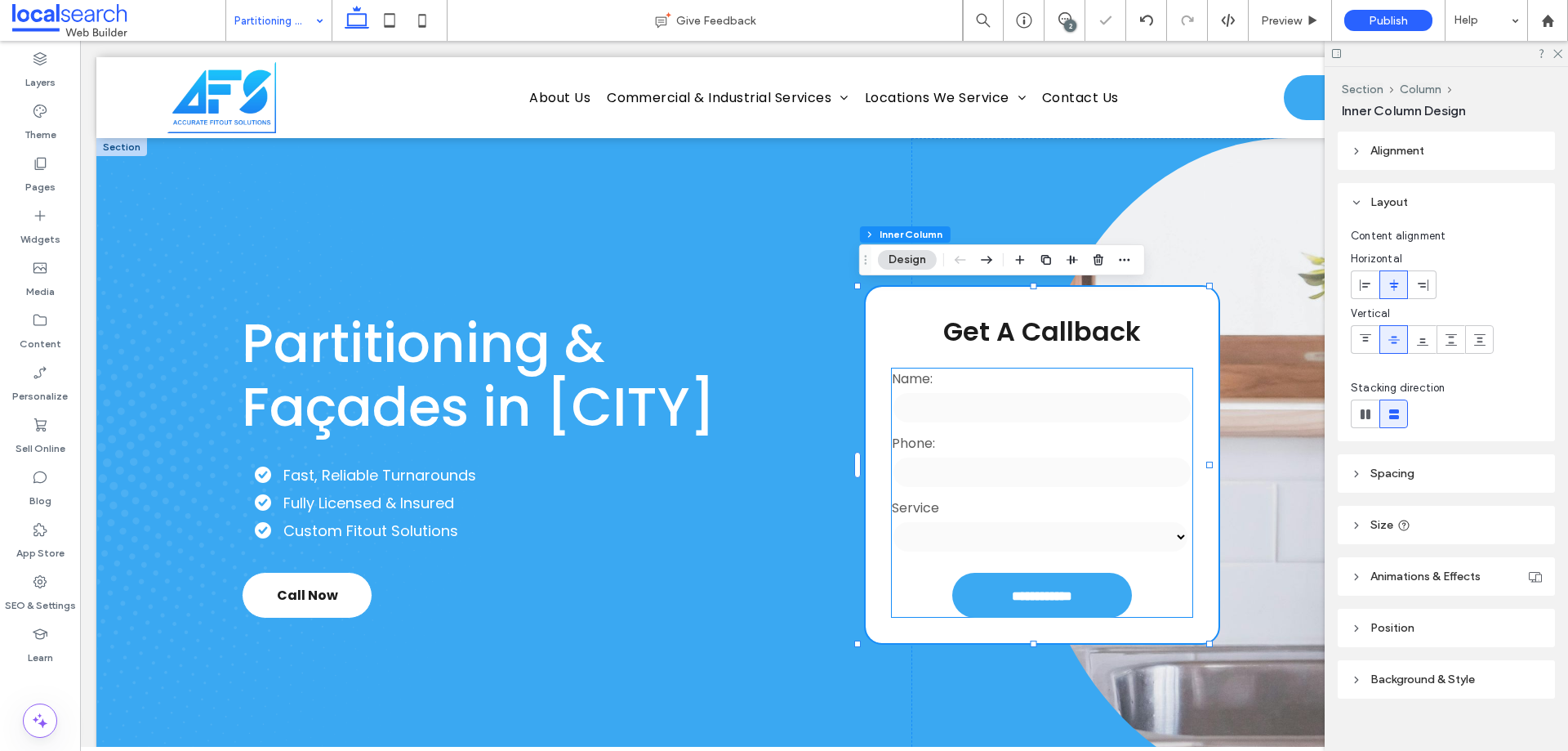 click on "Name:" at bounding box center (1041, 378) 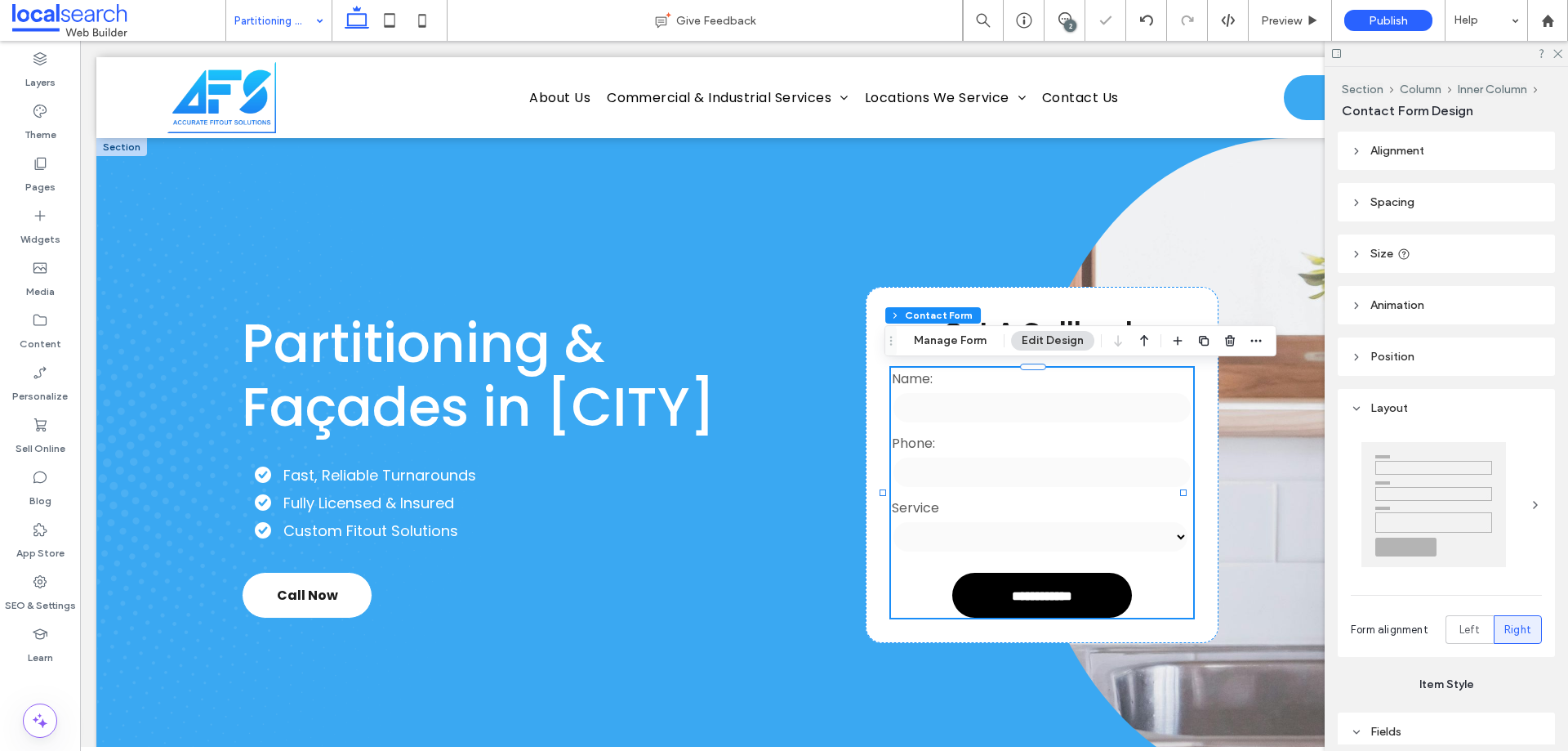 type on "*" 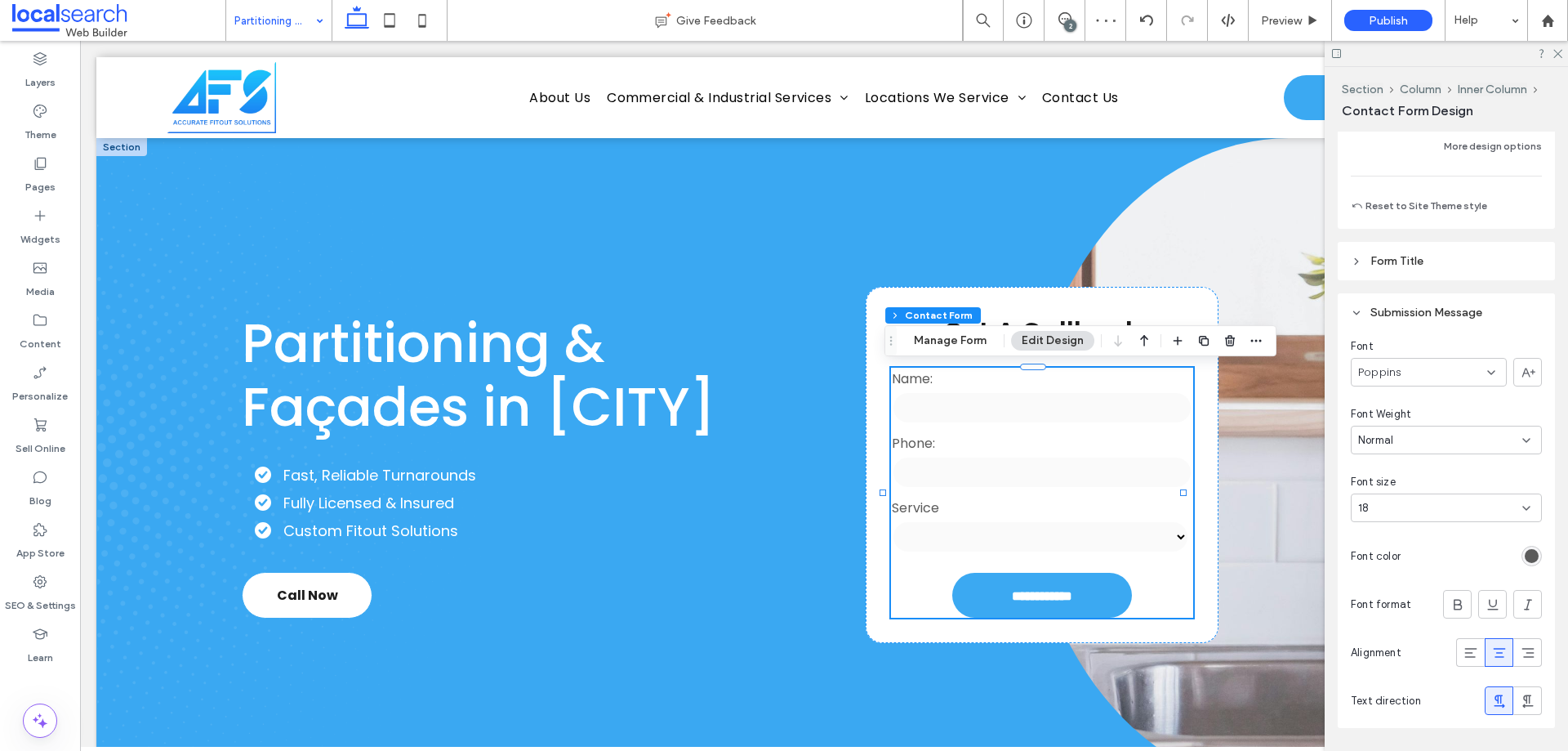 scroll, scrollTop: 1389, scrollLeft: 0, axis: vertical 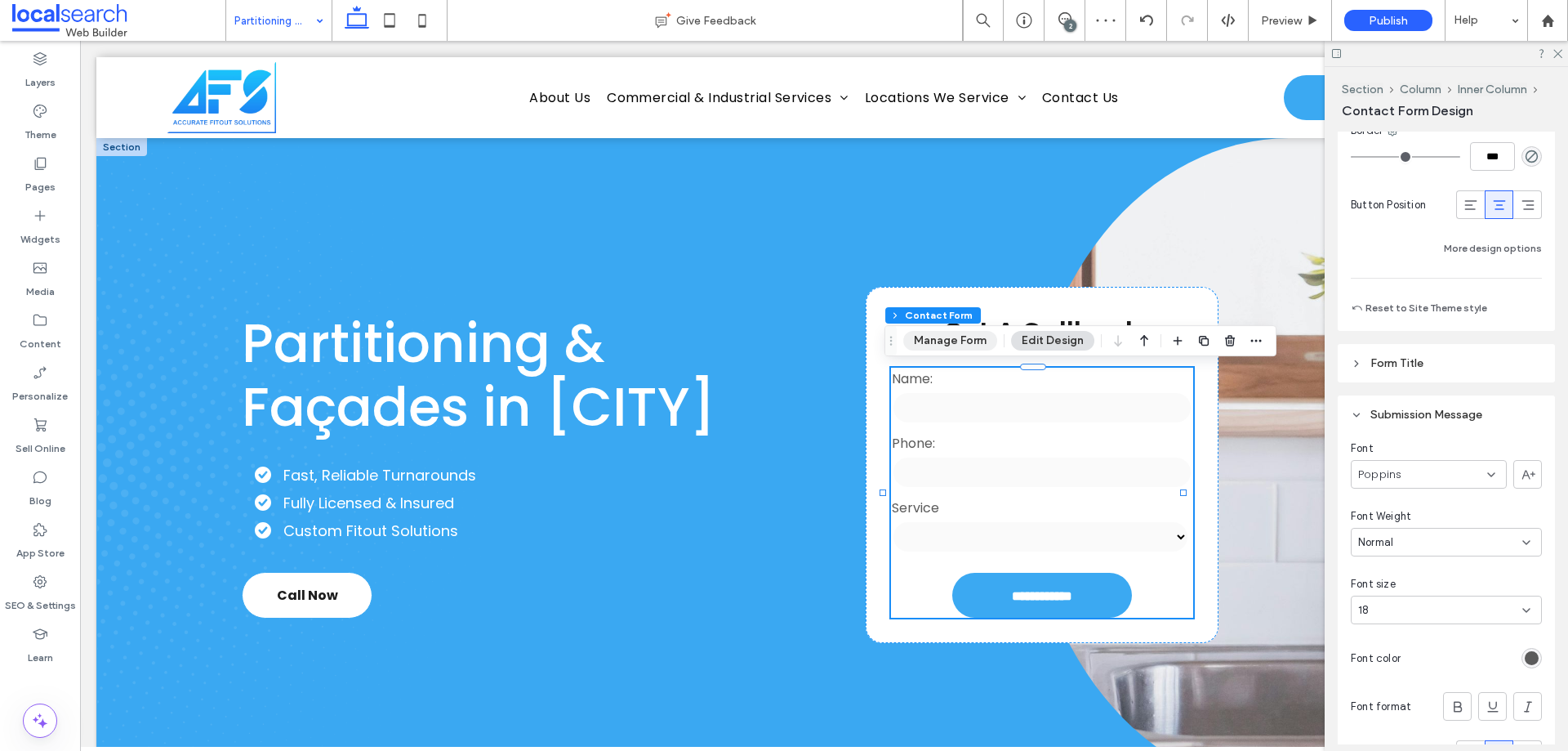 click on "Manage Form" at bounding box center (950, 341) 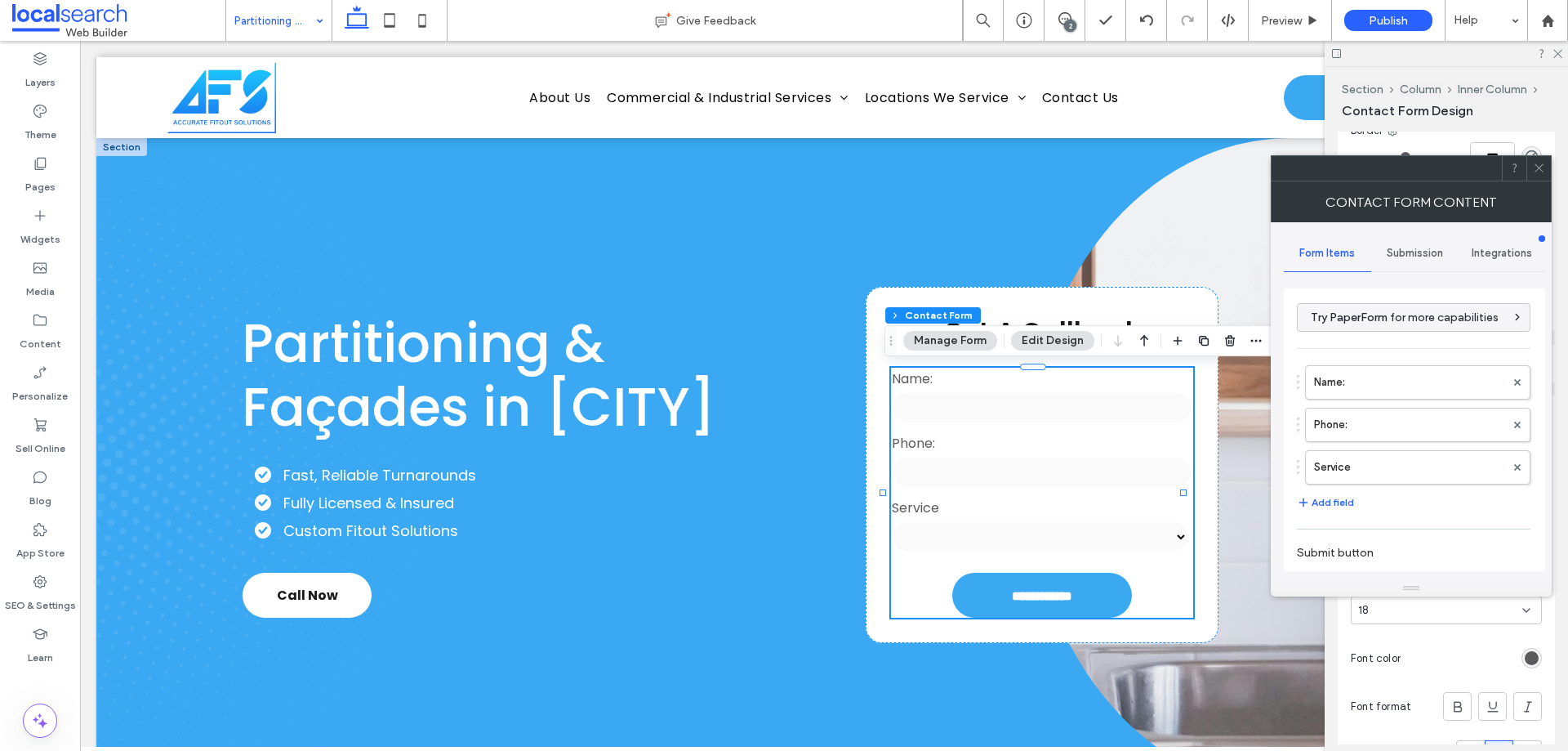 scroll, scrollTop: 288, scrollLeft: 0, axis: vertical 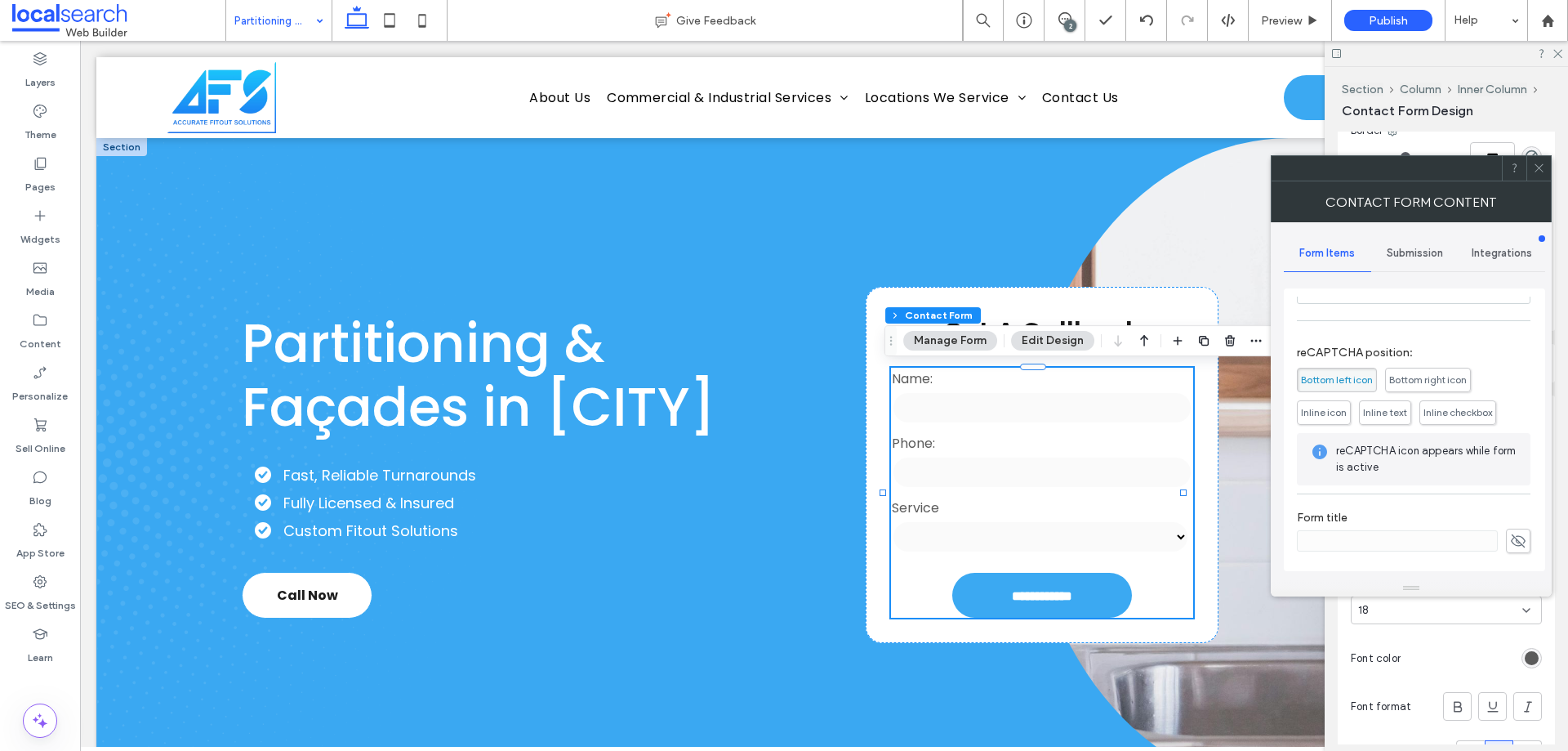 click on "Submission" at bounding box center (1414, 253) 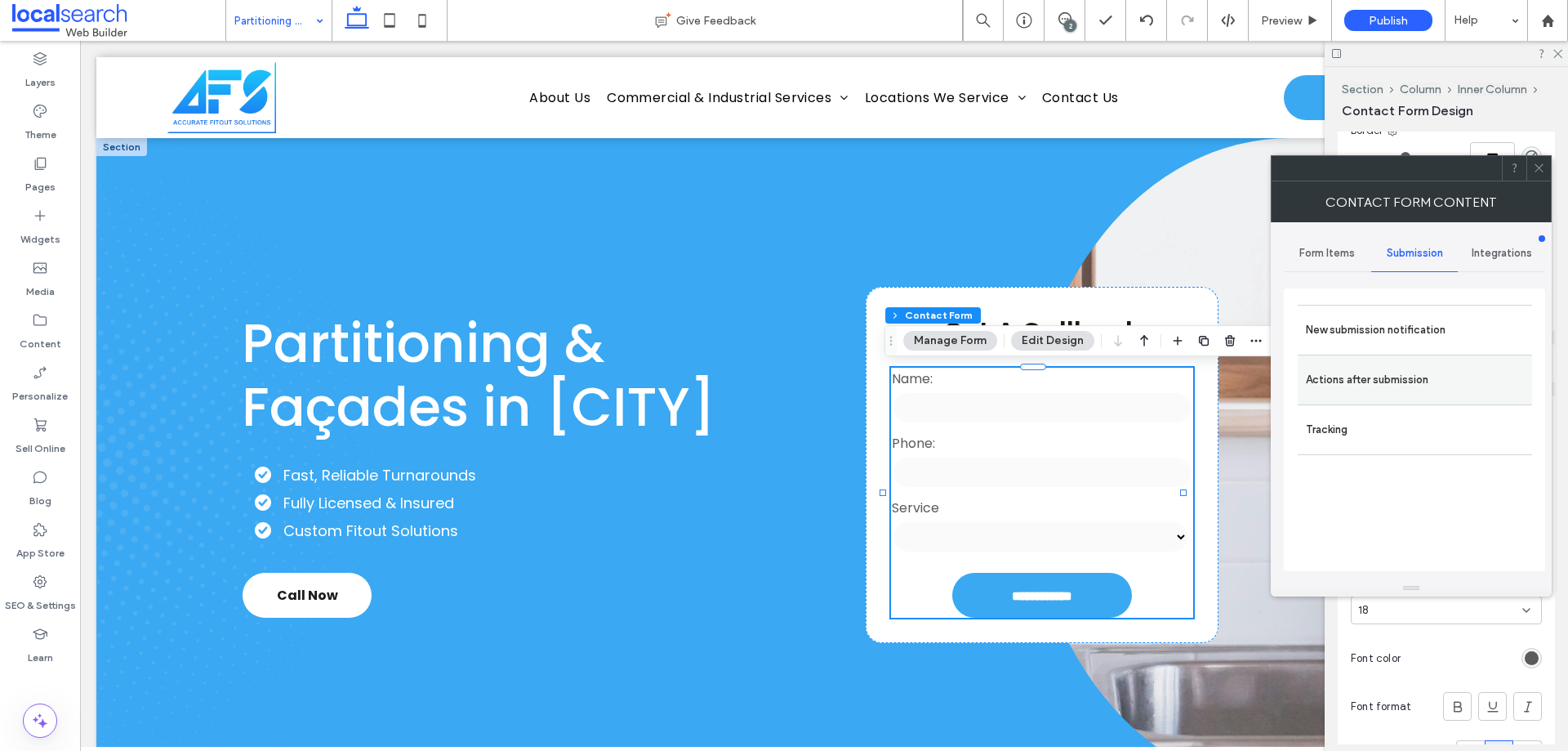 click on "Actions after submission" at bounding box center (1414, 380) 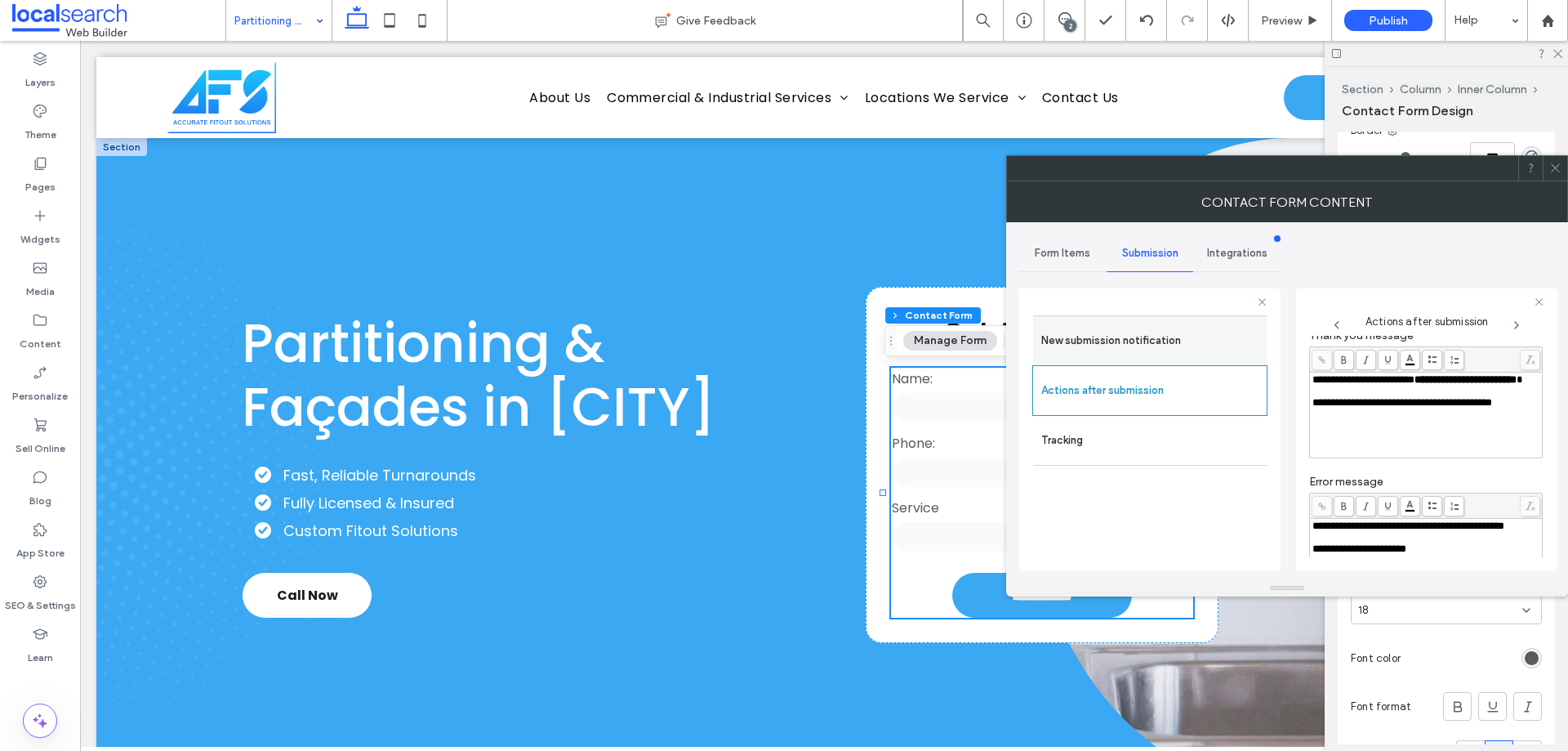 scroll, scrollTop: 82, scrollLeft: 0, axis: vertical 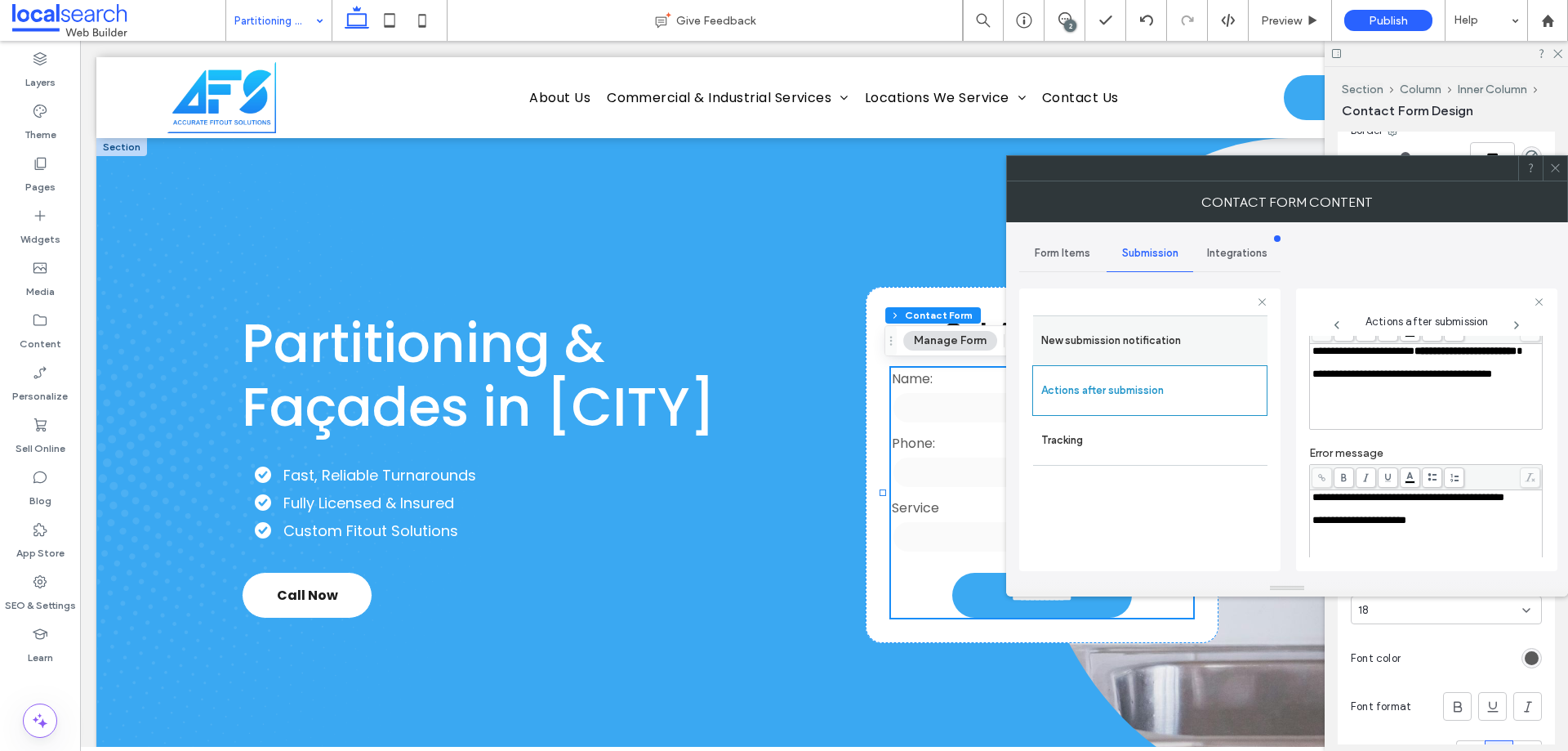 click on "New submission notification" at bounding box center (1150, 340) 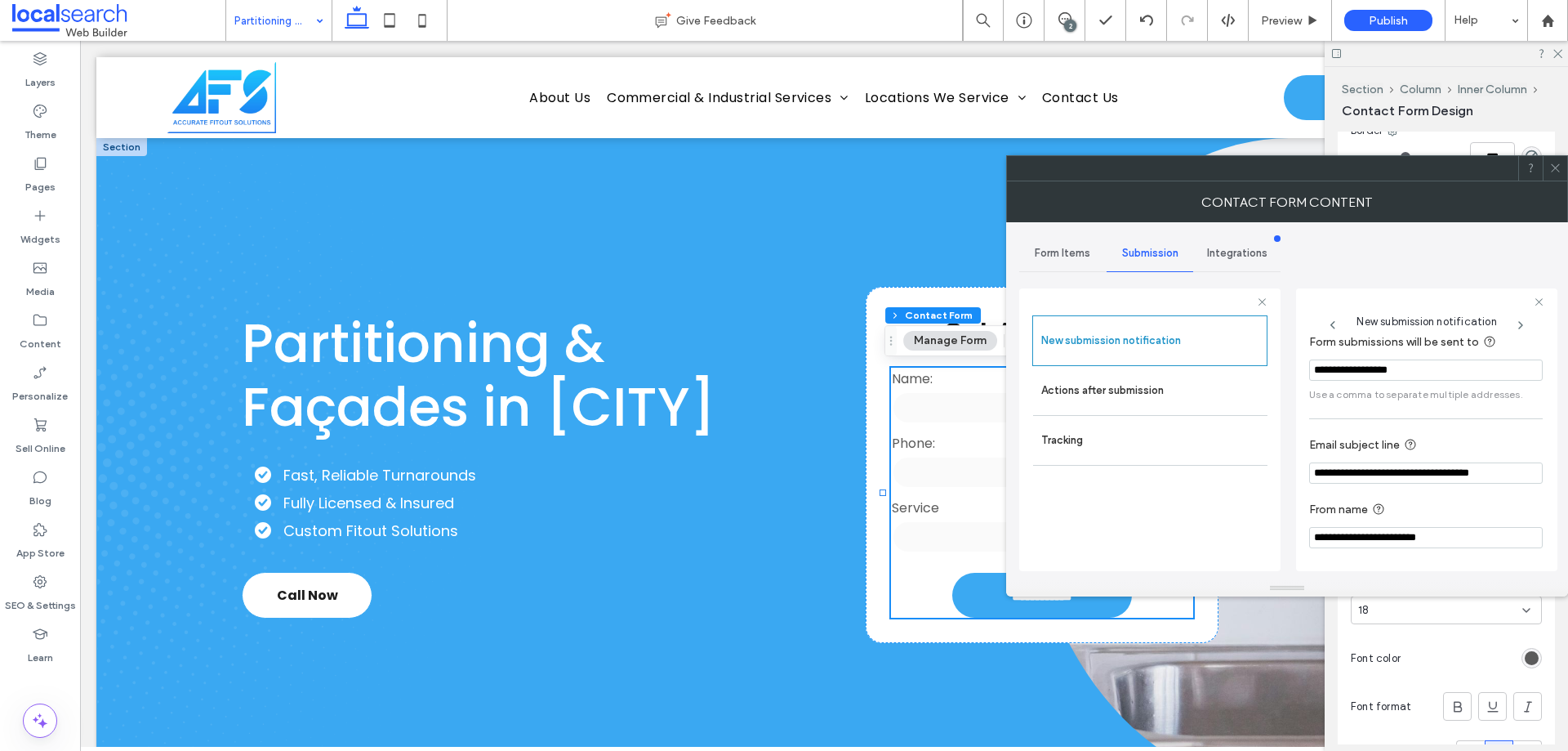 click at bounding box center [1555, 168] 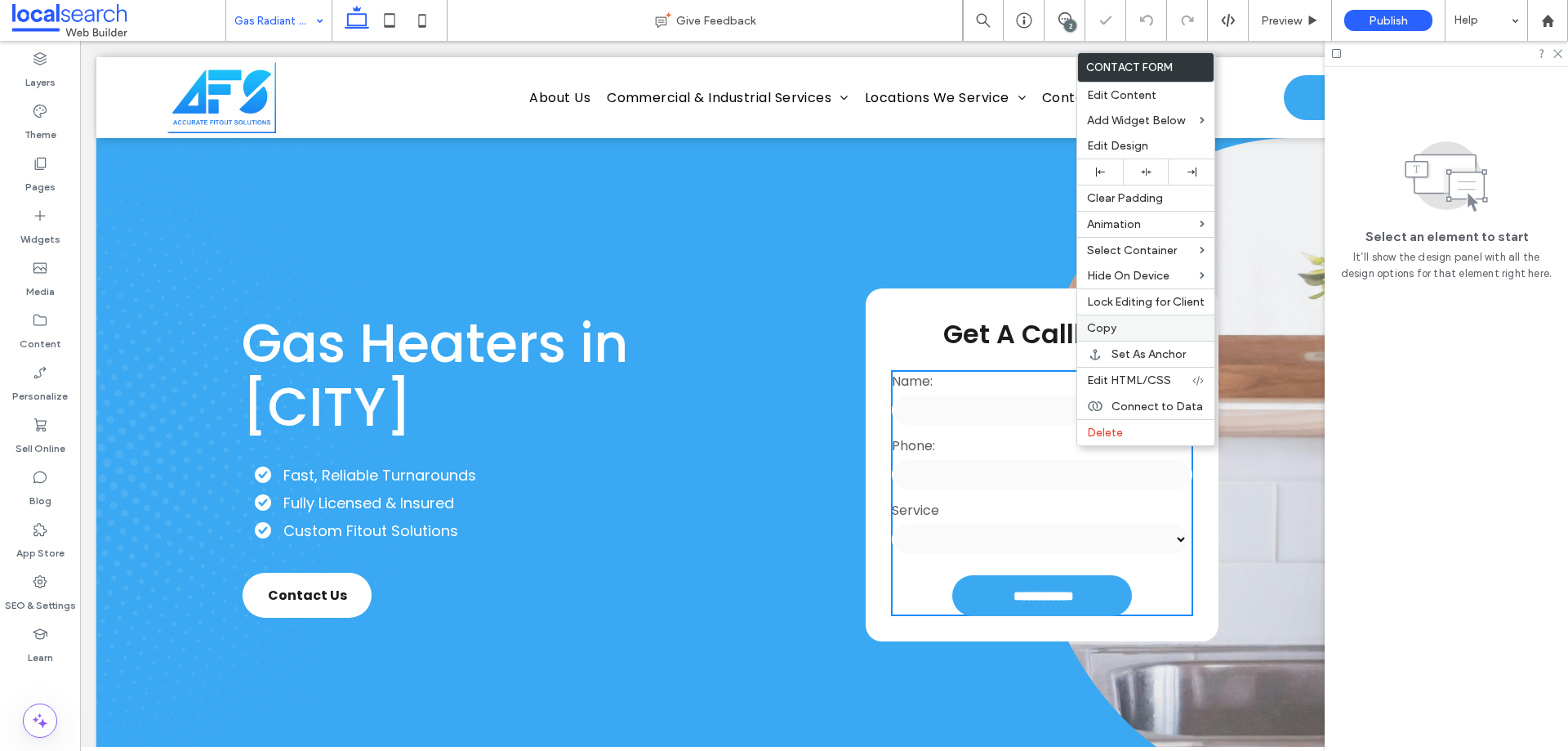 scroll, scrollTop: 0, scrollLeft: 0, axis: both 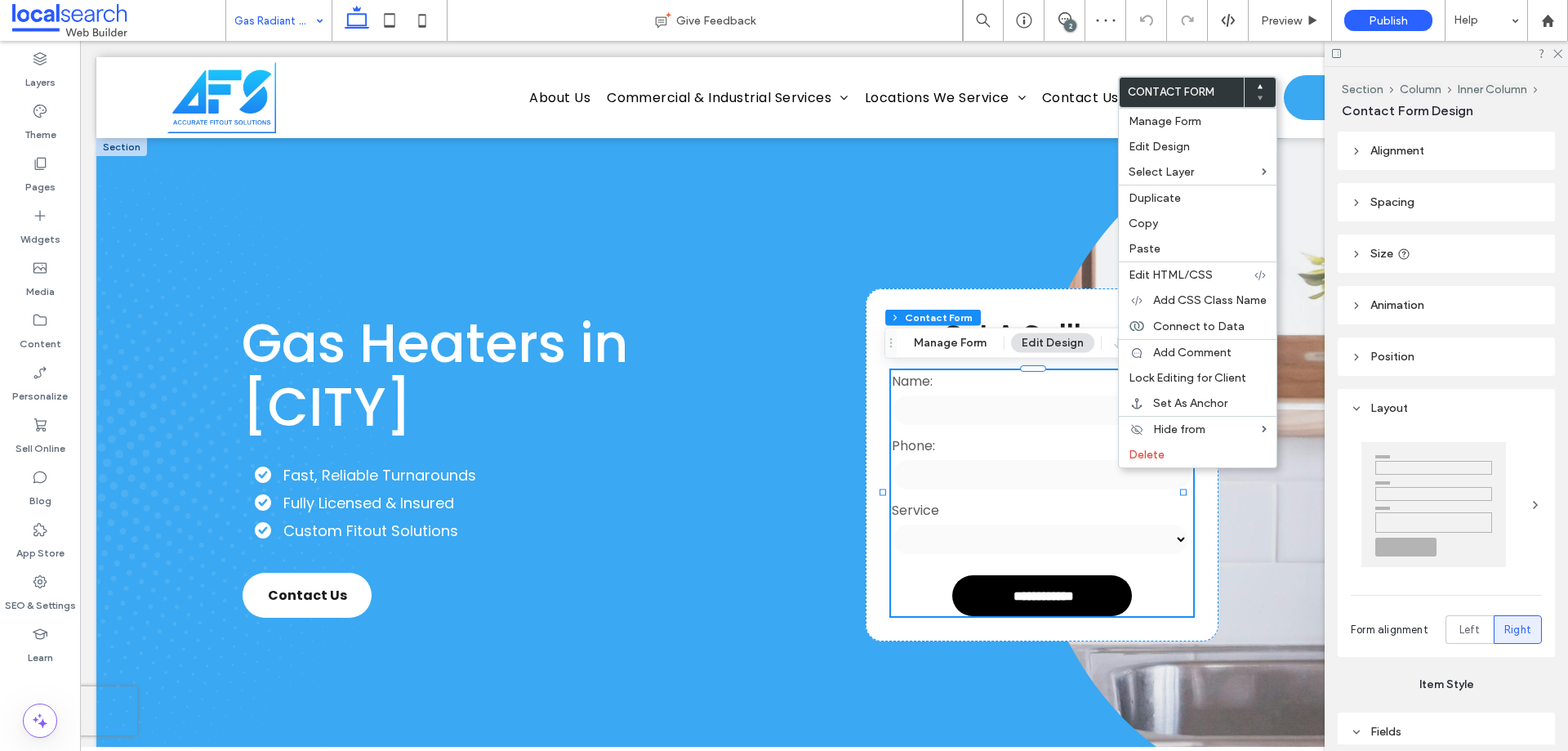 type on "*" 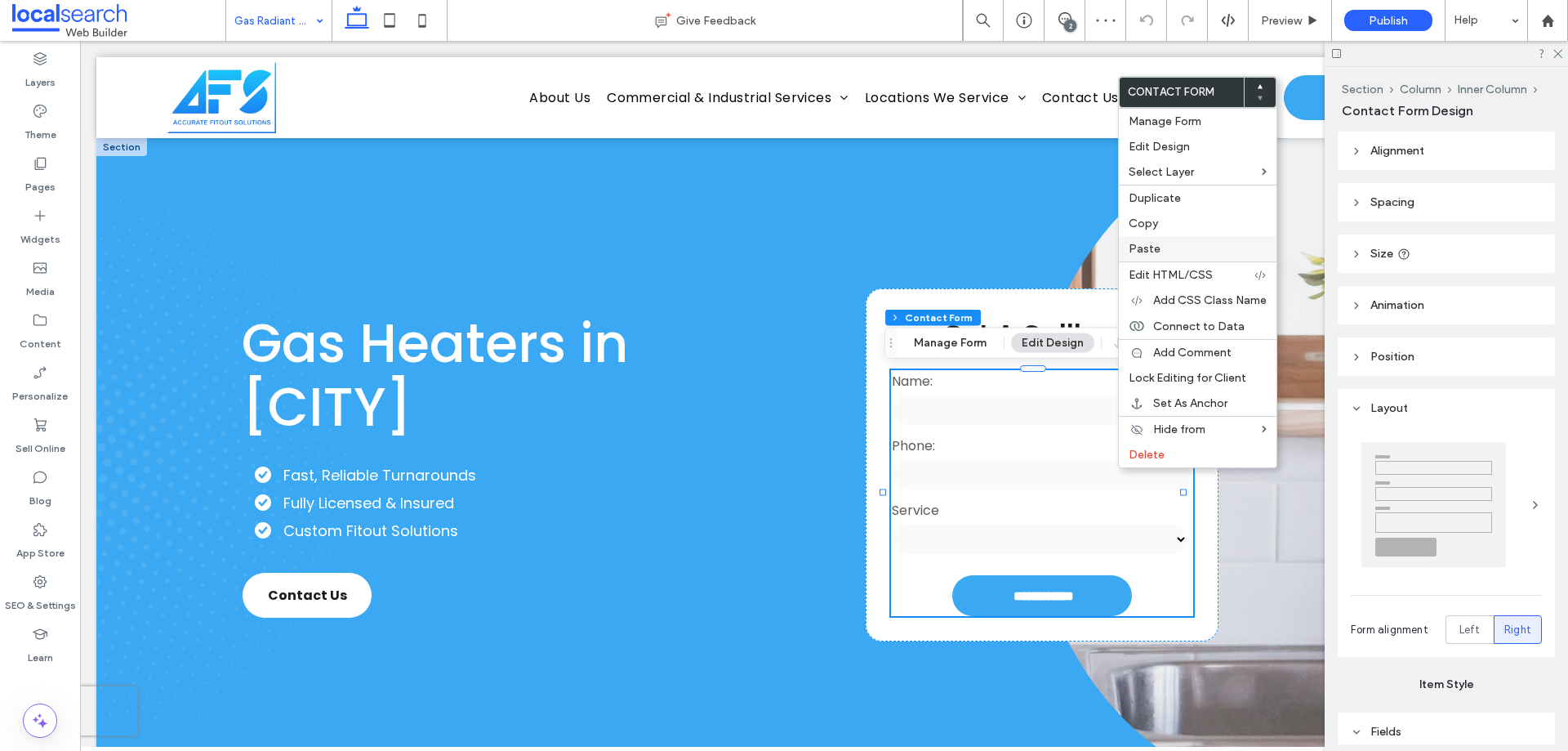 click on "Paste" at bounding box center [1197, 248] 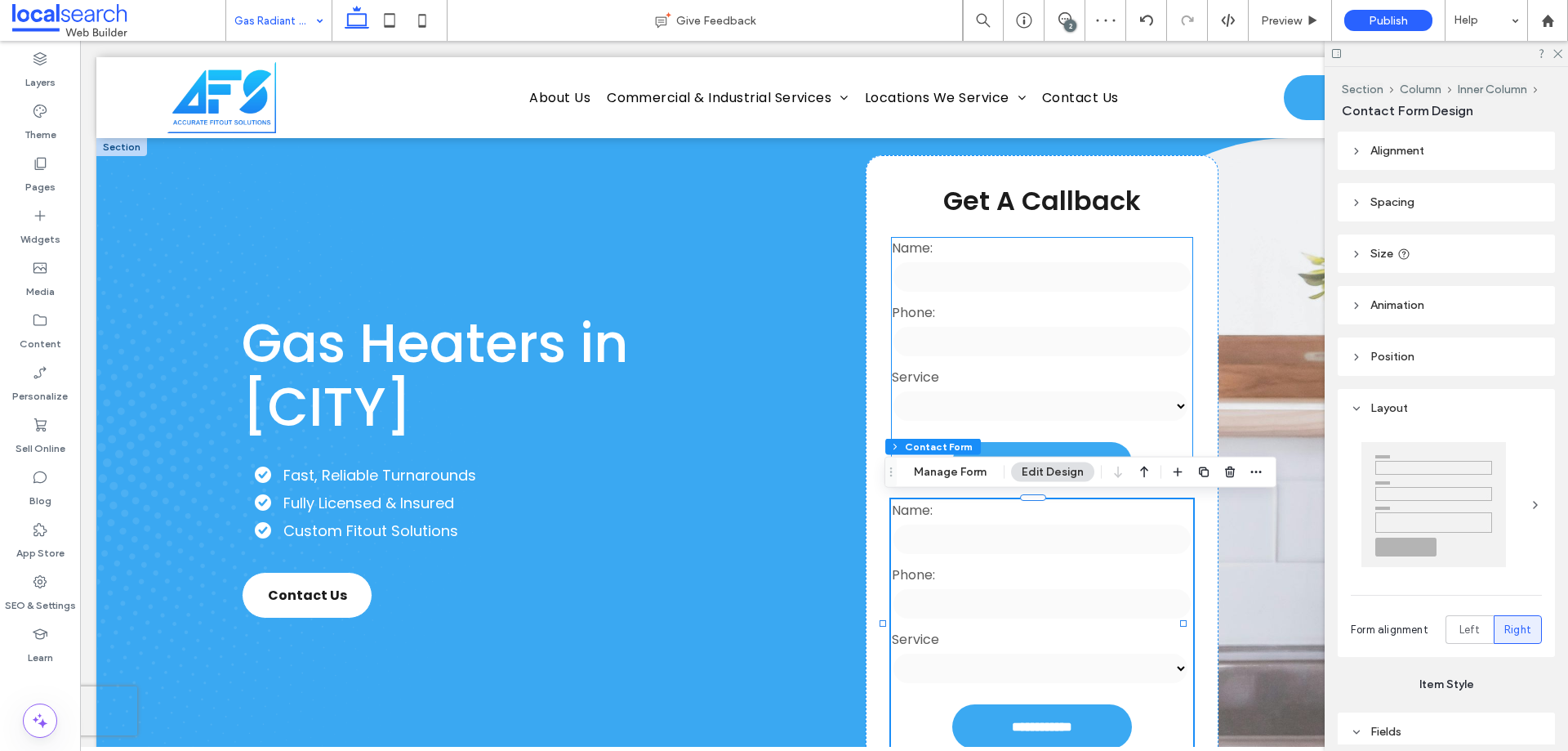 type on "*" 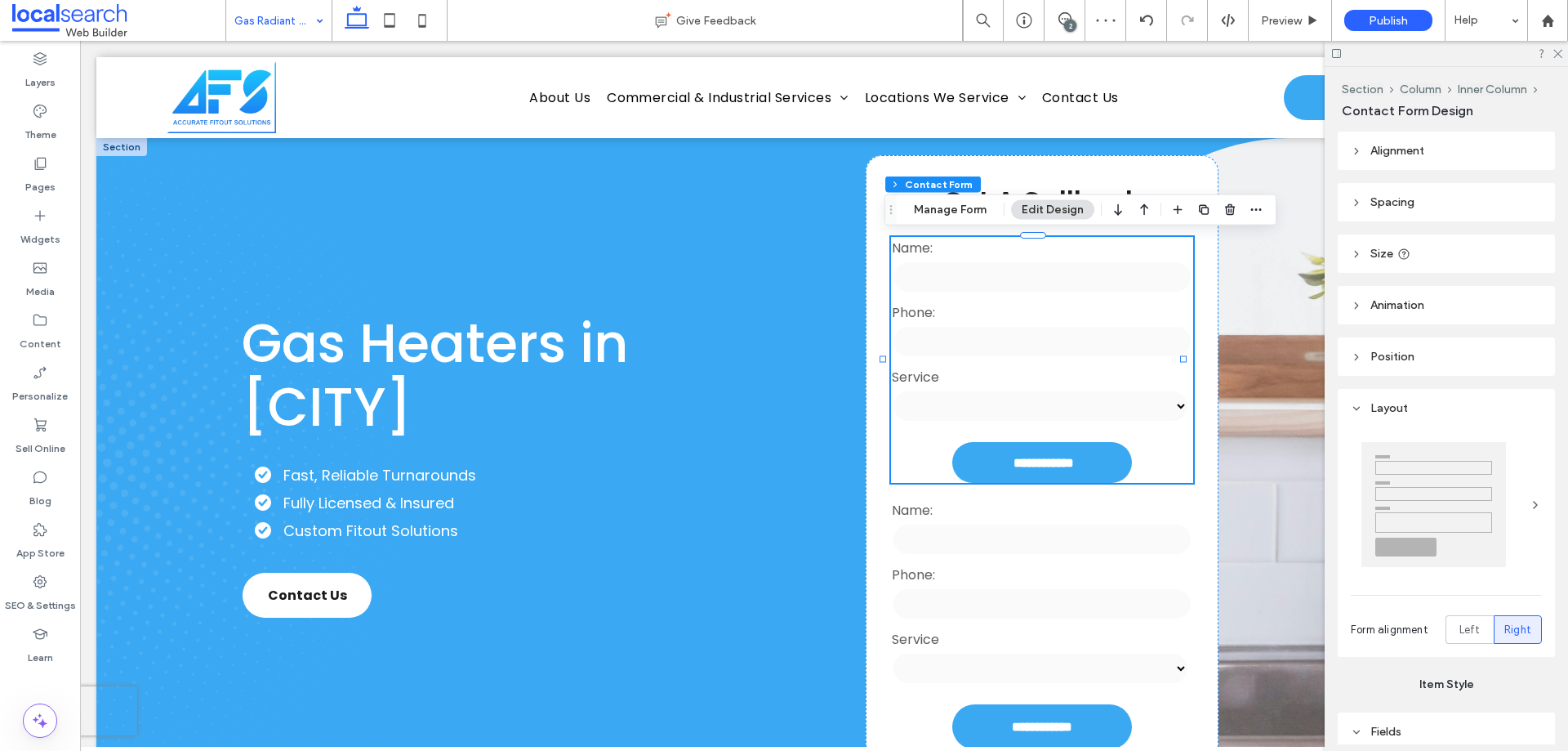type on "*" 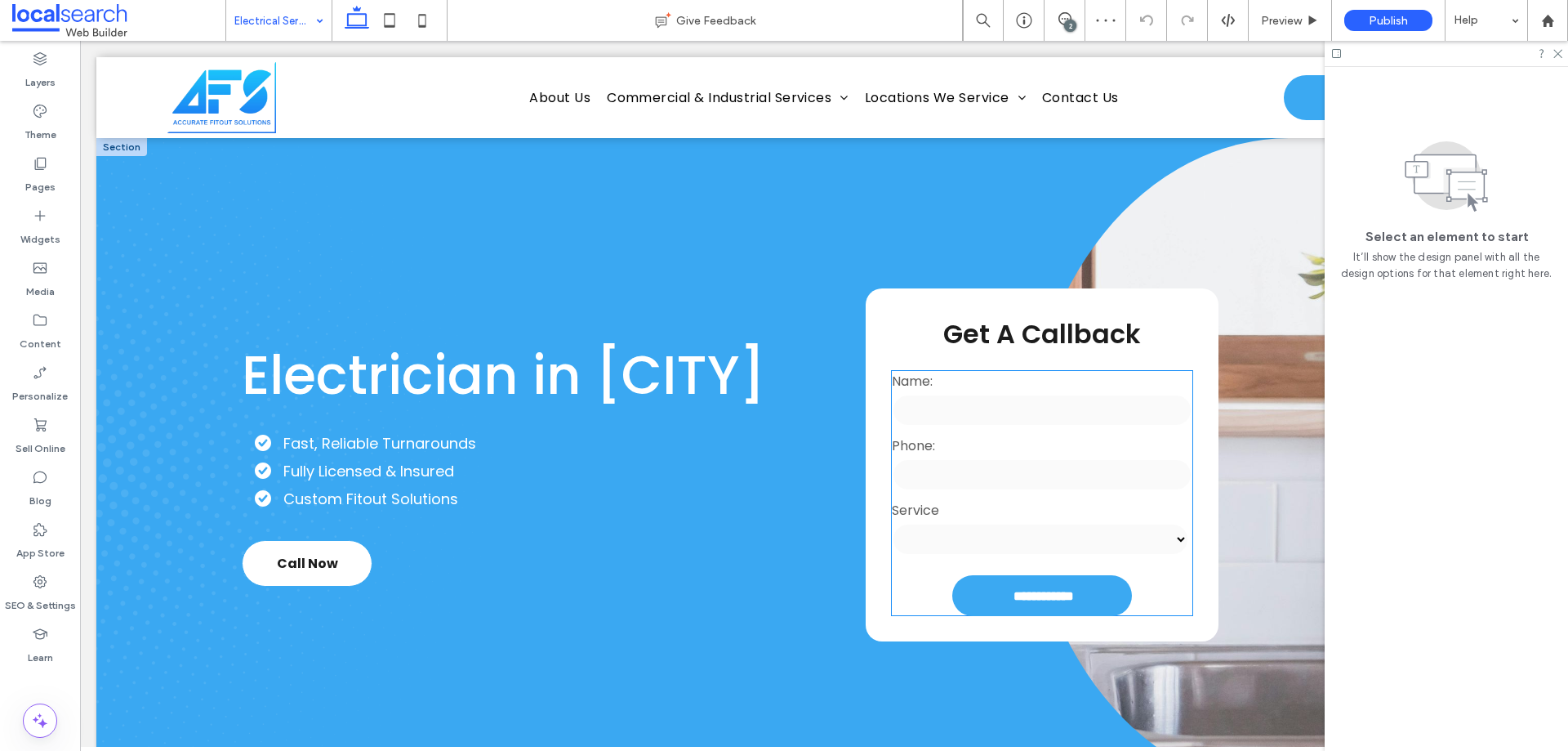 scroll, scrollTop: 0, scrollLeft: 0, axis: both 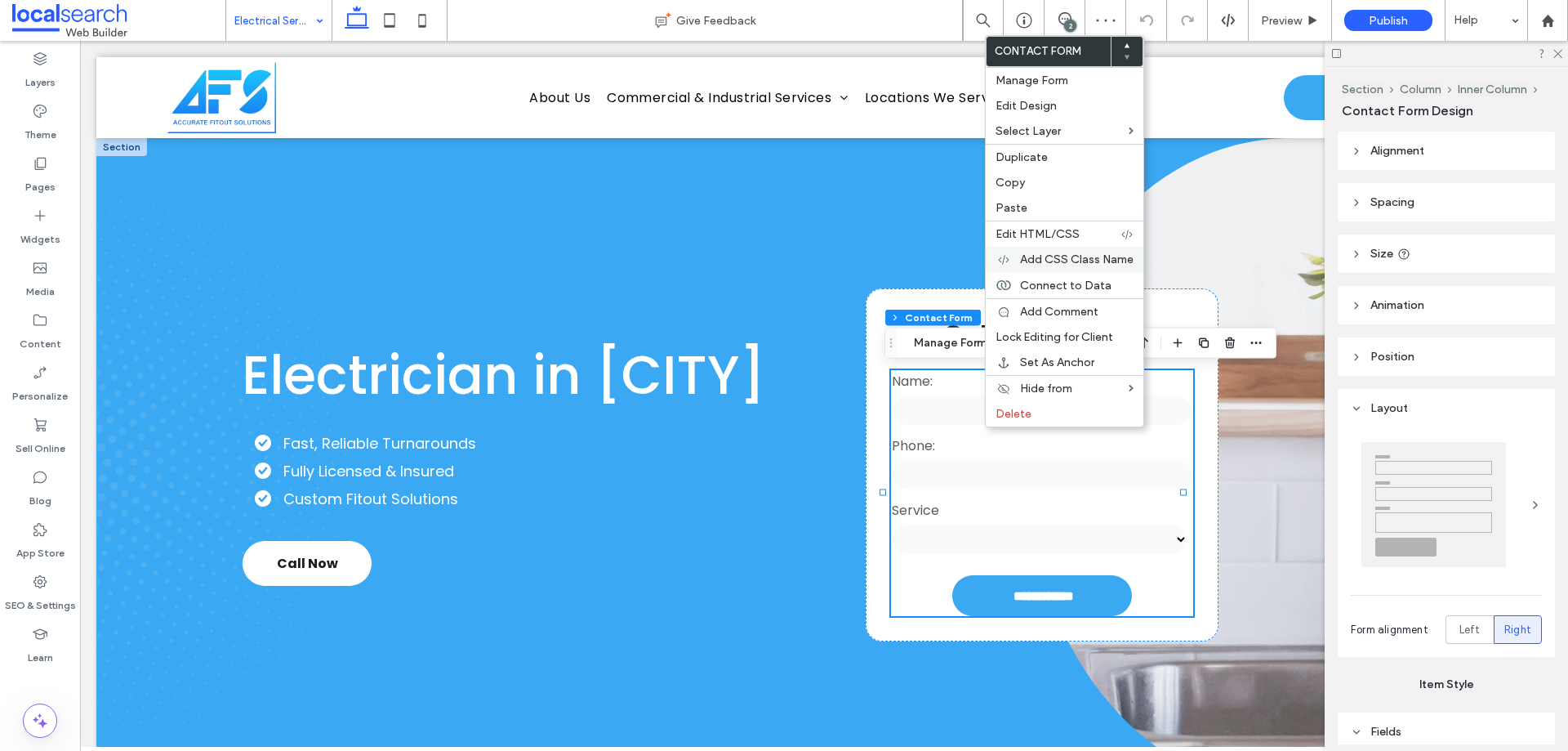 type on "*" 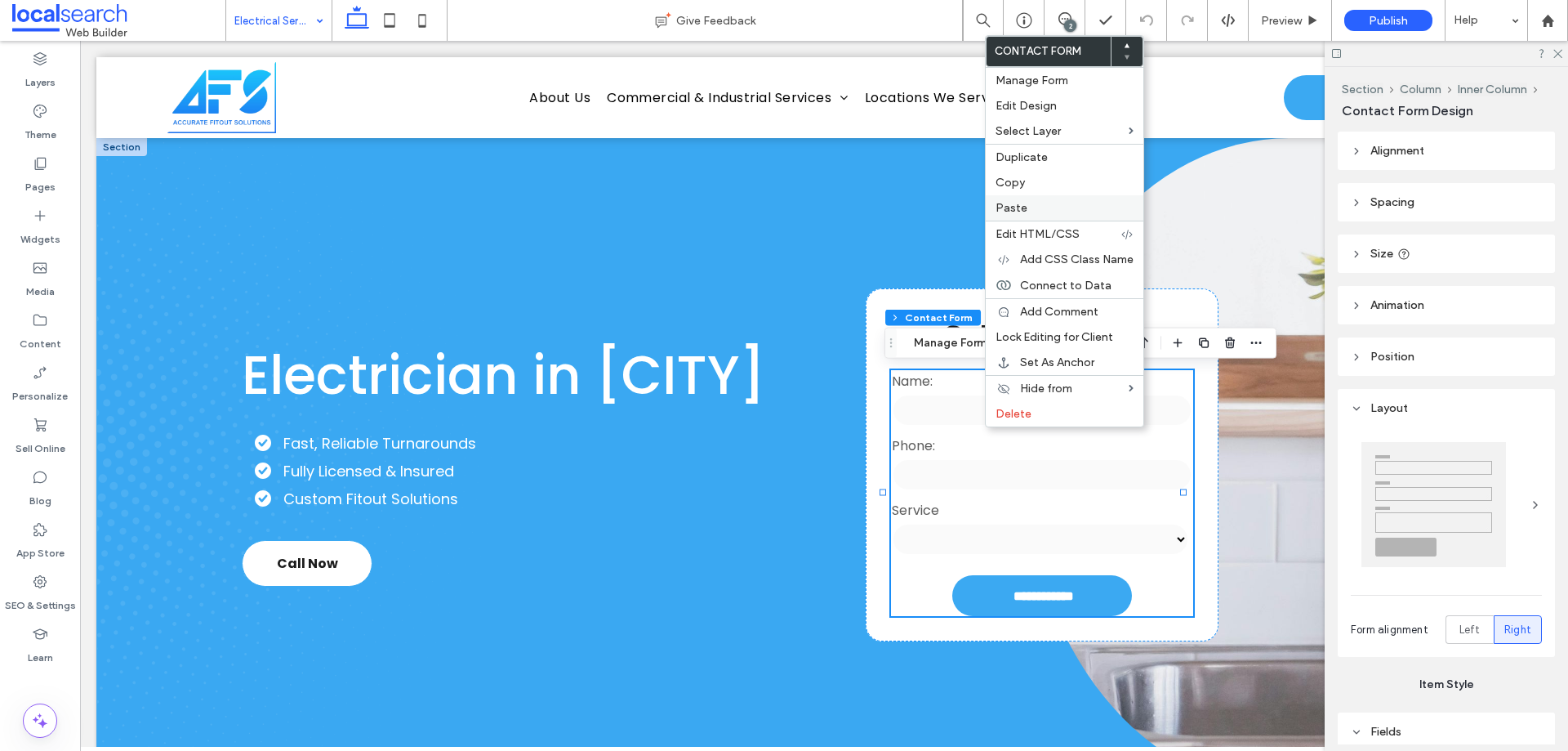 click on "Paste" at bounding box center (1064, 208) 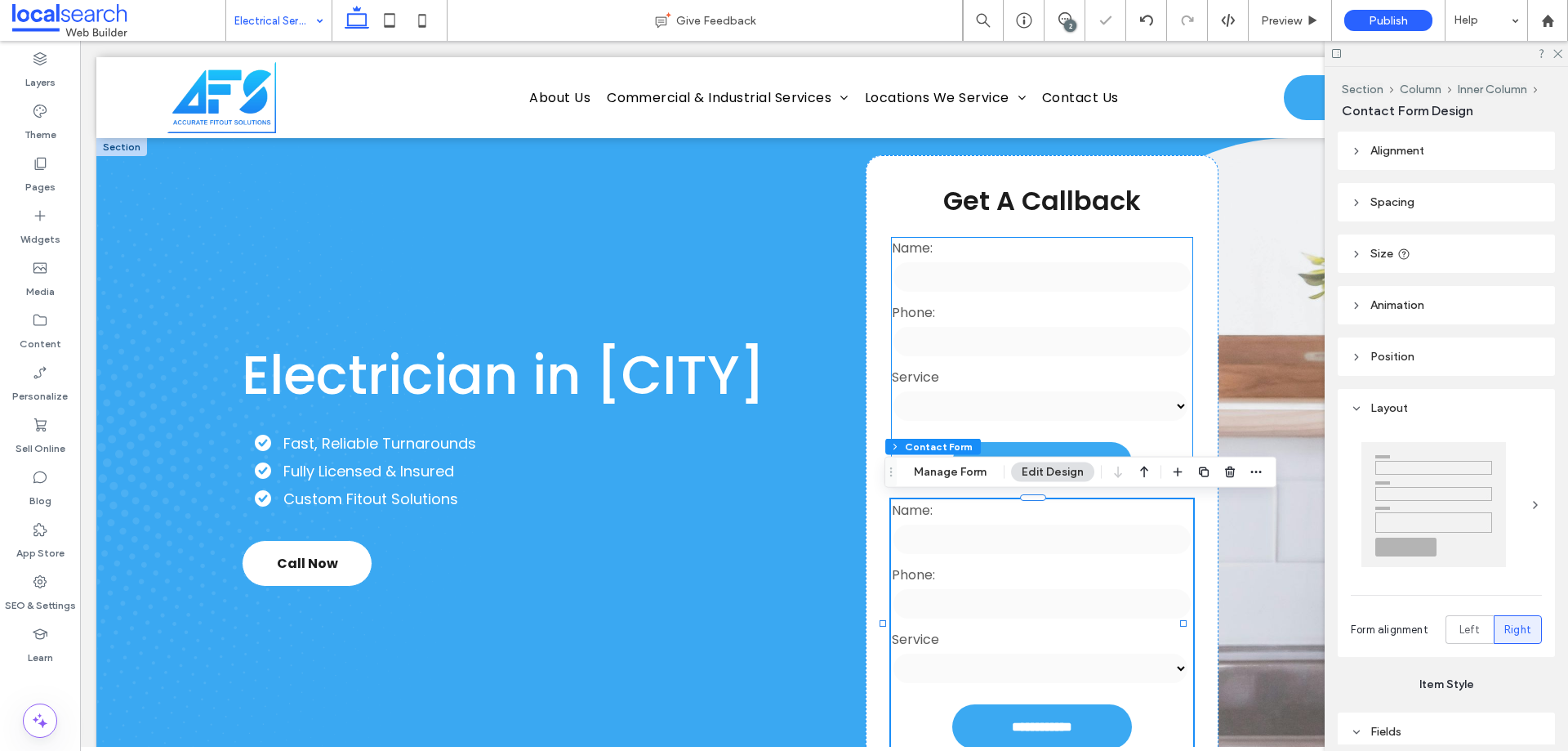 type on "*" 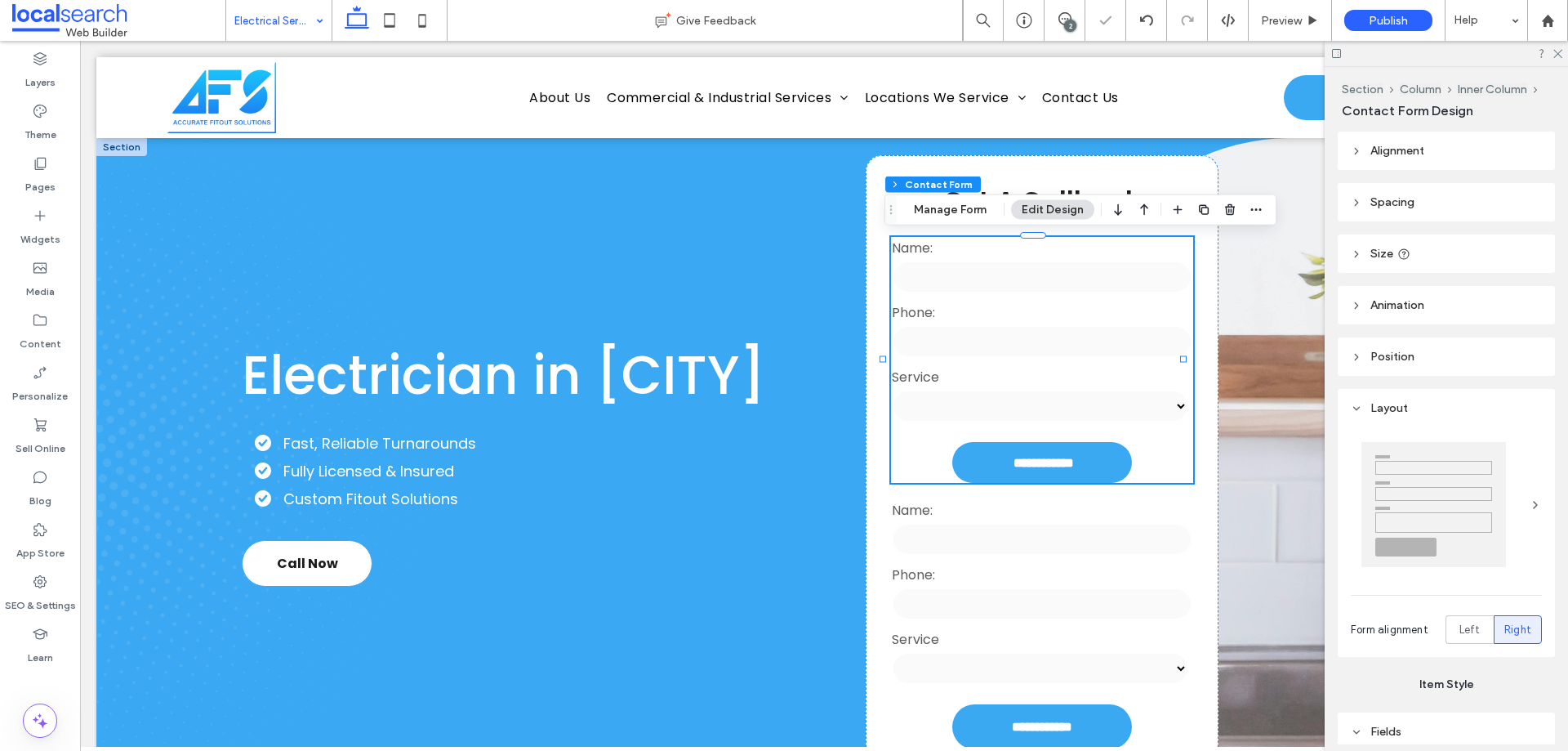 type on "*" 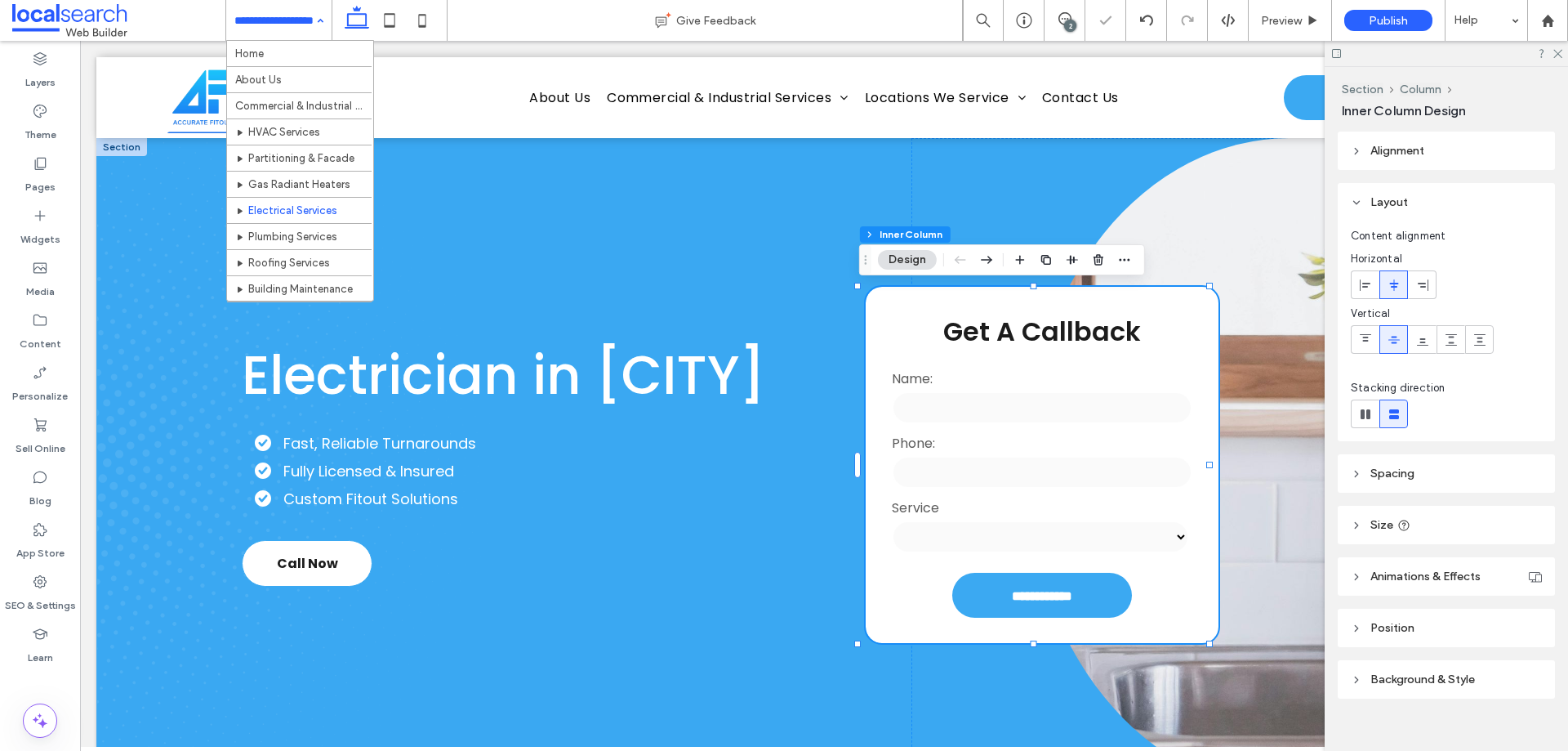 click at bounding box center (299, 223) 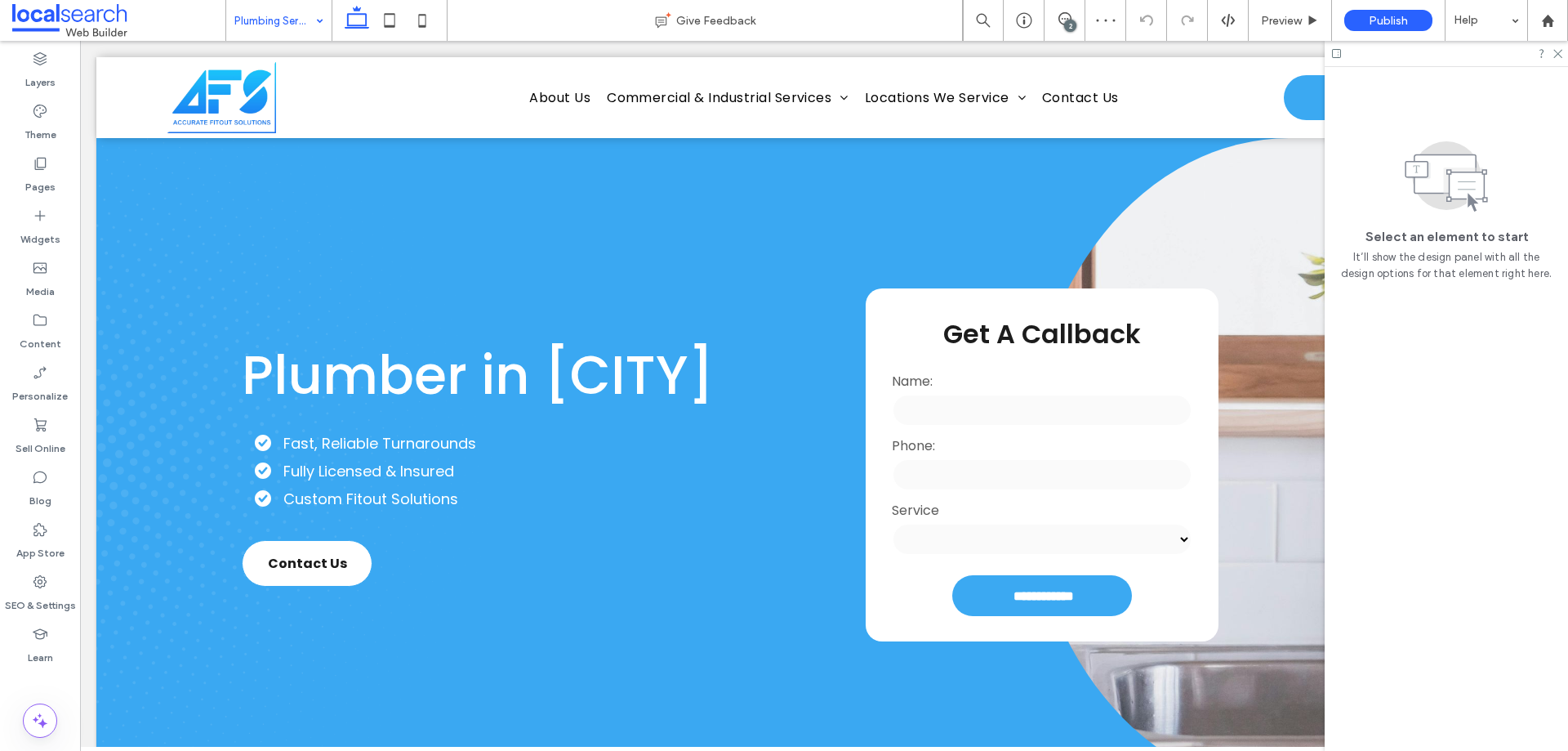 scroll, scrollTop: 0, scrollLeft: 0, axis: both 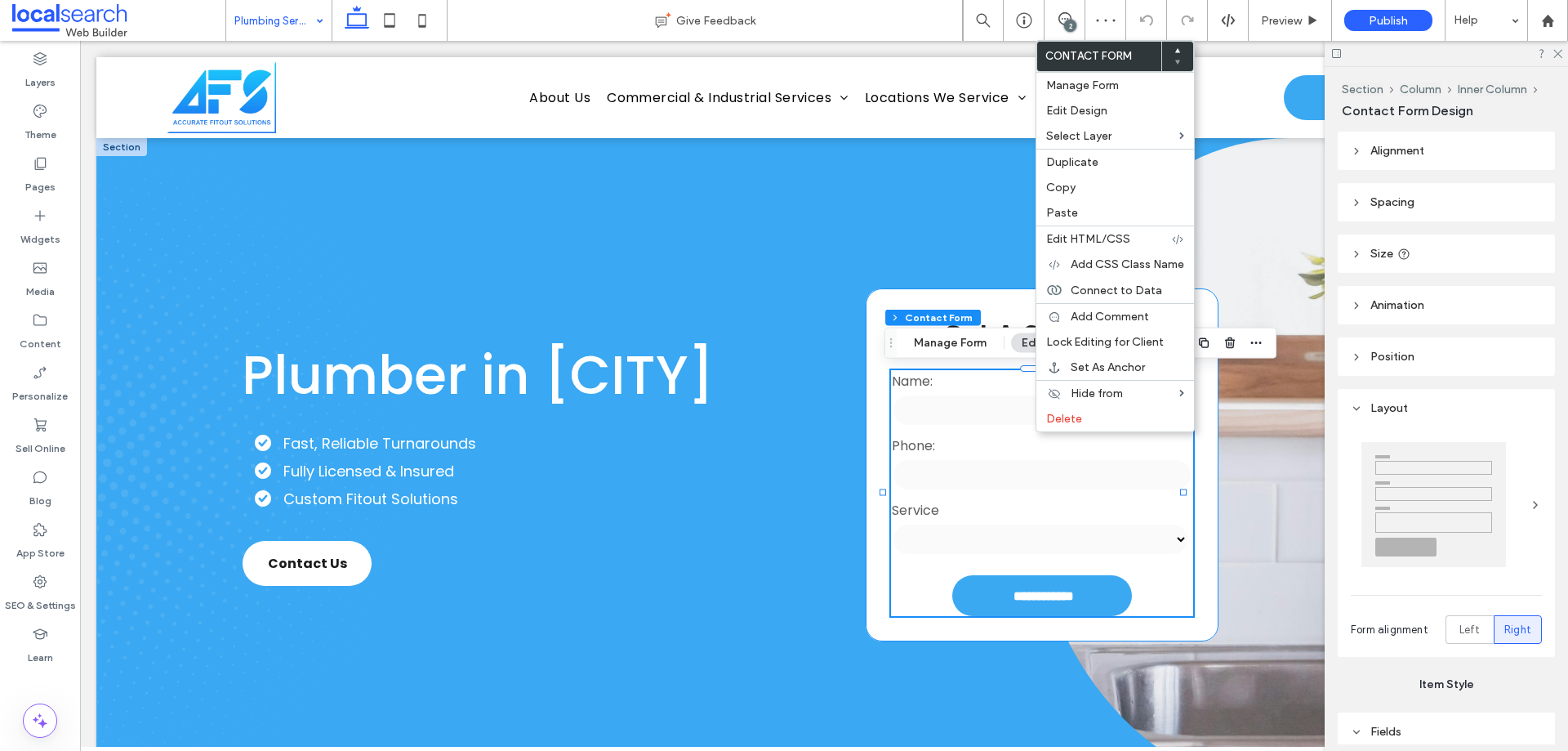 type on "*" 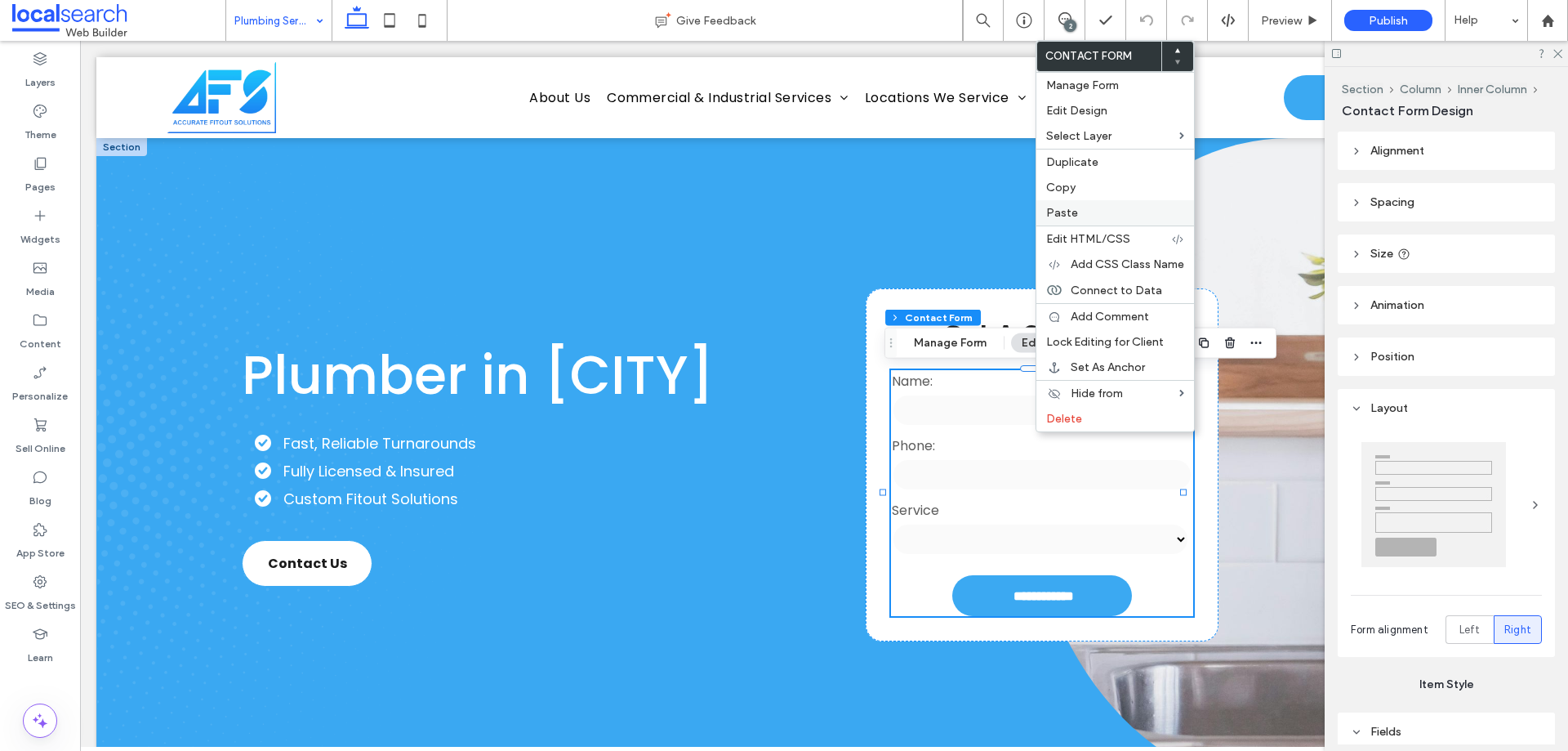 click on "Paste" at bounding box center (1115, 212) 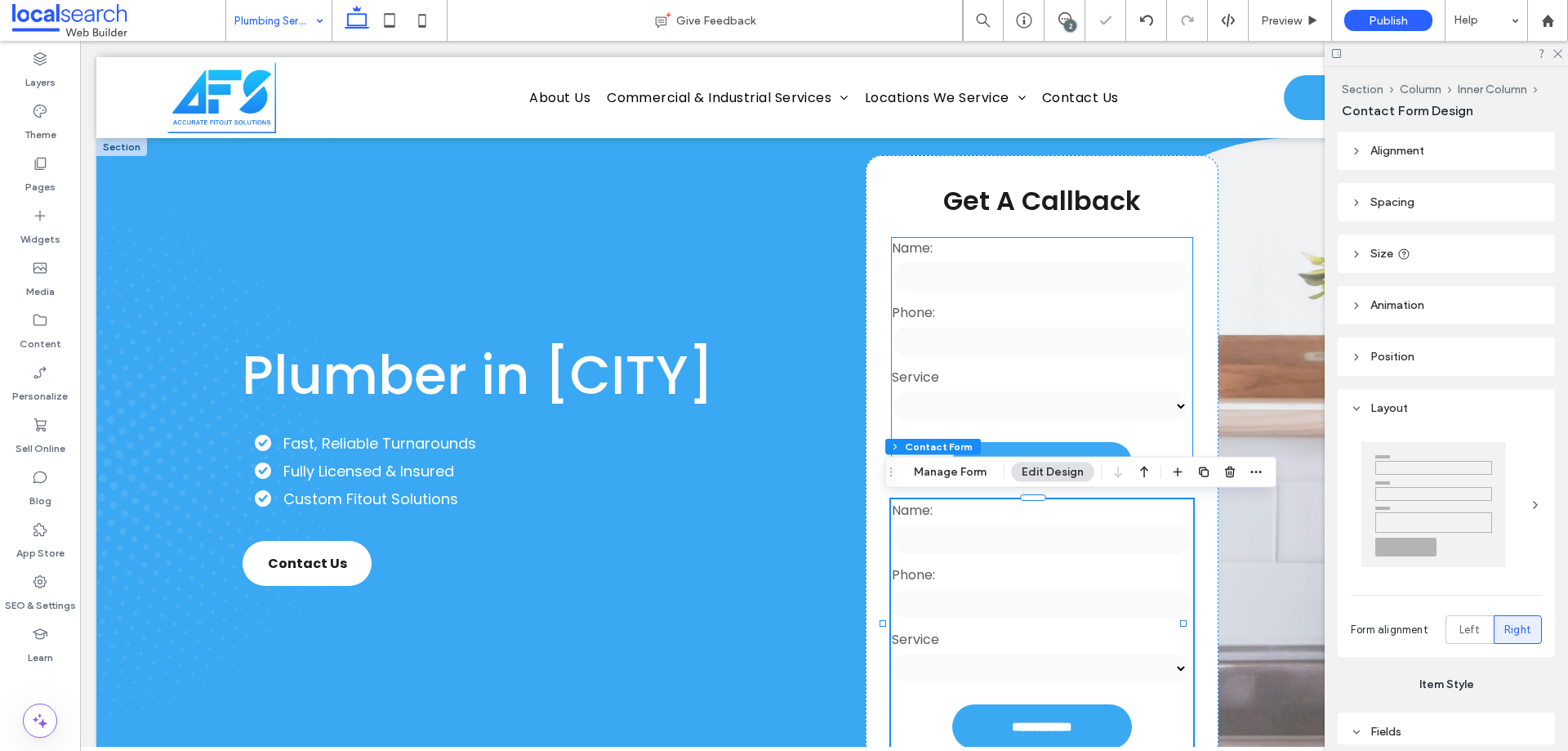 type on "*" 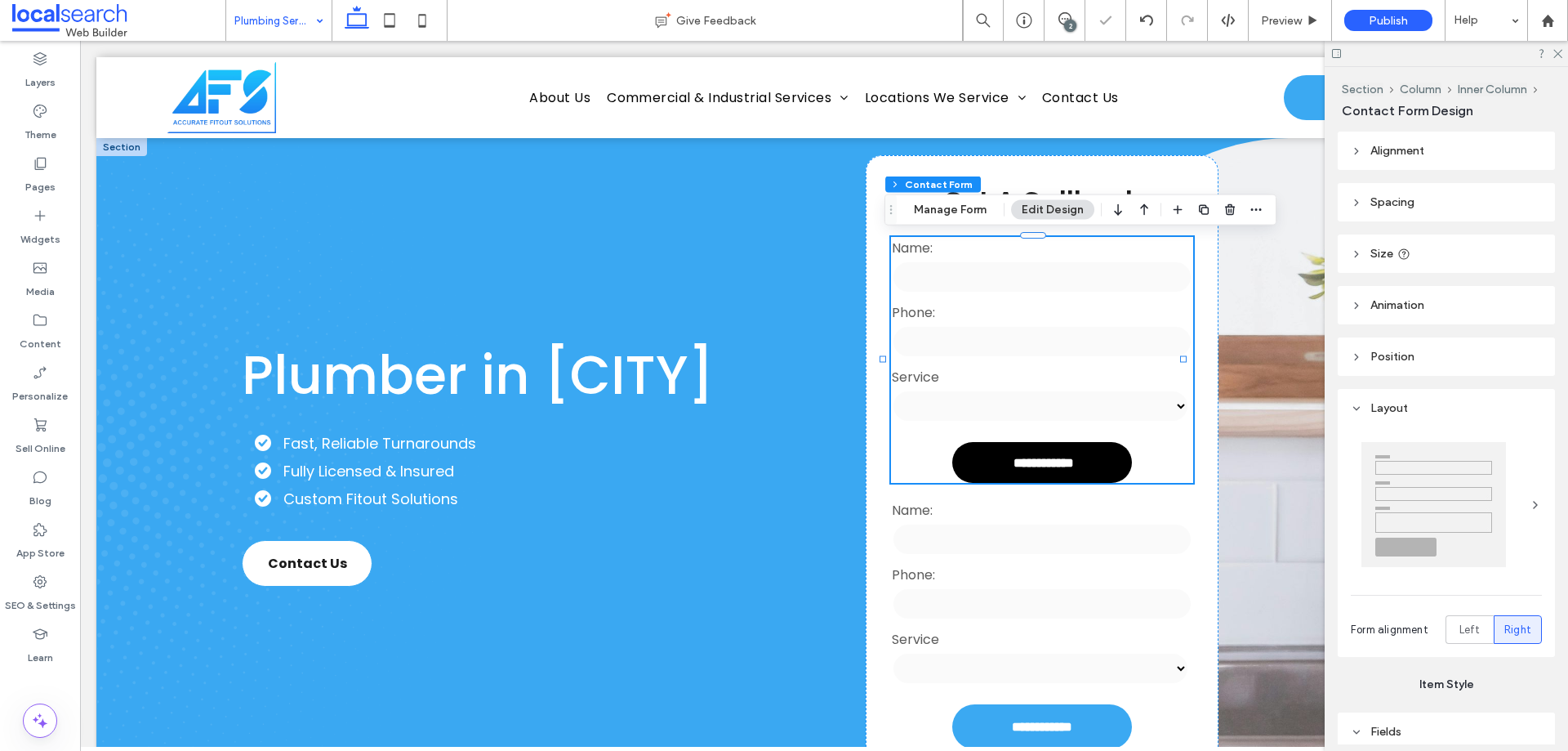type on "*" 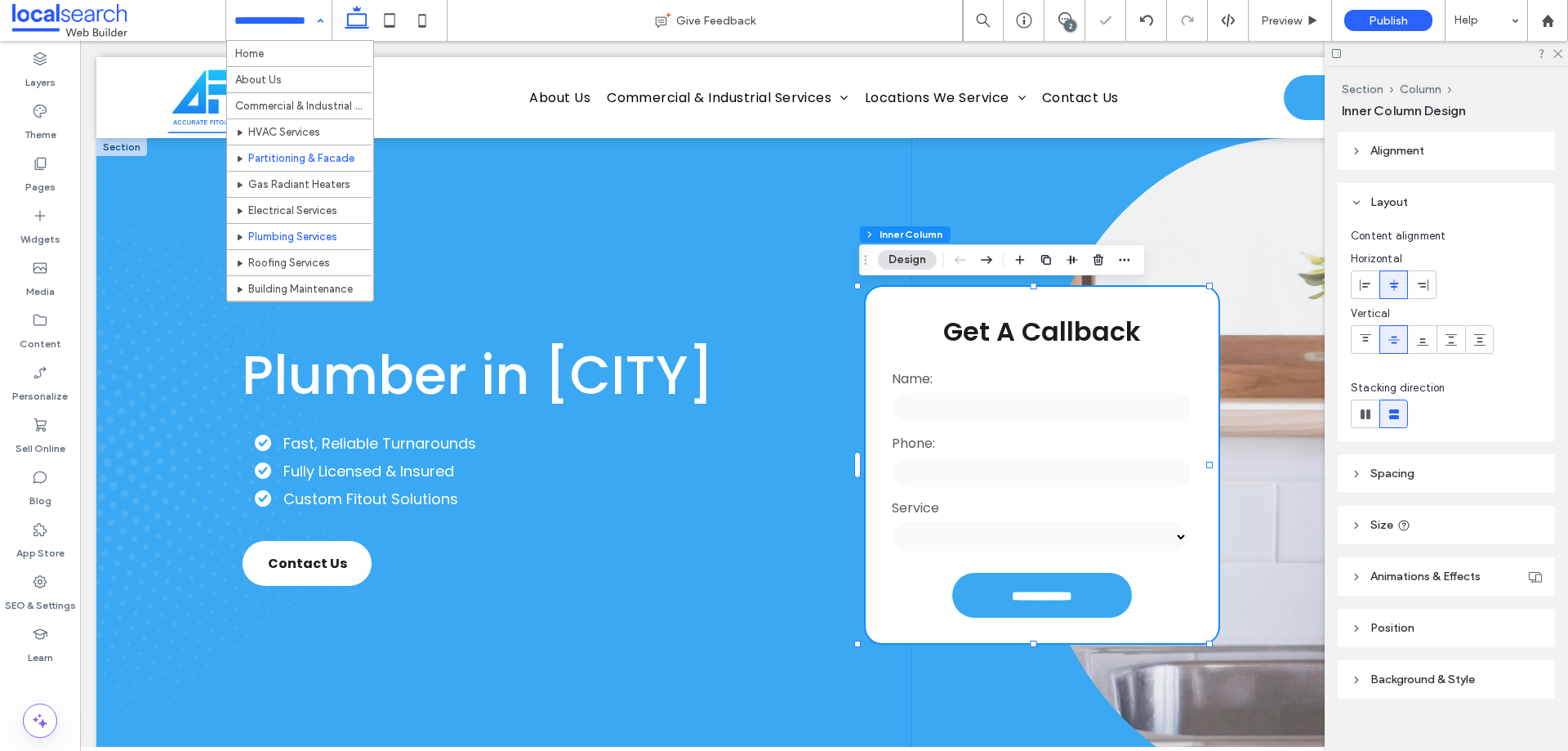 scroll, scrollTop: 163, scrollLeft: 0, axis: vertical 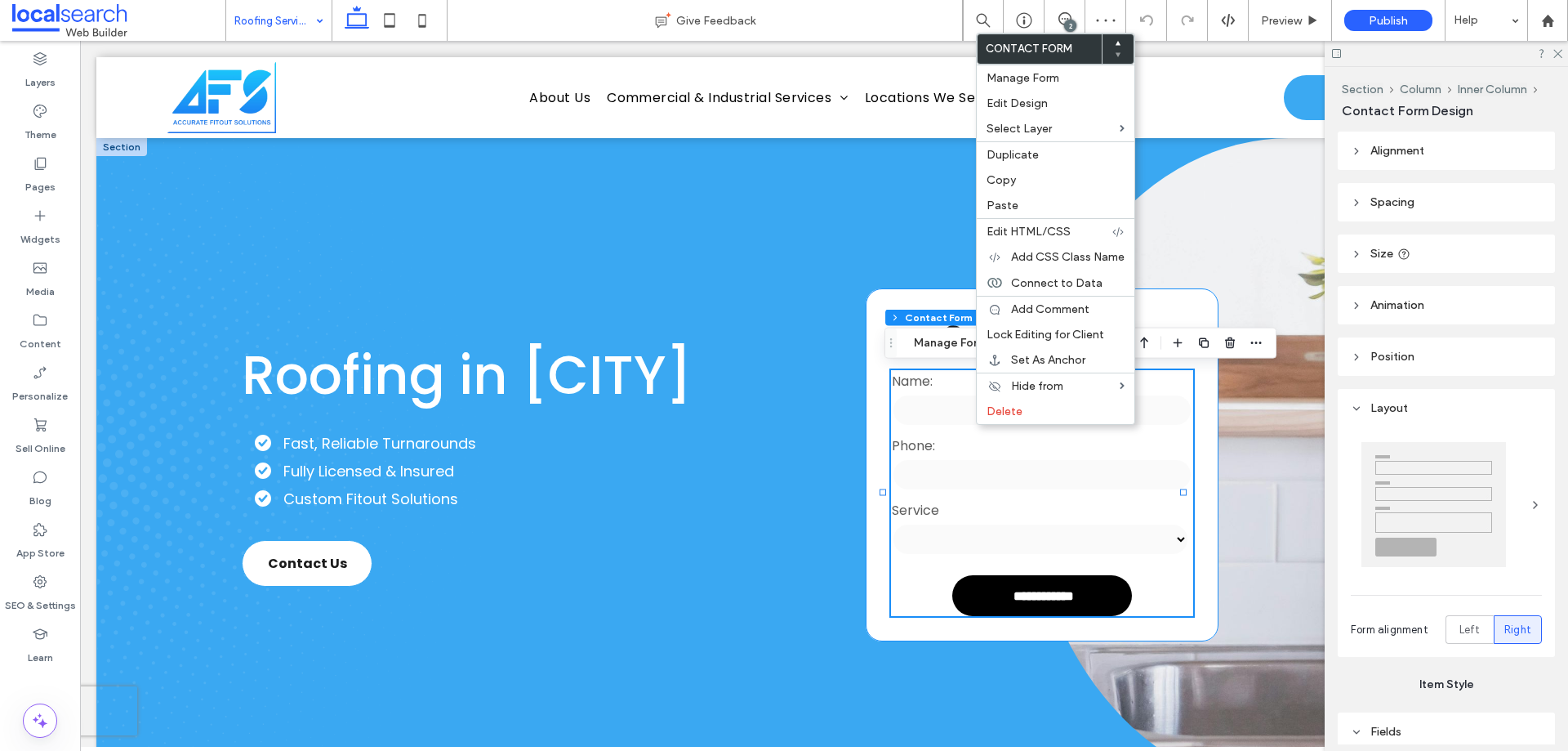 type on "*" 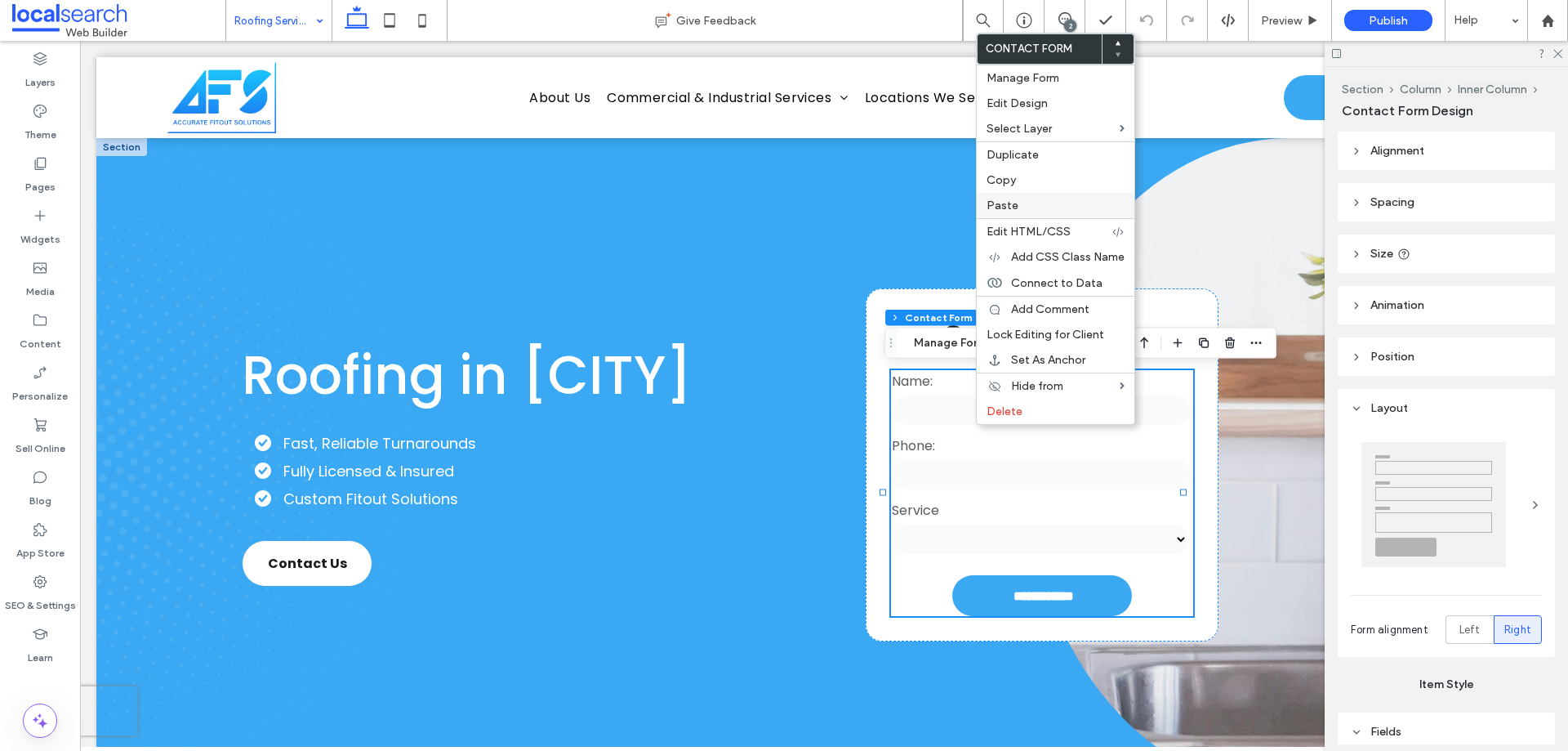 click on "Paste" at bounding box center [1055, 205] 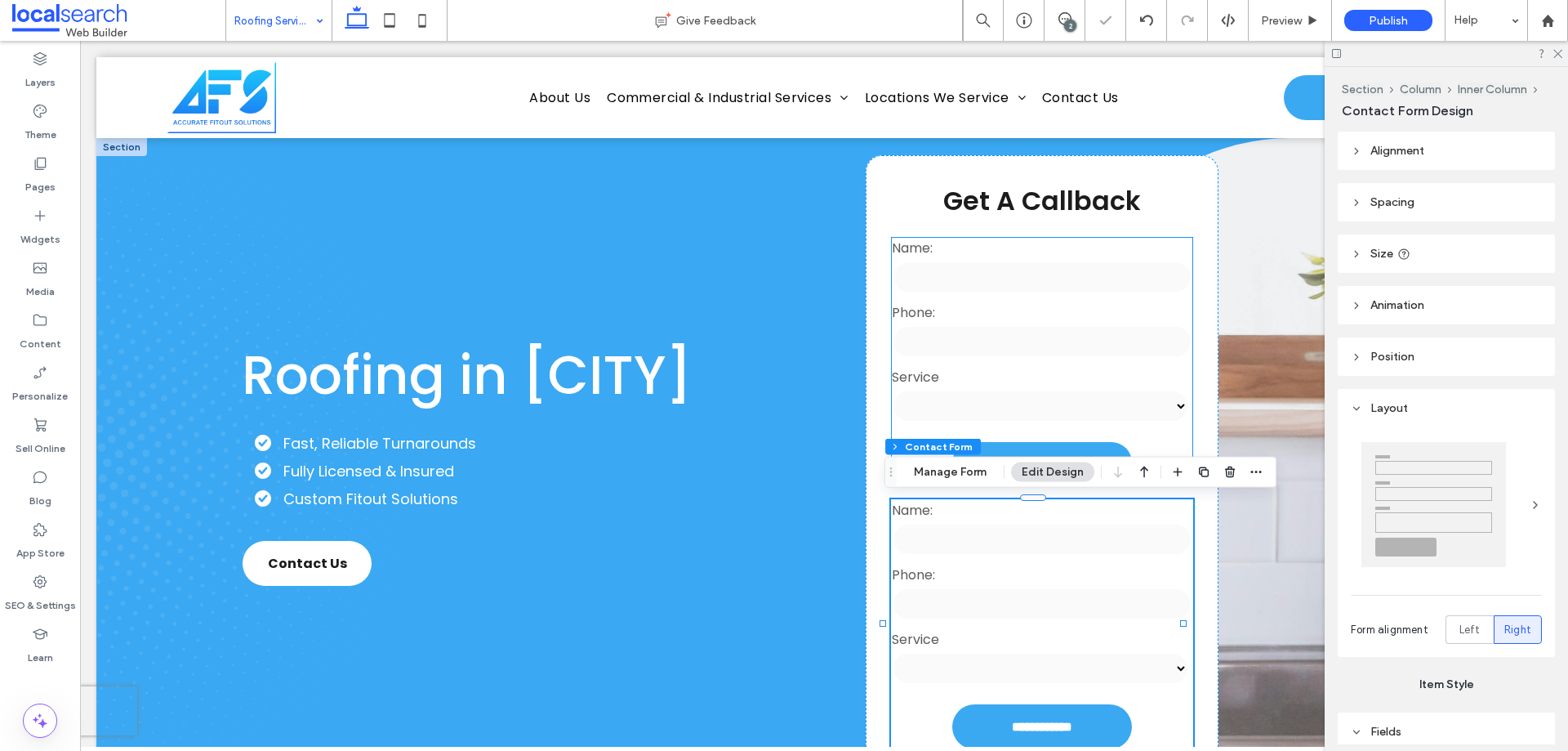 type on "*" 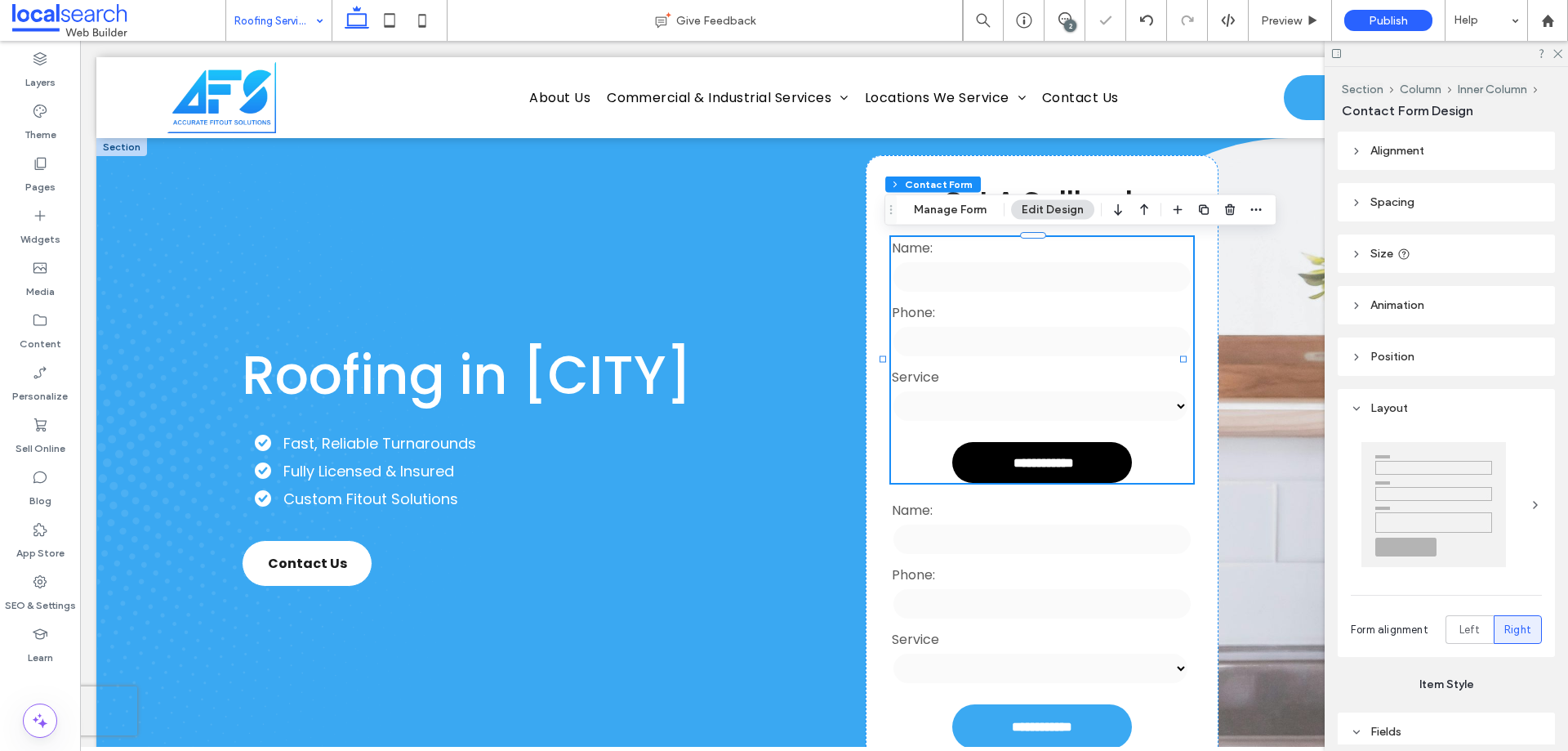 type on "*" 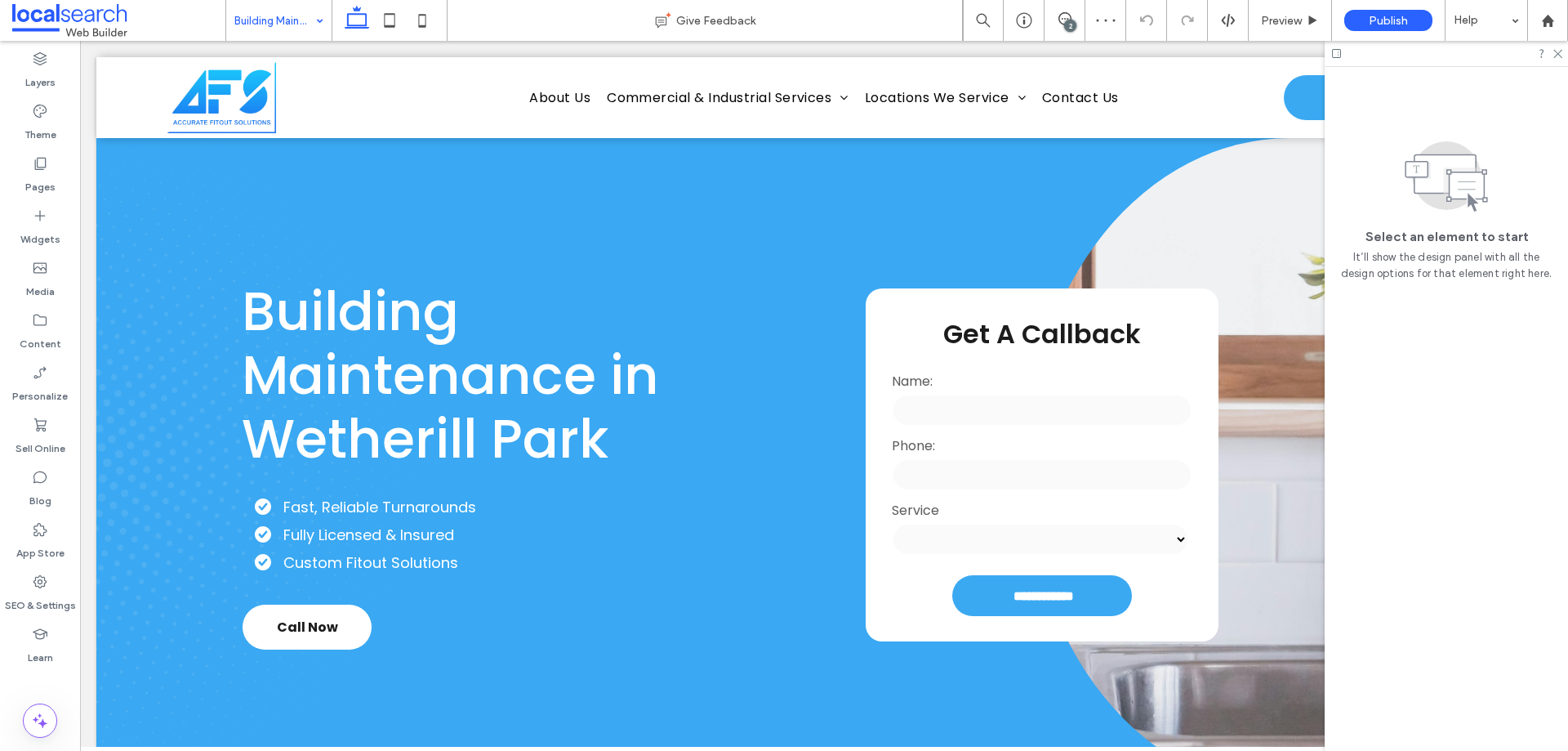 scroll, scrollTop: 0, scrollLeft: 0, axis: both 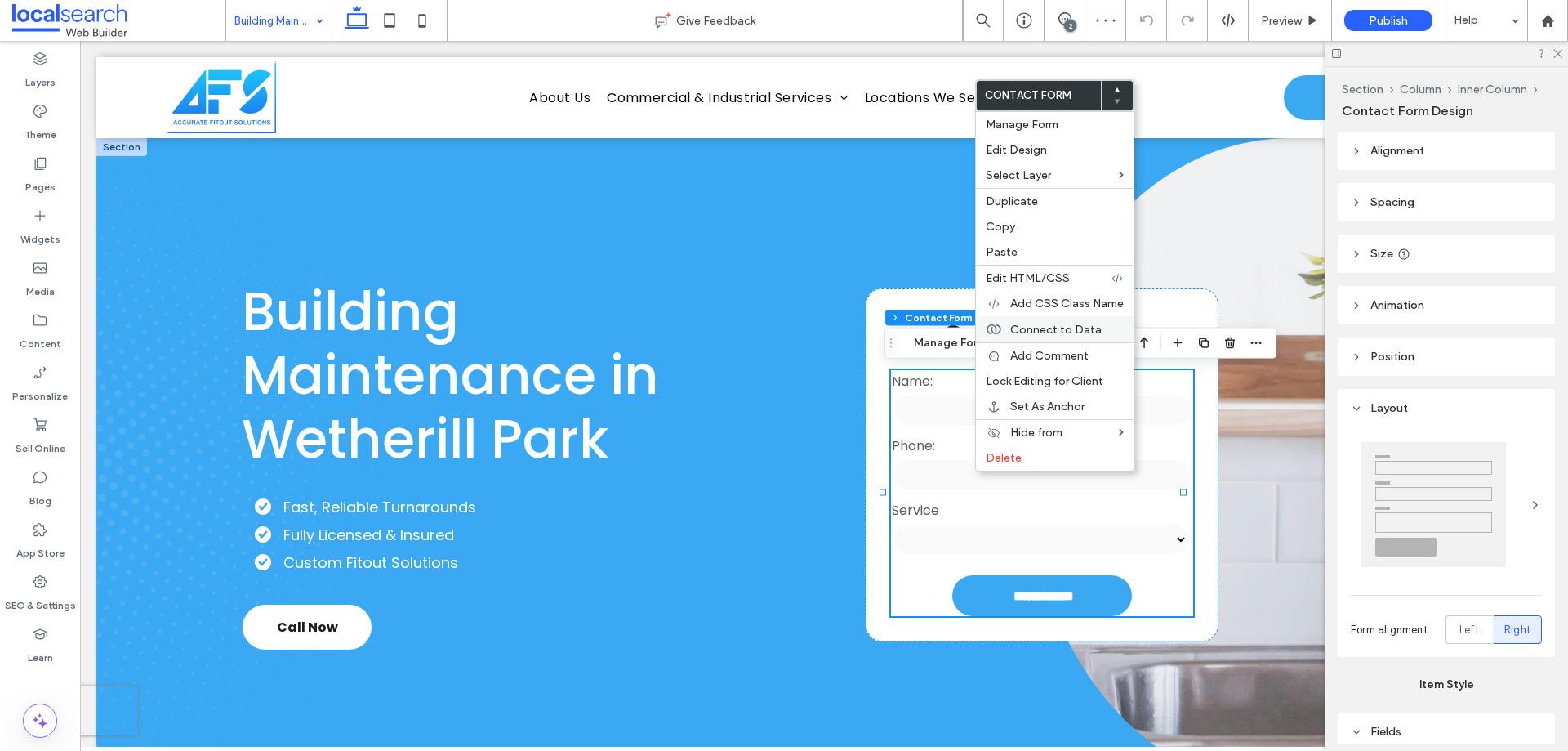 type on "*" 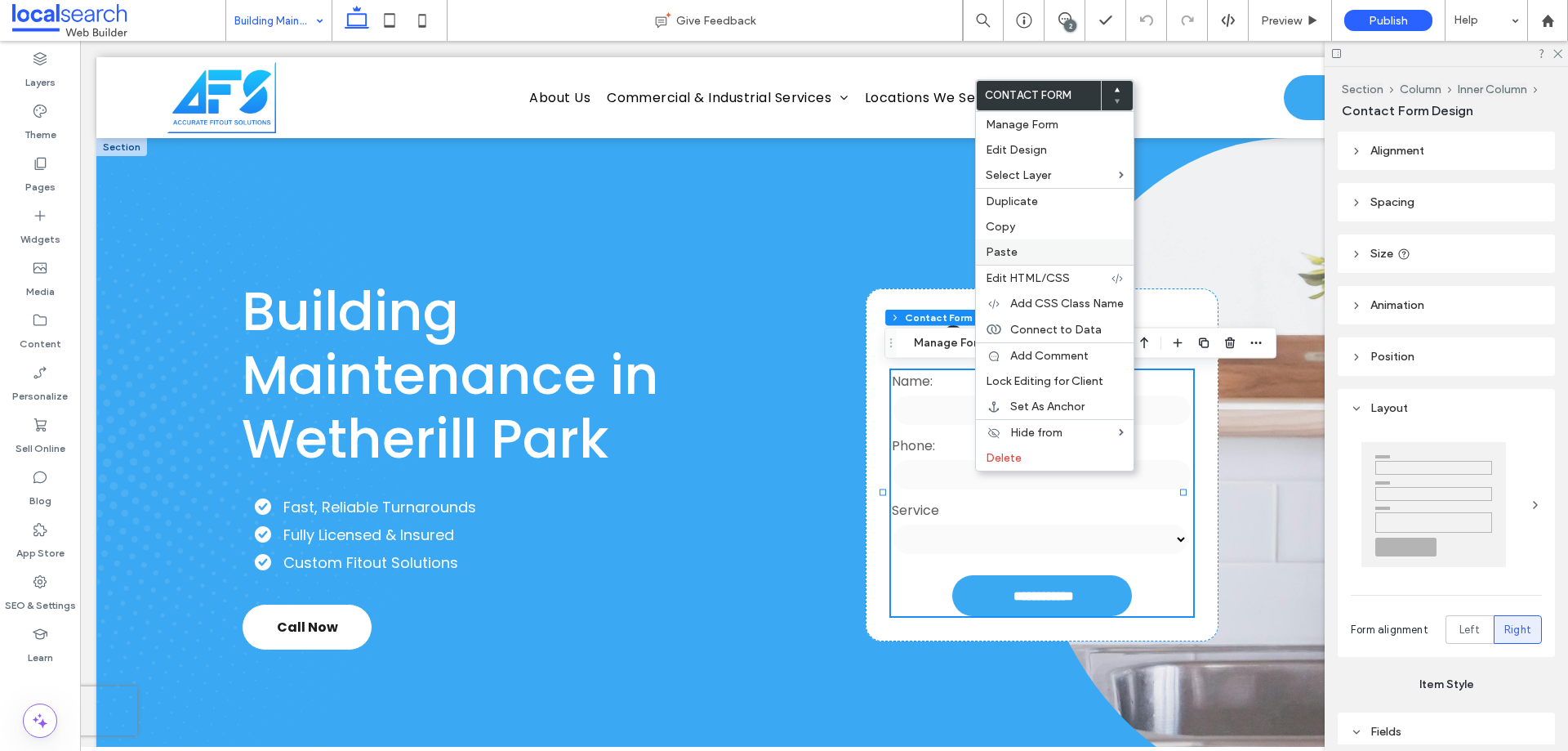 click on "Paste" at bounding box center [1054, 252] 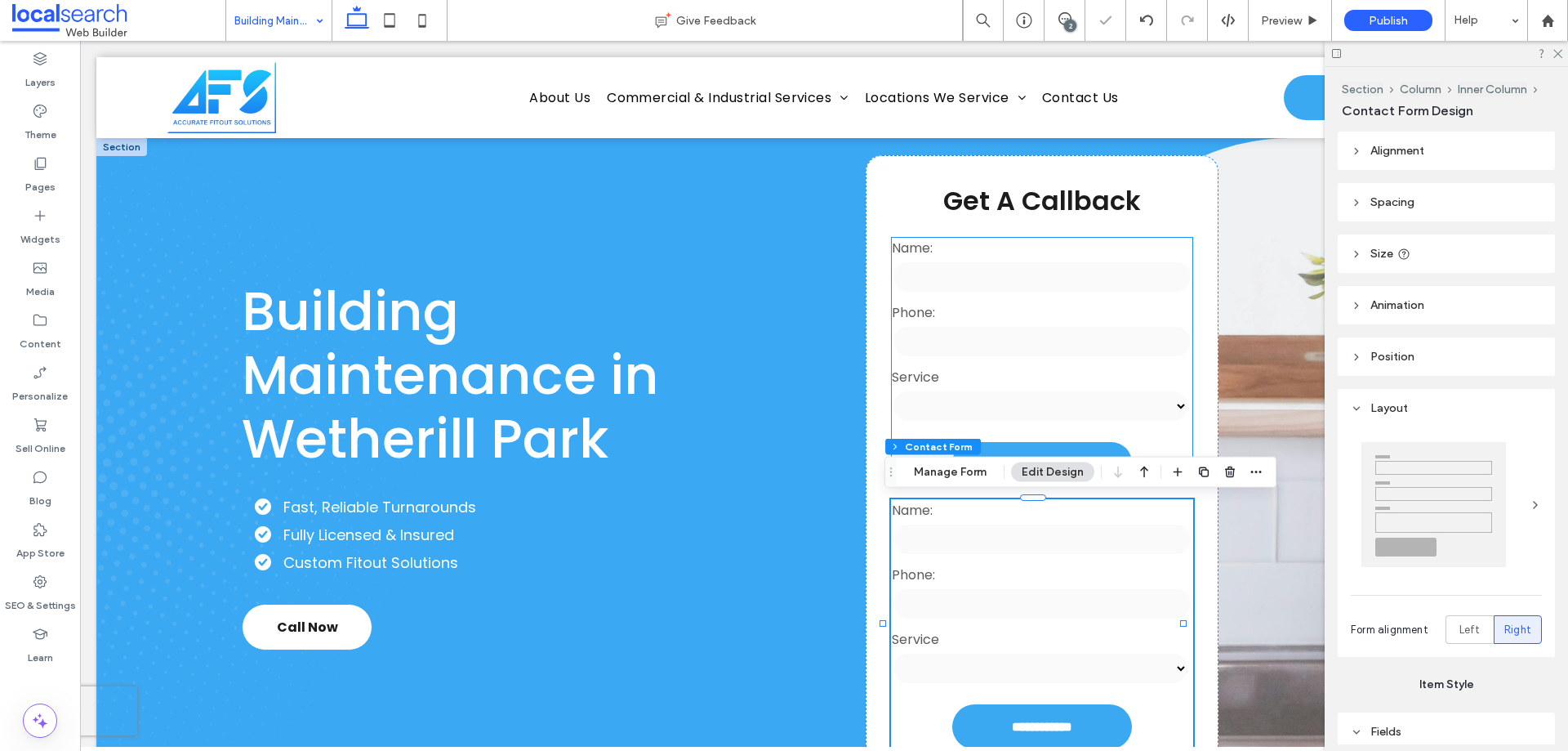 type on "*" 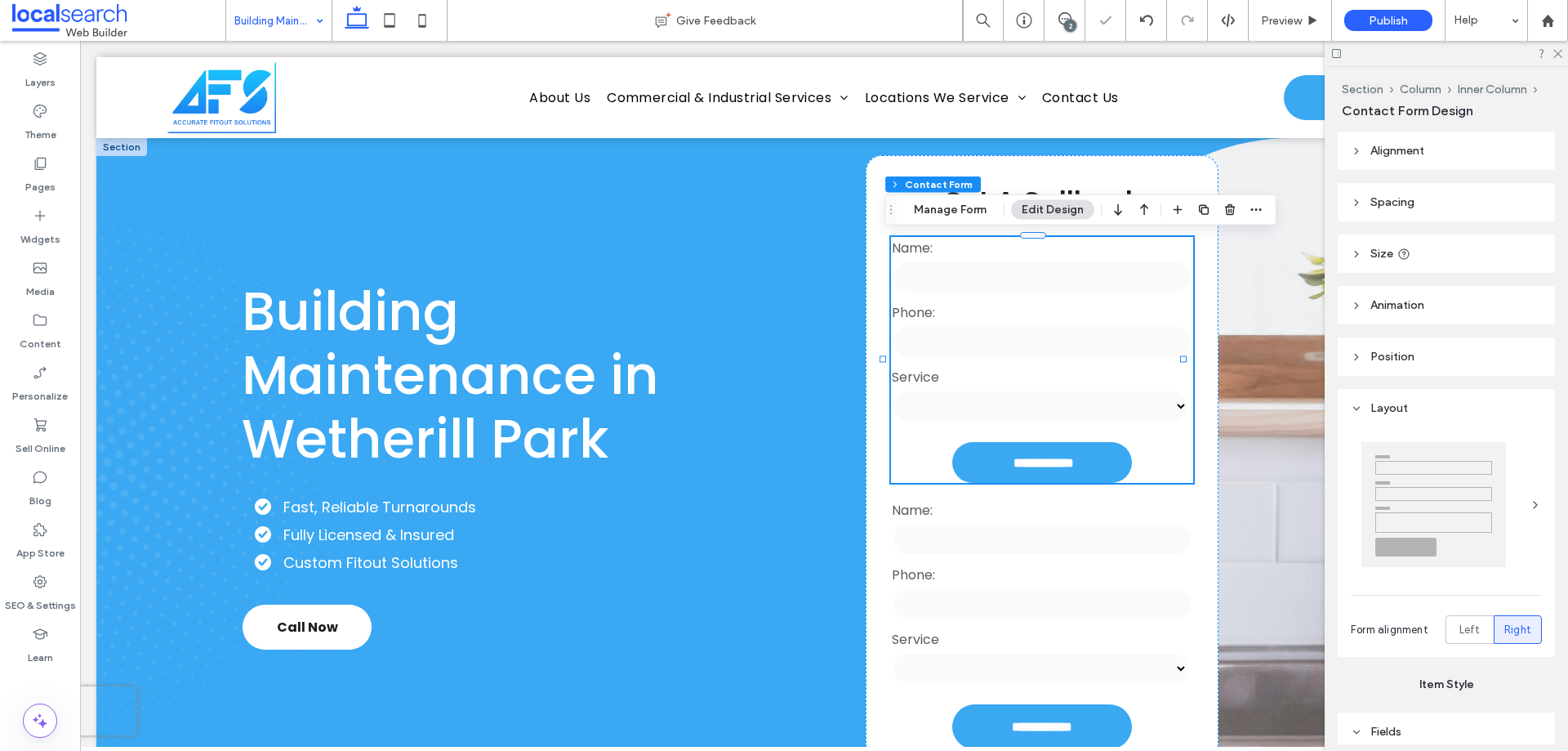 type on "*" 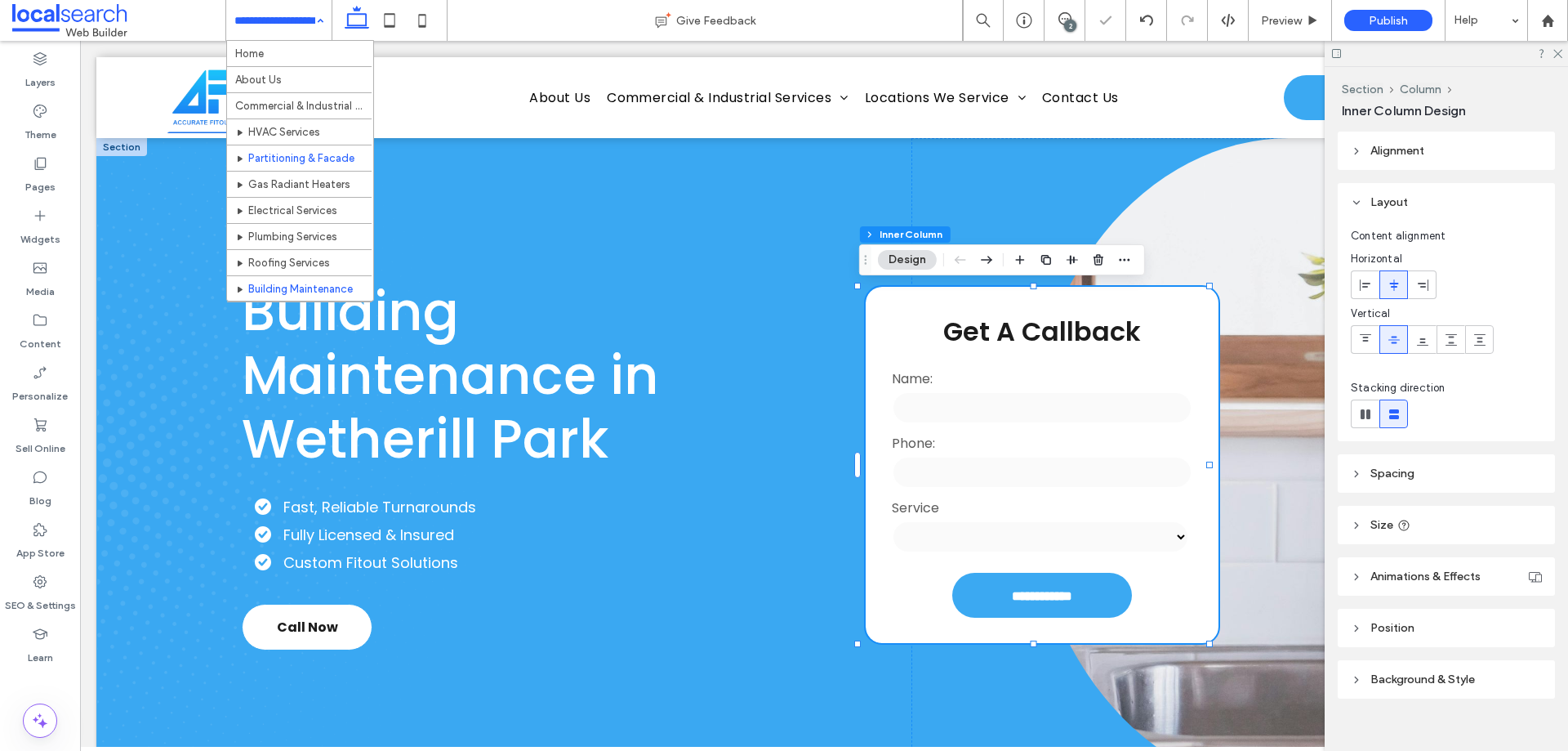 scroll, scrollTop: 245, scrollLeft: 0, axis: vertical 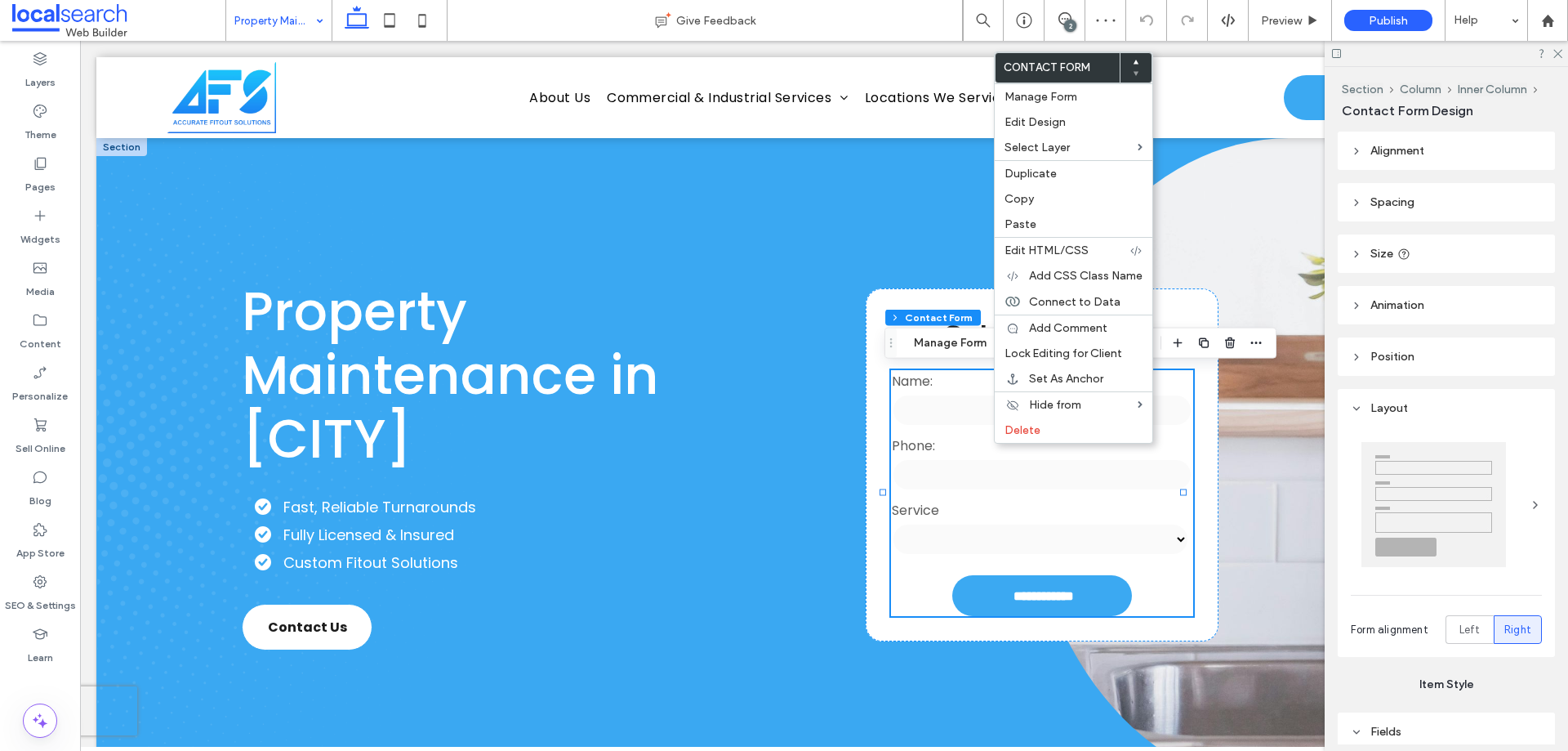 type on "*" 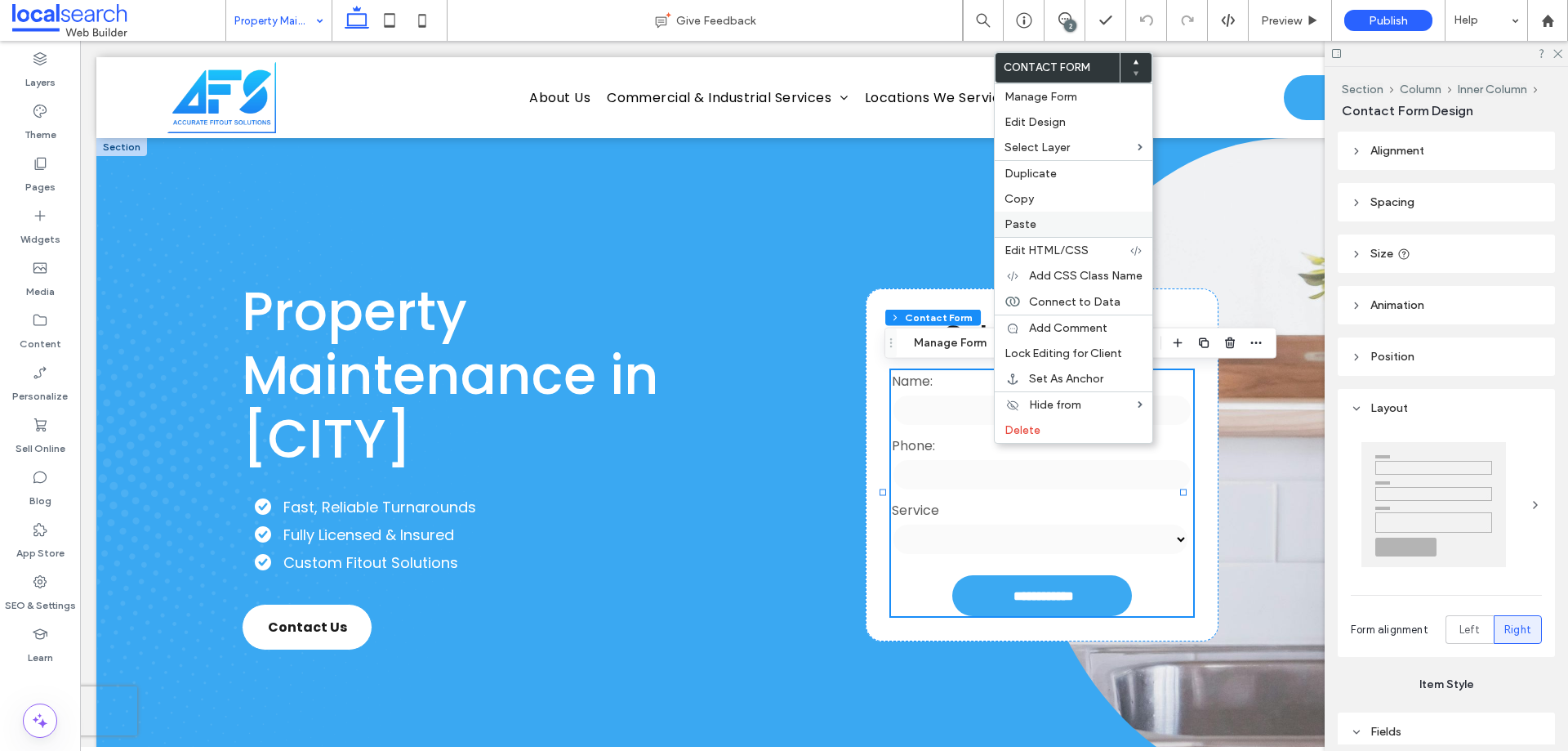 click on "Paste" at bounding box center (1020, 224) 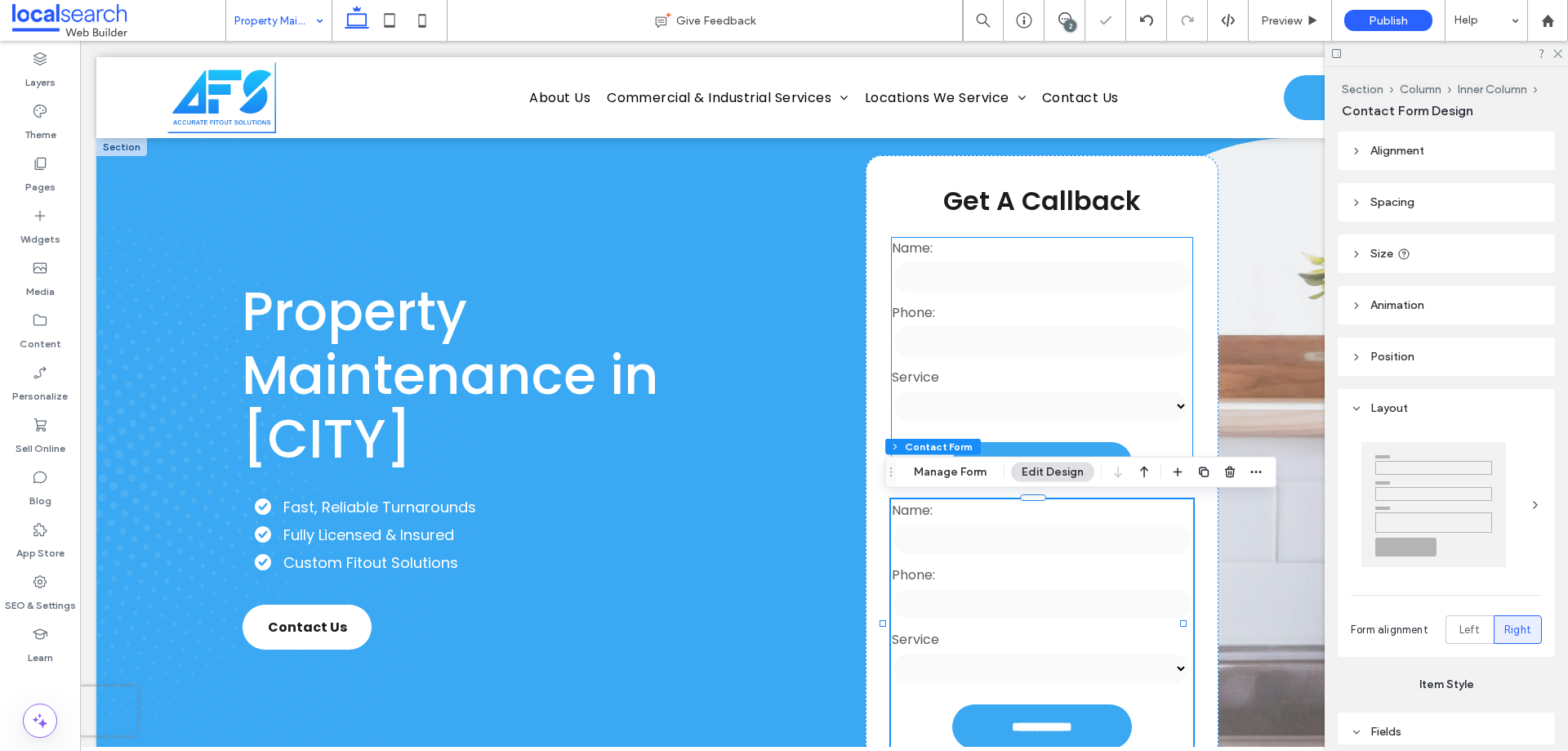 type on "*" 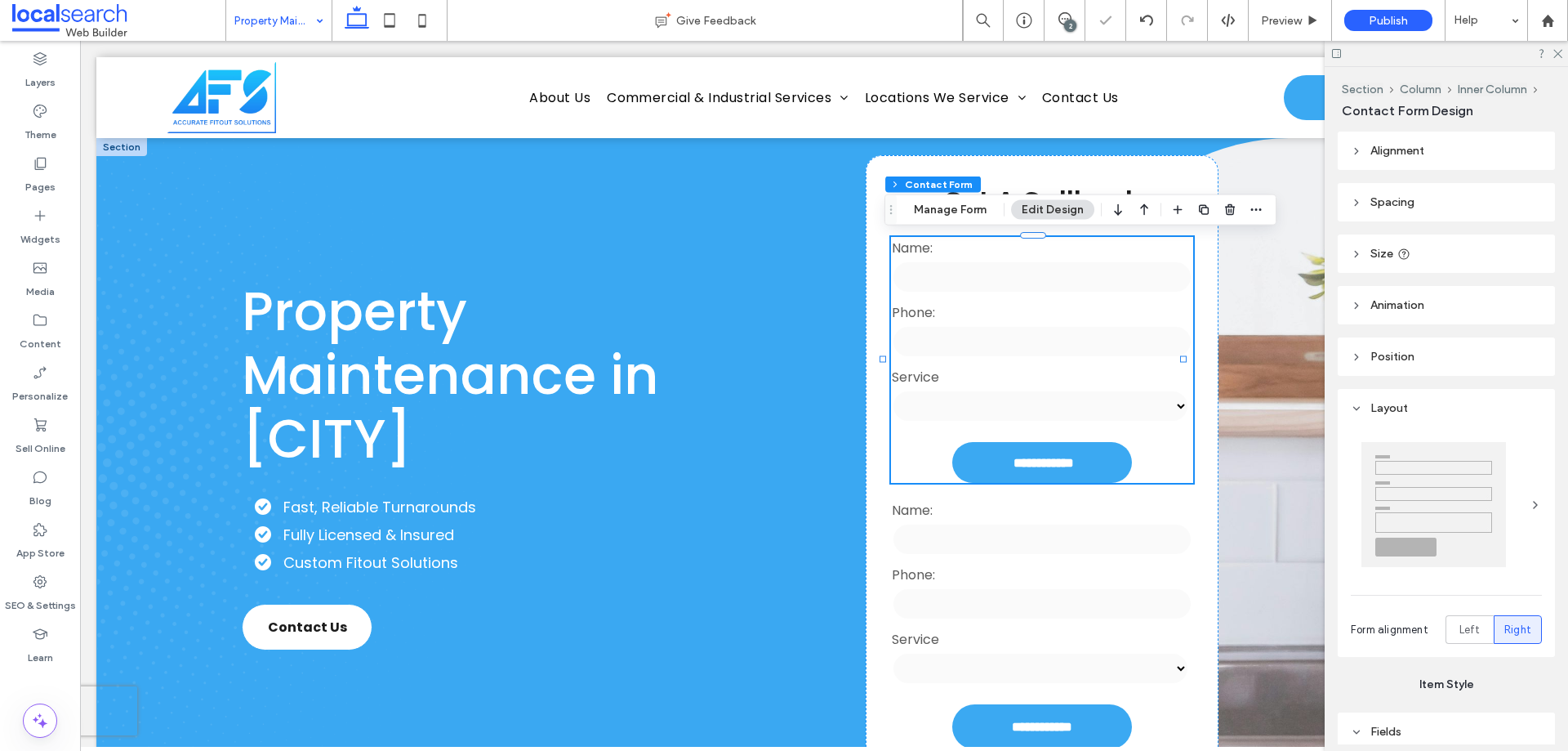 type on "*" 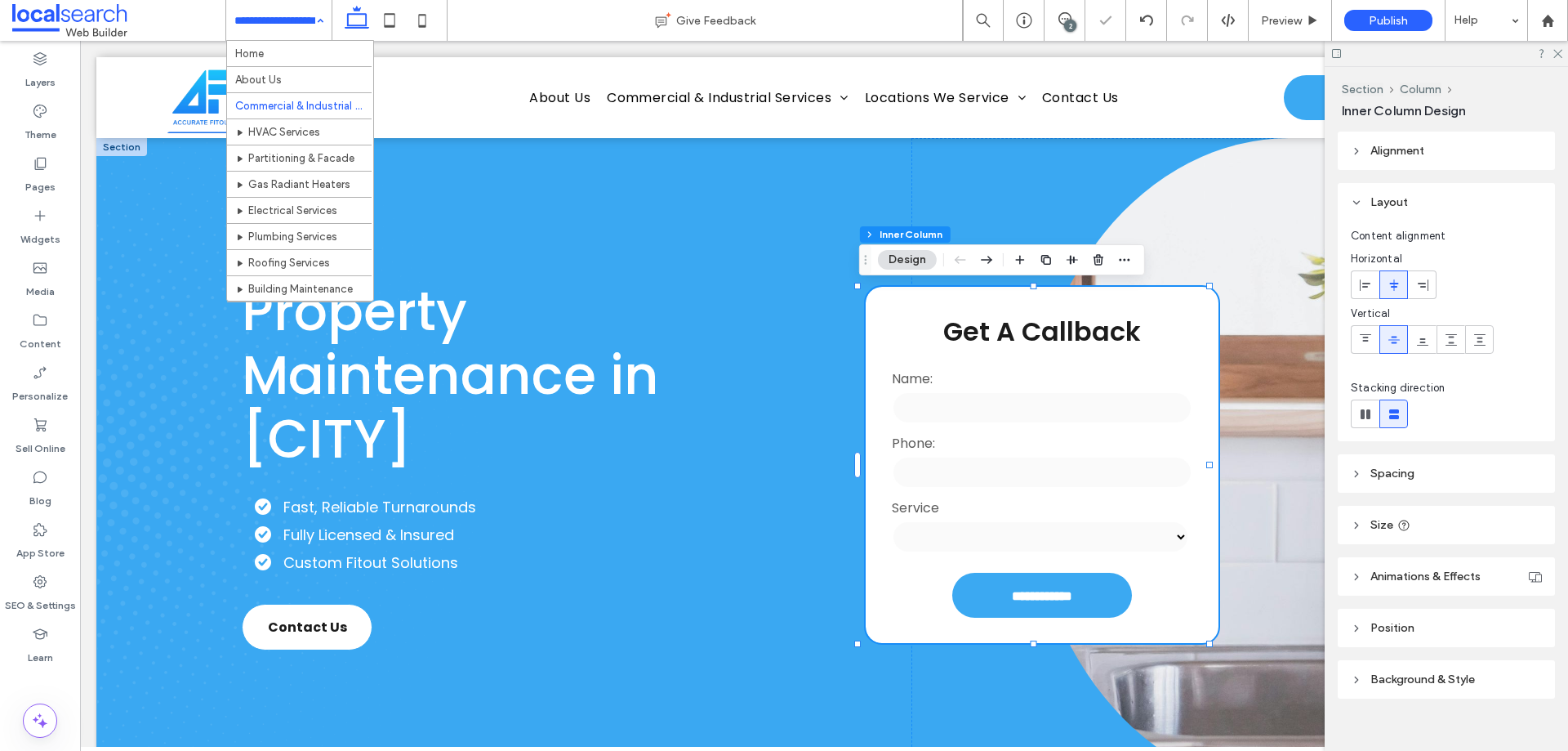 scroll, scrollTop: 163, scrollLeft: 0, axis: vertical 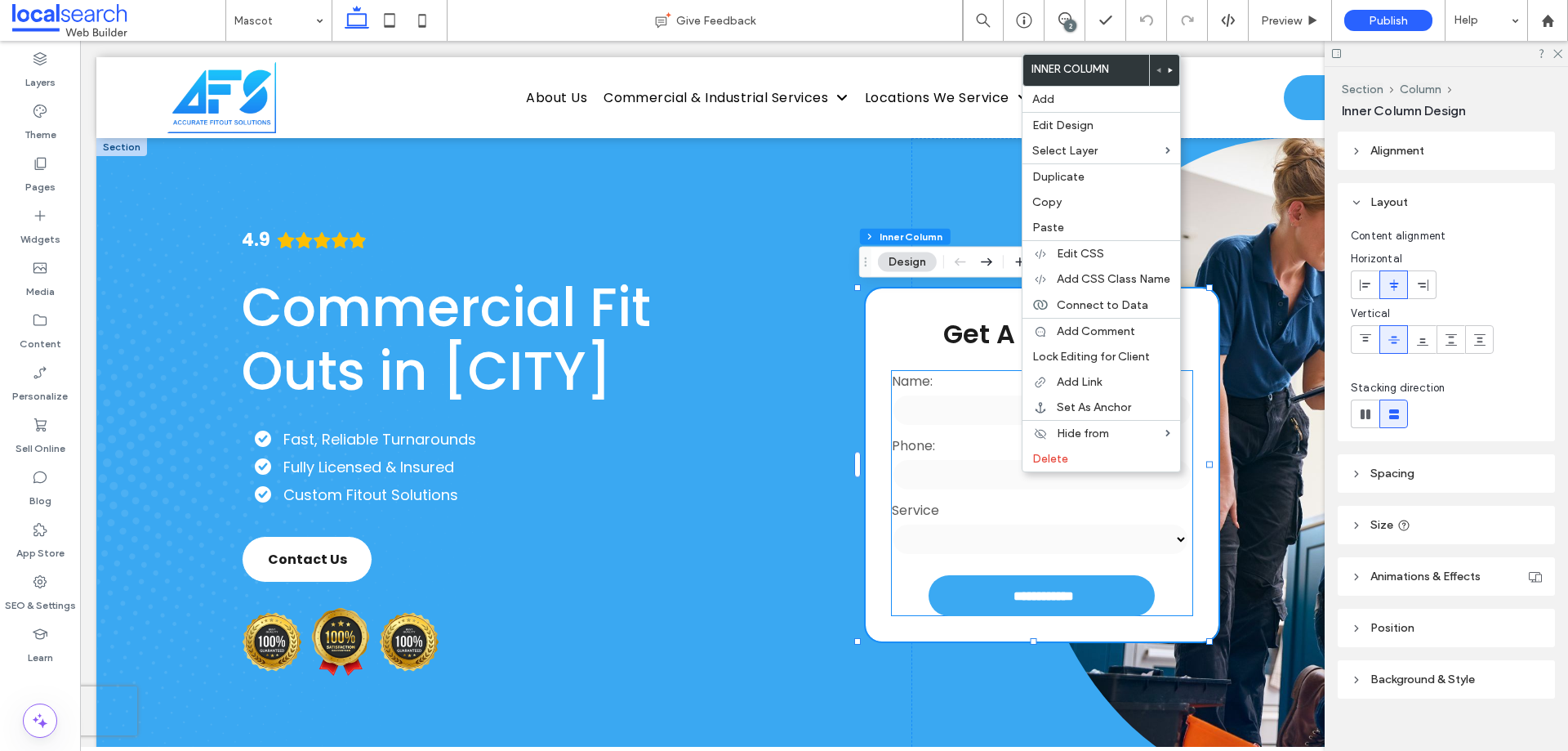 click on "Phone:" at bounding box center (1041, 464) 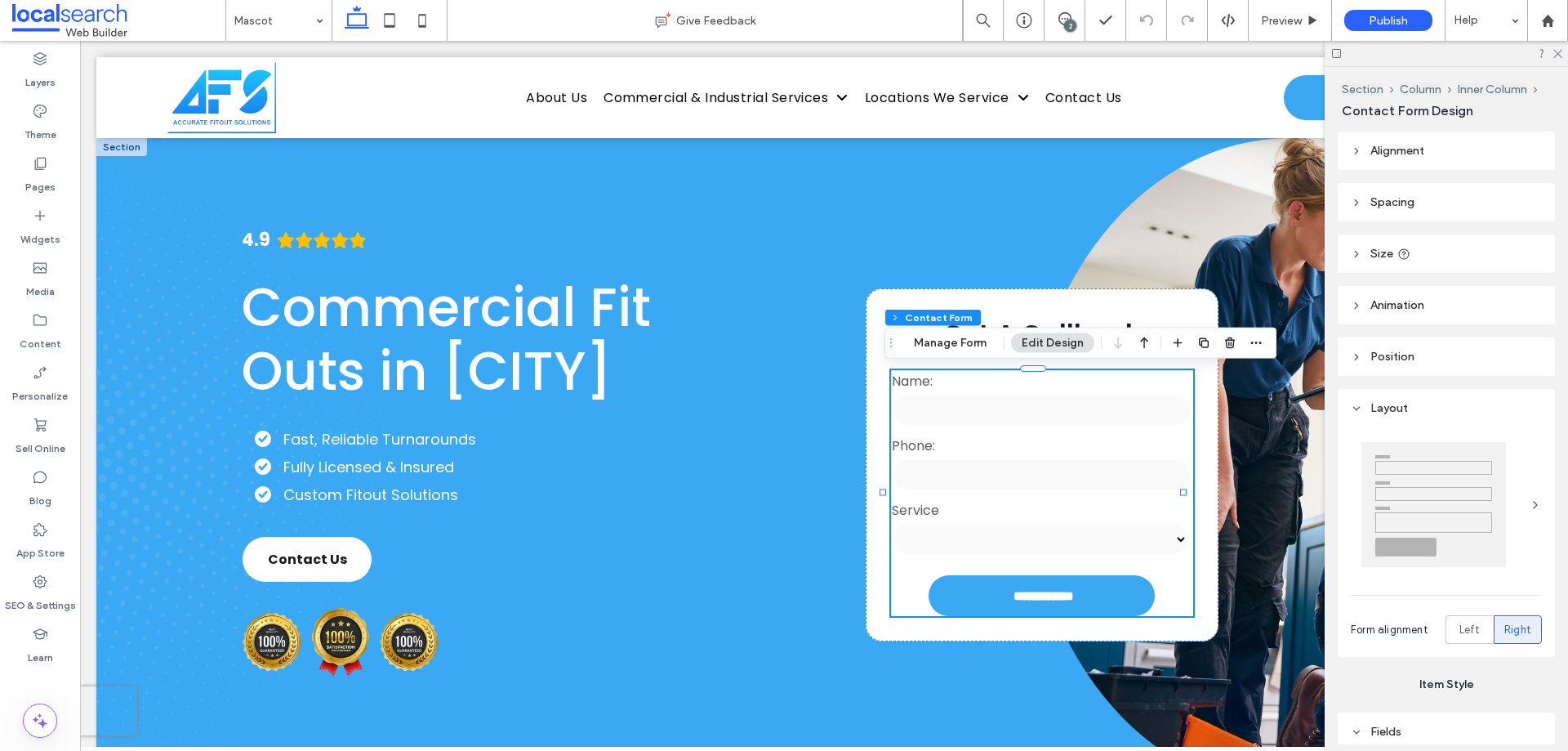 click on "Phone:" at bounding box center (1041, 464) 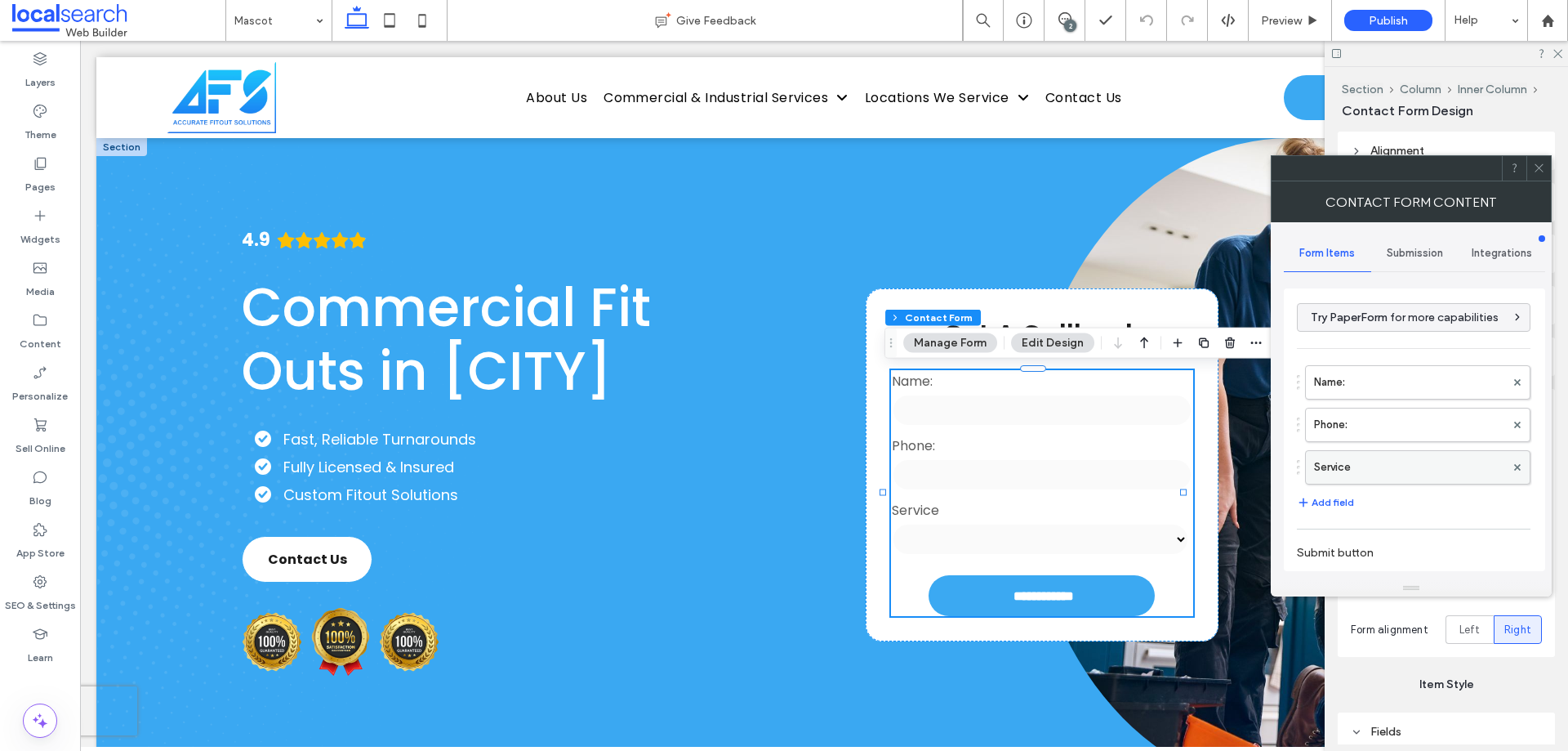 click on "Service" at bounding box center (1410, 467) 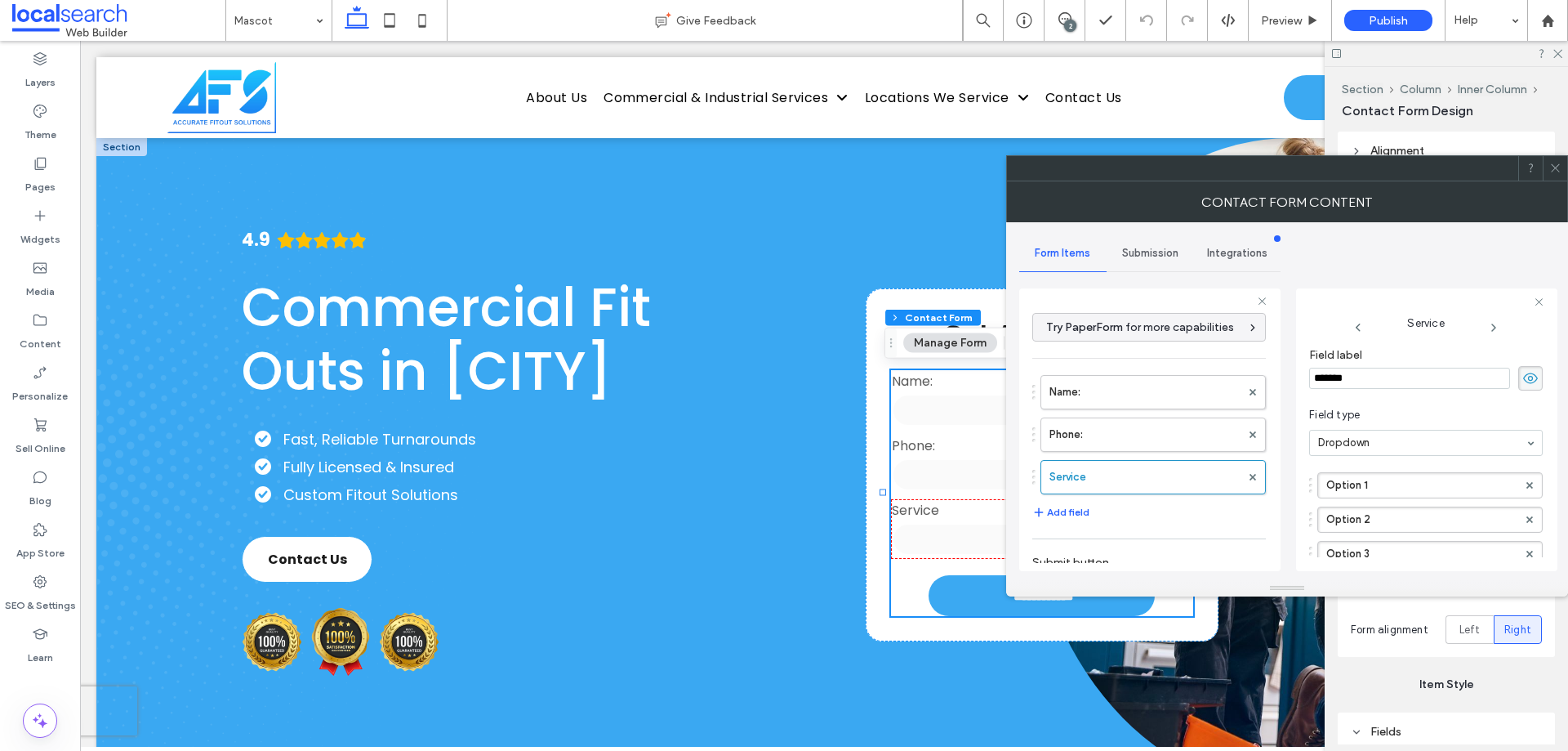 click 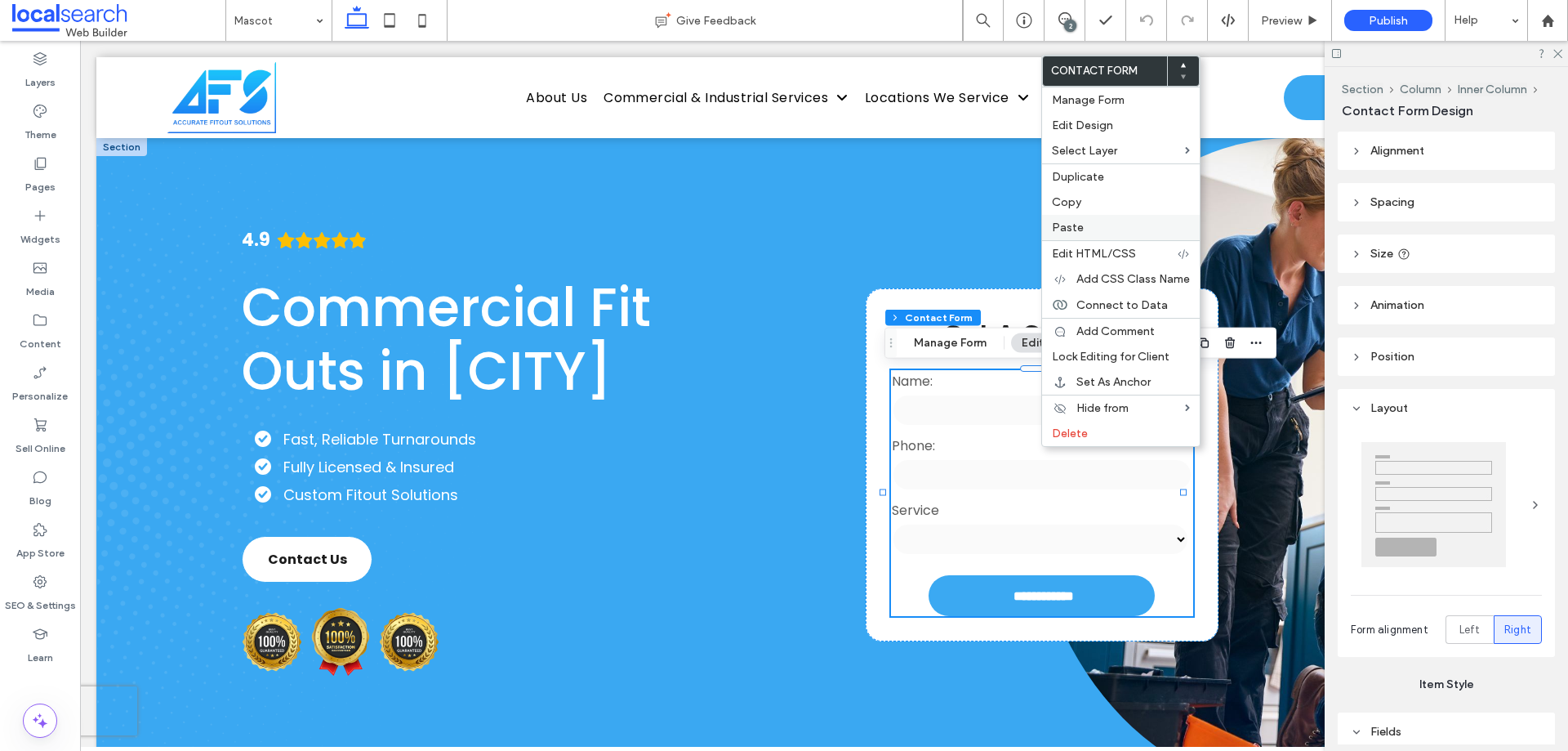 click on "Paste" at bounding box center [1120, 227] 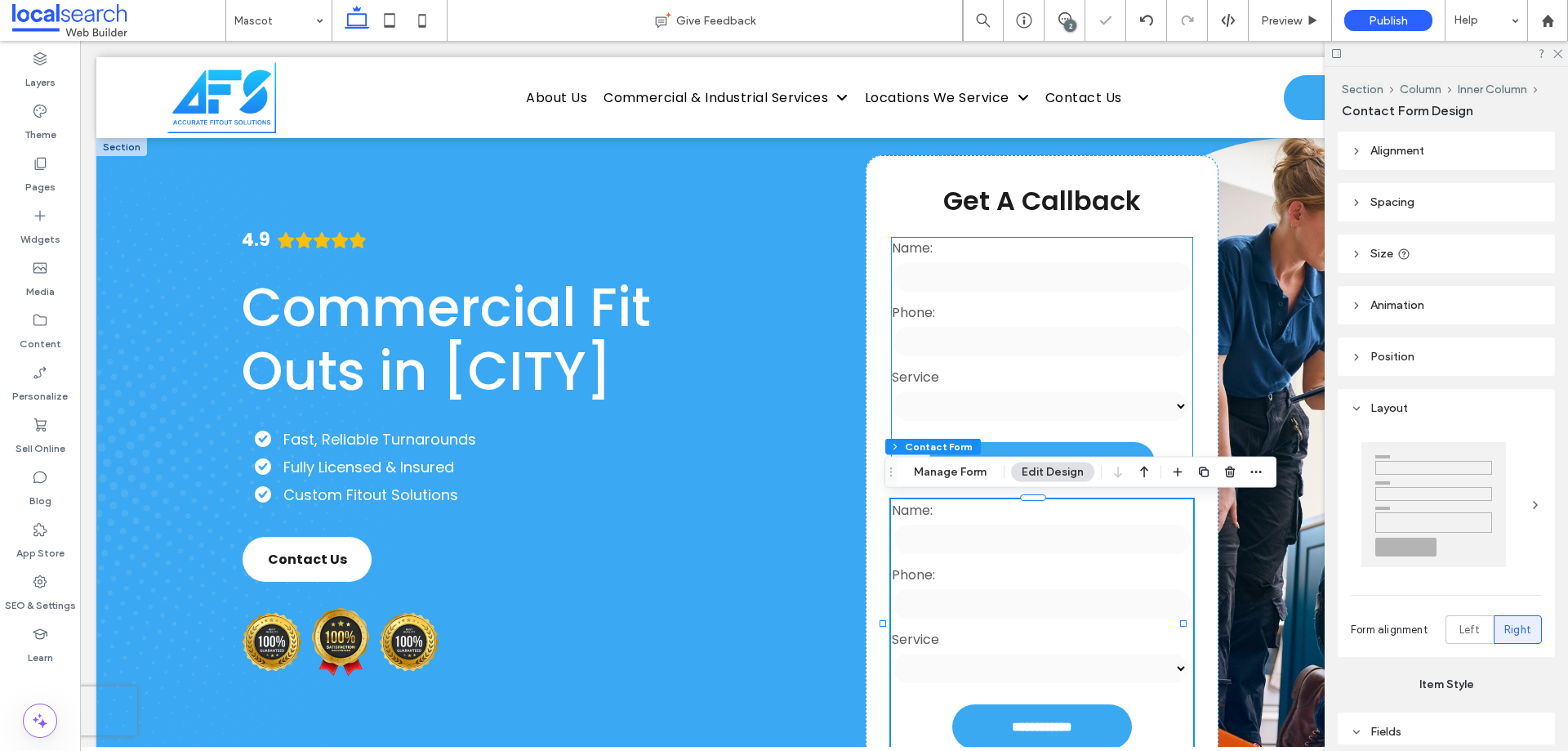 type on "*" 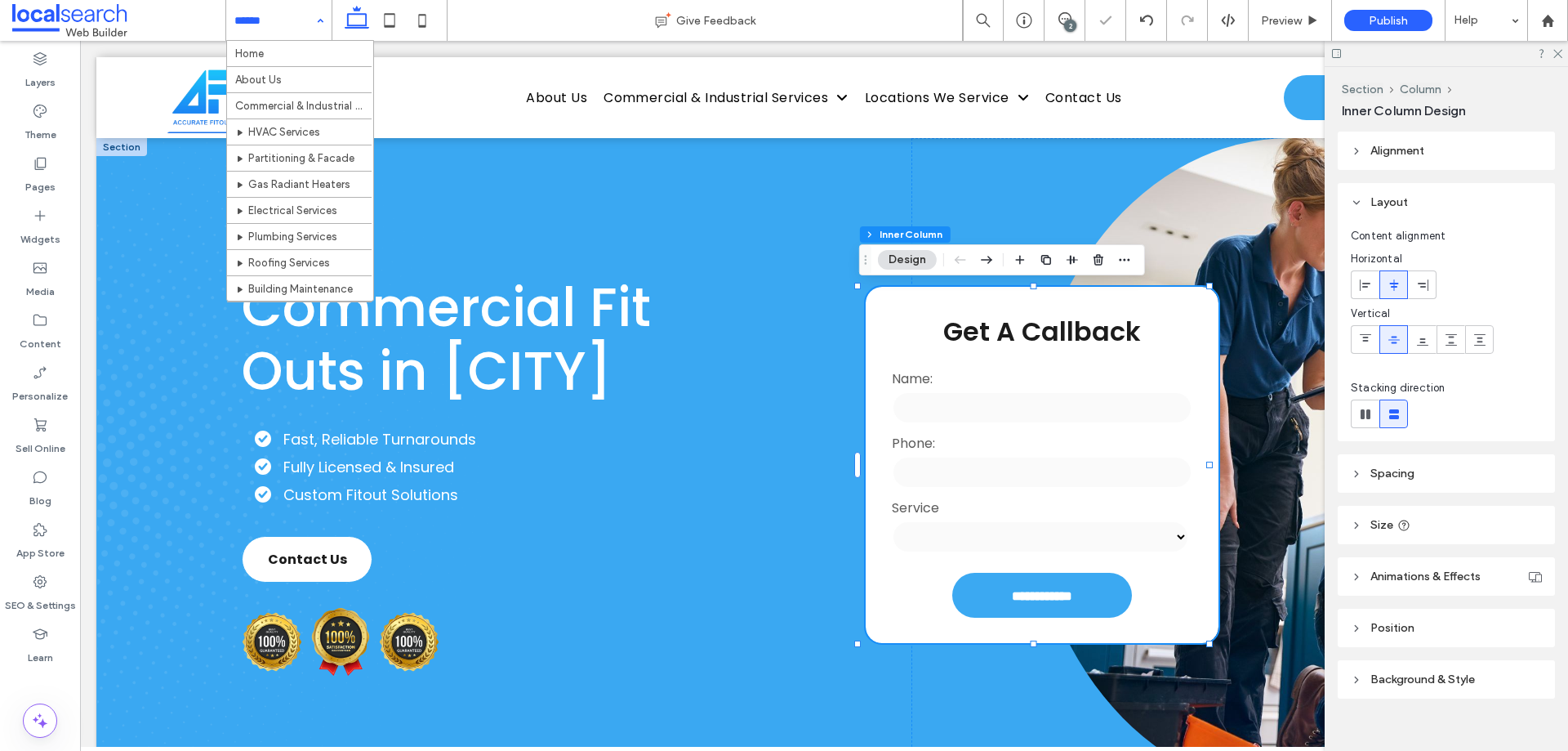 scroll, scrollTop: 325, scrollLeft: 0, axis: vertical 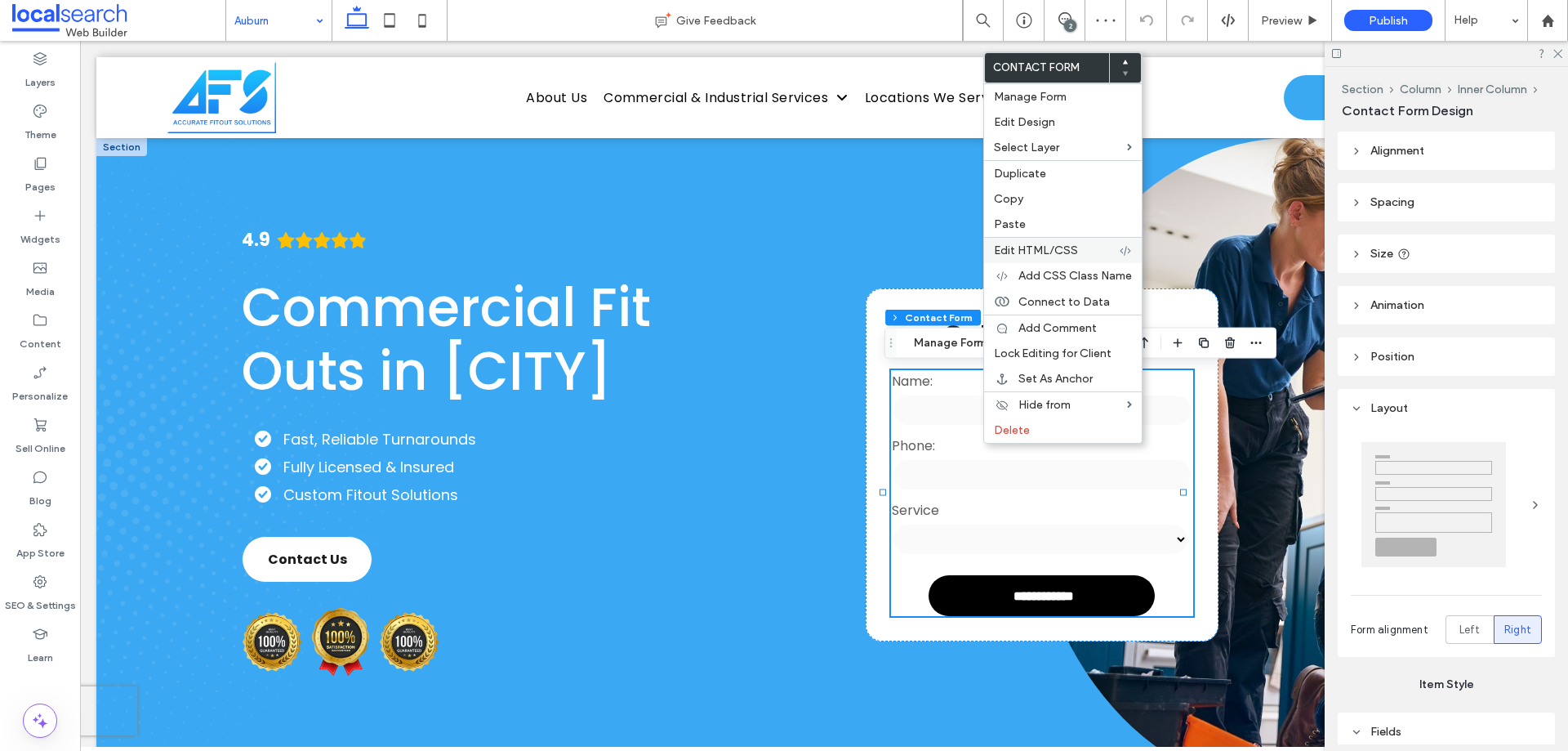 type on "*" 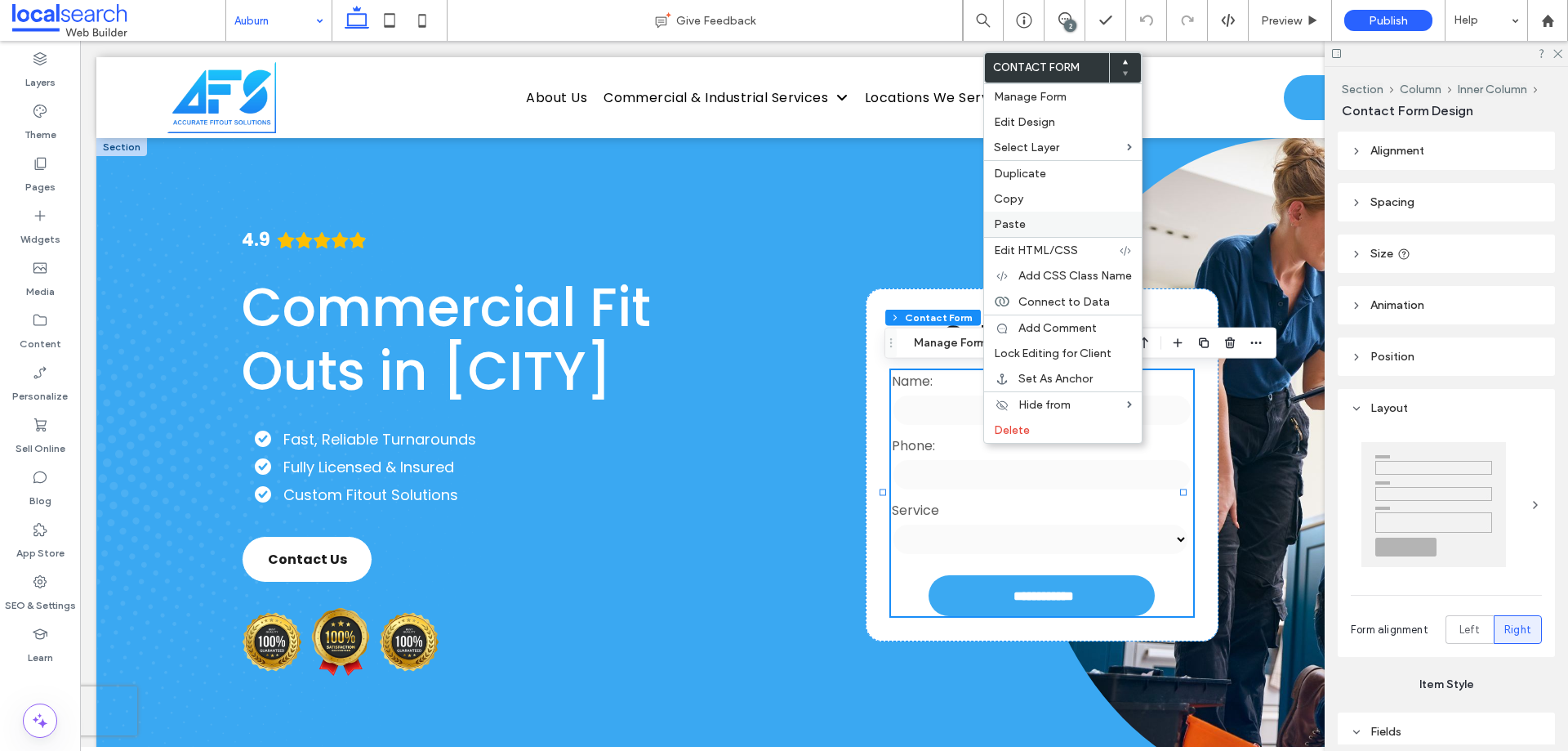 click on "Paste" at bounding box center [1062, 224] 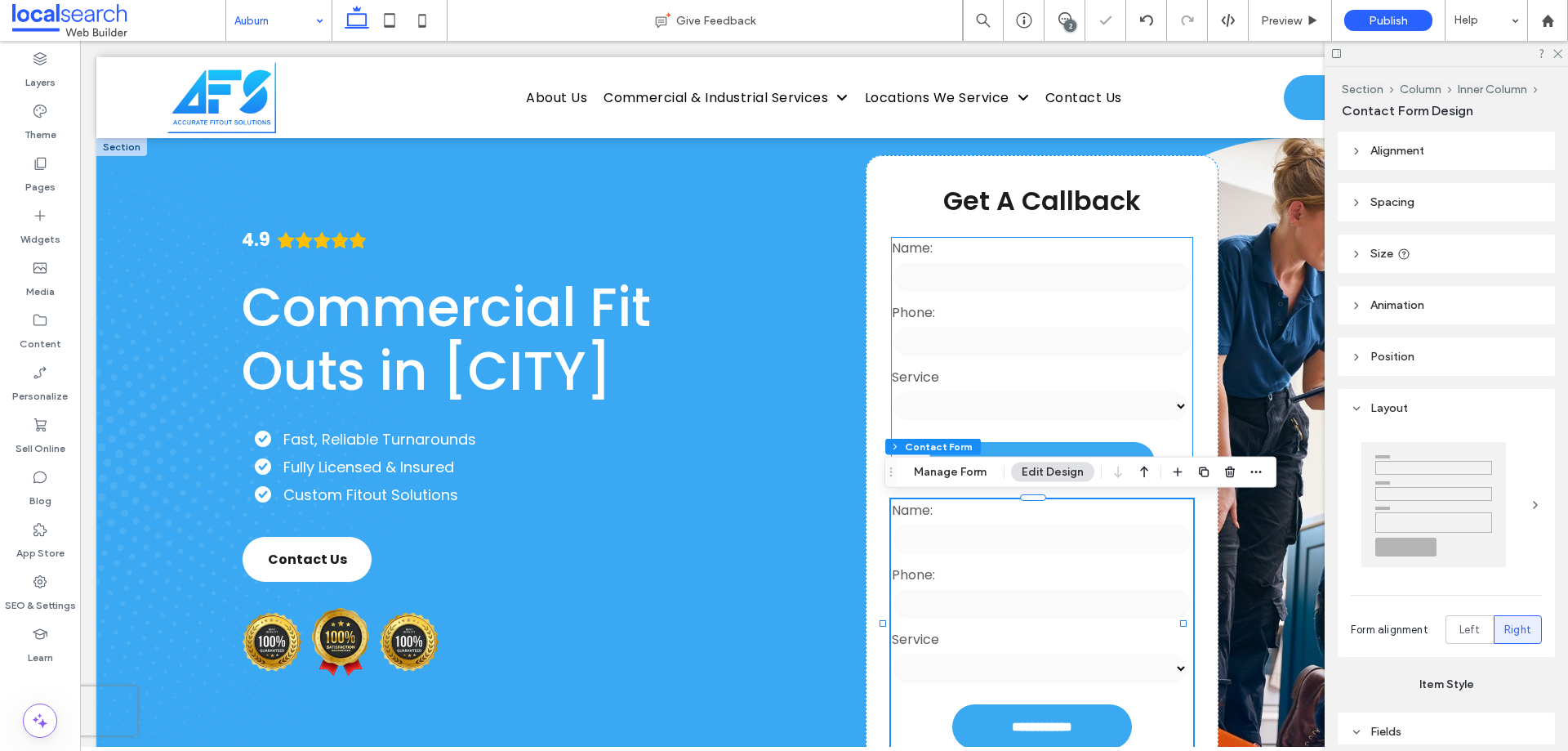 type on "*" 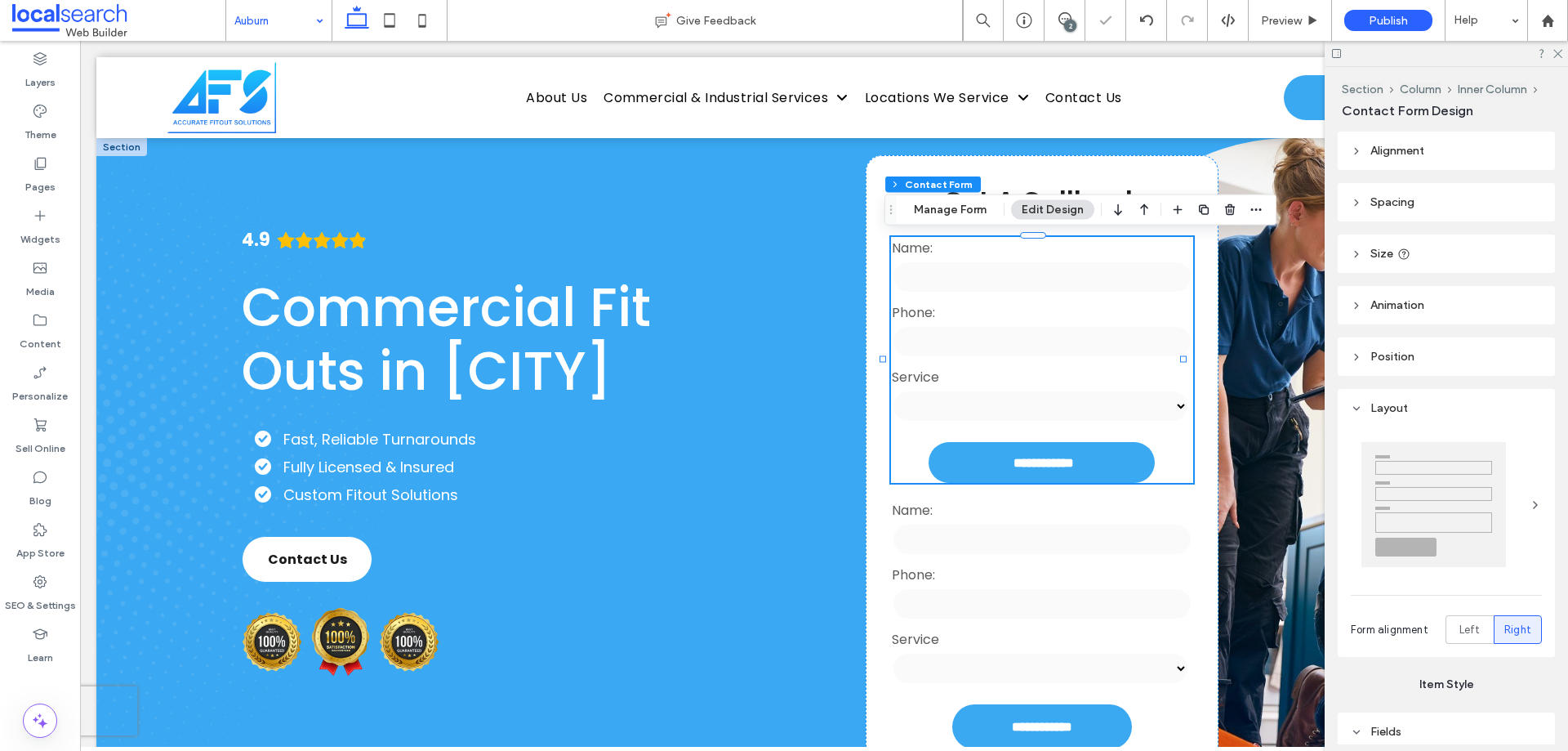 type on "*" 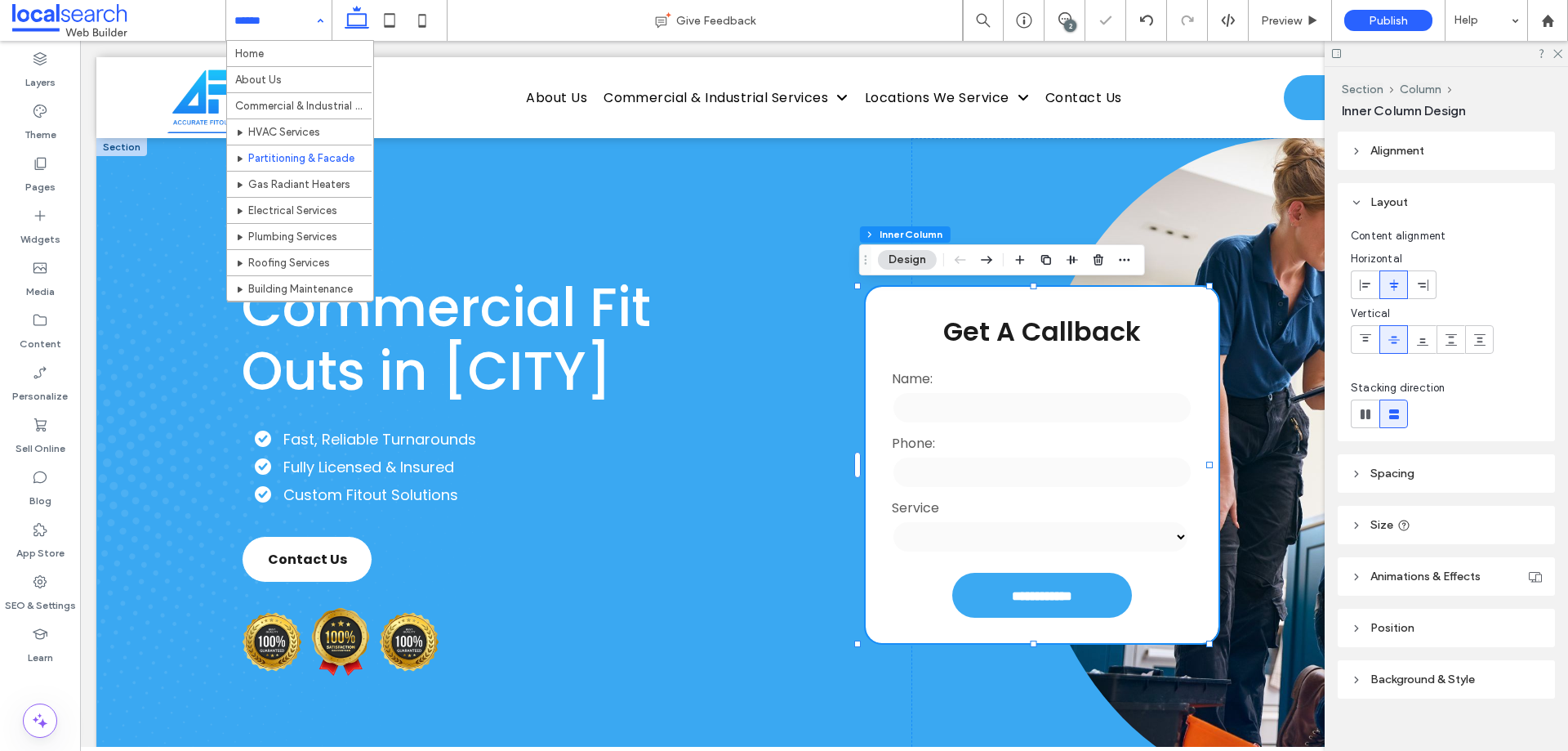 scroll, scrollTop: 325, scrollLeft: 0, axis: vertical 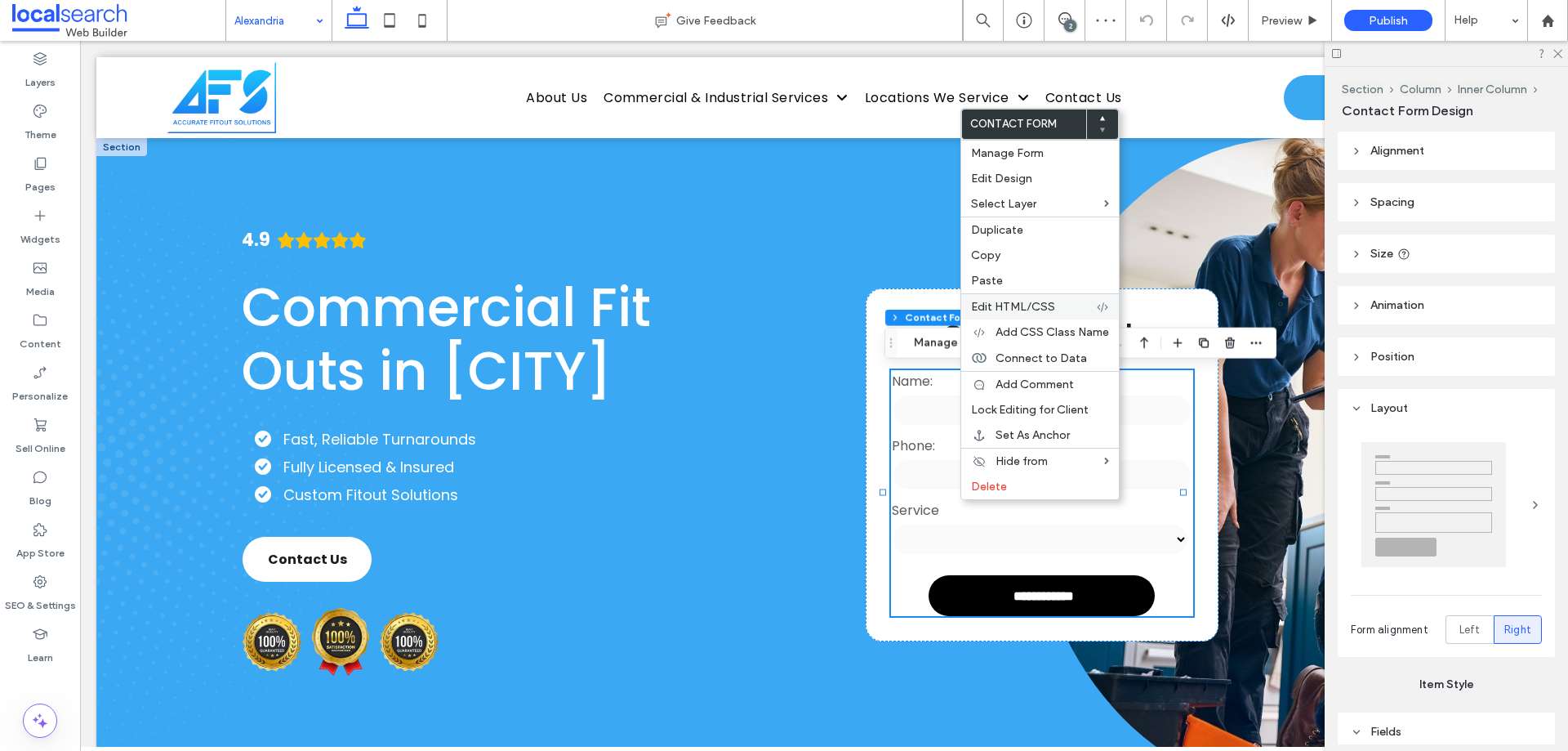 type on "*" 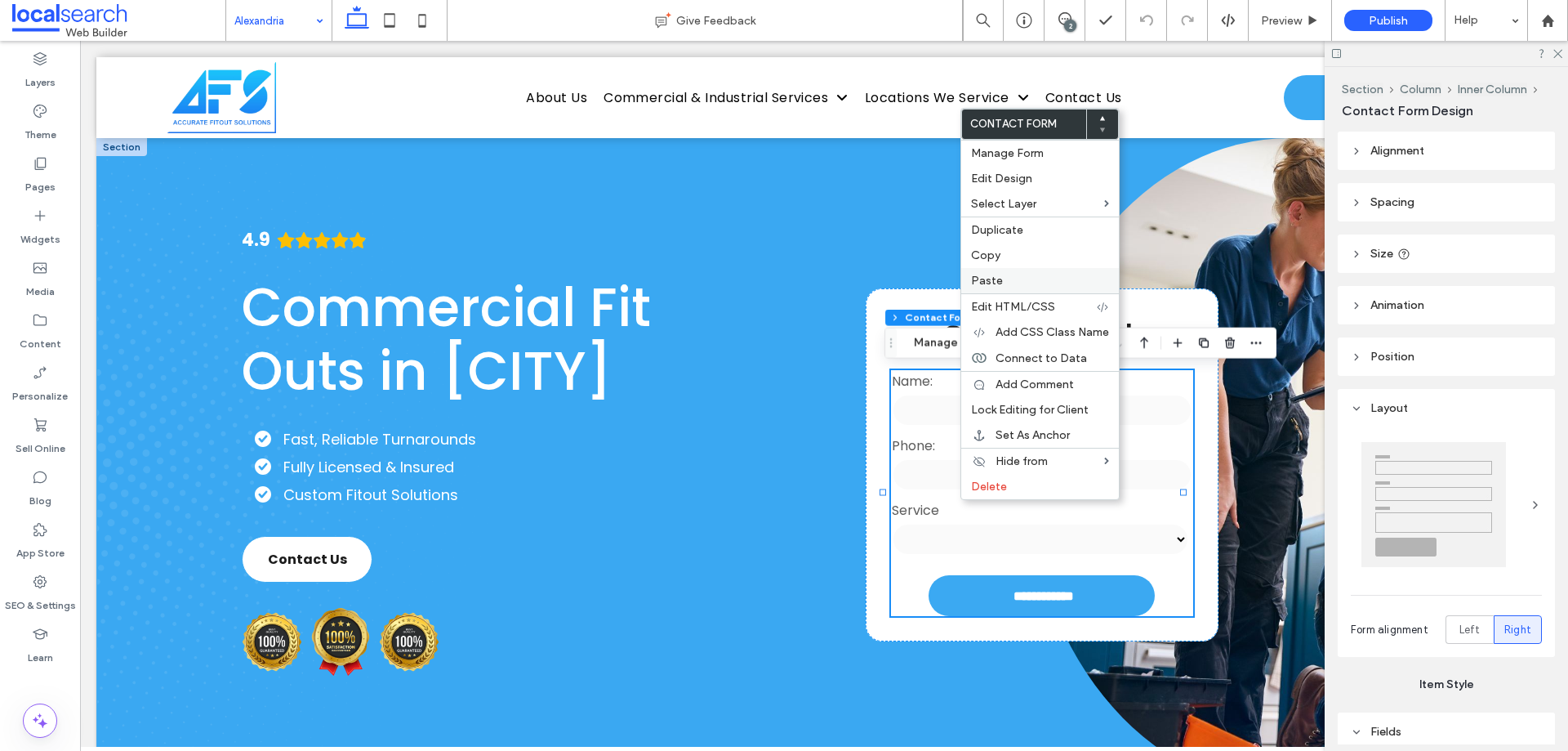 click on "Paste" at bounding box center (1040, 280) 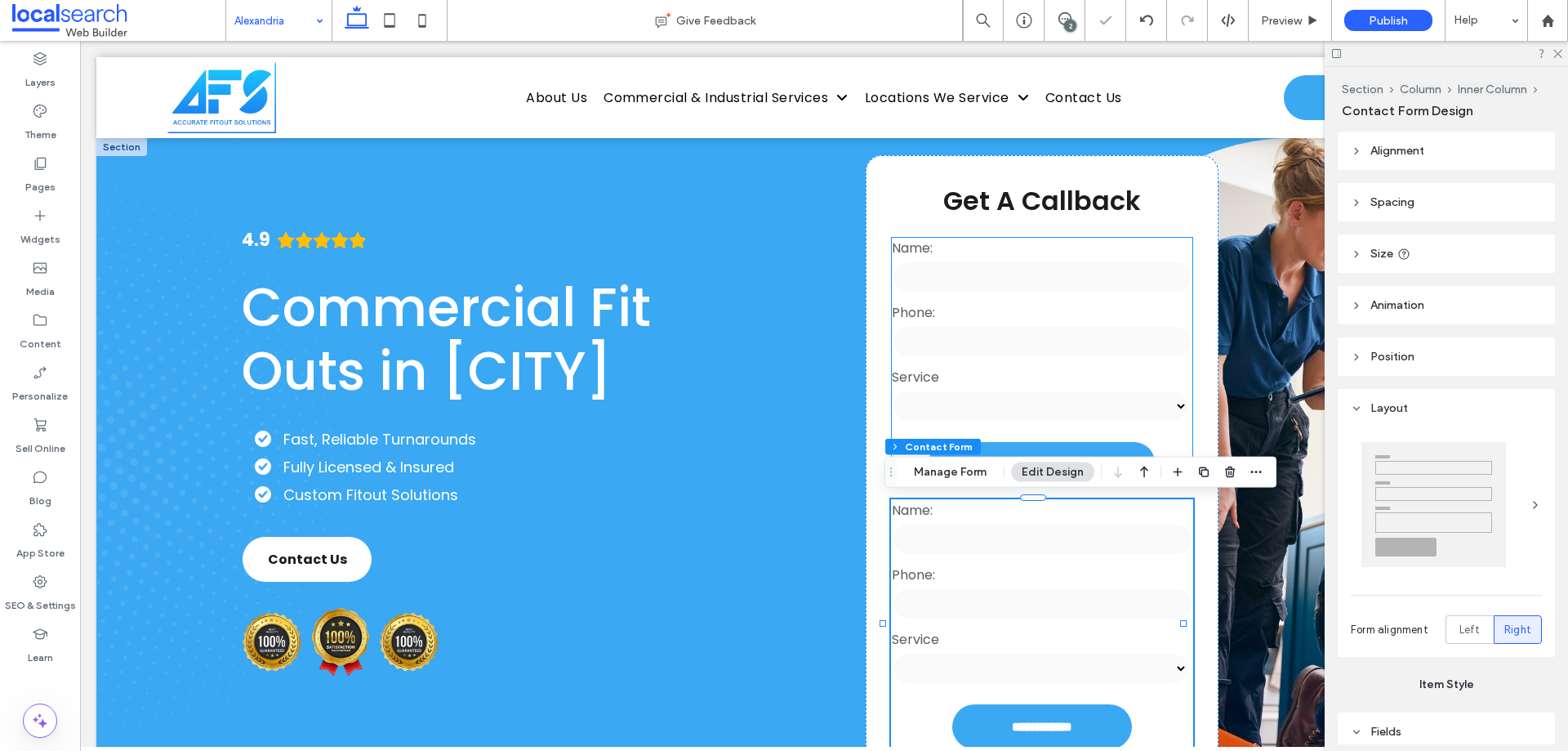 type on "*" 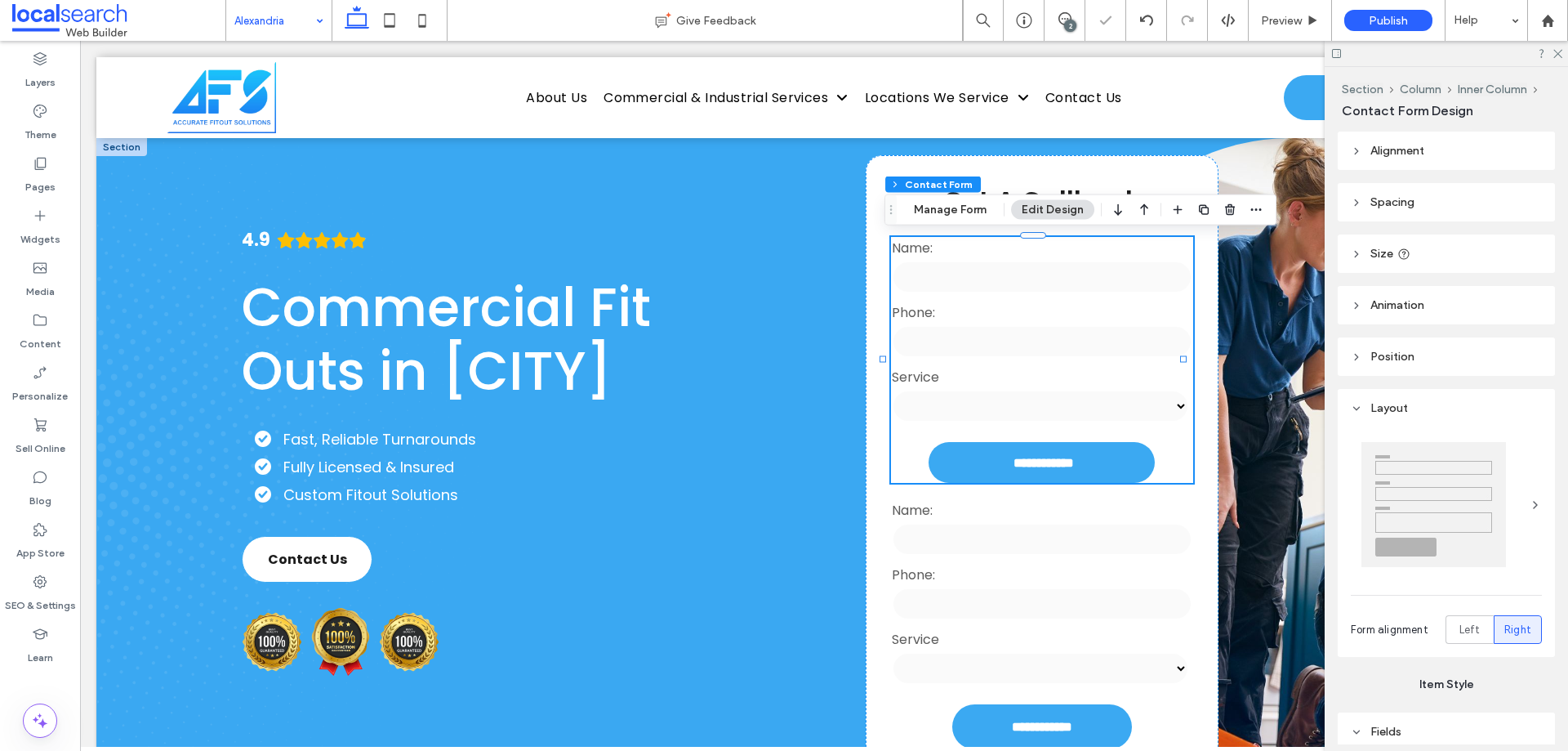 type on "*" 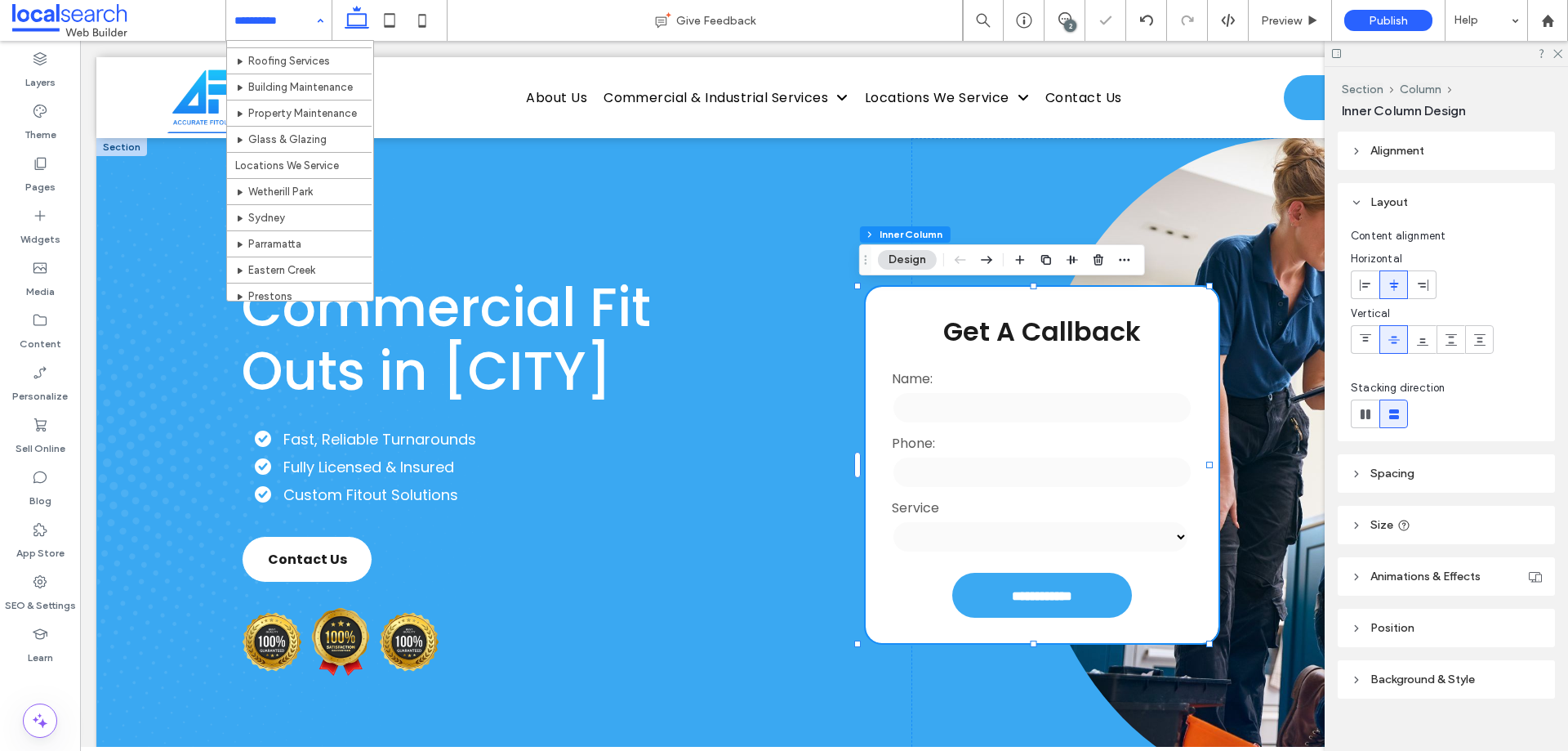 scroll, scrollTop: 325, scrollLeft: 0, axis: vertical 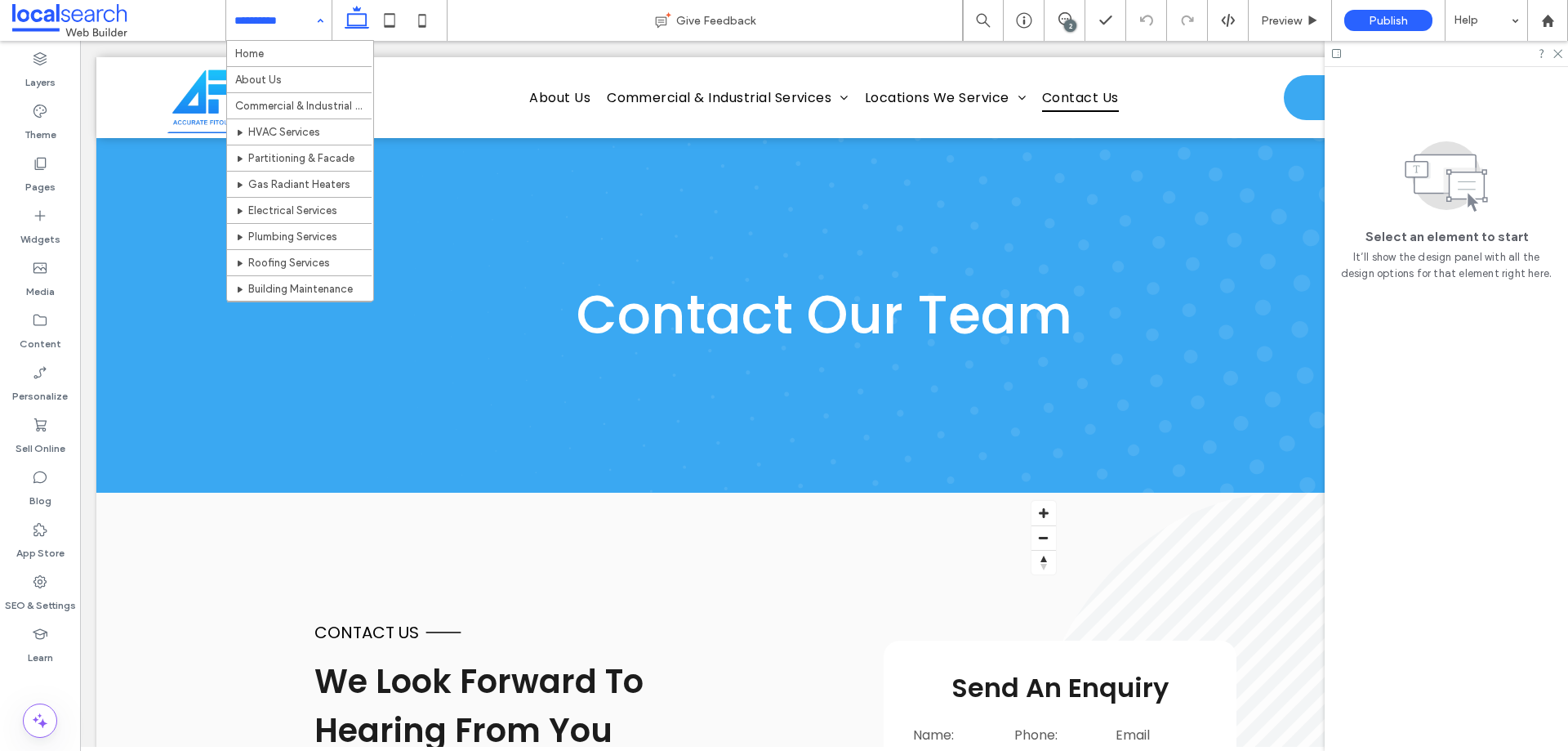 click at bounding box center [274, 20] 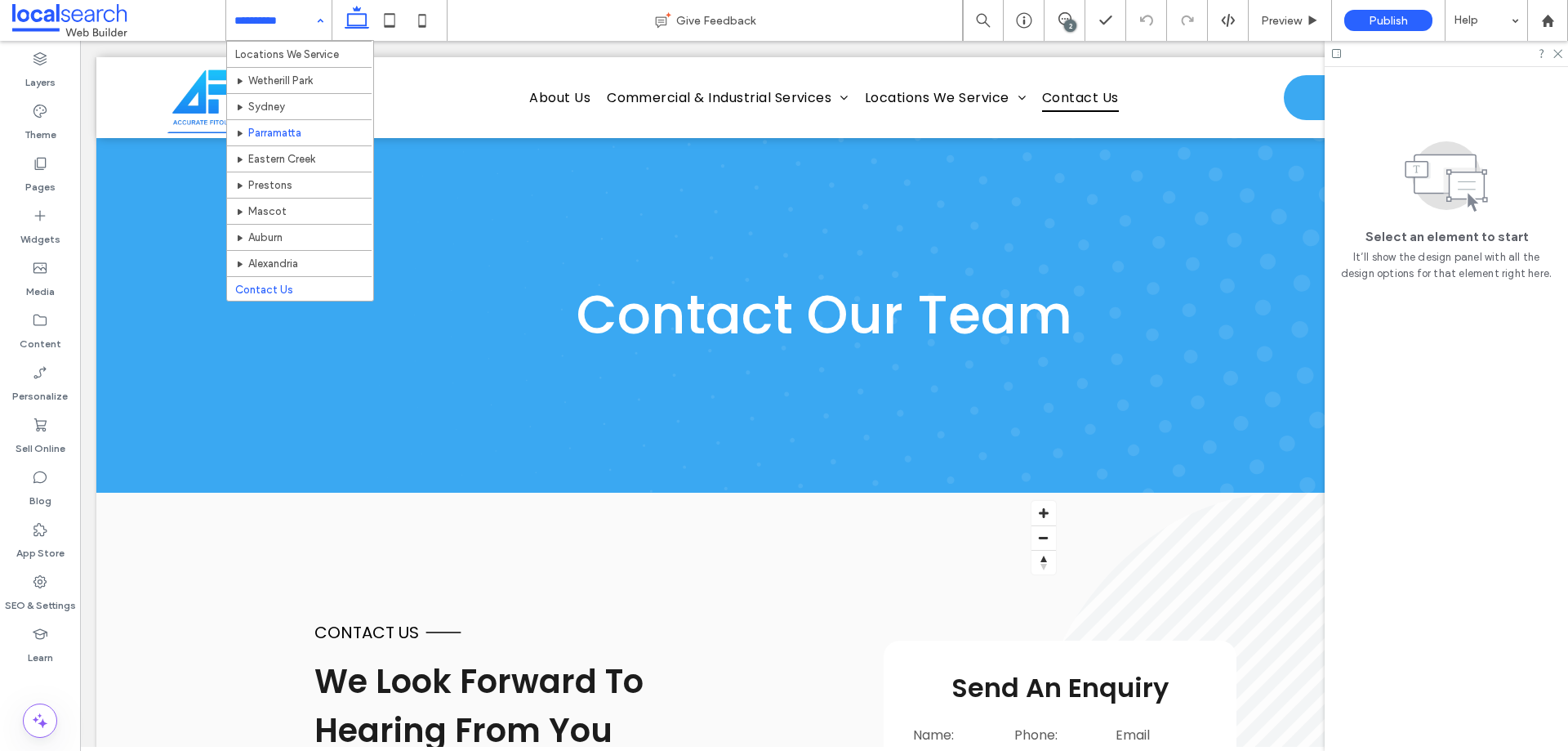 scroll, scrollTop: 162, scrollLeft: 0, axis: vertical 